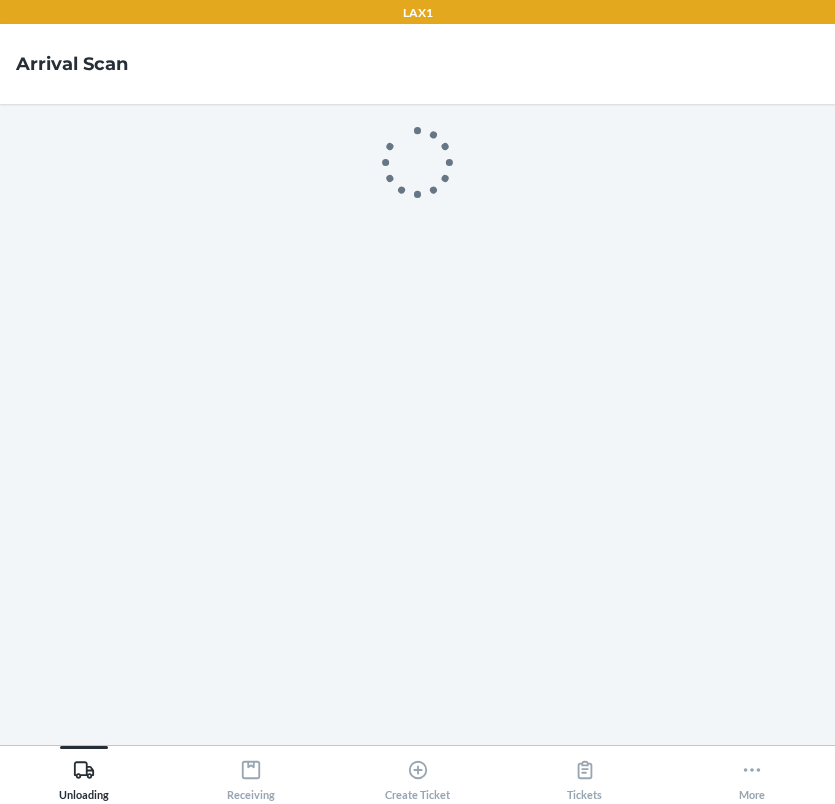 scroll, scrollTop: 0, scrollLeft: 0, axis: both 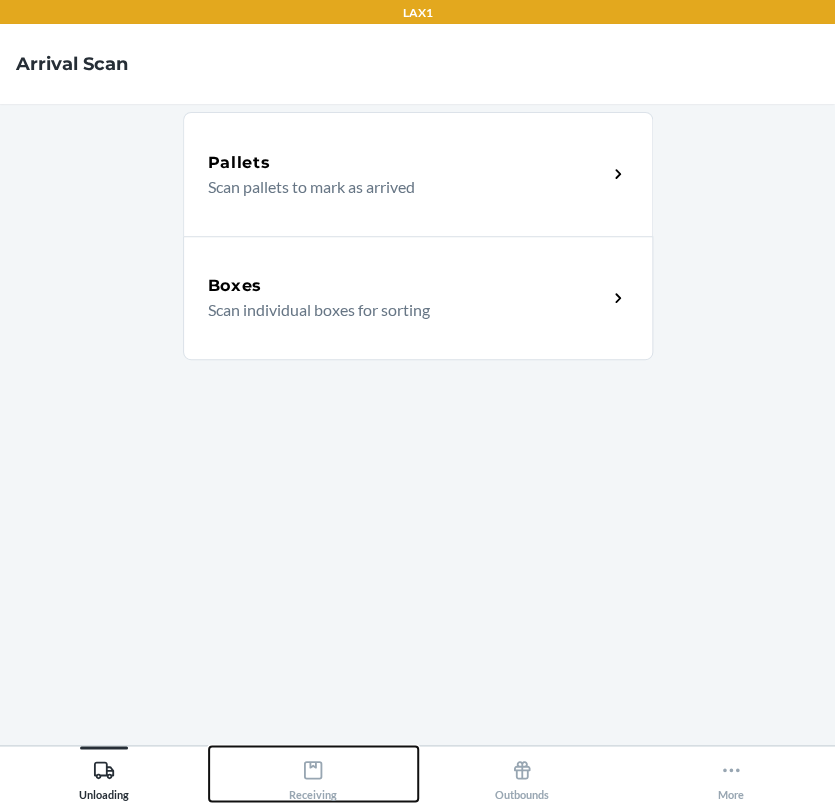 drag, startPoint x: 316, startPoint y: 774, endPoint x: 340, endPoint y: 745, distance: 37.64306 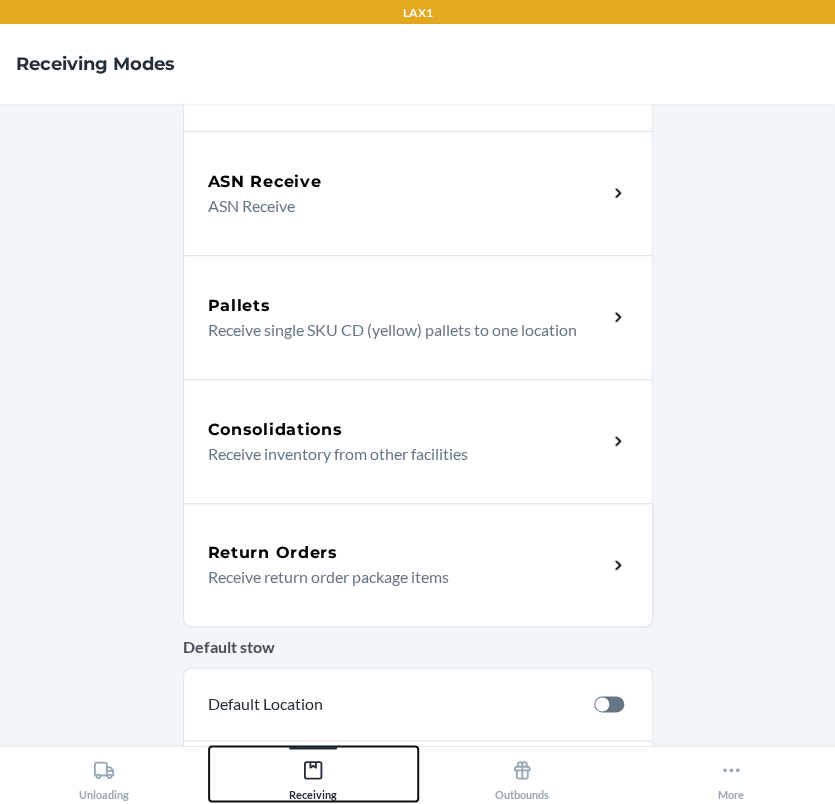 scroll, scrollTop: 363, scrollLeft: 0, axis: vertical 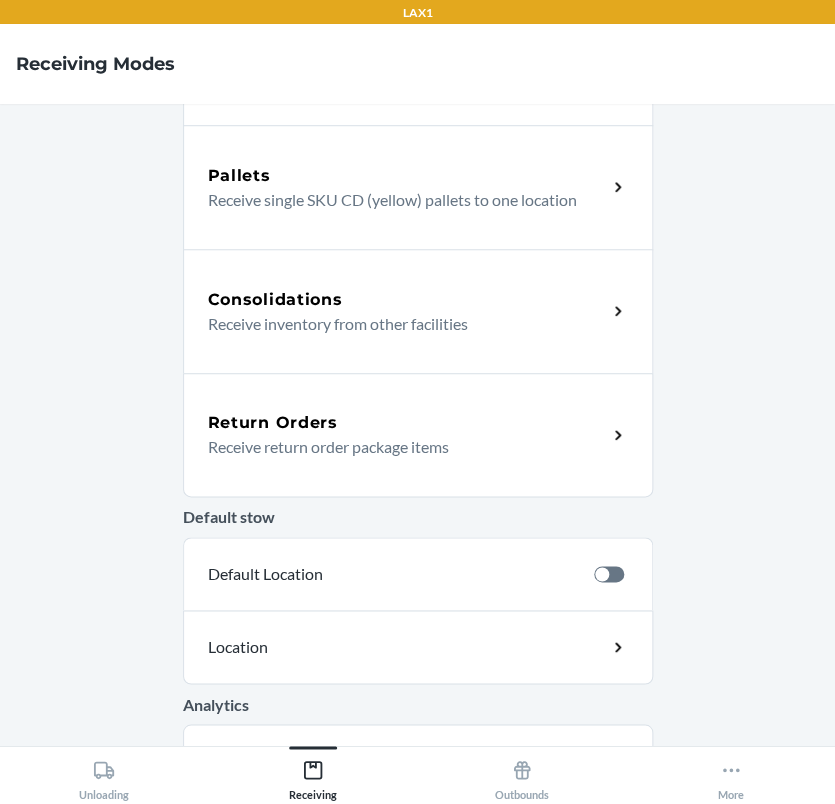 click 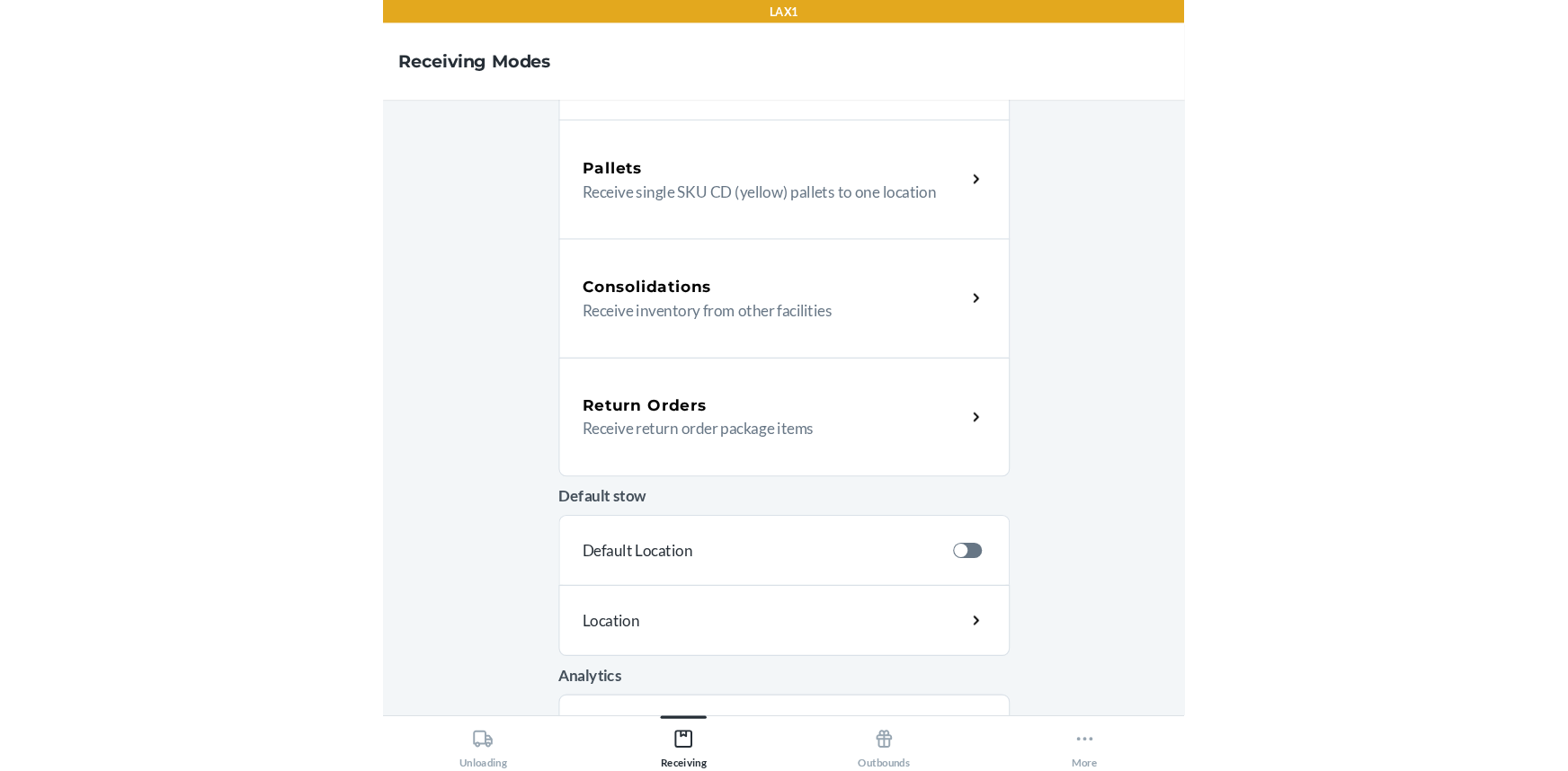 scroll, scrollTop: 0, scrollLeft: 0, axis: both 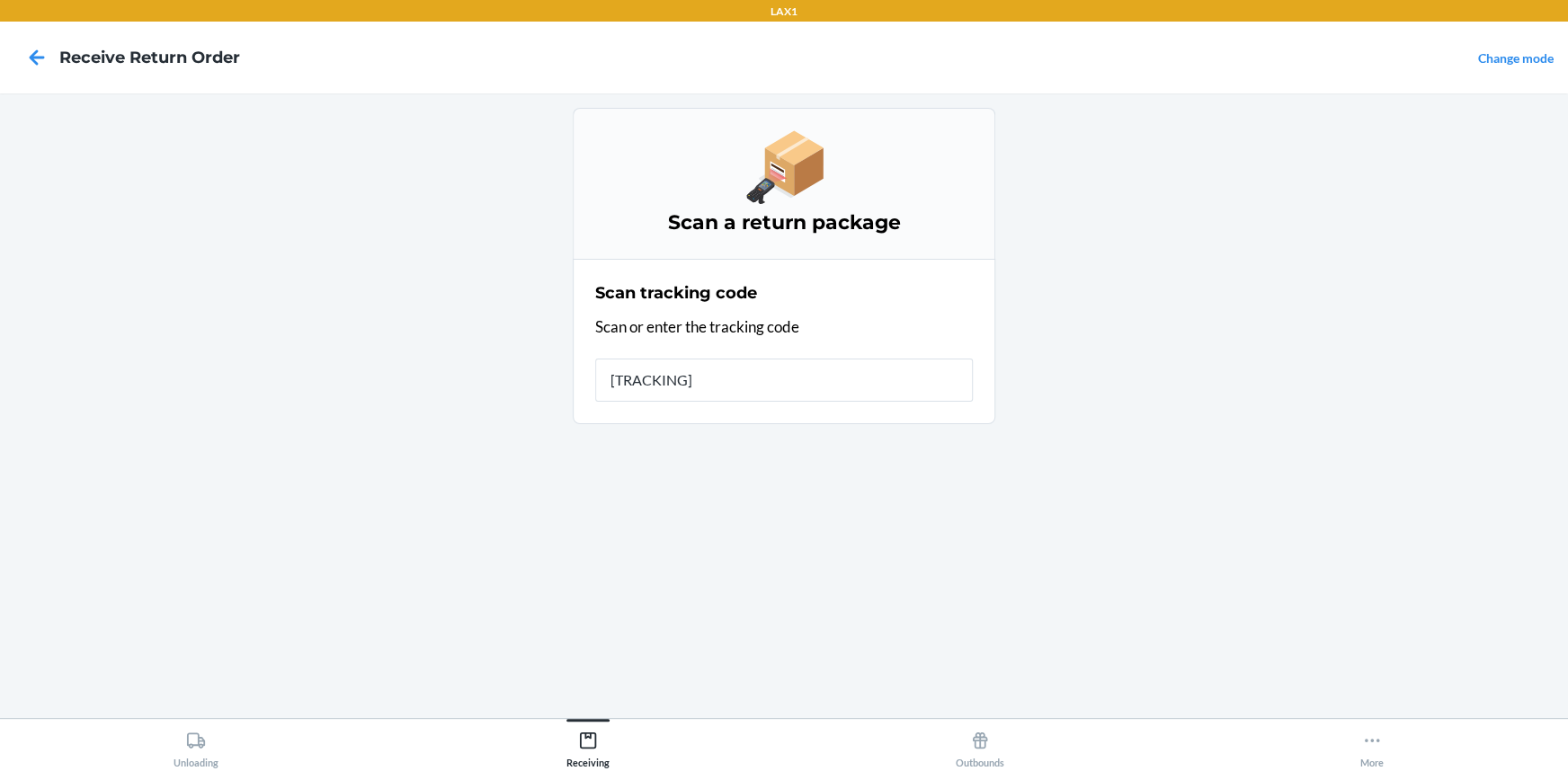 type on "[NUMBER]" 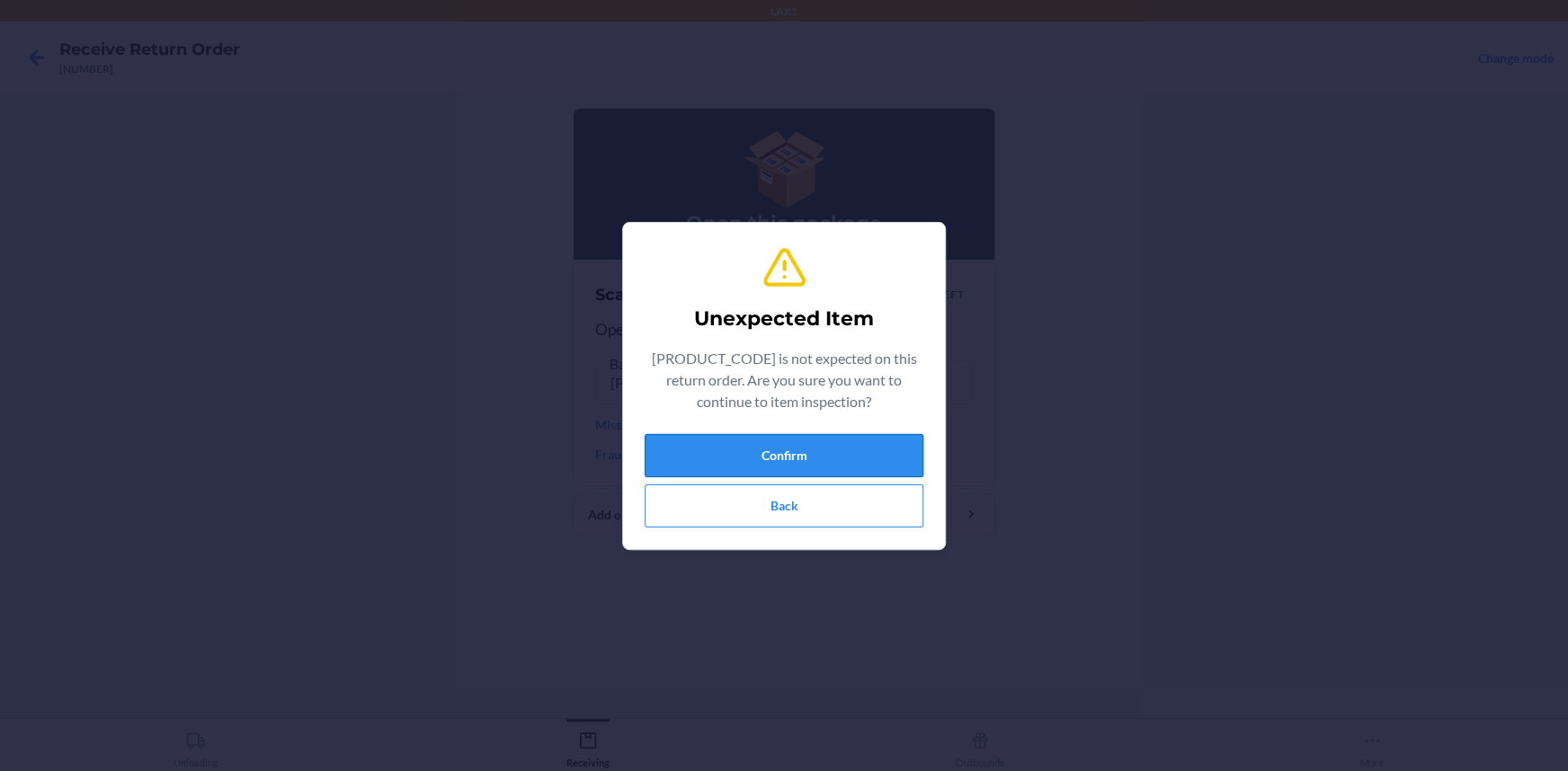 click on "Confirm" at bounding box center (784, 456) 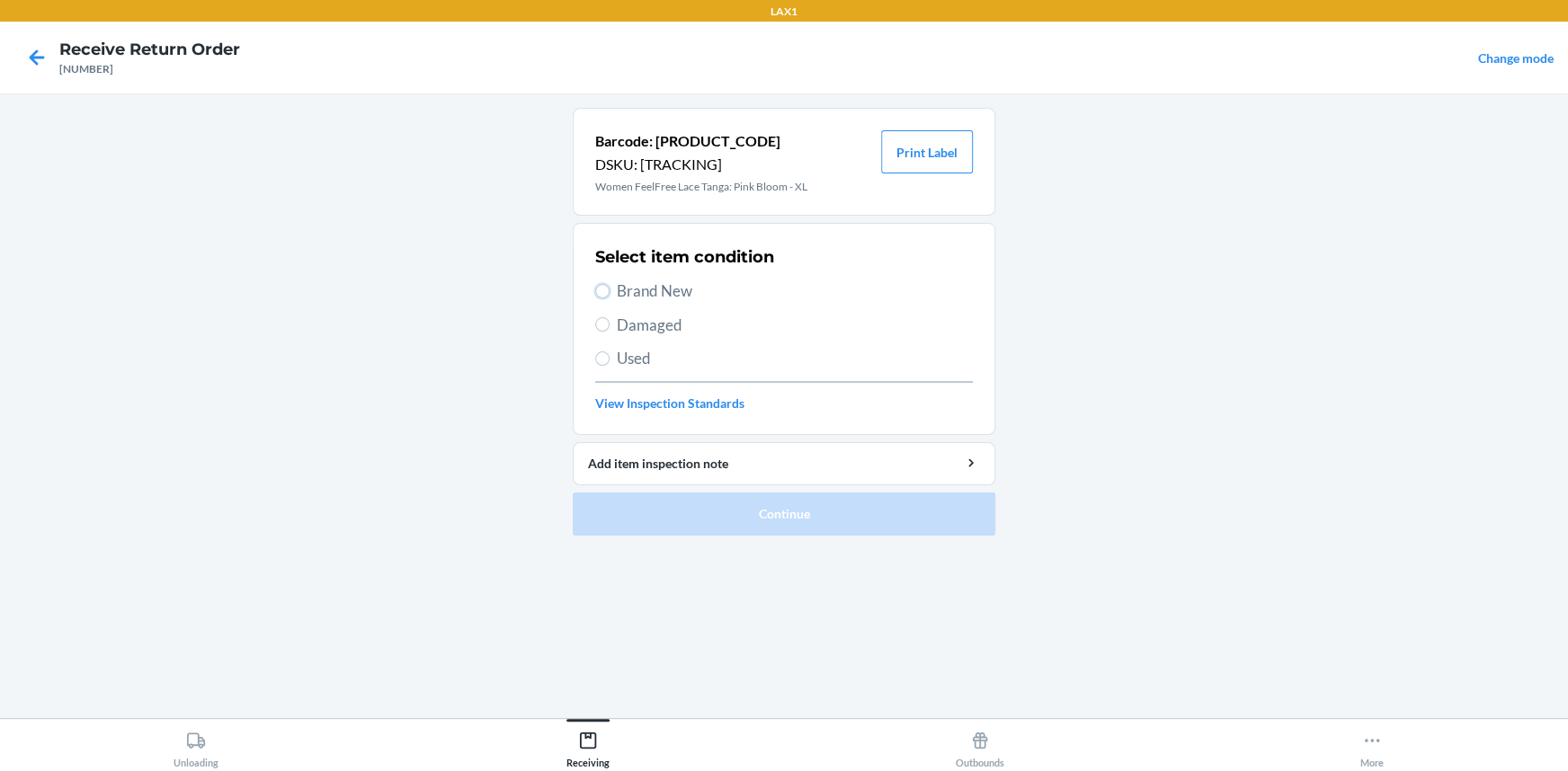 drag, startPoint x: 601, startPoint y: 288, endPoint x: 622, endPoint y: 323, distance: 40.816663 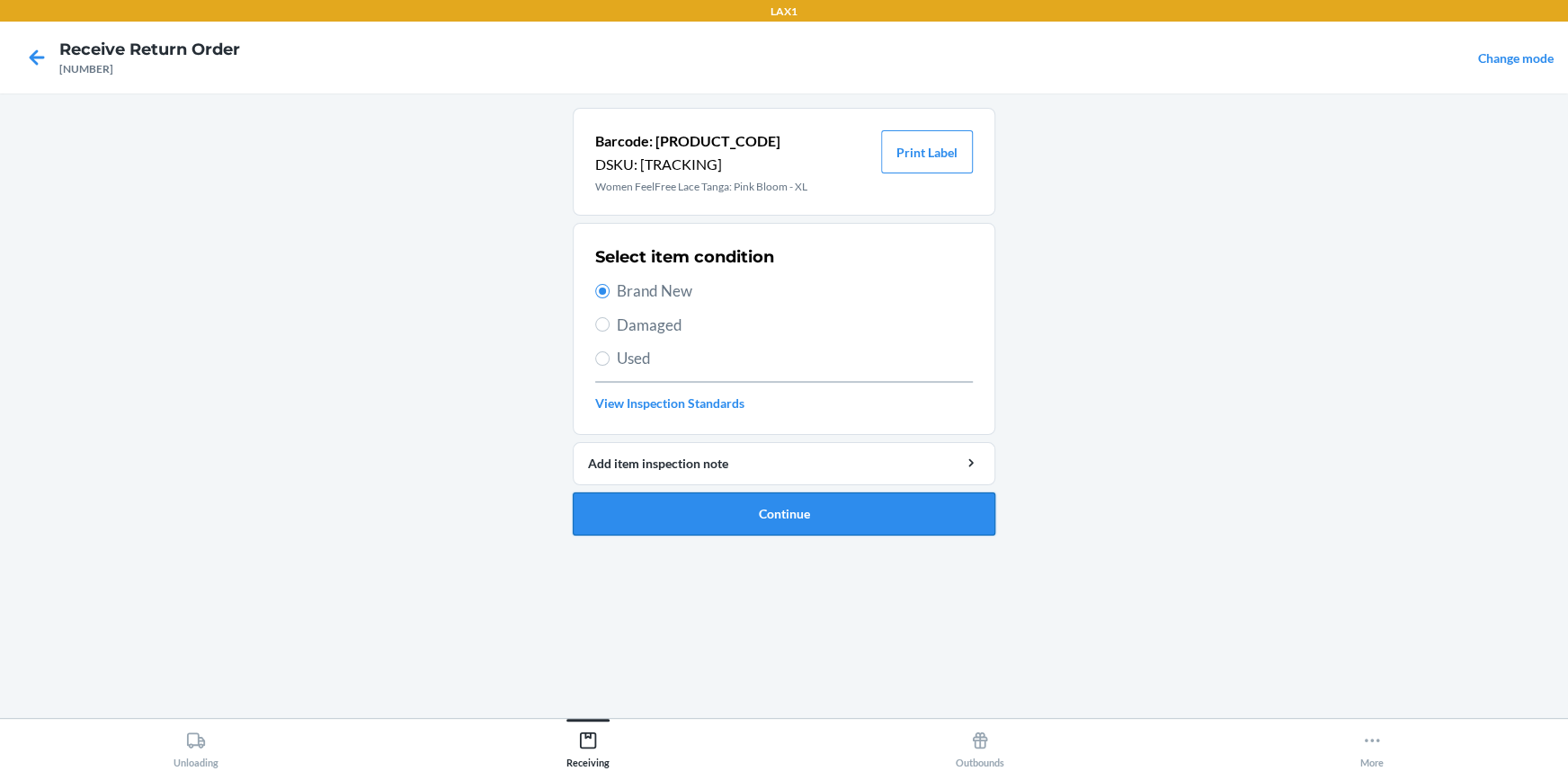click on "Continue" at bounding box center [784, 514] 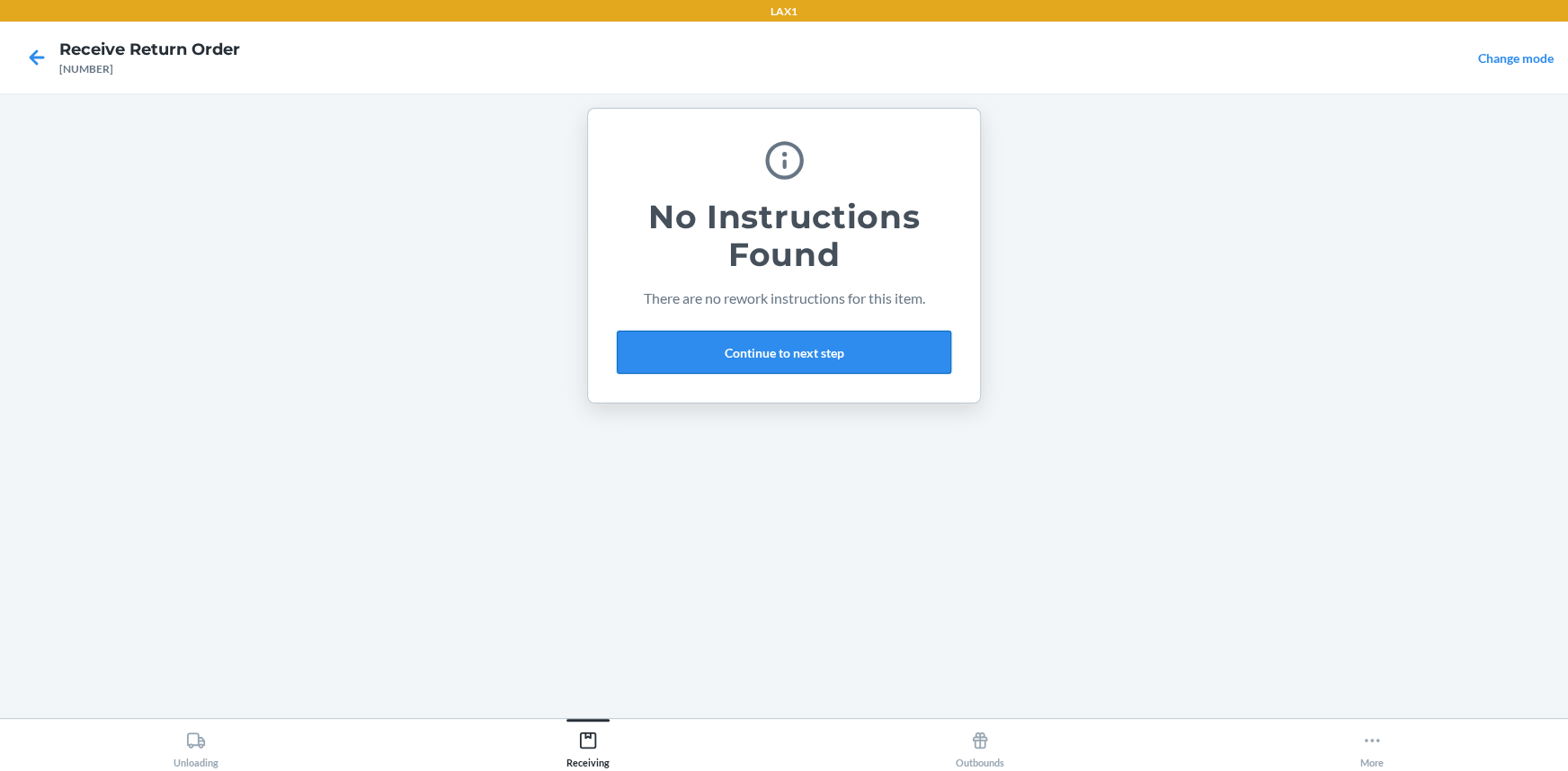 click on "Continue to next step" at bounding box center (784, 352) 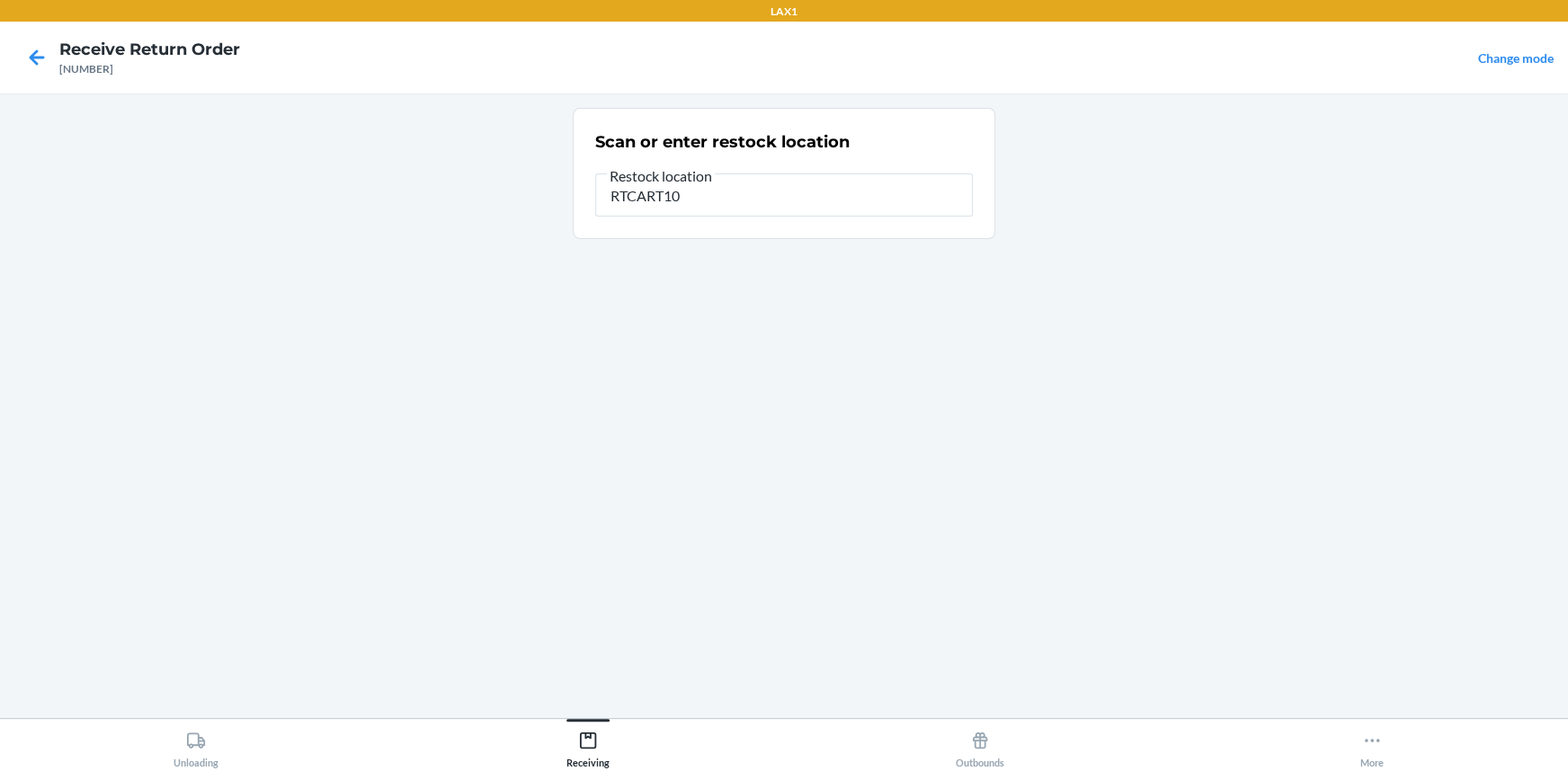 type on "RTCART100" 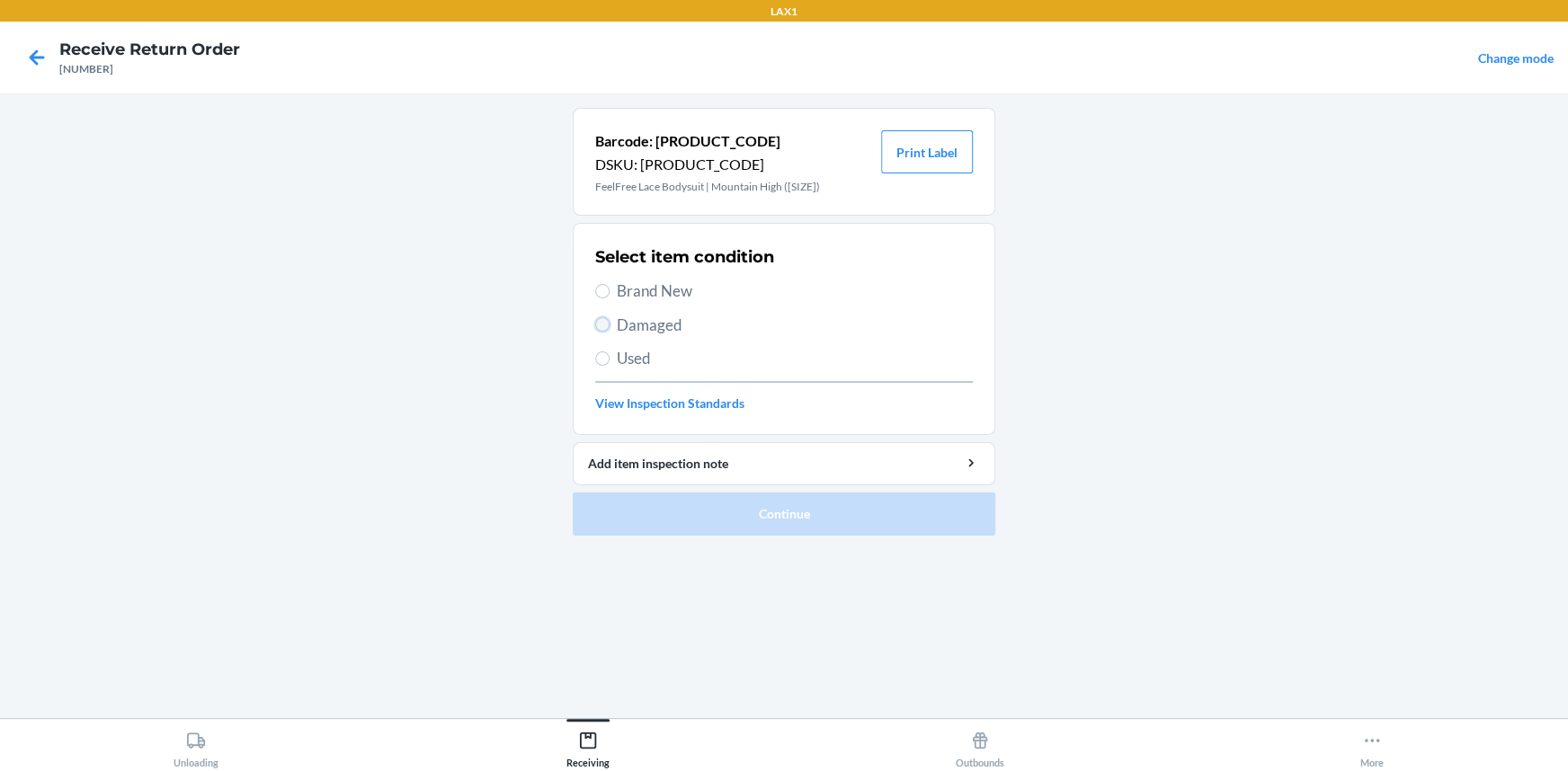 click on "Damaged" at bounding box center [602, 324] 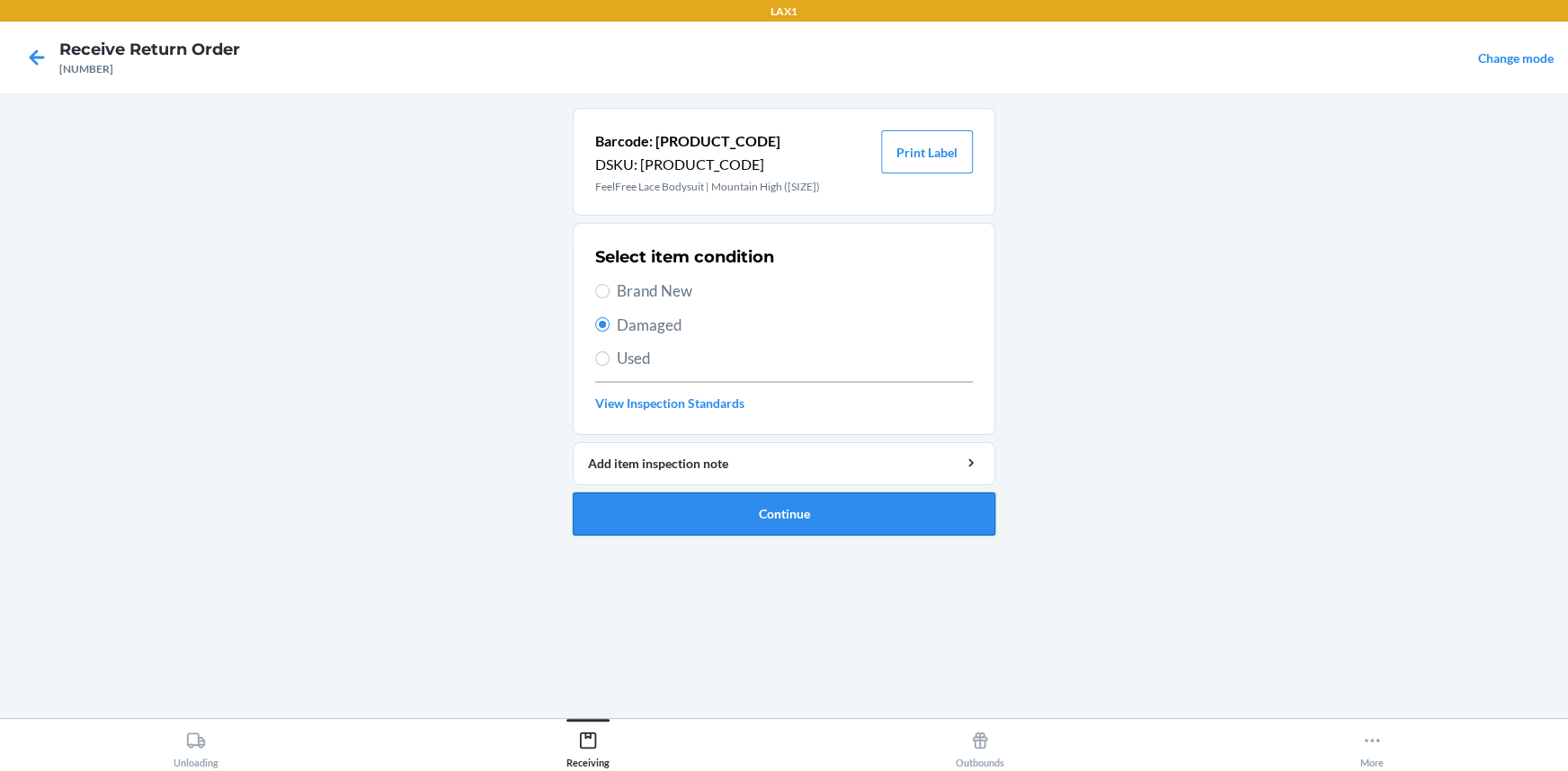 click on "Continue" at bounding box center [784, 514] 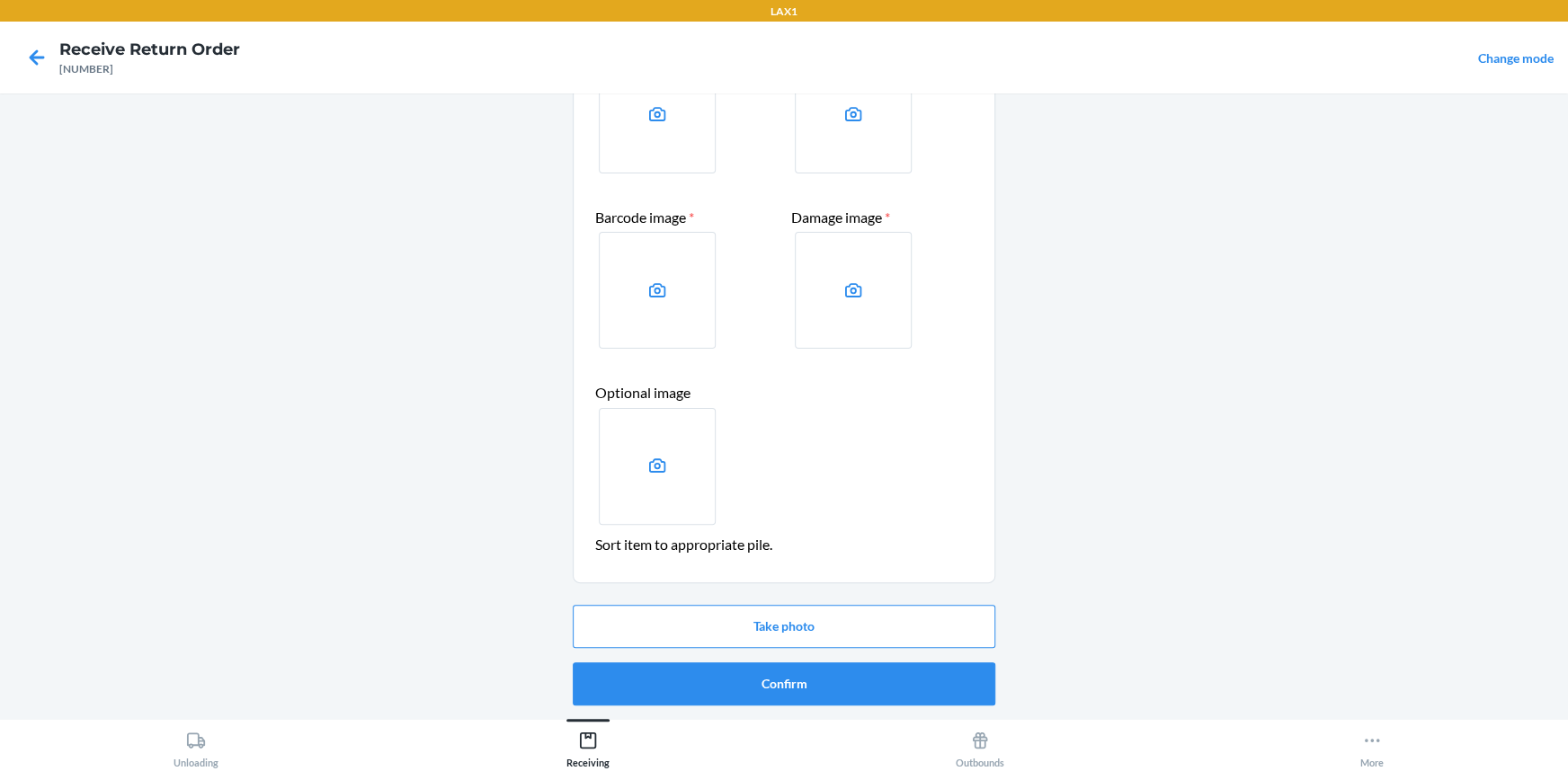 scroll, scrollTop: 163, scrollLeft: 0, axis: vertical 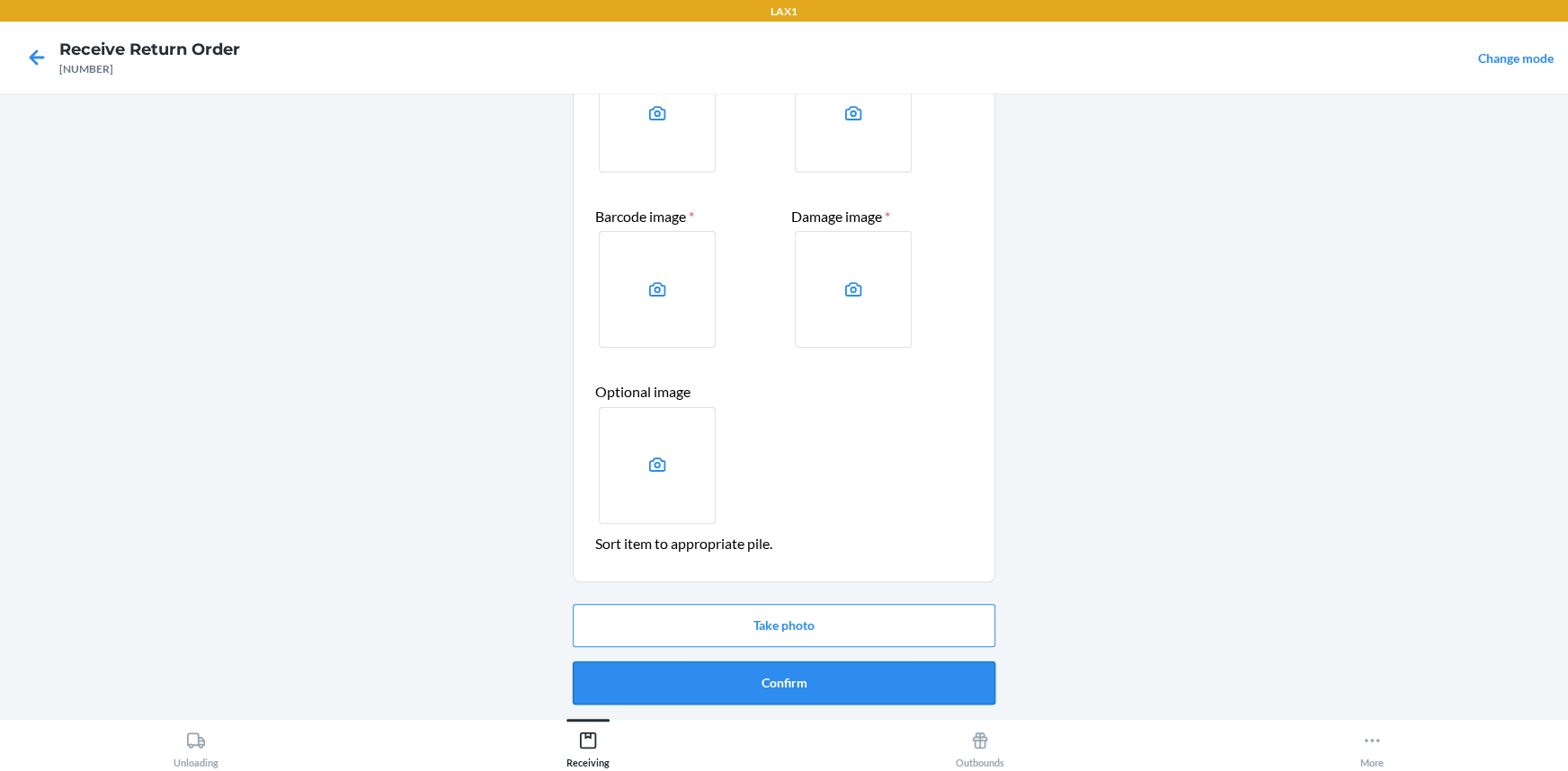 click on "Confirm" at bounding box center [784, 683] 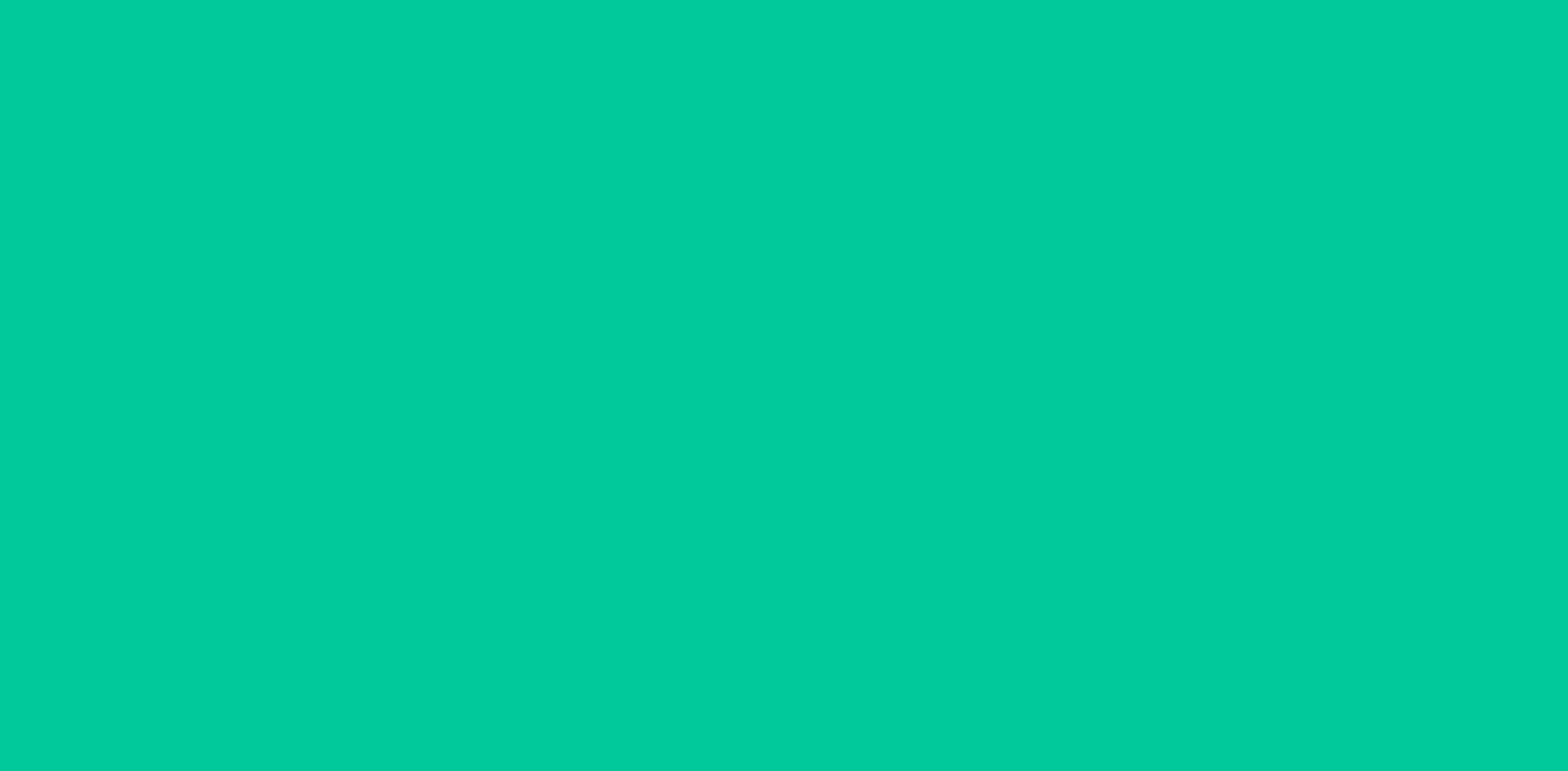scroll, scrollTop: 0, scrollLeft: 0, axis: both 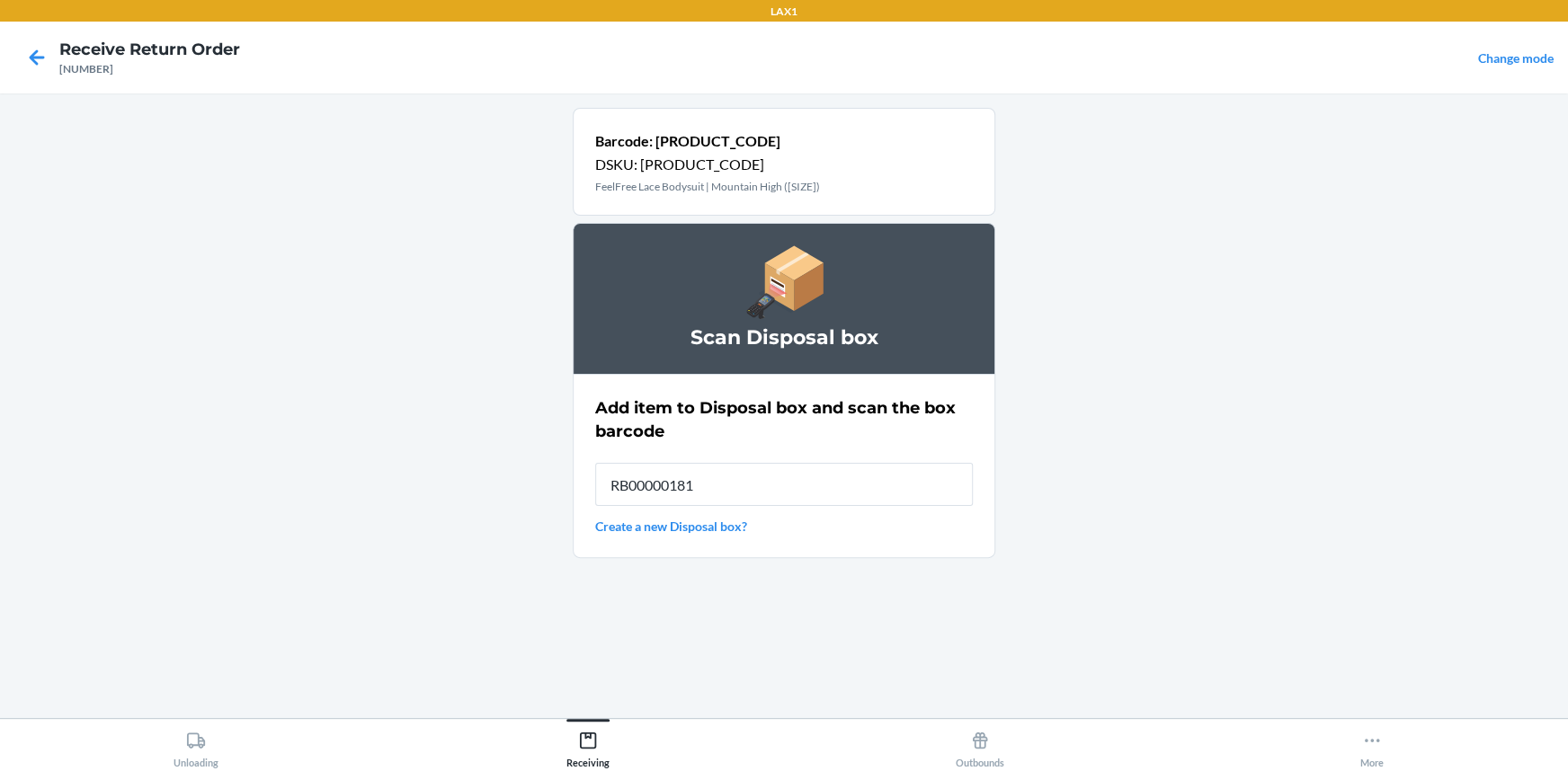 type on "RB000001815" 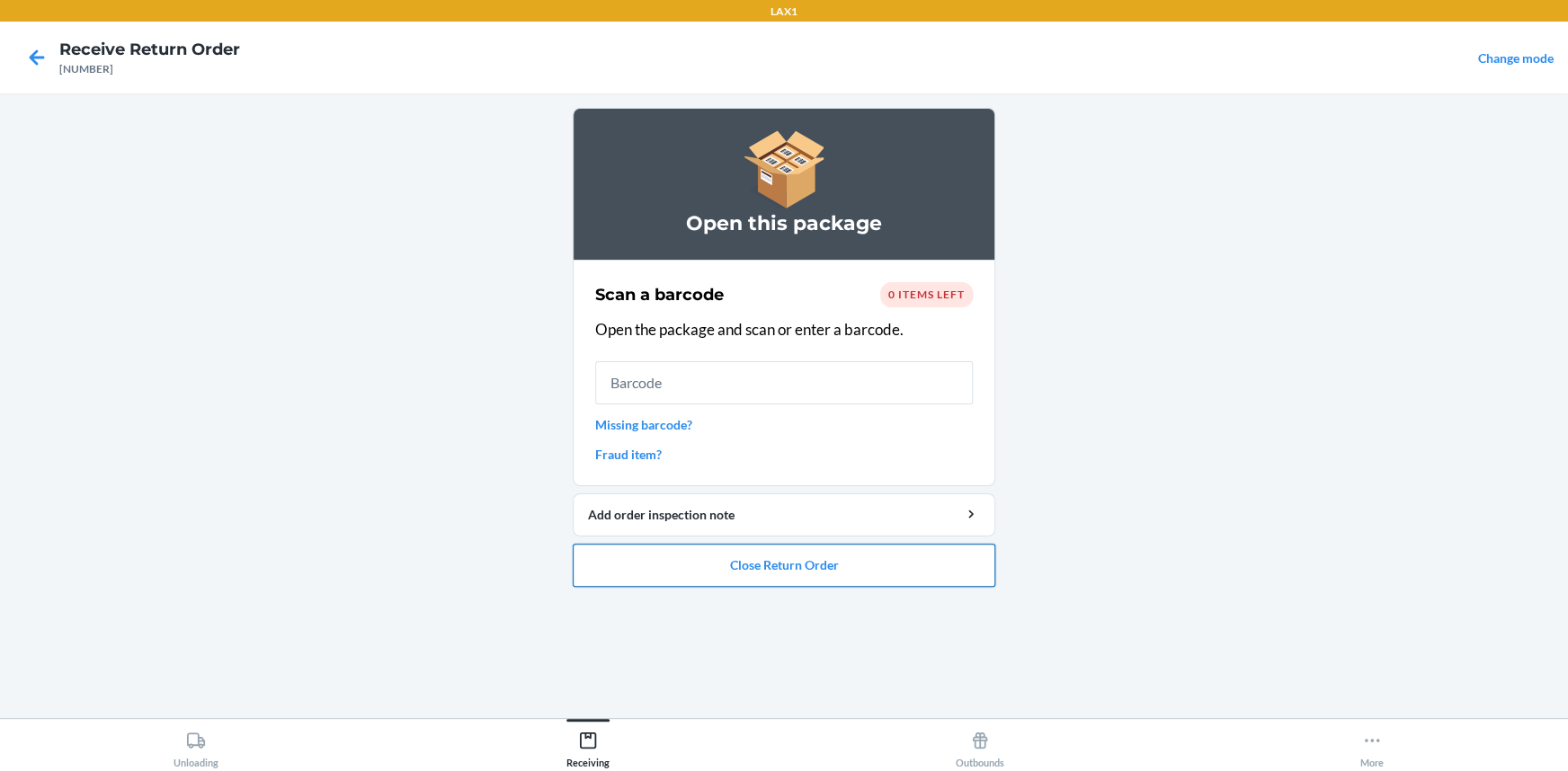 click on "Close Return Order" at bounding box center [784, 565] 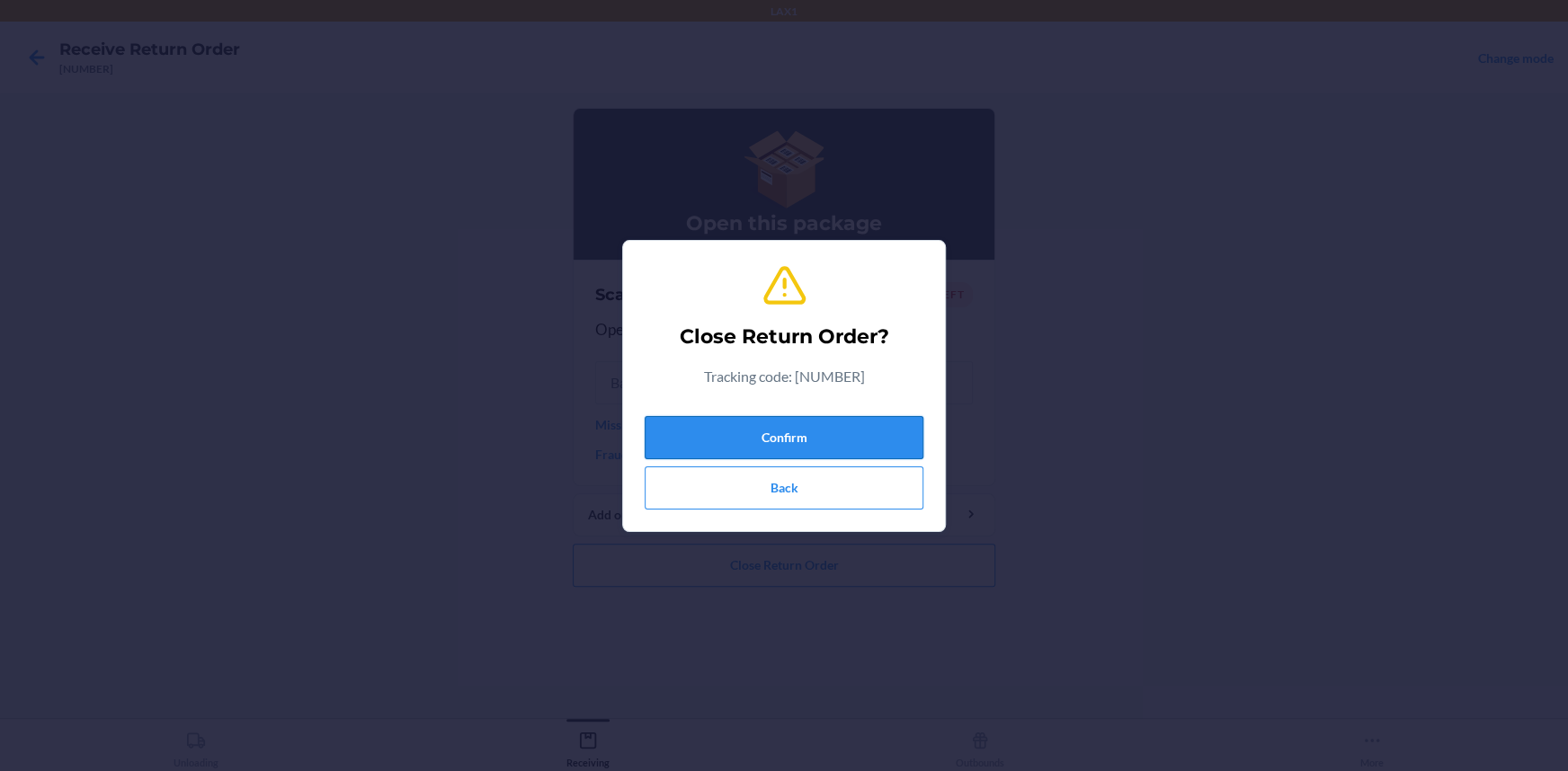 click on "Confirm" at bounding box center (784, 438) 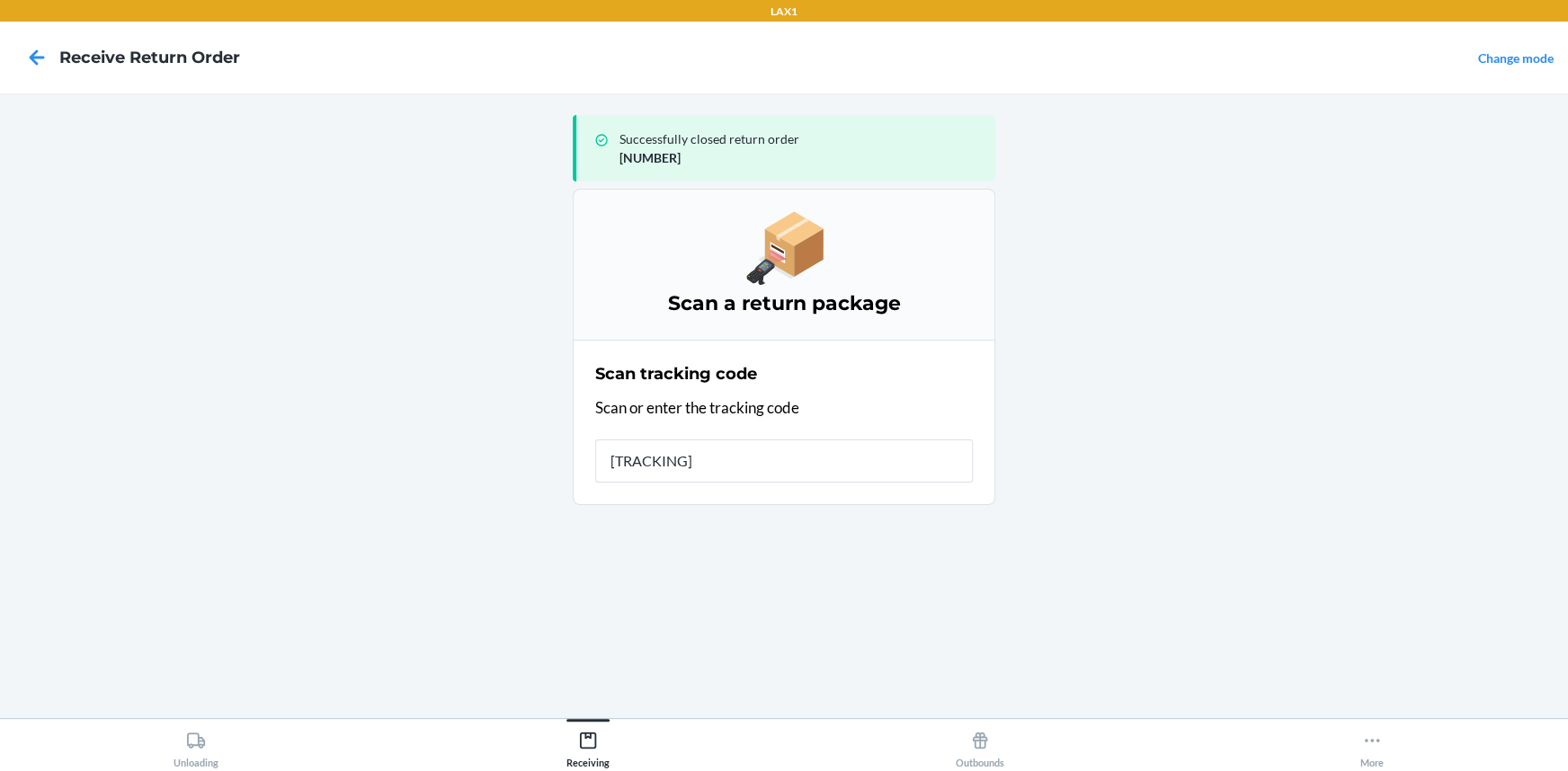 type on "[NUMBER]" 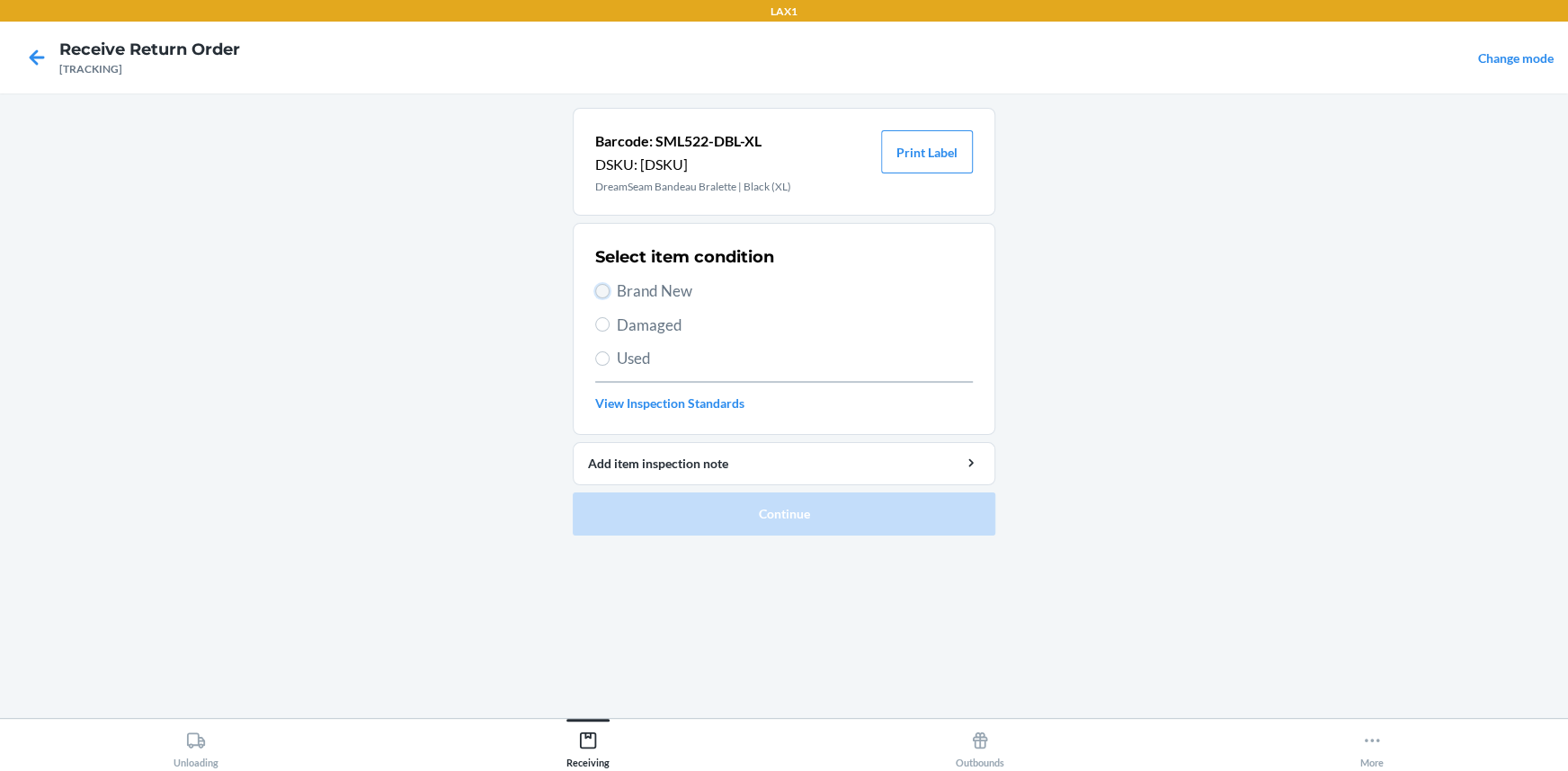 click on "Brand New" at bounding box center (602, 291) 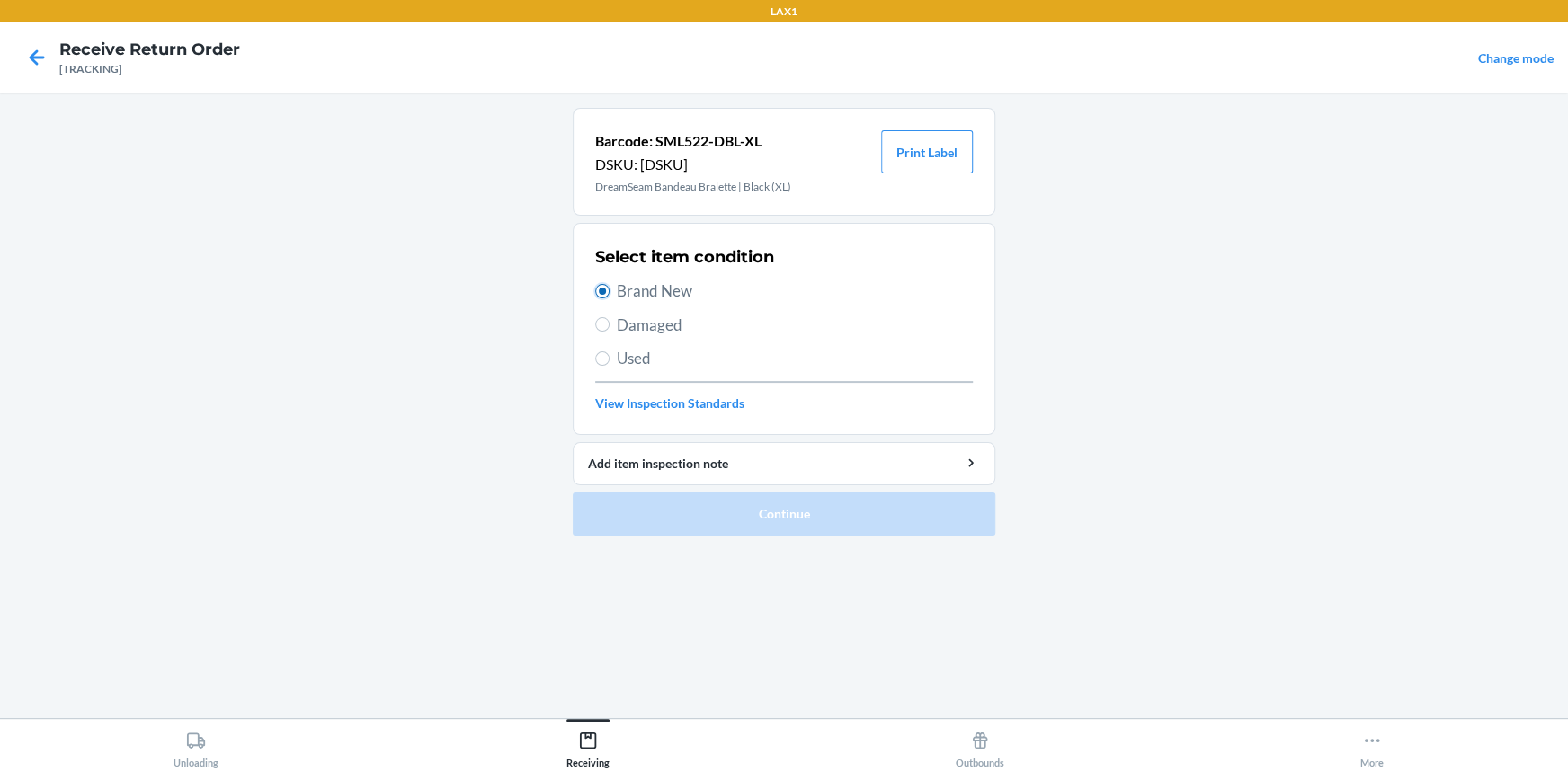 radio on "true" 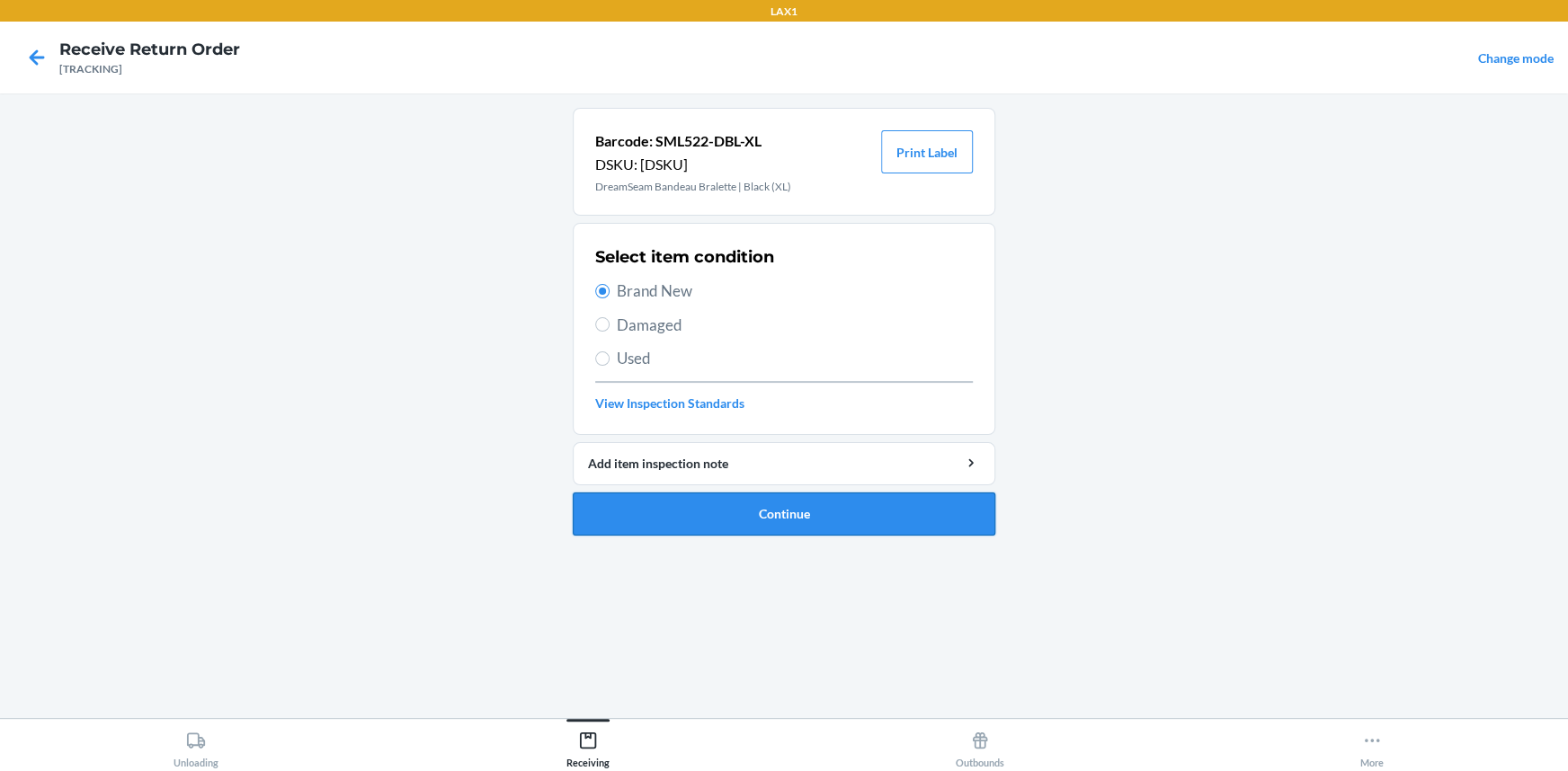 click on "Continue" at bounding box center (784, 514) 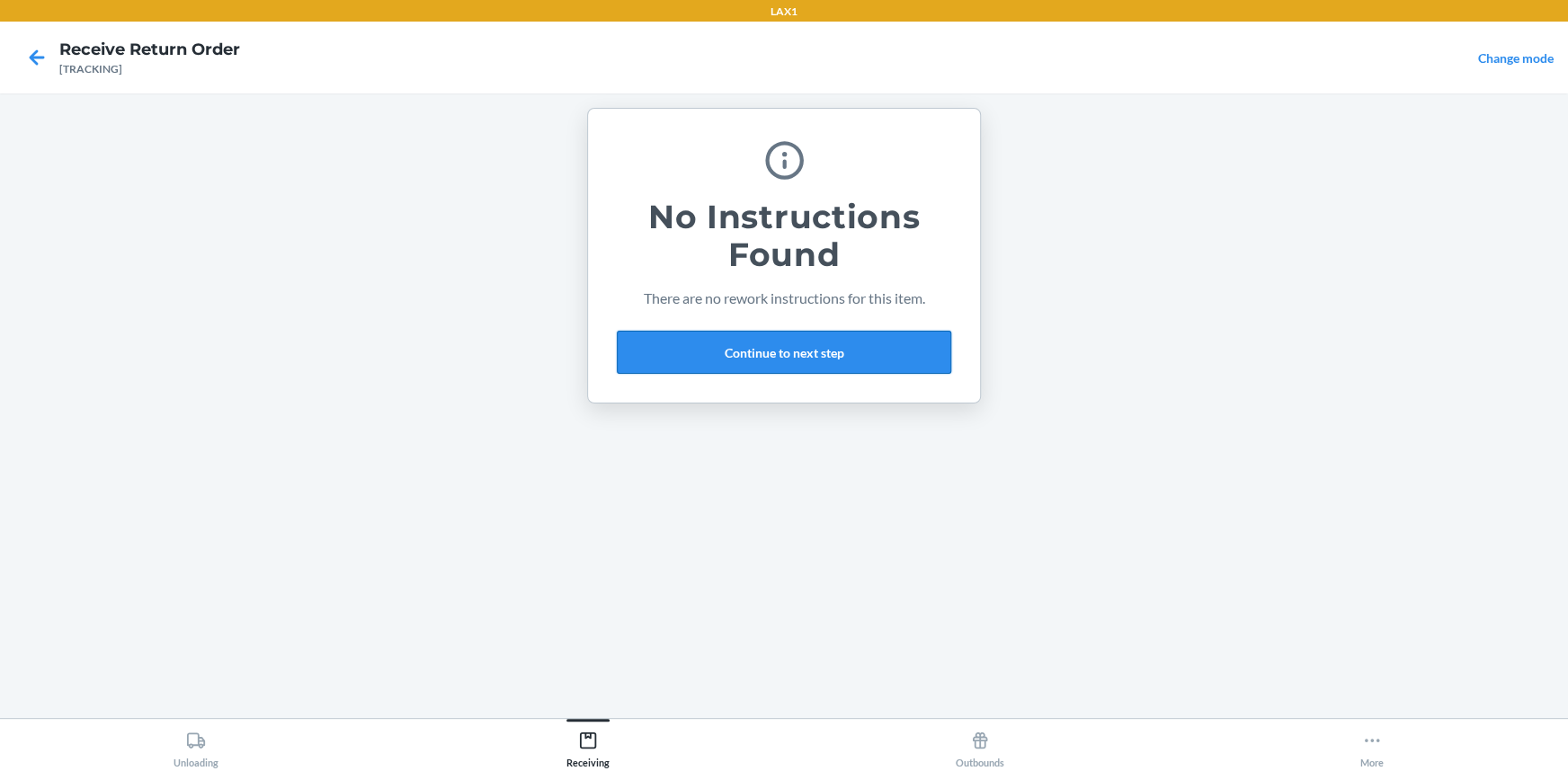 click on "Continue to next step" at bounding box center [784, 352] 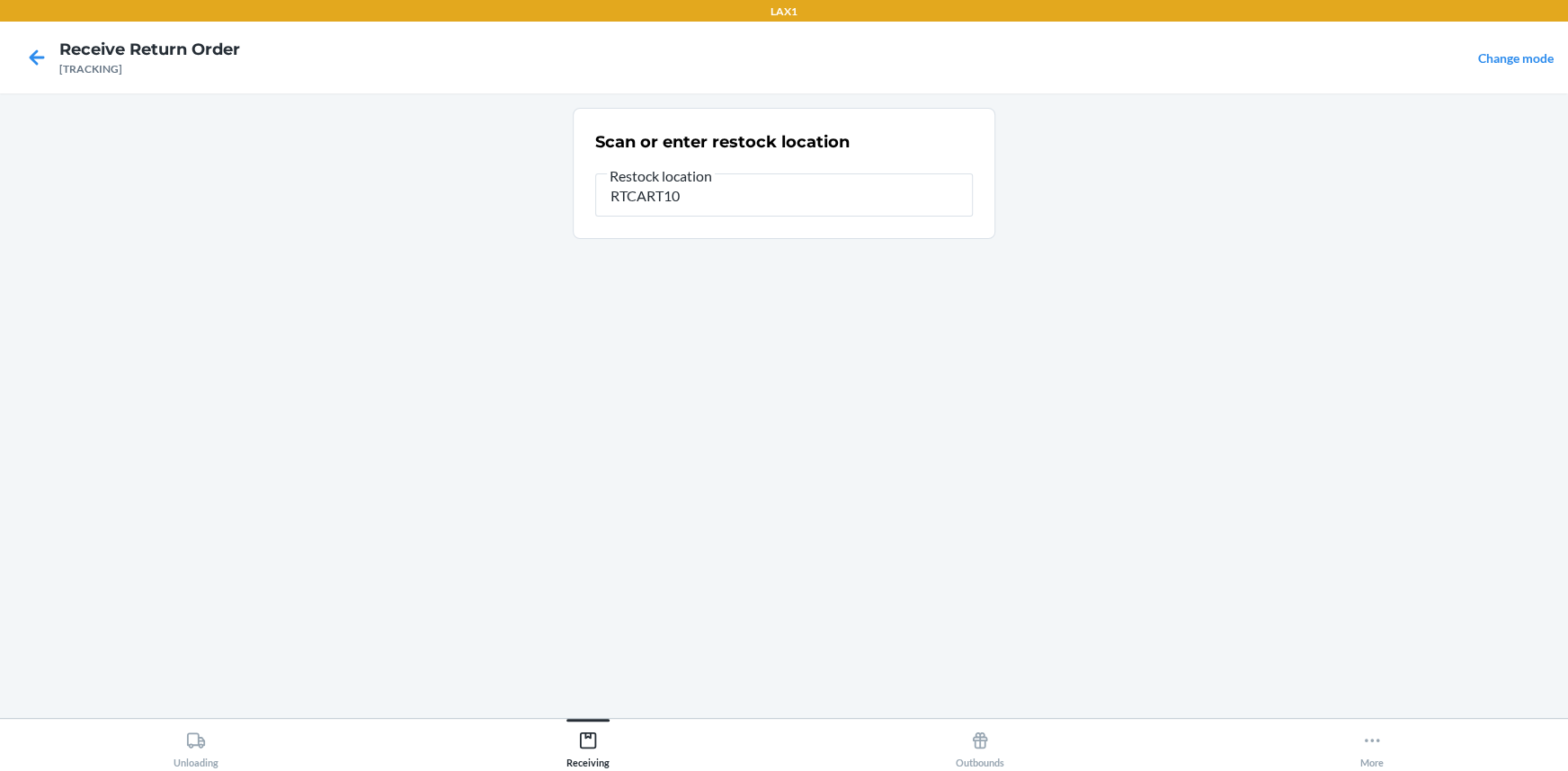 type on "RTCART100" 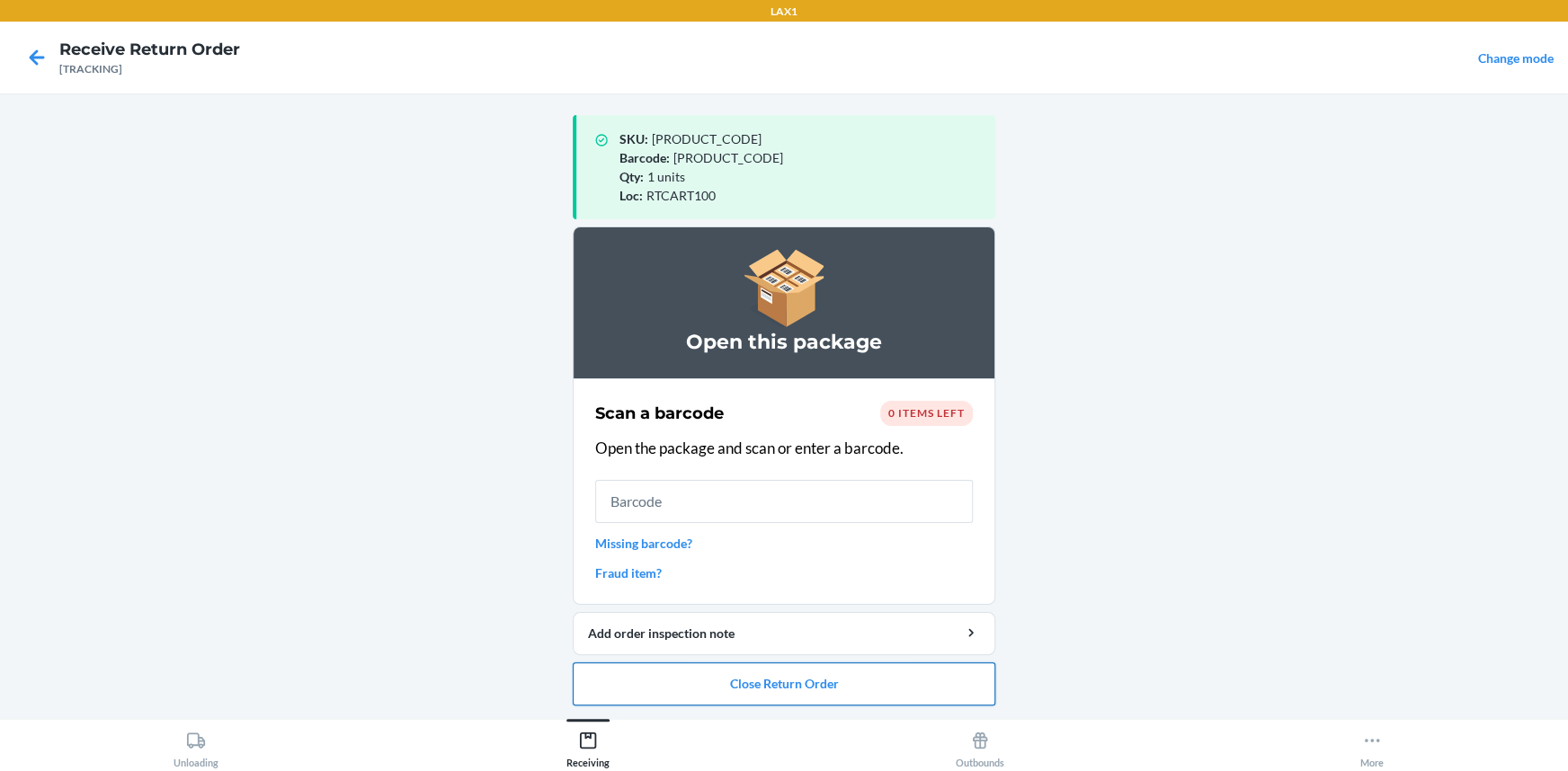 click on "Close Return Order" at bounding box center [784, 684] 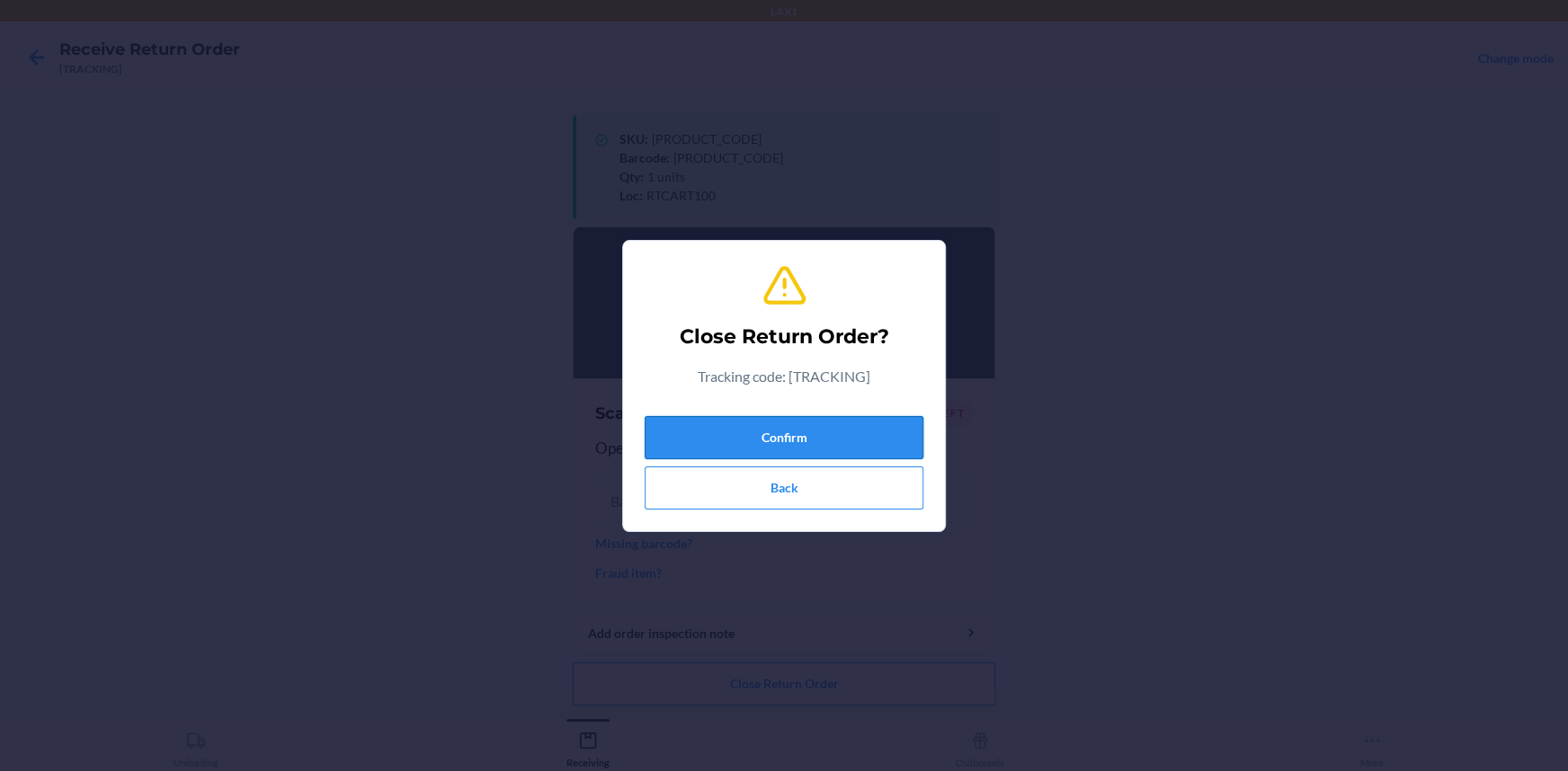 click on "Confirm" at bounding box center [784, 438] 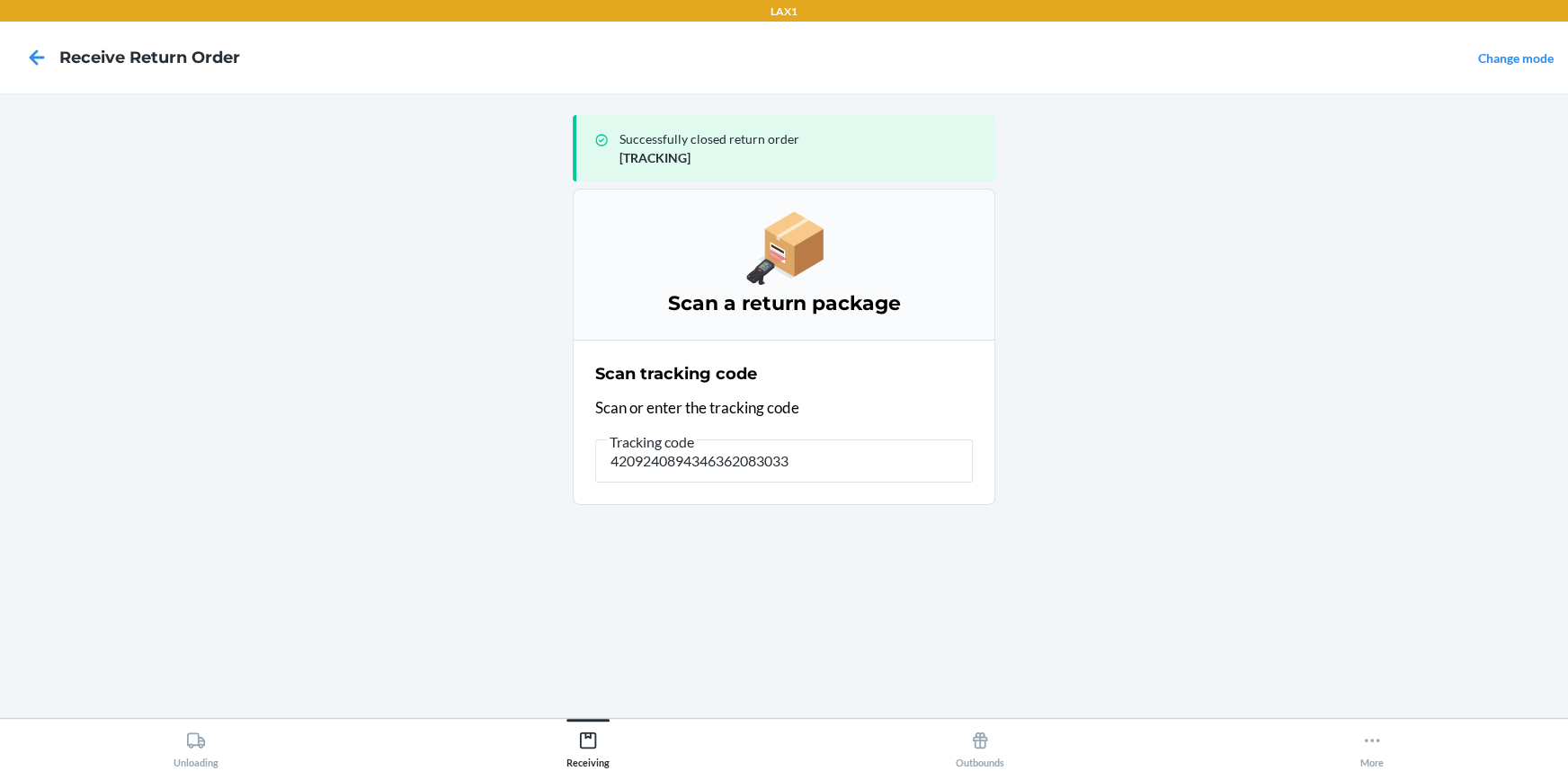 type on "42092408943463620830331" 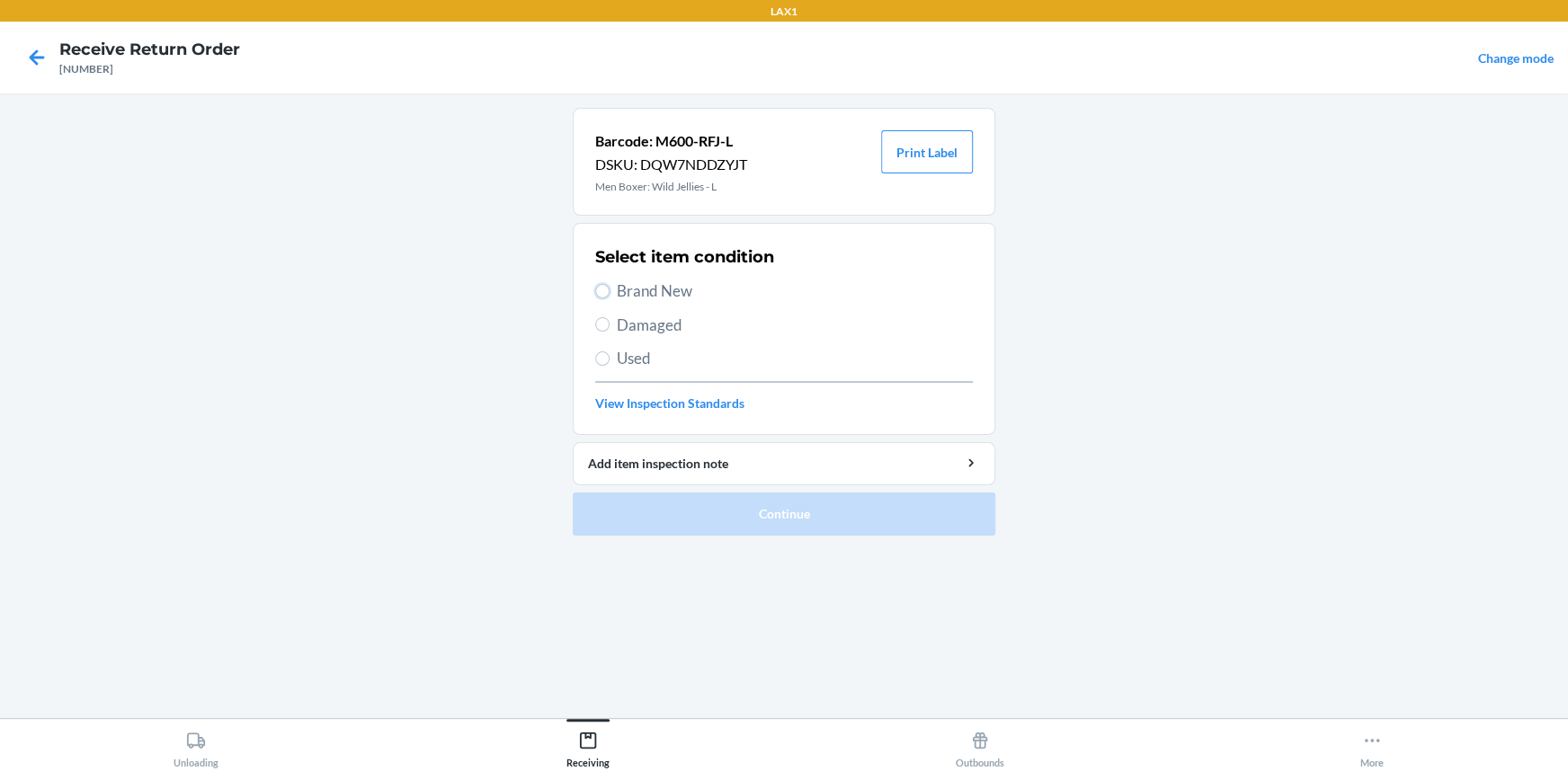 drag, startPoint x: 602, startPoint y: 289, endPoint x: 637, endPoint y: 346, distance: 66.88797 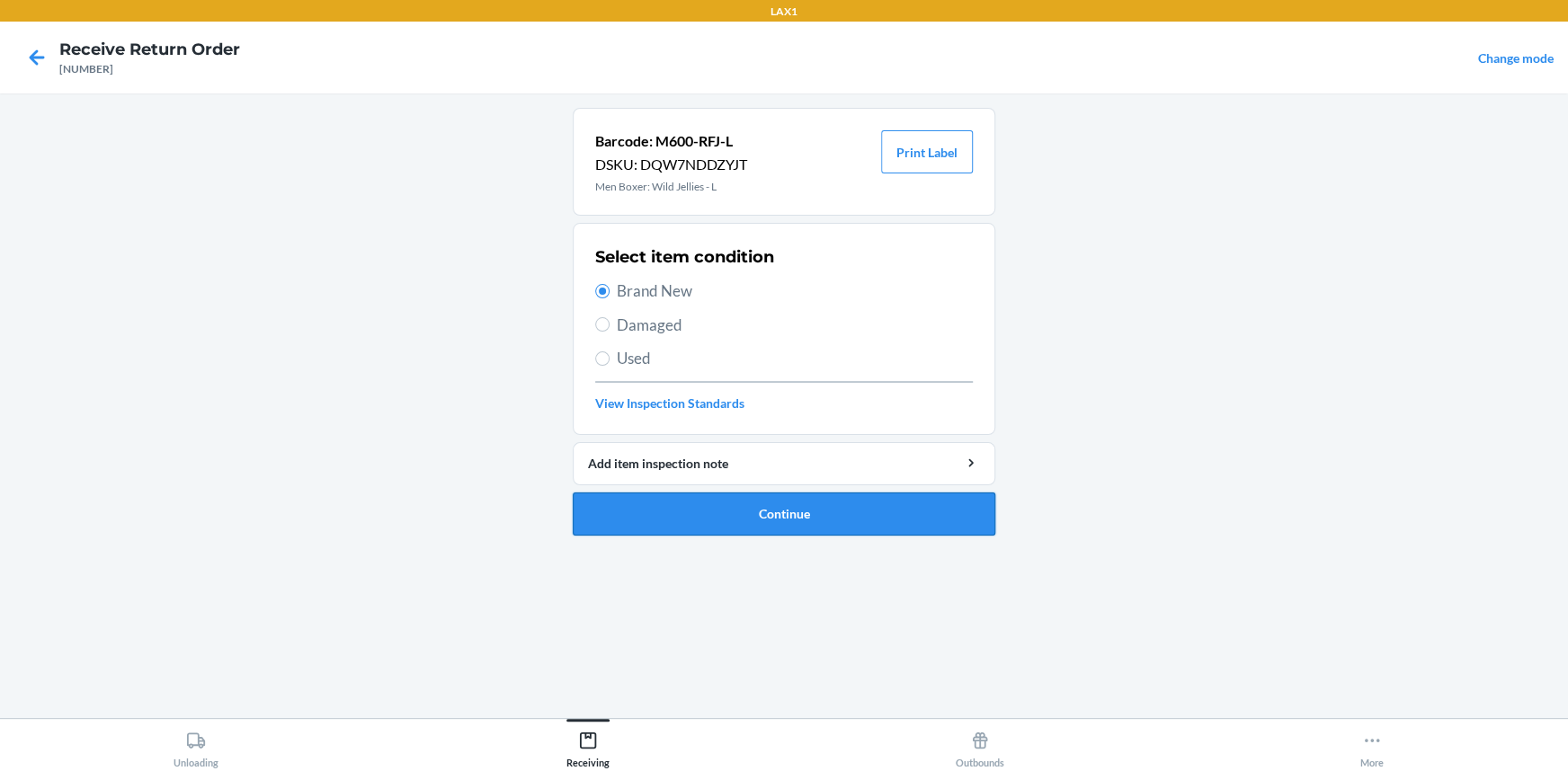 click on "Continue" at bounding box center (784, 514) 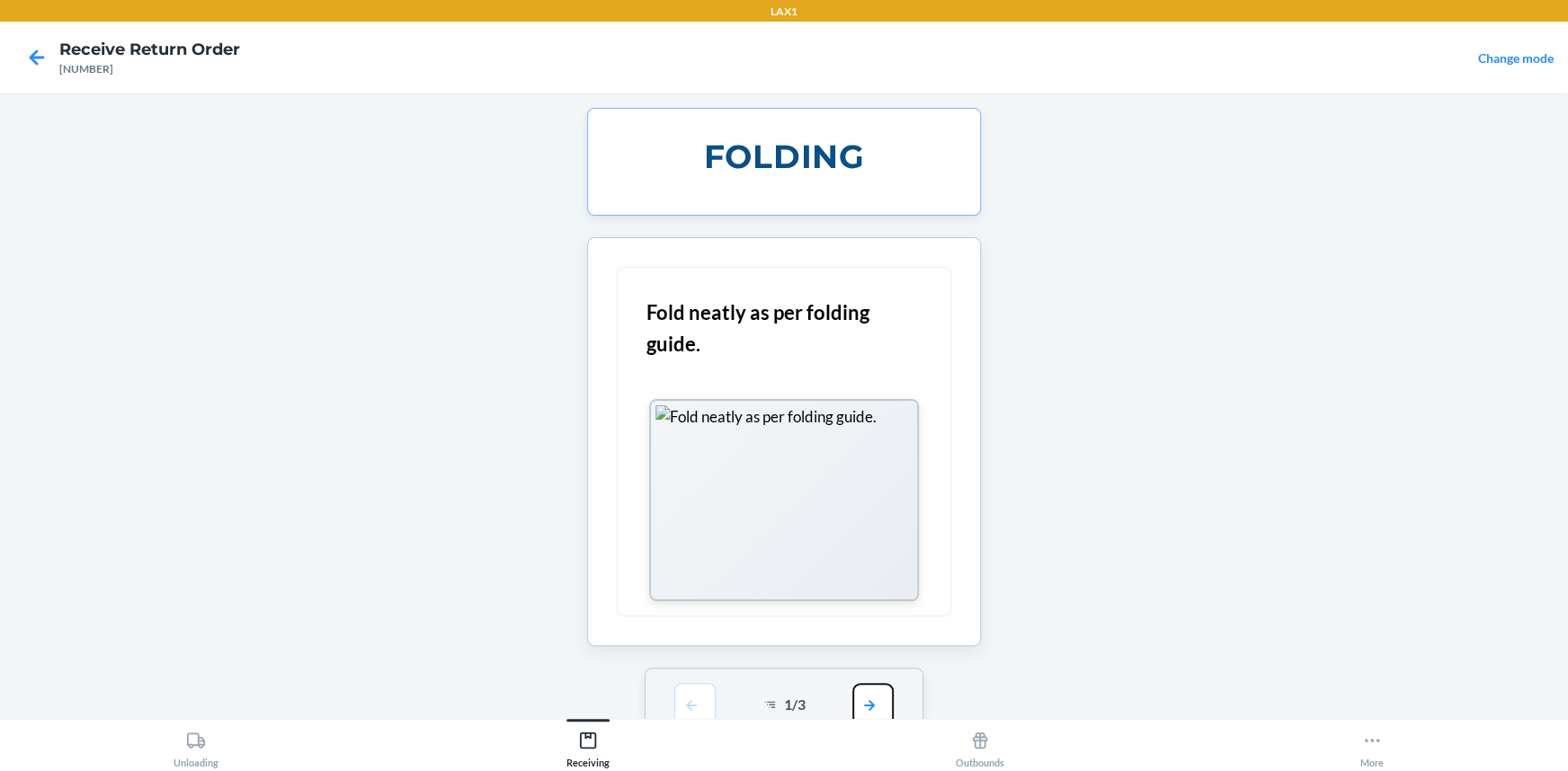 click at bounding box center (873, 705) 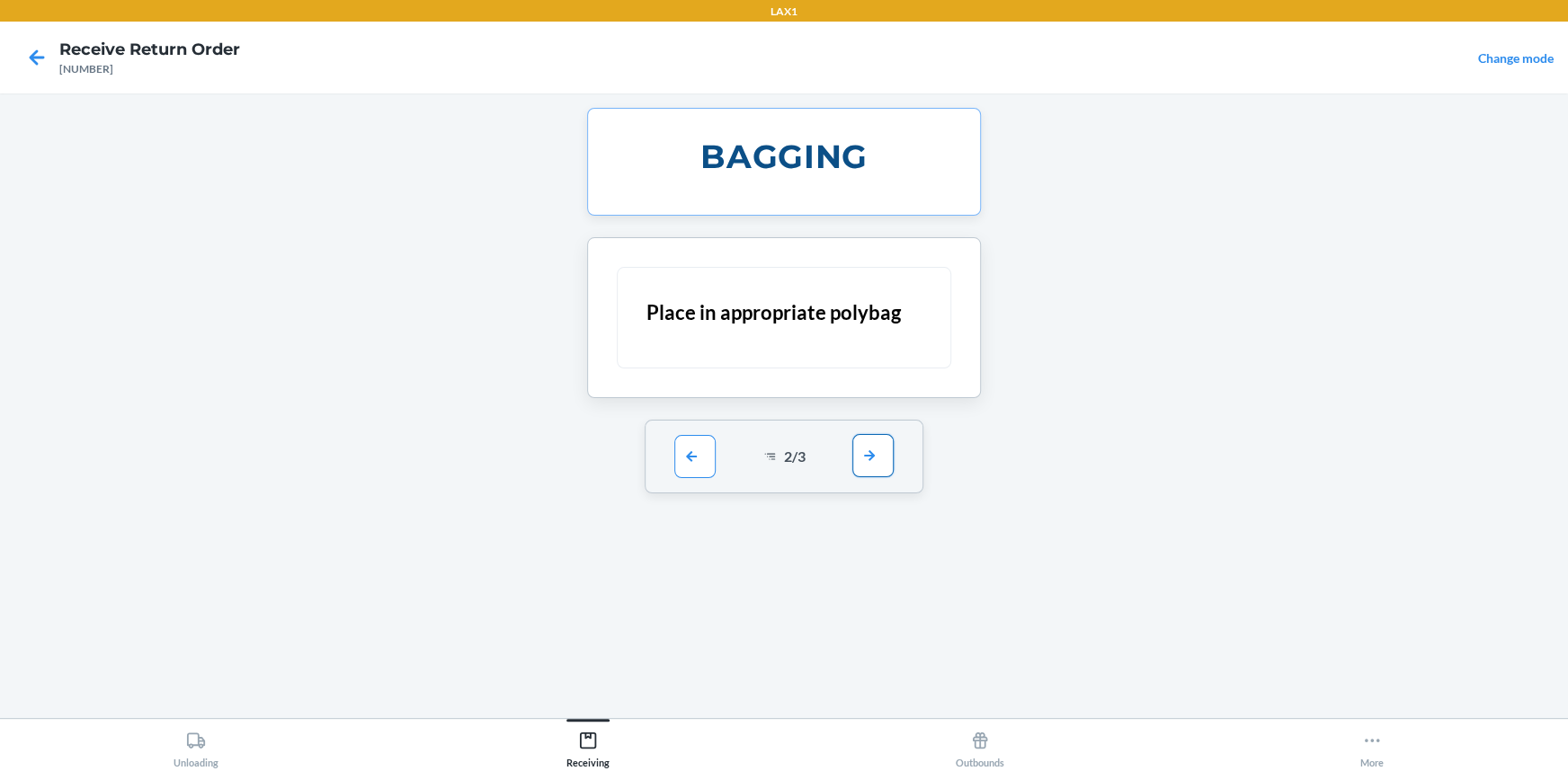 click at bounding box center (873, 456) 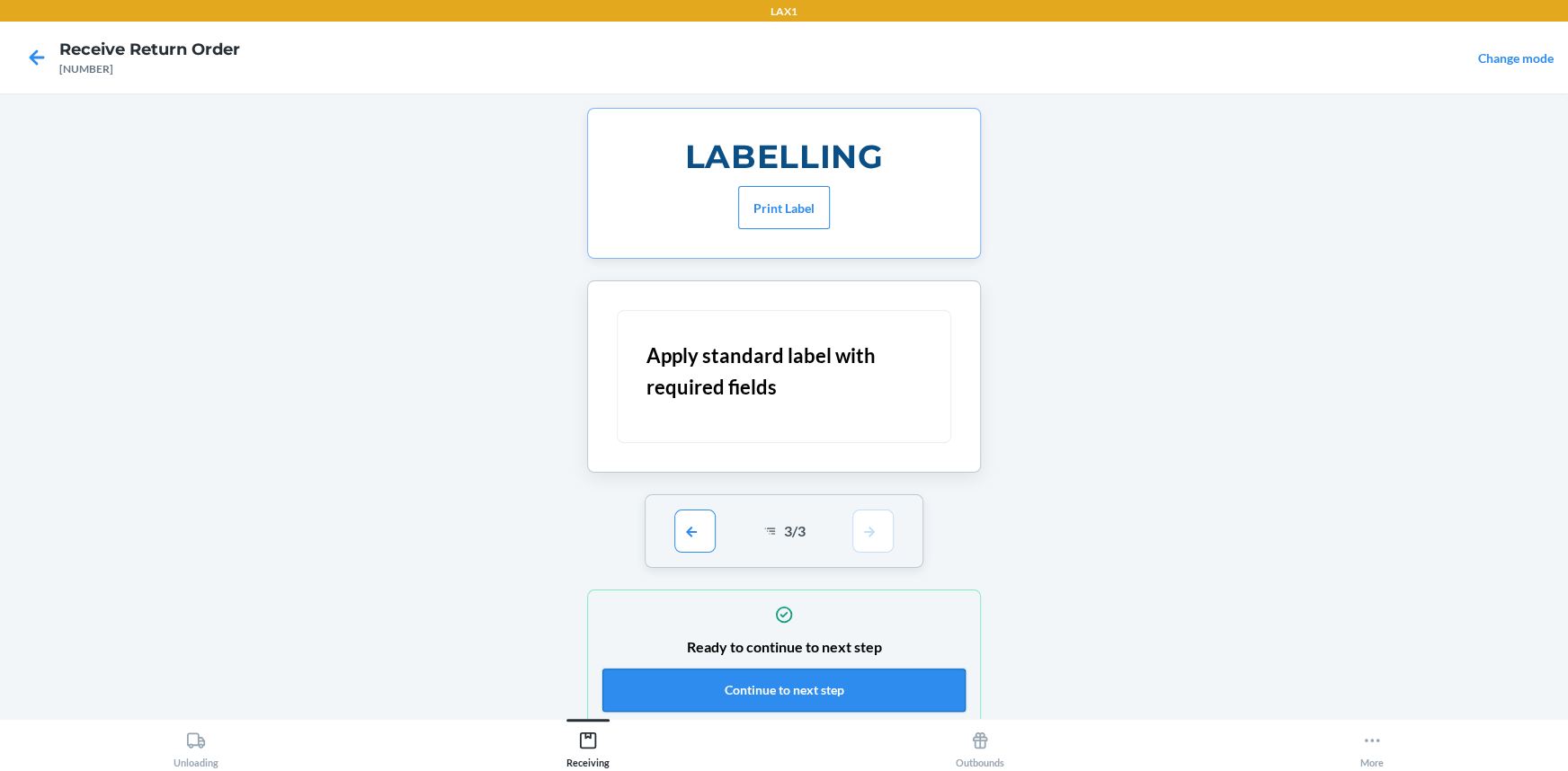 click on "Continue to next step" at bounding box center [784, 690] 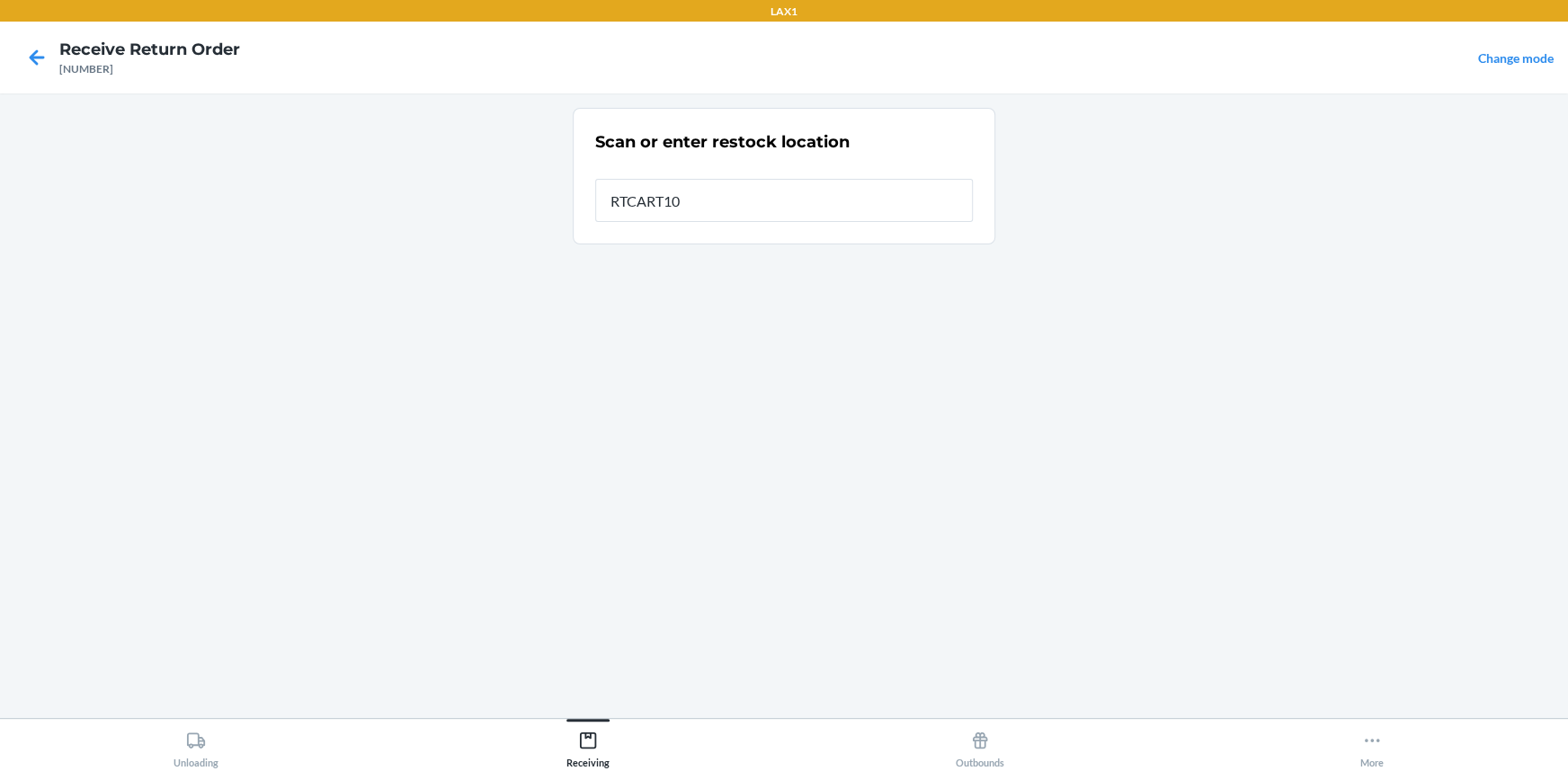 type on "RTCART100" 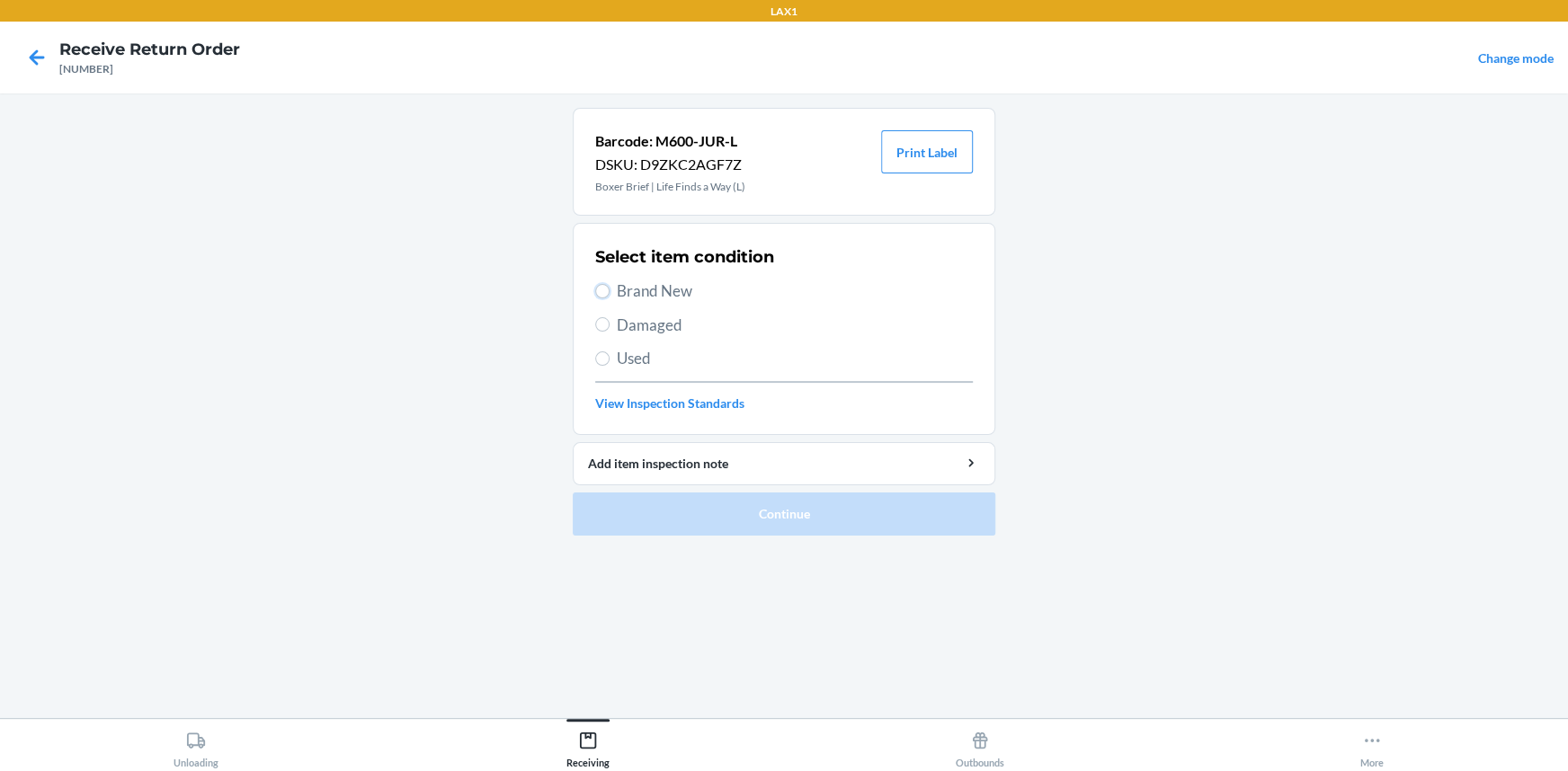 drag, startPoint x: 602, startPoint y: 288, endPoint x: 634, endPoint y: 434, distance: 149.46572 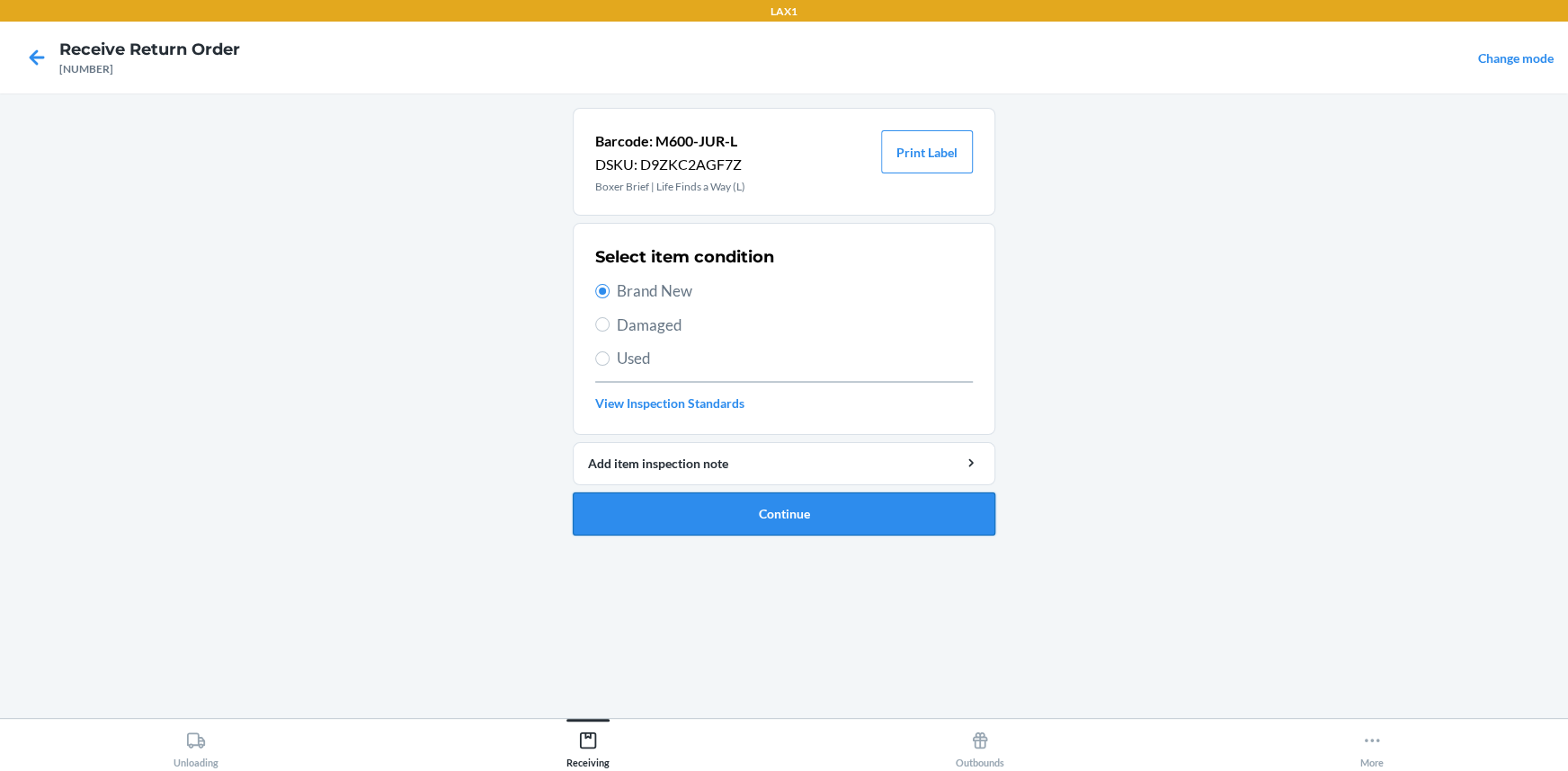 click on "Continue" at bounding box center [784, 514] 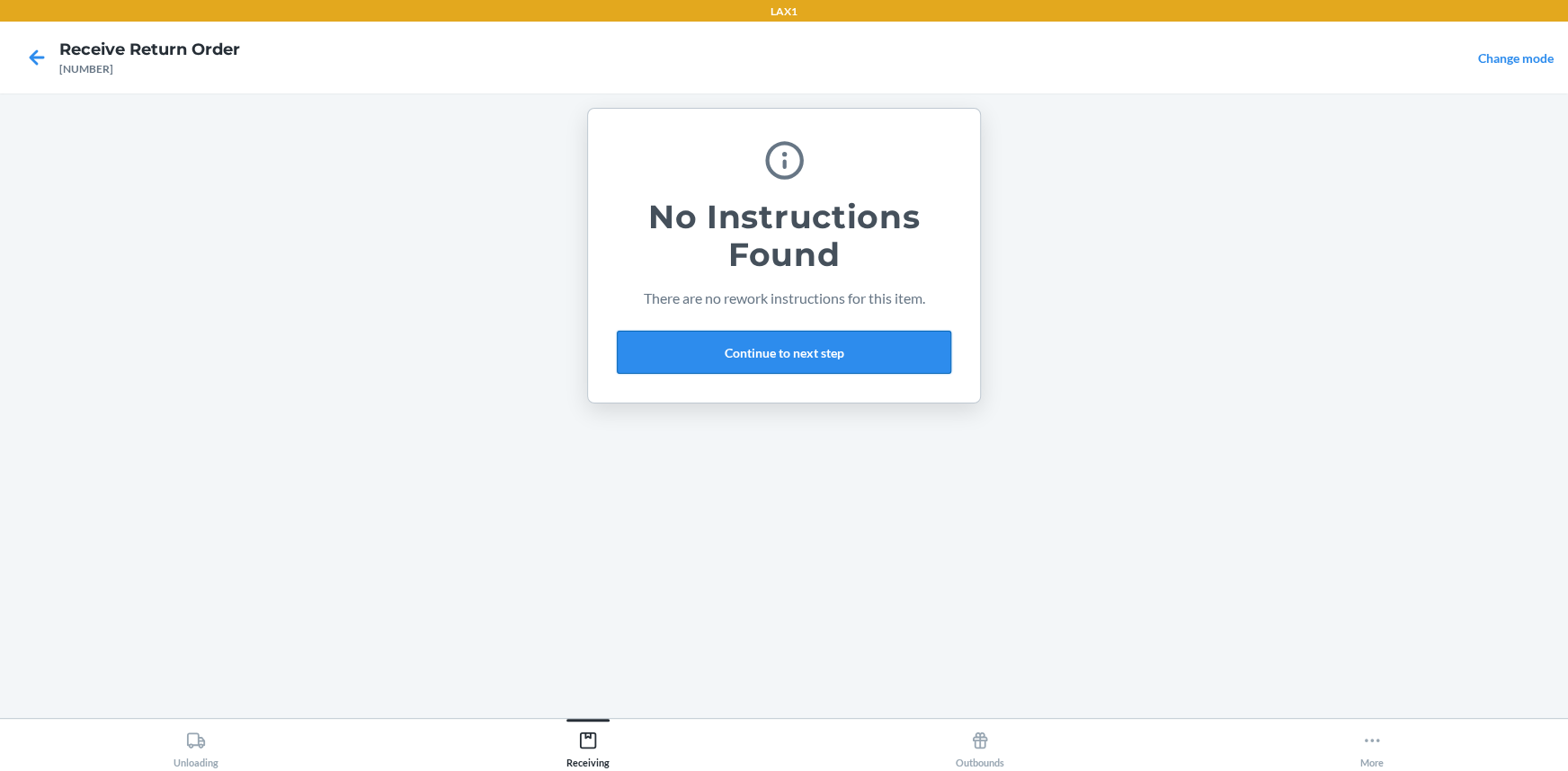 click on "Continue to next step" at bounding box center (784, 352) 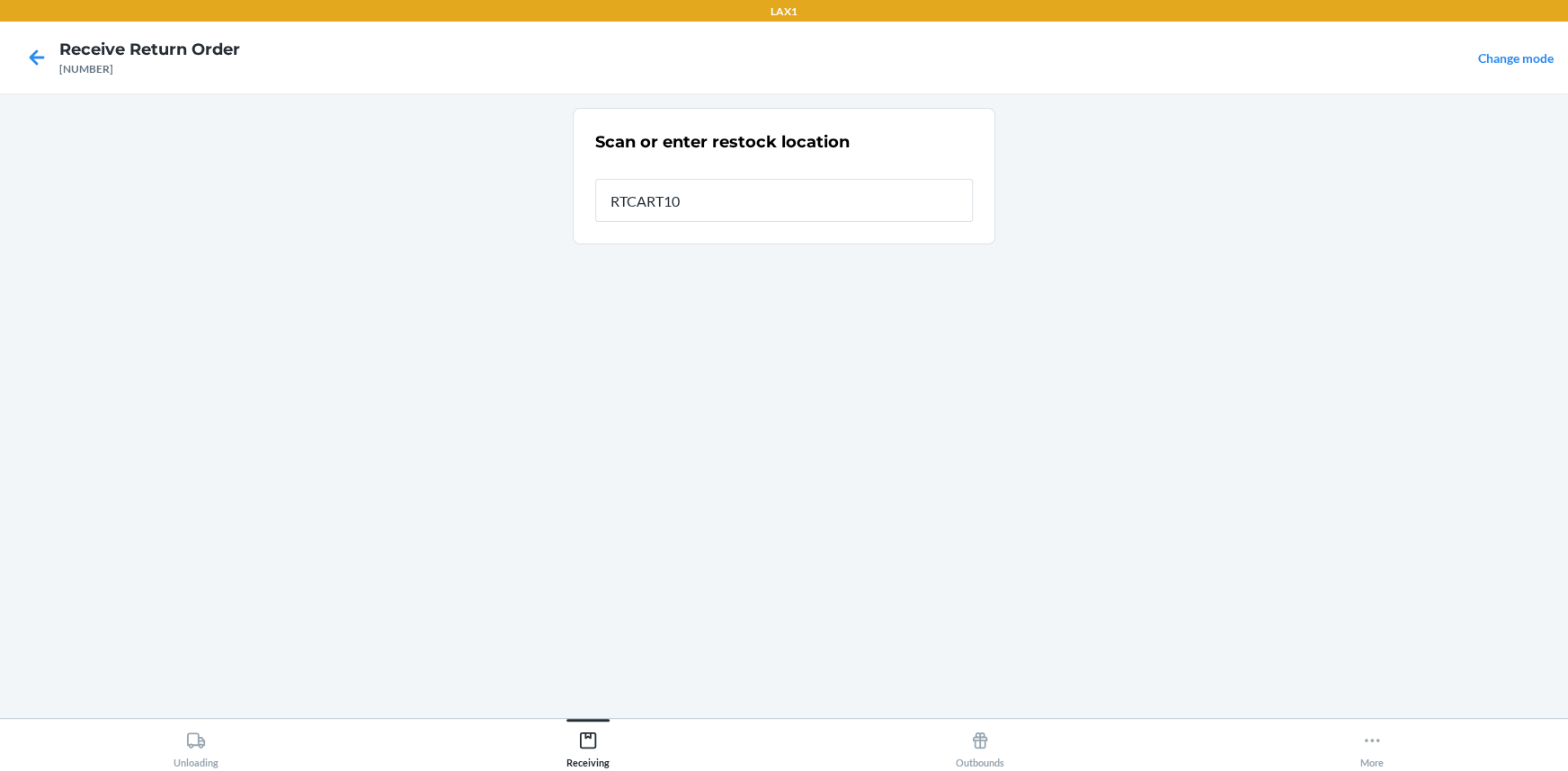 type on "RTCART100" 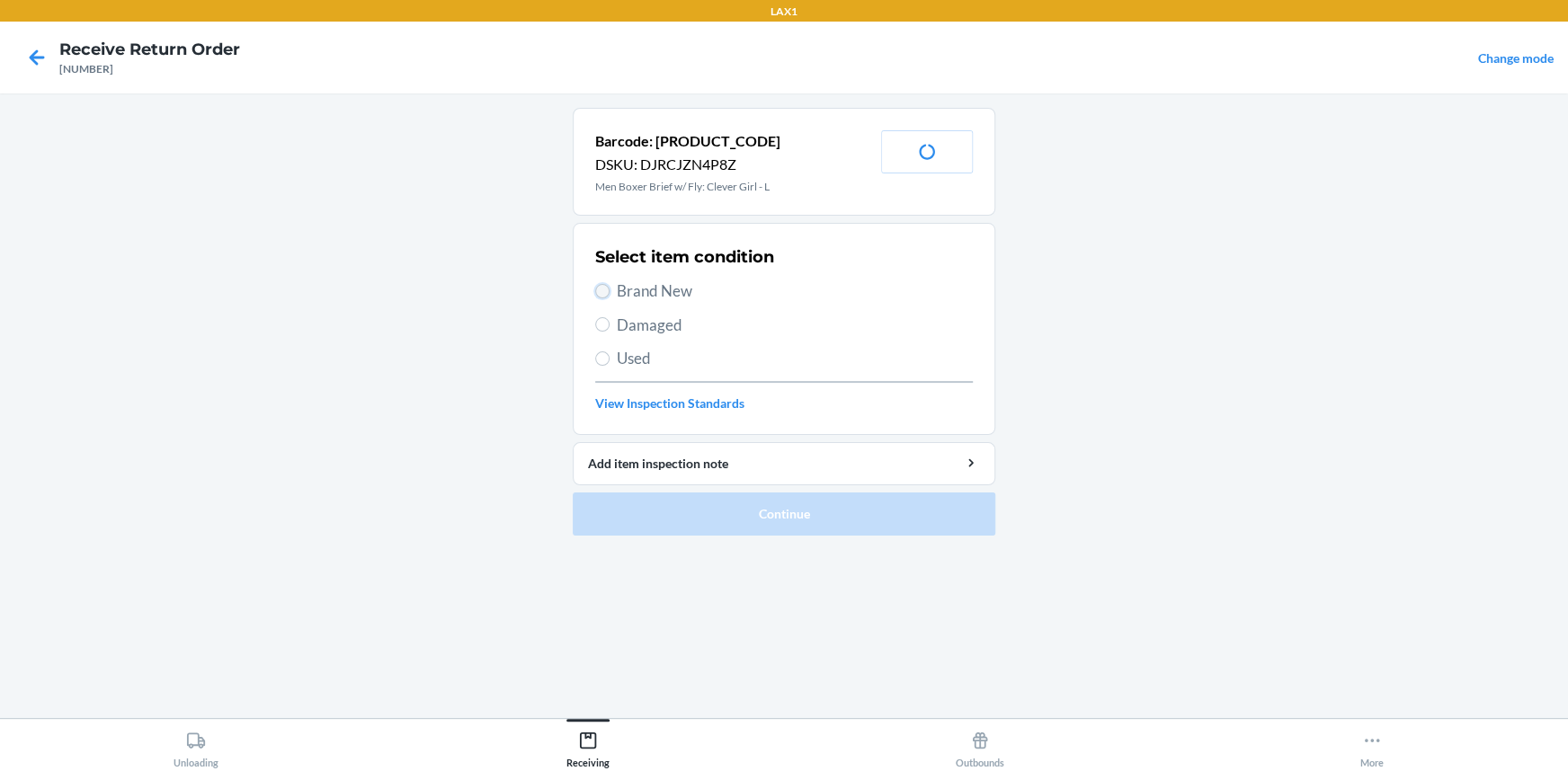 click on "Brand New" at bounding box center (602, 291) 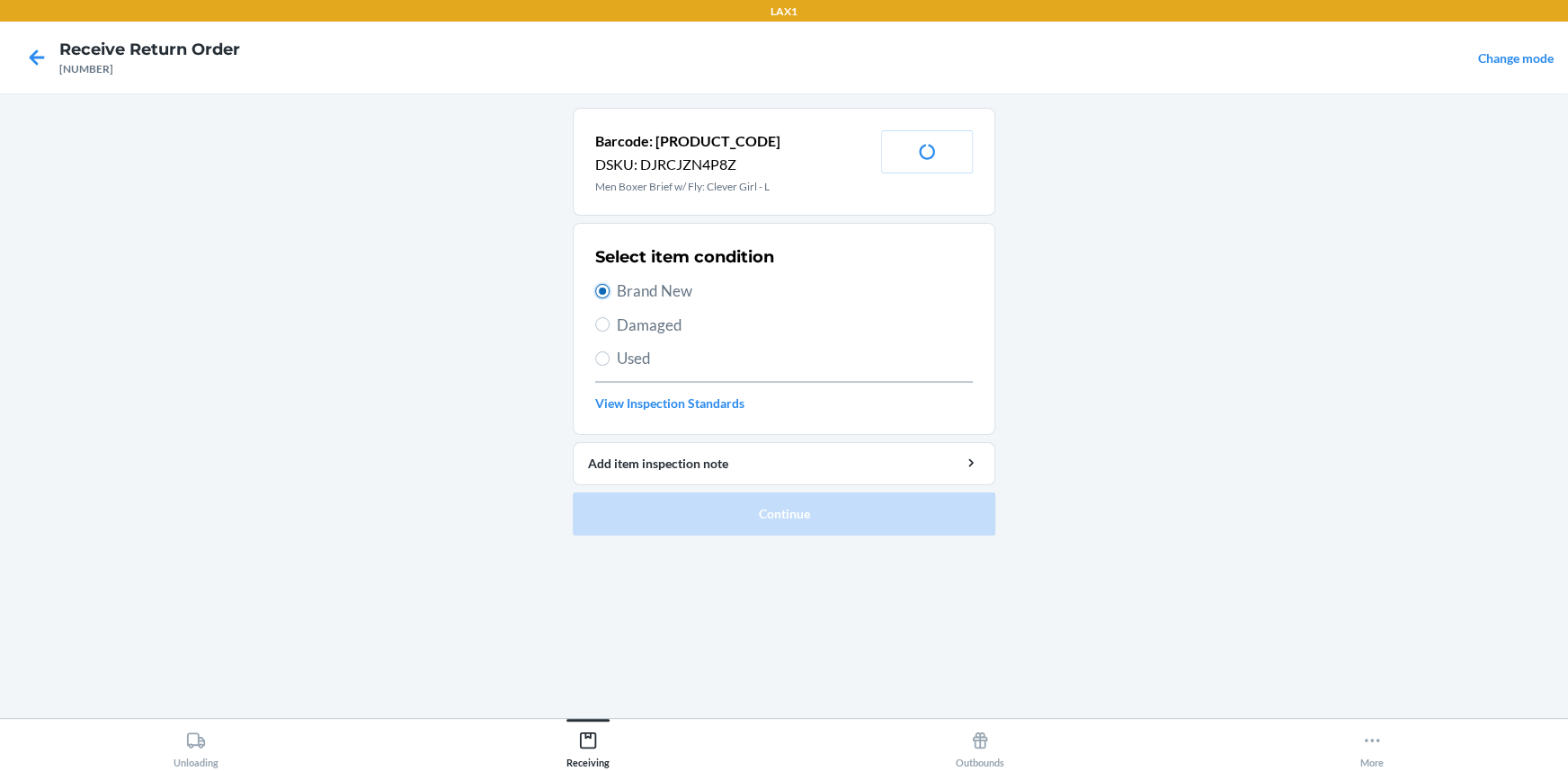 radio on "true" 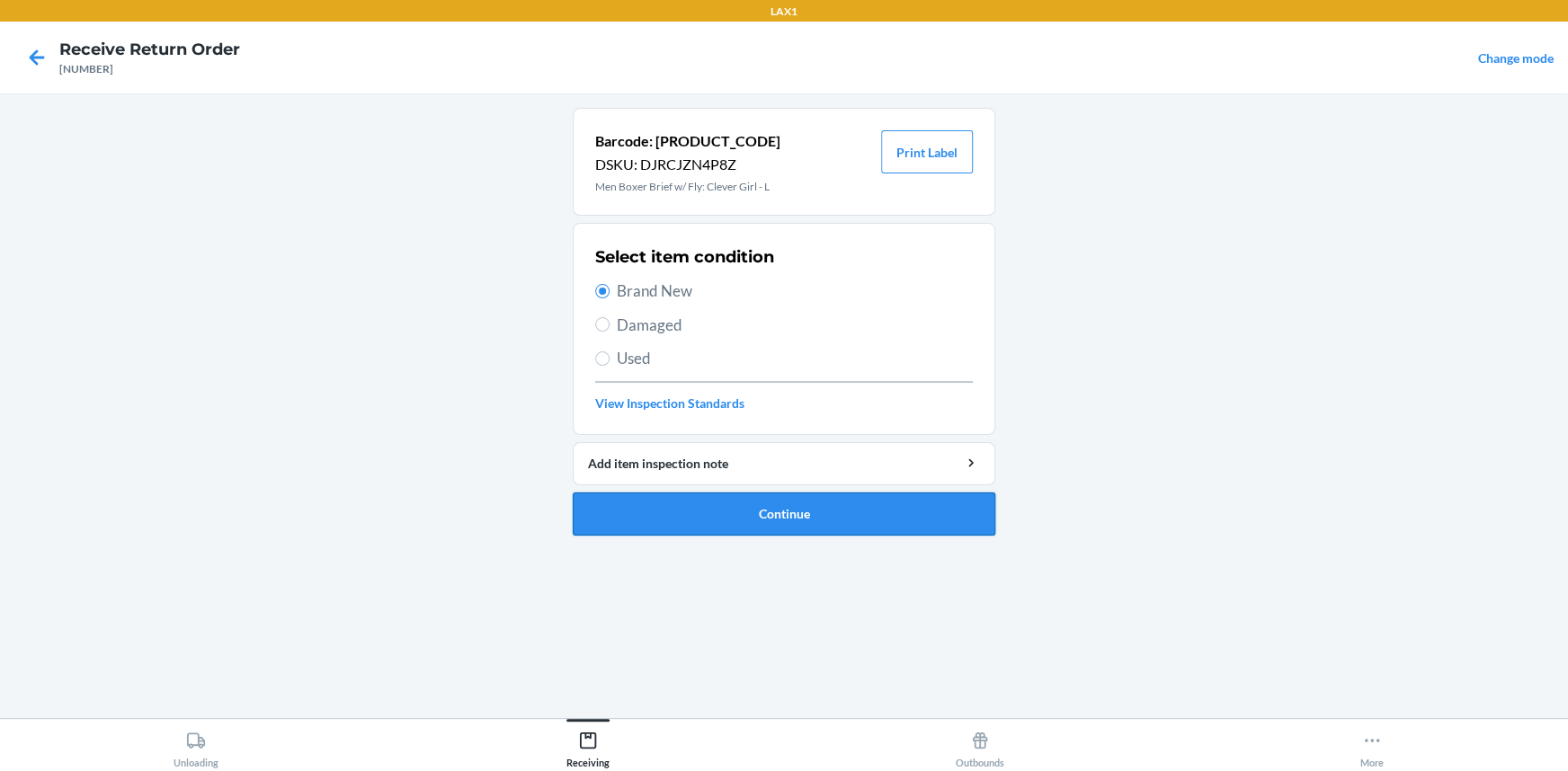 click on "Continue" at bounding box center [784, 514] 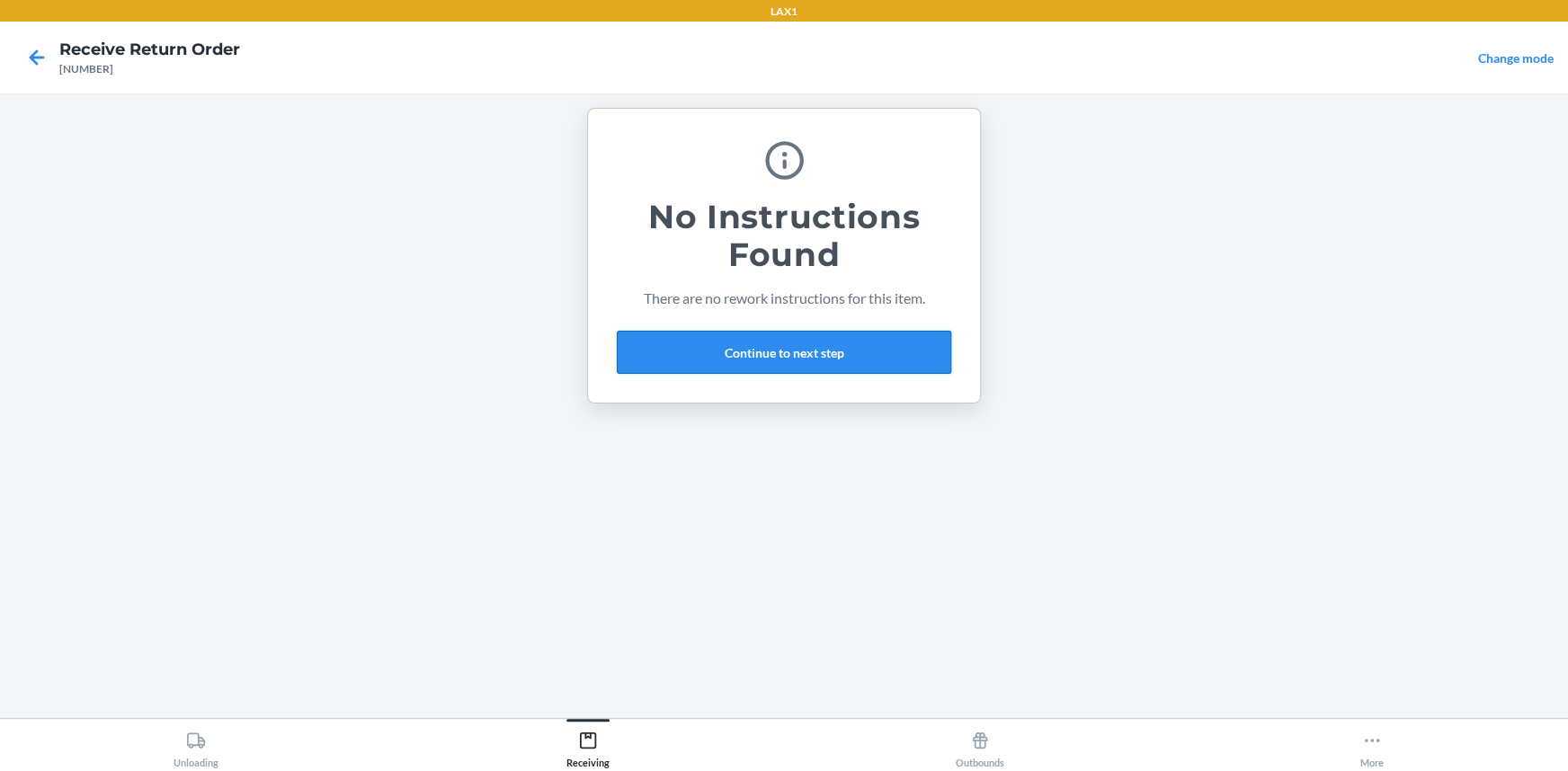 click on "Continue to next step" at bounding box center (784, 352) 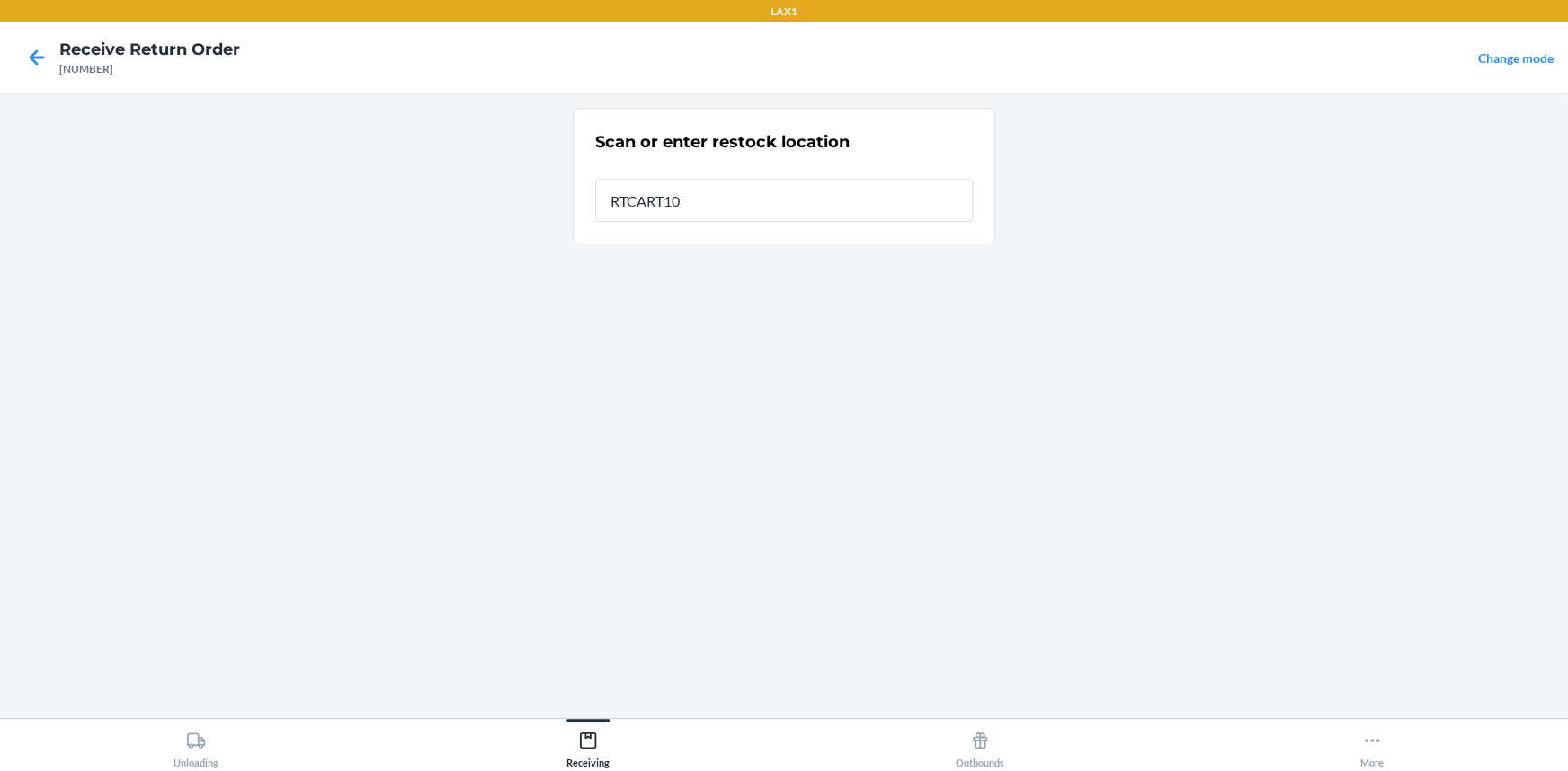 type on "RTCART100" 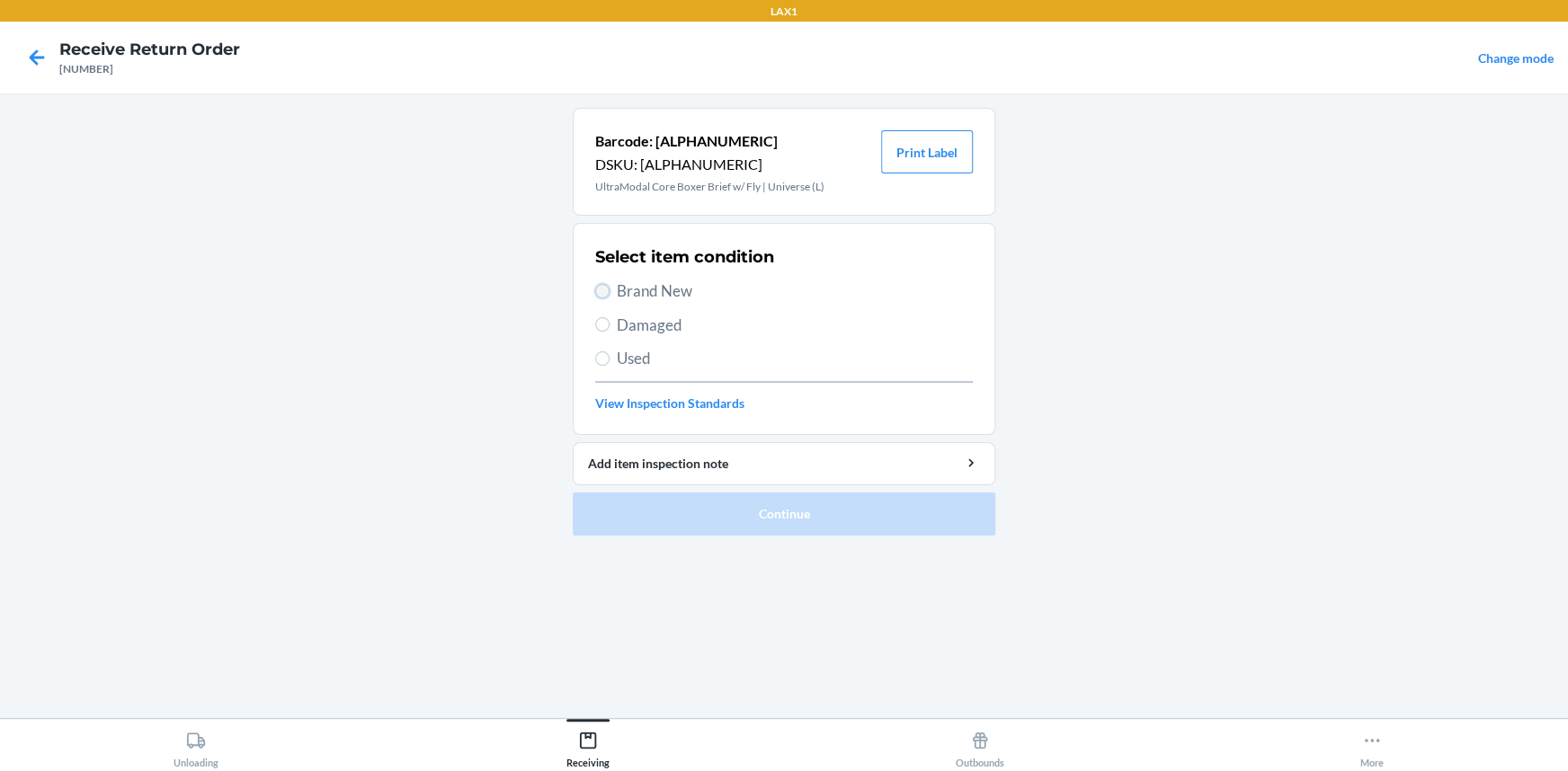 click on "Brand New" at bounding box center (602, 291) 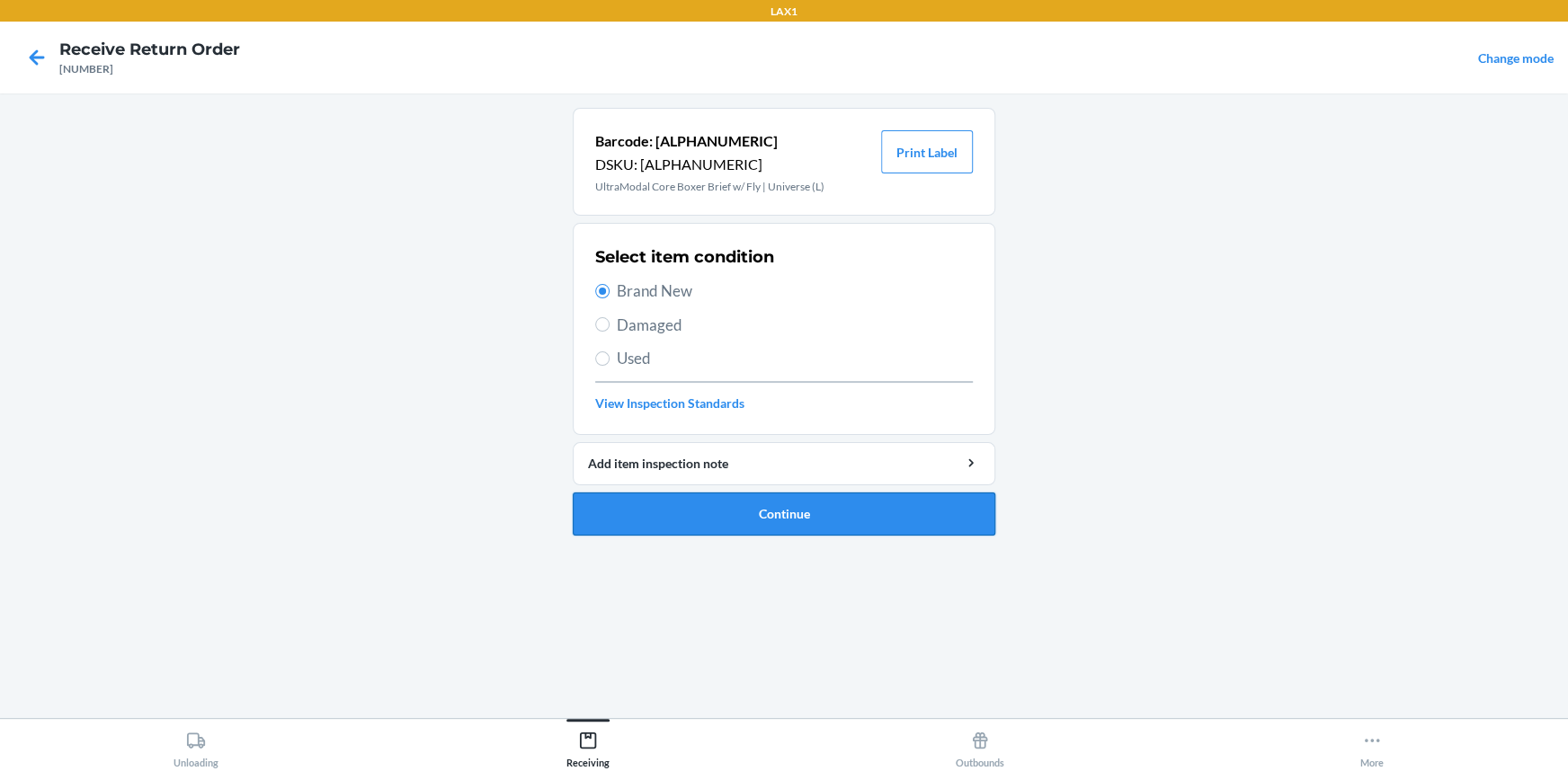 click on "Continue" at bounding box center [784, 514] 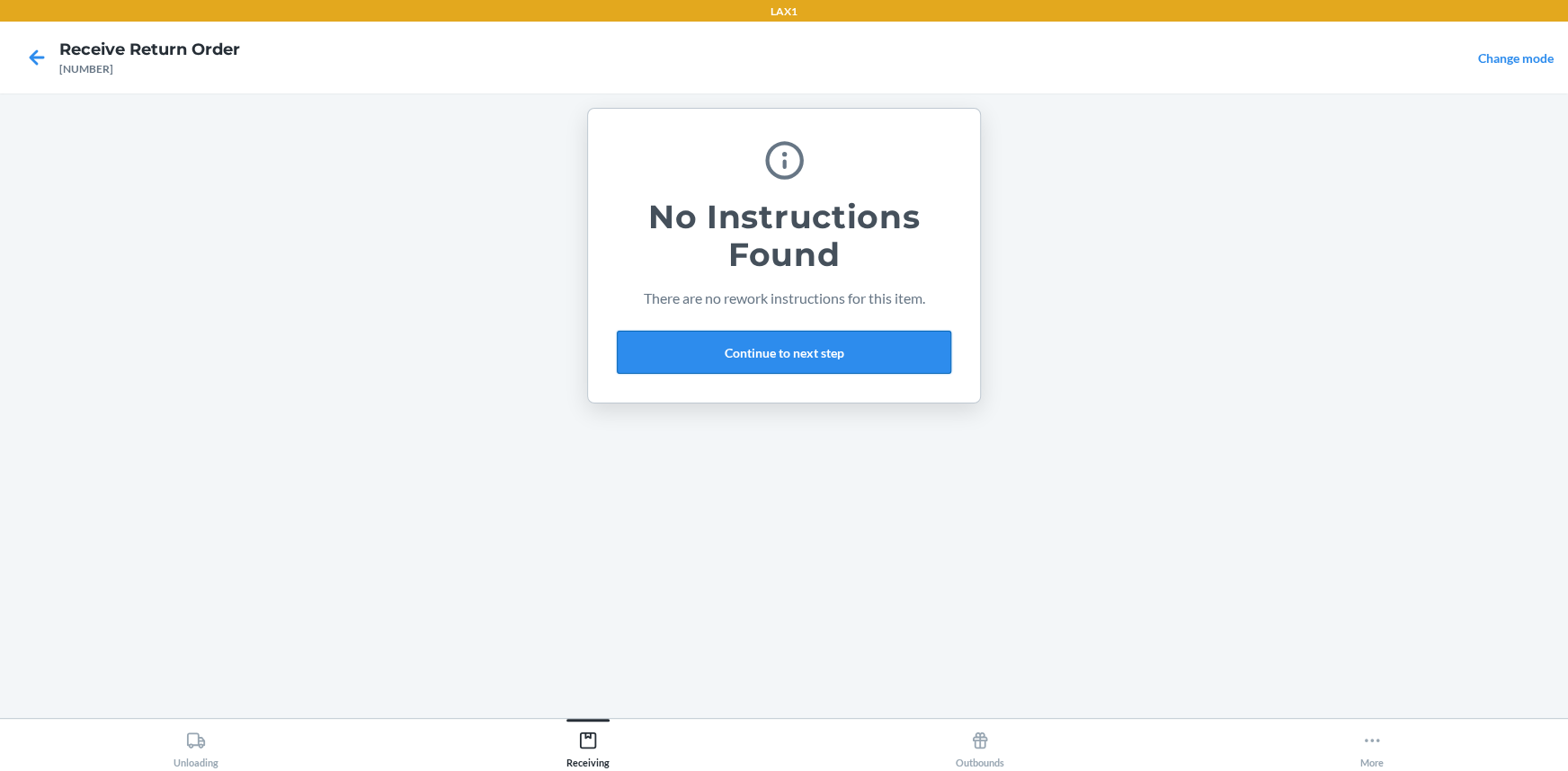 click on "Continue to next step" at bounding box center [784, 352] 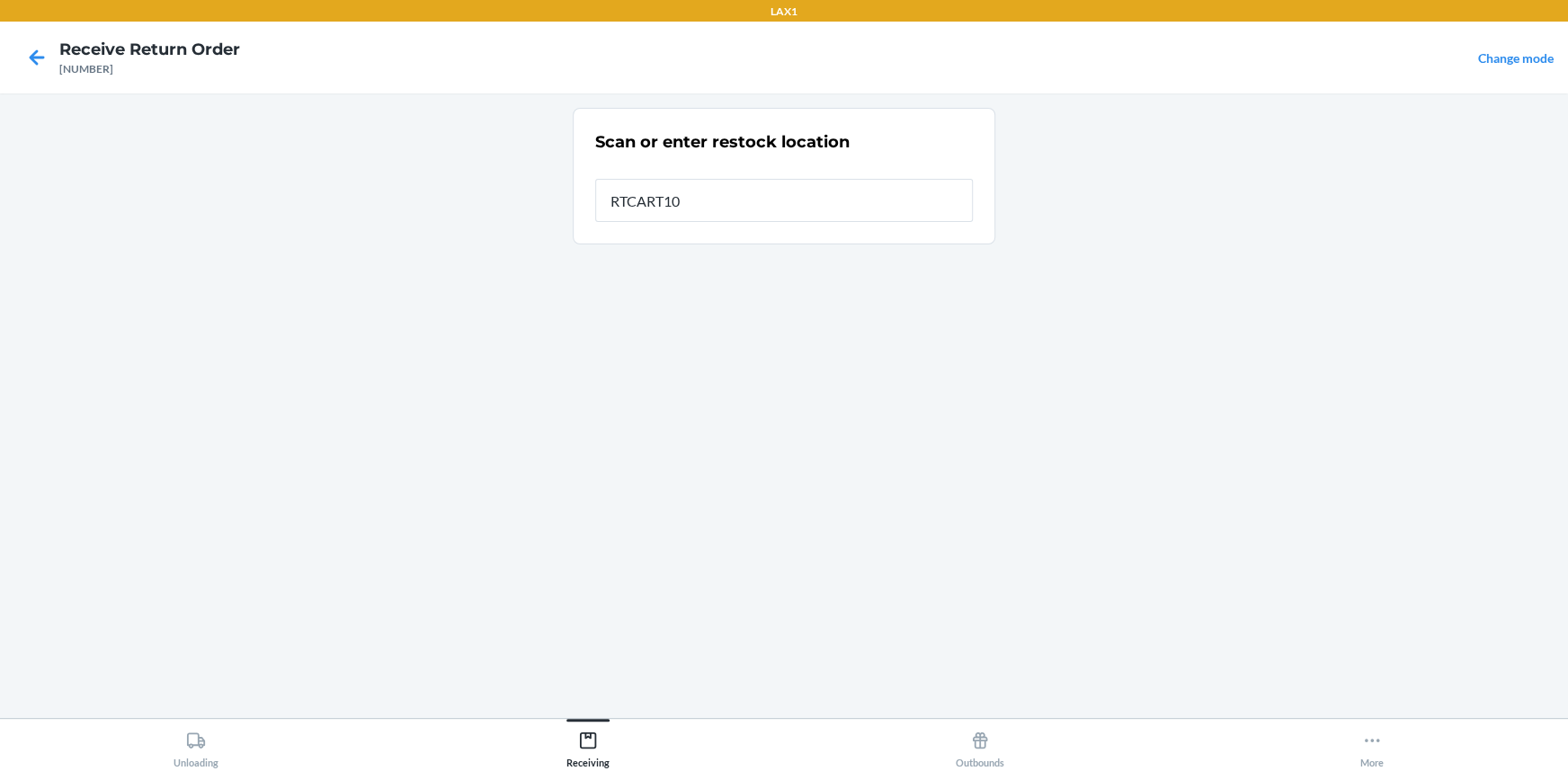 type on "RTCART100" 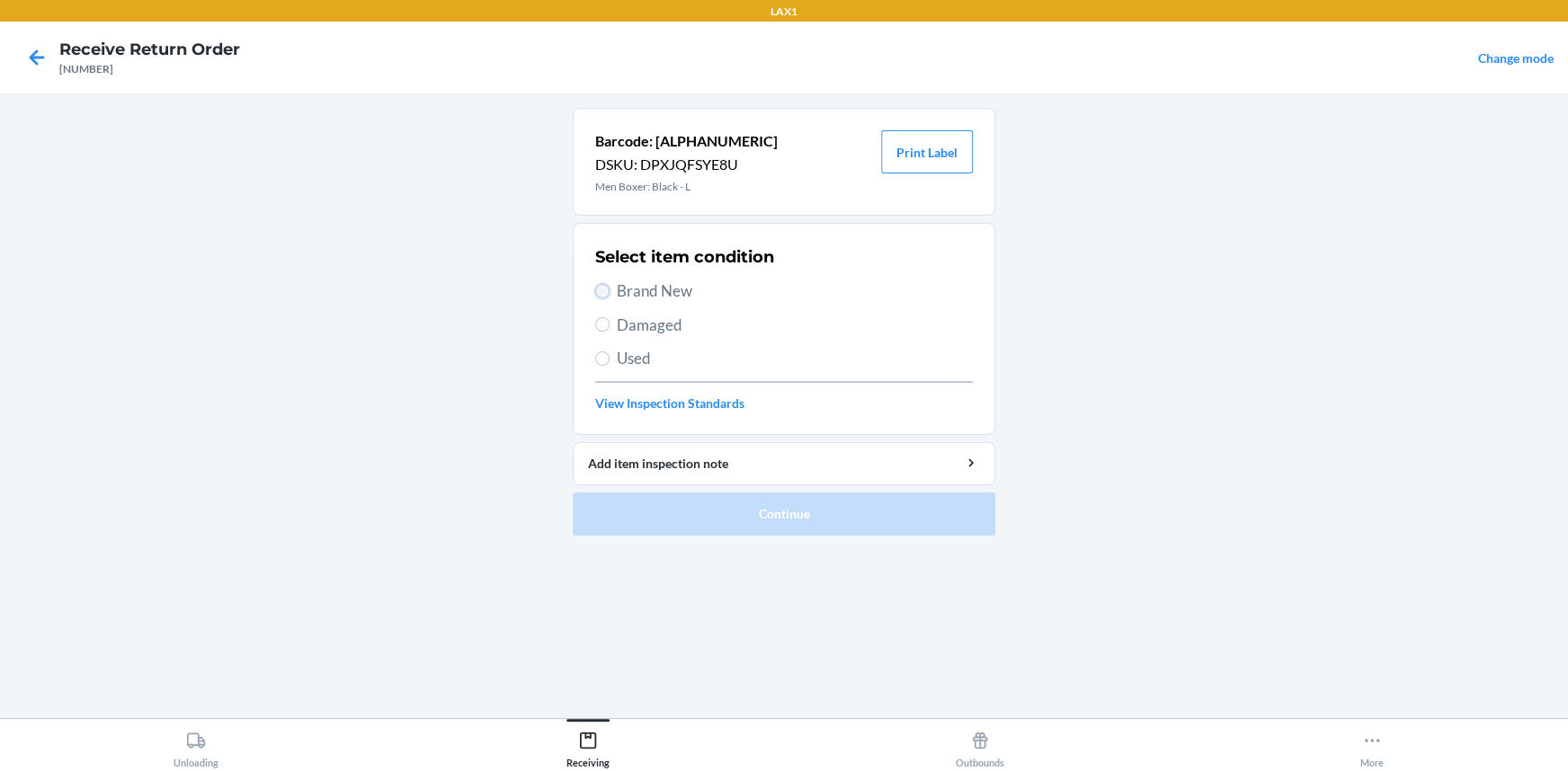 click on "Brand New" at bounding box center [602, 291] 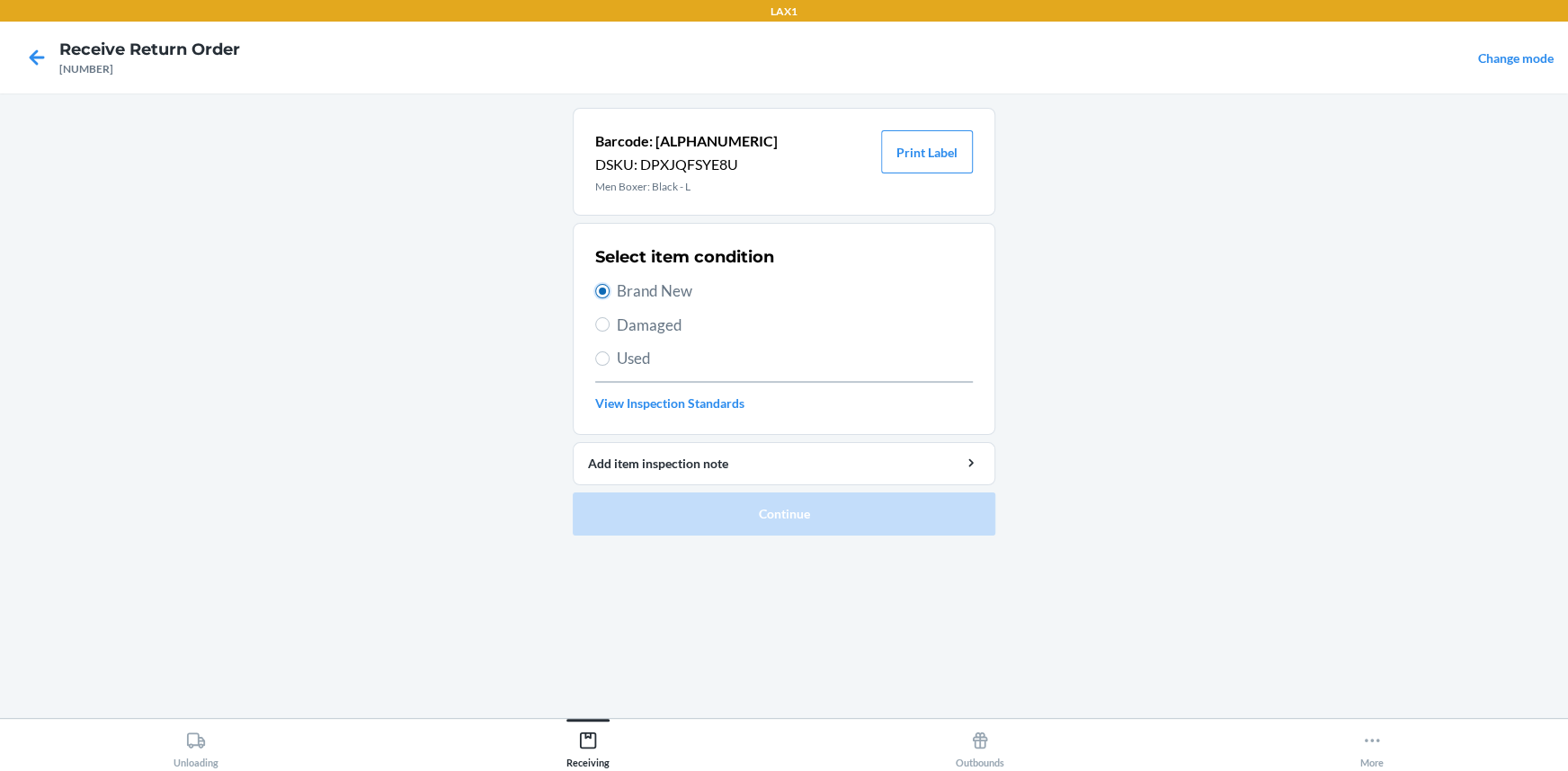 radio on "true" 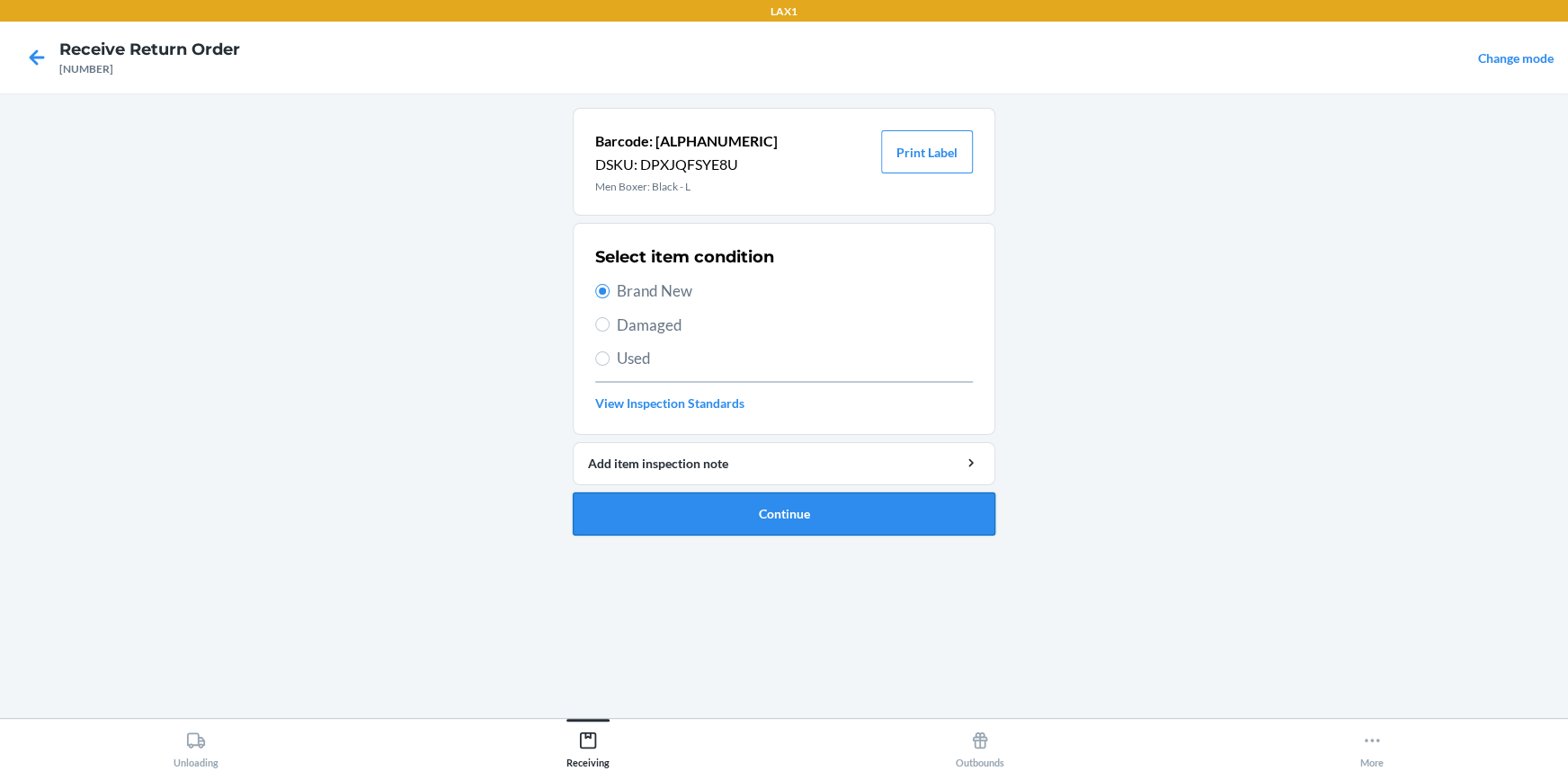 drag, startPoint x: 749, startPoint y: 514, endPoint x: 733, endPoint y: 510, distance: 16.492423 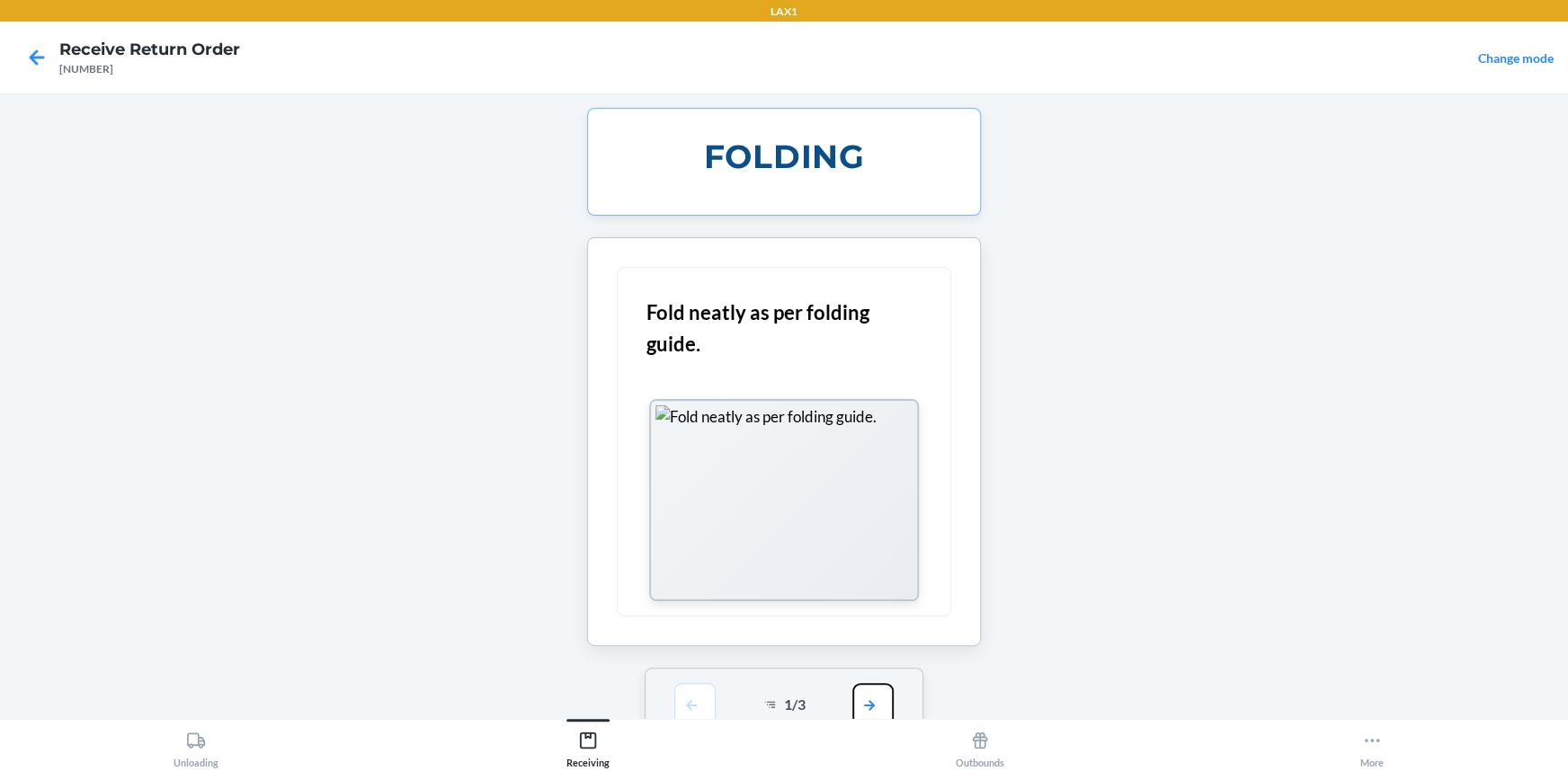 click at bounding box center (873, 705) 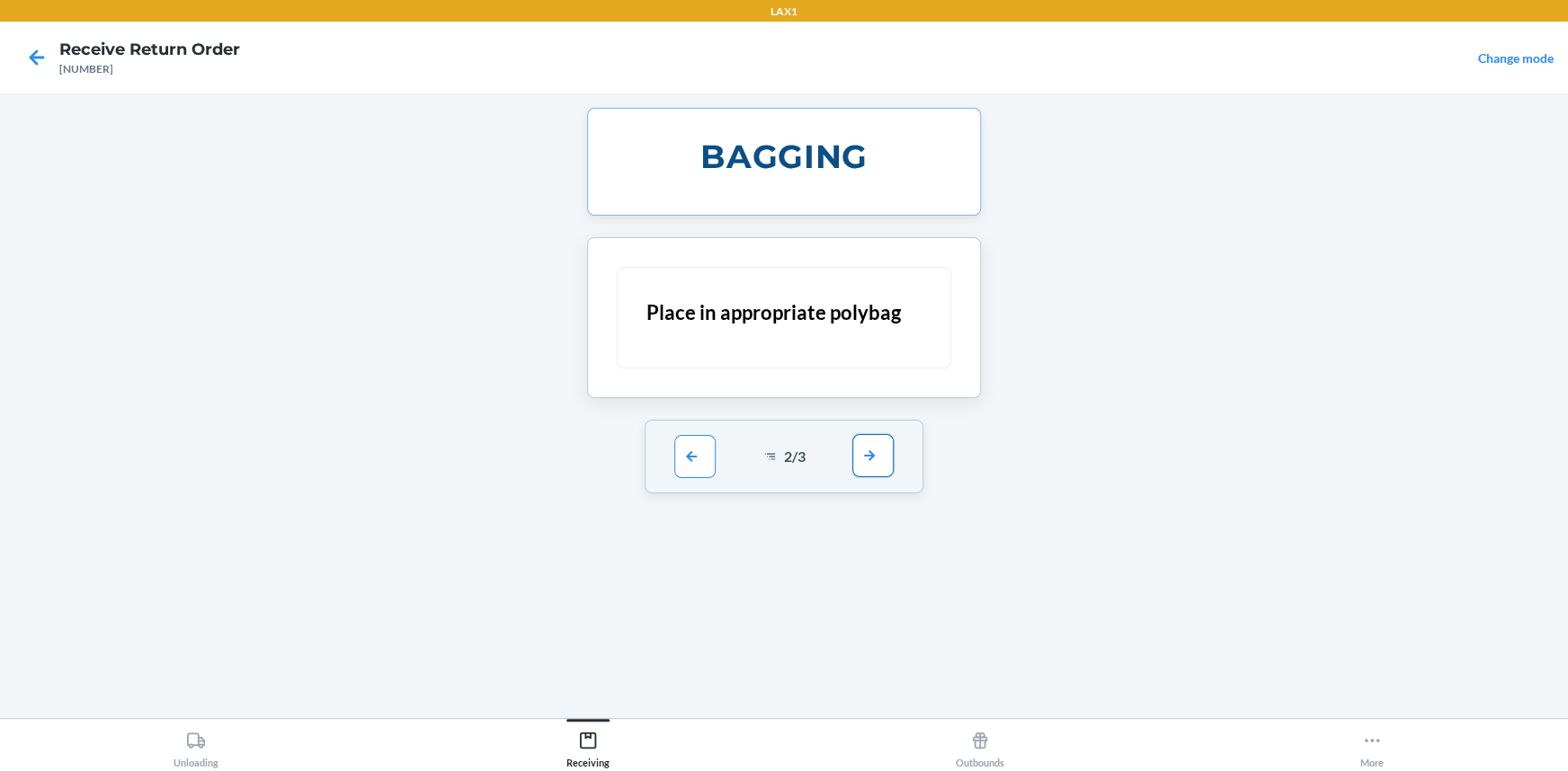 click at bounding box center (873, 456) 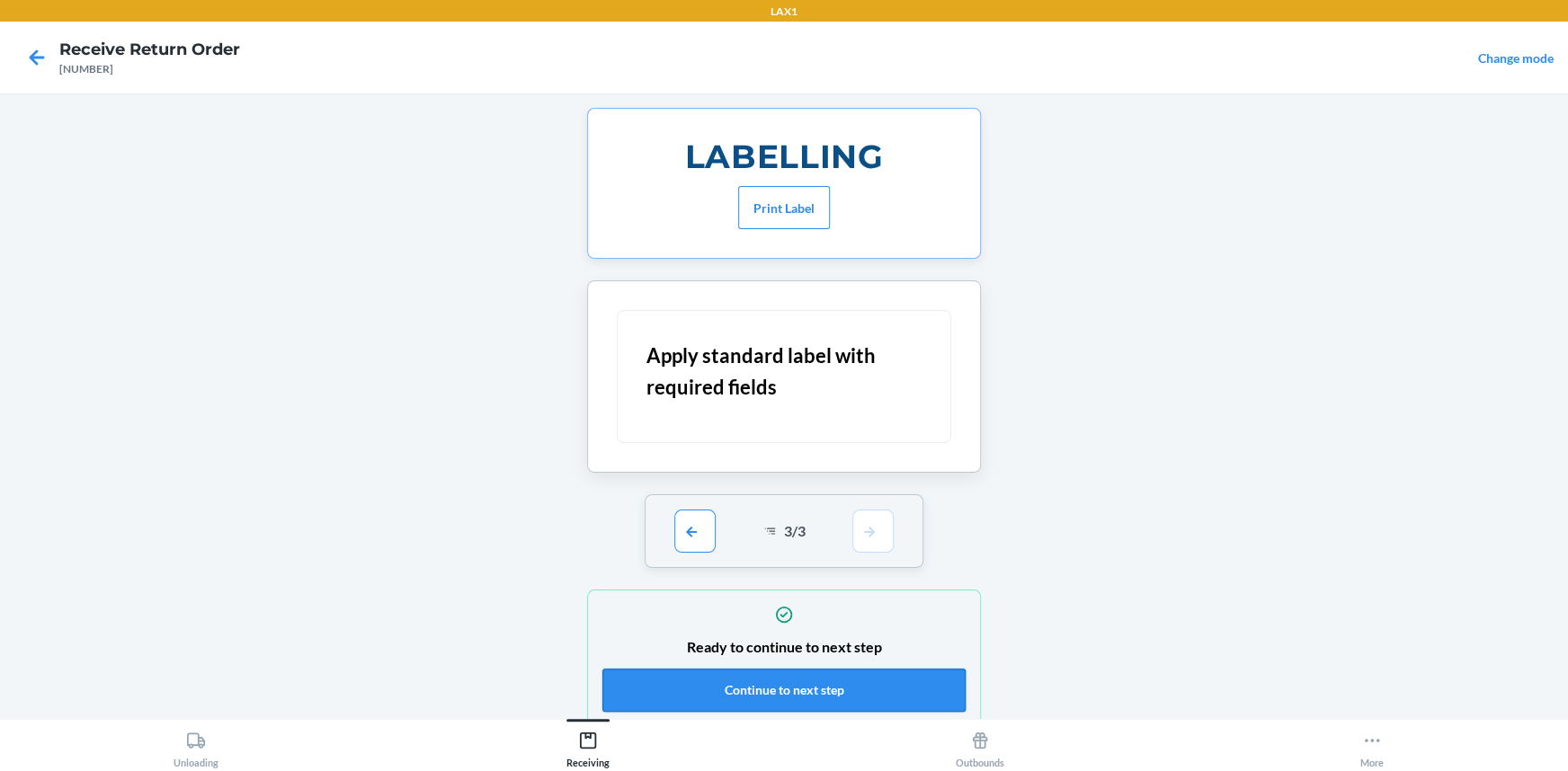 click on "Continue to next step" at bounding box center [784, 690] 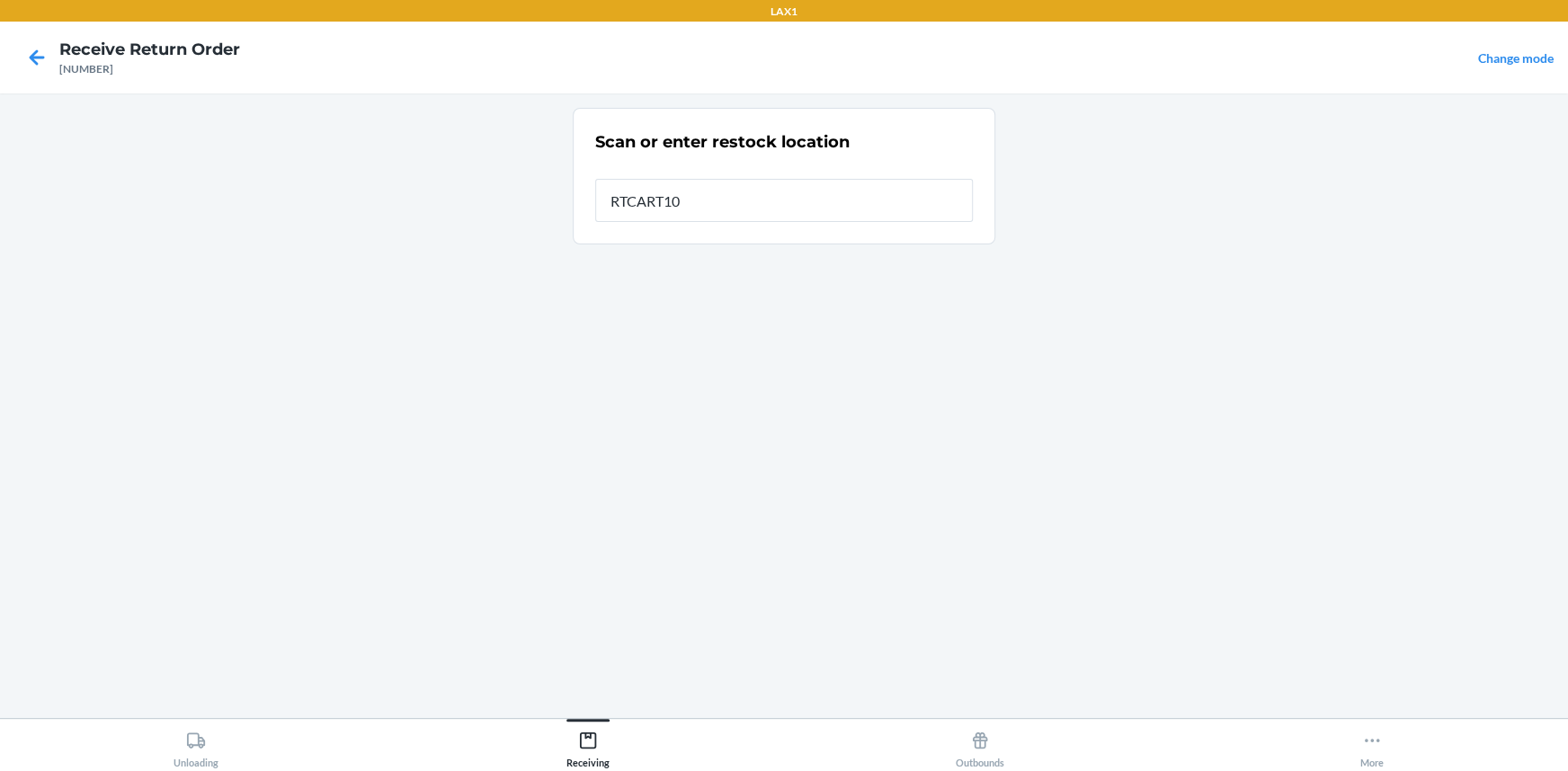 type on "RTCART100" 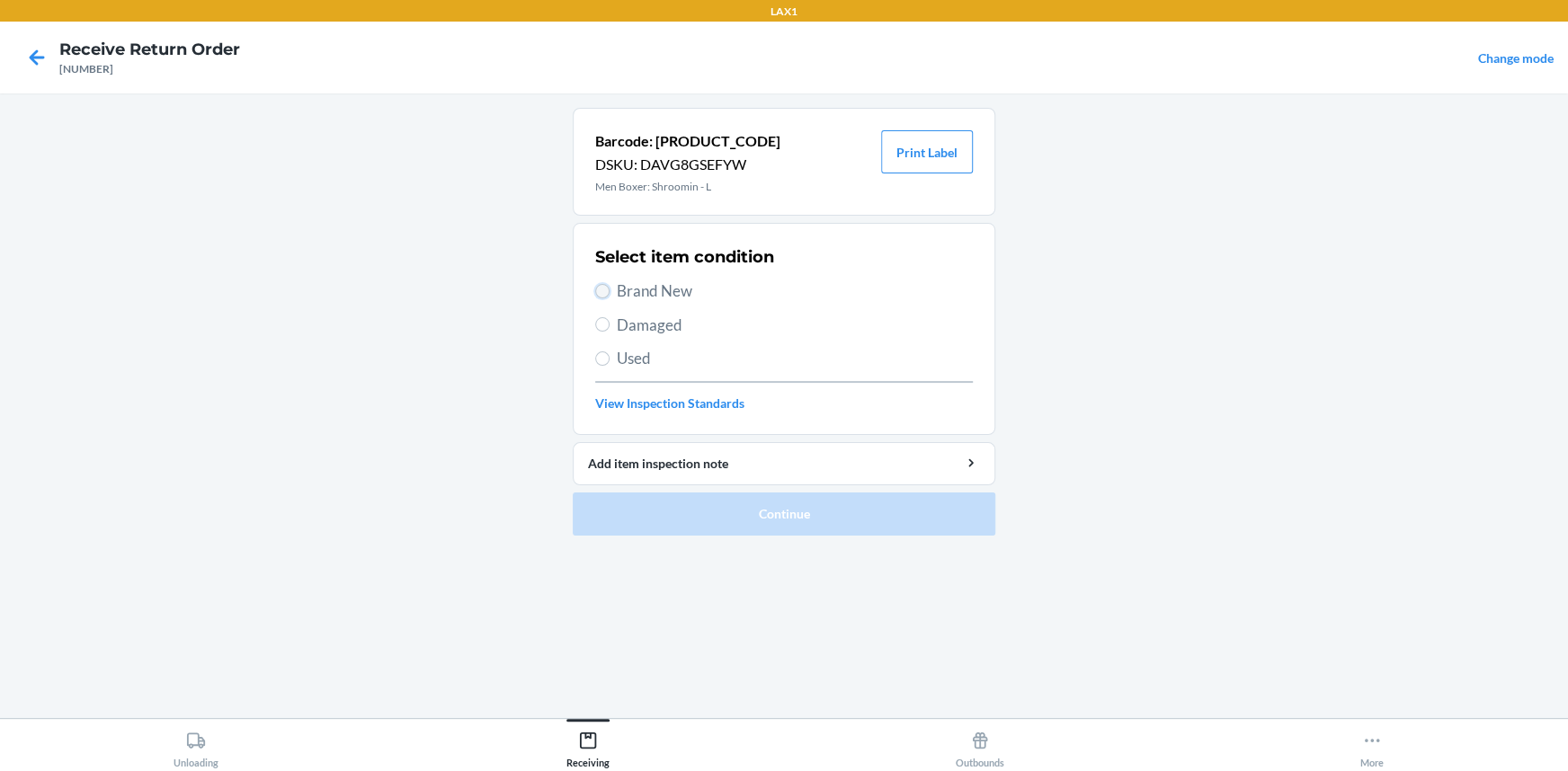 click on "Brand New" at bounding box center (602, 291) 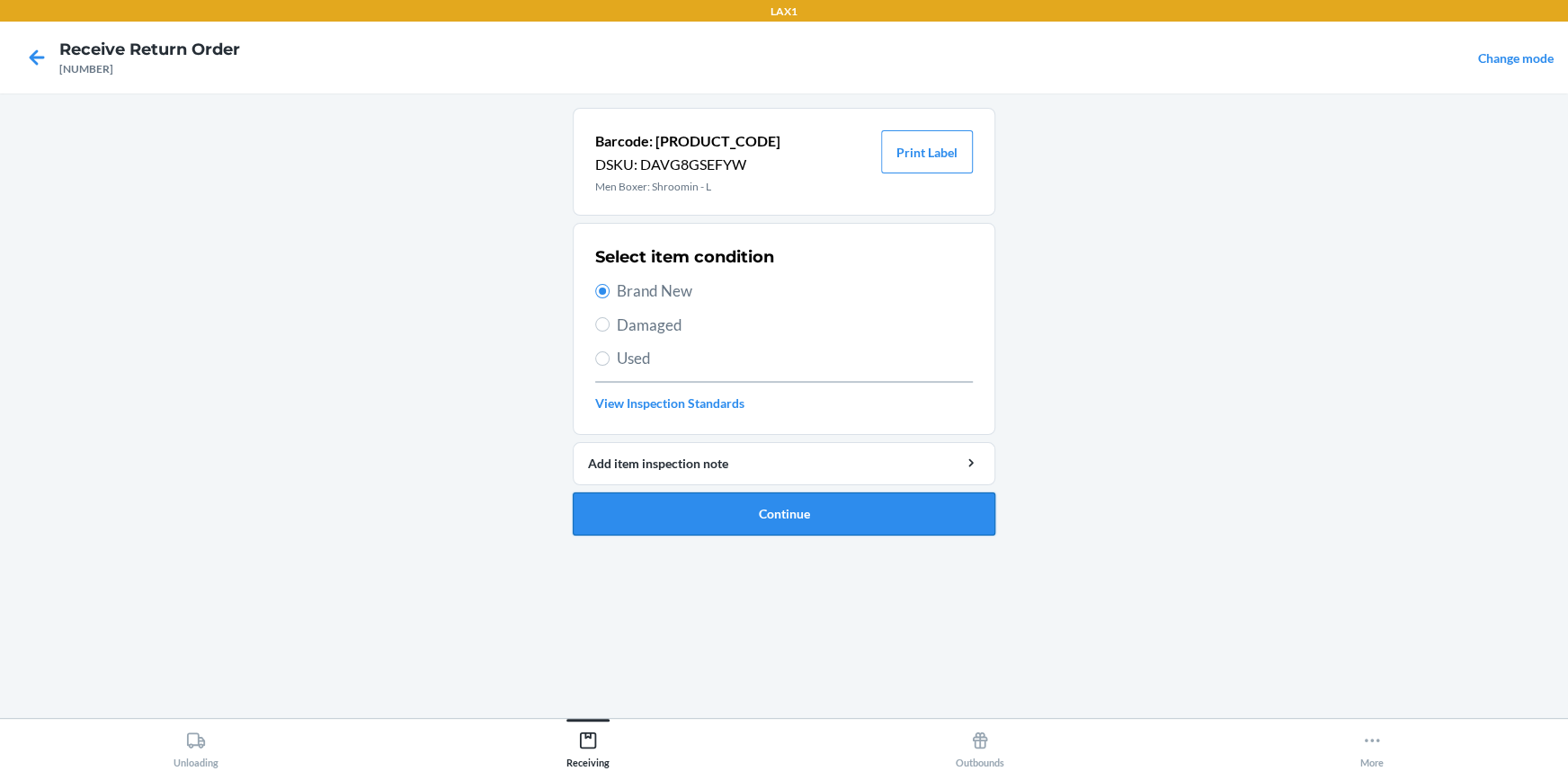 click on "Continue" at bounding box center [784, 514] 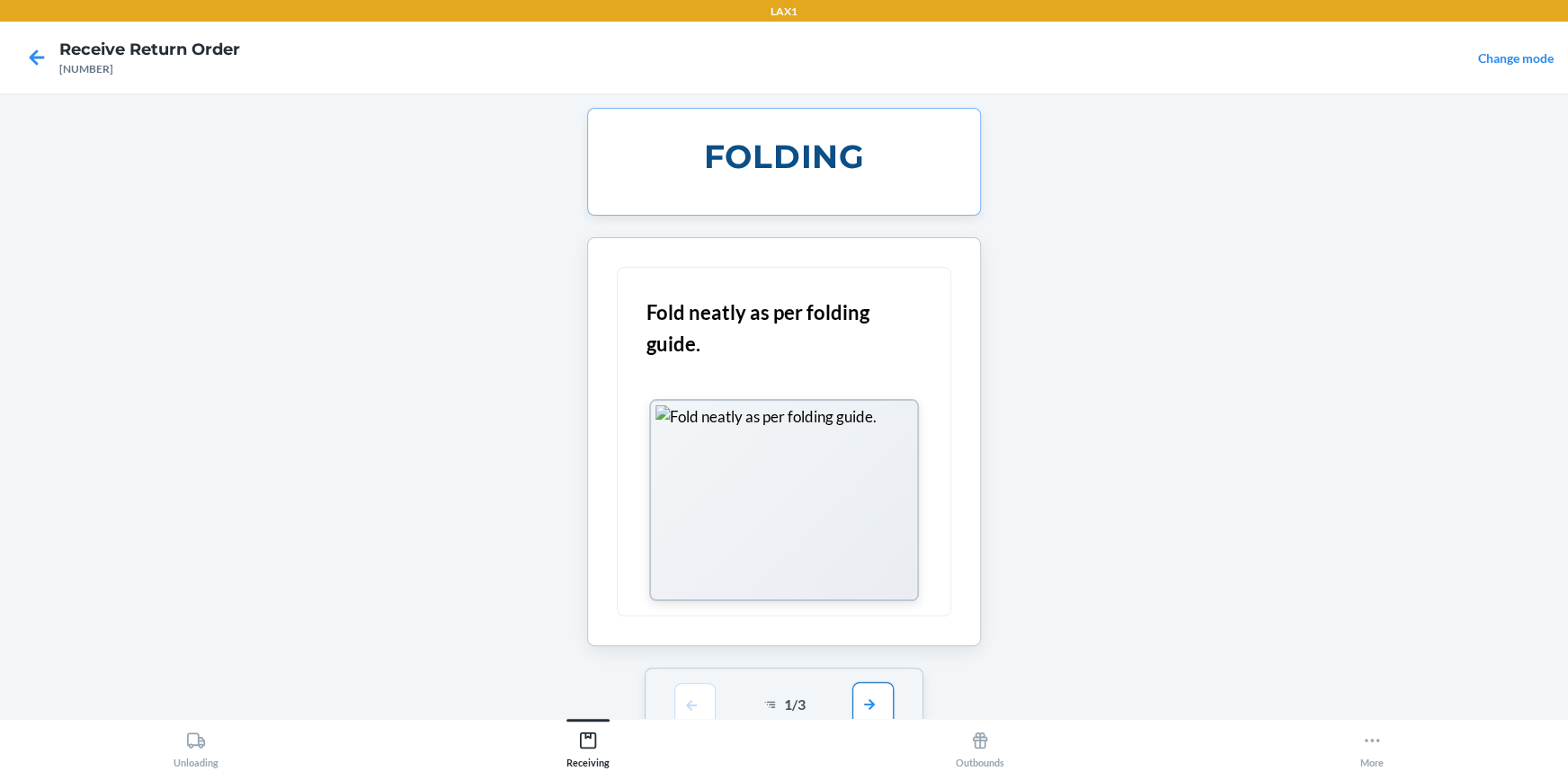 click at bounding box center (873, 704) 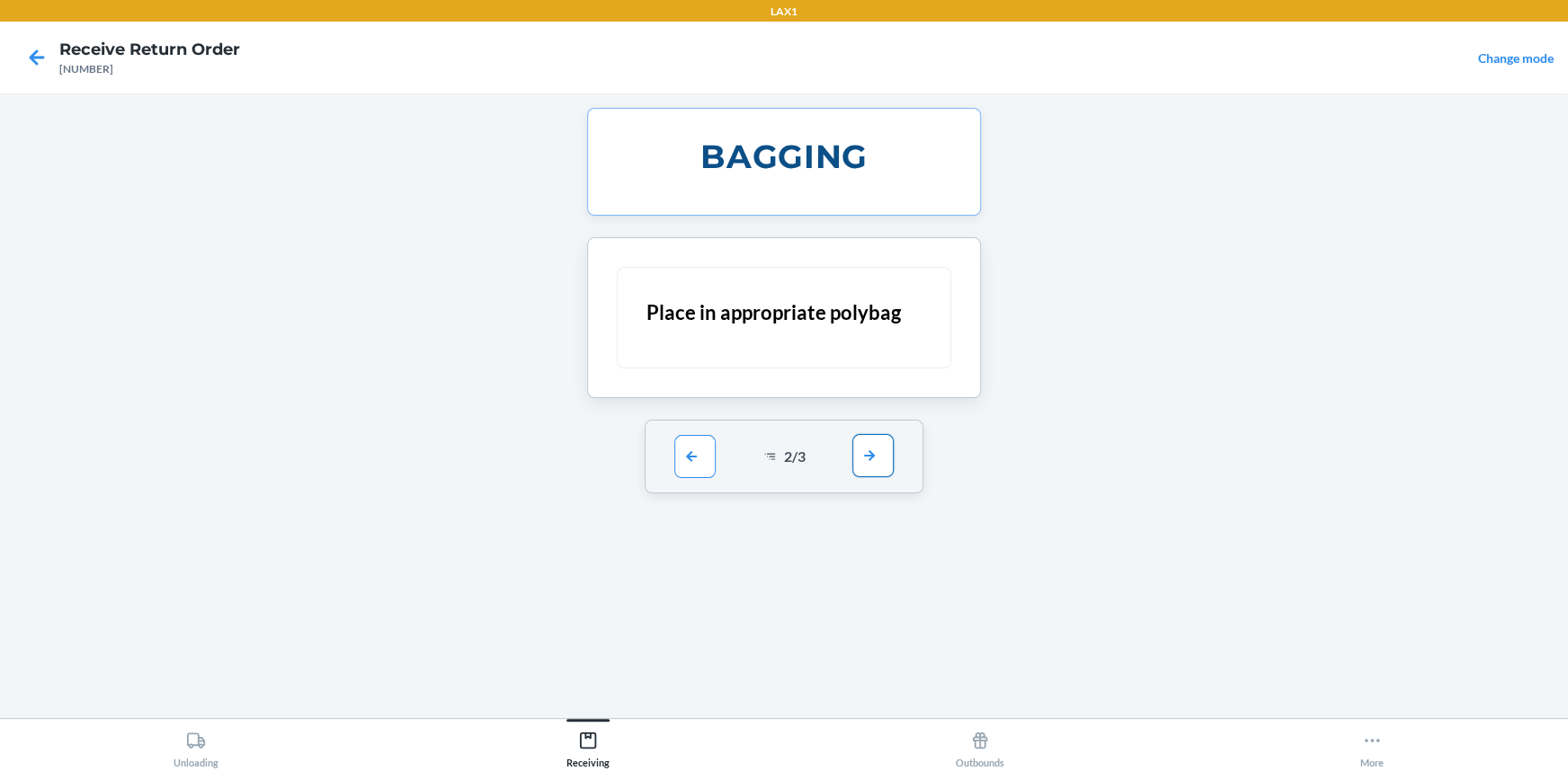 click at bounding box center [873, 456] 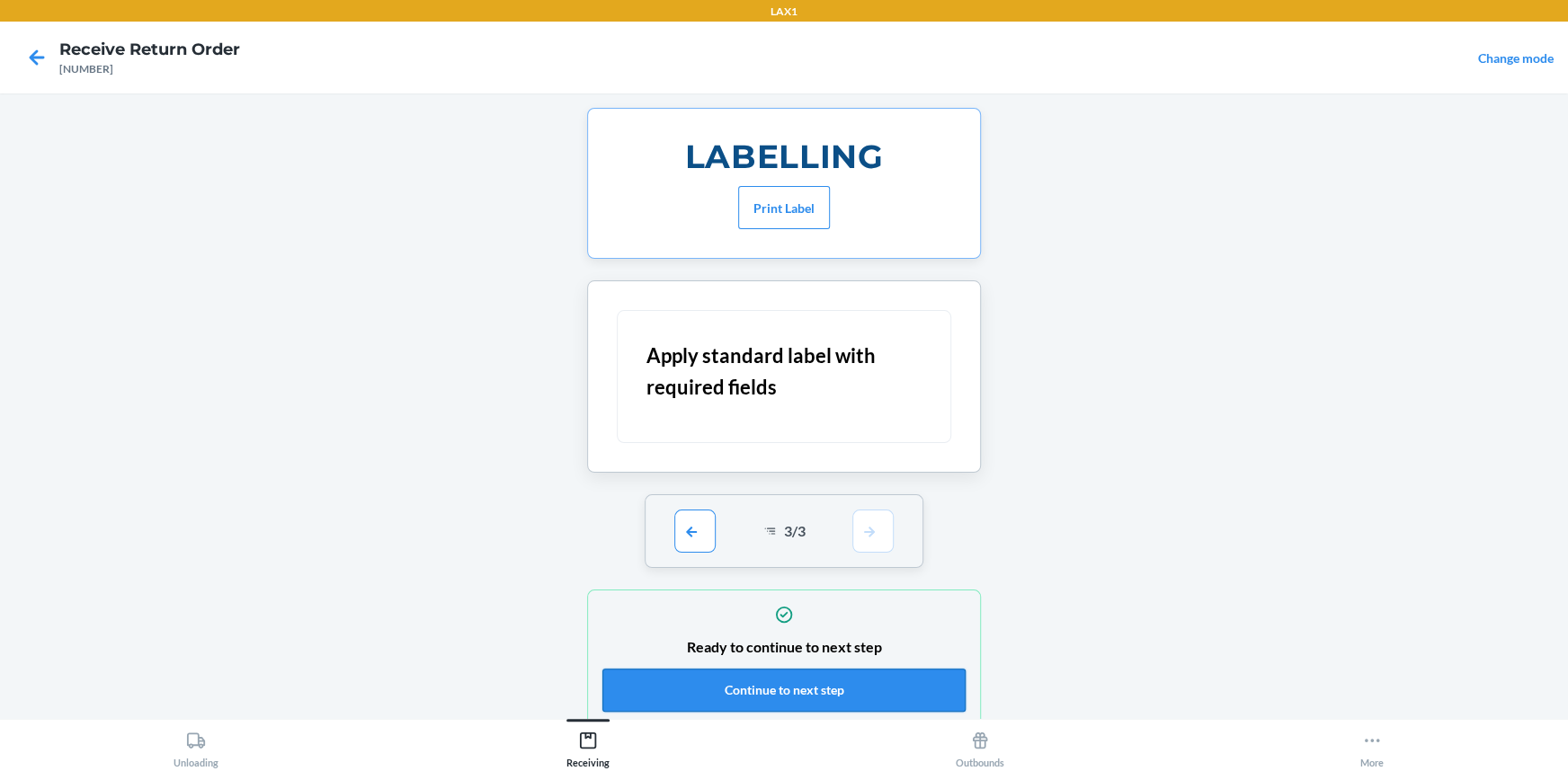 drag, startPoint x: 851, startPoint y: 686, endPoint x: 835, endPoint y: 678, distance: 17.888544 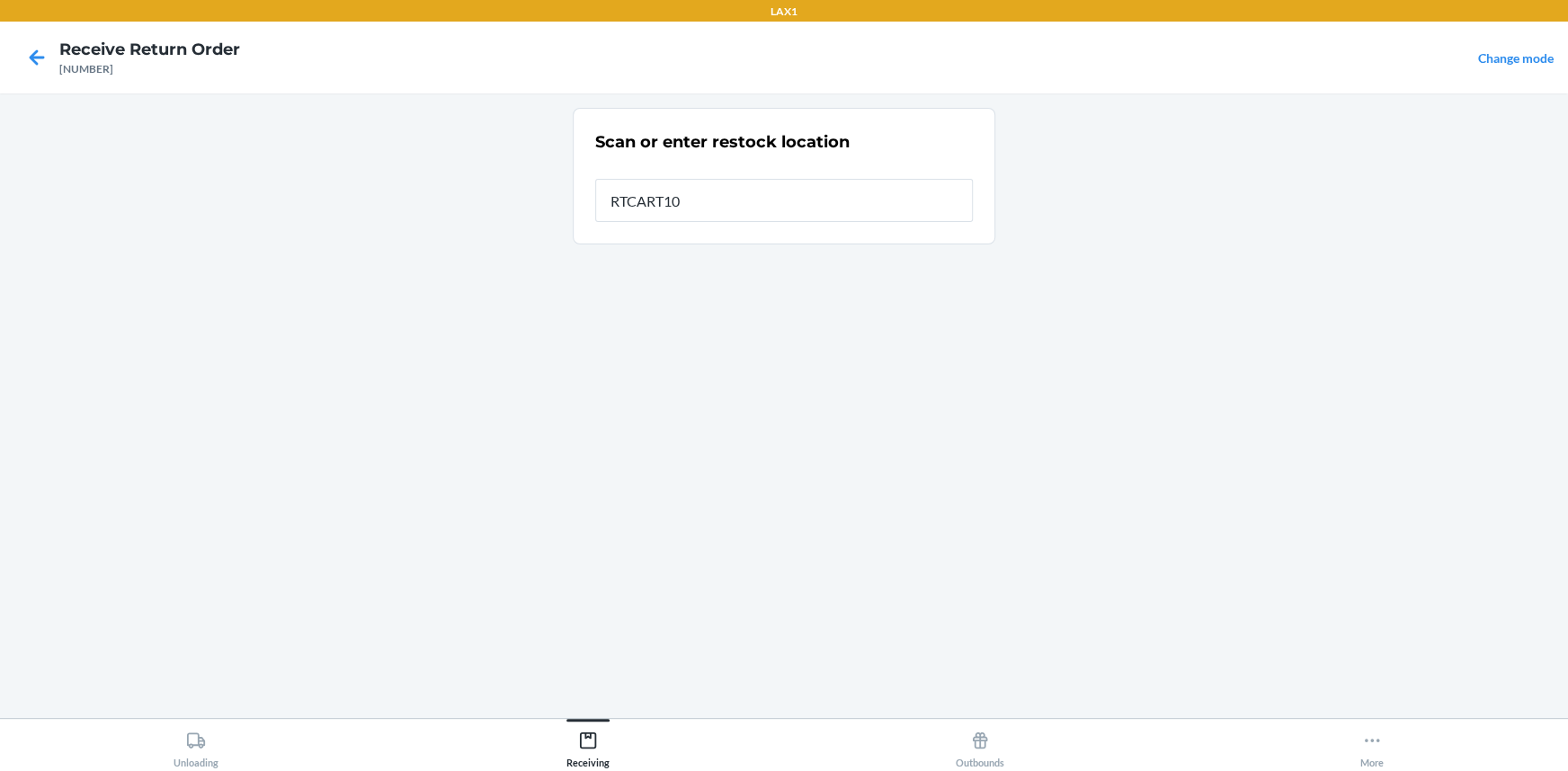type on "RTCART100" 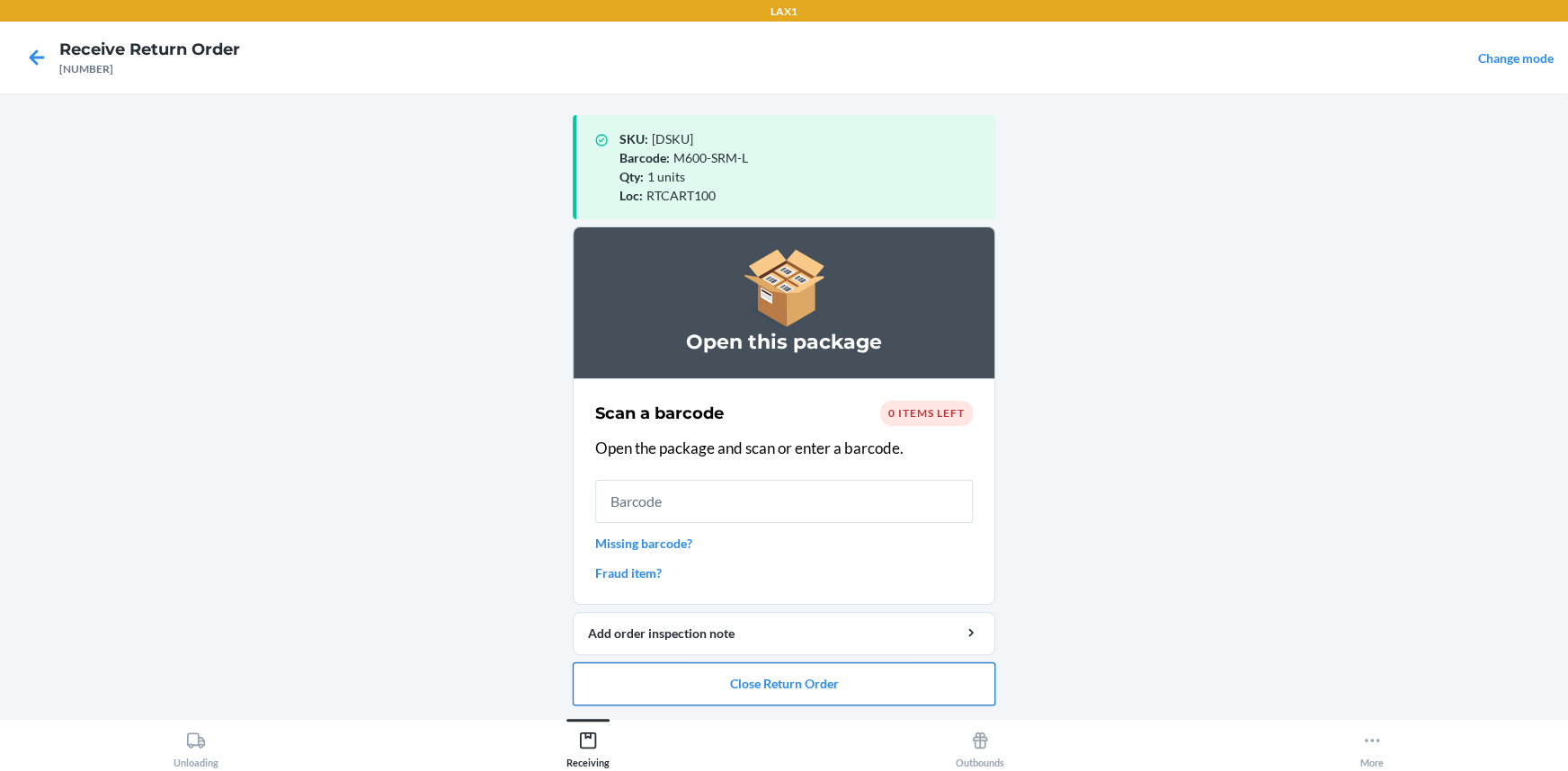 click on "Close Return Order" at bounding box center [784, 684] 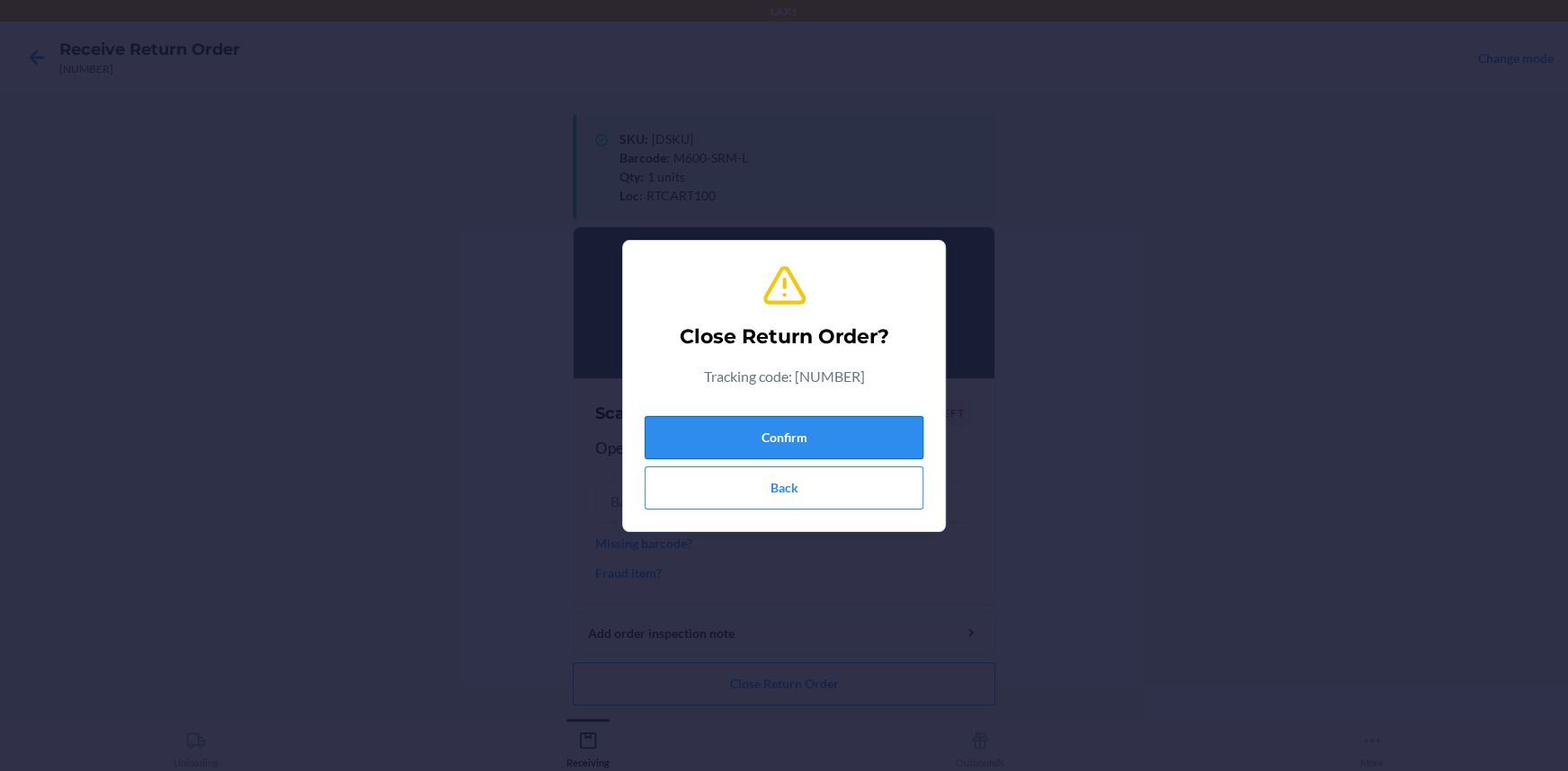 click on "Confirm" at bounding box center [784, 438] 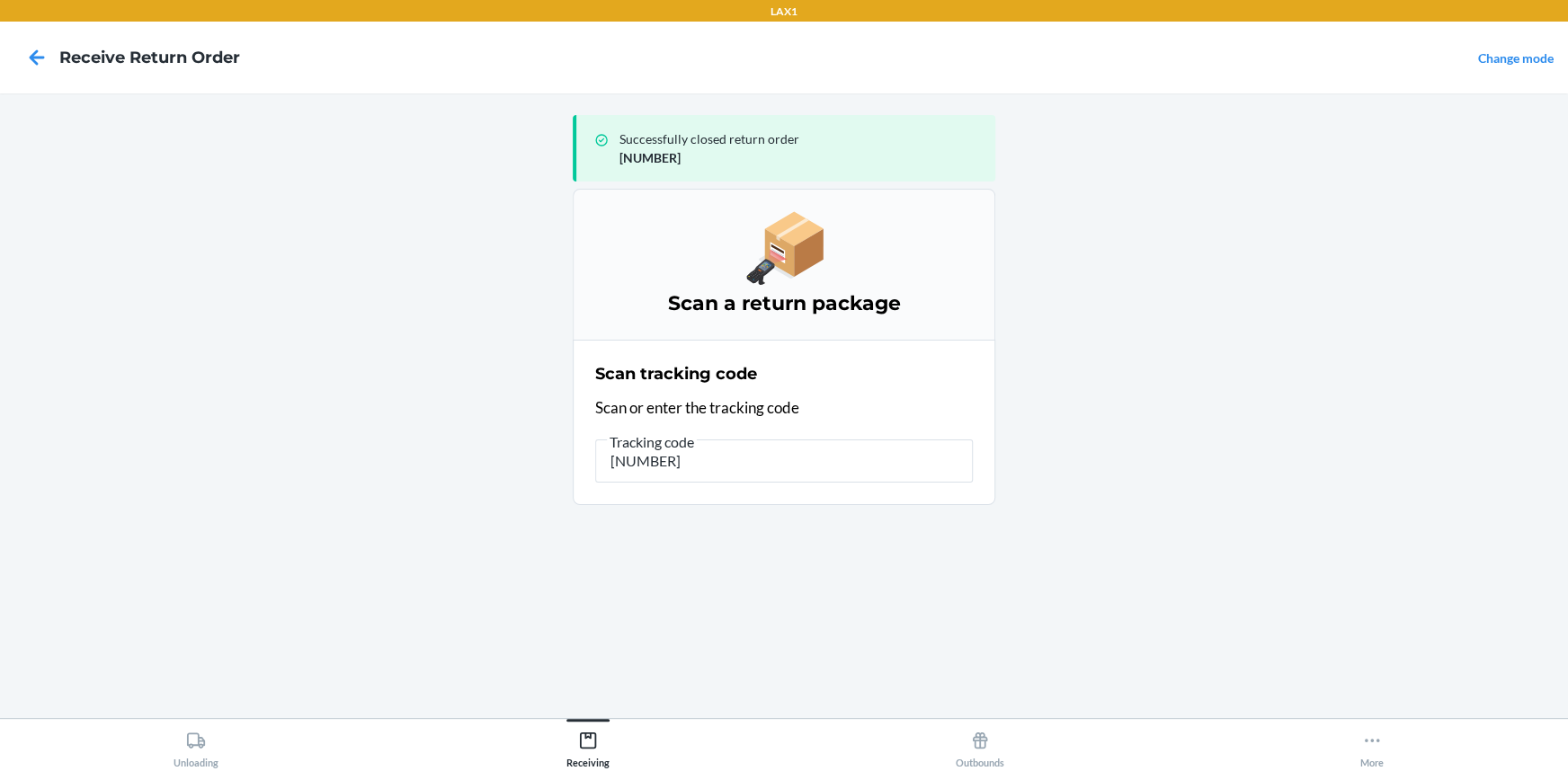 type on "[NUMBER]" 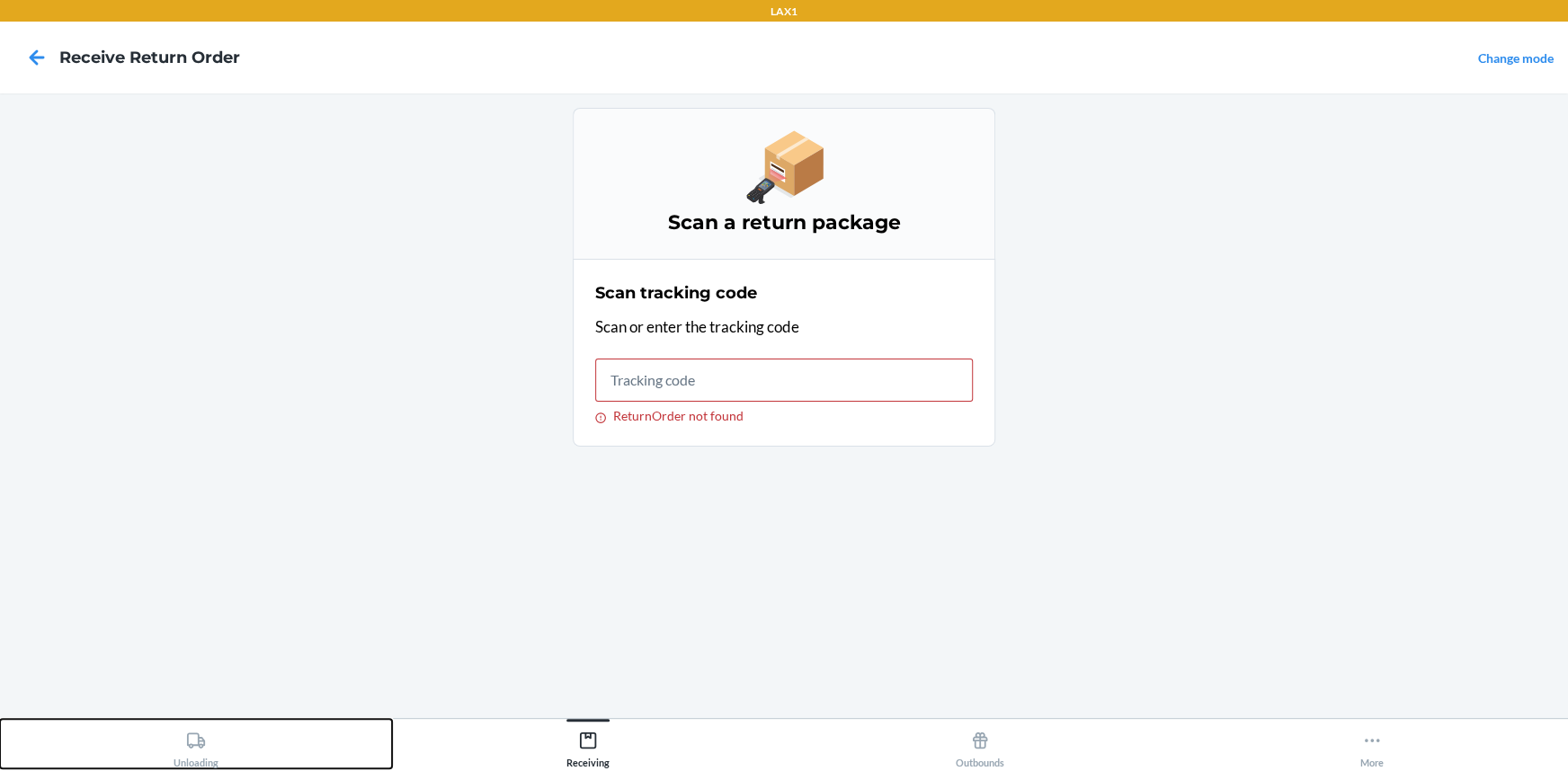 drag, startPoint x: 187, startPoint y: 745, endPoint x: 274, endPoint y: 647, distance: 131.04579 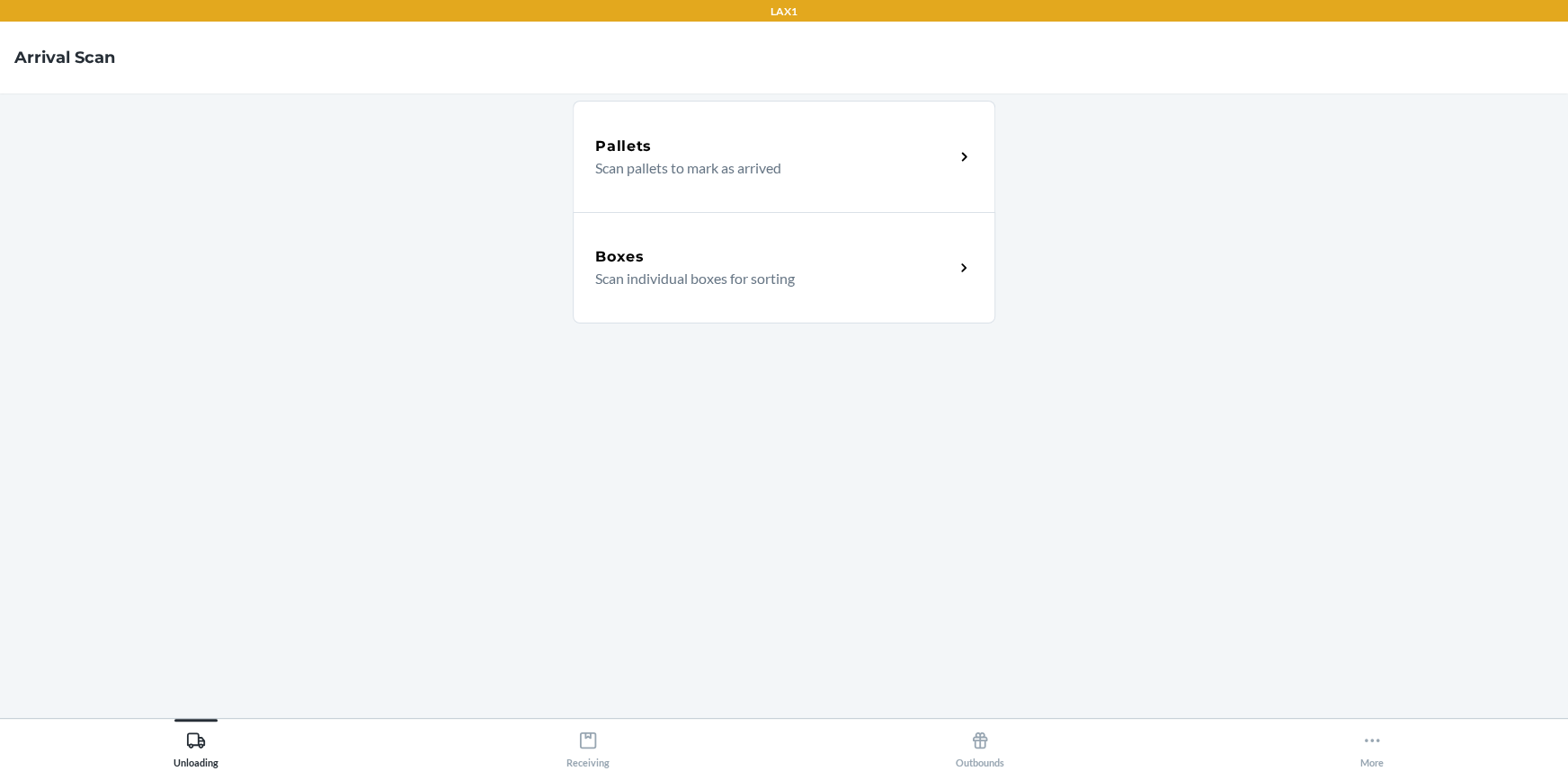 click on "Scan individual boxes for sorting" at bounding box center (767, 279) 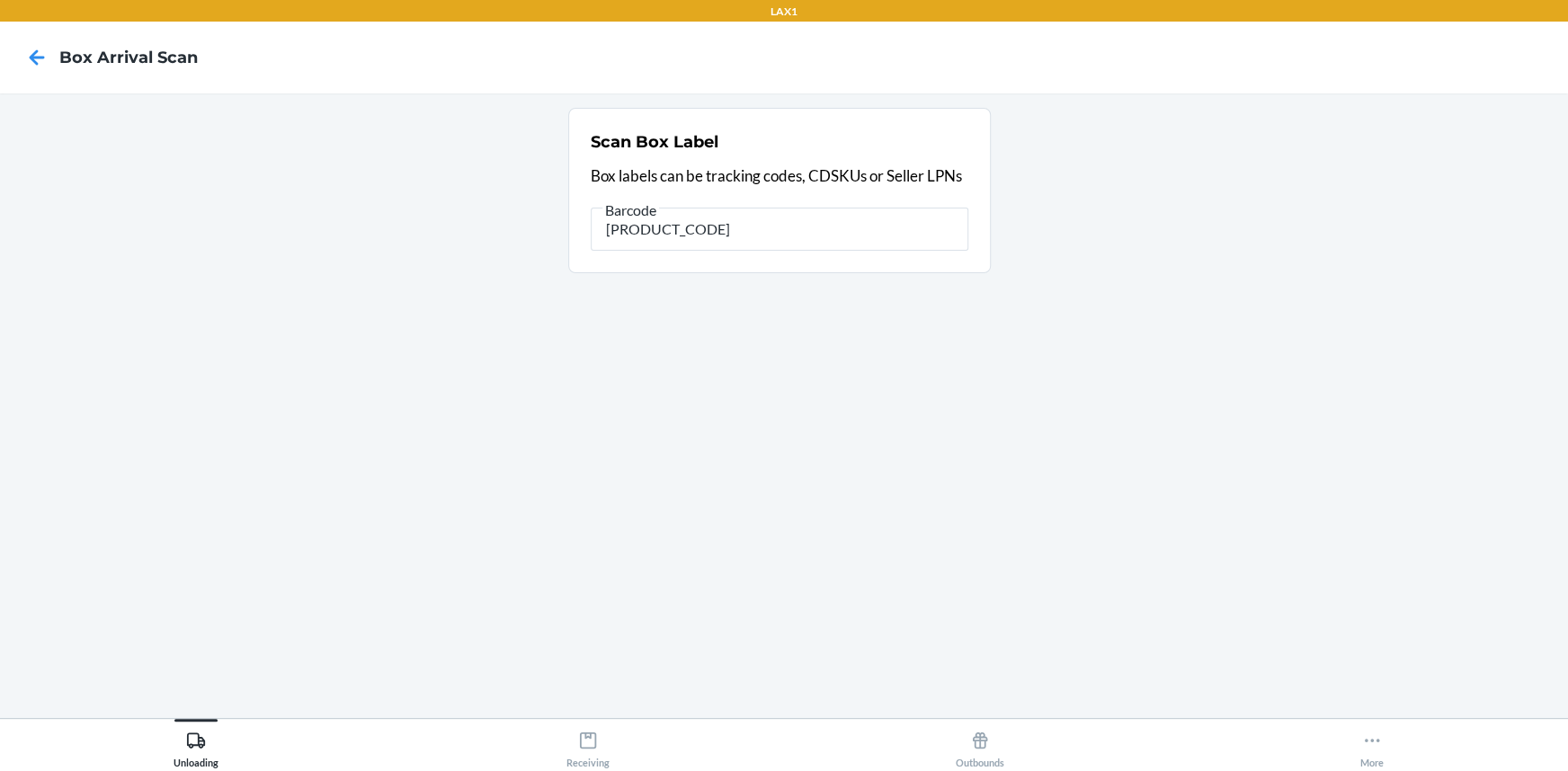 type on "[PRODUCT_CODE]" 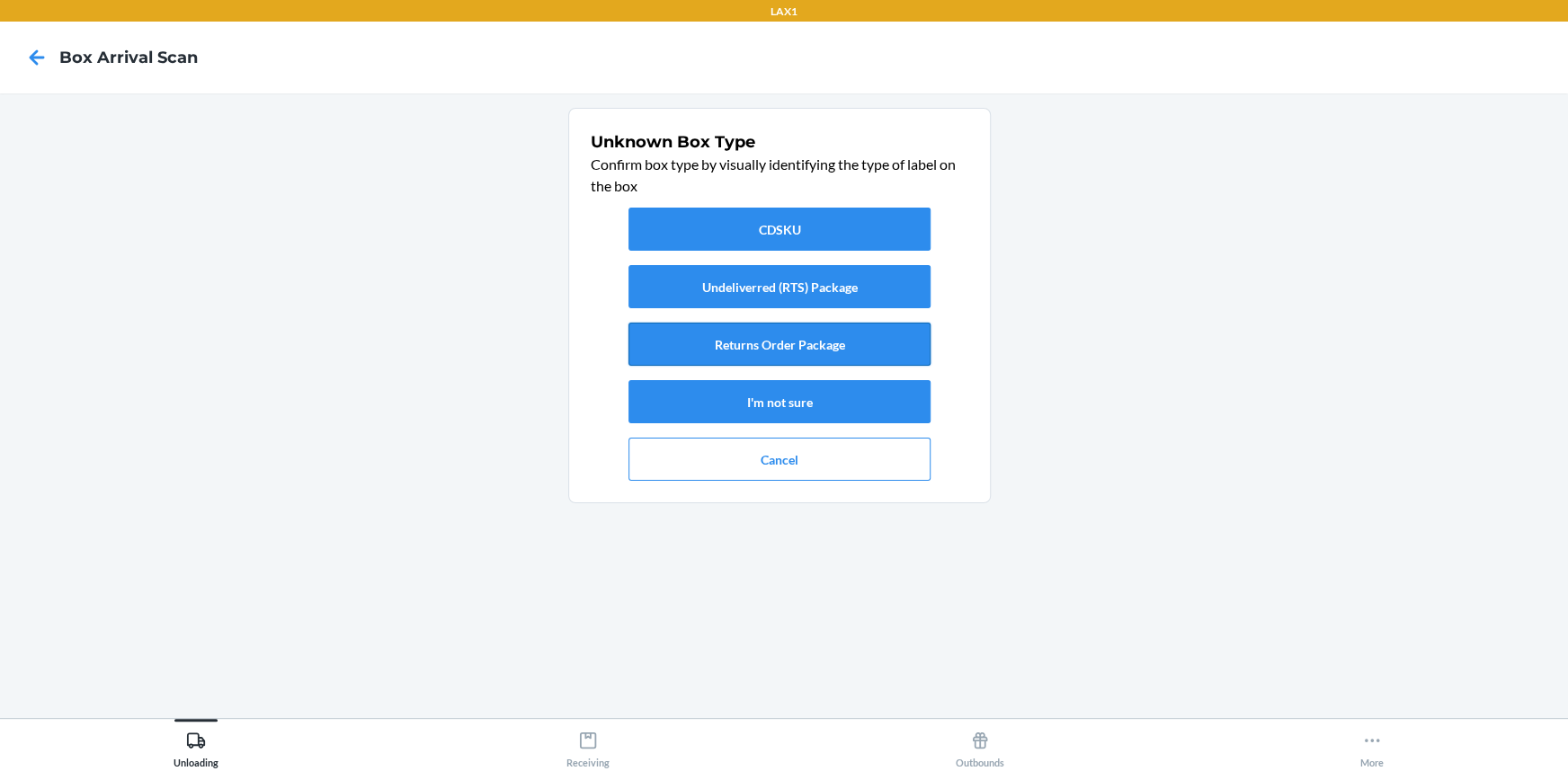 click on "Returns Order Package" at bounding box center (780, 344) 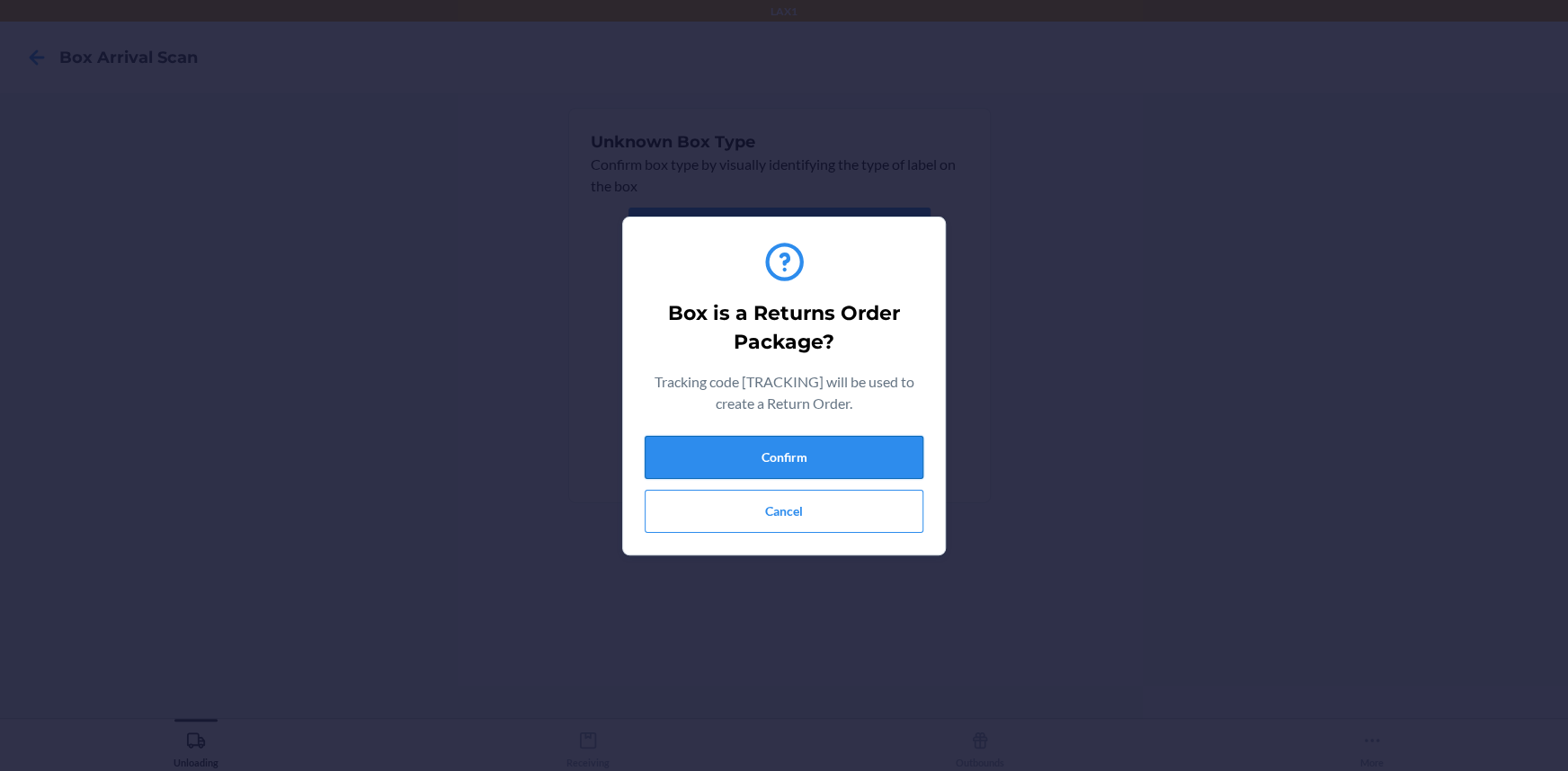 click on "Confirm" at bounding box center [784, 457] 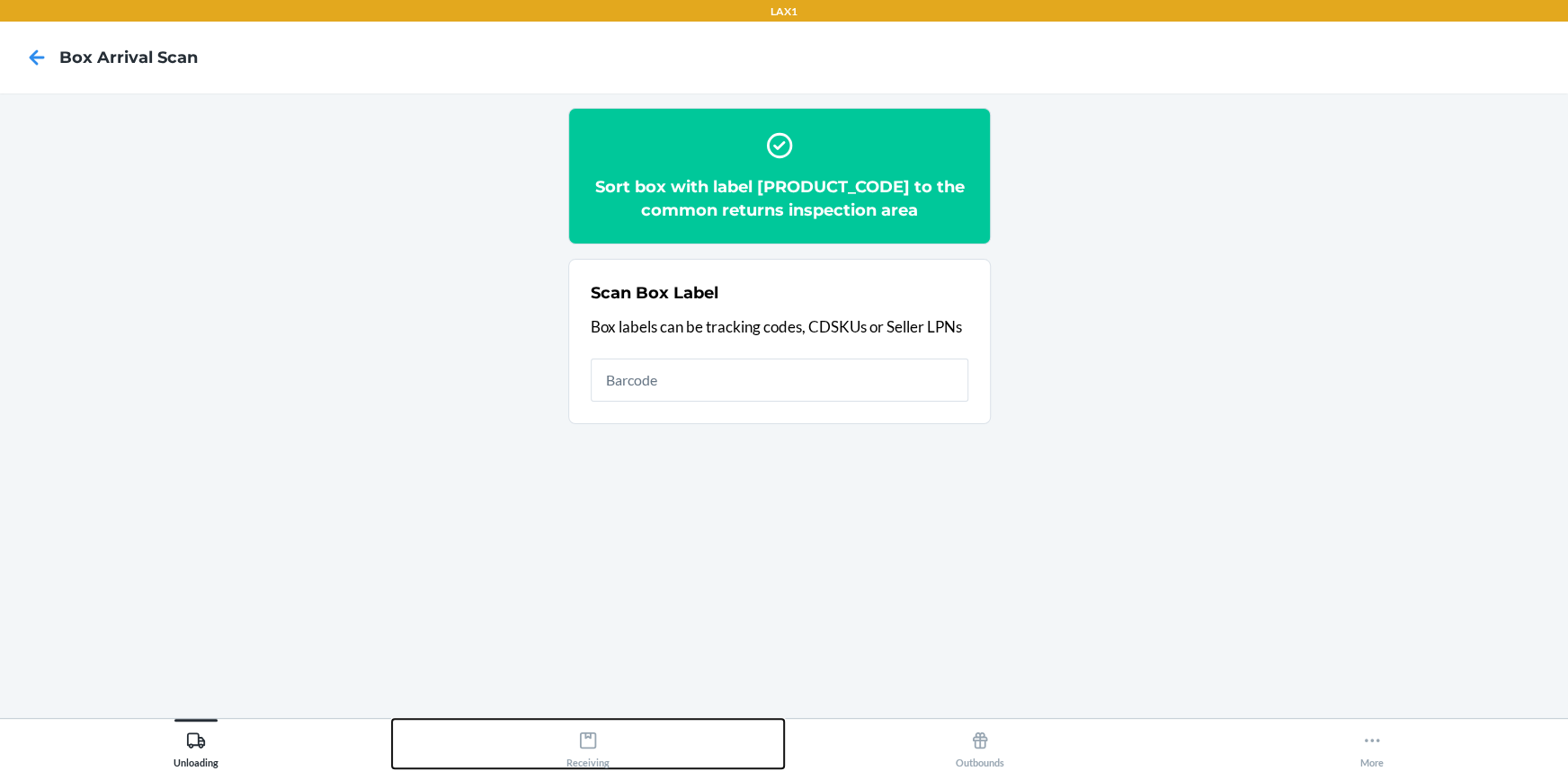 drag, startPoint x: 591, startPoint y: 740, endPoint x: 603, endPoint y: 719, distance: 24.186773 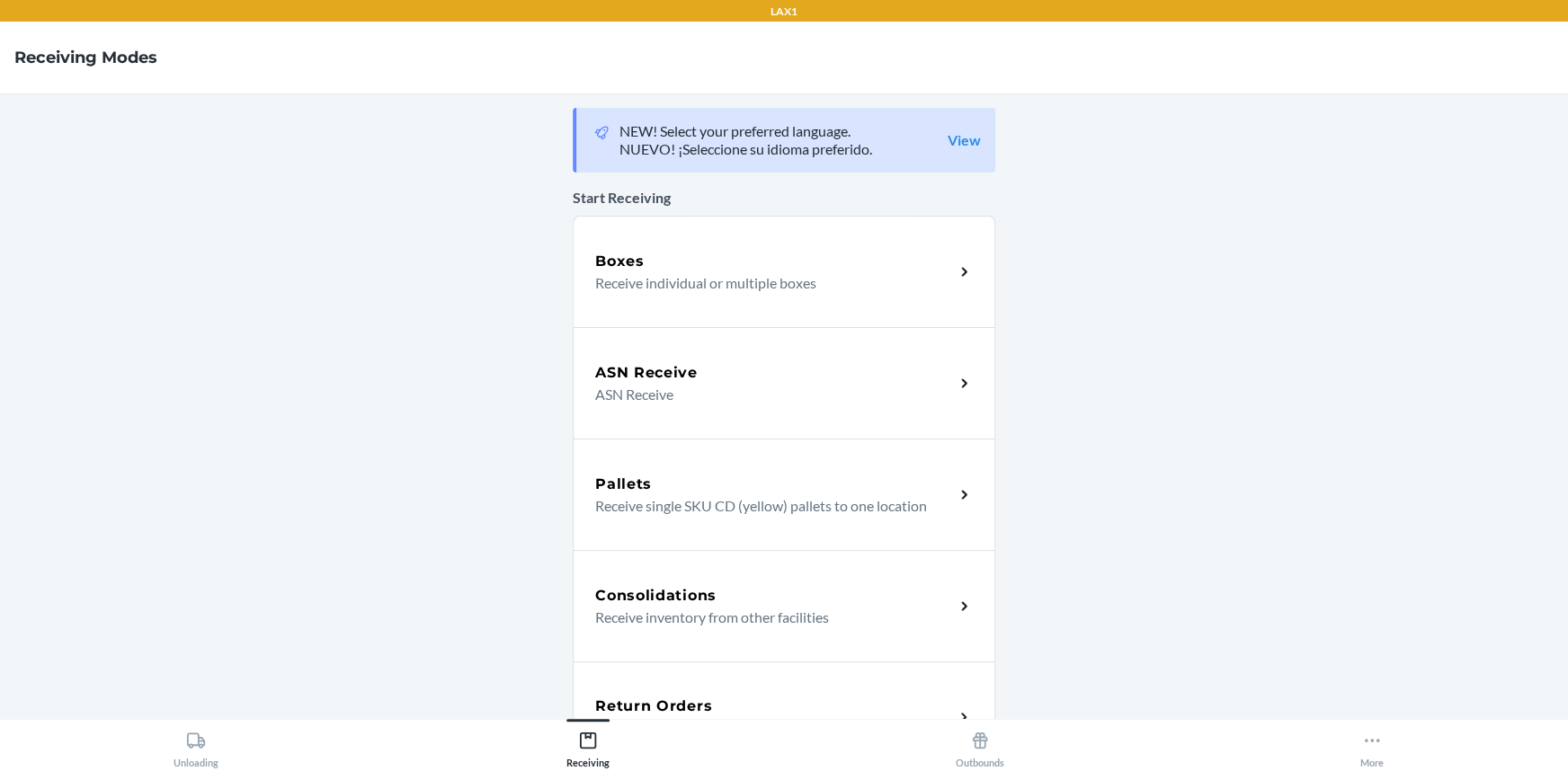 click on "Return Orders Receive return order package items" at bounding box center [784, 717] 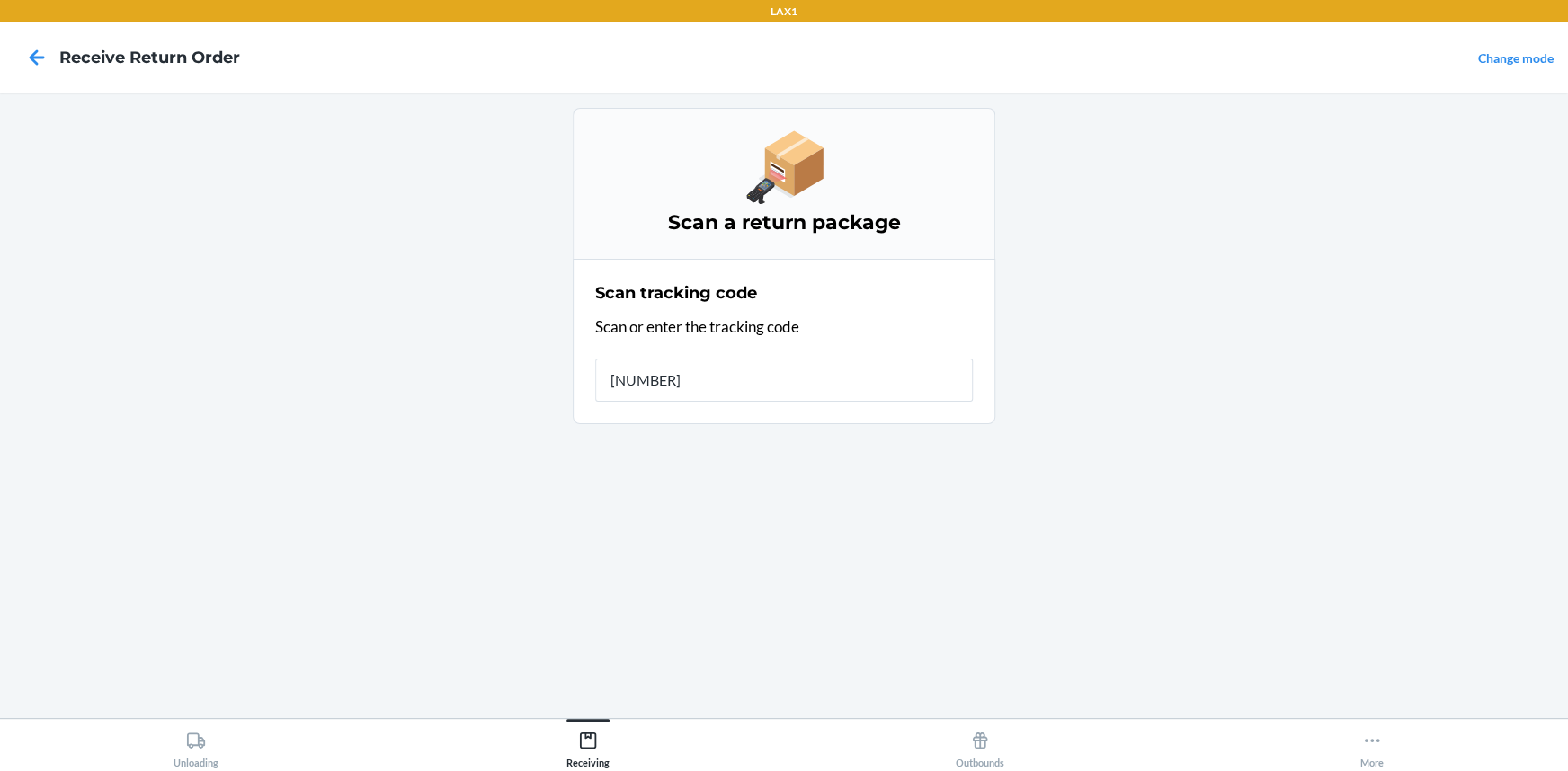 type on "[NUMBER]" 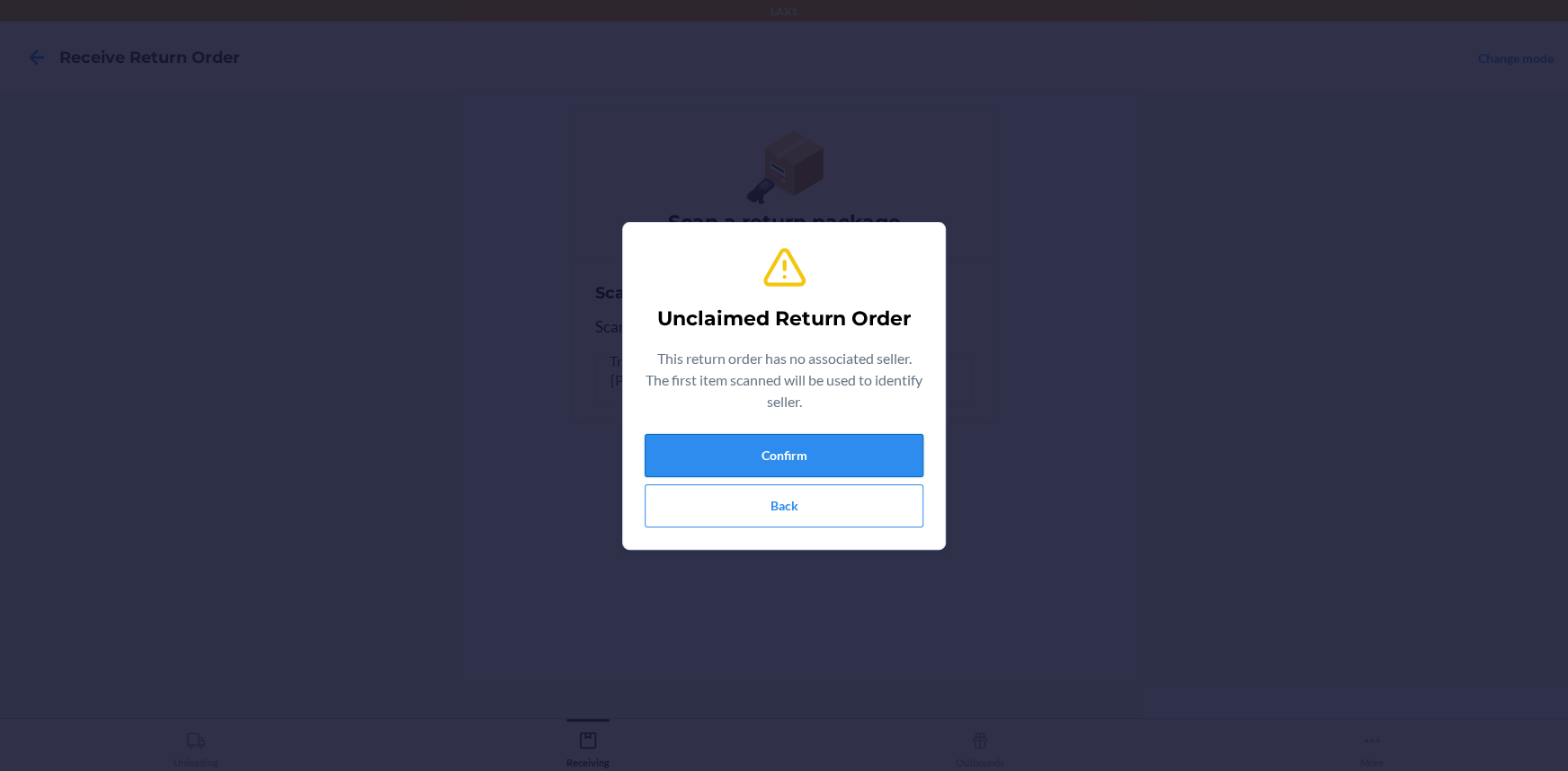 click on "Confirm" at bounding box center (784, 456) 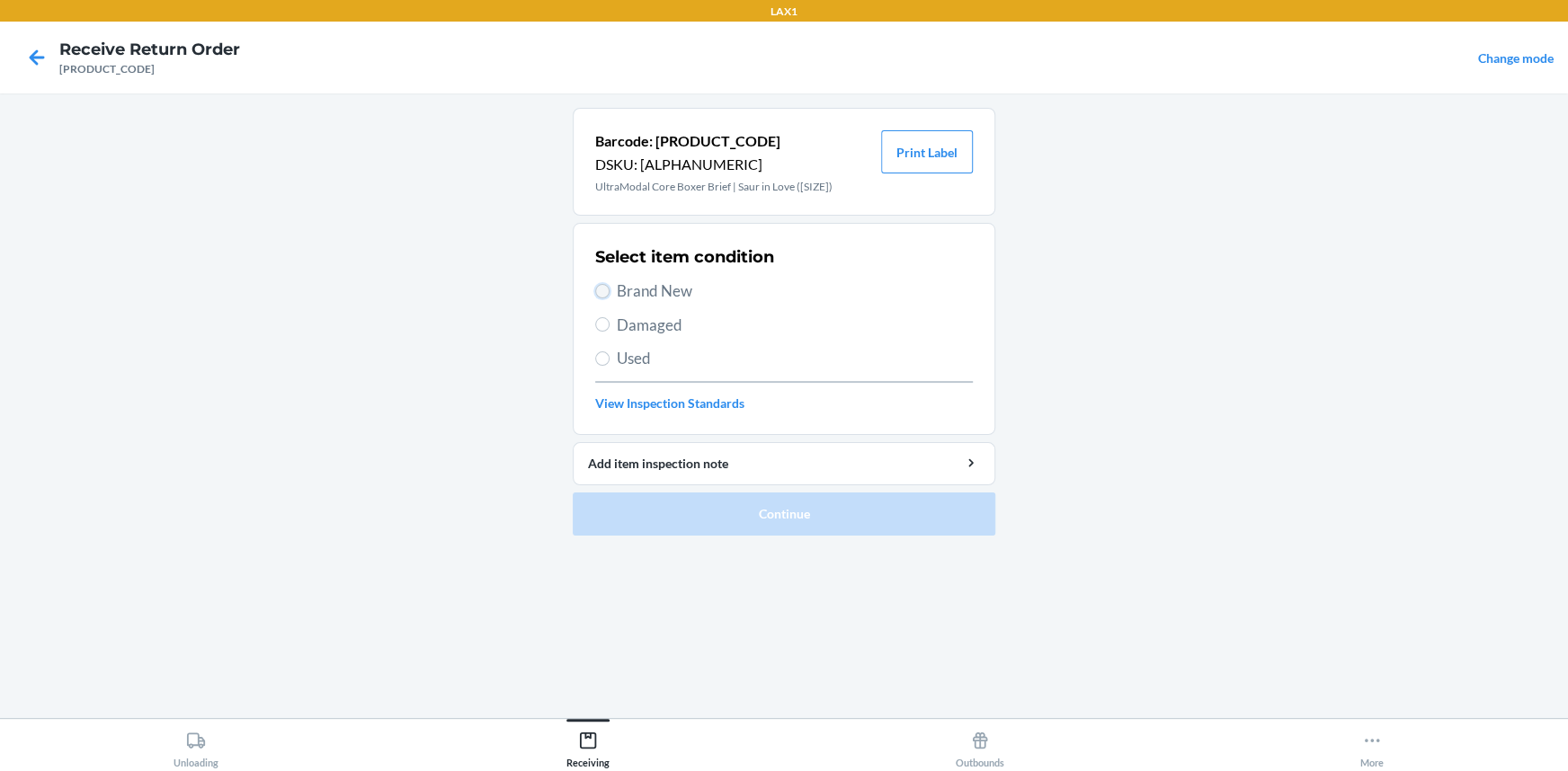 click on "Brand New" at bounding box center [602, 291] 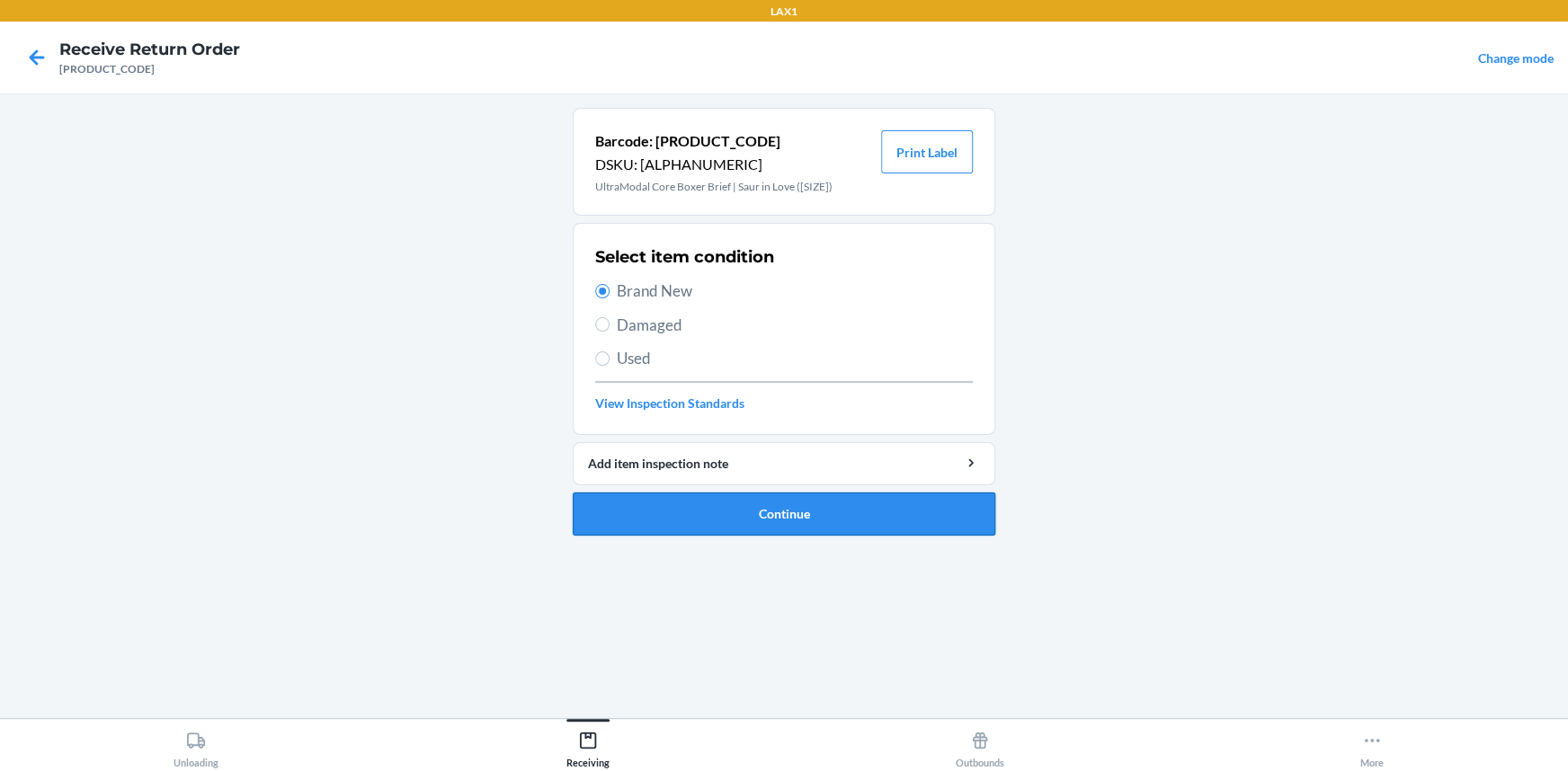 click on "Continue" at bounding box center [784, 514] 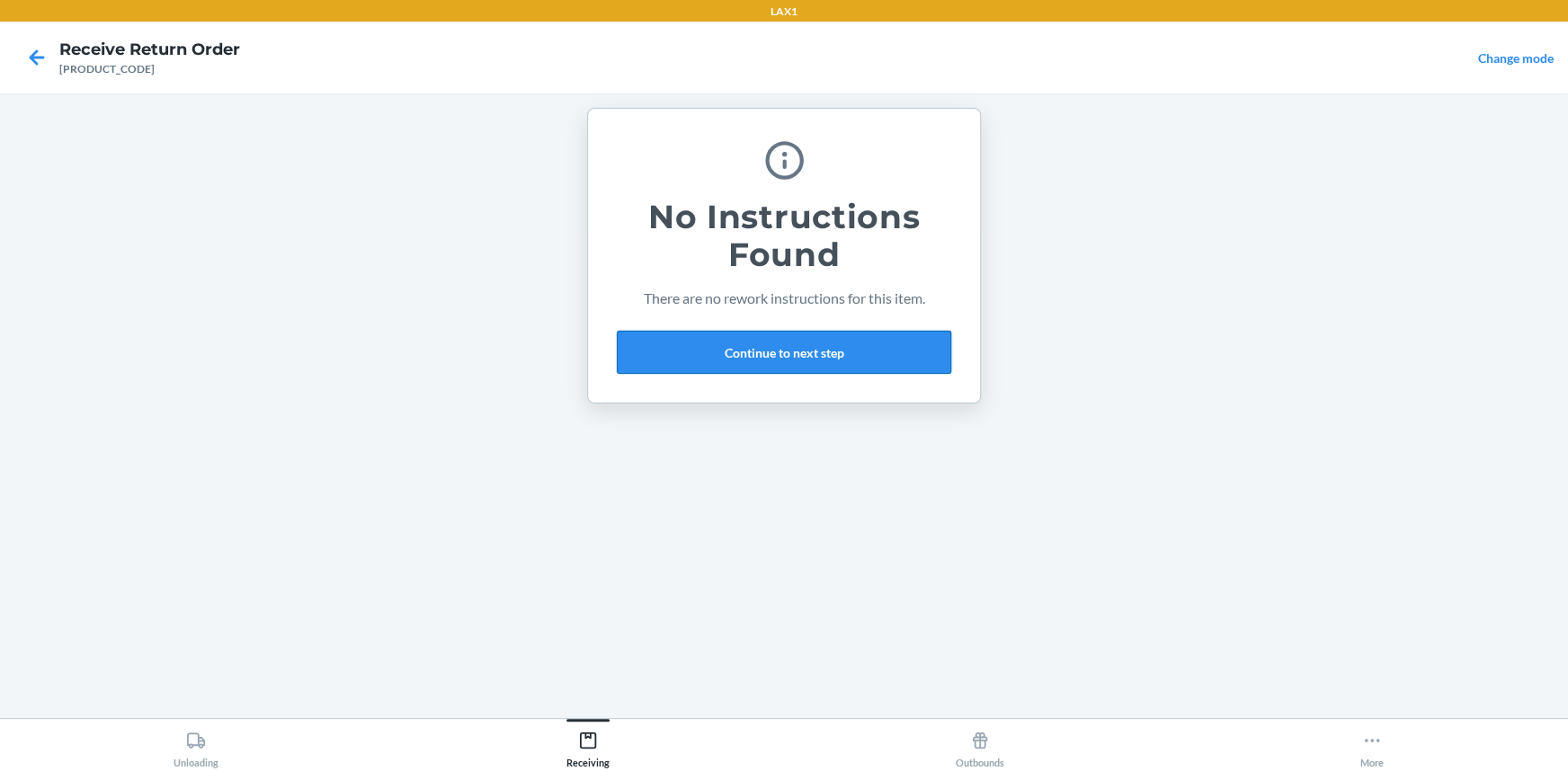 click on "Continue to next step" at bounding box center [784, 352] 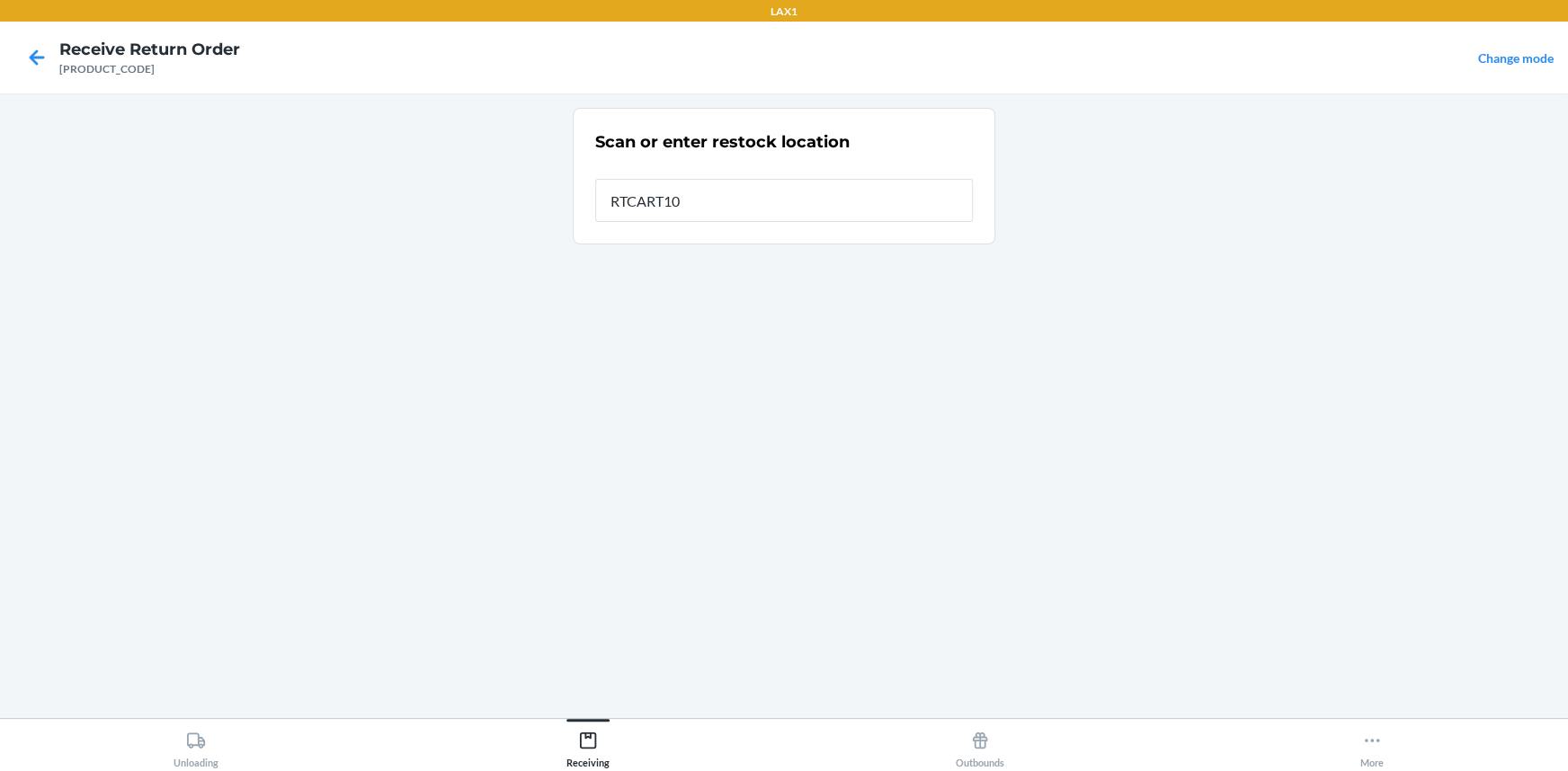 type on "RTCART100" 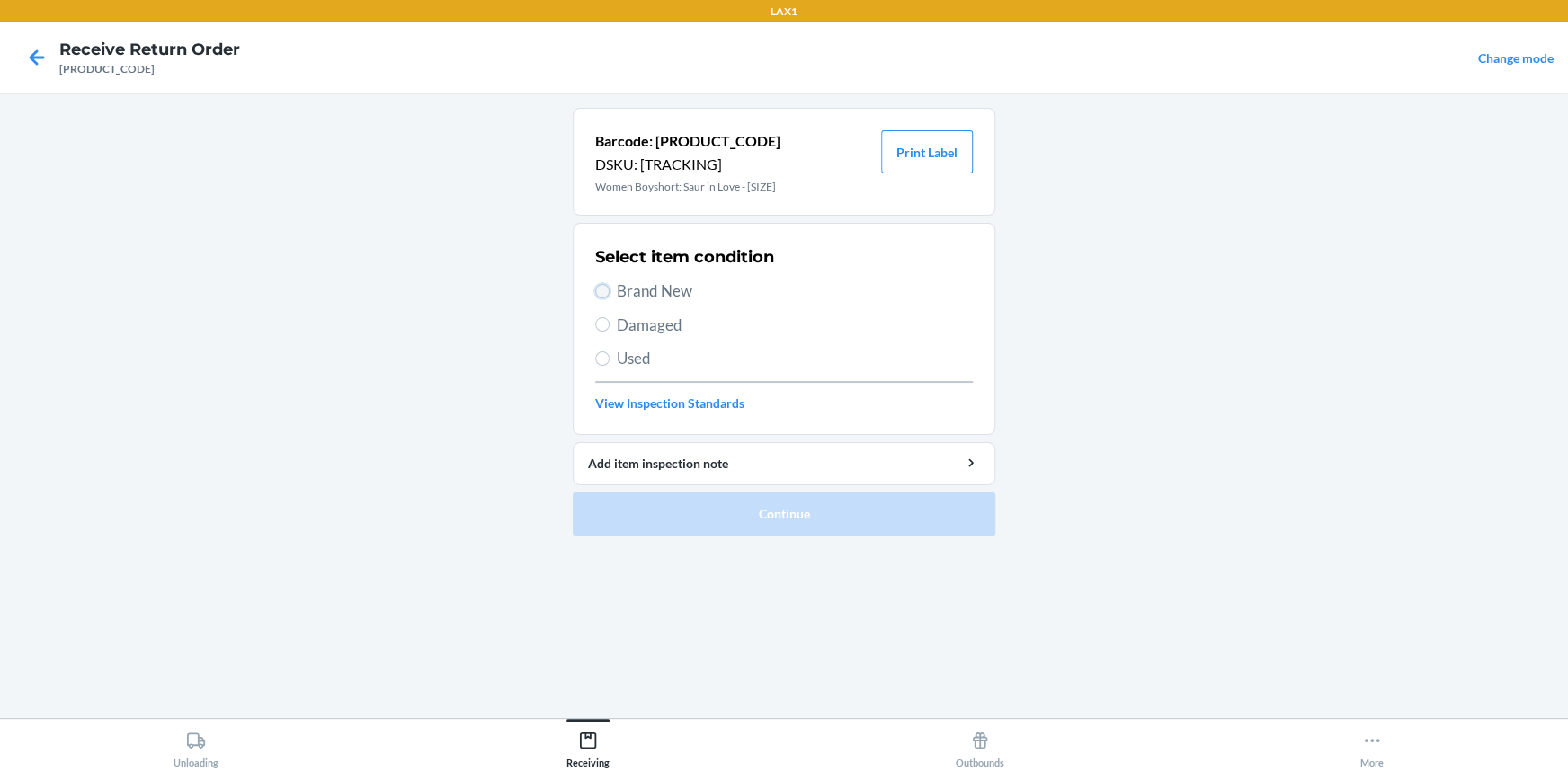 drag, startPoint x: 601, startPoint y: 289, endPoint x: 625, endPoint y: 338, distance: 54.561891 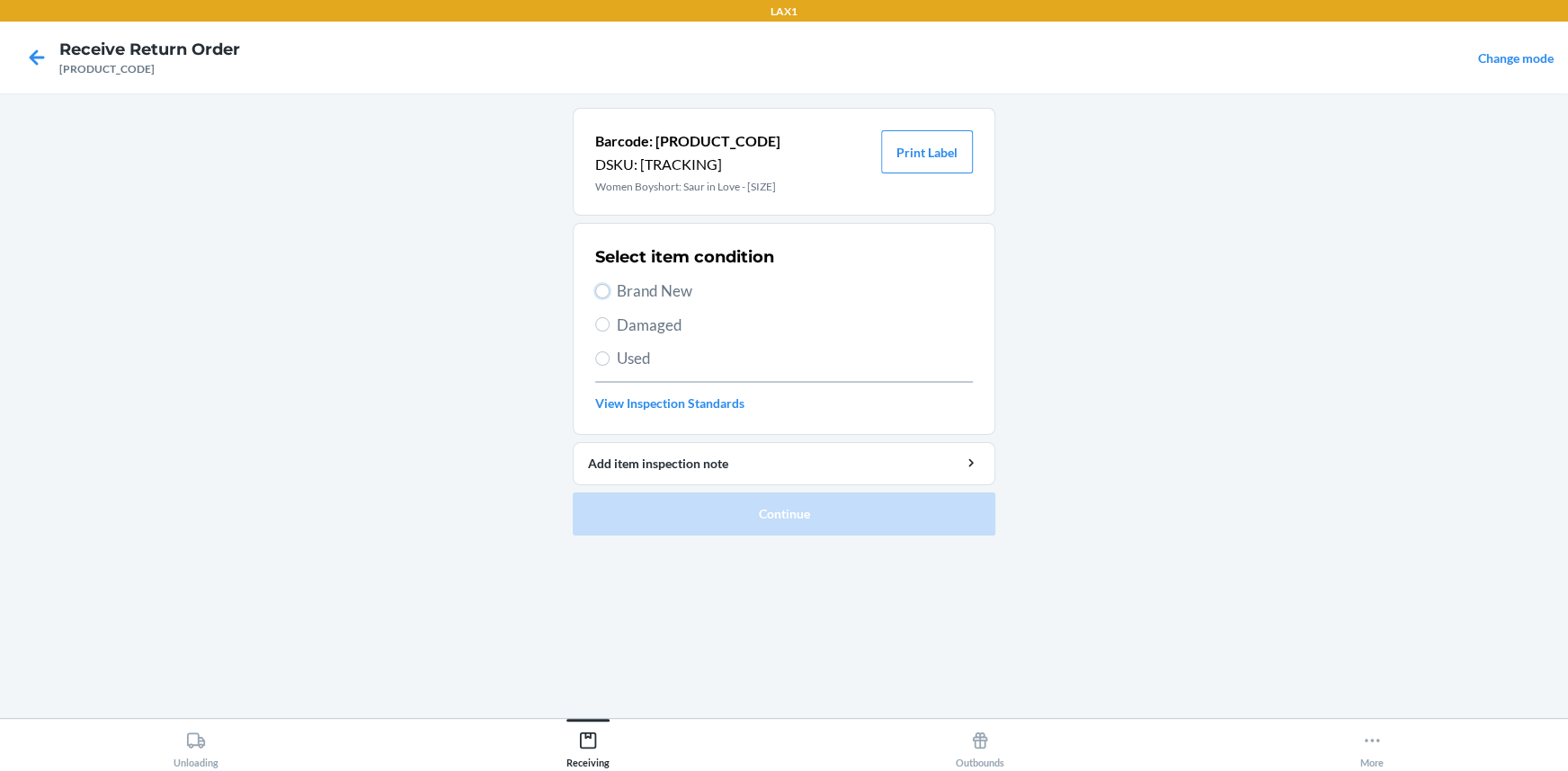 click on "Brand New" at bounding box center [602, 291] 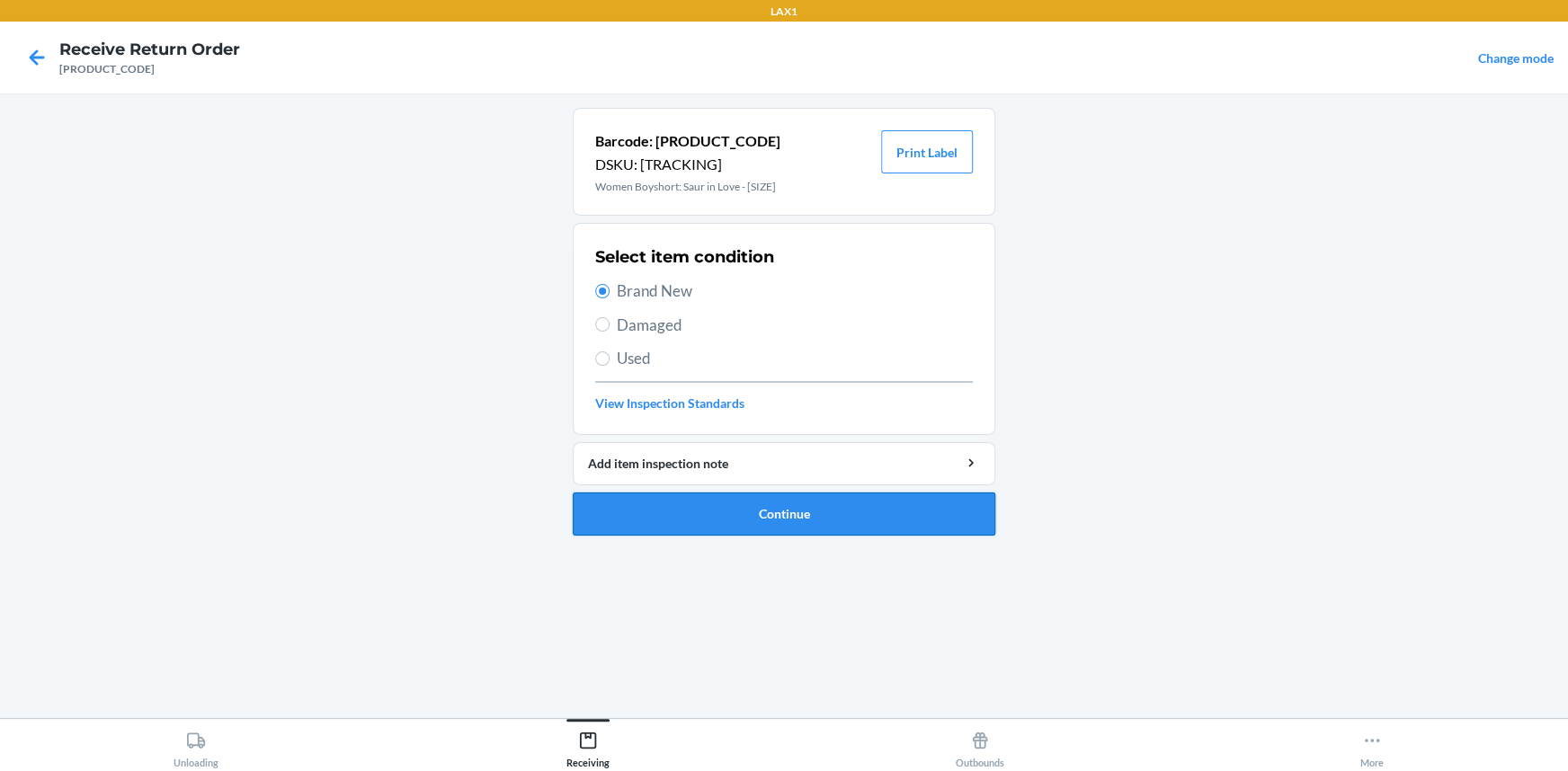 click on "Continue" at bounding box center [784, 514] 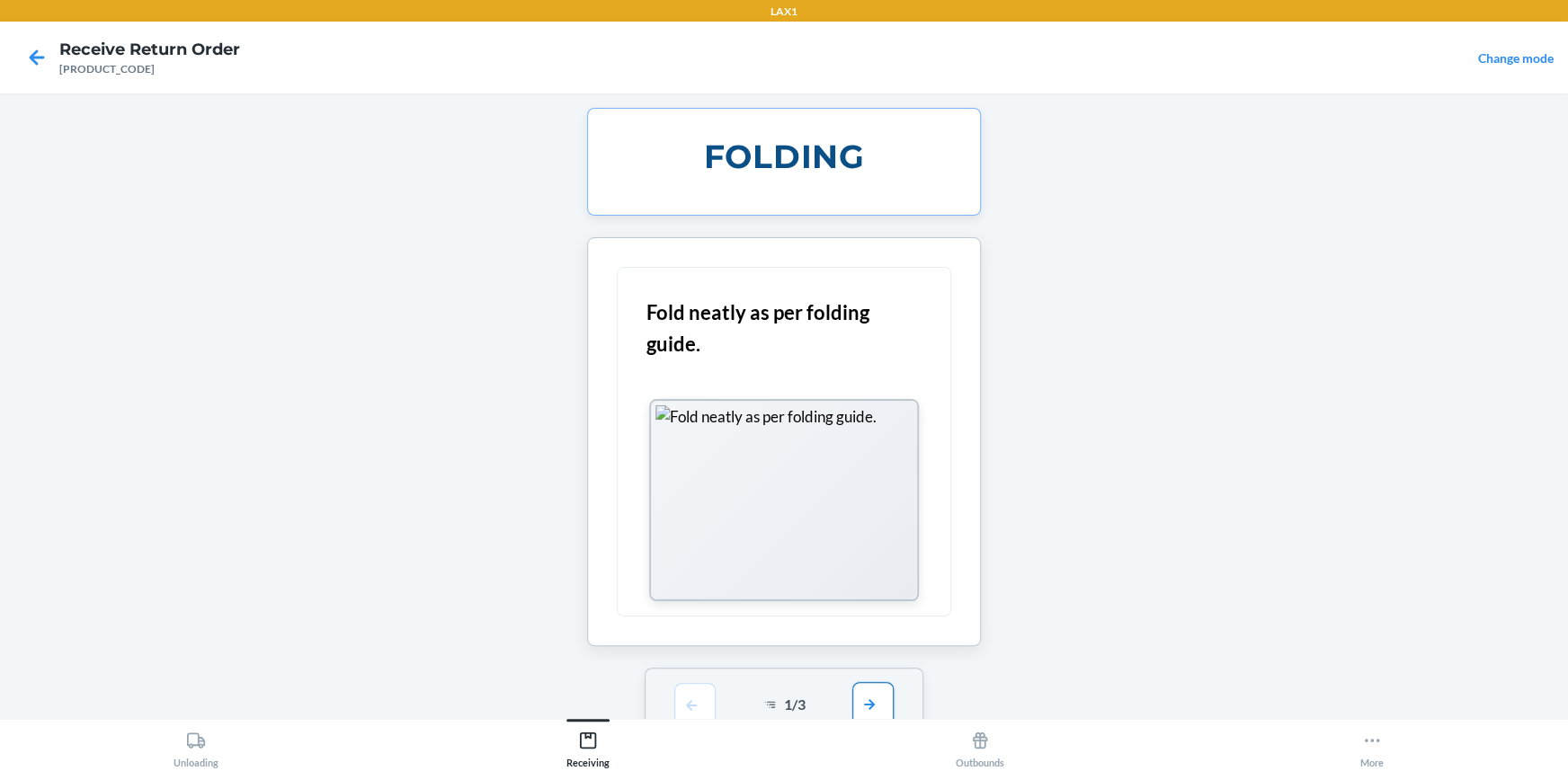 click at bounding box center [873, 704] 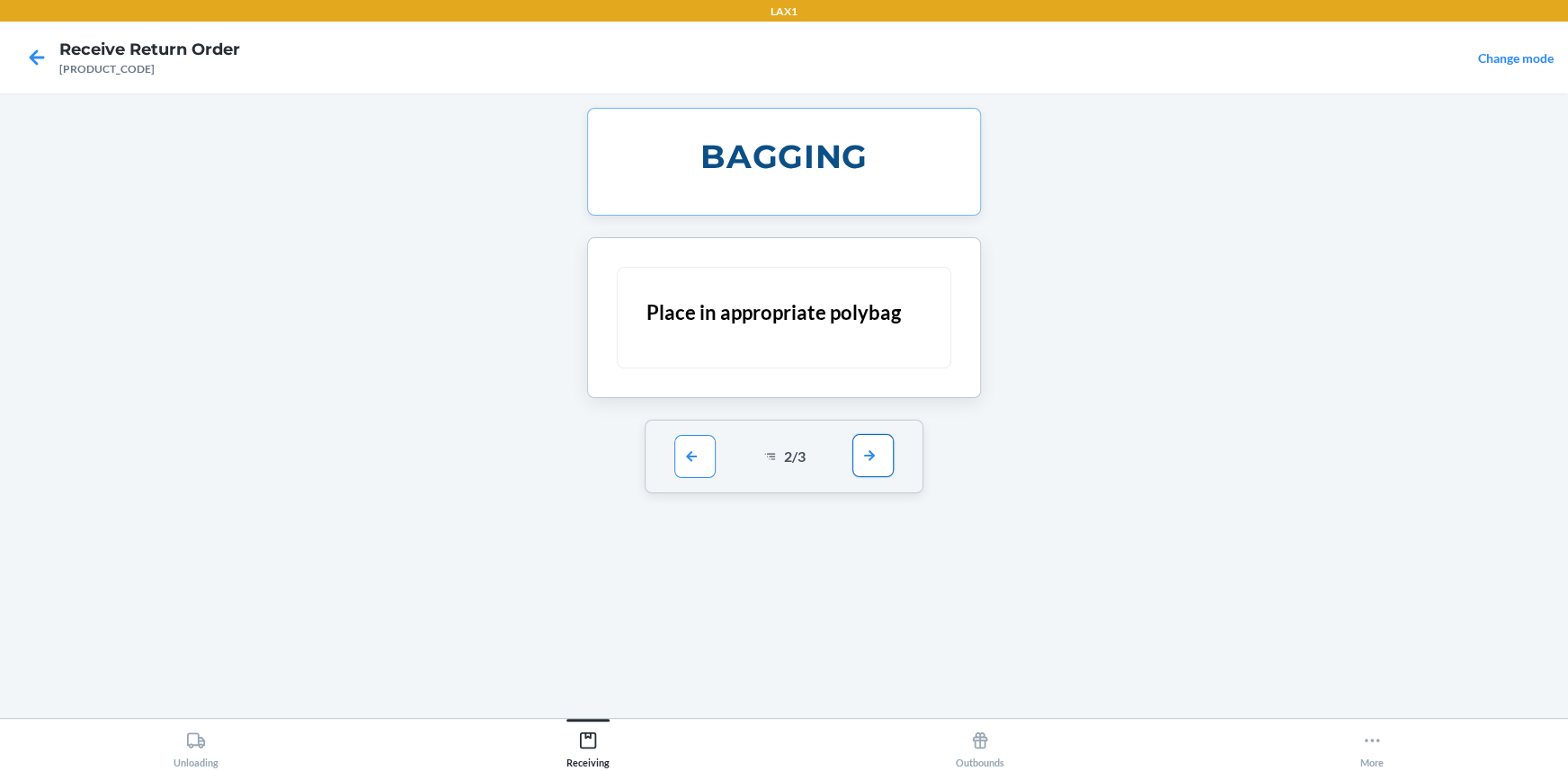 click at bounding box center [873, 456] 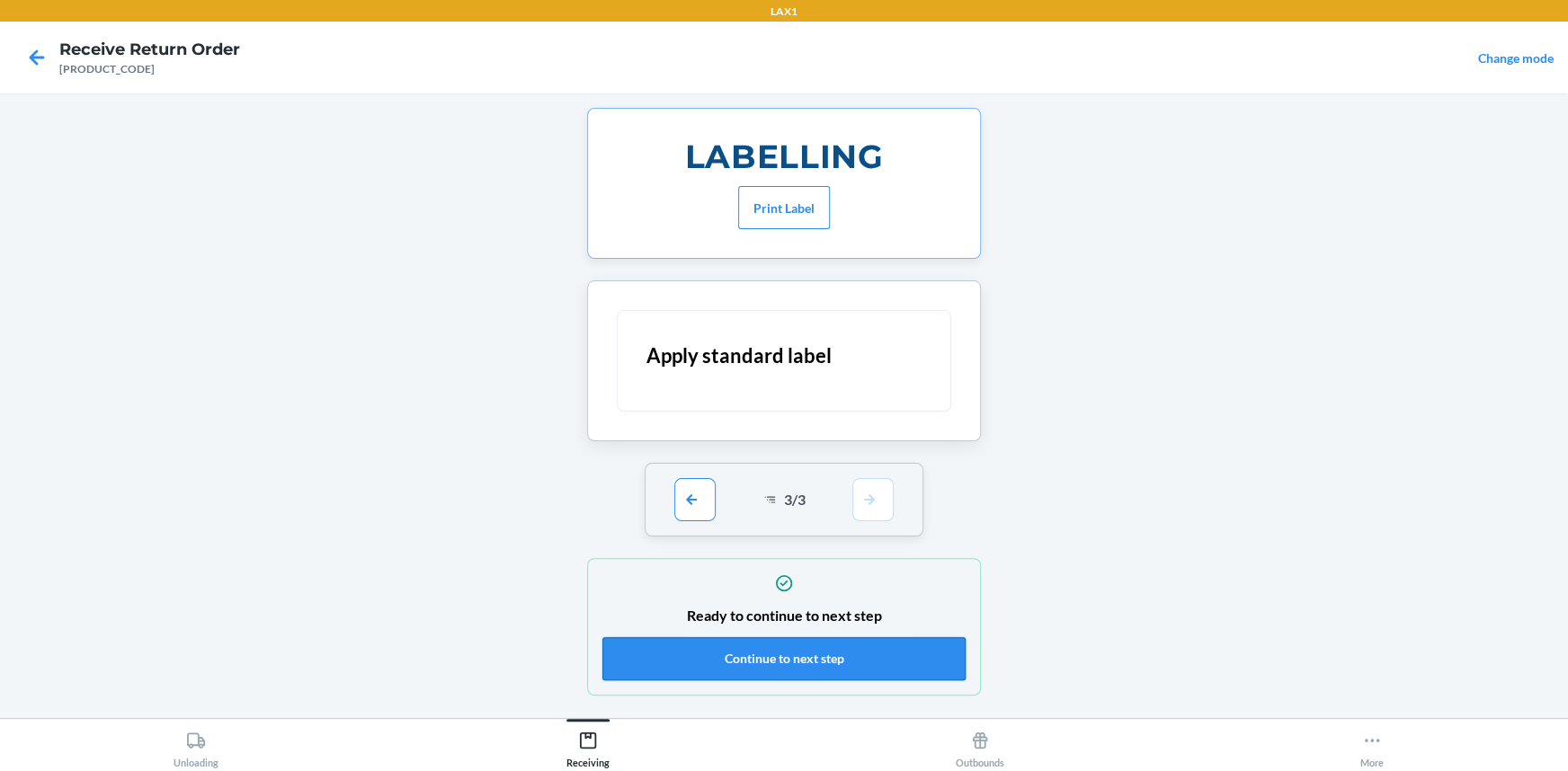 click on "Continue to next step" at bounding box center (784, 659) 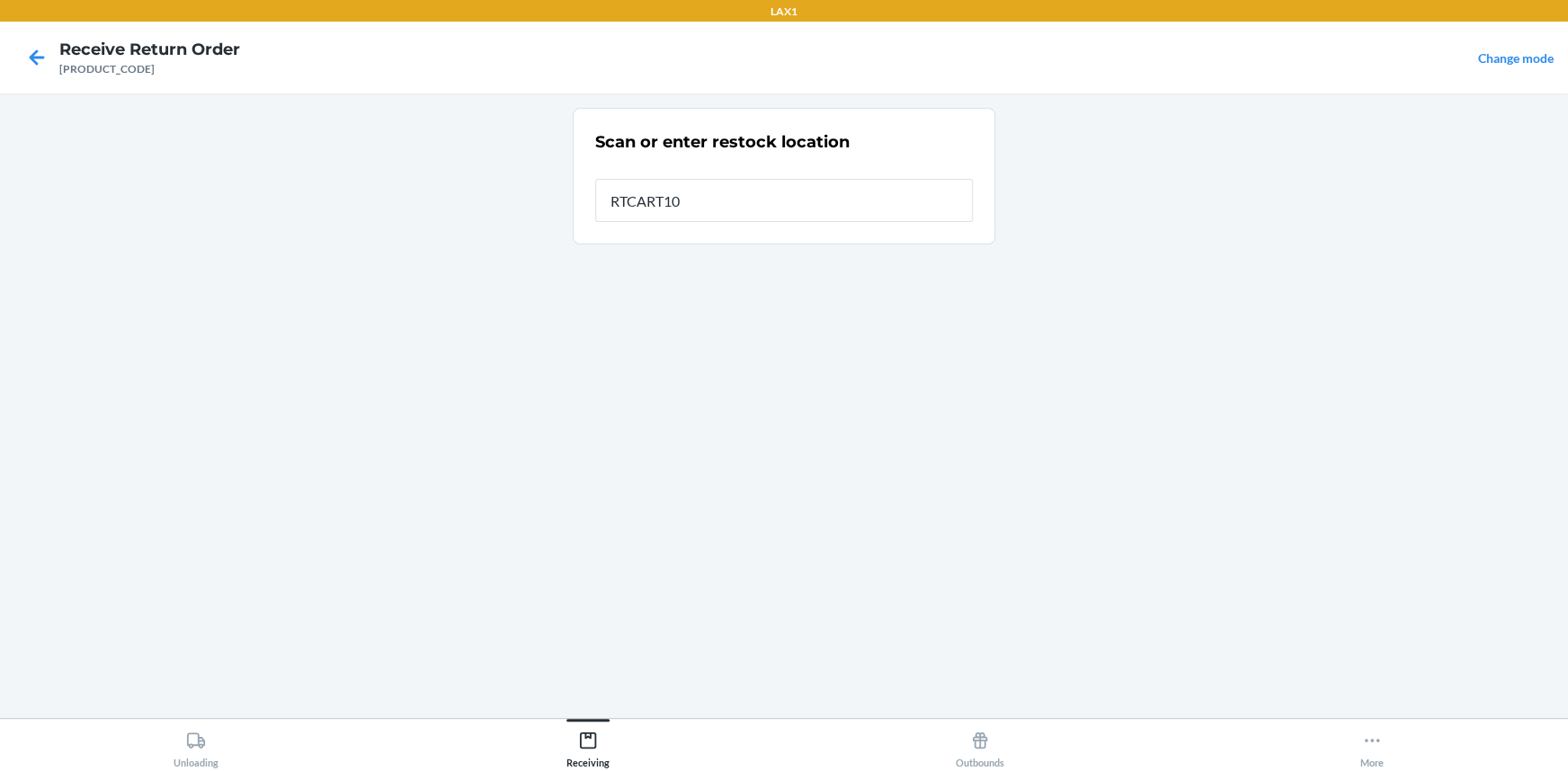 type on "RTCART100" 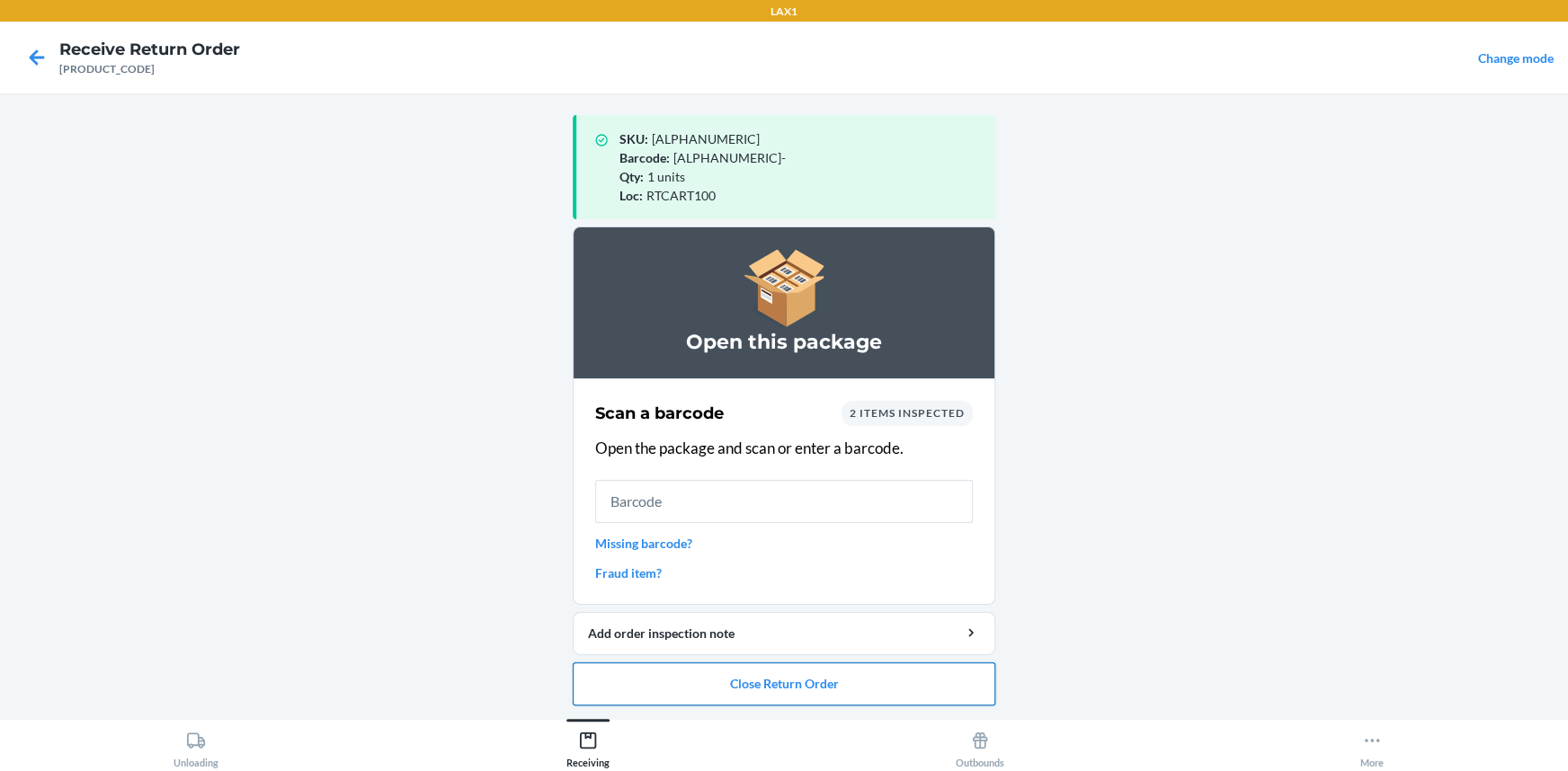 click on "Close Return Order" at bounding box center (784, 684) 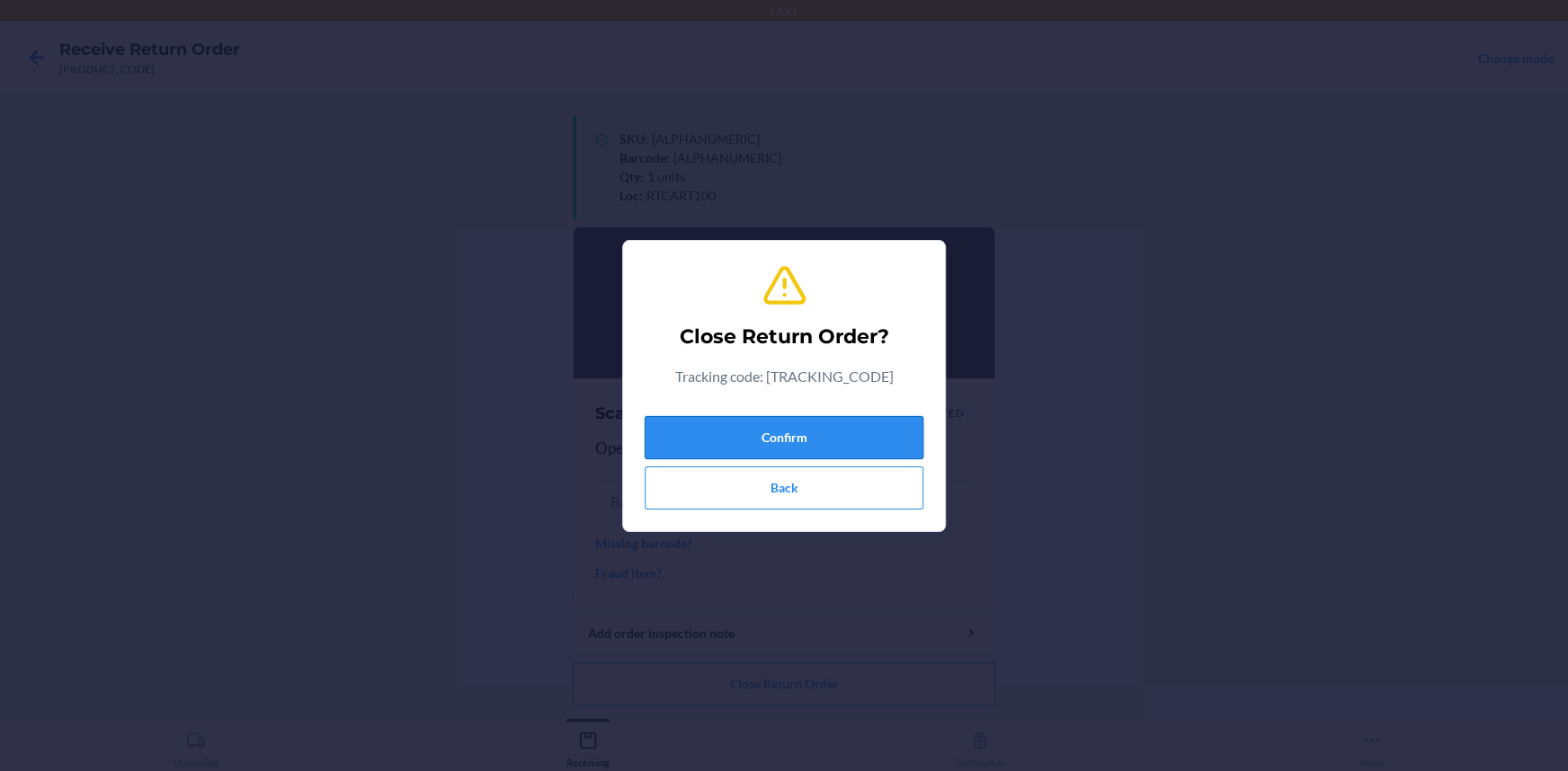 click on "Confirm" at bounding box center (784, 438) 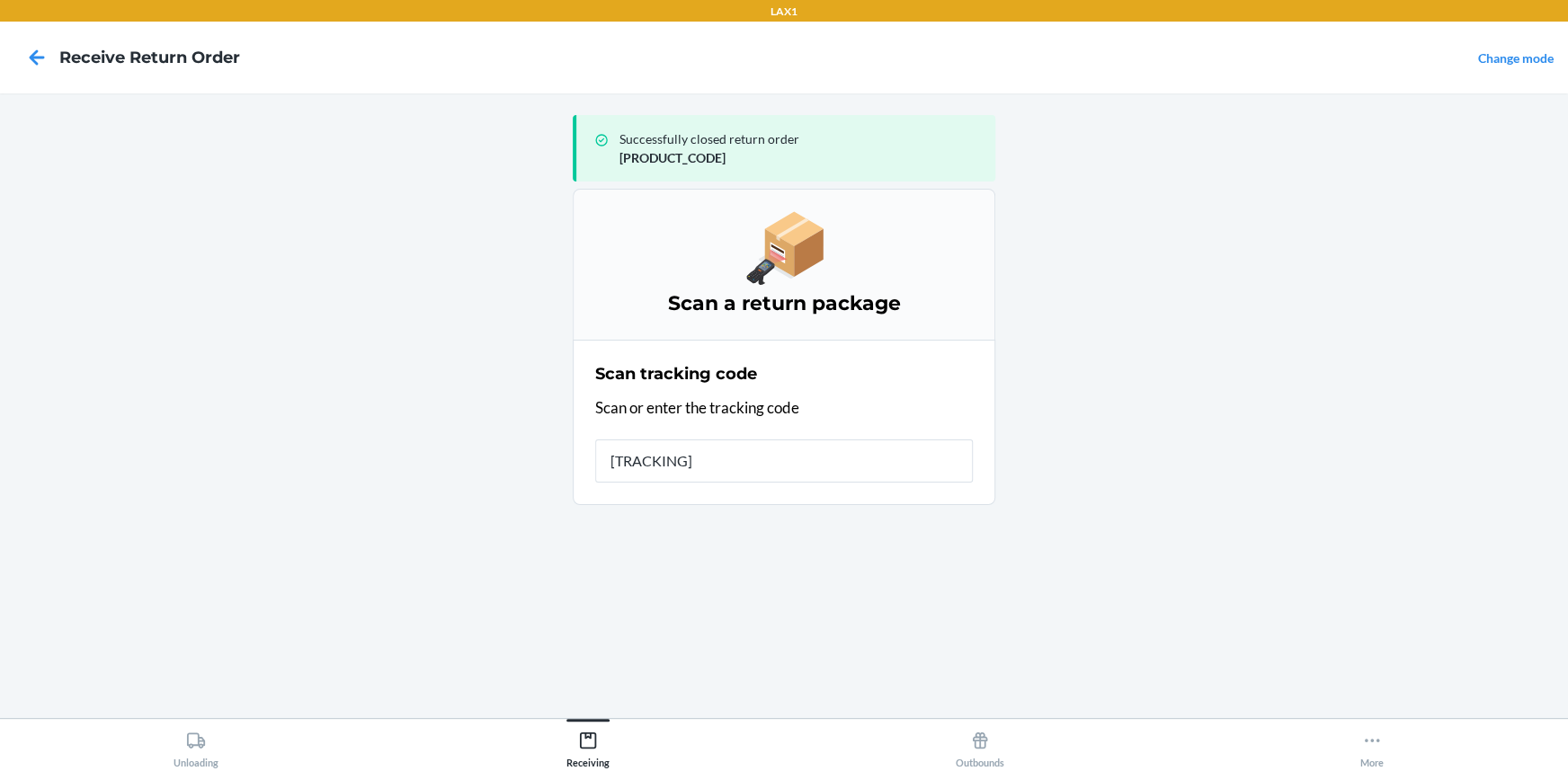 type on "[TRACKING]" 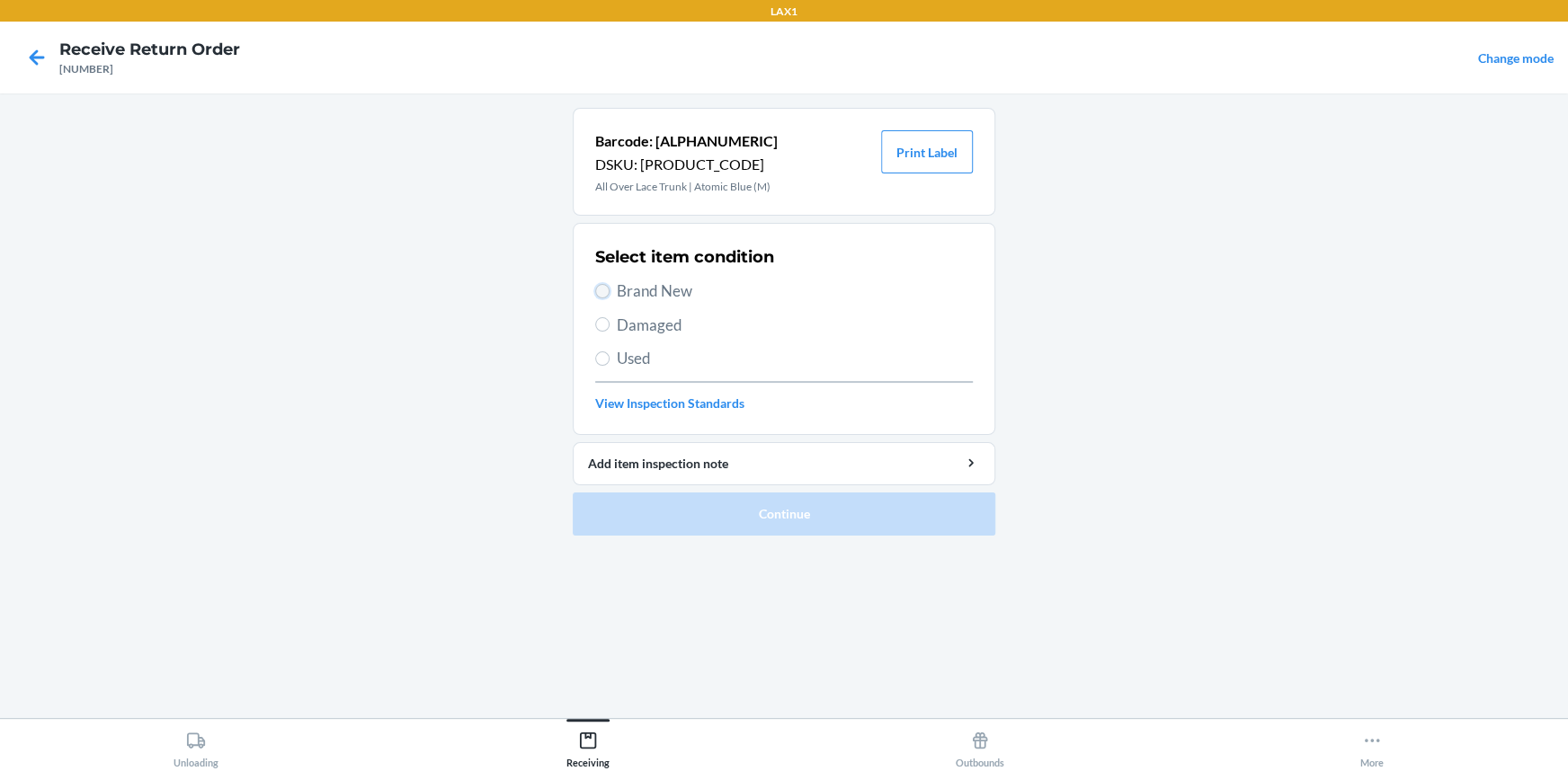 click on "Brand New" at bounding box center (602, 291) 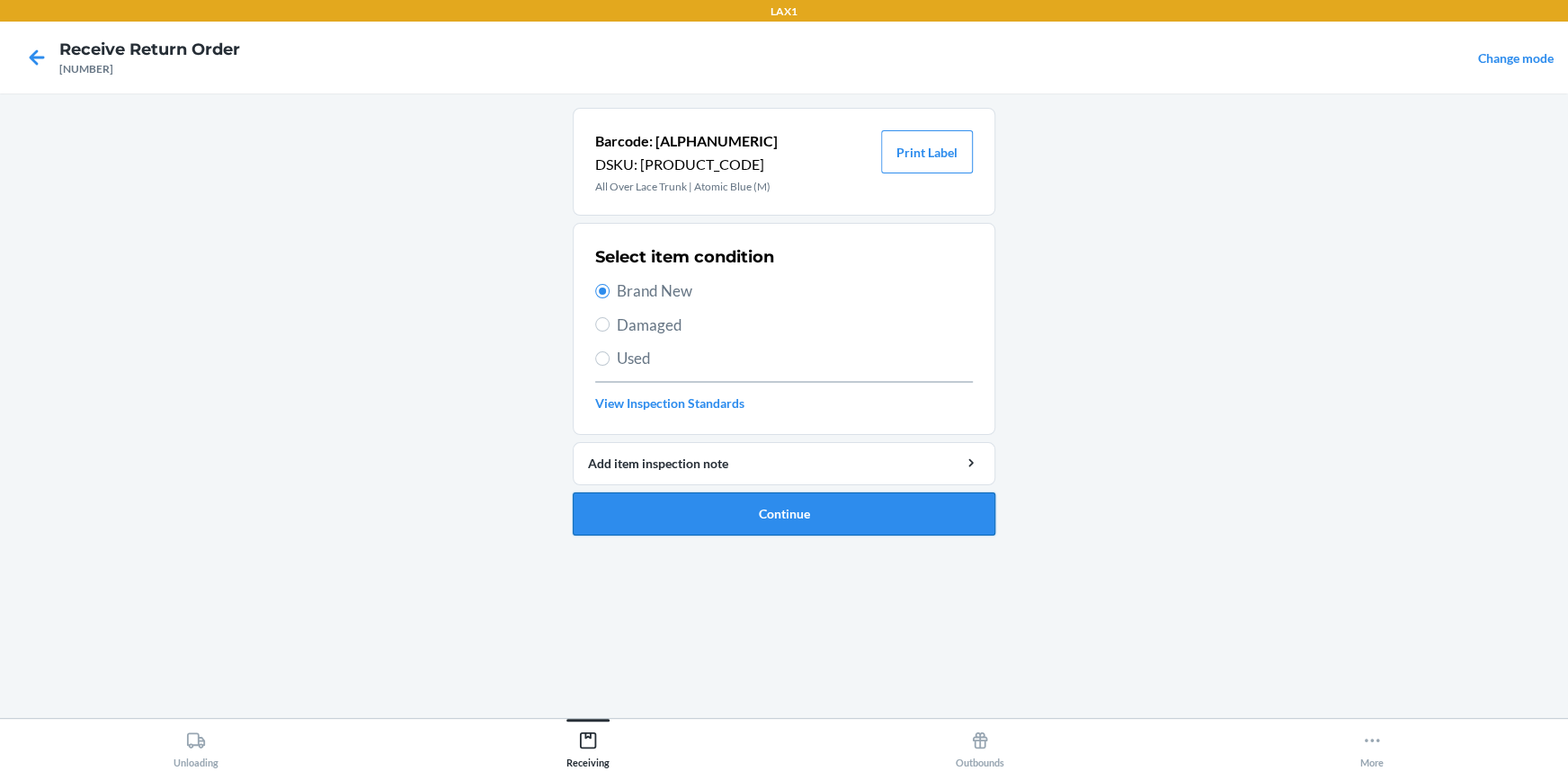 click on "Continue" at bounding box center (784, 514) 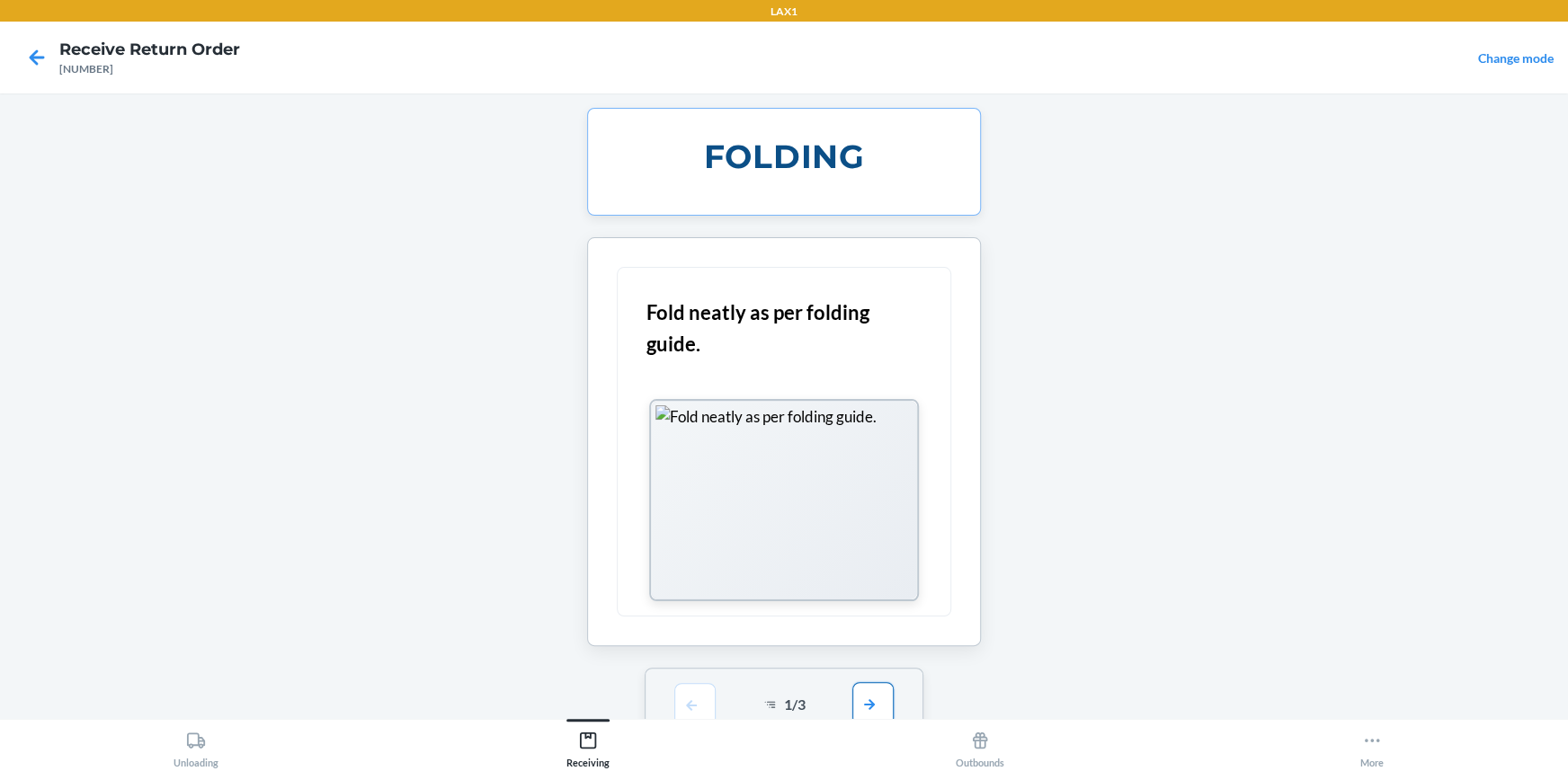 click at bounding box center [873, 704] 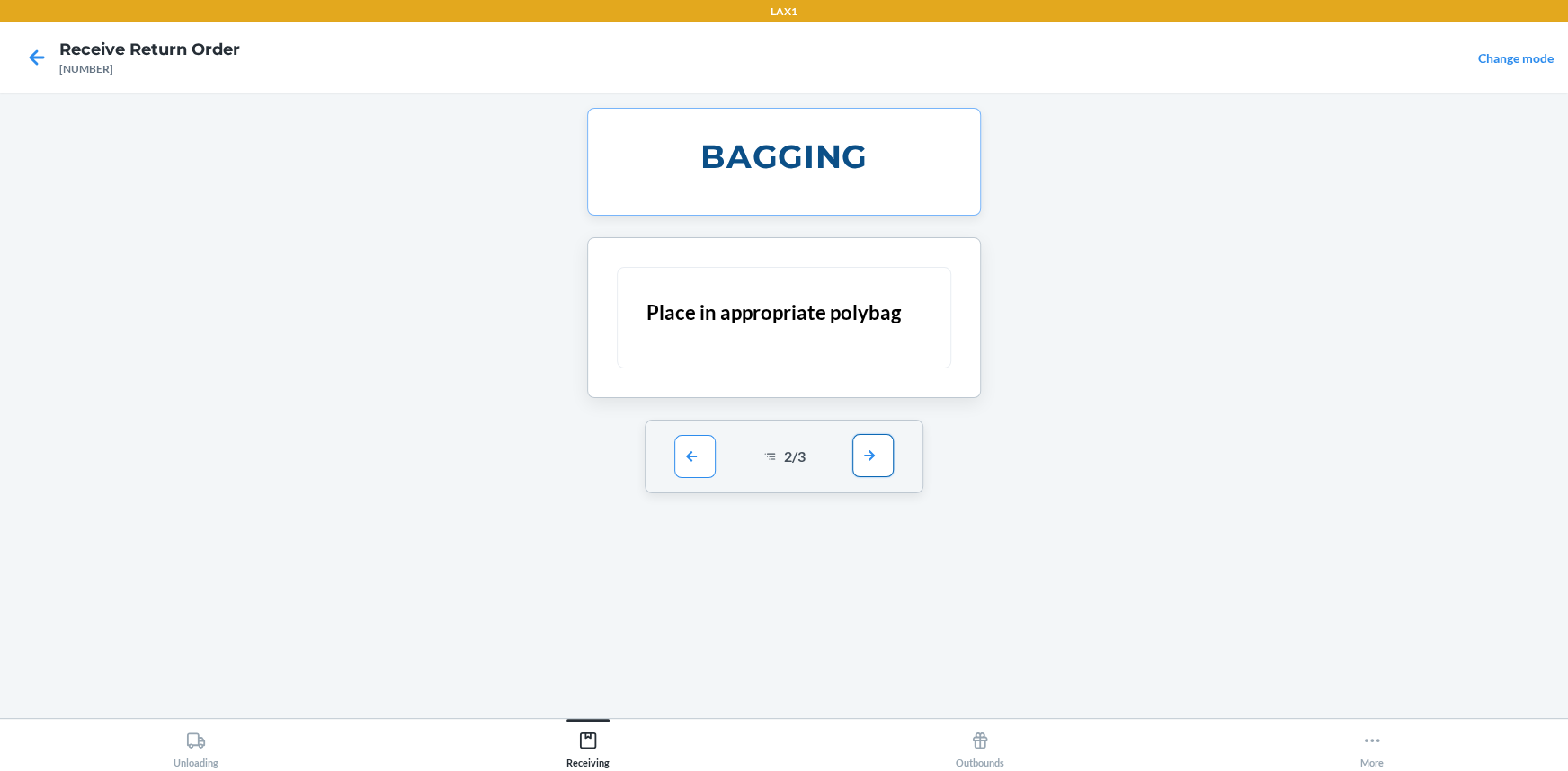 click at bounding box center [873, 456] 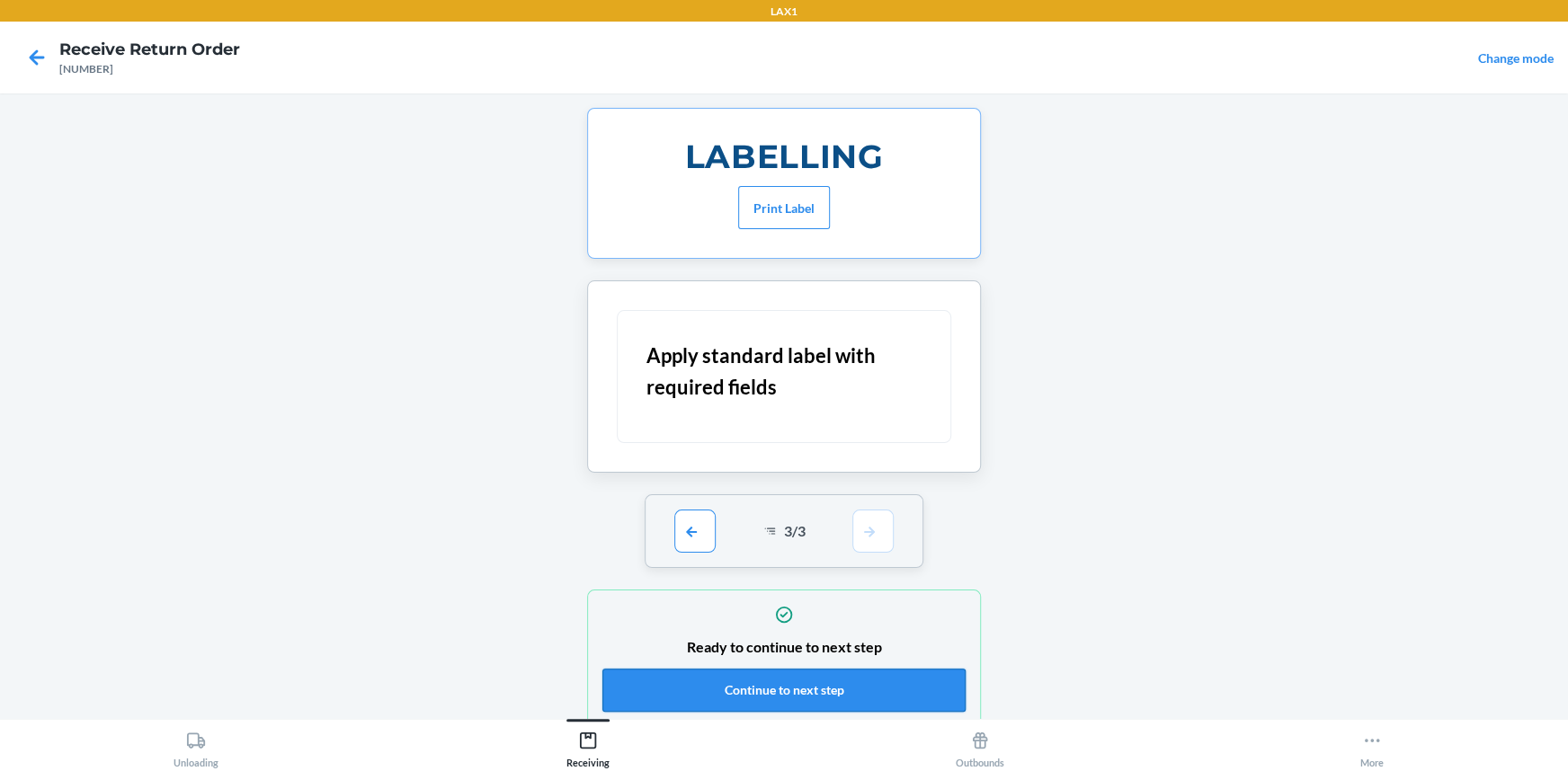 click on "Continue to next step" at bounding box center [784, 690] 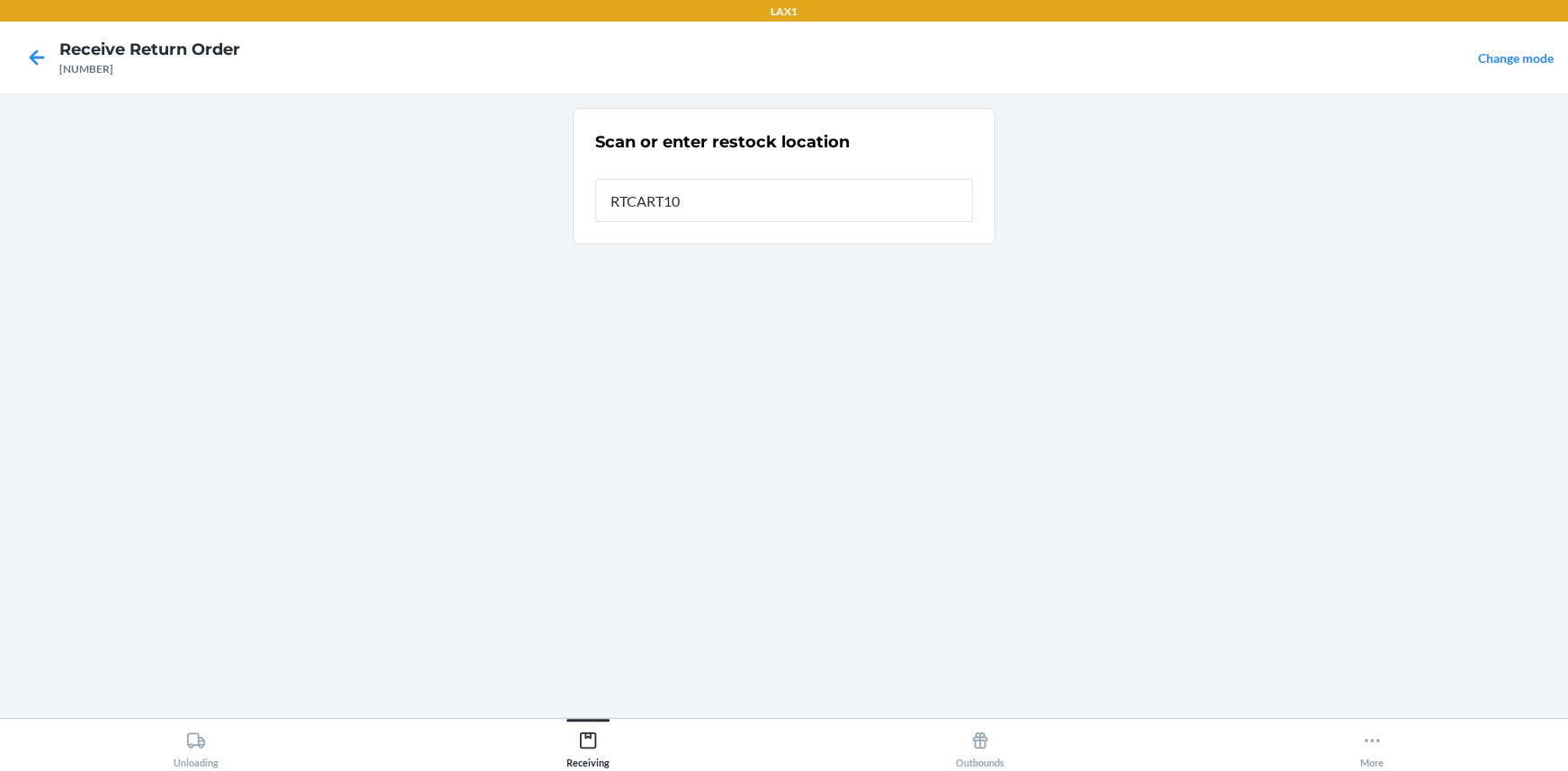 type on "RTCART100" 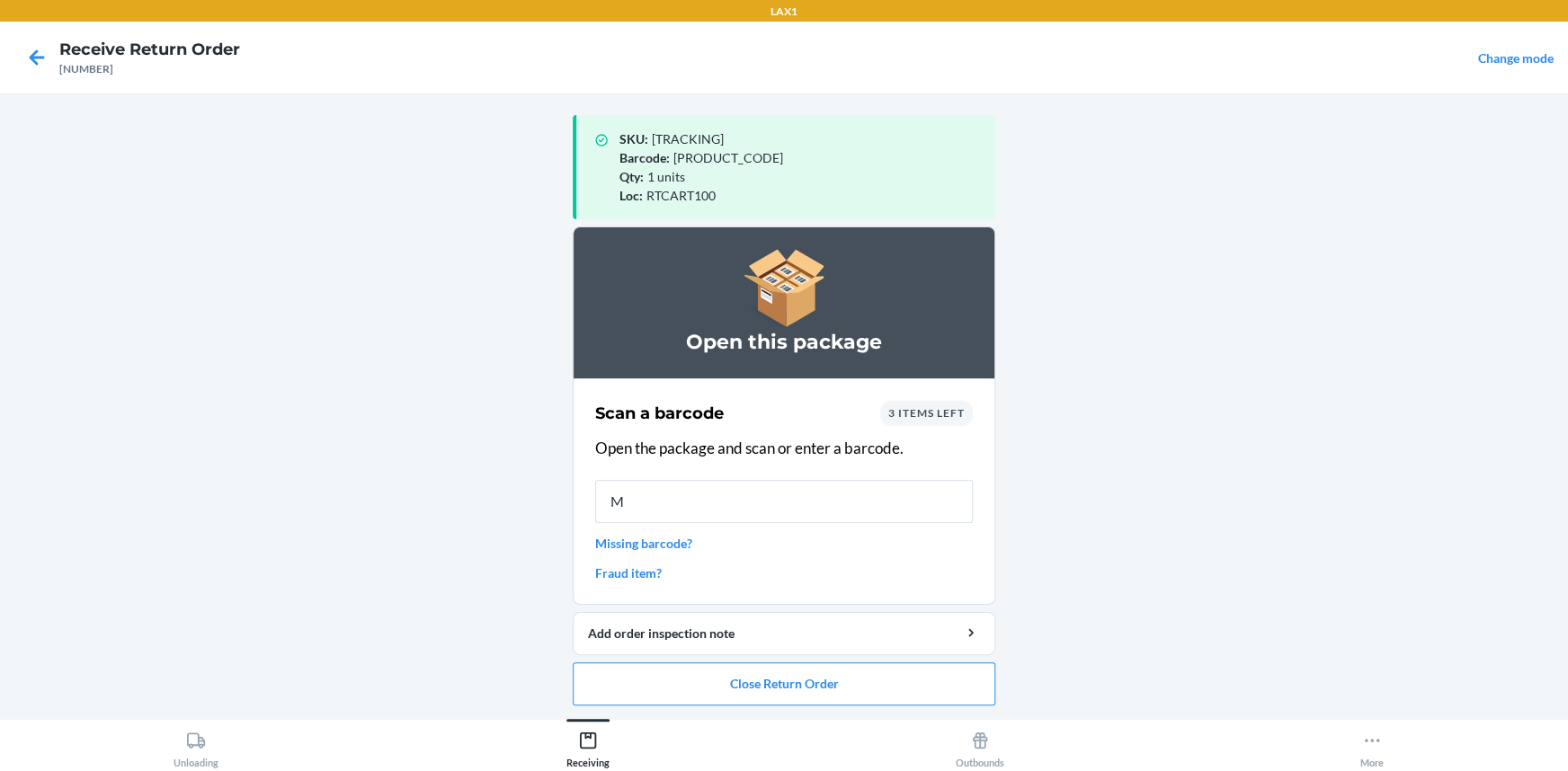 type on "MA" 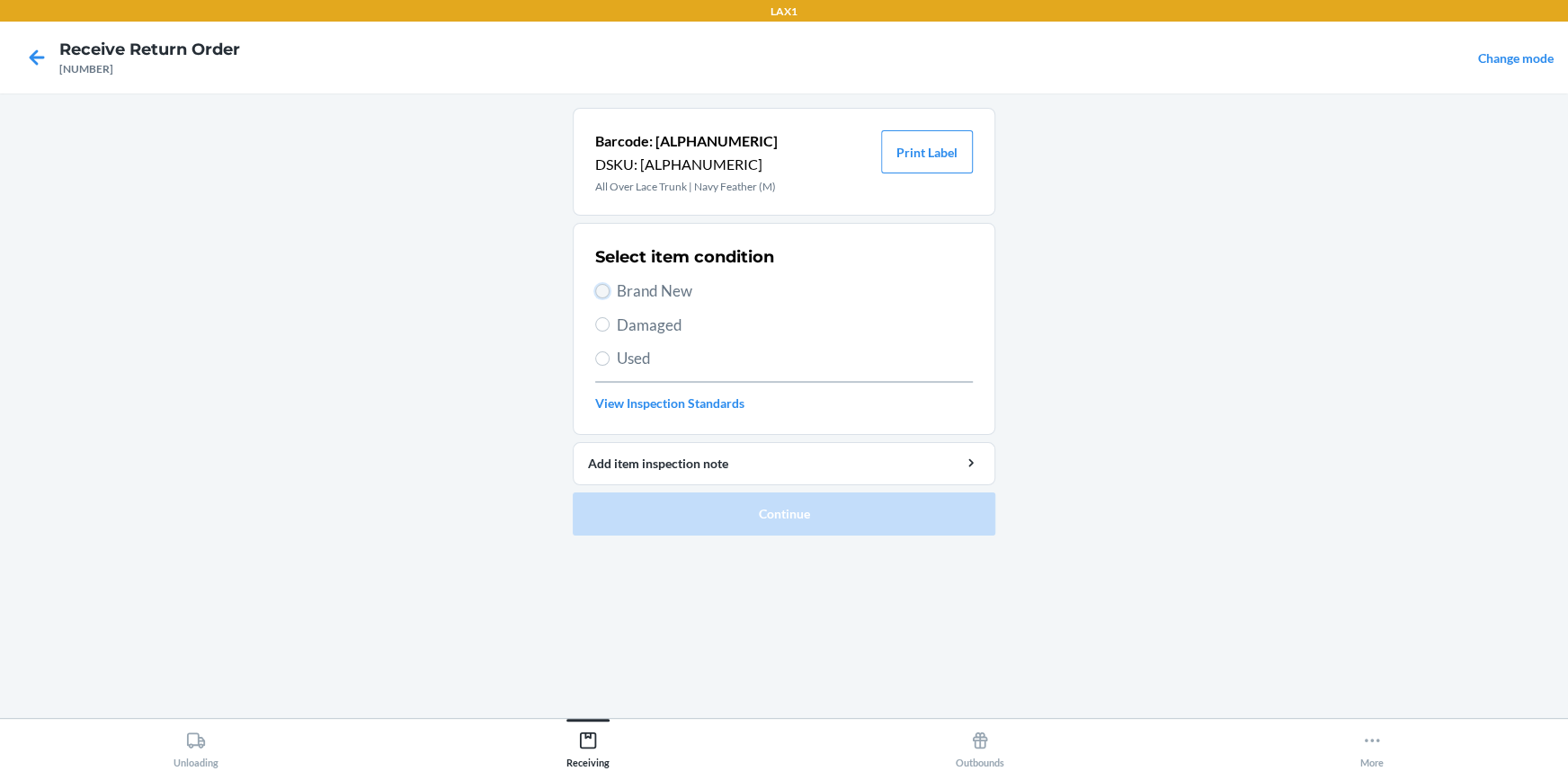 click on "Brand New" at bounding box center [602, 291] 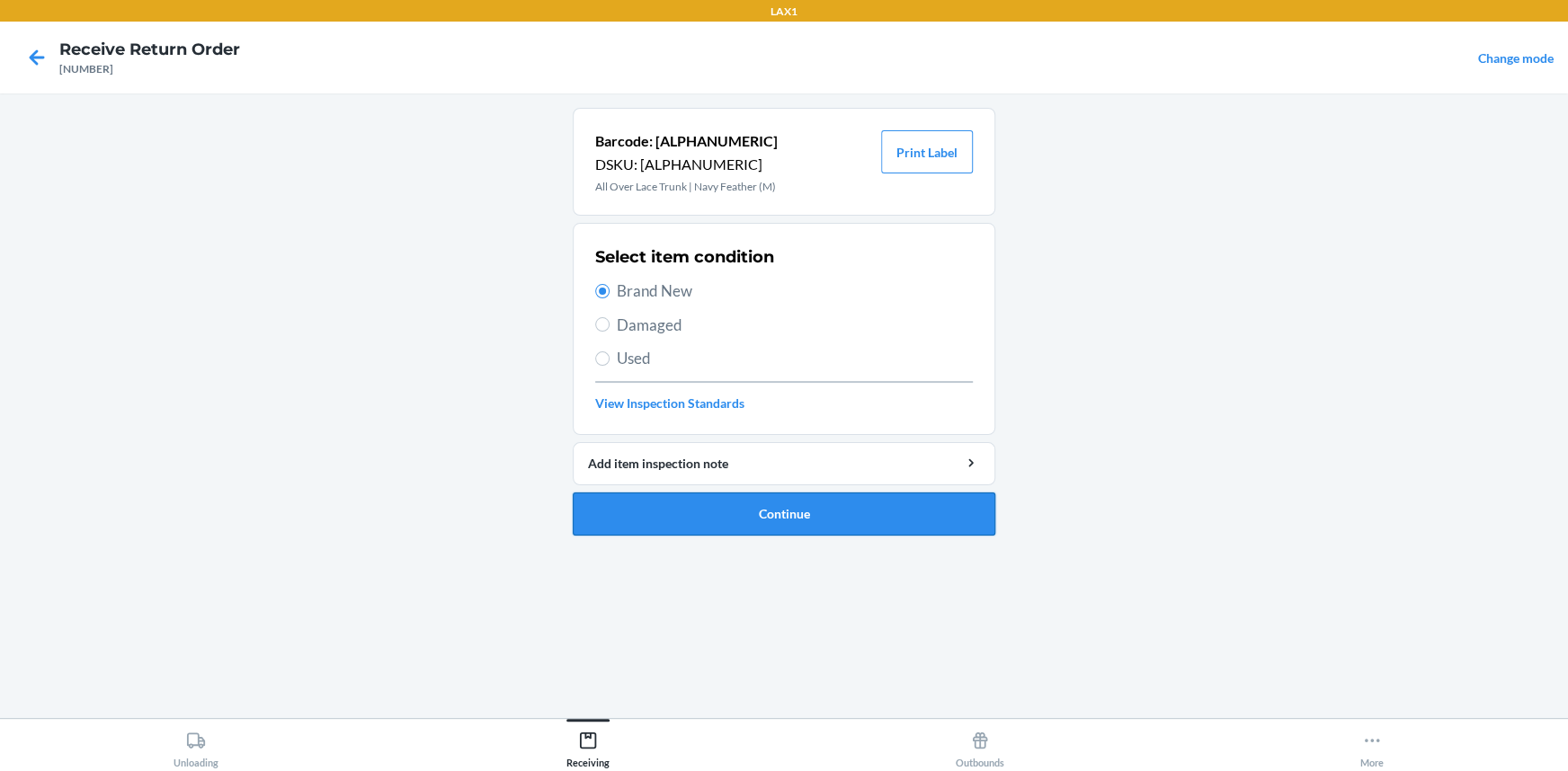 click on "Continue" at bounding box center [784, 514] 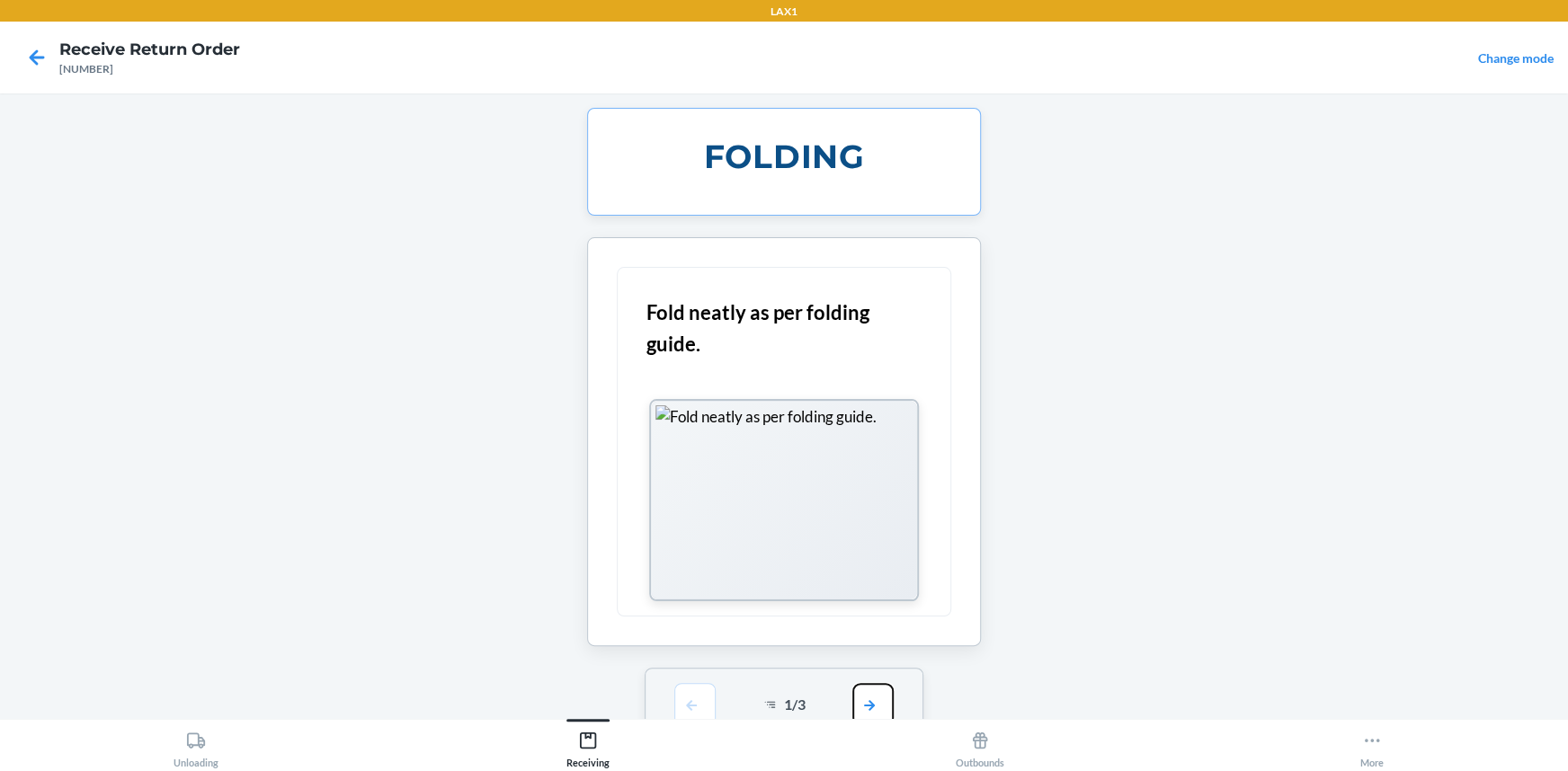 drag, startPoint x: 858, startPoint y: 701, endPoint x: 854, endPoint y: 683, distance: 18.439089 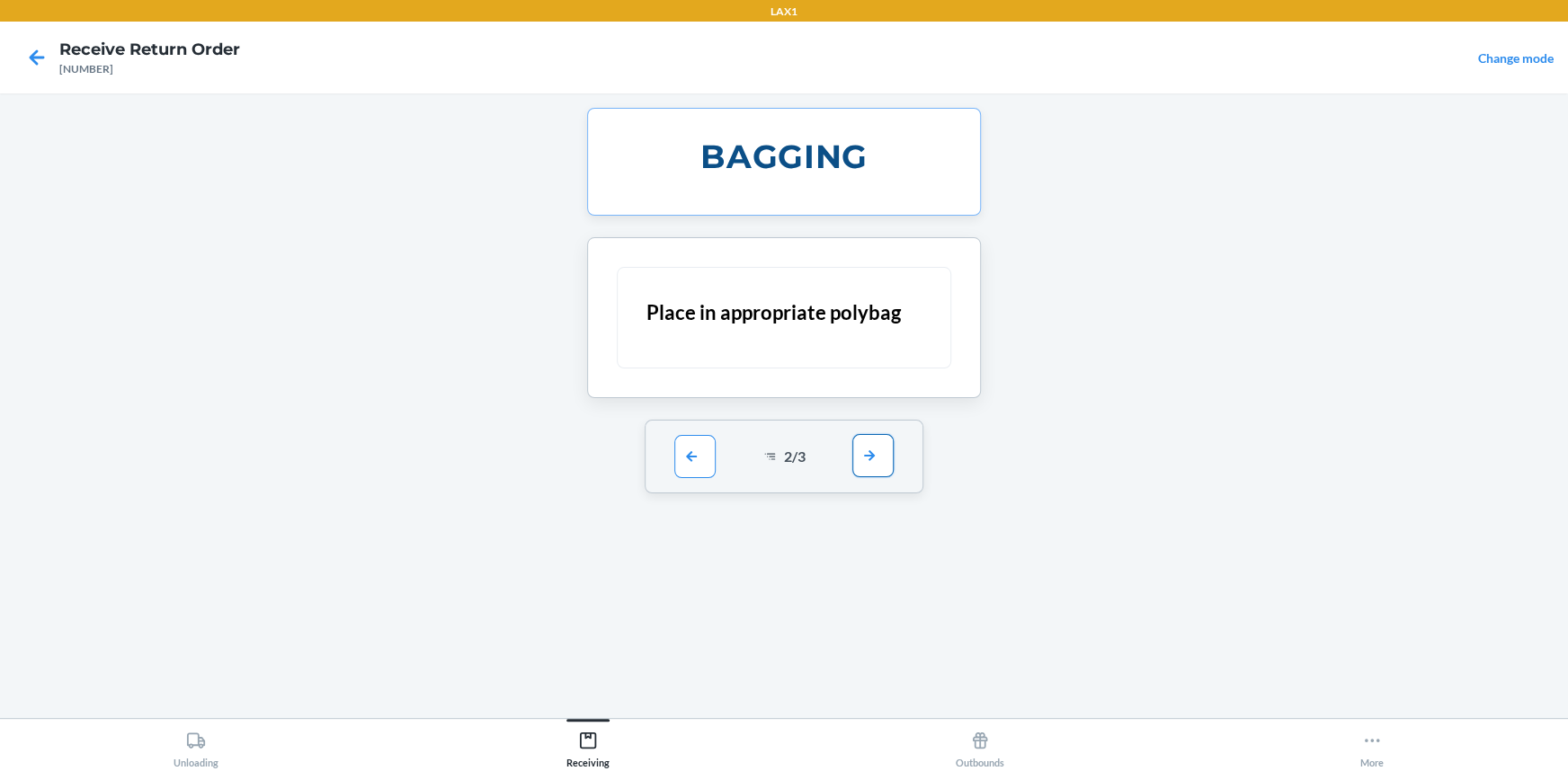 click at bounding box center (873, 456) 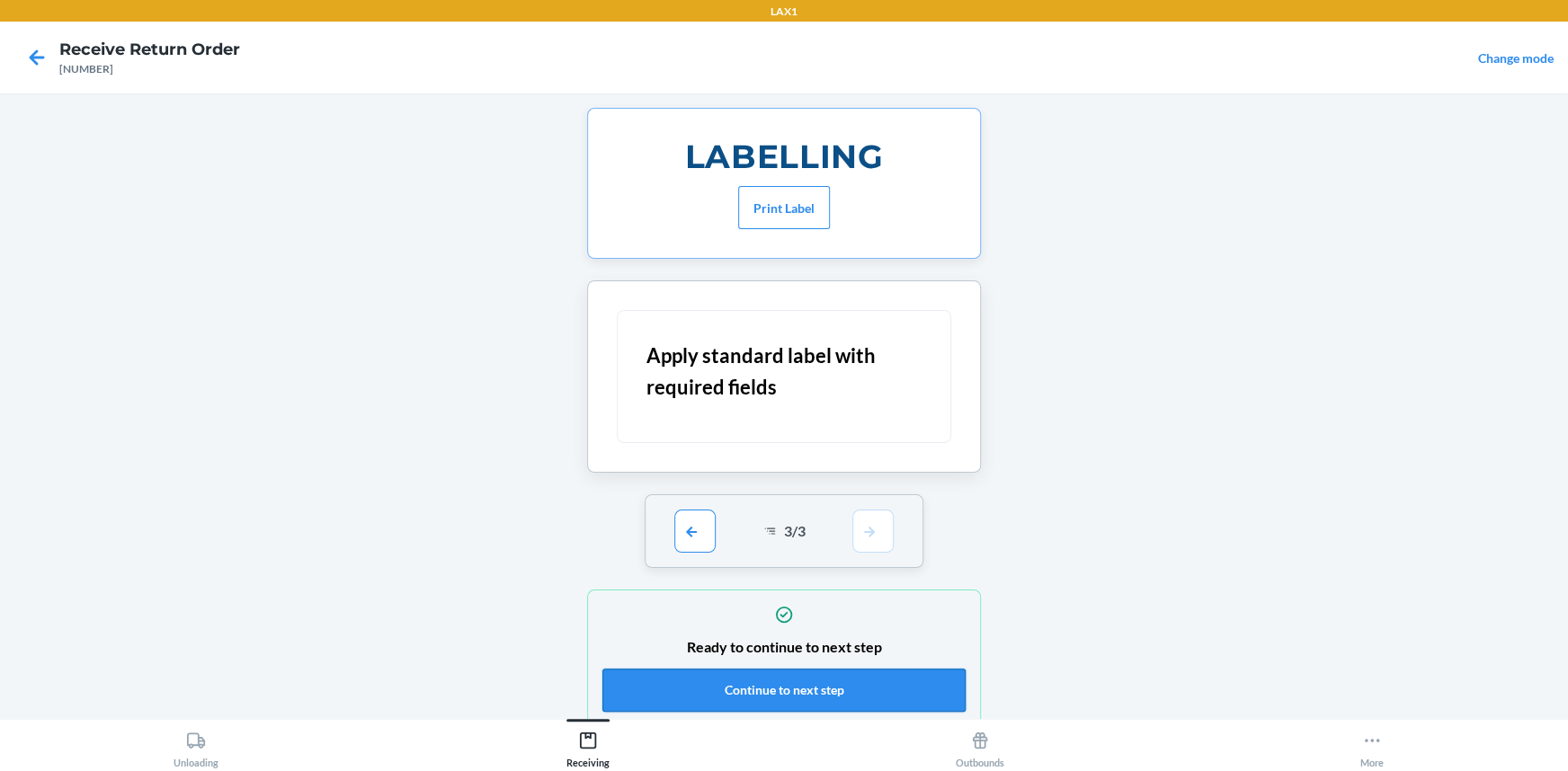 click on "Continue to next step" at bounding box center (784, 690) 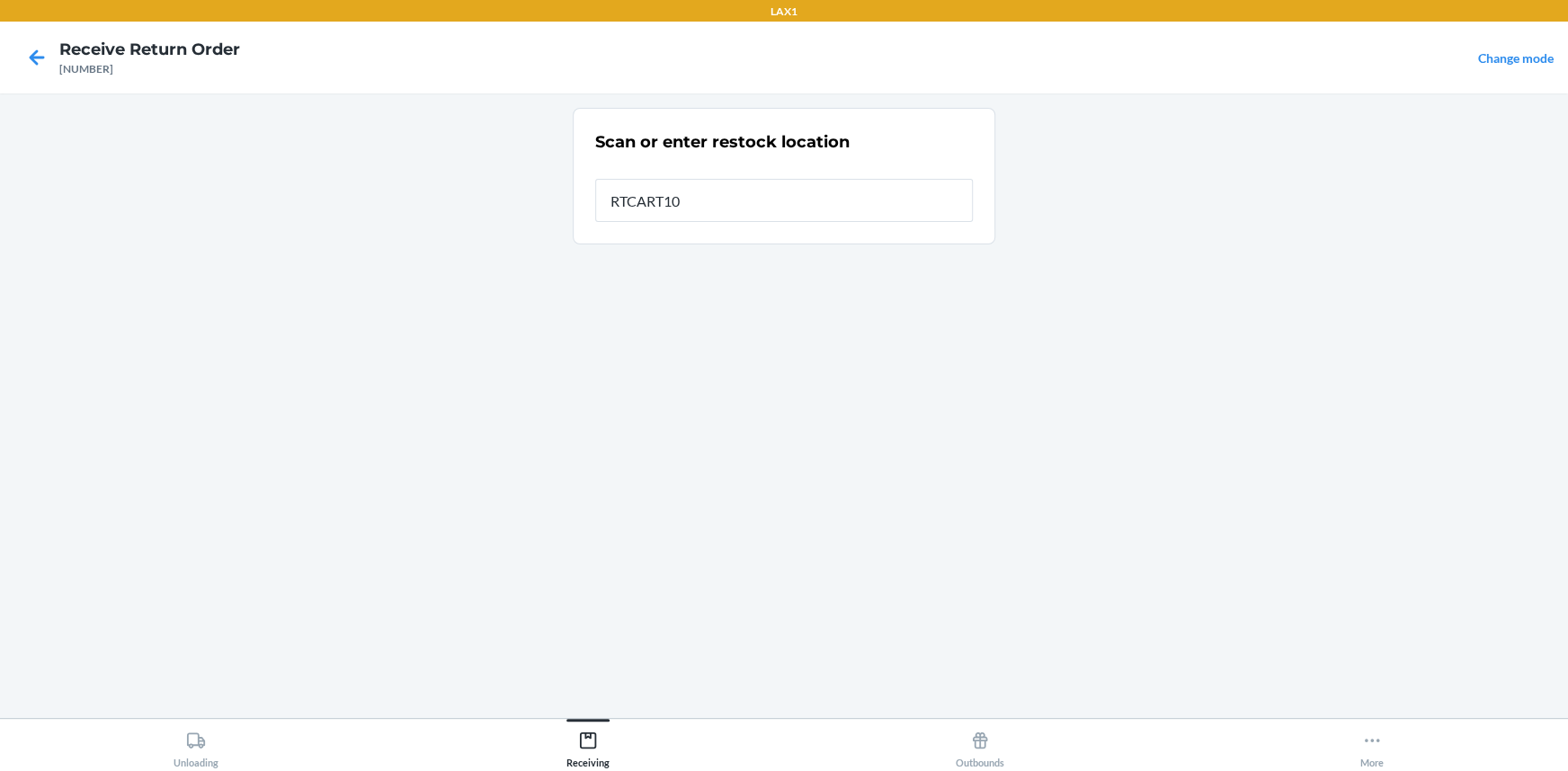 type on "RTCART100" 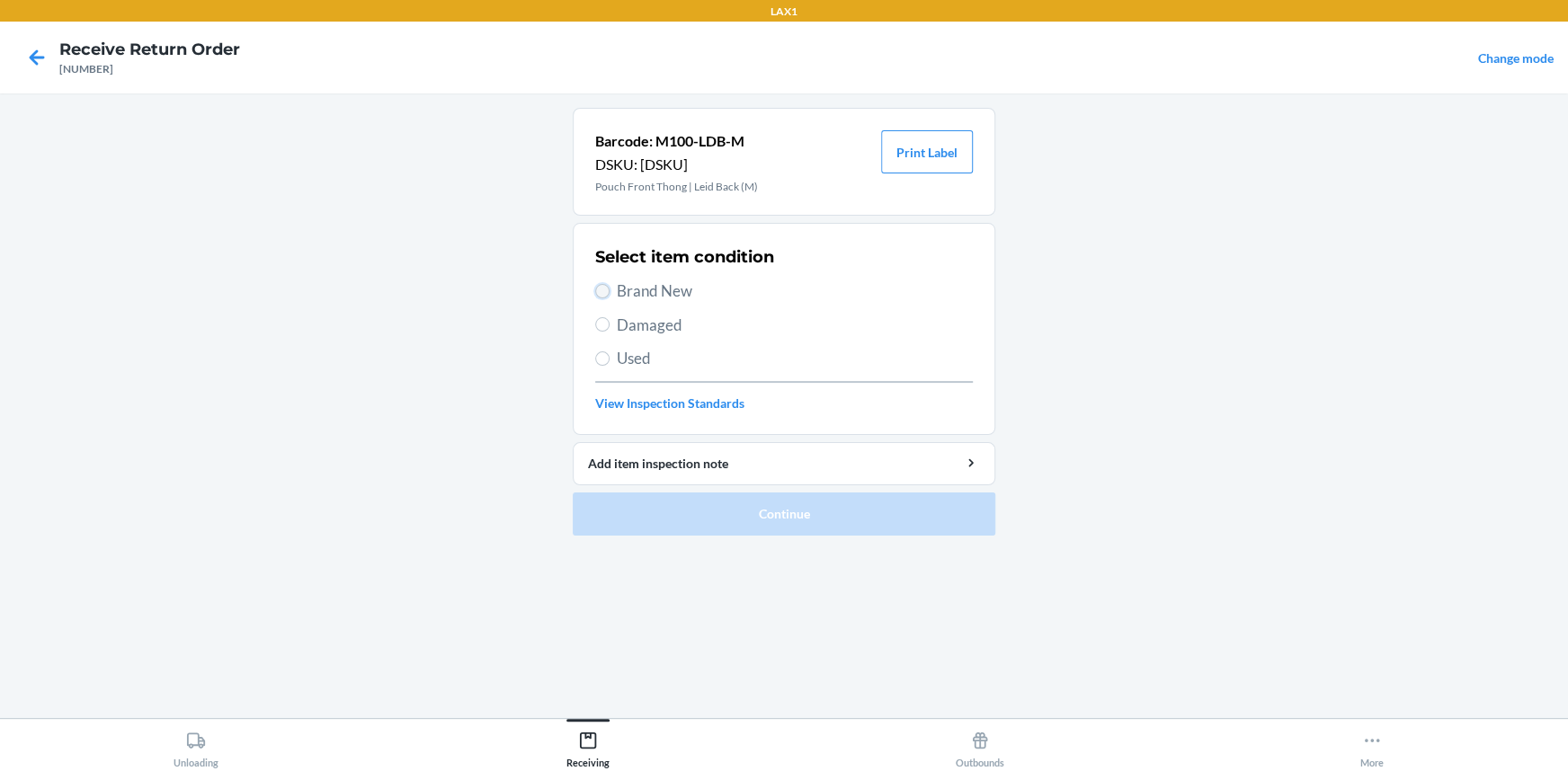 drag, startPoint x: 603, startPoint y: 288, endPoint x: 623, endPoint y: 344, distance: 59.46427 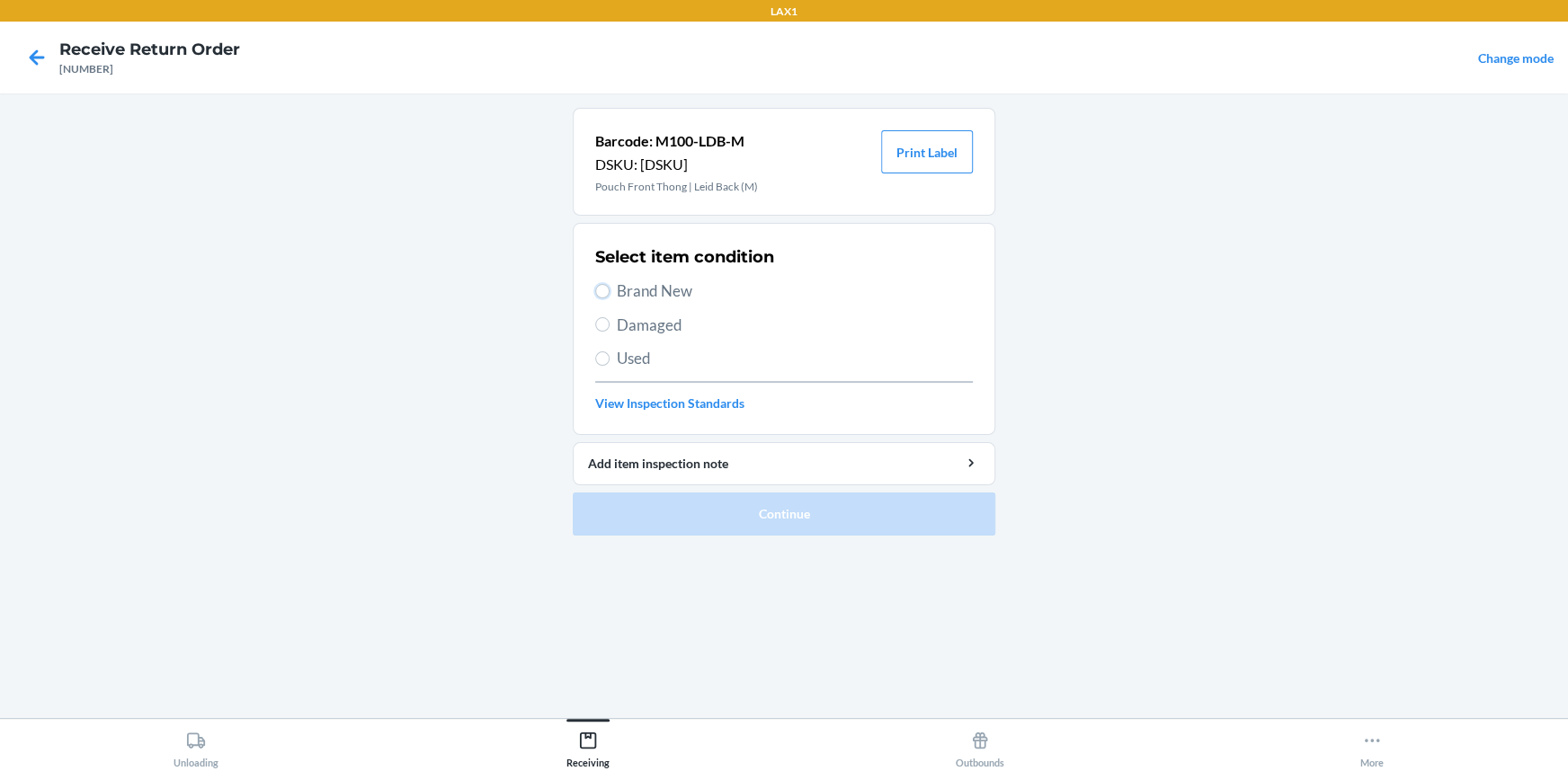 click on "Brand New" at bounding box center (602, 291) 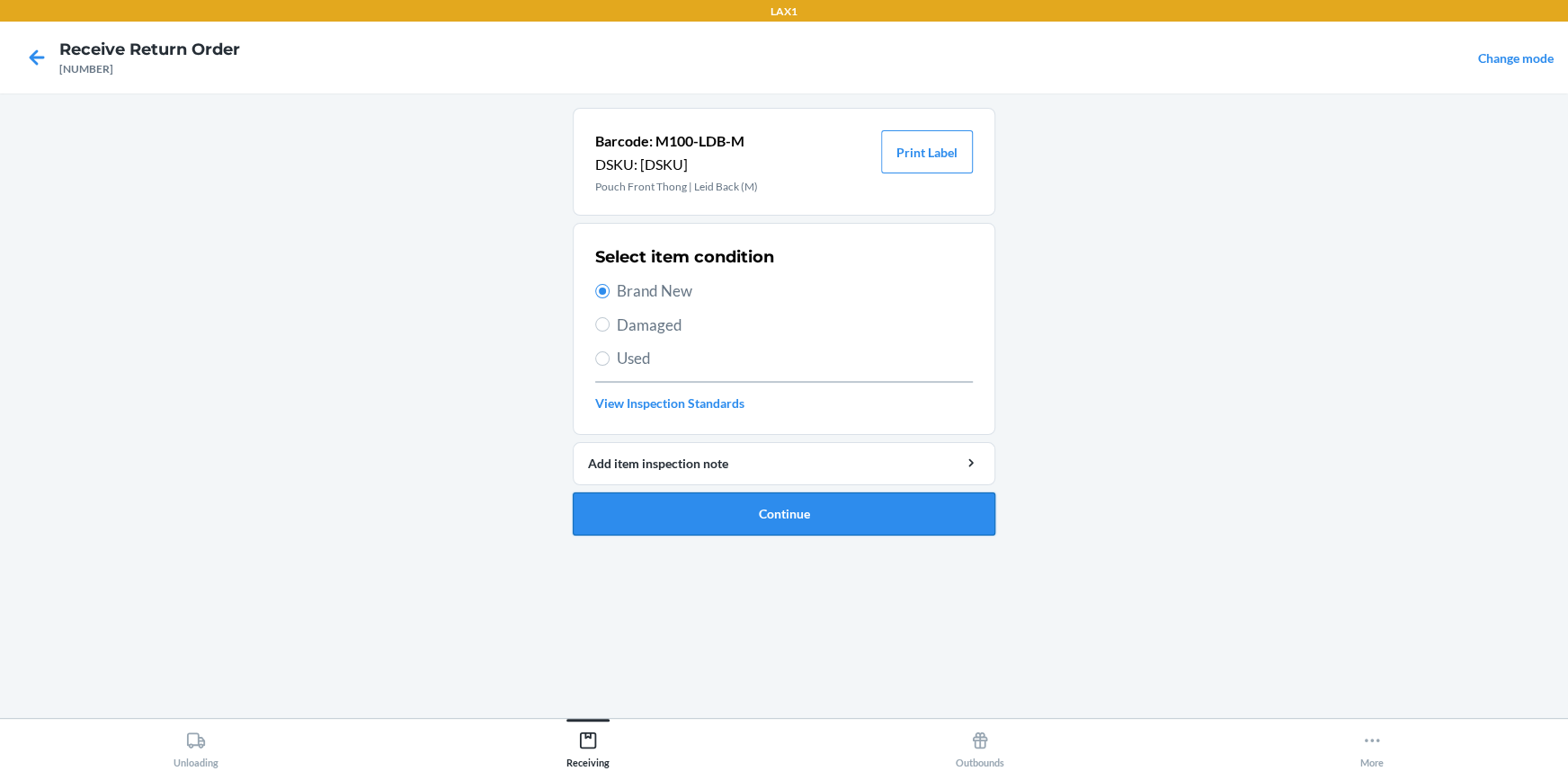 click on "Continue" at bounding box center [784, 514] 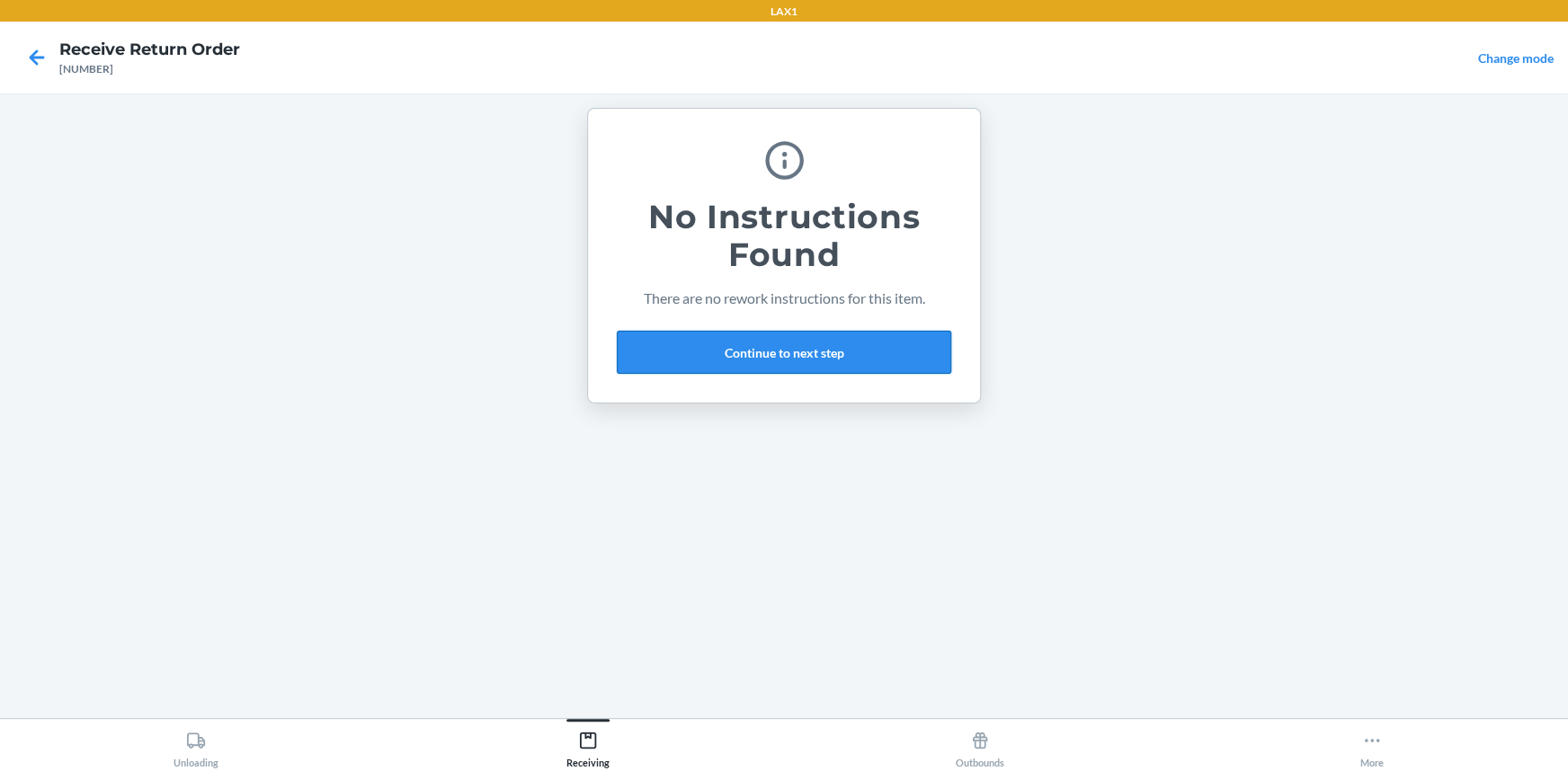 click on "Continue to next step" at bounding box center (784, 352) 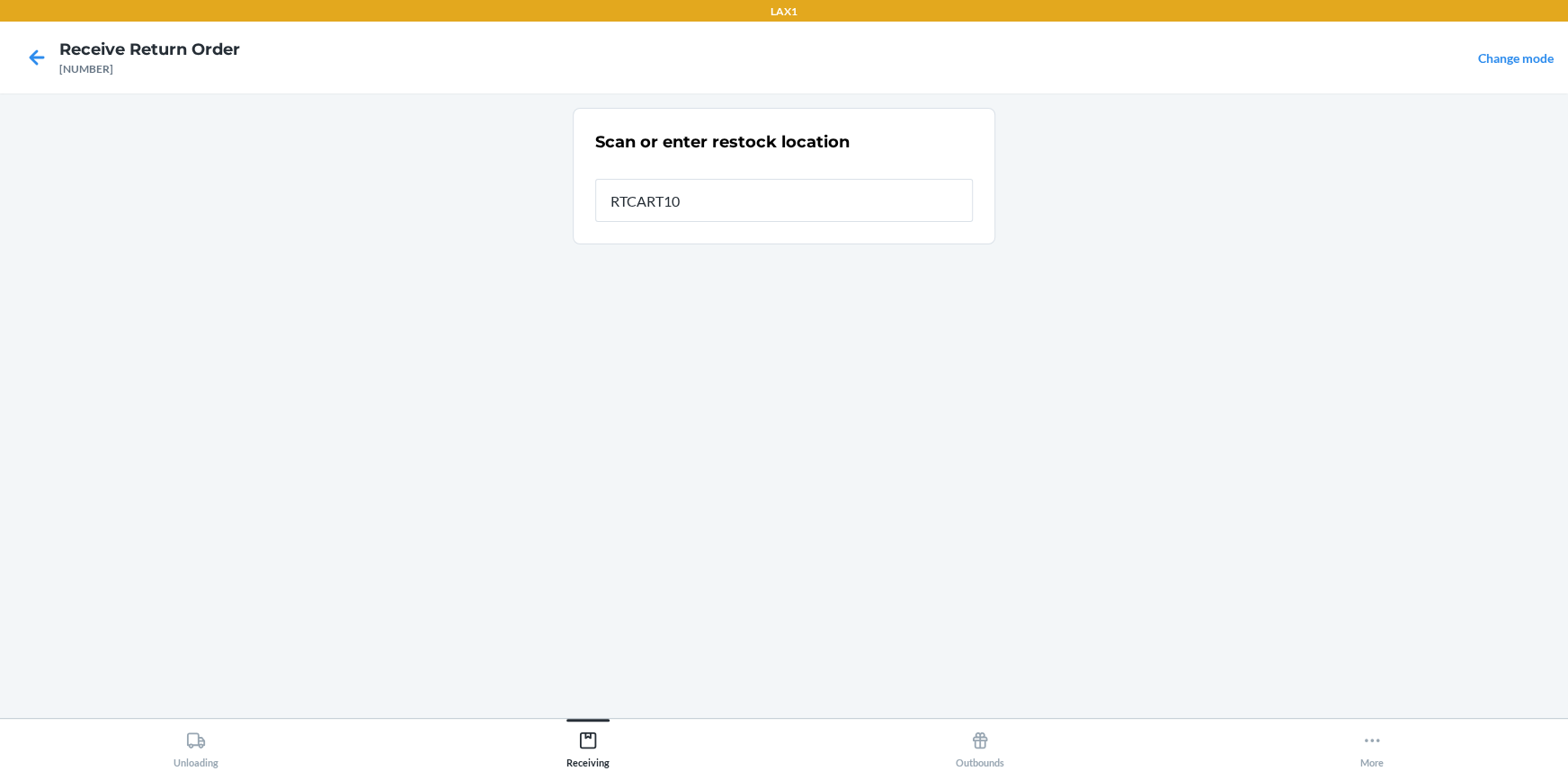 type on "RTCART100" 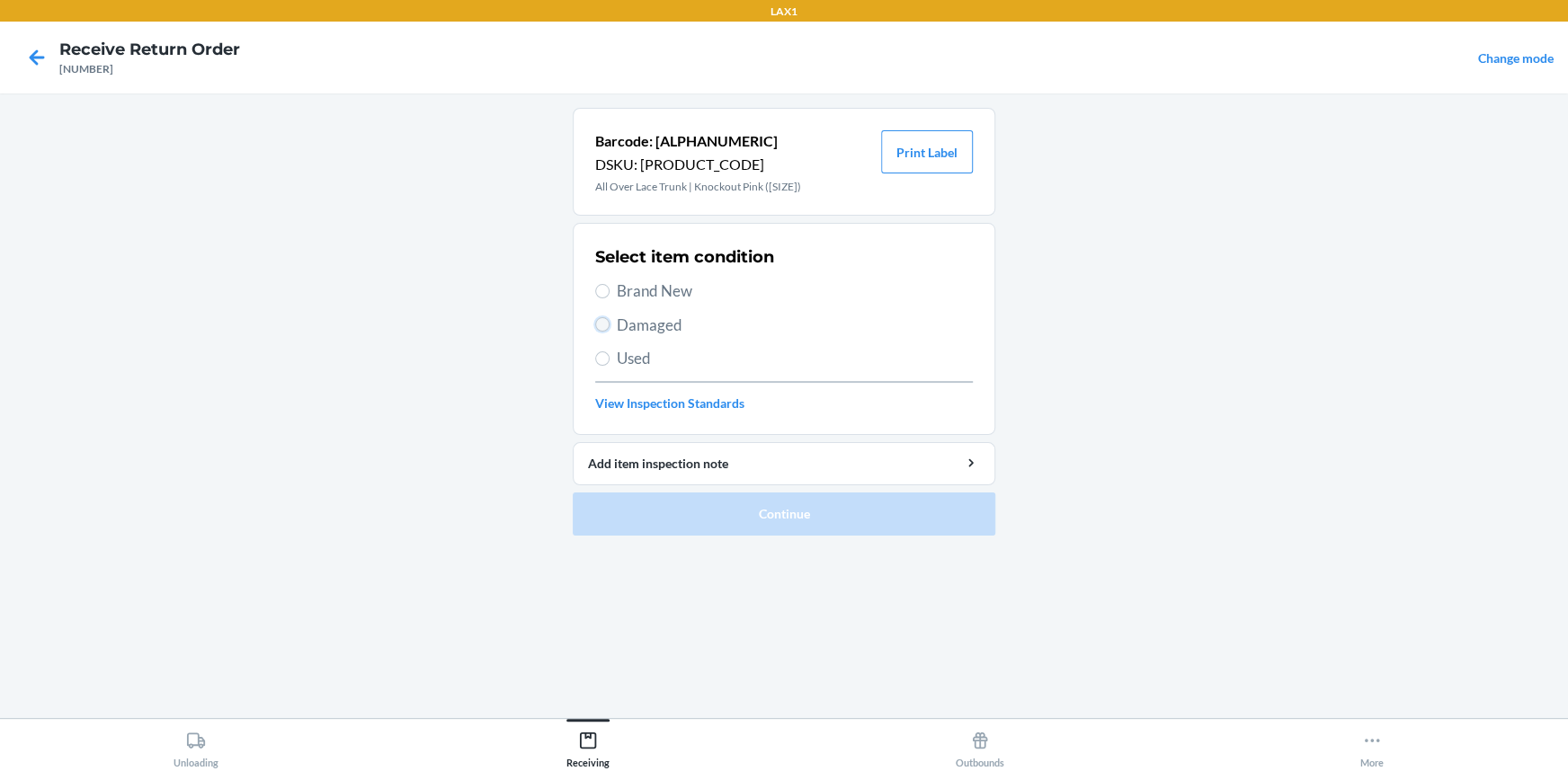 click on "Damaged" at bounding box center (602, 324) 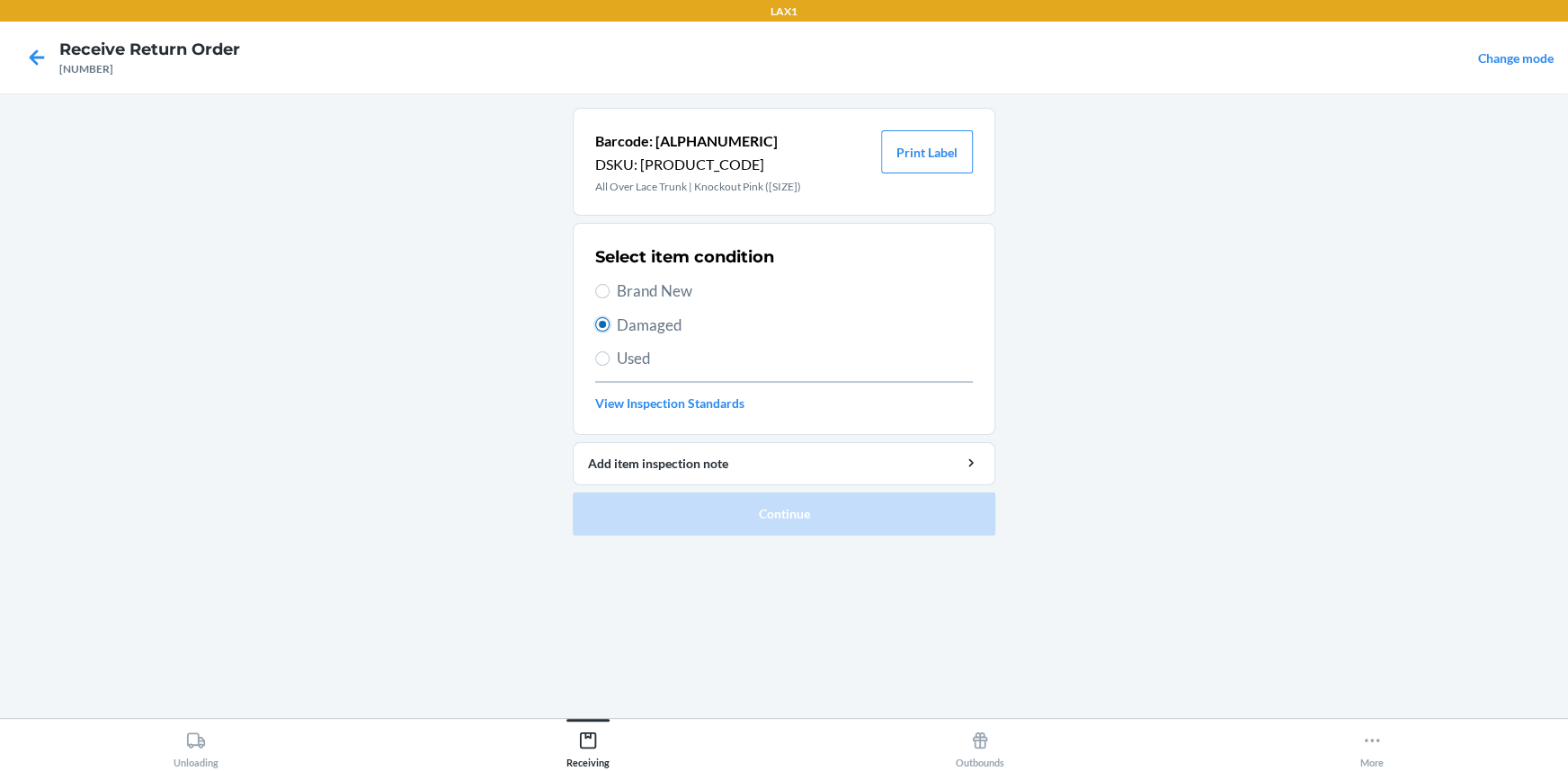 radio on "true" 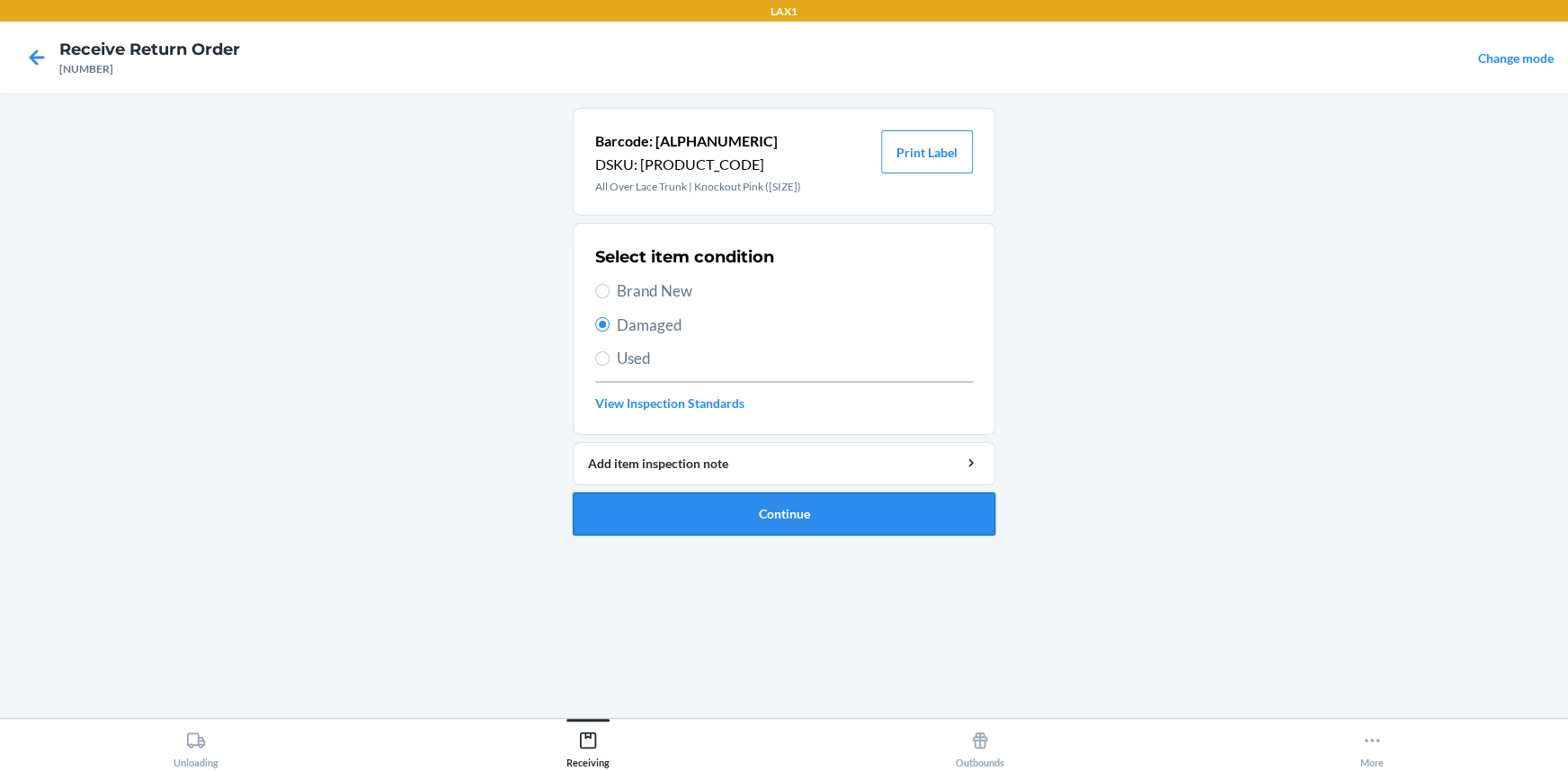 click on "Continue" at bounding box center (784, 514) 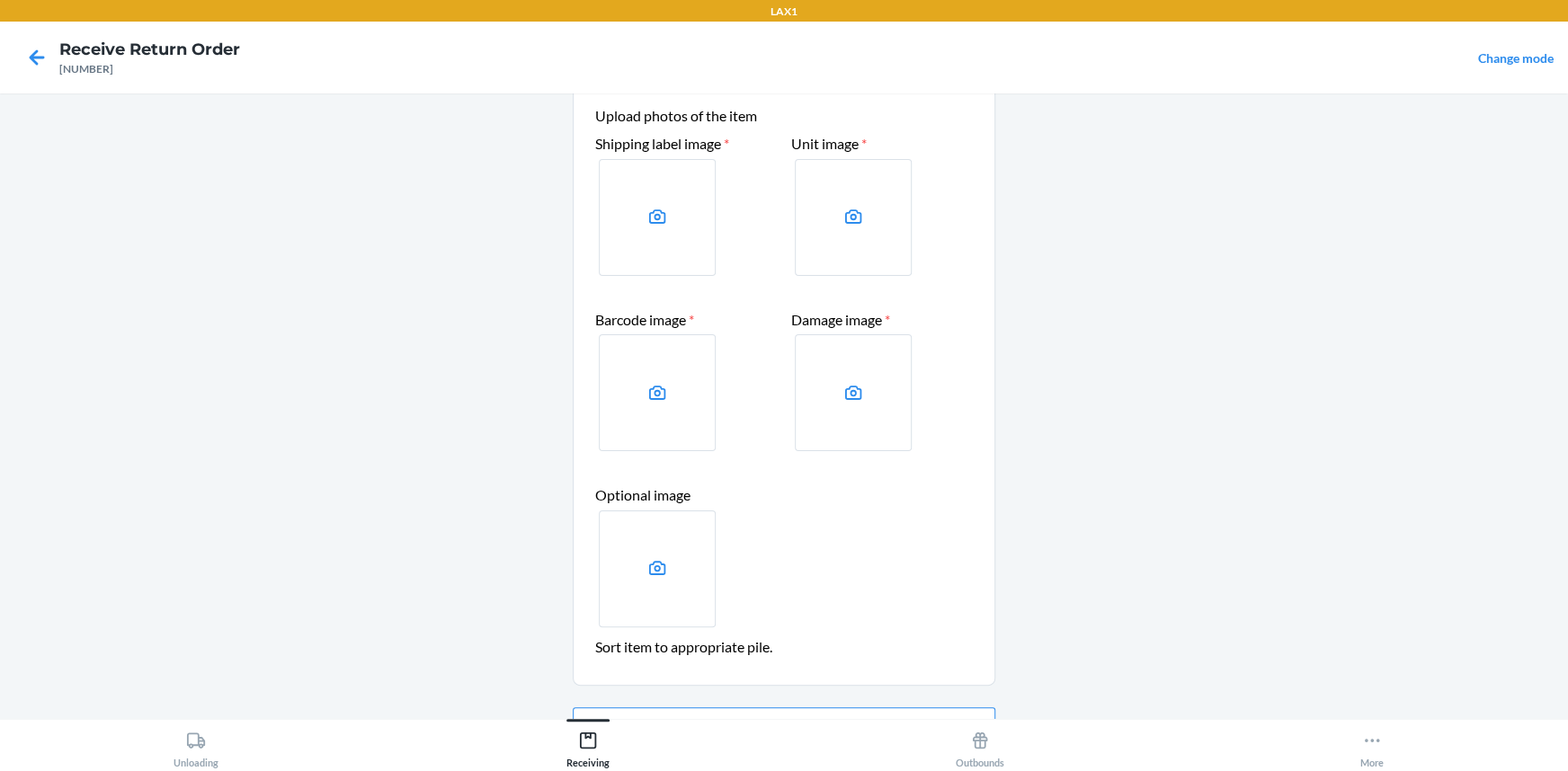 scroll, scrollTop: 163, scrollLeft: 0, axis: vertical 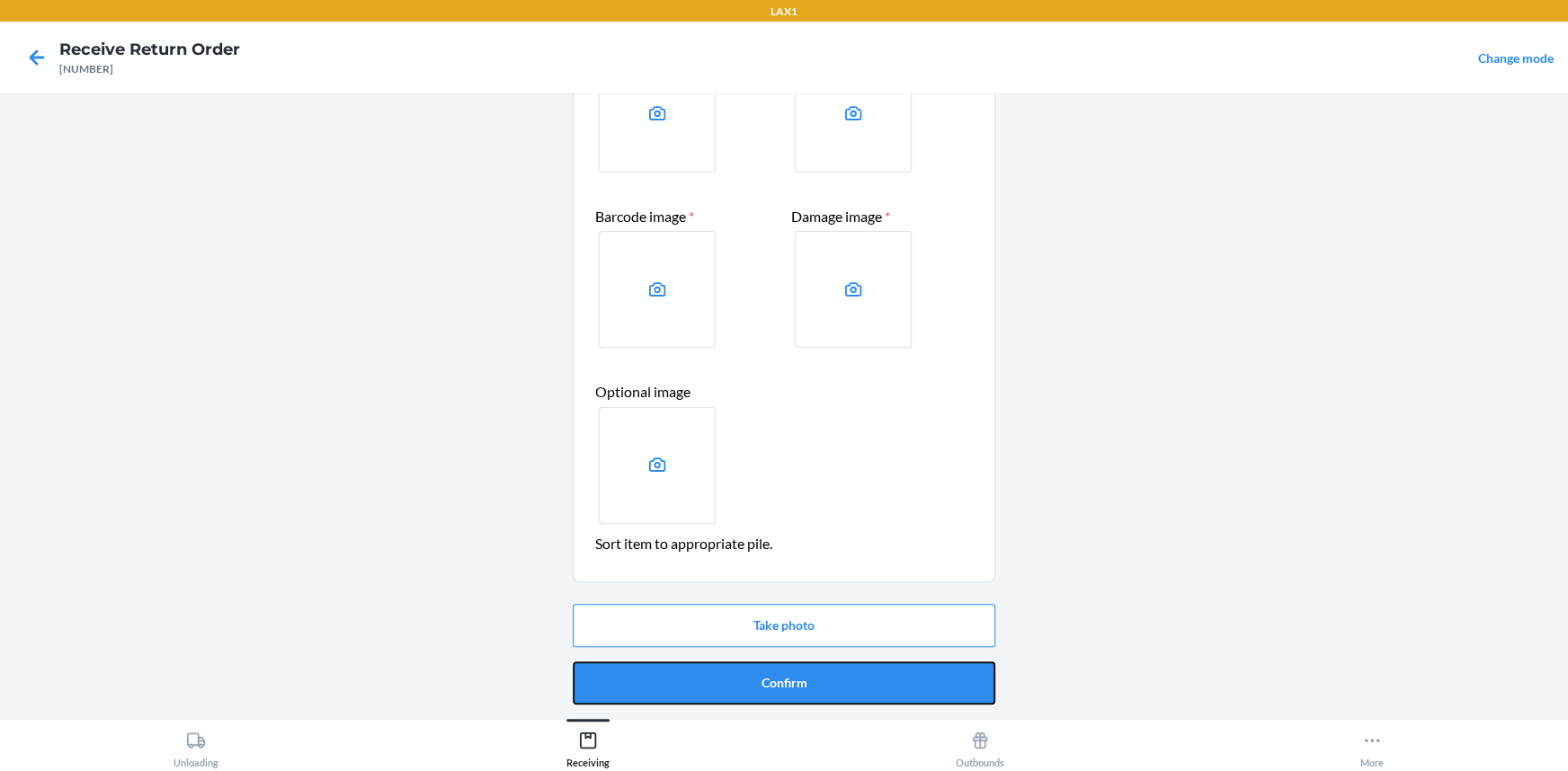click on "Confirm" at bounding box center (784, 683) 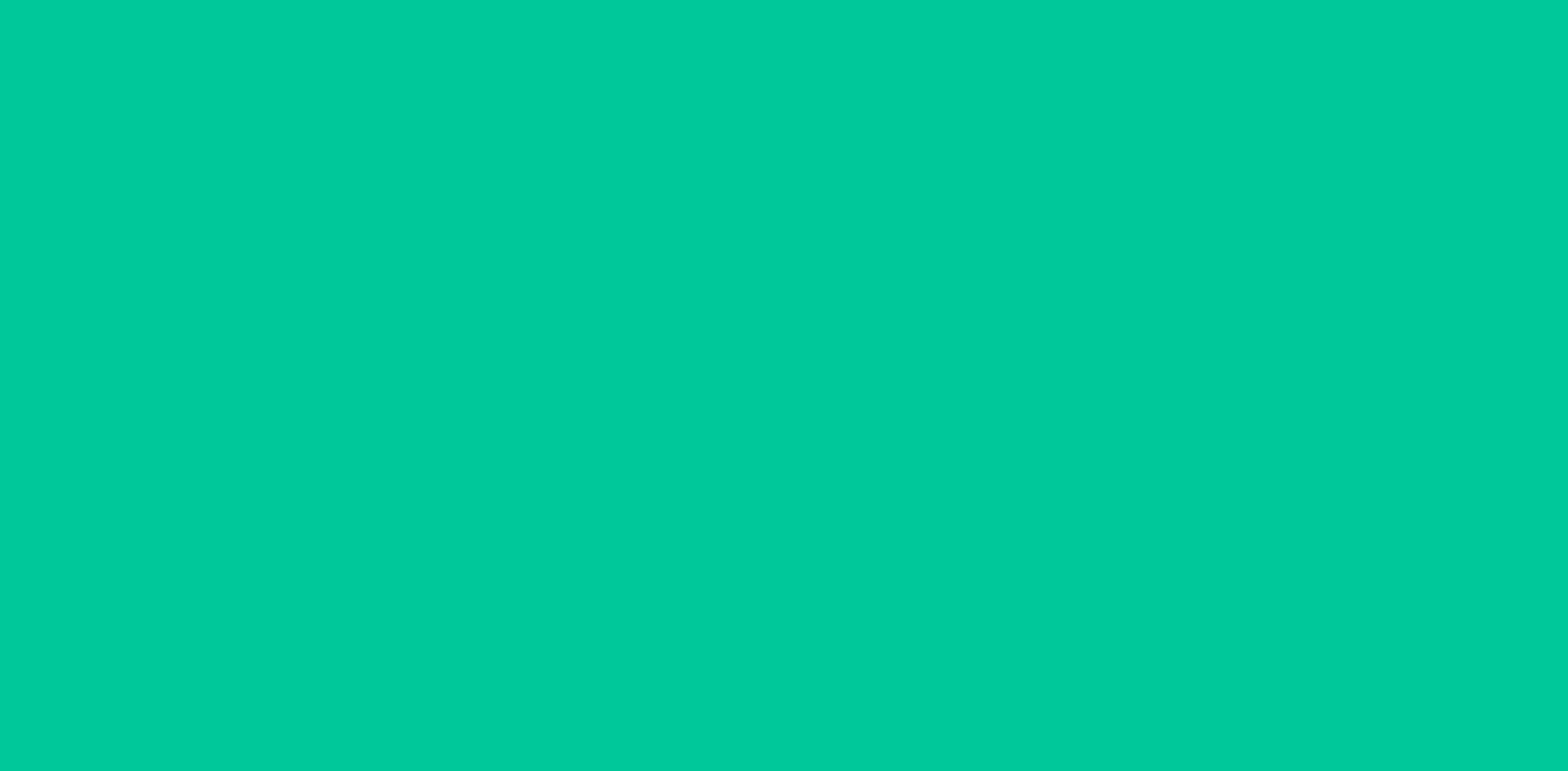 scroll, scrollTop: 0, scrollLeft: 0, axis: both 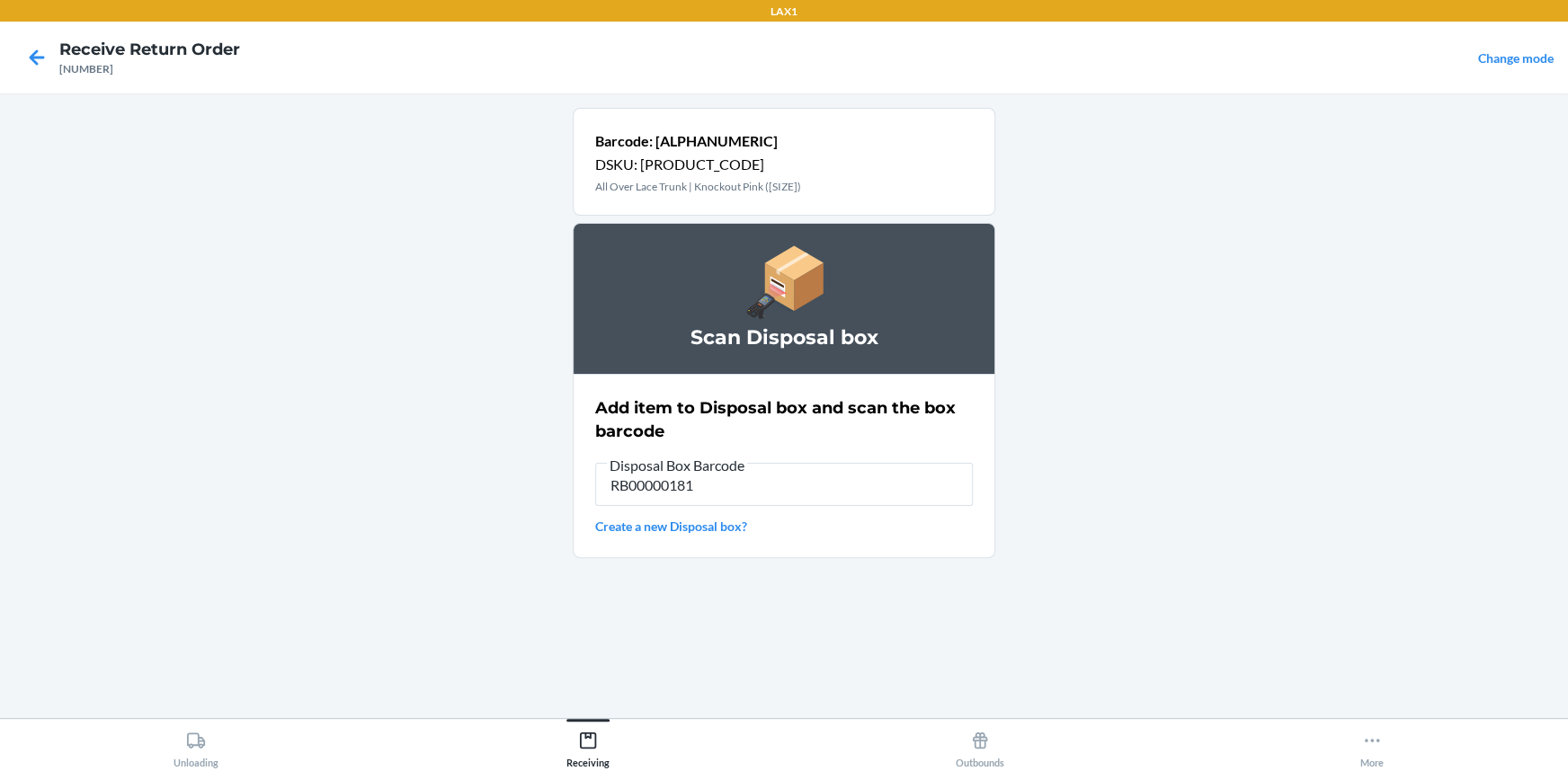 type on "RB000001815" 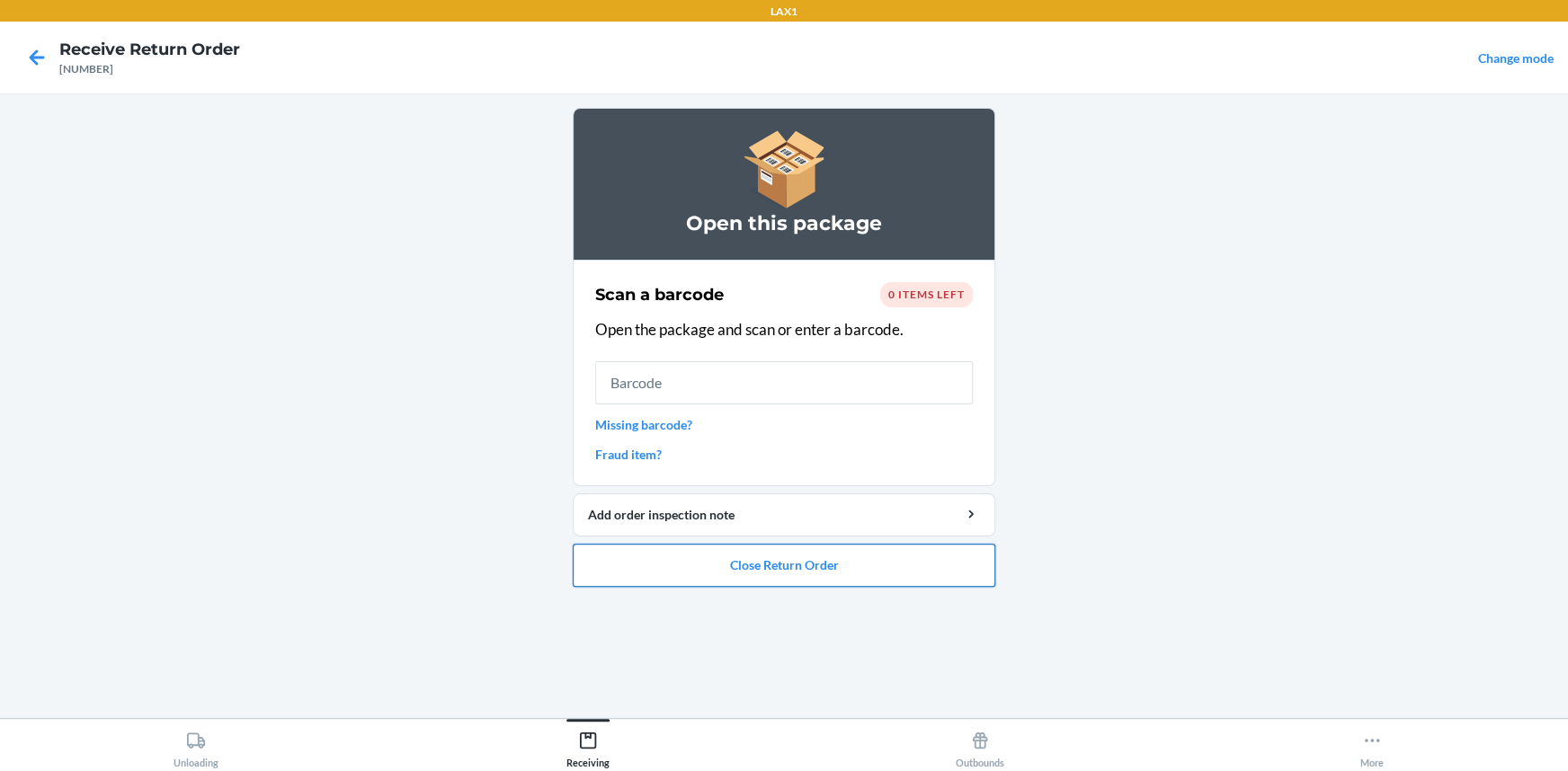 click on "Close Return Order" at bounding box center (784, 565) 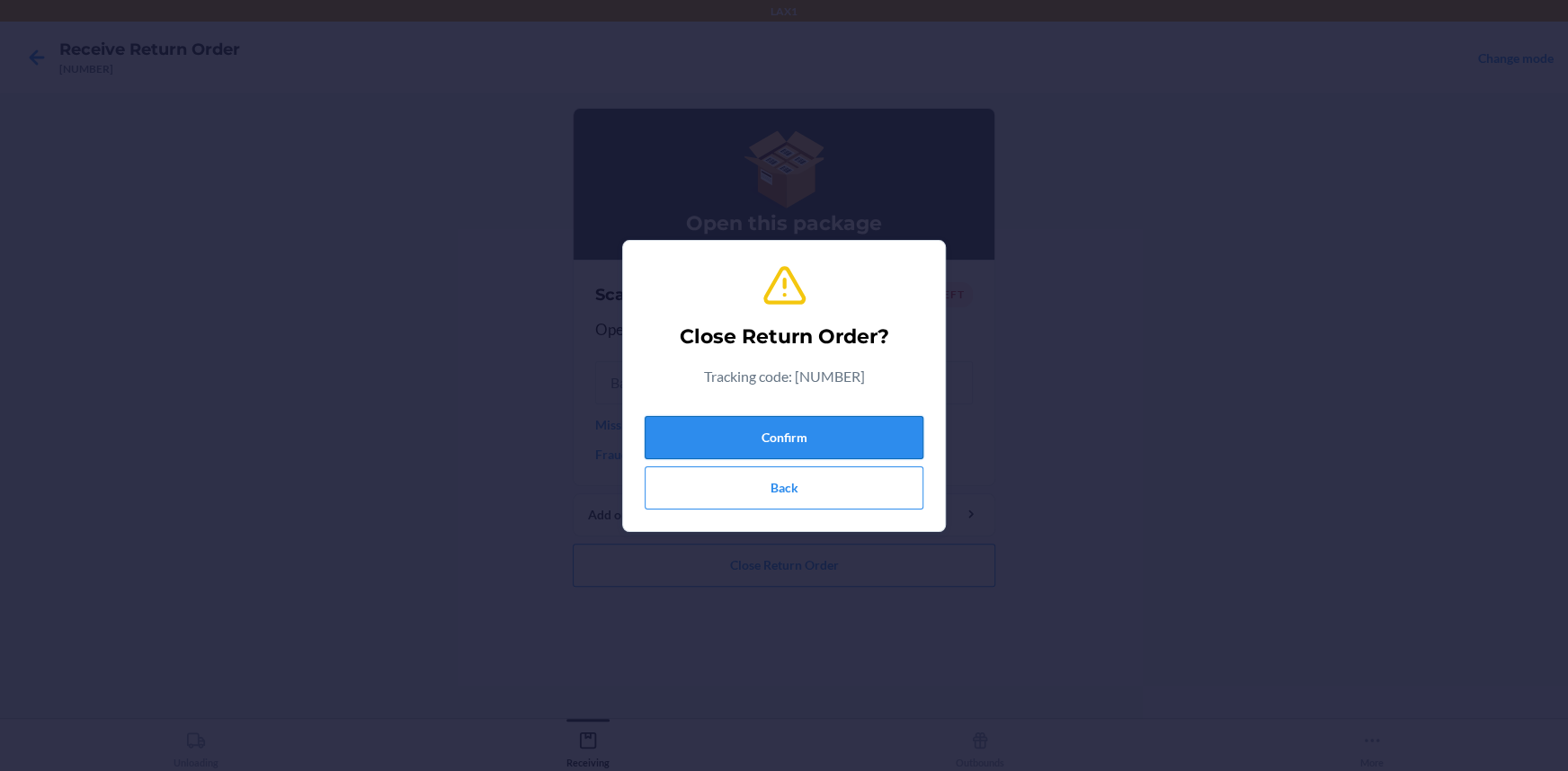 click on "Confirm" at bounding box center (784, 438) 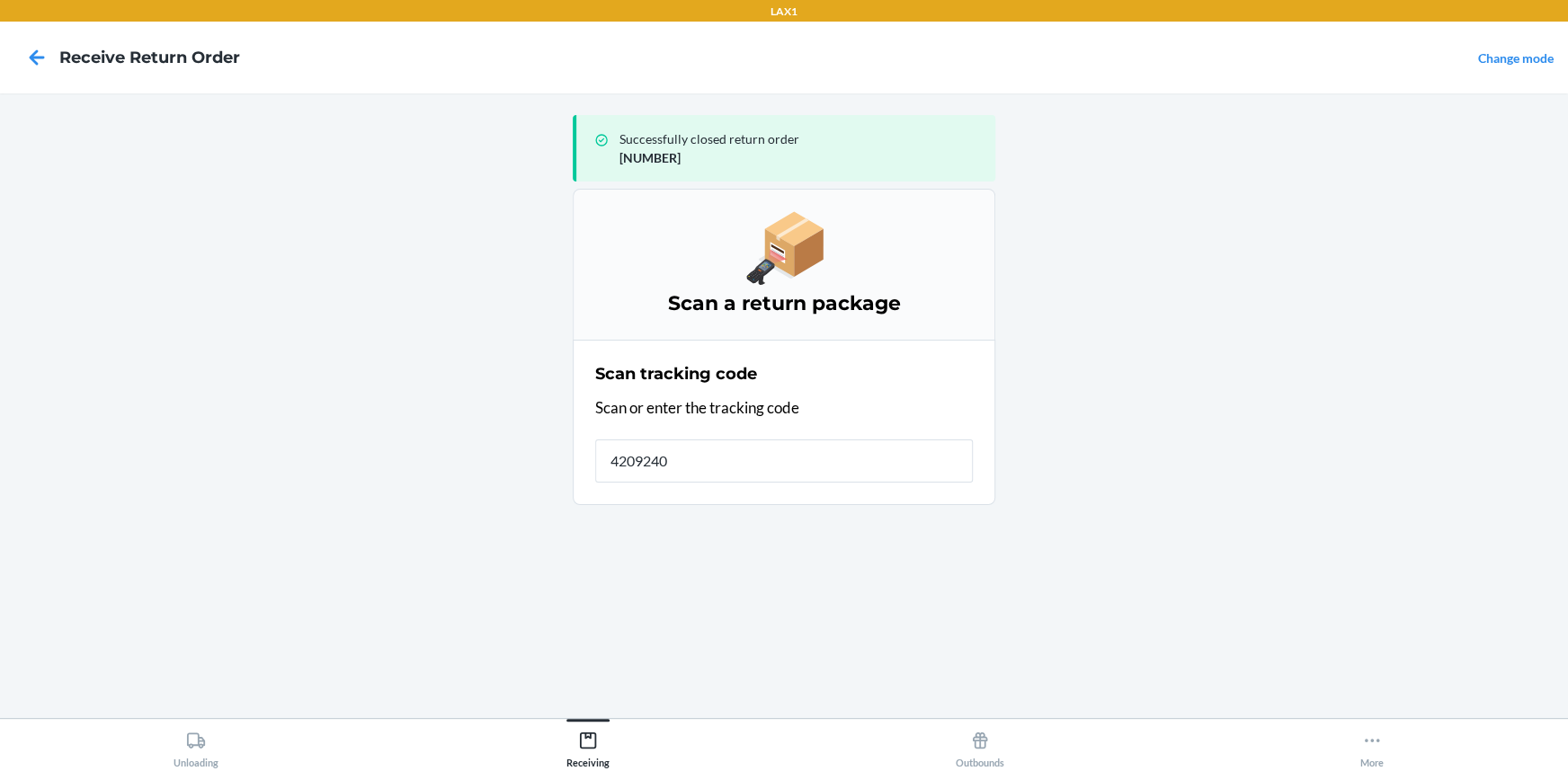 type on "42092408" 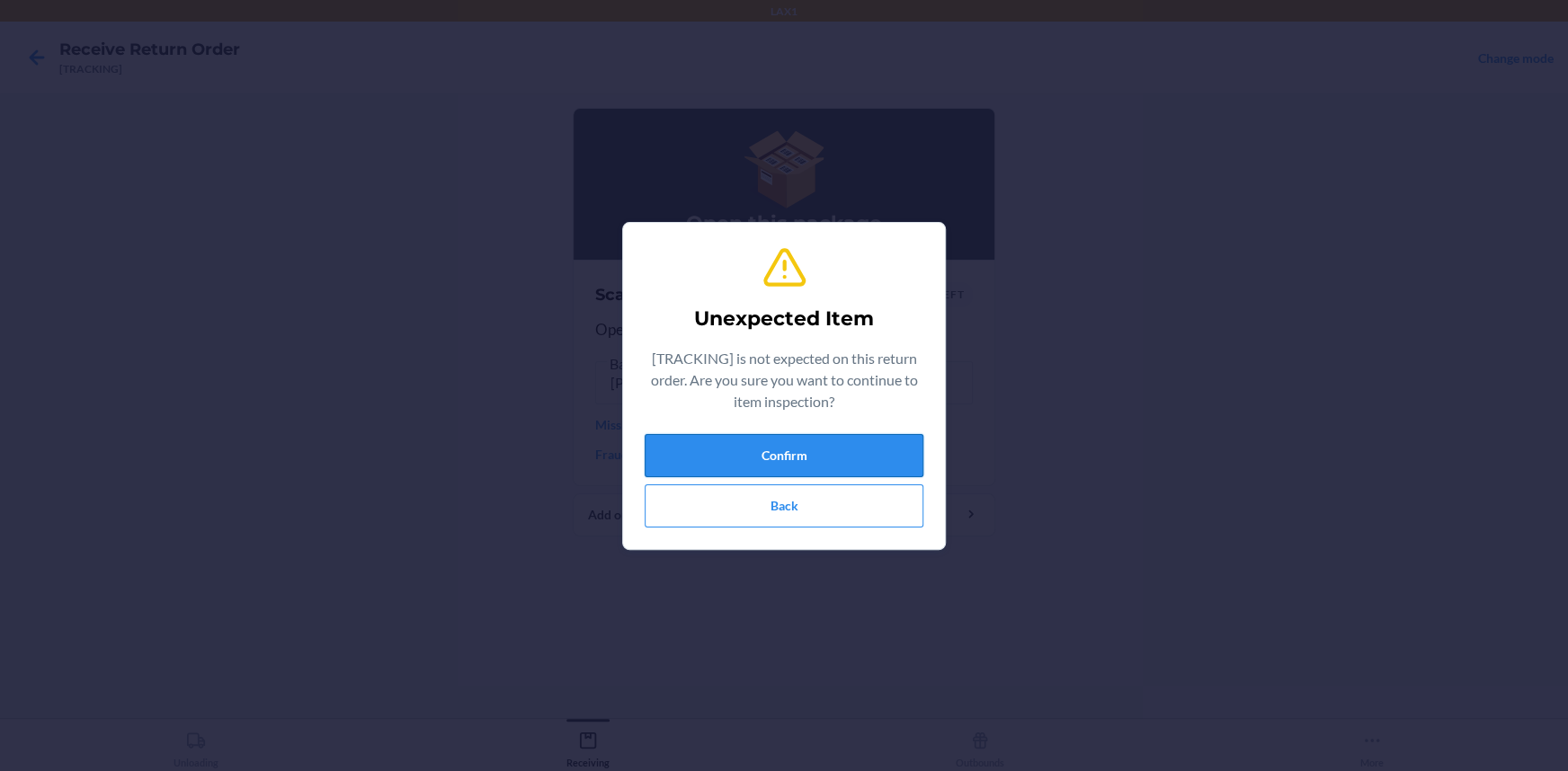 click on "Confirm" at bounding box center (784, 456) 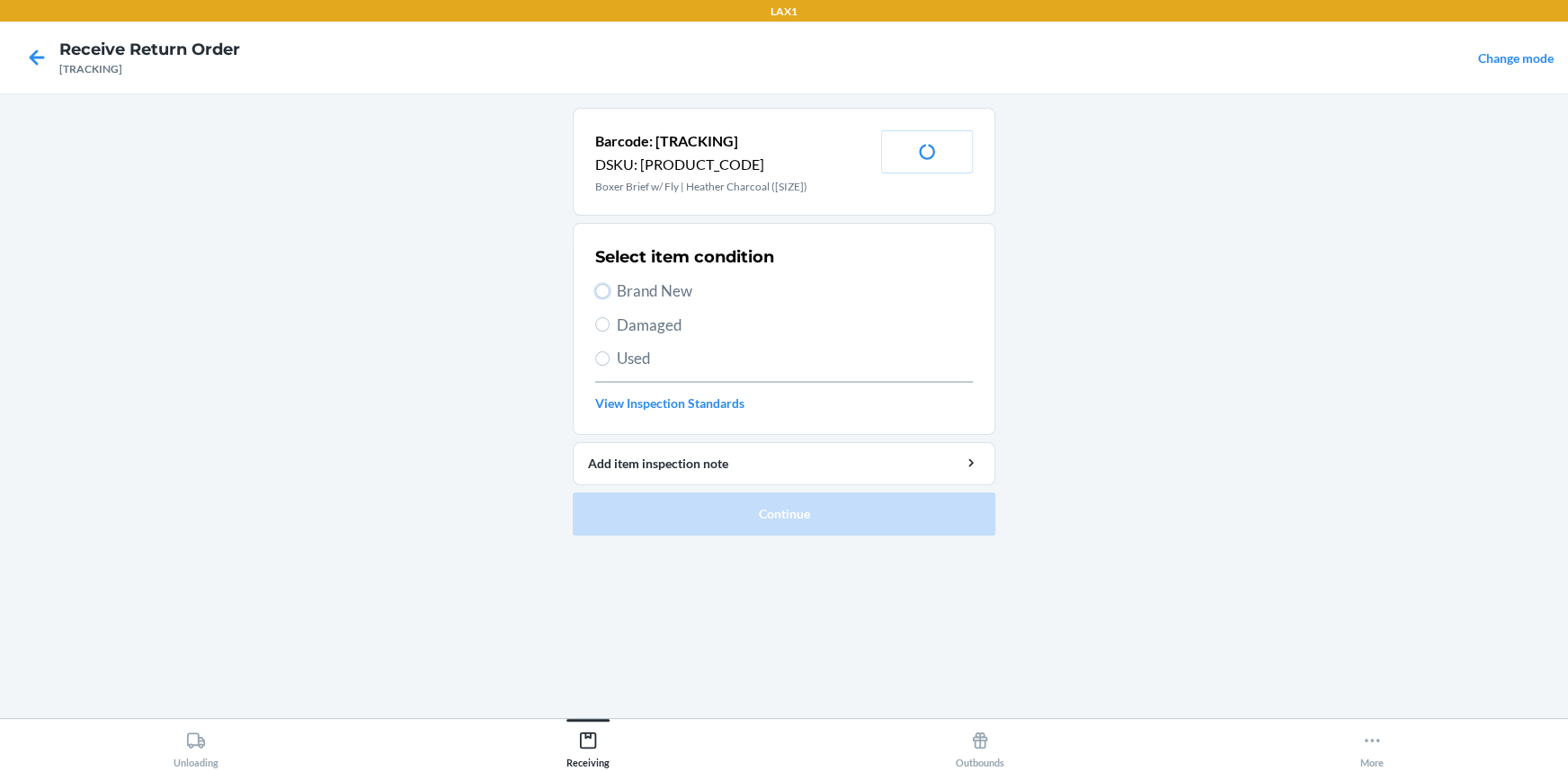 drag, startPoint x: 600, startPoint y: 288, endPoint x: 684, endPoint y: 402, distance: 141.60508 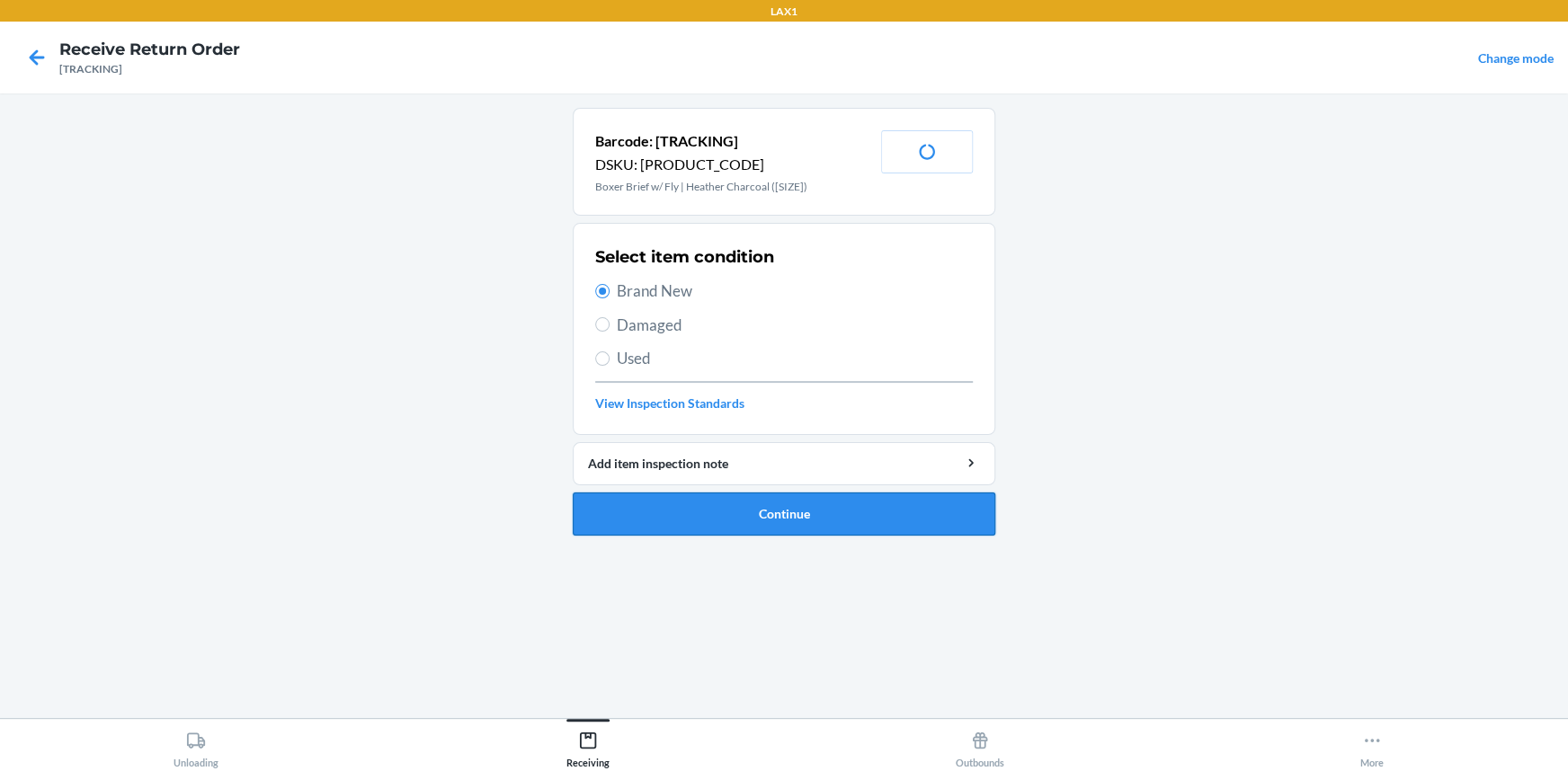 click on "Continue" at bounding box center [784, 514] 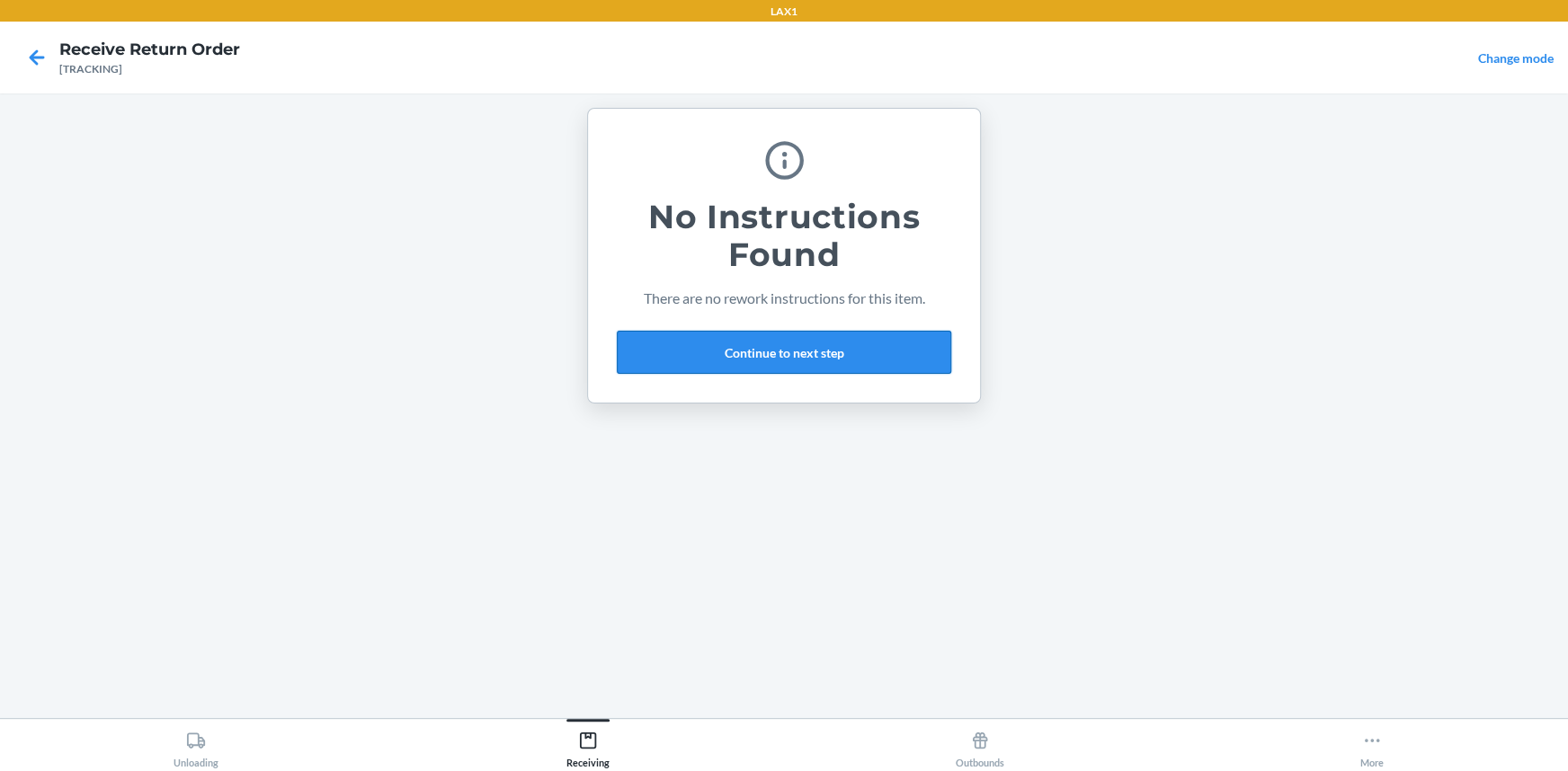 click on "Continue to next step" at bounding box center [784, 352] 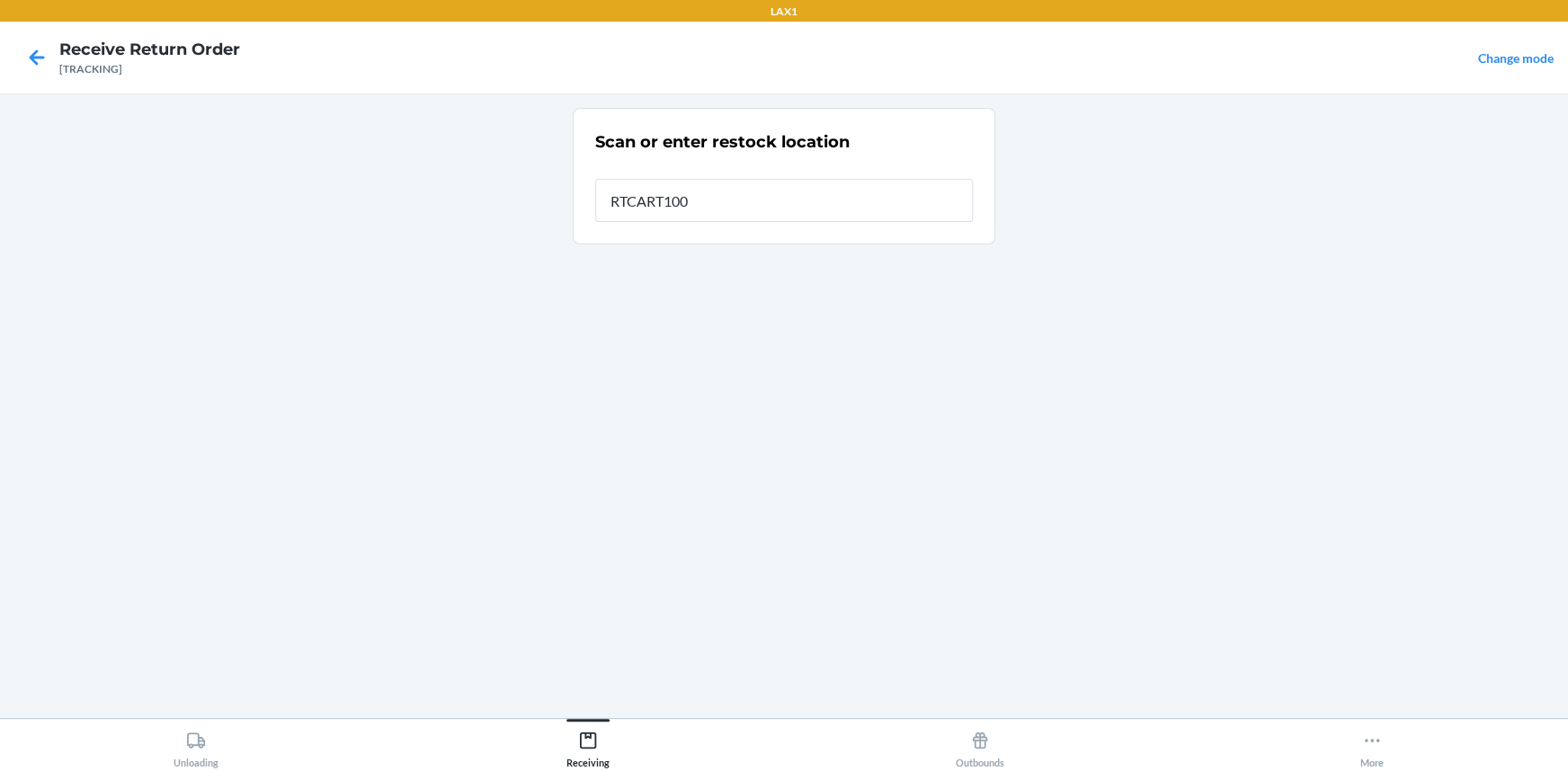 type on "RTCART100" 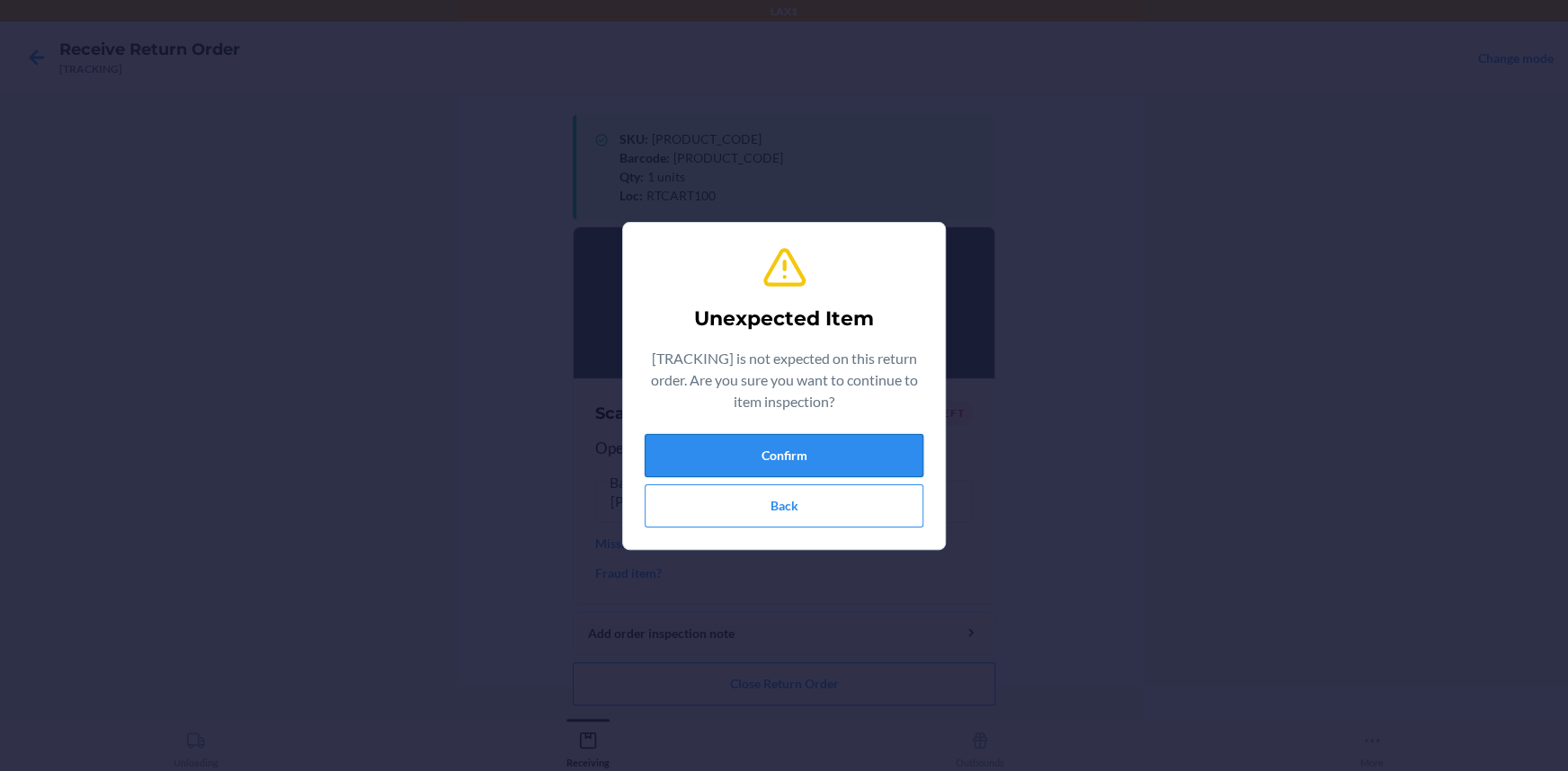click on "Confirm" at bounding box center [784, 456] 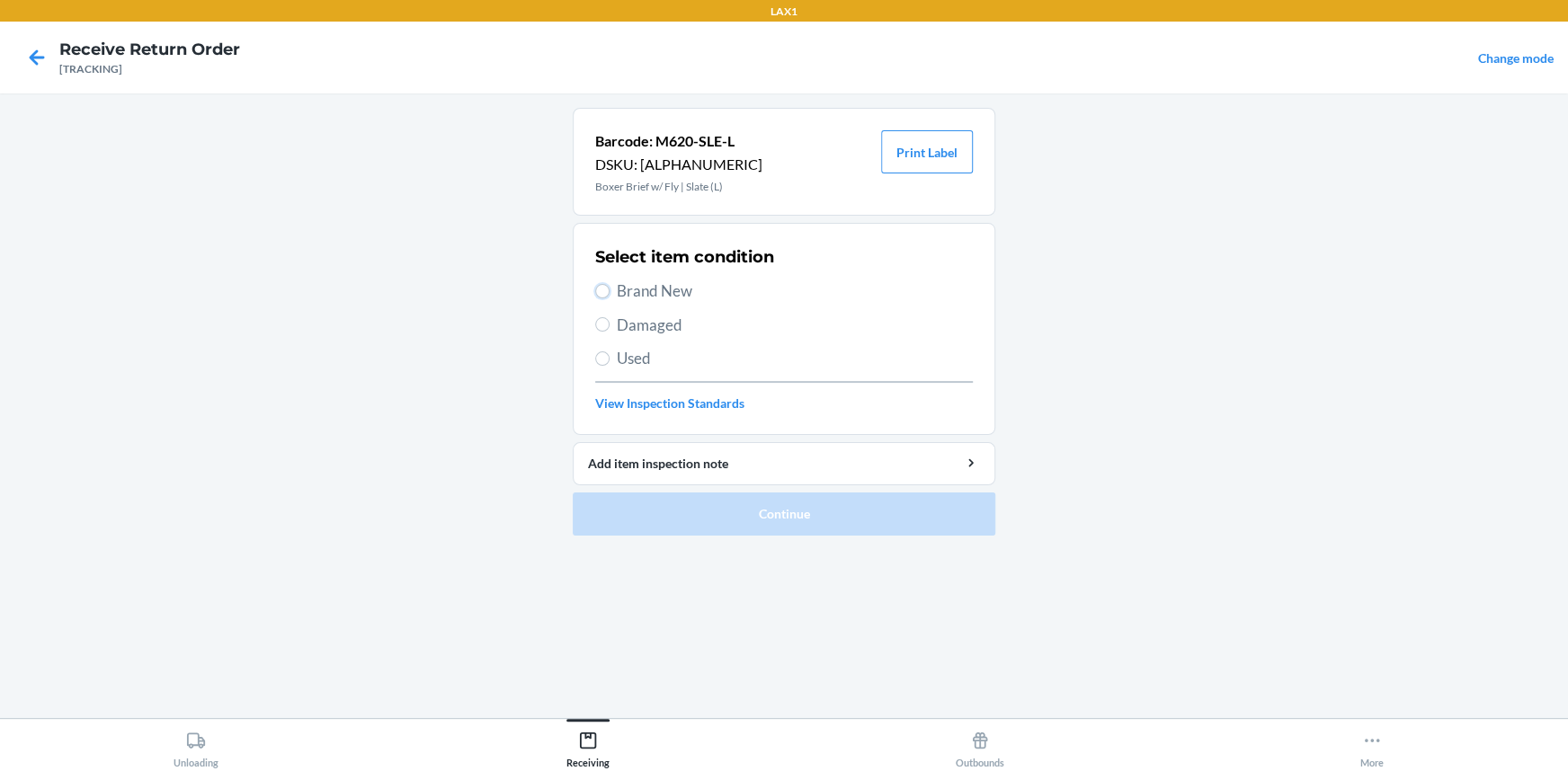drag, startPoint x: 599, startPoint y: 284, endPoint x: 609, endPoint y: 295, distance: 14.86607 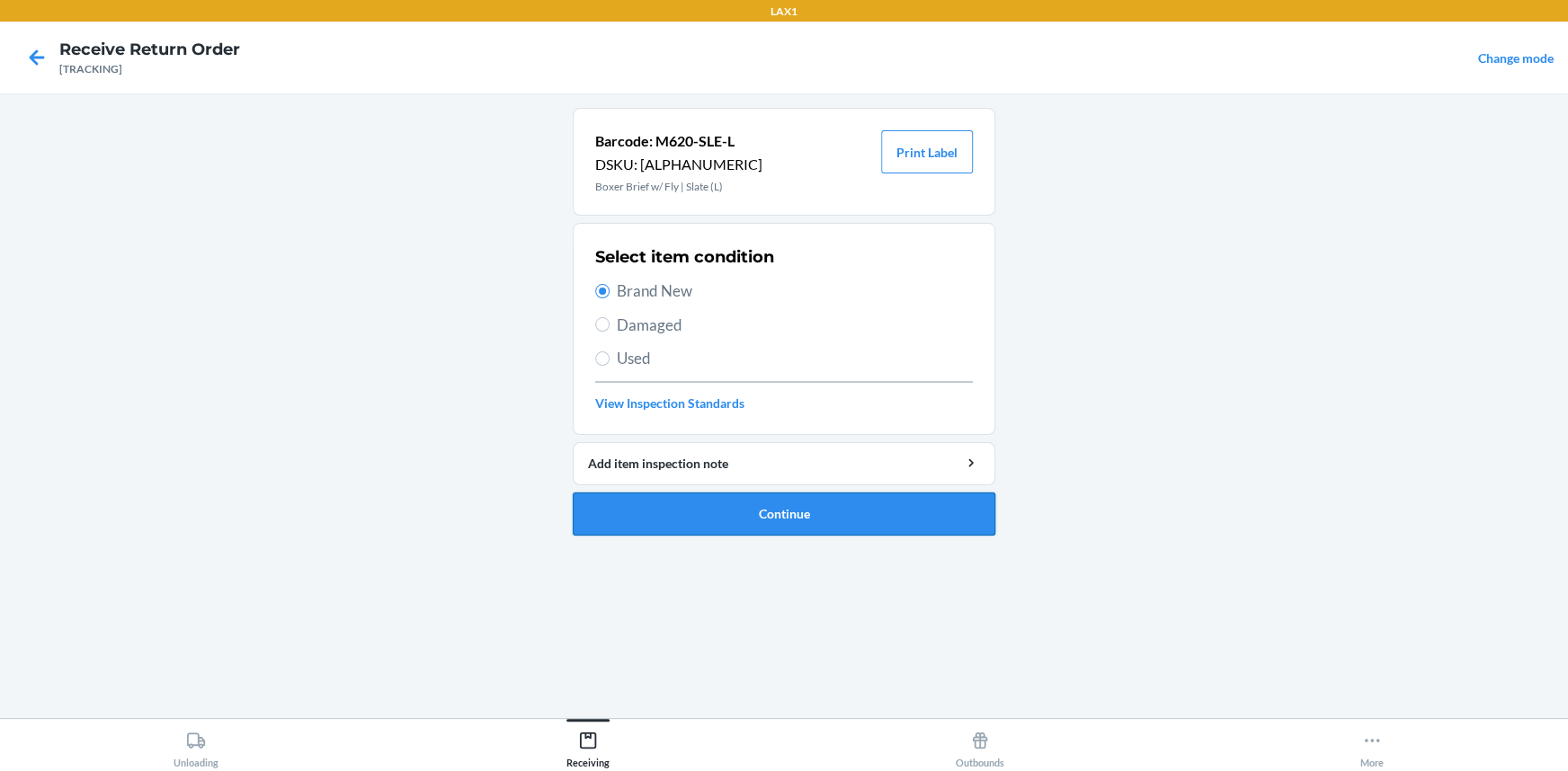 click on "Continue" at bounding box center (784, 514) 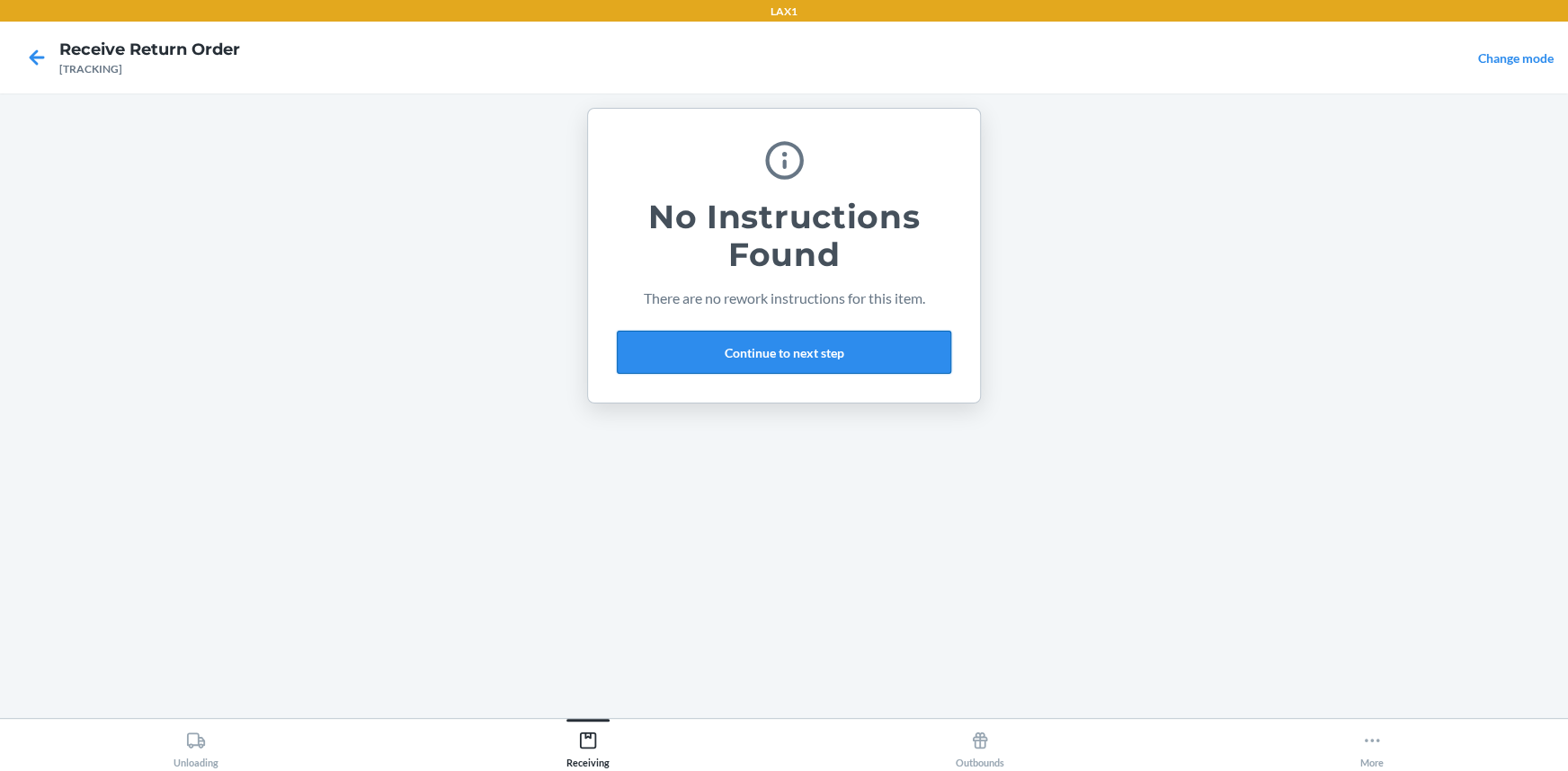 click on "Continue to next step" at bounding box center [784, 352] 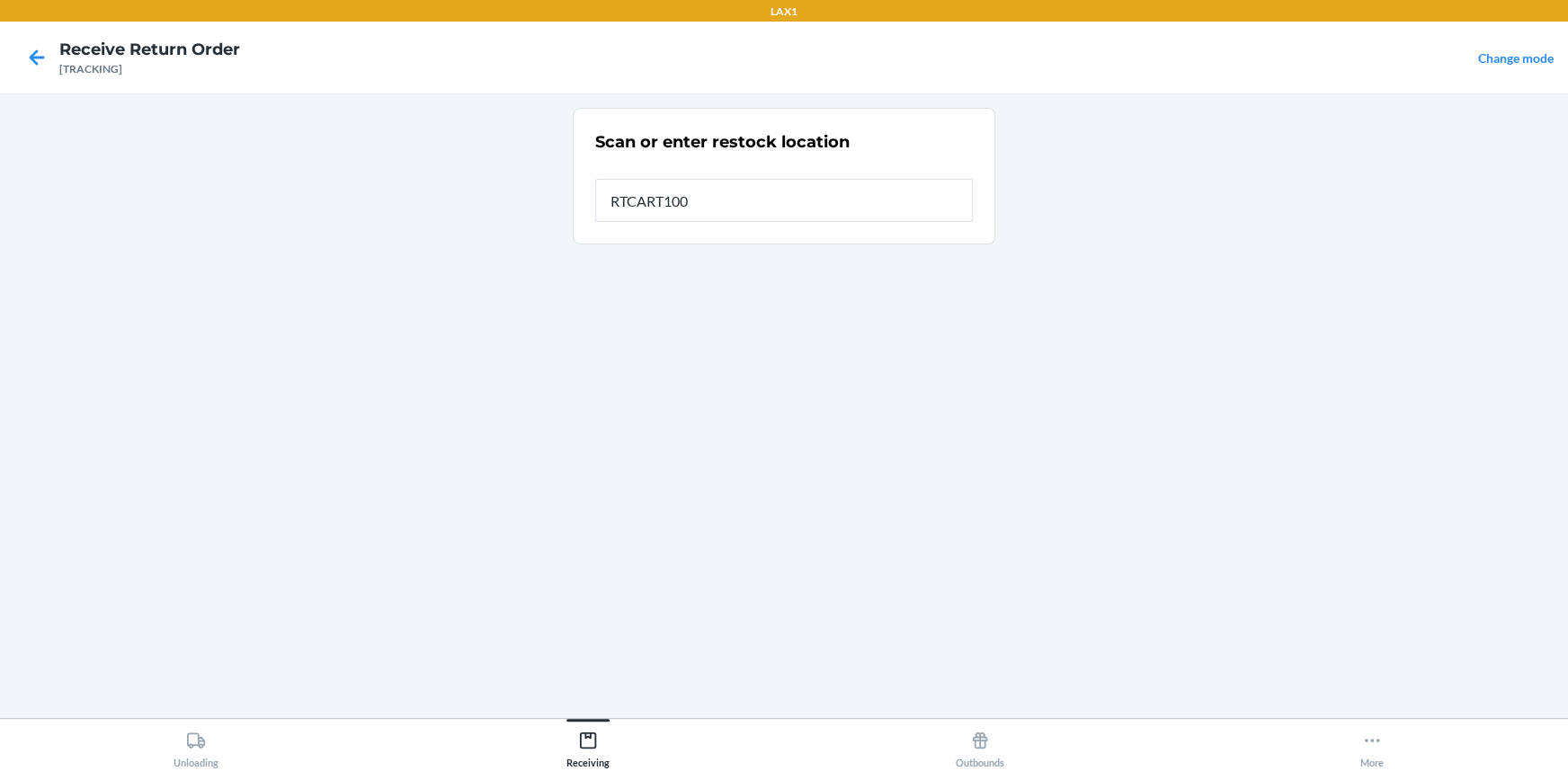 type on "RTCART100" 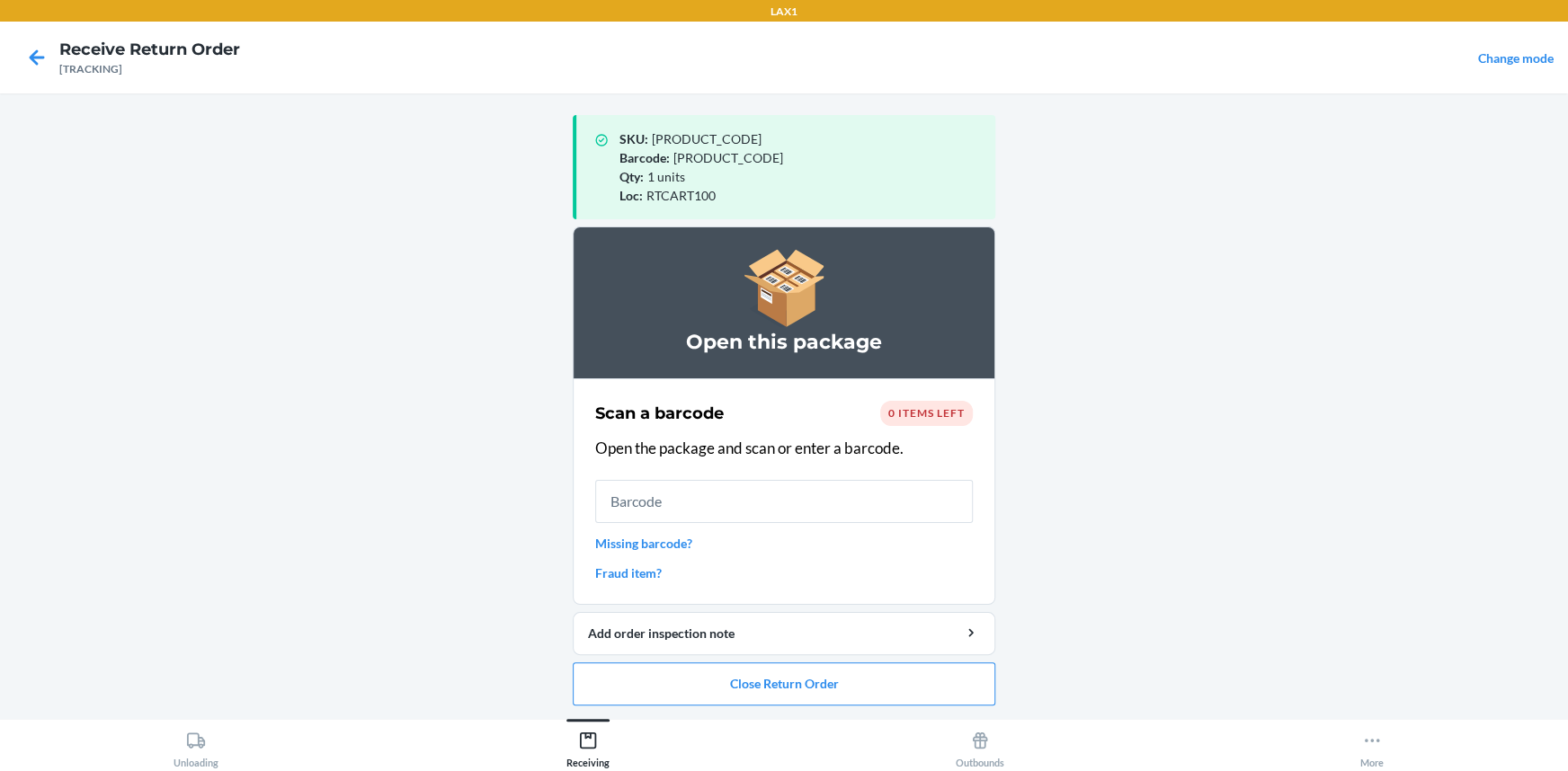 click on "Missing barcode?" at bounding box center (784, 543) 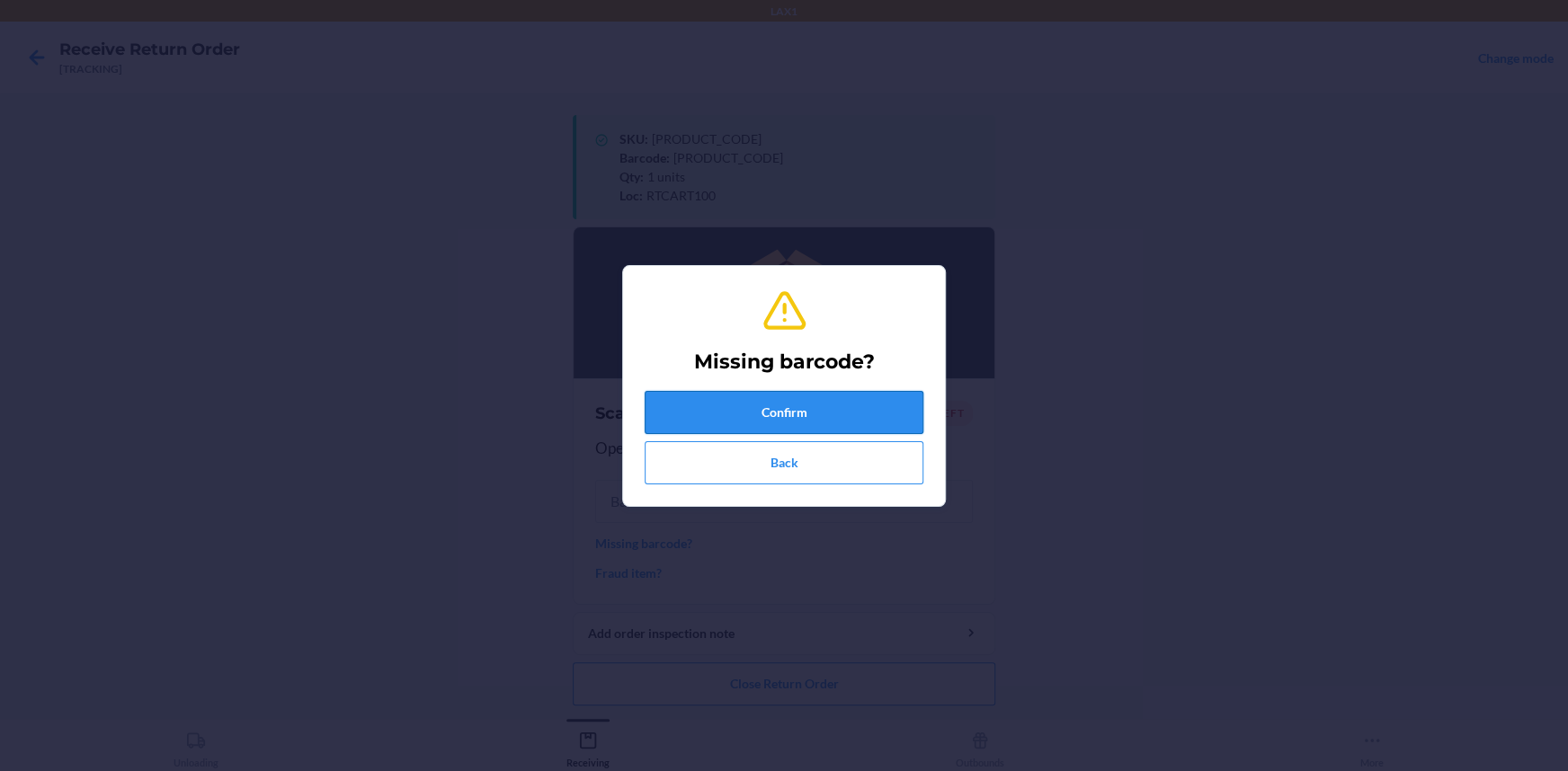 click on "Confirm" at bounding box center [784, 412] 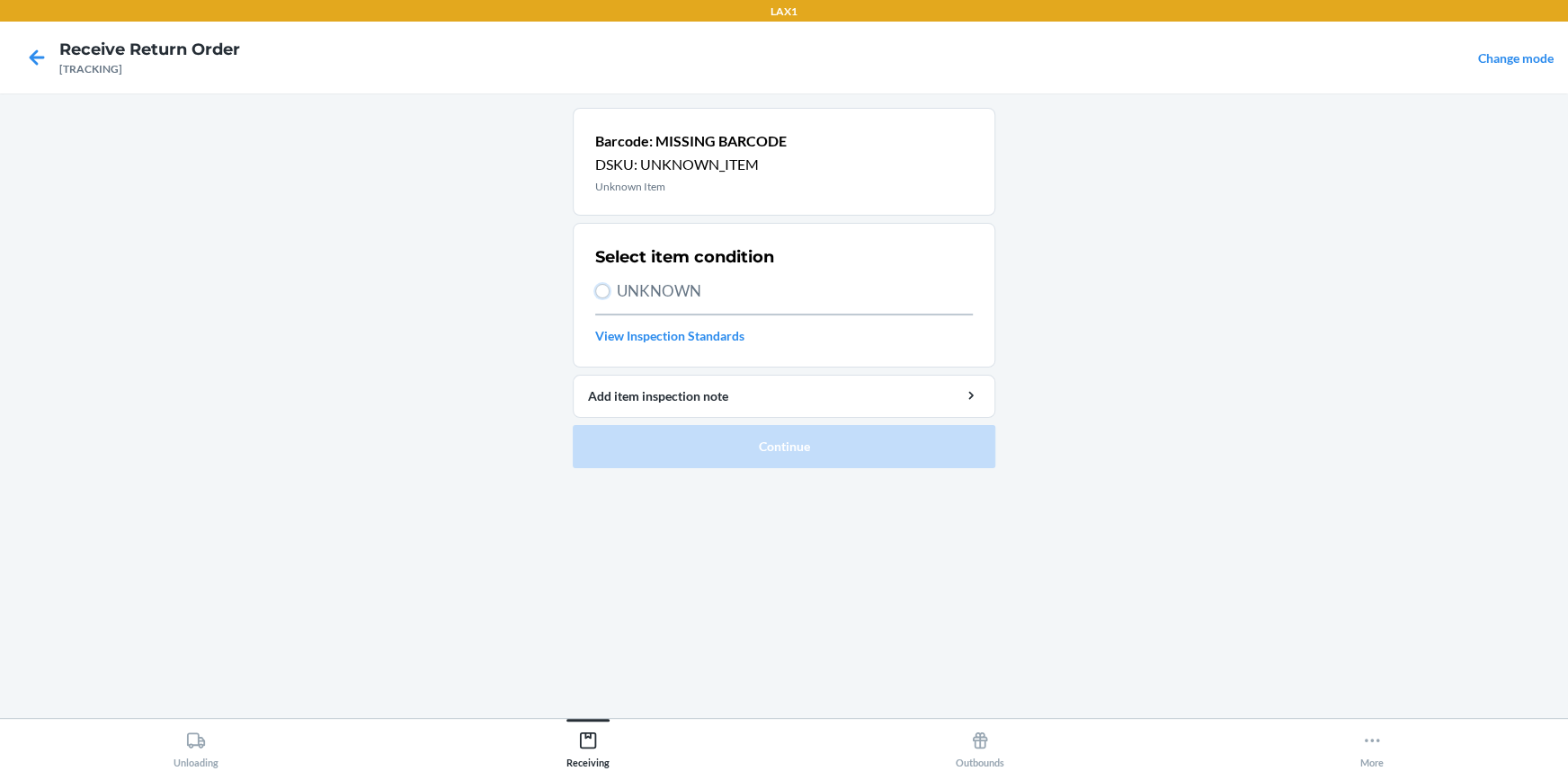 drag, startPoint x: 602, startPoint y: 288, endPoint x: 616, endPoint y: 308, distance: 24.413111 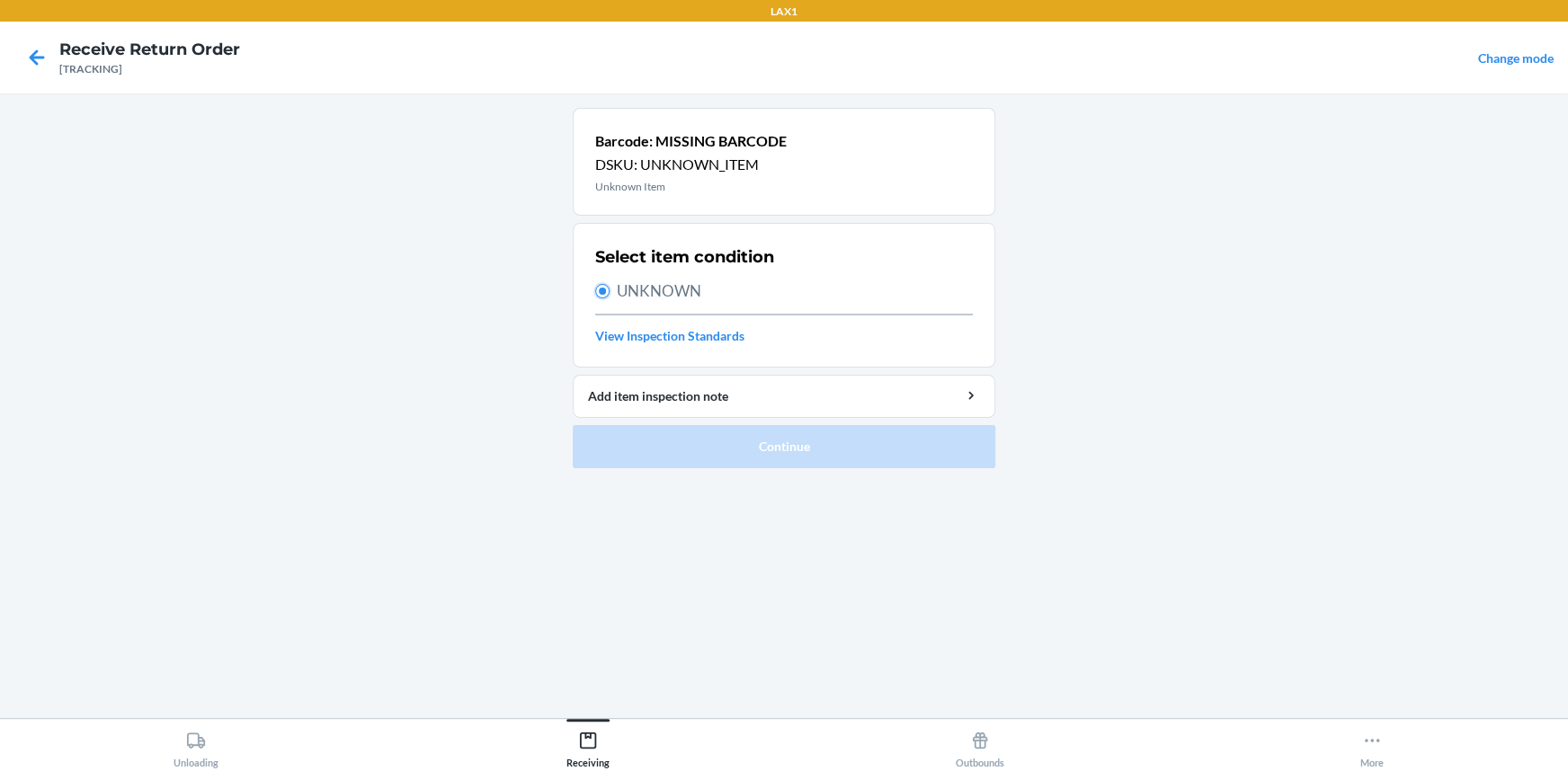 radio on "true" 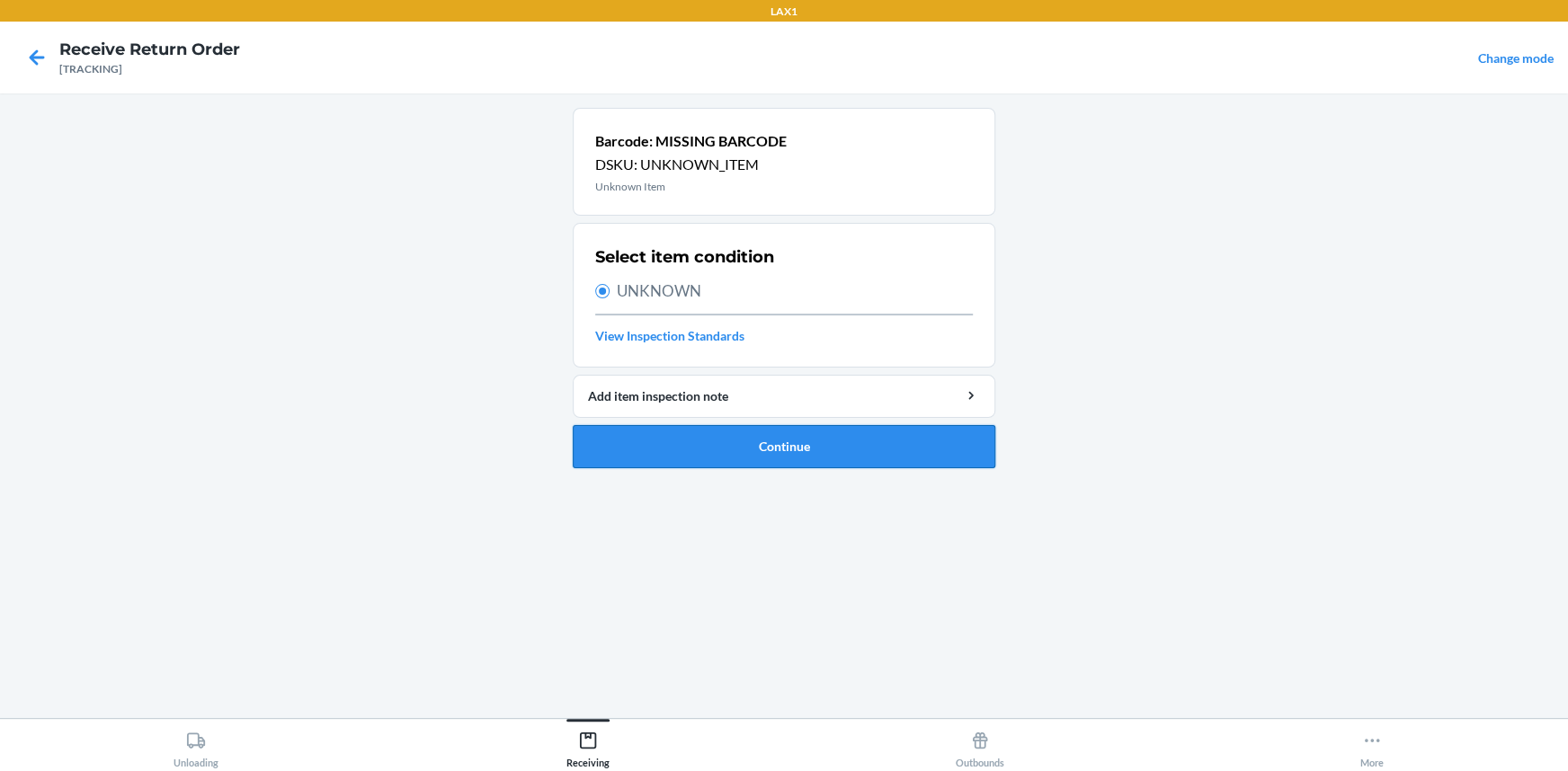 click on "Continue" at bounding box center (784, 447) 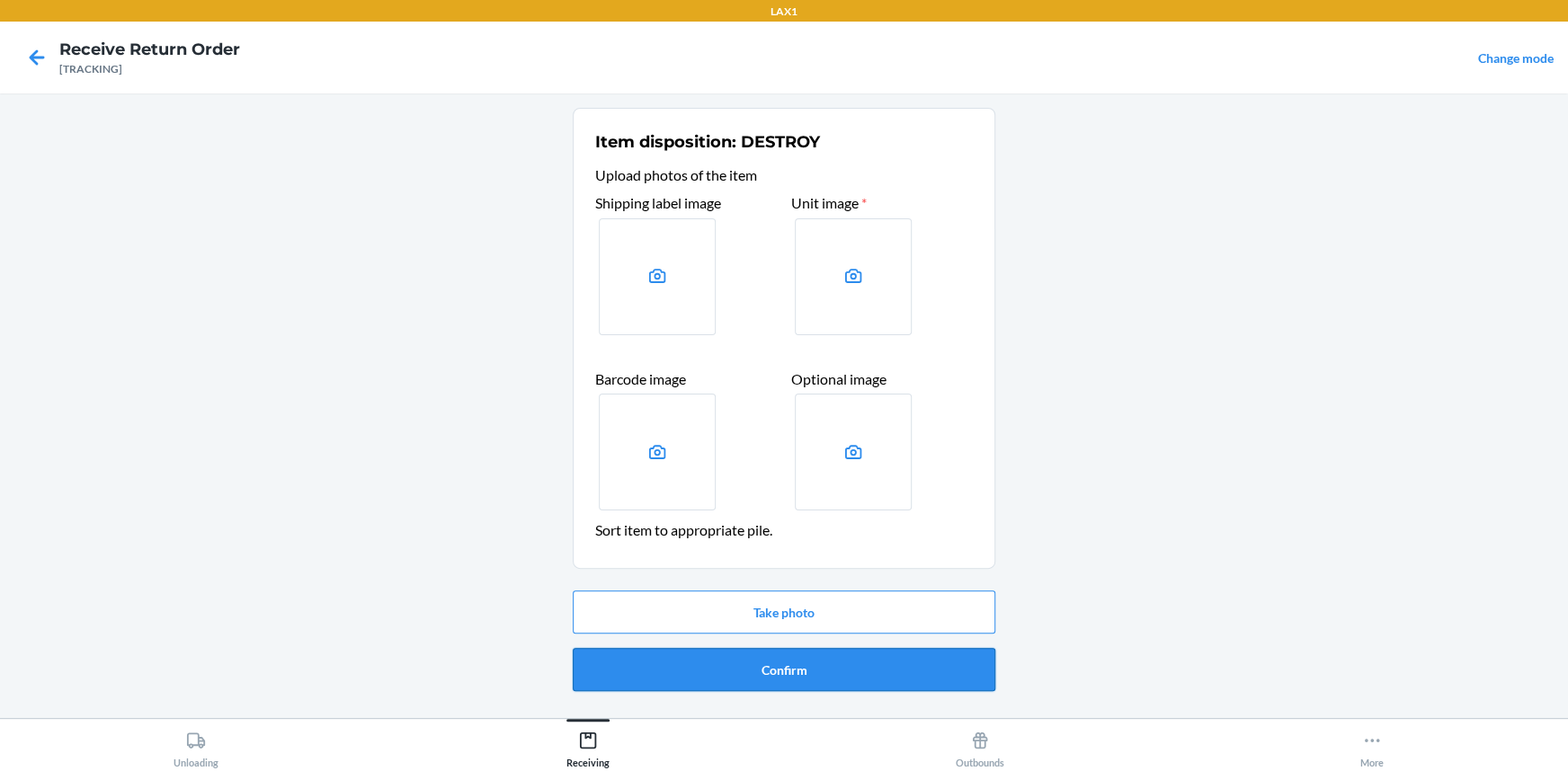 click on "Confirm" at bounding box center (784, 669) 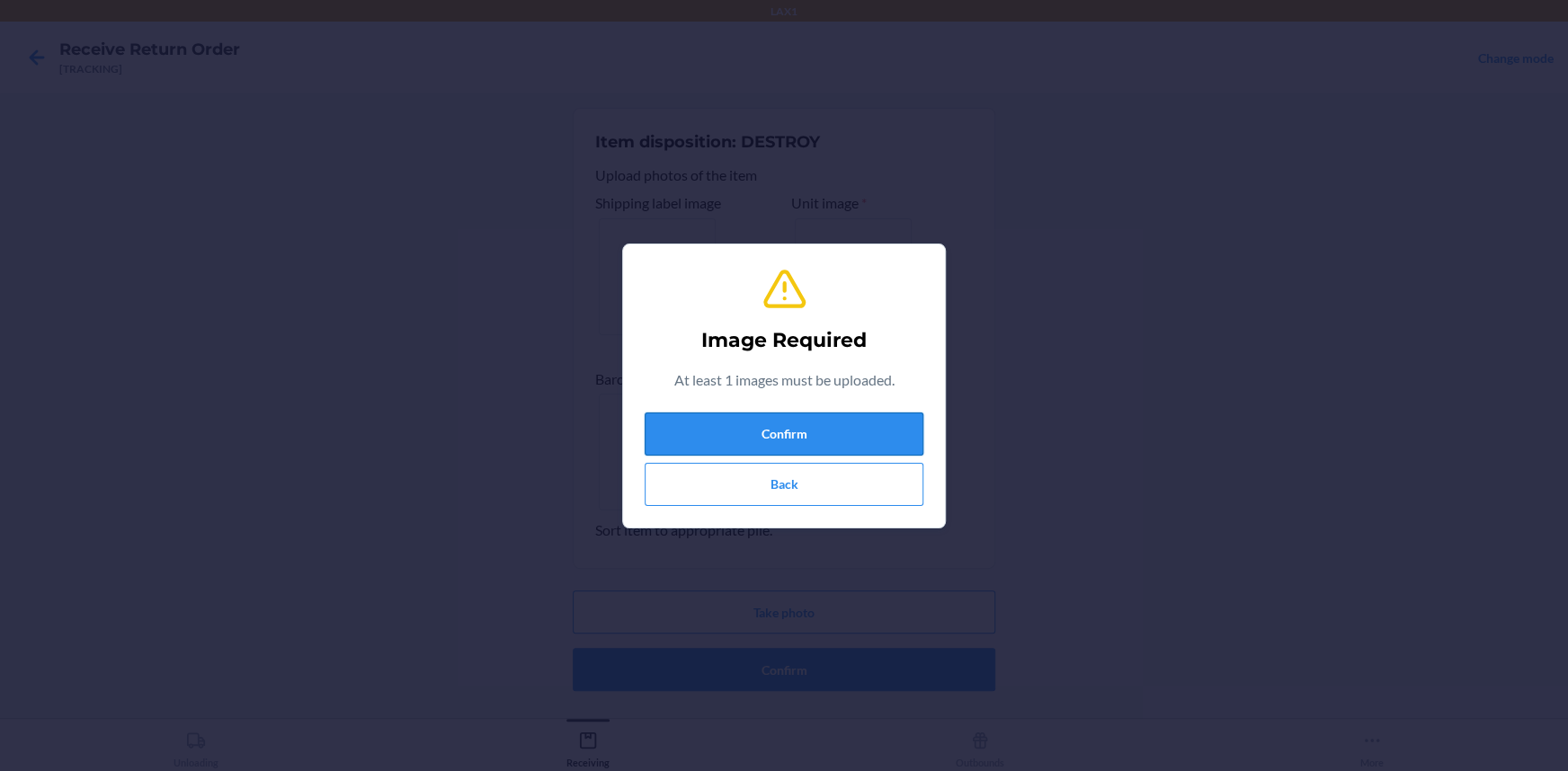 click on "Confirm" at bounding box center (784, 434) 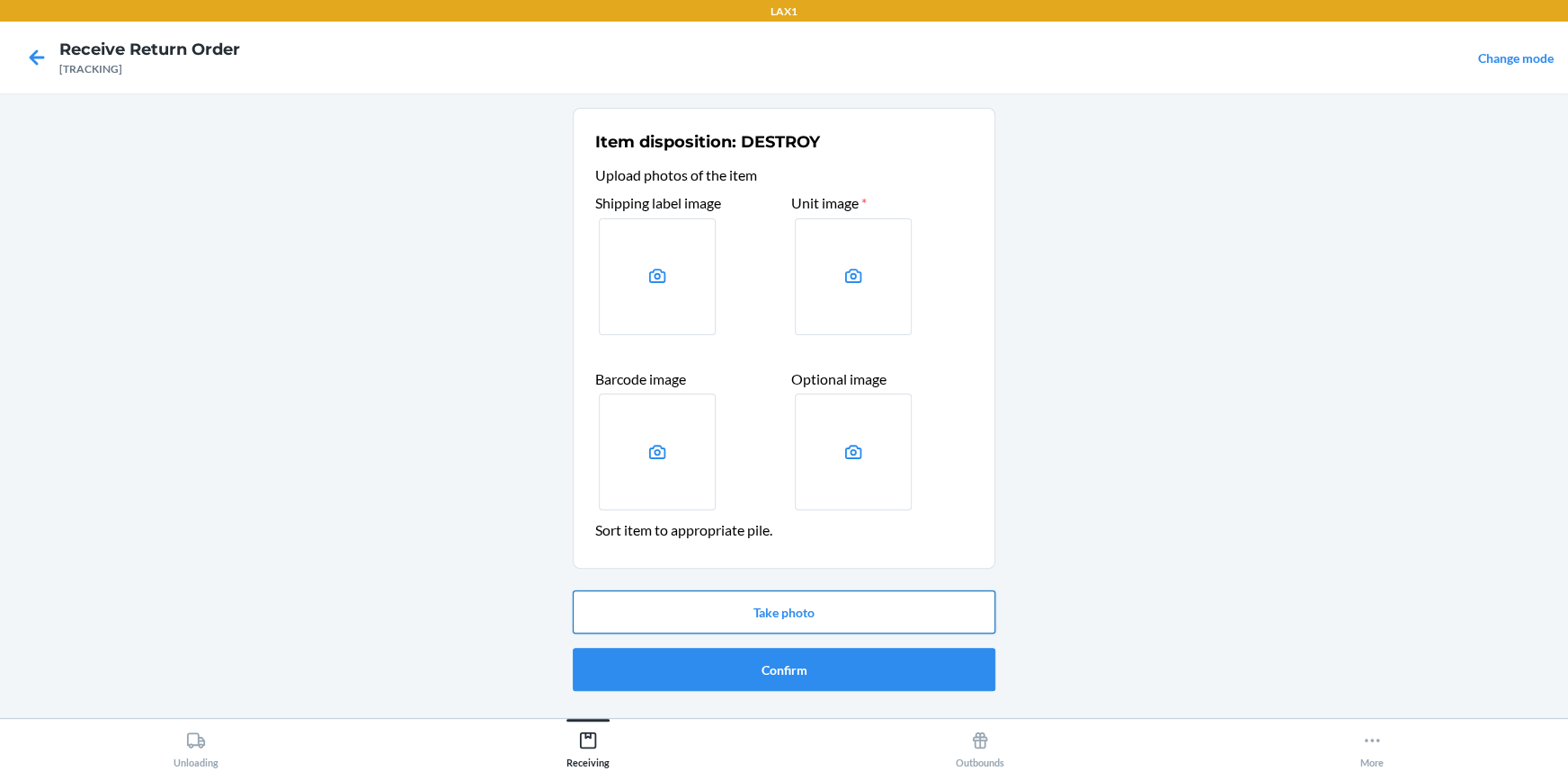 click on "Take photo" at bounding box center (784, 612) 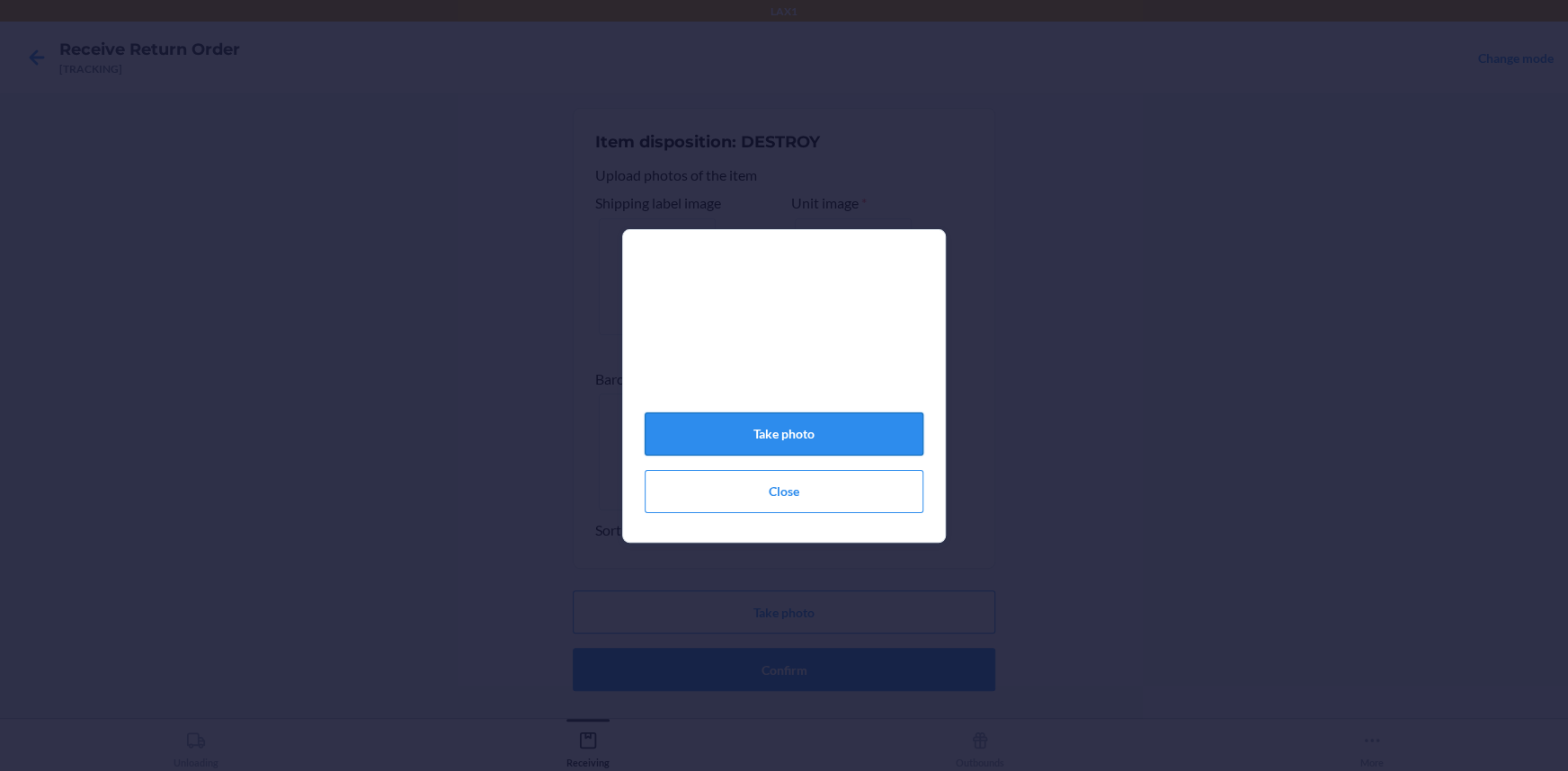 click on "Take photo" 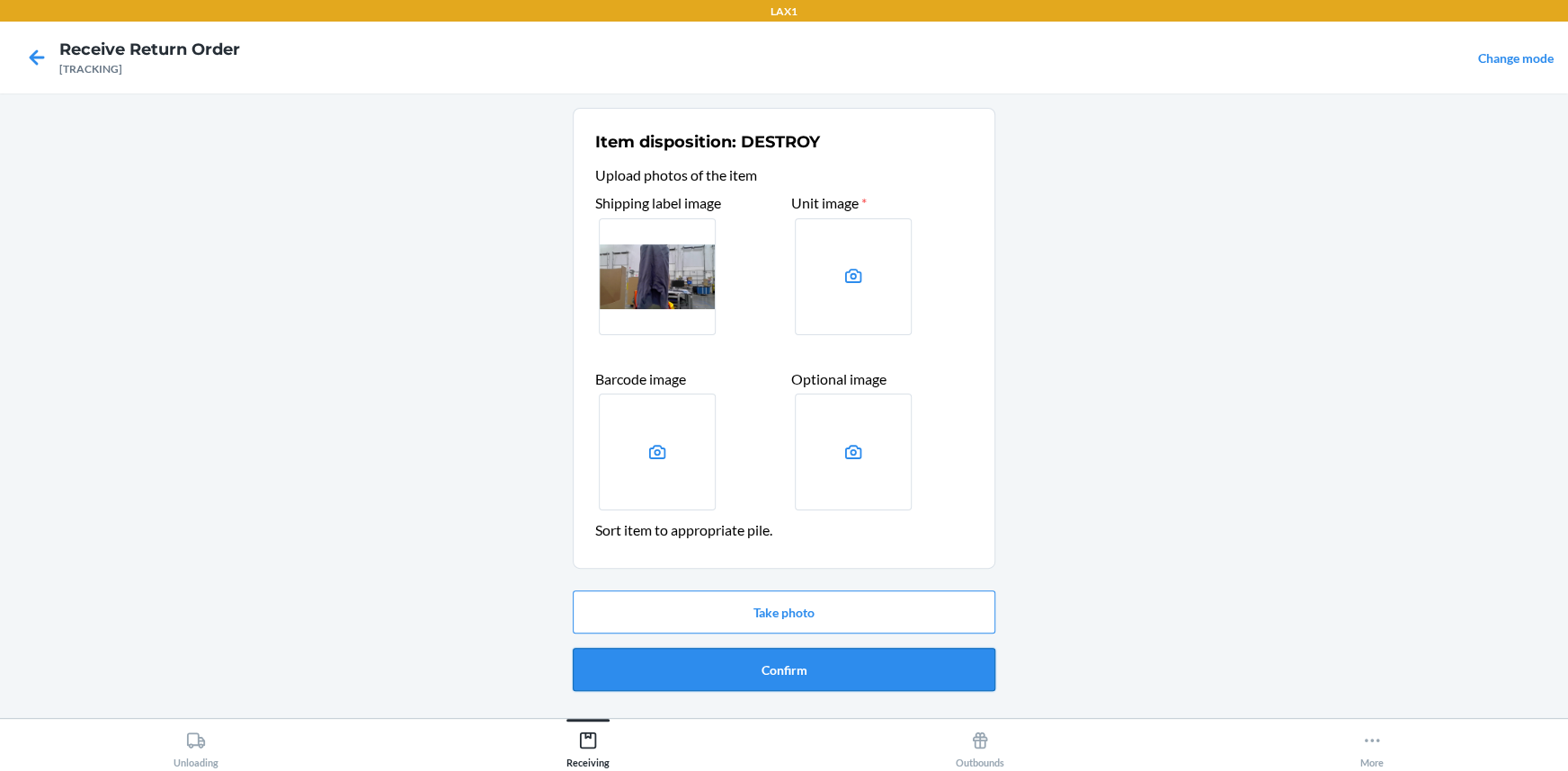 click on "Confirm" at bounding box center [784, 669] 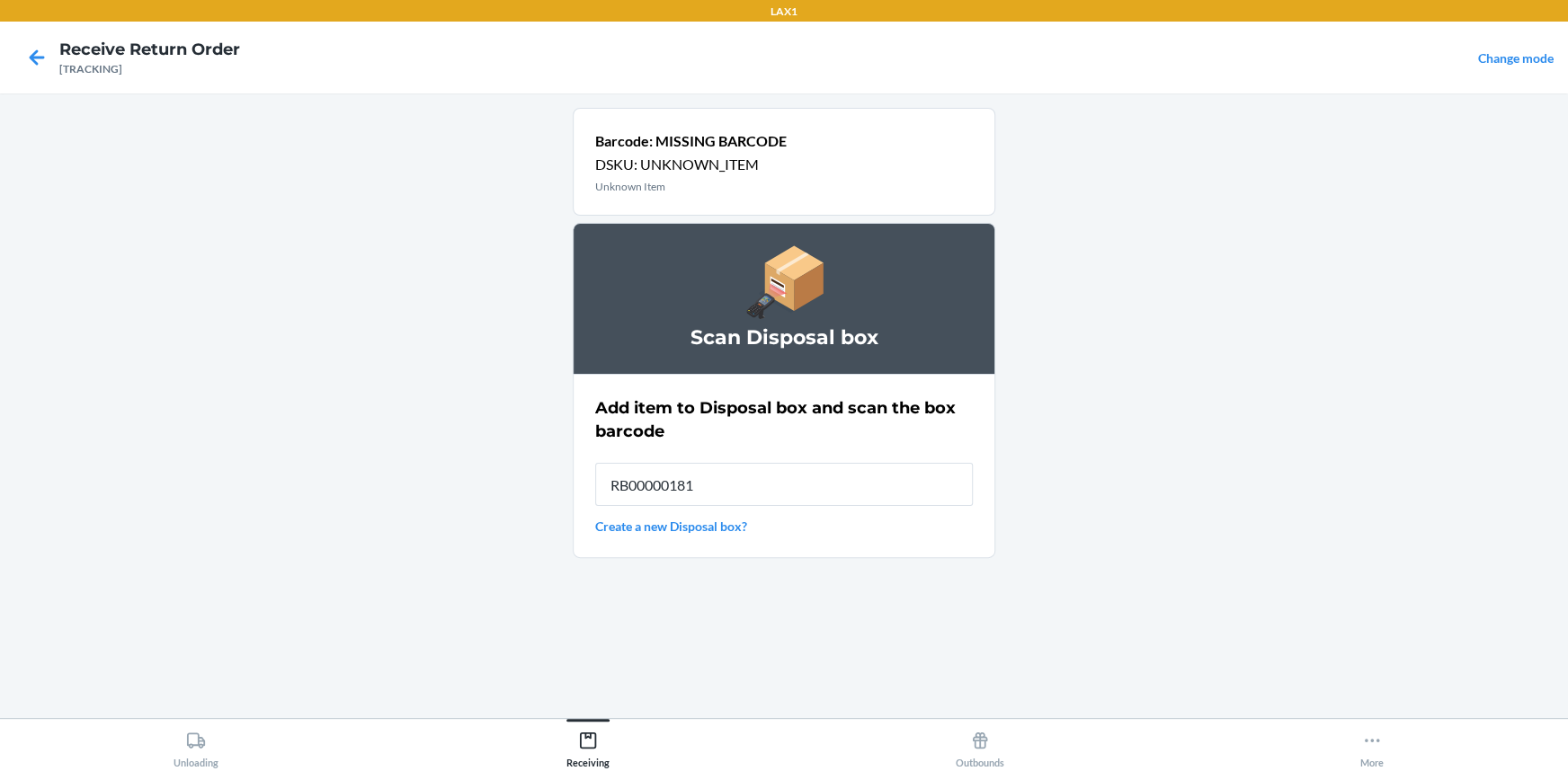 type on "RB000001815" 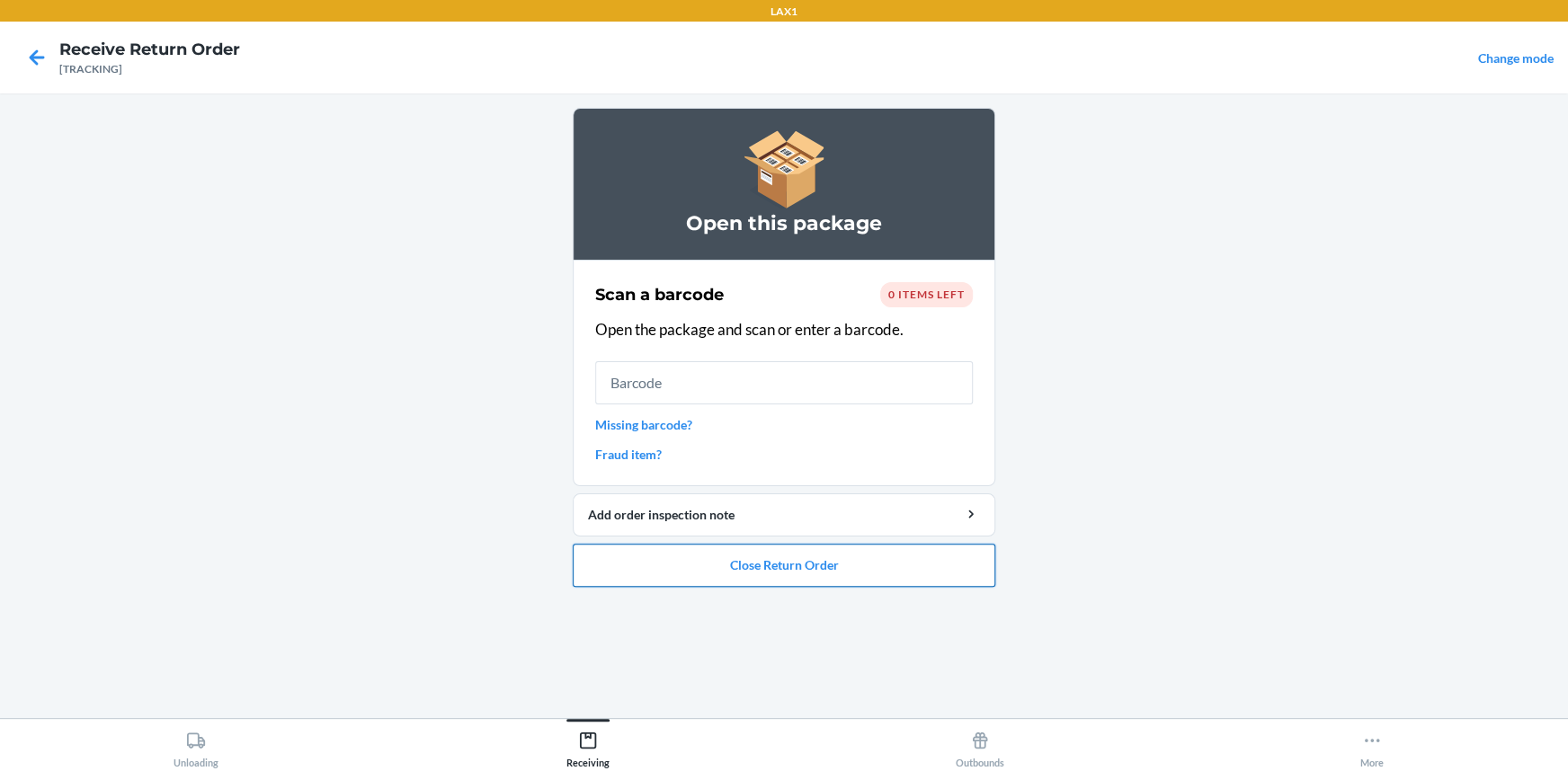 click on "Close Return Order" at bounding box center [784, 565] 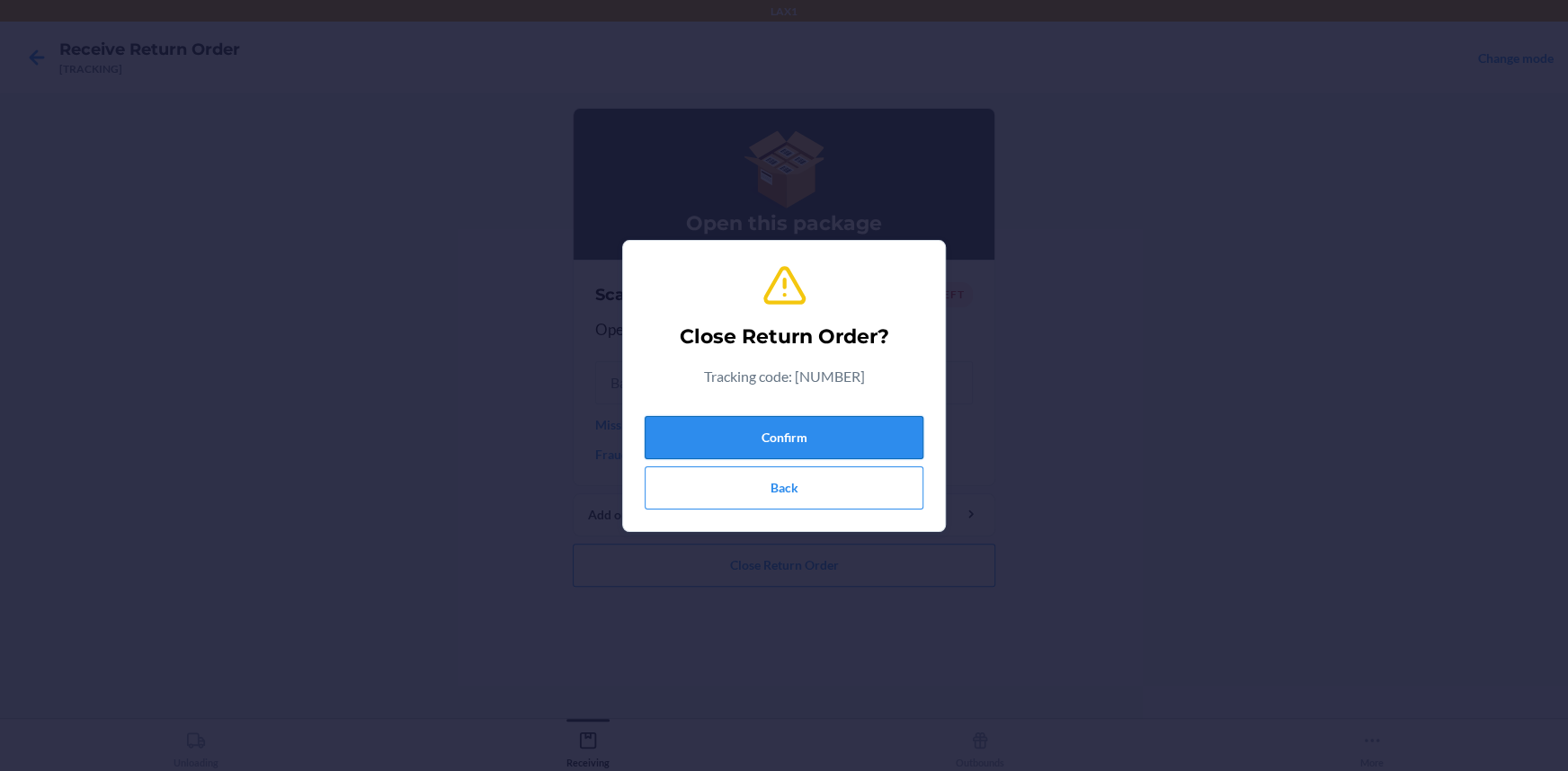 click on "Confirm" at bounding box center (784, 438) 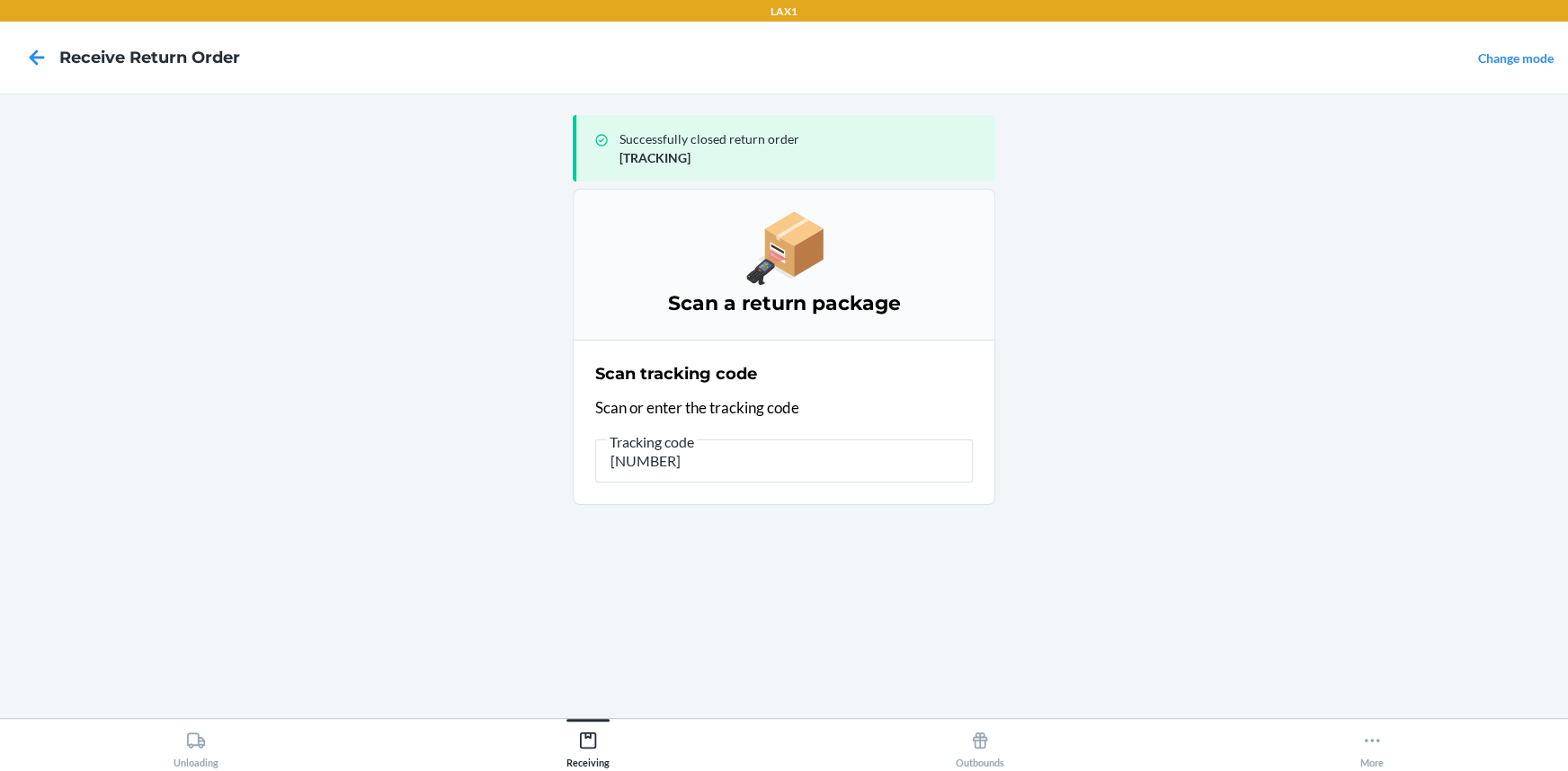 type on "[NUMBER]" 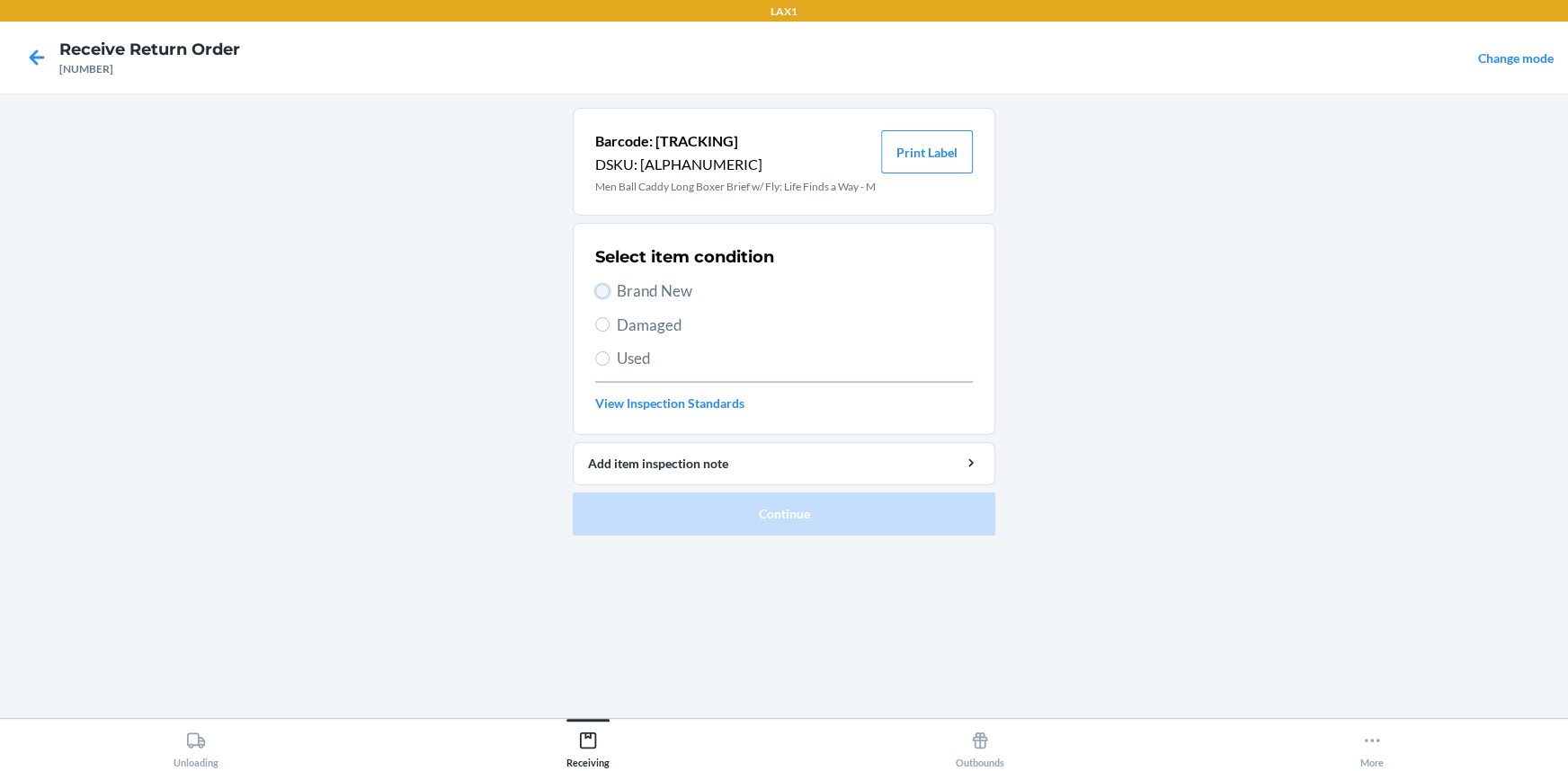 click on "Brand New" at bounding box center (602, 291) 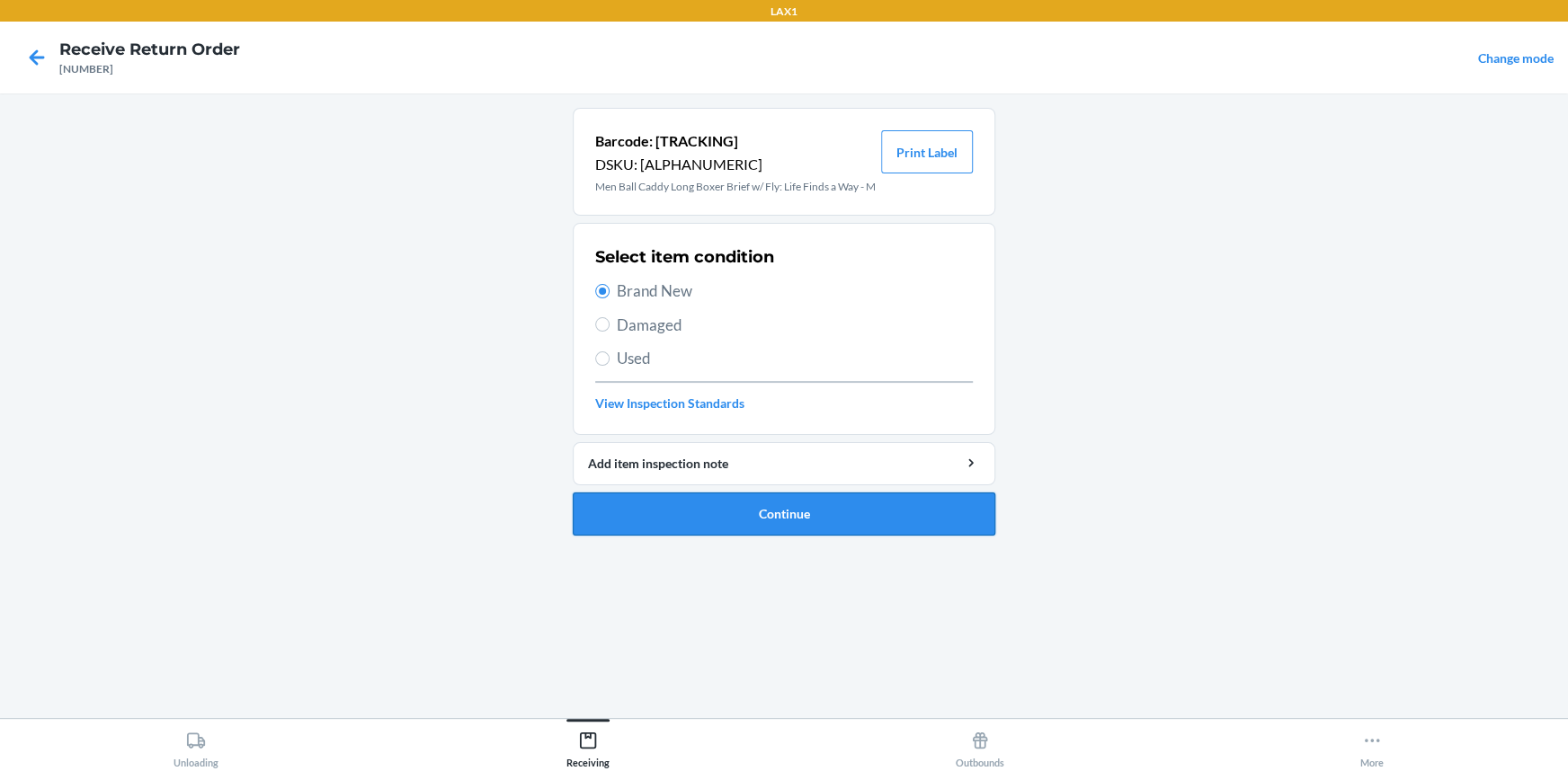 click on "Continue" at bounding box center (784, 514) 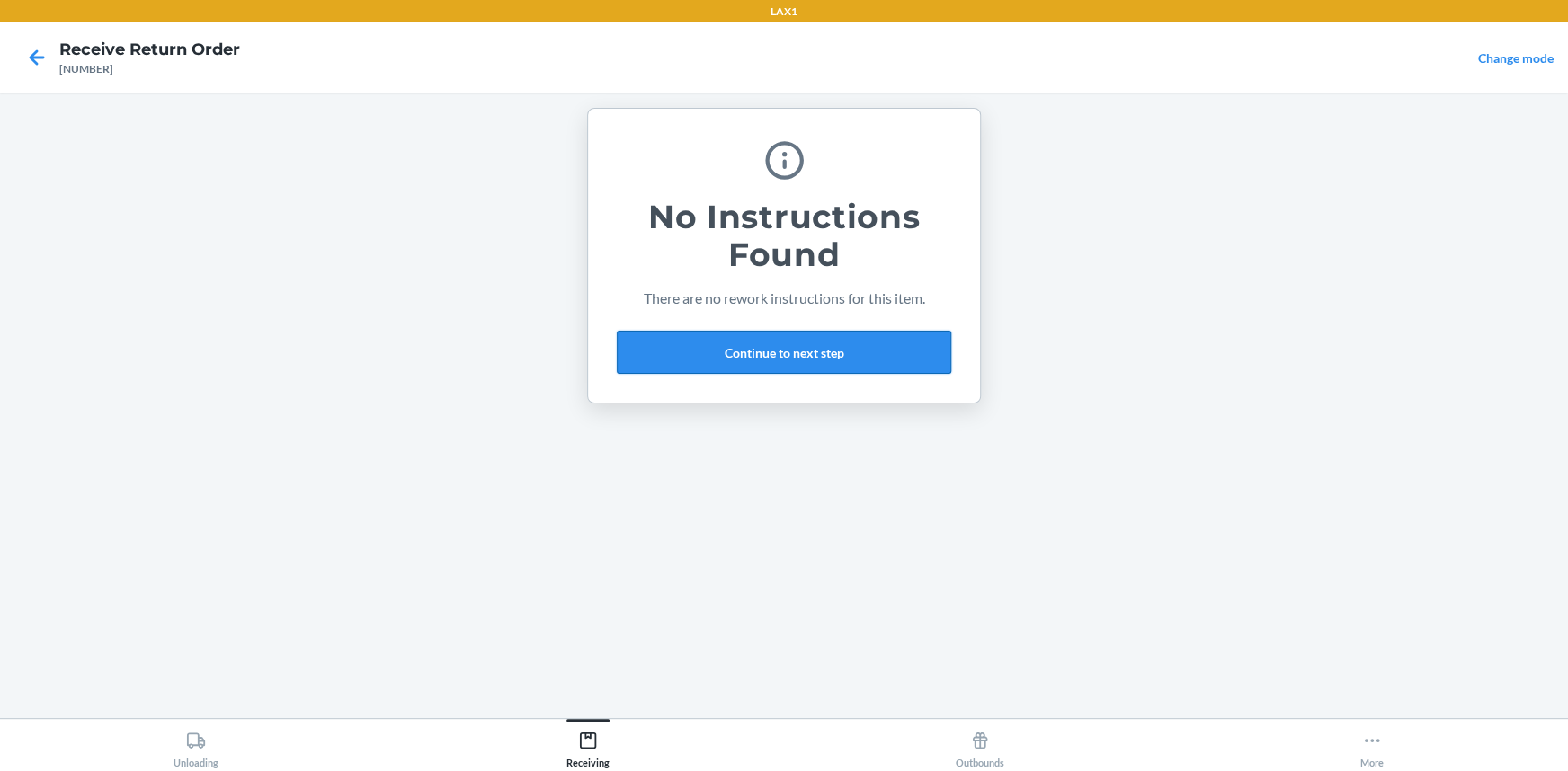 click on "Continue to next step" at bounding box center (784, 352) 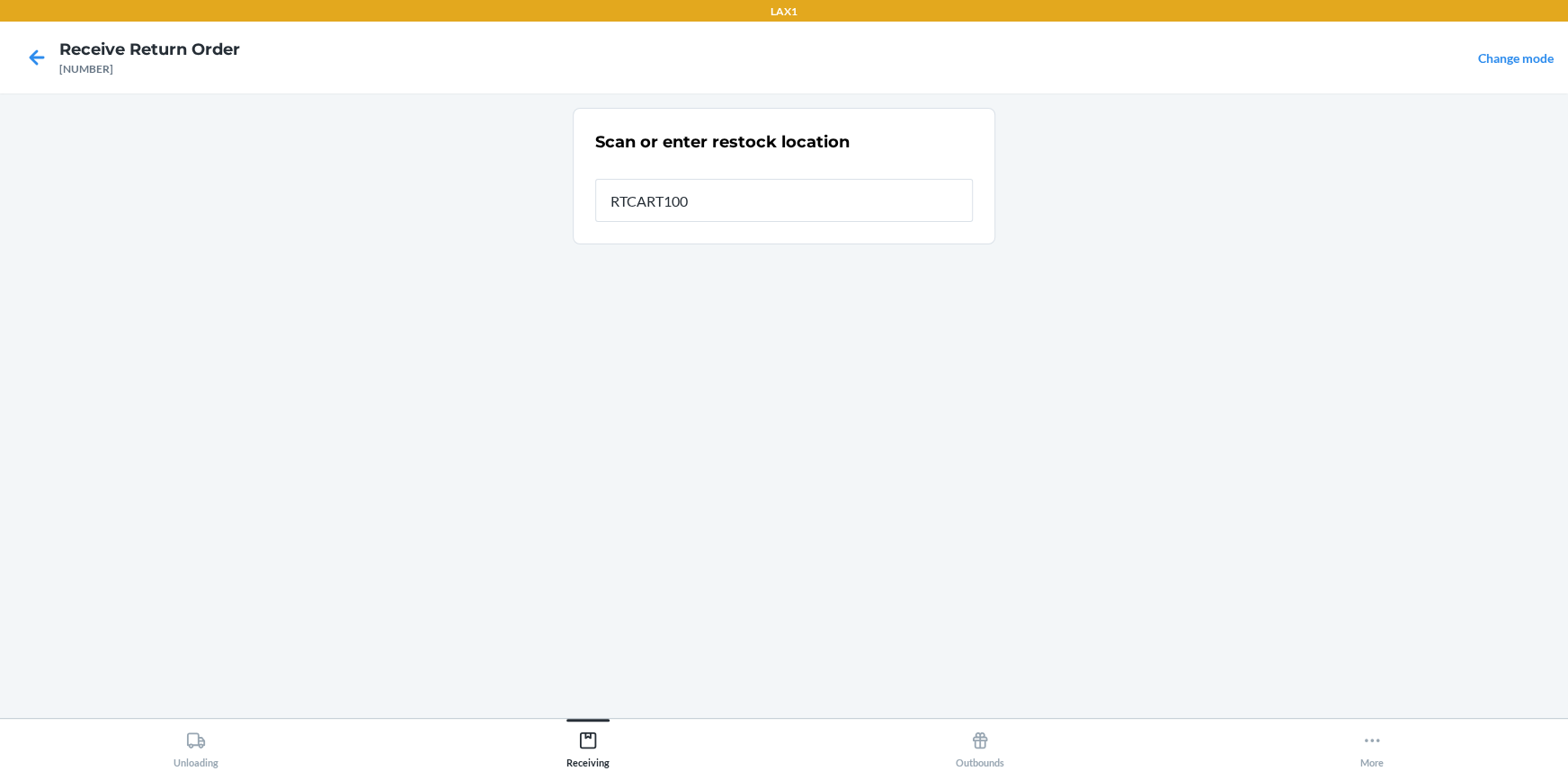 type on "RTCART100" 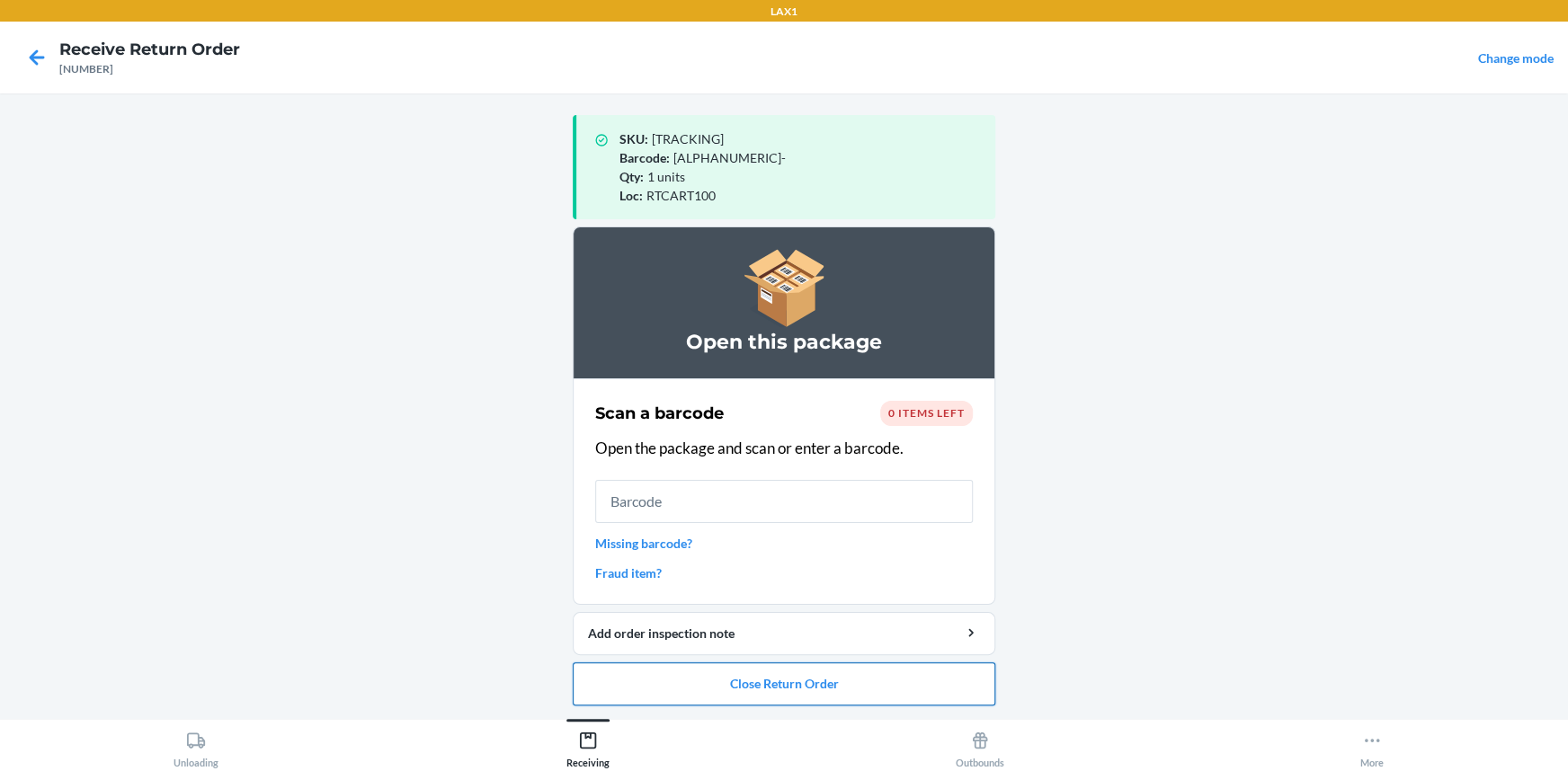 click on "Close Return Order" at bounding box center (784, 684) 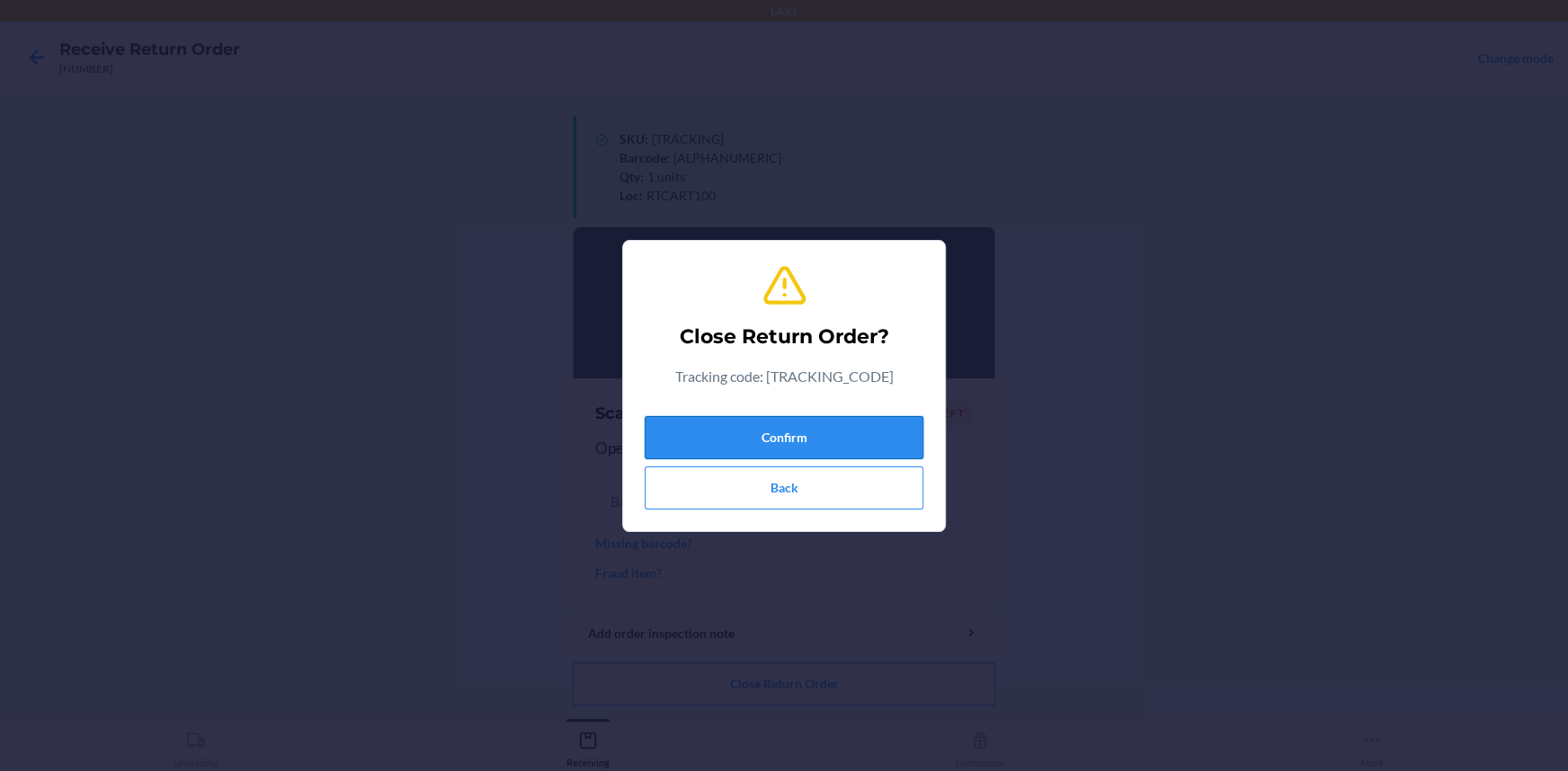 click on "Confirm" at bounding box center [784, 438] 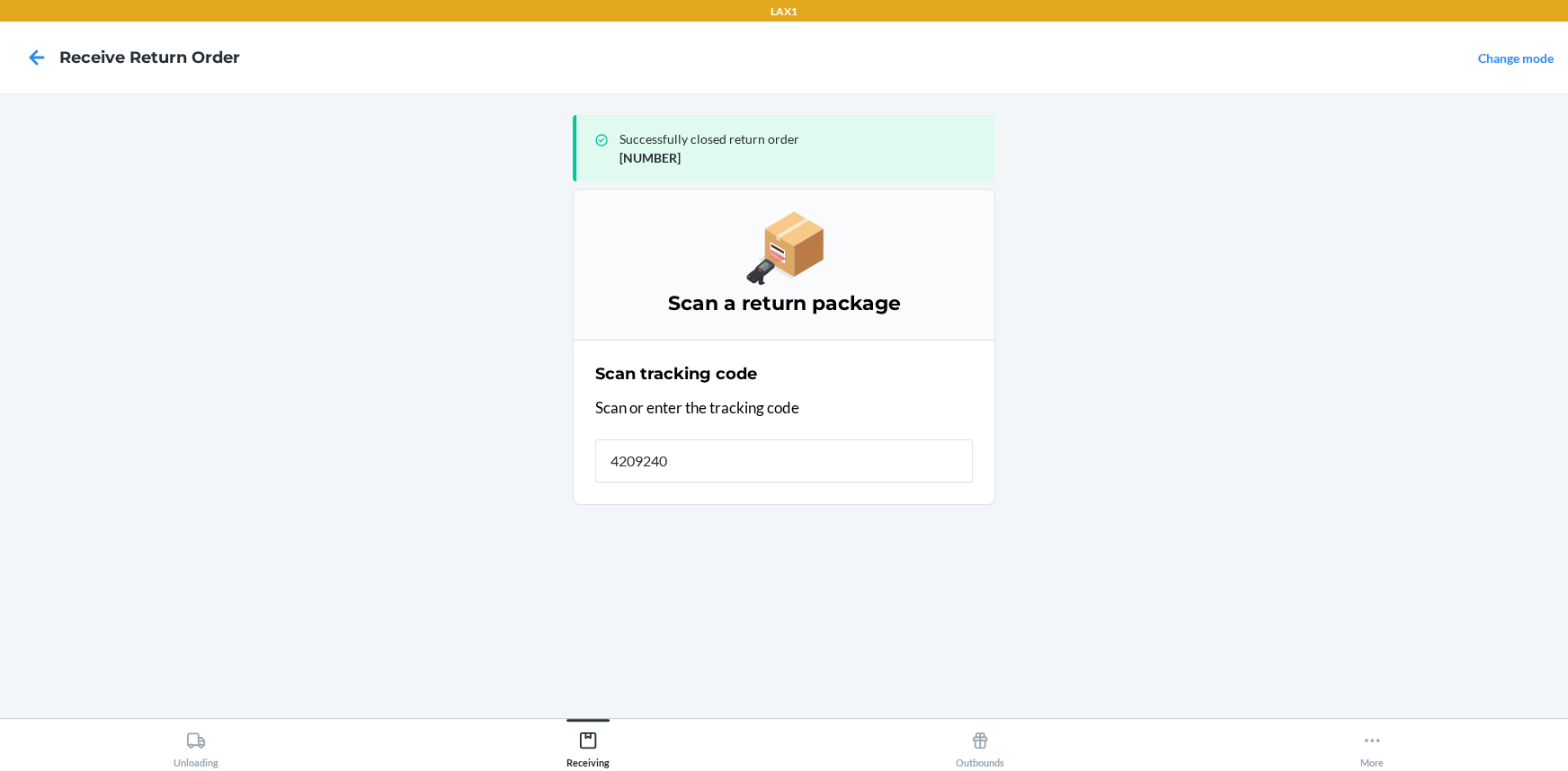 type on "42092408" 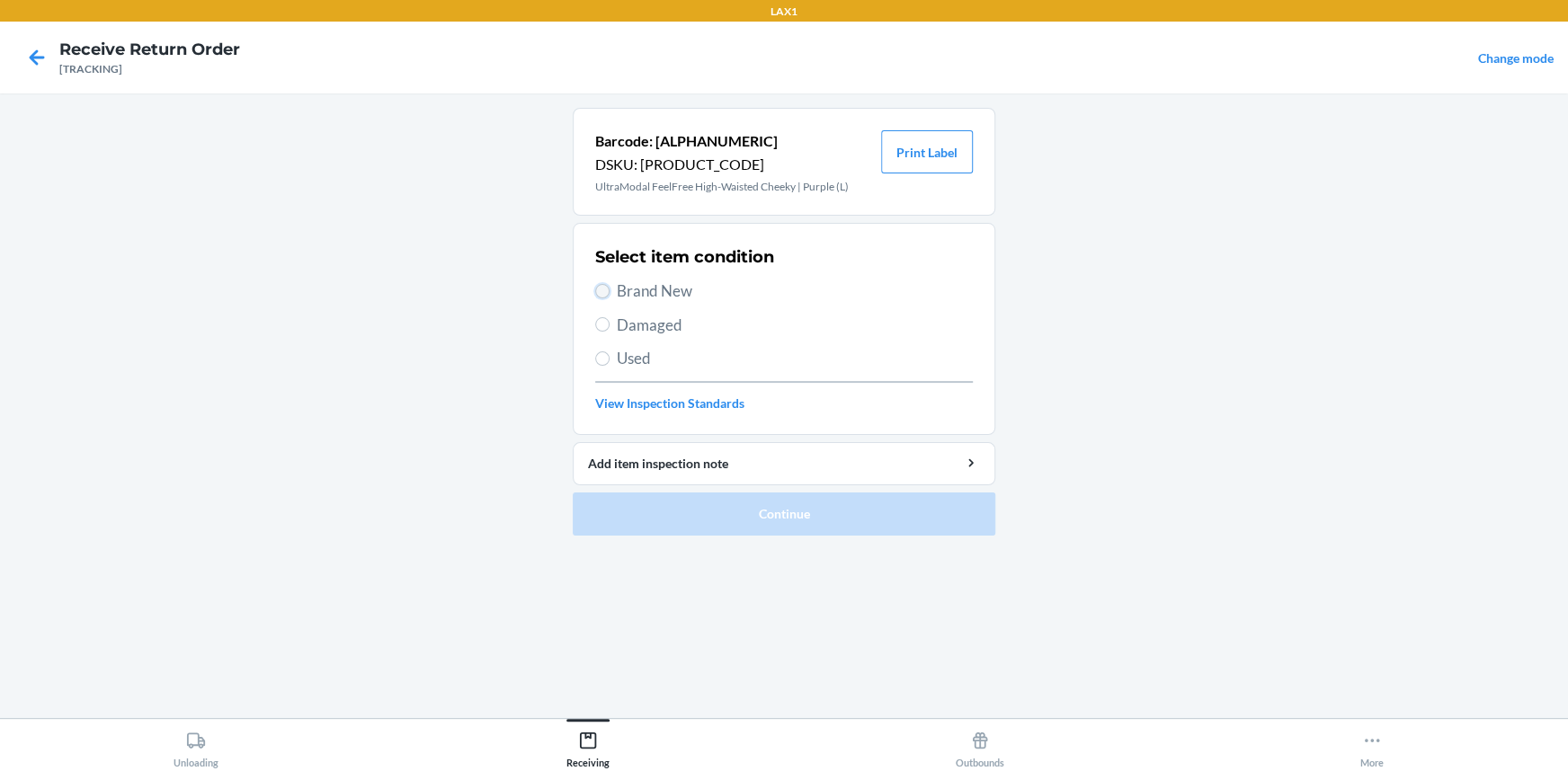 click on "Brand New" at bounding box center (602, 291) 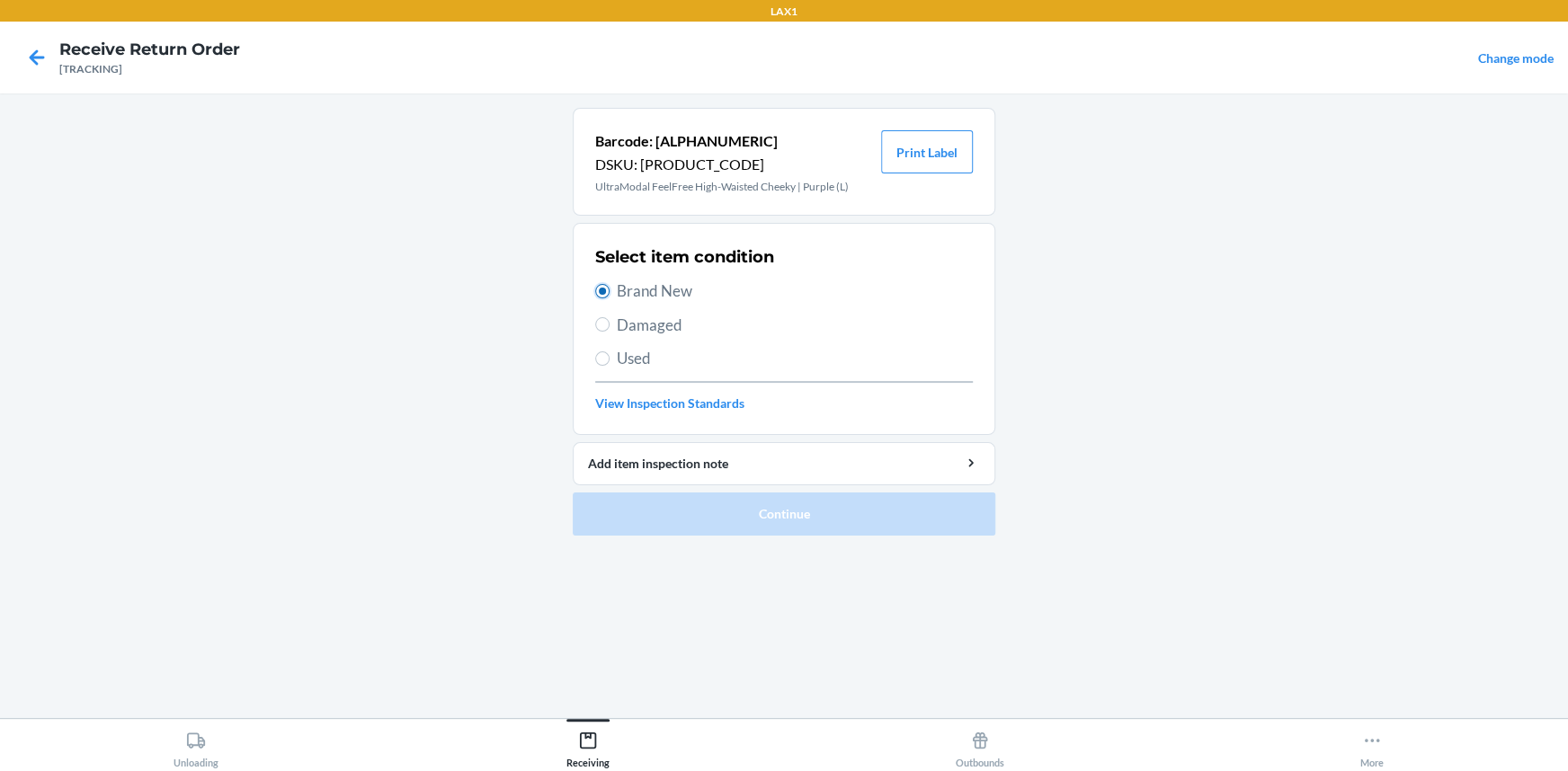 radio on "true" 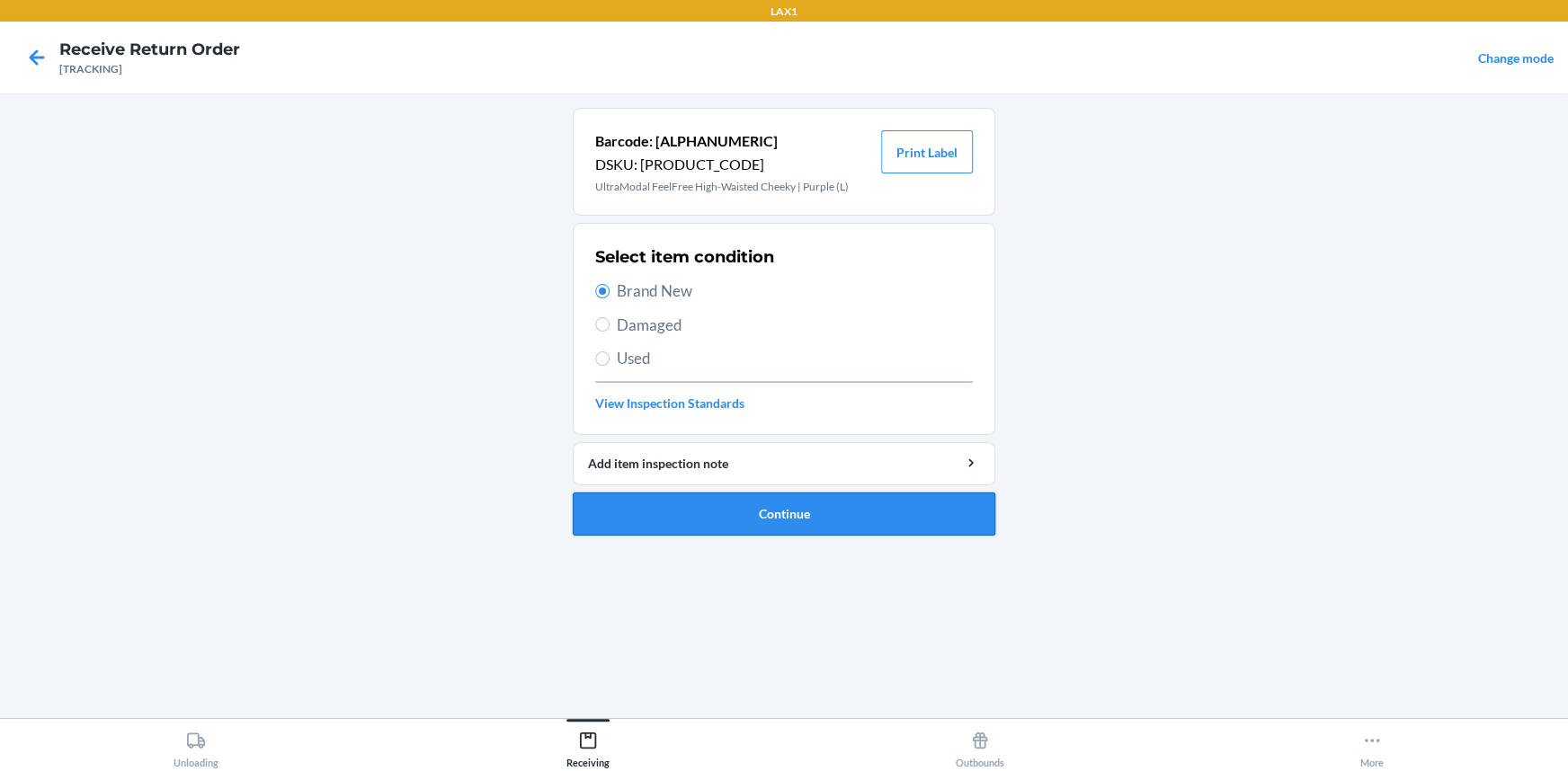 click on "Continue" at bounding box center [784, 514] 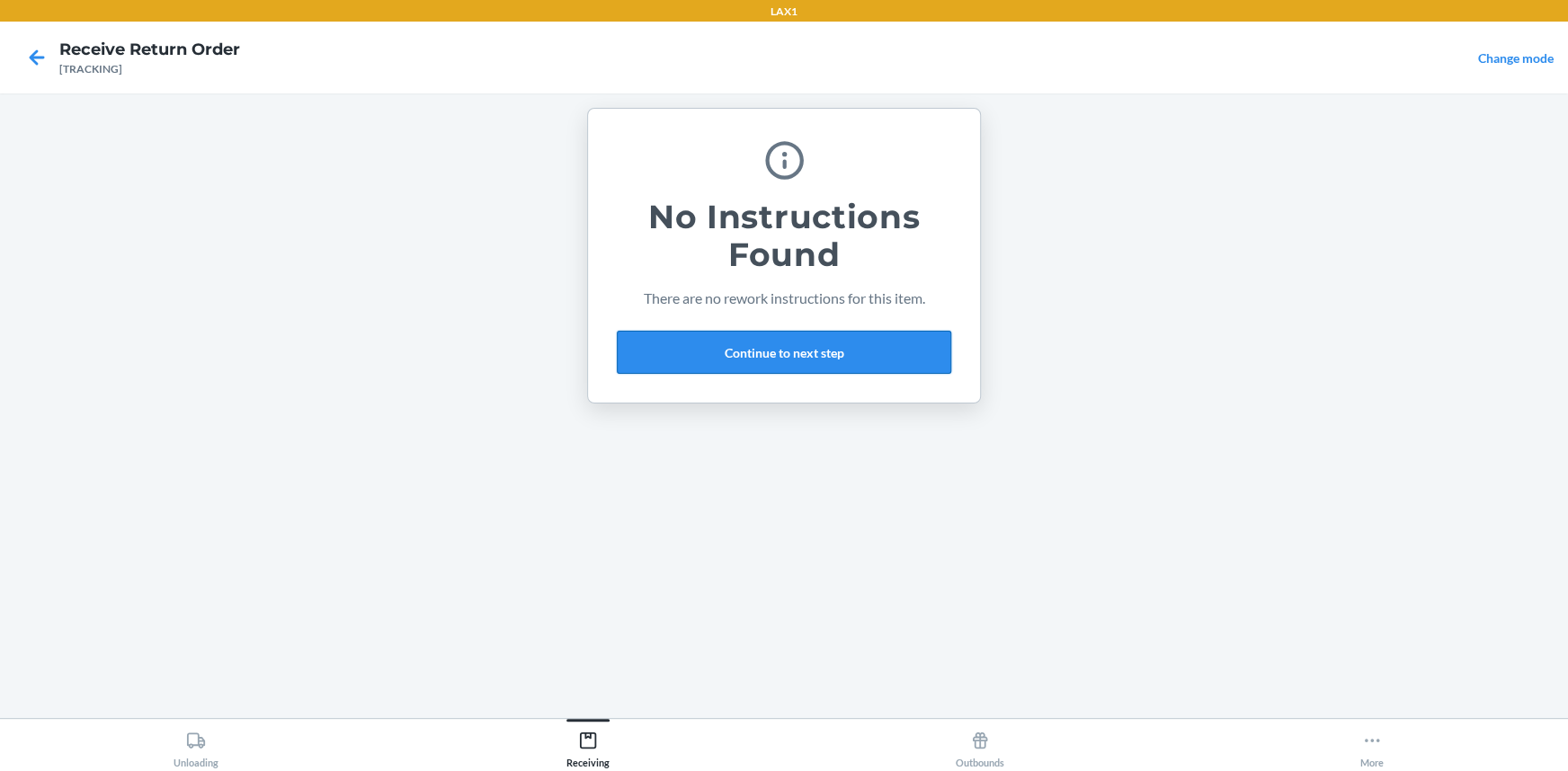 click on "Continue to next step" at bounding box center (784, 352) 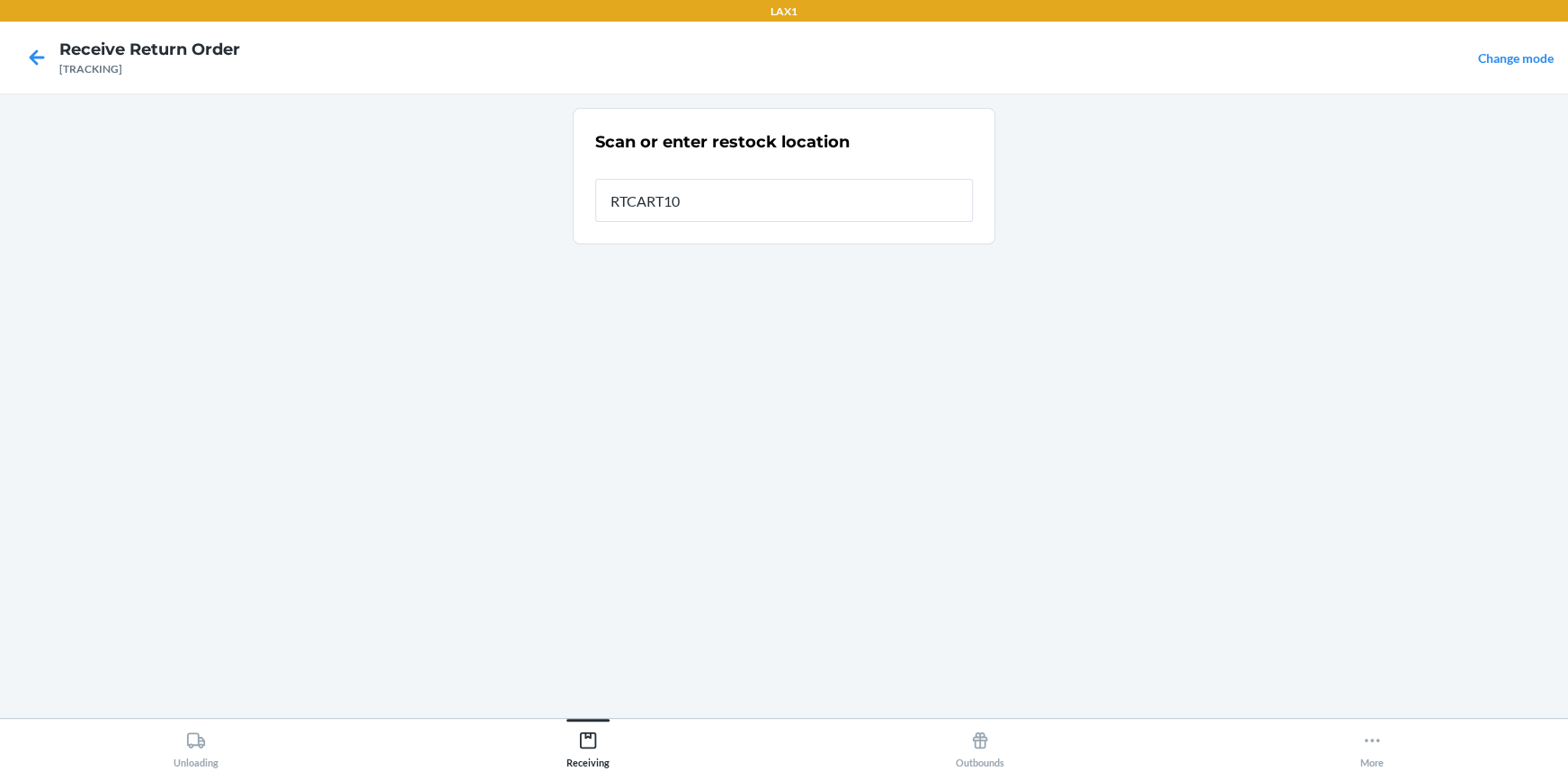 type on "RTCART100" 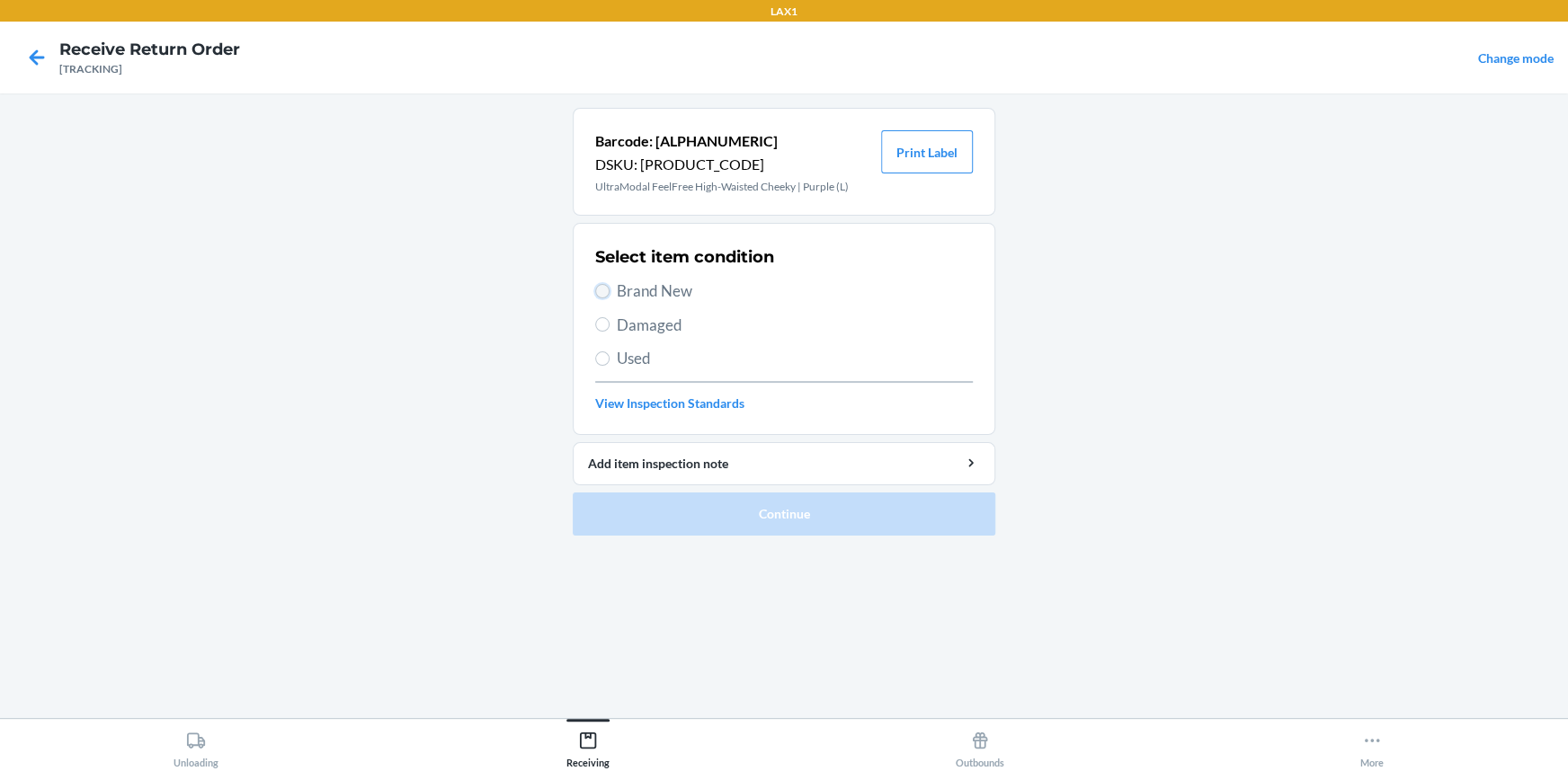 click on "Brand New" at bounding box center (602, 291) 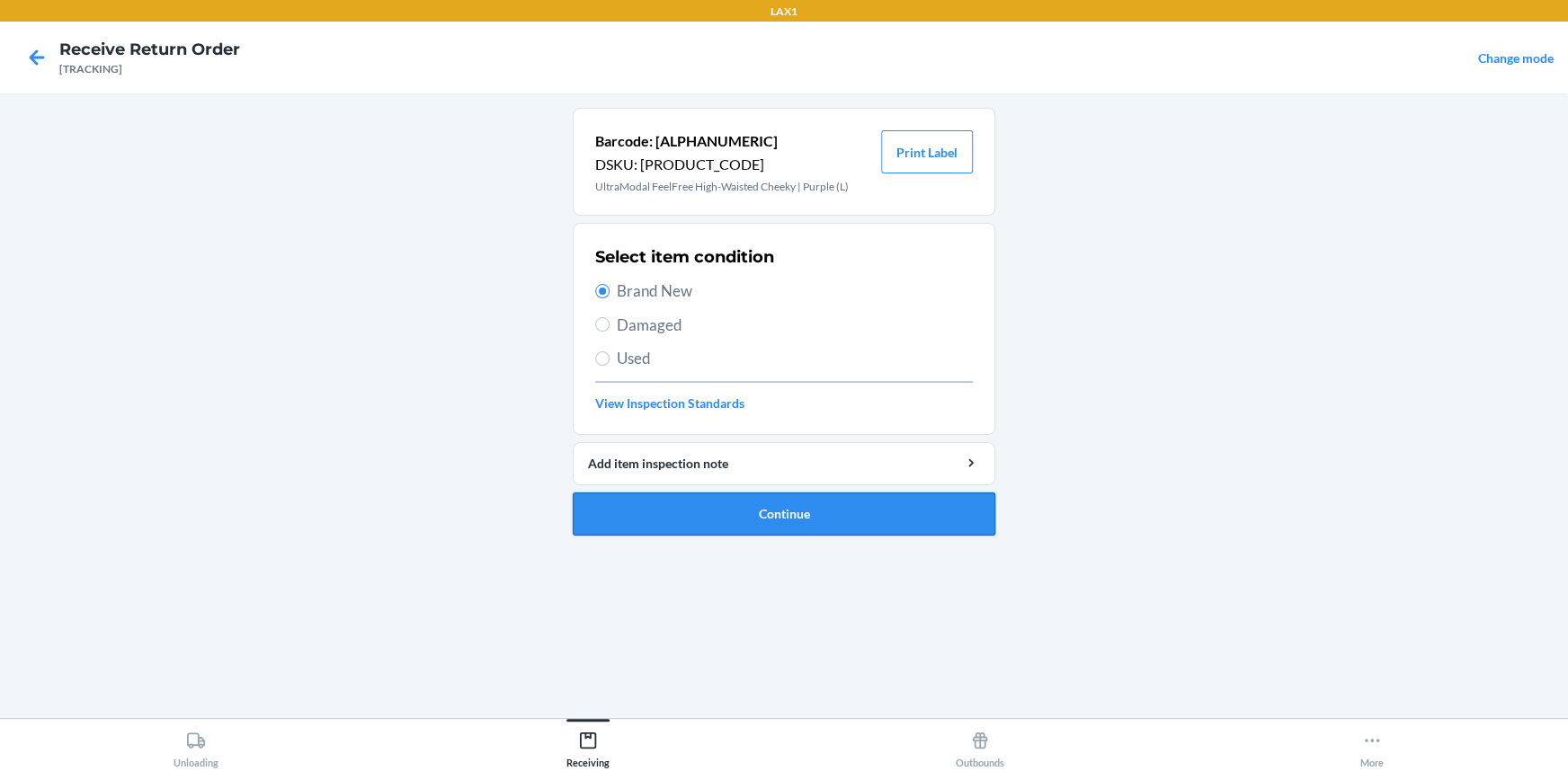 click on "Continue" at bounding box center [784, 514] 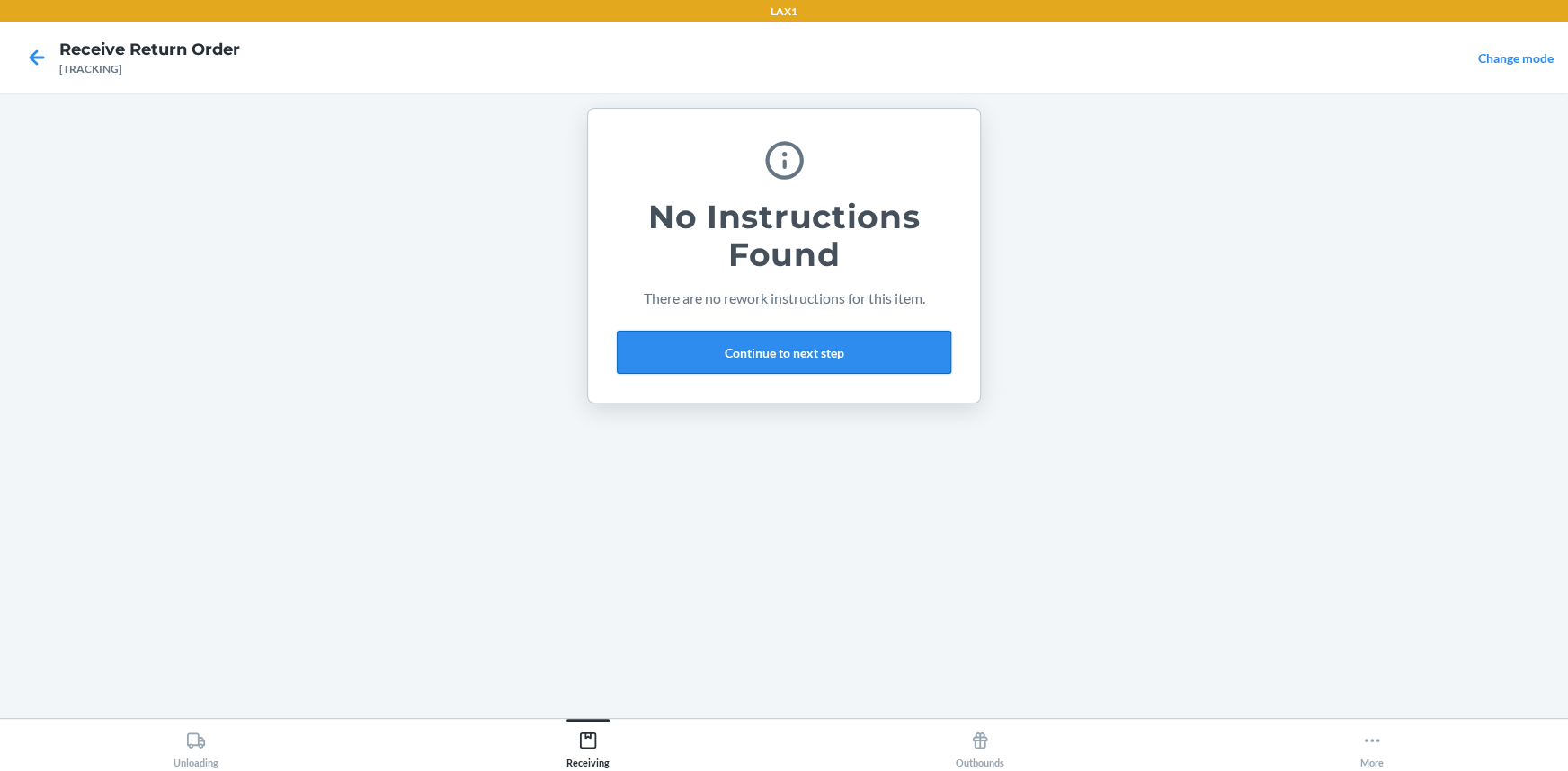 click on "Continue to next step" at bounding box center (784, 352) 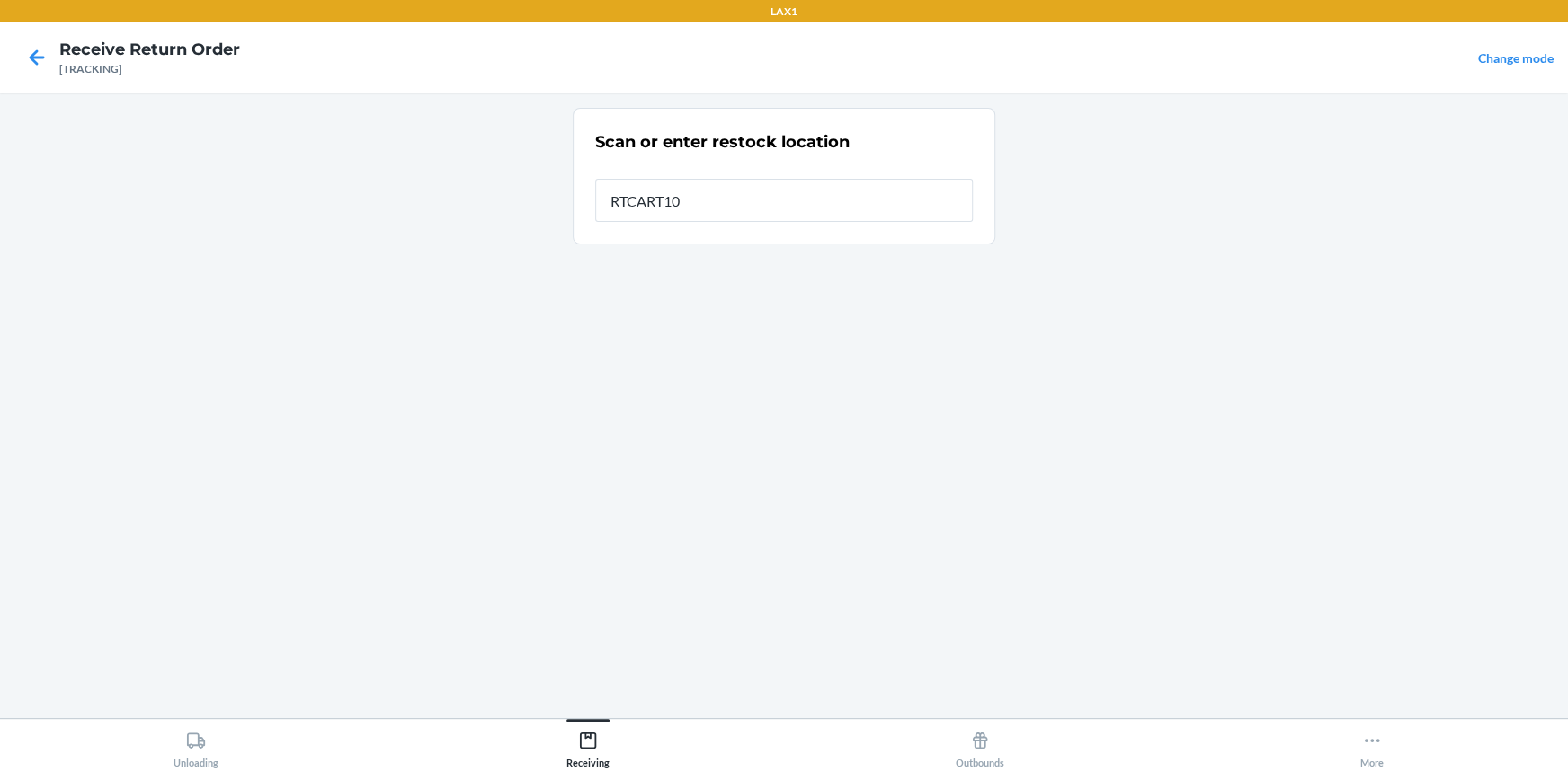 type on "RTCART100" 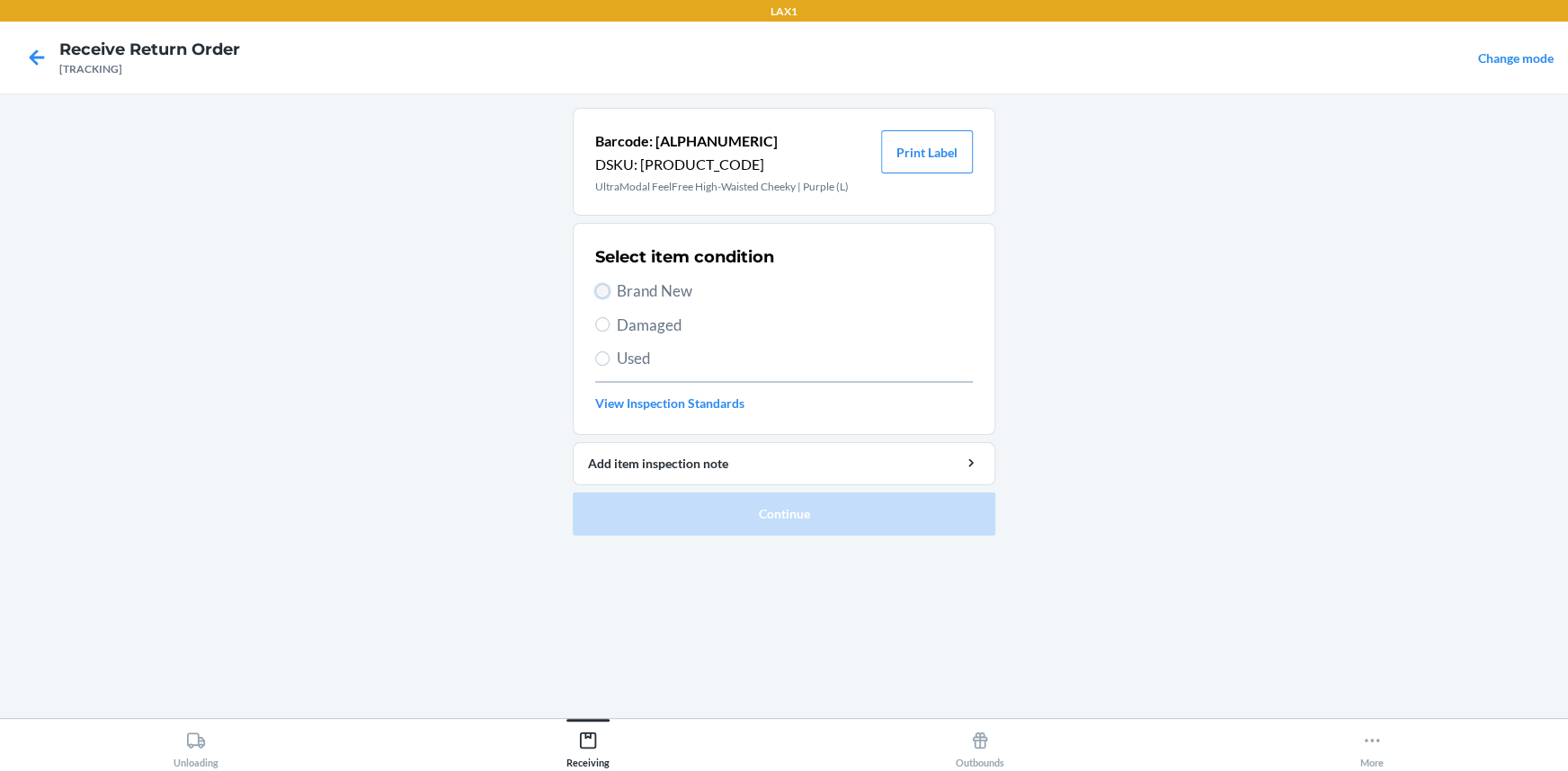 drag, startPoint x: 601, startPoint y: 284, endPoint x: 611, endPoint y: 326, distance: 43.174066 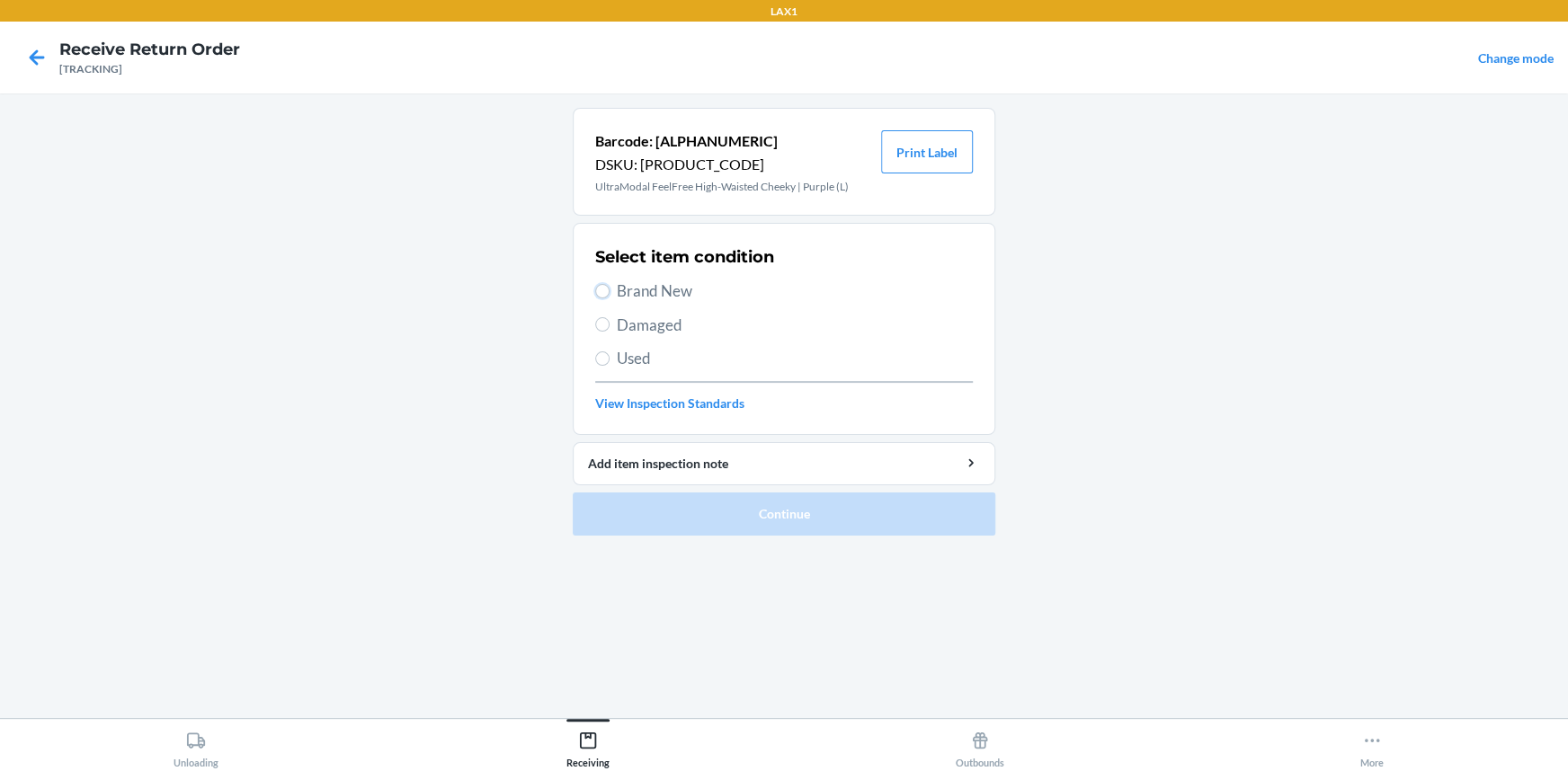 click on "Brand New" at bounding box center [602, 291] 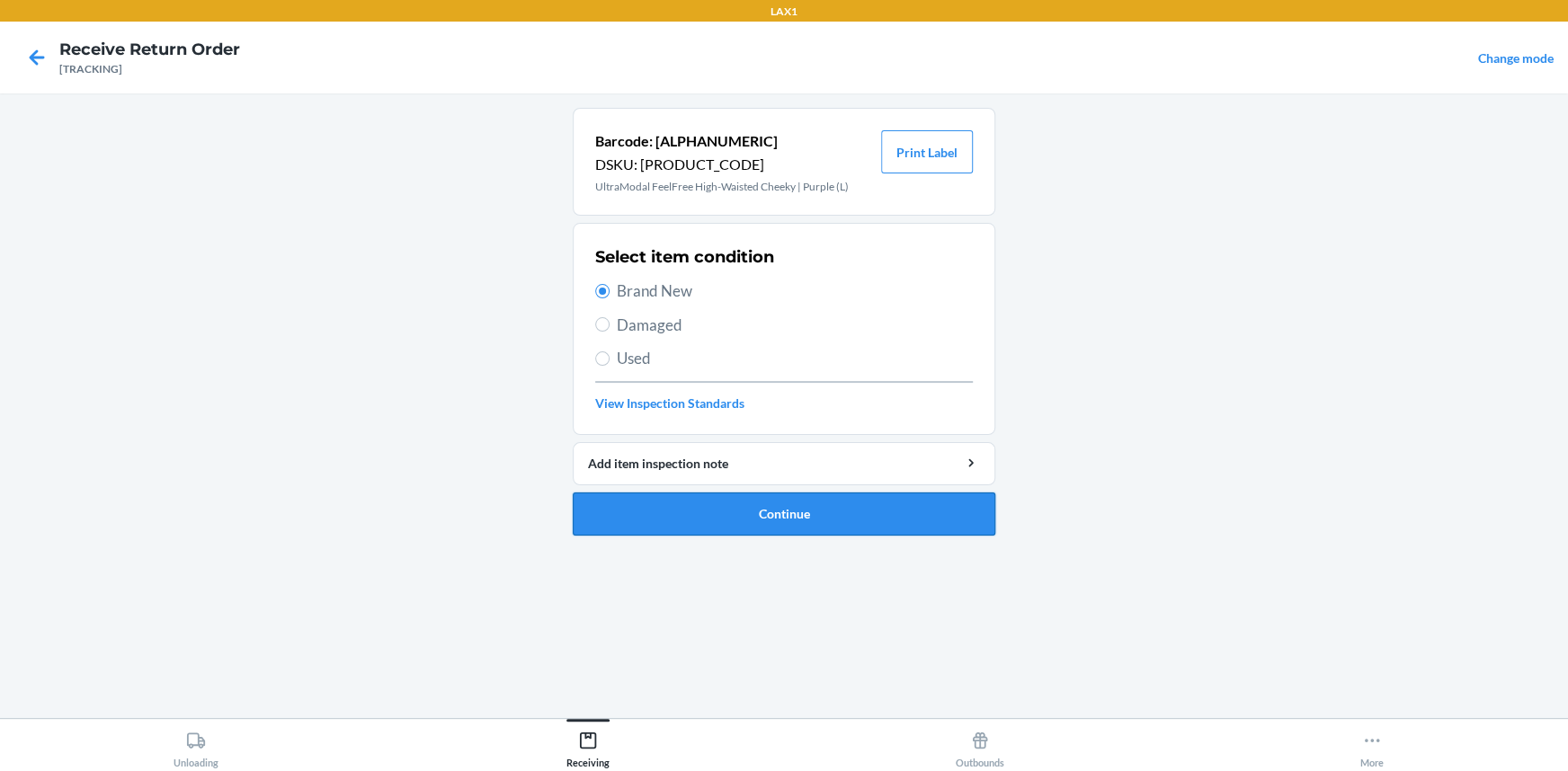 click on "Continue" at bounding box center [784, 514] 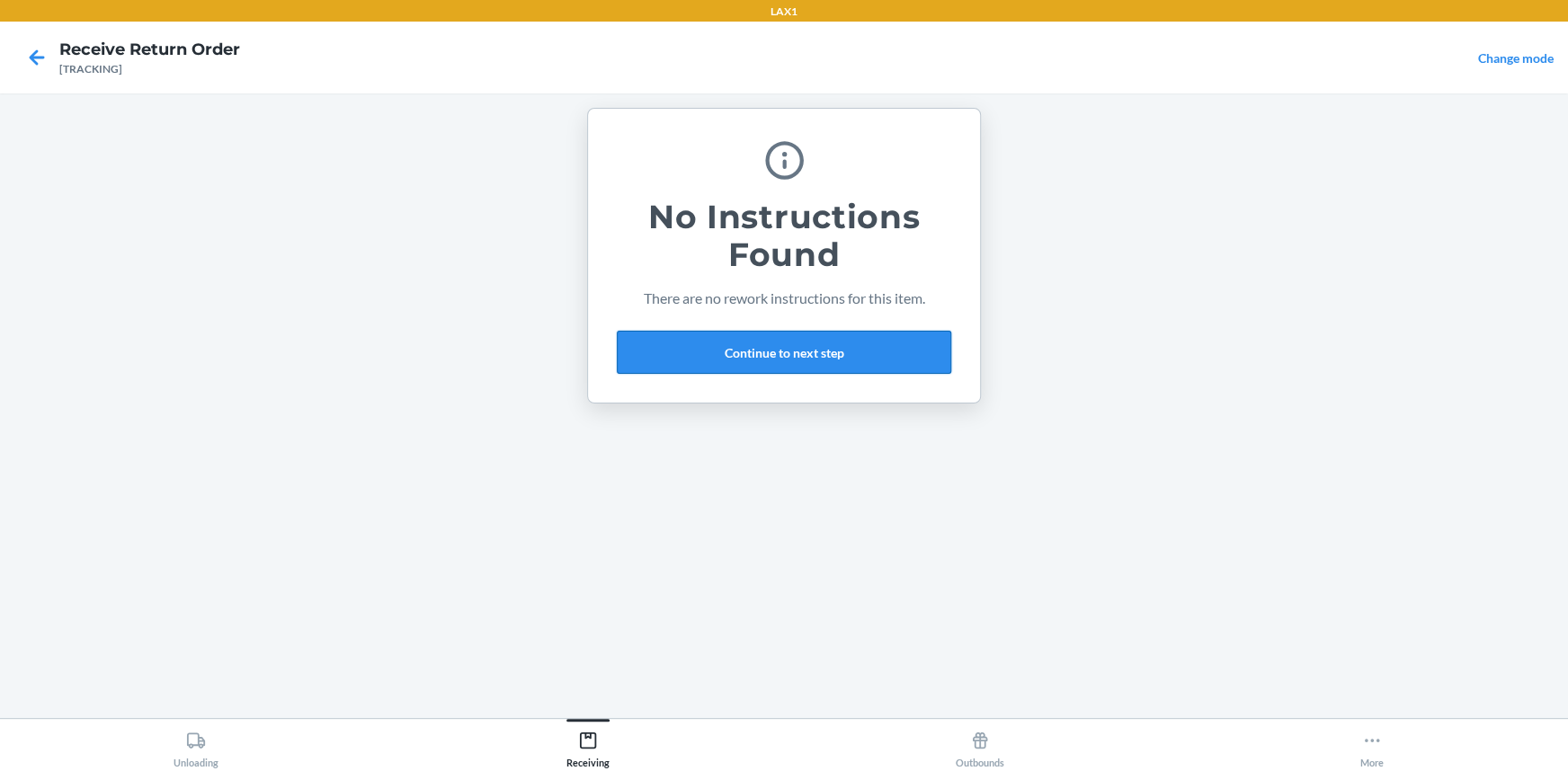 click on "Continue to next step" at bounding box center [784, 352] 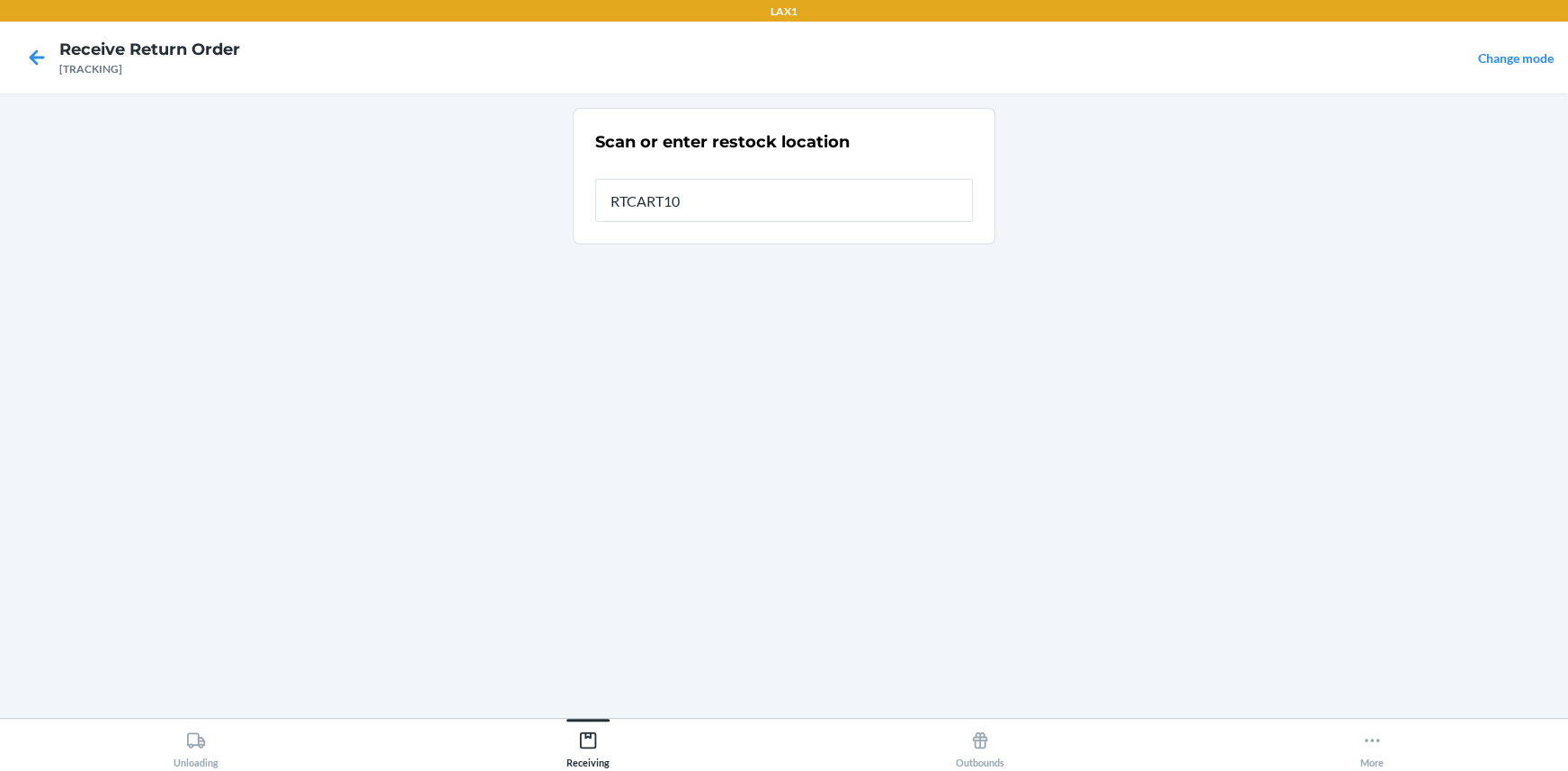 type on "RTCART100" 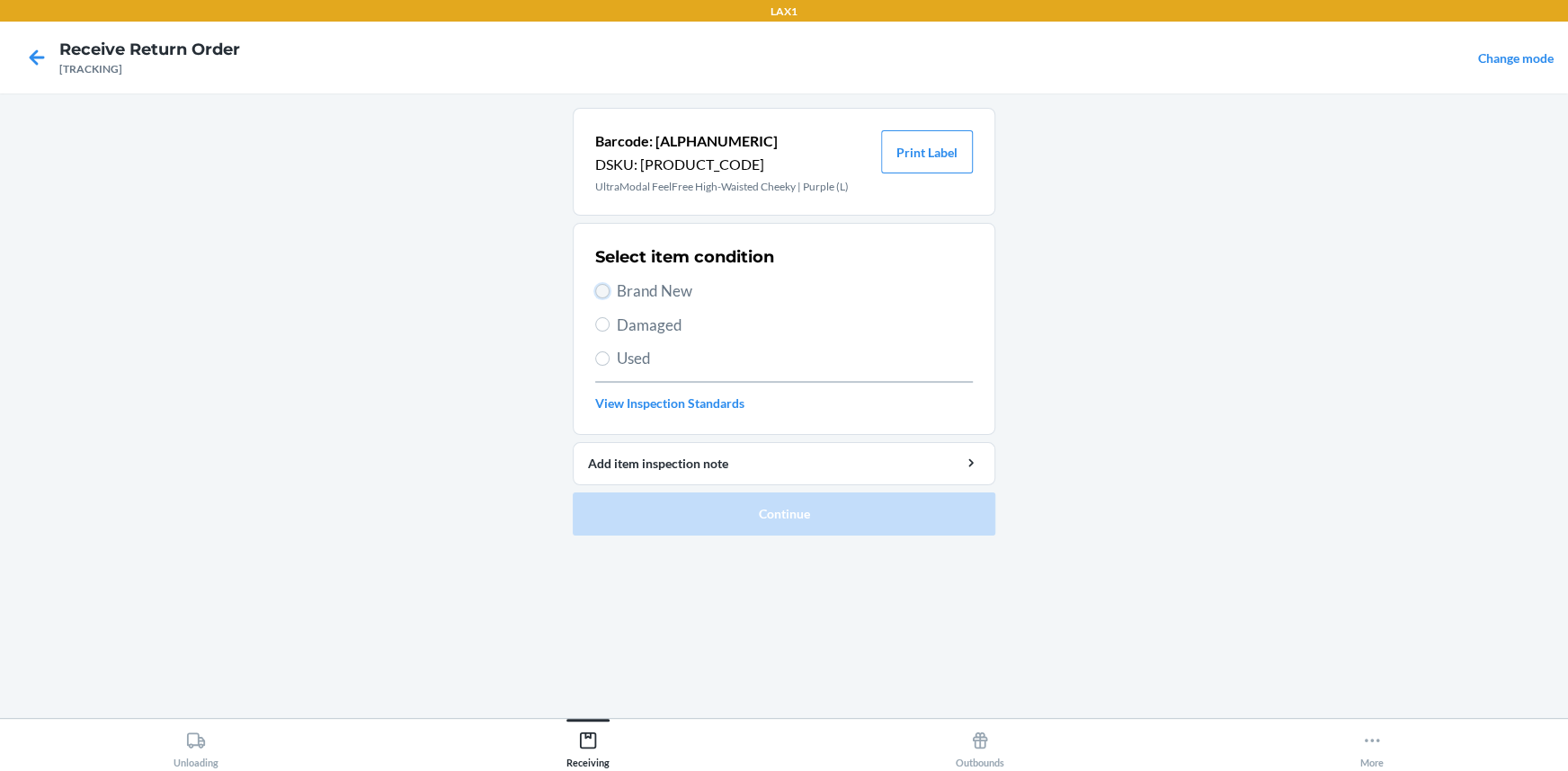 drag, startPoint x: 599, startPoint y: 285, endPoint x: 622, endPoint y: 331, distance: 51.429563 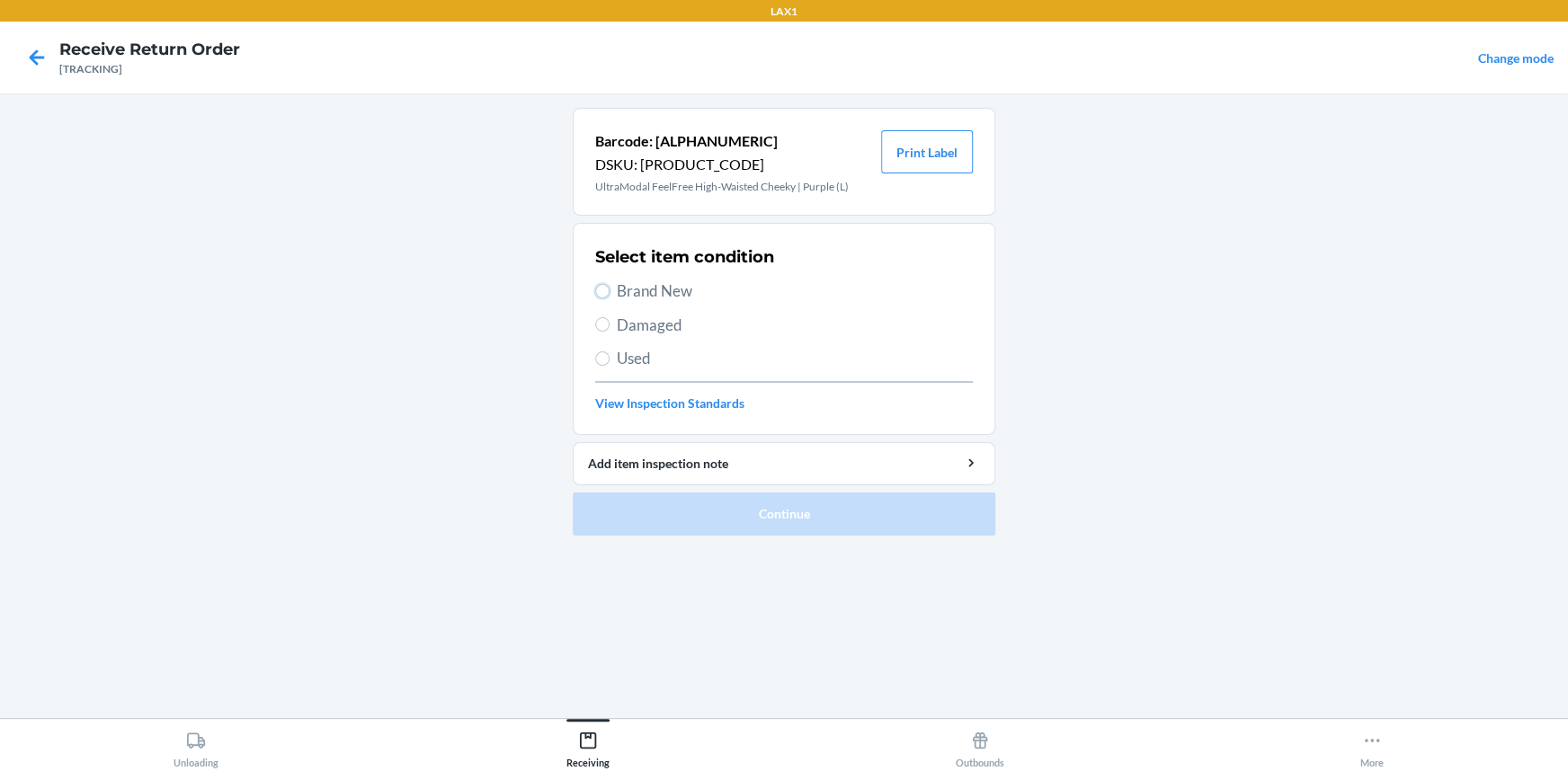 click on "Brand New" at bounding box center [602, 291] 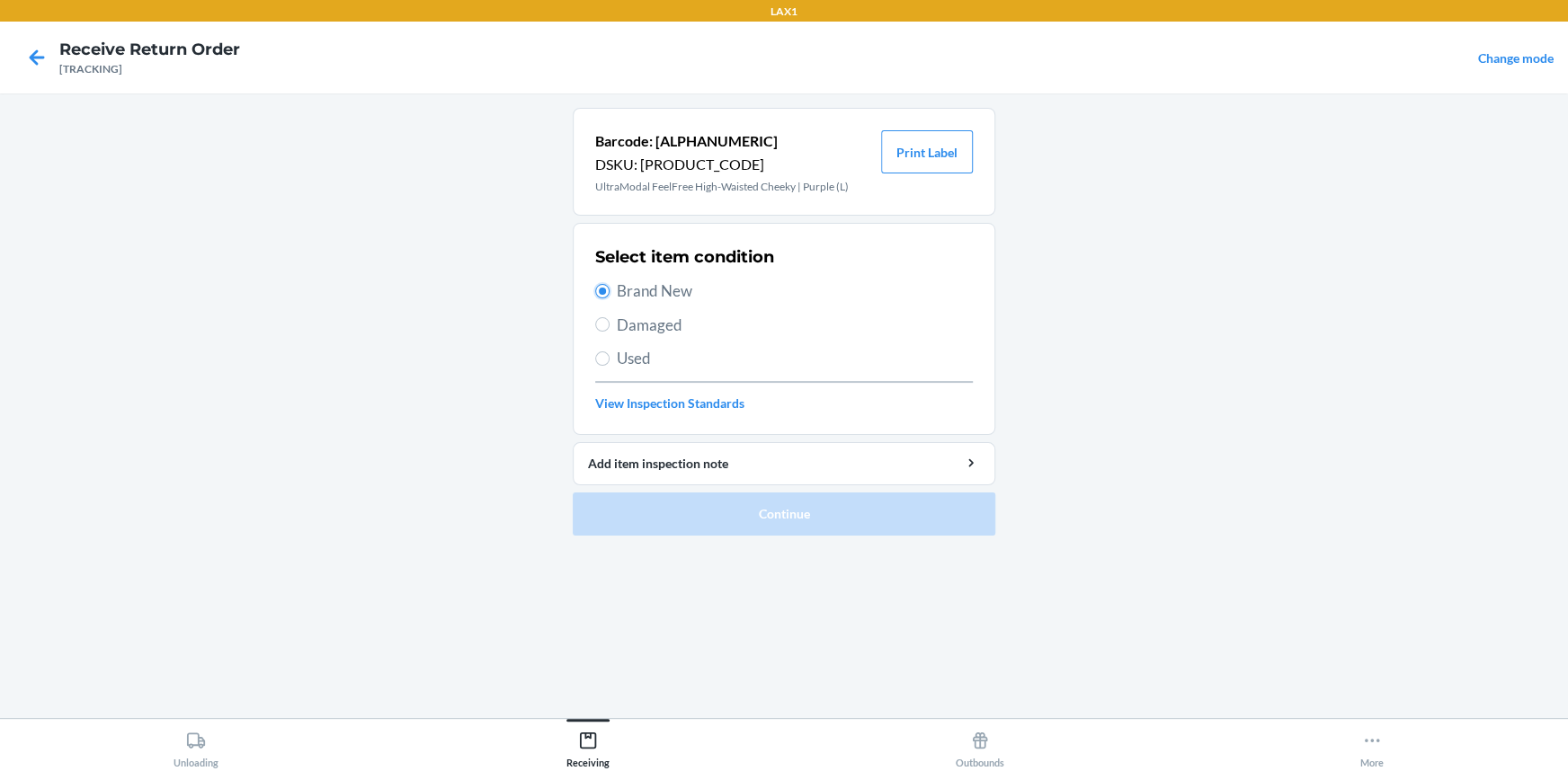 radio on "true" 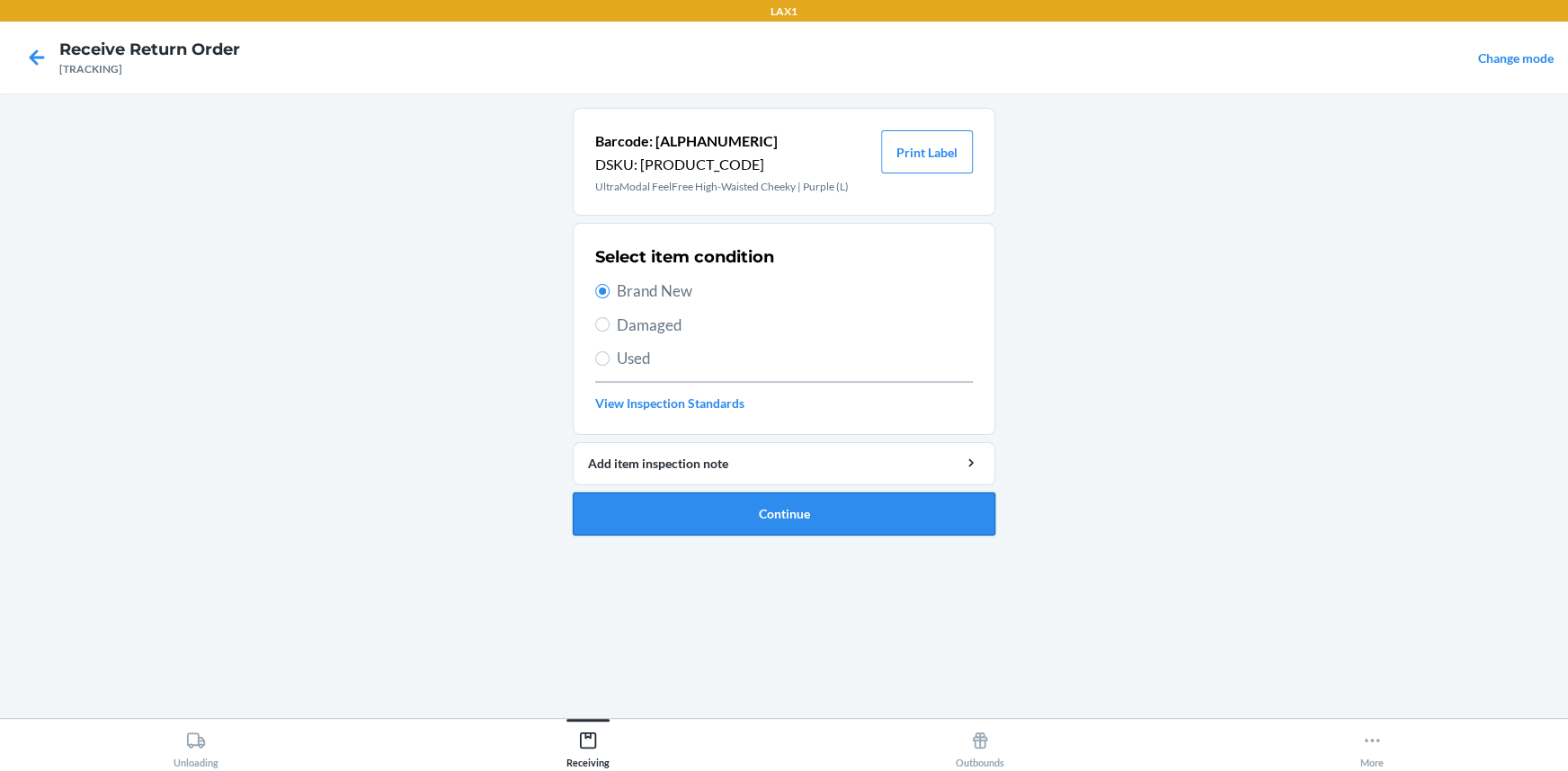 click on "Continue" at bounding box center [784, 514] 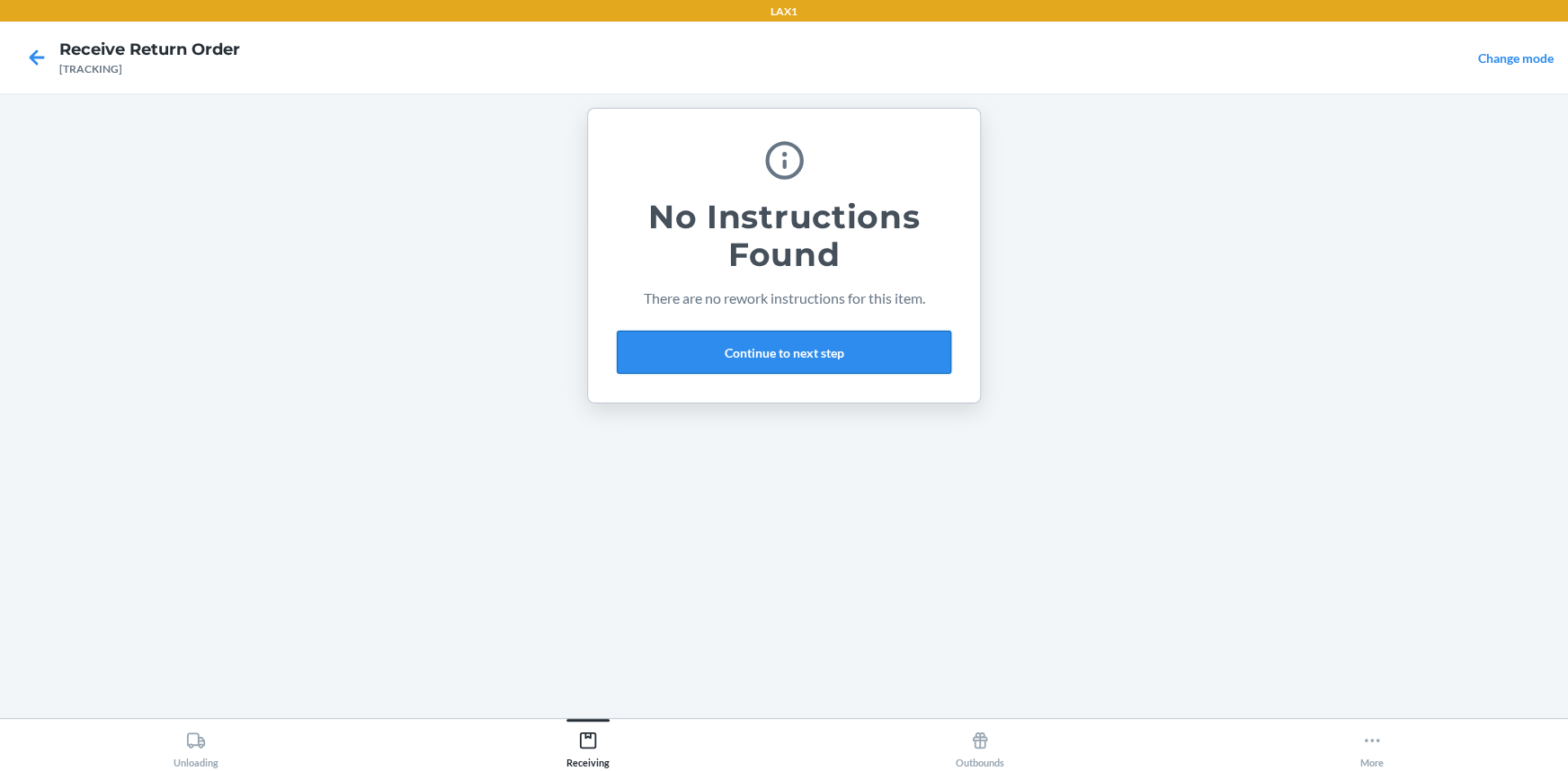 click on "Continue to next step" at bounding box center [784, 352] 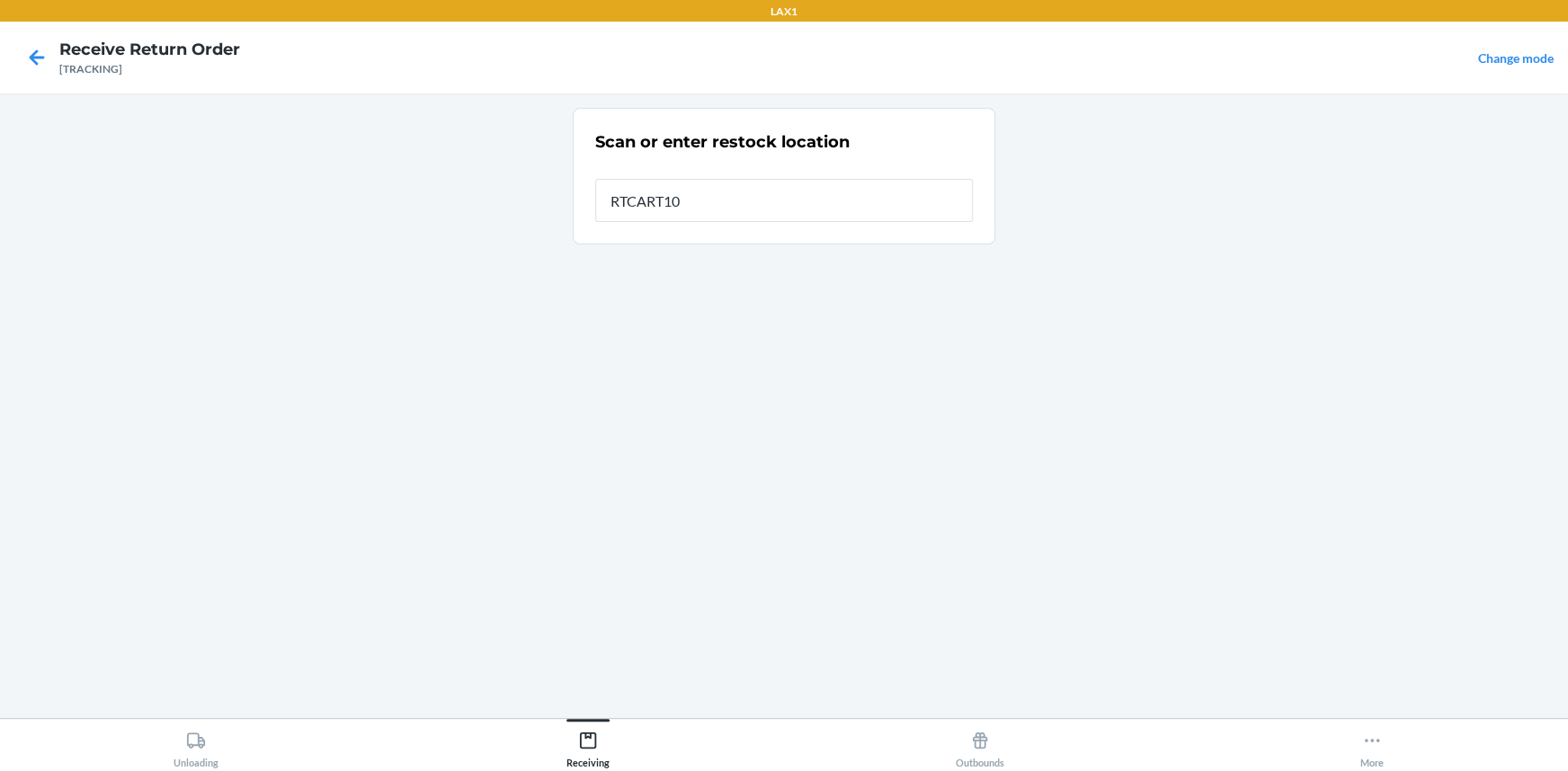 type on "RTCART100" 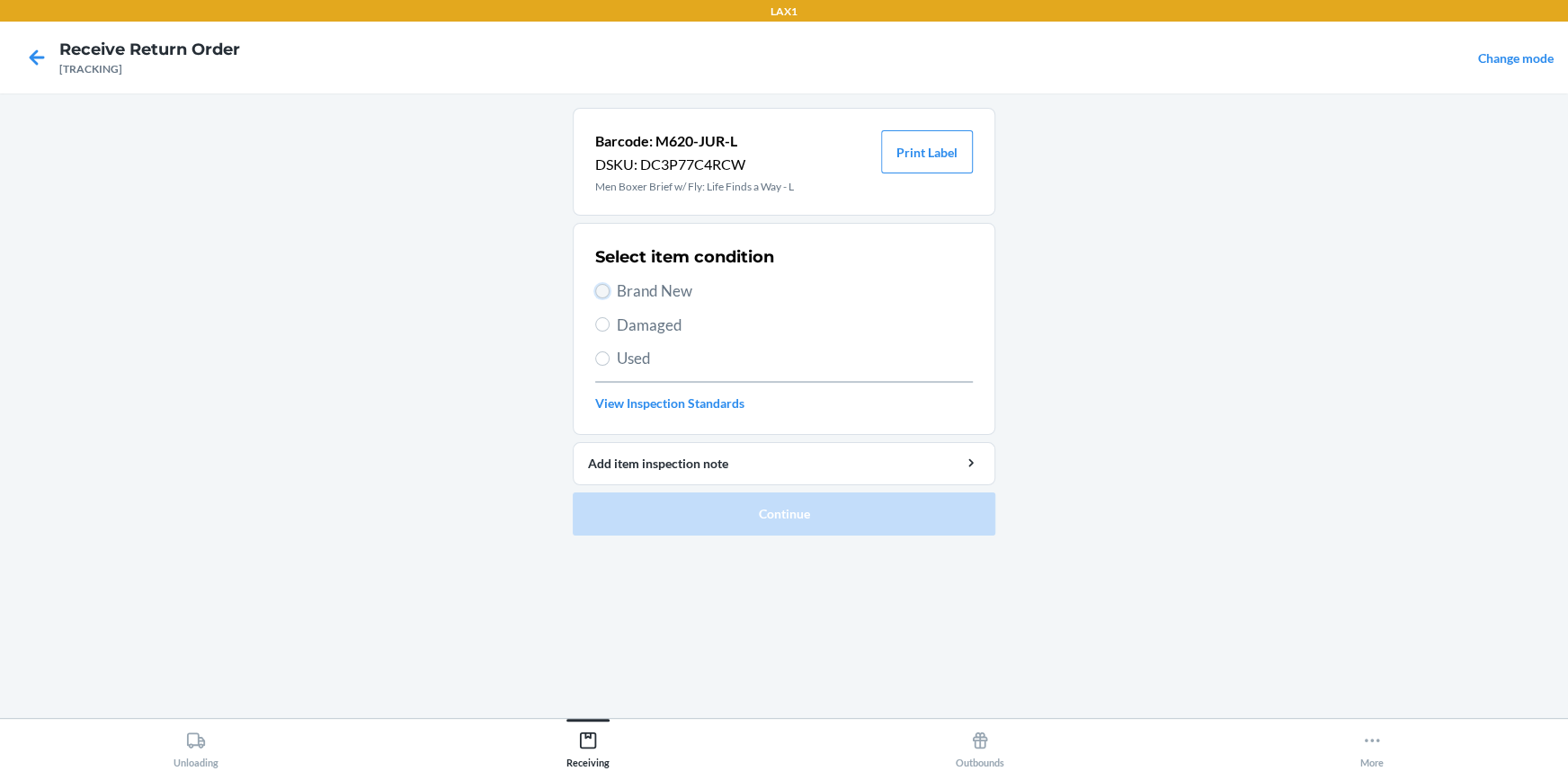 click on "Brand New" at bounding box center [602, 291] 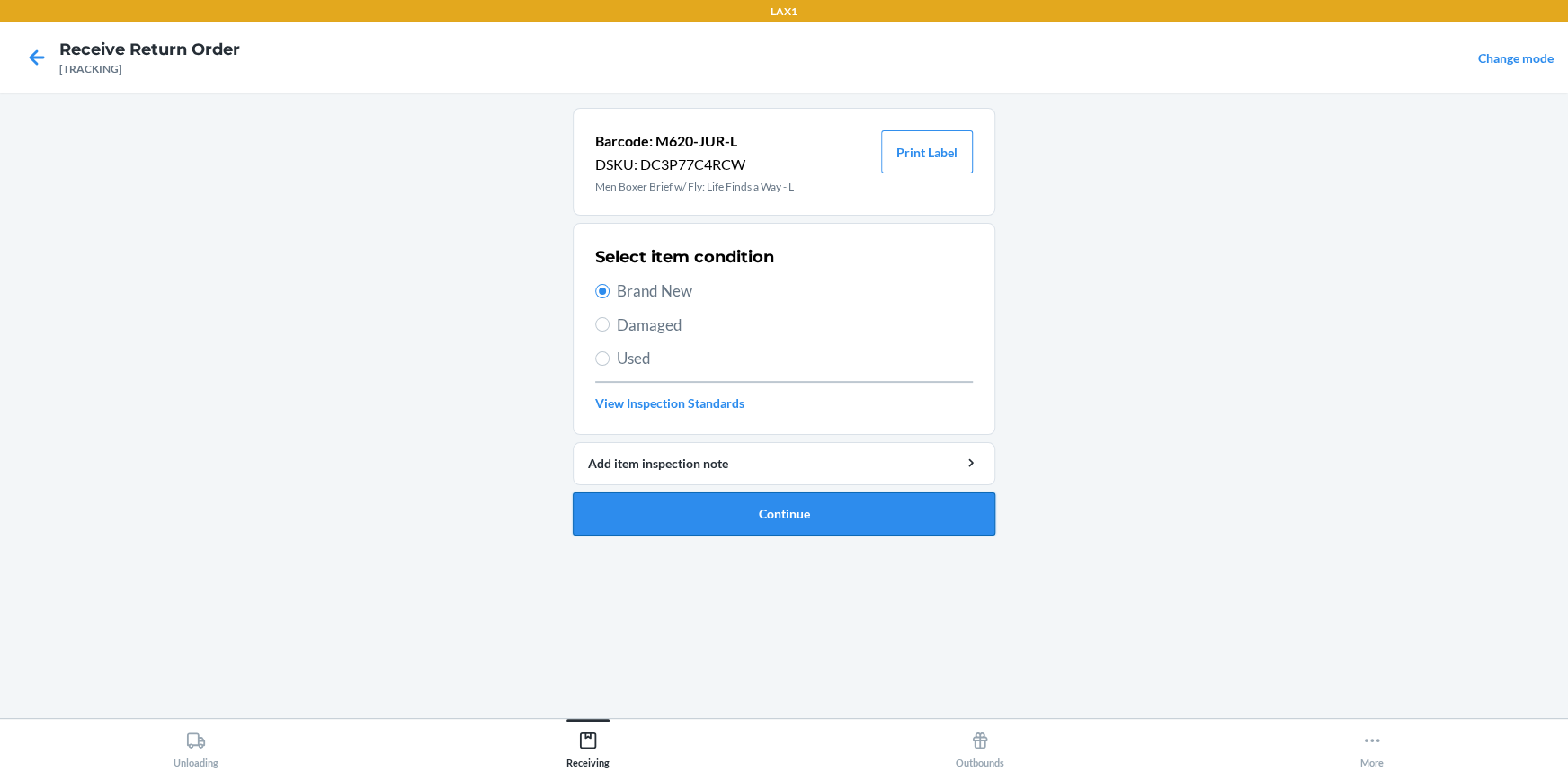 click on "Continue" at bounding box center (784, 514) 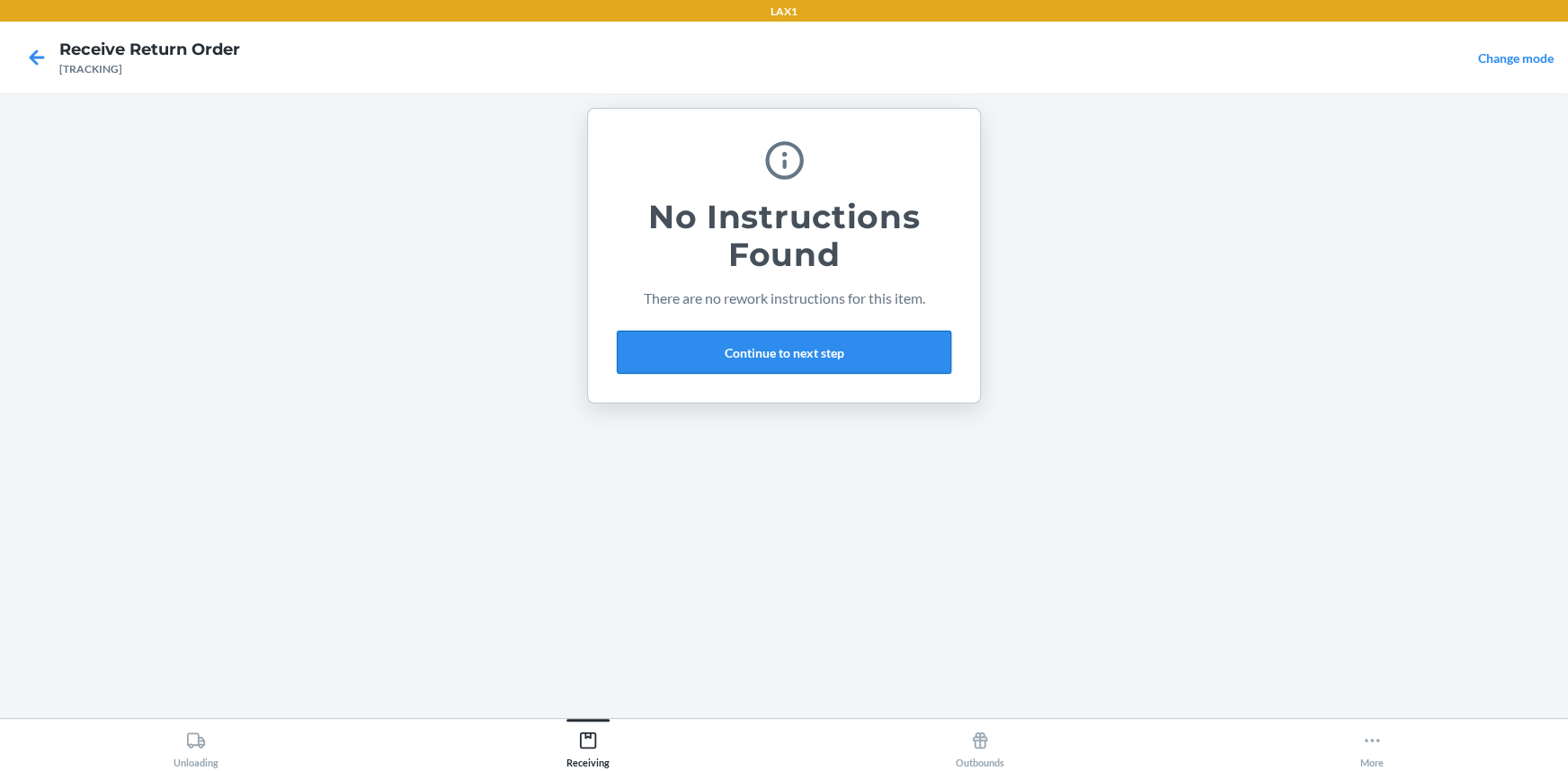 click on "Continue to next step" at bounding box center [784, 352] 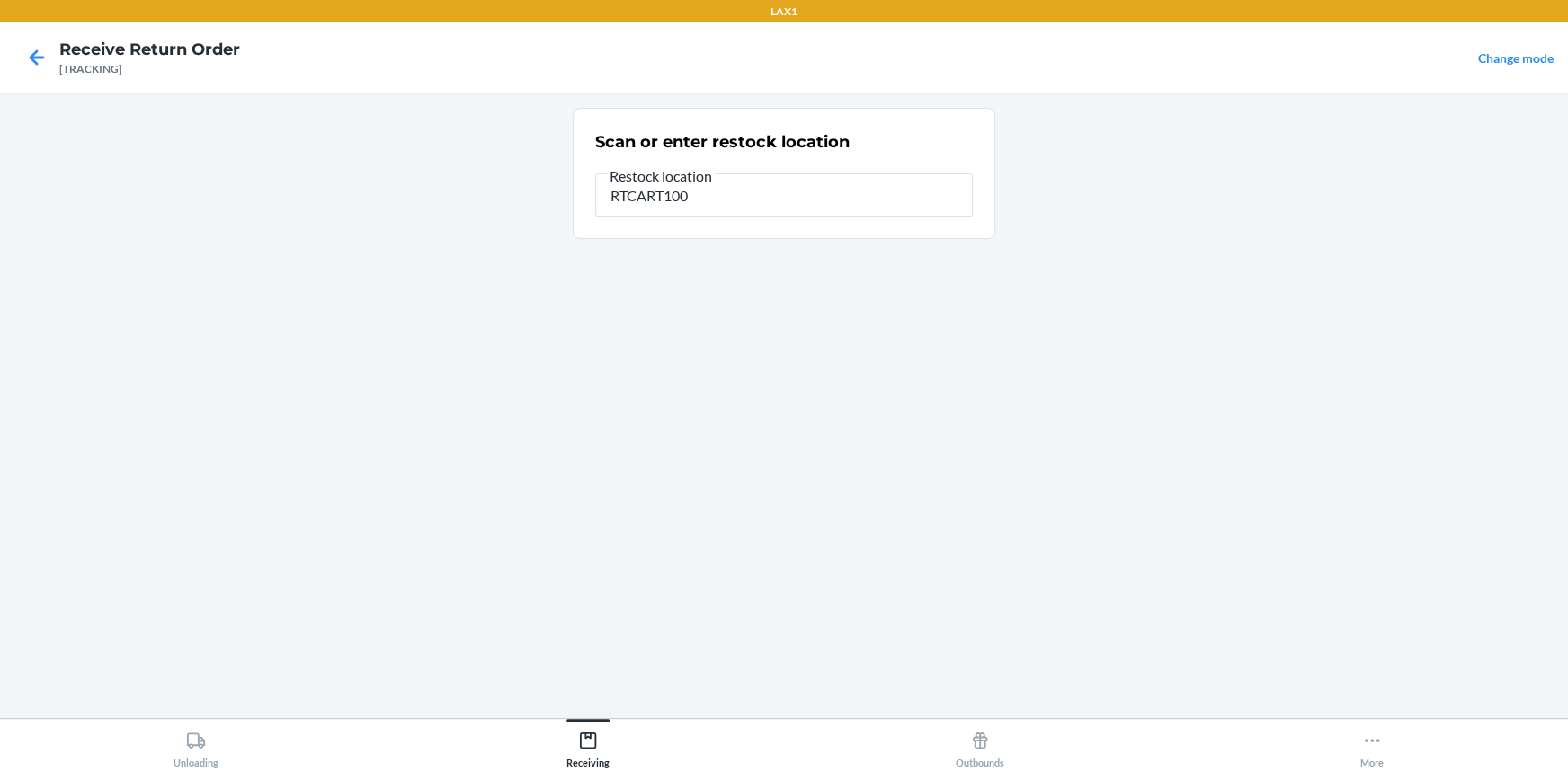 type on "RTCART100" 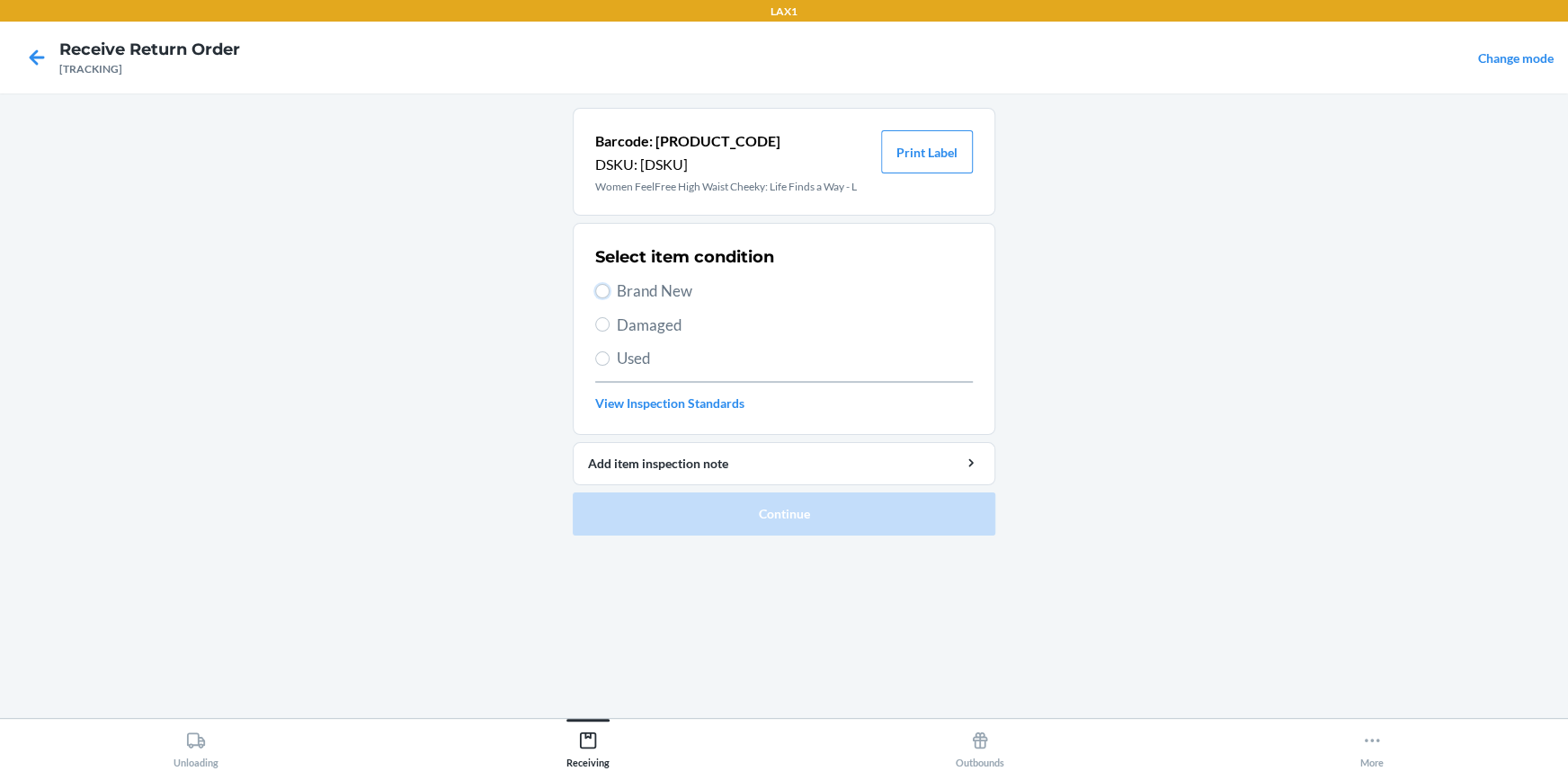 drag, startPoint x: 600, startPoint y: 291, endPoint x: 624, endPoint y: 322, distance: 39.204592 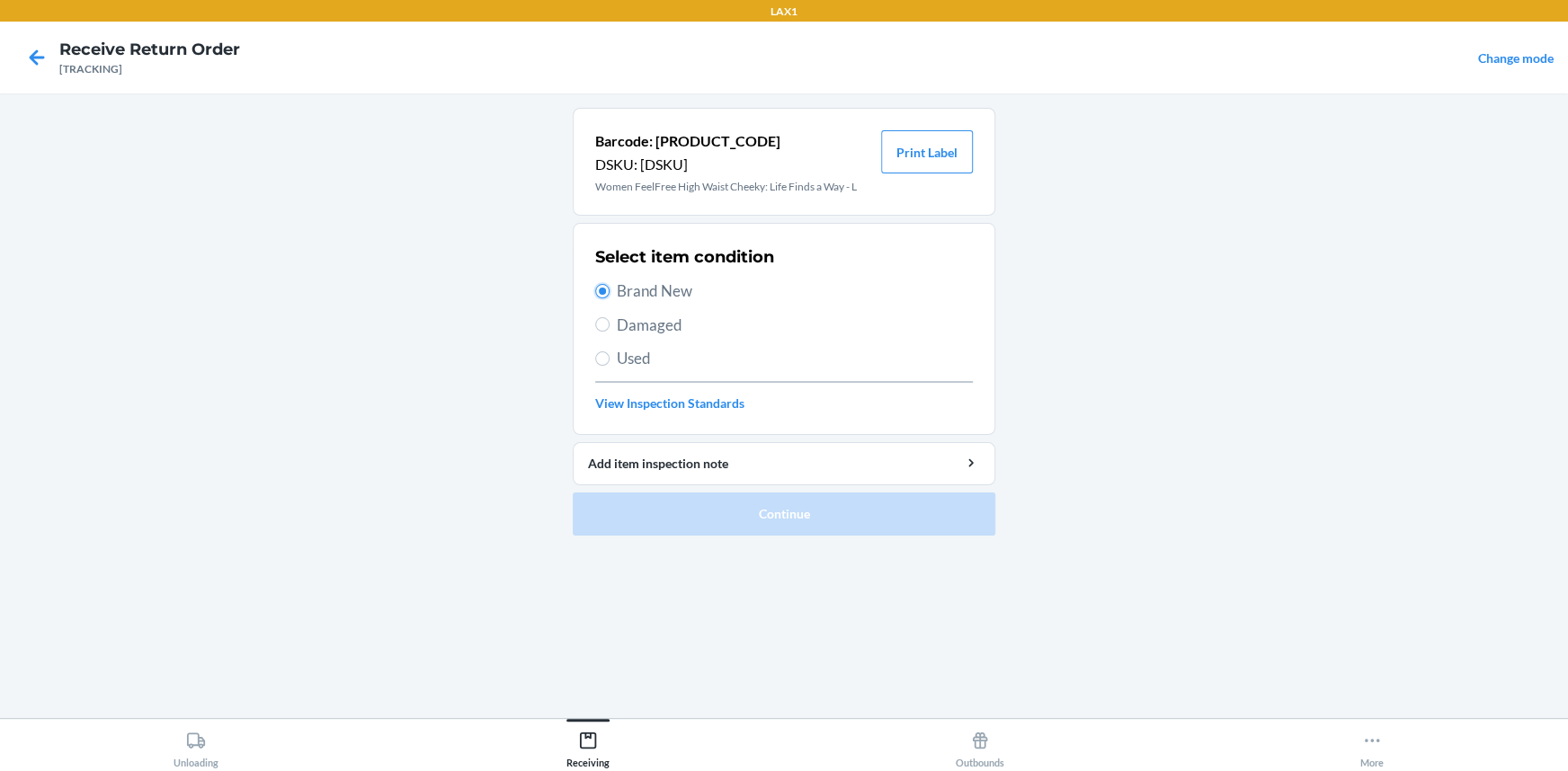 radio on "true" 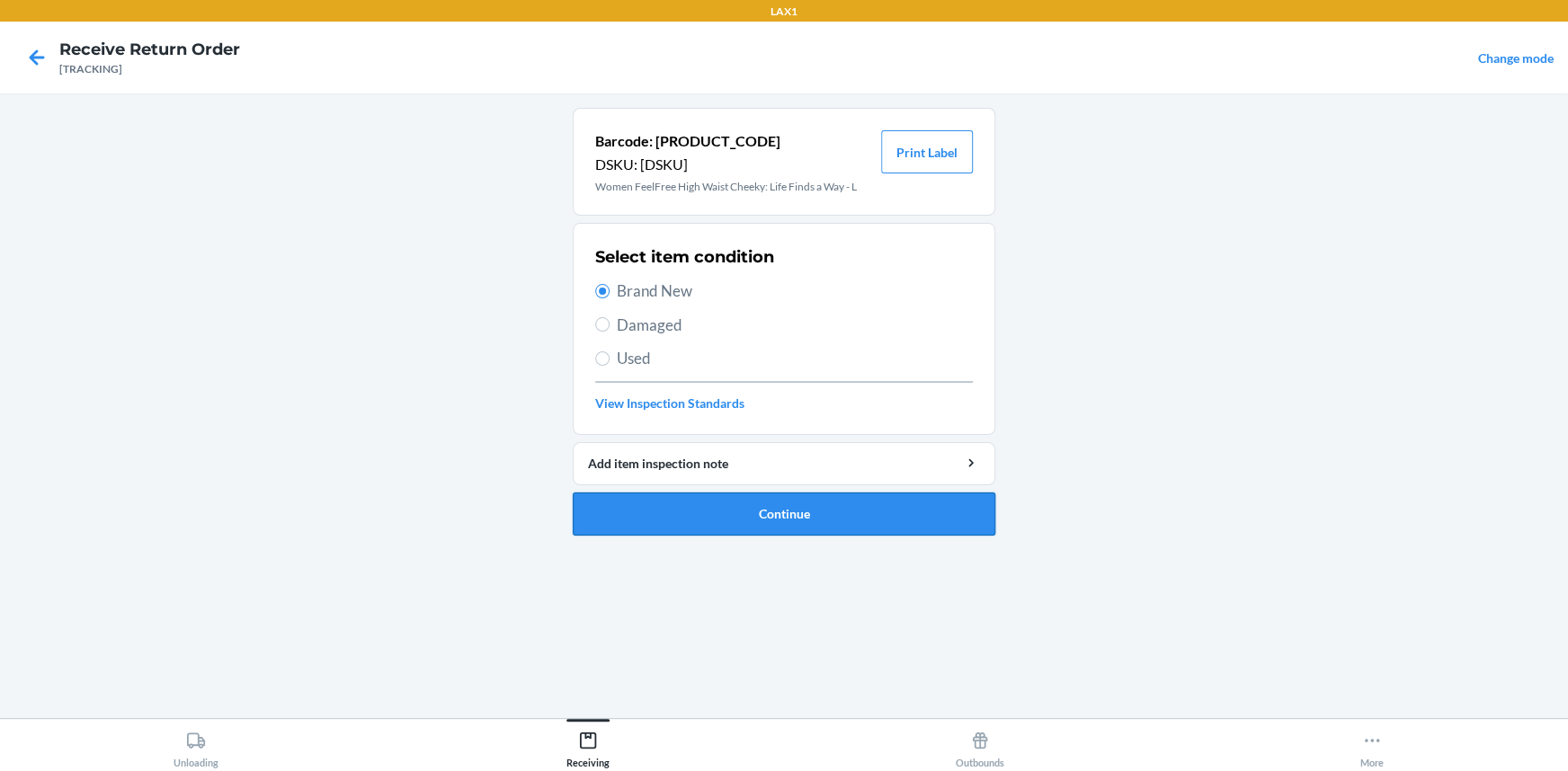 click on "Continue" at bounding box center (784, 514) 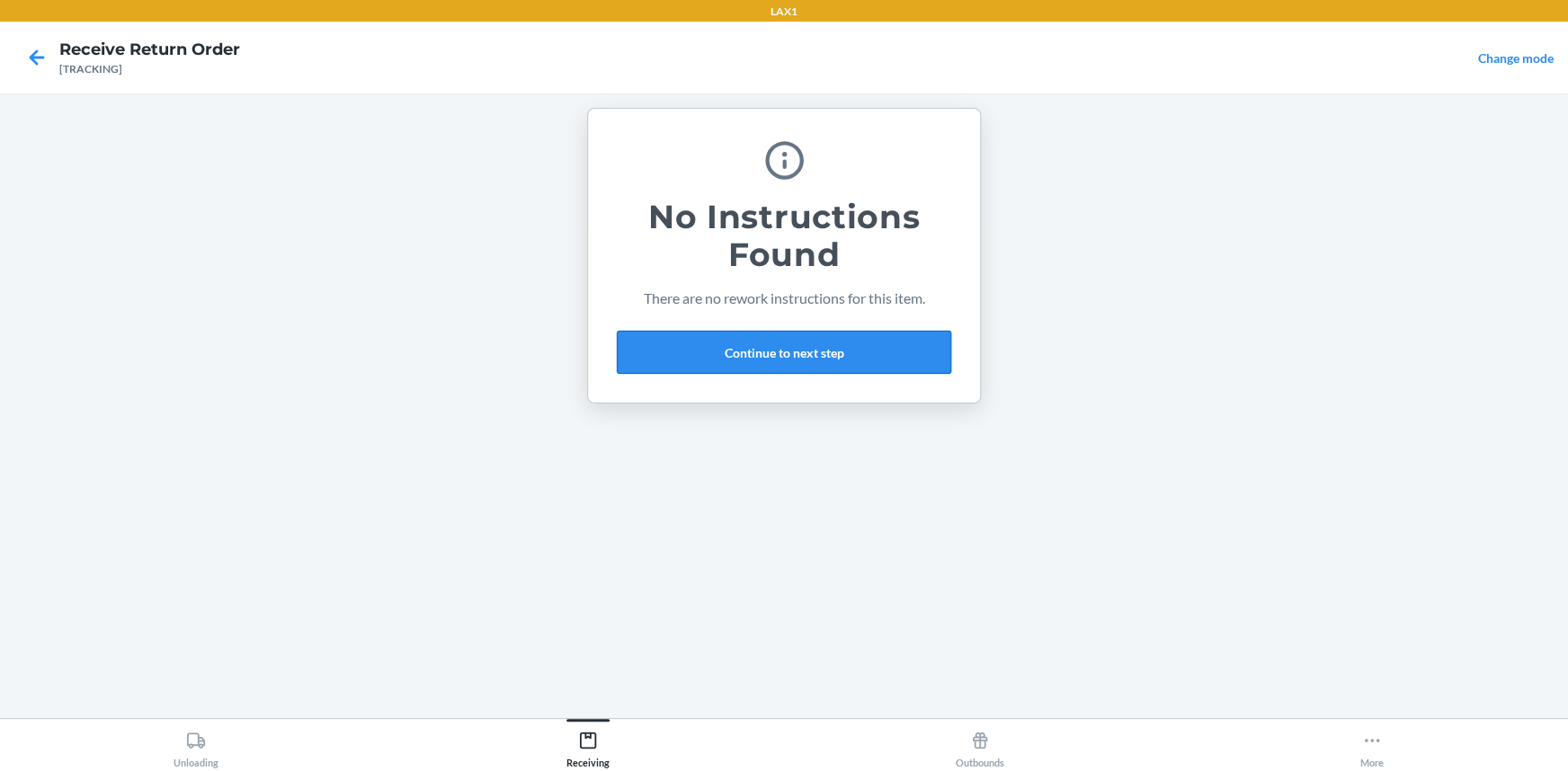 click on "Continue to next step" at bounding box center [784, 352] 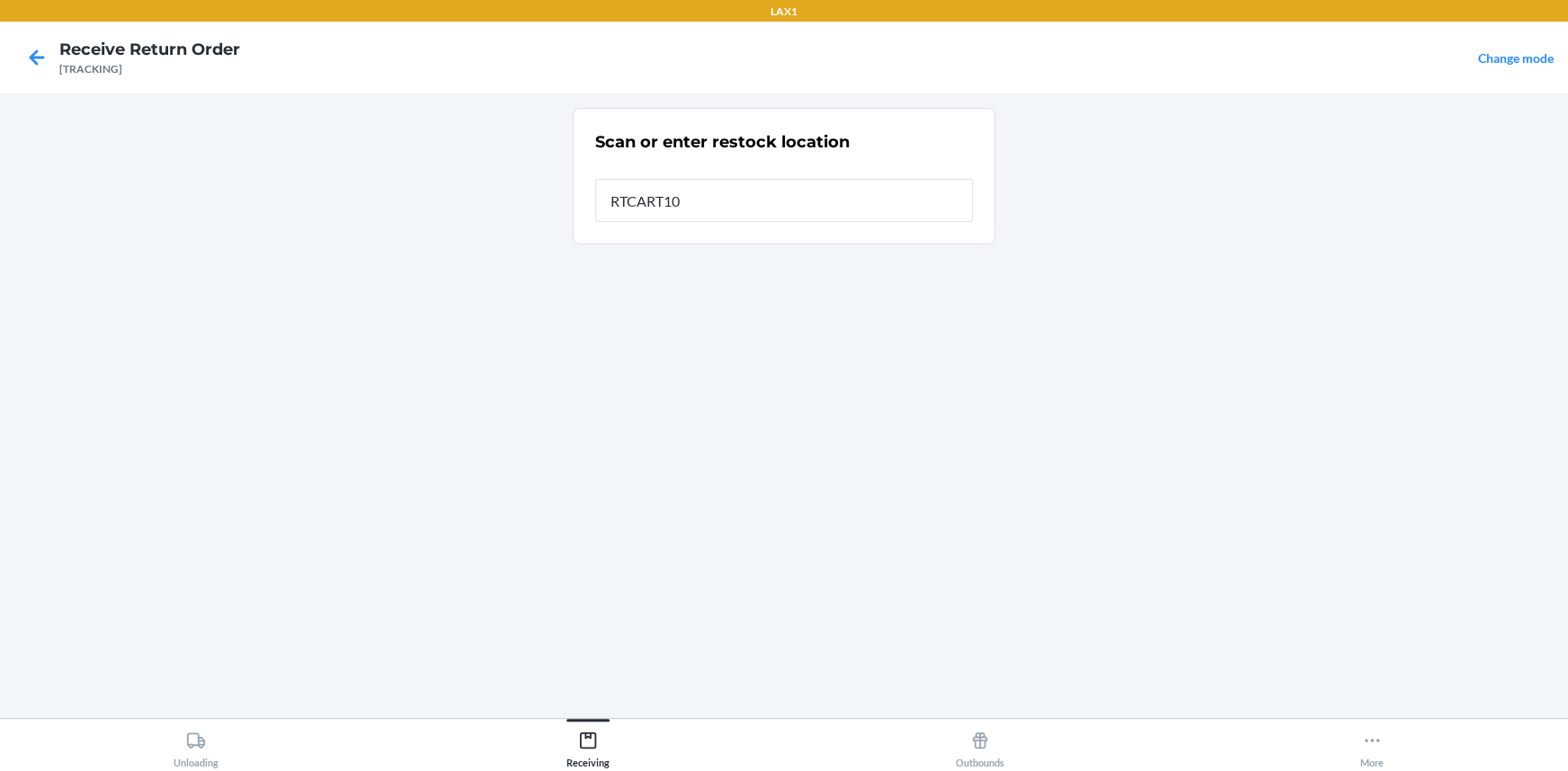 type on "RTCART100" 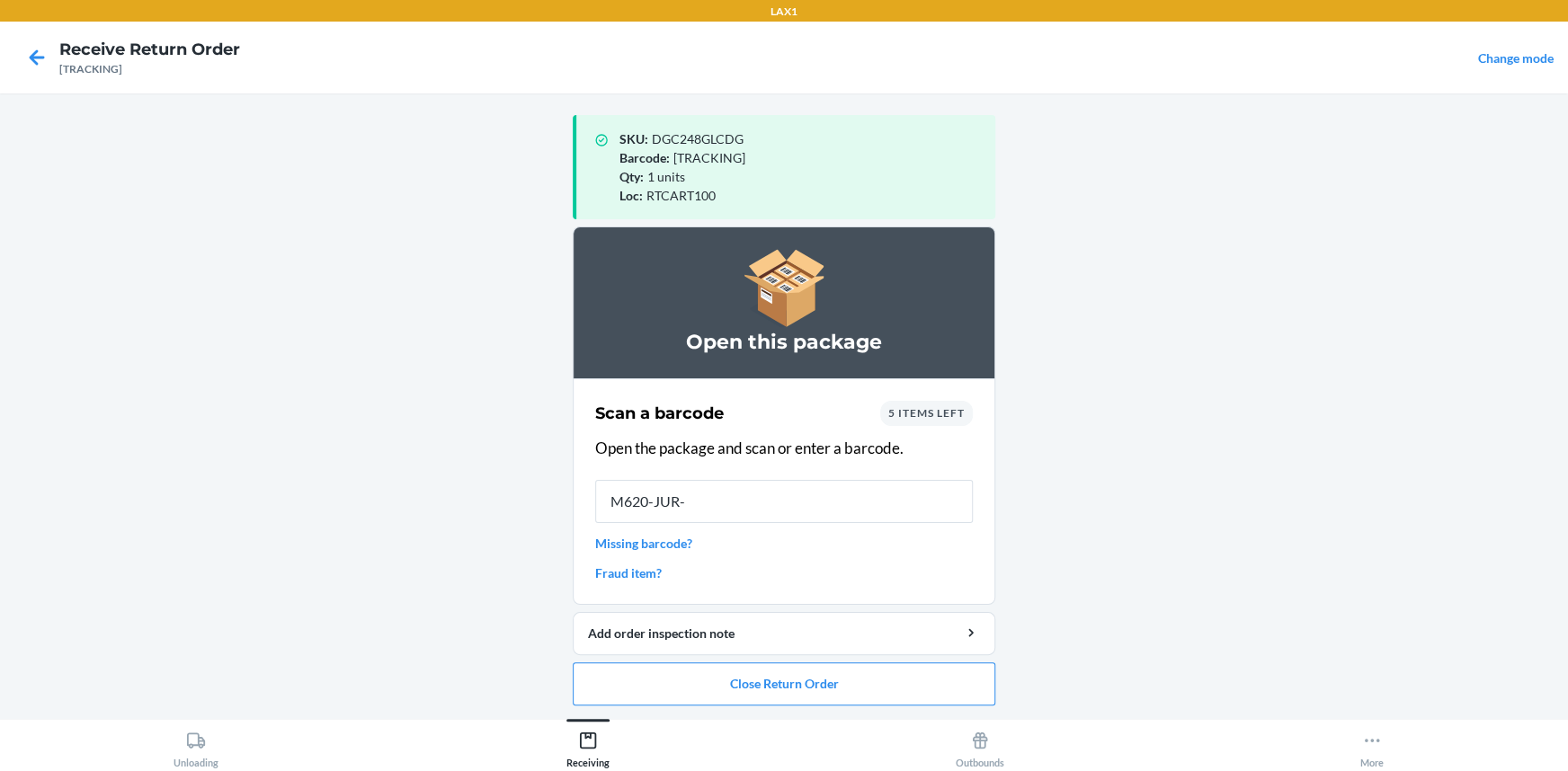 type on "M620-JUR-L" 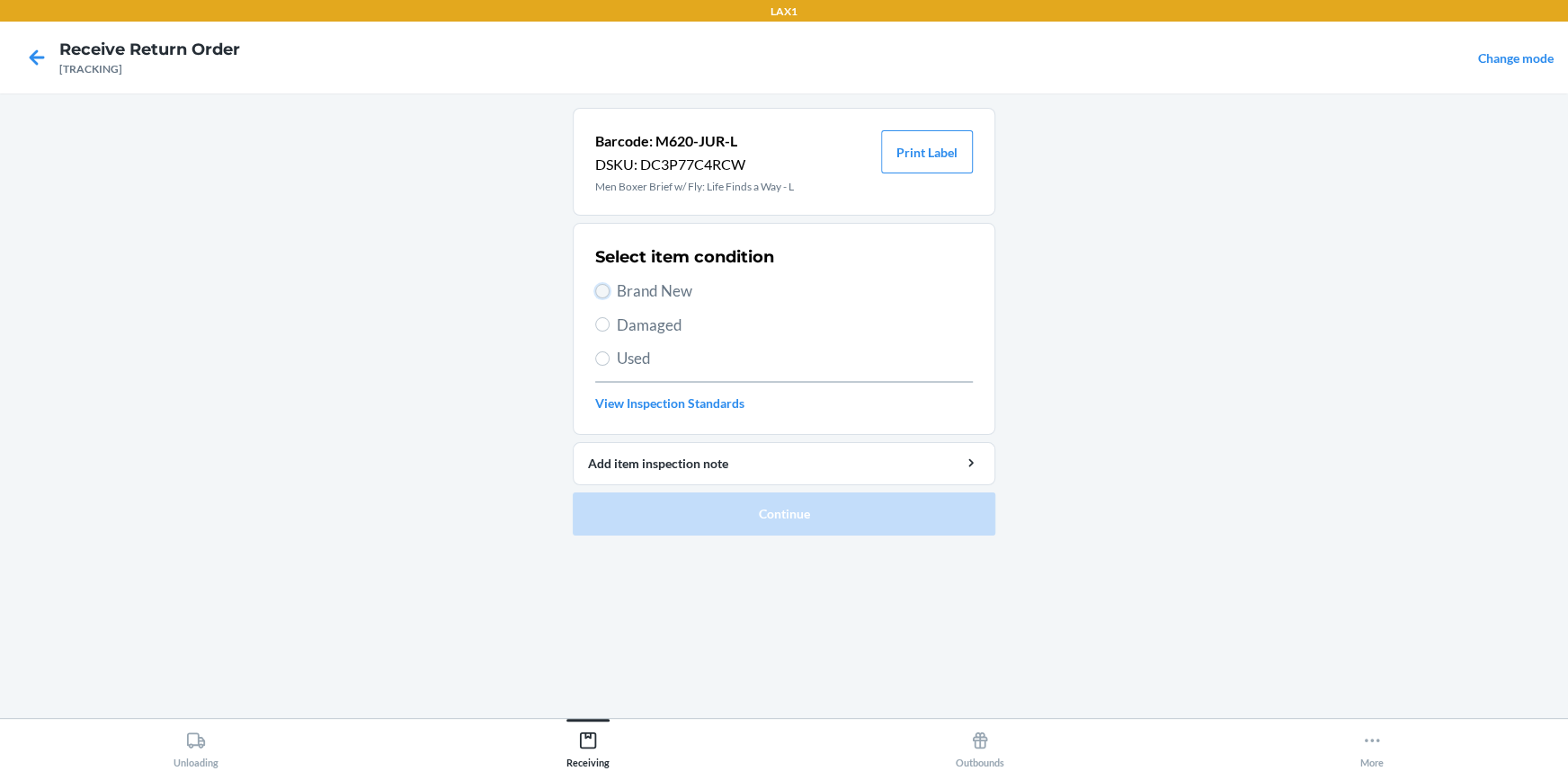 click on "Brand New" at bounding box center [602, 291] 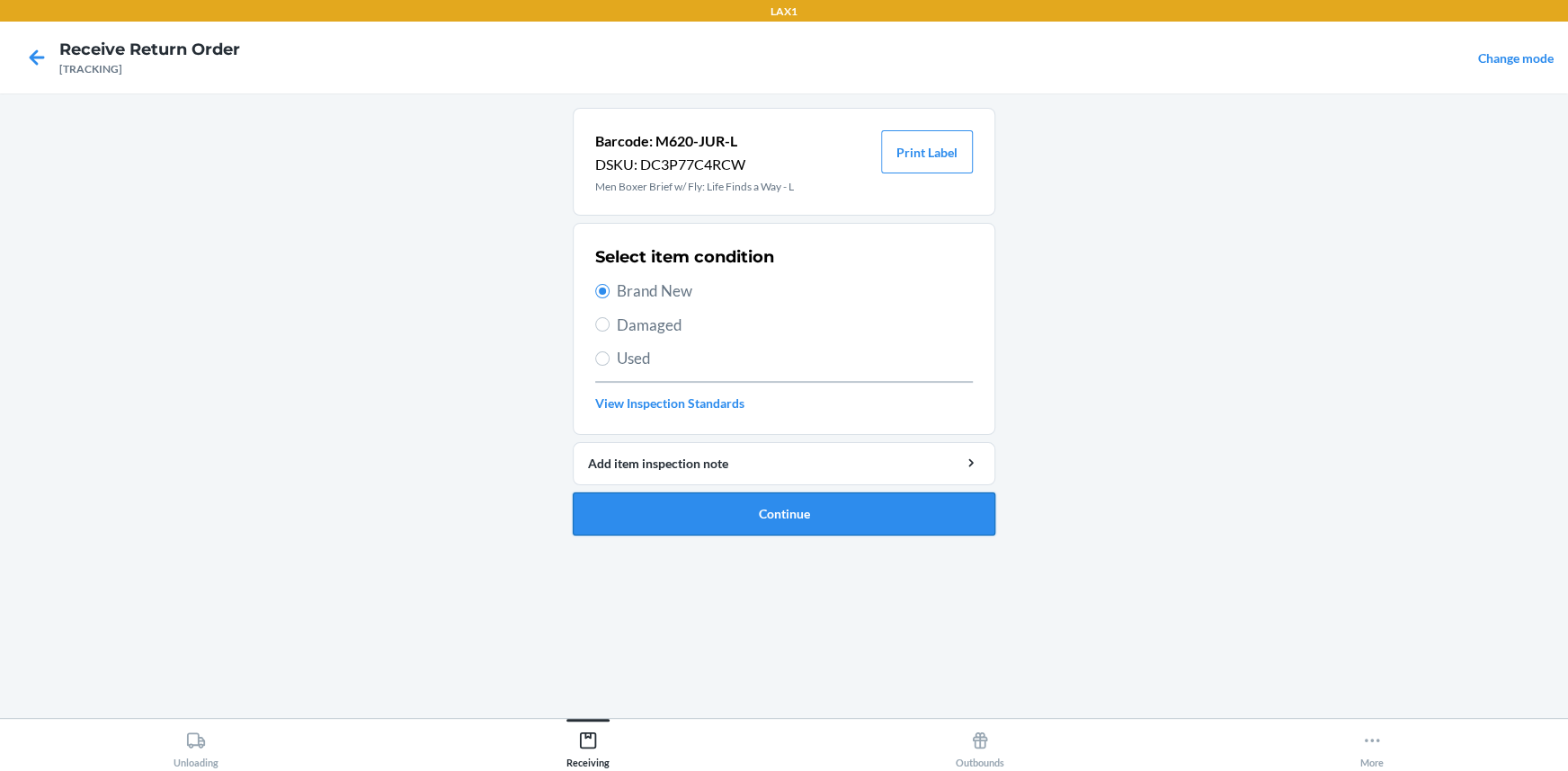 click on "Continue" at bounding box center (784, 514) 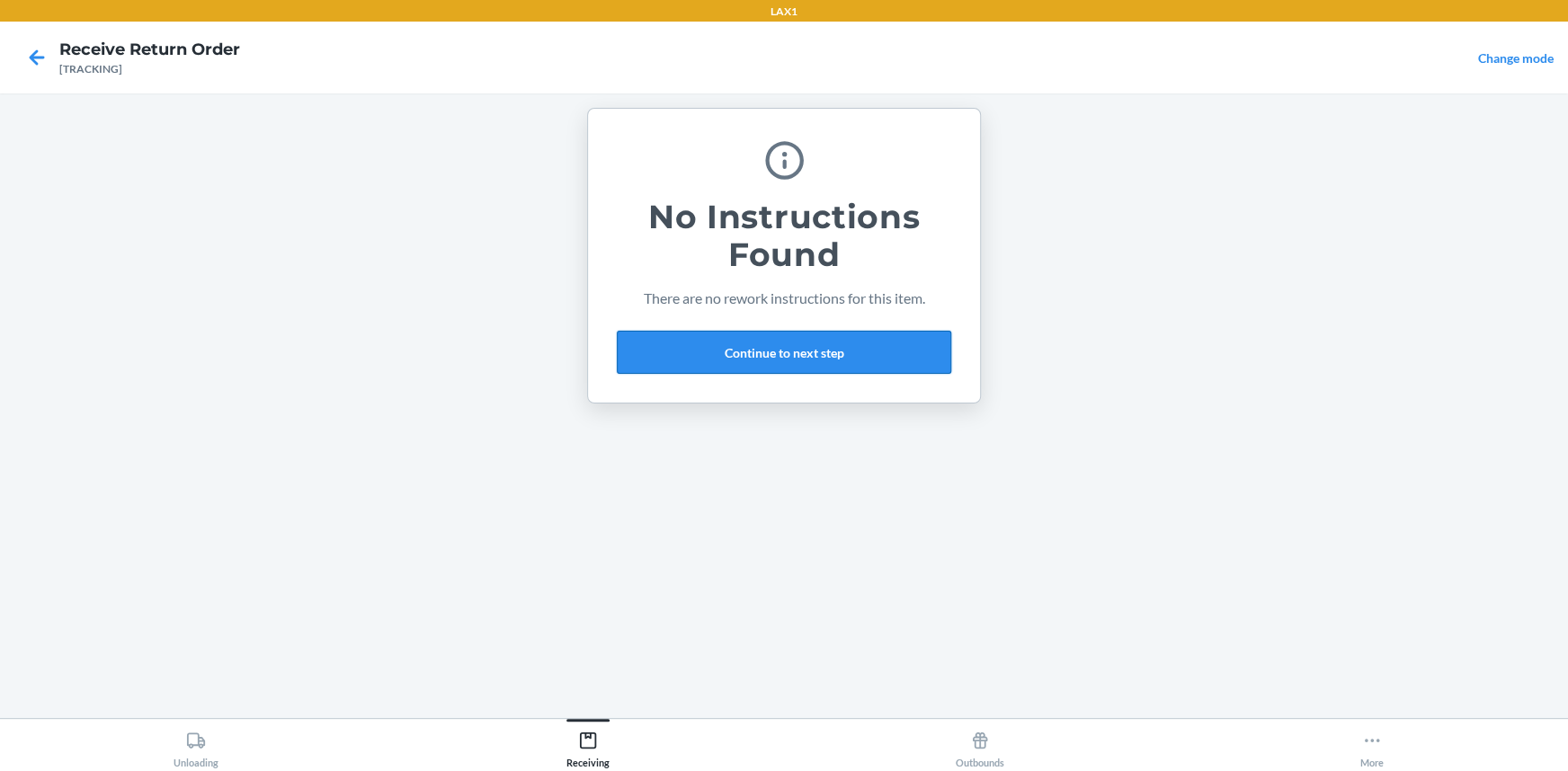 click on "Continue to next step" at bounding box center (784, 352) 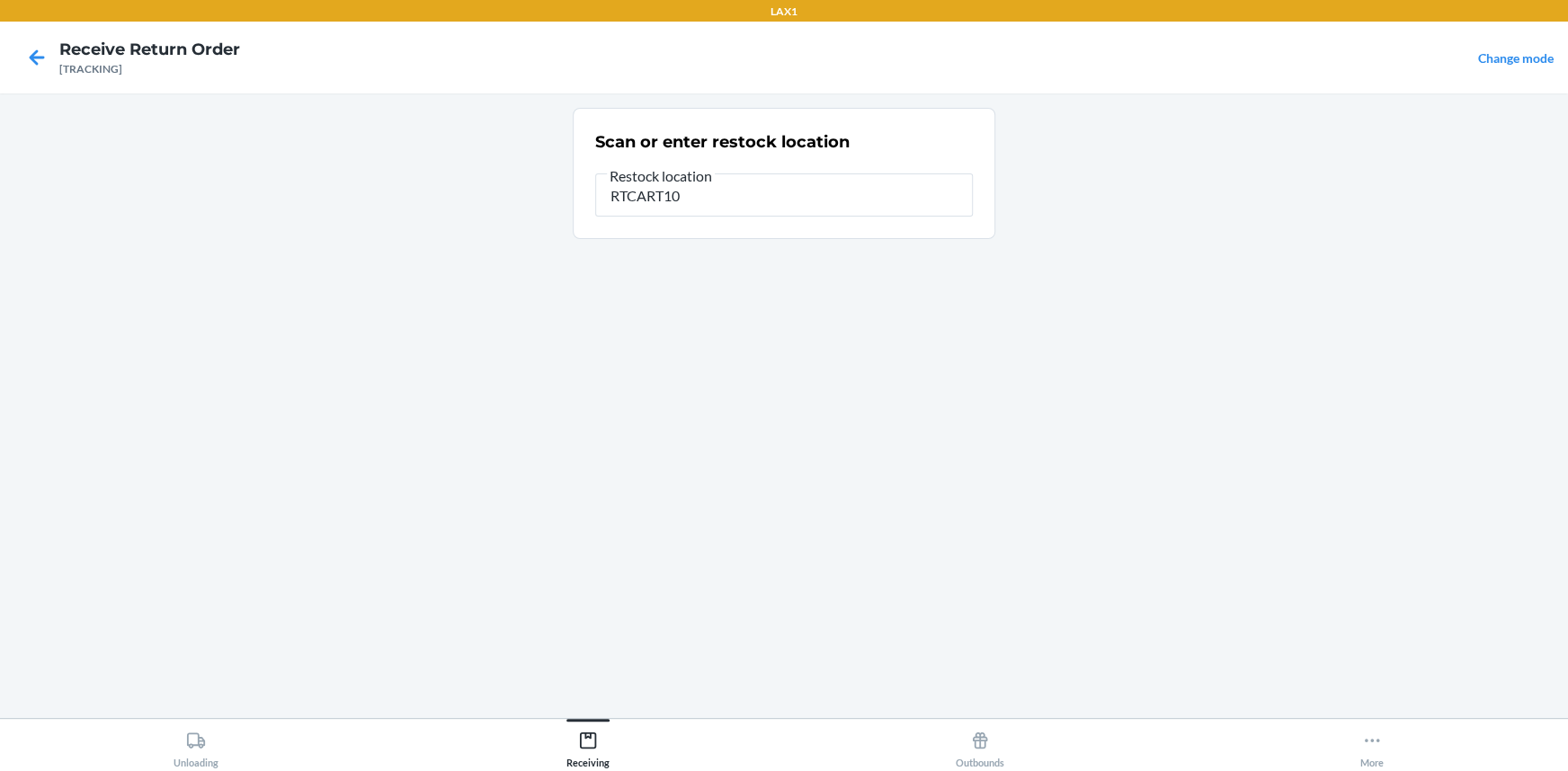 type on "RTCART100" 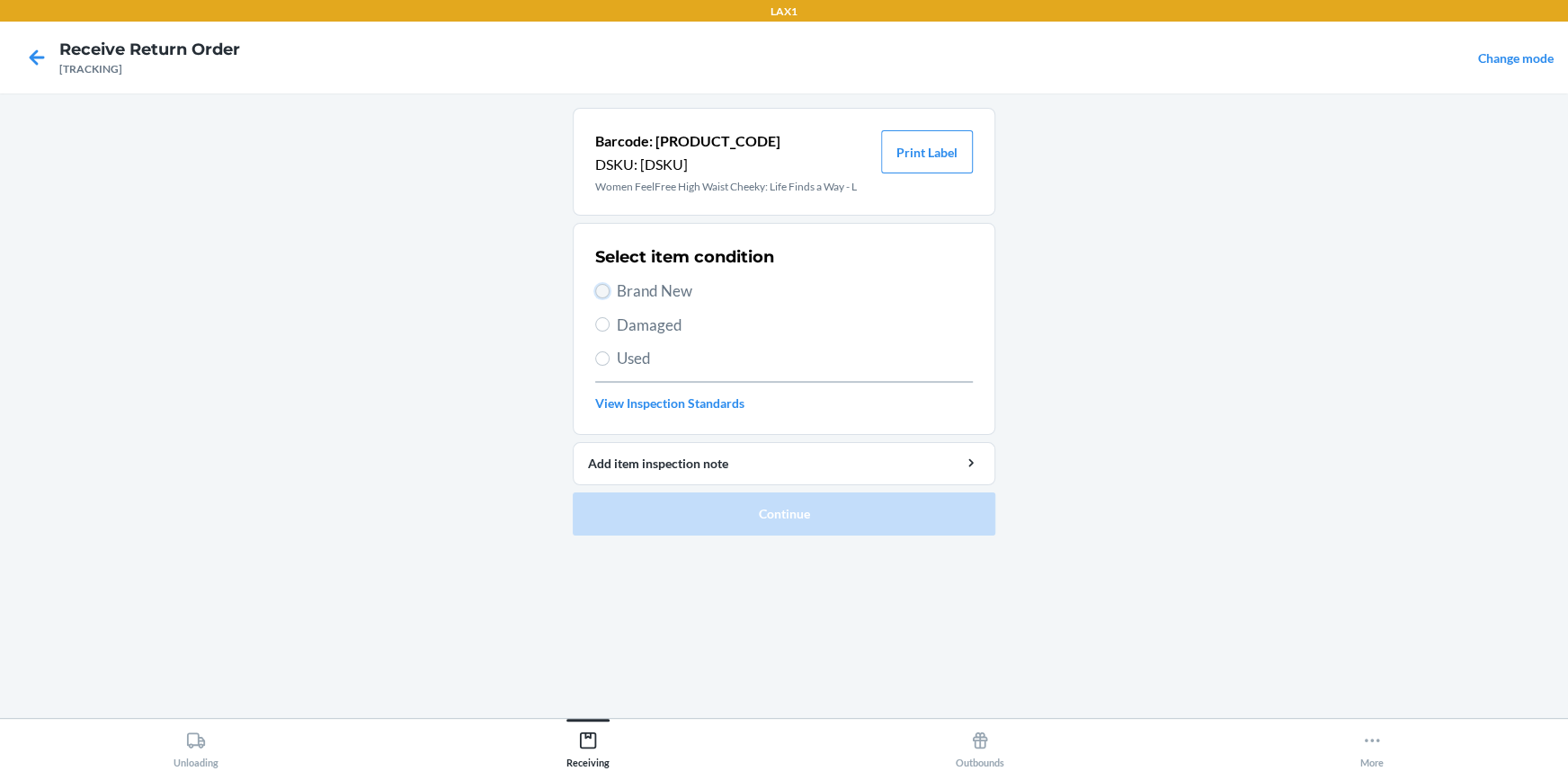 click on "Brand New" at bounding box center (602, 291) 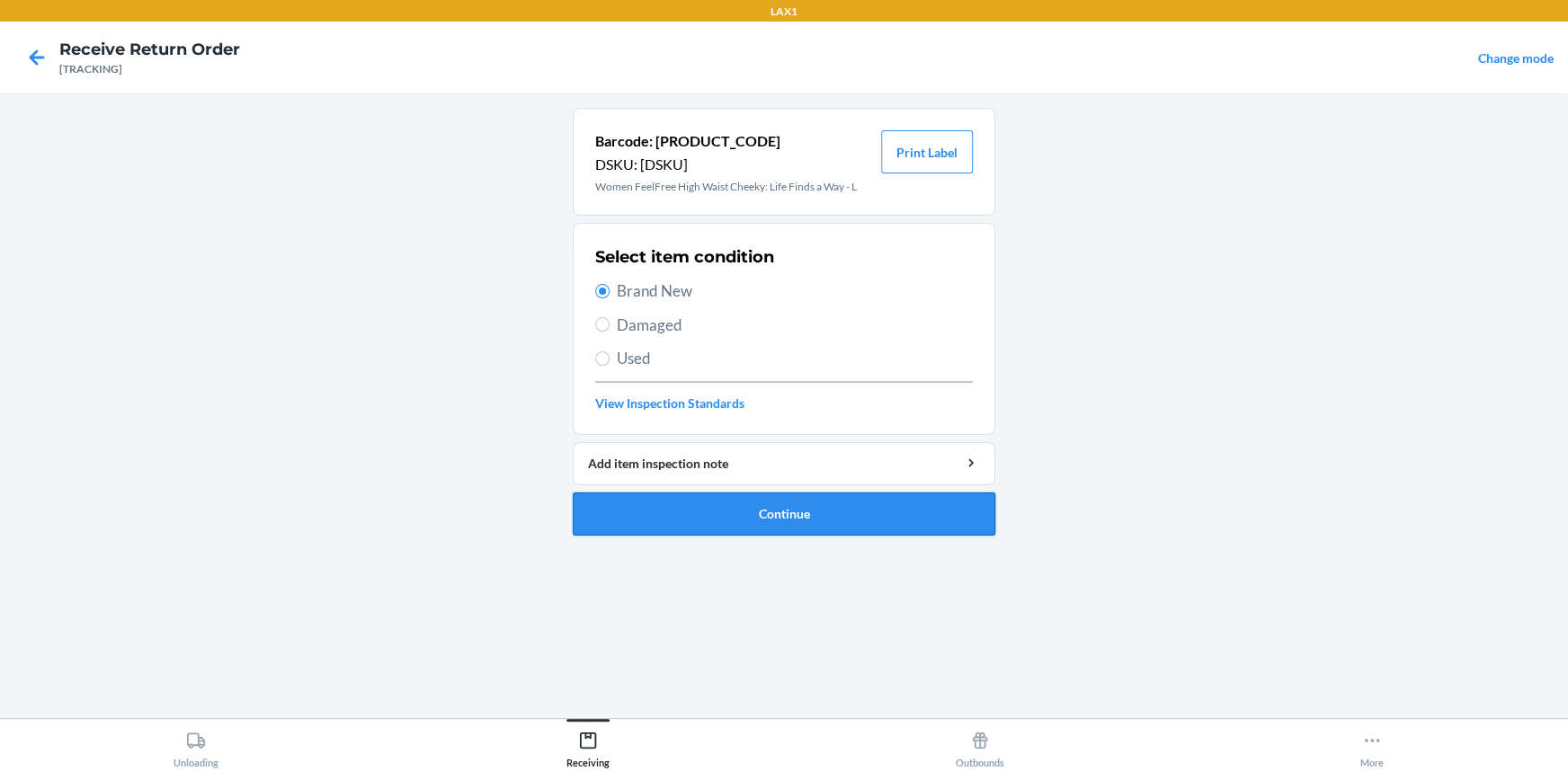 click on "Continue" at bounding box center [784, 514] 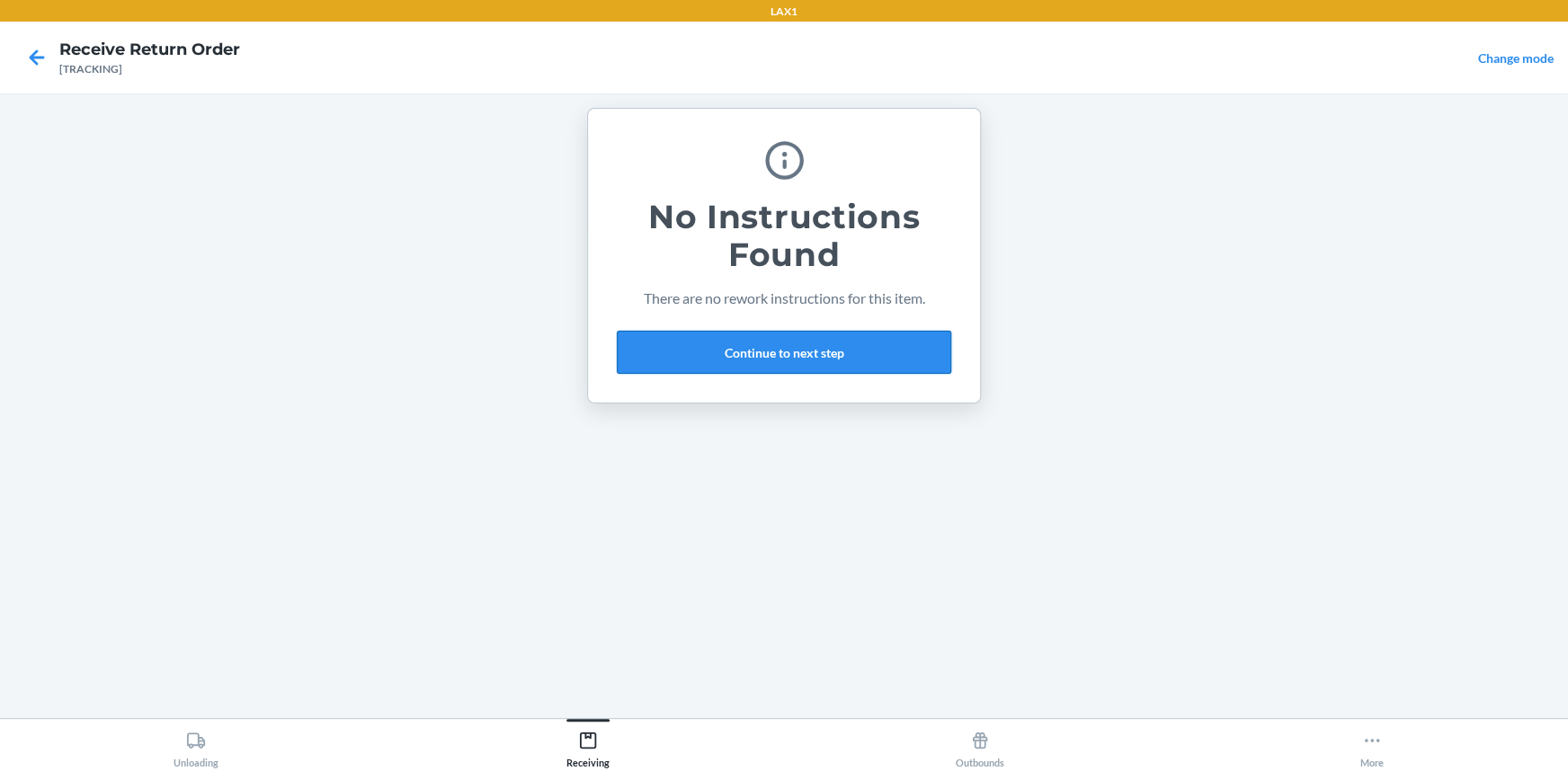 click on "Continue to next step" at bounding box center (784, 352) 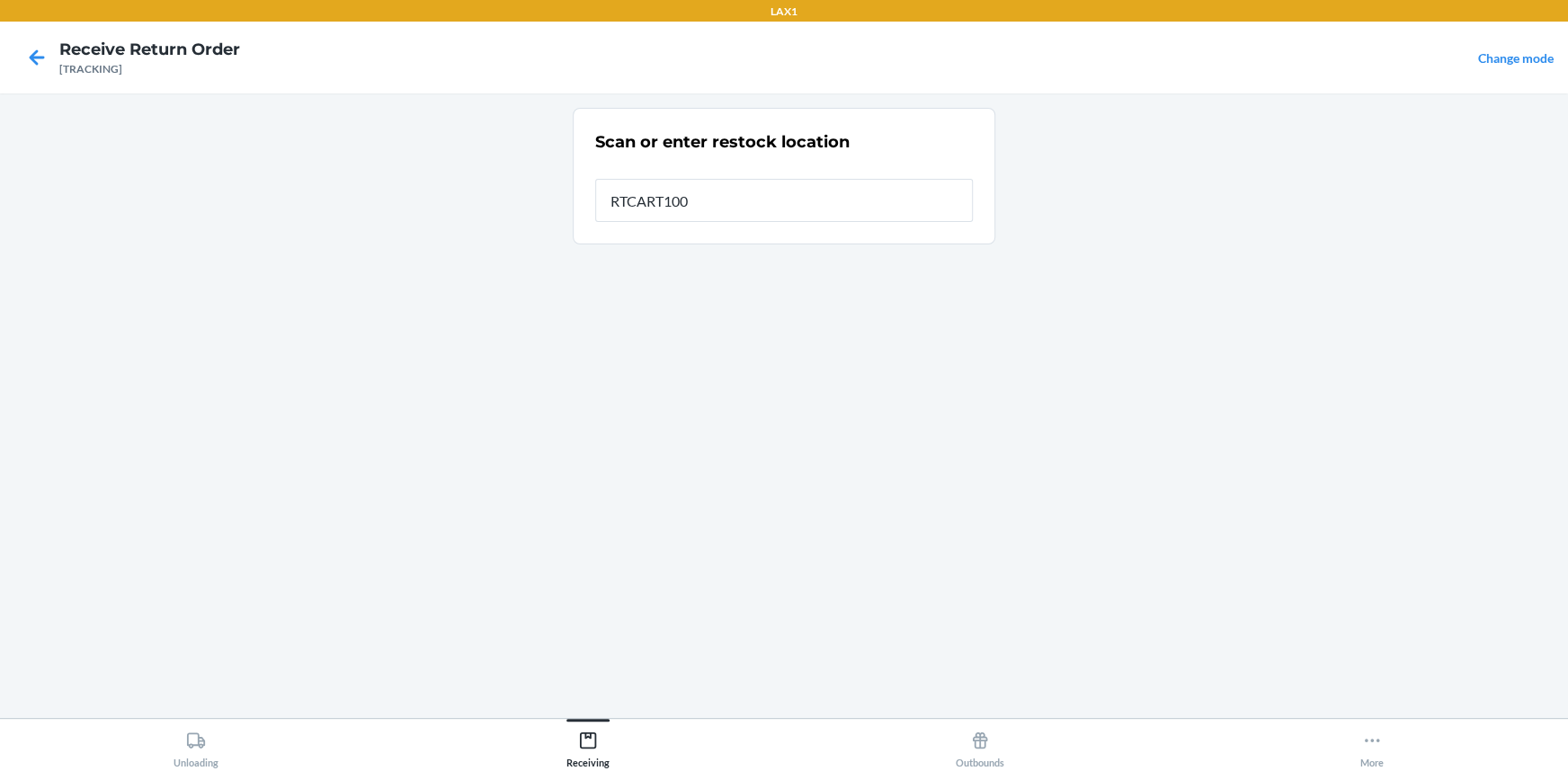 type on "RTCART100" 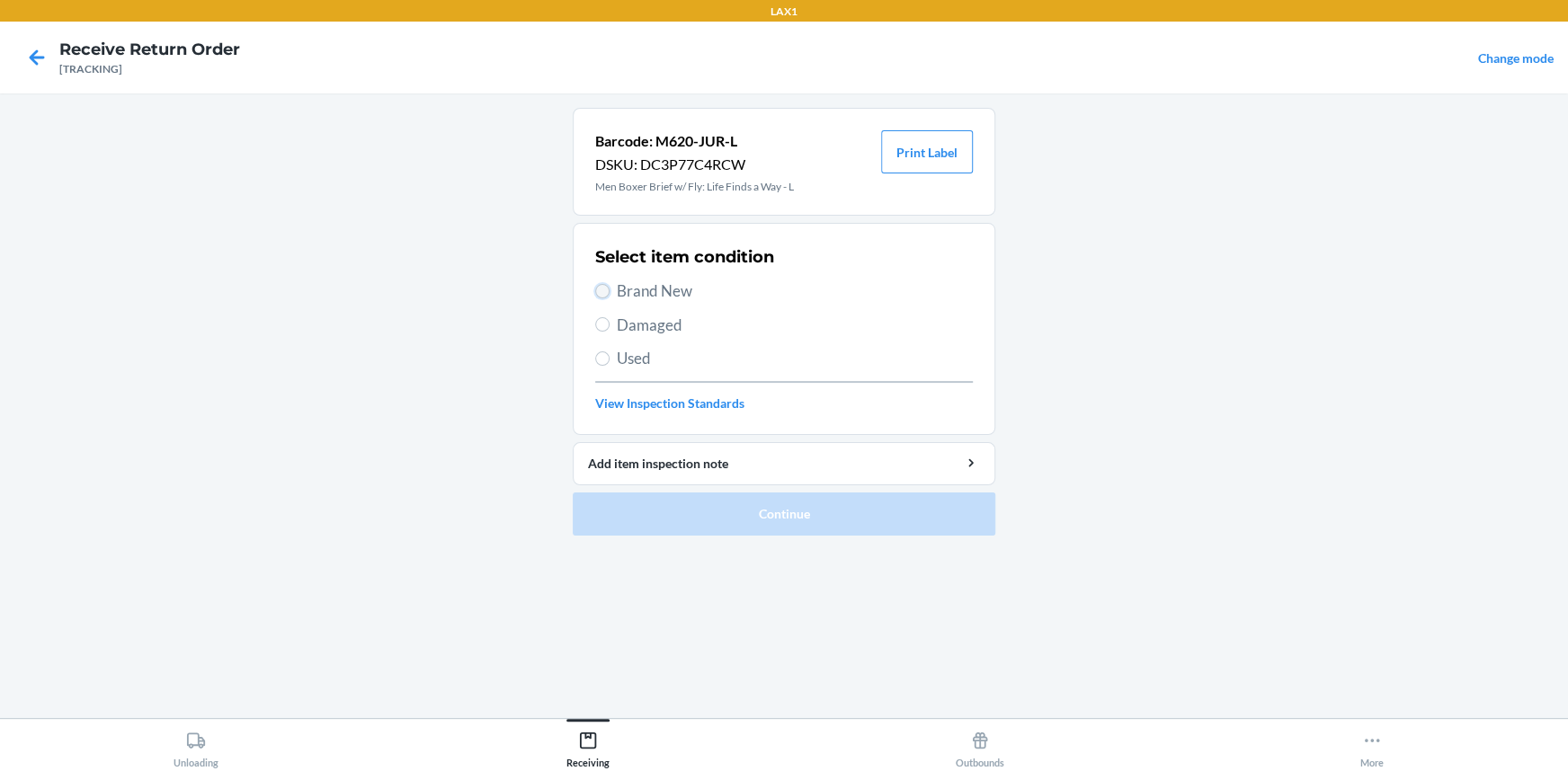 click on "Brand New" at bounding box center [602, 291] 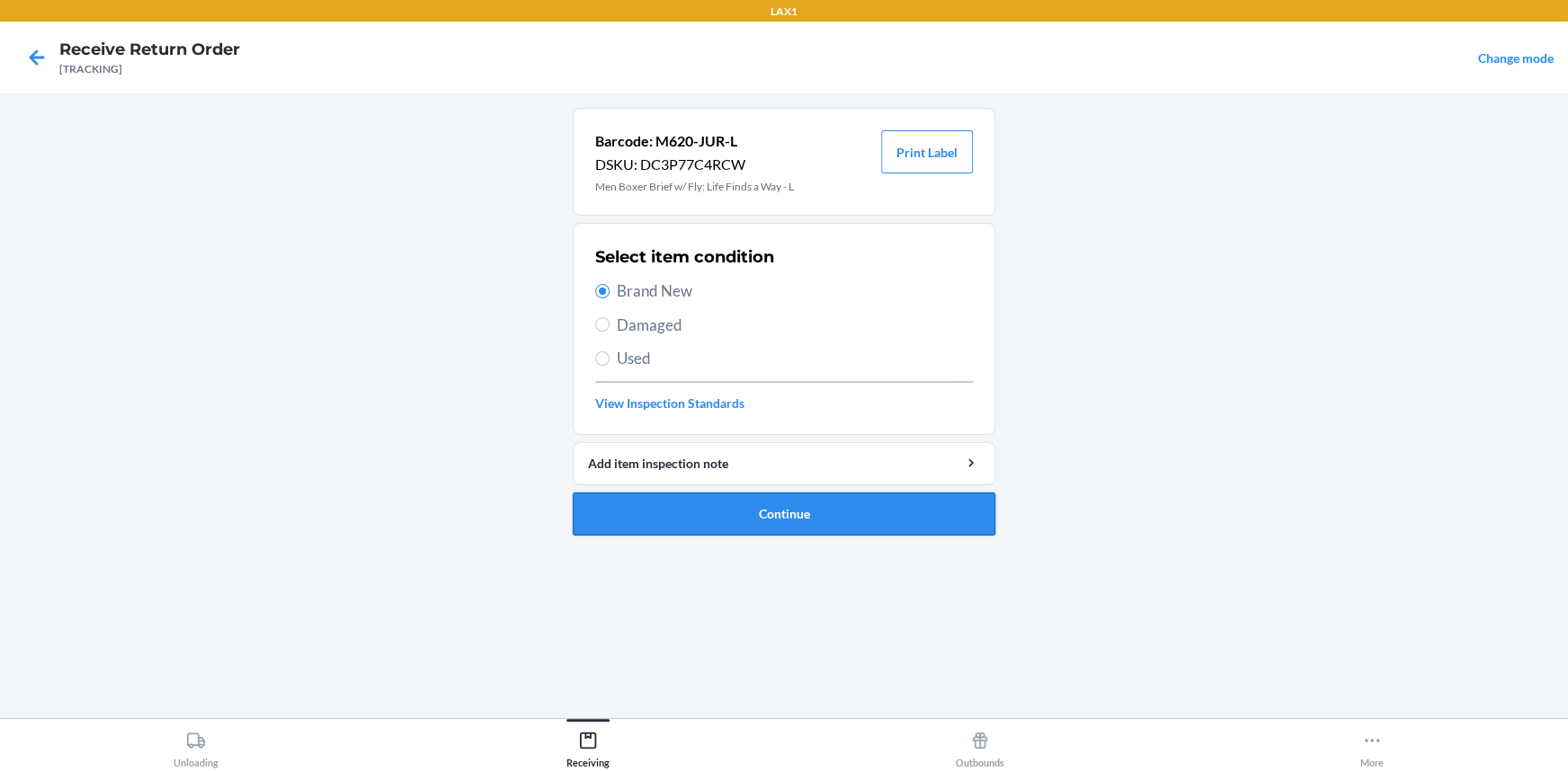 click on "Continue" at bounding box center [784, 514] 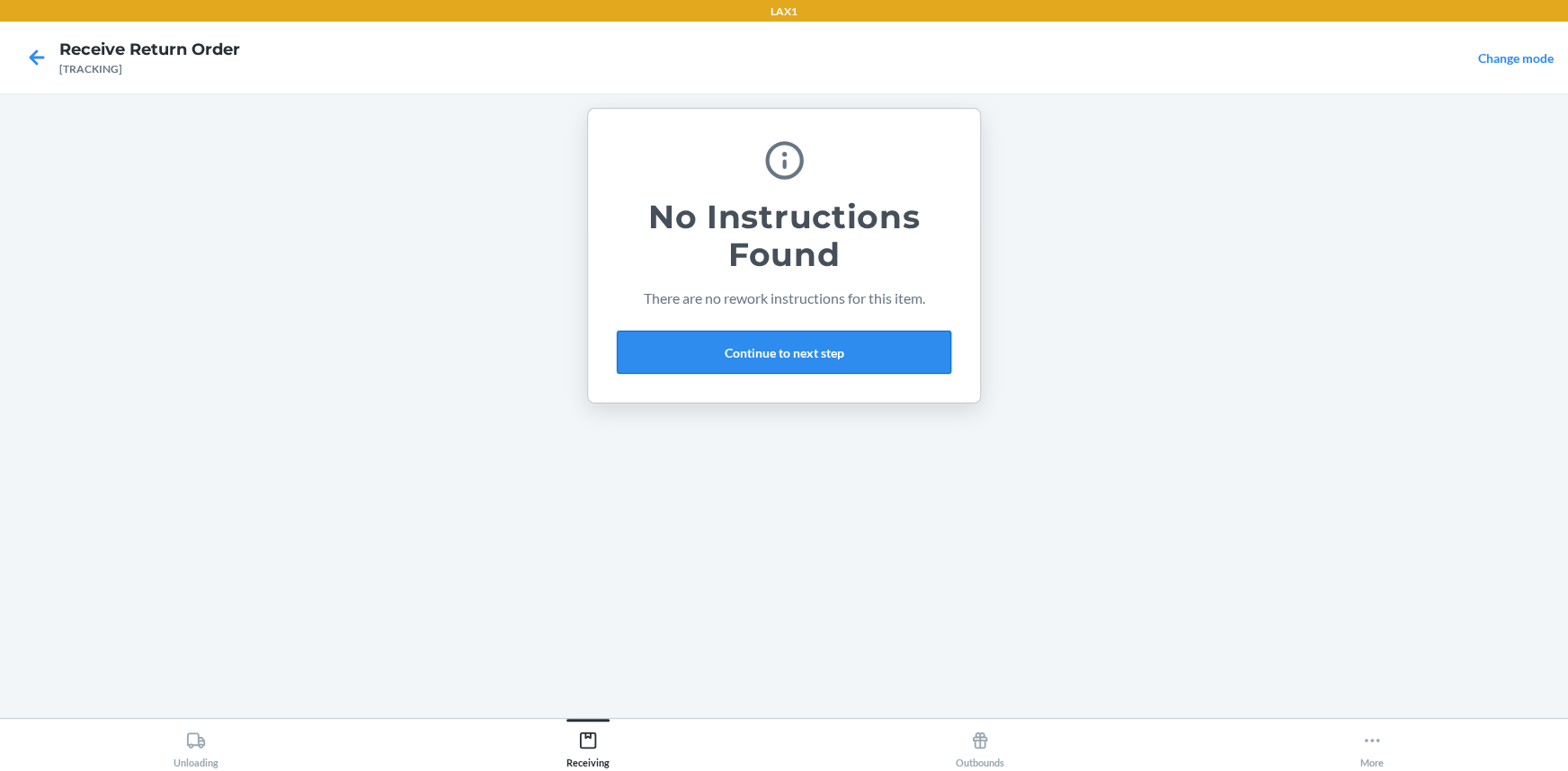 click on "Continue to next step" at bounding box center (784, 352) 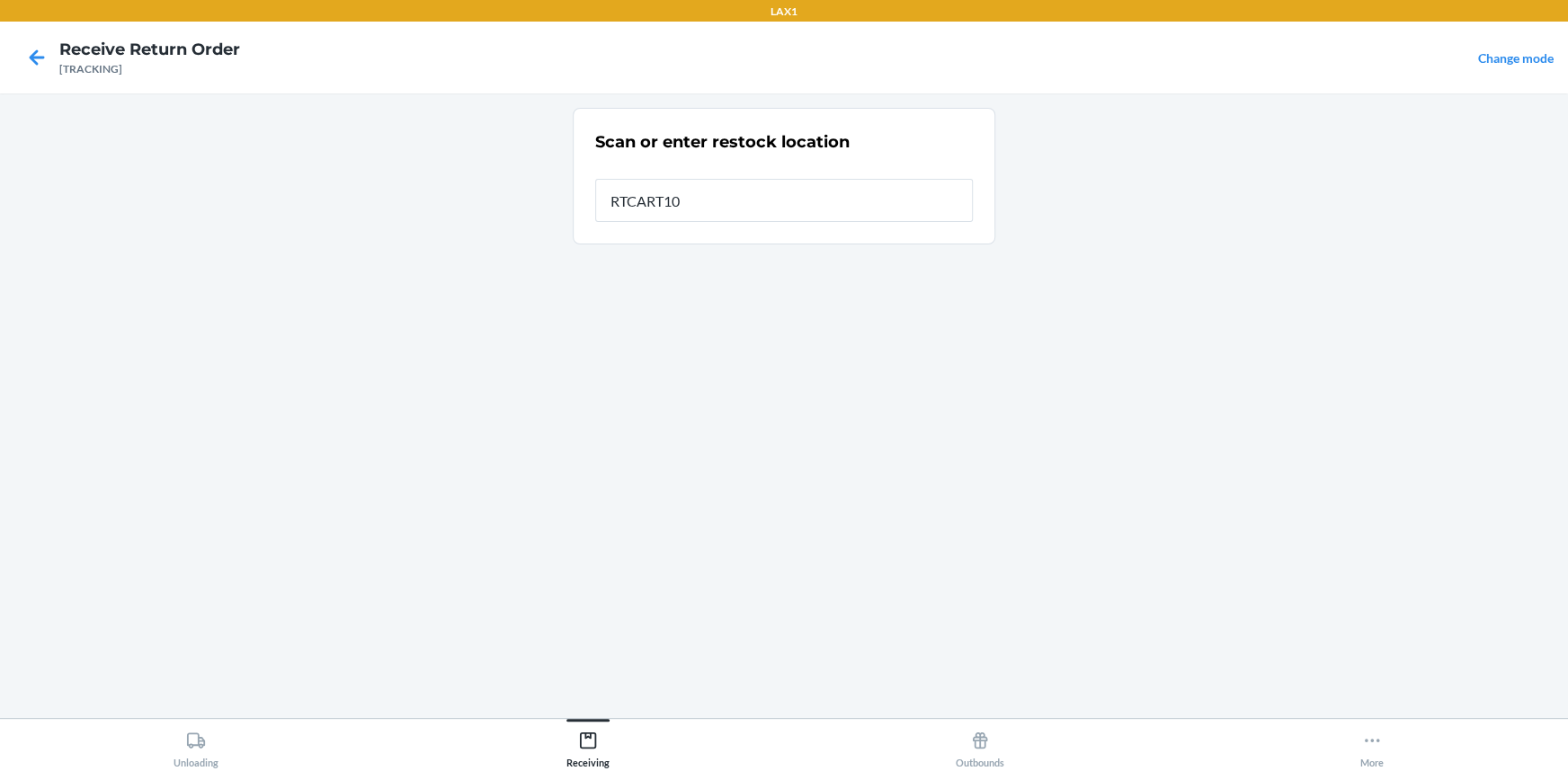 type on "RTCART100" 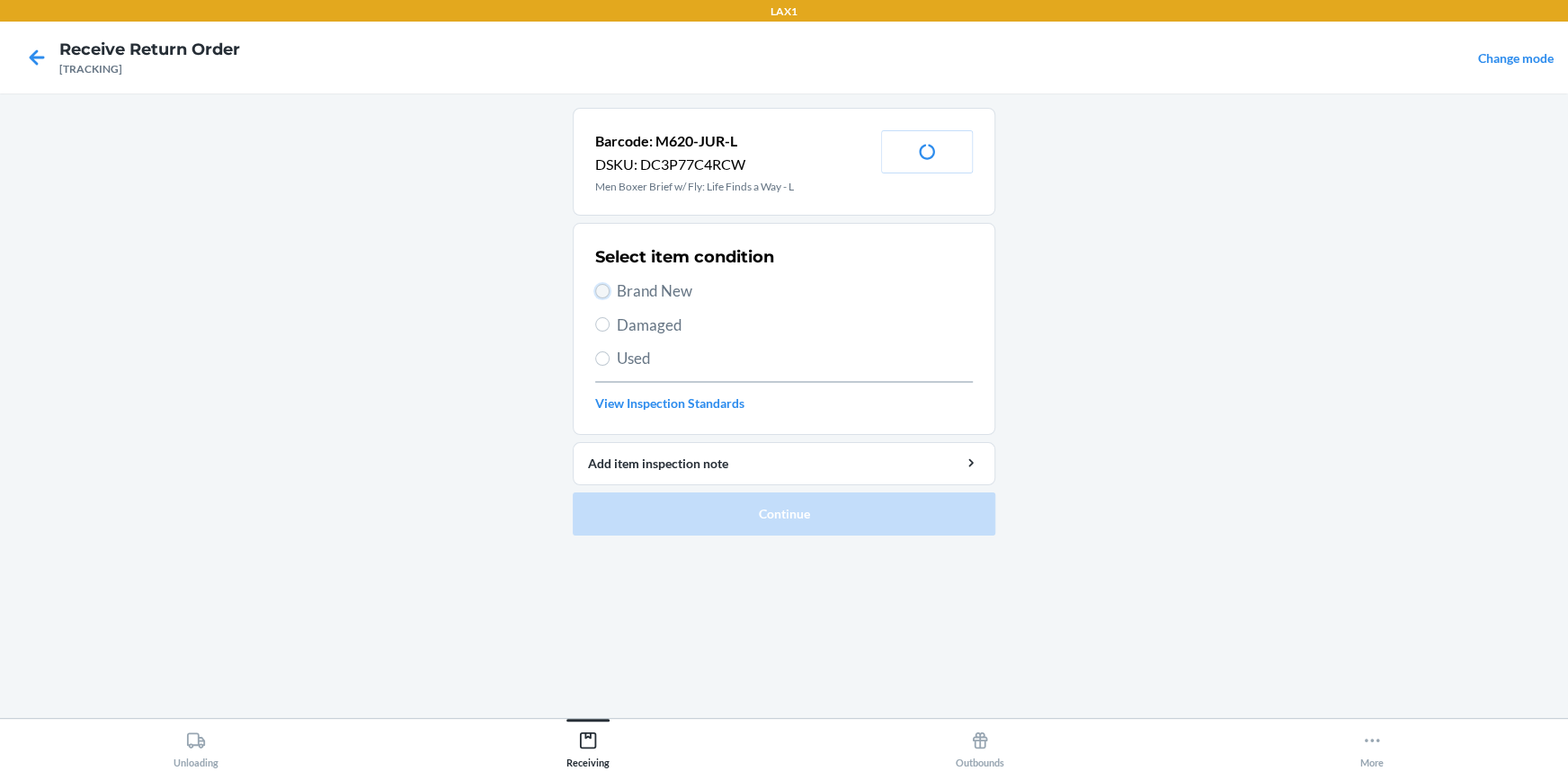 click on "Brand New" at bounding box center [602, 291] 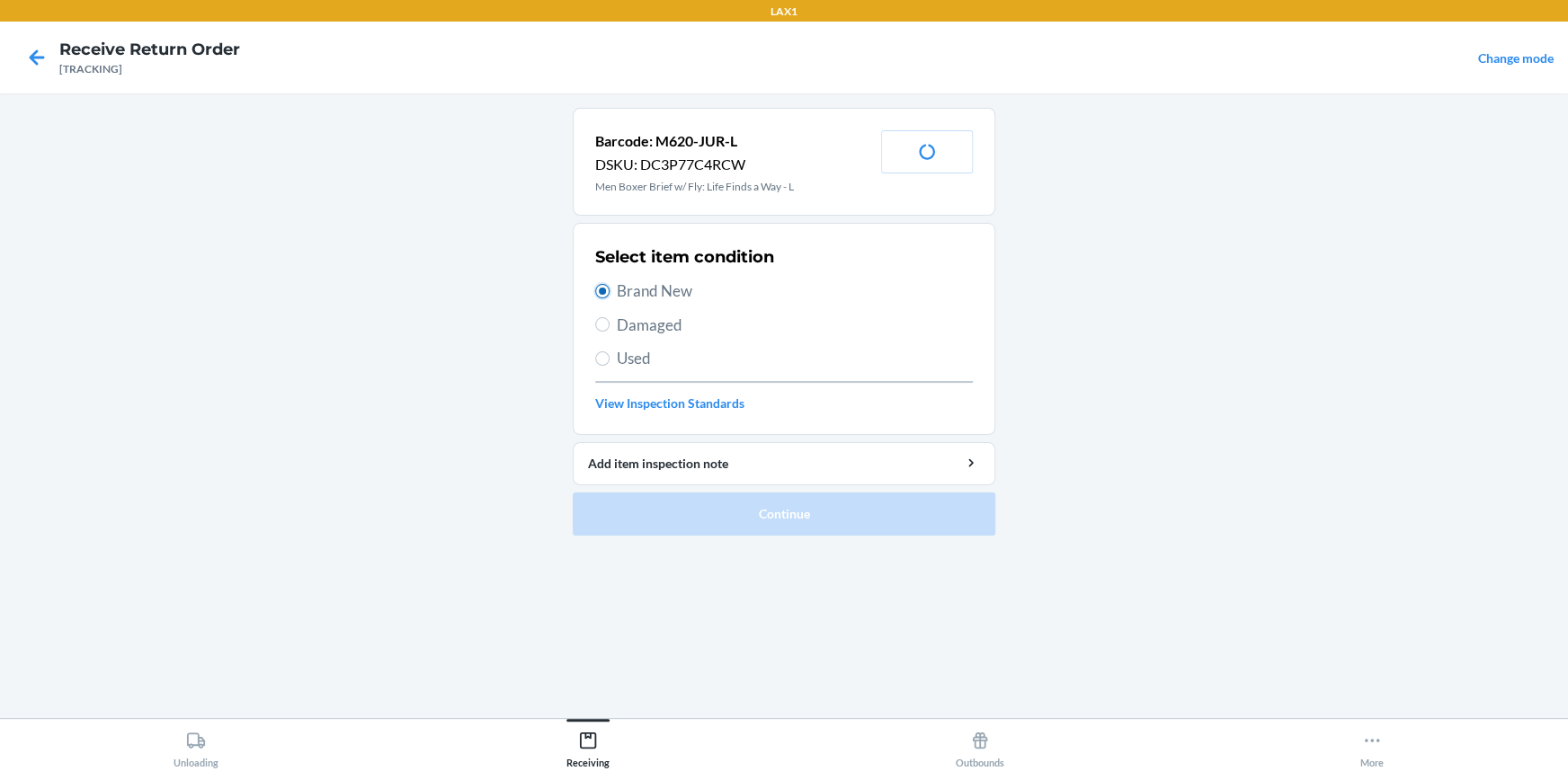 radio on "true" 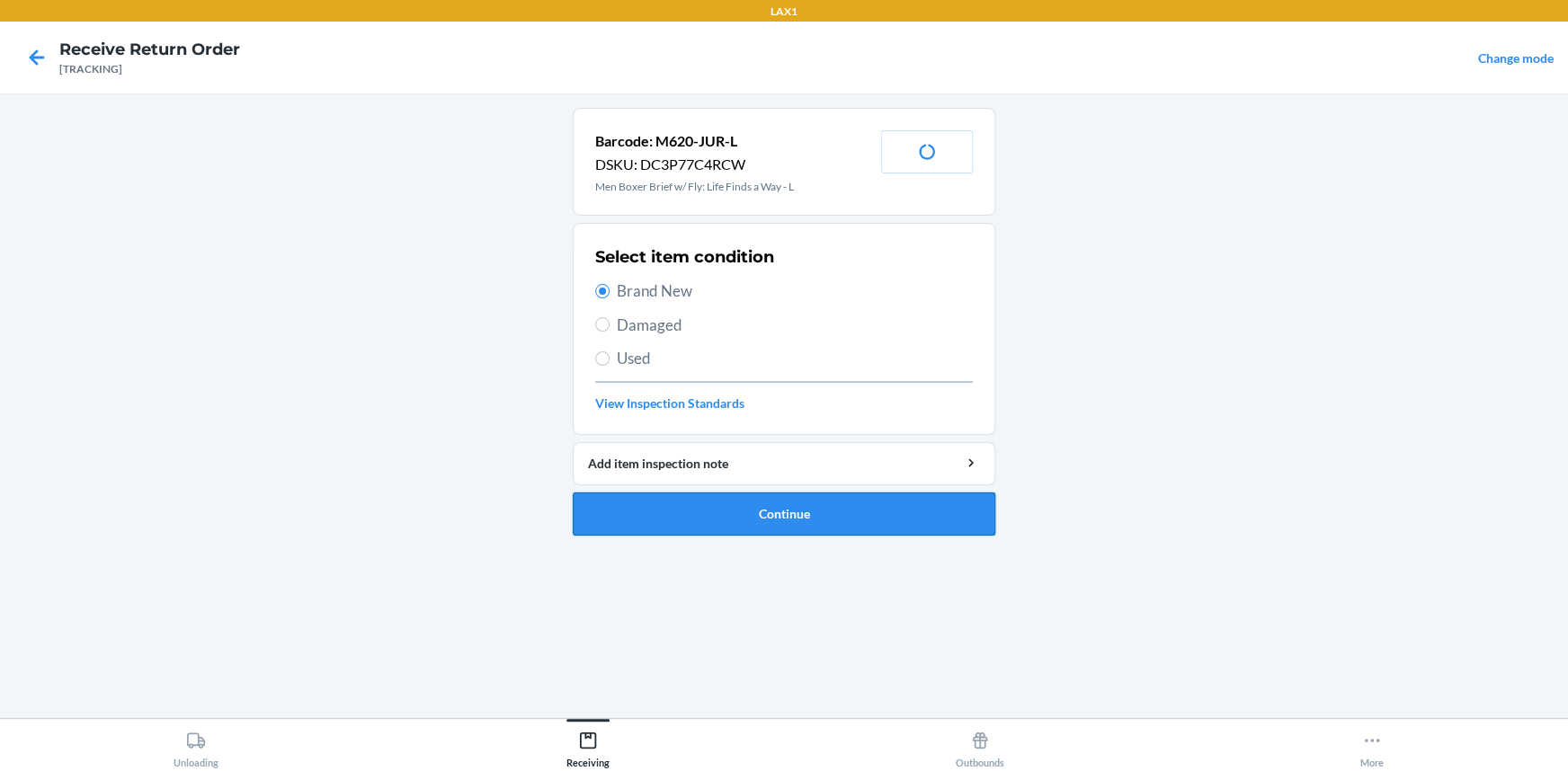 click on "Continue" at bounding box center [784, 514] 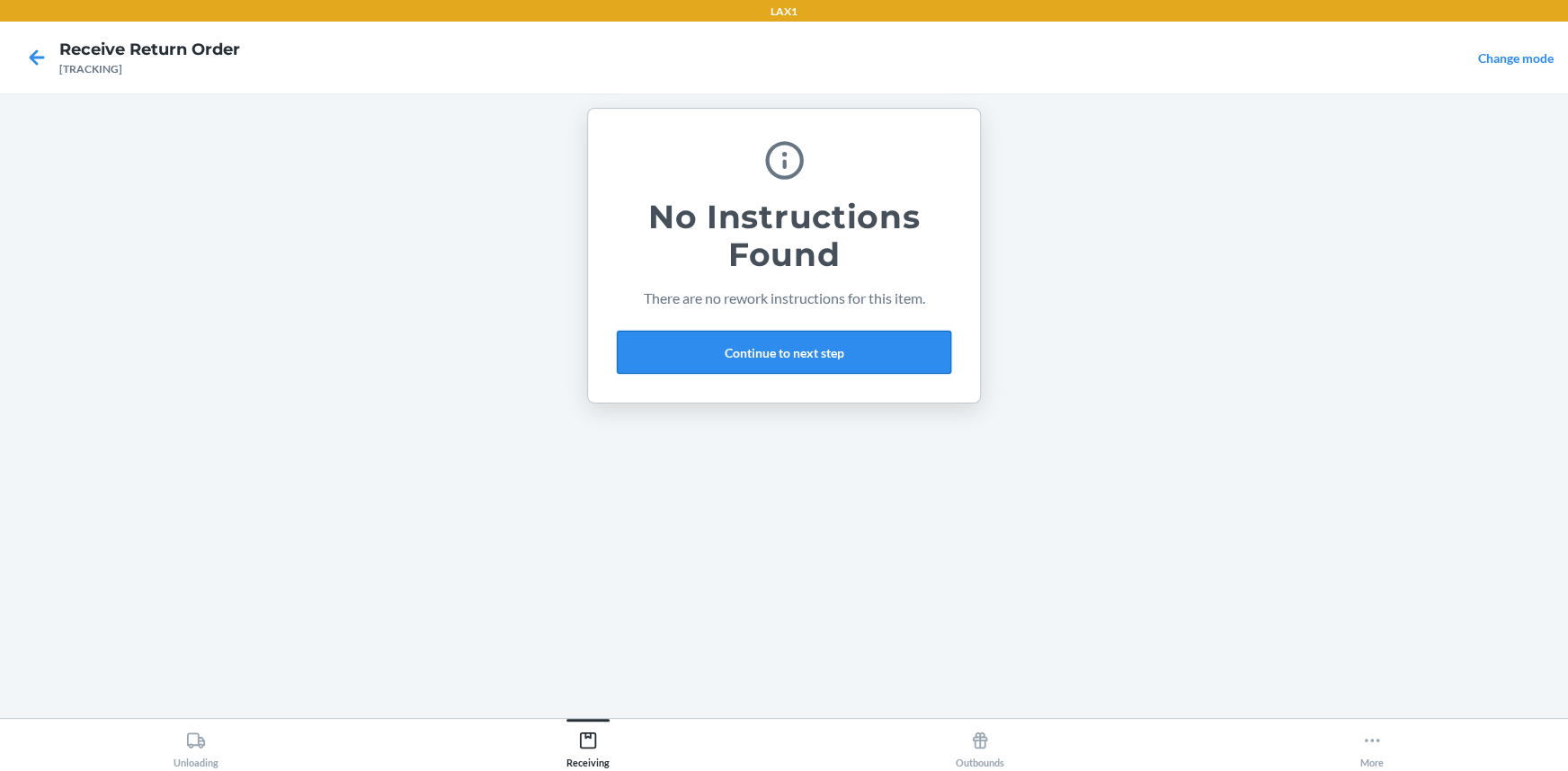 click on "Continue to next step" at bounding box center (784, 352) 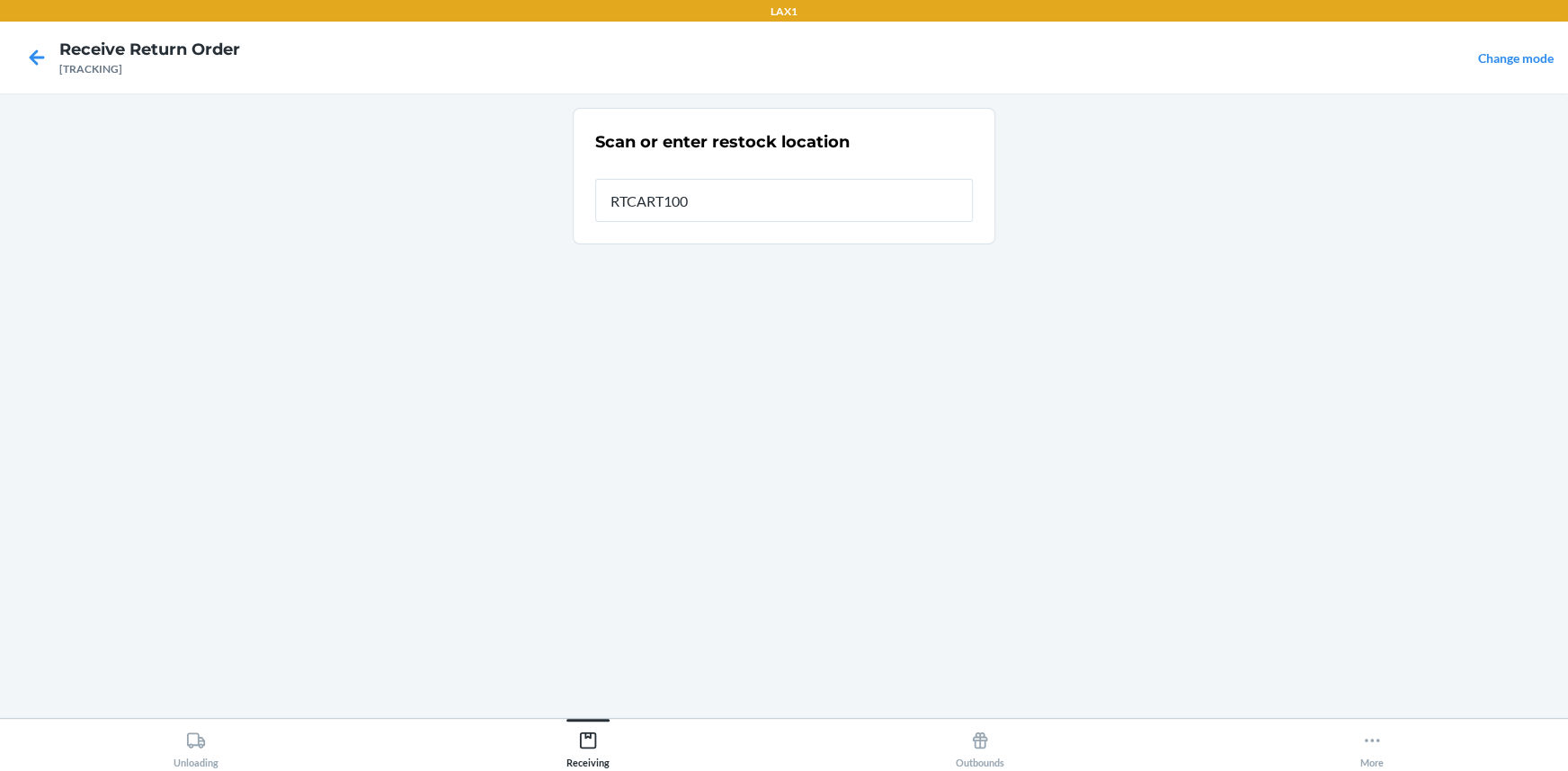 type on "RTCART100" 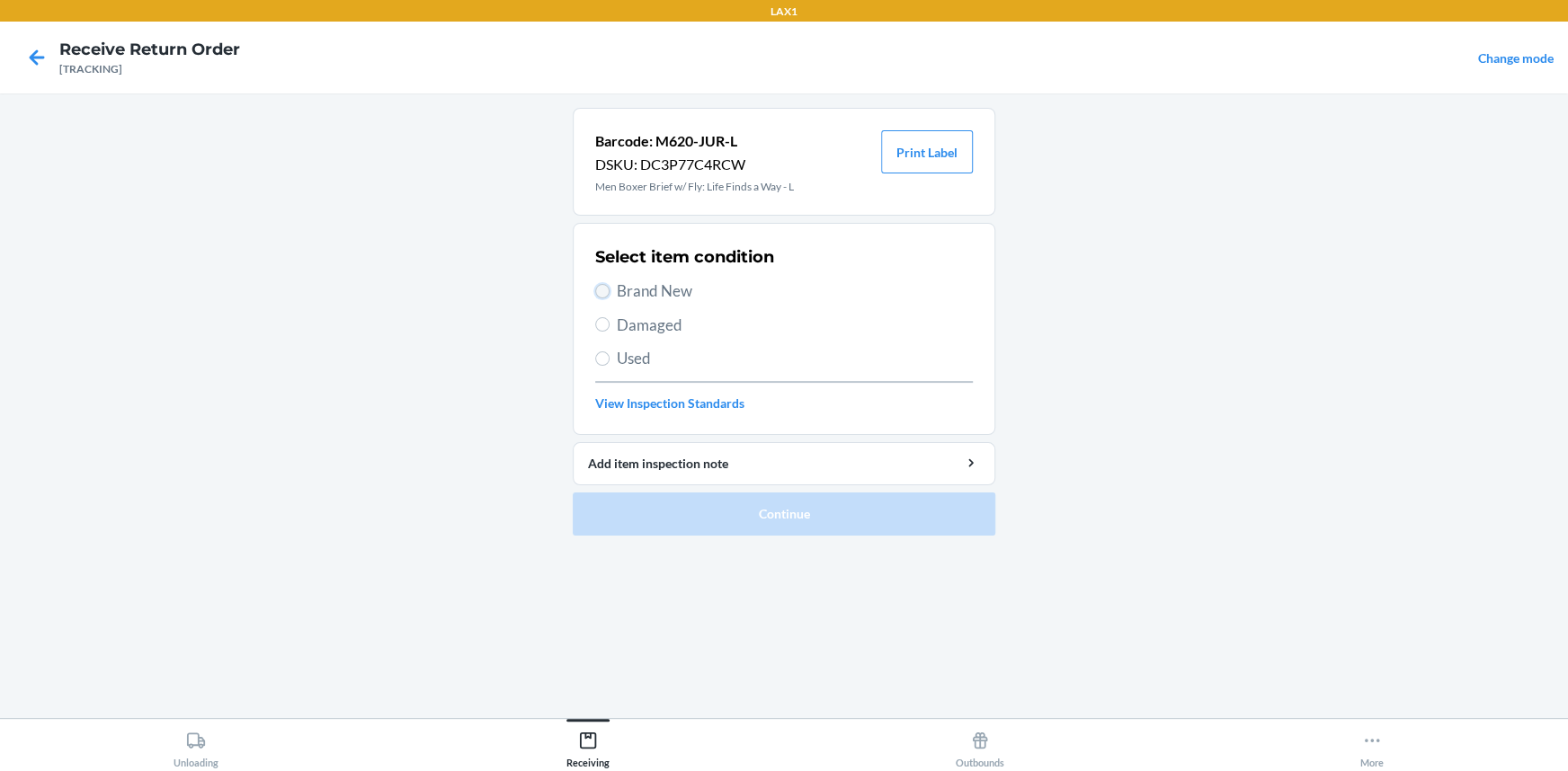 click on "Brand New" at bounding box center [602, 291] 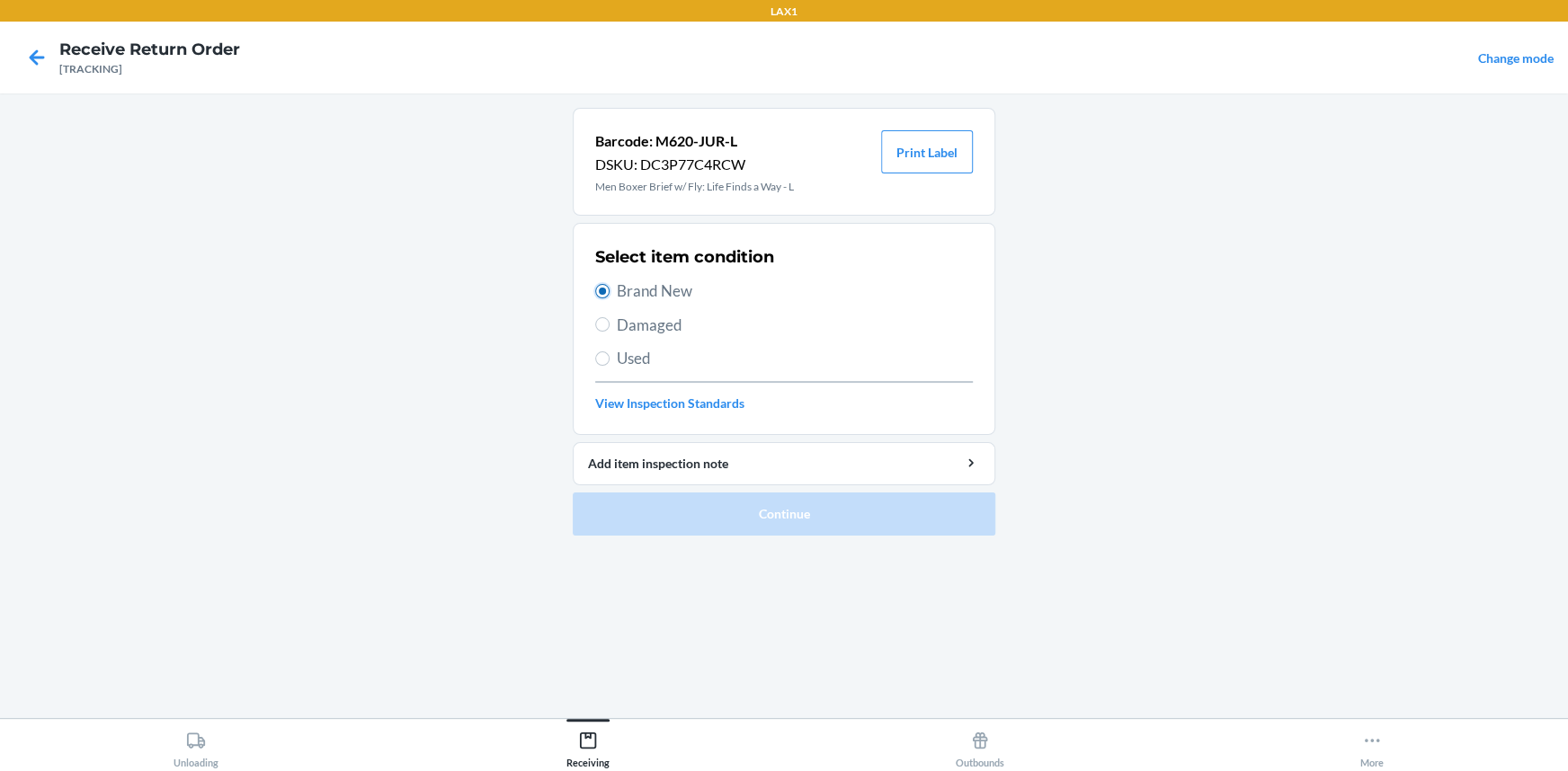 radio on "true" 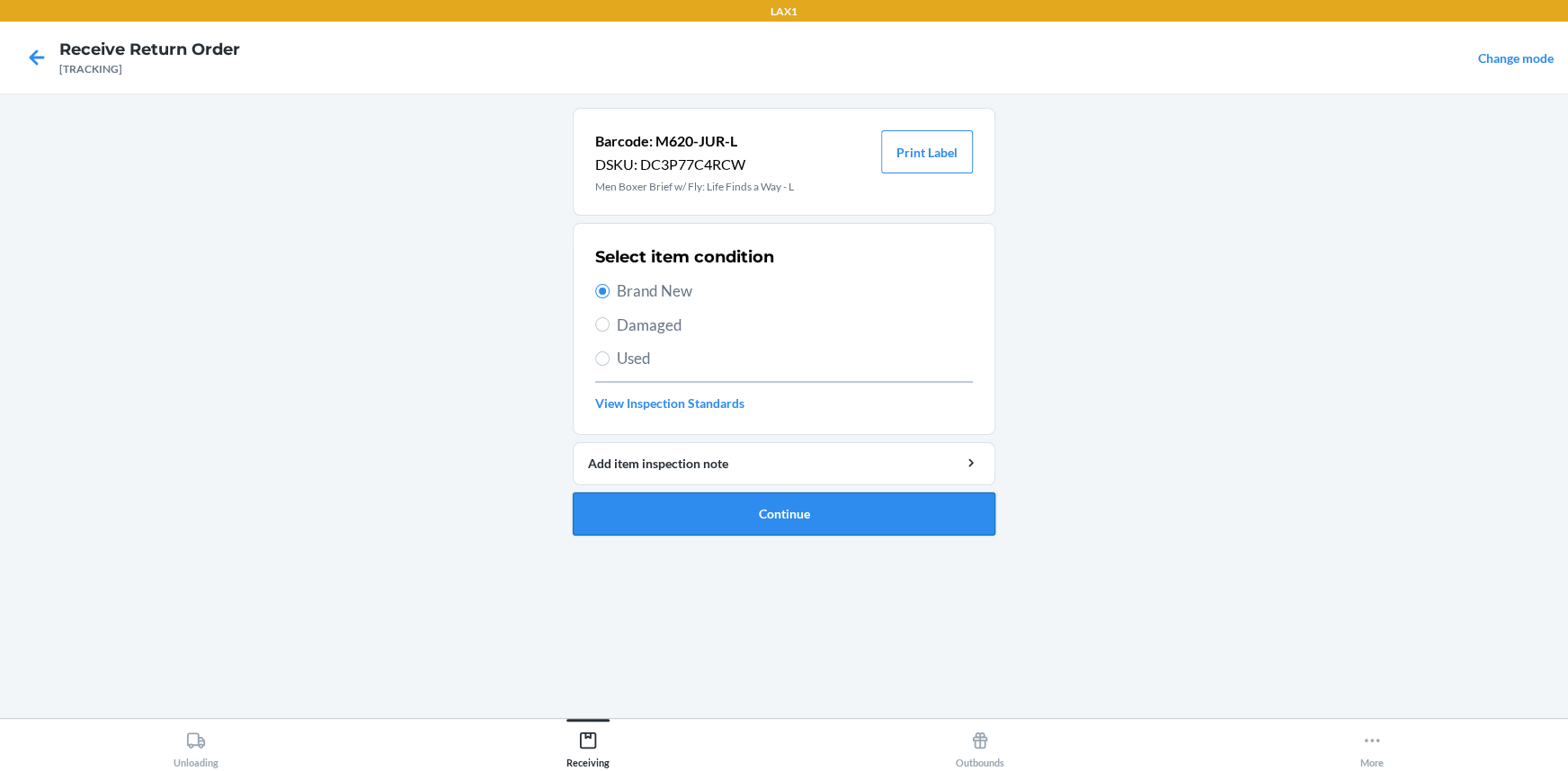 click on "Continue" at bounding box center (784, 514) 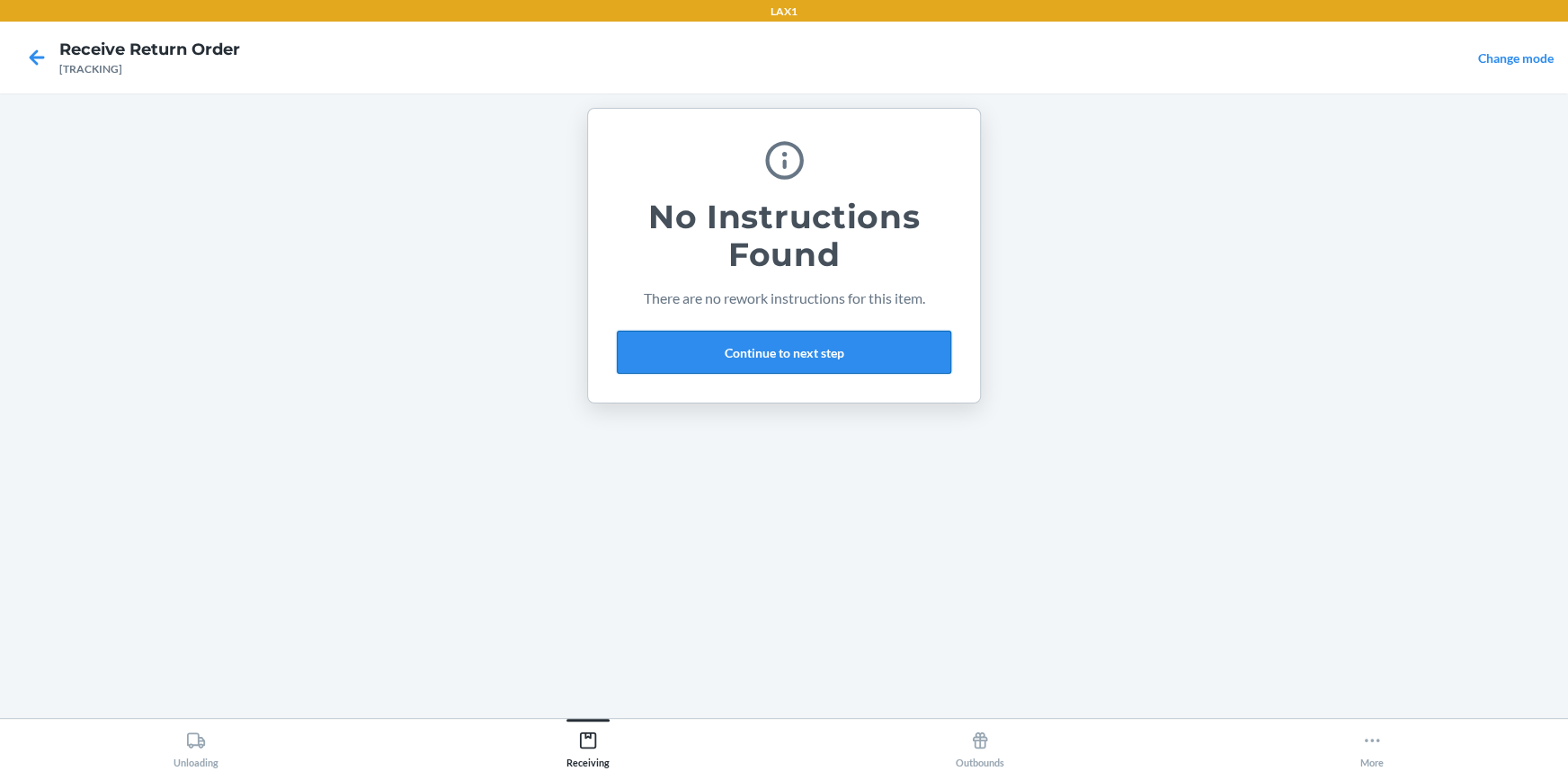 click on "Continue to next step" at bounding box center (784, 352) 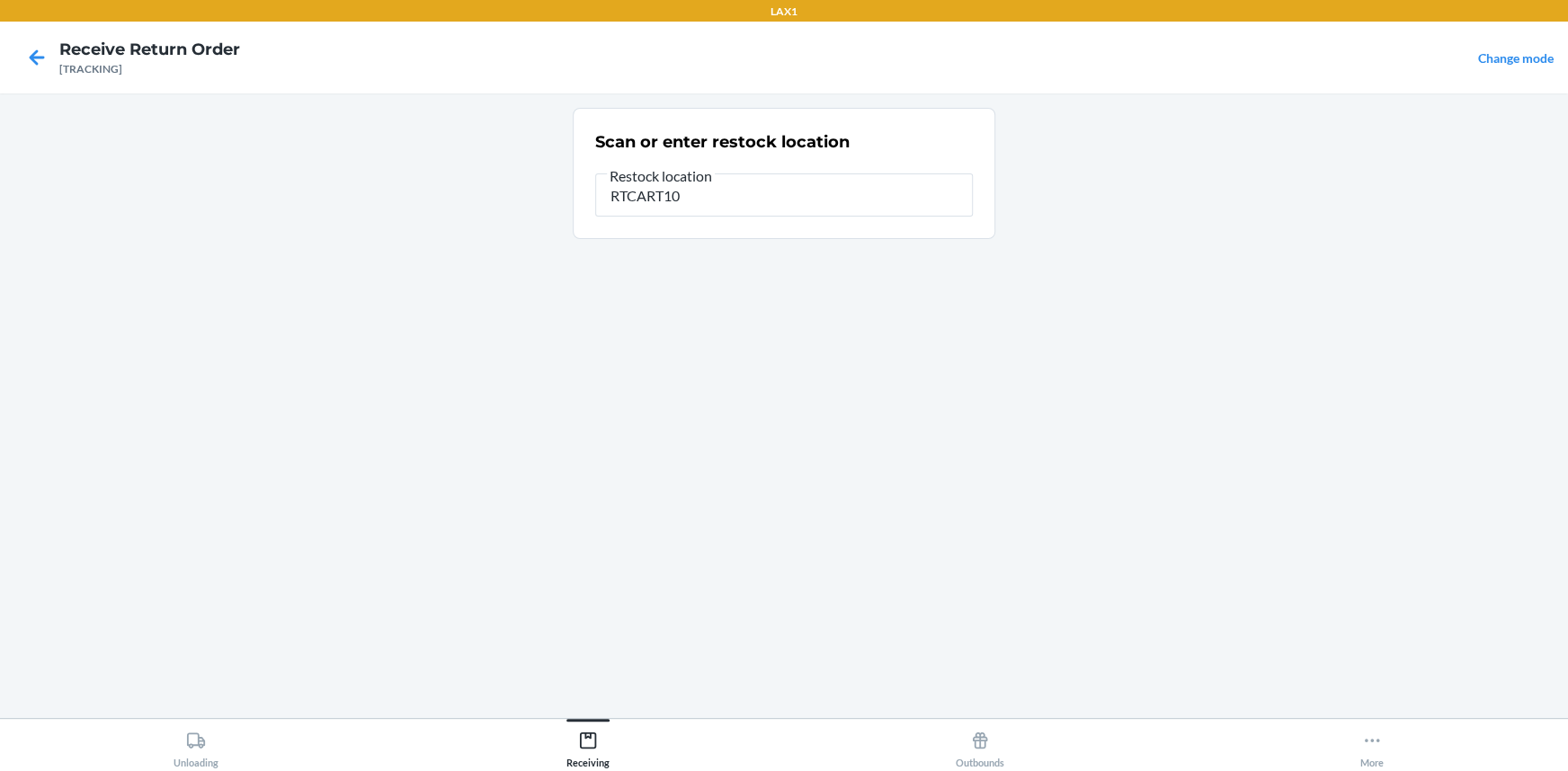 type on "RTCART100" 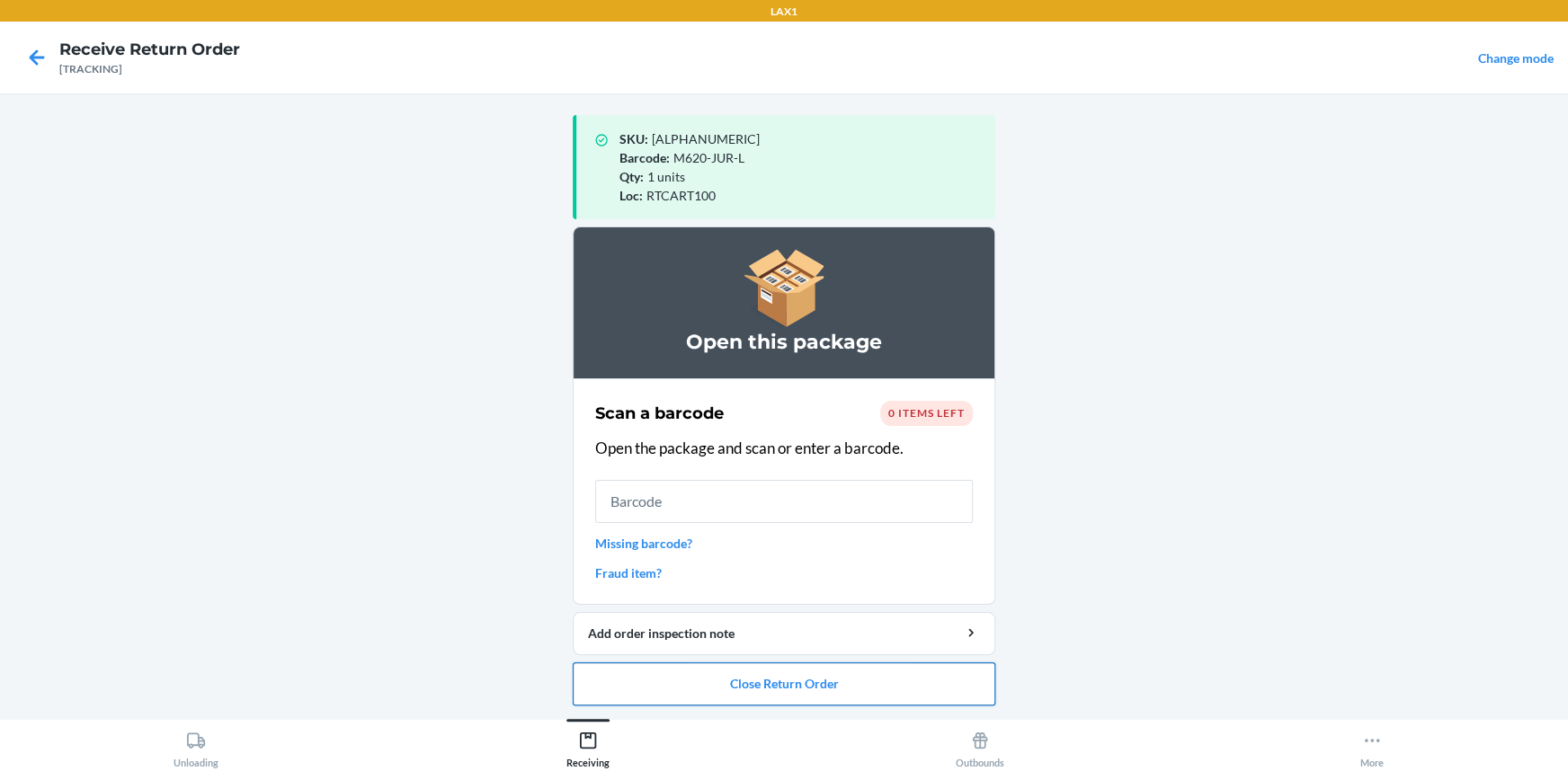 click on "Close Return Order" at bounding box center (784, 684) 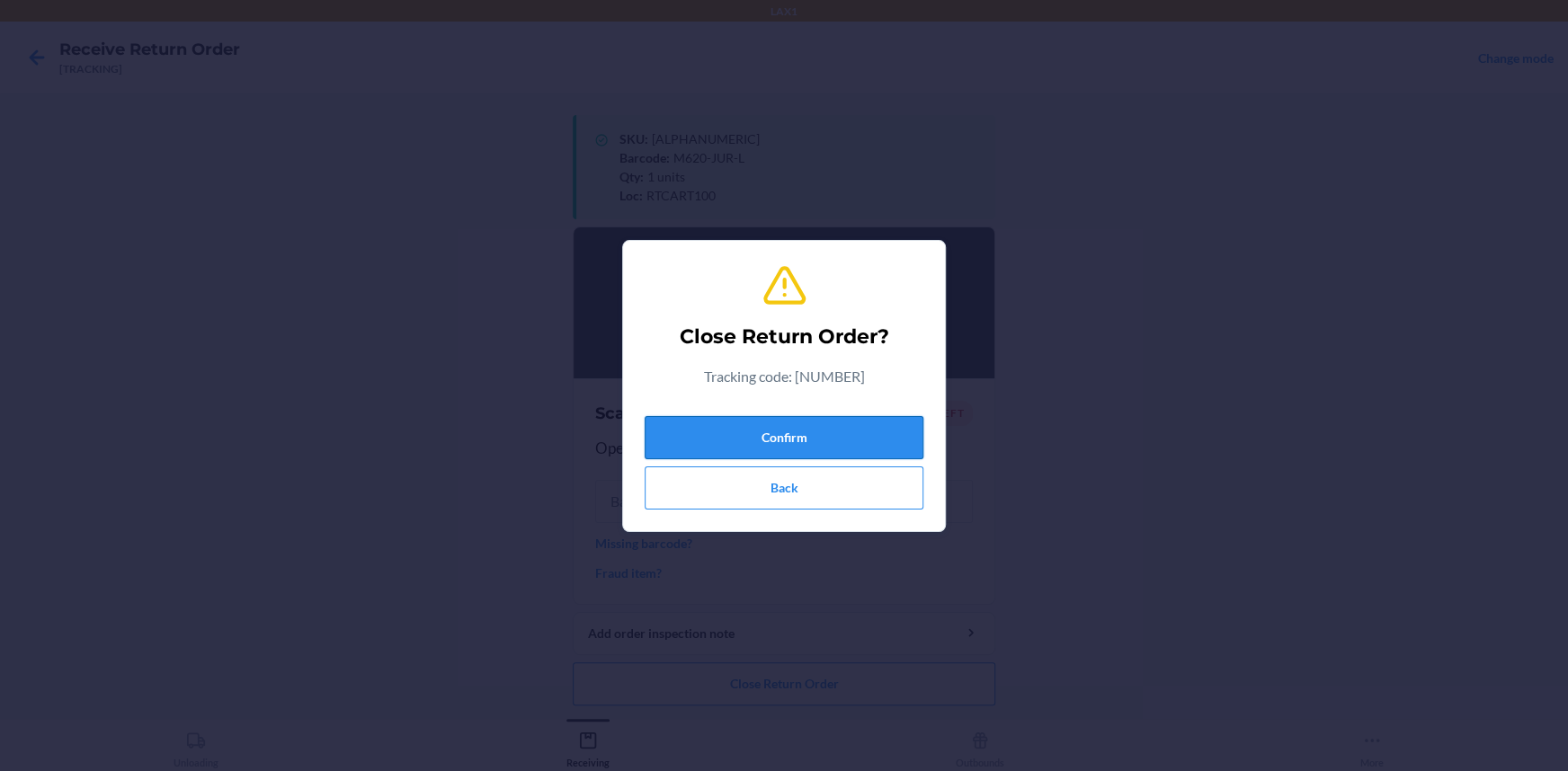 click on "Confirm" at bounding box center [784, 438] 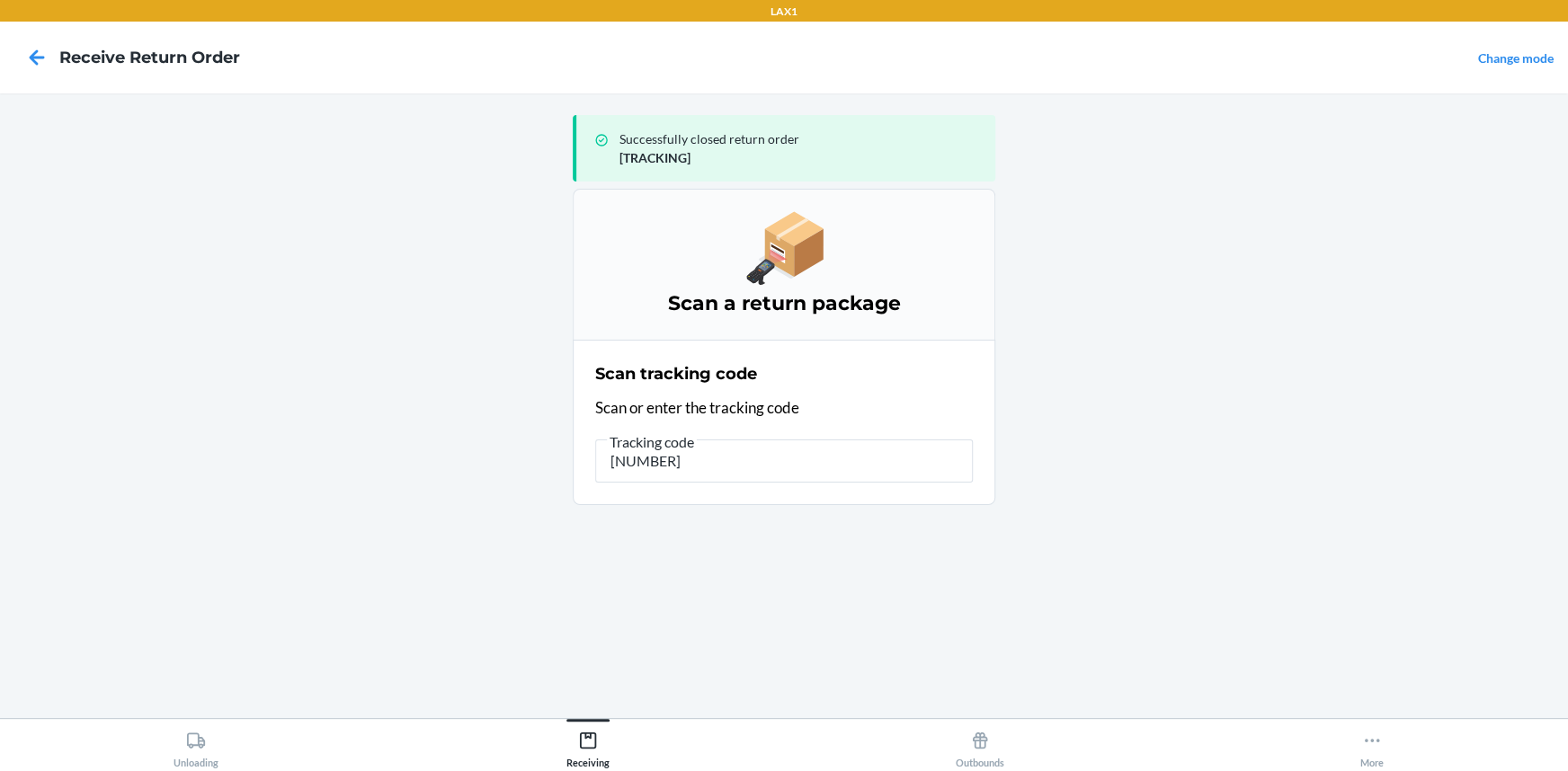 type on "[NUMBER]" 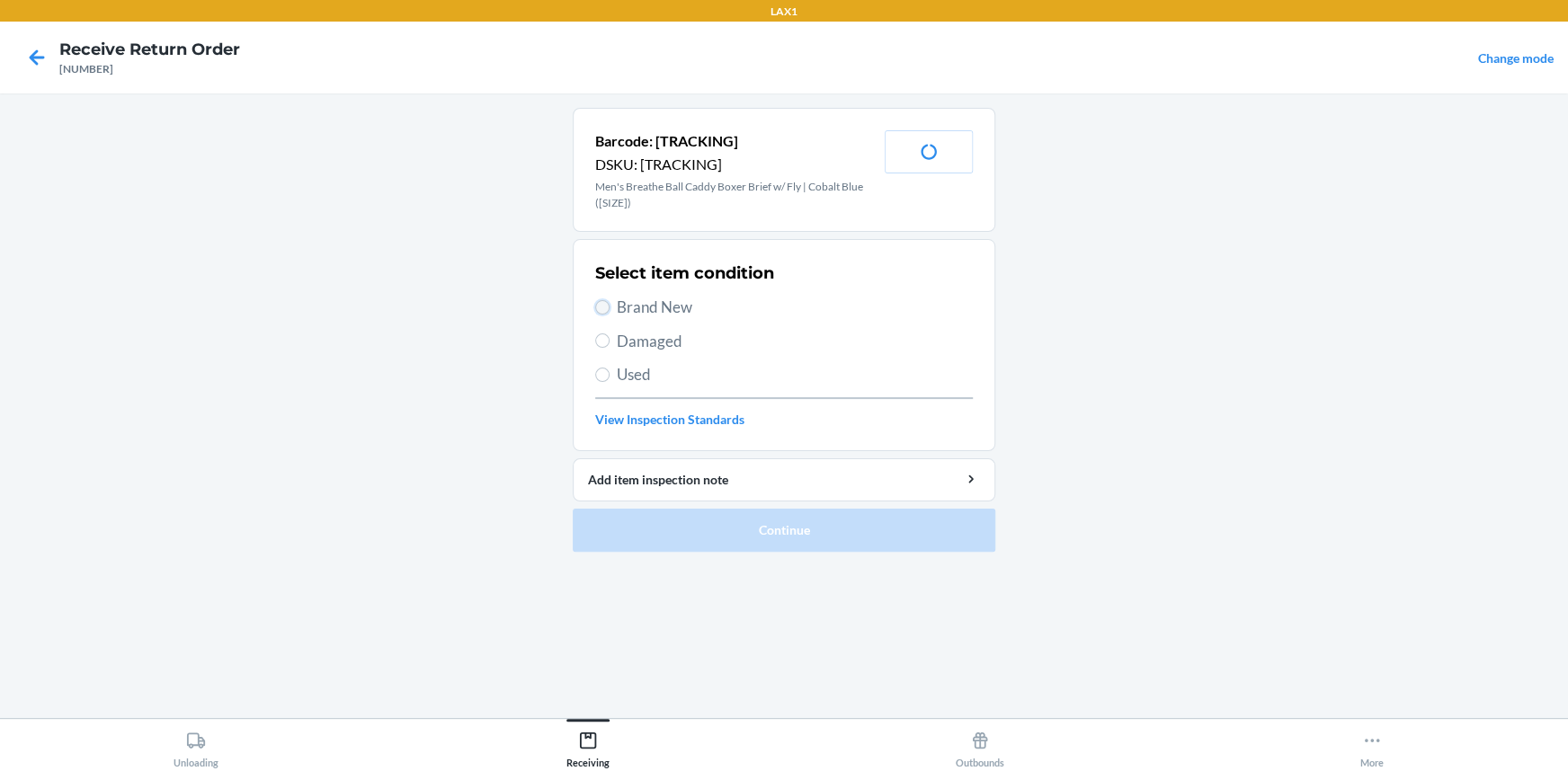 click on "Brand New" at bounding box center [602, 307] 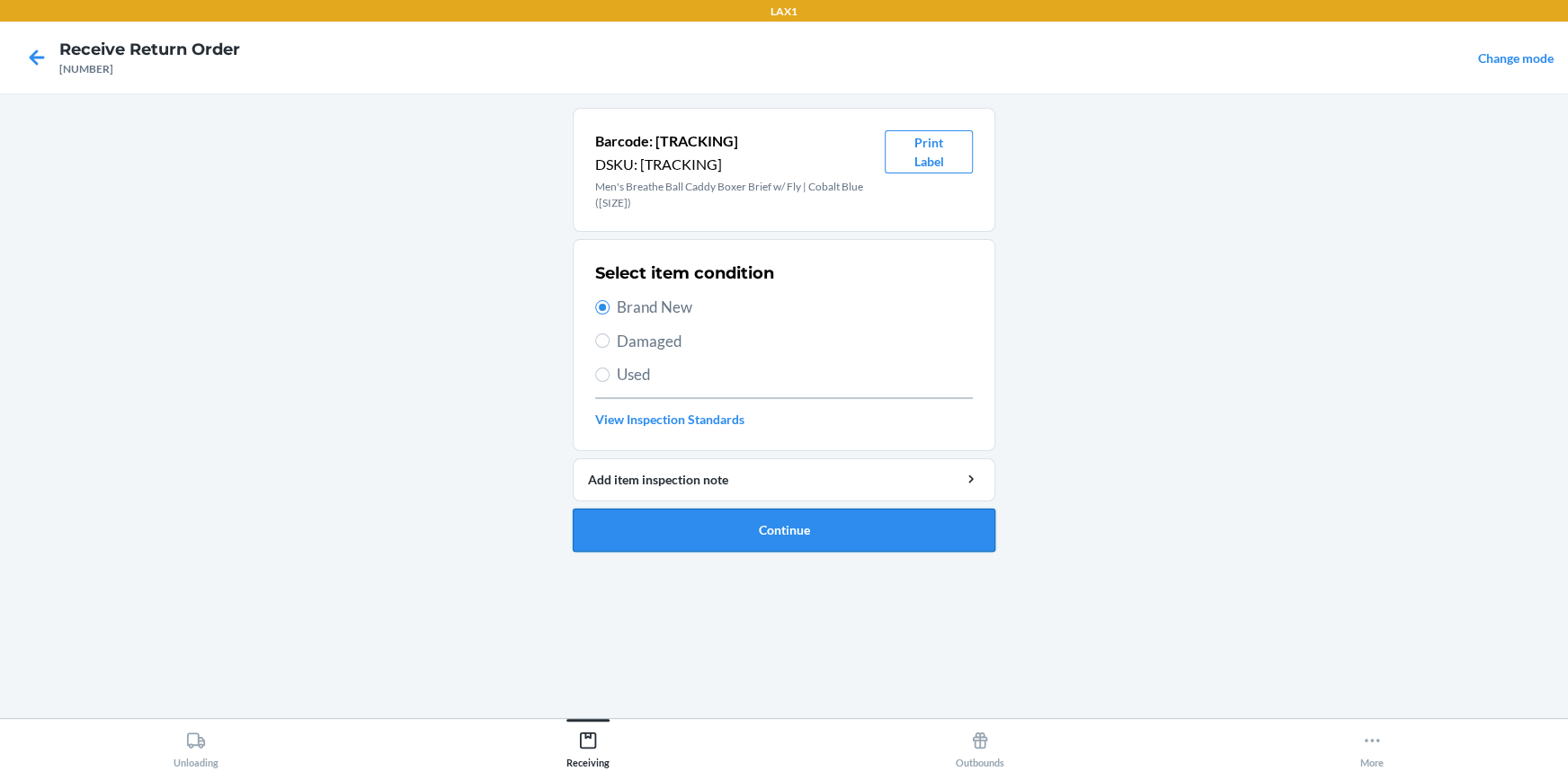 click on "Continue" at bounding box center [784, 530] 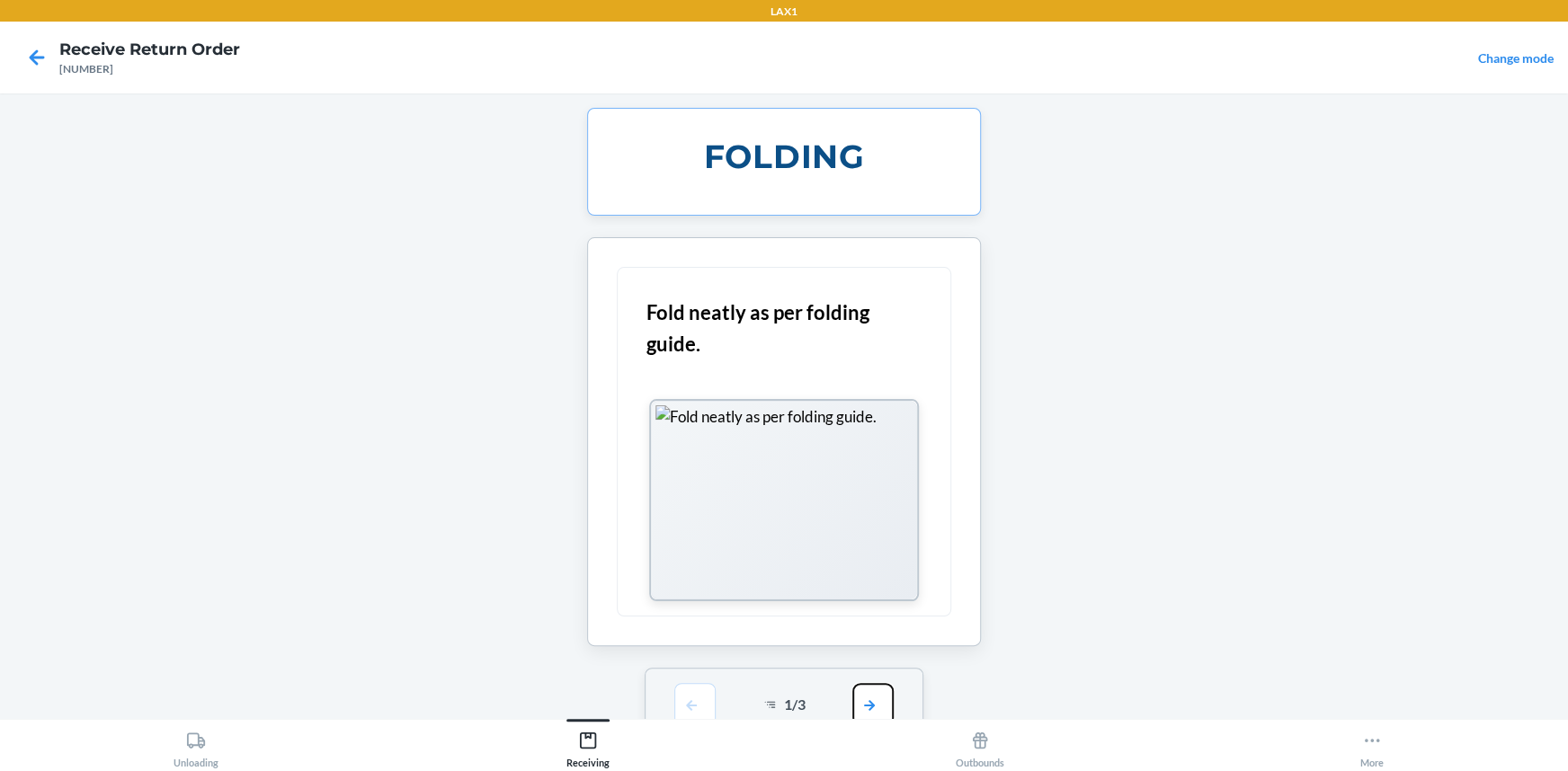 click at bounding box center [873, 705] 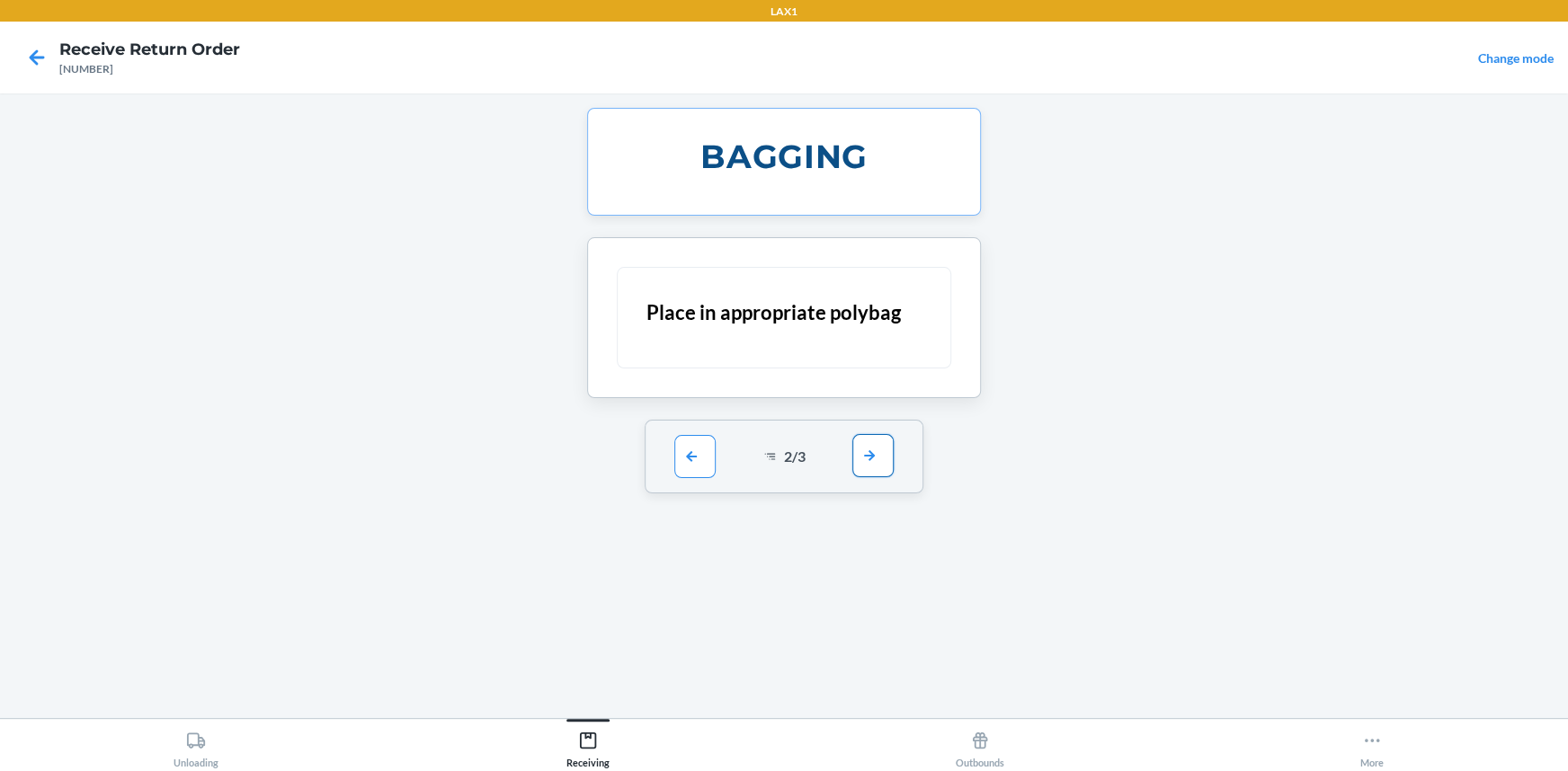 click at bounding box center [873, 456] 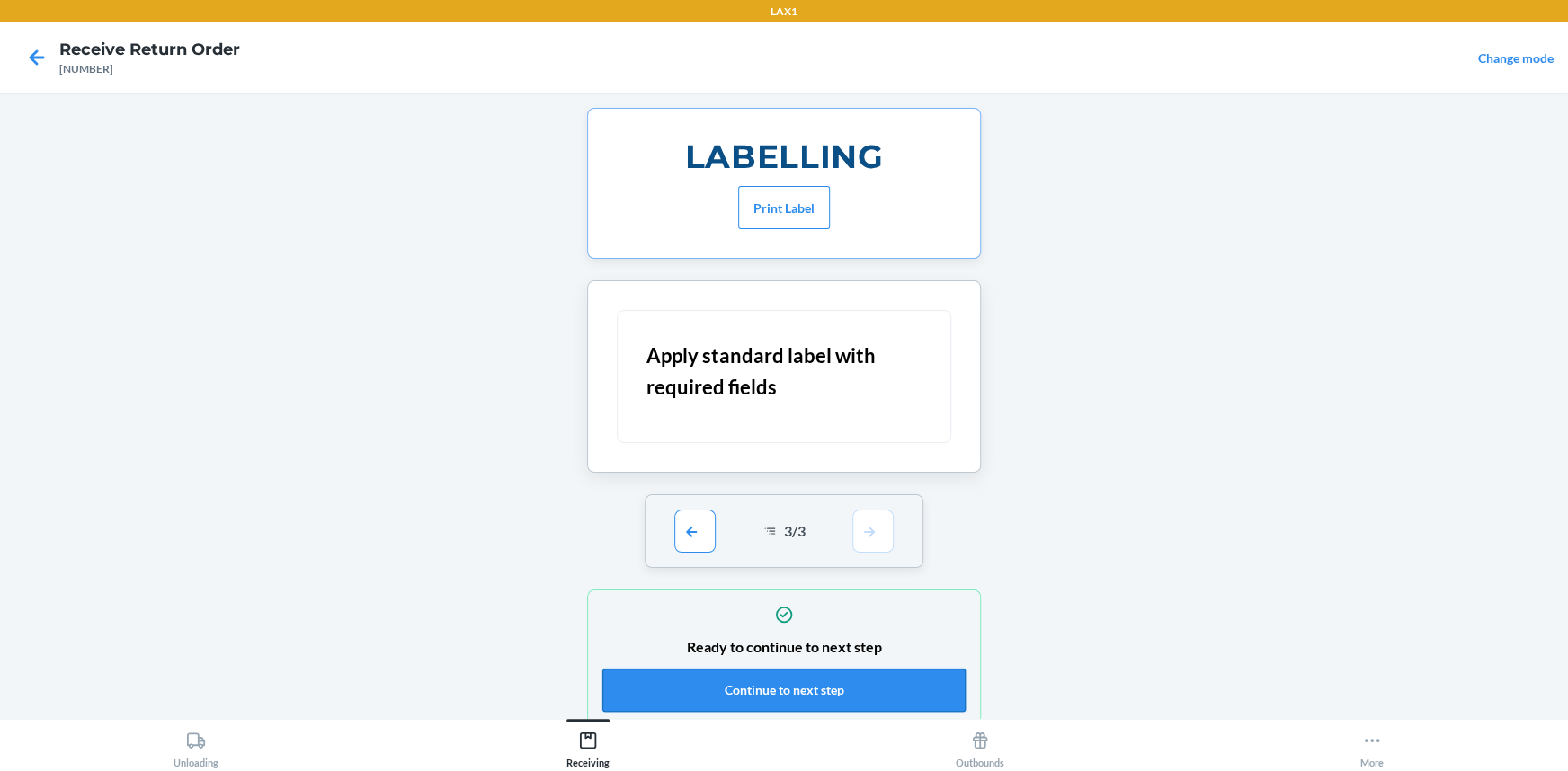 click on "Continue to next step" at bounding box center [784, 690] 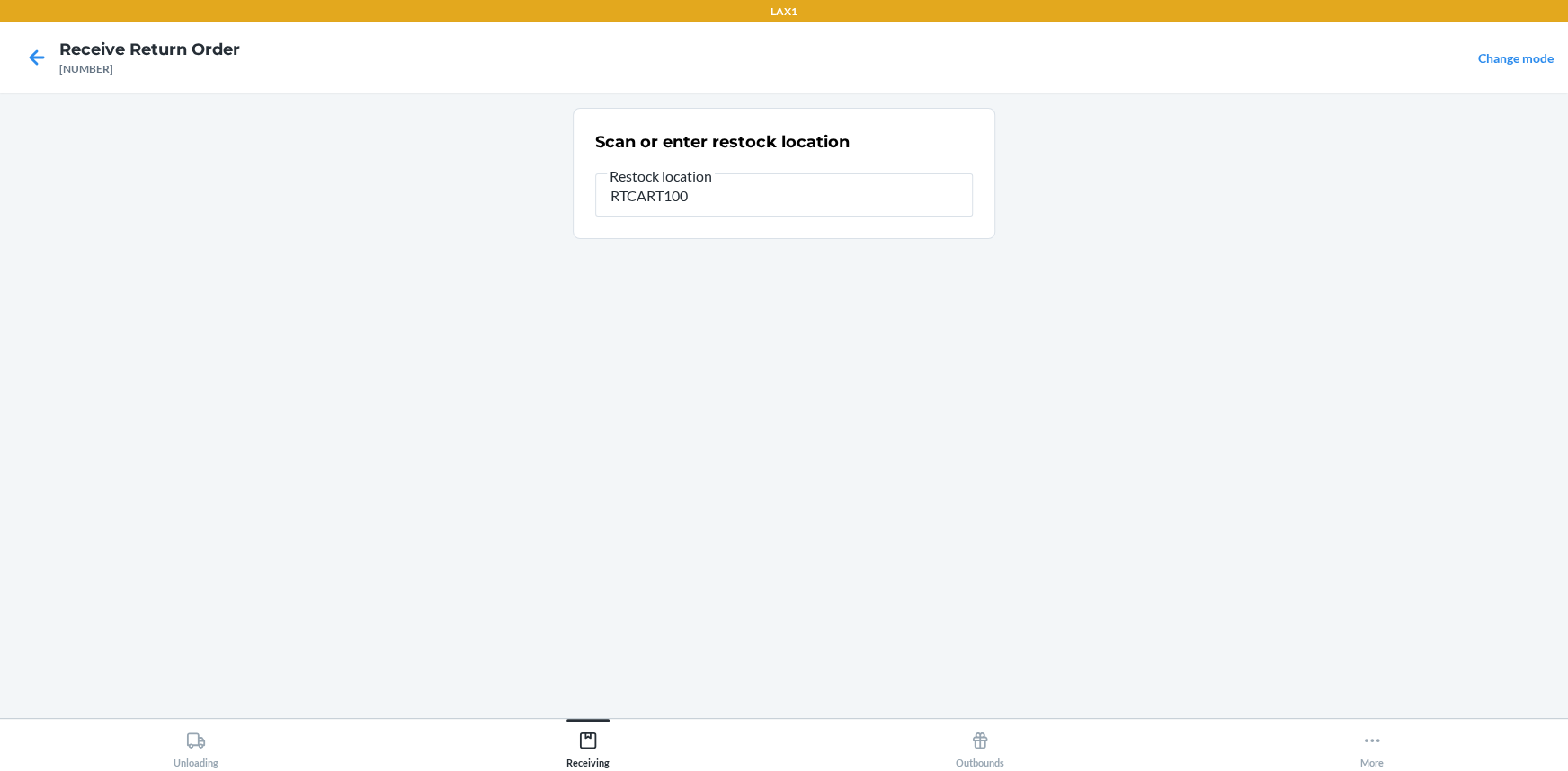 type on "RTCART100" 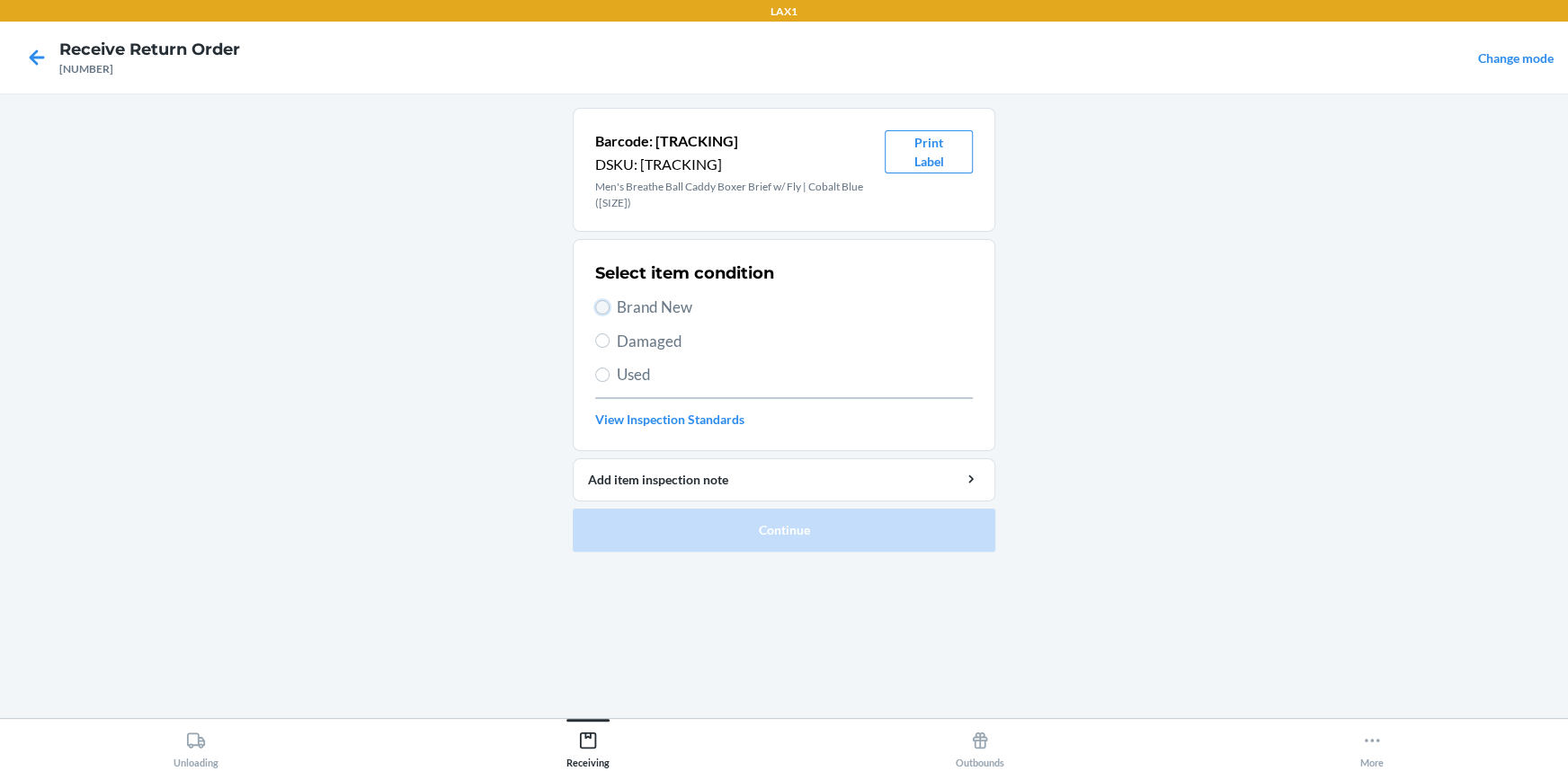 click on "Brand New" at bounding box center [602, 307] 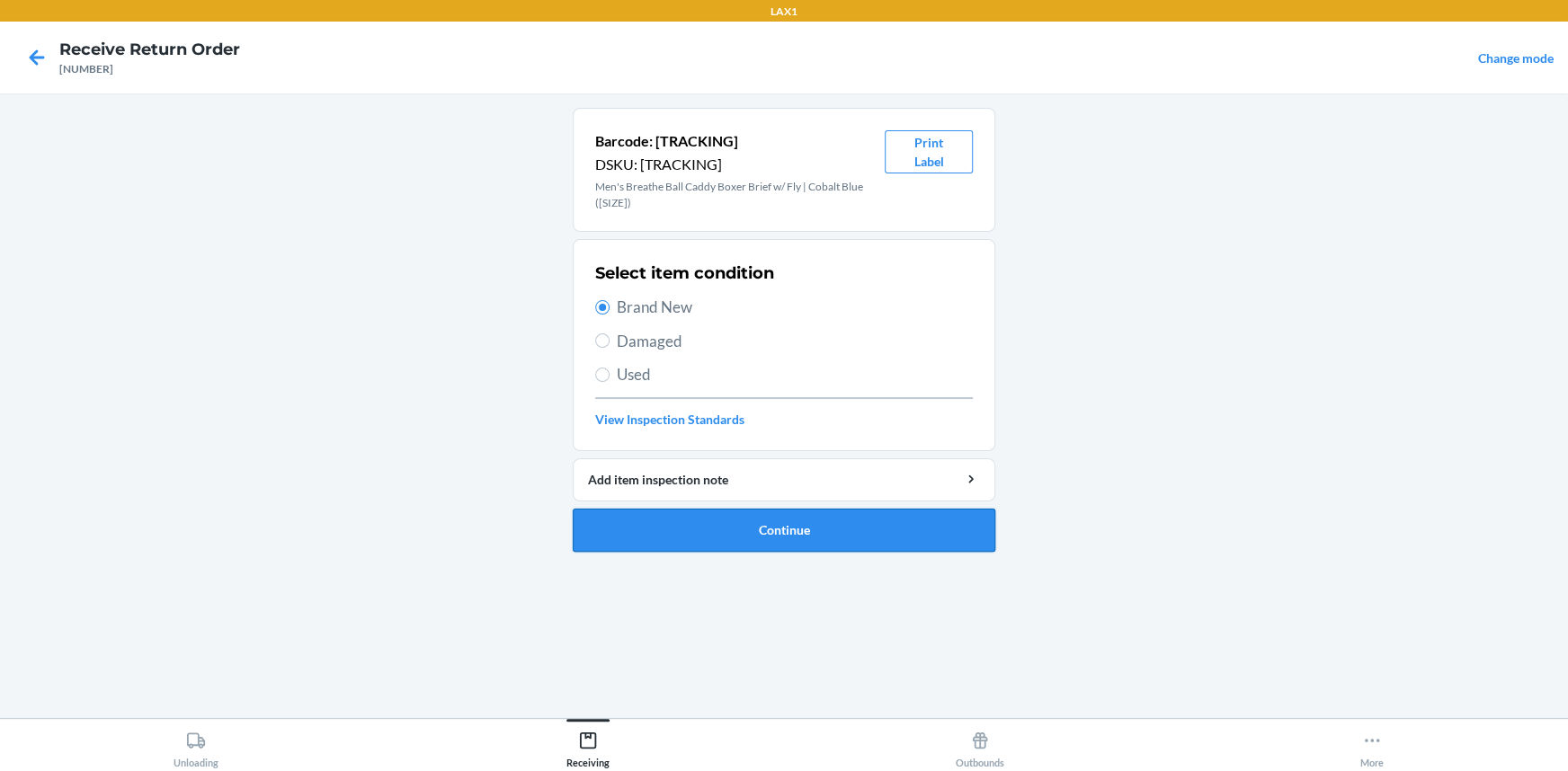 click on "Continue" at bounding box center (784, 530) 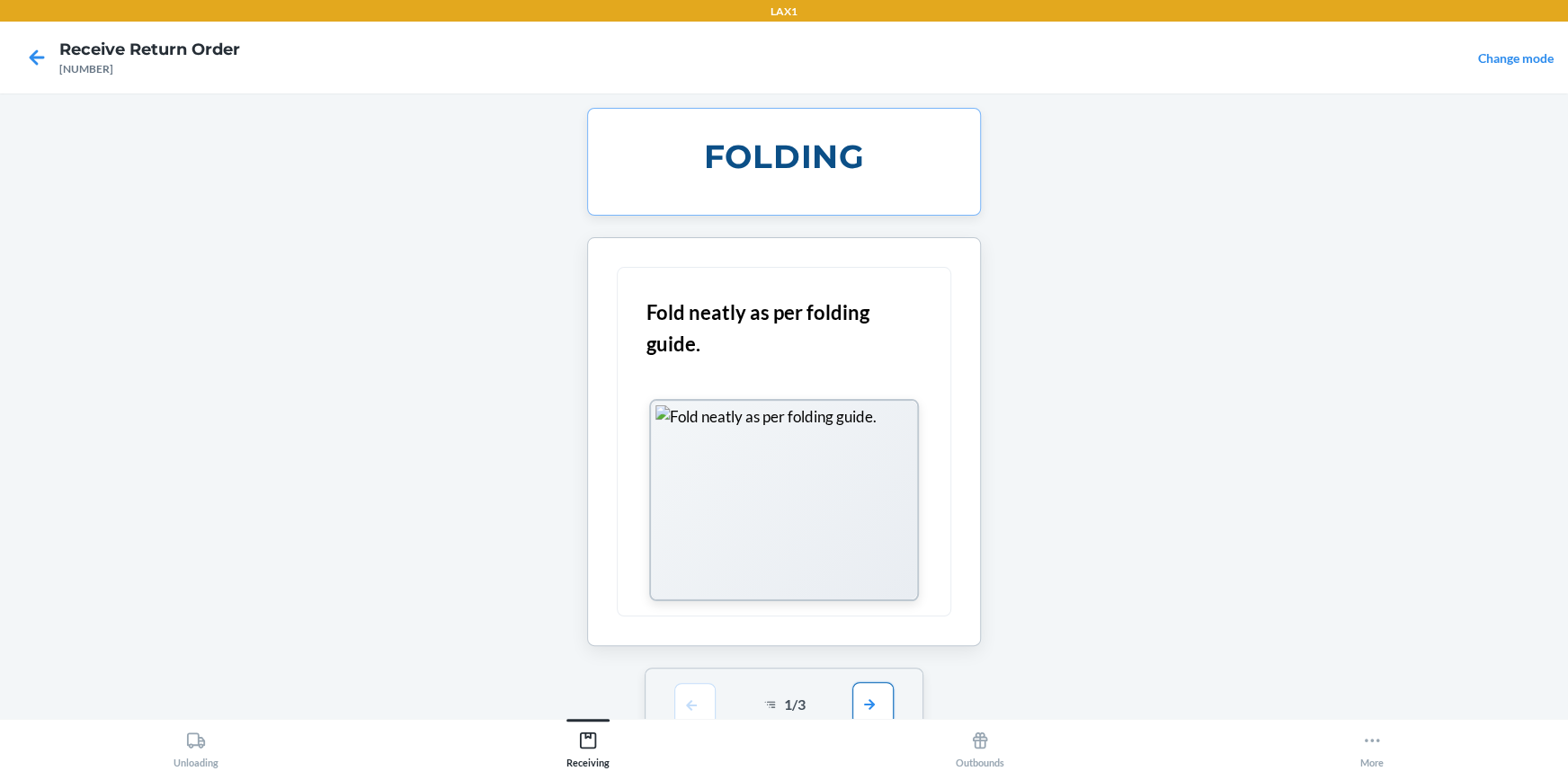 click at bounding box center [873, 704] 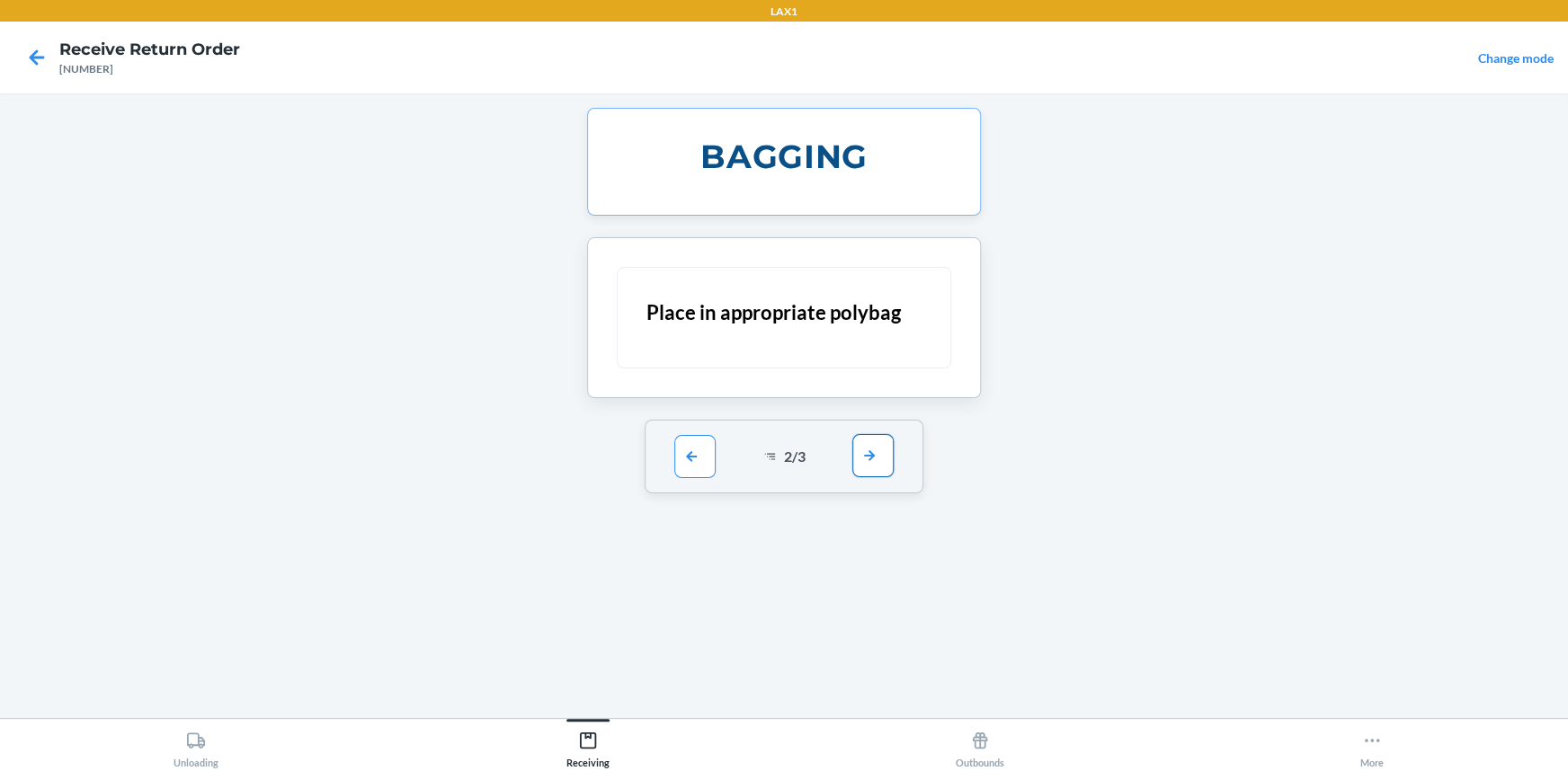 click at bounding box center [873, 456] 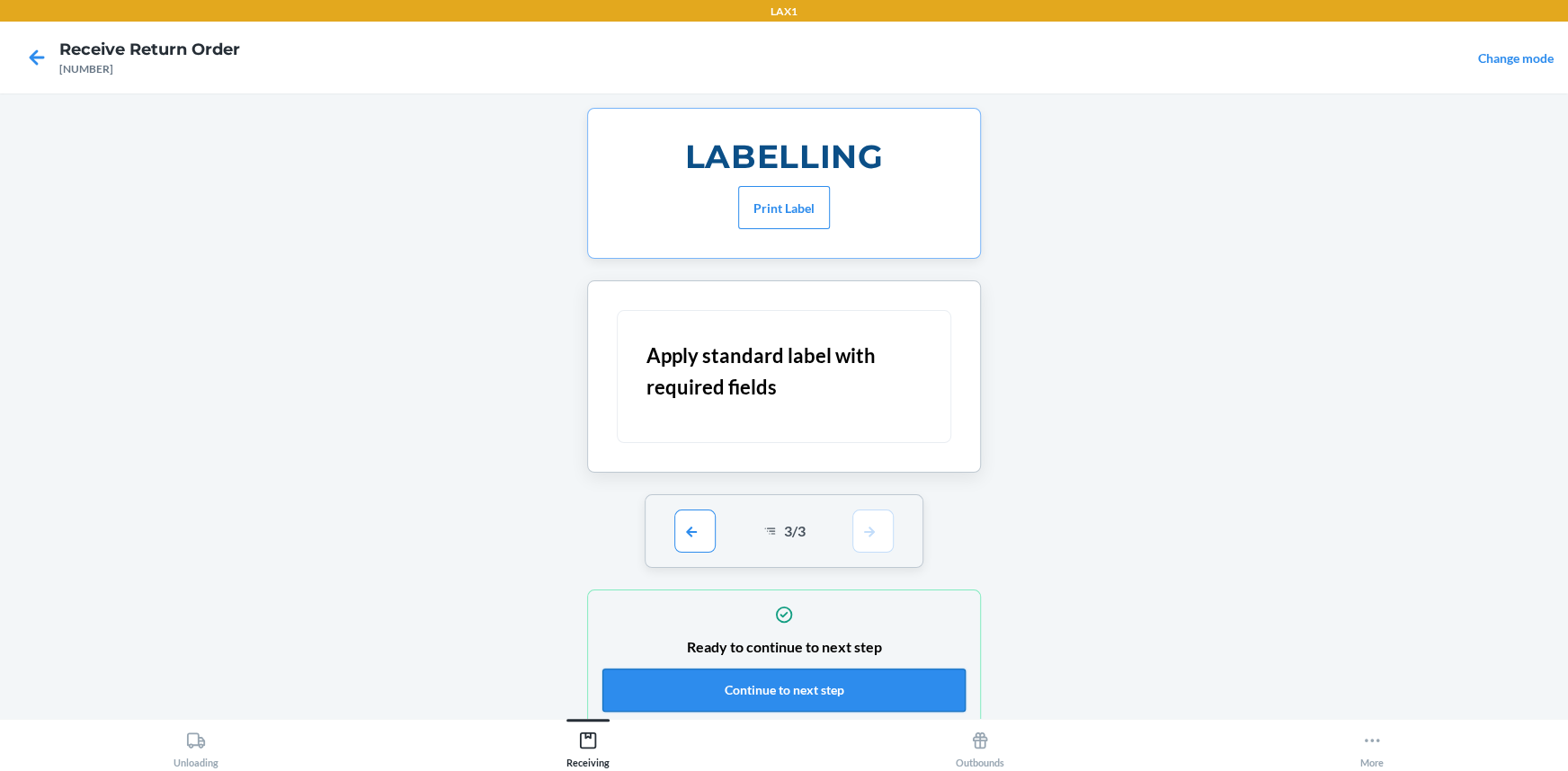 click on "Continue to next step" at bounding box center [784, 690] 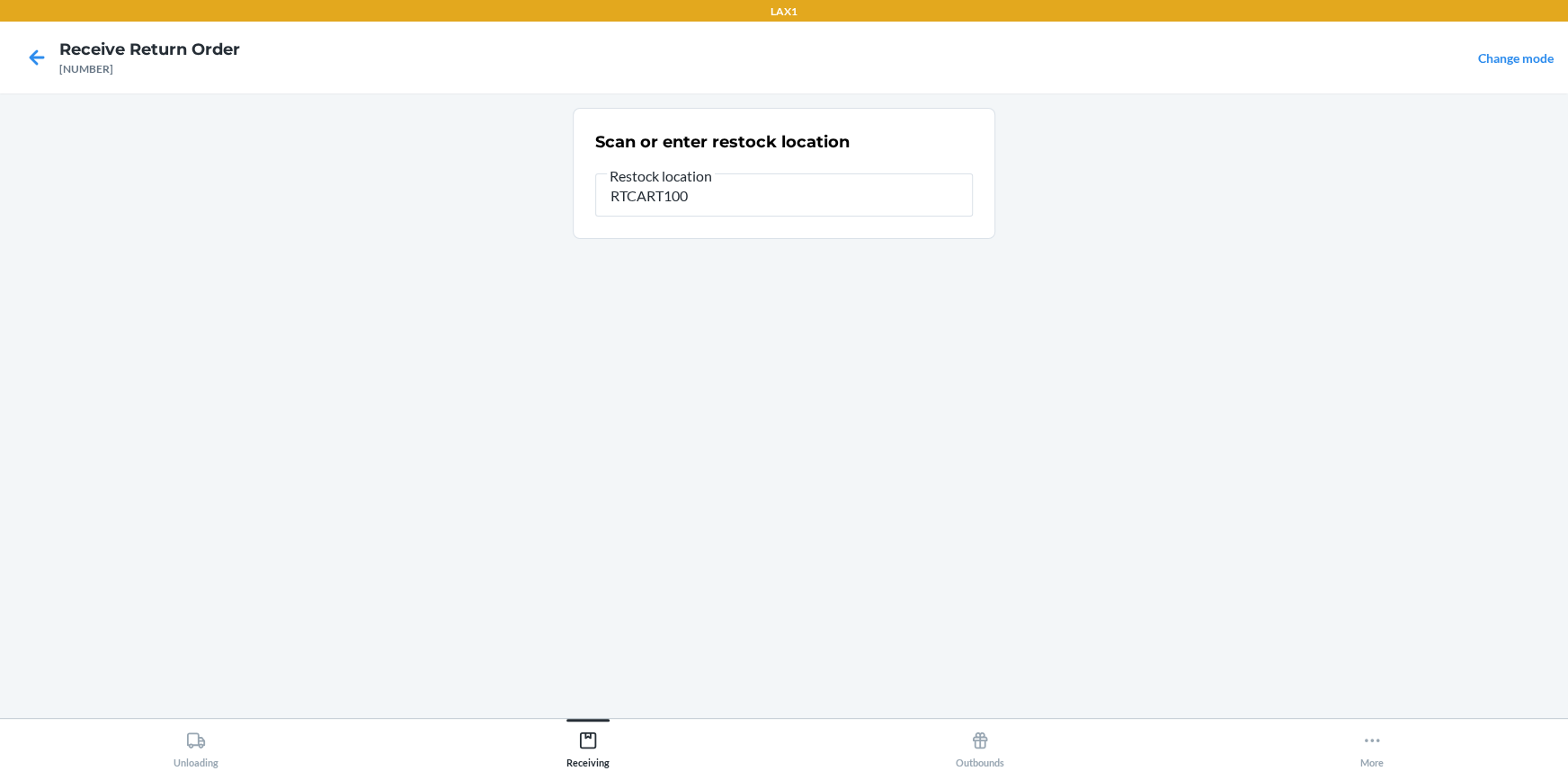type on "RTCART100" 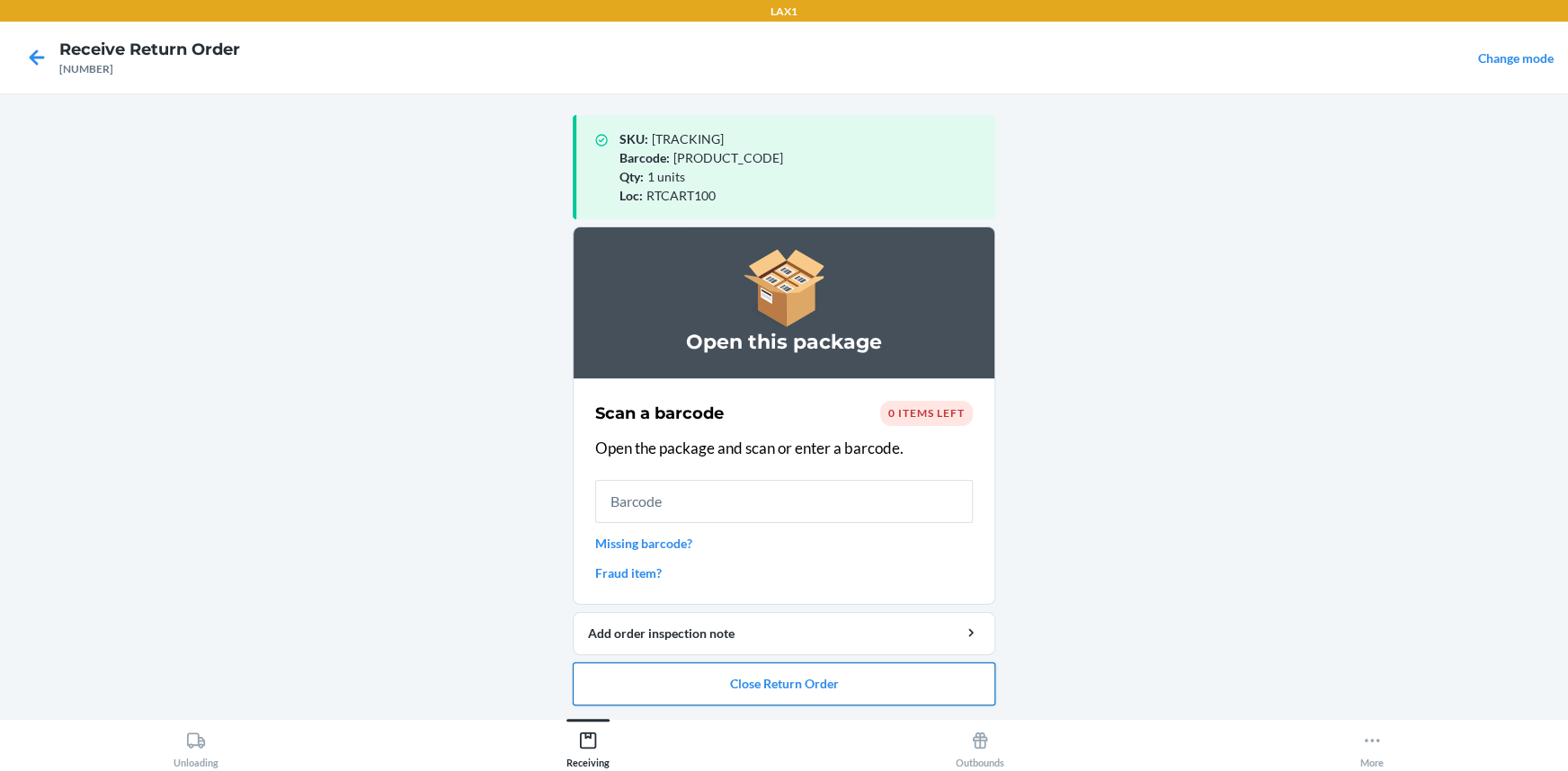 click on "Close Return Order" at bounding box center (784, 684) 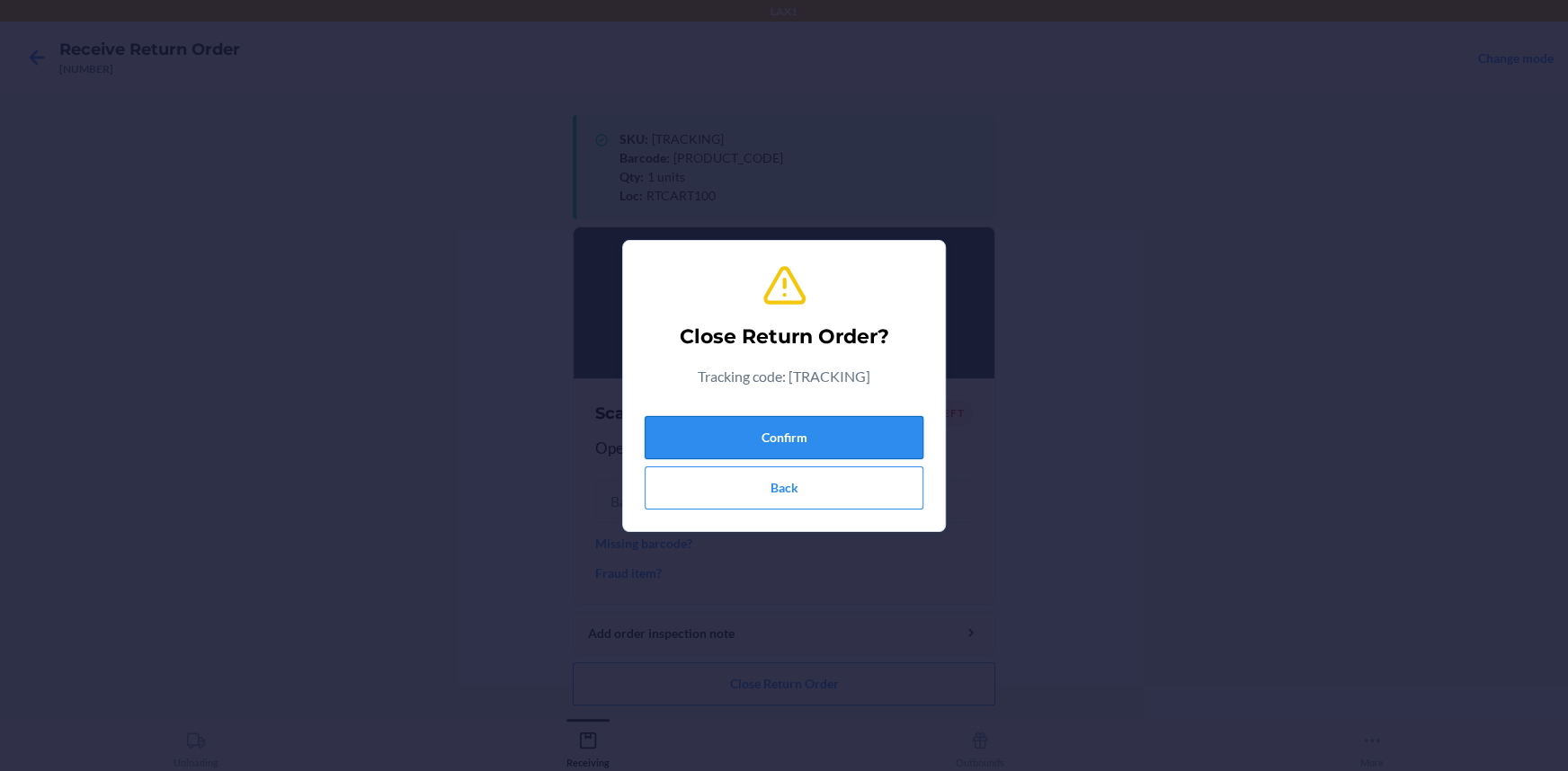 click on "Confirm" at bounding box center [784, 438] 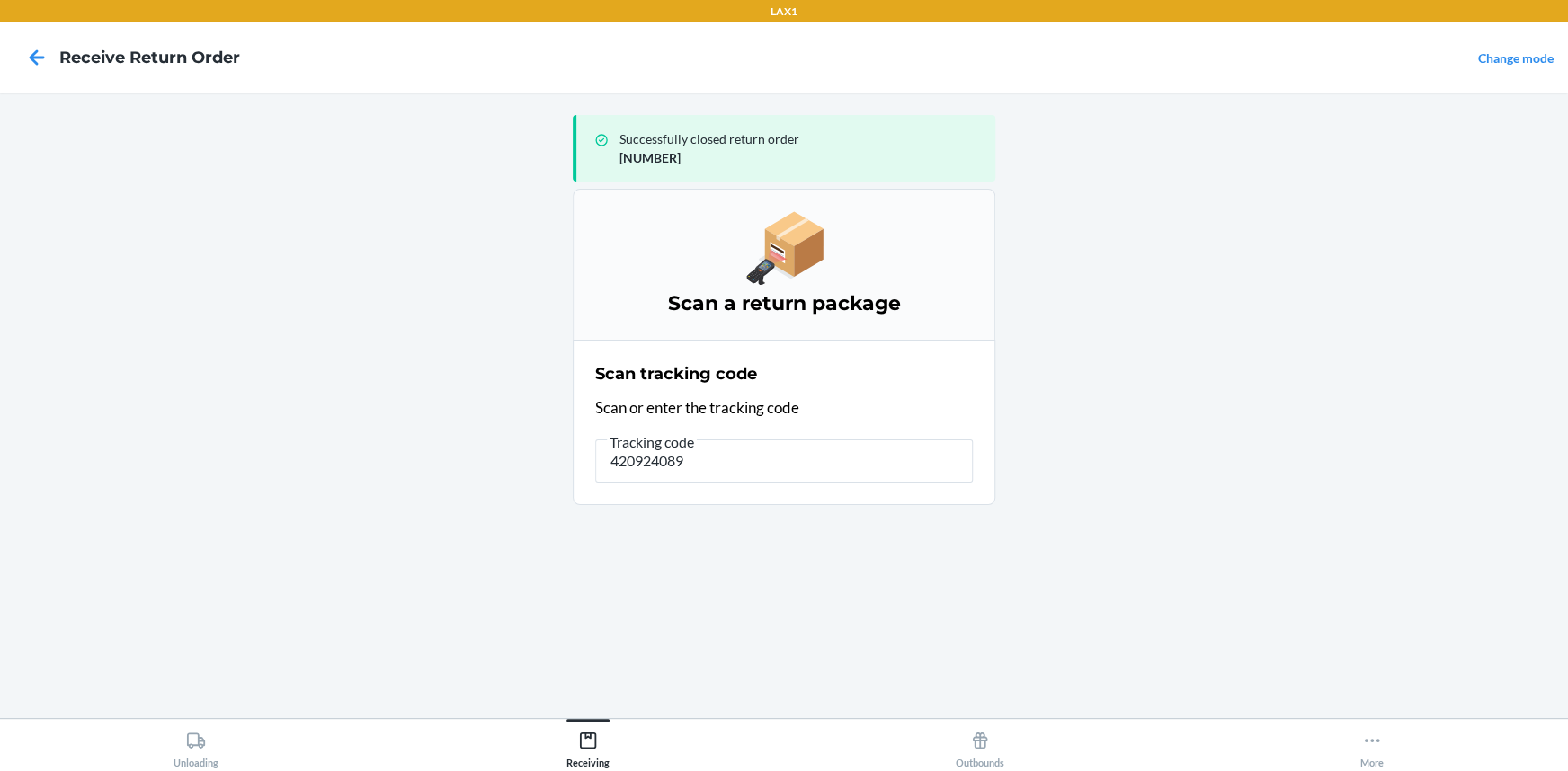 type on "4209240894" 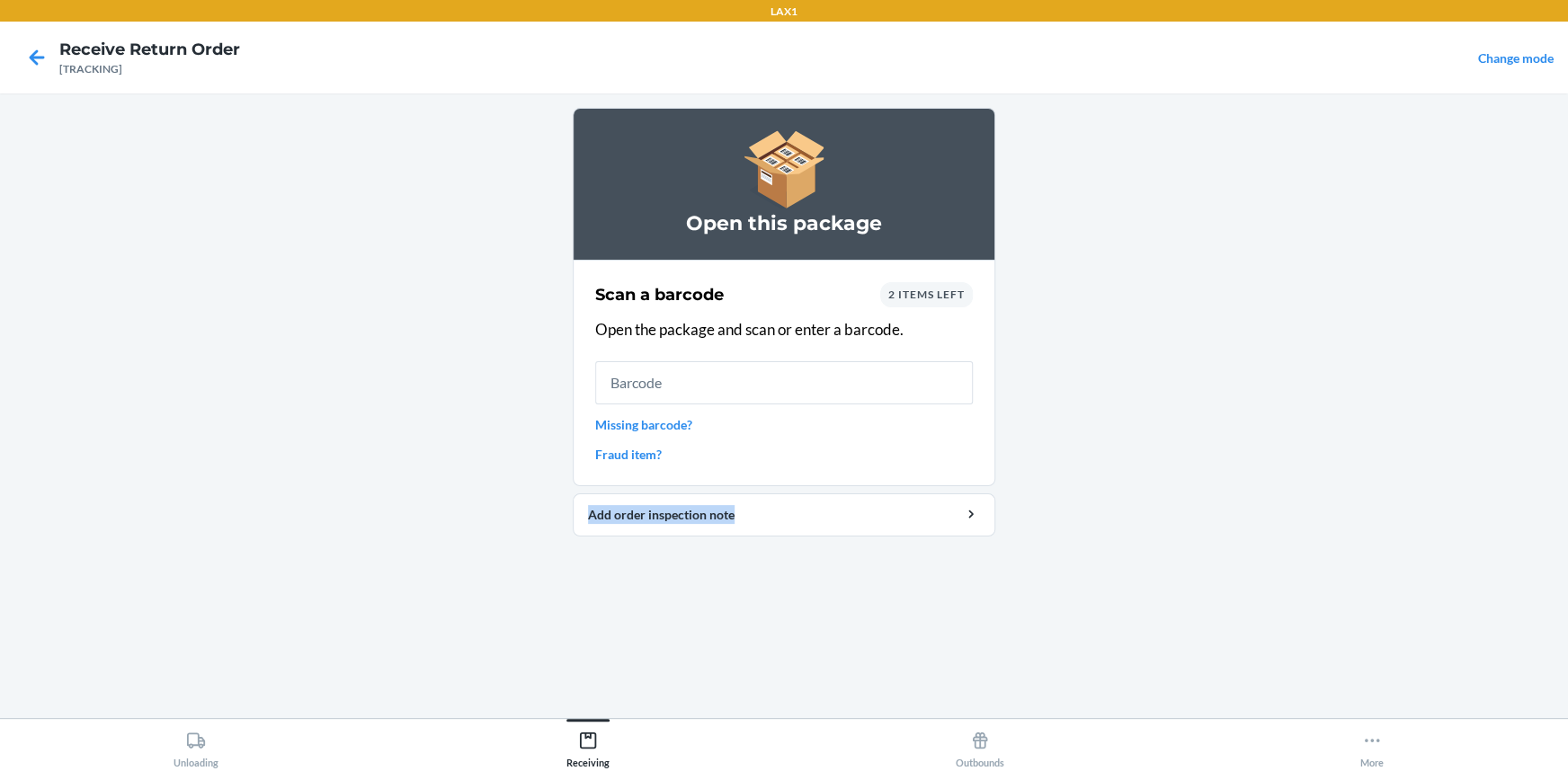 click on "Open this package Scan a barcode 2 items left Open the package and scan or enter a barcode. Missing barcode? Fraud item? Add order inspection note" at bounding box center (784, 405) 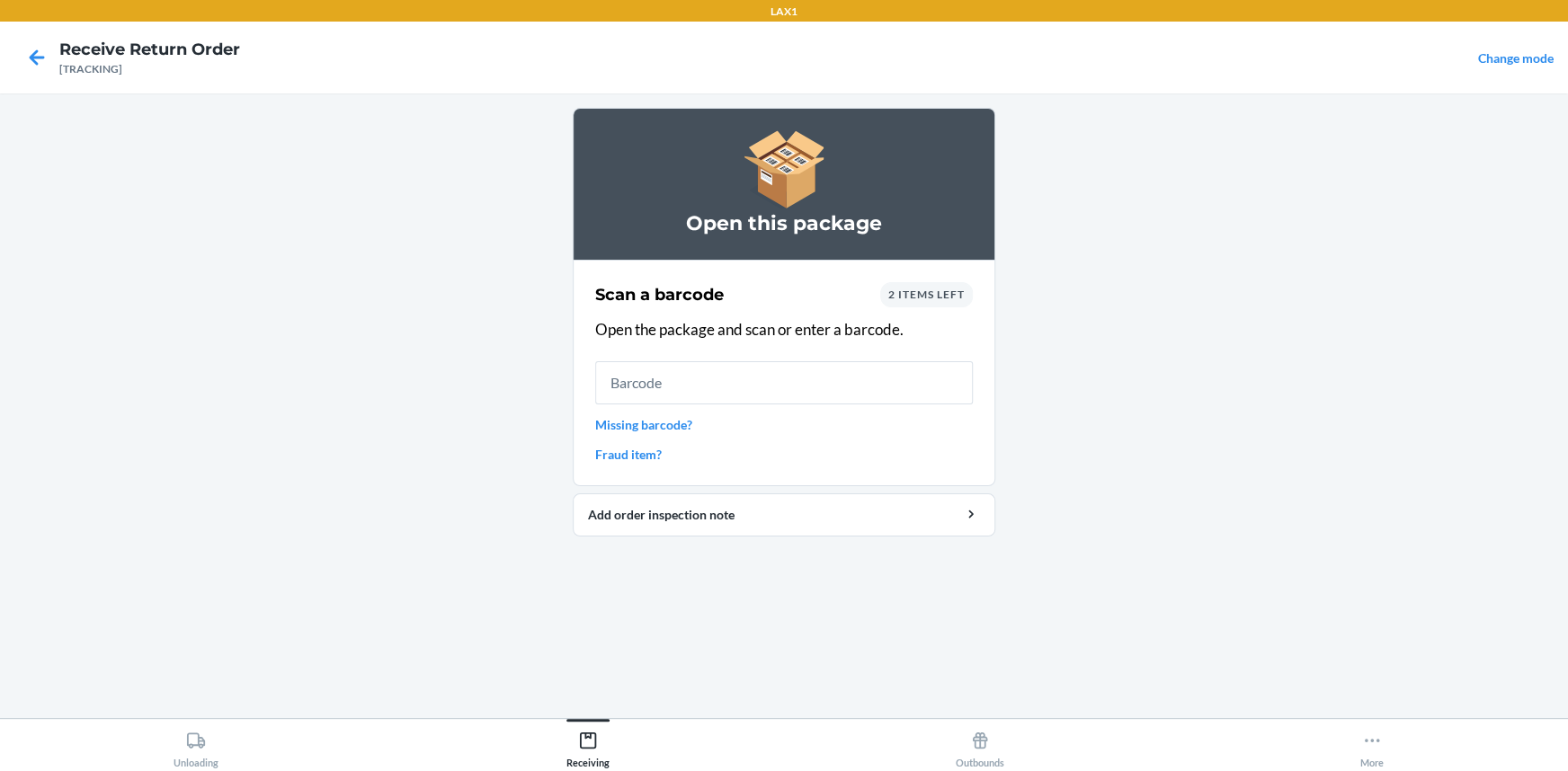 drag, startPoint x: 359, startPoint y: 359, endPoint x: 503, endPoint y: 318, distance: 149.72308 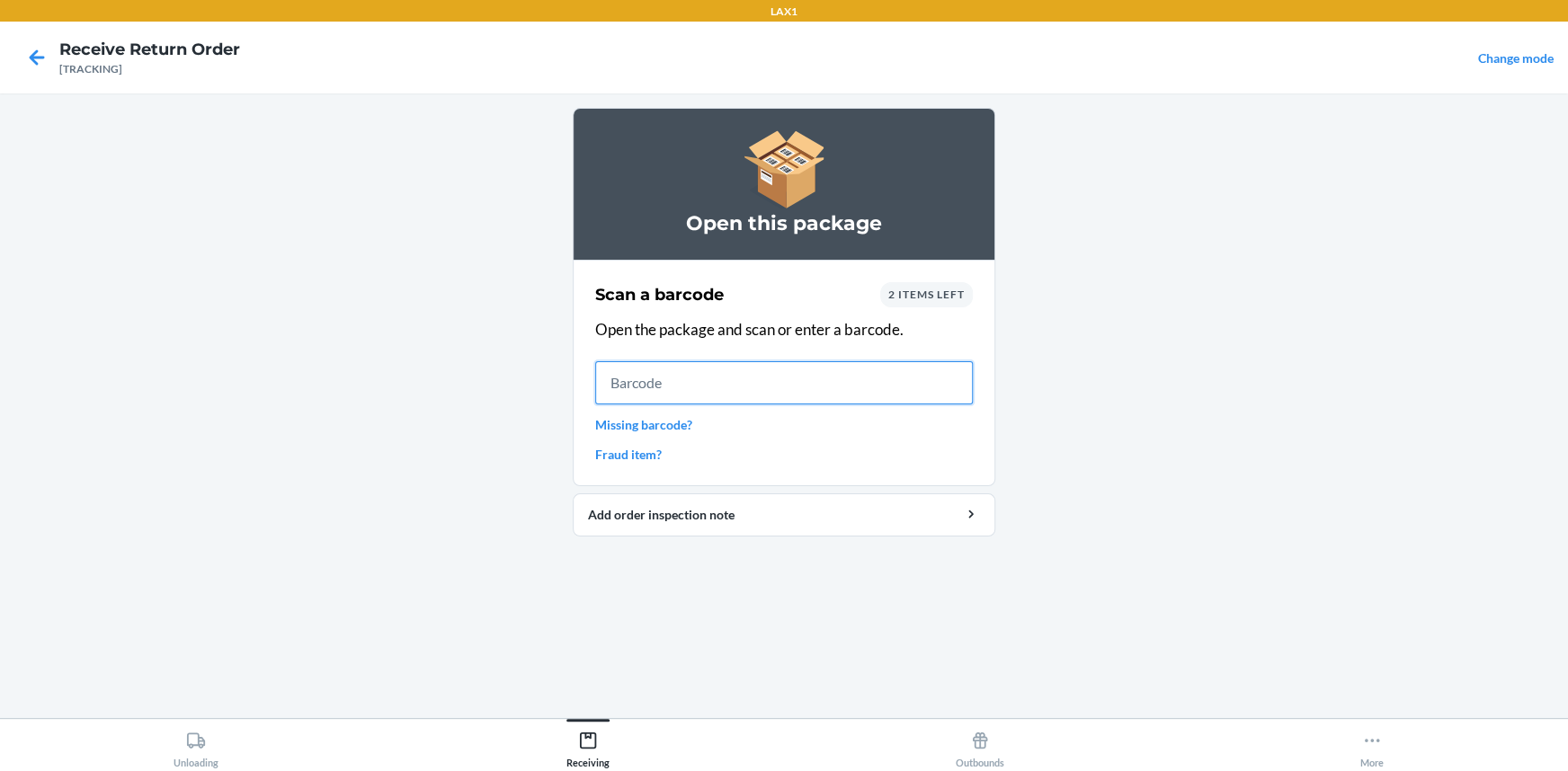 click at bounding box center (784, 383) 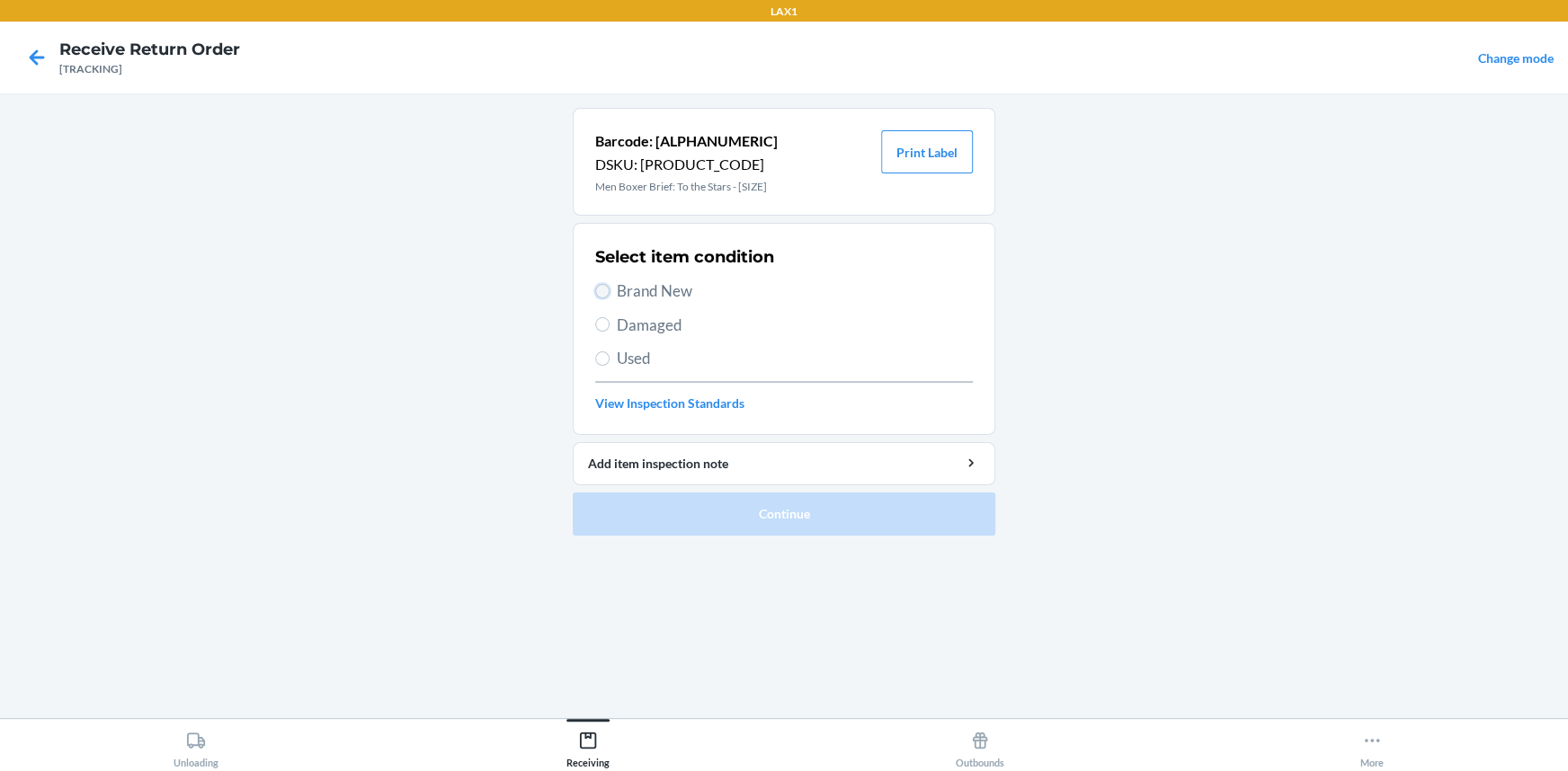 click on "Brand New" at bounding box center (602, 291) 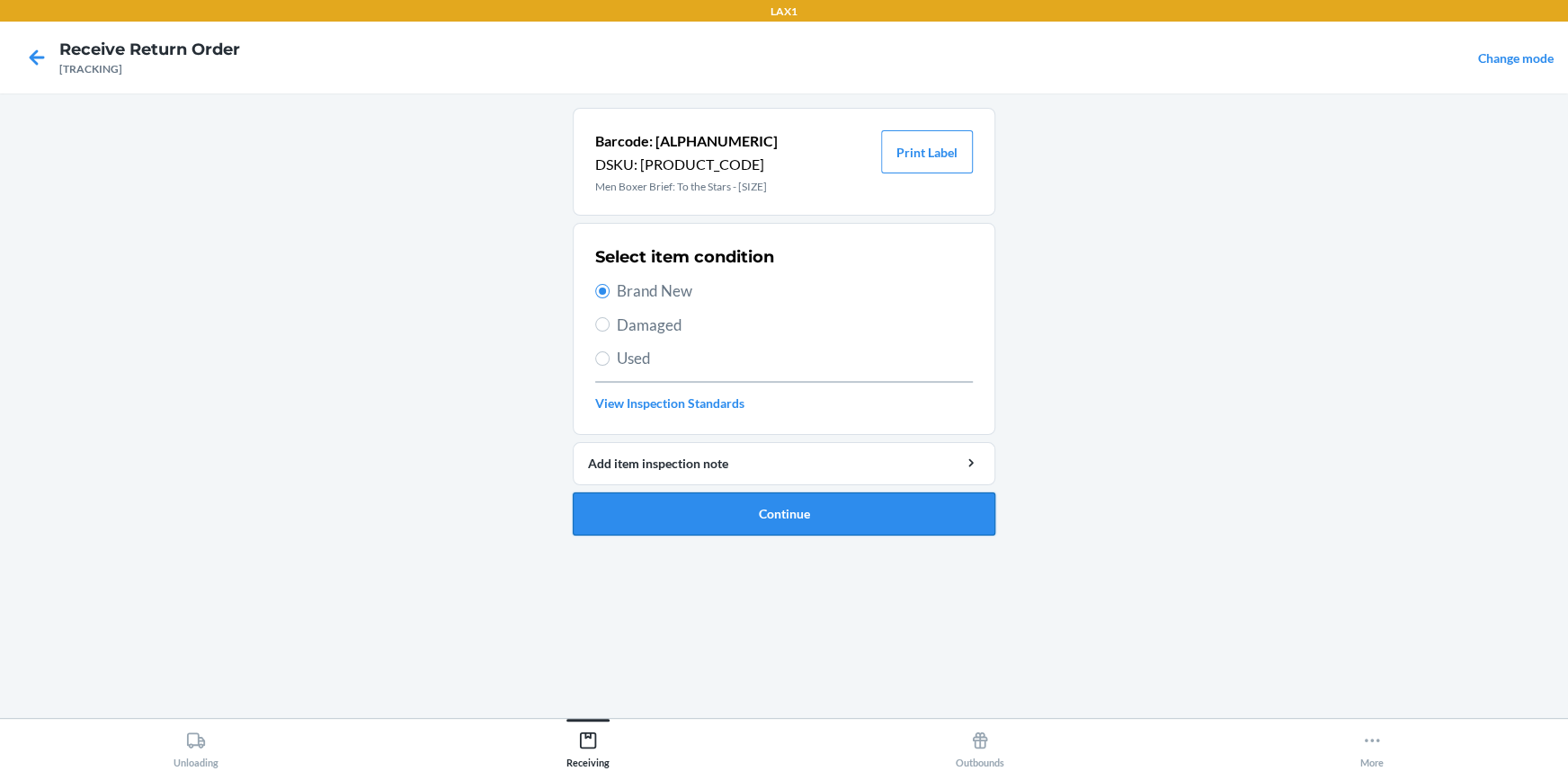 click on "Continue" at bounding box center [784, 514] 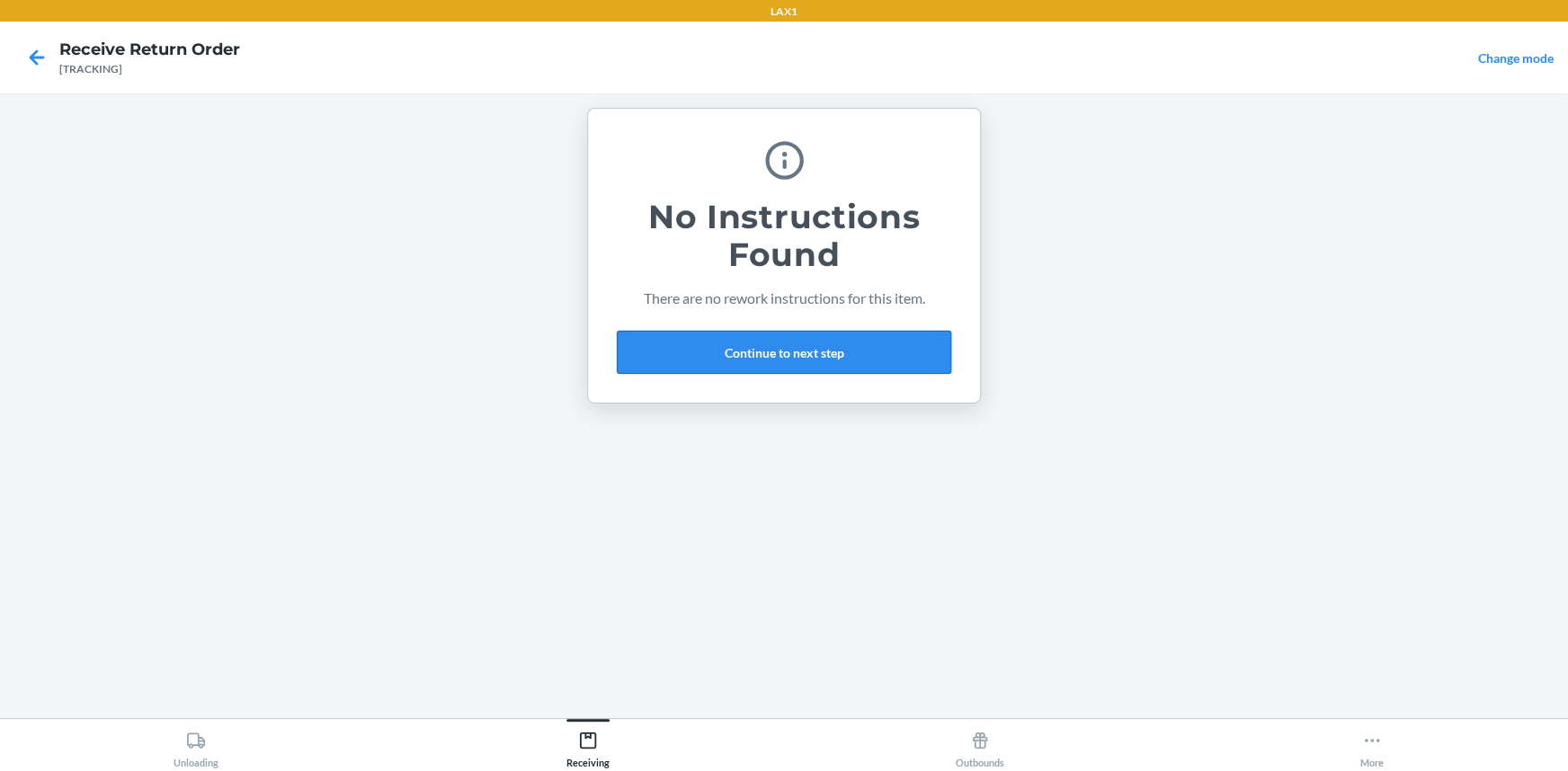 click on "Continue to next step" at bounding box center (784, 352) 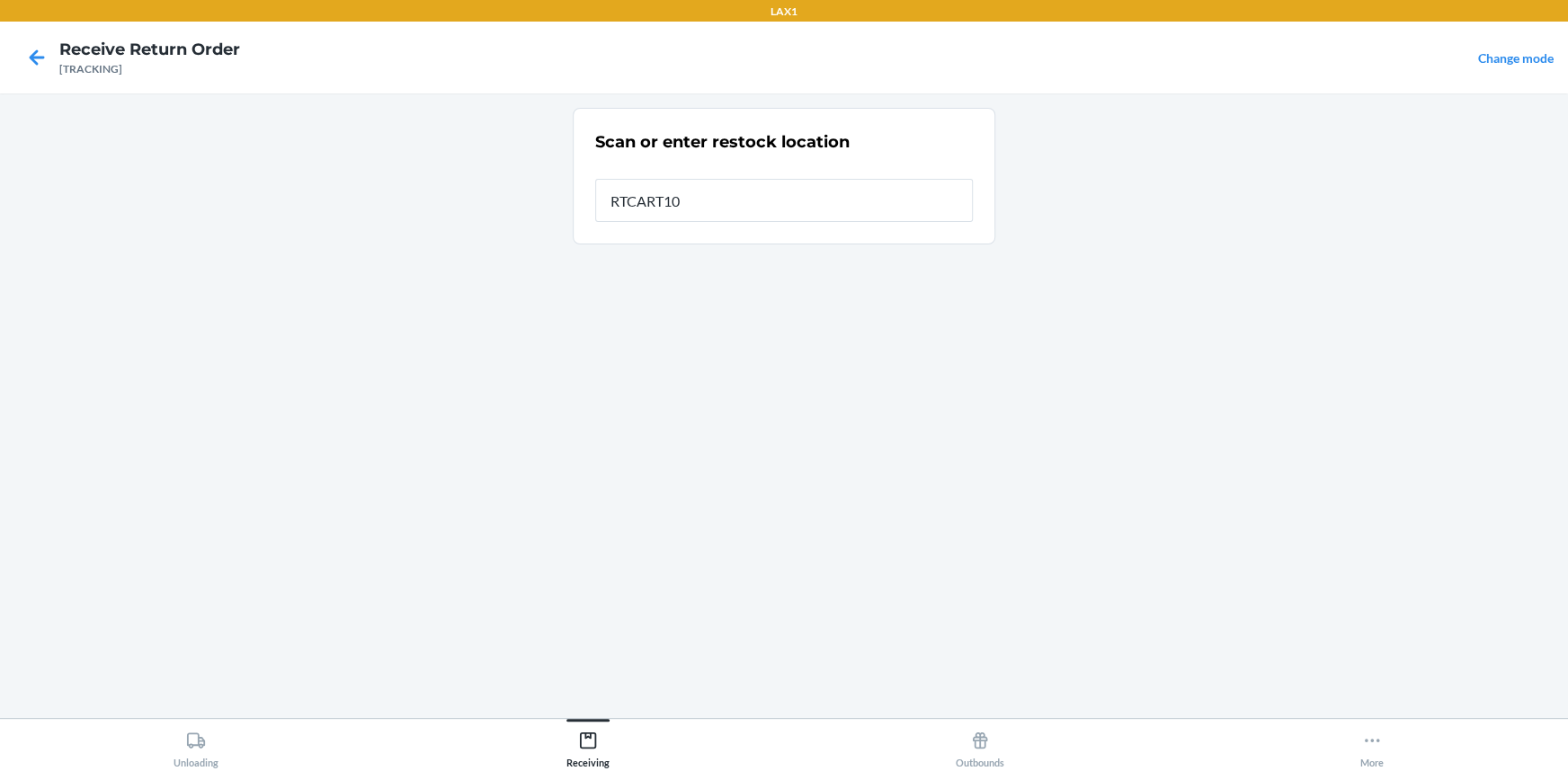 type on "RTCART100" 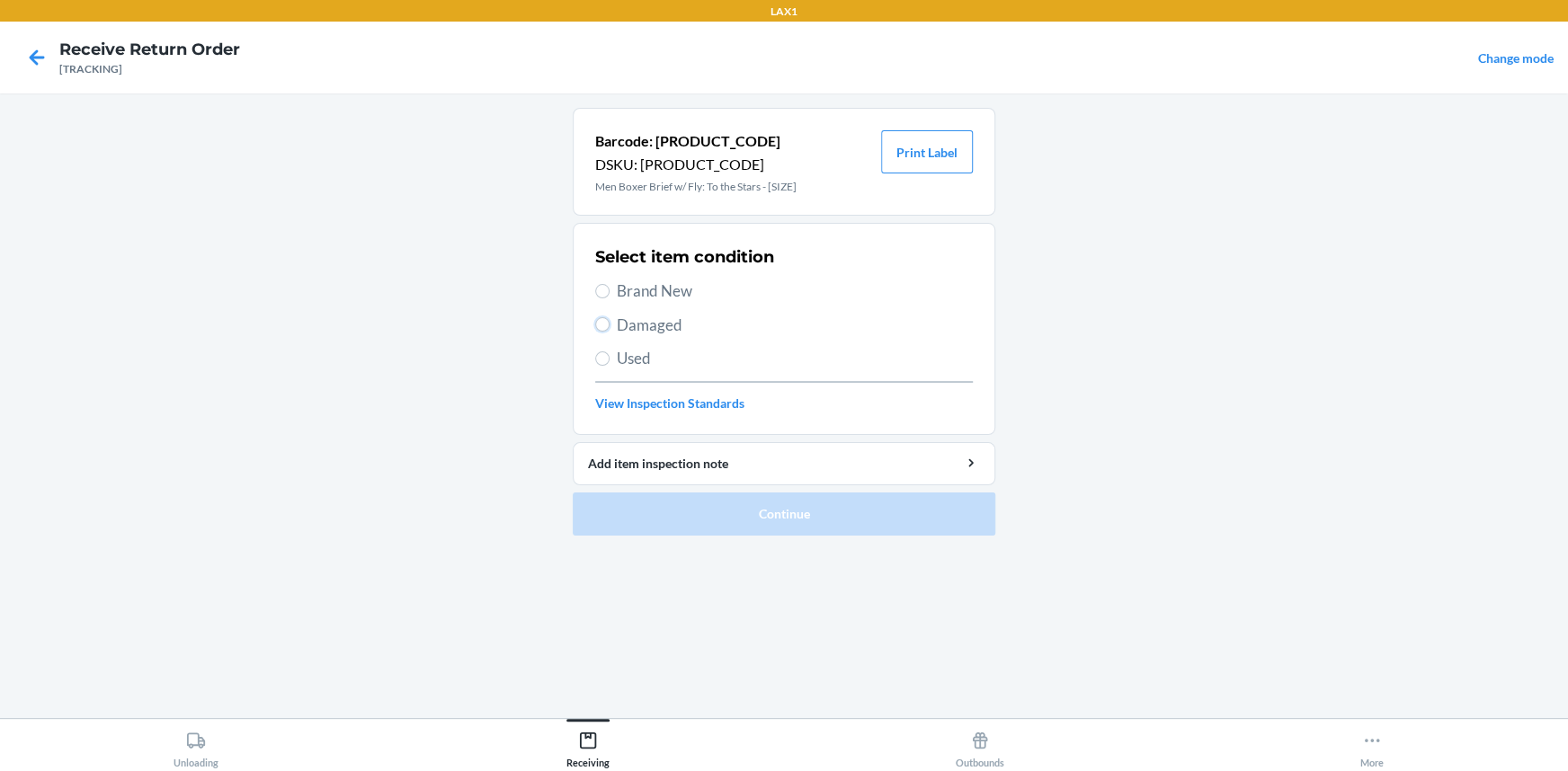drag, startPoint x: 601, startPoint y: 322, endPoint x: 602, endPoint y: 348, distance: 26.019224 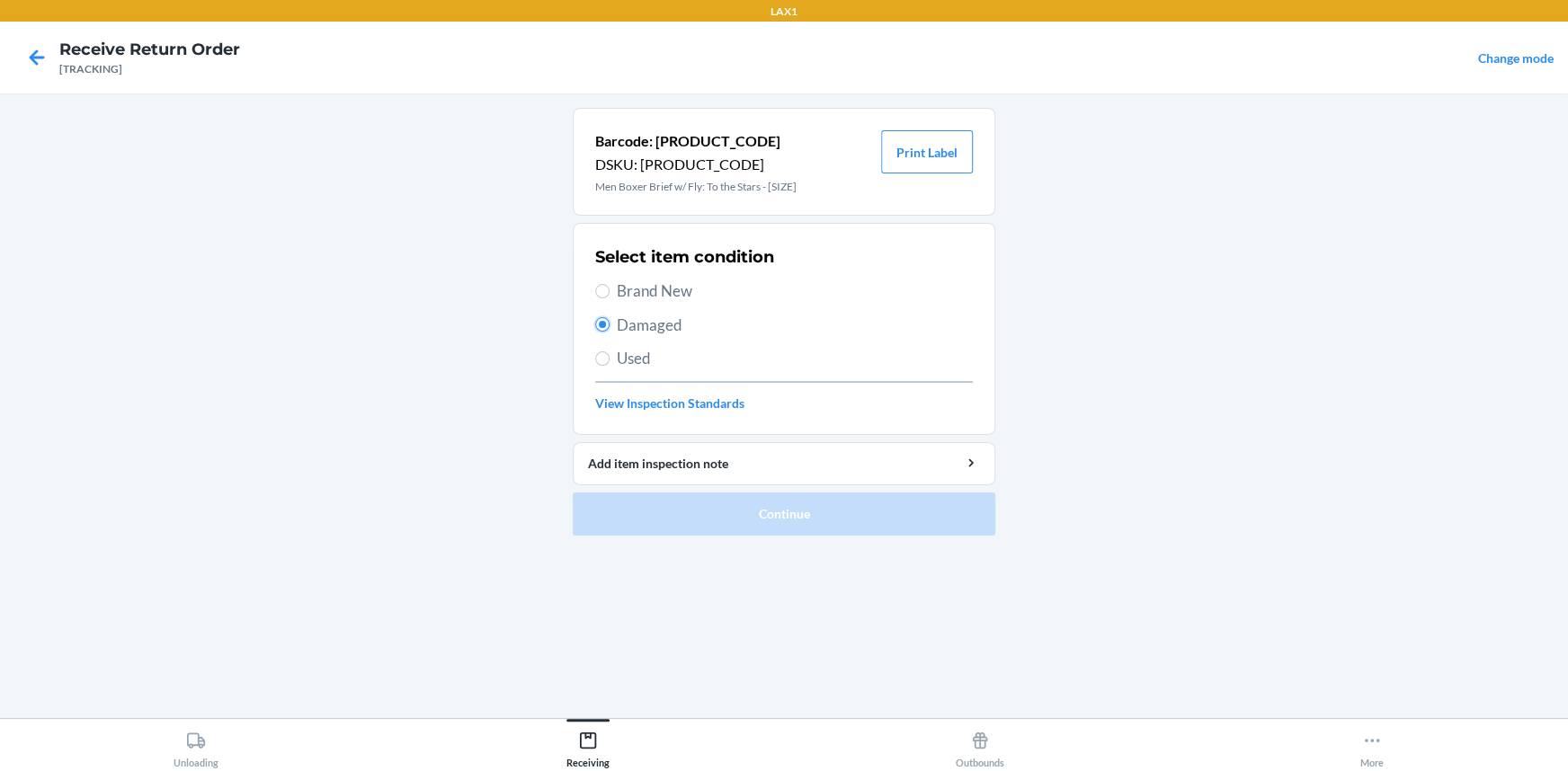 radio on "true" 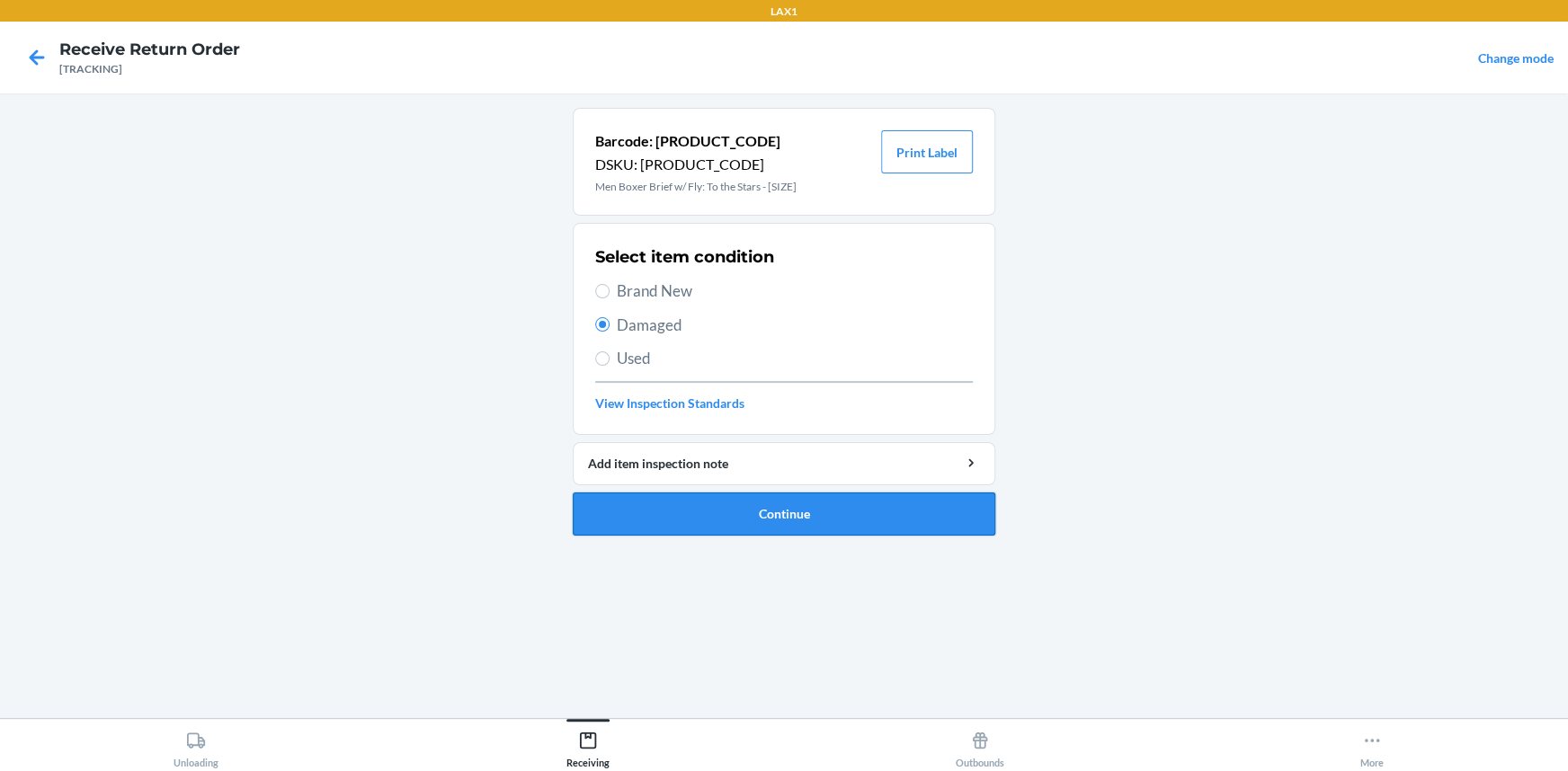 click on "Continue" at bounding box center (784, 514) 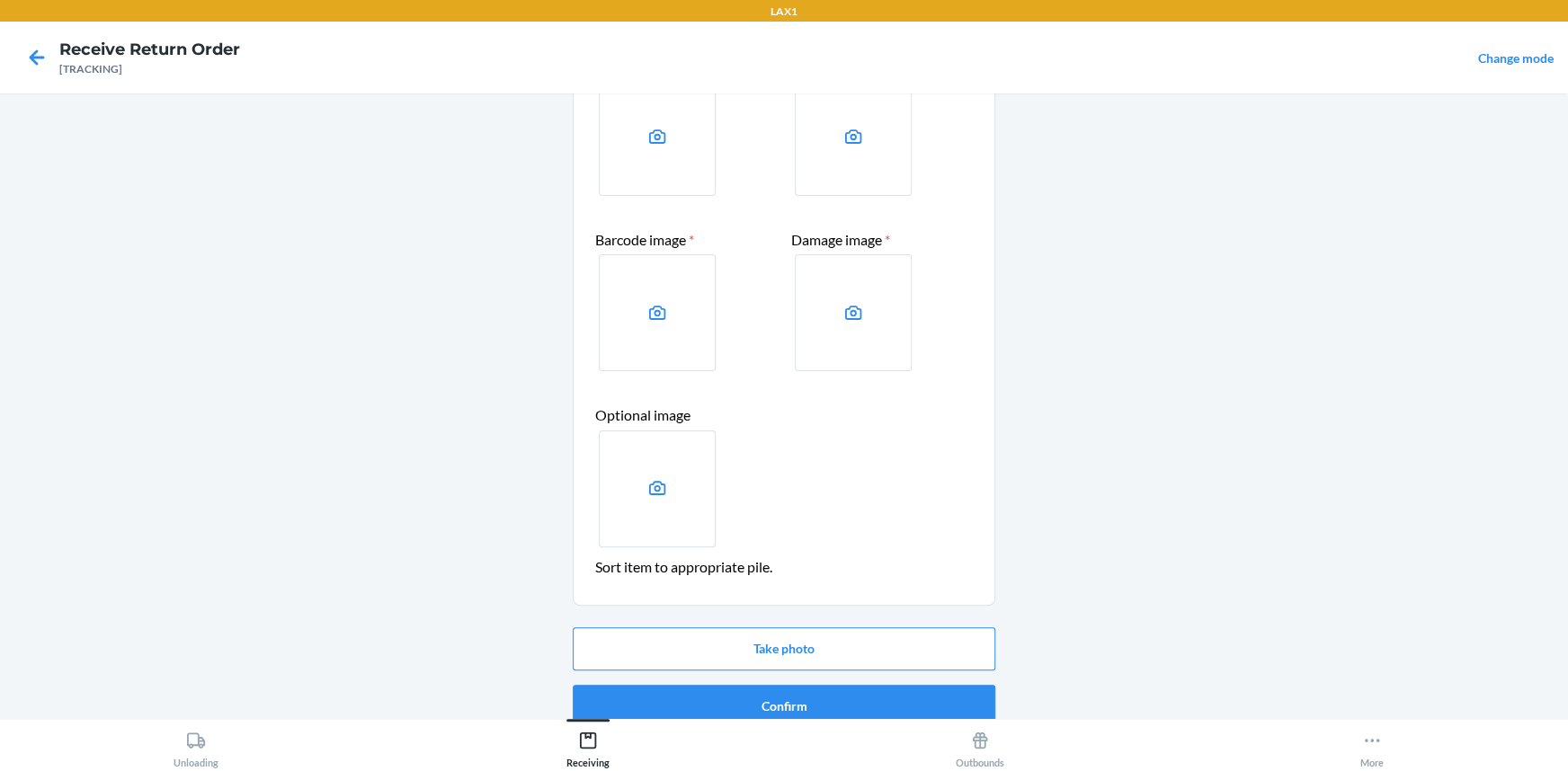 scroll, scrollTop: 163, scrollLeft: 0, axis: vertical 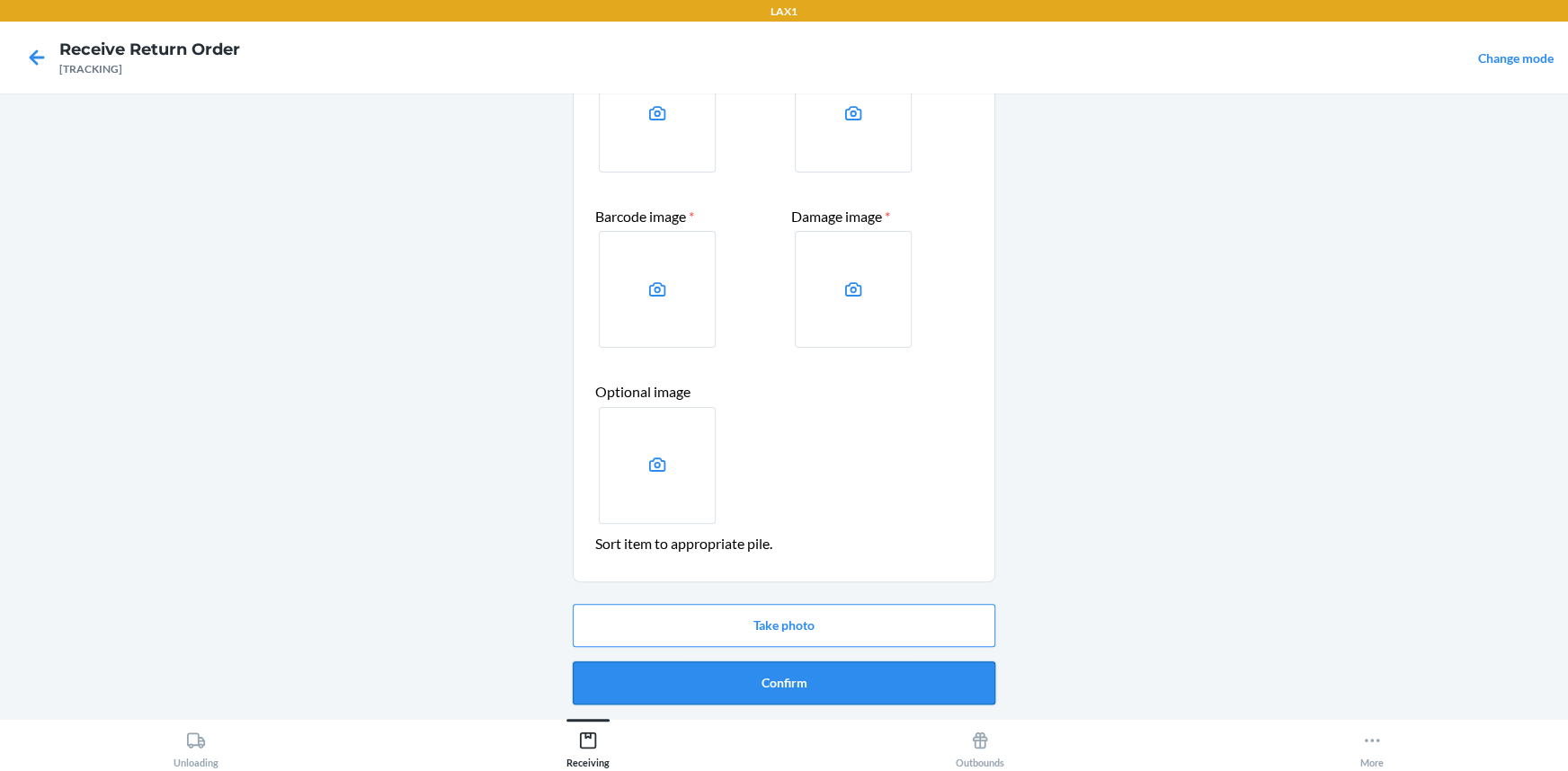 click on "Confirm" at bounding box center (784, 683) 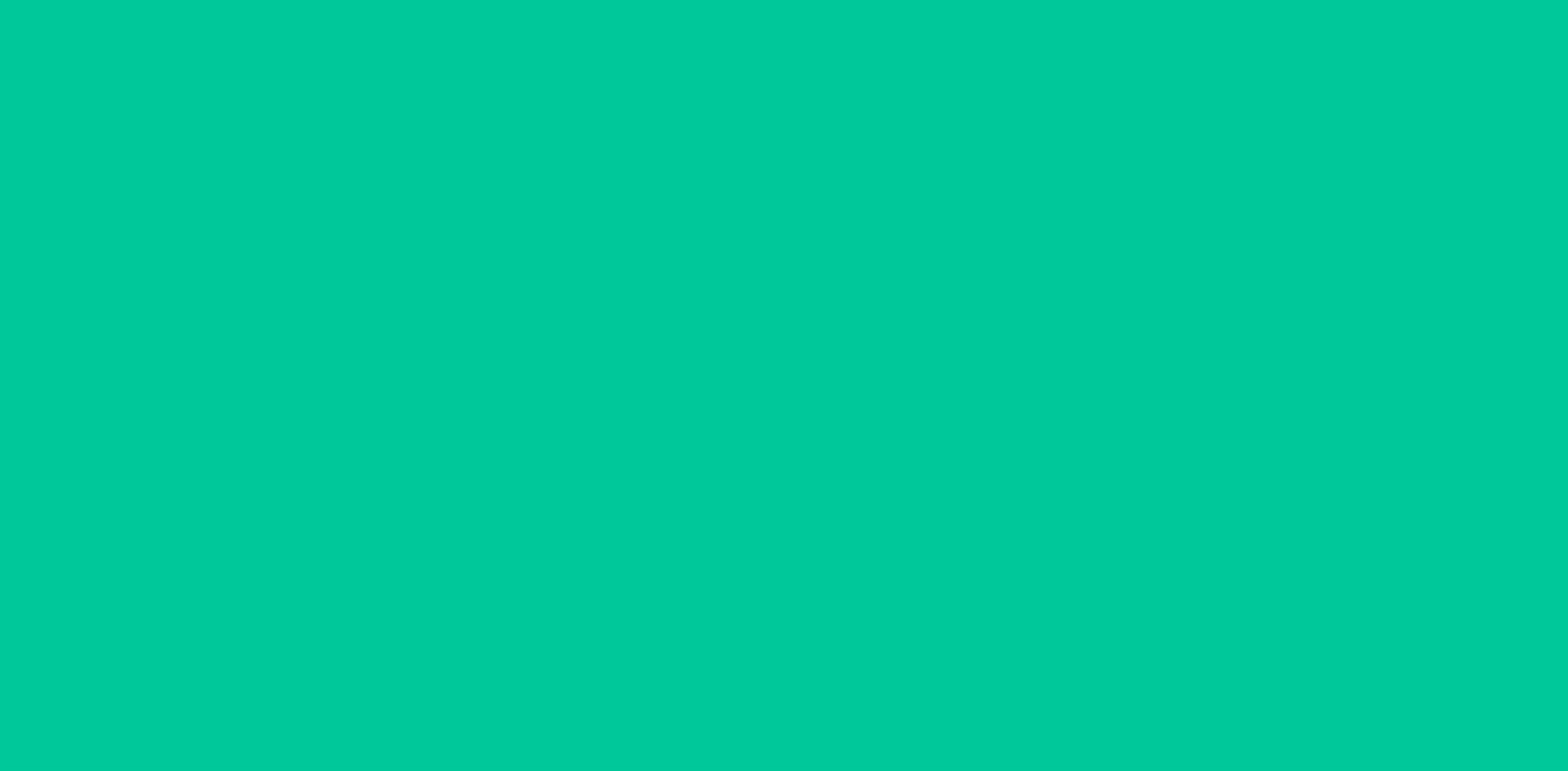 scroll, scrollTop: 0, scrollLeft: 0, axis: both 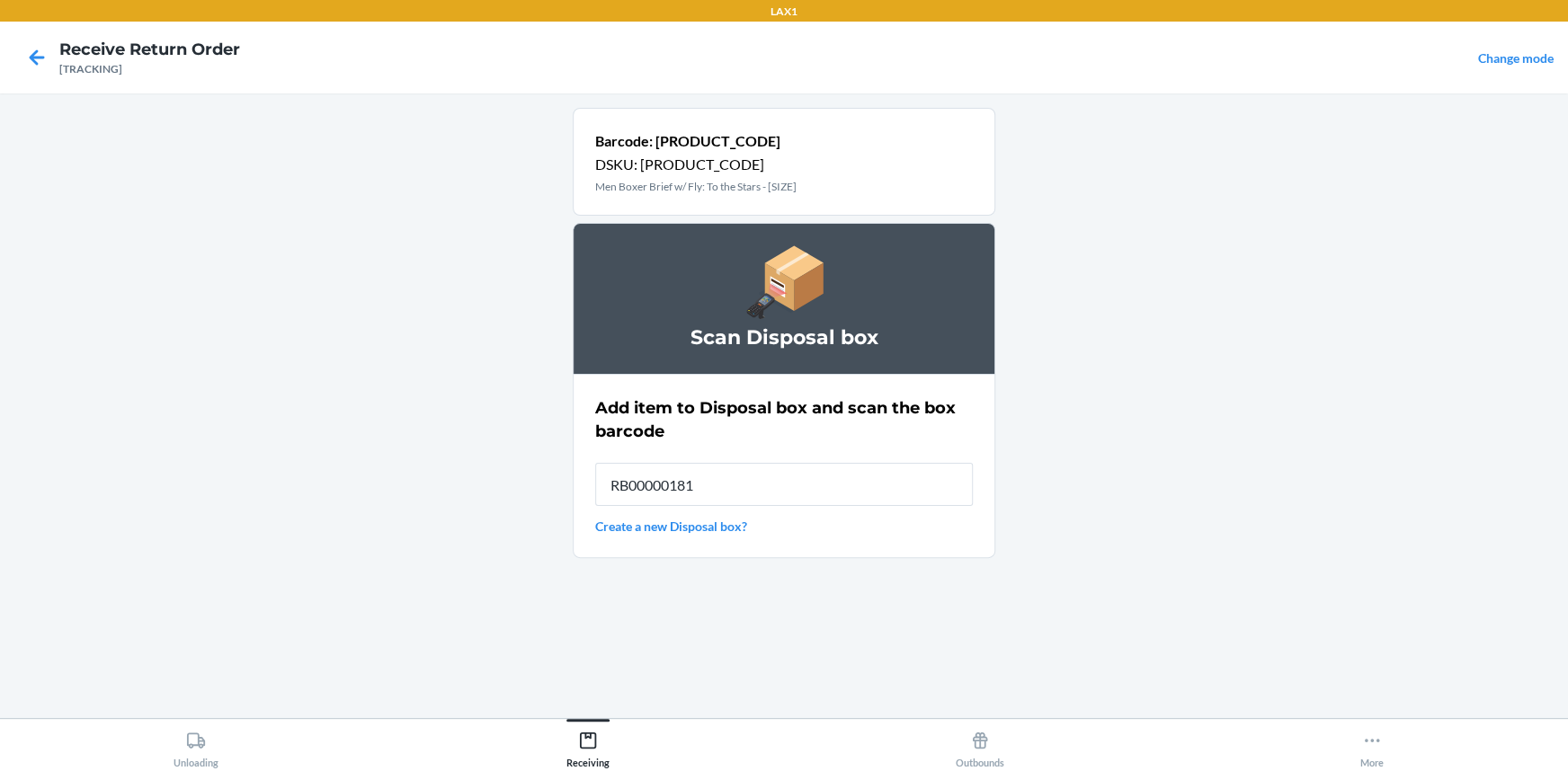 type on "RB000001815" 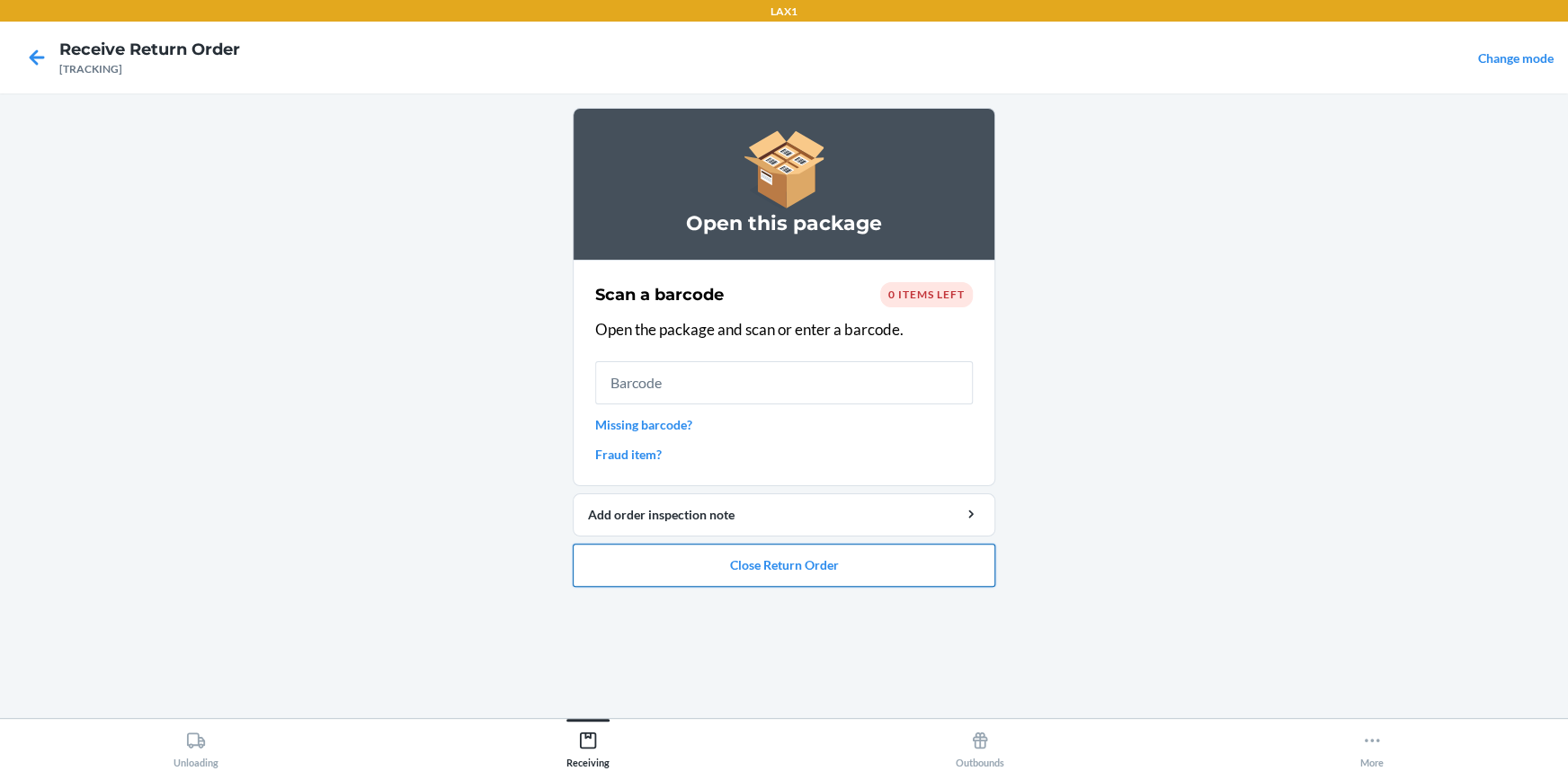 click on "Close Return Order" at bounding box center [784, 565] 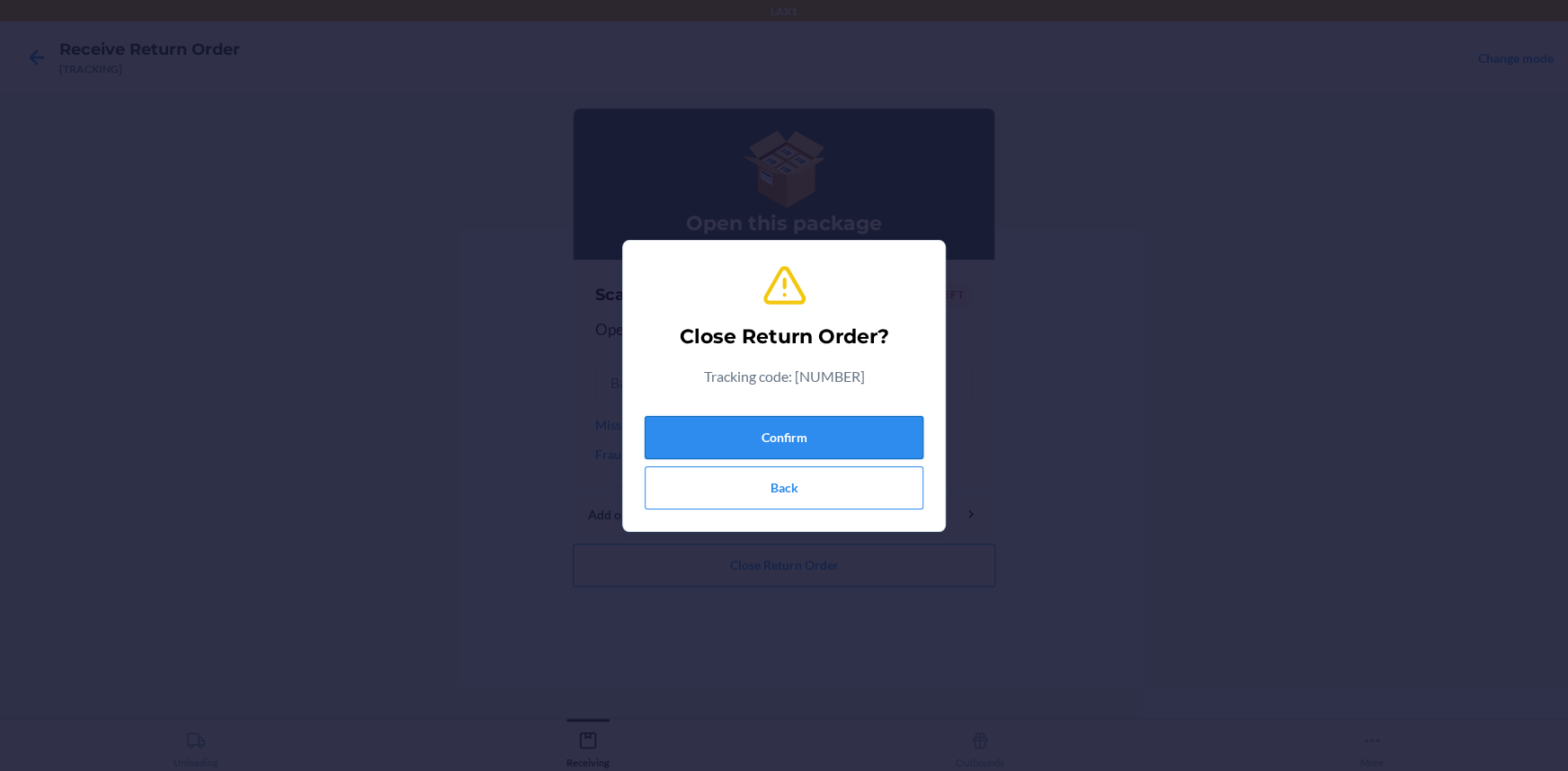 click on "Confirm" at bounding box center (784, 438) 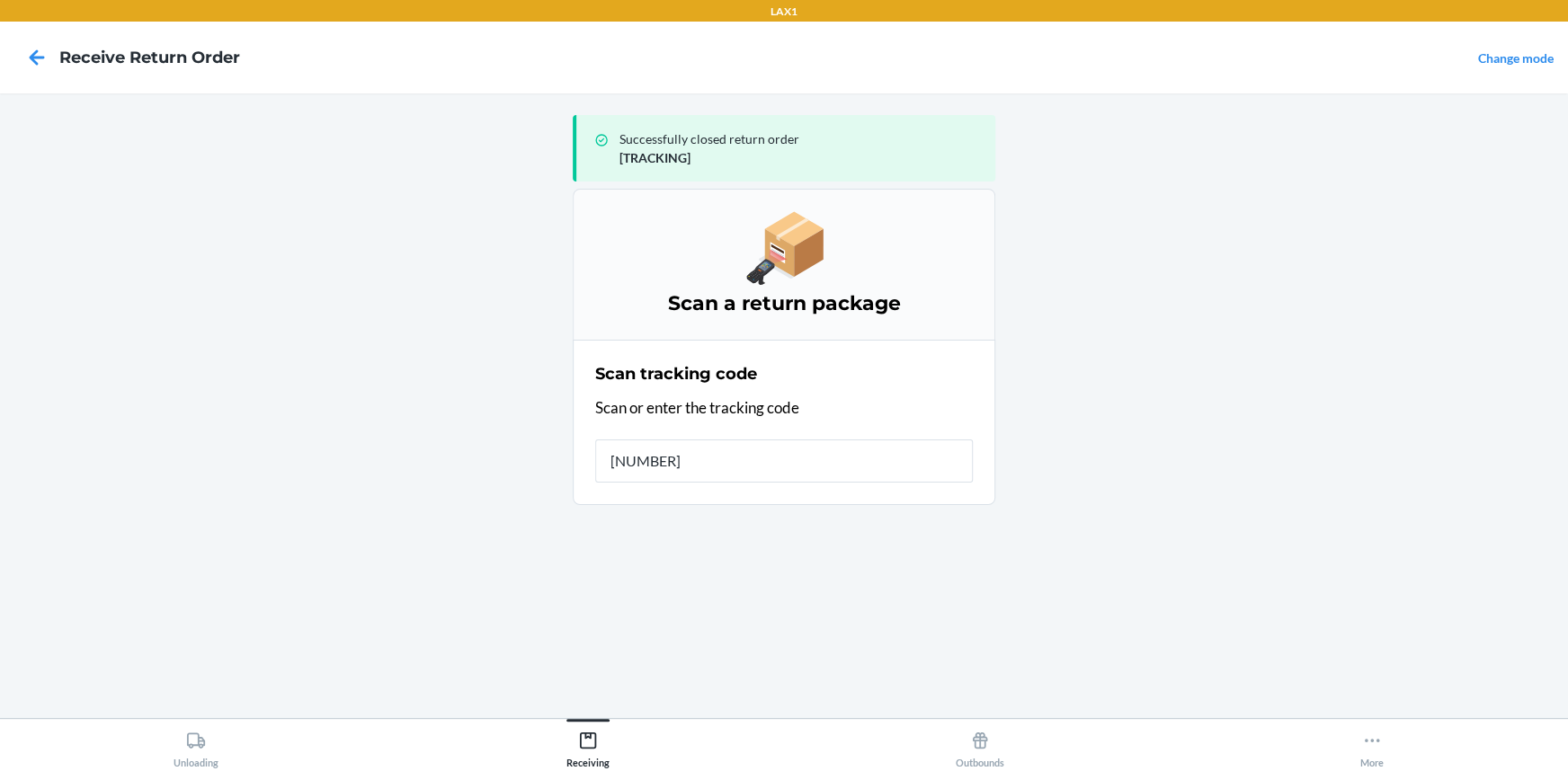 type on "[NUMBER]" 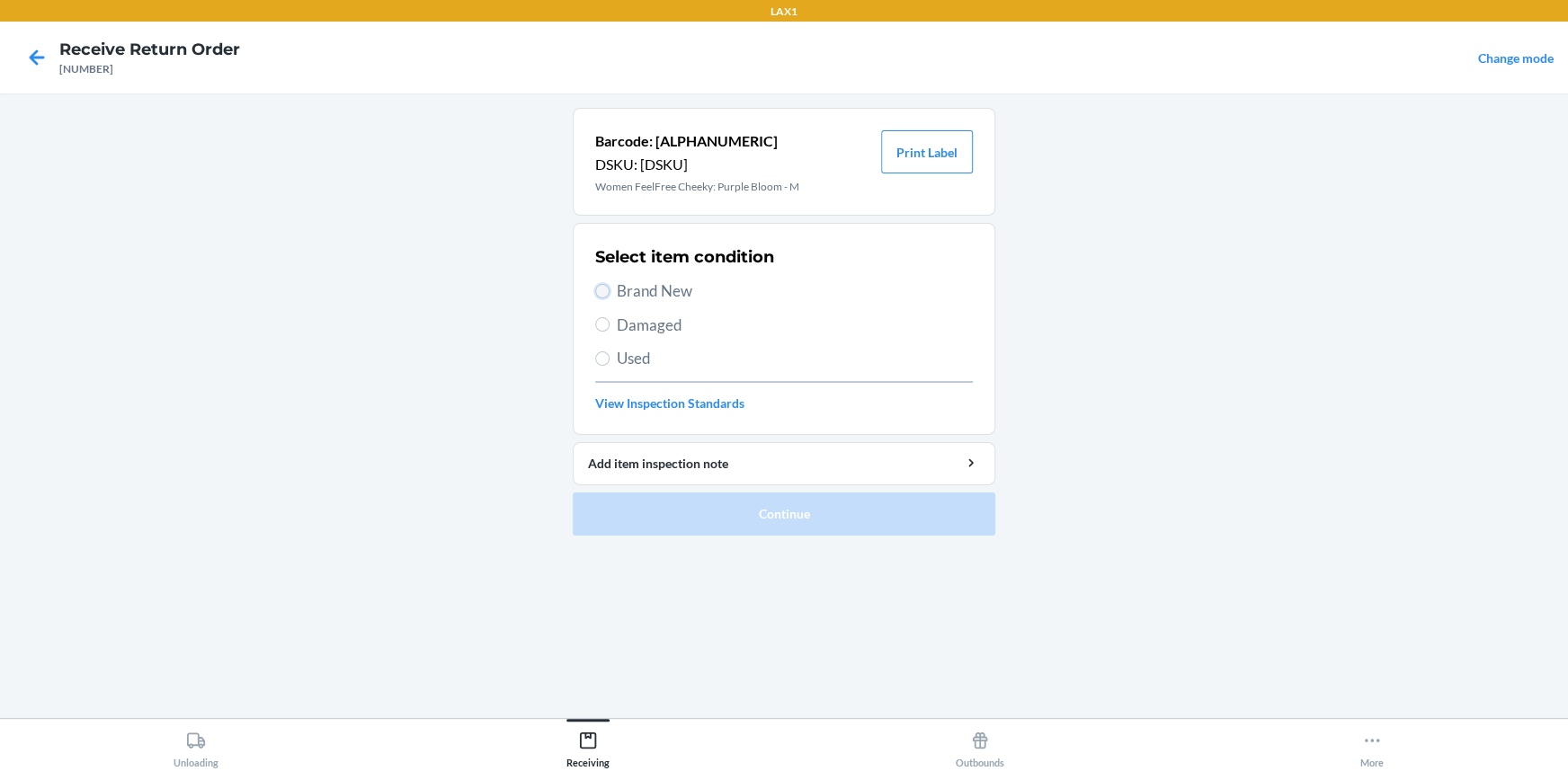 click on "Brand New" at bounding box center (602, 291) 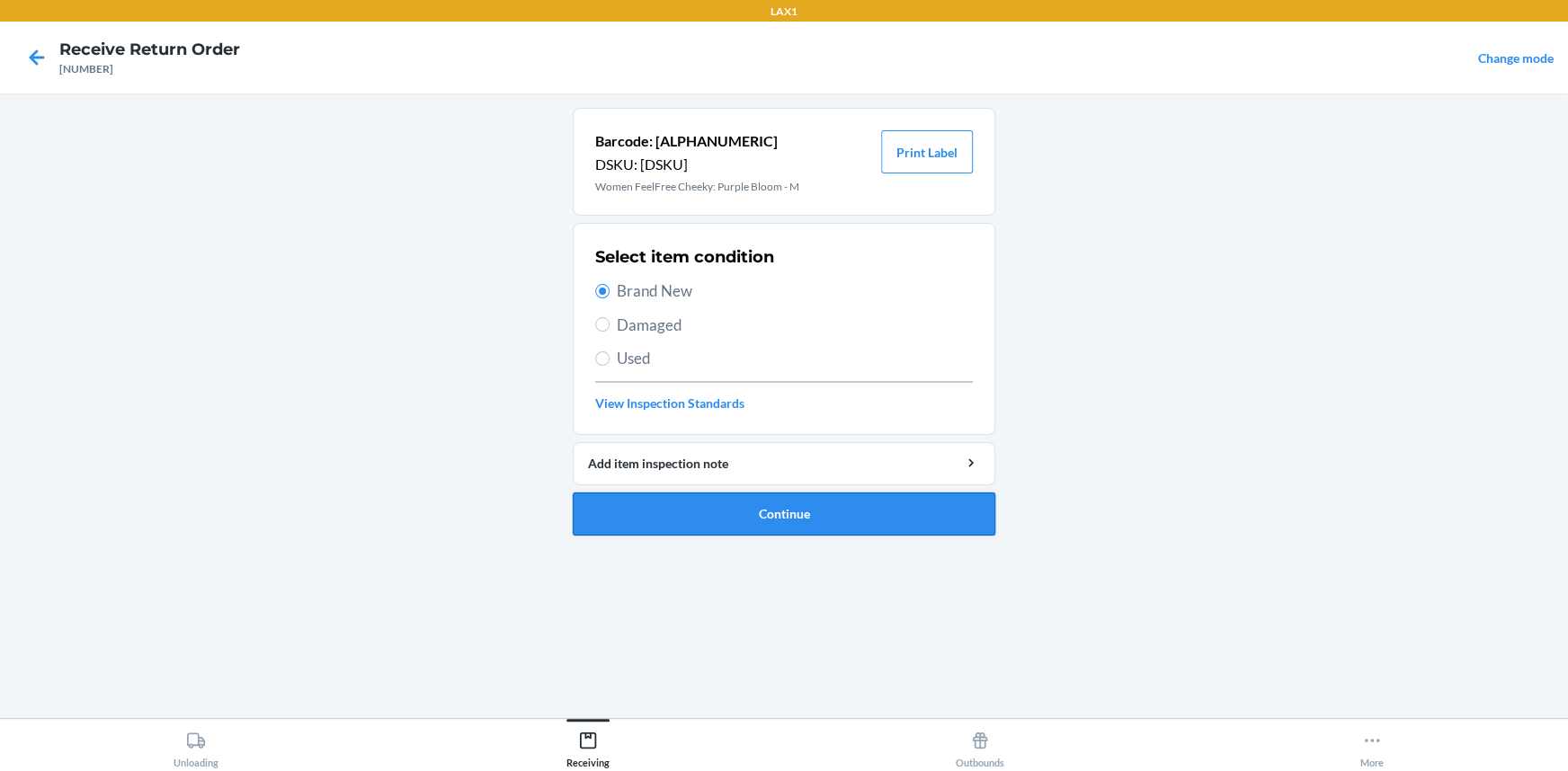 drag, startPoint x: 709, startPoint y: 514, endPoint x: 703, endPoint y: 503, distance: 12.529964 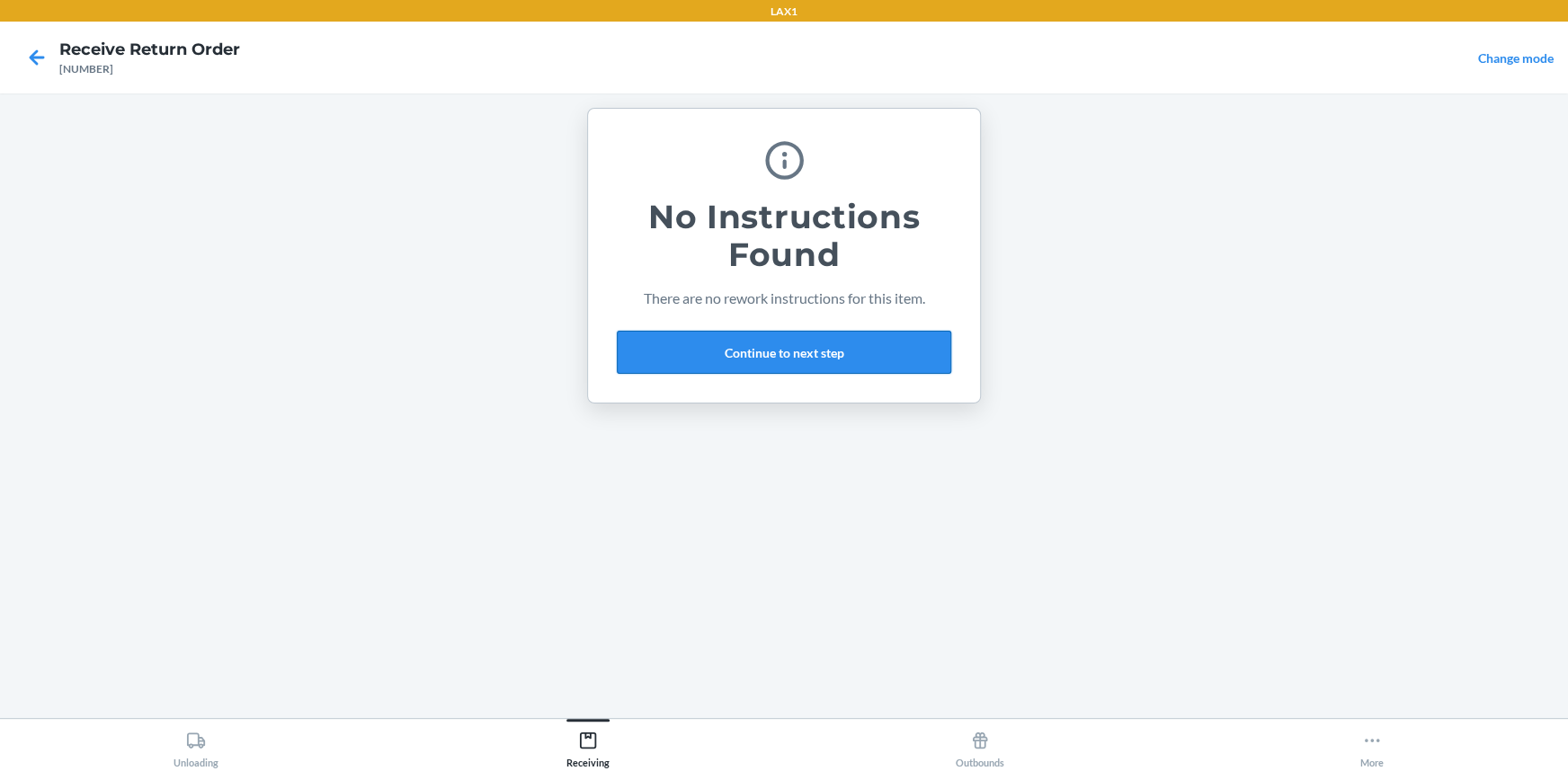 click on "Continue to next step" at bounding box center (784, 352) 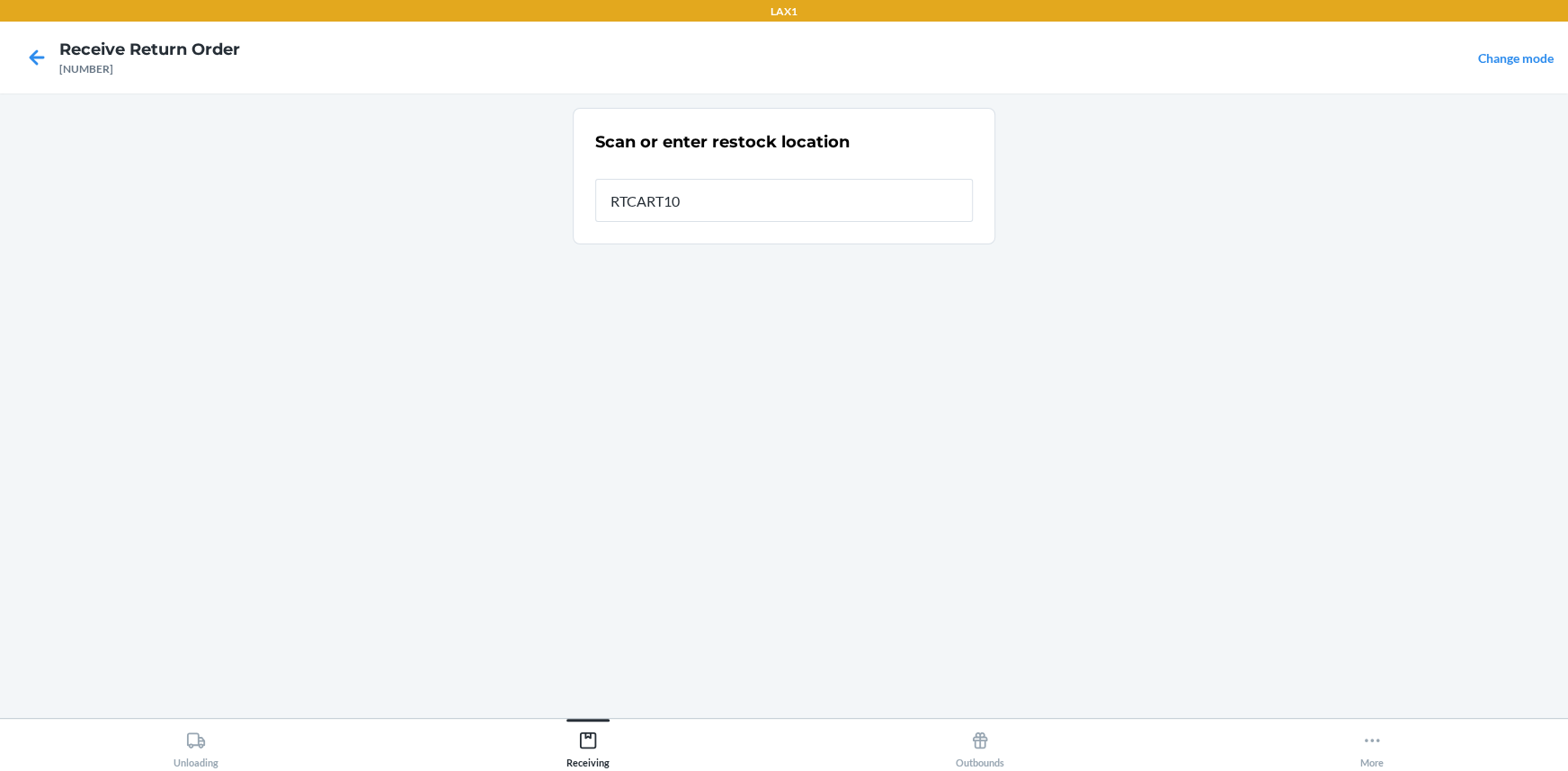 type on "RTCART100" 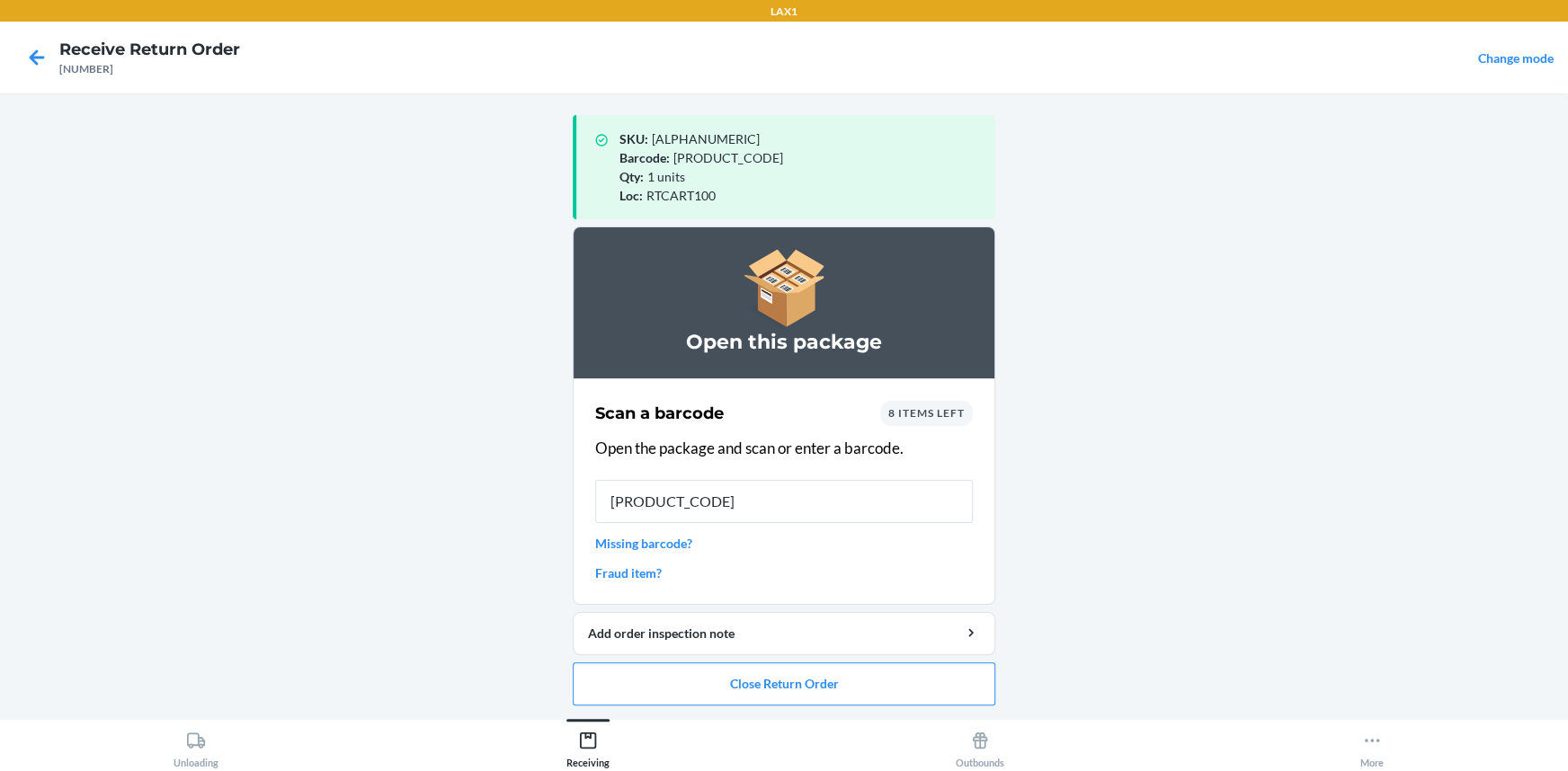 type on "[PRODUCT_CODE]" 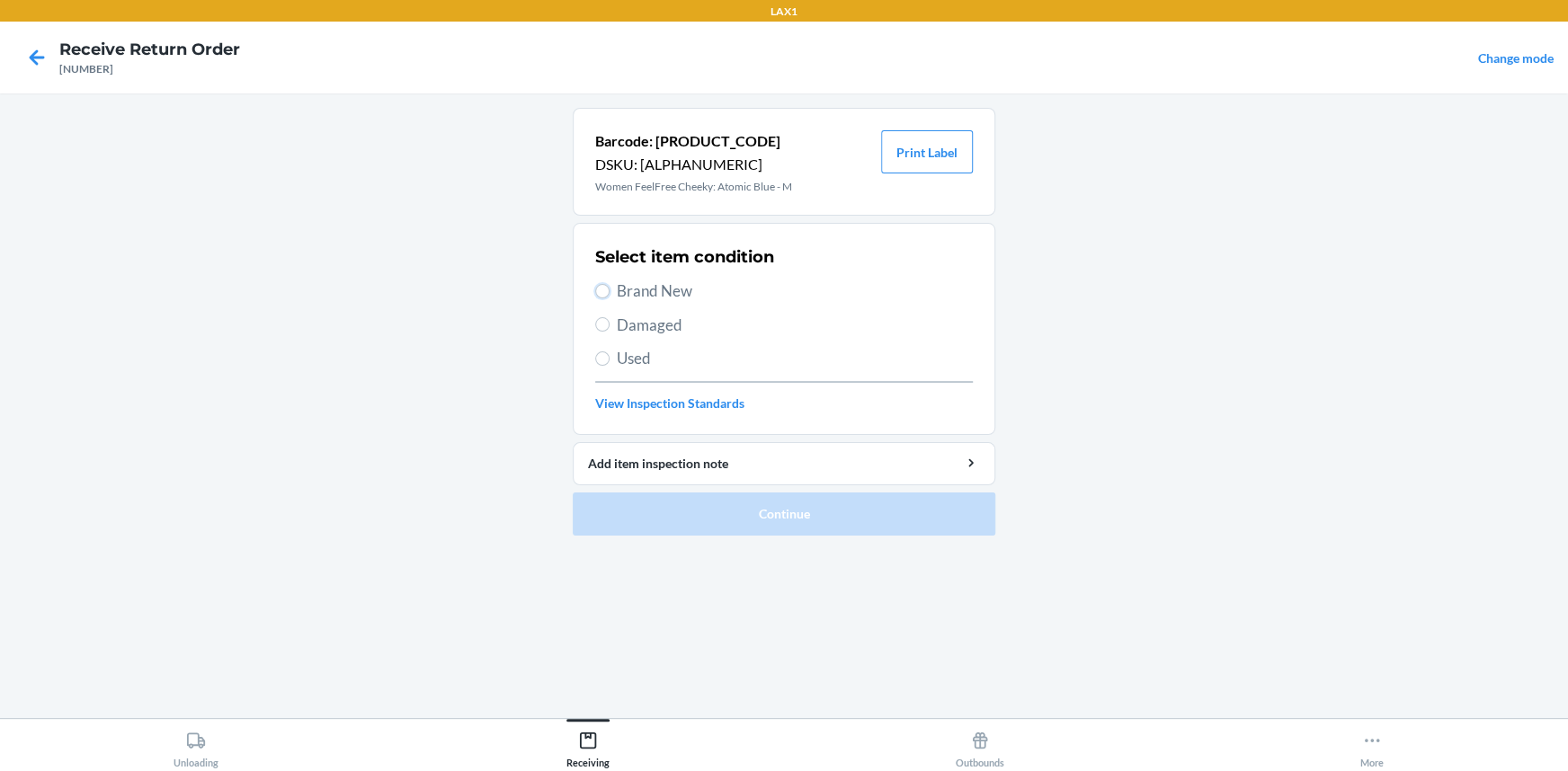 drag, startPoint x: 604, startPoint y: 288, endPoint x: 621, endPoint y: 328, distance: 43.4626 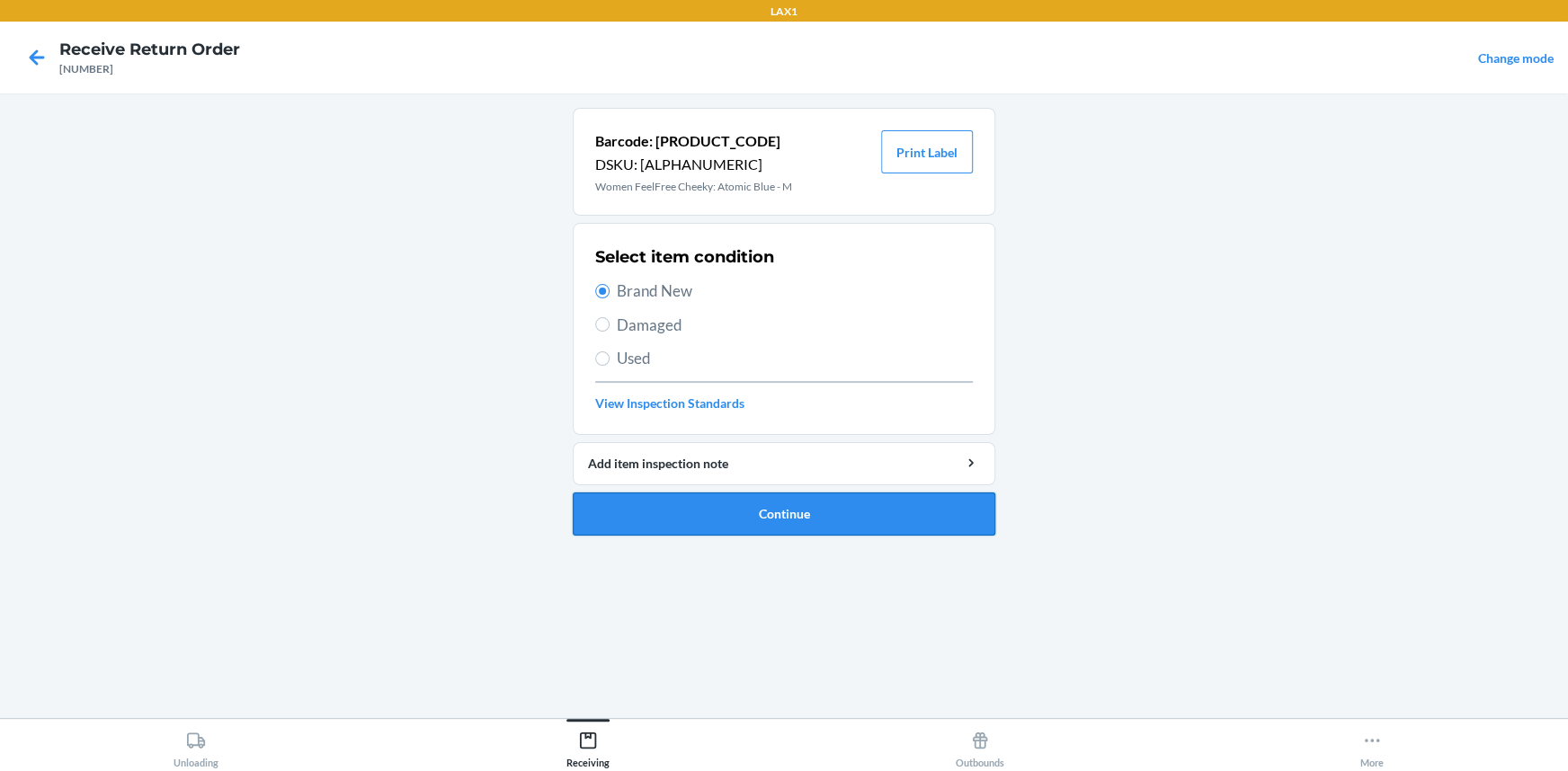 click on "Continue" at bounding box center [784, 514] 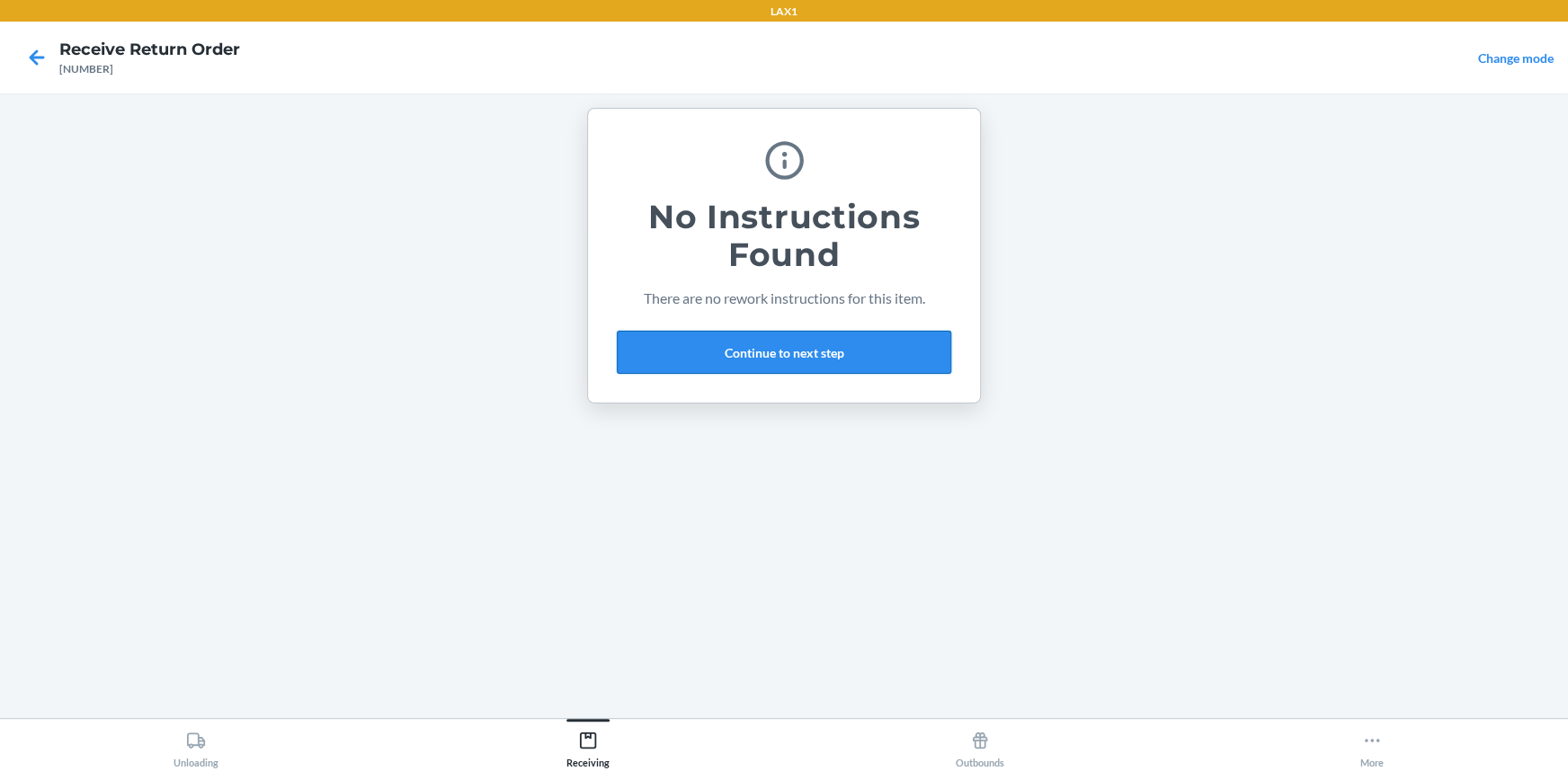 click on "Continue to next step" at bounding box center (784, 352) 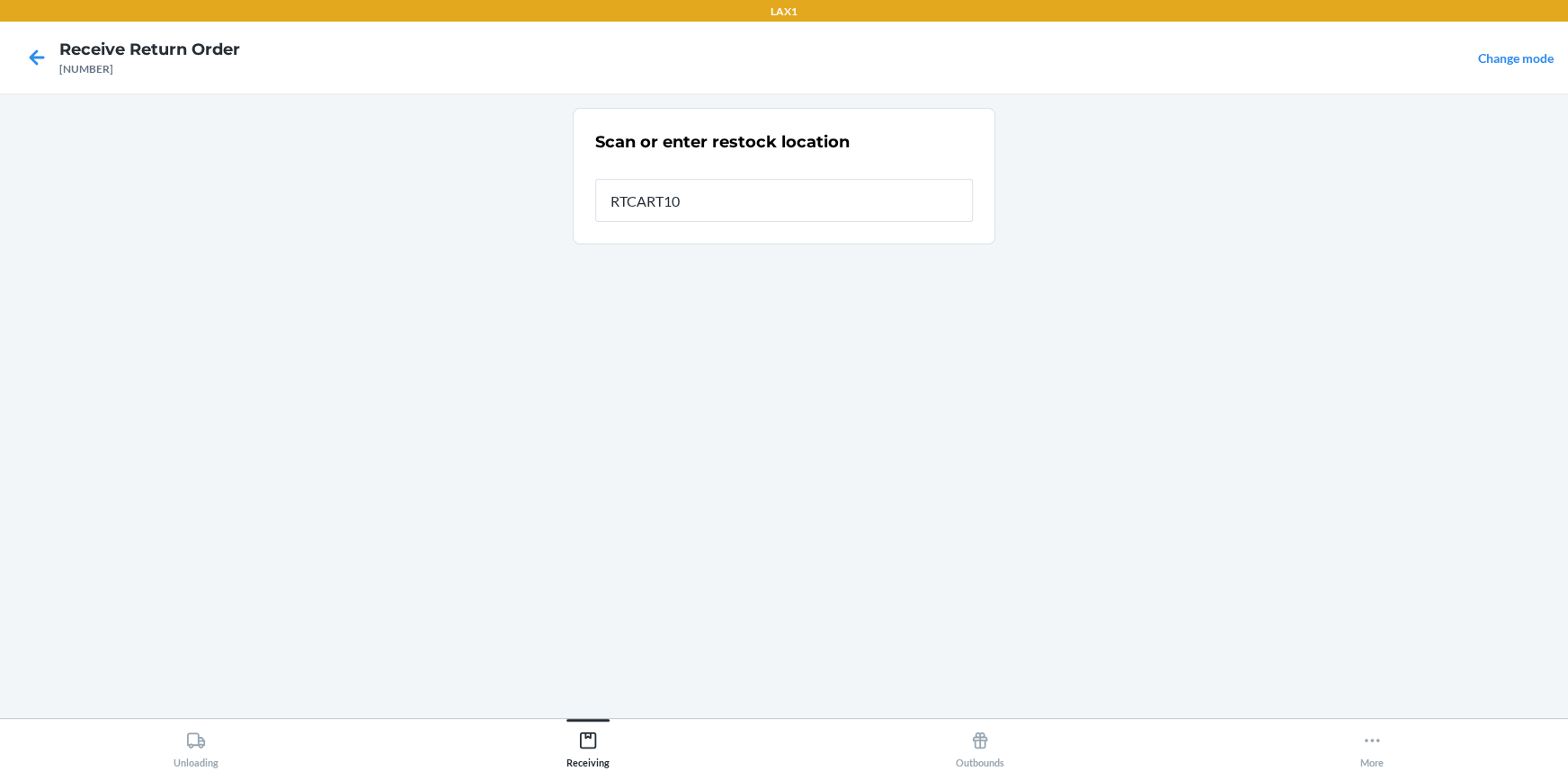 type on "RTCART100" 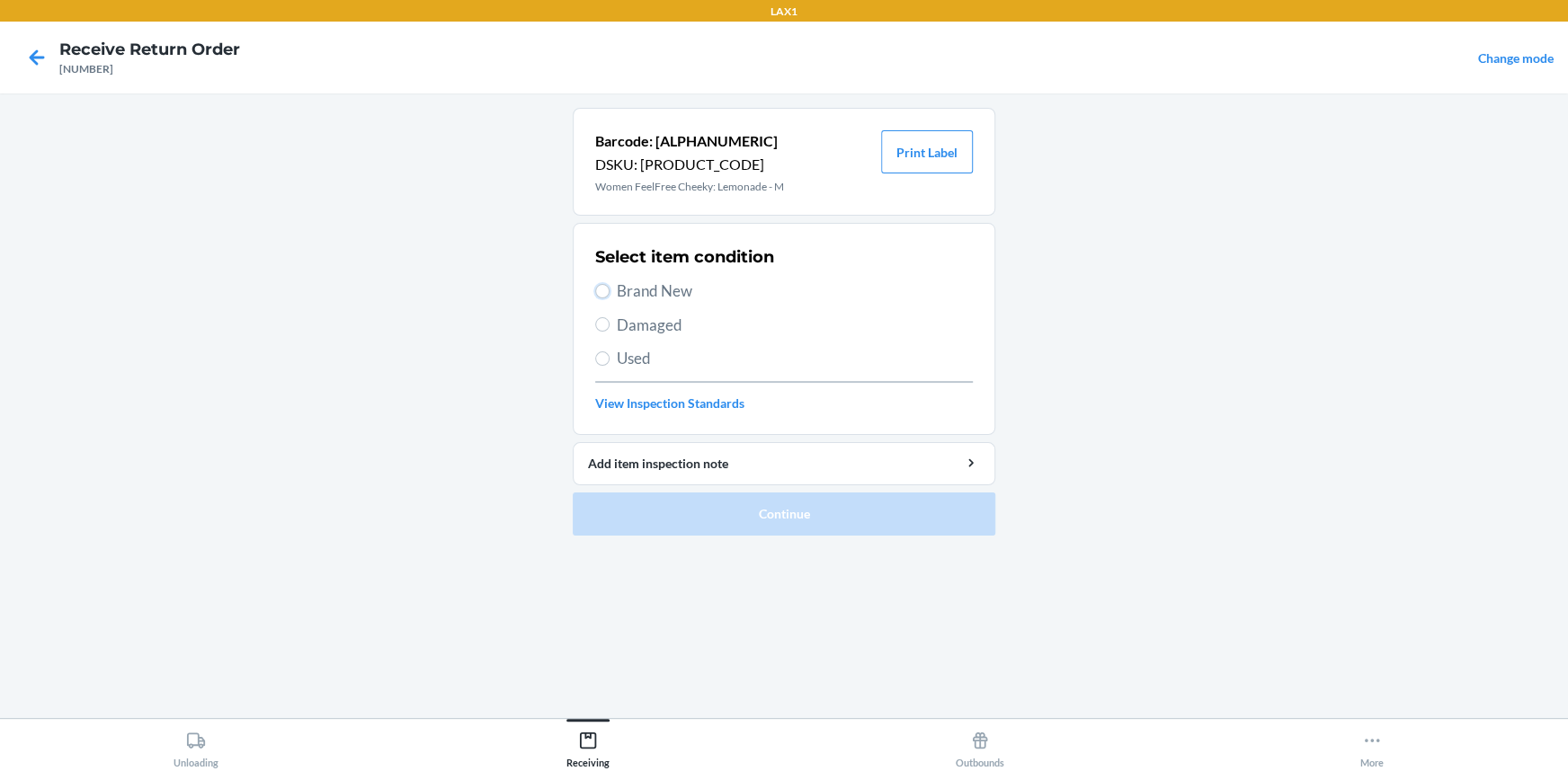 drag, startPoint x: 602, startPoint y: 287, endPoint x: 631, endPoint y: 346, distance: 65.74192 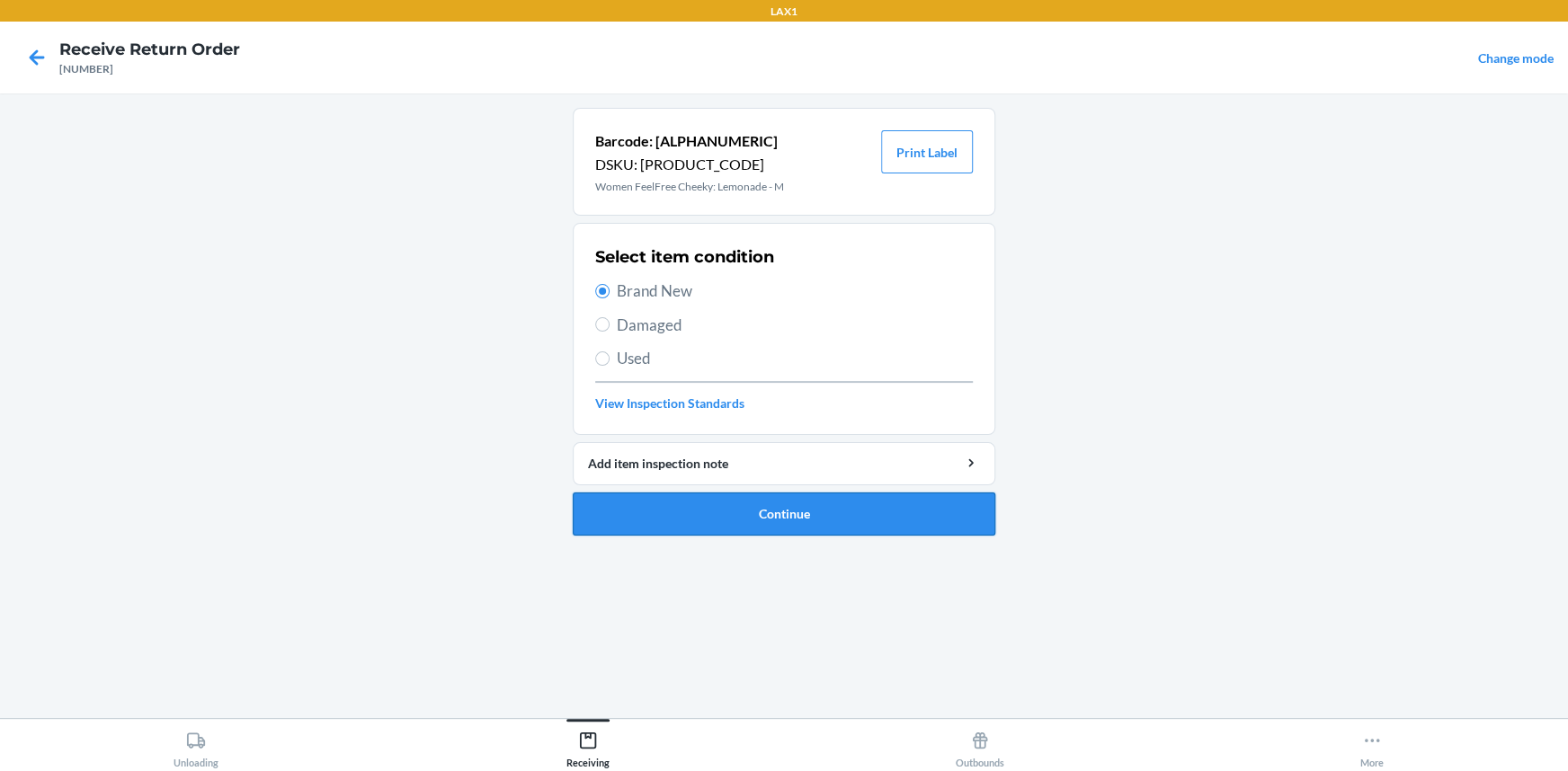 click on "Continue" at bounding box center [784, 514] 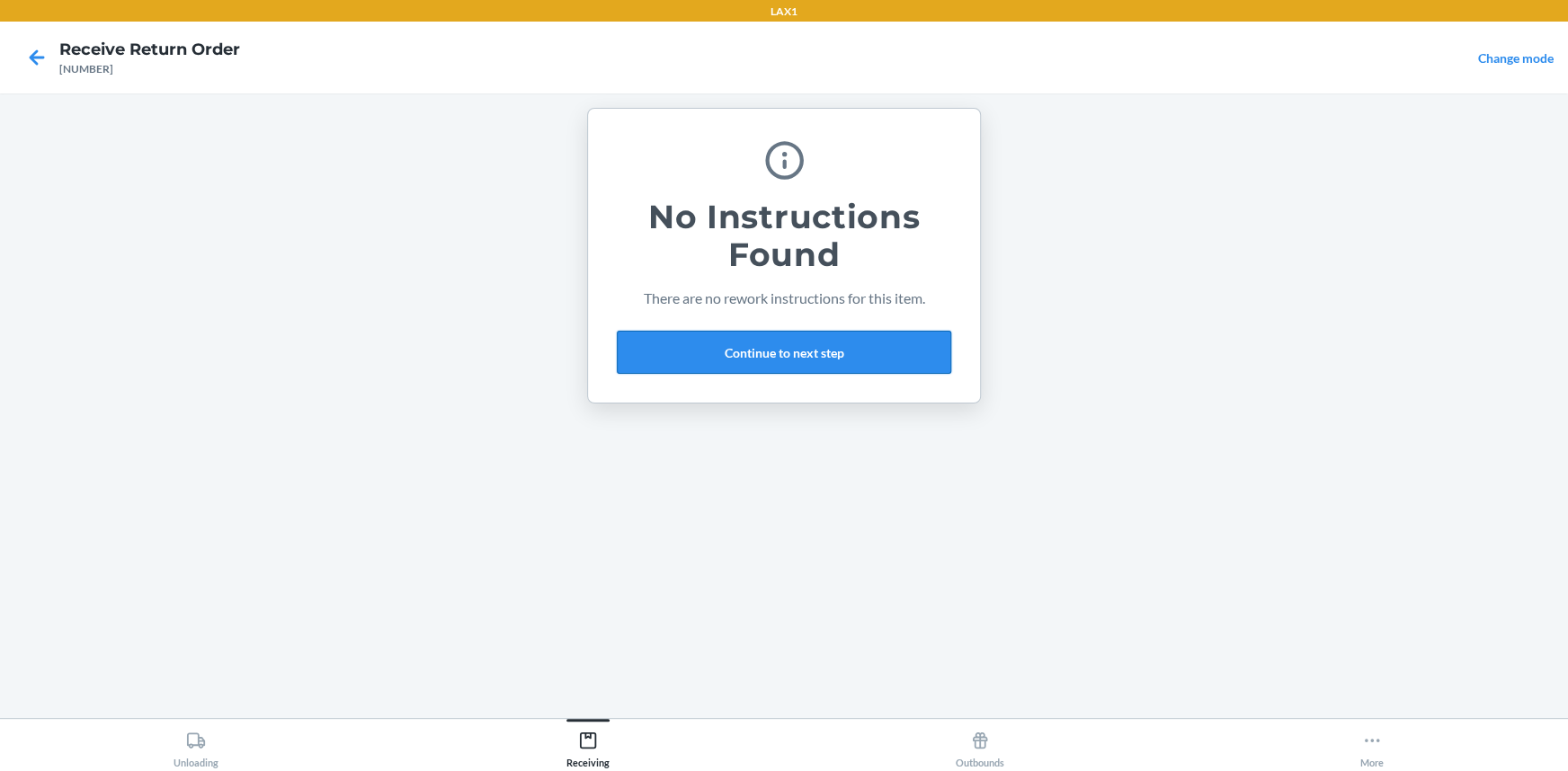 click on "Continue to next step" at bounding box center (784, 352) 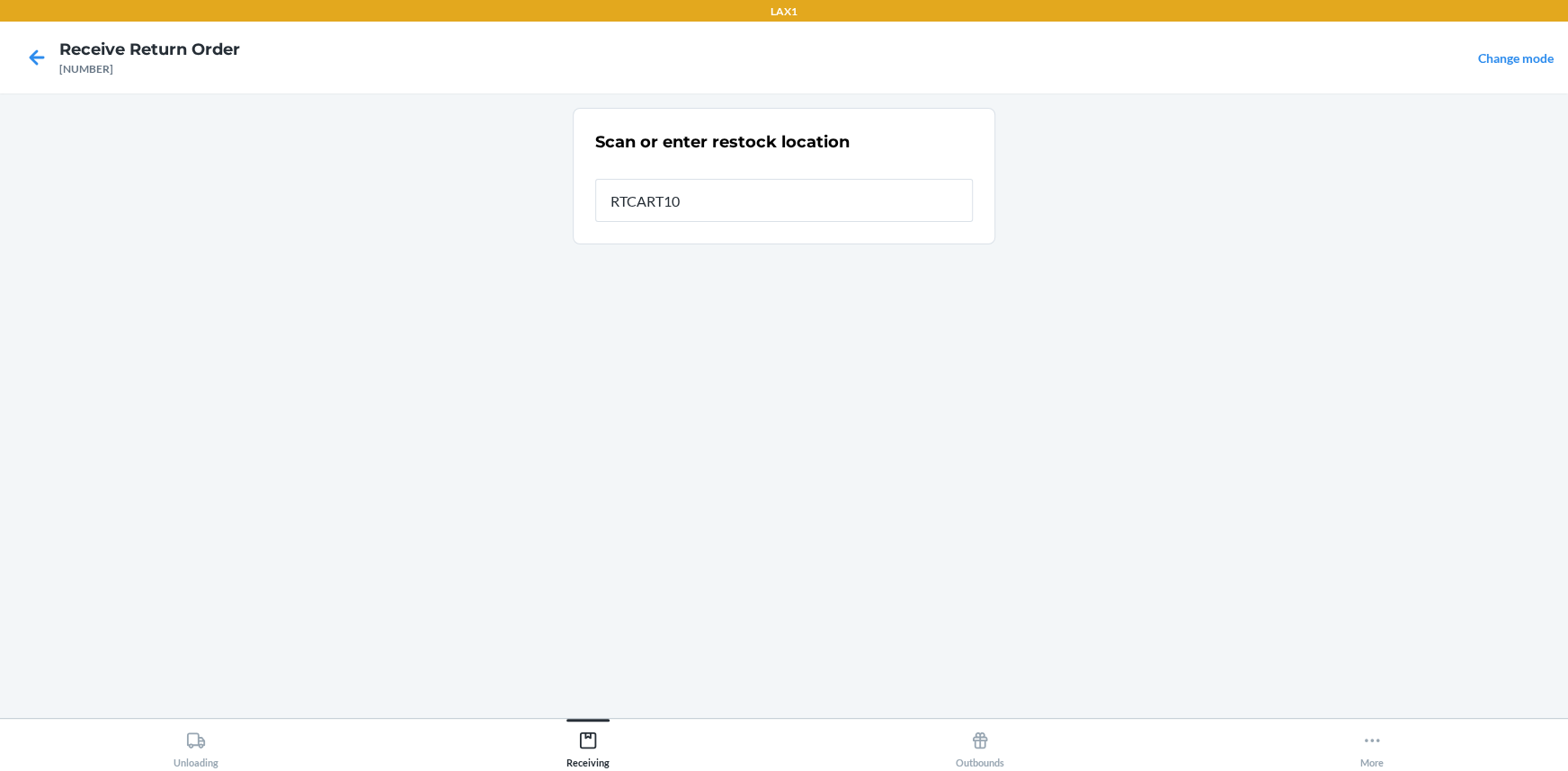 type on "RTCART100" 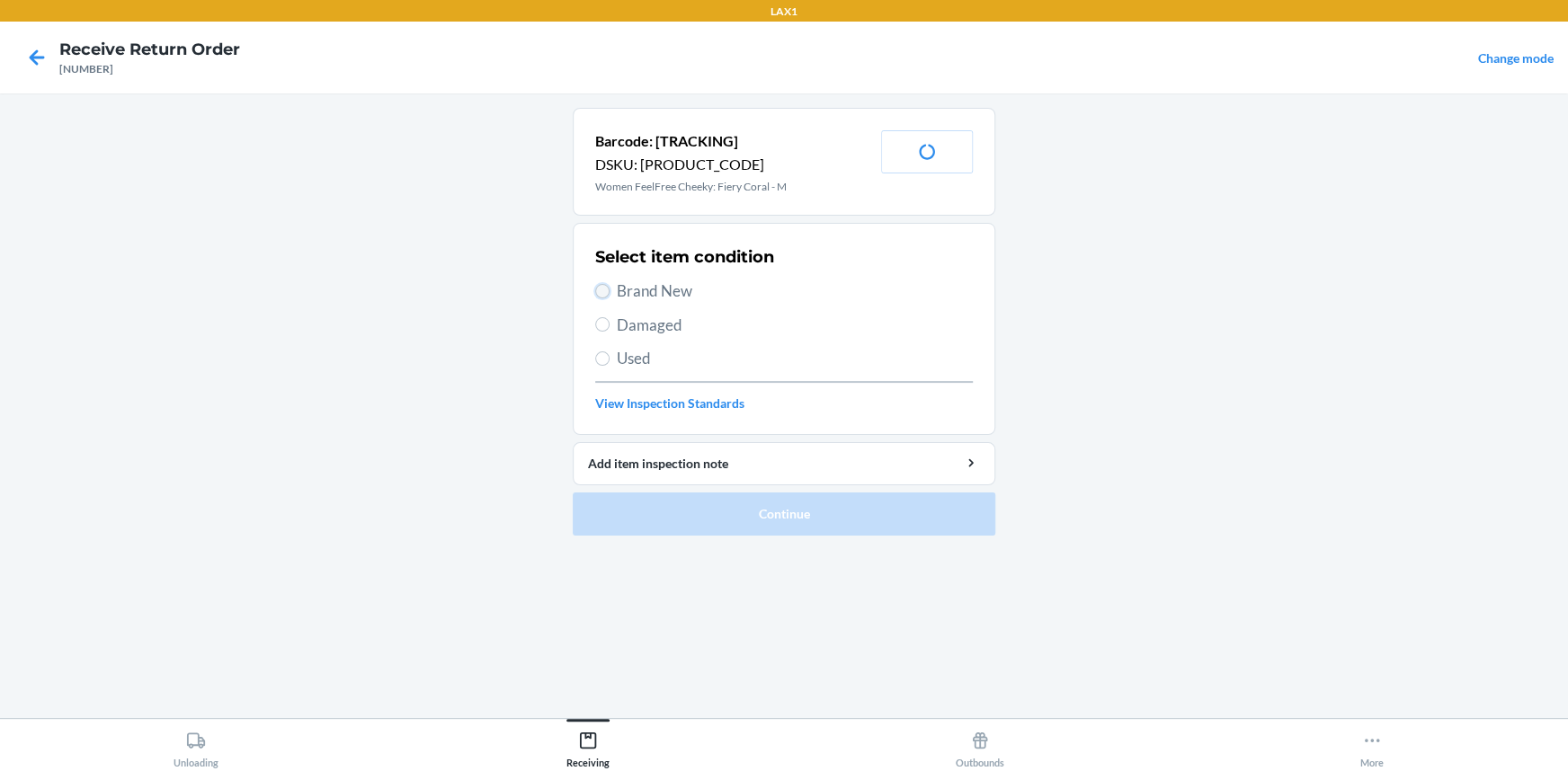 click on "Brand New" at bounding box center [602, 291] 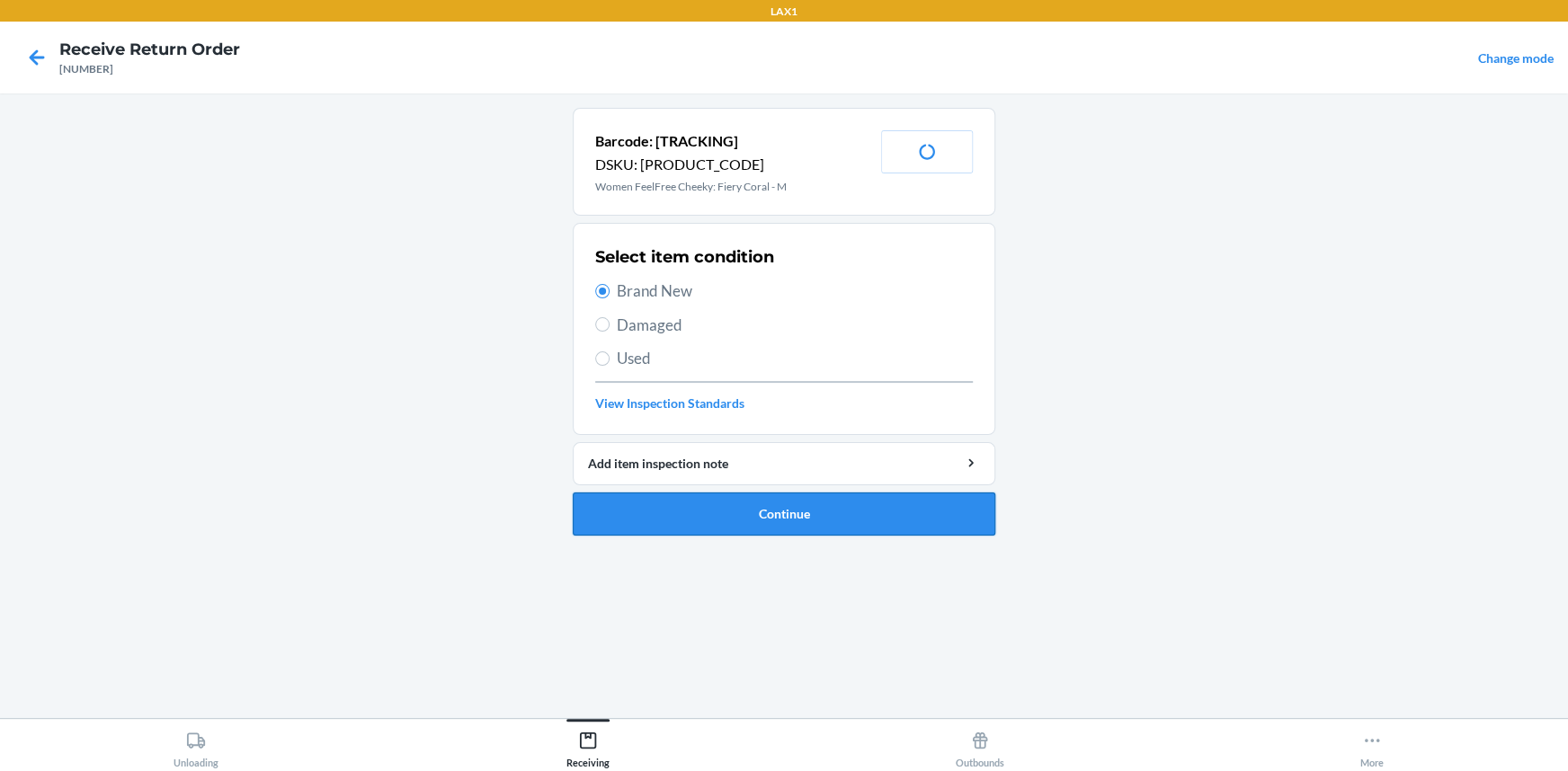 click on "Continue" at bounding box center [784, 514] 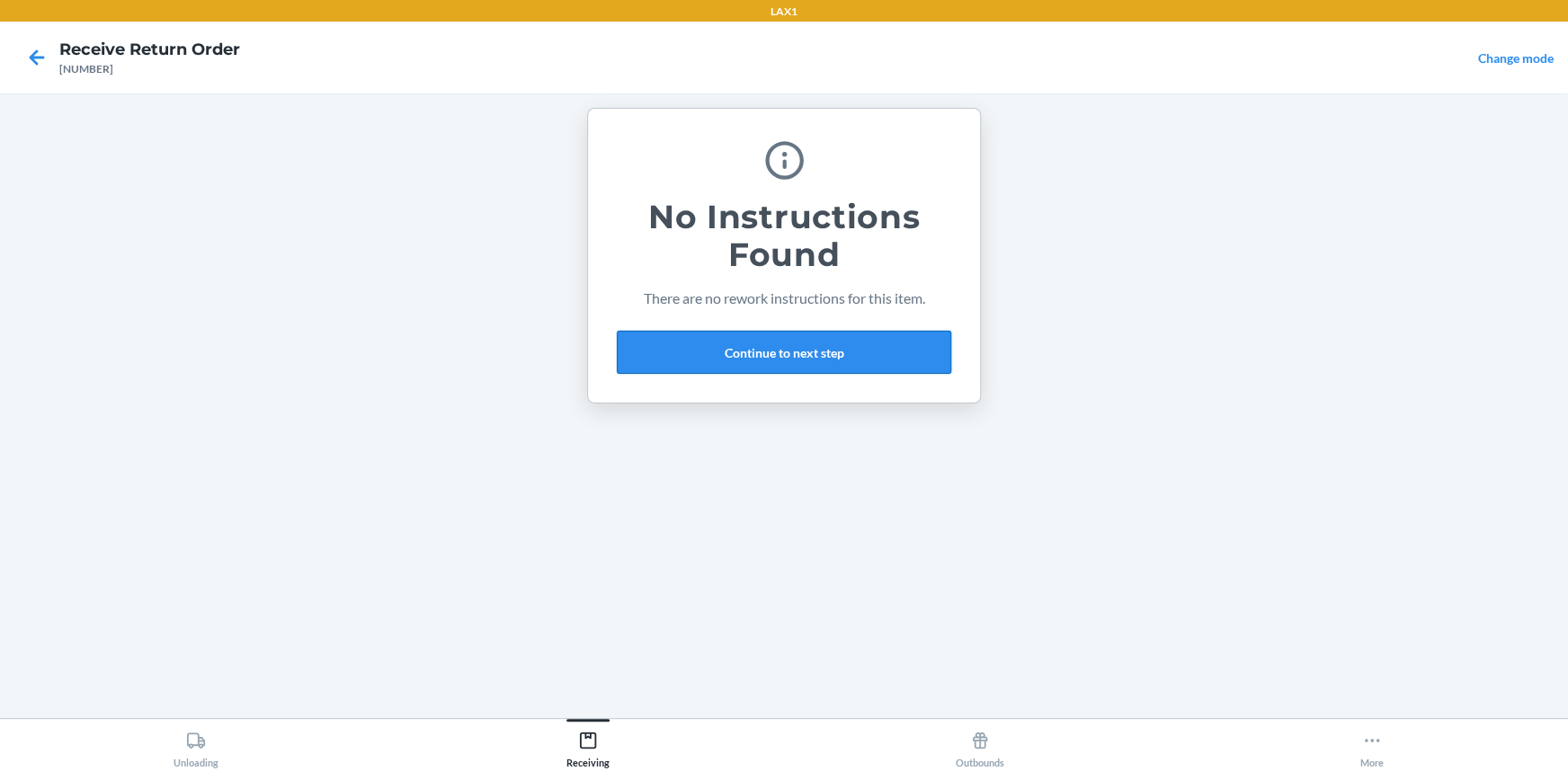 click on "Continue to next step" at bounding box center [784, 352] 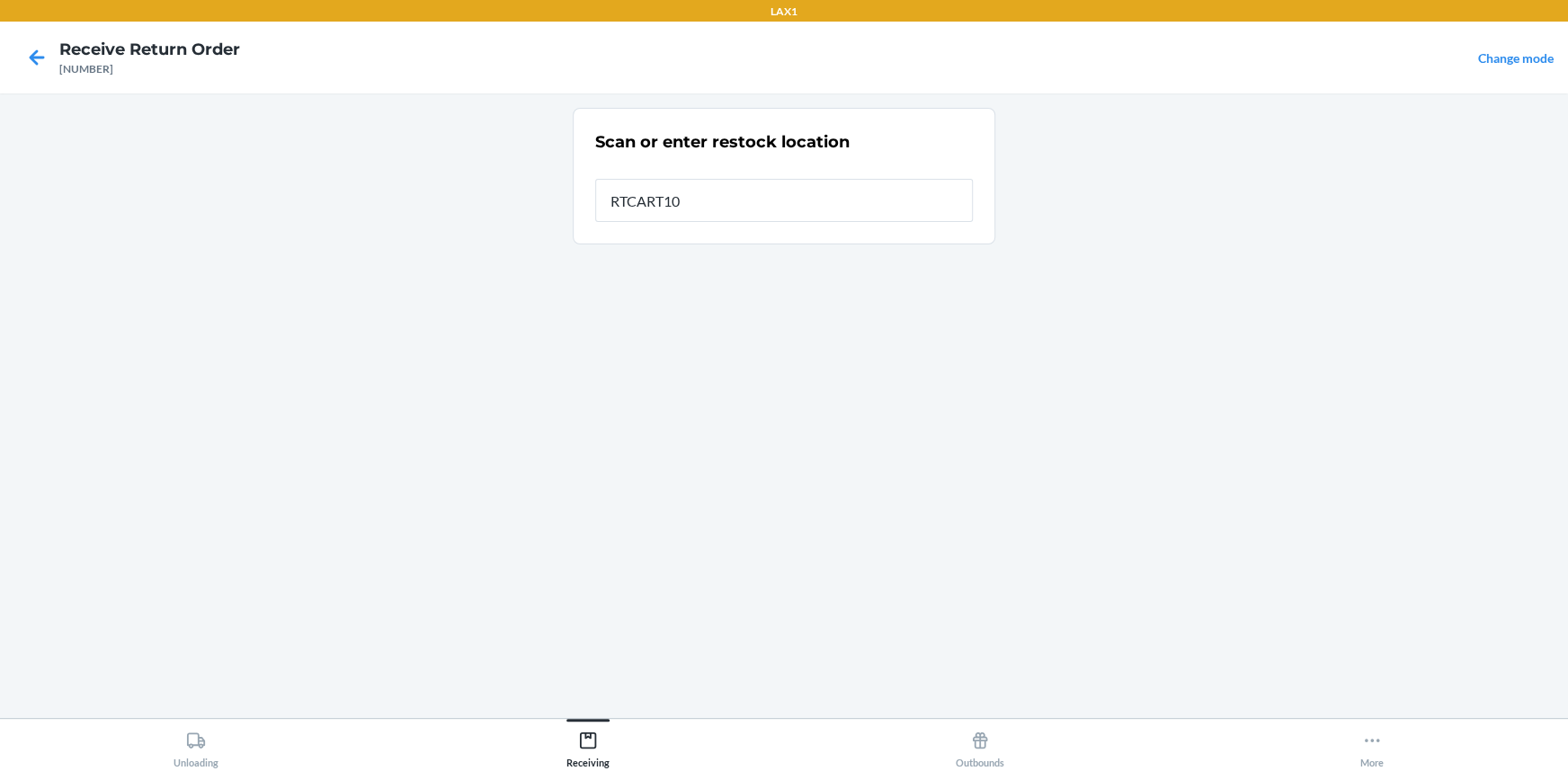 type on "RTCART100" 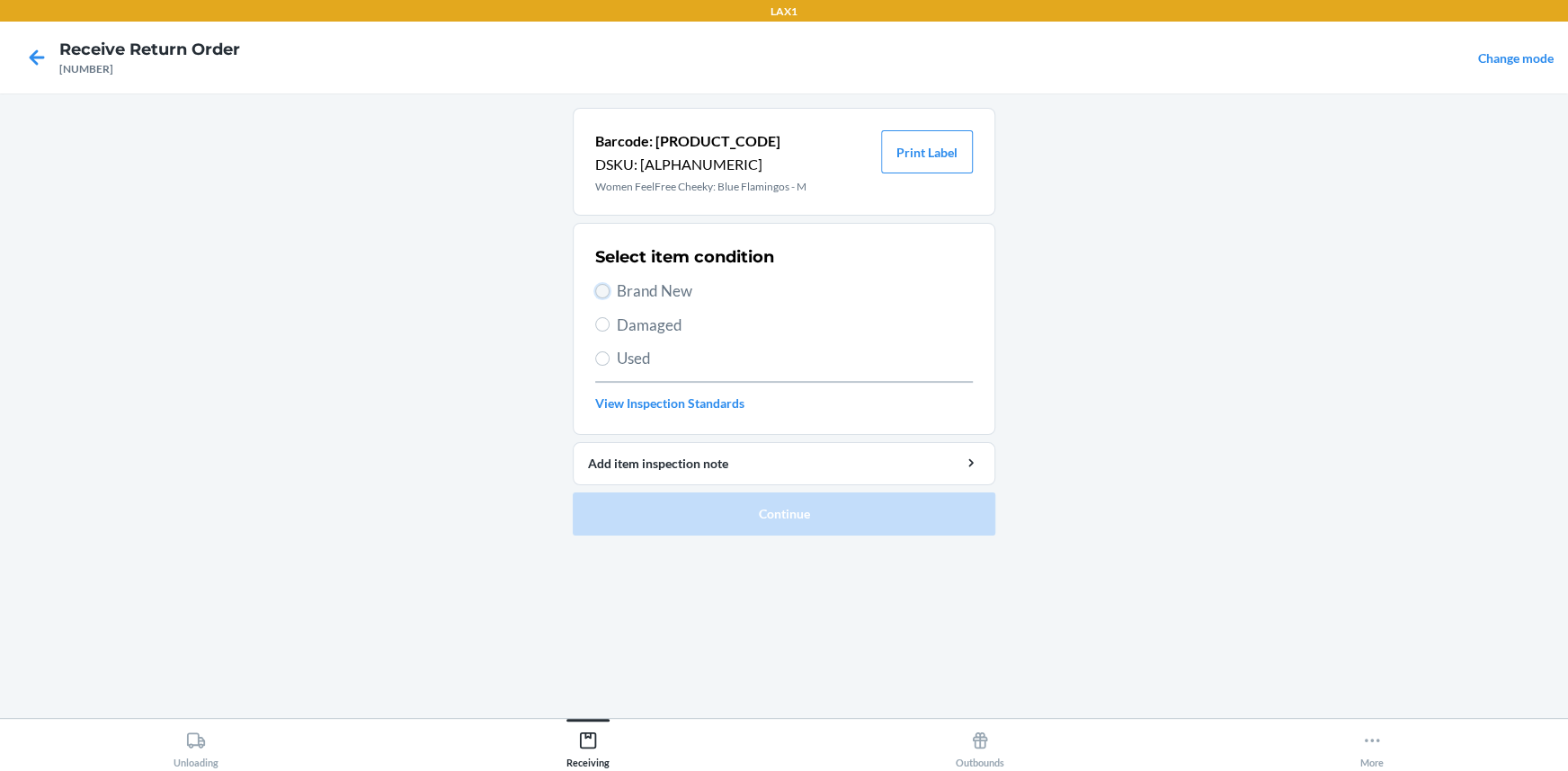 click on "Brand New" at bounding box center [602, 291] 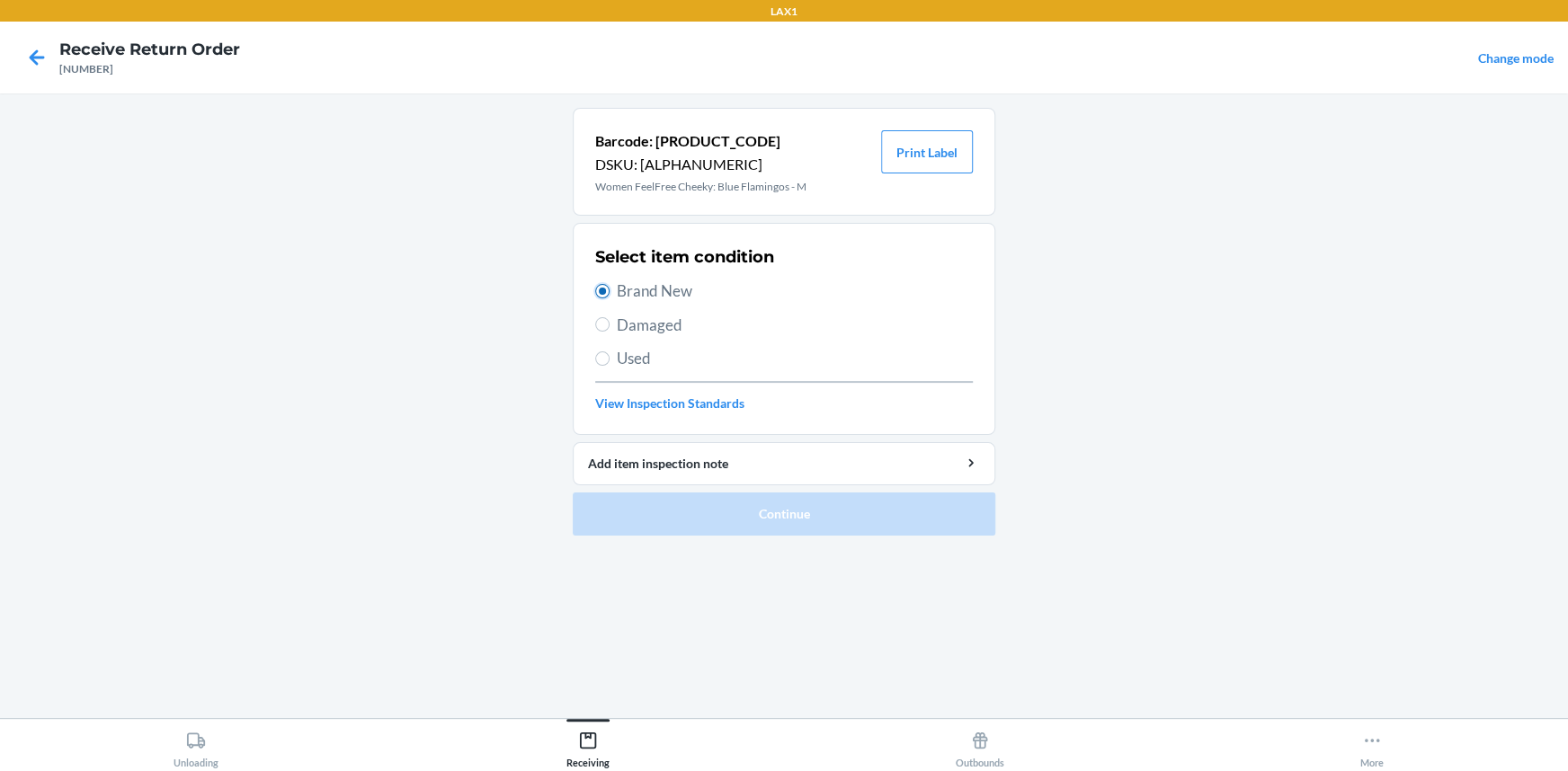 radio on "true" 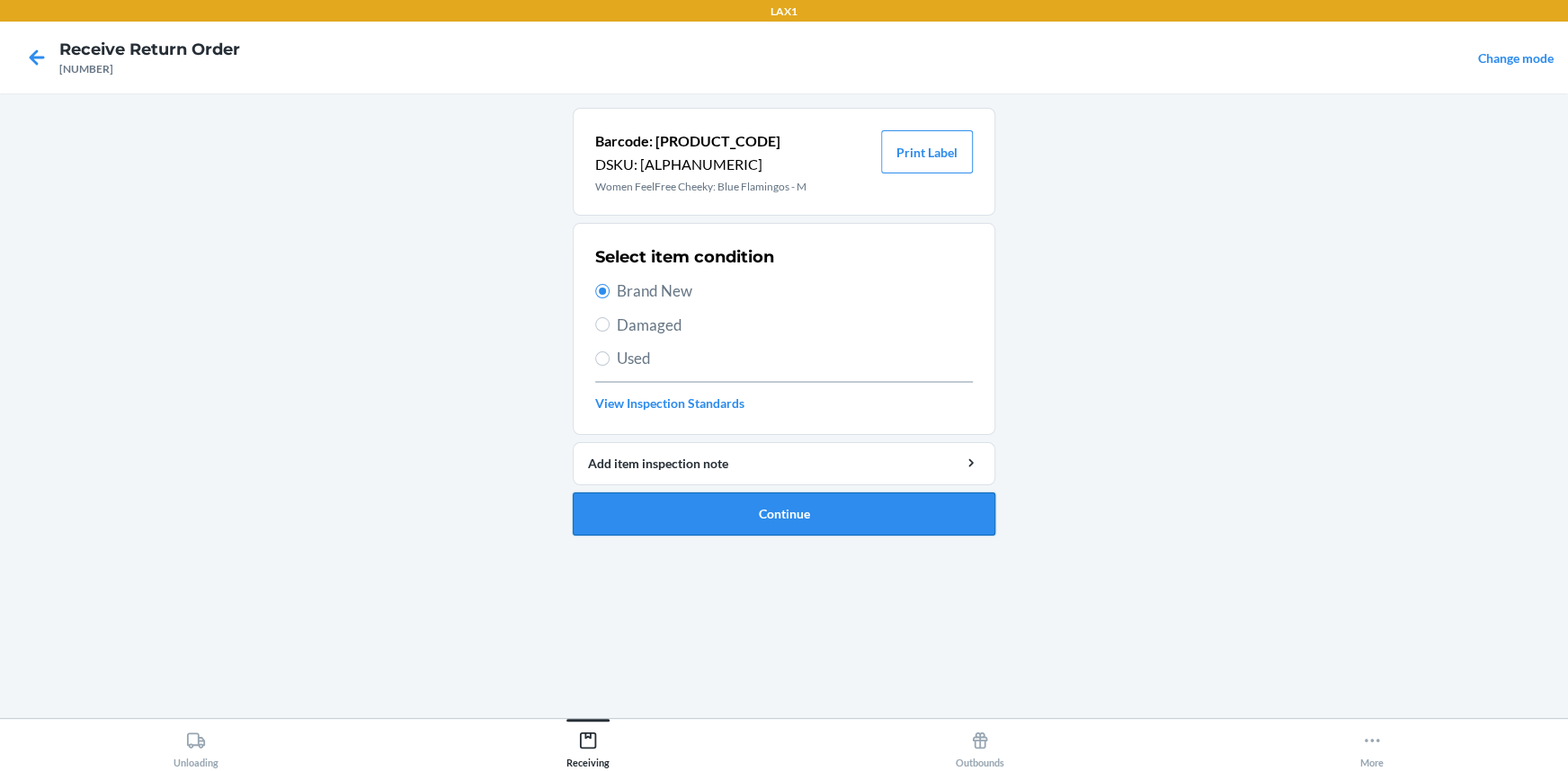 click on "Continue" at bounding box center (784, 514) 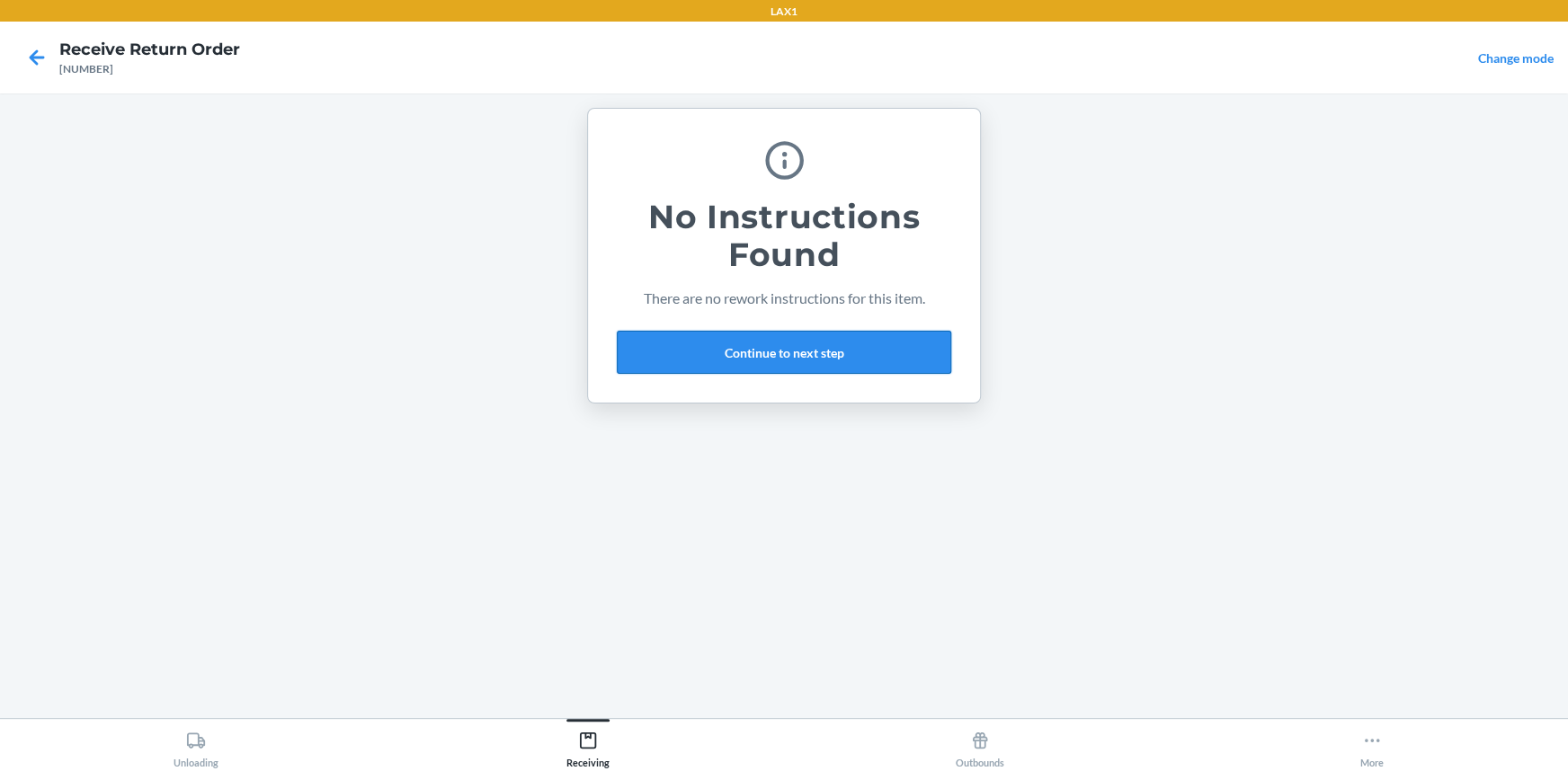 click on "Continue to next step" at bounding box center [784, 352] 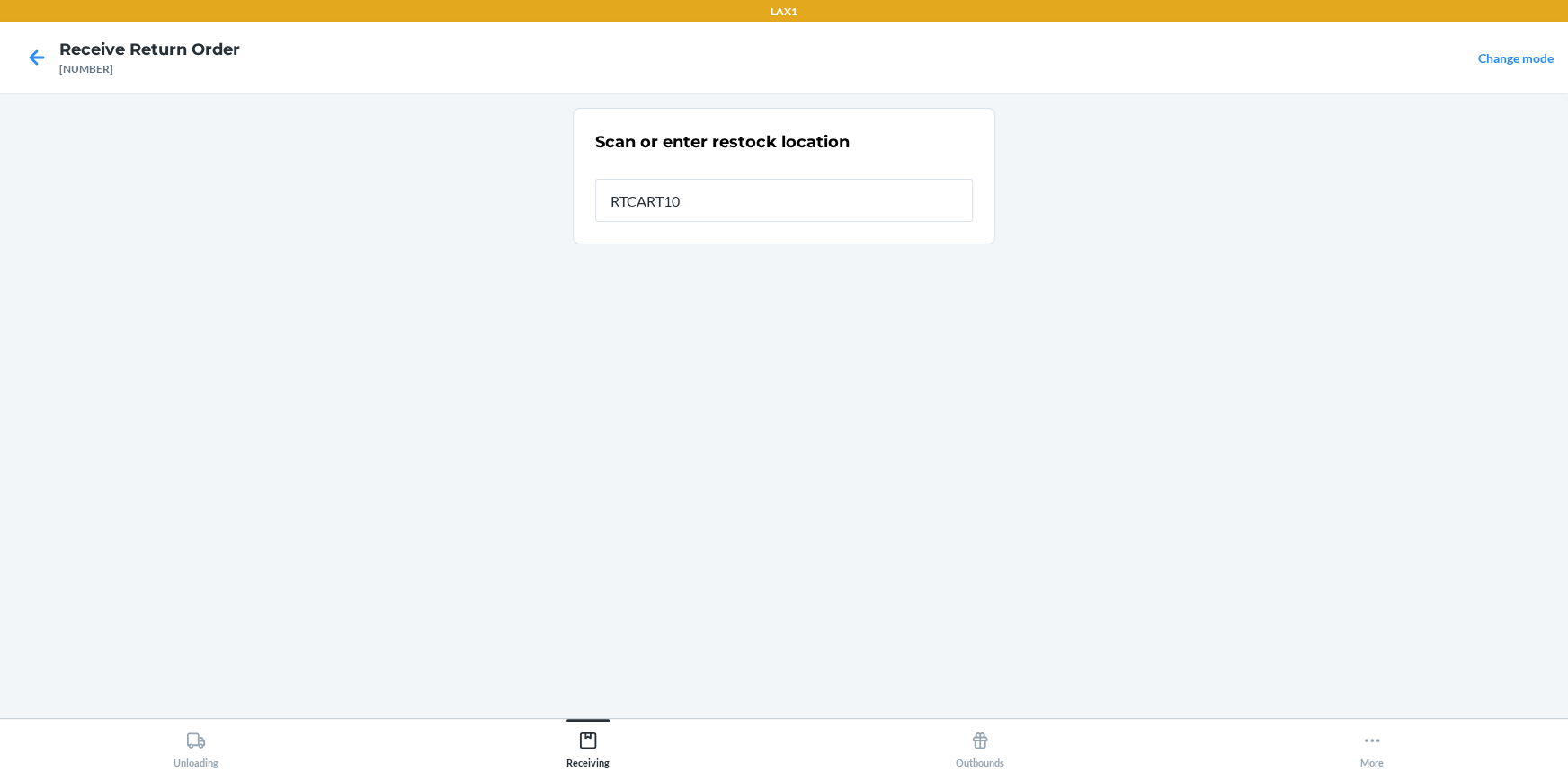 type on "RTCART100" 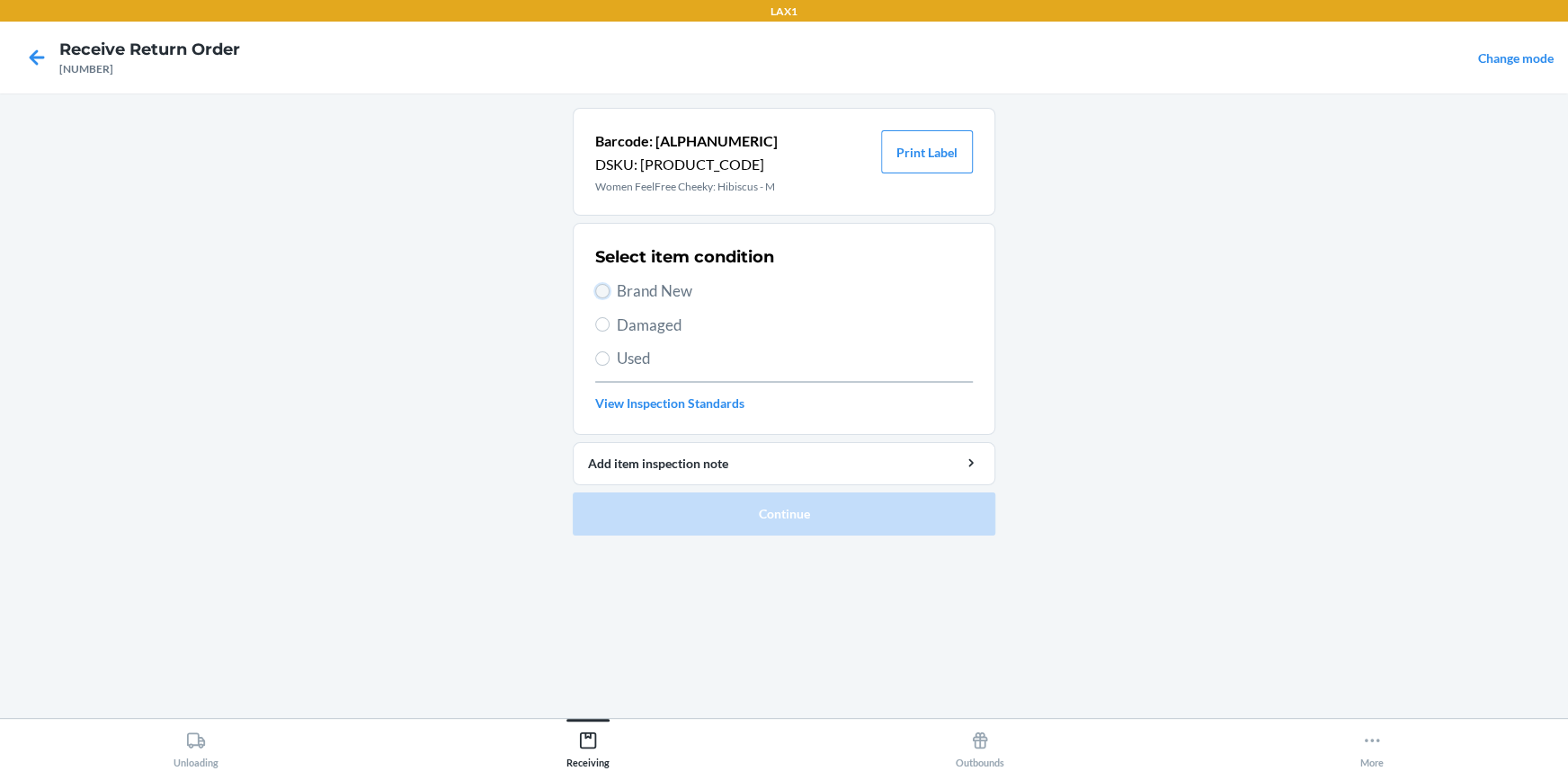 click on "Brand New" at bounding box center [602, 291] 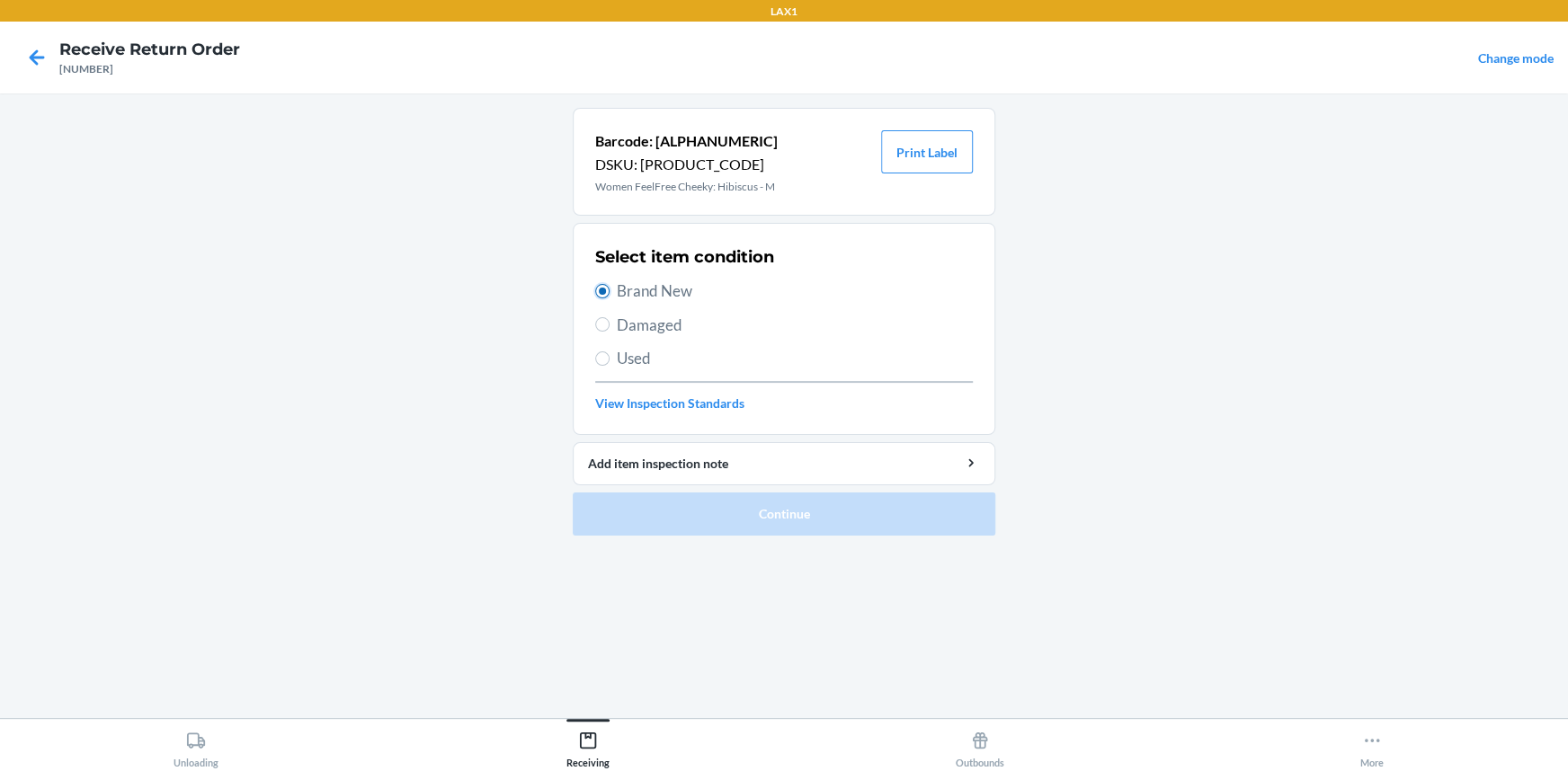 radio on "true" 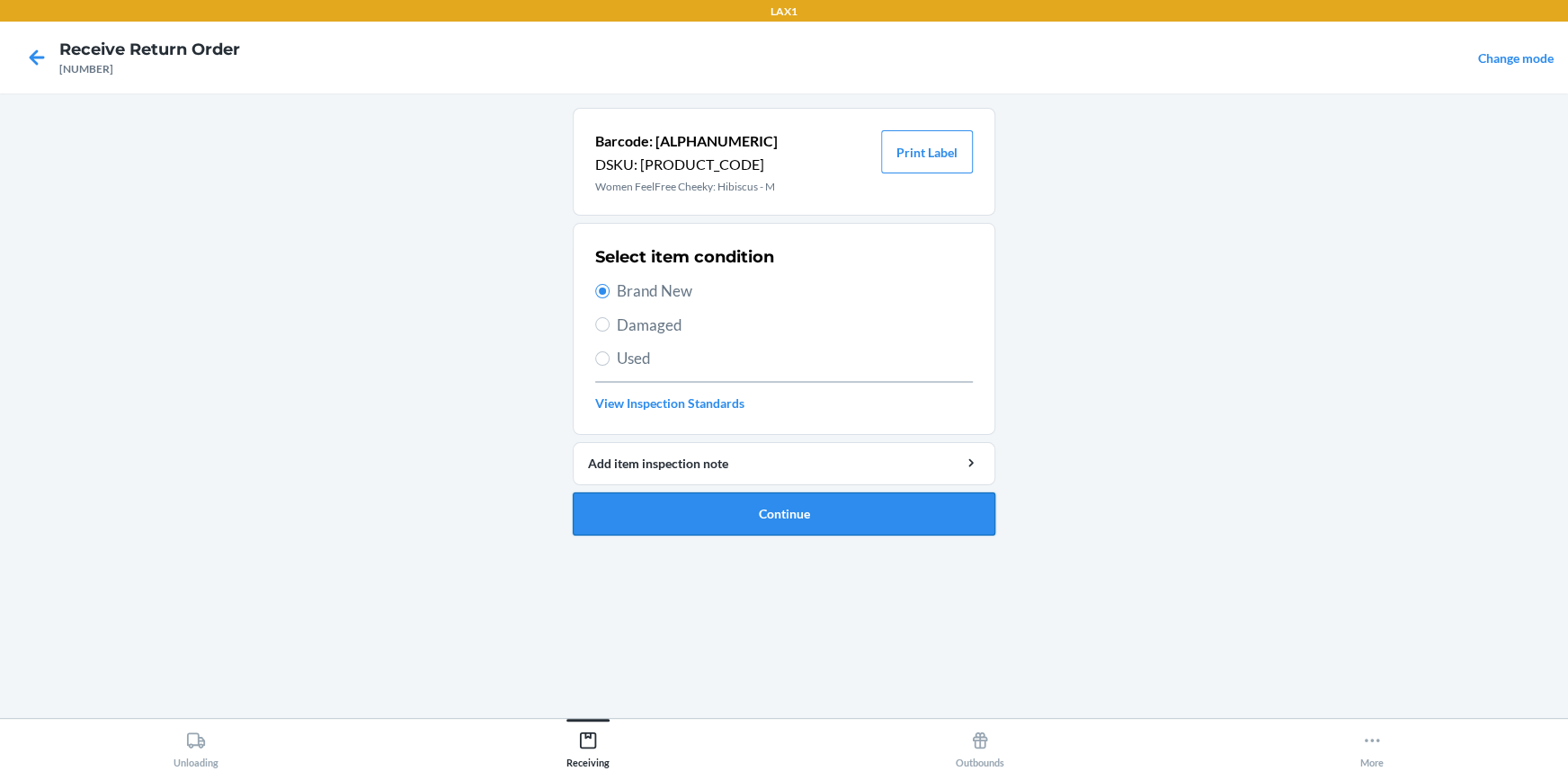 click on "Continue" at bounding box center (784, 514) 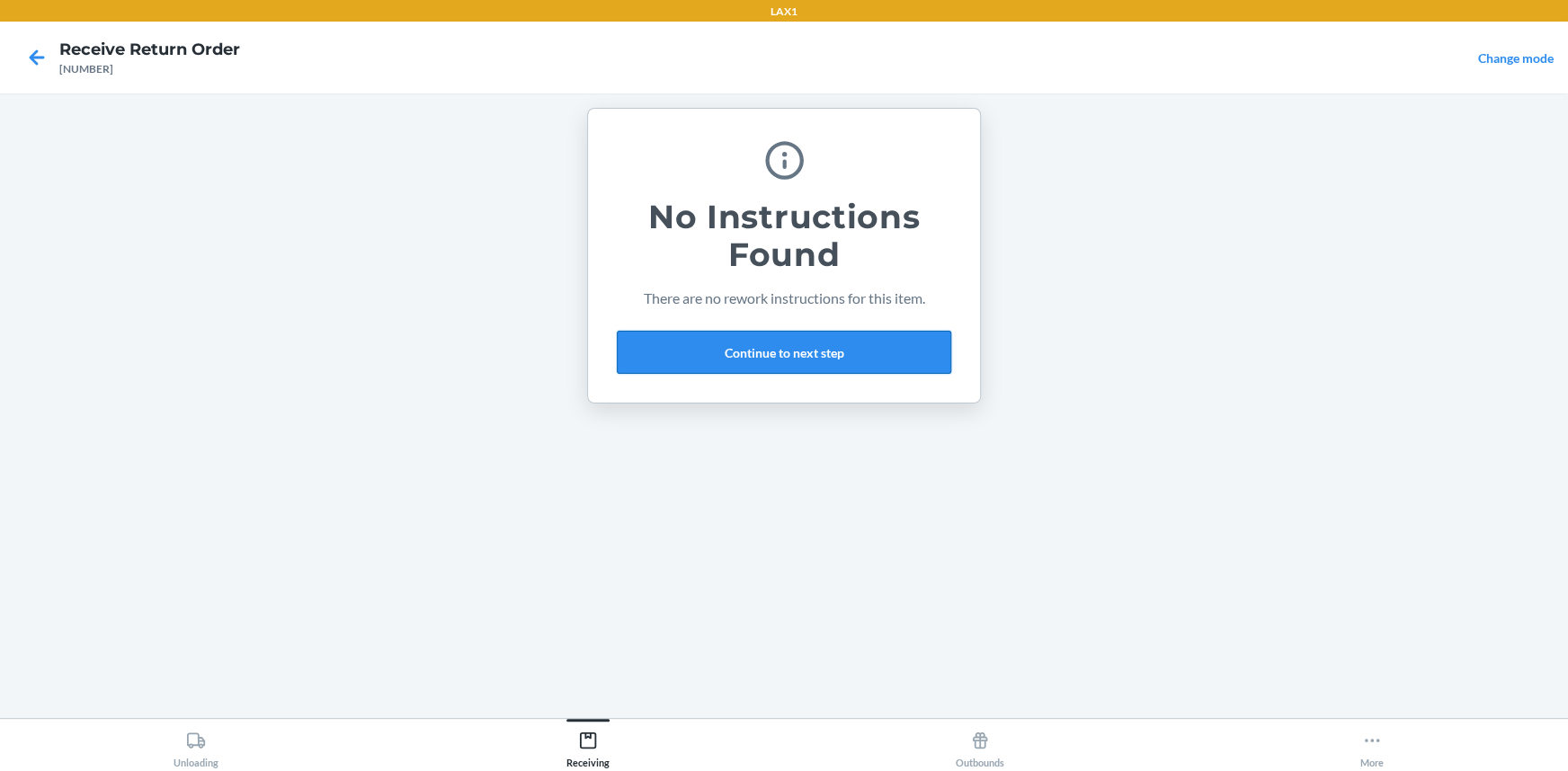 click on "Continue to next step" at bounding box center (784, 352) 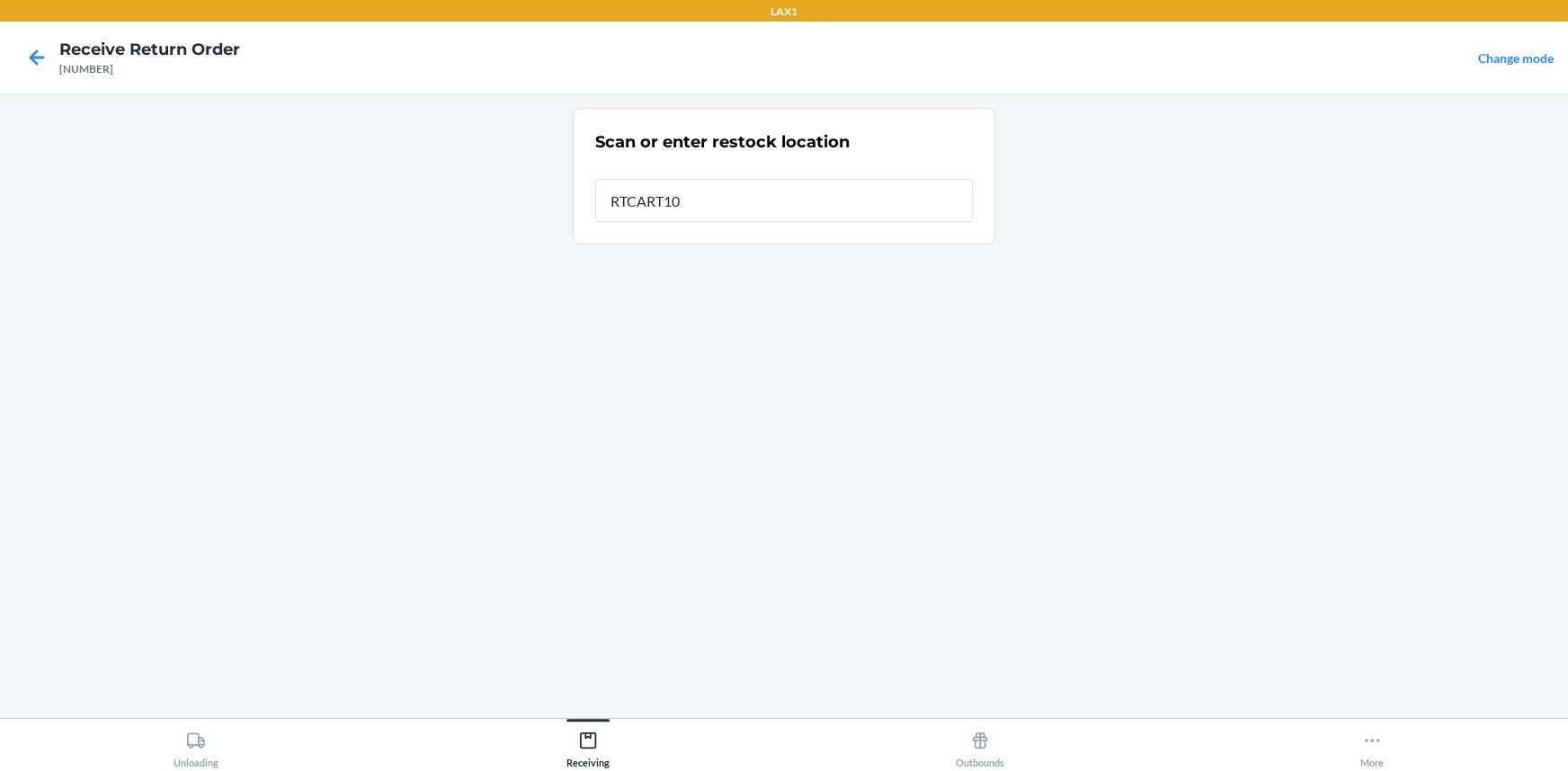 type on "RTCART100" 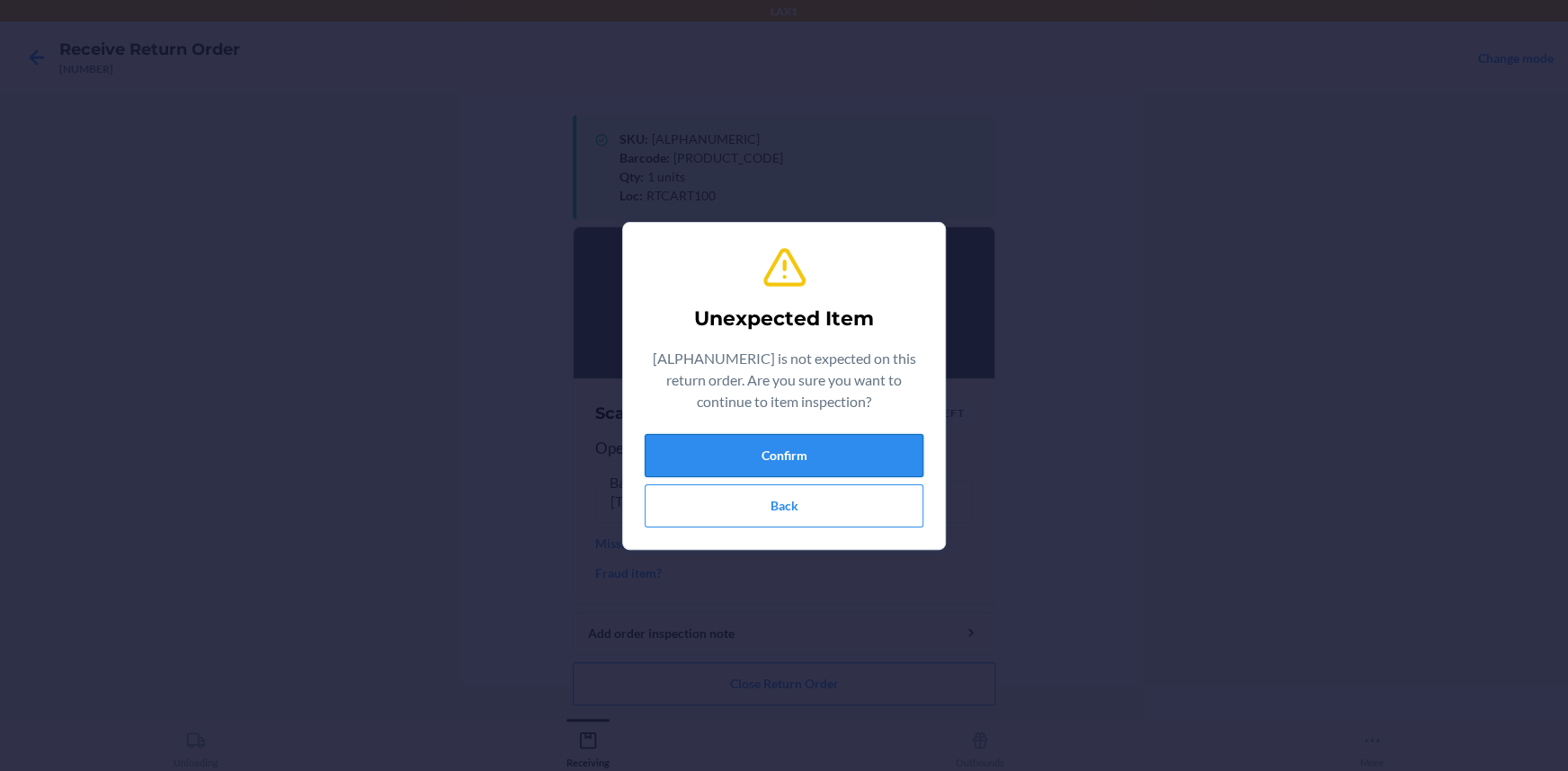 click on "Confirm" at bounding box center (784, 456) 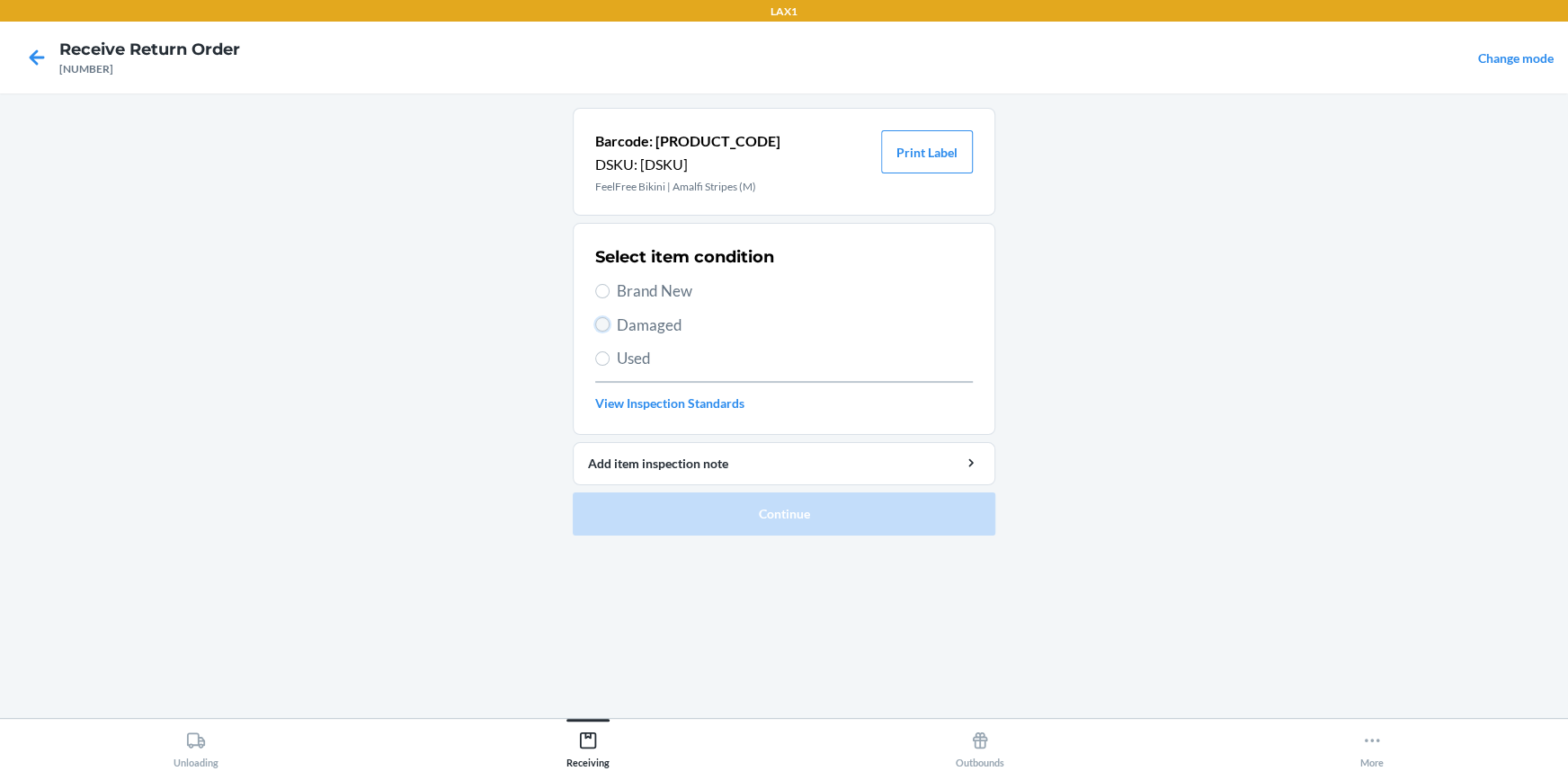 click on "Damaged" at bounding box center [602, 324] 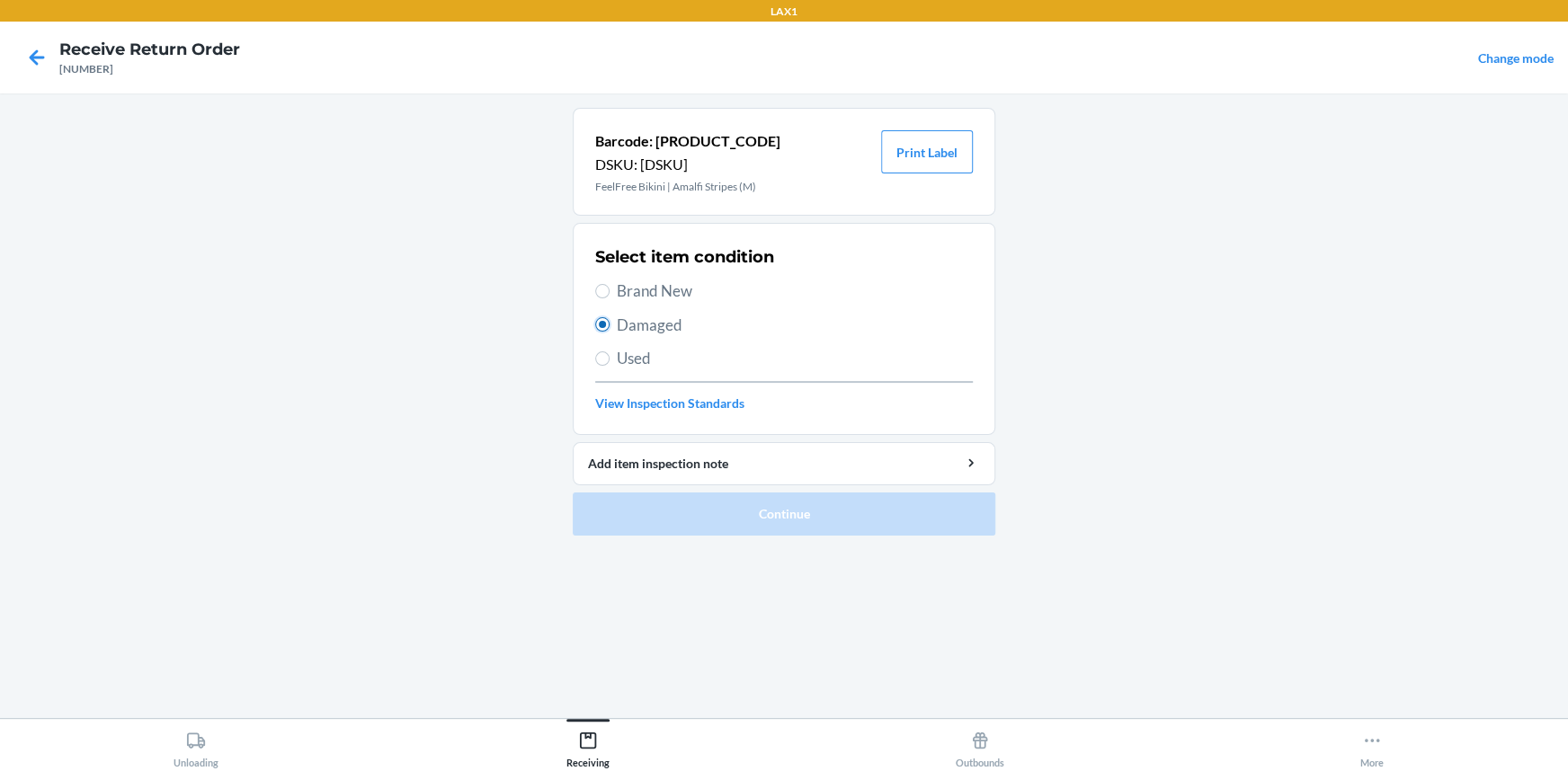radio on "true" 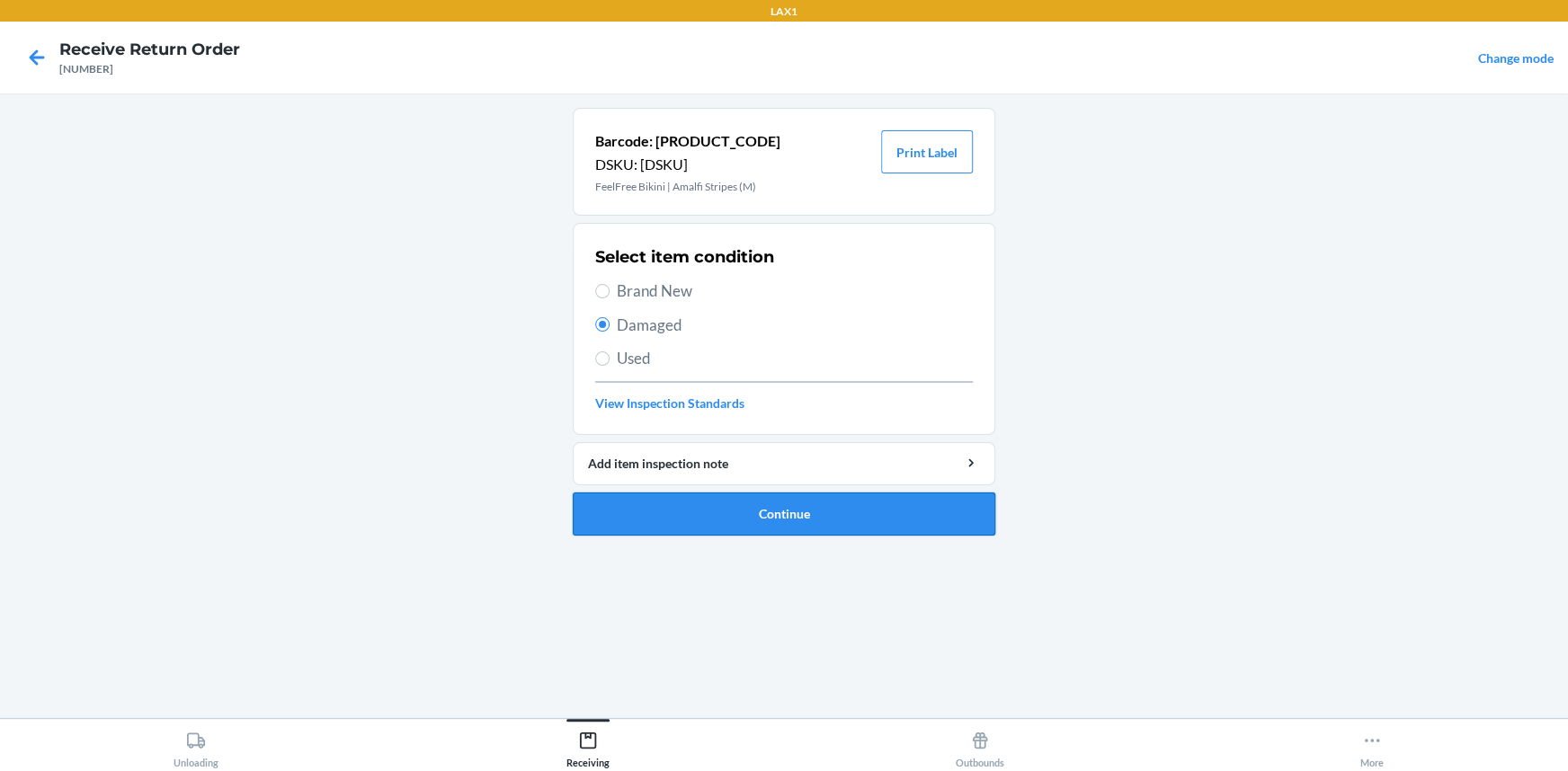 click on "Continue" at bounding box center [784, 514] 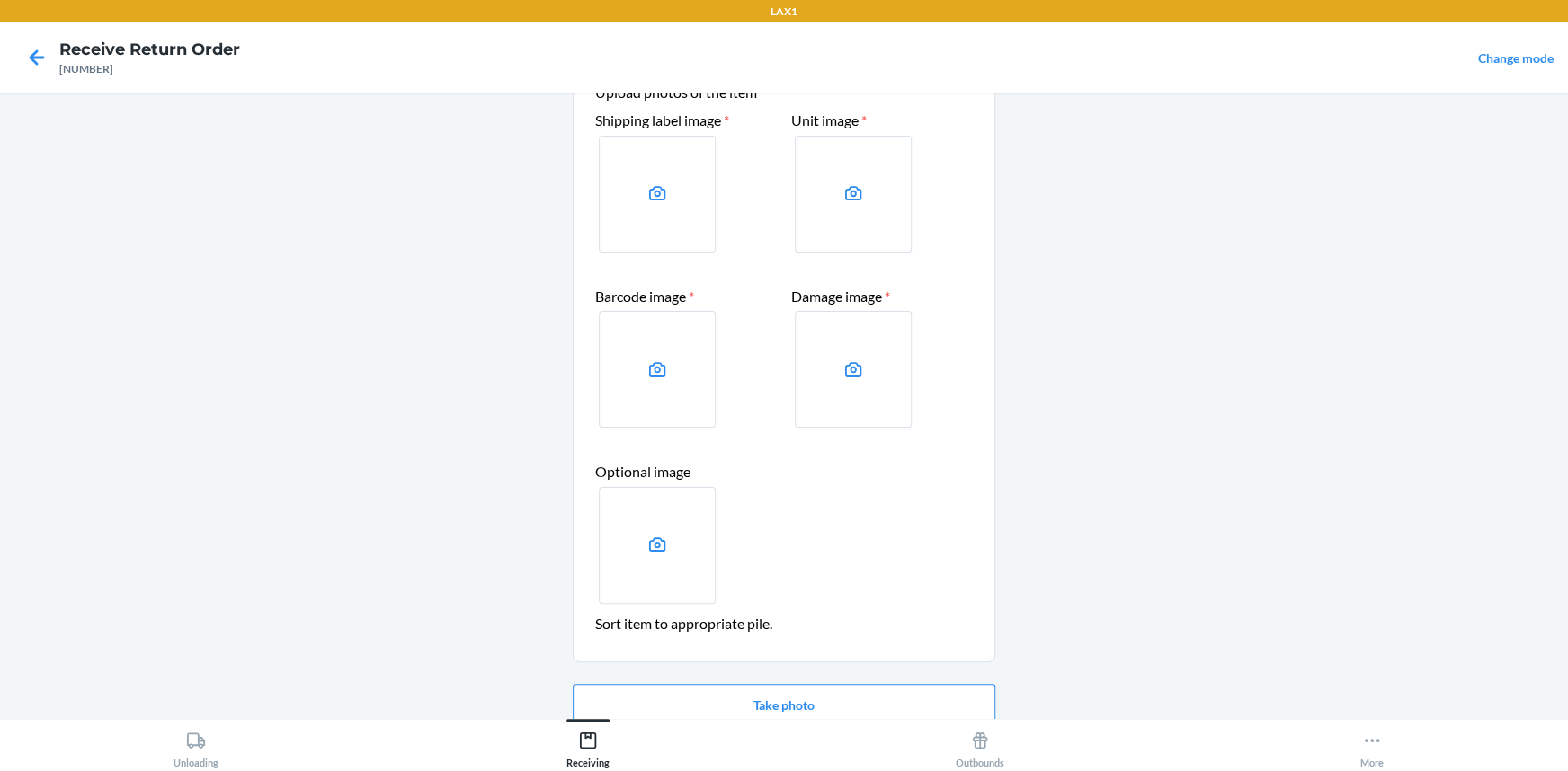 scroll, scrollTop: 163, scrollLeft: 0, axis: vertical 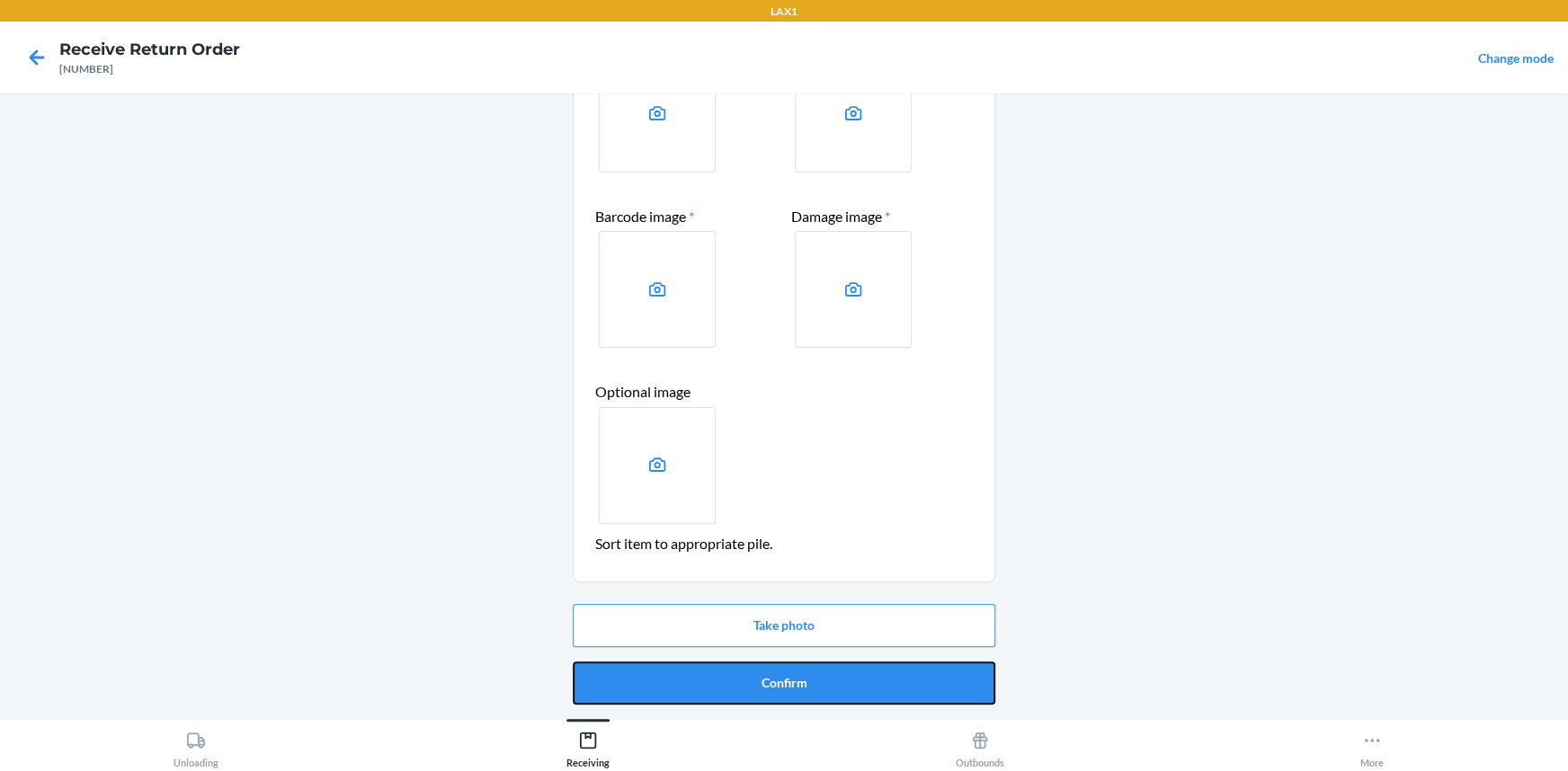 click on "Confirm" at bounding box center [784, 683] 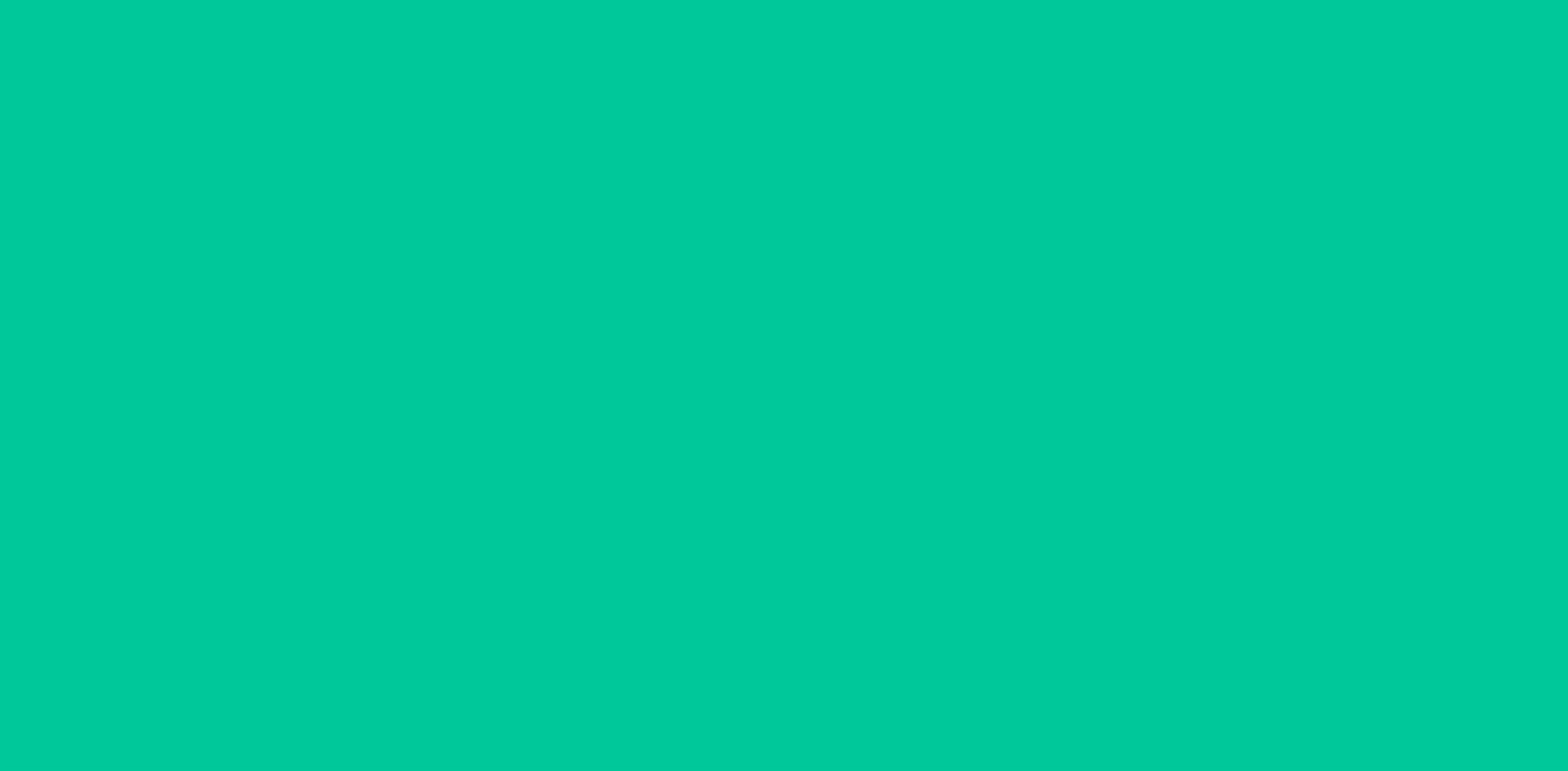 scroll, scrollTop: 0, scrollLeft: 0, axis: both 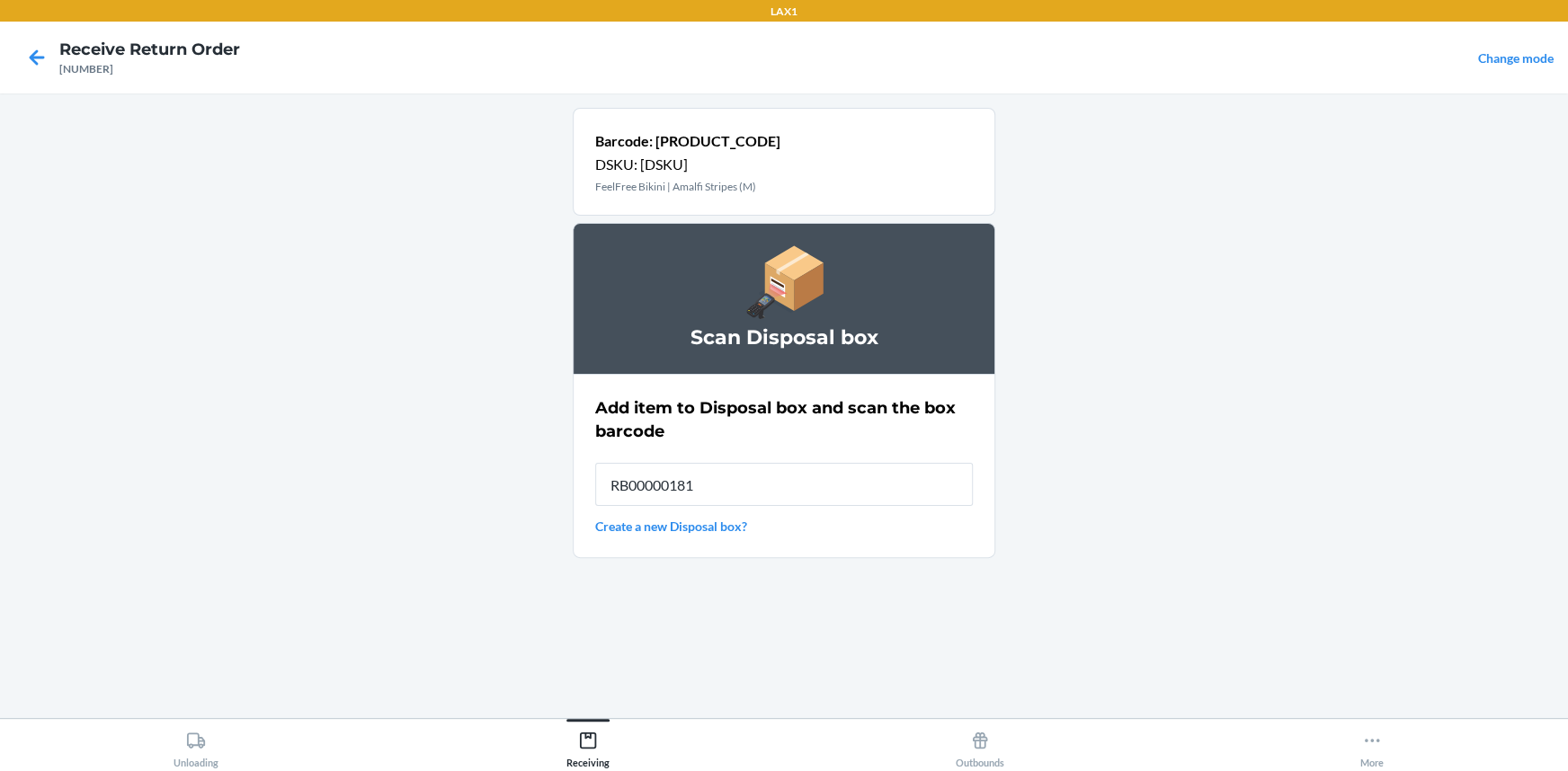 type on "RB000001815" 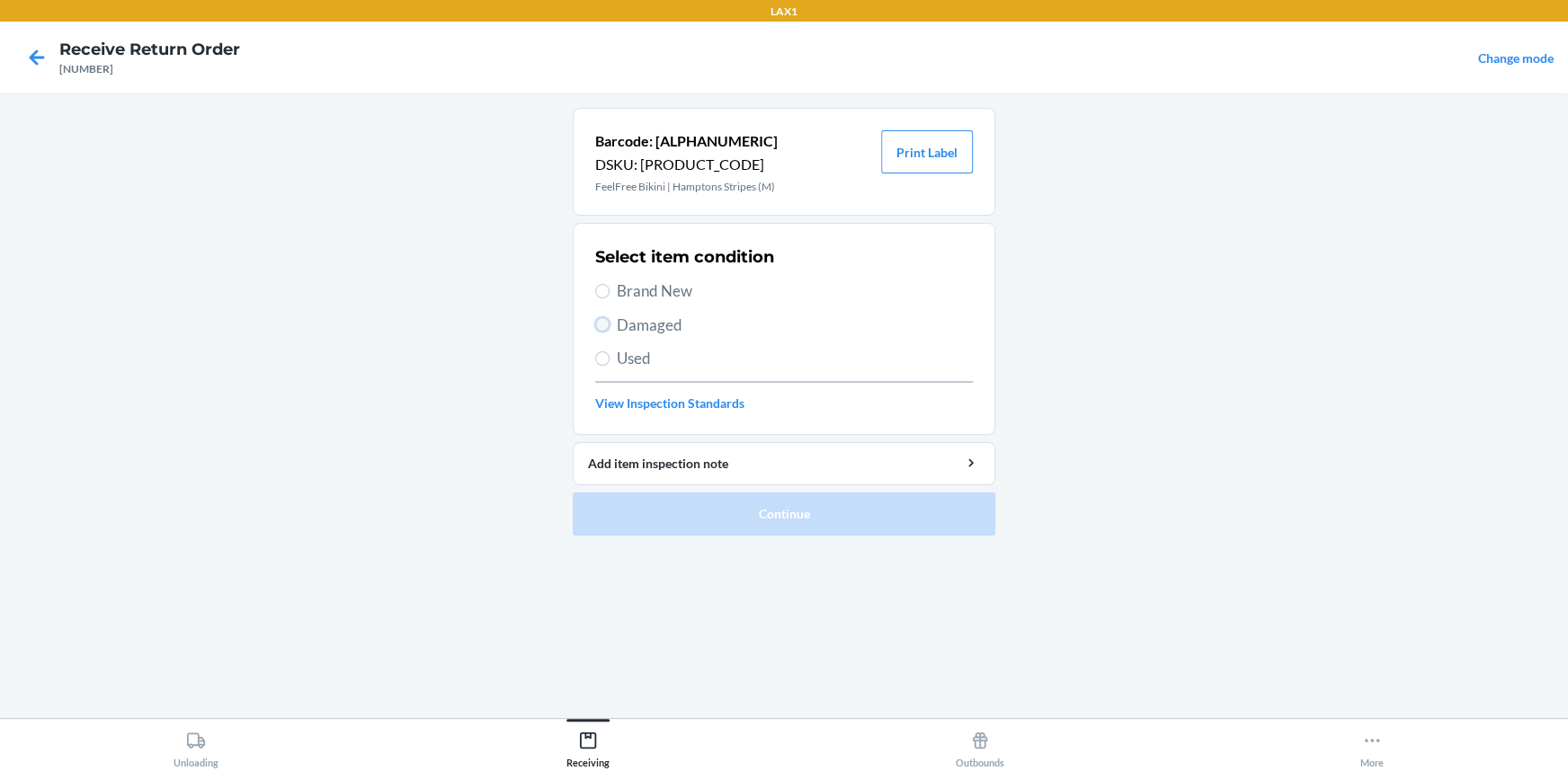 click on "Damaged" at bounding box center [602, 324] 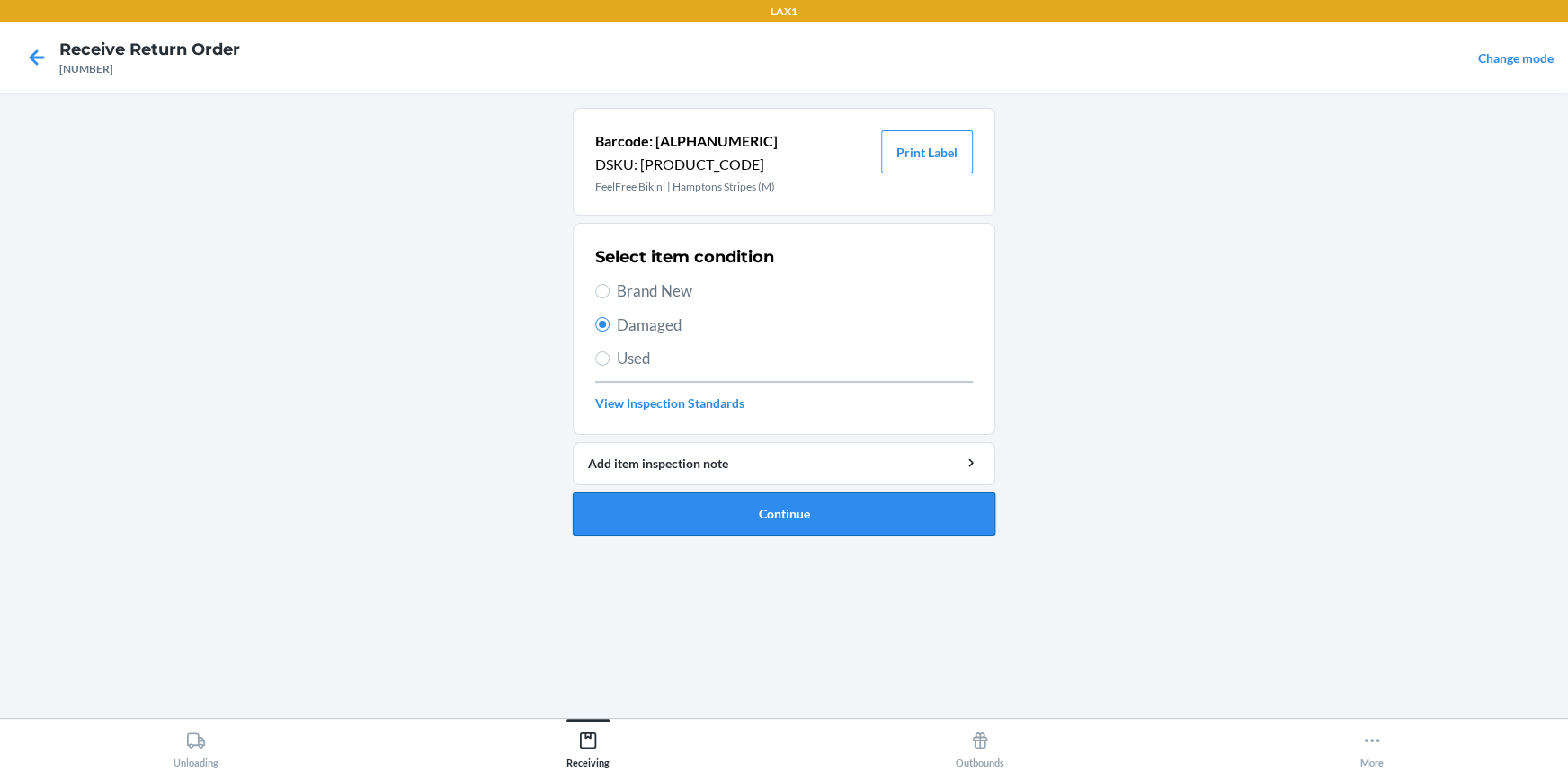 click on "Continue" at bounding box center (784, 514) 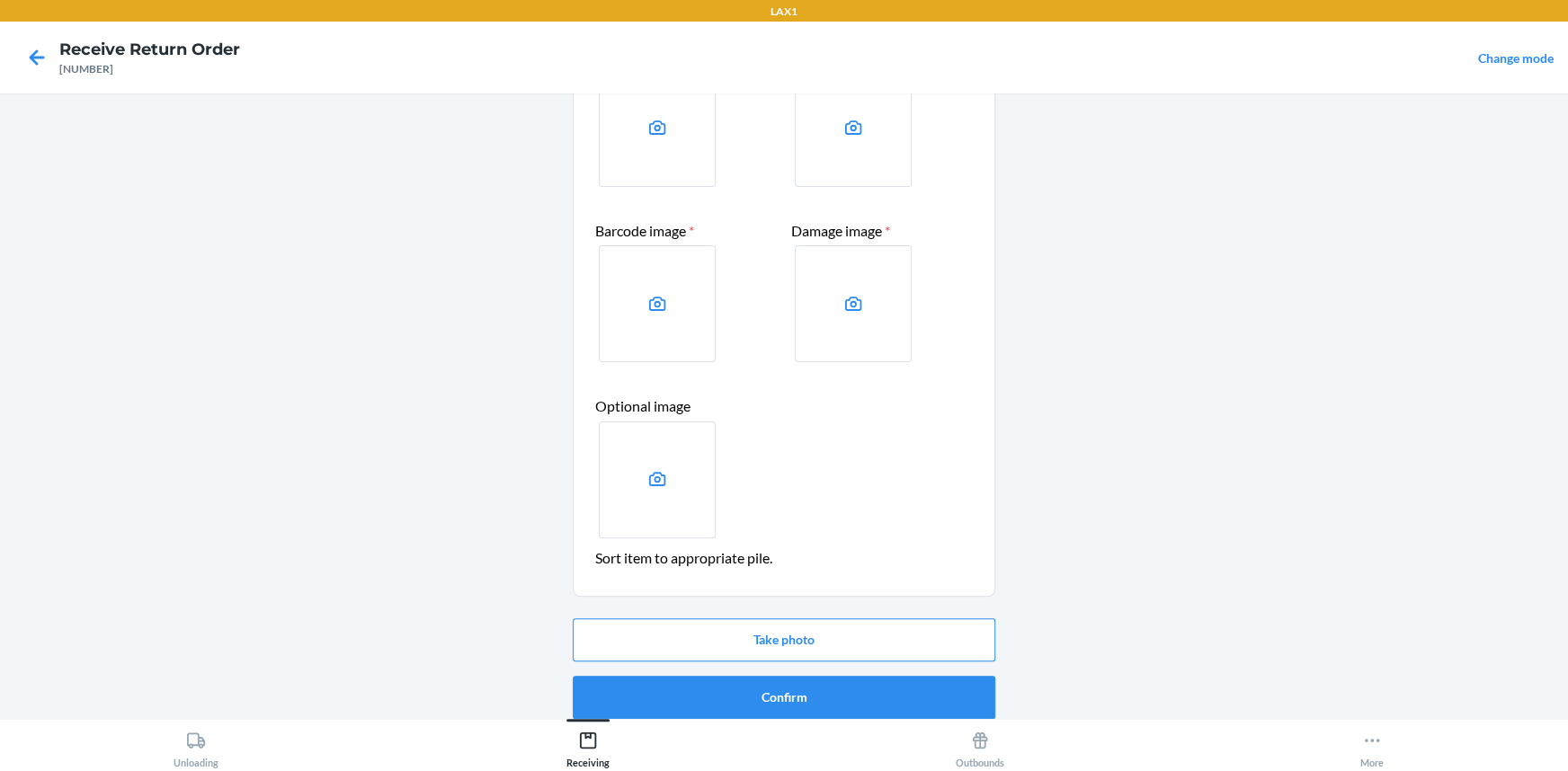 scroll, scrollTop: 163, scrollLeft: 0, axis: vertical 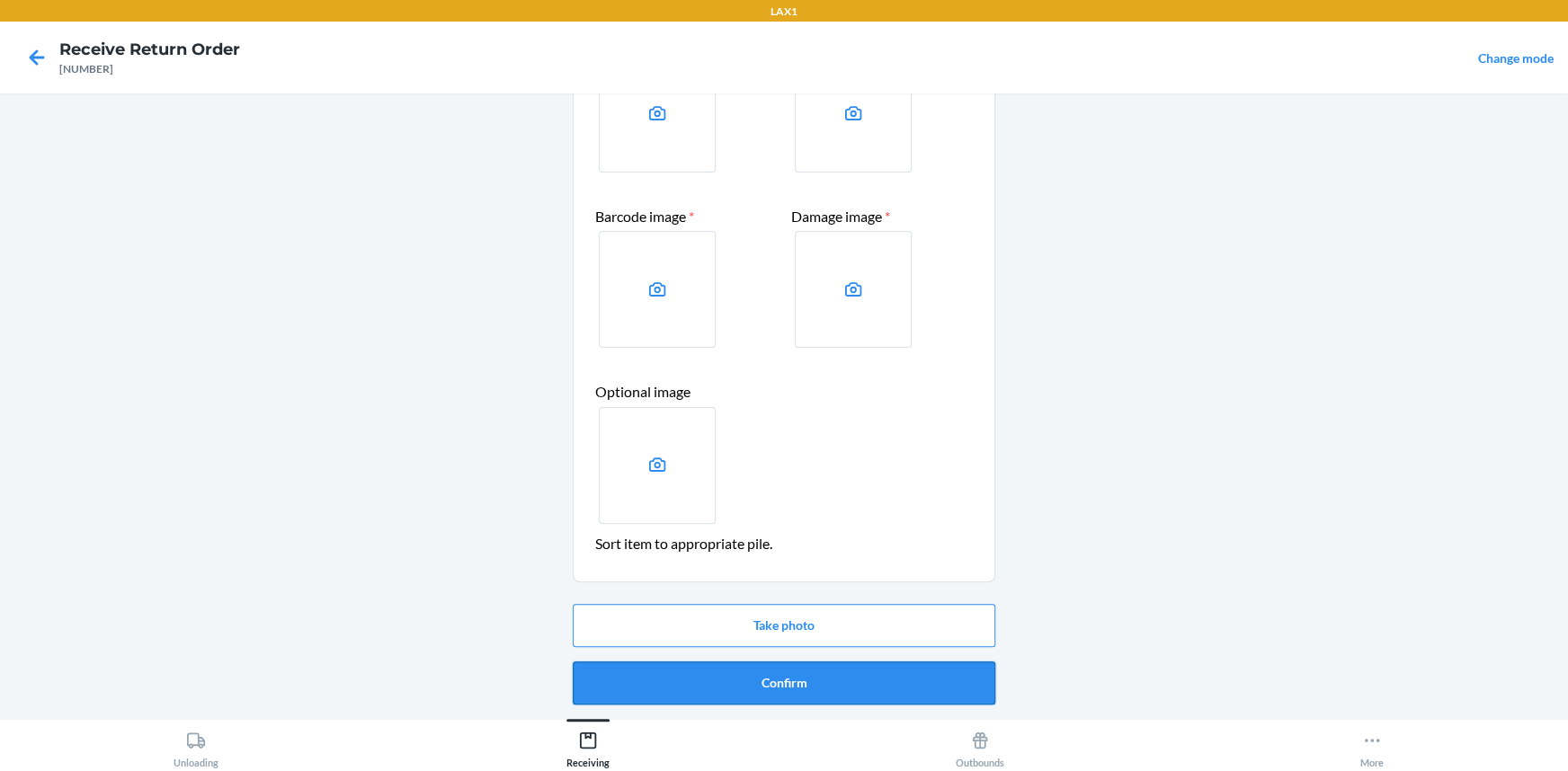 click on "Confirm" at bounding box center (784, 683) 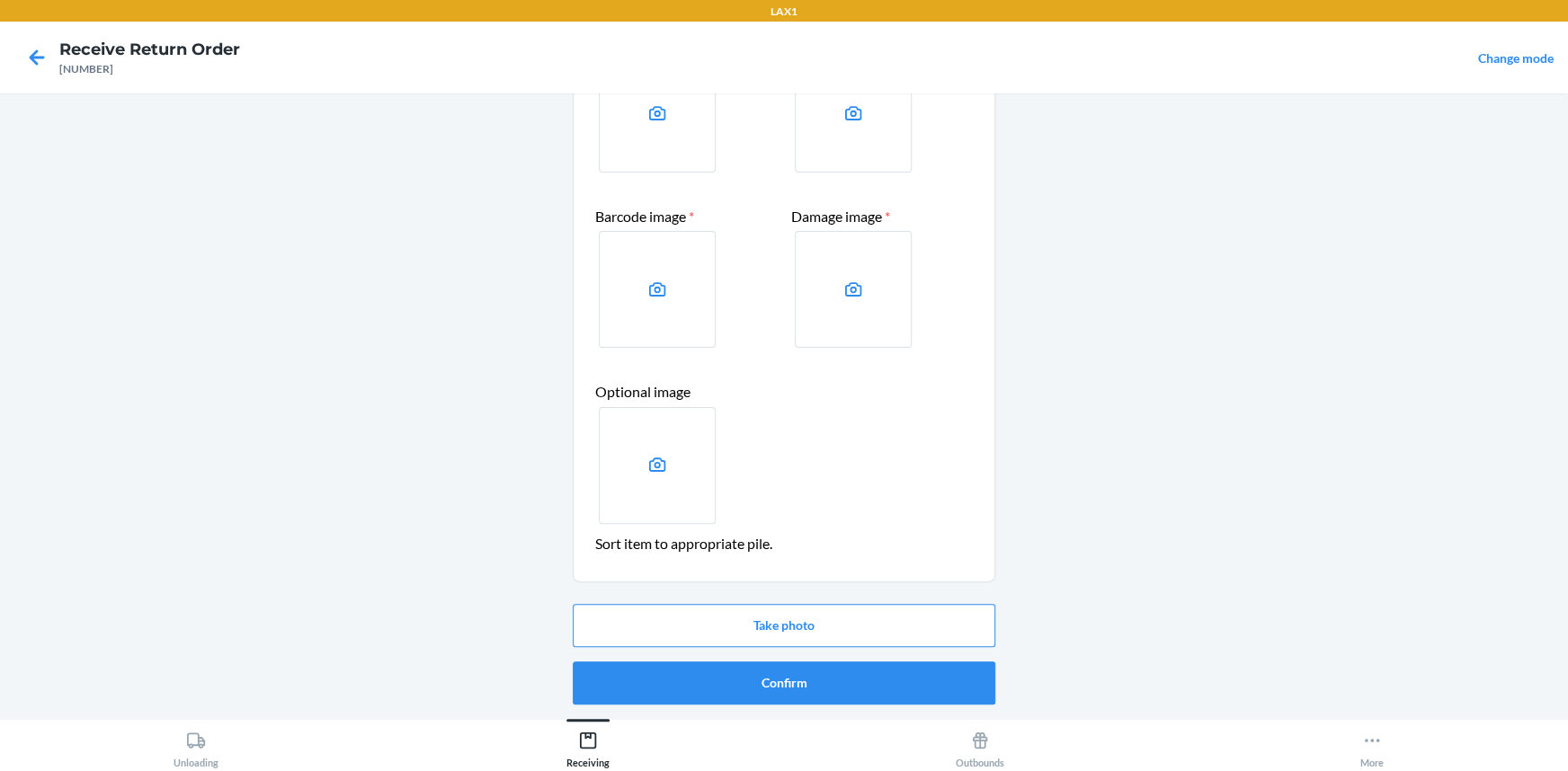 scroll, scrollTop: 0, scrollLeft: 0, axis: both 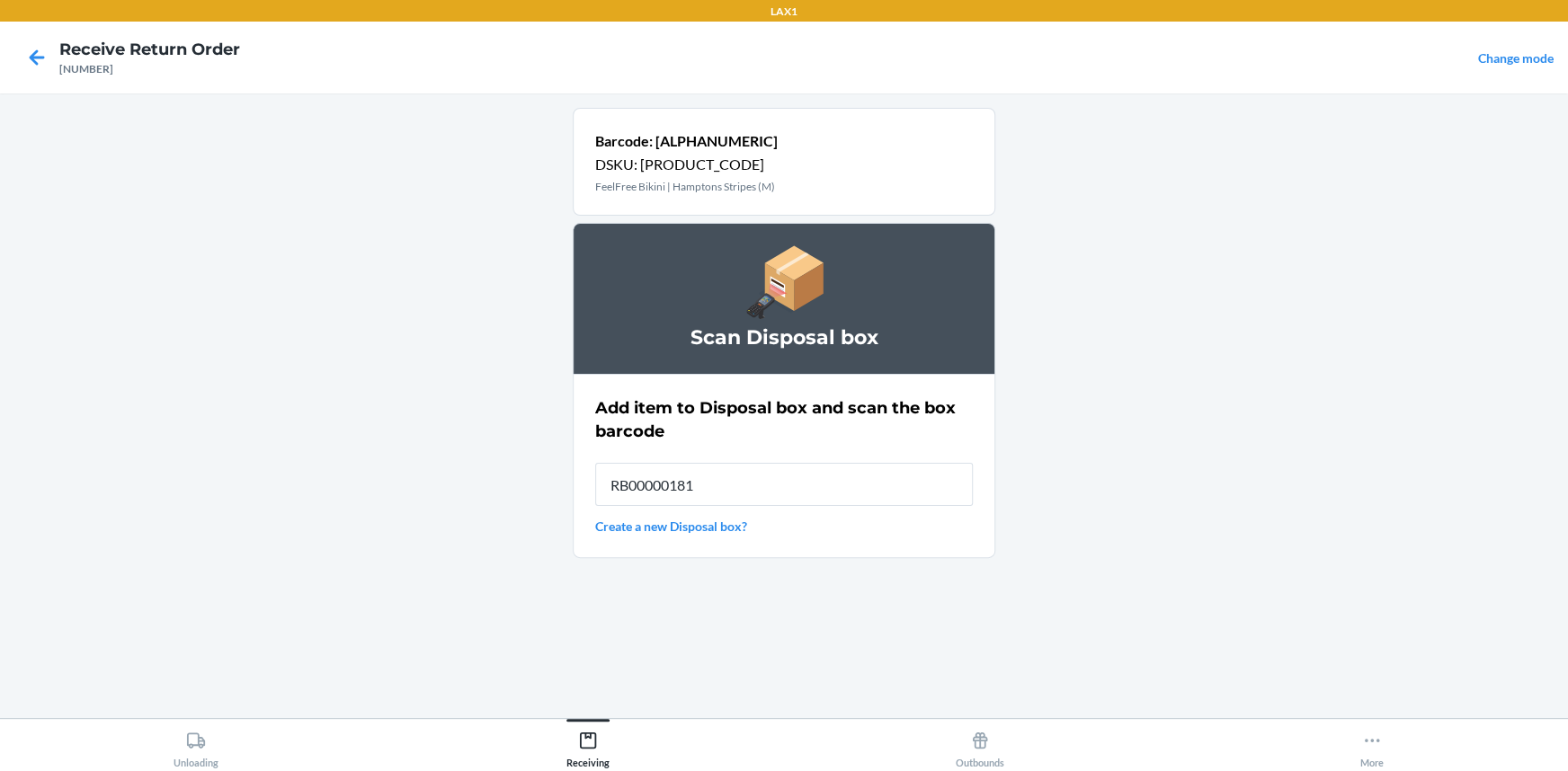 type on "RB000001815" 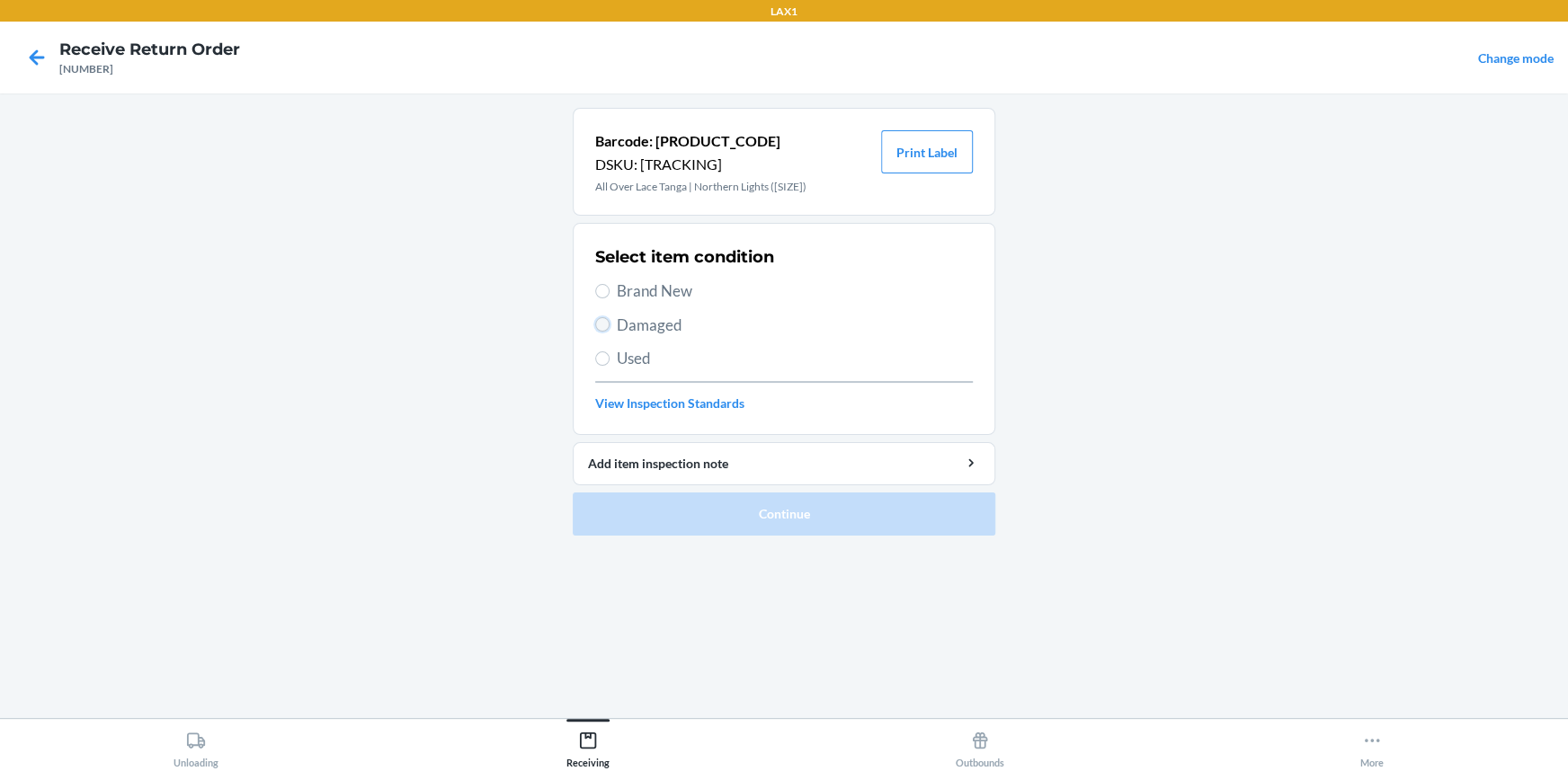 click on "Damaged" at bounding box center (602, 324) 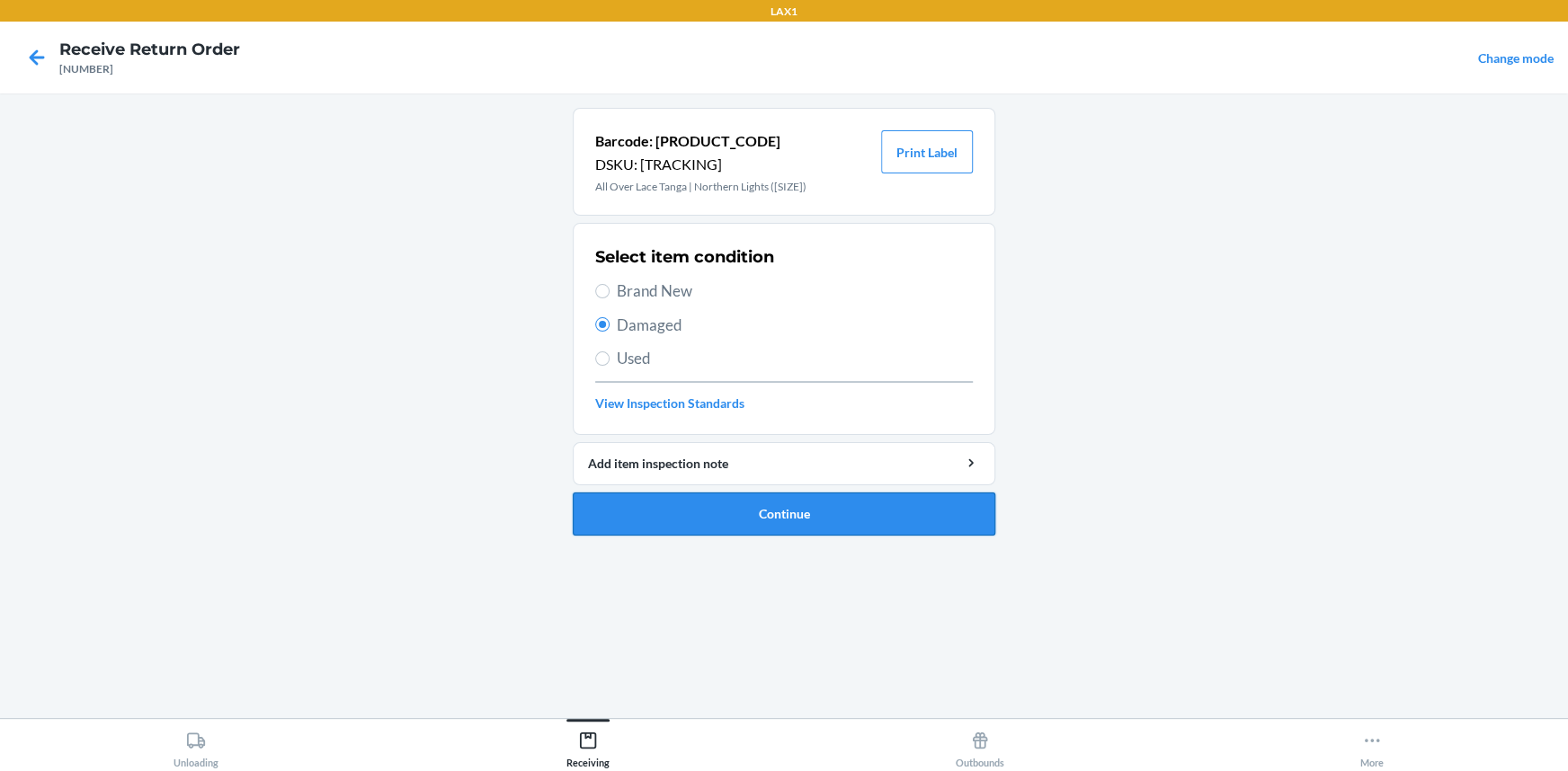 click on "Continue" at bounding box center [784, 514] 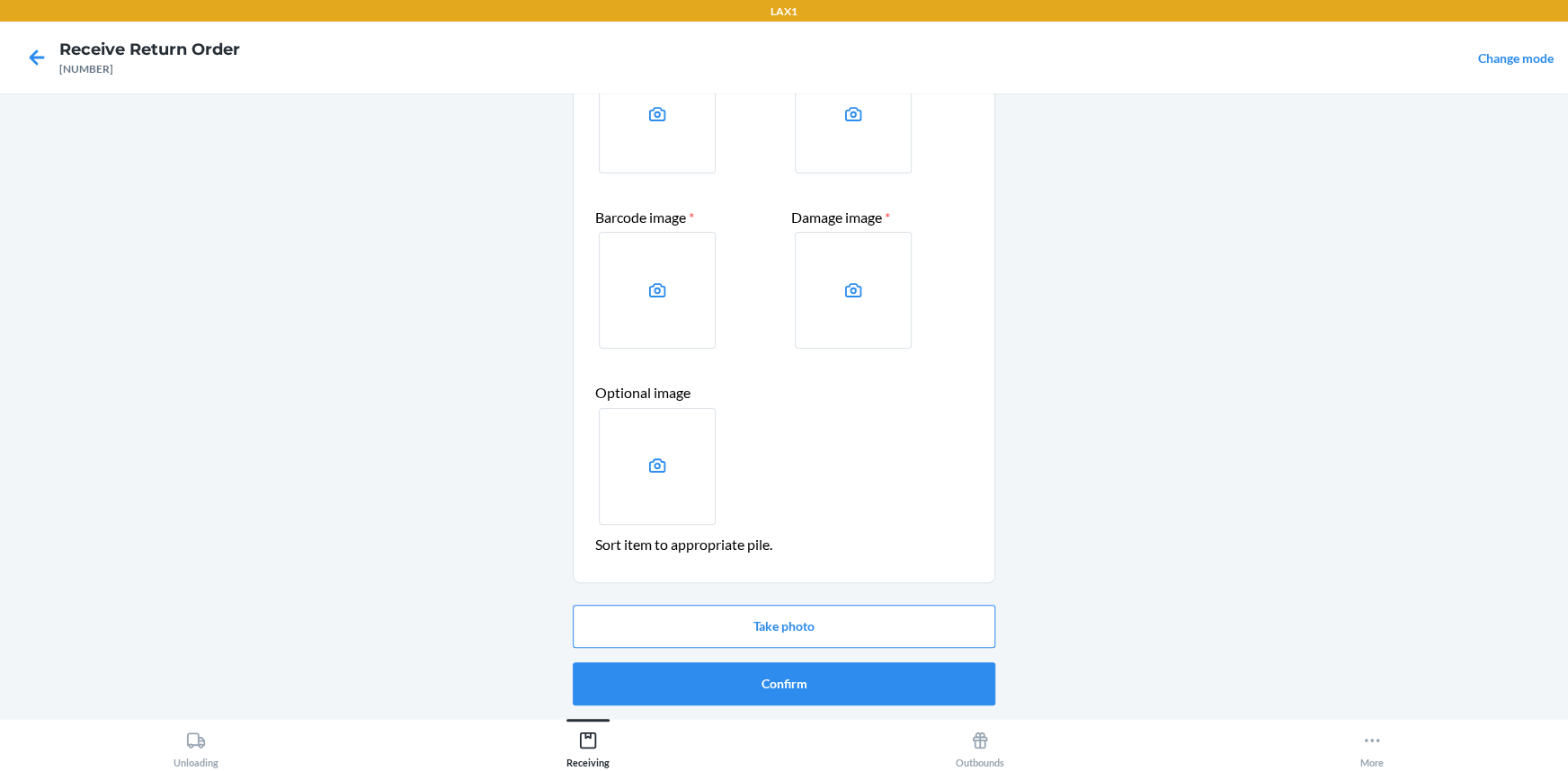 scroll, scrollTop: 163, scrollLeft: 0, axis: vertical 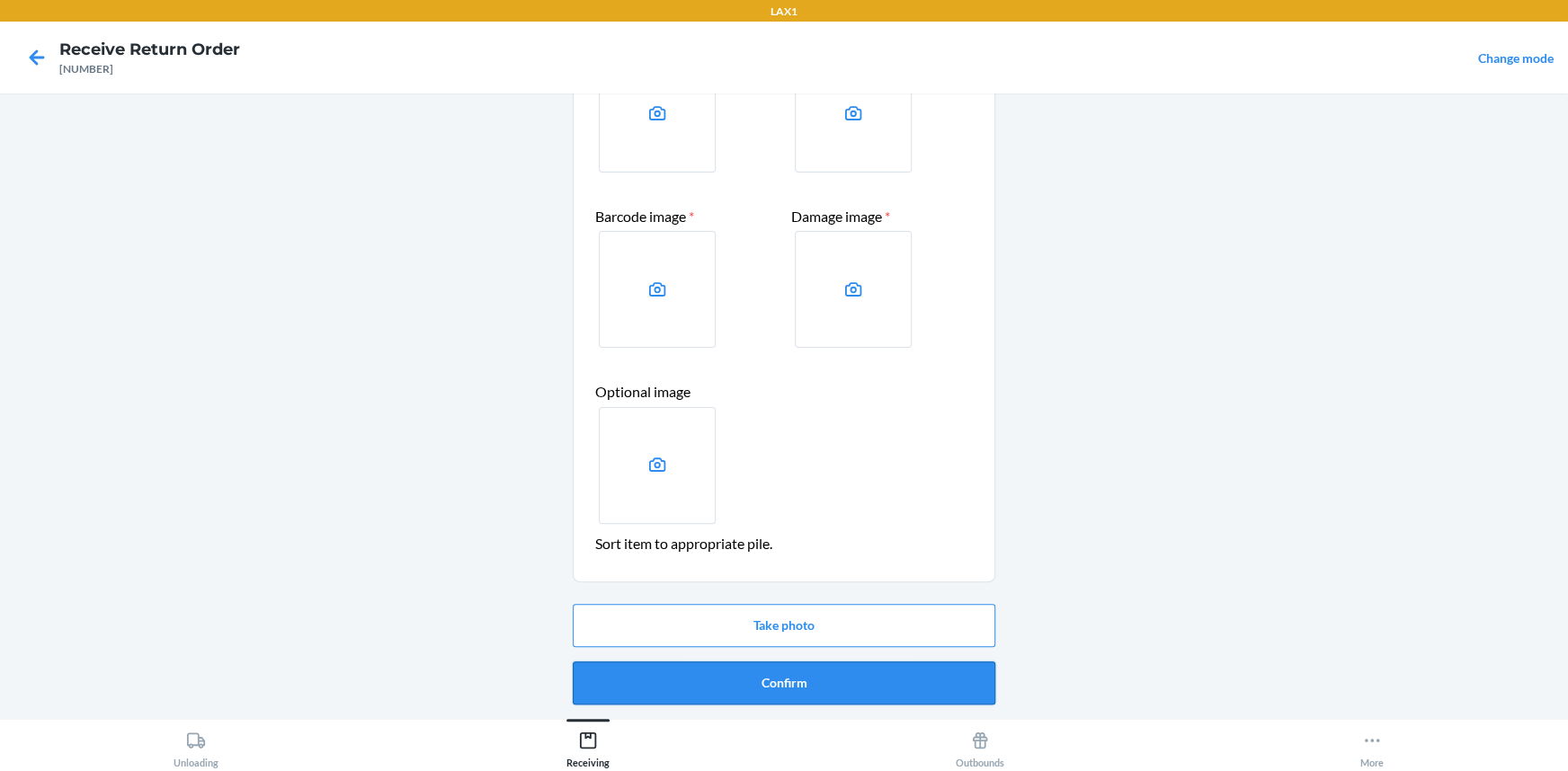 click on "Confirm" at bounding box center (784, 683) 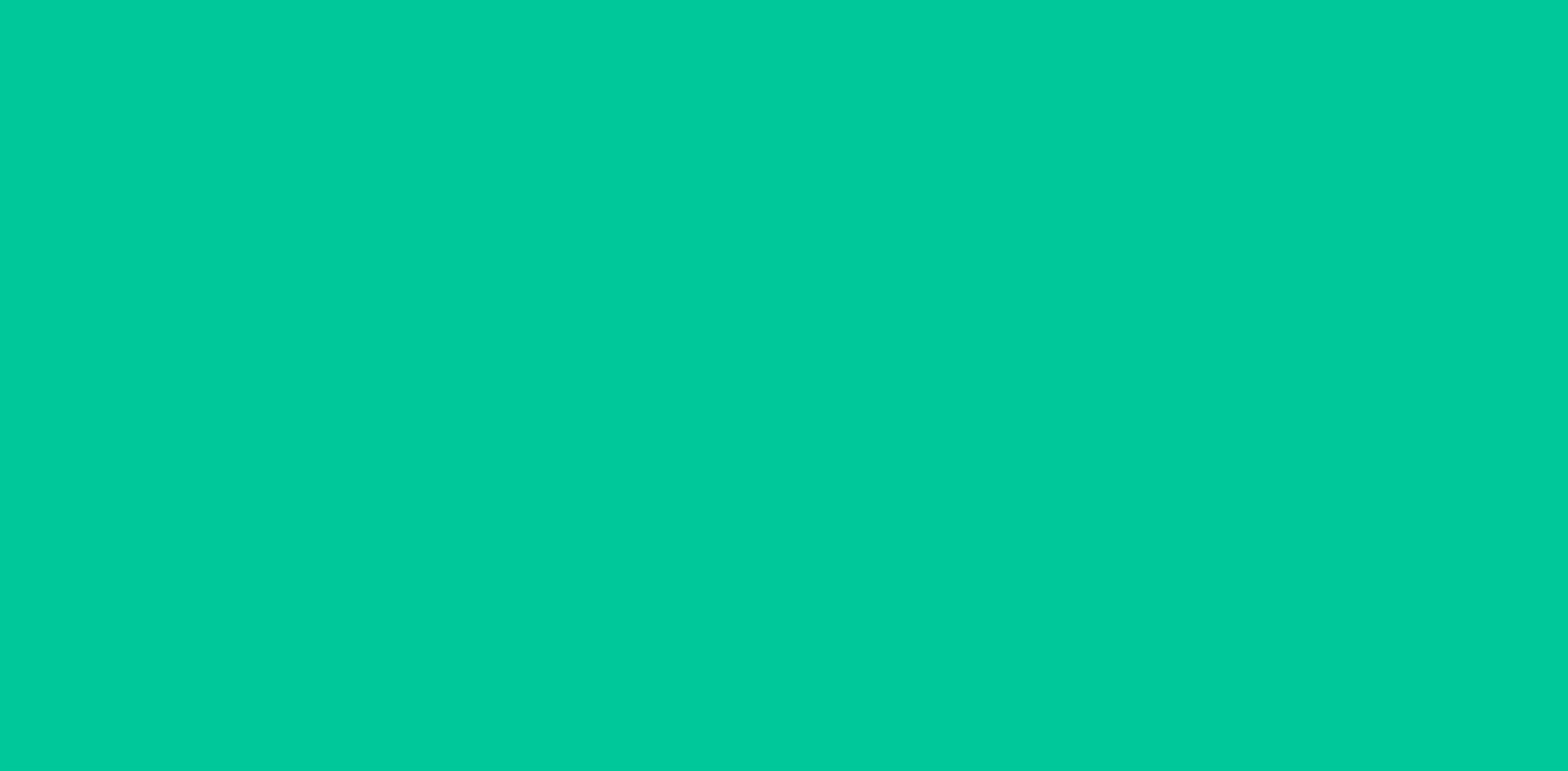 scroll, scrollTop: 0, scrollLeft: 0, axis: both 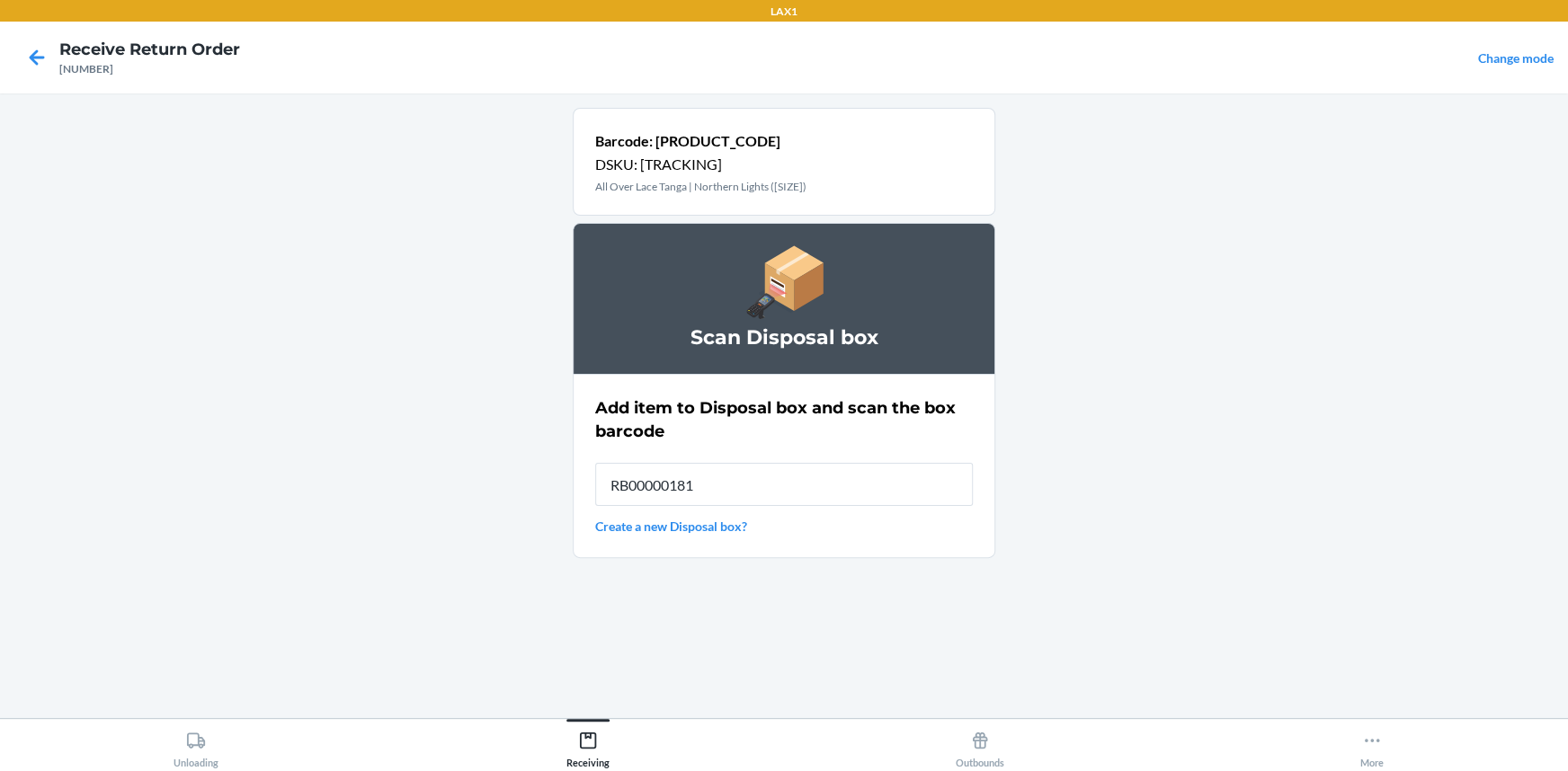 type on "RB000001815" 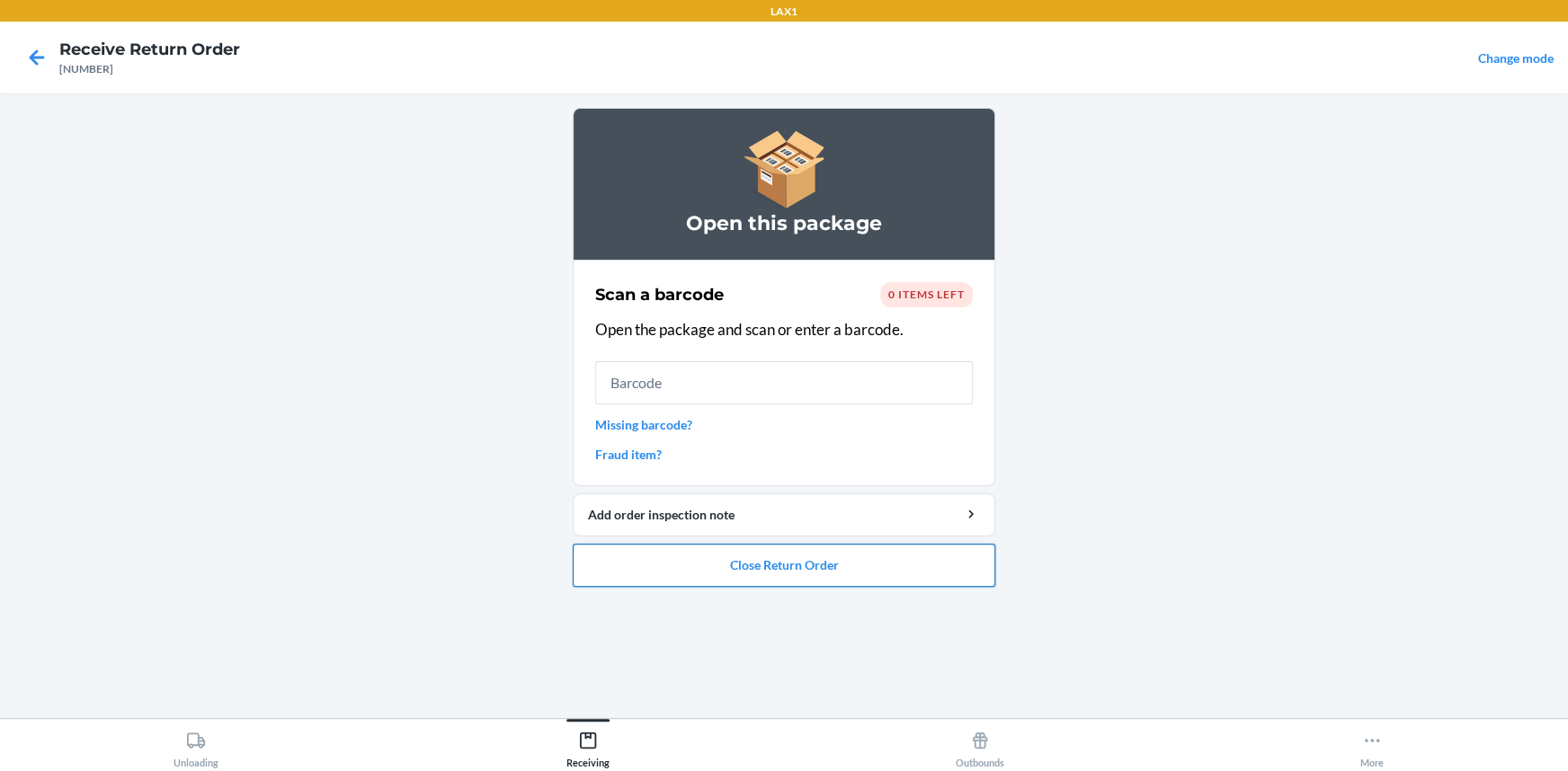 click on "Close Return Order" at bounding box center [784, 565] 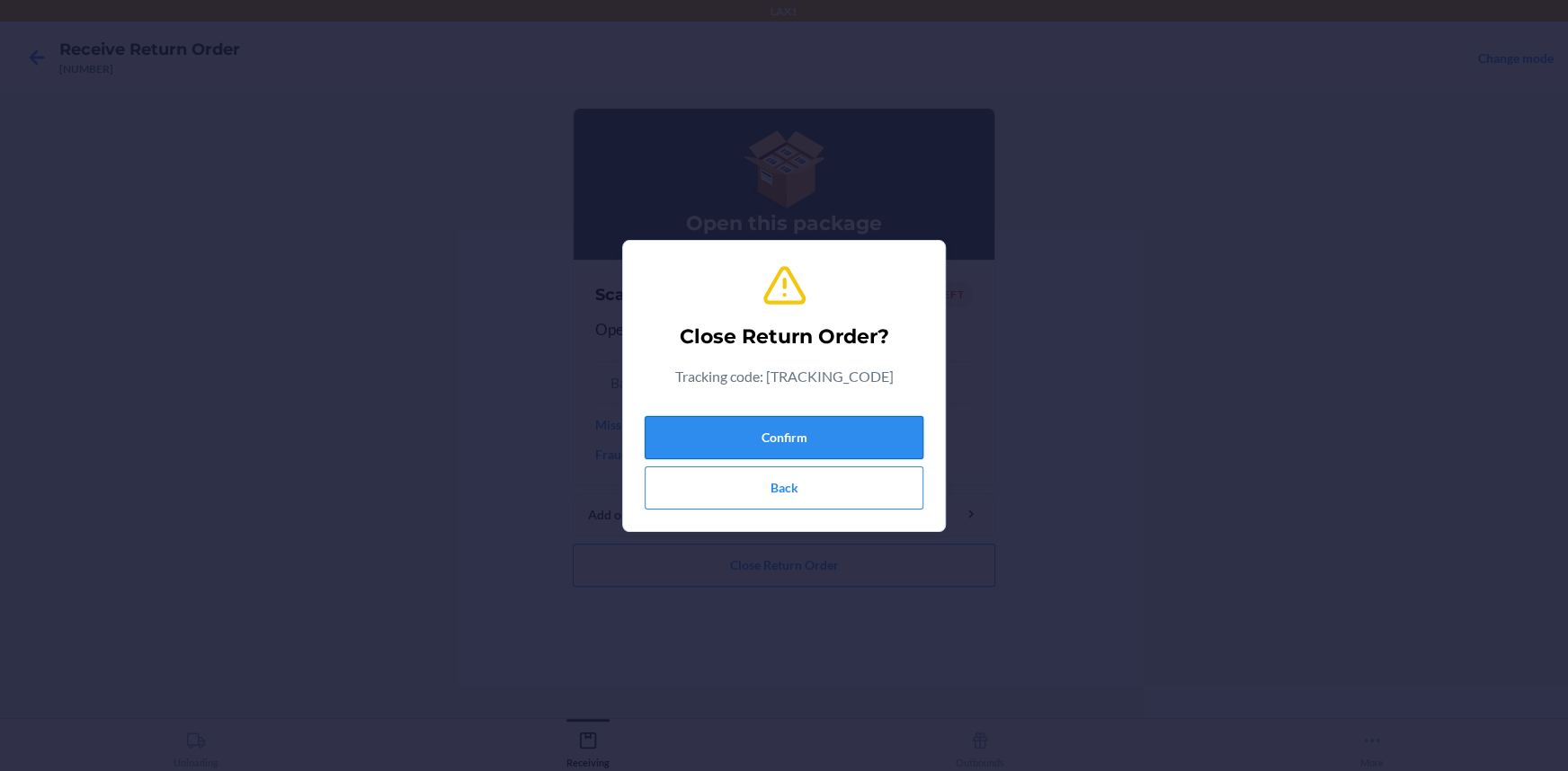 drag, startPoint x: 842, startPoint y: 430, endPoint x: 826, endPoint y: 430, distance: 16 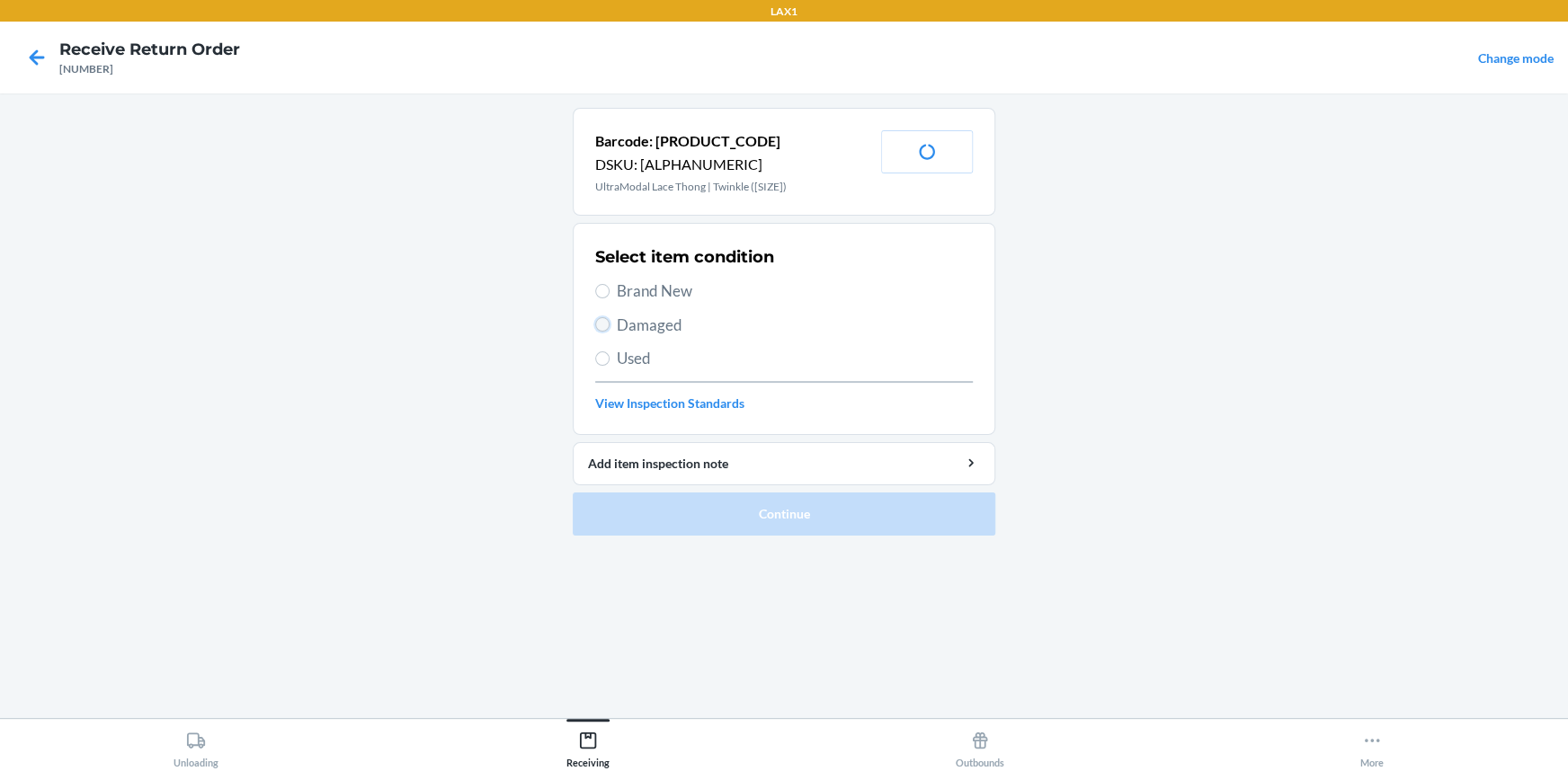 click on "Damaged" at bounding box center [602, 324] 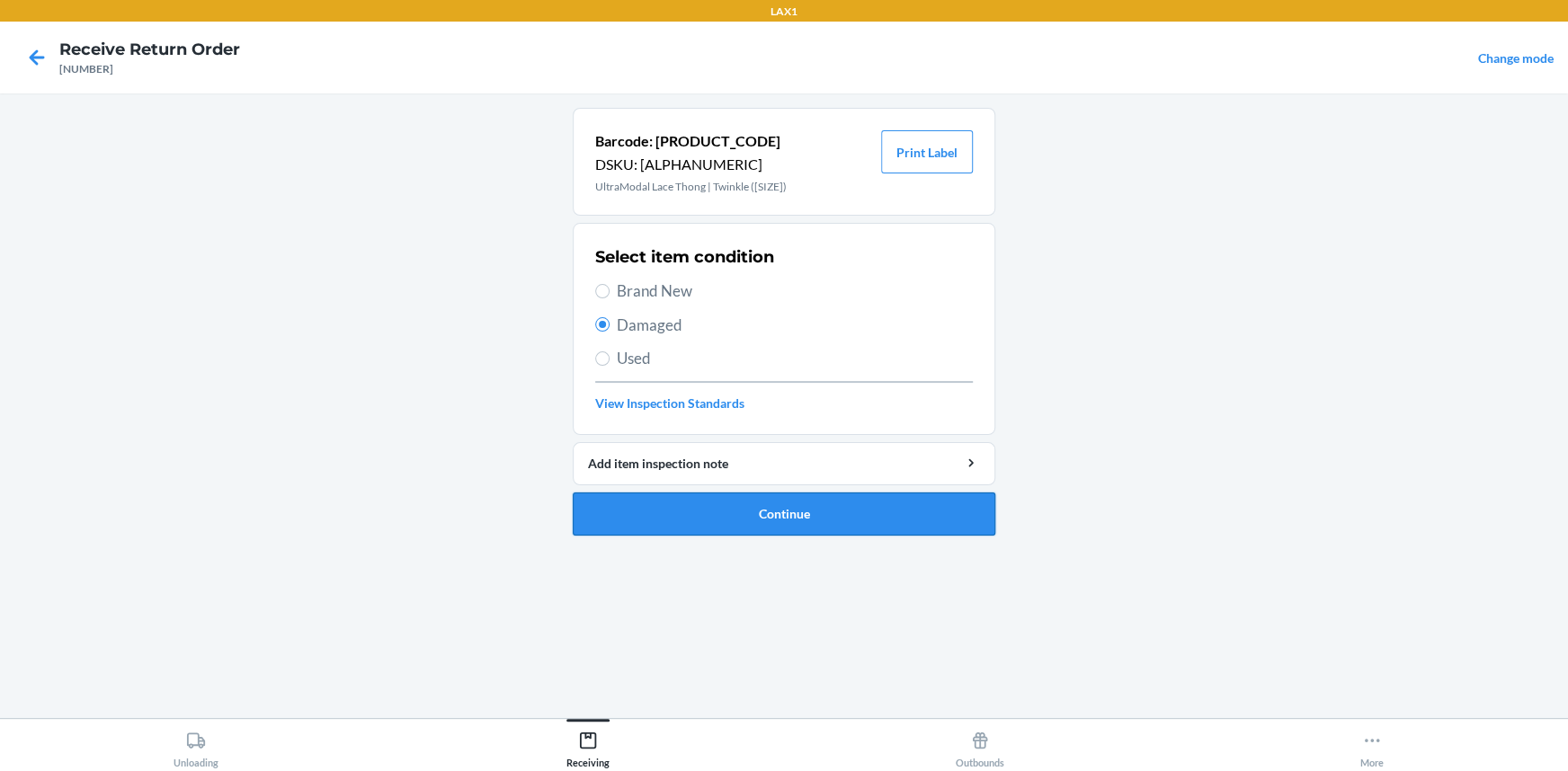 click on "Continue" at bounding box center [784, 514] 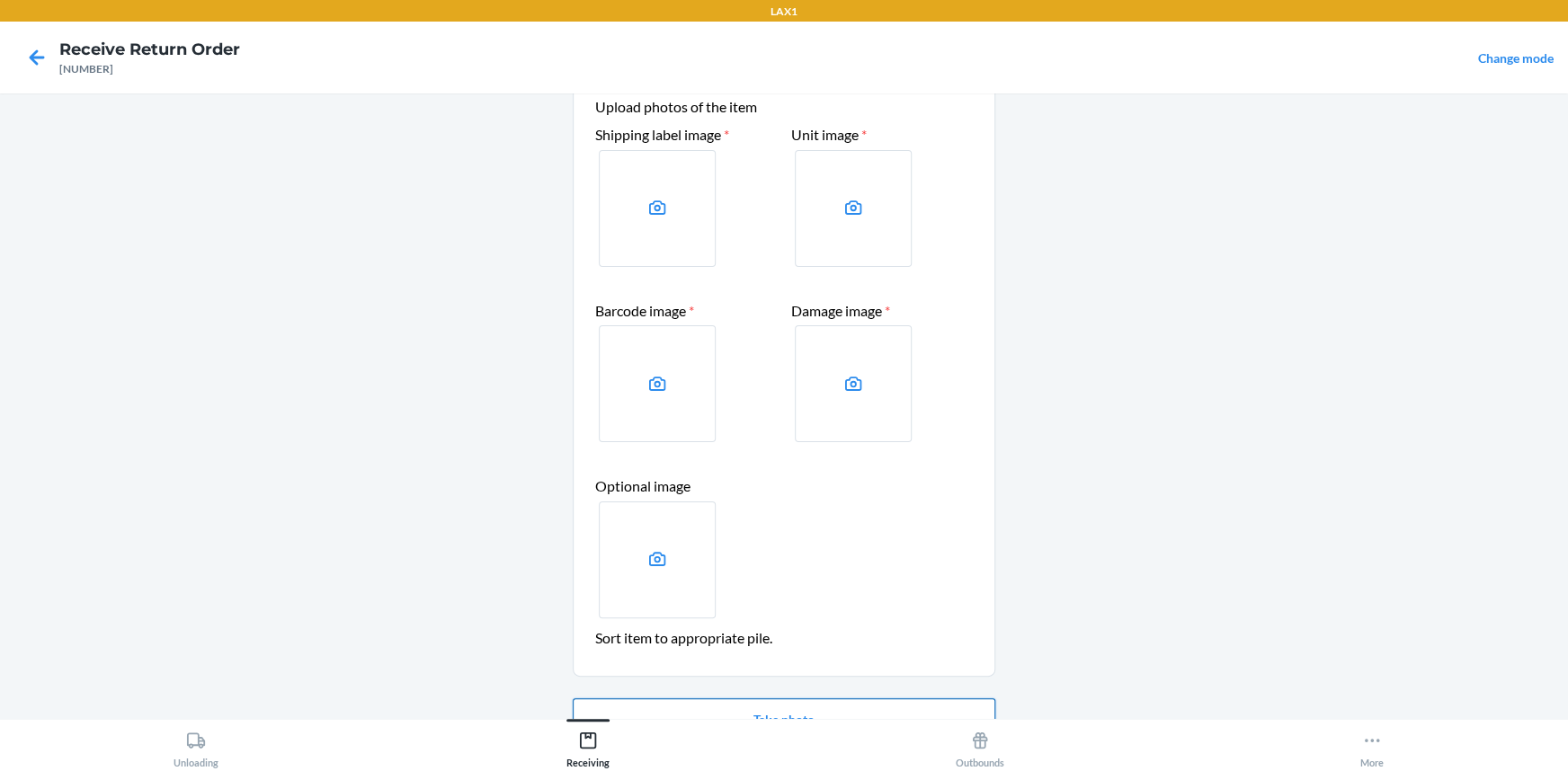 scroll, scrollTop: 163, scrollLeft: 0, axis: vertical 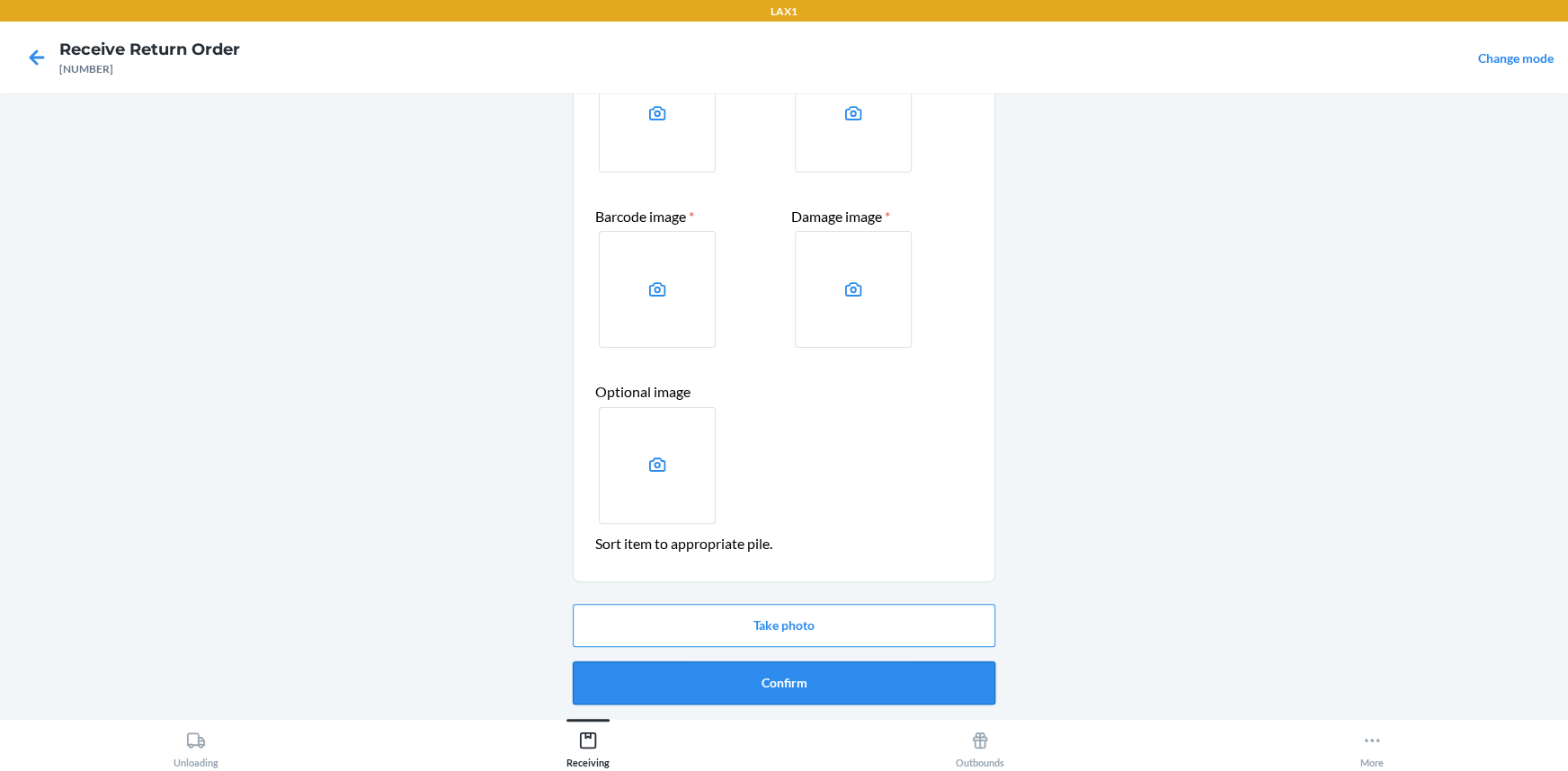 click on "Confirm" at bounding box center (784, 683) 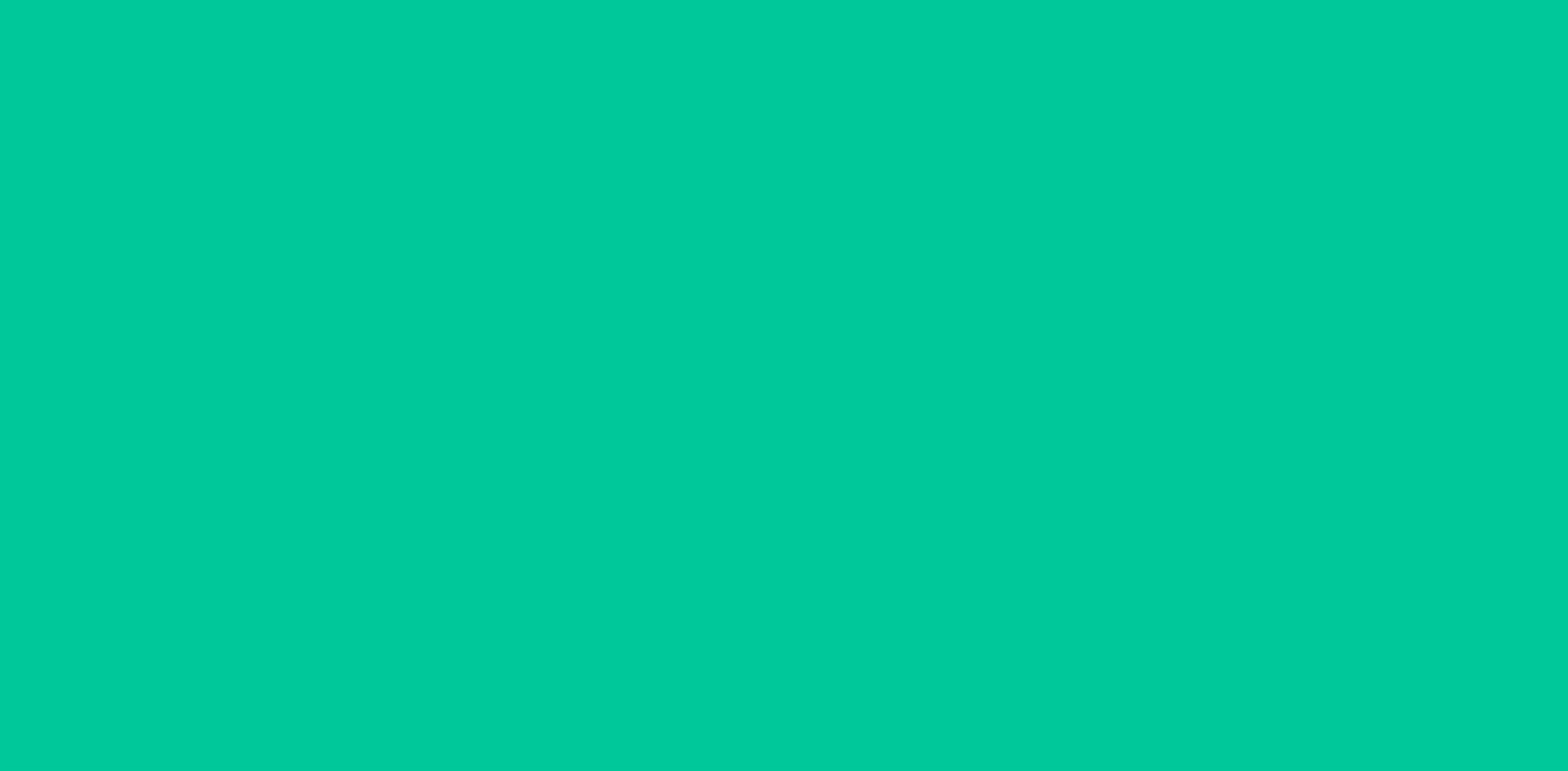 scroll, scrollTop: 0, scrollLeft: 0, axis: both 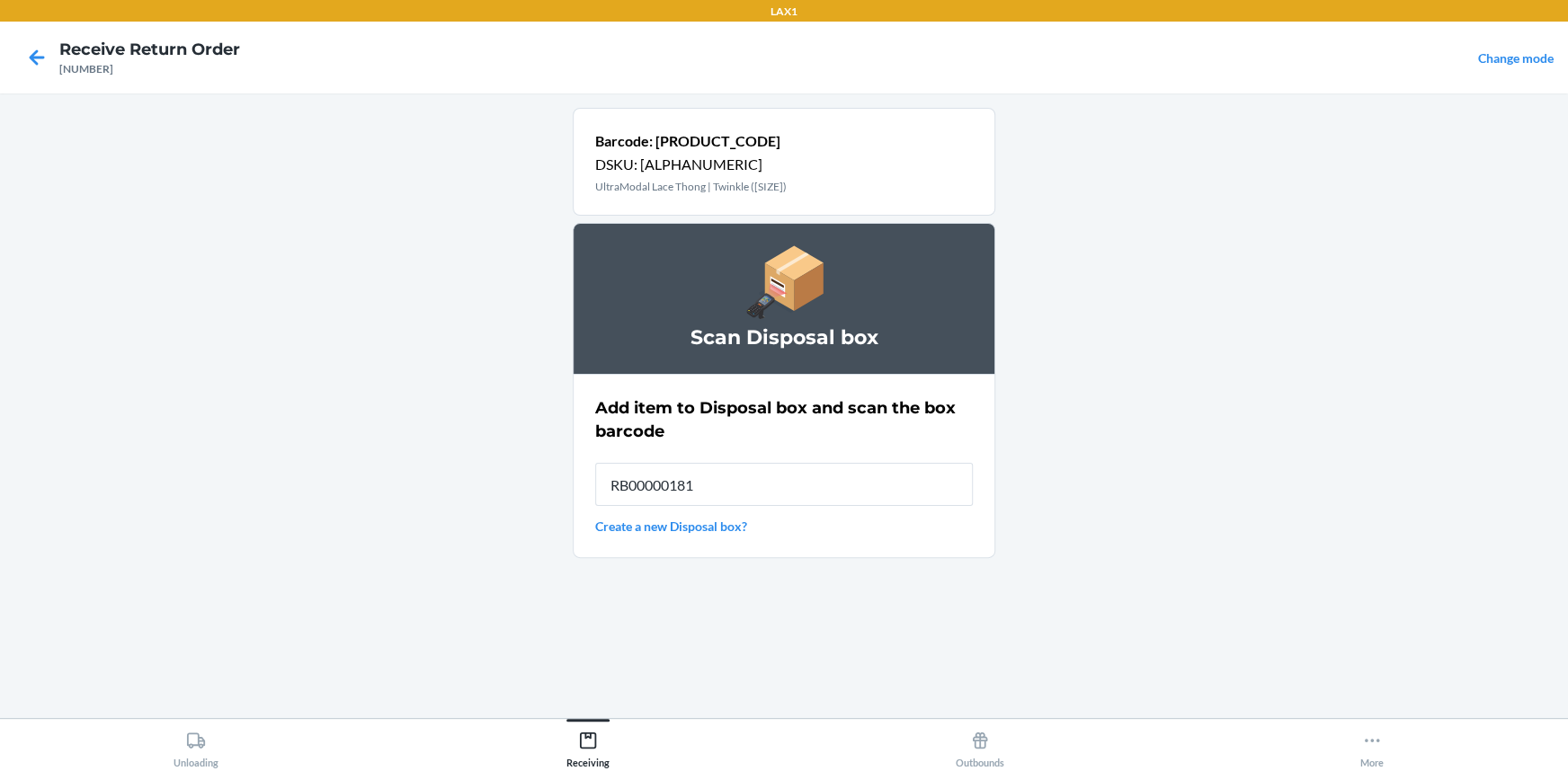 type on "RB000001815" 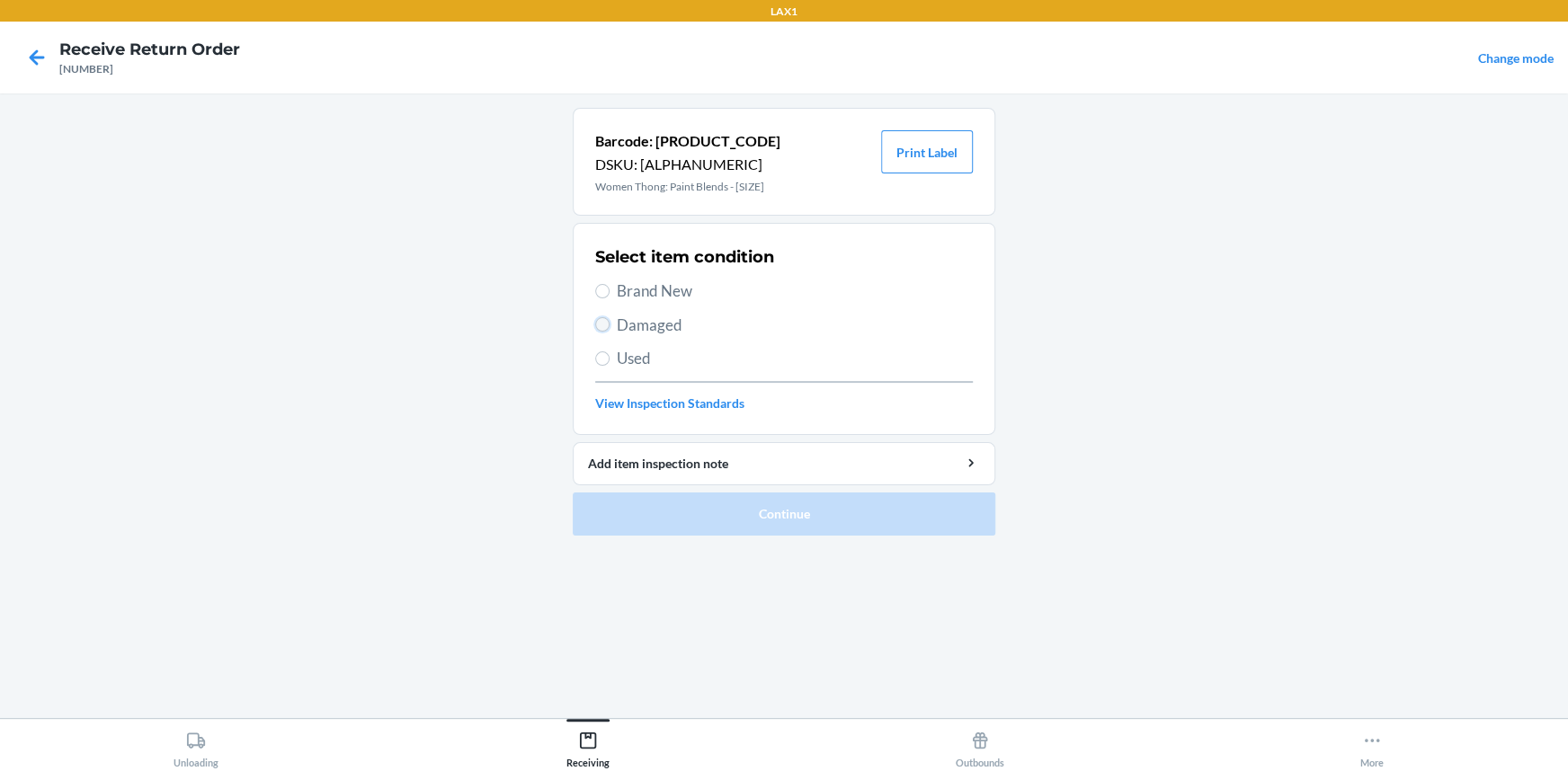 click on "Damaged" at bounding box center (602, 324) 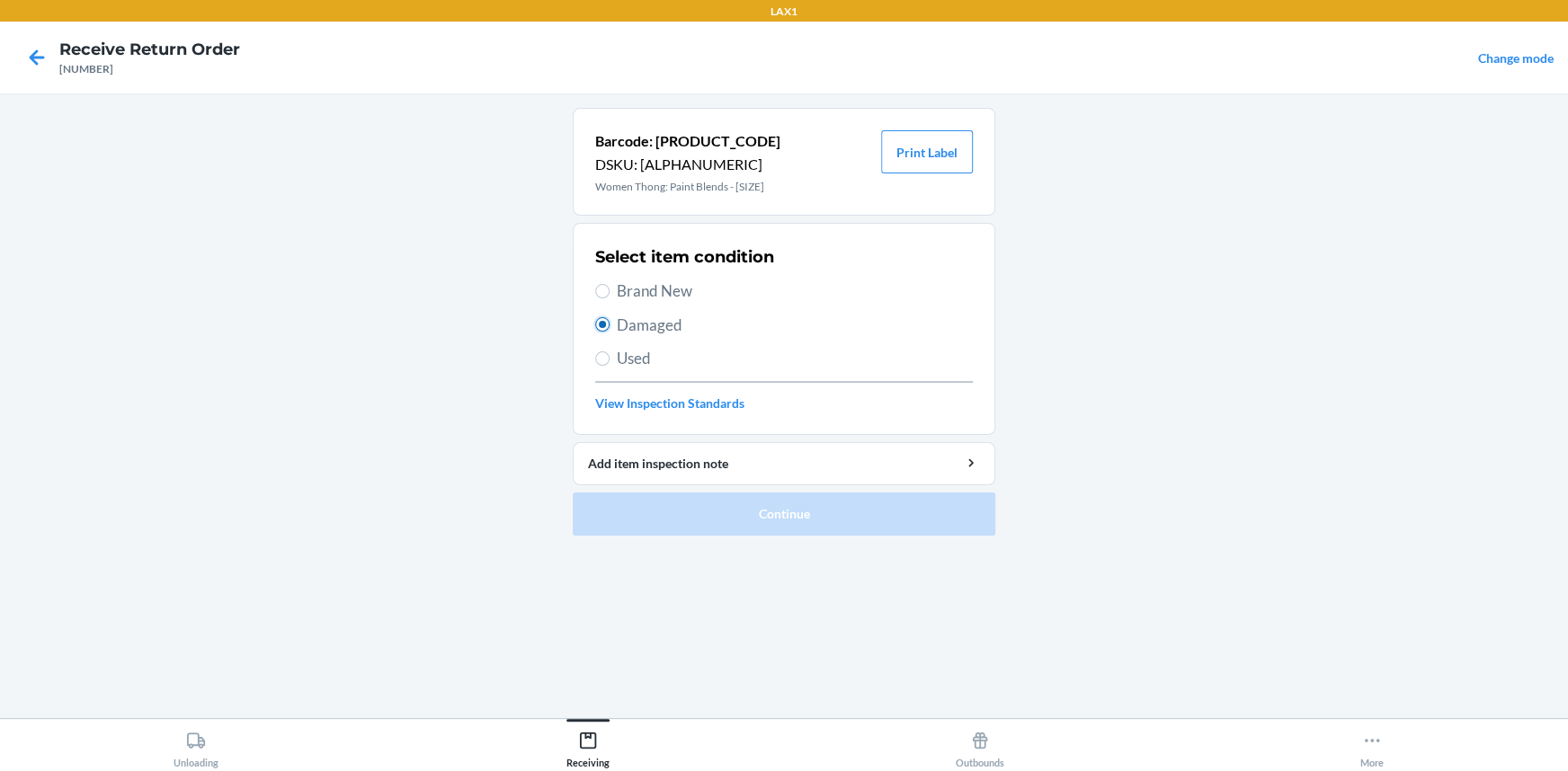 radio on "true" 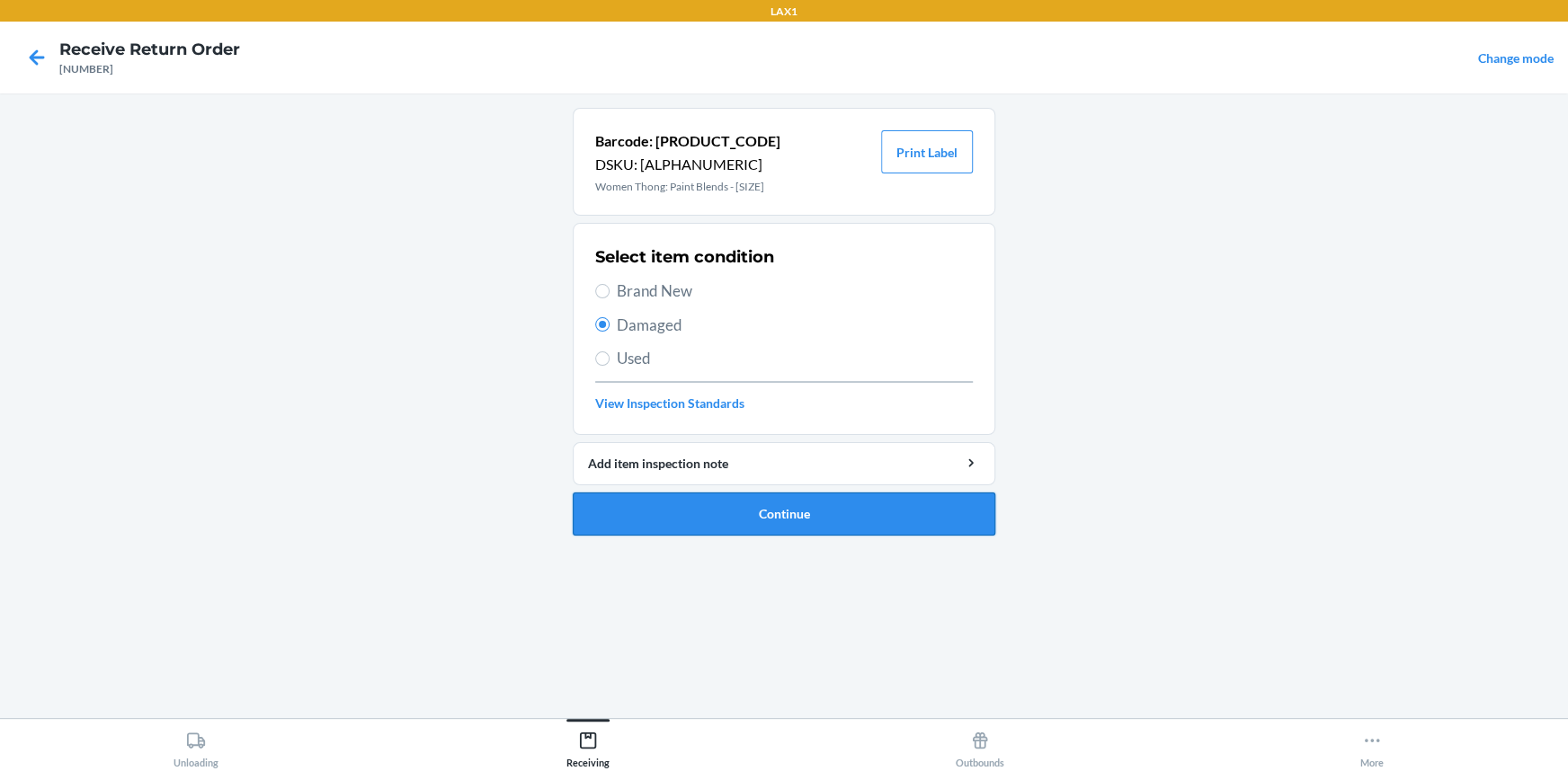 click on "Continue" at bounding box center [784, 514] 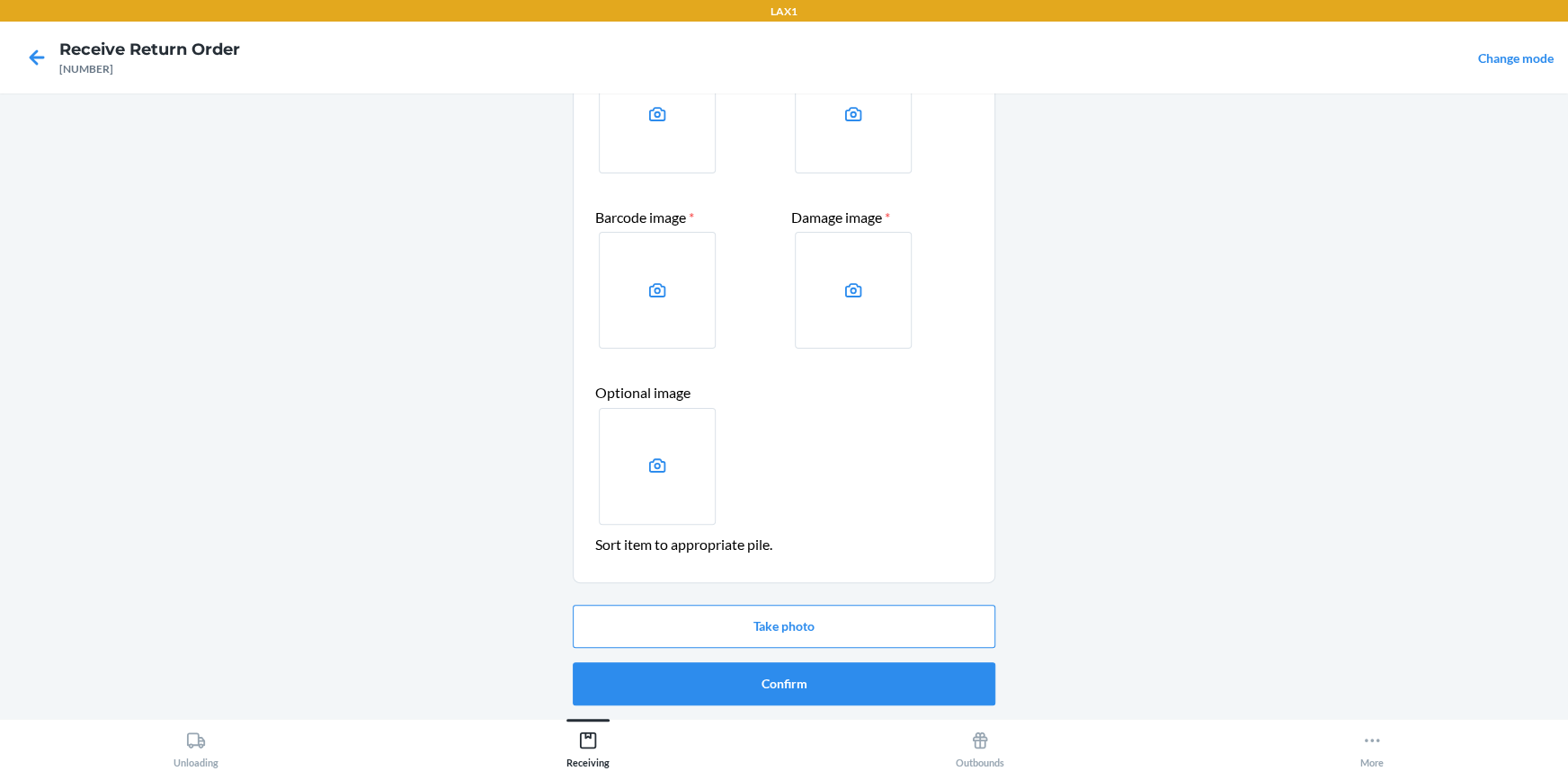 scroll, scrollTop: 163, scrollLeft: 0, axis: vertical 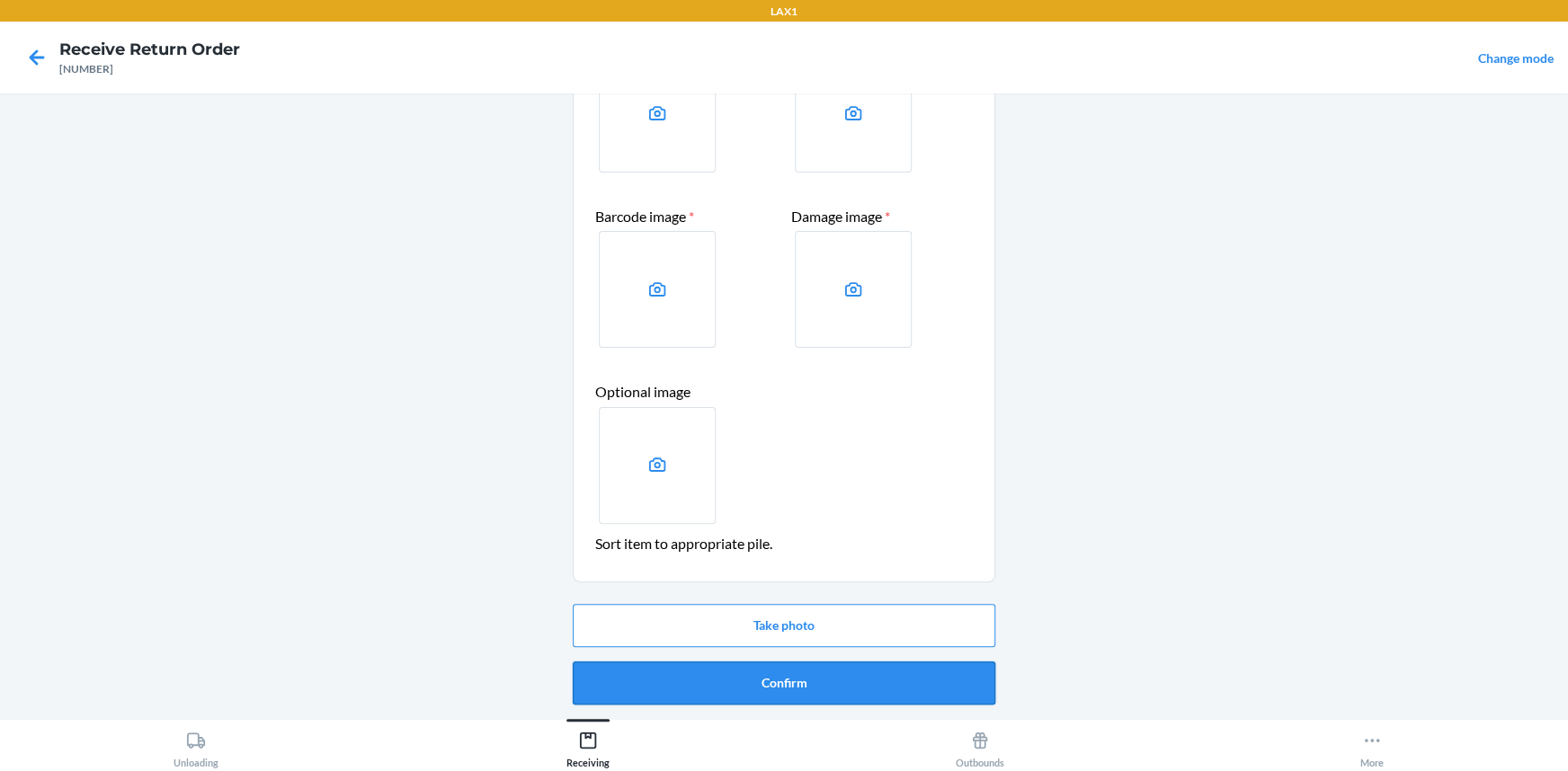 click on "Confirm" at bounding box center [784, 683] 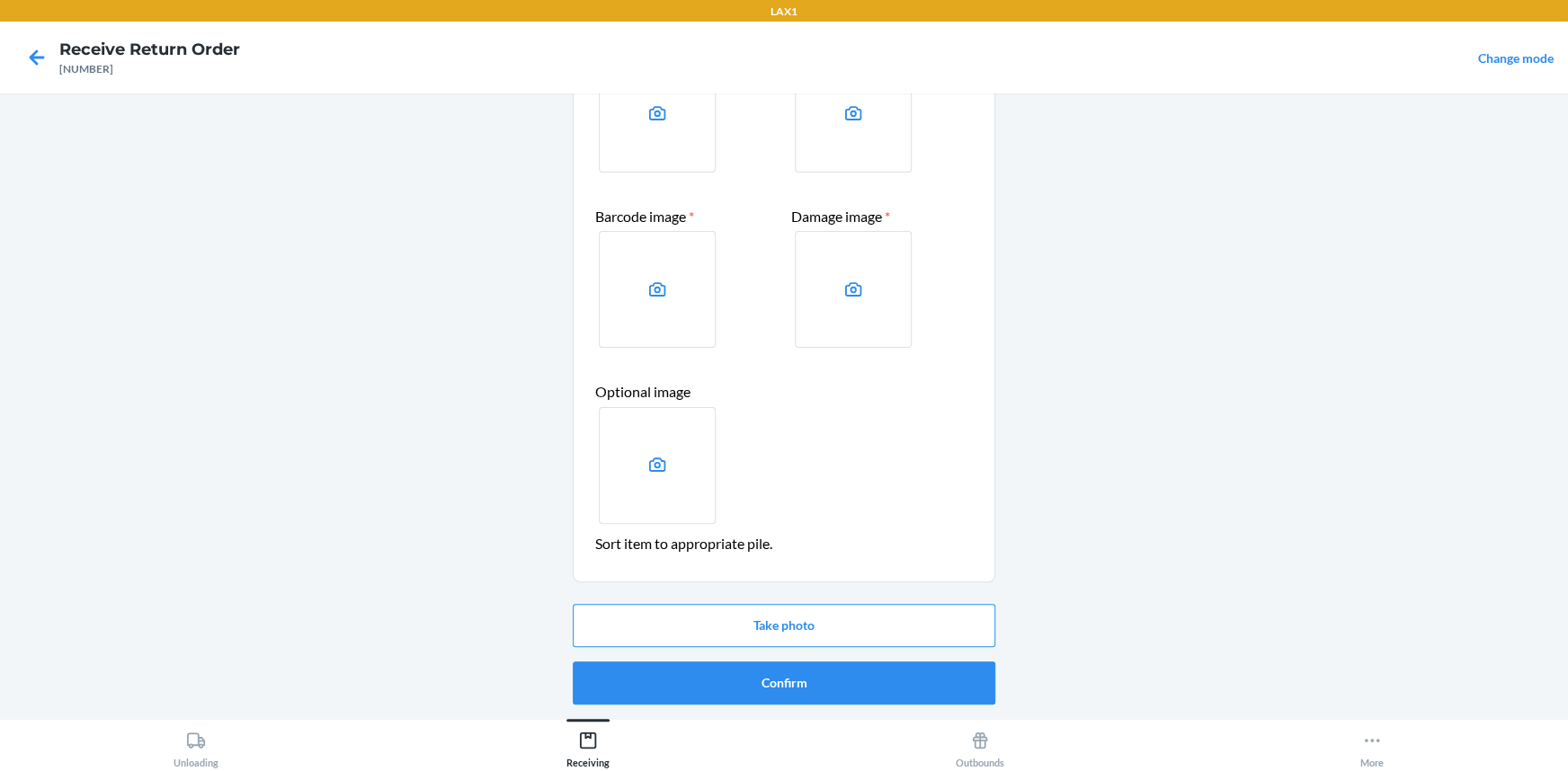scroll, scrollTop: 0, scrollLeft: 0, axis: both 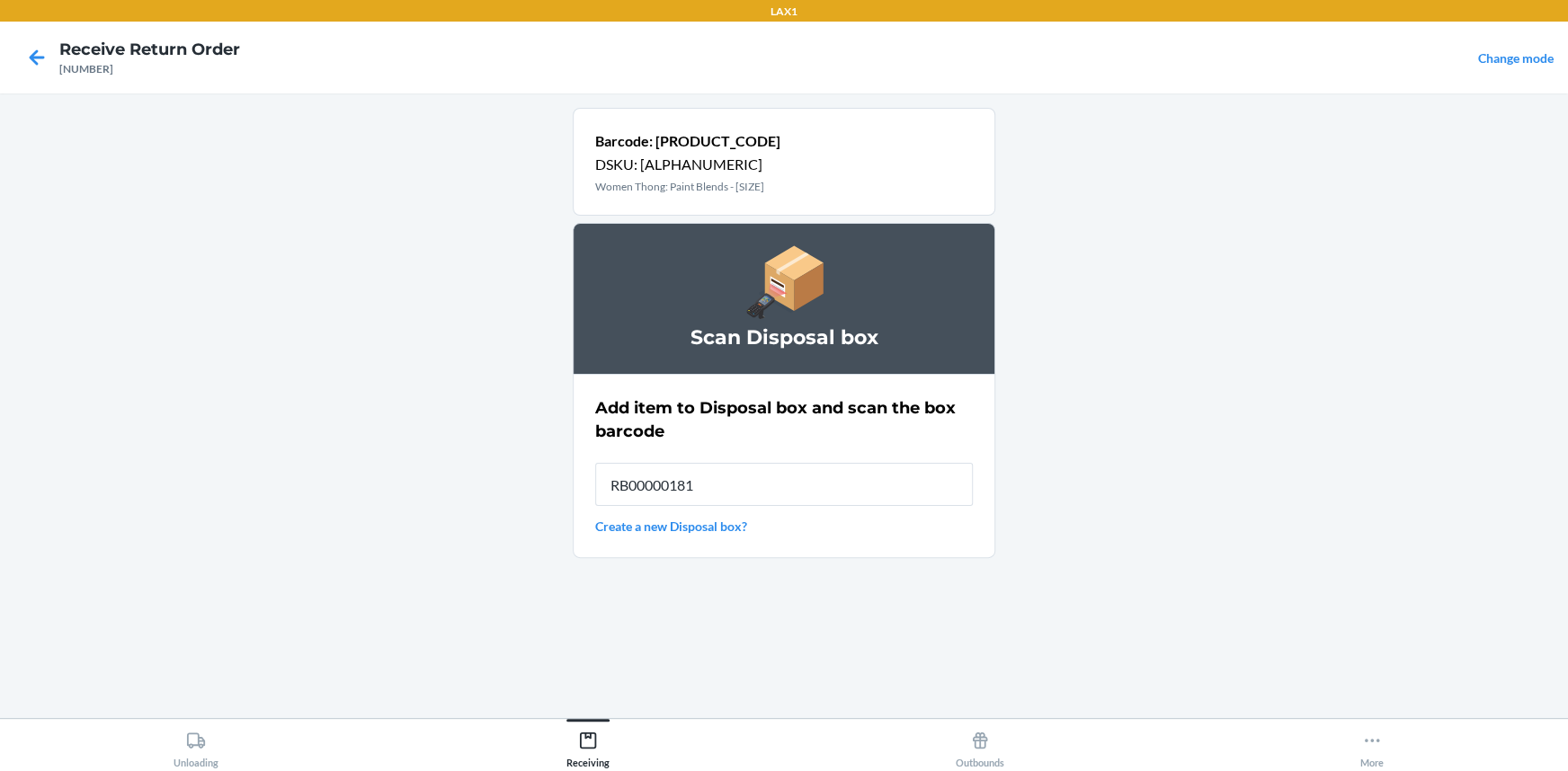 type on "RB000001815" 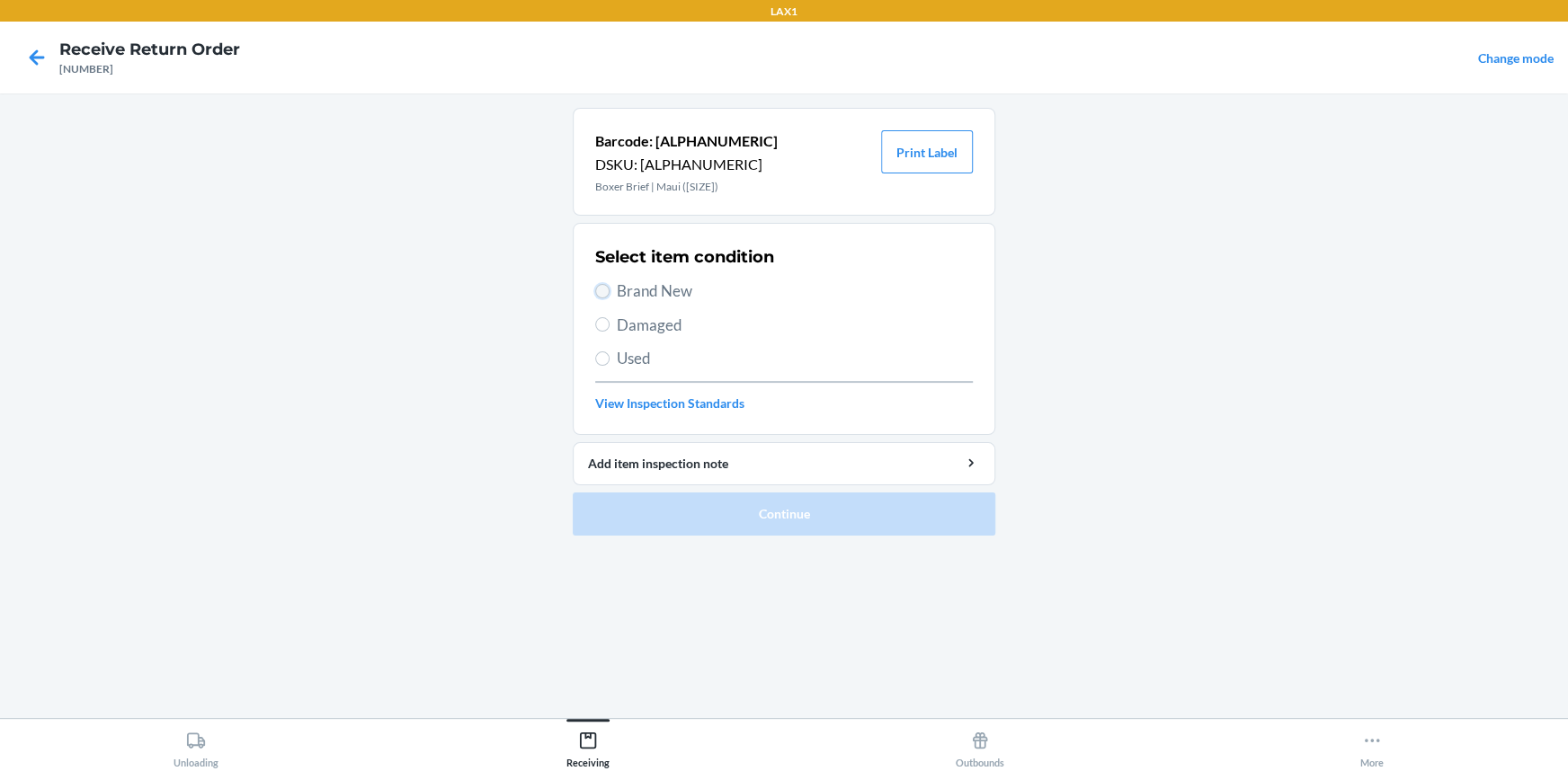 click on "Brand New" at bounding box center [602, 291] 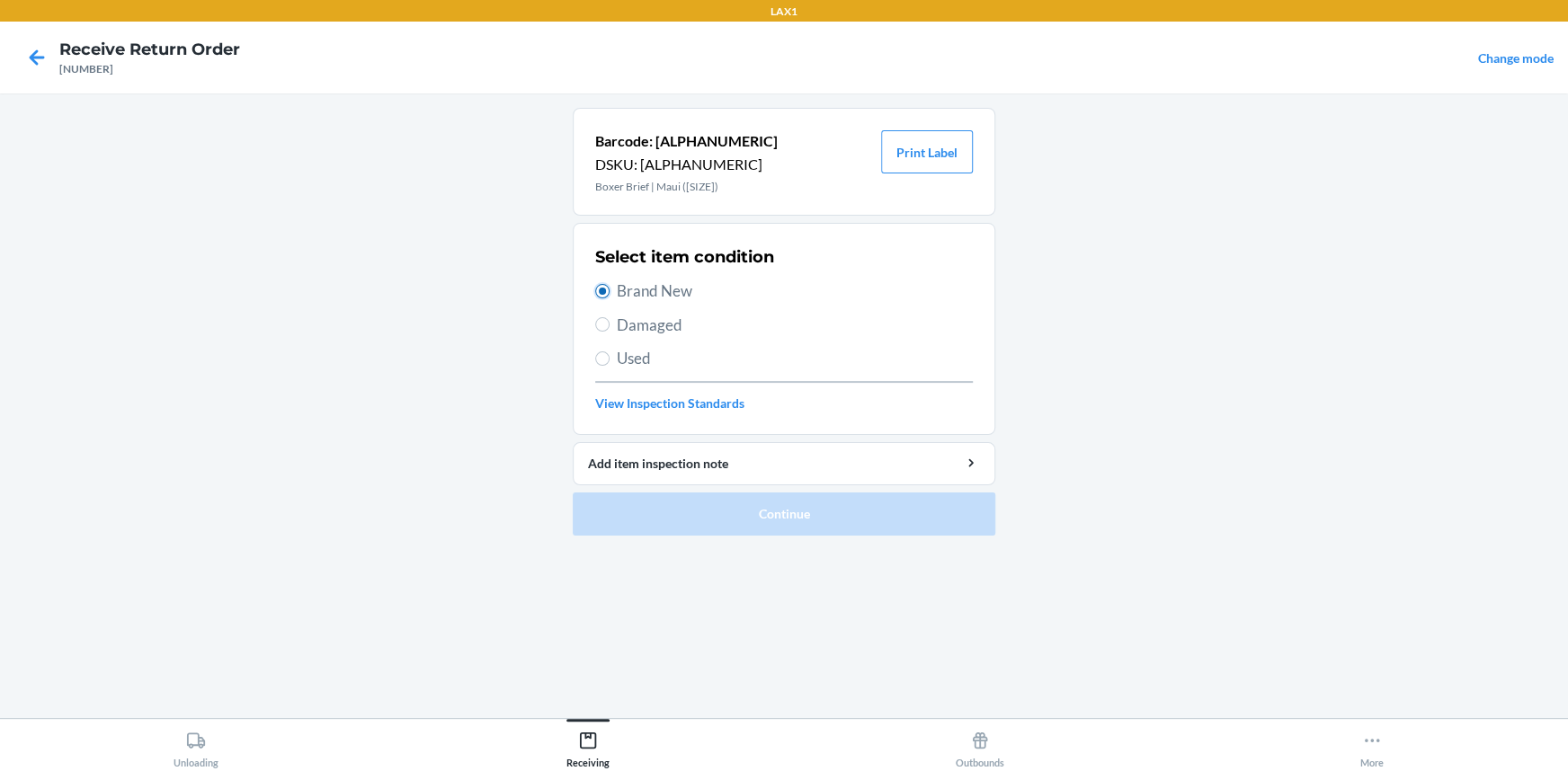 radio on "true" 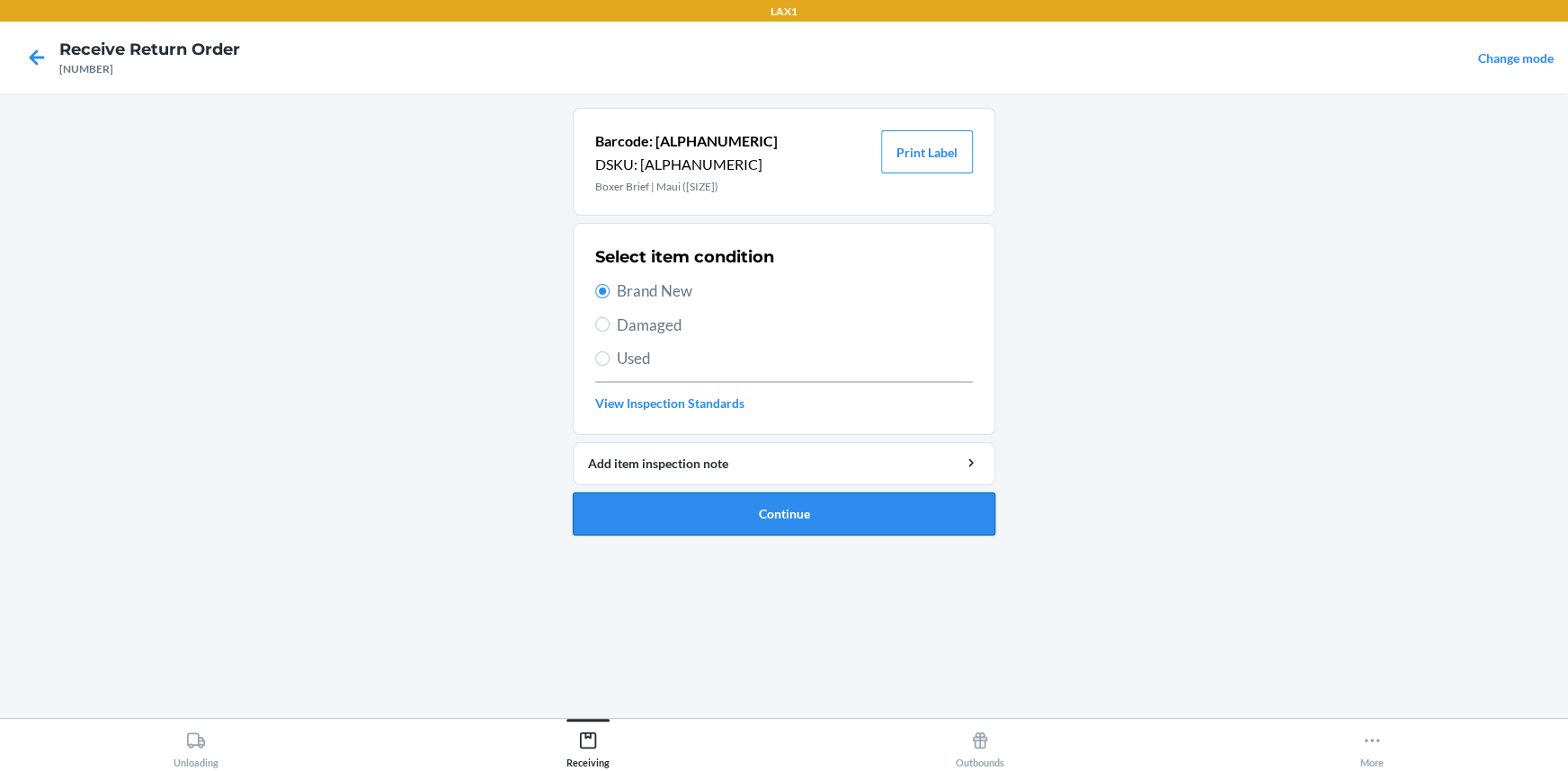 click on "Continue" at bounding box center (784, 514) 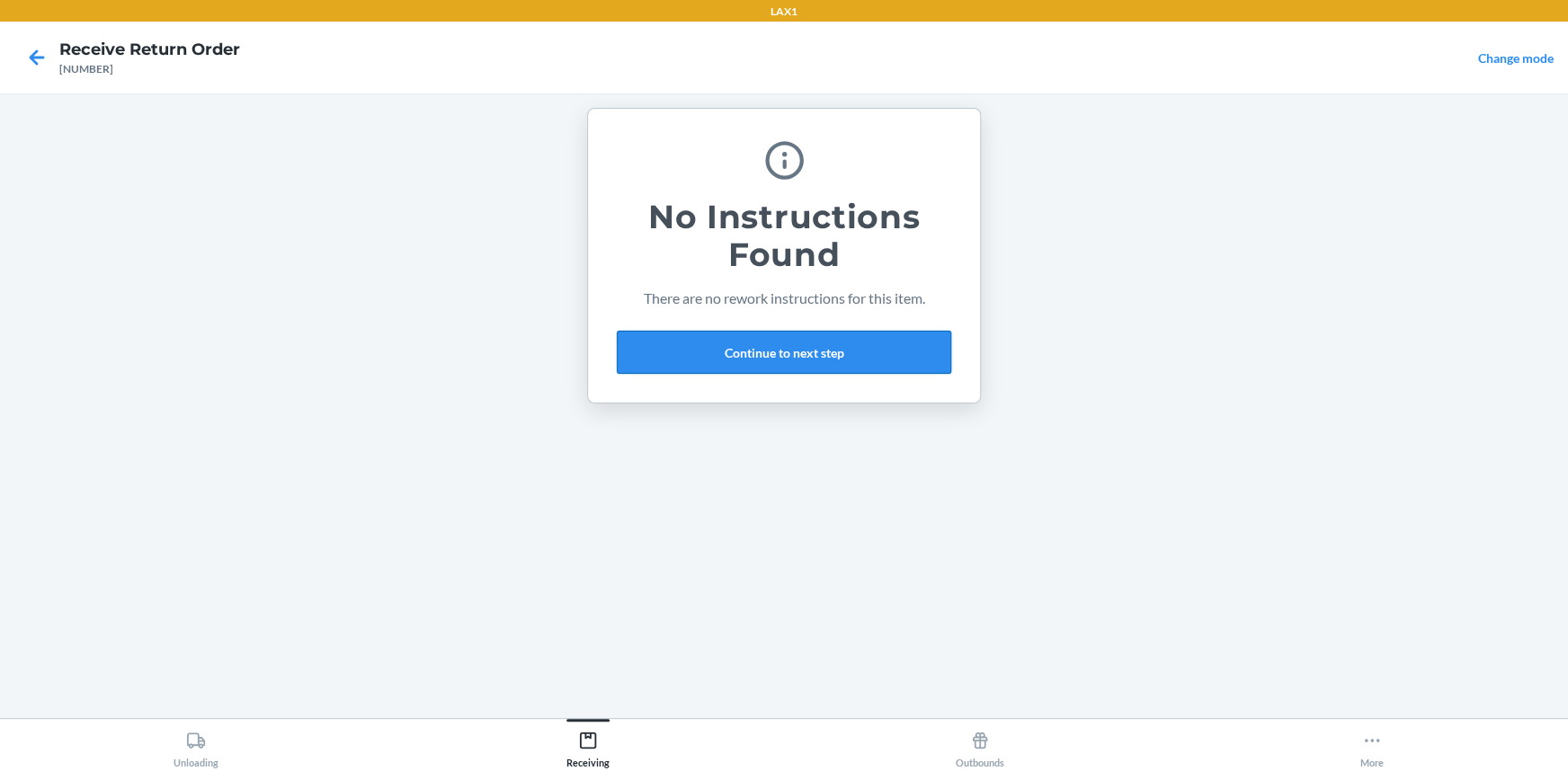 click on "Continue to next step" at bounding box center (784, 352) 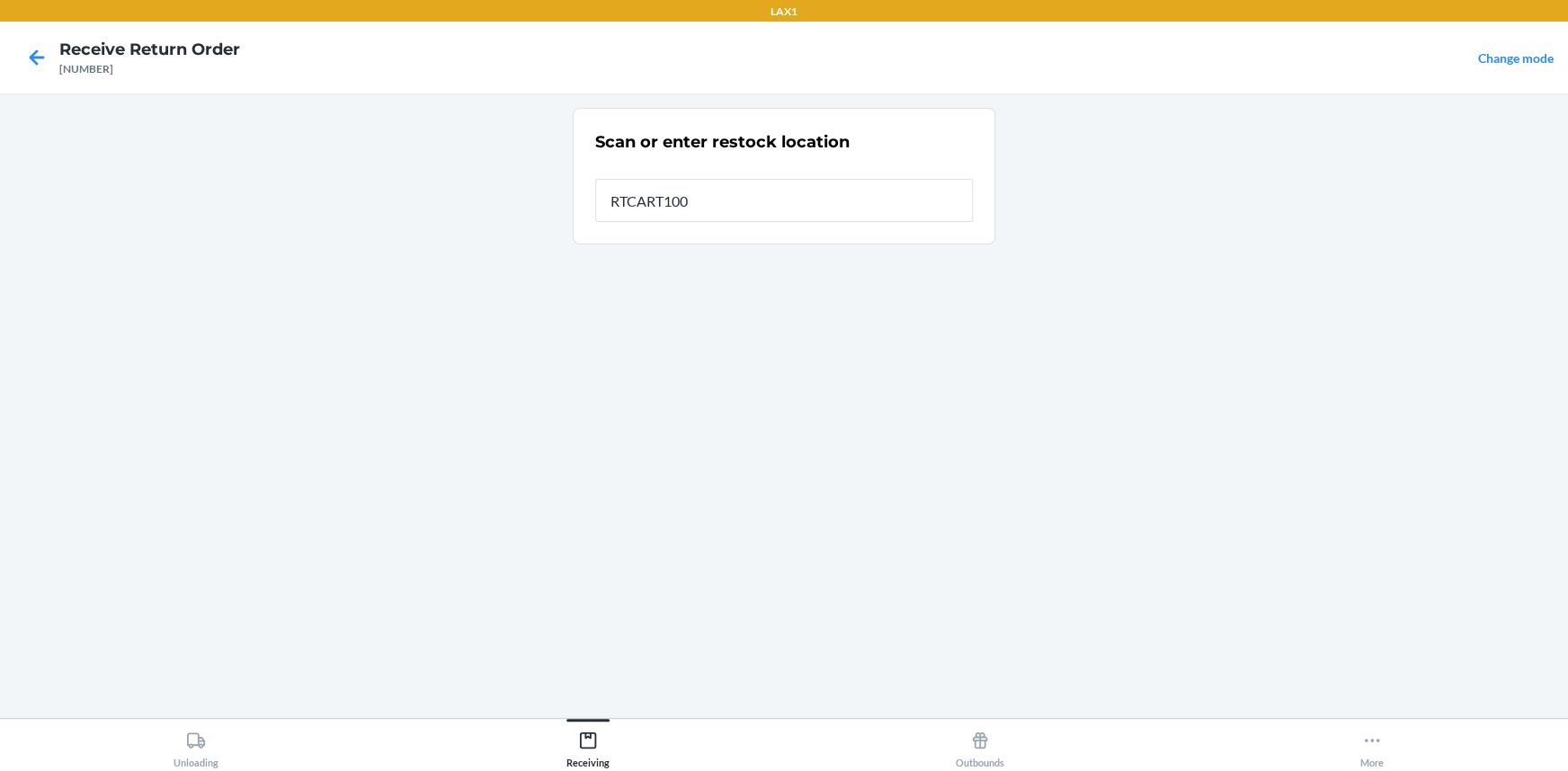 type on "RTCART100" 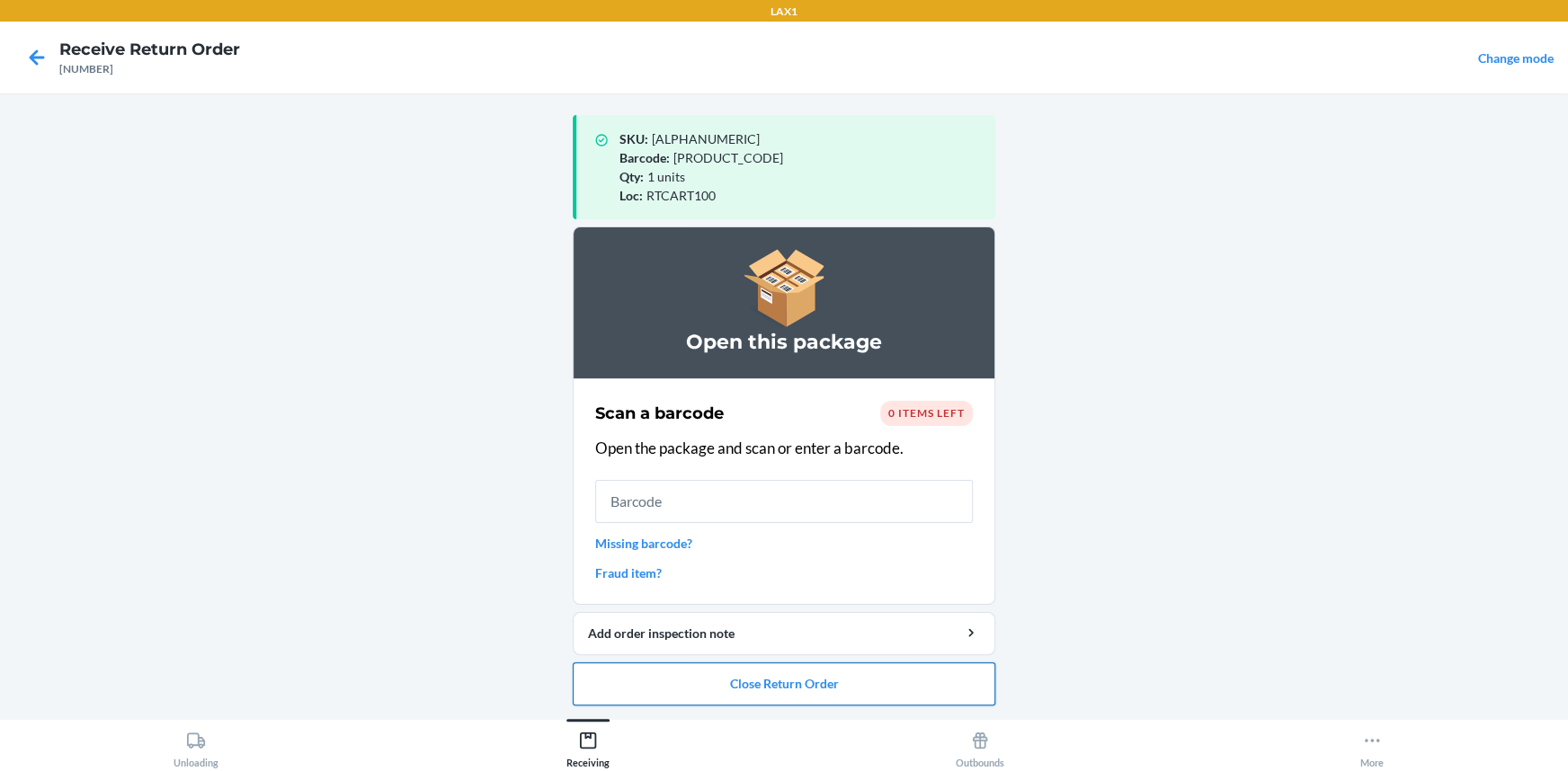 click on "Close Return Order" at bounding box center [784, 684] 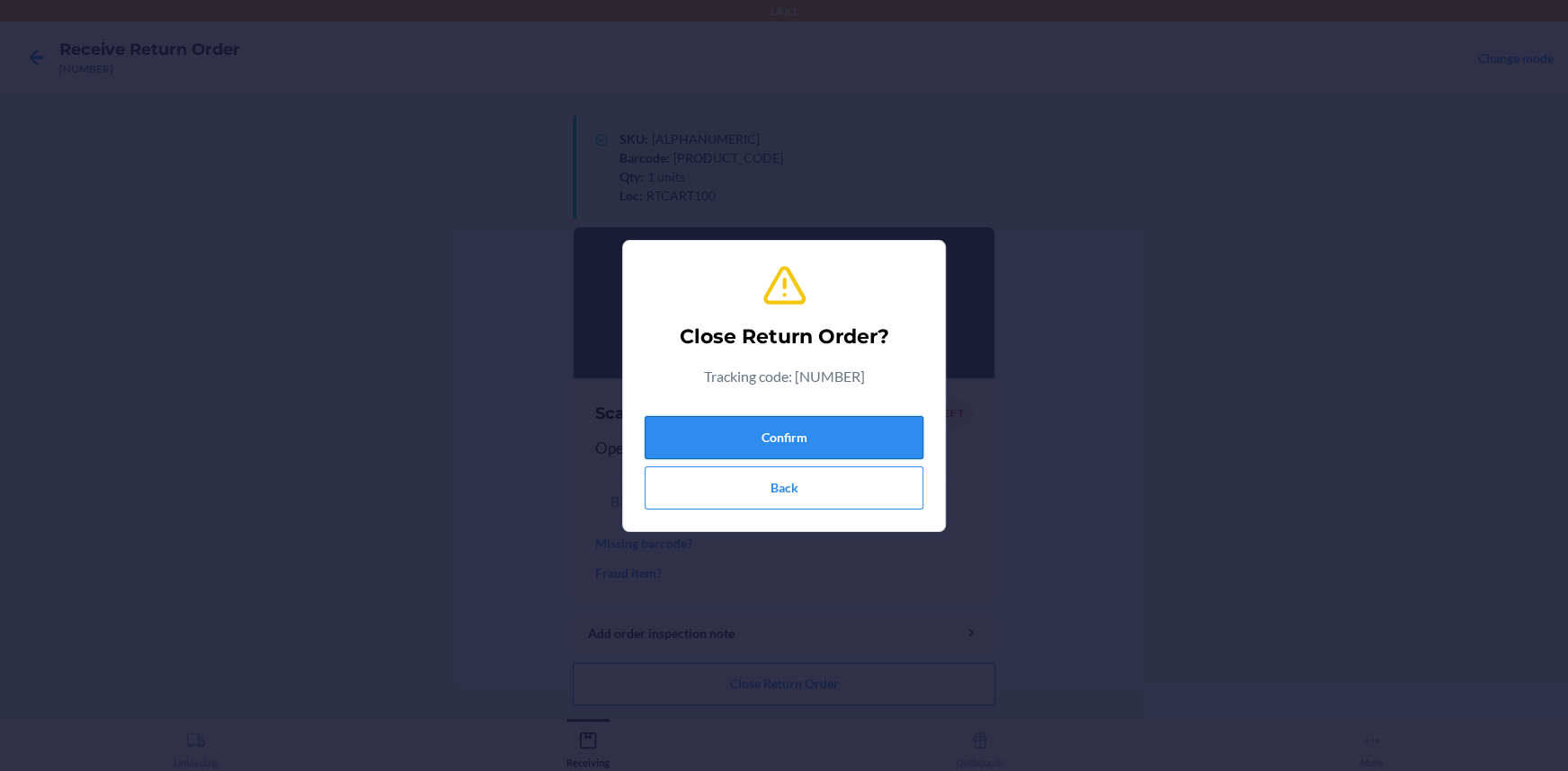 click on "Confirm" at bounding box center (784, 438) 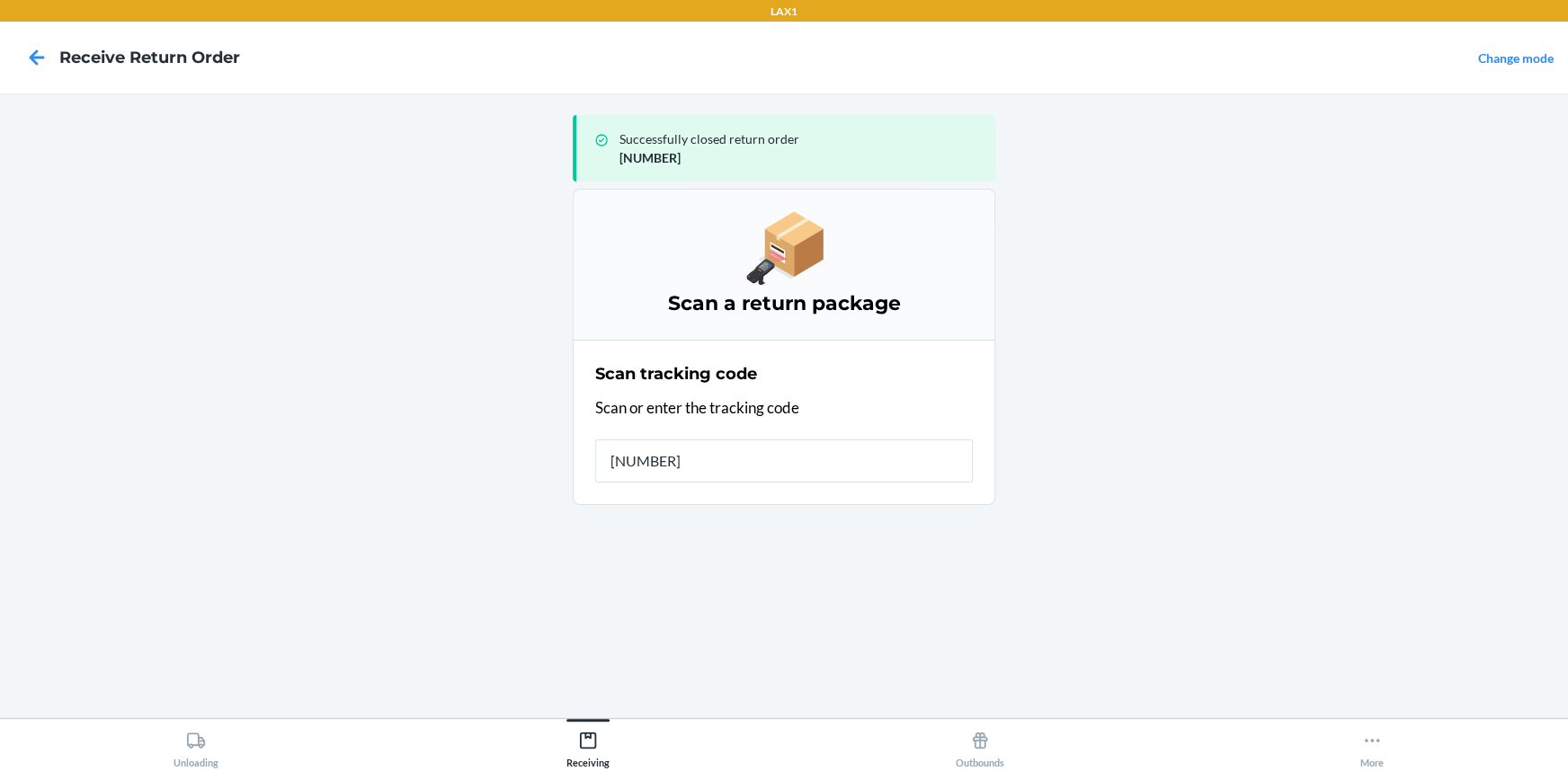 type on "[NUMBER]" 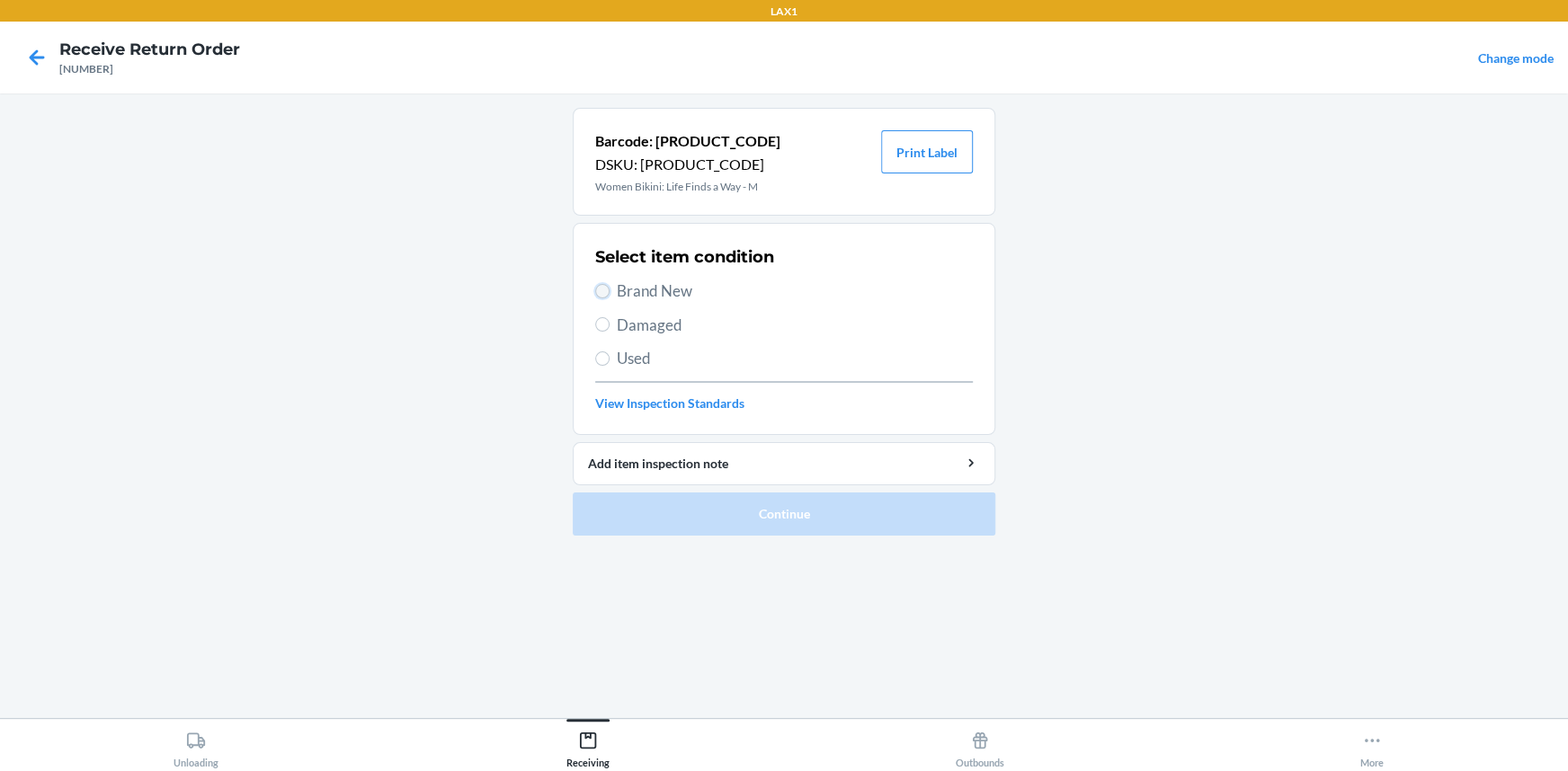 click on "Brand New" at bounding box center [602, 291] 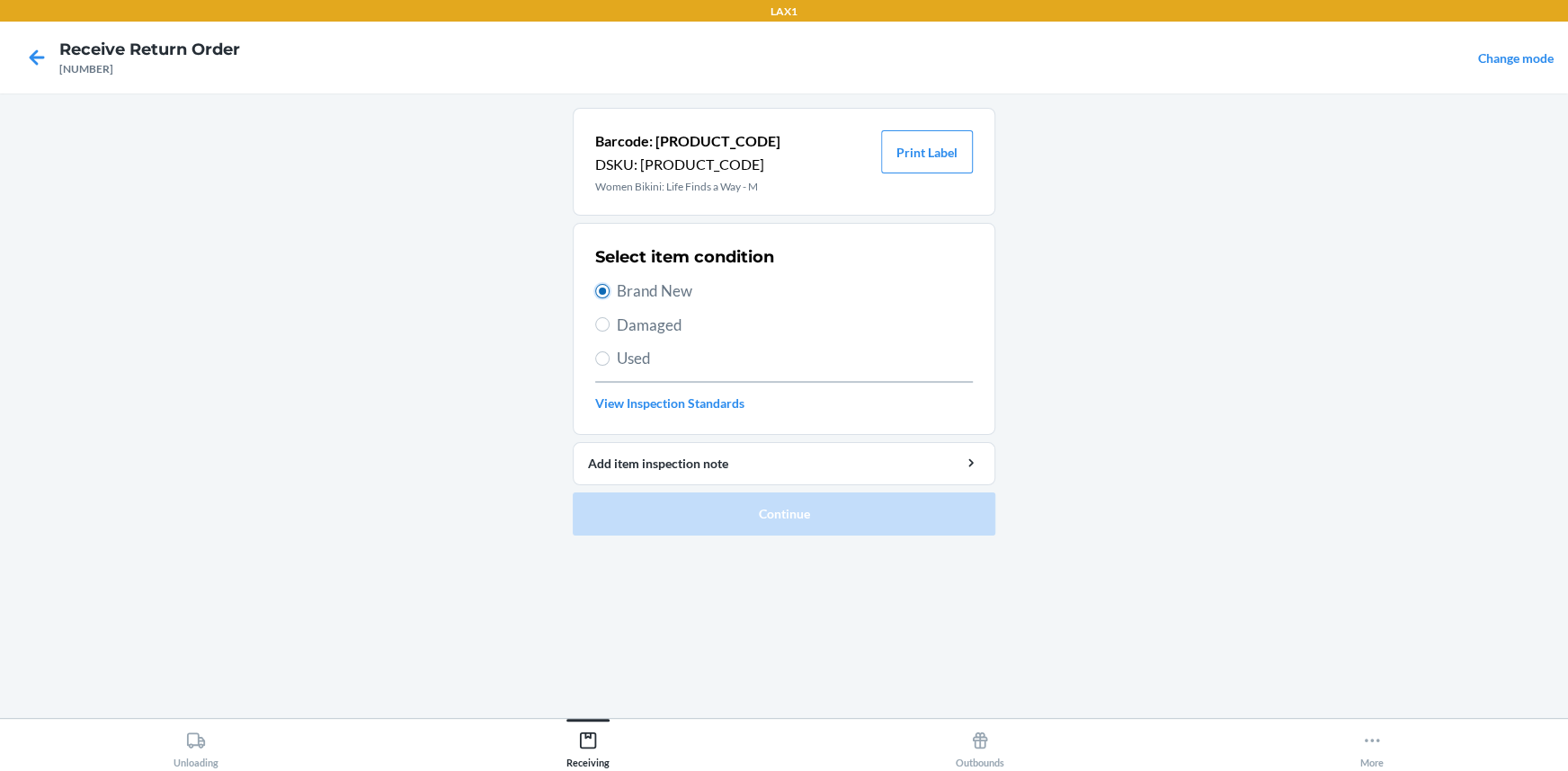 radio on "true" 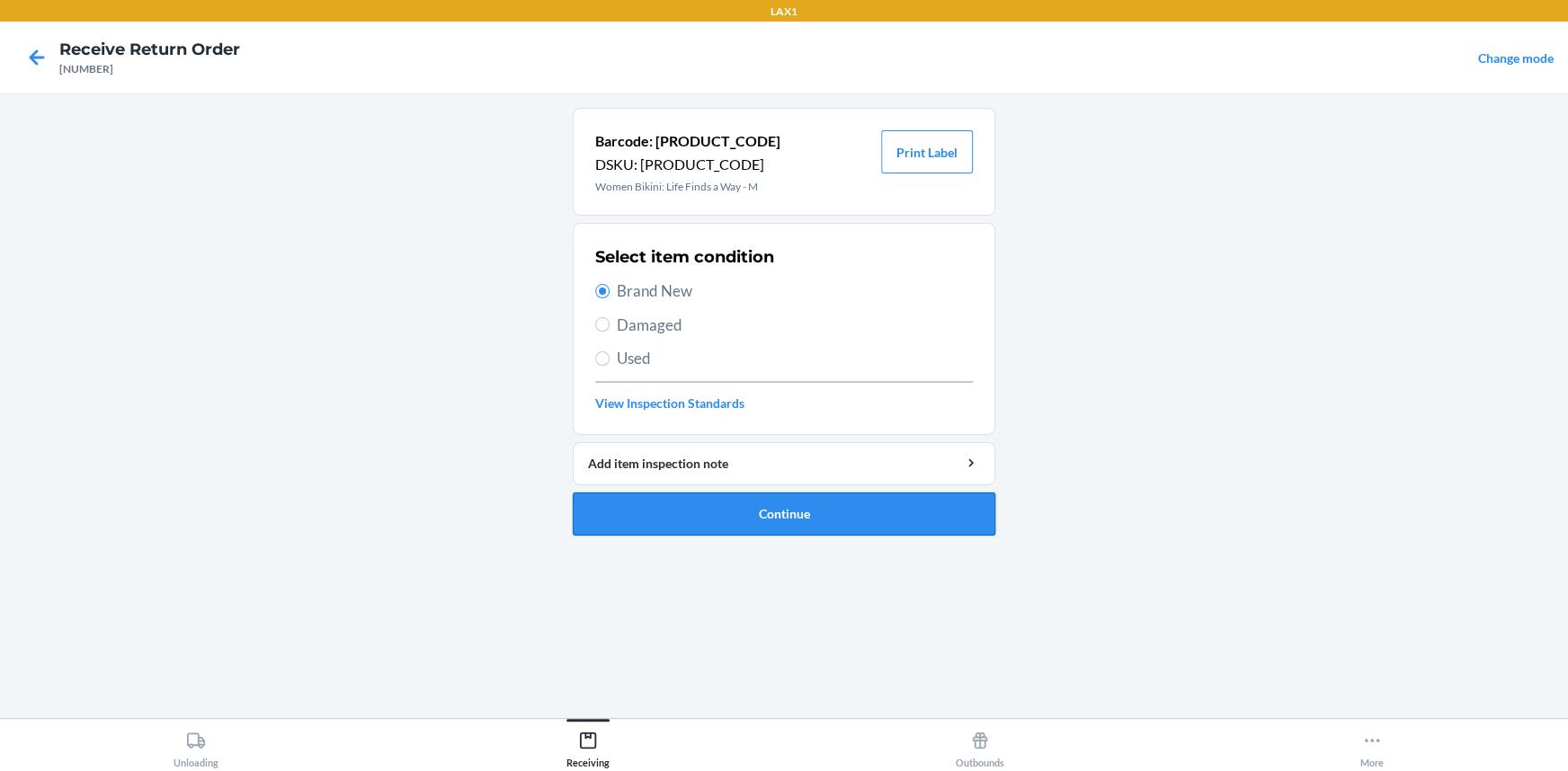 click on "Continue" at bounding box center [784, 514] 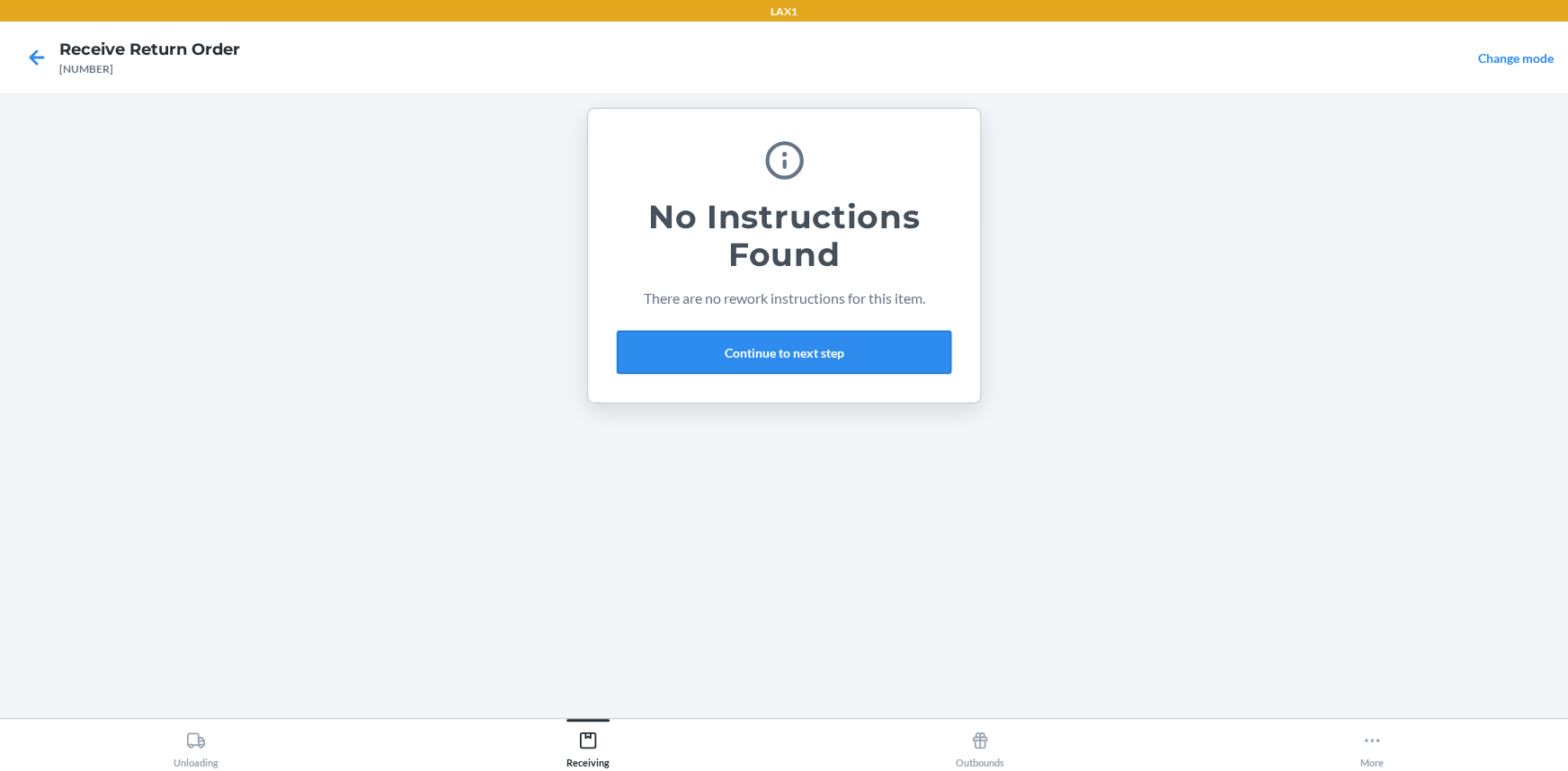drag, startPoint x: 812, startPoint y: 346, endPoint x: 814, endPoint y: 332, distance: 14.142136 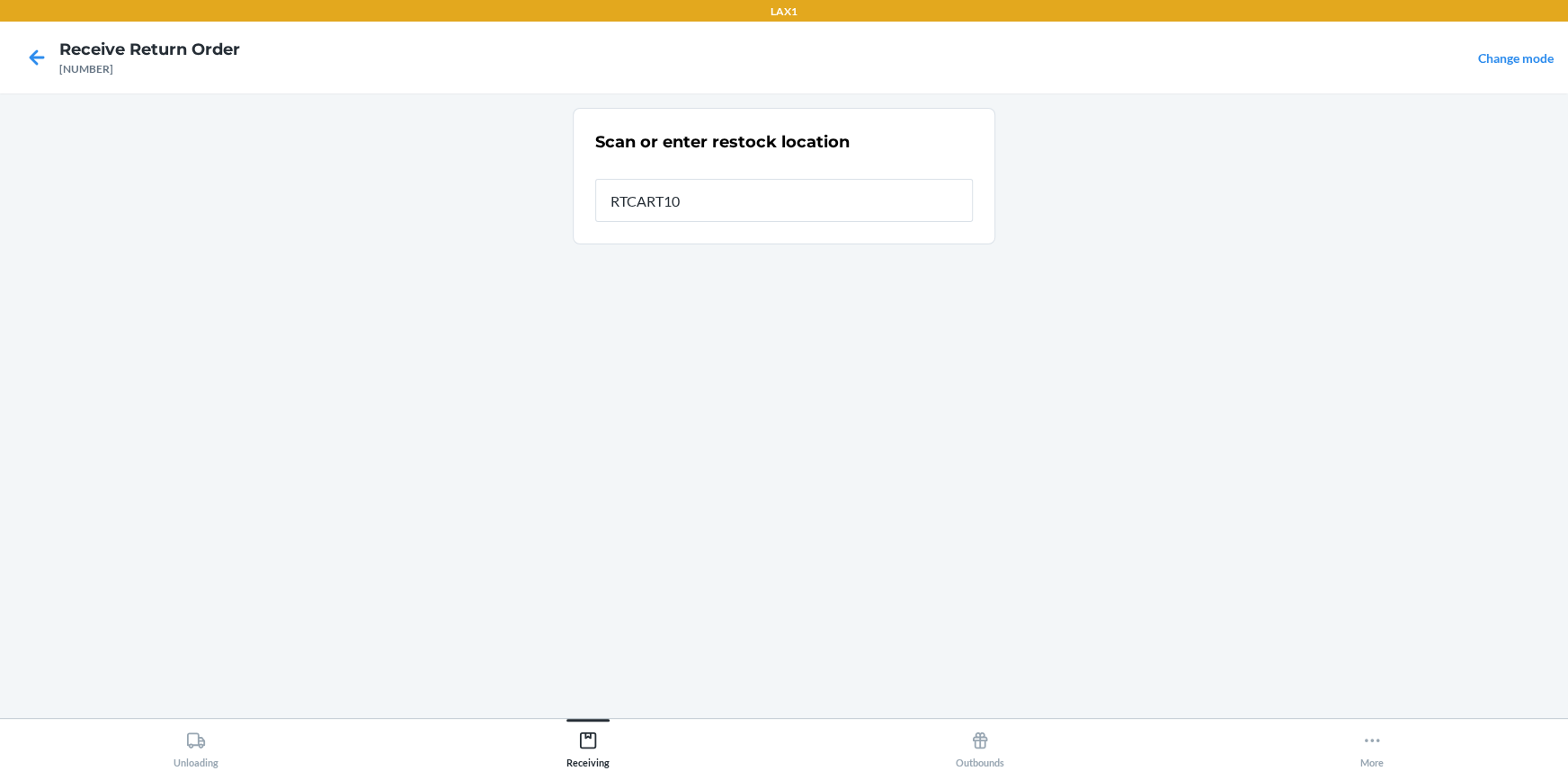type on "RTCART100" 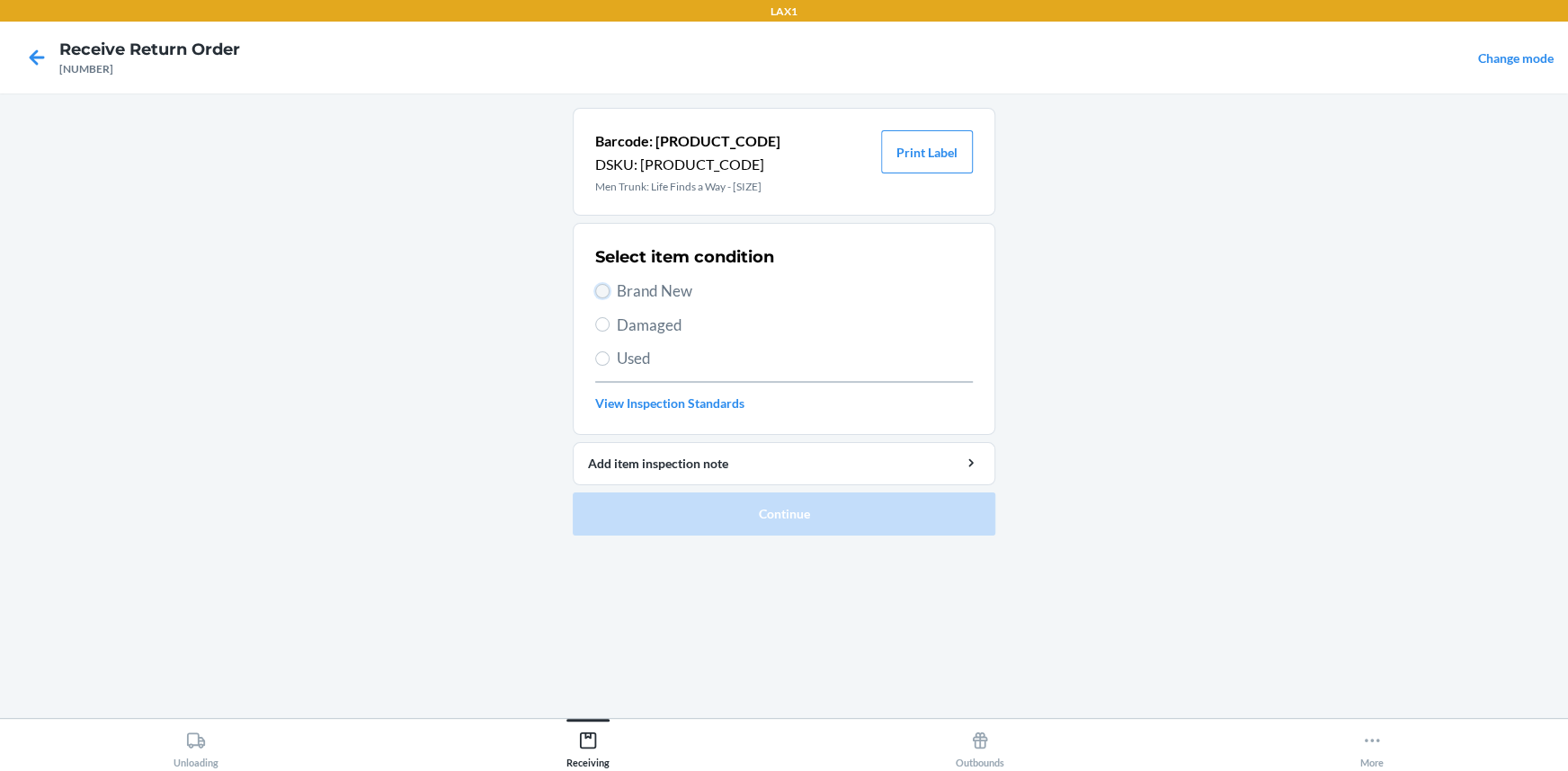 drag, startPoint x: 601, startPoint y: 291, endPoint x: 605, endPoint y: 306, distance: 15.524175 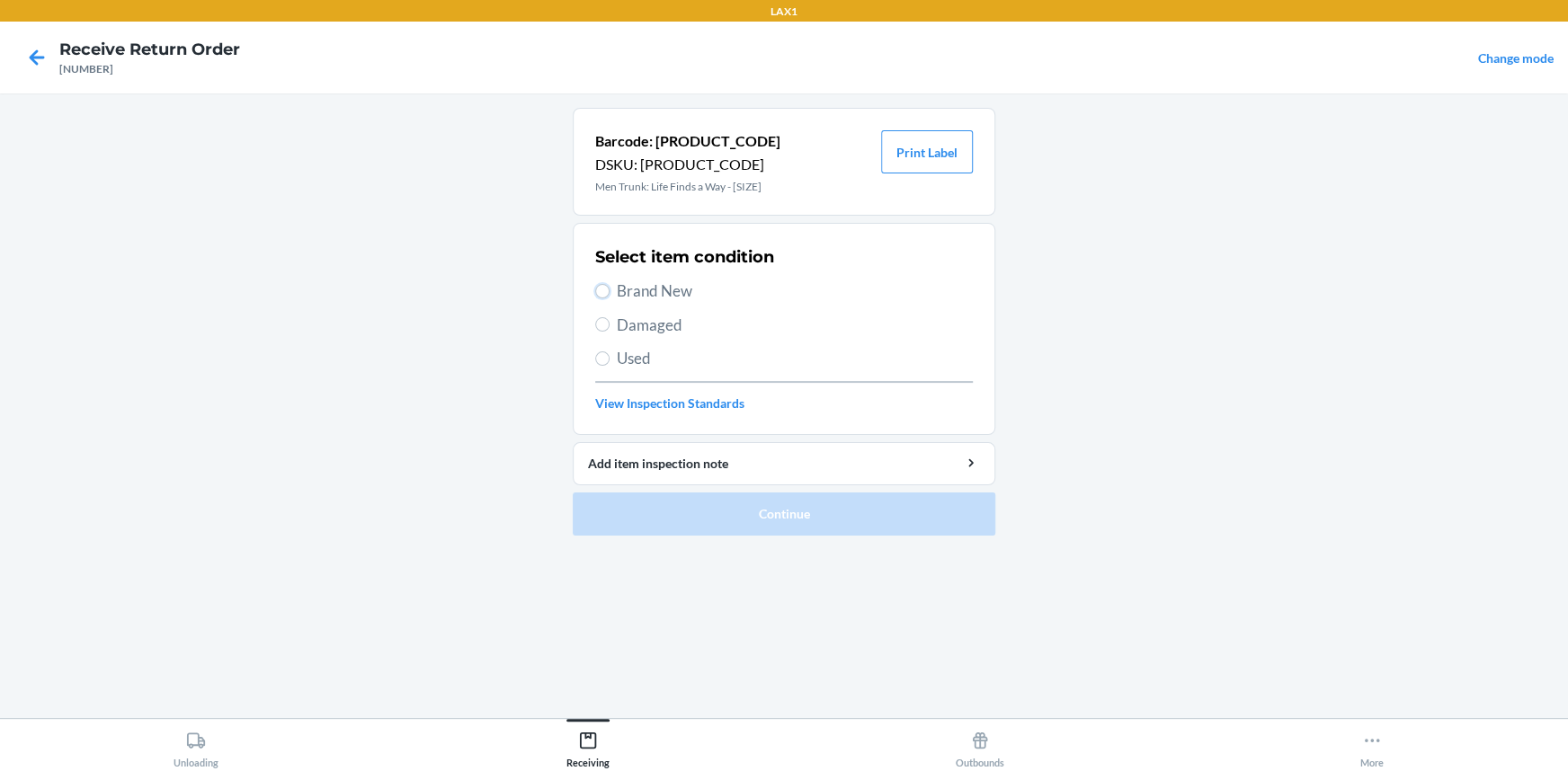 click on "Brand New" at bounding box center [602, 291] 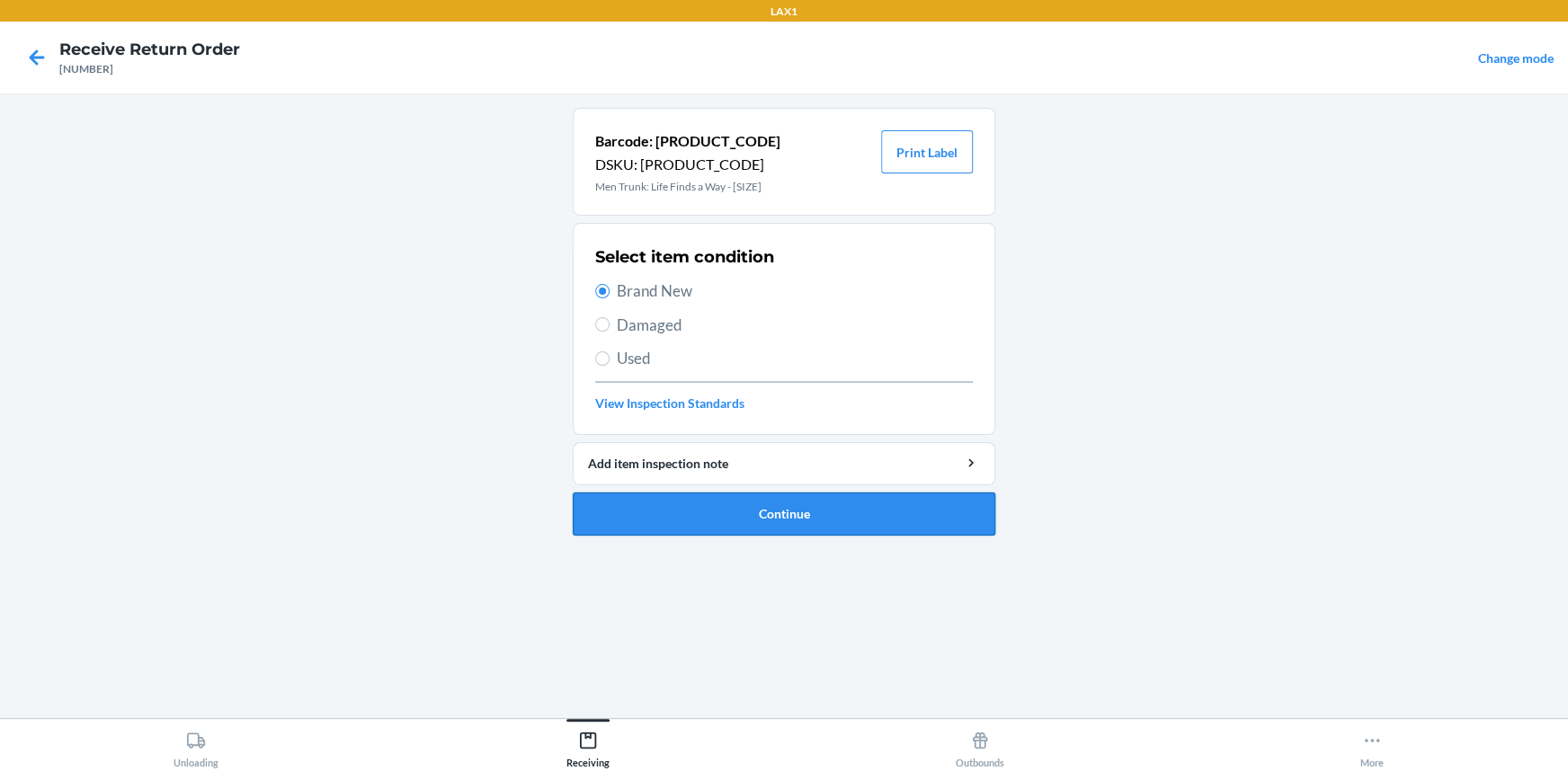 click on "Continue" at bounding box center (784, 514) 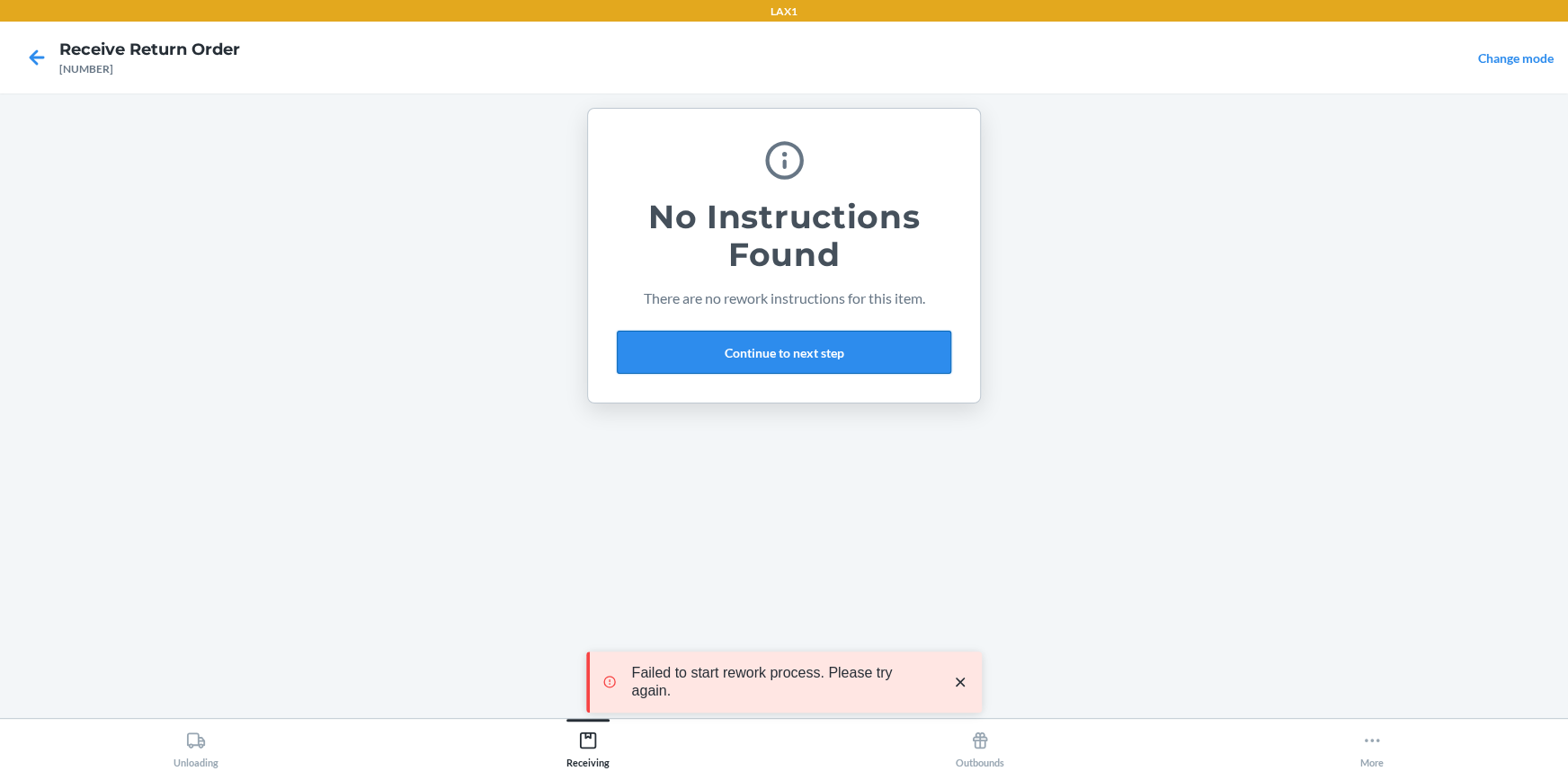 click on "Continue to next step" at bounding box center (784, 352) 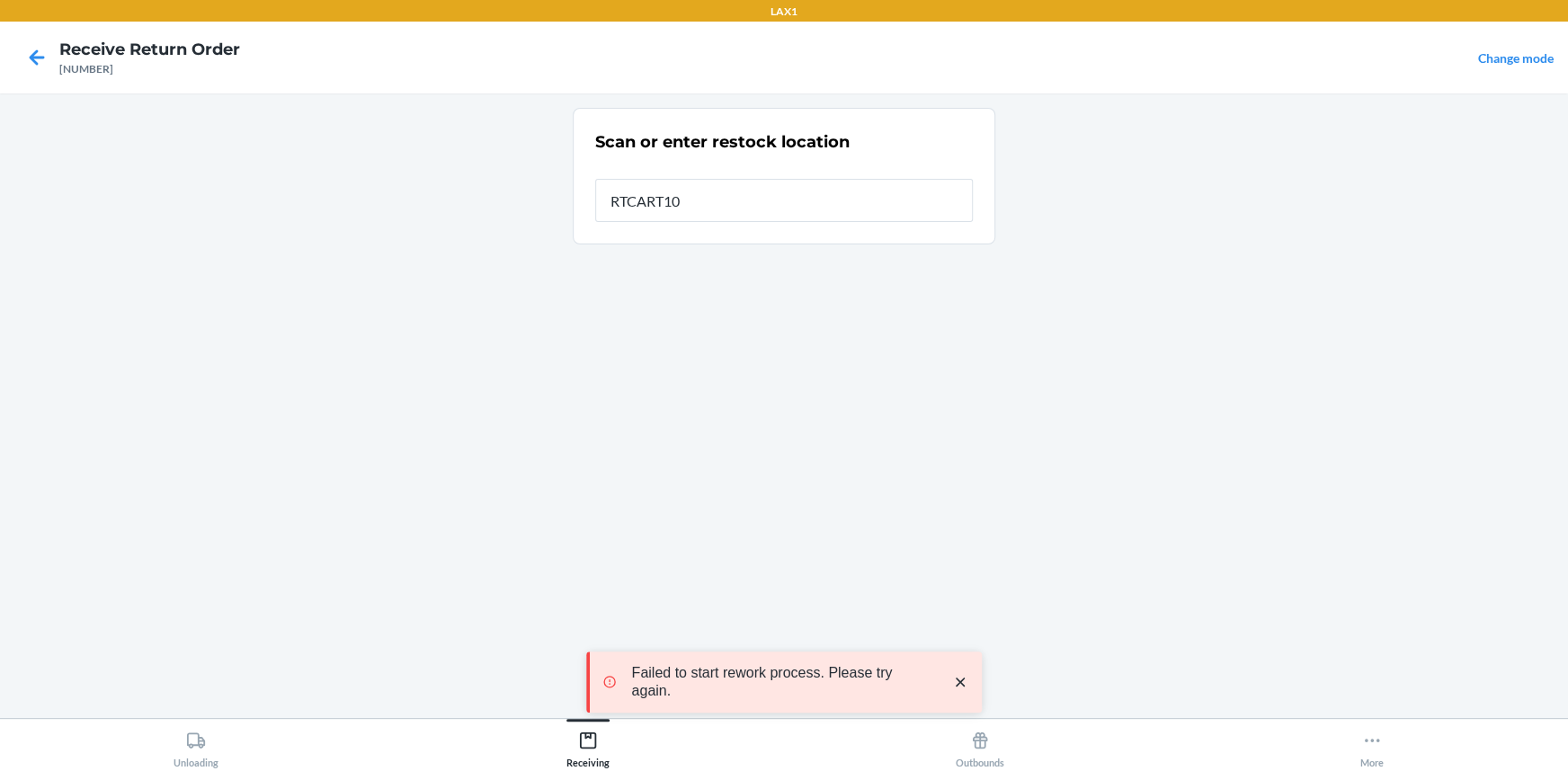 type on "RTCART100" 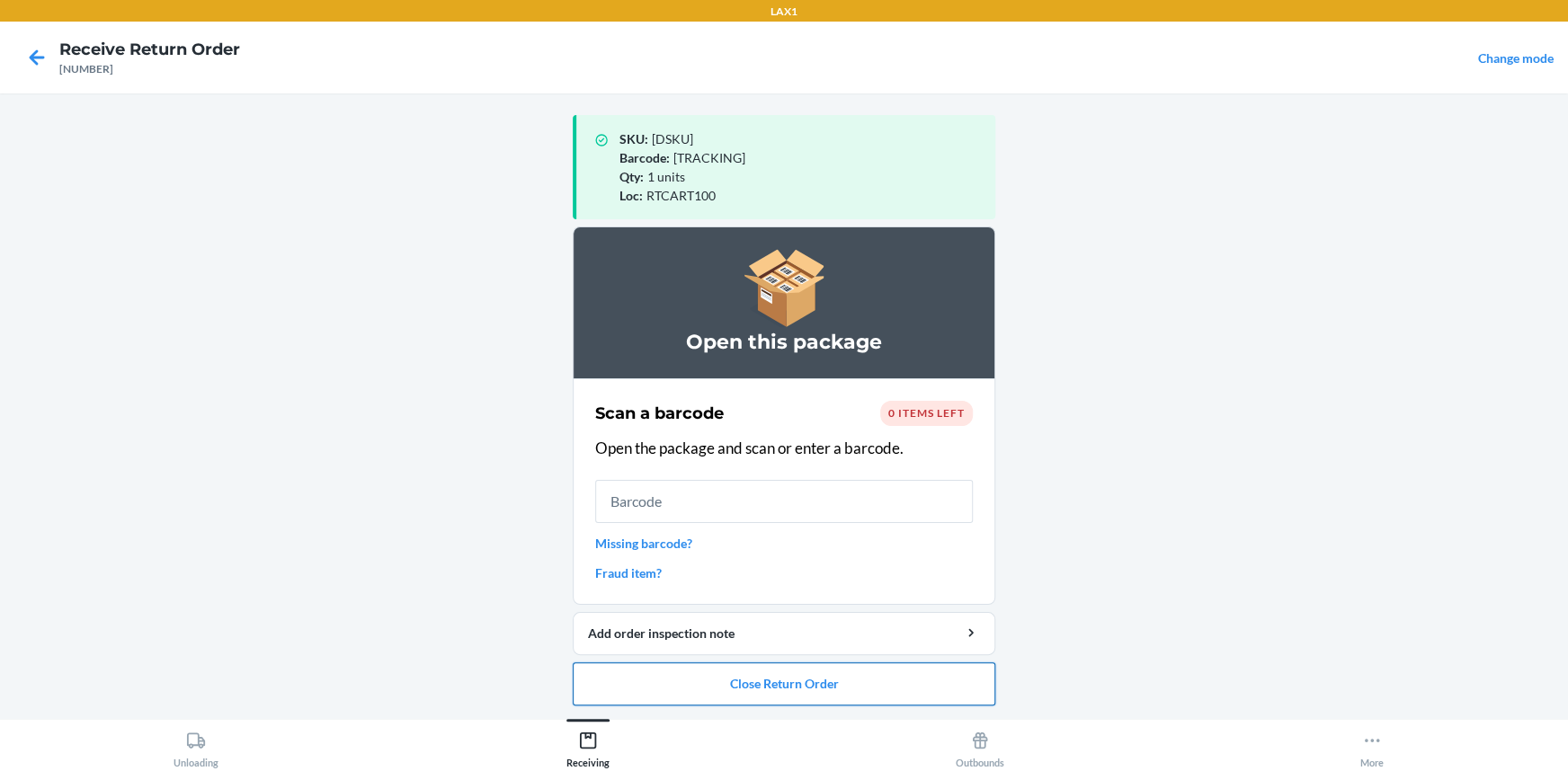 click on "Close Return Order" at bounding box center [784, 684] 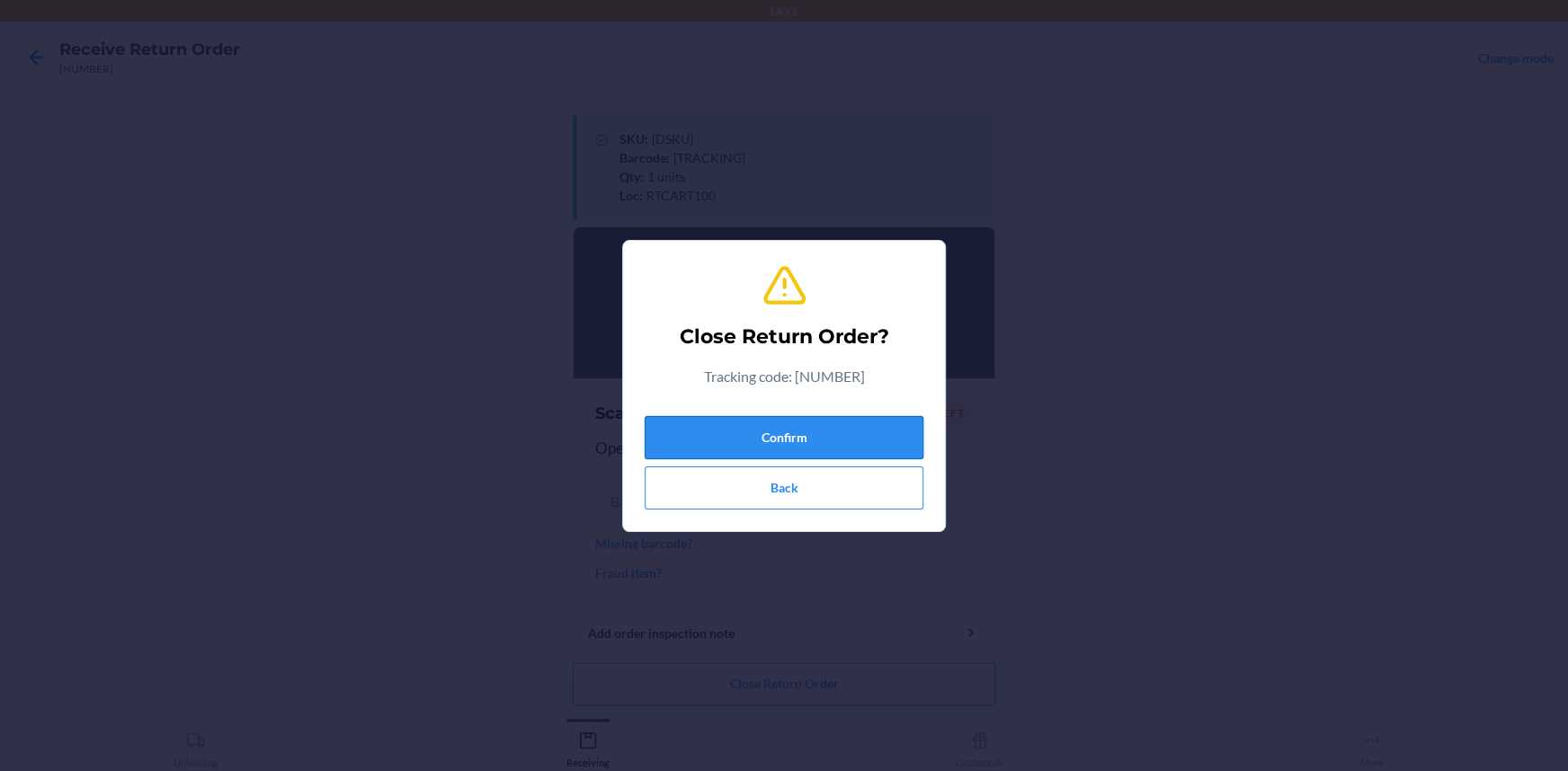 click on "Confirm" at bounding box center [784, 438] 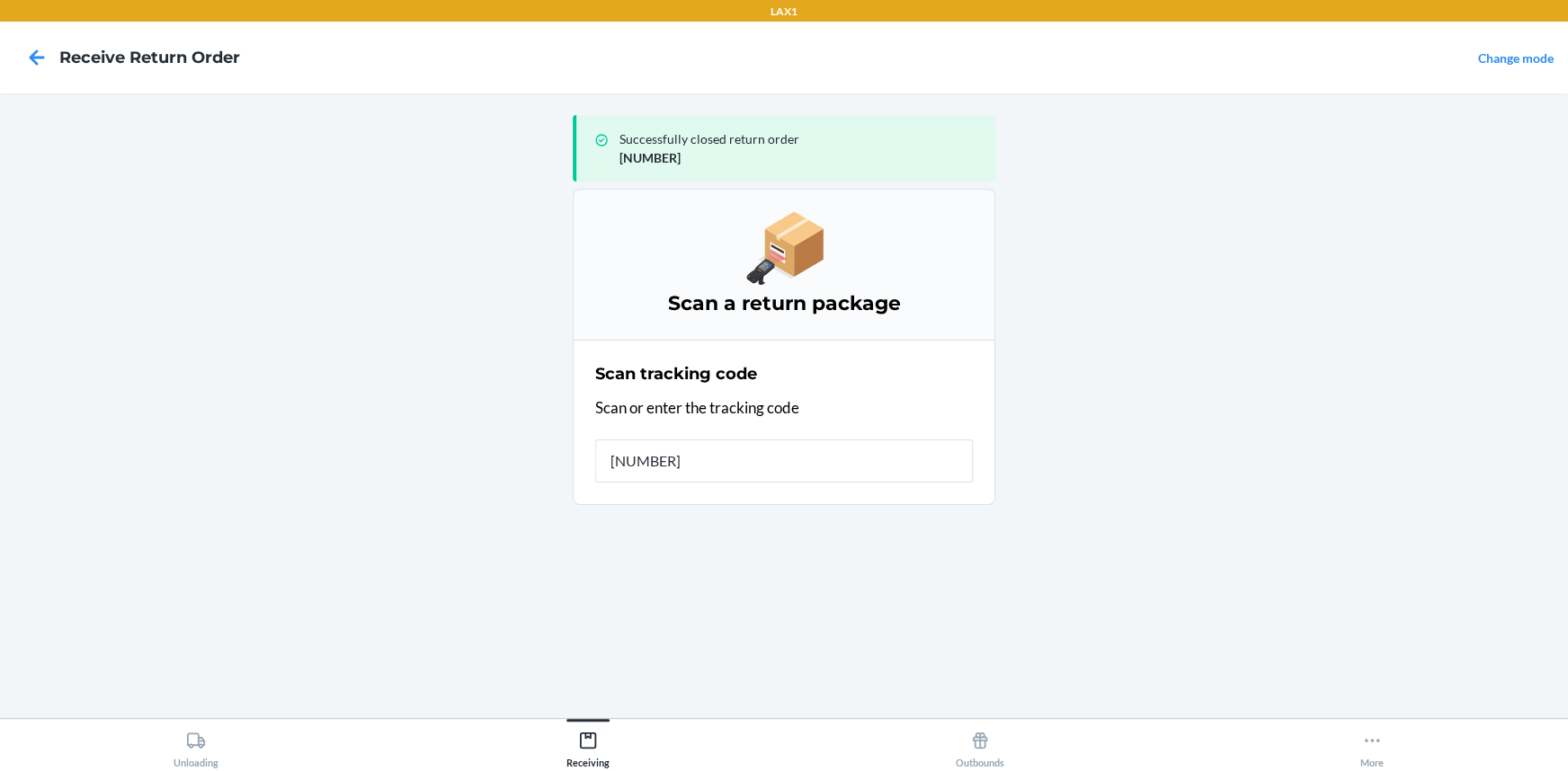 type on "[NUMBER]" 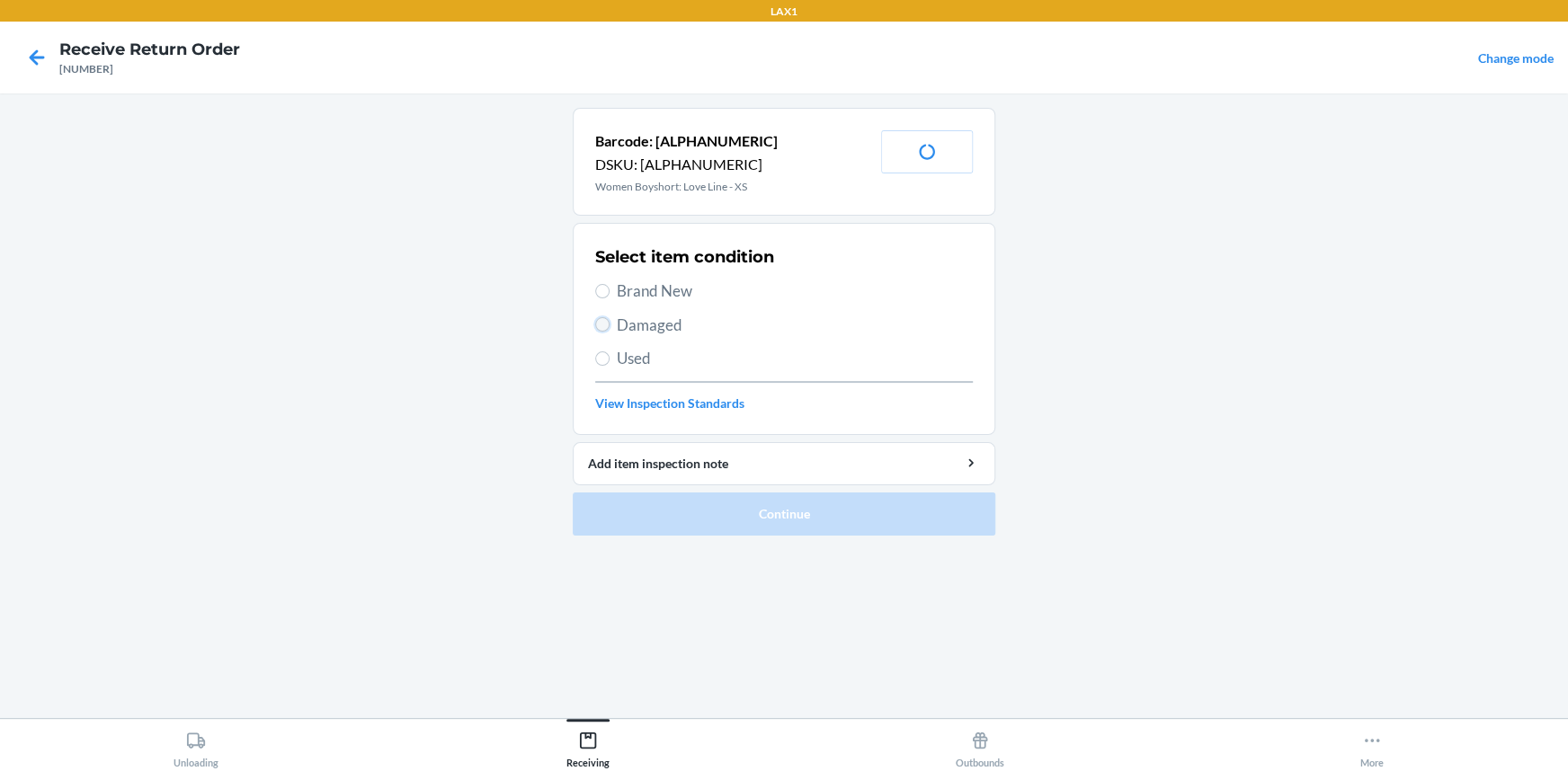 click on "Damaged" at bounding box center (602, 324) 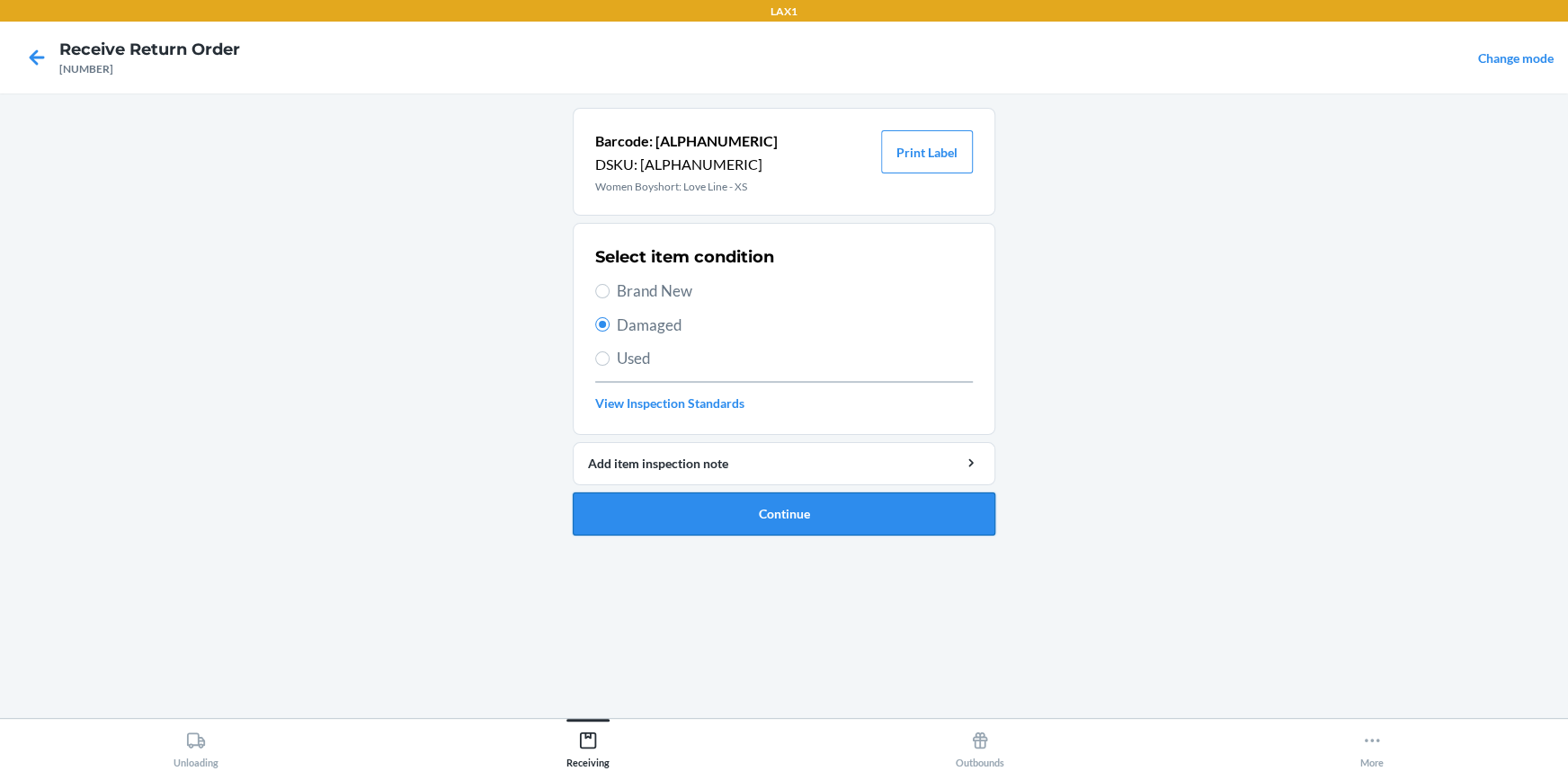 click on "Continue" at bounding box center [784, 514] 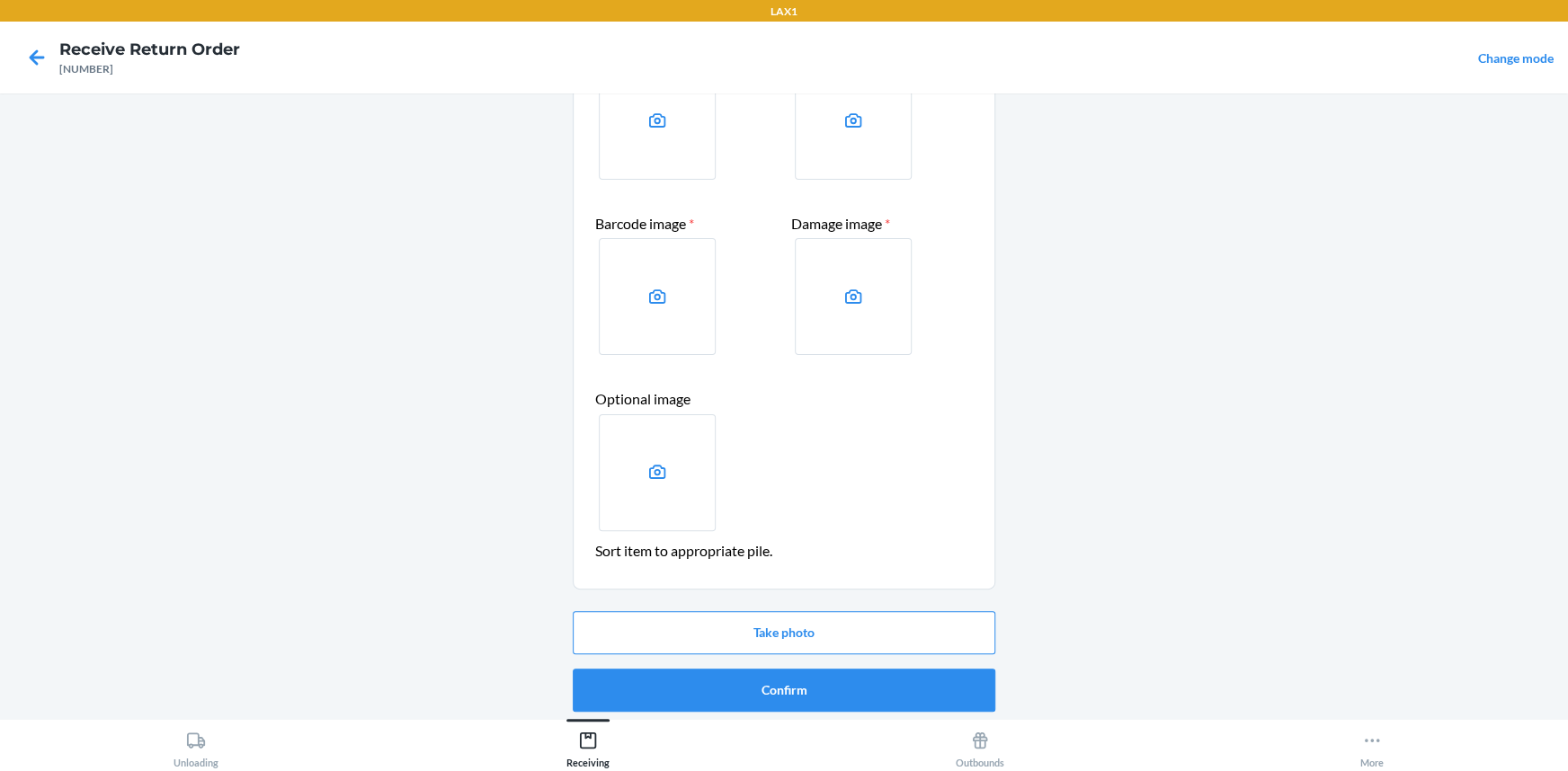 scroll, scrollTop: 163, scrollLeft: 0, axis: vertical 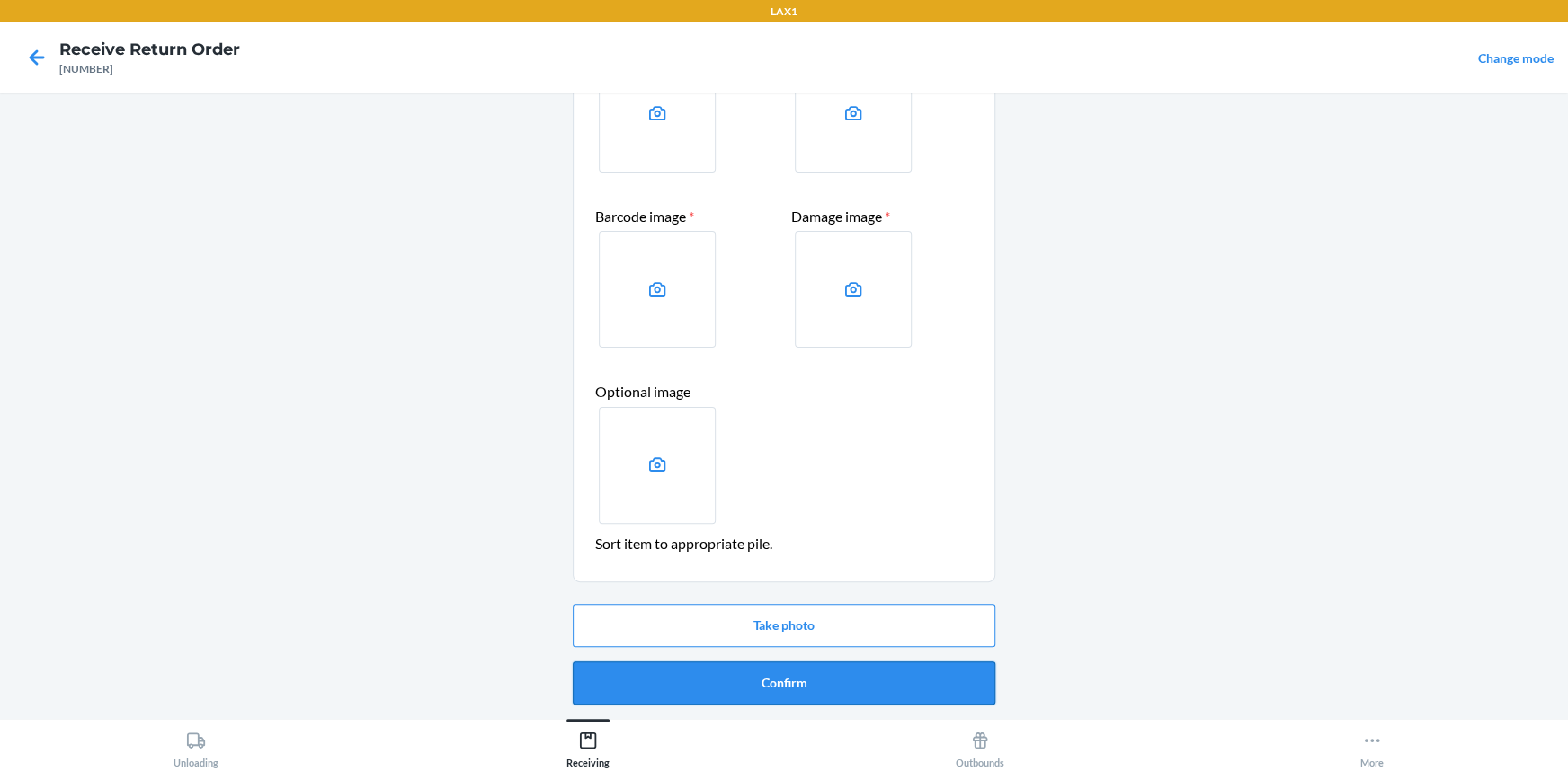 click on "Confirm" at bounding box center [784, 683] 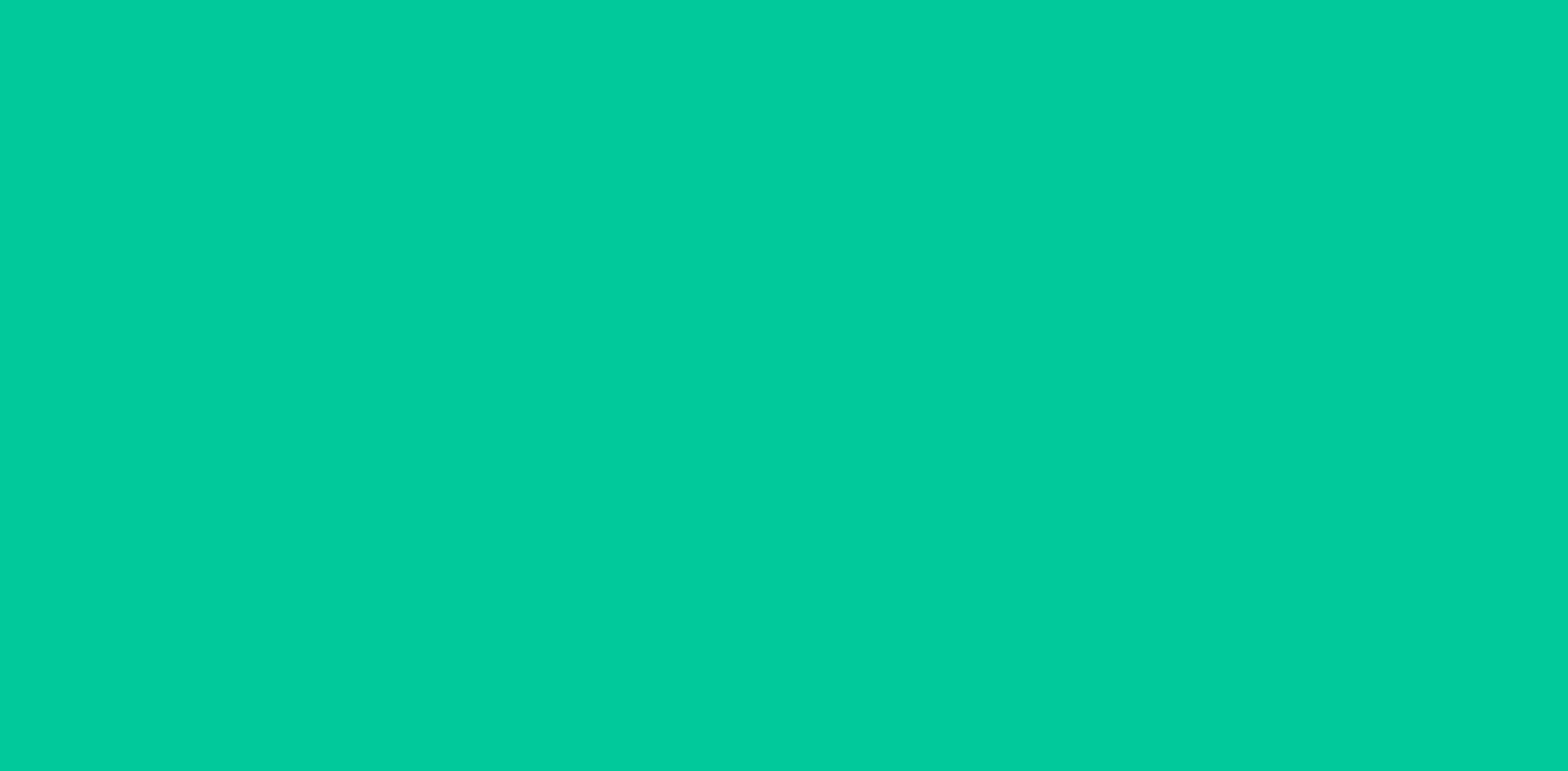 scroll, scrollTop: 0, scrollLeft: 0, axis: both 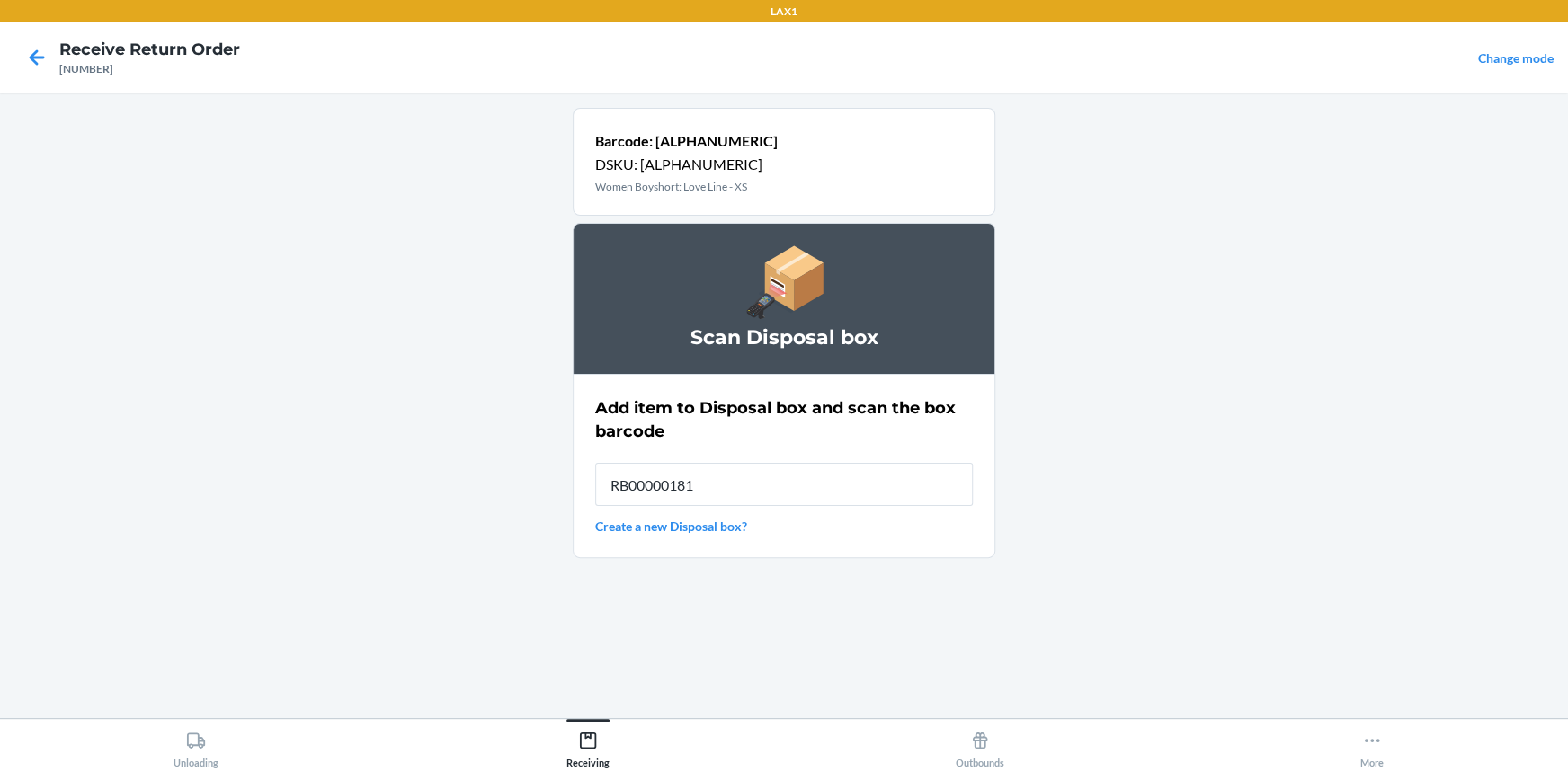 type on "RB000001815" 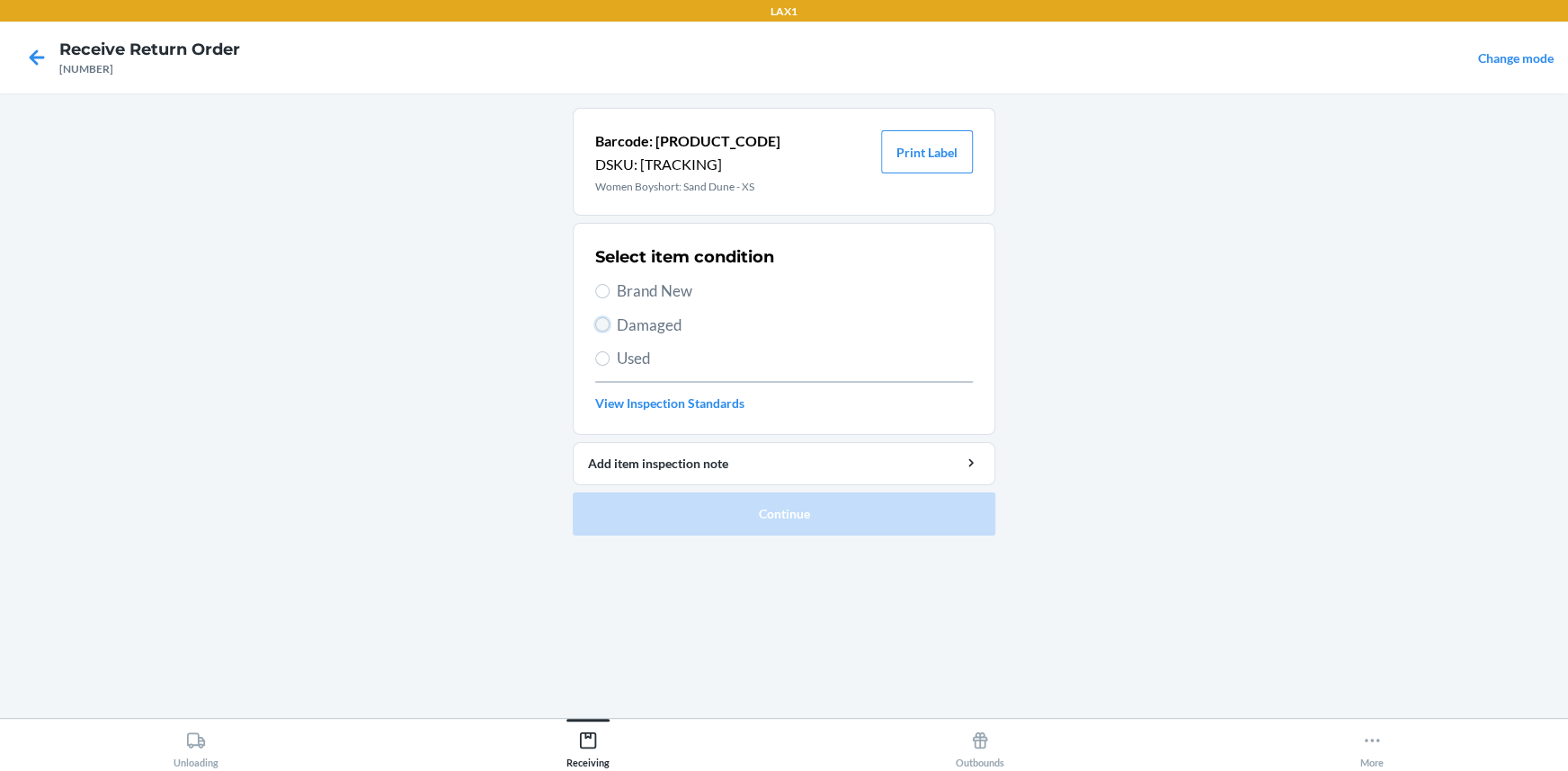 click on "Damaged" at bounding box center (602, 324) 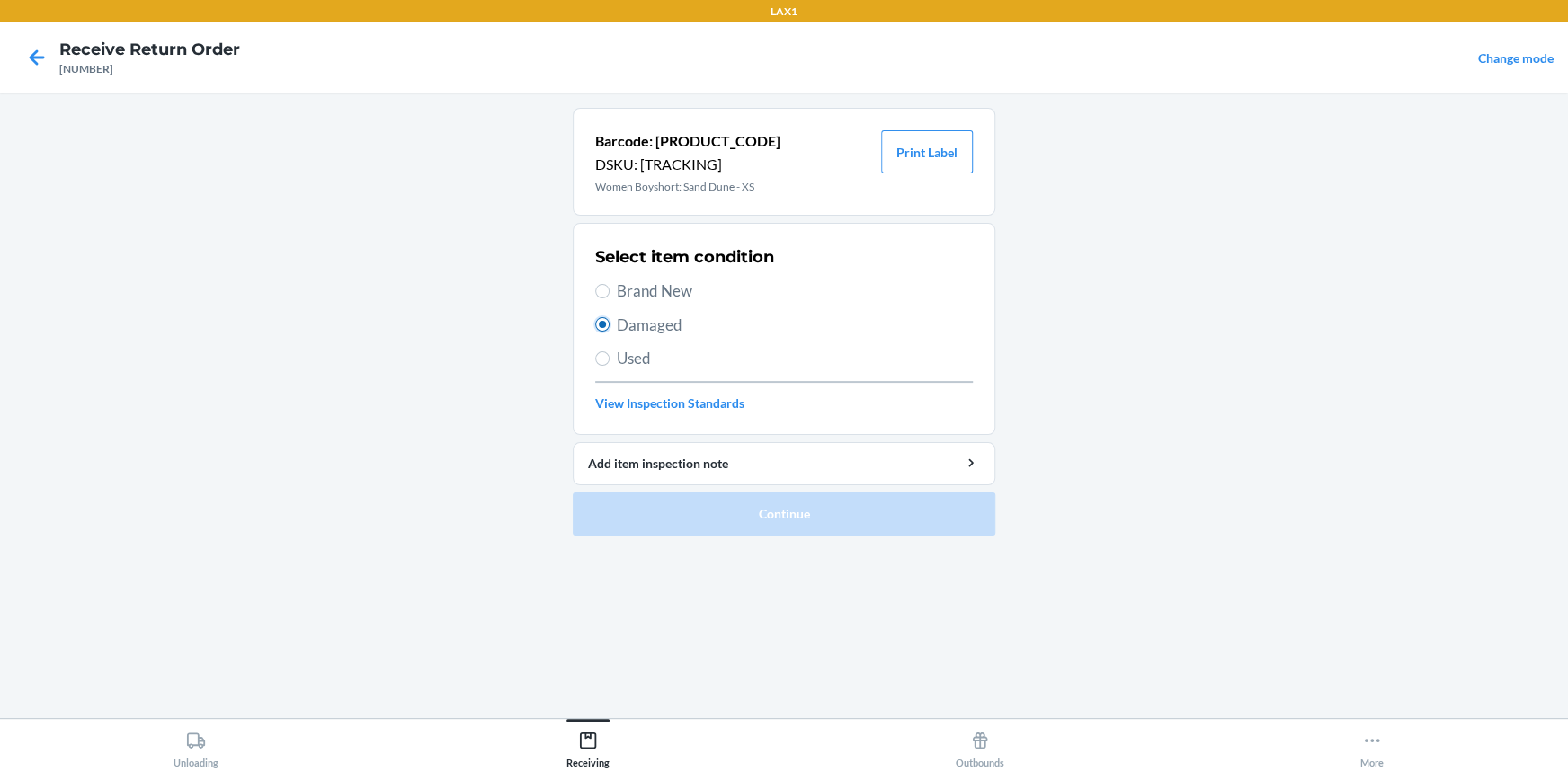 radio on "true" 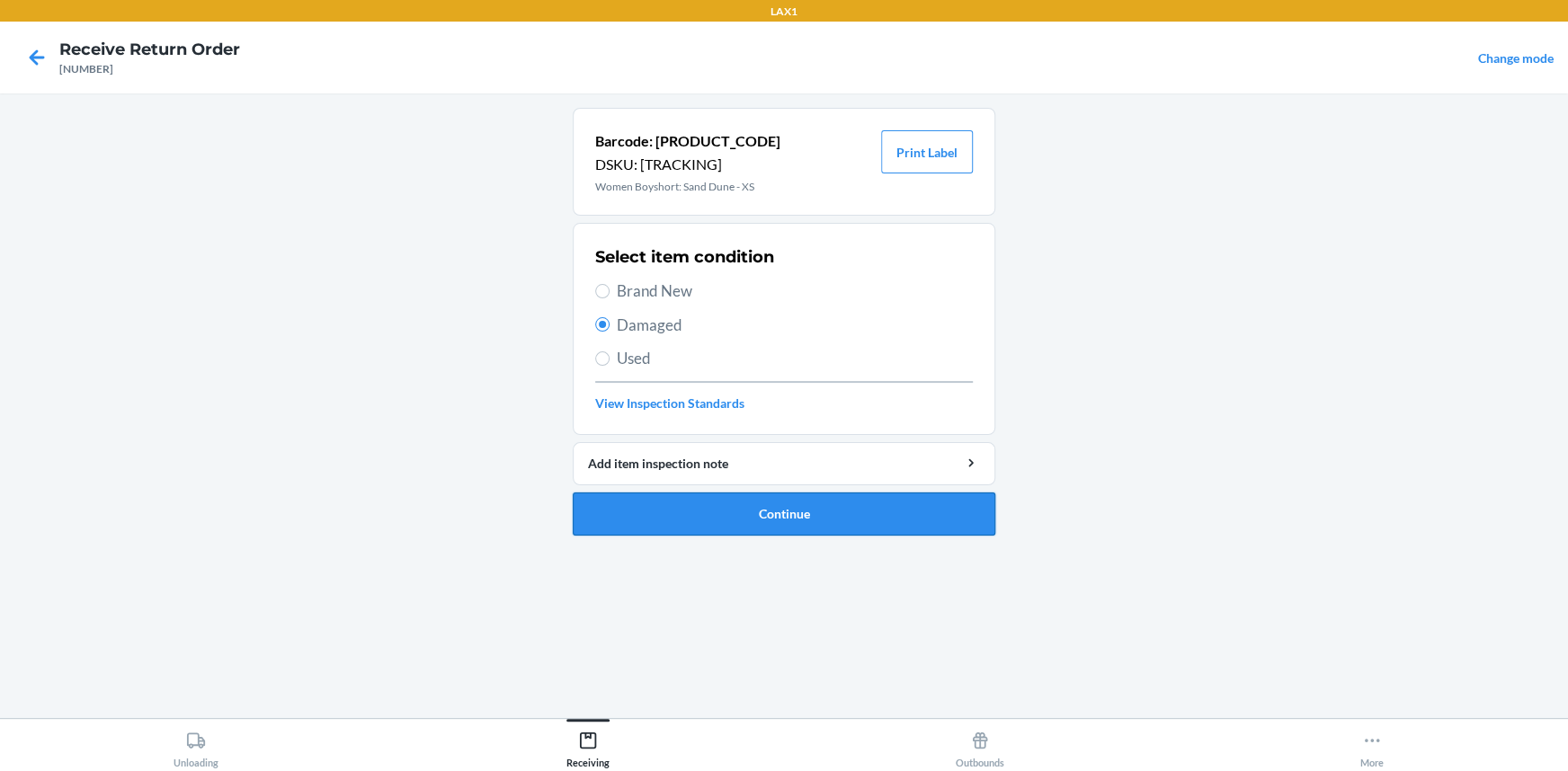 click on "Continue" at bounding box center [784, 514] 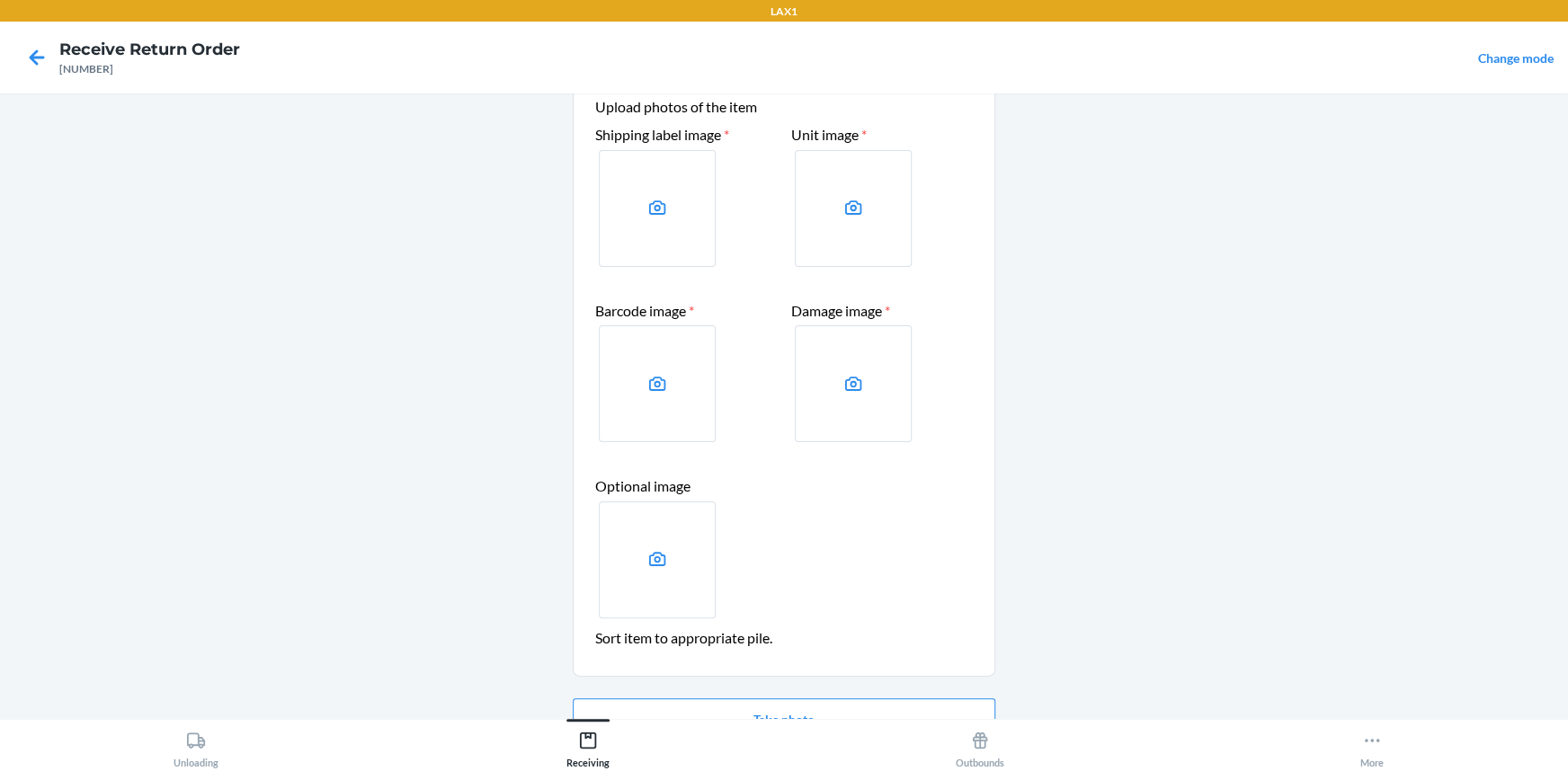 scroll, scrollTop: 163, scrollLeft: 0, axis: vertical 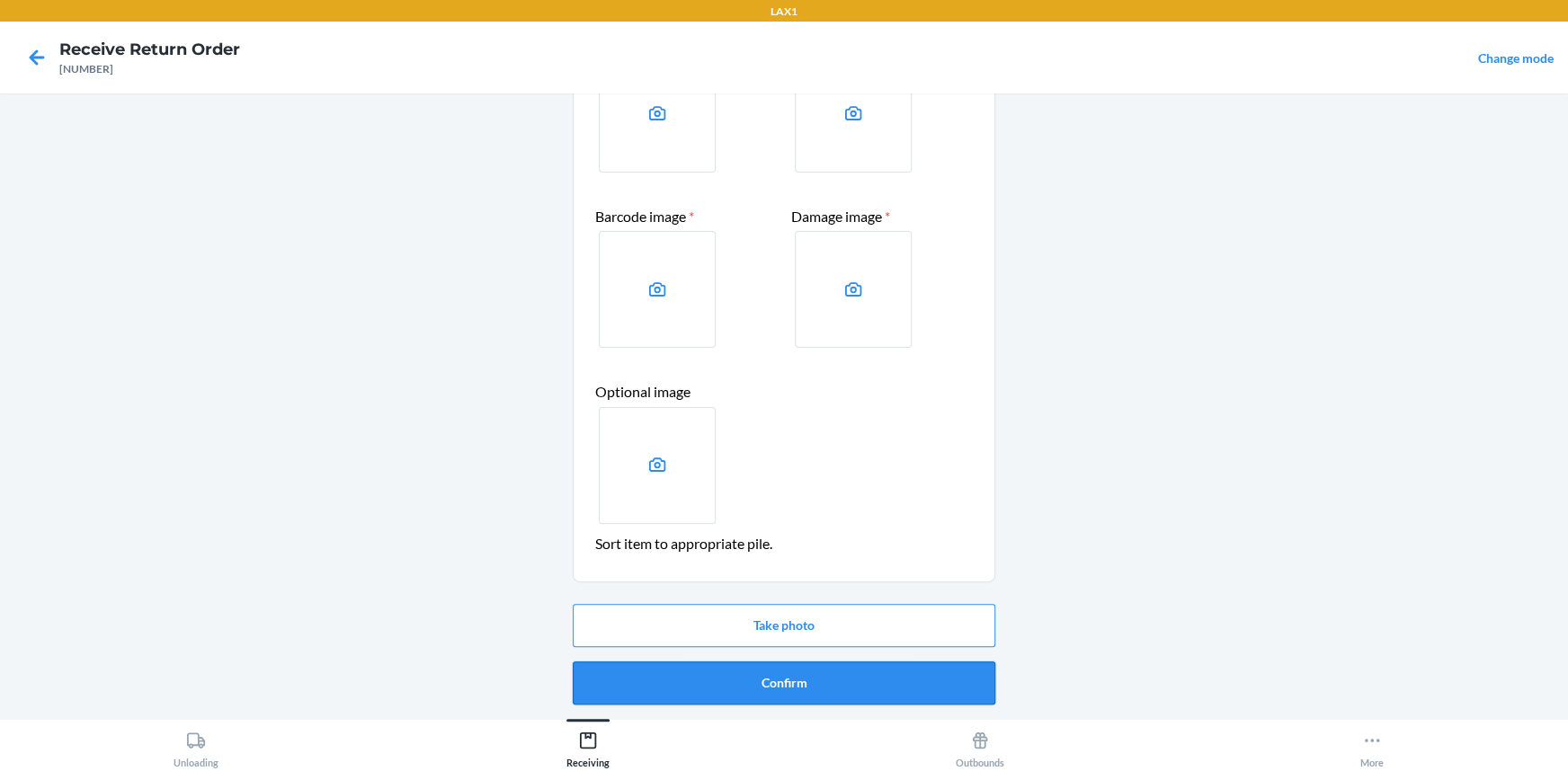 click on "Confirm" at bounding box center [784, 683] 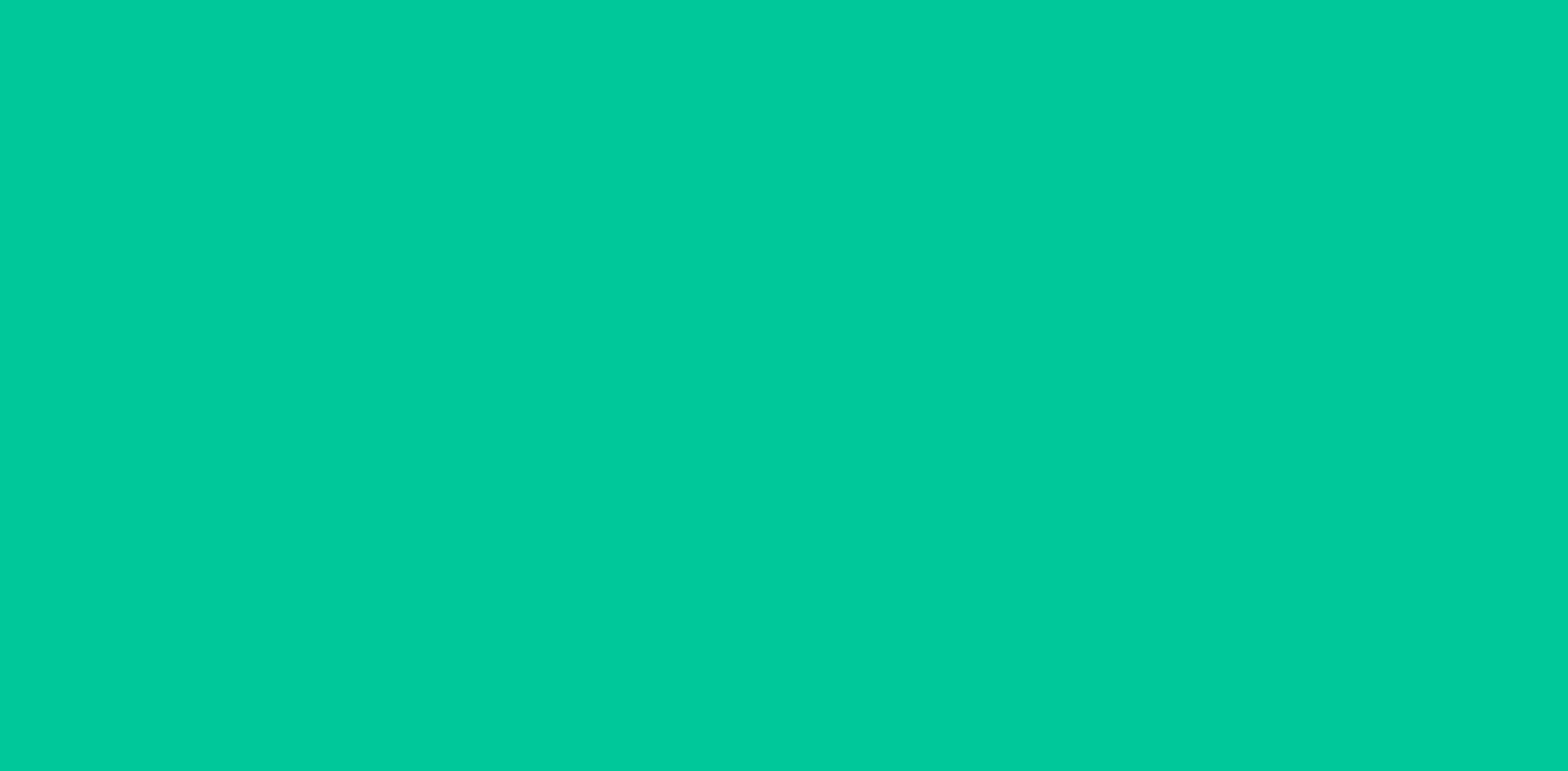 scroll, scrollTop: 0, scrollLeft: 0, axis: both 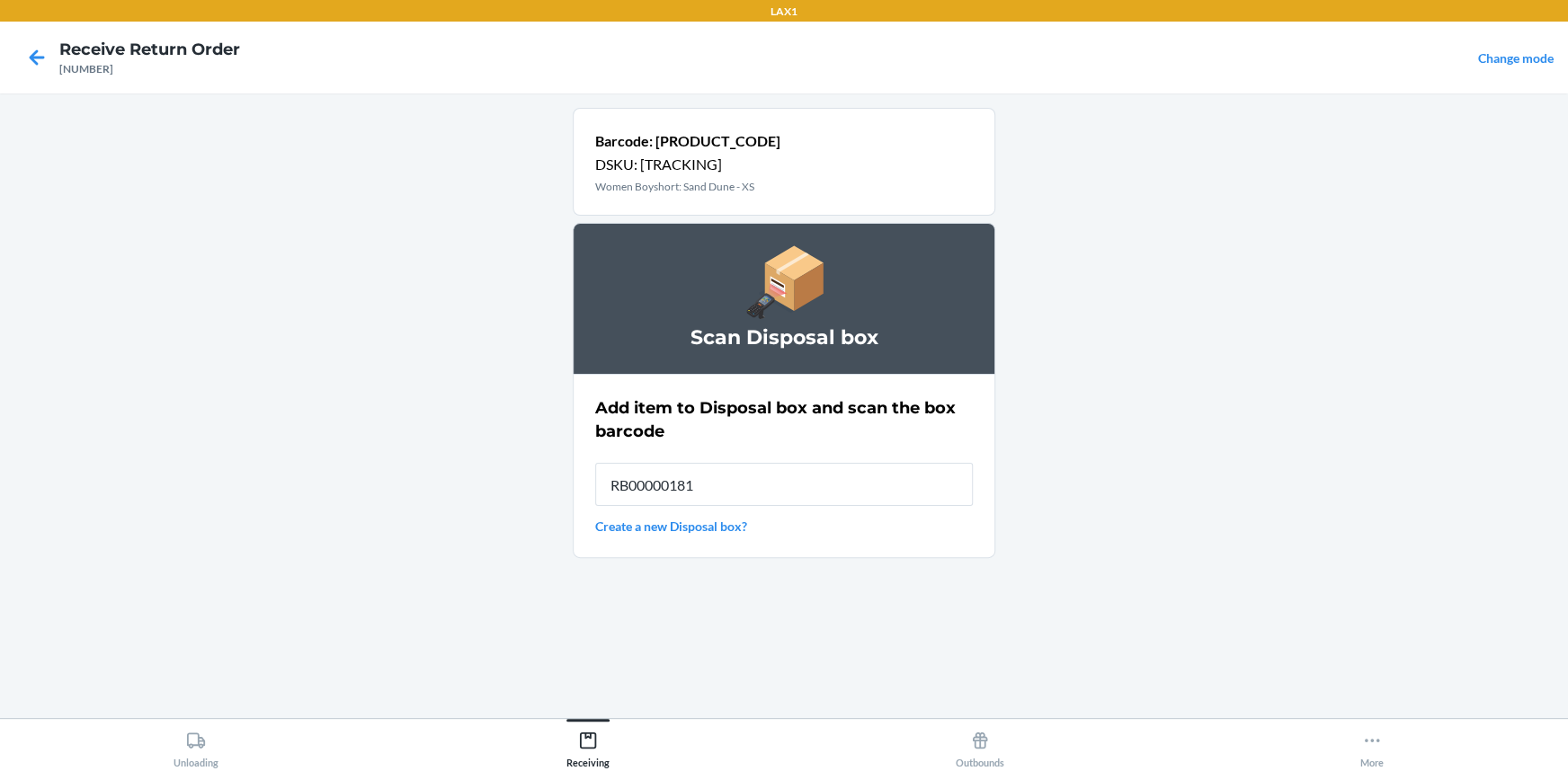type on "RB000001815" 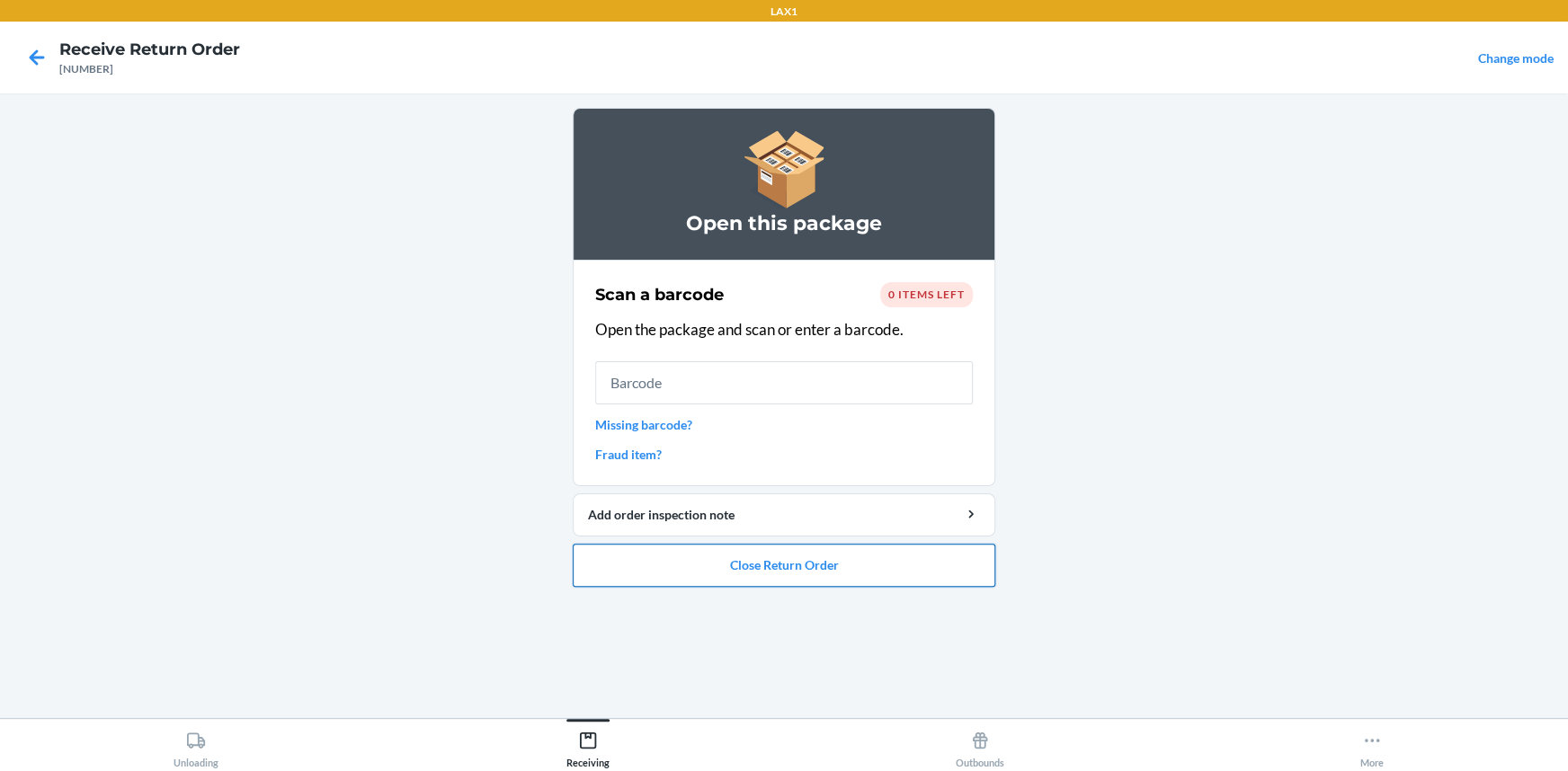 click on "Close Return Order" at bounding box center (784, 565) 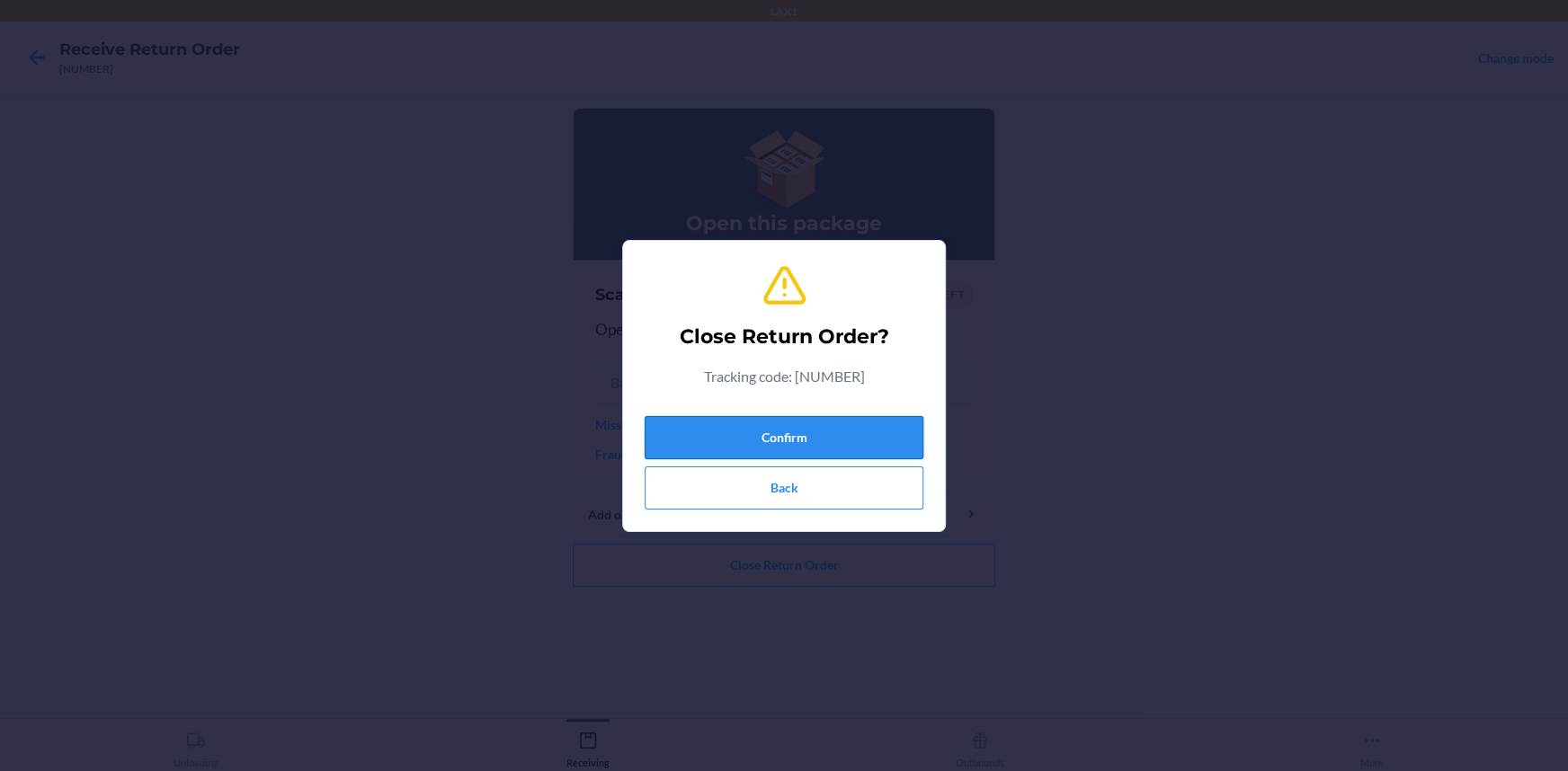 click on "Confirm" at bounding box center [784, 438] 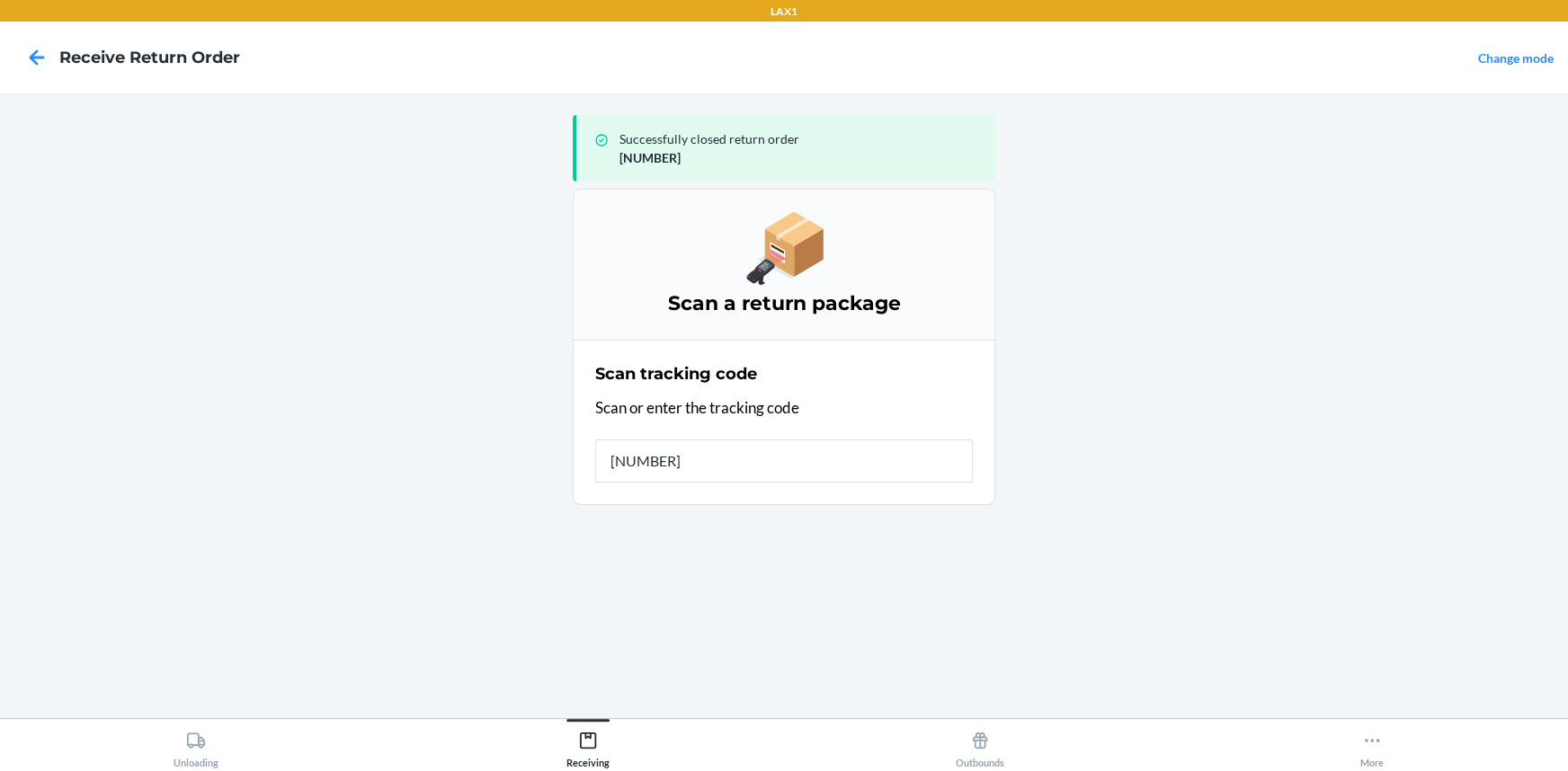 type on "[NUMBER]" 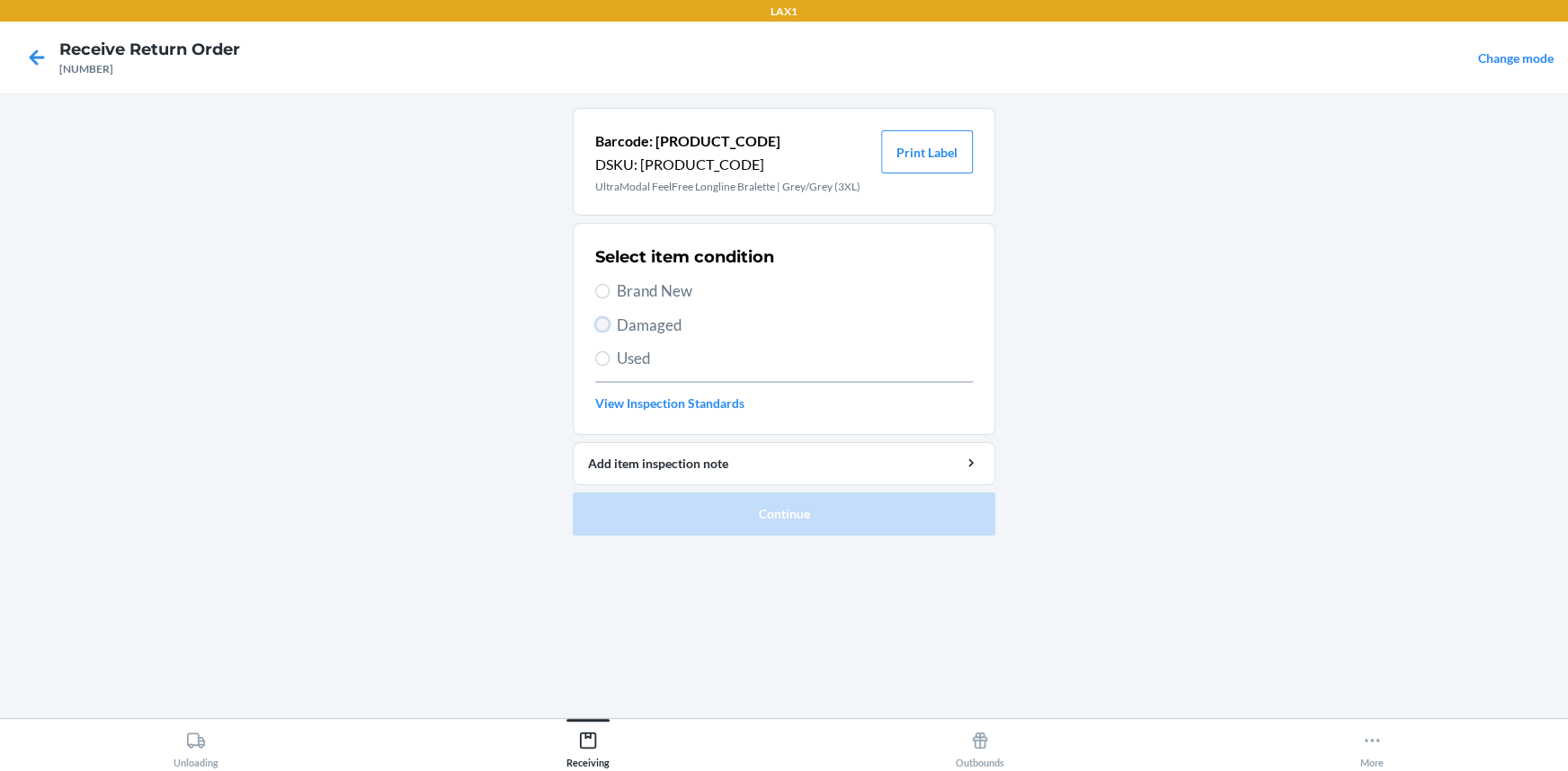 click on "Damaged" at bounding box center [602, 324] 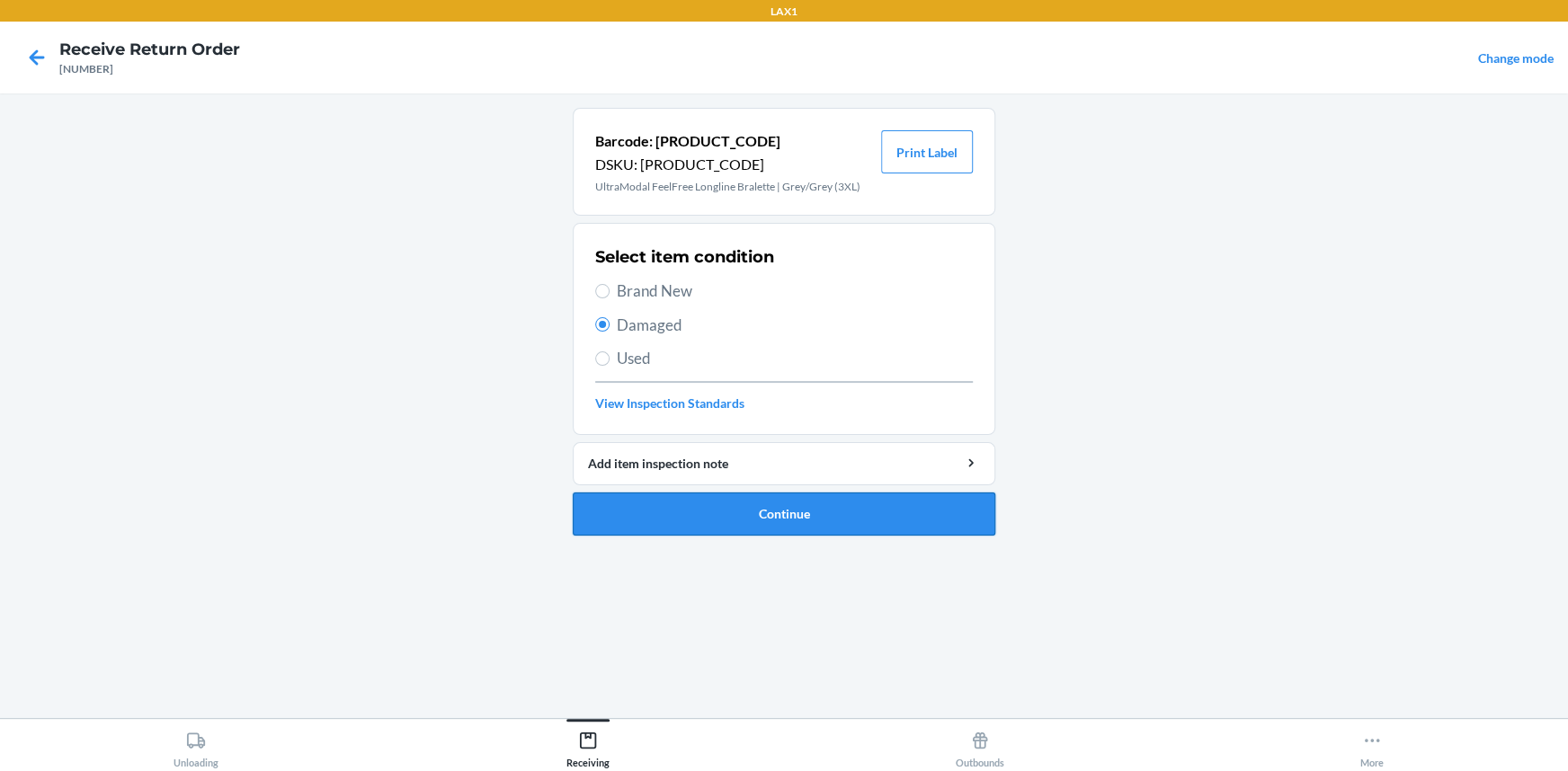 click on "Continue" at bounding box center (784, 514) 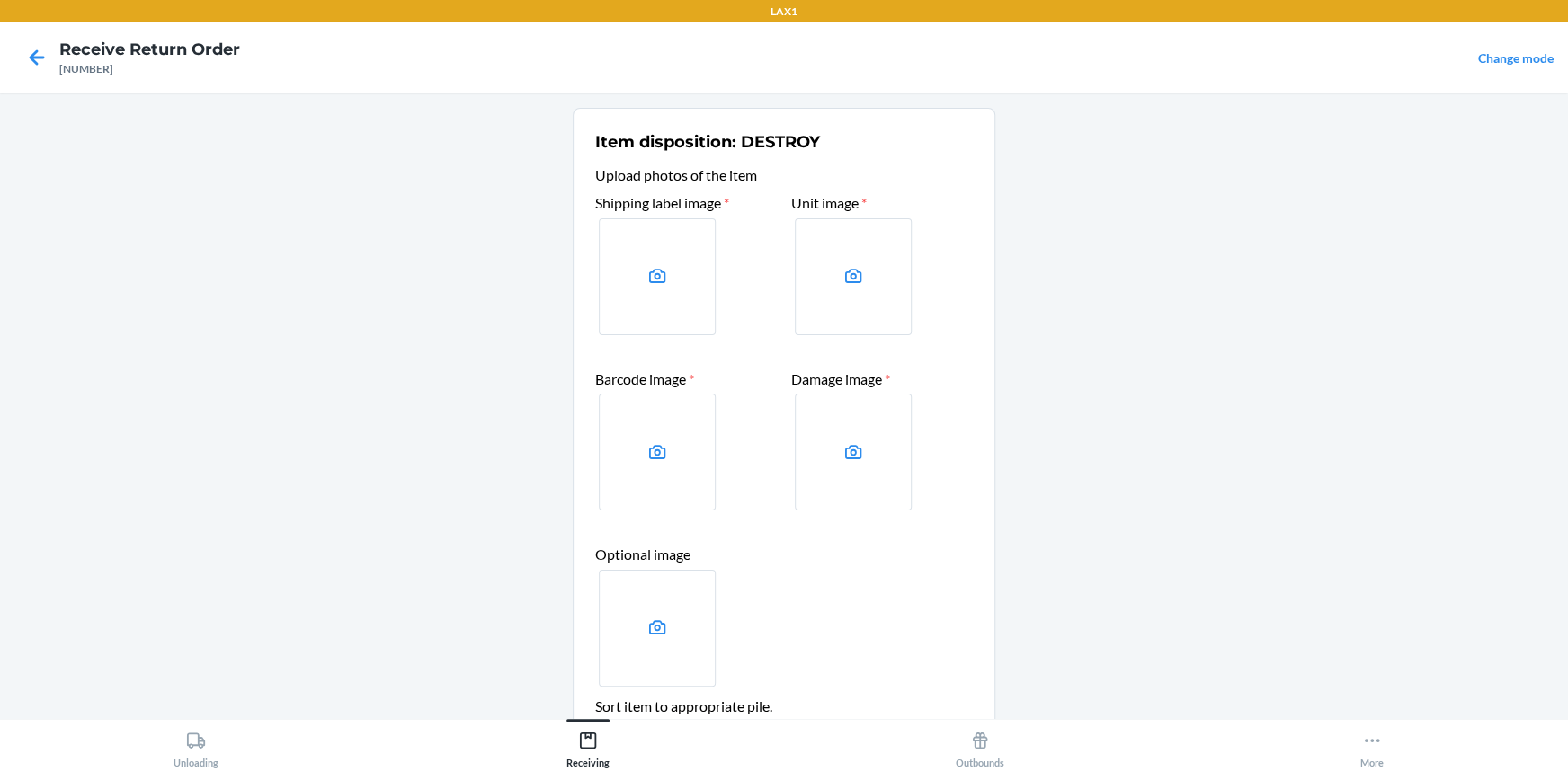 scroll, scrollTop: 163, scrollLeft: 0, axis: vertical 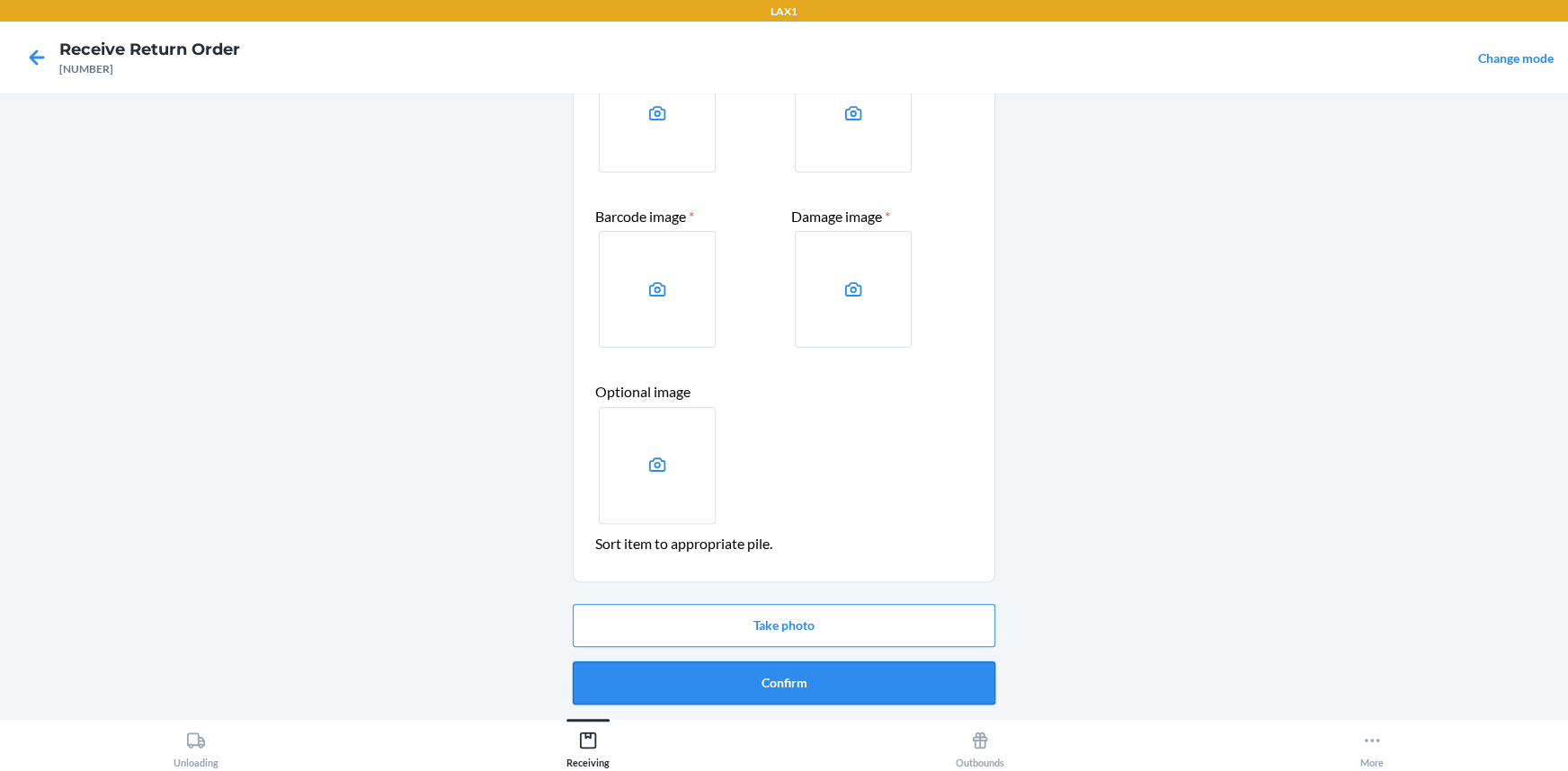 click on "Confirm" at bounding box center [784, 683] 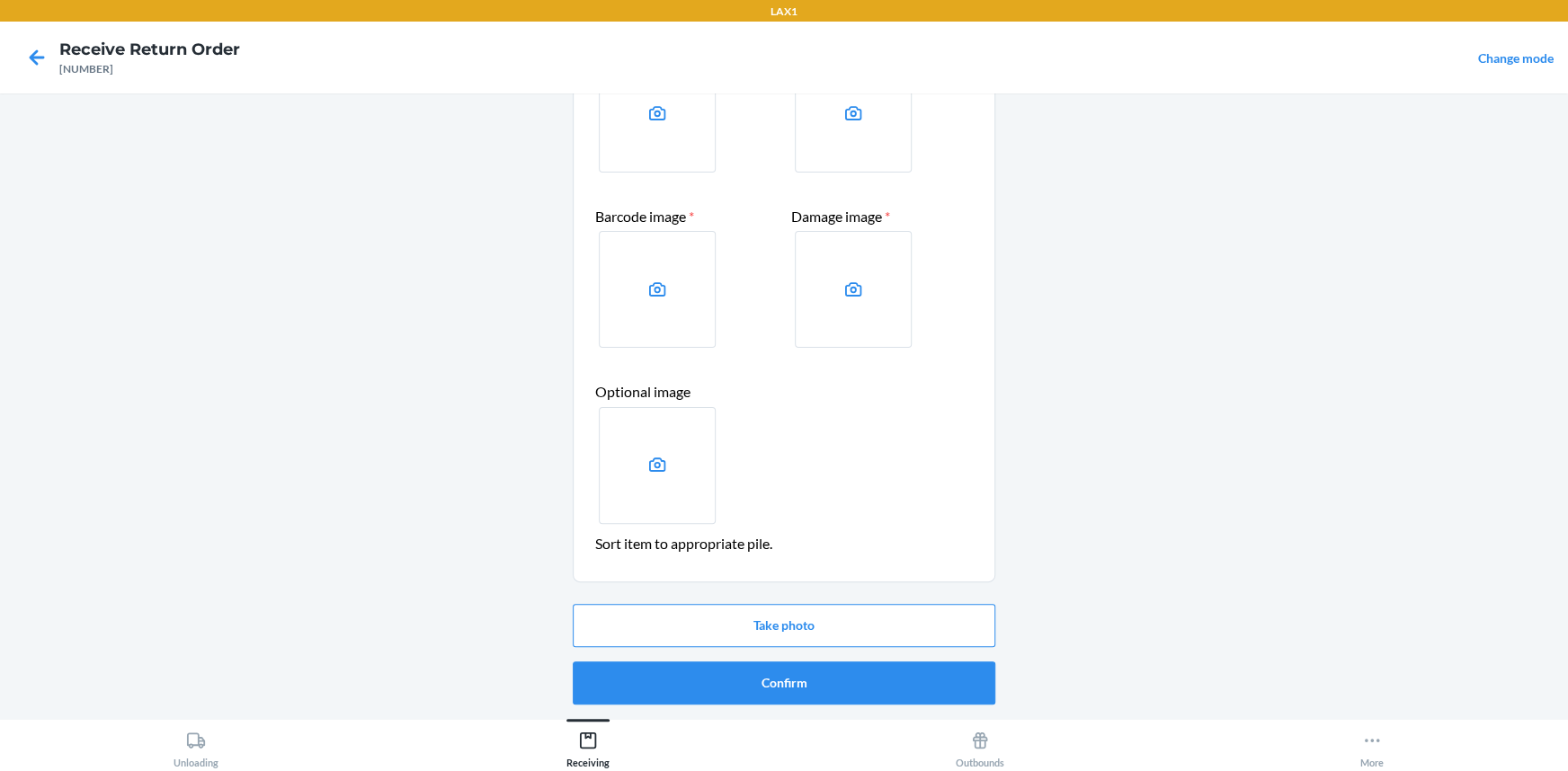 scroll, scrollTop: 0, scrollLeft: 0, axis: both 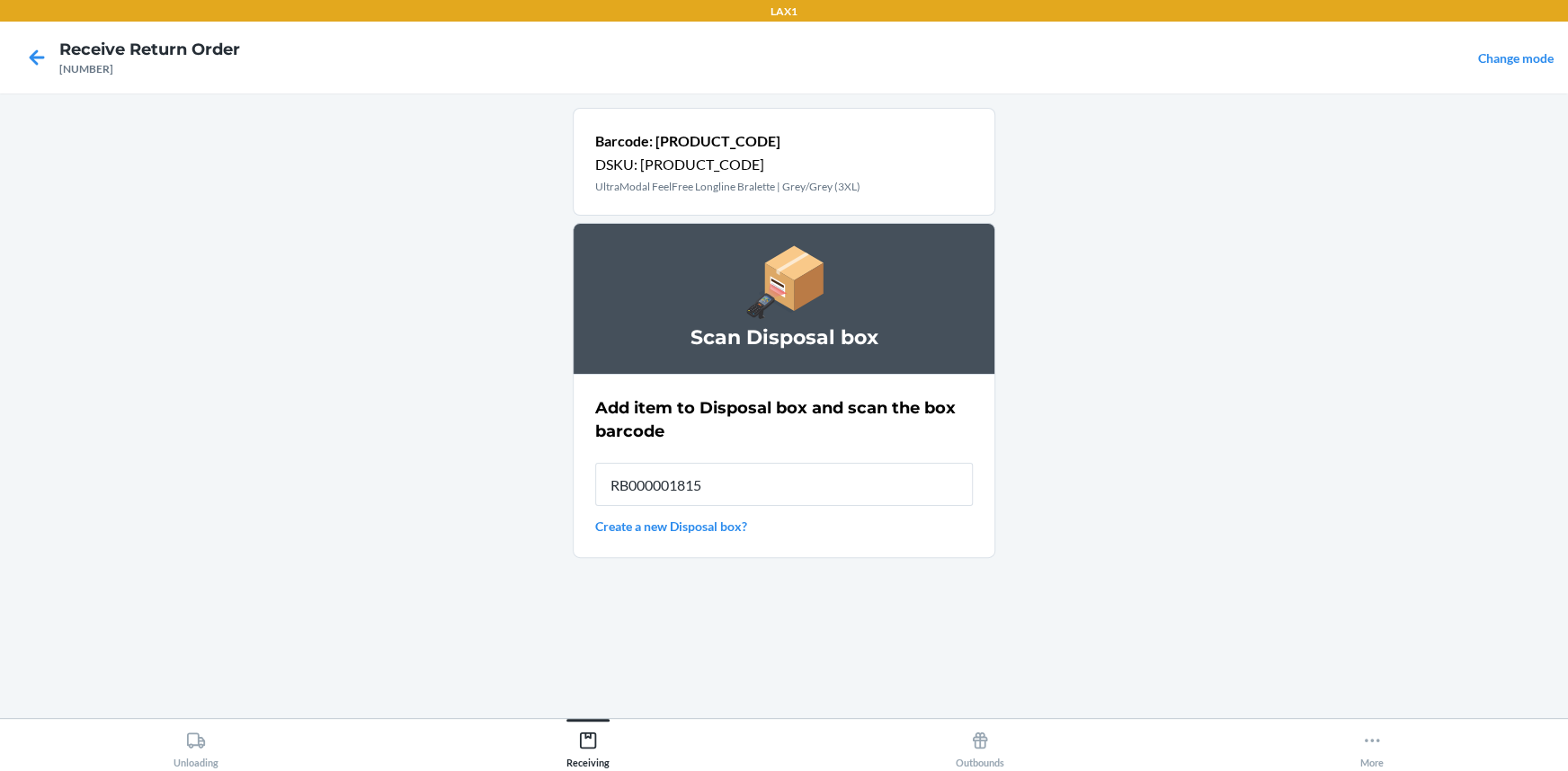 type on "RB000001815" 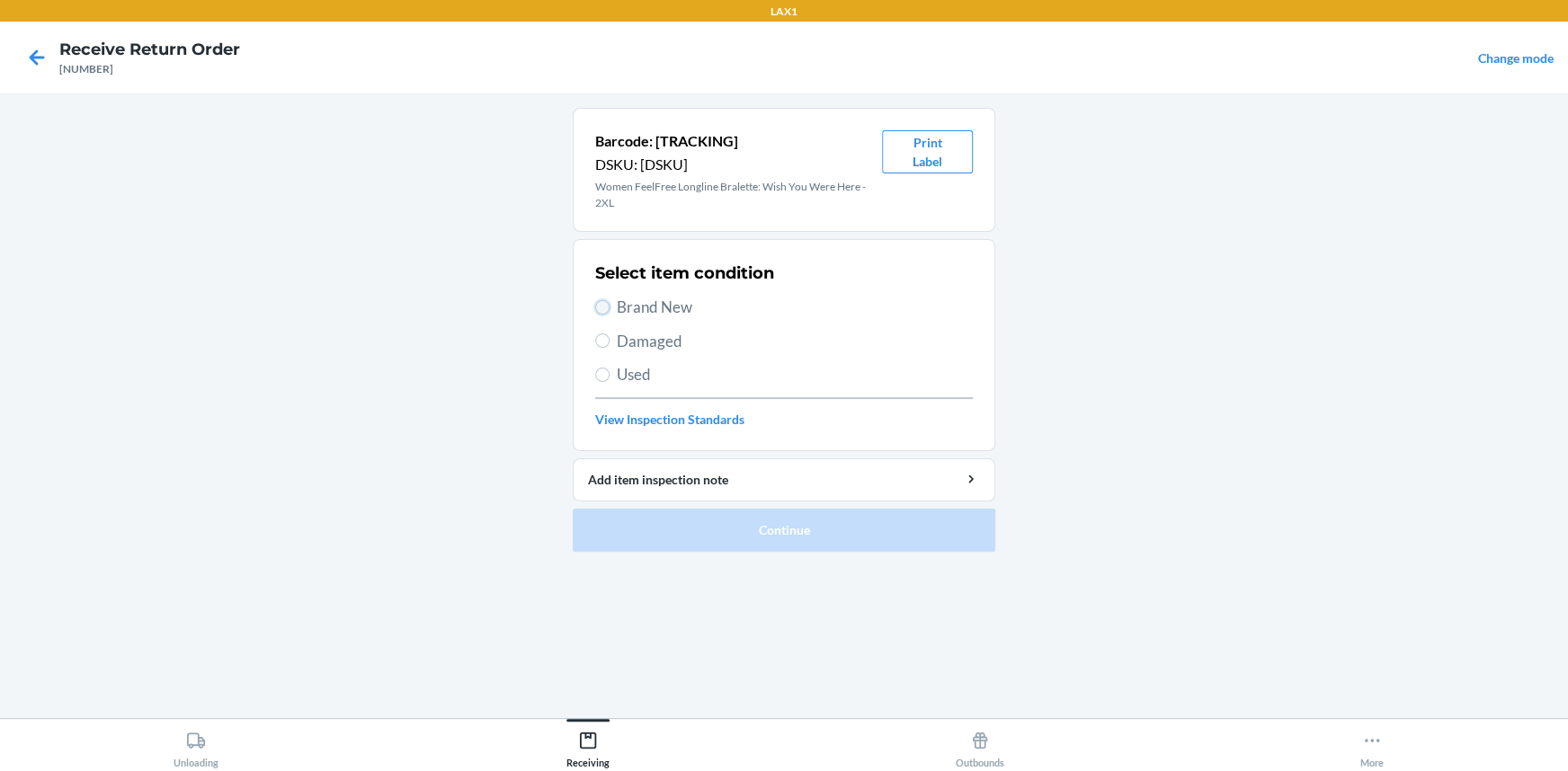 click on "Brand New" at bounding box center [602, 307] 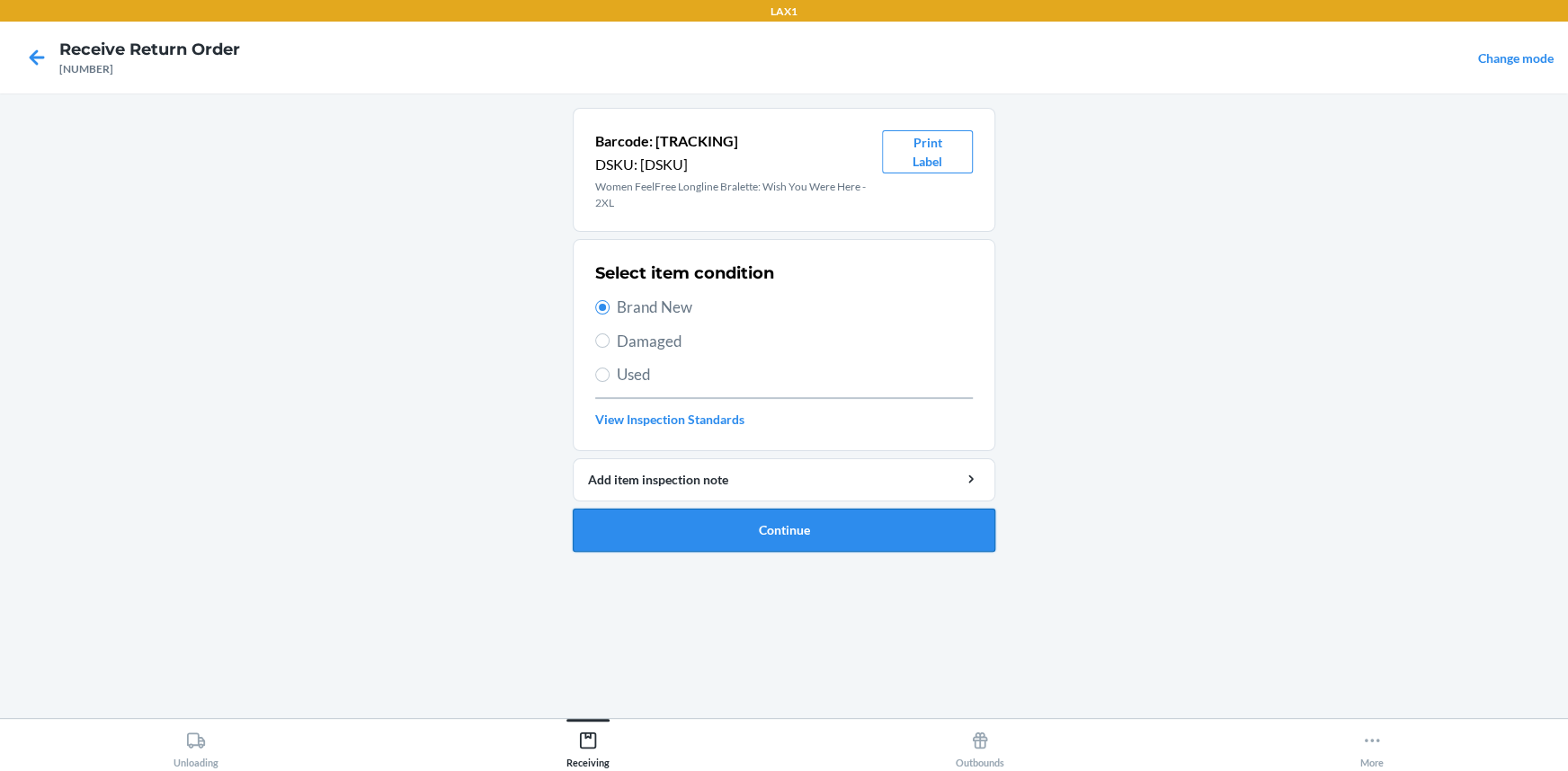 click on "Continue" at bounding box center [784, 530] 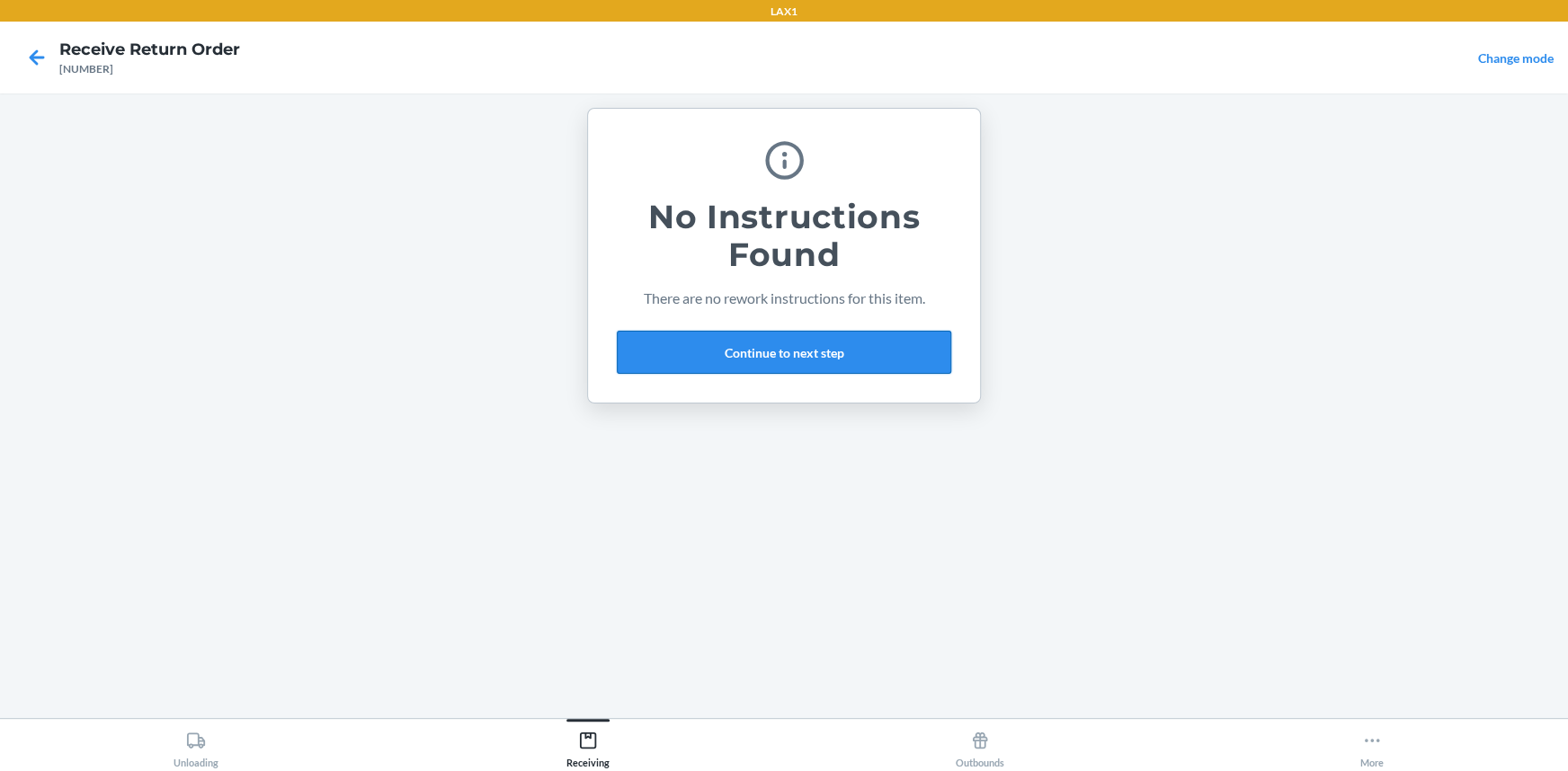 click on "Continue to next step" at bounding box center (784, 352) 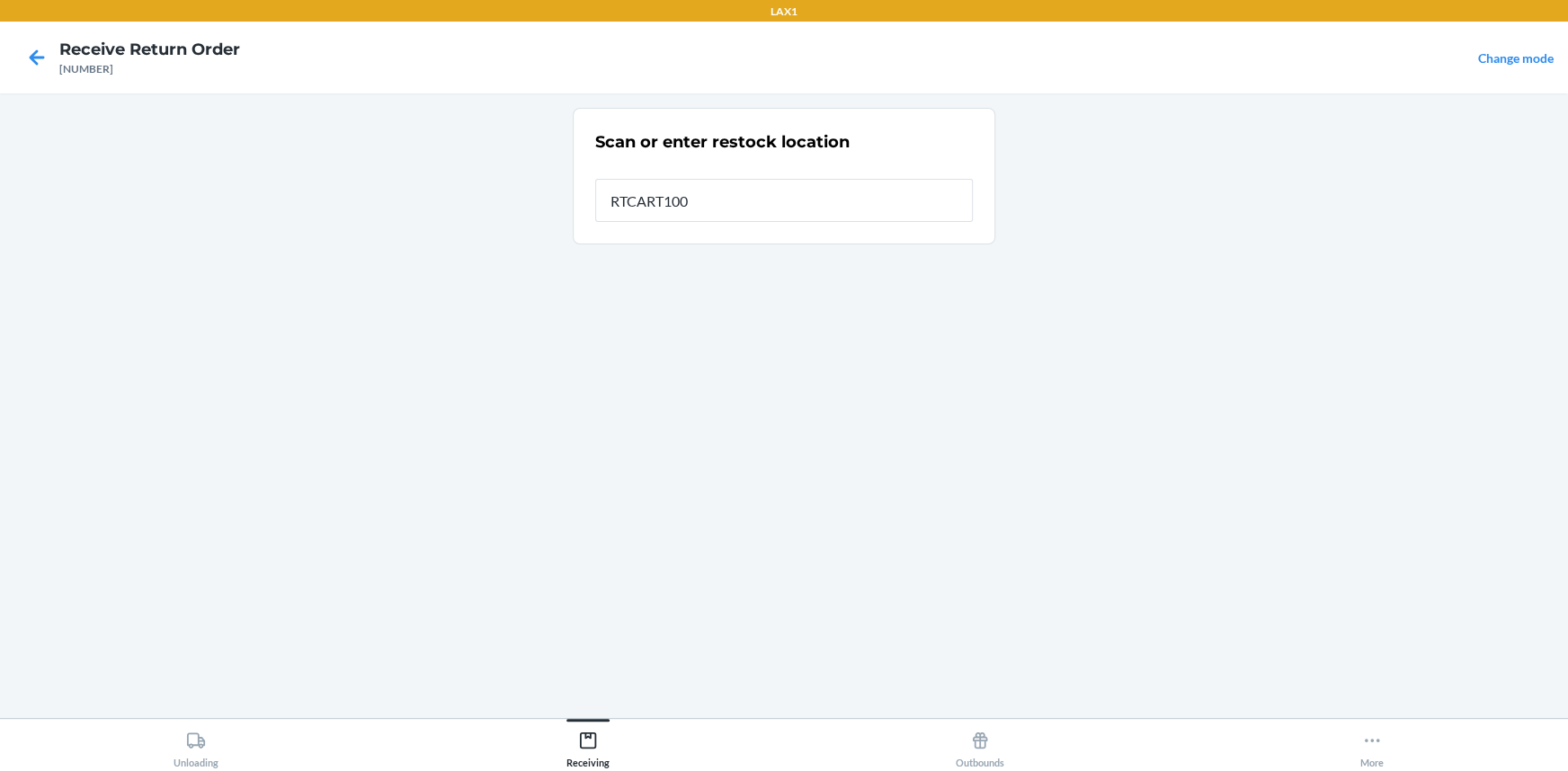 type on "RTCART100" 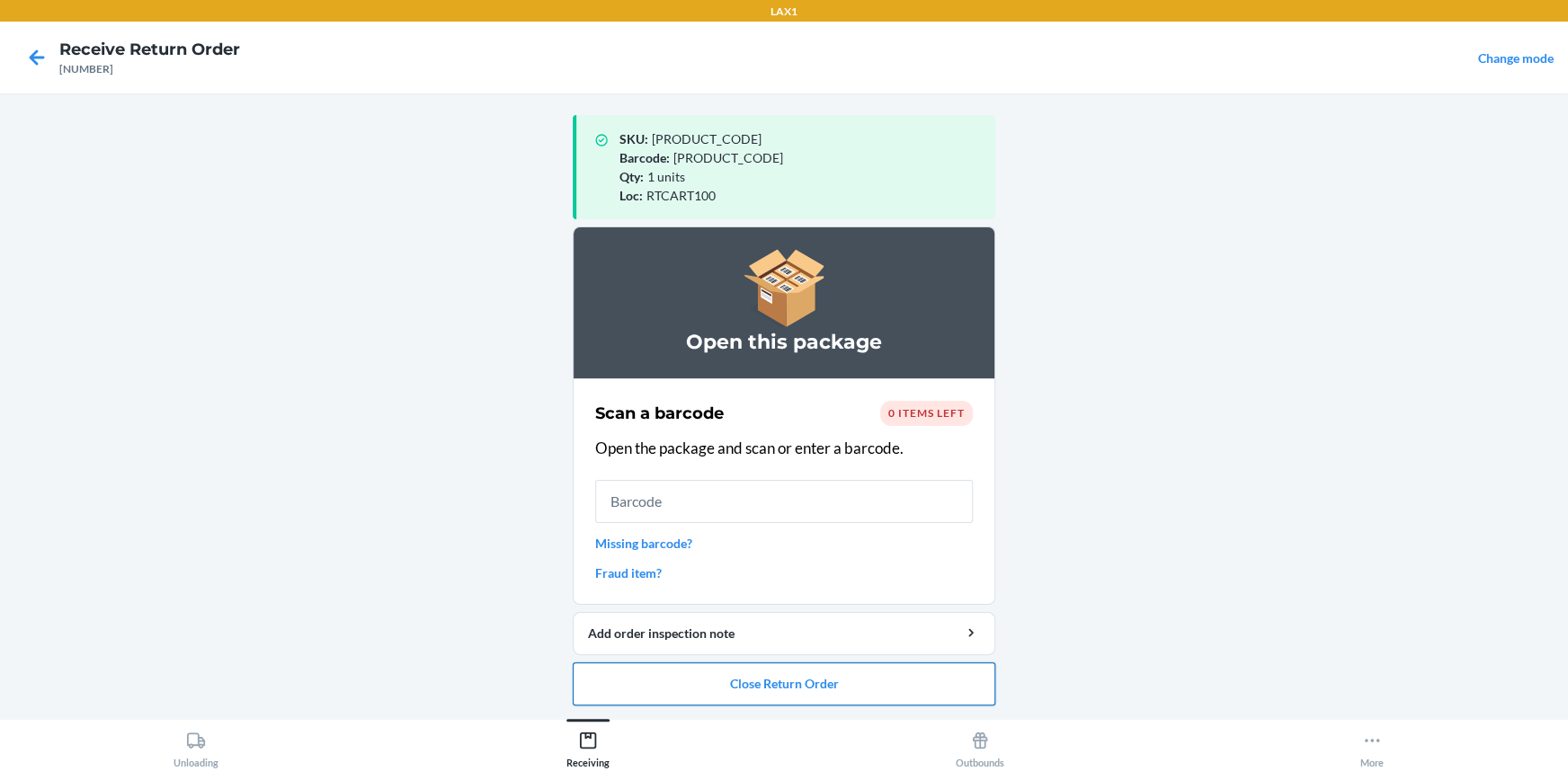 click on "Close Return Order" at bounding box center (784, 684) 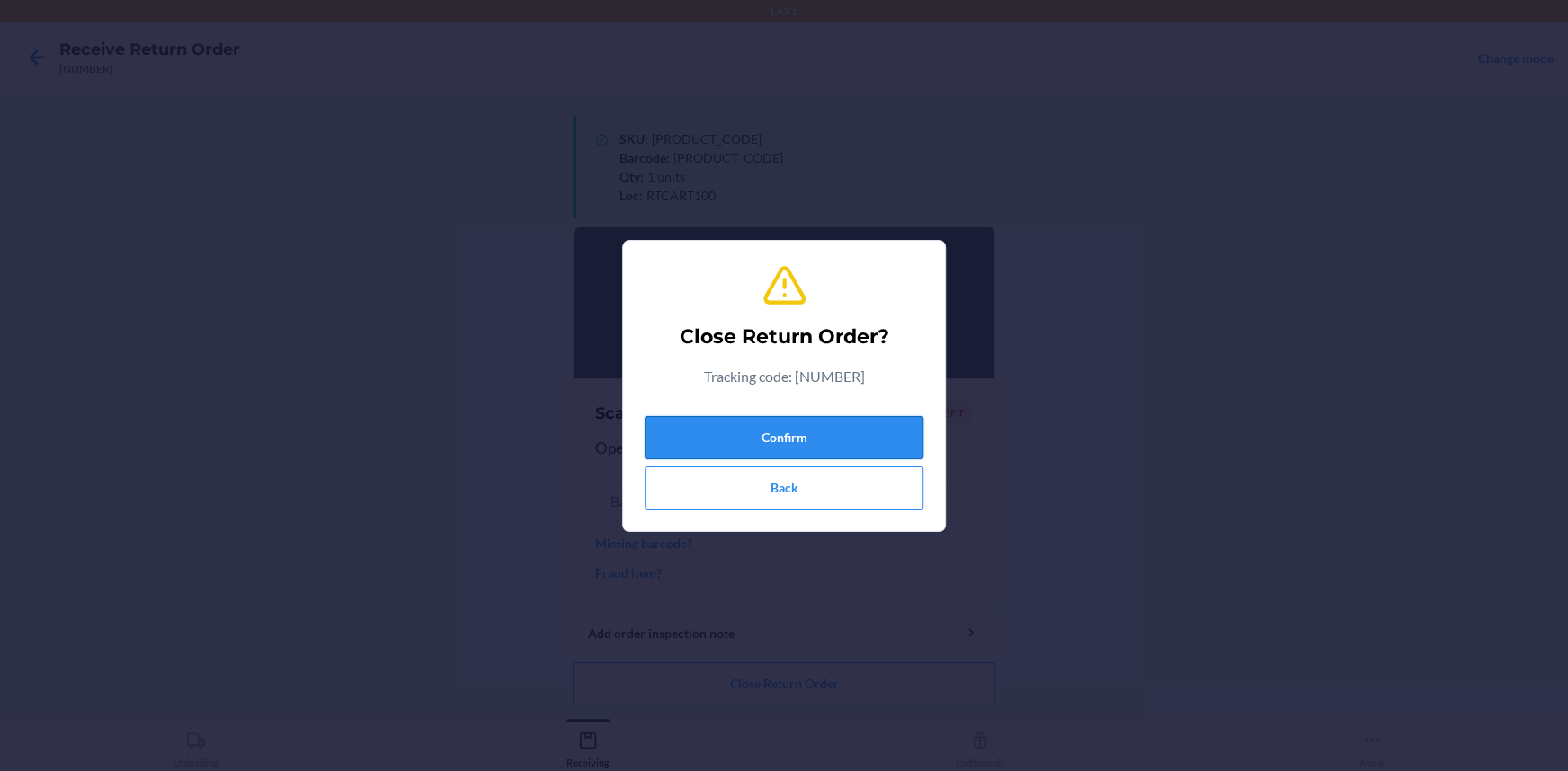 click on "Confirm" at bounding box center [784, 438] 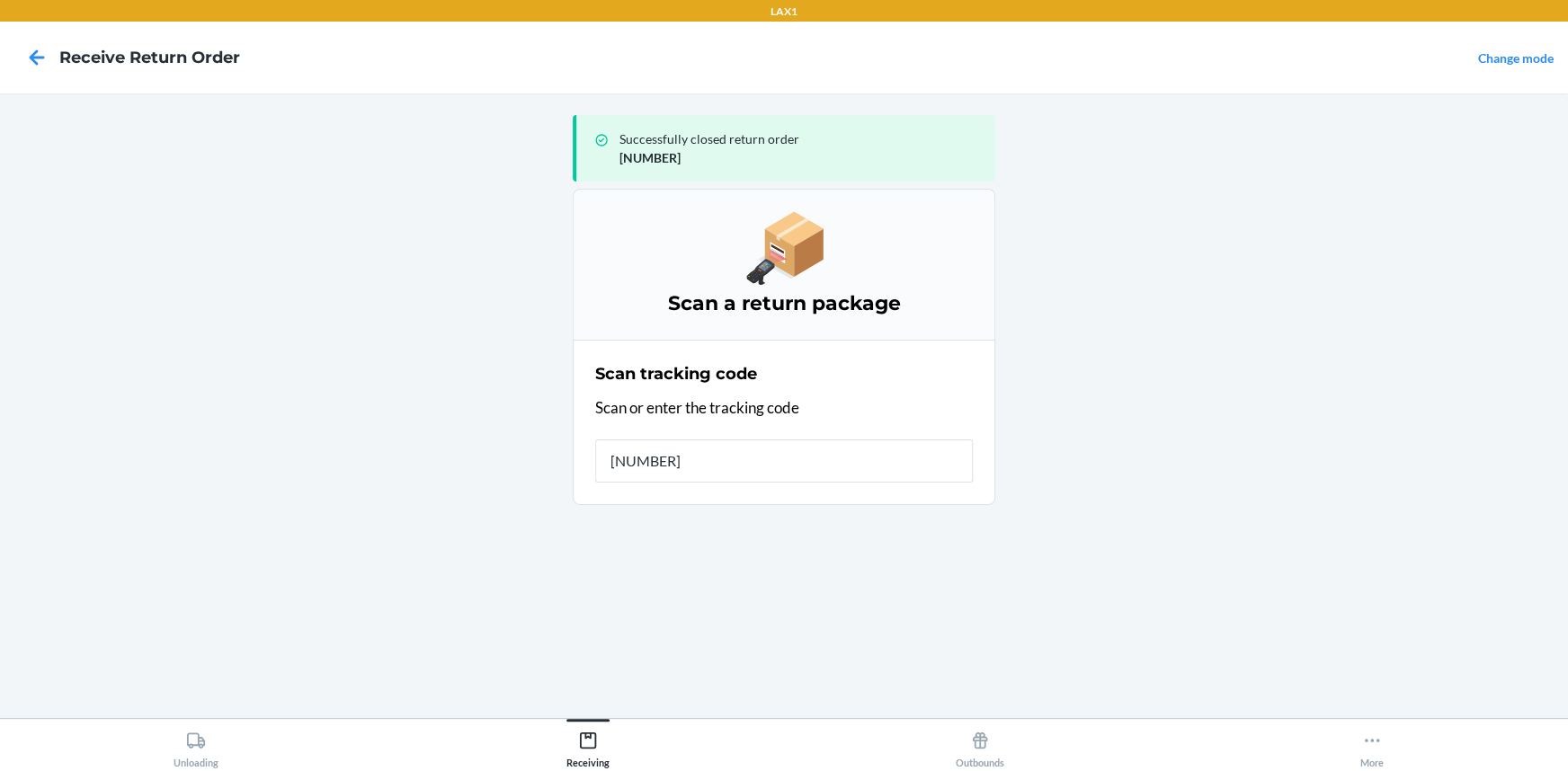 type on "[NUMBER]" 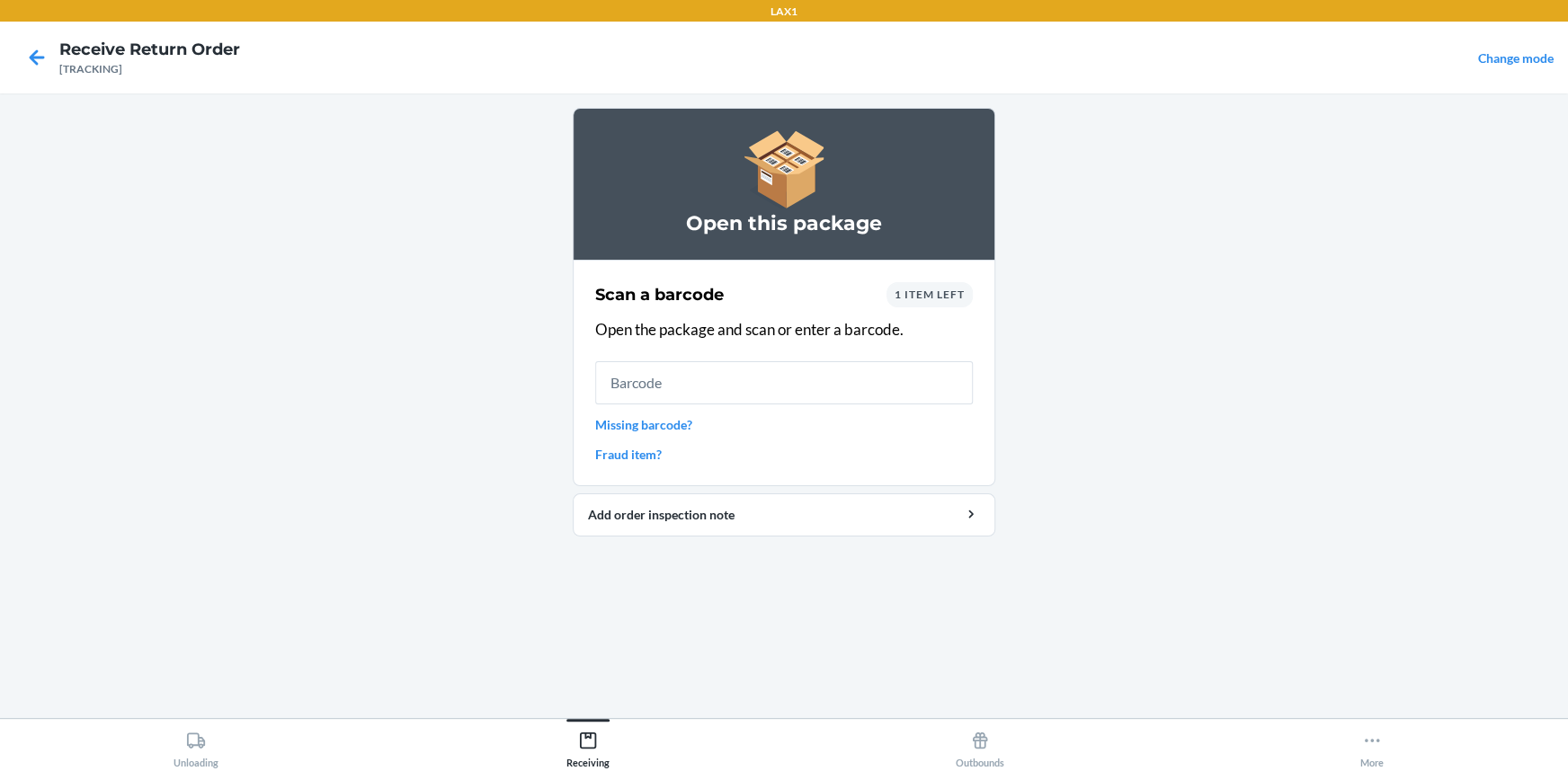 click on "1 item left" at bounding box center (930, 294) 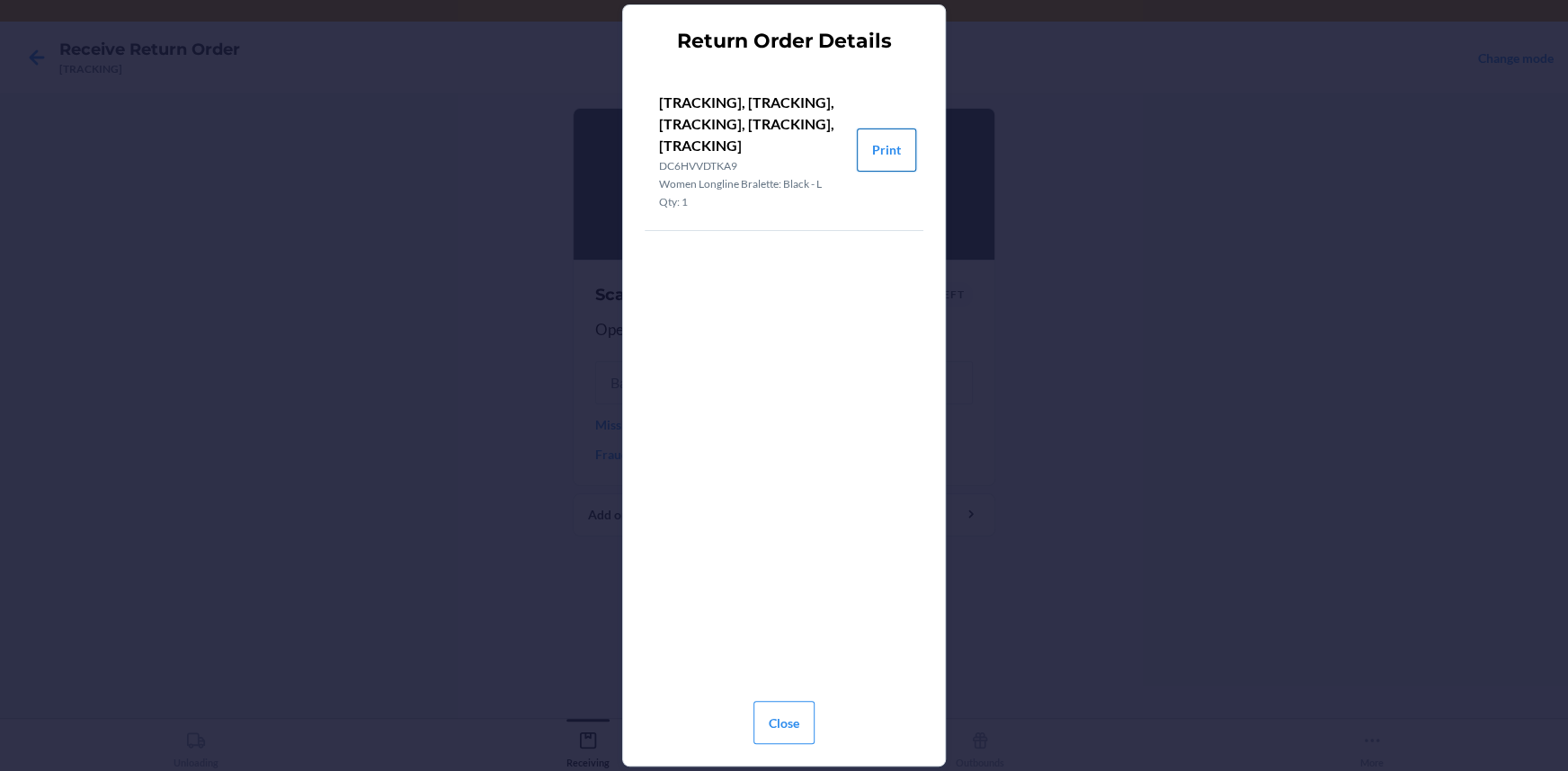 click on "Print" at bounding box center [886, 150] 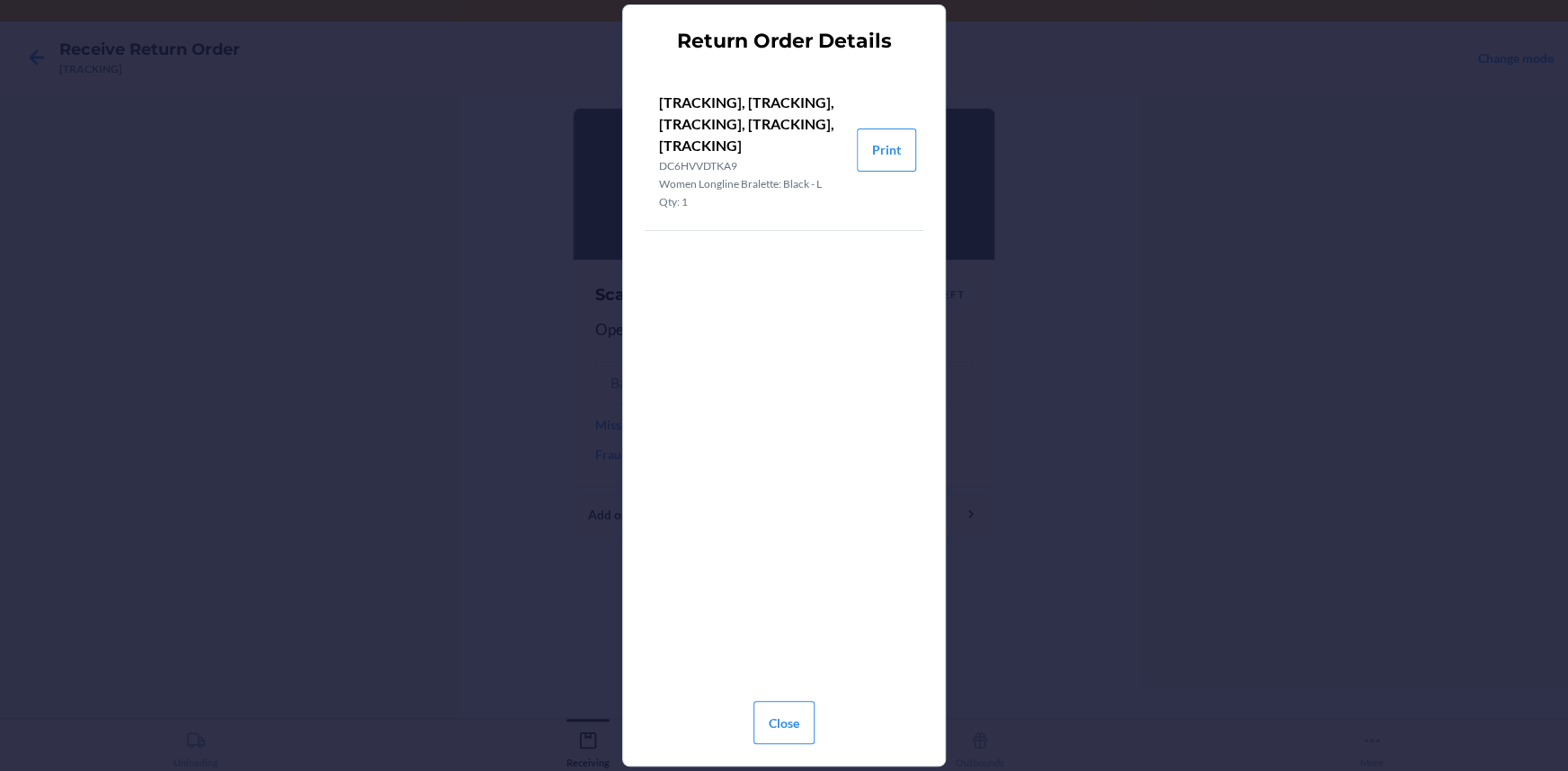 click on "[NUMBER], [NUMBER], [NUMBER], [ALPHANUMERIC], [ALPHANUMERIC] [ALPHANUMERIC] [ALPHANUMERIC]: [ALPHANUMERIC] - [SIZE] Qty: 1" at bounding box center [751, 150] 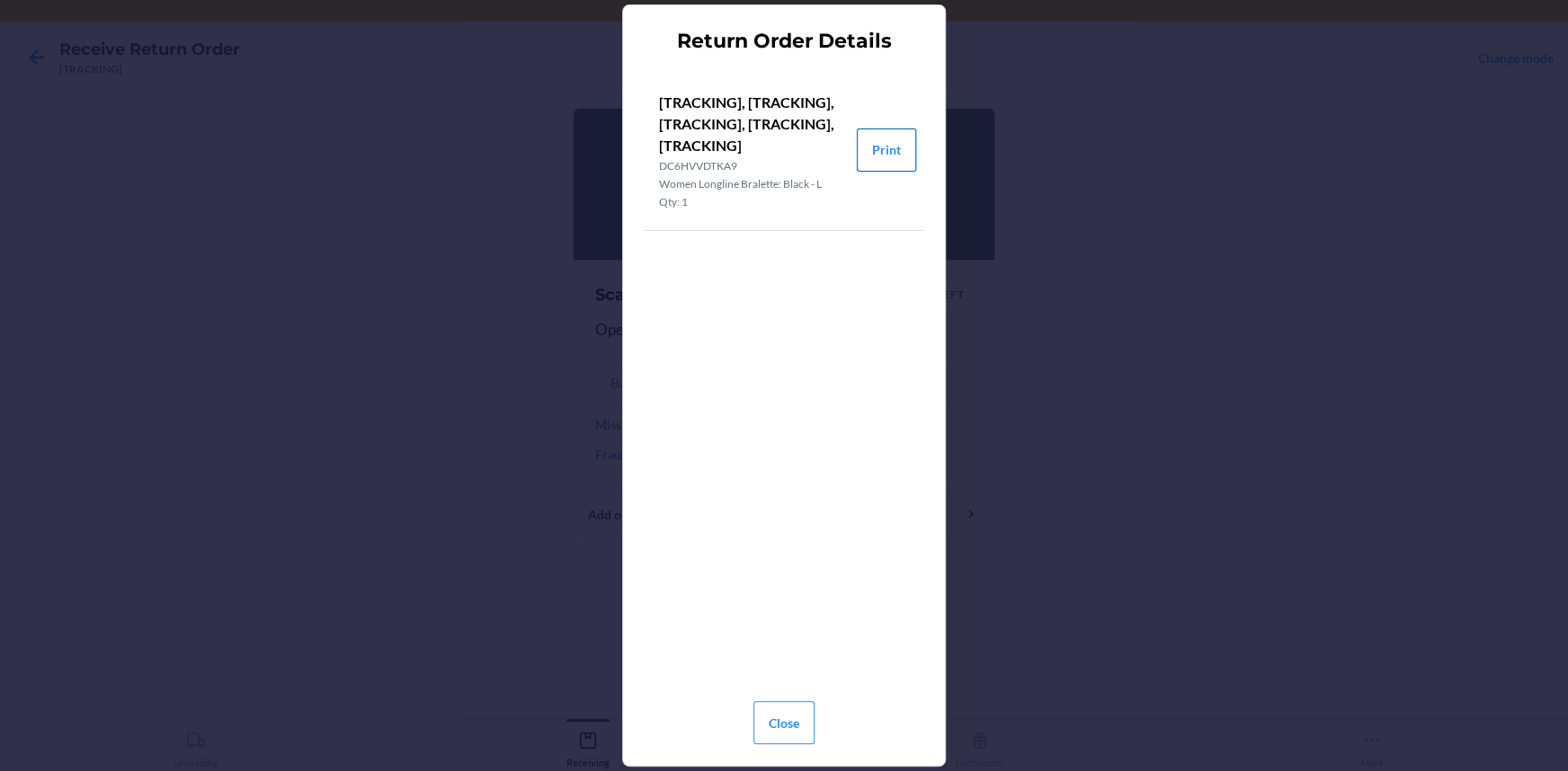 click on "Print" at bounding box center [886, 150] 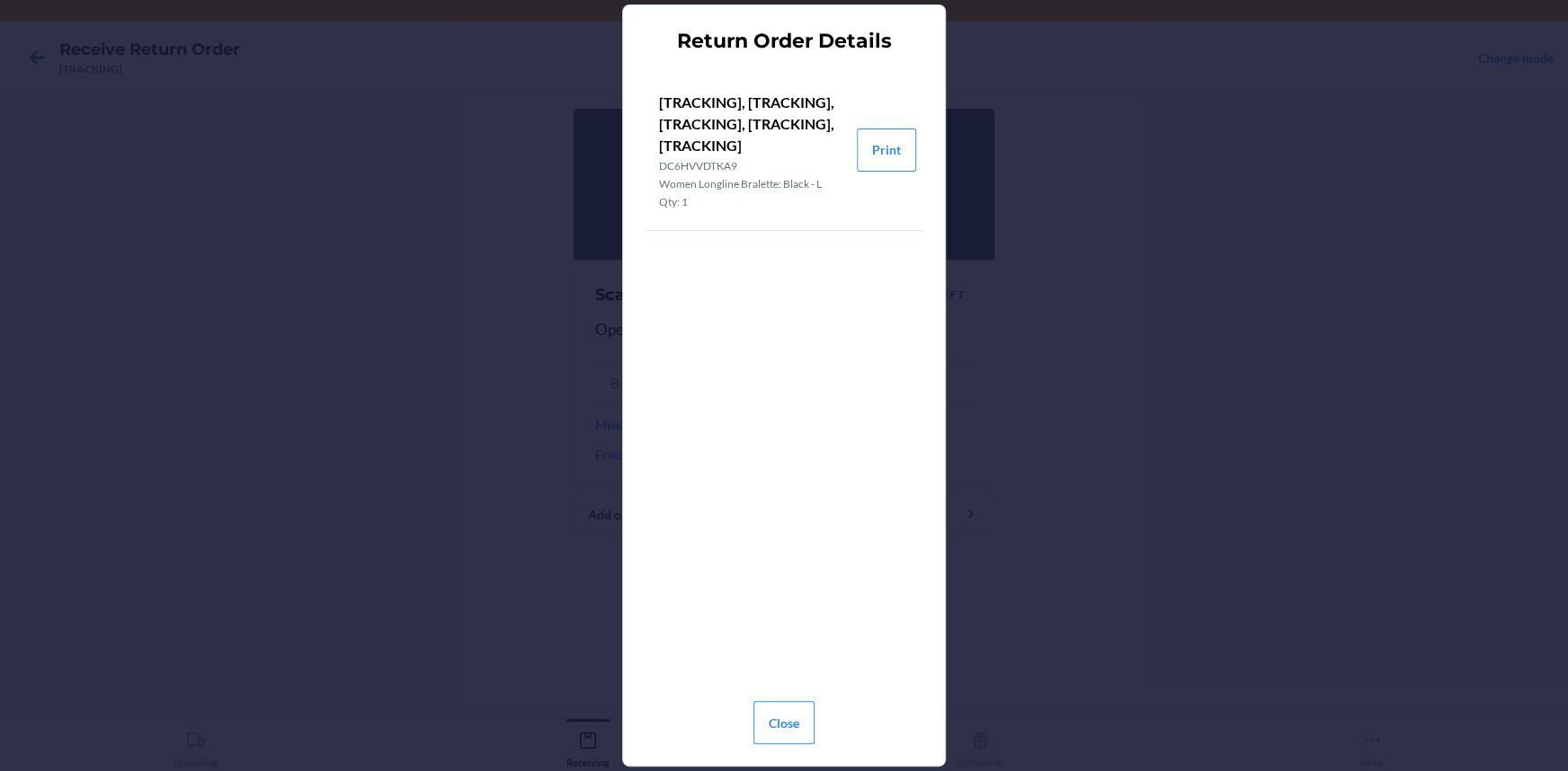 click on "Return Order Details [ORDER_NUMBER], [ORDER_NUMBER], [ORDER_NUMBER], [TRACKING_CODE], W509-BL-L [TRACKING_CODE] Women Longline Bralette: Black - L Qty: 1 Print Close" at bounding box center [784, 386] 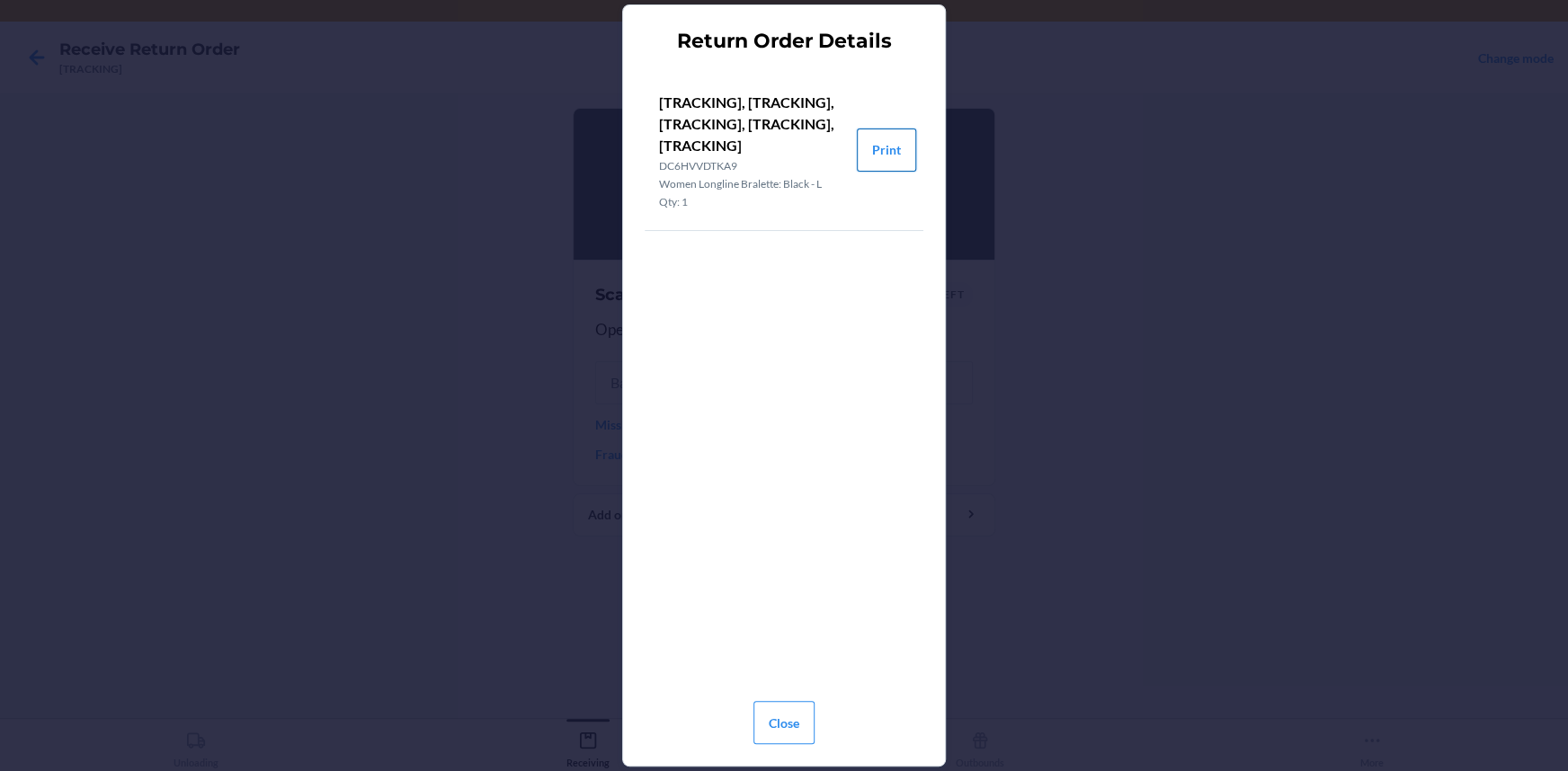 click on "Print" at bounding box center (886, 150) 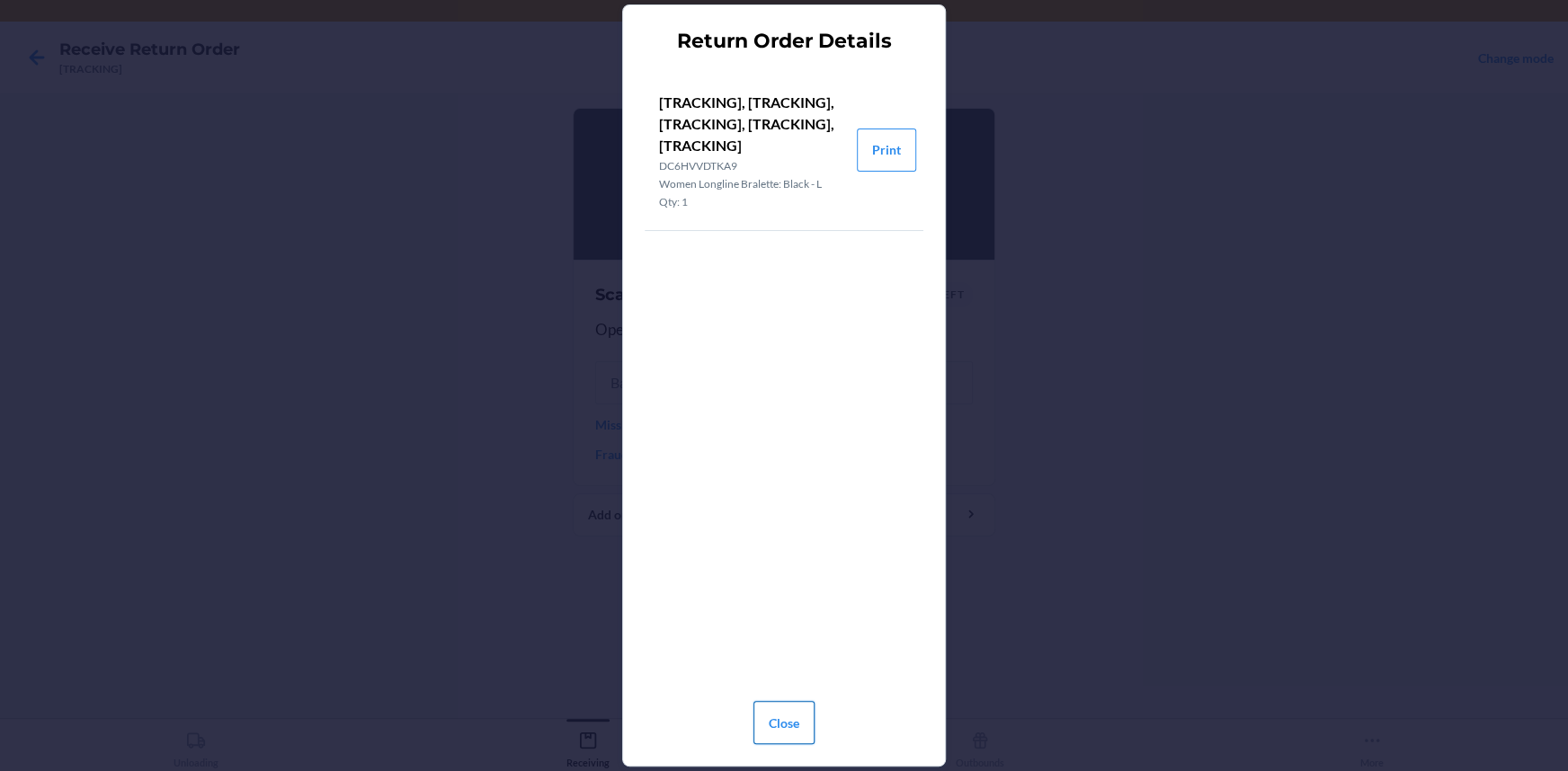 click on "Close" at bounding box center (784, 722) 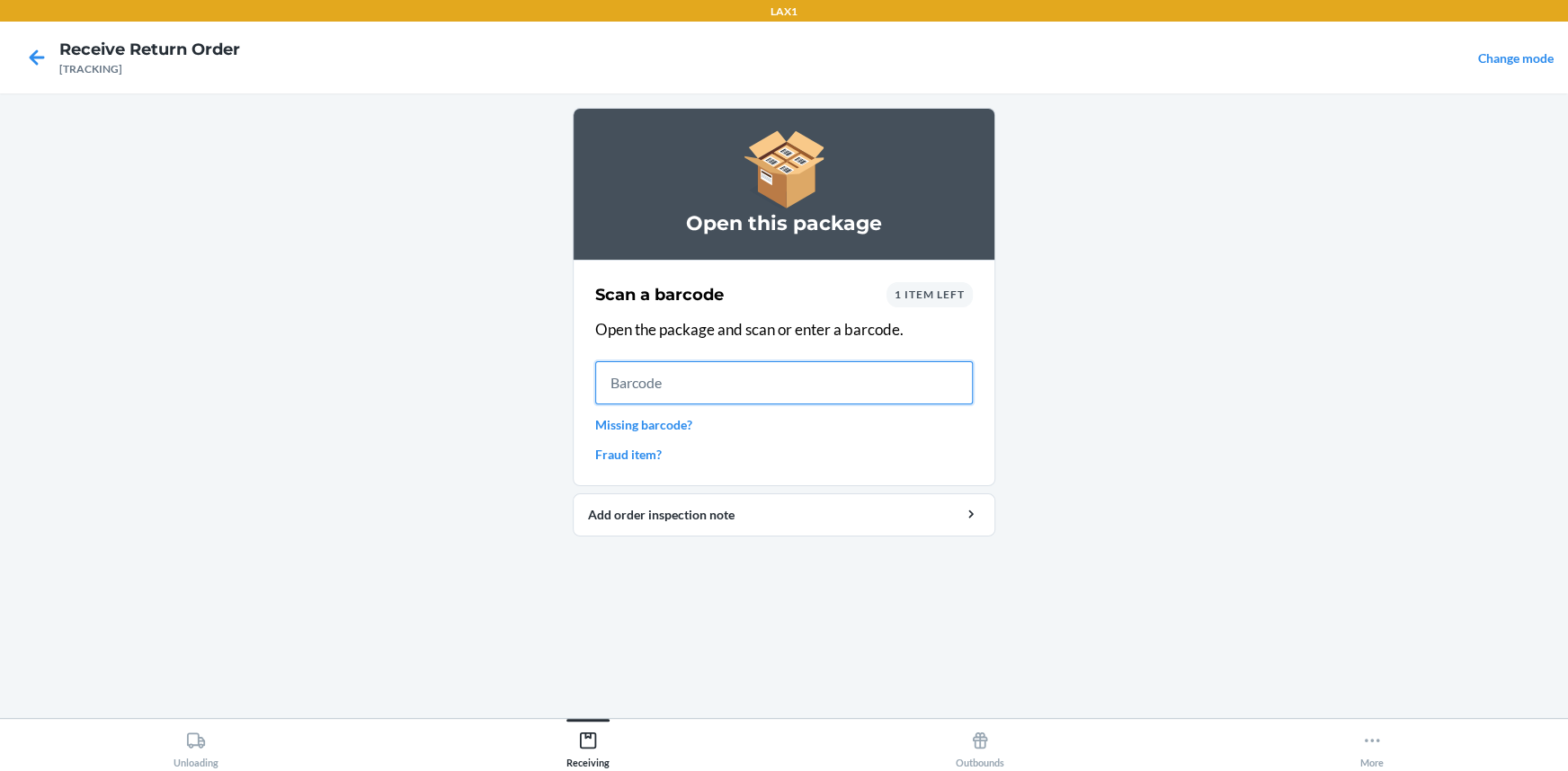 click at bounding box center [784, 383] 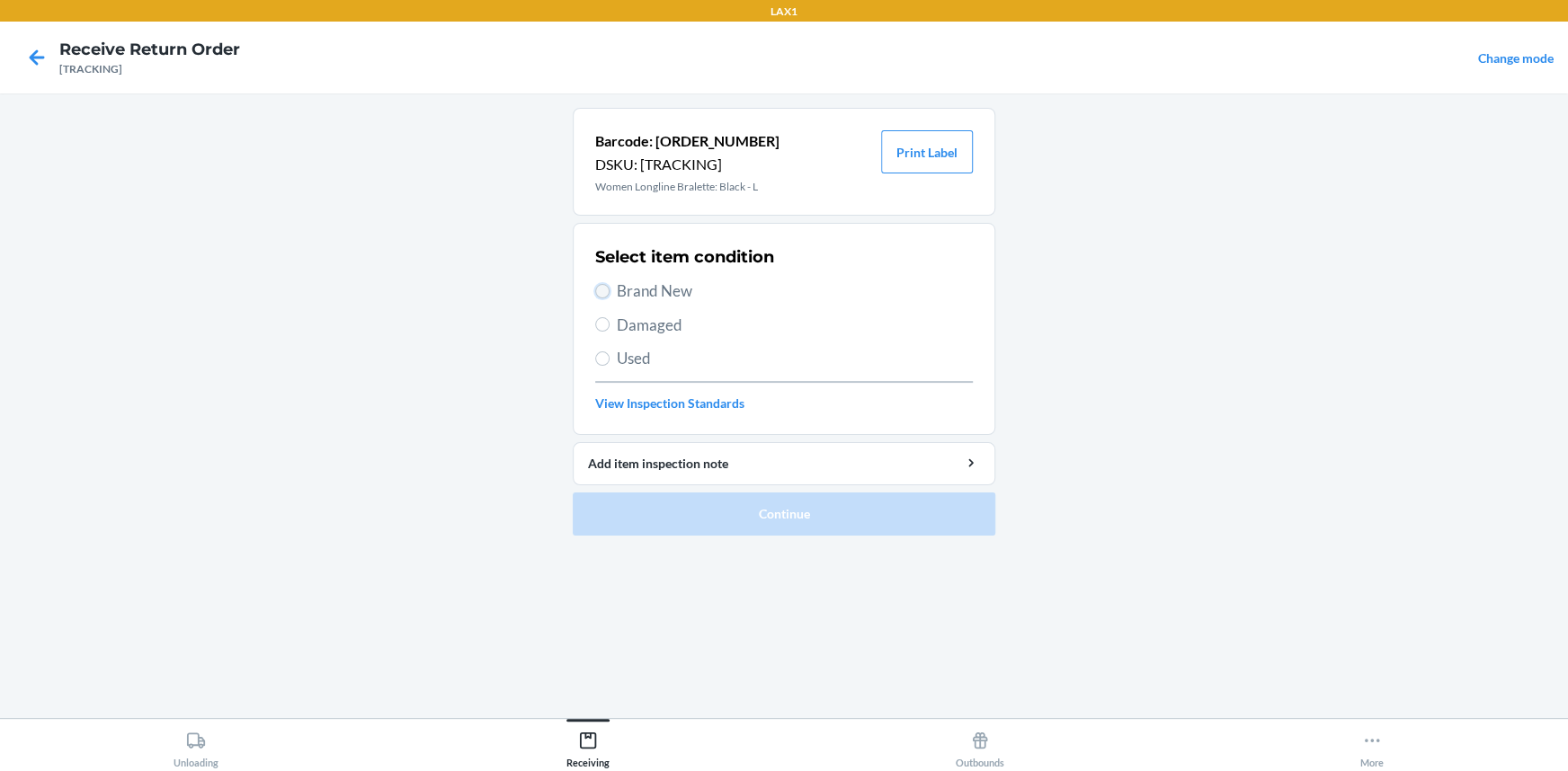 click on "Brand New" at bounding box center [602, 291] 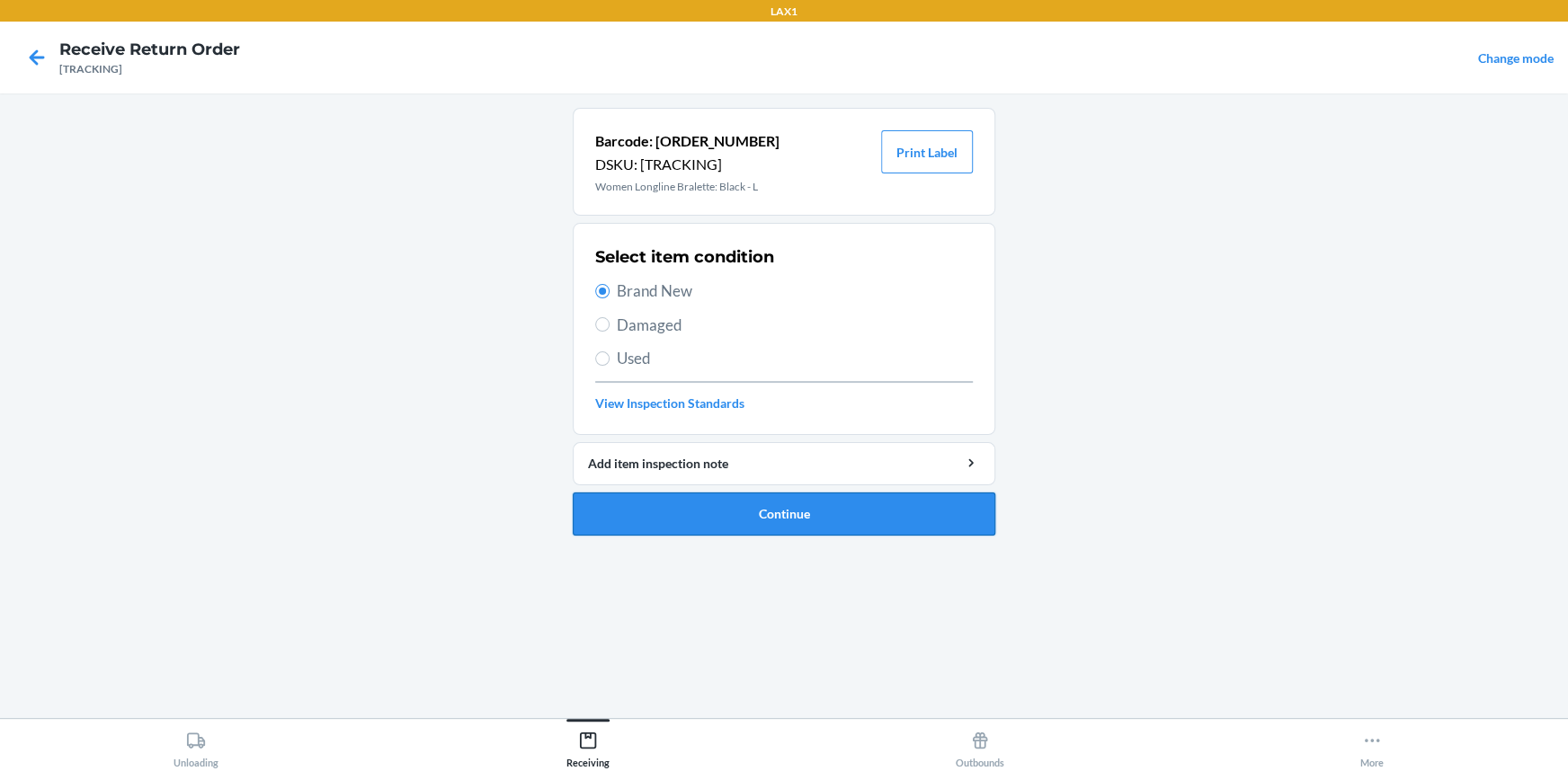 click on "Continue" at bounding box center (784, 514) 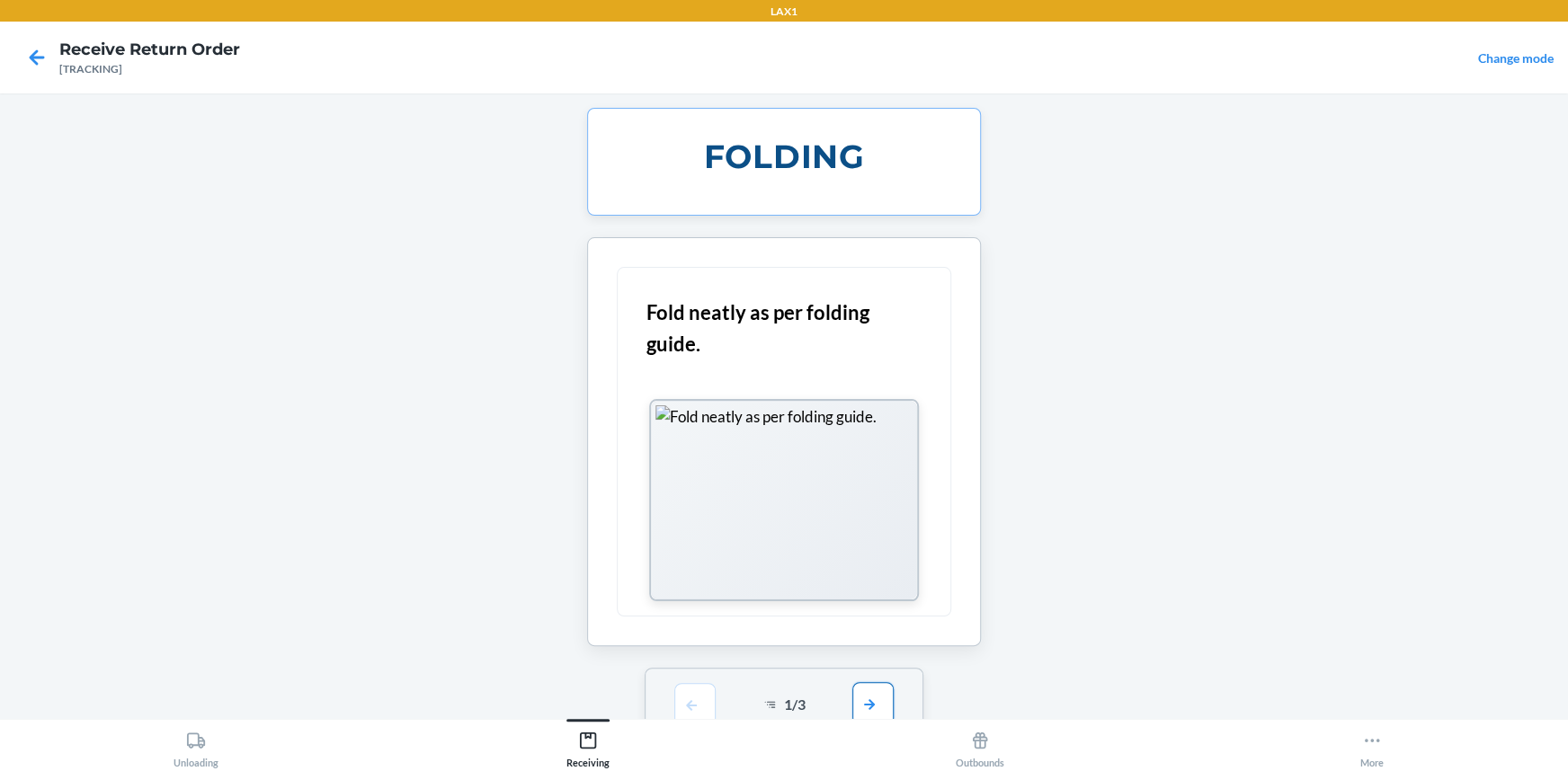 click at bounding box center (873, 704) 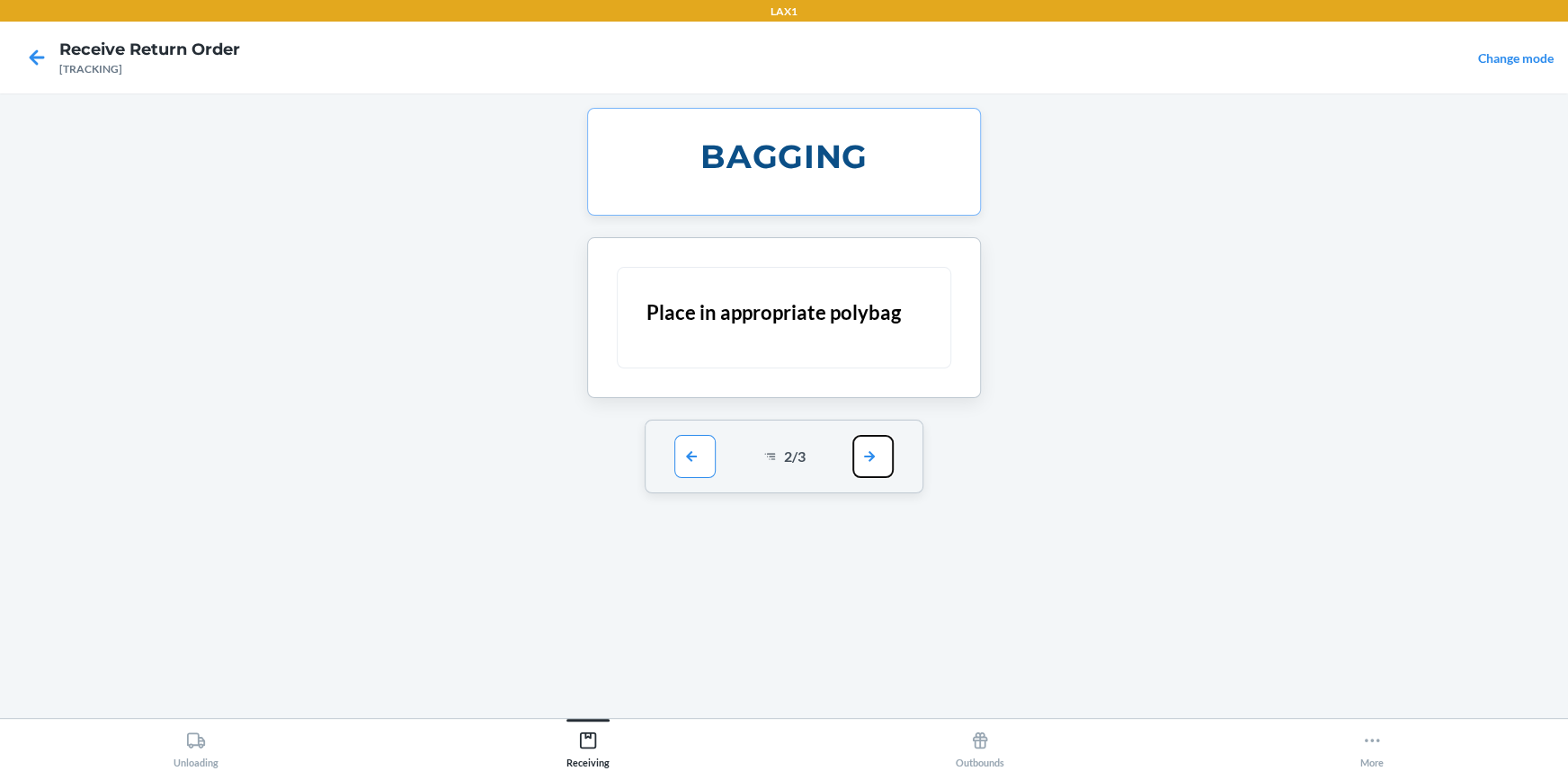 drag, startPoint x: 870, startPoint y: 458, endPoint x: 864, endPoint y: 474, distance: 17.088007 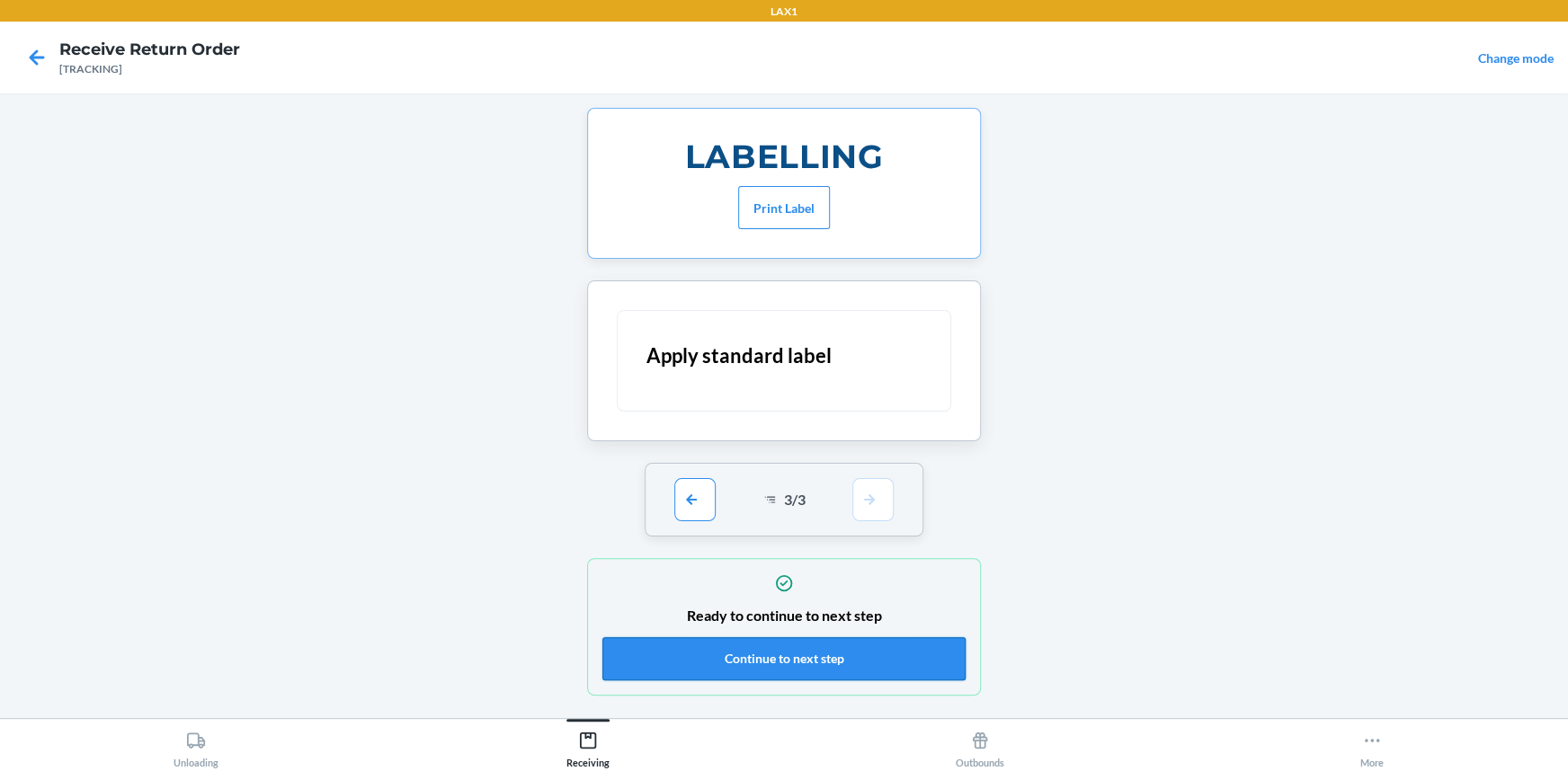 click on "Continue to next step" at bounding box center (784, 659) 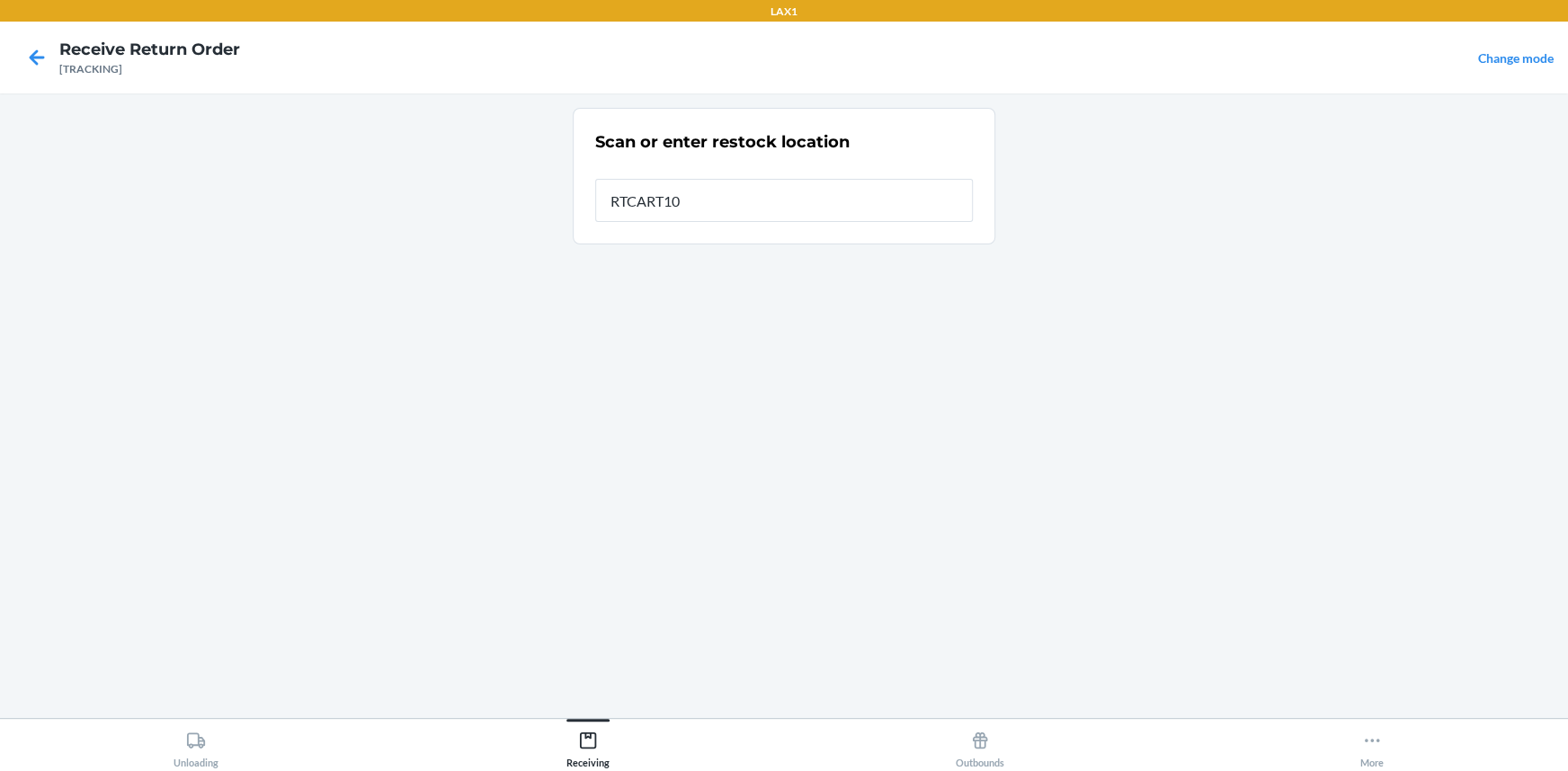 type on "RTCART100" 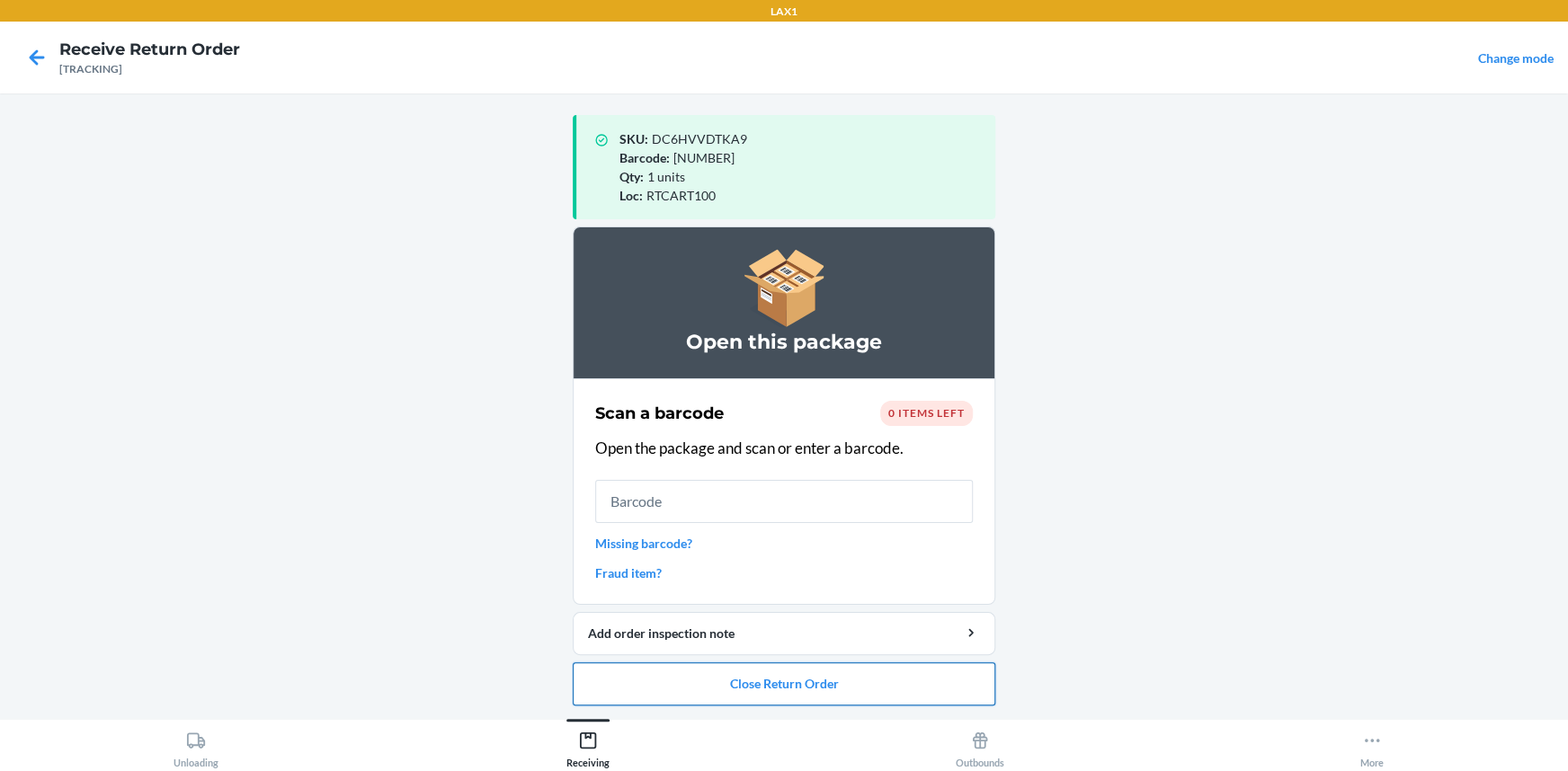 click on "Close Return Order" at bounding box center [784, 684] 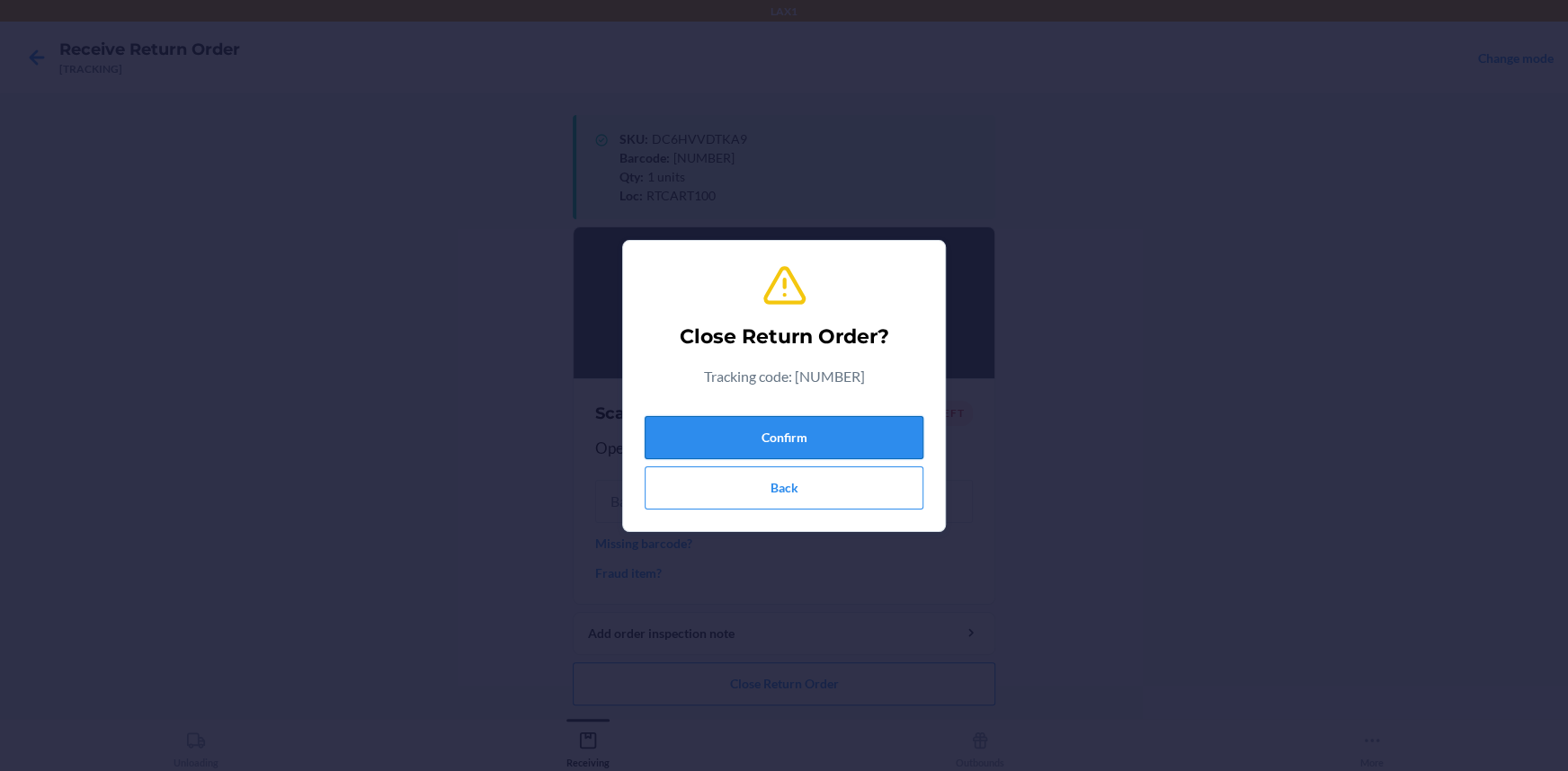 click on "Confirm" at bounding box center (784, 438) 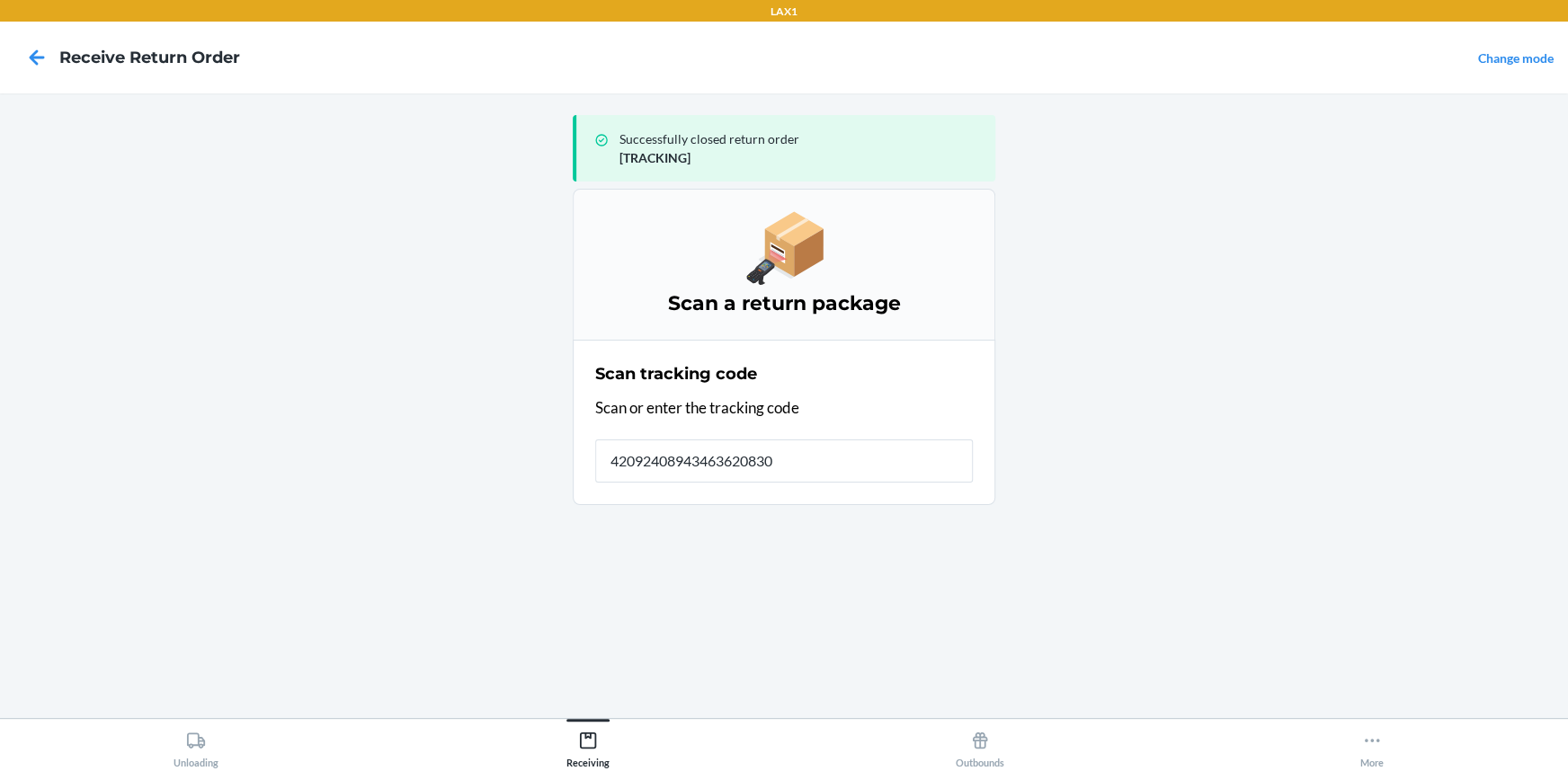 type on "420924089434636208303" 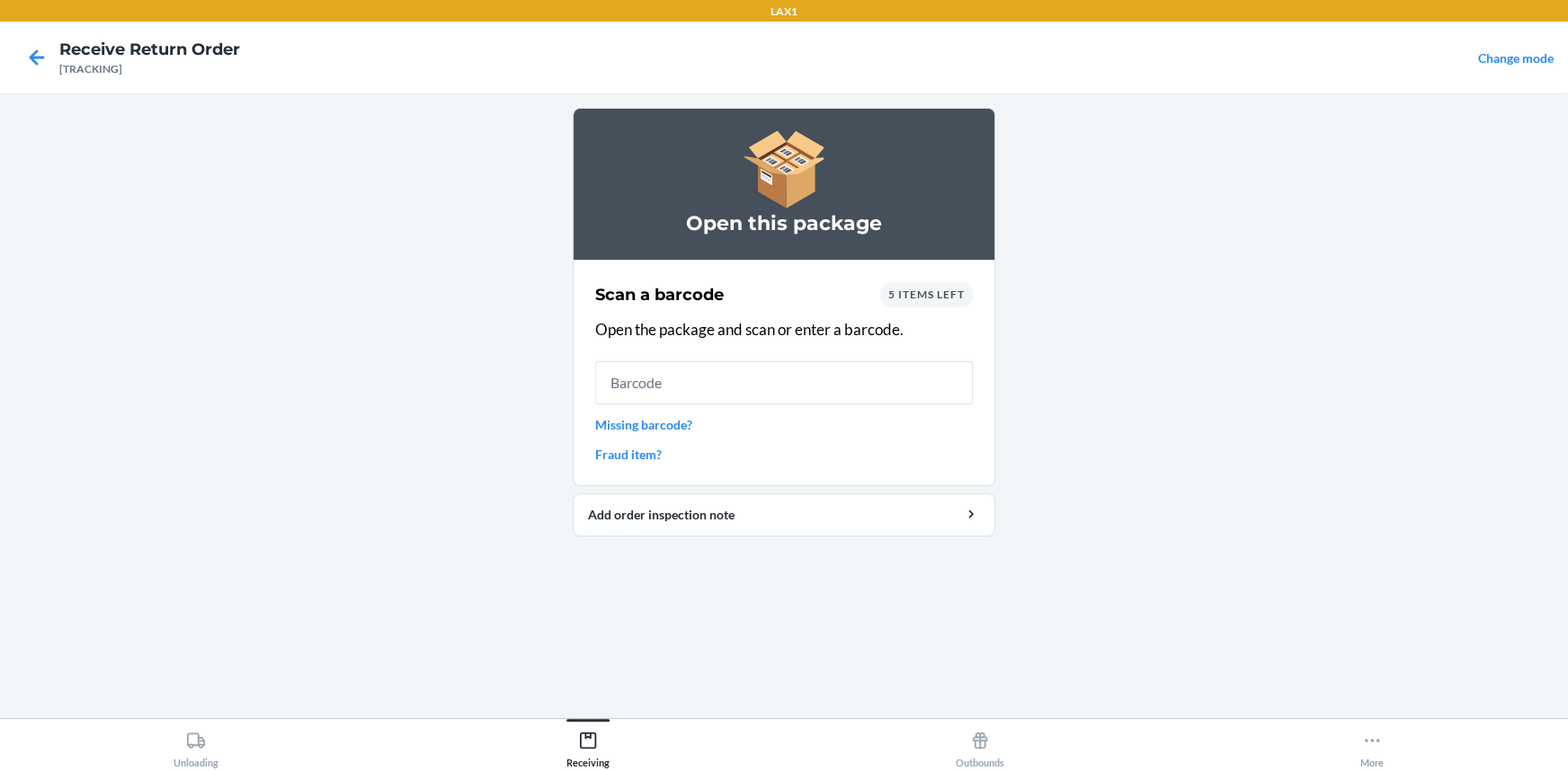 drag, startPoint x: 1154, startPoint y: 441, endPoint x: 1107, endPoint y: 521, distance: 92.7847 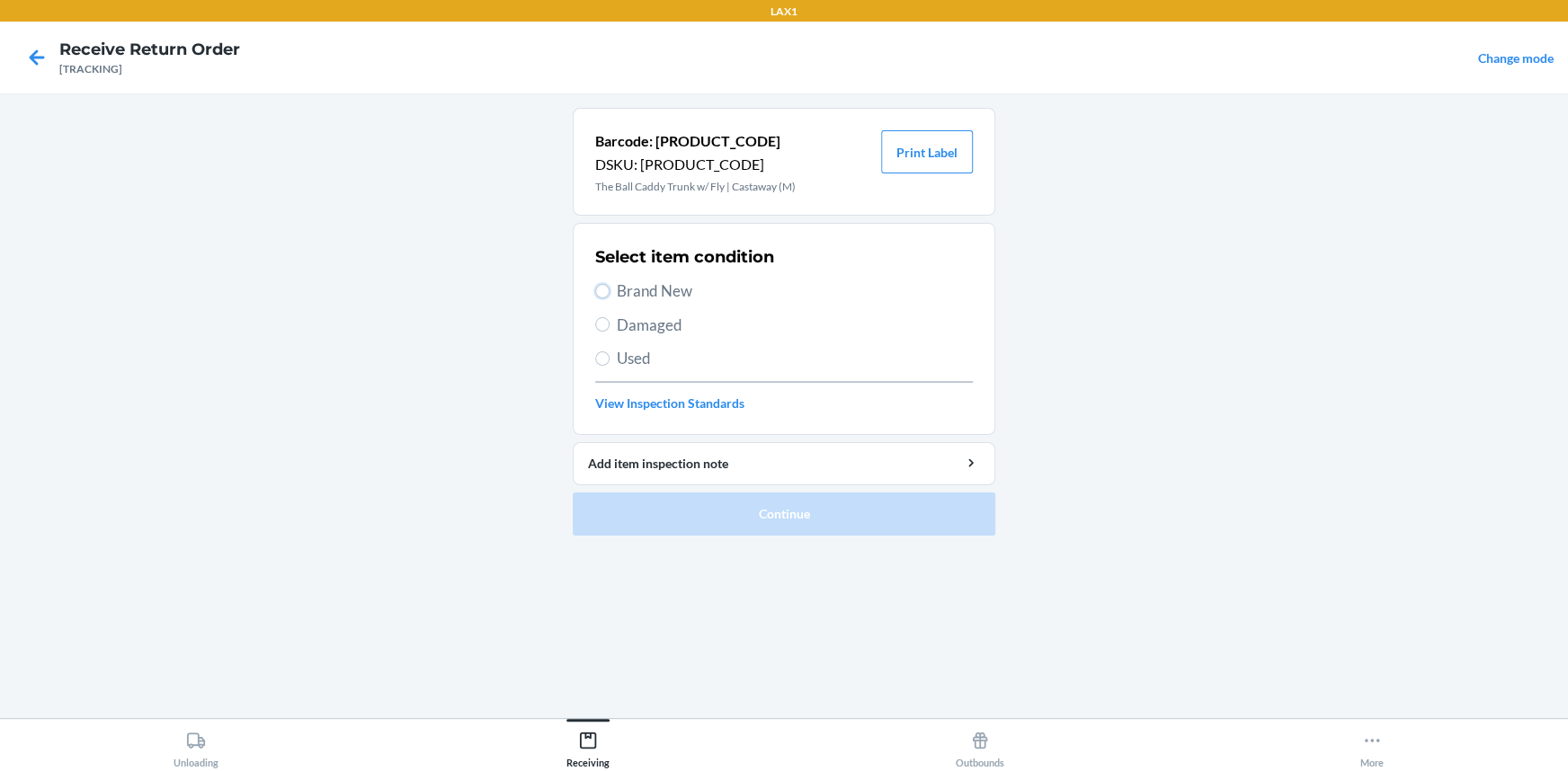 drag, startPoint x: 600, startPoint y: 288, endPoint x: 620, endPoint y: 306, distance: 26.907248 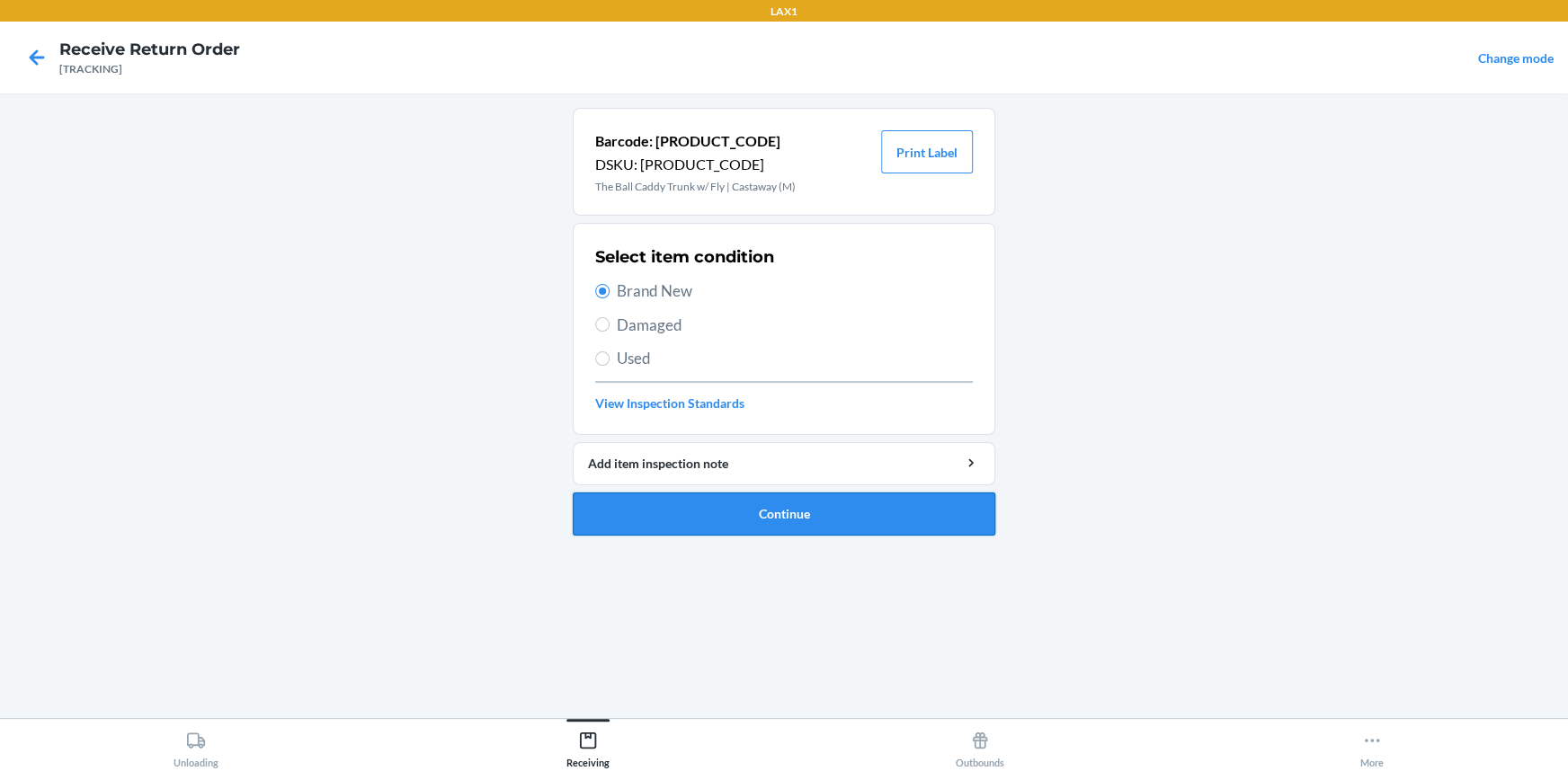click on "Continue" at bounding box center [784, 514] 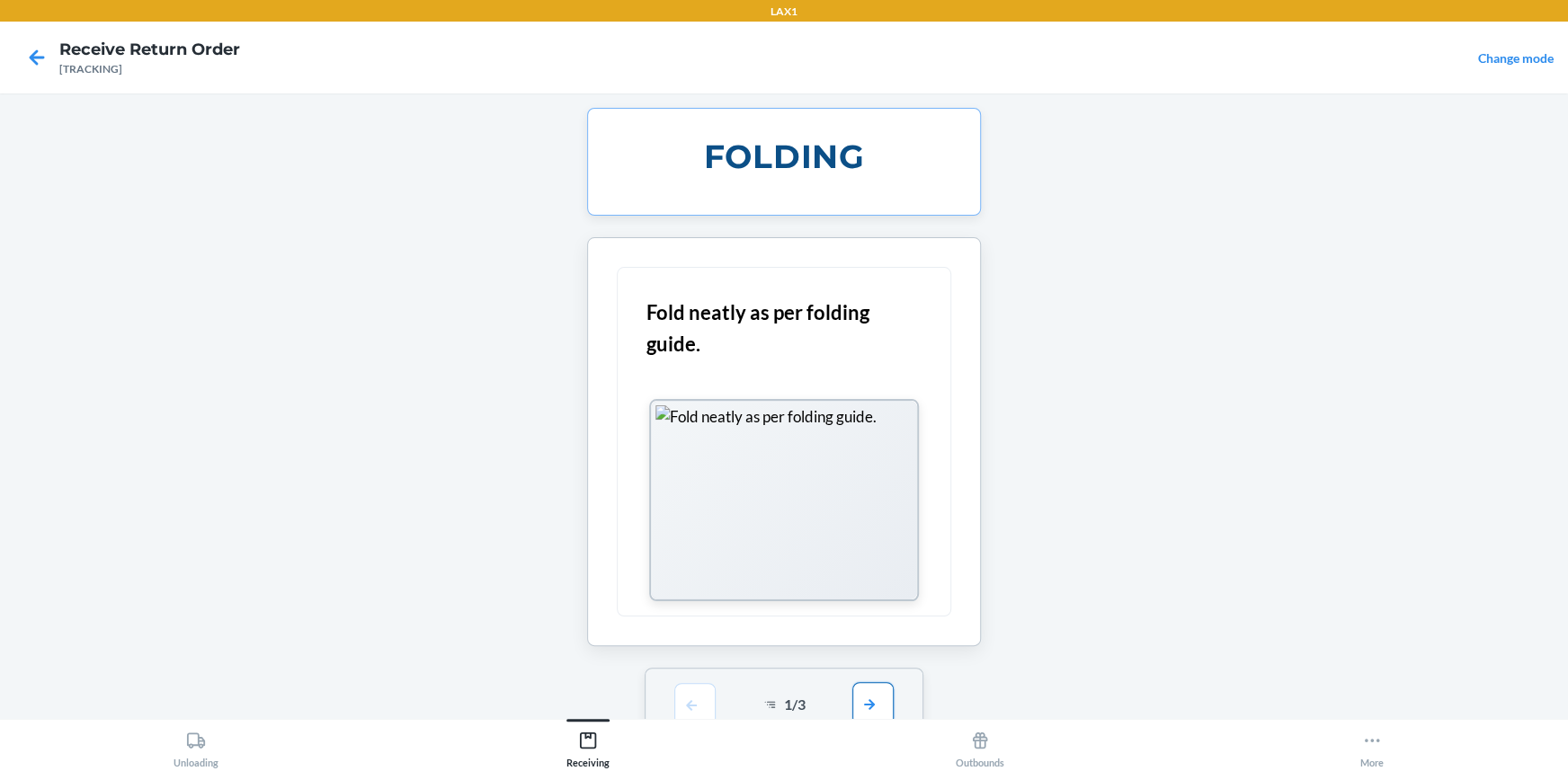 click at bounding box center (873, 704) 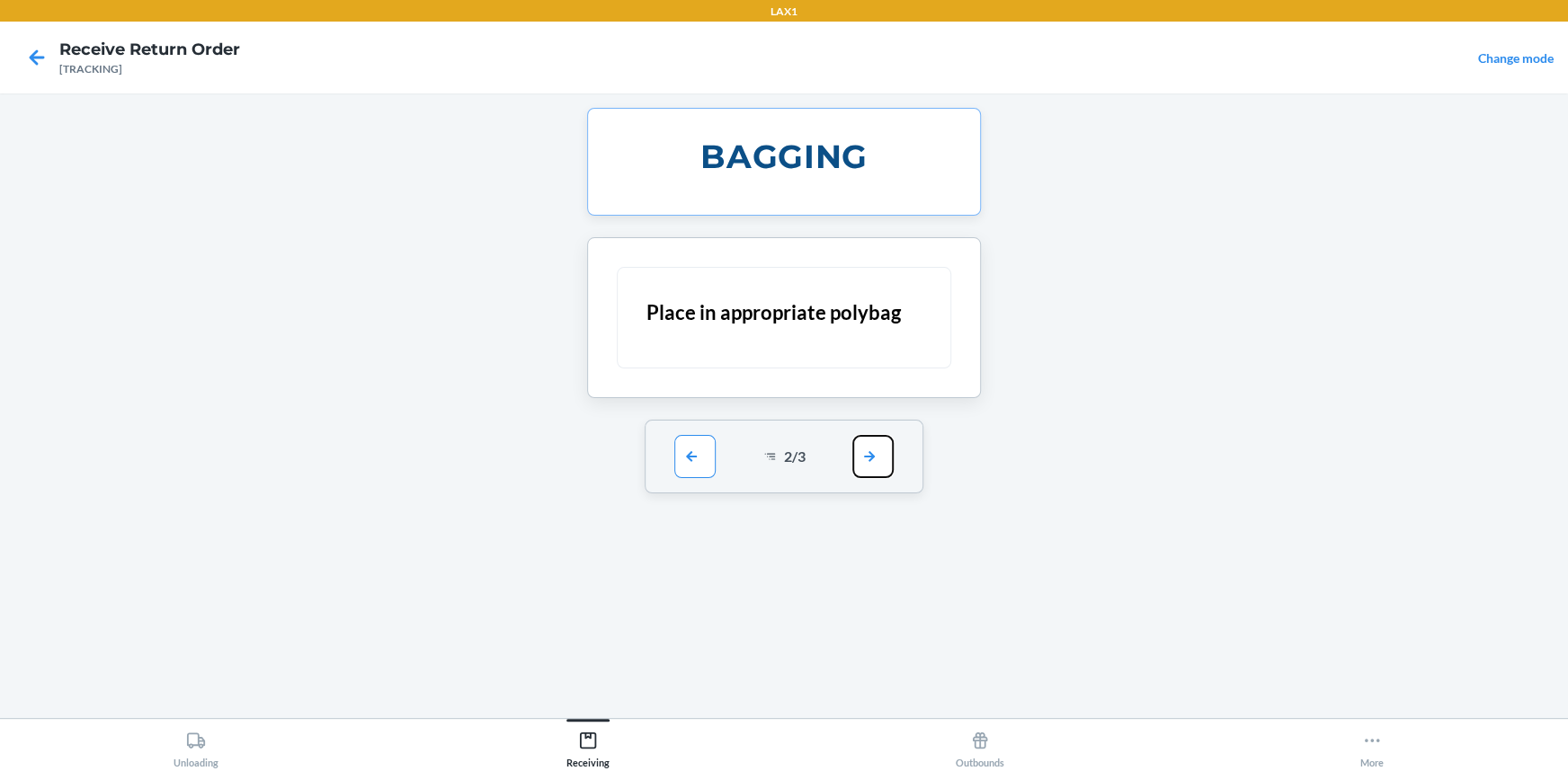 click at bounding box center [873, 456] 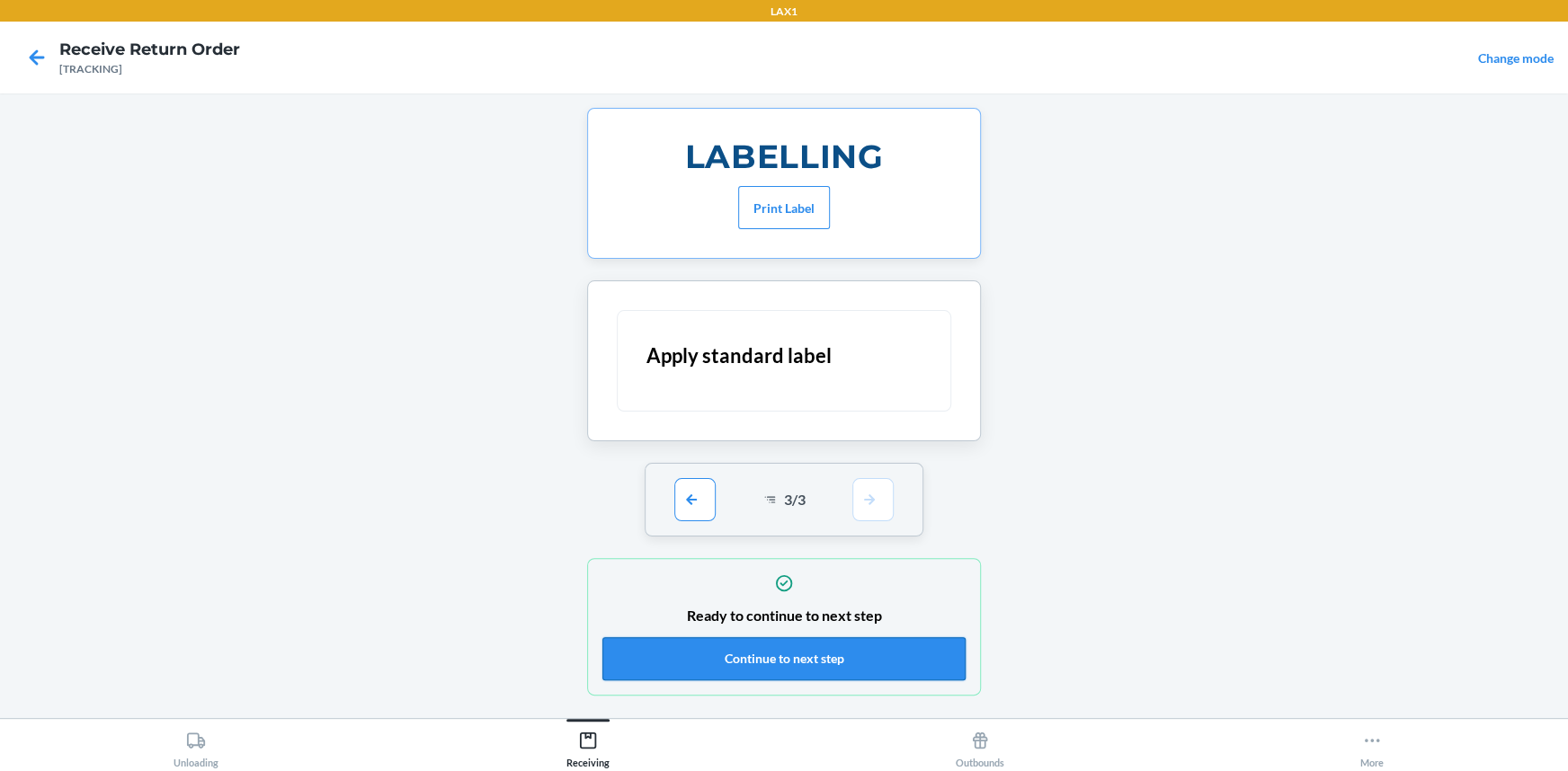 click on "Continue to next step" at bounding box center (784, 659) 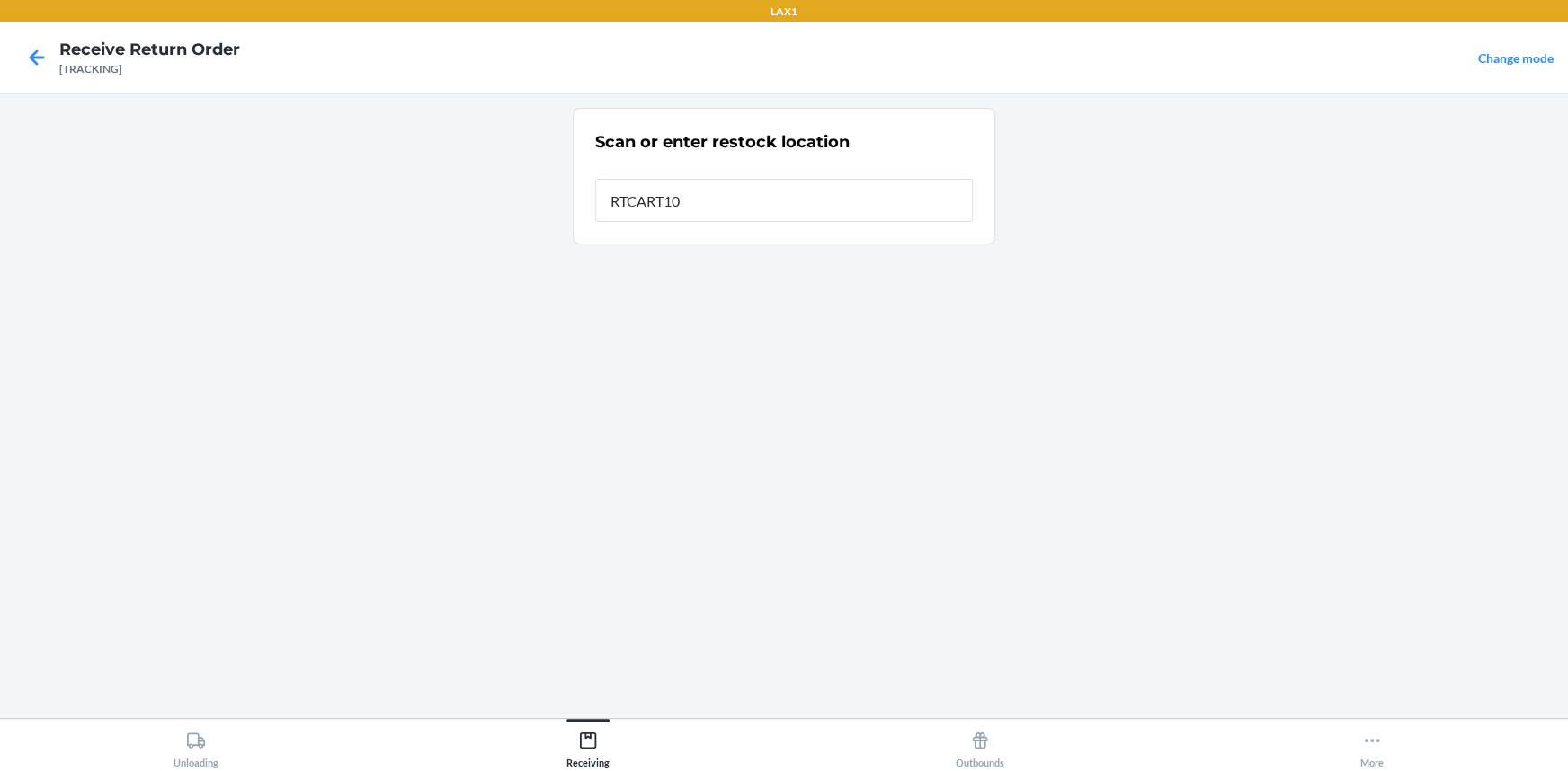 type on "RTCART100" 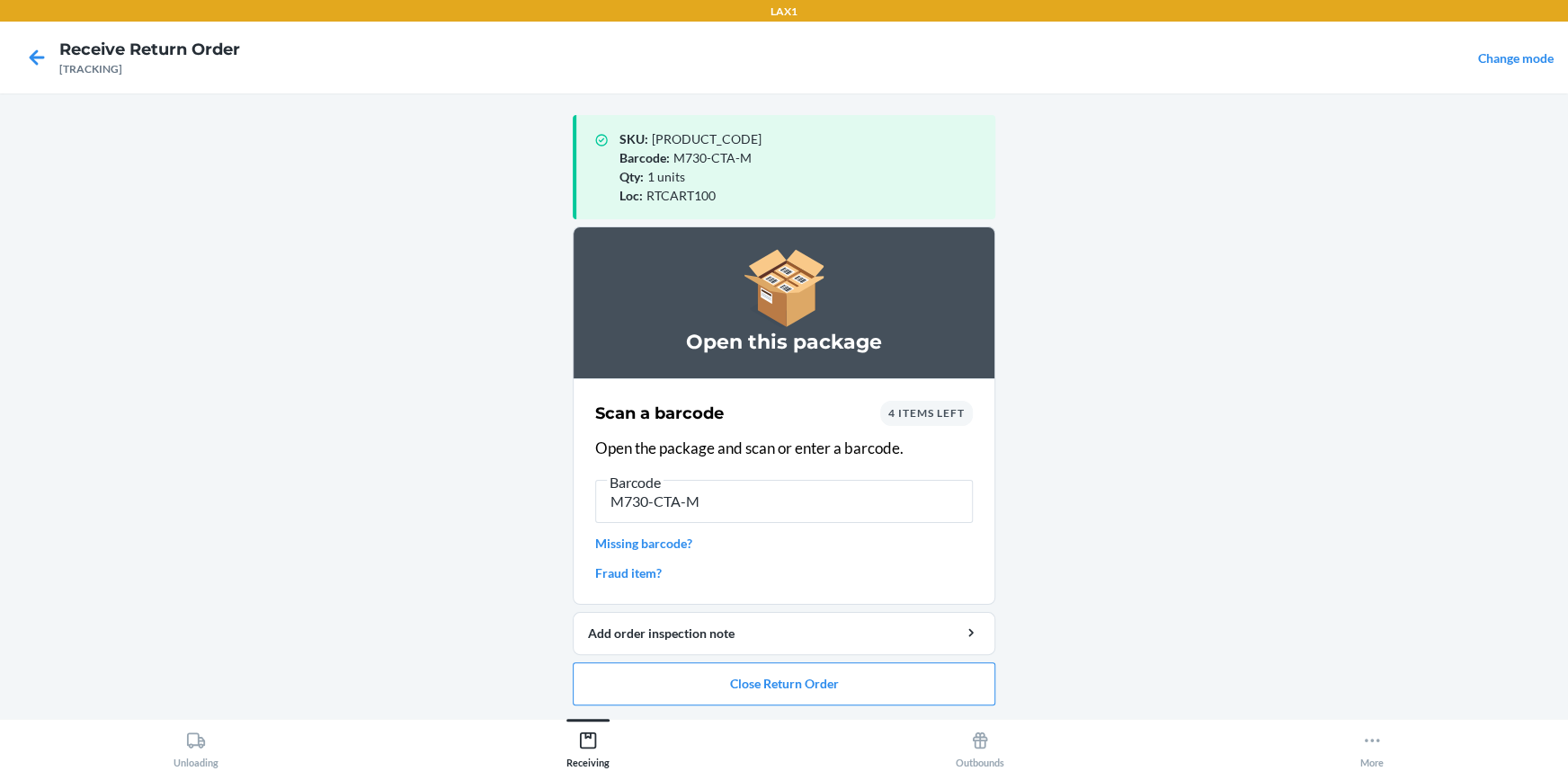 type 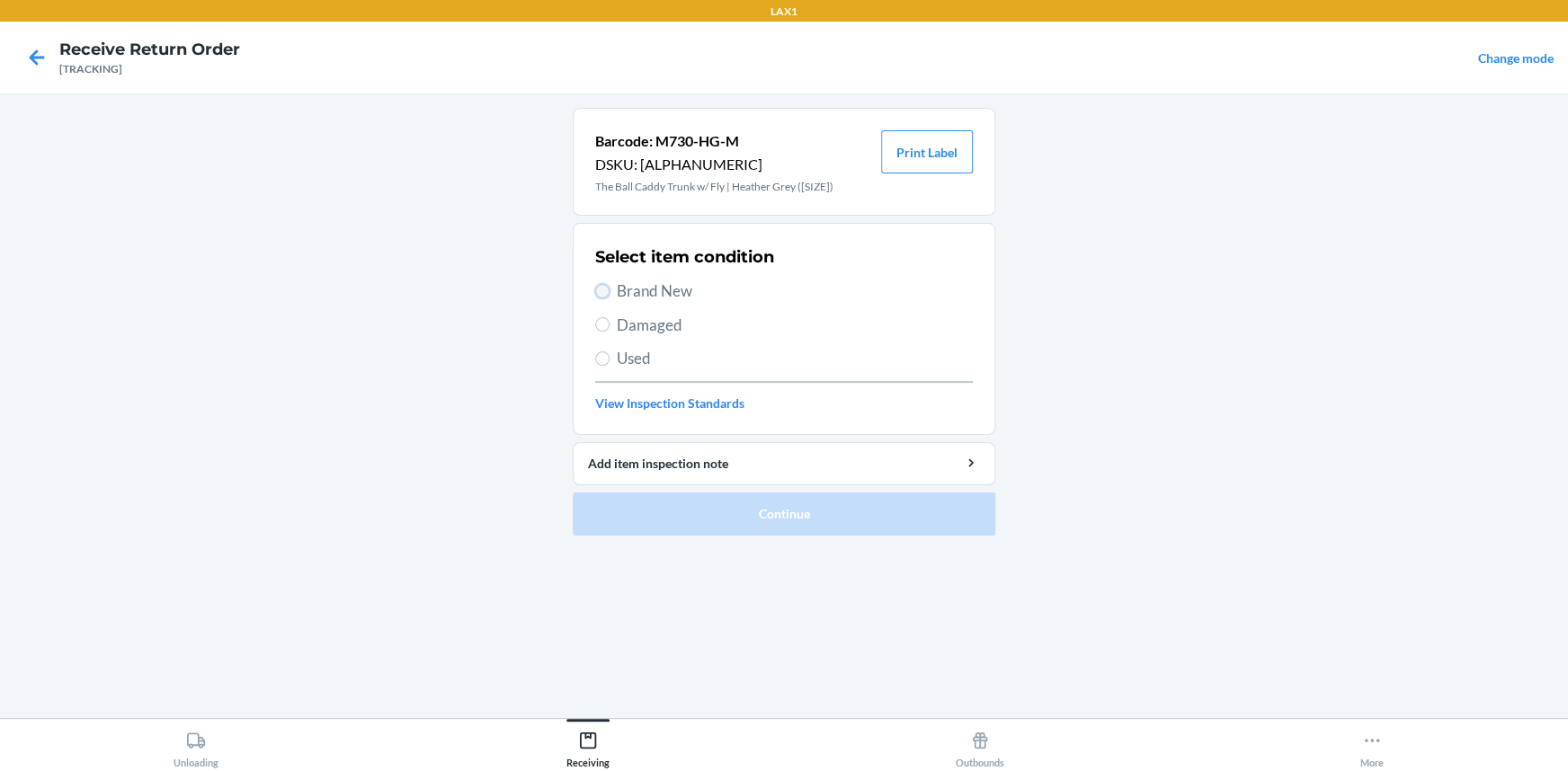 click on "Brand New" at bounding box center [602, 291] 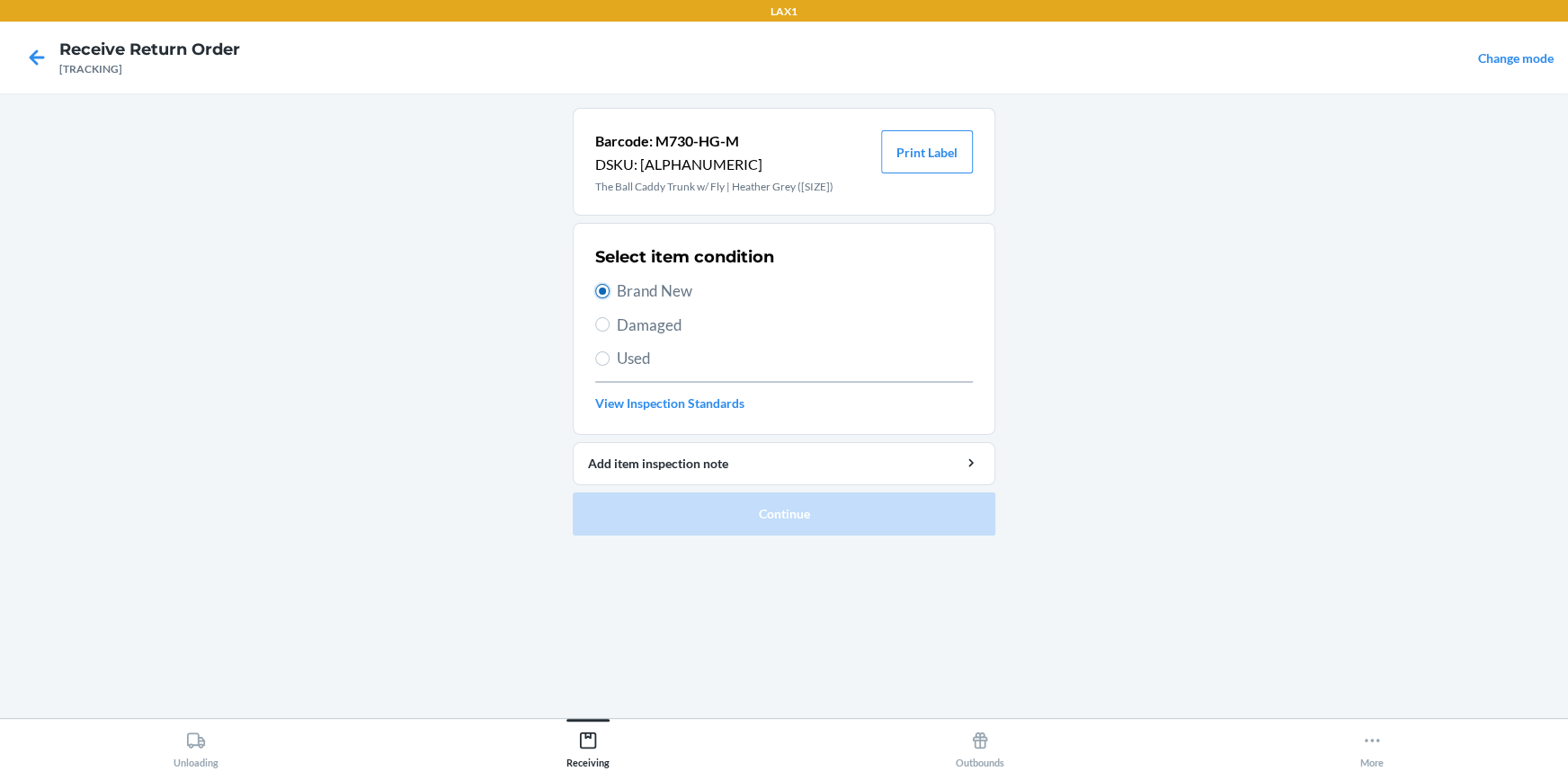 radio on "true" 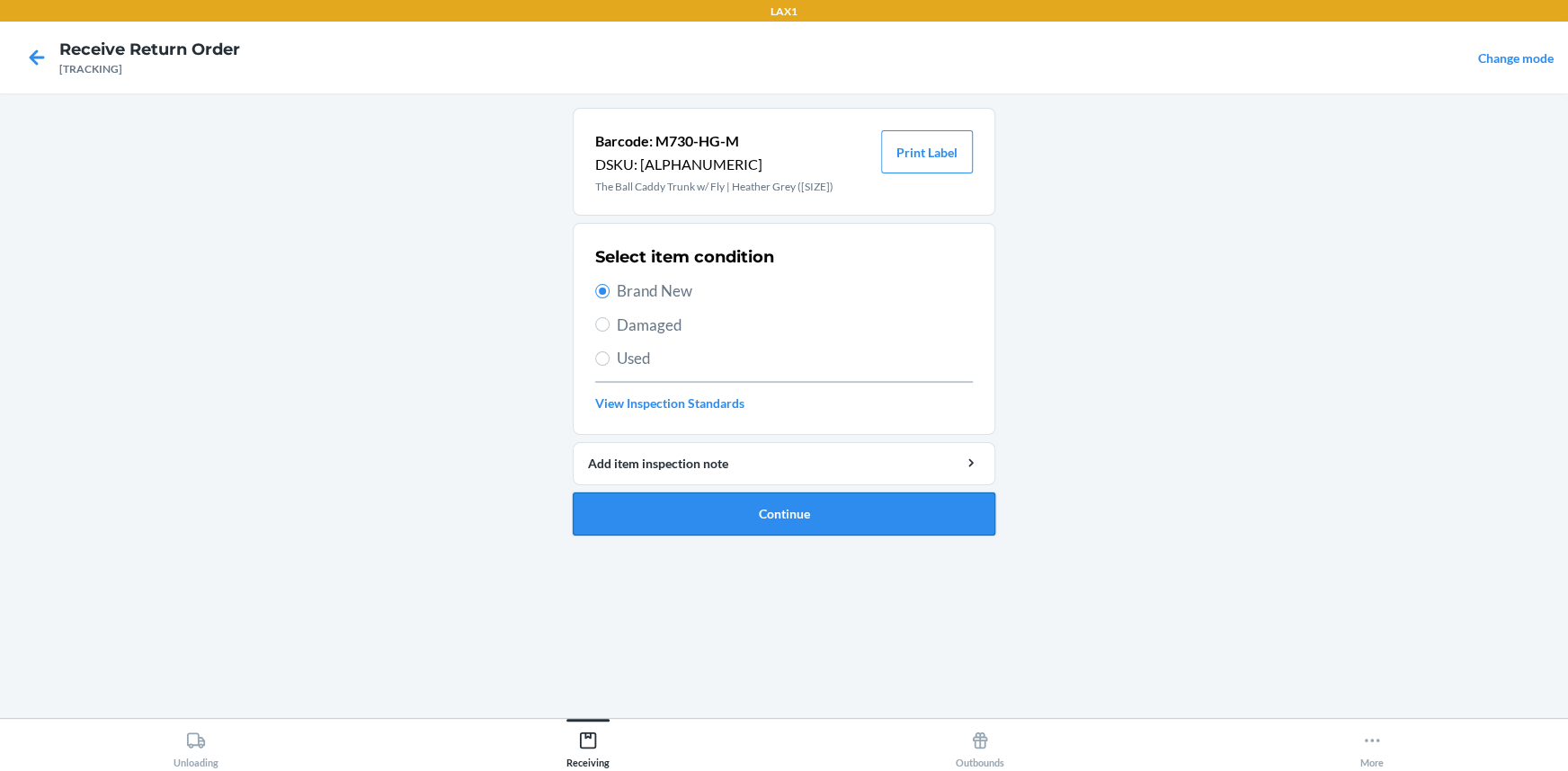 click on "Continue" at bounding box center [784, 514] 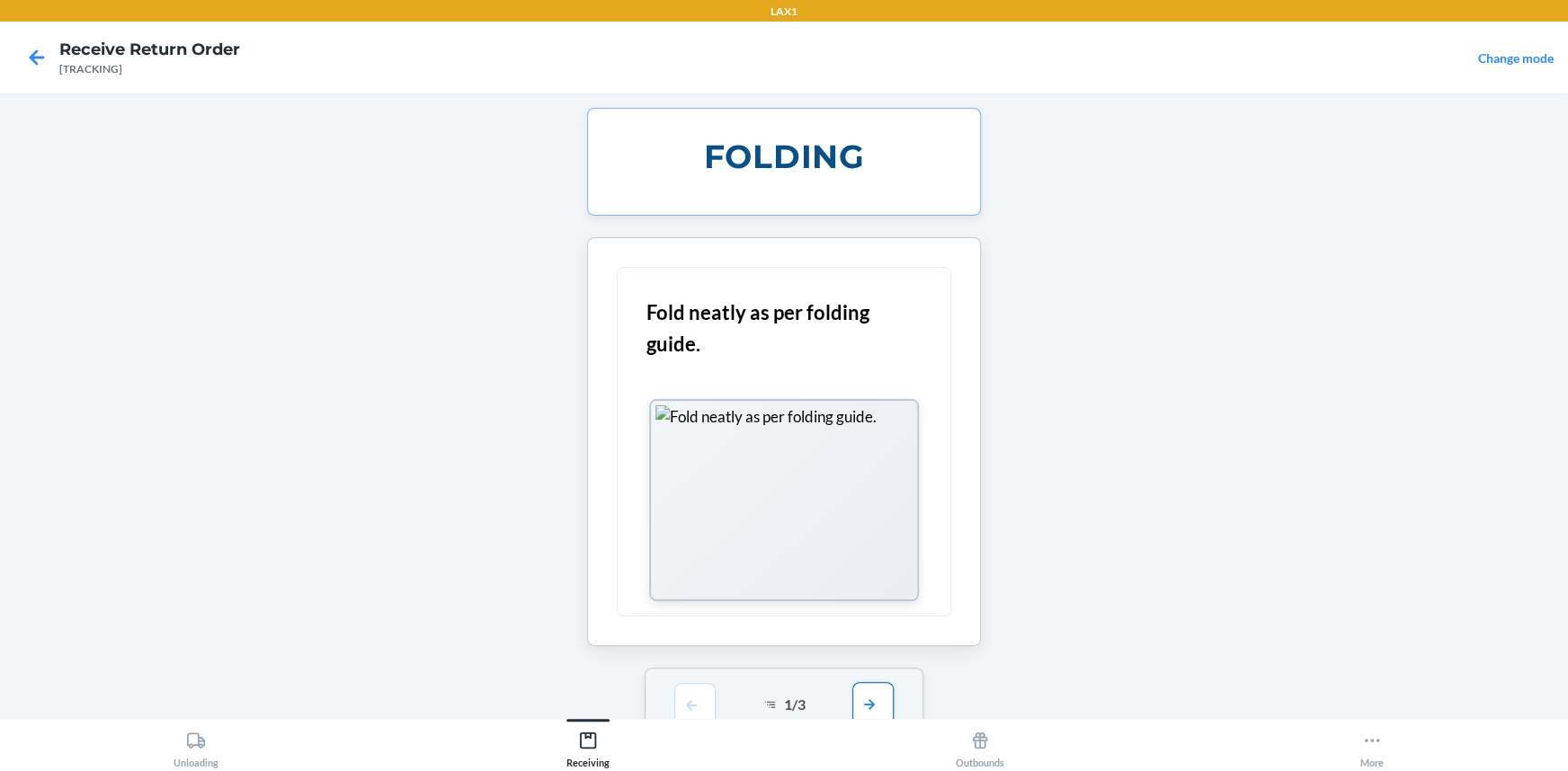 drag, startPoint x: 862, startPoint y: 694, endPoint x: 871, endPoint y: 658, distance: 37.107951 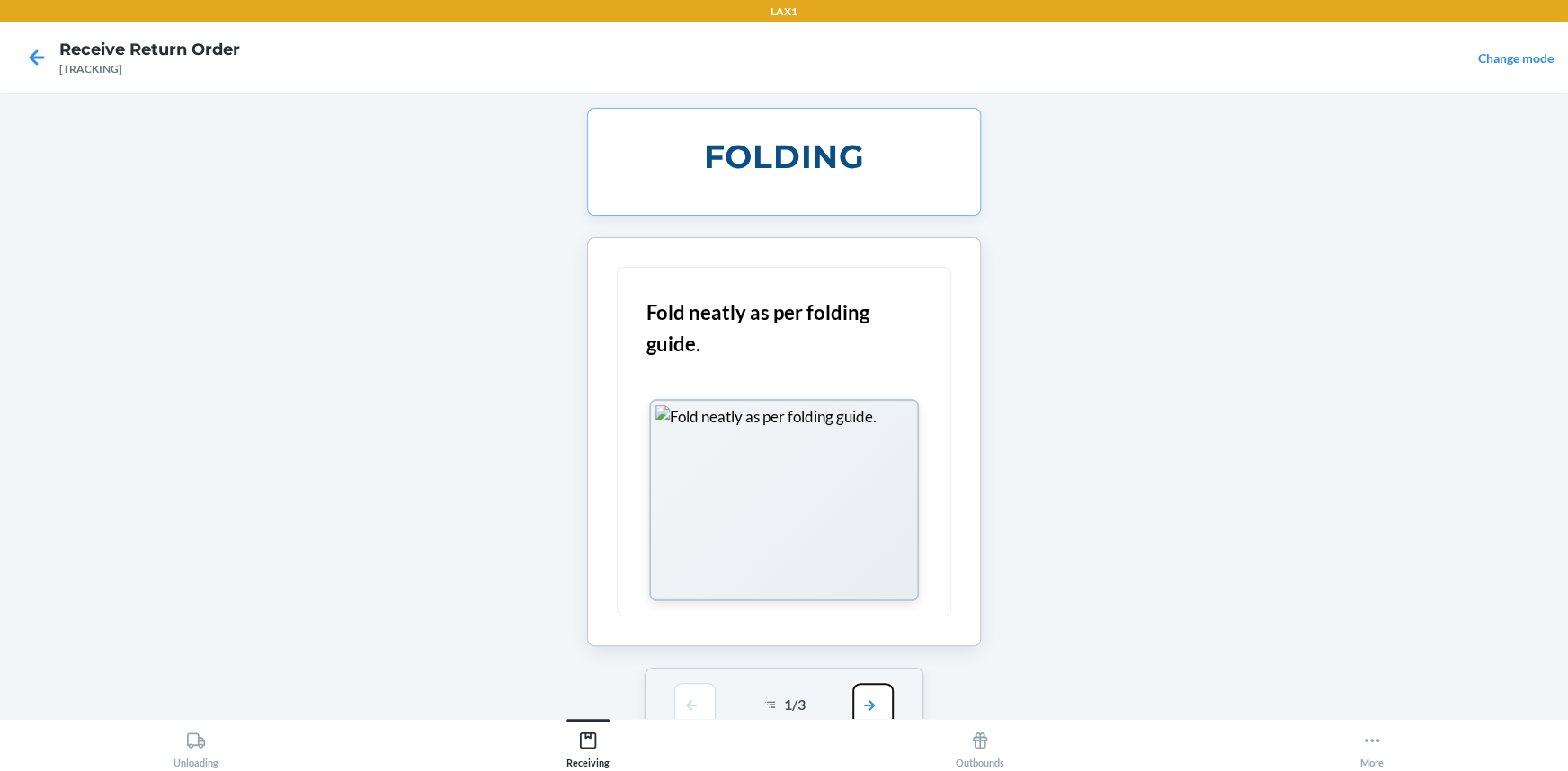 click at bounding box center (873, 705) 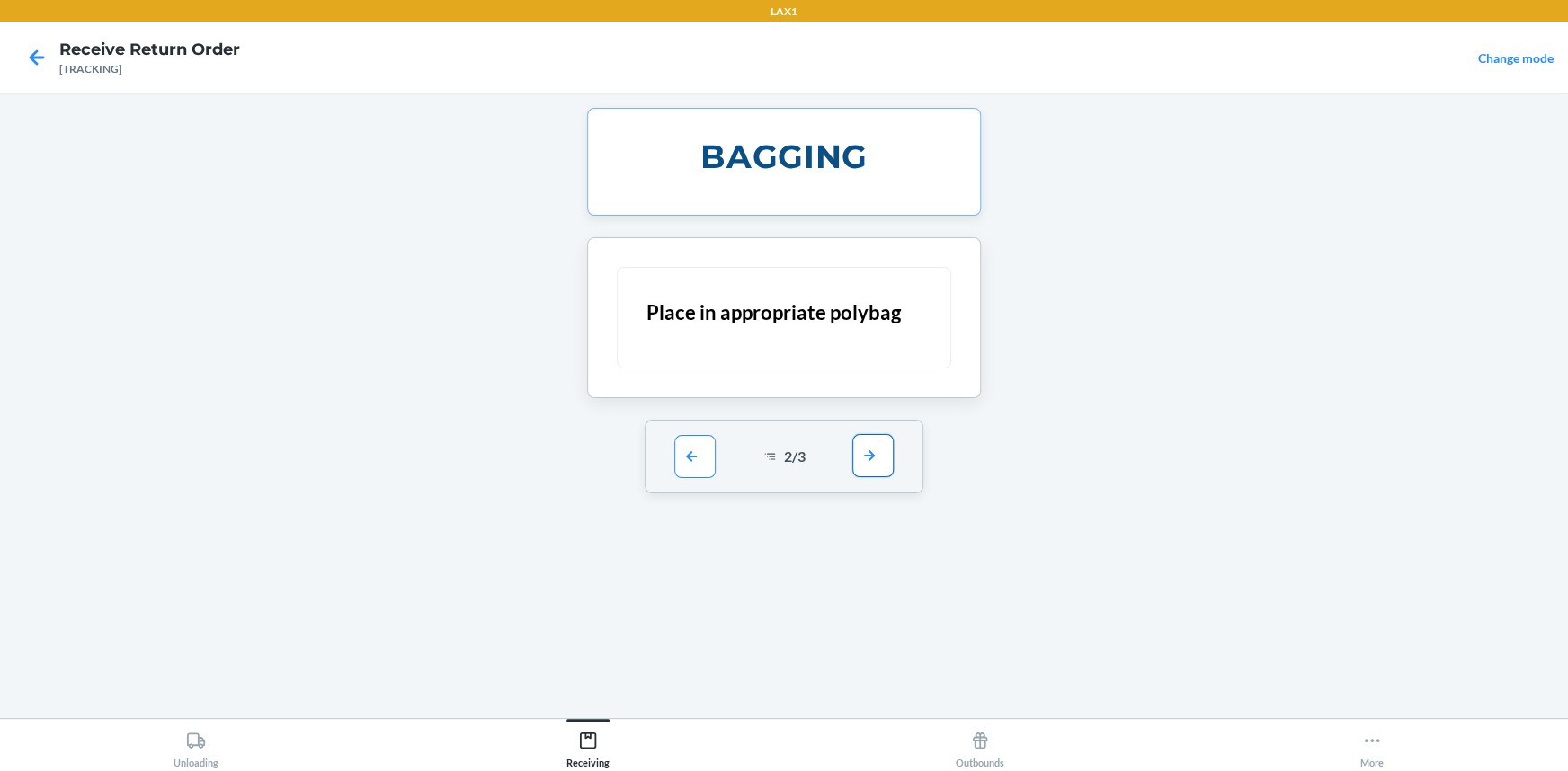 click at bounding box center [873, 456] 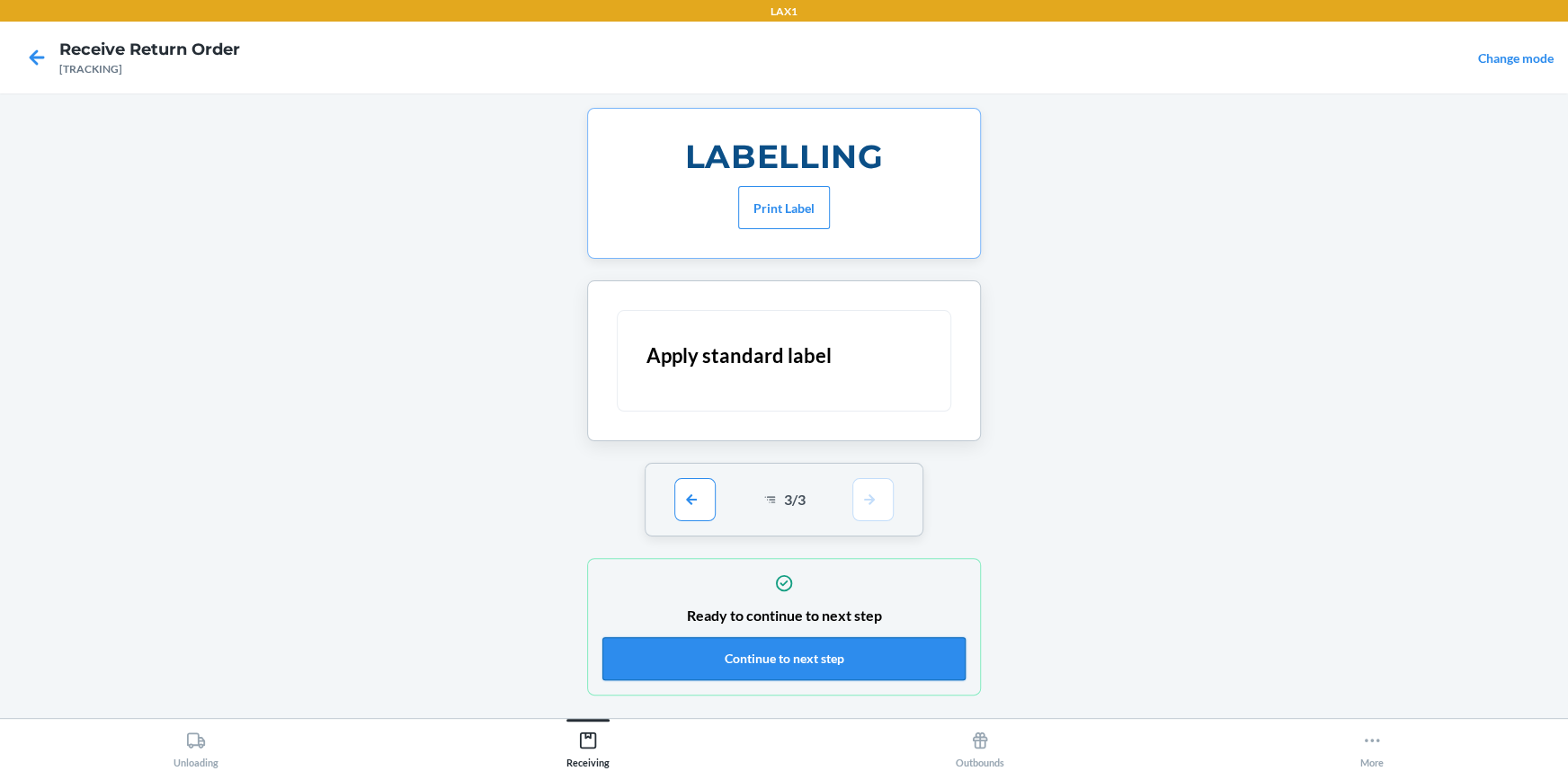 click on "Continue to next step" at bounding box center [784, 659] 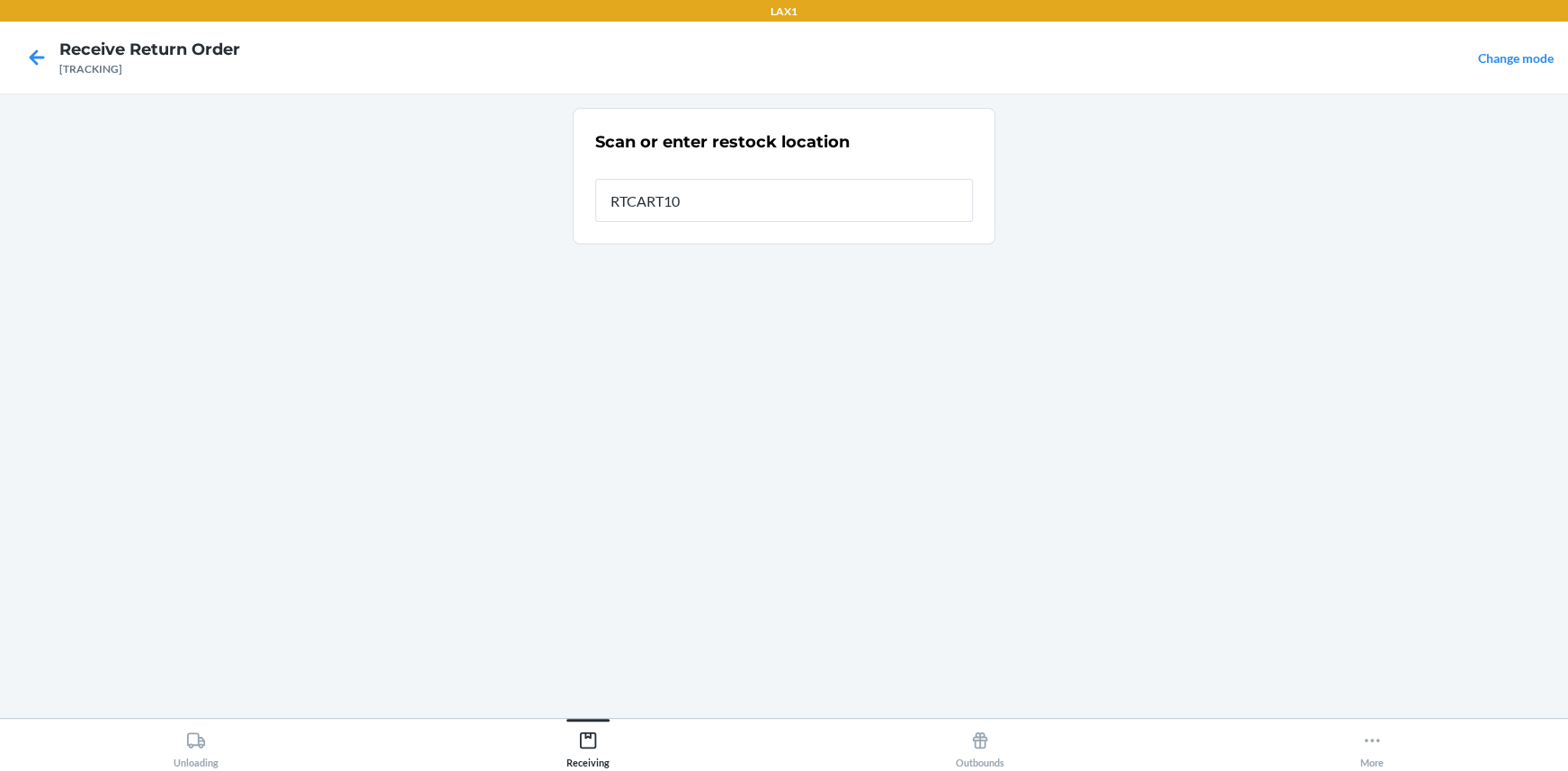 type on "RTCART100" 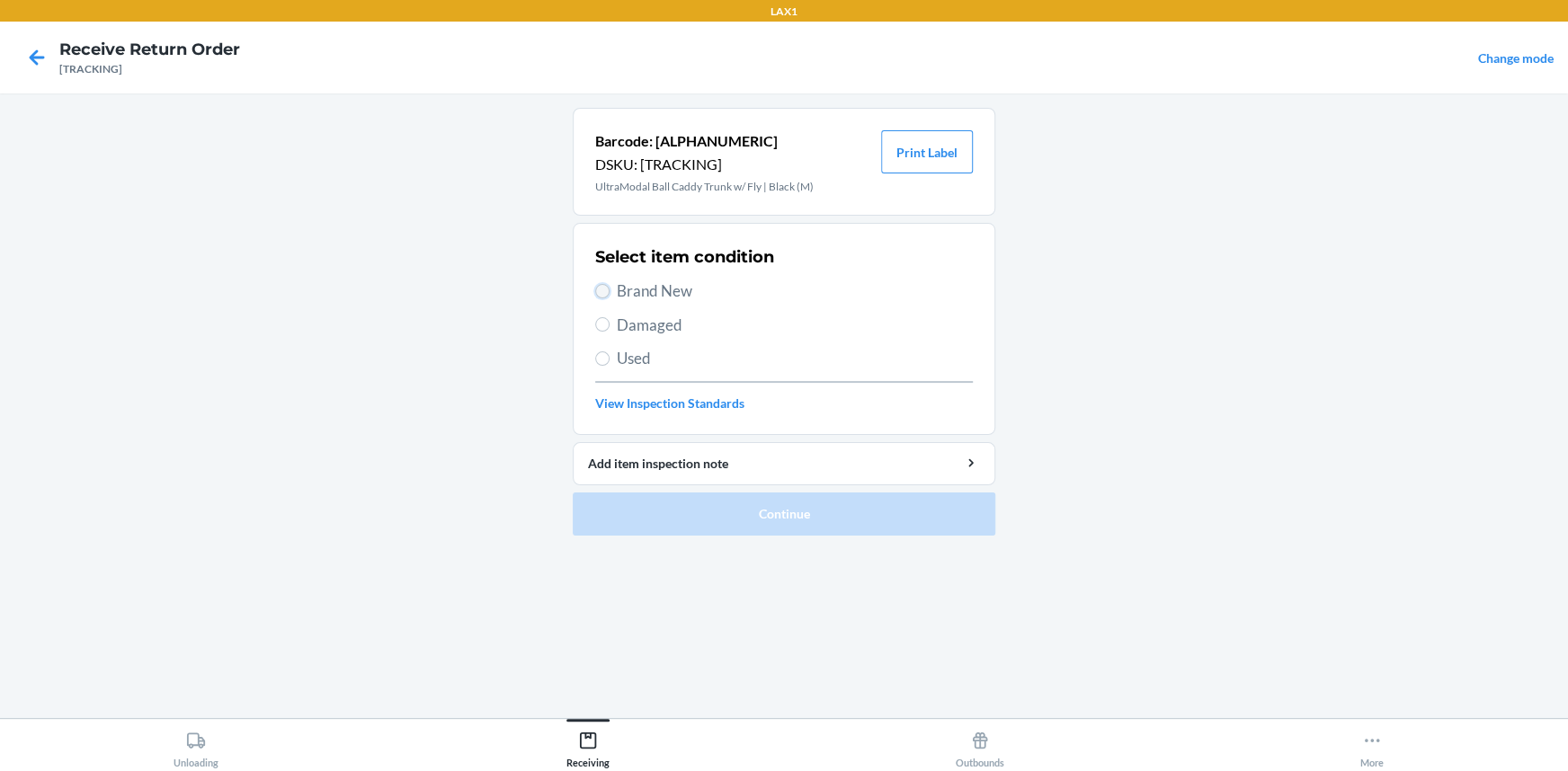 click on "Brand New" at bounding box center (602, 291) 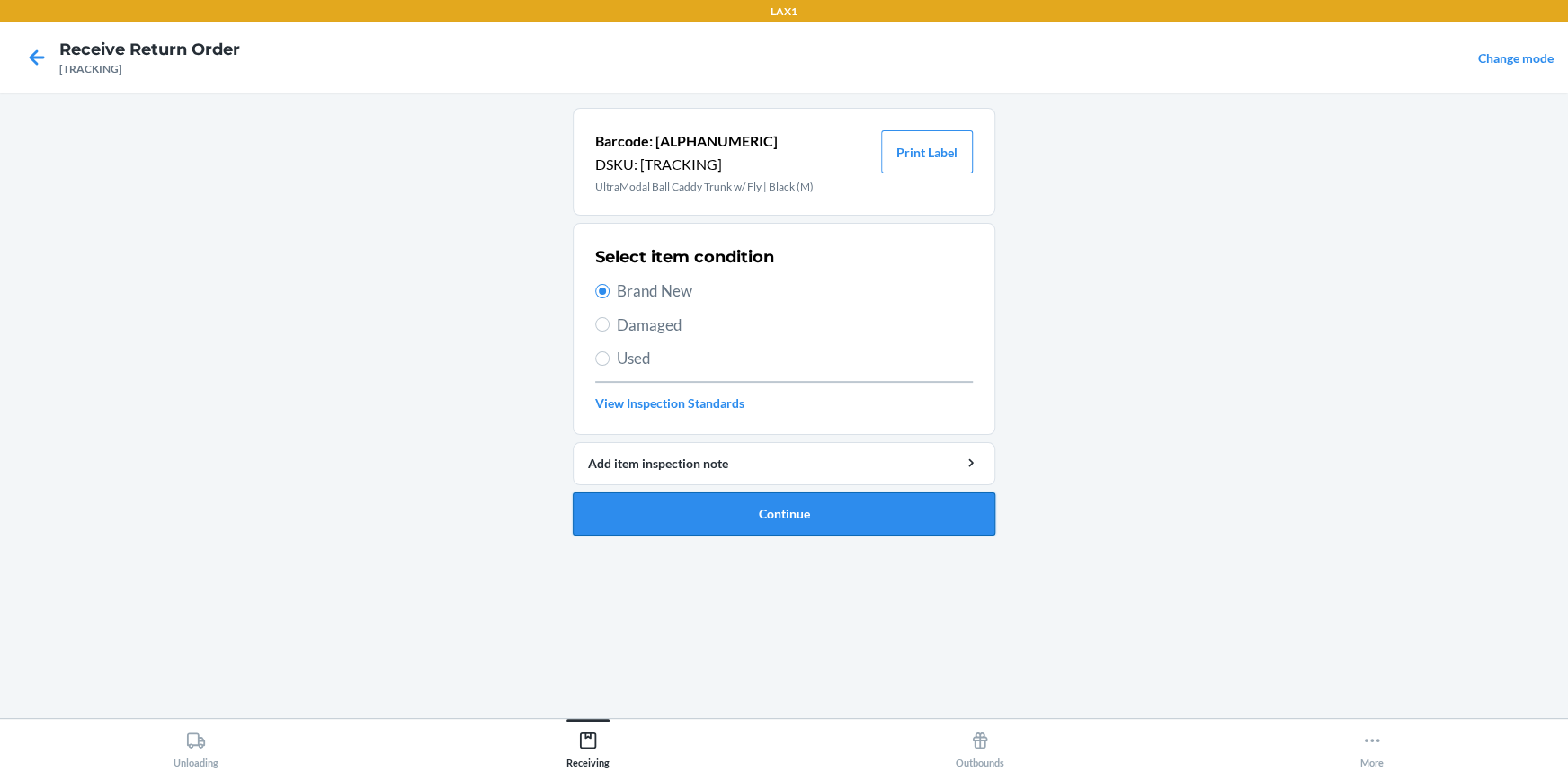 click on "Continue" at bounding box center (784, 514) 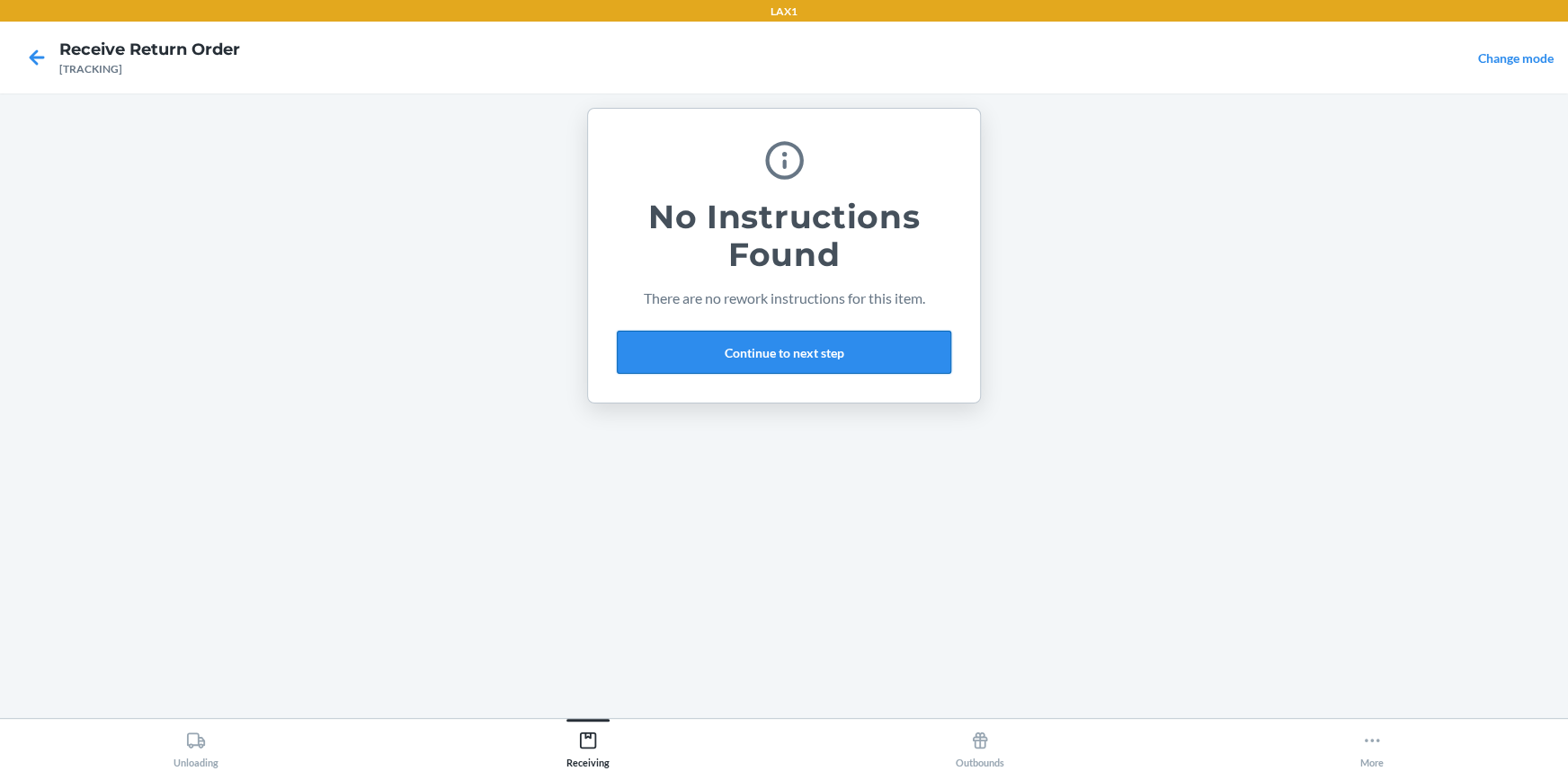 click on "Continue to next step" at bounding box center [784, 352] 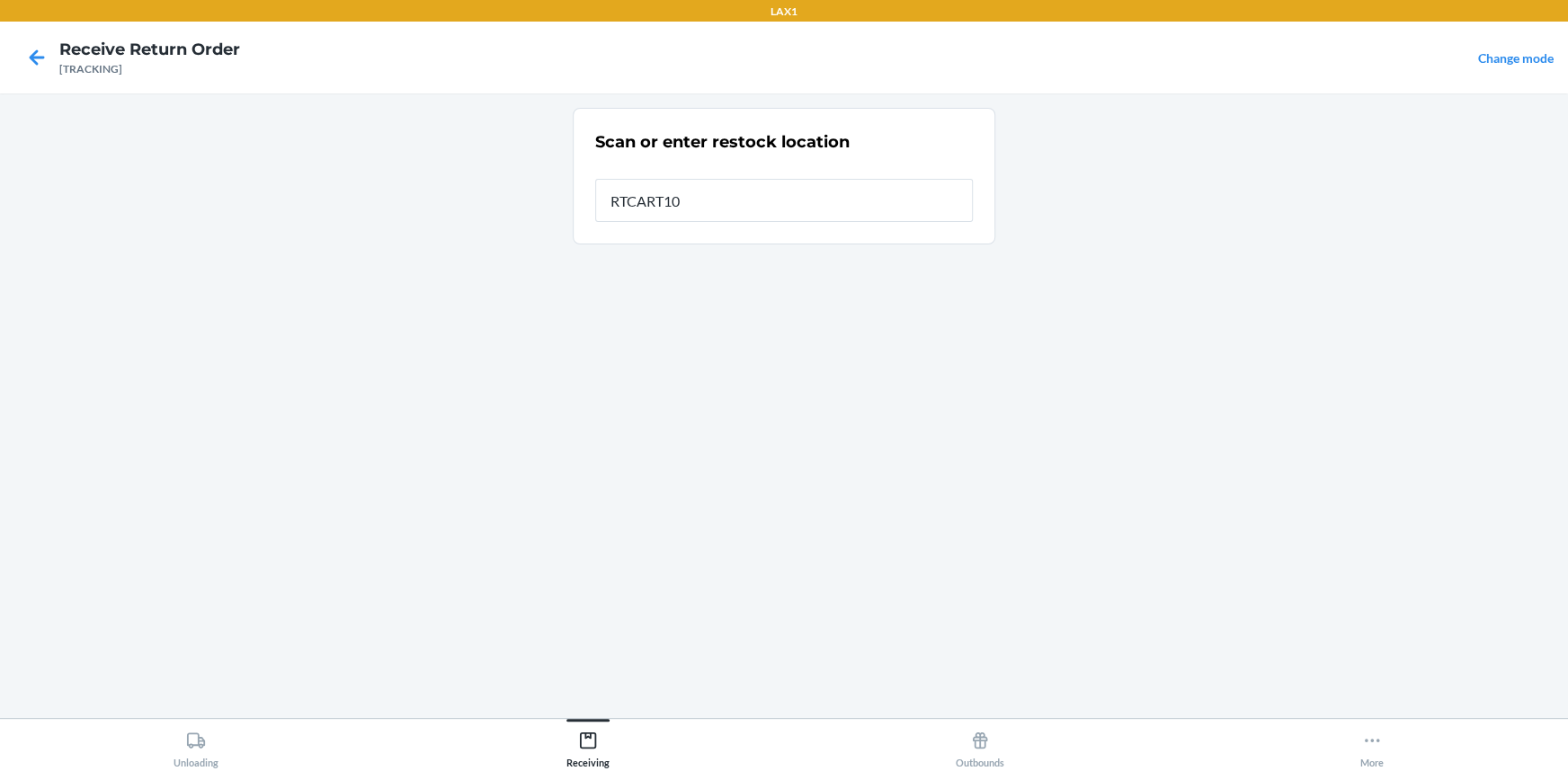 type on "RTCART100" 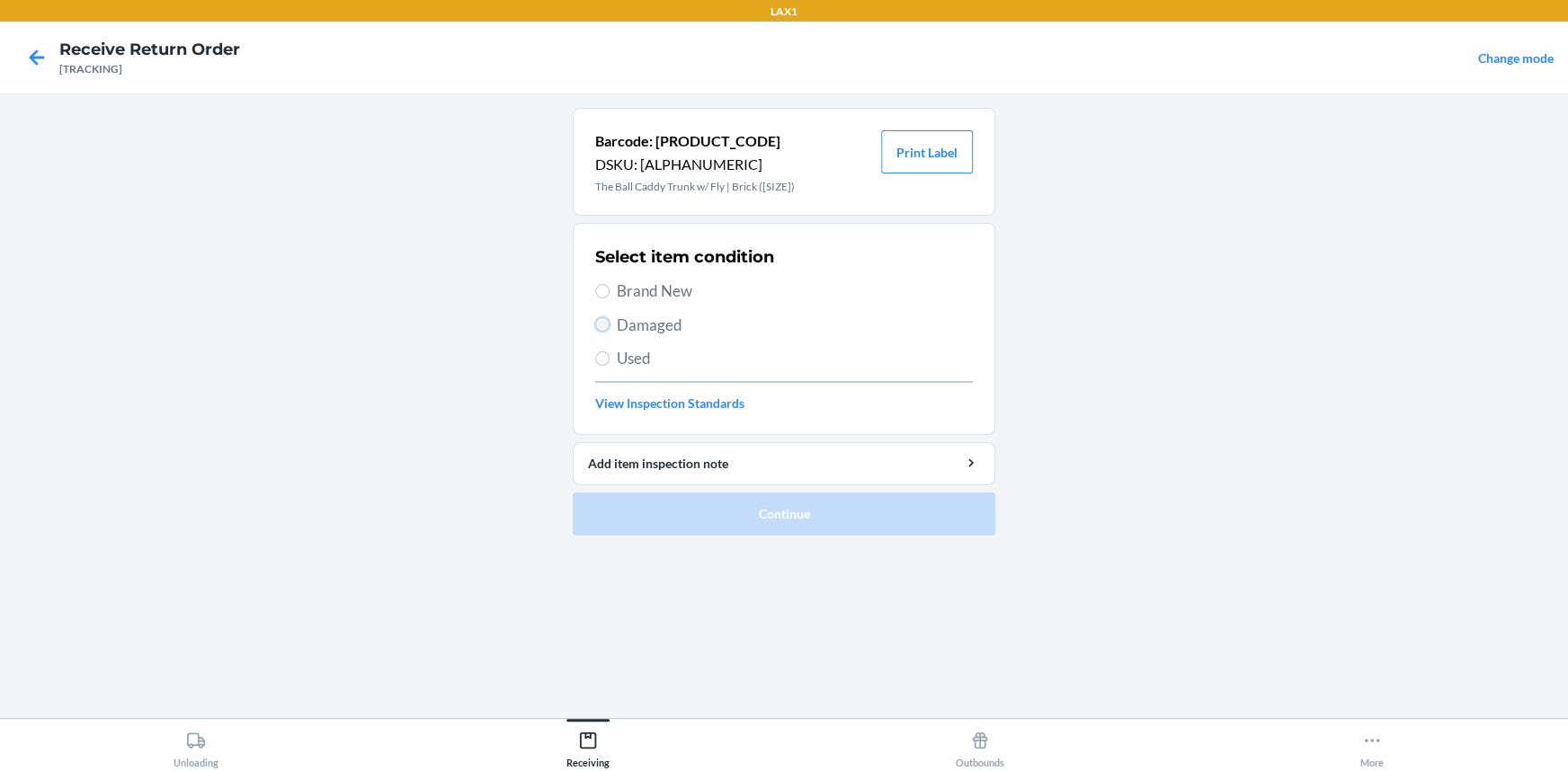 click on "Damaged" at bounding box center (602, 324) 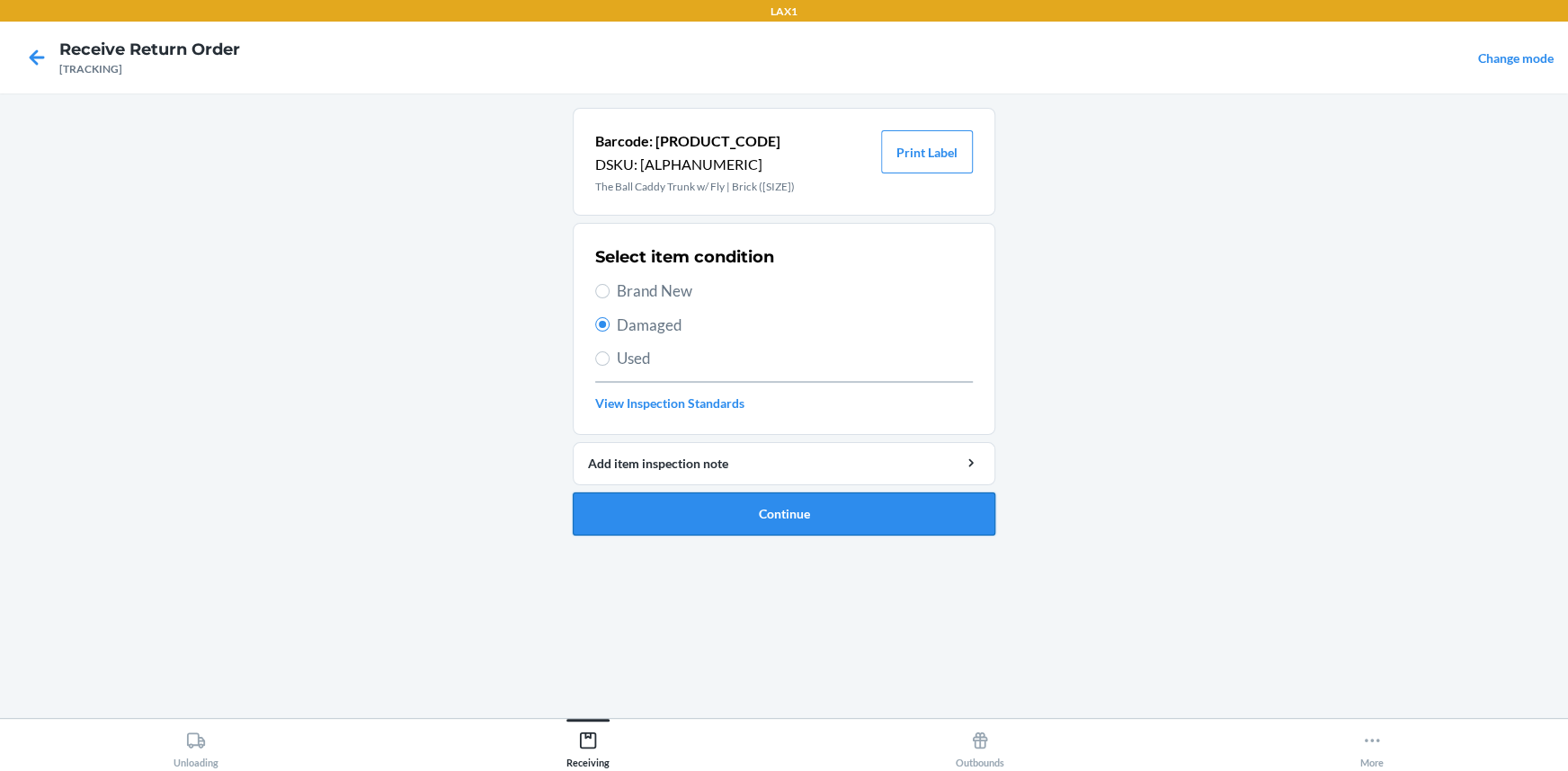 click on "Continue" at bounding box center [784, 514] 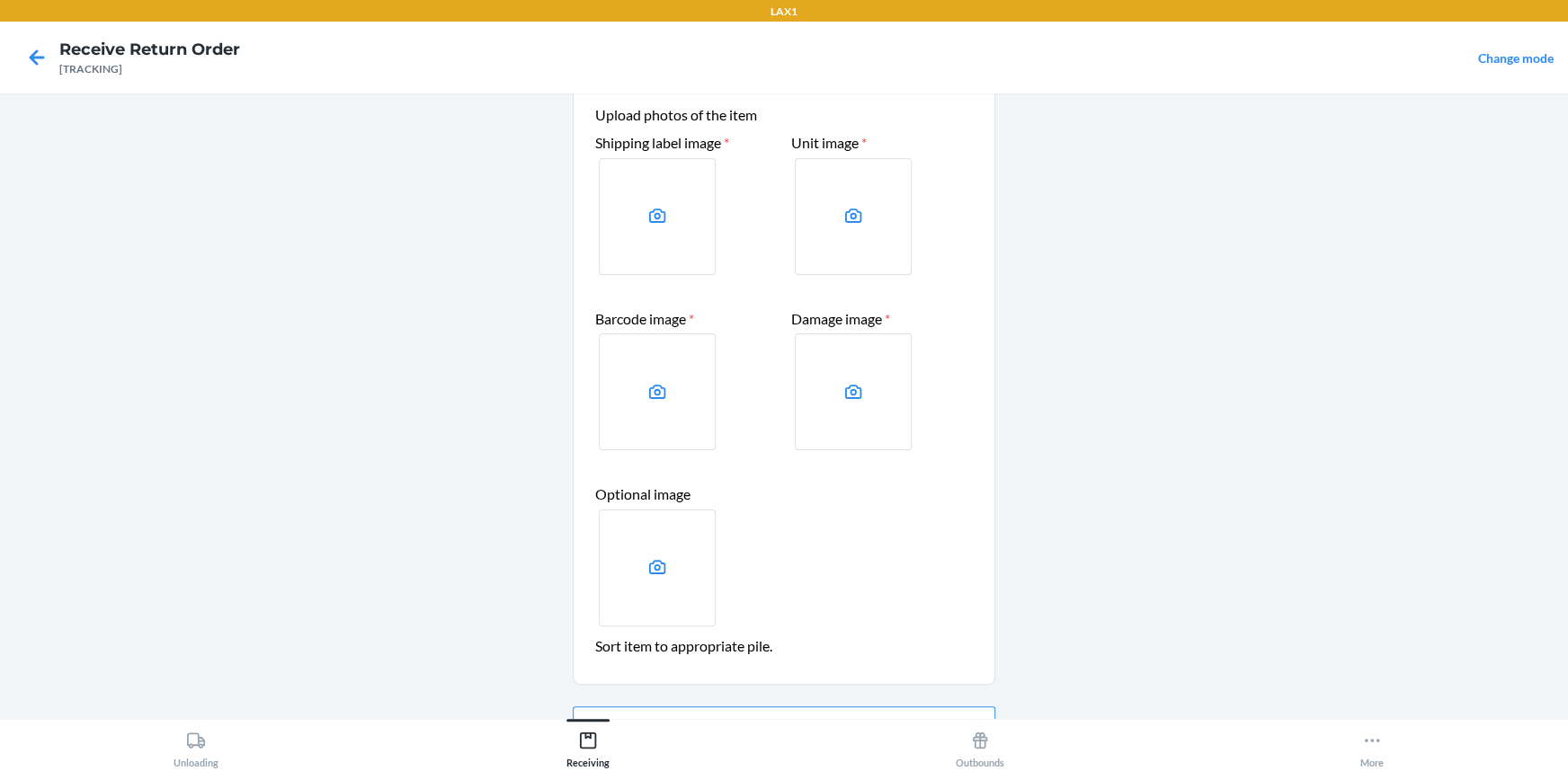 scroll, scrollTop: 163, scrollLeft: 0, axis: vertical 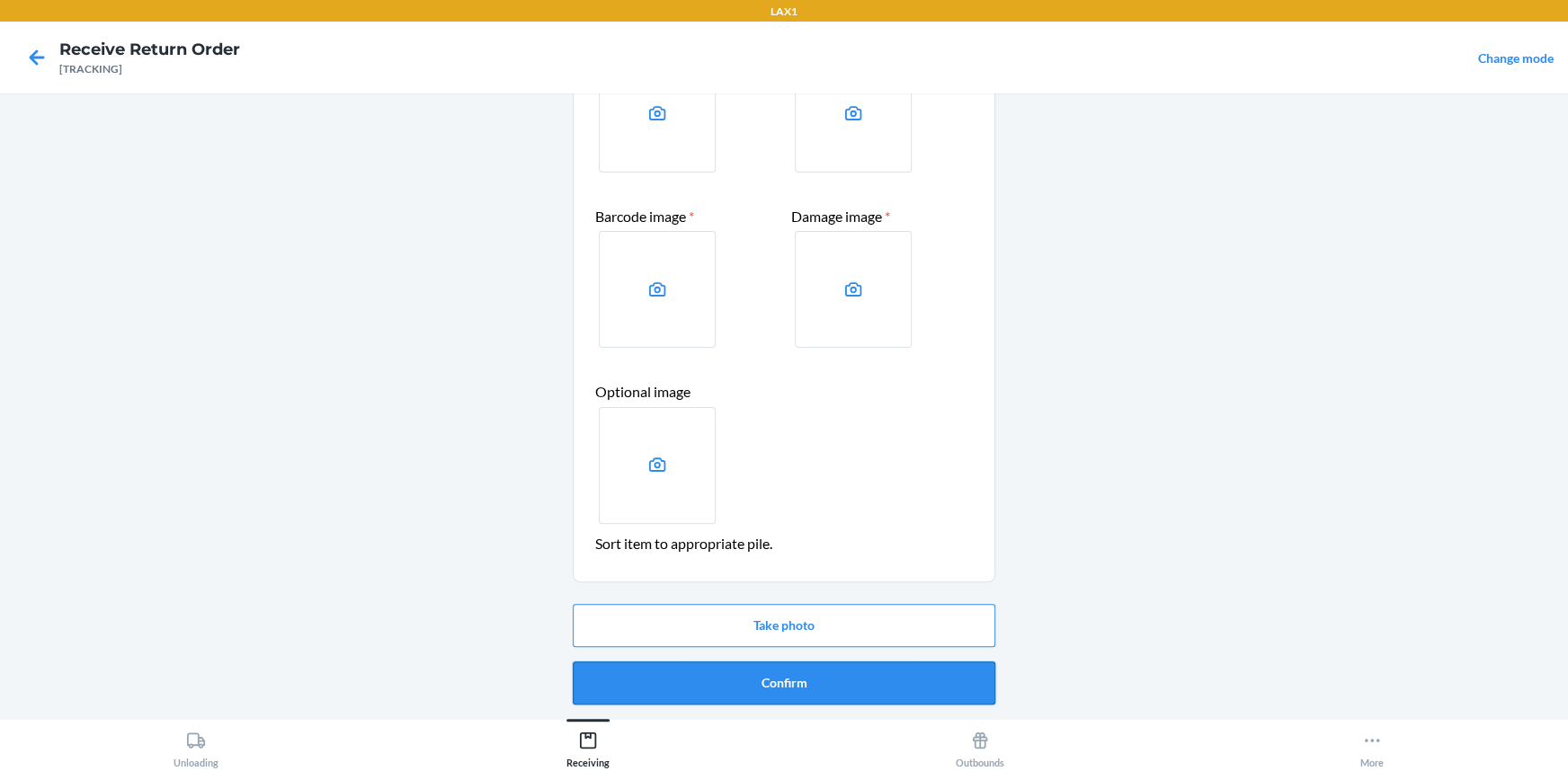 click on "Confirm" at bounding box center [784, 683] 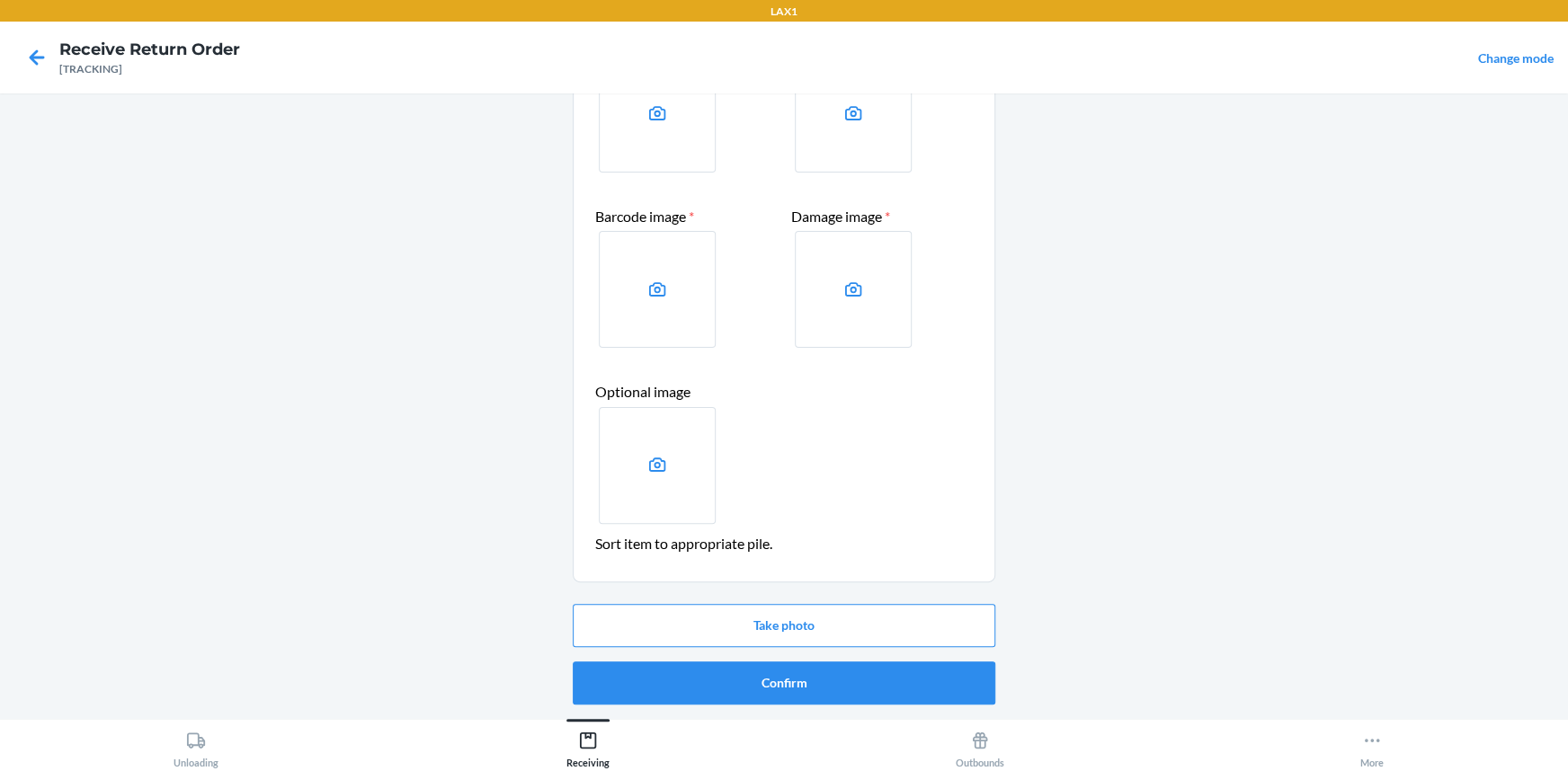 scroll, scrollTop: 0, scrollLeft: 0, axis: both 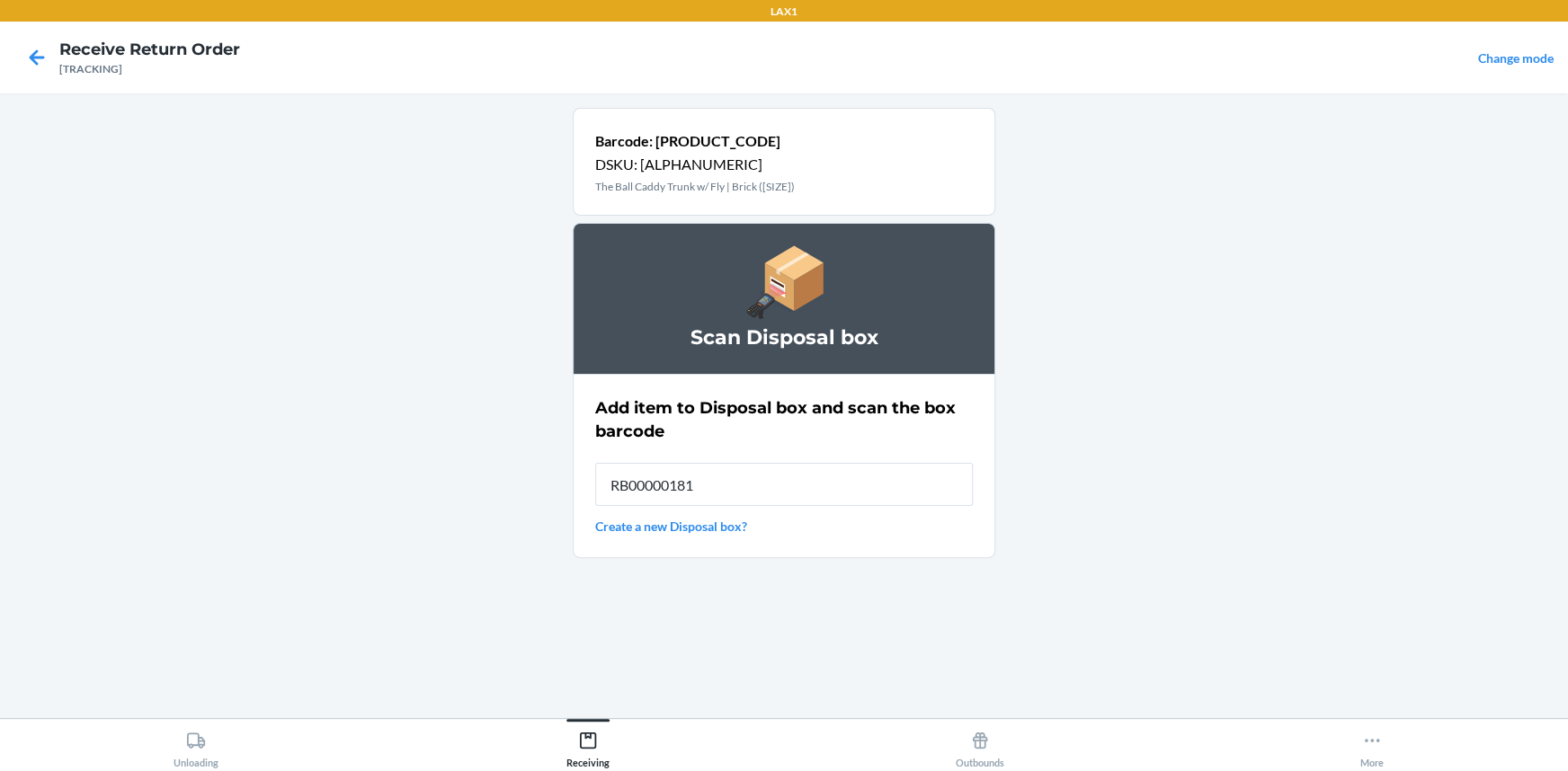 type on "RB000001815" 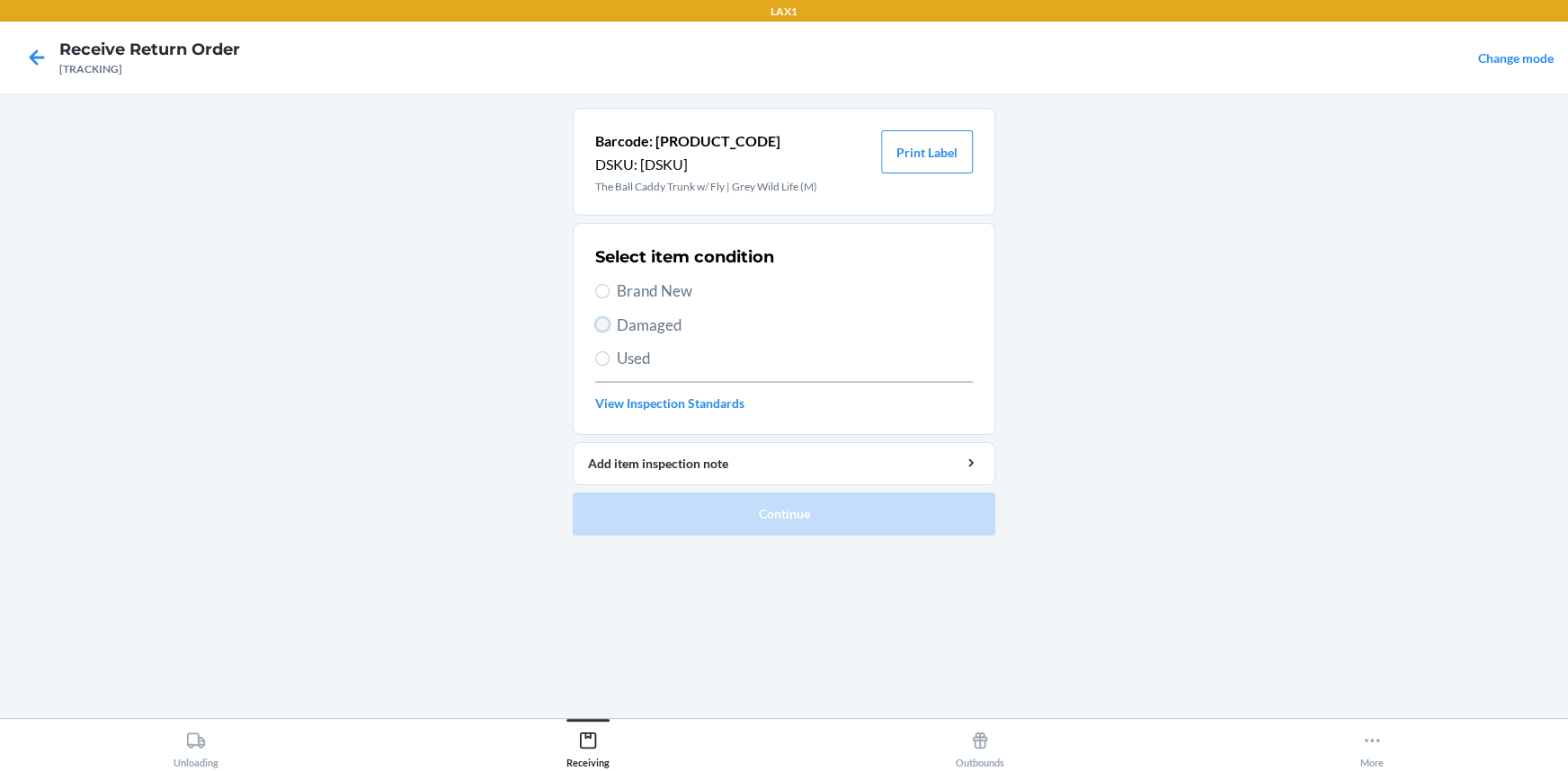 click on "Damaged" at bounding box center [602, 324] 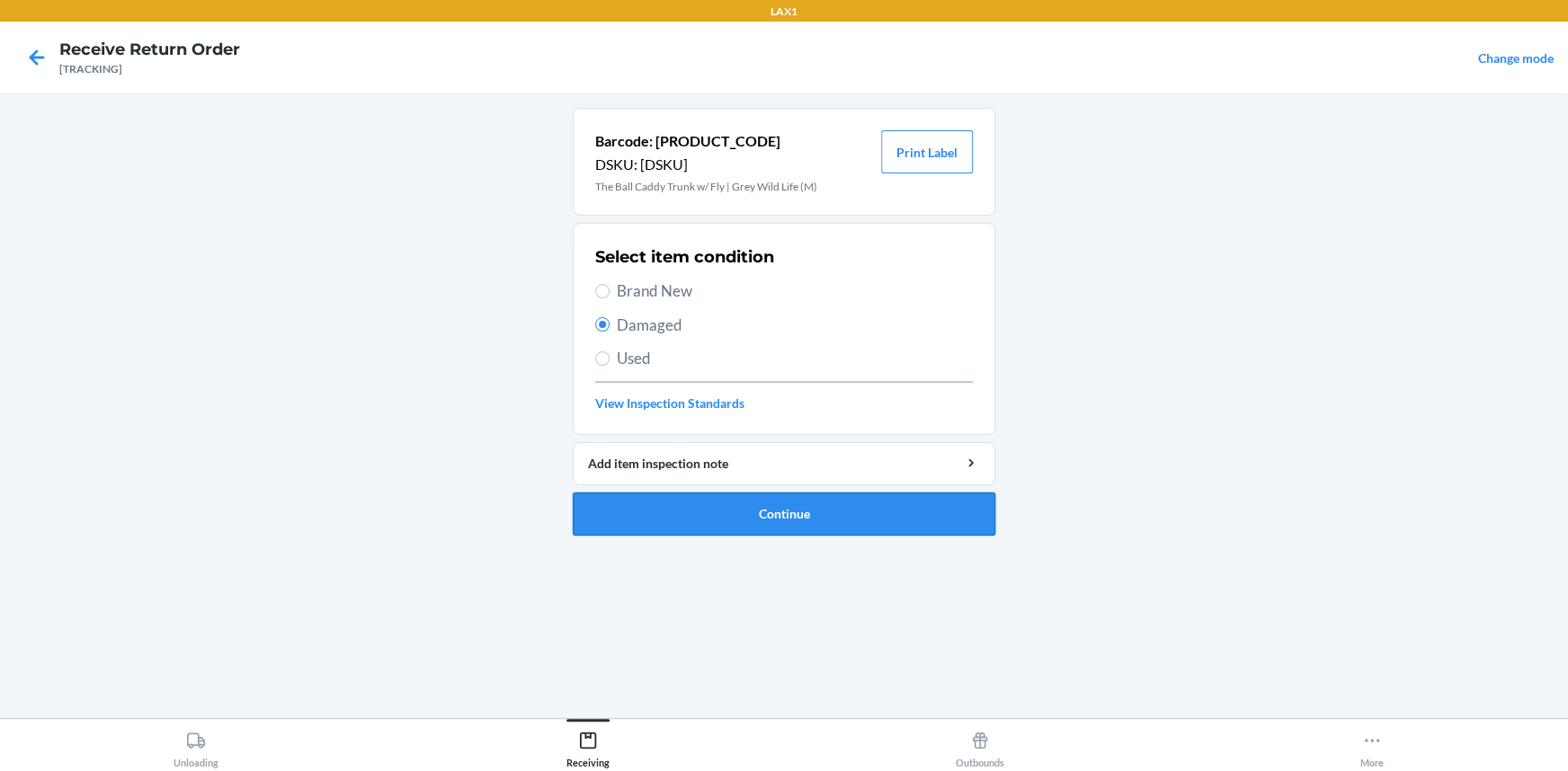 click on "Continue" at bounding box center [784, 514] 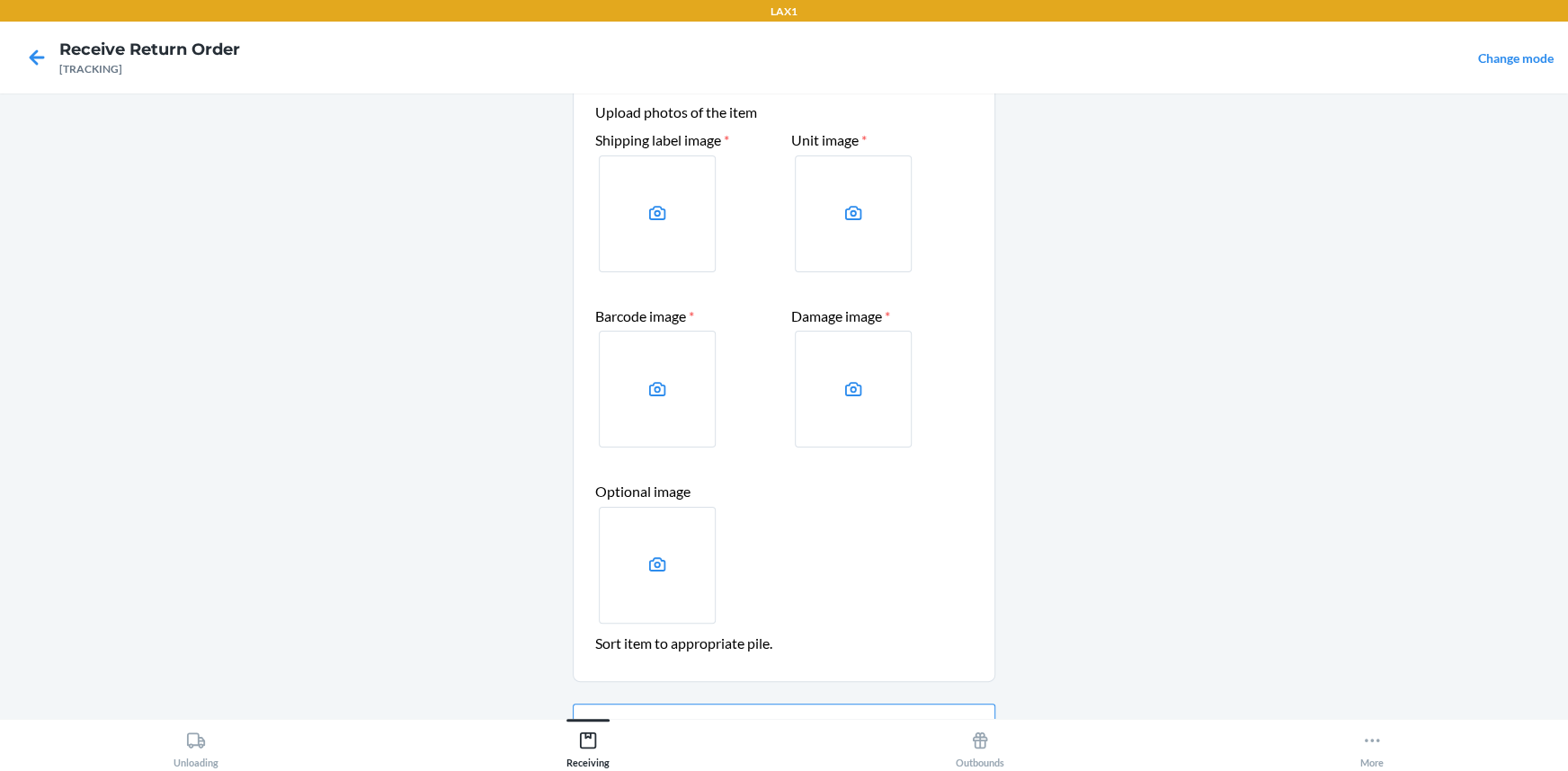 scroll, scrollTop: 163, scrollLeft: 0, axis: vertical 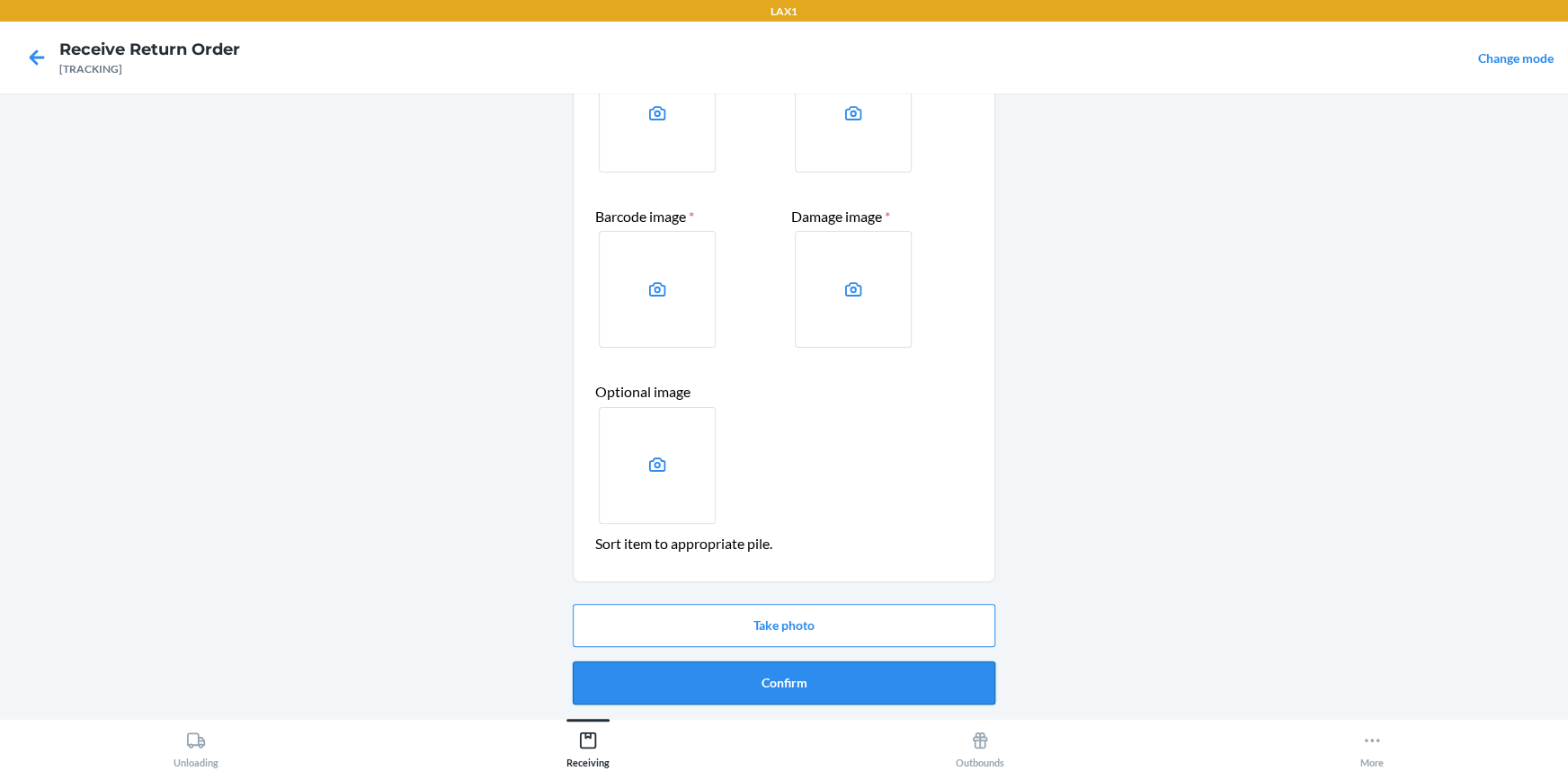 click on "Confirm" at bounding box center (784, 683) 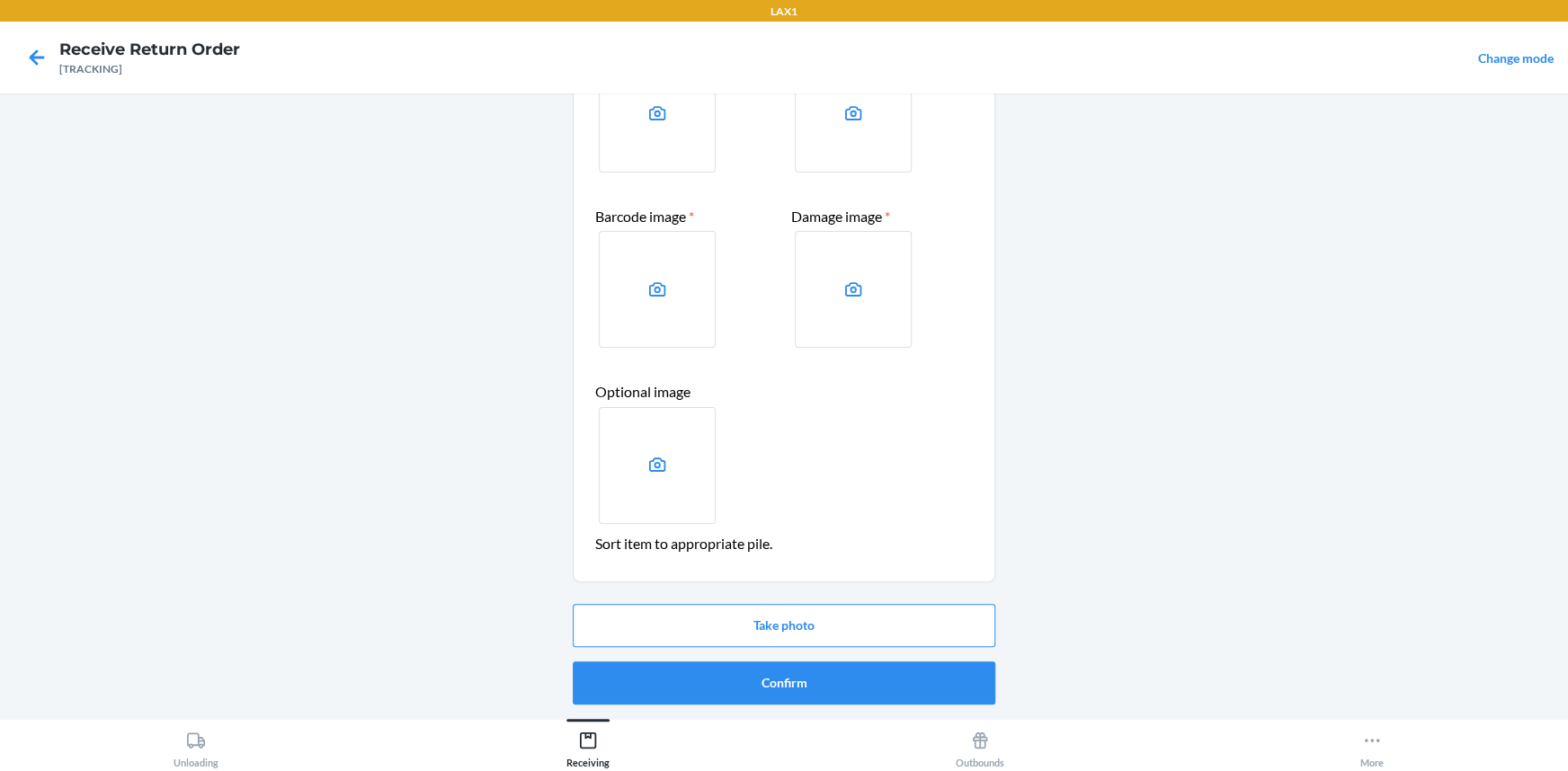 scroll, scrollTop: 0, scrollLeft: 0, axis: both 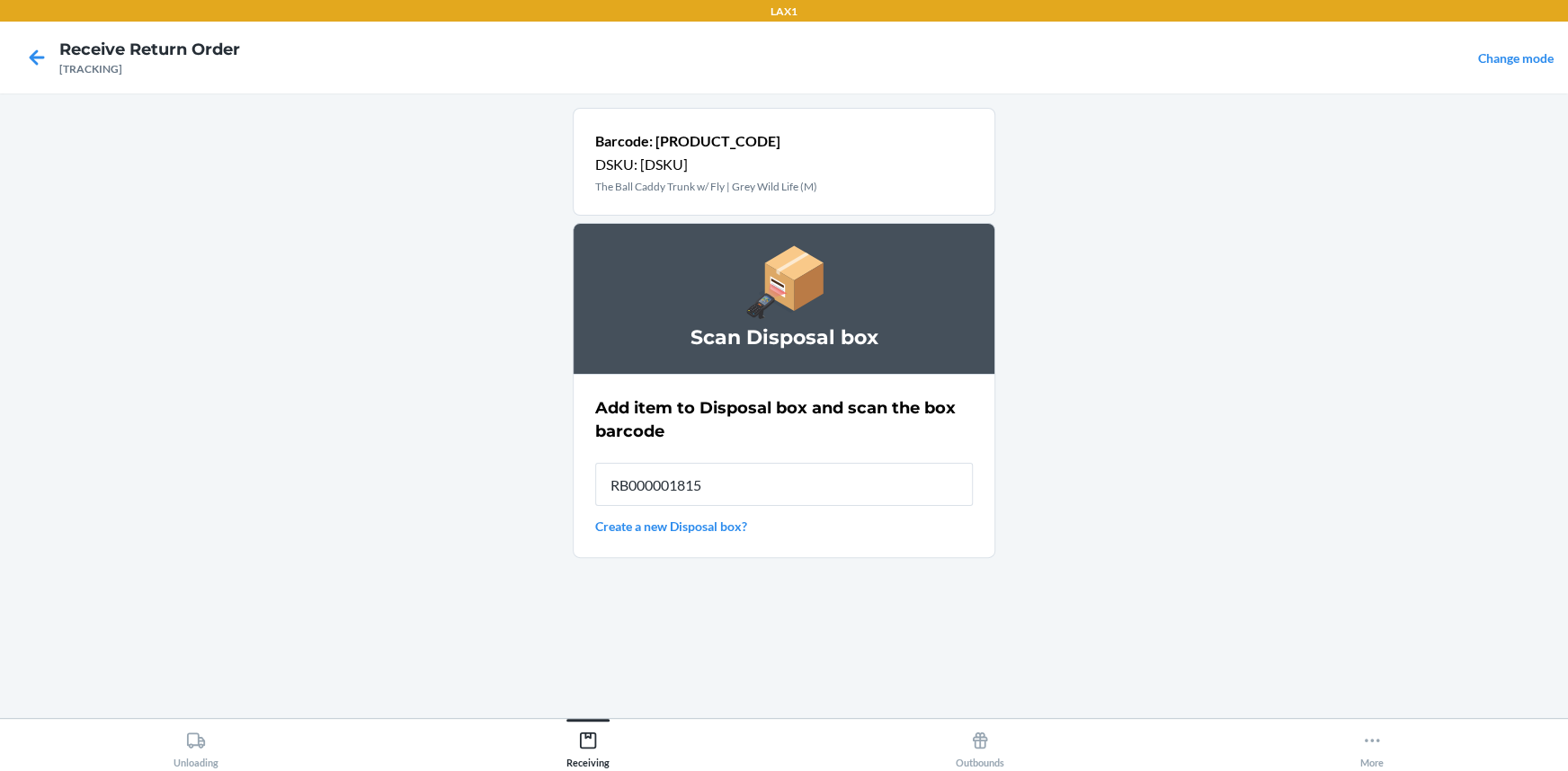type on "RB000001815" 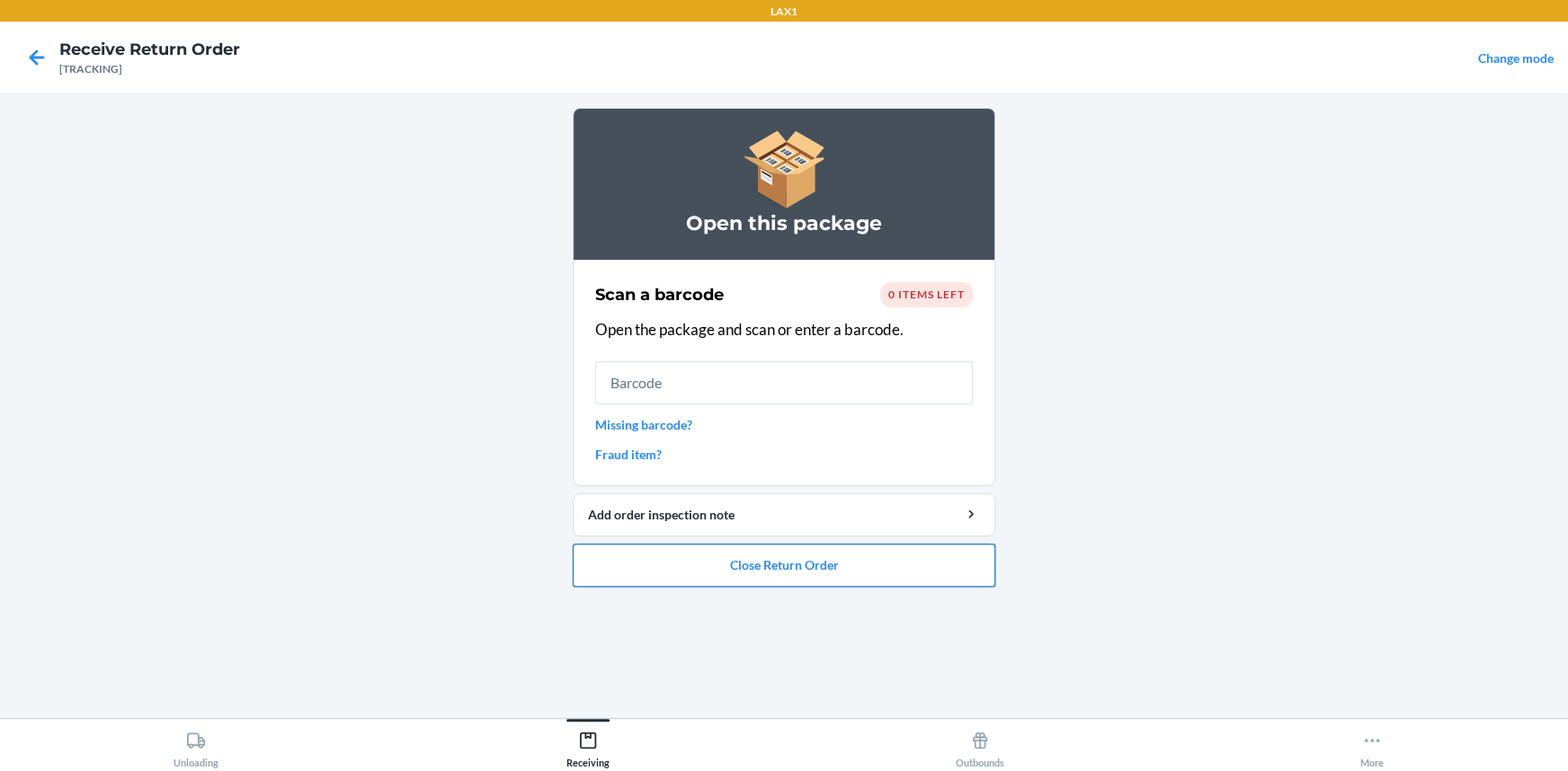 click on "Close Return Order" at bounding box center [784, 565] 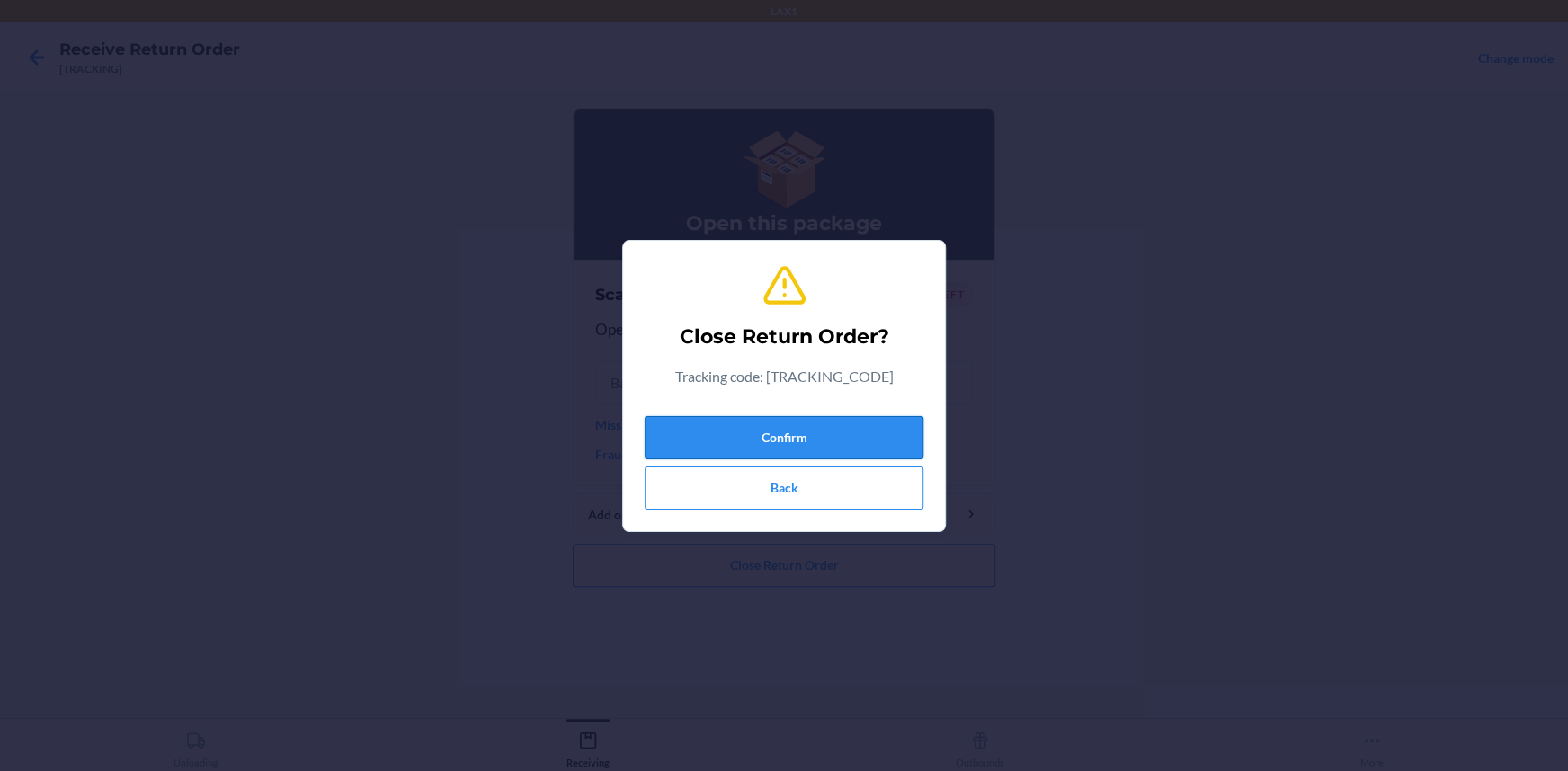 click on "Confirm" at bounding box center [784, 438] 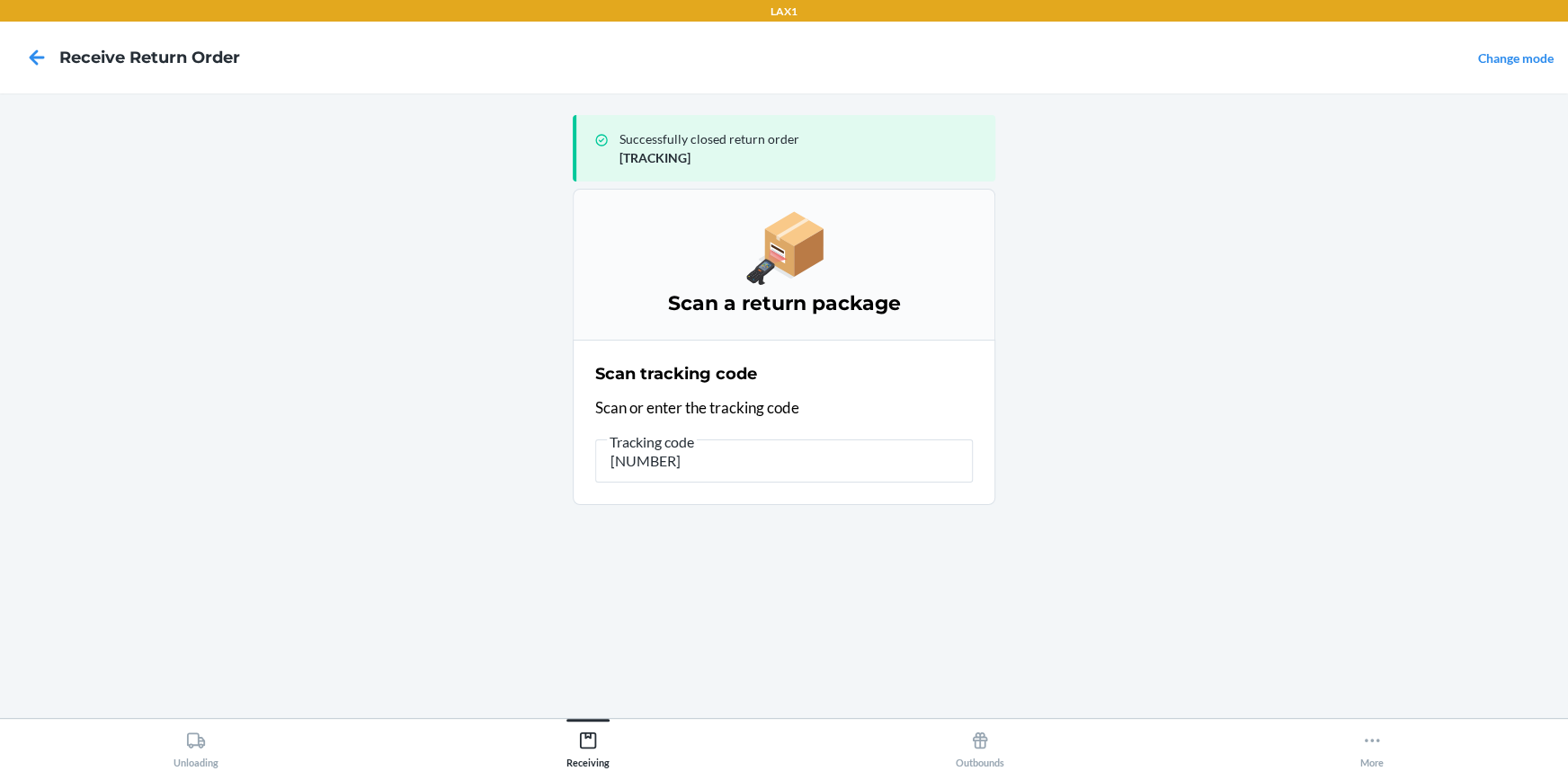 type on "[TRACKING]" 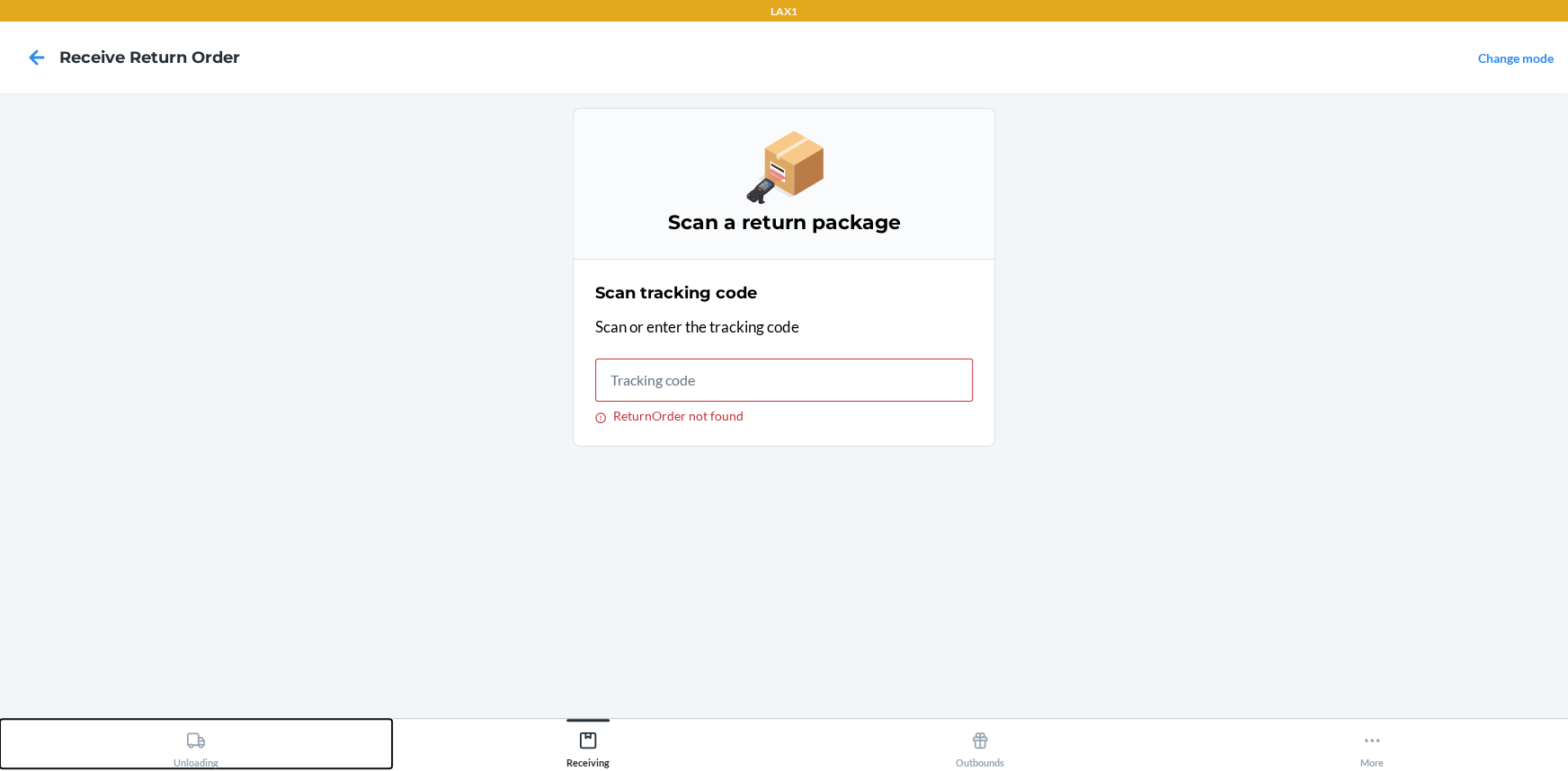 click 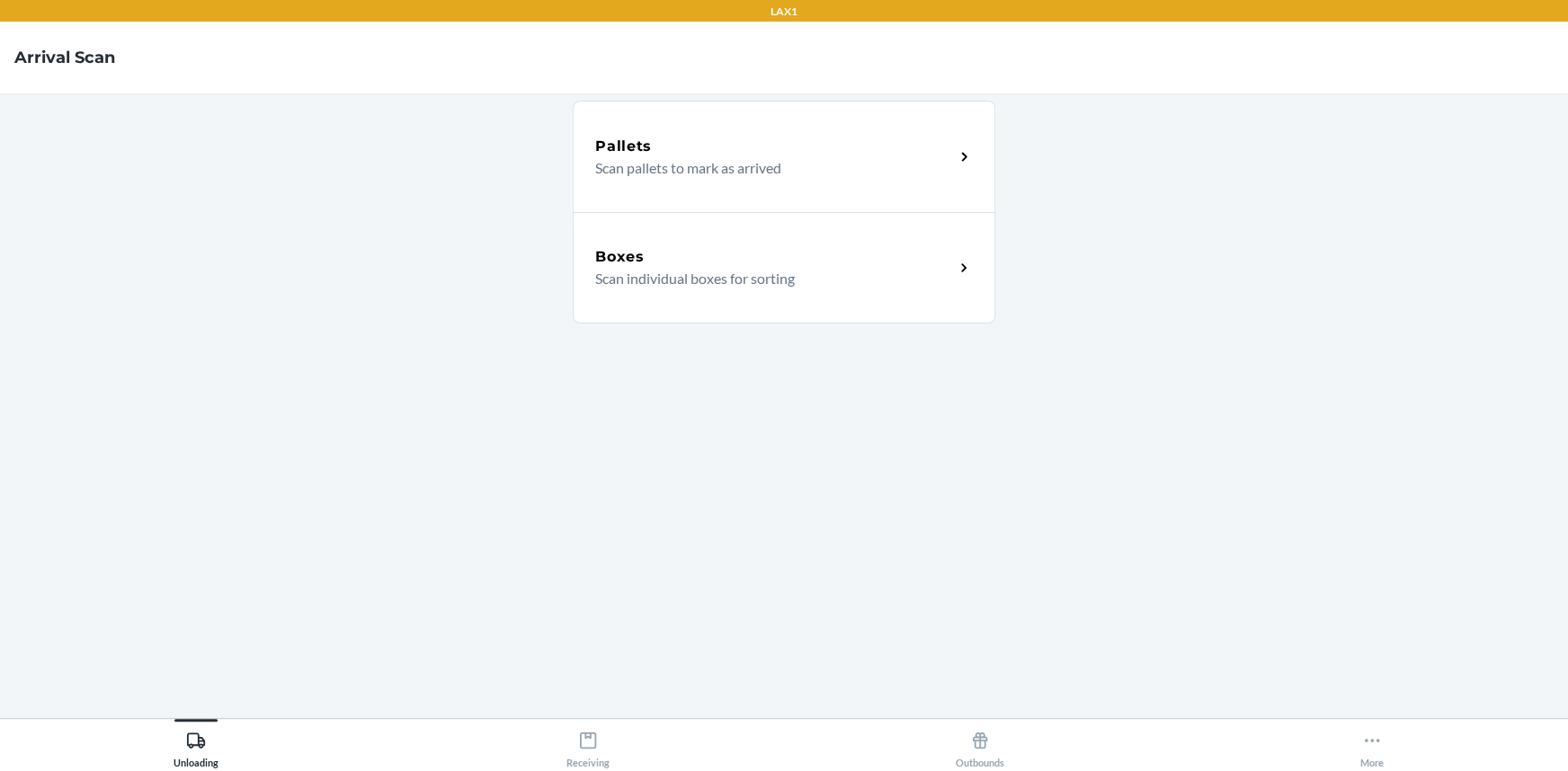 click 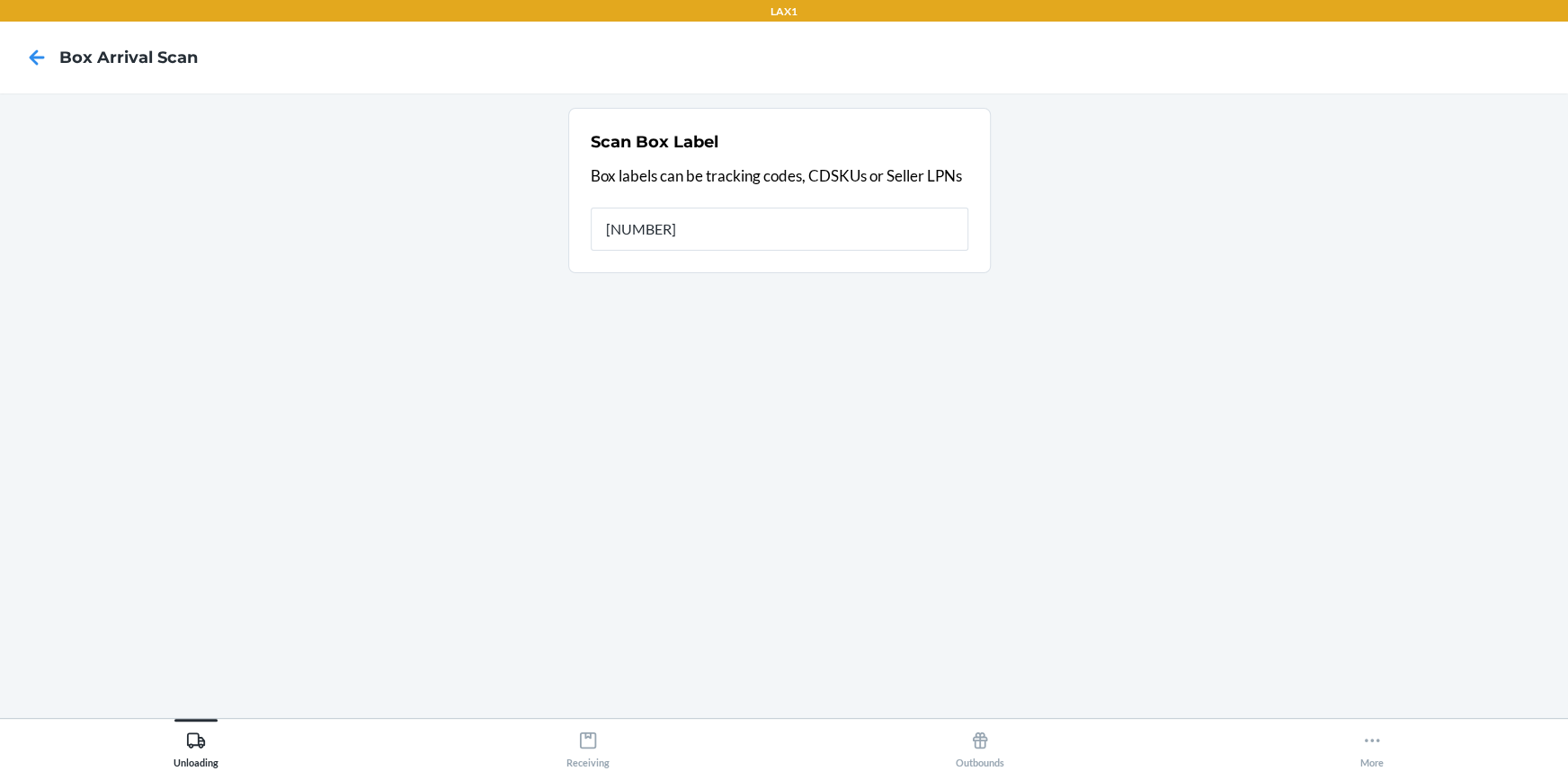 type on "[NUMBER]" 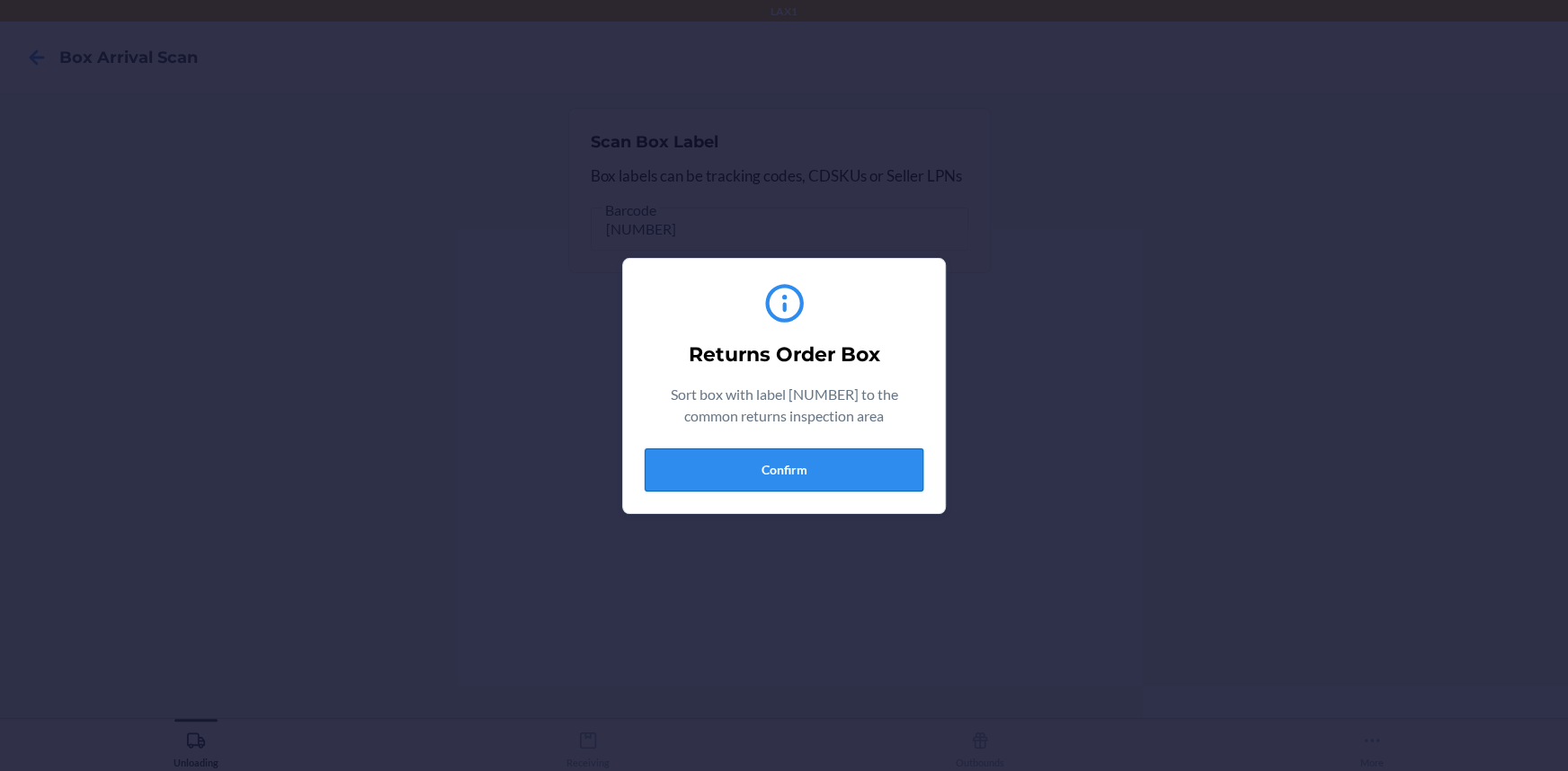 click on "Confirm" at bounding box center (784, 470) 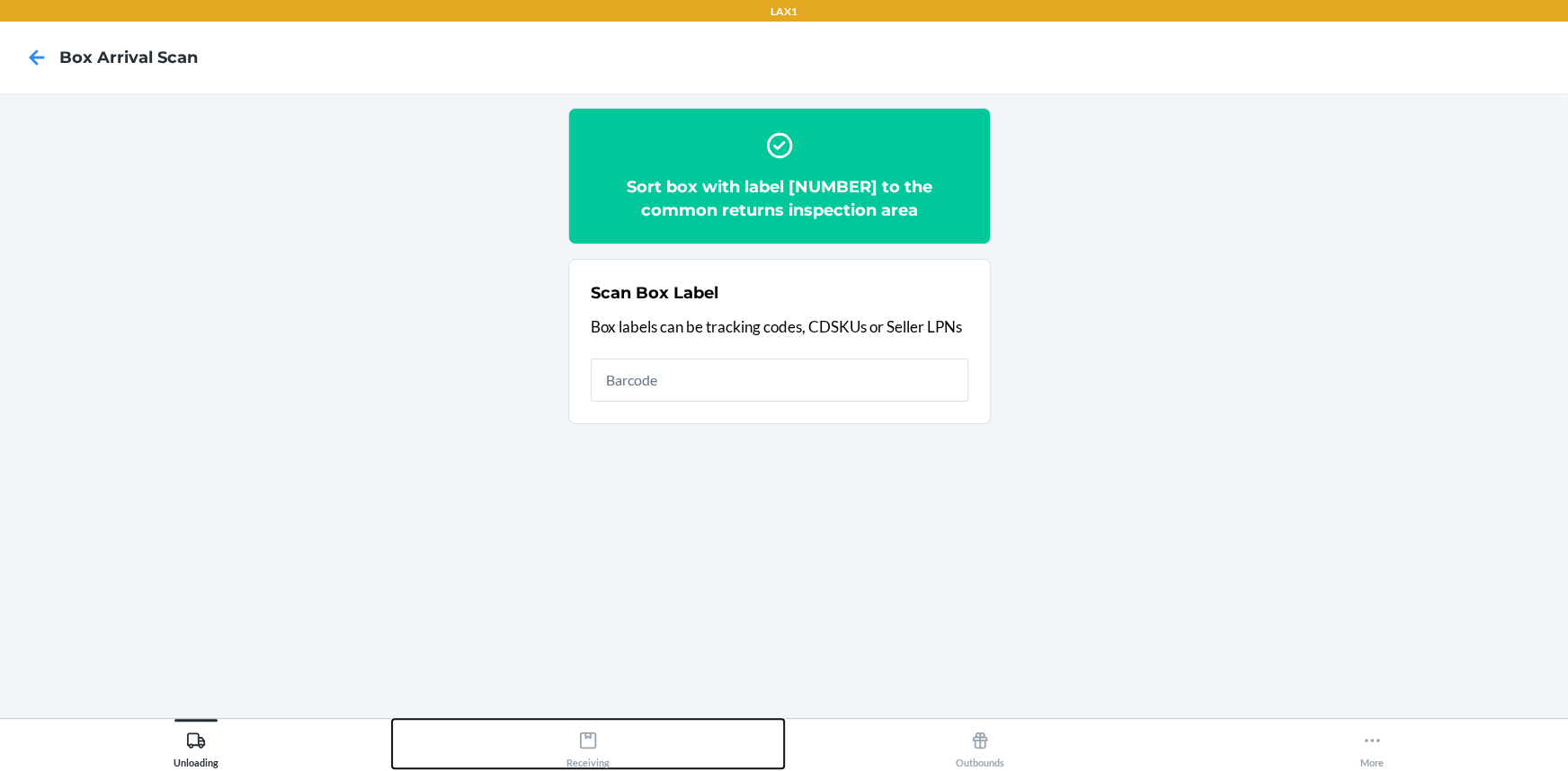 drag, startPoint x: 591, startPoint y: 745, endPoint x: 604, endPoint y: 722, distance: 26.41969 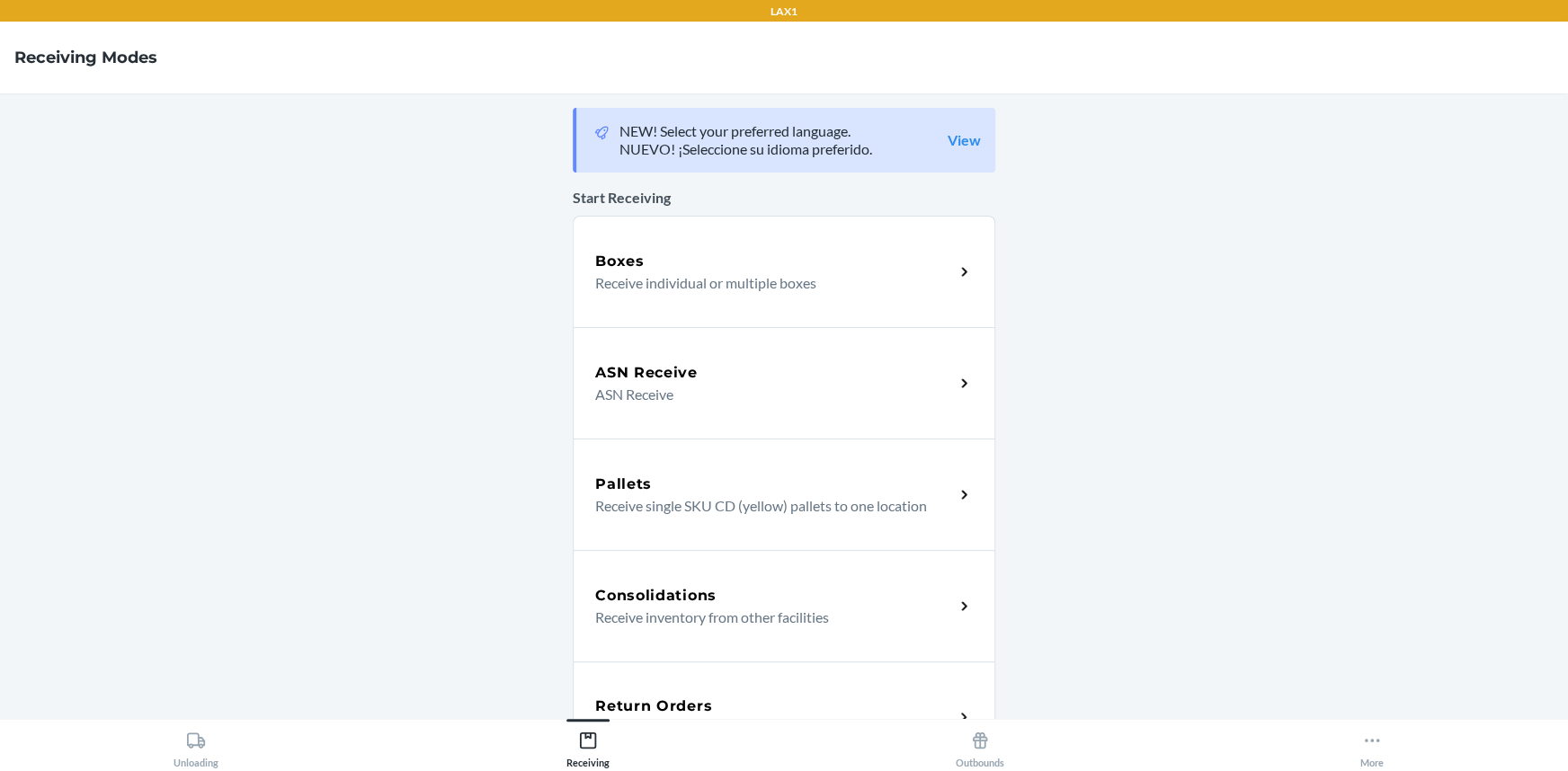 click on "Return Orders Receive return order package items" at bounding box center (784, 717) 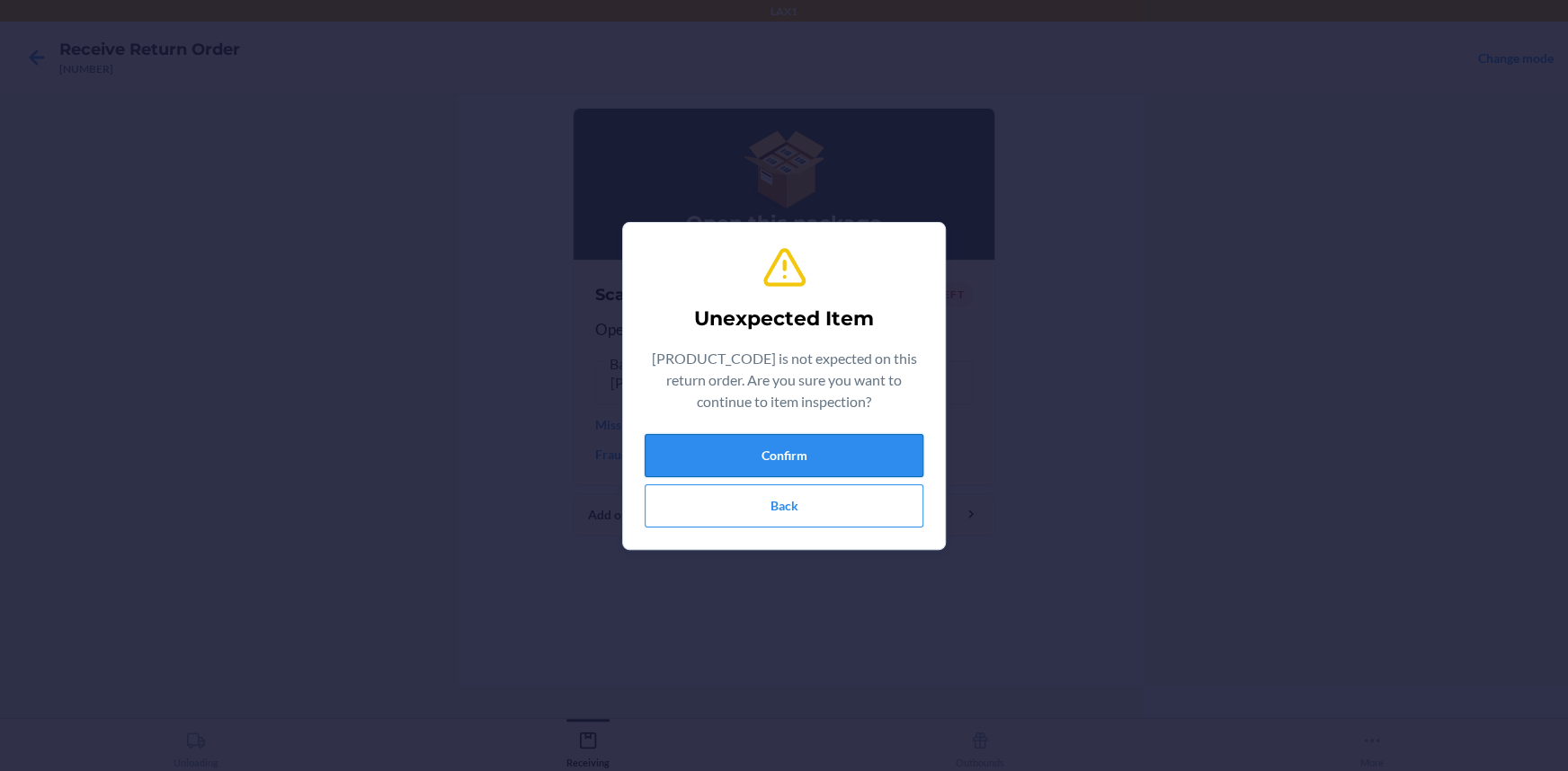 click on "Confirm" at bounding box center (784, 456) 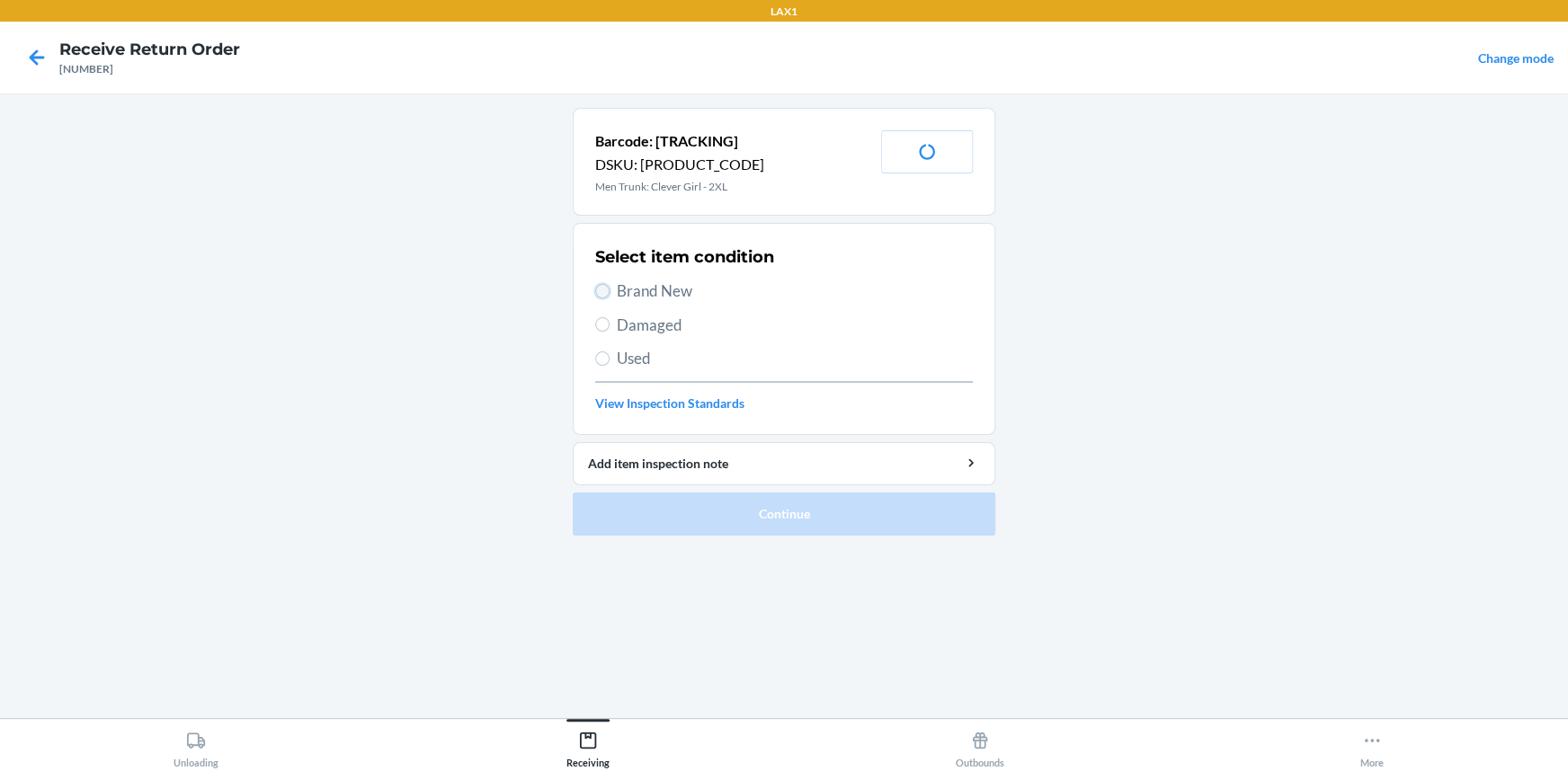 click on "Brand New" at bounding box center (602, 291) 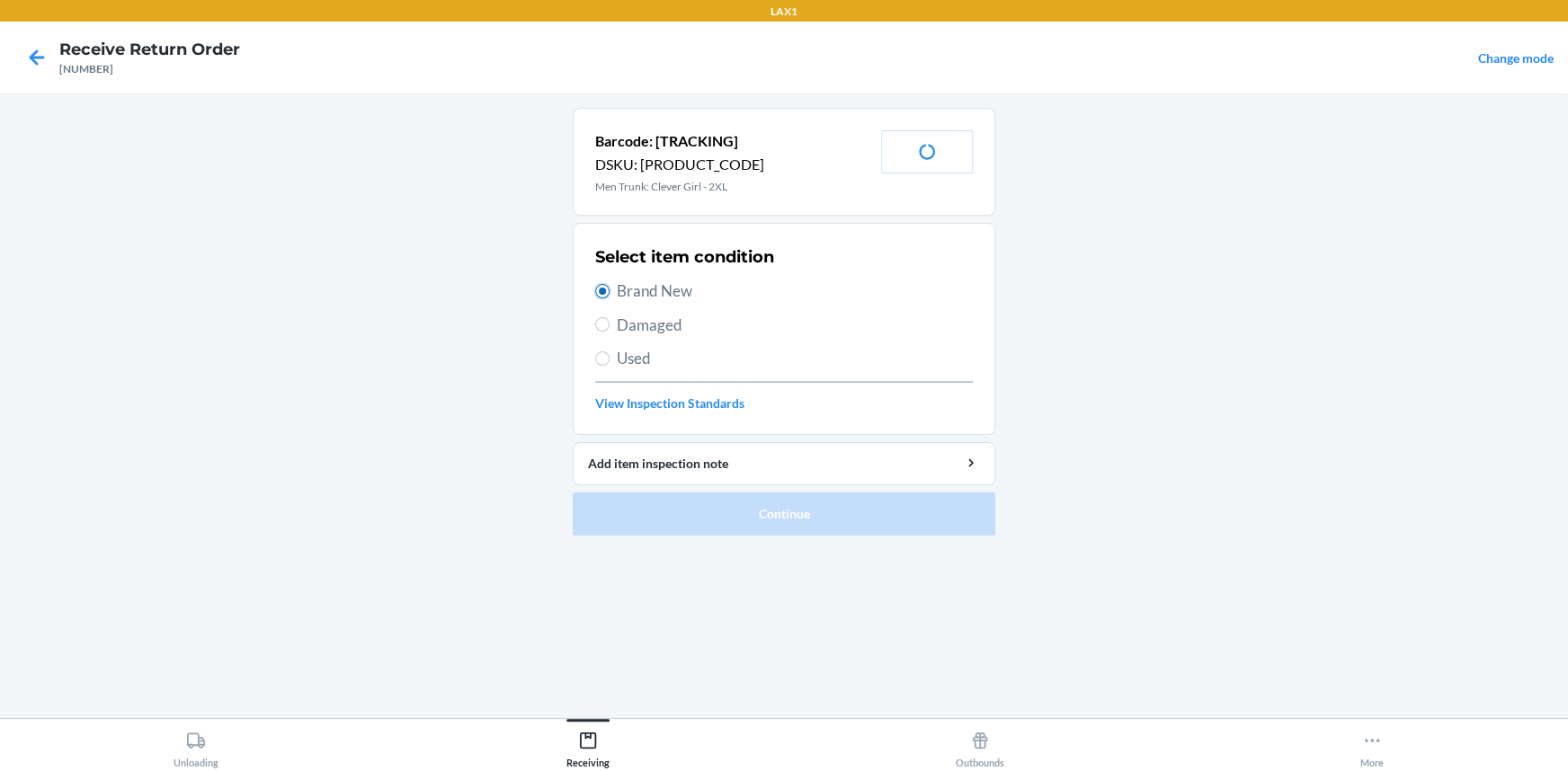 radio on "true" 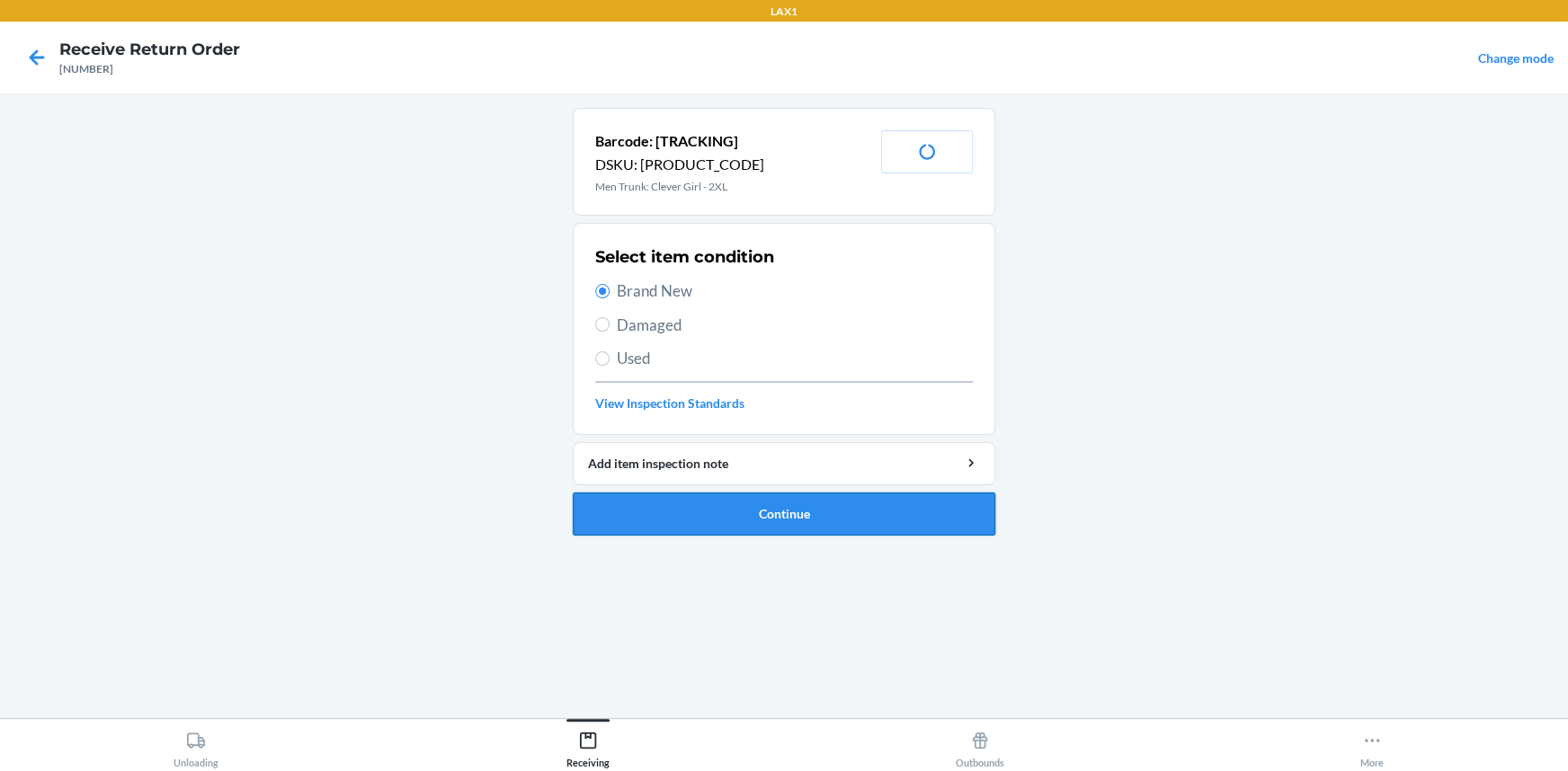 click on "Continue" at bounding box center (784, 514) 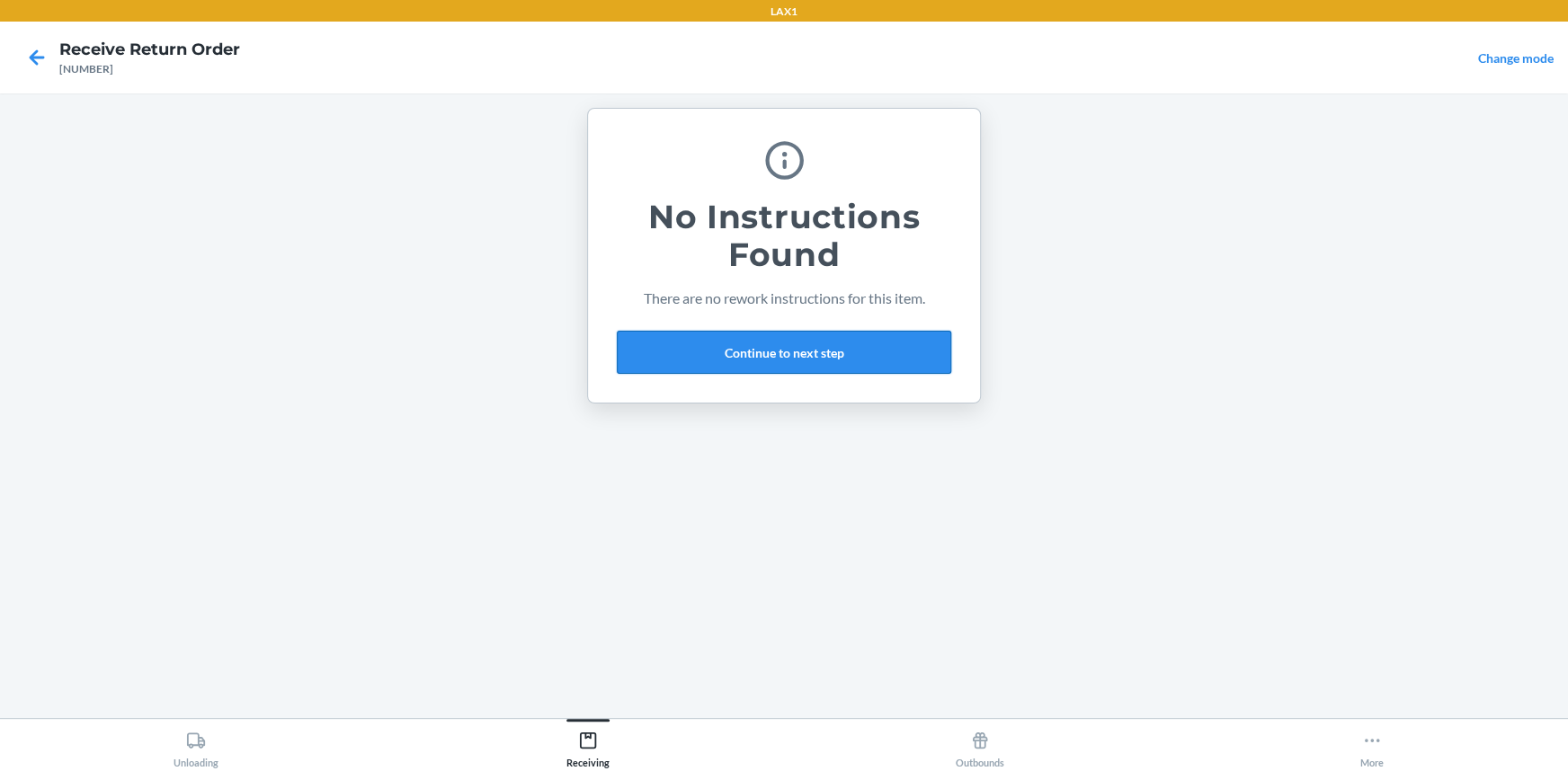 click on "Continue to next step" at bounding box center (784, 352) 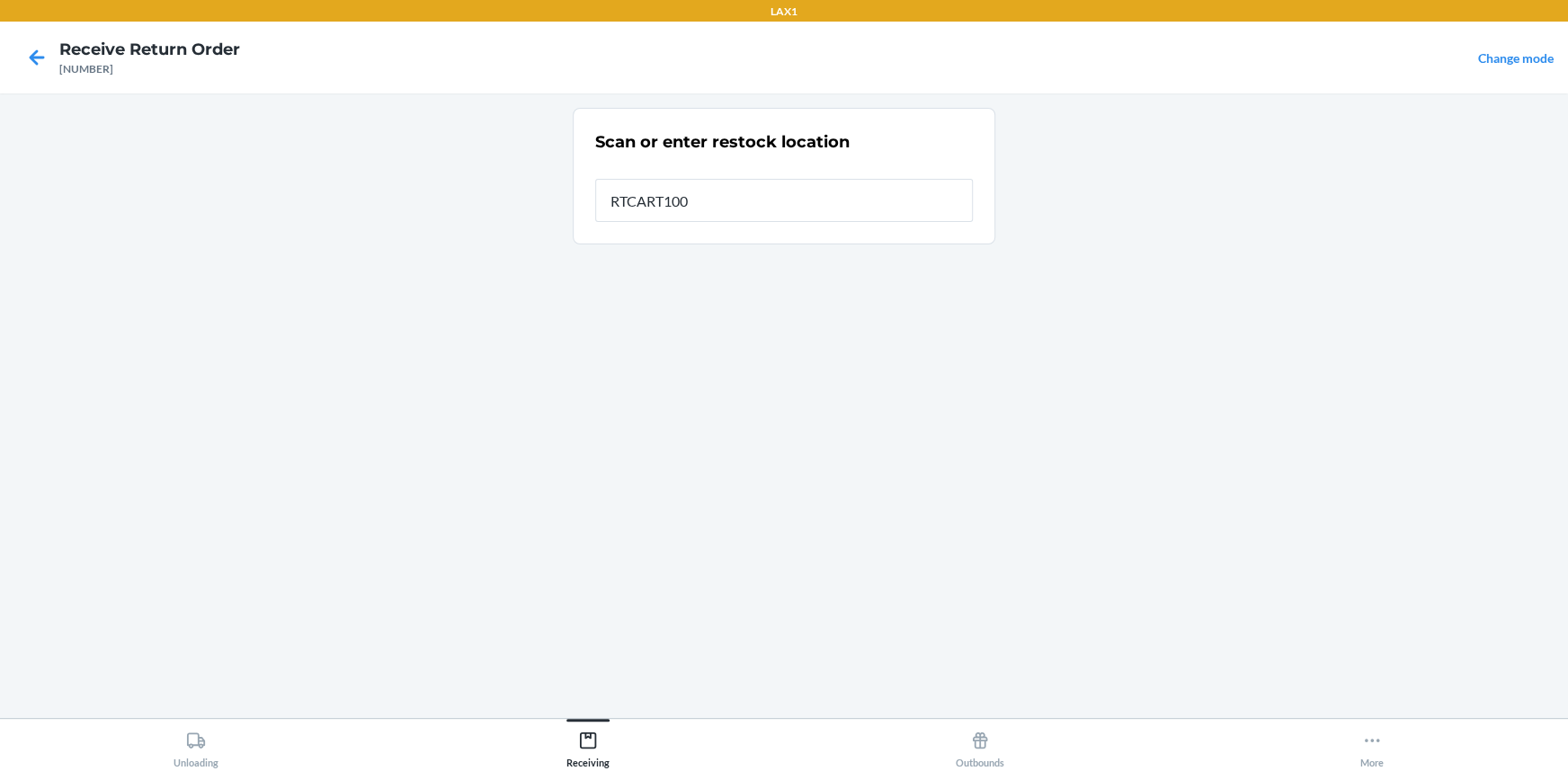 type on "RTCART100" 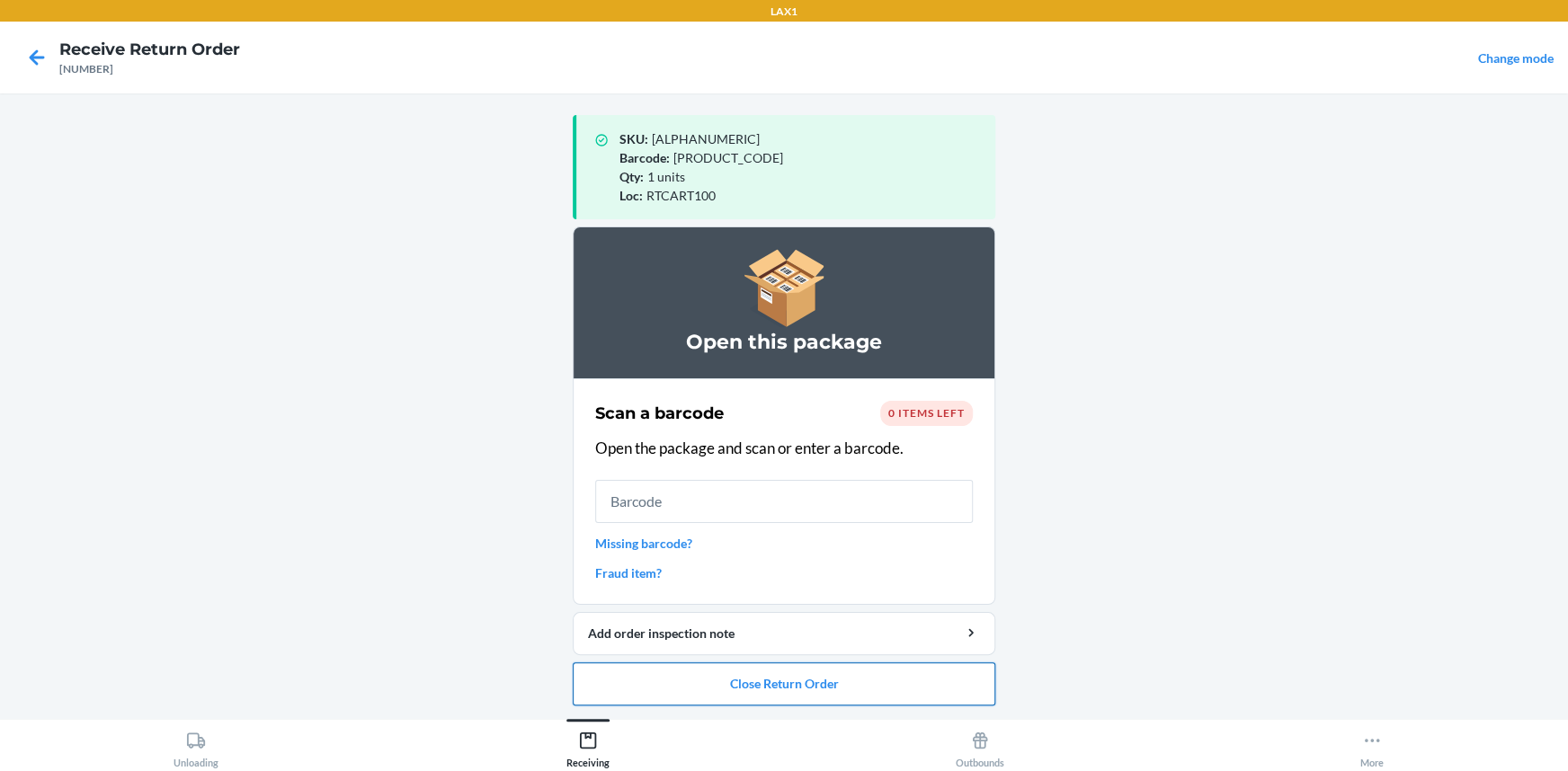 click on "Close Return Order" at bounding box center (784, 684) 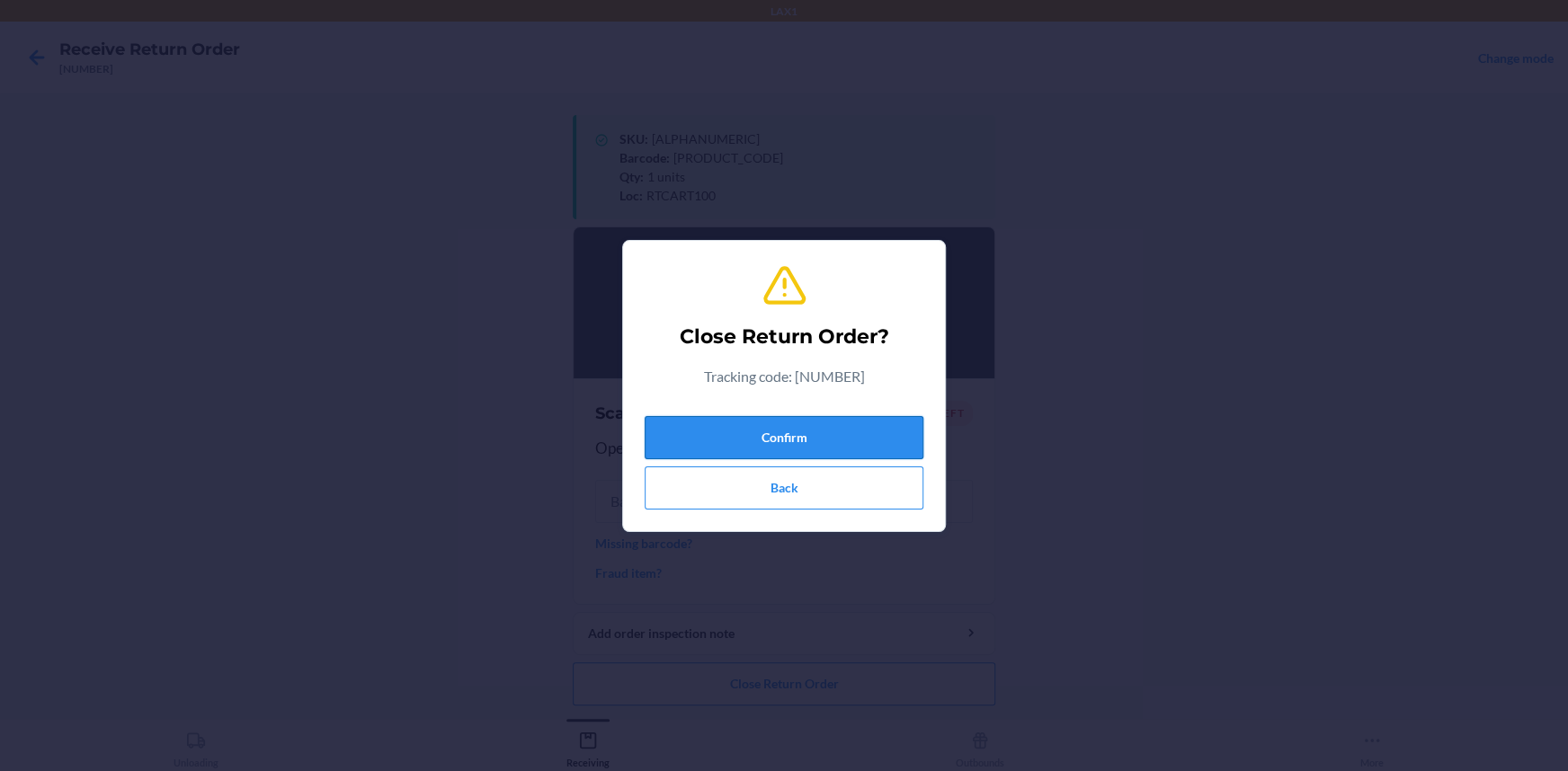 click on "Confirm" at bounding box center [784, 438] 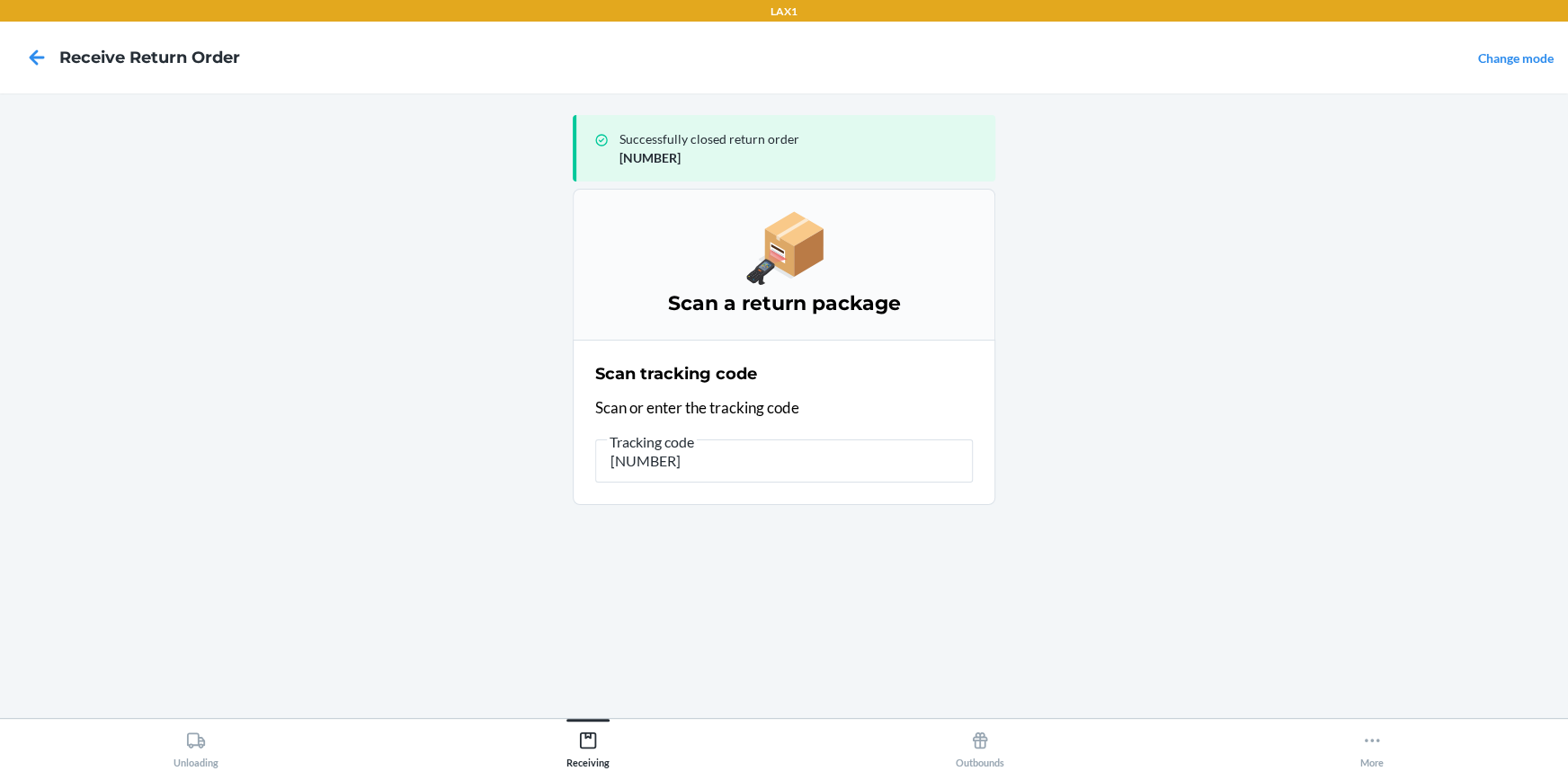 type on "[NUMBER]" 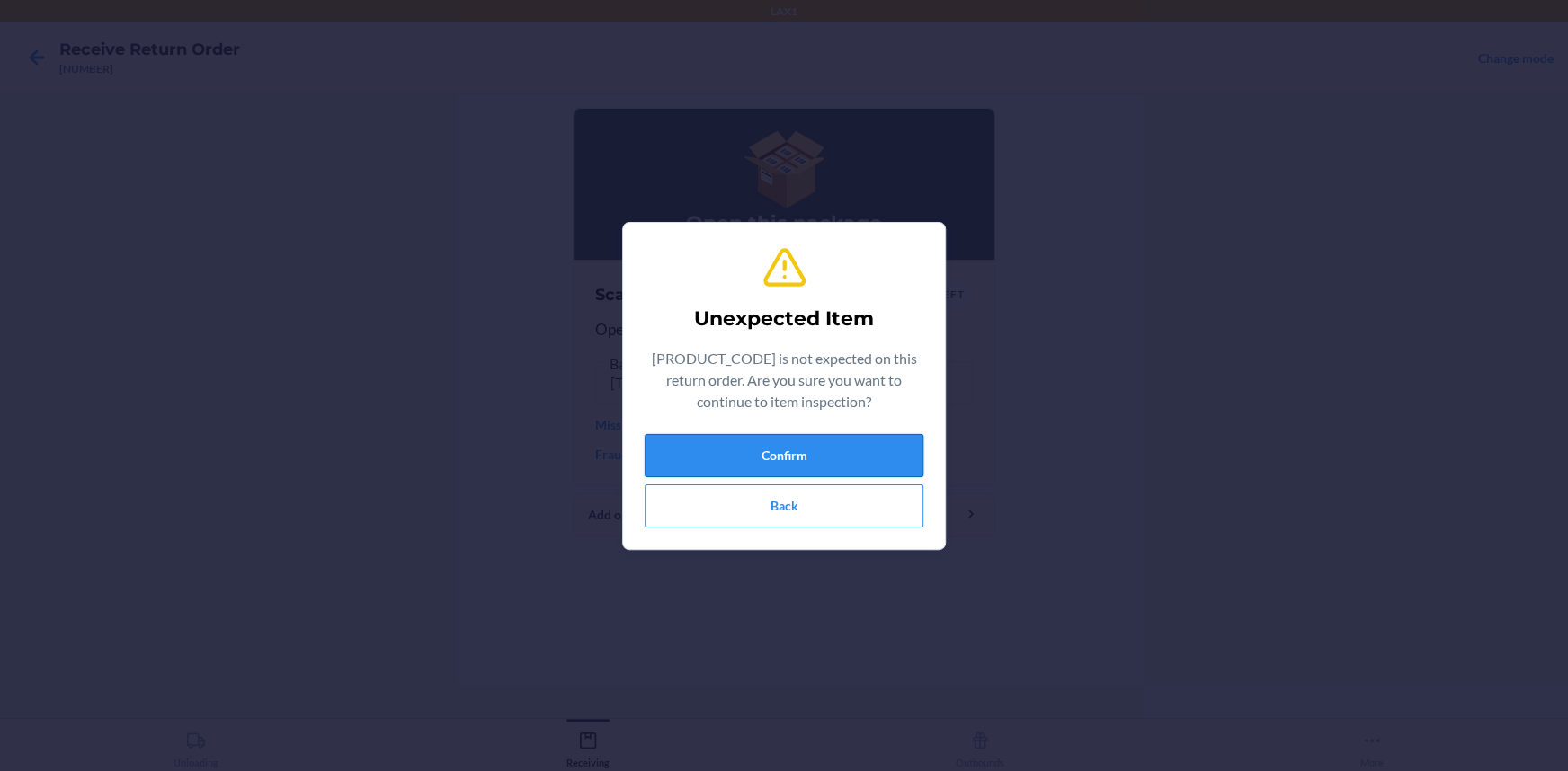 click on "Confirm" at bounding box center (784, 456) 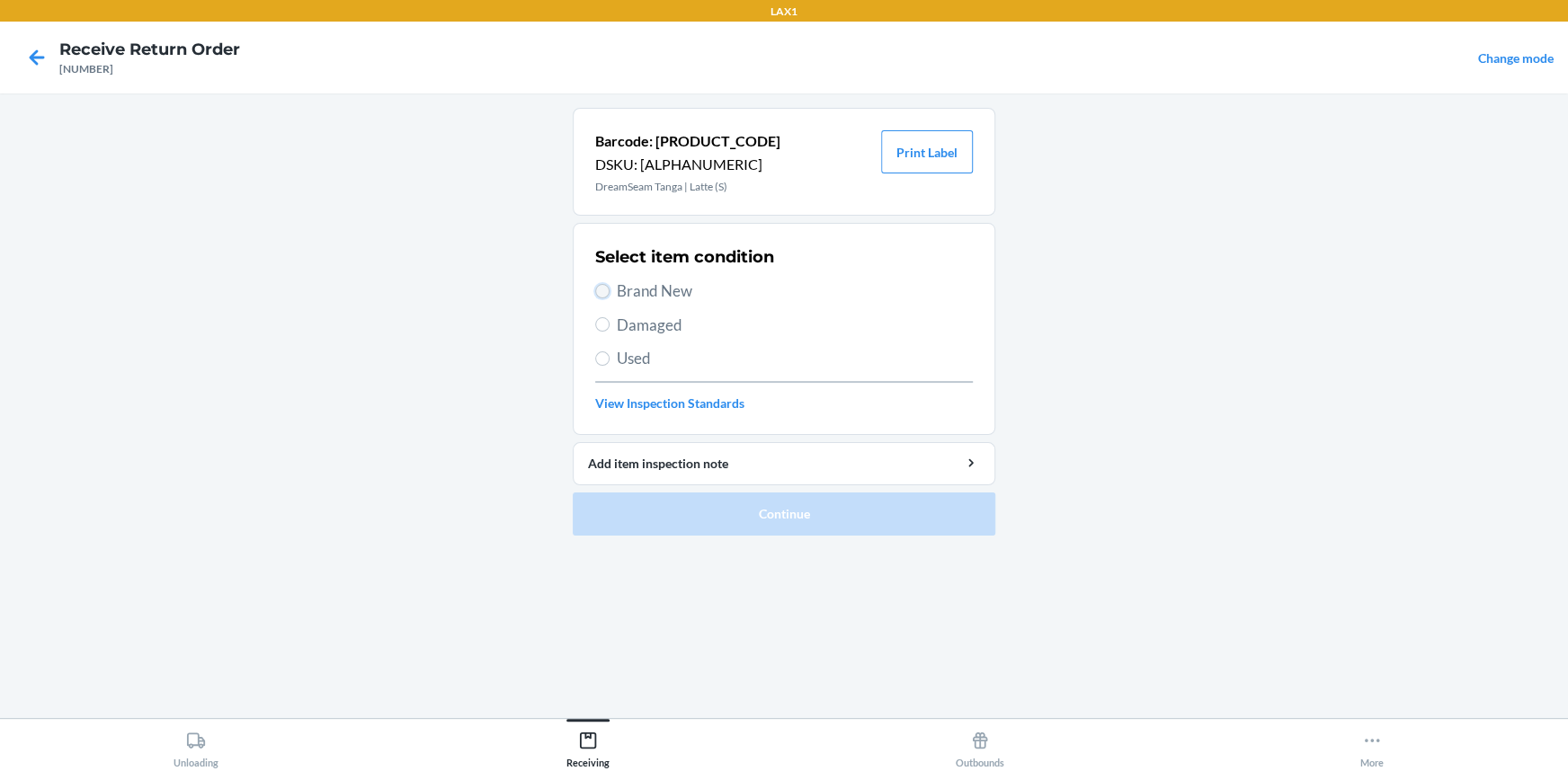 click on "Brand New" at bounding box center (602, 291) 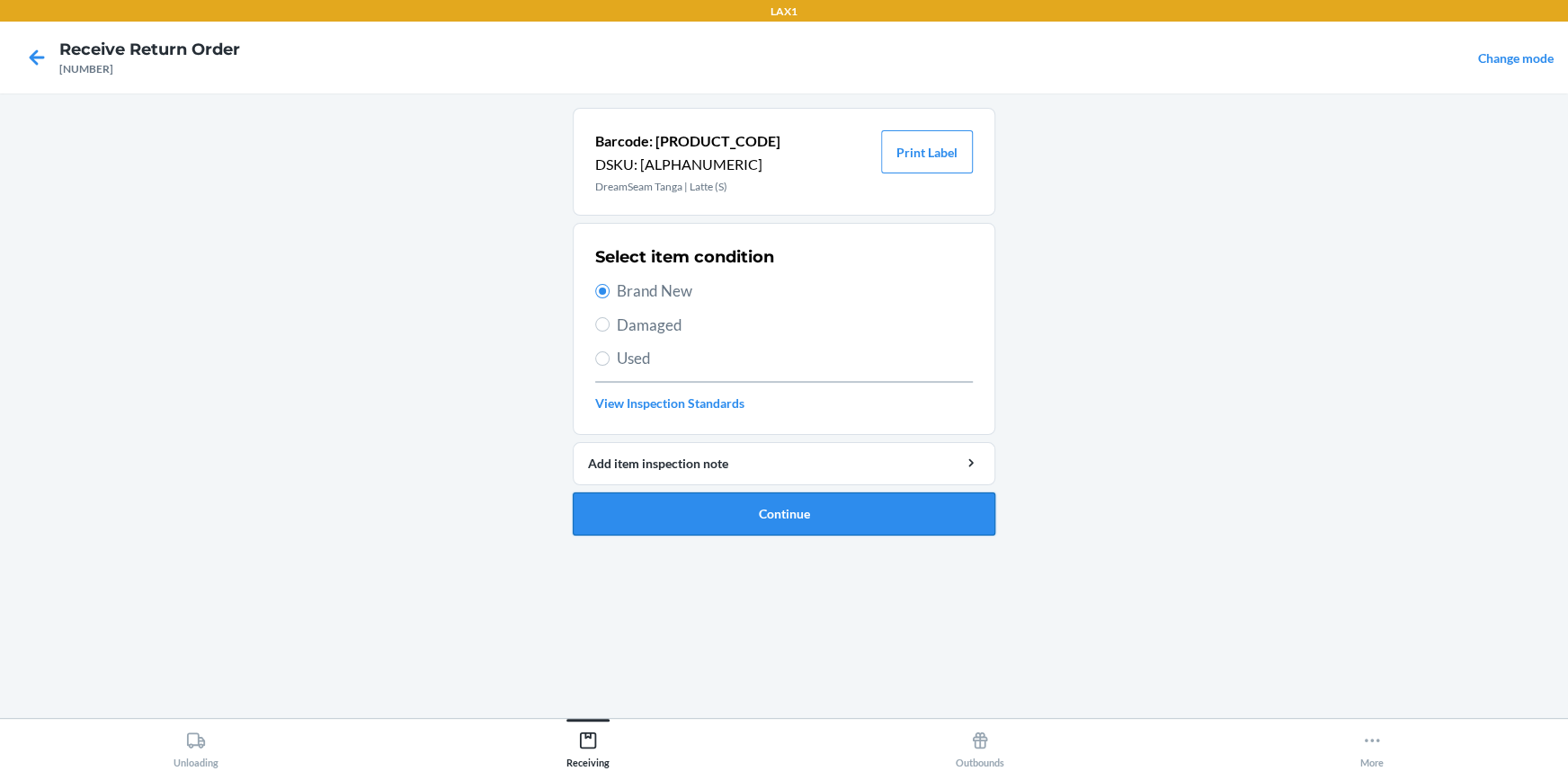 click on "Continue" at bounding box center (784, 514) 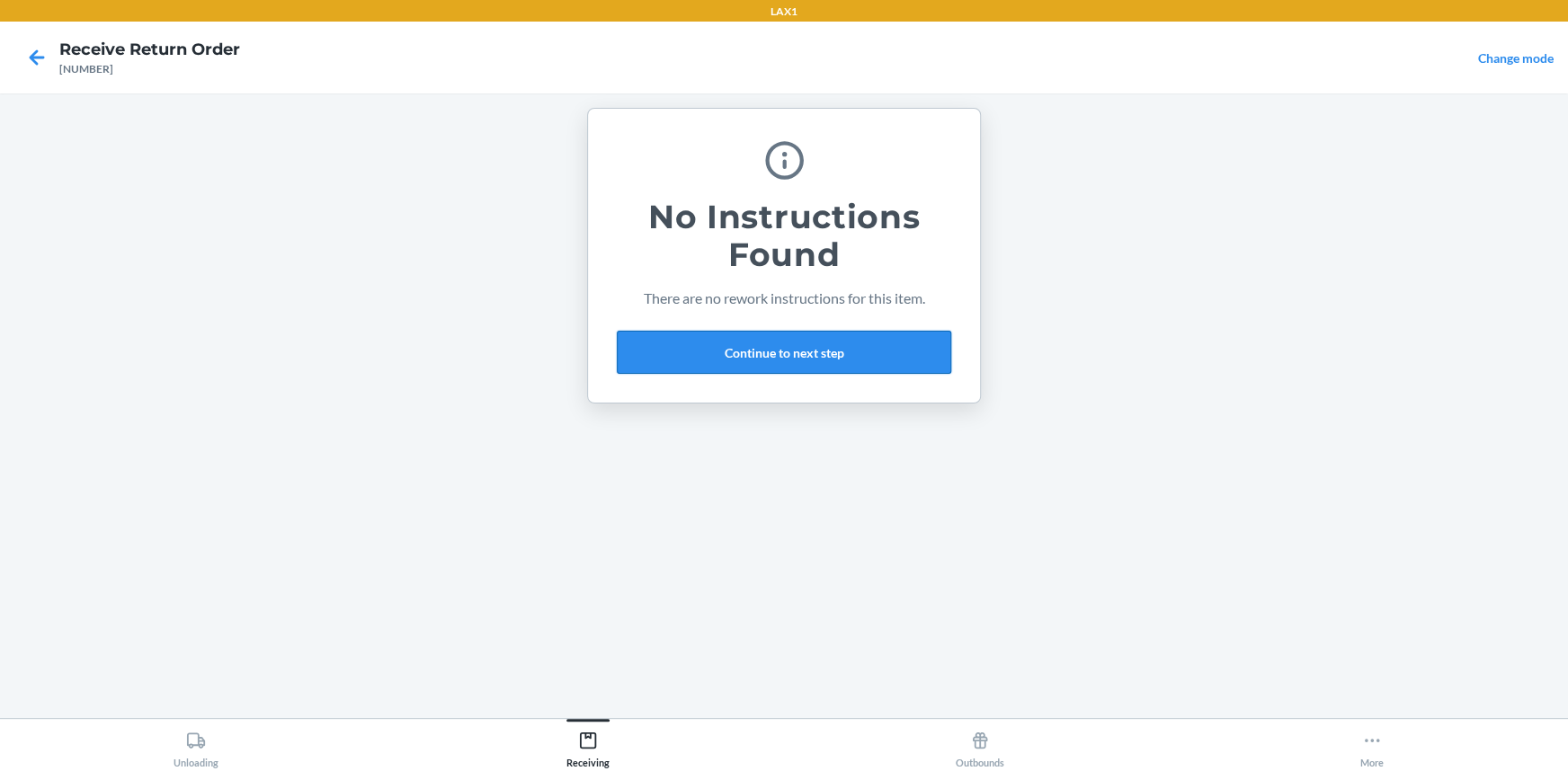 click on "Continue to next step" at bounding box center (784, 352) 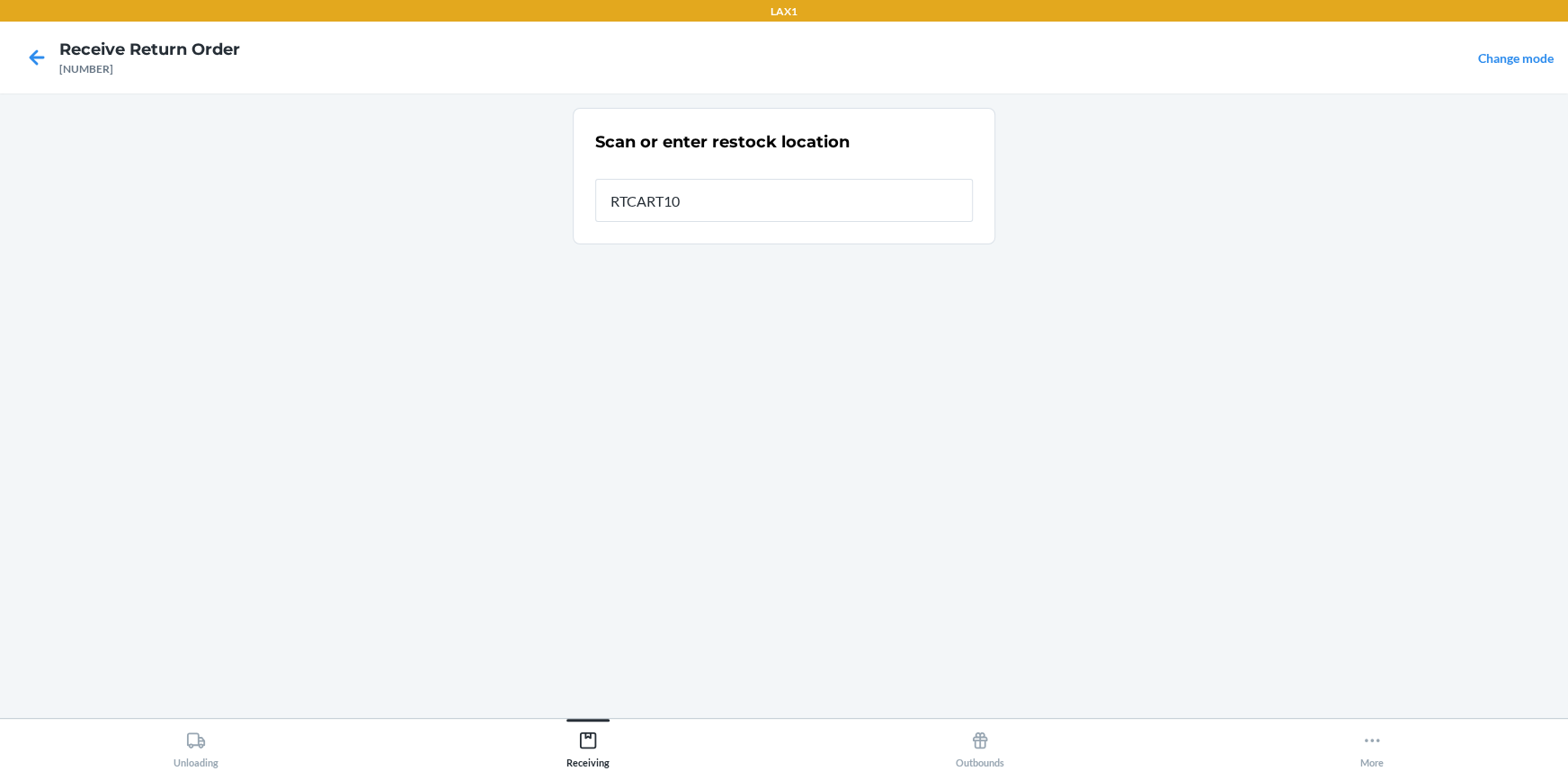 type on "RTCART100" 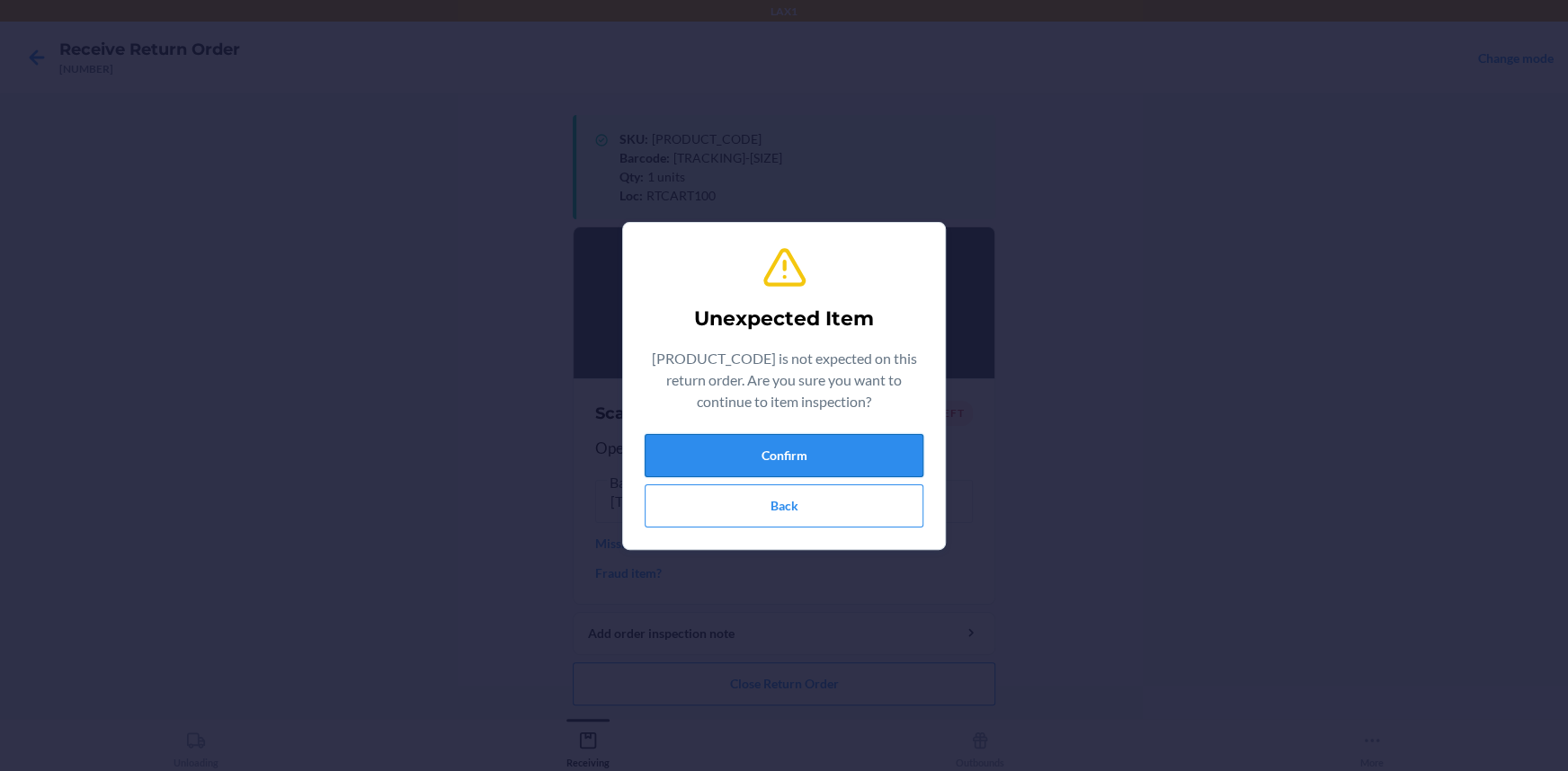 click on "Confirm" at bounding box center [784, 456] 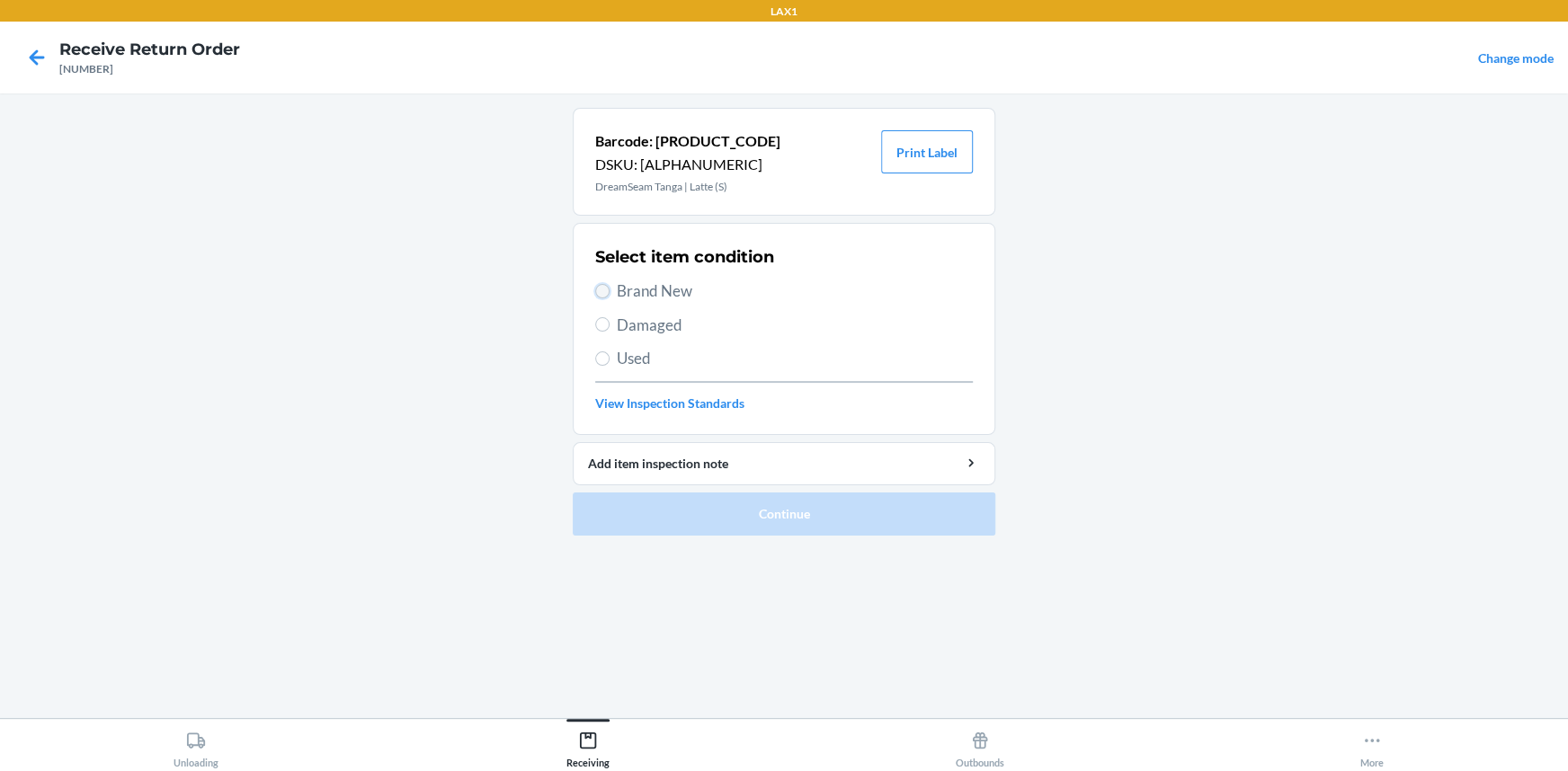 click on "Brand New" at bounding box center [602, 291] 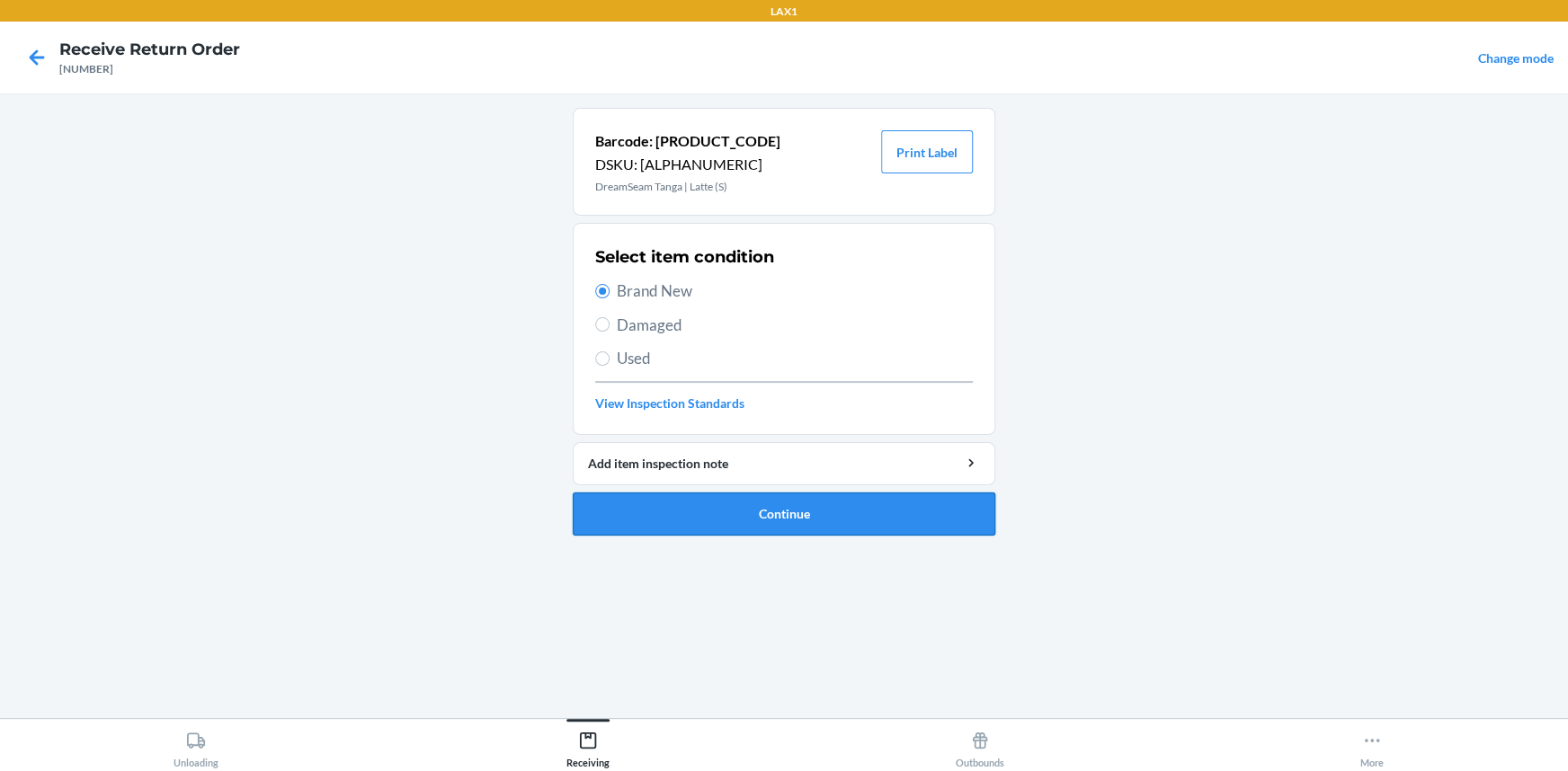 click on "Continue" at bounding box center (784, 514) 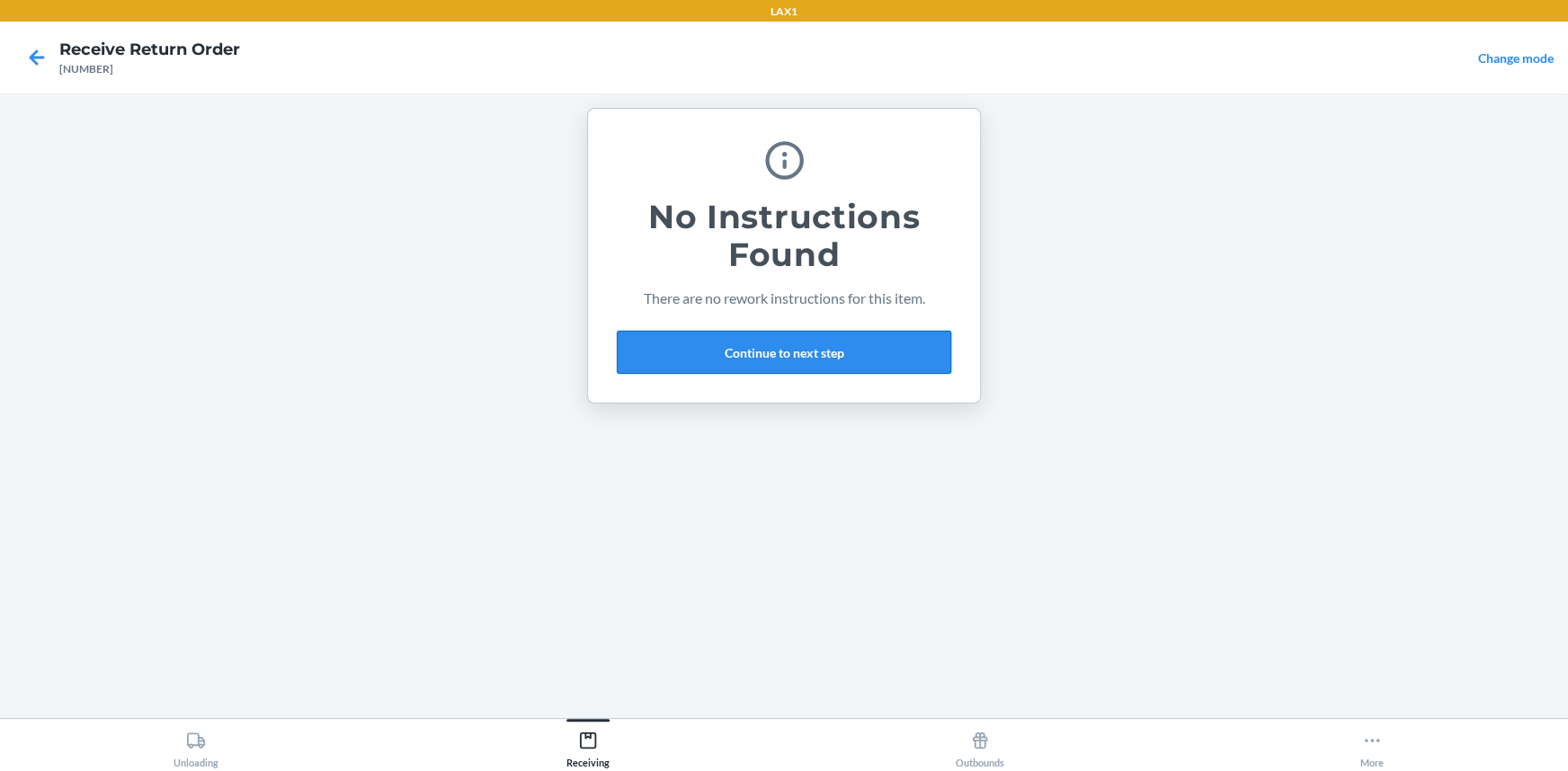 click on "Continue to next step" at bounding box center (784, 352) 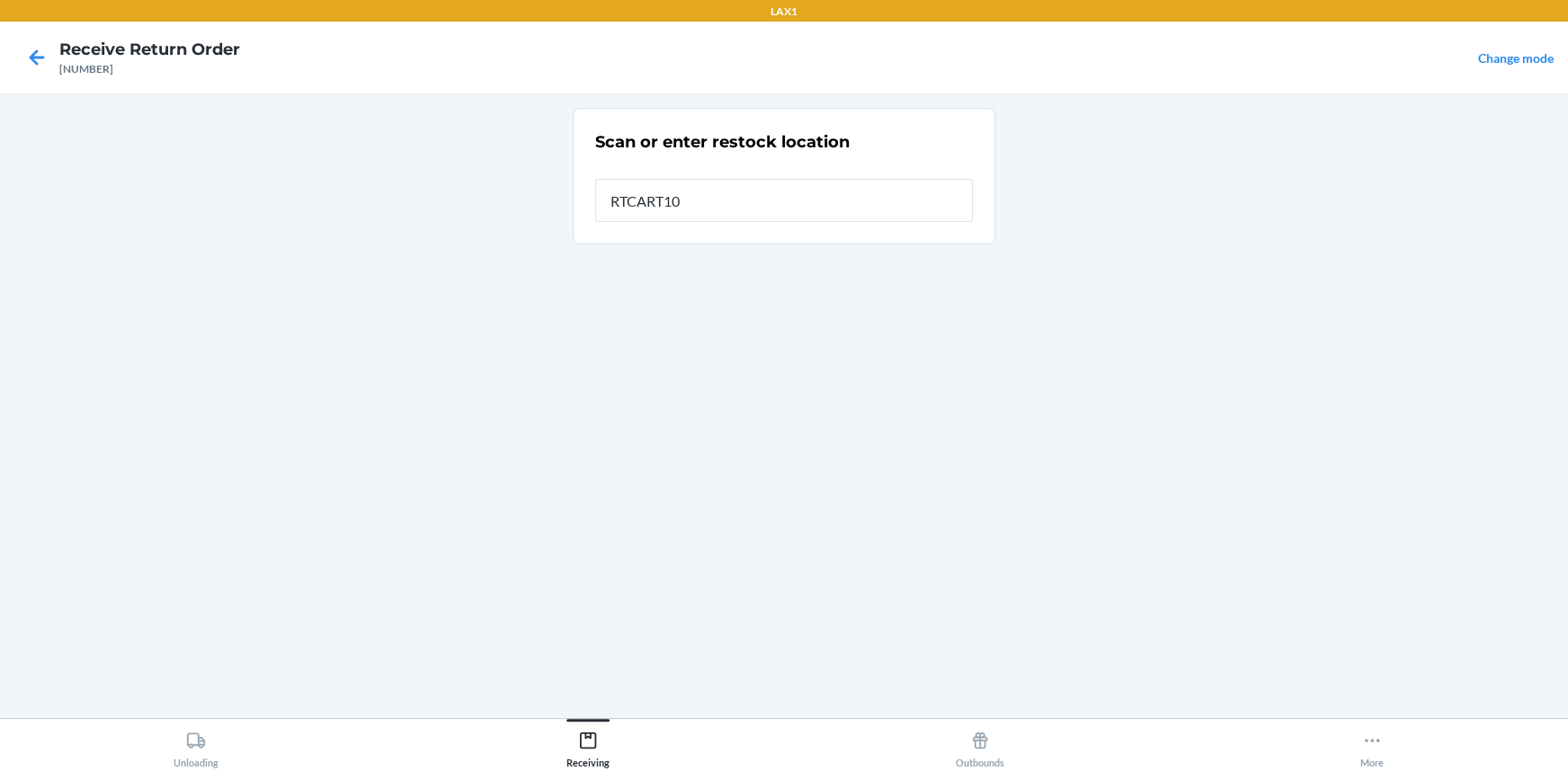 type on "RTCART100" 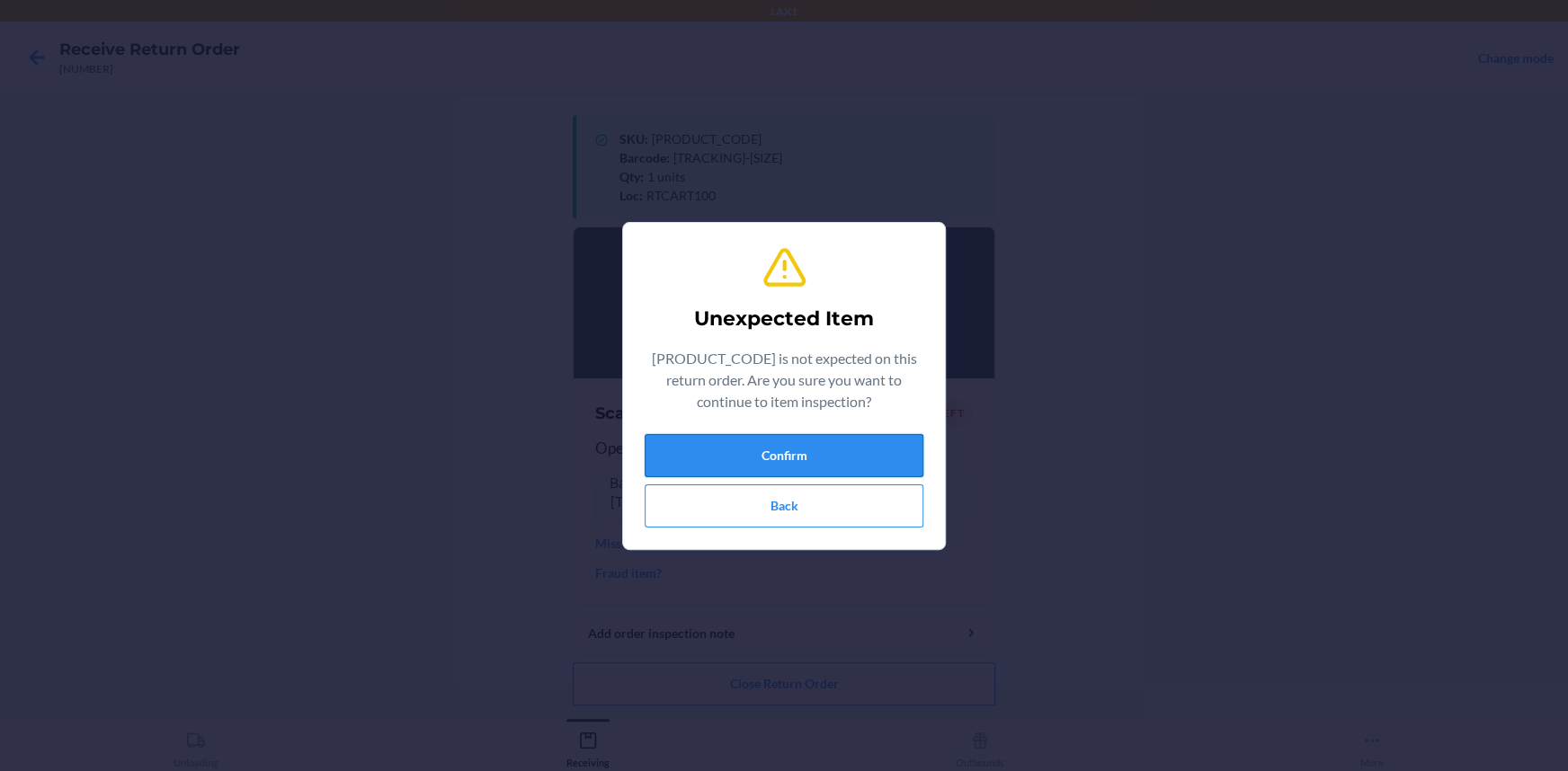 click on "Confirm" at bounding box center [784, 456] 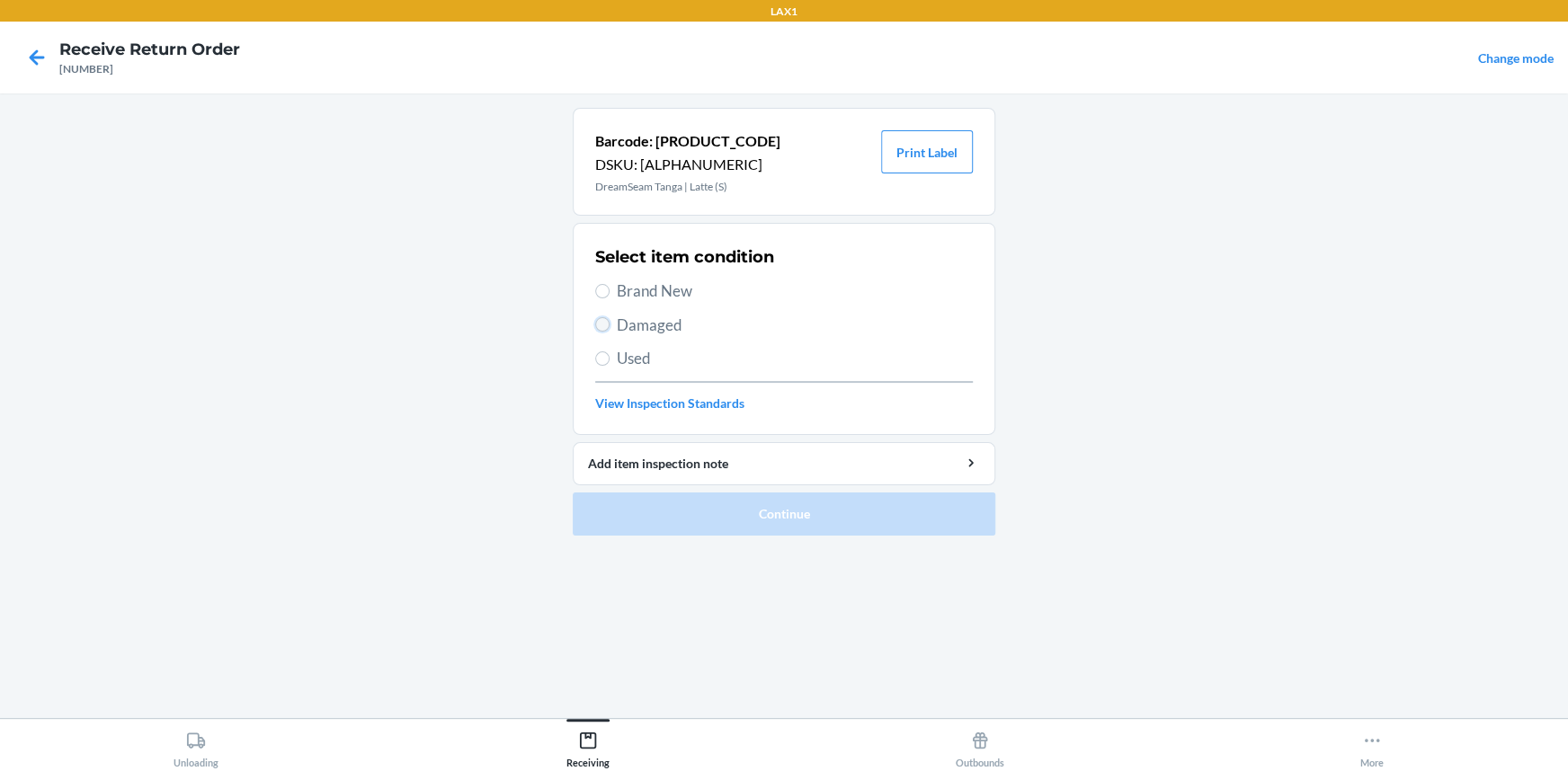 click on "Damaged" at bounding box center (602, 324) 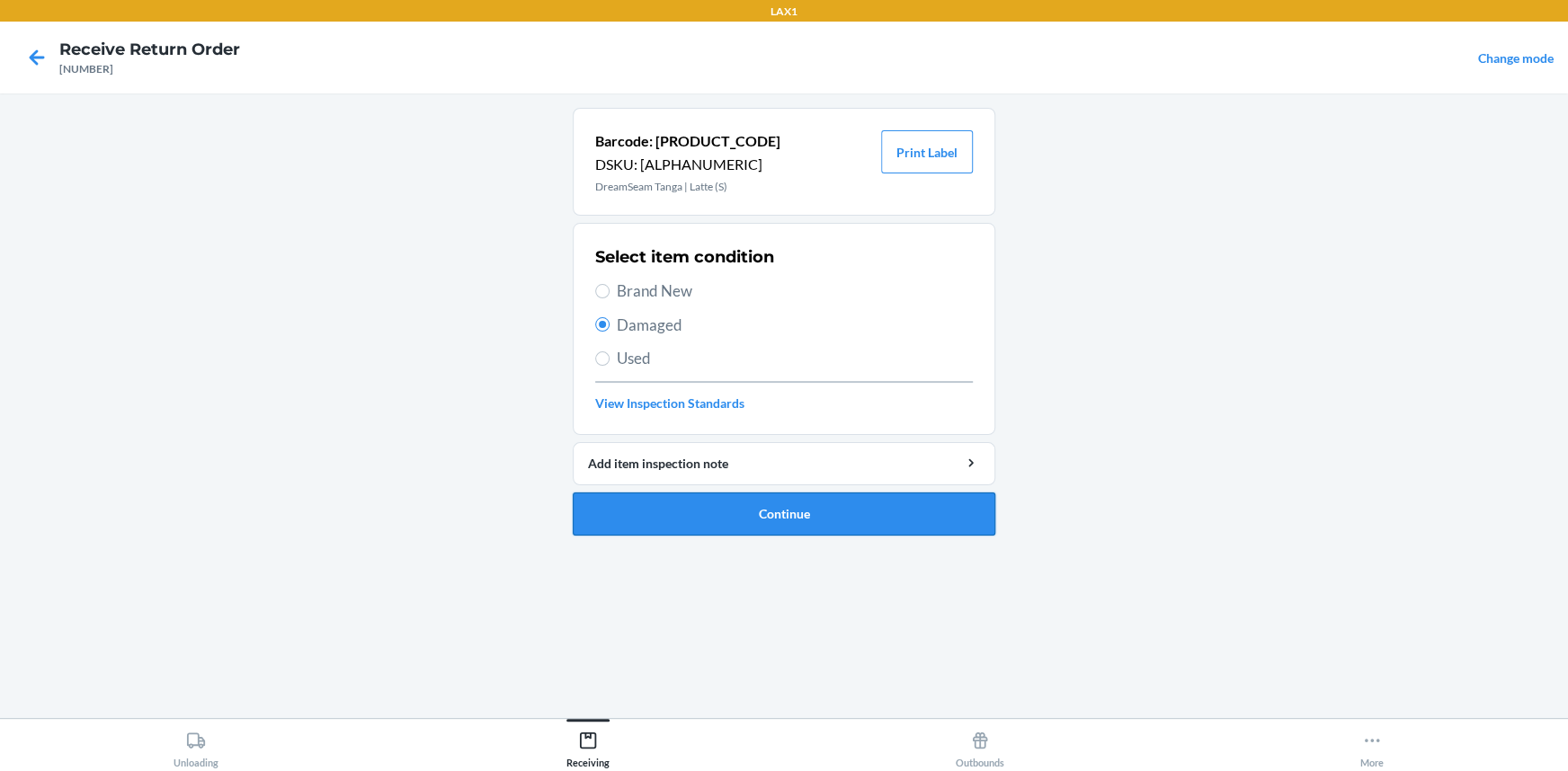 click on "Continue" at bounding box center (784, 514) 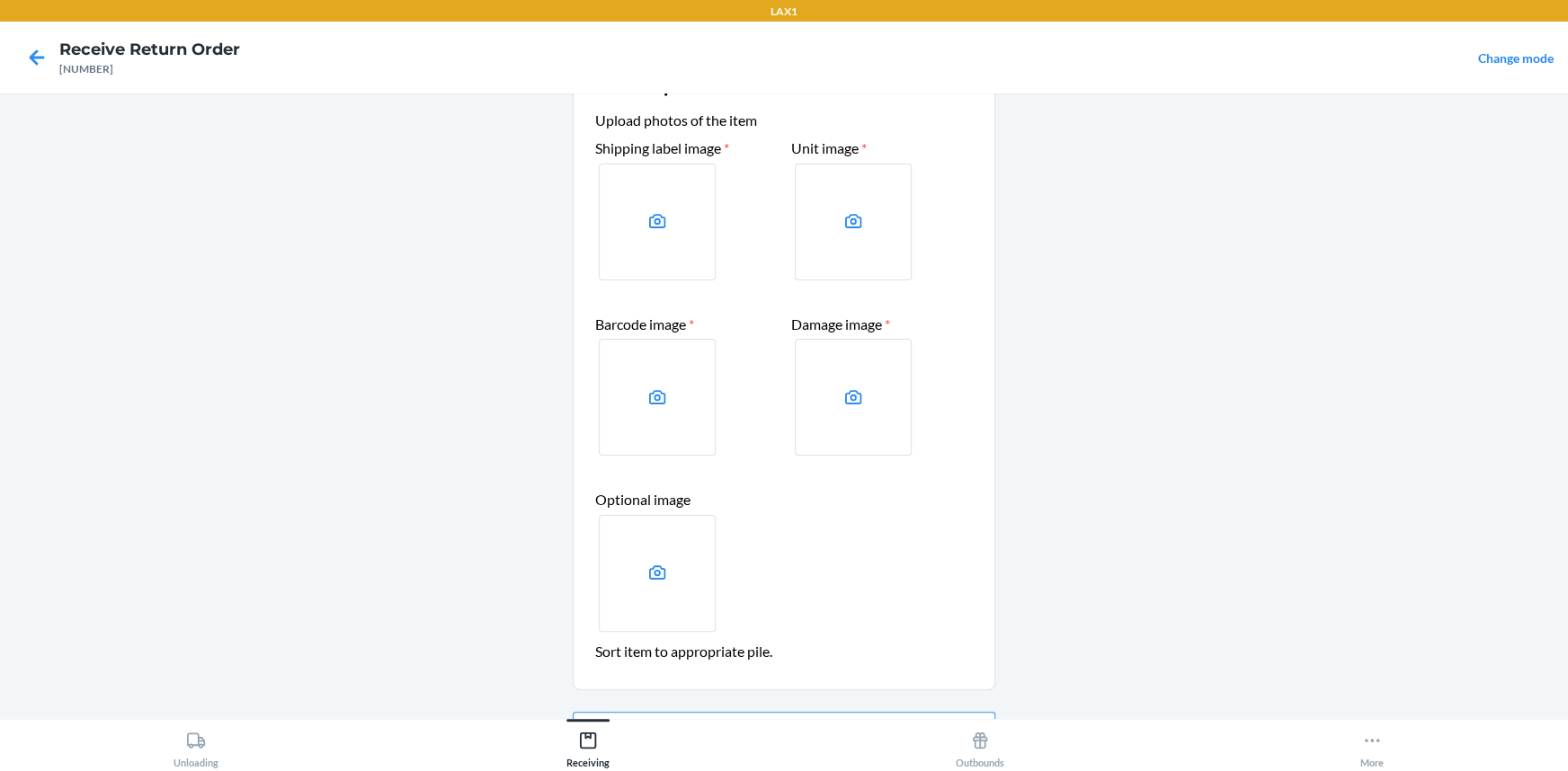 scroll, scrollTop: 163, scrollLeft: 0, axis: vertical 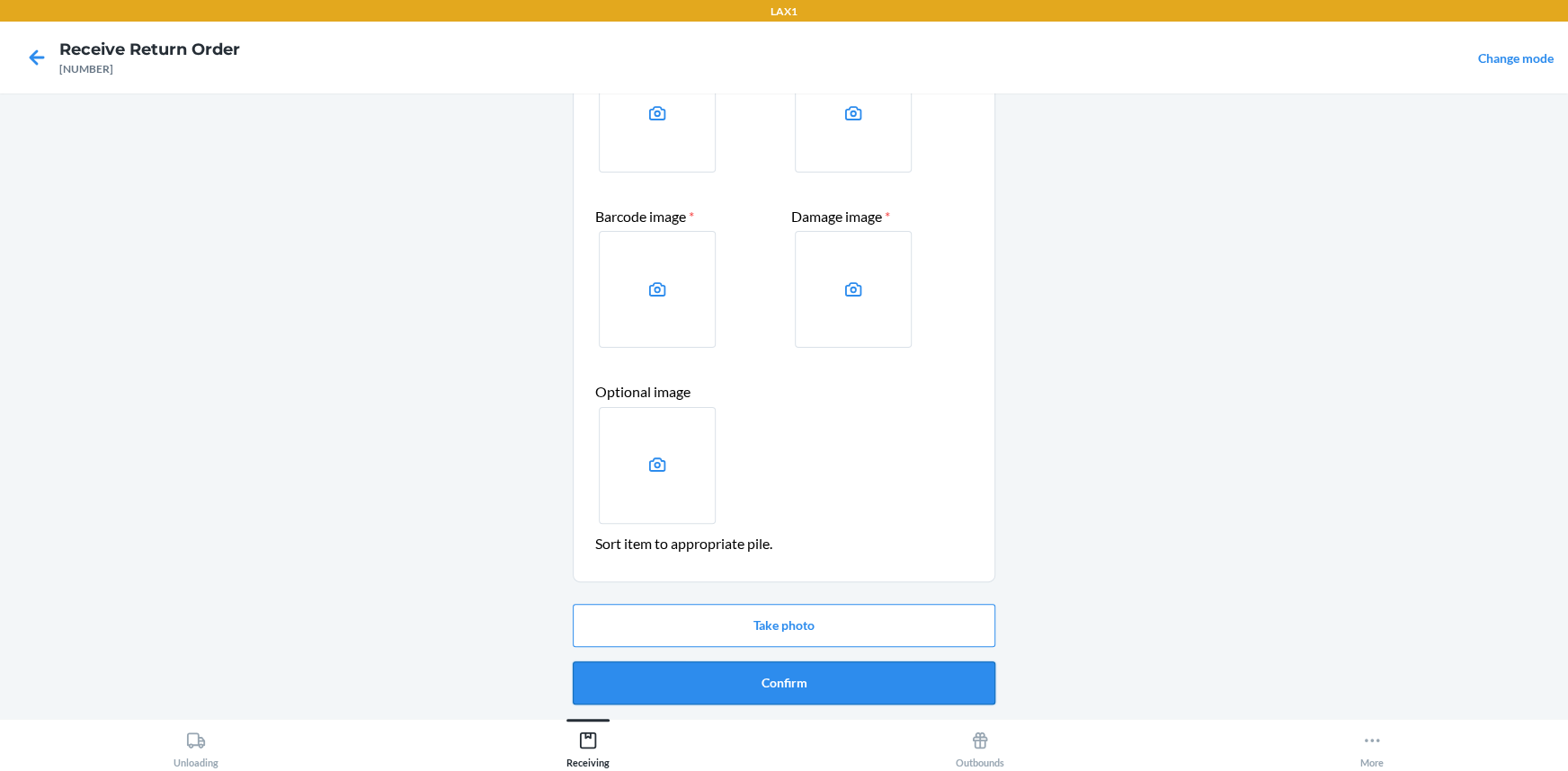 click on "Confirm" at bounding box center [784, 683] 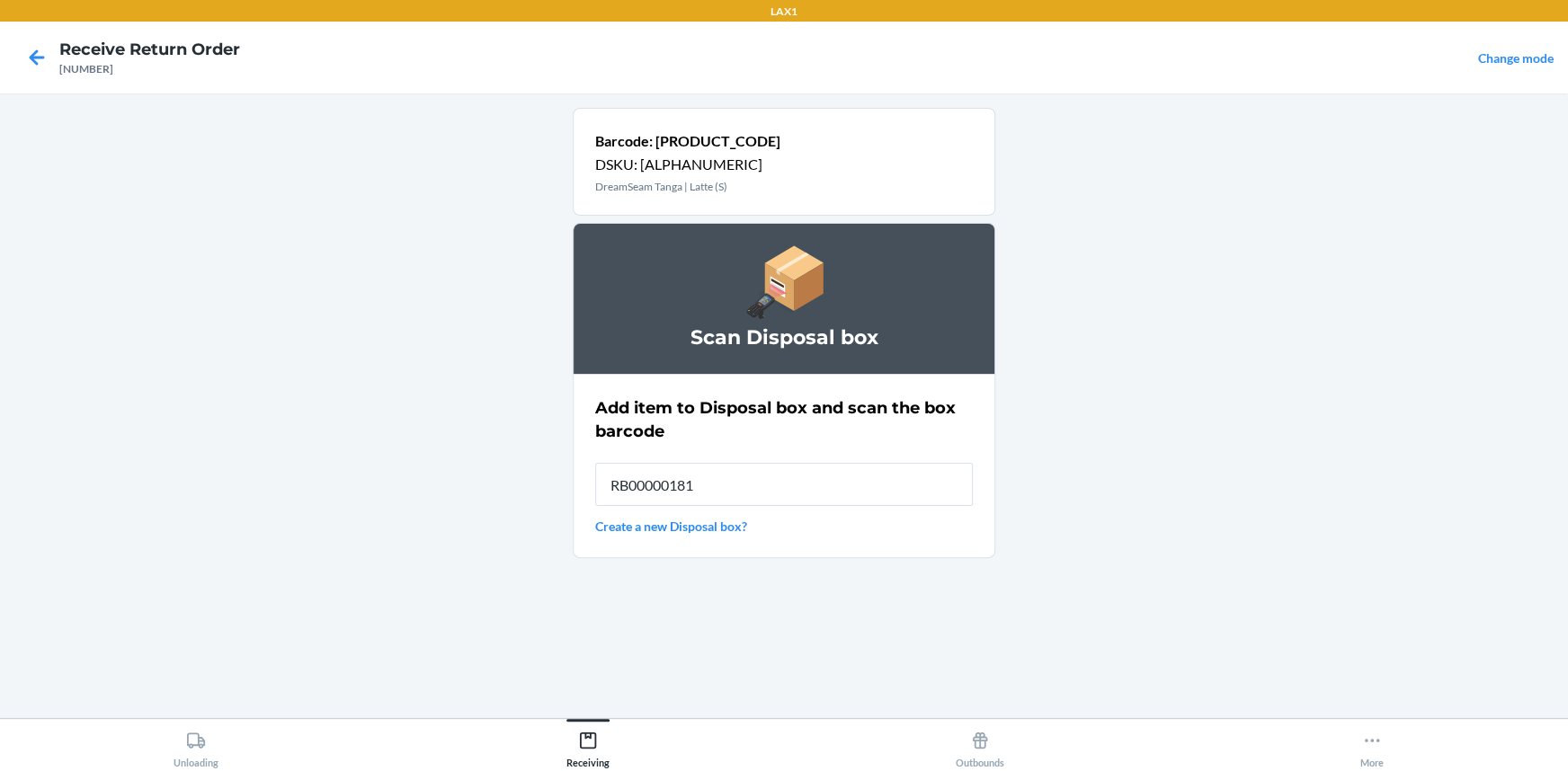 type on "RB000001815" 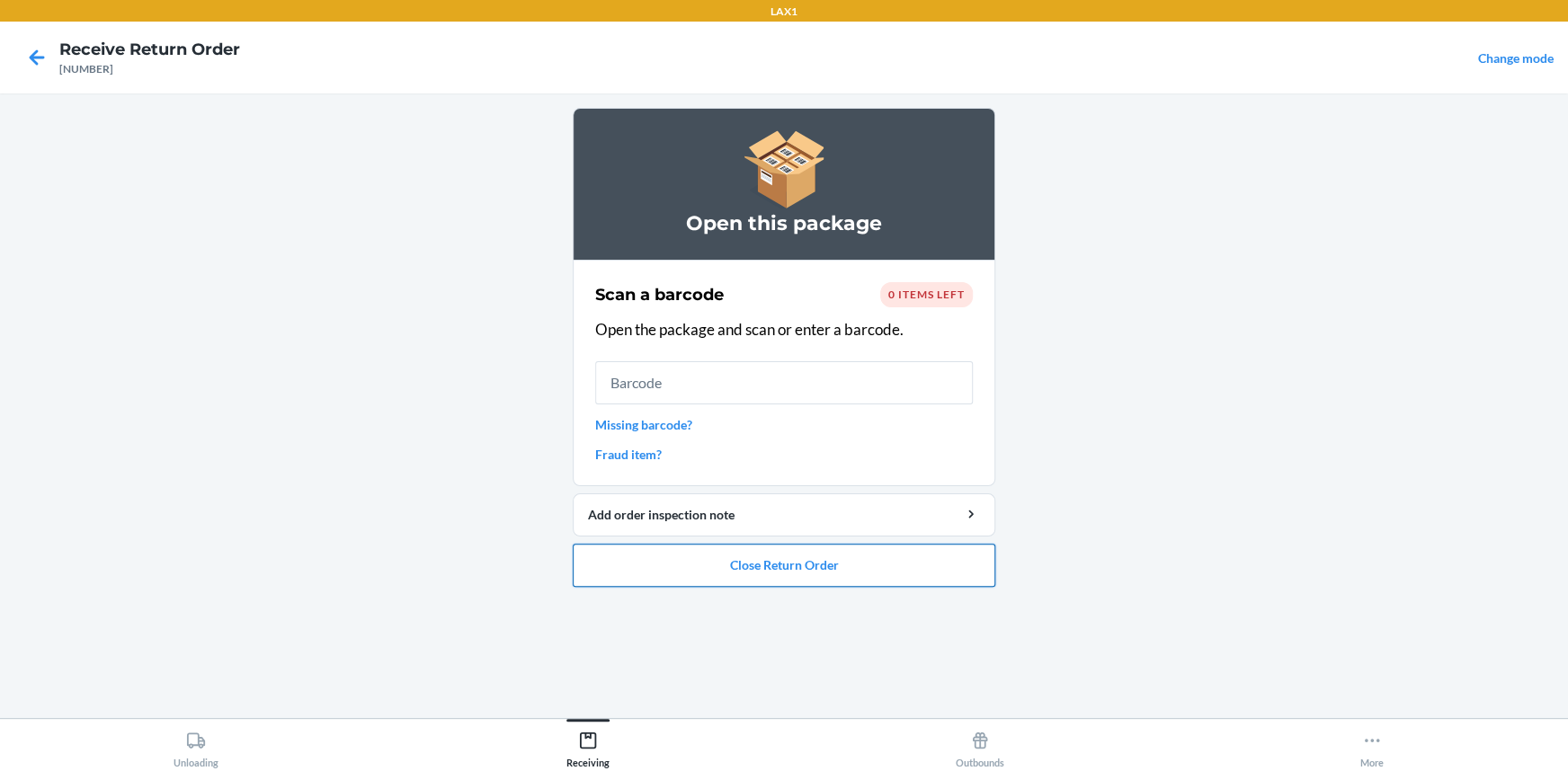 click on "Close Return Order" at bounding box center (784, 565) 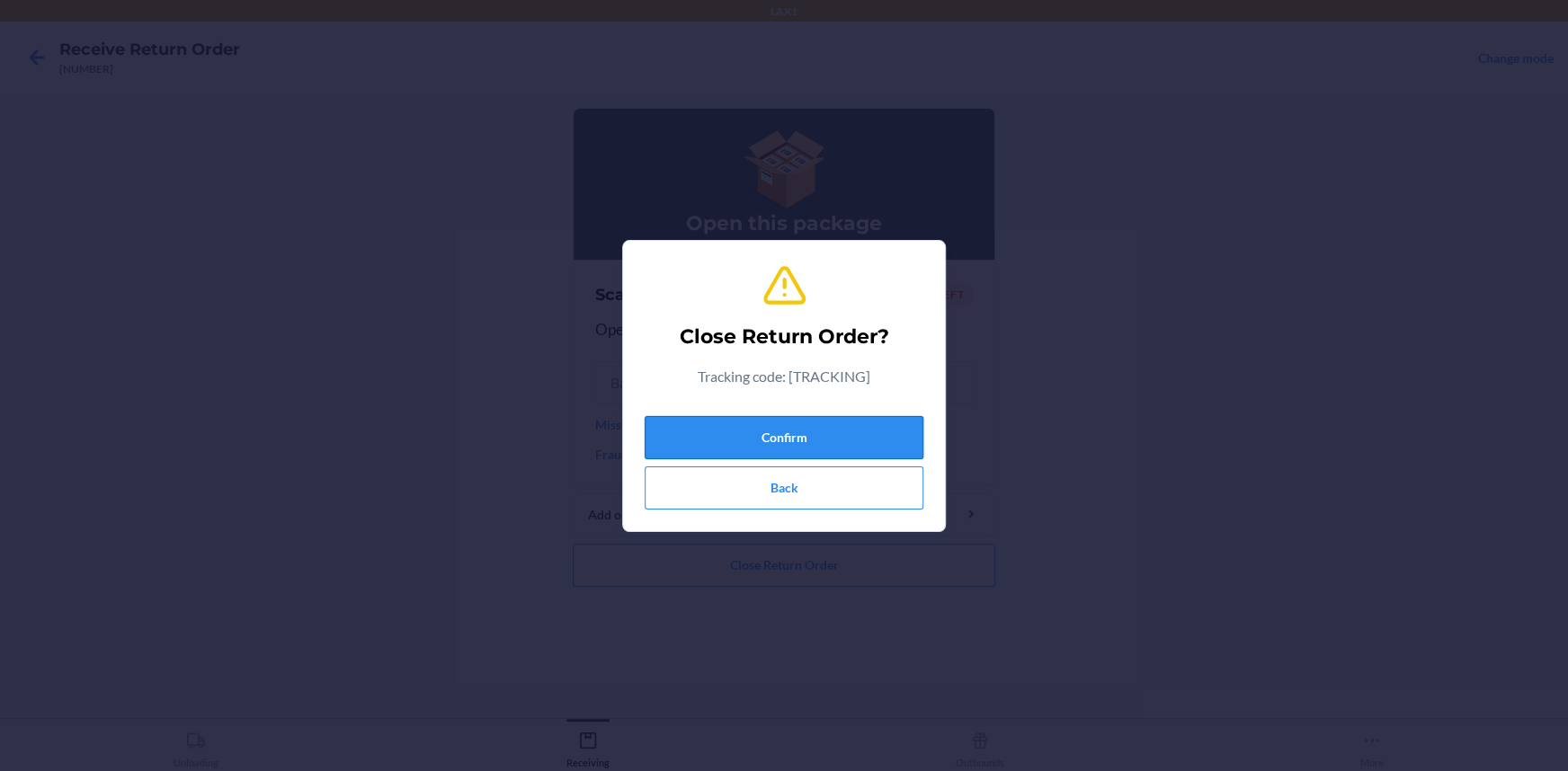 click on "Confirm" at bounding box center (784, 438) 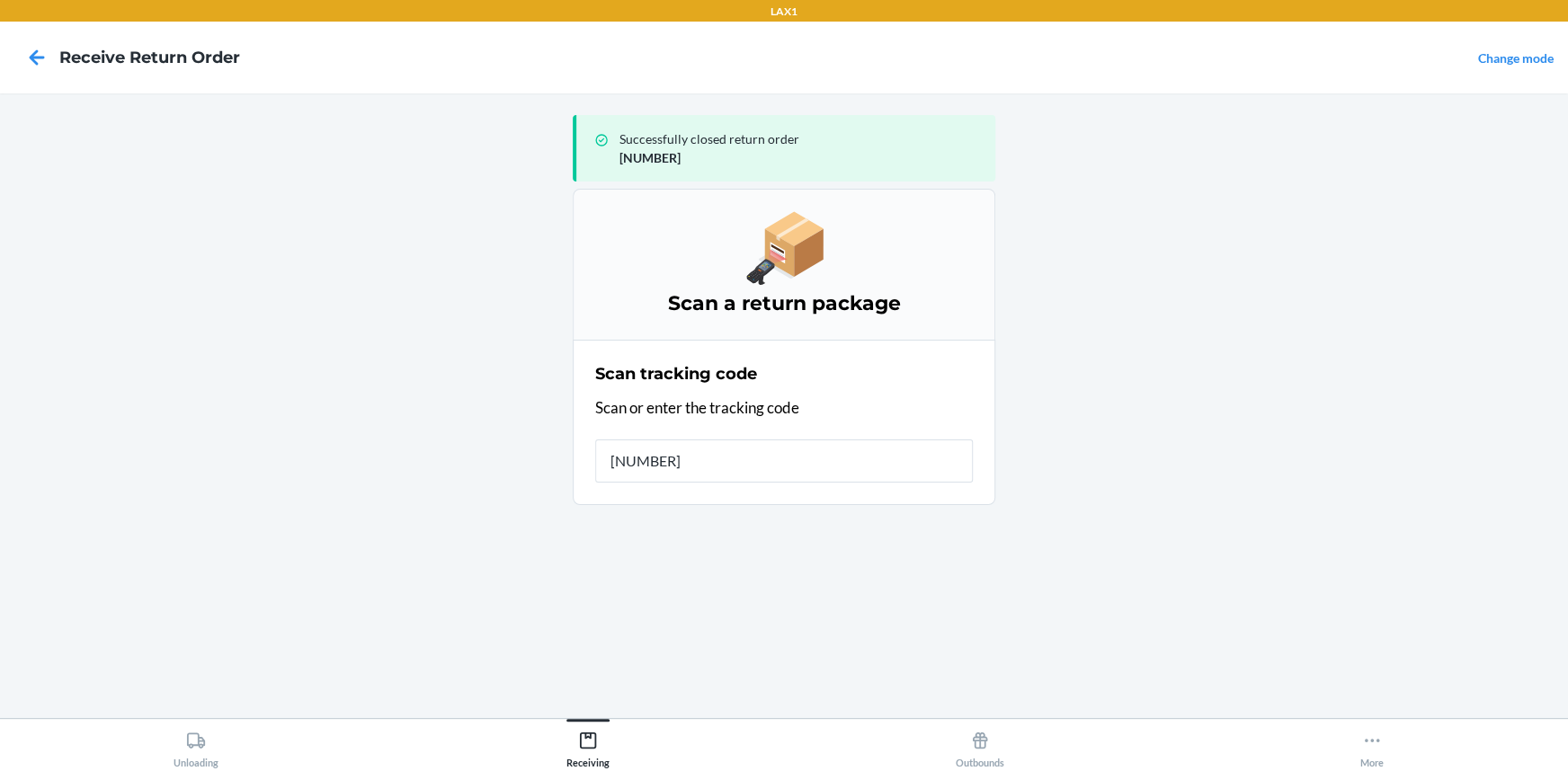 type on "[NUMBER]" 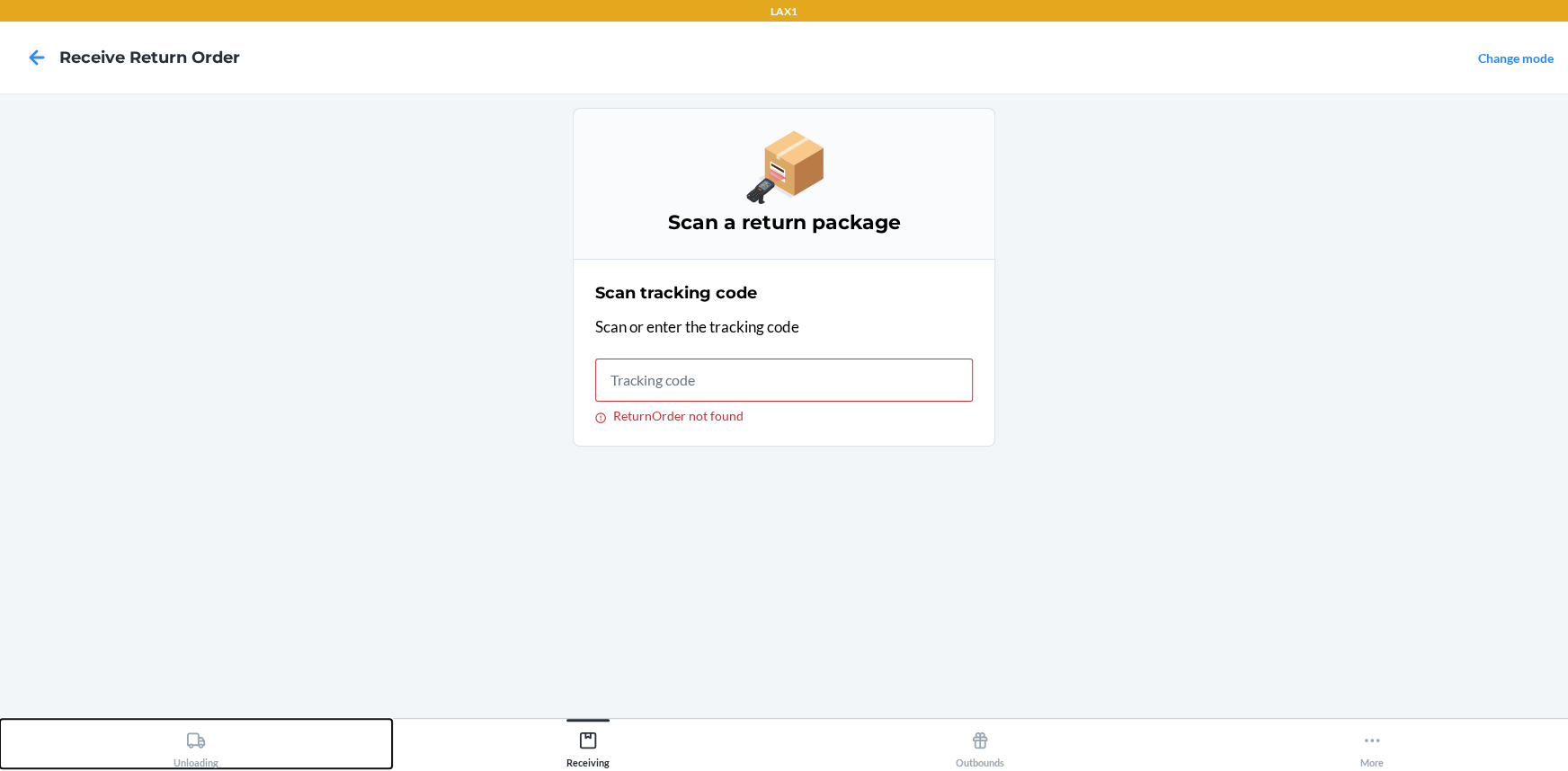 drag, startPoint x: 185, startPoint y: 746, endPoint x: 243, endPoint y: 678, distance: 89.37561 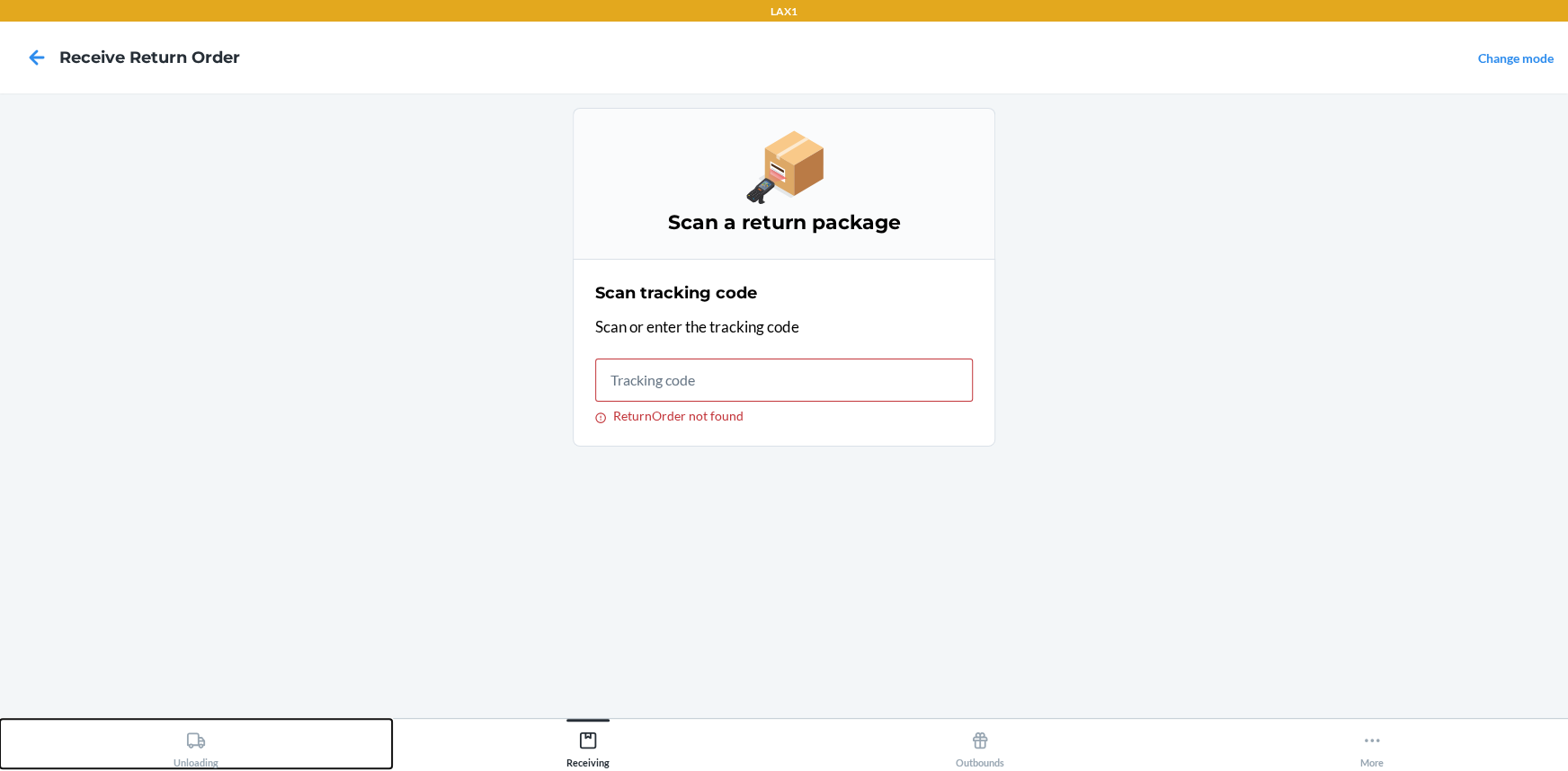 click 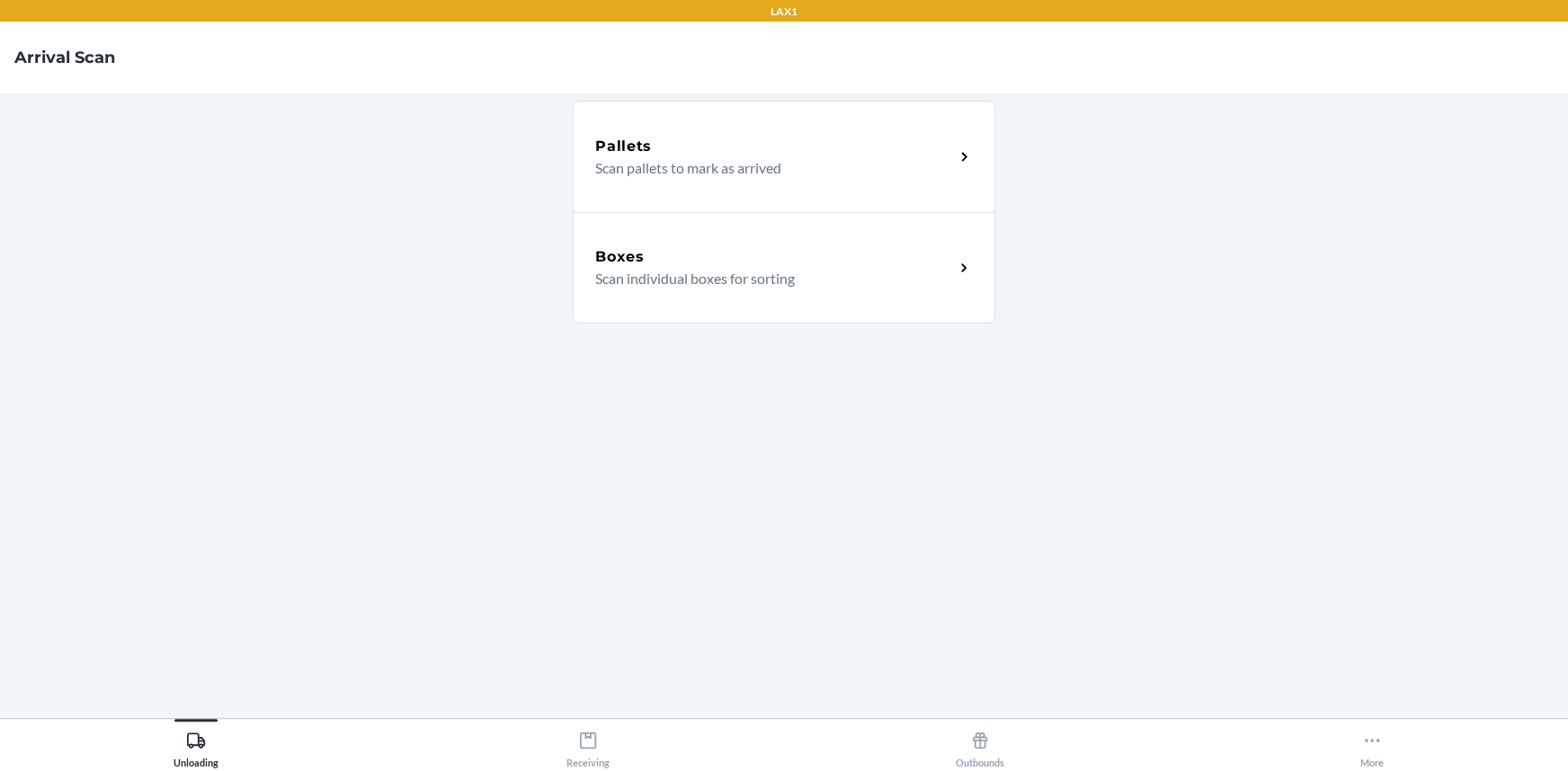 click on "Scan individual boxes for sorting" at bounding box center [767, 279] 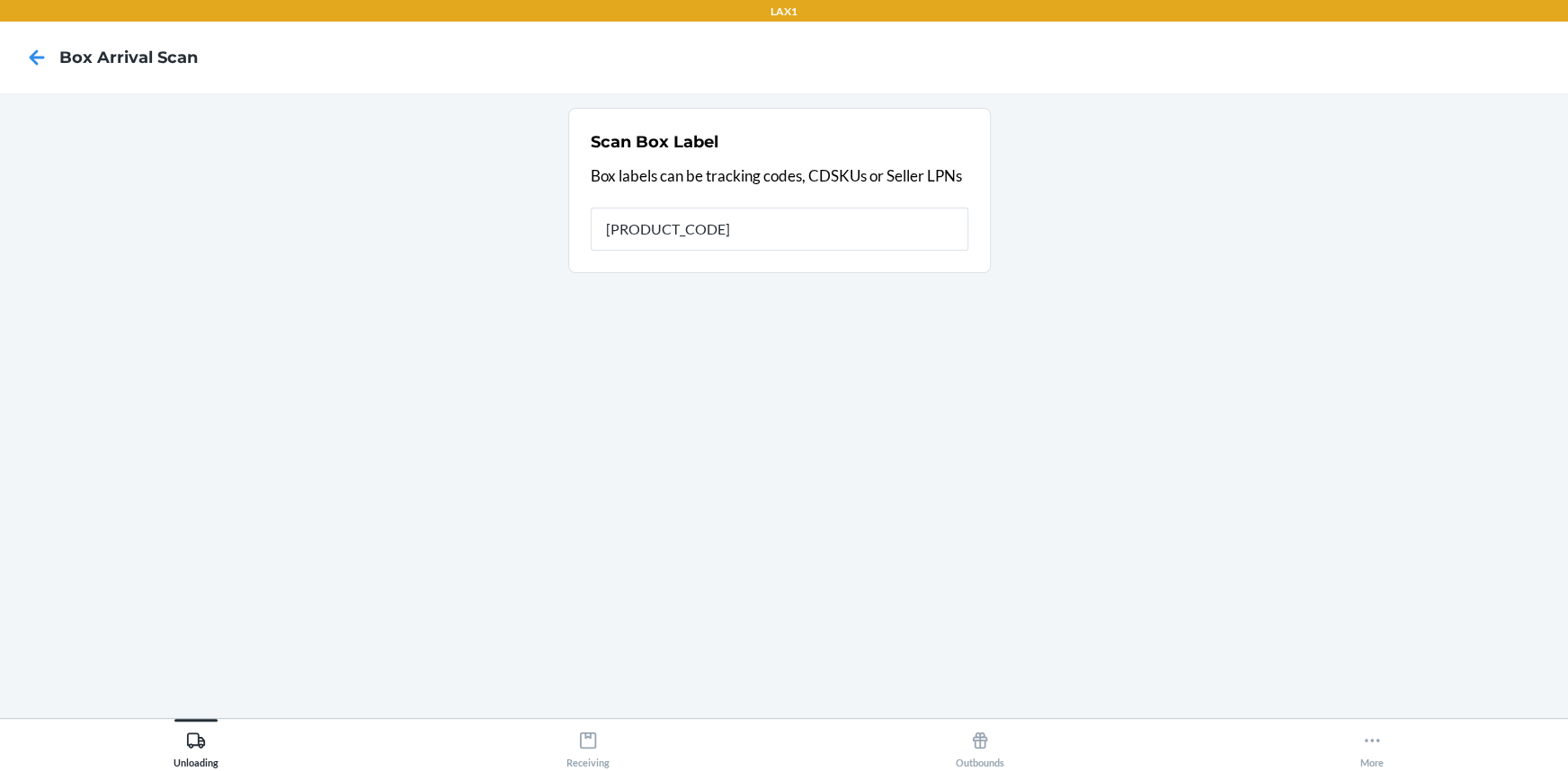 type on "[PRODUCT_CODE]" 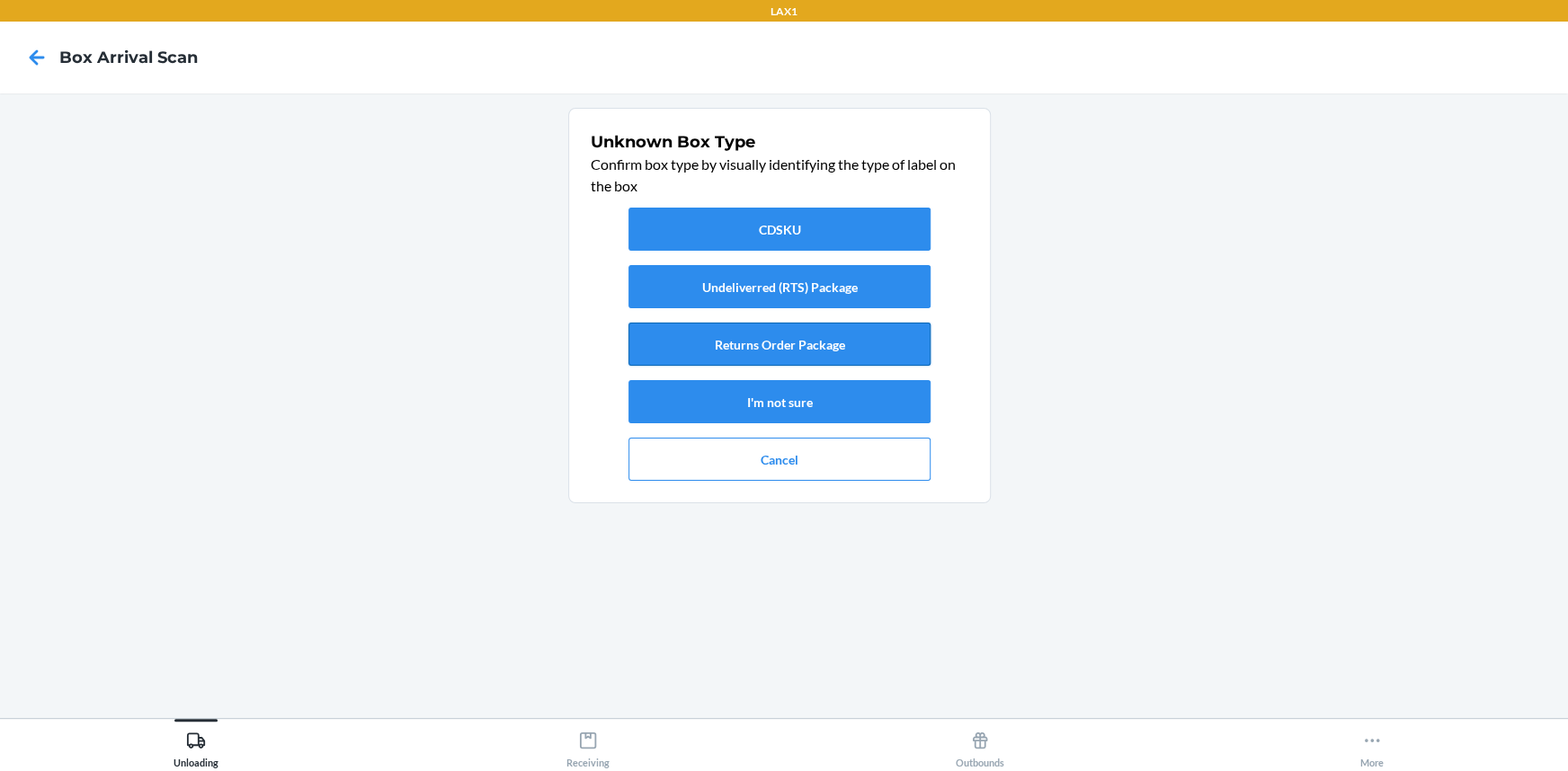 click on "Returns Order Package" at bounding box center (780, 344) 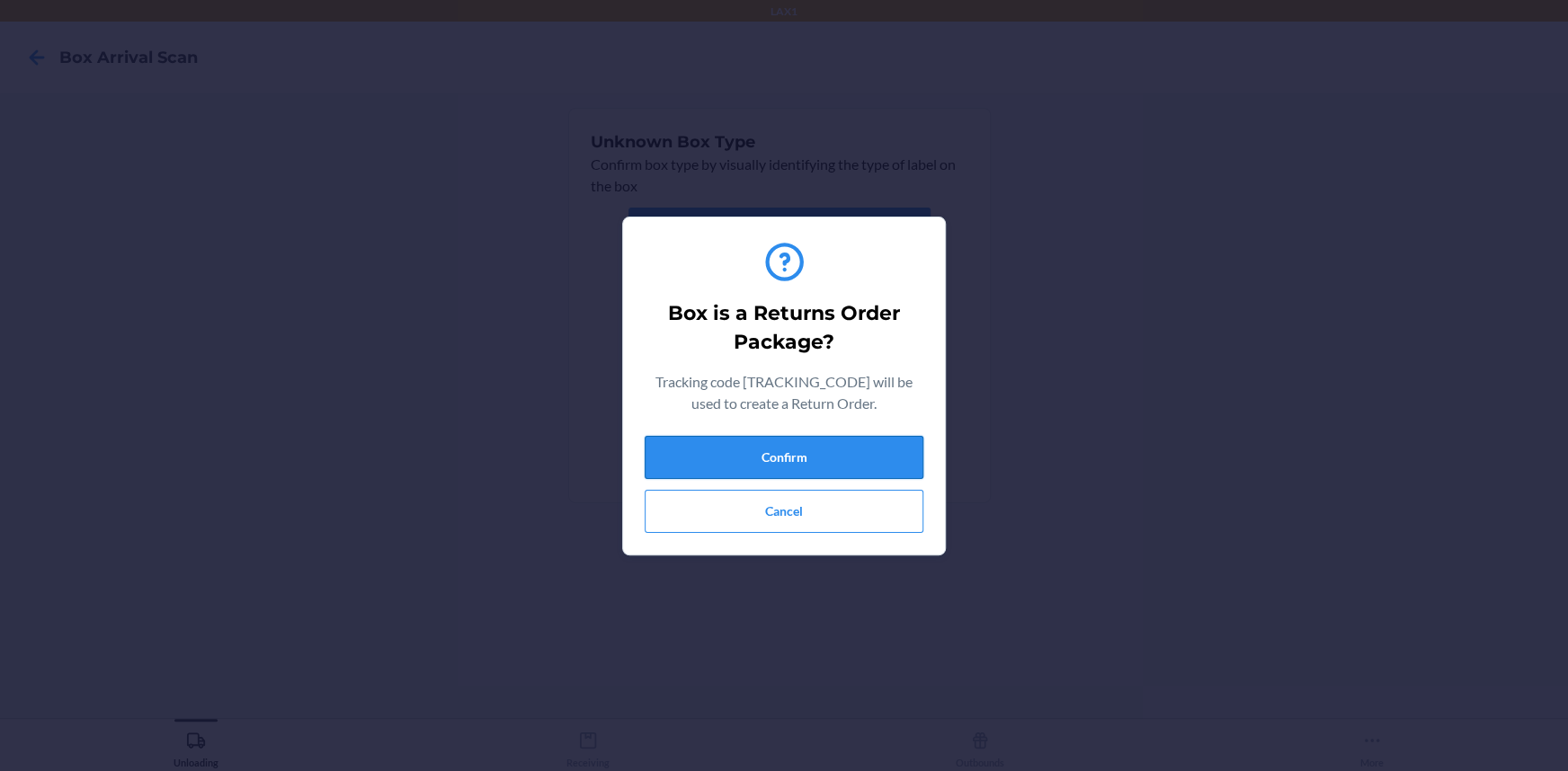 click on "Confirm" at bounding box center (784, 457) 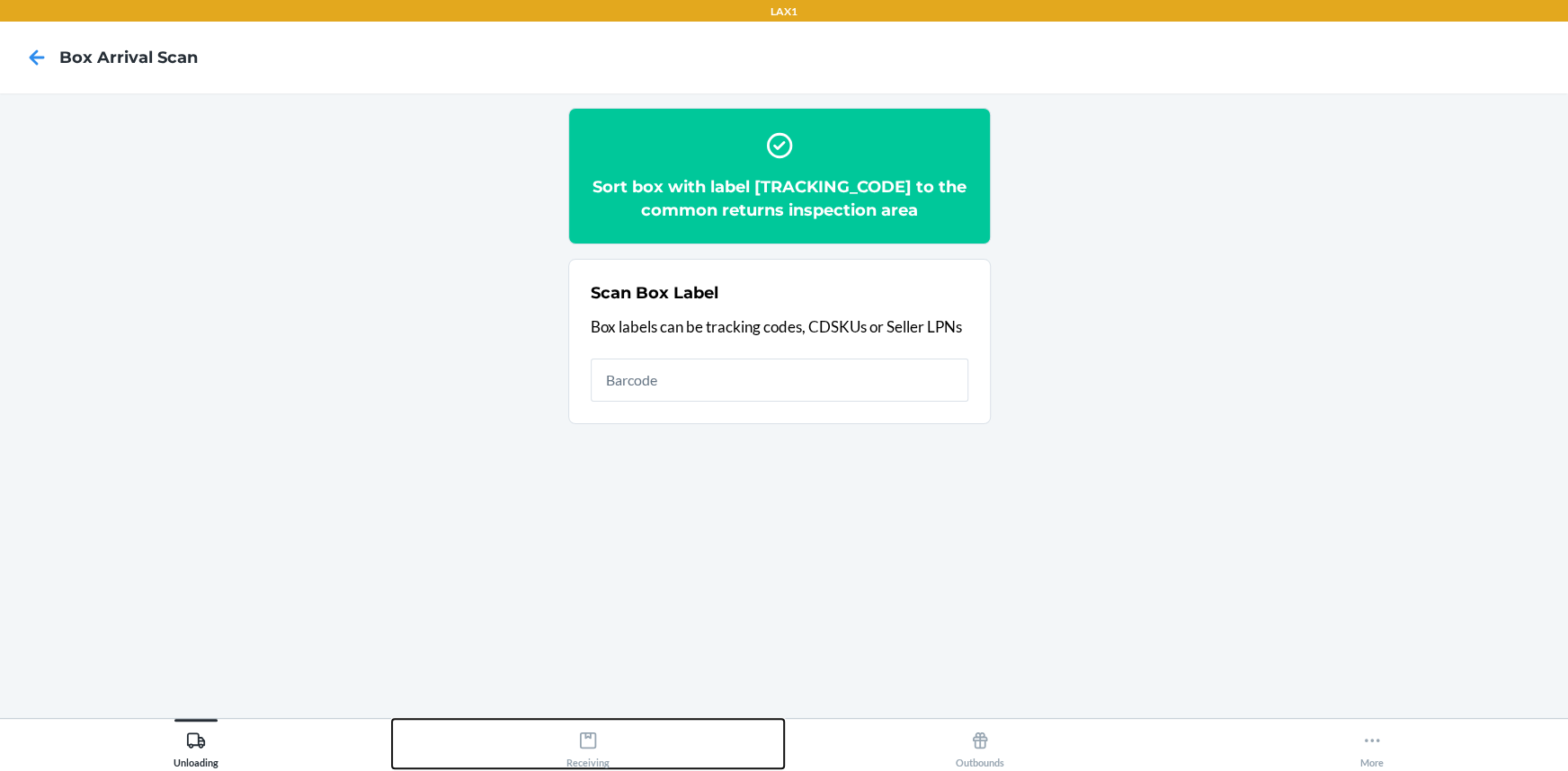 drag, startPoint x: 590, startPoint y: 737, endPoint x: 599, endPoint y: 719, distance: 20.12461 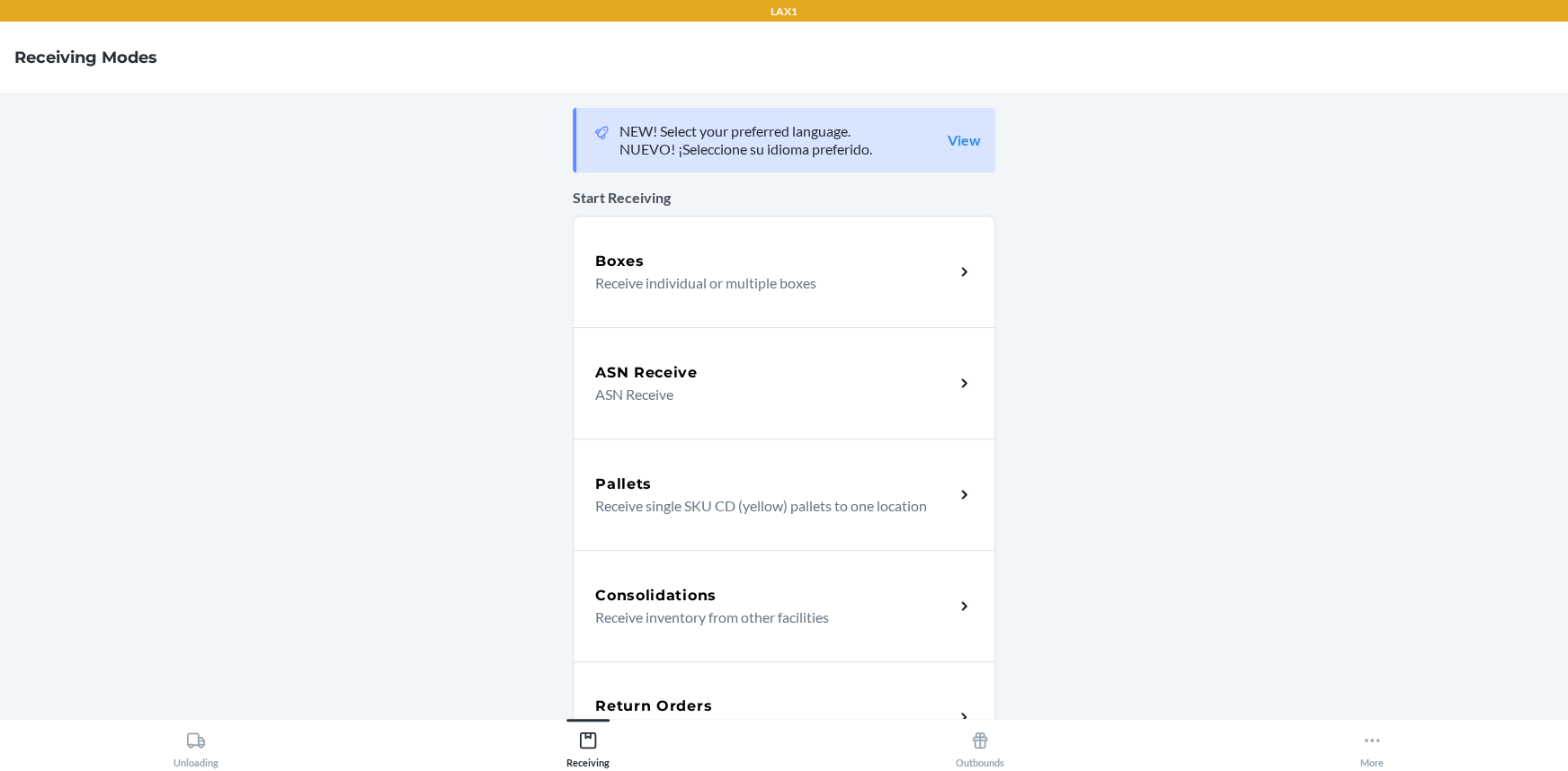 click on "Return Orders Receive return order package items" at bounding box center (784, 717) 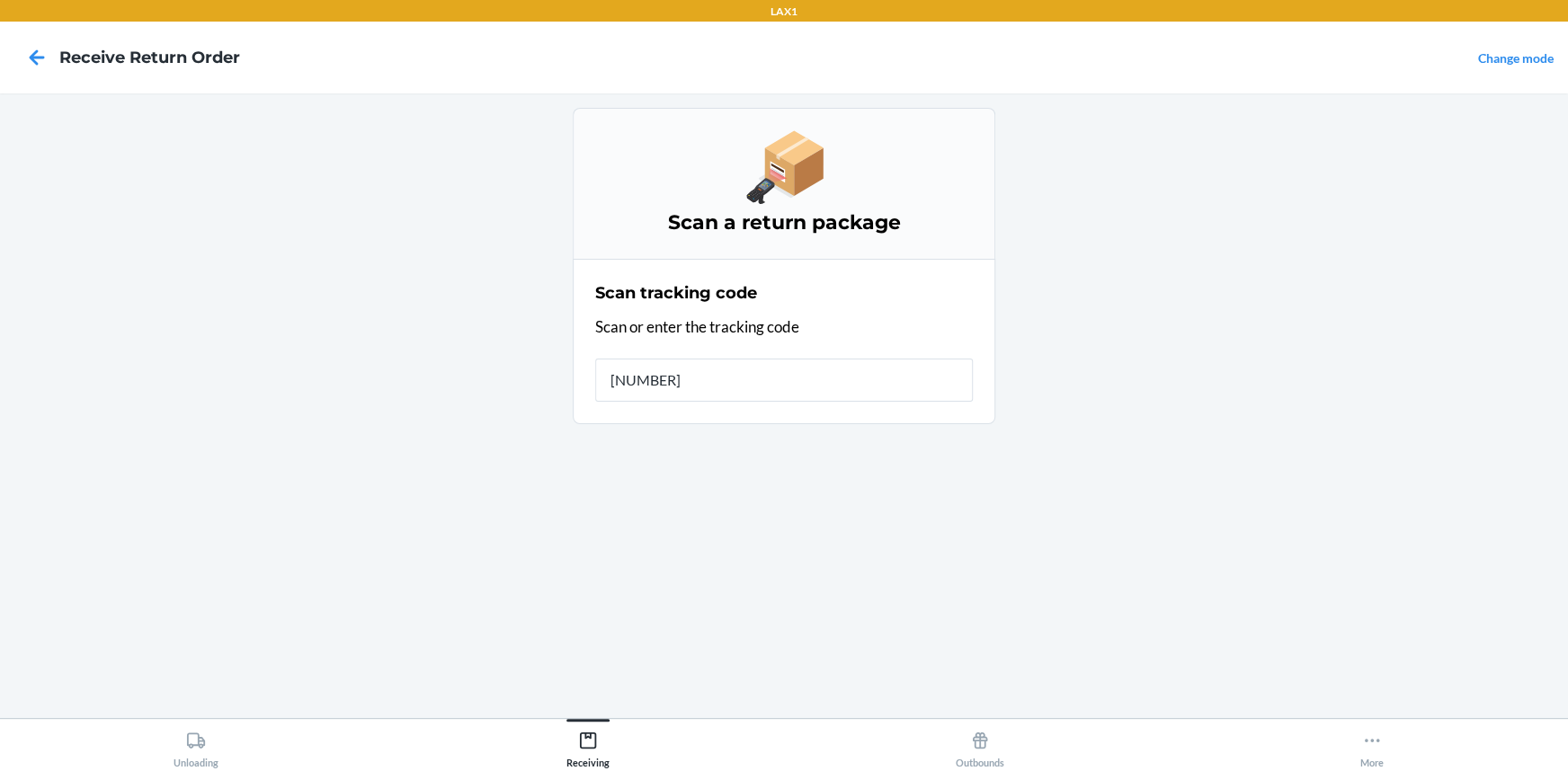 type on "[TRACKING]" 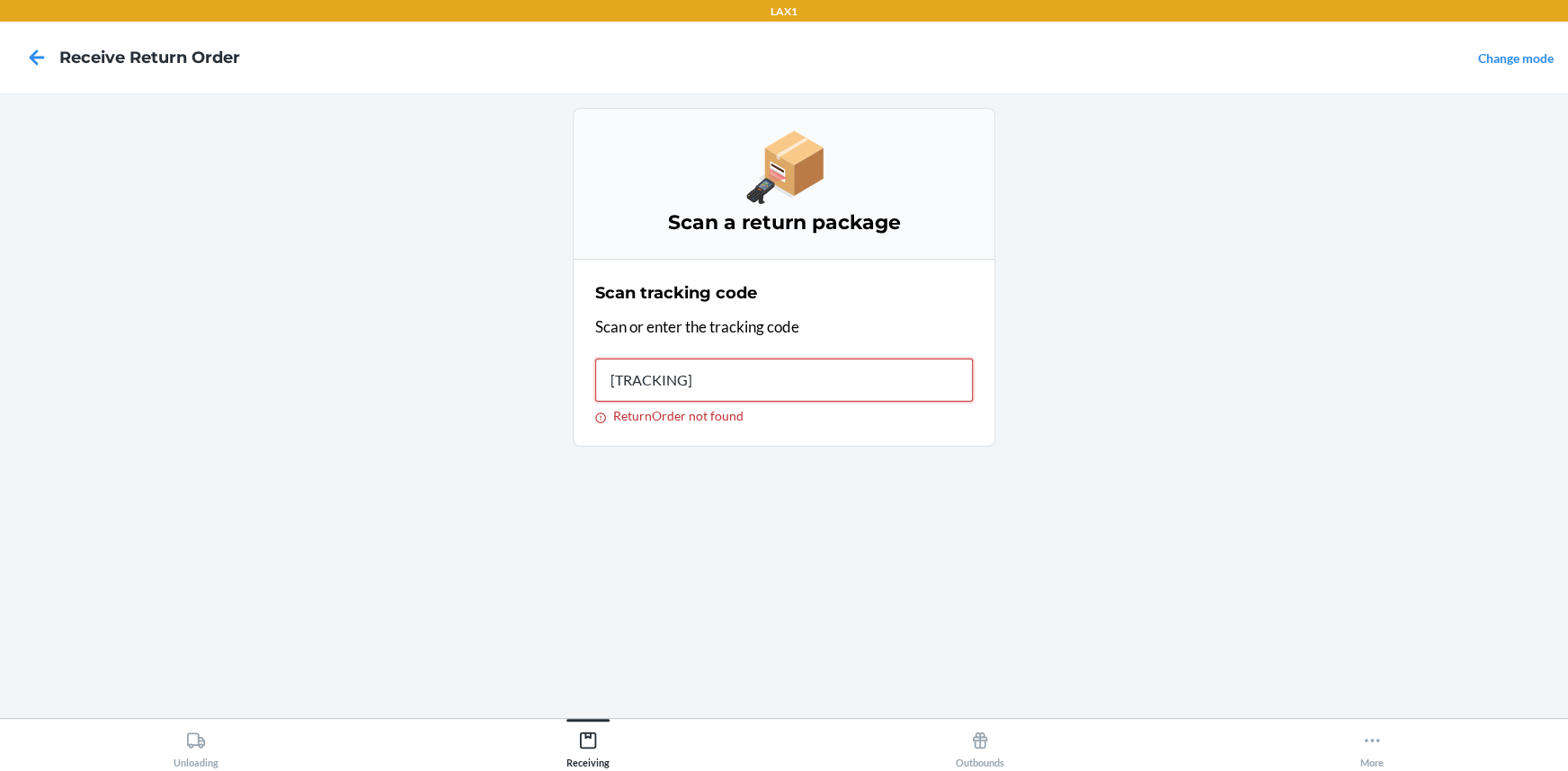 type on "[TRACKING_CODE]" 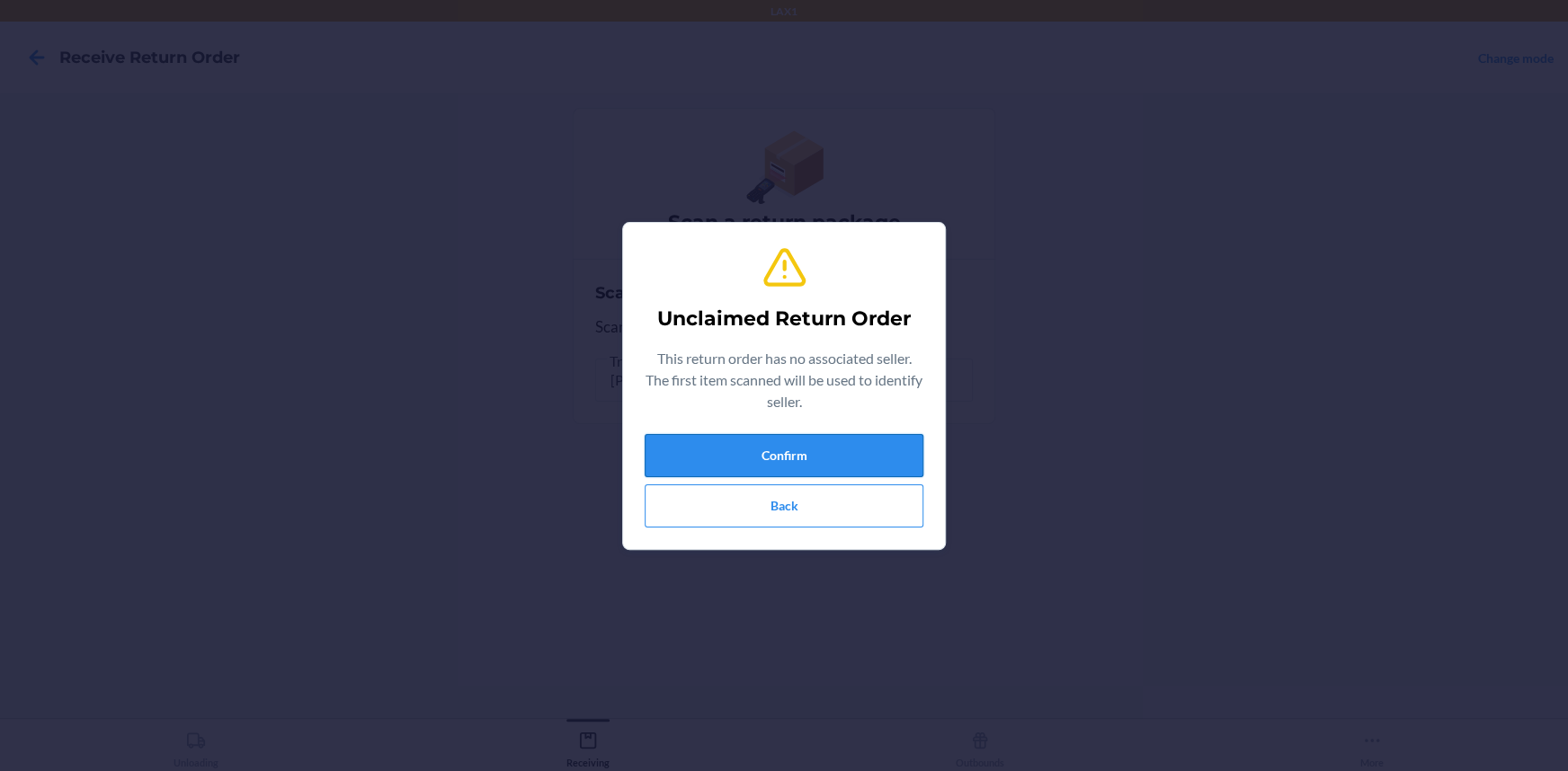 click on "Confirm" at bounding box center (784, 456) 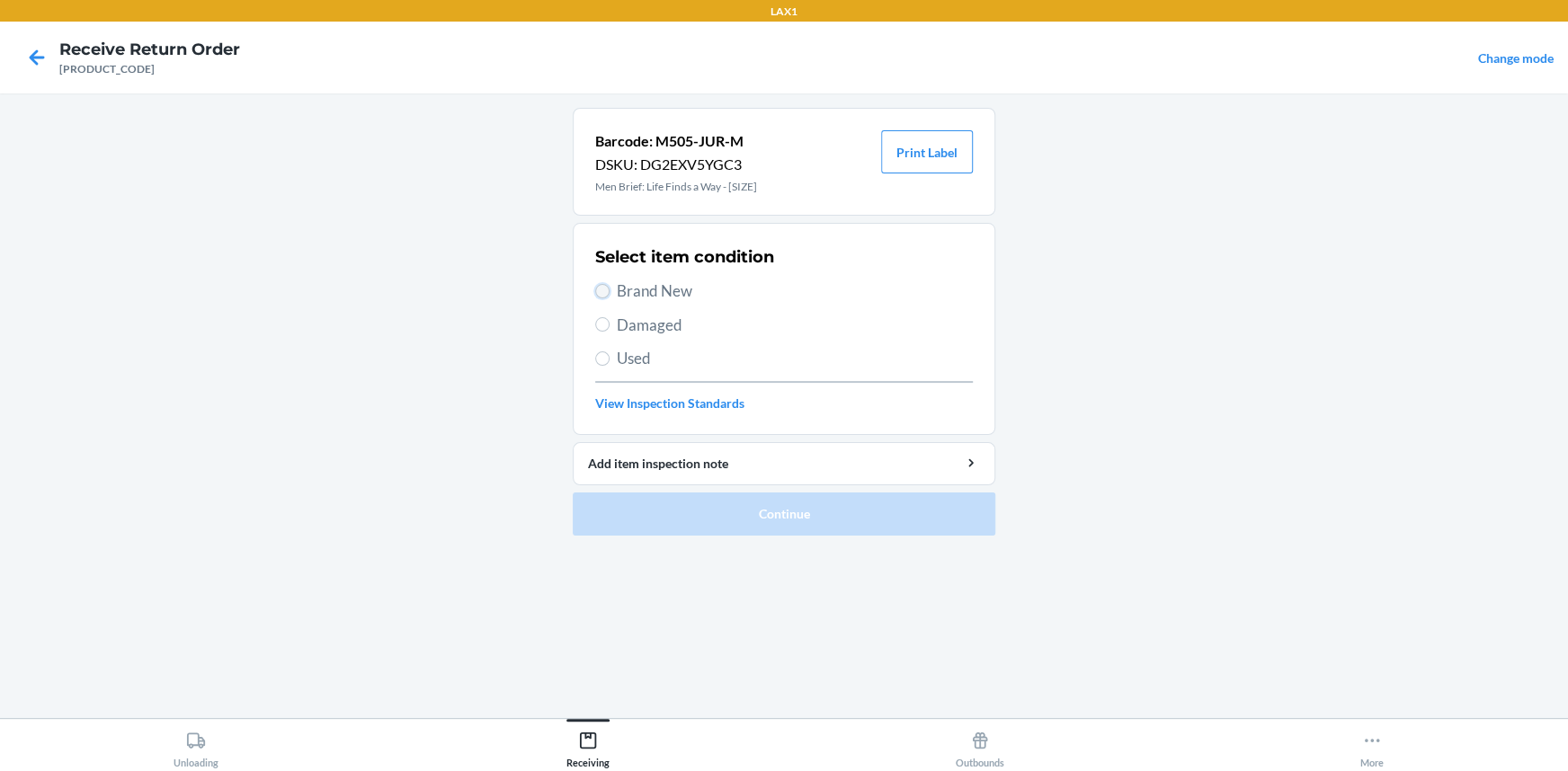 click on "Brand New" at bounding box center [602, 291] 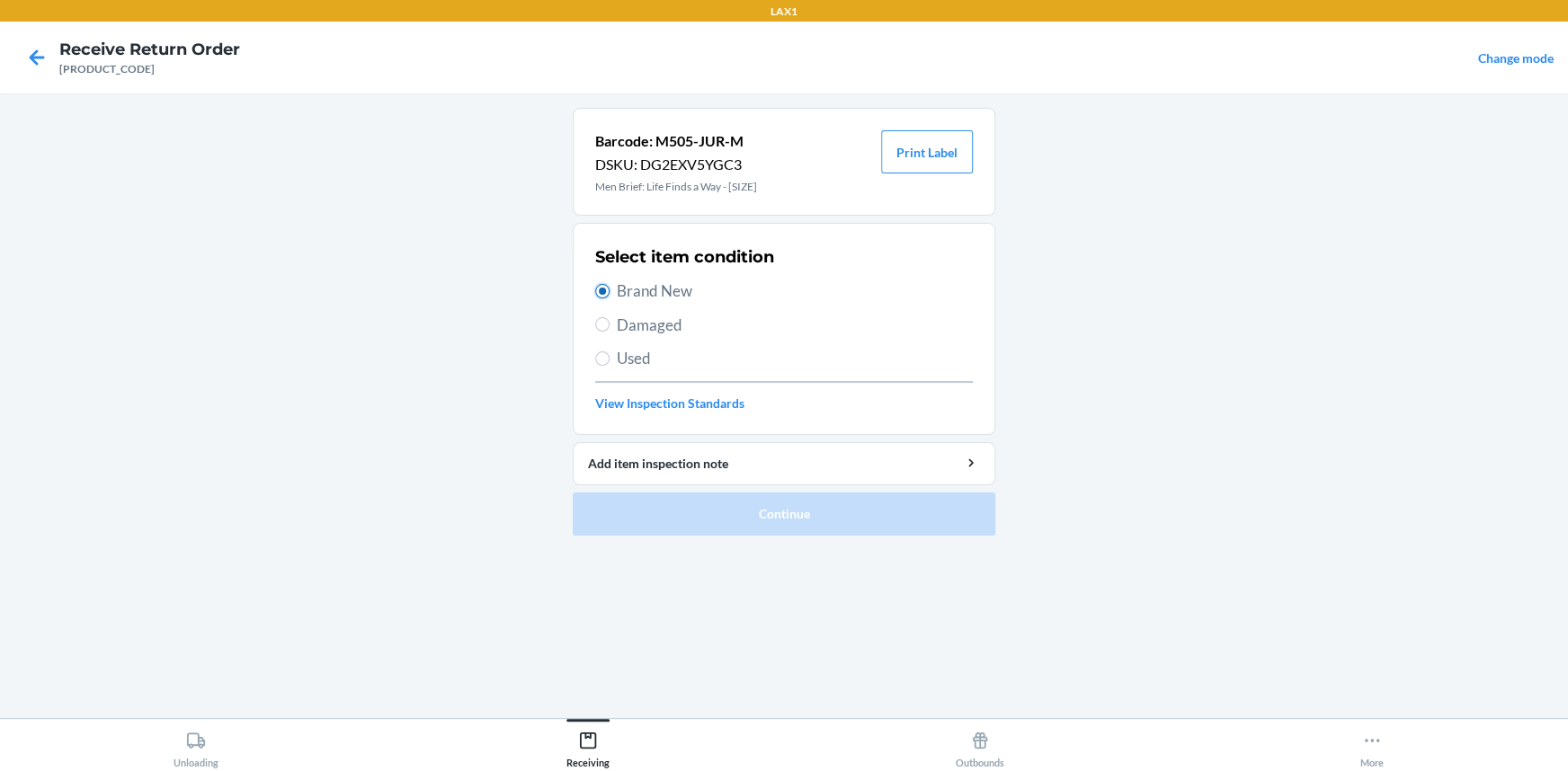 radio on "true" 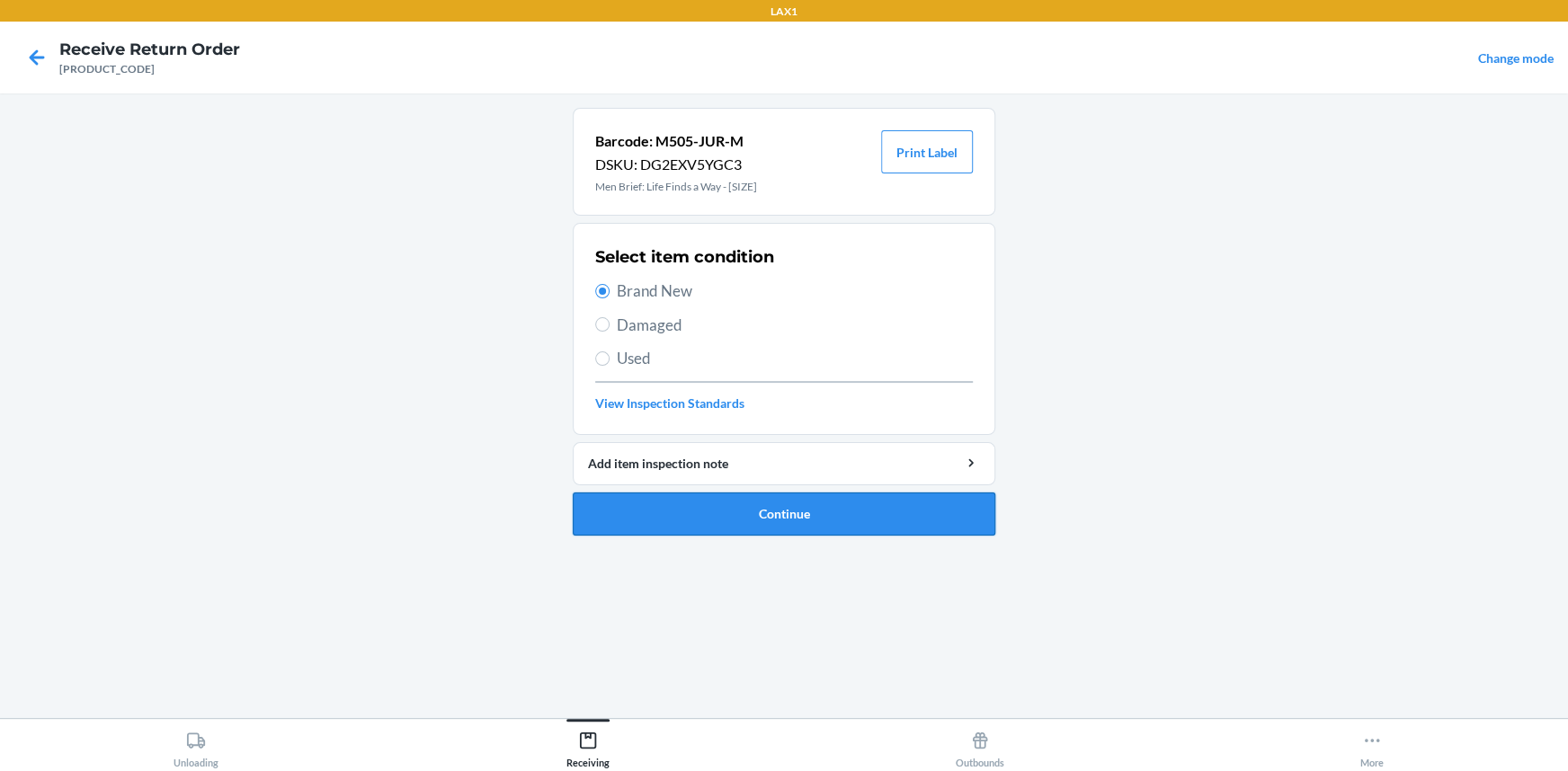 click on "Continue" at bounding box center [784, 514] 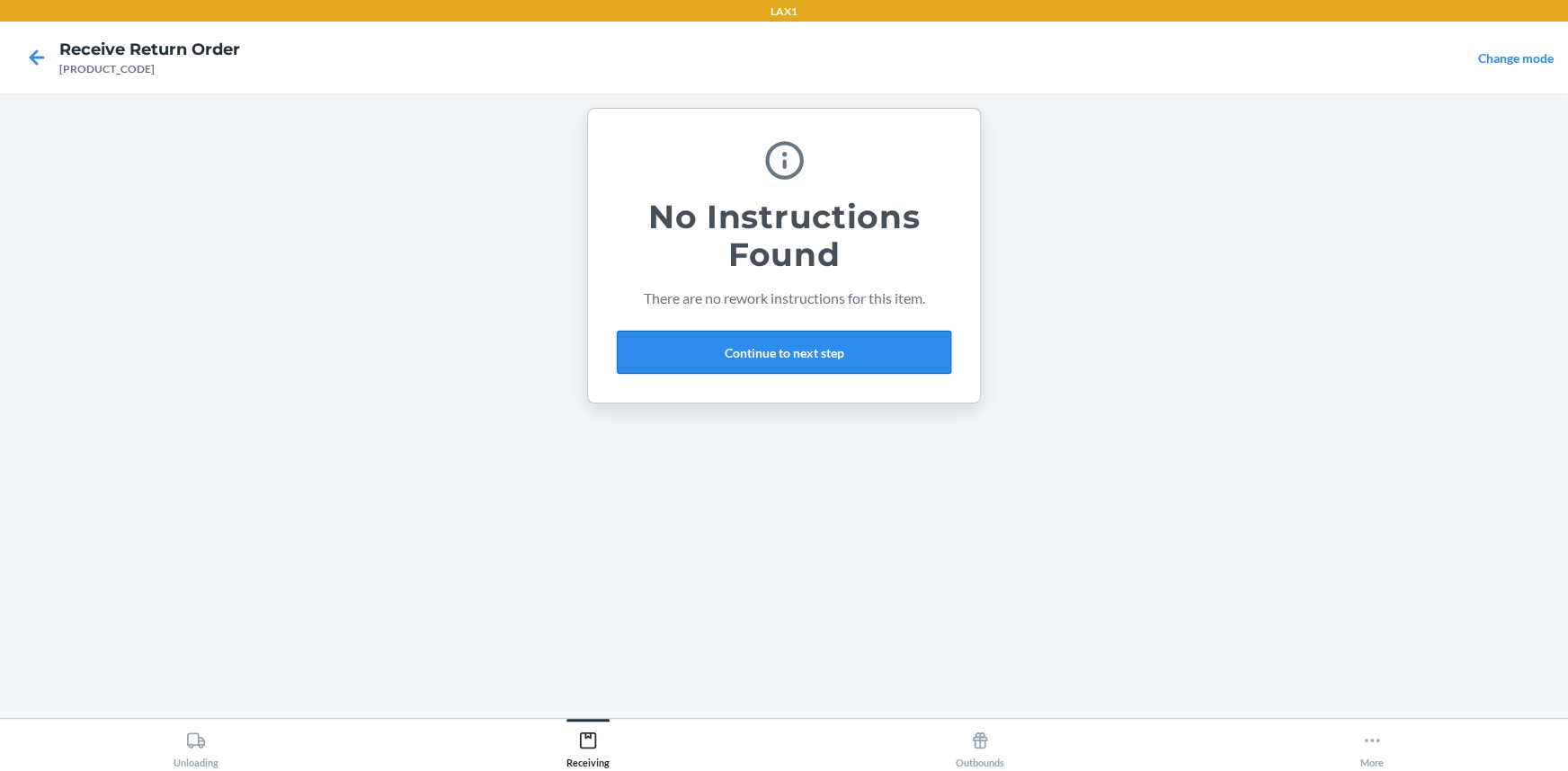click on "Continue to next step" at bounding box center [784, 352] 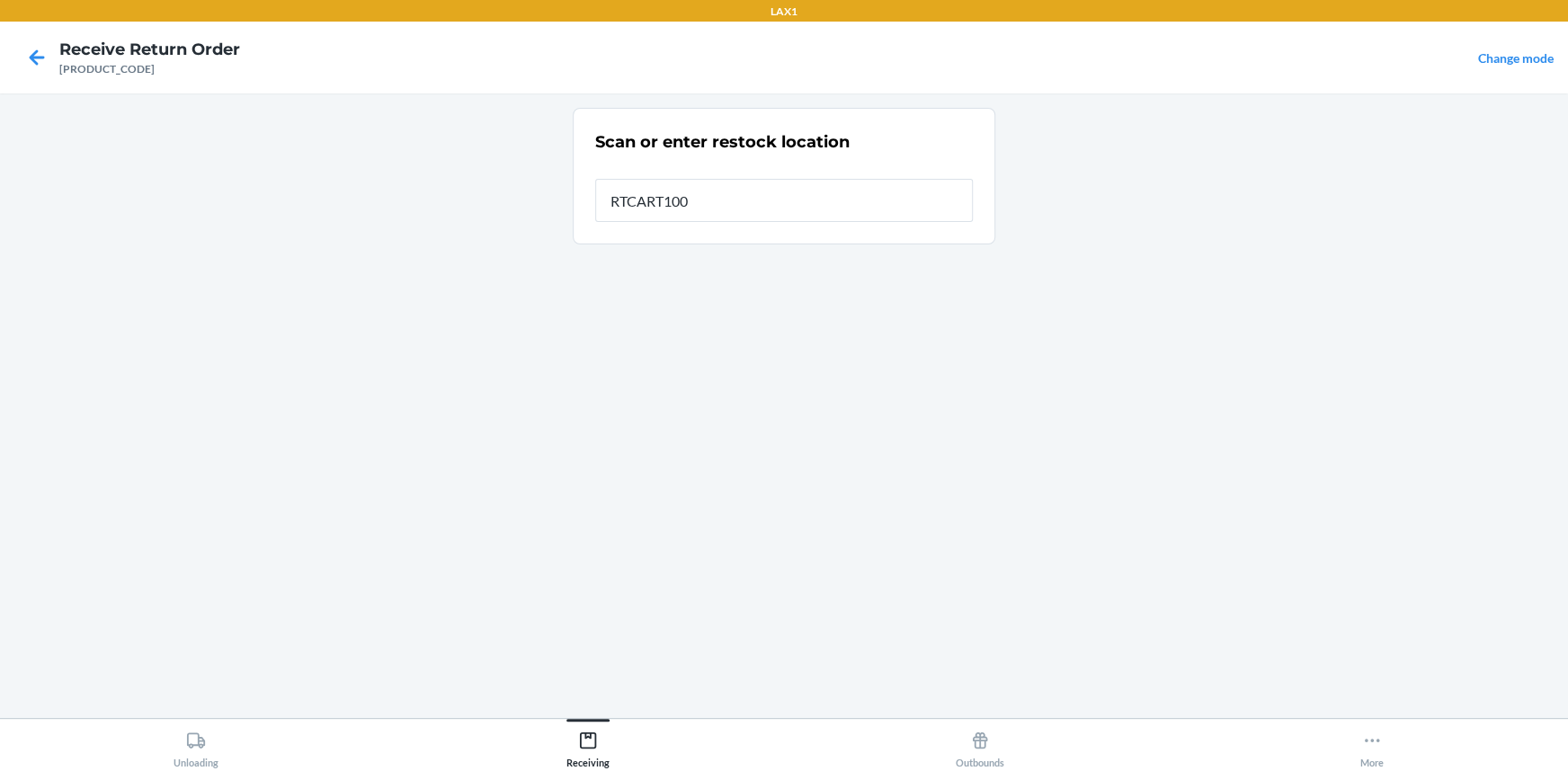 type on "RTCART100" 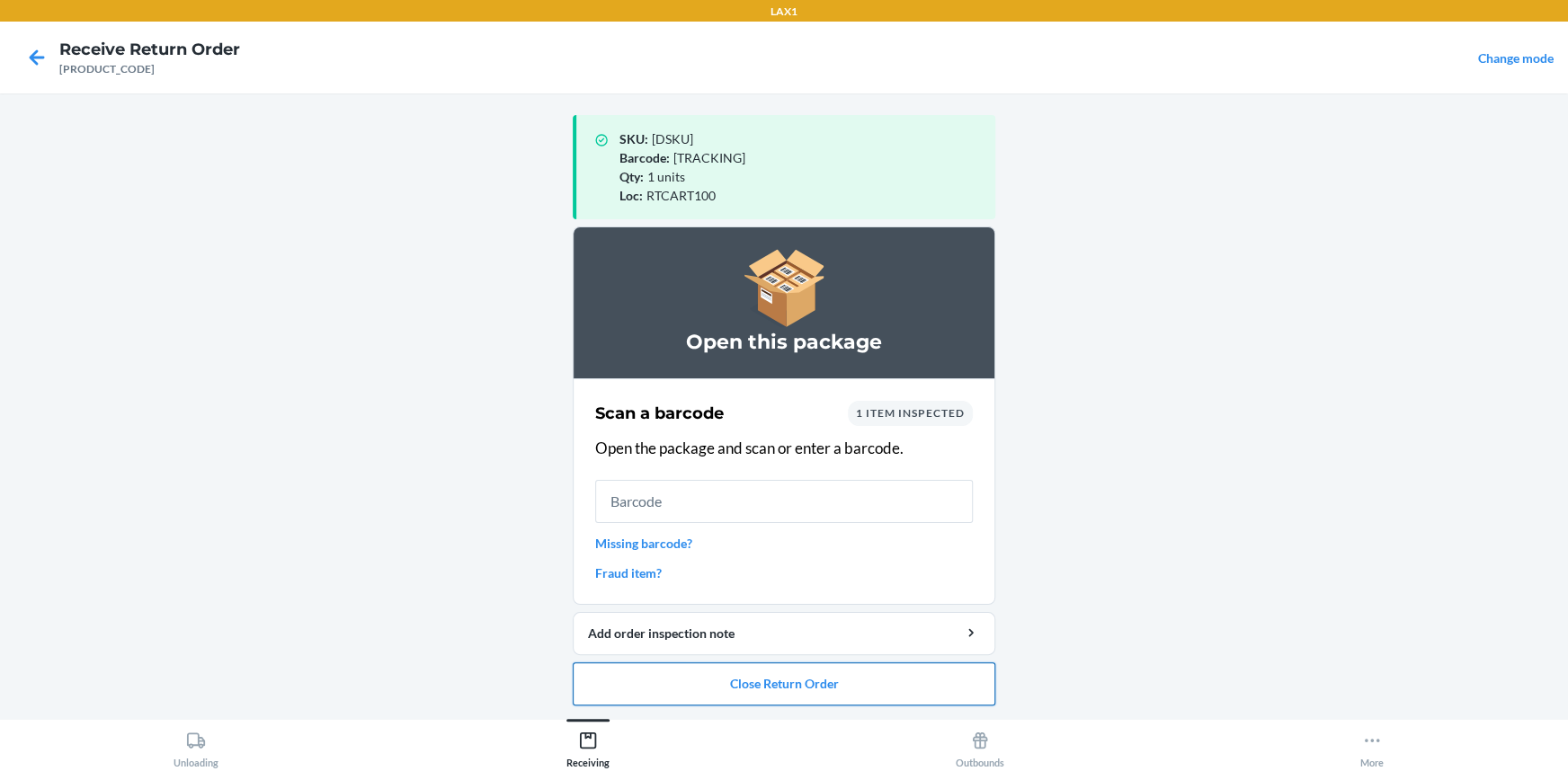 click on "Close Return Order" at bounding box center (784, 684) 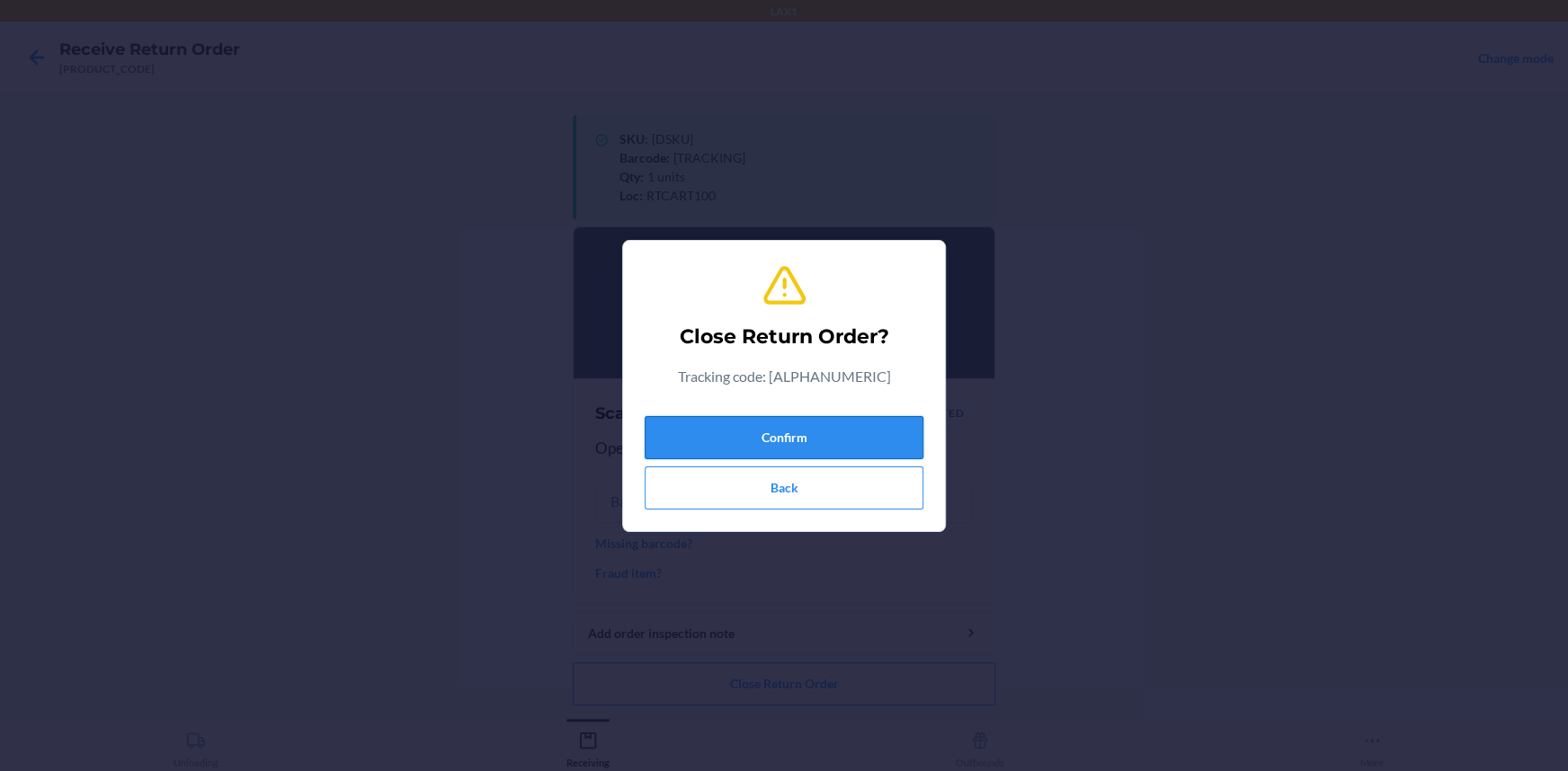 click on "Confirm" at bounding box center [784, 438] 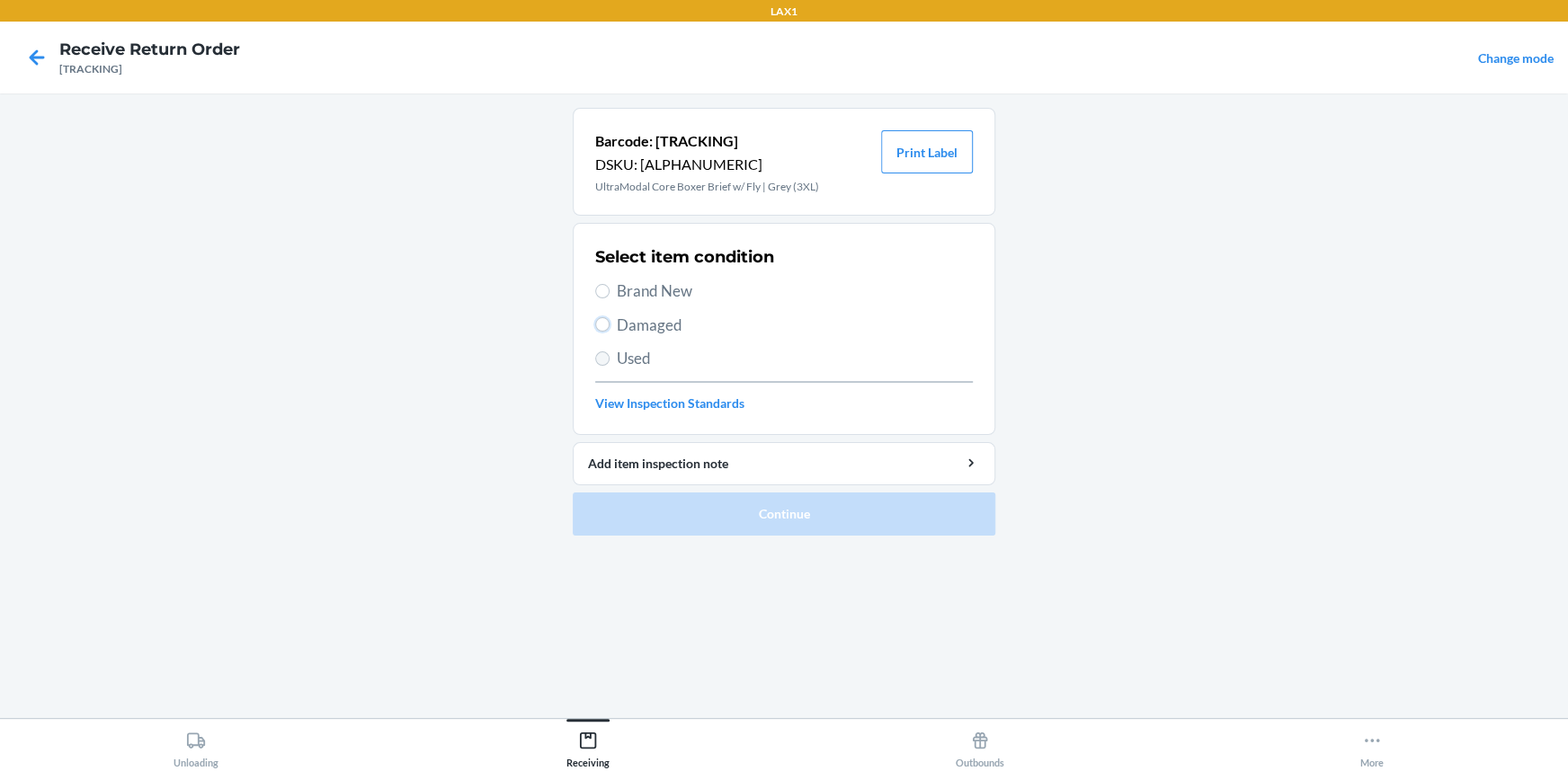 drag, startPoint x: 607, startPoint y: 326, endPoint x: 604, endPoint y: 357, distance: 31.144823 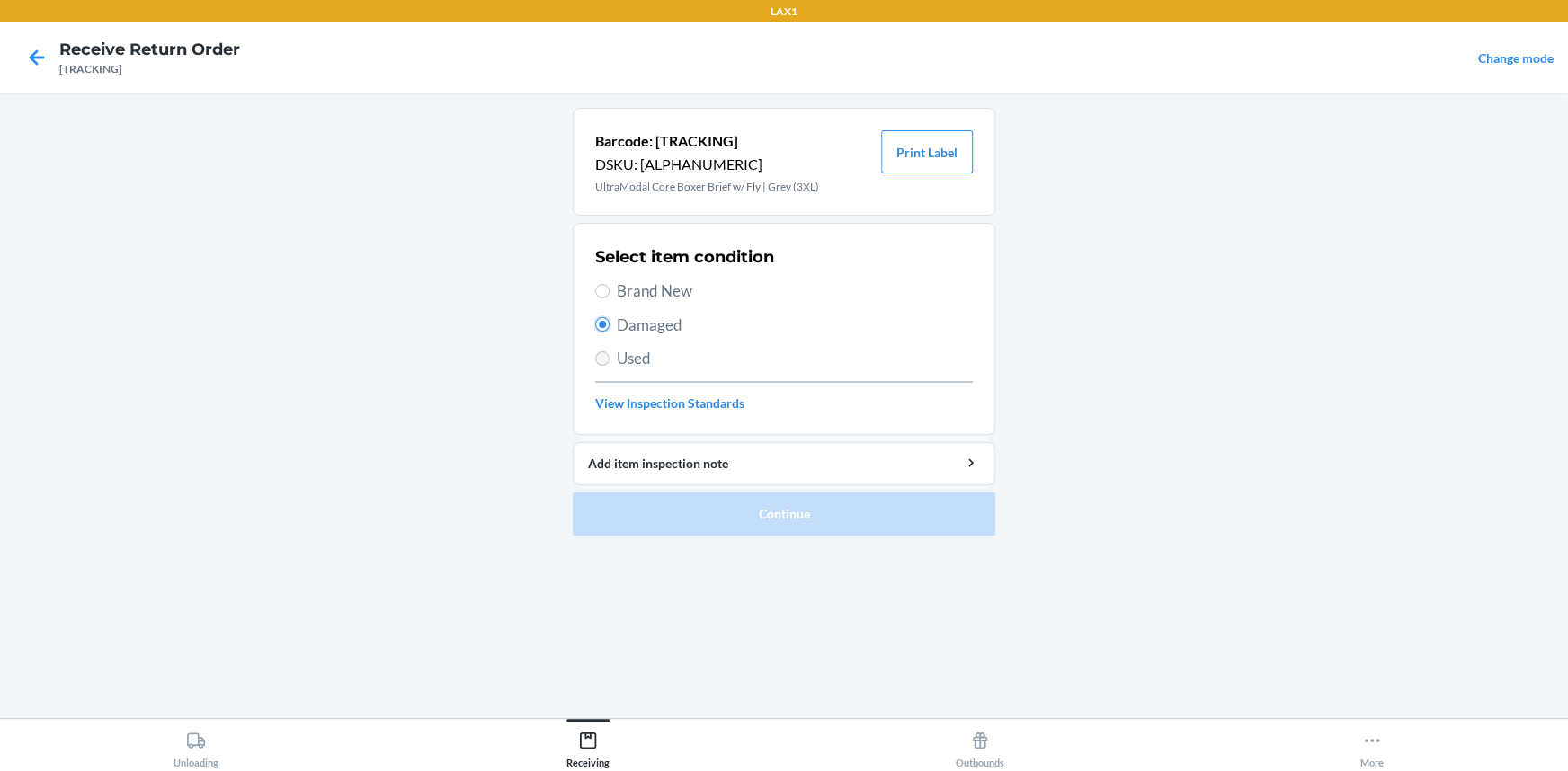 radio on "true" 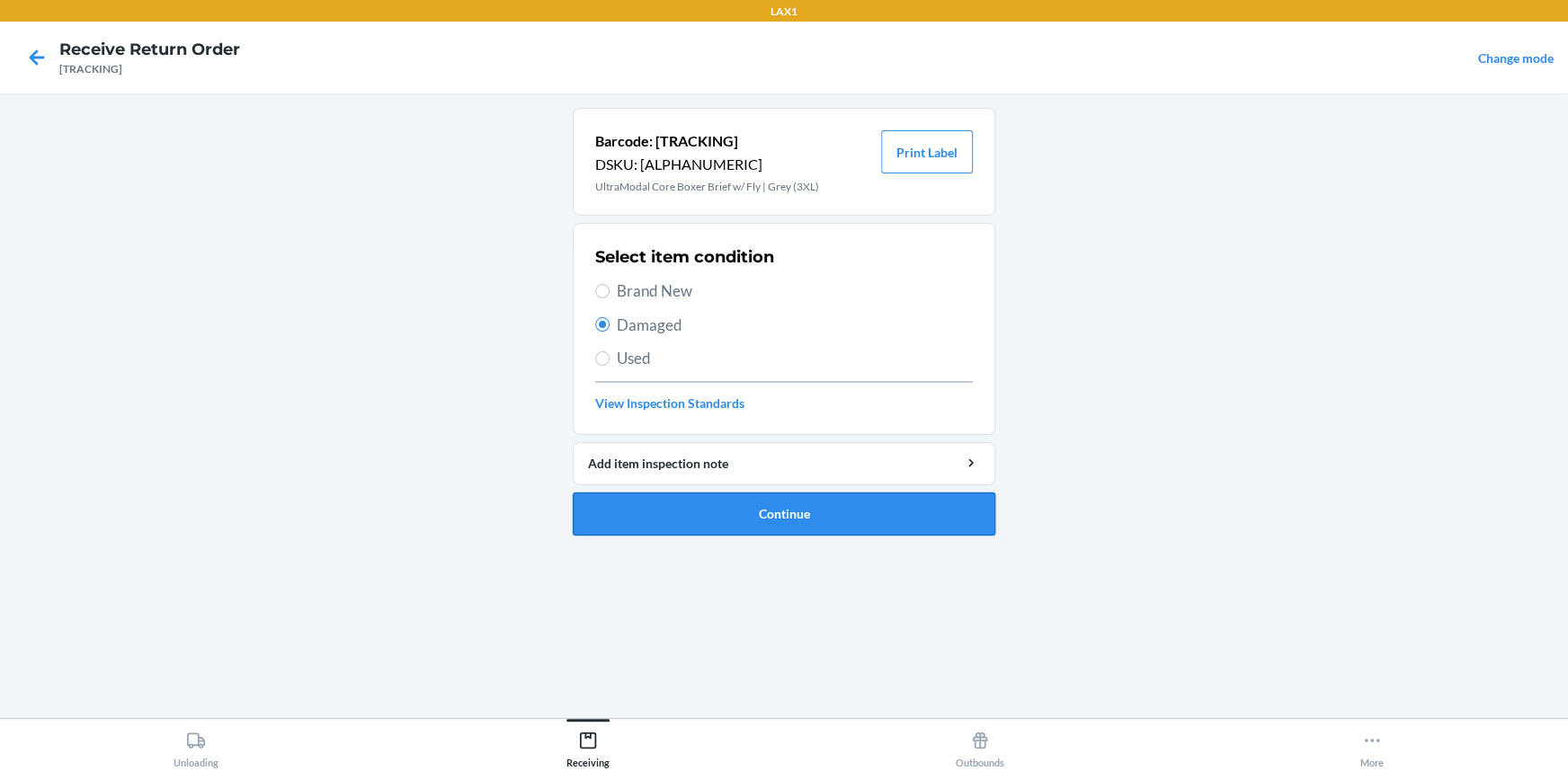 click on "Continue" at bounding box center [784, 514] 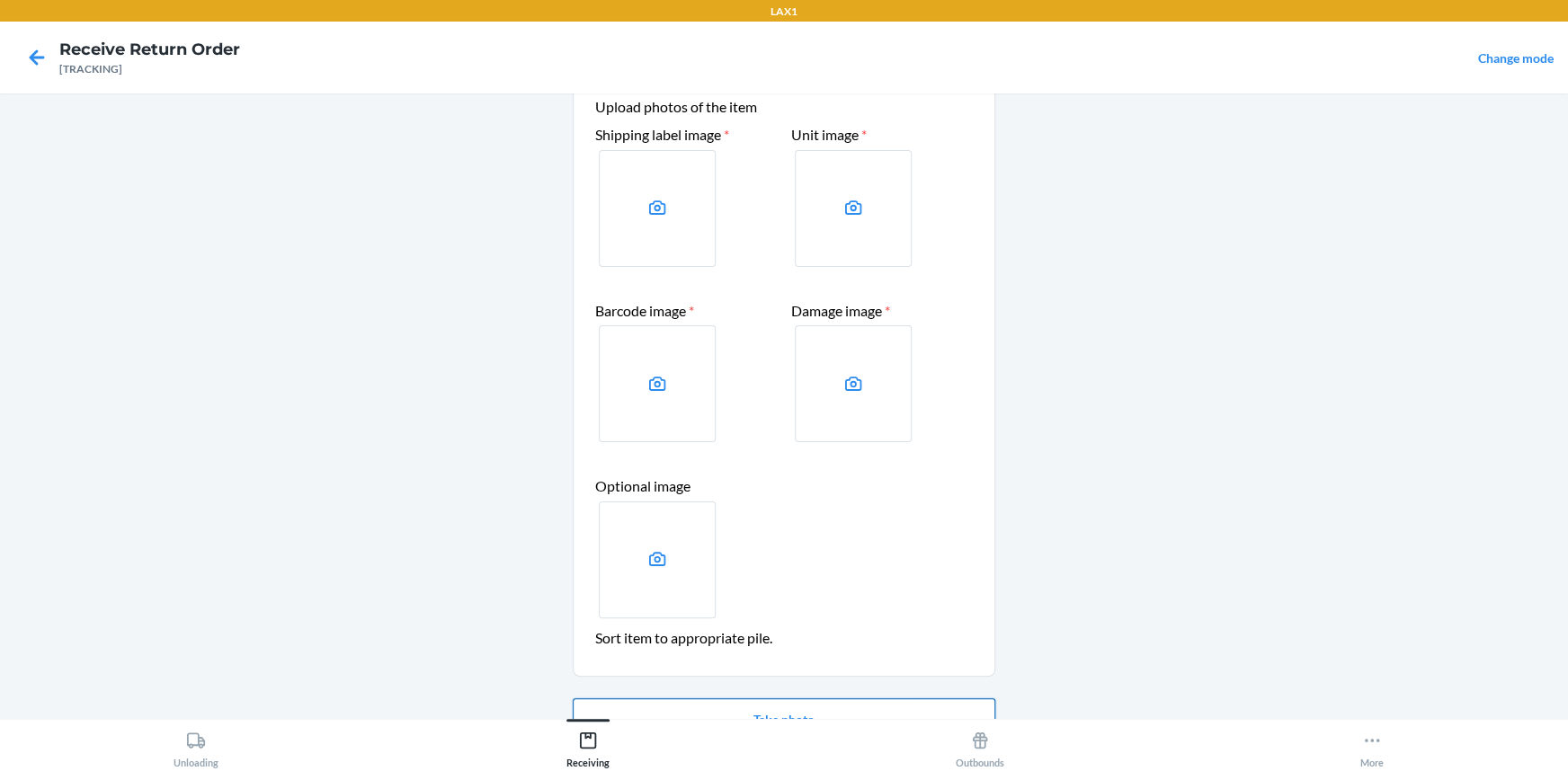 scroll, scrollTop: 163, scrollLeft: 0, axis: vertical 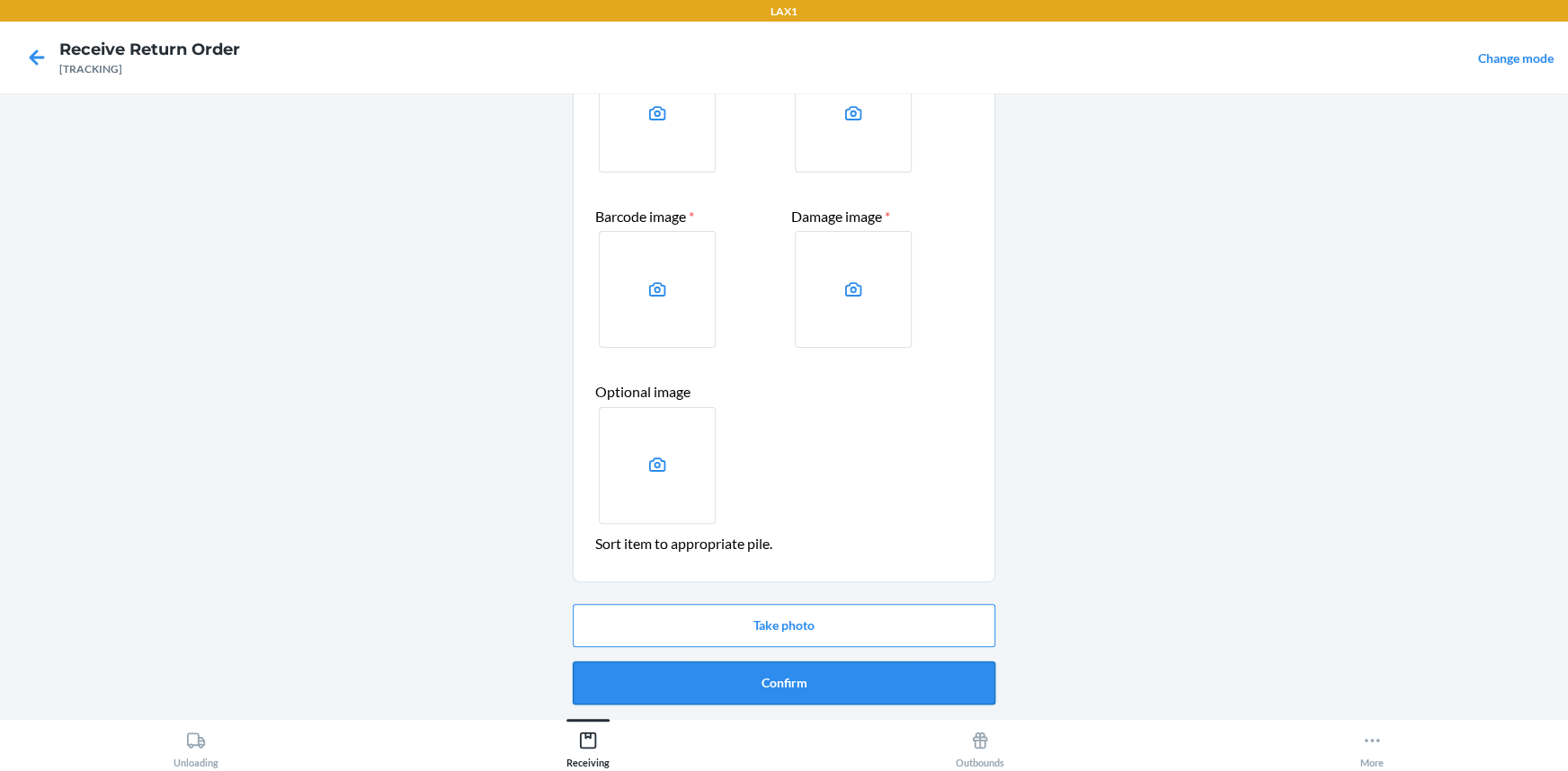 click on "Confirm" at bounding box center (784, 683) 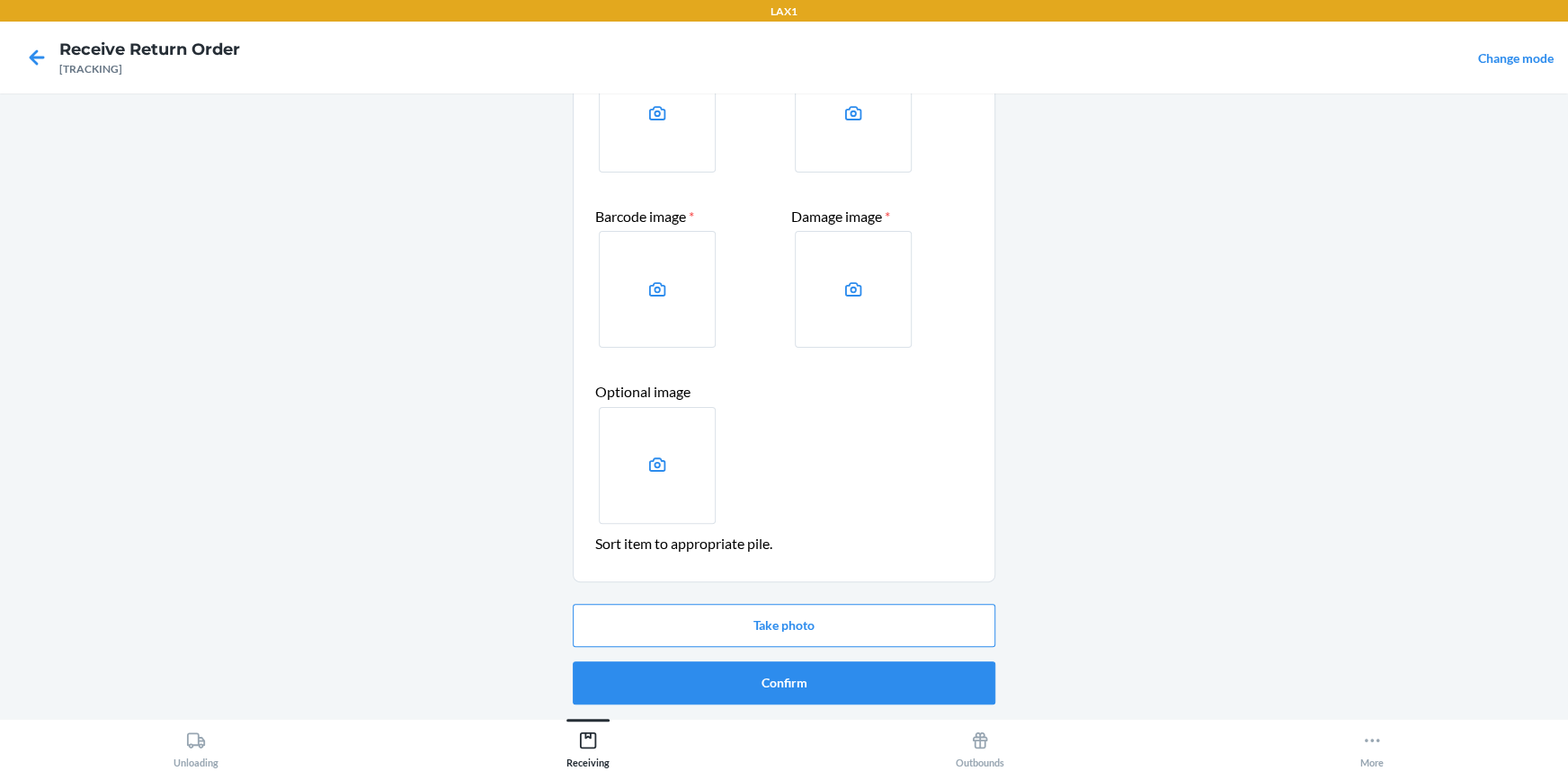 scroll, scrollTop: 0, scrollLeft: 0, axis: both 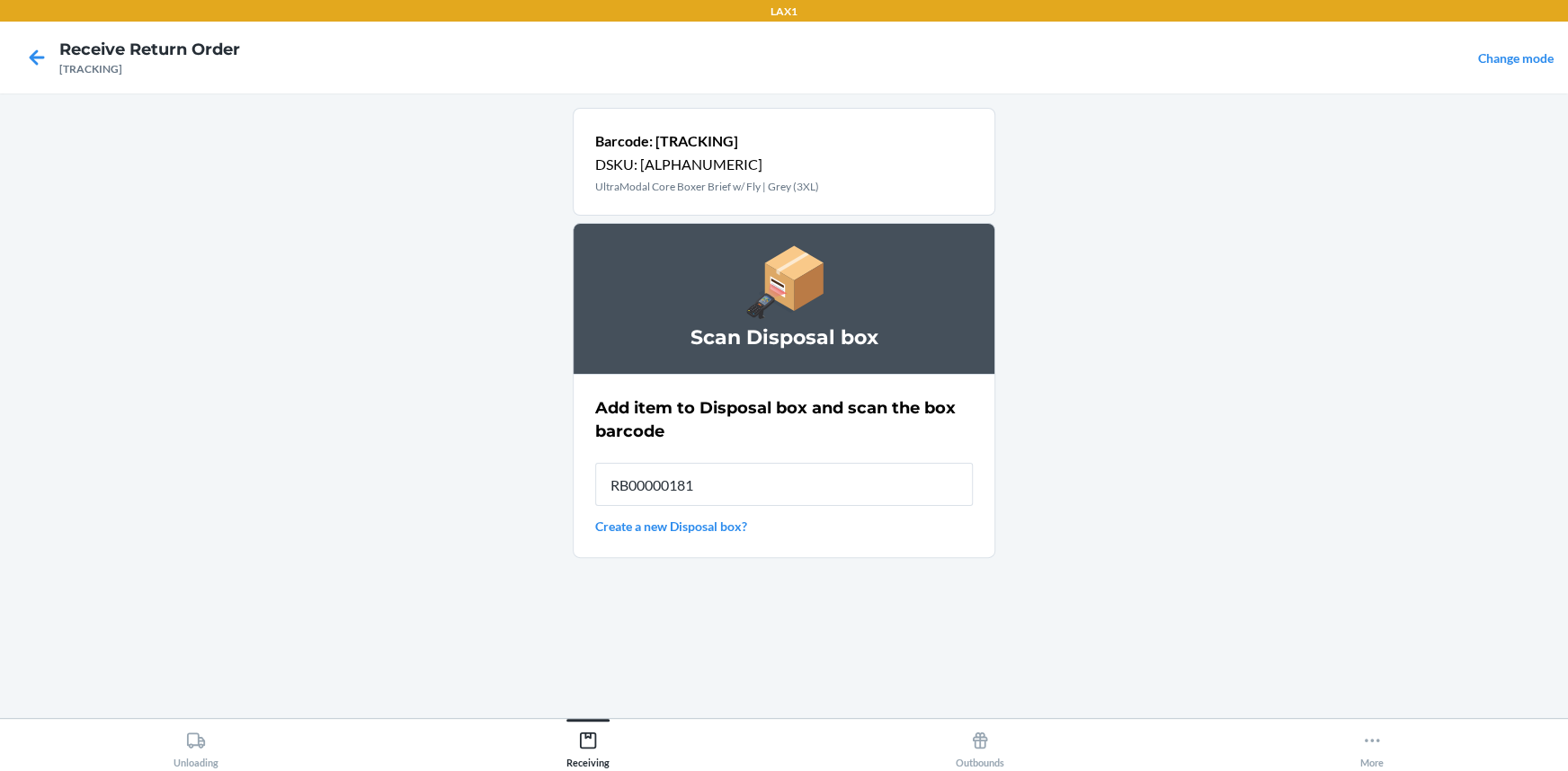 type on "RB000001815" 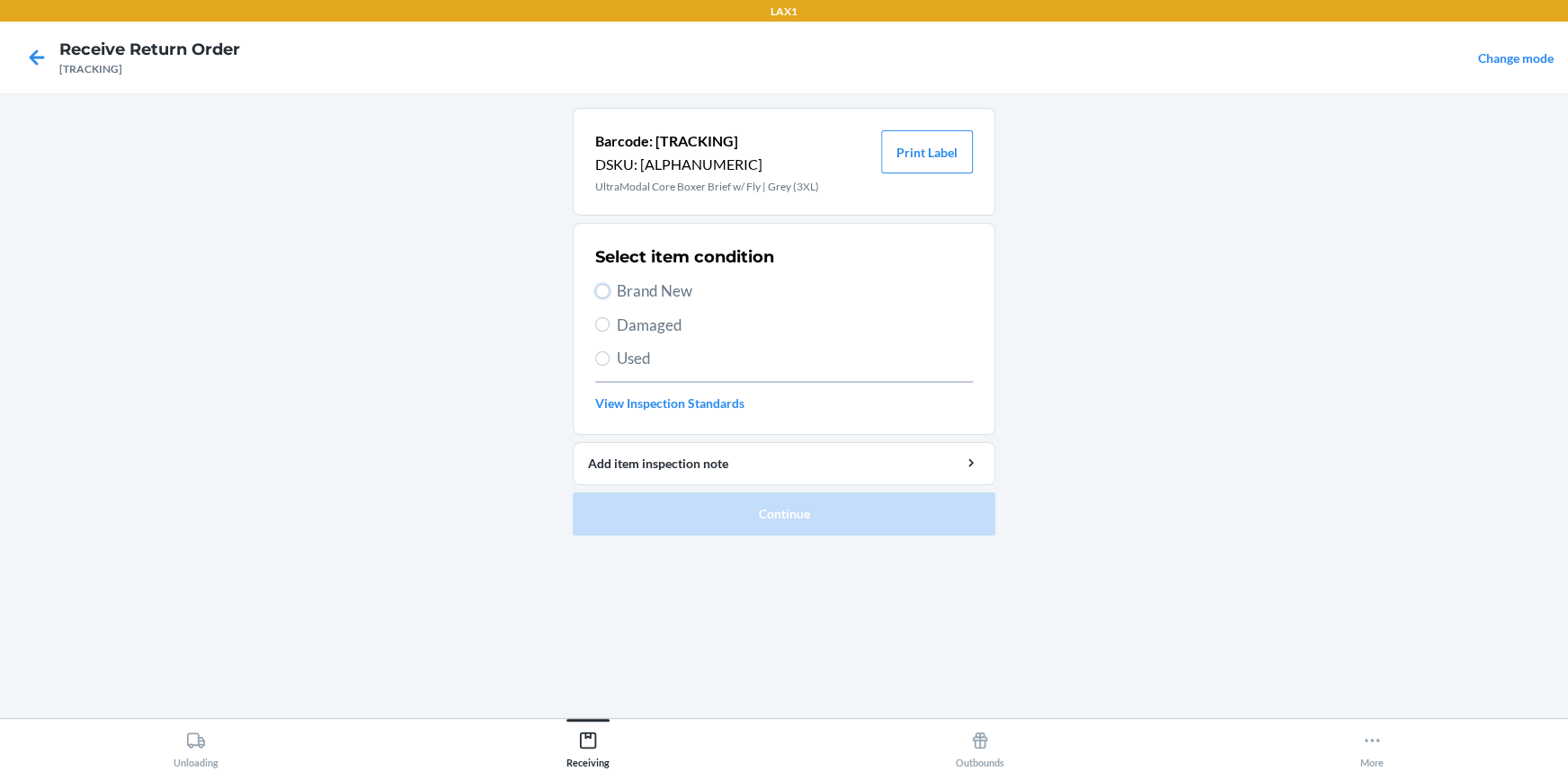 drag, startPoint x: 602, startPoint y: 288, endPoint x: 635, endPoint y: 381, distance: 98.68131 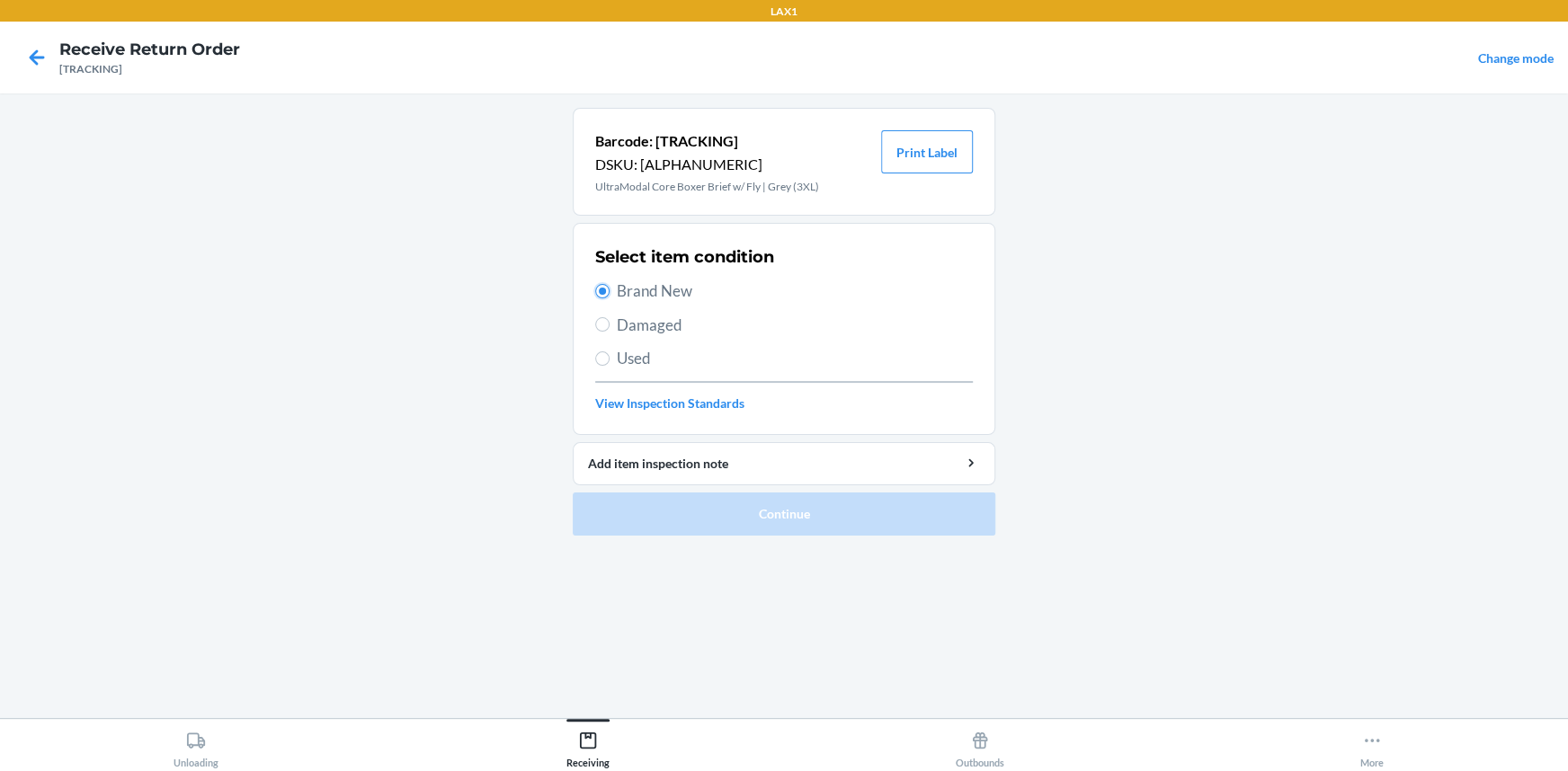 radio on "true" 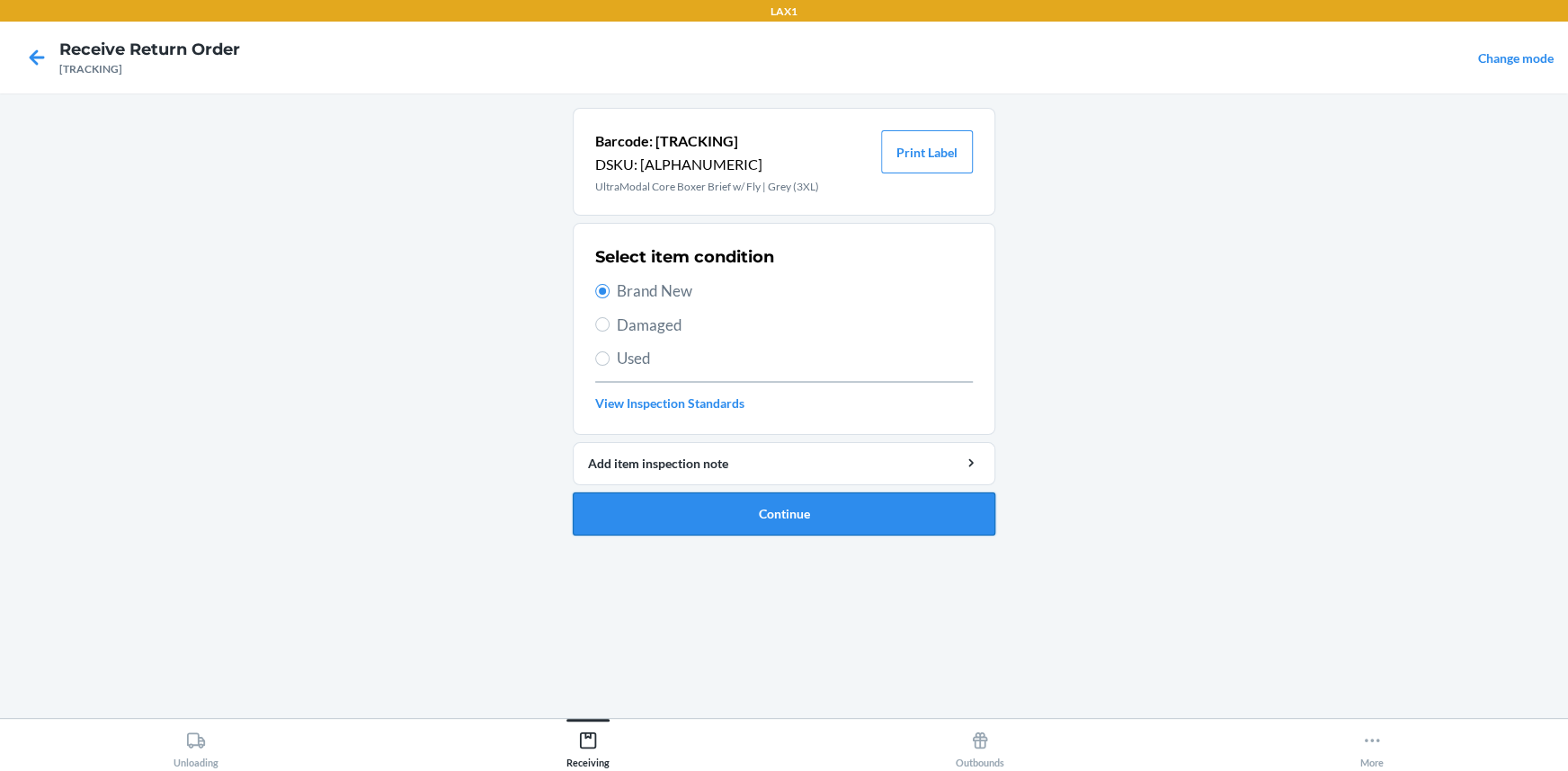 drag, startPoint x: 712, startPoint y: 500, endPoint x: 707, endPoint y: 491, distance: 10.29563 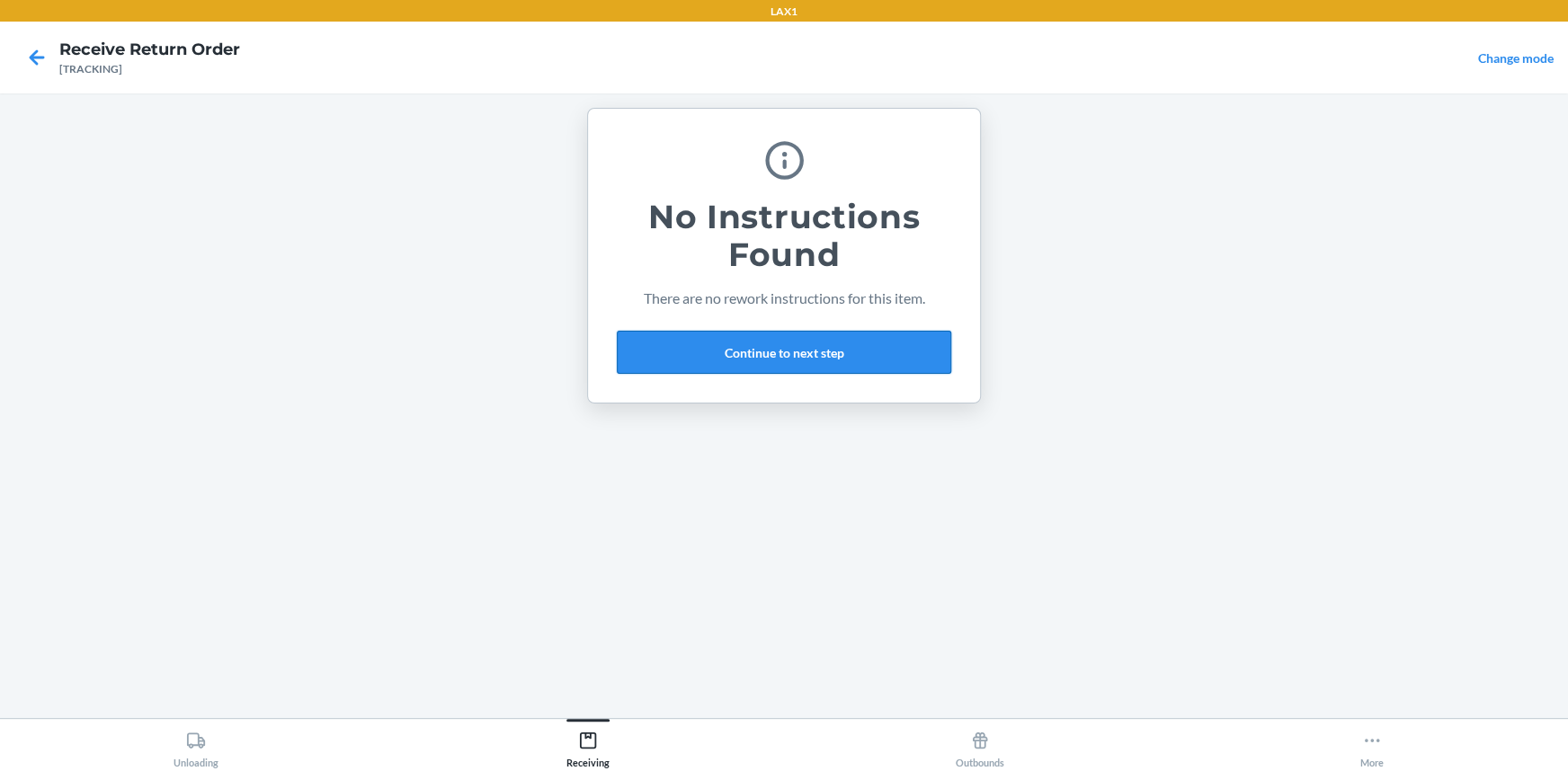 click on "Continue to next step" at bounding box center (784, 352) 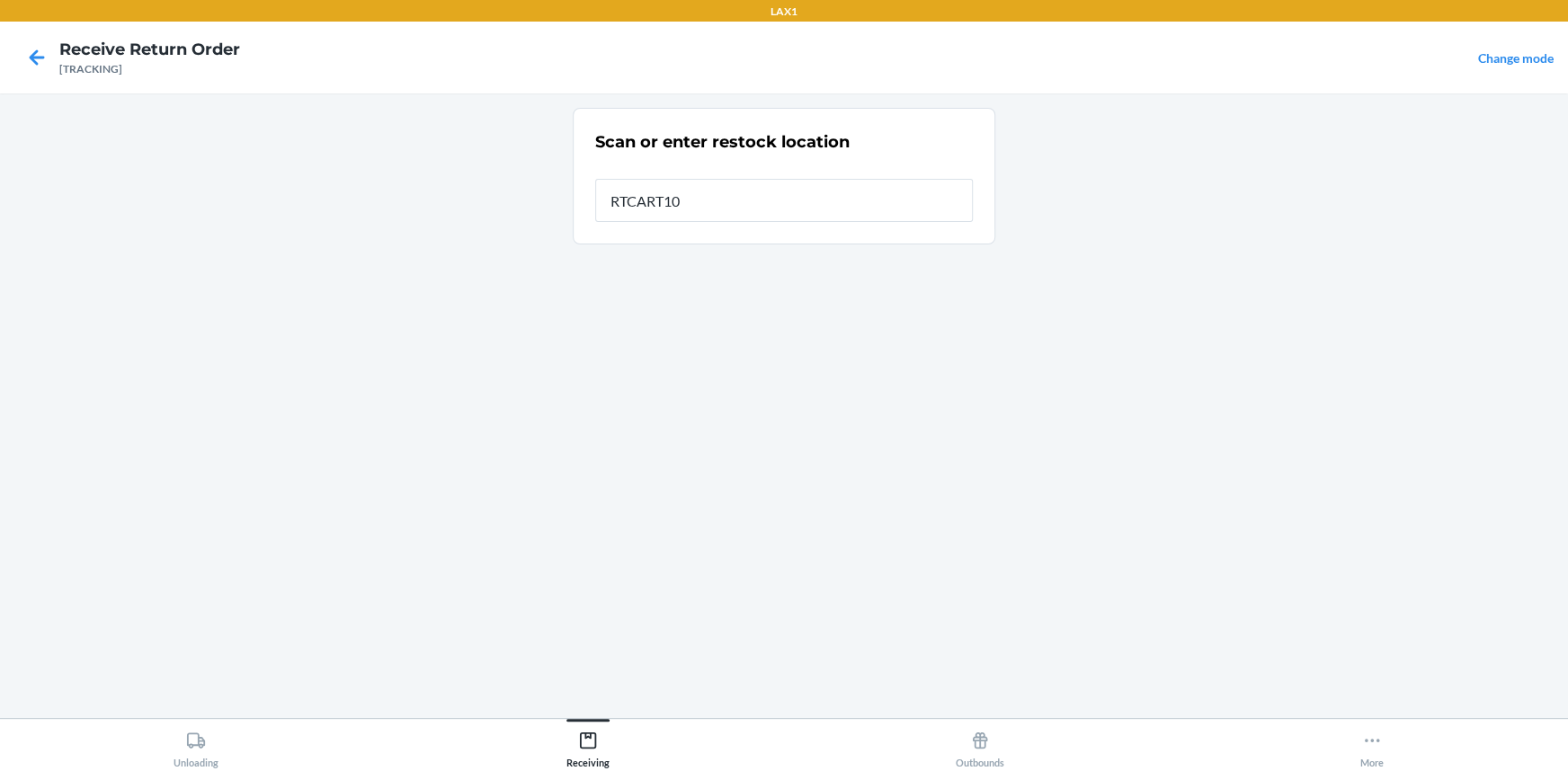 type on "RTCART100" 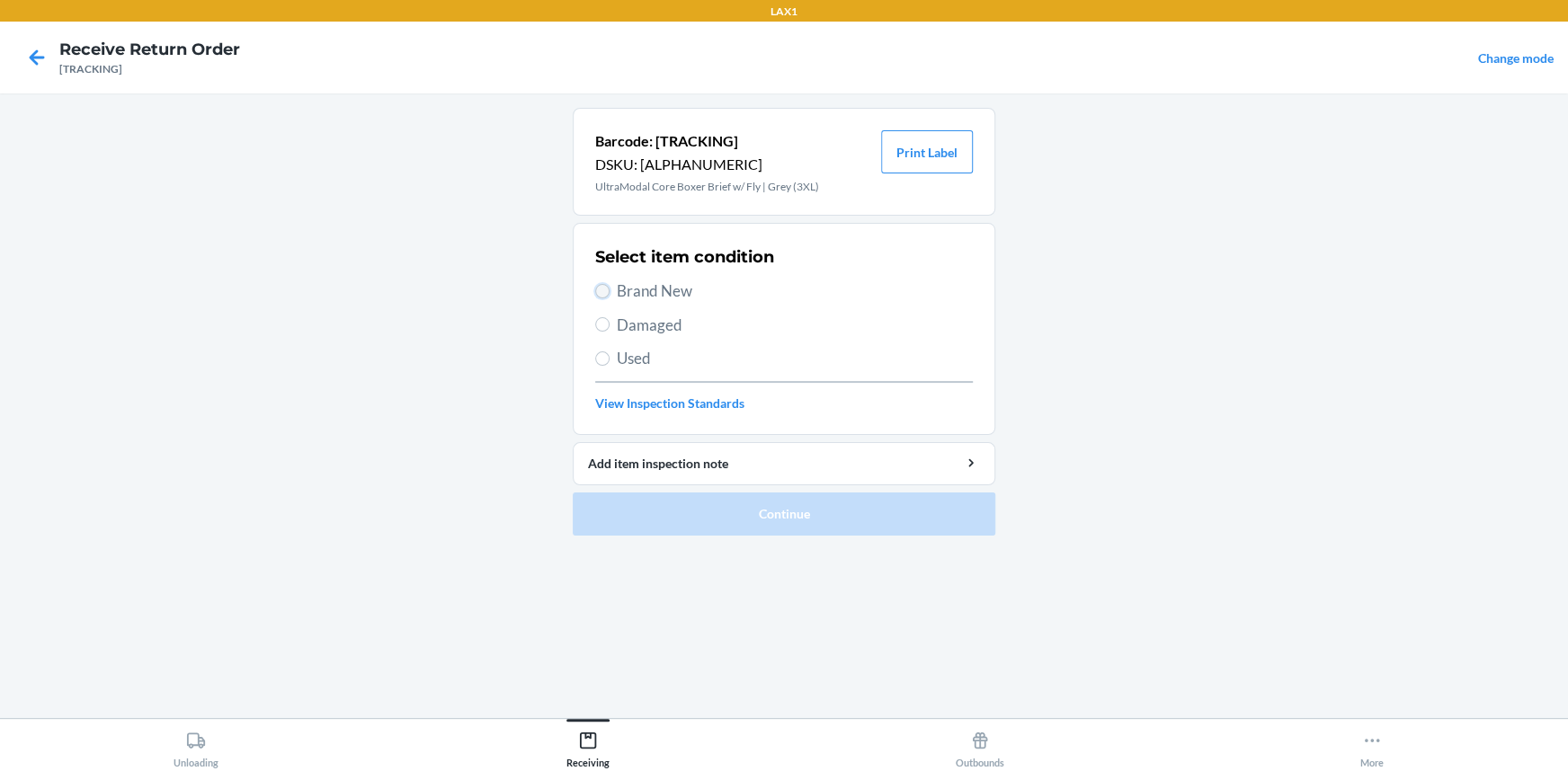 click on "Brand New" at bounding box center [602, 291] 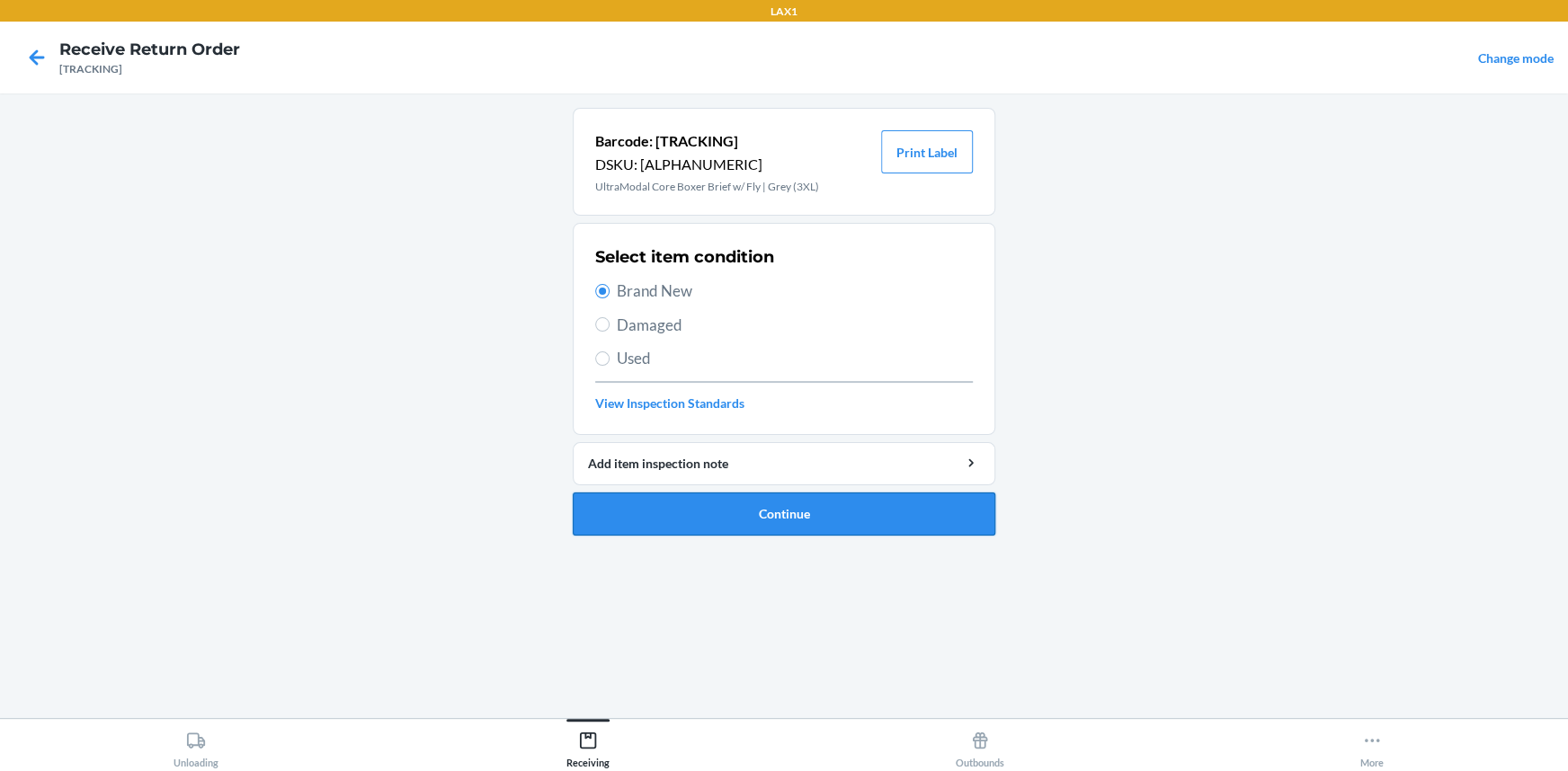 click on "Continue" at bounding box center [784, 514] 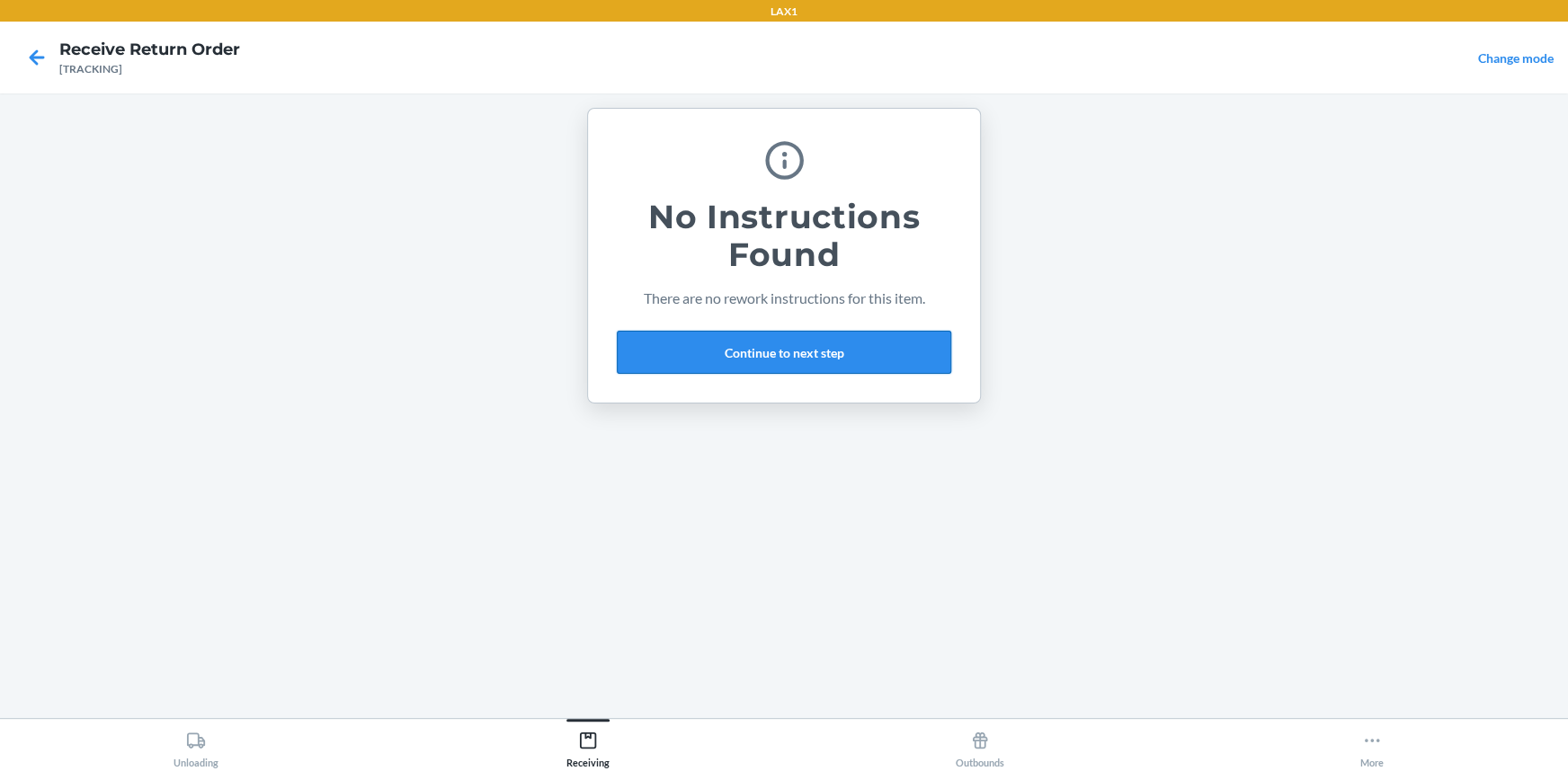 click on "Continue to next step" at bounding box center [784, 352] 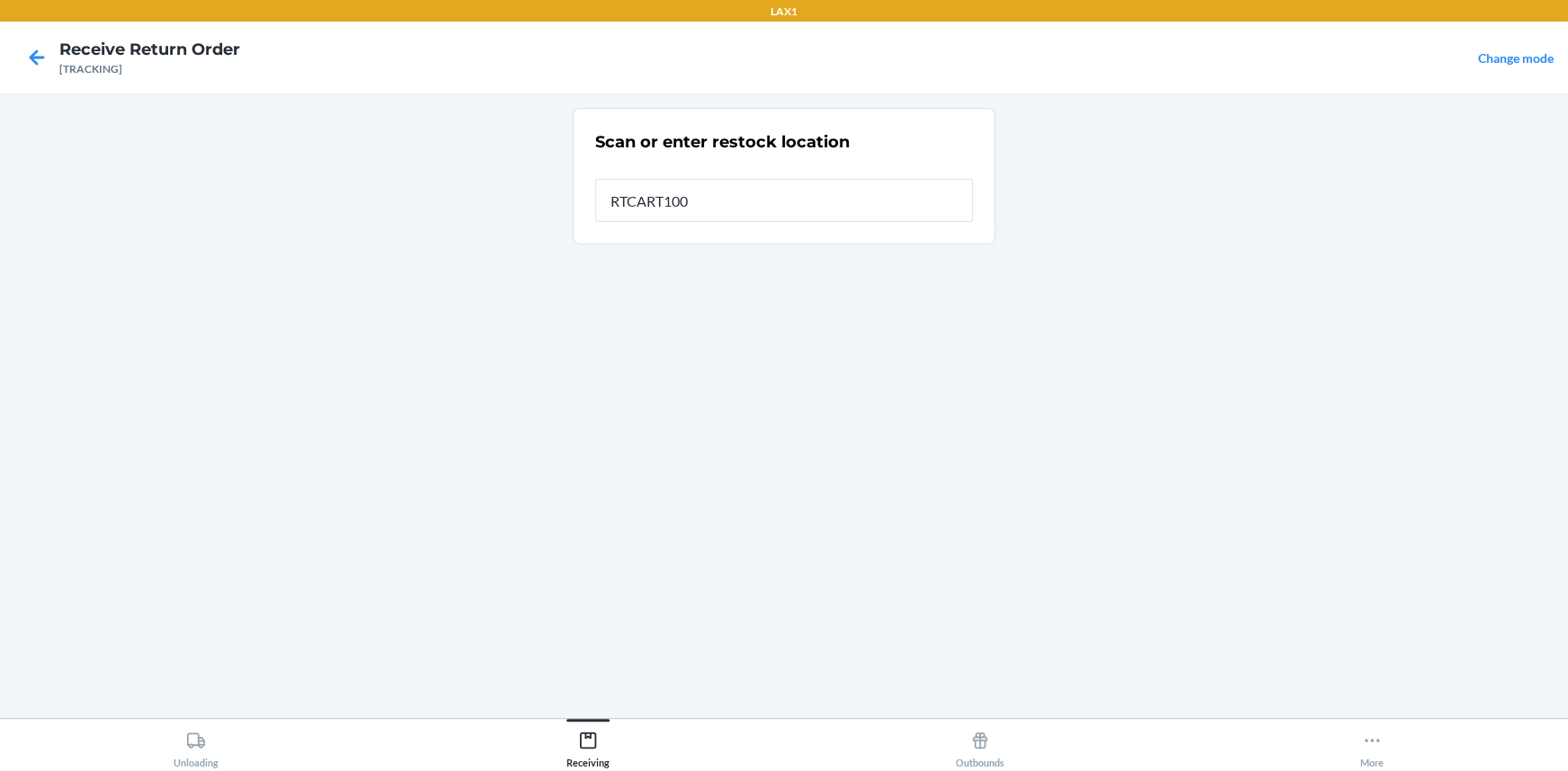 type on "RTCART100" 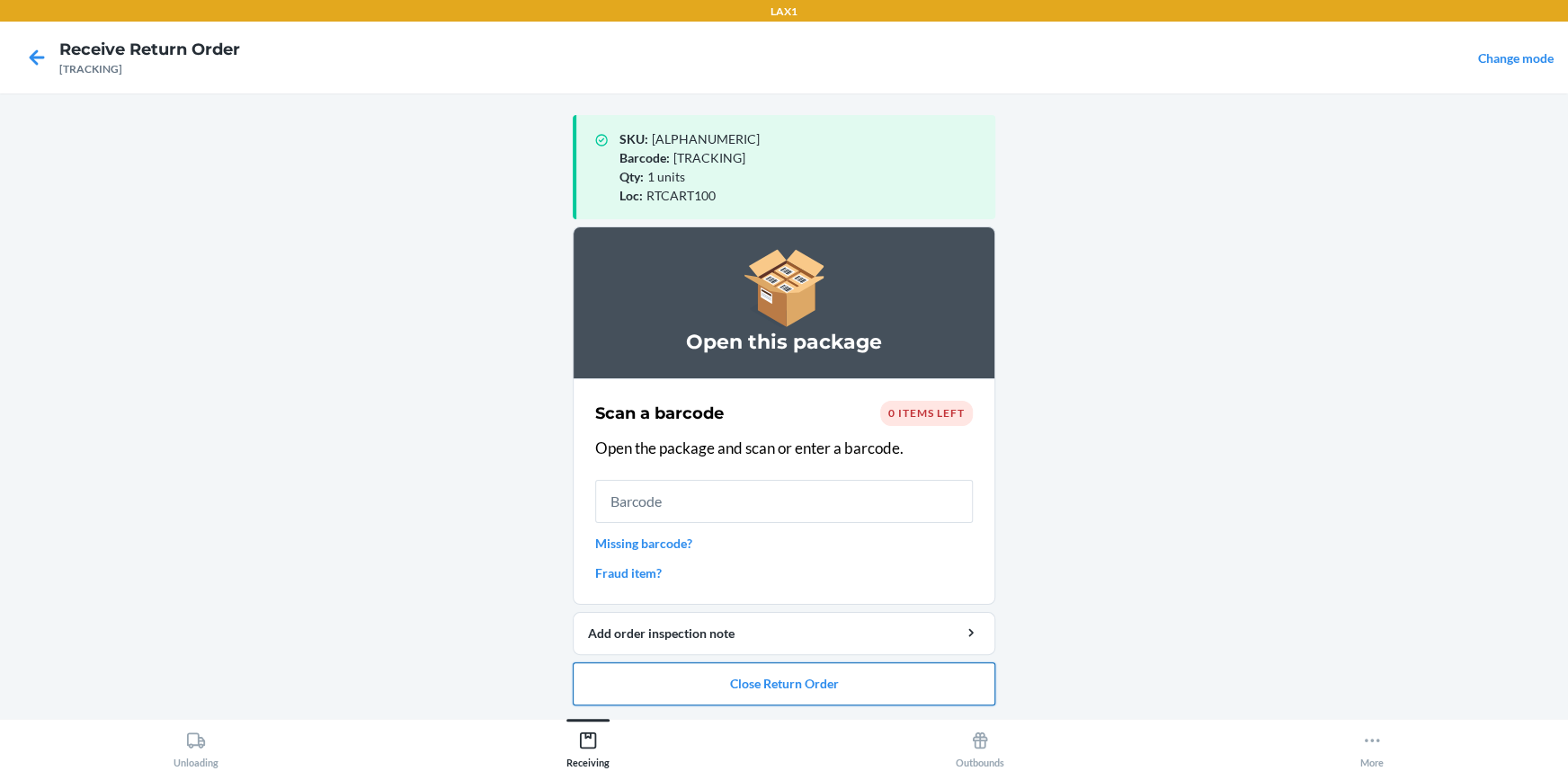 click on "Close Return Order" at bounding box center (784, 684) 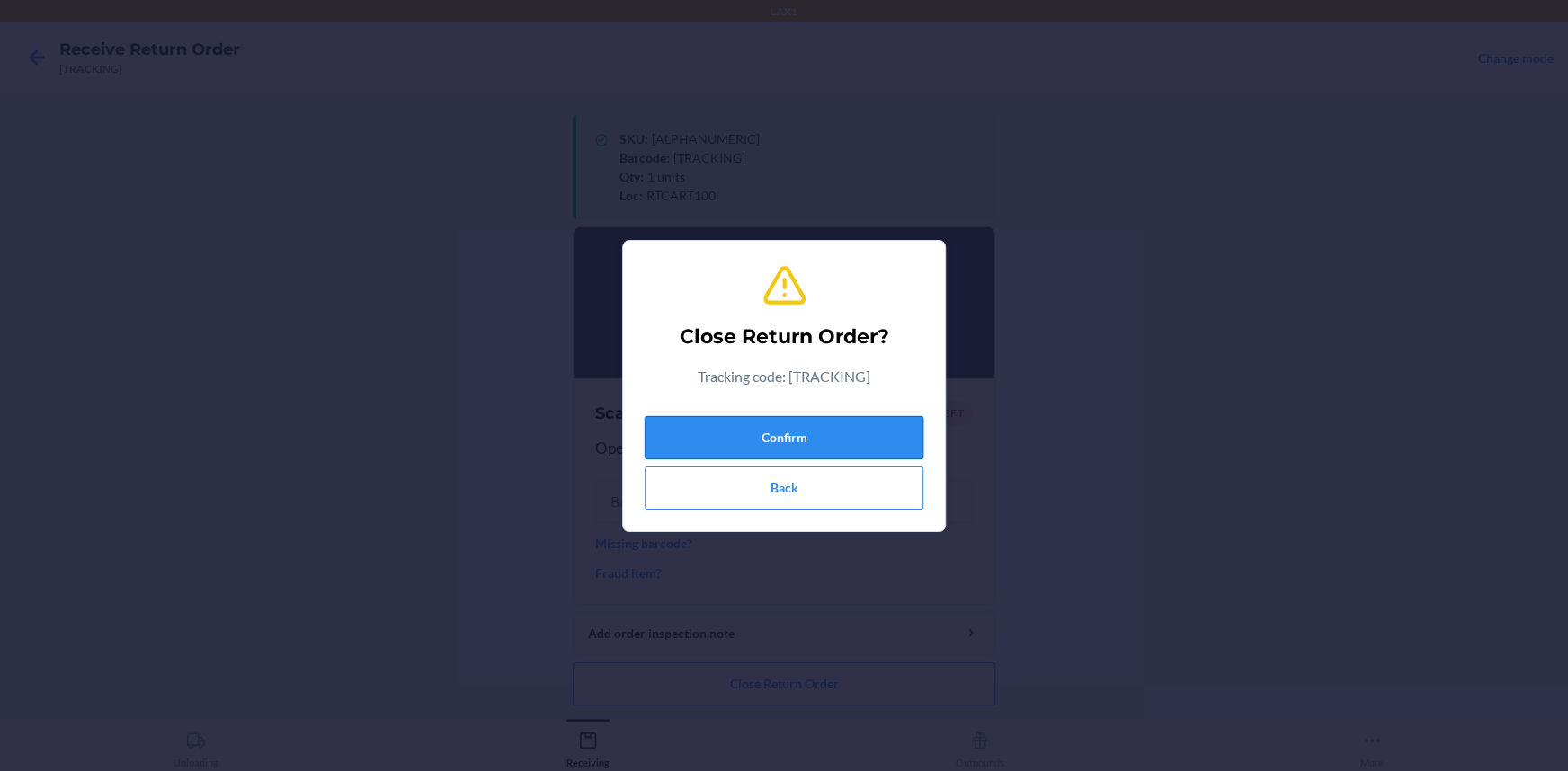 click on "Confirm" at bounding box center (784, 438) 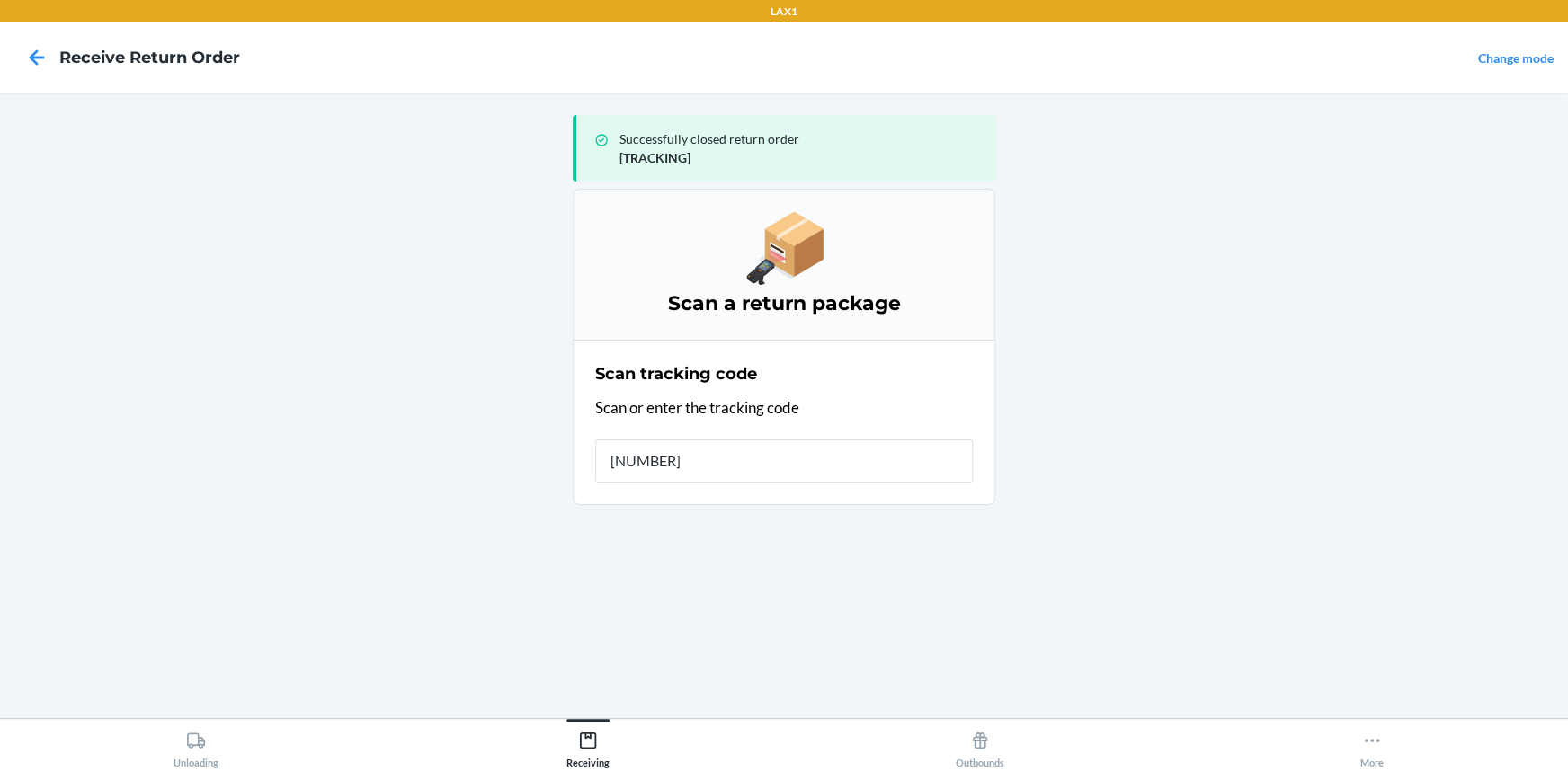 type on "[NUMBER]" 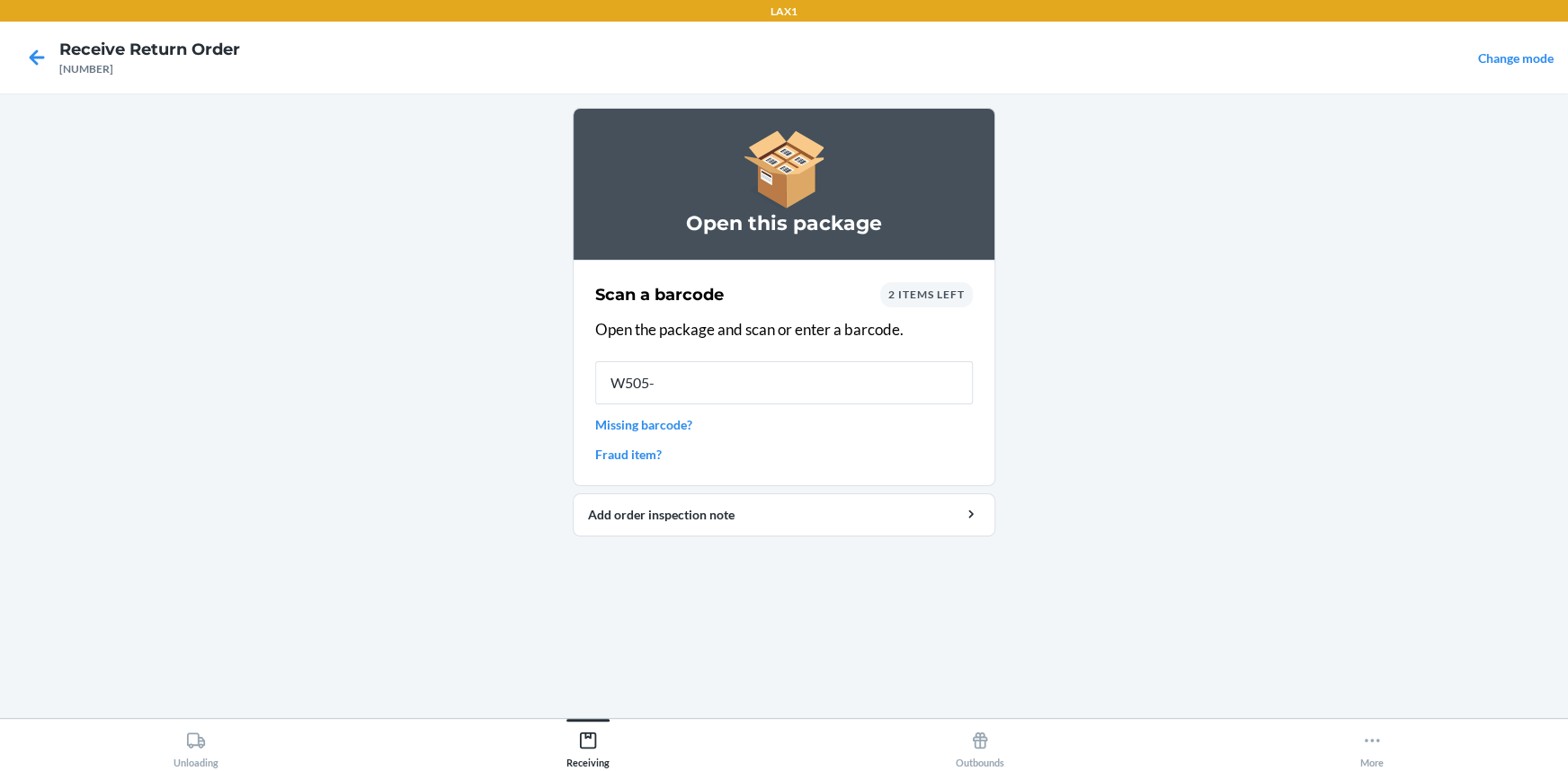type on "[ALPHANUMERIC]-" 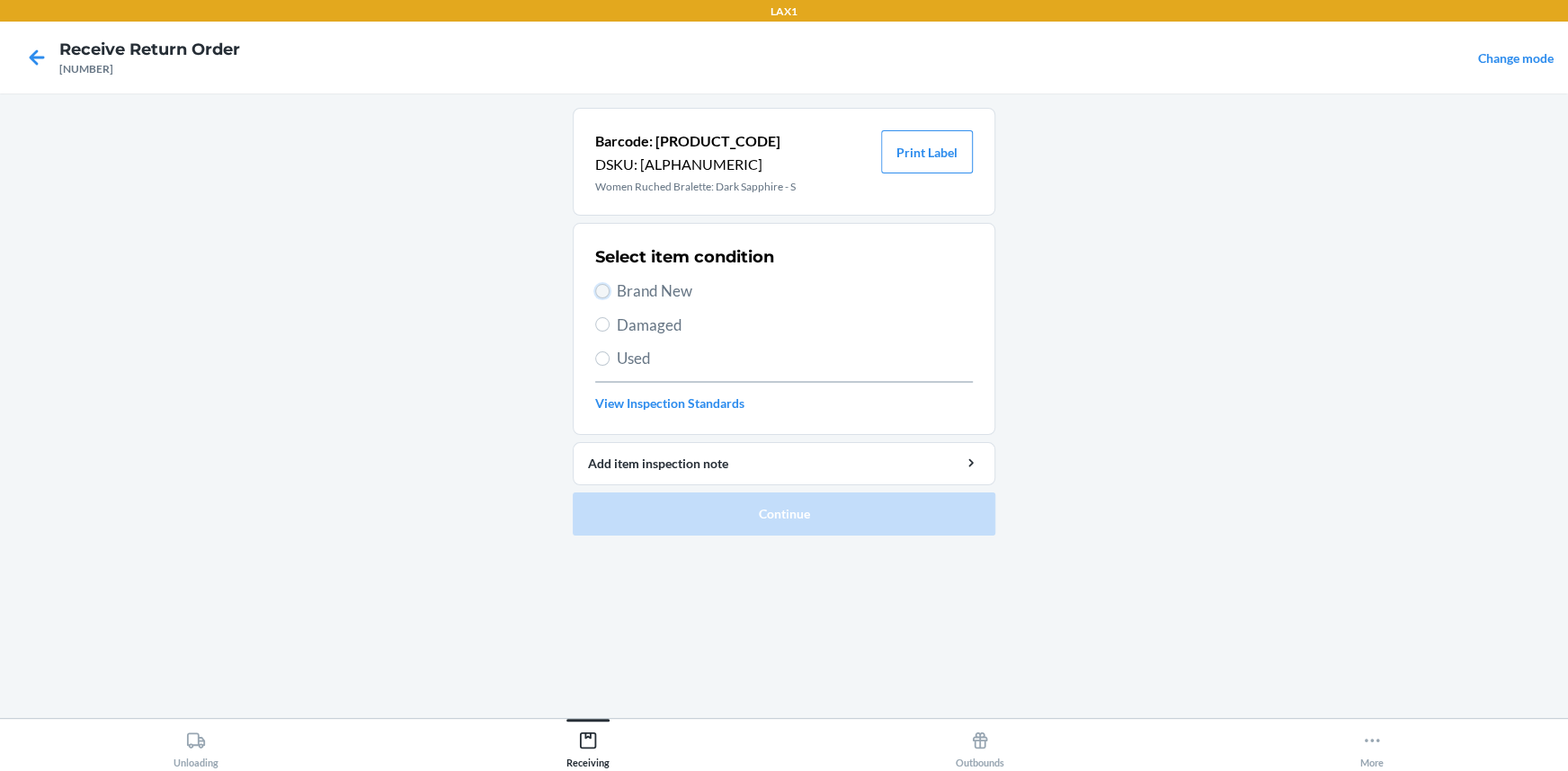 click on "Brand New" at bounding box center (602, 291) 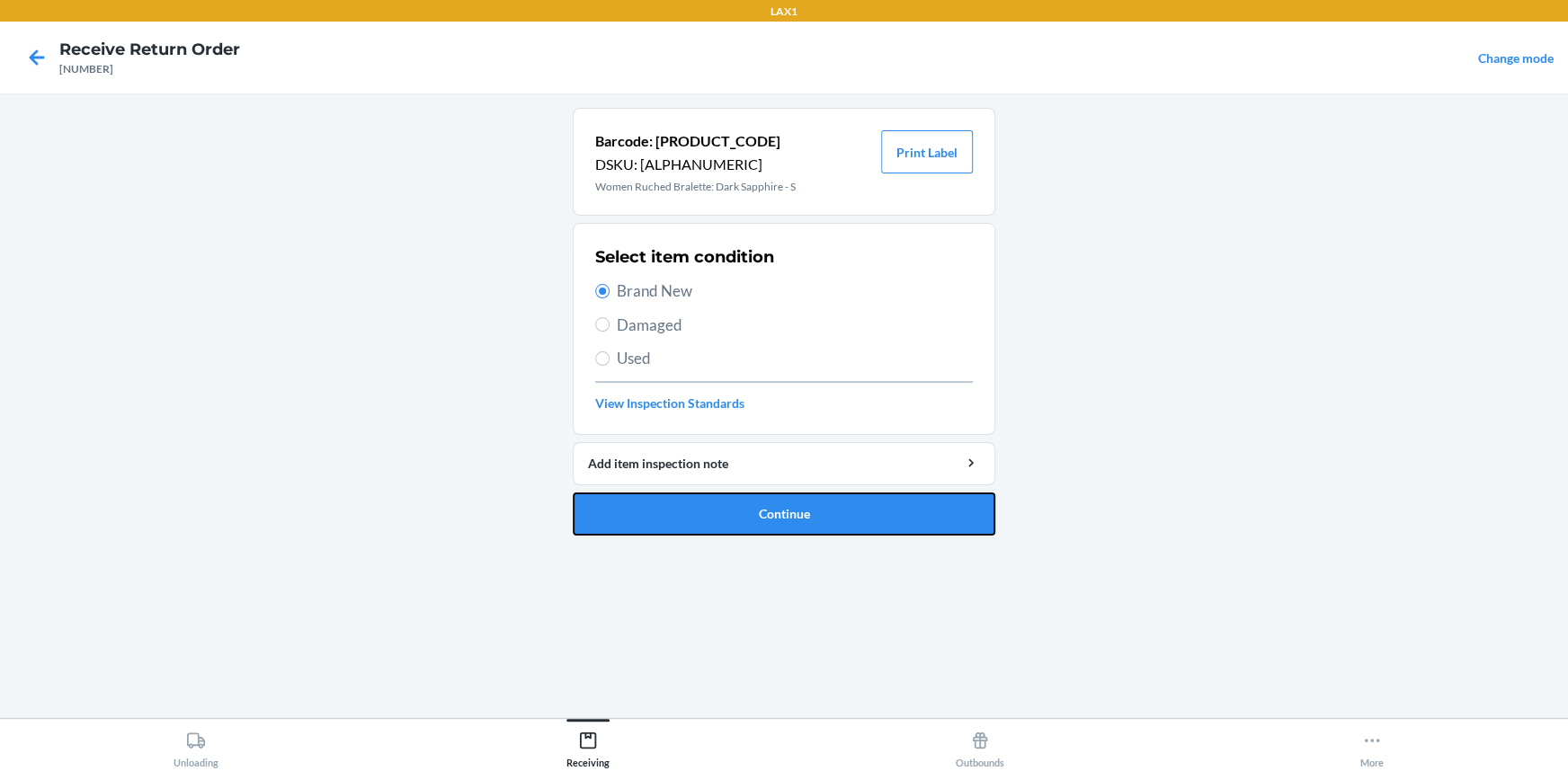 drag, startPoint x: 709, startPoint y: 507, endPoint x: 709, endPoint y: 487, distance: 20 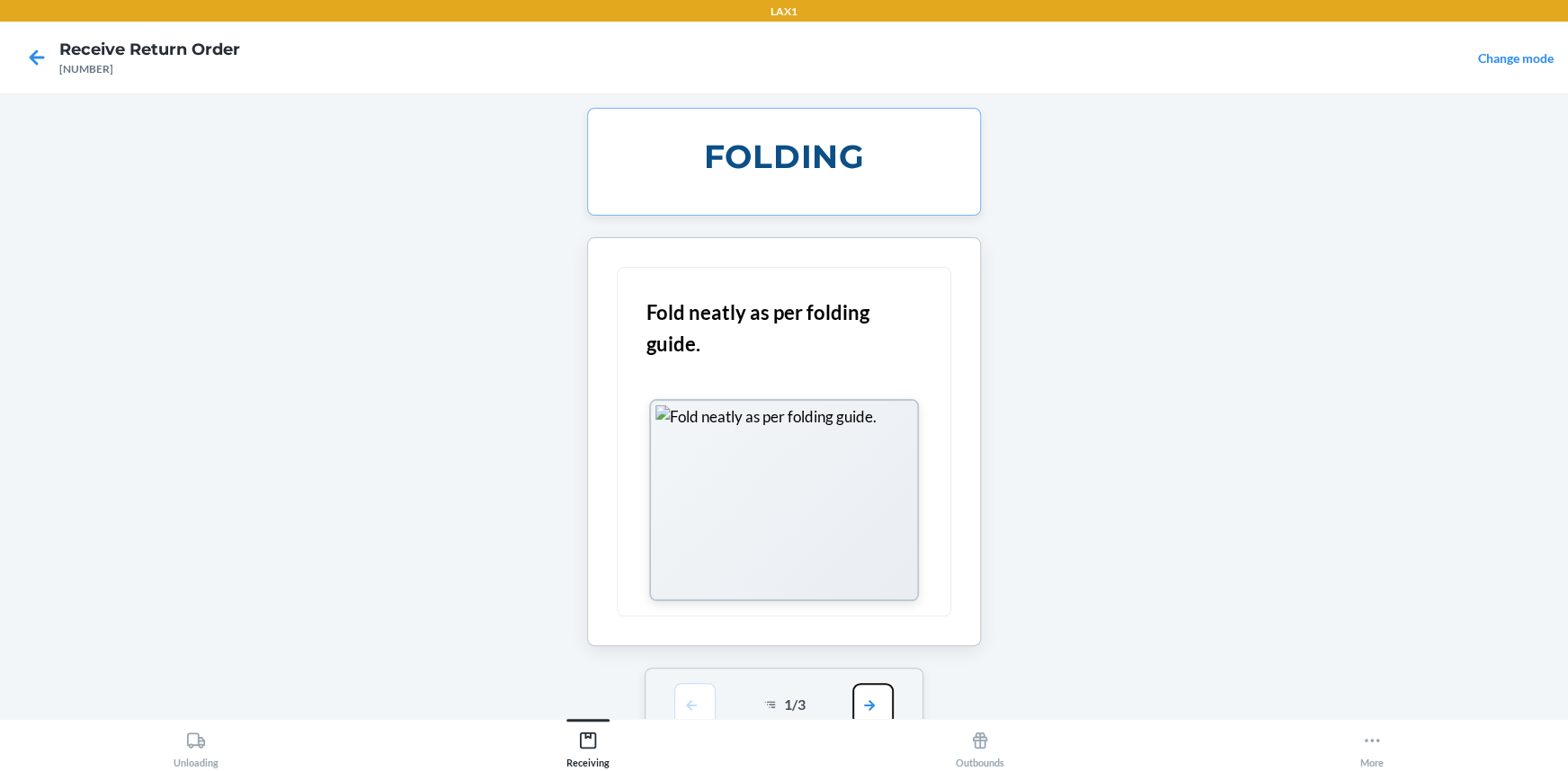 click at bounding box center (873, 705) 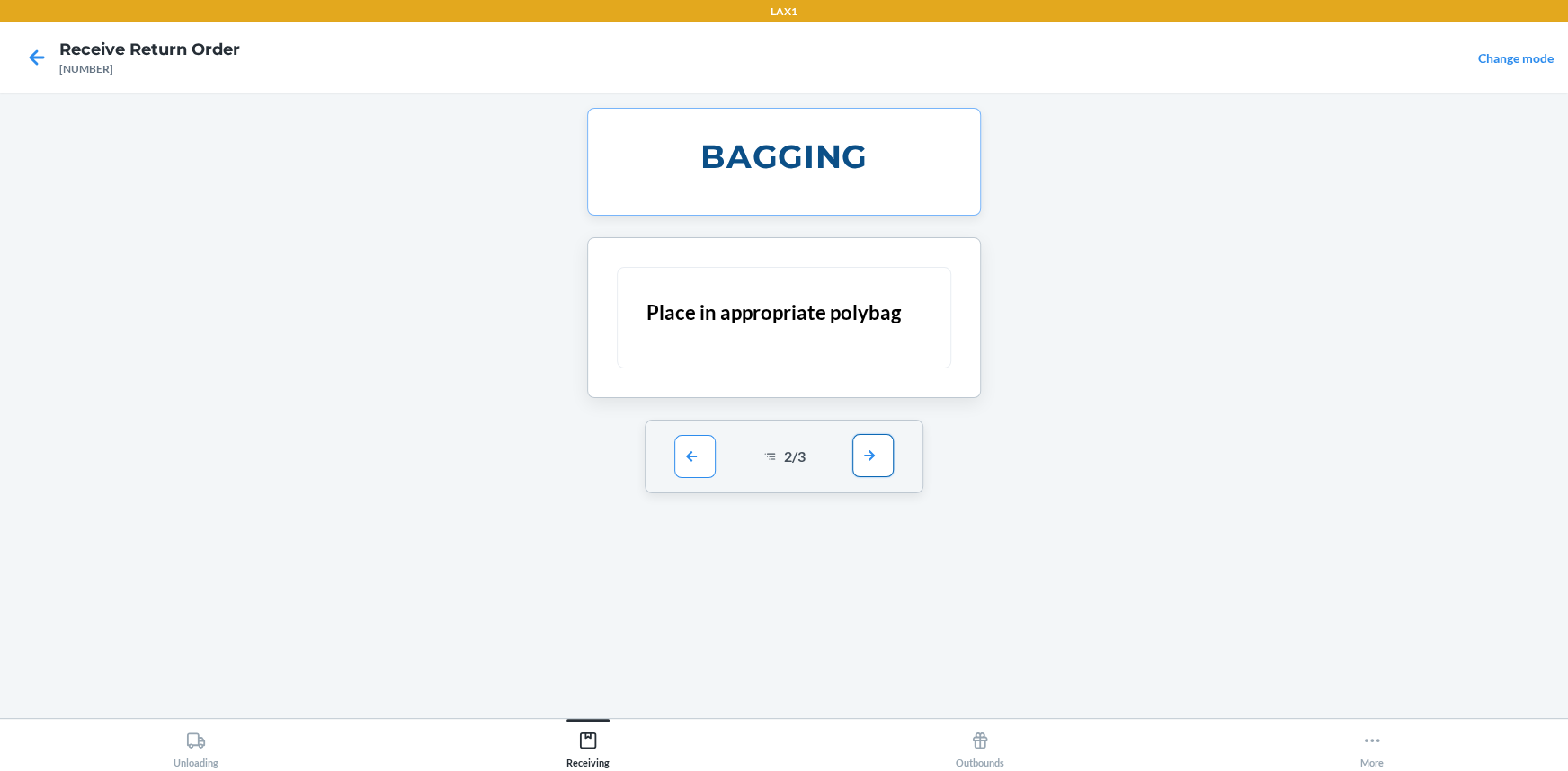 click at bounding box center [873, 456] 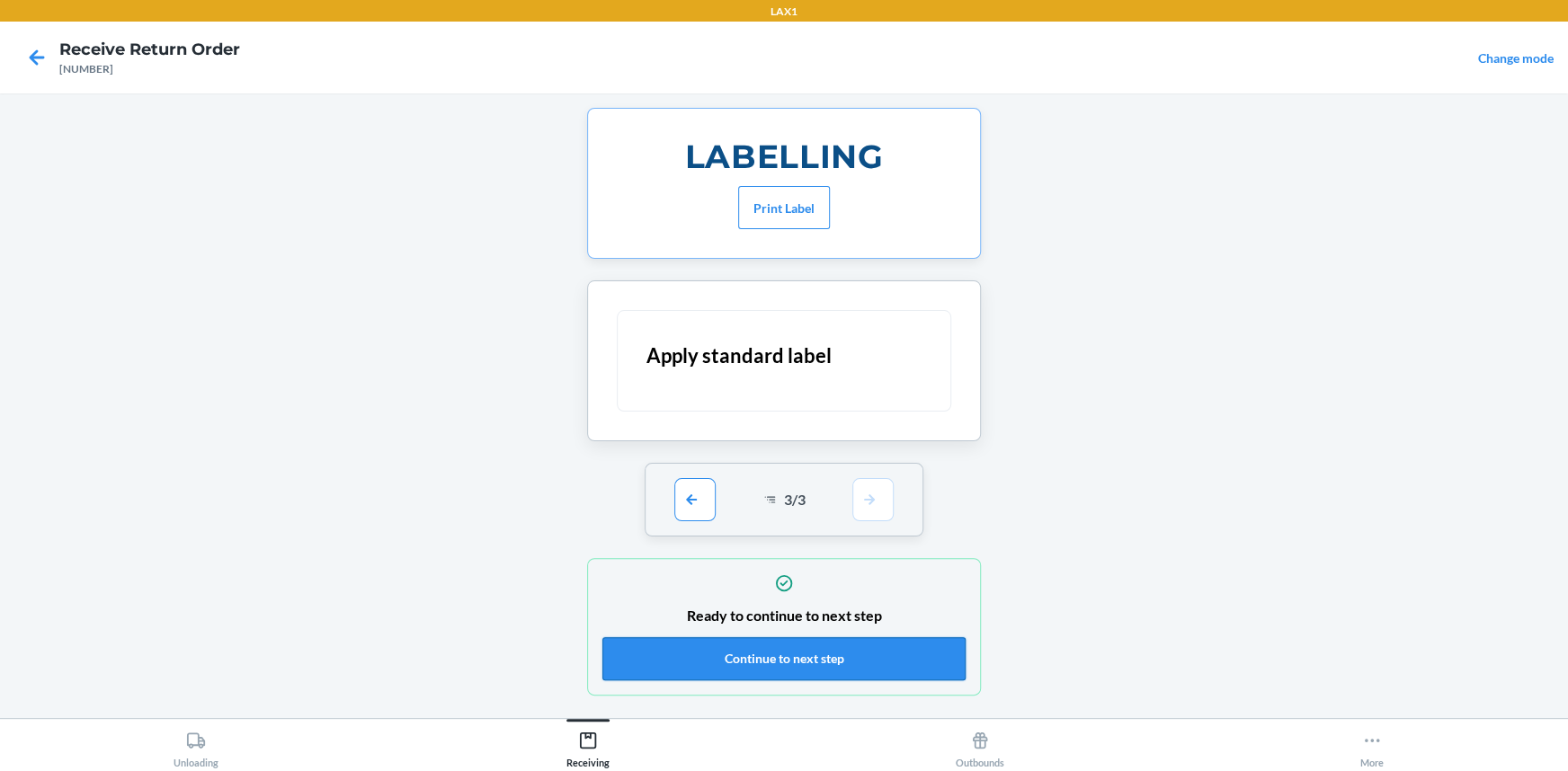 click on "Continue to next step" at bounding box center (784, 659) 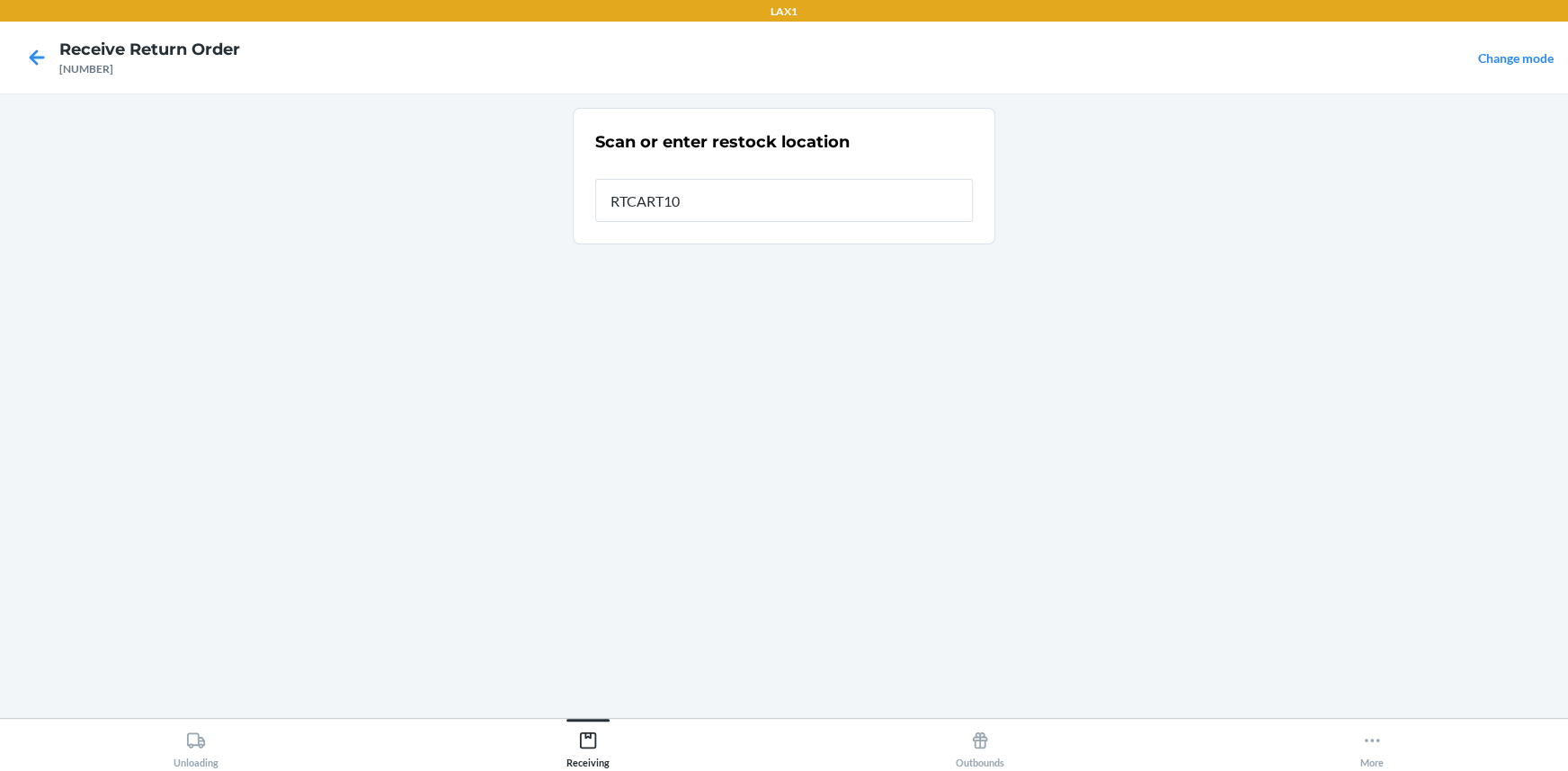 type on "RTCART100" 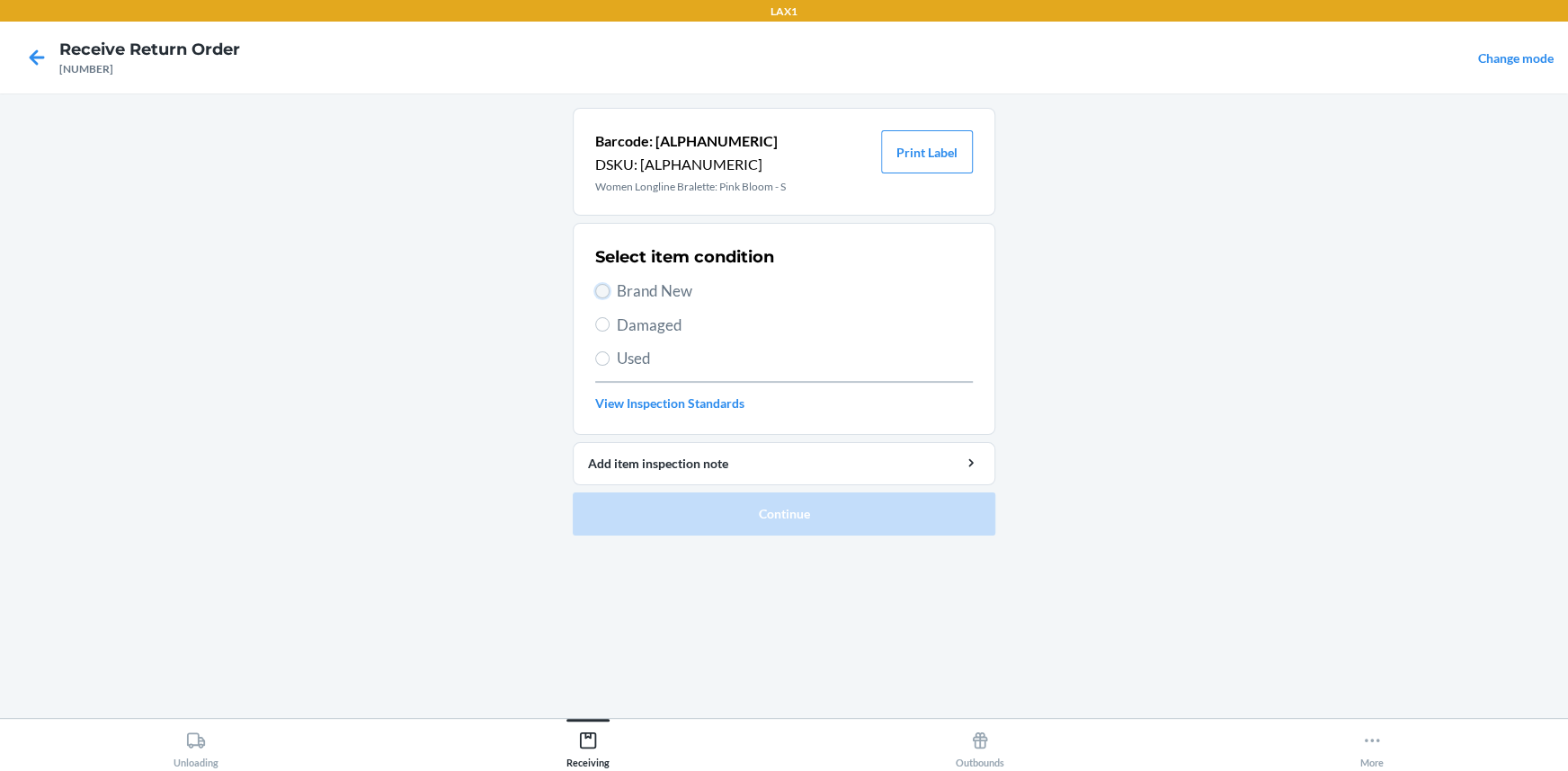 click on "Brand New" at bounding box center [602, 291] 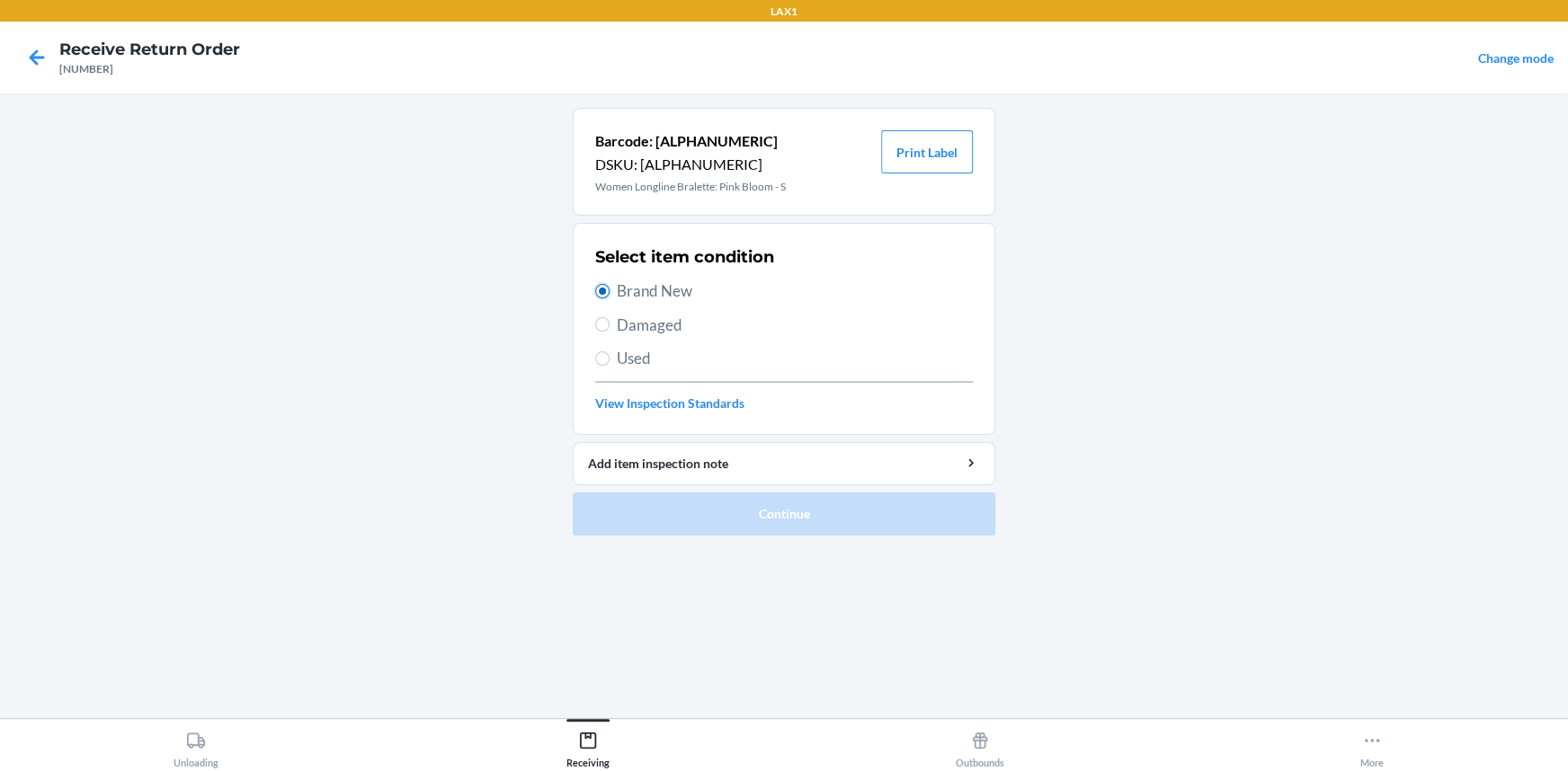radio on "true" 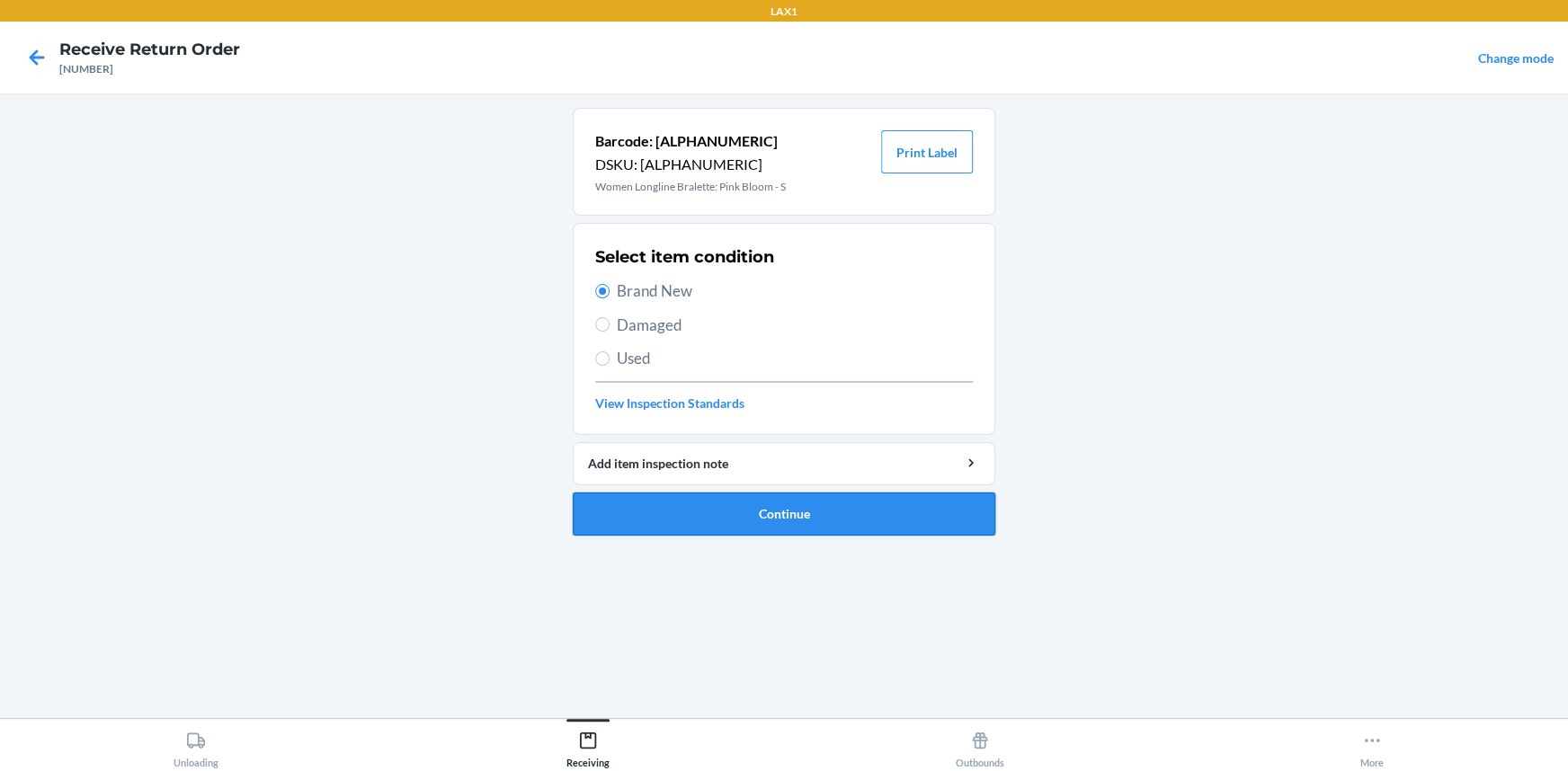 click on "Continue" at bounding box center (784, 514) 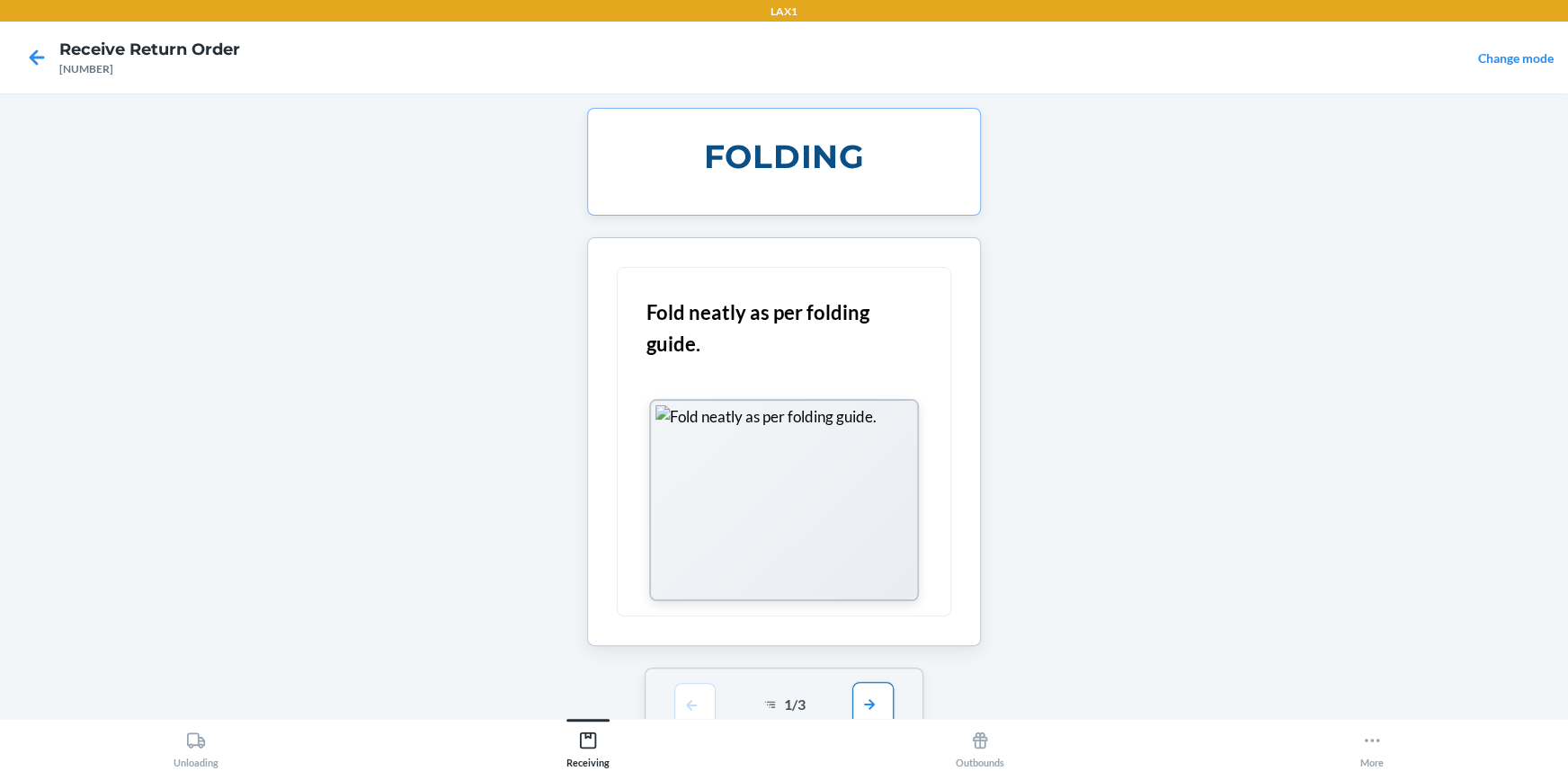 click at bounding box center [873, 704] 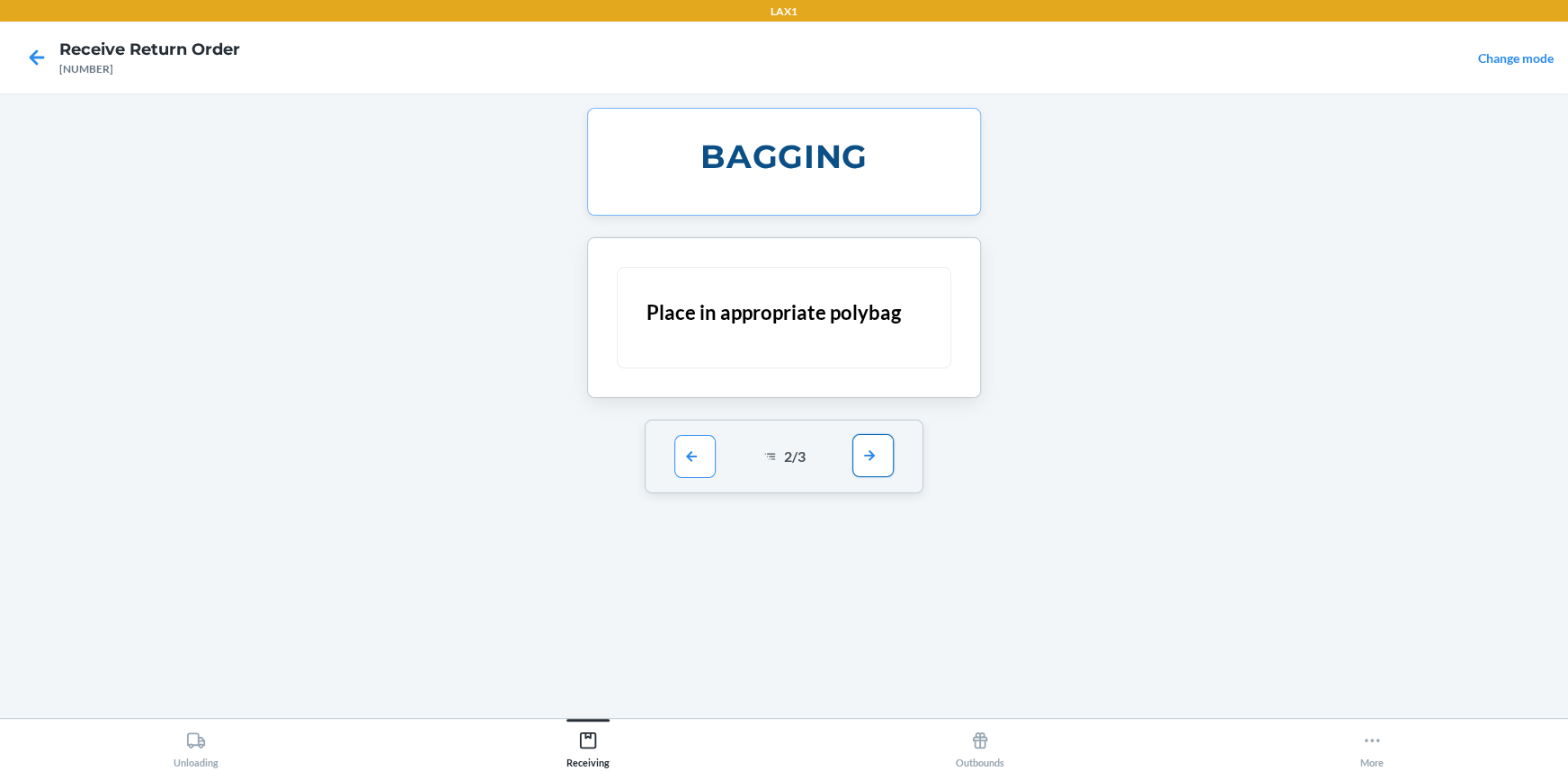 click at bounding box center [873, 456] 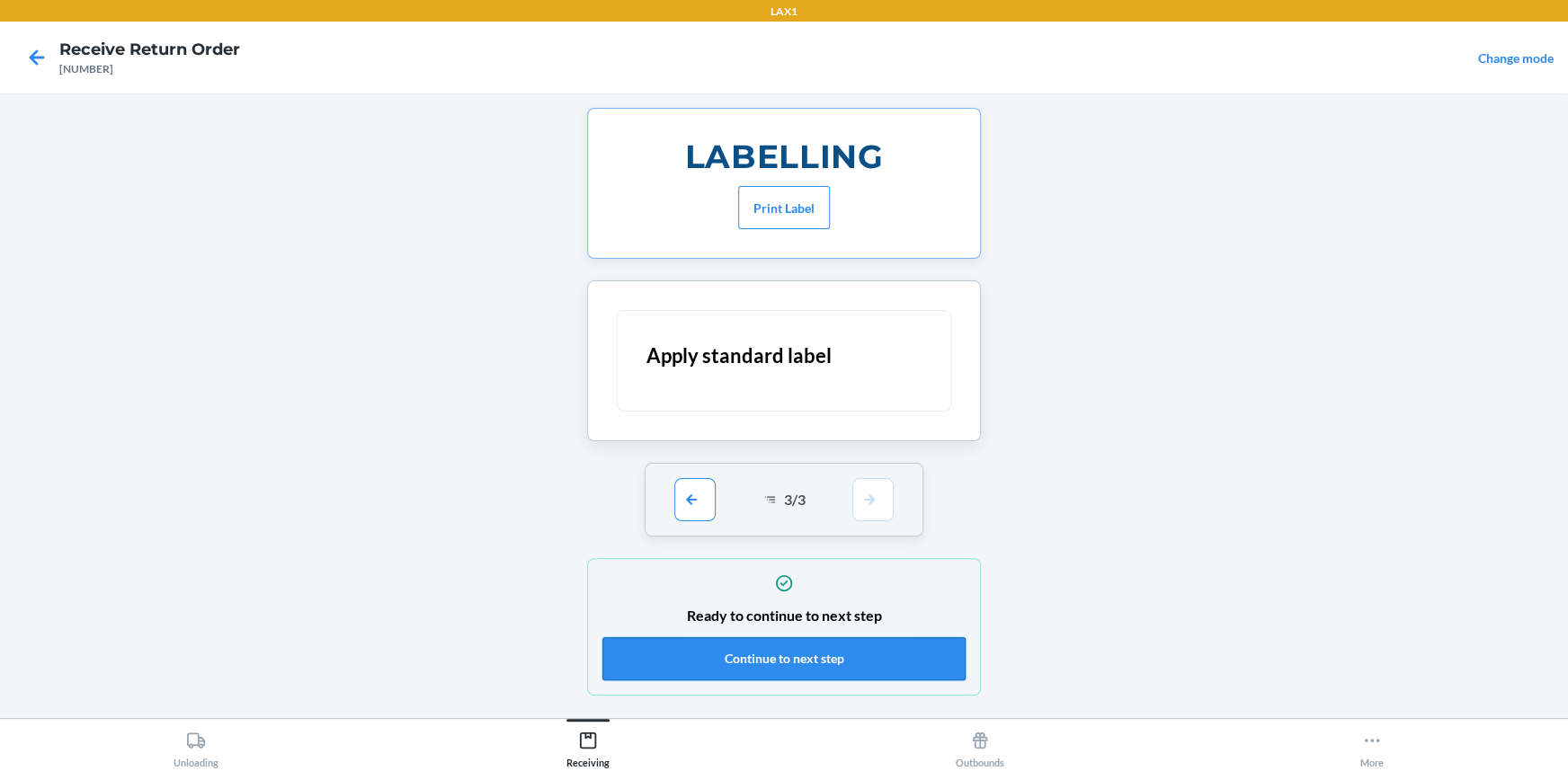 click on "Continue to next step" at bounding box center [784, 659] 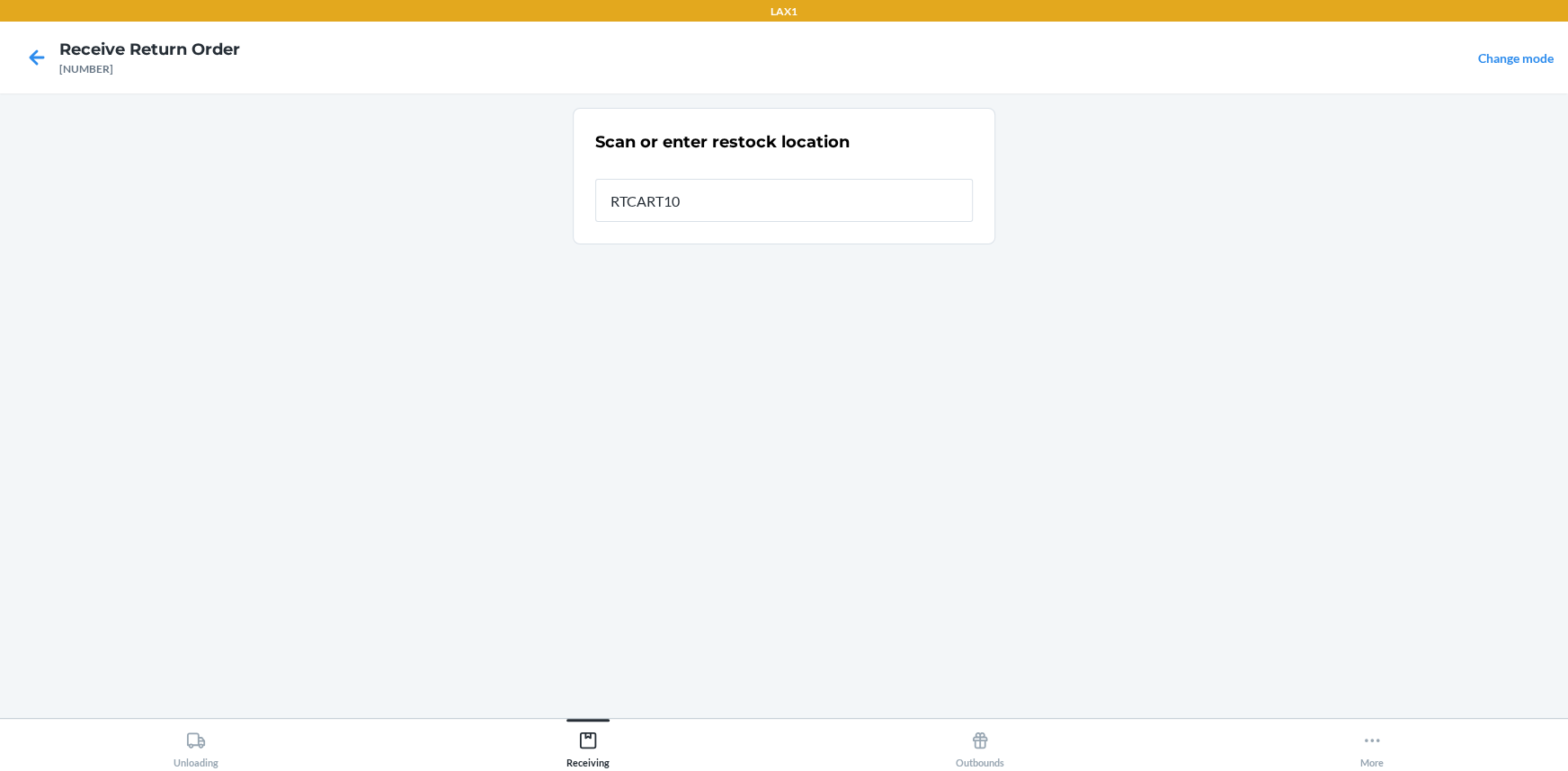type on "RTCART100" 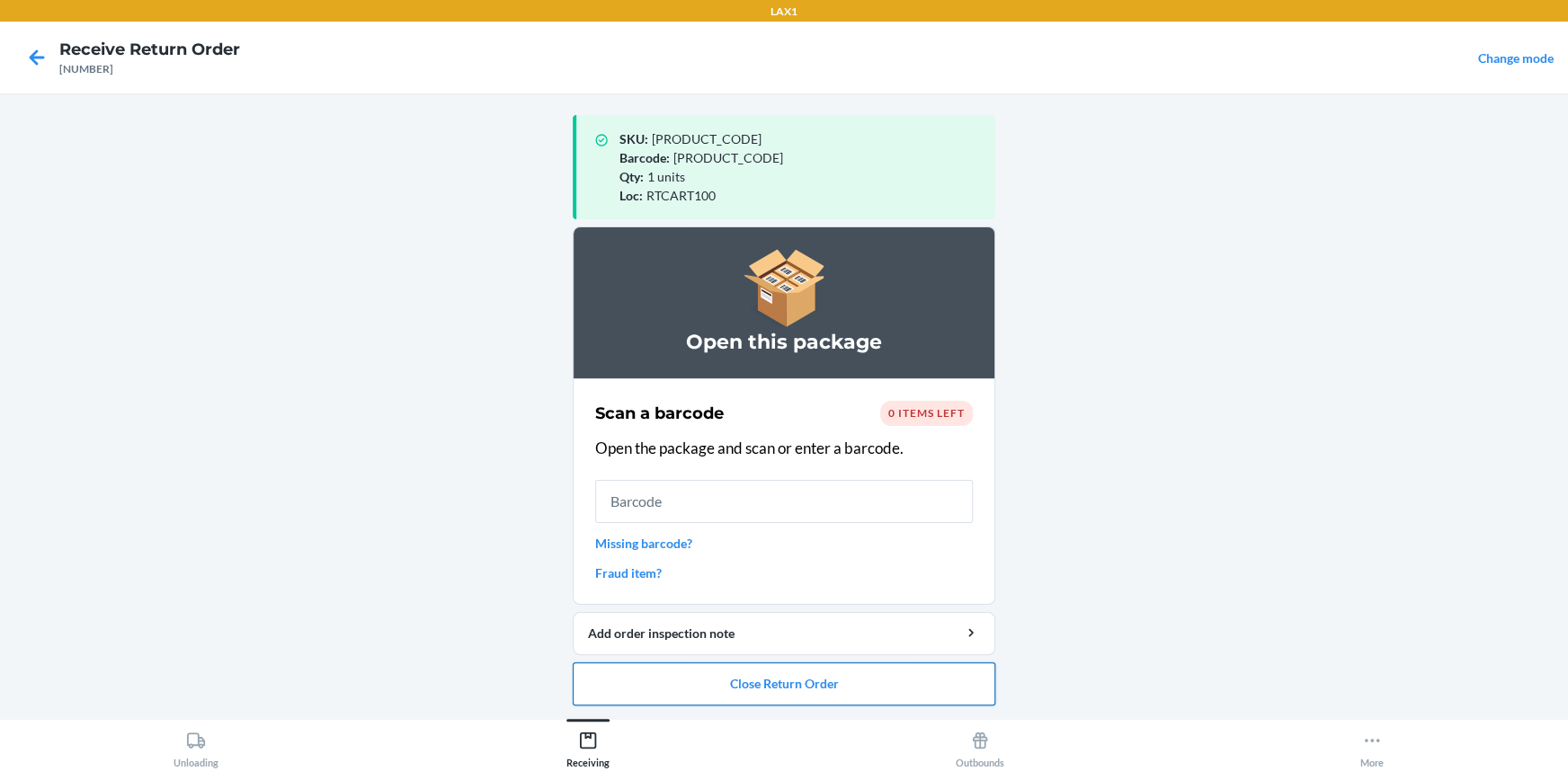 click on "Close Return Order" at bounding box center (784, 684) 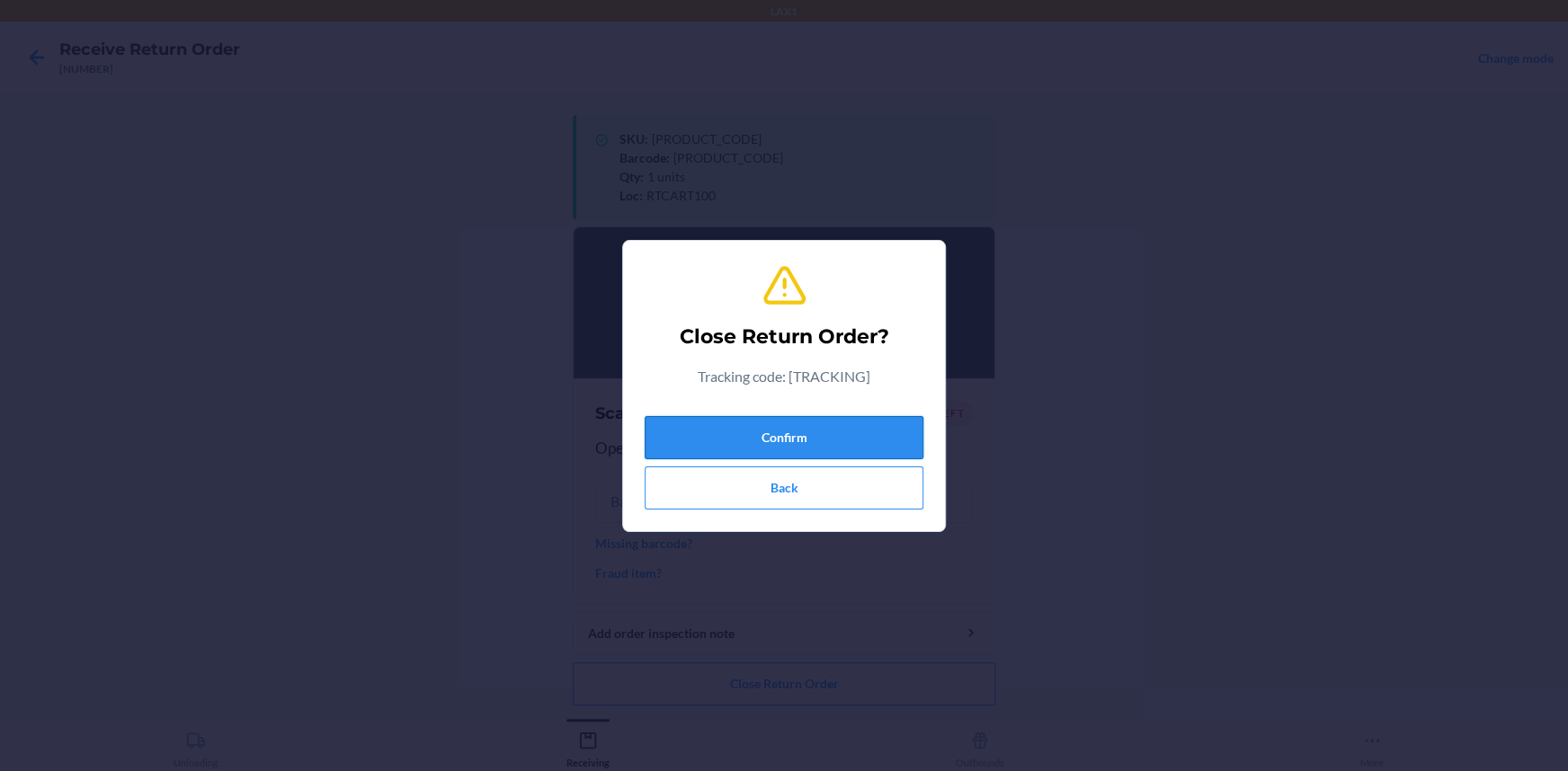 click on "Confirm" at bounding box center [784, 438] 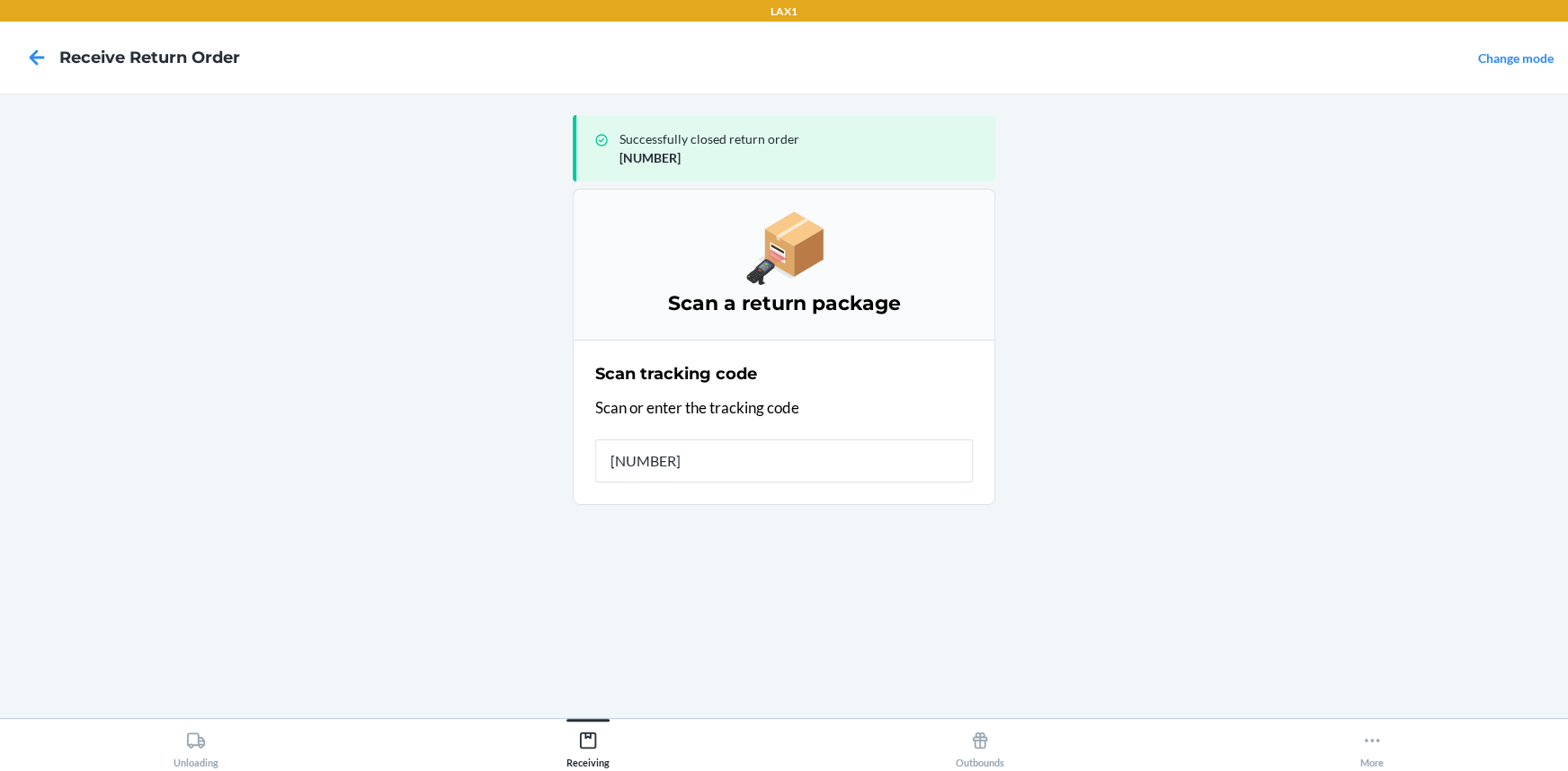 type on "[NUMBER]" 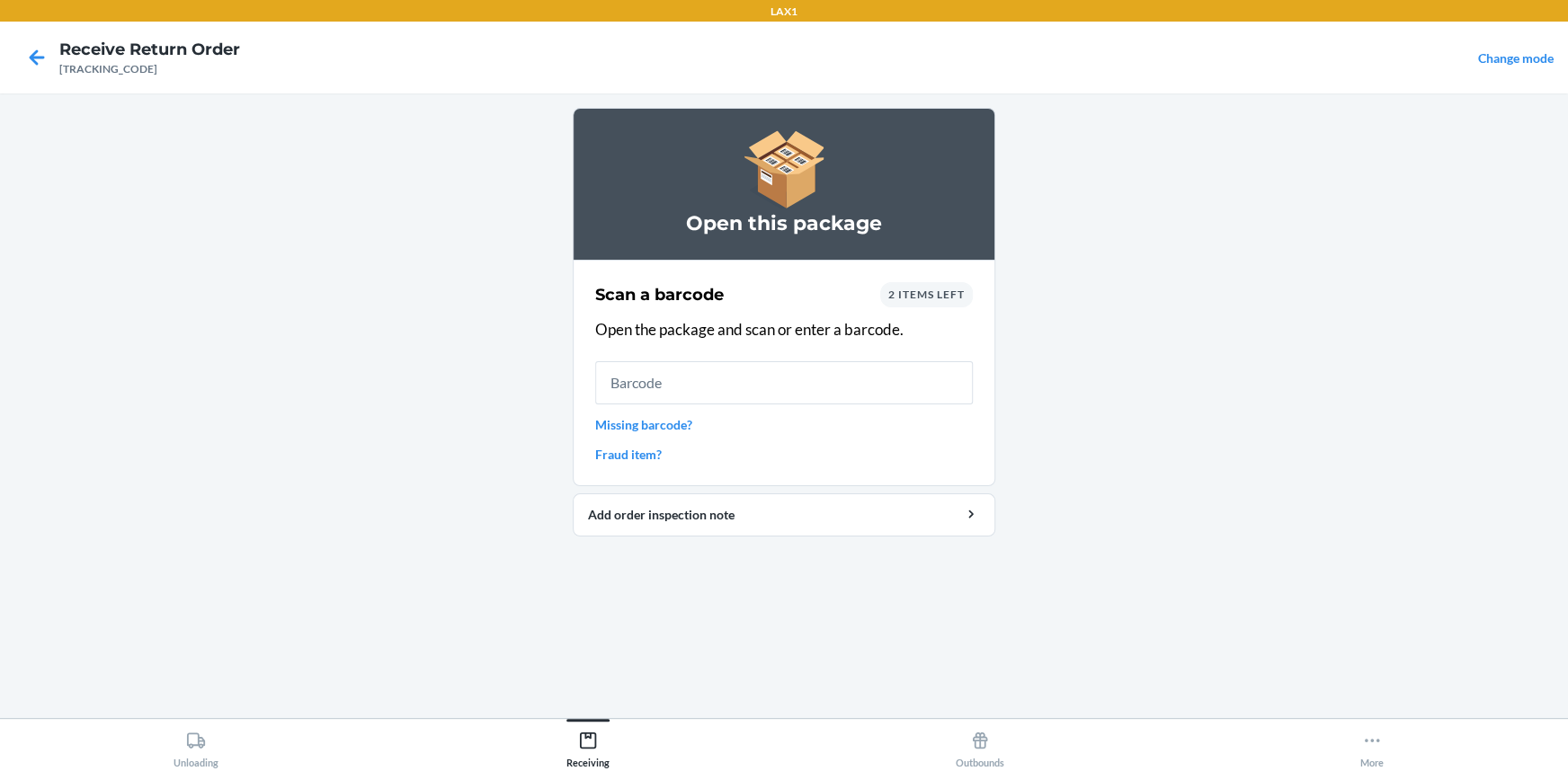 click on "2 items left" at bounding box center [926, 294] 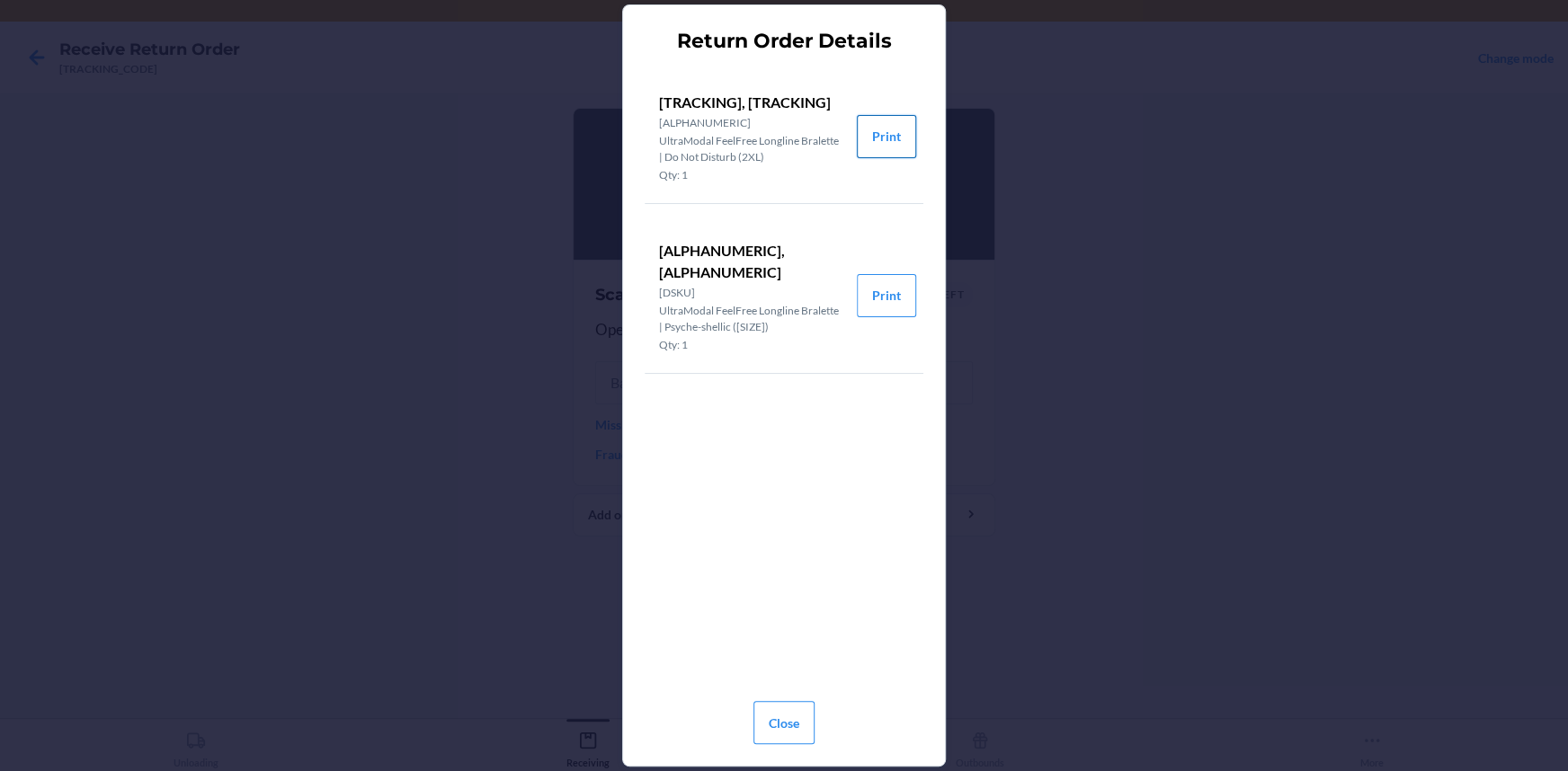 click on "Print" at bounding box center [886, 137] 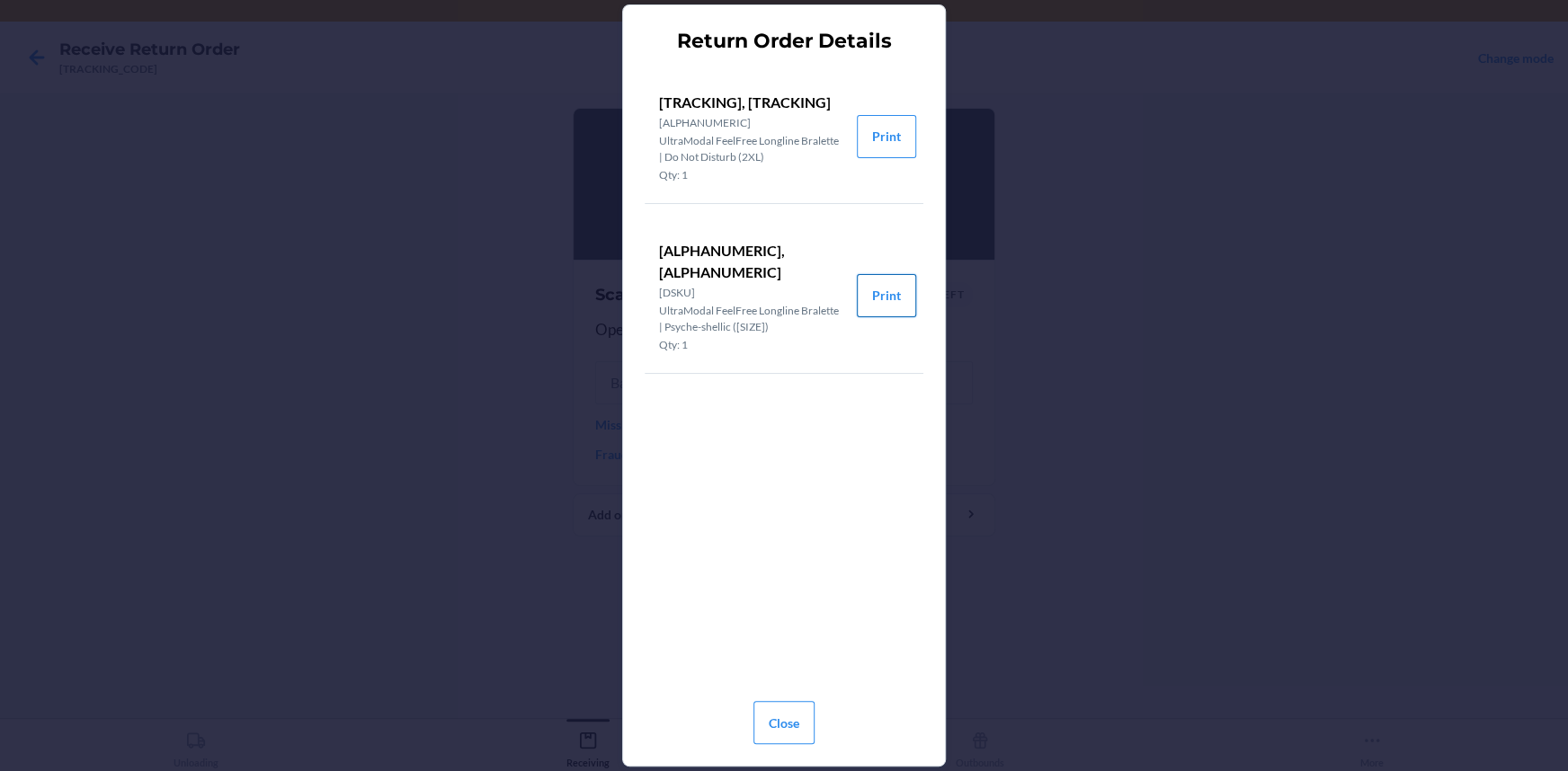 click on "Print" at bounding box center (886, 296) 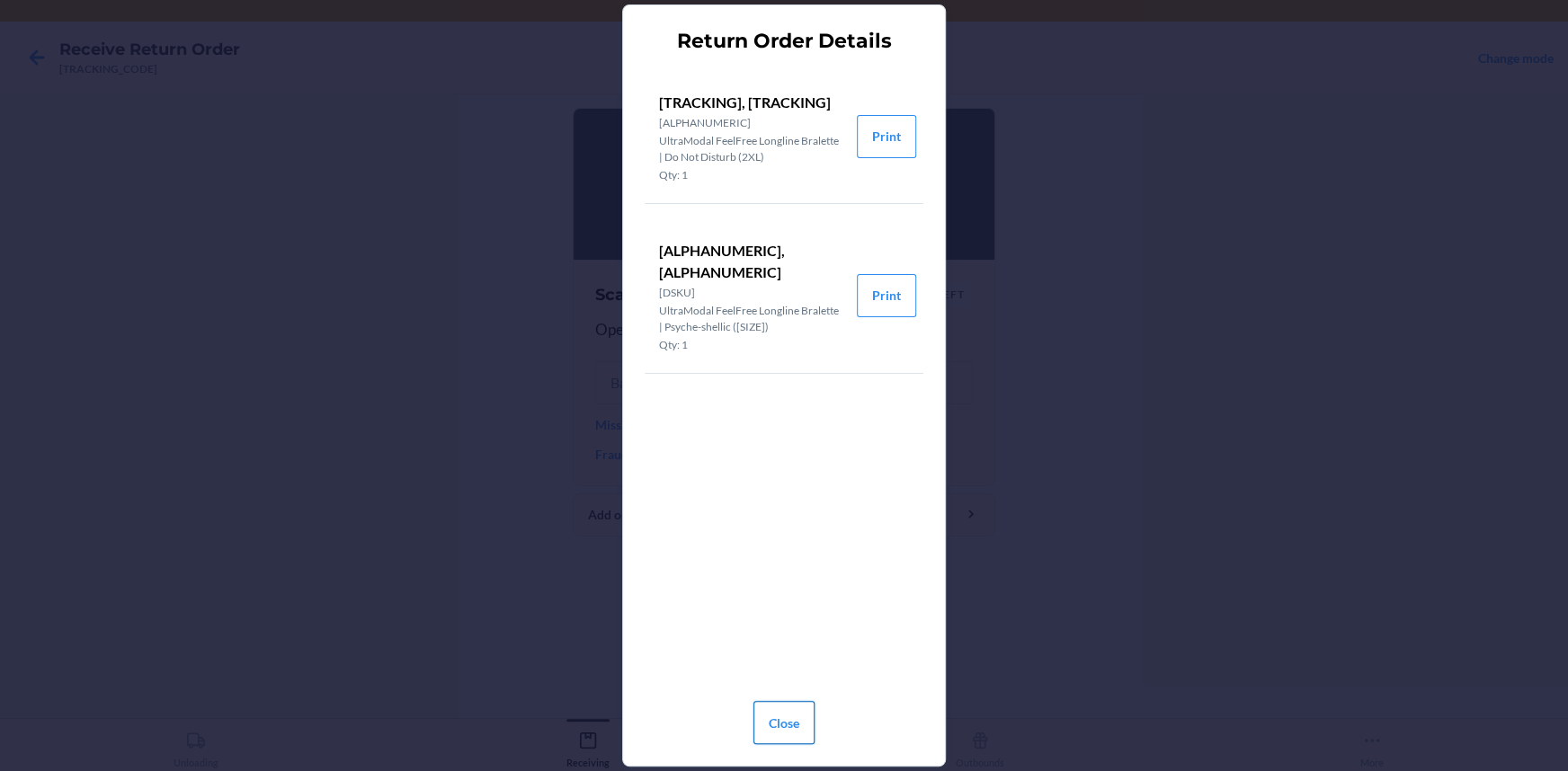 click on "Close" at bounding box center (784, 722) 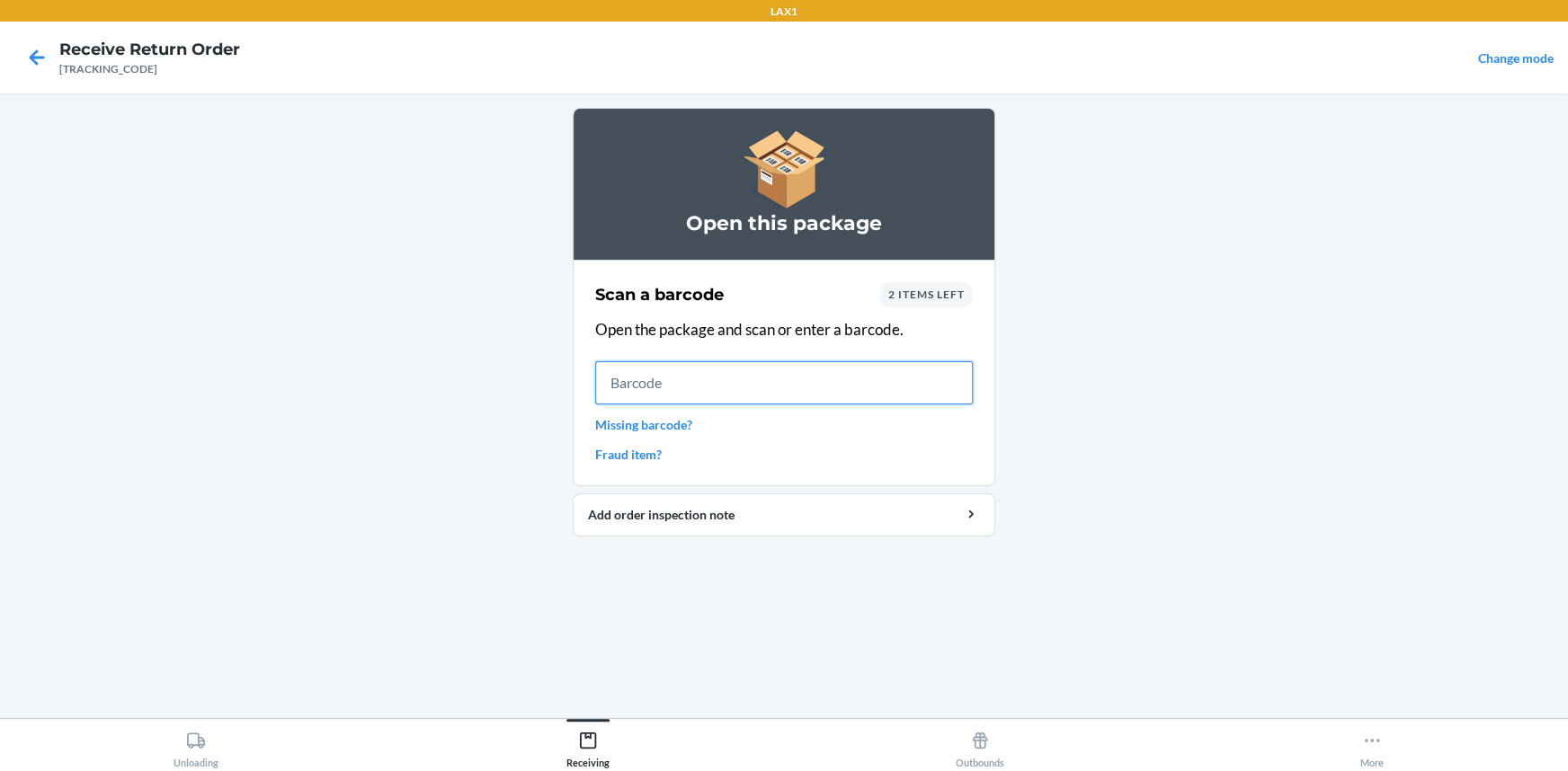 click at bounding box center (784, 383) 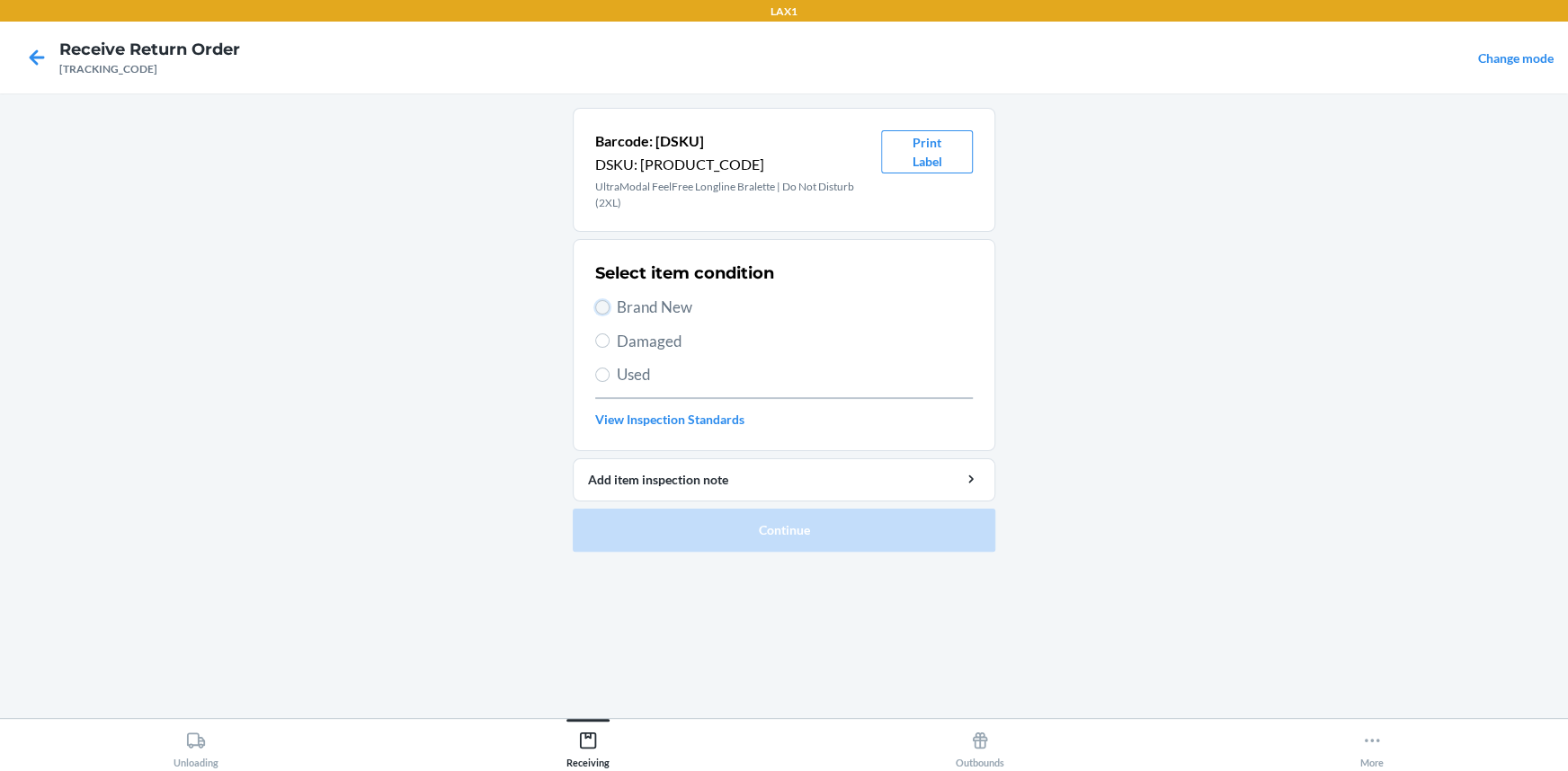 drag, startPoint x: 598, startPoint y: 302, endPoint x: 596, endPoint y: 315, distance: 13.152946 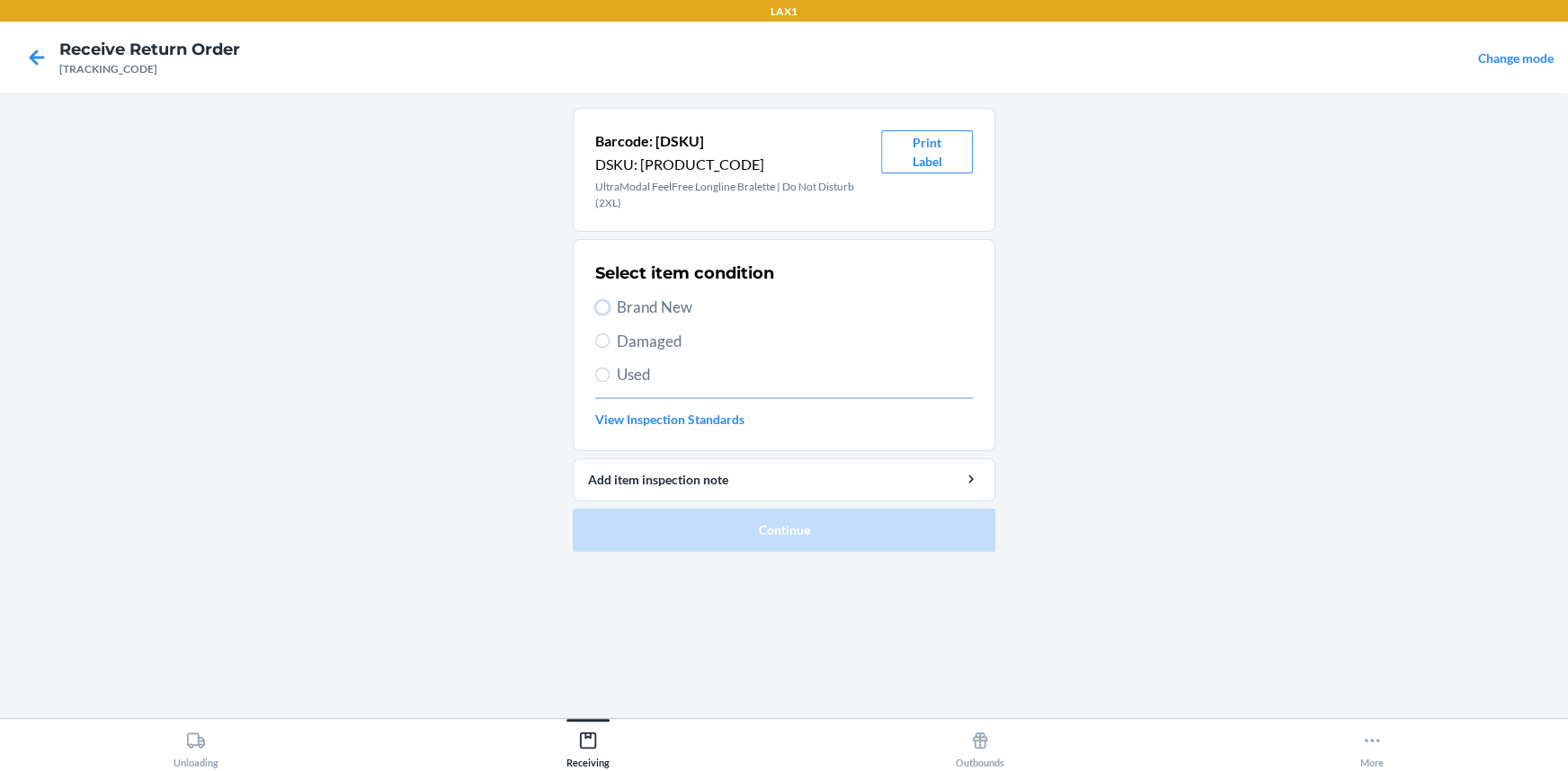 click on "Brand New" at bounding box center (602, 307) 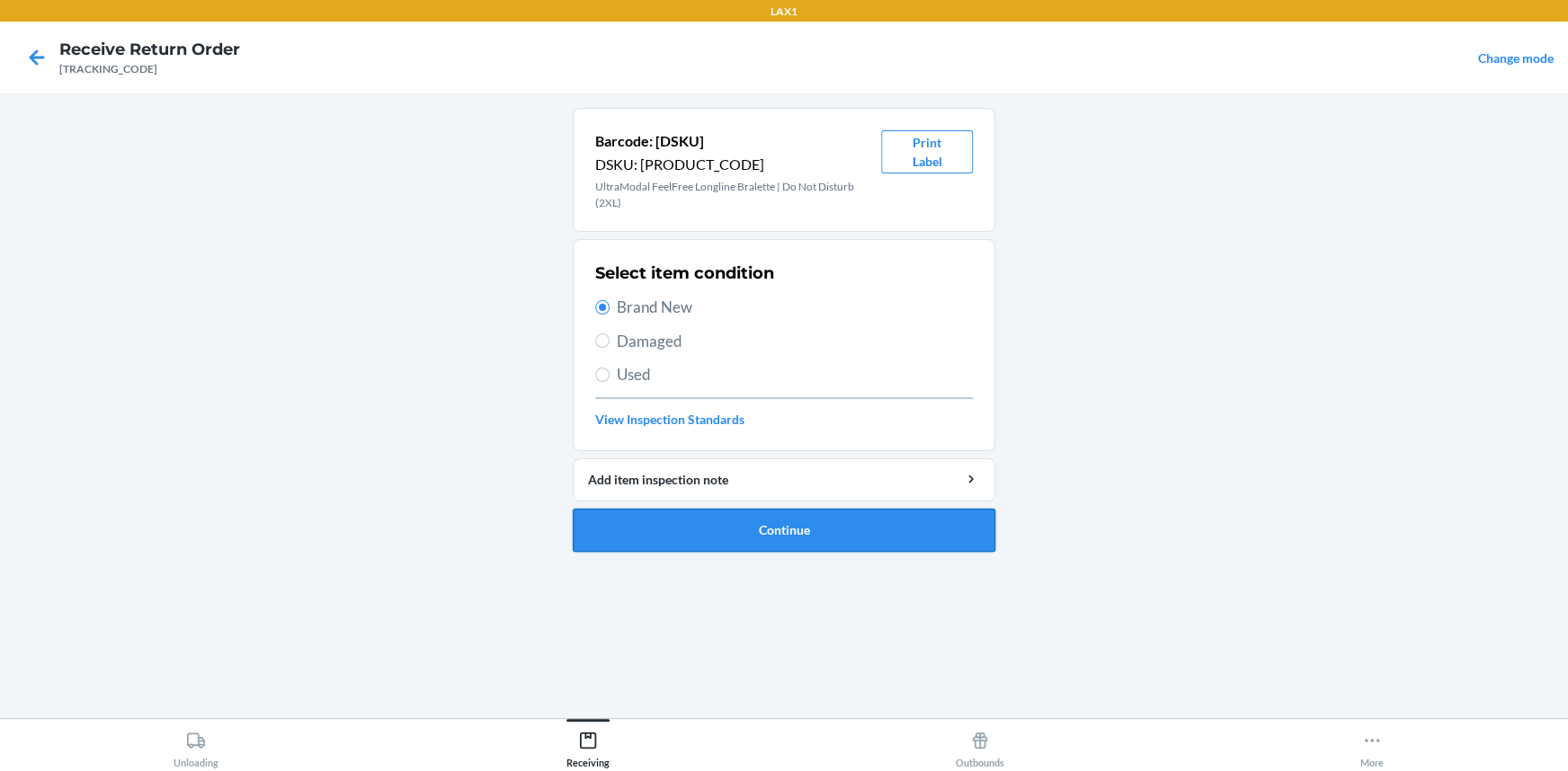 click on "Continue" at bounding box center (784, 530) 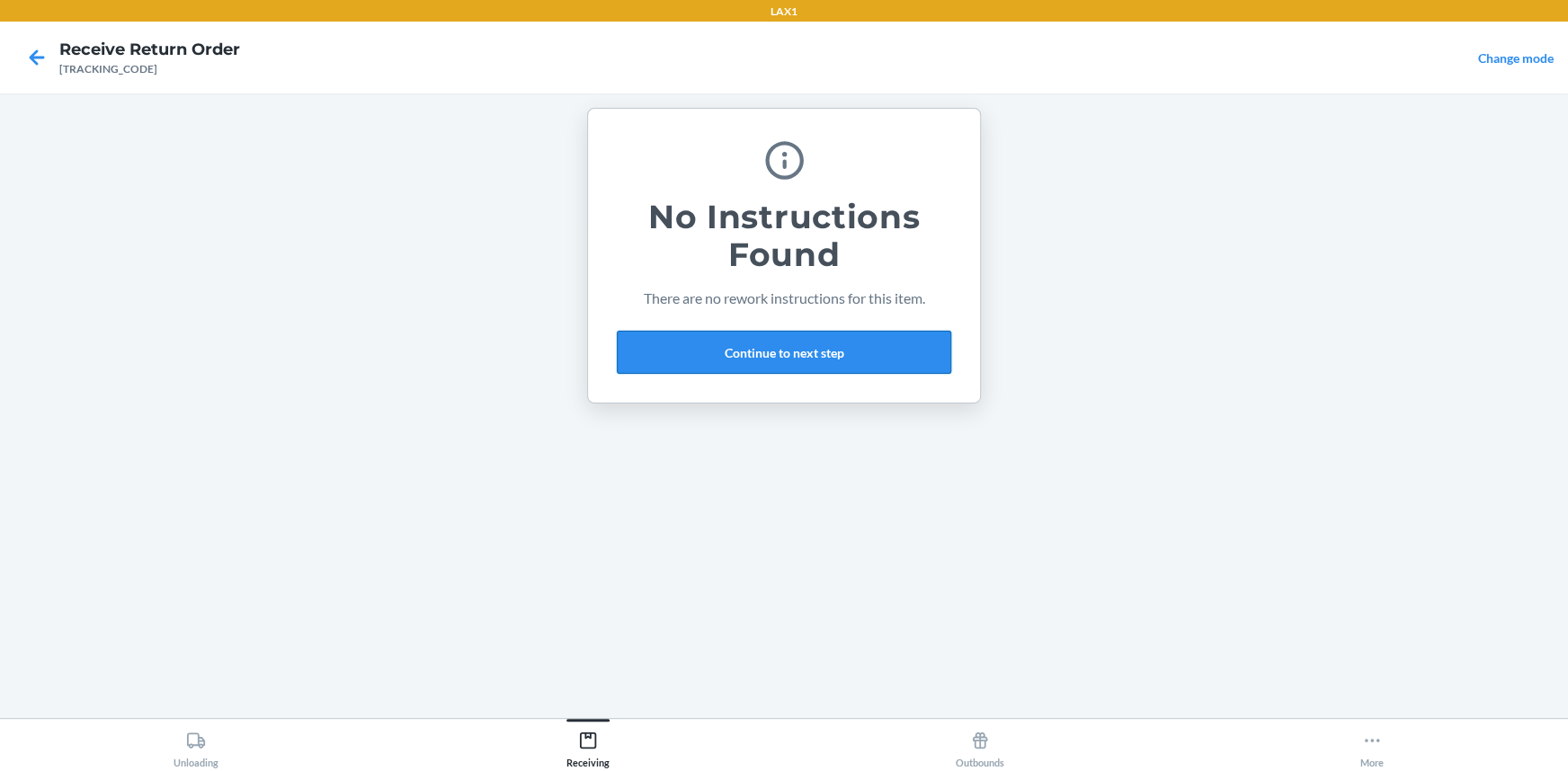 click on "Continue to next step" at bounding box center [784, 352] 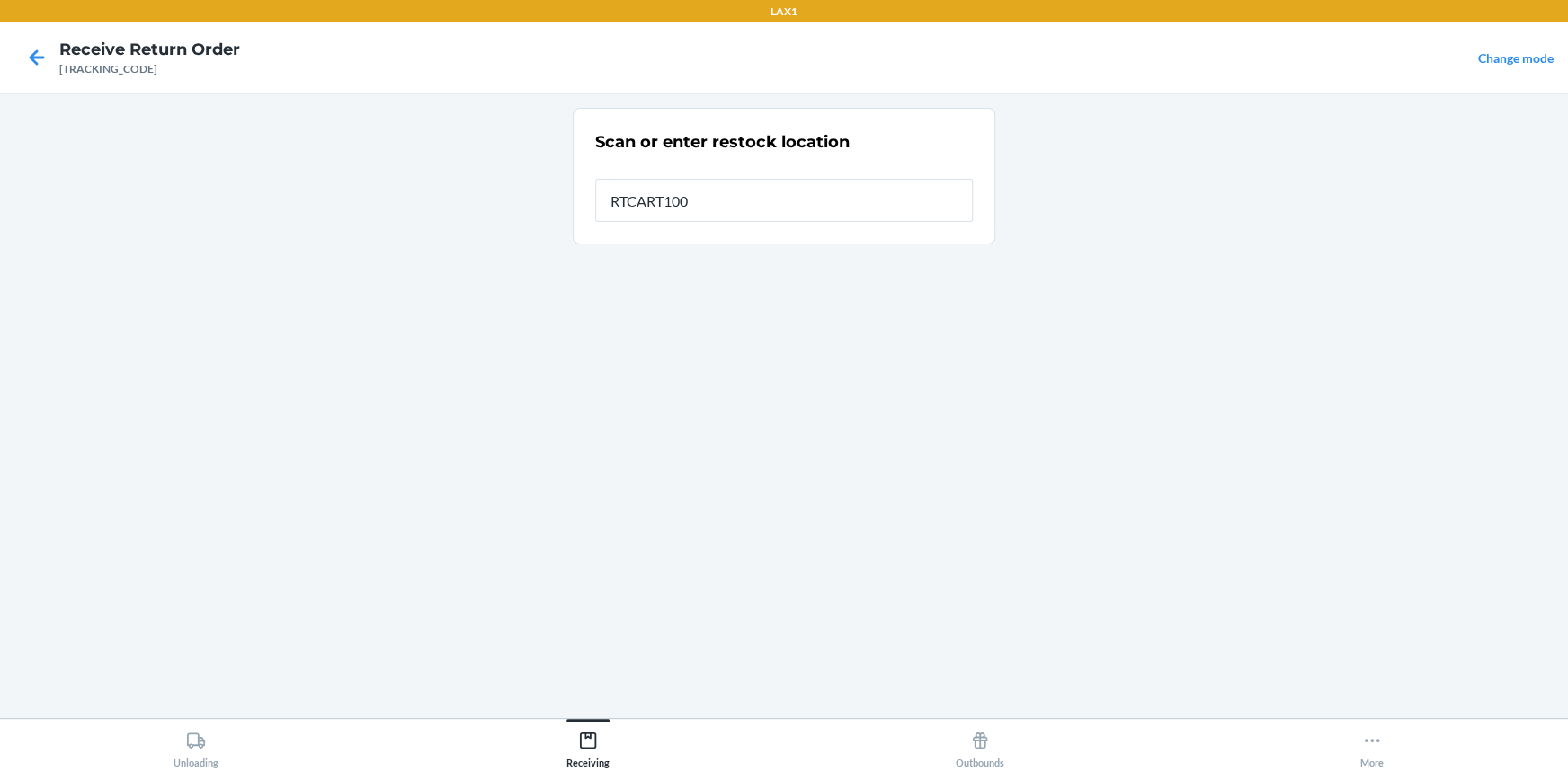 type on "RTCART100" 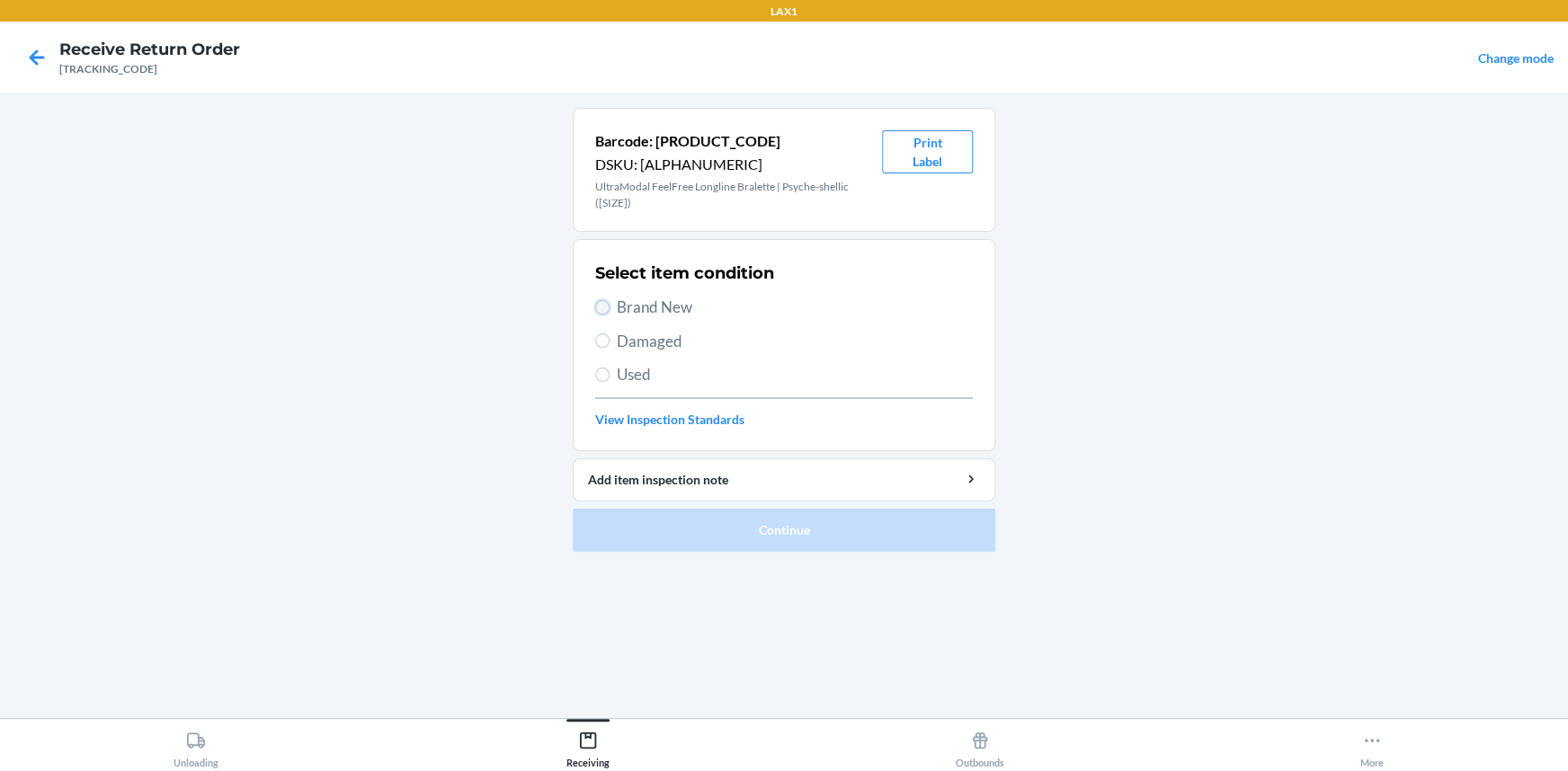 click on "Brand New" at bounding box center (602, 307) 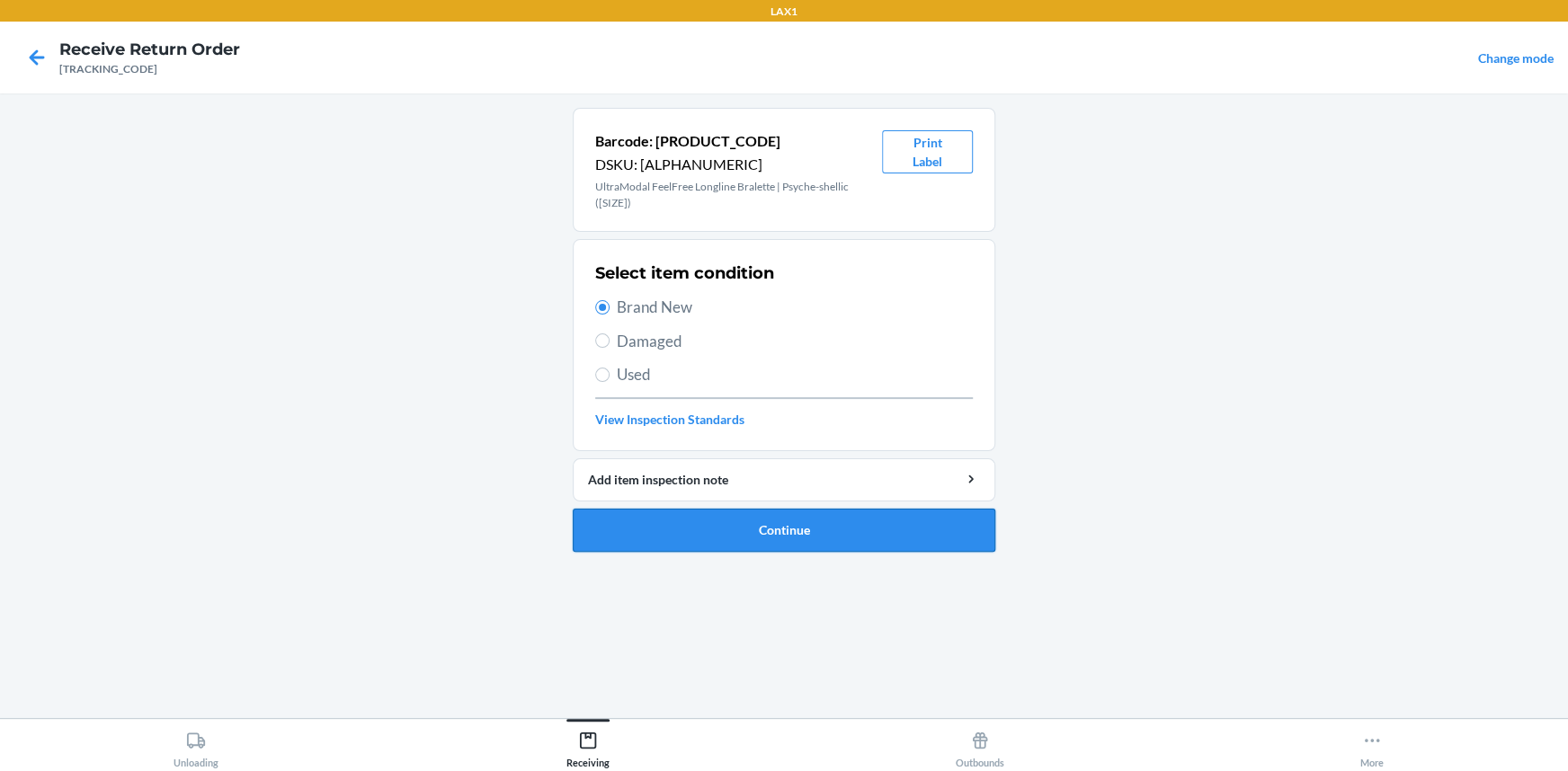 click on "Continue" at bounding box center [784, 530] 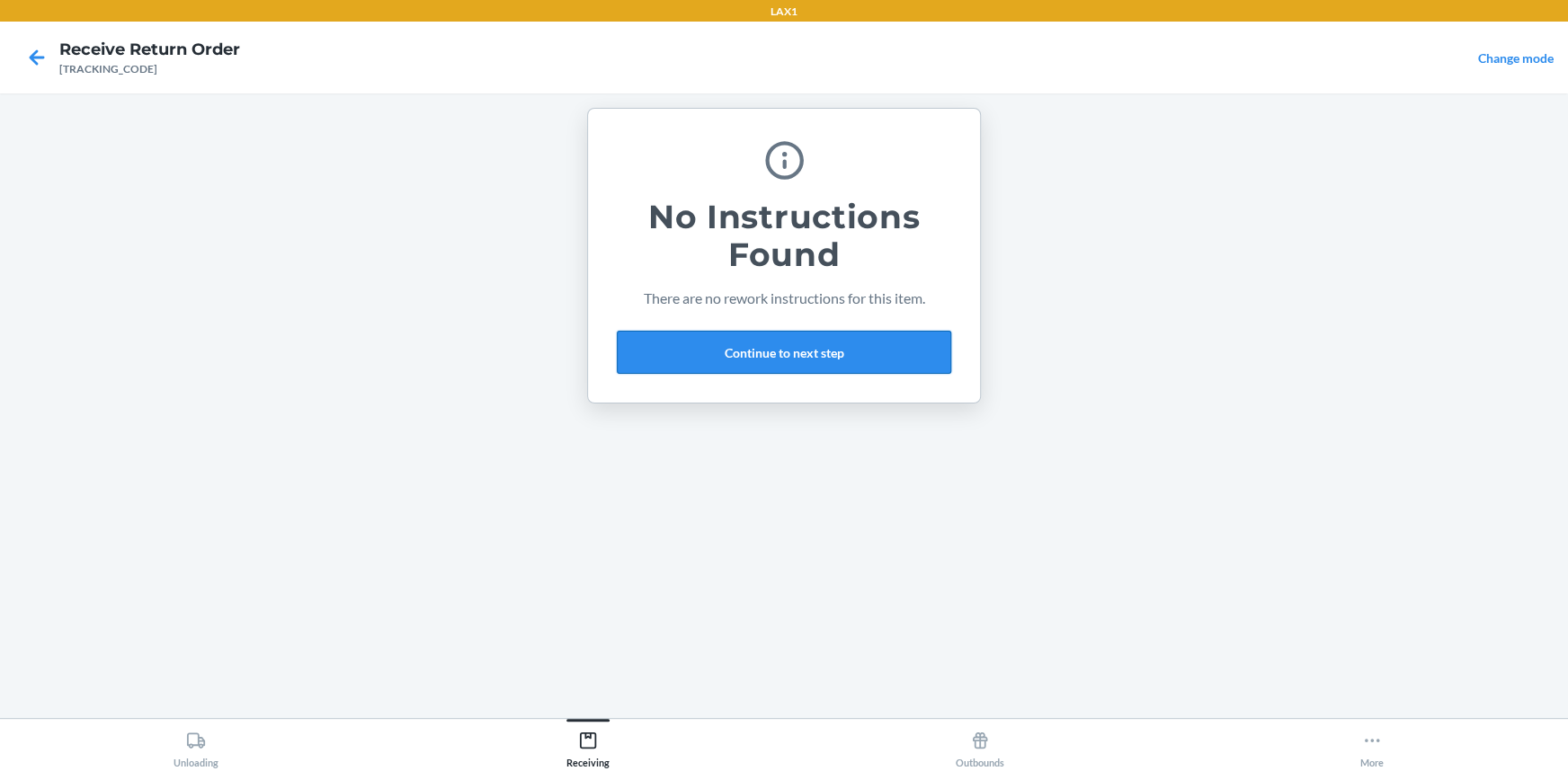 click on "Continue to next step" at bounding box center (784, 352) 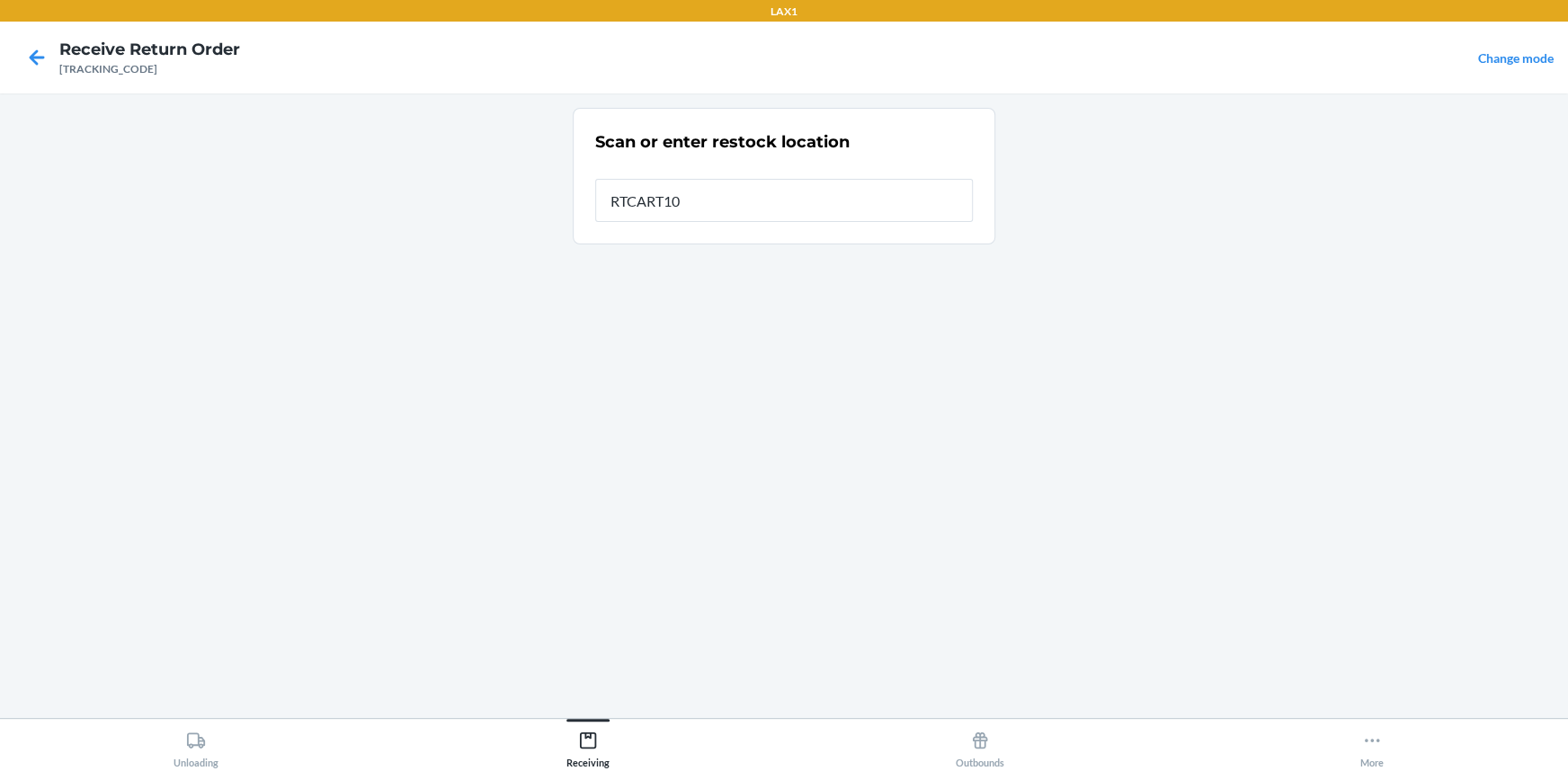 type on "RTCART100" 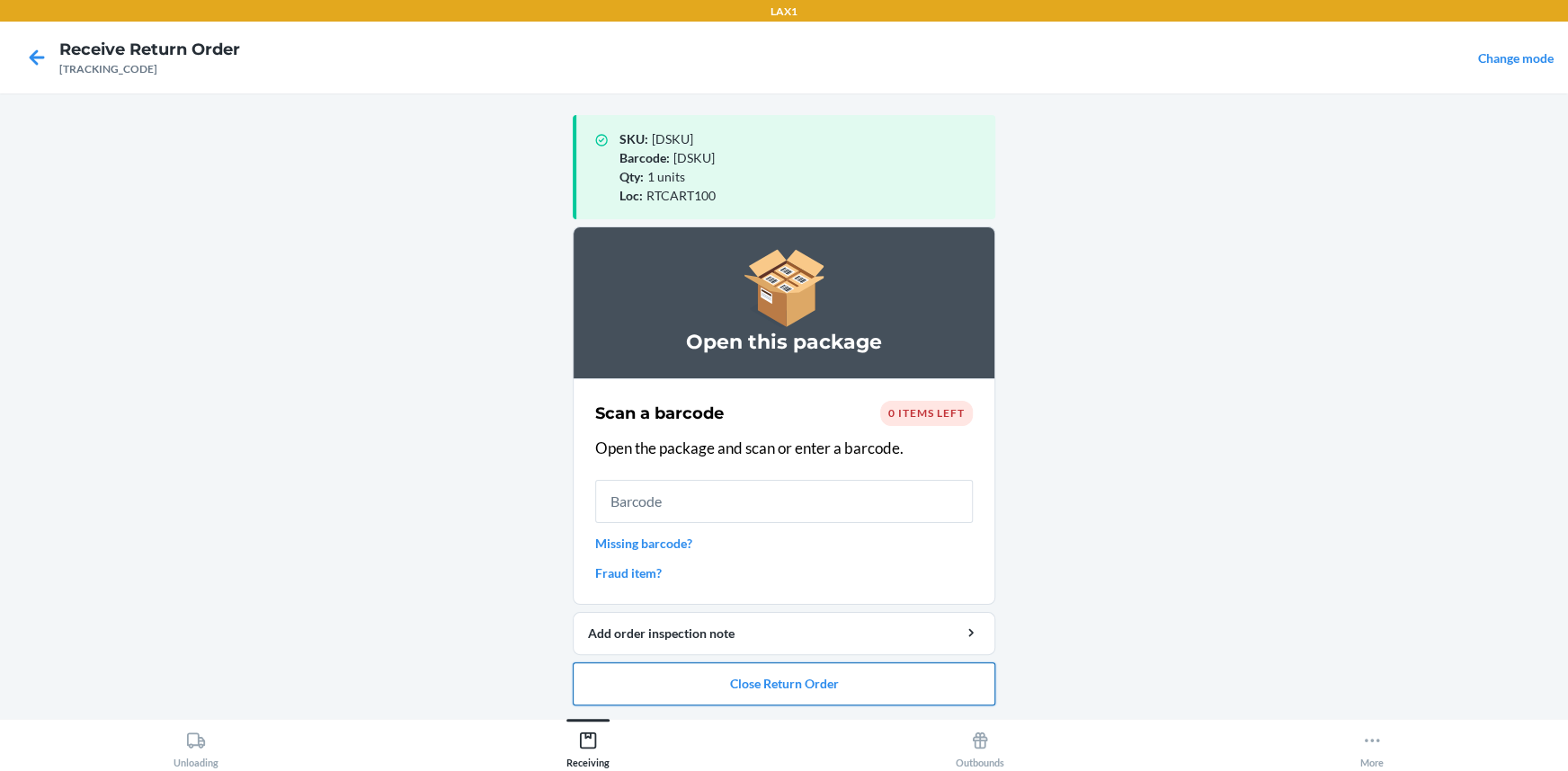 click on "Close Return Order" at bounding box center (784, 684) 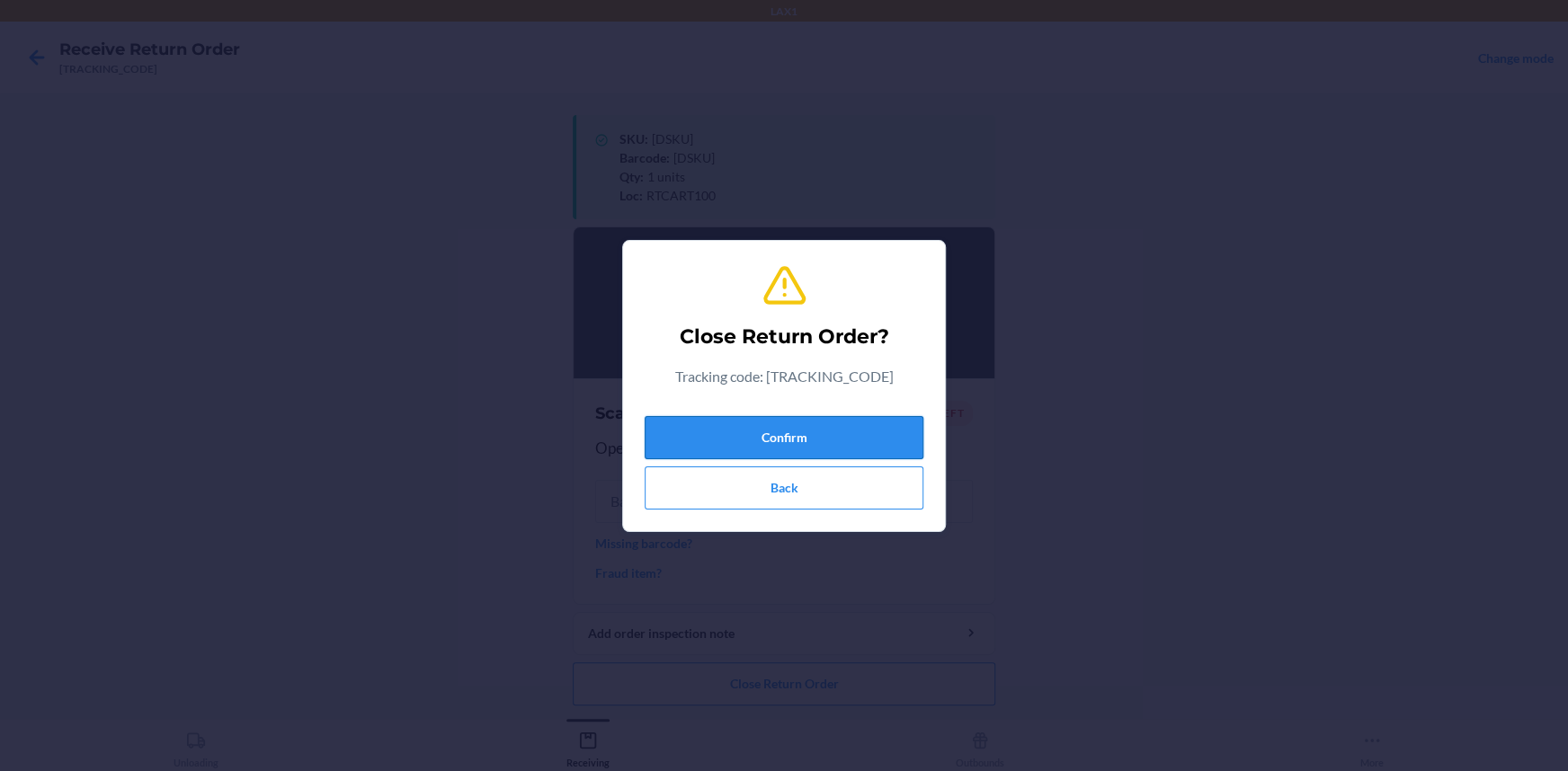 click on "Confirm" at bounding box center (784, 438) 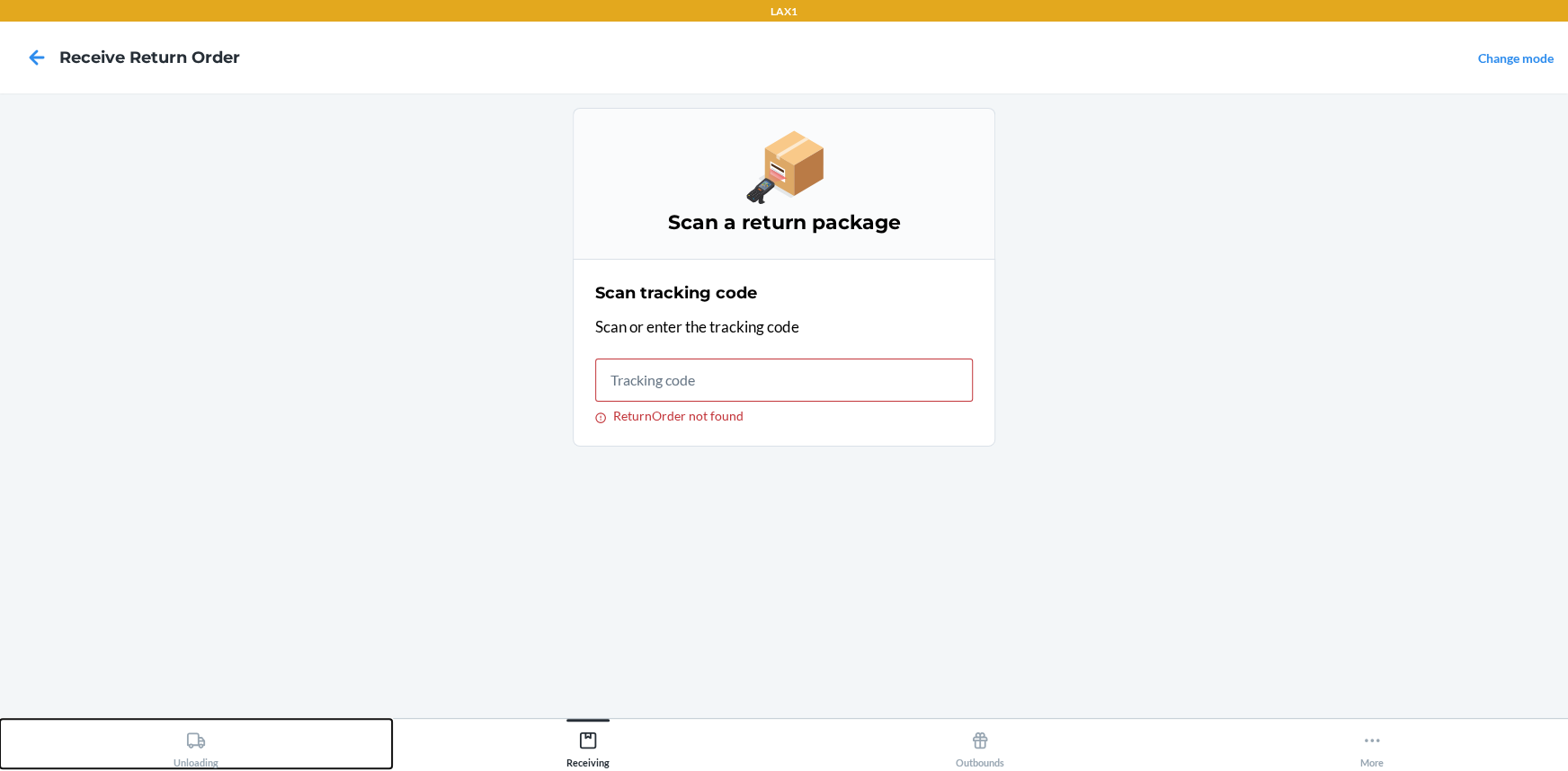 click on "Unloading" at bounding box center (196, 746) 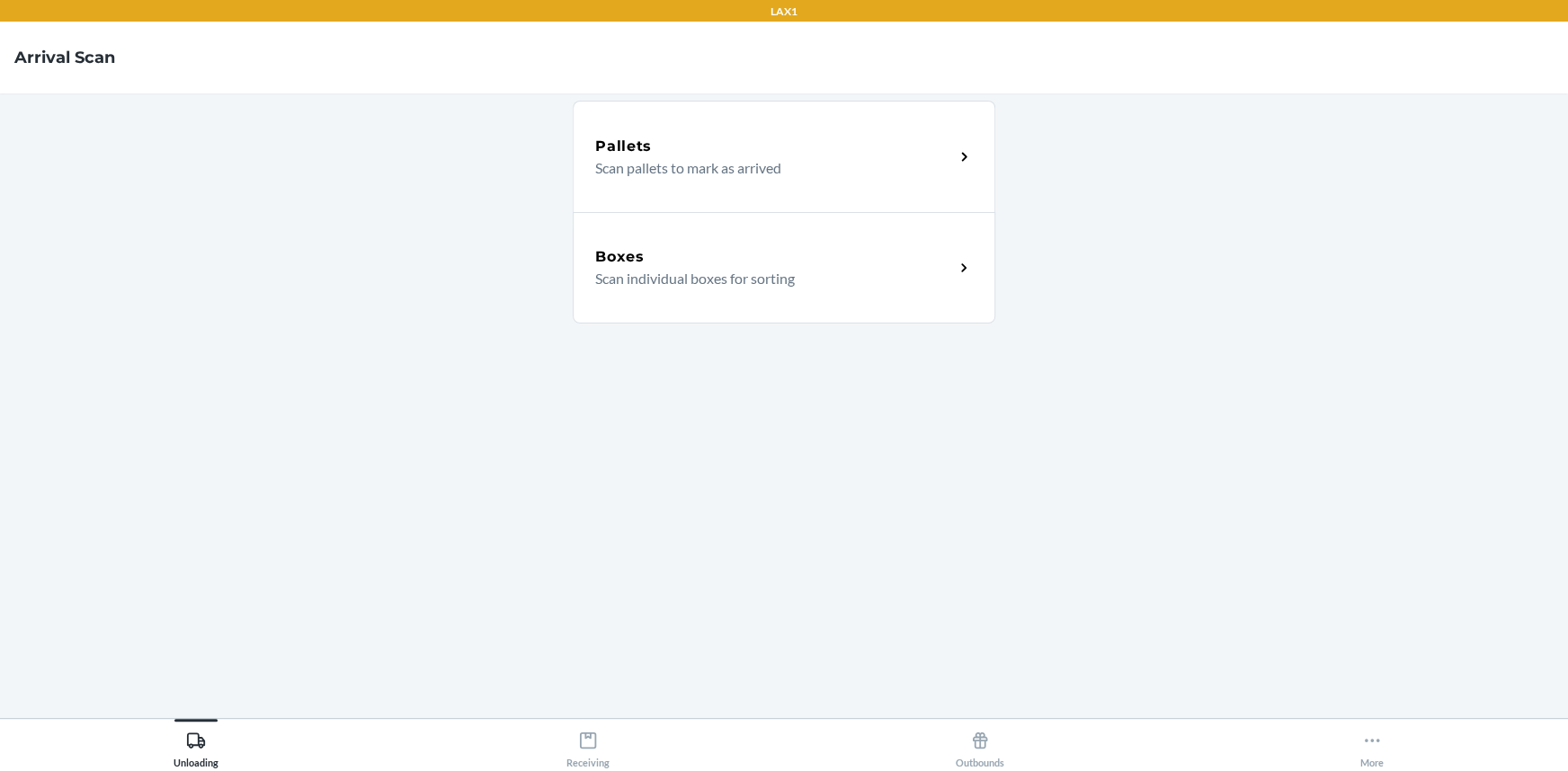 click on "Boxes Scan individual boxes for sorting" at bounding box center (774, 268) 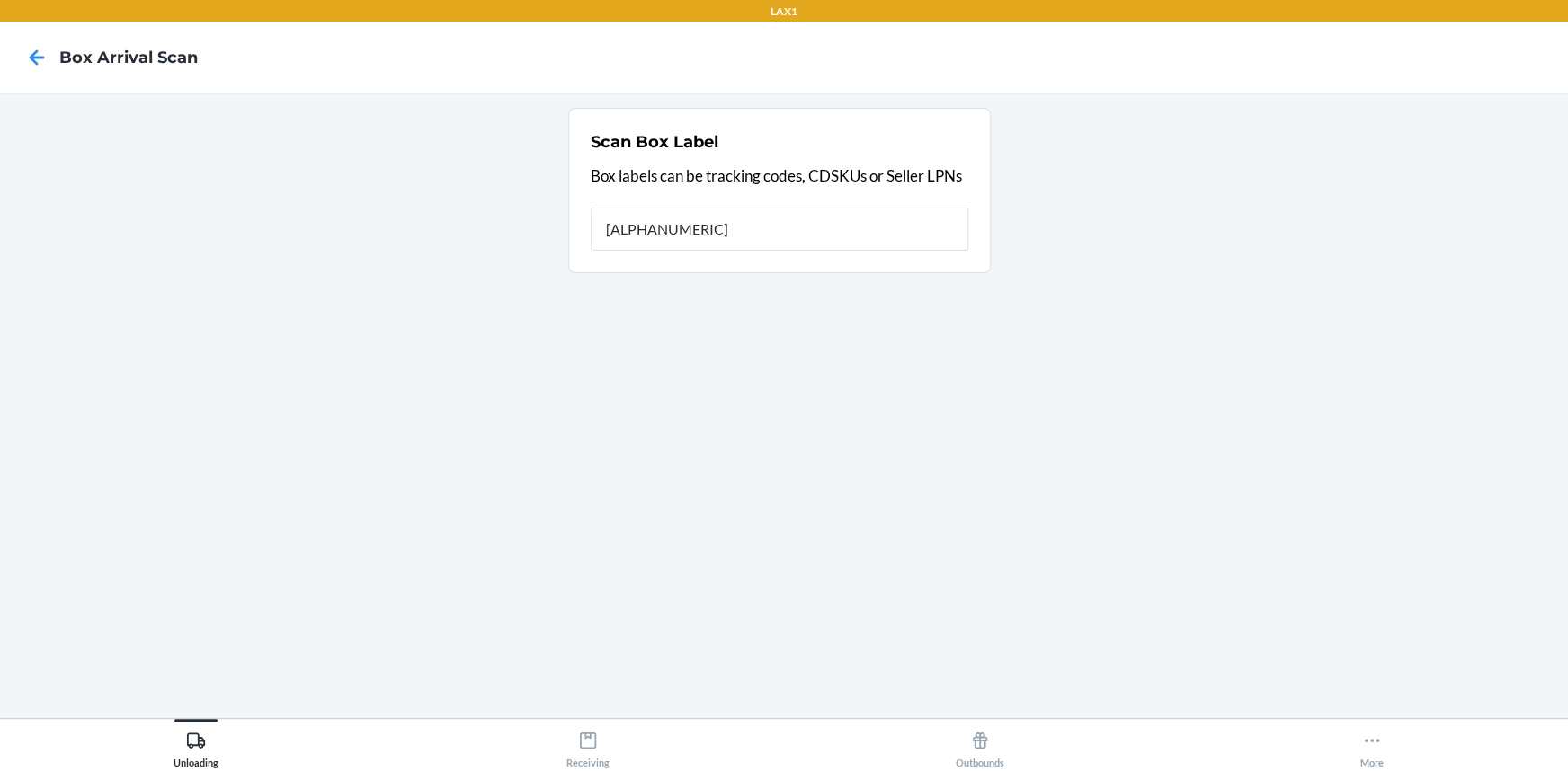 type on "[ALPHANUMERIC]" 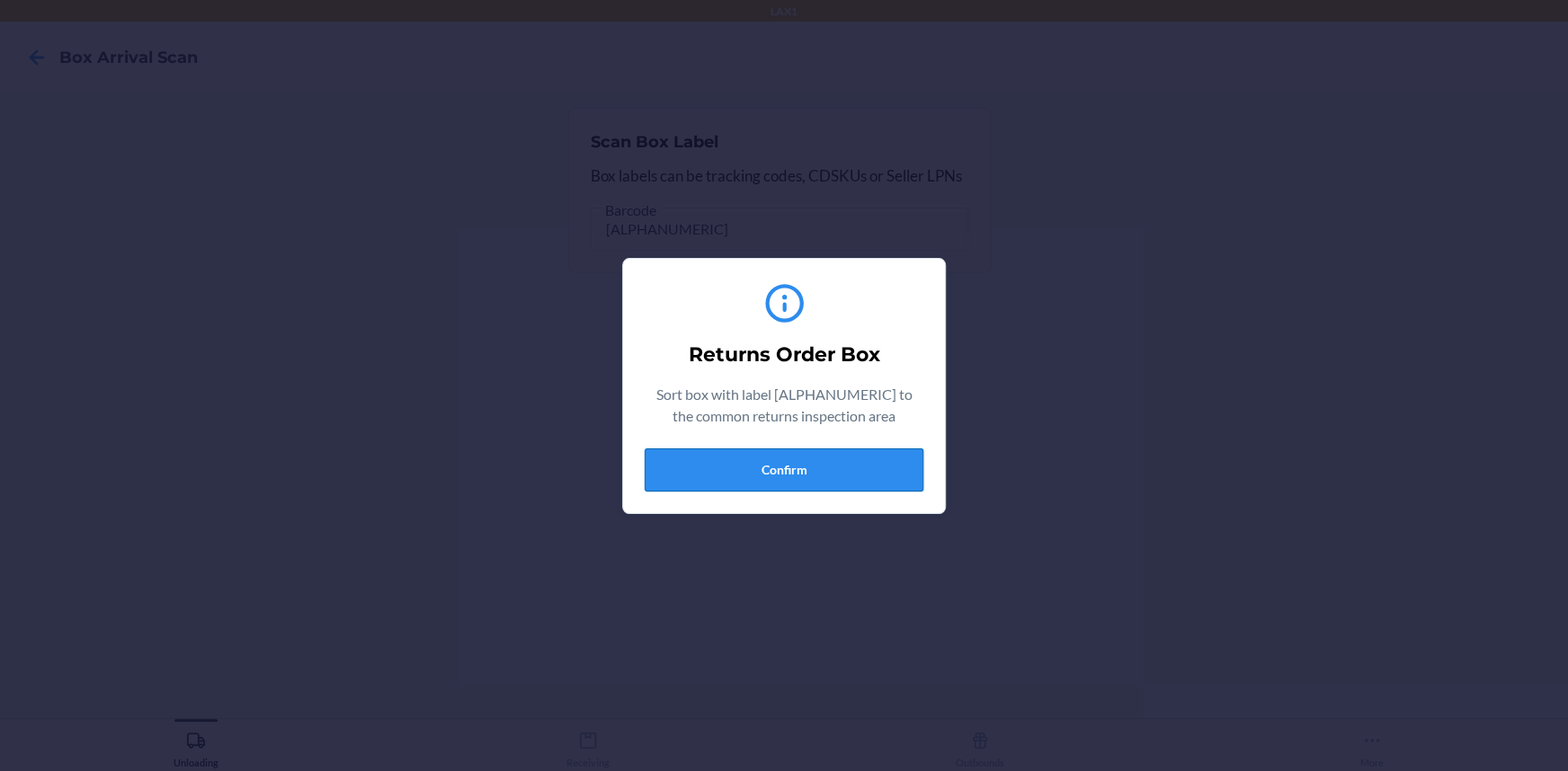 click on "Confirm" at bounding box center (784, 470) 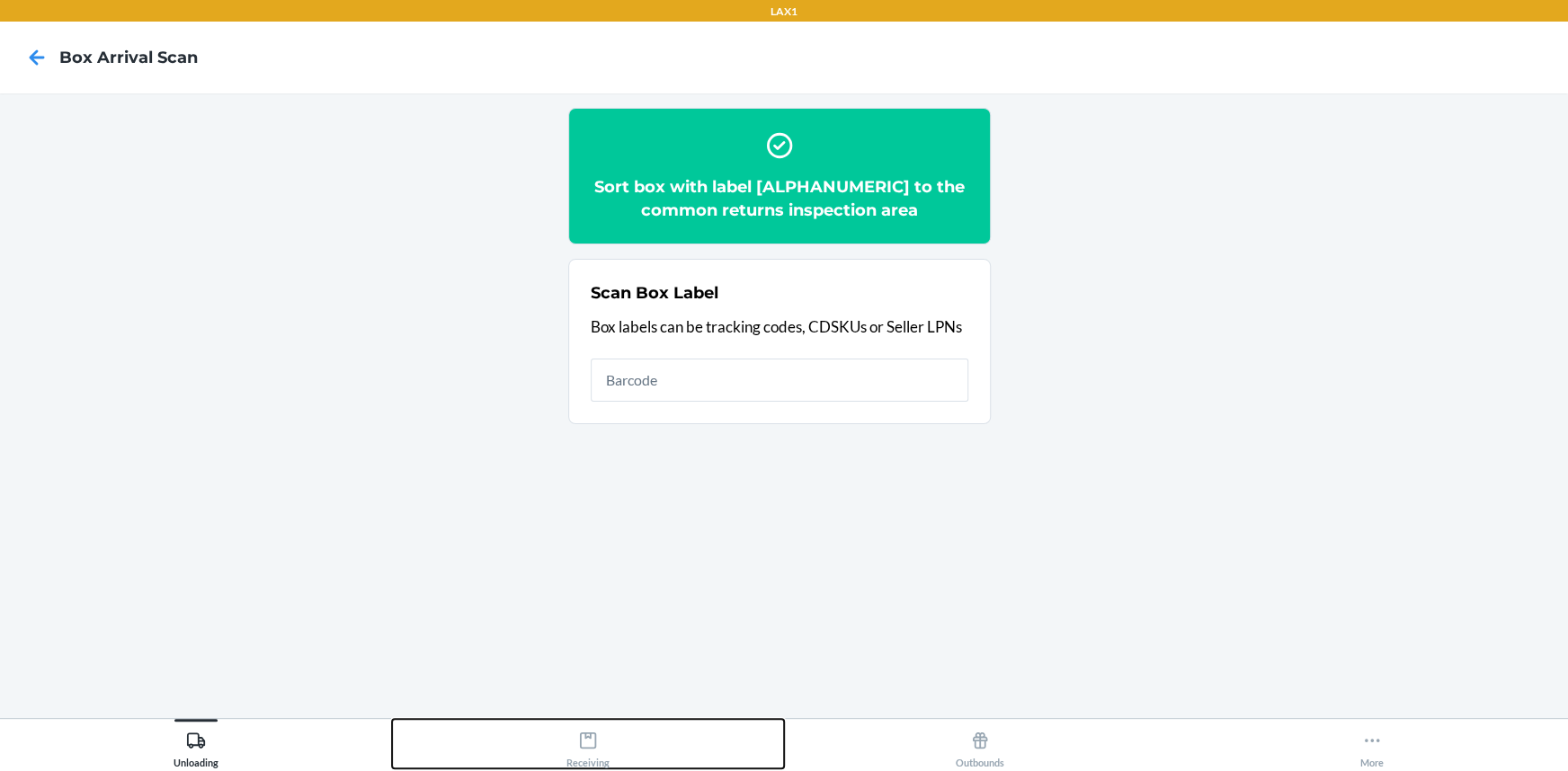 click on "Receiving" at bounding box center [588, 746] 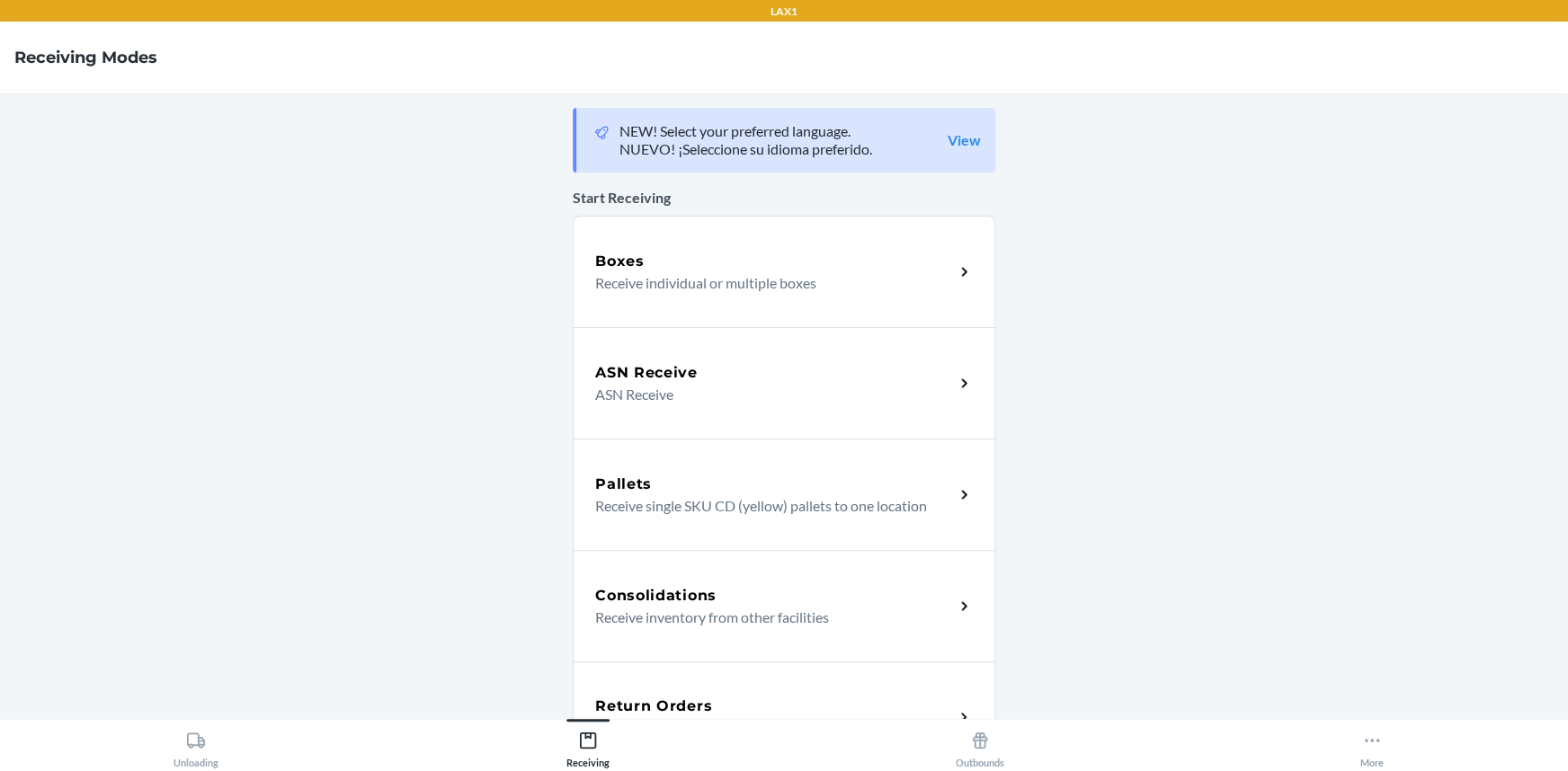 click on "Return Orders Receive return order package items" at bounding box center [784, 717] 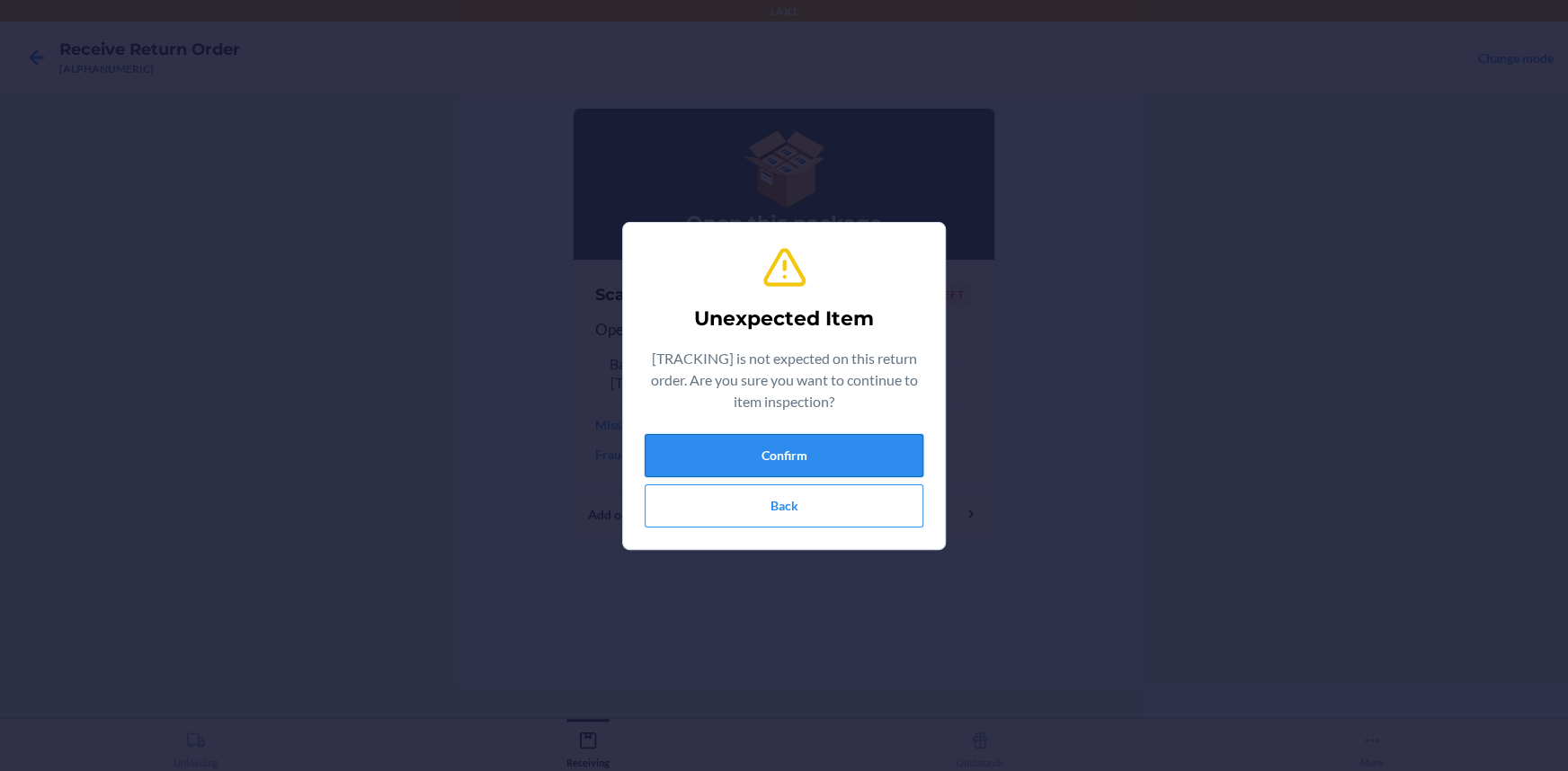 click on "Confirm" at bounding box center [784, 456] 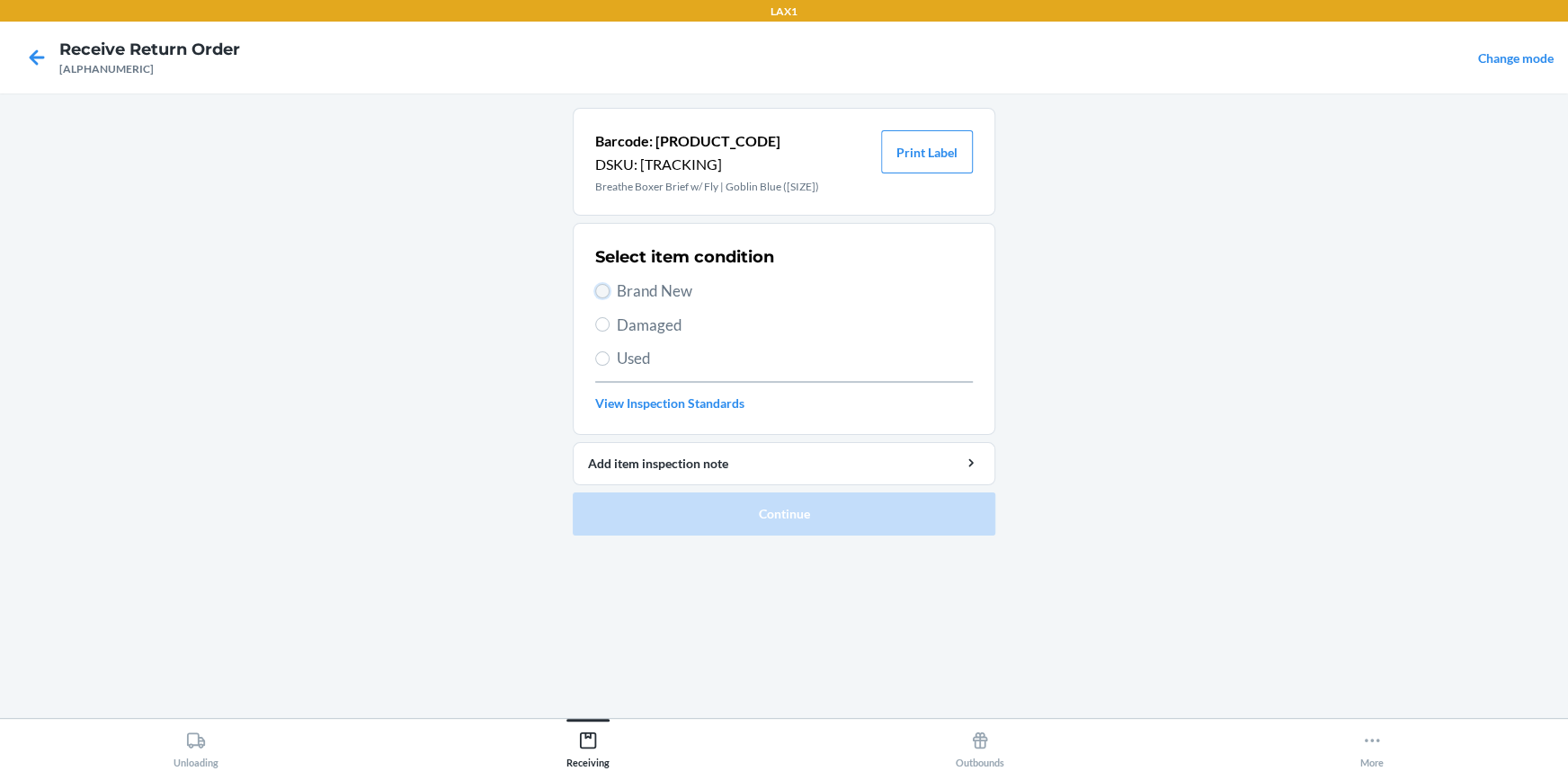 click on "Brand New" at bounding box center (602, 291) 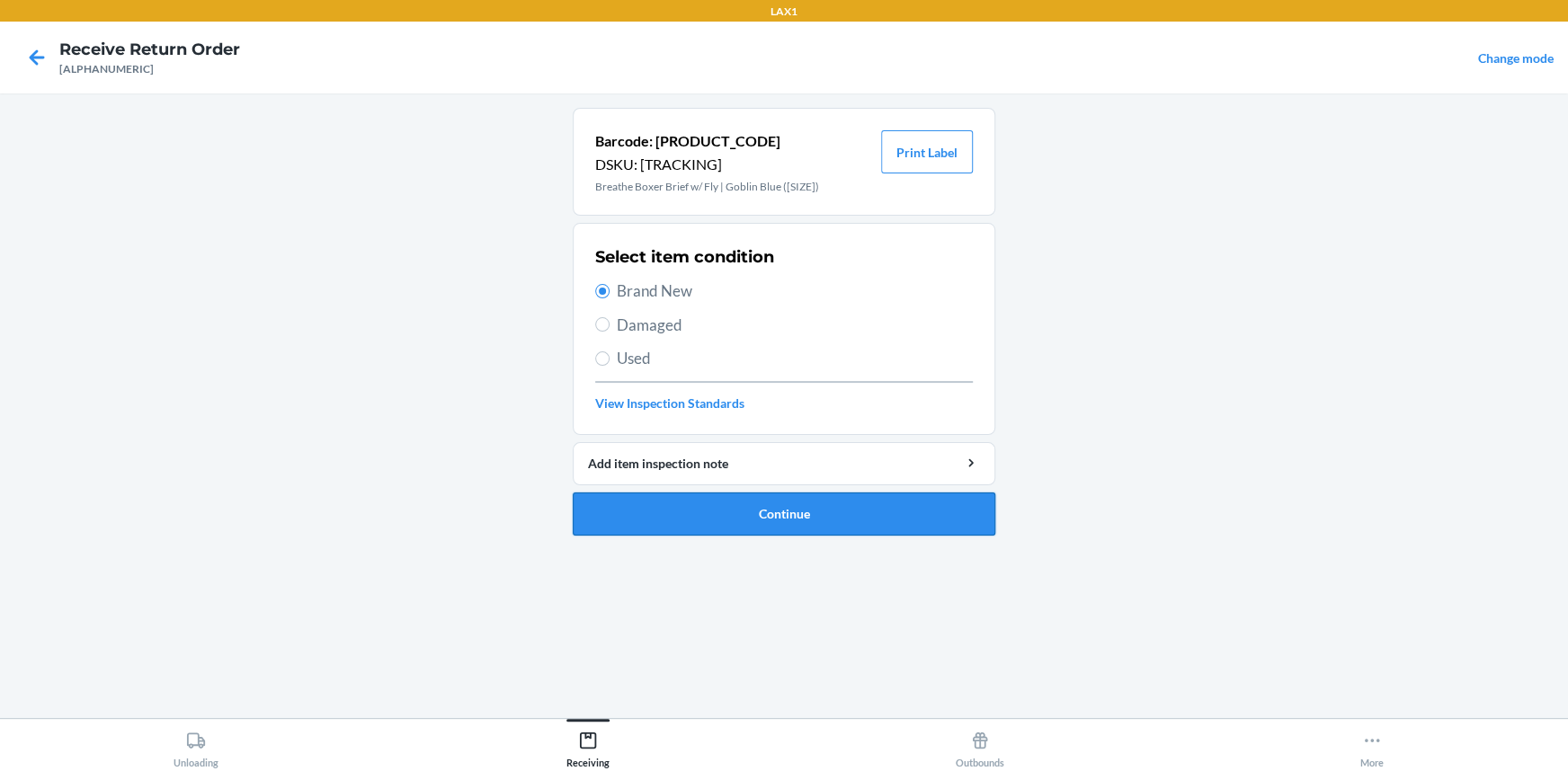 click on "Continue" at bounding box center [784, 514] 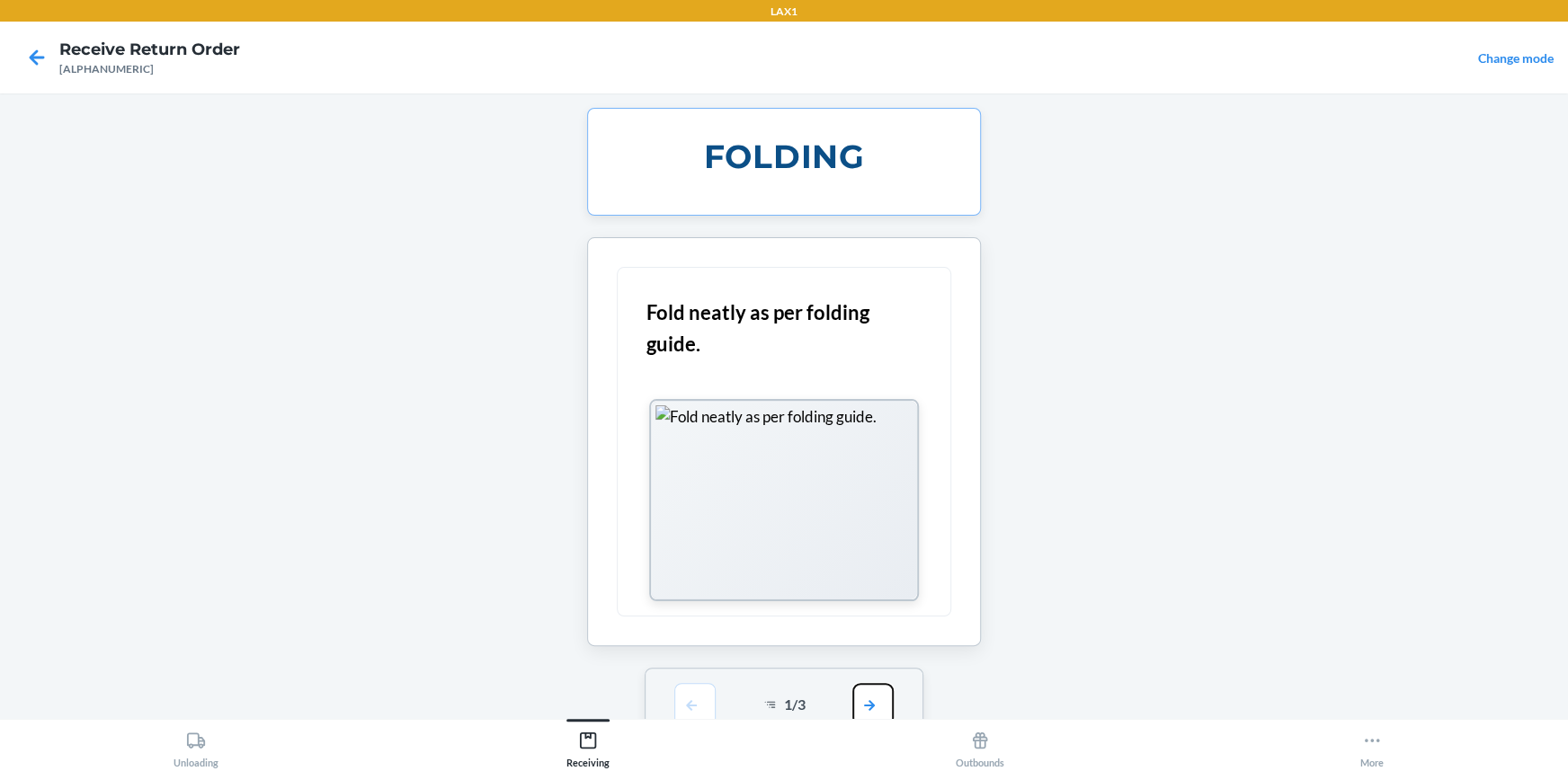 drag, startPoint x: 858, startPoint y: 701, endPoint x: 867, endPoint y: 683, distance: 20.12461 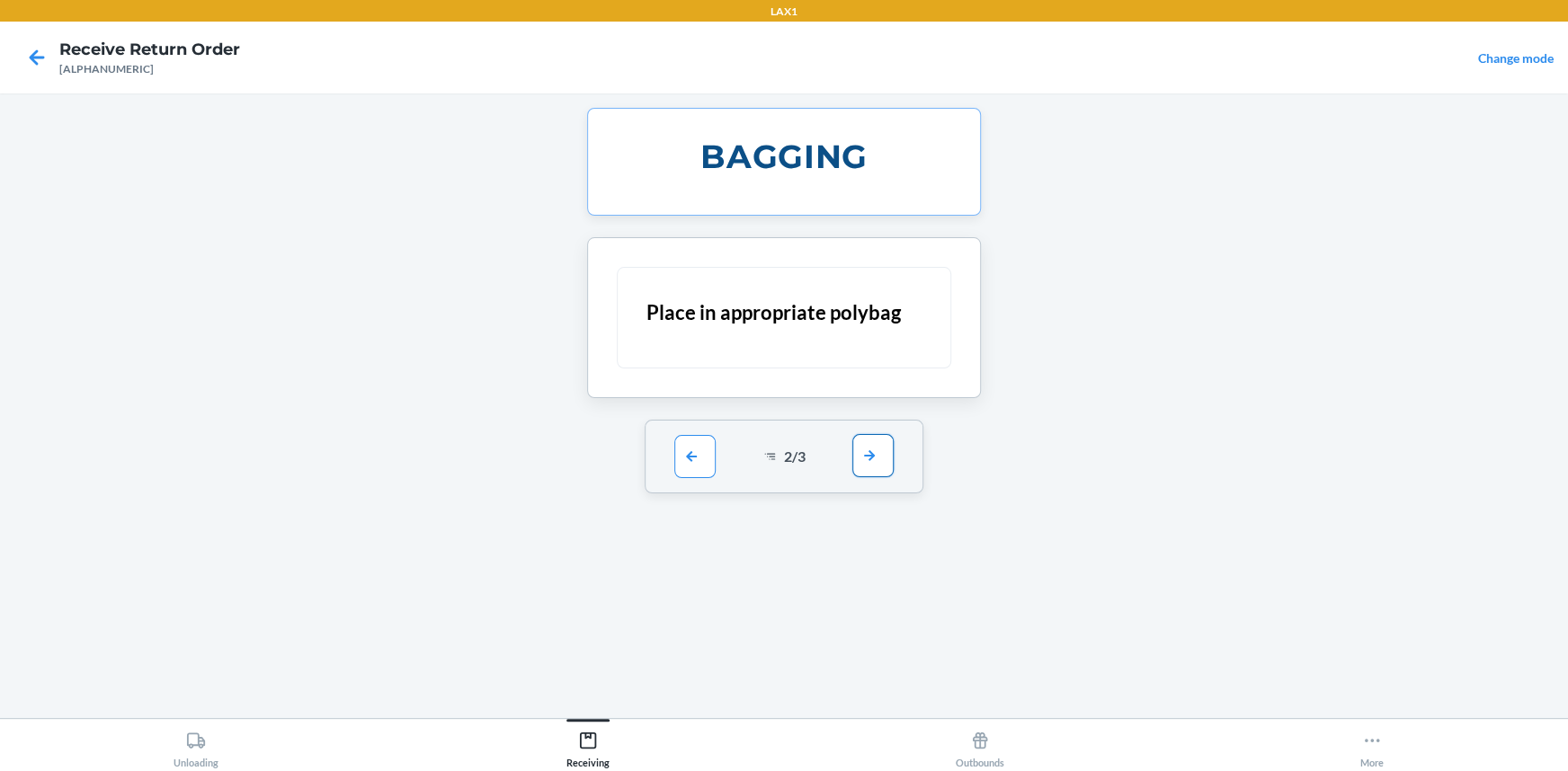 click at bounding box center [873, 456] 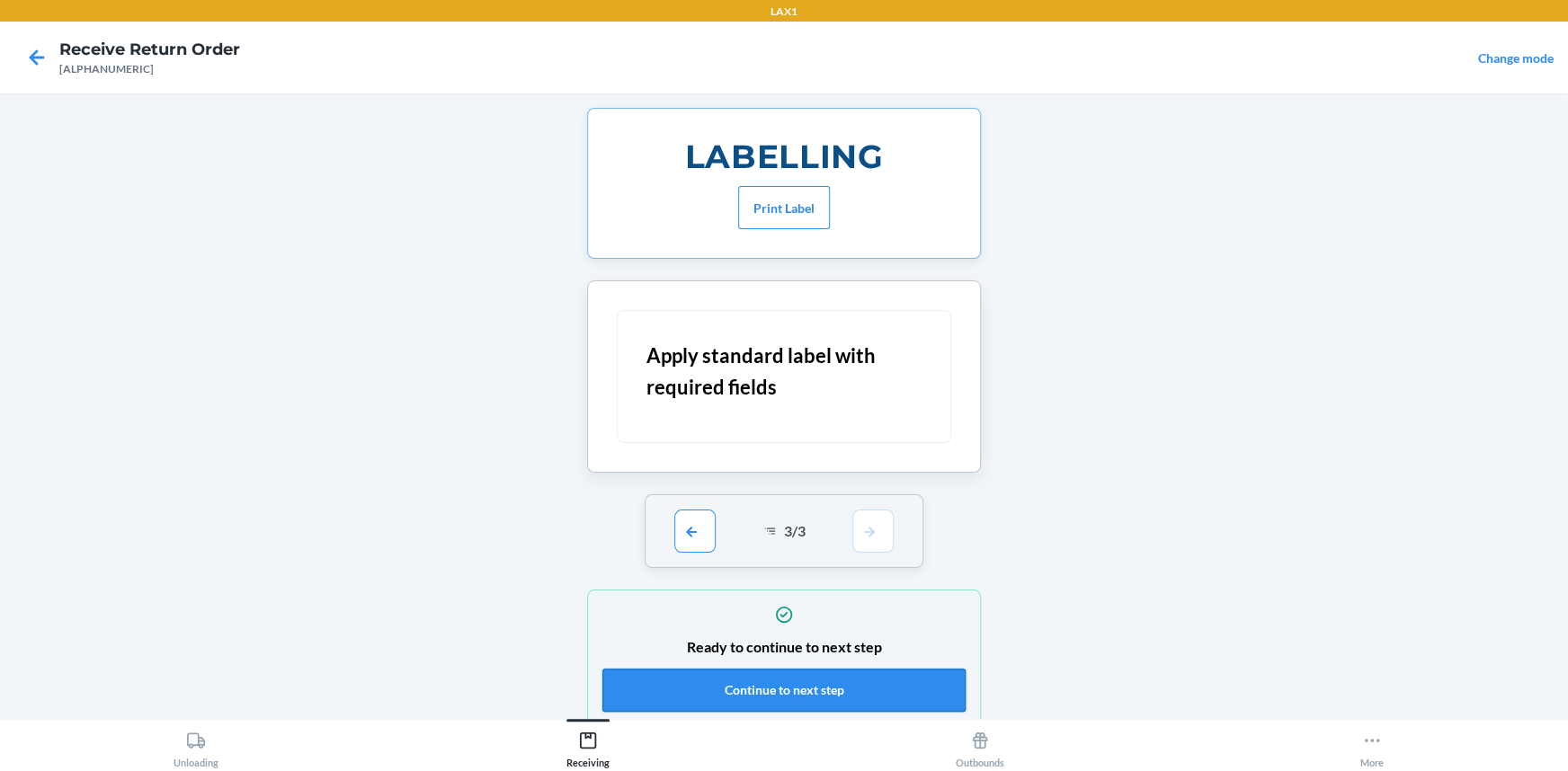 click on "Continue to next step" at bounding box center [784, 690] 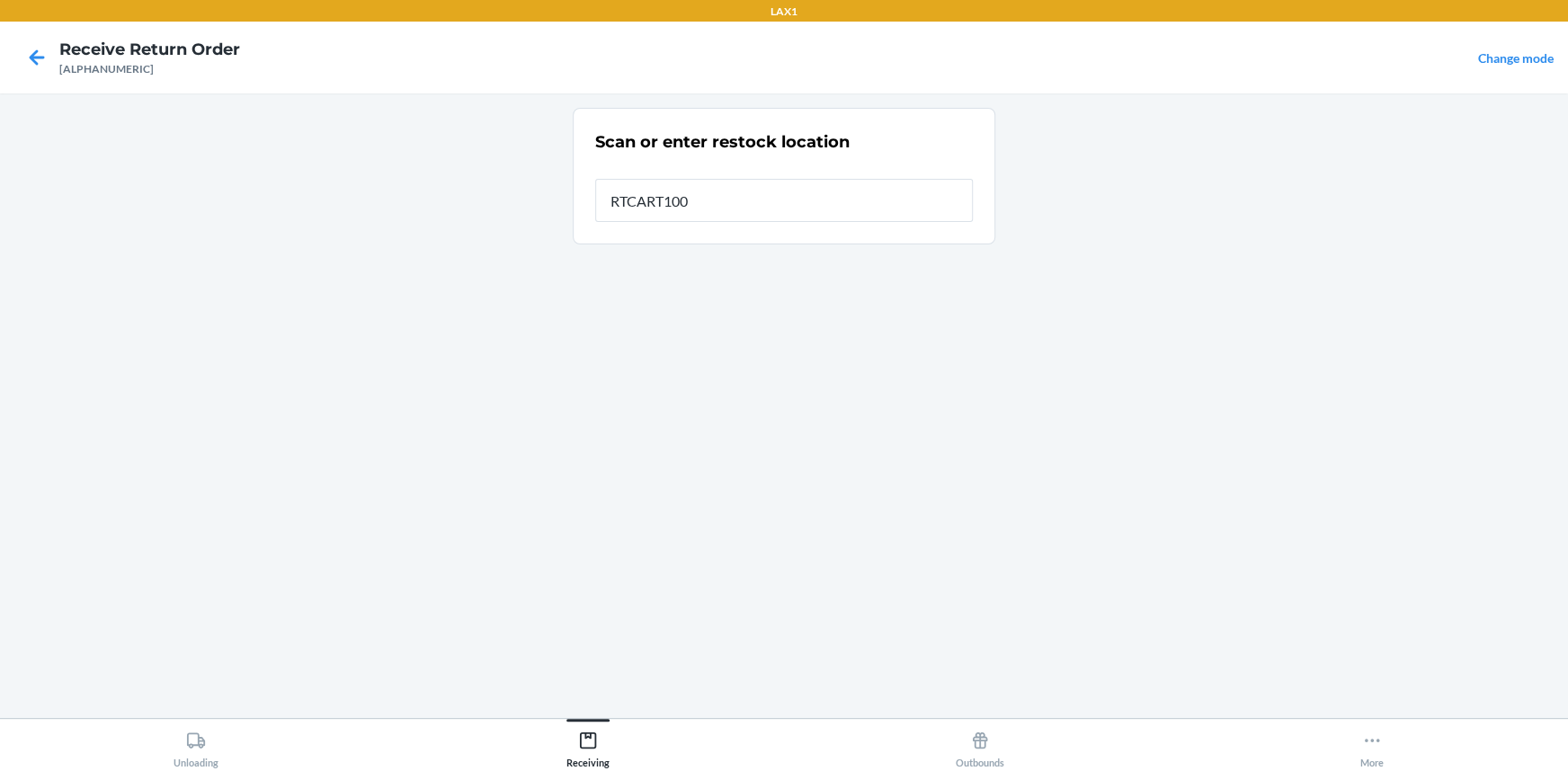 type on "RTCART100" 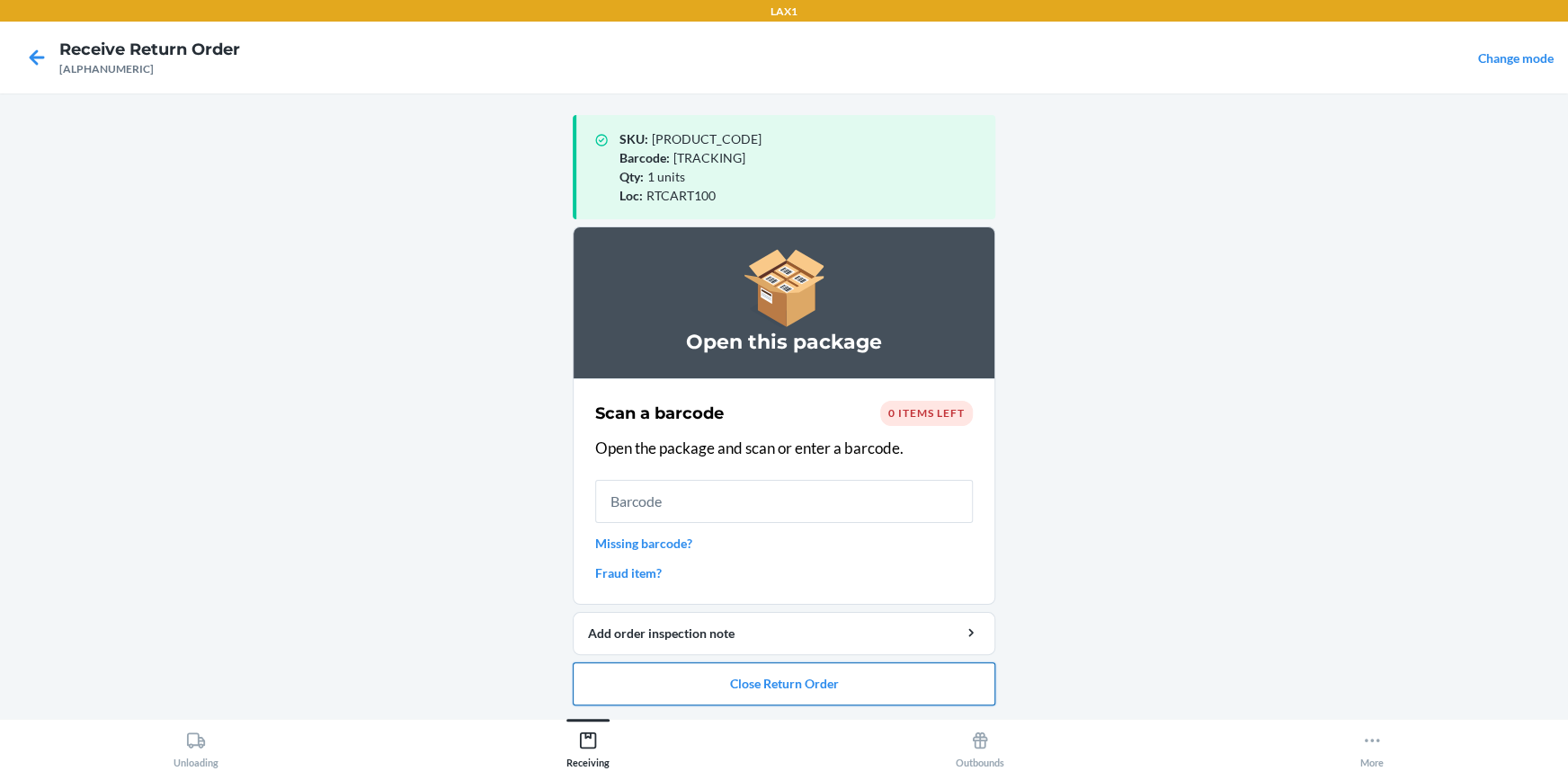 click on "Close Return Order" at bounding box center (784, 684) 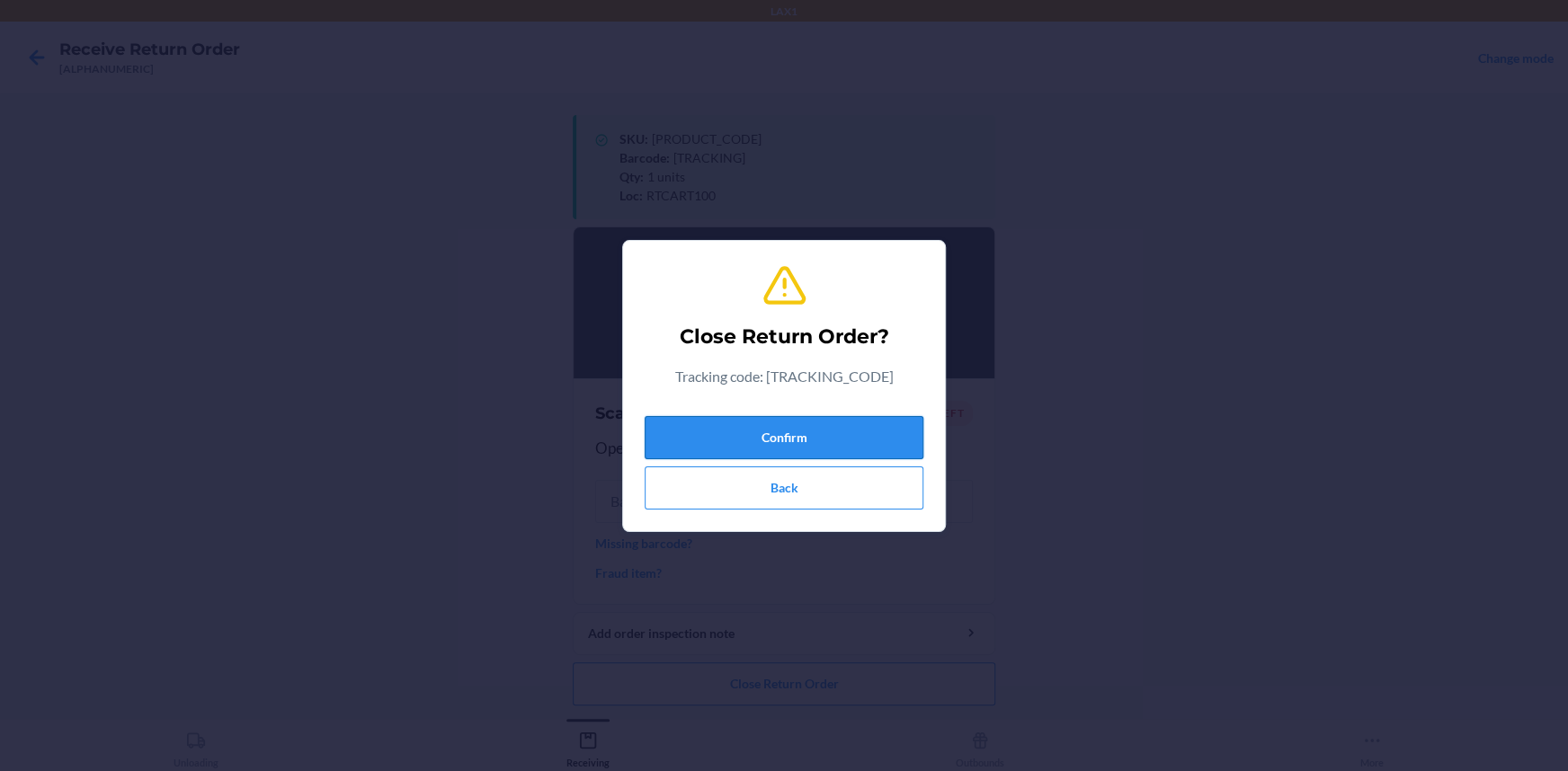 click on "Confirm" at bounding box center (784, 438) 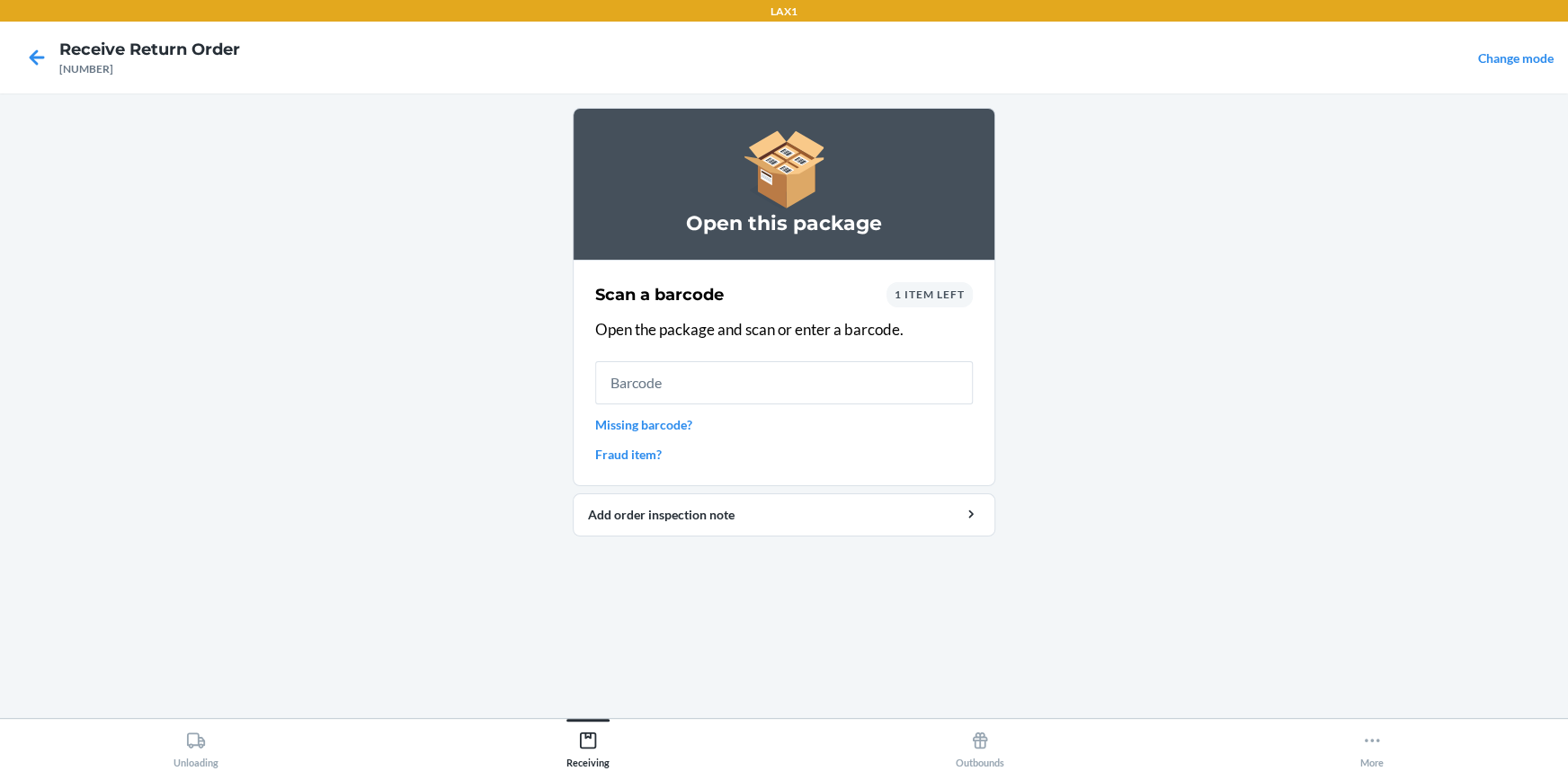 click on "1 item left" at bounding box center [930, 294] 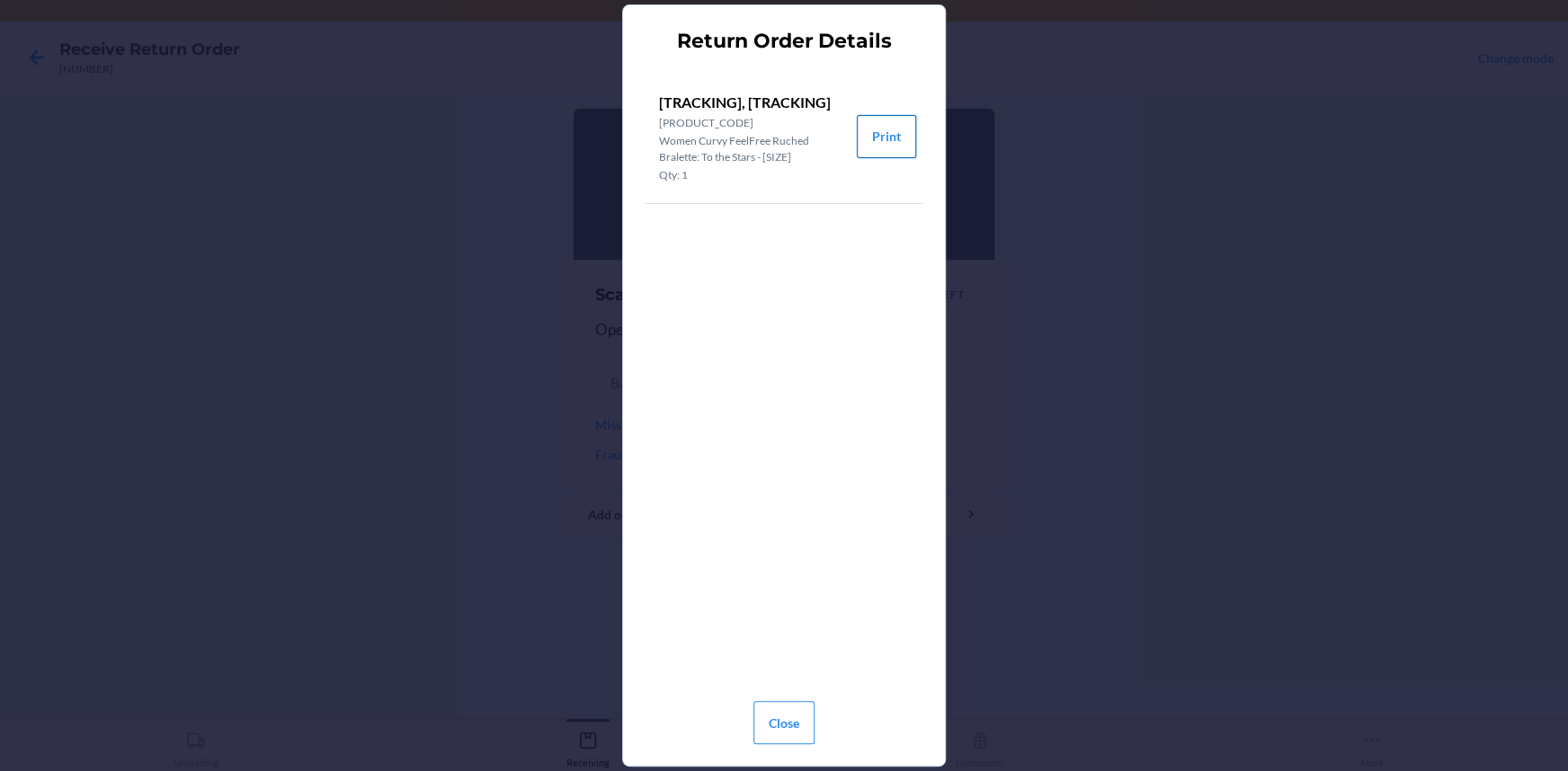 click on "Print" at bounding box center [886, 137] 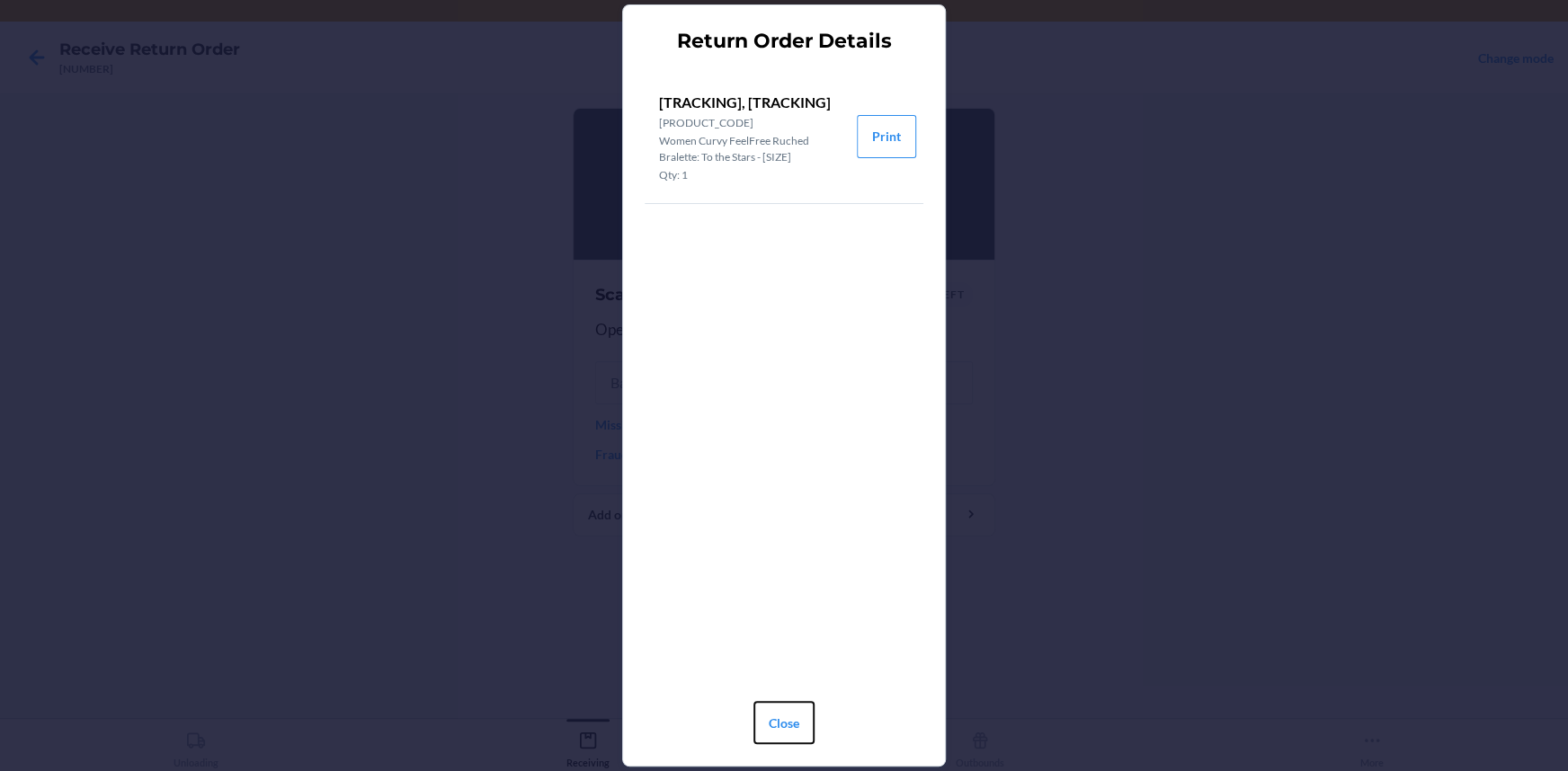 drag, startPoint x: 790, startPoint y: 712, endPoint x: 763, endPoint y: 658, distance: 60.37384 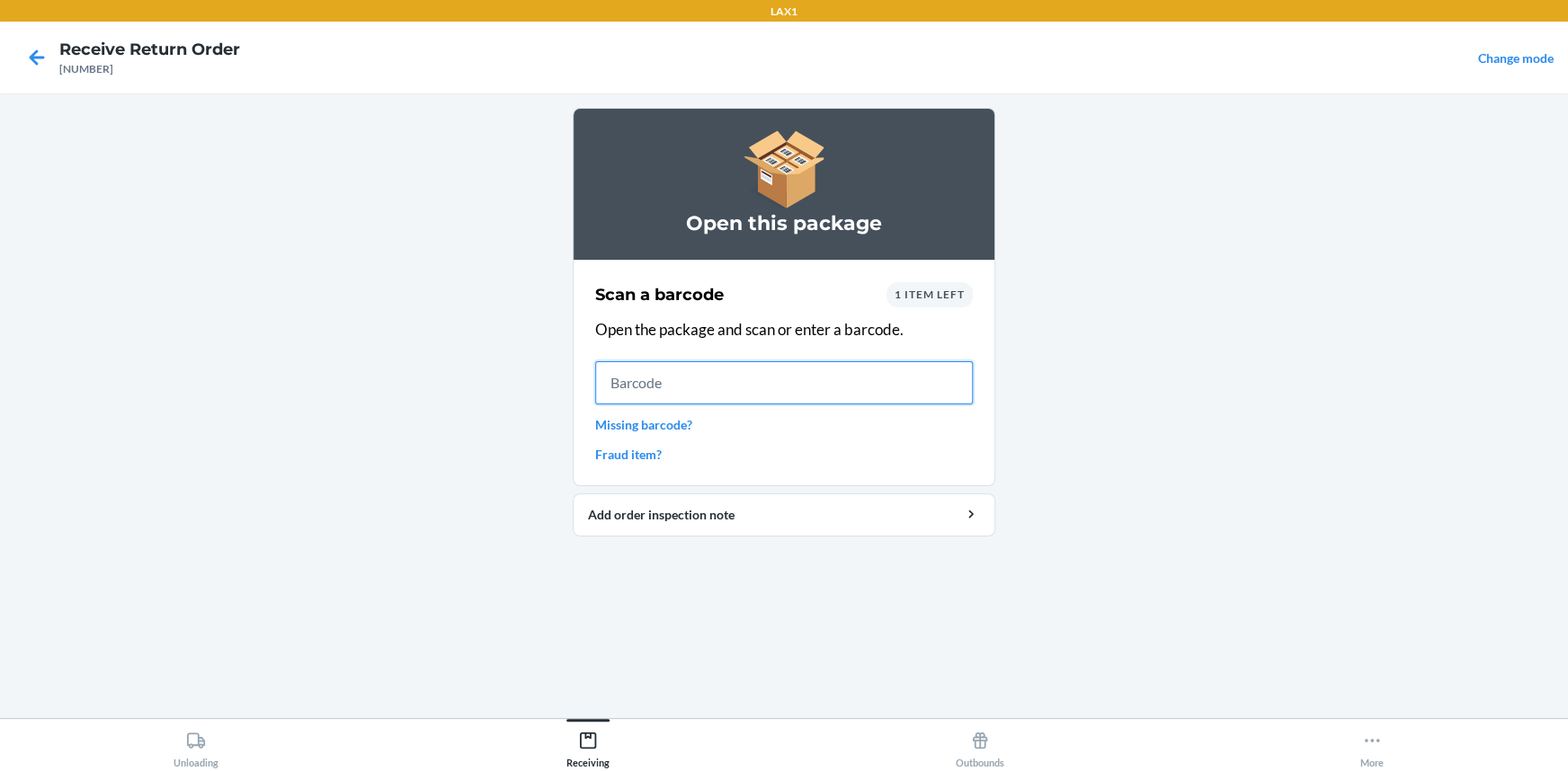 click at bounding box center [784, 383] 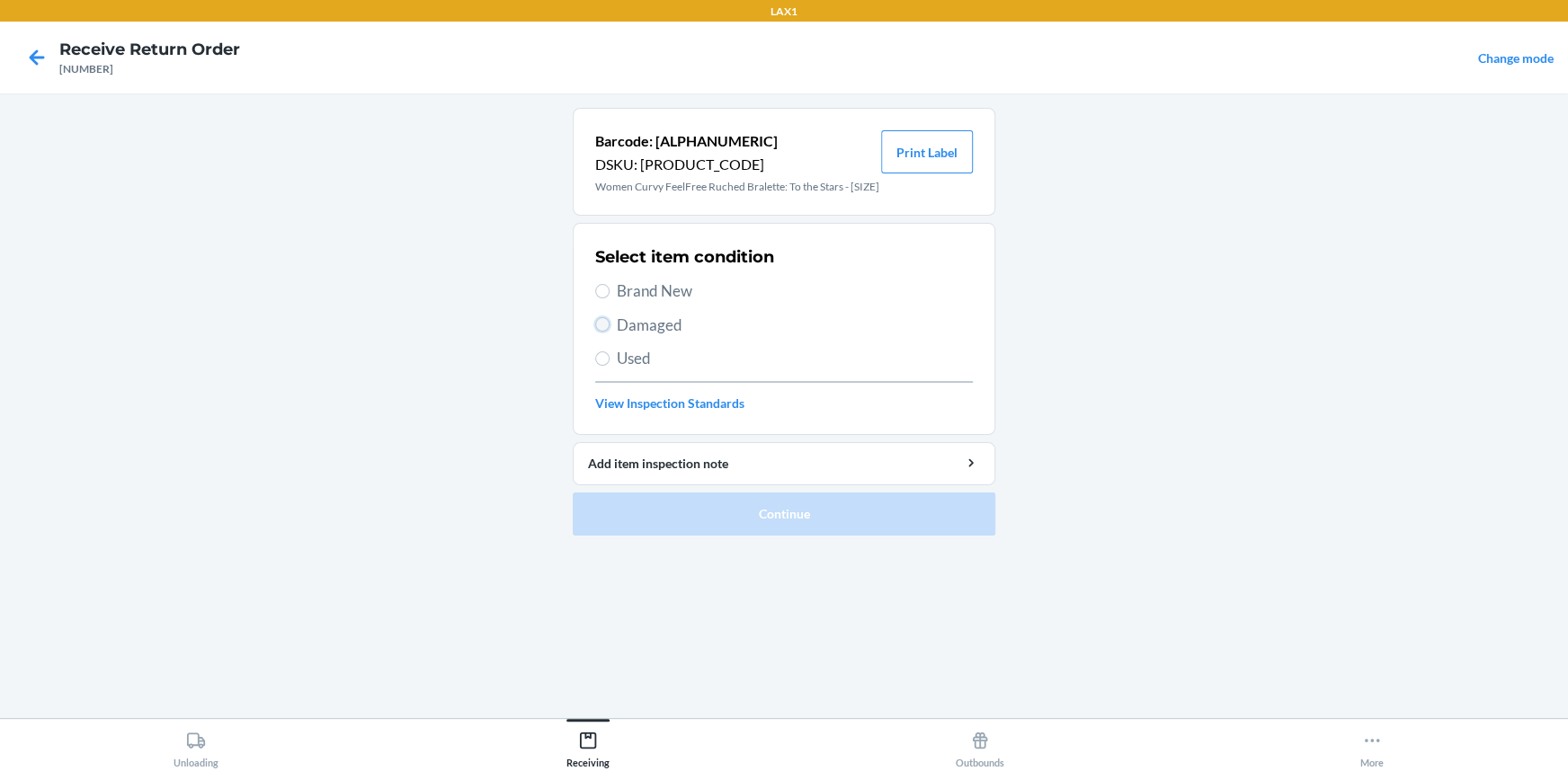 click on "Damaged" at bounding box center (602, 324) 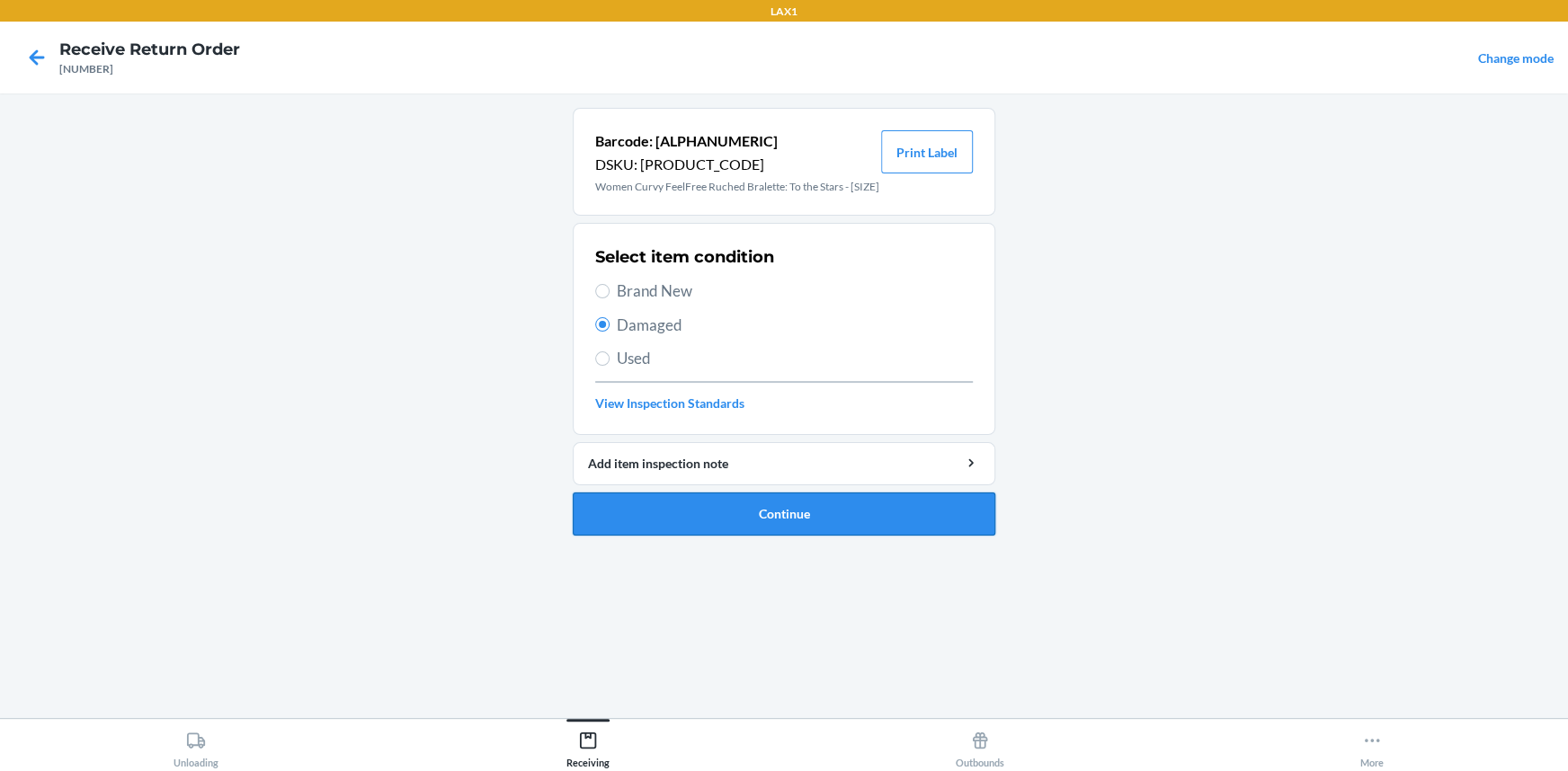 click on "Continue" at bounding box center (784, 514) 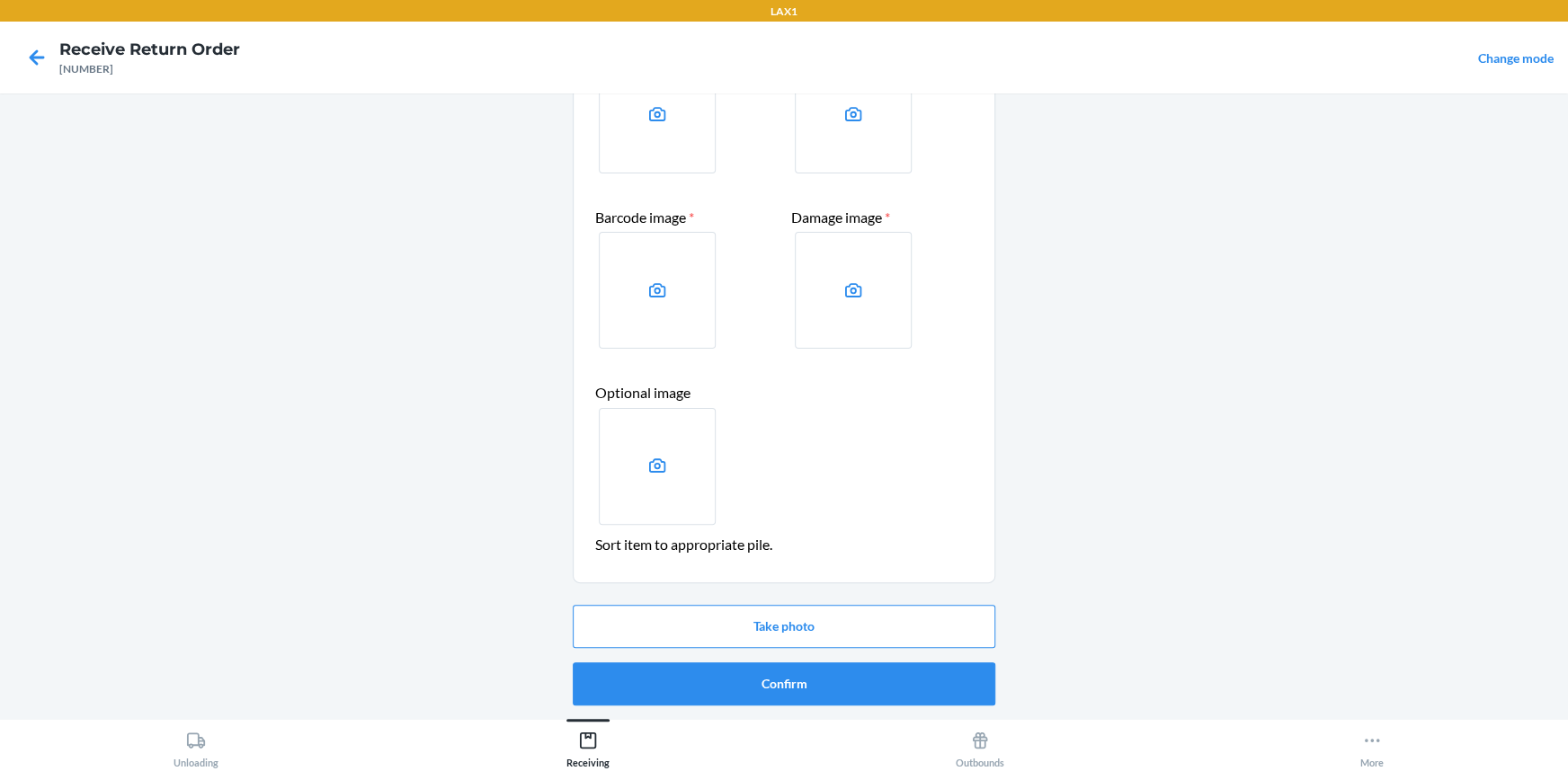 scroll, scrollTop: 163, scrollLeft: 0, axis: vertical 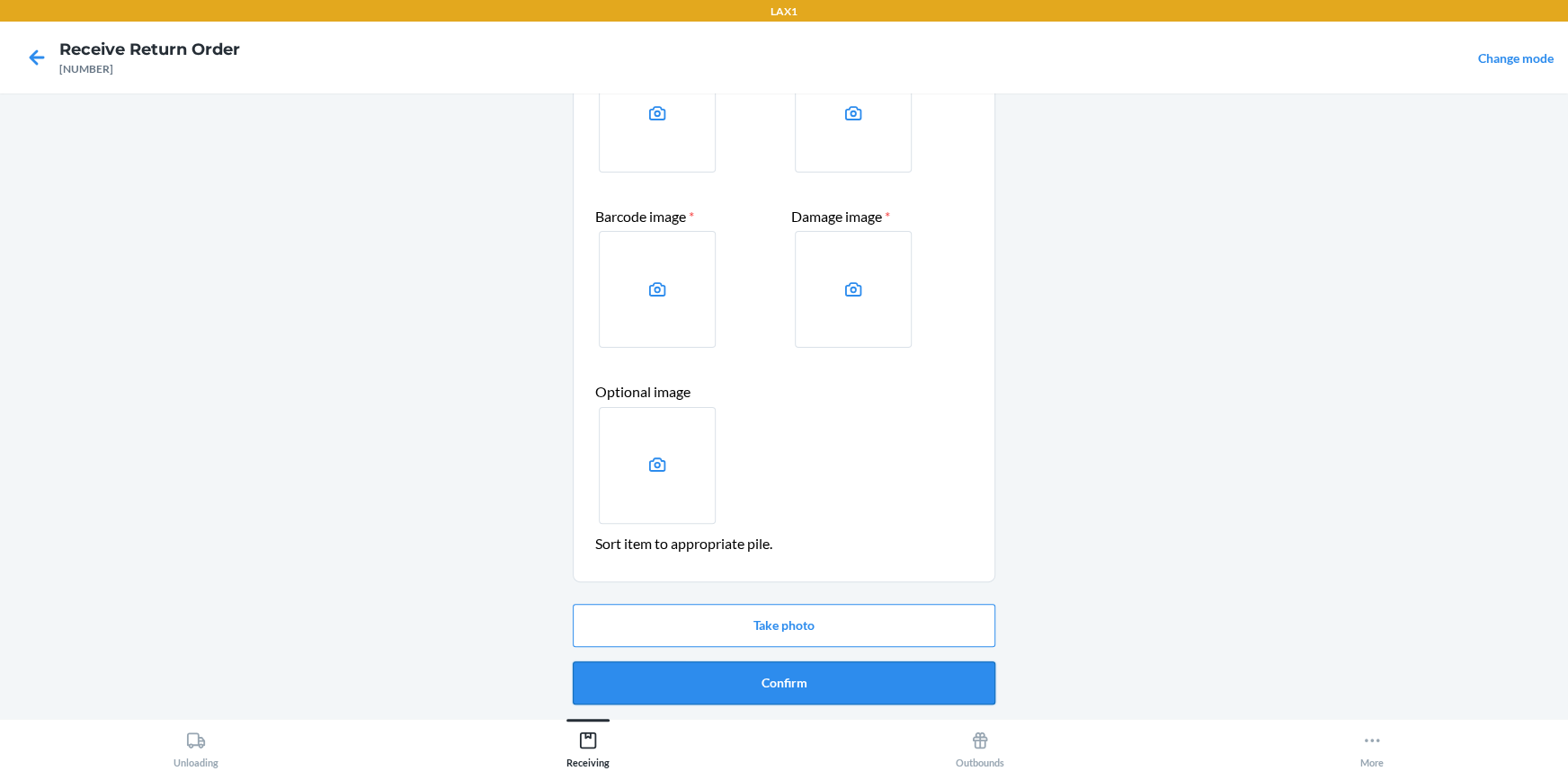 click on "Confirm" at bounding box center (784, 683) 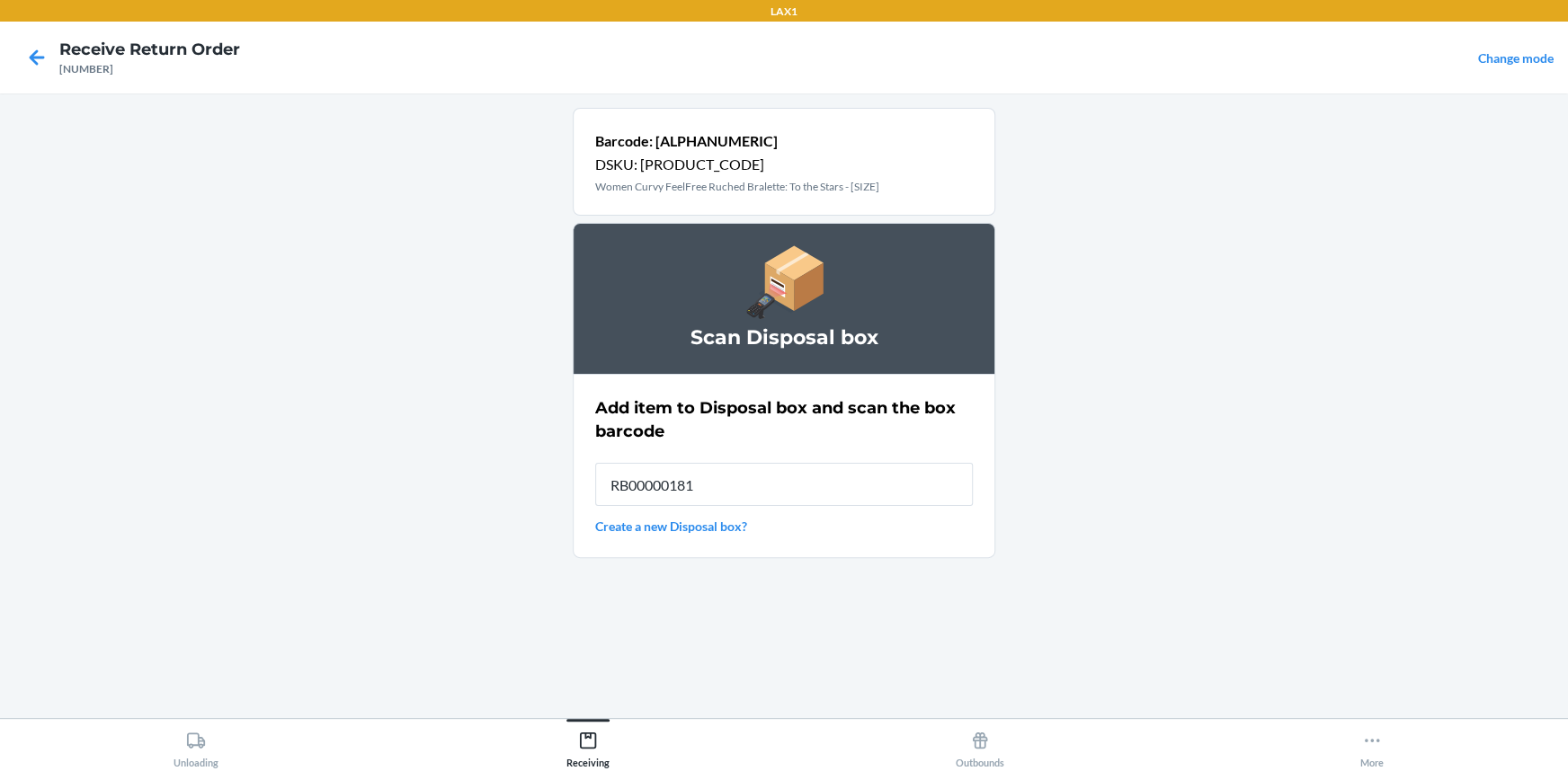 type on "RB000001815" 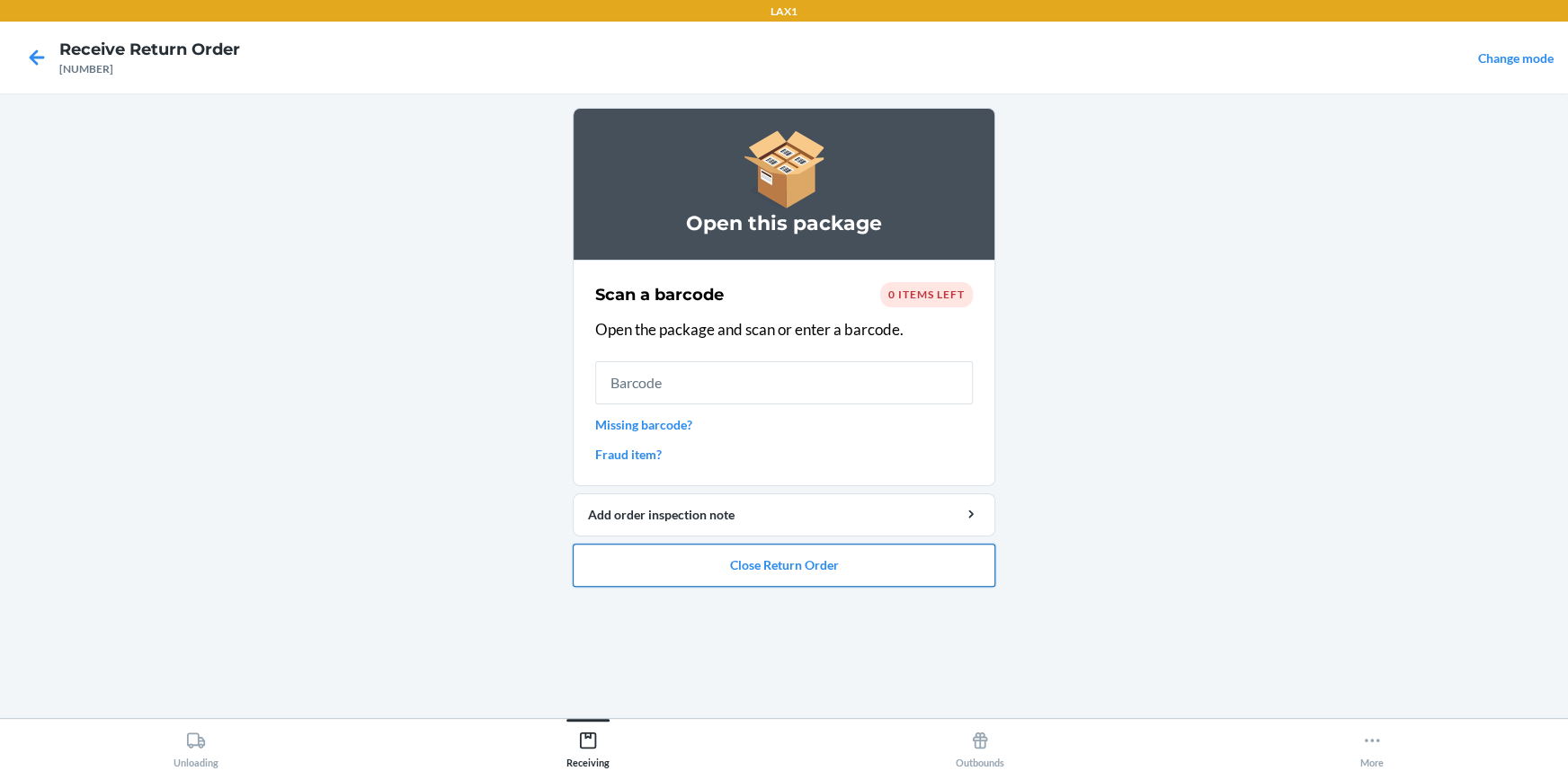 click on "Close Return Order" at bounding box center (784, 565) 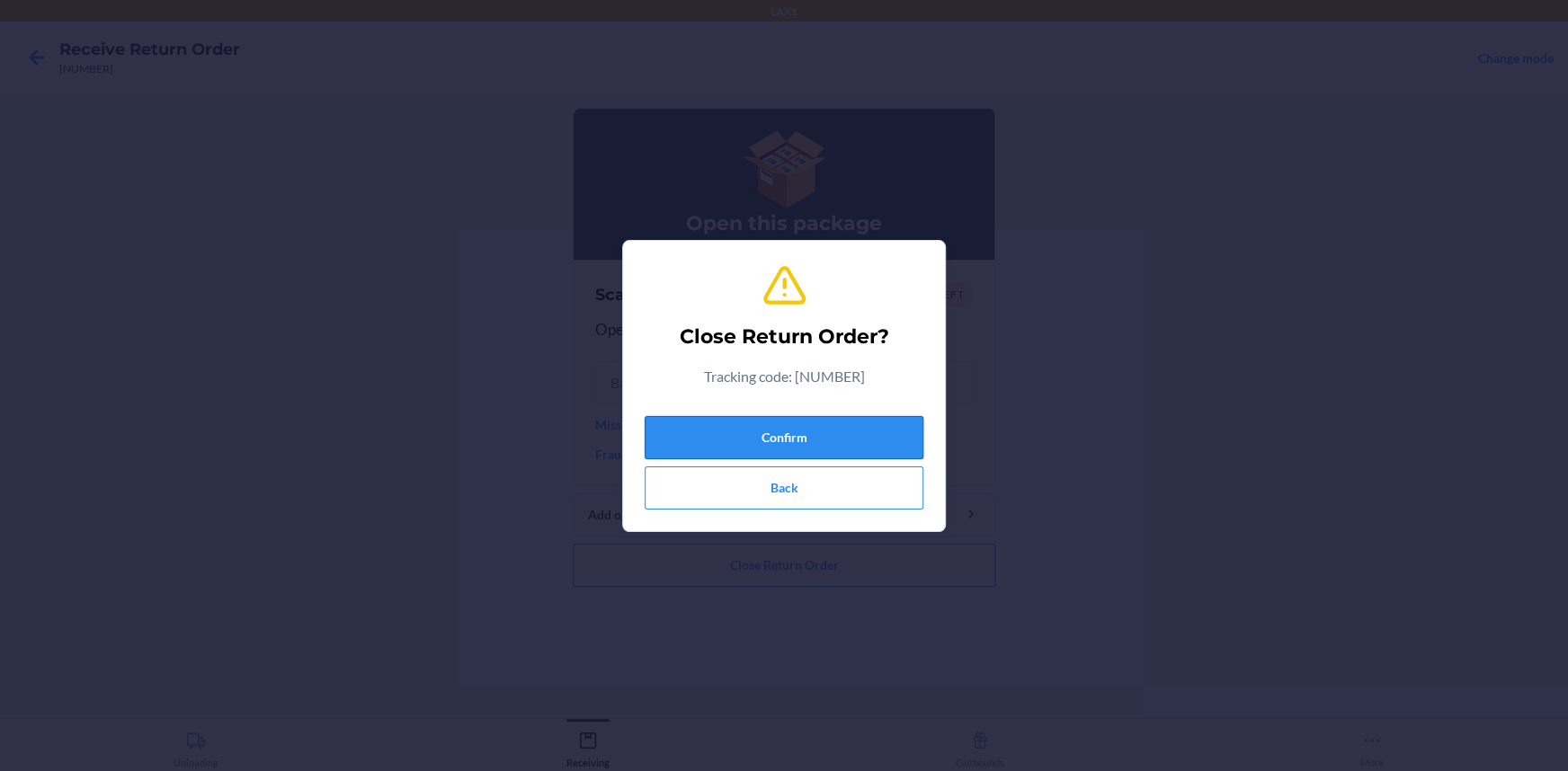 drag, startPoint x: 853, startPoint y: 436, endPoint x: 843, endPoint y: 439, distance: 10.4403065 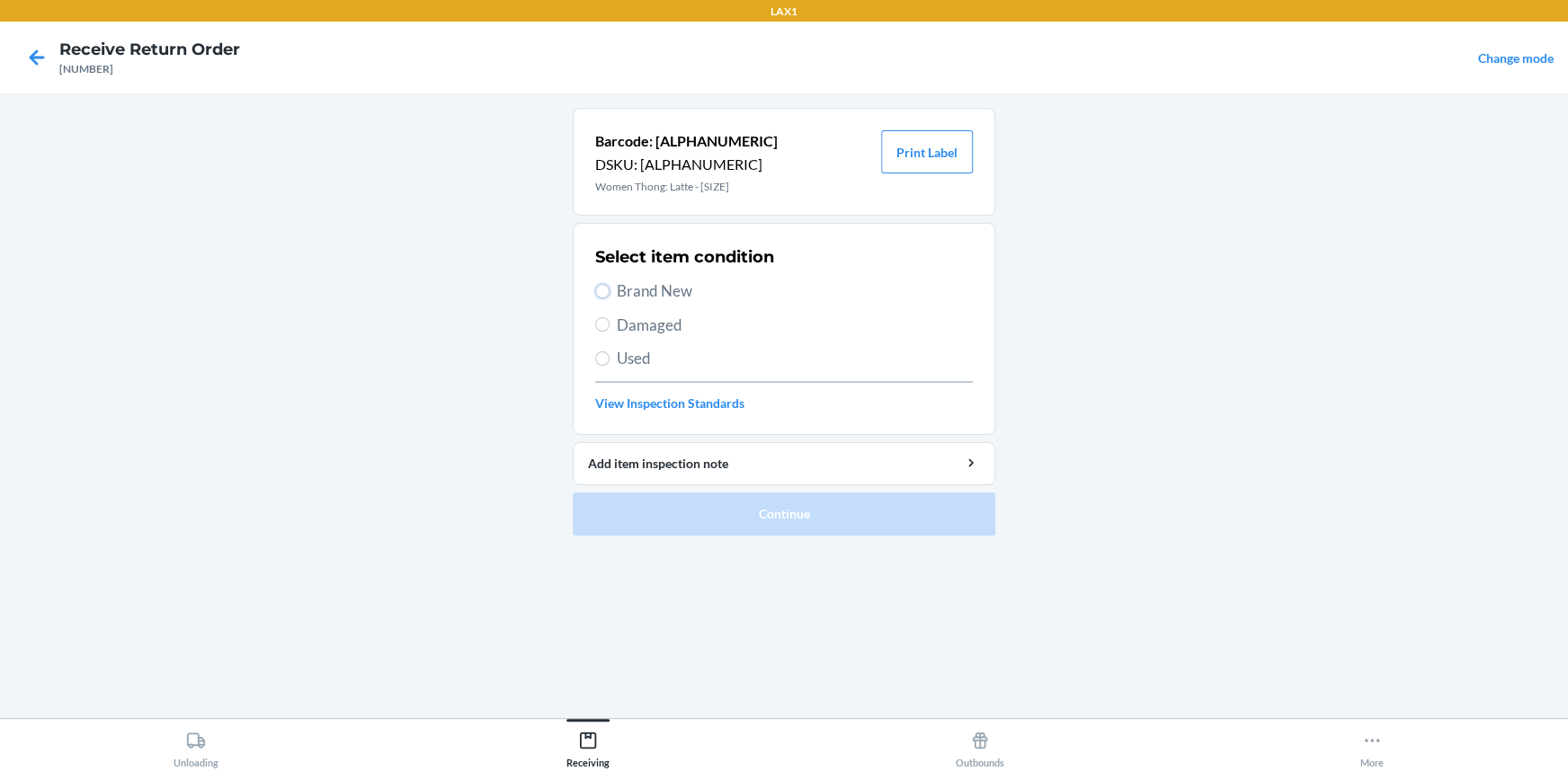 drag, startPoint x: 601, startPoint y: 286, endPoint x: 602, endPoint y: 308, distance: 22.022716 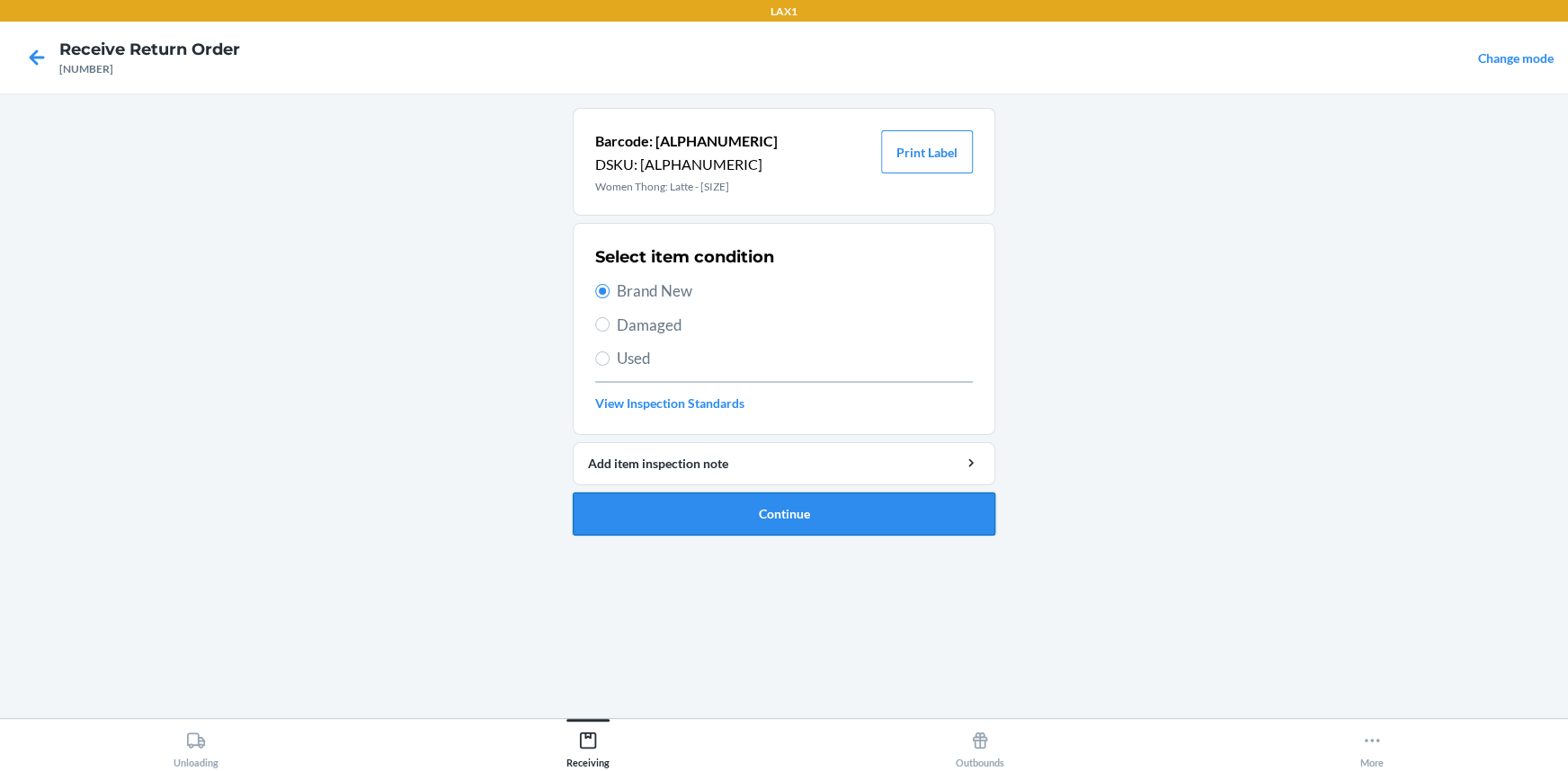 click on "Continue" at bounding box center [784, 514] 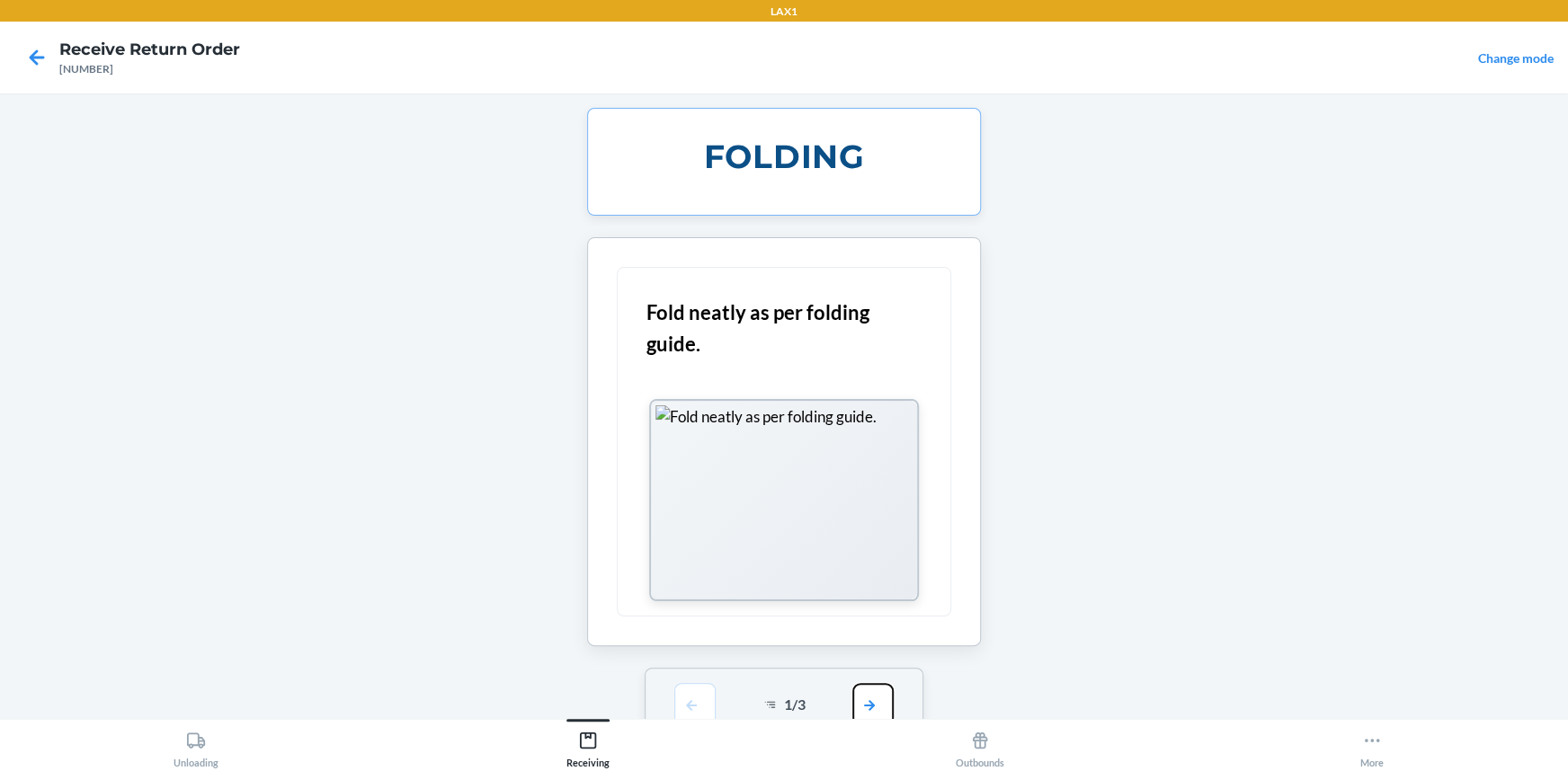click at bounding box center [873, 705] 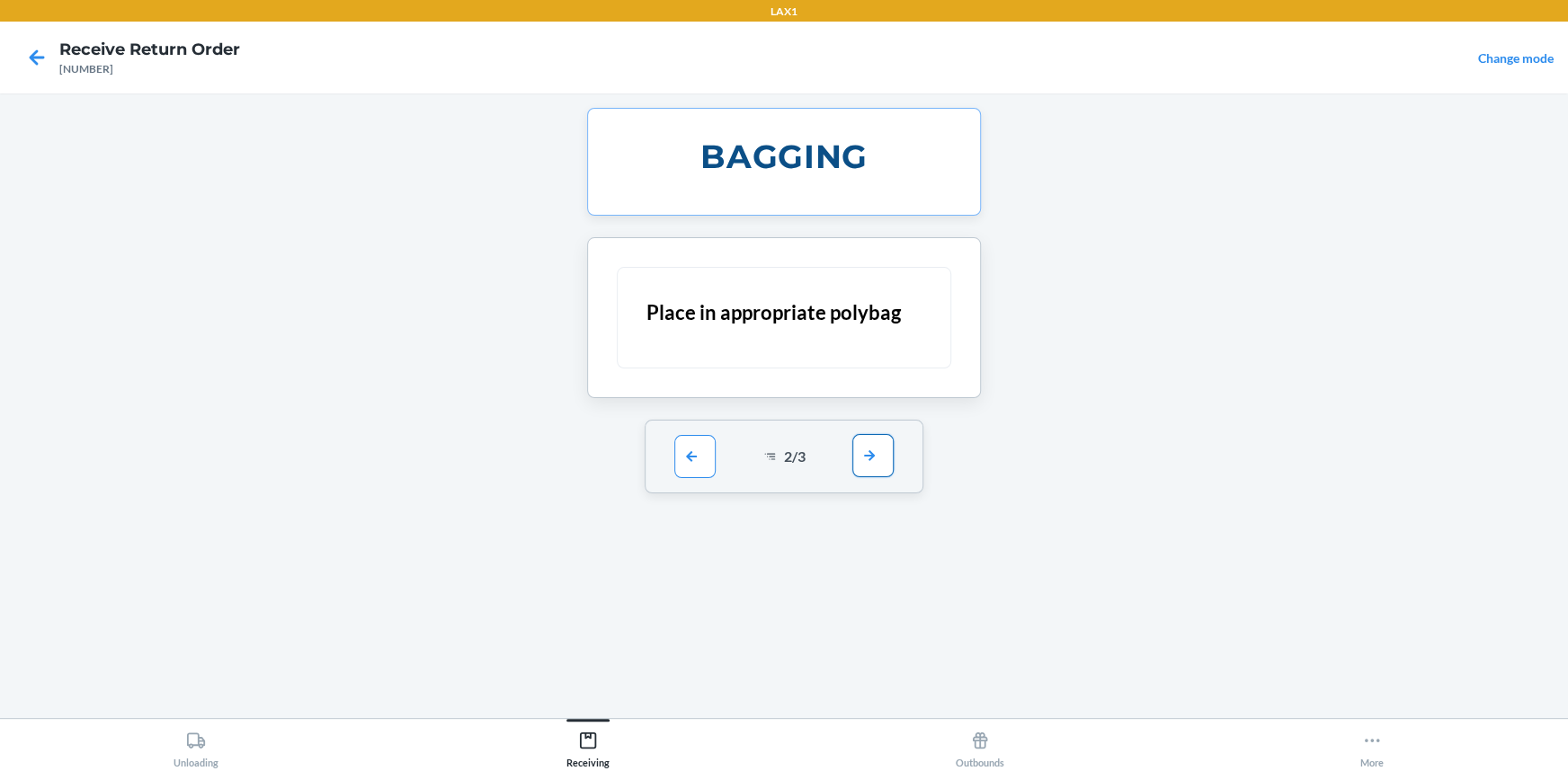 click at bounding box center (873, 456) 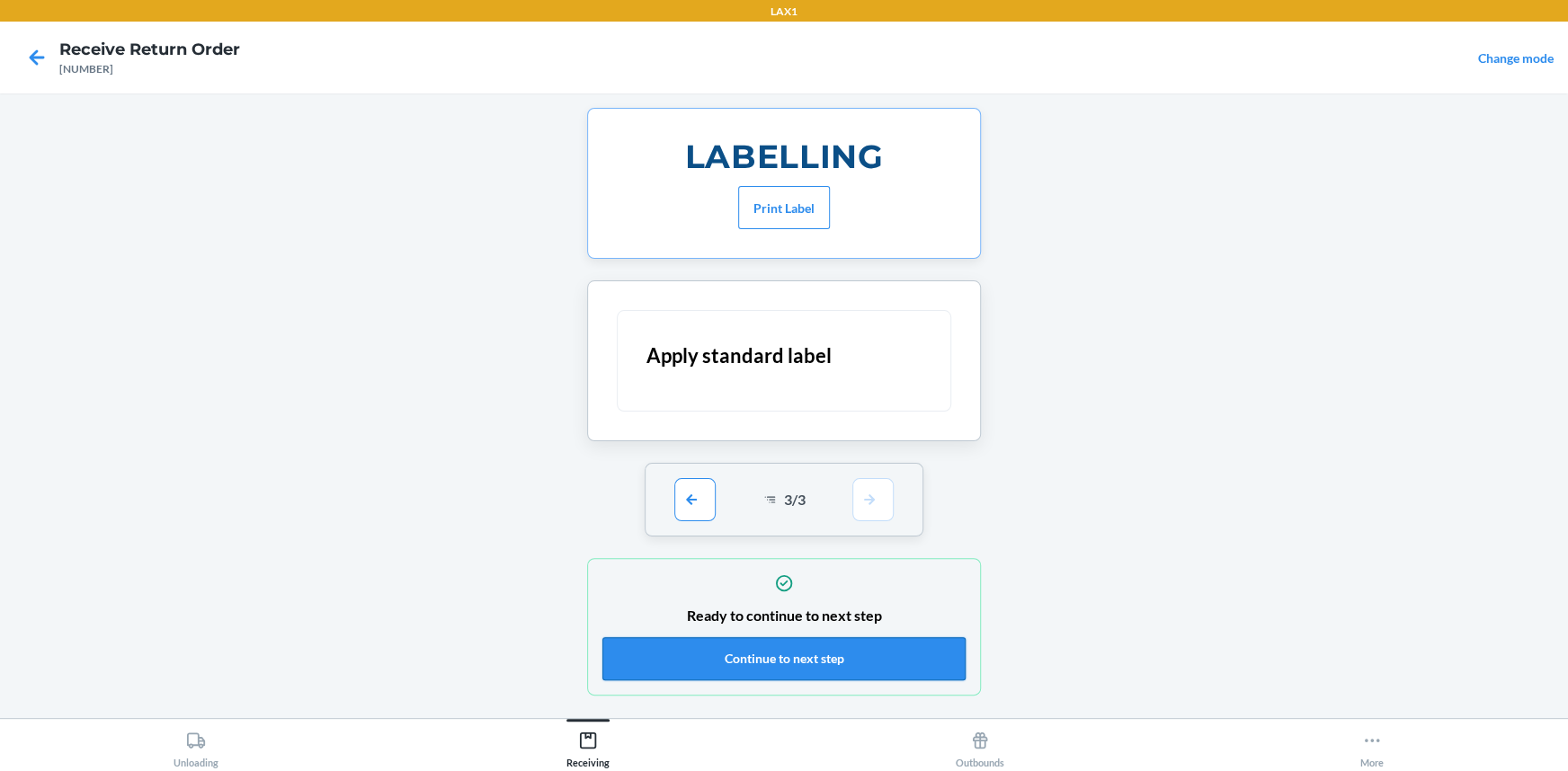 click on "Continue to next step" at bounding box center [784, 659] 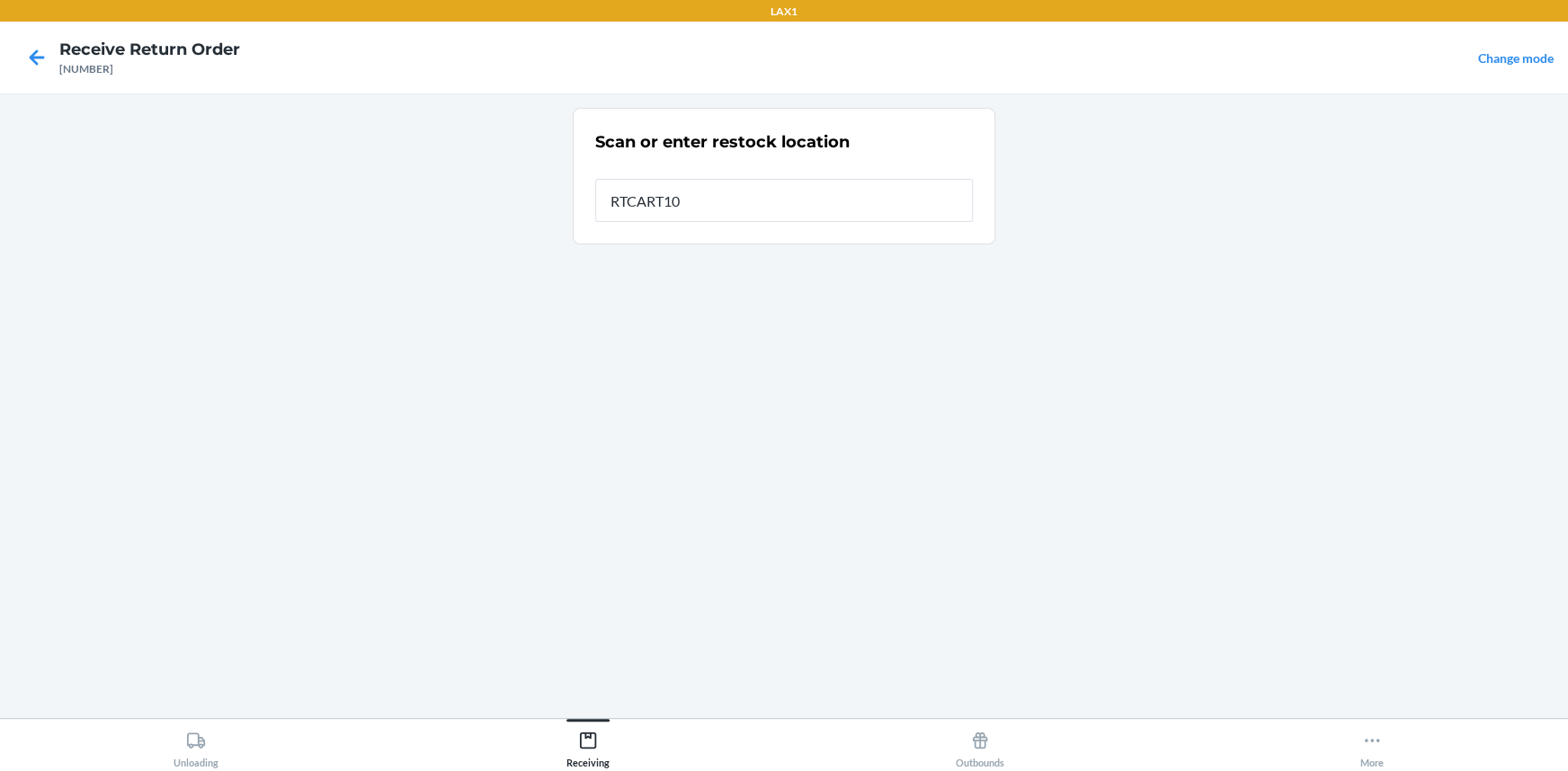 type on "RTCART100" 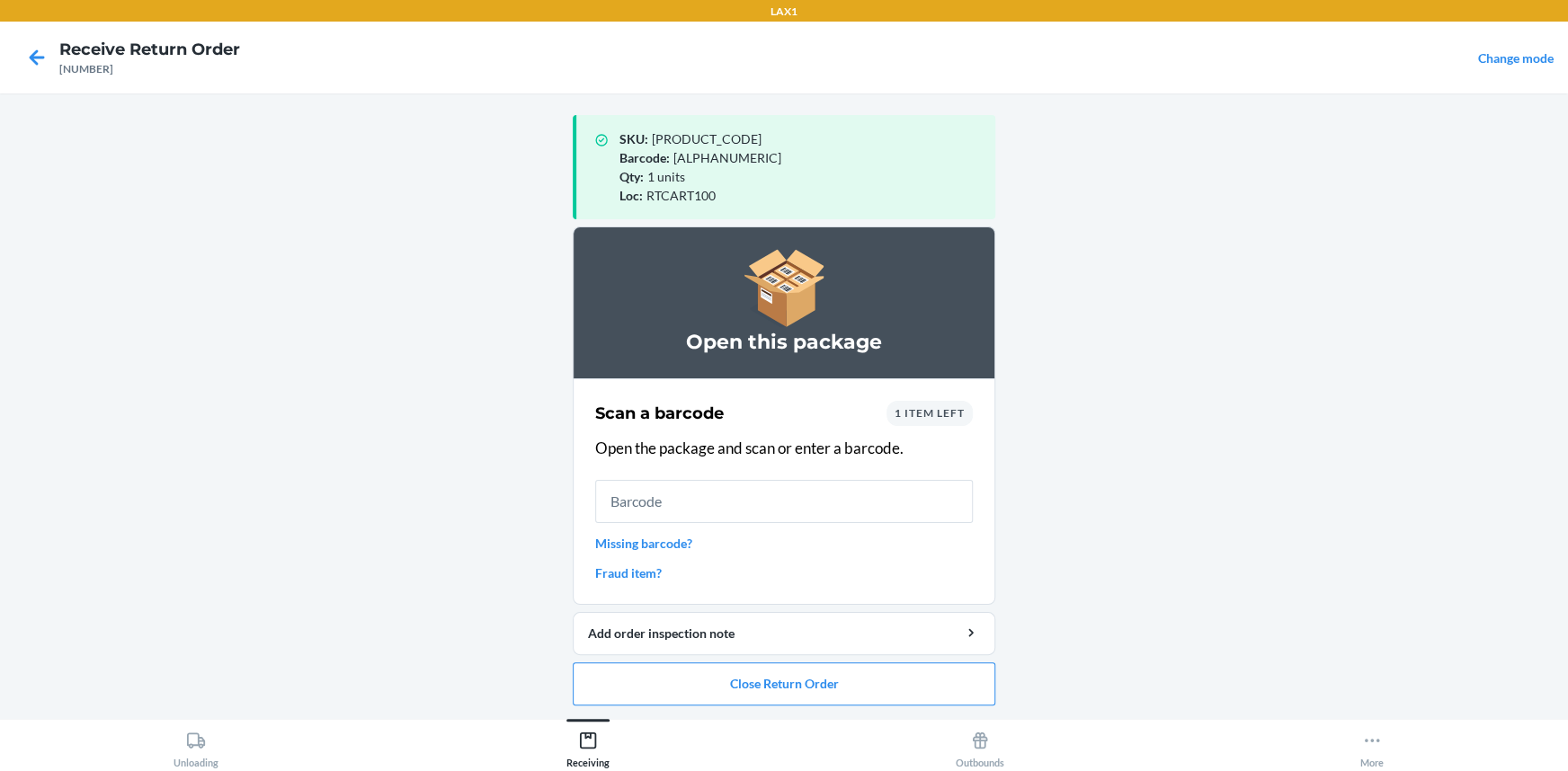 click on "1 item left" at bounding box center (930, 413) 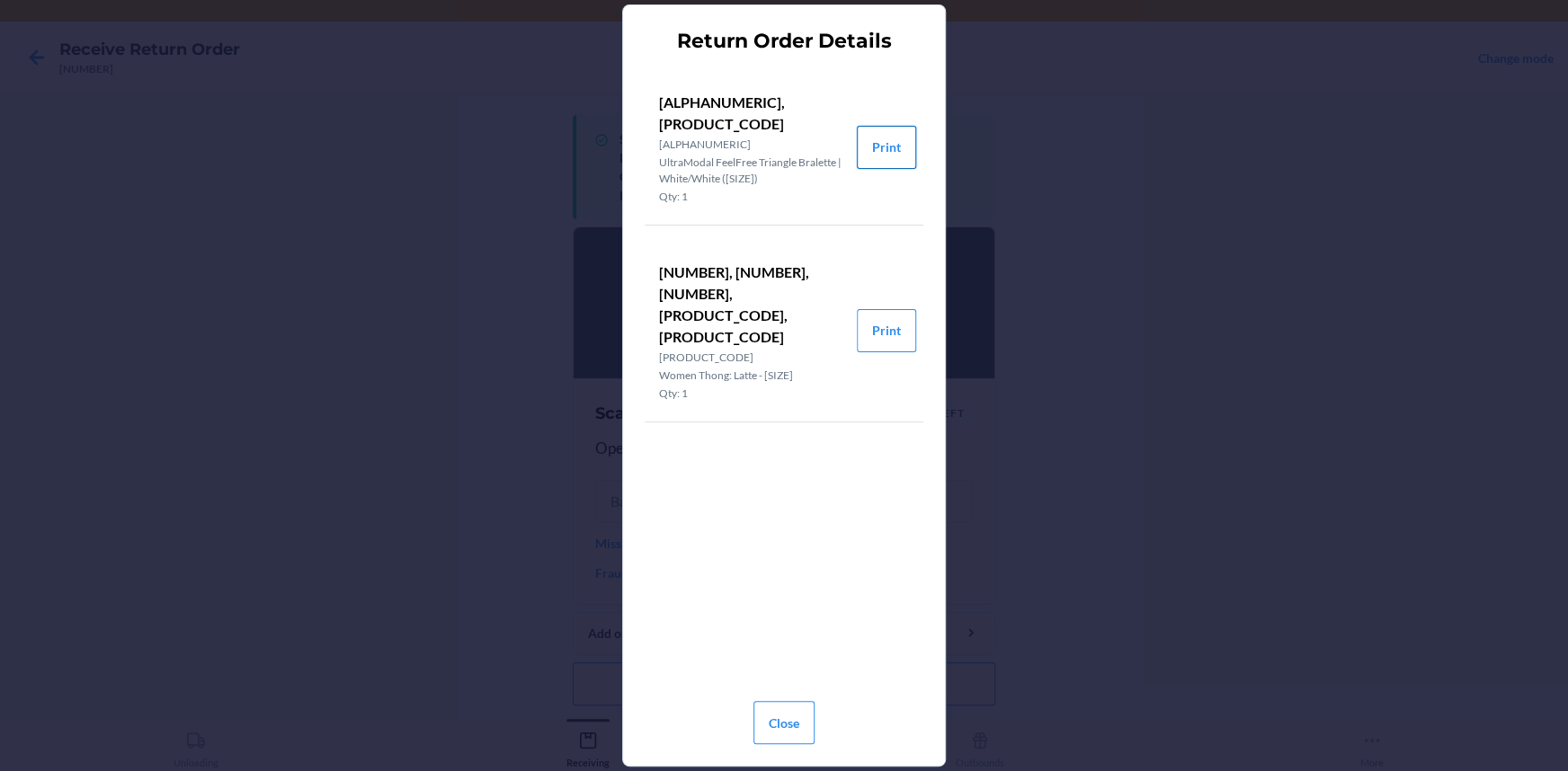 click on "Print" at bounding box center (886, 147) 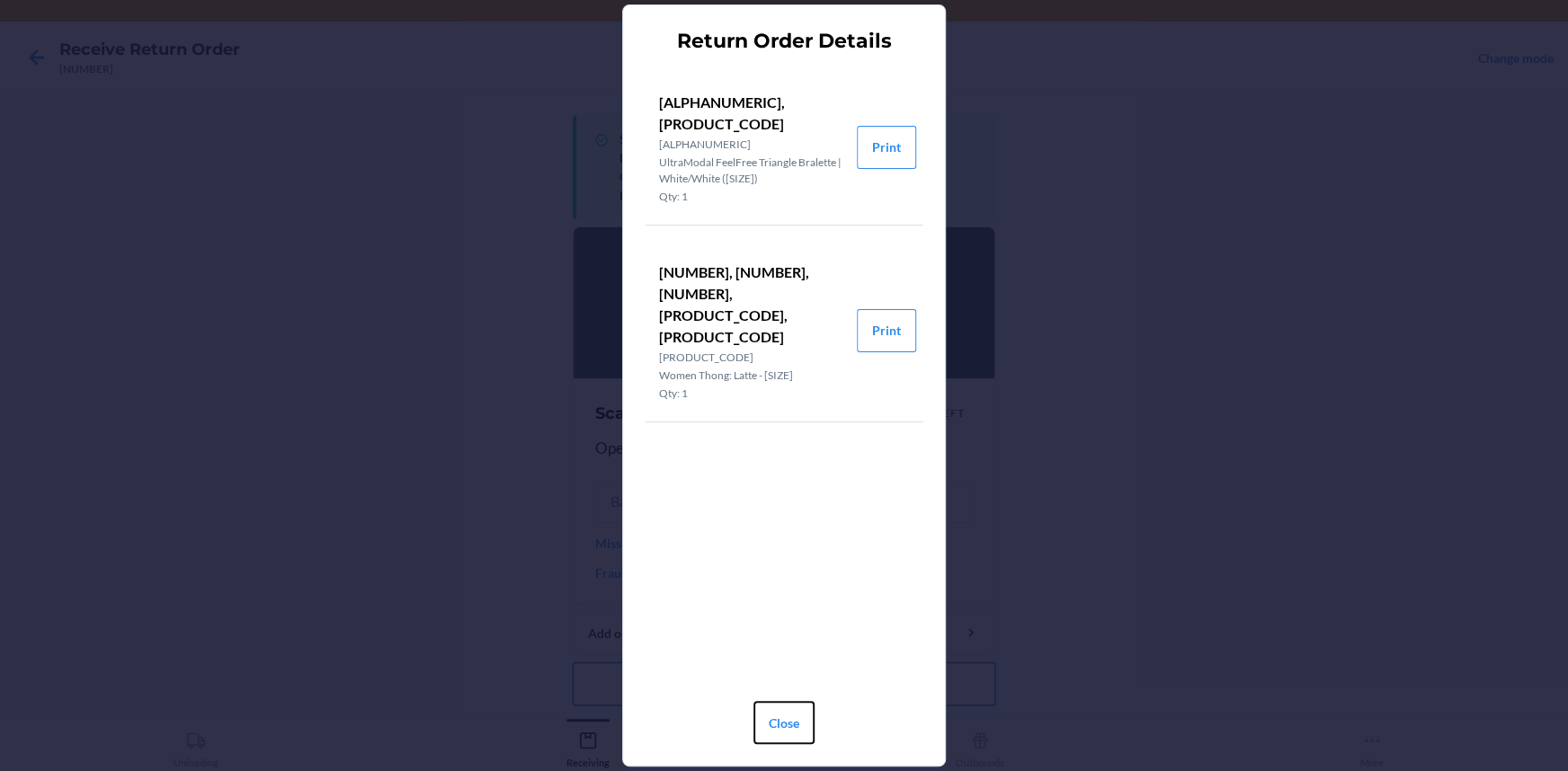 drag, startPoint x: 779, startPoint y: 717, endPoint x: 778, endPoint y: 689, distance: 28.017851 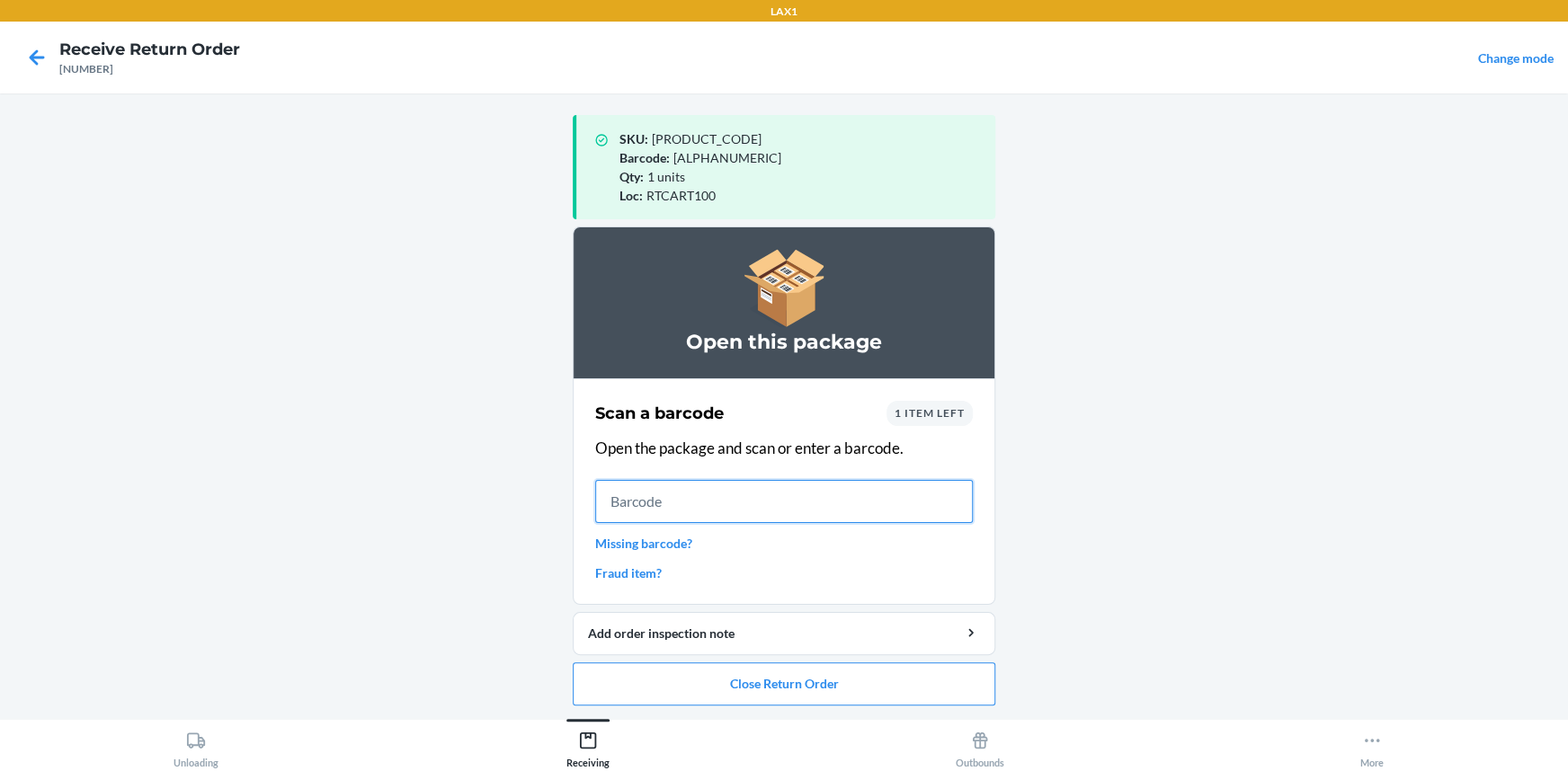 click at bounding box center (784, 501) 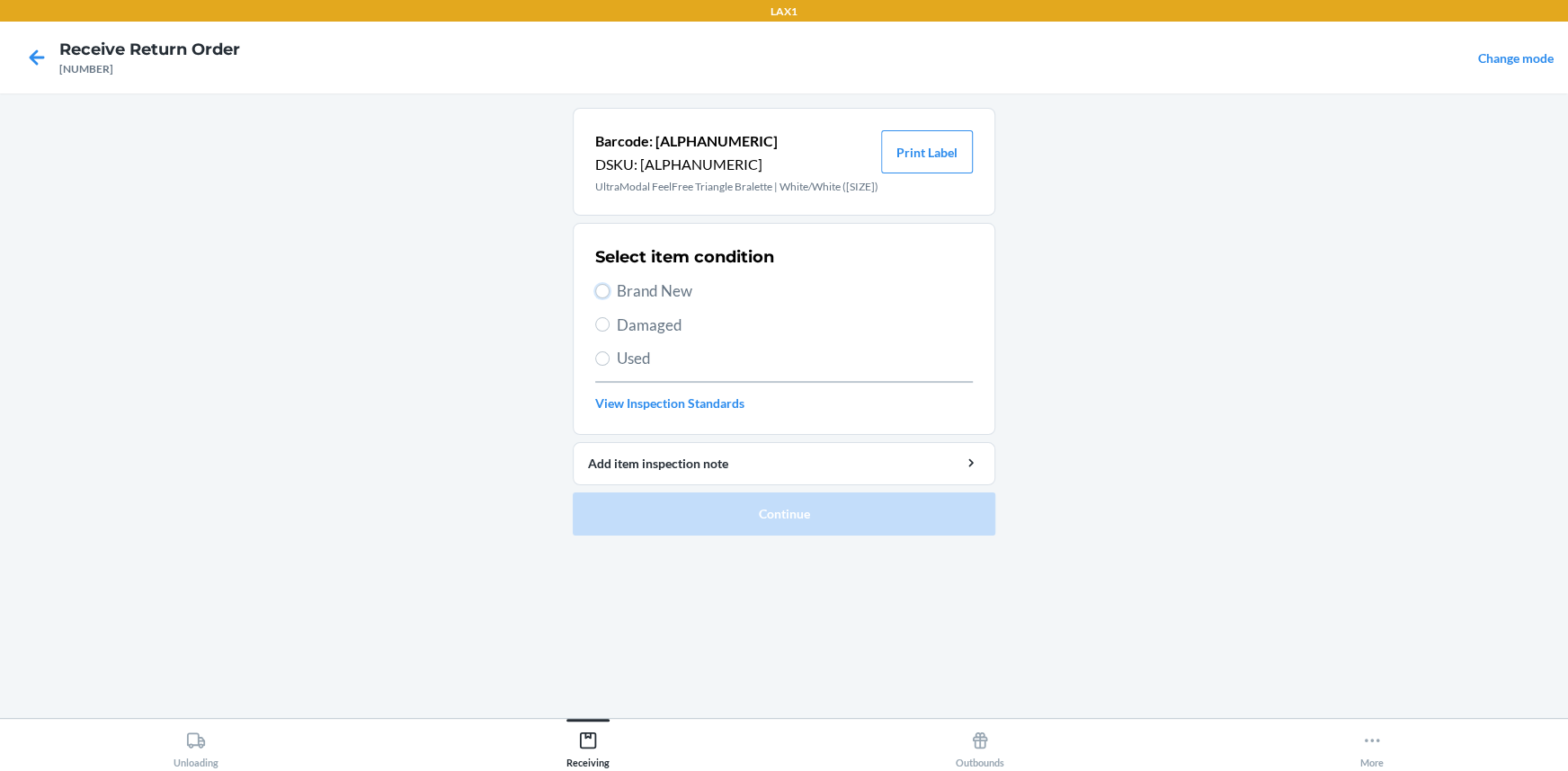 drag, startPoint x: 601, startPoint y: 288, endPoint x: 635, endPoint y: 378, distance: 96.208108 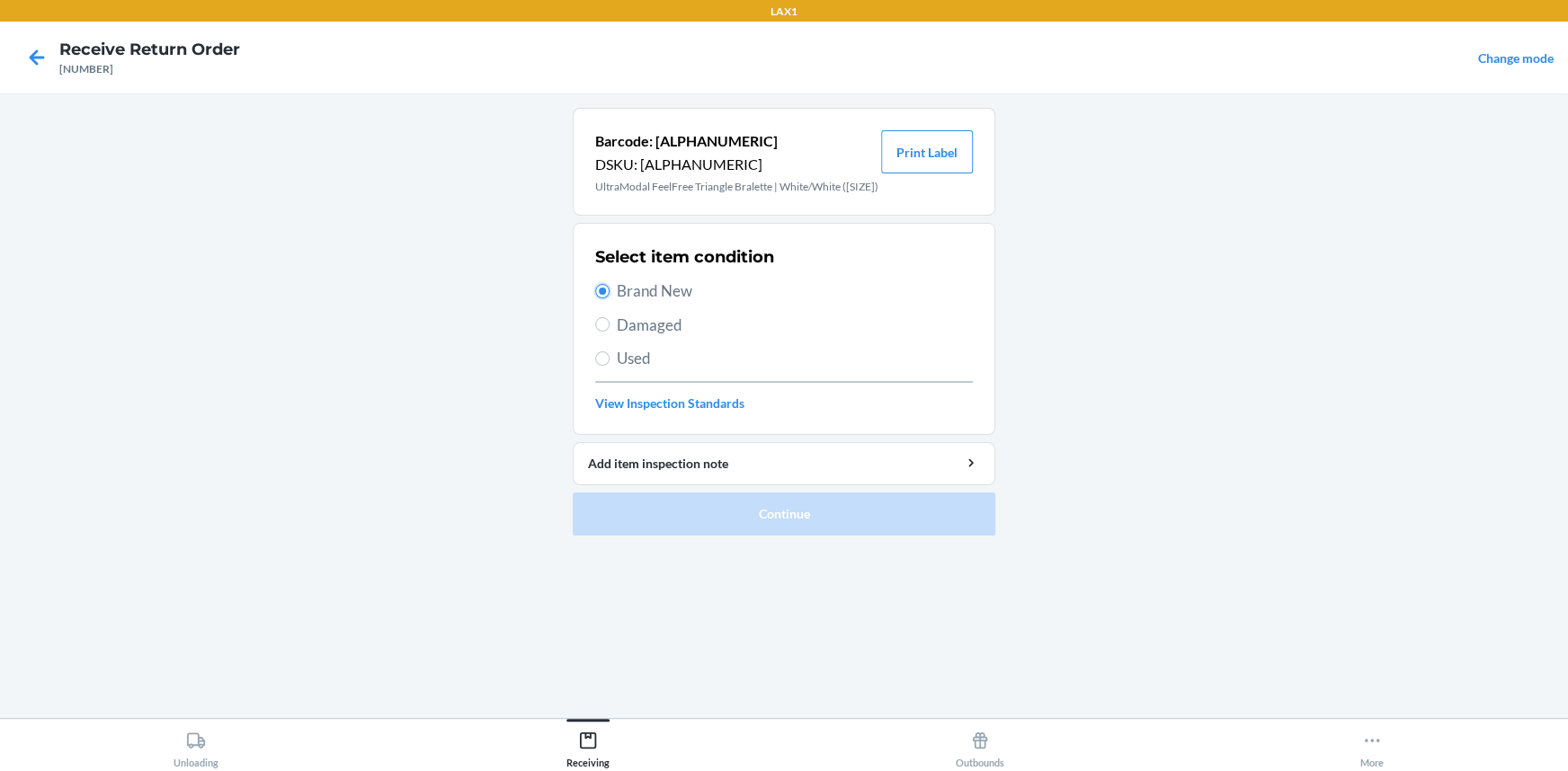 radio on "true" 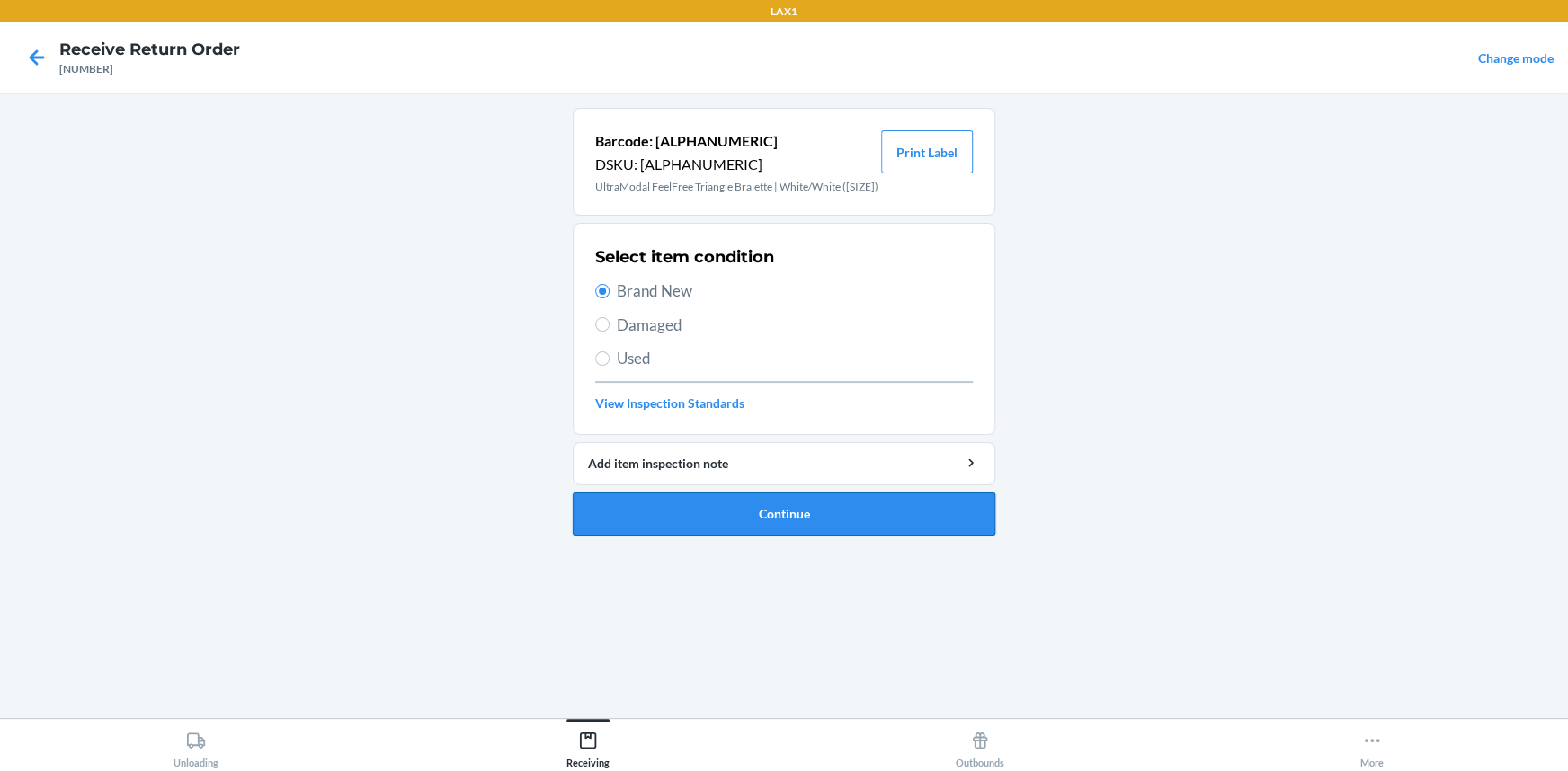 click on "Continue" at bounding box center [784, 514] 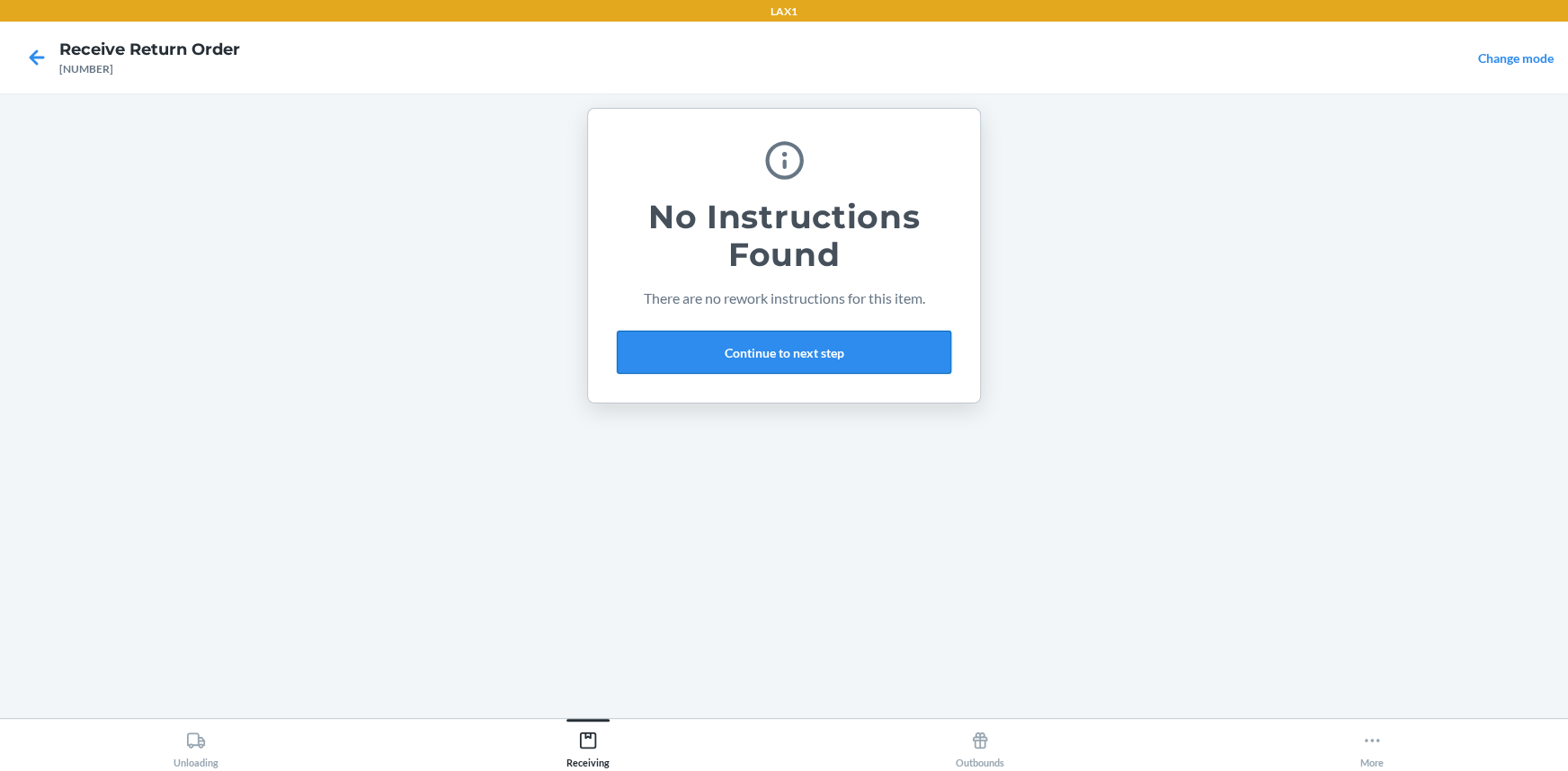 click on "Continue to next step" at bounding box center (784, 352) 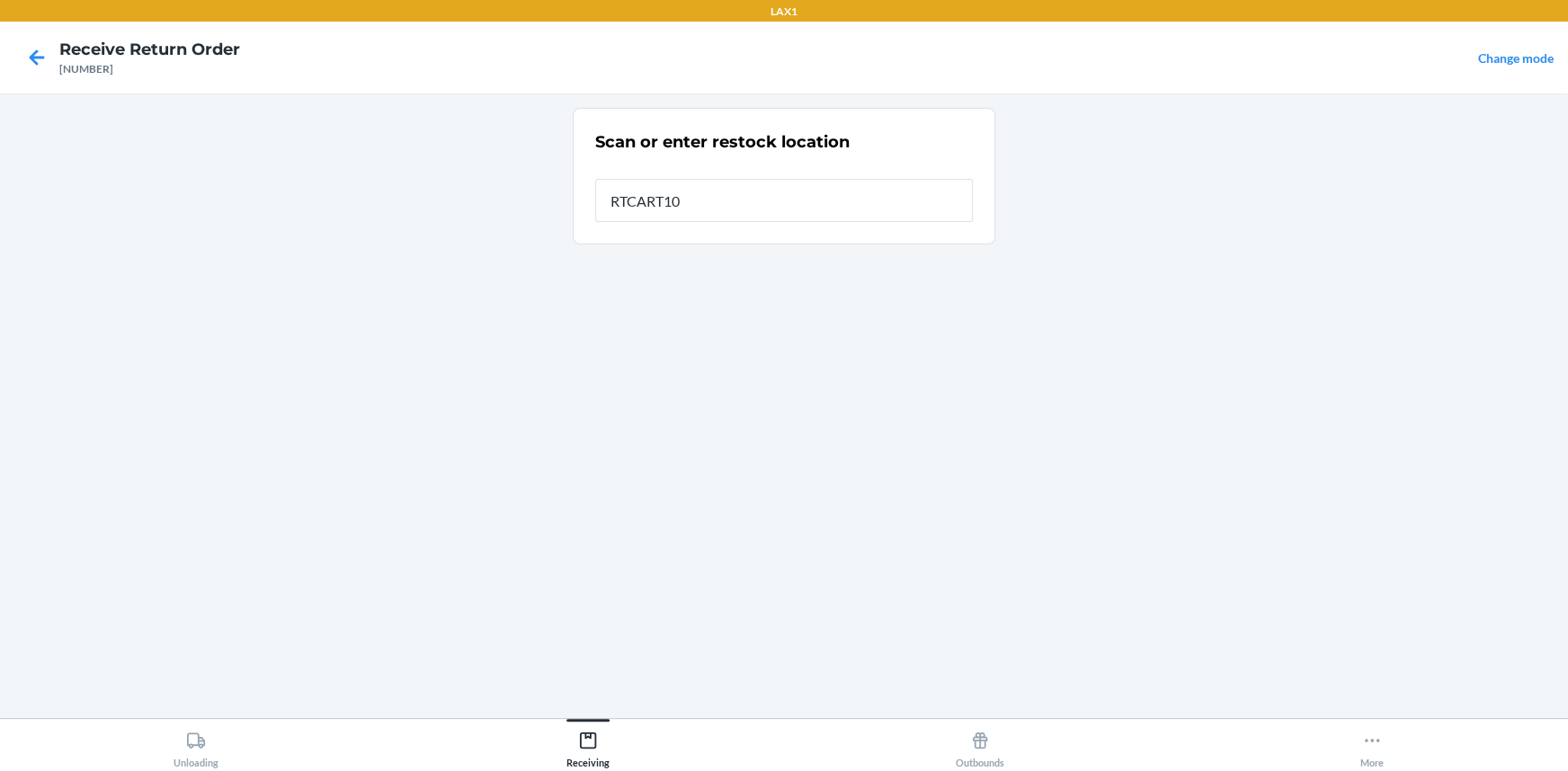 type on "RTCART100" 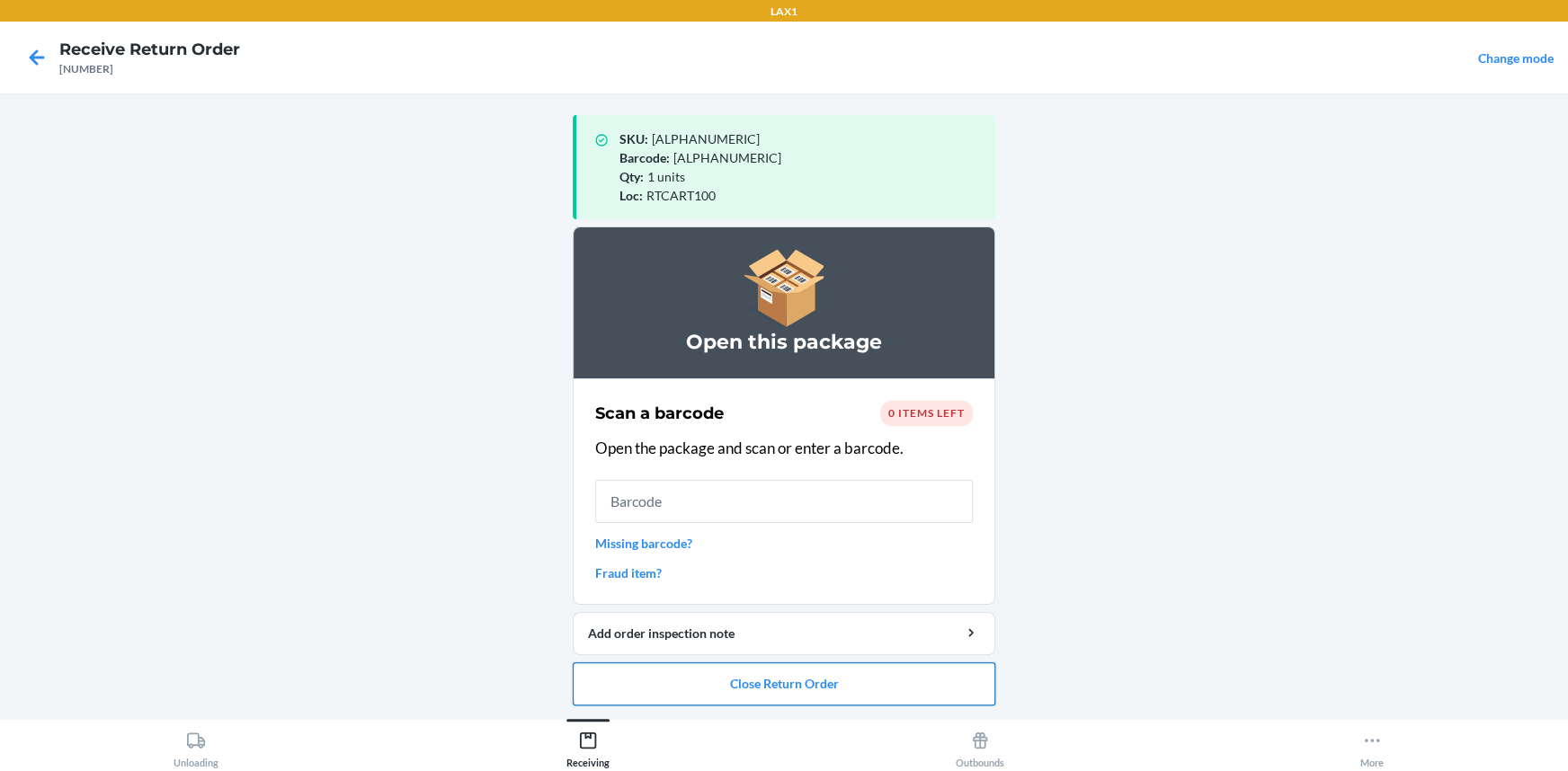 click on "Close Return Order" at bounding box center (784, 684) 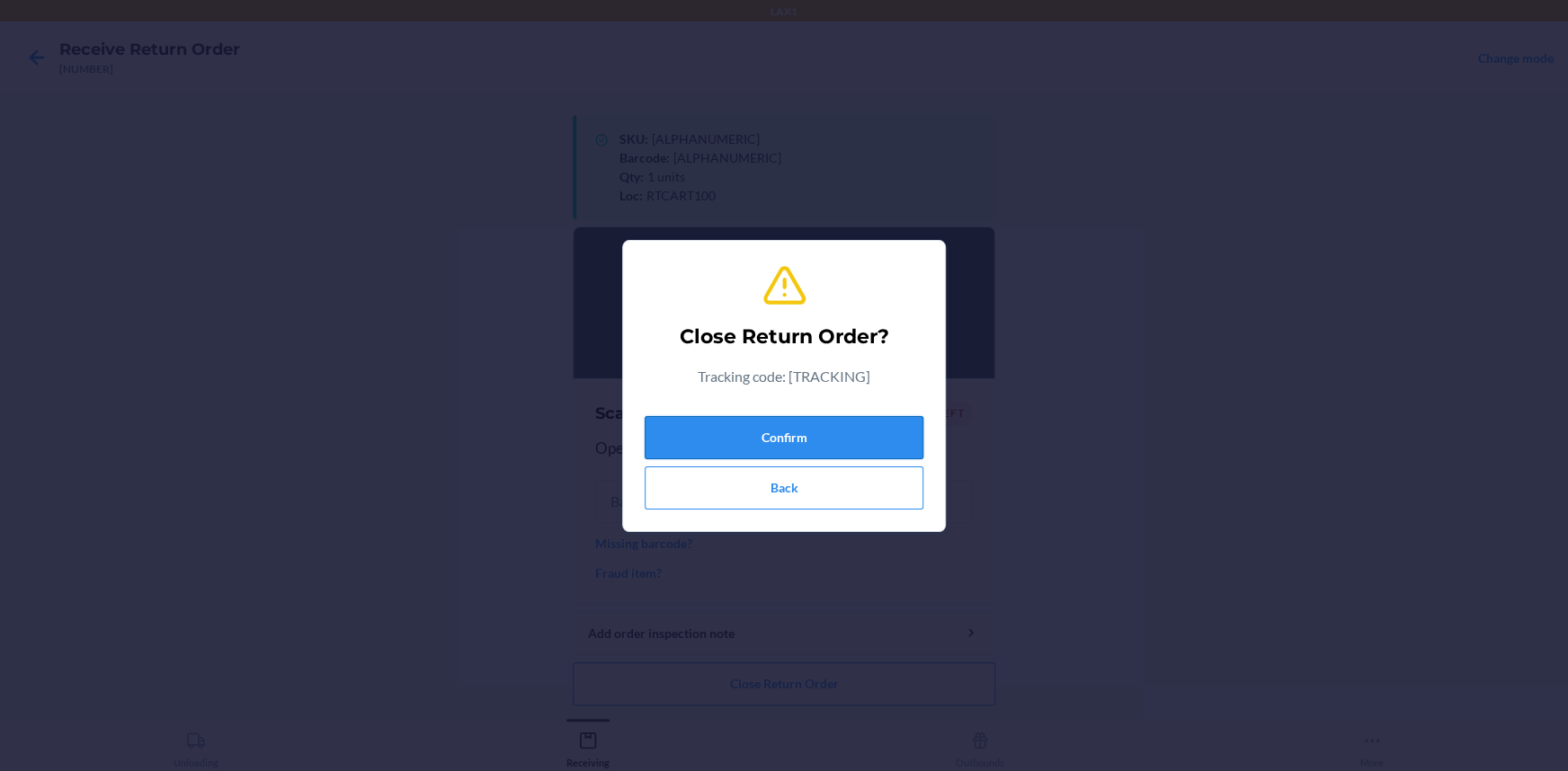 click on "Confirm" at bounding box center [784, 438] 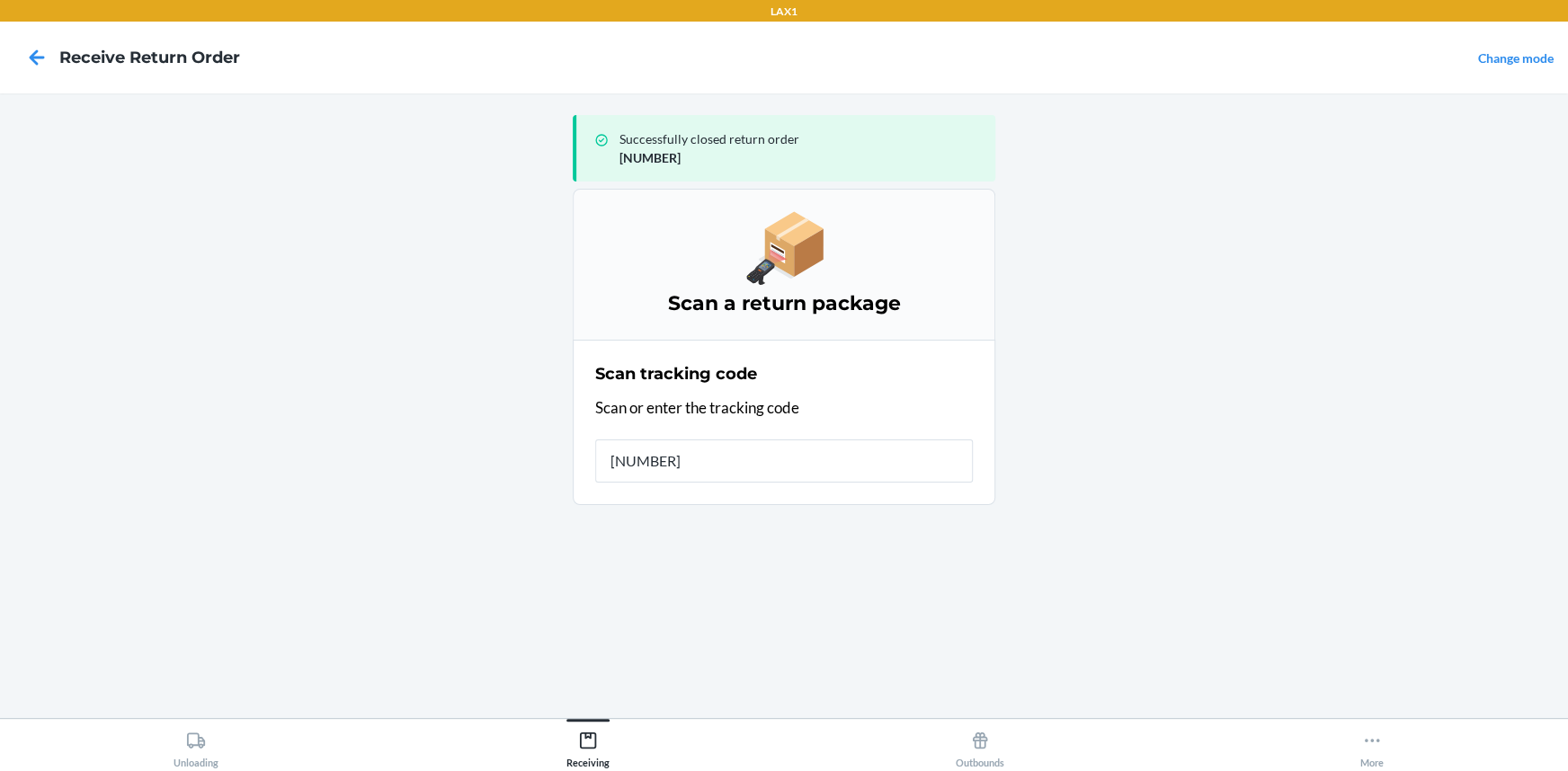 type on "[TRACKING]" 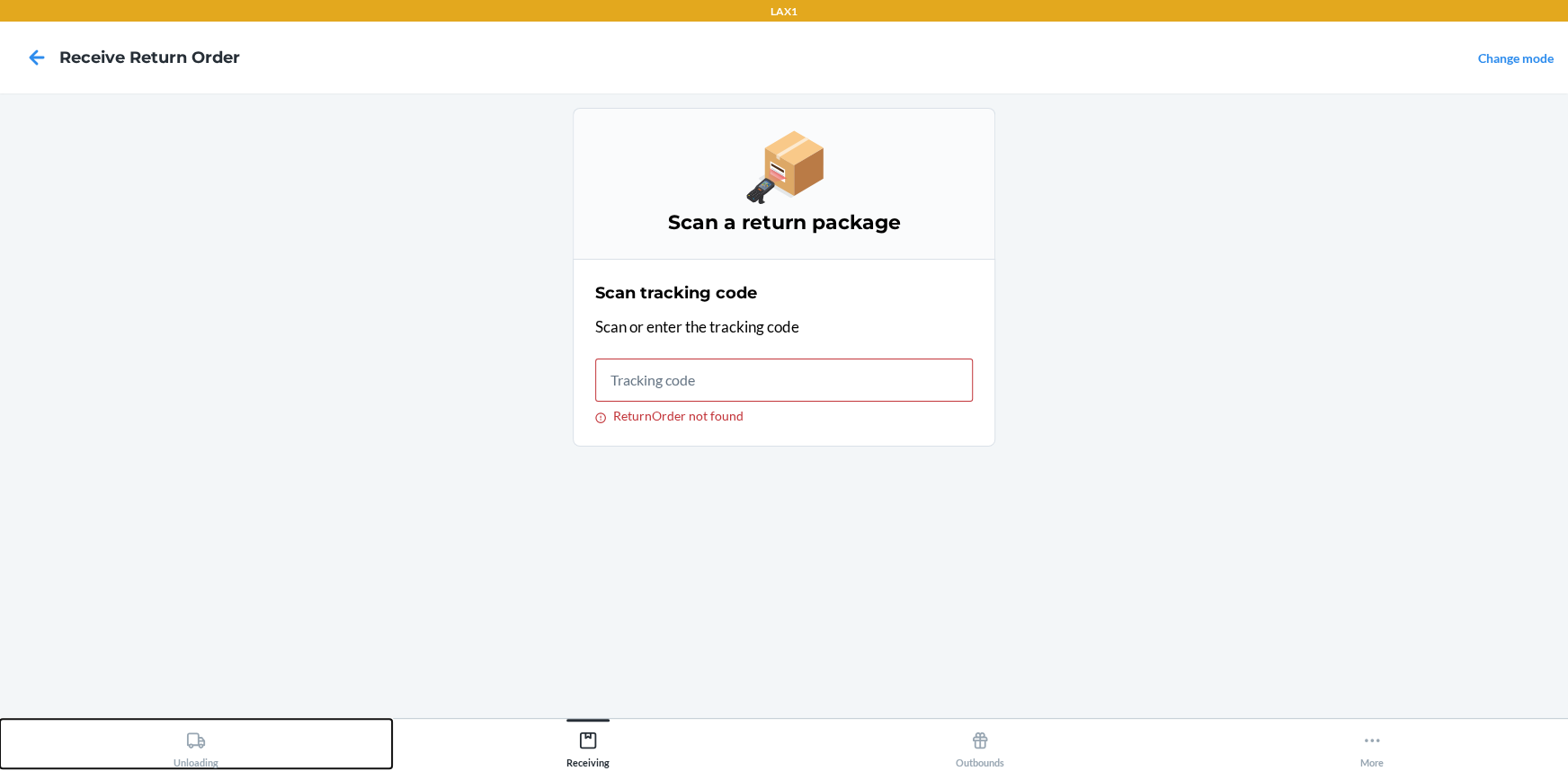 drag, startPoint x: 202, startPoint y: 737, endPoint x: 243, endPoint y: 734, distance: 41.10961 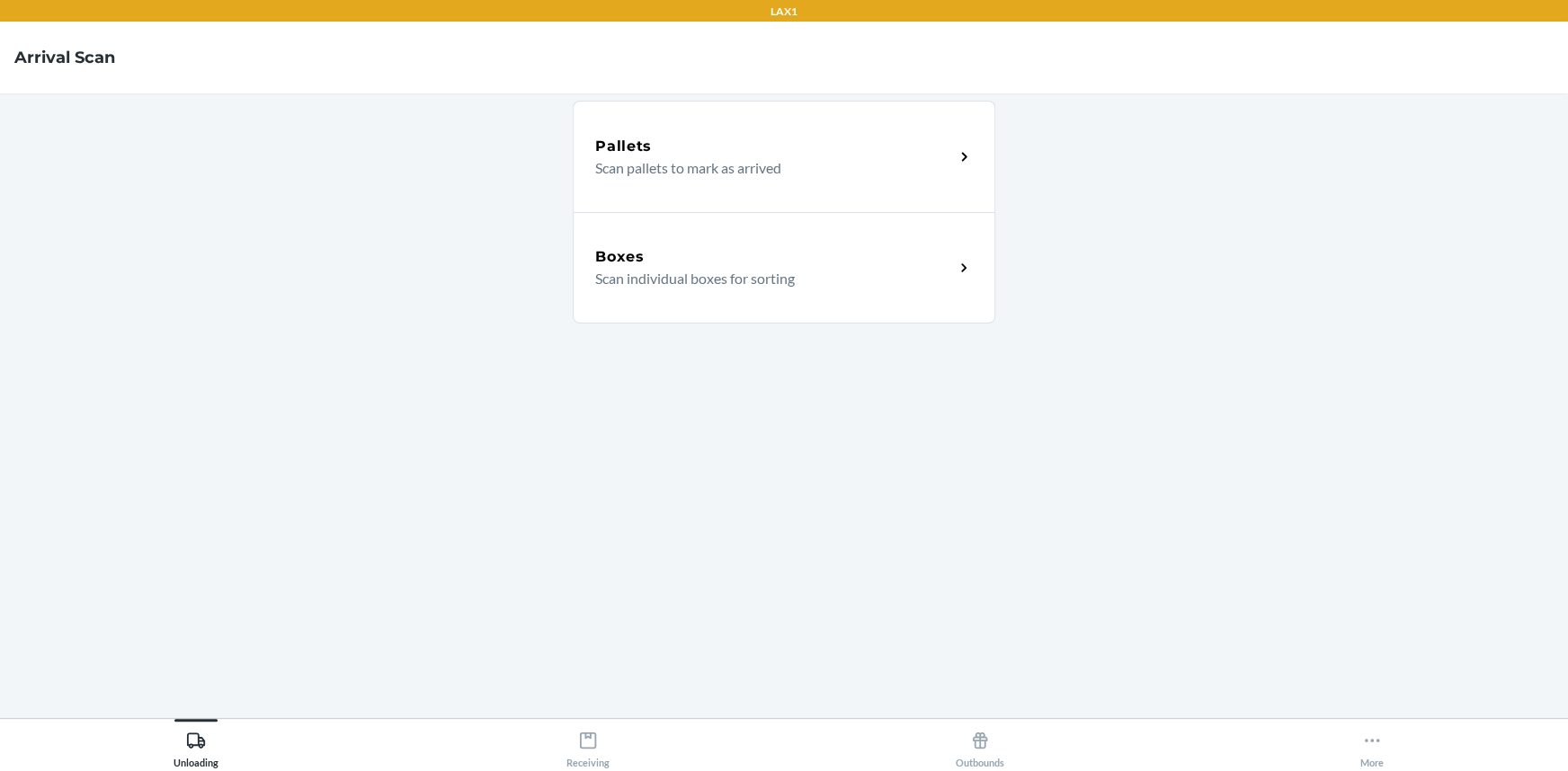 click on "Boxes Scan individual boxes for sorting" at bounding box center [784, 268] 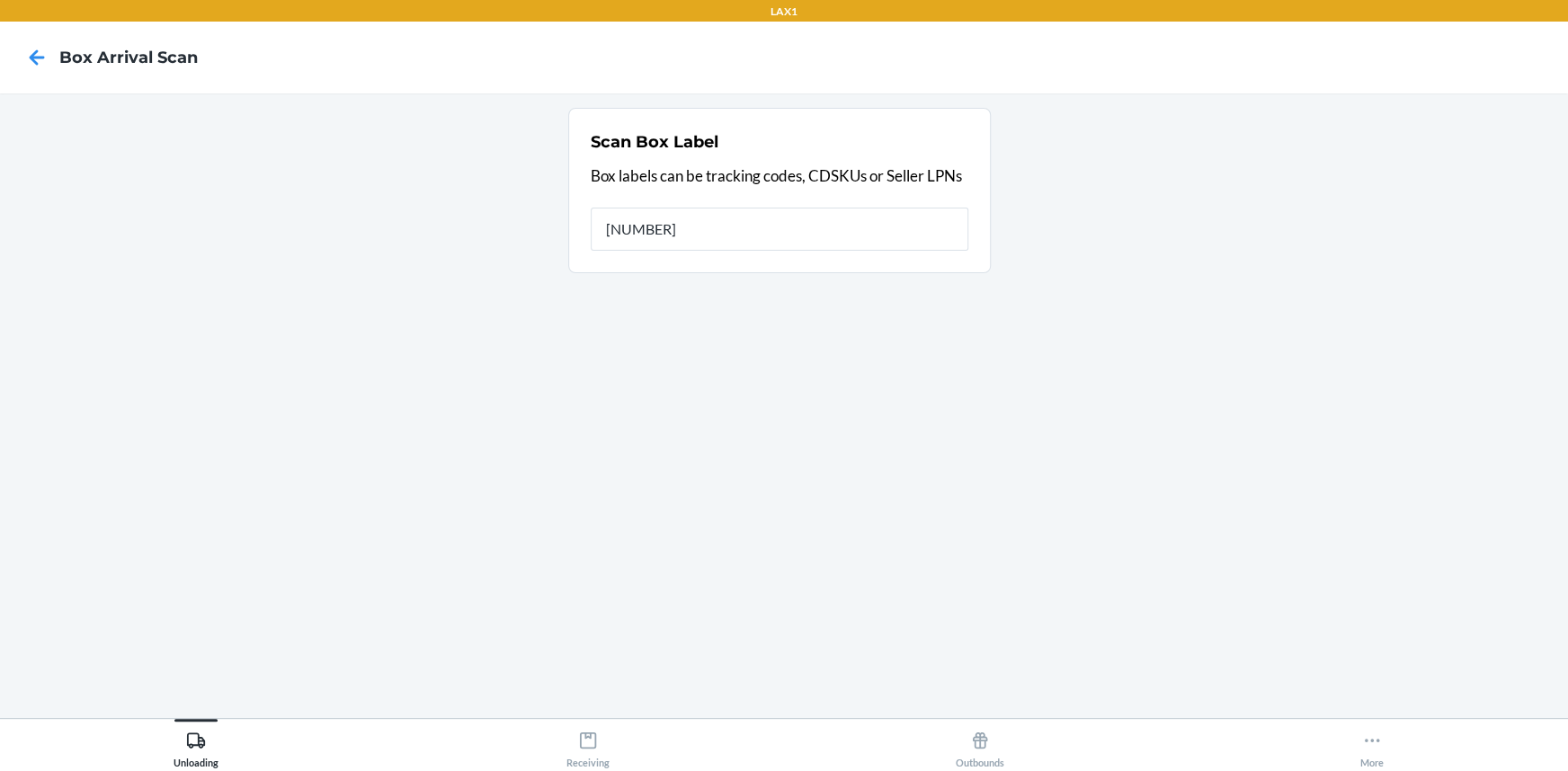 type on "[NUMBER]" 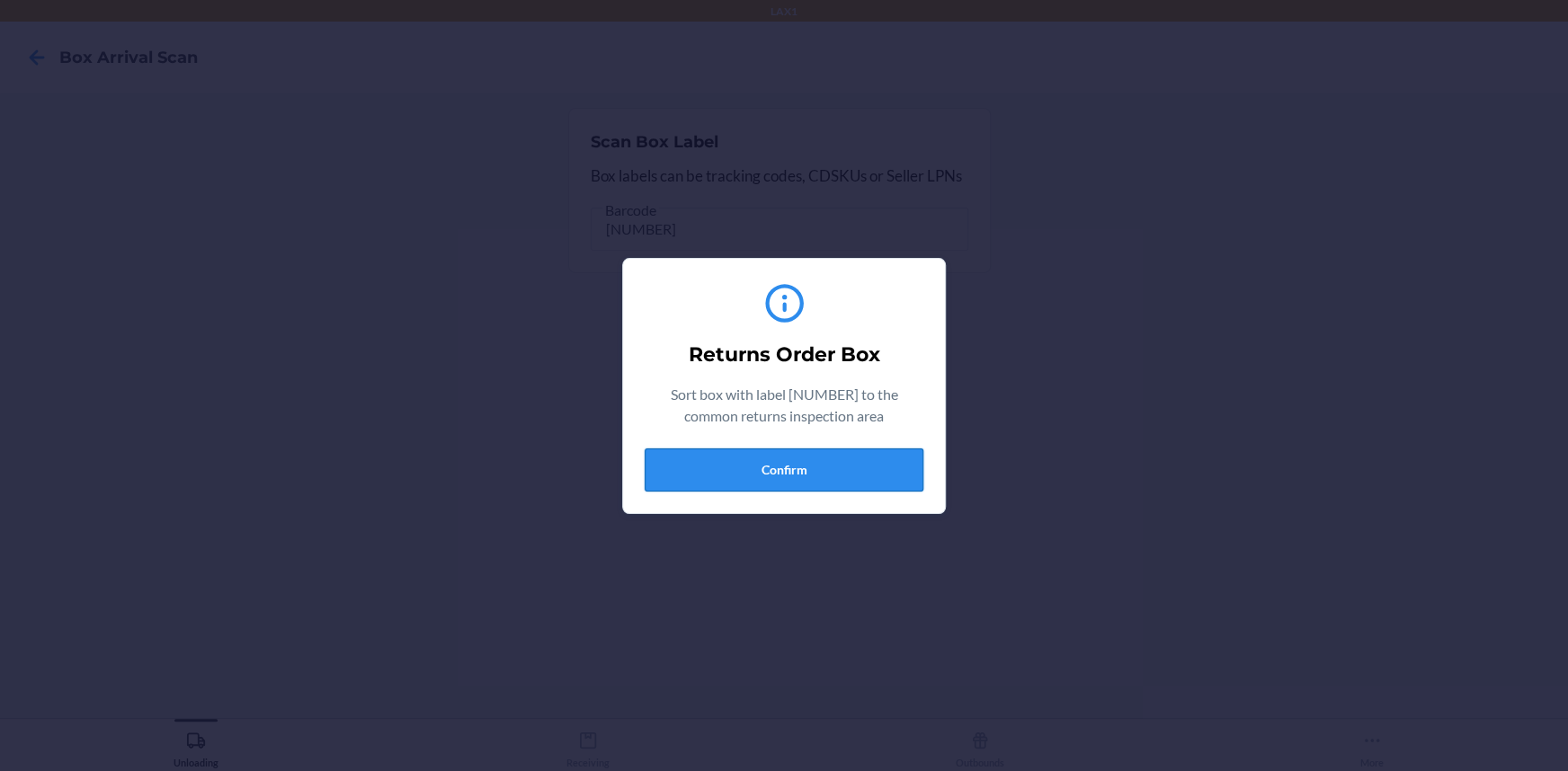 click on "Confirm" at bounding box center (784, 470) 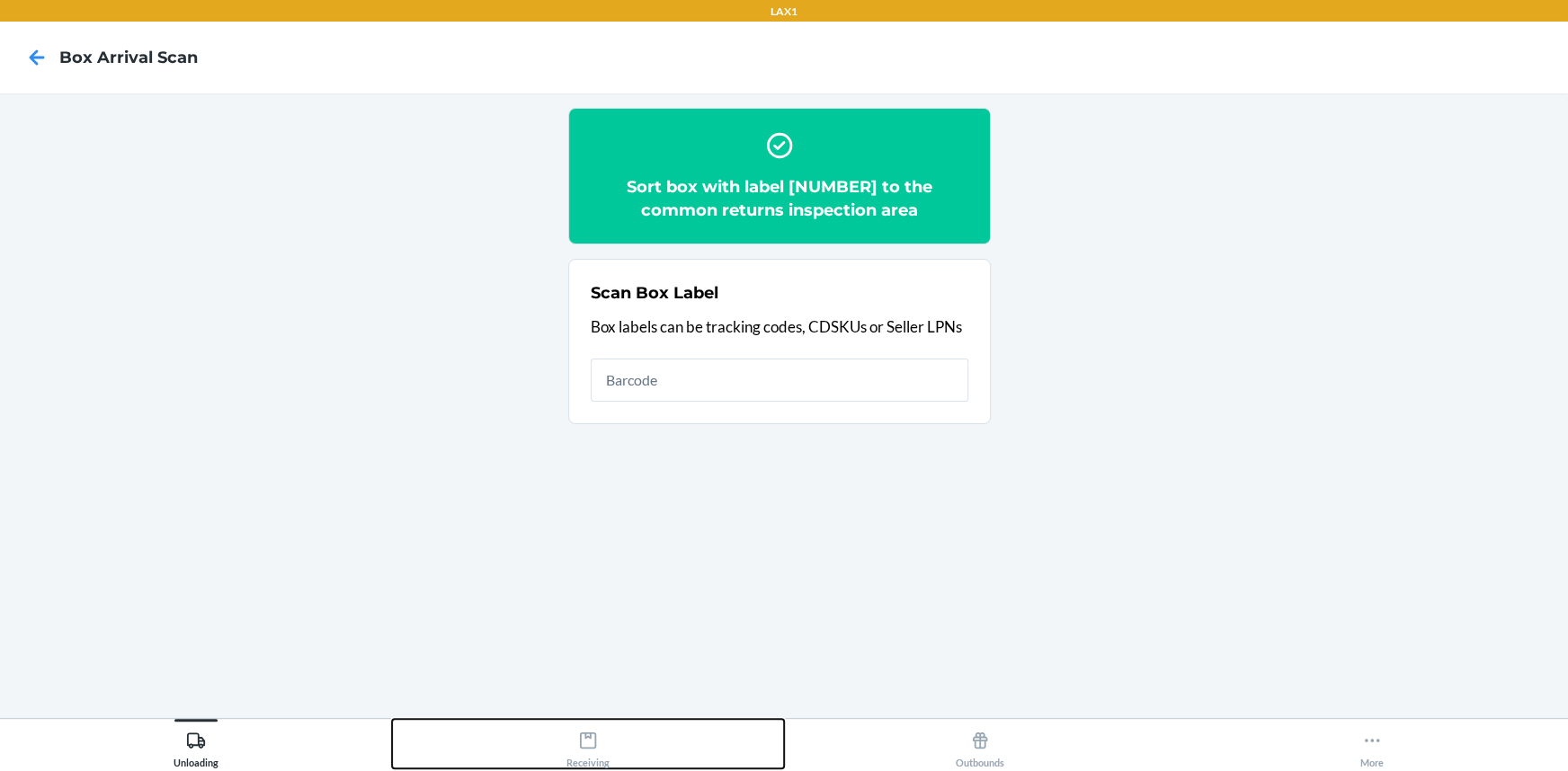 drag, startPoint x: 583, startPoint y: 741, endPoint x: 602, endPoint y: 719, distance: 29.06888 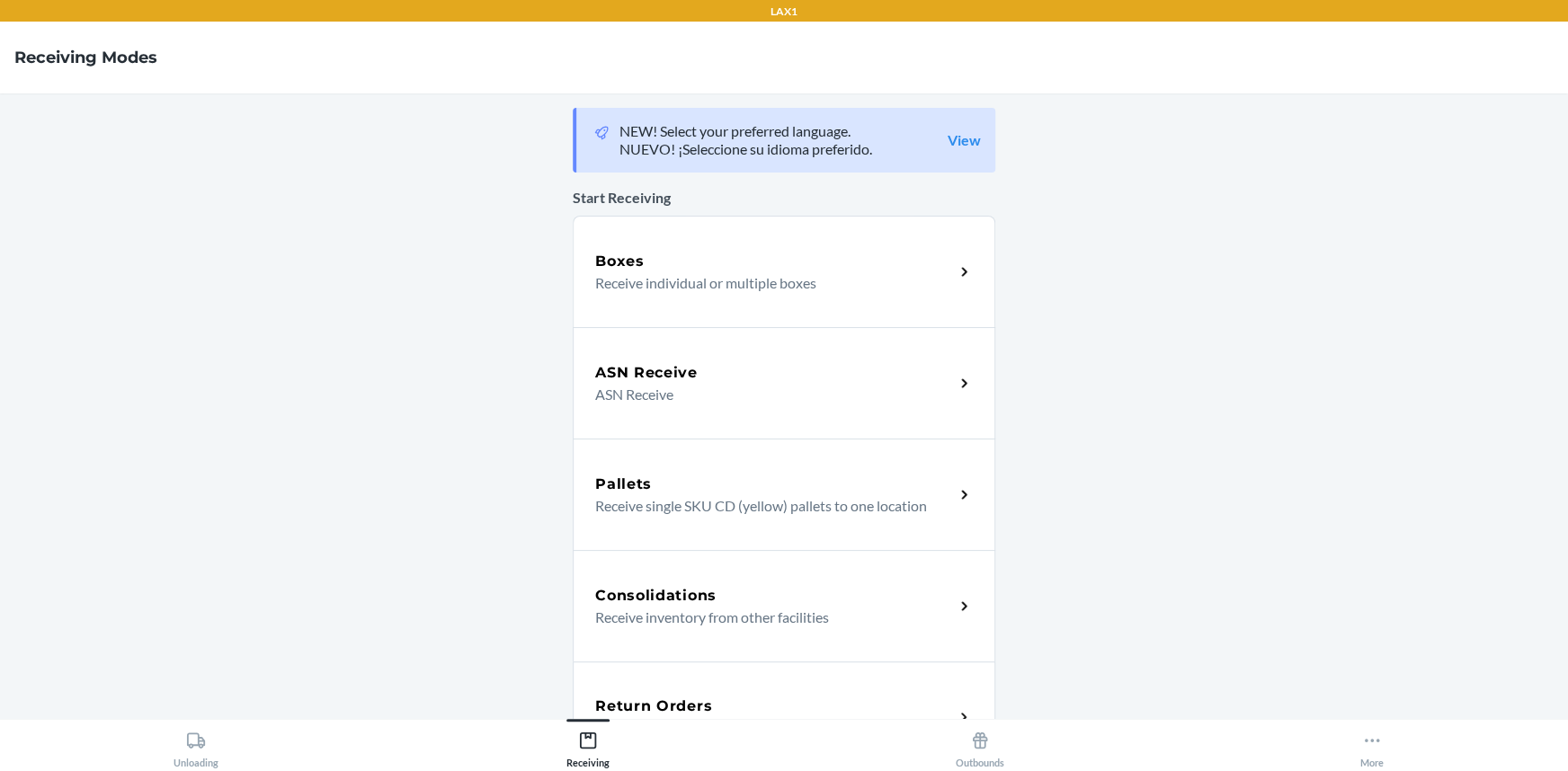 click on "Return Orders" at bounding box center (774, 706) 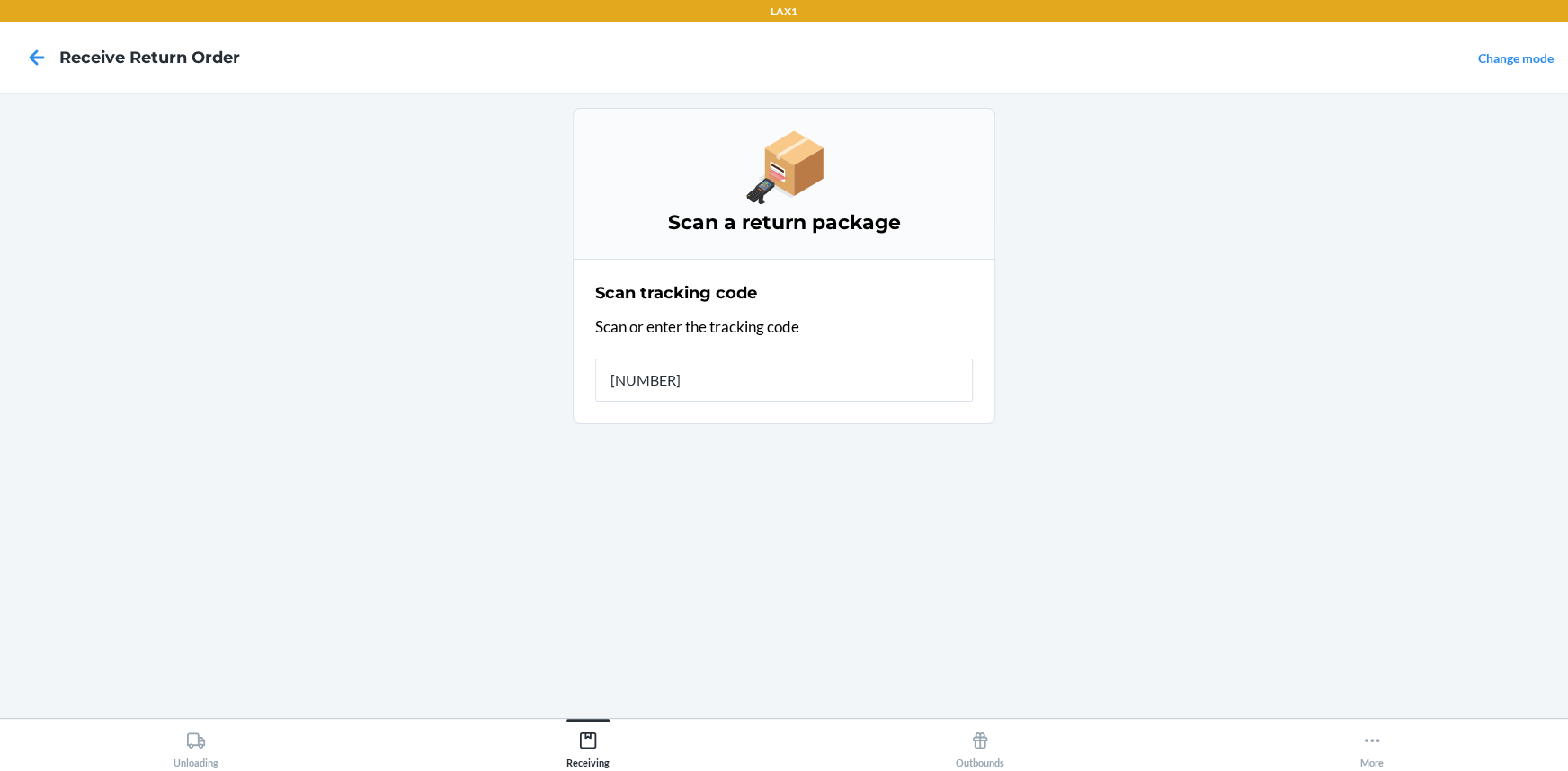 type on "[TRACKING]" 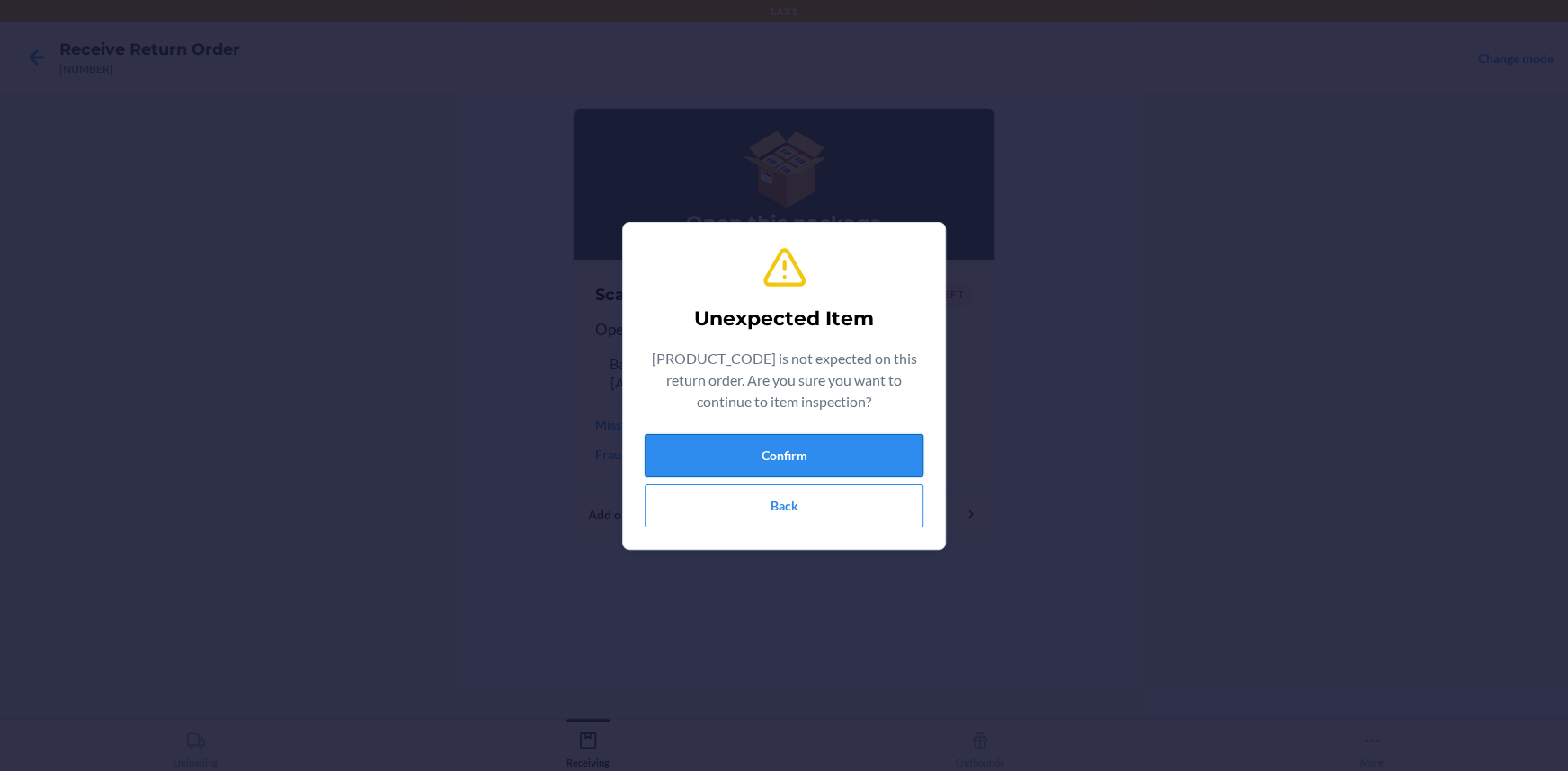 click on "Confirm" at bounding box center [784, 456] 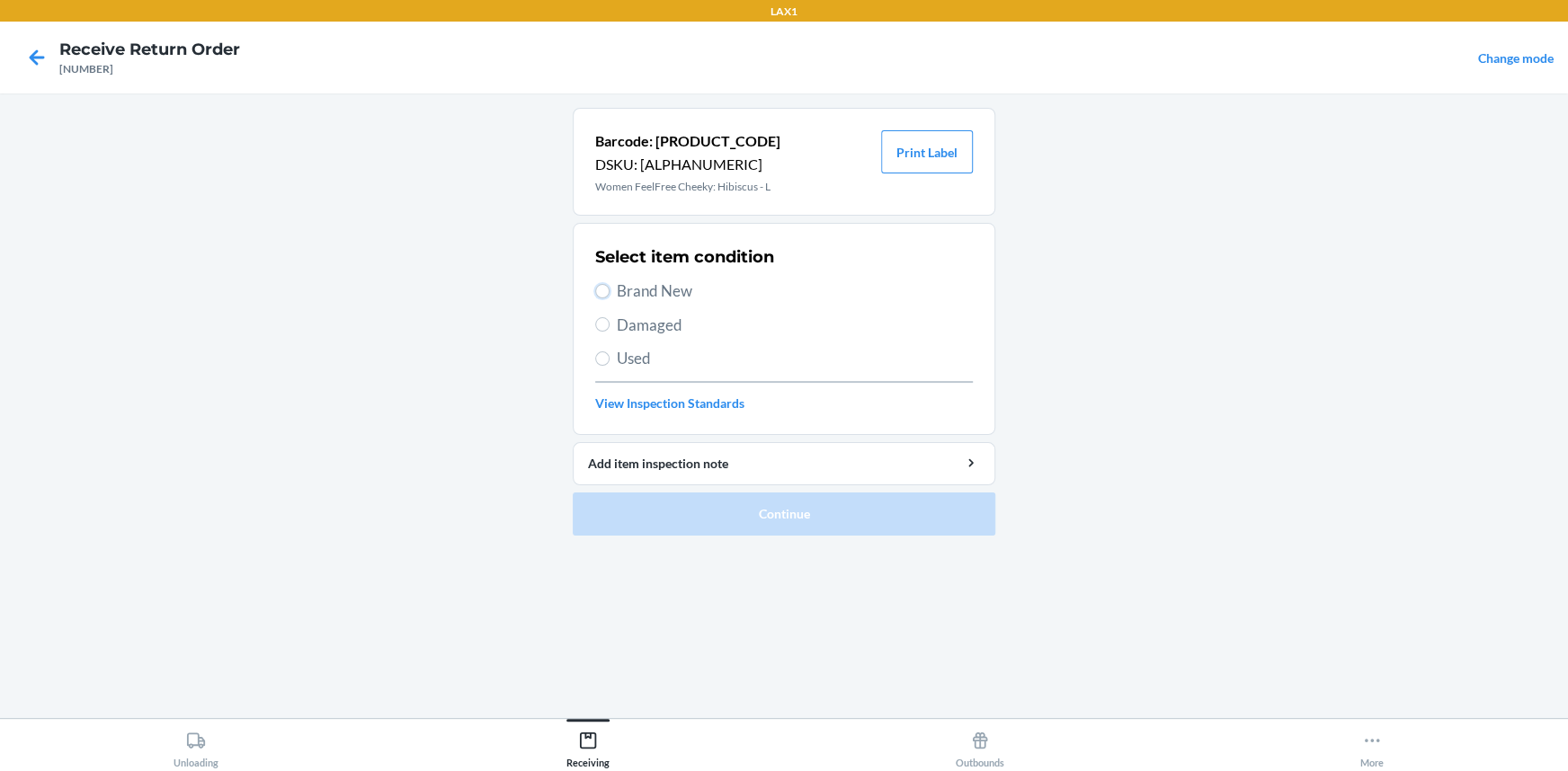 drag, startPoint x: 602, startPoint y: 288, endPoint x: 646, endPoint y: 335, distance: 64.38167 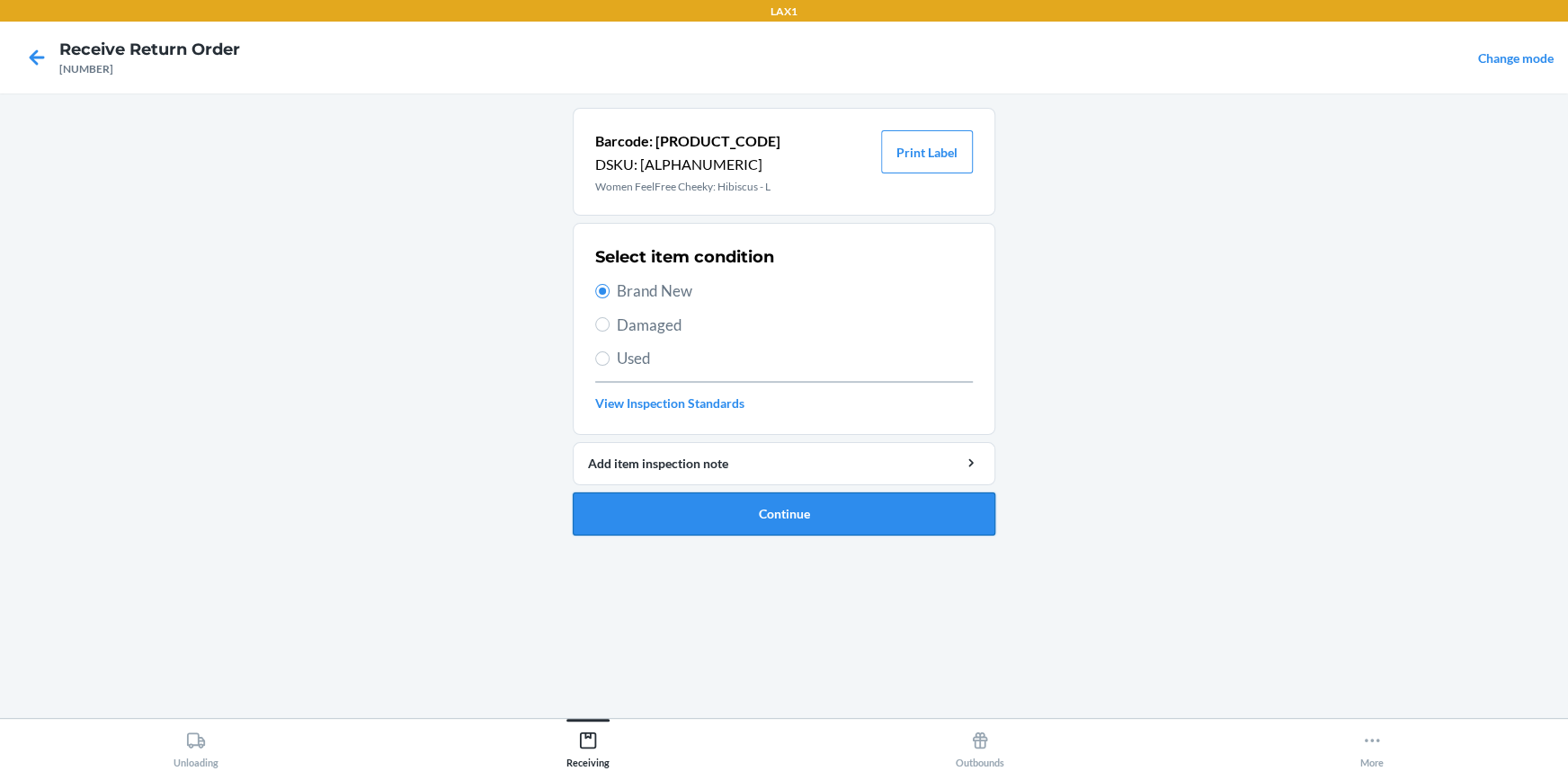 click on "Continue" at bounding box center [784, 514] 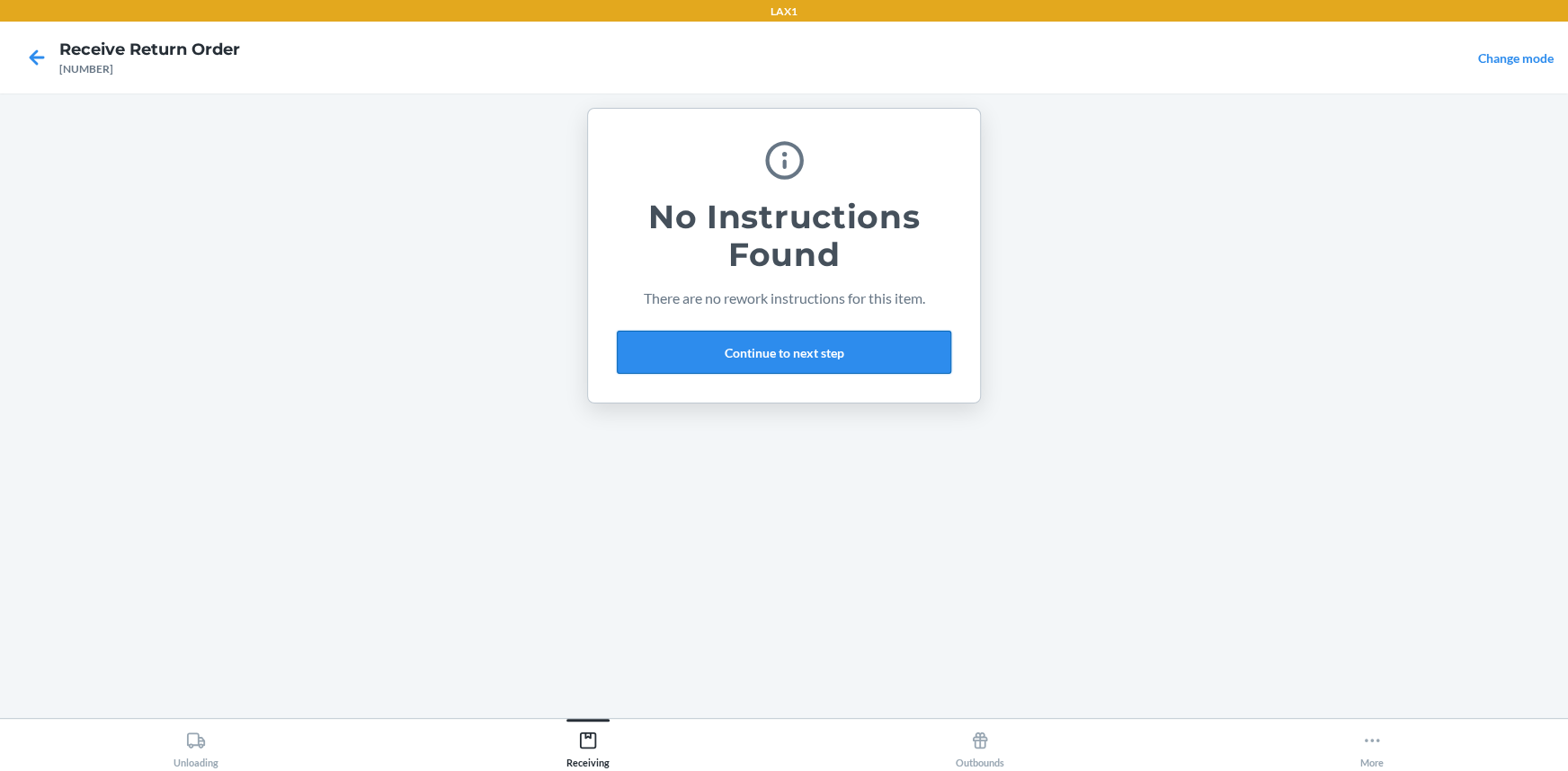 click on "Continue to next step" at bounding box center [784, 352] 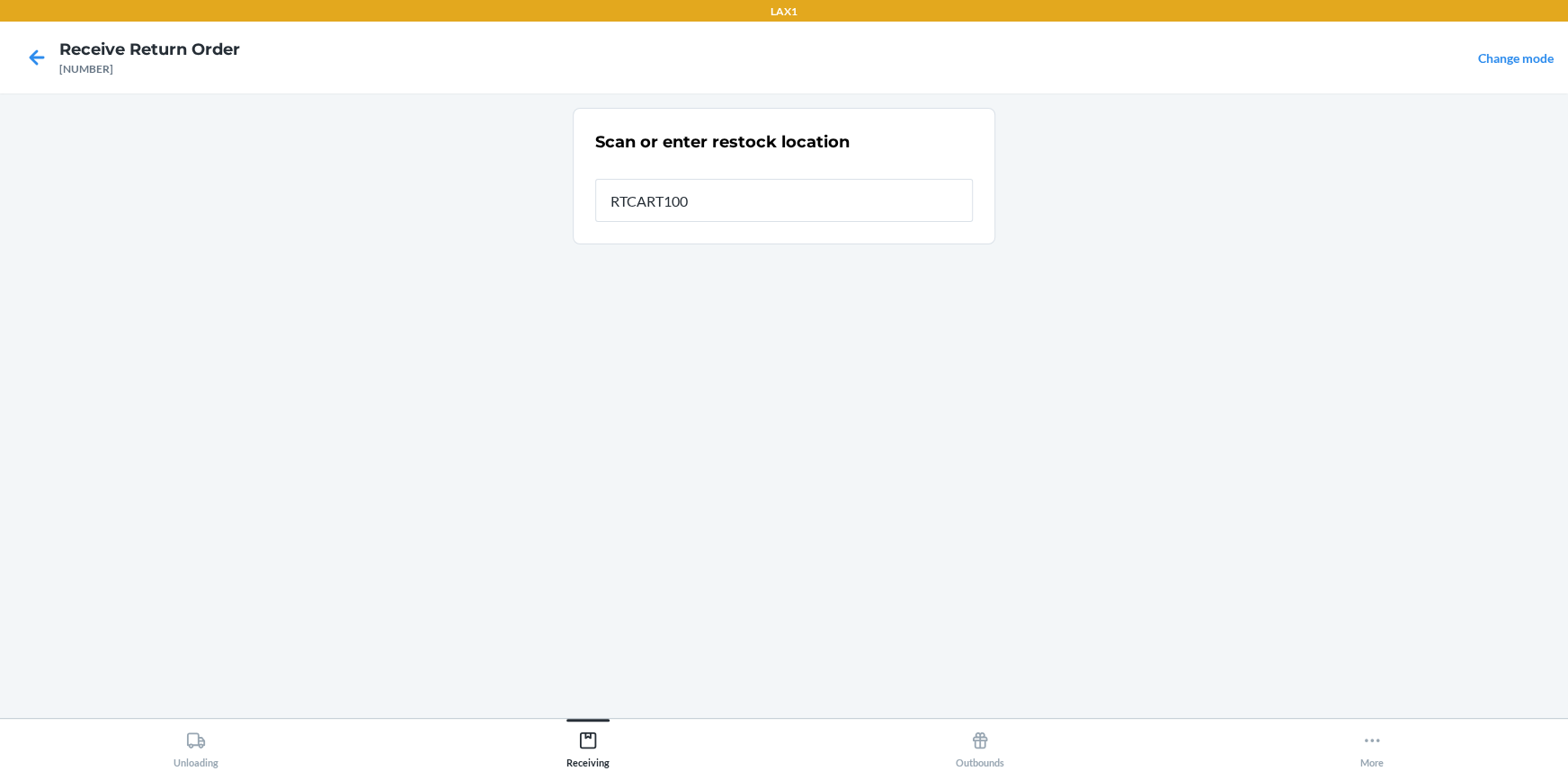 type on "RTCART100" 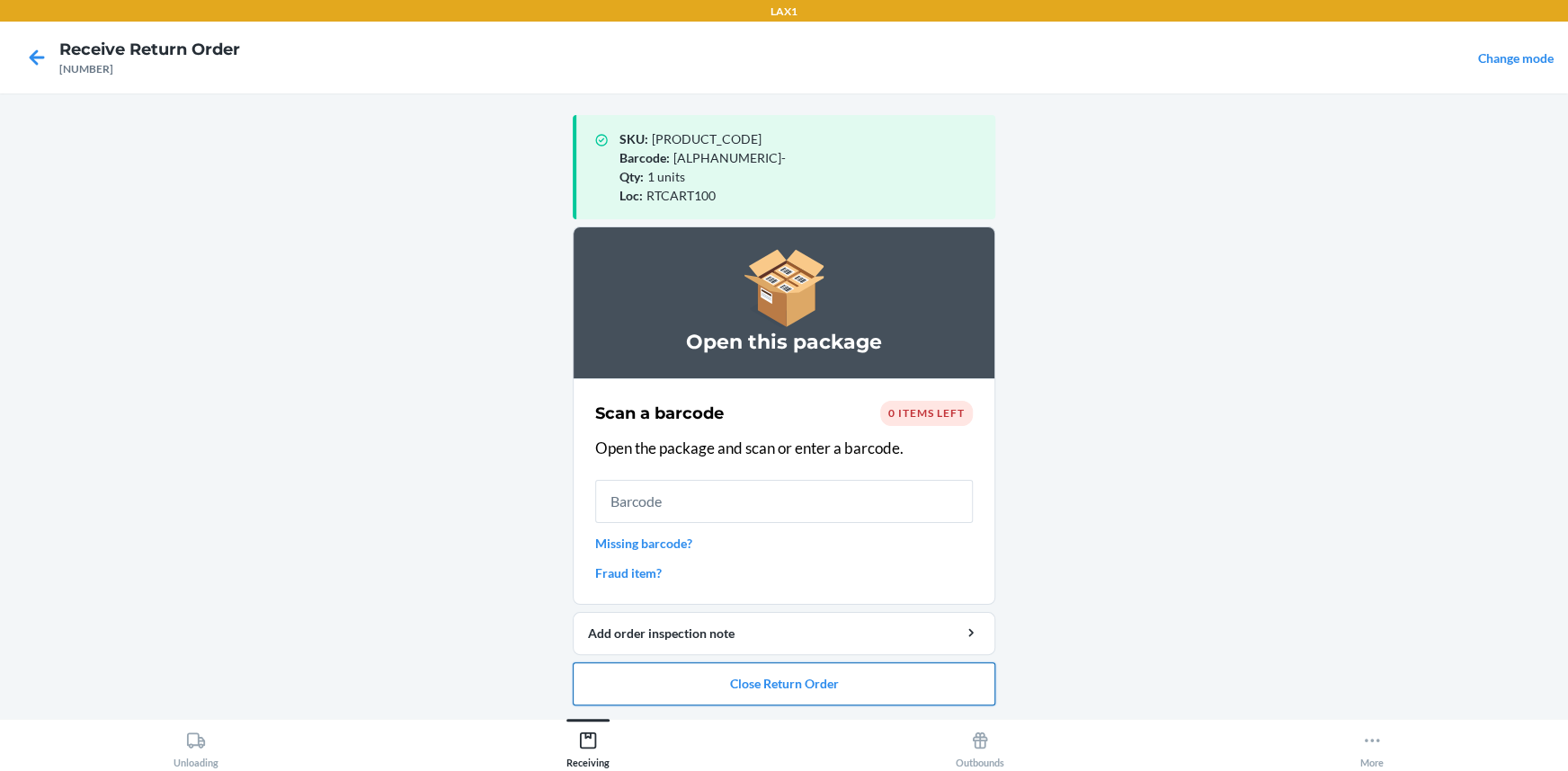 click on "Close Return Order" at bounding box center (784, 684) 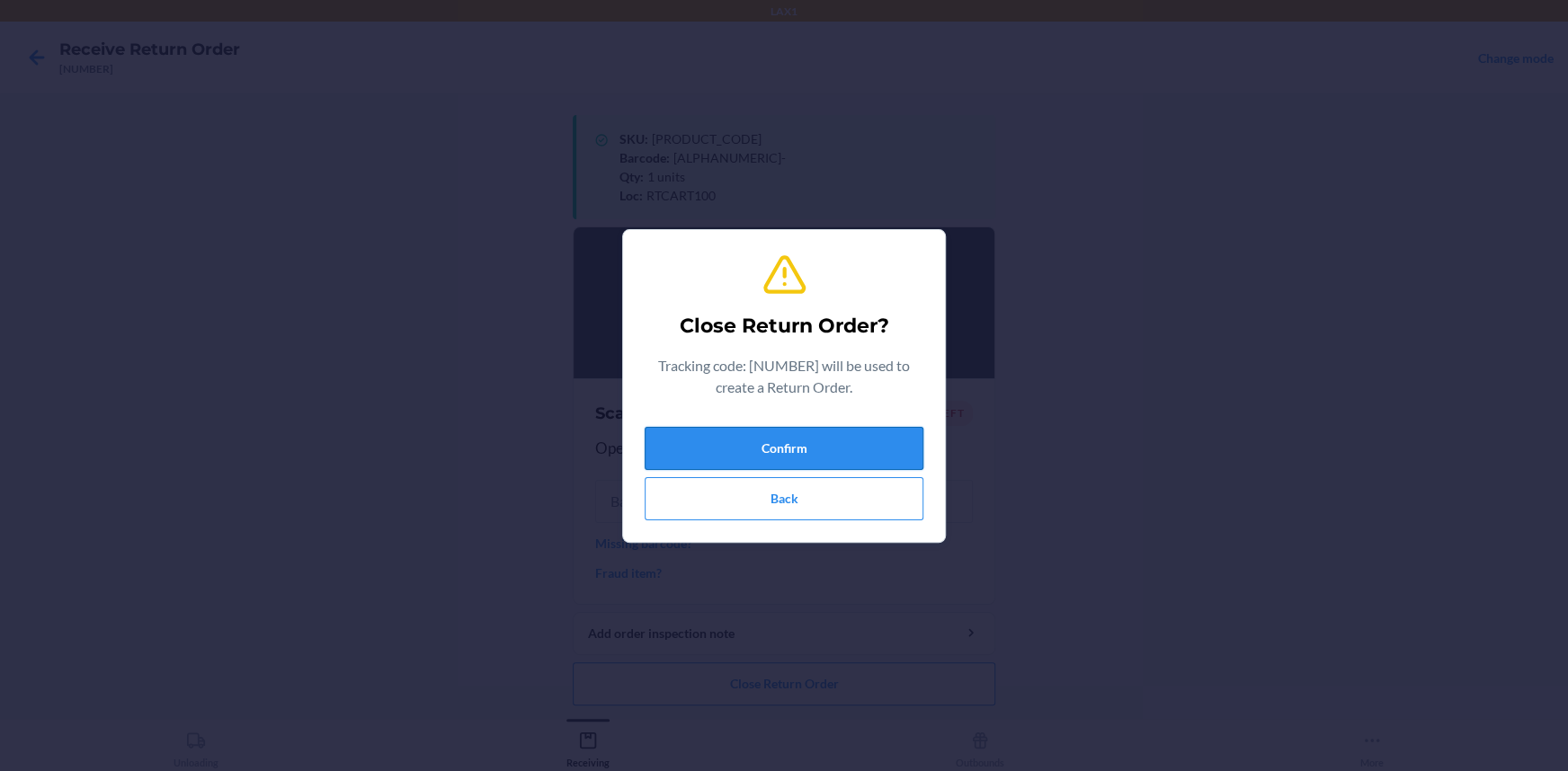 click on "Confirm" at bounding box center (784, 448) 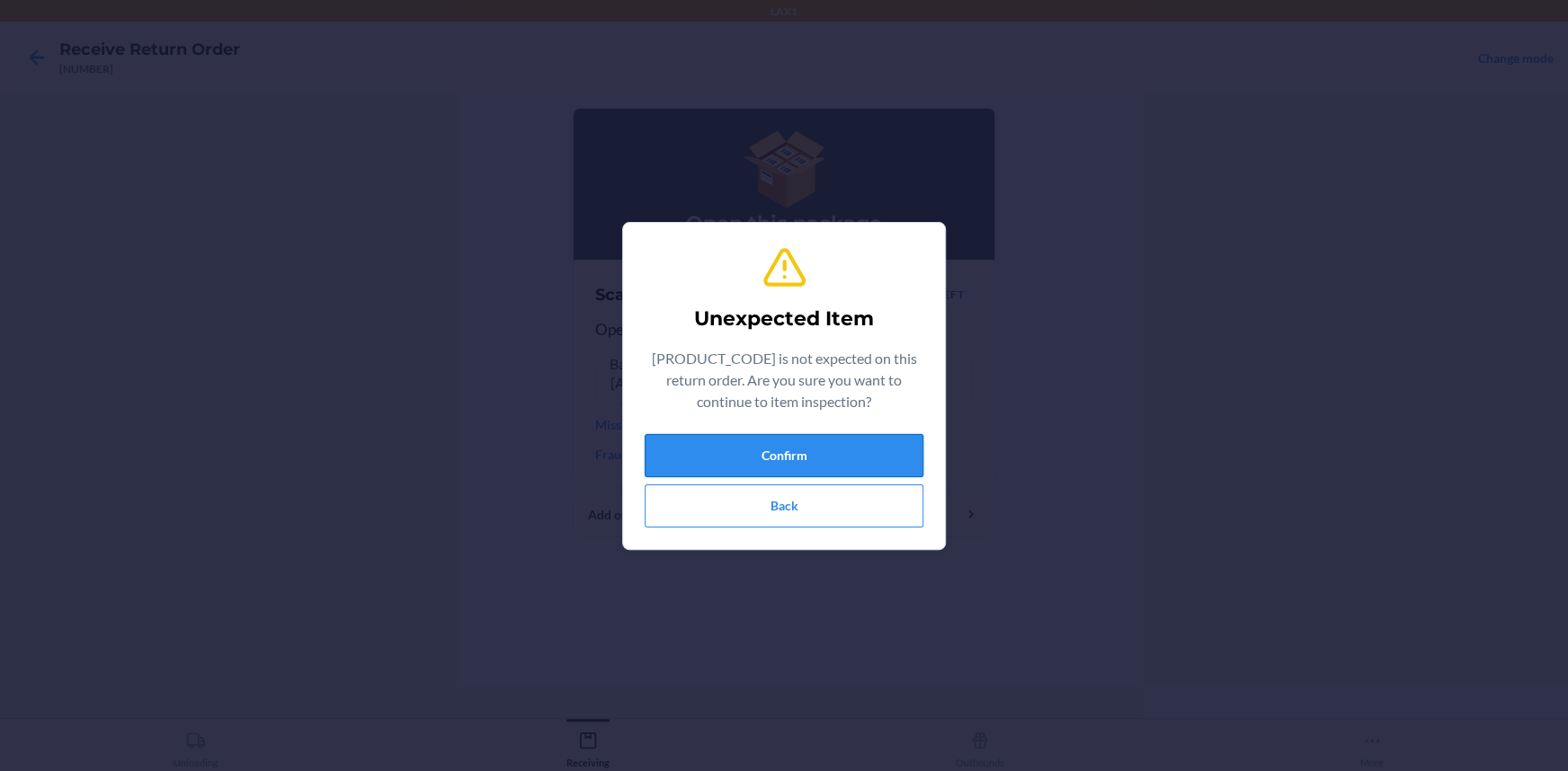 click on "Confirm" at bounding box center (784, 456) 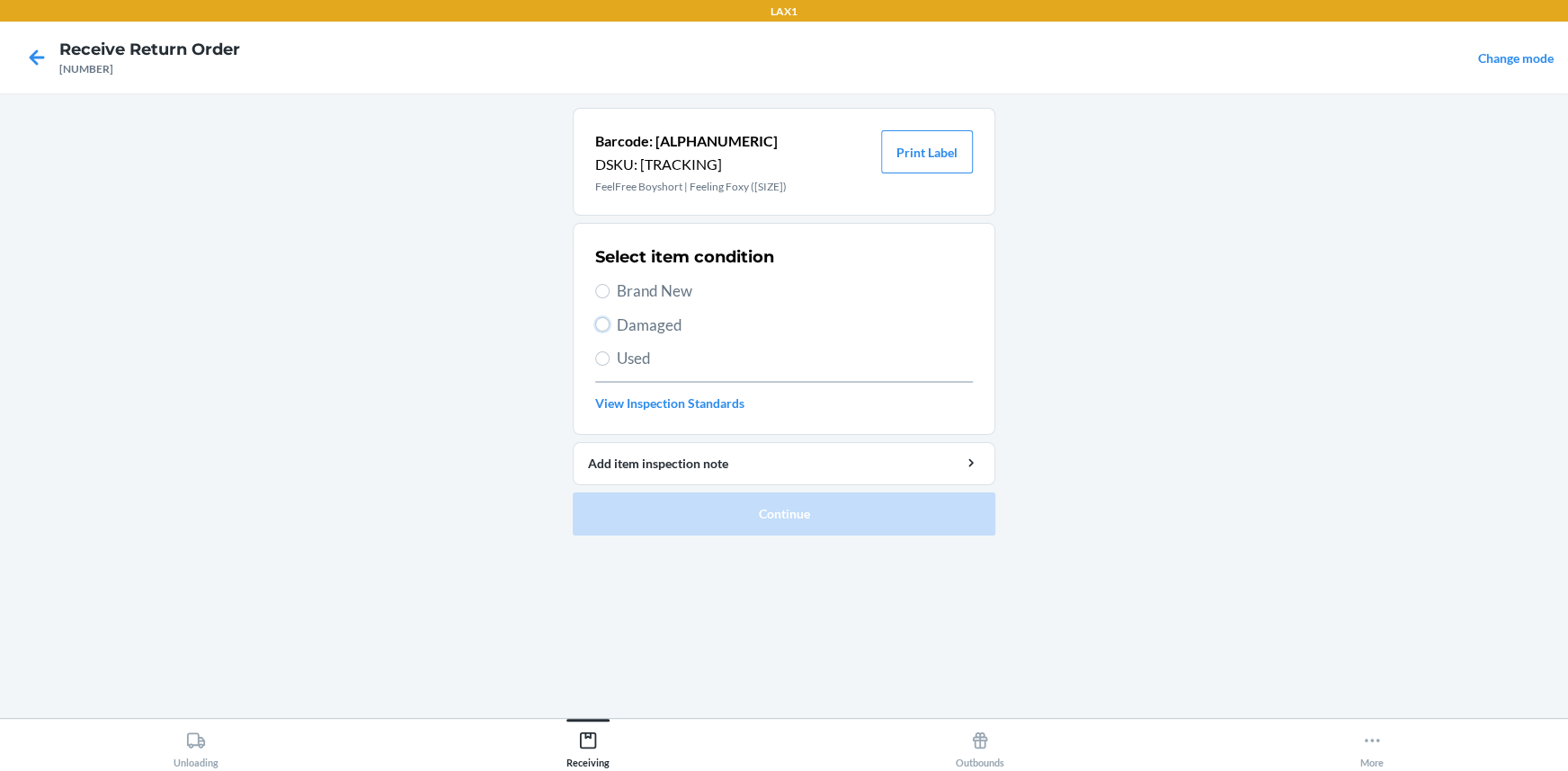 drag, startPoint x: 602, startPoint y: 322, endPoint x: 611, endPoint y: 378, distance: 56.718604 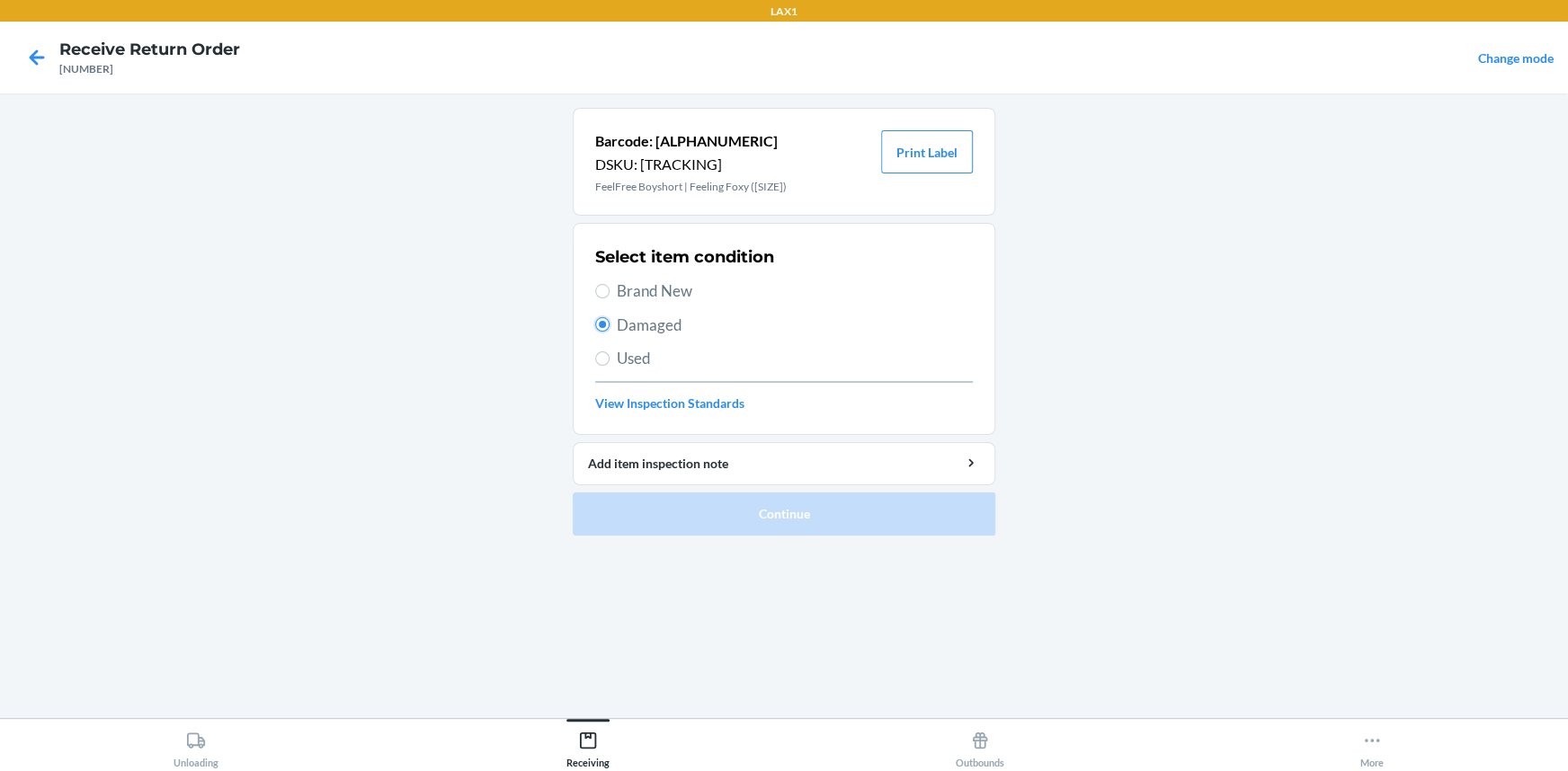 radio on "true" 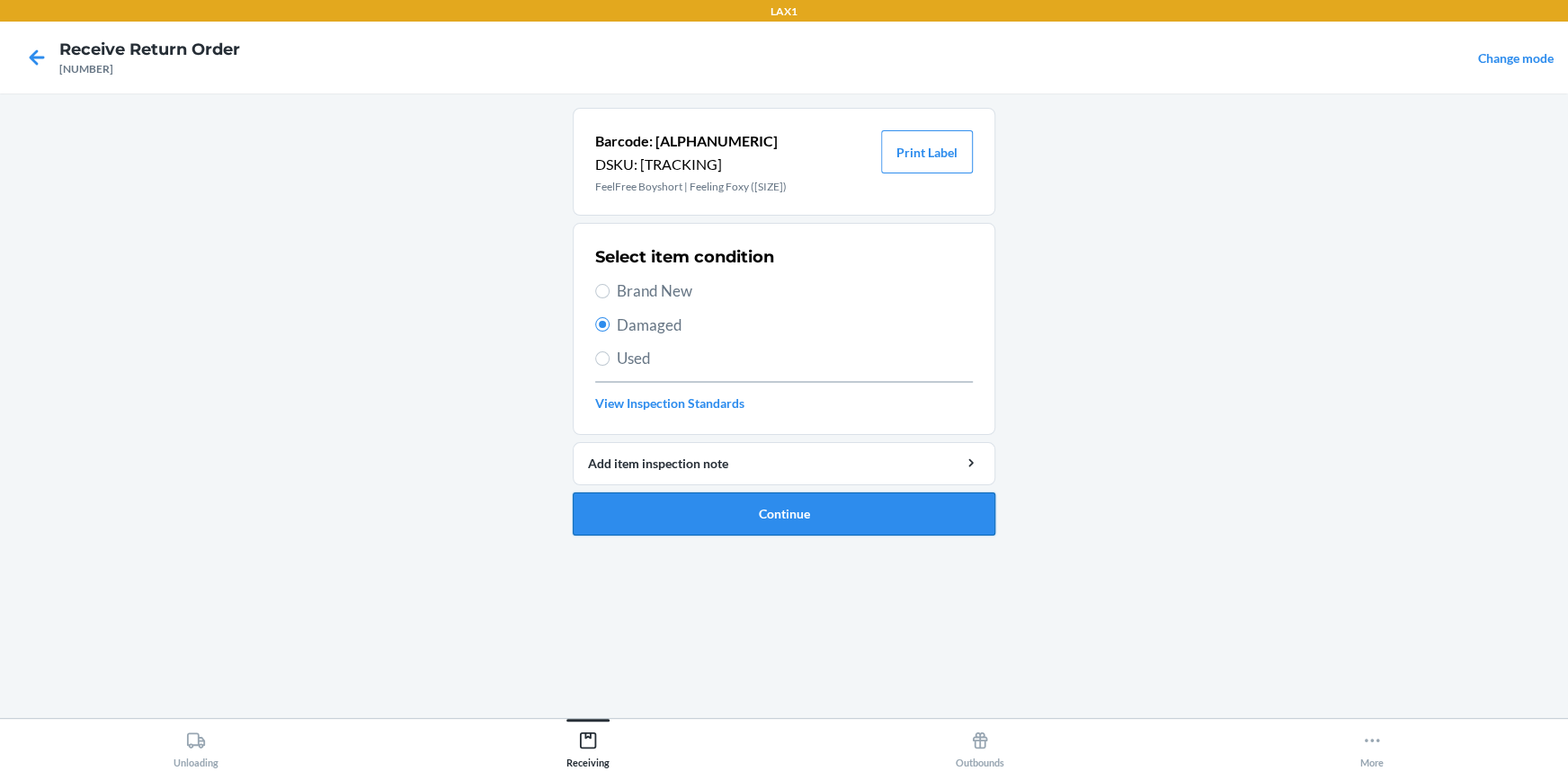click on "Continue" at bounding box center [784, 514] 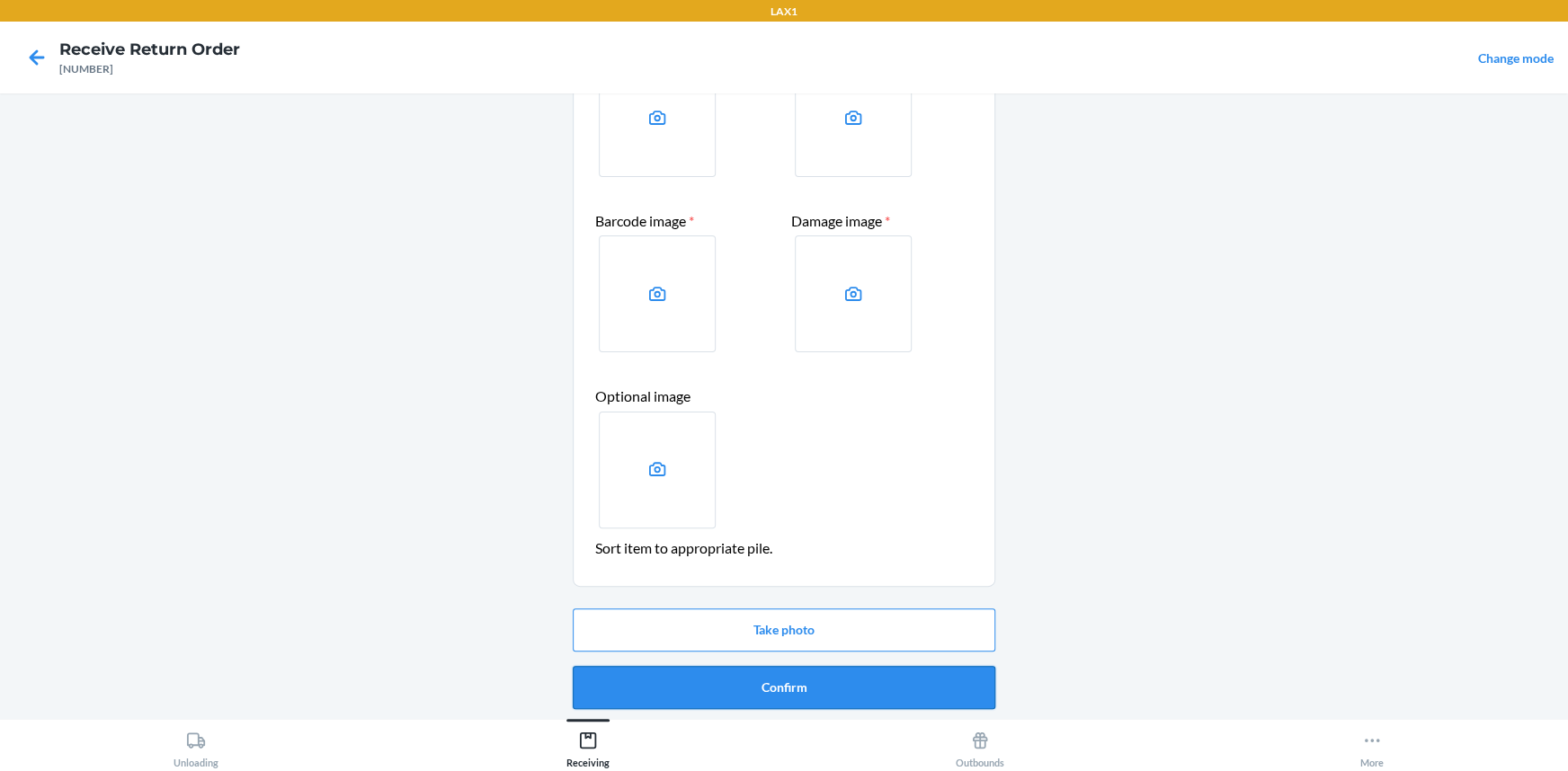 scroll, scrollTop: 163, scrollLeft: 0, axis: vertical 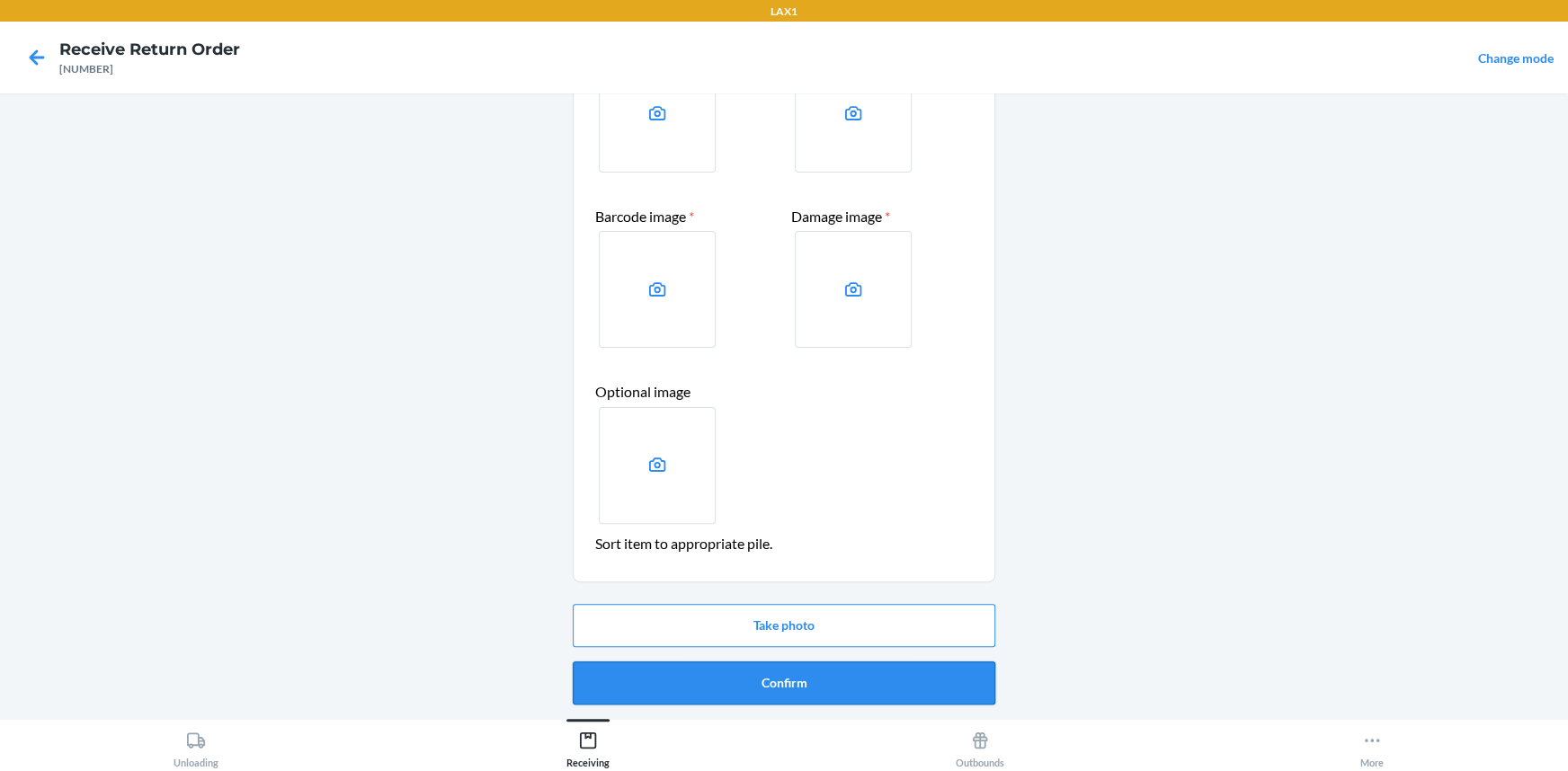 click on "Confirm" at bounding box center (784, 683) 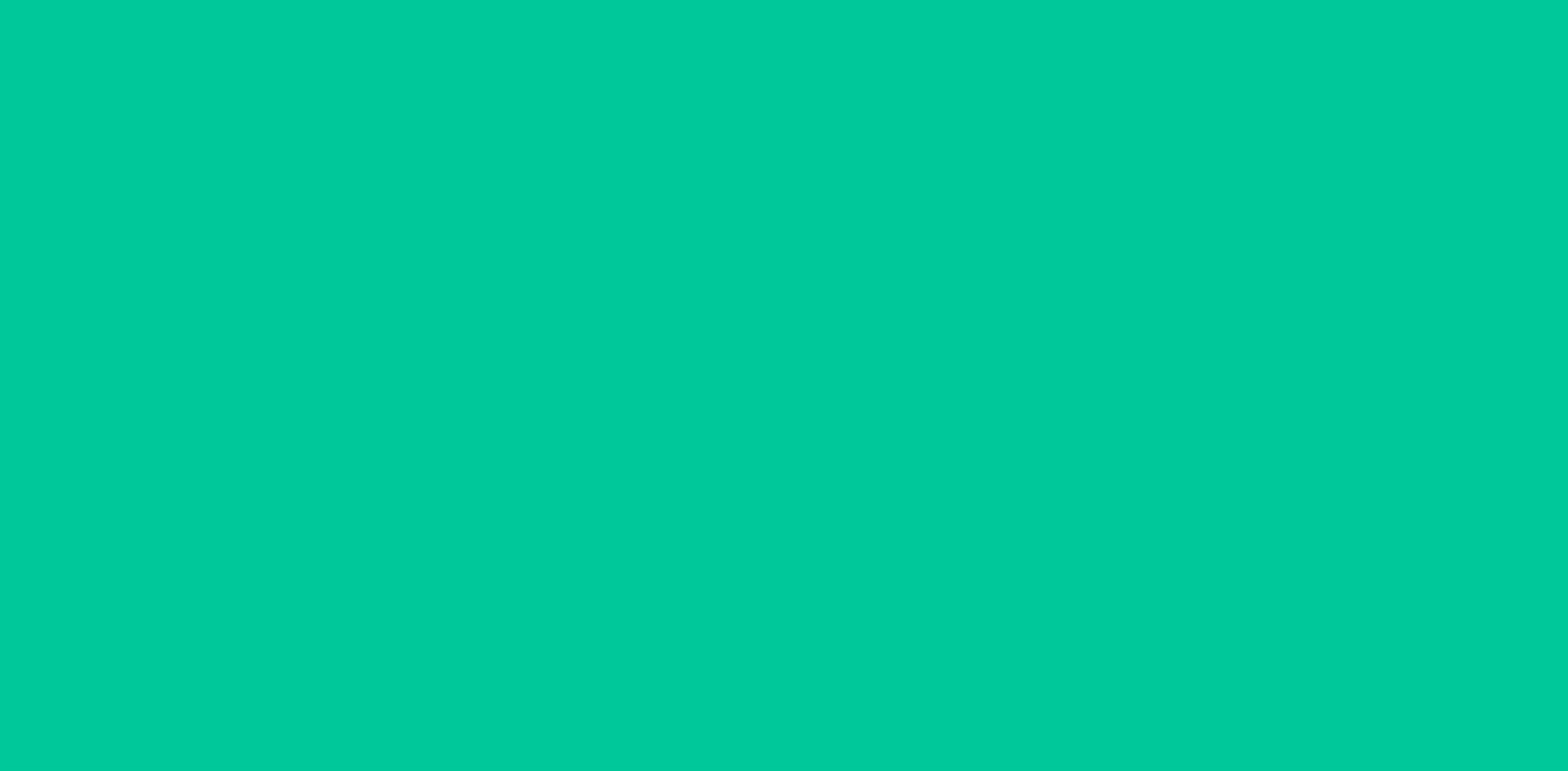 scroll, scrollTop: 0, scrollLeft: 0, axis: both 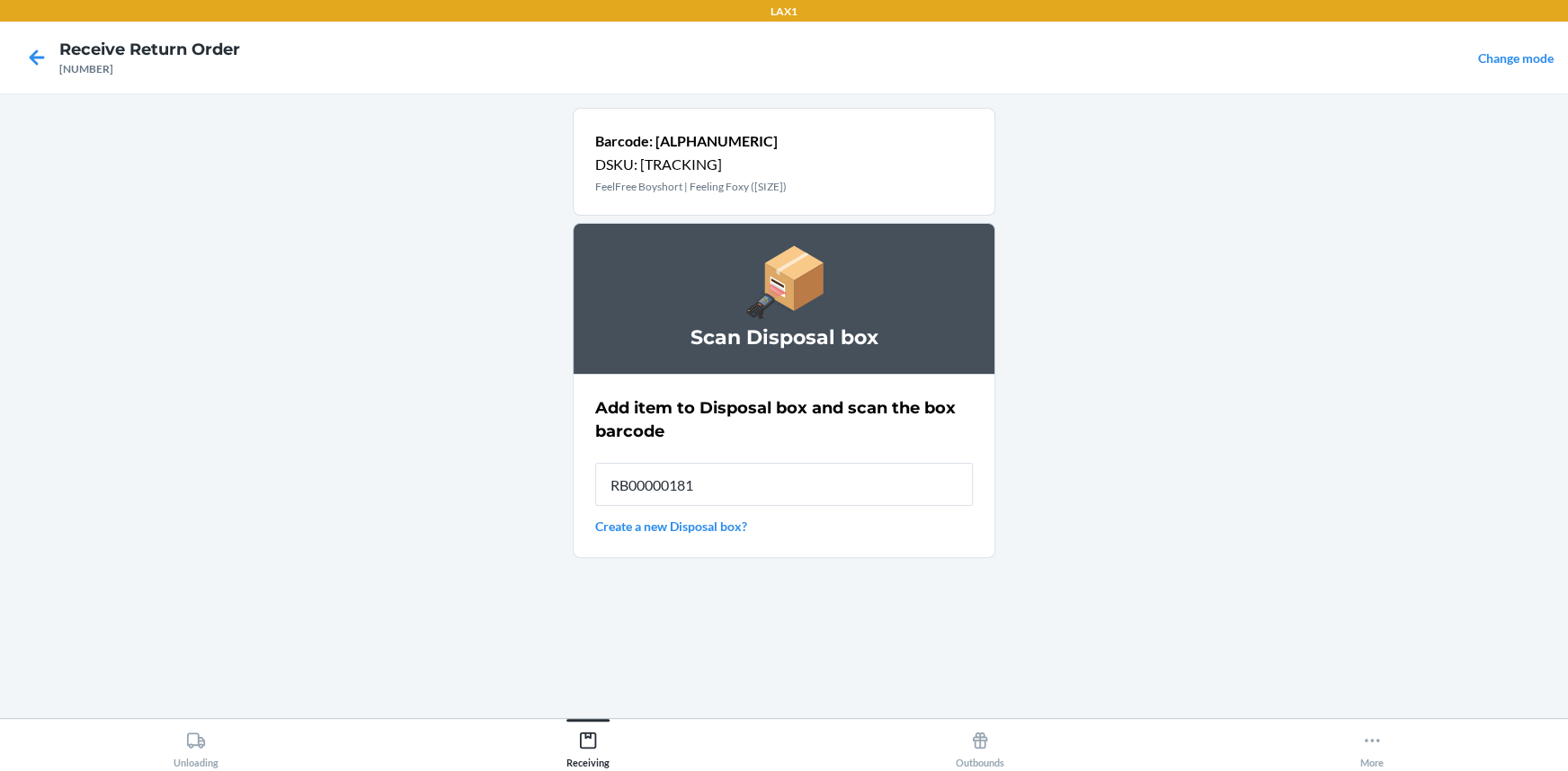 type on "RB000001815" 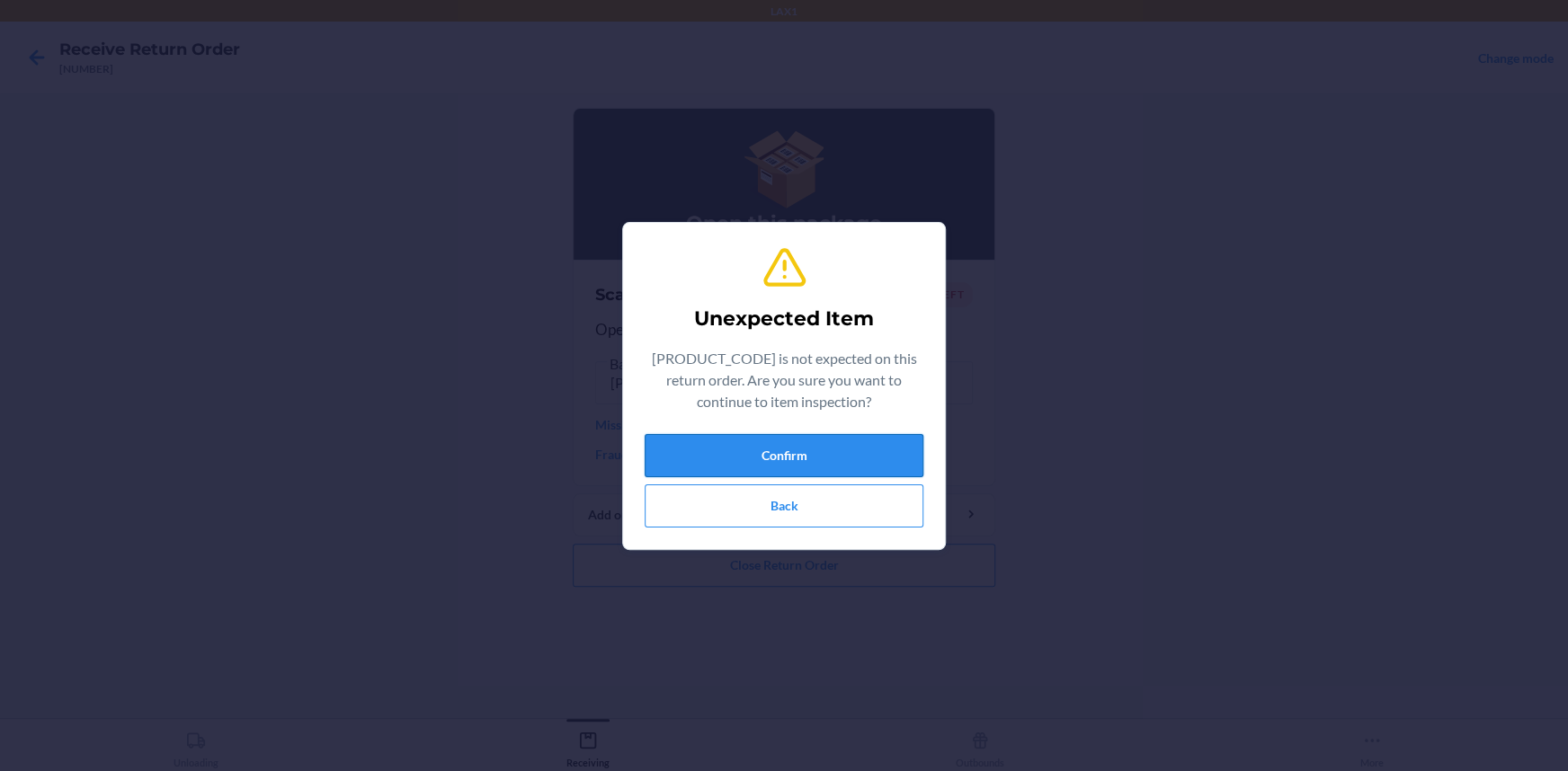 click on "Confirm" at bounding box center [784, 456] 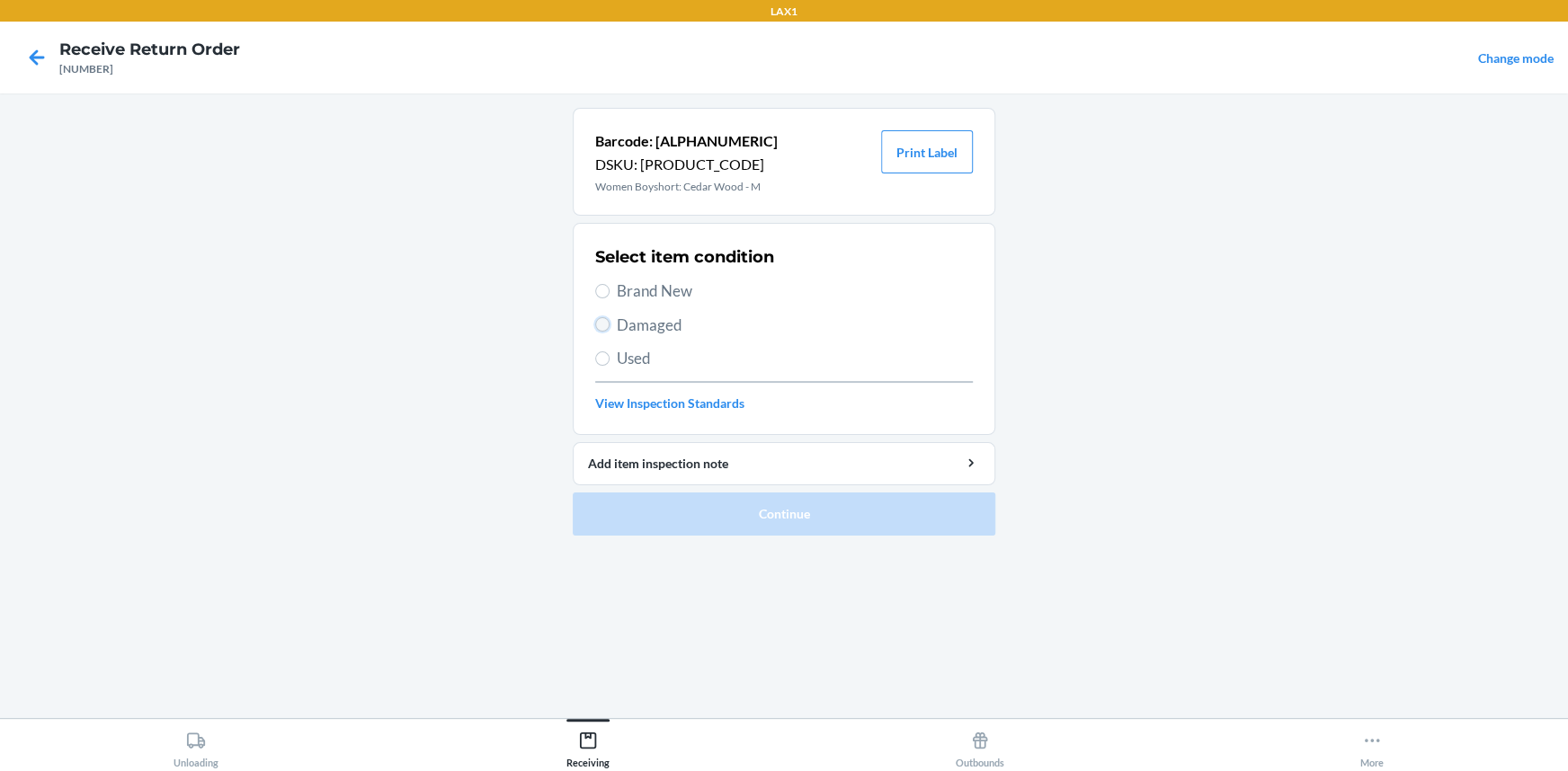 click on "Damaged" at bounding box center [602, 324] 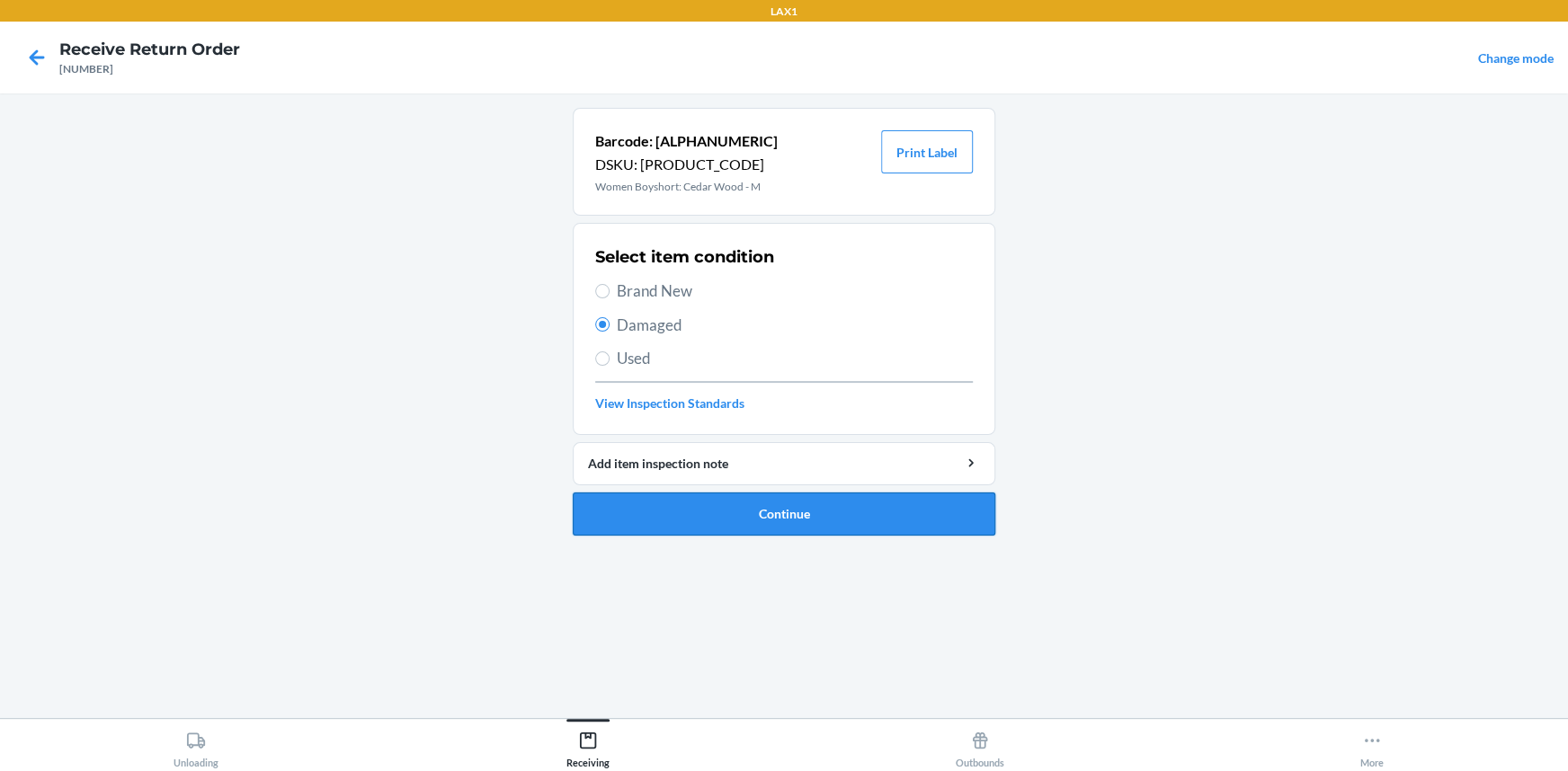click on "Continue" at bounding box center [784, 514] 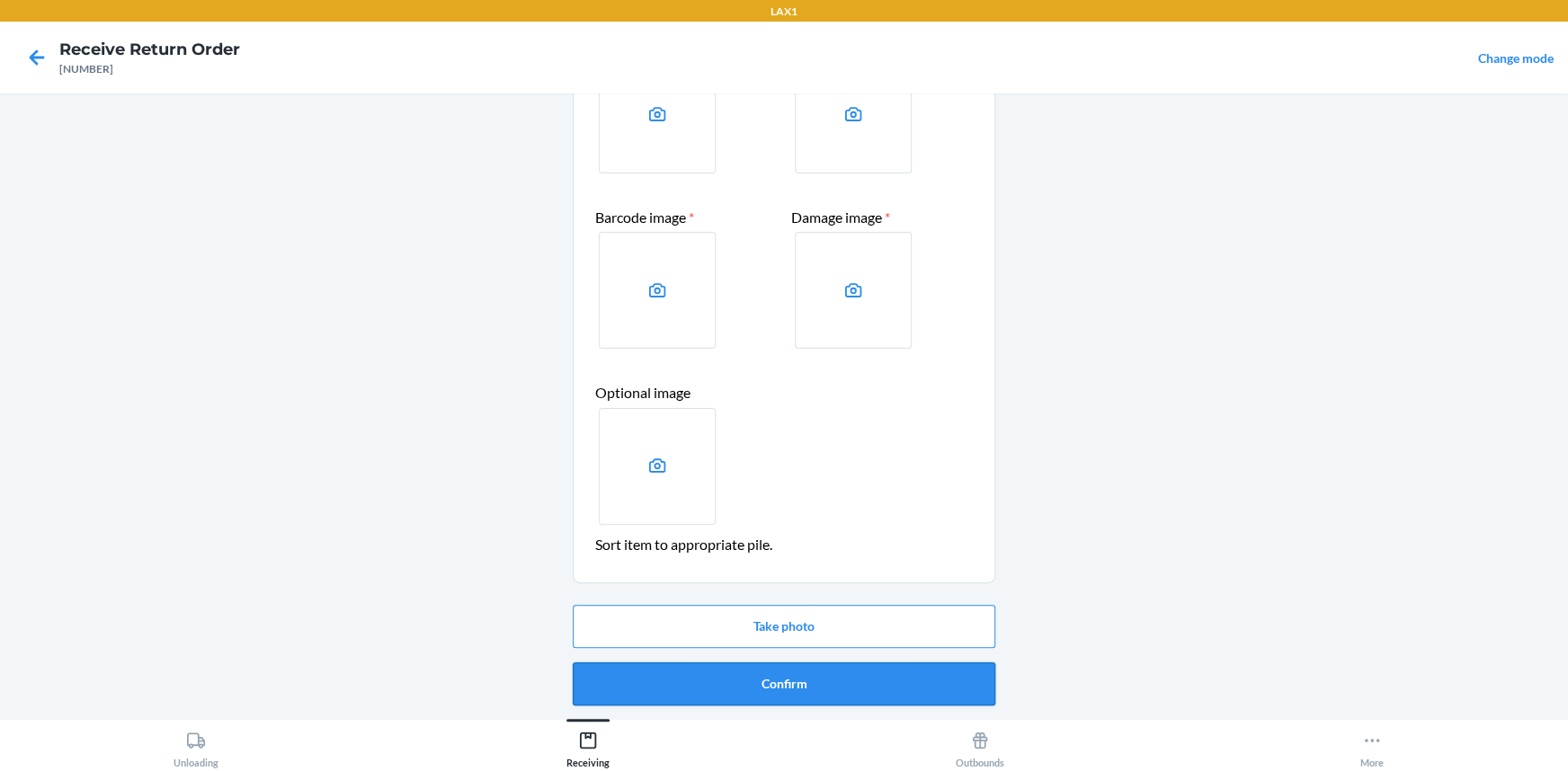 scroll, scrollTop: 163, scrollLeft: 0, axis: vertical 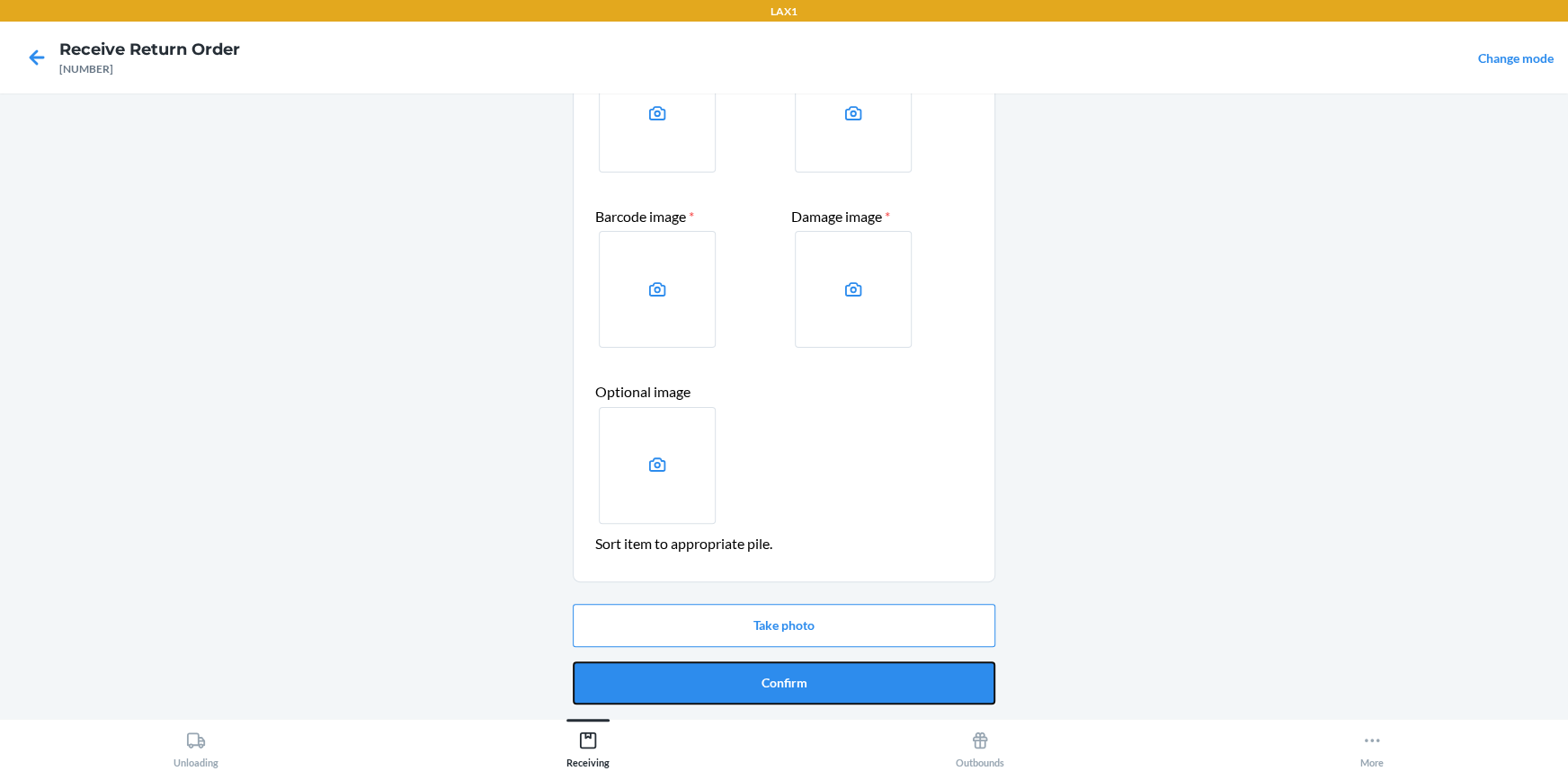 click on "Confirm" at bounding box center (784, 683) 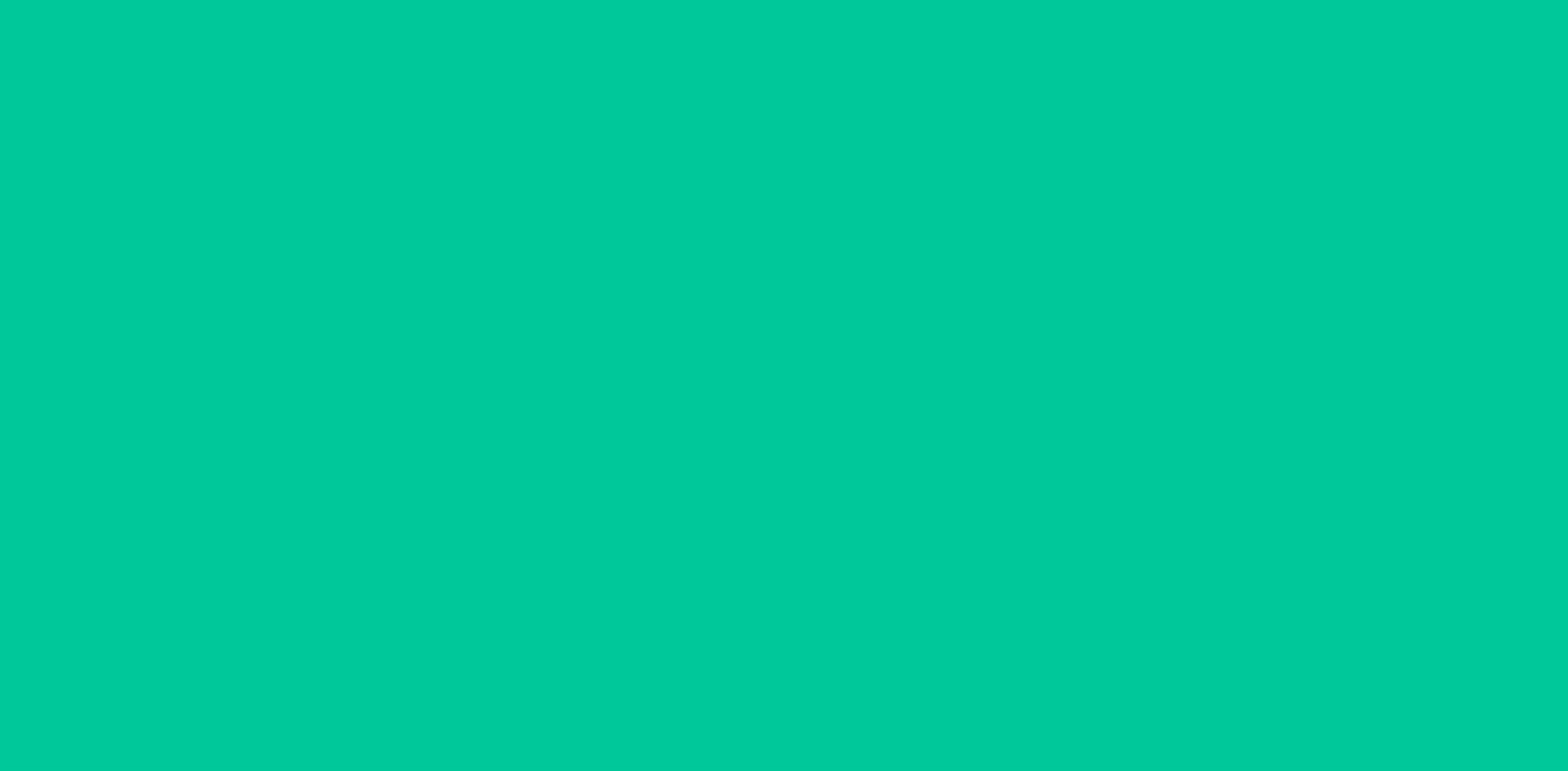 scroll, scrollTop: 0, scrollLeft: 0, axis: both 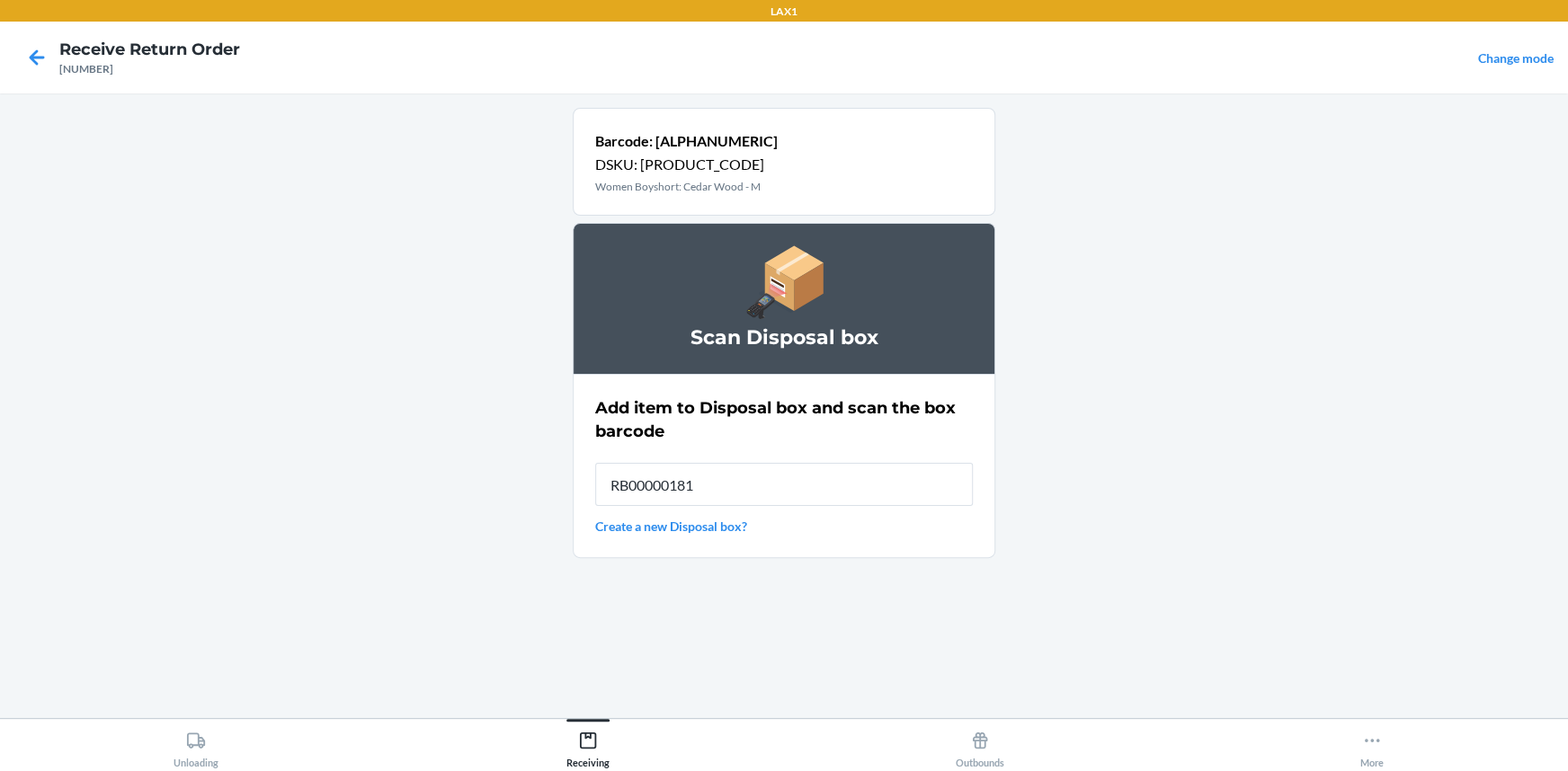 type on "RB000001815" 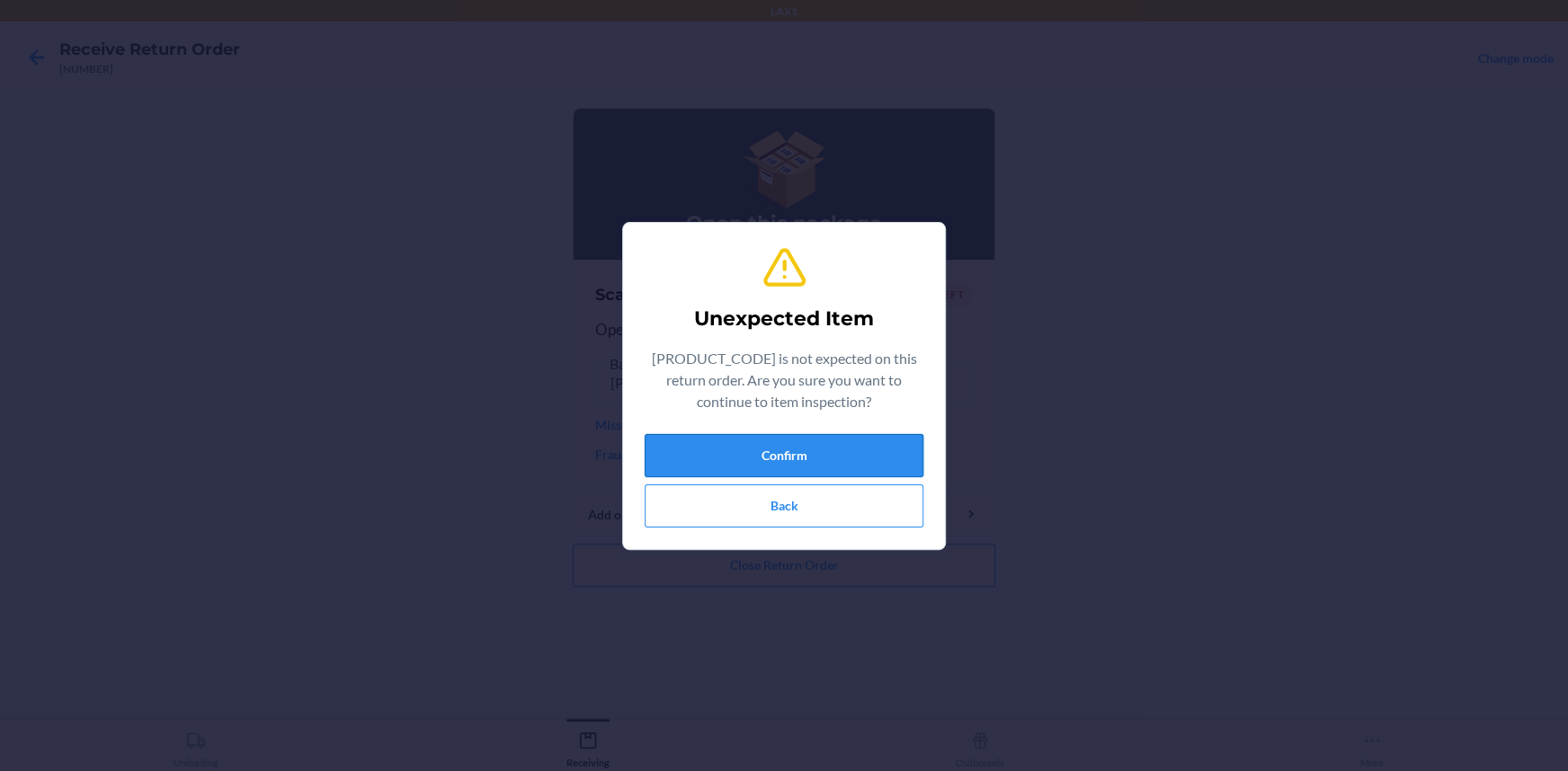 click on "Confirm" at bounding box center [784, 456] 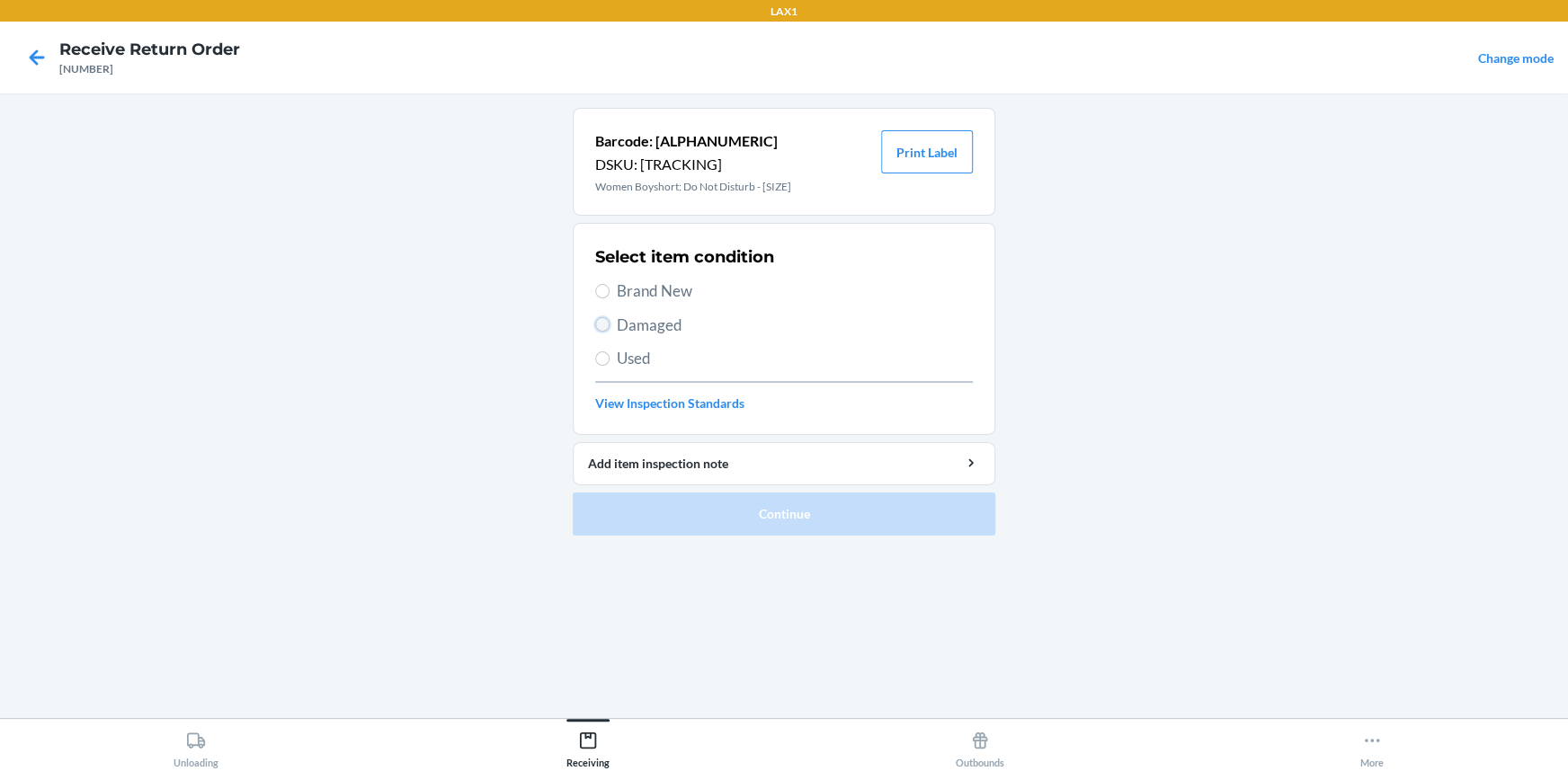 click on "Damaged" at bounding box center [602, 324] 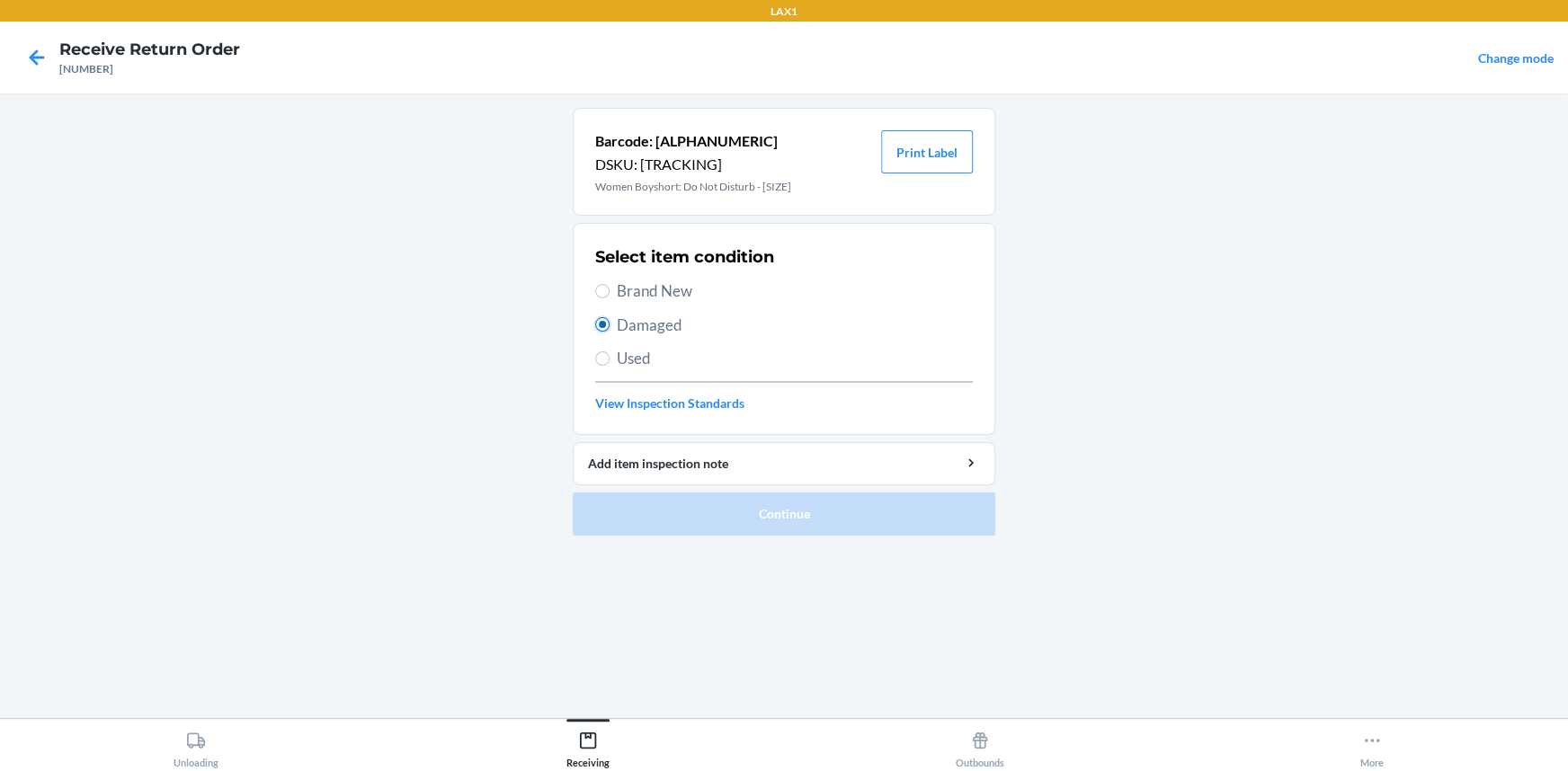 radio on "true" 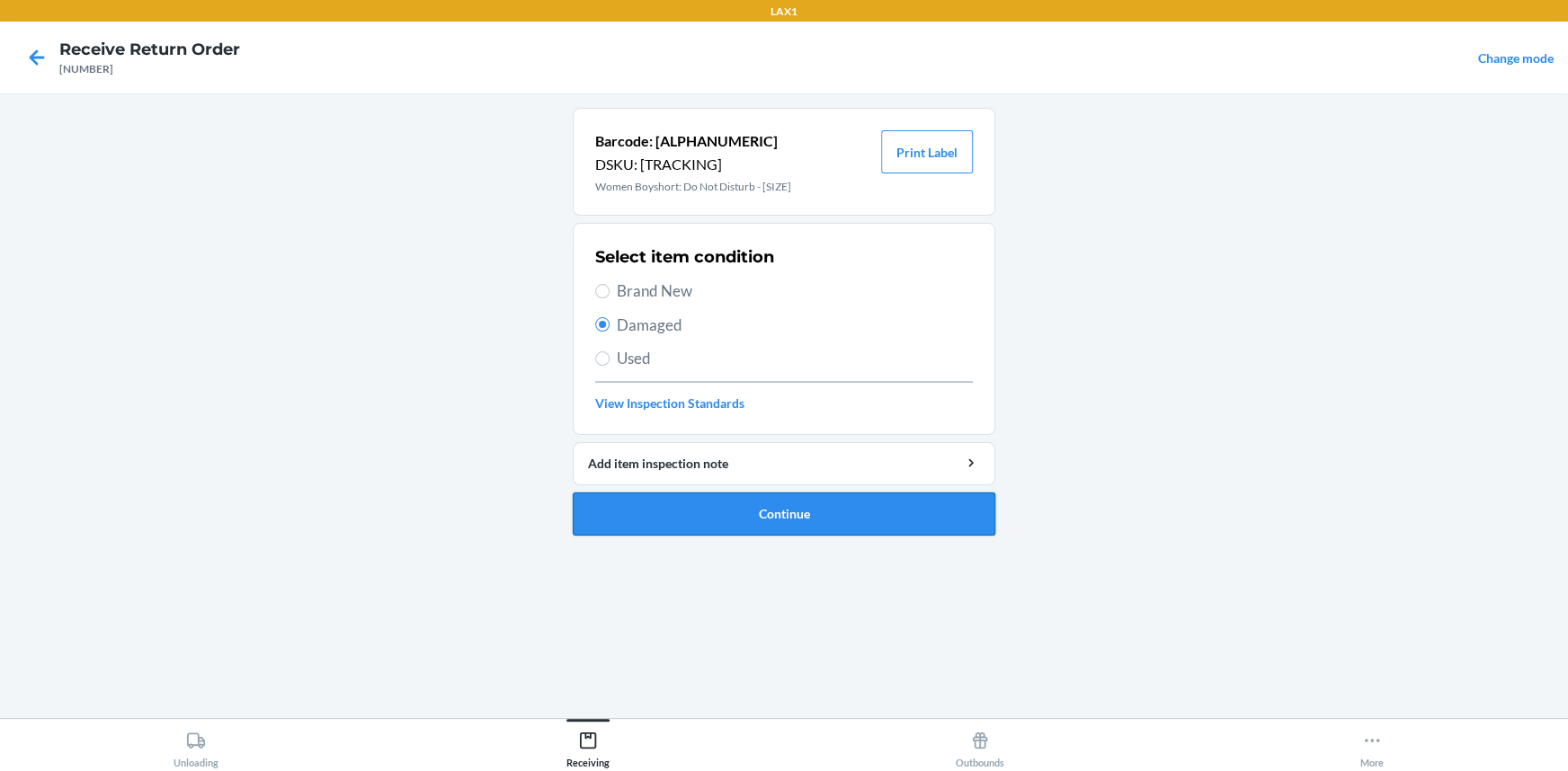 click on "Continue" at bounding box center [784, 514] 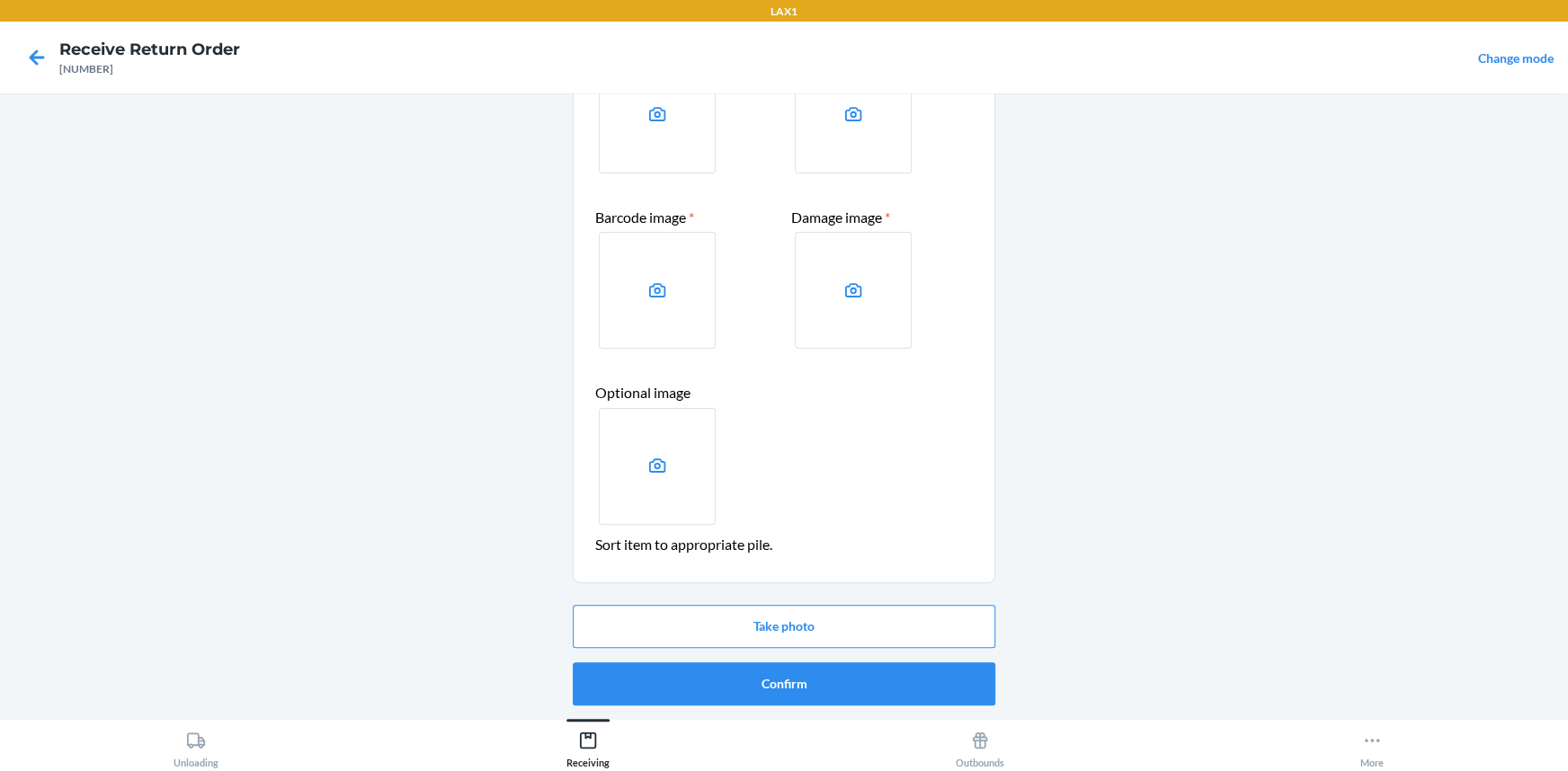 scroll, scrollTop: 163, scrollLeft: 0, axis: vertical 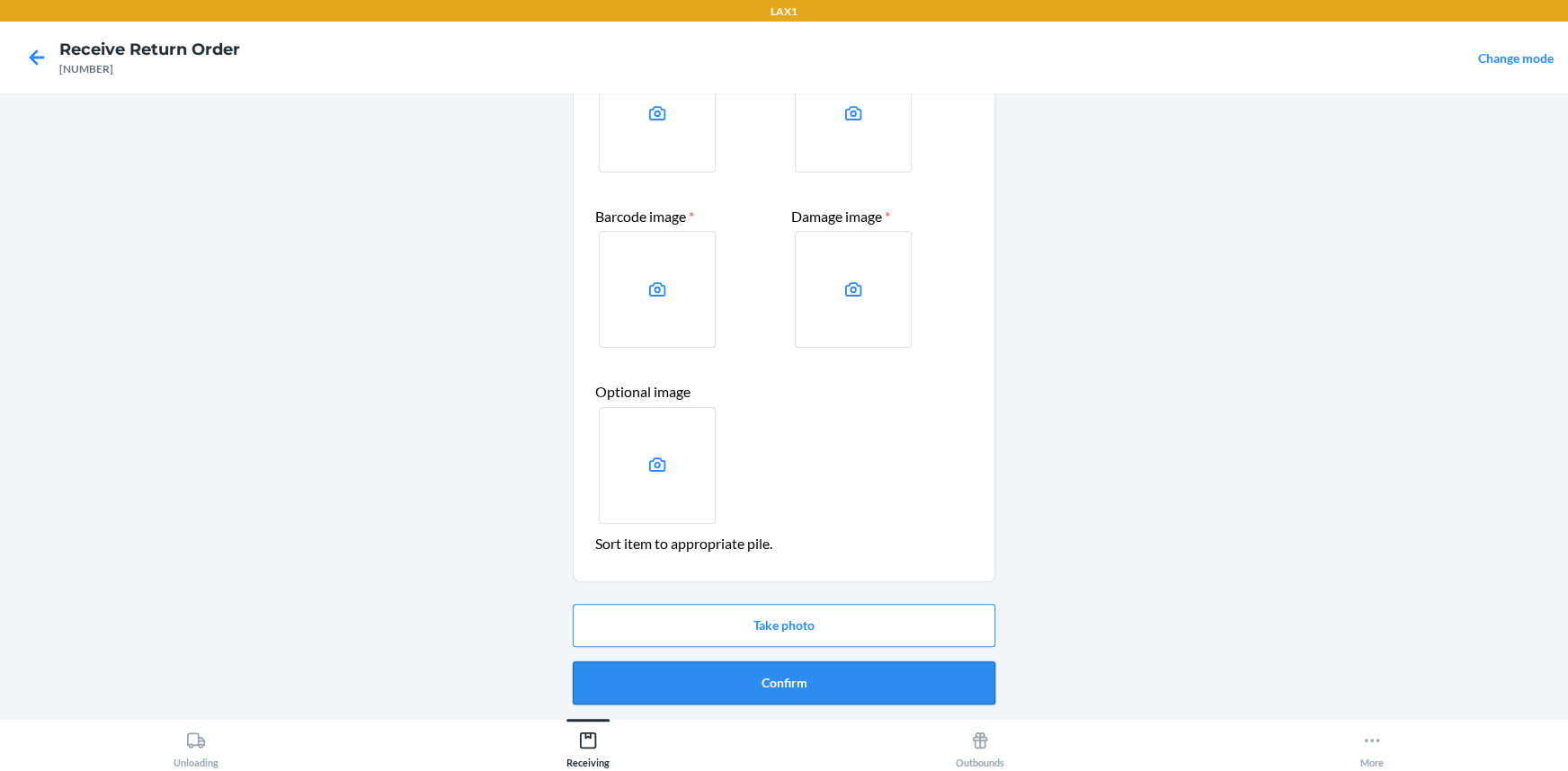 click on "Confirm" at bounding box center [784, 683] 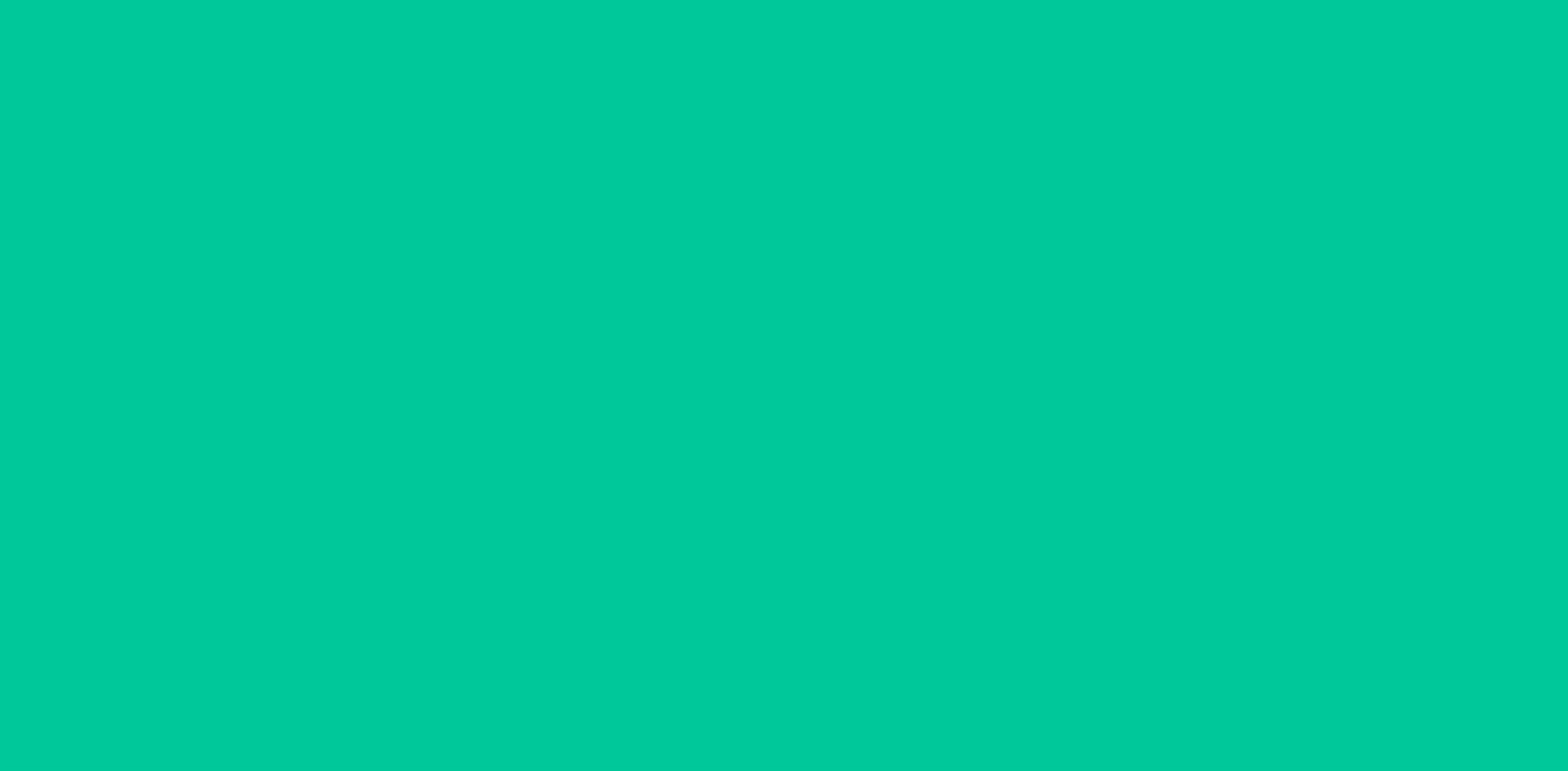 scroll, scrollTop: 0, scrollLeft: 0, axis: both 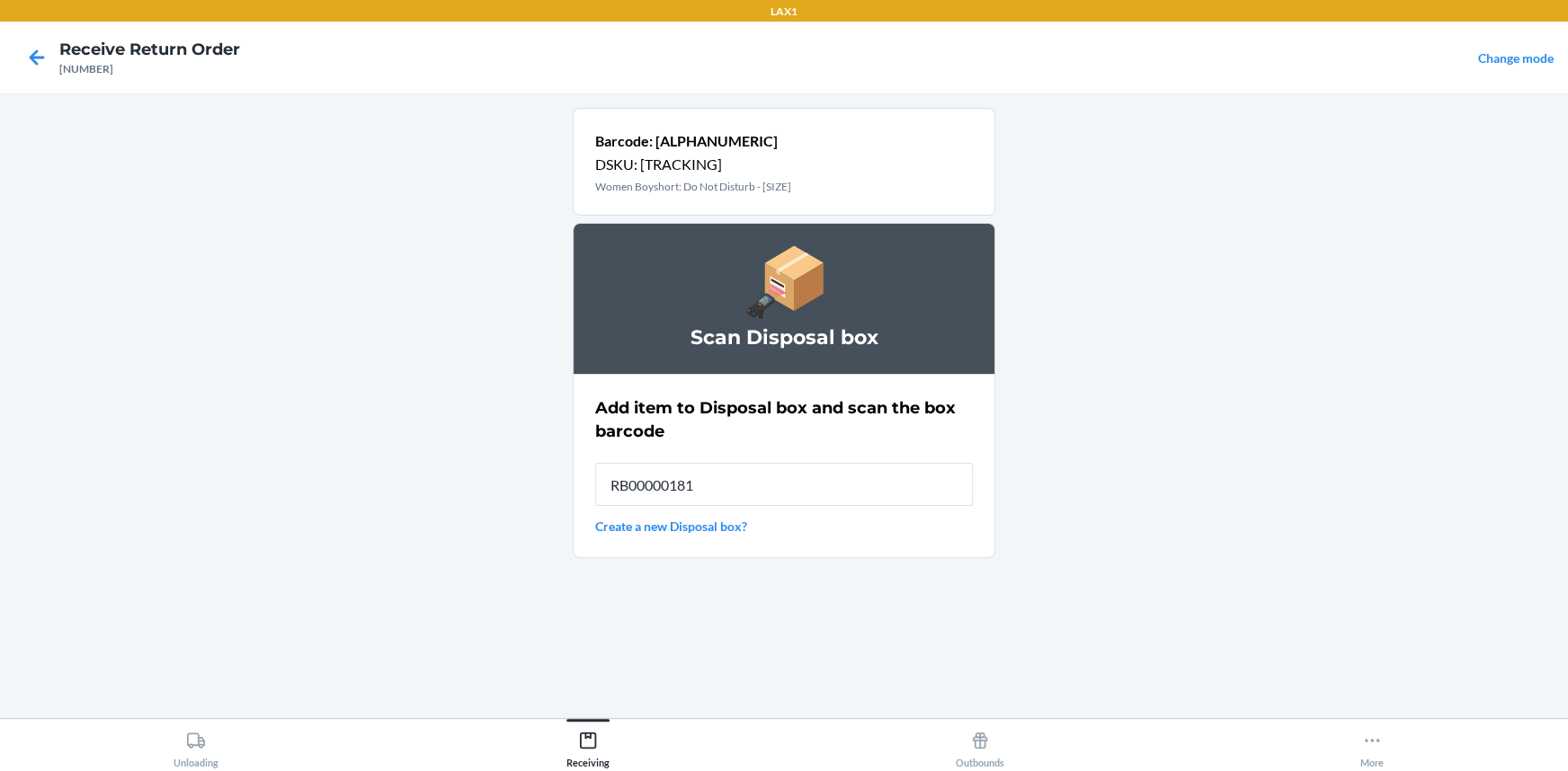 type on "RB000001815" 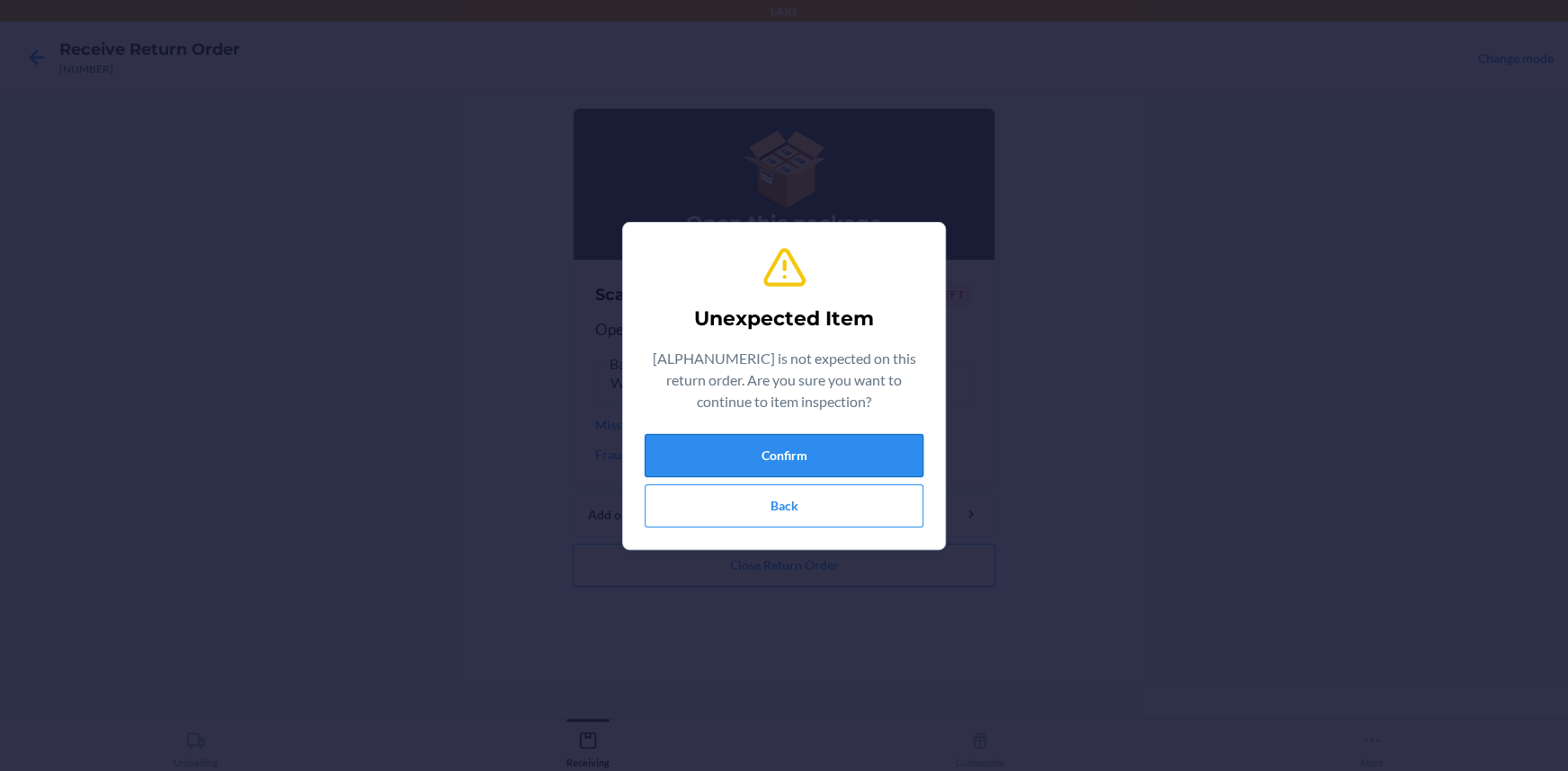 click on "Confirm" at bounding box center [784, 456] 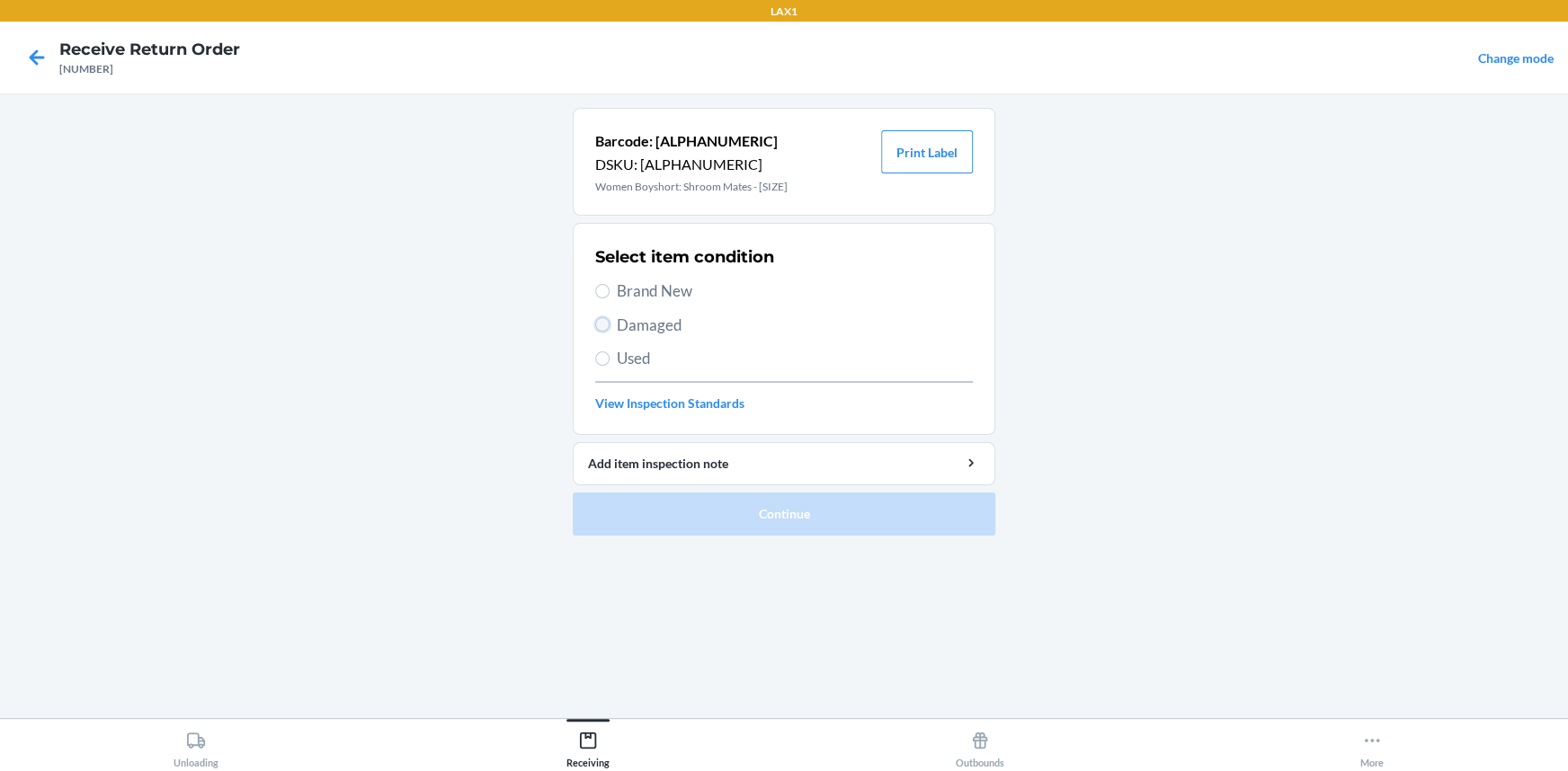 click on "Damaged" at bounding box center [602, 324] 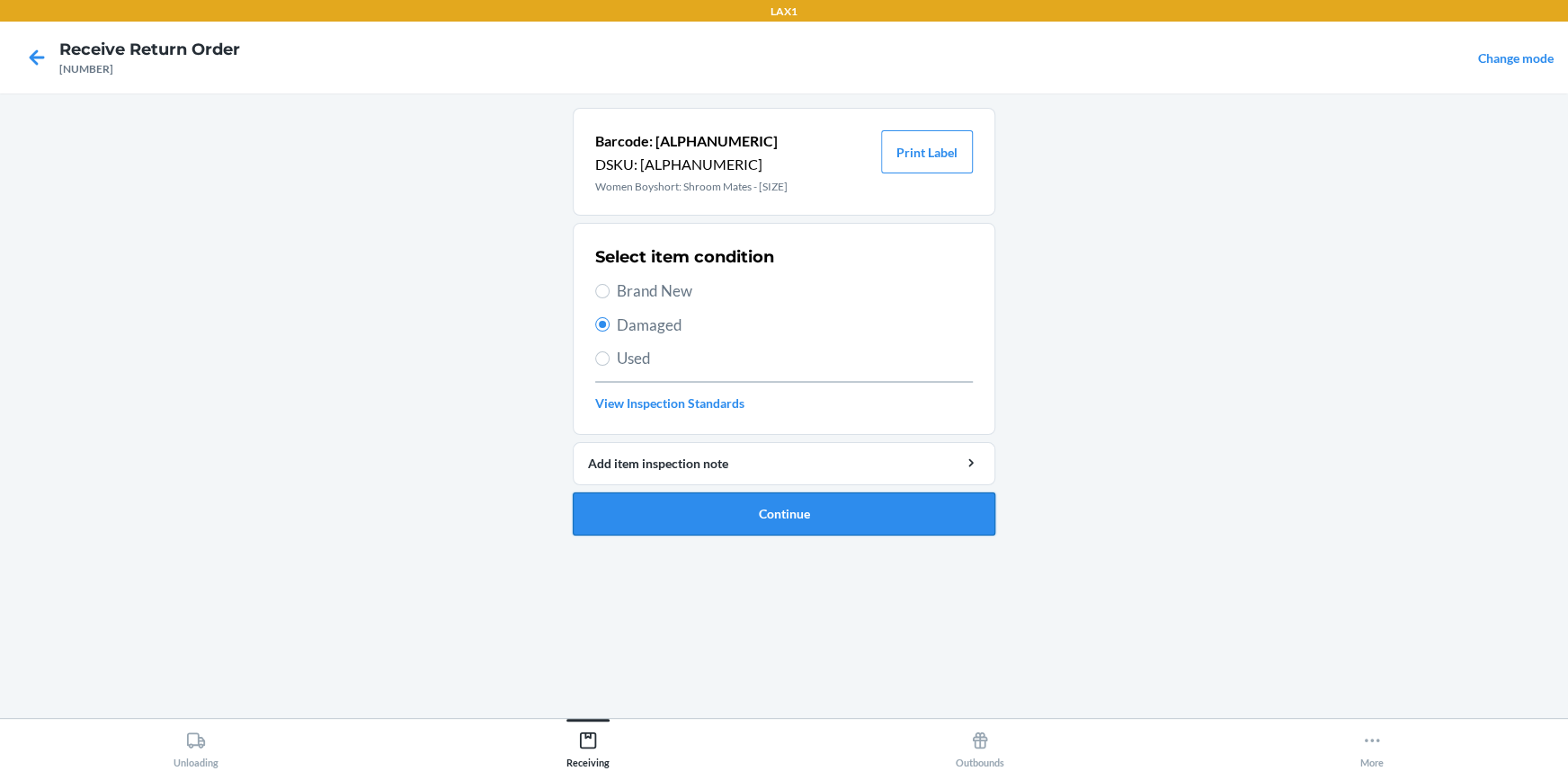 click on "Continue" at bounding box center (784, 514) 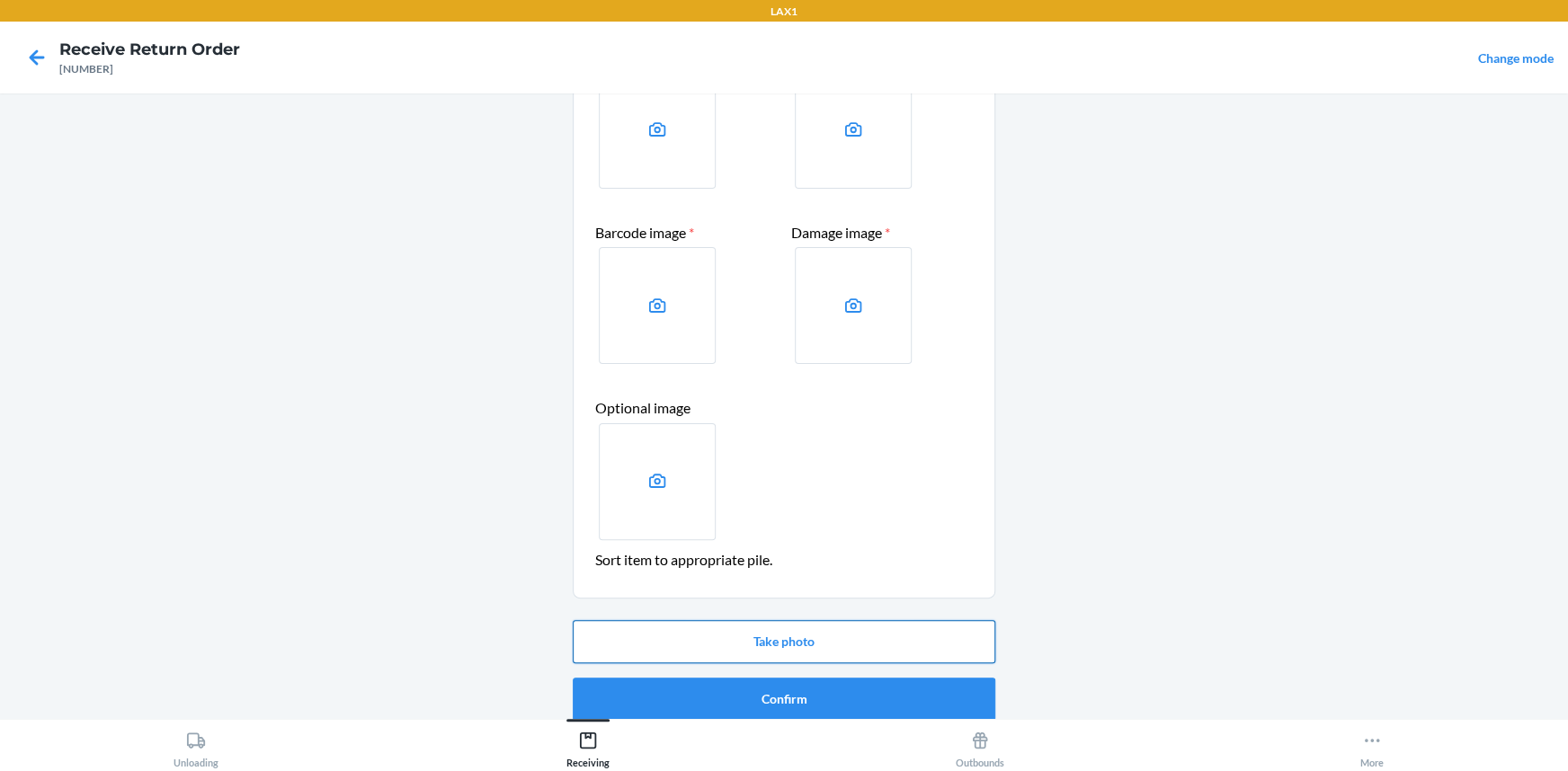 scroll, scrollTop: 163, scrollLeft: 0, axis: vertical 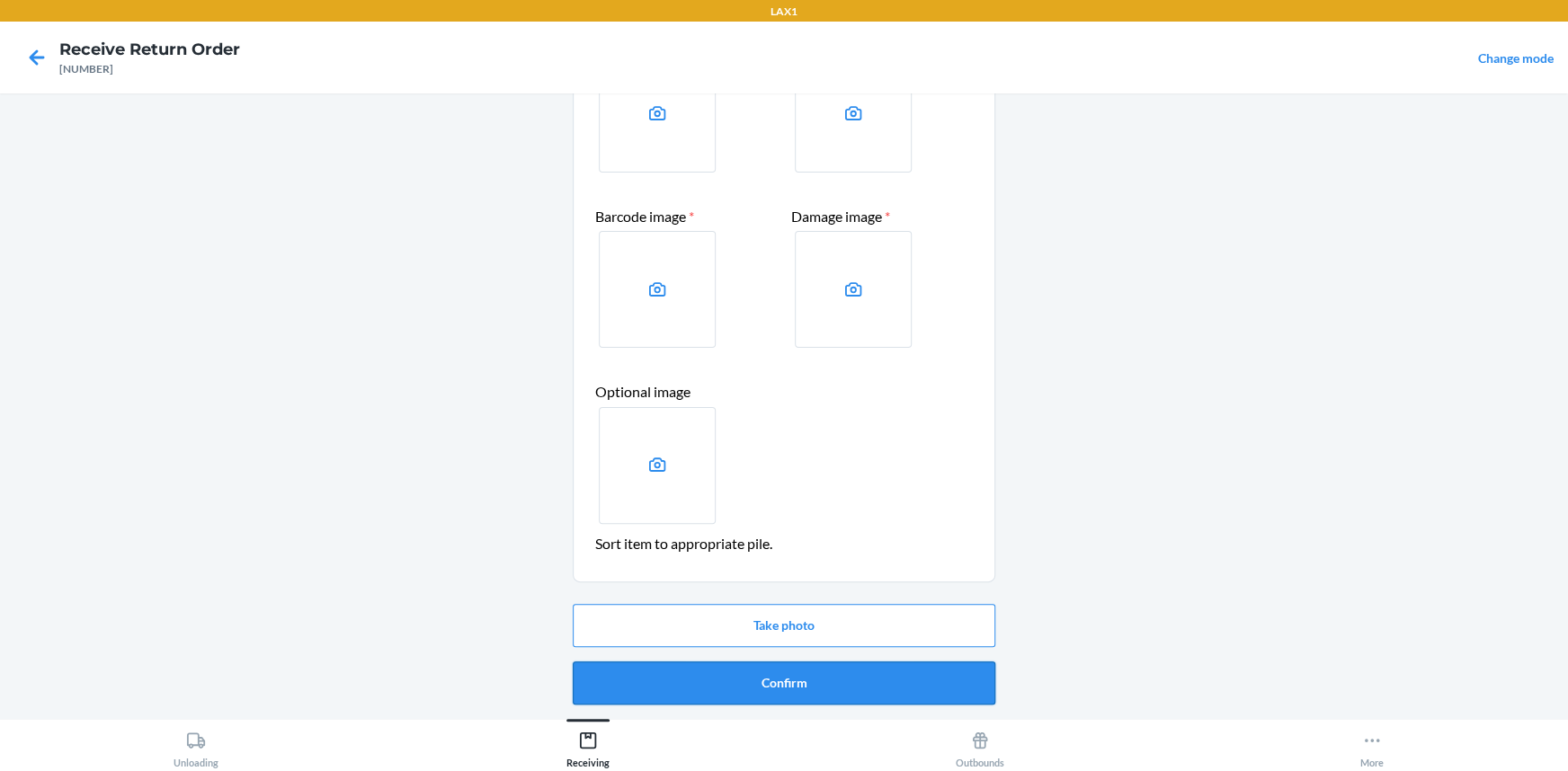 click on "Confirm" at bounding box center [784, 683] 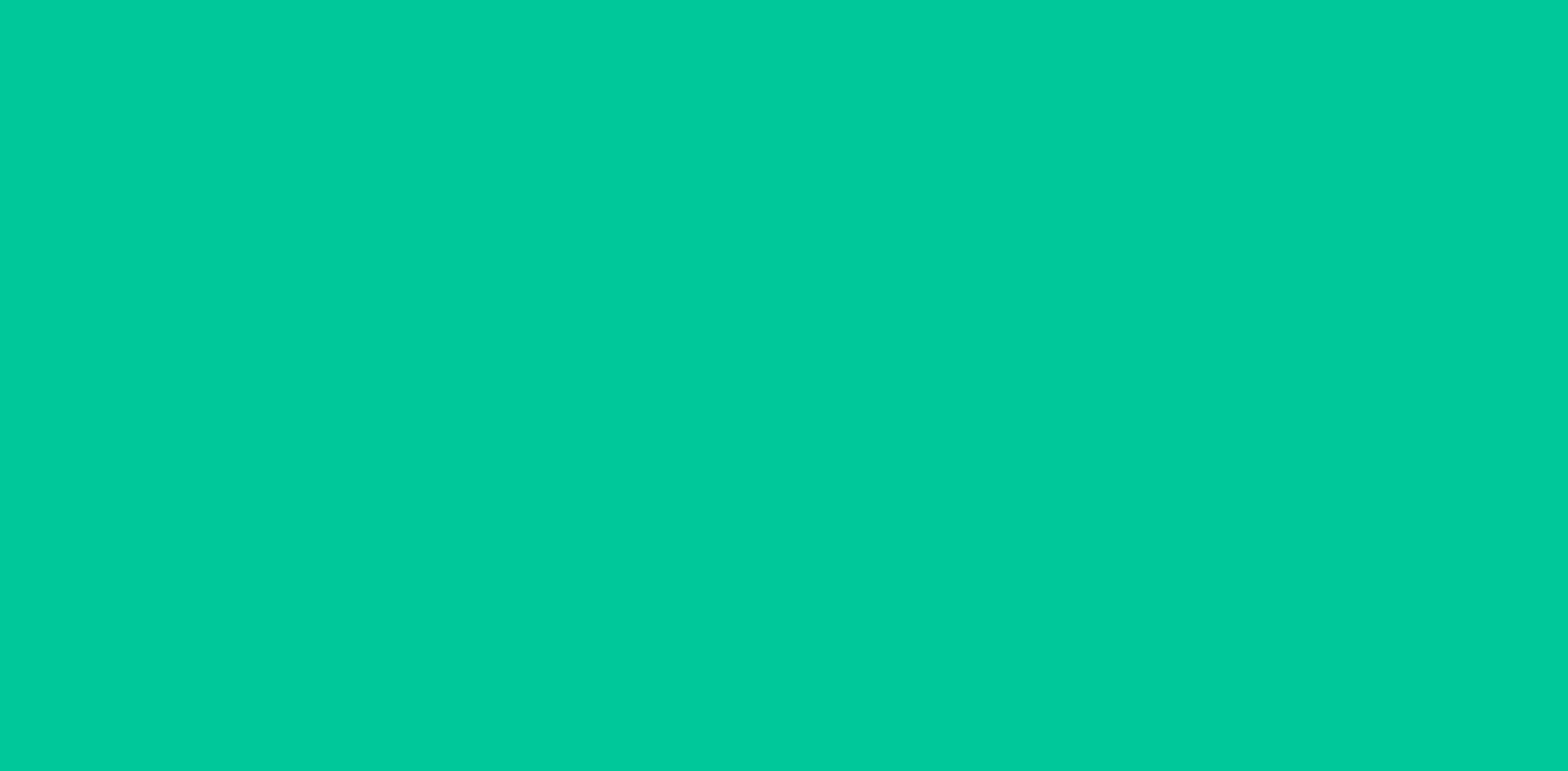 scroll, scrollTop: 0, scrollLeft: 0, axis: both 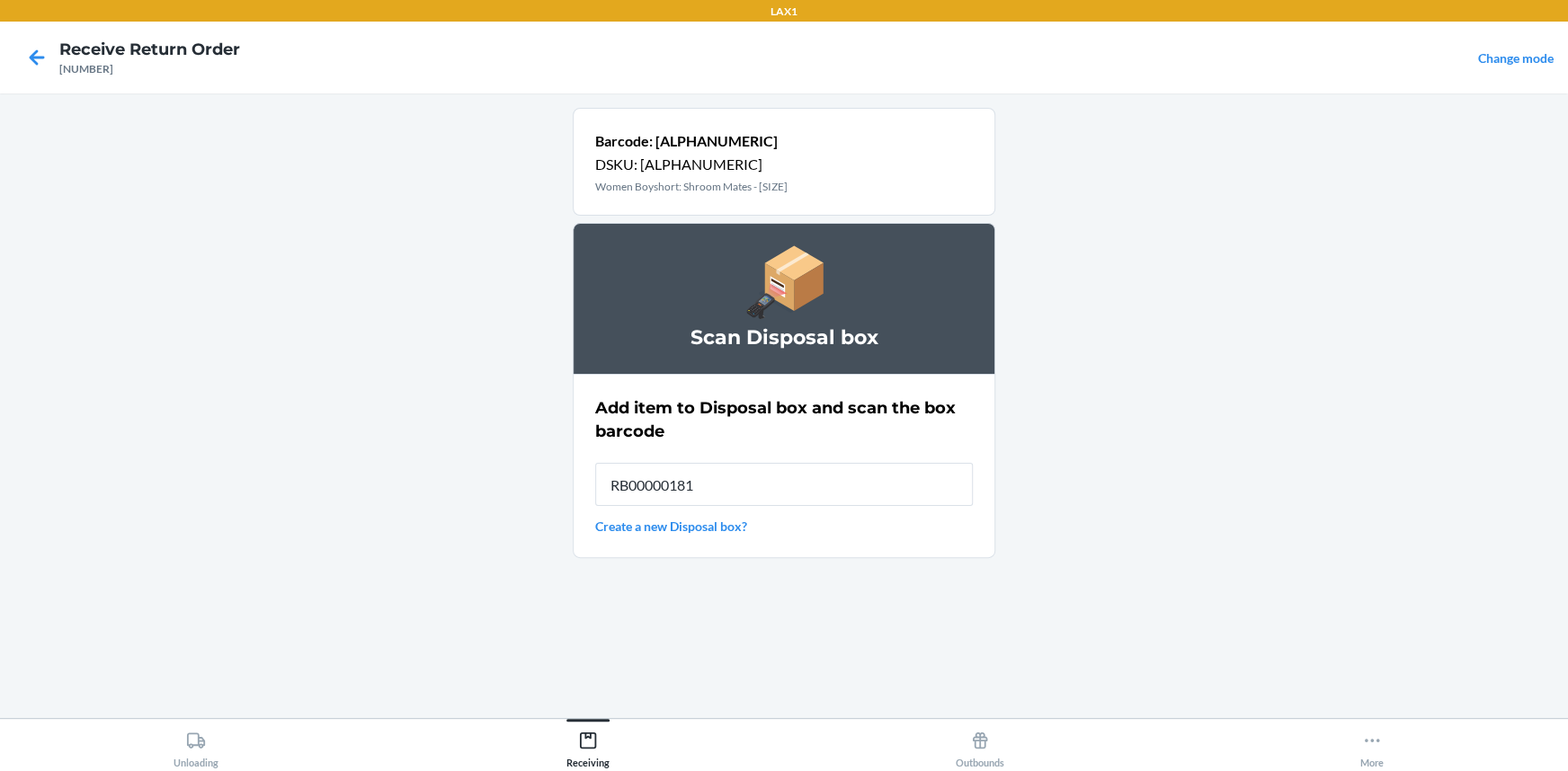 type on "RB000001815" 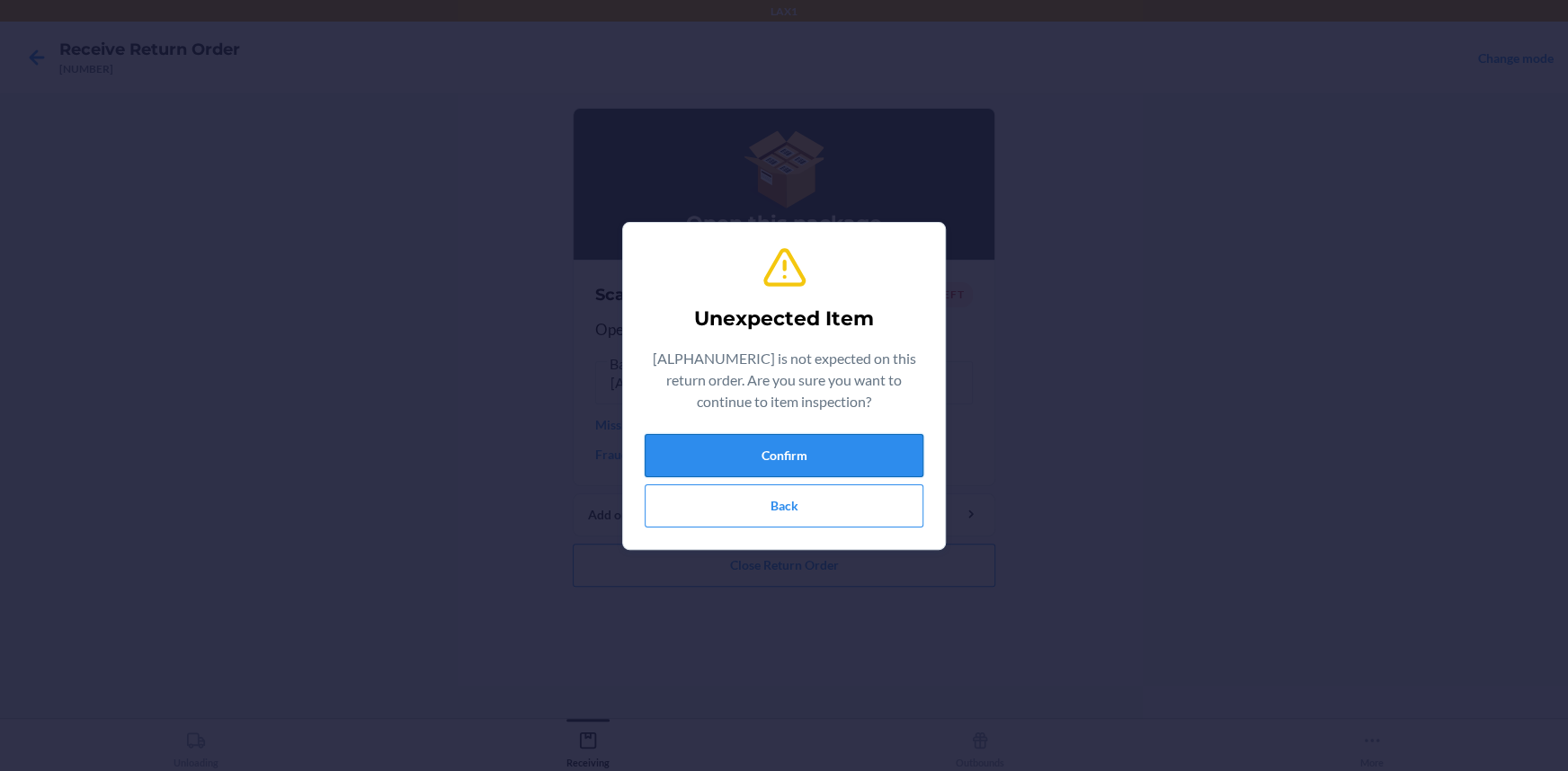 click on "Confirm" at bounding box center [784, 456] 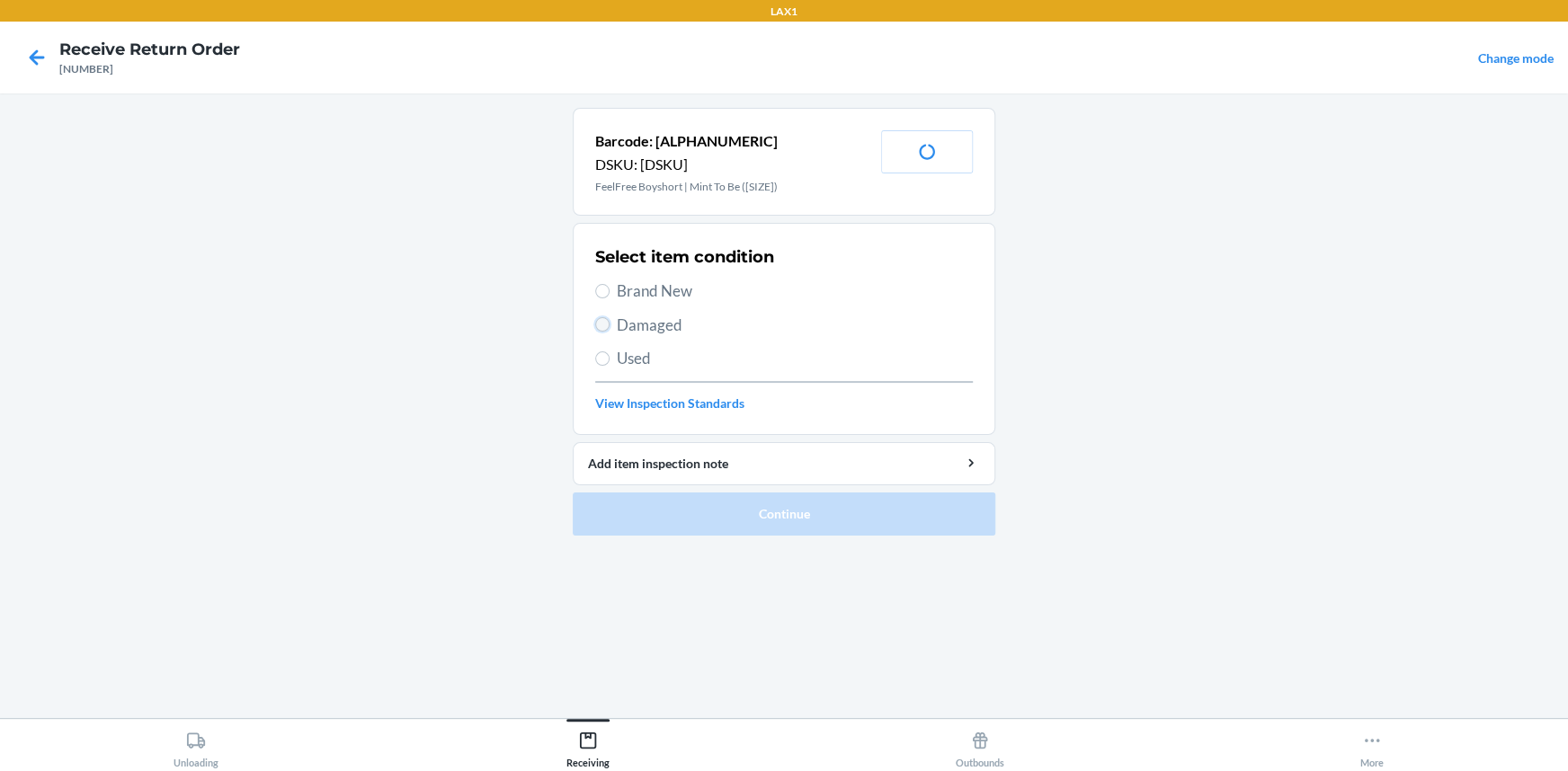 click on "Damaged" at bounding box center [602, 324] 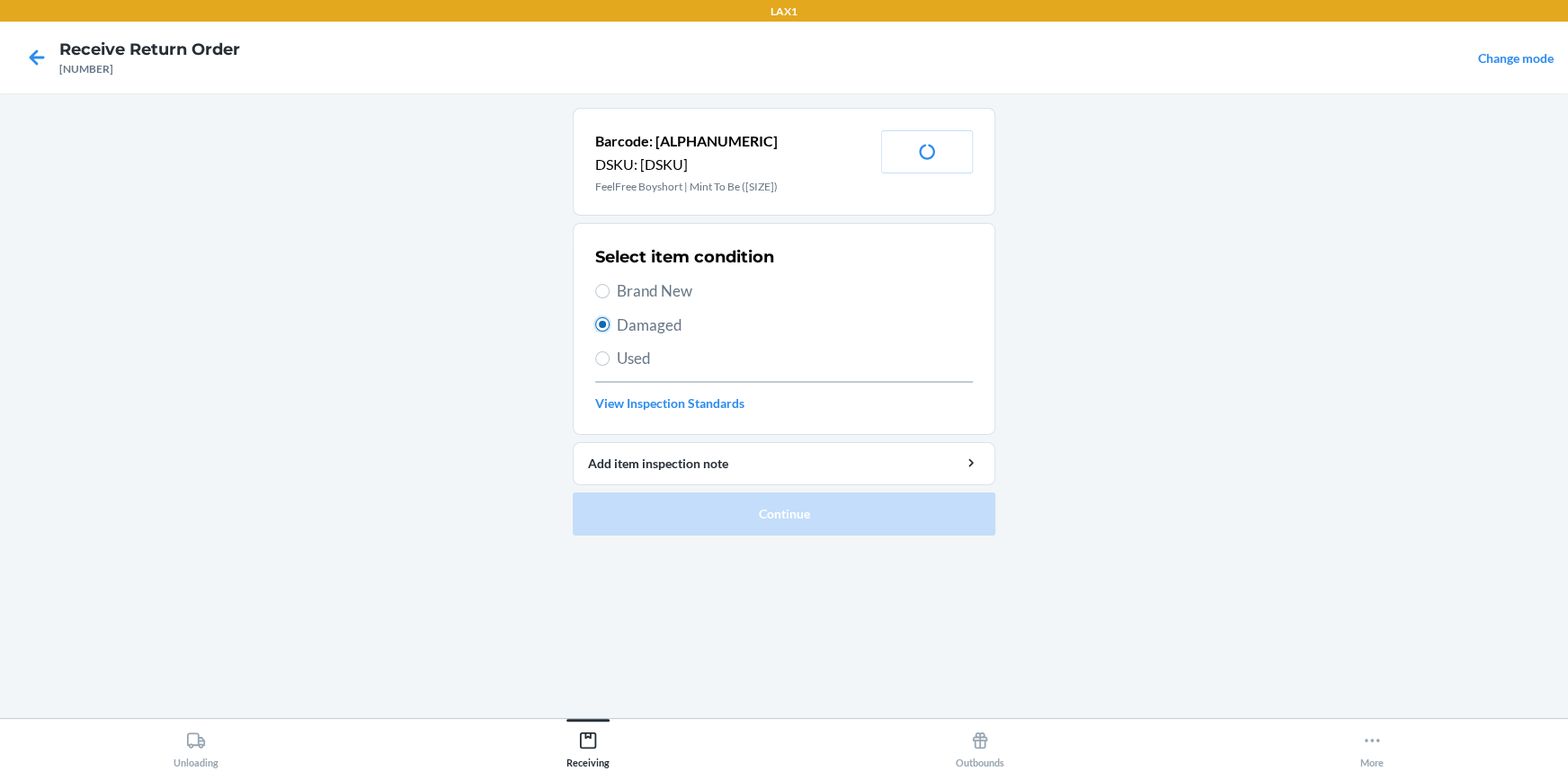 radio on "true" 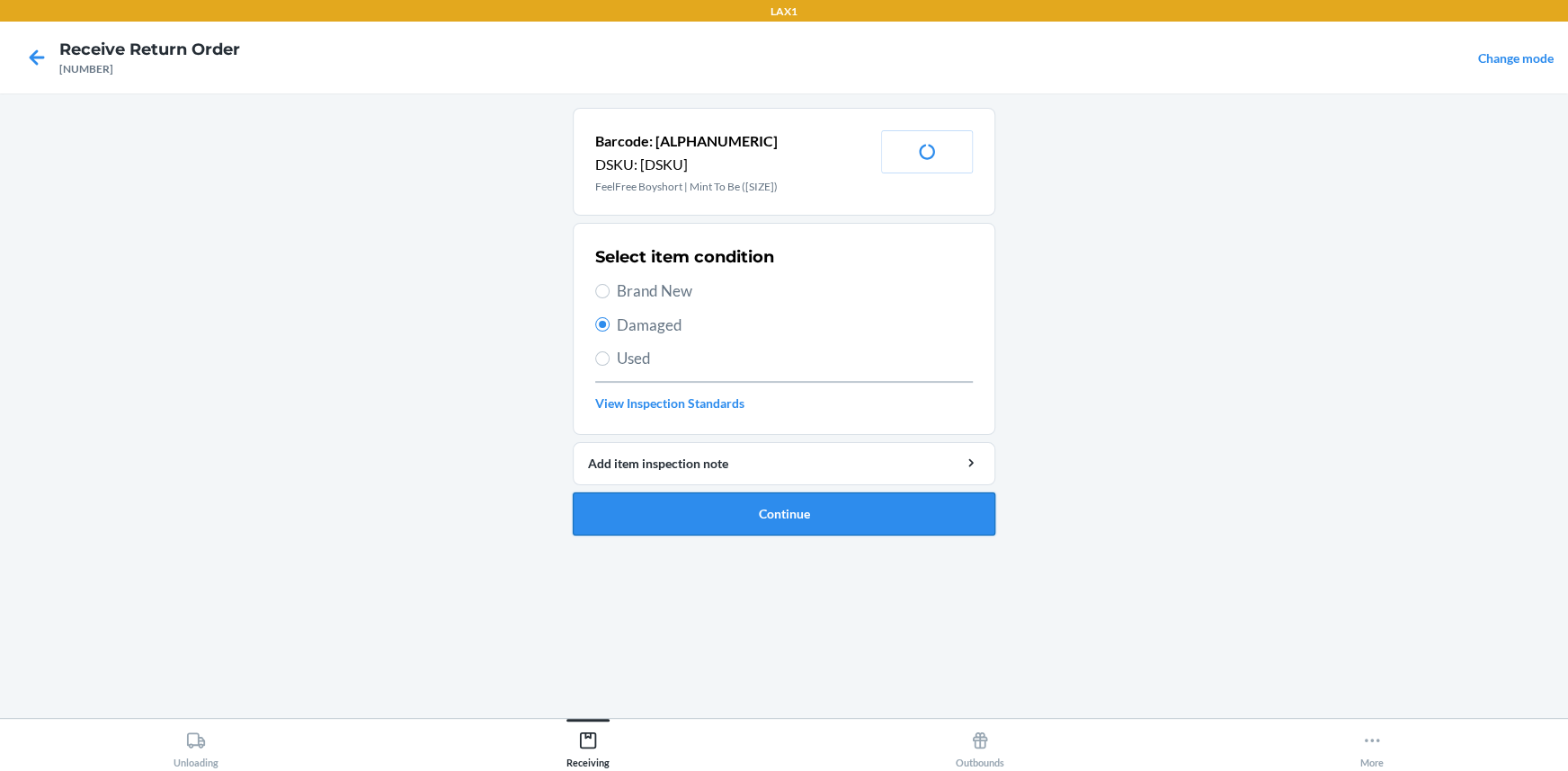 click on "Continue" at bounding box center (784, 514) 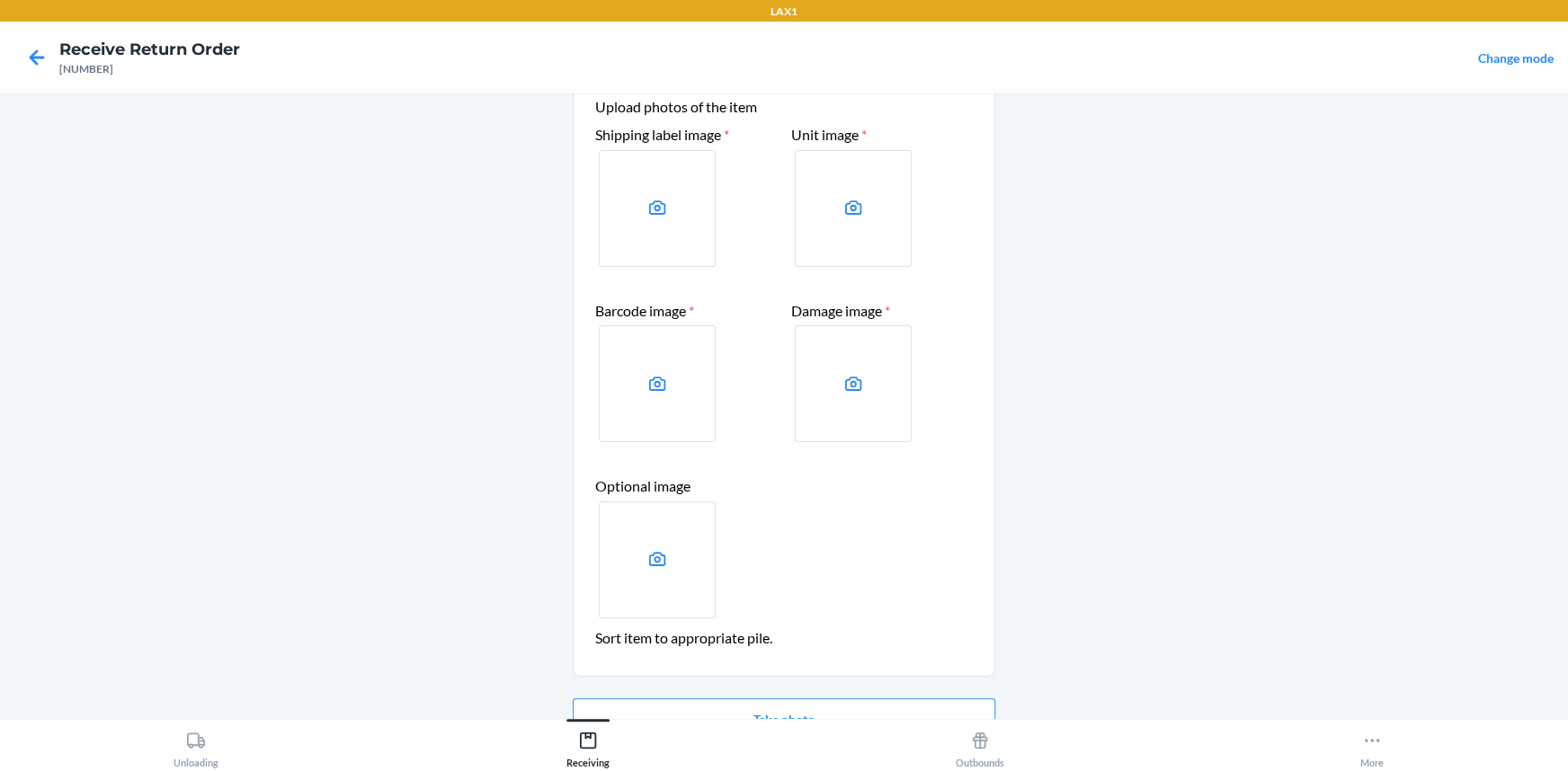 scroll, scrollTop: 163, scrollLeft: 0, axis: vertical 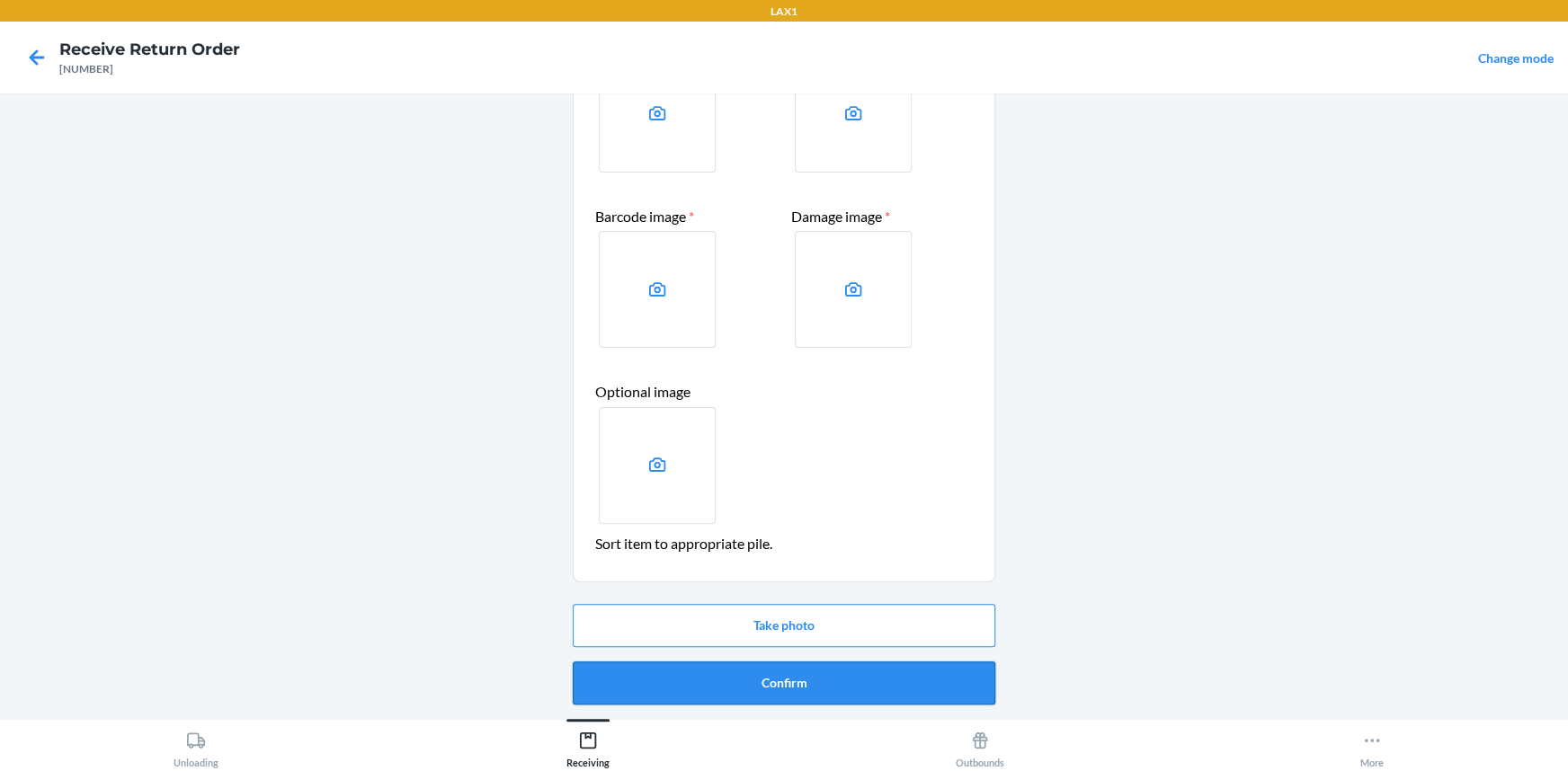 click on "Confirm" at bounding box center (784, 683) 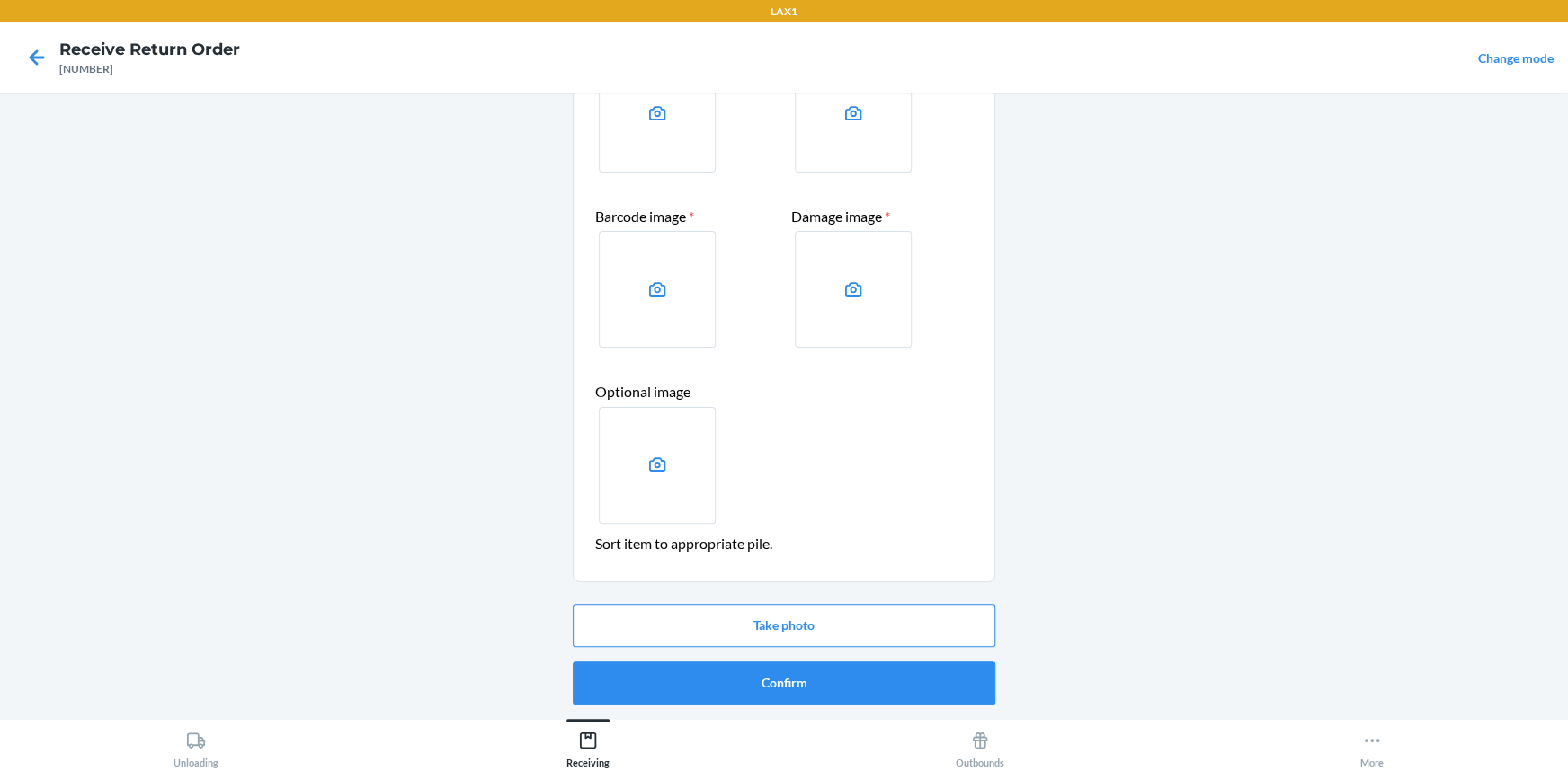 scroll, scrollTop: 0, scrollLeft: 0, axis: both 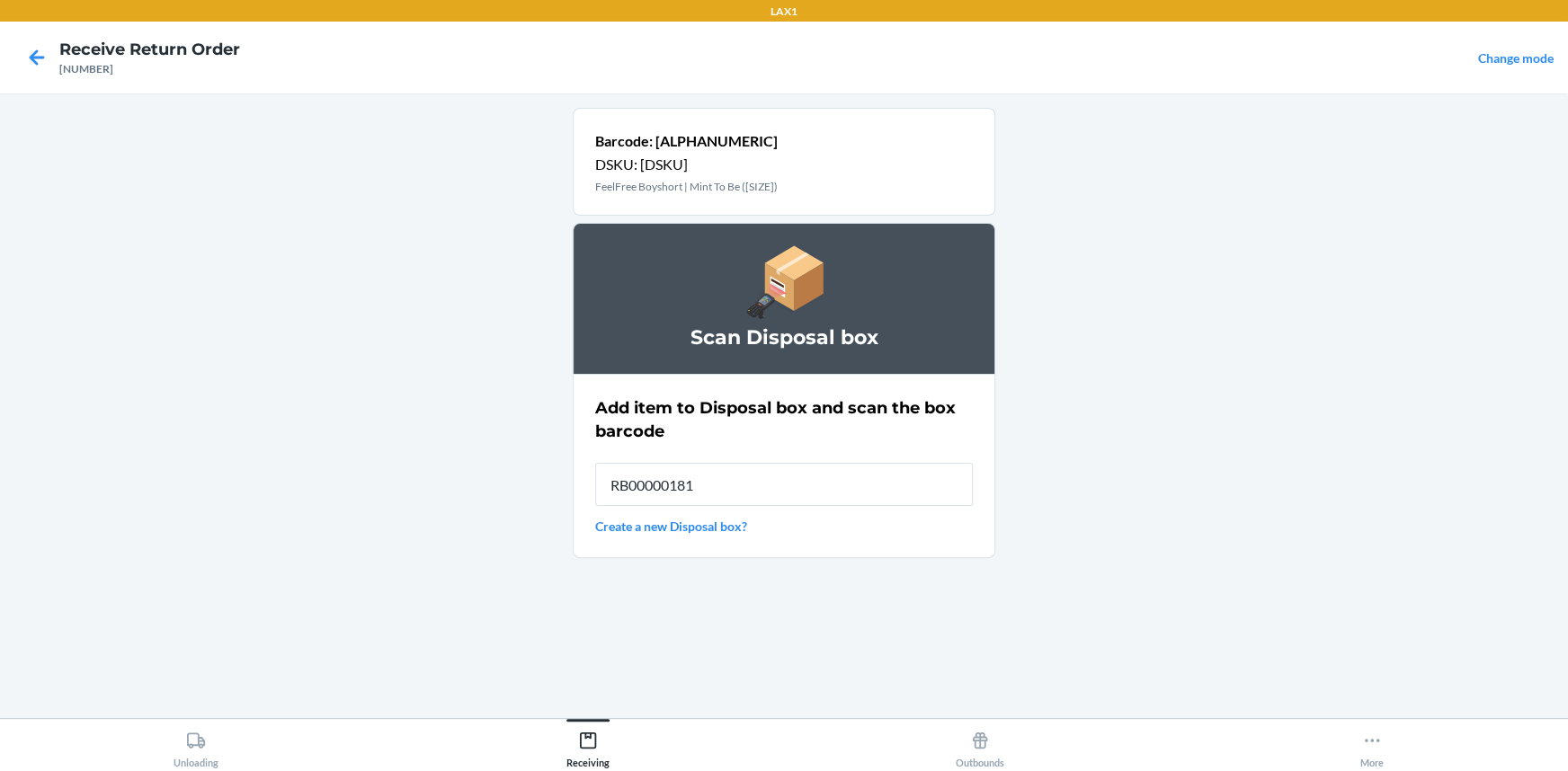 type on "RB000001815" 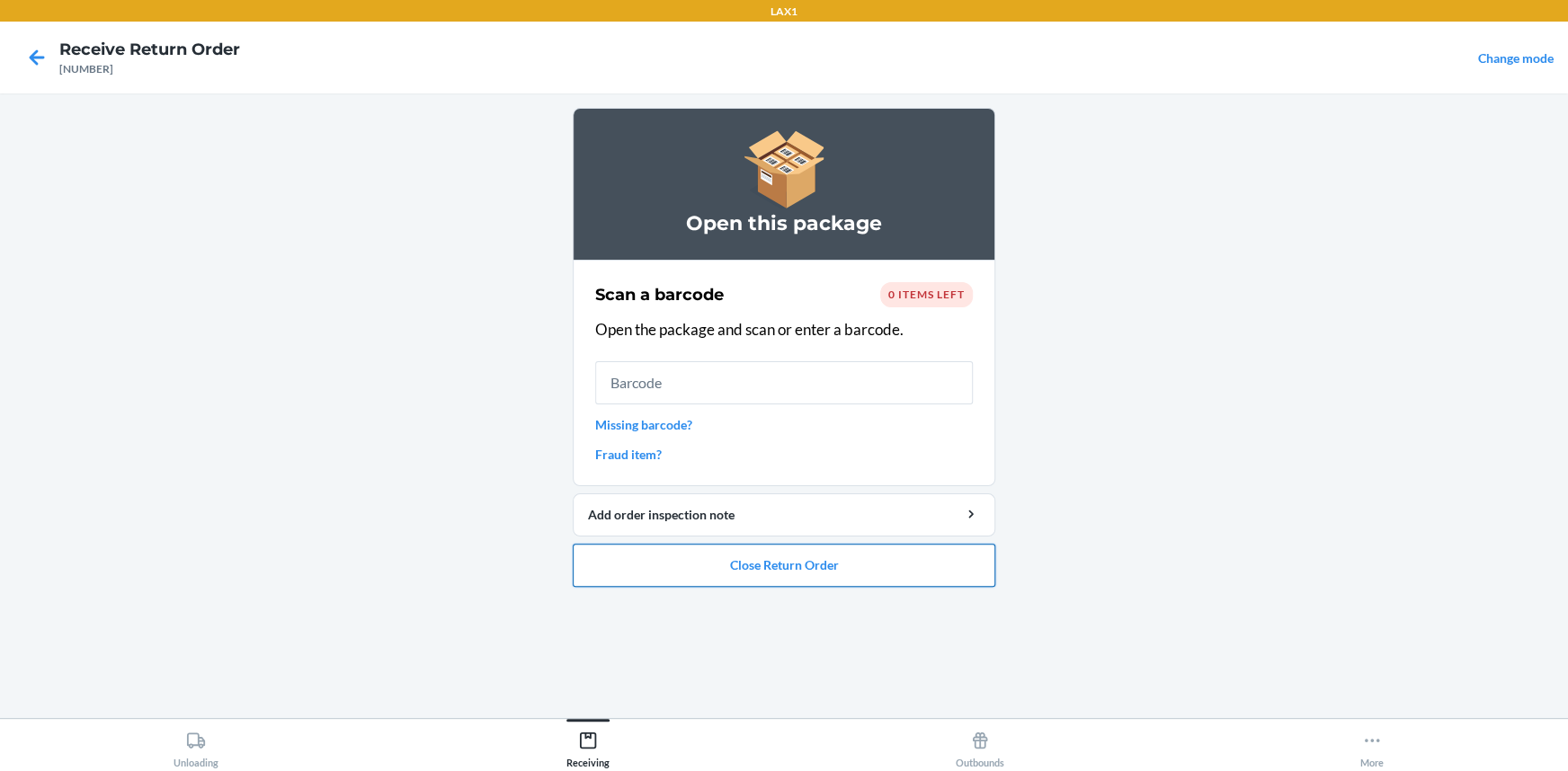 click on "Close Return Order" at bounding box center (784, 565) 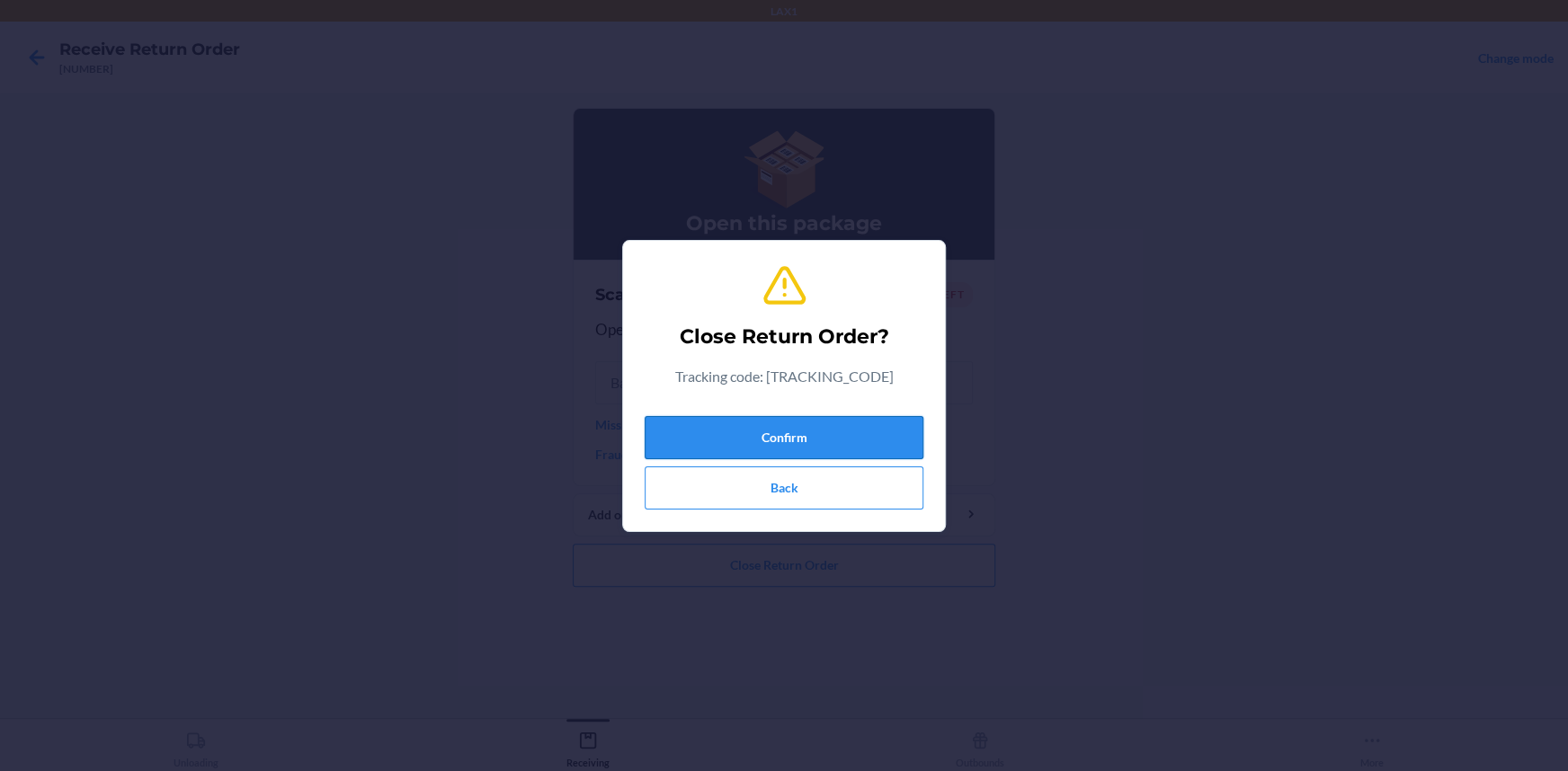 click on "Confirm" at bounding box center (784, 438) 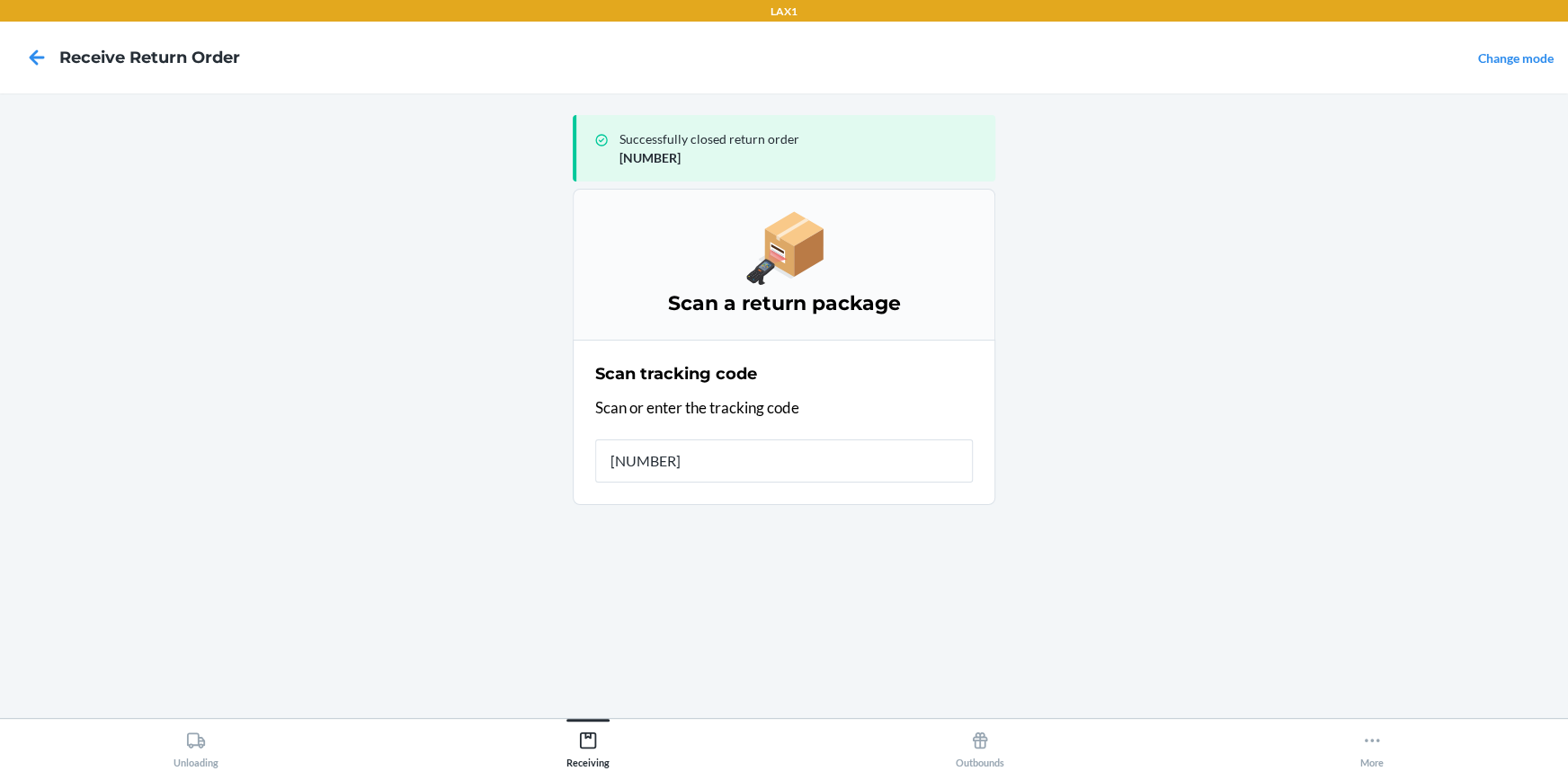 type on "[NUMBER]" 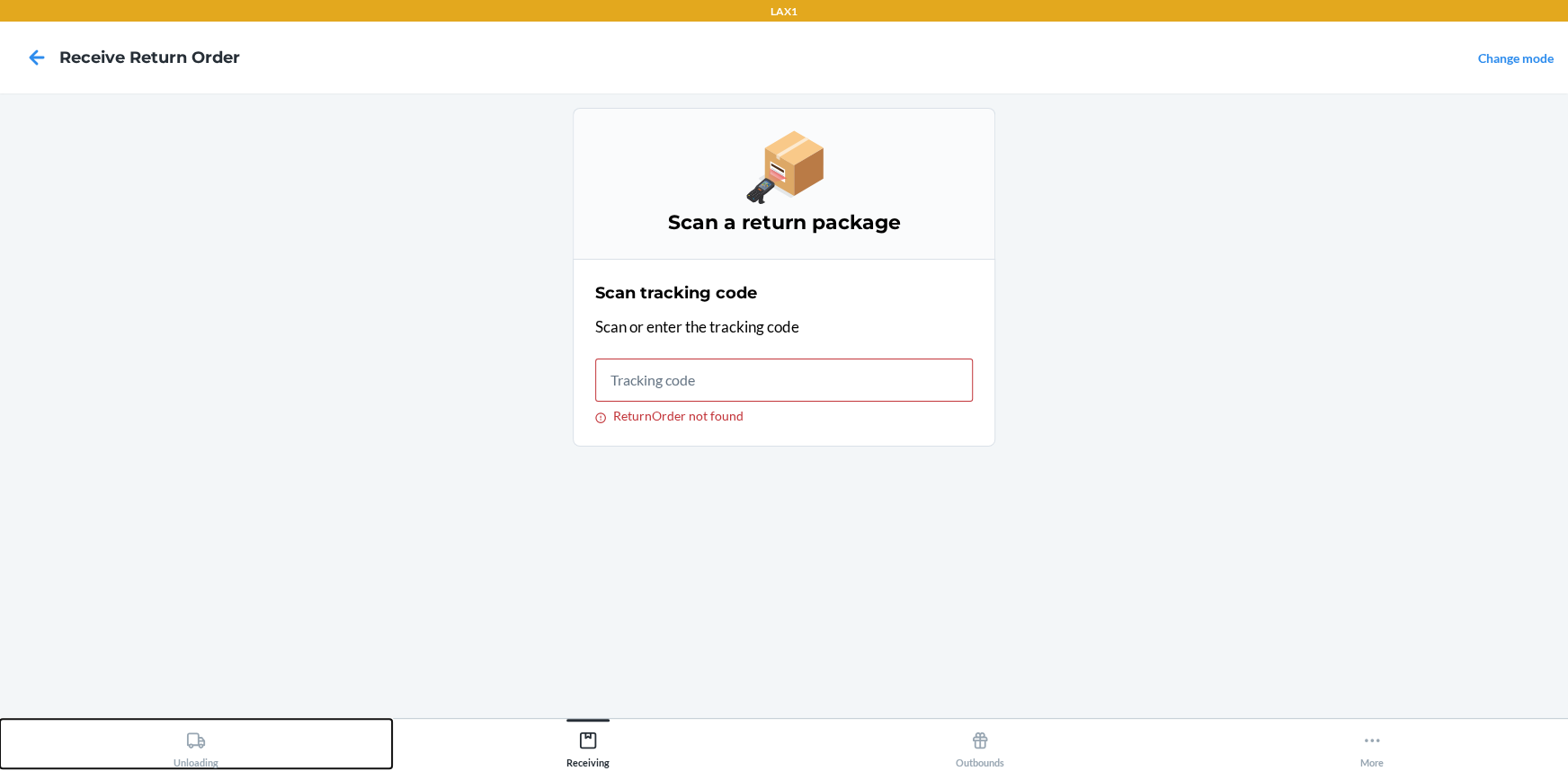 drag, startPoint x: 198, startPoint y: 740, endPoint x: 245, endPoint y: 709, distance: 56.3028 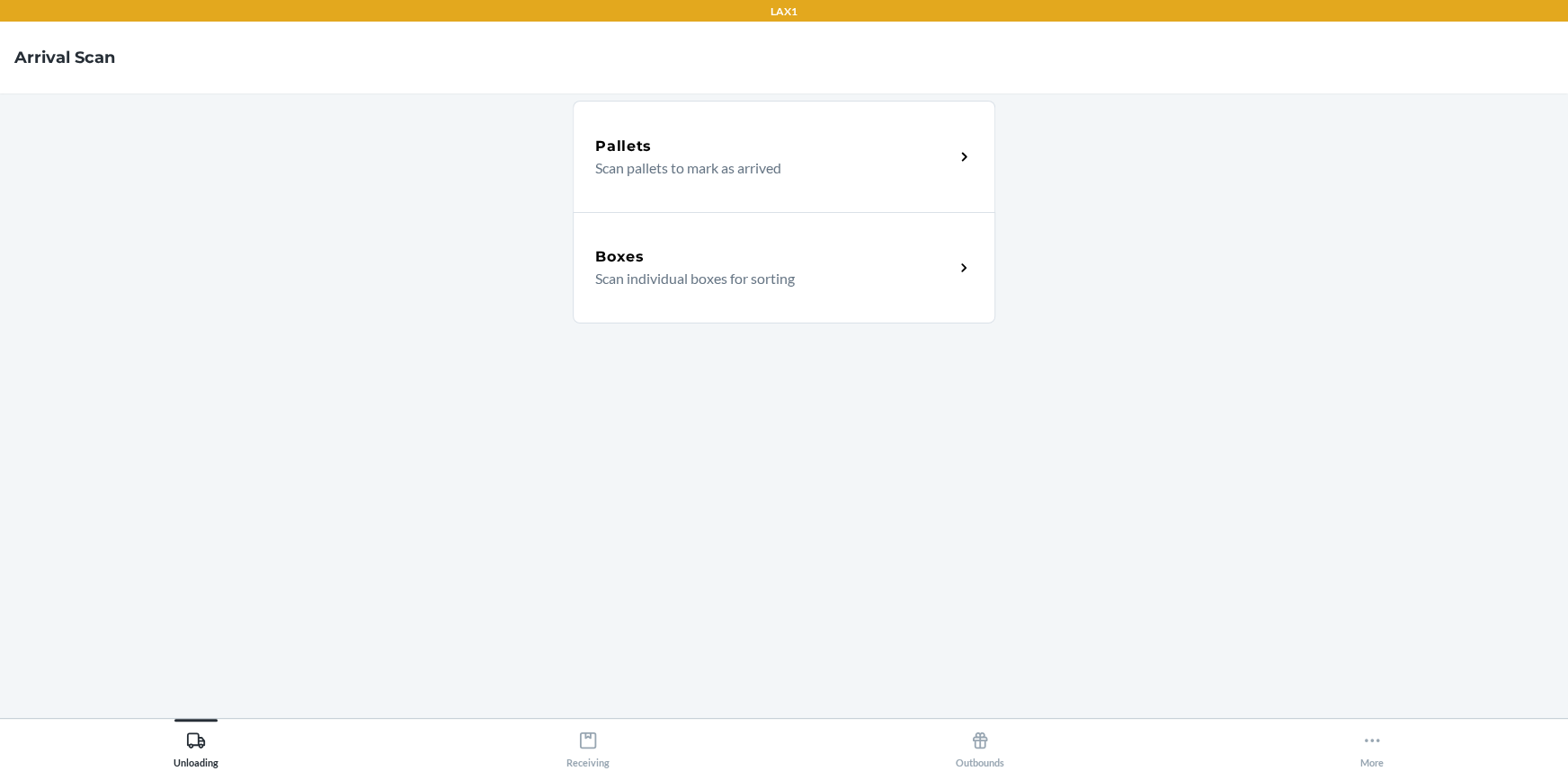 click 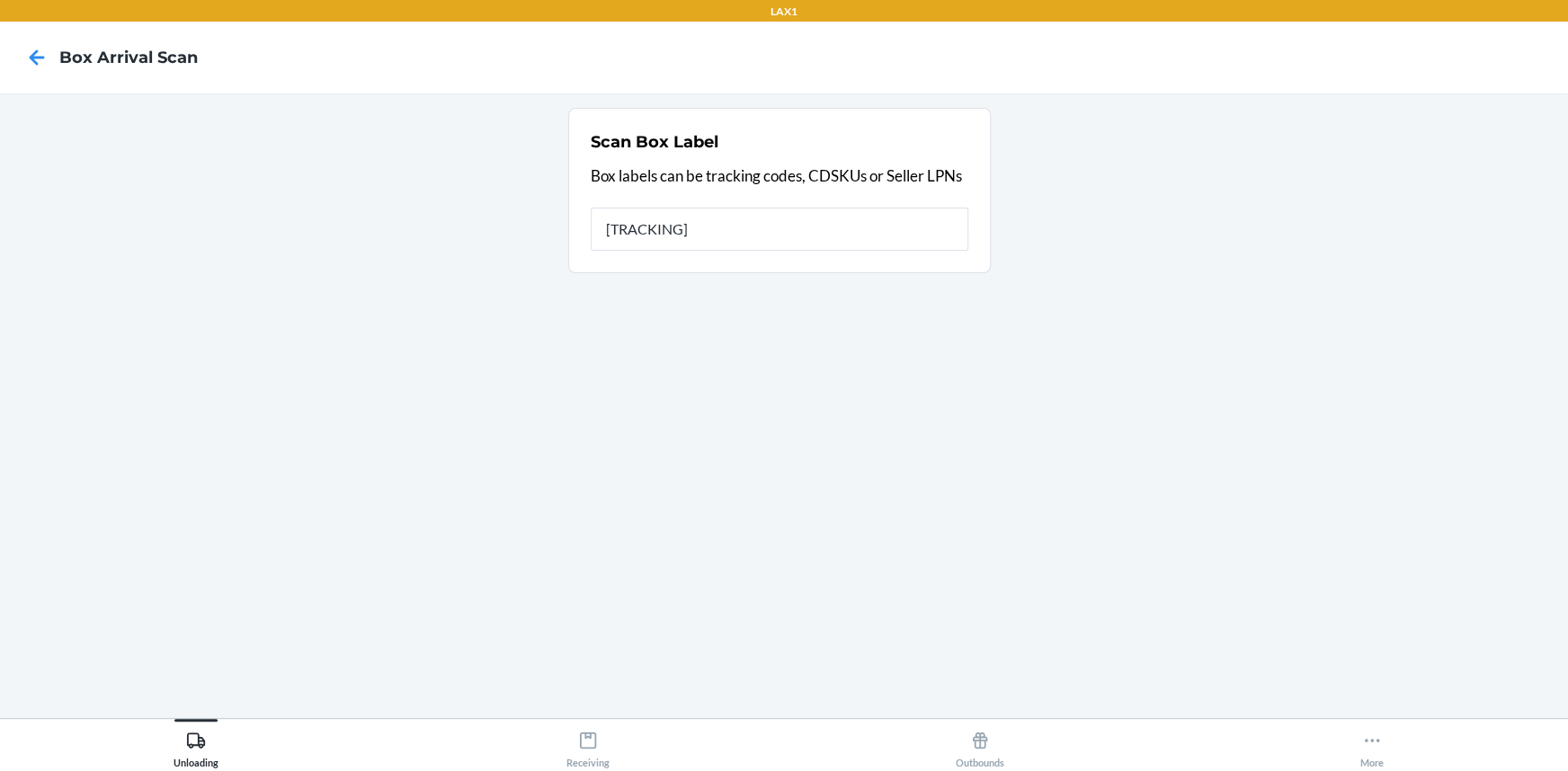 type 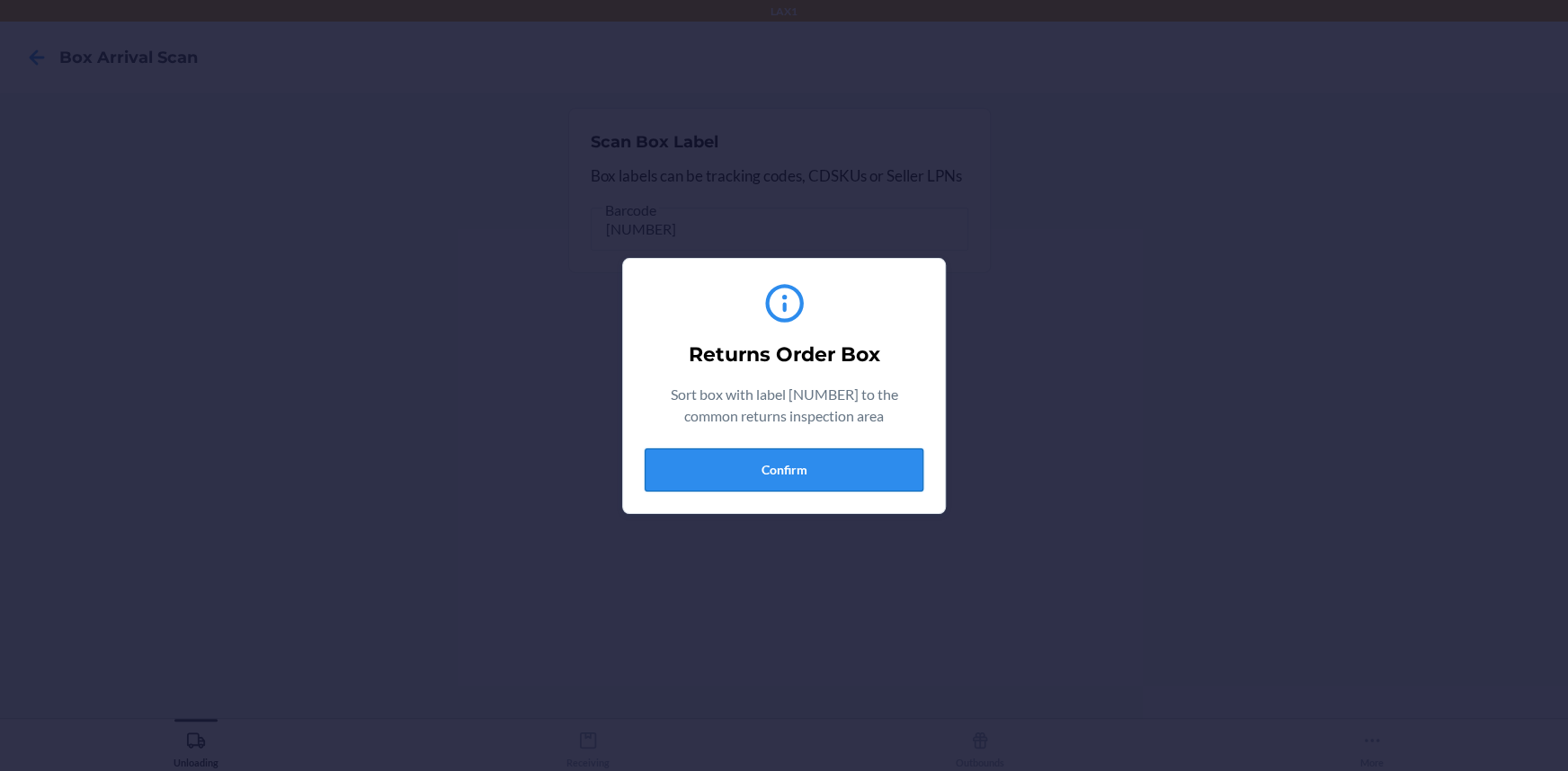 click on "Confirm" at bounding box center [784, 470] 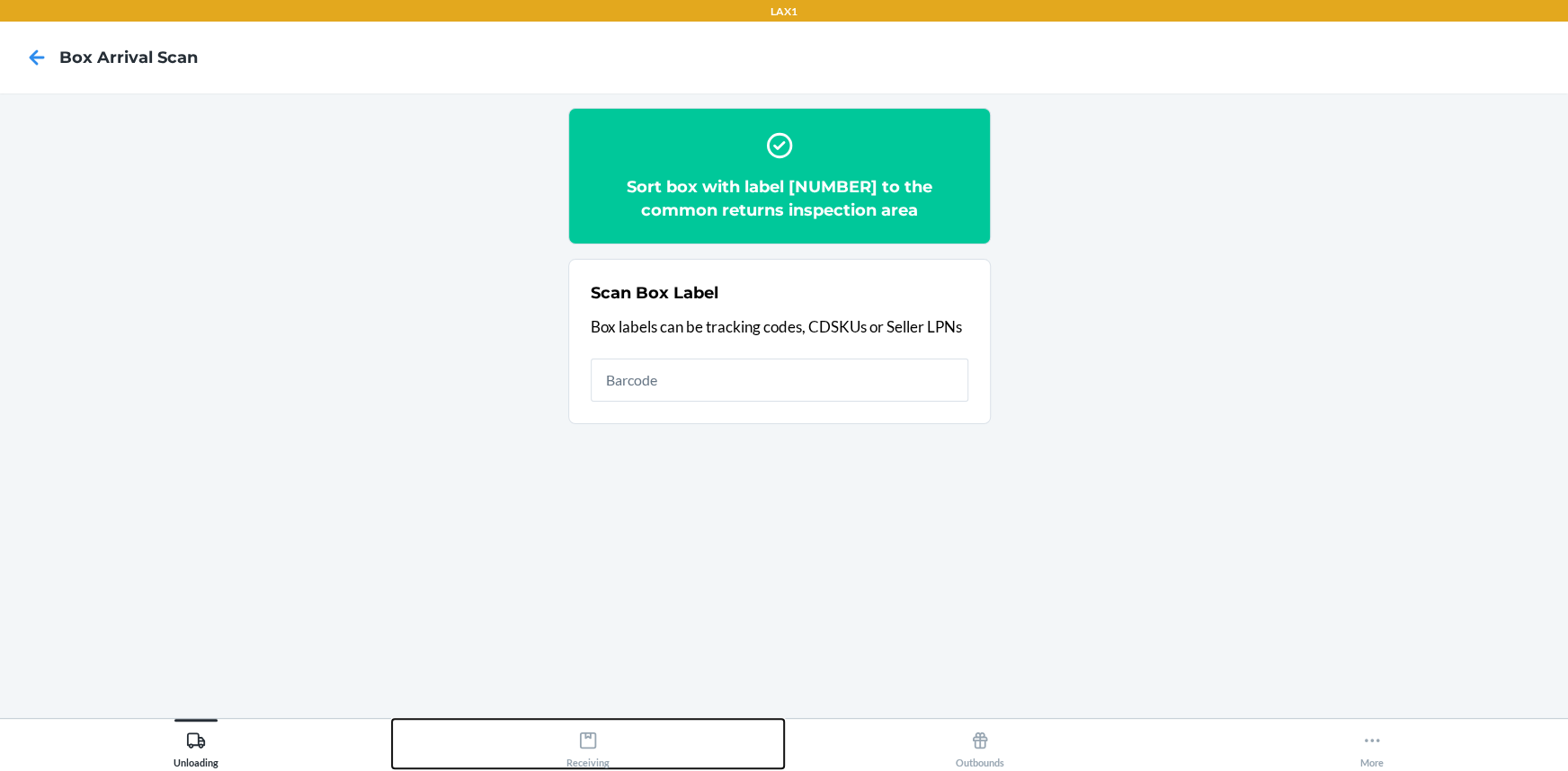drag, startPoint x: 596, startPoint y: 751, endPoint x: 612, endPoint y: 725, distance: 30.528675 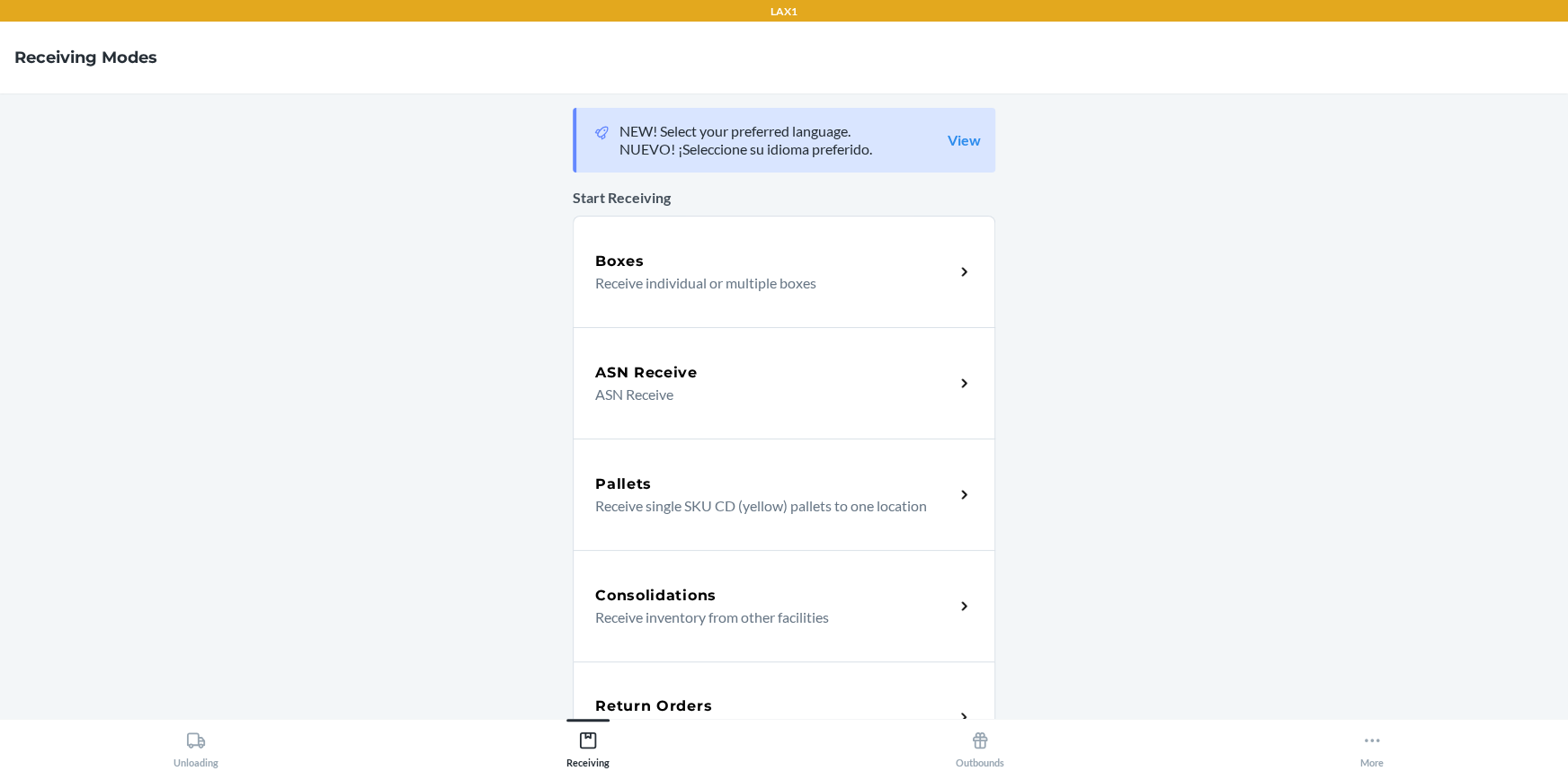 click on "Return Orders Receive return order package items" at bounding box center [784, 717] 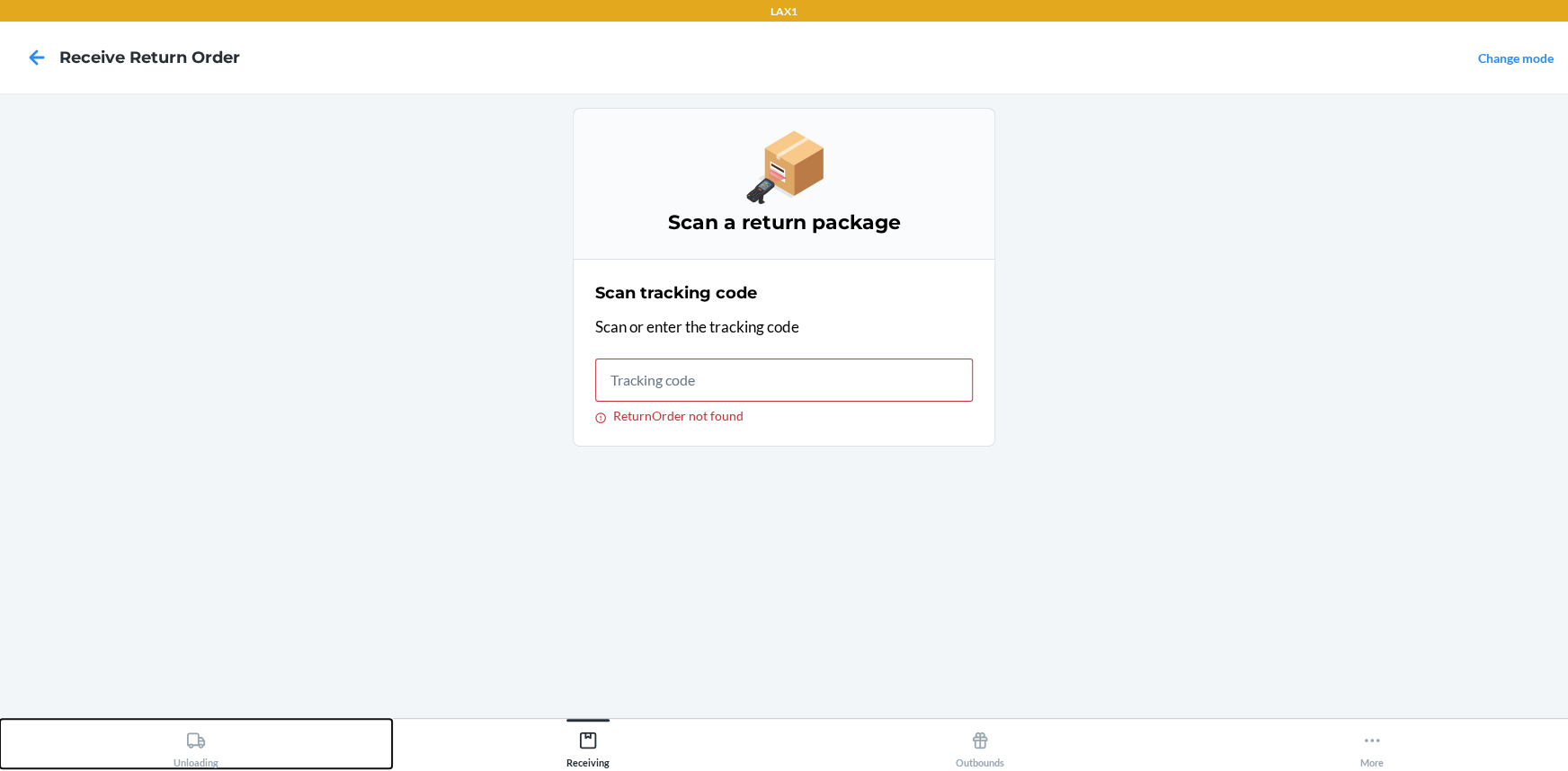 click 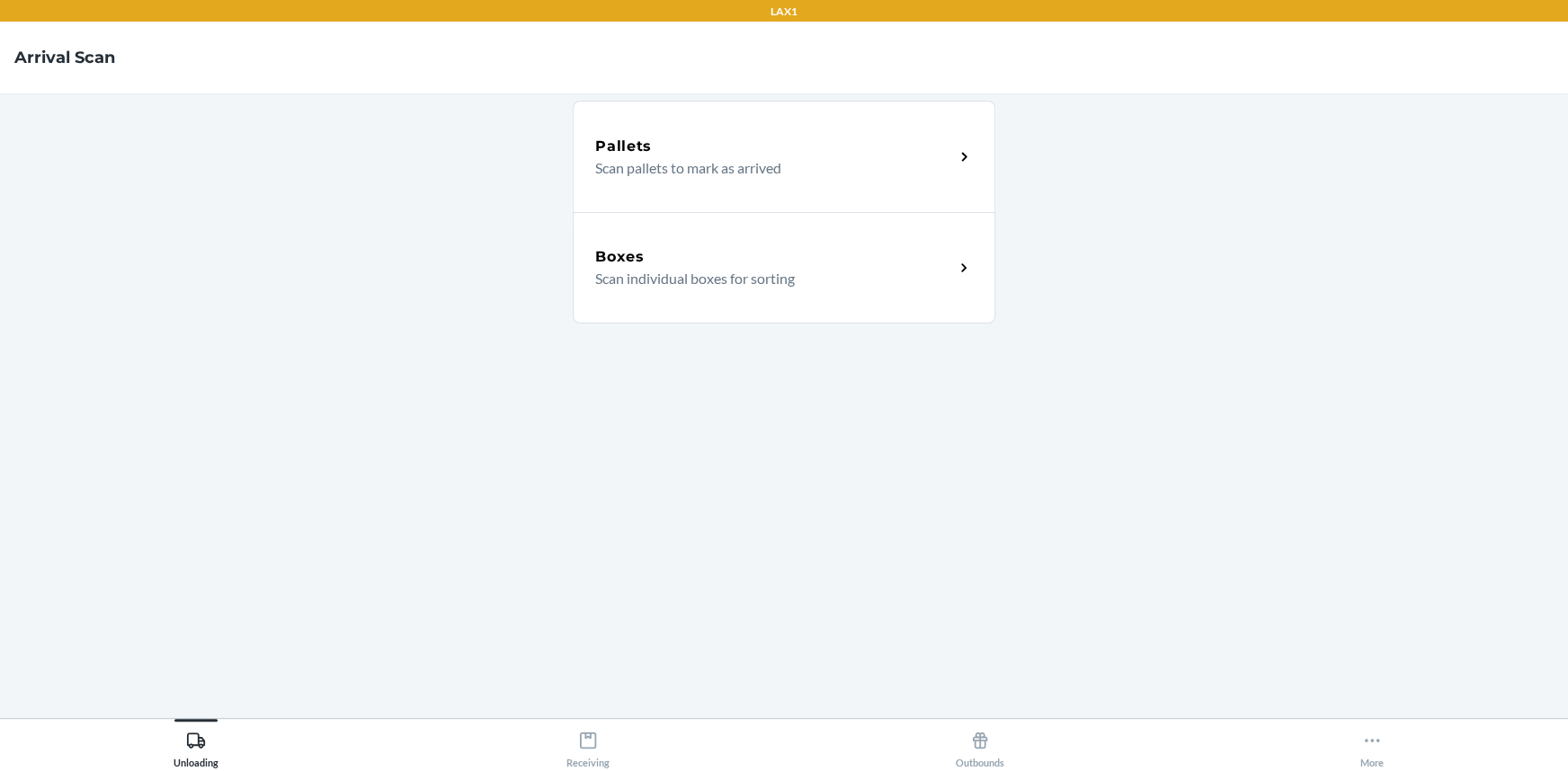 click 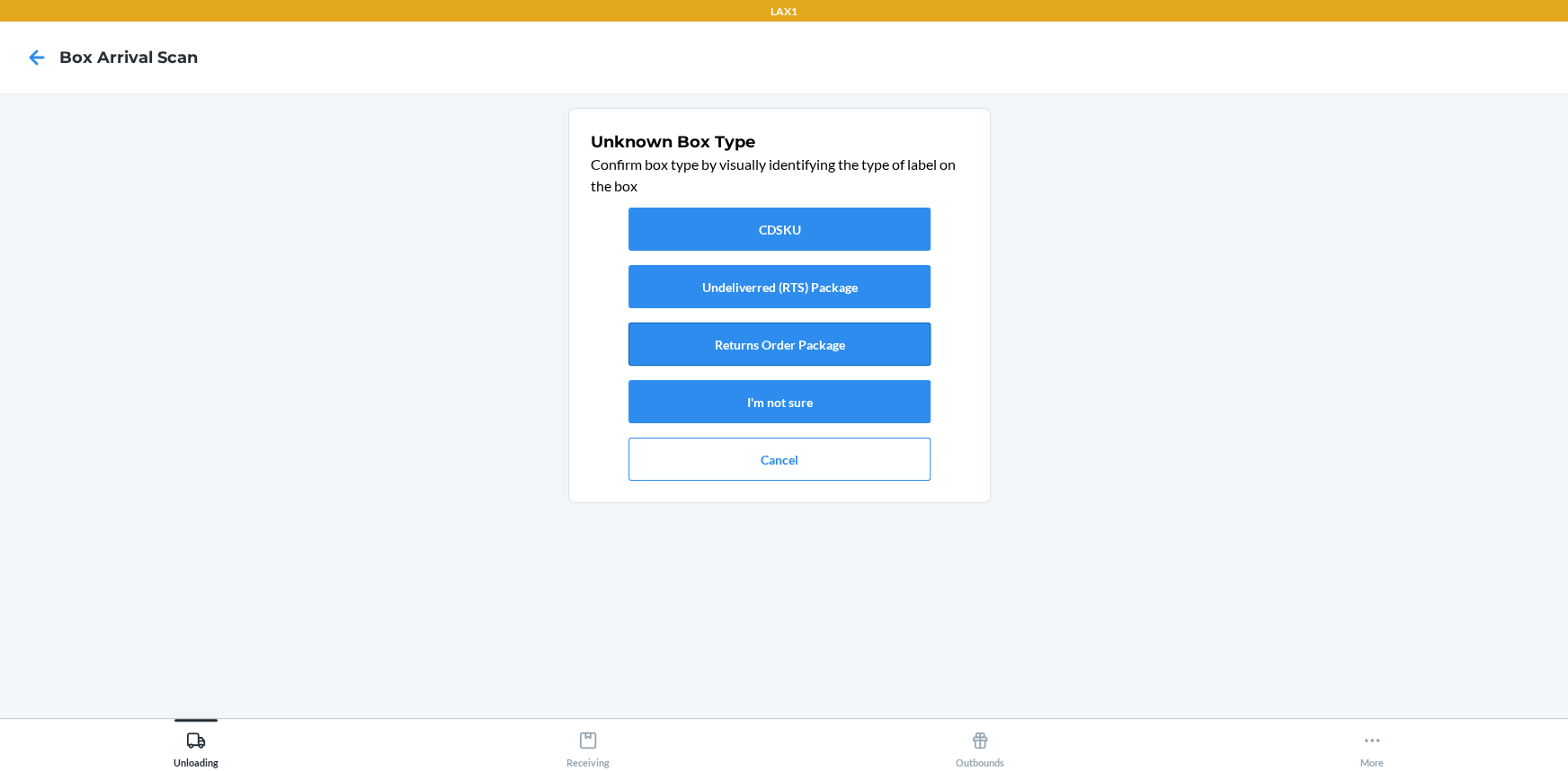 click on "Returns Order Package" at bounding box center [780, 344] 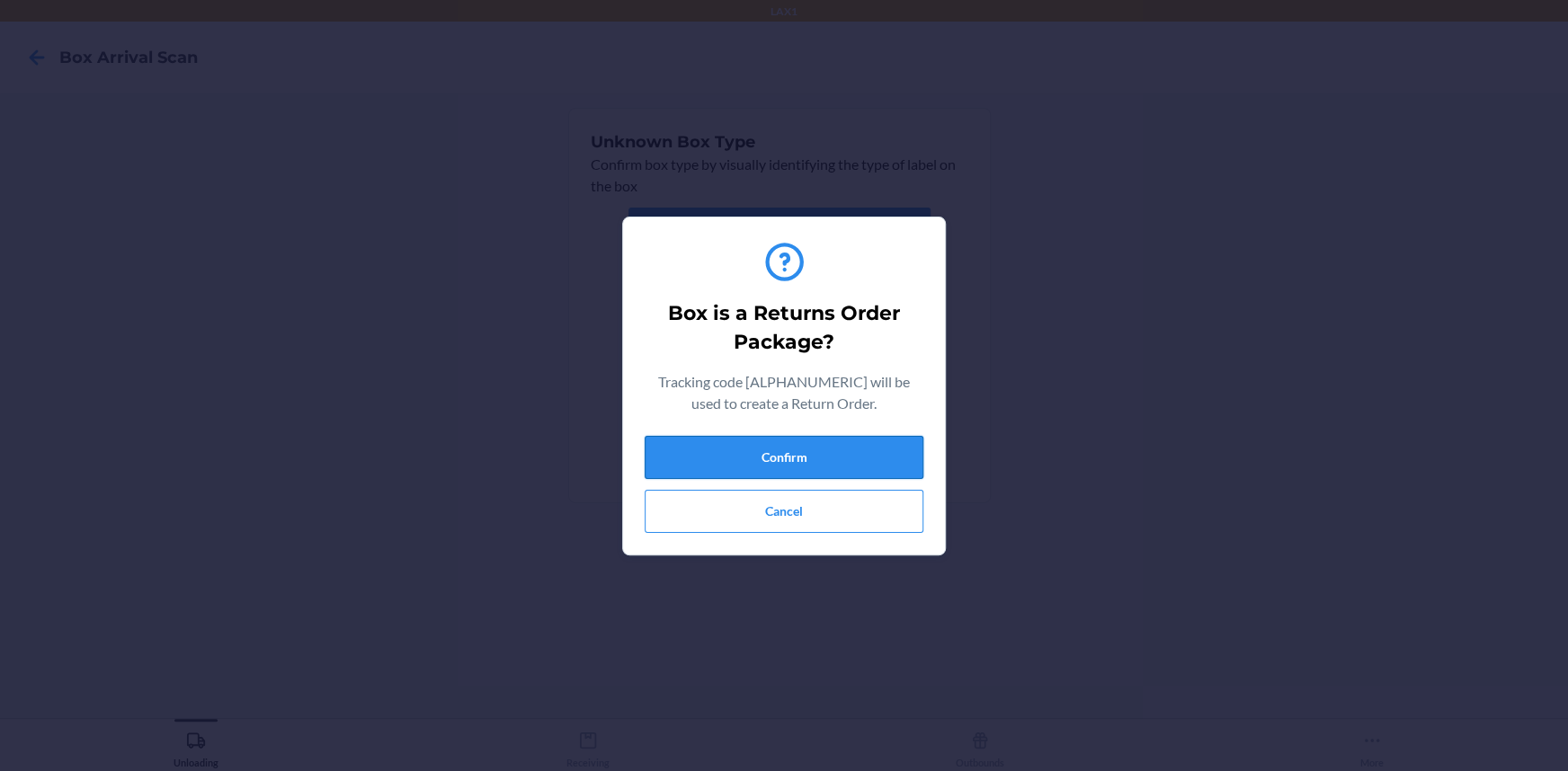 click on "Confirm" at bounding box center [784, 457] 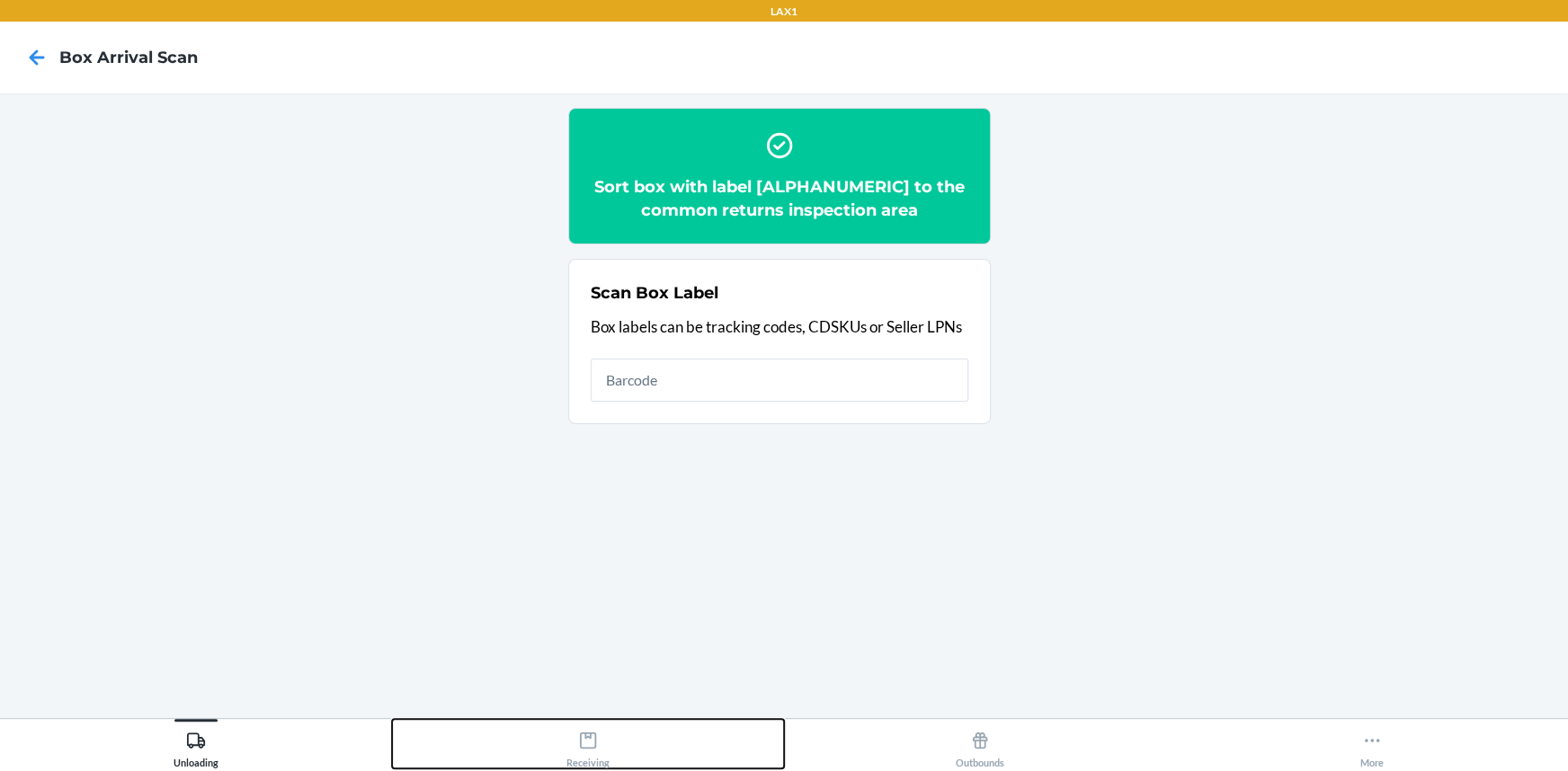 drag, startPoint x: 596, startPoint y: 755, endPoint x: 609, endPoint y: 726, distance: 31.780497 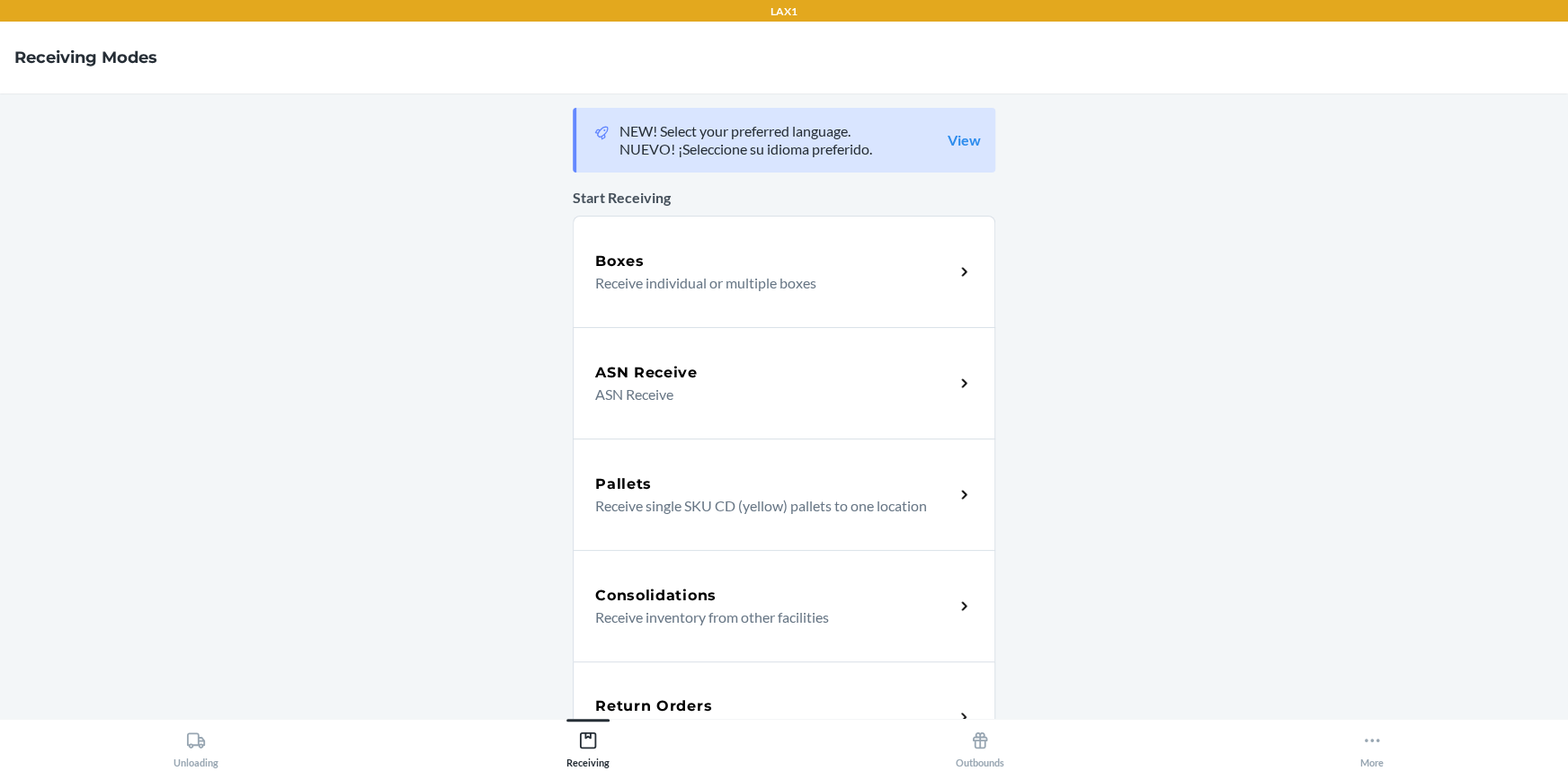 click on "Return Orders" at bounding box center [774, 706] 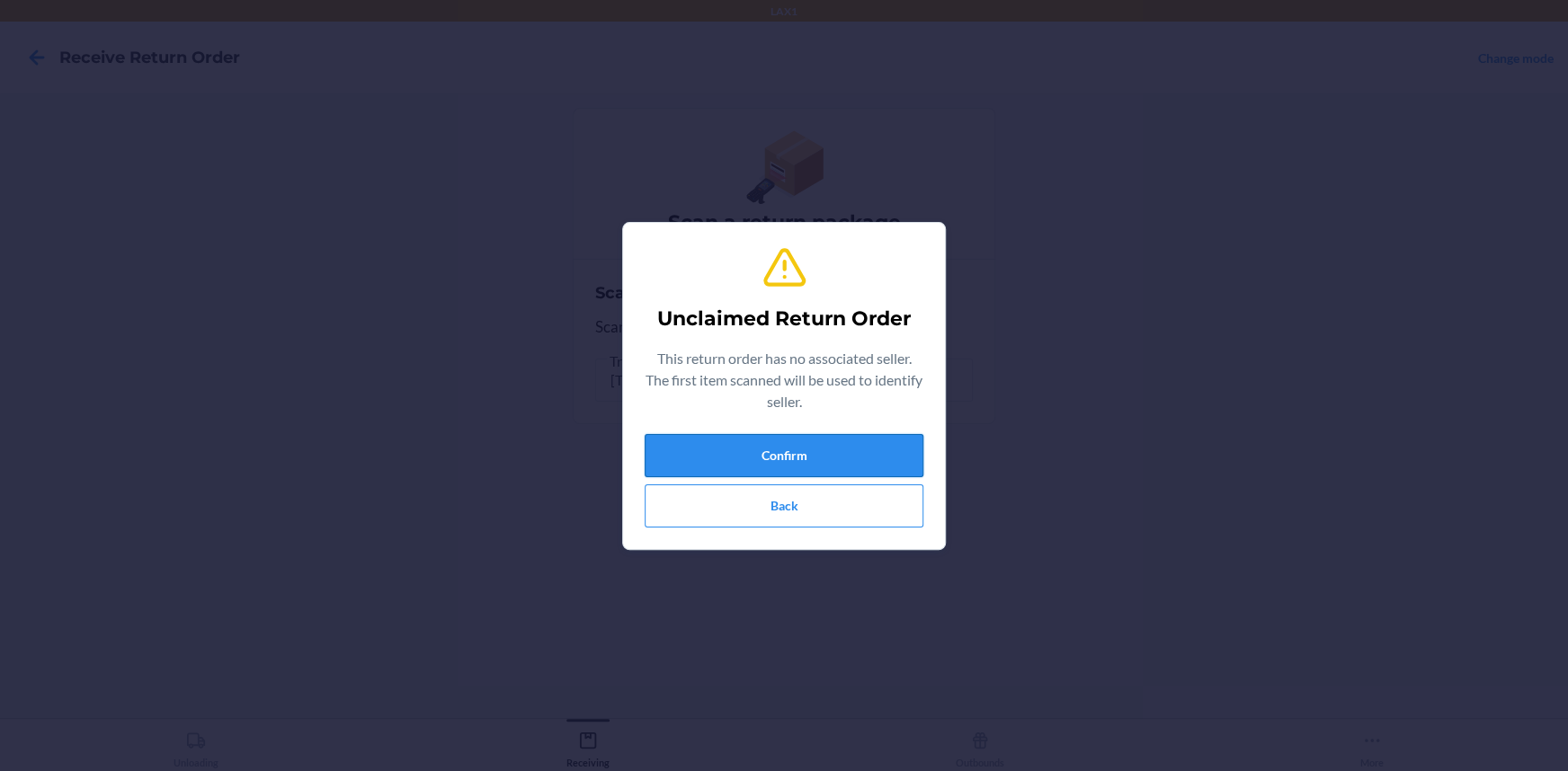 click on "Confirm" at bounding box center [784, 456] 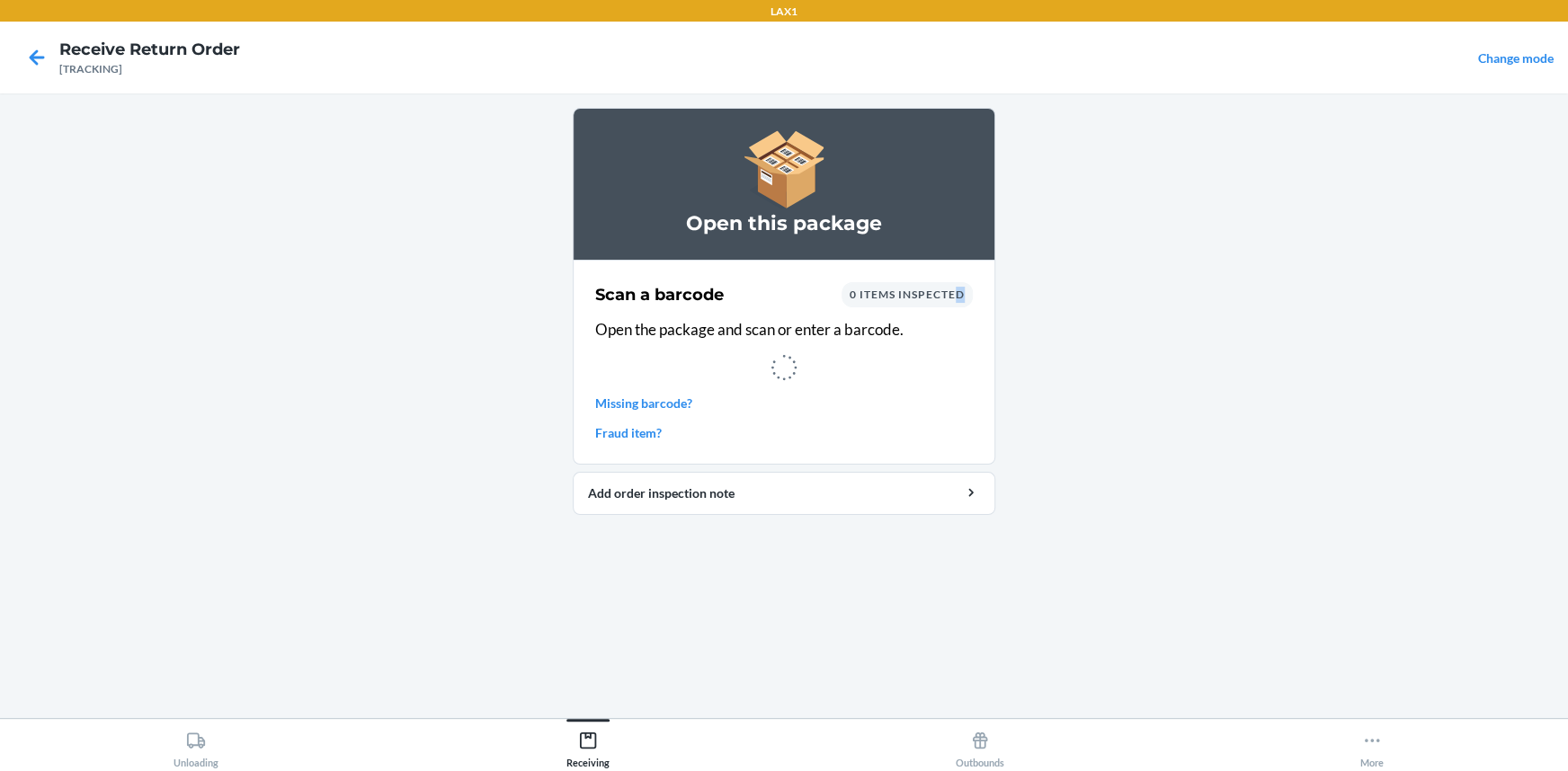 drag, startPoint x: 962, startPoint y: 288, endPoint x: 931, endPoint y: 339, distance: 59.68249 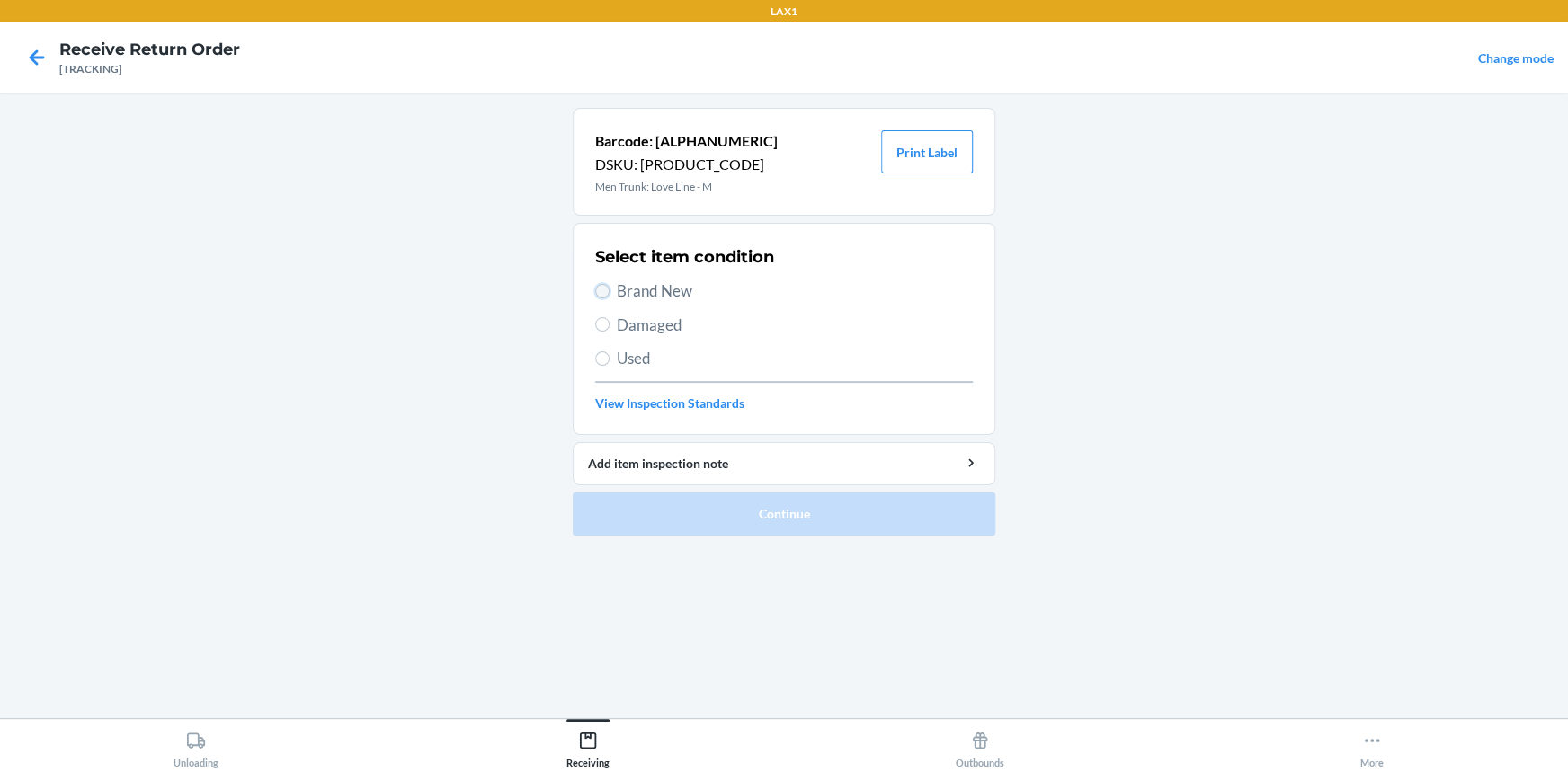 click on "Brand New" at bounding box center (602, 291) 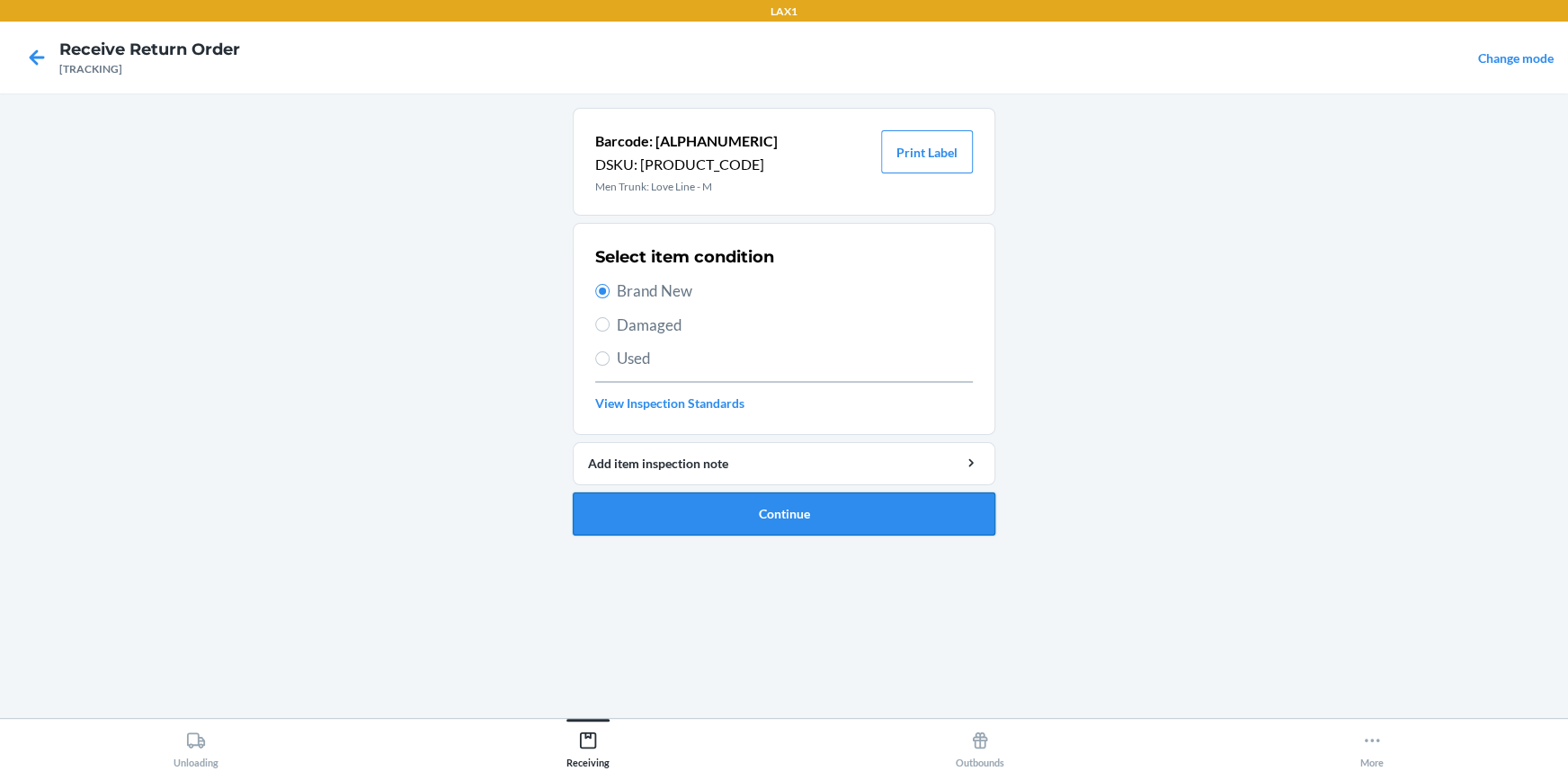 click on "Continue" at bounding box center [784, 514] 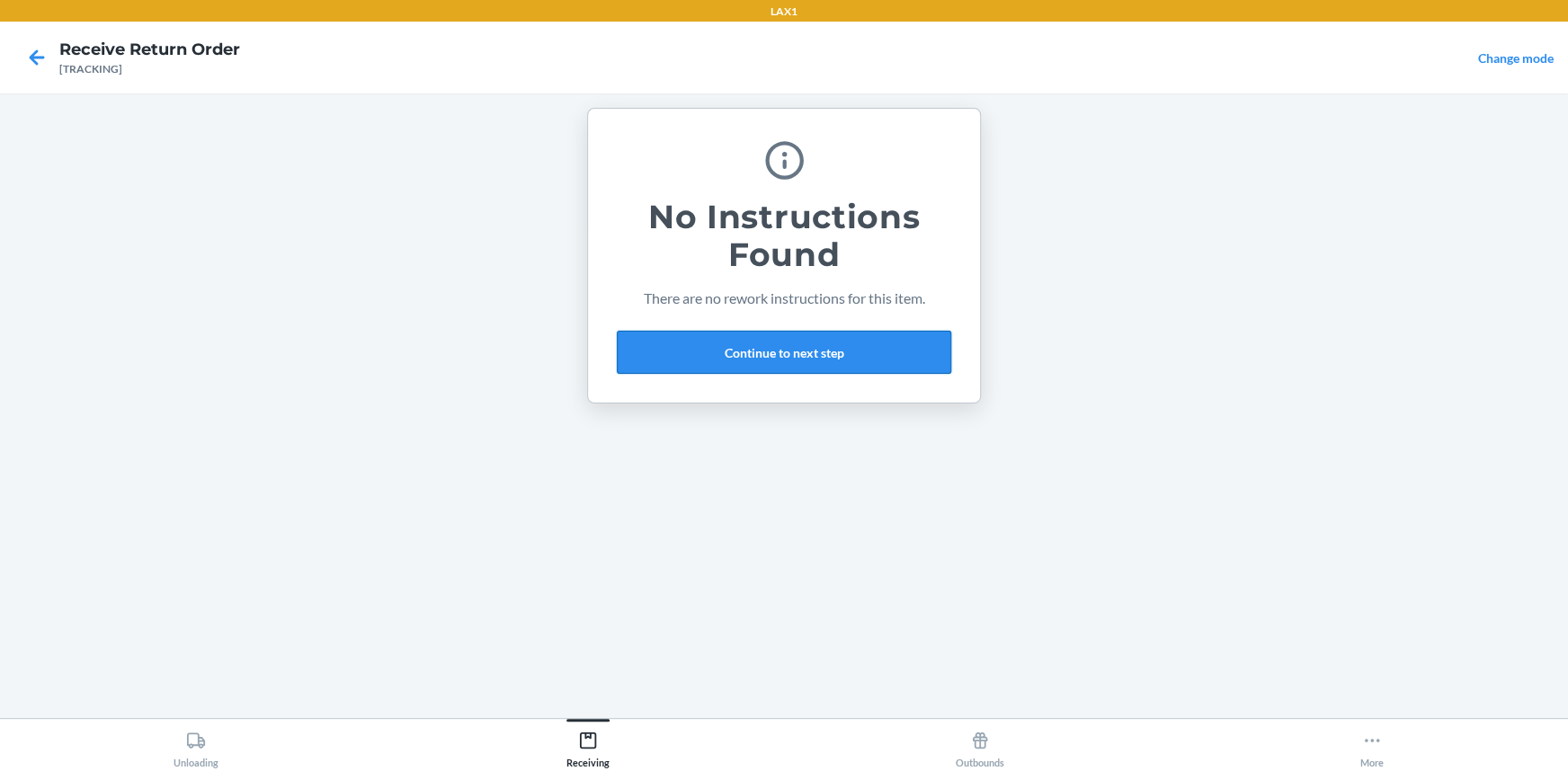 click on "Continue to next step" at bounding box center [784, 352] 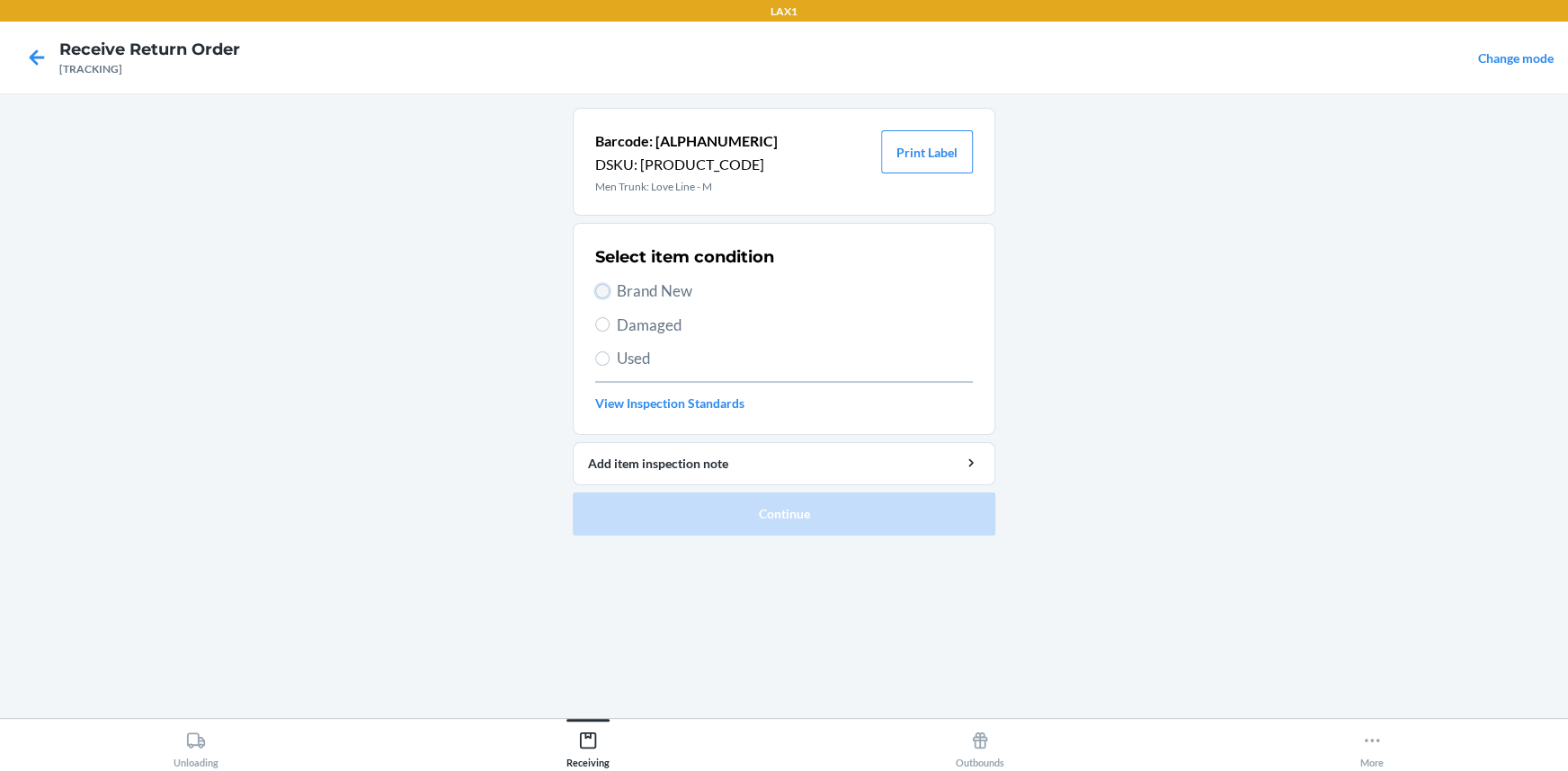 click on "Brand New" at bounding box center (602, 291) 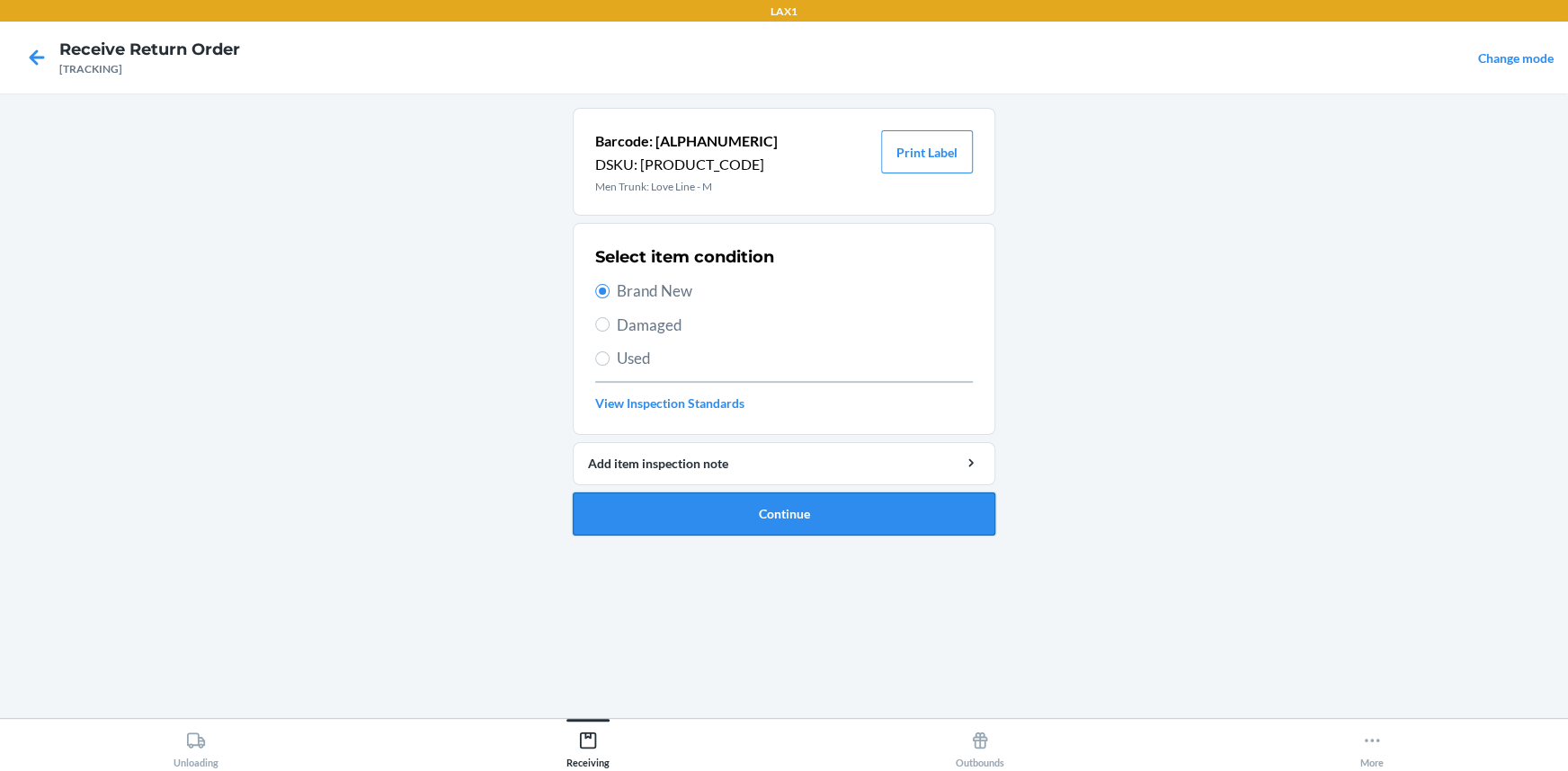 click on "Continue" at bounding box center [784, 514] 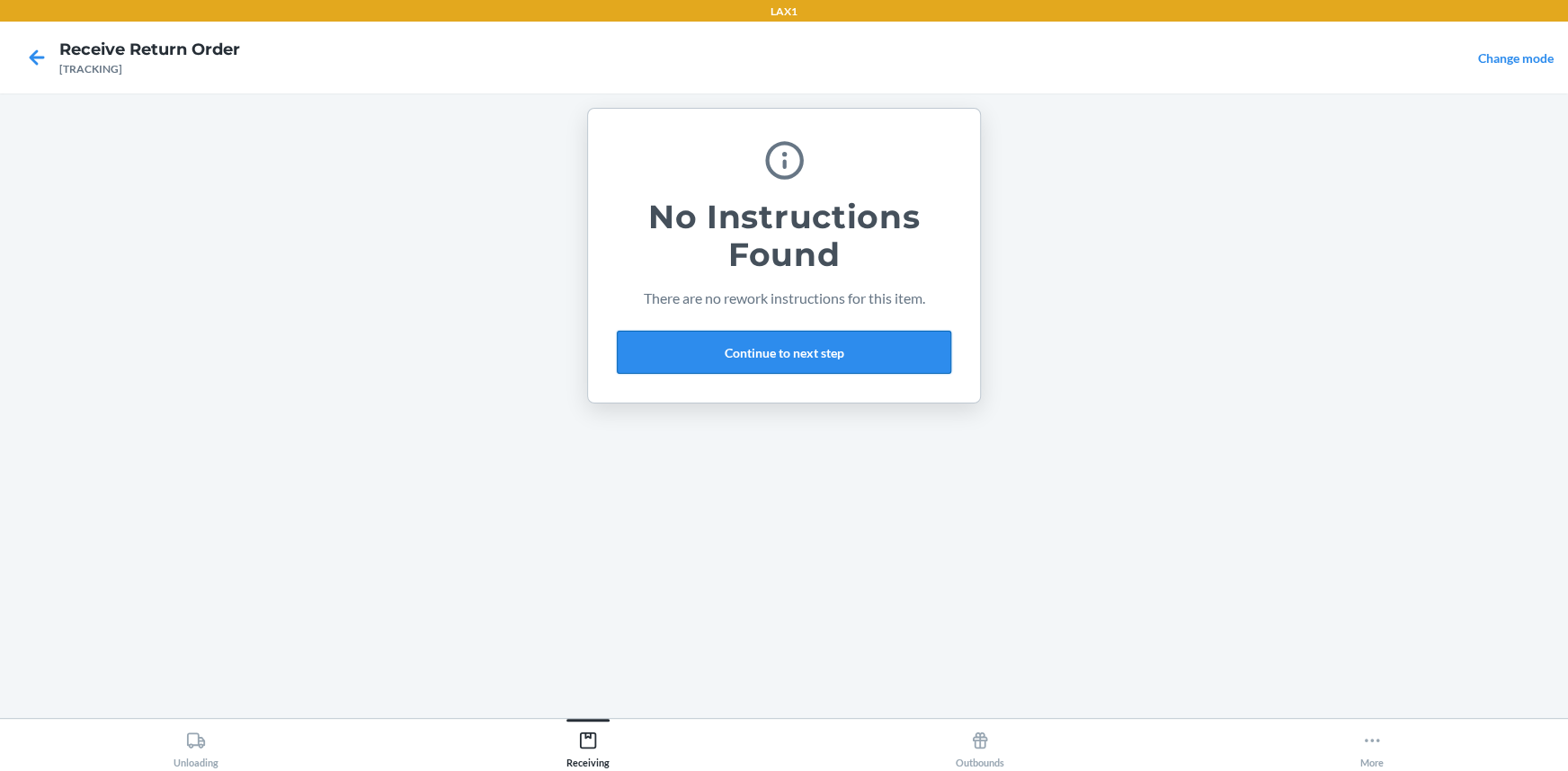 click on "Continue to next step" at bounding box center (784, 352) 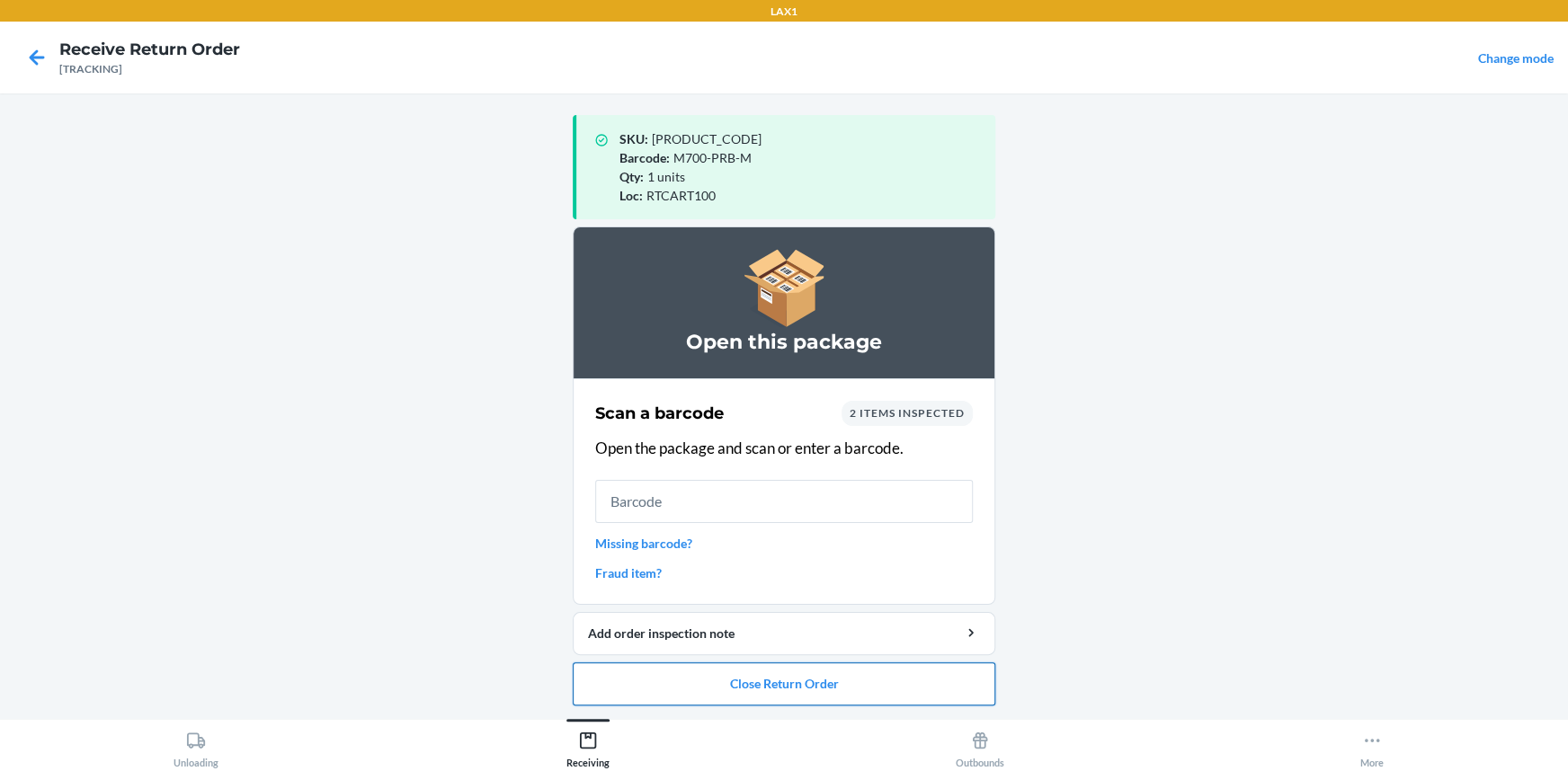 click on "Close Return Order" at bounding box center [784, 684] 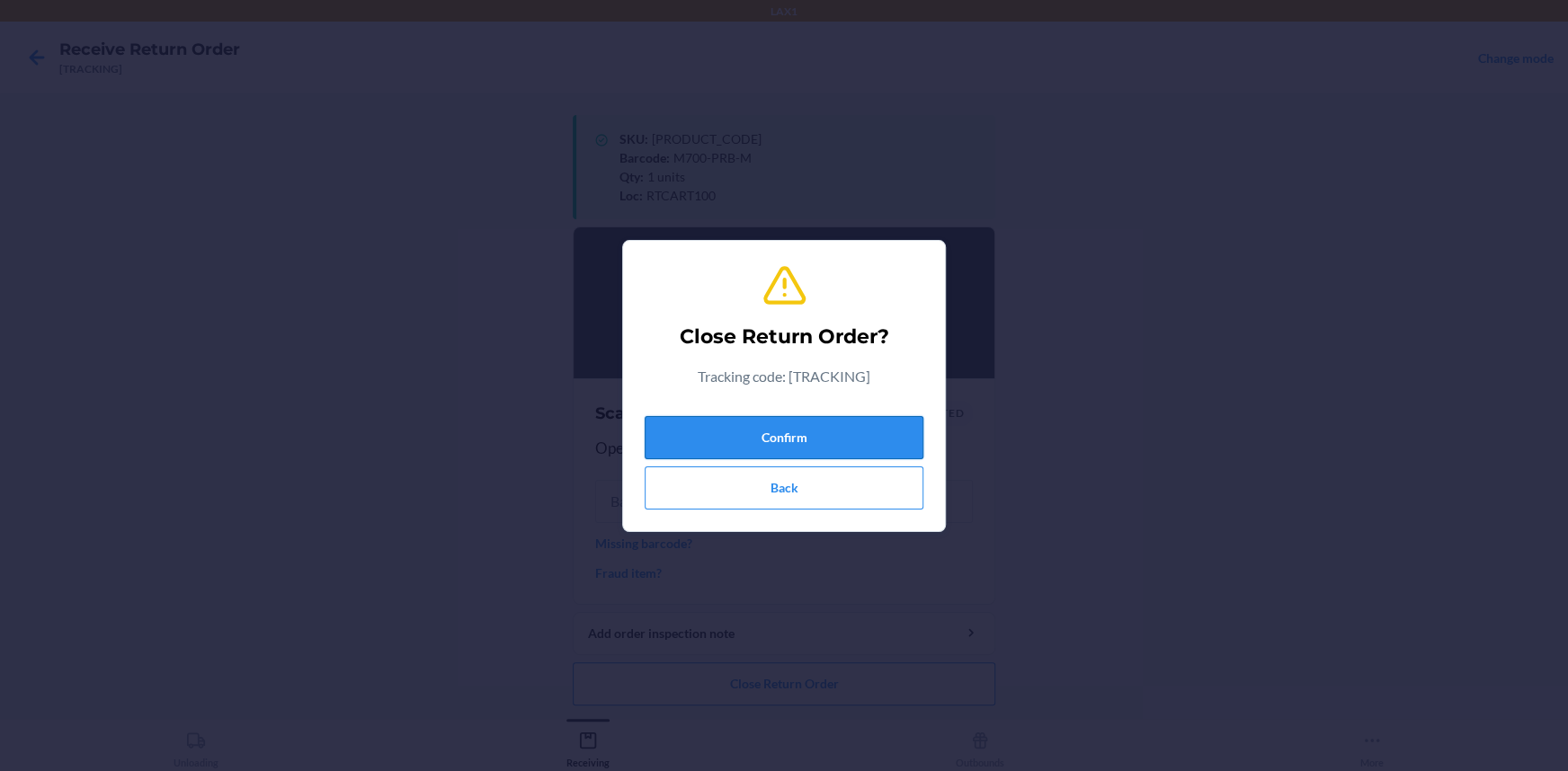 click on "Confirm" at bounding box center (784, 438) 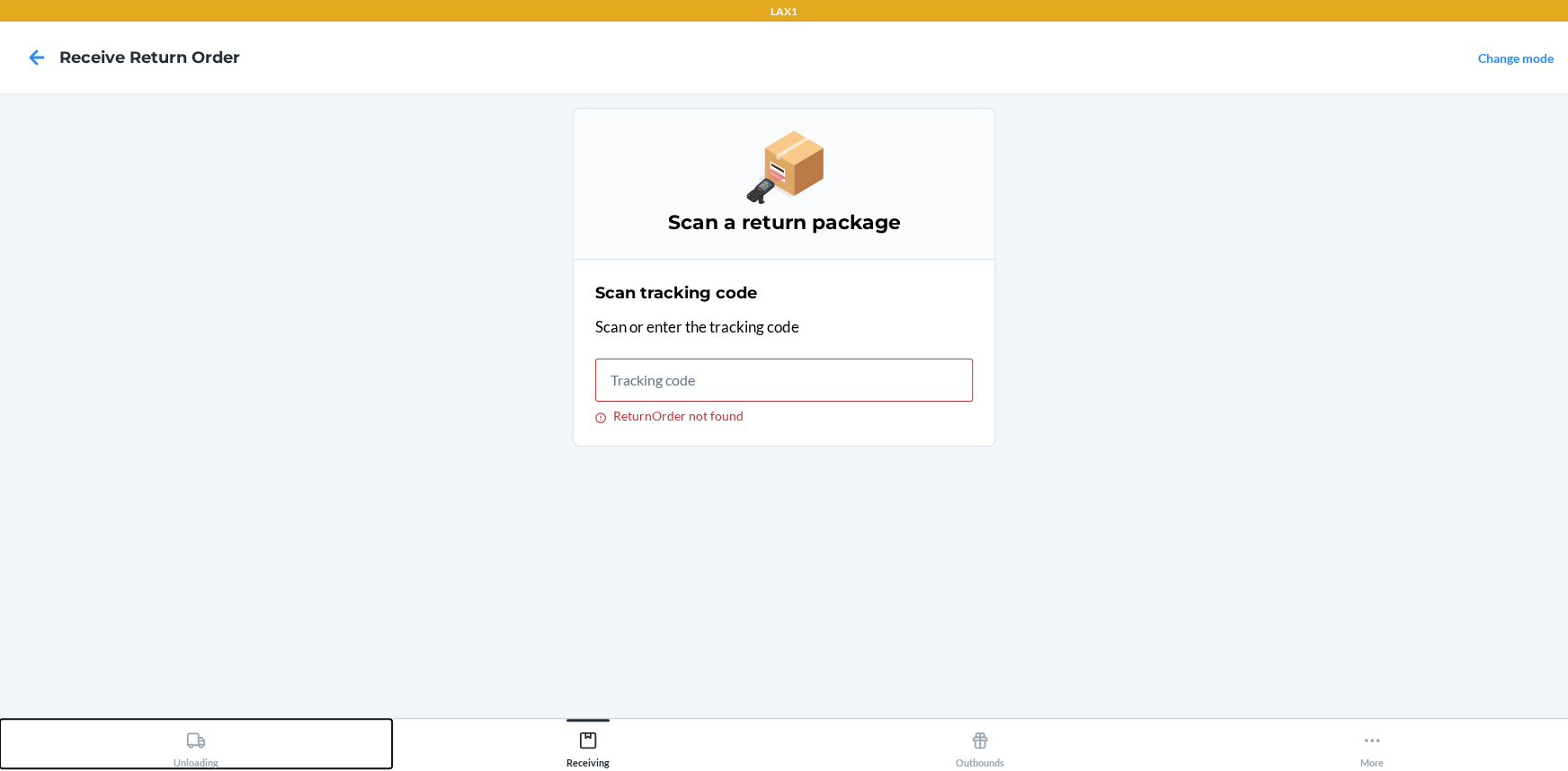 click 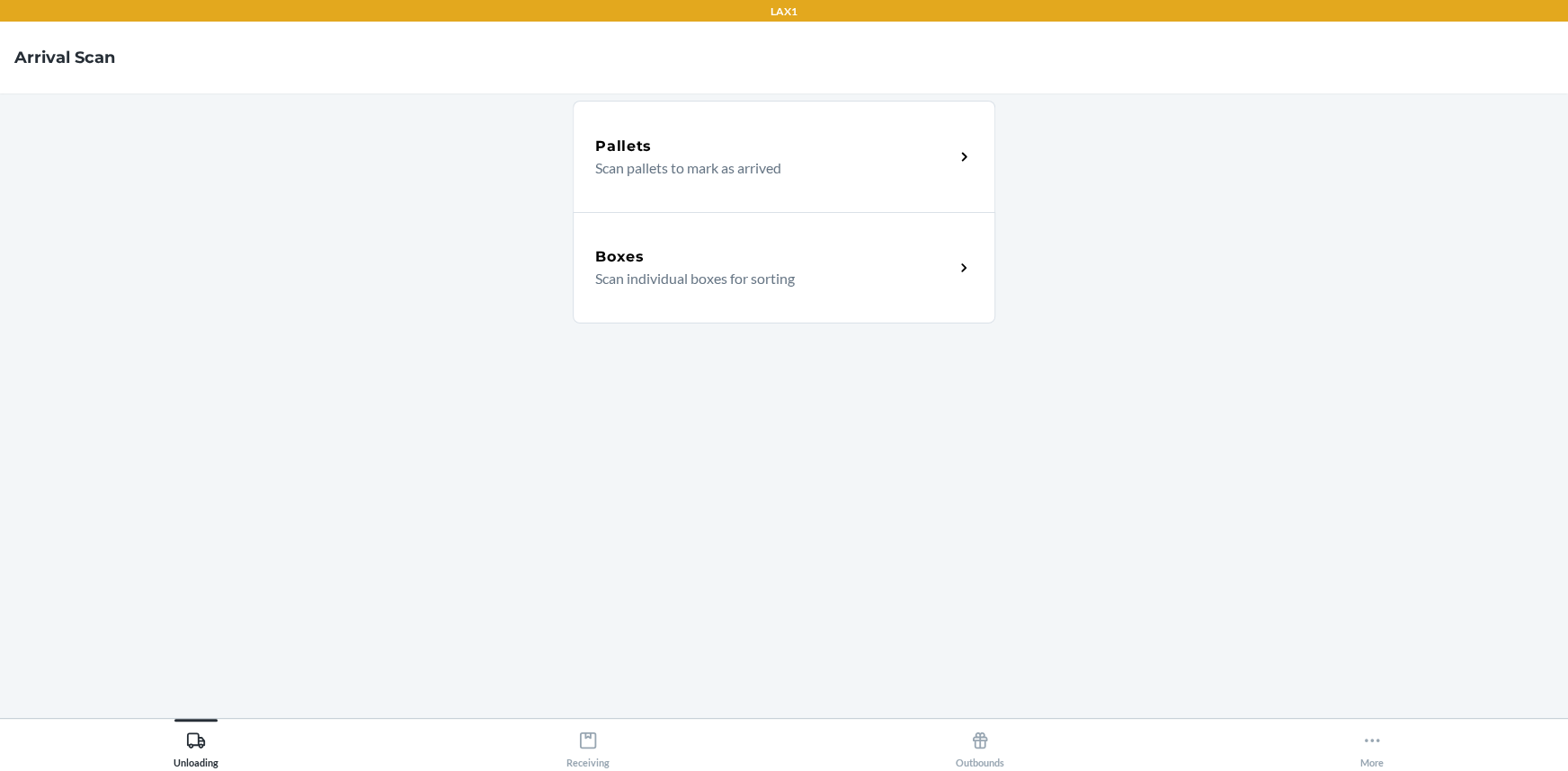 click 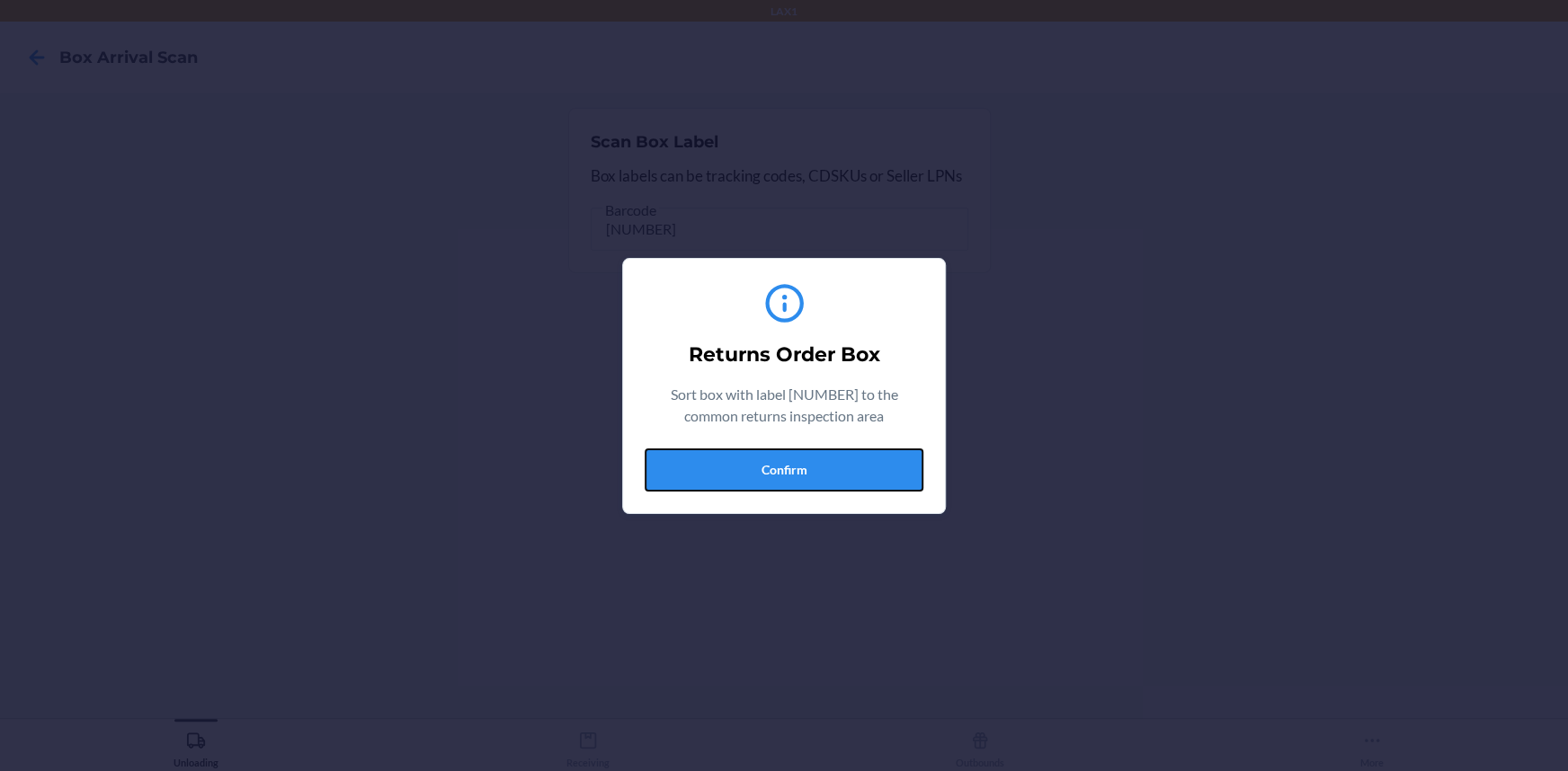 click on "Confirm" at bounding box center (784, 470) 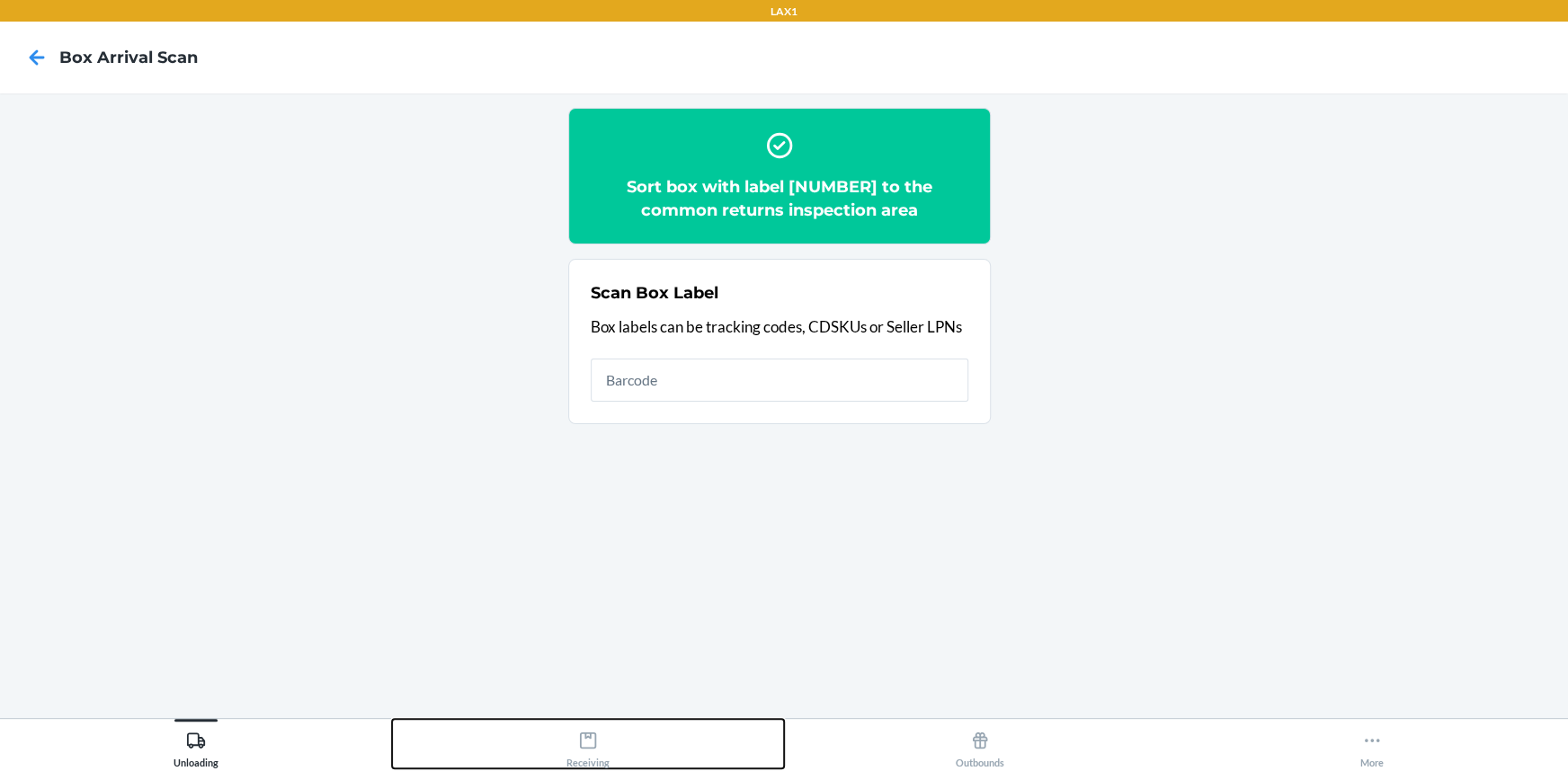 drag, startPoint x: 601, startPoint y: 737, endPoint x: 611, endPoint y: 719, distance: 20.59126 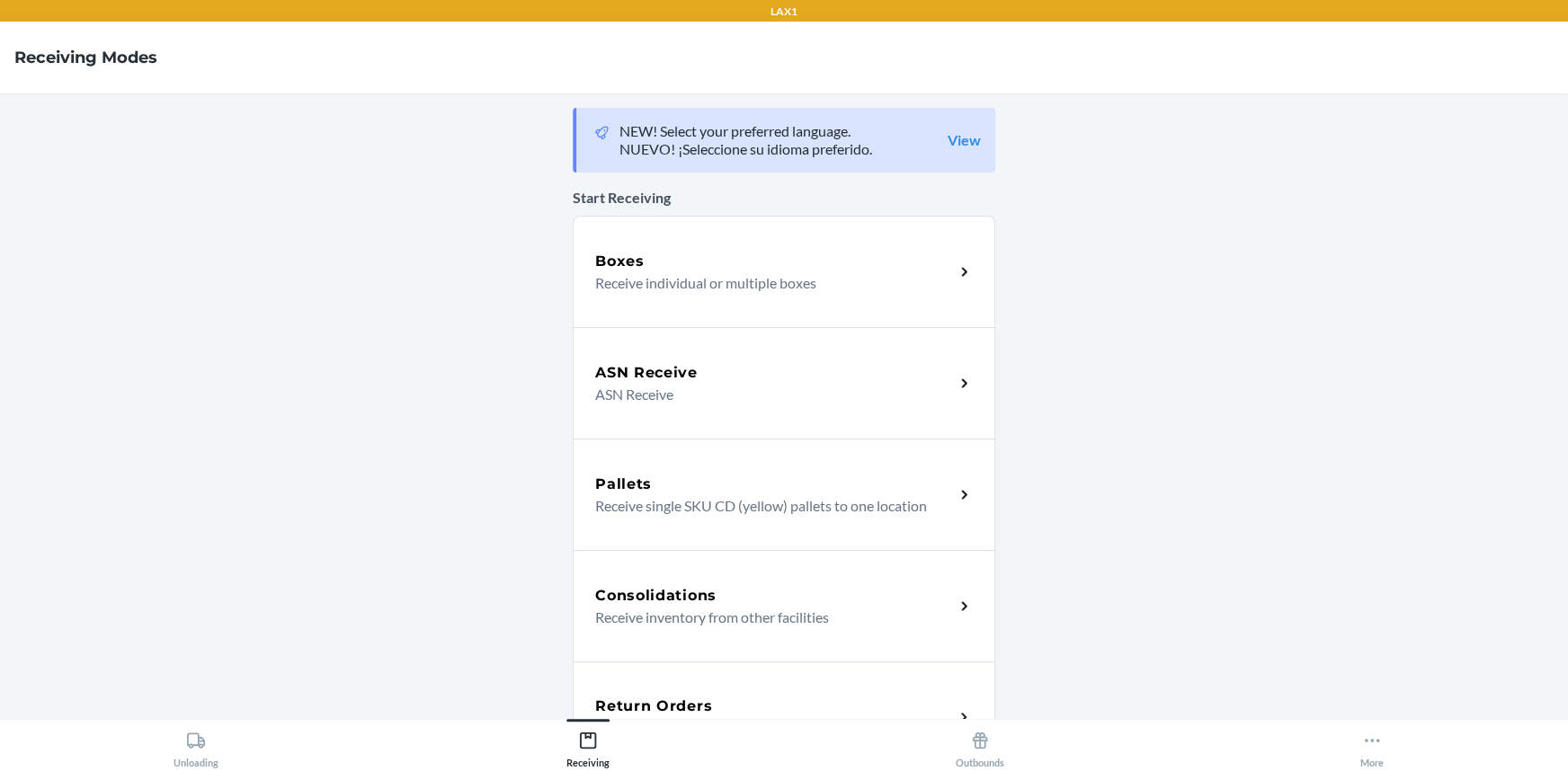 drag, startPoint x: 952, startPoint y: 696, endPoint x: 944, endPoint y: 692, distance: 8.94427 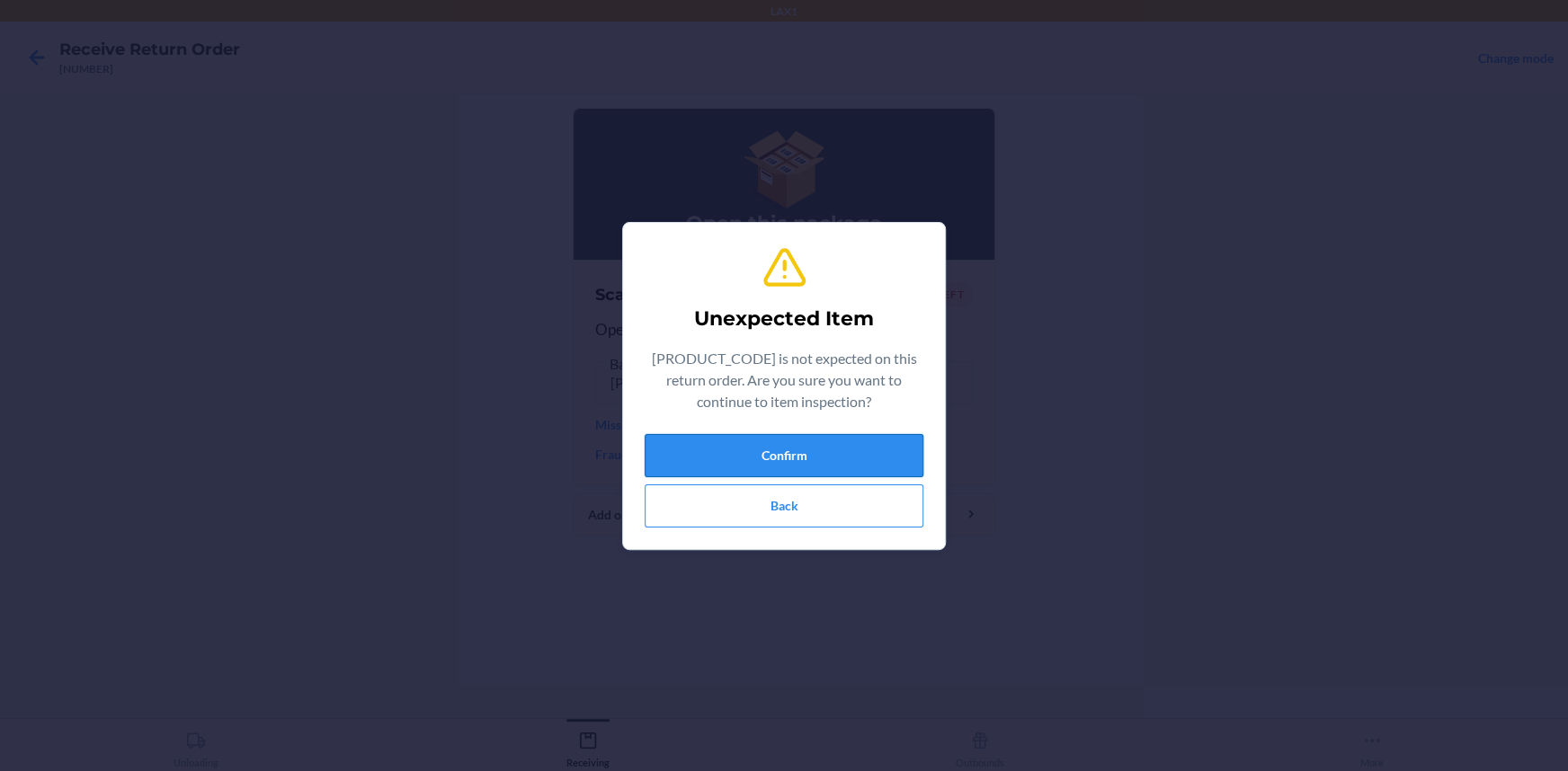 click on "Confirm" at bounding box center [784, 456] 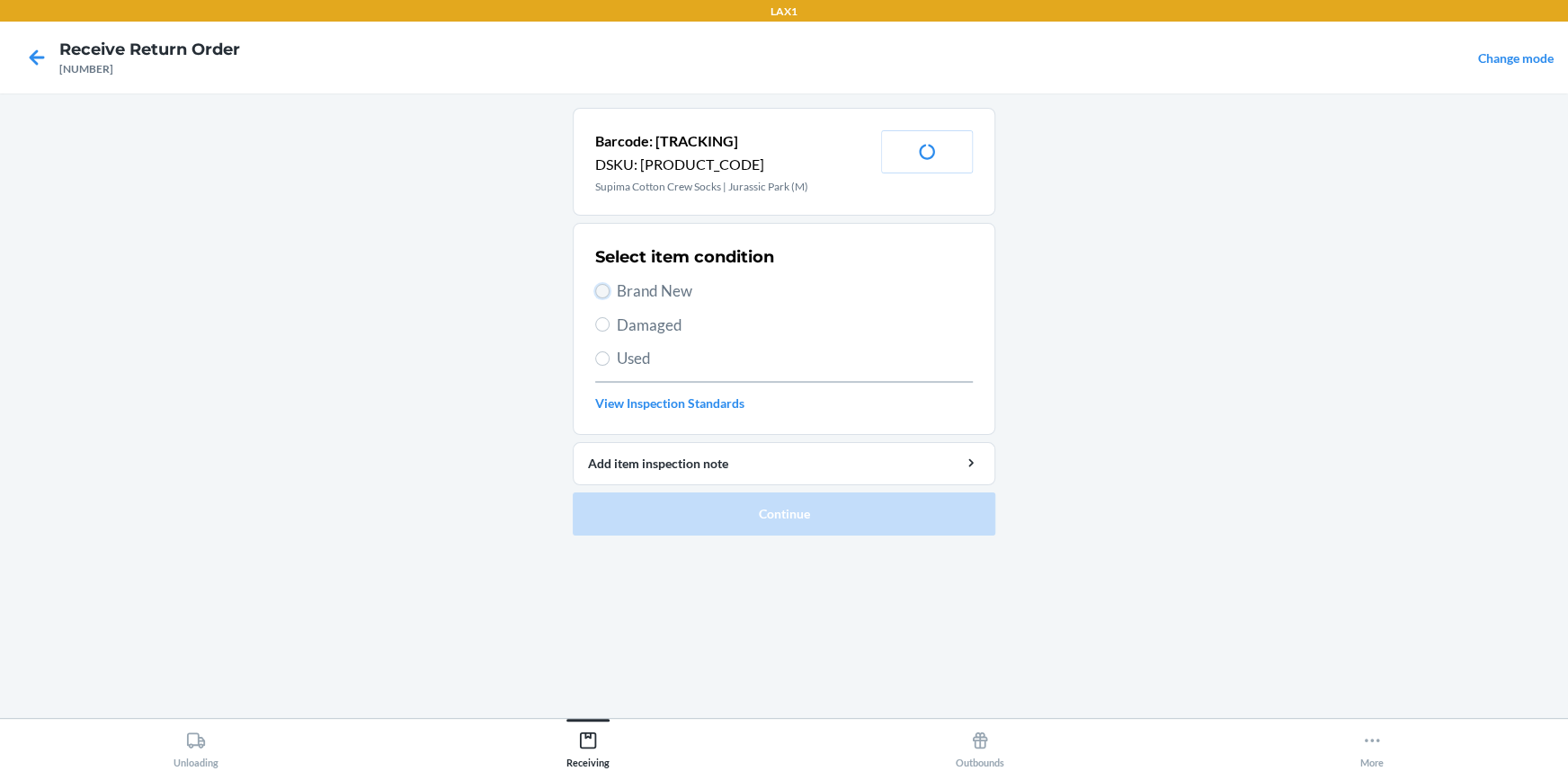 click on "Brand New" at bounding box center (602, 291) 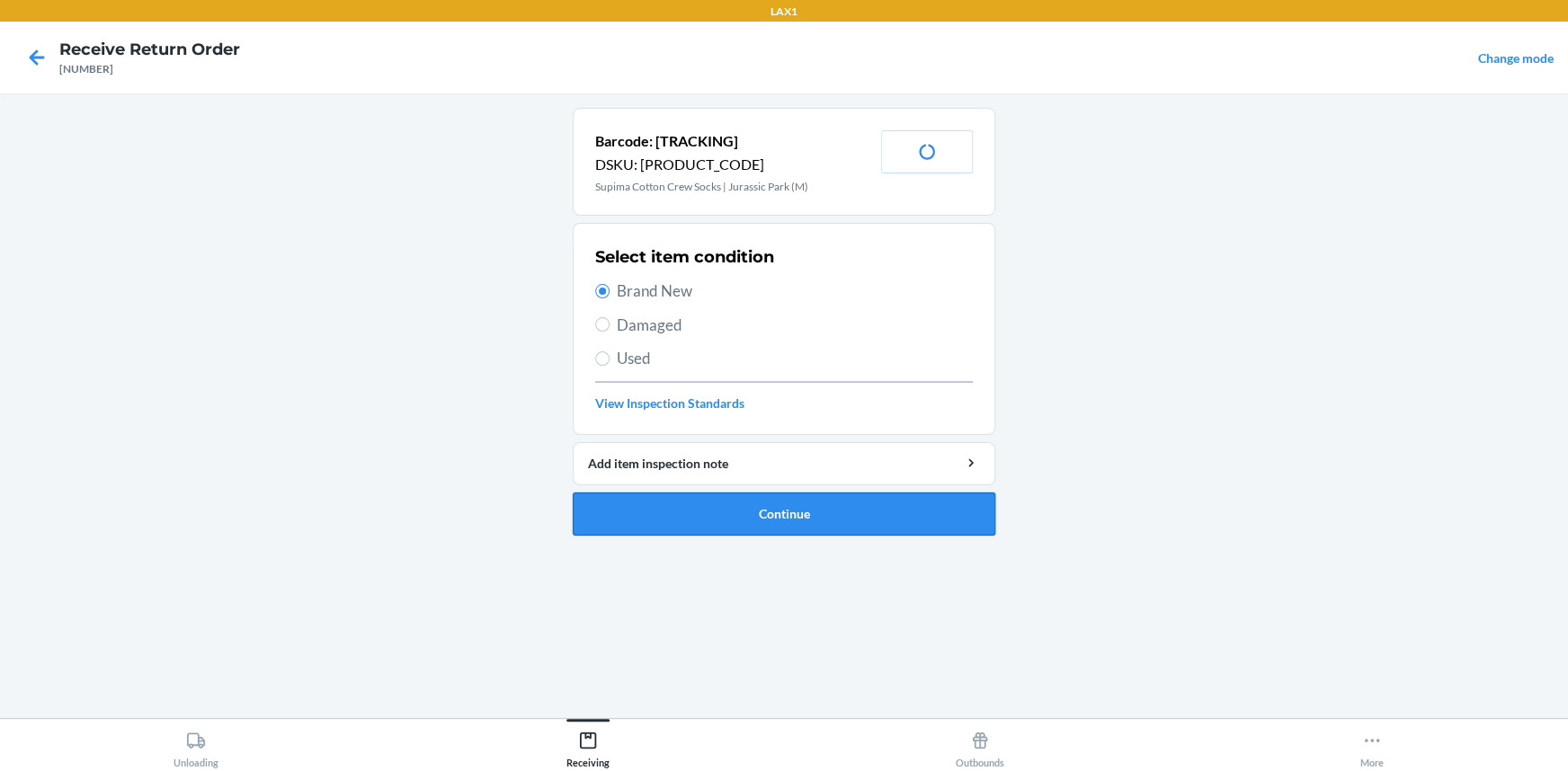 click on "Continue" at bounding box center [784, 514] 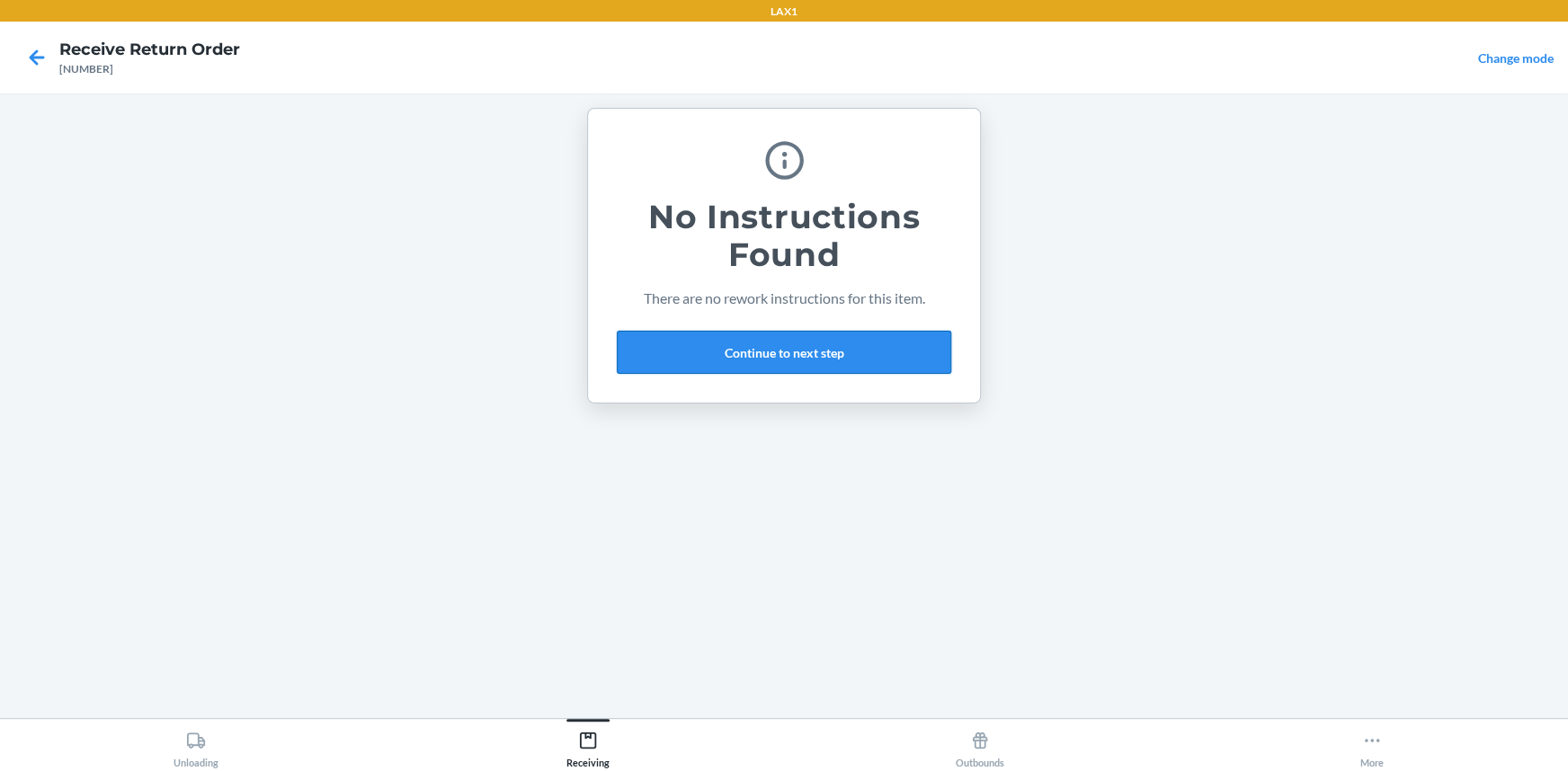click on "Continue to next step" at bounding box center [784, 352] 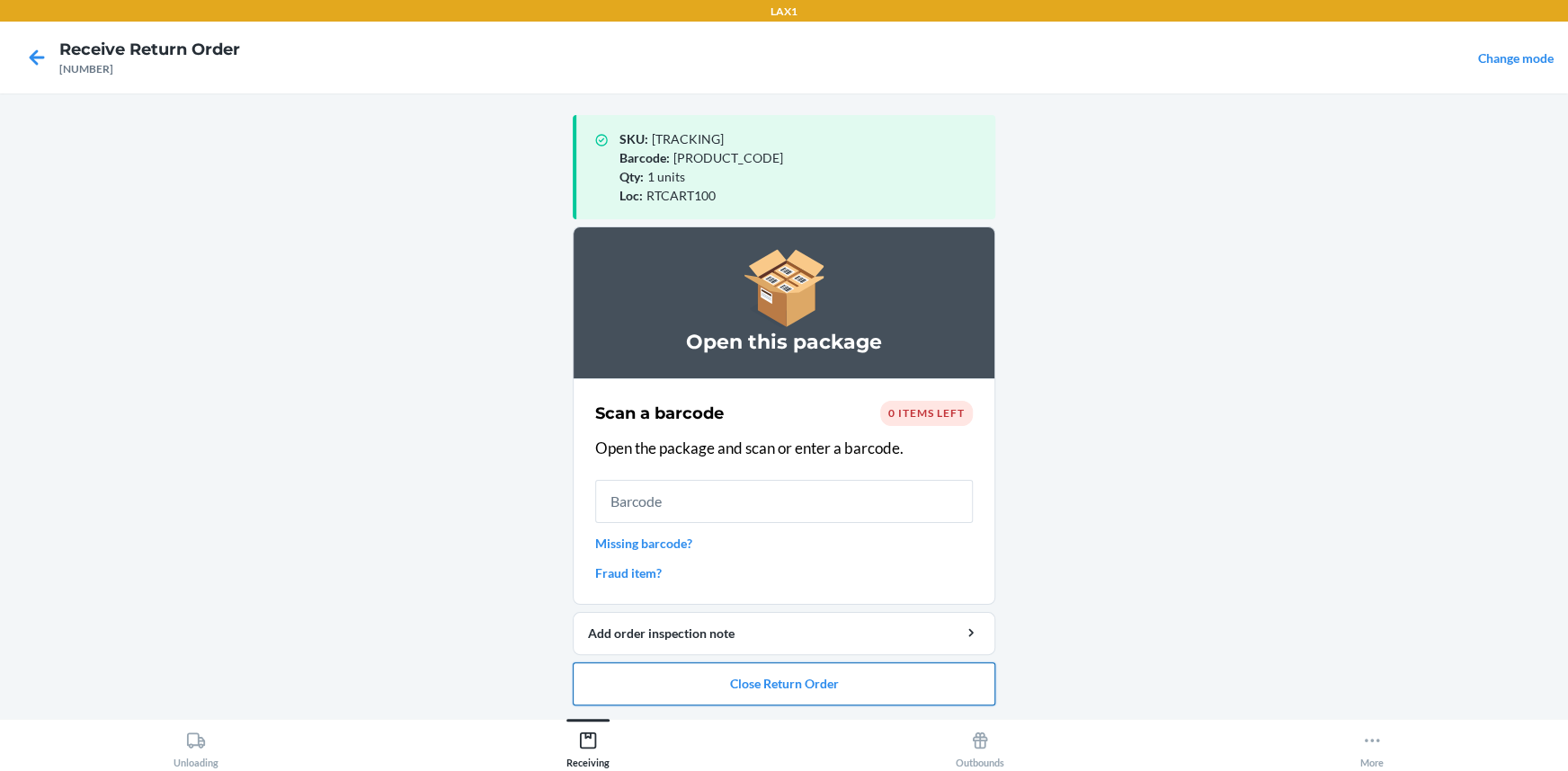 click on "Close Return Order" at bounding box center [784, 684] 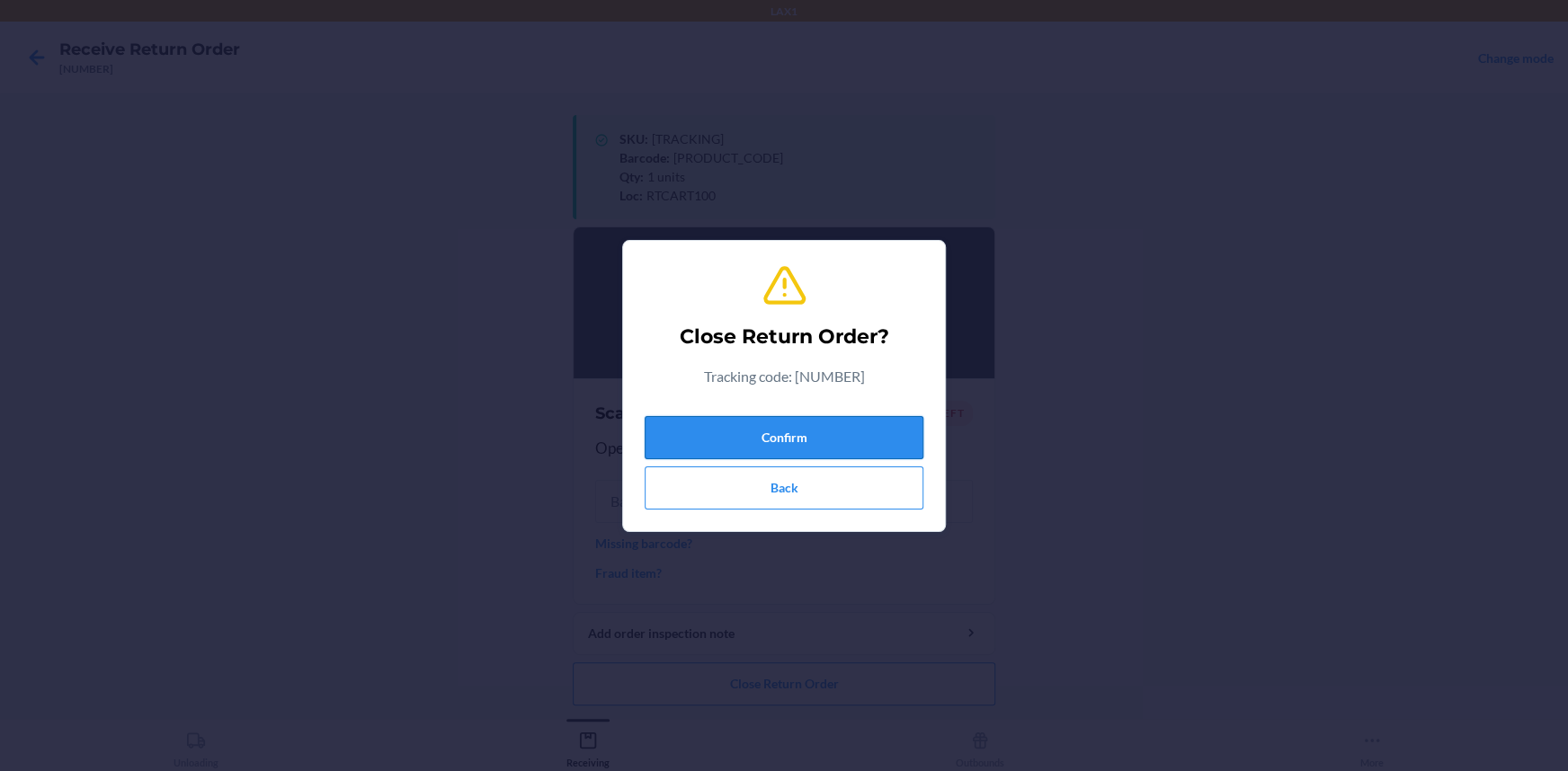 click on "Confirm" at bounding box center [784, 438] 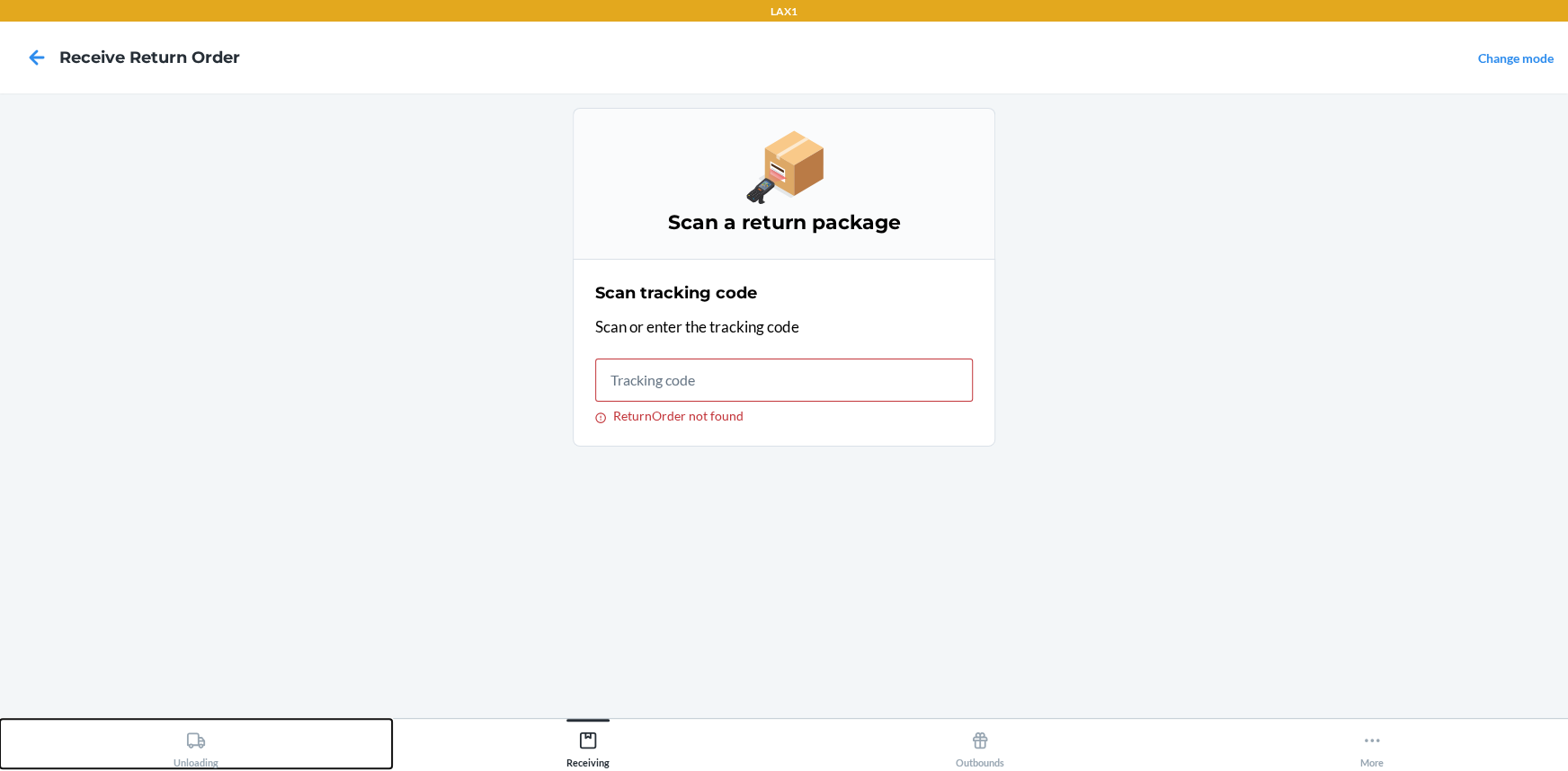 click 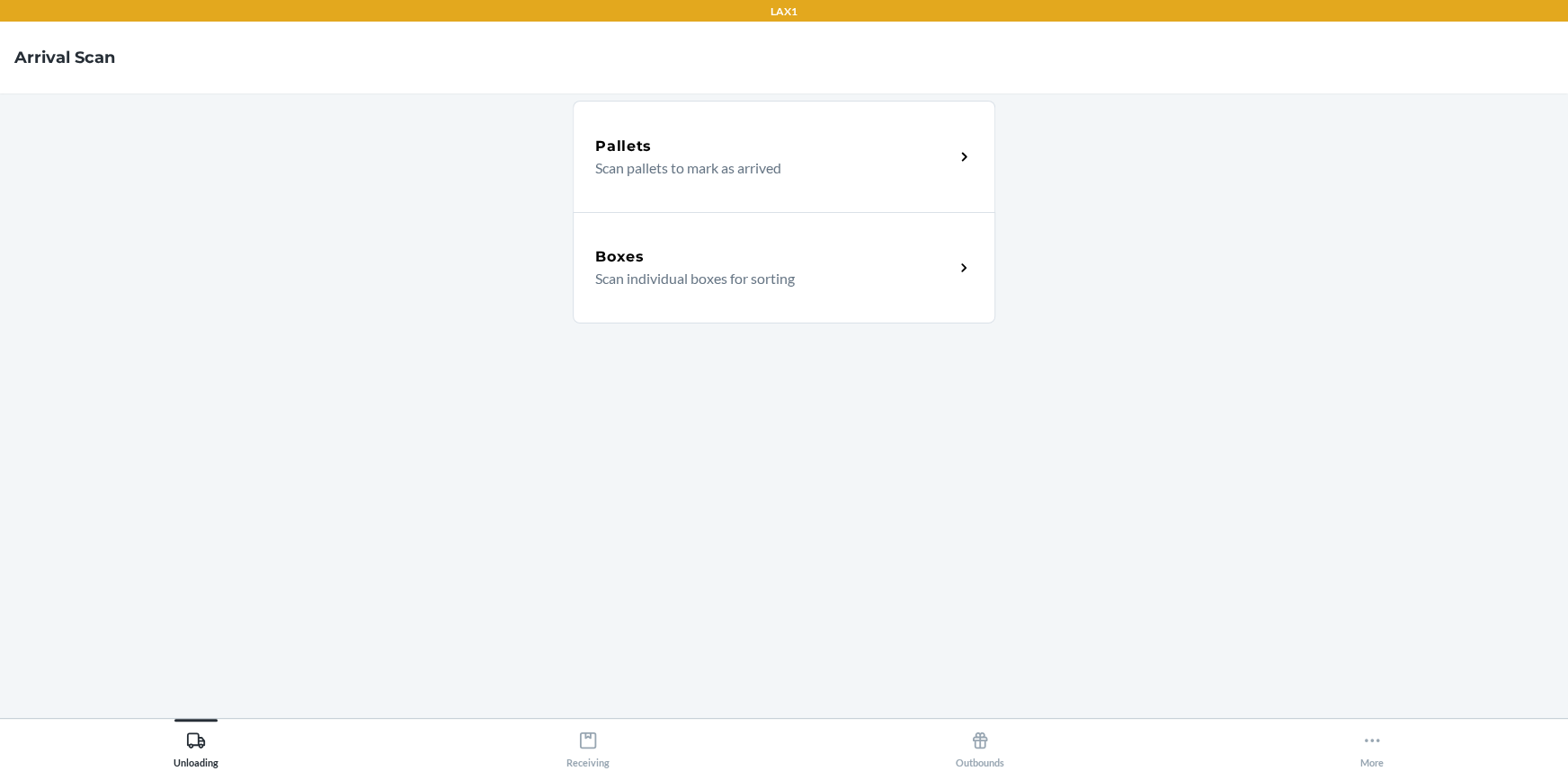 click on "Boxes Scan individual boxes for sorting" at bounding box center (774, 268) 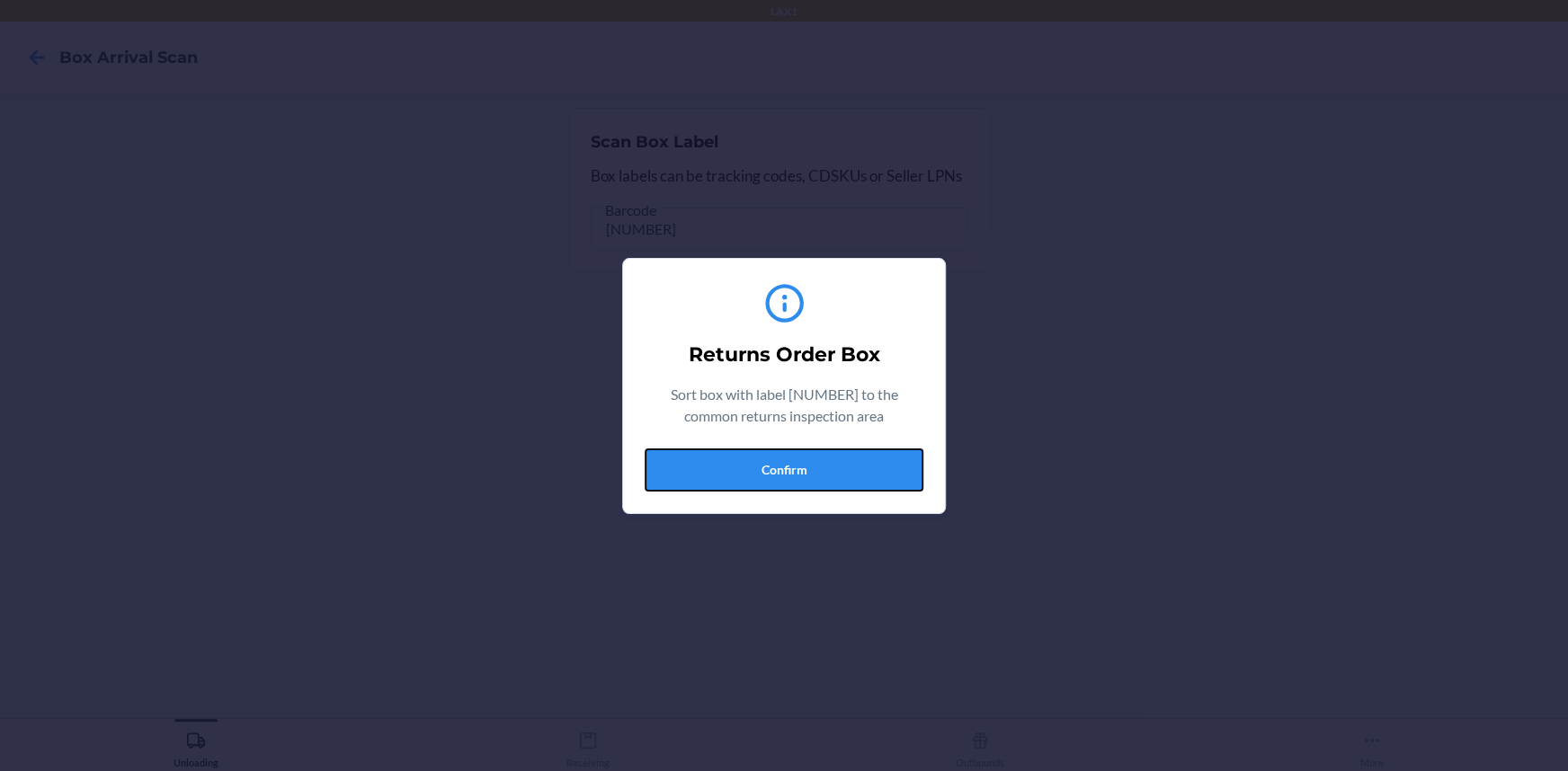 click on "Confirm" at bounding box center (784, 470) 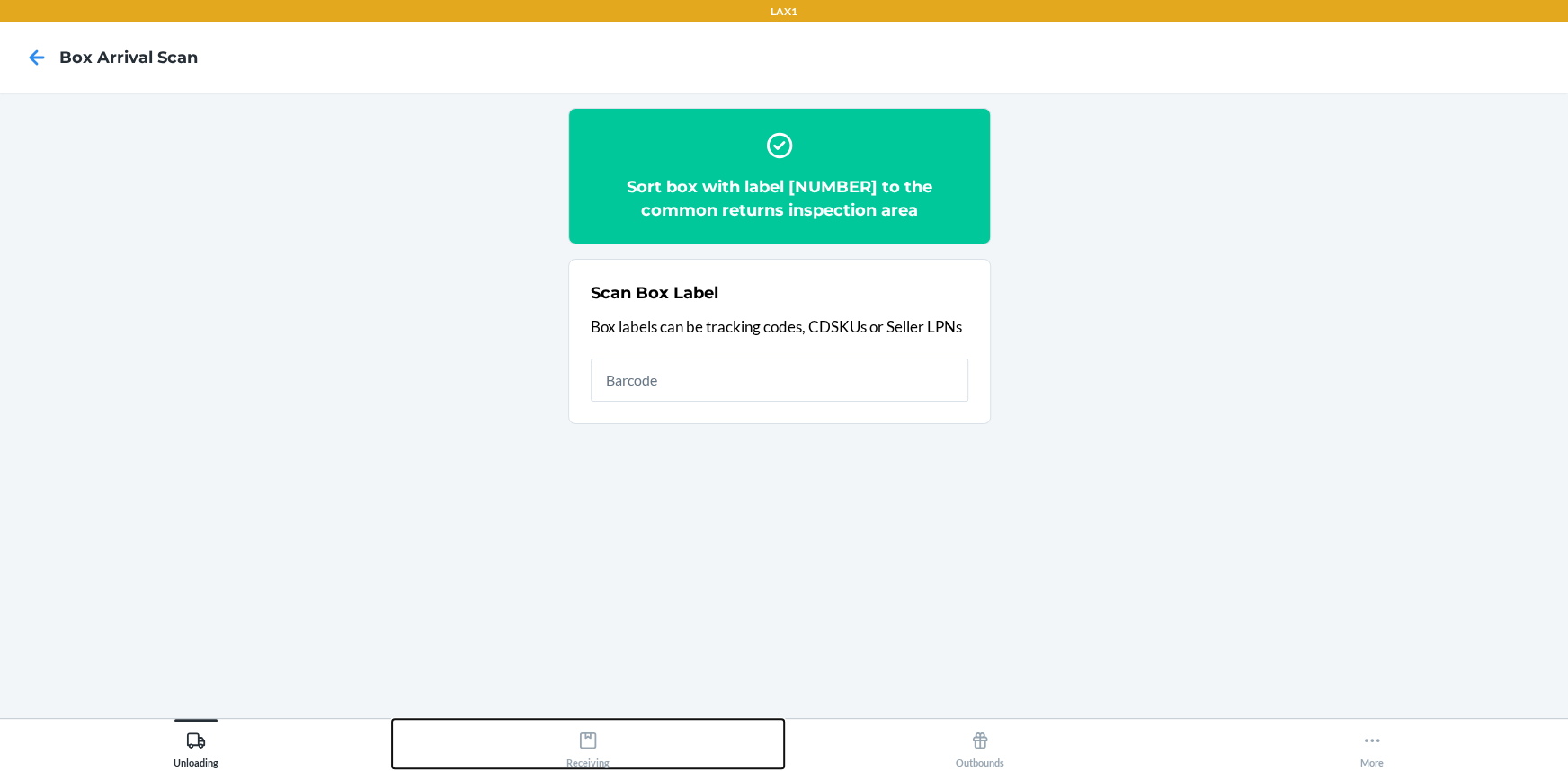 drag, startPoint x: 592, startPoint y: 731, endPoint x: 602, endPoint y: 720, distance: 14.866069 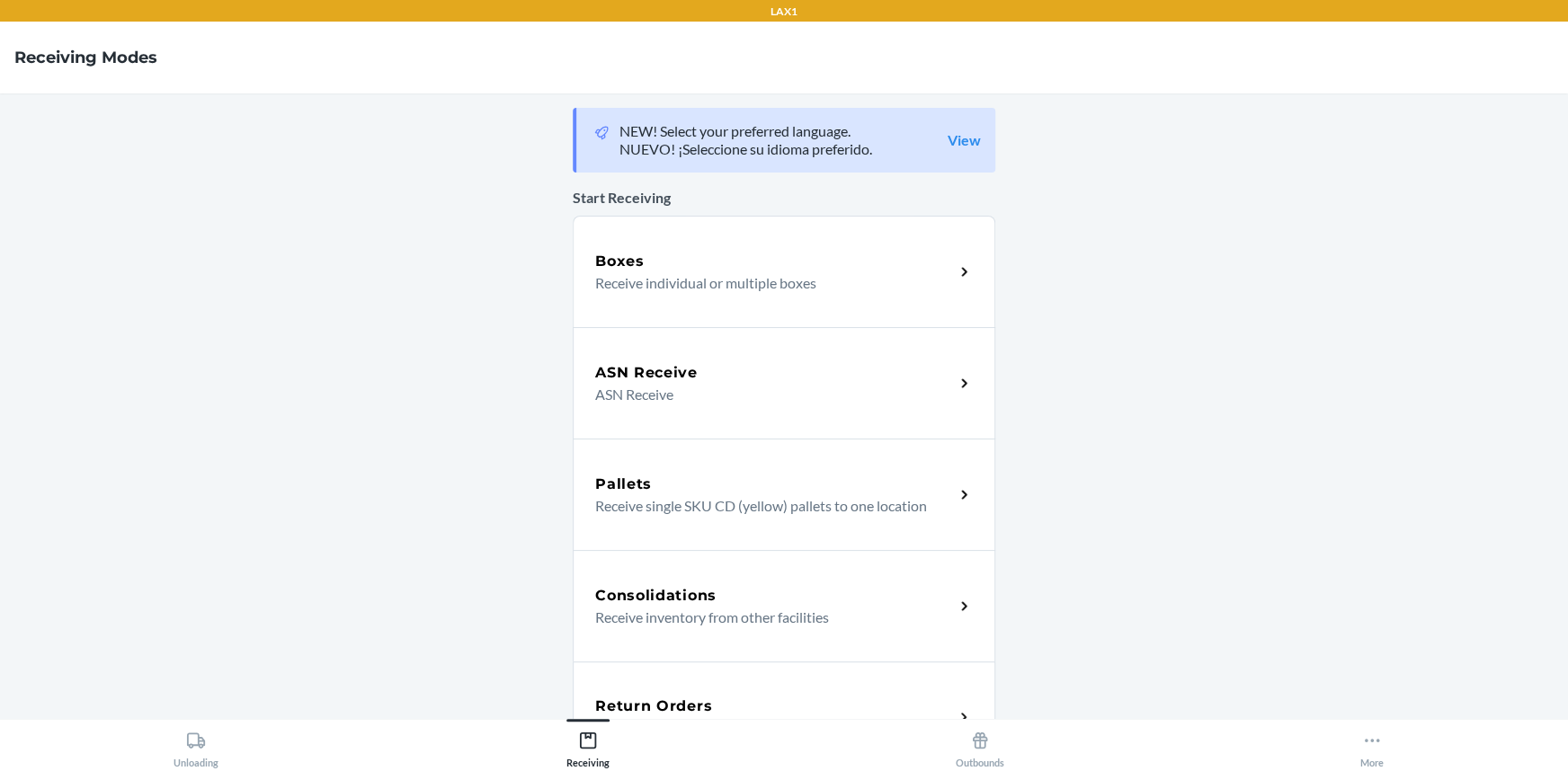 click on "Return Orders Receive return order package items" at bounding box center (784, 717) 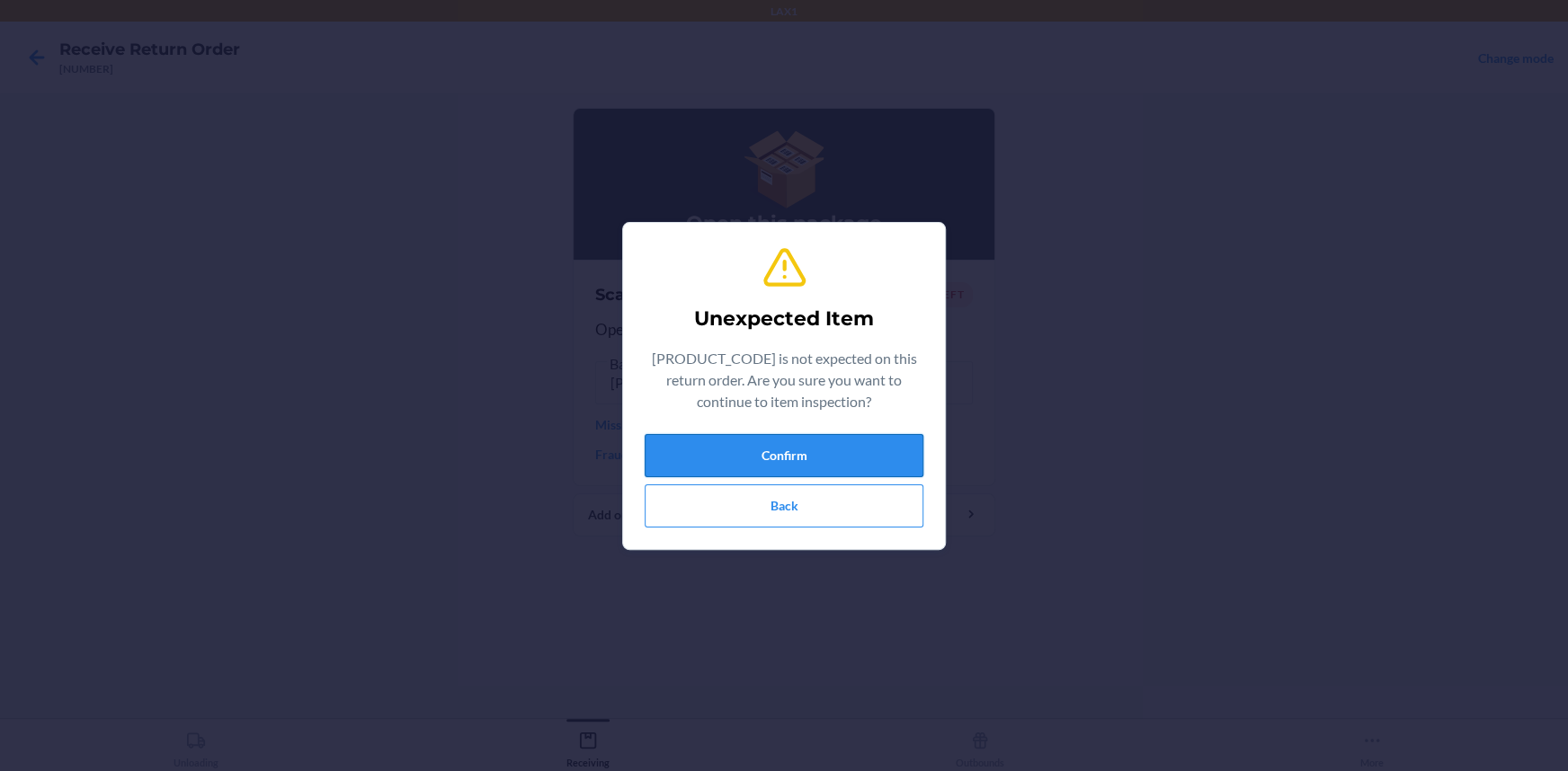 click on "Confirm" at bounding box center [784, 456] 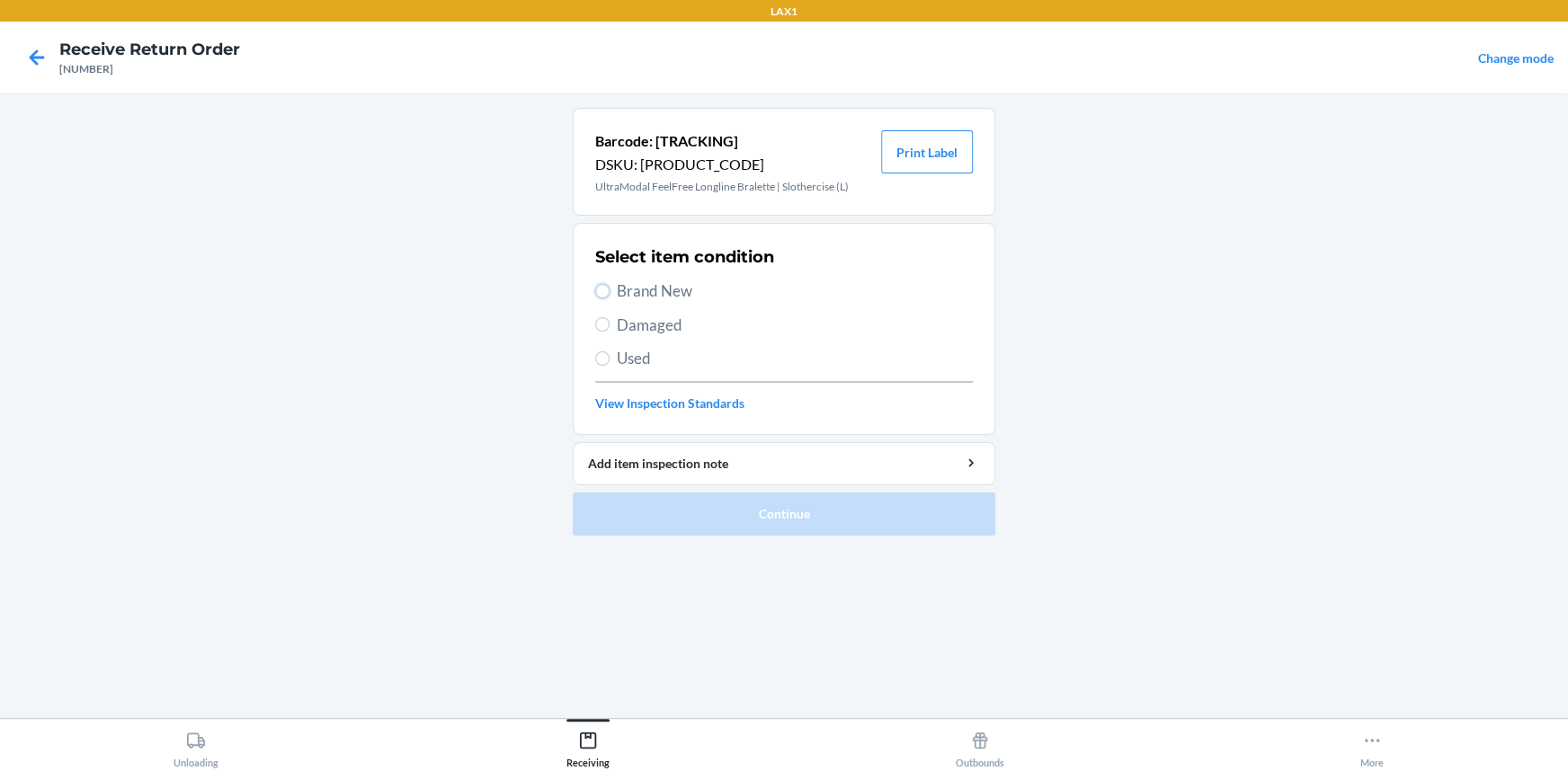 drag, startPoint x: 601, startPoint y: 287, endPoint x: 647, endPoint y: 422, distance: 142.62188 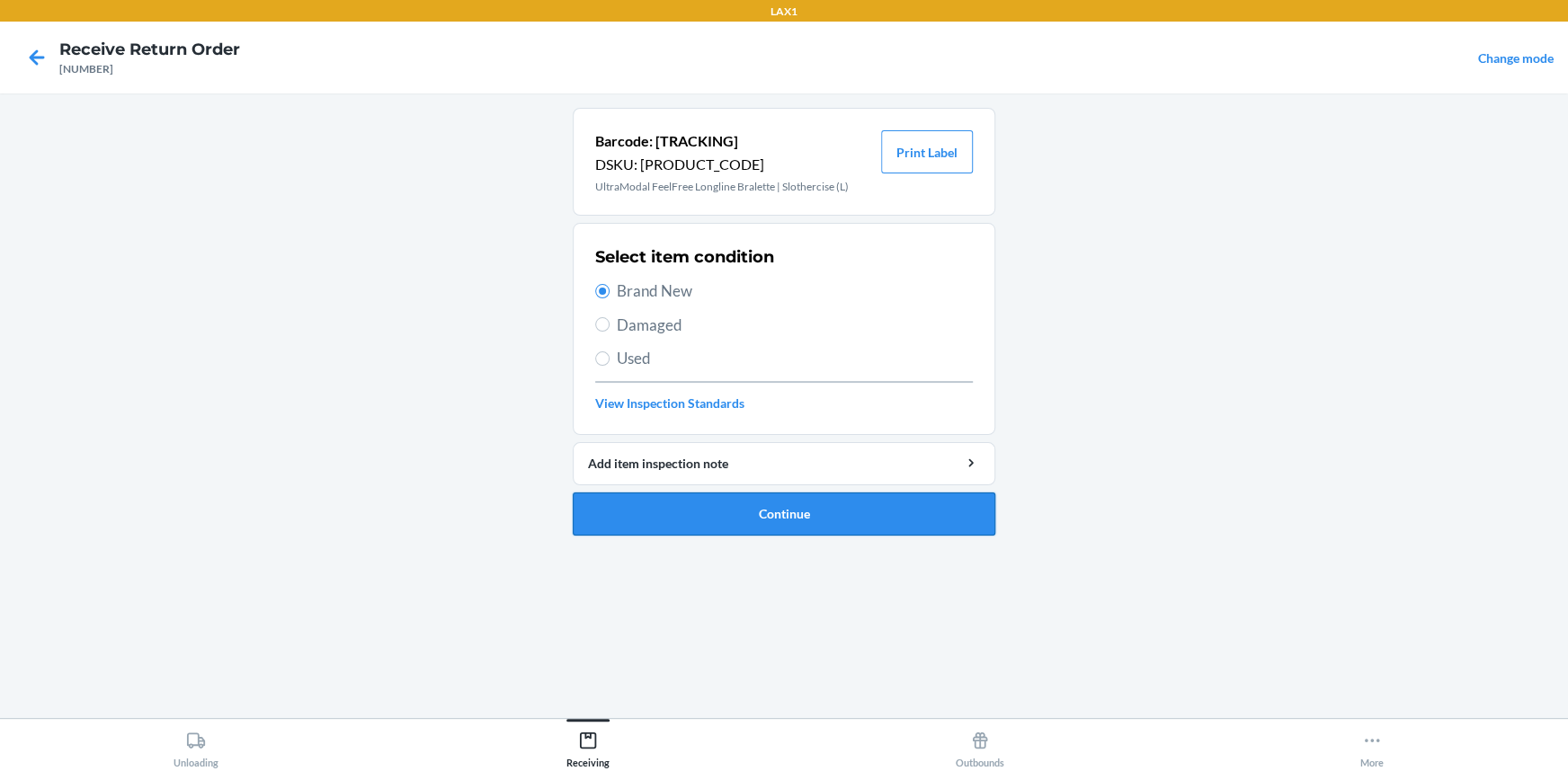 click on "Continue" at bounding box center [784, 514] 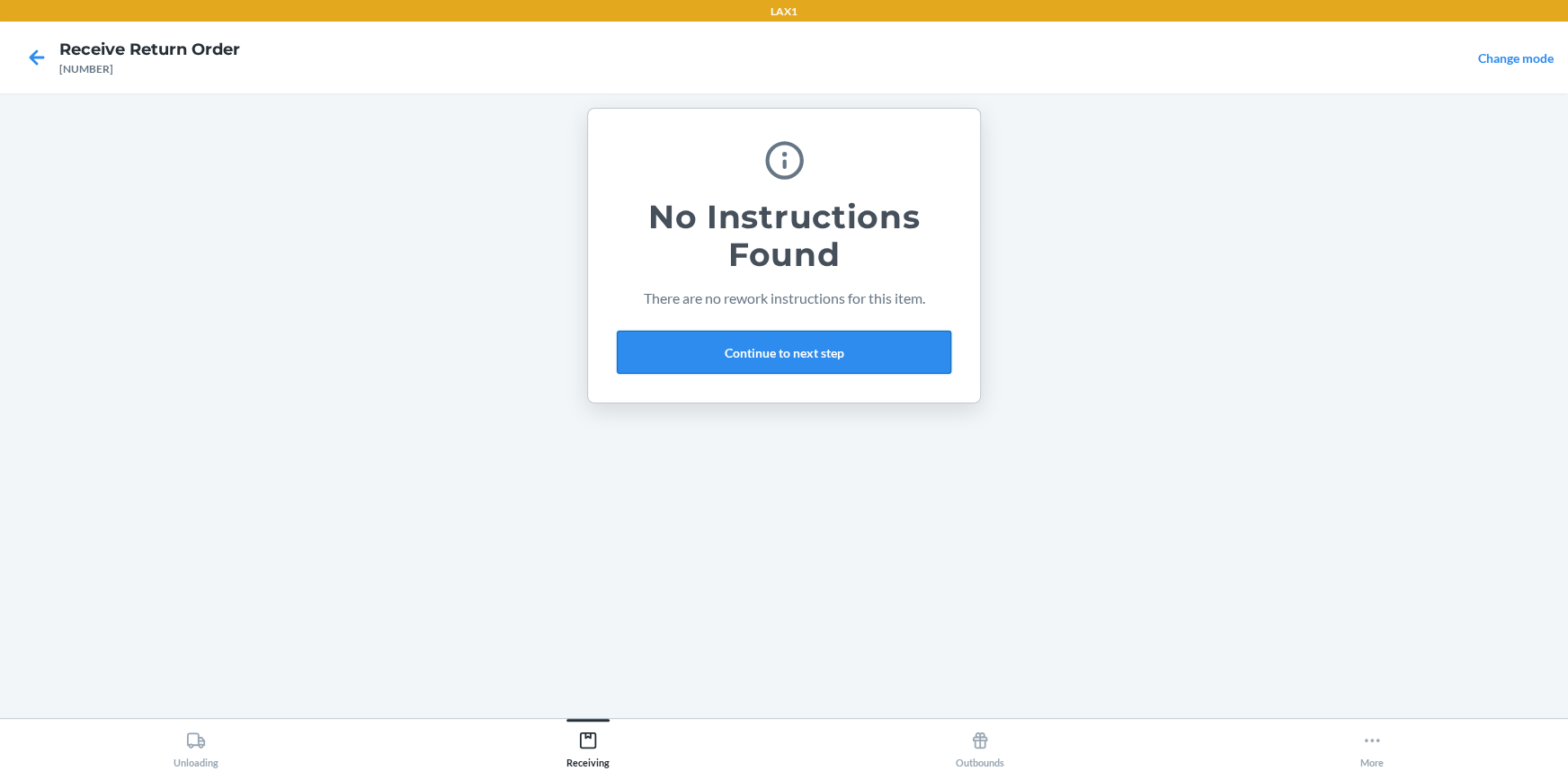 click on "Continue to next step" at bounding box center [784, 352] 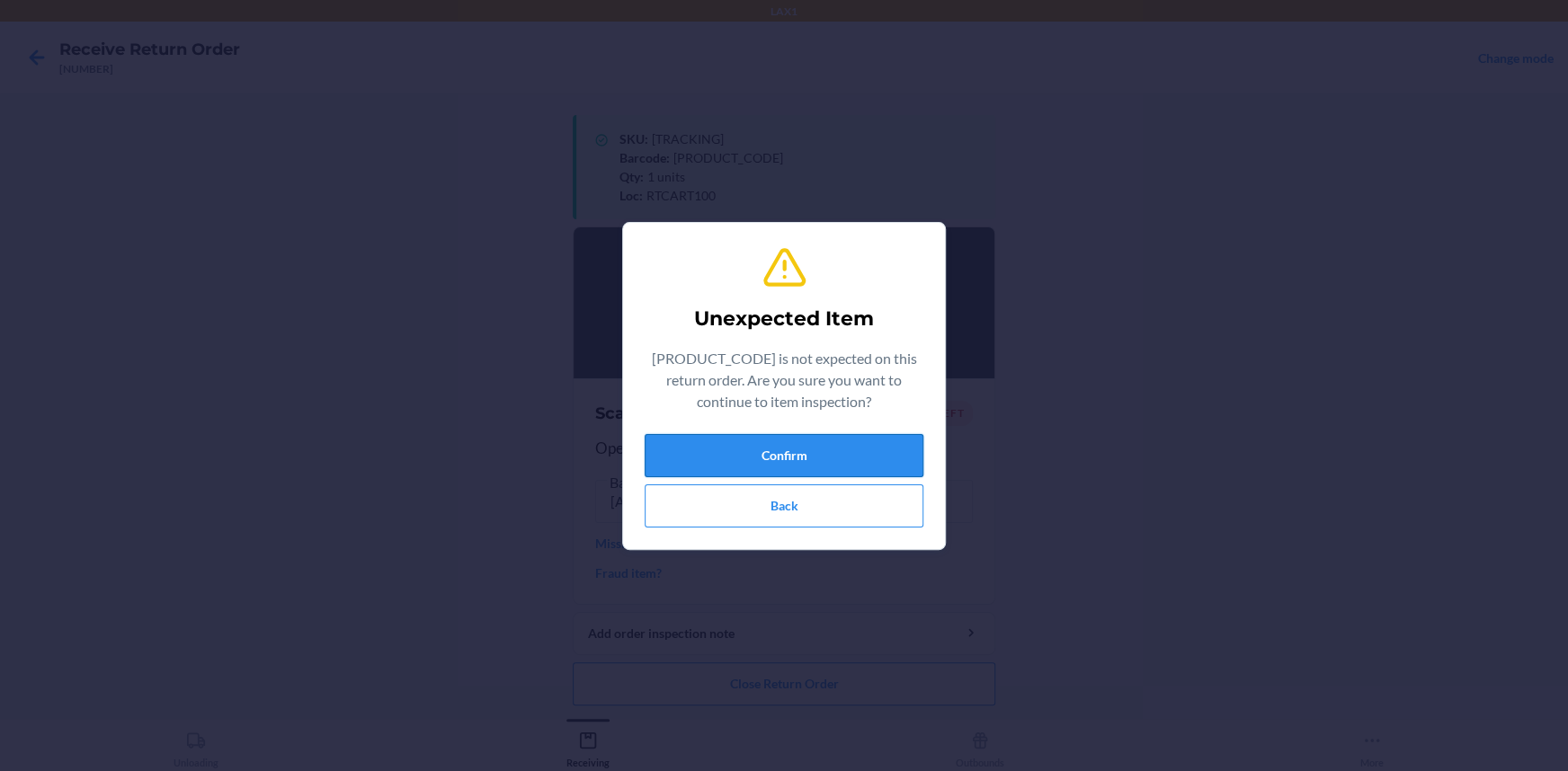 click on "Confirm" at bounding box center (784, 456) 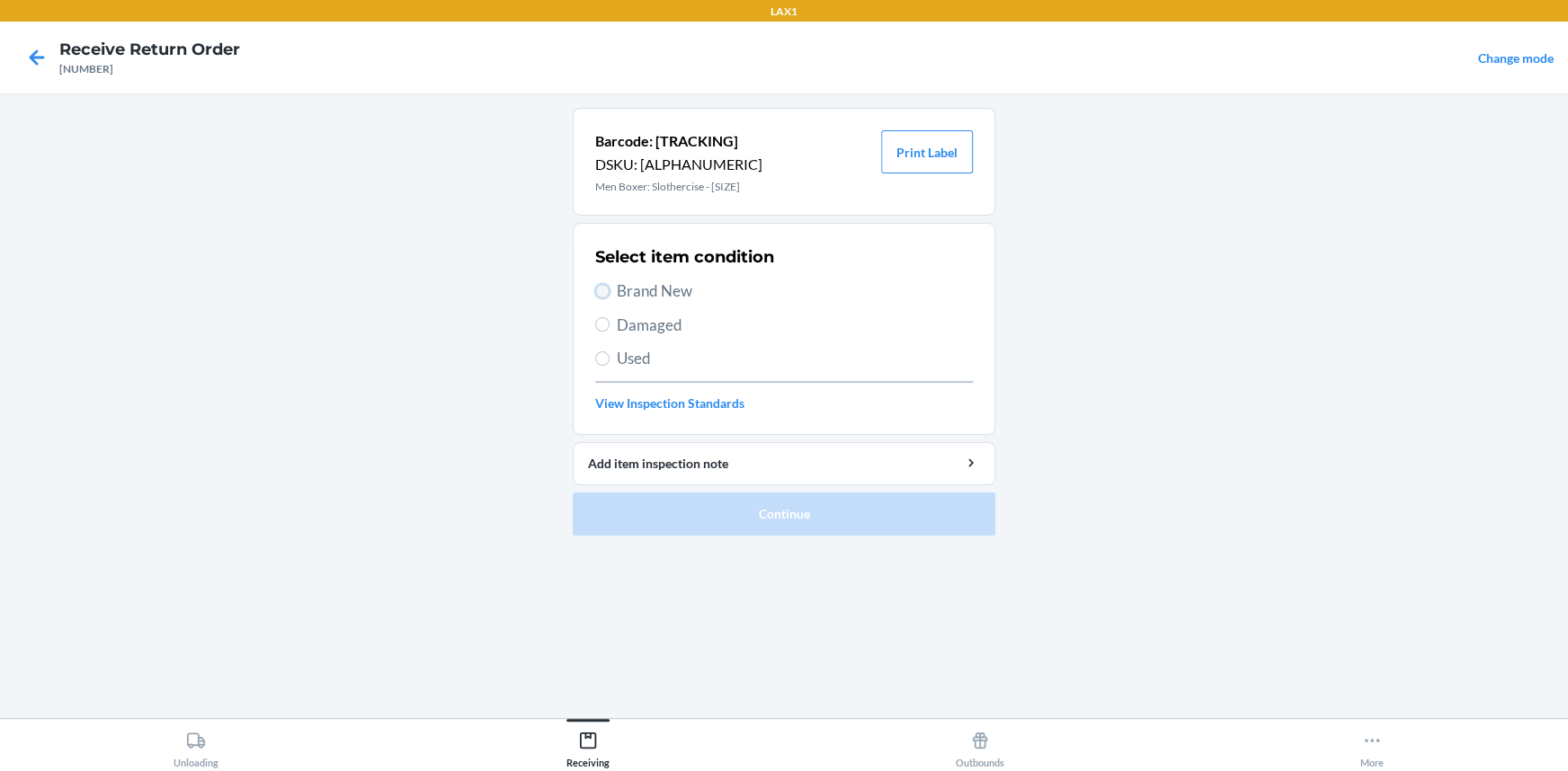 click on "Brand New" at bounding box center [602, 291] 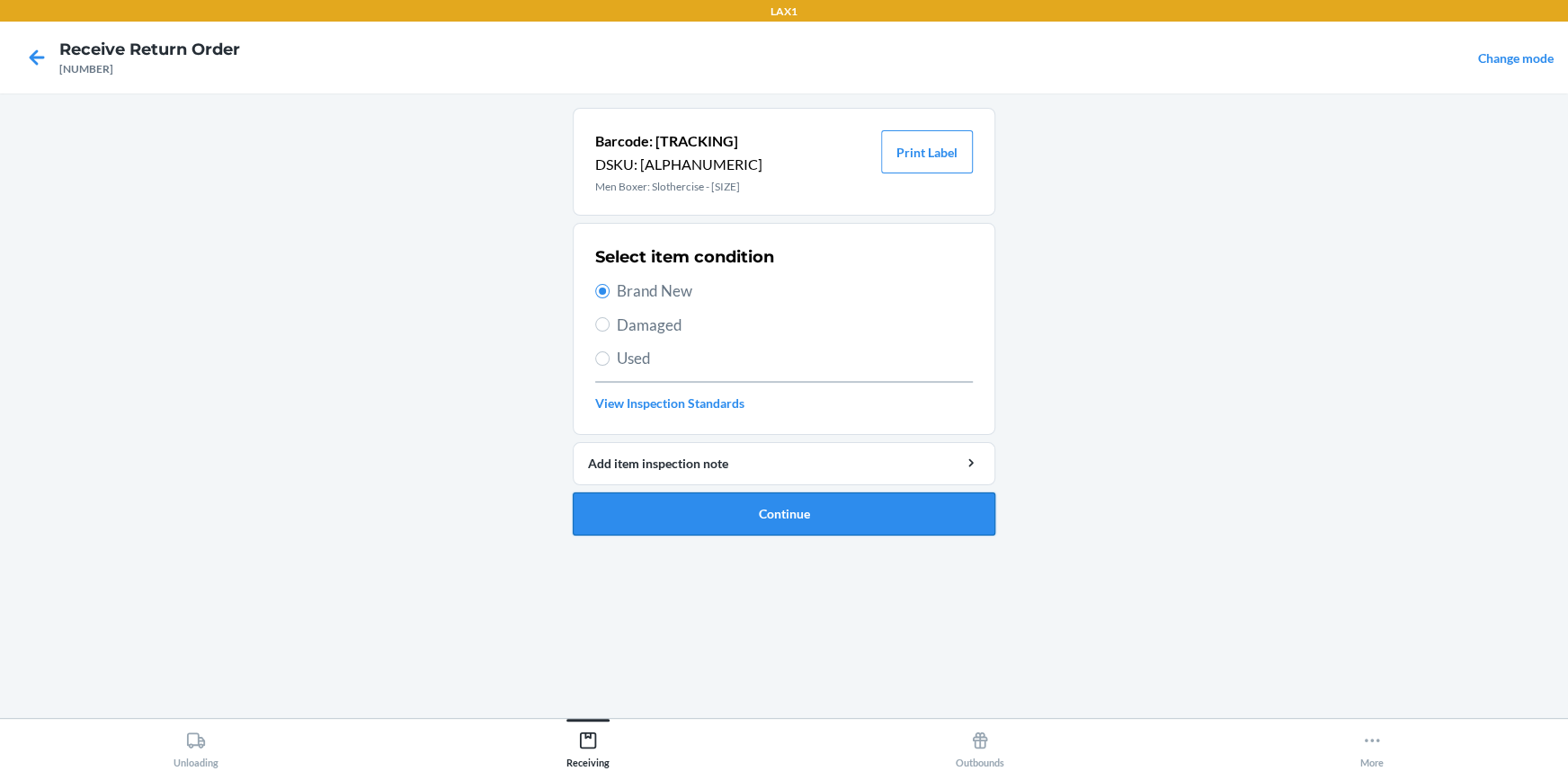 click on "Continue" at bounding box center [784, 514] 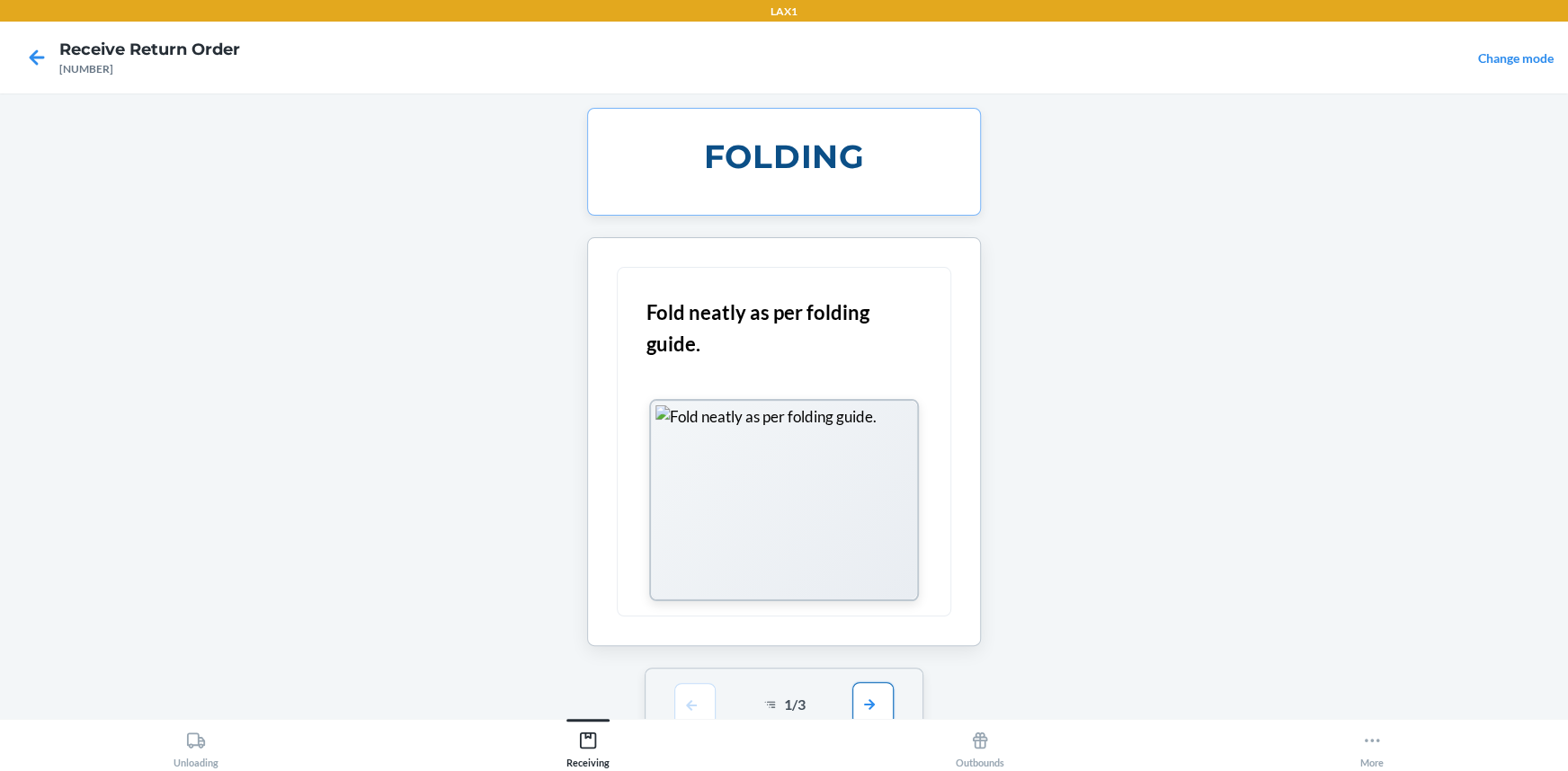 click at bounding box center (873, 704) 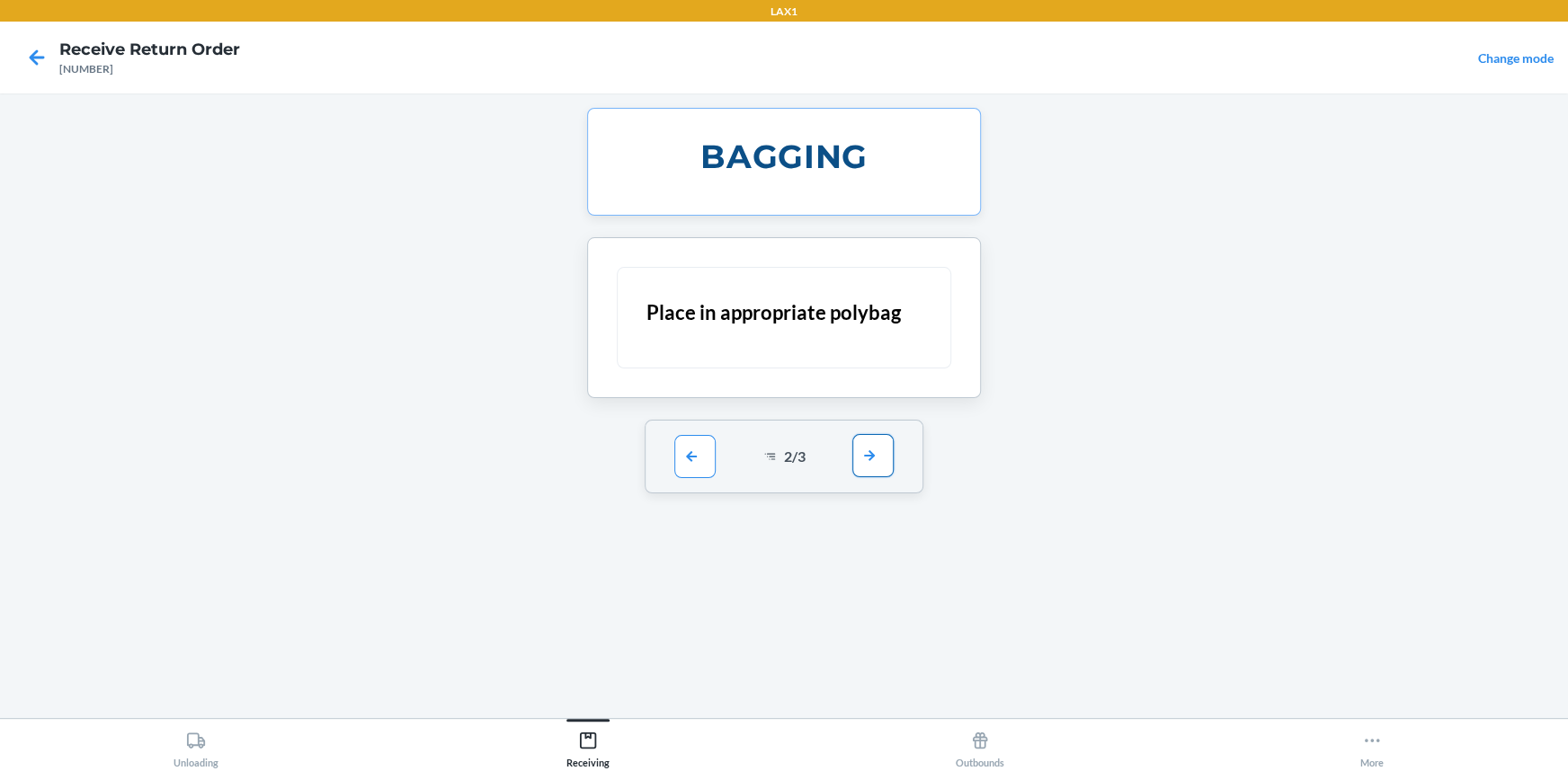 click at bounding box center (873, 456) 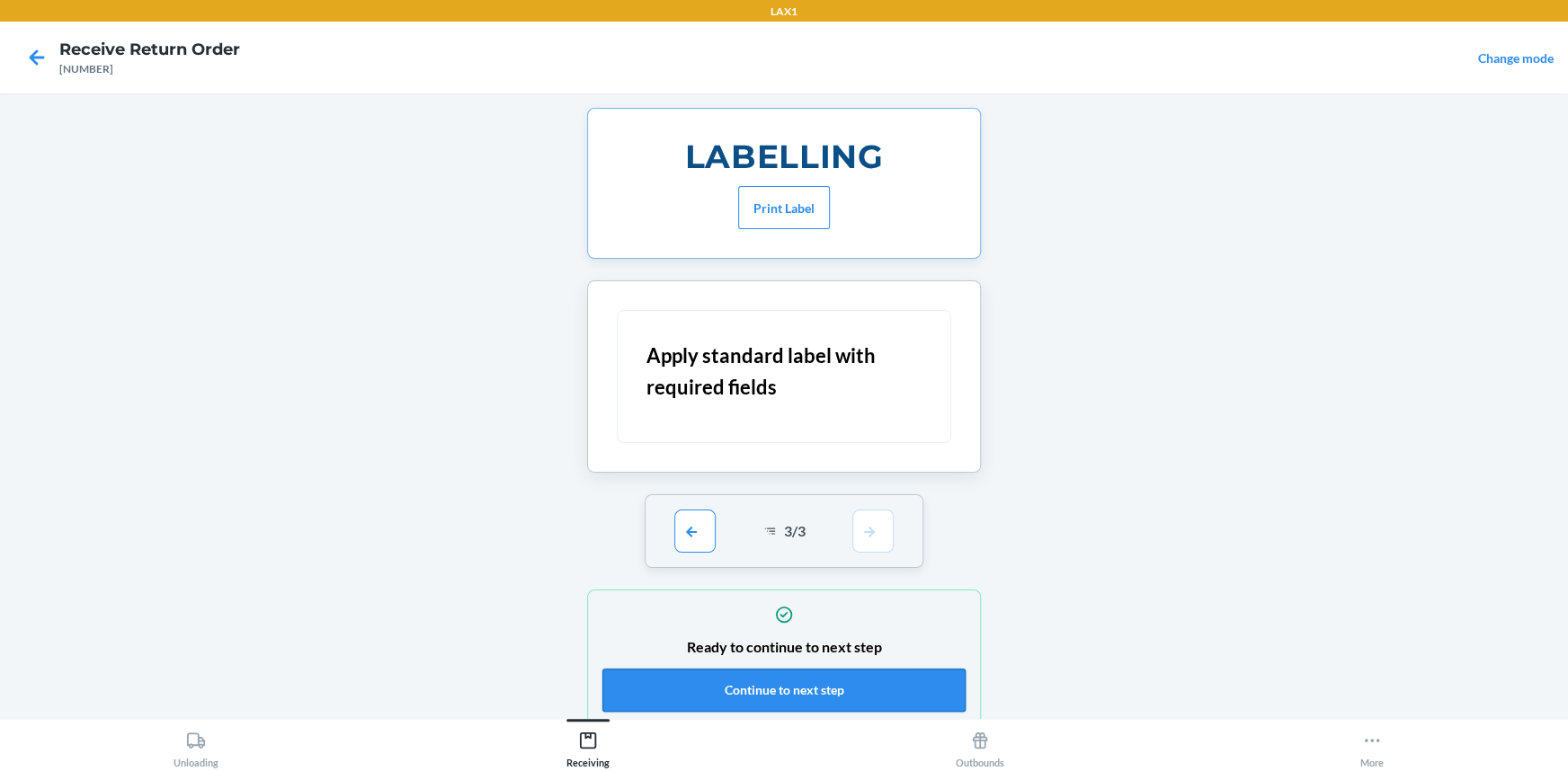 click on "Continue to next step" at bounding box center (784, 690) 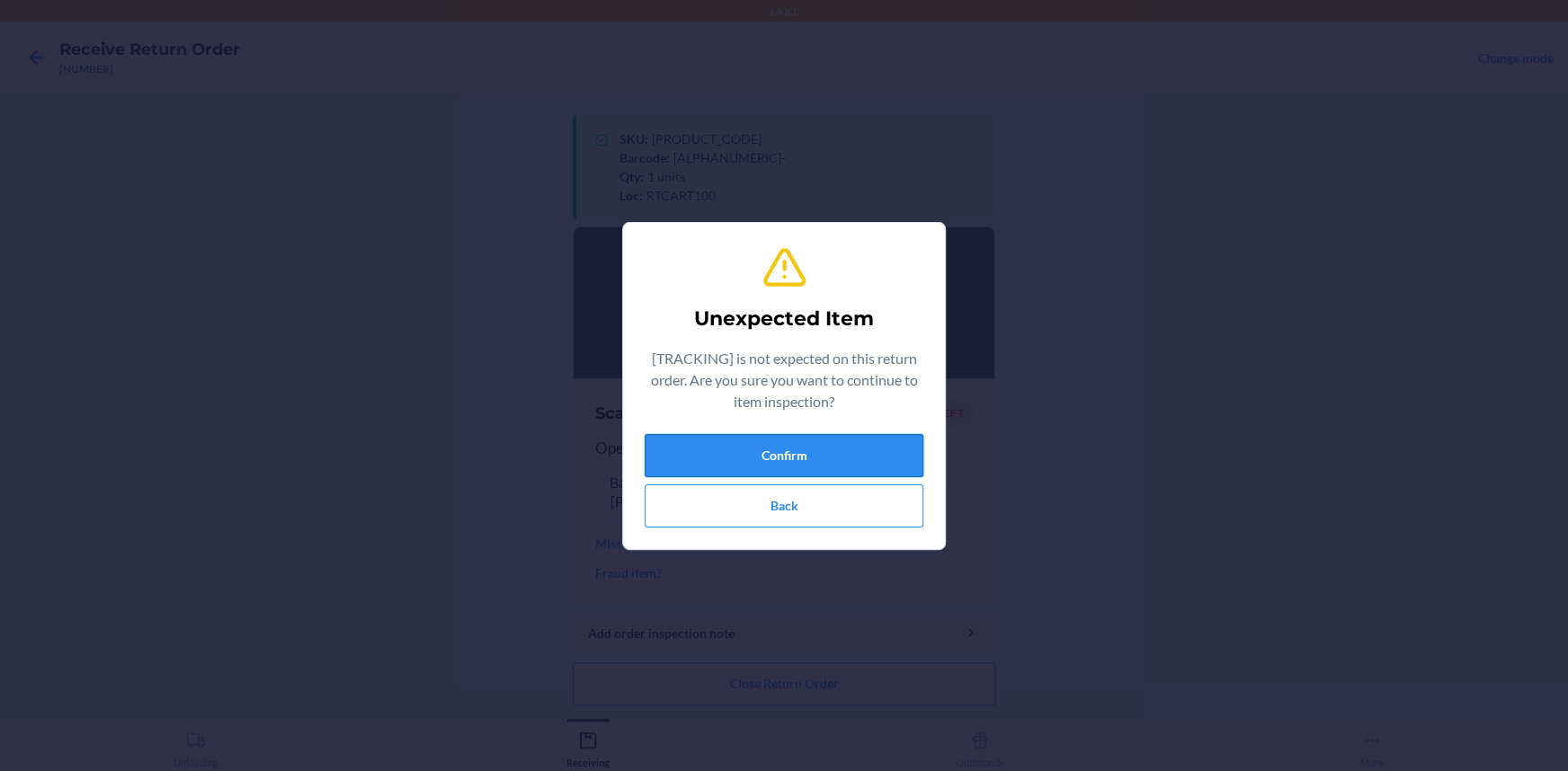 click on "Confirm" at bounding box center (784, 456) 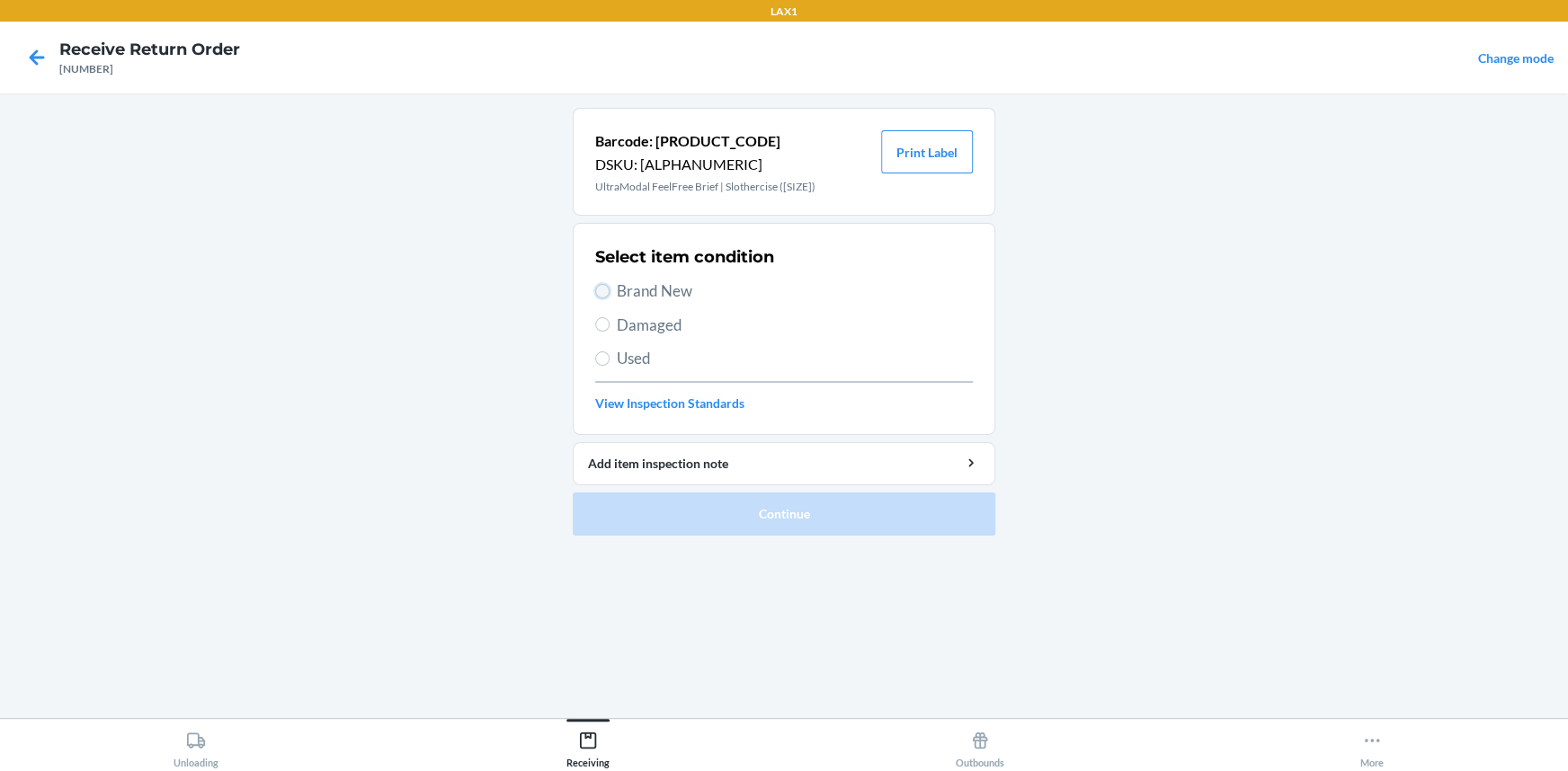 click on "Brand New" at bounding box center [602, 291] 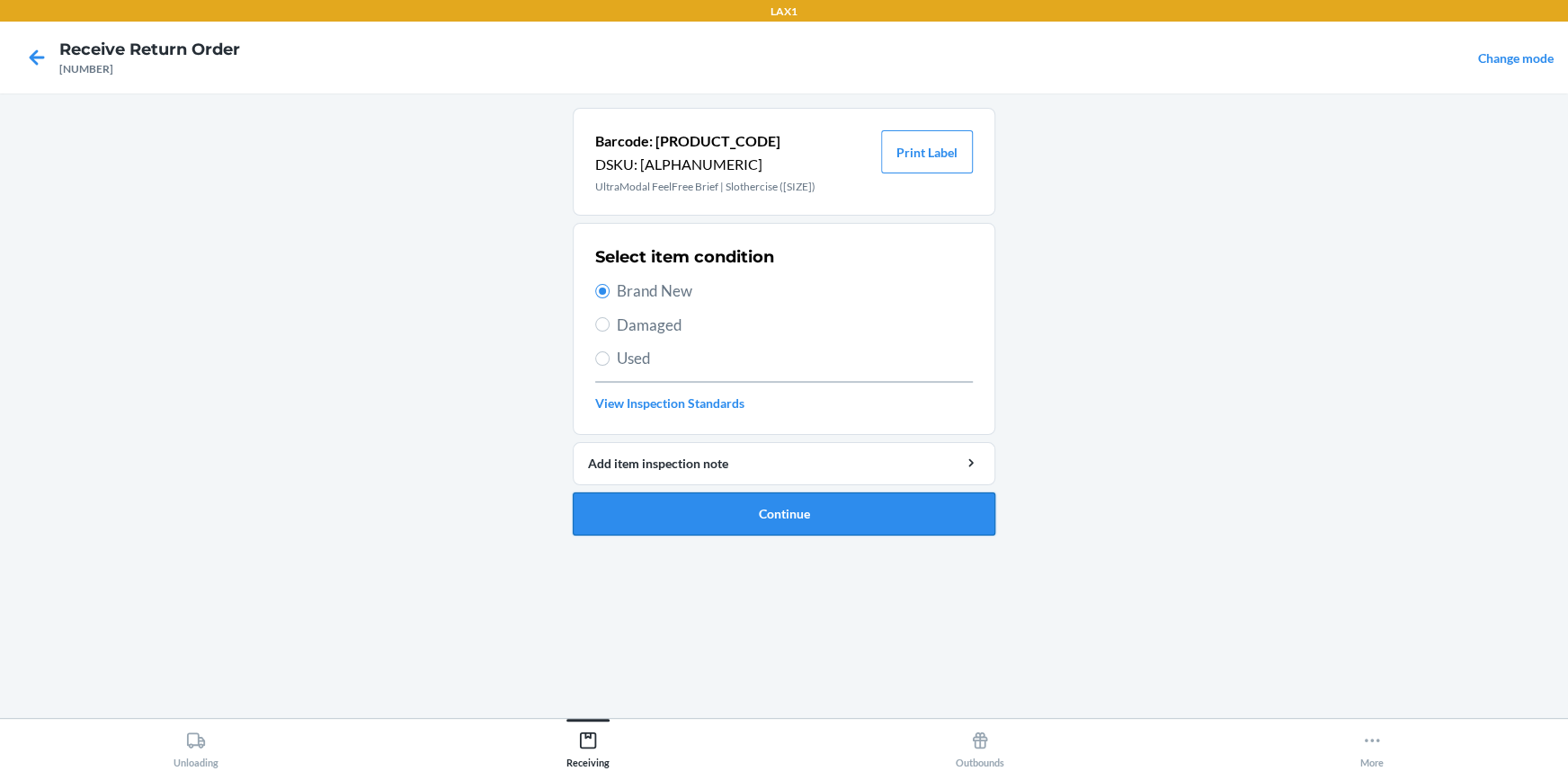 click on "Continue" at bounding box center [784, 514] 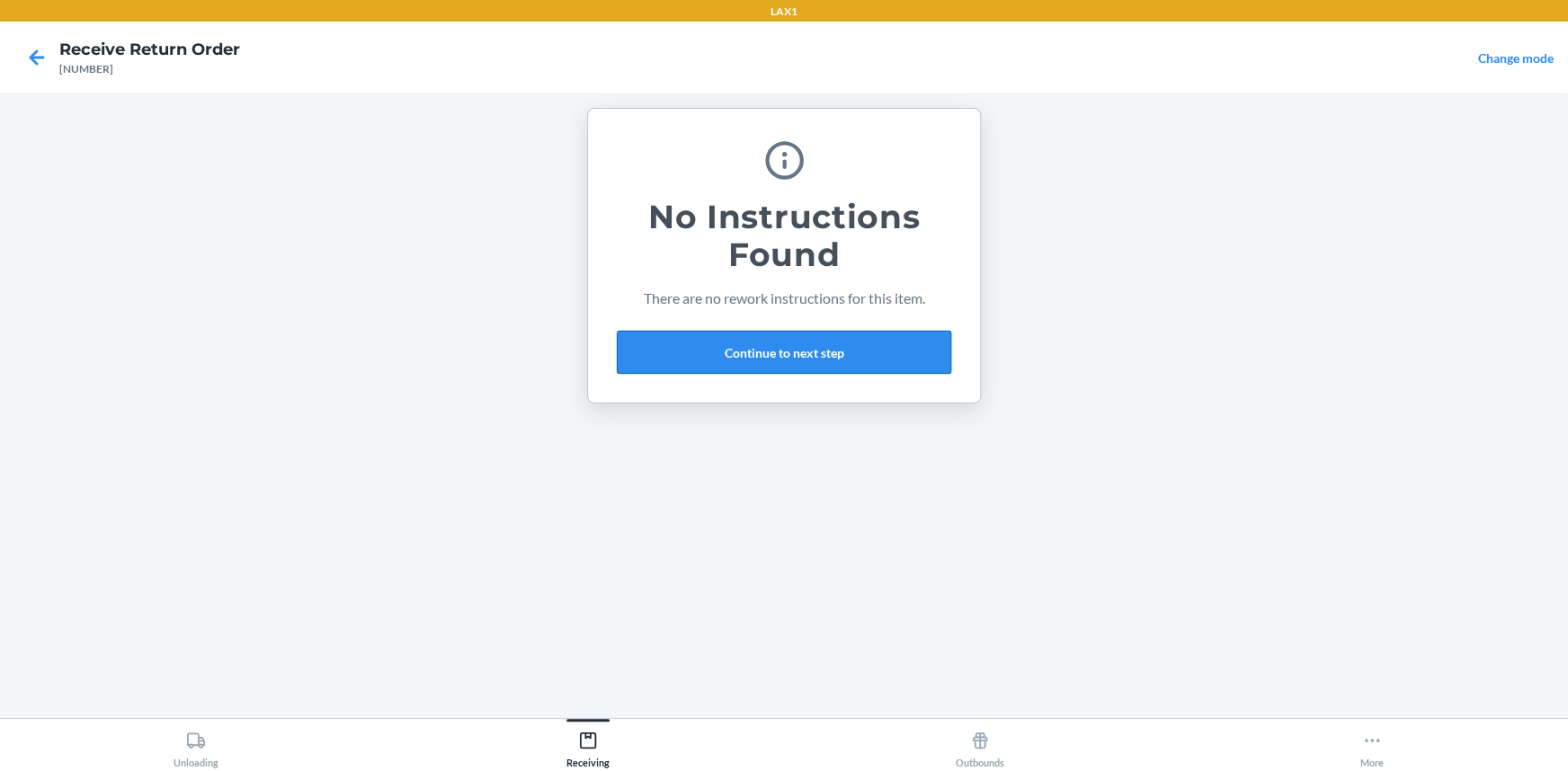 click on "Continue to next step" at bounding box center (784, 352) 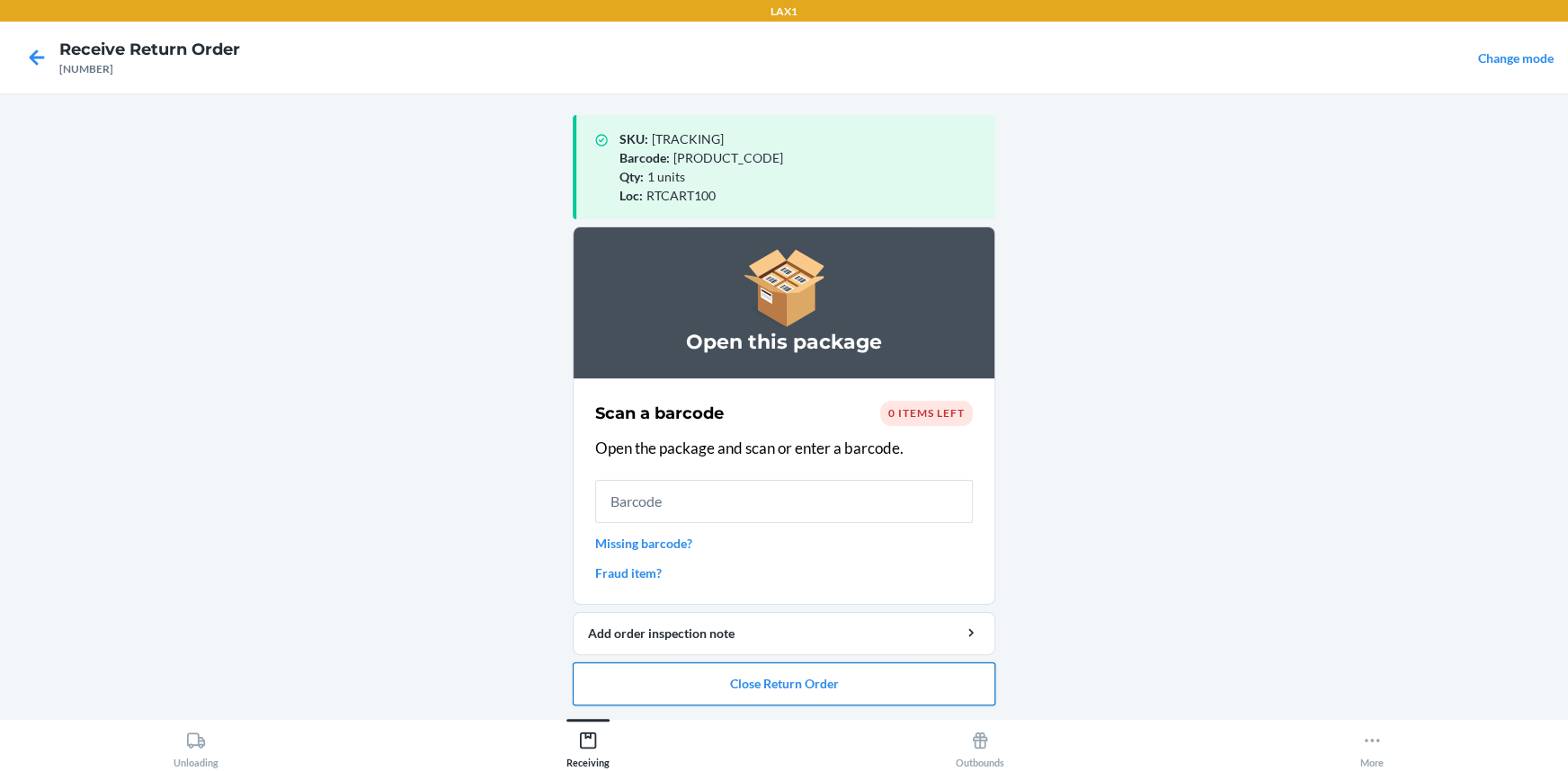click on "Close Return Order" at bounding box center [784, 684] 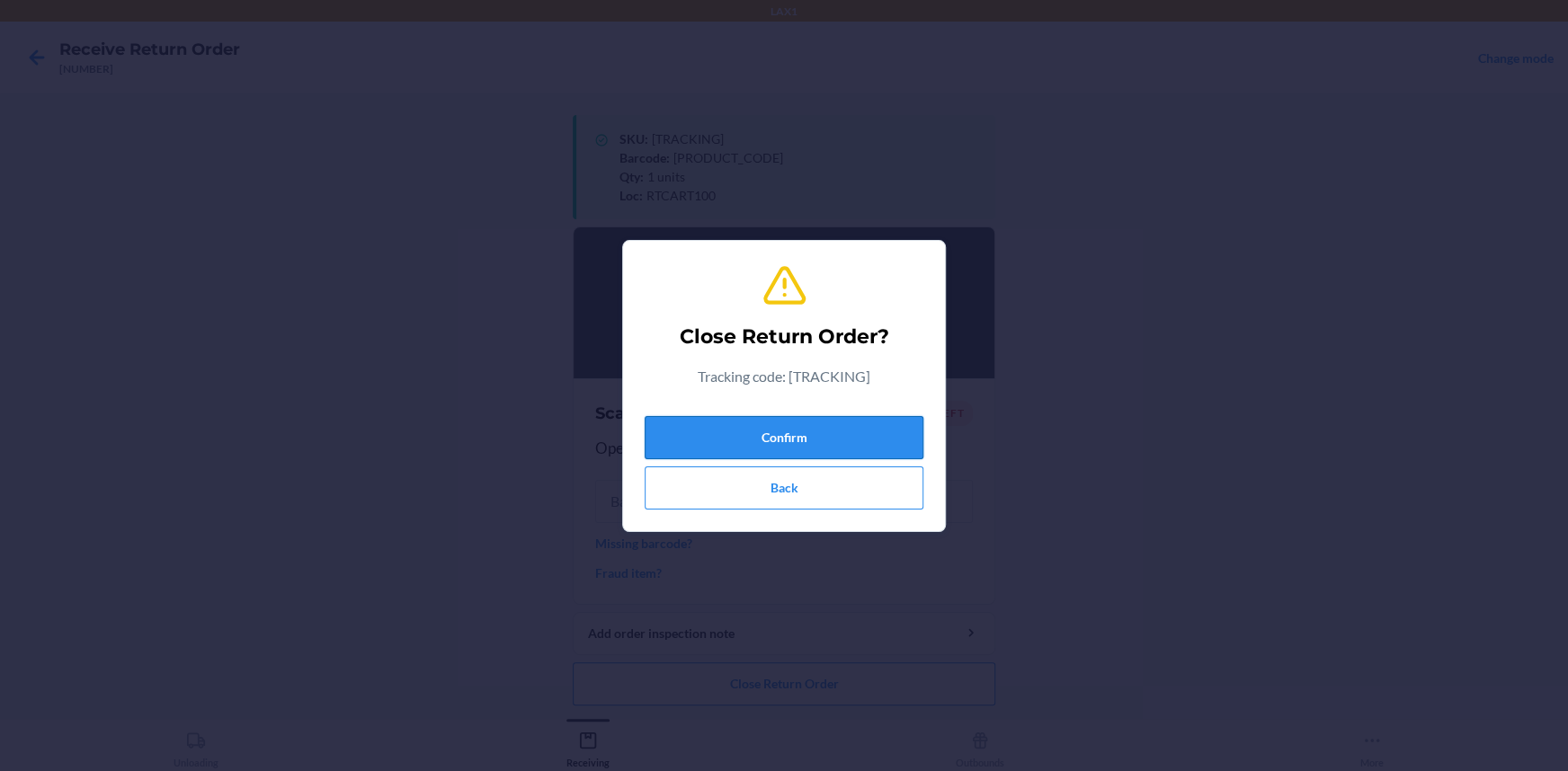 click on "Confirm" at bounding box center [784, 438] 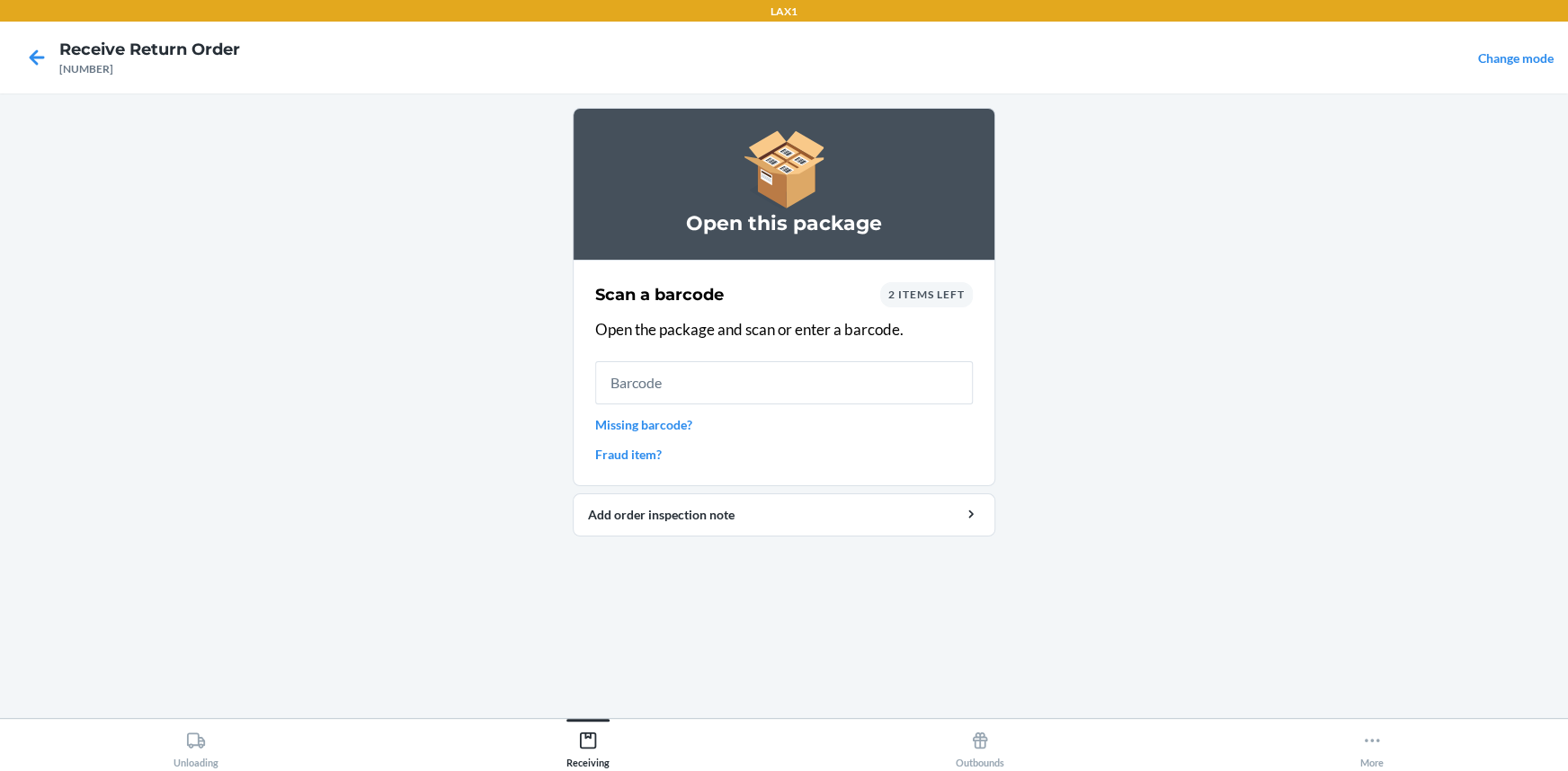 click on "2 items left" at bounding box center [926, 294] 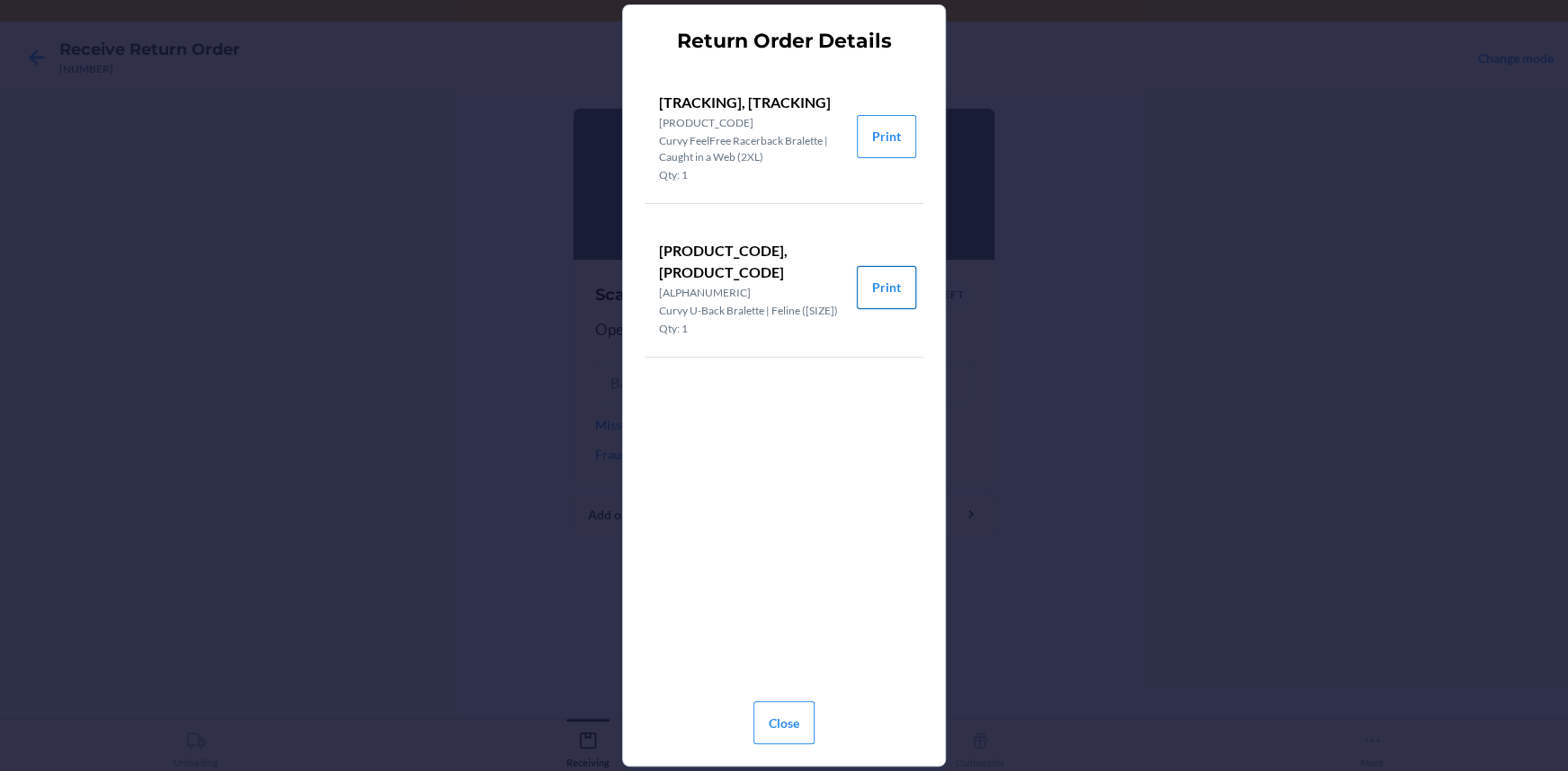 click on "Print" at bounding box center (886, 288) 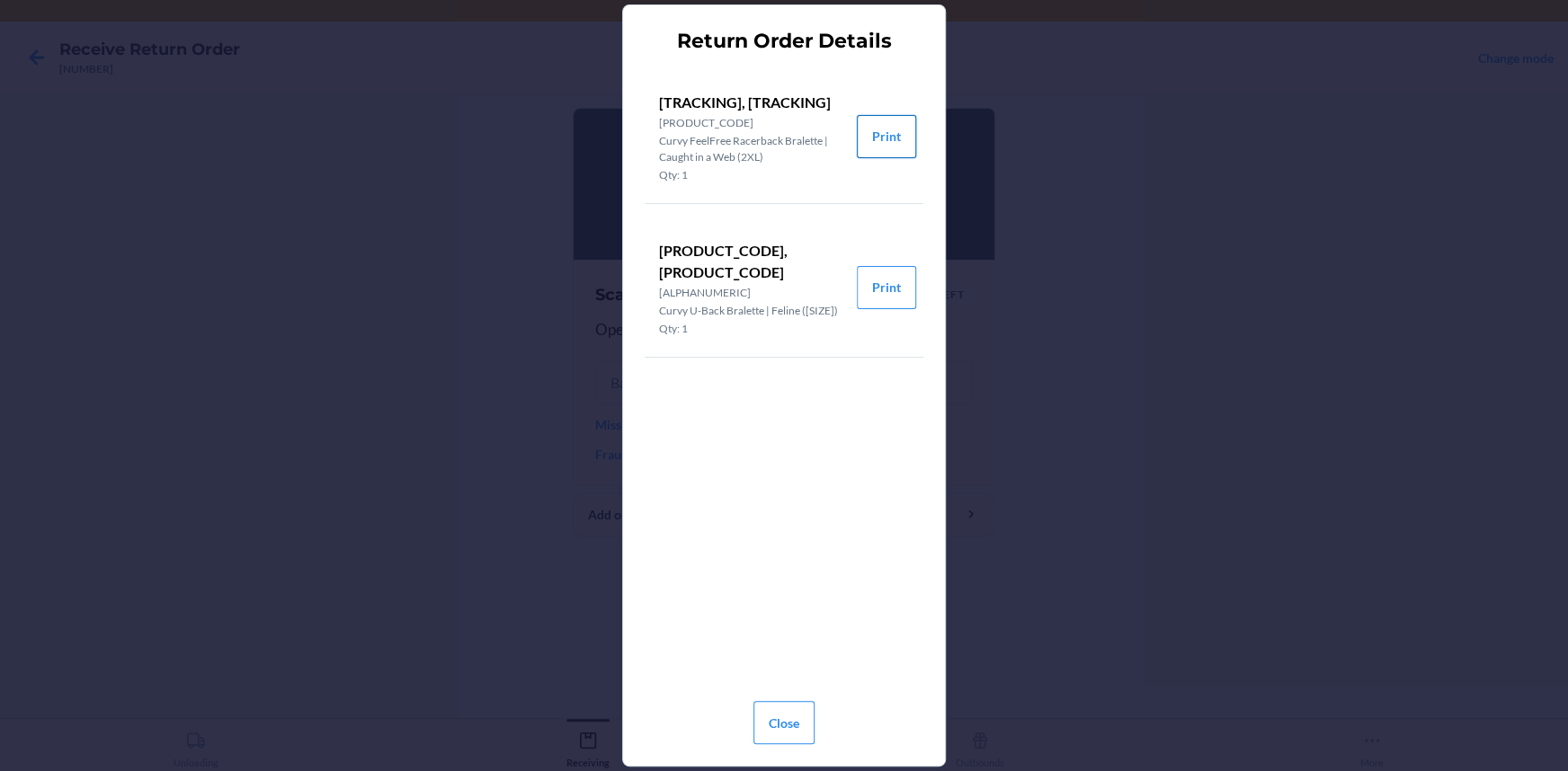 click on "Print" at bounding box center [886, 137] 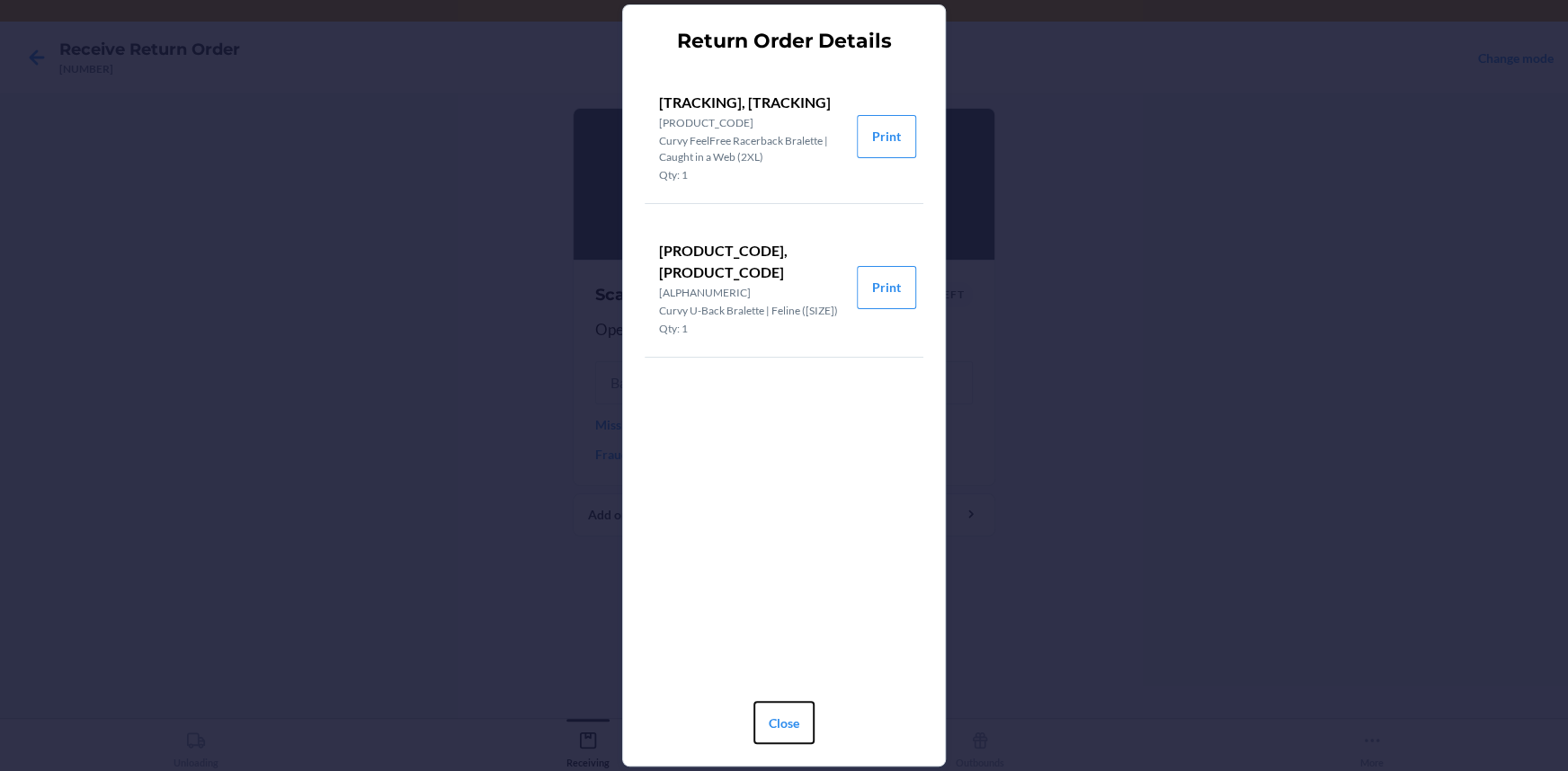 click on "Close" at bounding box center [784, 722] 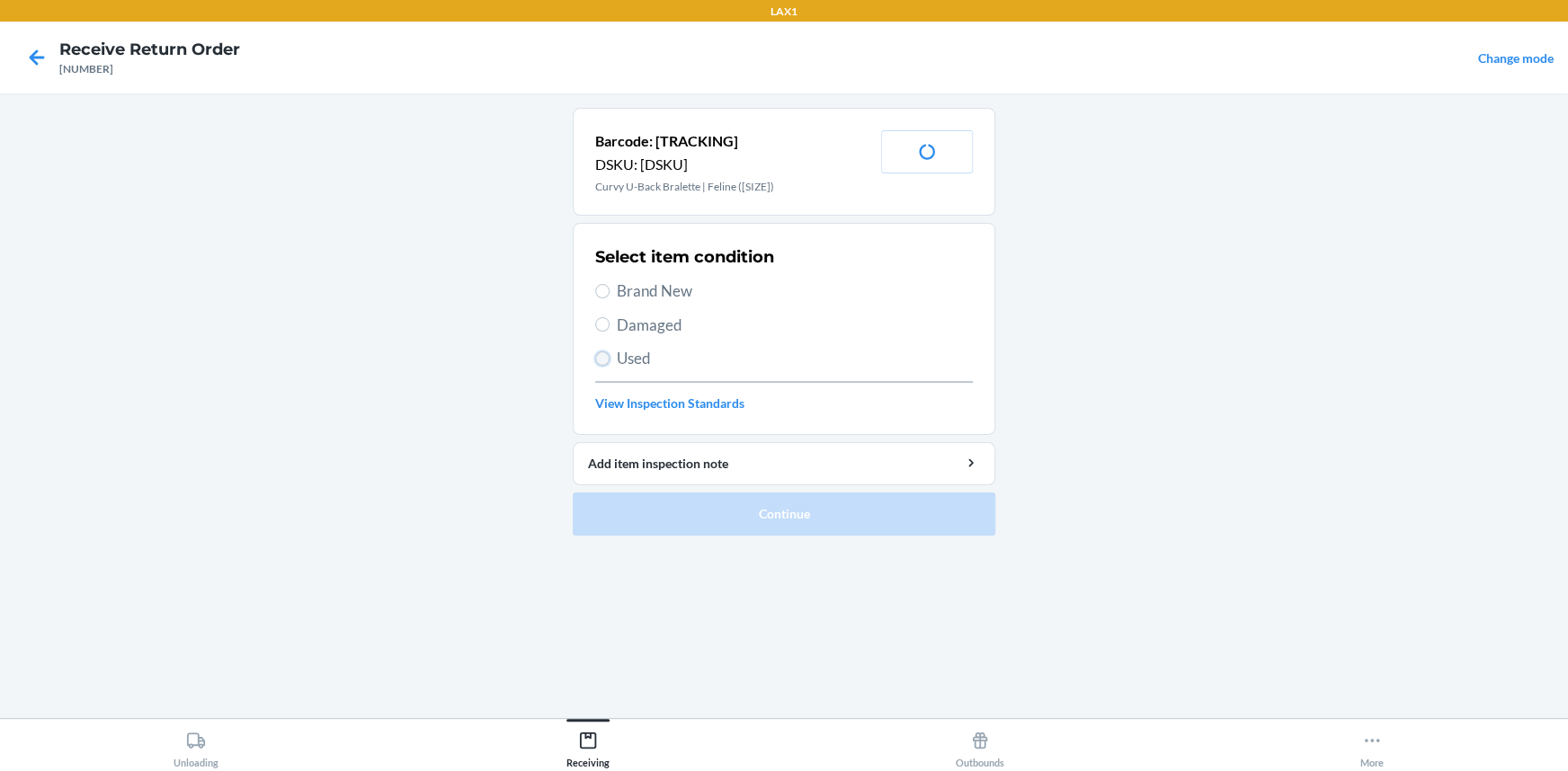 click on "Used" at bounding box center [602, 359] 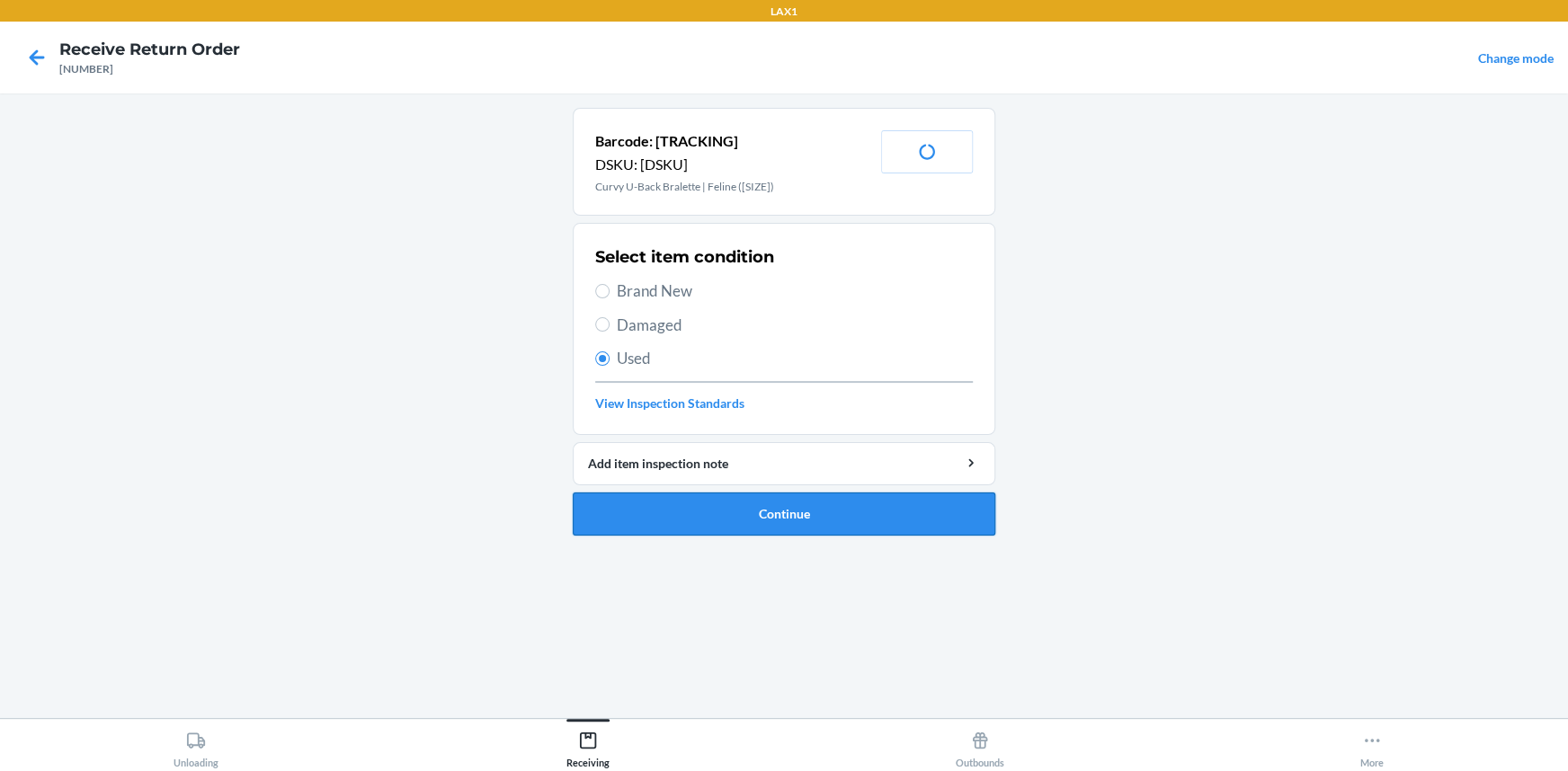 click on "Continue" at bounding box center [784, 514] 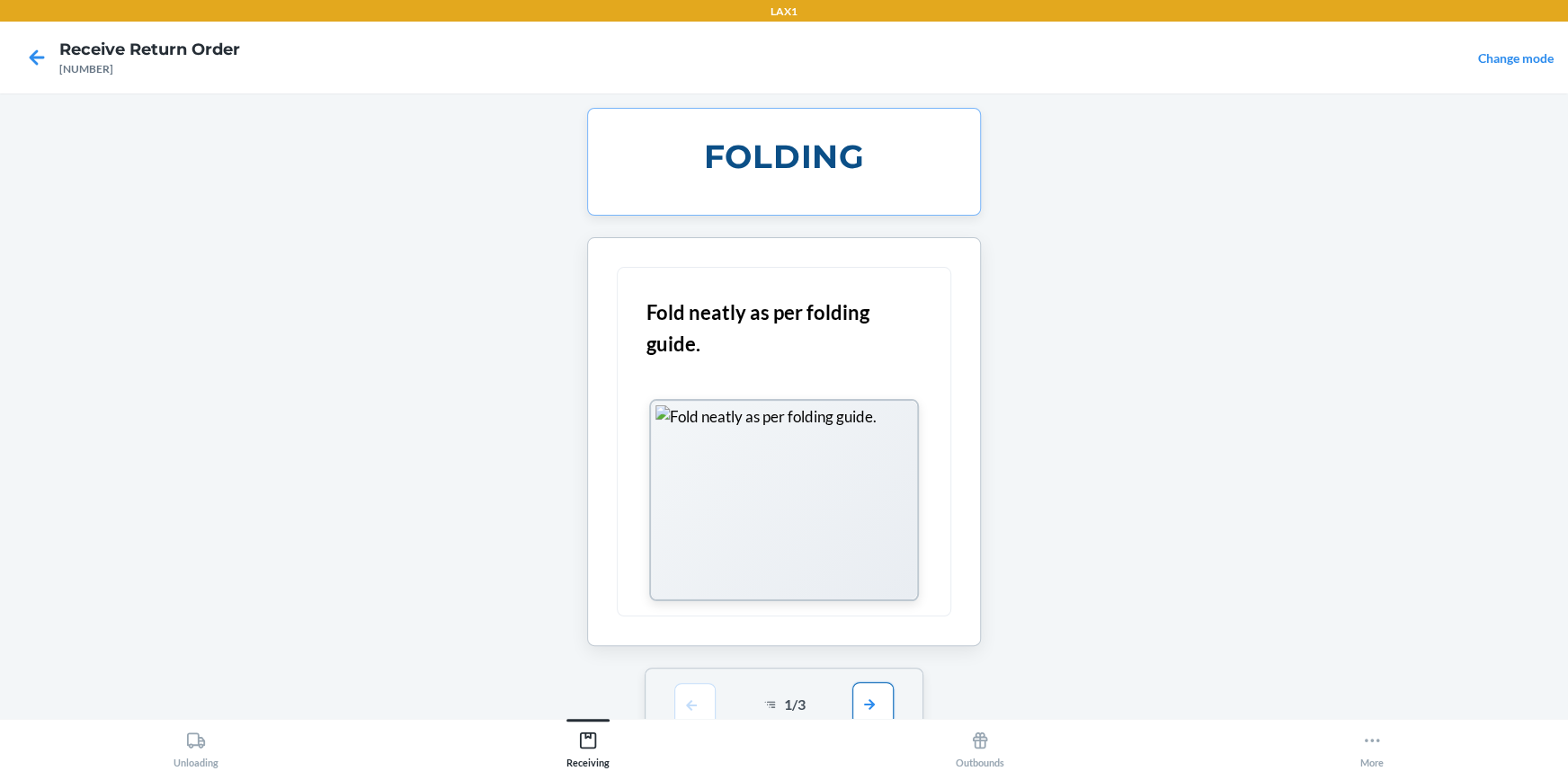 click at bounding box center (873, 704) 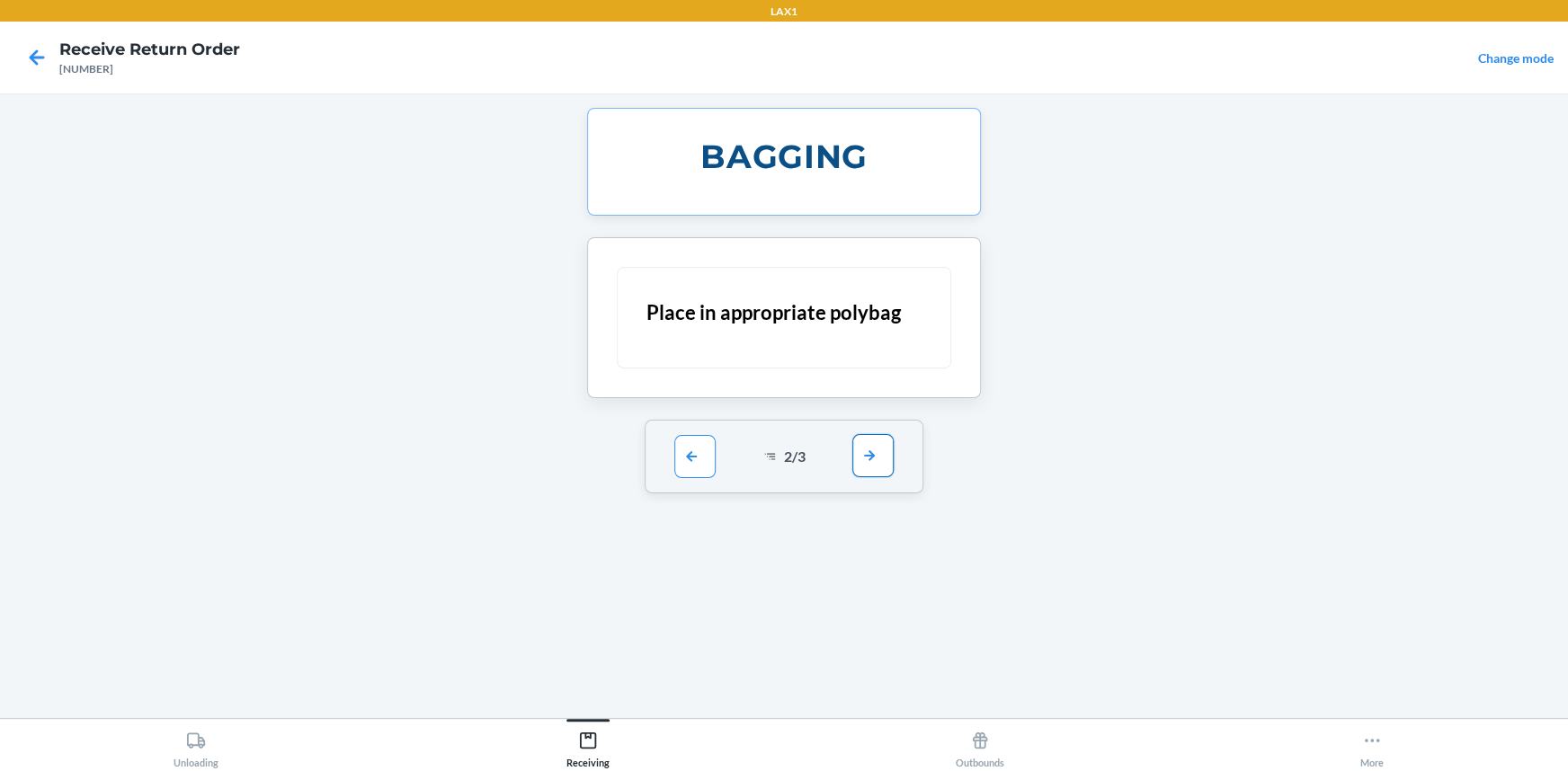 click at bounding box center (873, 456) 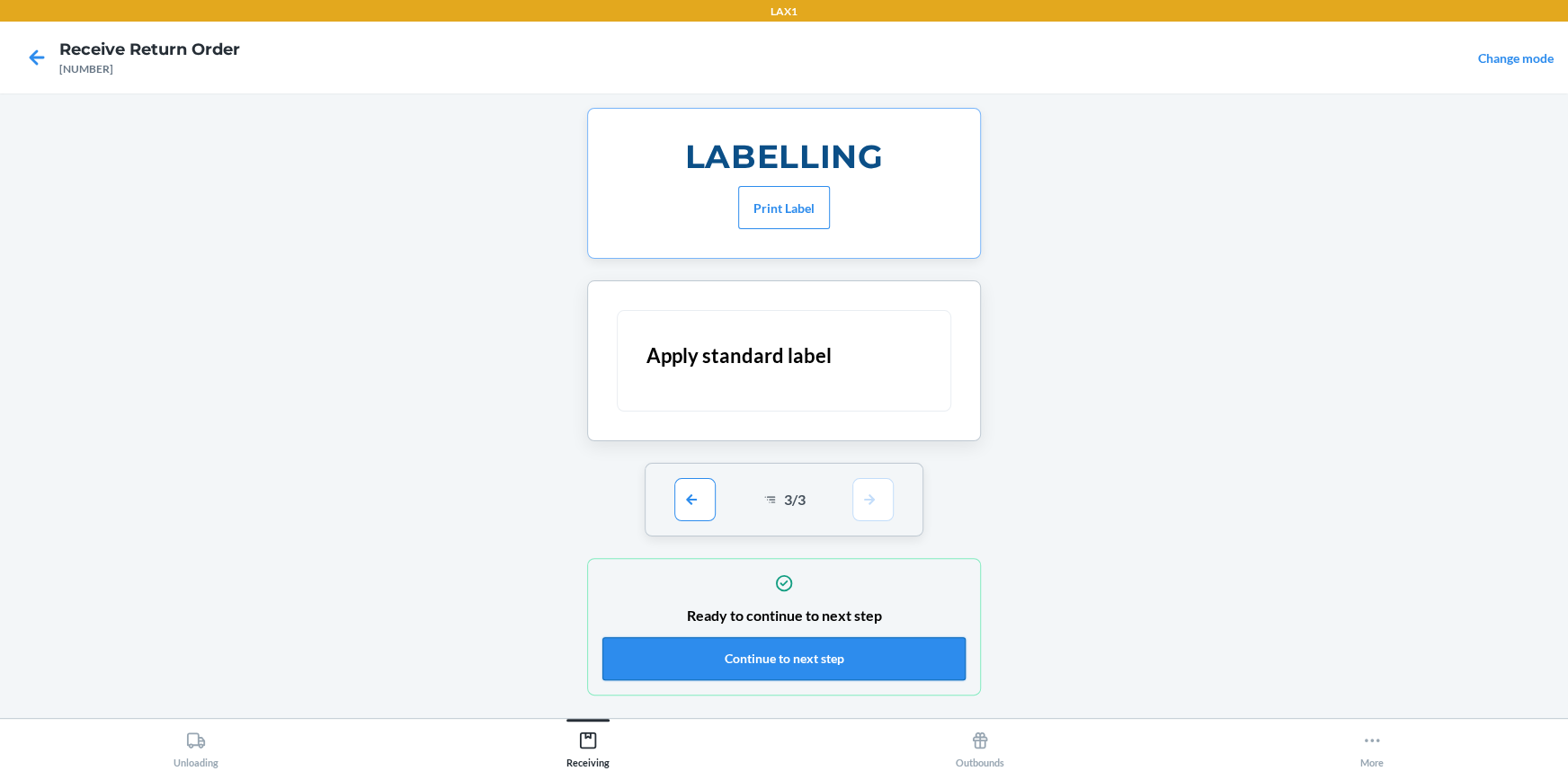 drag, startPoint x: 834, startPoint y: 657, endPoint x: 830, endPoint y: 647, distance: 10.77033 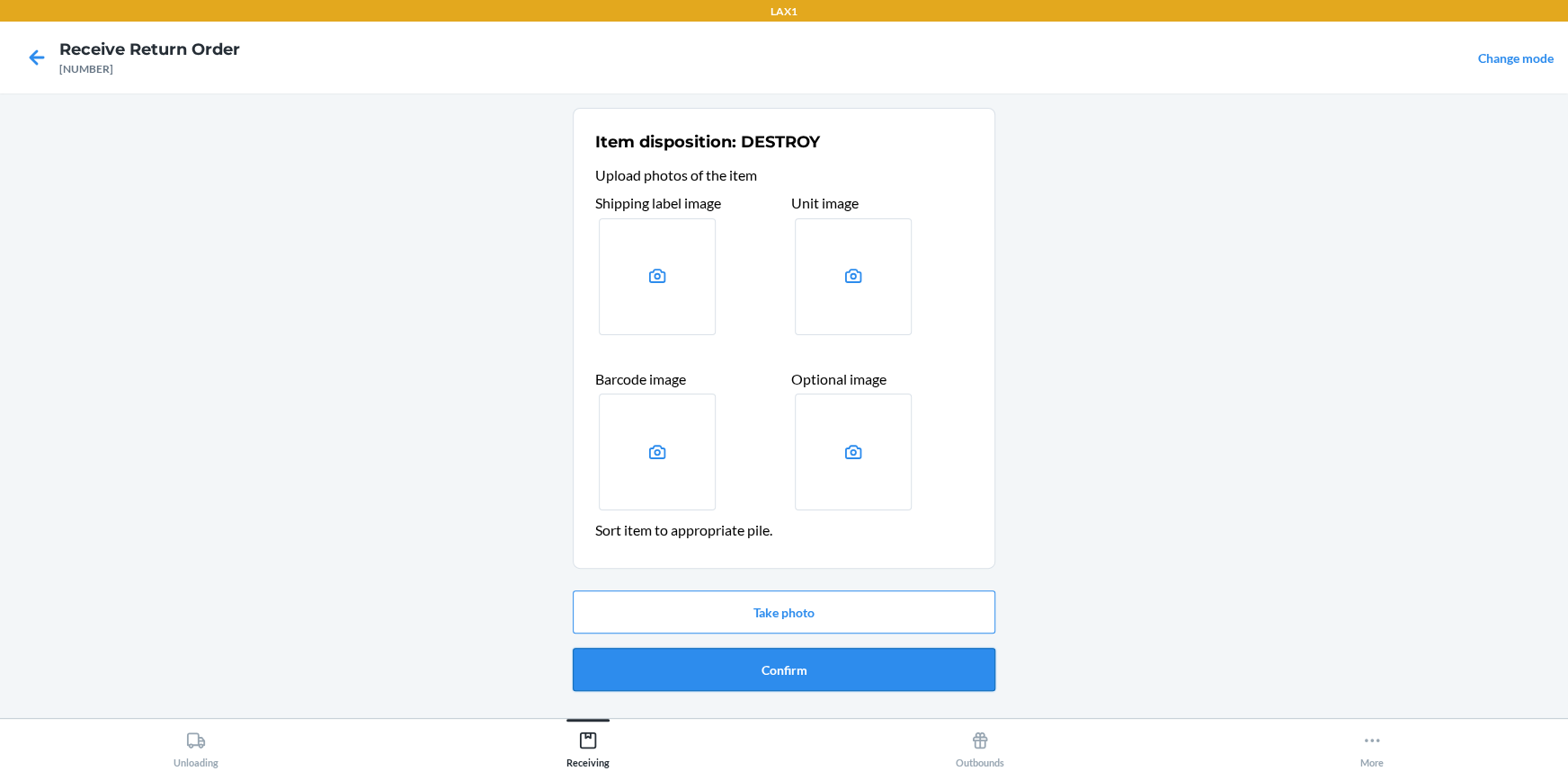 click on "Confirm" at bounding box center [784, 669] 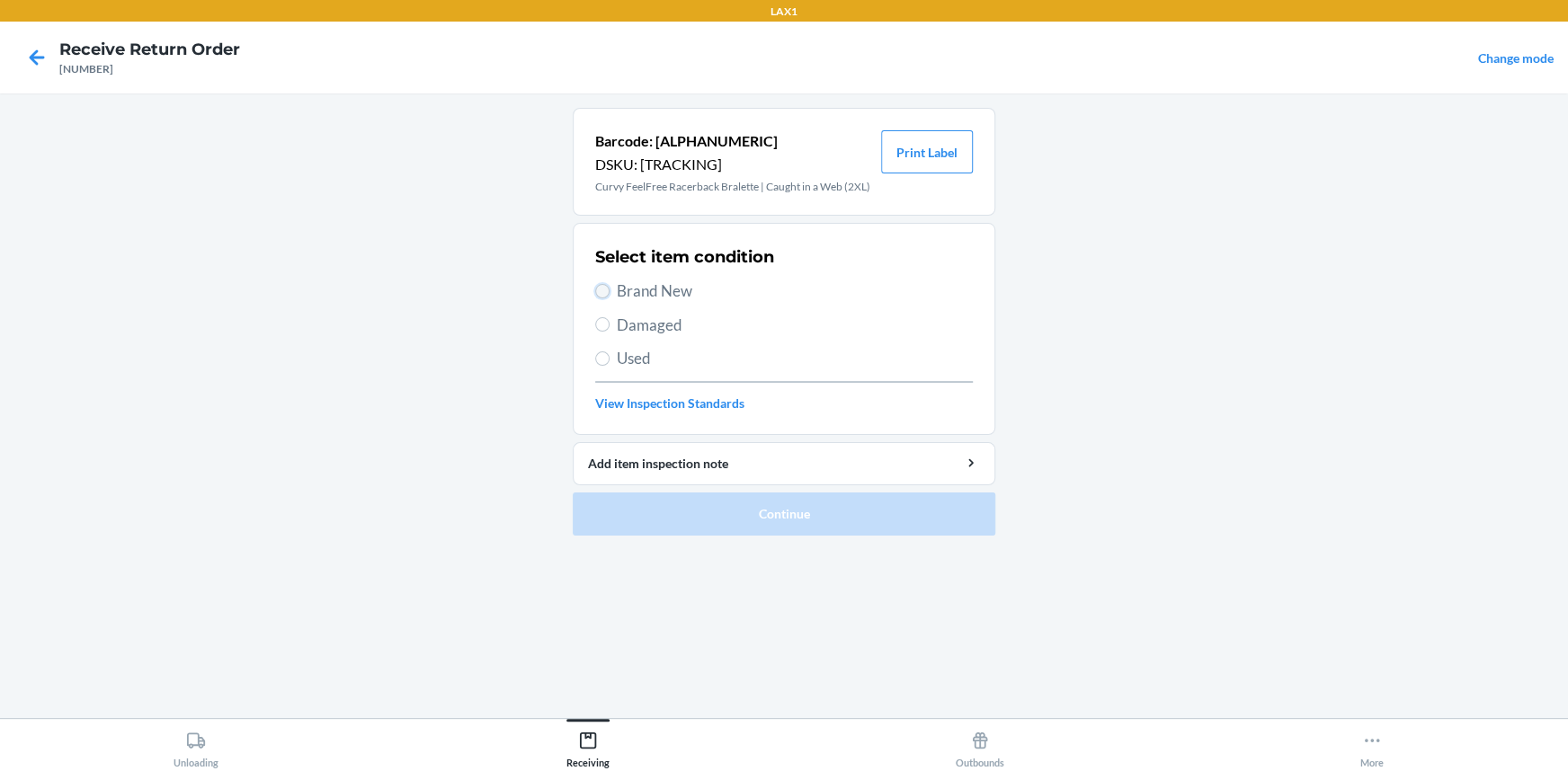 click on "Brand New" at bounding box center (602, 291) 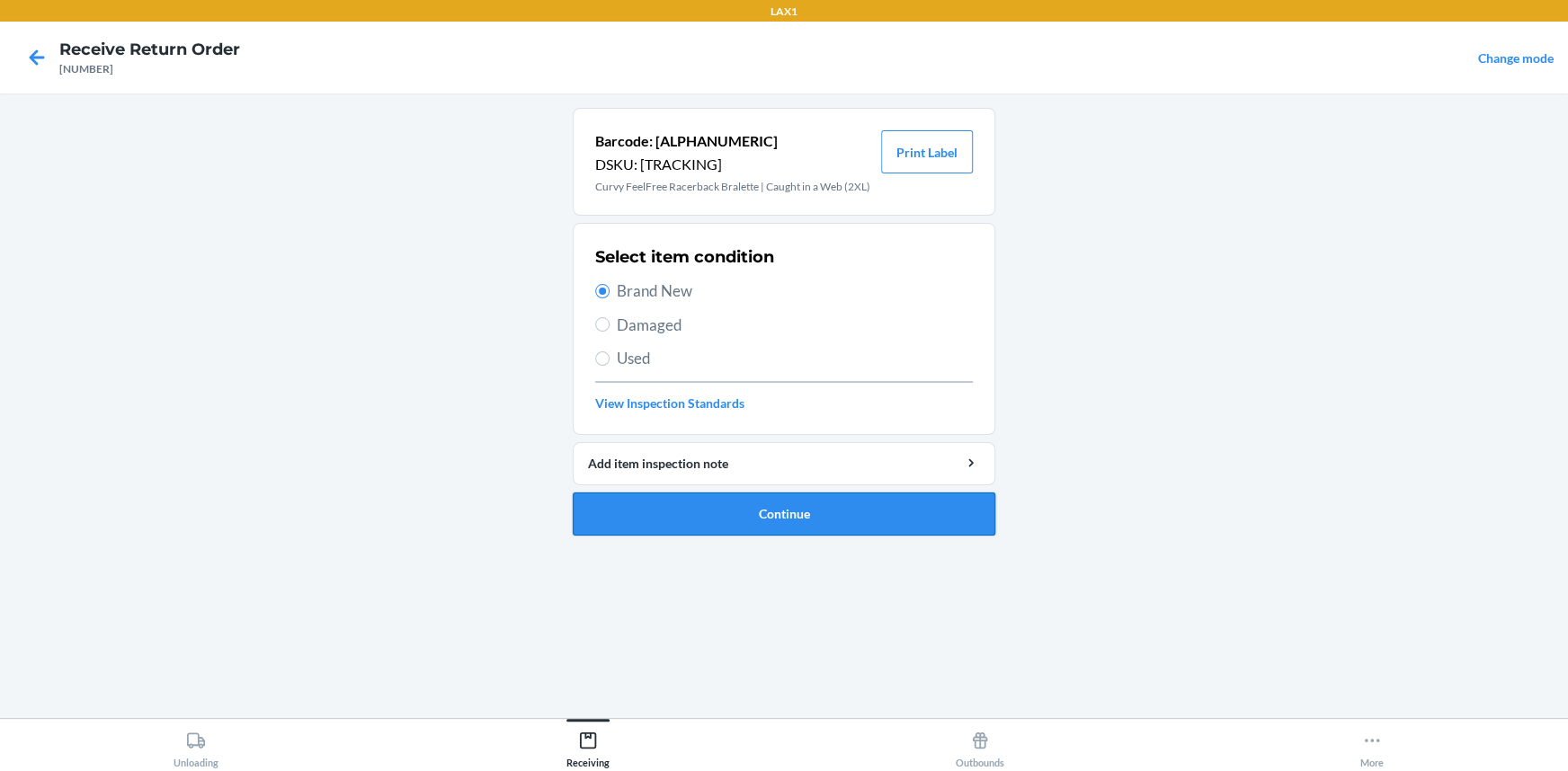 click on "Continue" at bounding box center (784, 514) 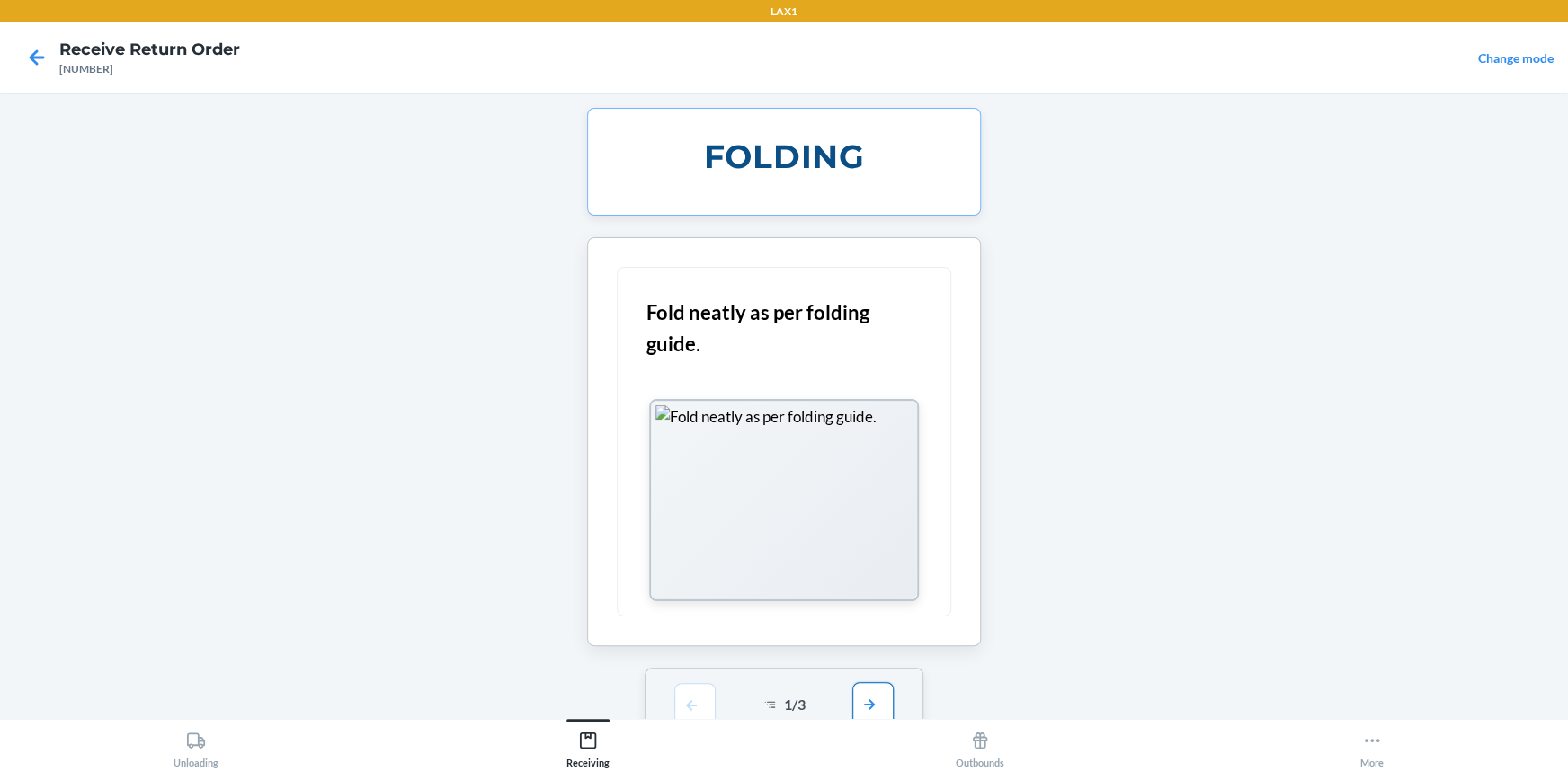click at bounding box center (873, 704) 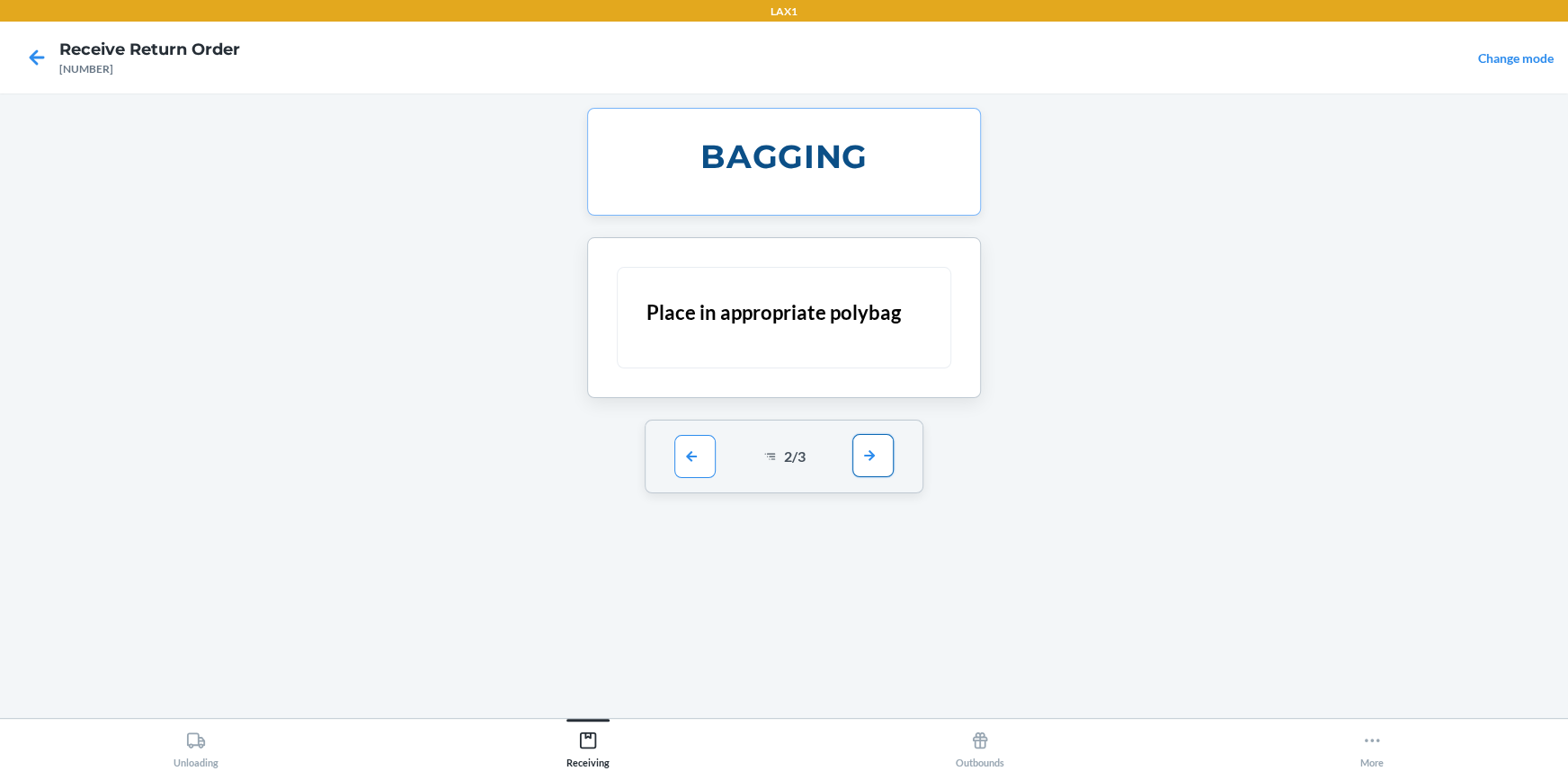 click at bounding box center [873, 456] 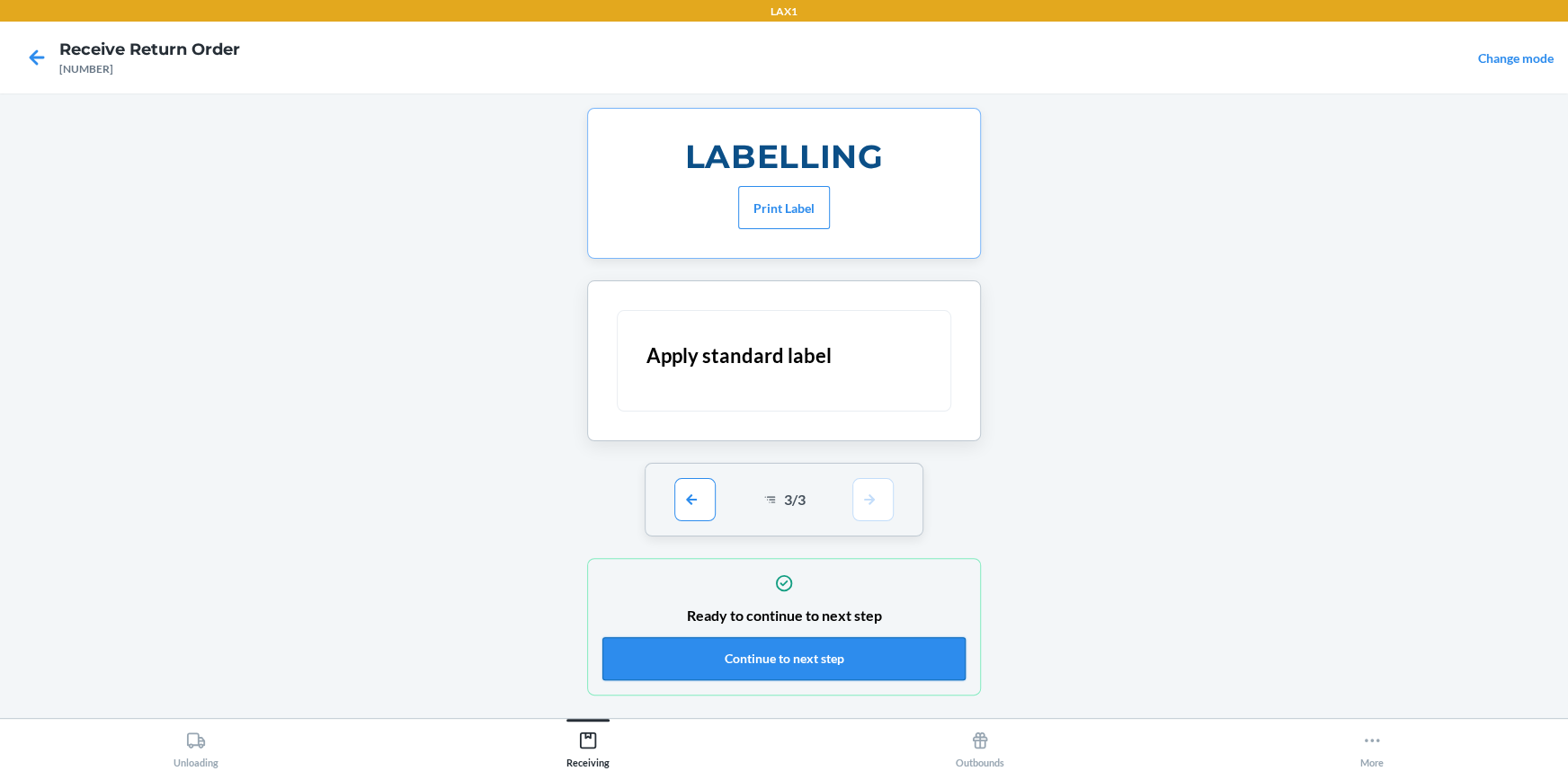 click on "Continue to next step" at bounding box center (784, 659) 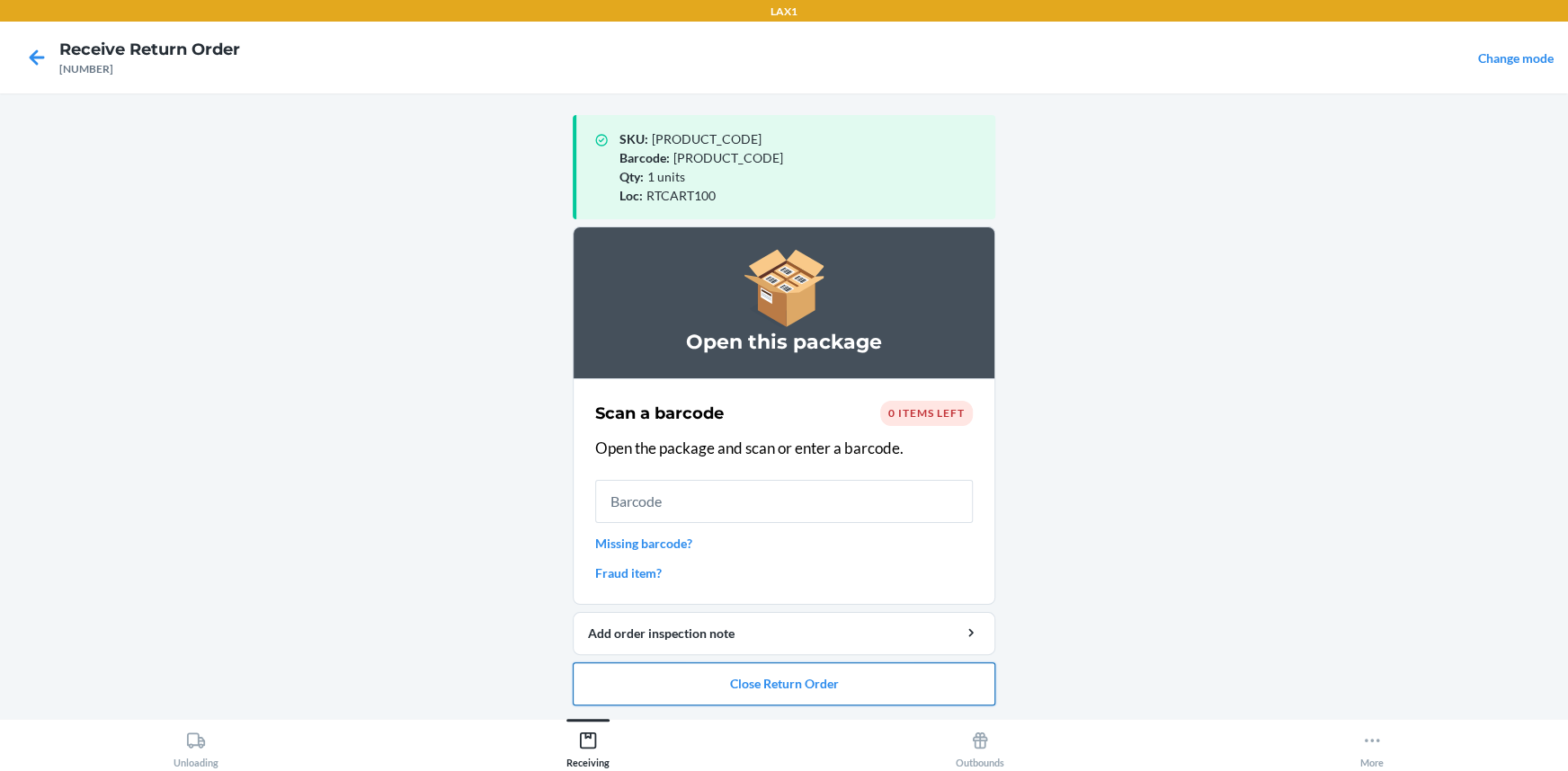 click on "Close Return Order" at bounding box center (784, 684) 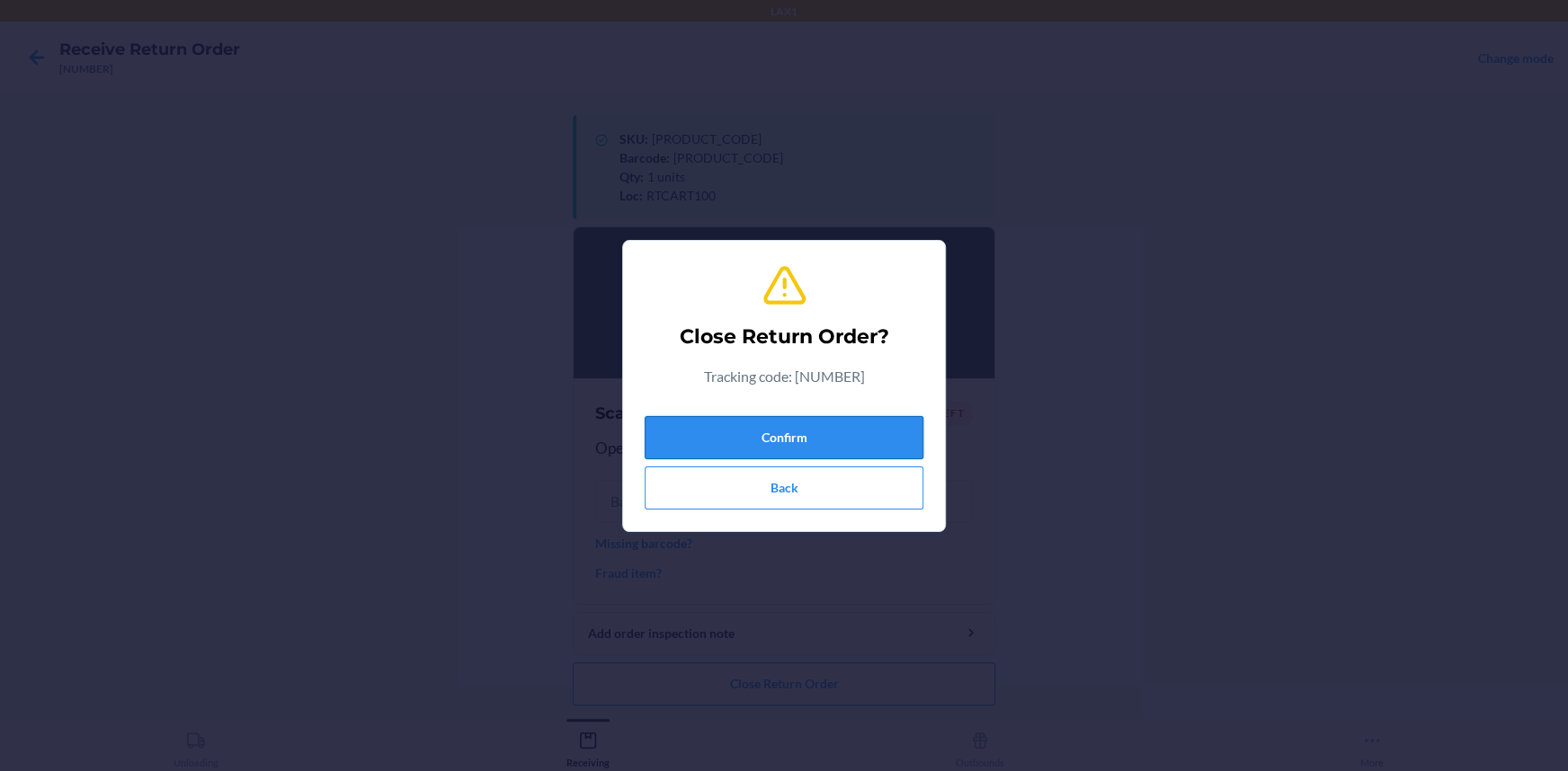 click on "Confirm" at bounding box center [784, 438] 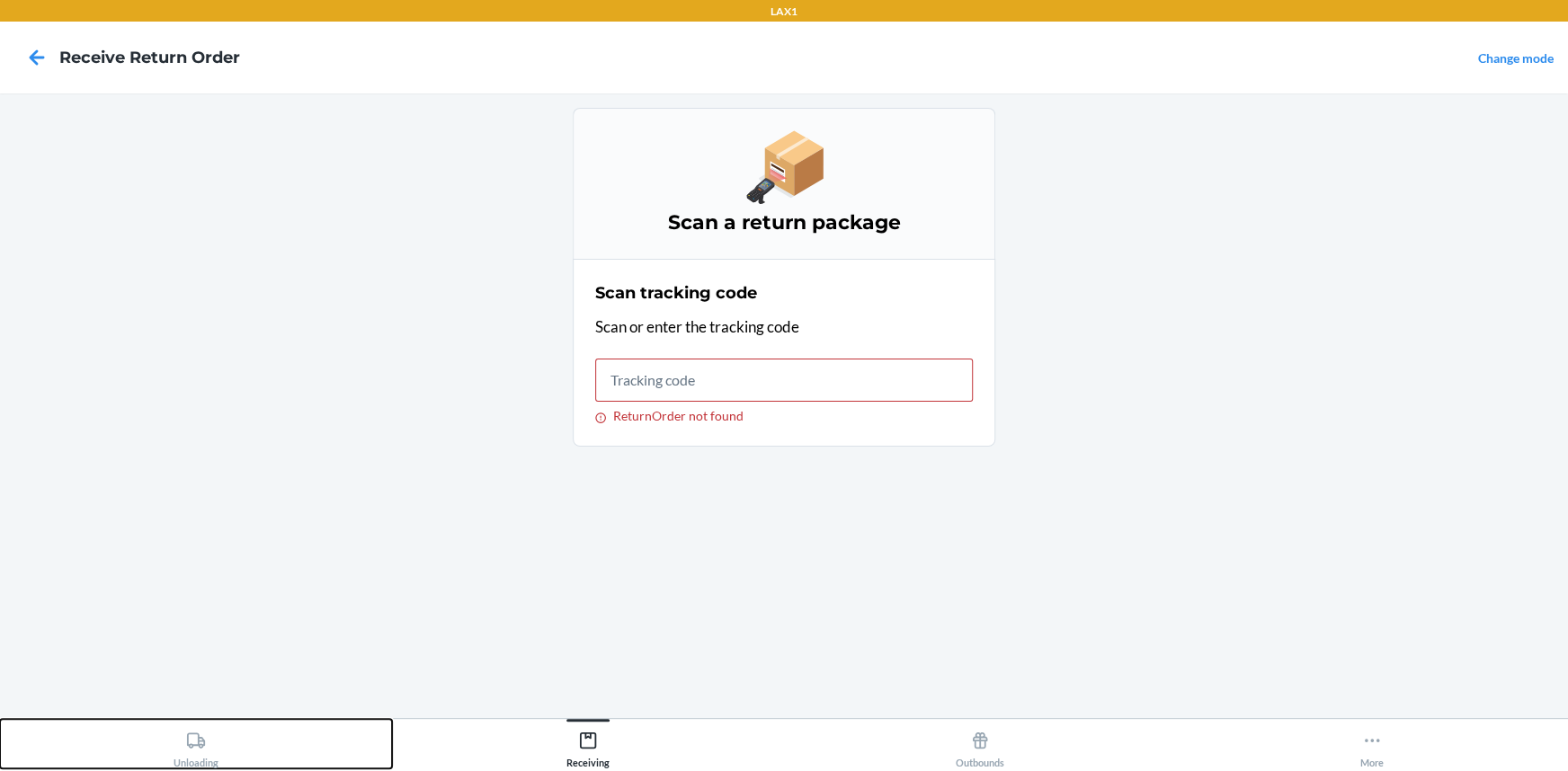 drag, startPoint x: 192, startPoint y: 746, endPoint x: 240, endPoint y: 684, distance: 78.409183 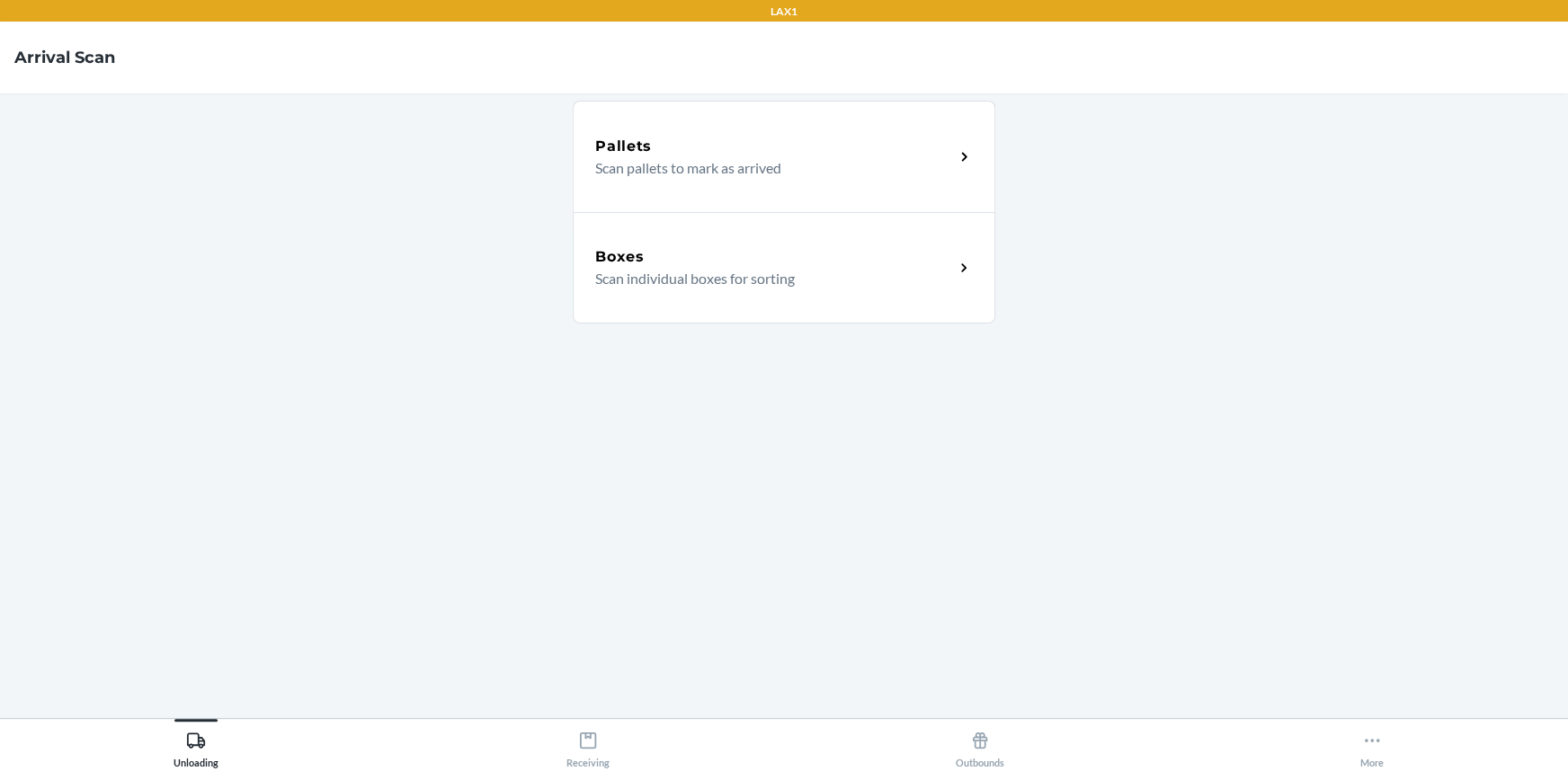click on "Boxes Scan individual boxes for sorting" at bounding box center (774, 268) 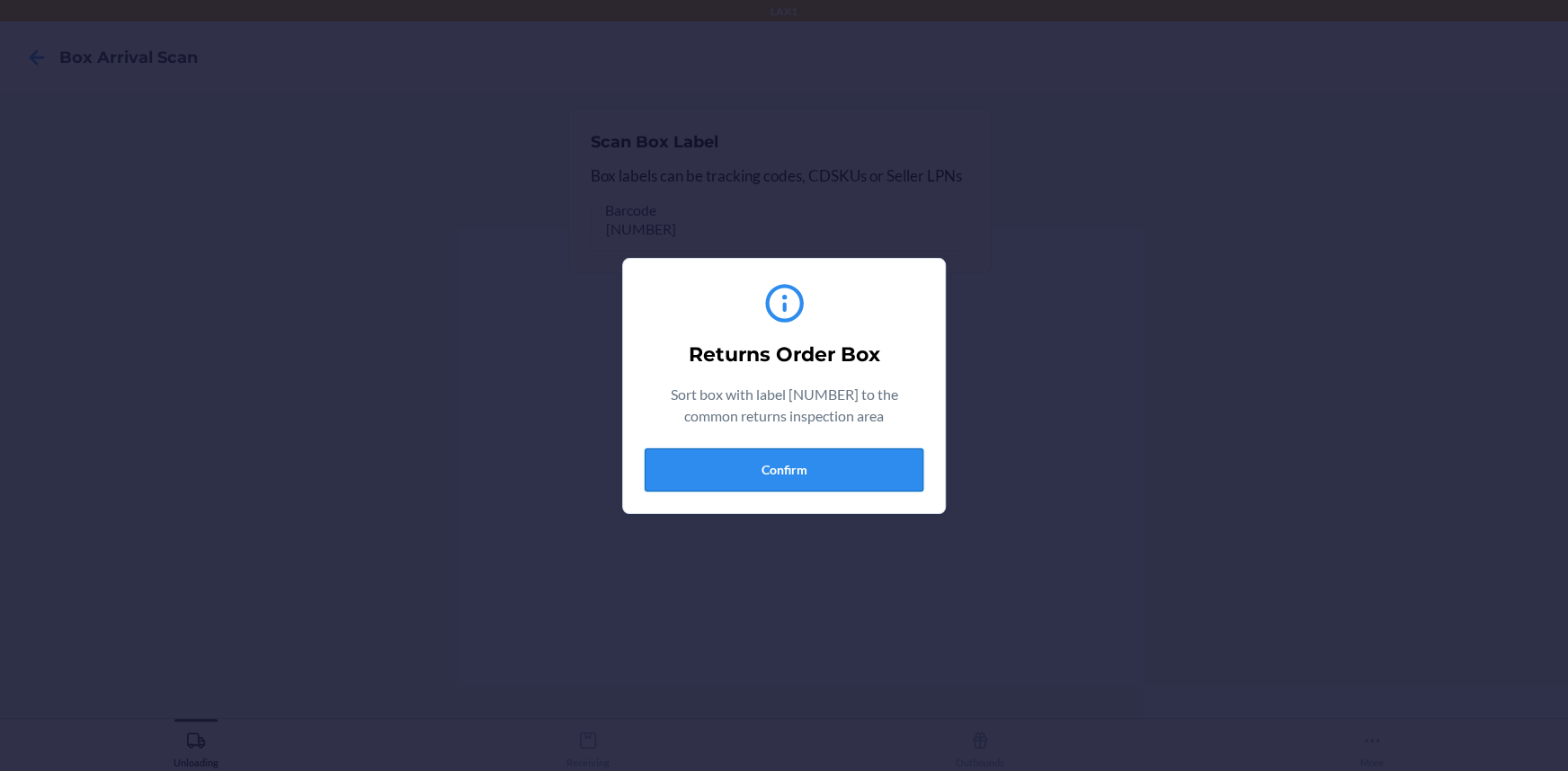 click on "Confirm" at bounding box center [784, 470] 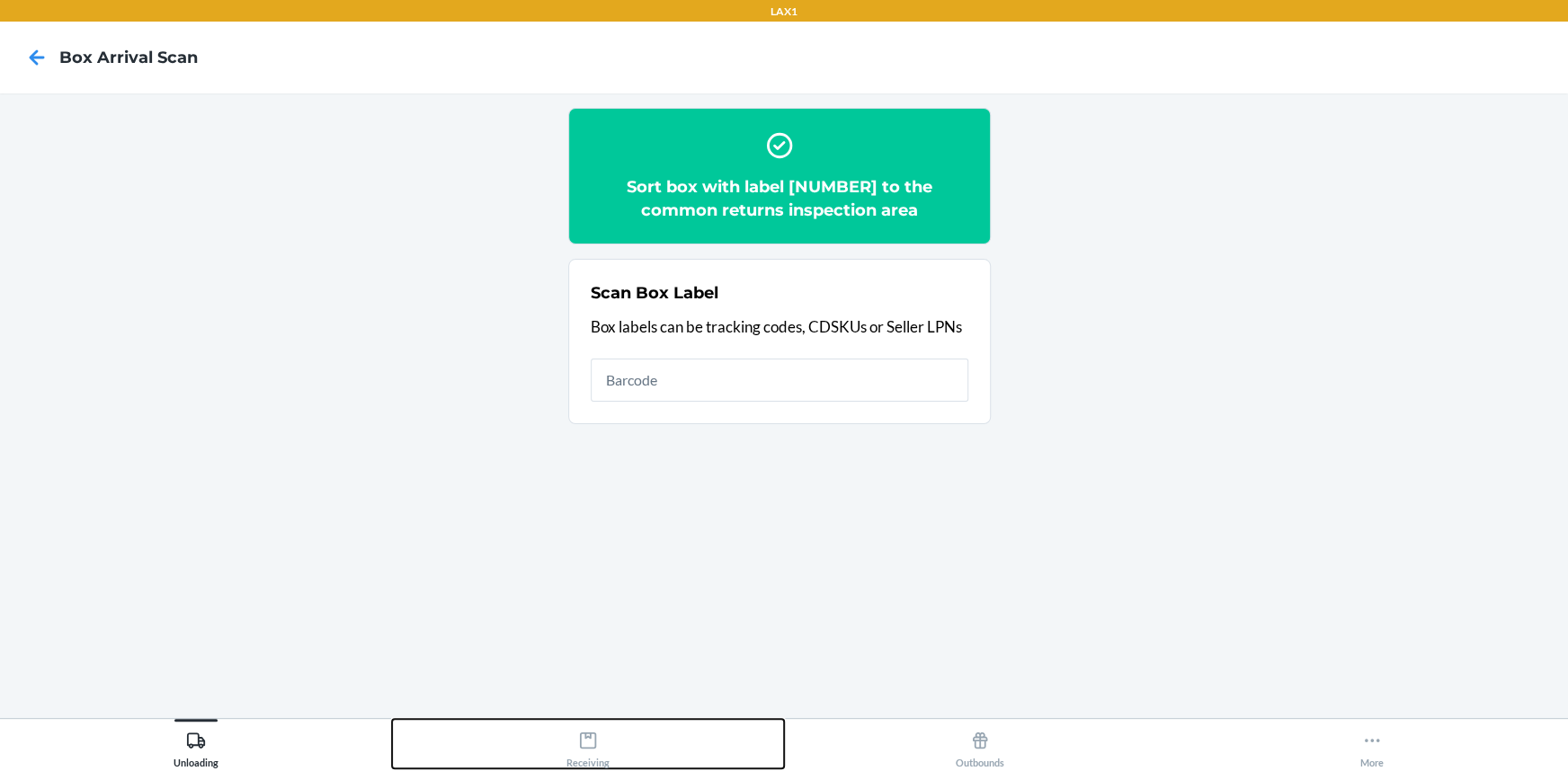 click on "Receiving" at bounding box center [588, 746] 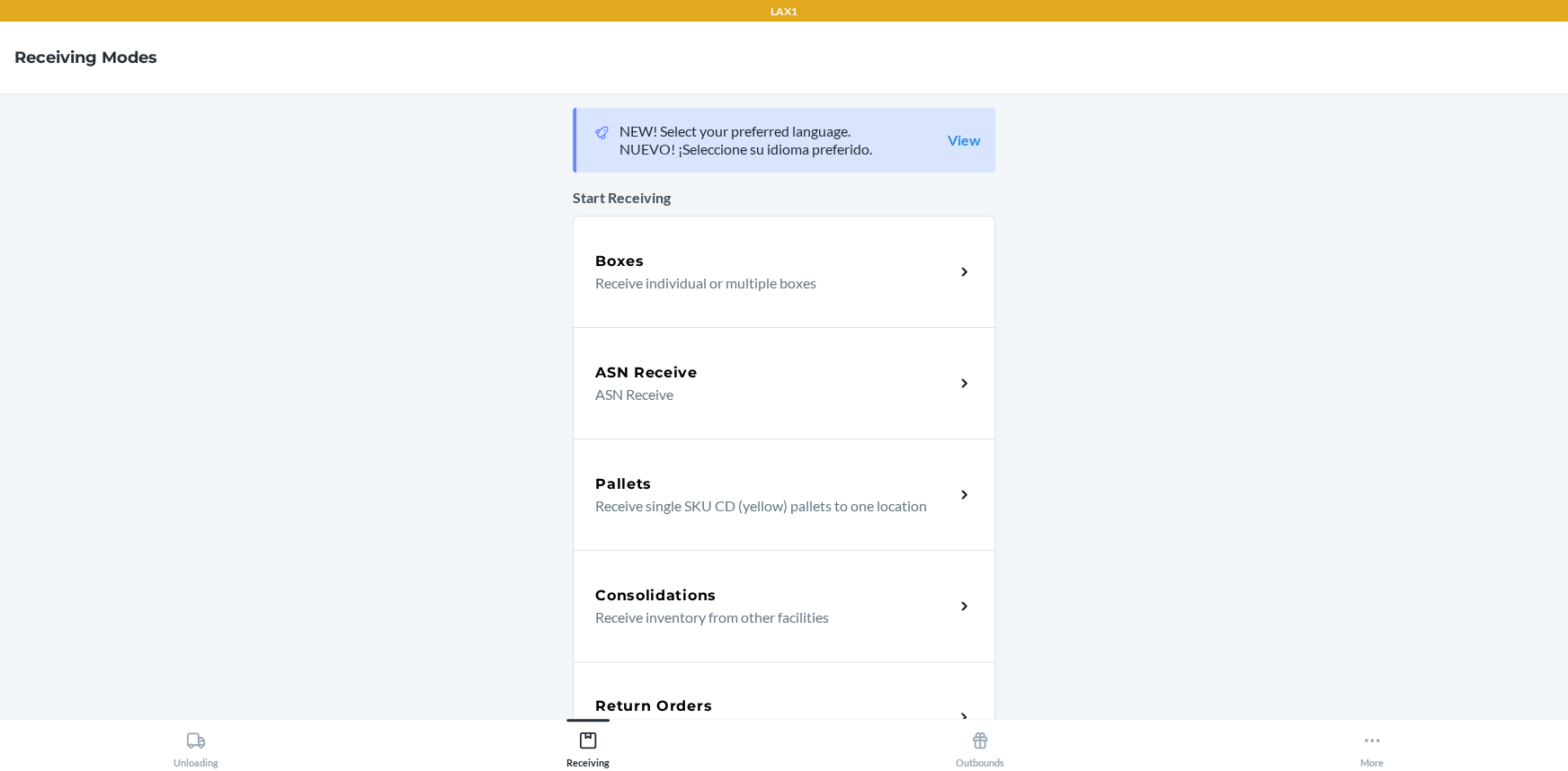 click on "Return Orders" at bounding box center [774, 706] 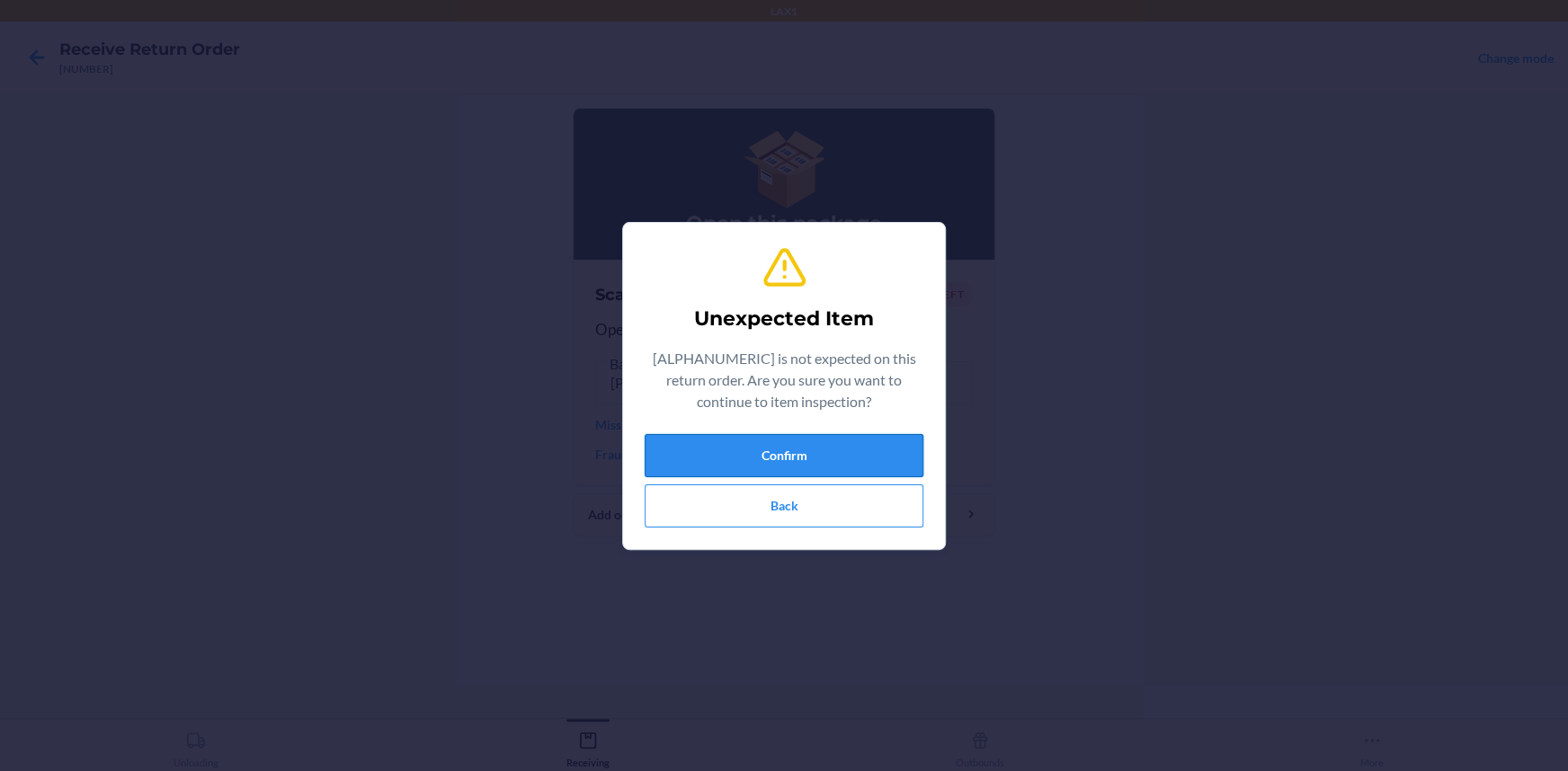 click on "Confirm" at bounding box center [784, 456] 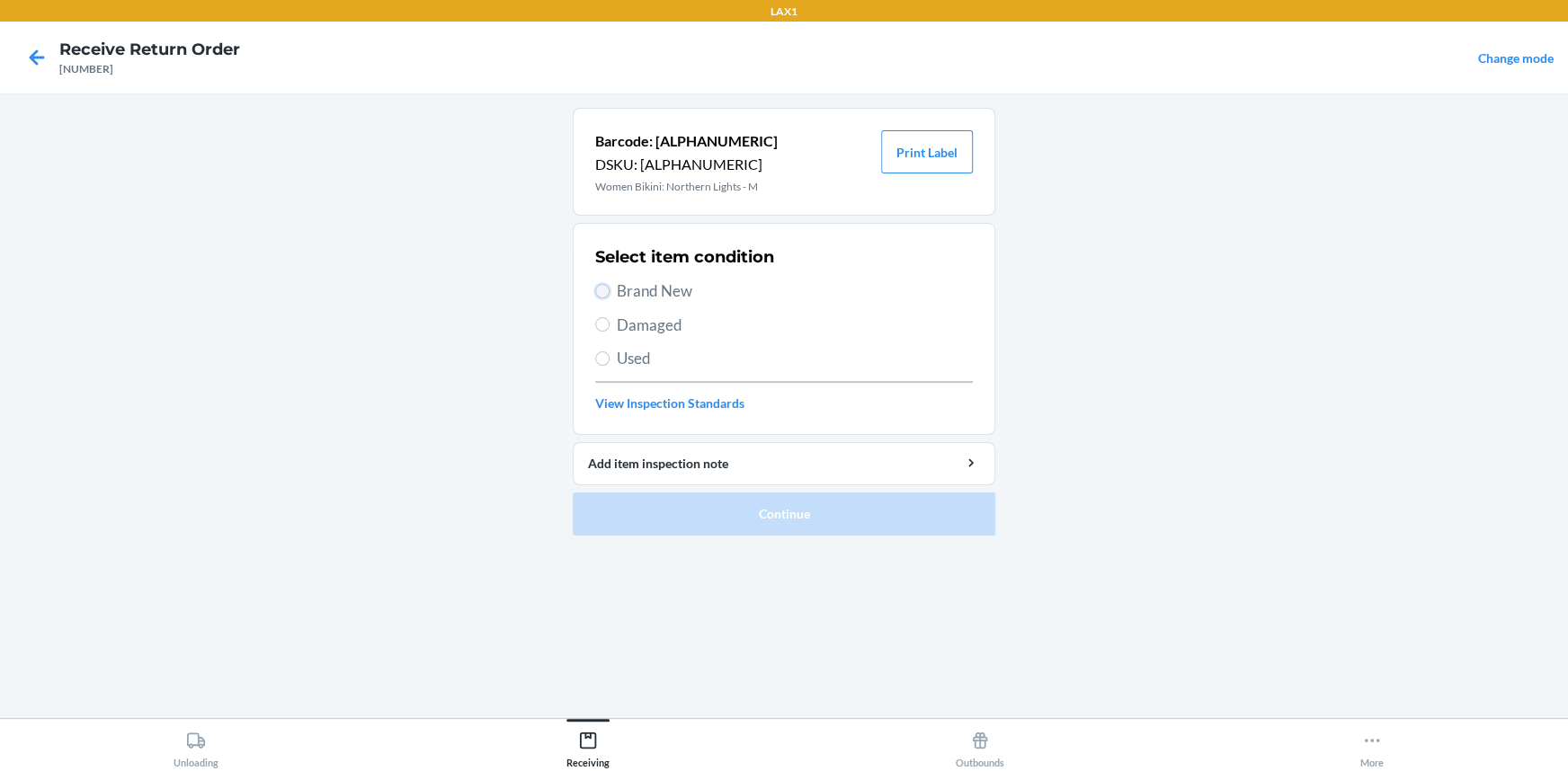 click on "Brand New" at bounding box center [602, 291] 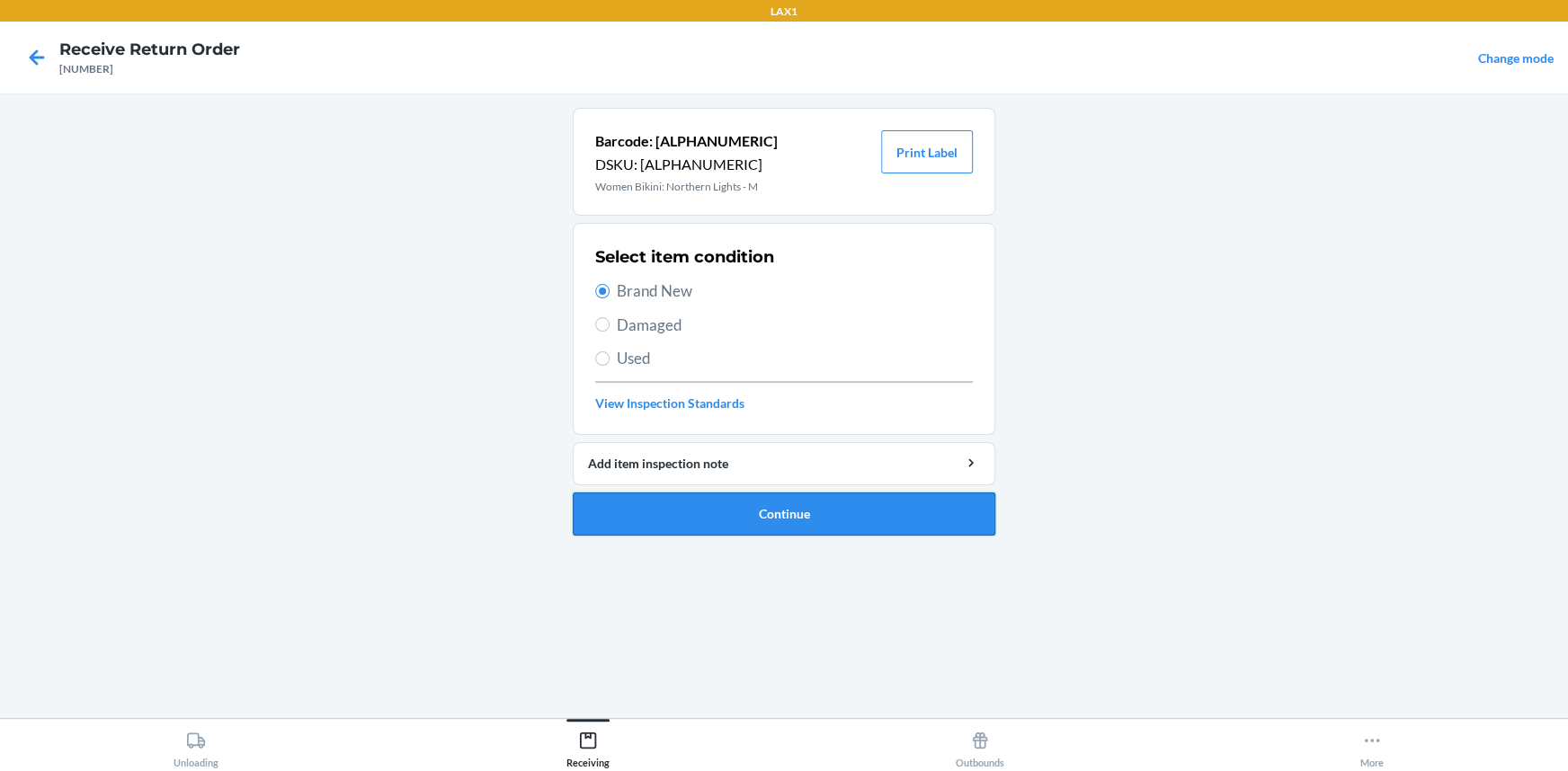click on "Continue" at bounding box center (784, 514) 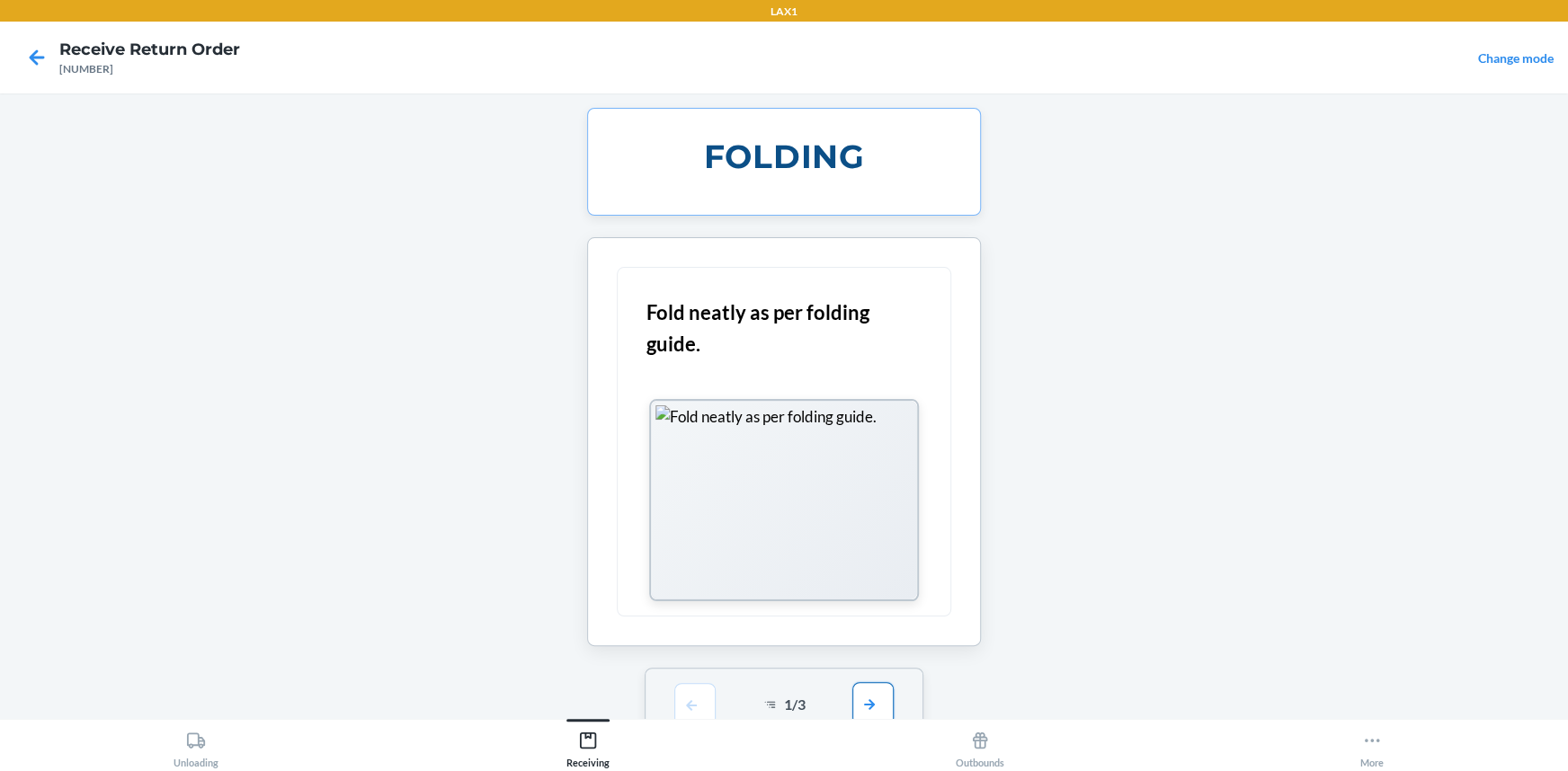 click at bounding box center (873, 704) 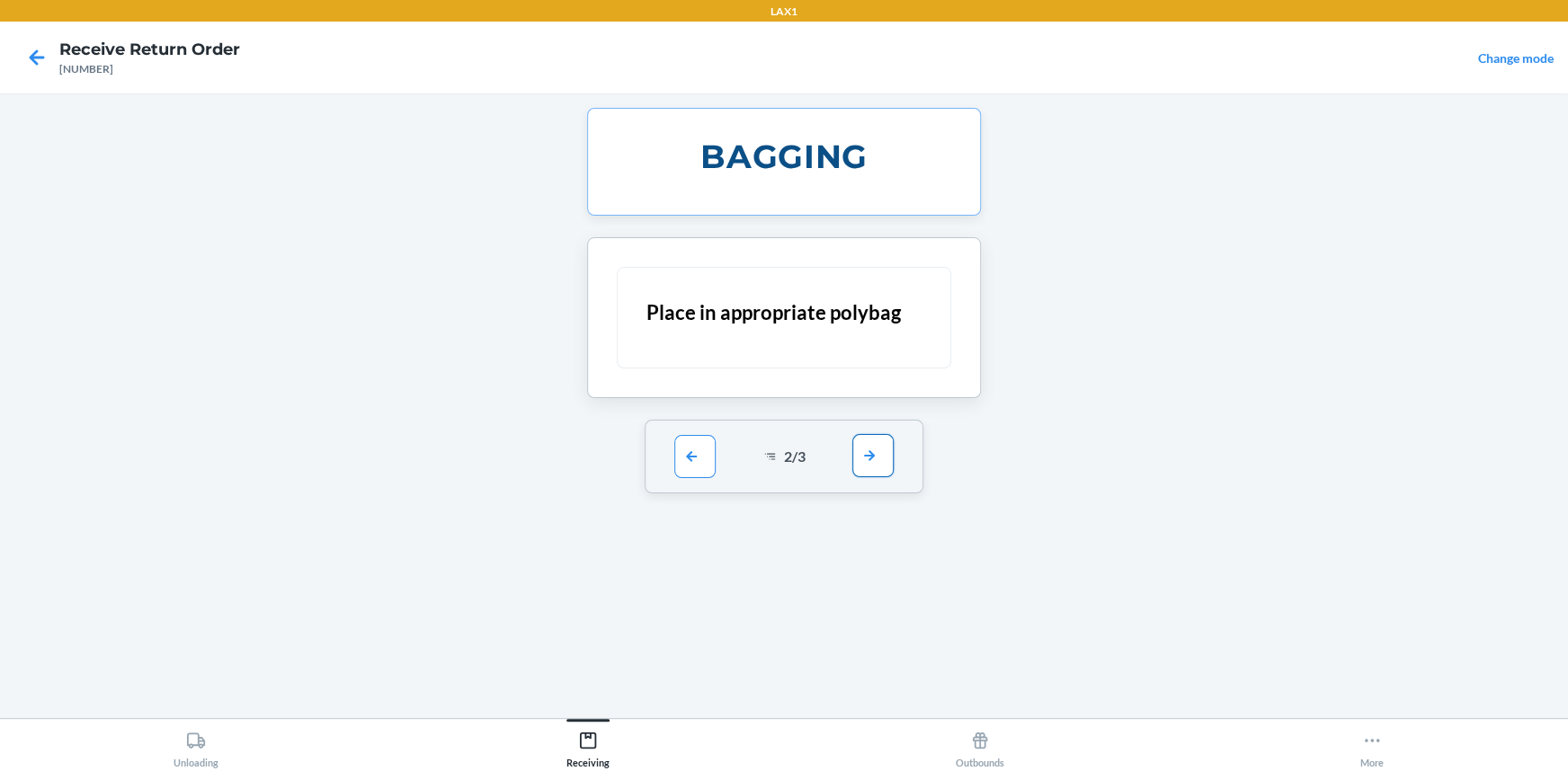 click at bounding box center [873, 456] 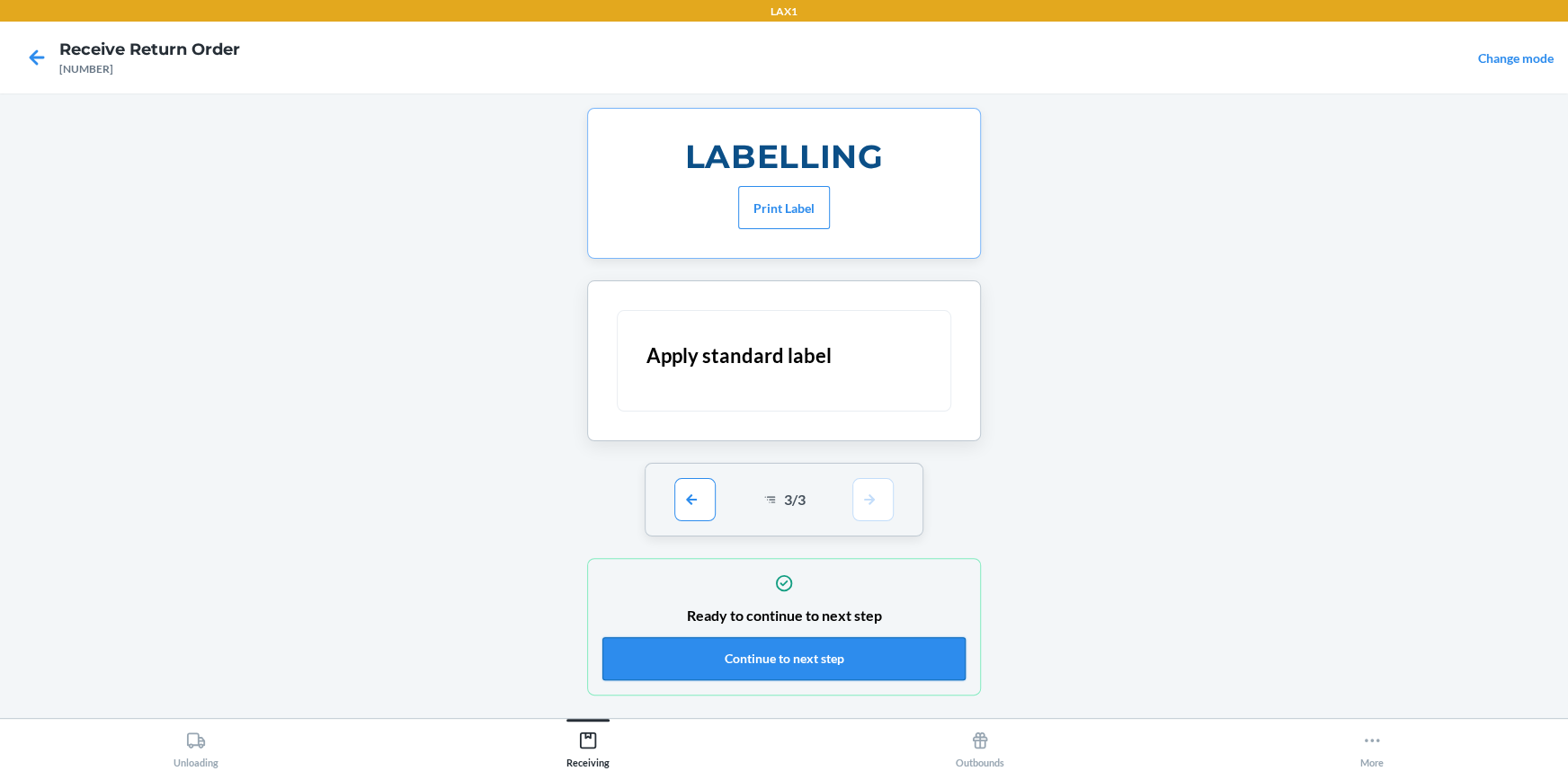 click on "Continue to next step" at bounding box center (784, 659) 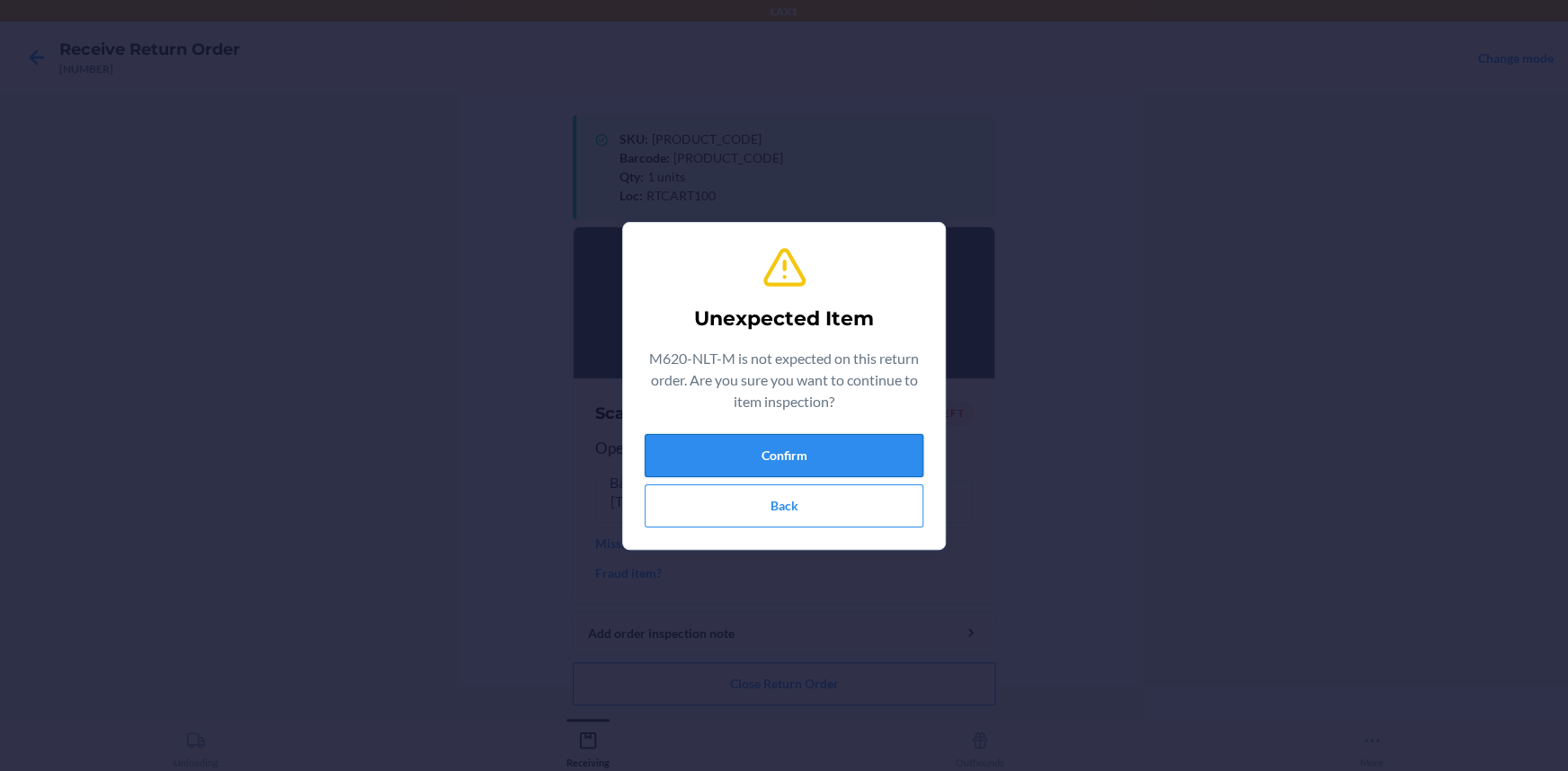 click on "Confirm" at bounding box center [784, 456] 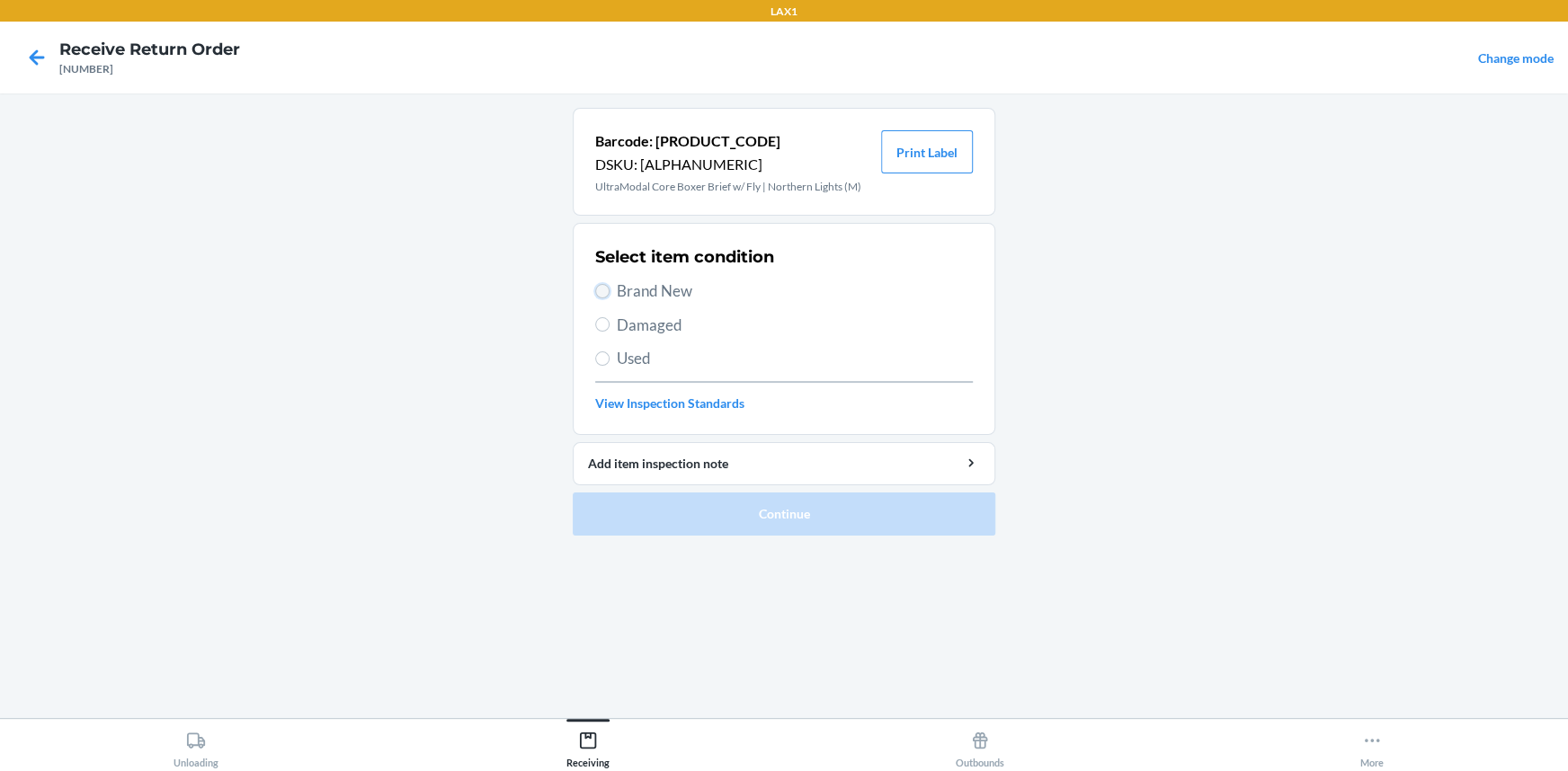 click on "Brand New" at bounding box center (602, 291) 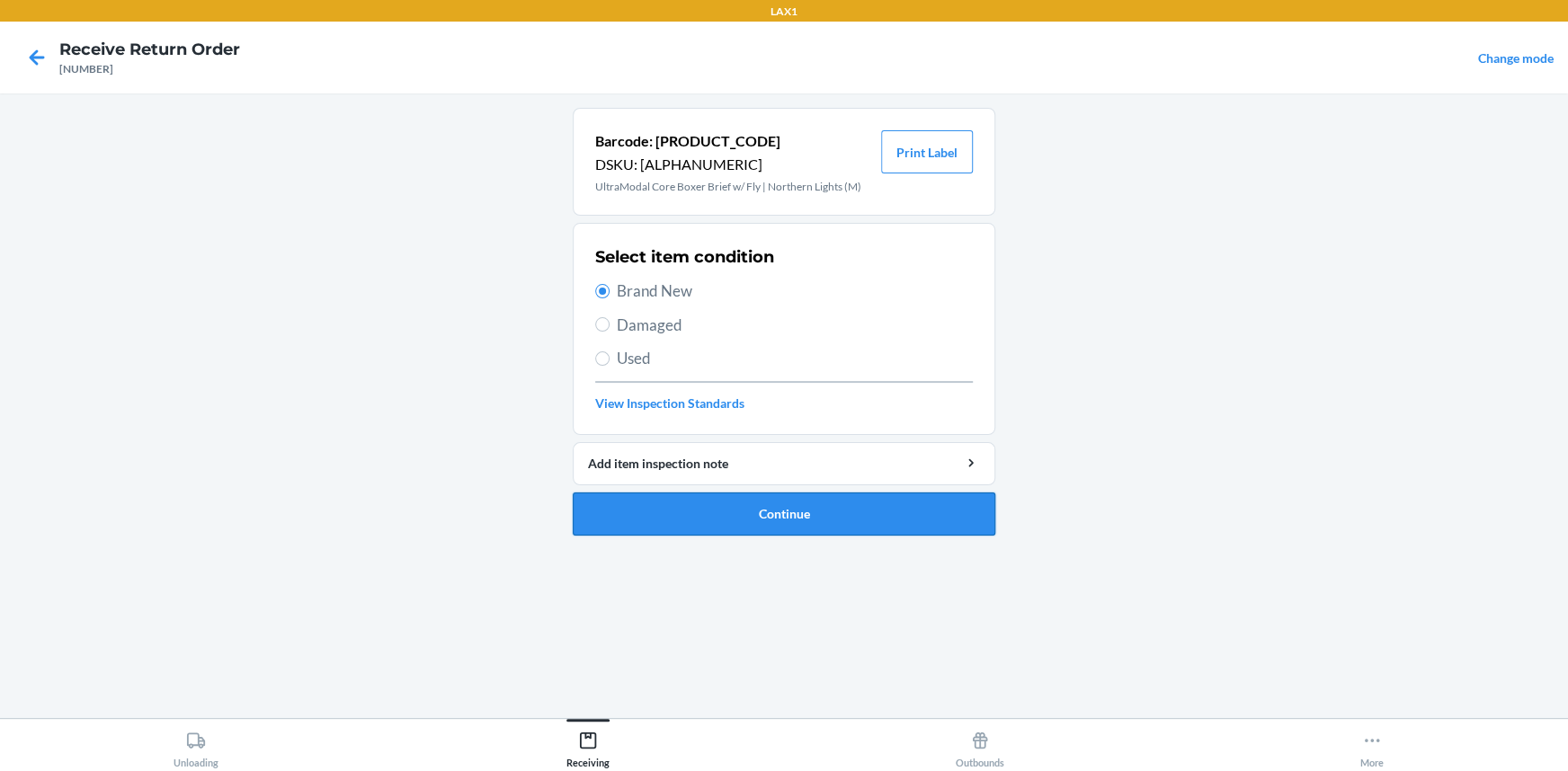 click on "Continue" at bounding box center [784, 514] 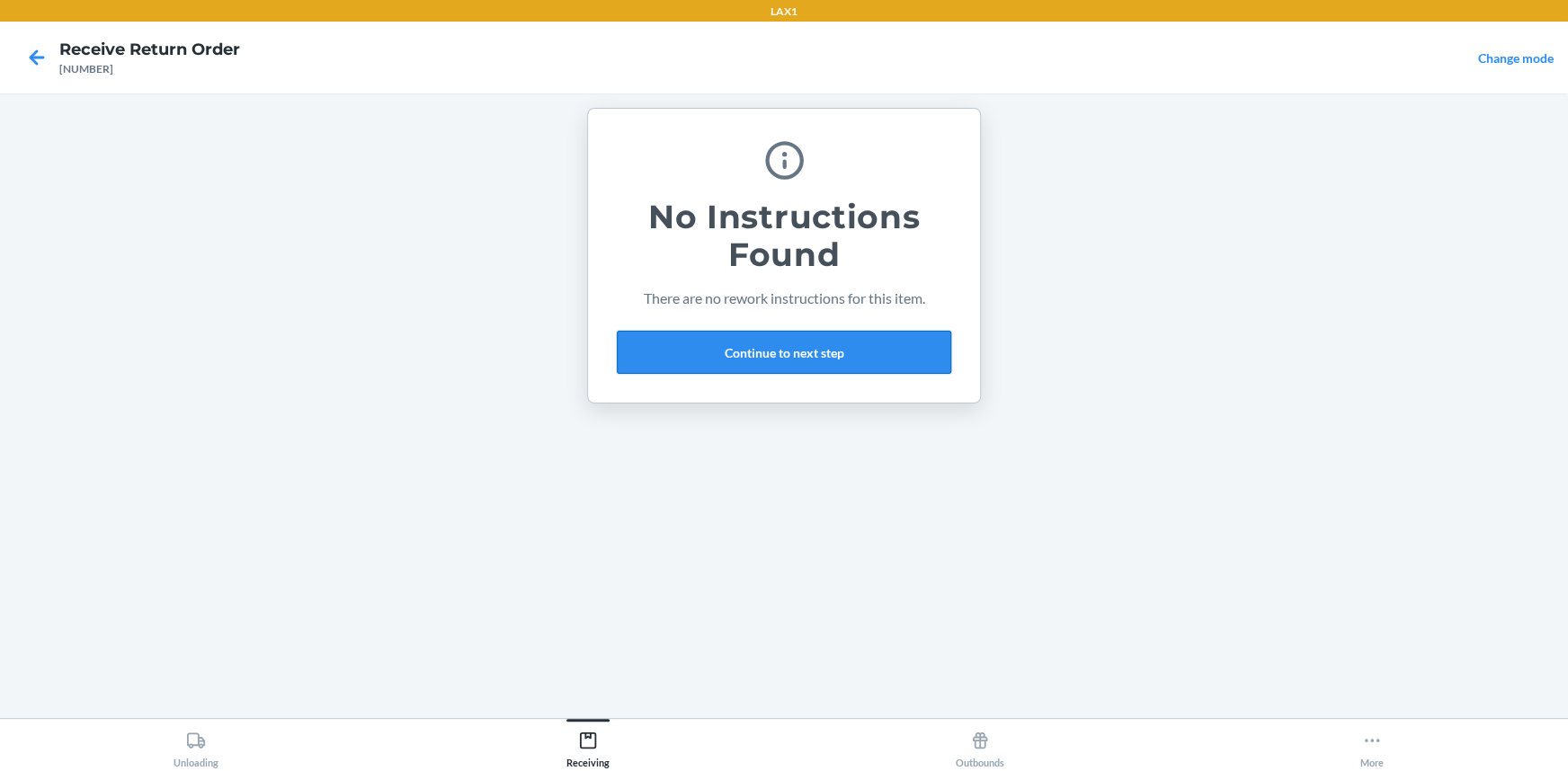click on "Continue to next step" at bounding box center [784, 352] 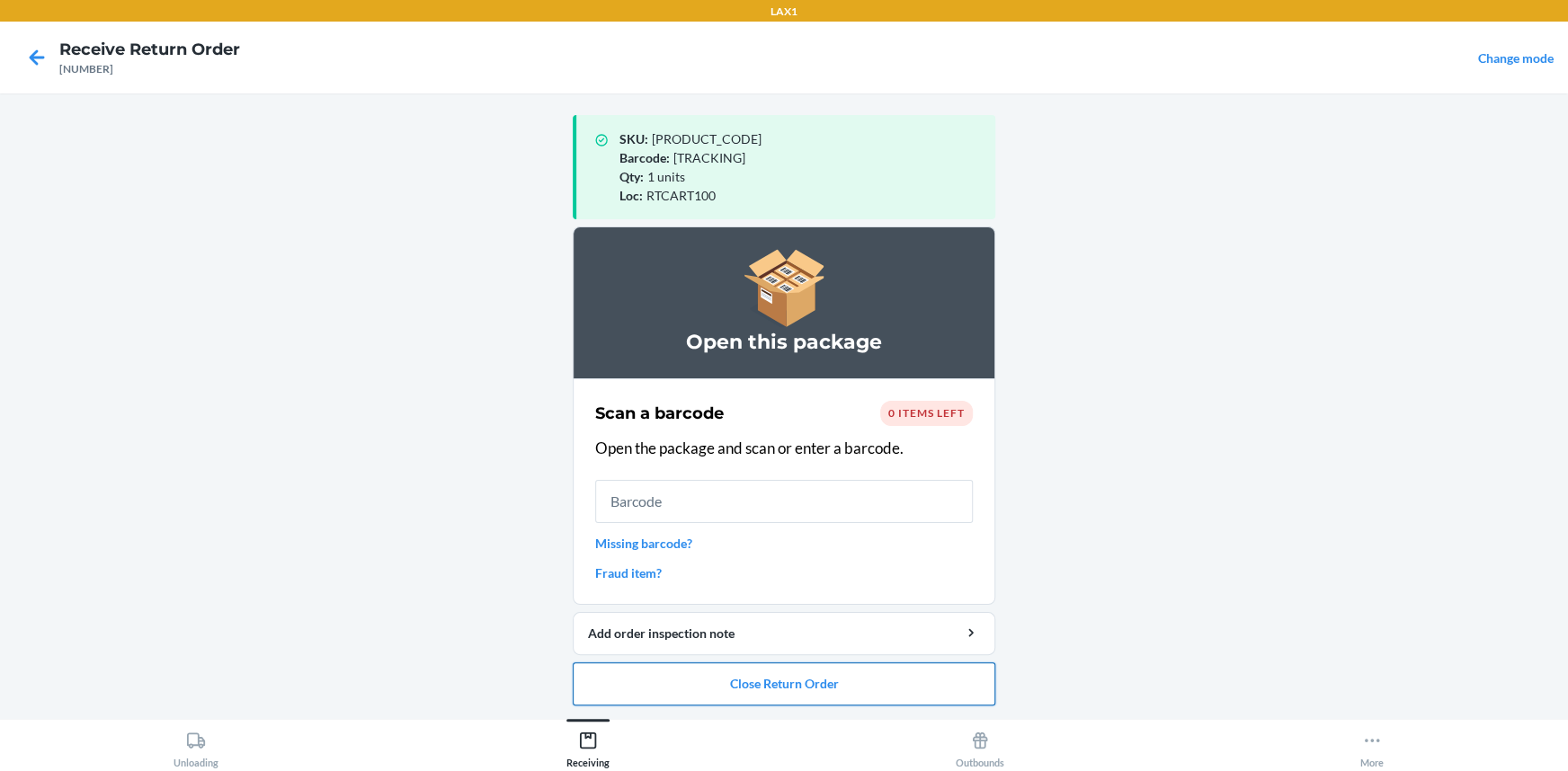 click on "Close Return Order" at bounding box center (784, 684) 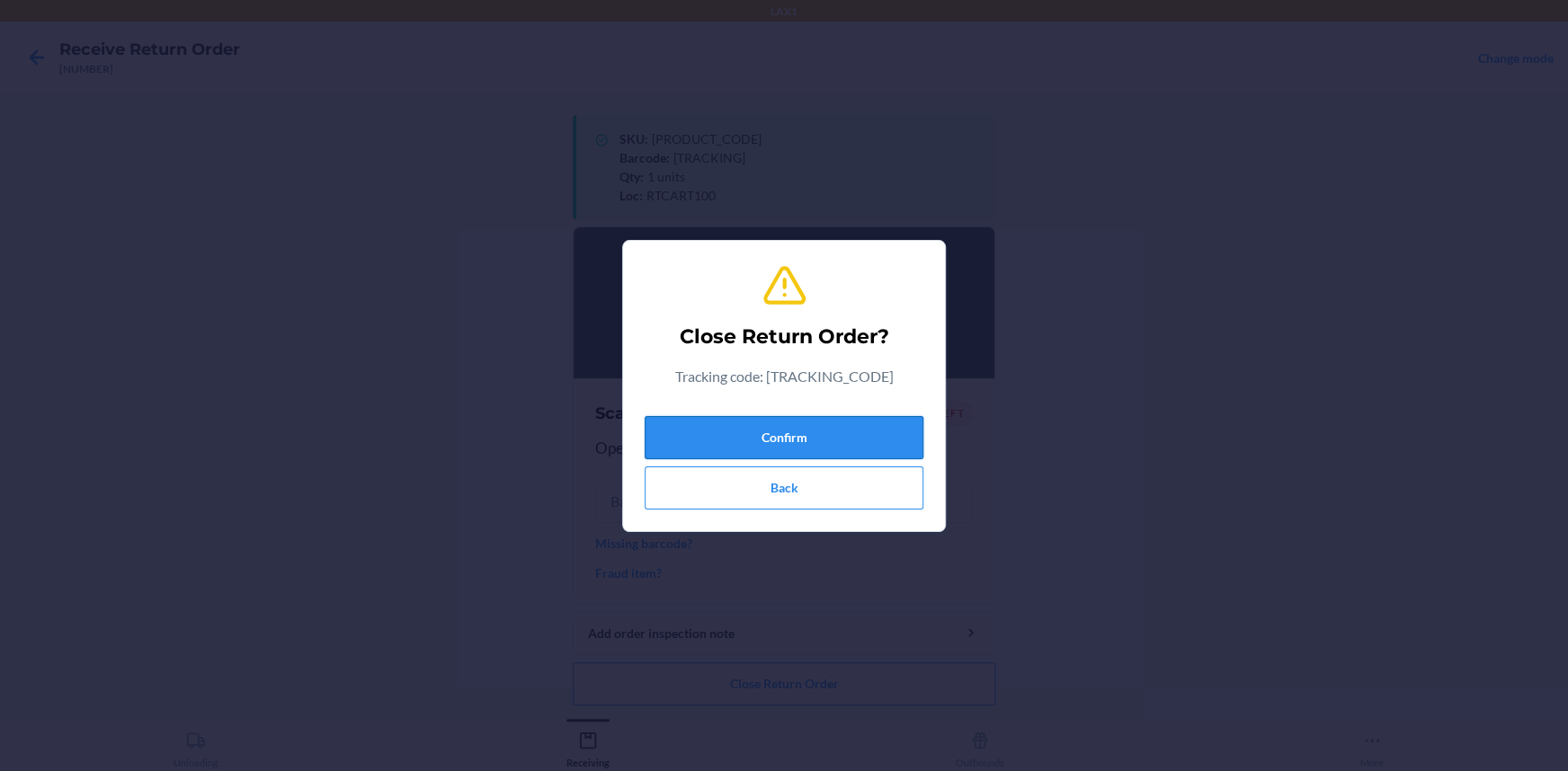 click on "Confirm" at bounding box center [784, 438] 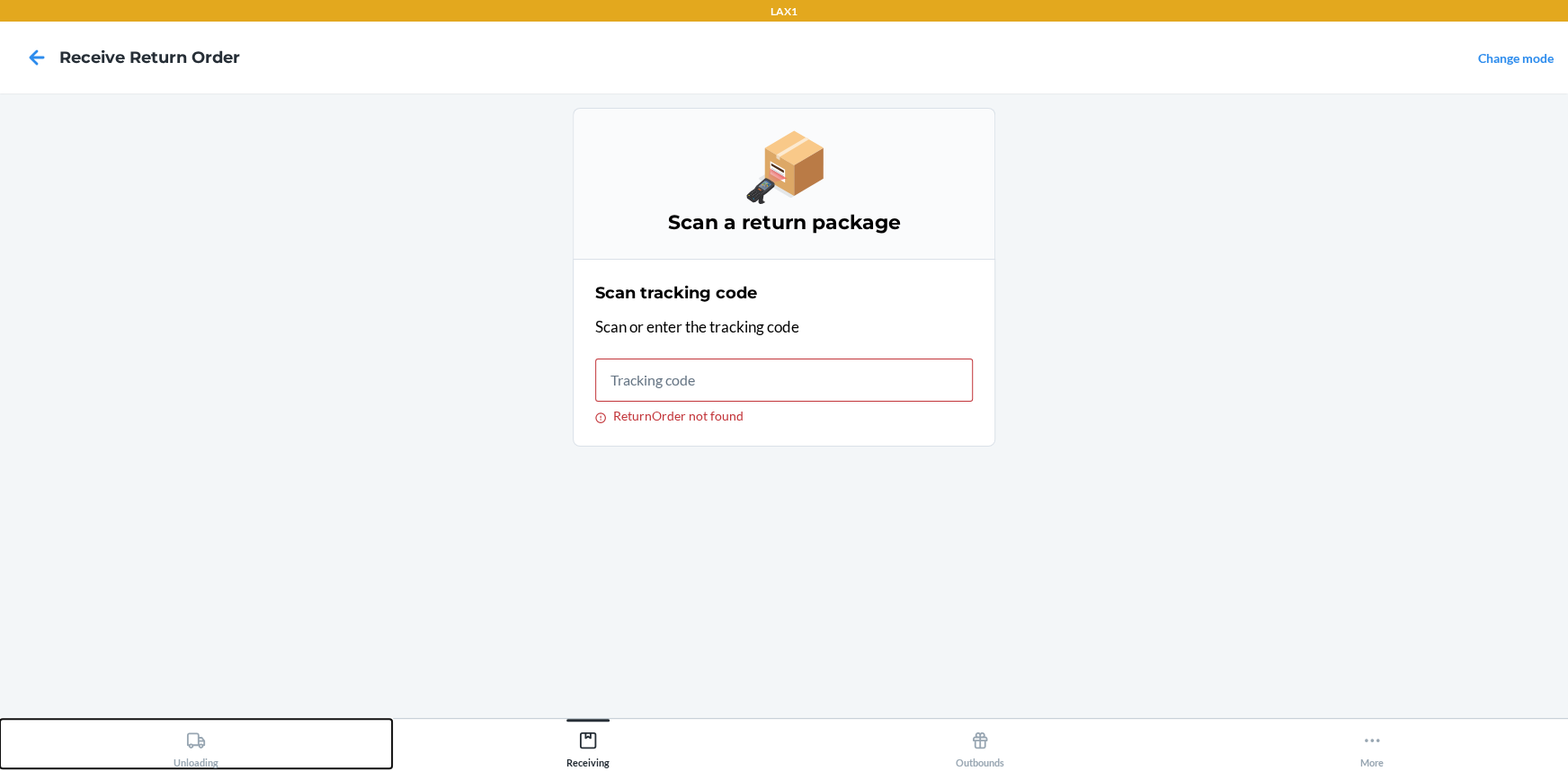 click 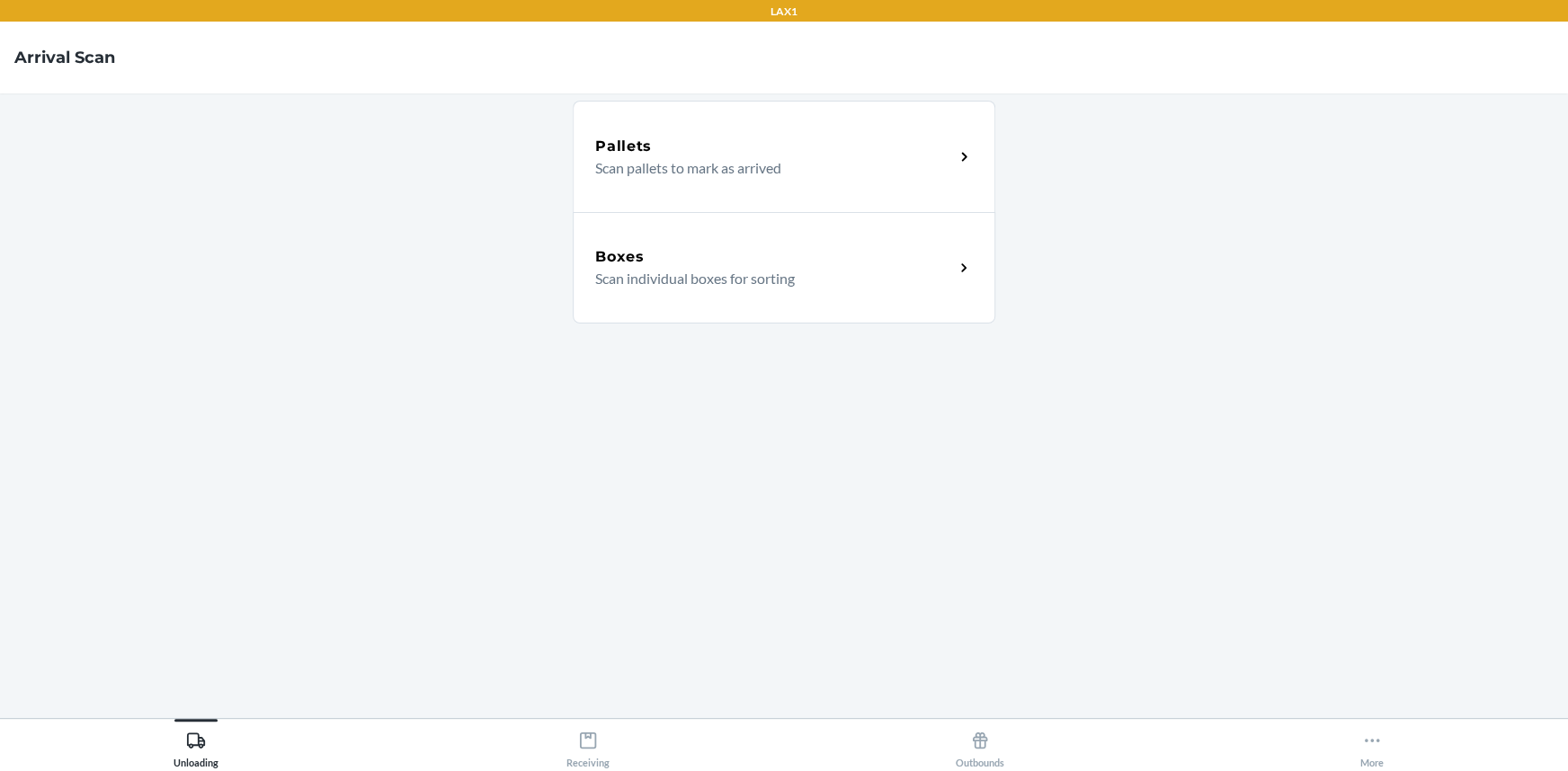click 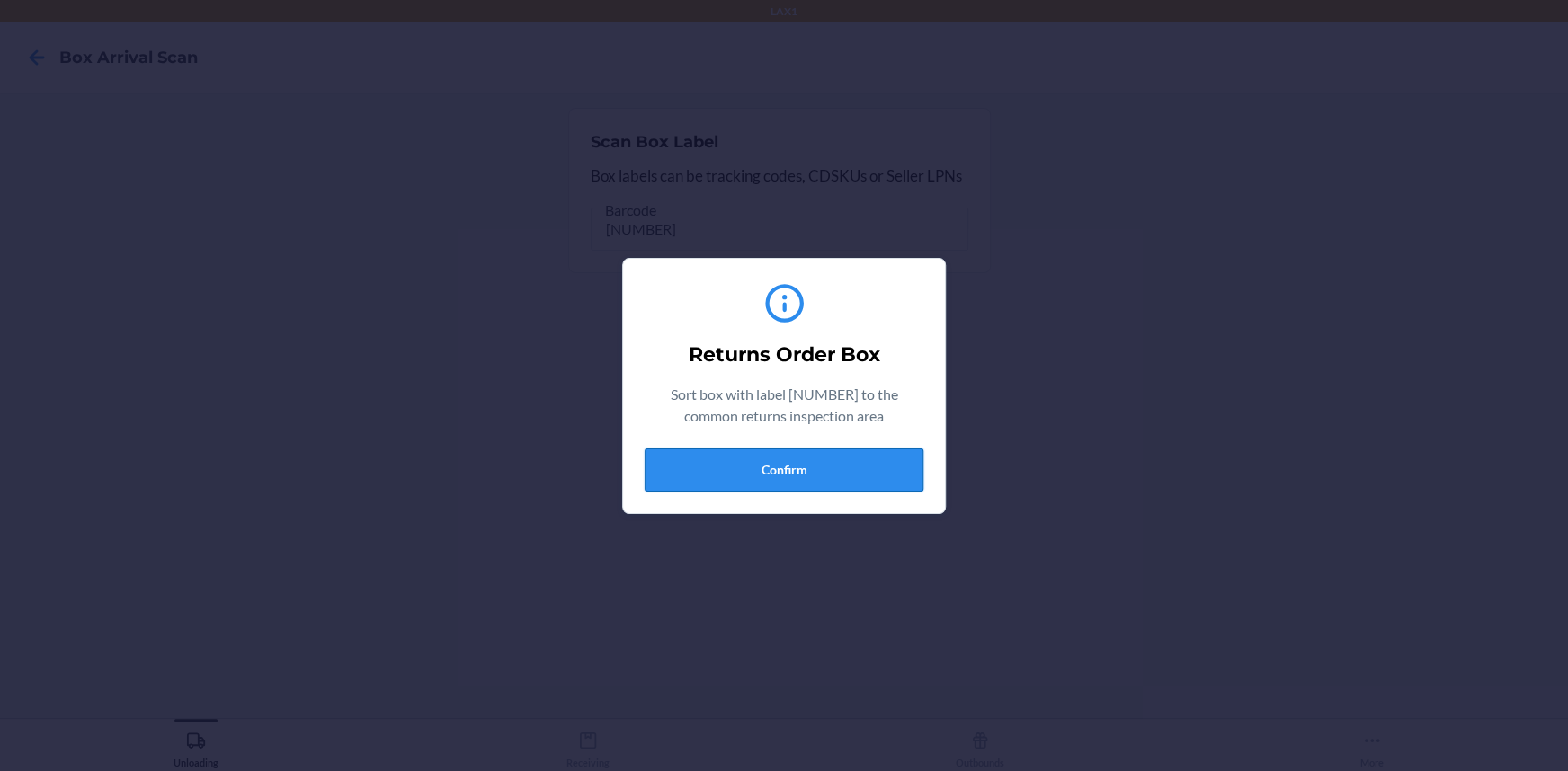 drag, startPoint x: 817, startPoint y: 478, endPoint x: 805, endPoint y: 476, distance: 12.165525 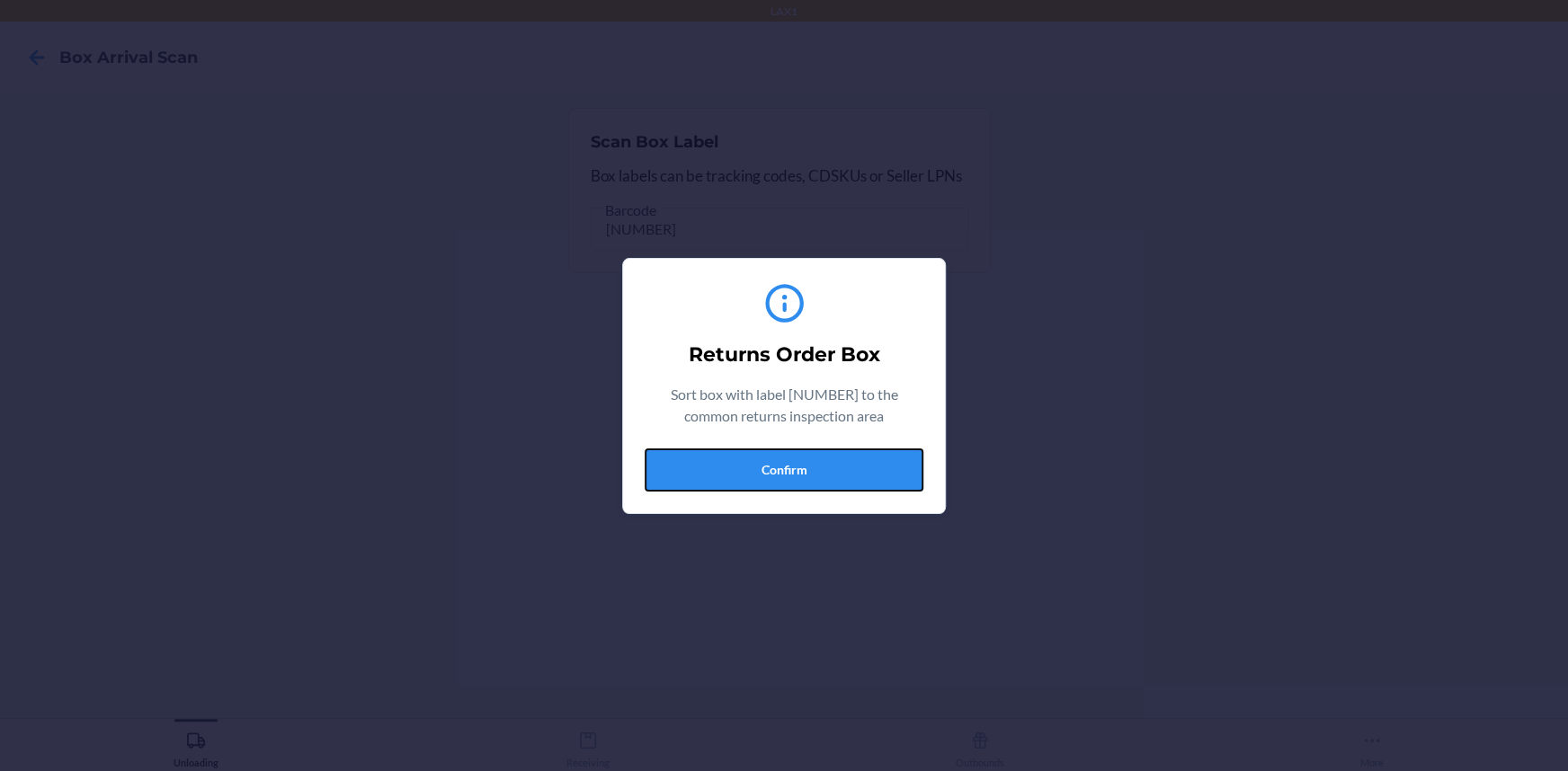 click on "Confirm" at bounding box center [784, 470] 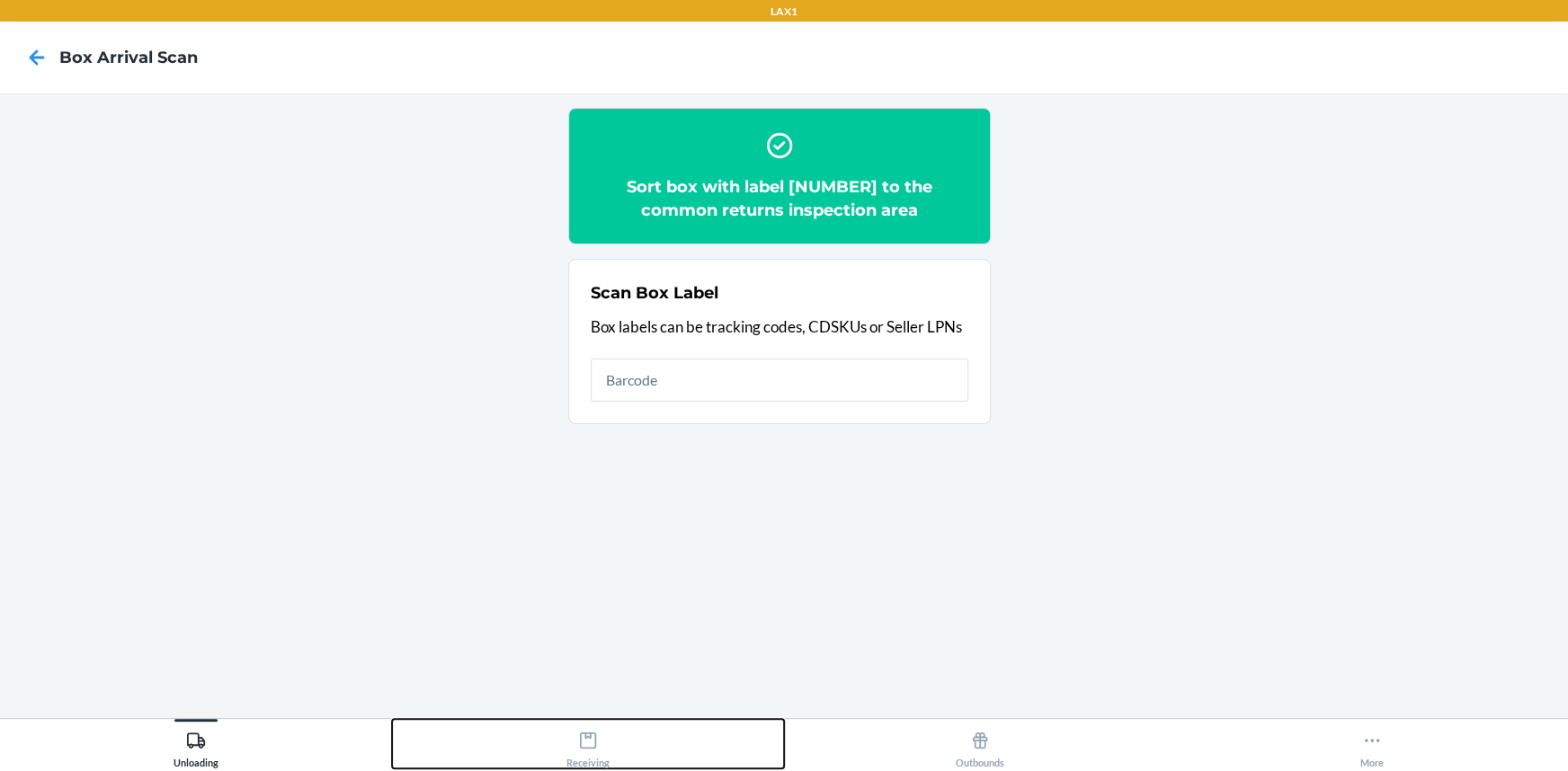 click 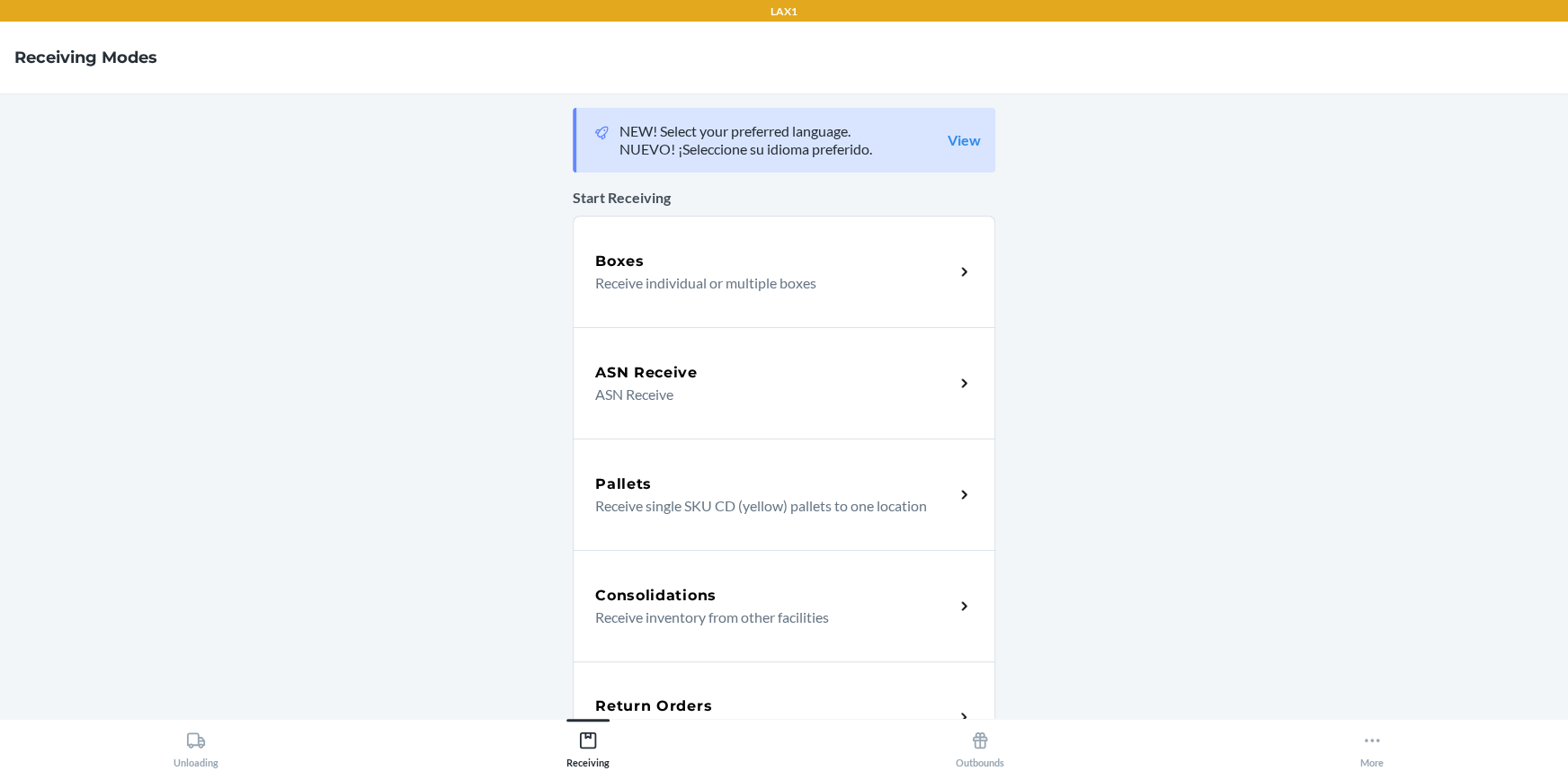 click on "Return Orders Receive return order package items" at bounding box center [784, 717] 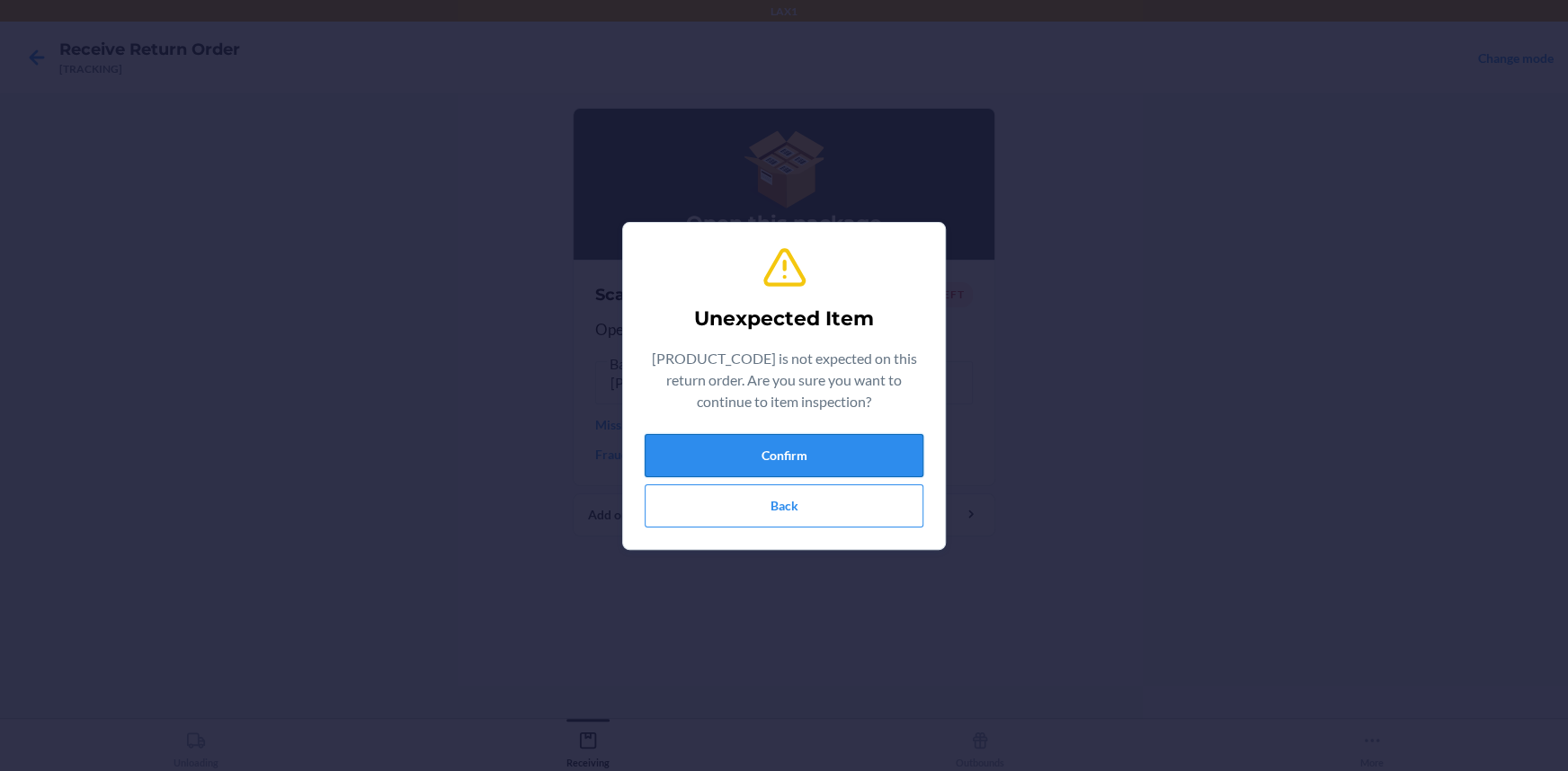 click on "Confirm" at bounding box center (784, 456) 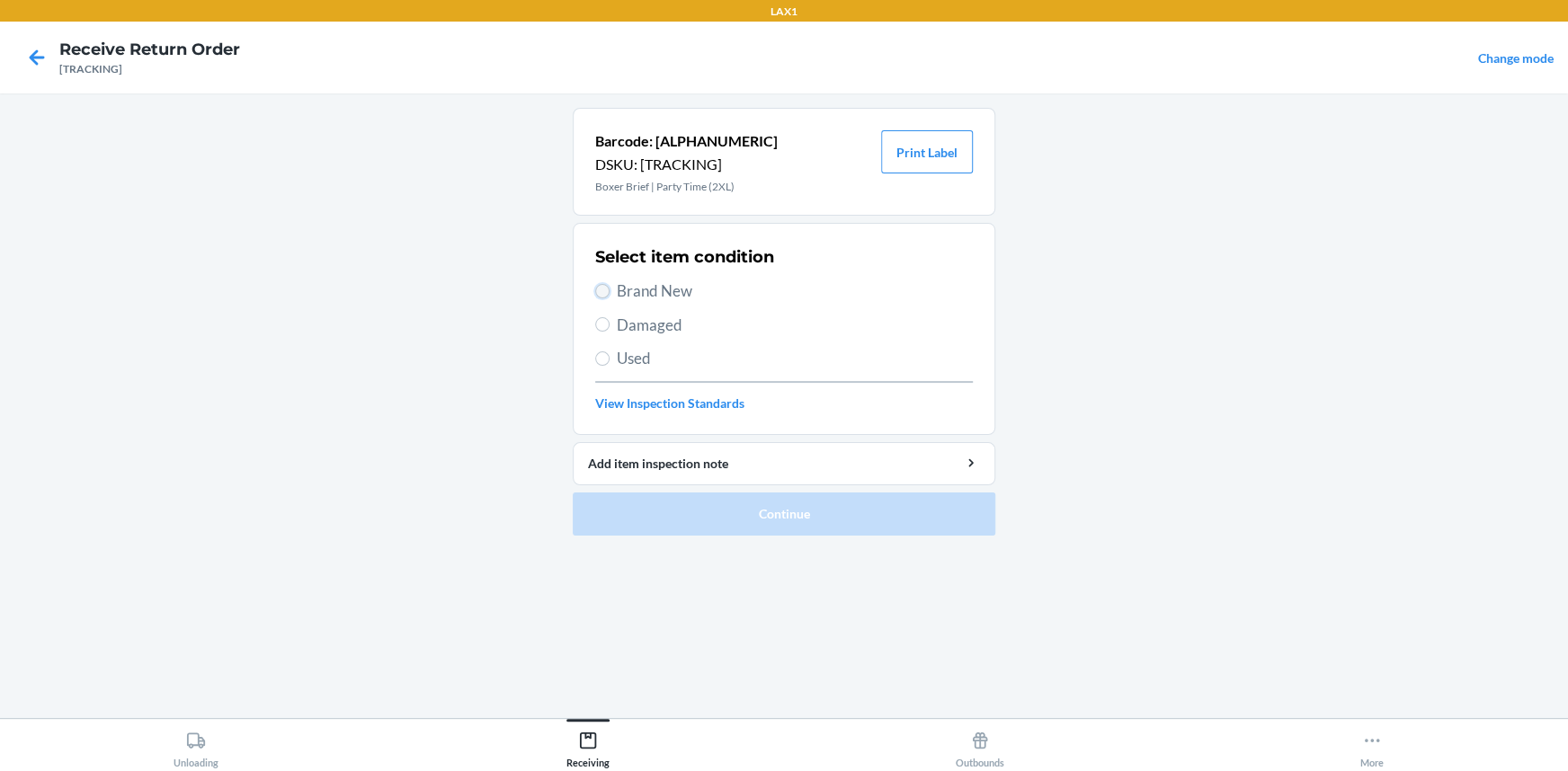click on "Brand New" at bounding box center (602, 291) 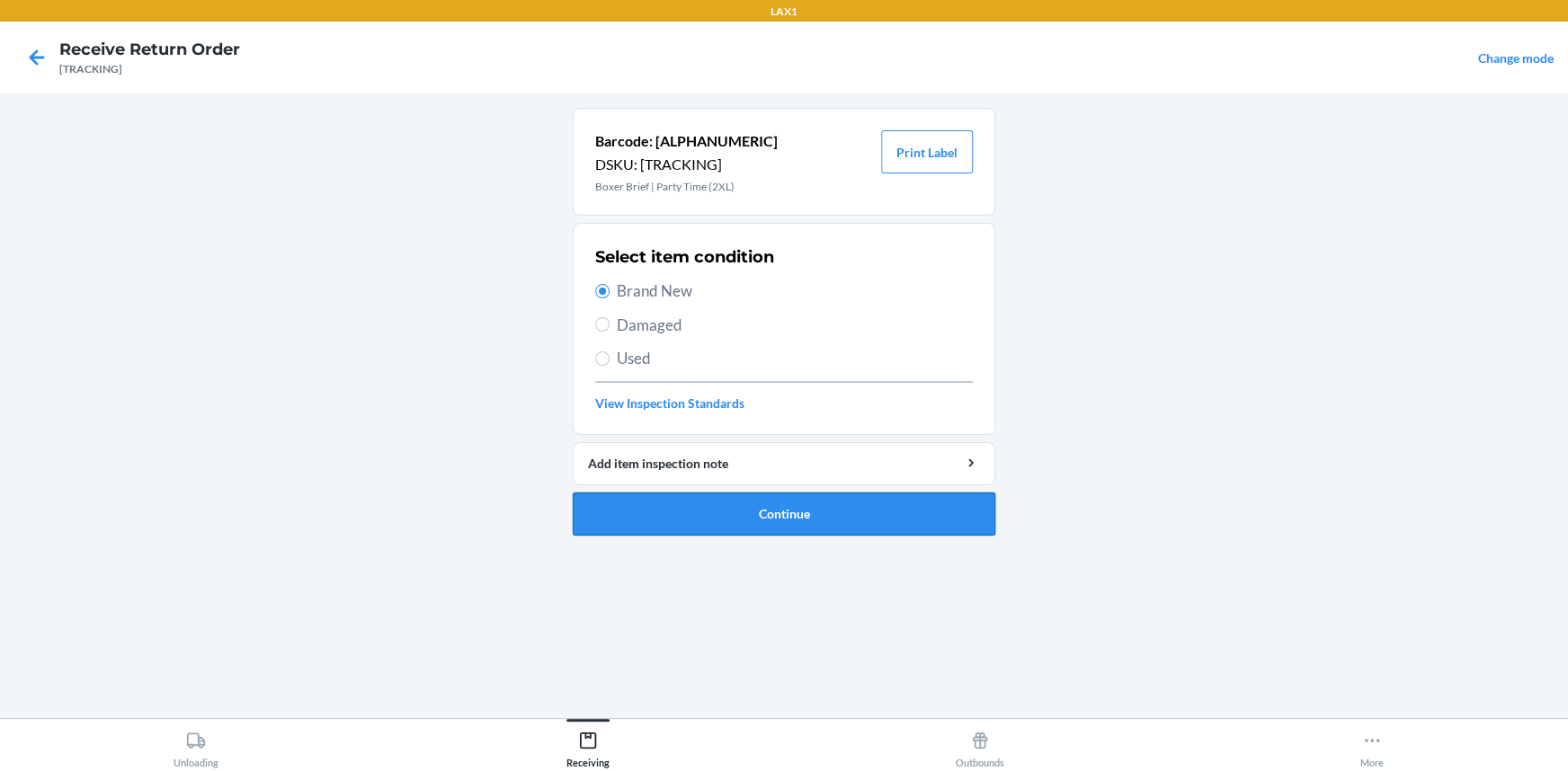click on "Continue" at bounding box center (784, 514) 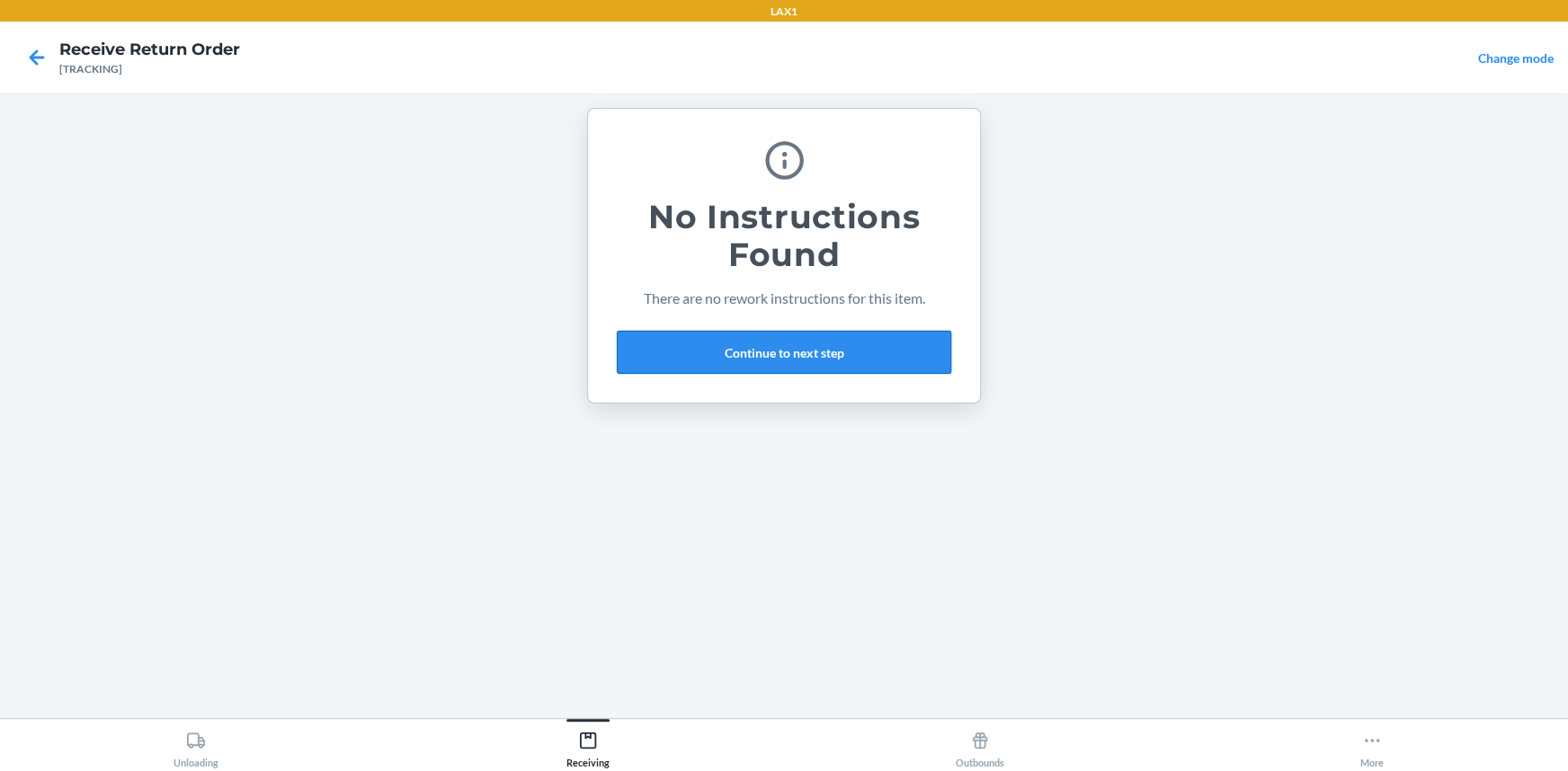 click on "Continue to next step" at bounding box center (784, 352) 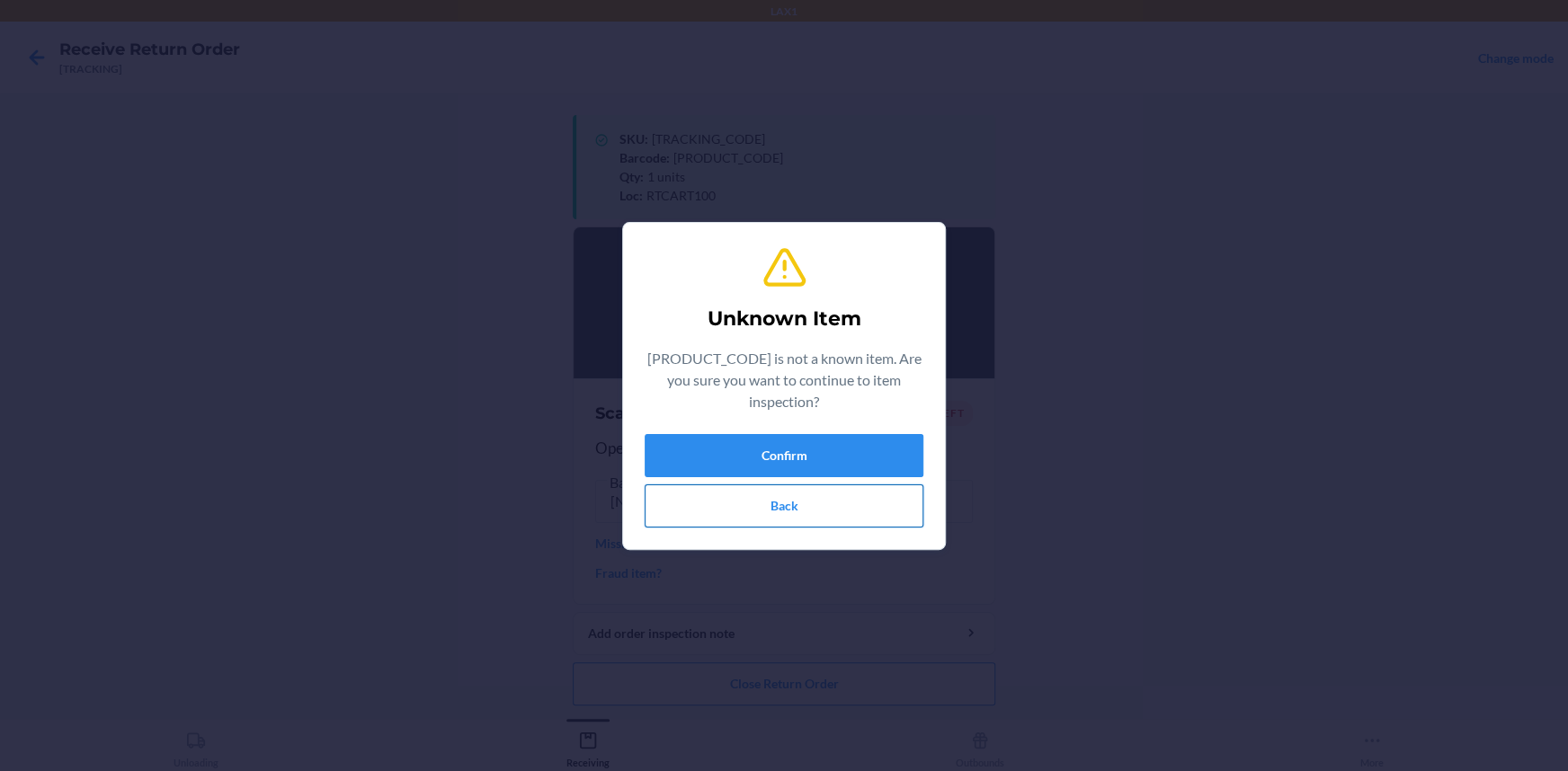 click on "Back" at bounding box center (784, 506) 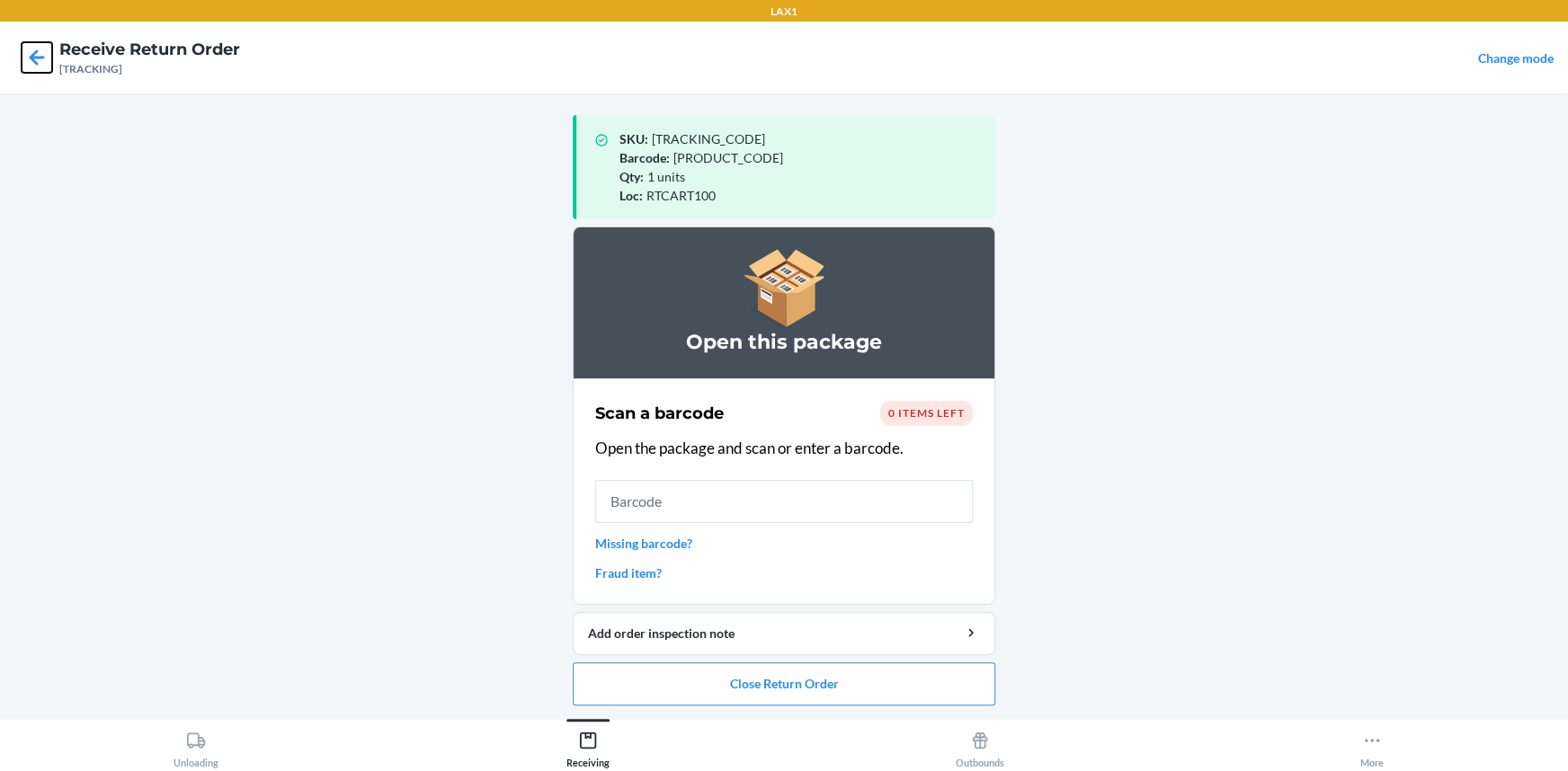 drag, startPoint x: 27, startPoint y: 53, endPoint x: 72, endPoint y: 90, distance: 58.25805 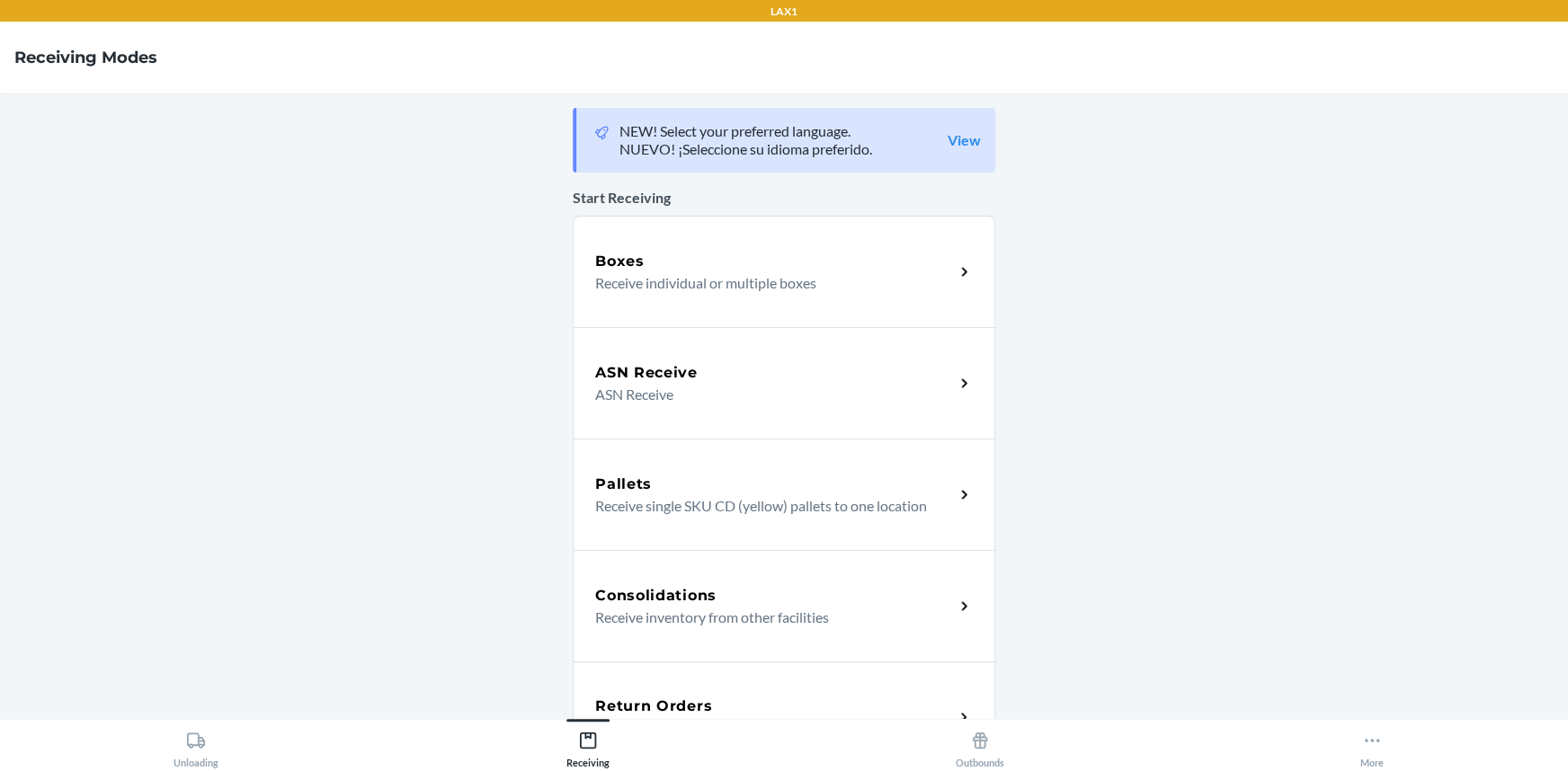 click on "Return Orders Receive return order package items" at bounding box center [784, 717] 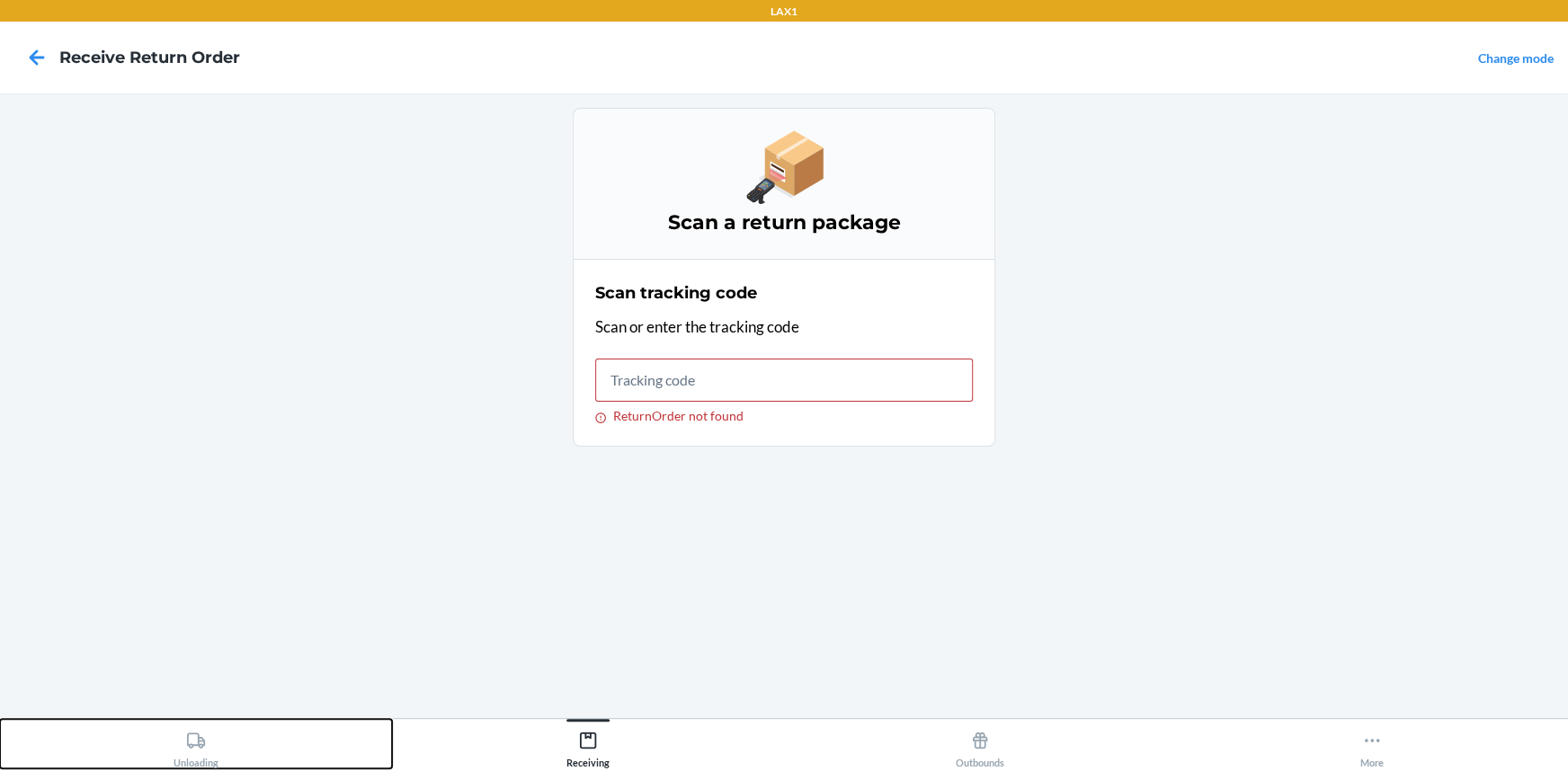 click on "Unloading" at bounding box center [196, 746] 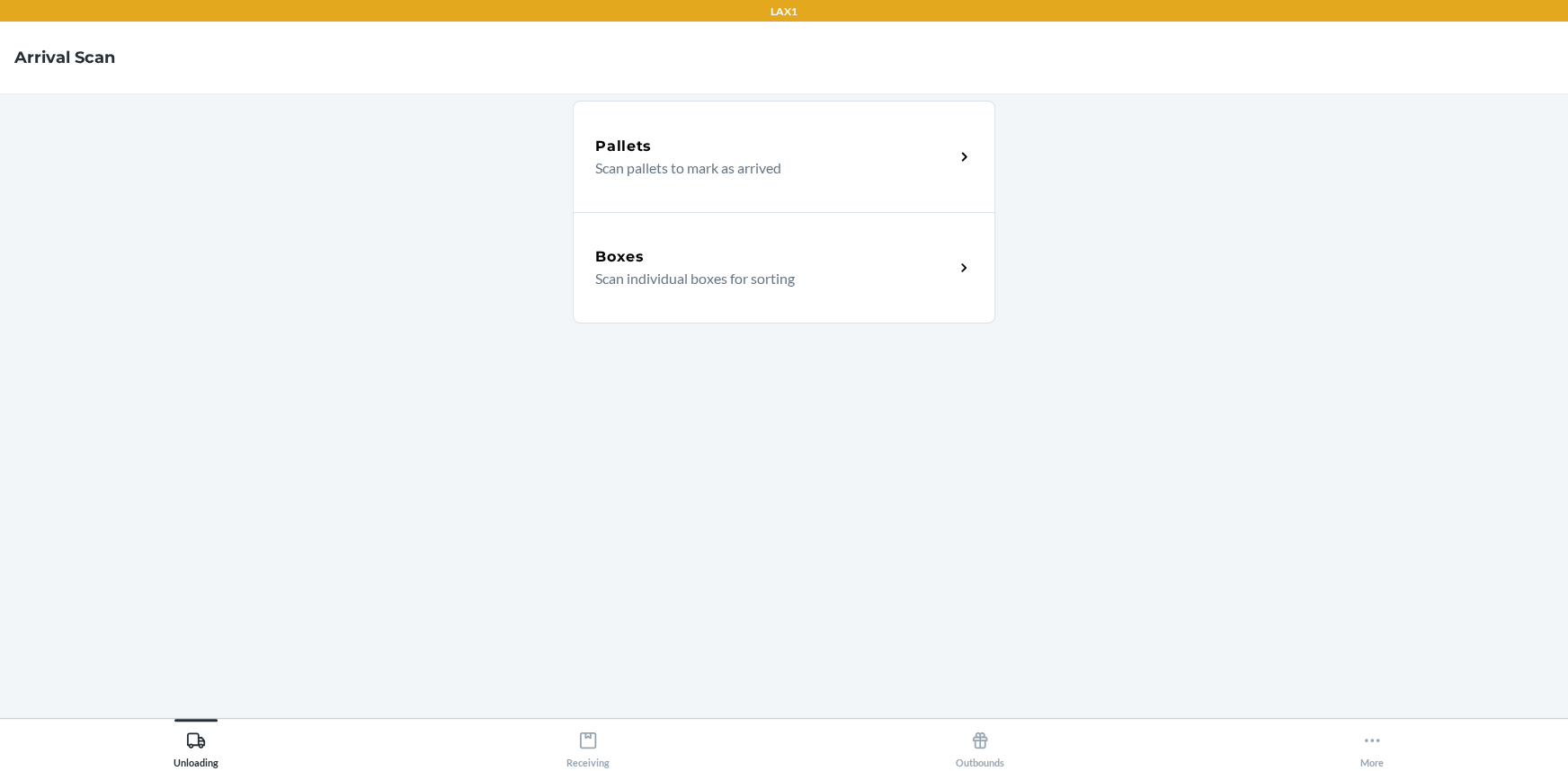 click 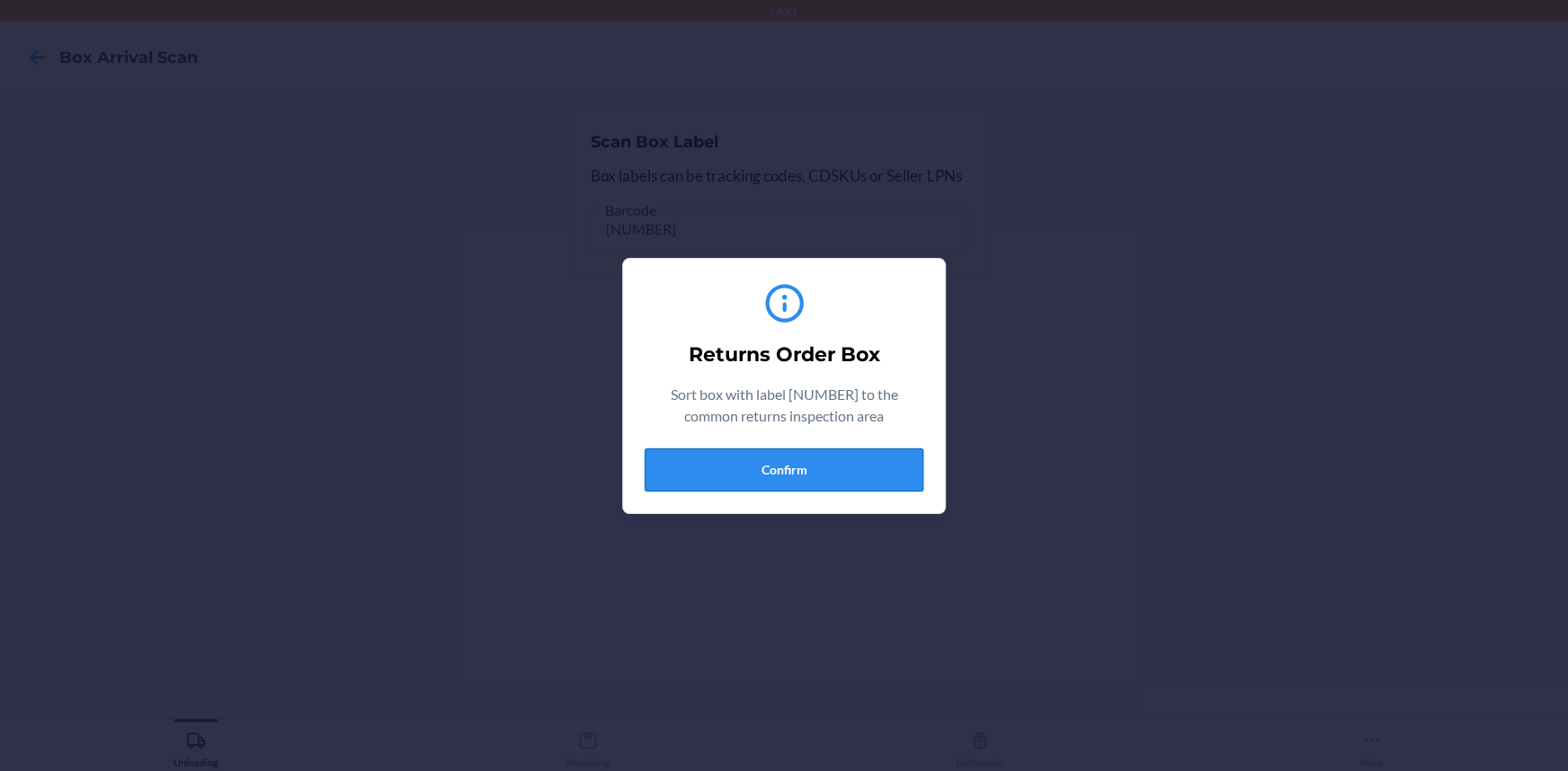 click on "Confirm" at bounding box center [784, 470] 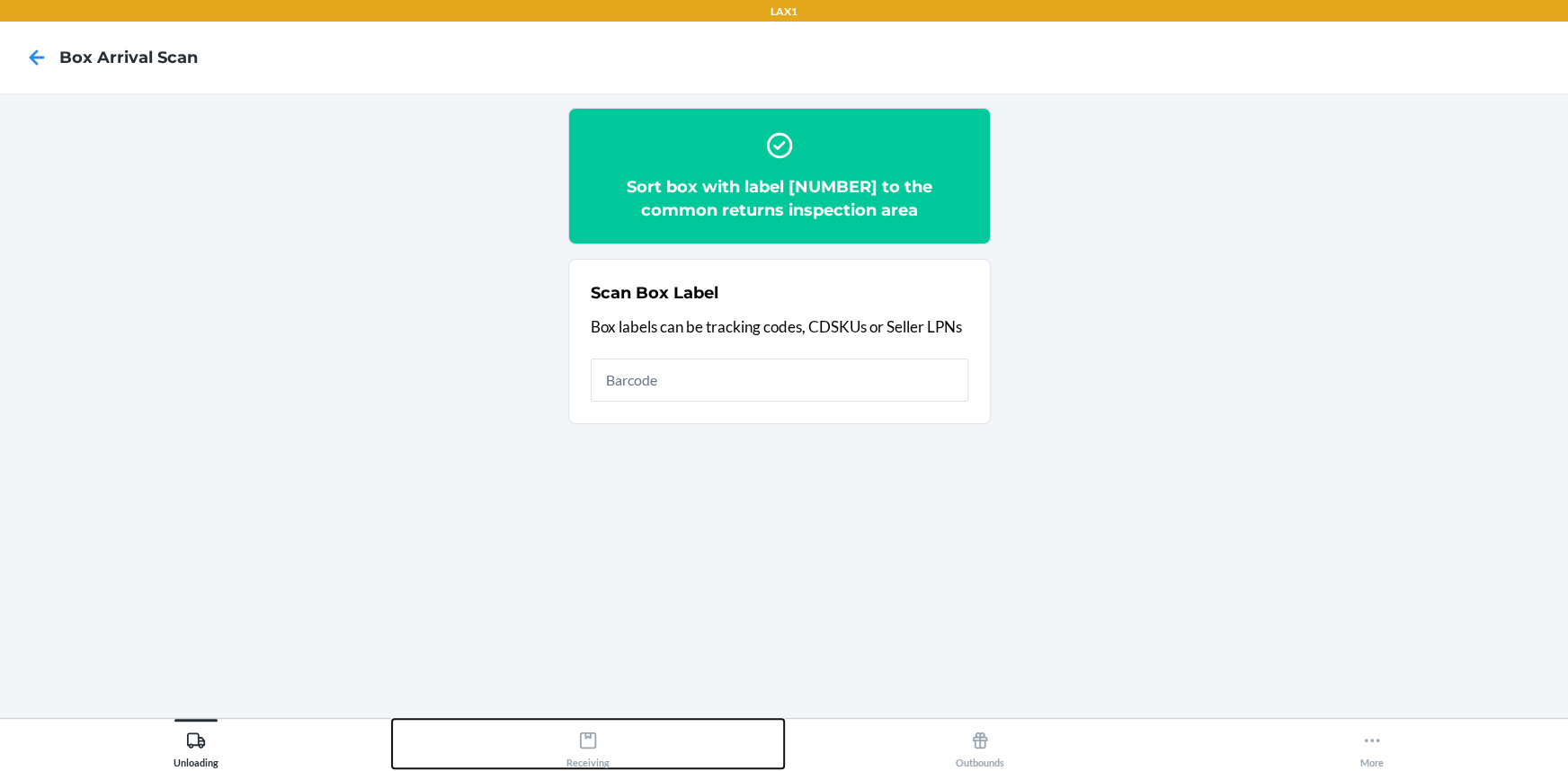 click 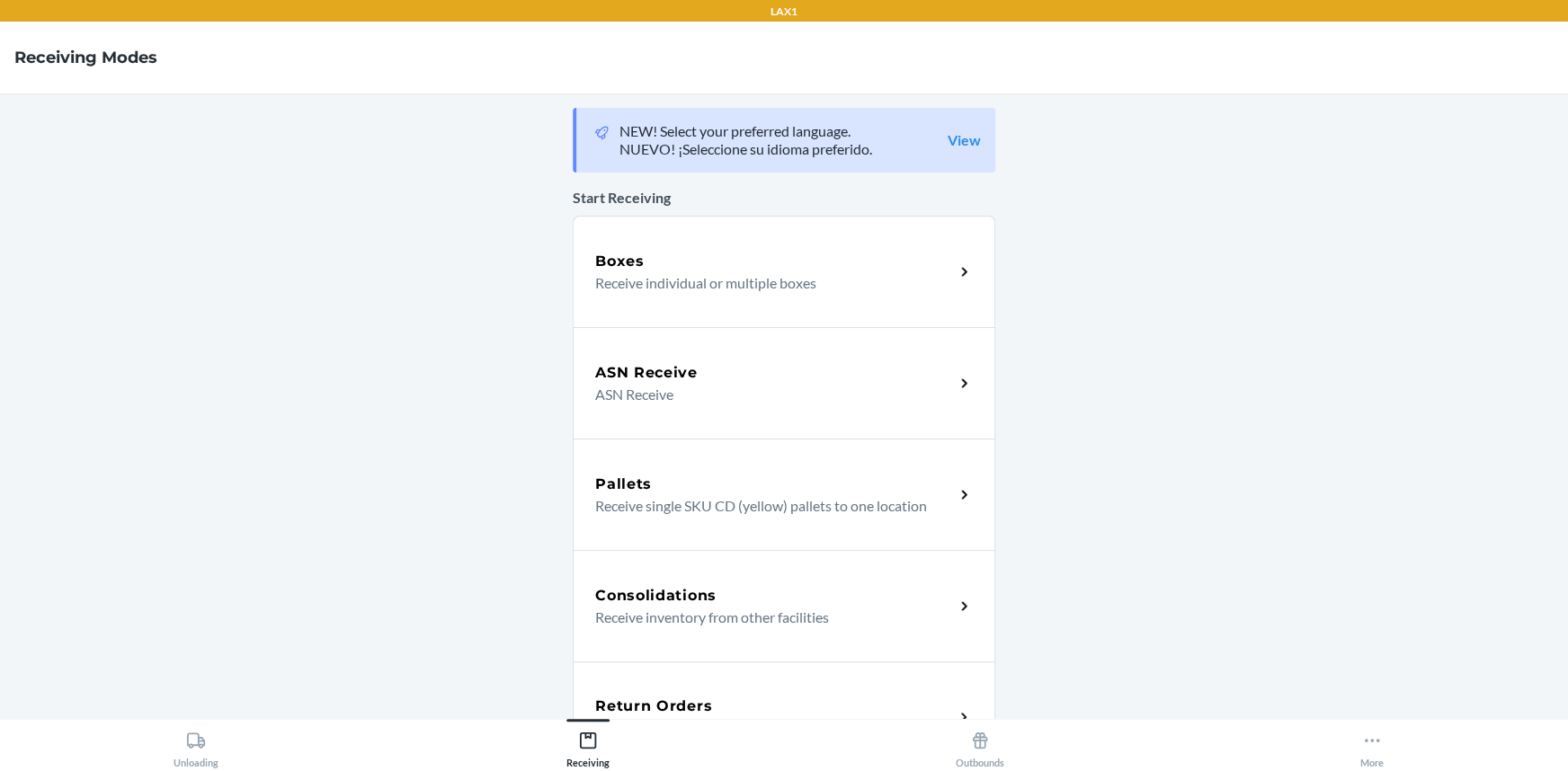 click on "Return Orders Receive return order package items" at bounding box center [784, 717] 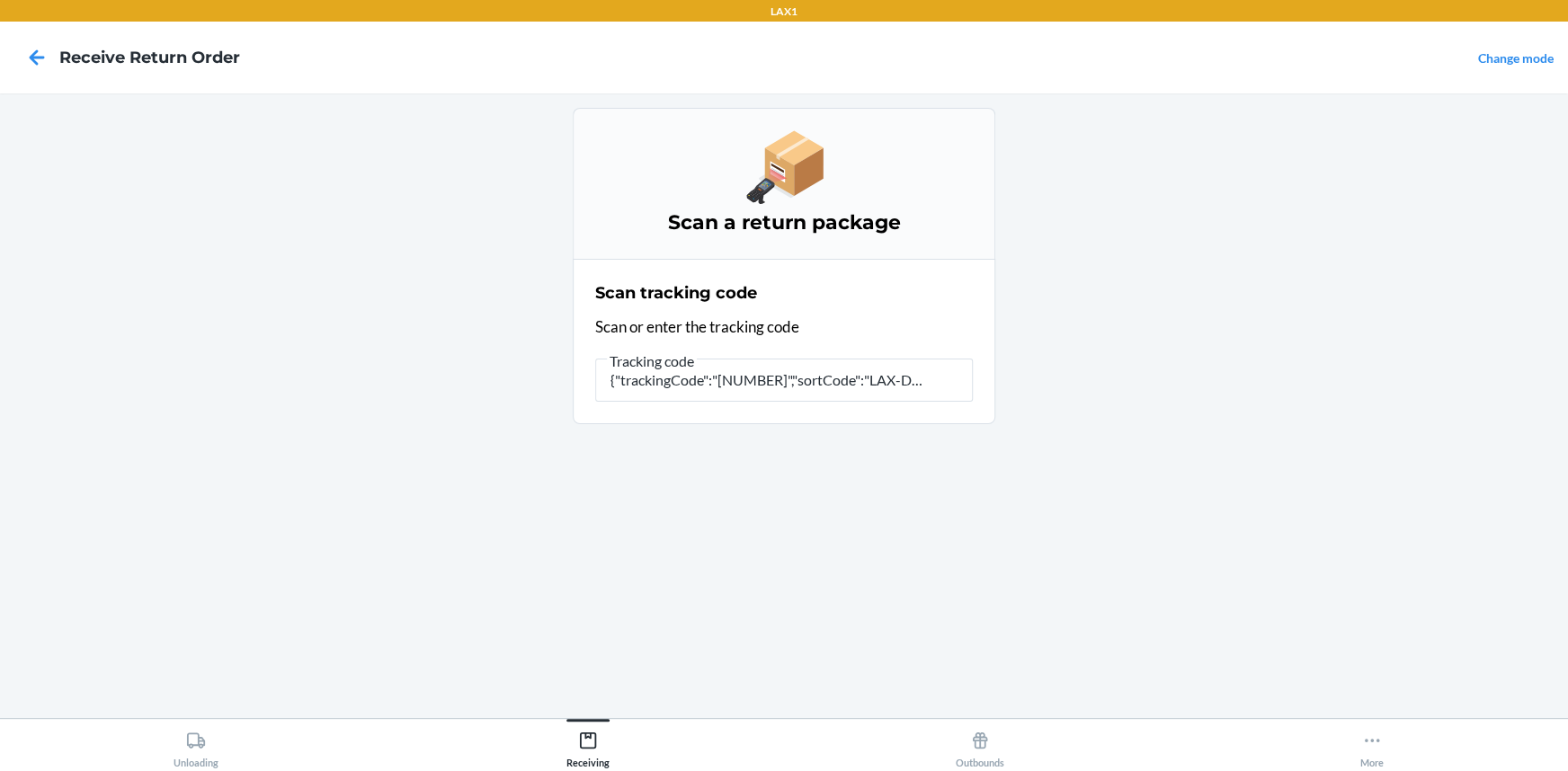 scroll, scrollTop: 0, scrollLeft: 0, axis: both 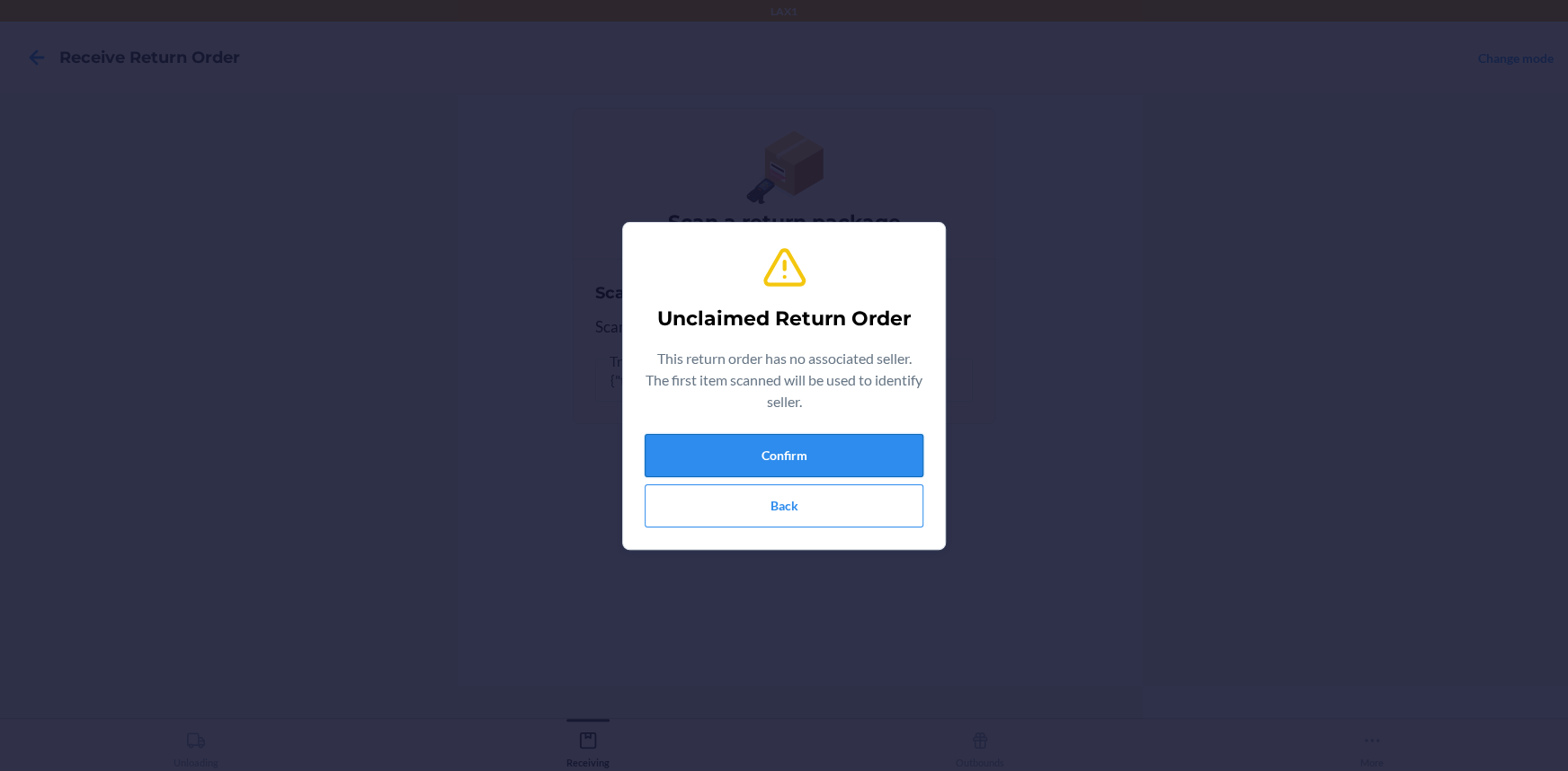 click on "Confirm" at bounding box center [784, 456] 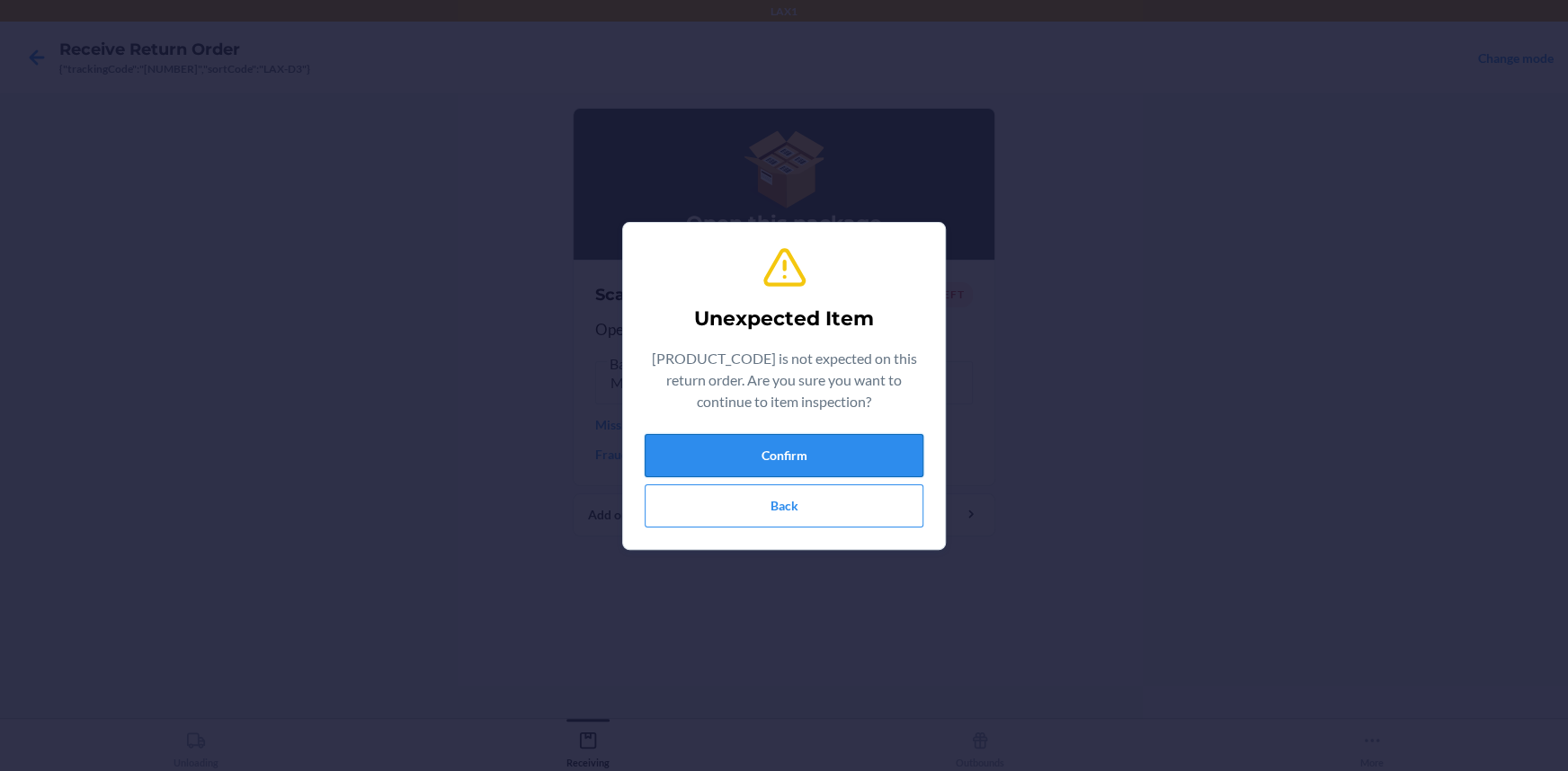click on "Confirm" at bounding box center (784, 456) 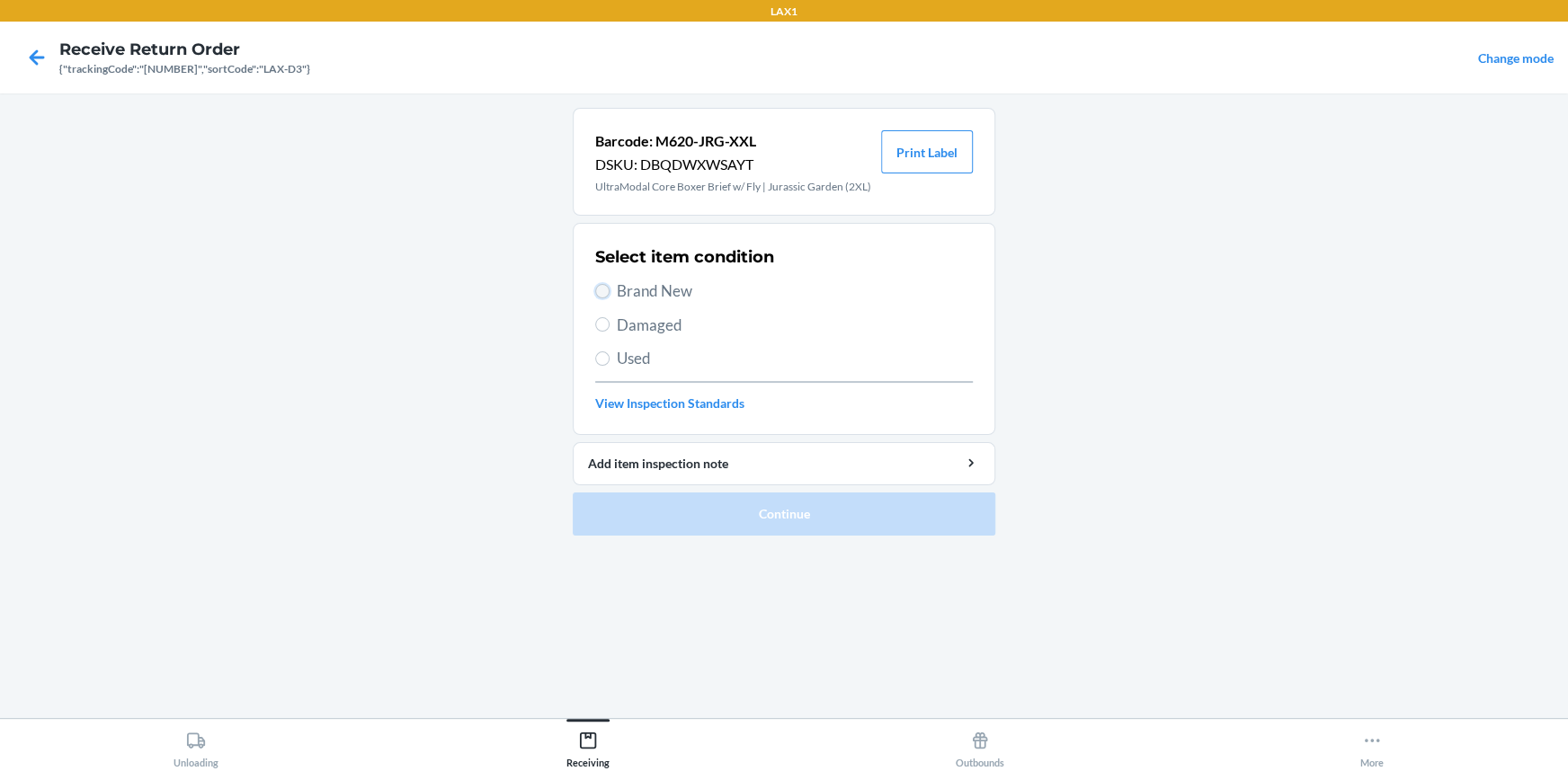 click on "Brand New" at bounding box center (602, 291) 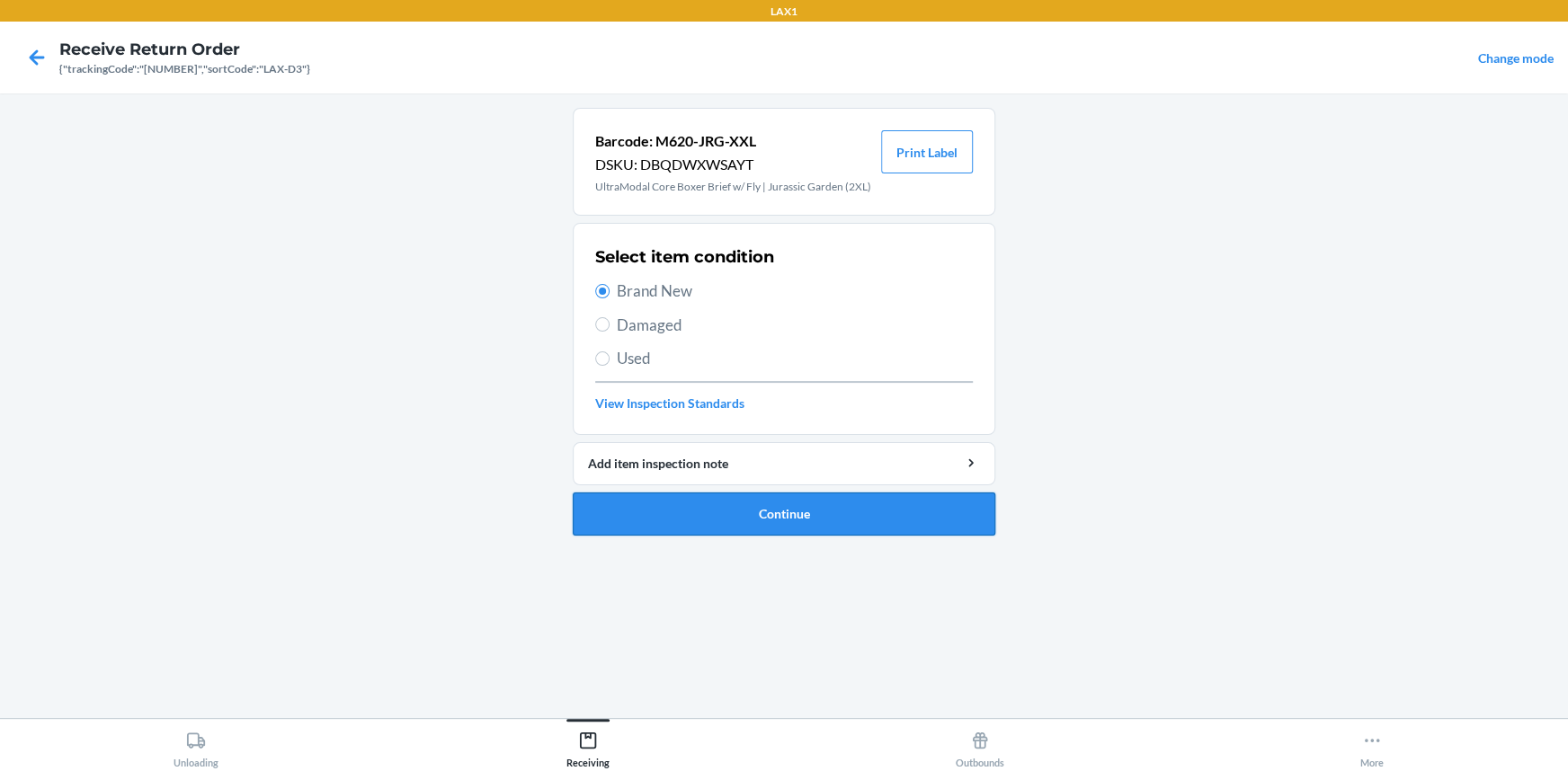 click on "Continue" at bounding box center [784, 514] 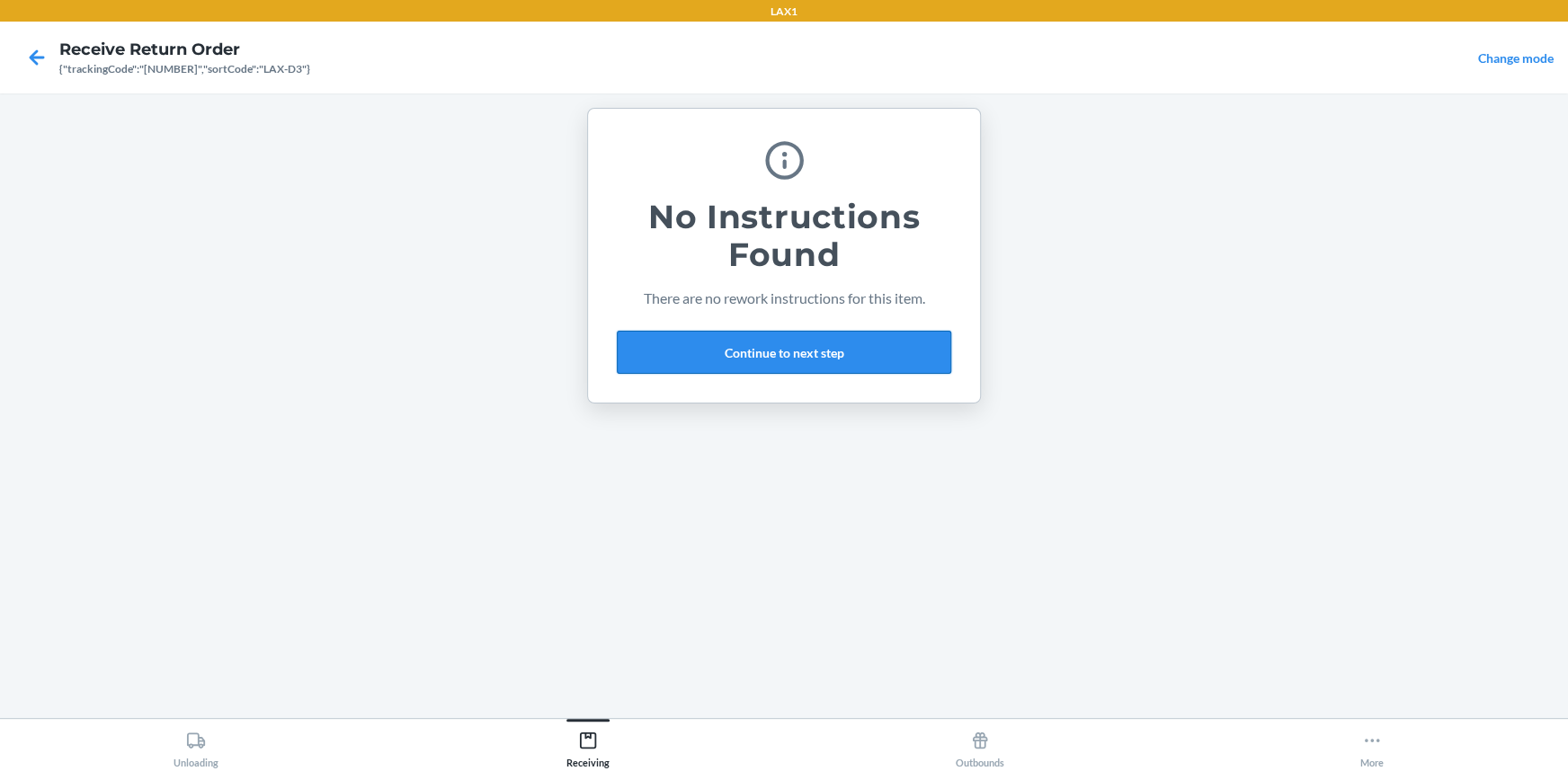 click on "Continue to next step" at bounding box center (784, 352) 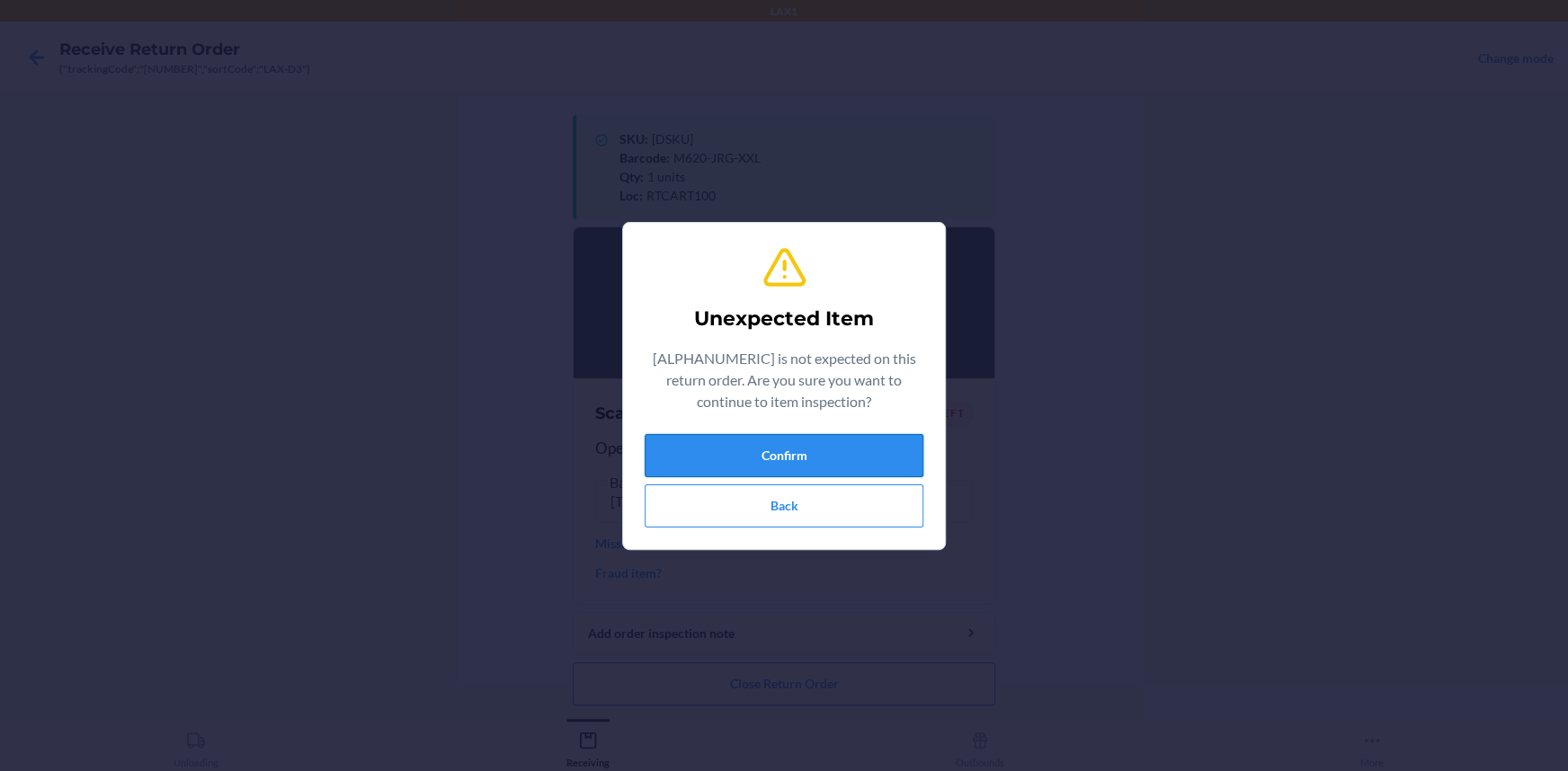 click on "Confirm" at bounding box center (784, 456) 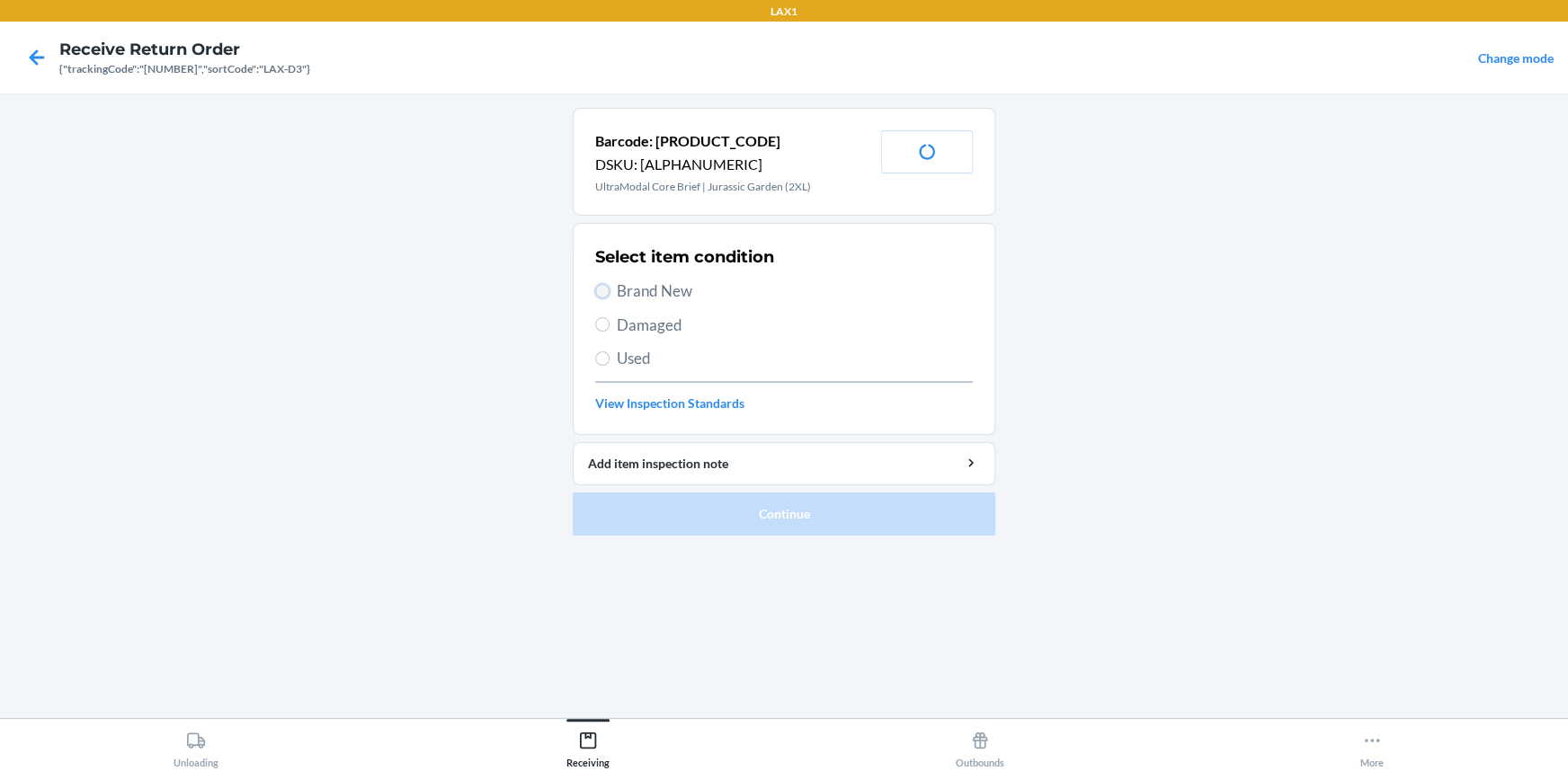 click on "Brand New" at bounding box center [602, 291] 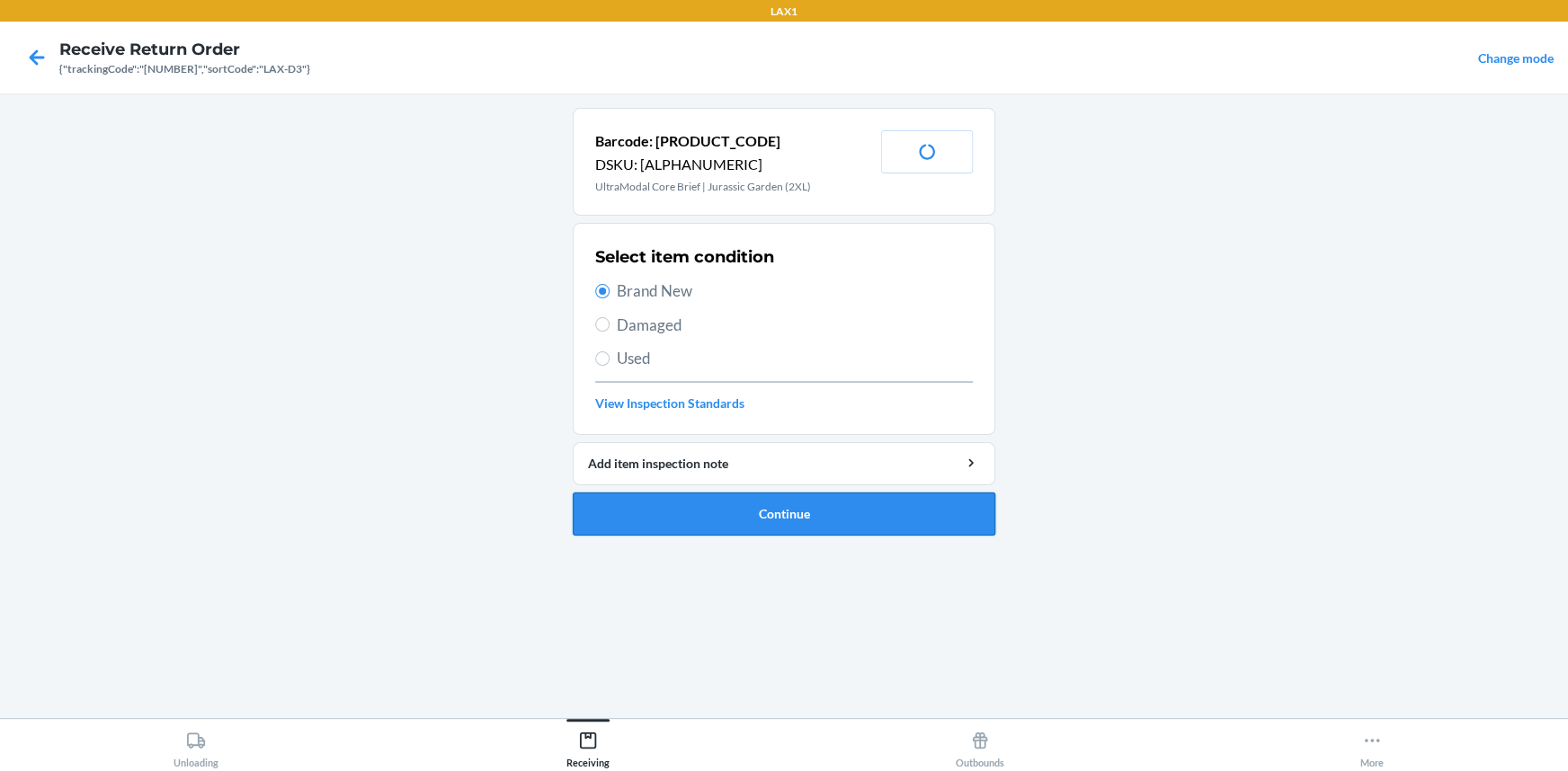 click on "Continue" at bounding box center (784, 514) 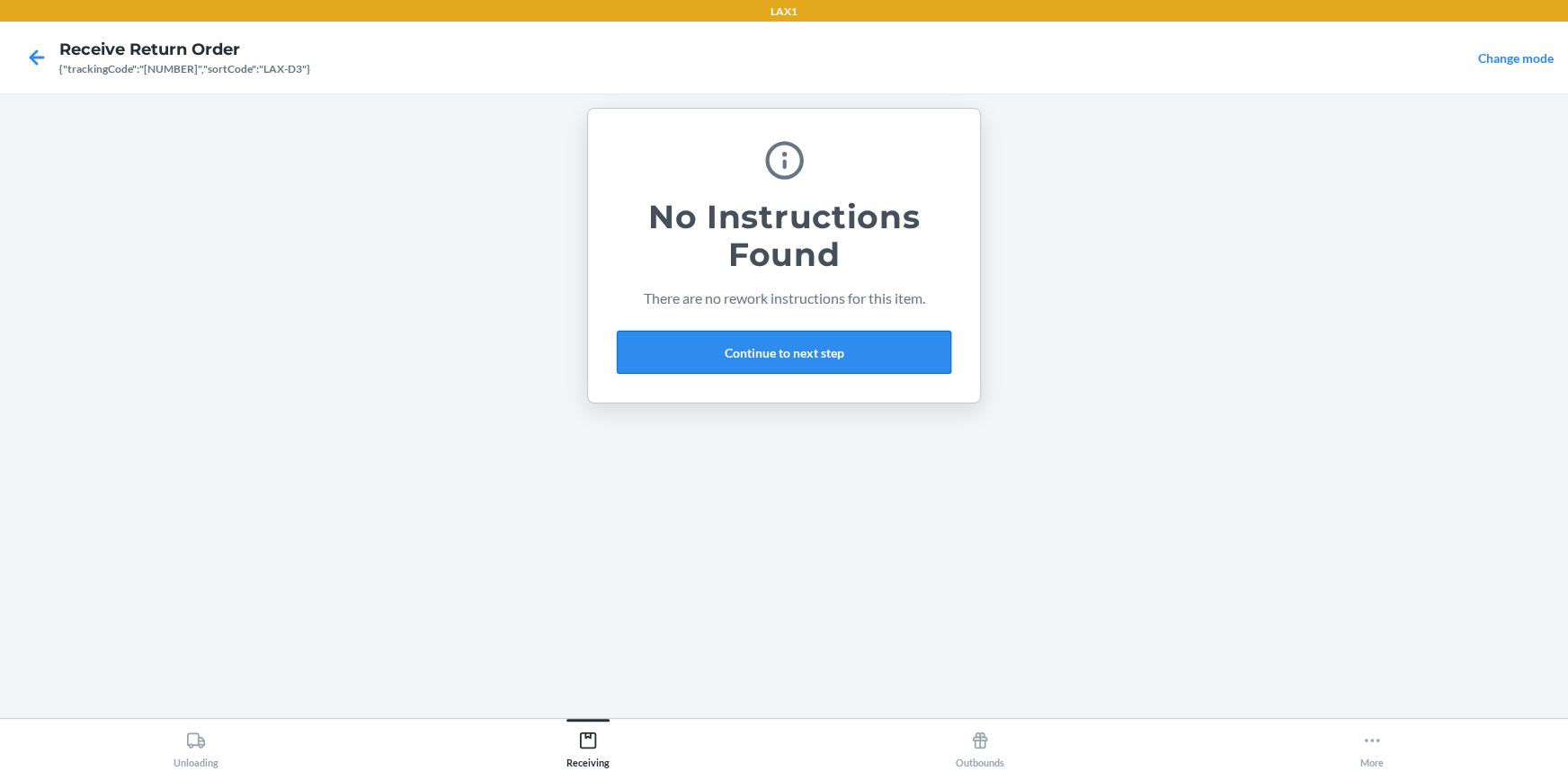 click on "Continue to next step" at bounding box center (784, 352) 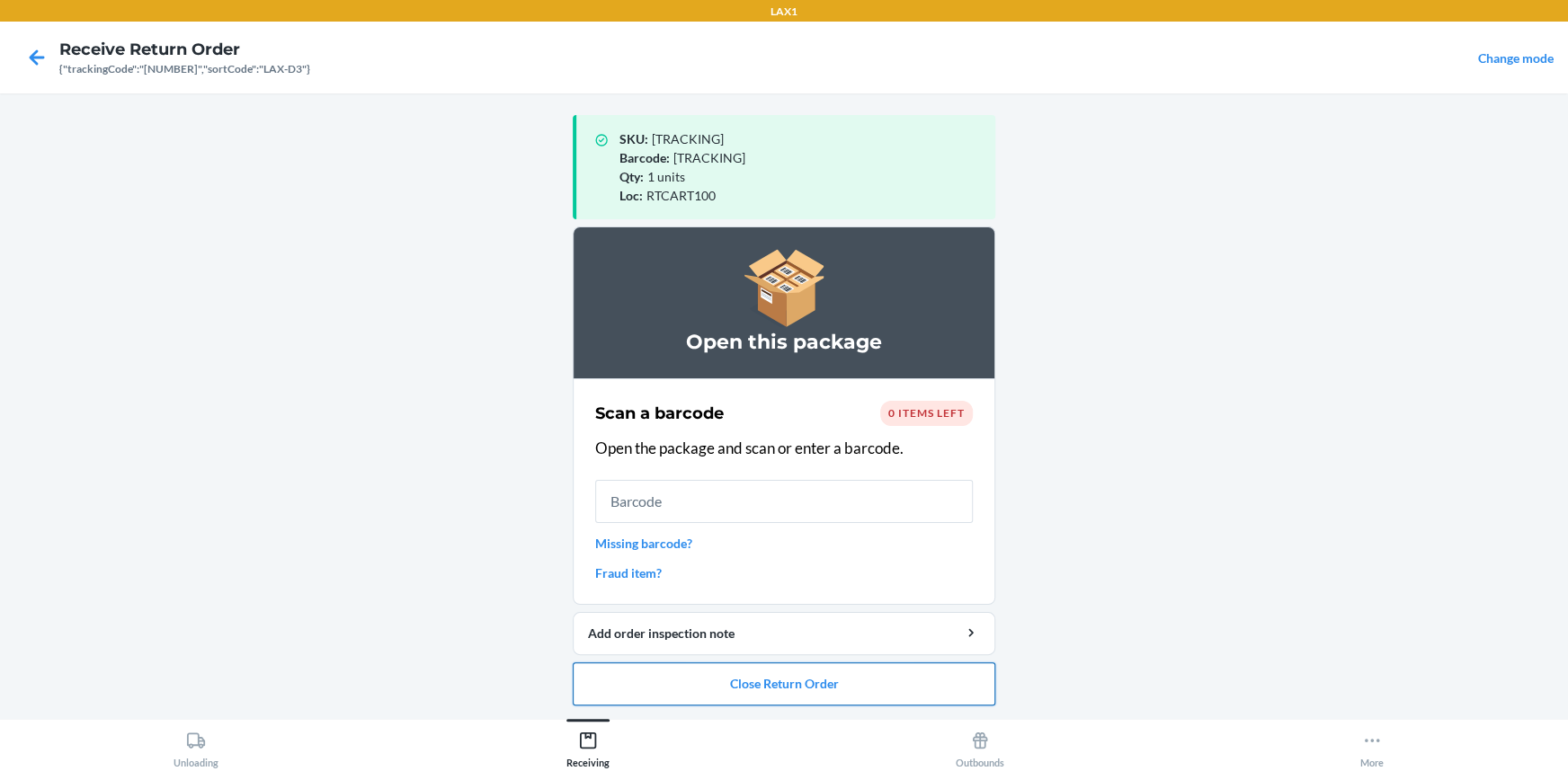 click on "Close Return Order" at bounding box center (784, 684) 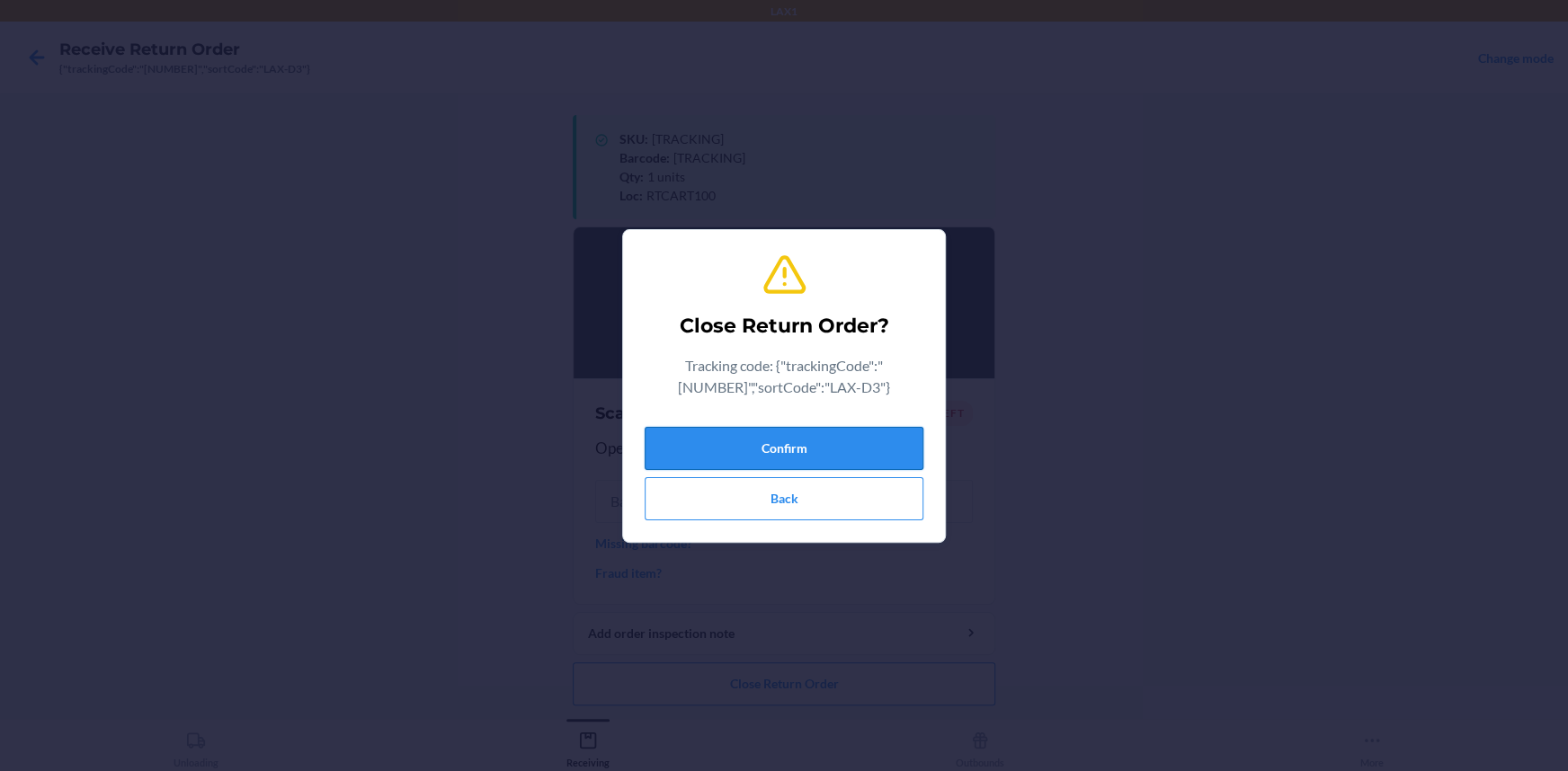 click on "Confirm" at bounding box center [784, 448] 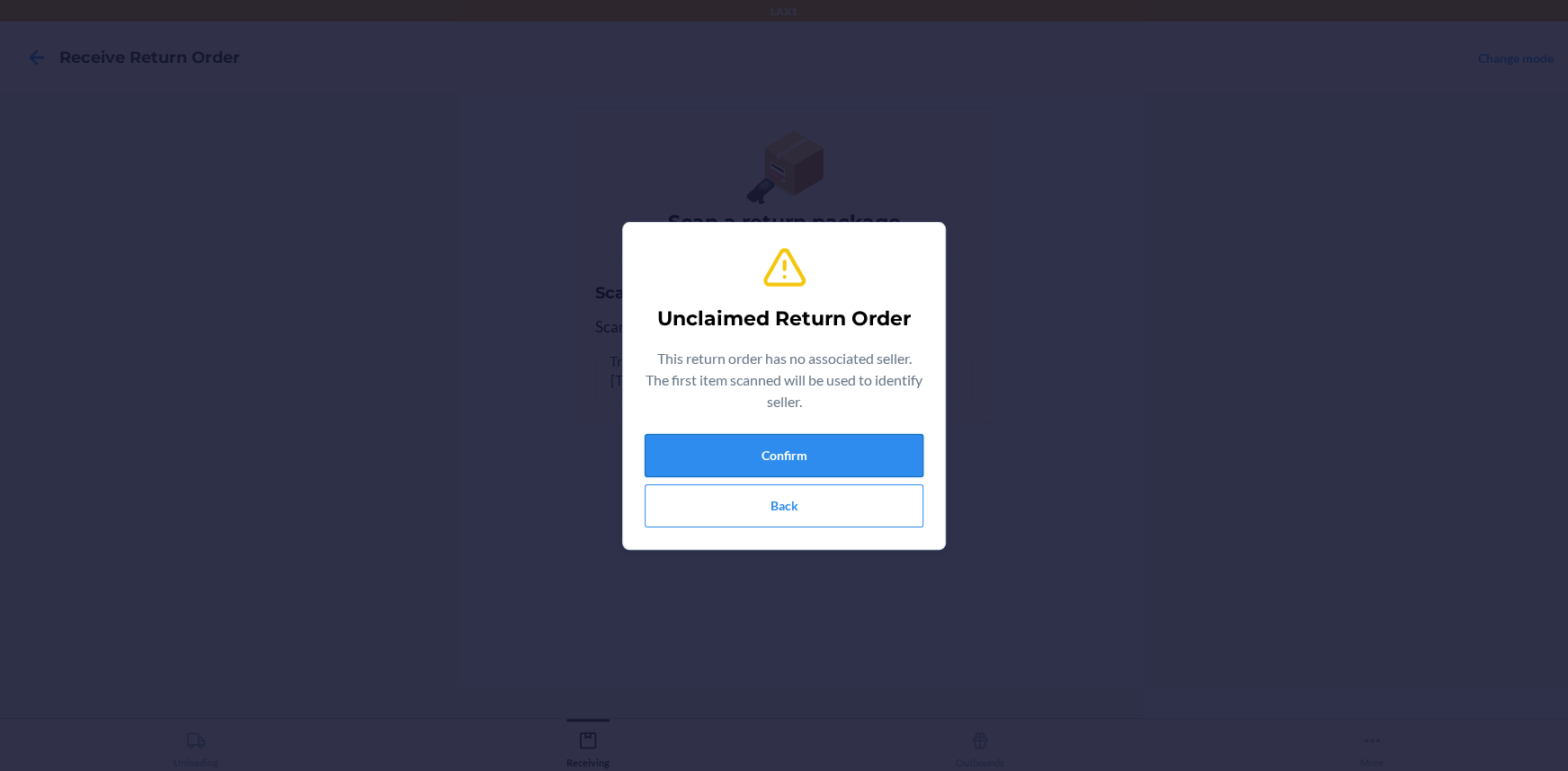 click on "Confirm" at bounding box center (784, 456) 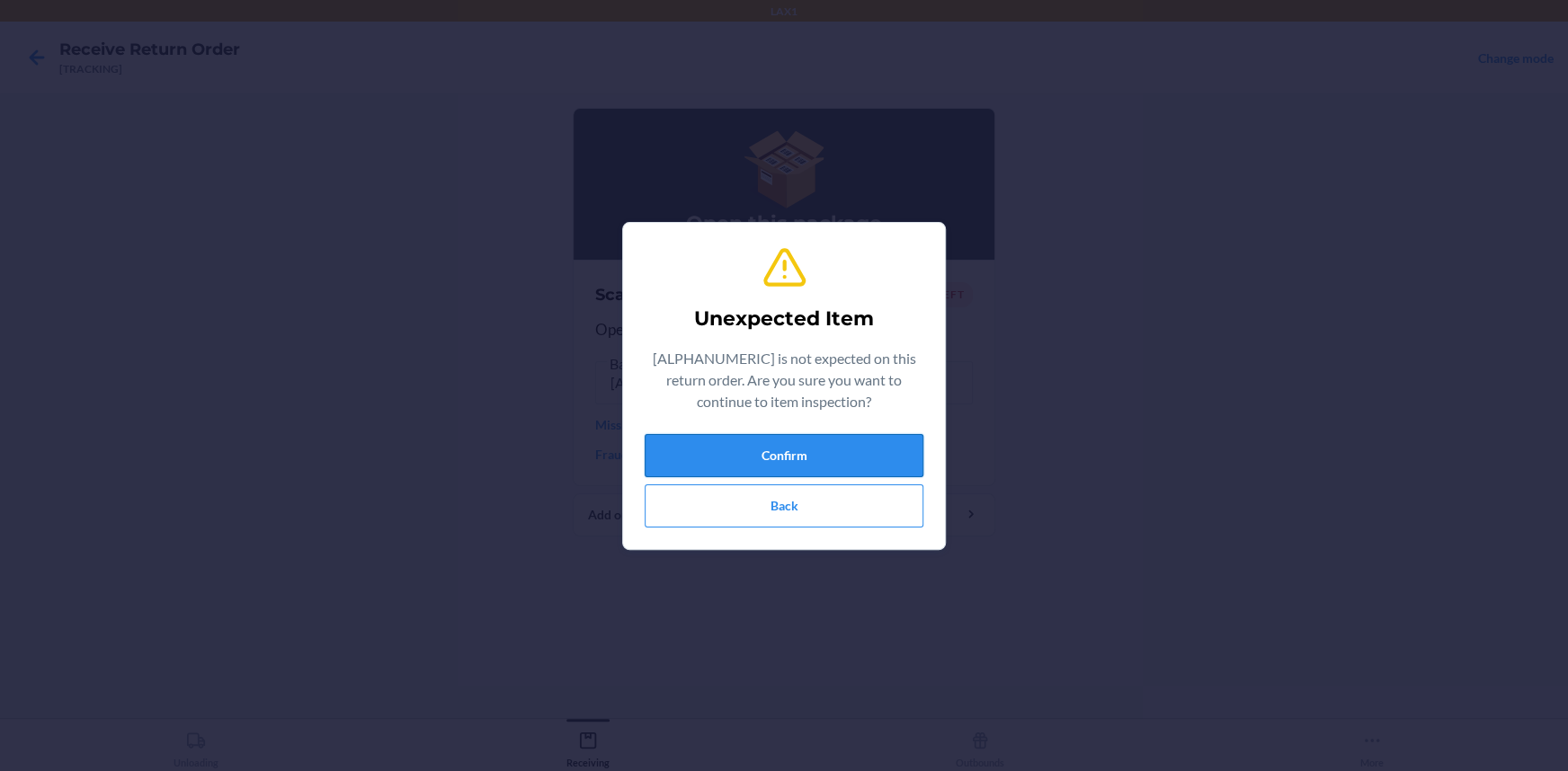 click on "Confirm" at bounding box center [784, 456] 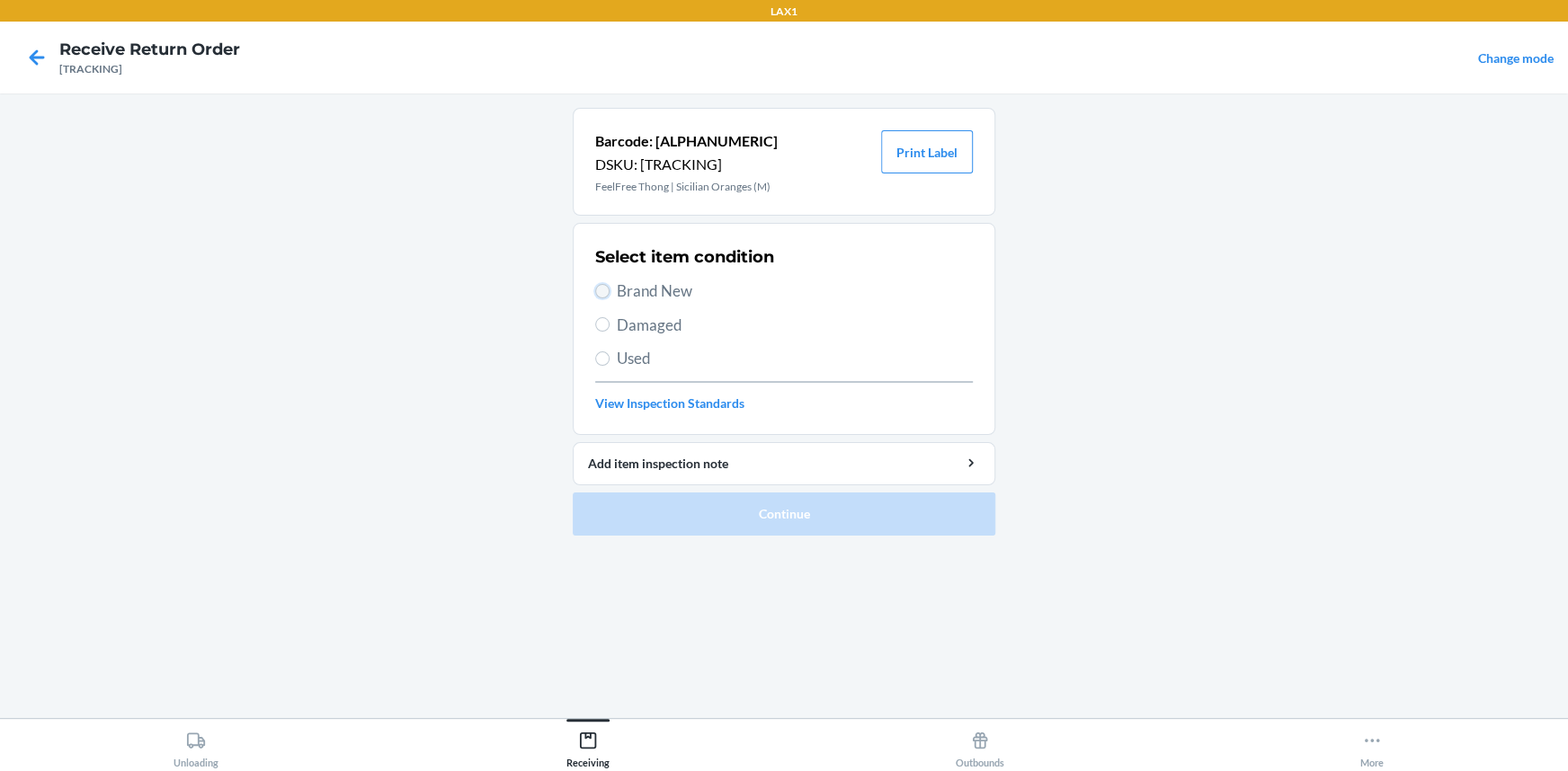 click on "Brand New" at bounding box center [602, 291] 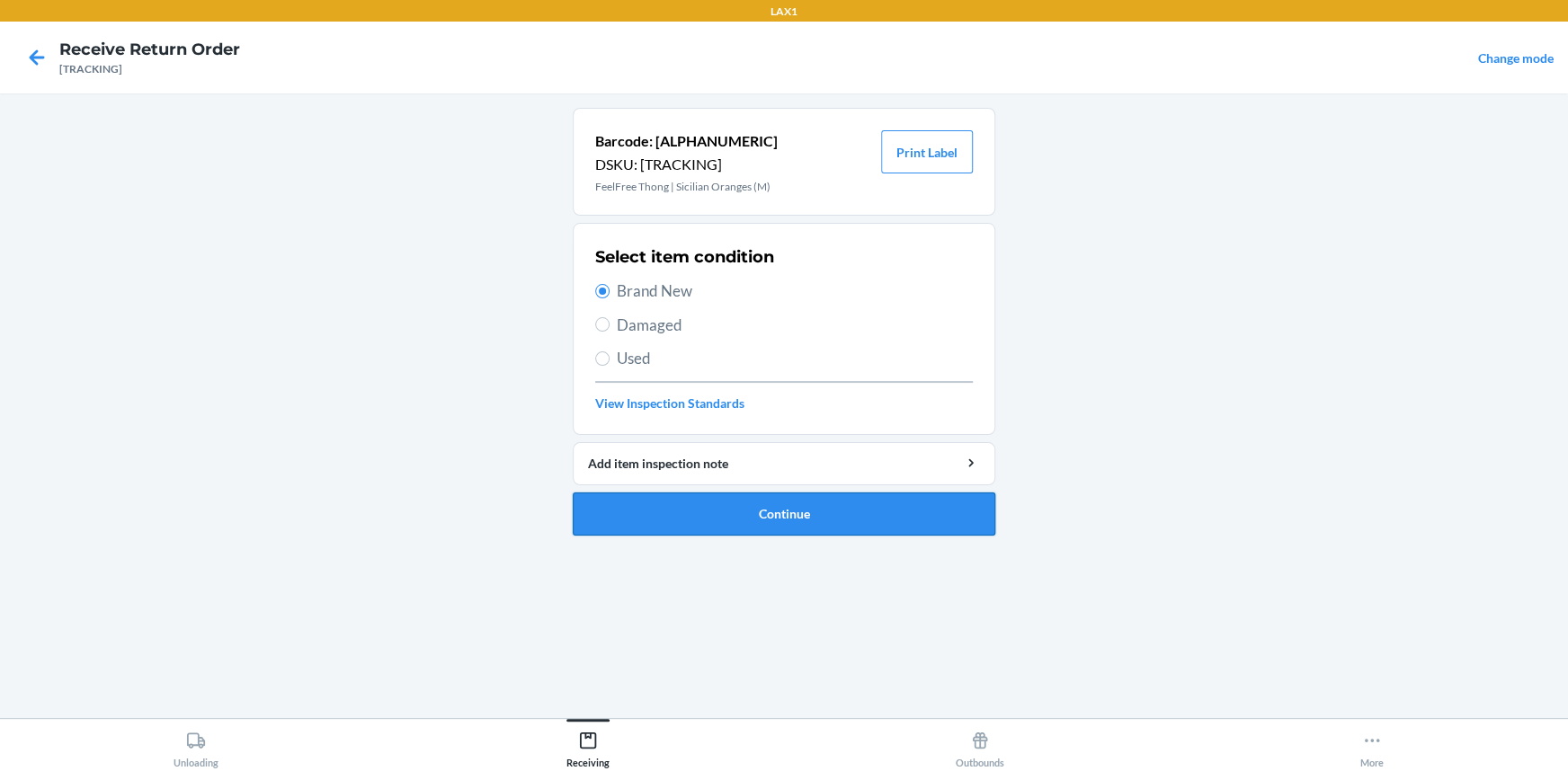 click on "Continue" at bounding box center (784, 514) 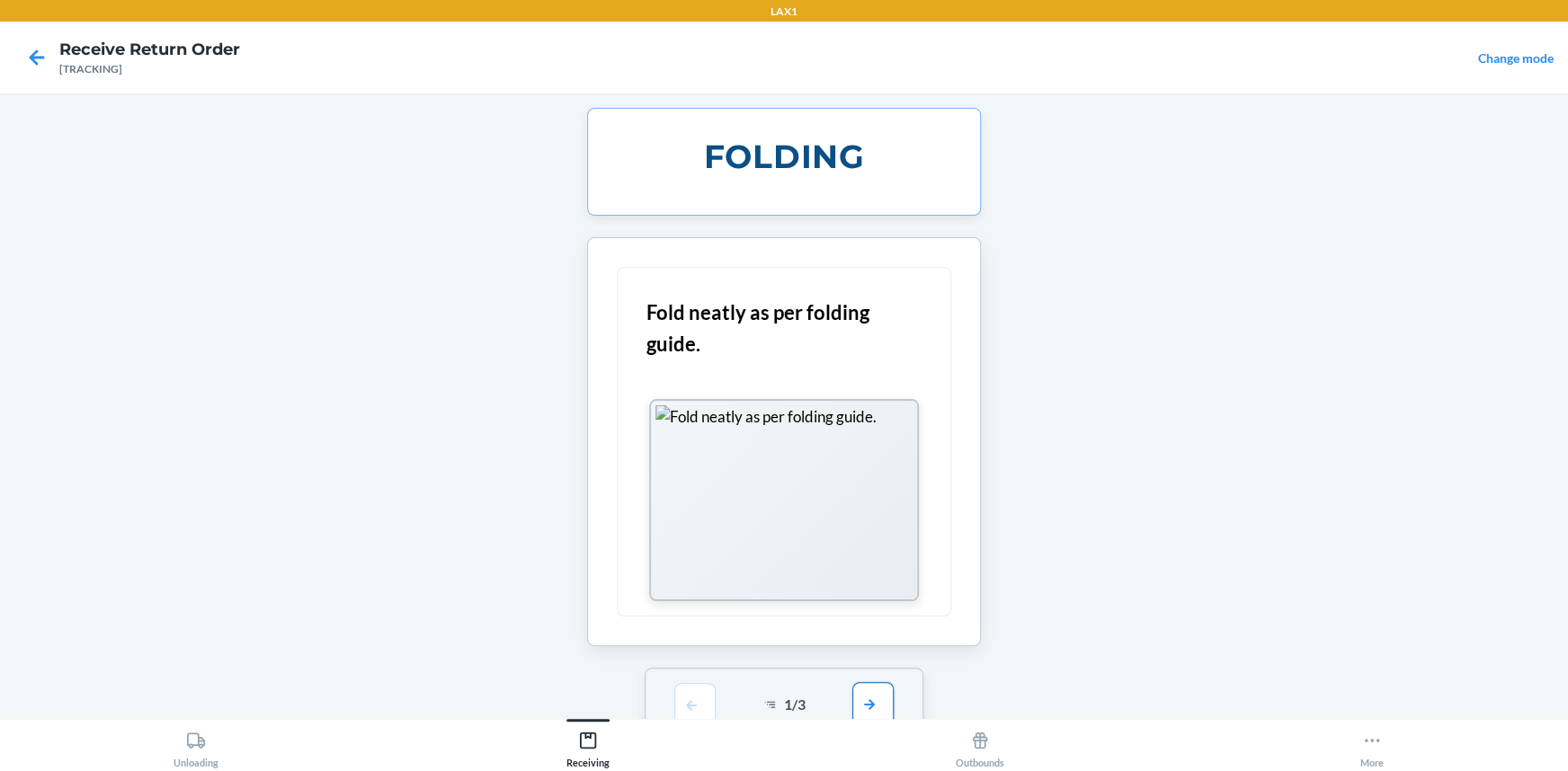 drag, startPoint x: 864, startPoint y: 692, endPoint x: 862, endPoint y: 653, distance: 39.051248 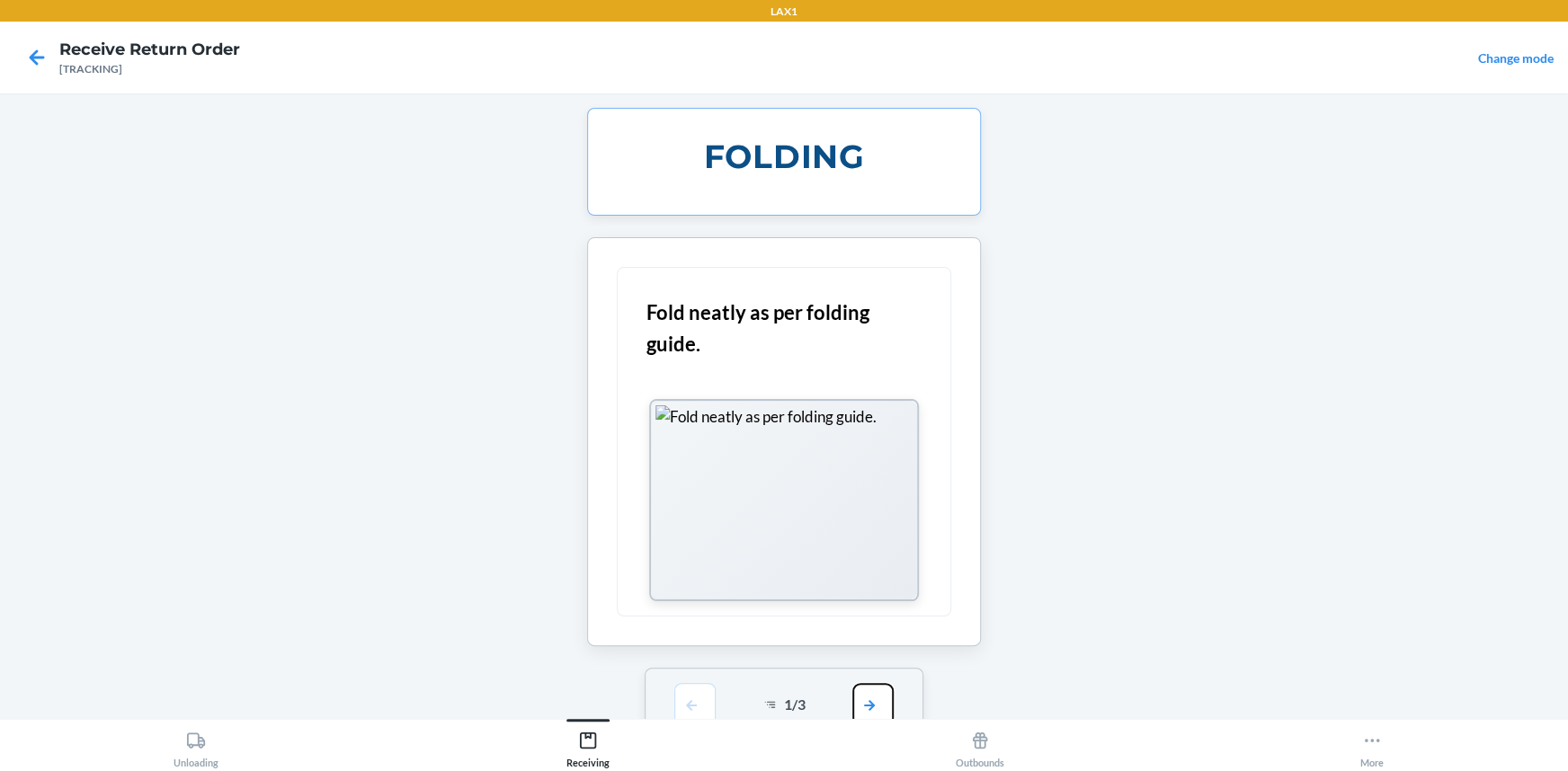 click at bounding box center (873, 705) 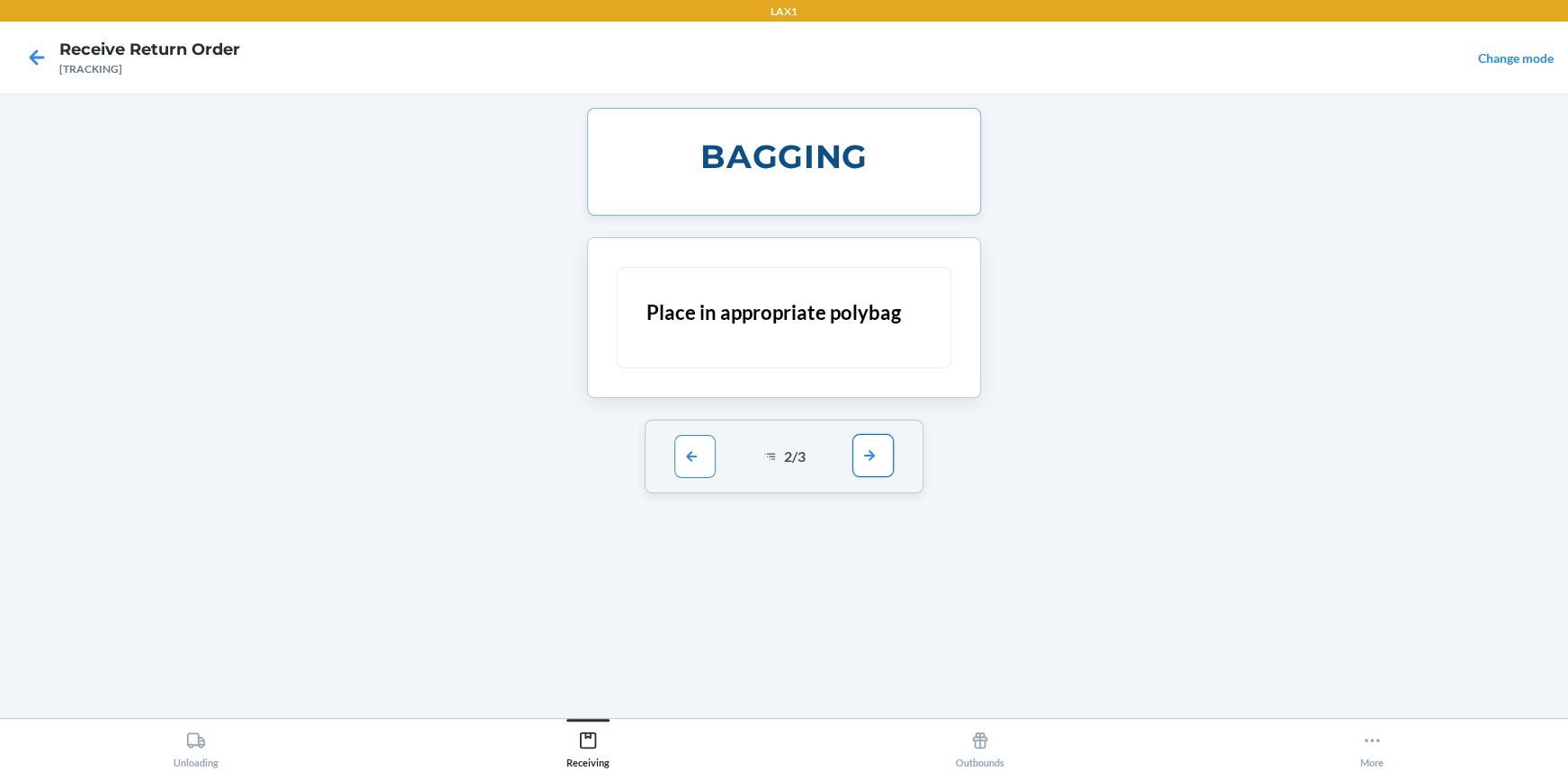 click at bounding box center (873, 456) 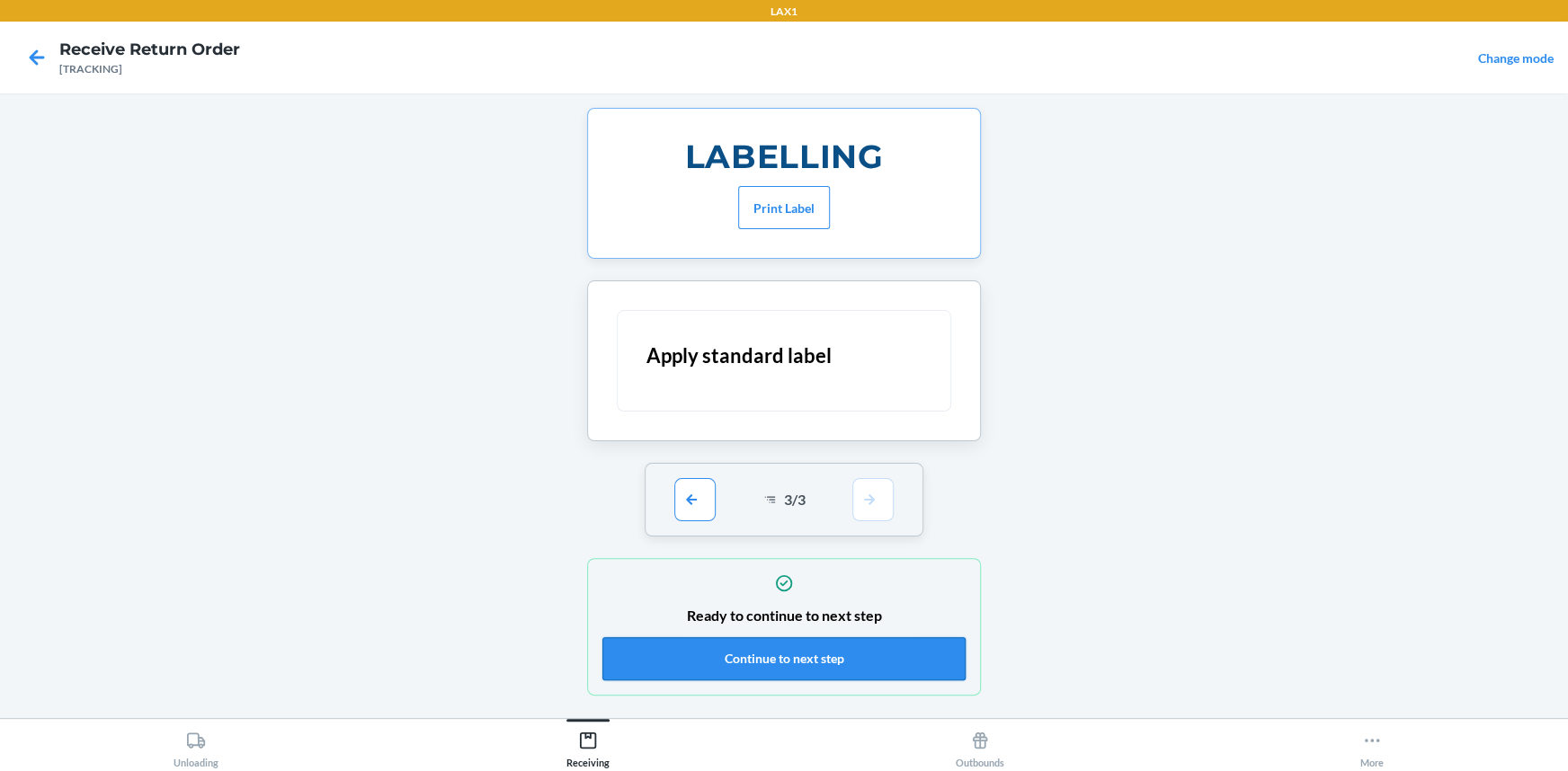 click on "Continue to next step" at bounding box center [784, 659] 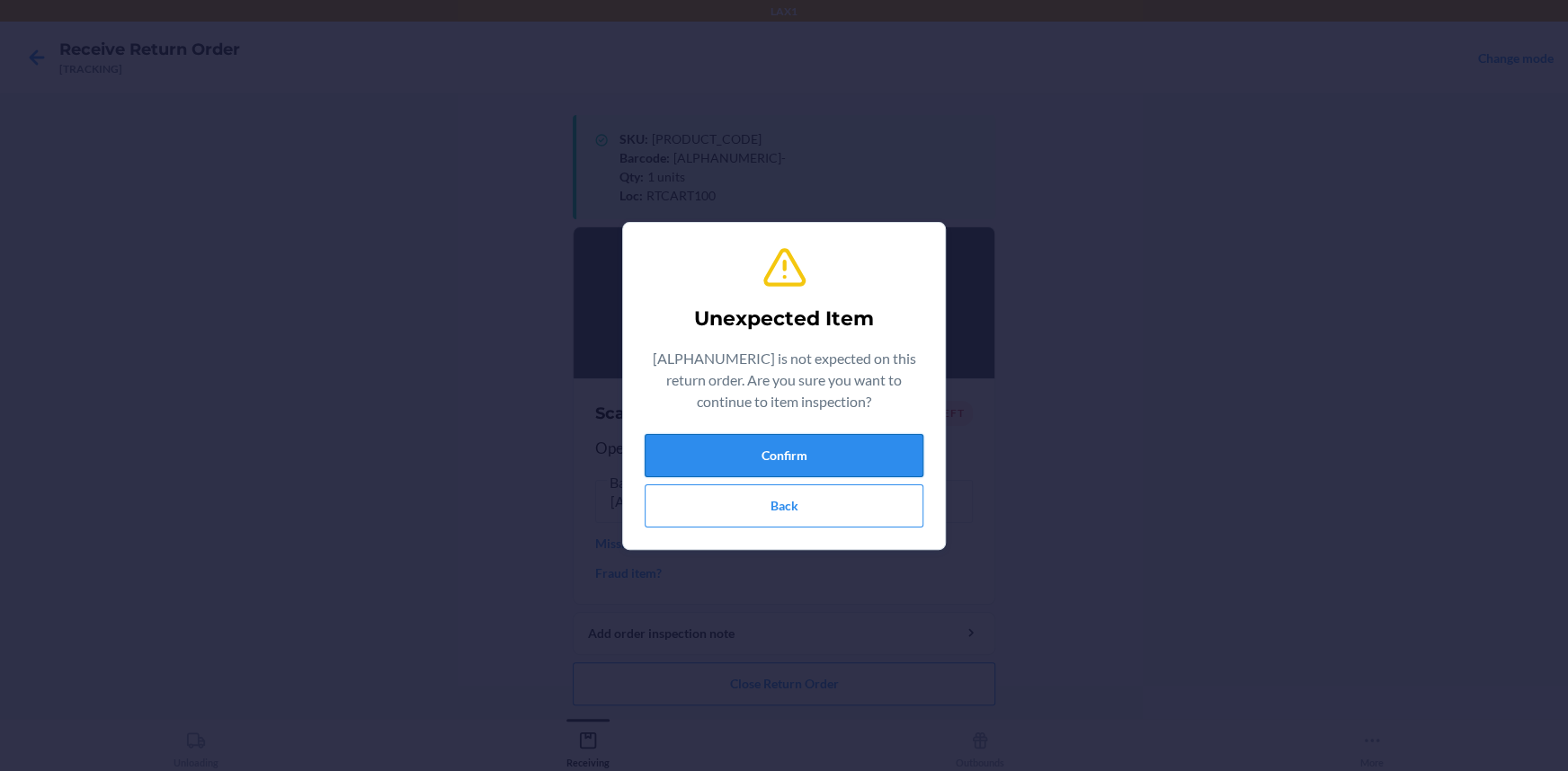 click on "Confirm" at bounding box center [784, 456] 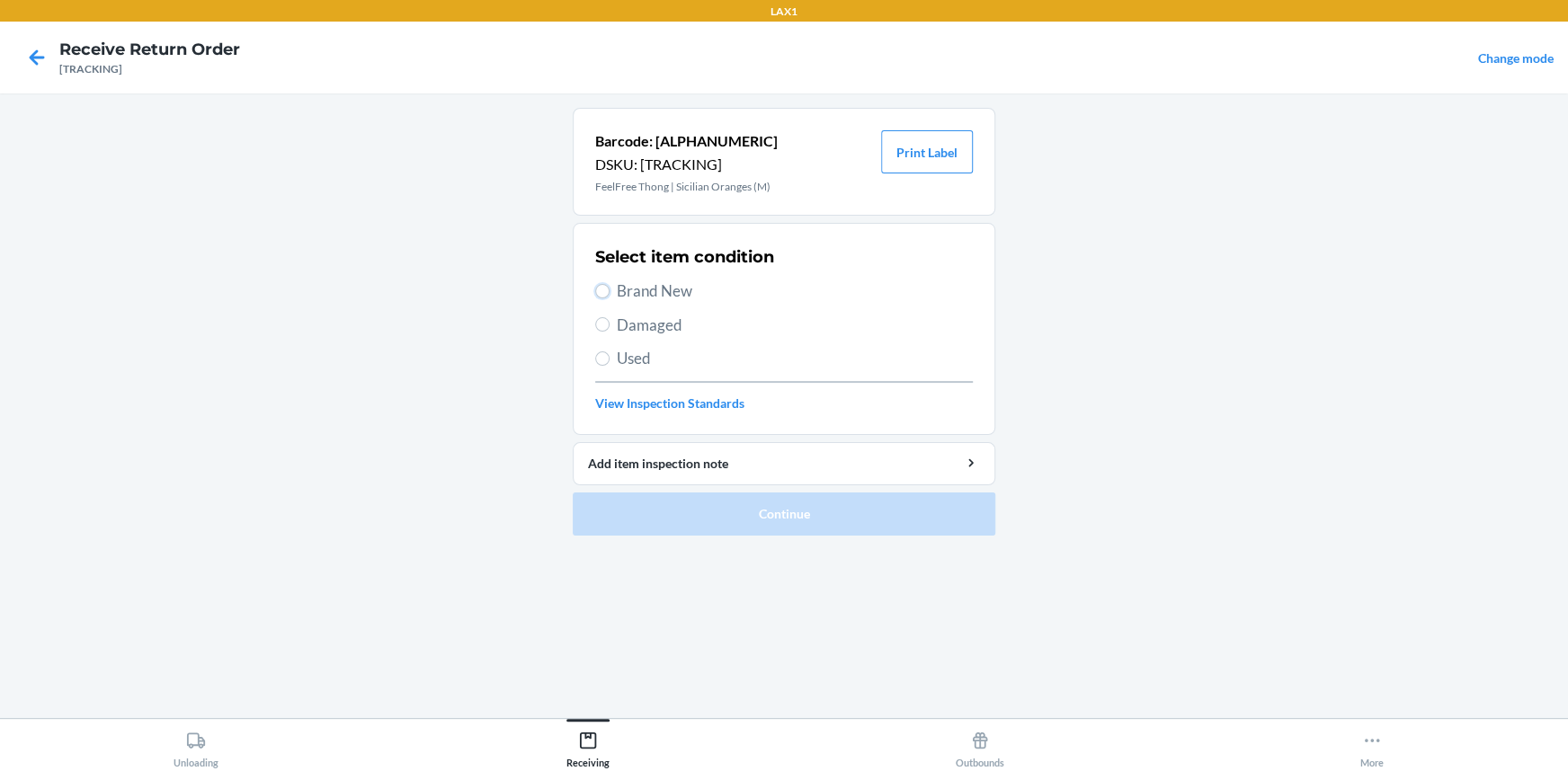 drag, startPoint x: 597, startPoint y: 290, endPoint x: 607, endPoint y: 317, distance: 28.79236 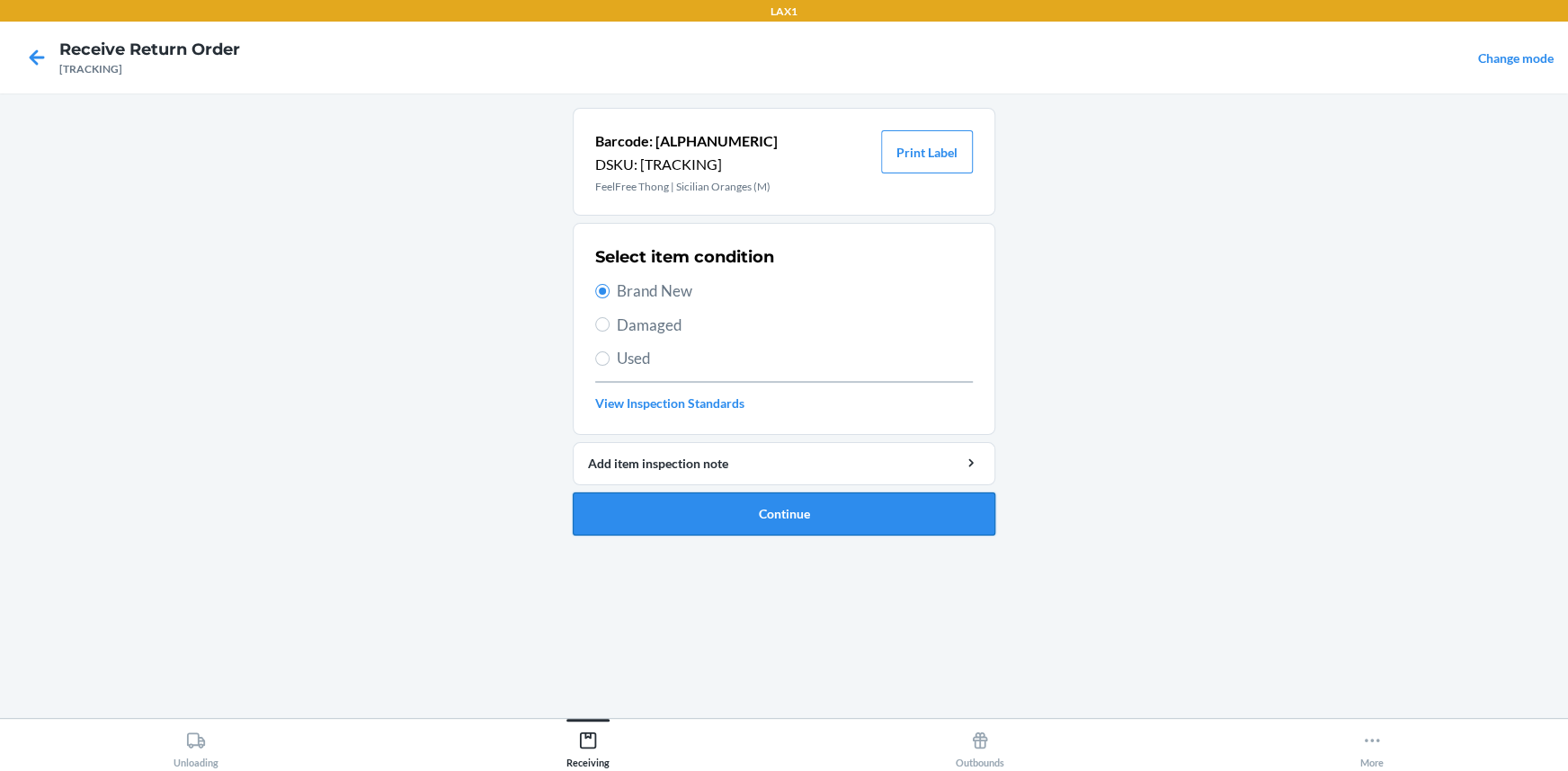 click on "Continue" at bounding box center (784, 514) 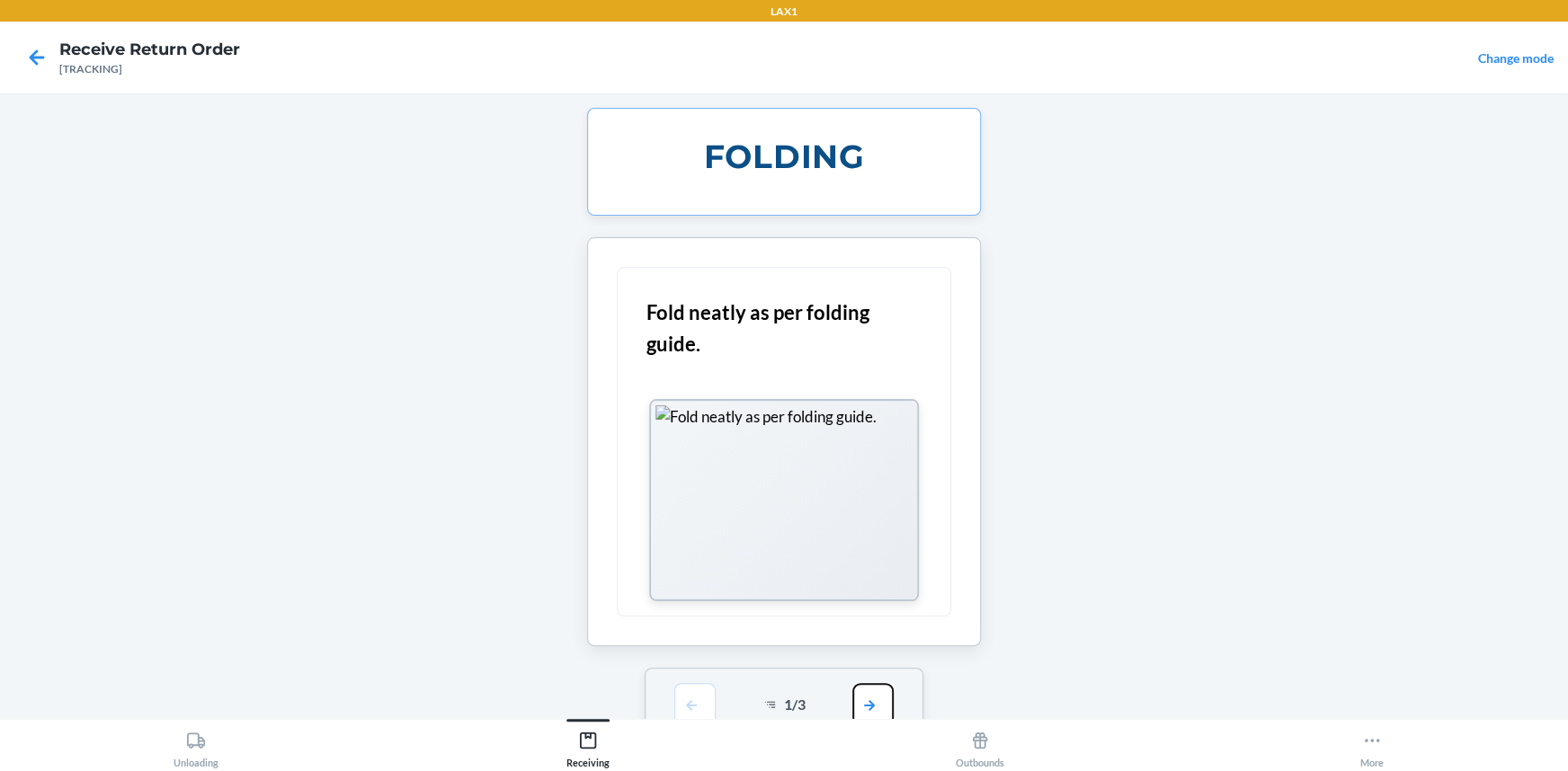 drag, startPoint x: 868, startPoint y: 698, endPoint x: 863, endPoint y: 679, distance: 19.646883 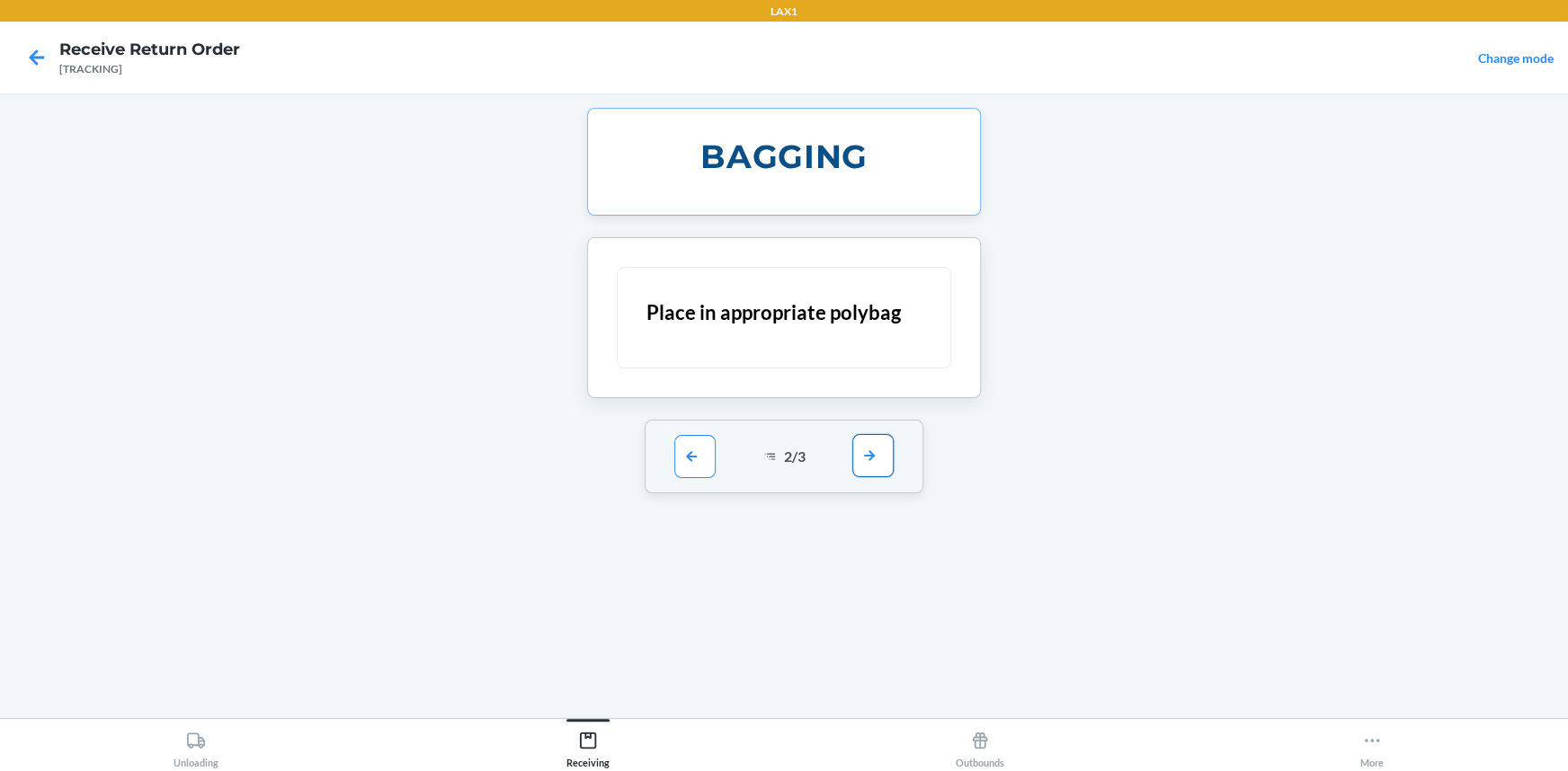 click at bounding box center [873, 456] 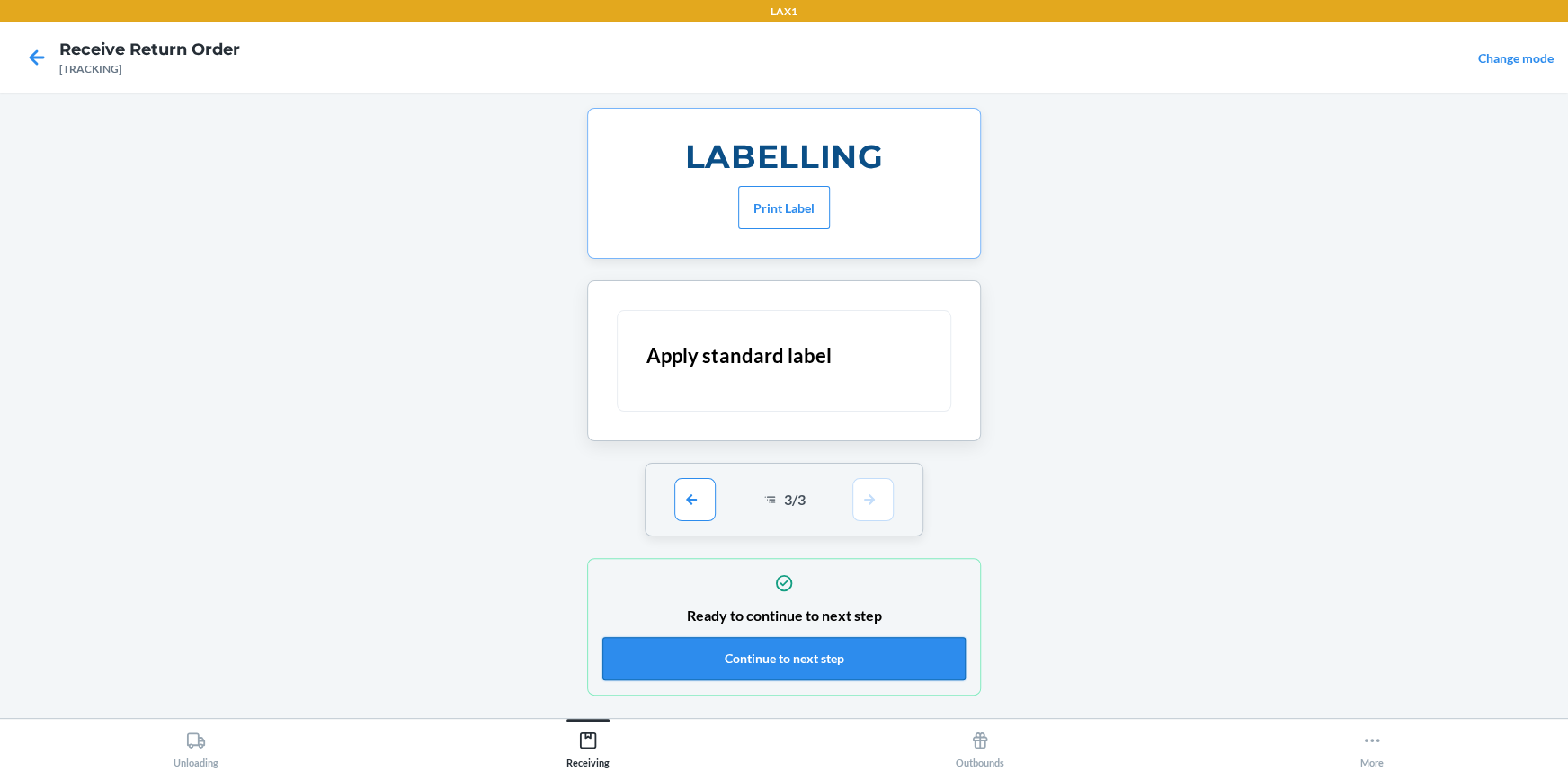 click on "Continue to next step" at bounding box center [784, 659] 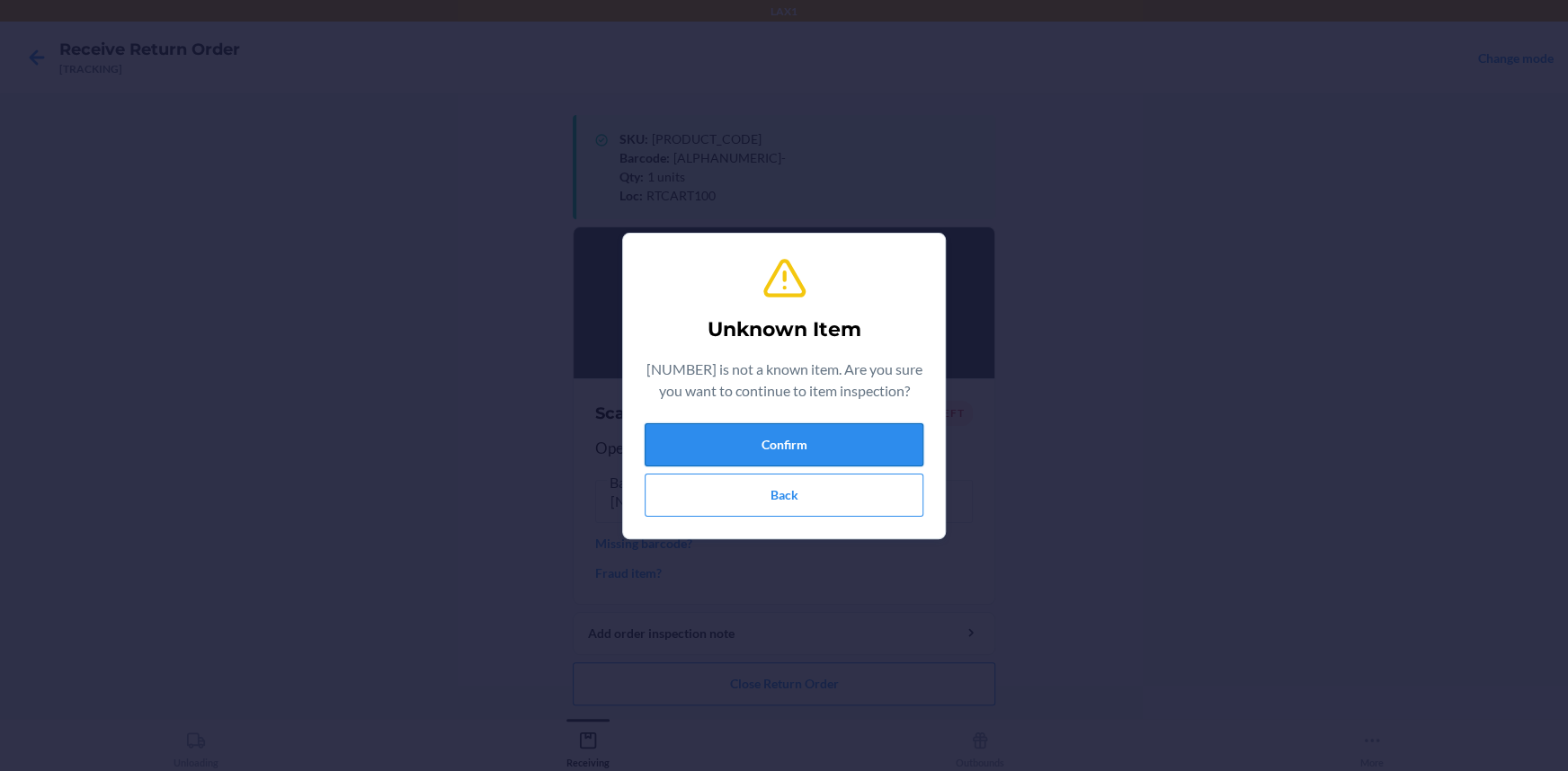 click on "Confirm" at bounding box center [784, 445] 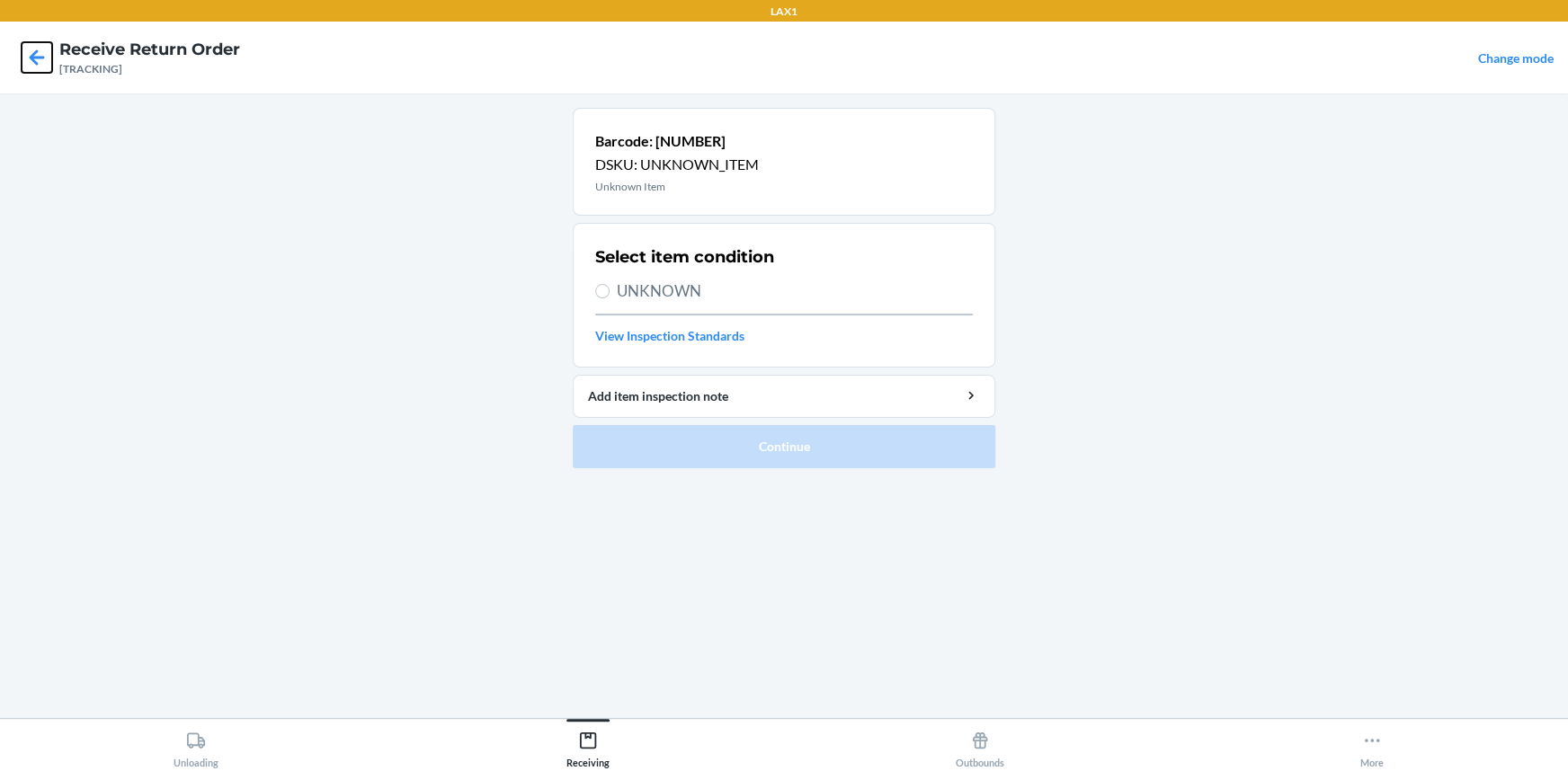 click 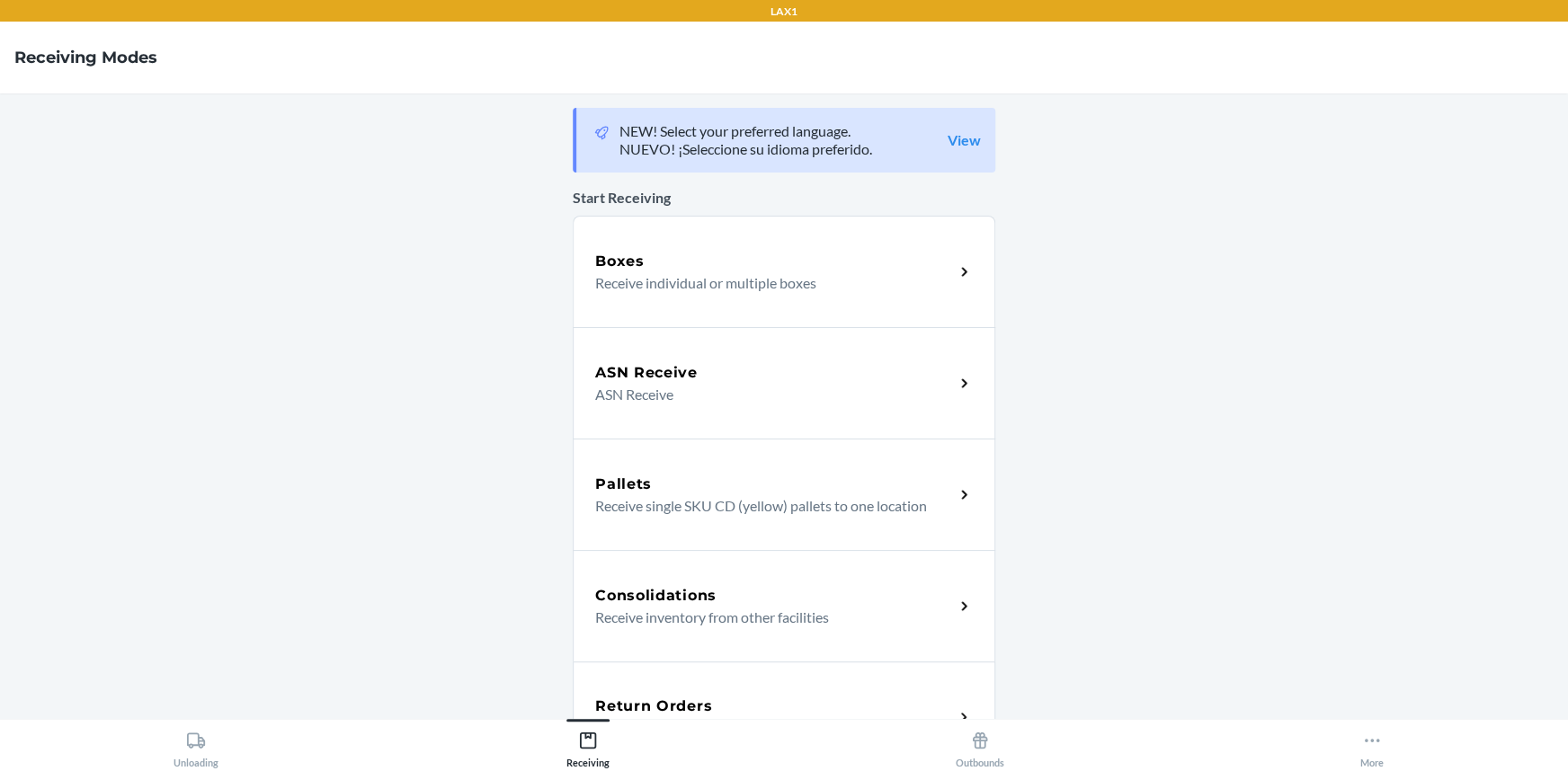 click on "Return Orders Receive return order package items" at bounding box center (784, 717) 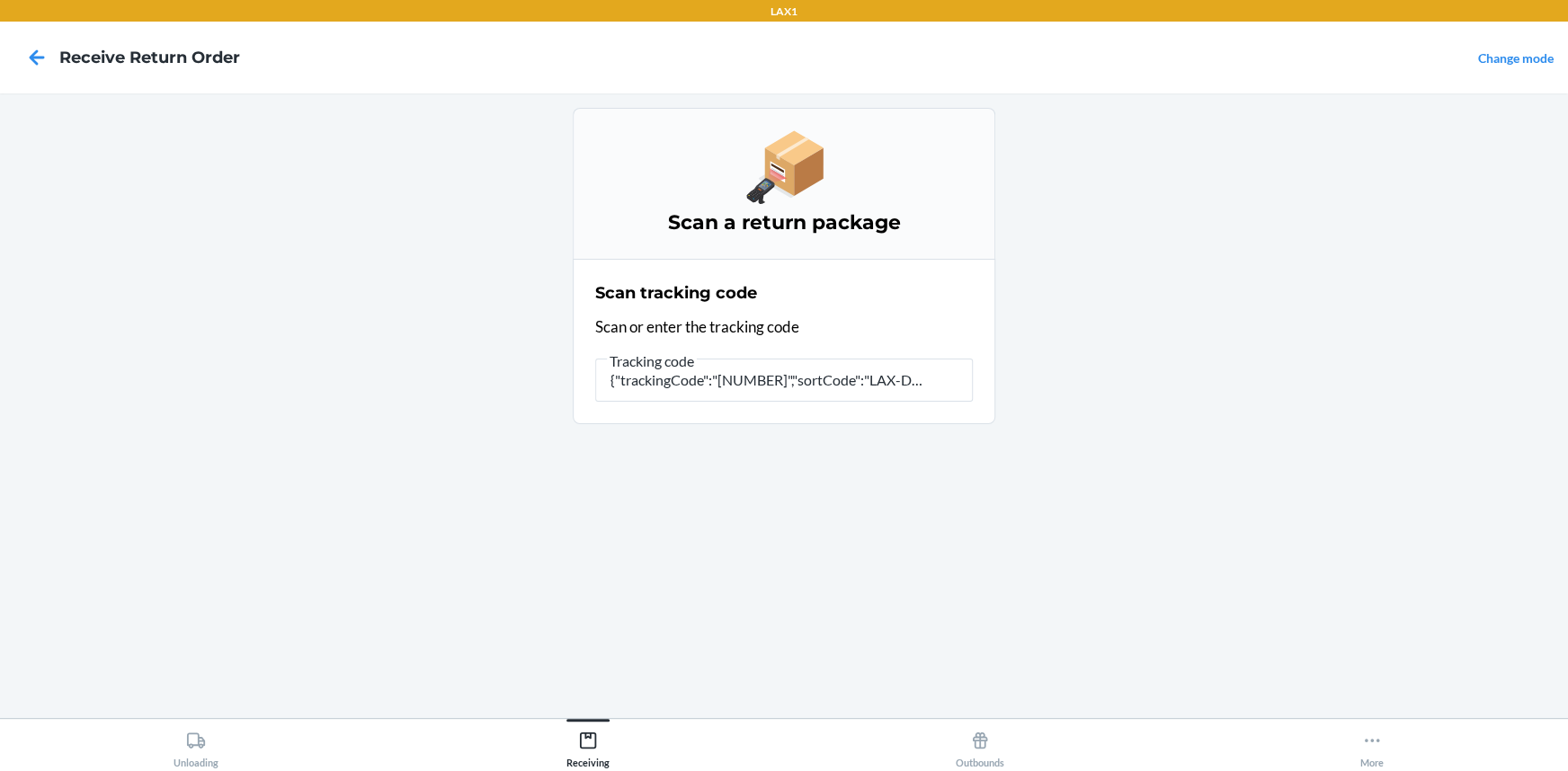 scroll, scrollTop: 0, scrollLeft: 0, axis: both 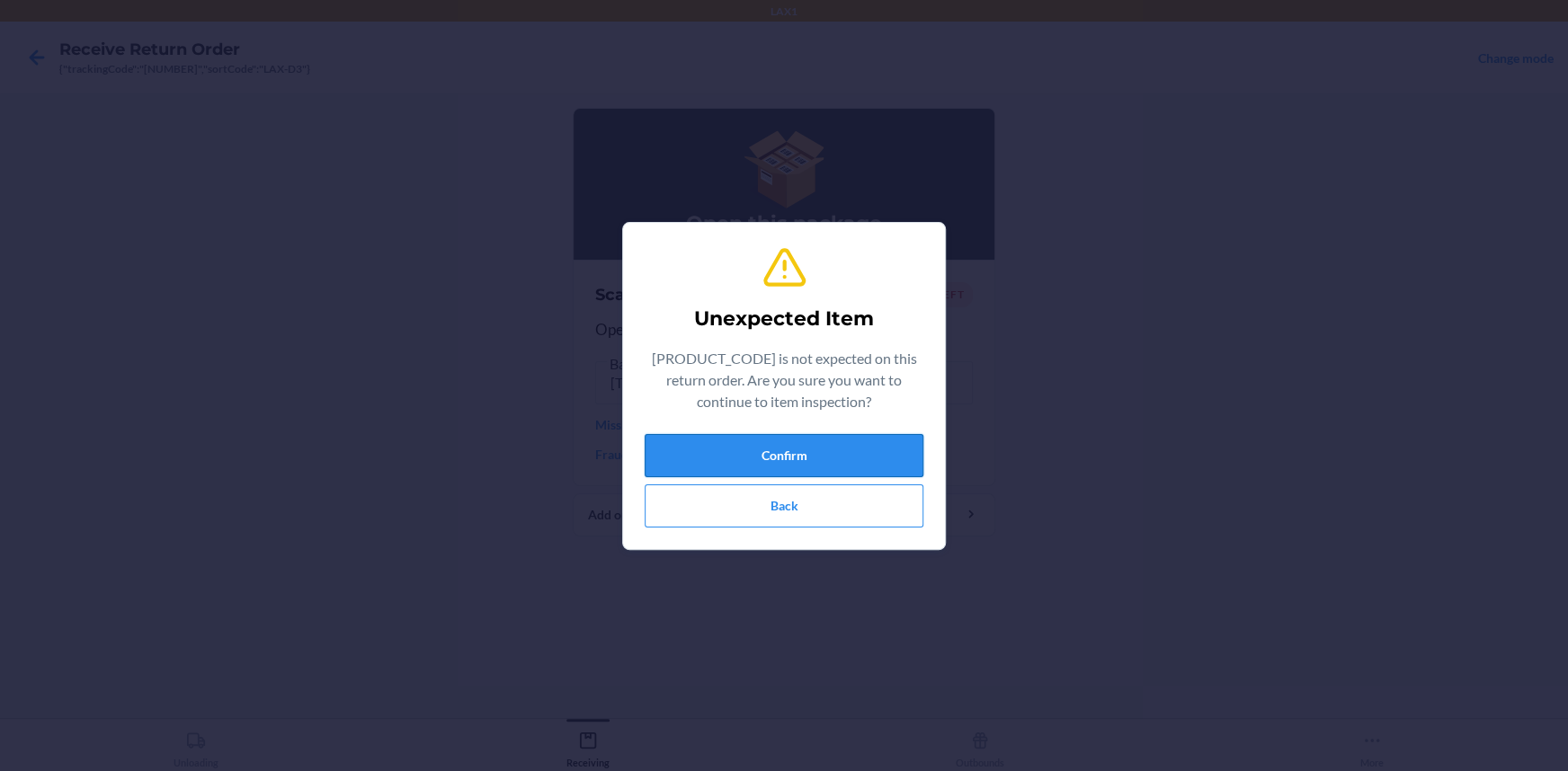 click on "Confirm" at bounding box center [784, 456] 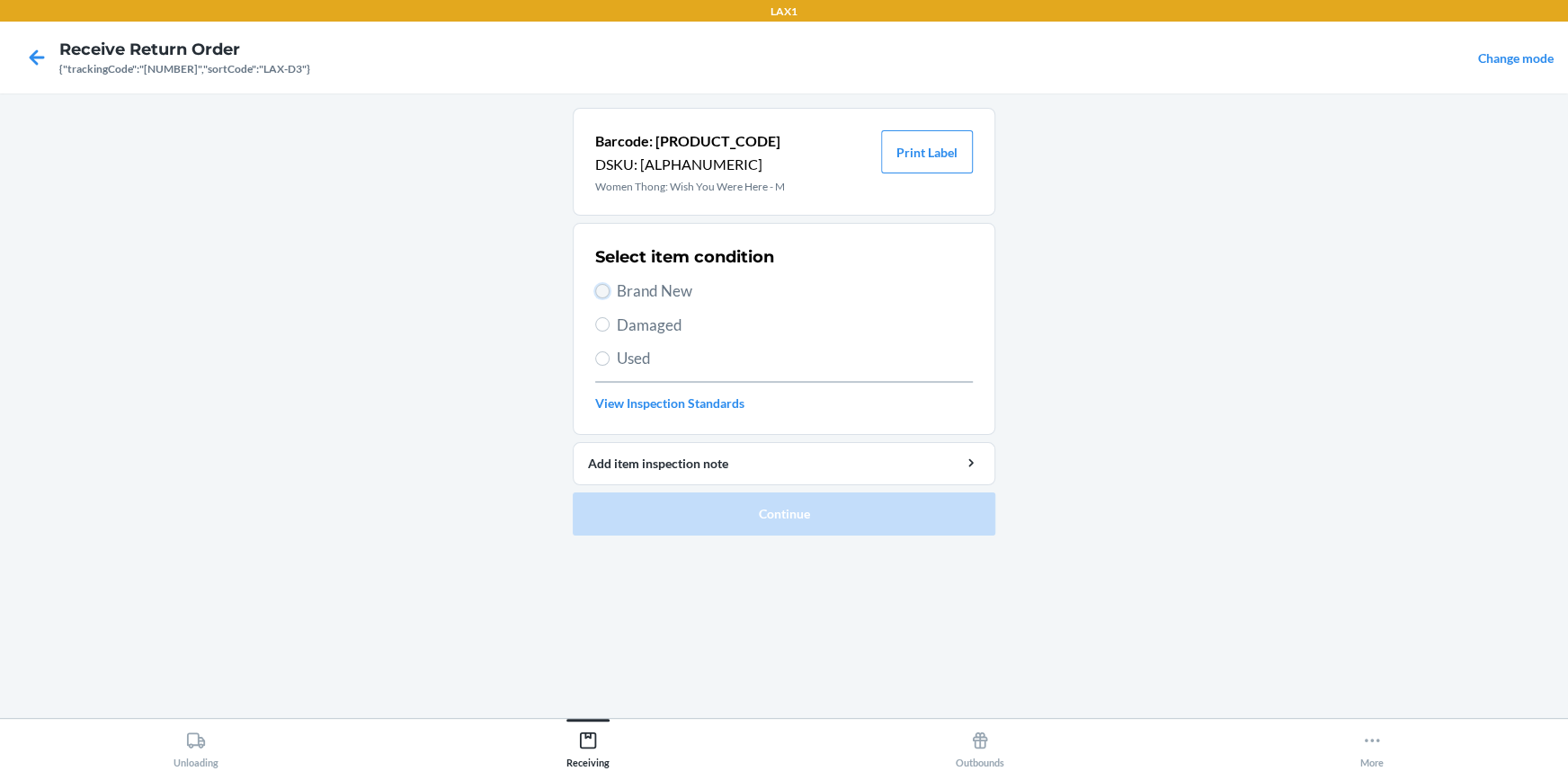 click on "Brand New" at bounding box center (602, 291) 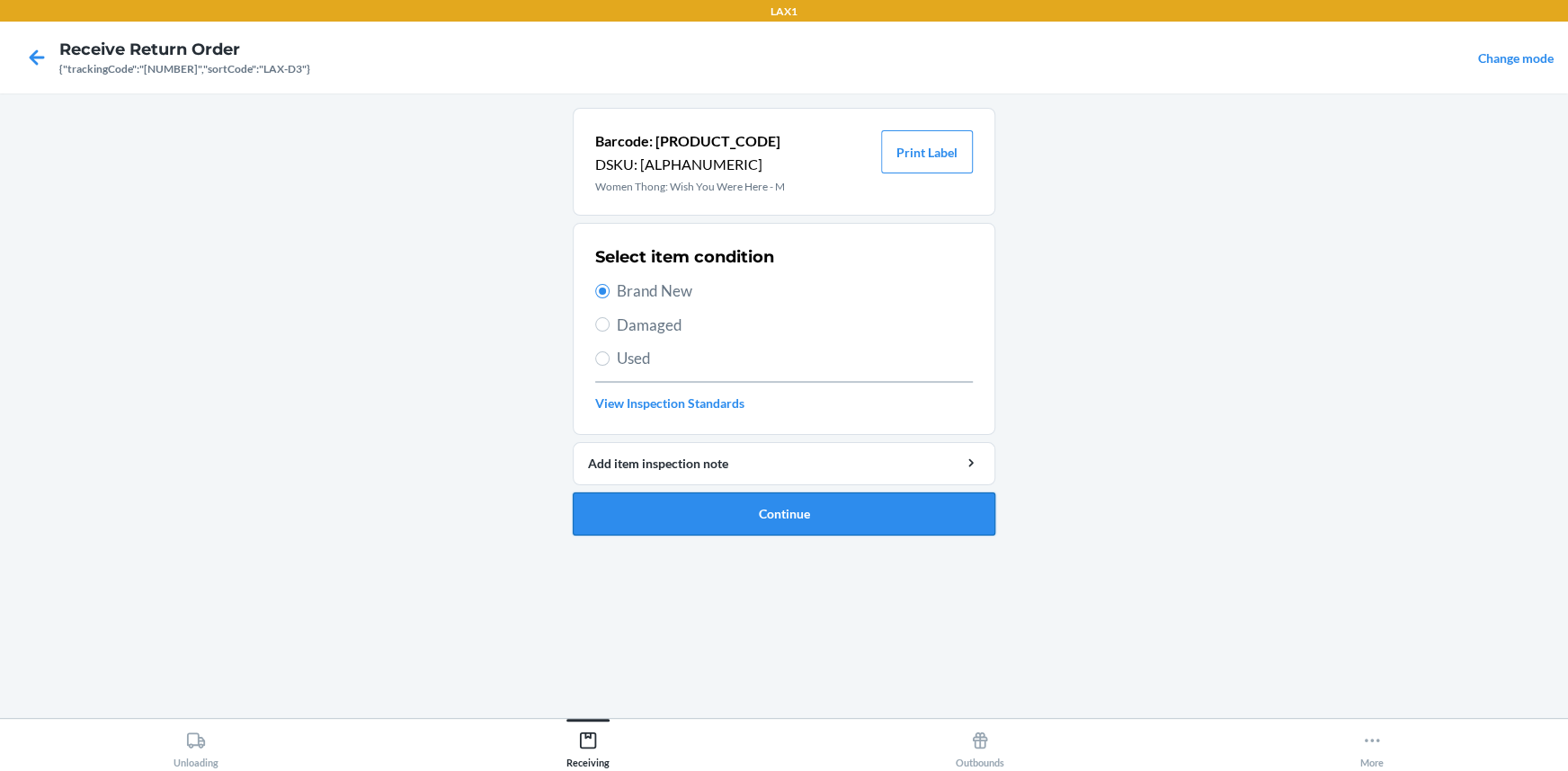 click on "Continue" at bounding box center (784, 514) 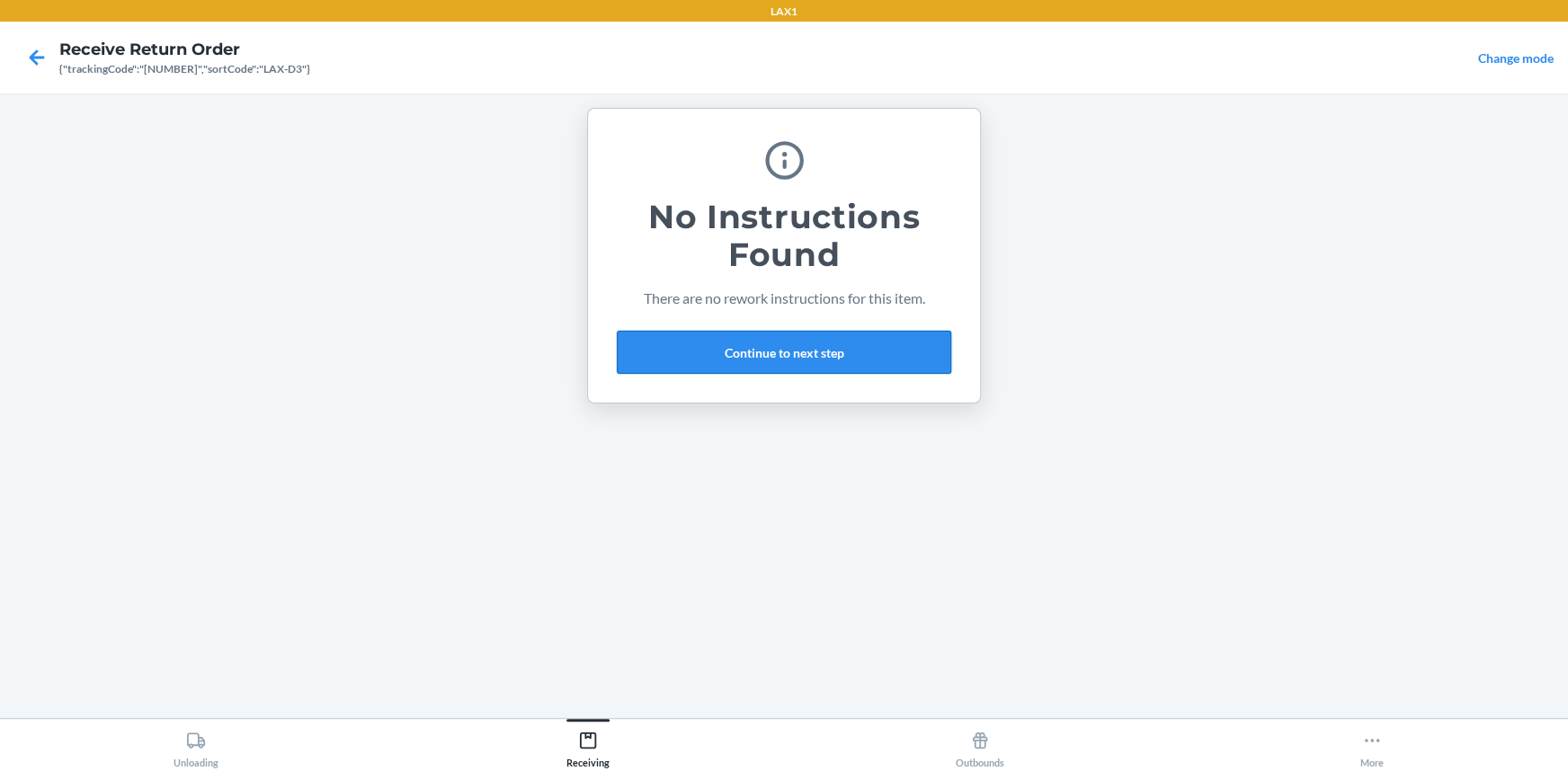 click on "Continue to next step" at bounding box center [784, 352] 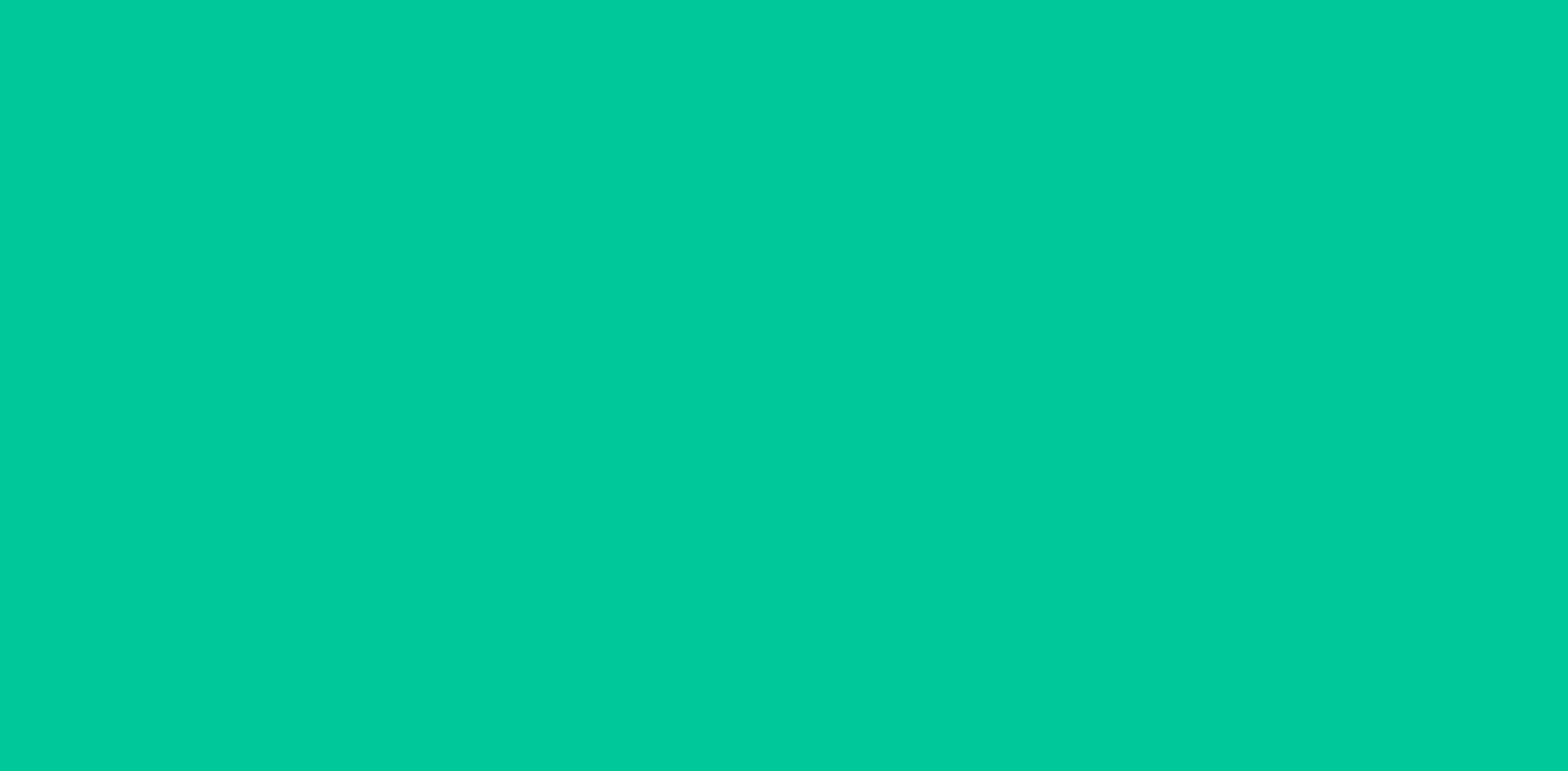 scroll, scrollTop: 0, scrollLeft: 0, axis: both 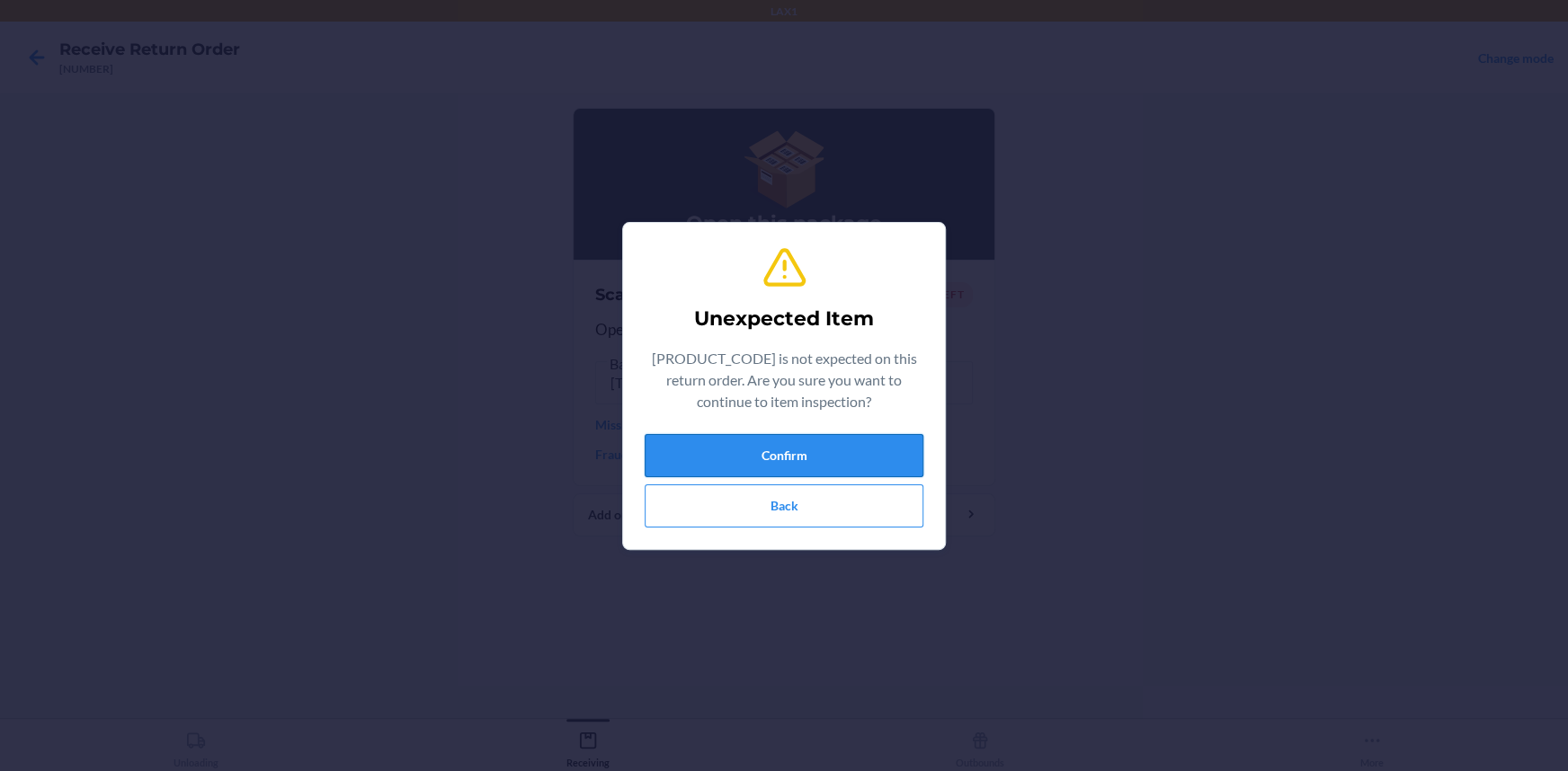 click on "Confirm" at bounding box center [784, 456] 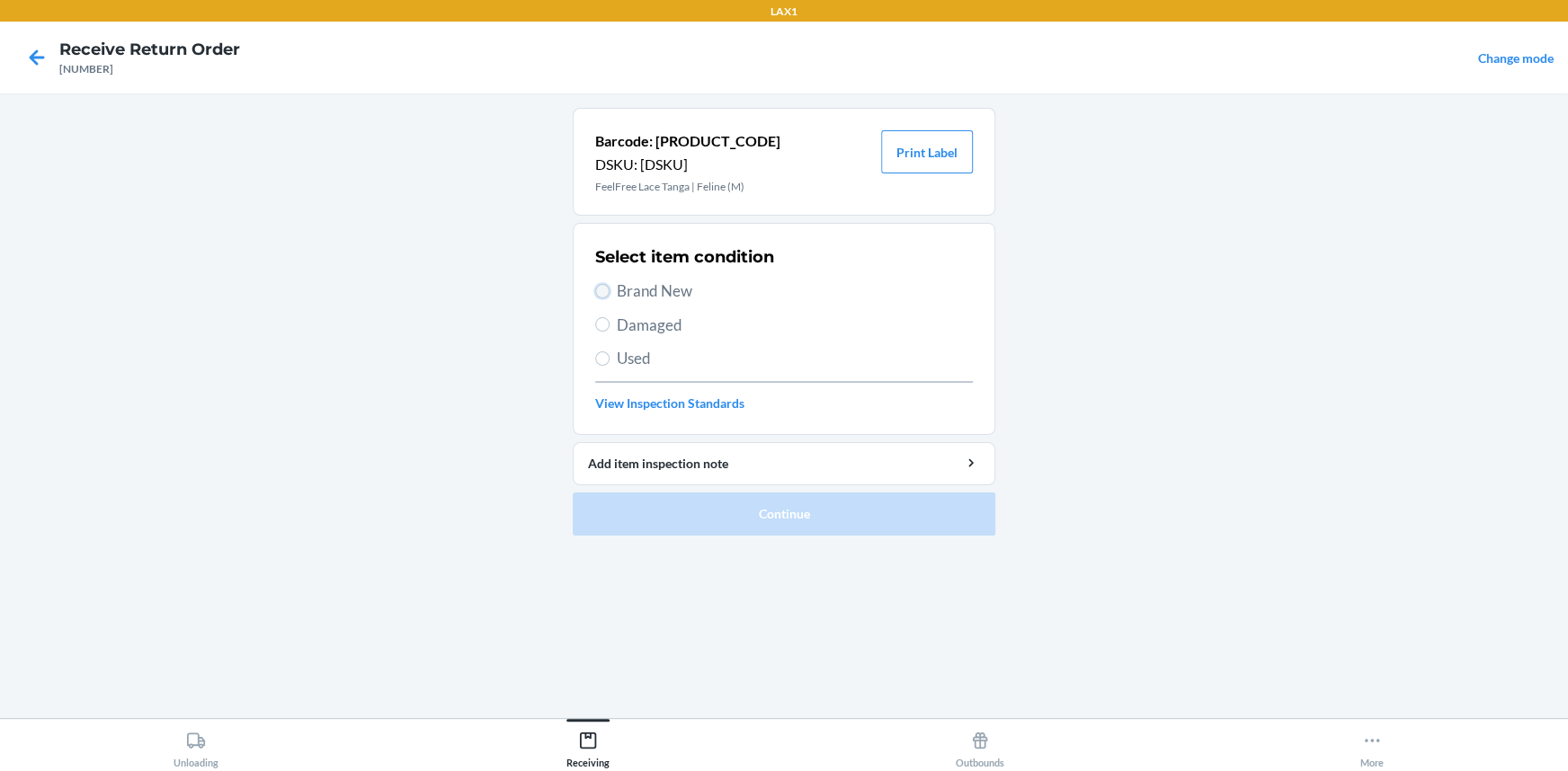click on "Brand New" at bounding box center (602, 291) 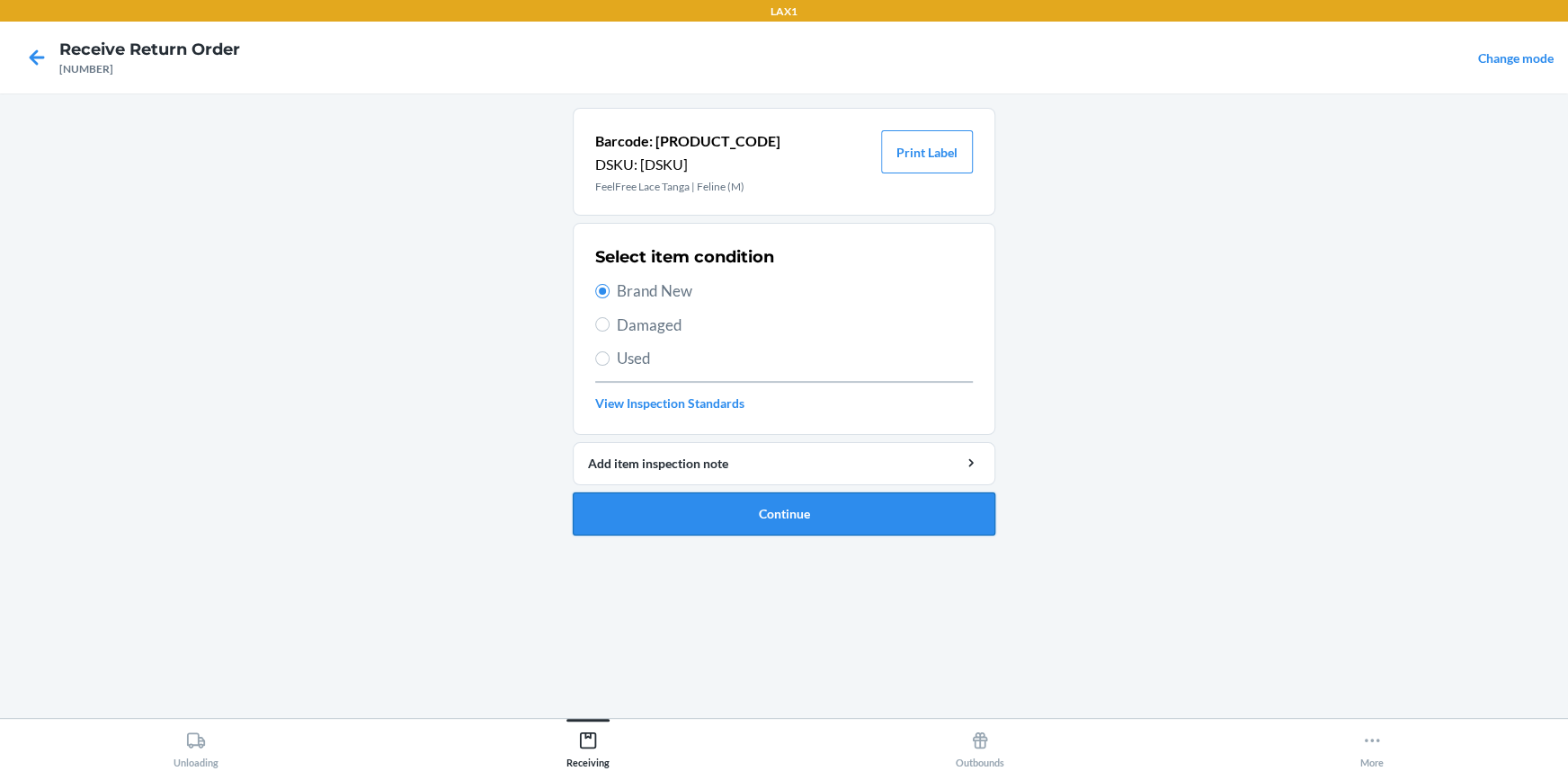 click on "Continue" at bounding box center [784, 514] 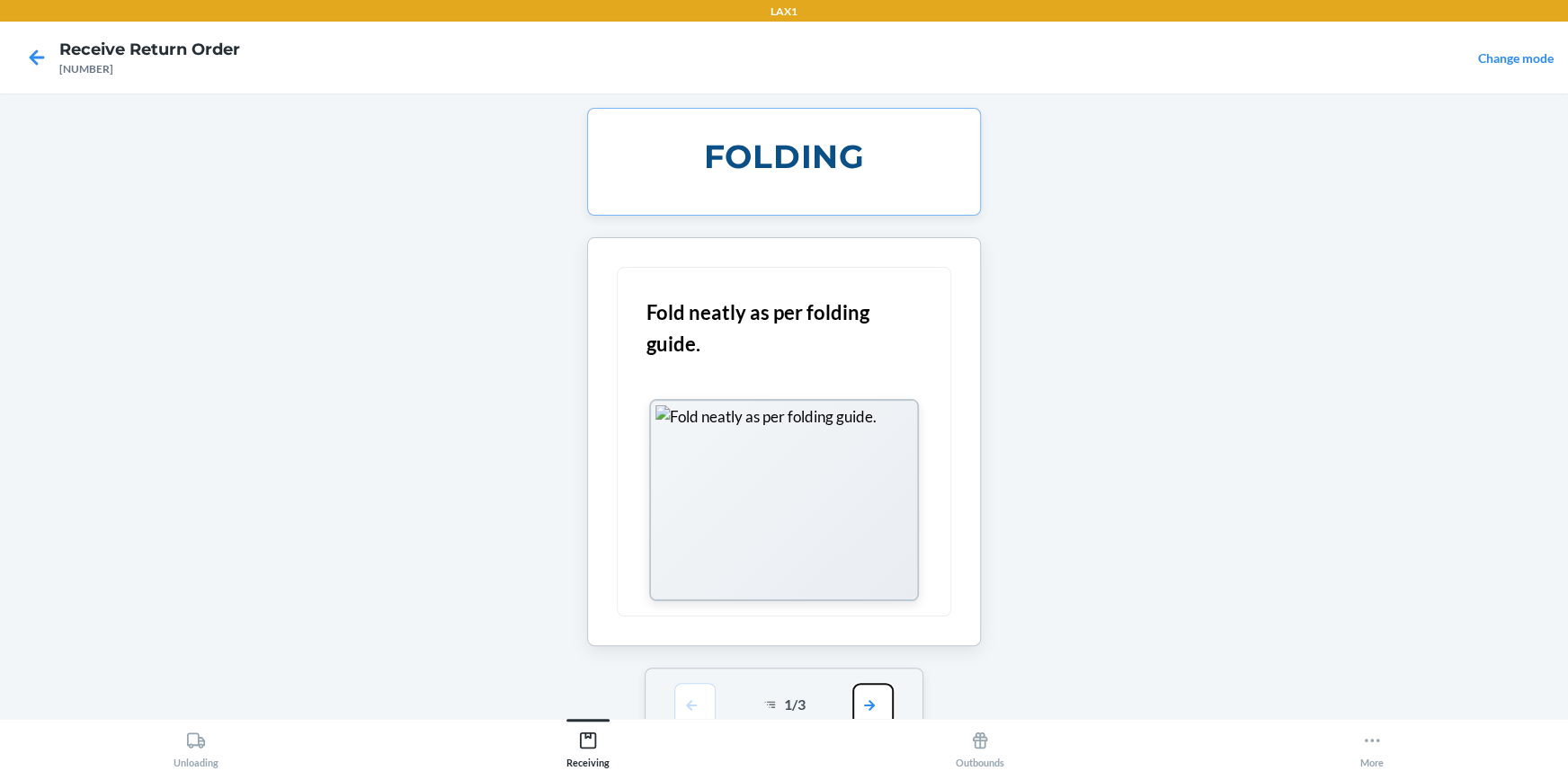 drag, startPoint x: 868, startPoint y: 710, endPoint x: 865, endPoint y: 683, distance: 27.166155 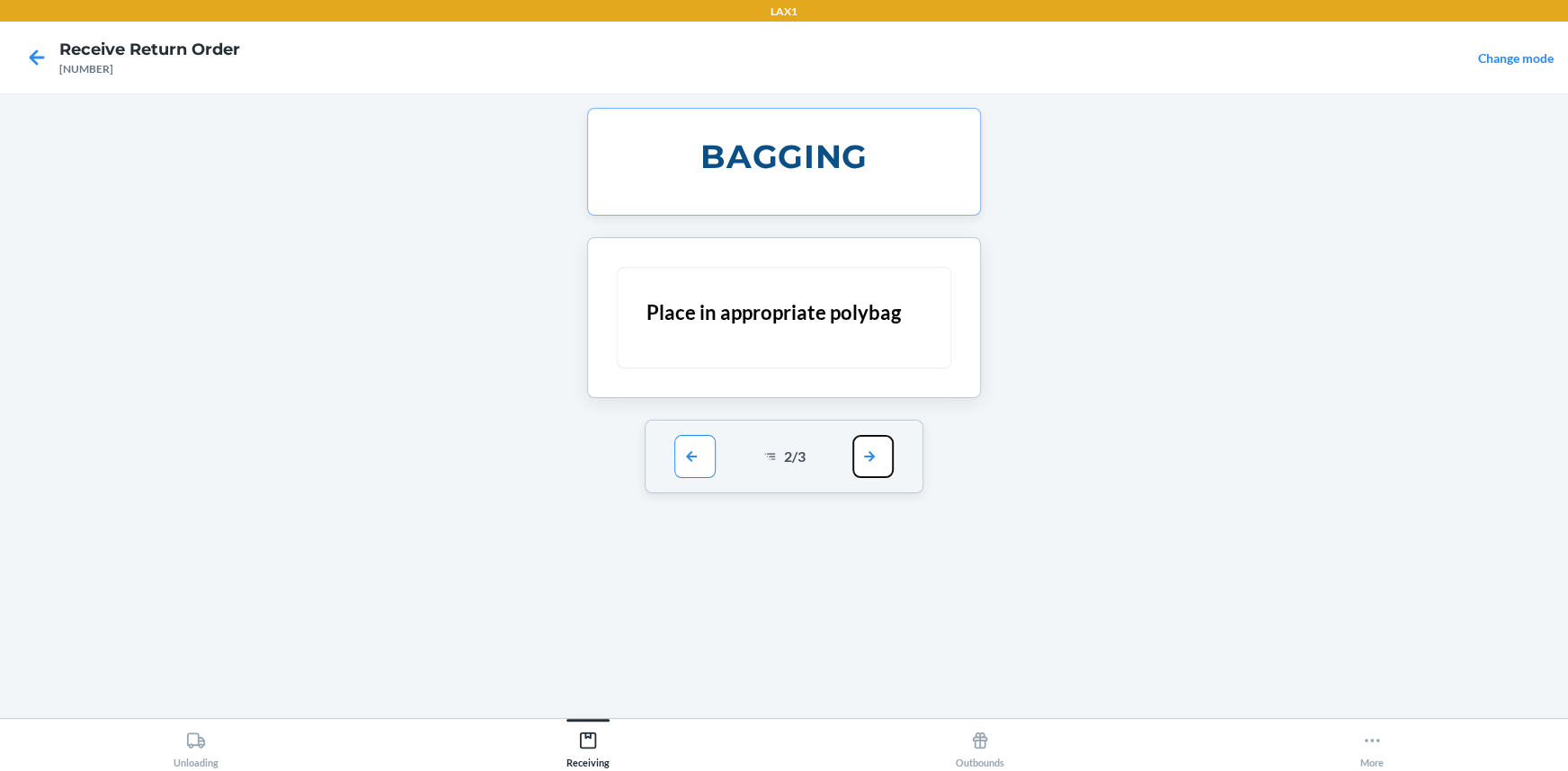 click at bounding box center (873, 456) 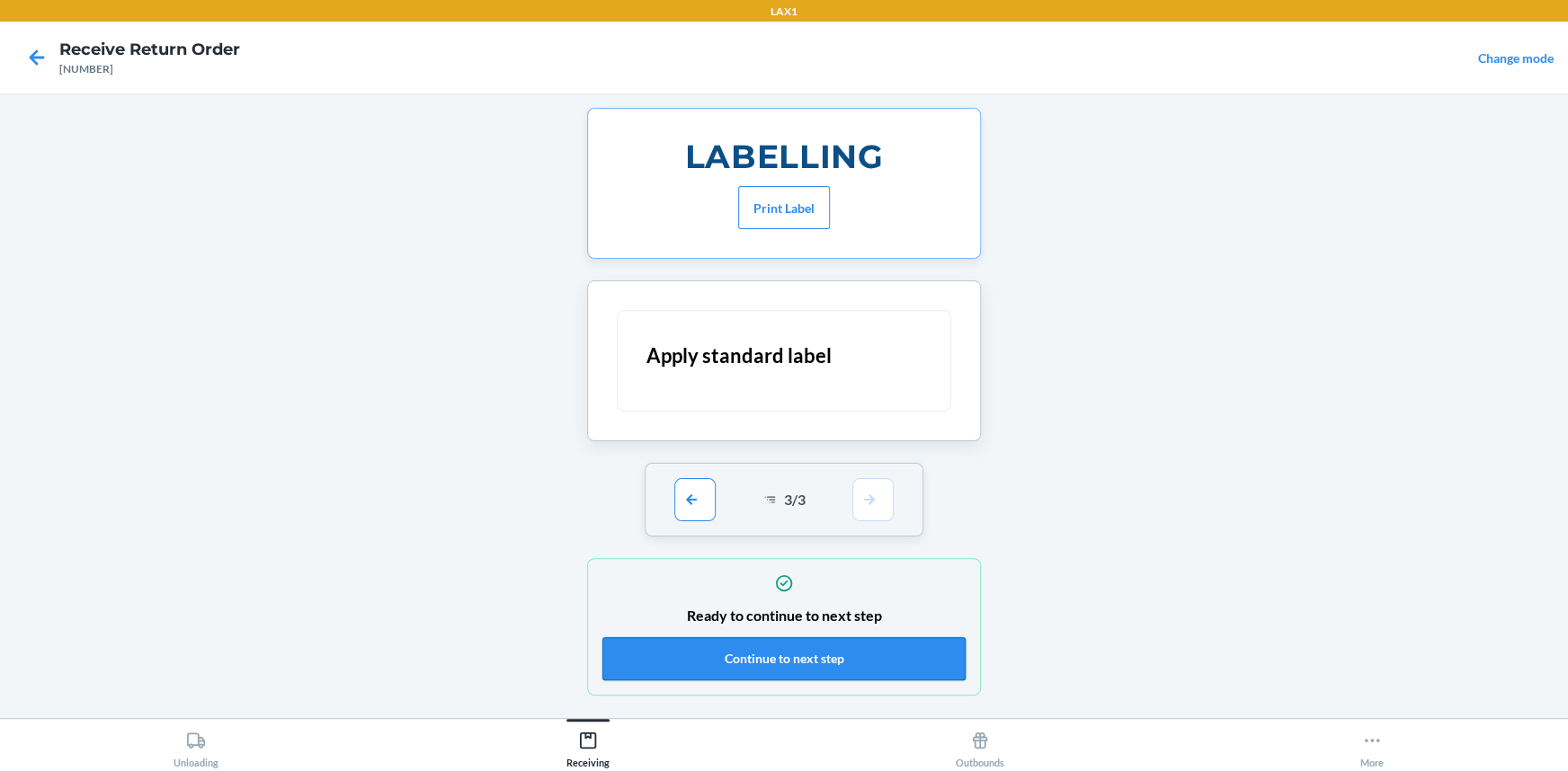 click on "Continue to next step" at bounding box center (784, 659) 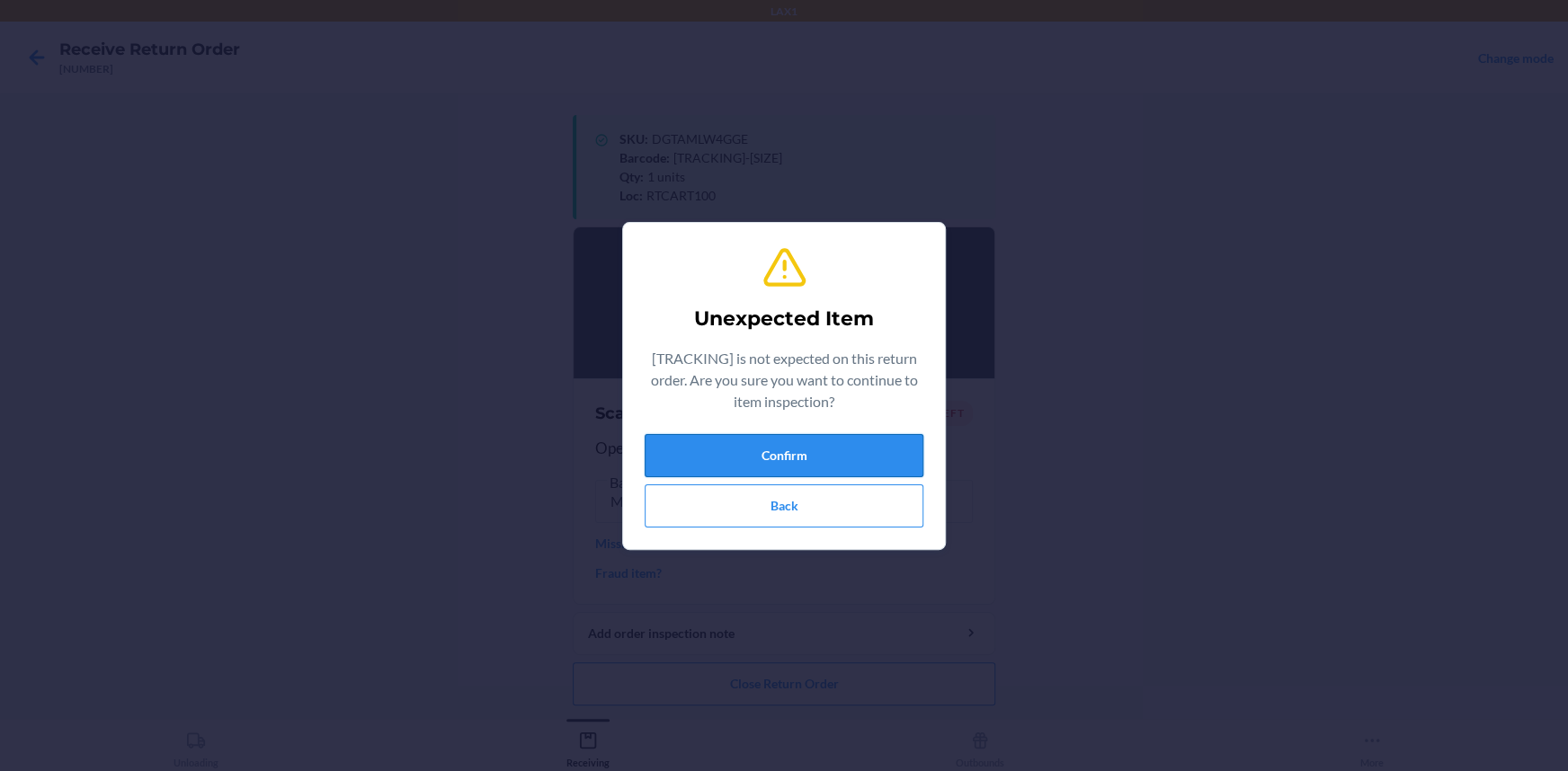 click on "Confirm" at bounding box center (784, 456) 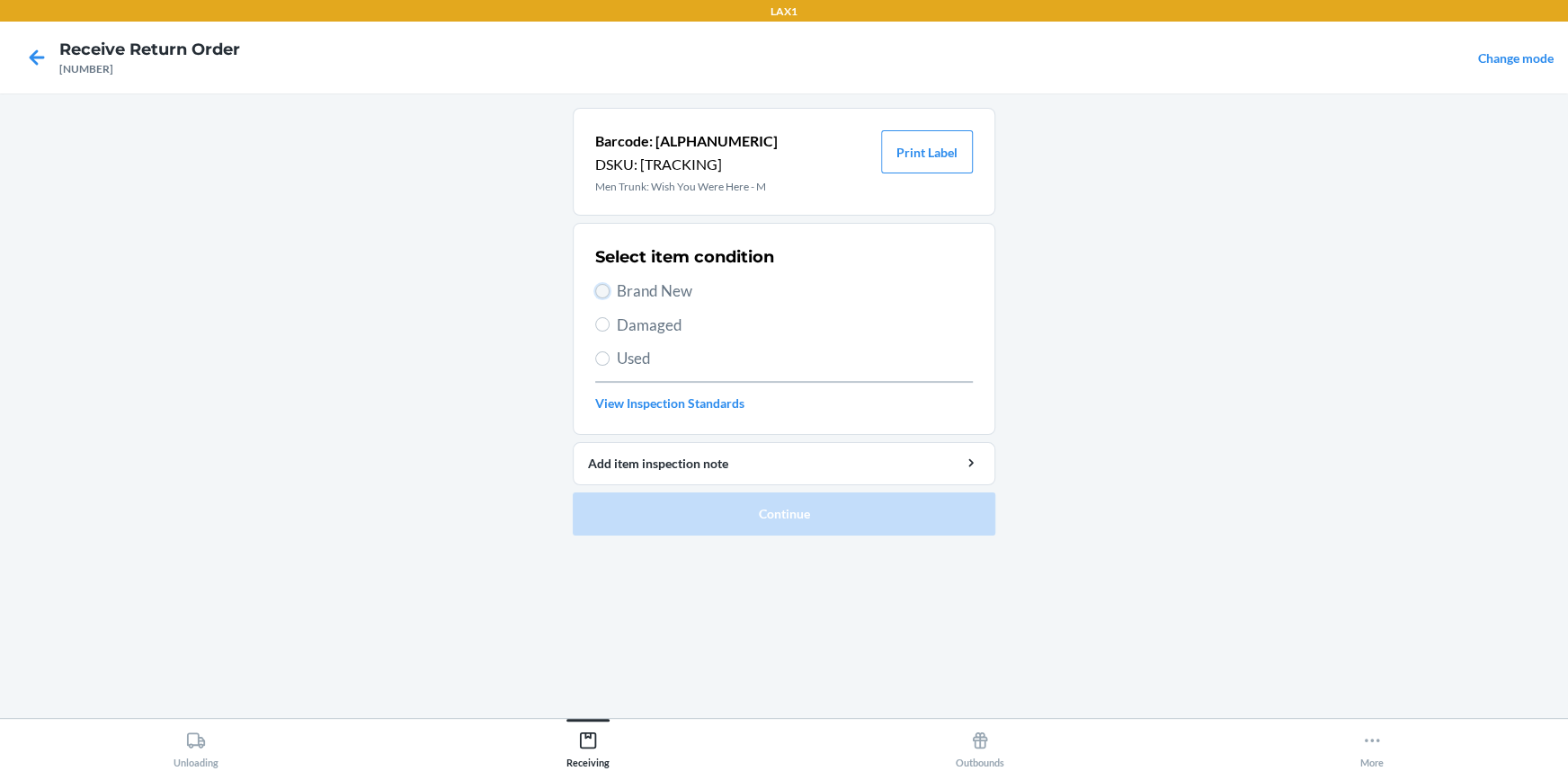 drag, startPoint x: 601, startPoint y: 287, endPoint x: 638, endPoint y: 359, distance: 80.9506 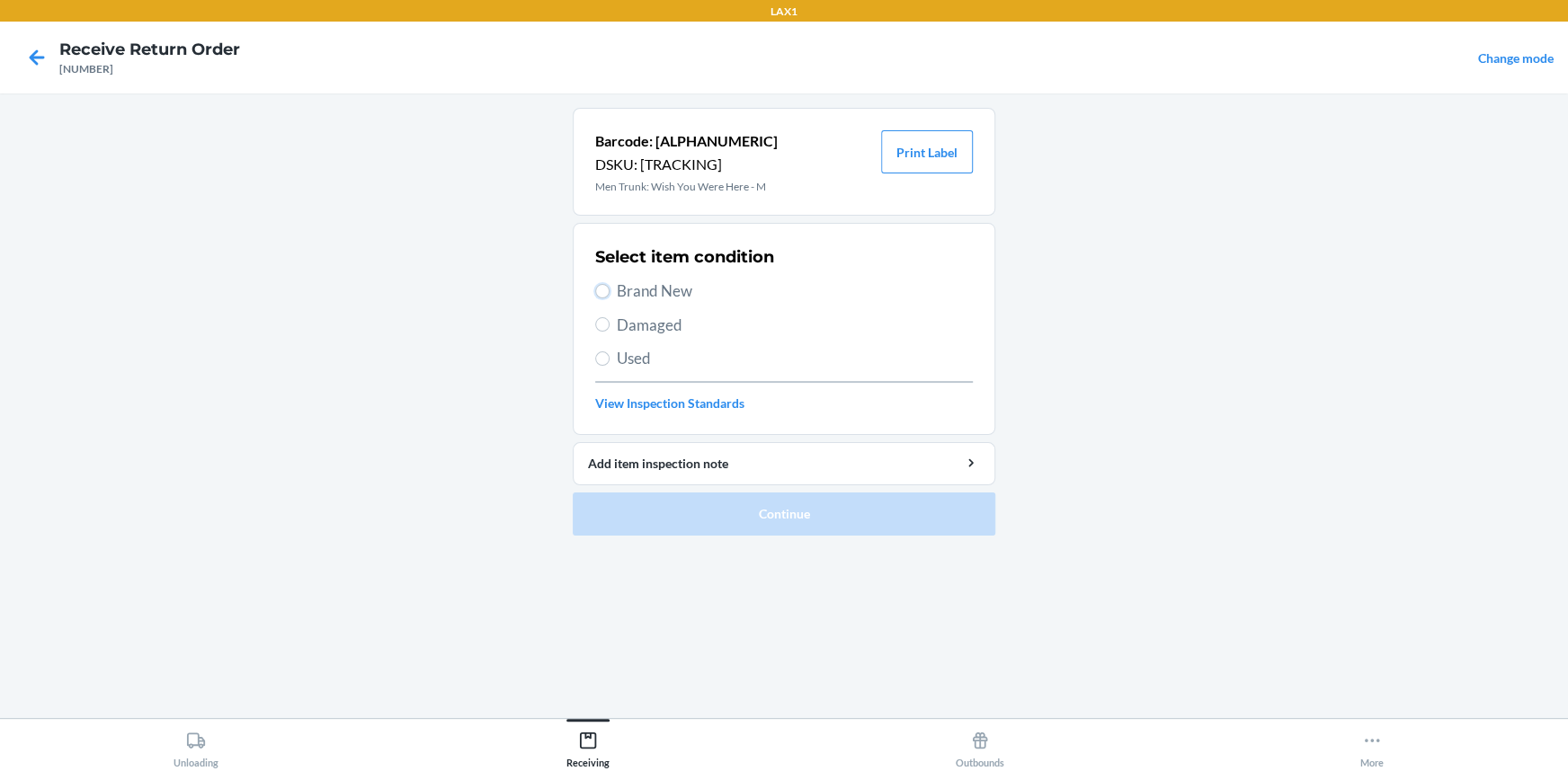 click on "Brand New" at bounding box center (602, 291) 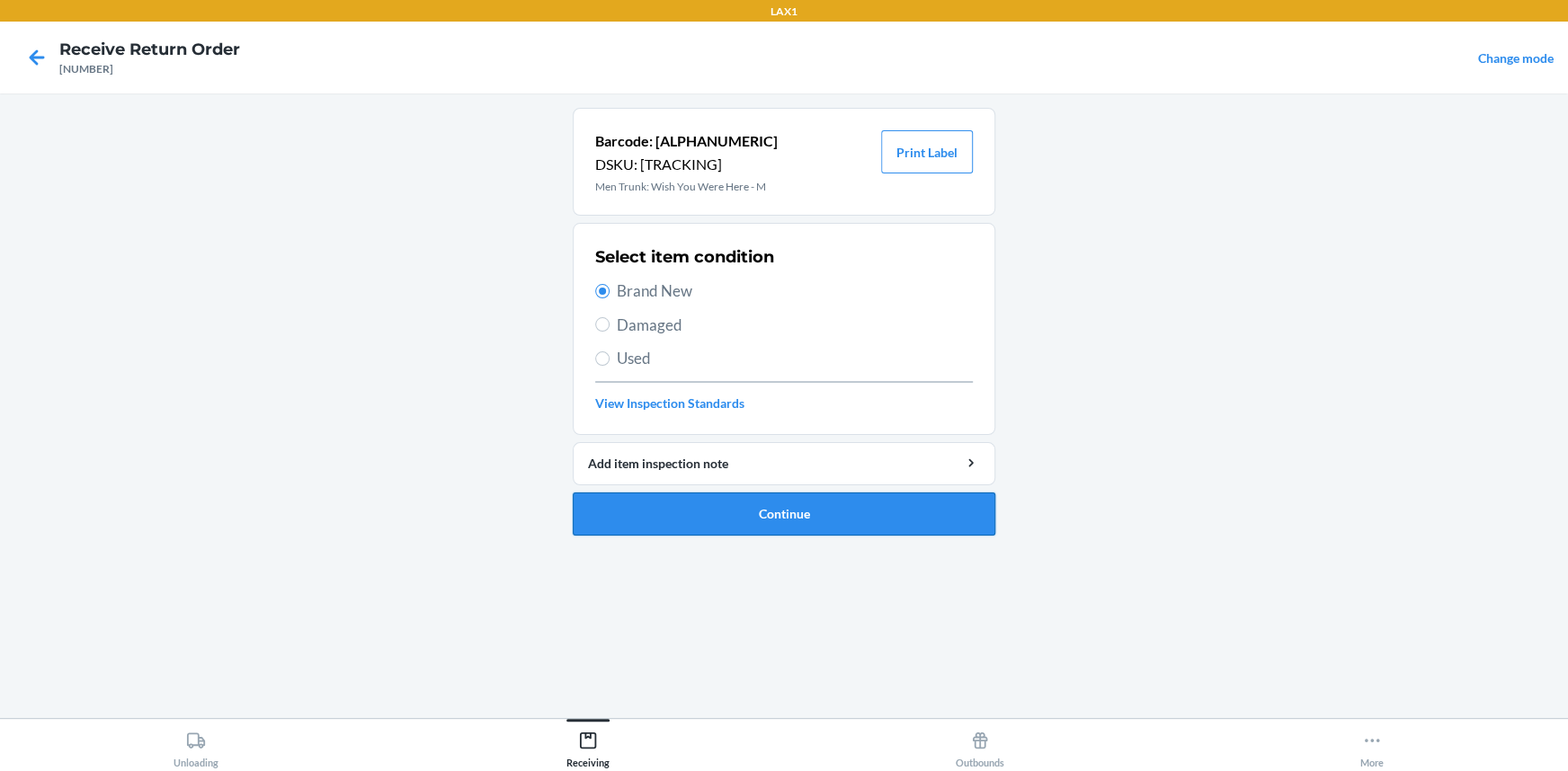 click on "Continue" at bounding box center (784, 514) 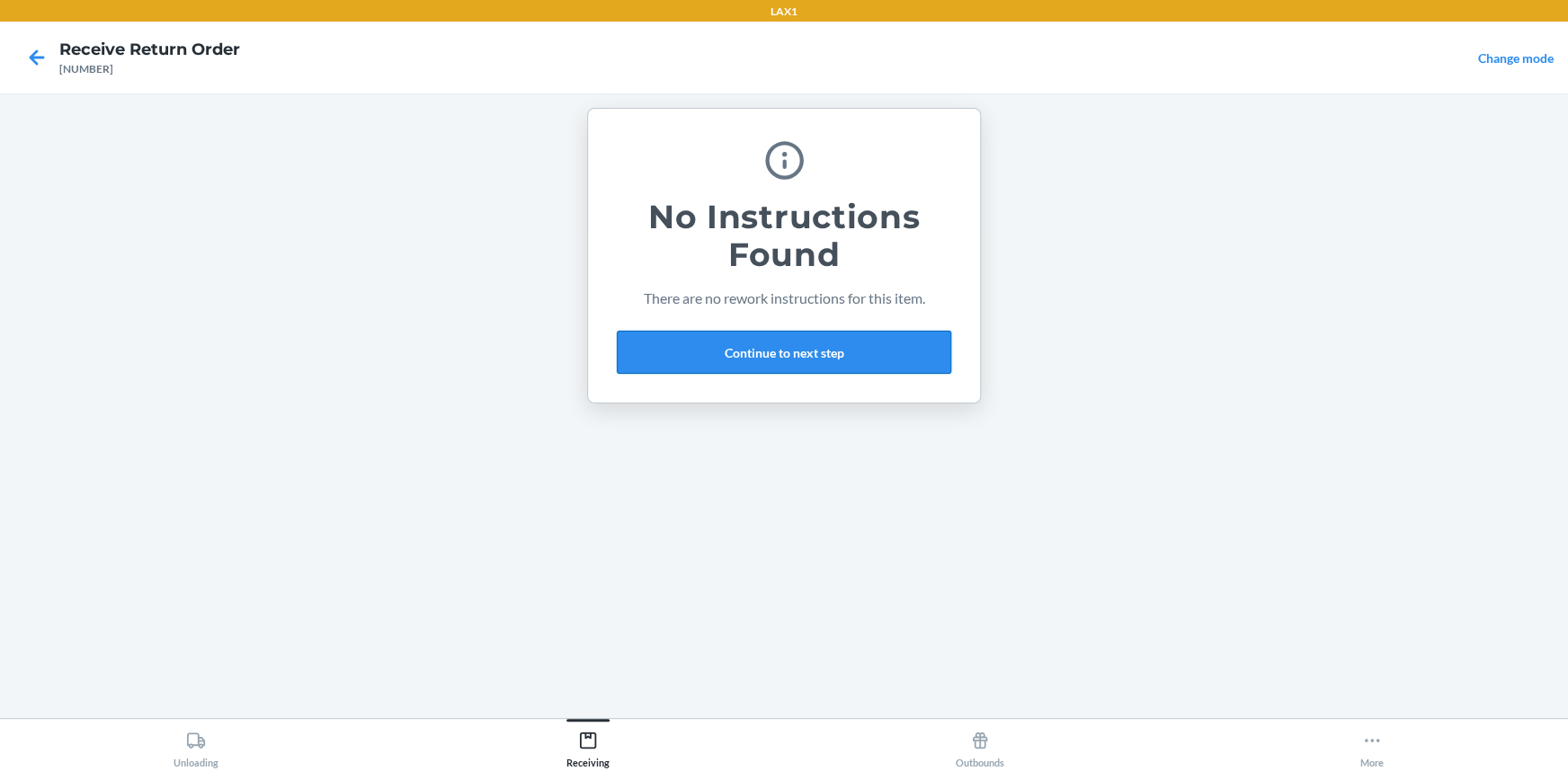 click on "Continue to next step" at bounding box center [784, 352] 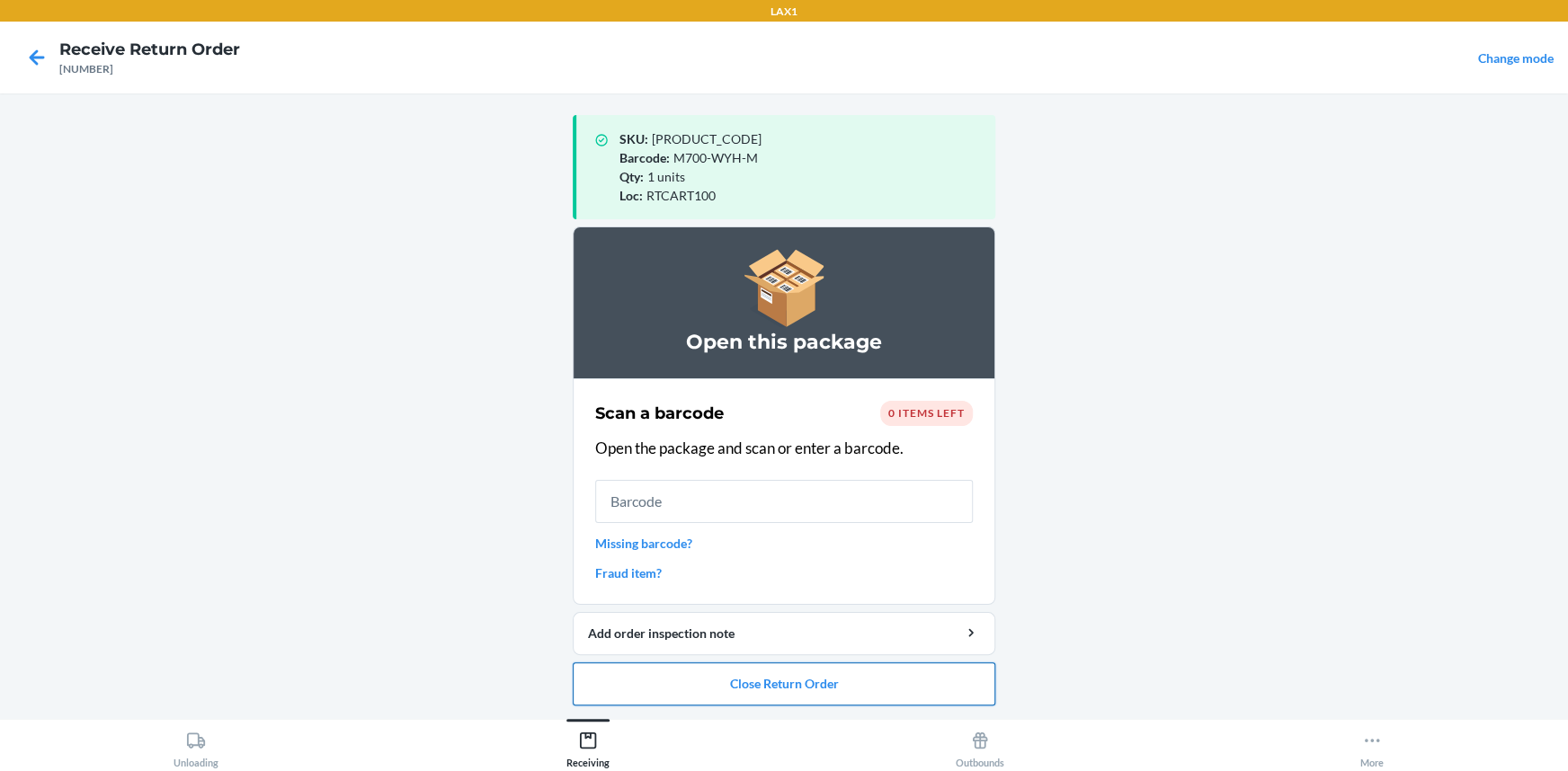 click on "Close Return Order" at bounding box center [784, 684] 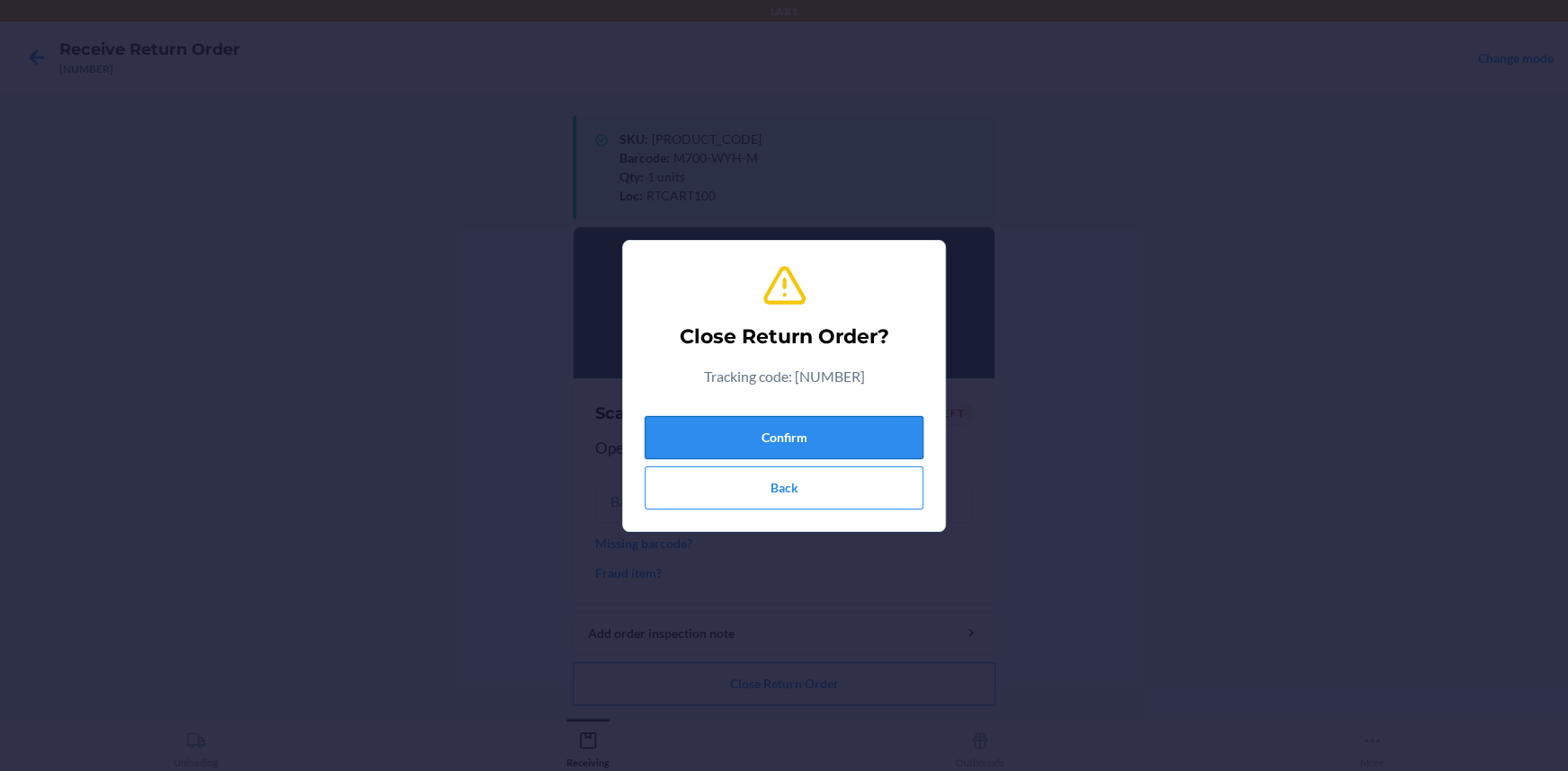click on "Confirm" at bounding box center [784, 438] 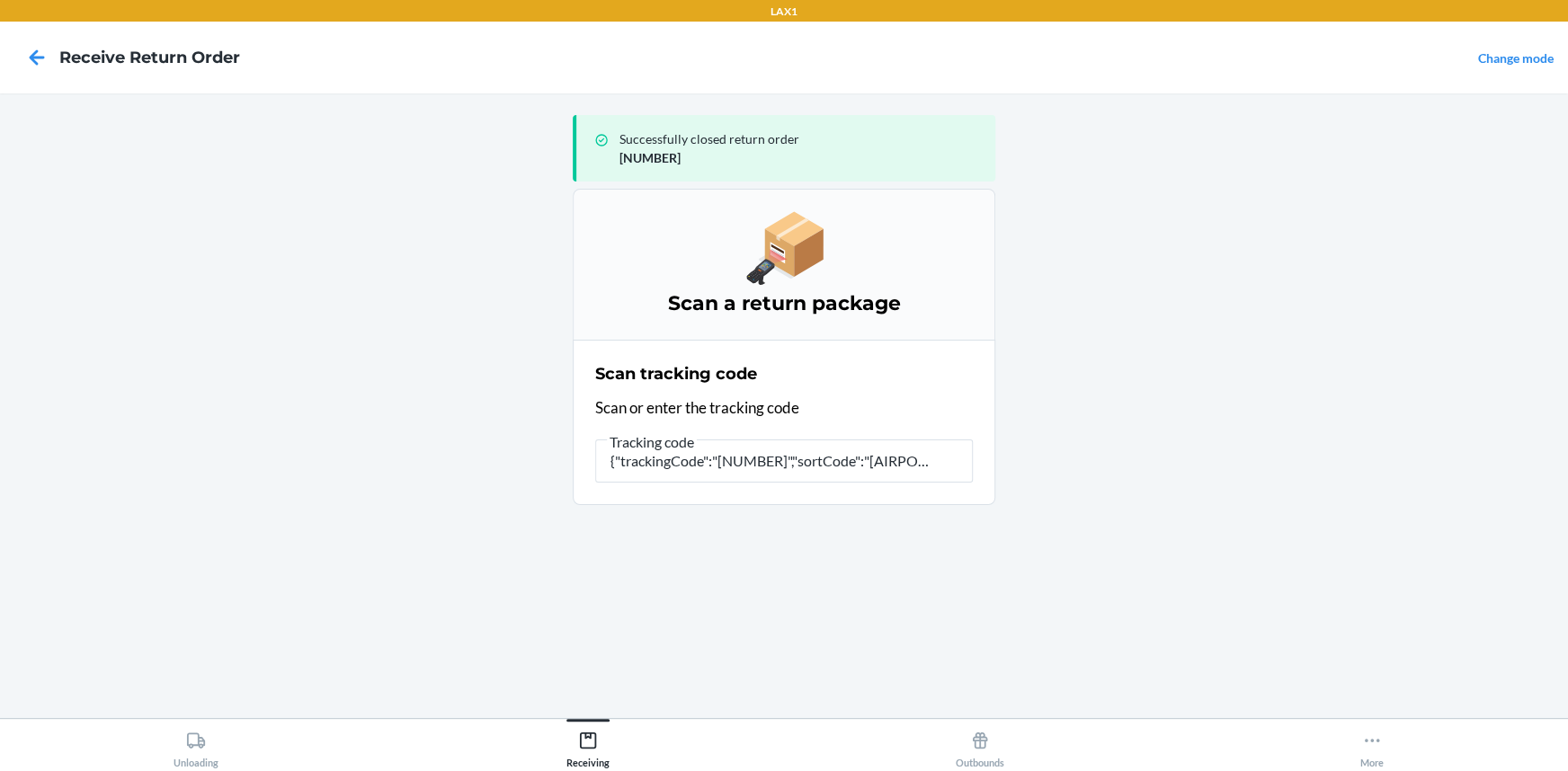 scroll, scrollTop: 0, scrollLeft: 0, axis: both 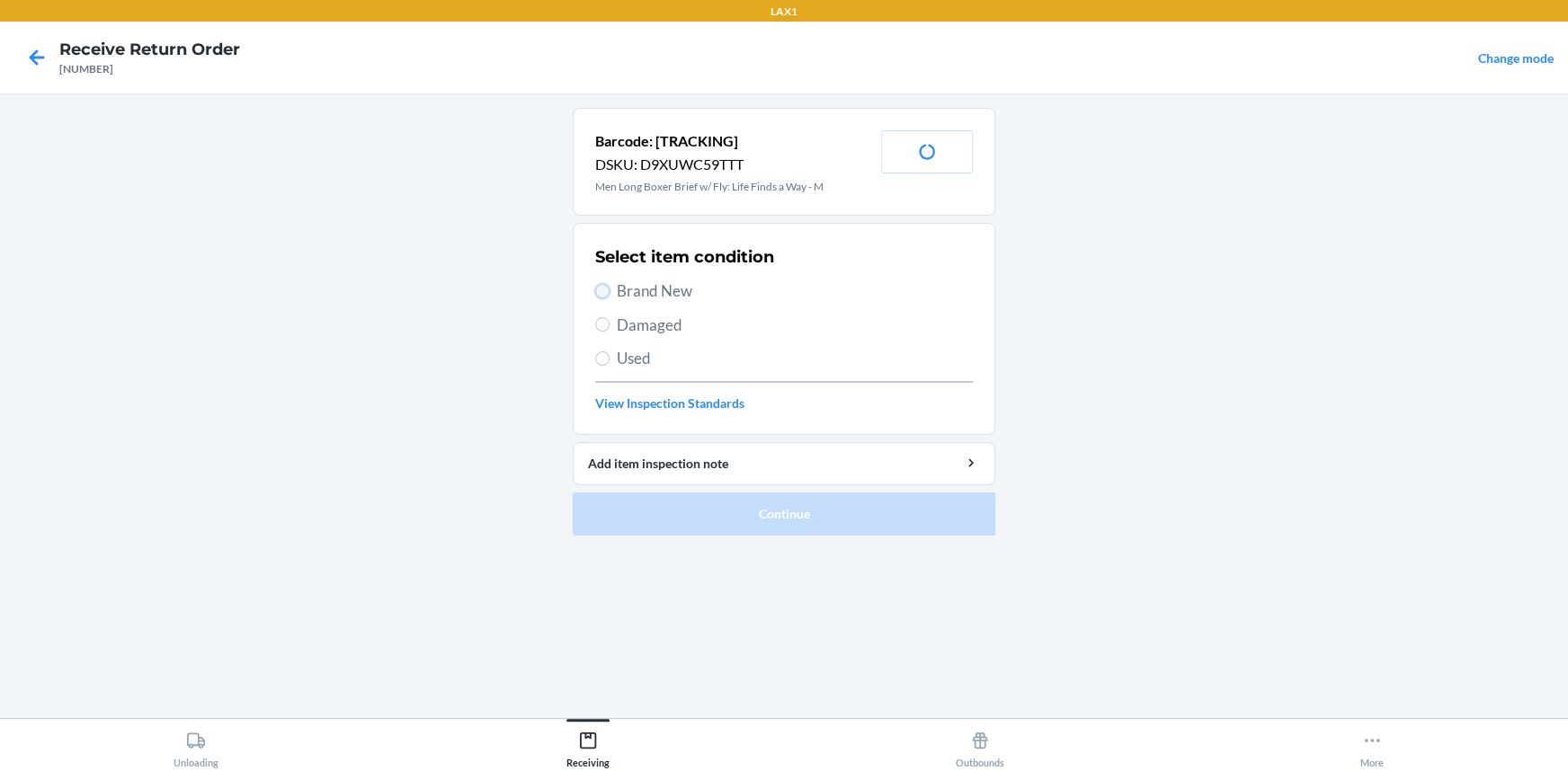 click on "Brand New" at bounding box center (602, 291) 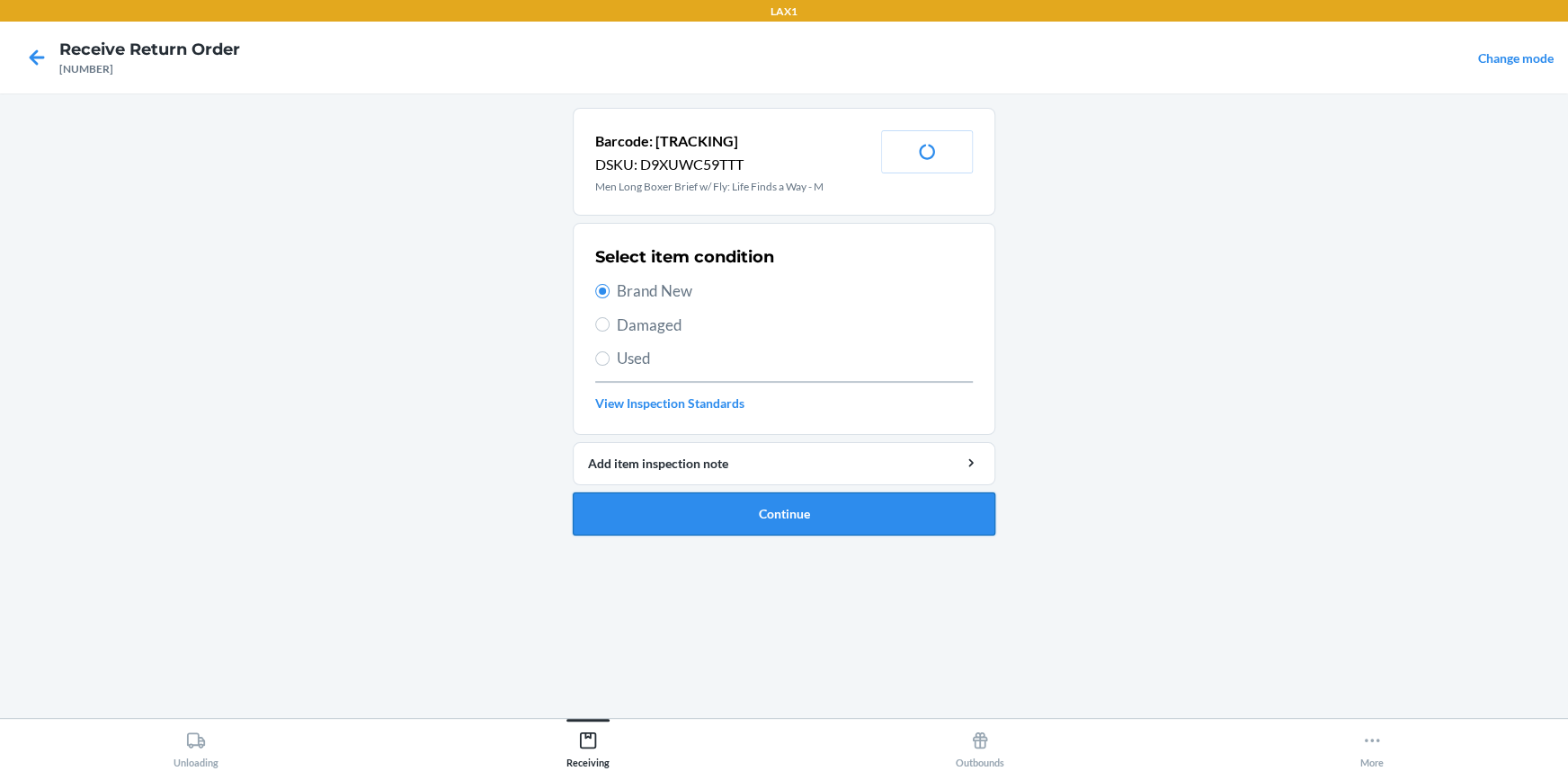 click on "Continue" at bounding box center [784, 514] 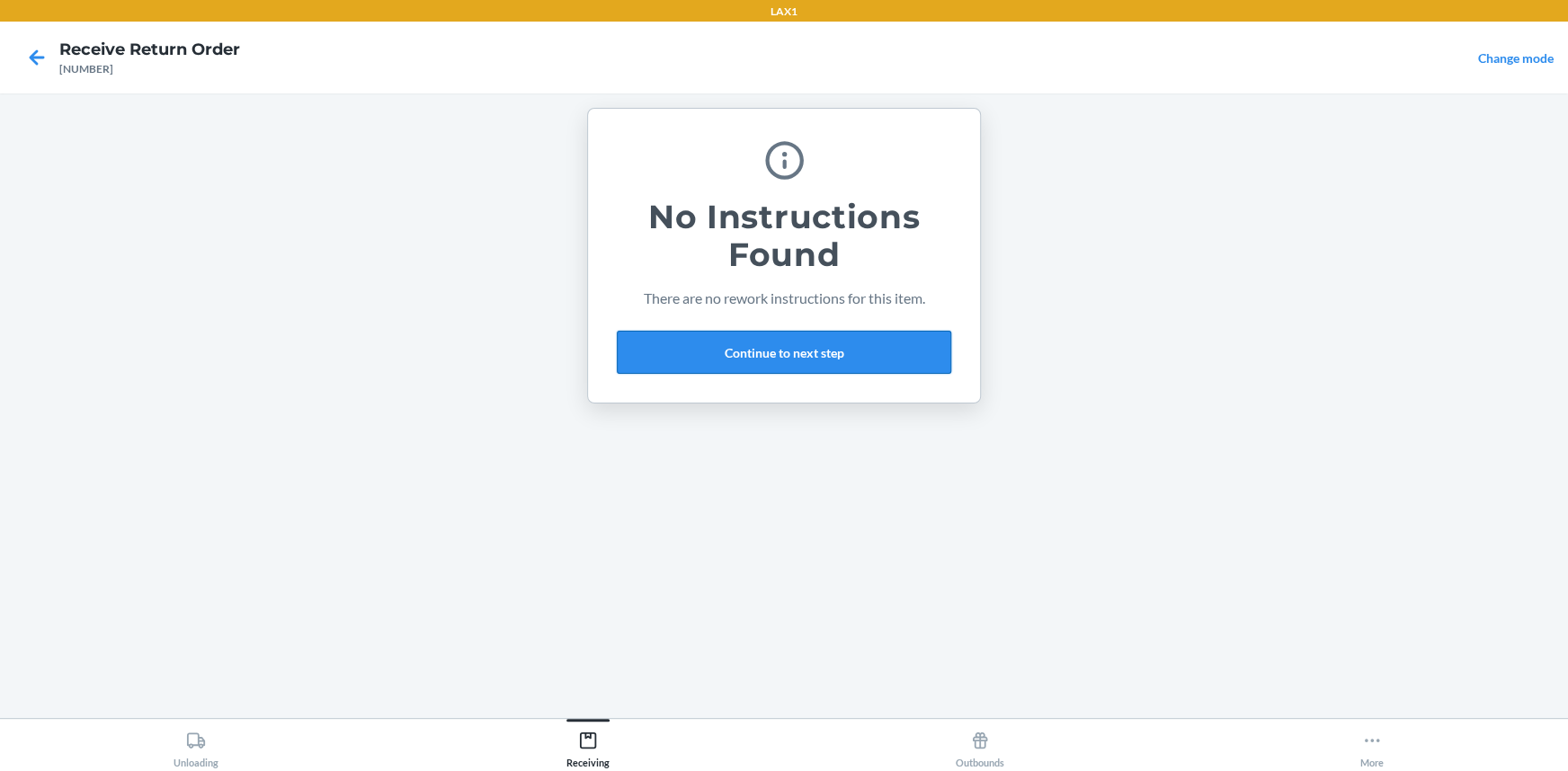 click on "Continue to next step" at bounding box center [784, 352] 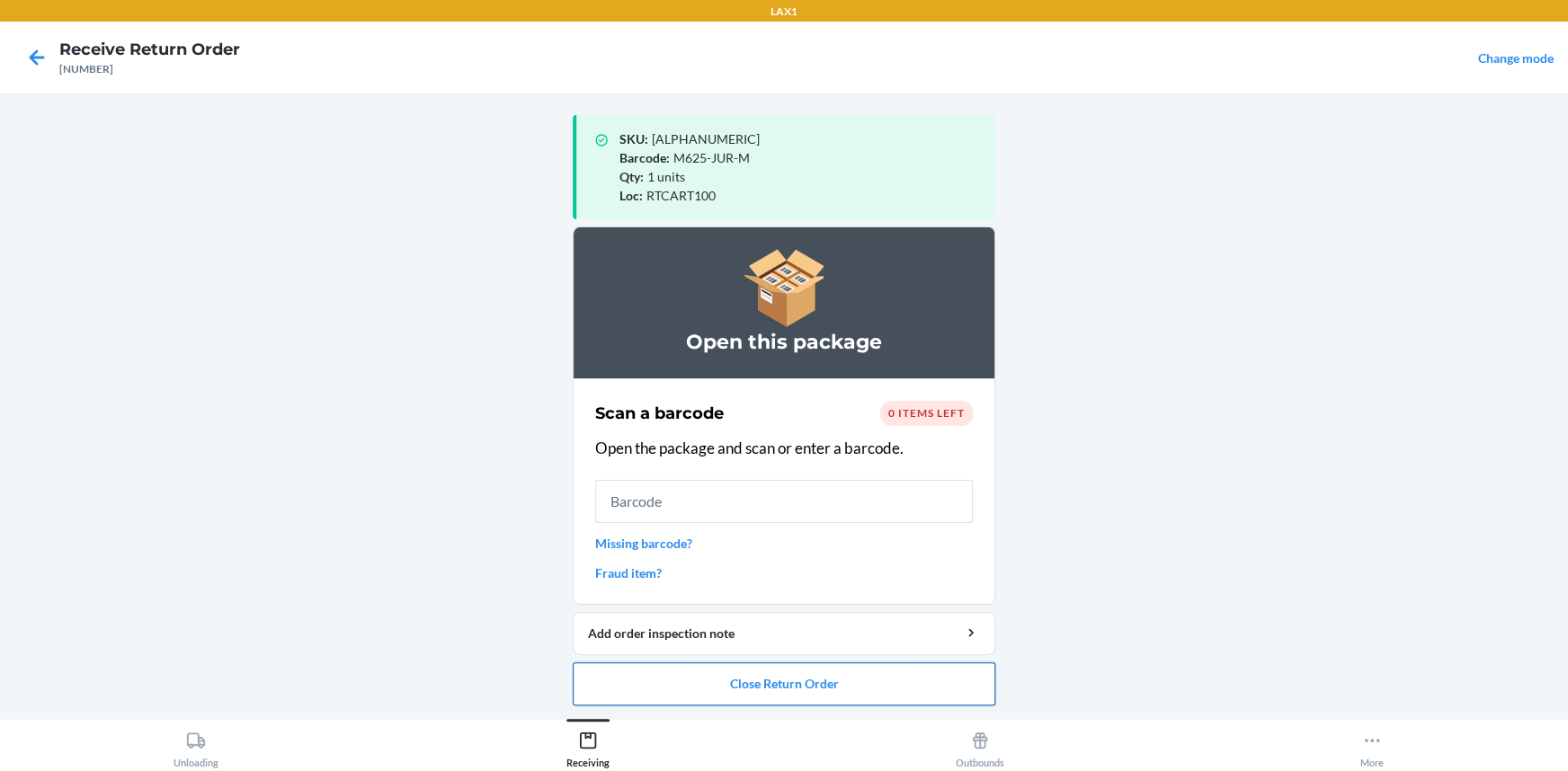click on "Close Return Order" at bounding box center [784, 684] 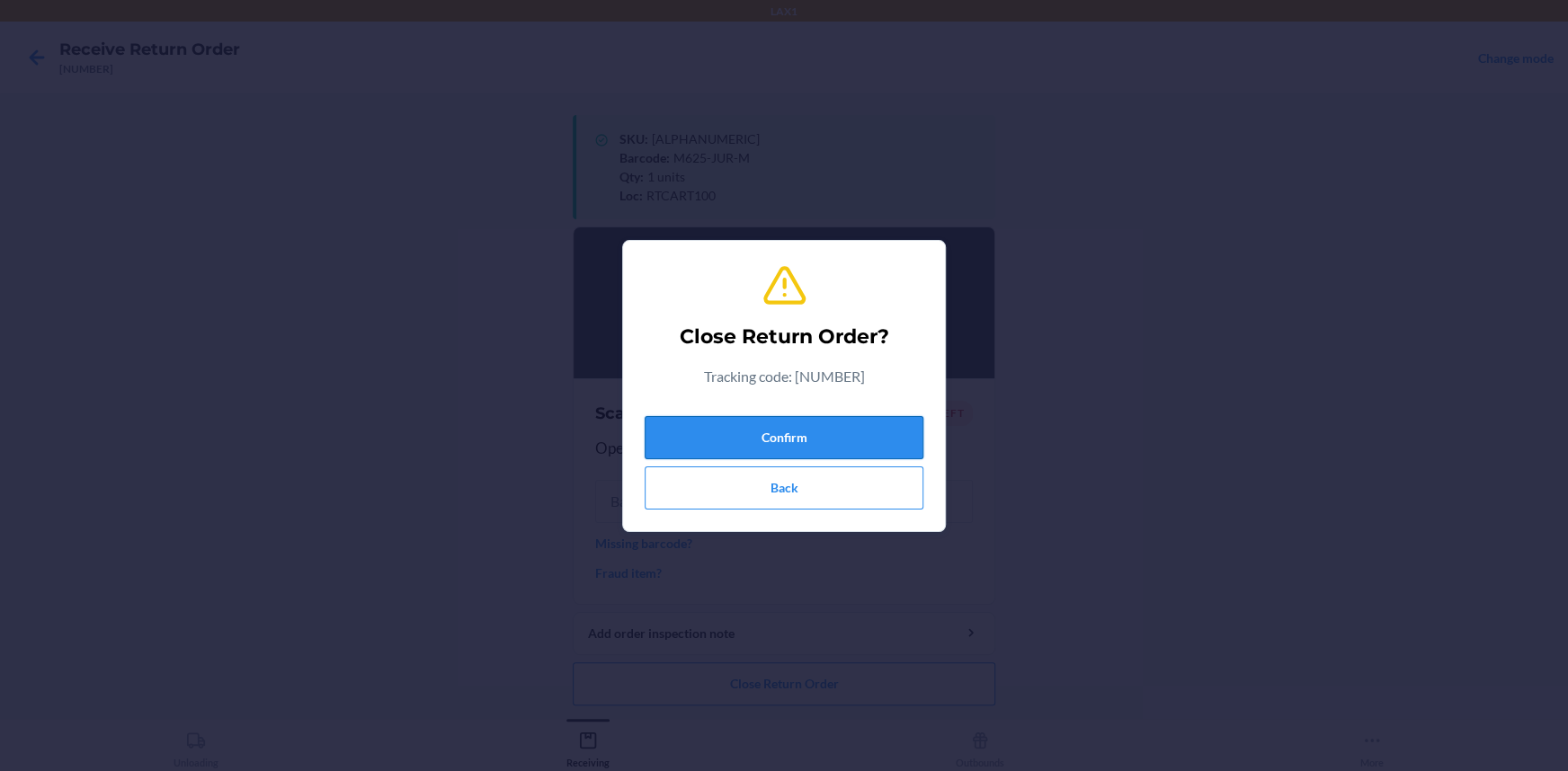 click on "Confirm" at bounding box center [784, 438] 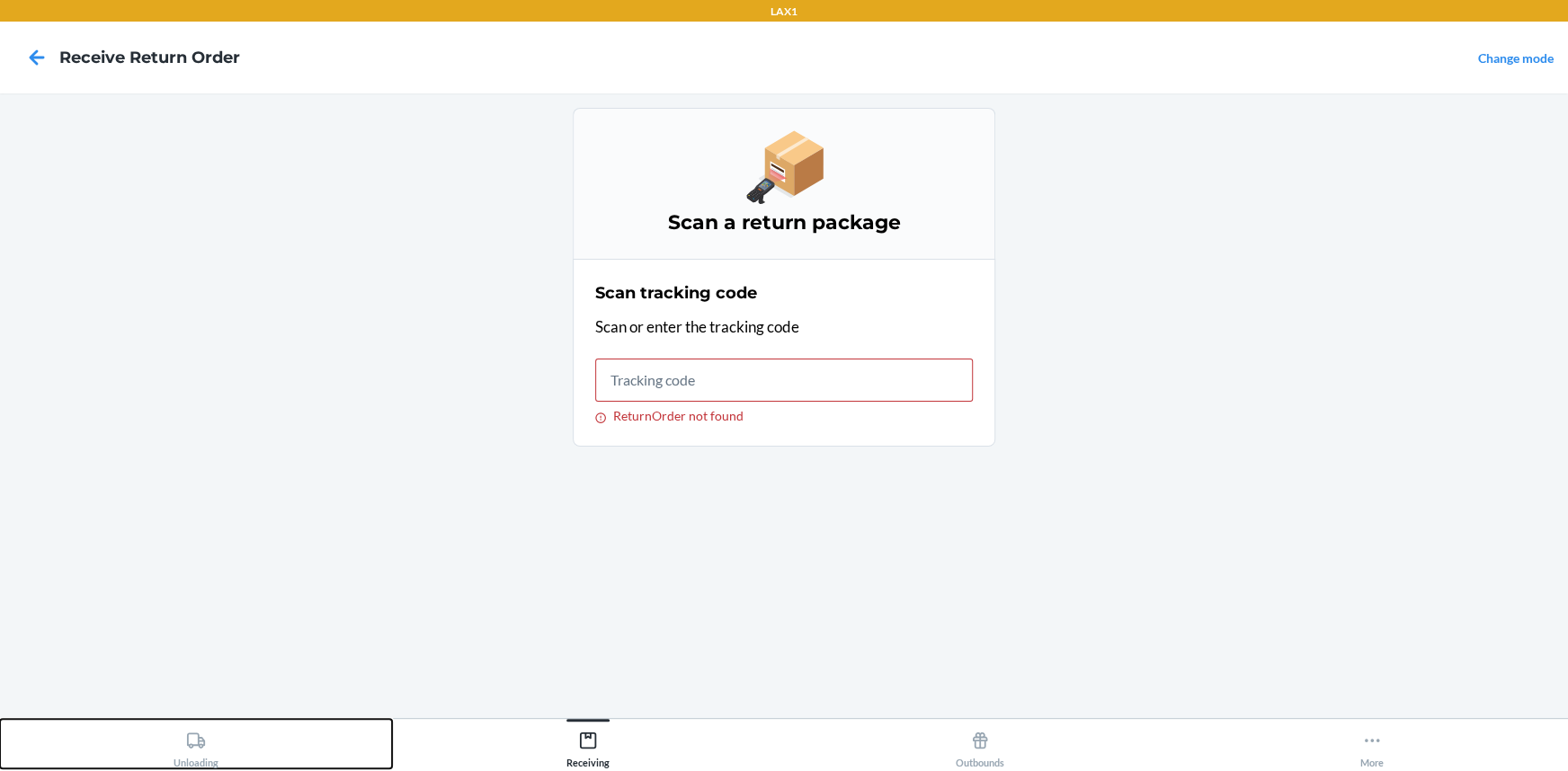 click 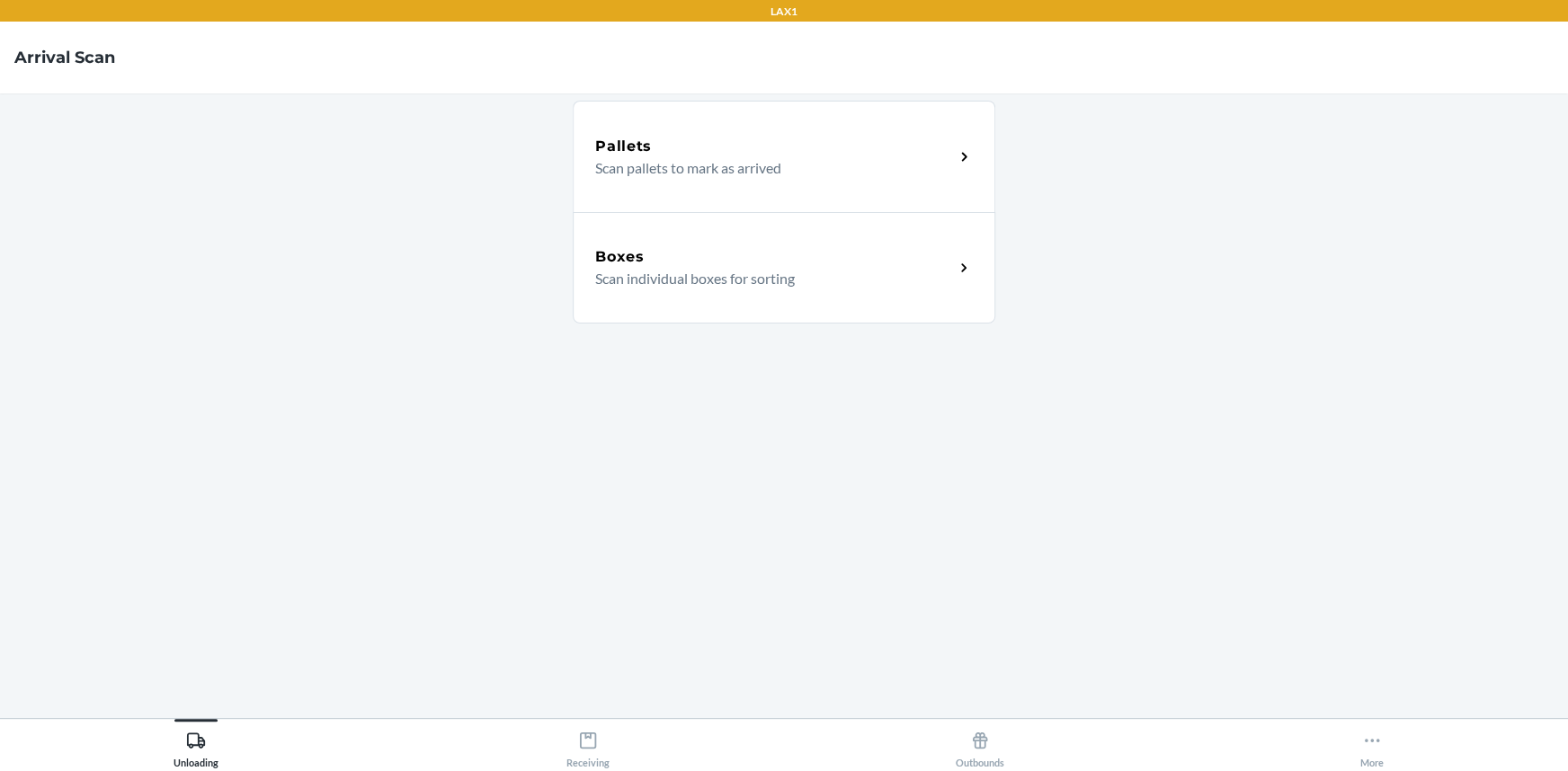 click 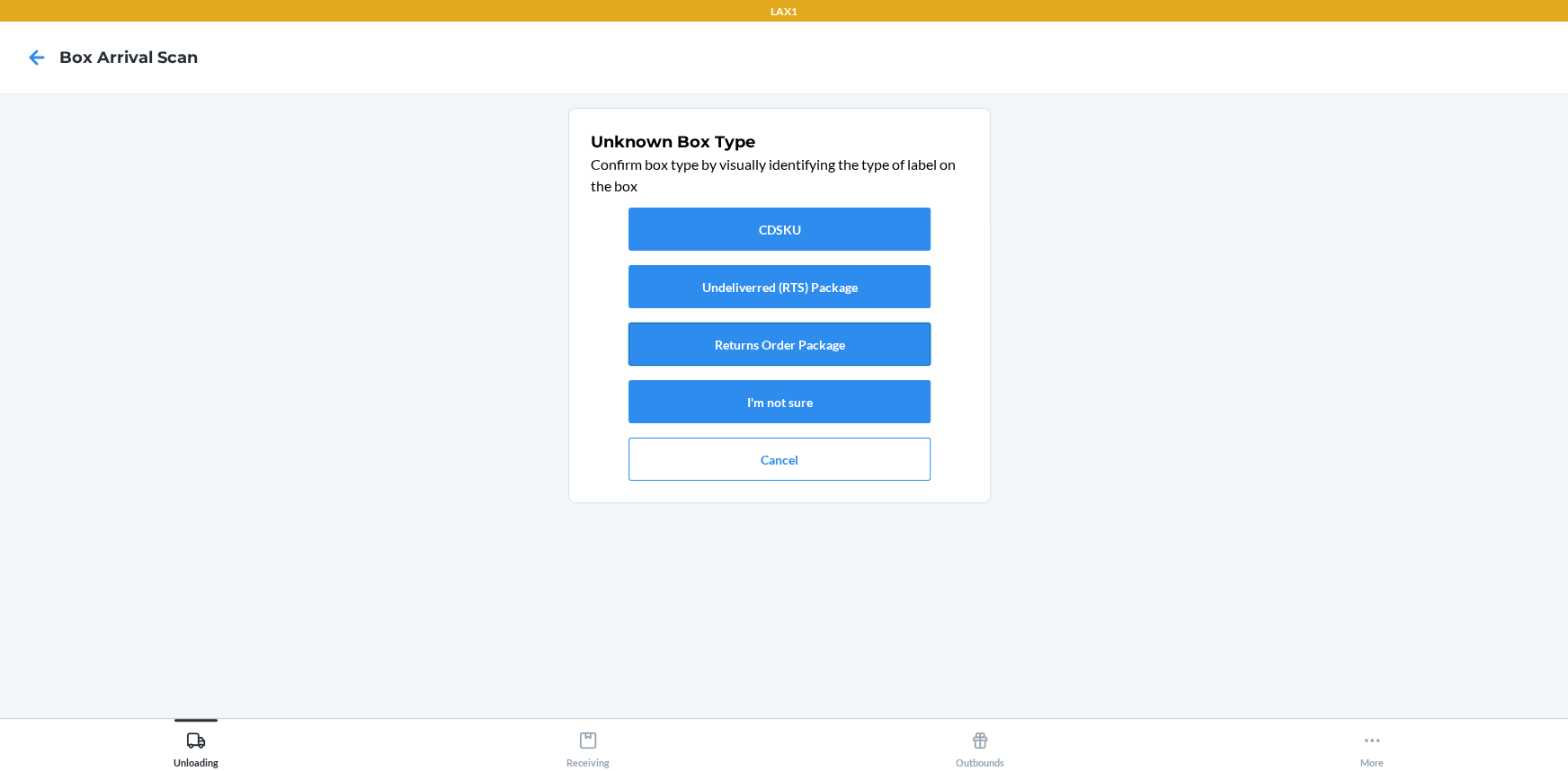 click on "Returns Order Package" at bounding box center (780, 344) 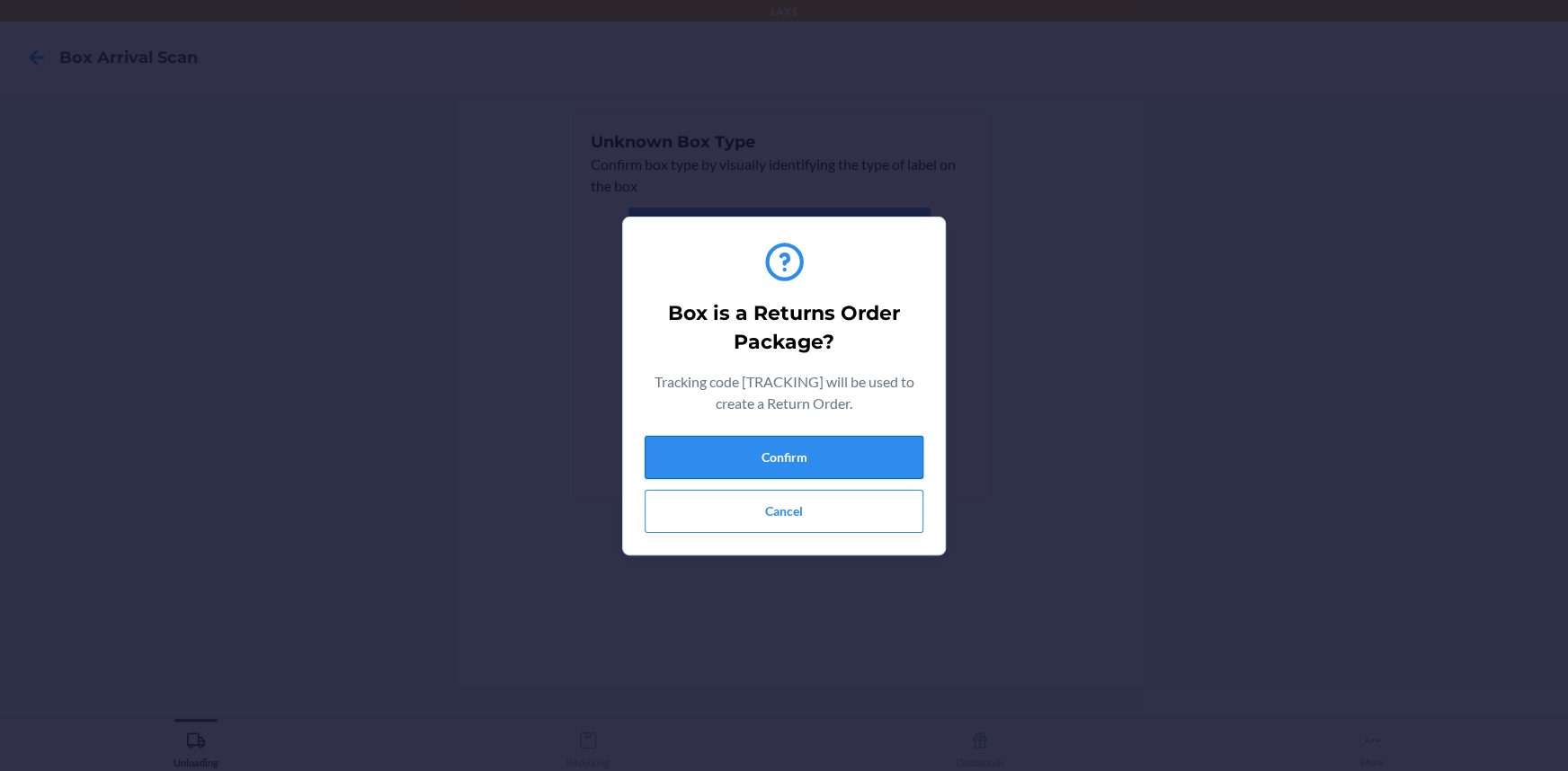 click on "Confirm" at bounding box center (784, 457) 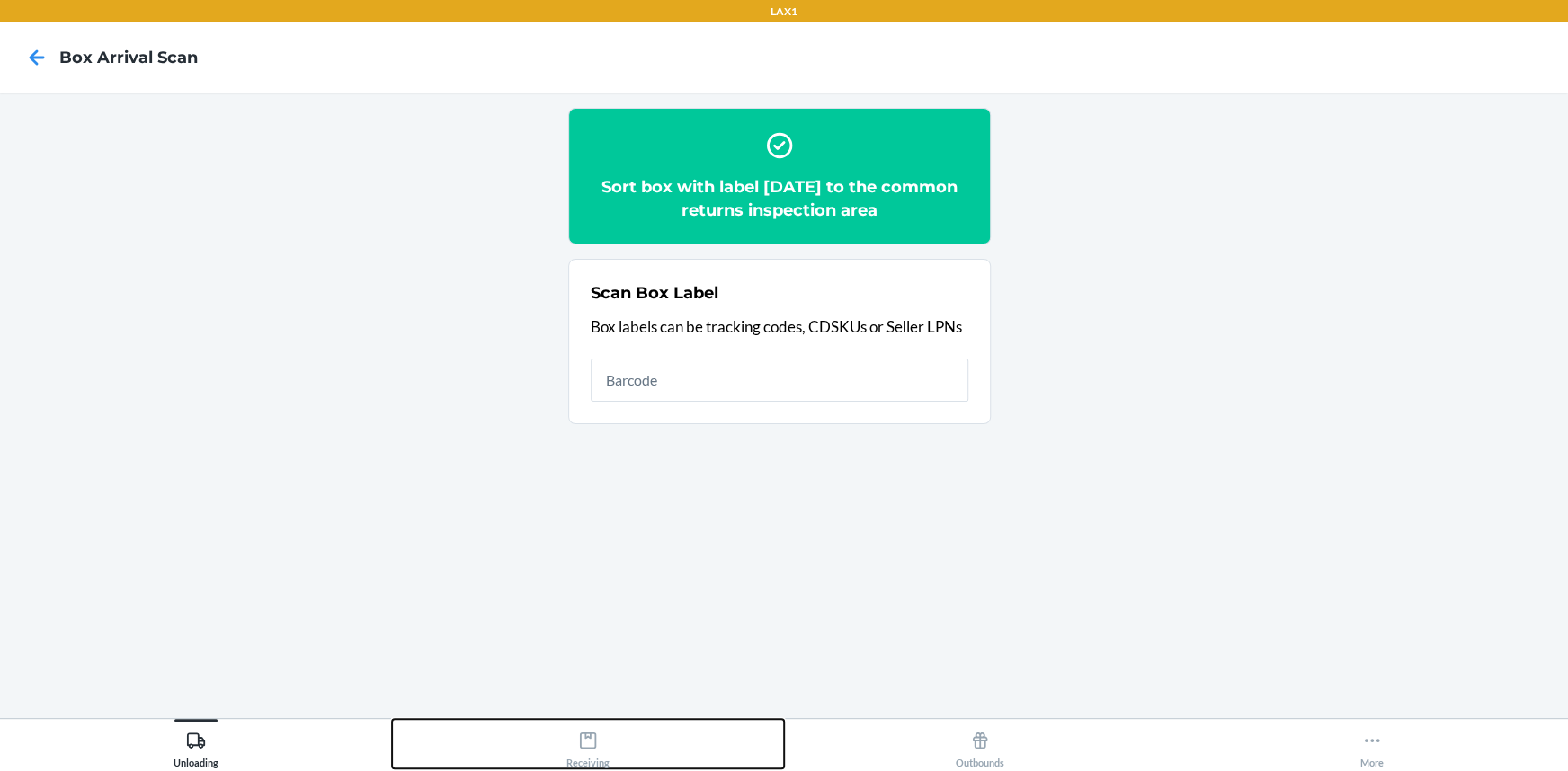 drag, startPoint x: 584, startPoint y: 745, endPoint x: 598, endPoint y: 719, distance: 29.529646 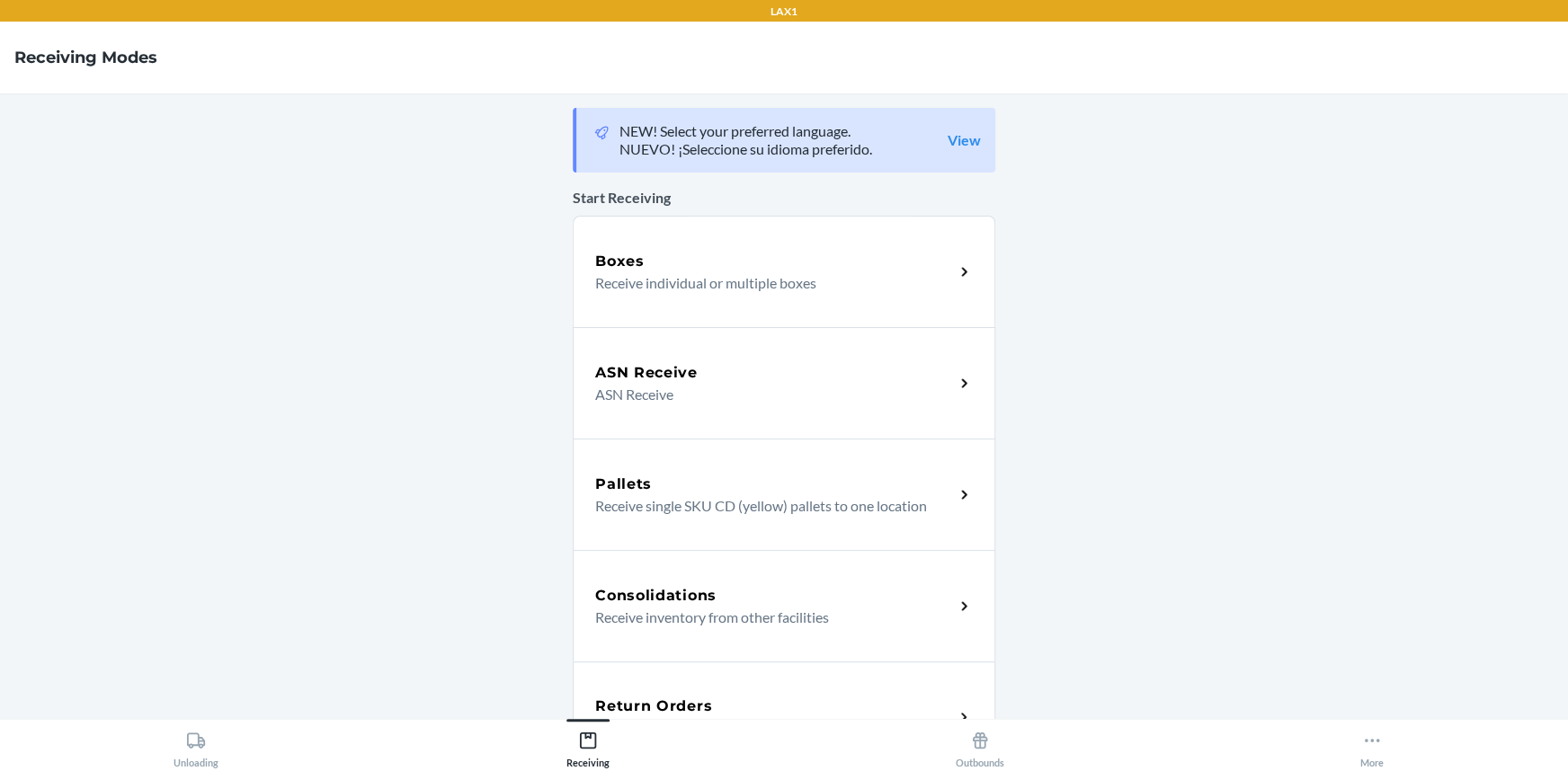 click on "Return Orders" at bounding box center (774, 706) 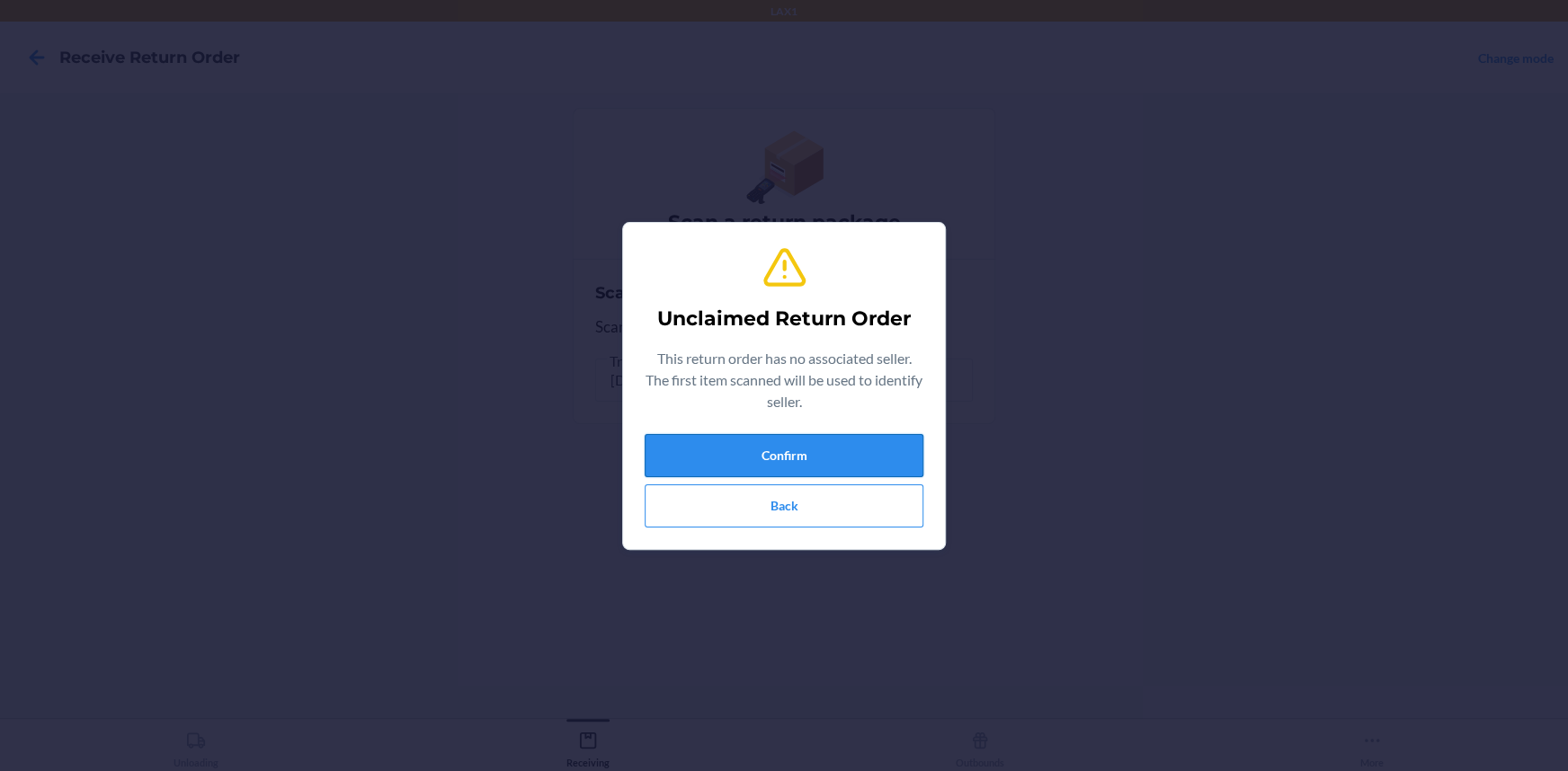 click on "Confirm" at bounding box center (784, 456) 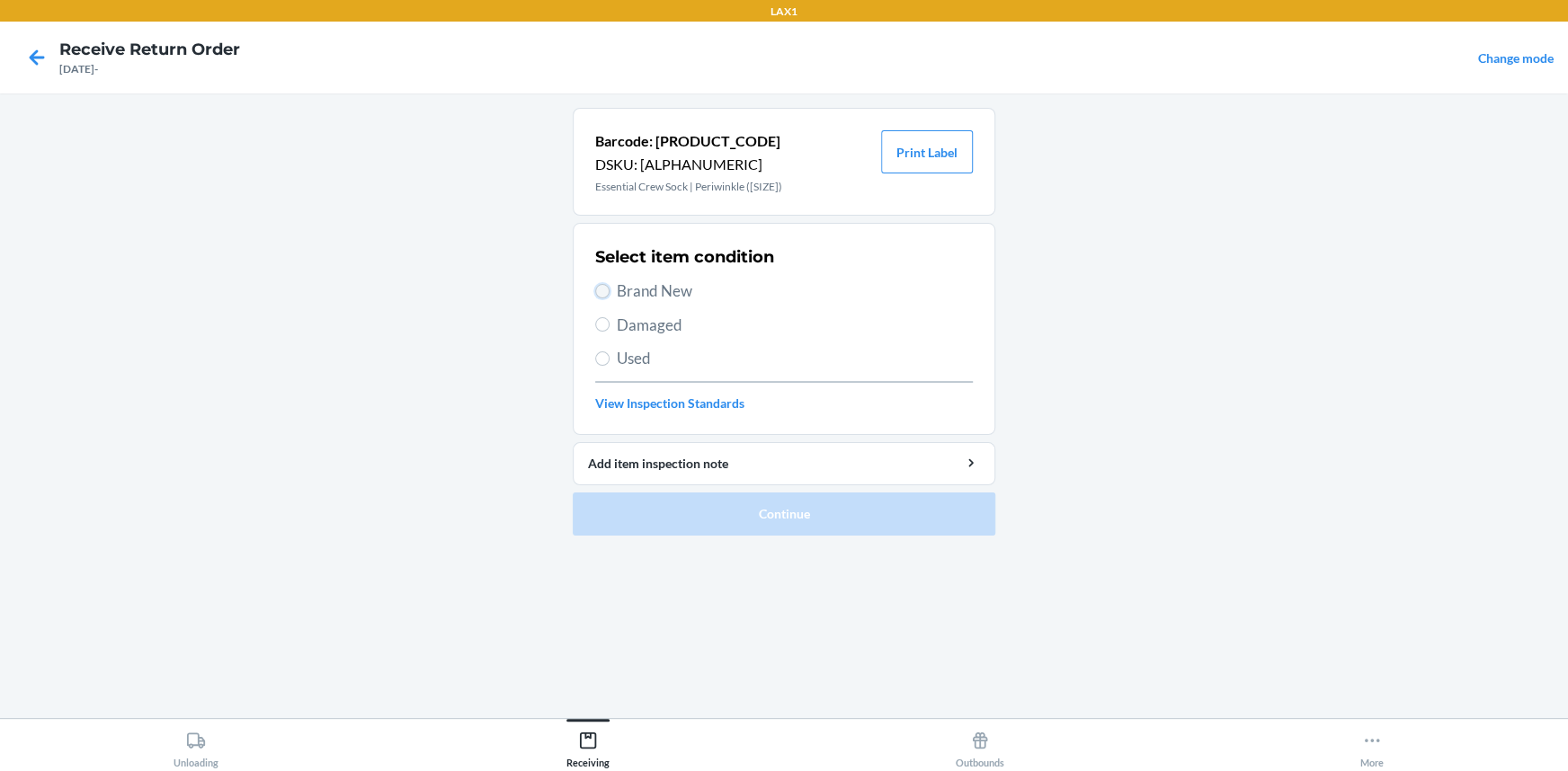 click on "Brand New" at bounding box center (602, 291) 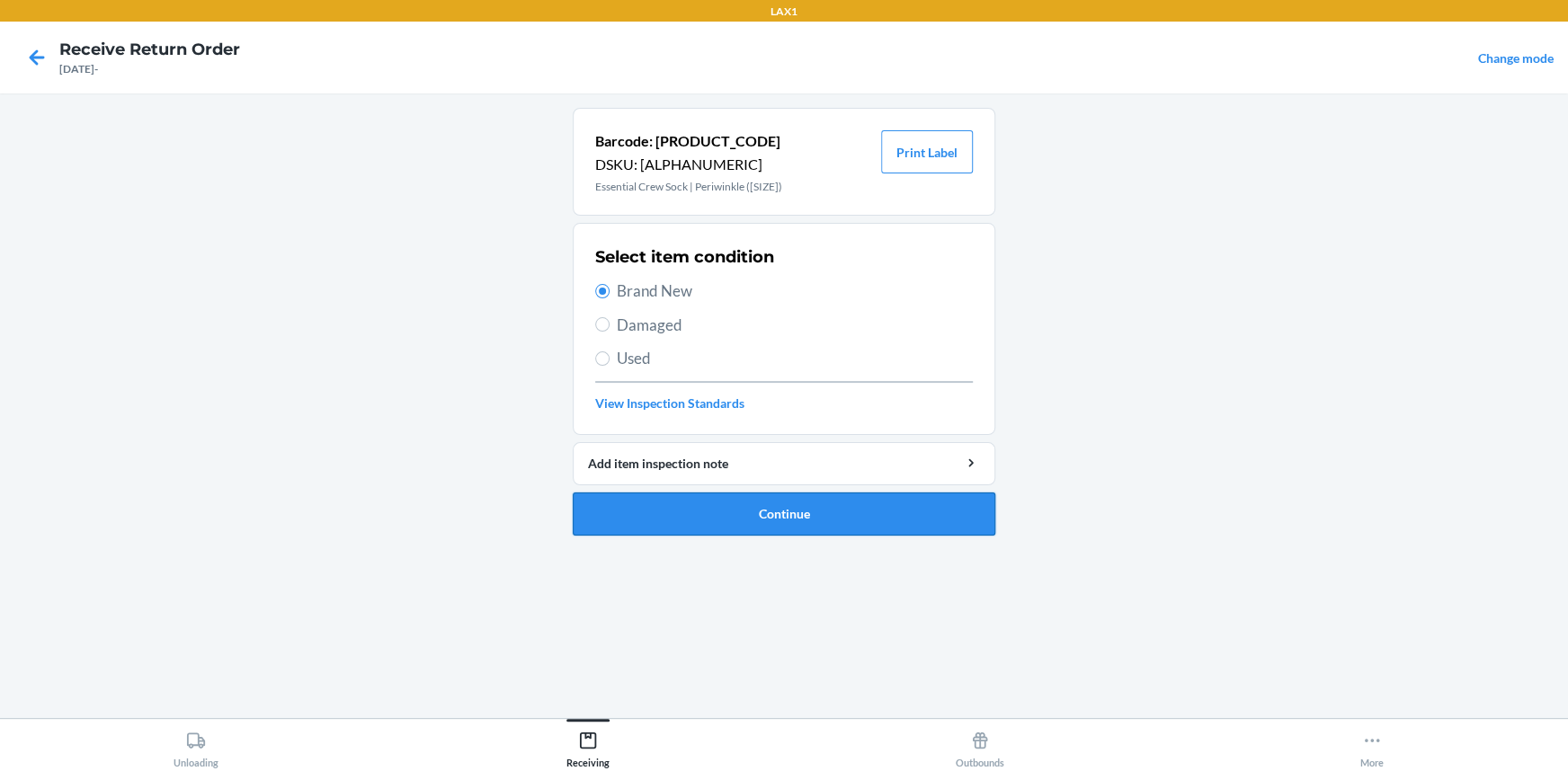 click on "Continue" at bounding box center [784, 514] 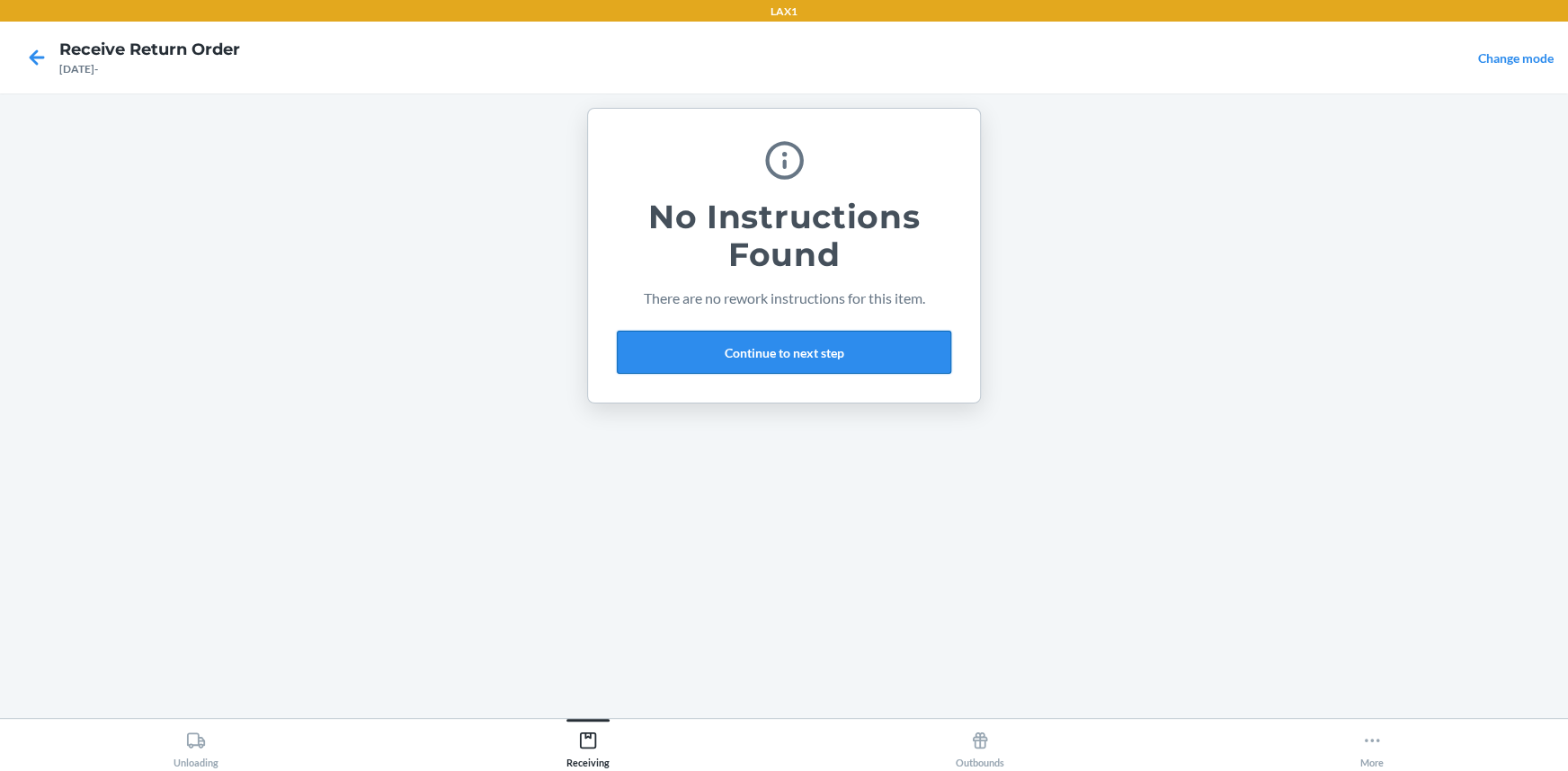 click on "Continue to next step" at bounding box center [784, 352] 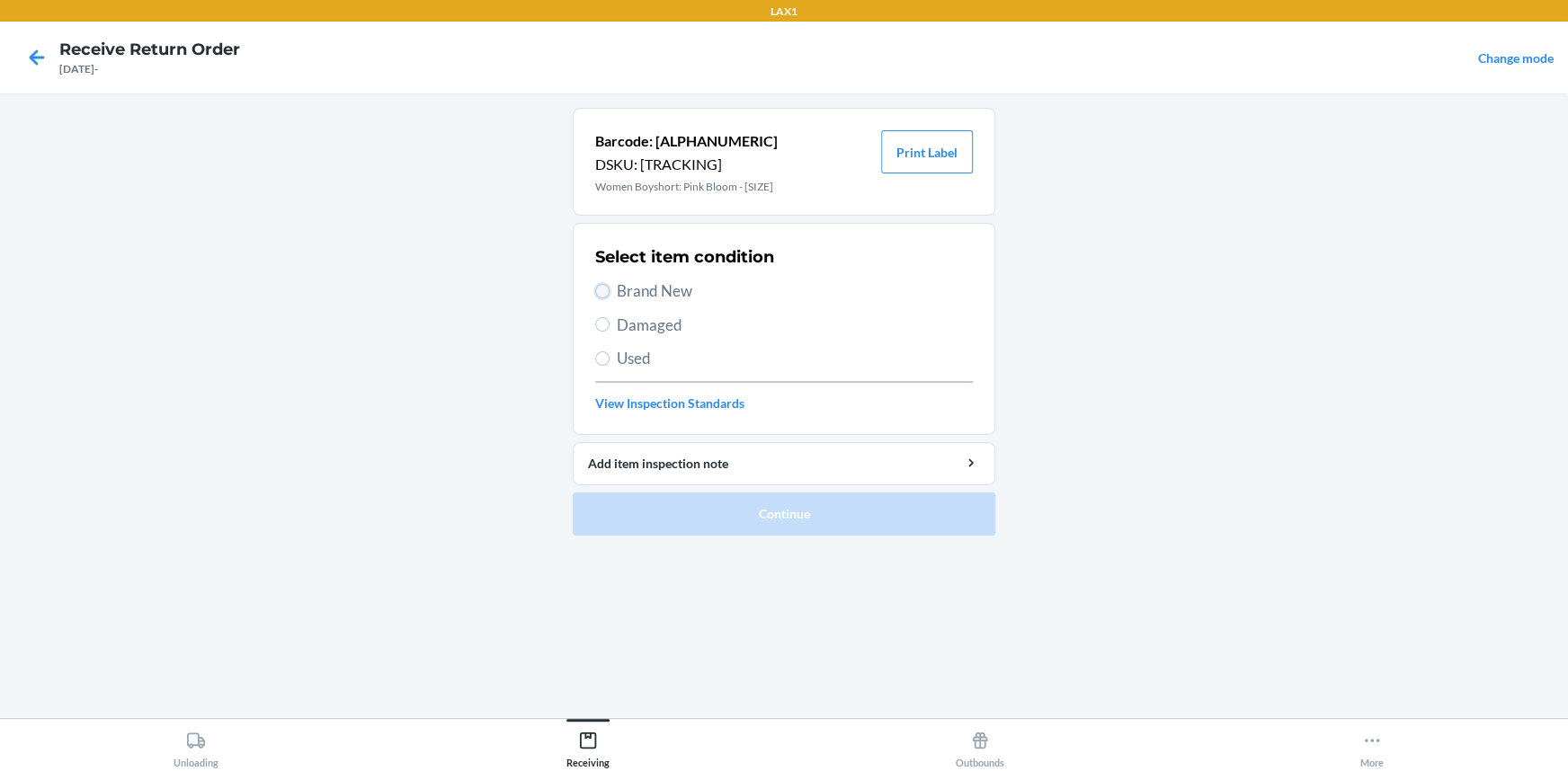 click on "Brand New" at bounding box center (602, 291) 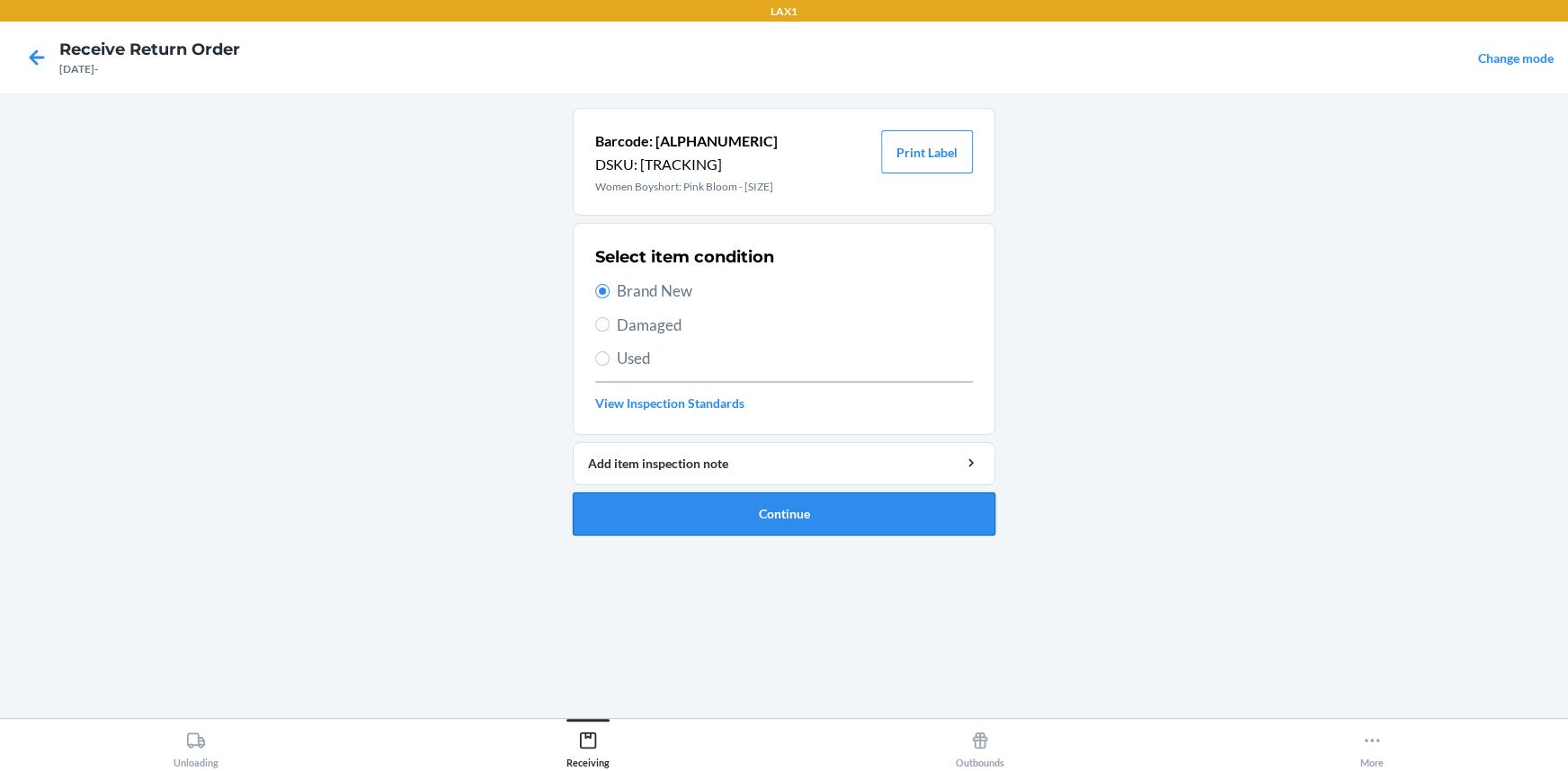 click on "Continue" at bounding box center (784, 514) 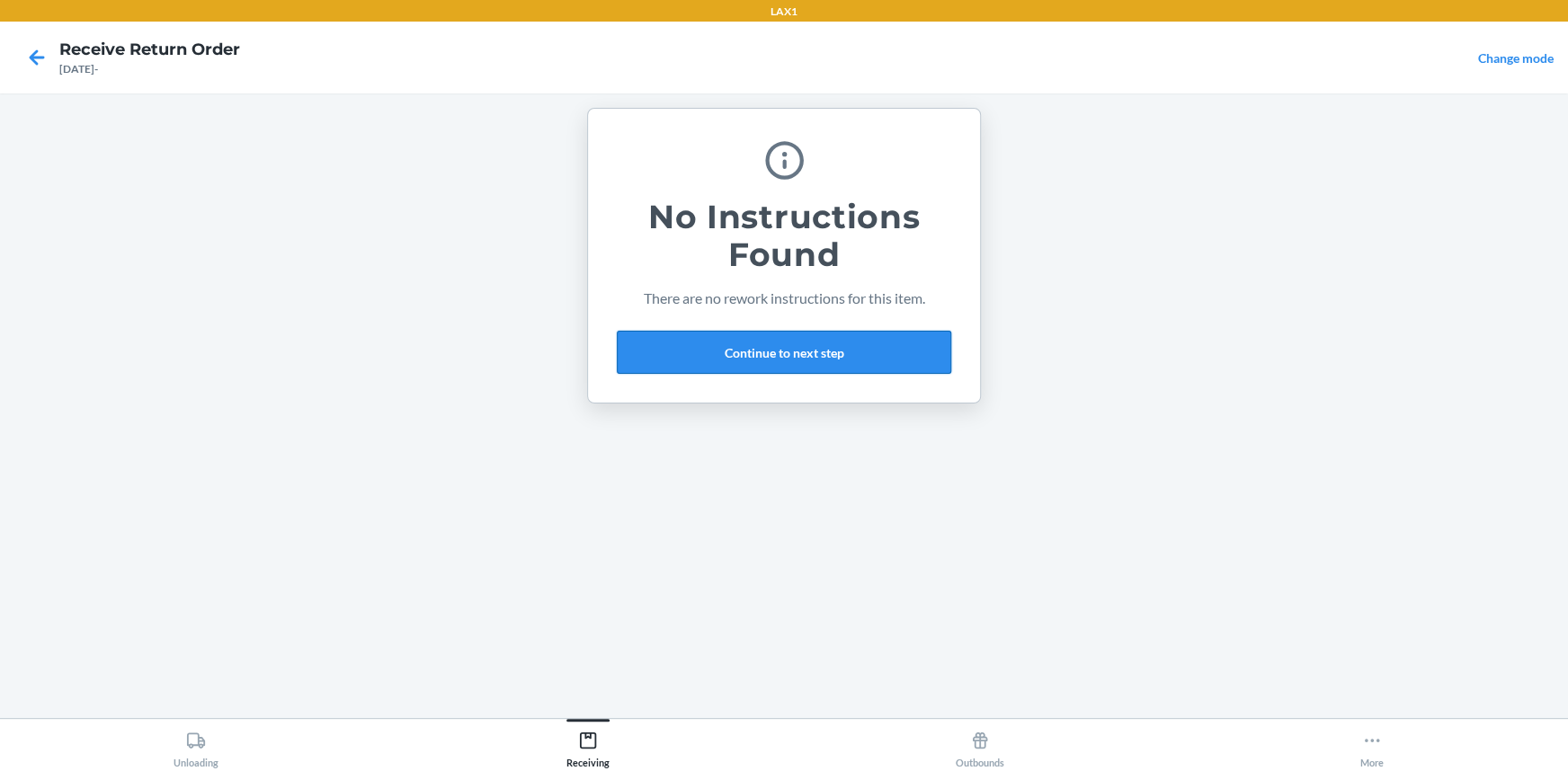 click on "Continue to next step" at bounding box center [784, 352] 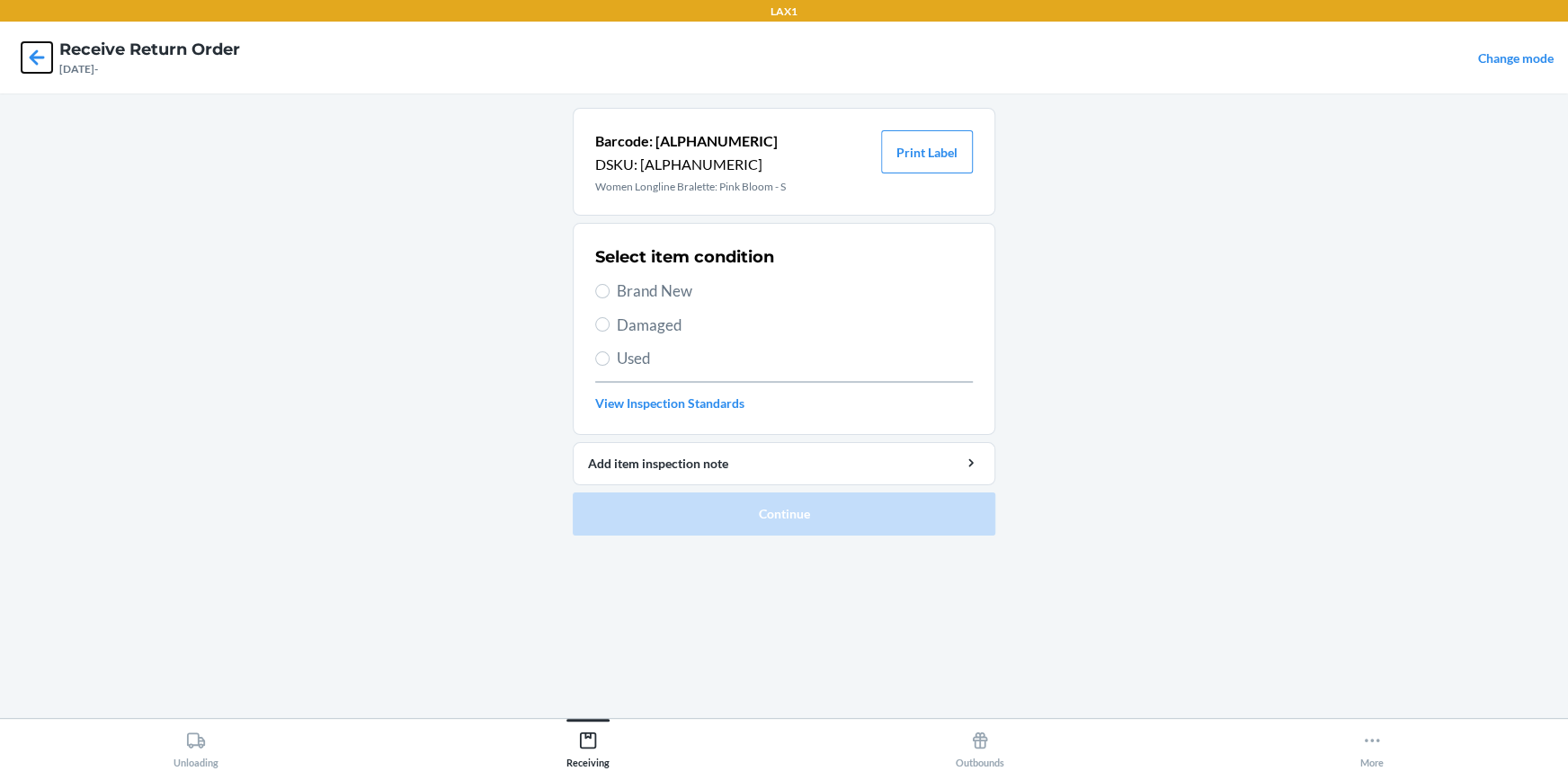 click 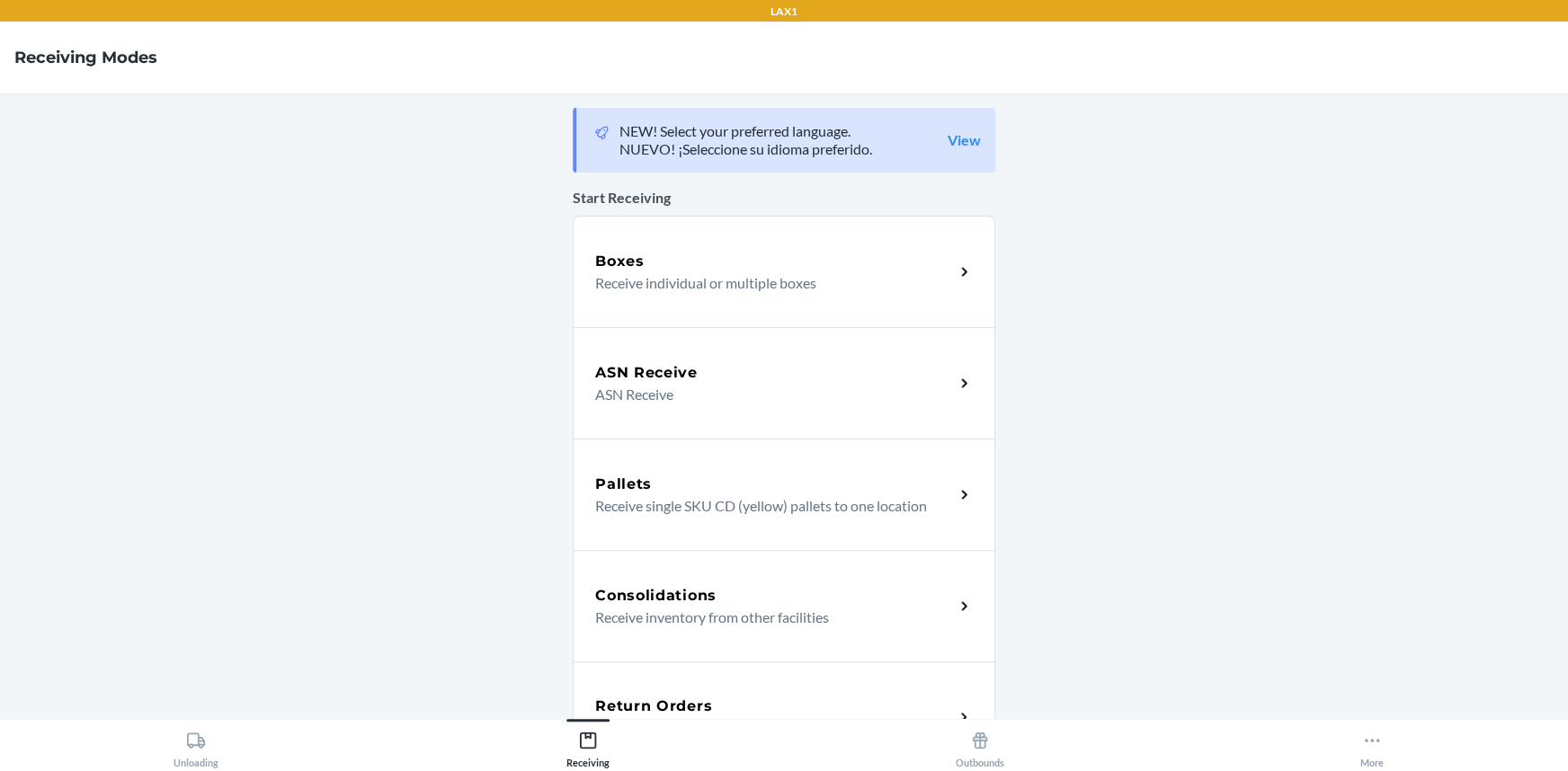drag, startPoint x: 931, startPoint y: 691, endPoint x: 922, endPoint y: 687, distance: 9.84886 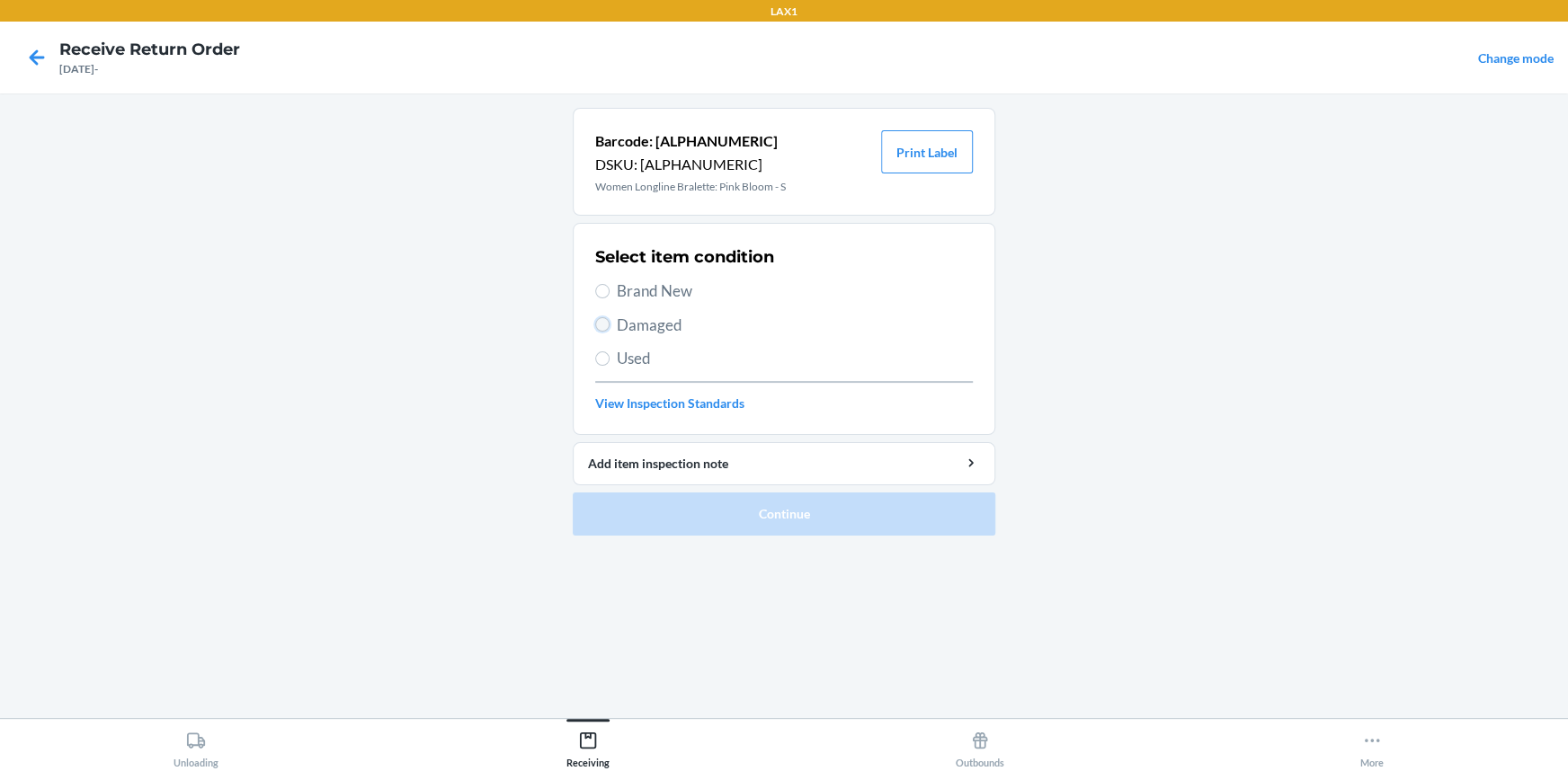 click on "Damaged" at bounding box center [602, 324] 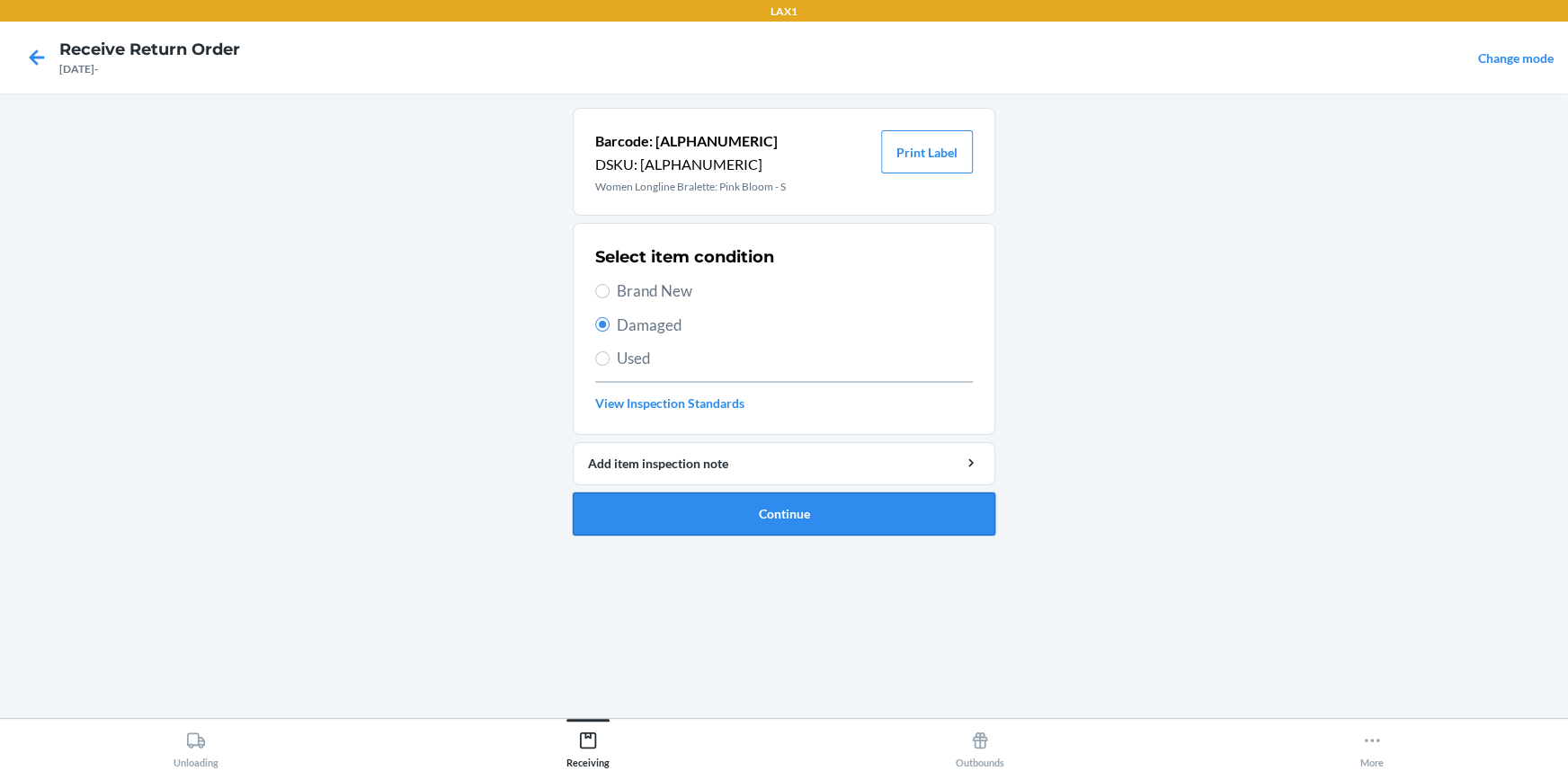 click on "Continue" at bounding box center (784, 514) 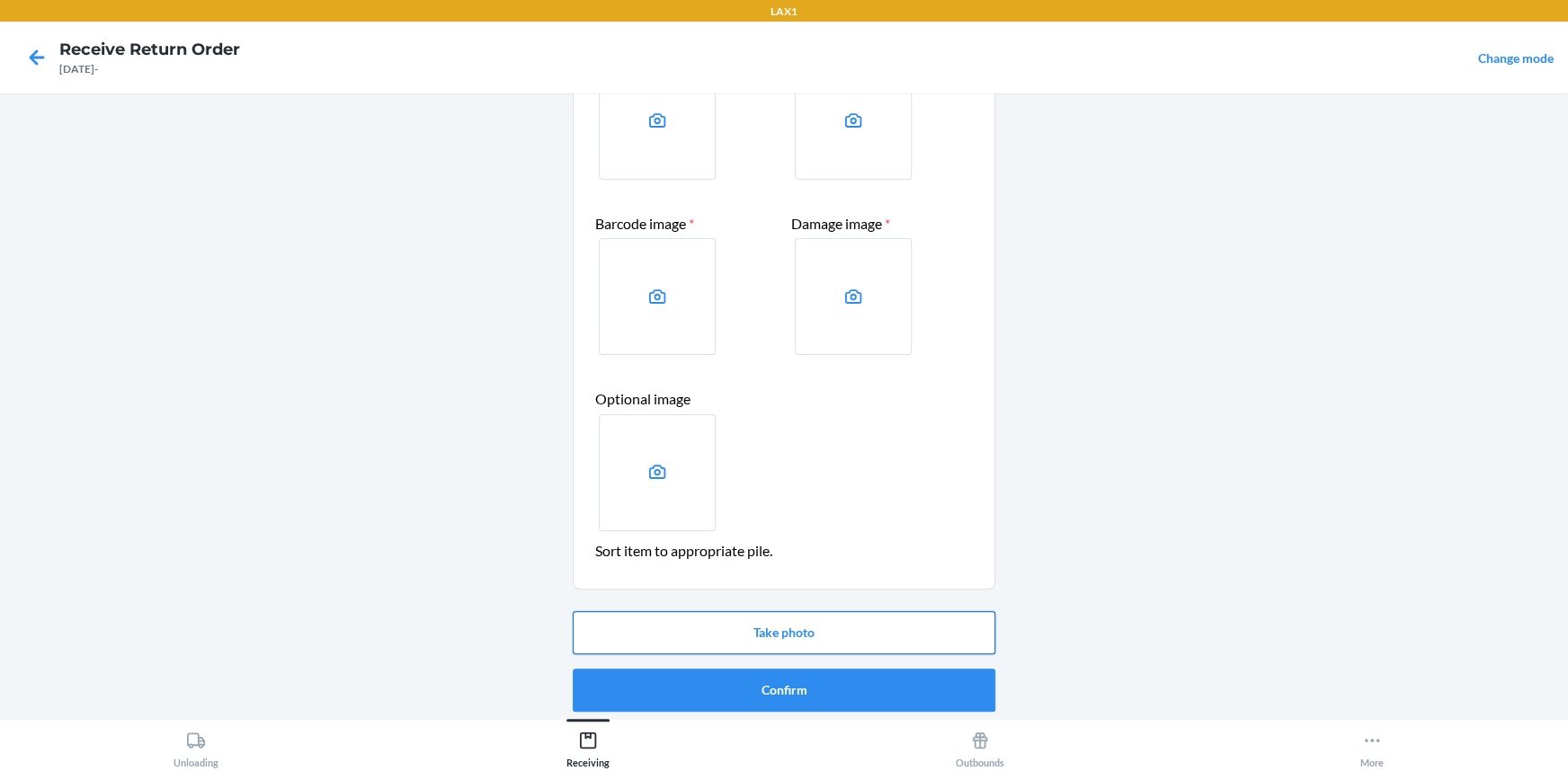 scroll, scrollTop: 163, scrollLeft: 0, axis: vertical 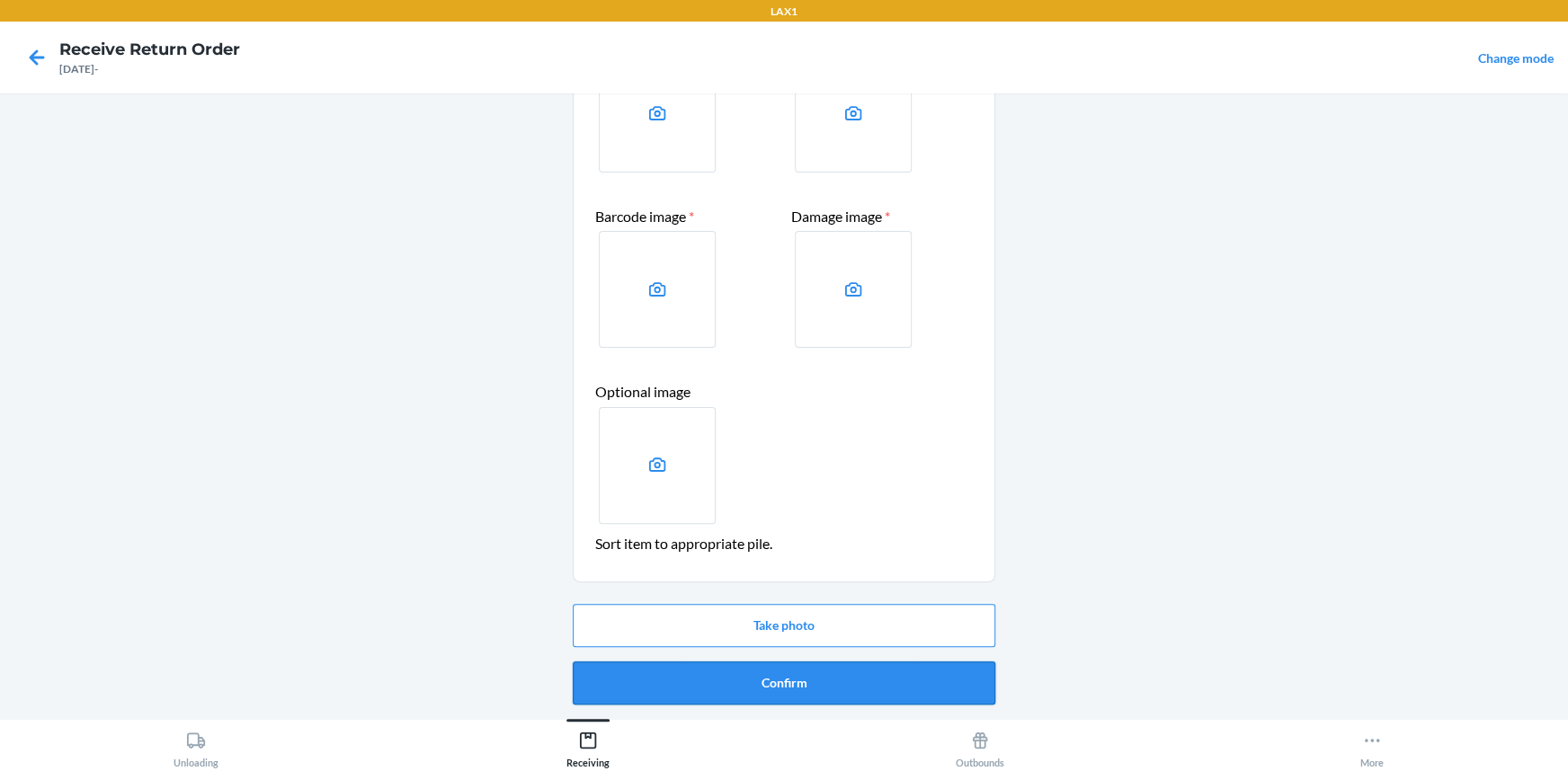click on "Confirm" at bounding box center (784, 683) 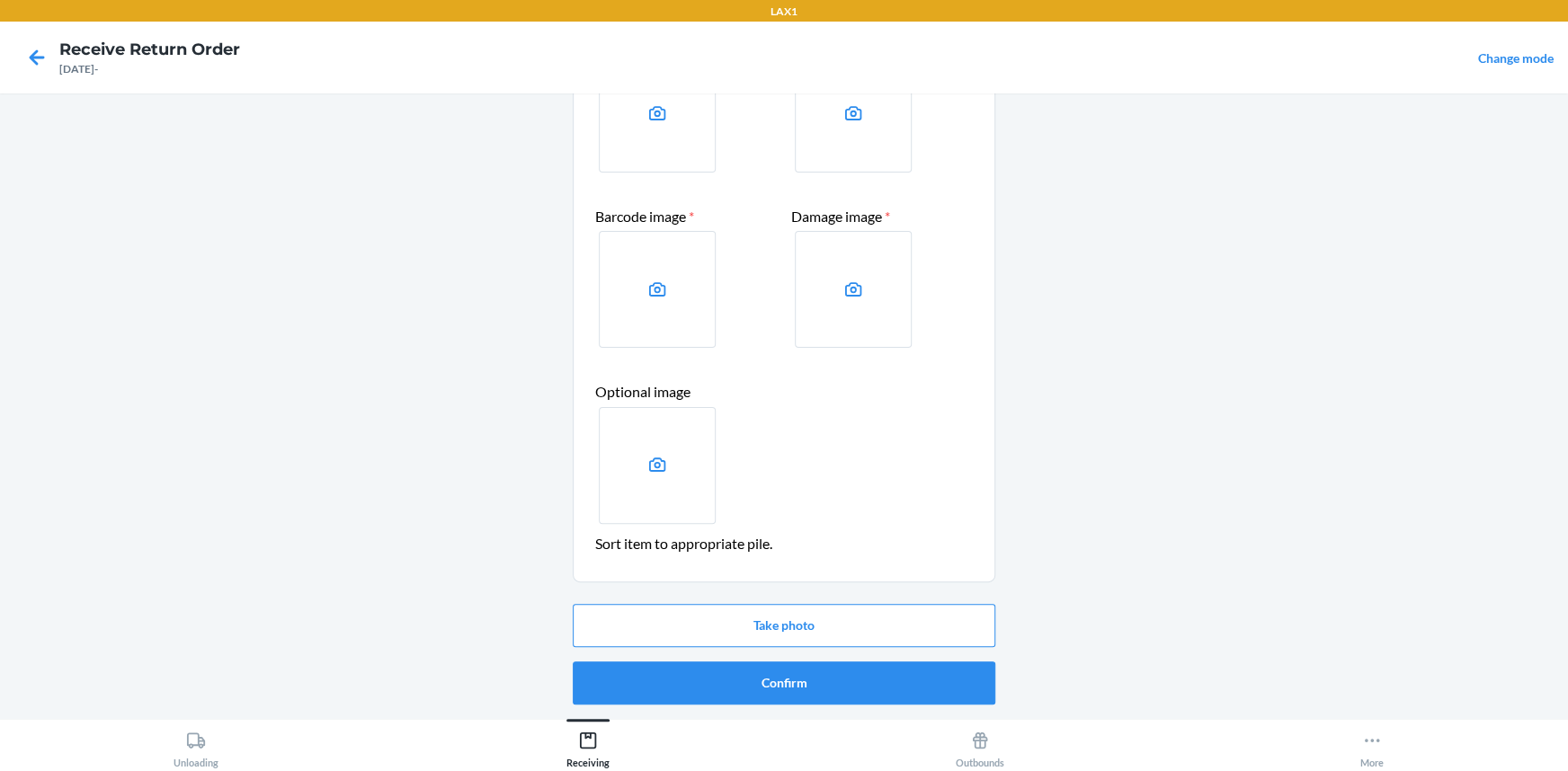 scroll, scrollTop: 0, scrollLeft: 0, axis: both 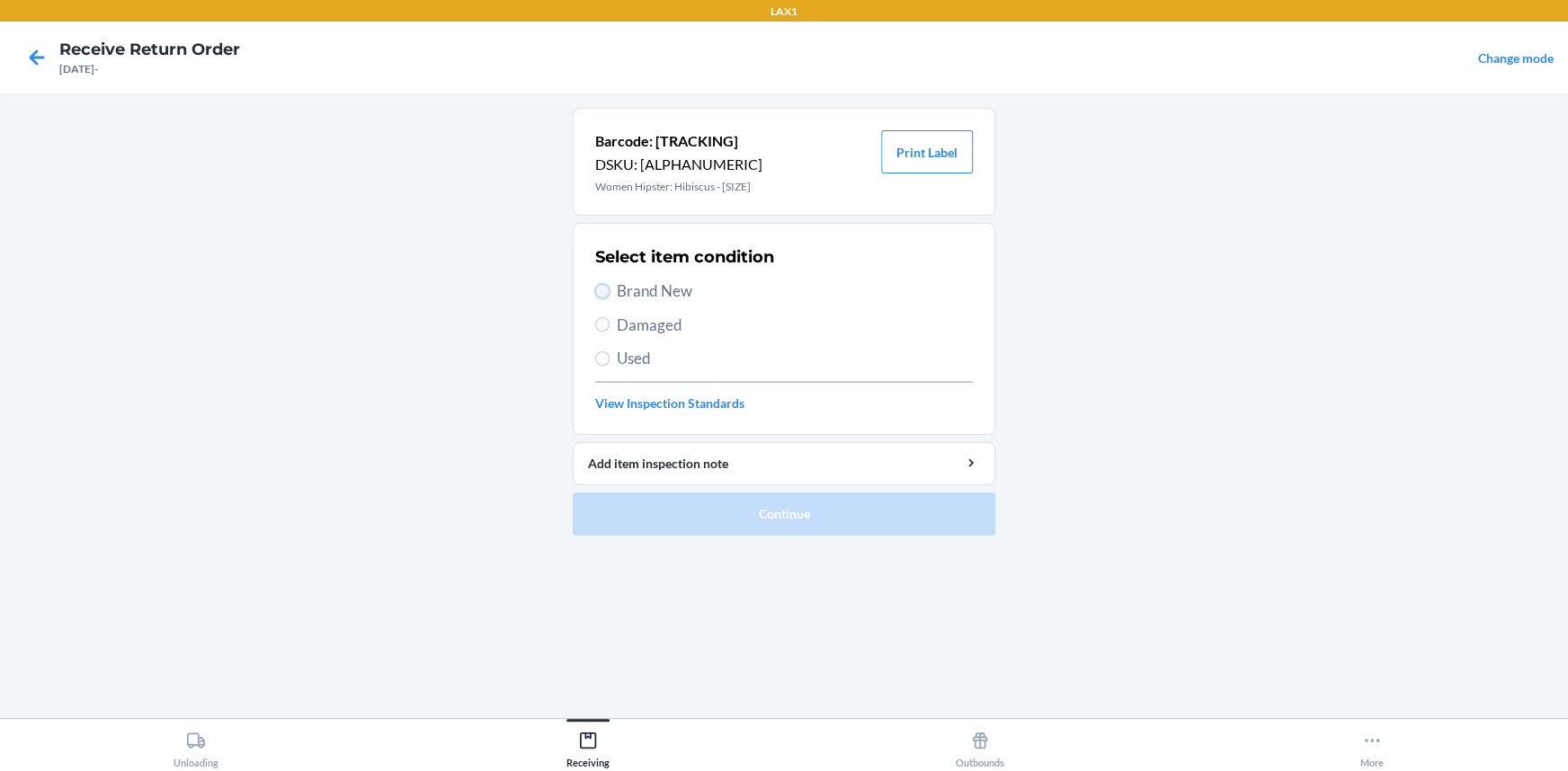click on "Brand New" at bounding box center [602, 291] 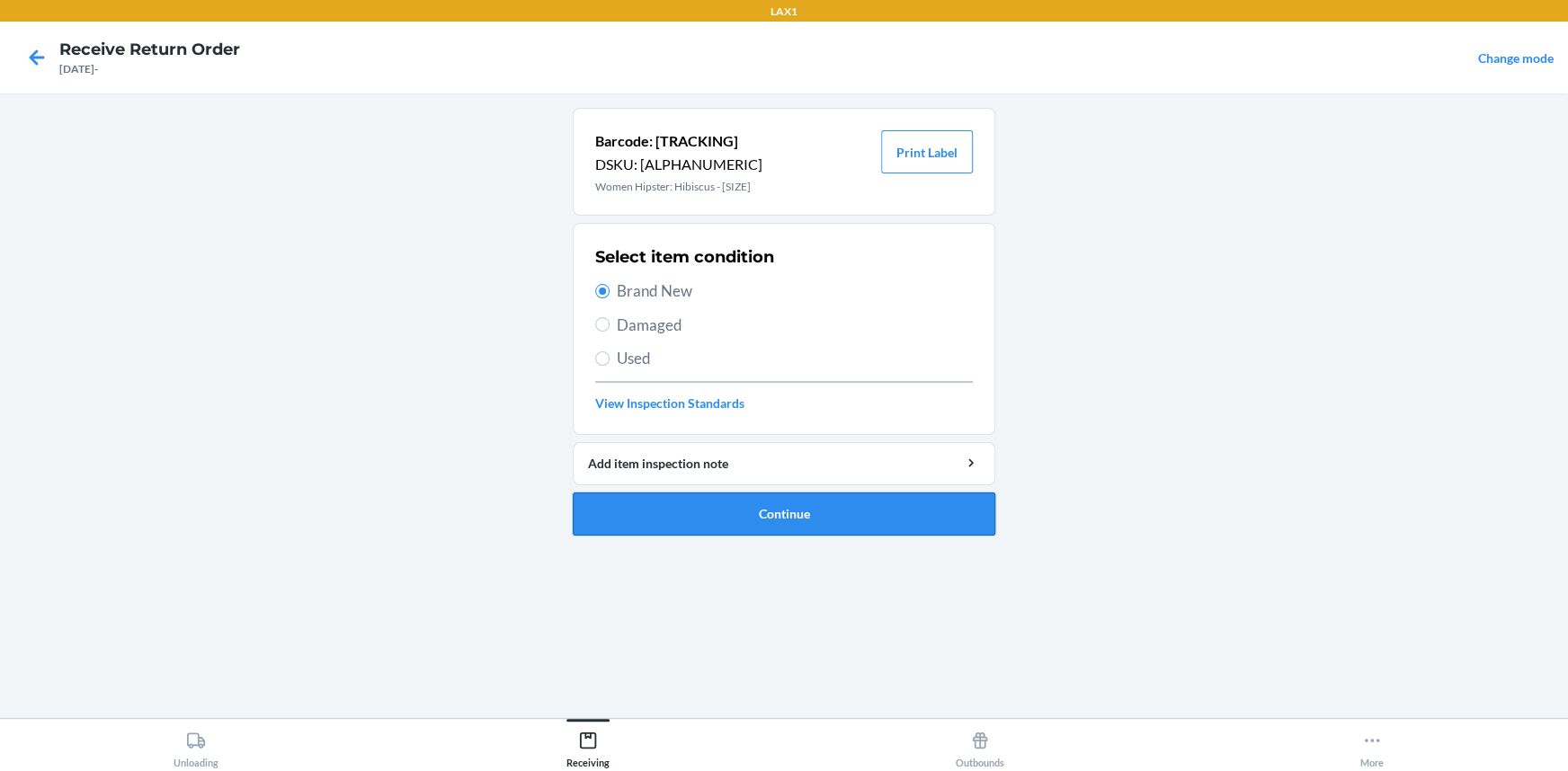 click on "Continue" at bounding box center (784, 514) 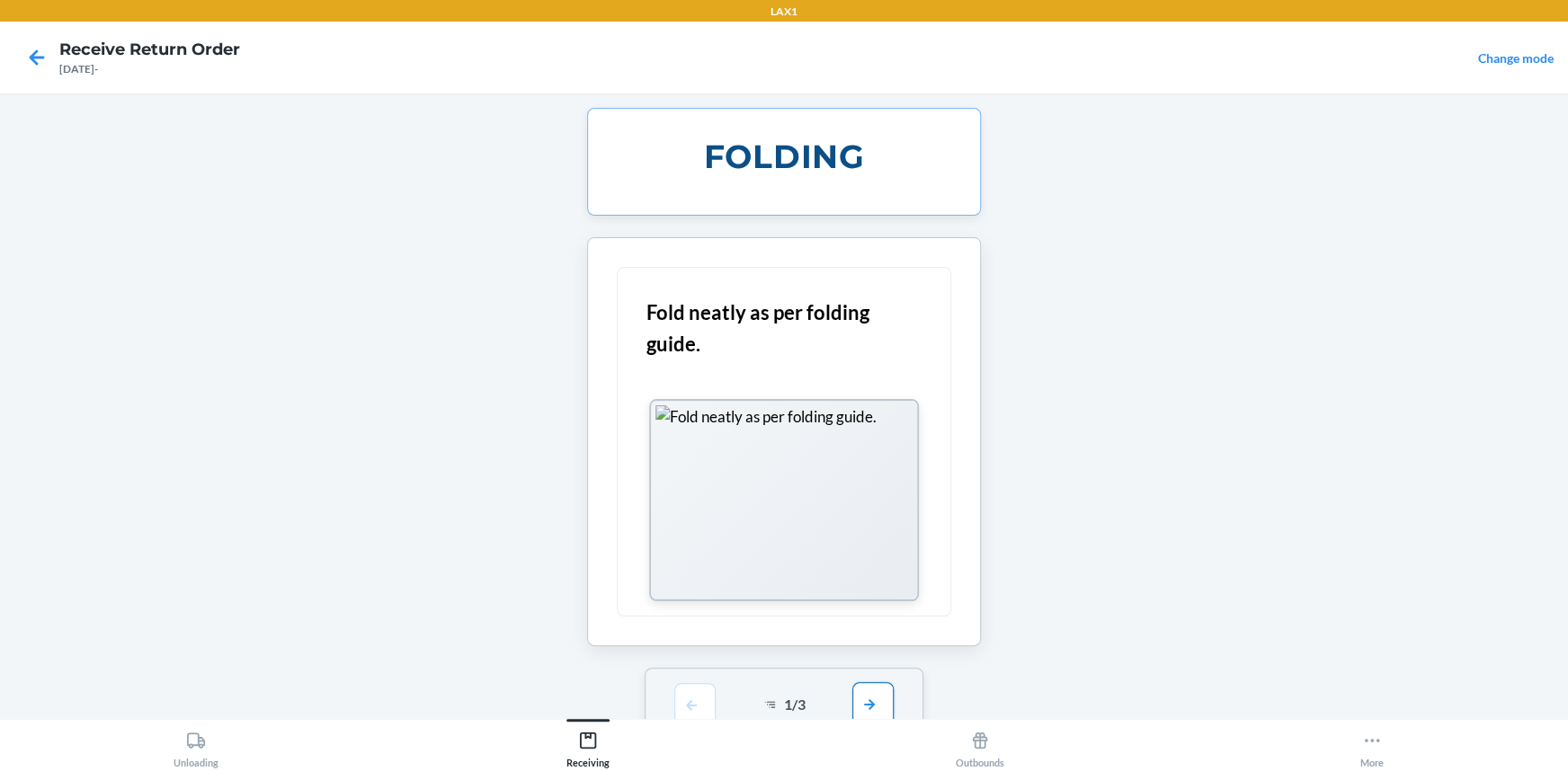 click at bounding box center (873, 704) 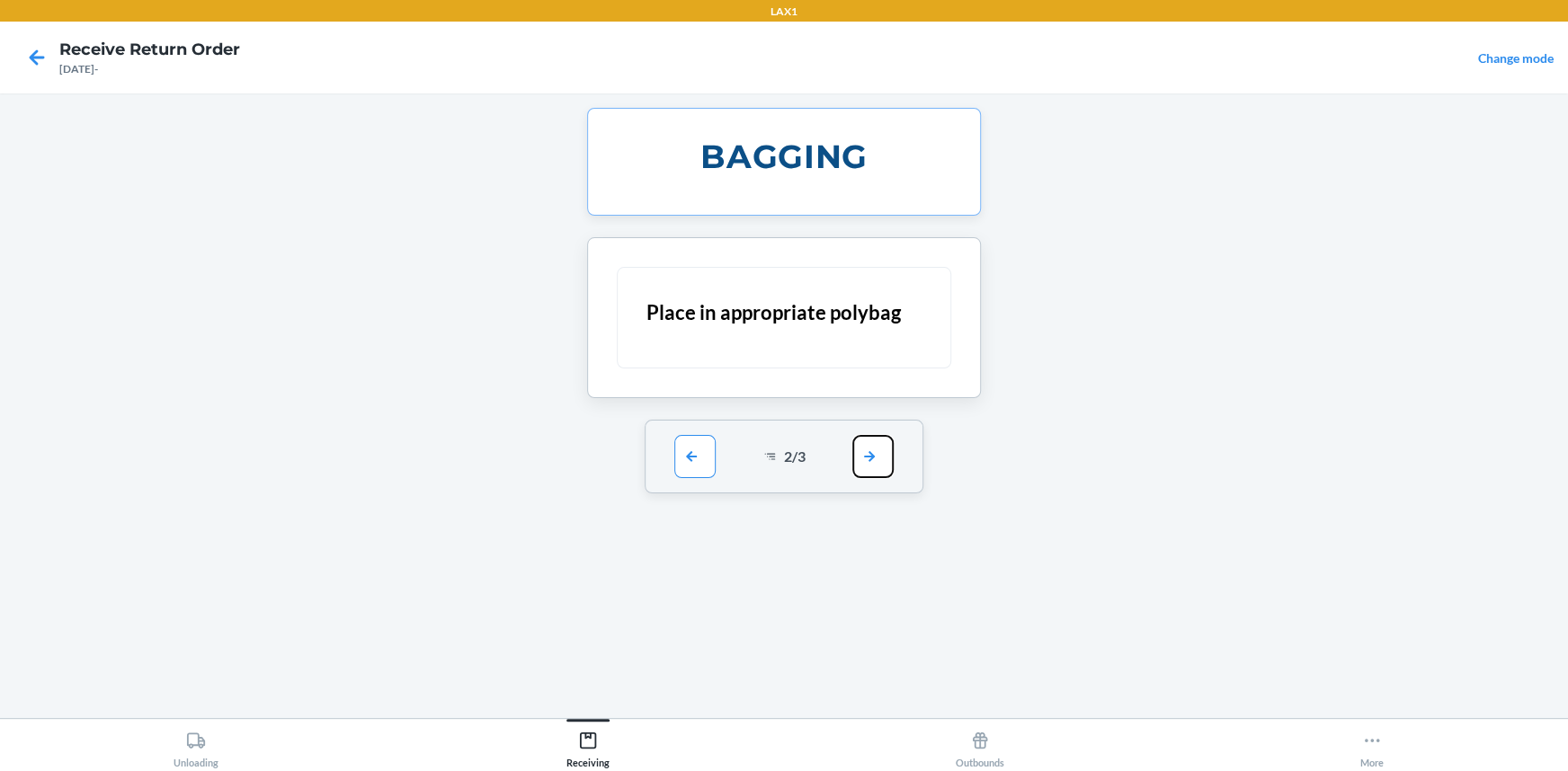 click at bounding box center [873, 456] 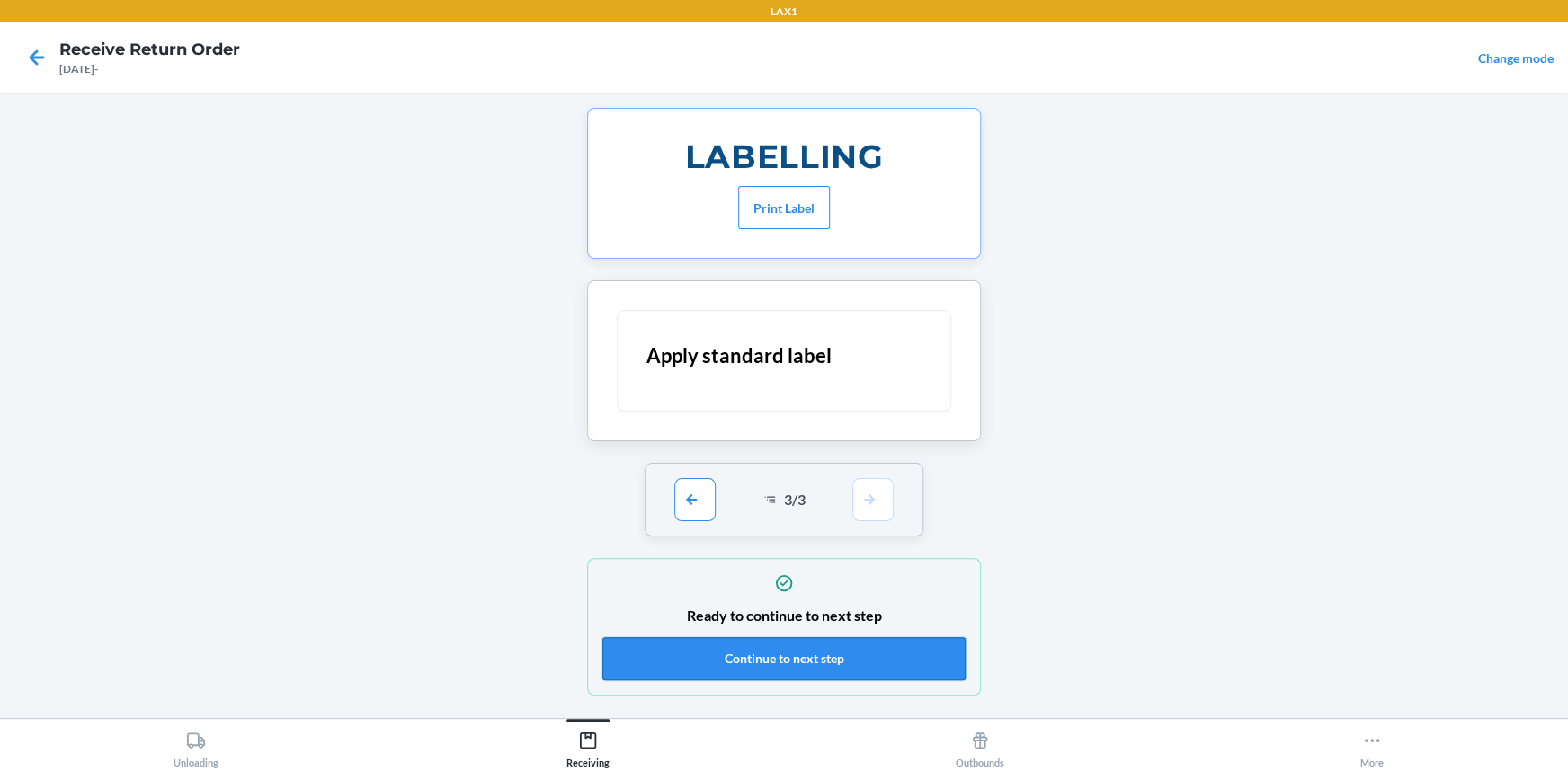 click on "Continue to next step" at bounding box center [784, 659] 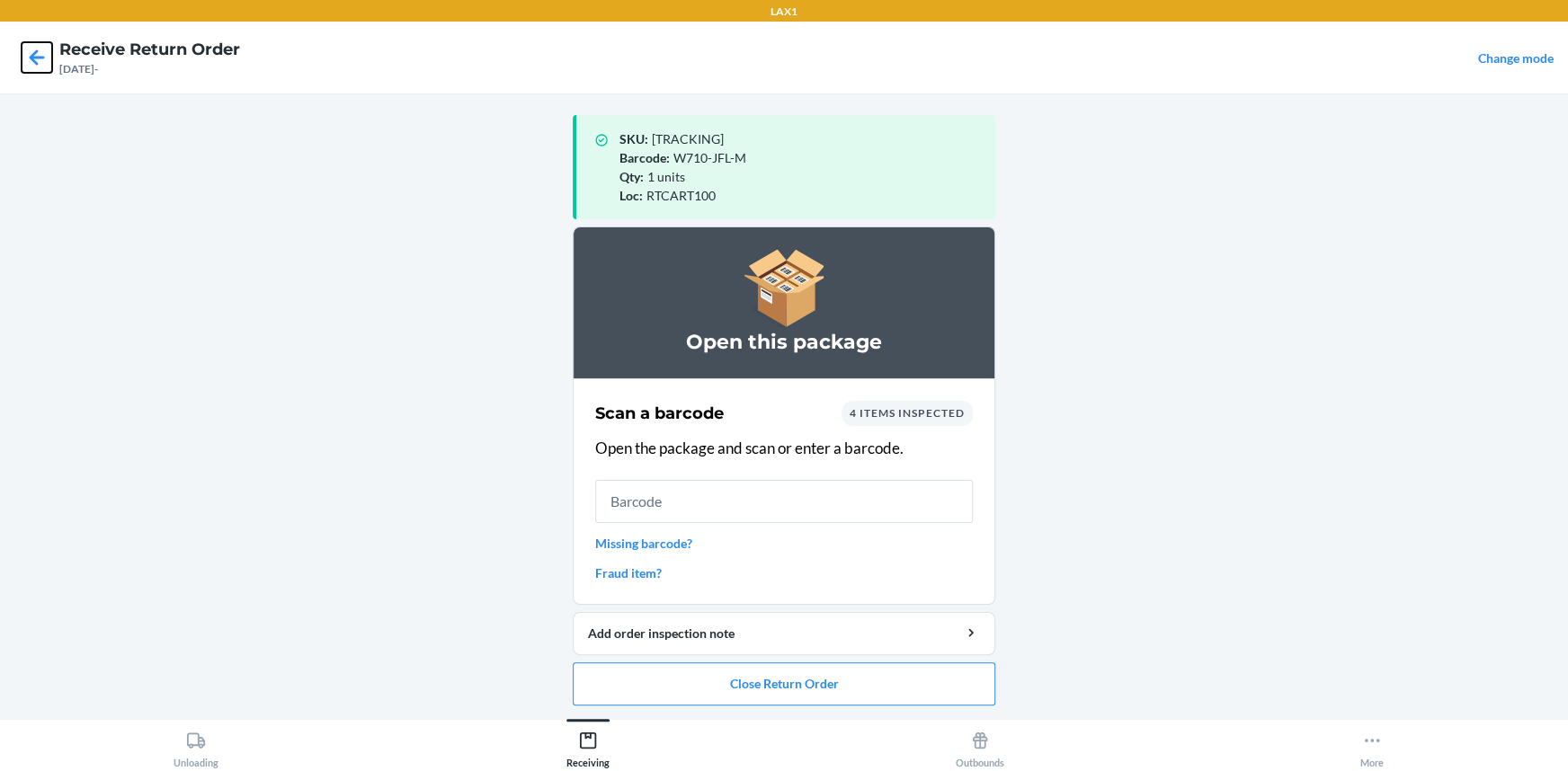 click 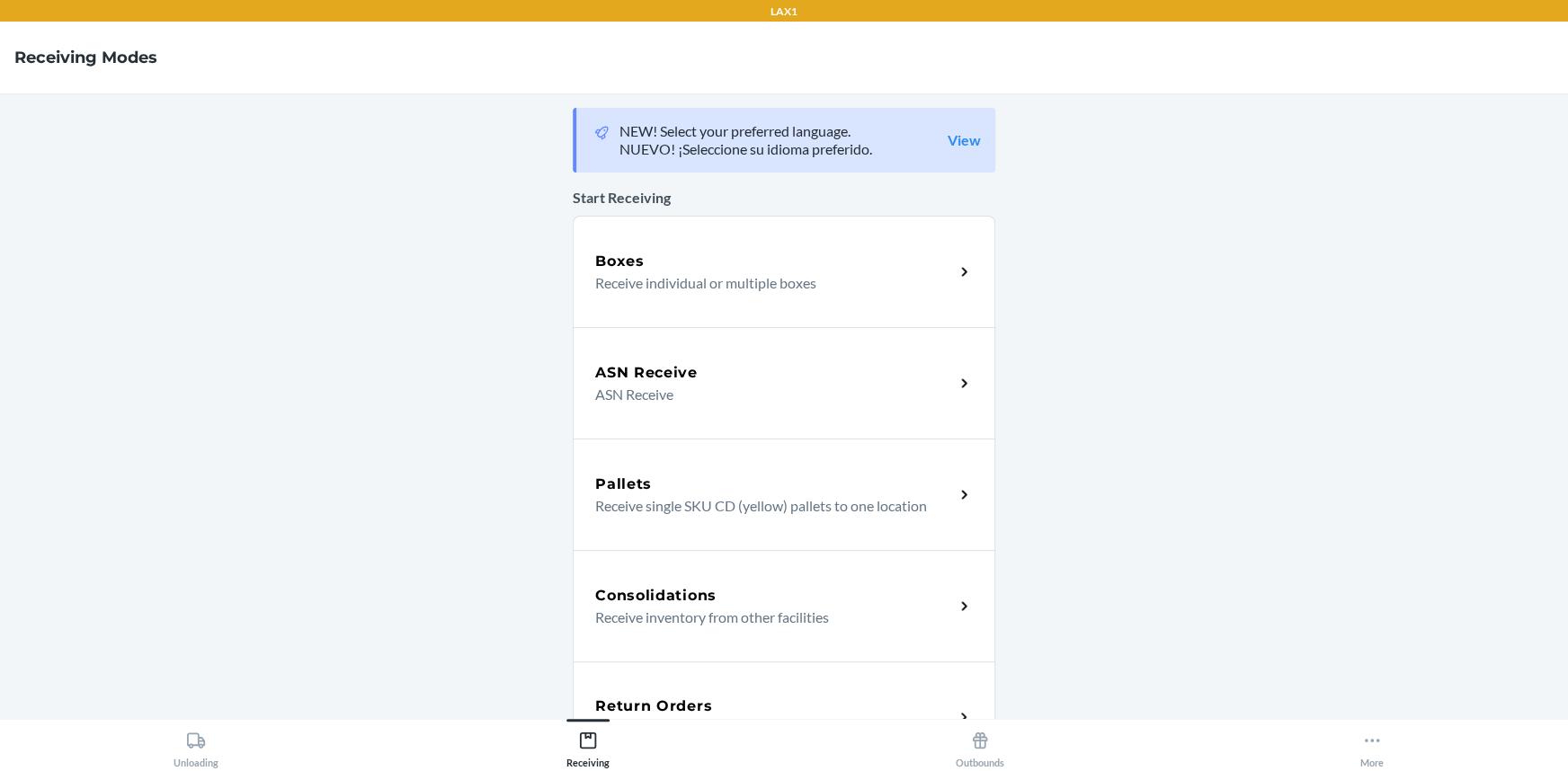 click on "Return Orders Receive return order package items" at bounding box center [784, 717] 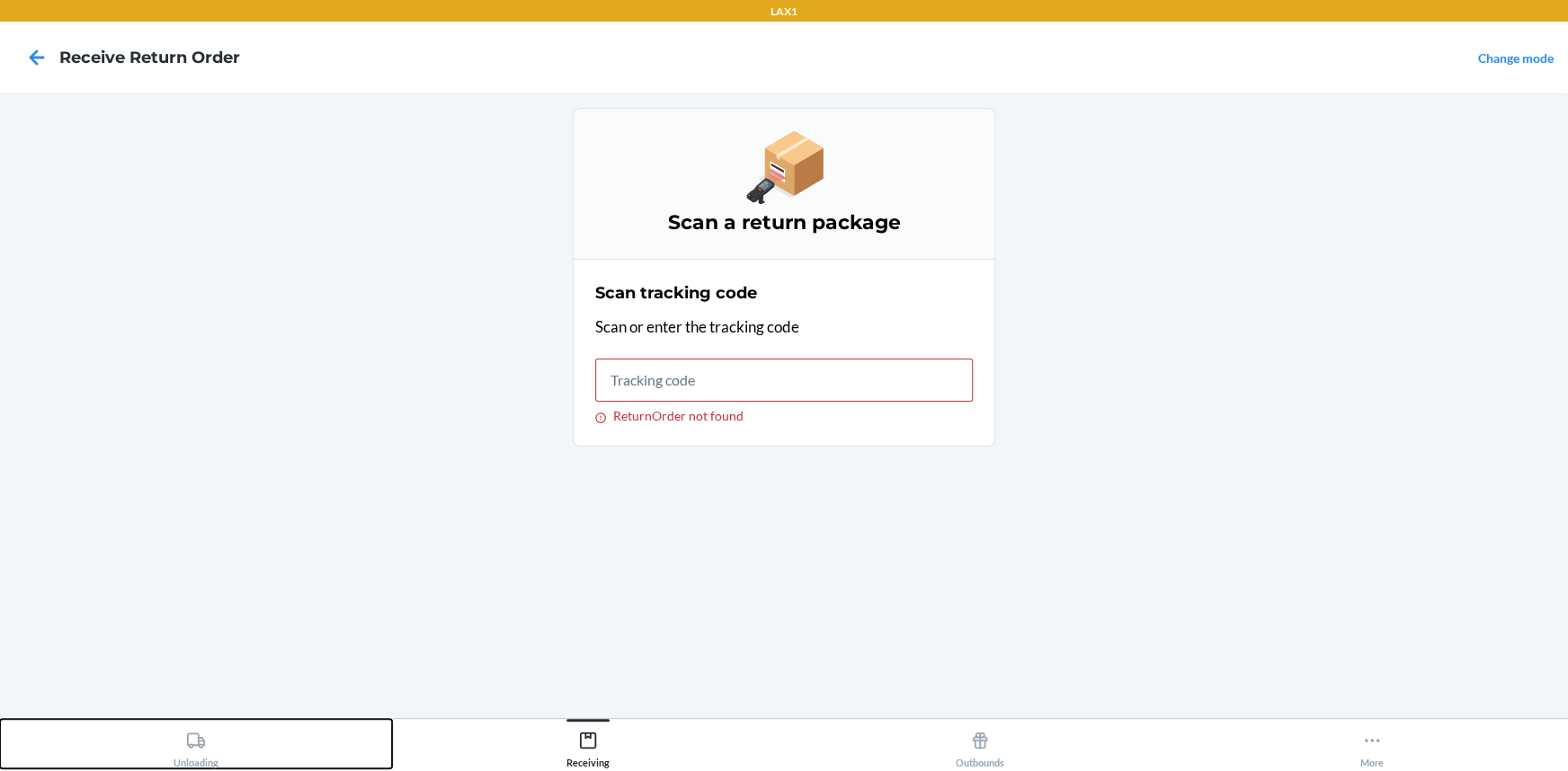 drag, startPoint x: 207, startPoint y: 737, endPoint x: 361, endPoint y: 634, distance: 185.27007 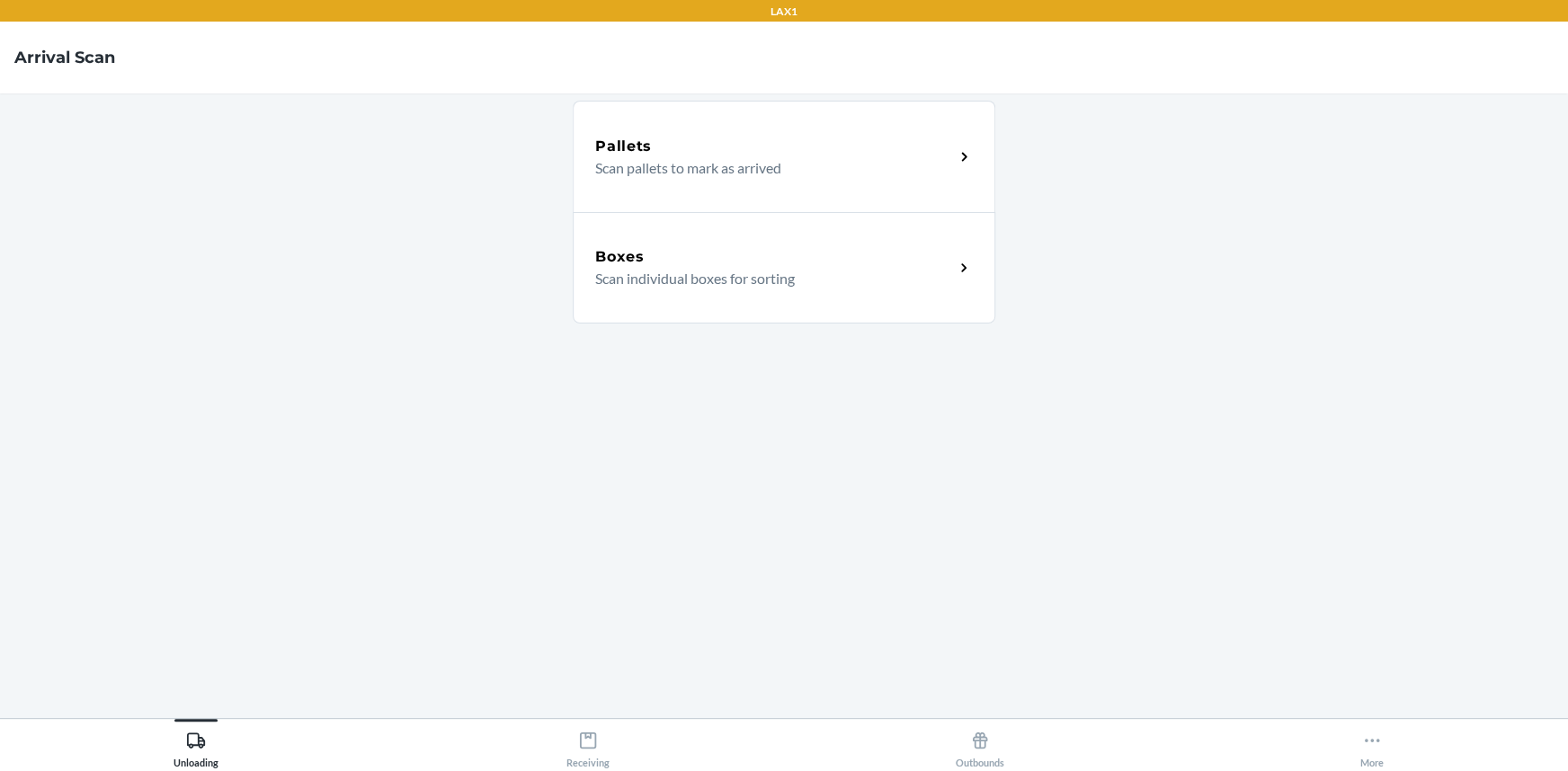 click 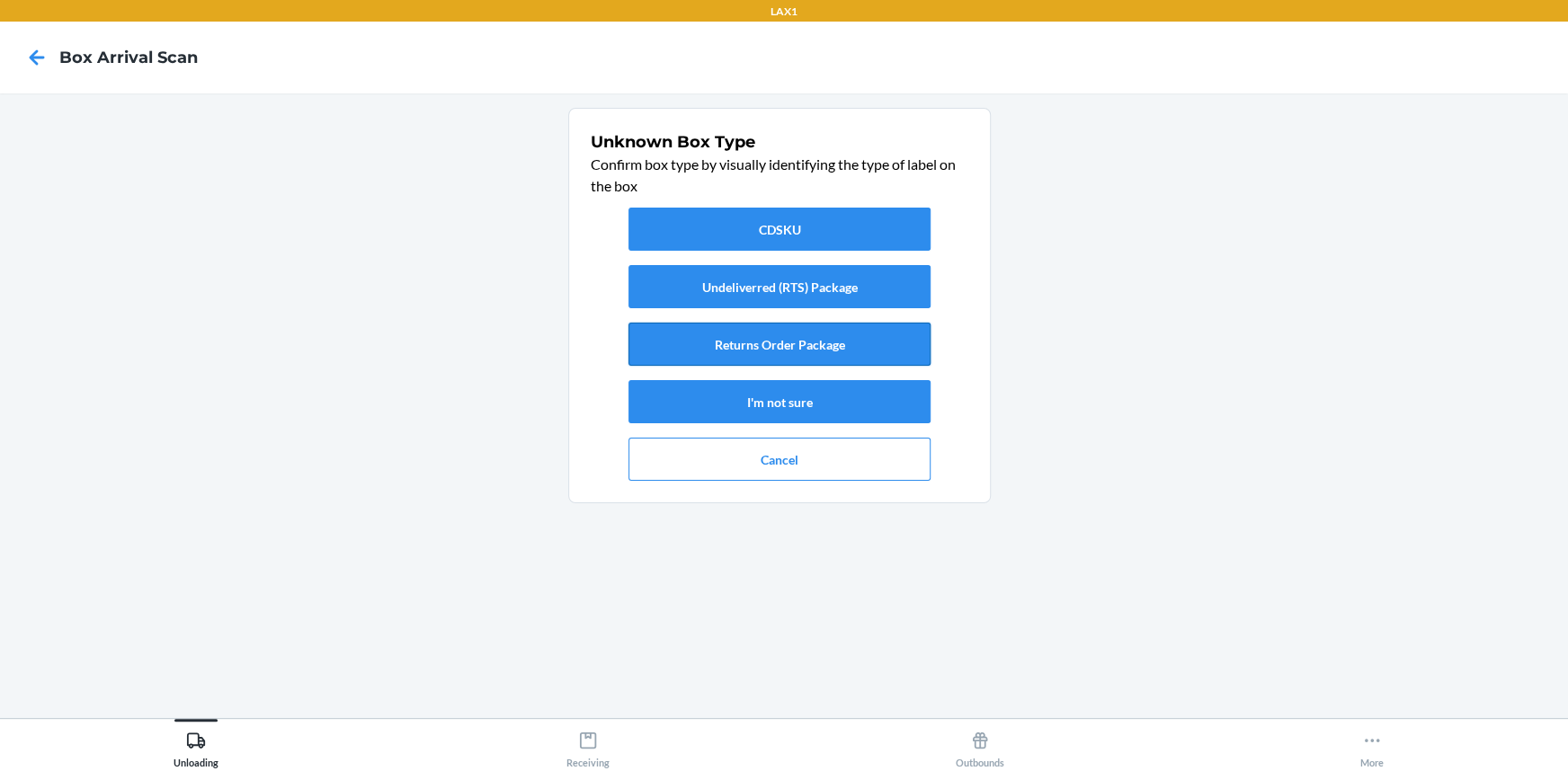 click on "Returns Order Package" at bounding box center [780, 344] 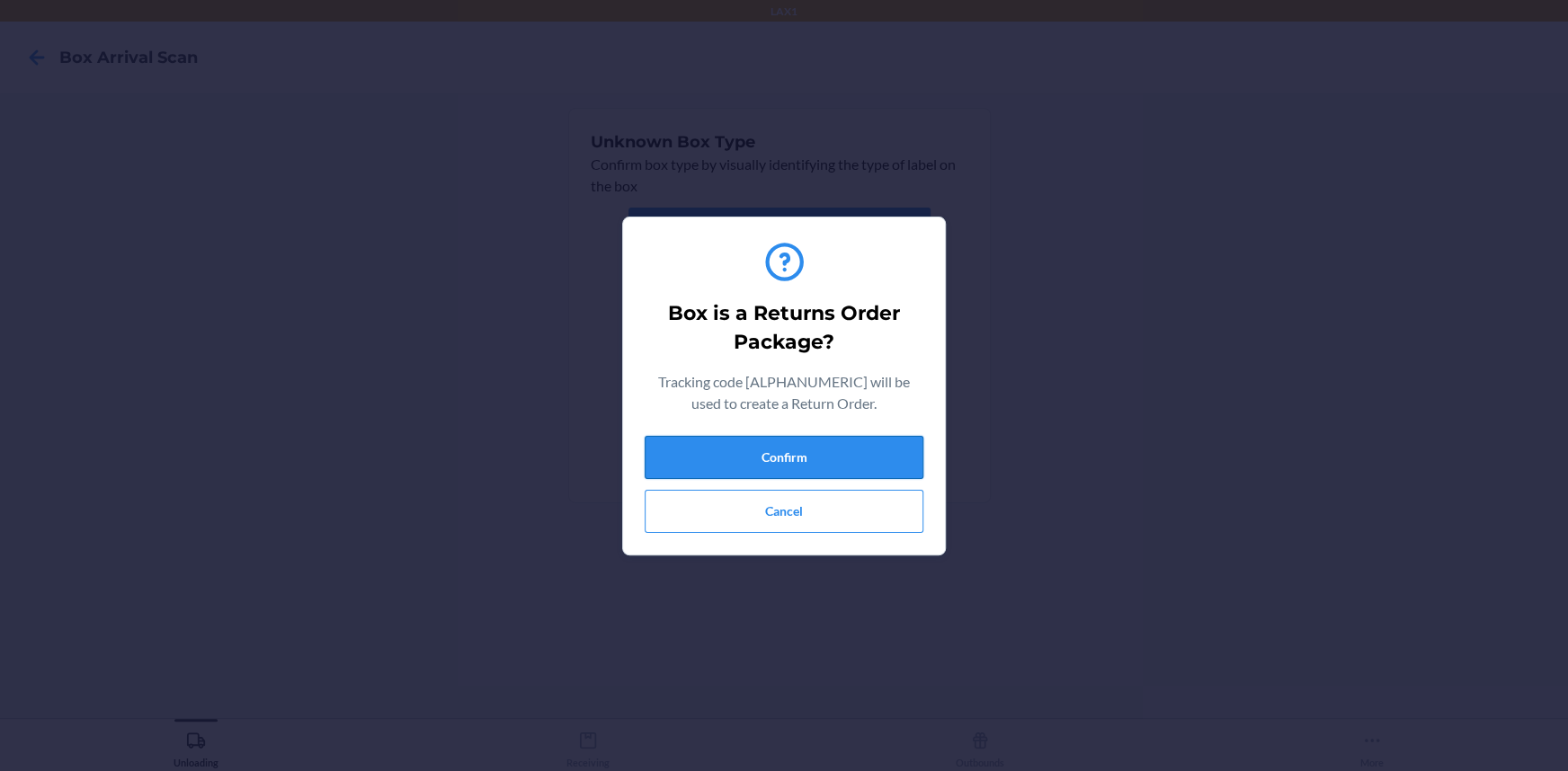 click on "Confirm" at bounding box center (784, 457) 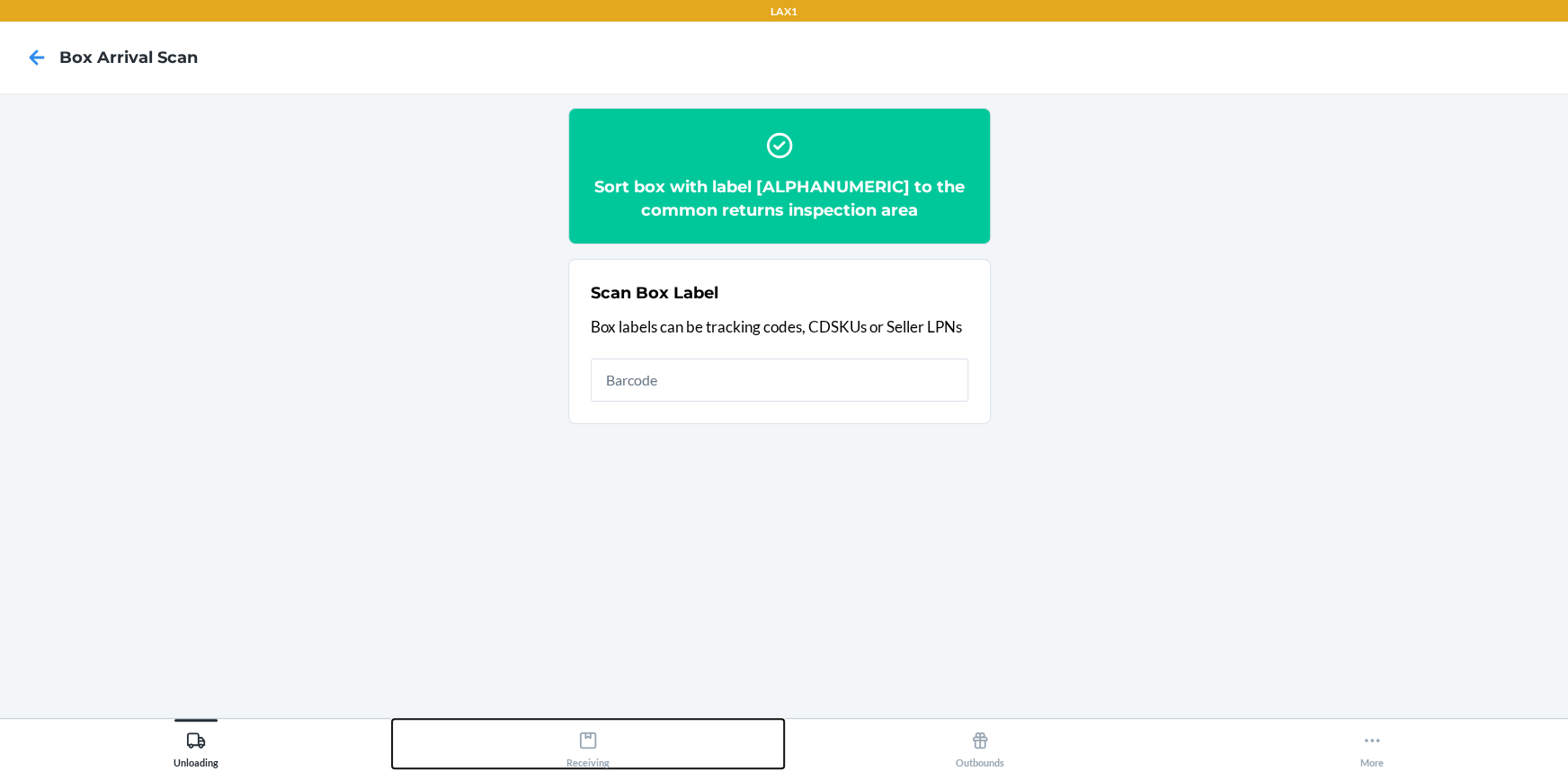 drag, startPoint x: 601, startPoint y: 735, endPoint x: 616, endPoint y: 721, distance: 20.518285 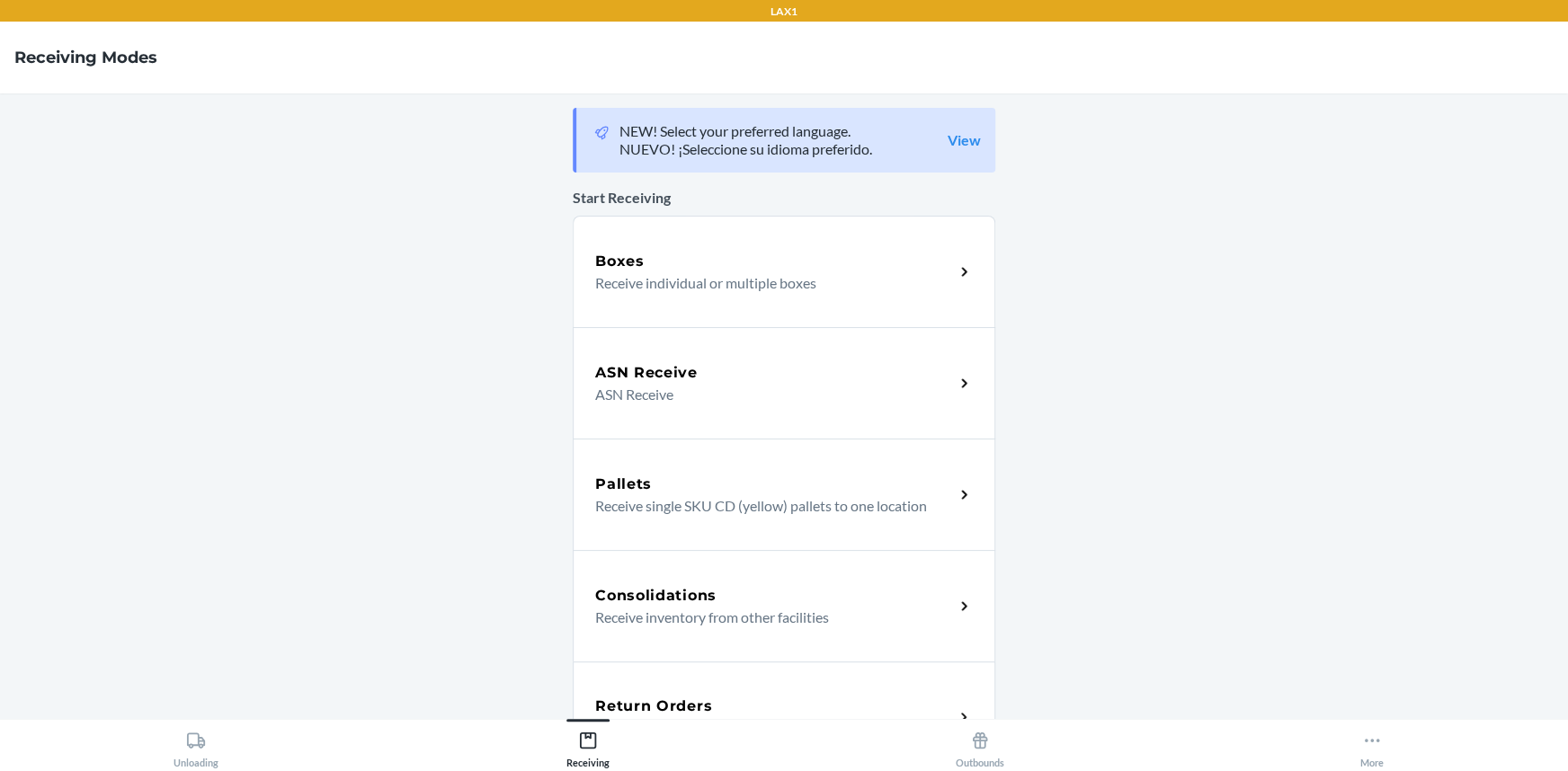 click on "Return Orders Receive return order package items" at bounding box center (784, 717) 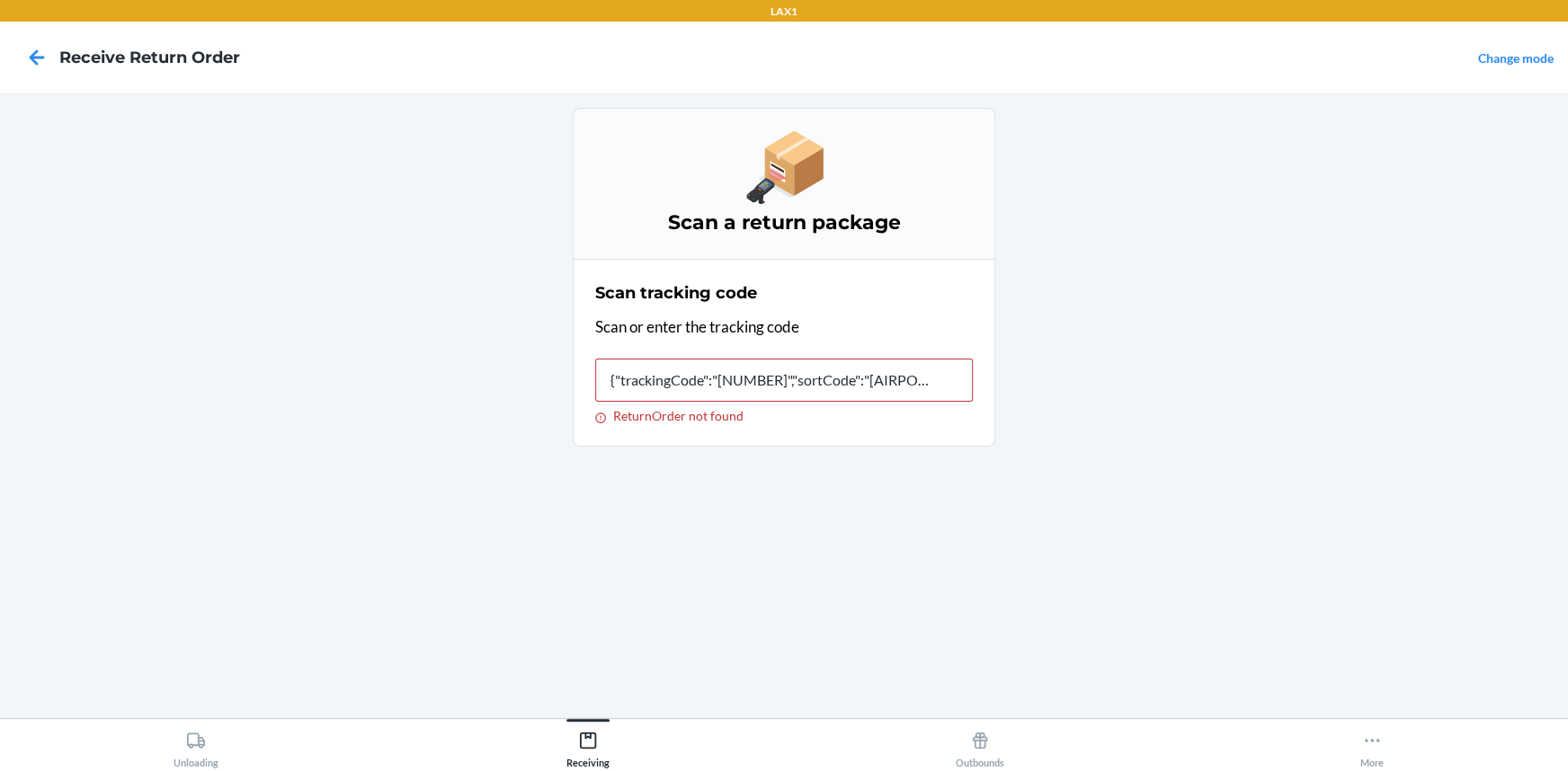 scroll, scrollTop: 0, scrollLeft: 0, axis: both 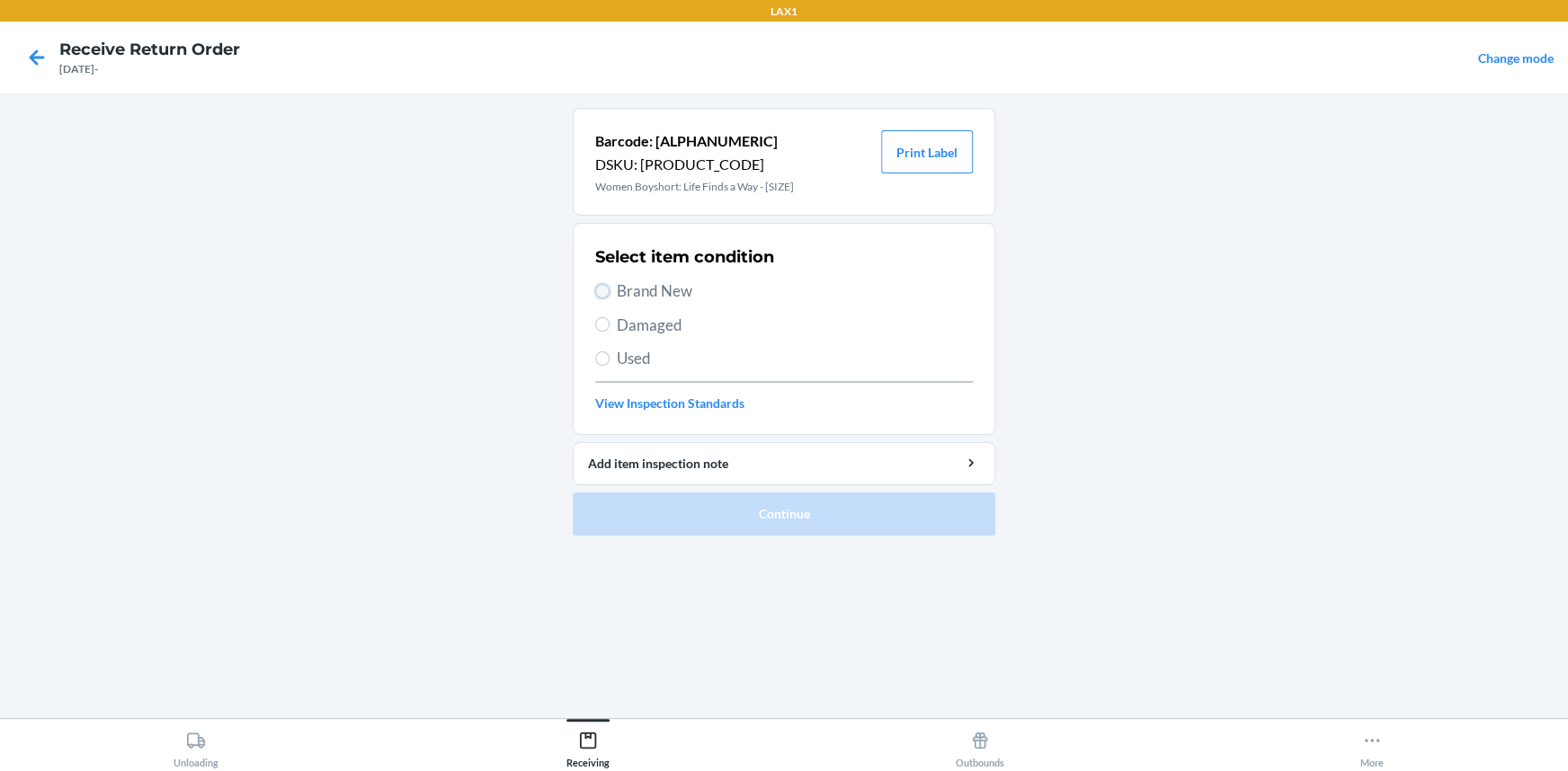 click on "Brand New" at bounding box center (602, 291) 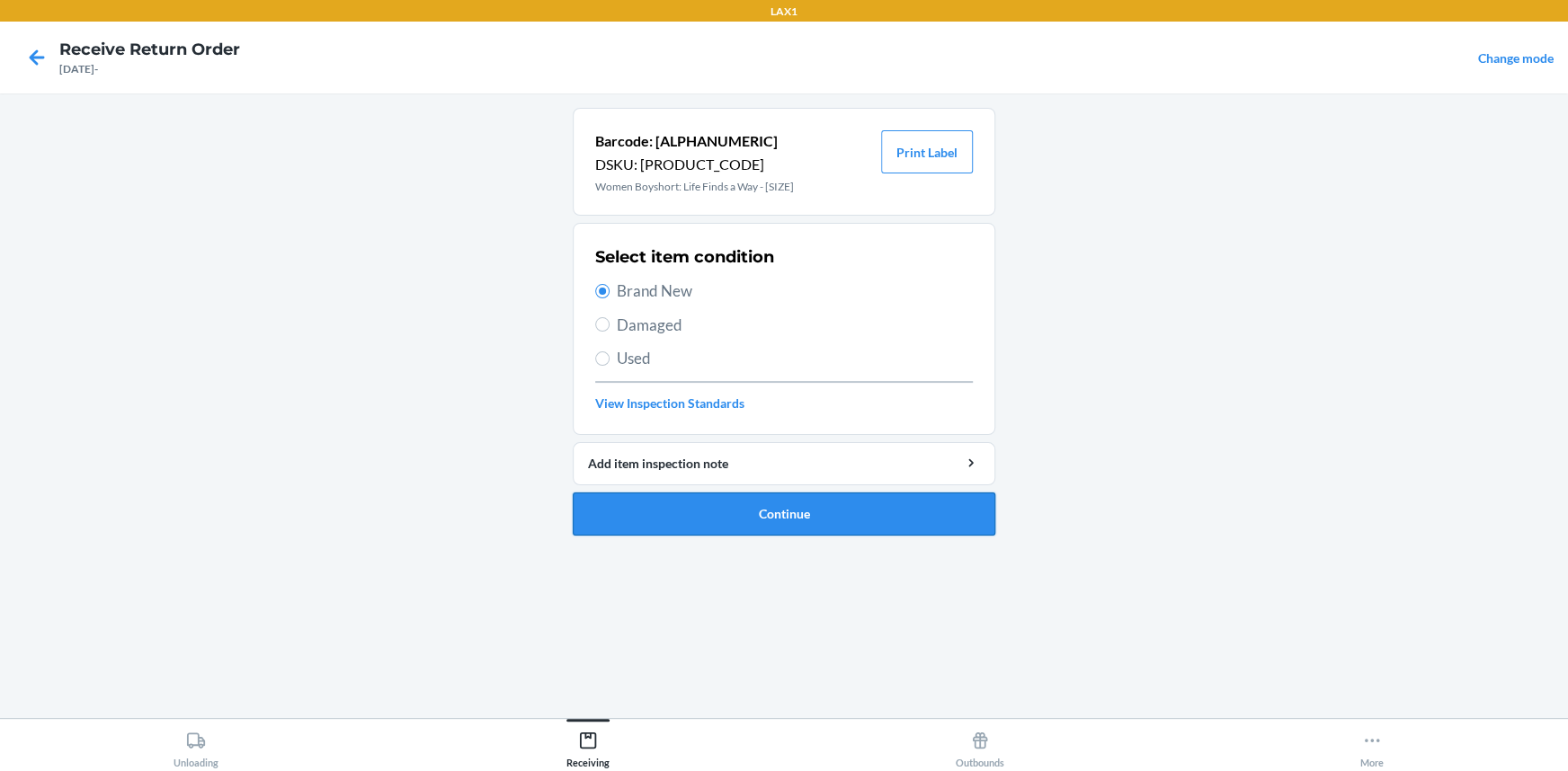 click on "Continue" at bounding box center [784, 514] 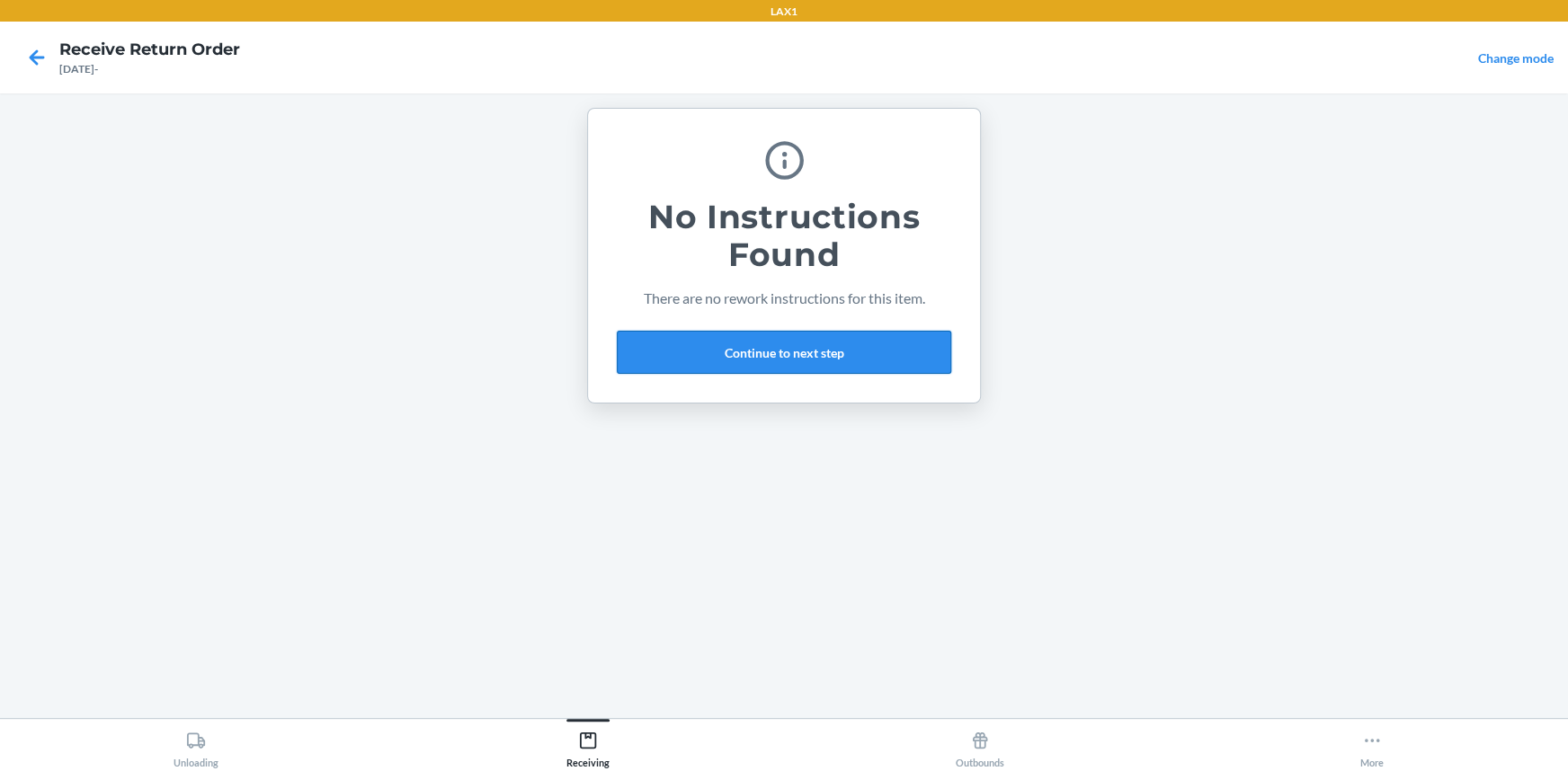 click on "Continue to next step" at bounding box center (784, 352) 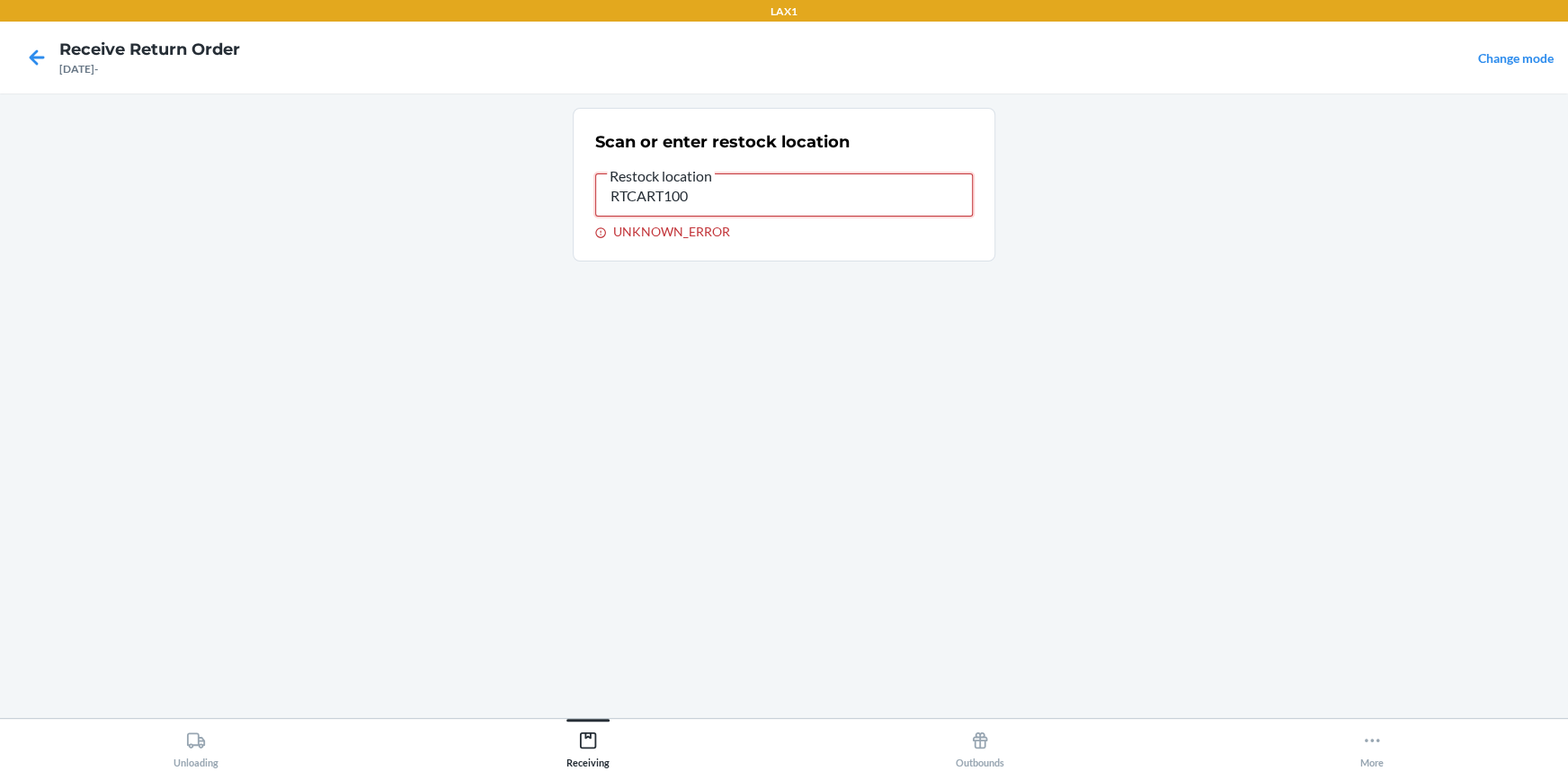 drag, startPoint x: 694, startPoint y: 189, endPoint x: 536, endPoint y: 188, distance: 158.00316 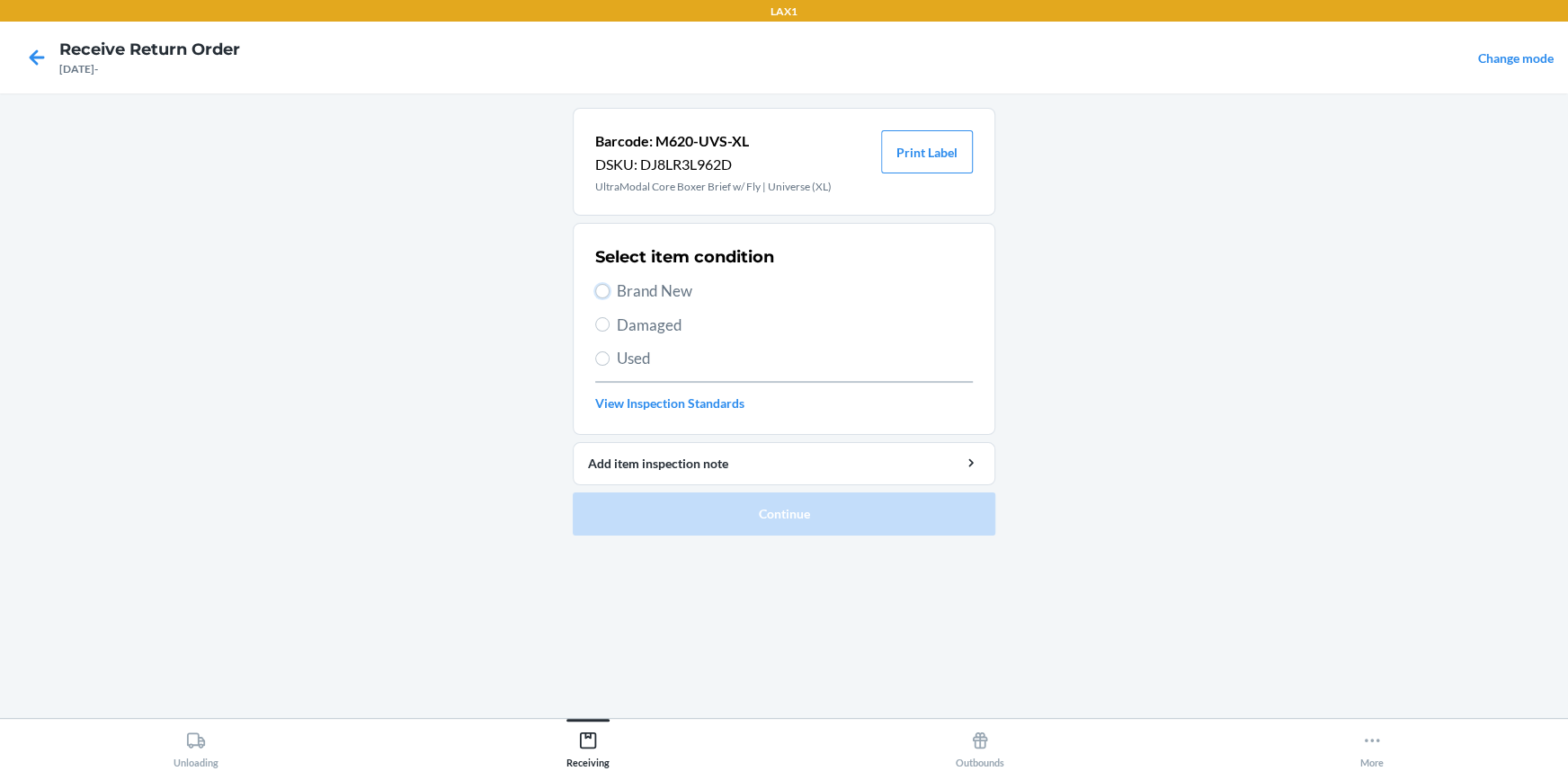 drag, startPoint x: 604, startPoint y: 288, endPoint x: 719, endPoint y: 394, distance: 156.40013 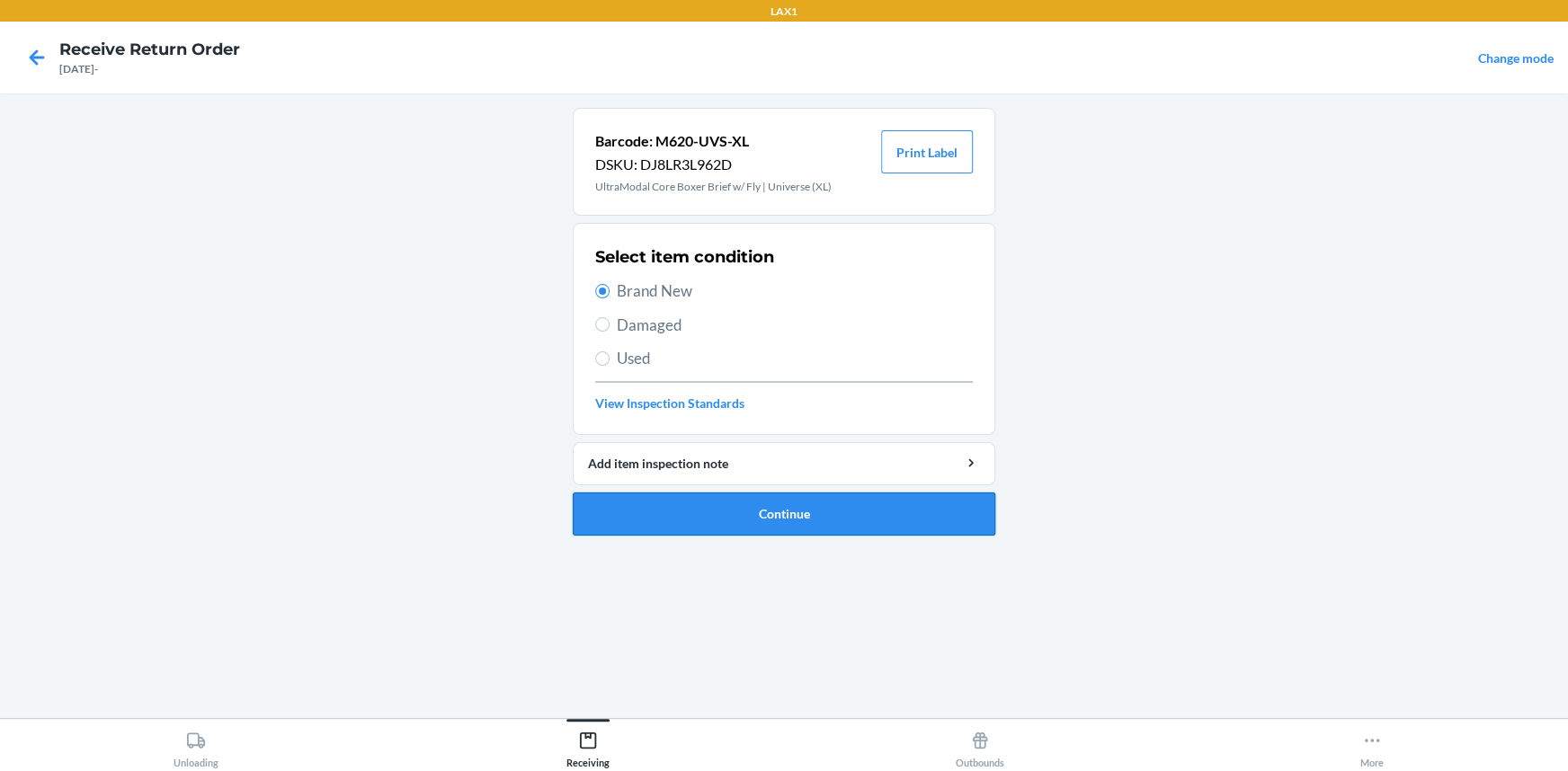 click on "Continue" at bounding box center (784, 514) 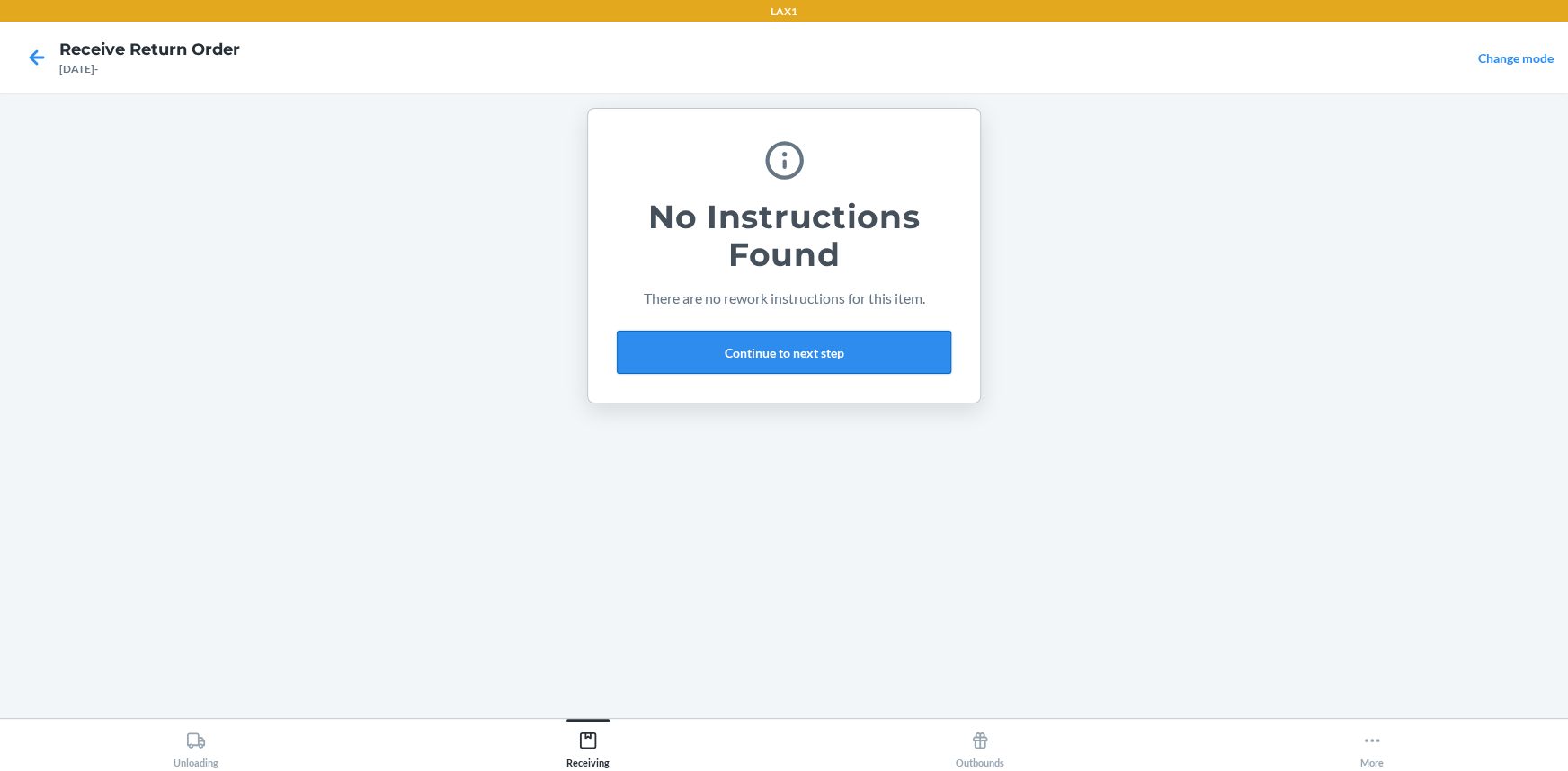 click on "Continue to next step" at bounding box center (784, 352) 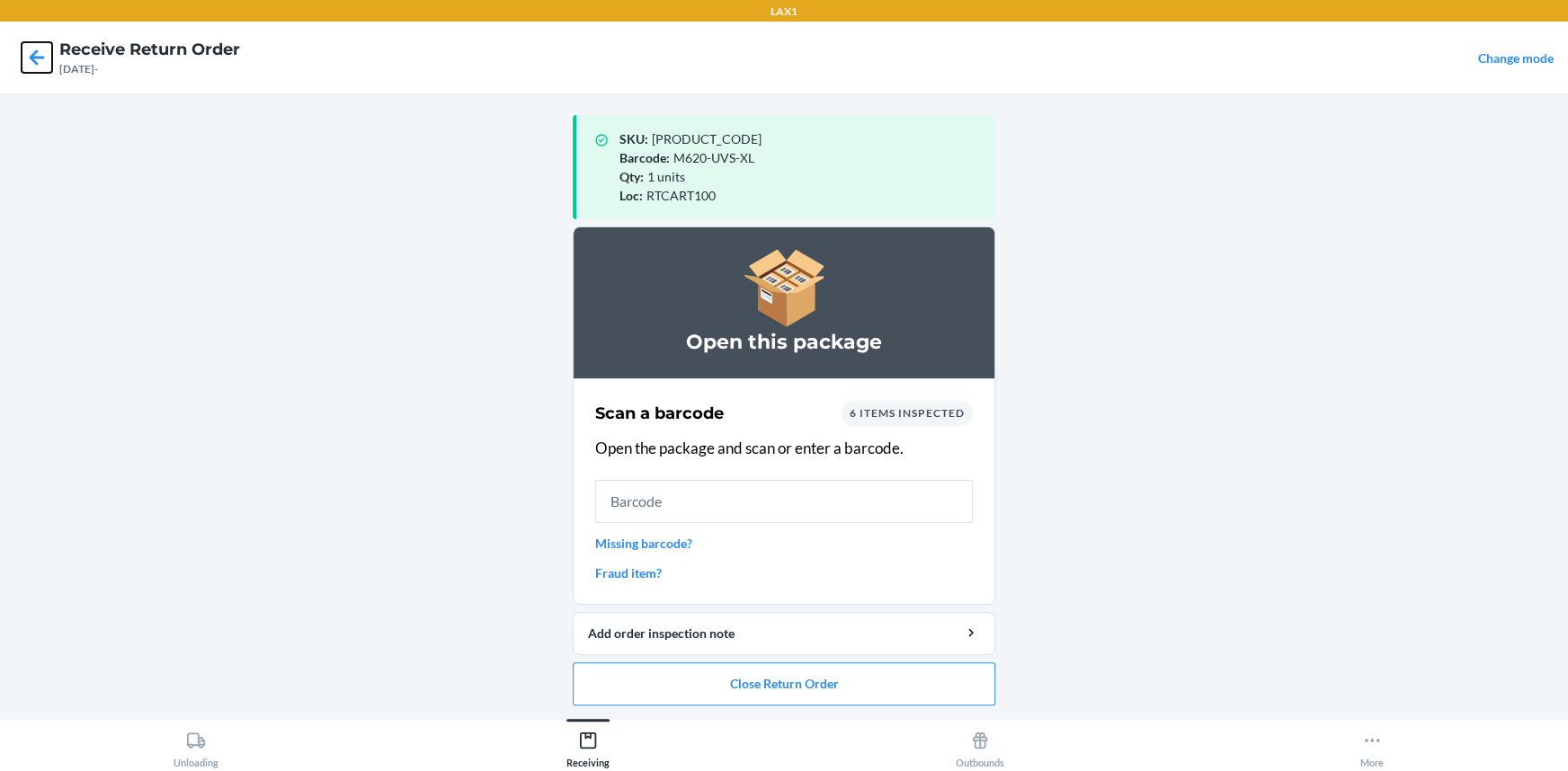 drag, startPoint x: 33, startPoint y: 50, endPoint x: 47, endPoint y: 53, distance: 14.317821 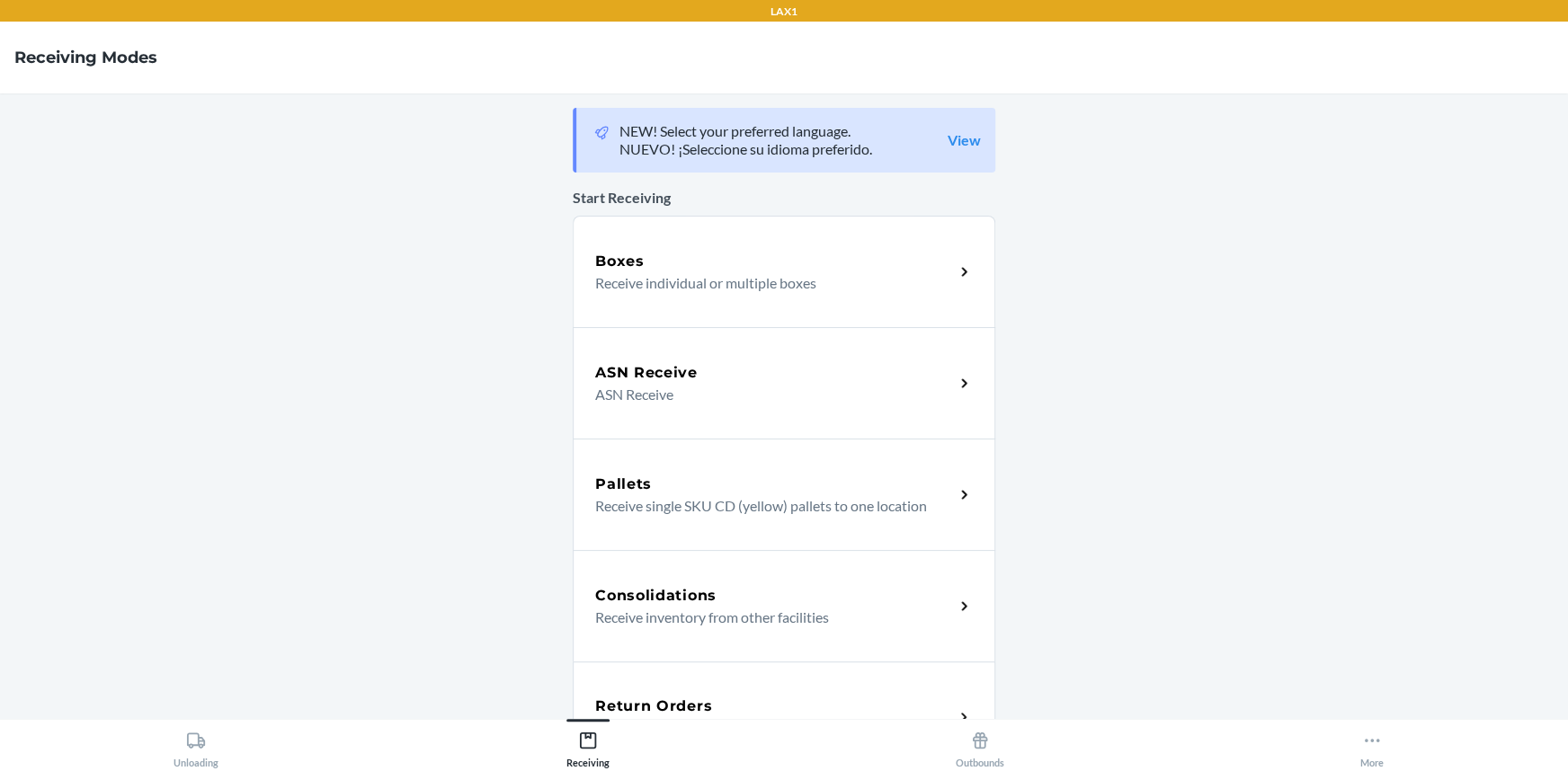 click on "Return Orders" at bounding box center [774, 706] 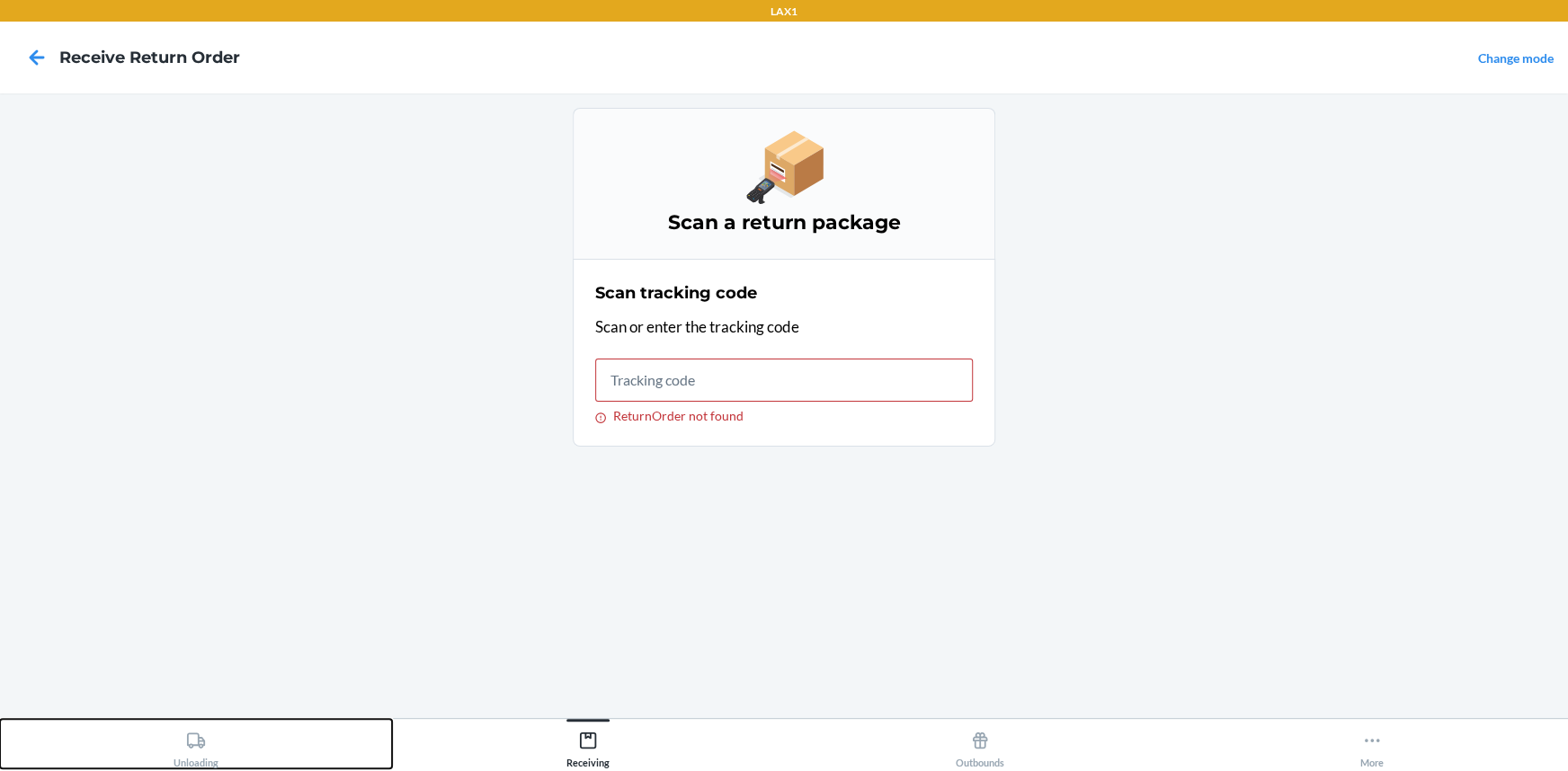 click on "Unloading" at bounding box center [196, 746] 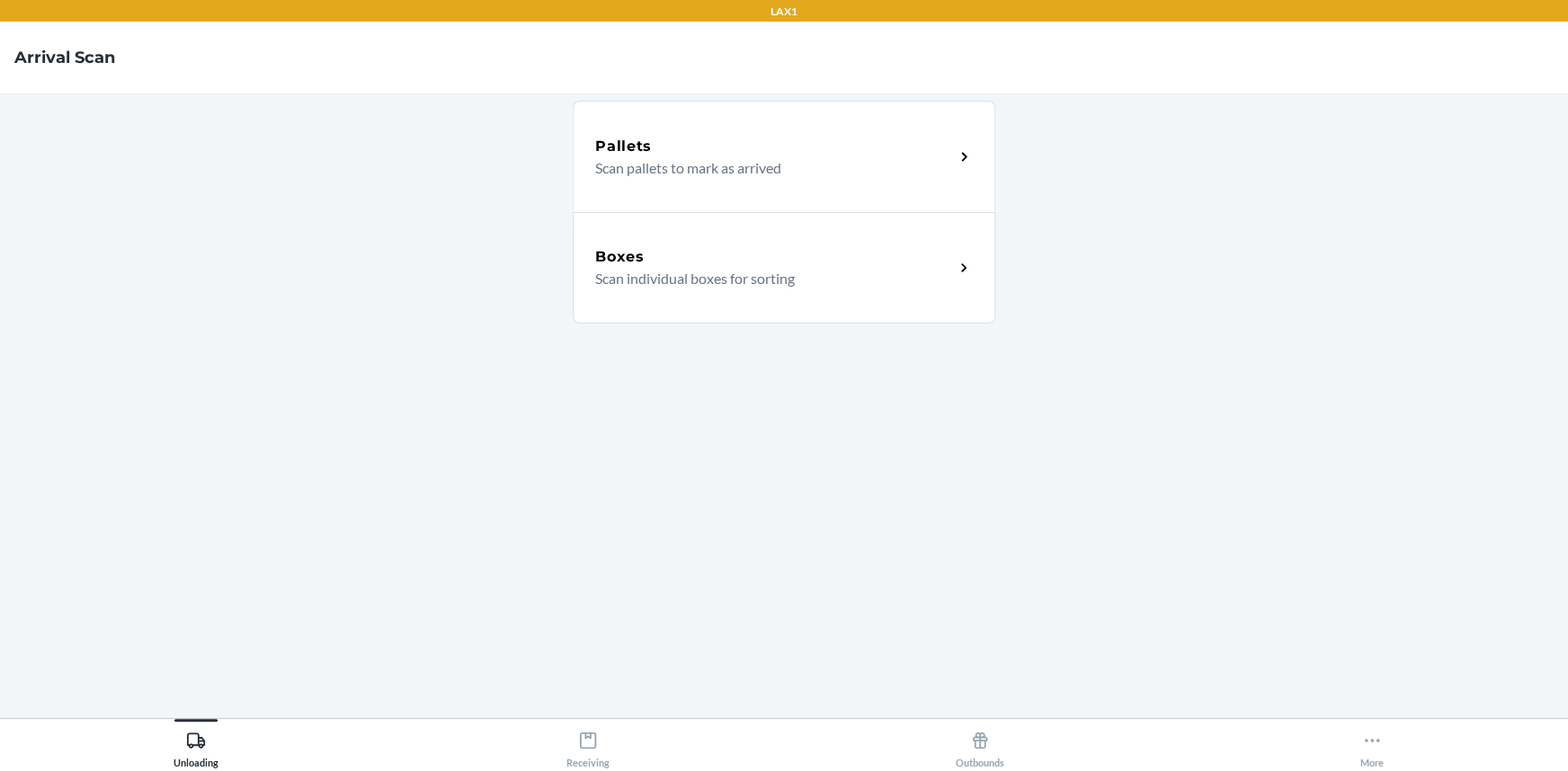 click 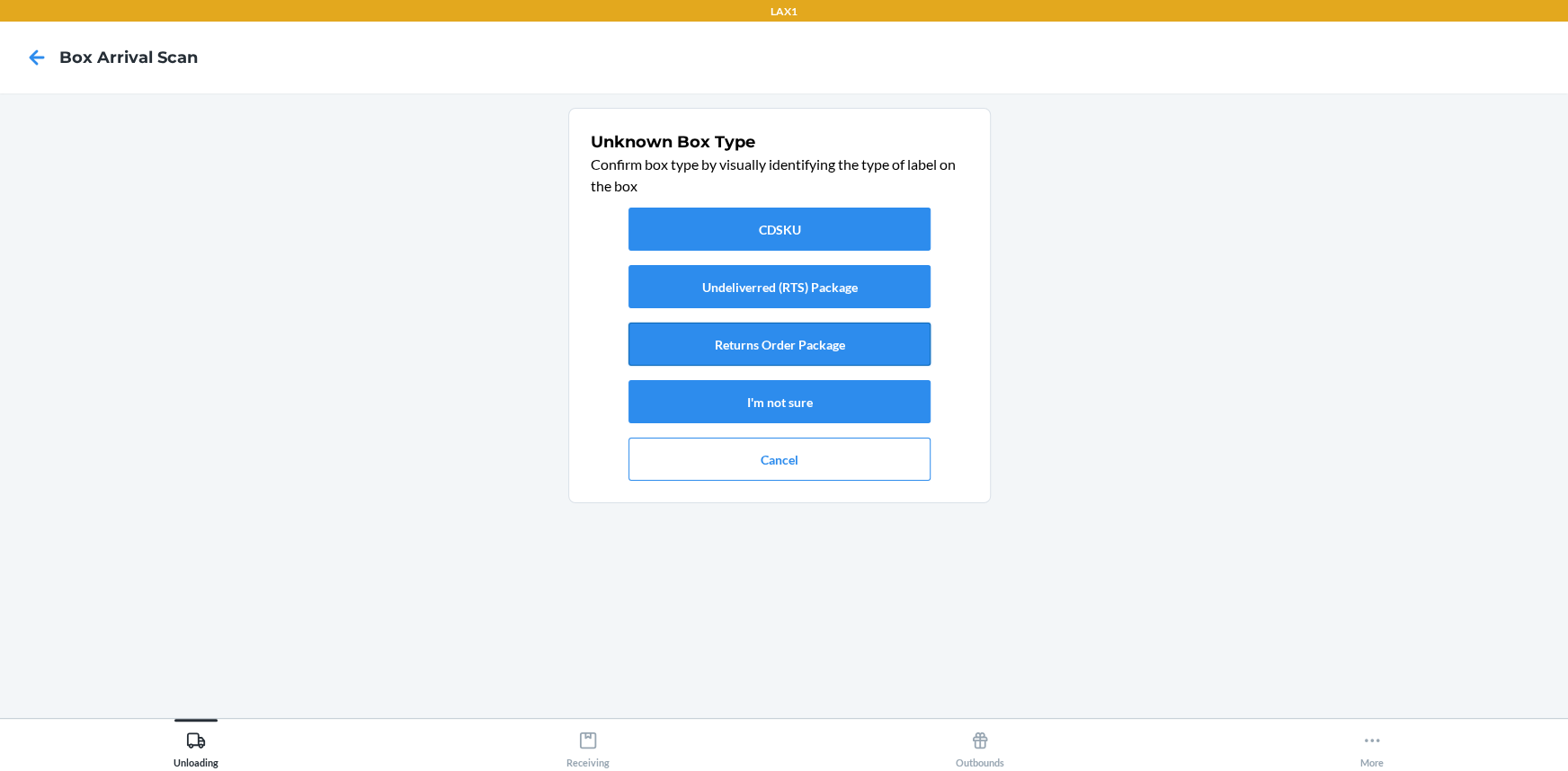 click on "Returns Order Package" at bounding box center [780, 344] 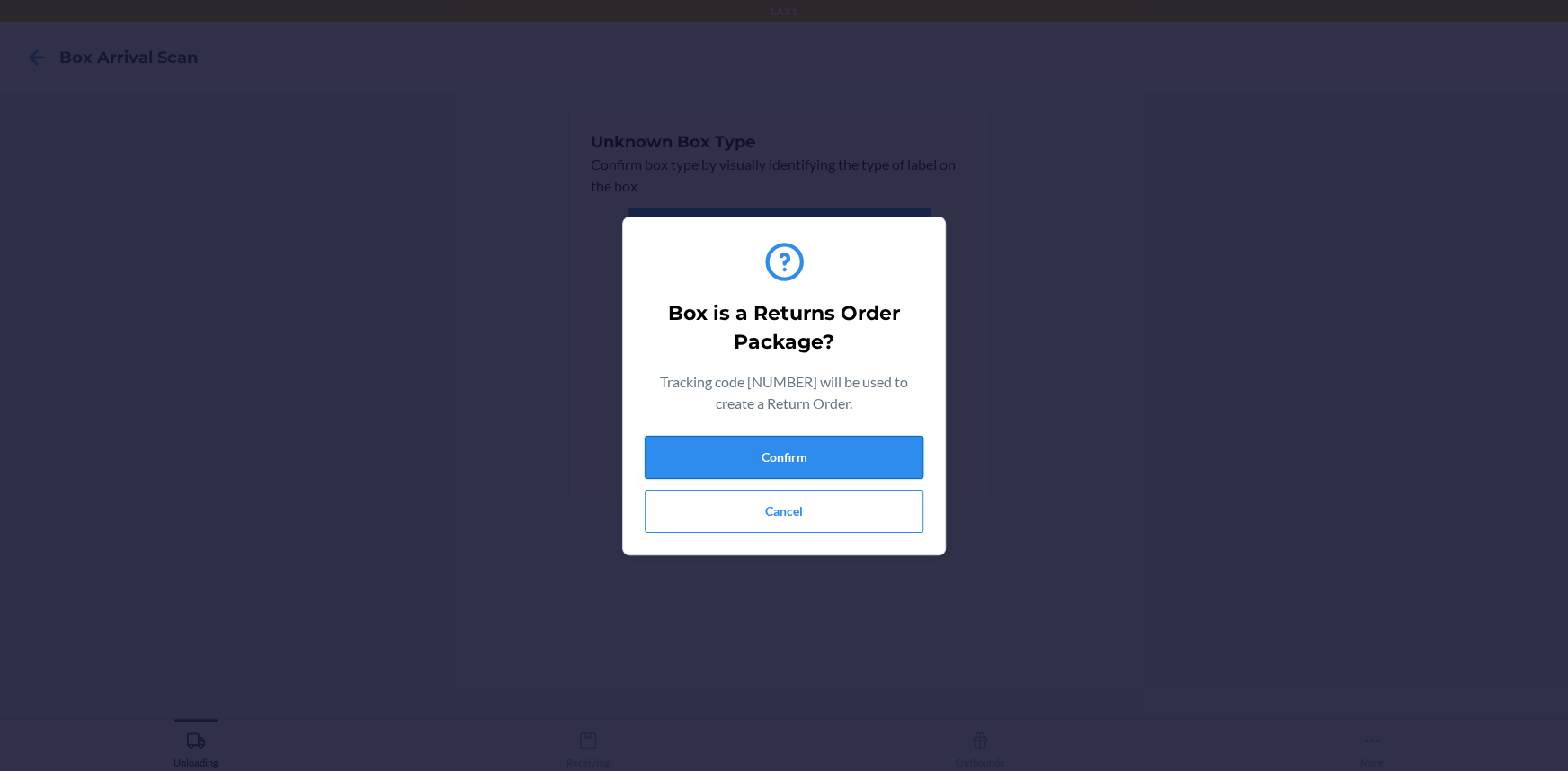 click on "Confirm" at bounding box center (784, 457) 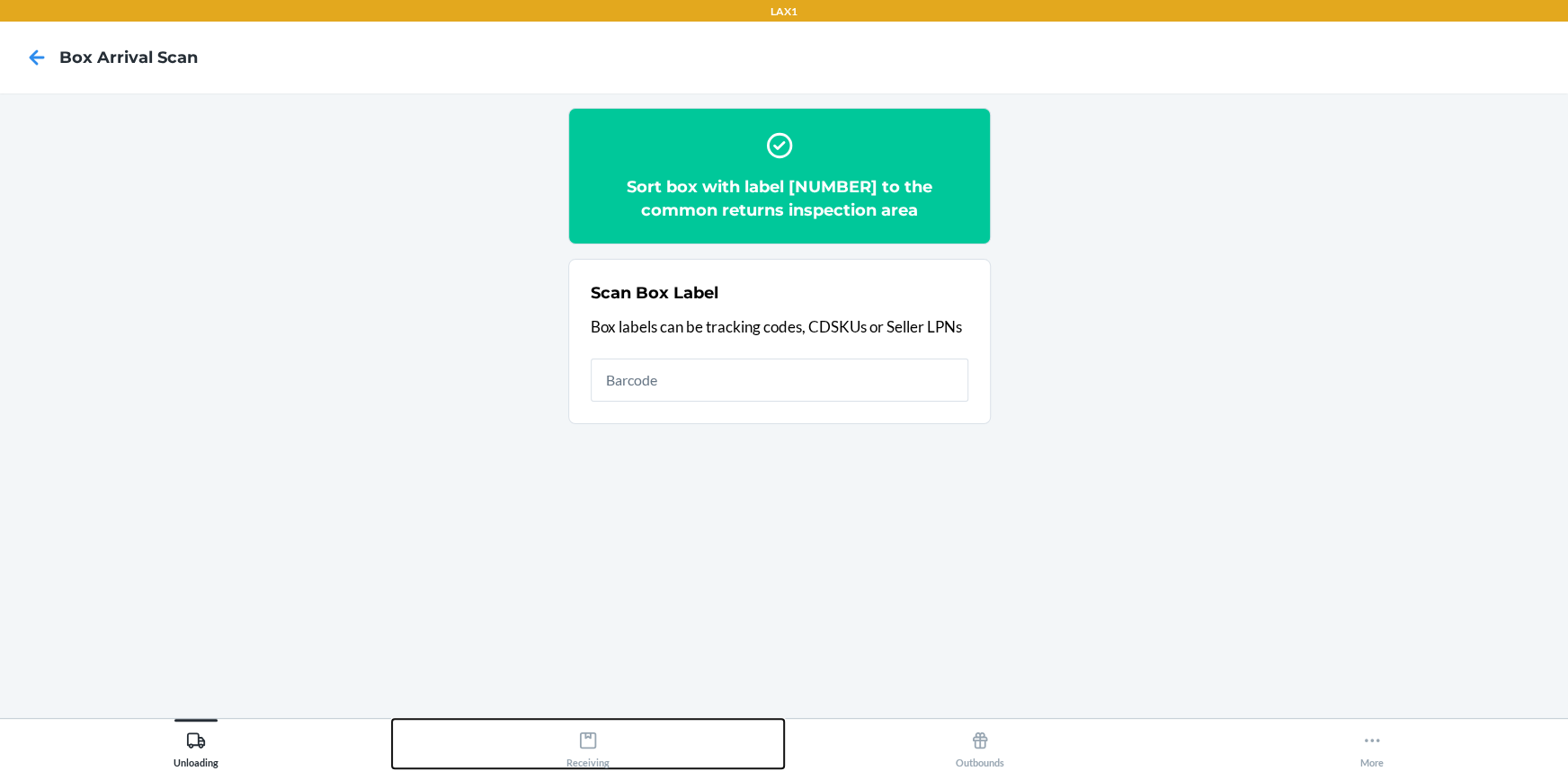 drag, startPoint x: 593, startPoint y: 739, endPoint x: 602, endPoint y: 731, distance: 12.041595 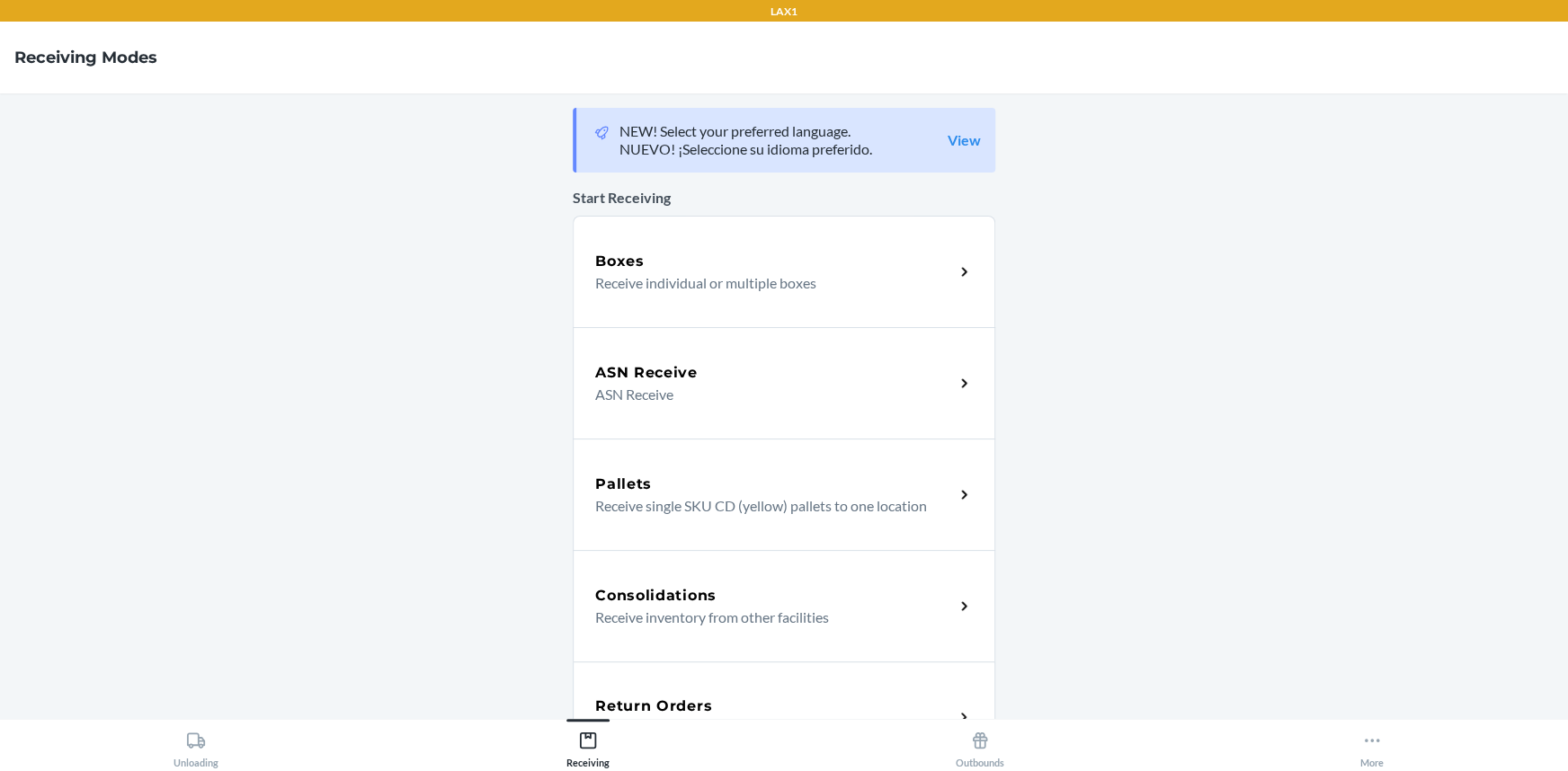 click on "Return Orders Receive return order package items" at bounding box center [784, 717] 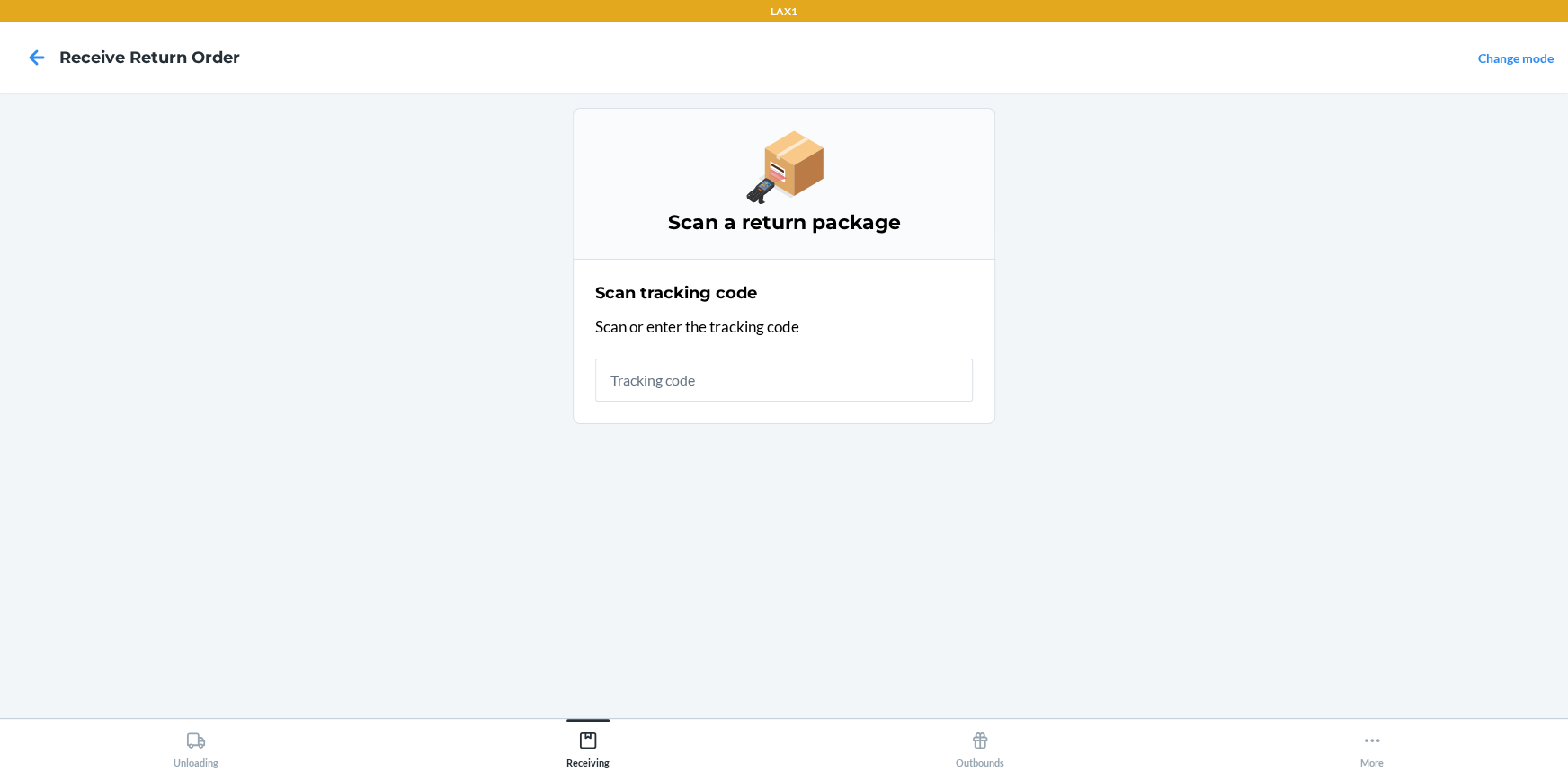 click on "Scan a return package Scan tracking code Scan or enter the tracking code" at bounding box center [784, 405] 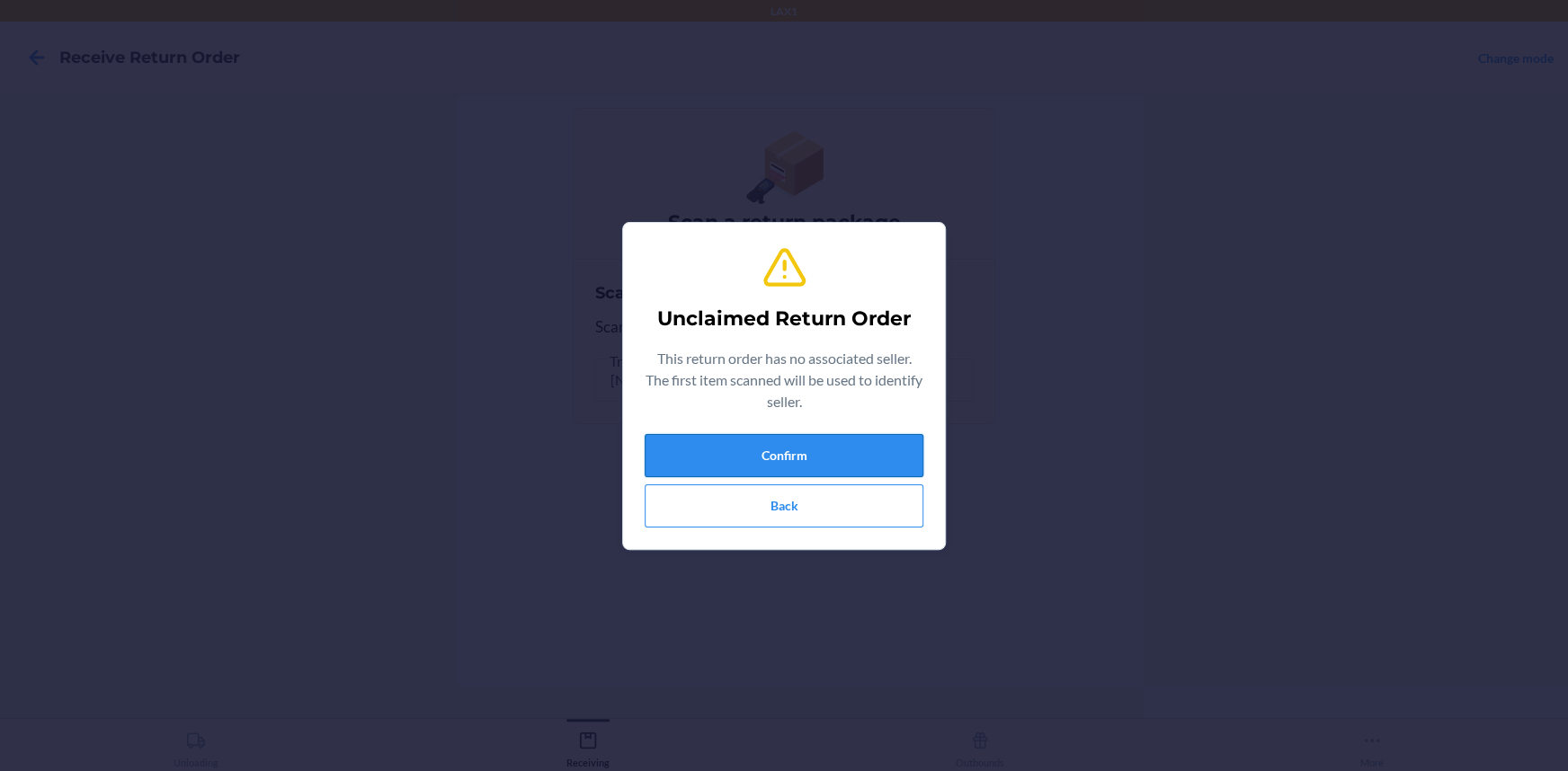 click on "Confirm" at bounding box center (784, 456) 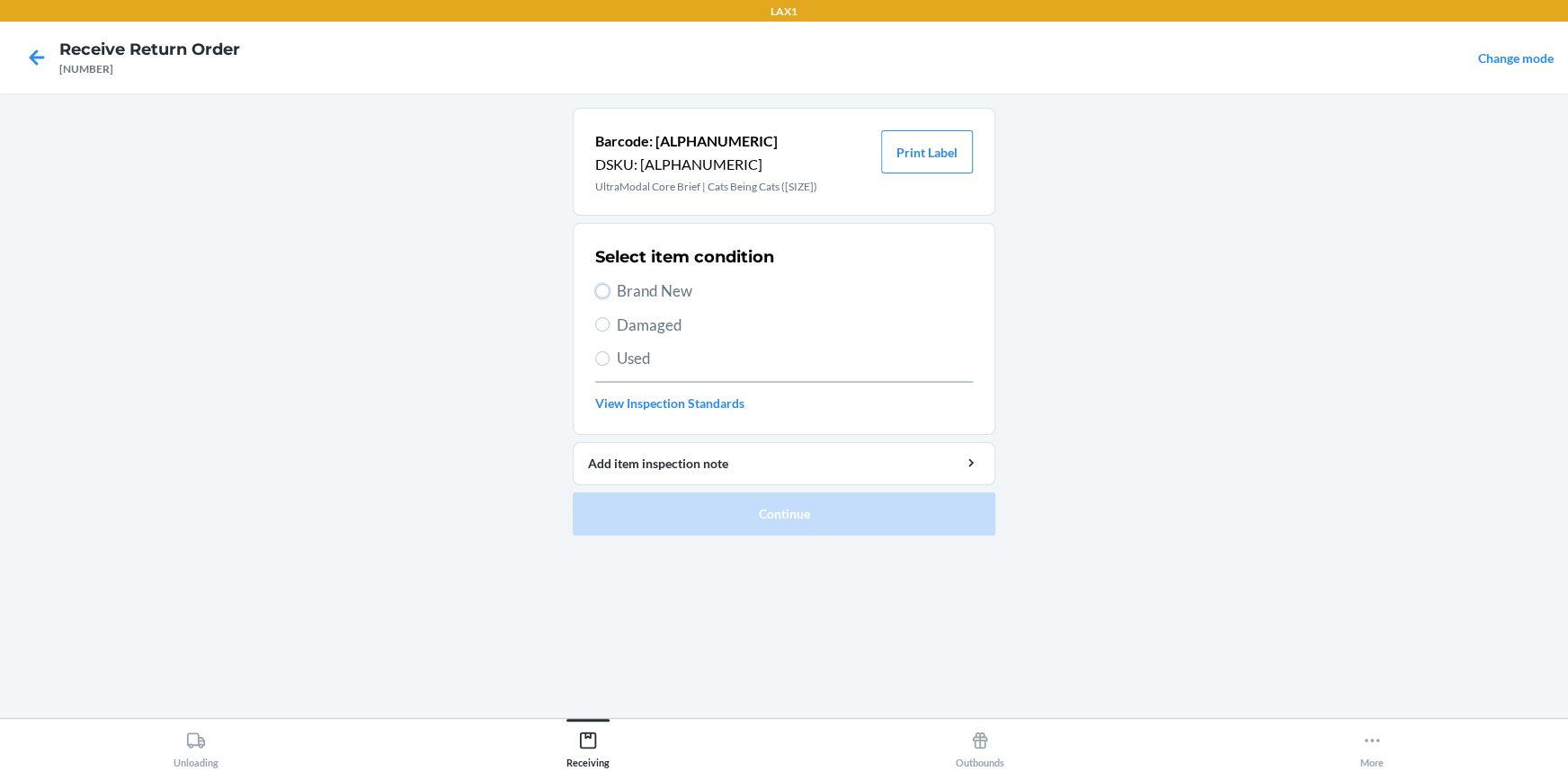 drag, startPoint x: 599, startPoint y: 288, endPoint x: 659, endPoint y: 343, distance: 81.3941 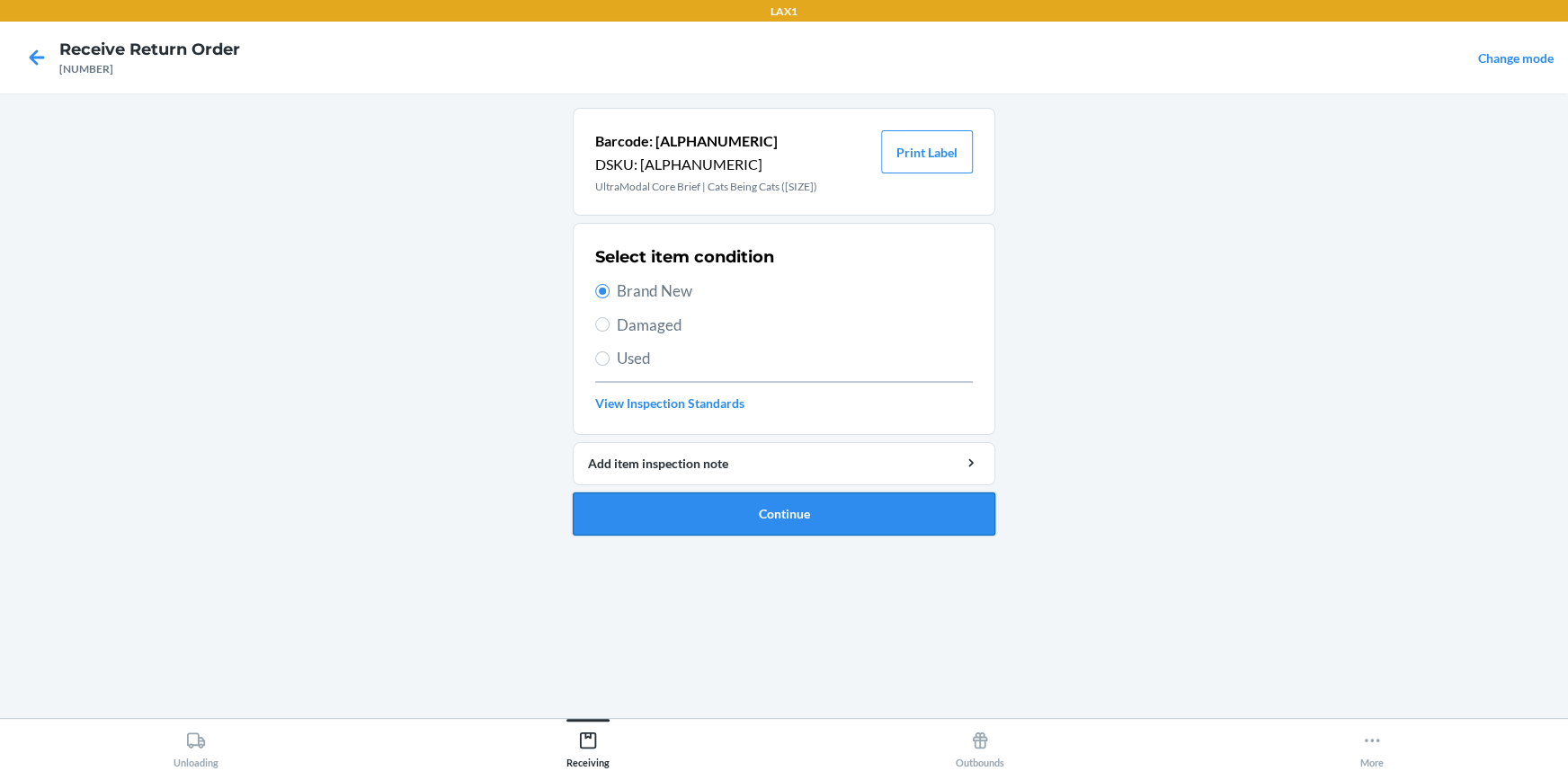 click on "Continue" at bounding box center [784, 514] 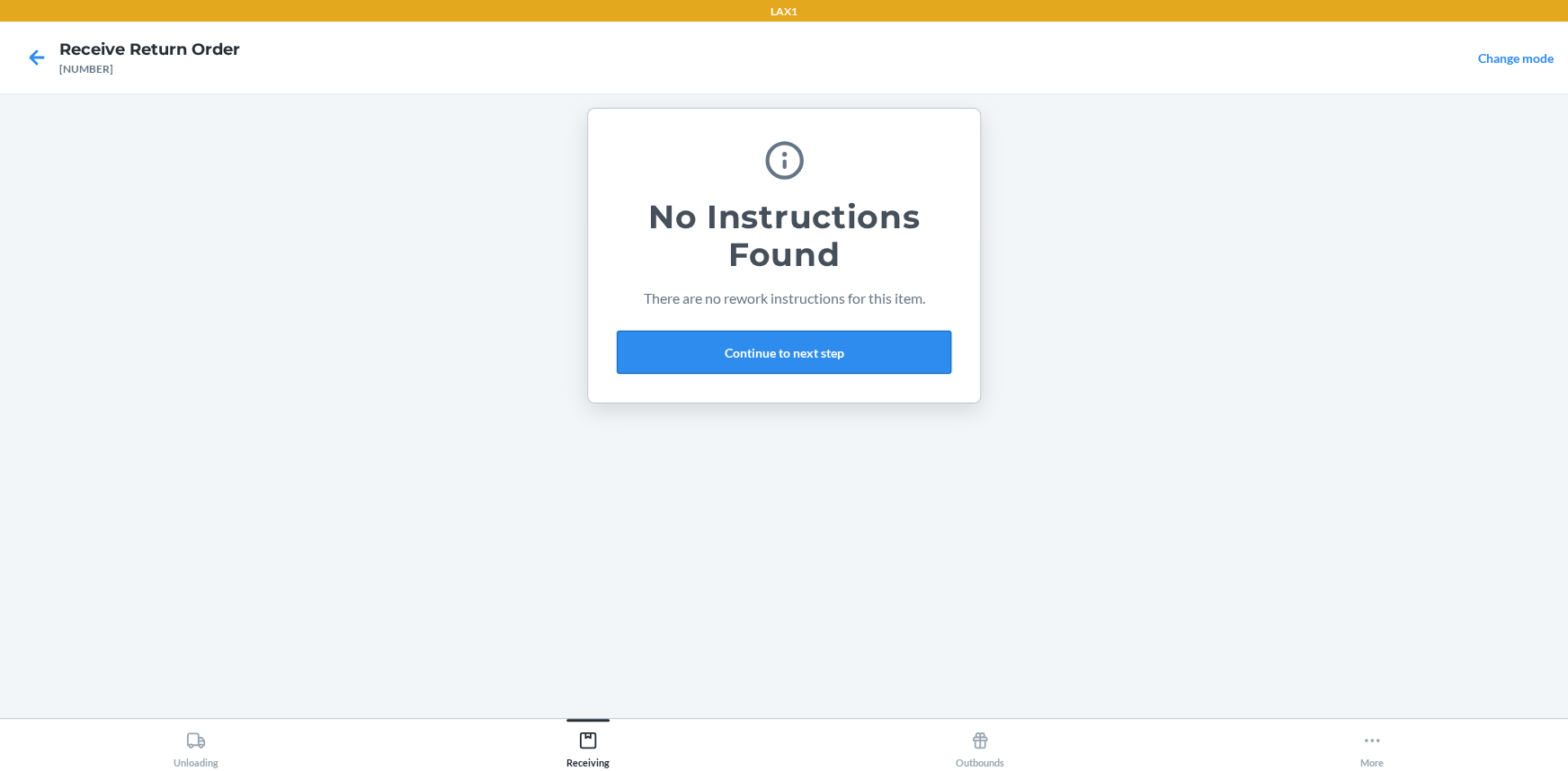 click on "Continue to next step" at bounding box center (784, 352) 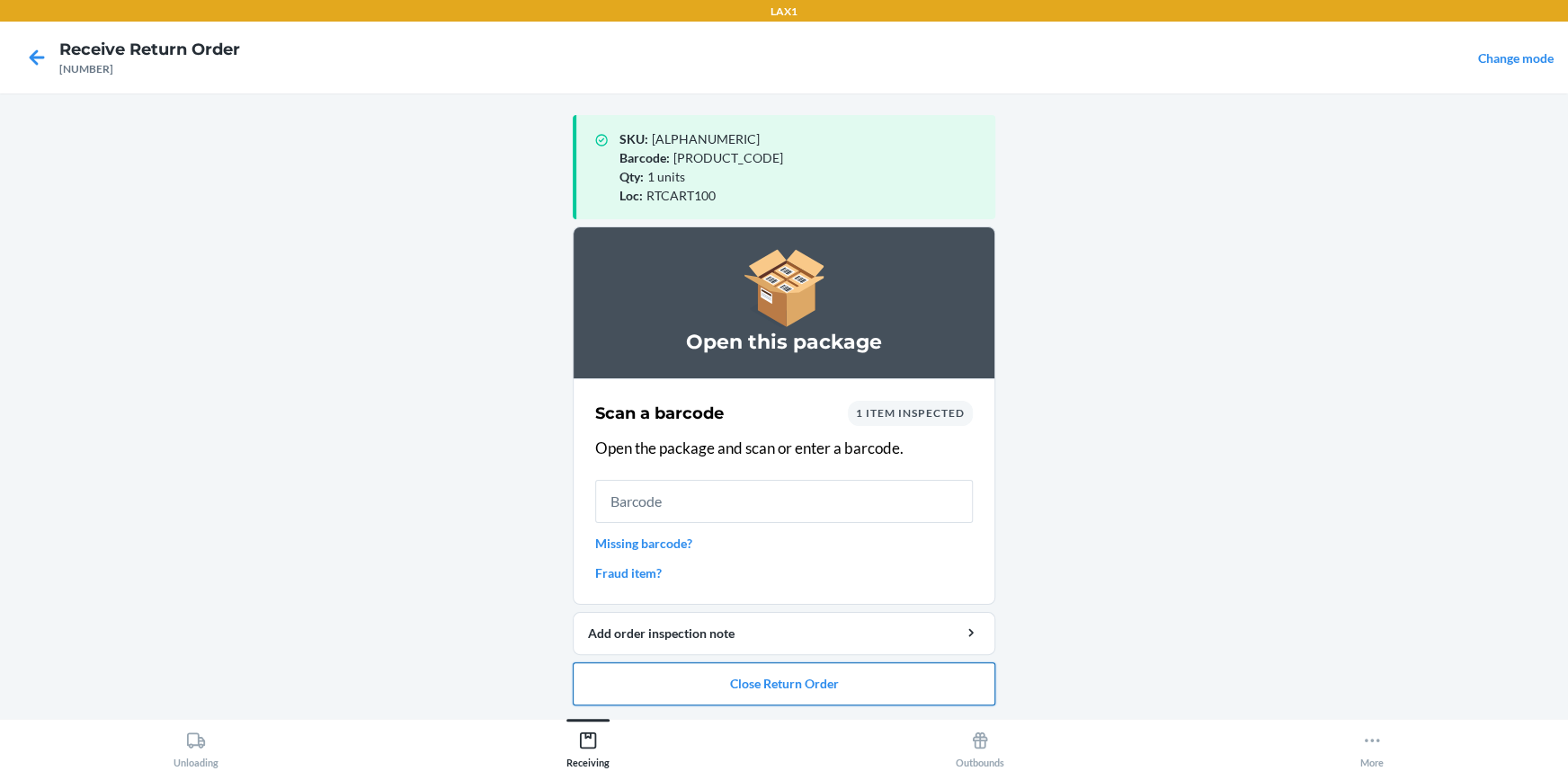 click on "Close Return Order" at bounding box center (784, 684) 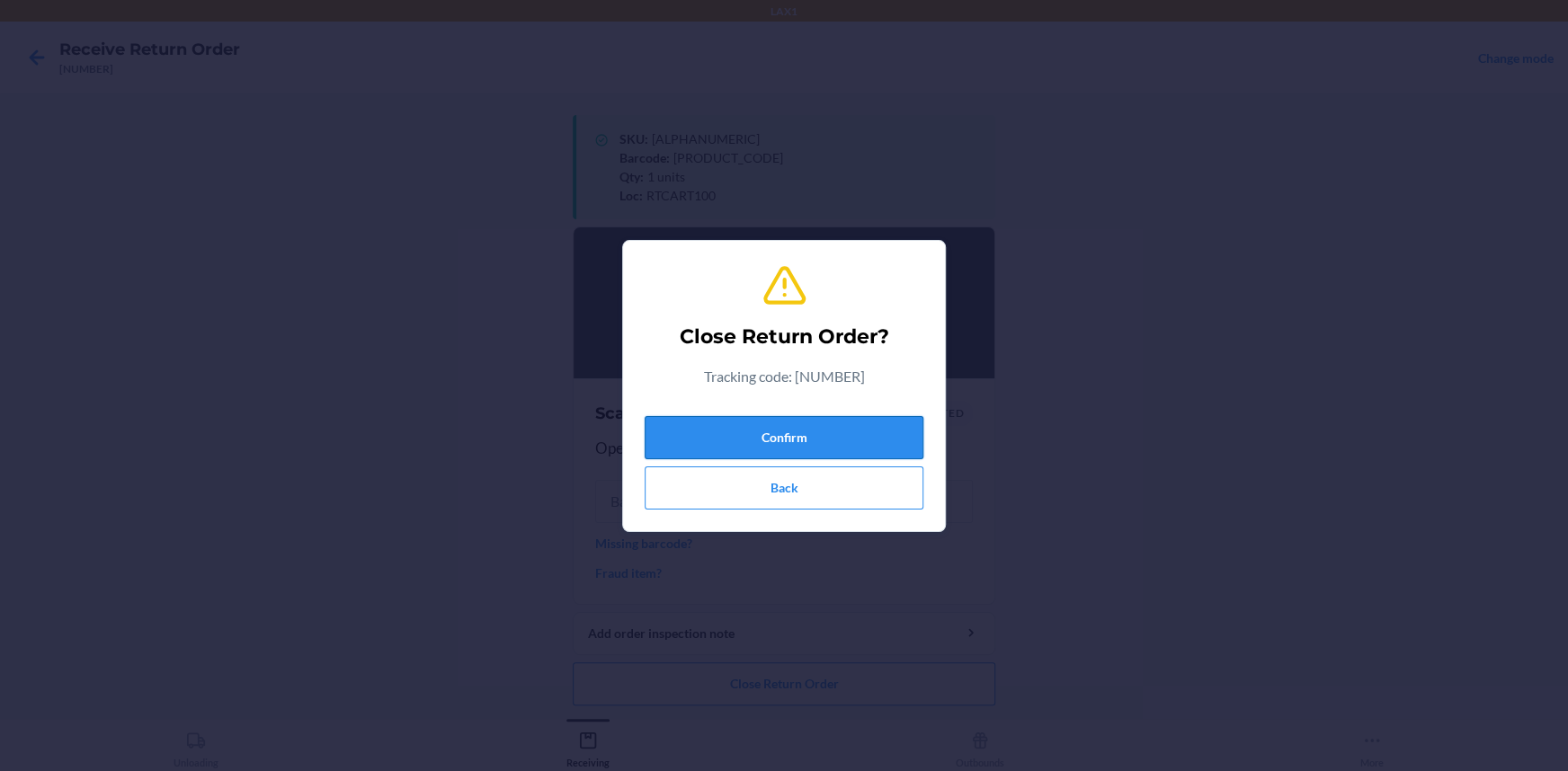 click on "Confirm" at bounding box center [784, 438] 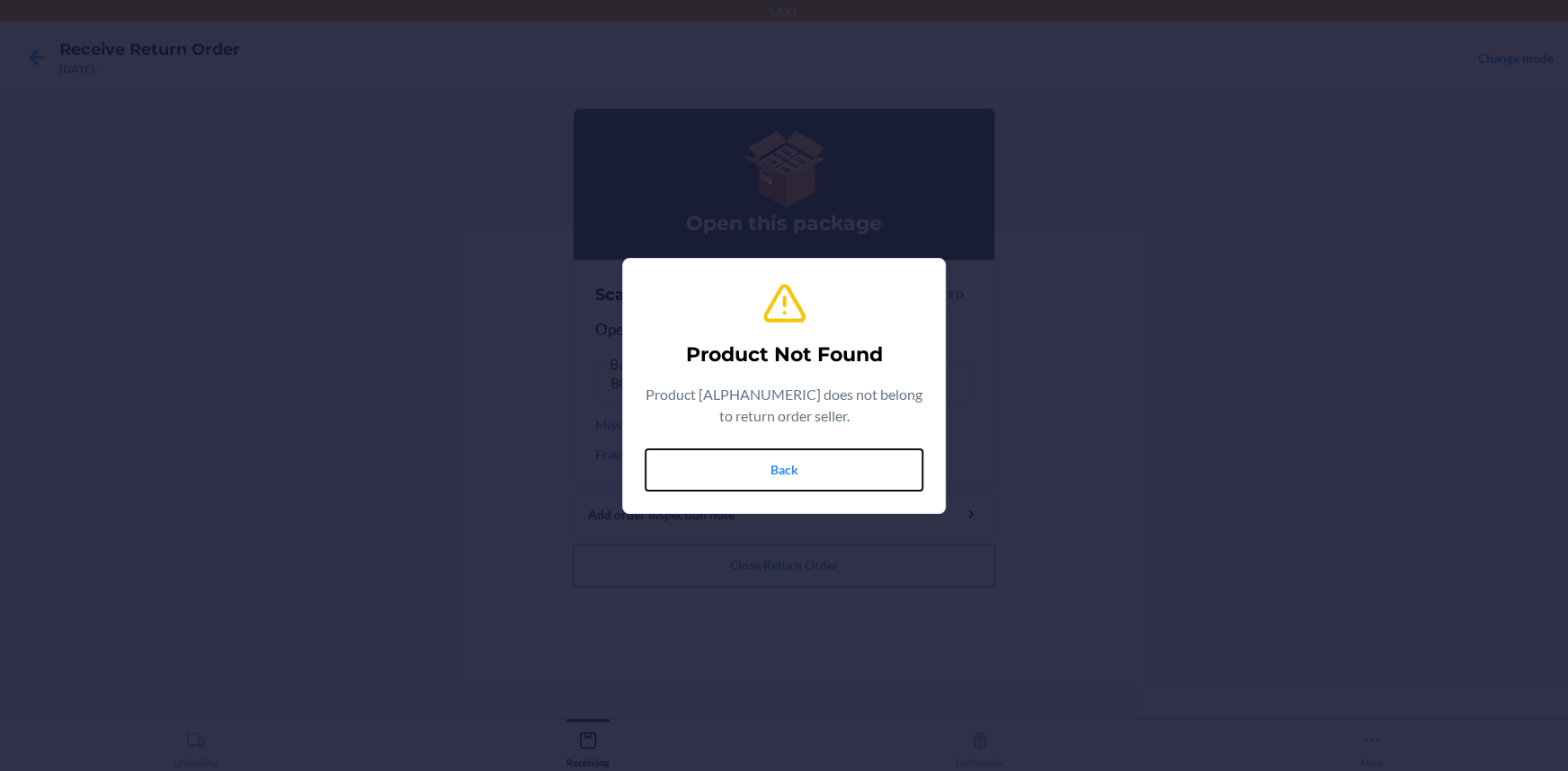 drag, startPoint x: 743, startPoint y: 477, endPoint x: 716, endPoint y: 456, distance: 34.205263 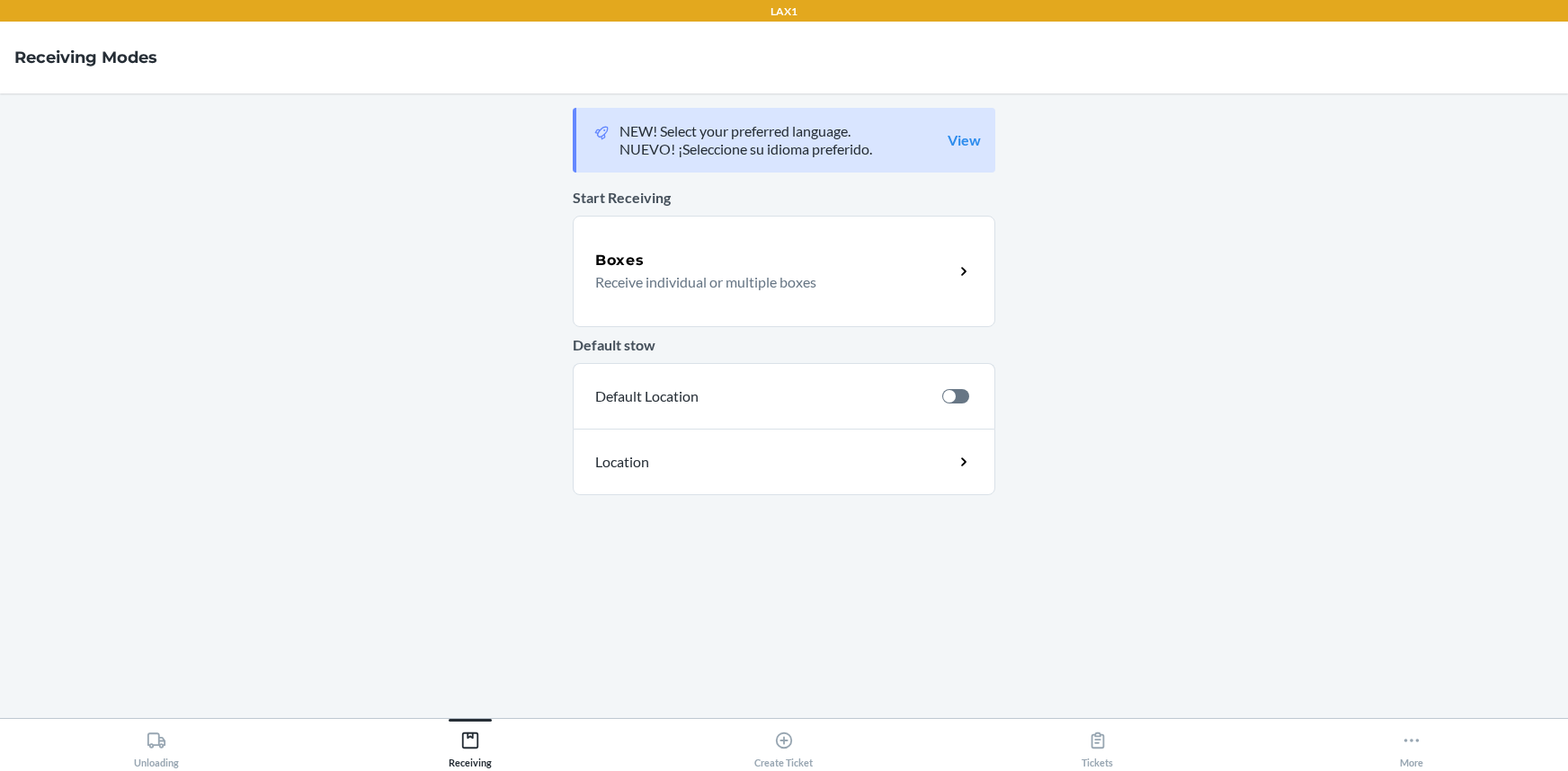 scroll, scrollTop: 0, scrollLeft: 0, axis: both 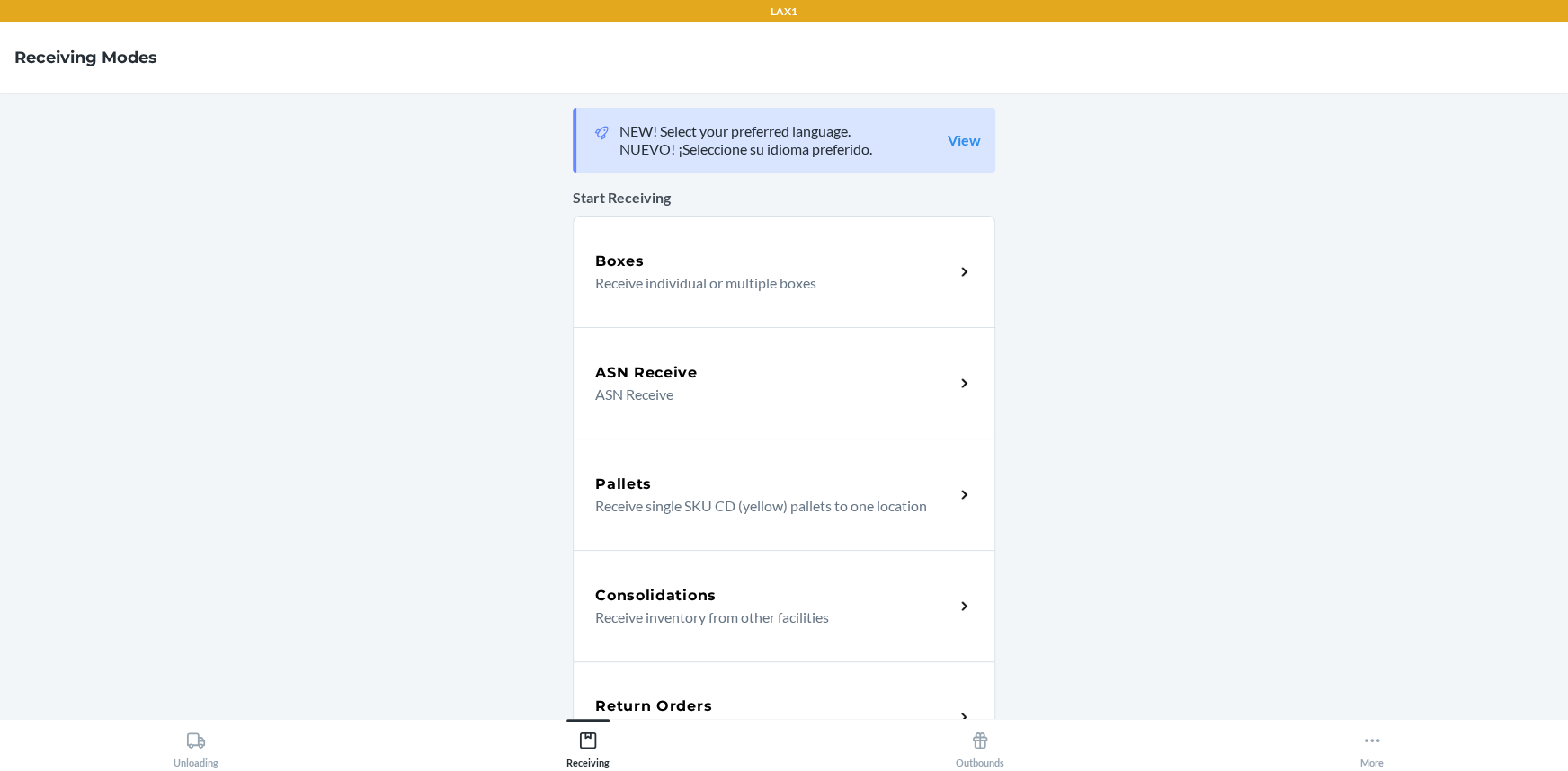 click on "Return Orders Receive return order package items" at bounding box center [784, 717] 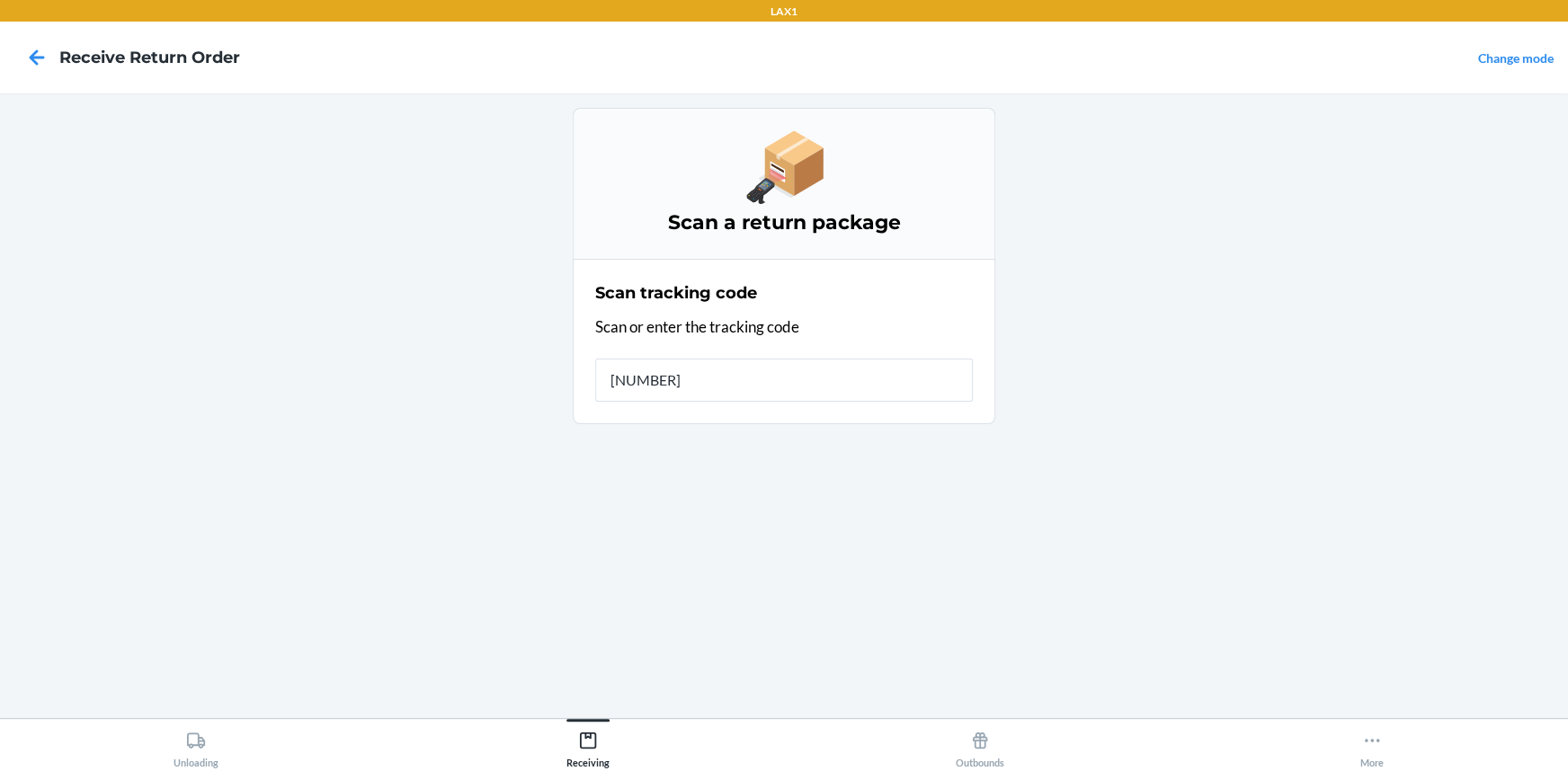 type on "[PRODUCT_CODE]" 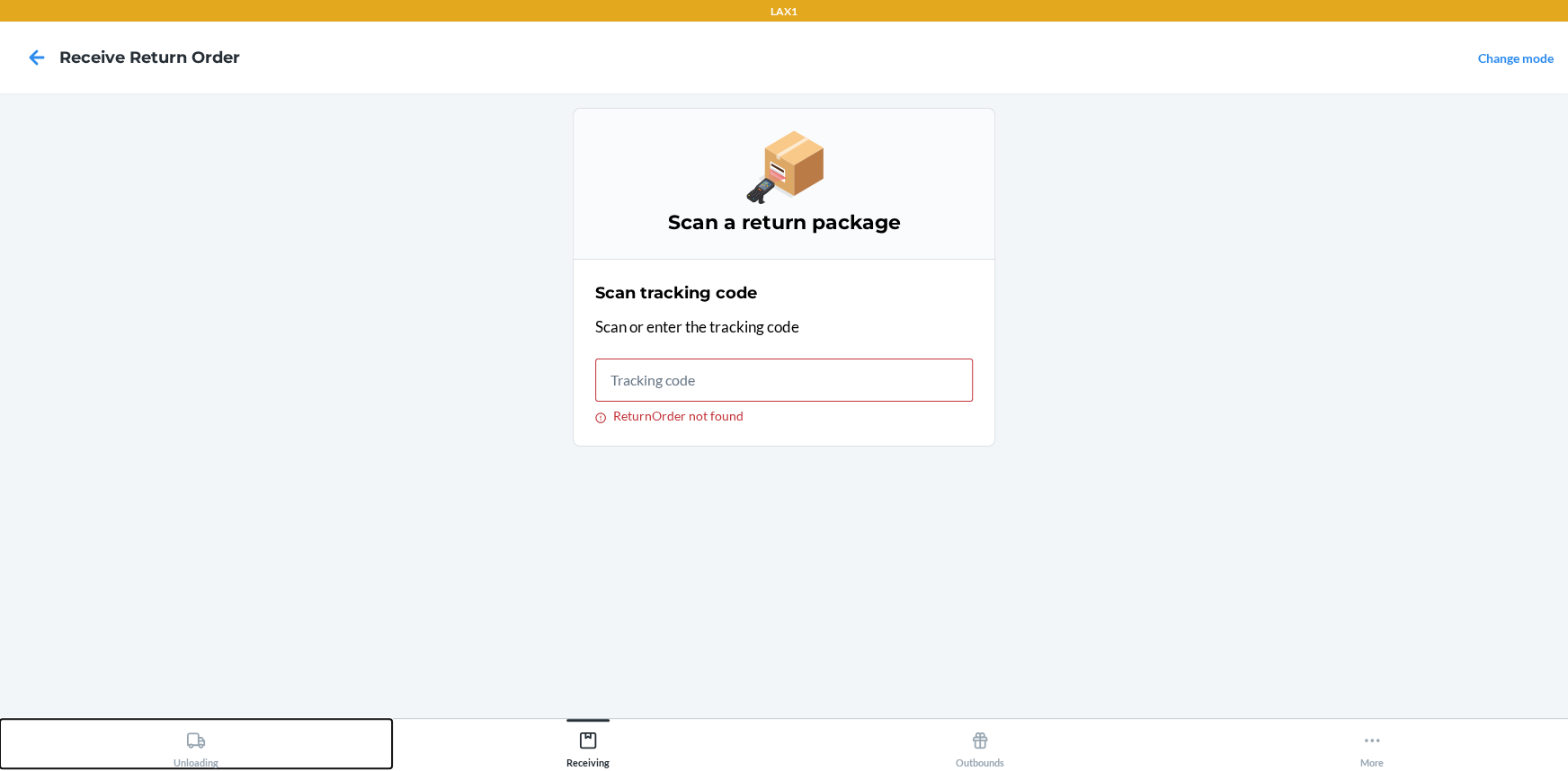 click 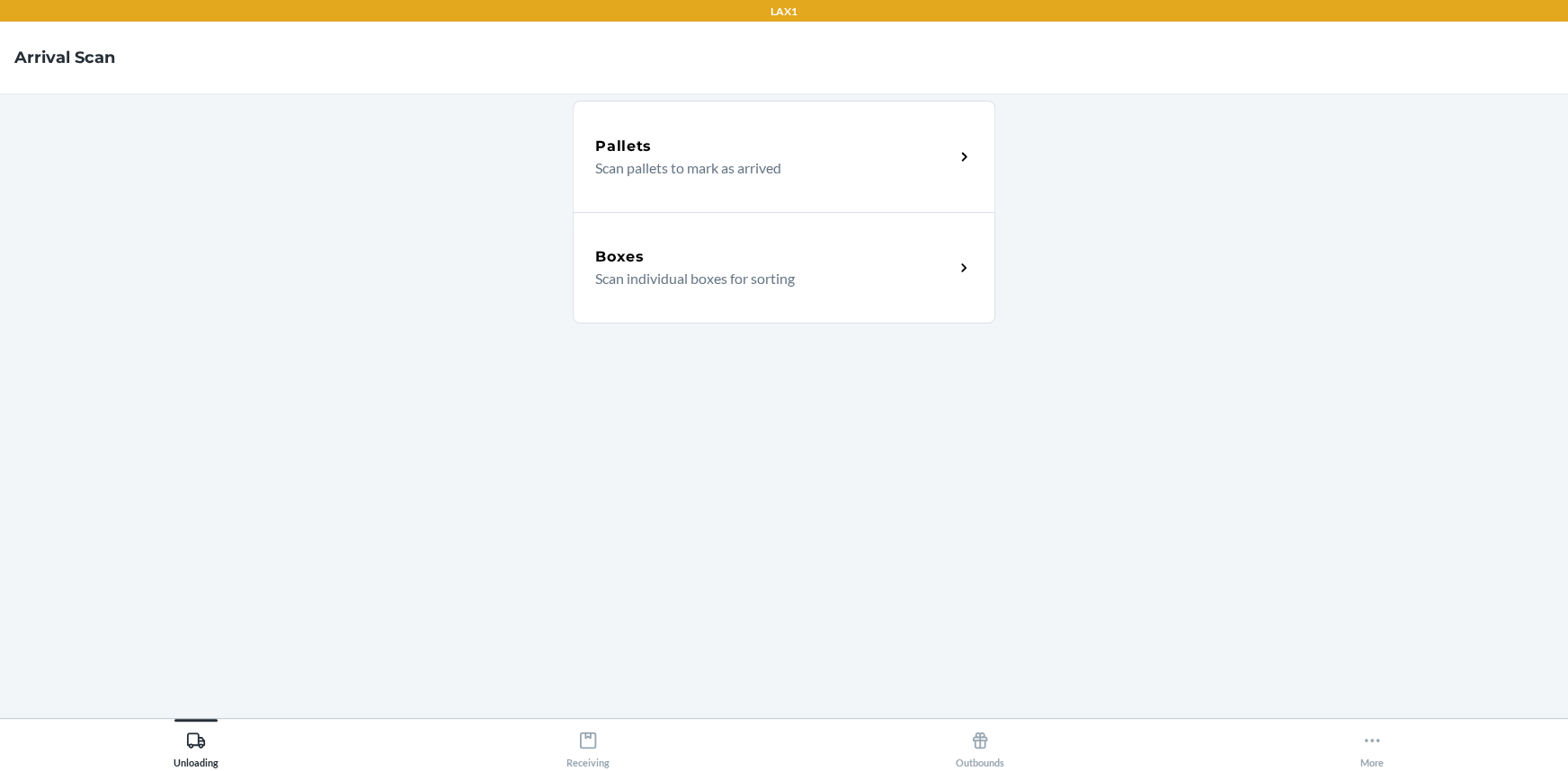 click 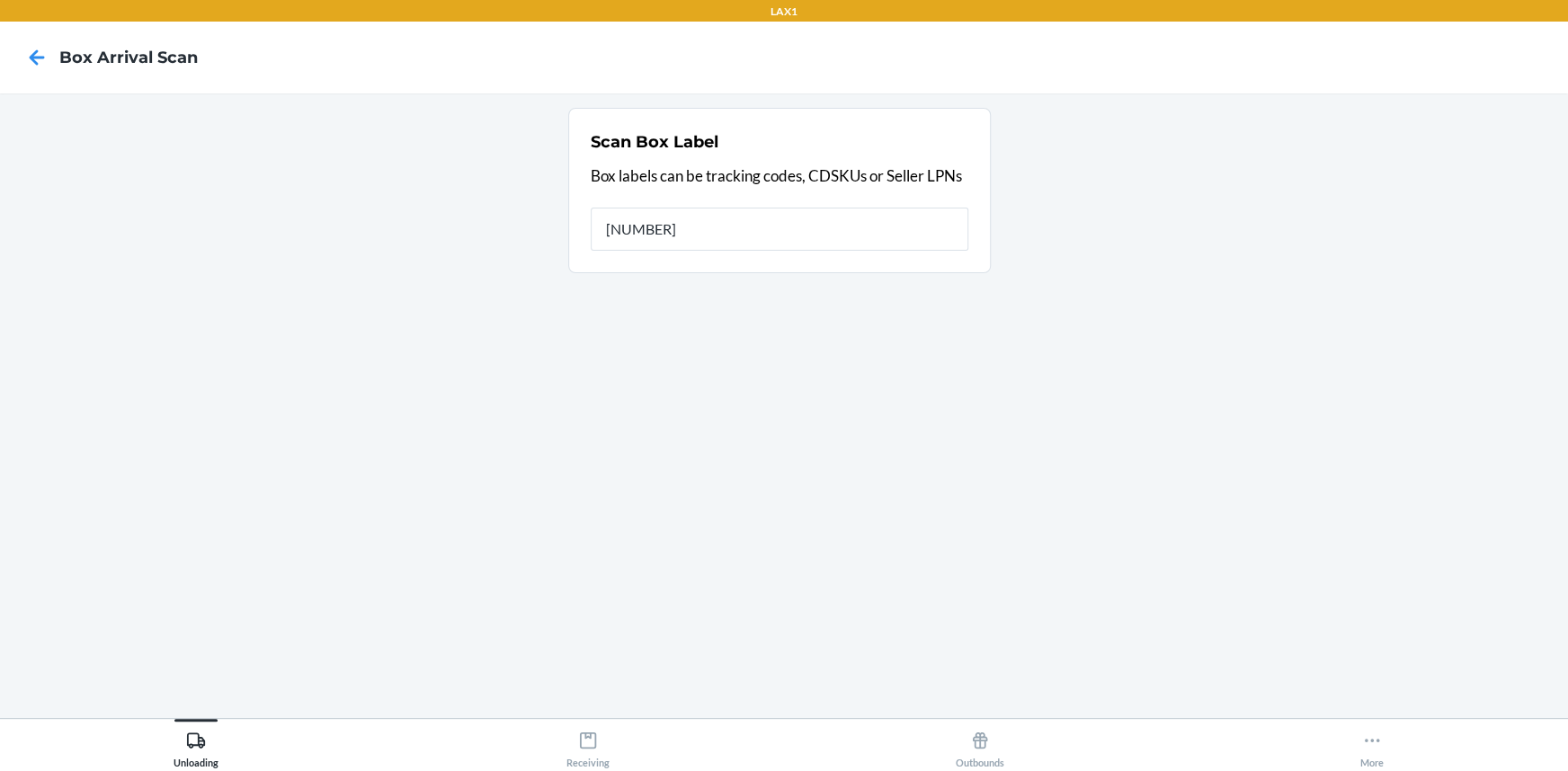 type on "420015079261290339650129788905" 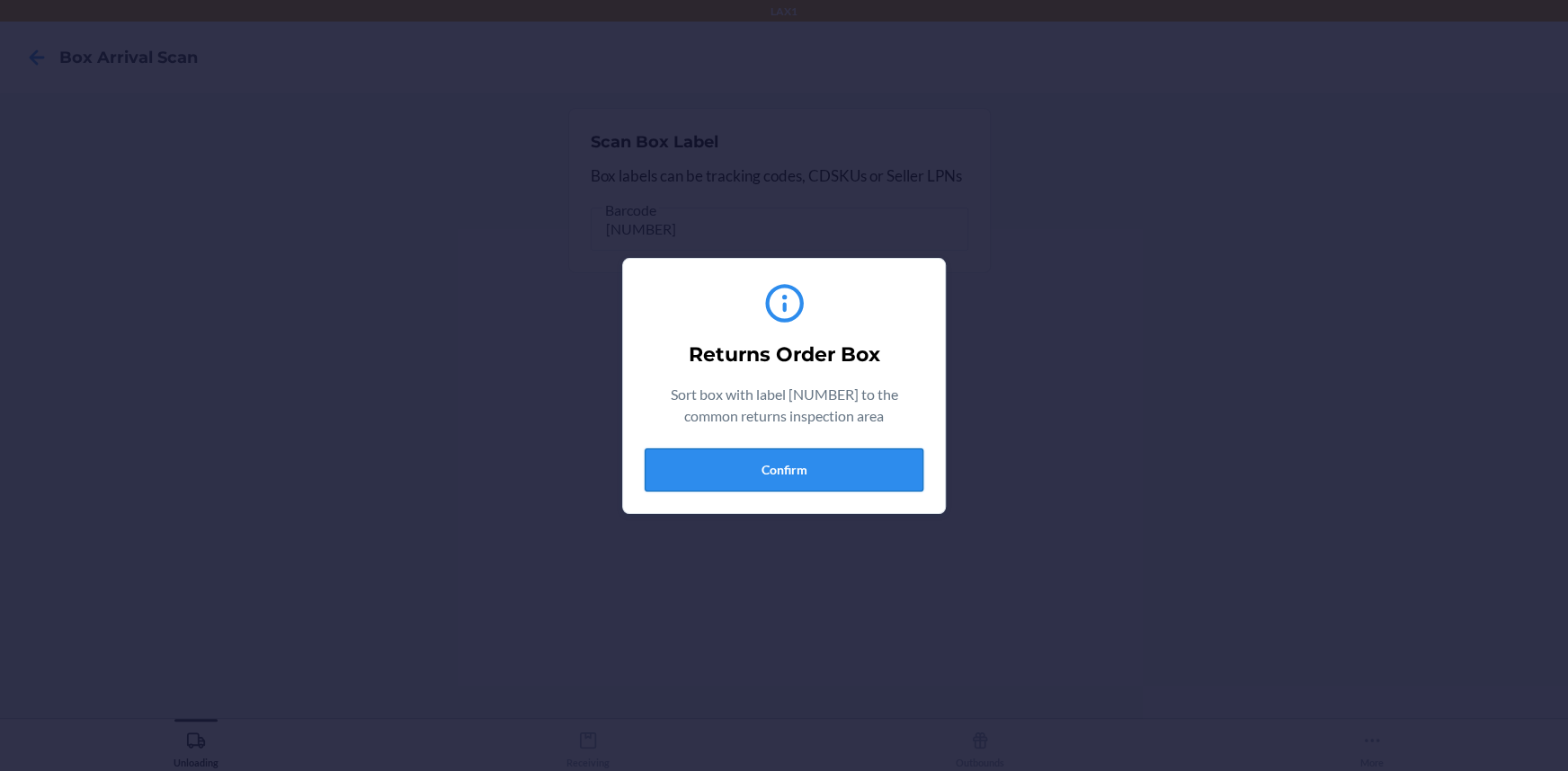 click on "Confirm" at bounding box center [784, 470] 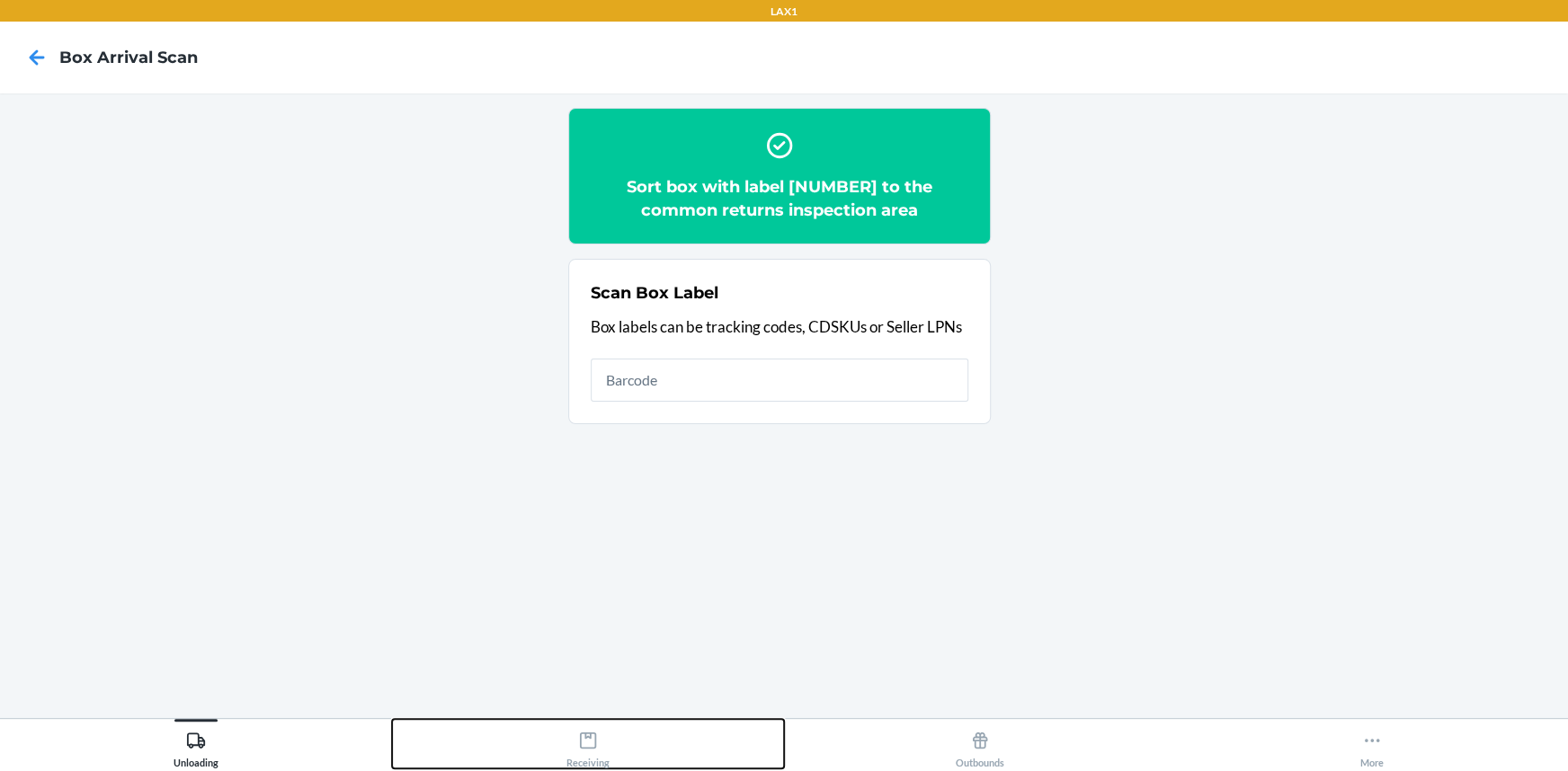 drag, startPoint x: 585, startPoint y: 740, endPoint x: 606, endPoint y: 718, distance: 30.41381 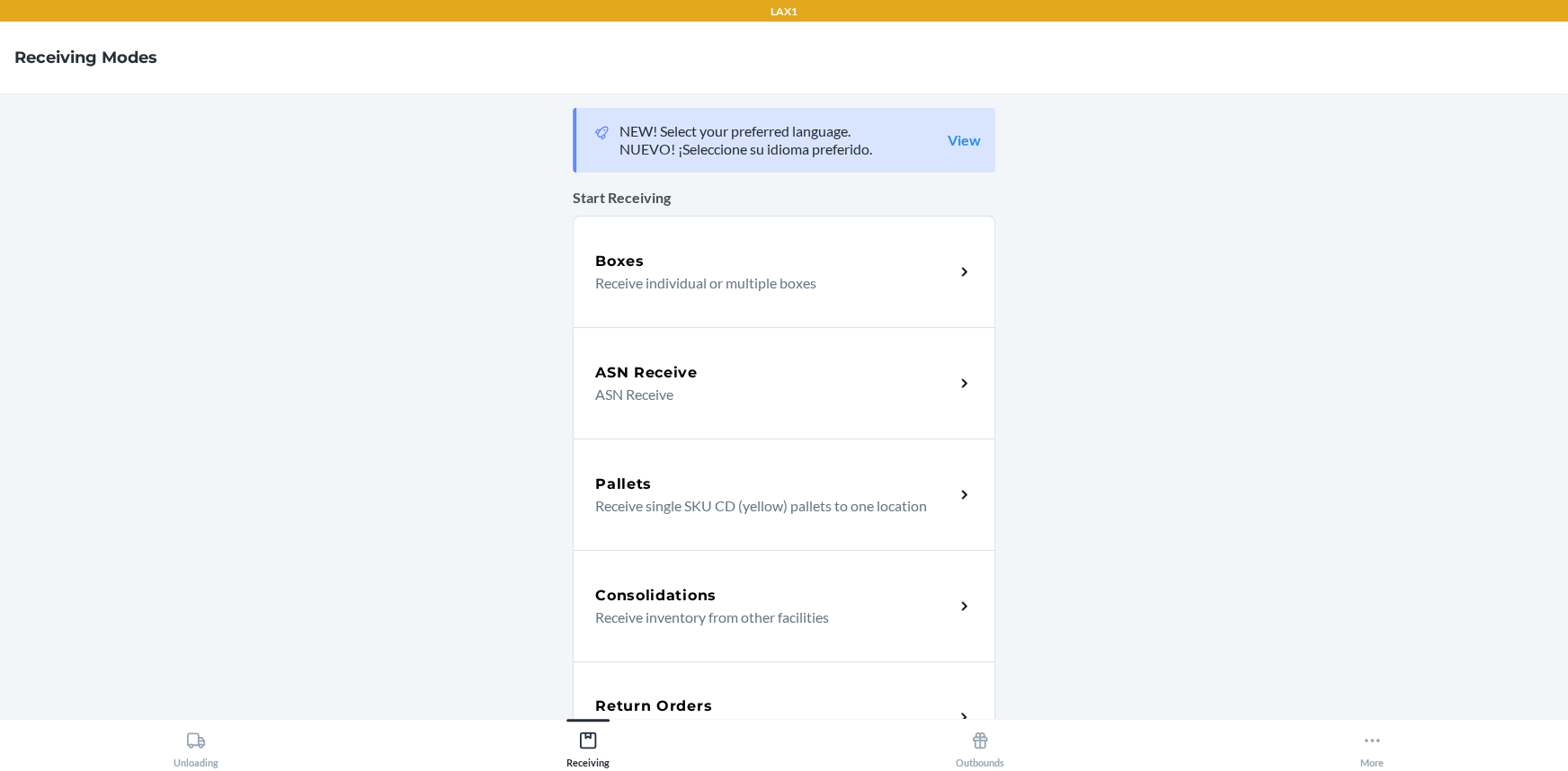 click on "Return Orders Receive return order package items" at bounding box center [784, 717] 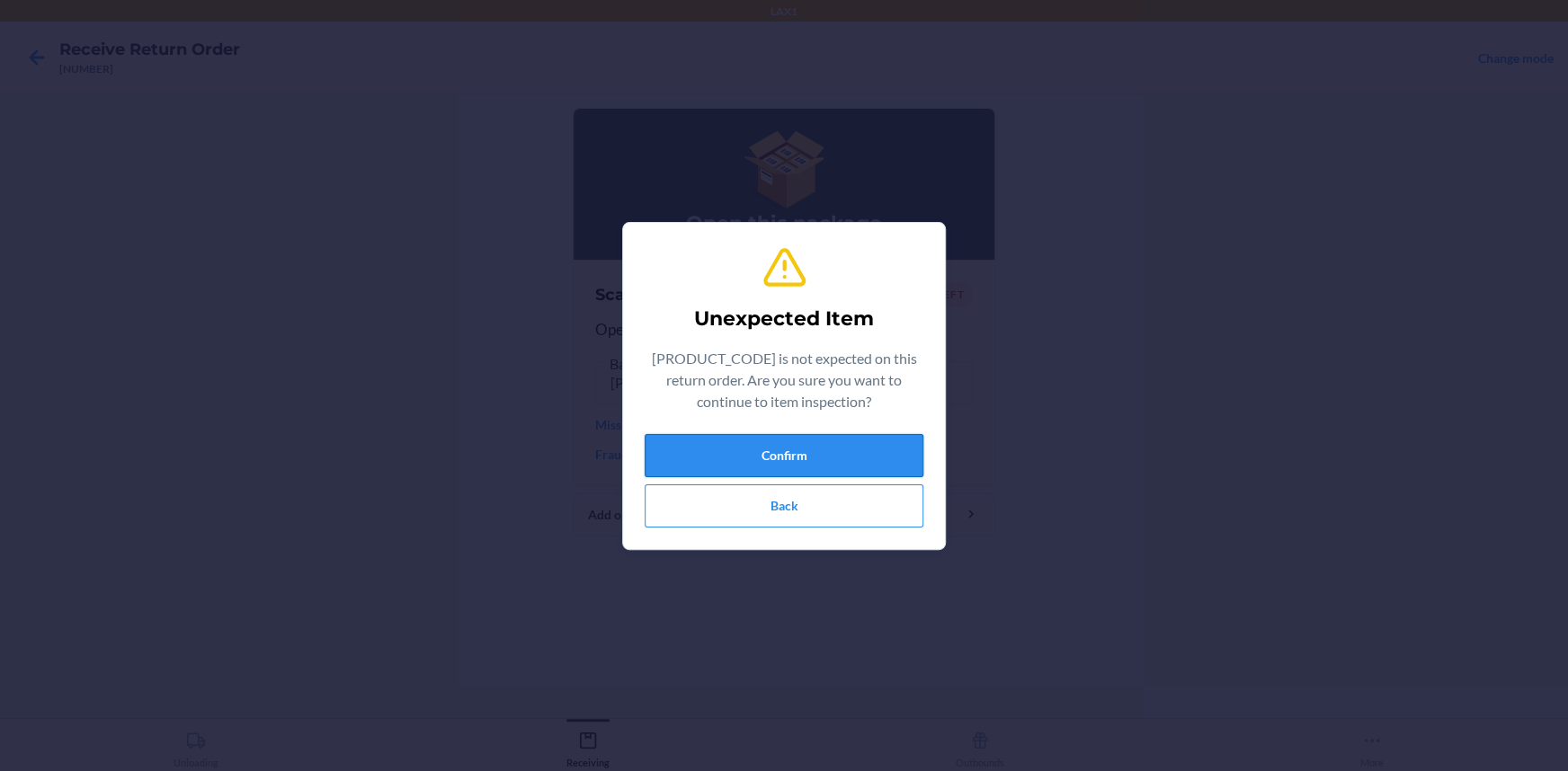 click on "Confirm" at bounding box center [784, 456] 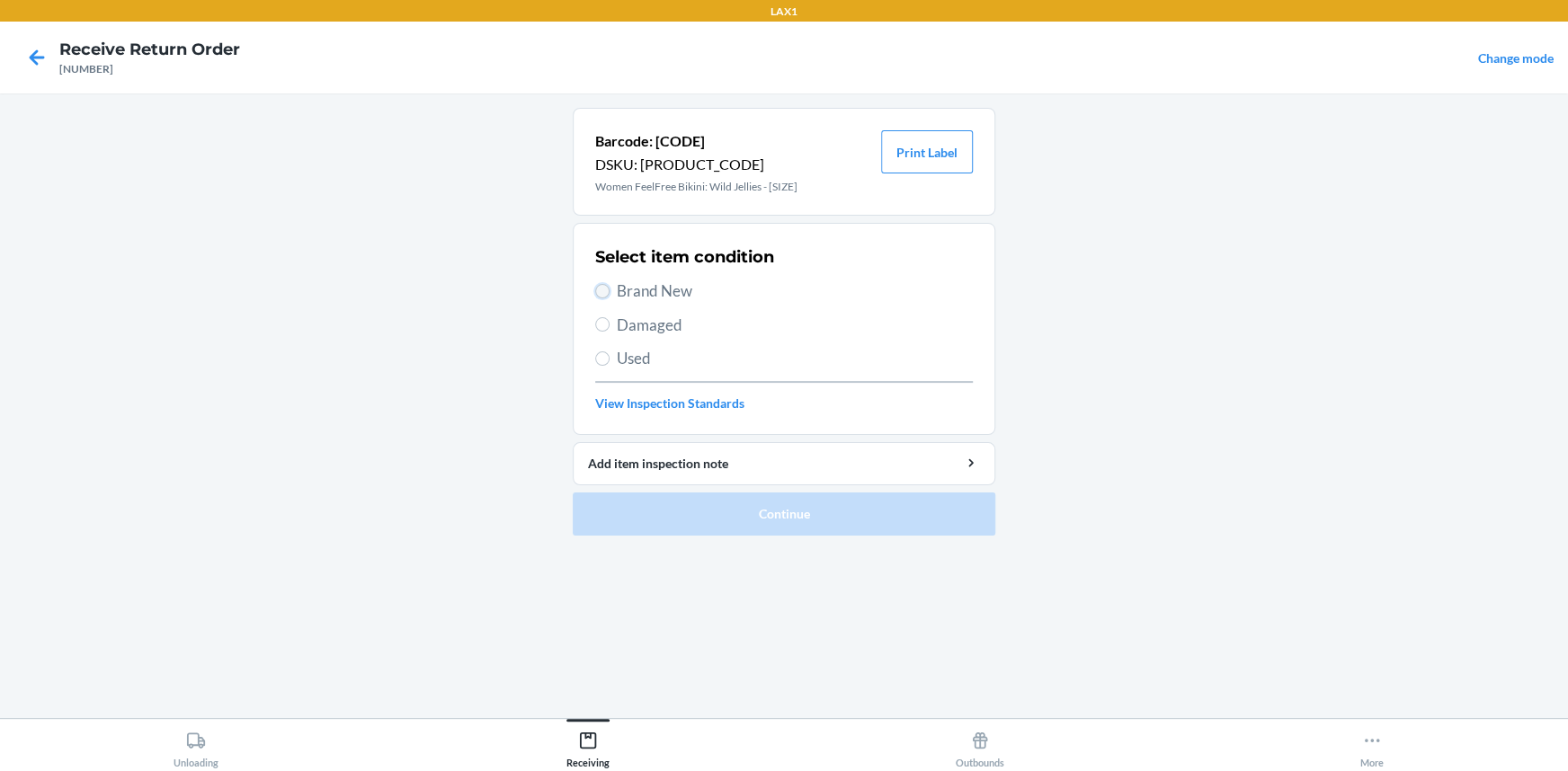 click on "Brand New" at bounding box center [602, 291] 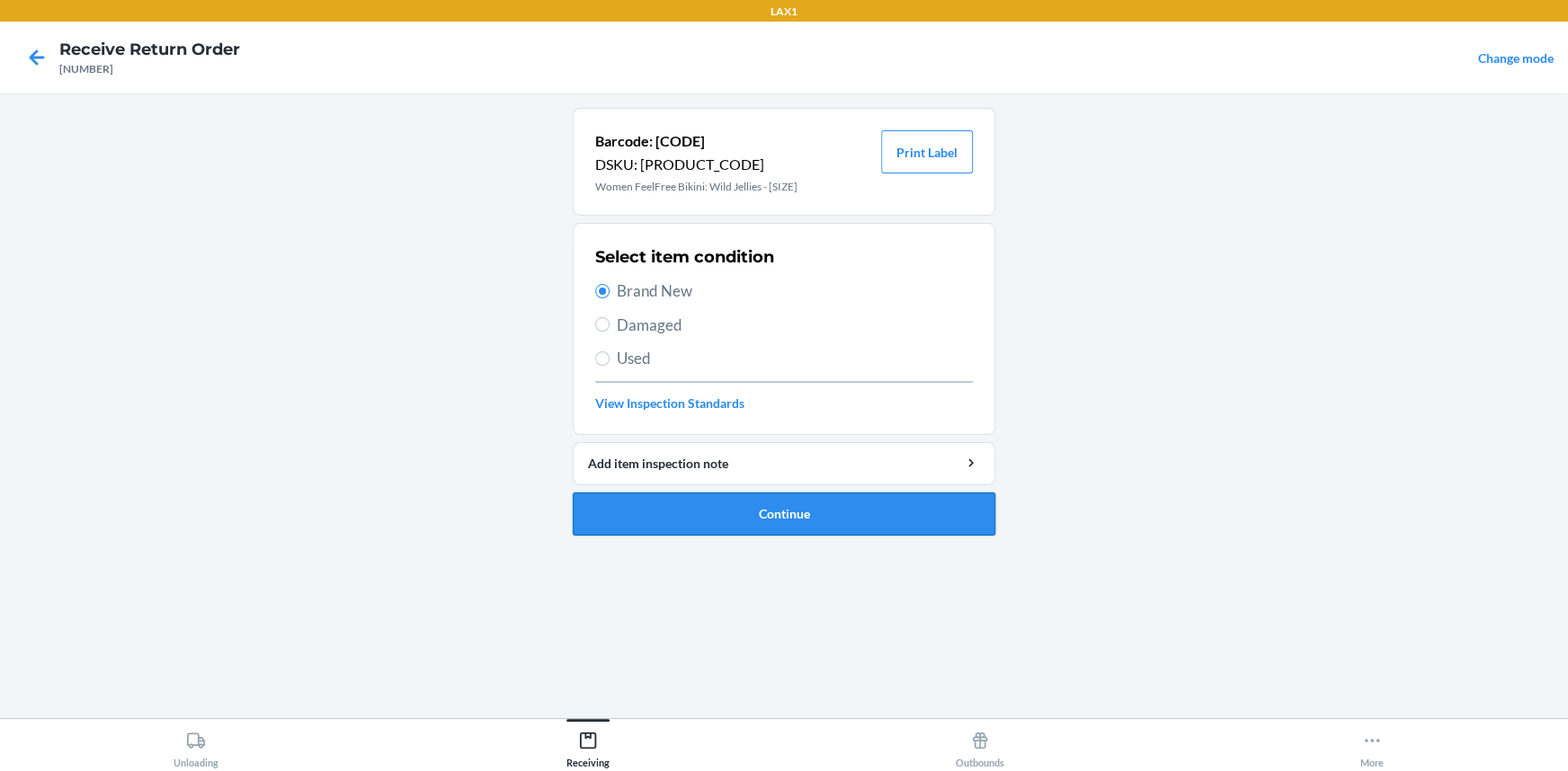 click on "Continue" at bounding box center (784, 514) 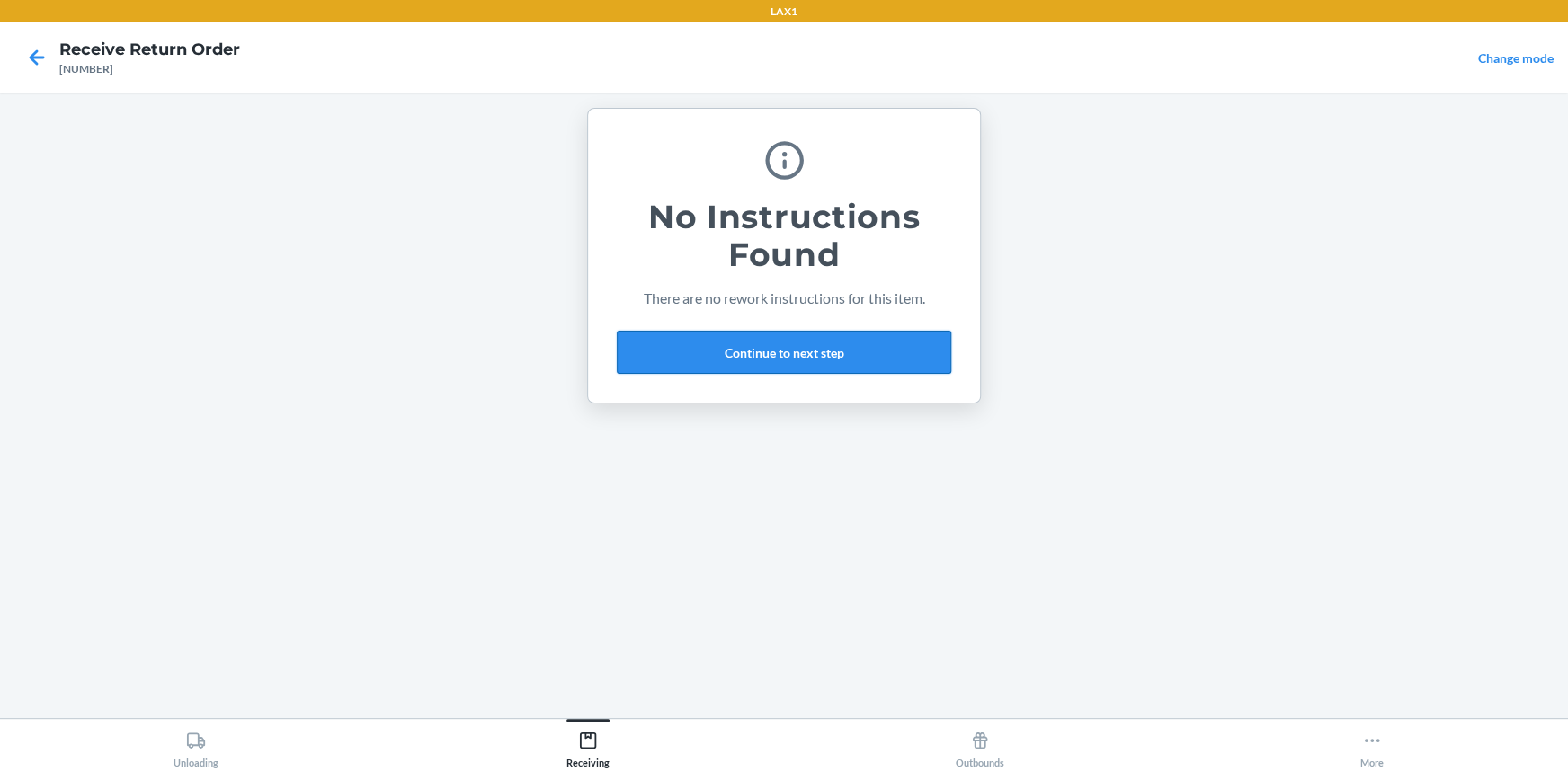 click on "Continue to next step" at bounding box center (784, 352) 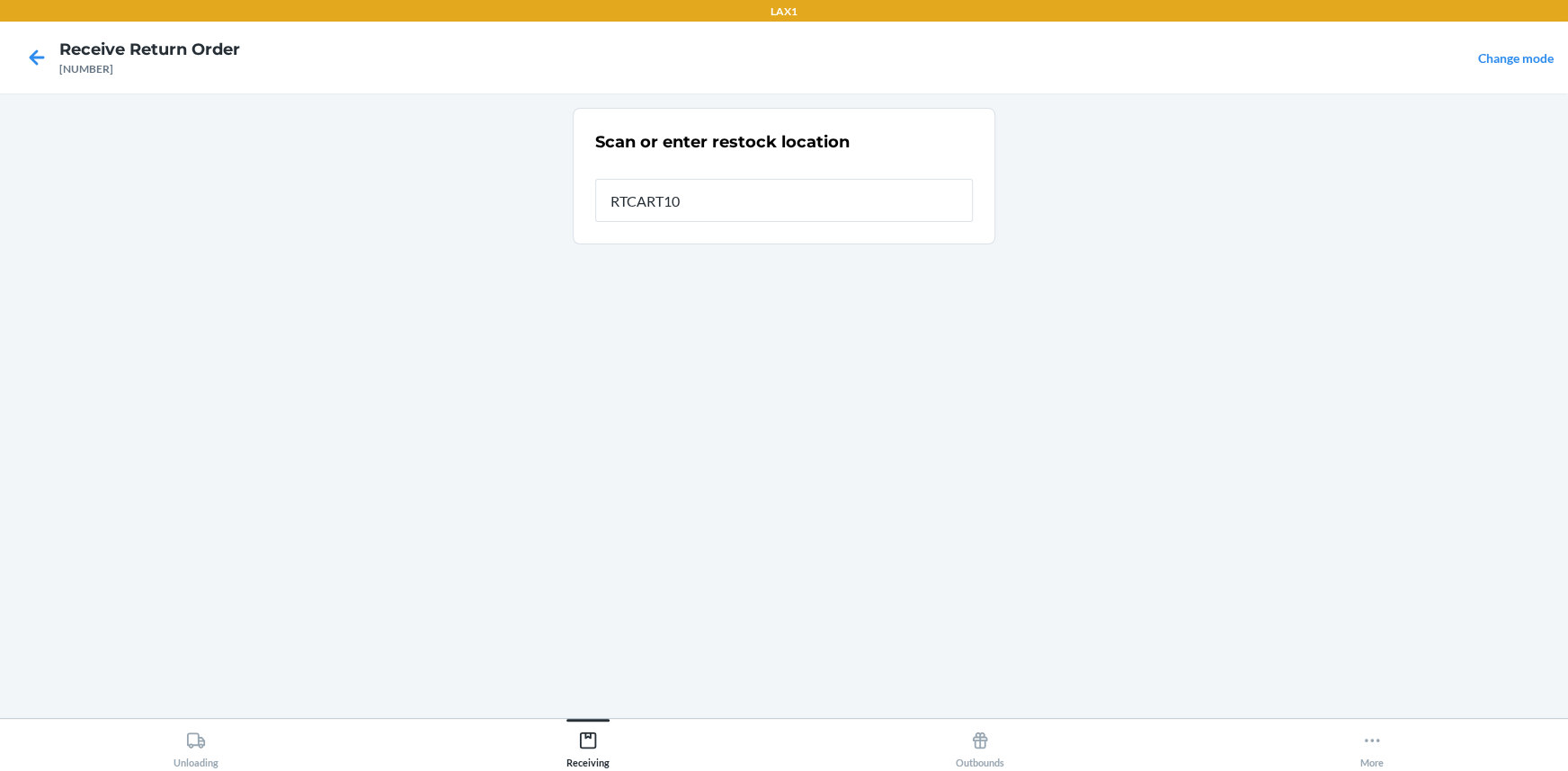 type on "RTCART100" 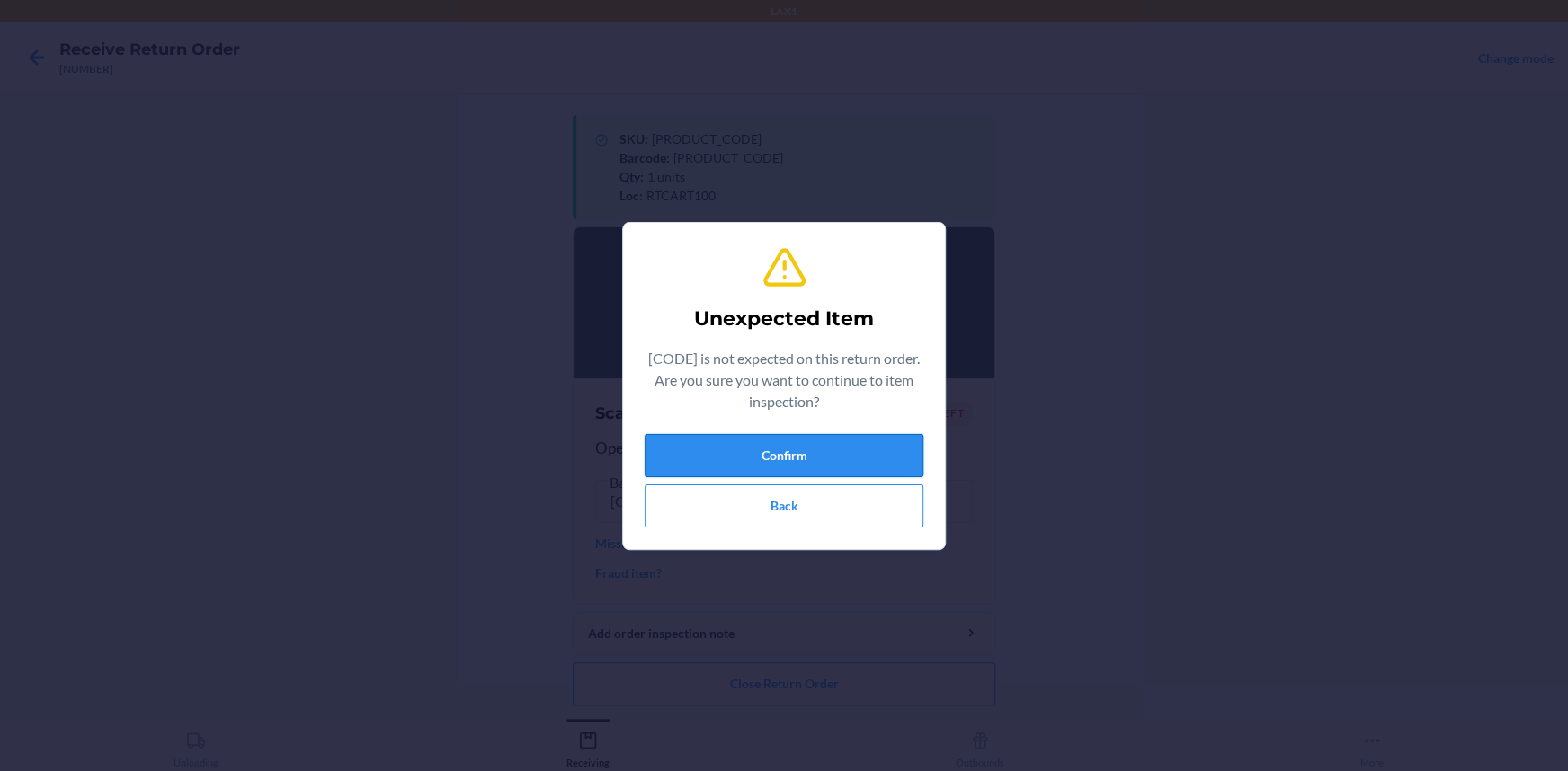 click on "Confirm" at bounding box center (784, 456) 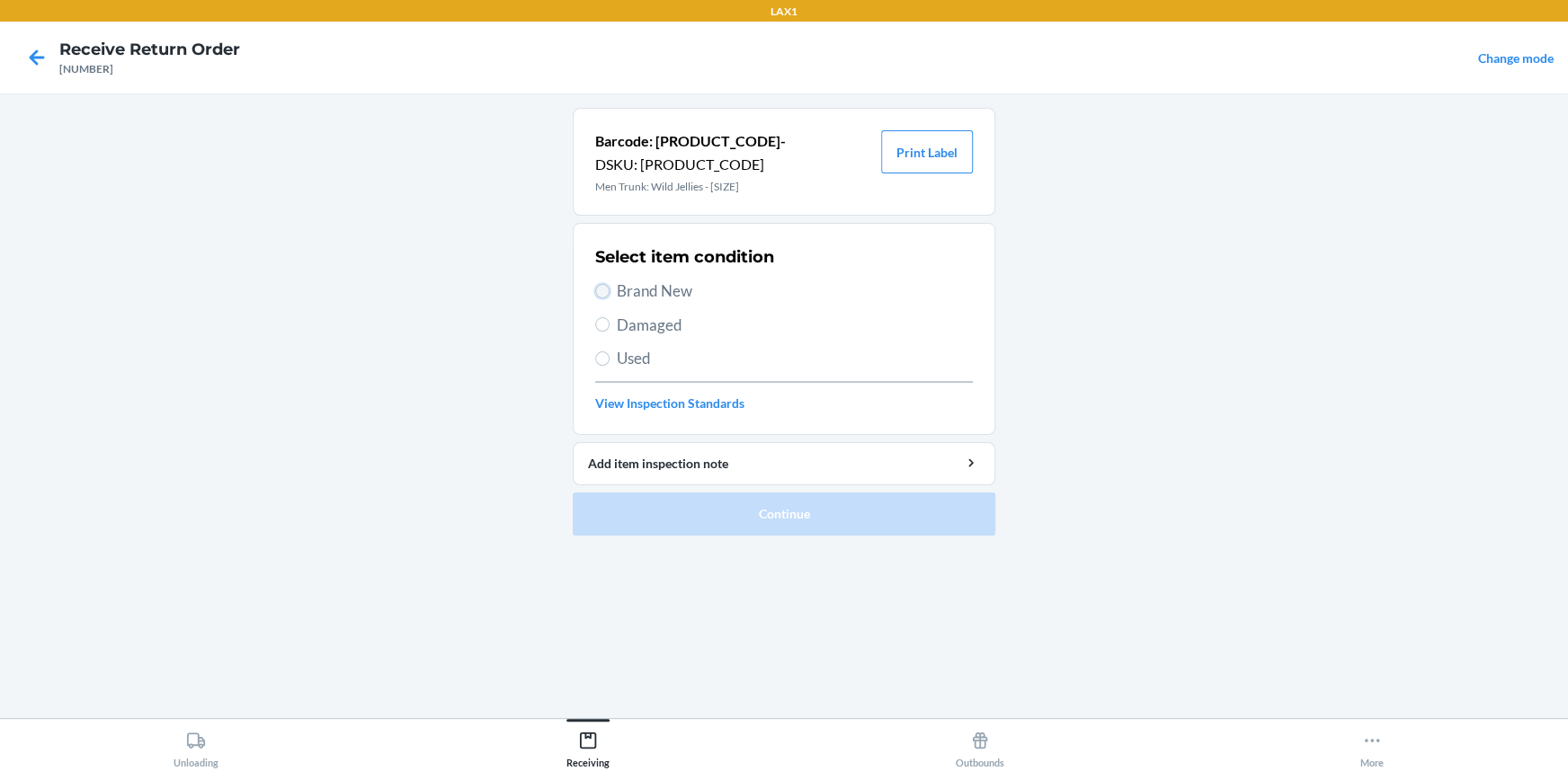 drag, startPoint x: 601, startPoint y: 288, endPoint x: 637, endPoint y: 341, distance: 64.070274 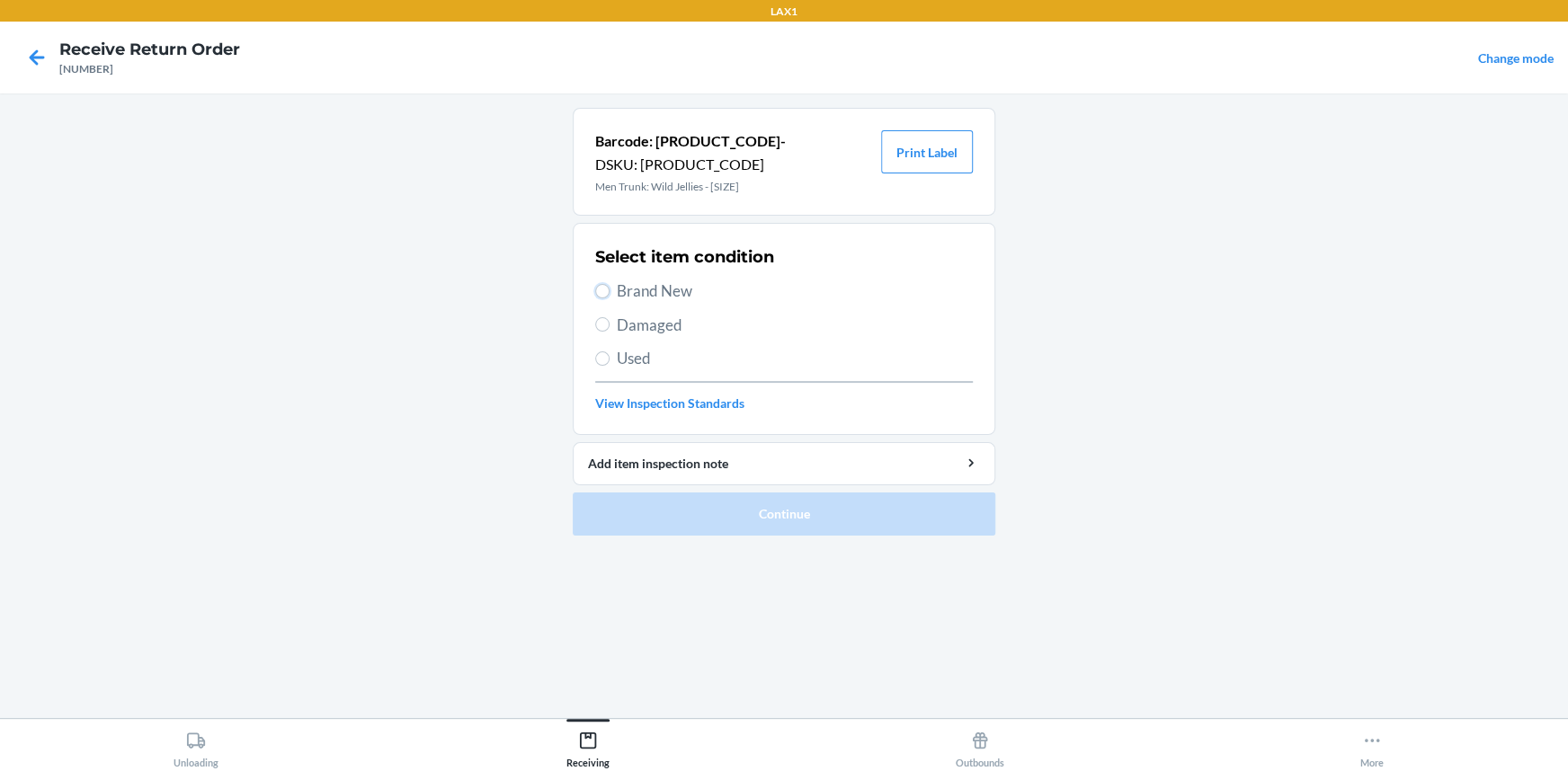 click on "Brand New" at bounding box center [602, 291] 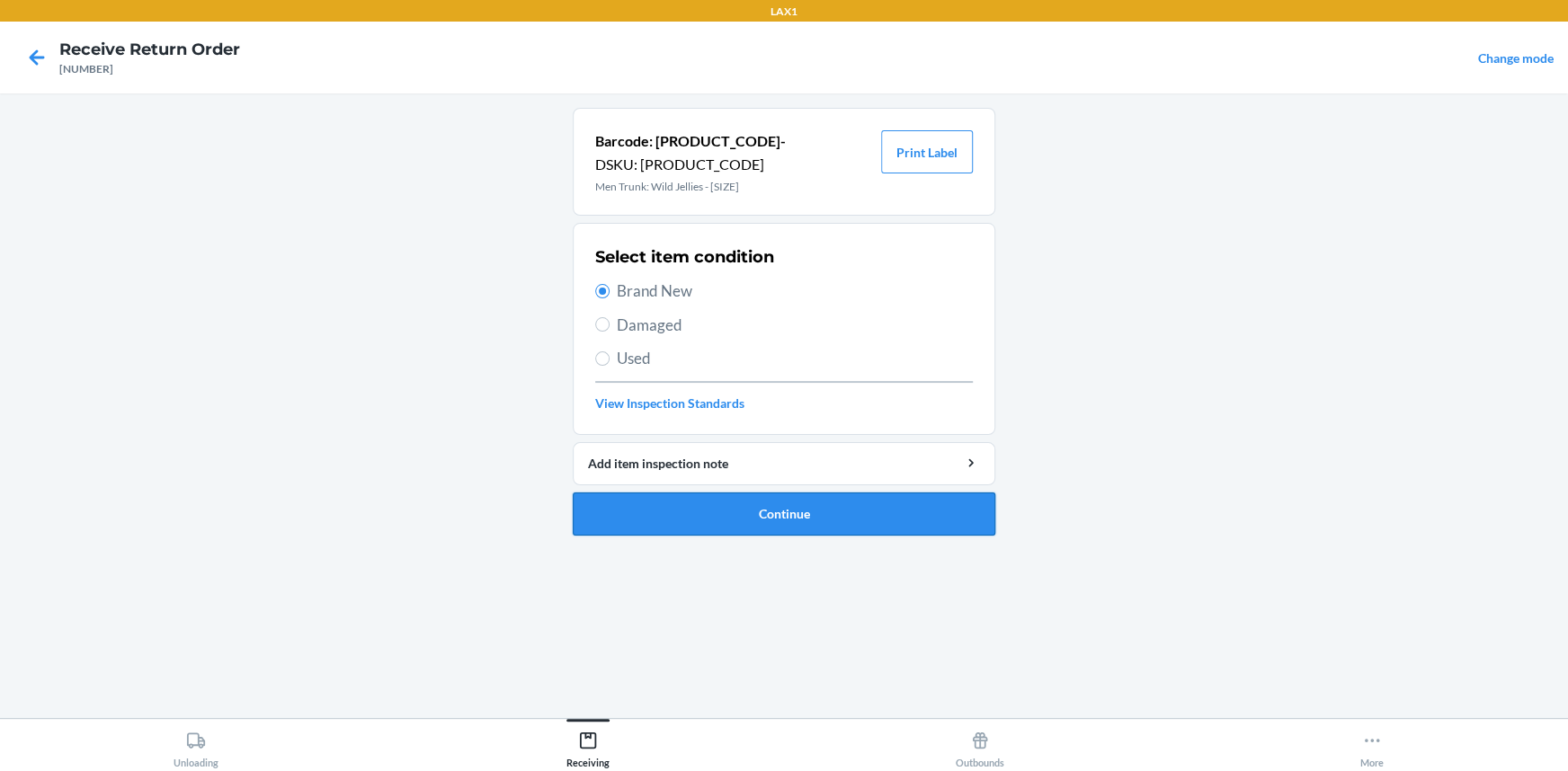 click on "Continue" at bounding box center [784, 514] 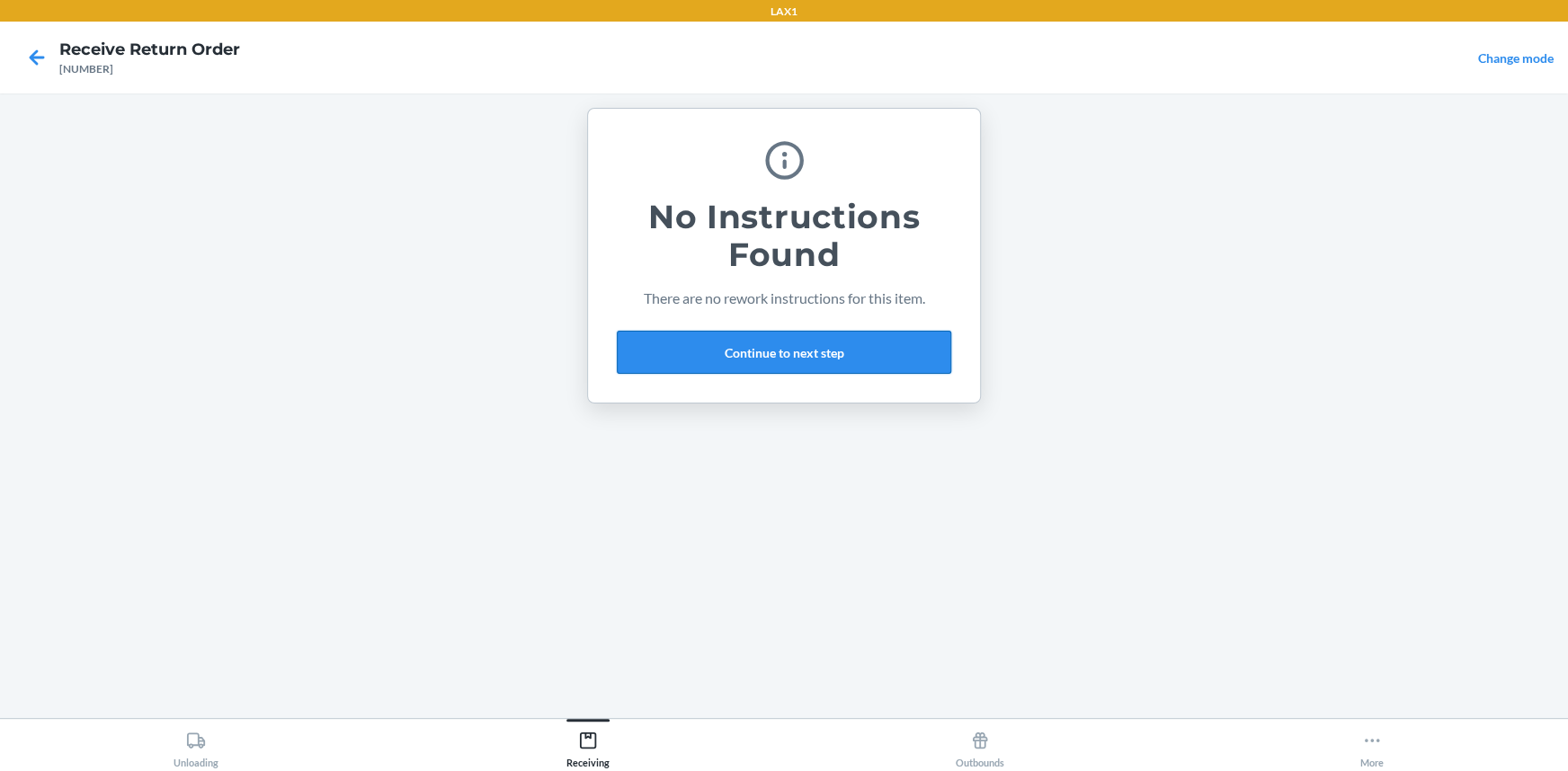 click on "Continue to next step" at bounding box center [784, 352] 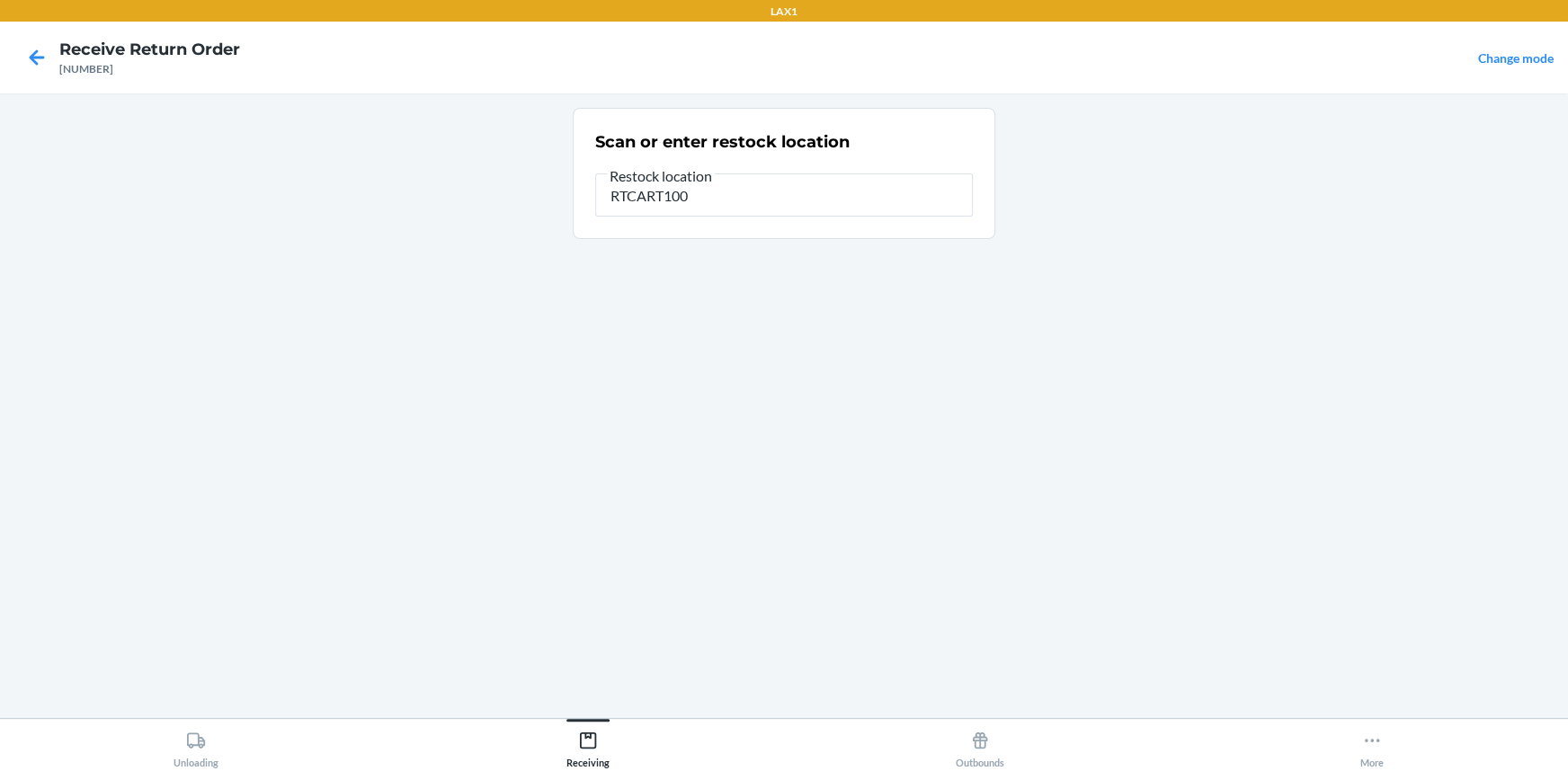 type on "RTCART100" 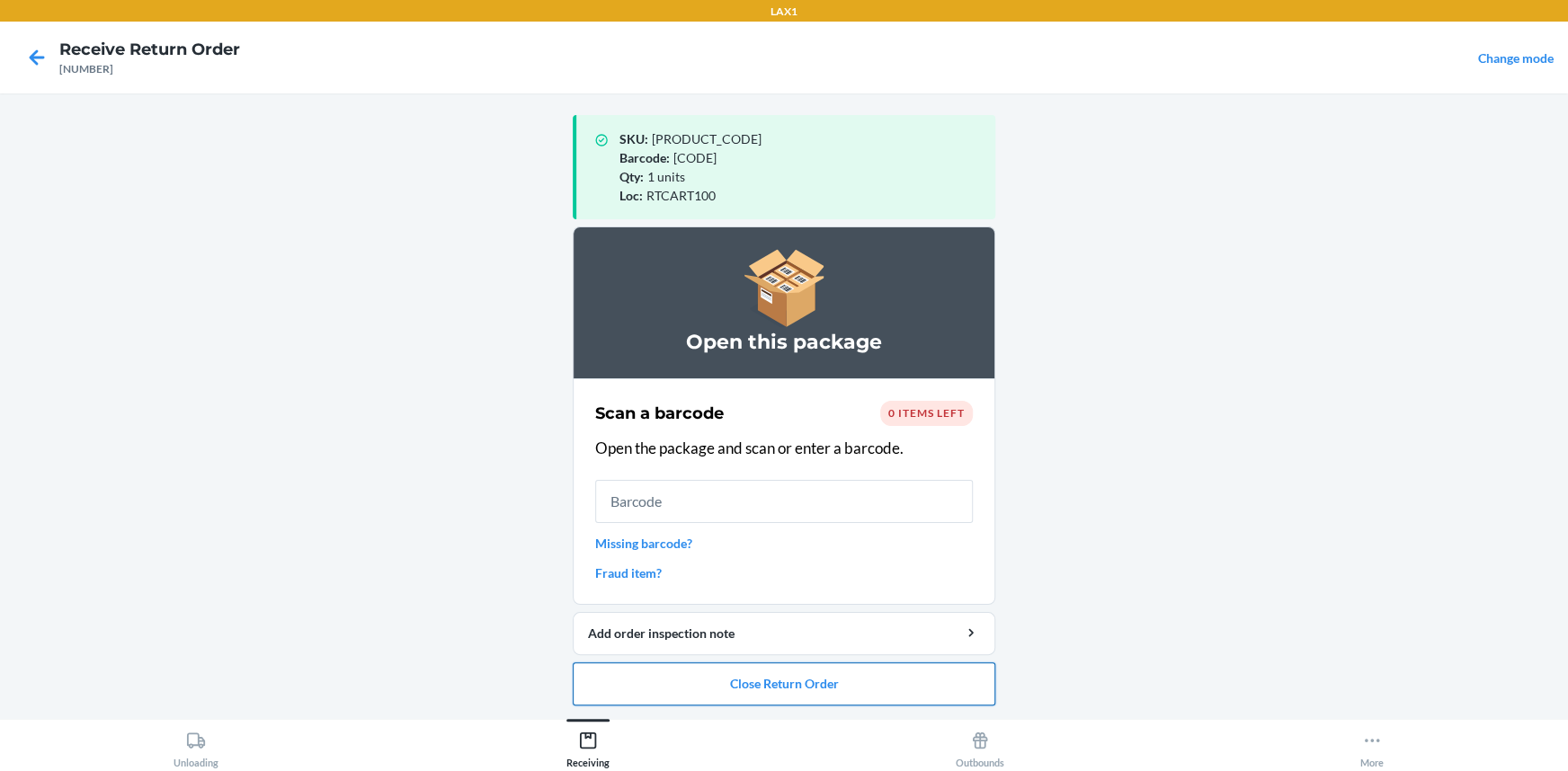 click on "Close Return Order" at bounding box center (784, 684) 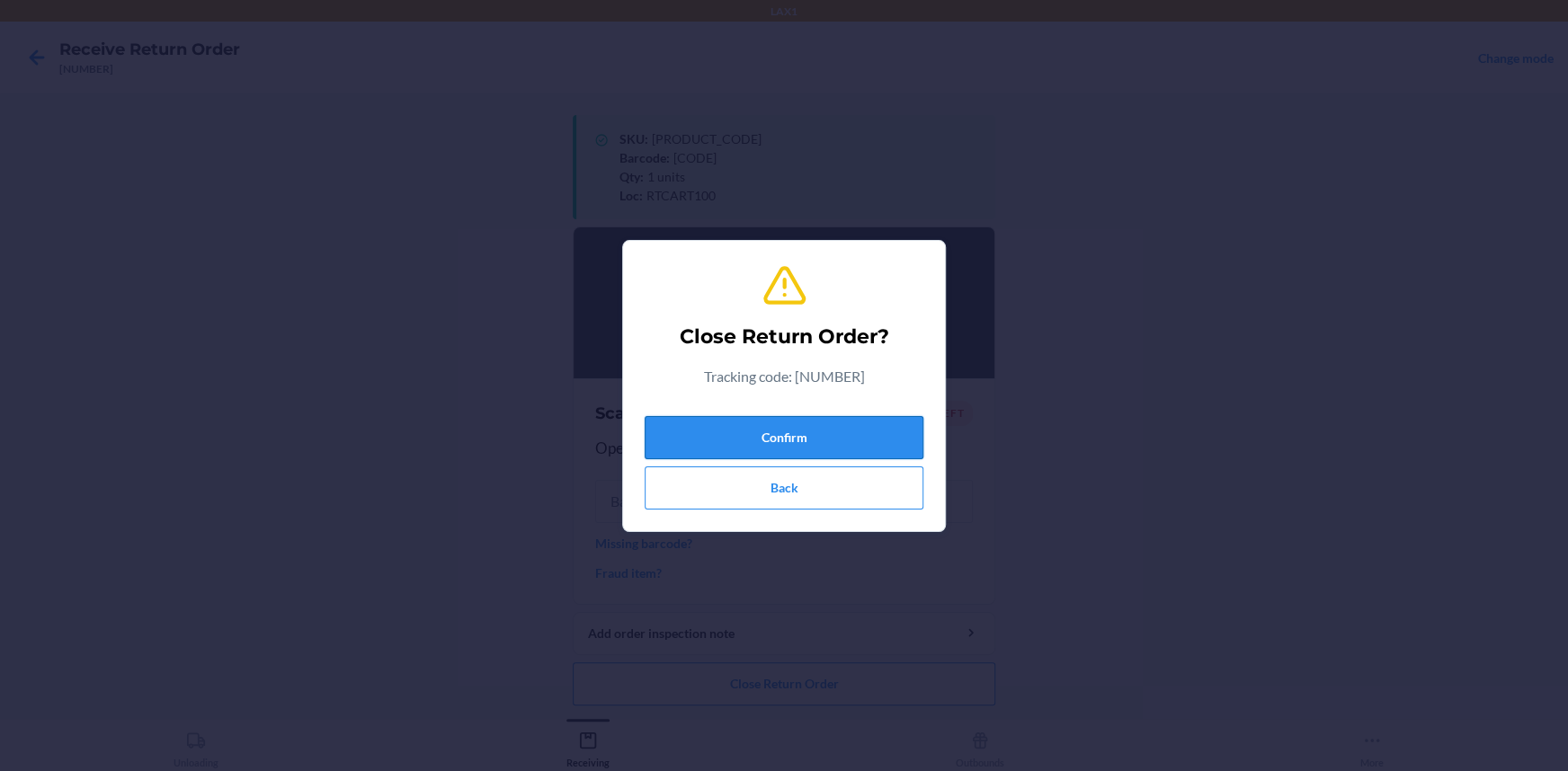 click on "Confirm" at bounding box center [784, 438] 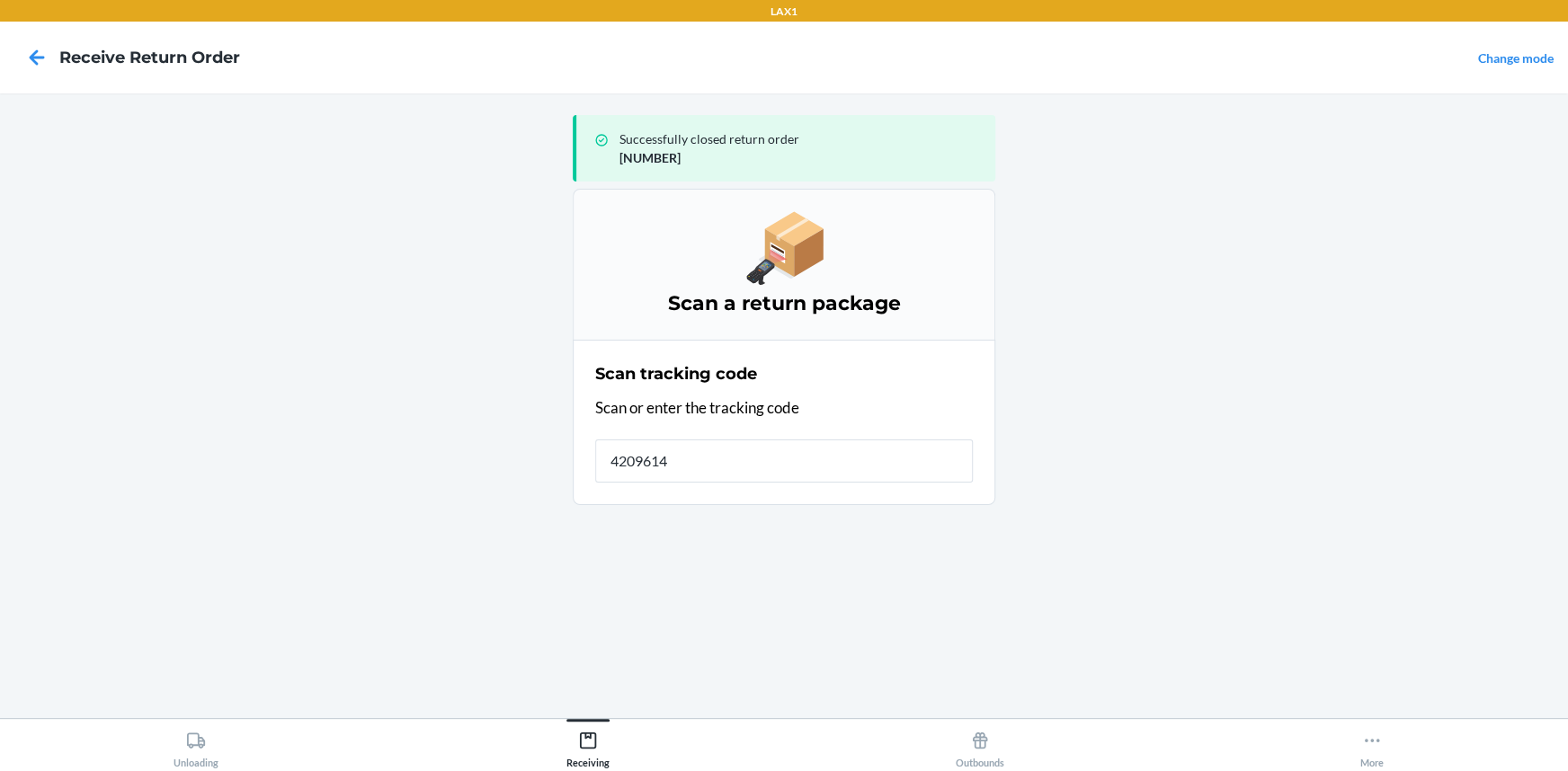 type on "42096146" 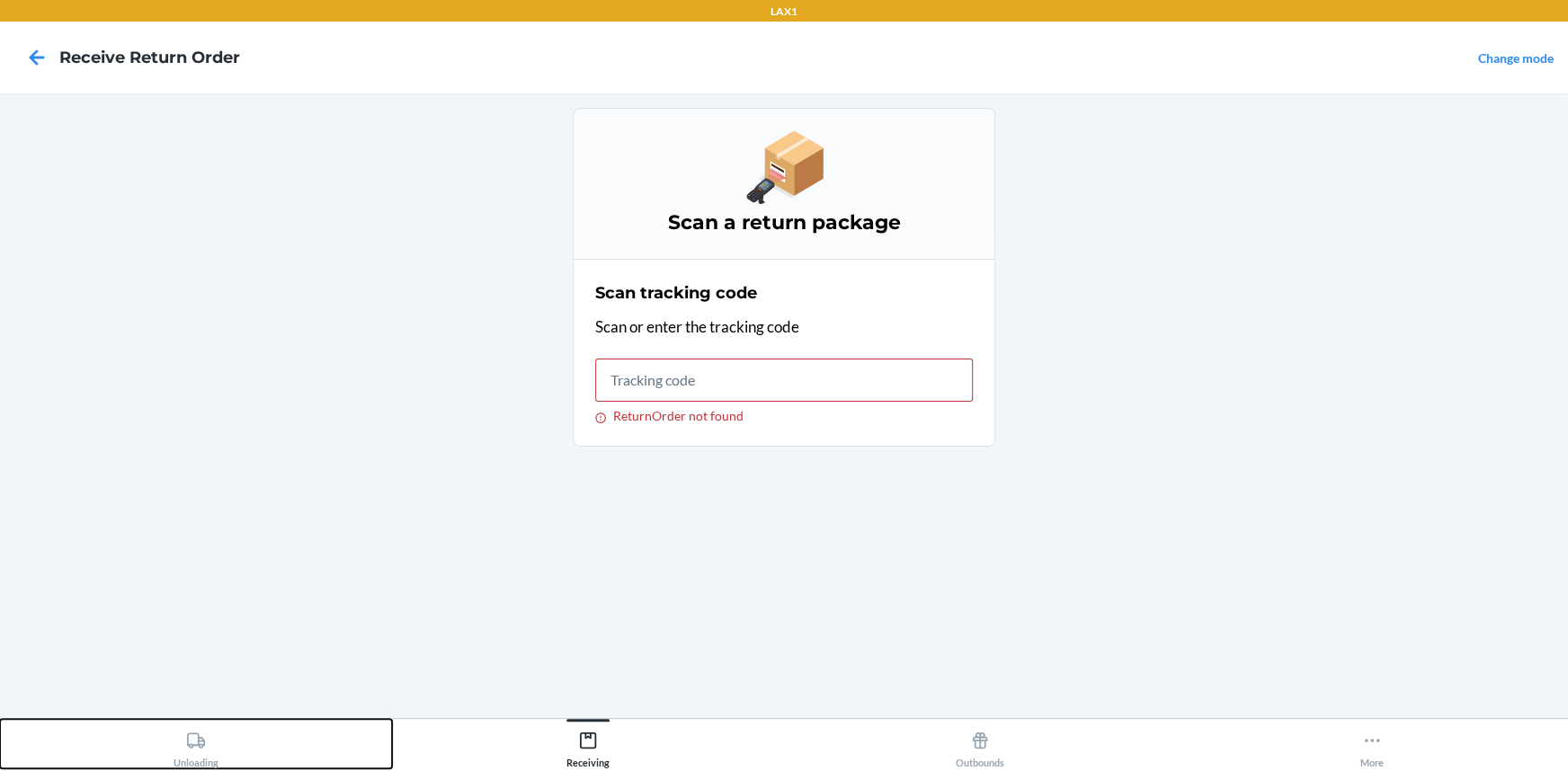 click on "Unloading" at bounding box center [196, 746] 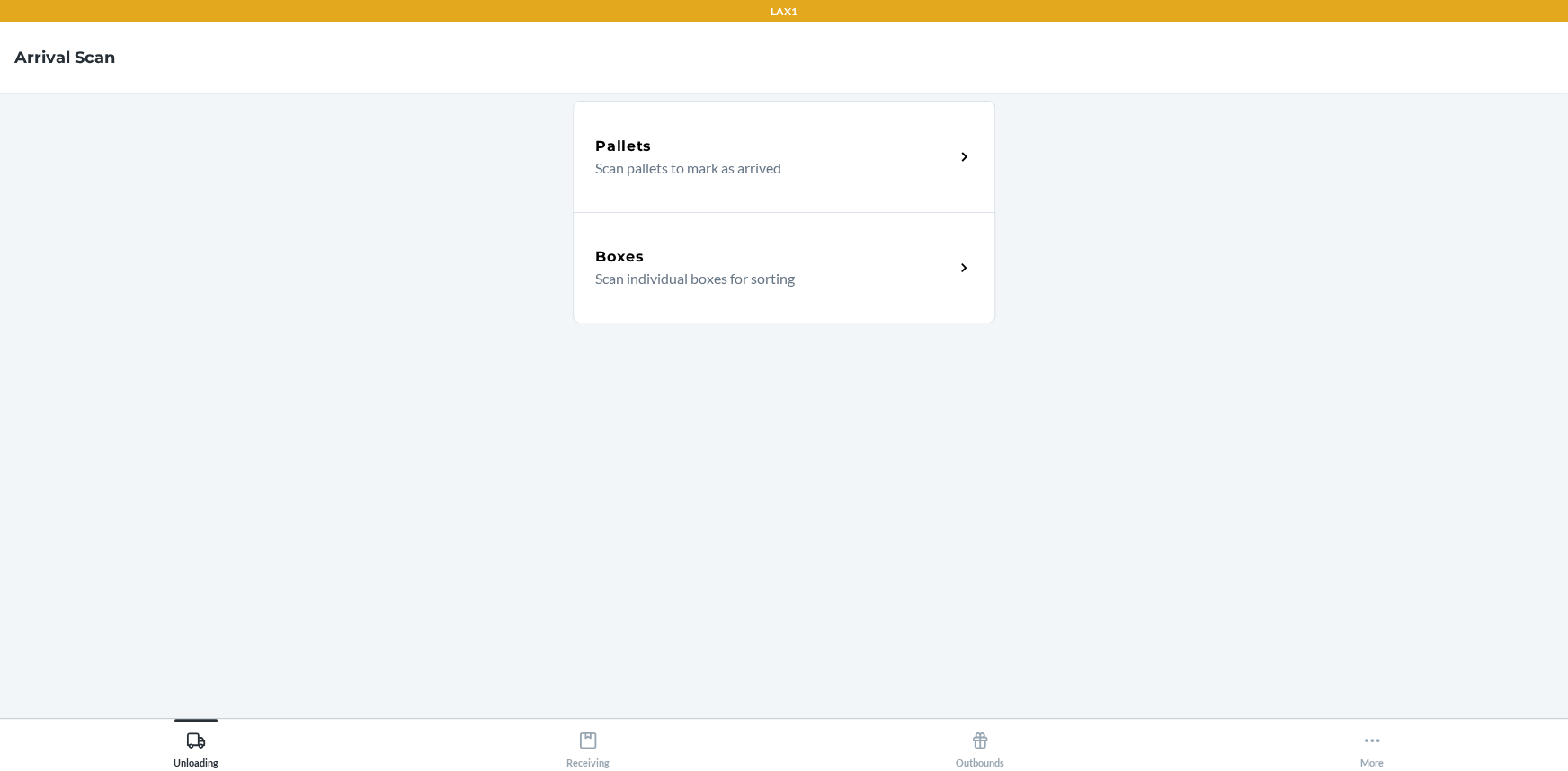 click 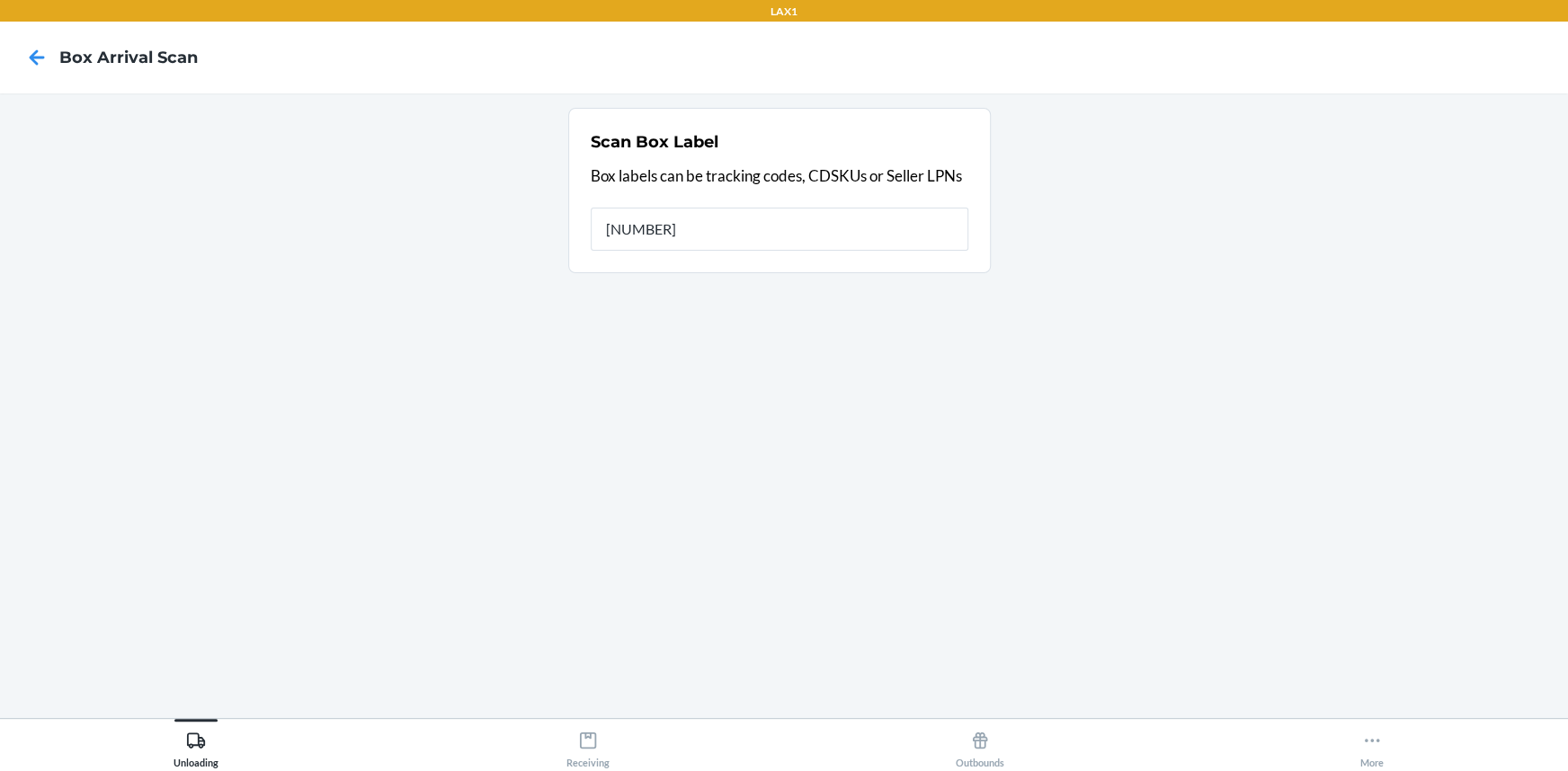 type on "420961469261290339650133345415" 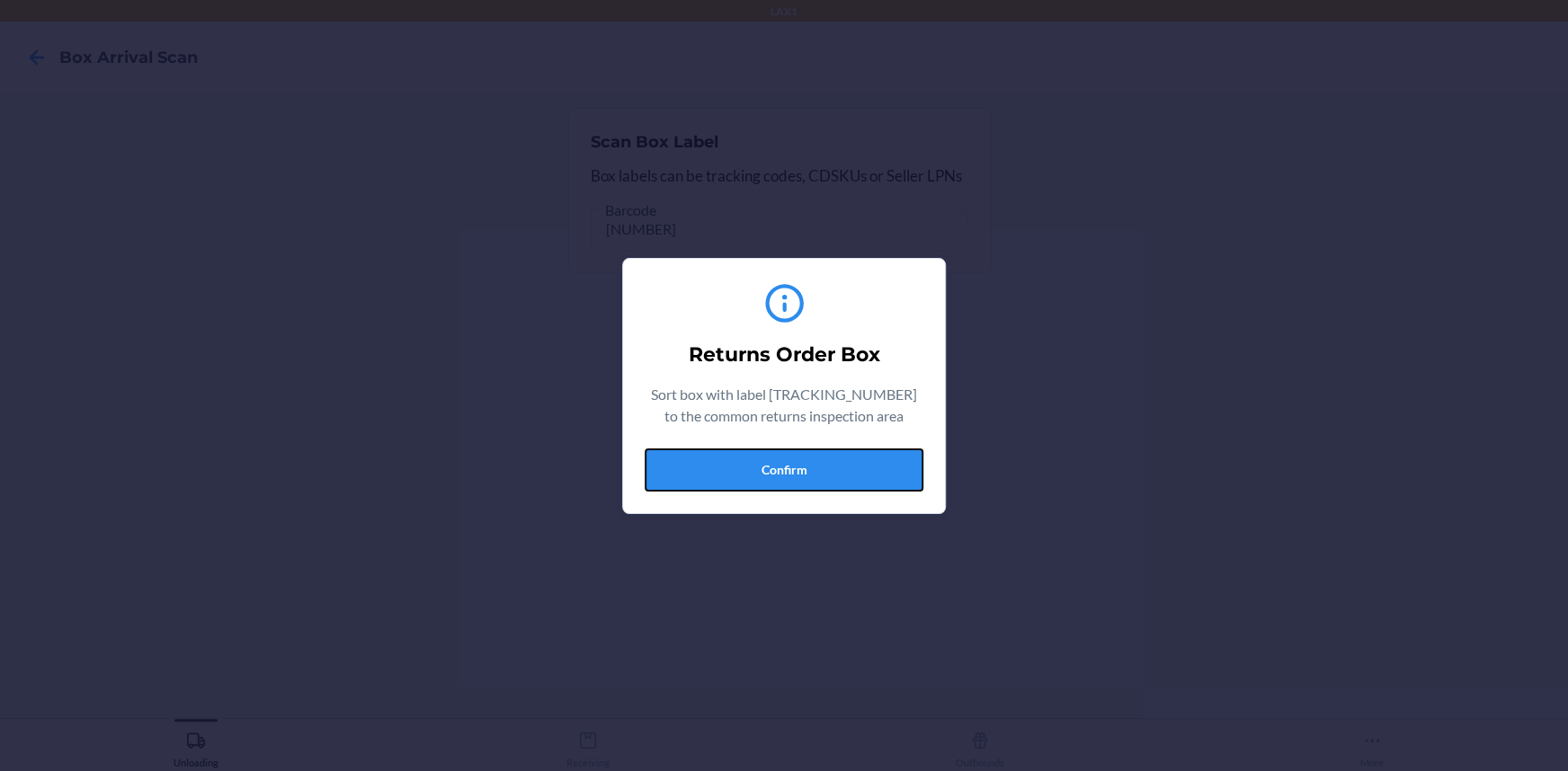 click on "Confirm" at bounding box center [784, 470] 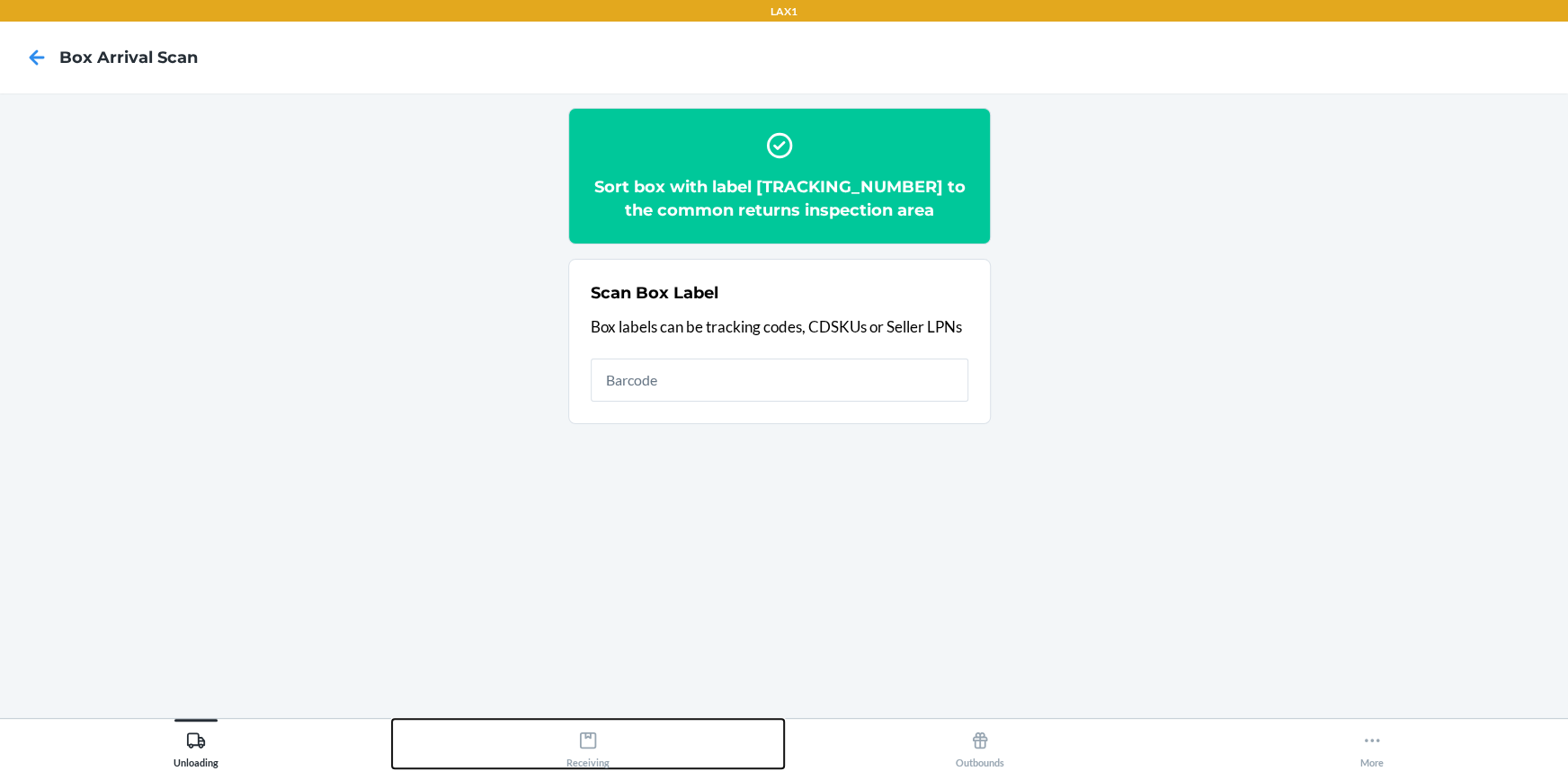 click on "Receiving" at bounding box center (588, 746) 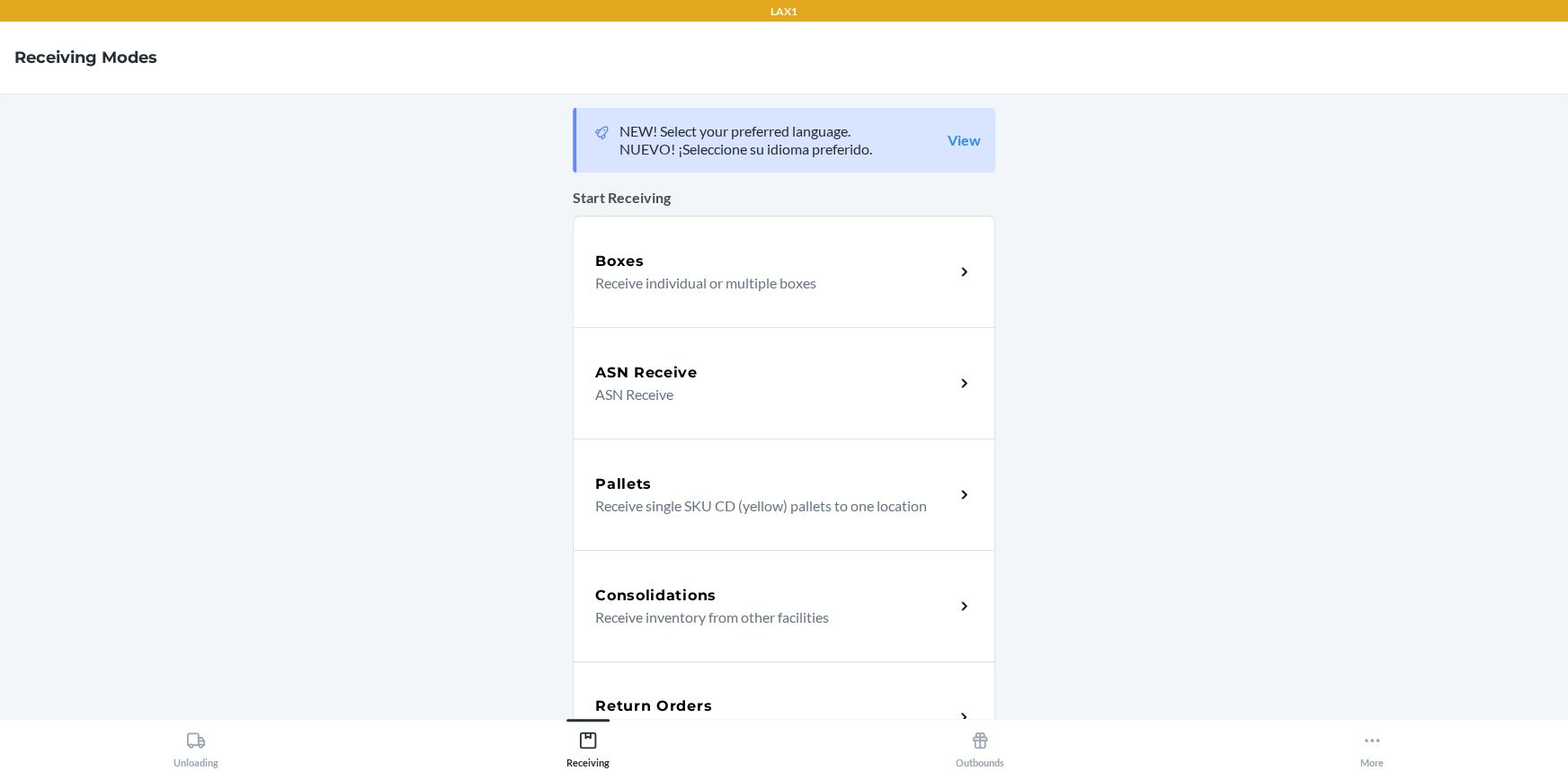 click on "Return Orders" at bounding box center (774, 706) 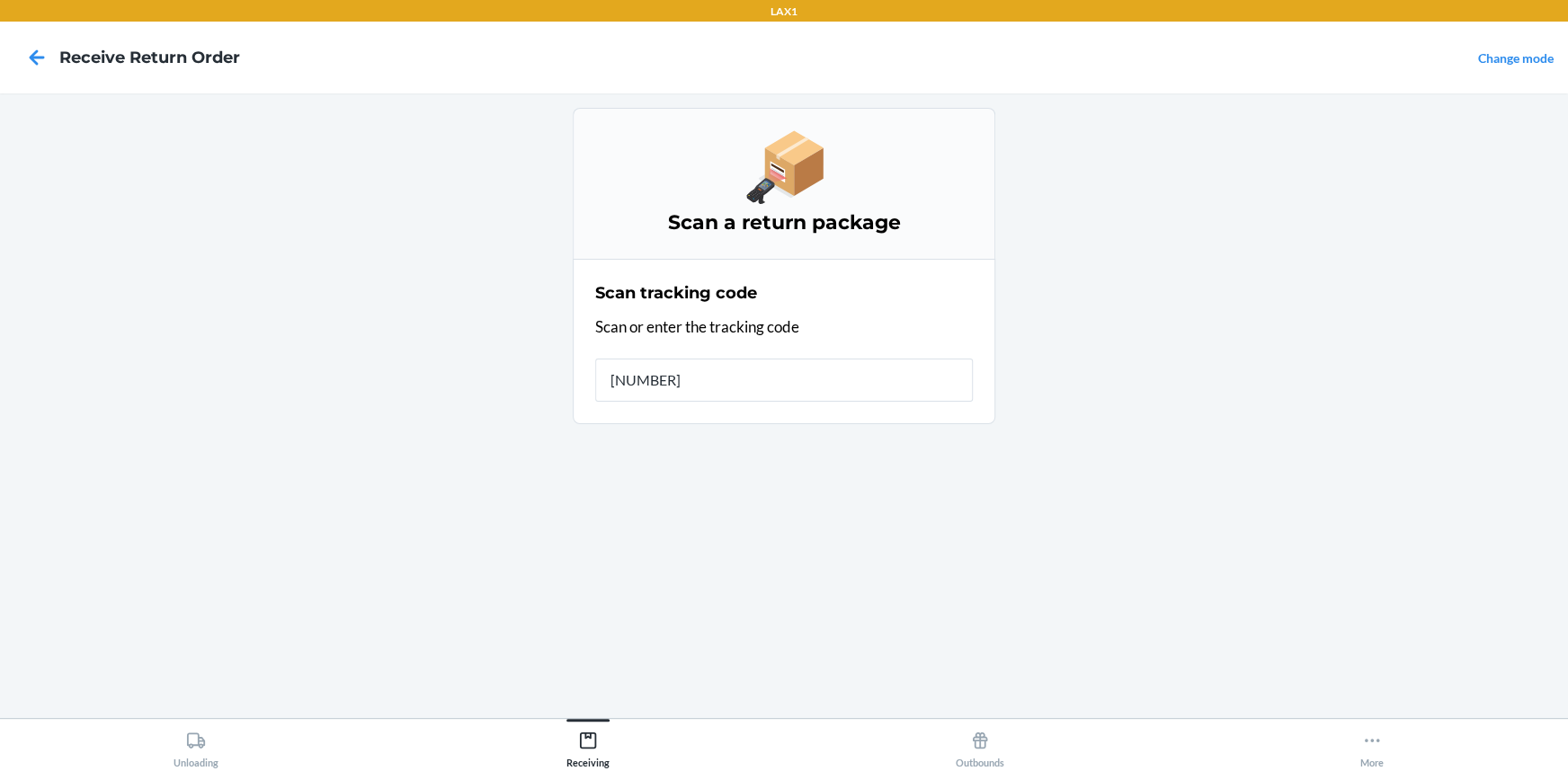 type on "4209614692612903396" 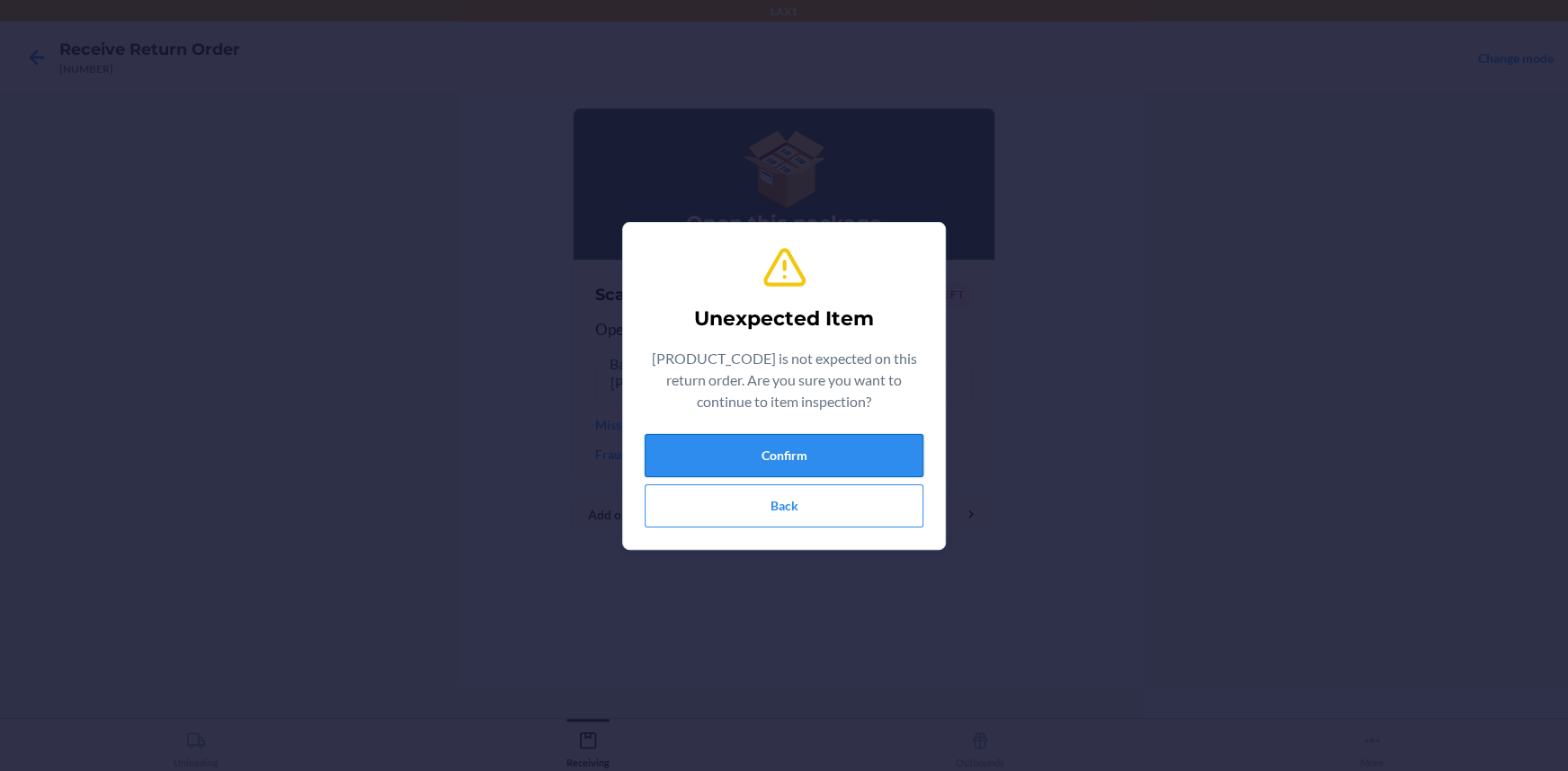 click on "Confirm" at bounding box center (784, 456) 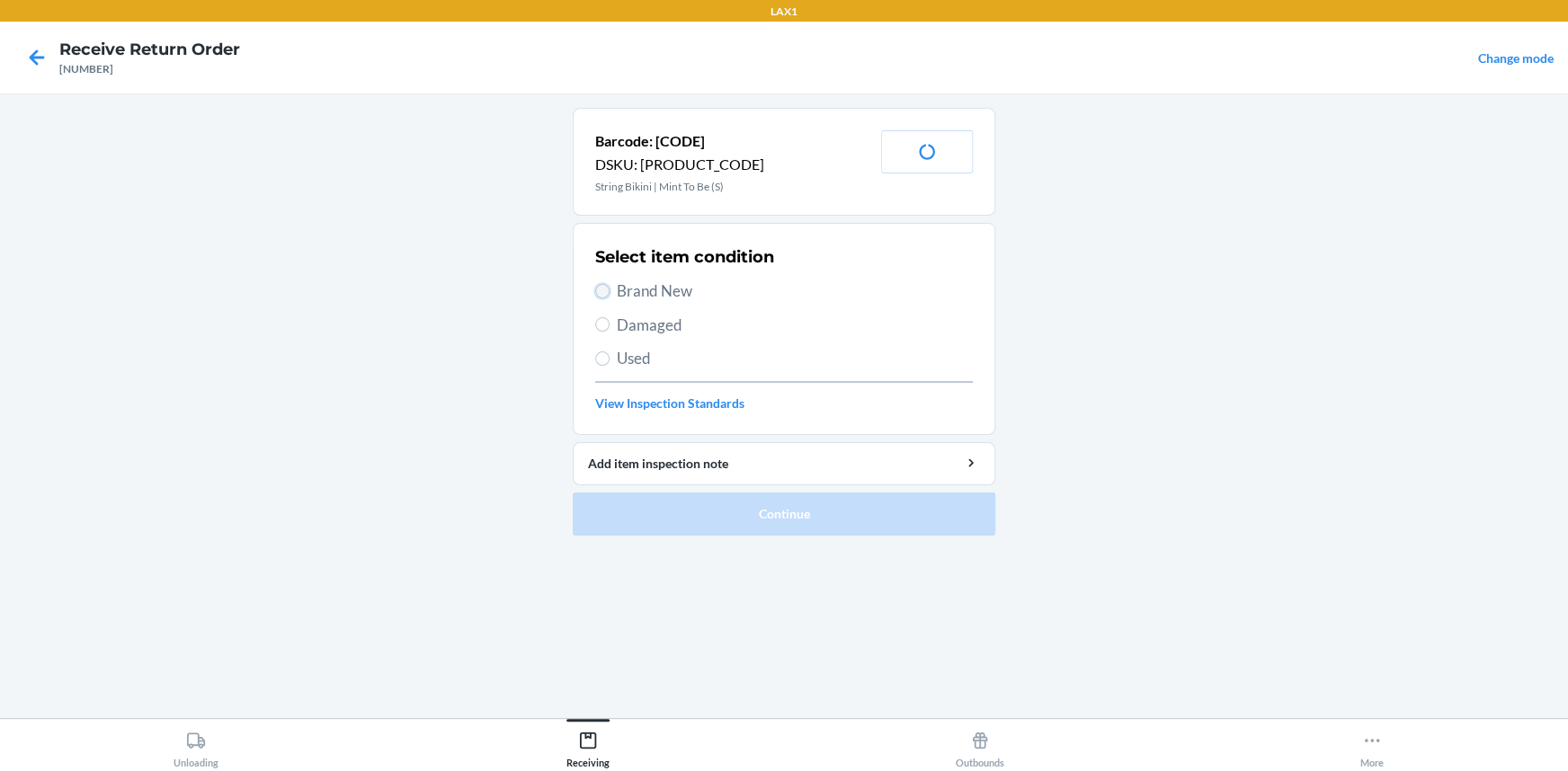 click on "Brand New" at bounding box center (602, 291) 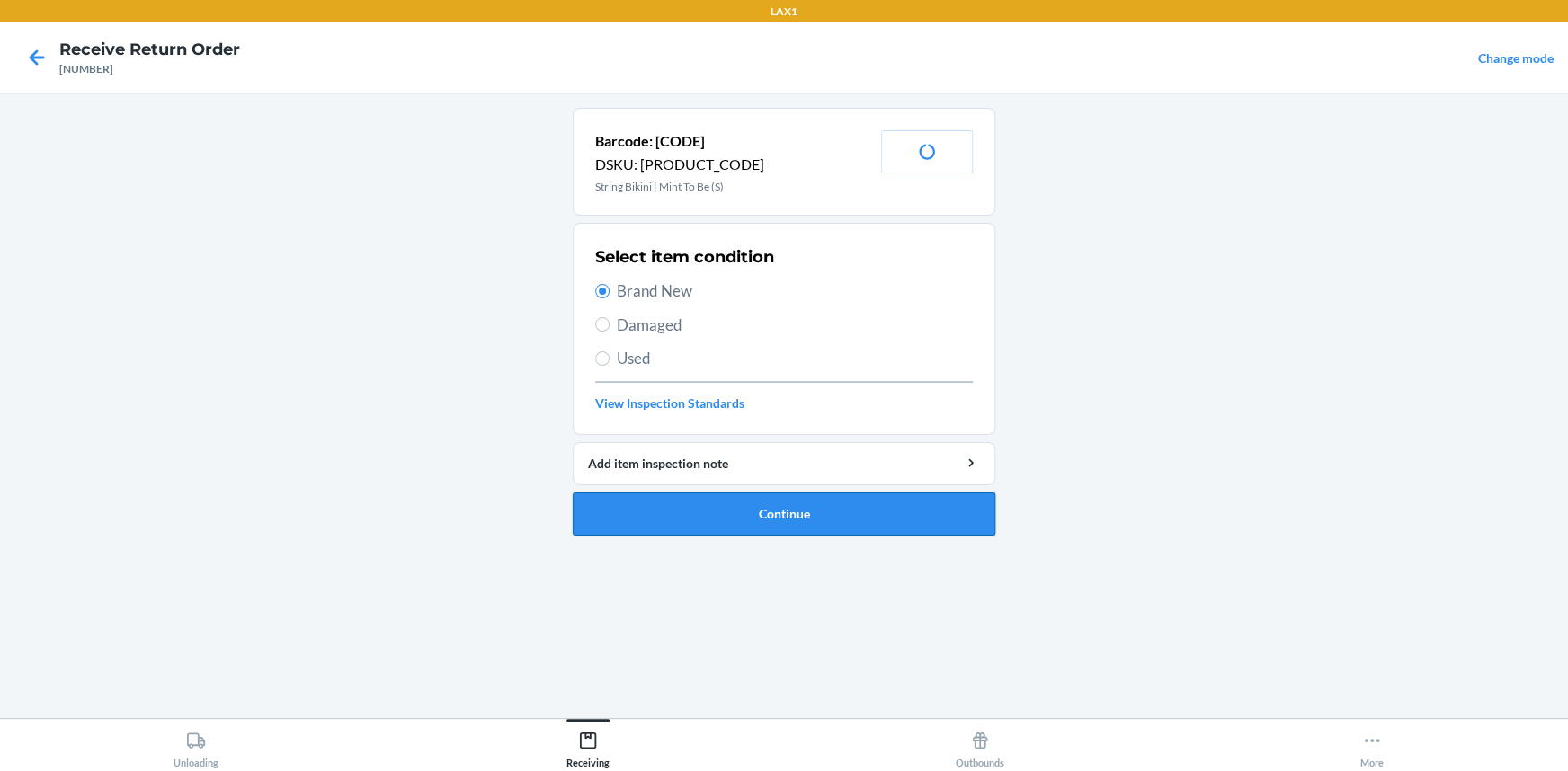 click on "Continue" at bounding box center [784, 514] 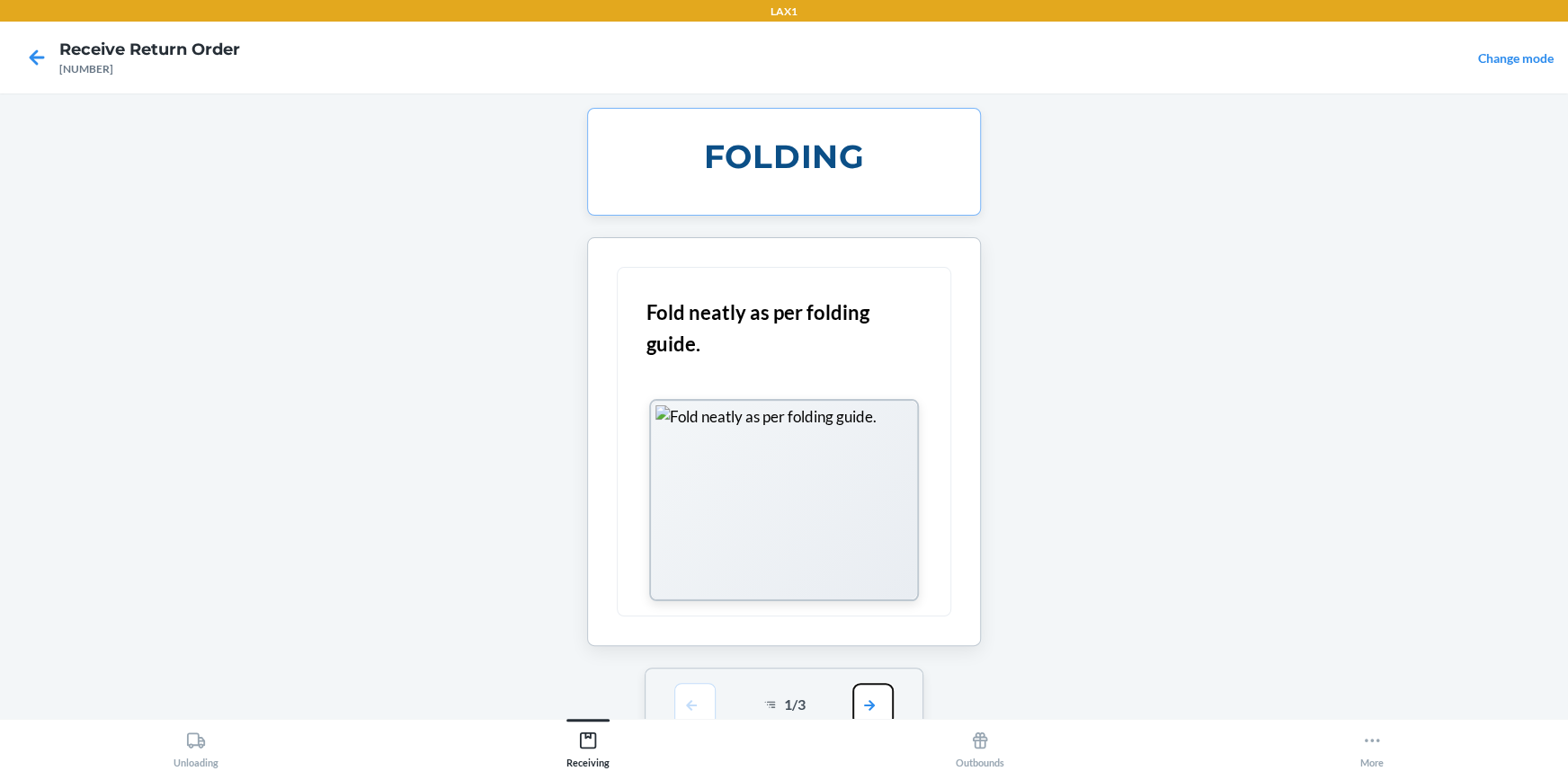 drag, startPoint x: 859, startPoint y: 700, endPoint x: 863, endPoint y: 673, distance: 27.294688 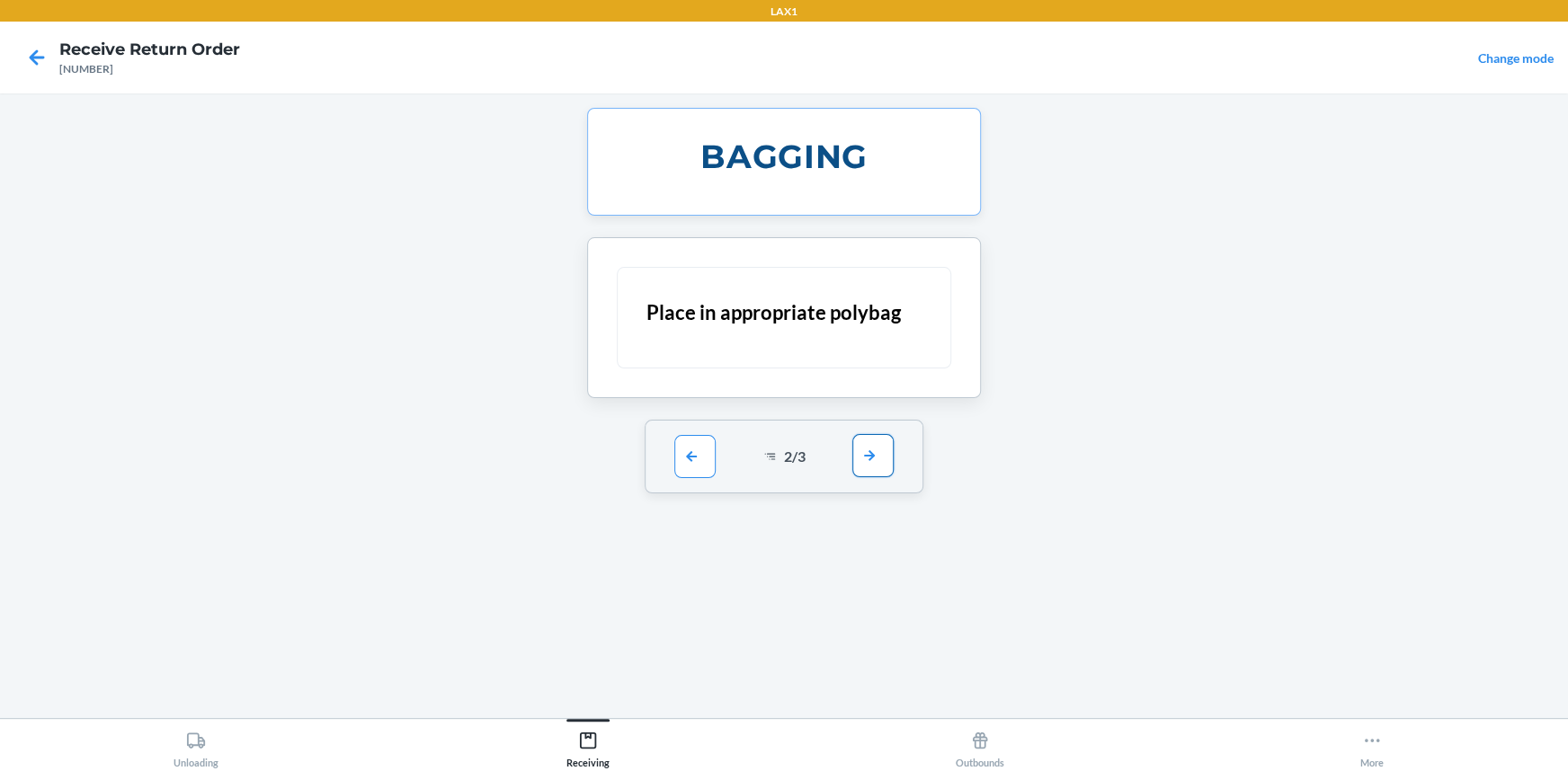click at bounding box center (873, 456) 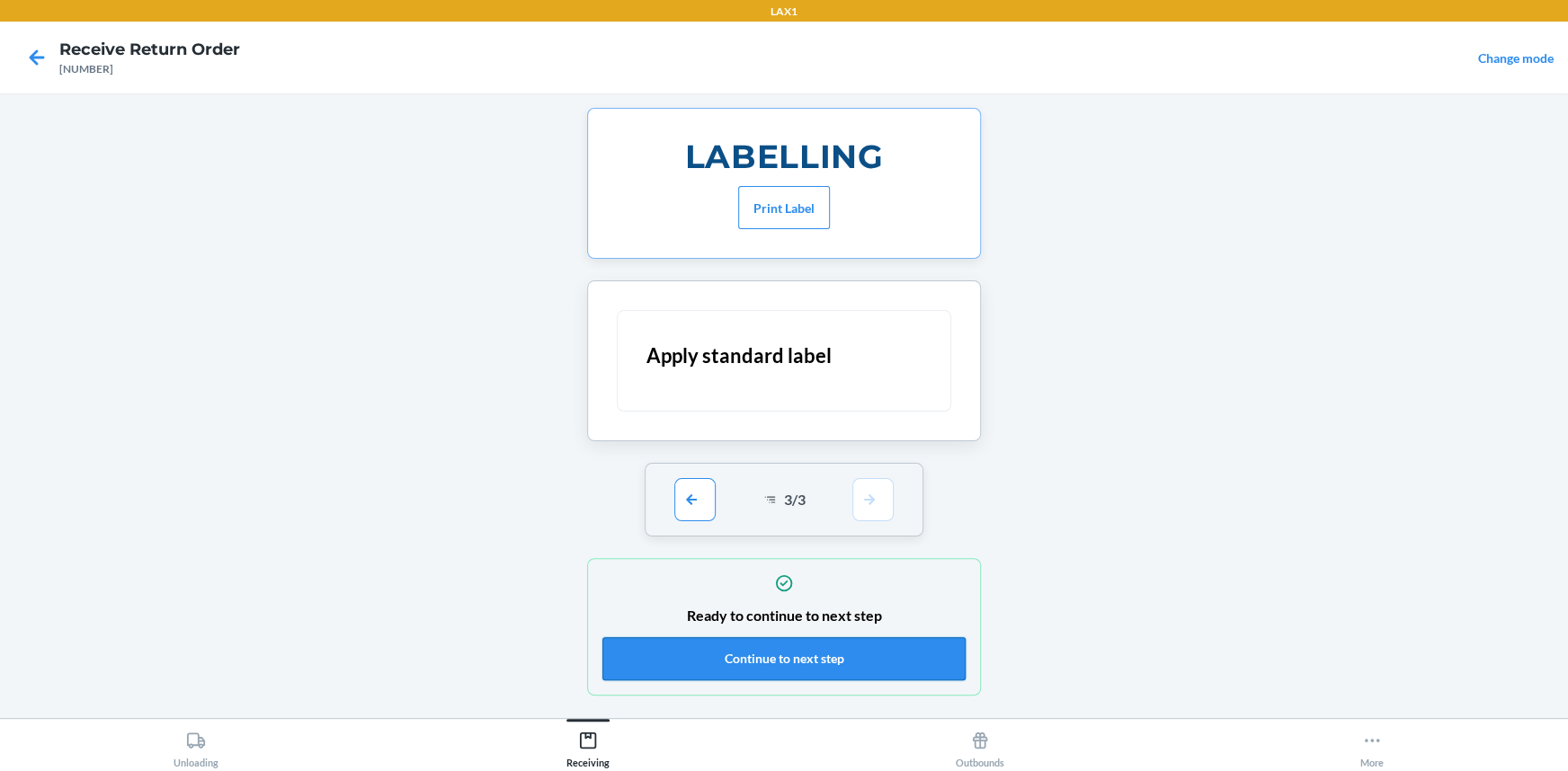click on "Continue to next step" at bounding box center [784, 659] 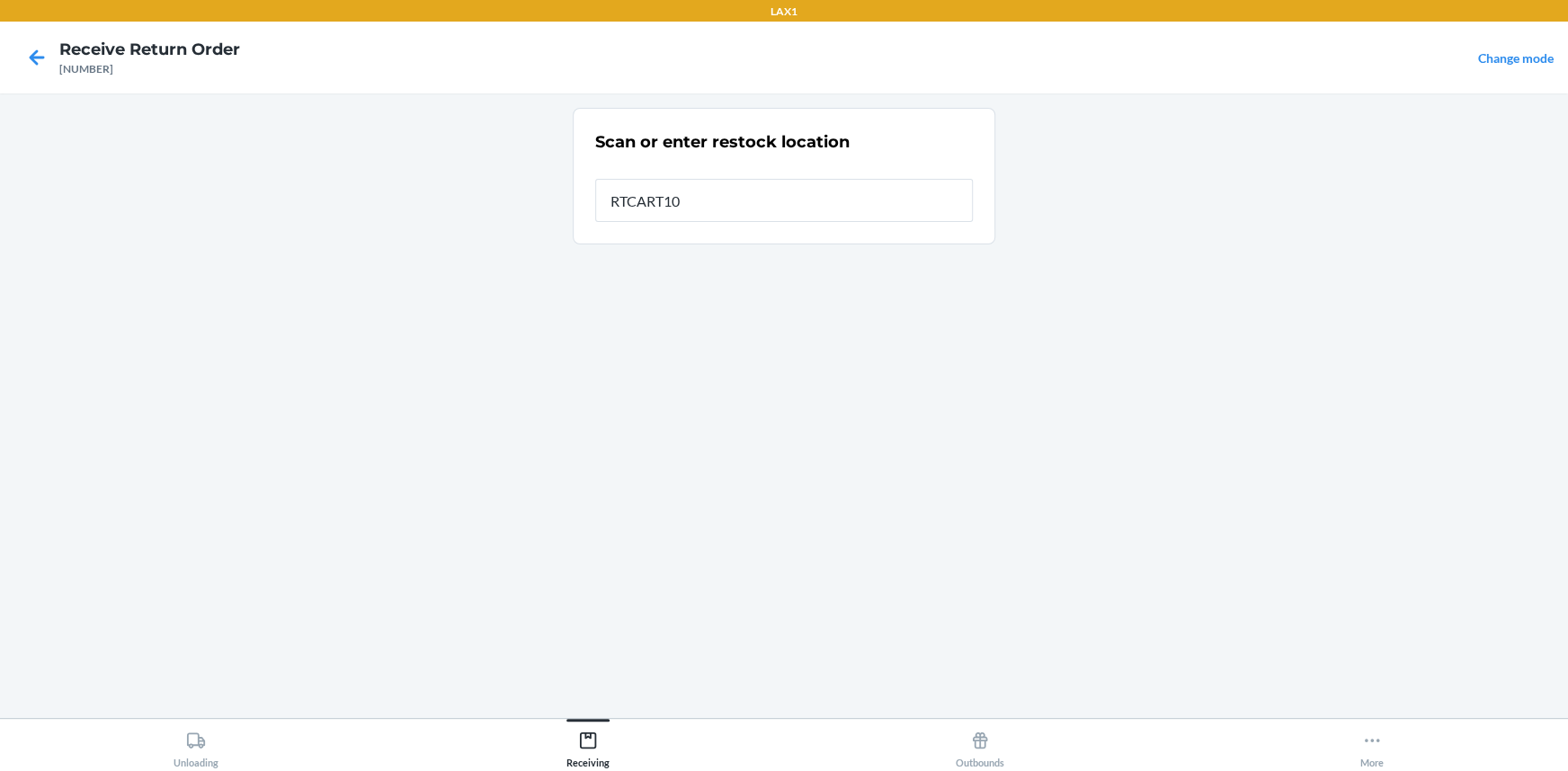 type on "RTCART100" 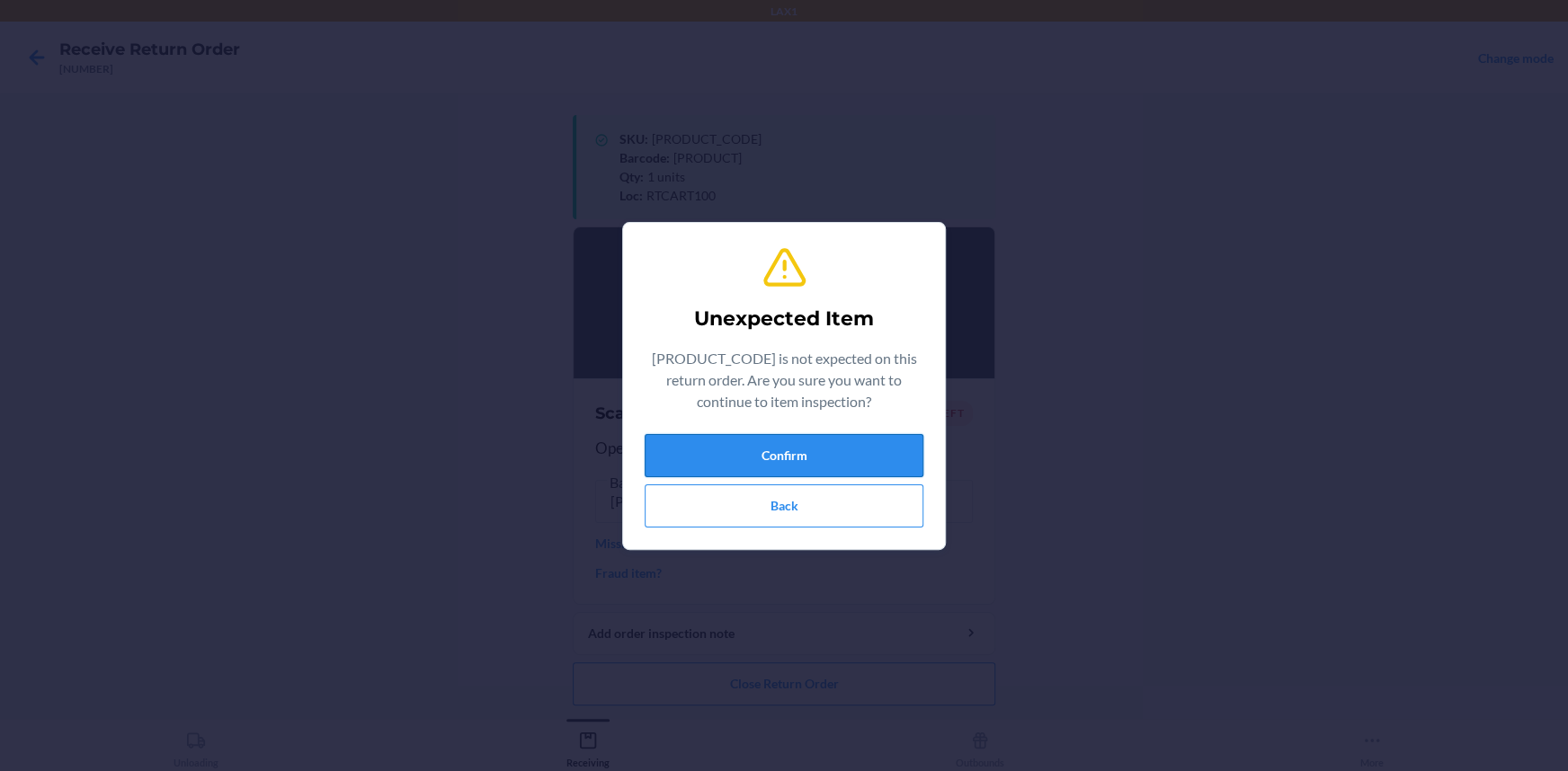 click on "Confirm" at bounding box center (784, 456) 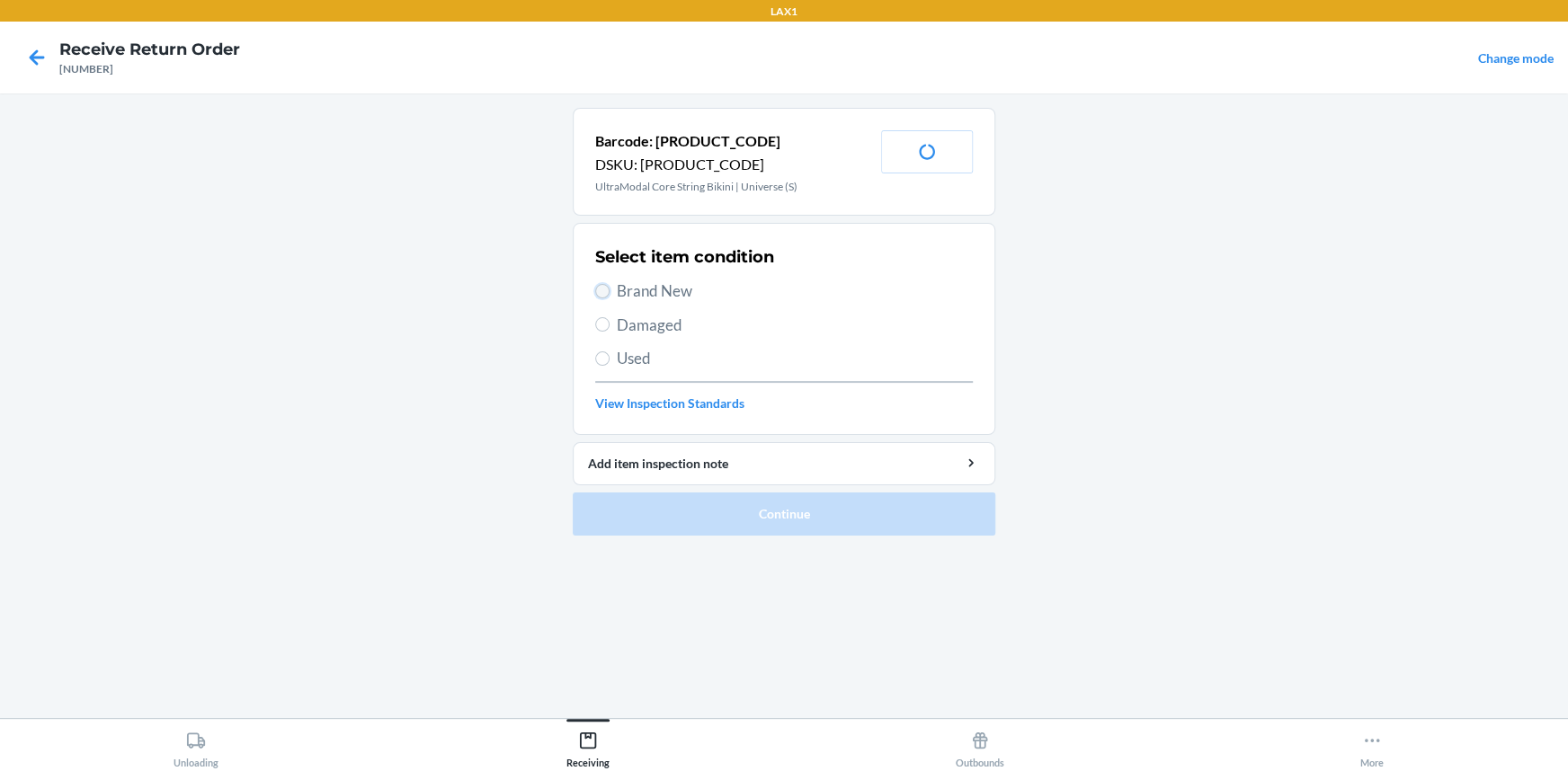 click on "Brand New" at bounding box center (602, 291) 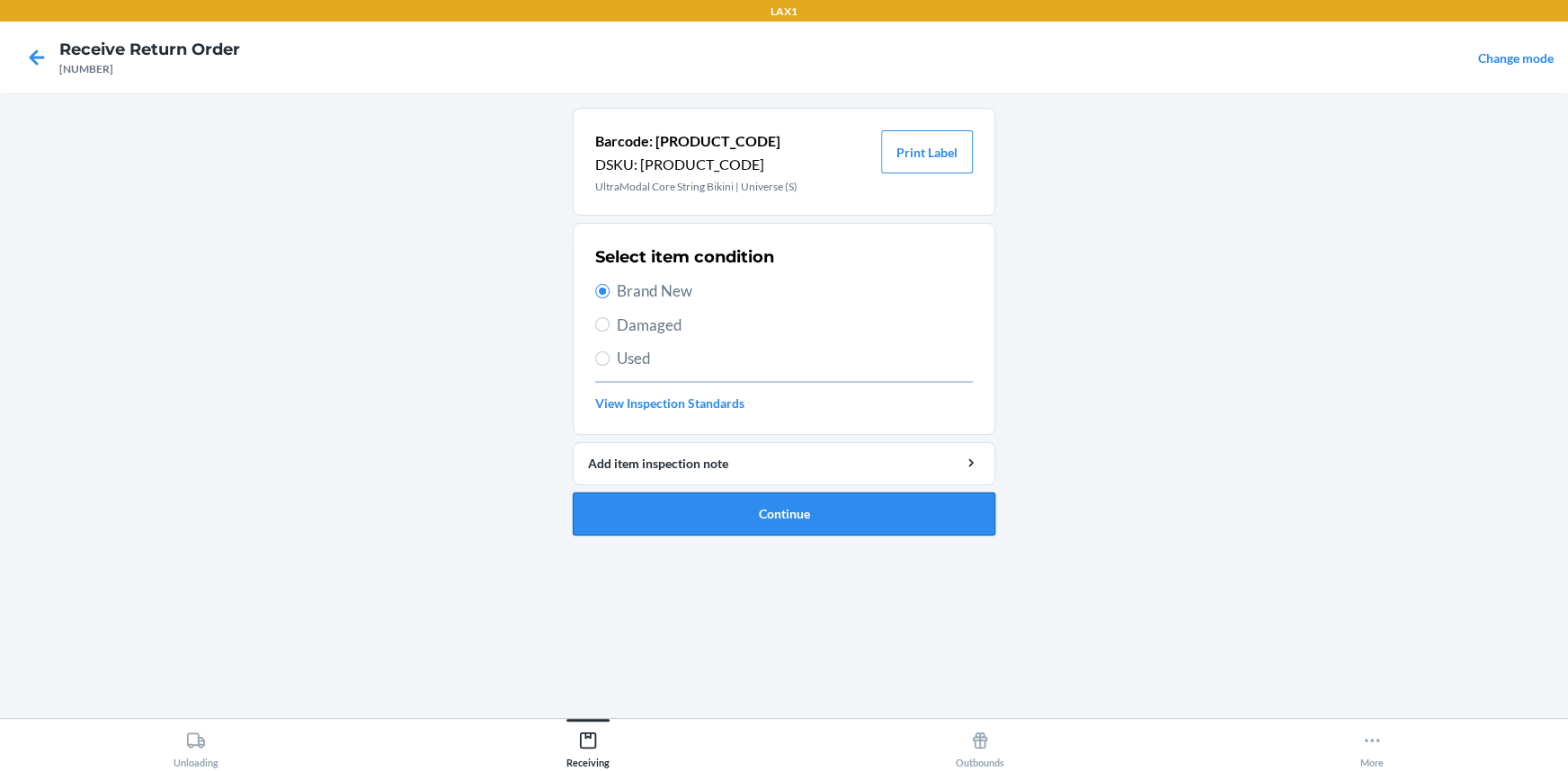 click on "Continue" at bounding box center (784, 514) 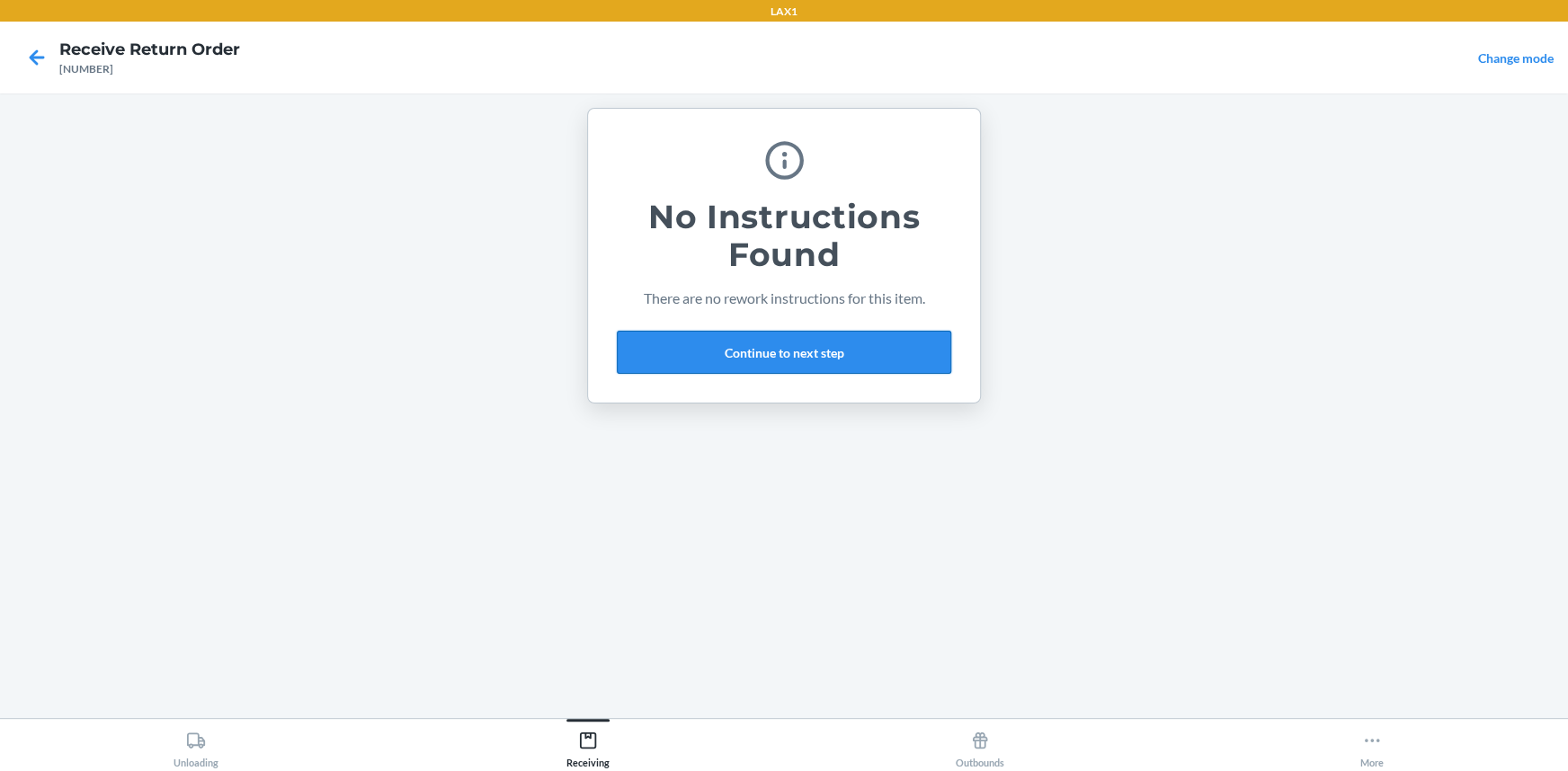 click on "Continue to next step" at bounding box center [784, 352] 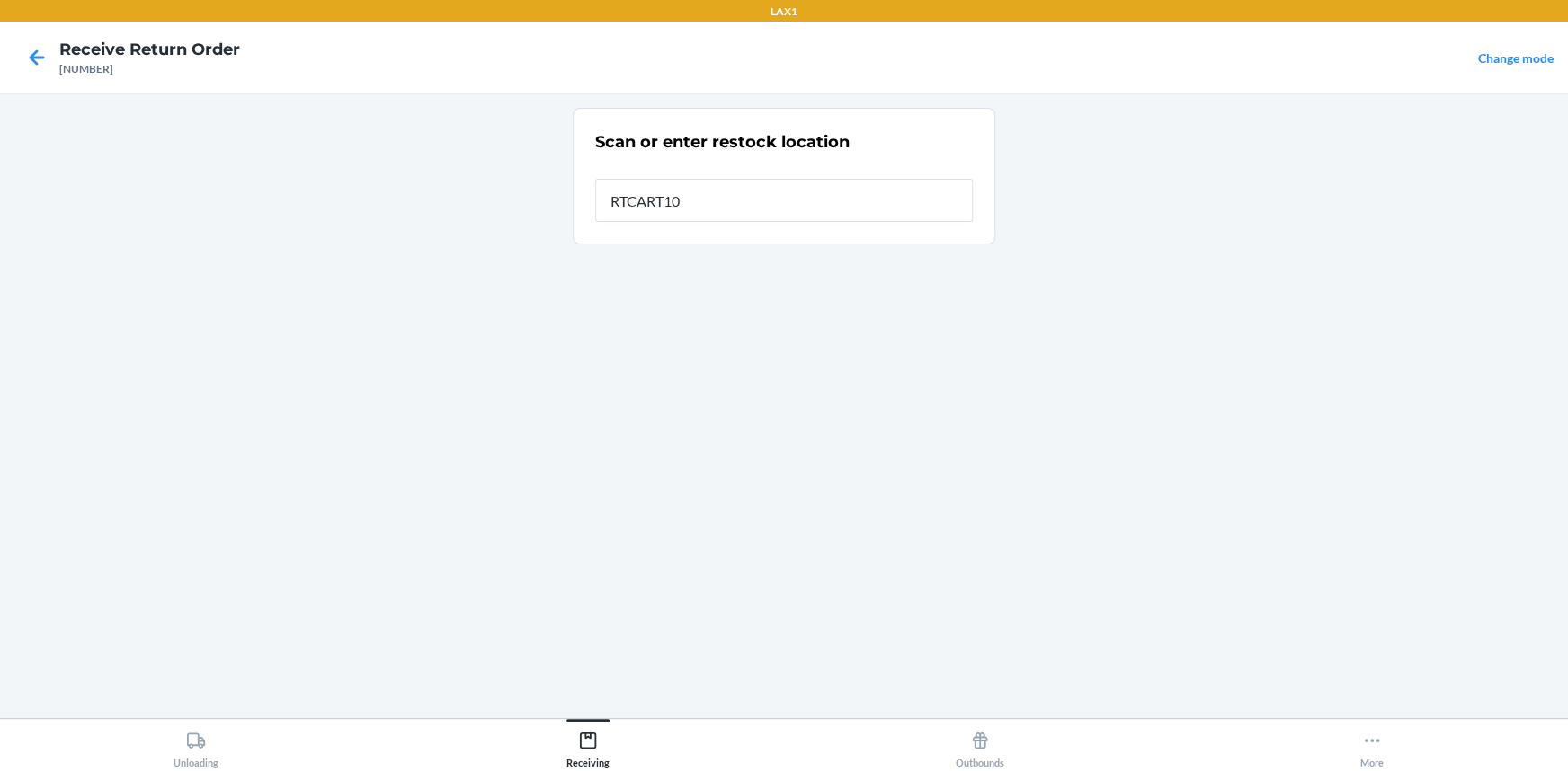 type on "RTCART100" 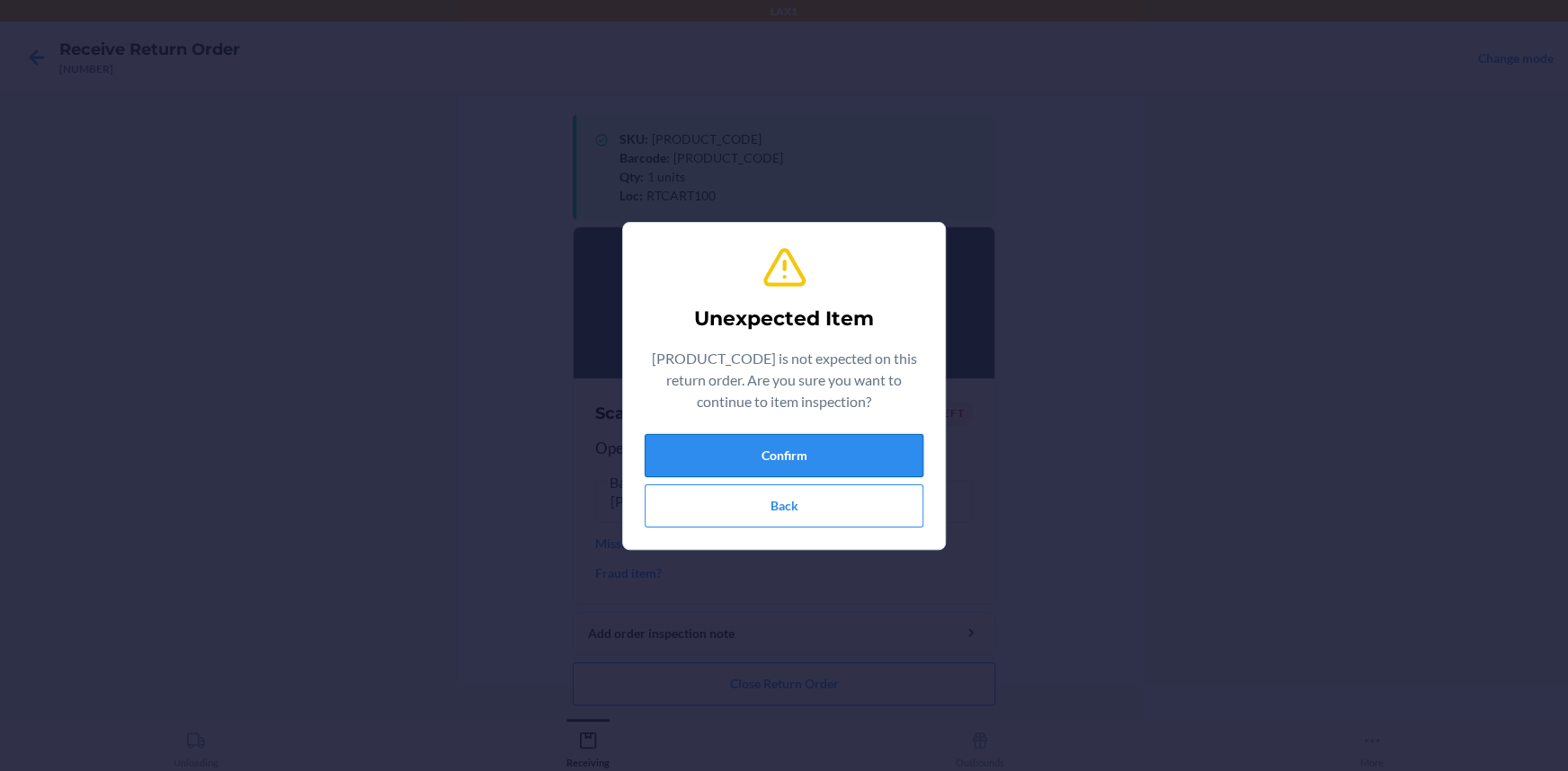 click on "Confirm" at bounding box center [784, 456] 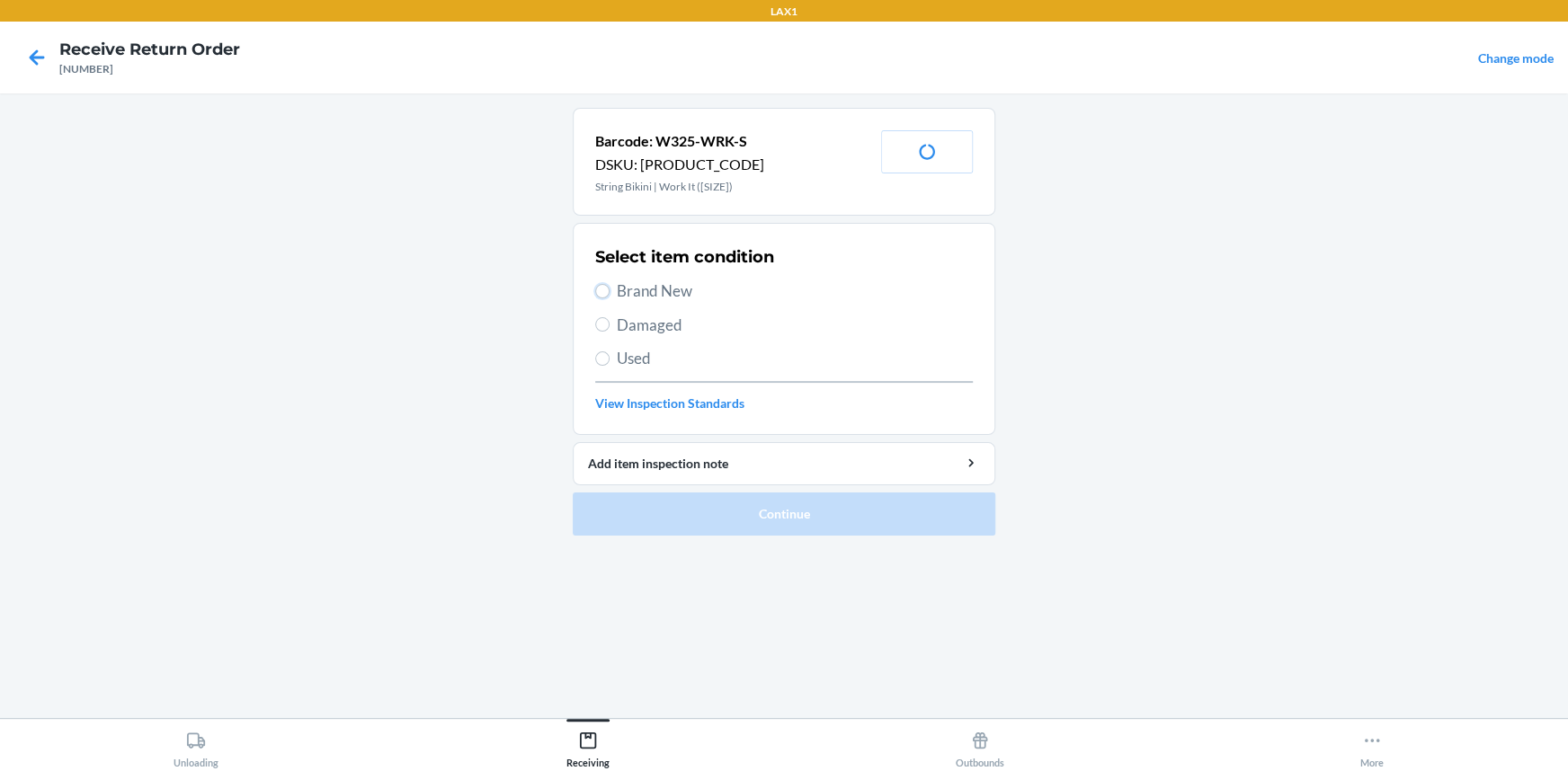 drag, startPoint x: 601, startPoint y: 293, endPoint x: 622, endPoint y: 321, distance: 35 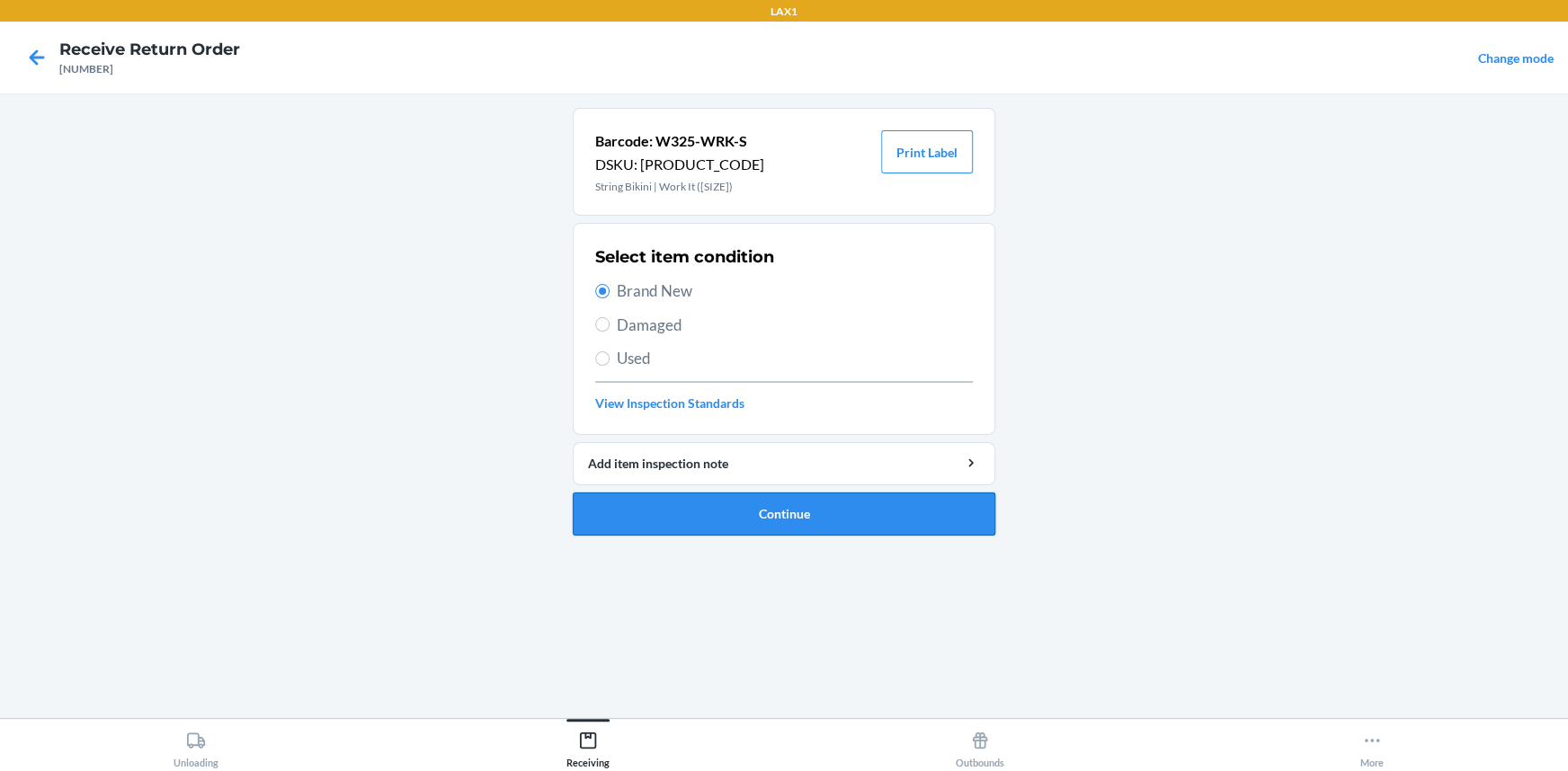 click on "Continue" at bounding box center [784, 514] 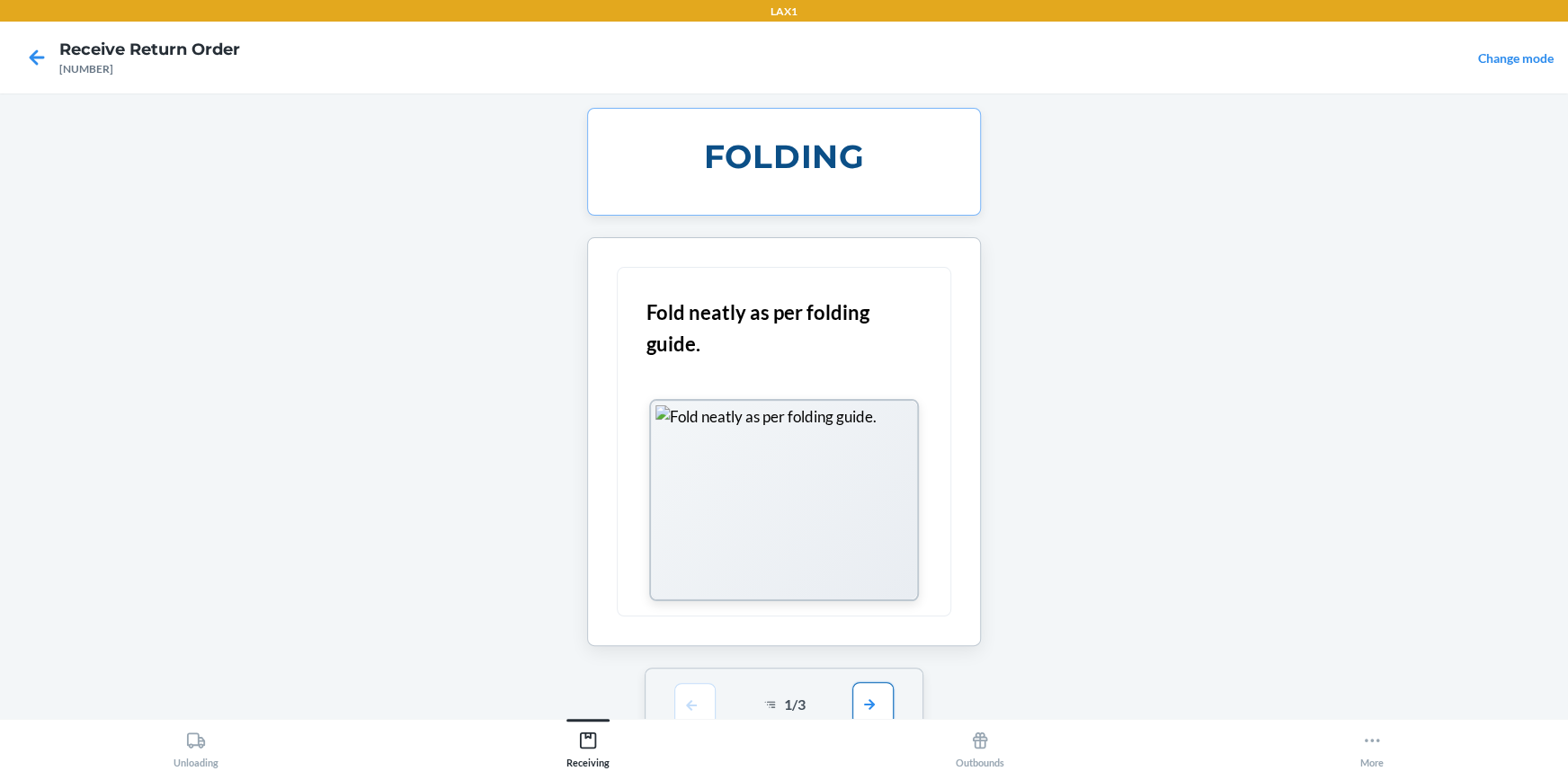 drag, startPoint x: 871, startPoint y: 703, endPoint x: 864, endPoint y: 689, distance: 16 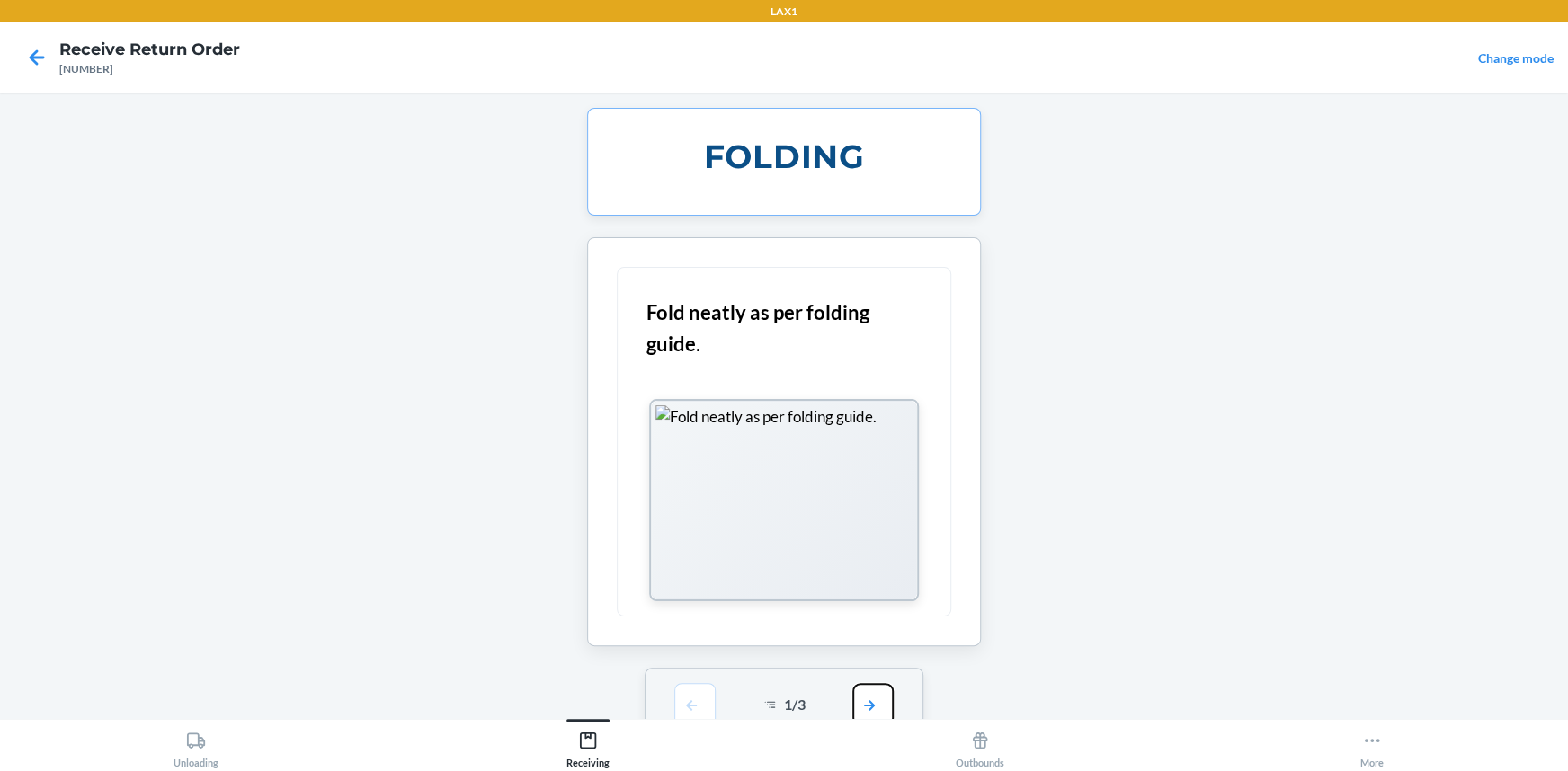 click at bounding box center [873, 705] 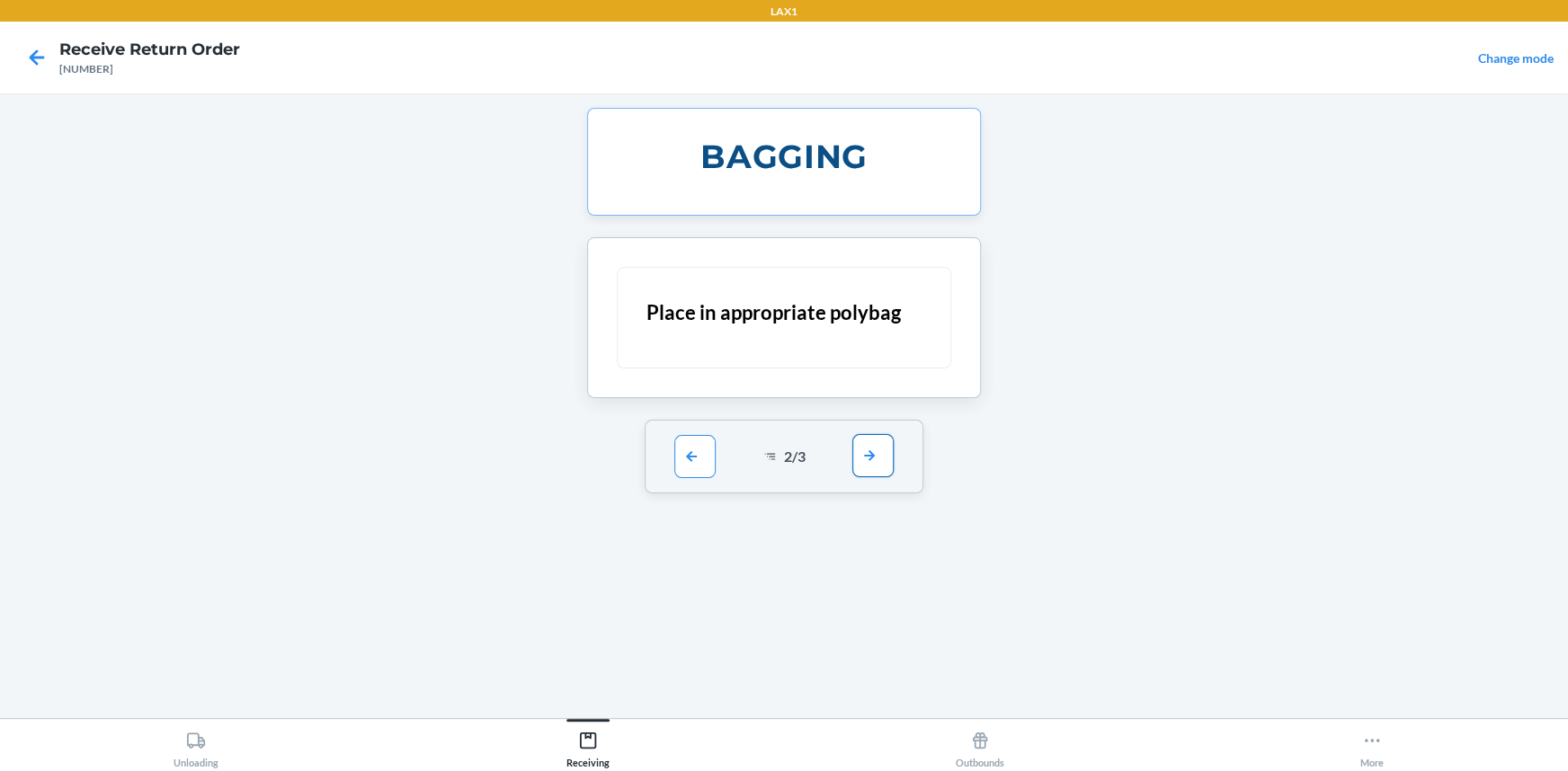 click at bounding box center (873, 456) 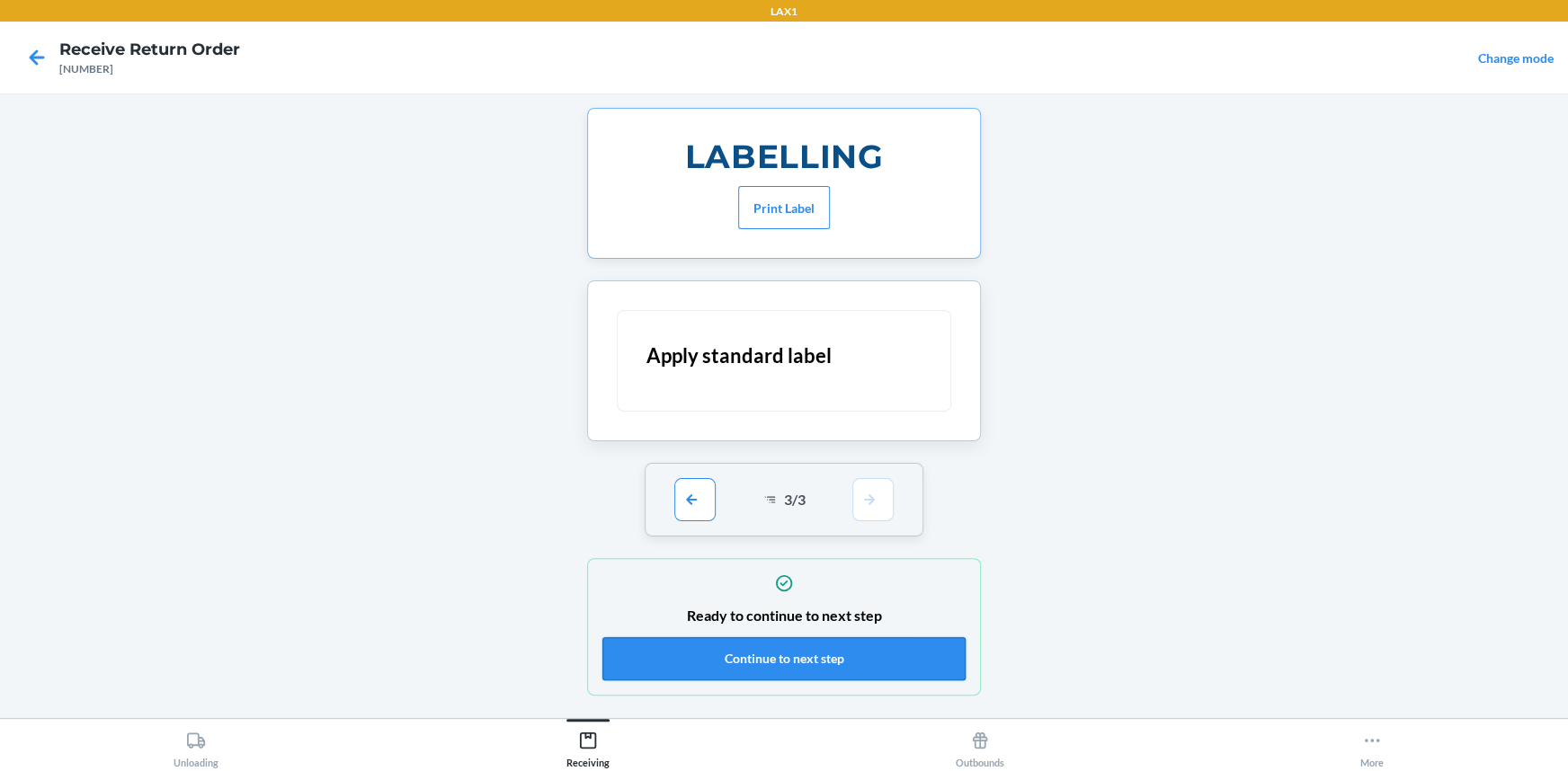 click on "Continue to next step" at bounding box center (784, 659) 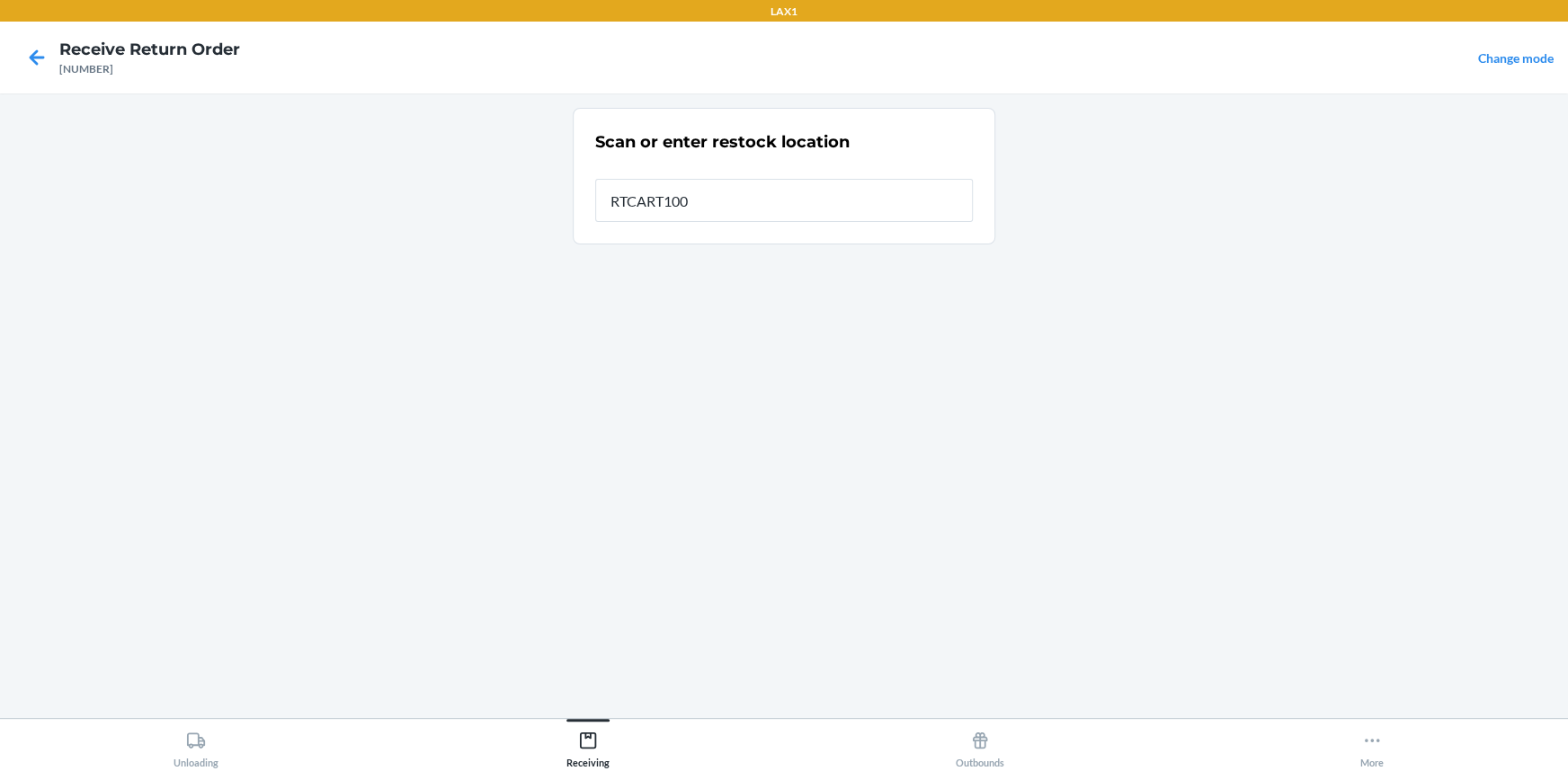 type on "RTCART100" 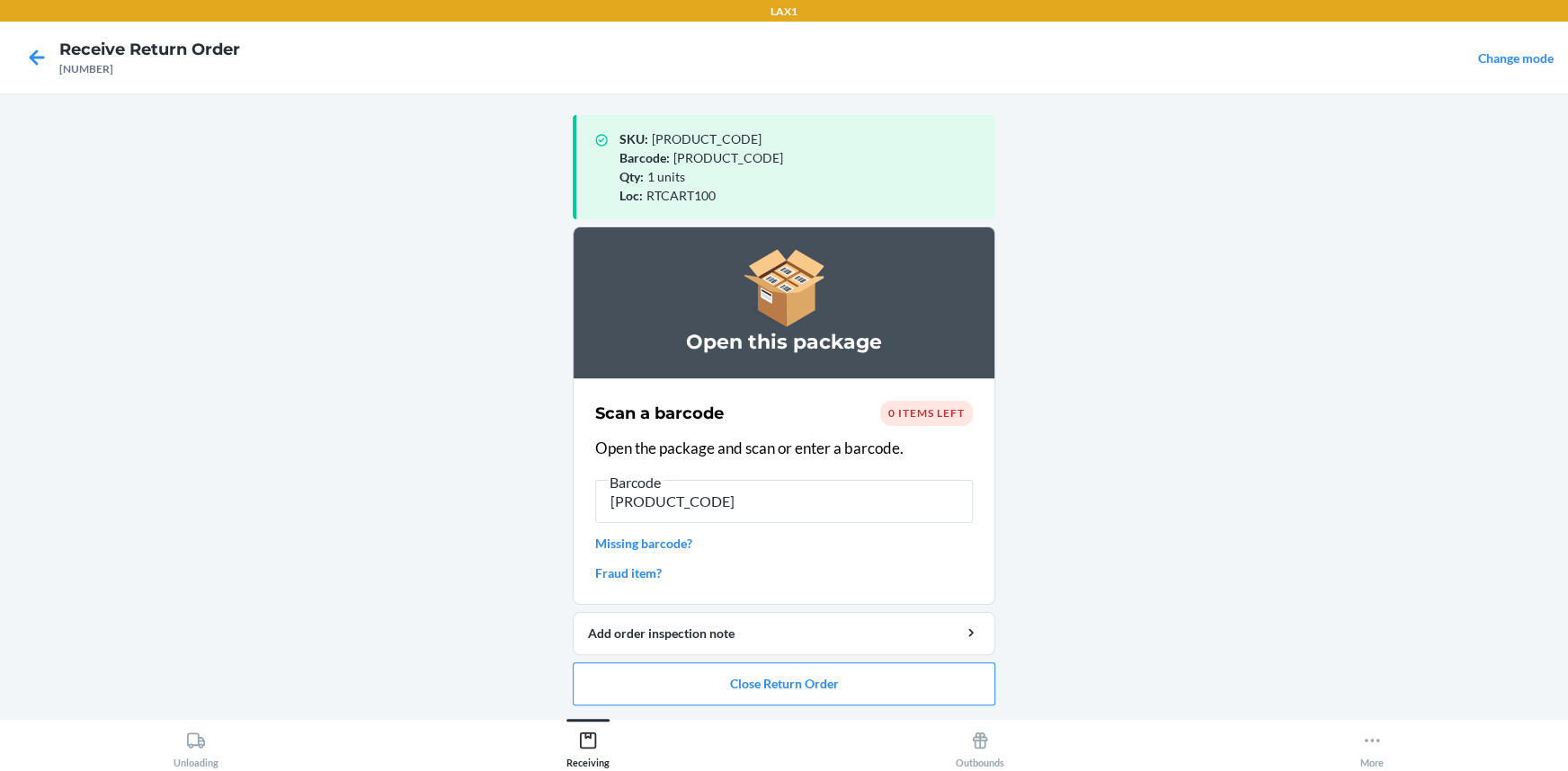 type 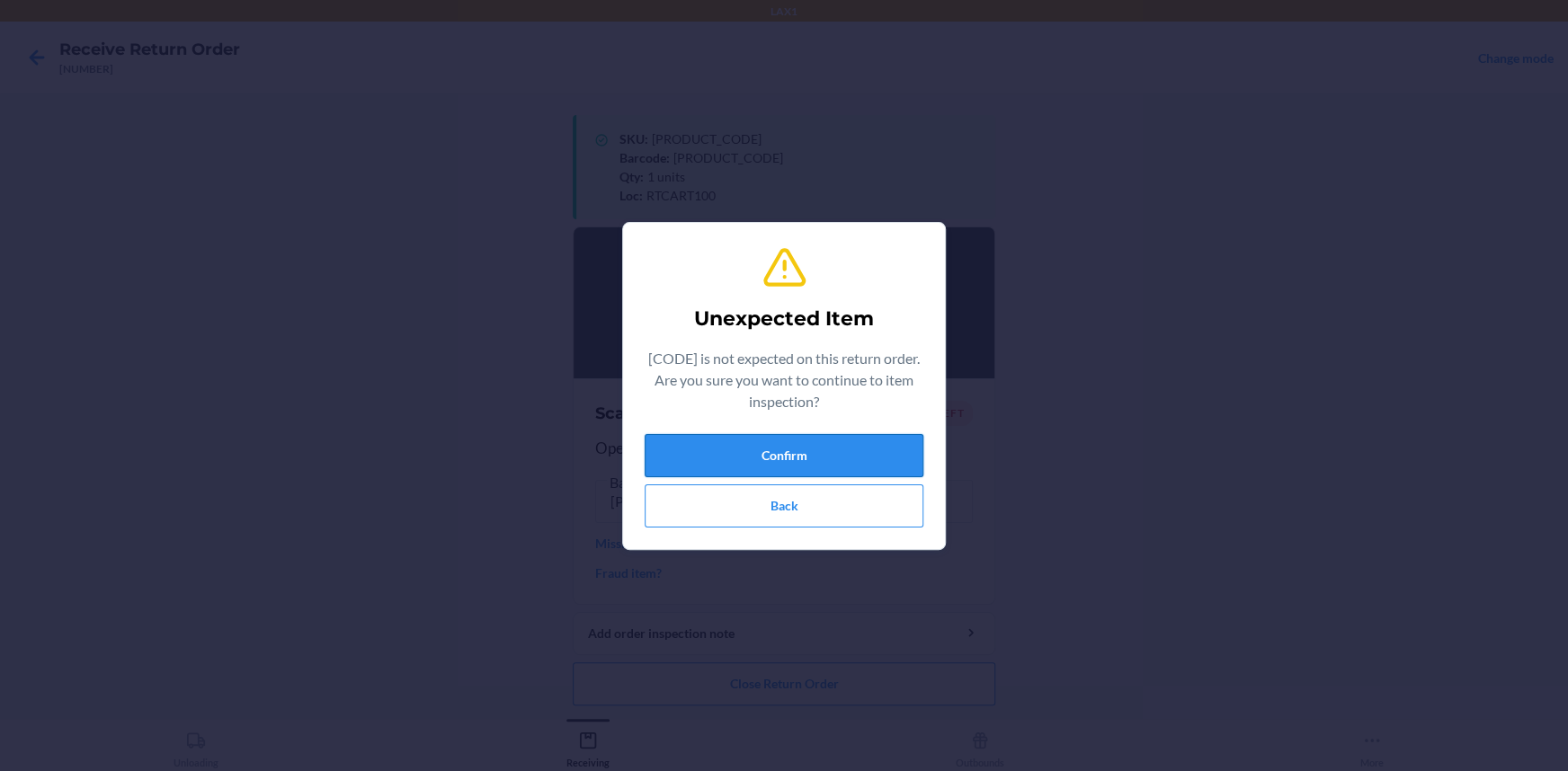 click on "Confirm" at bounding box center [784, 456] 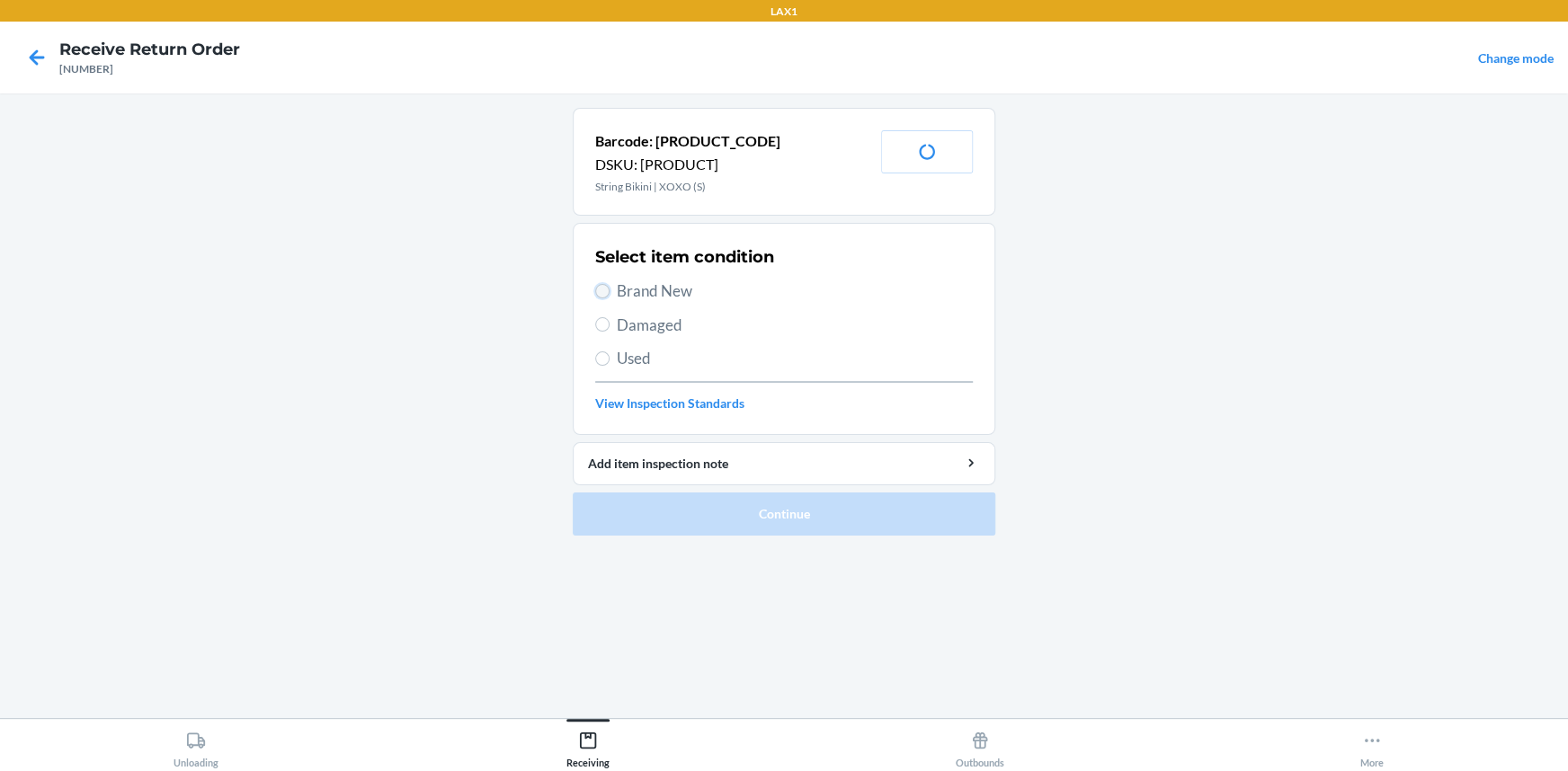click on "Brand New" at bounding box center (602, 291) 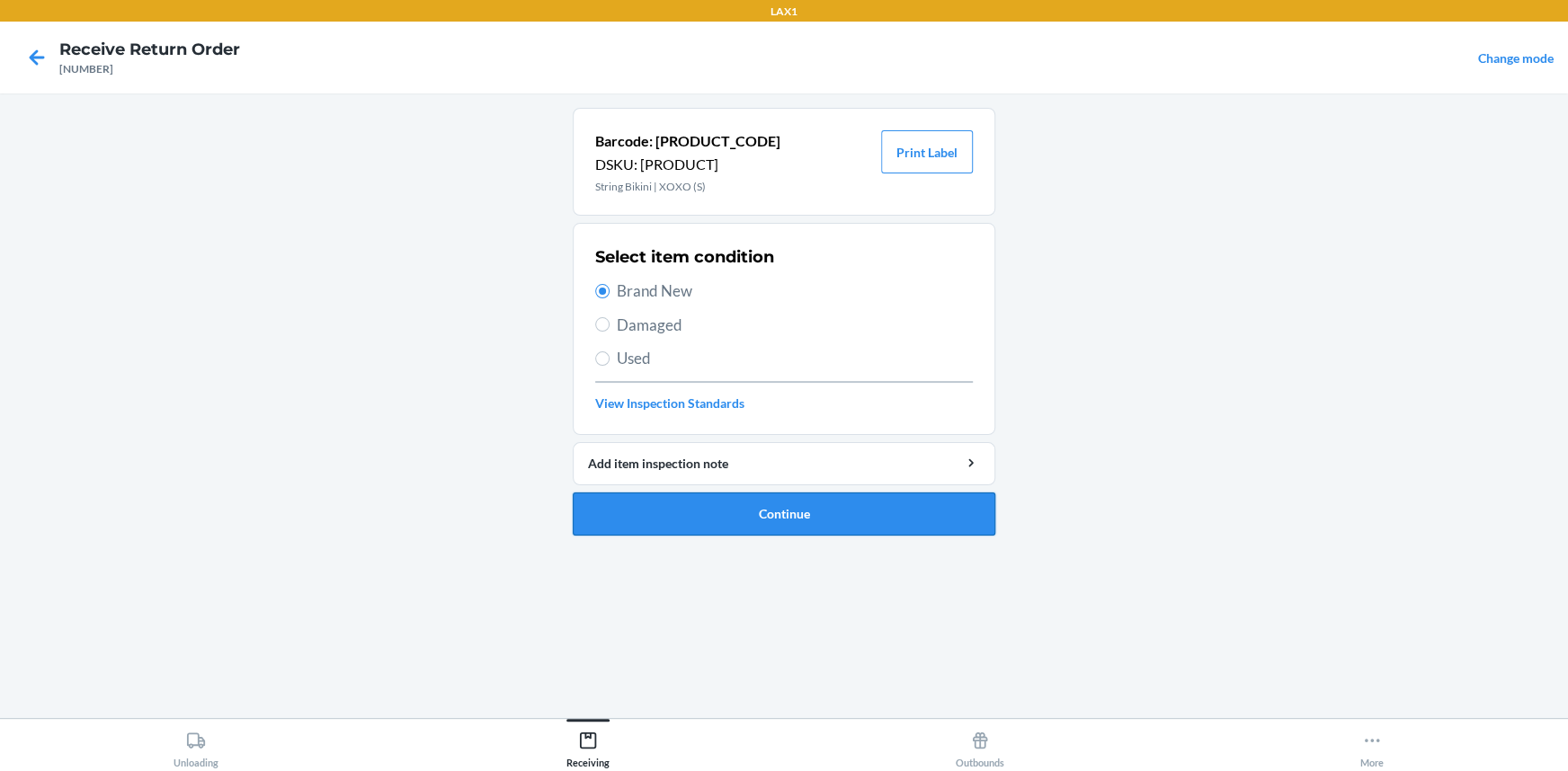 click on "Continue" at bounding box center (784, 514) 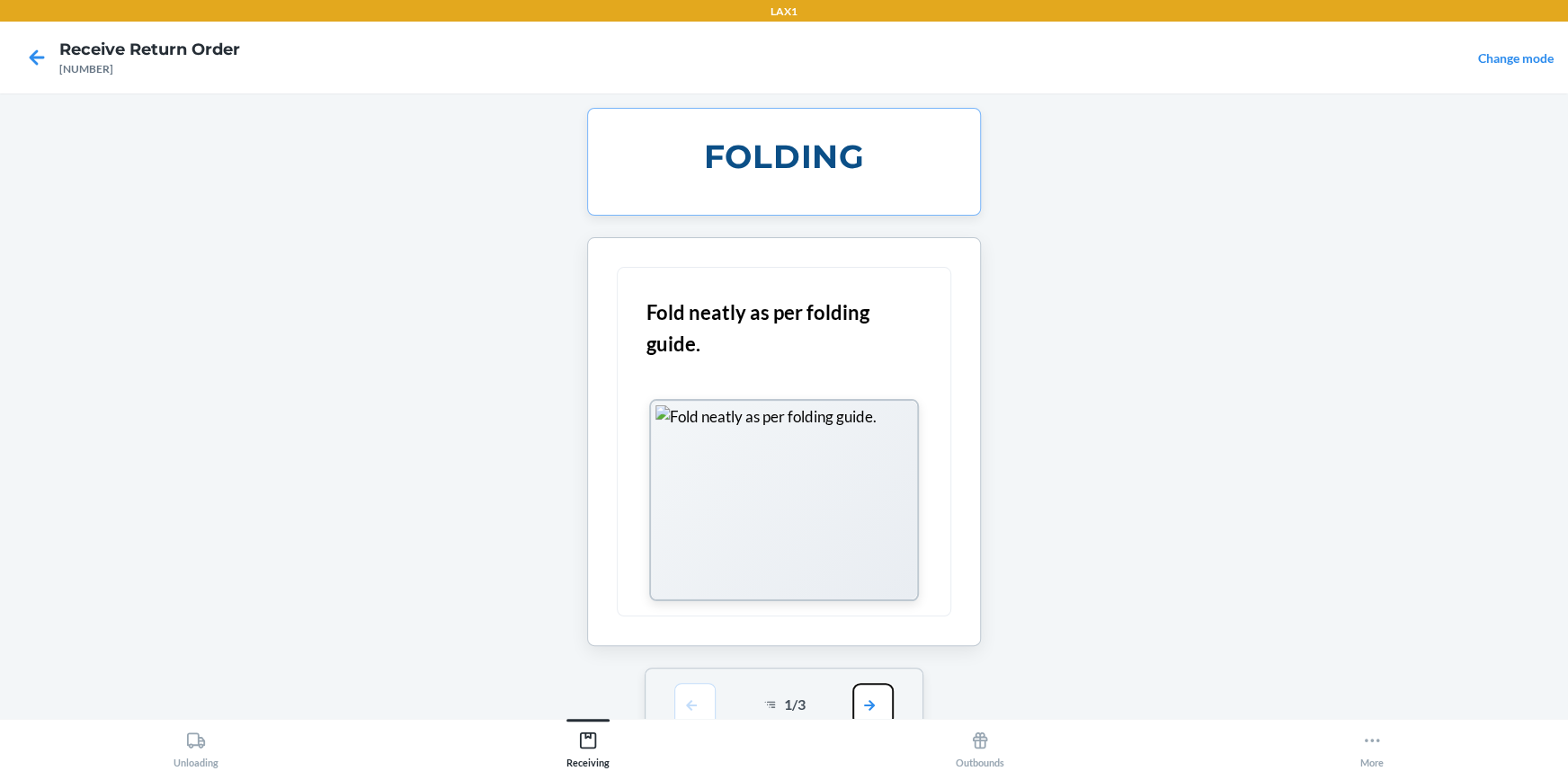 click at bounding box center (873, 705) 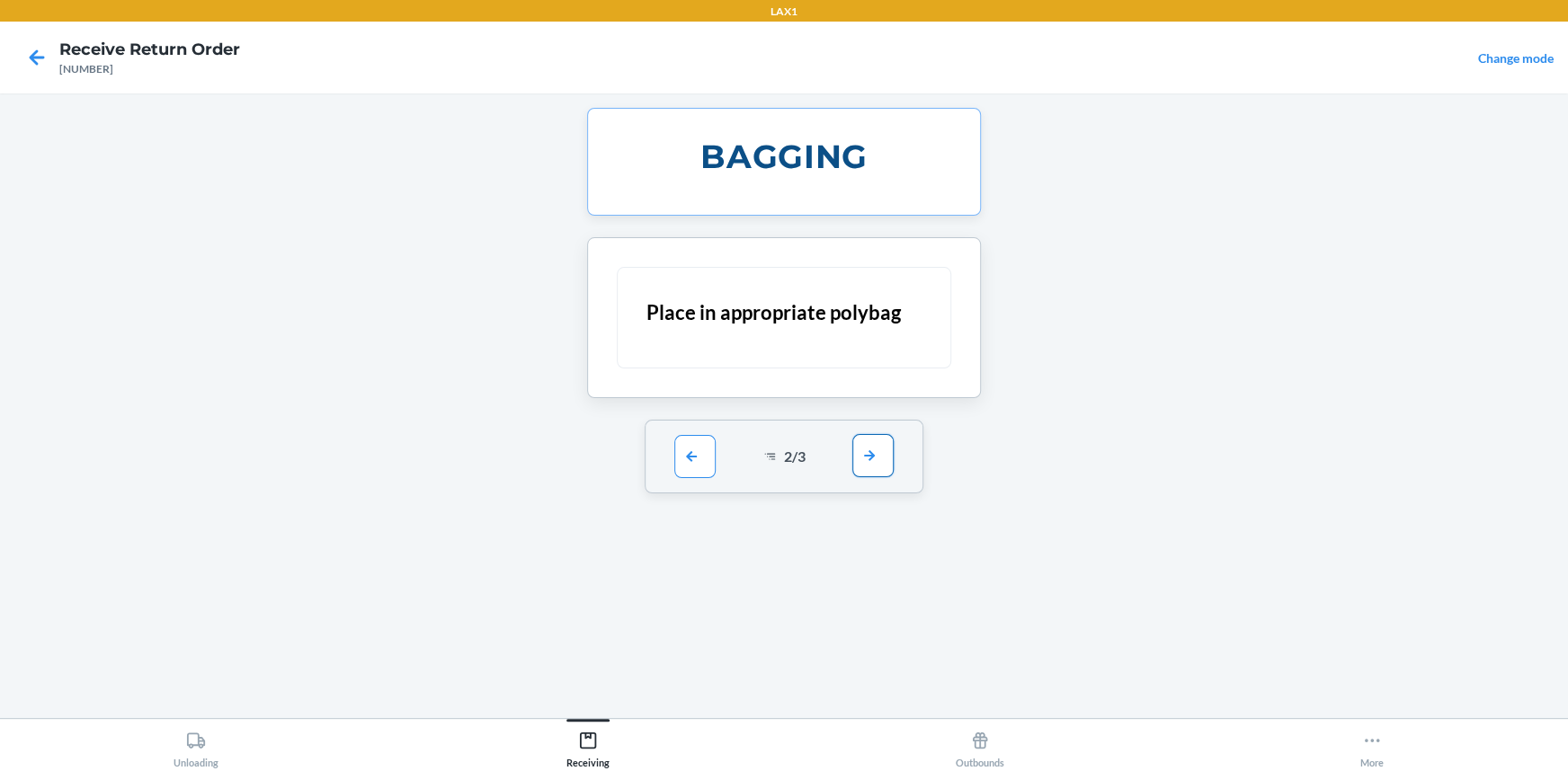 click at bounding box center [873, 456] 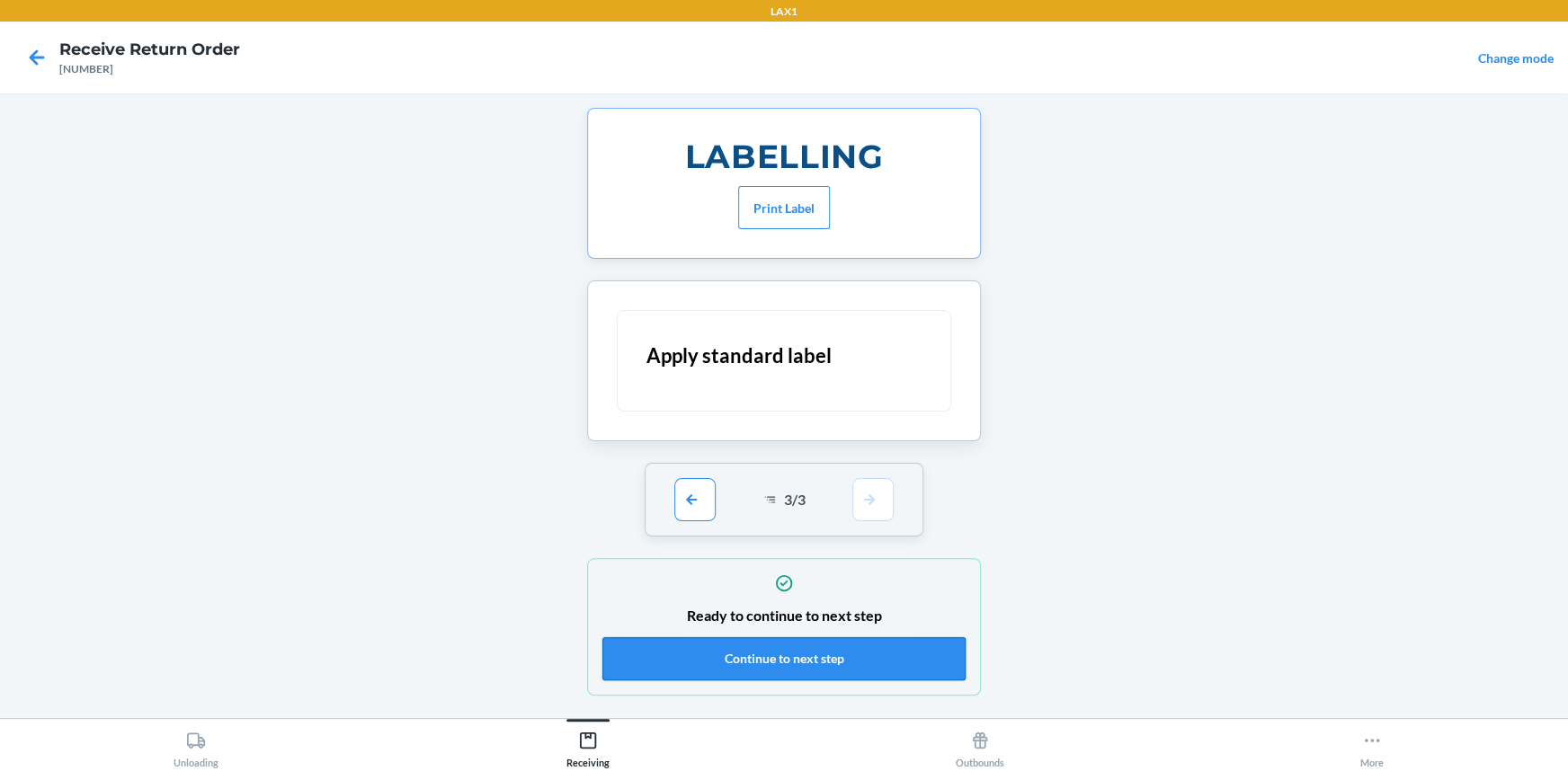 drag, startPoint x: 902, startPoint y: 651, endPoint x: 889, endPoint y: 645, distance: 14.317821 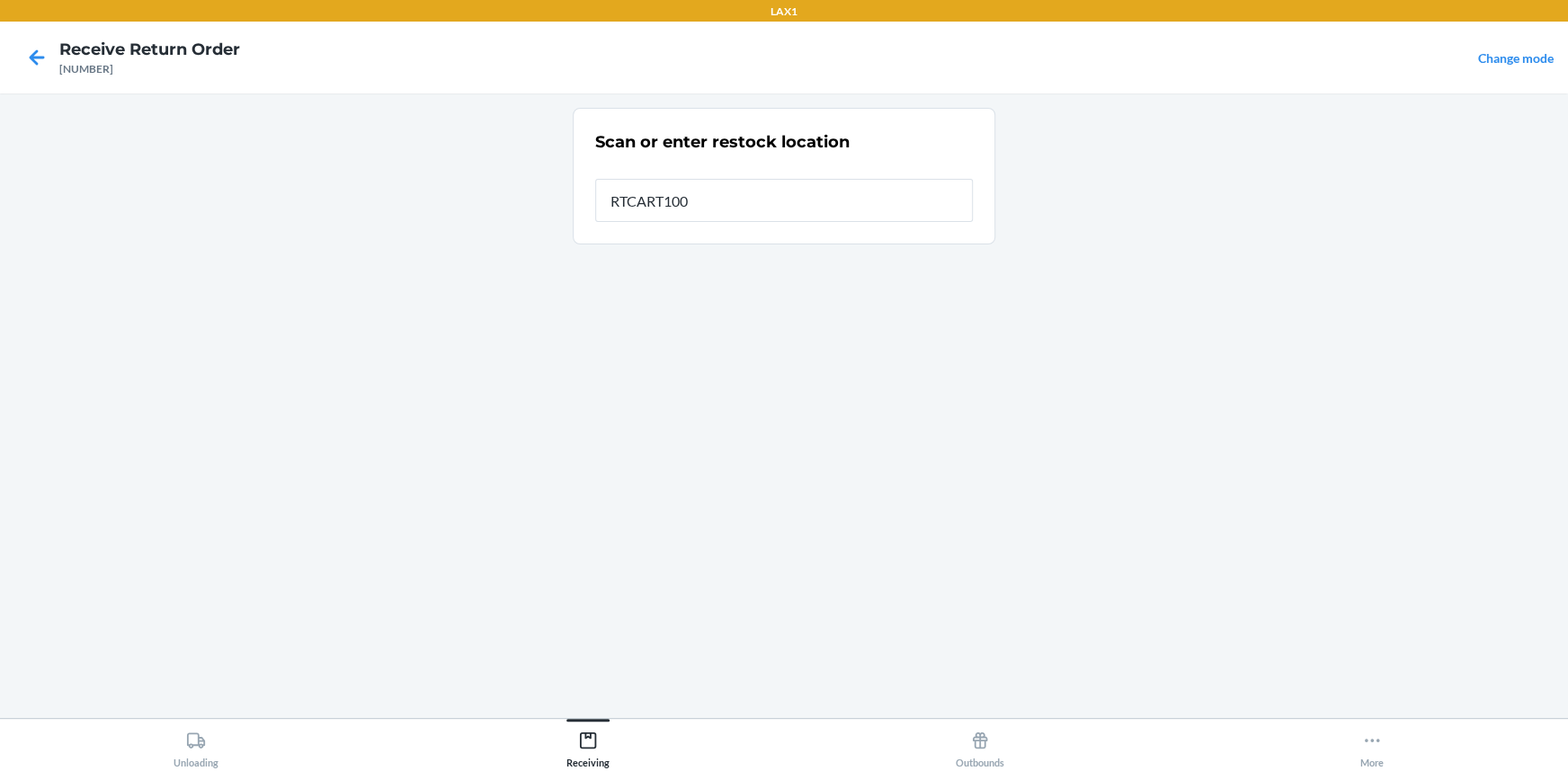 type on "RTCART100" 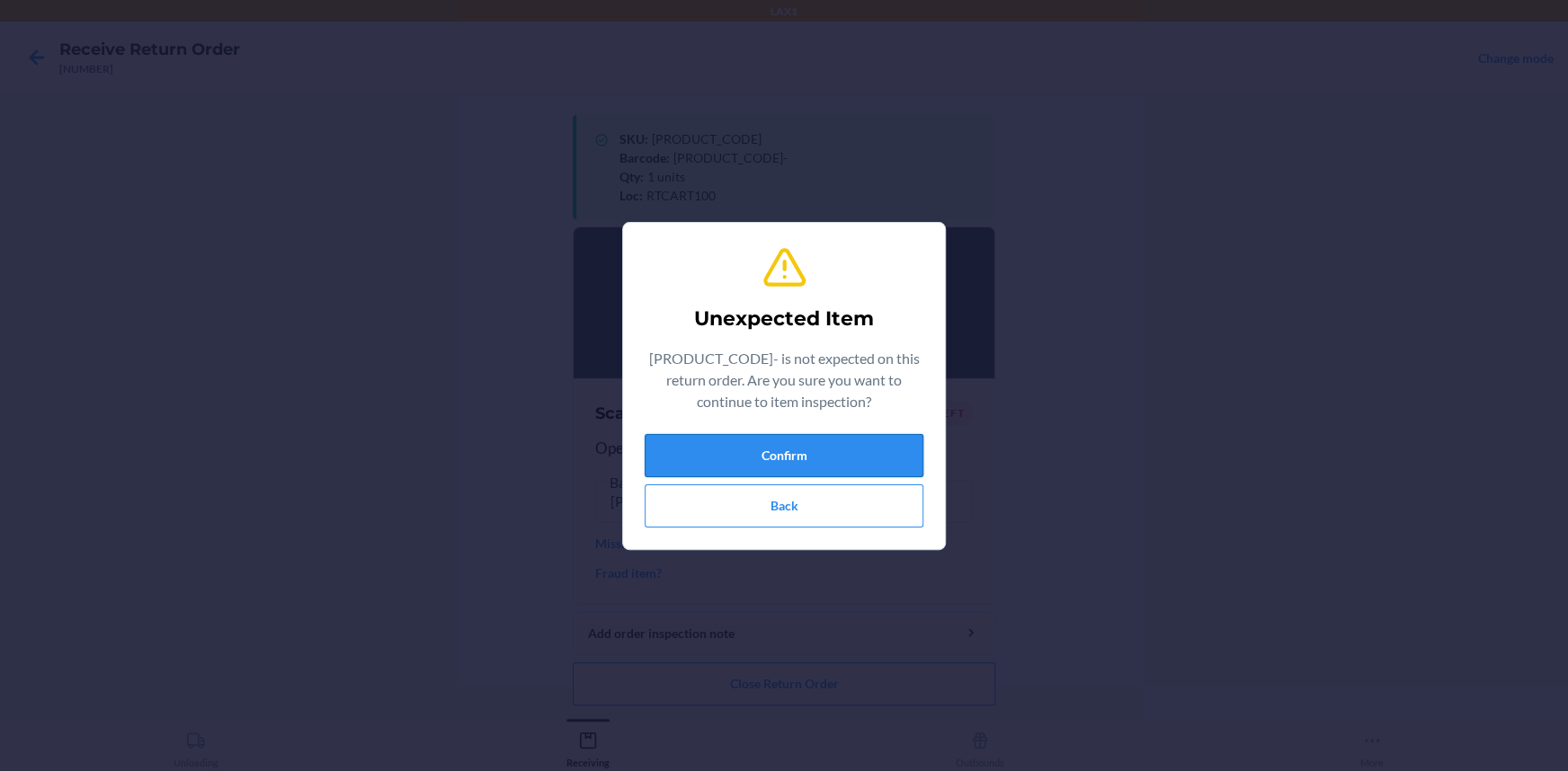 click on "Confirm" at bounding box center [784, 456] 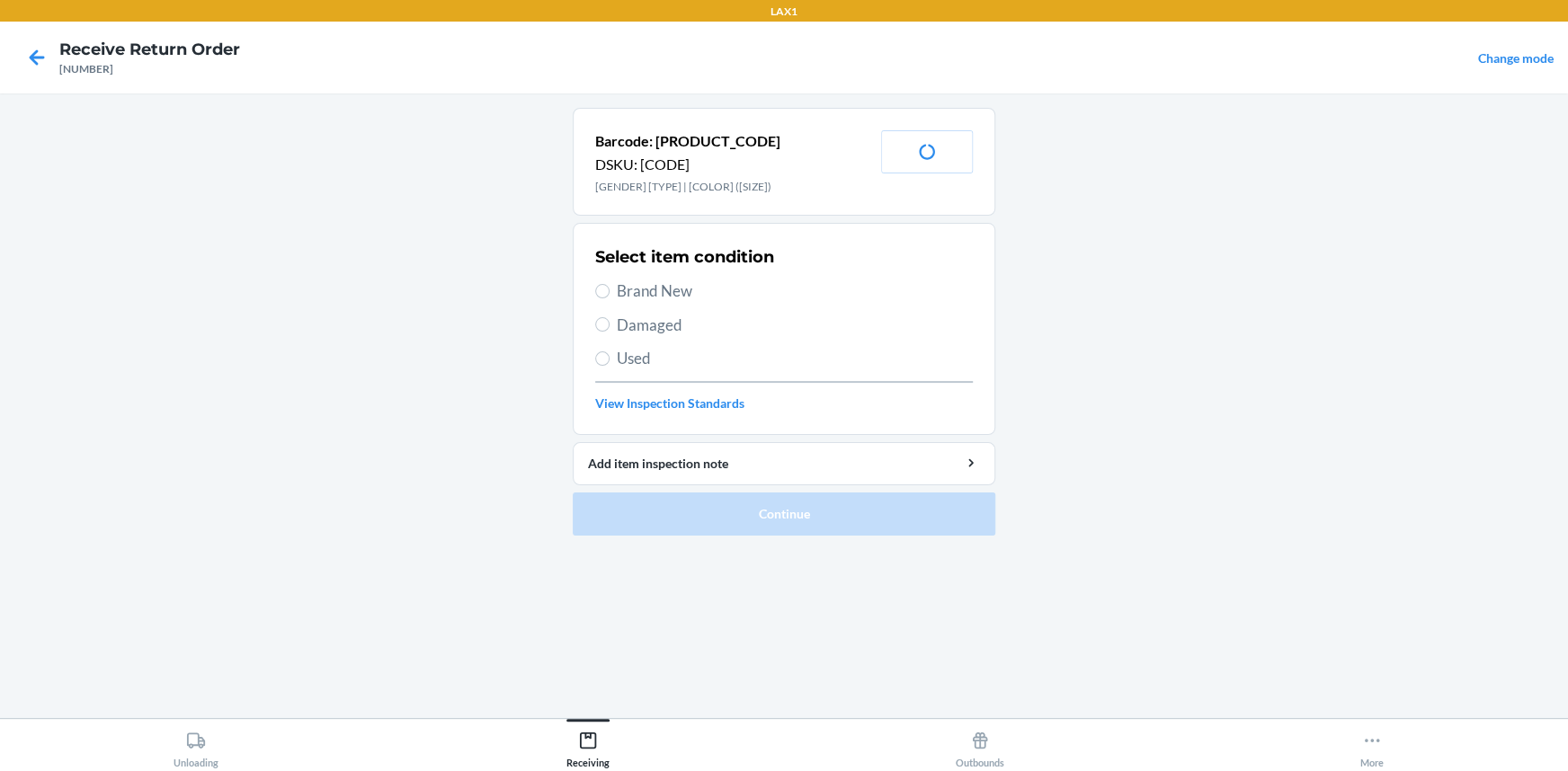 drag, startPoint x: 601, startPoint y: 282, endPoint x: 605, endPoint y: 307, distance: 25.317978 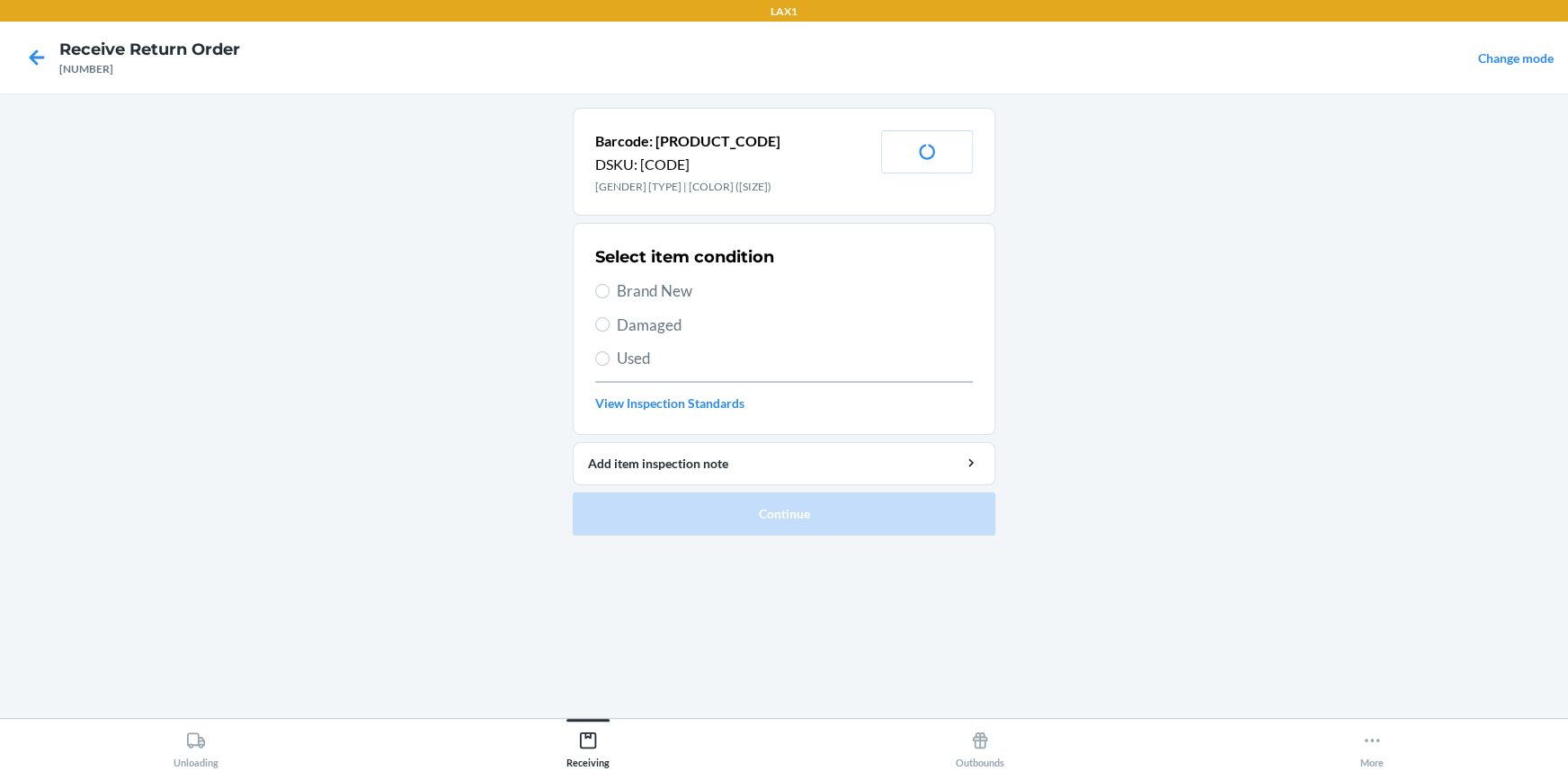 click on "Brand New" at bounding box center [784, 291] 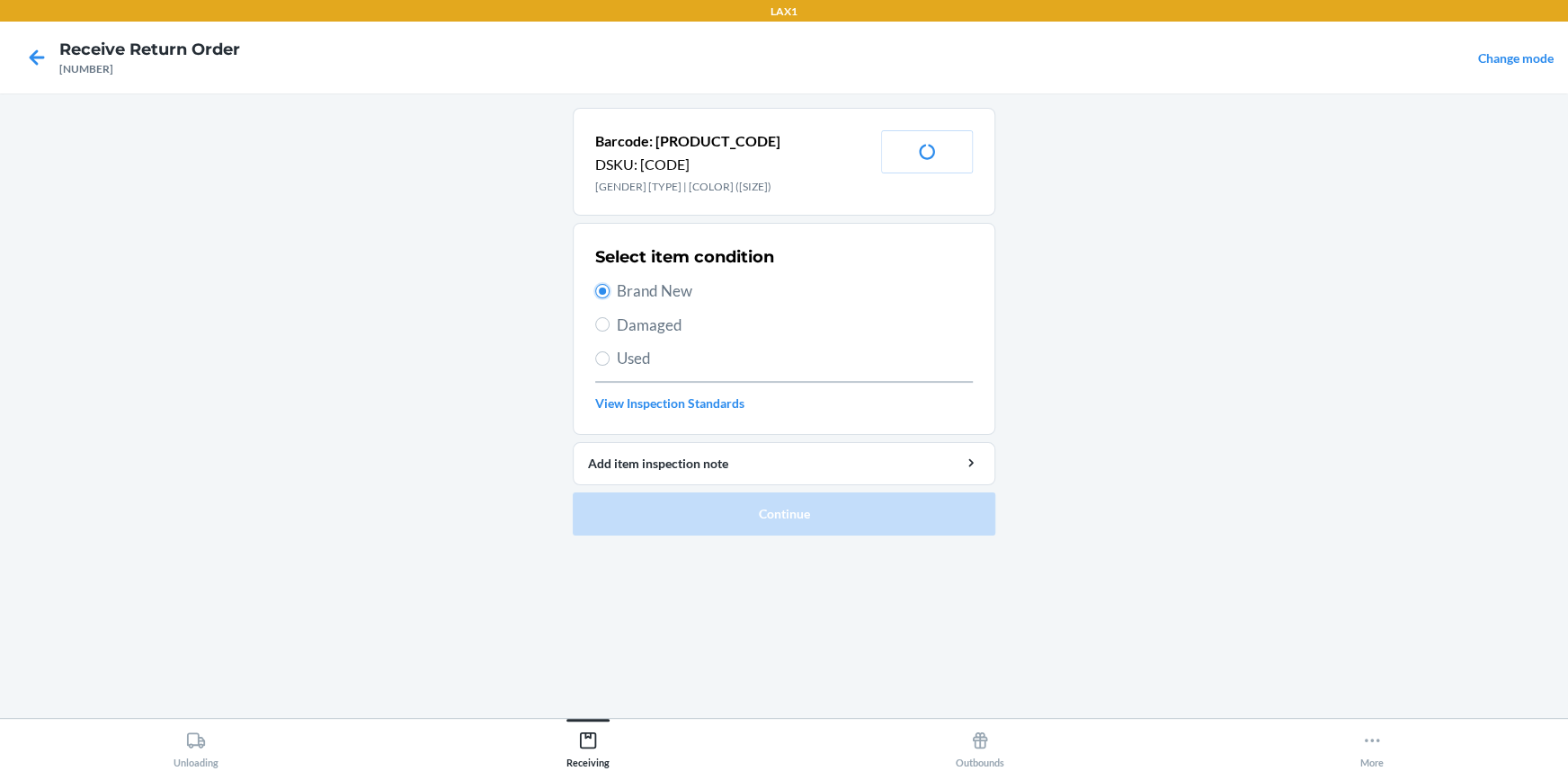 radio on "true" 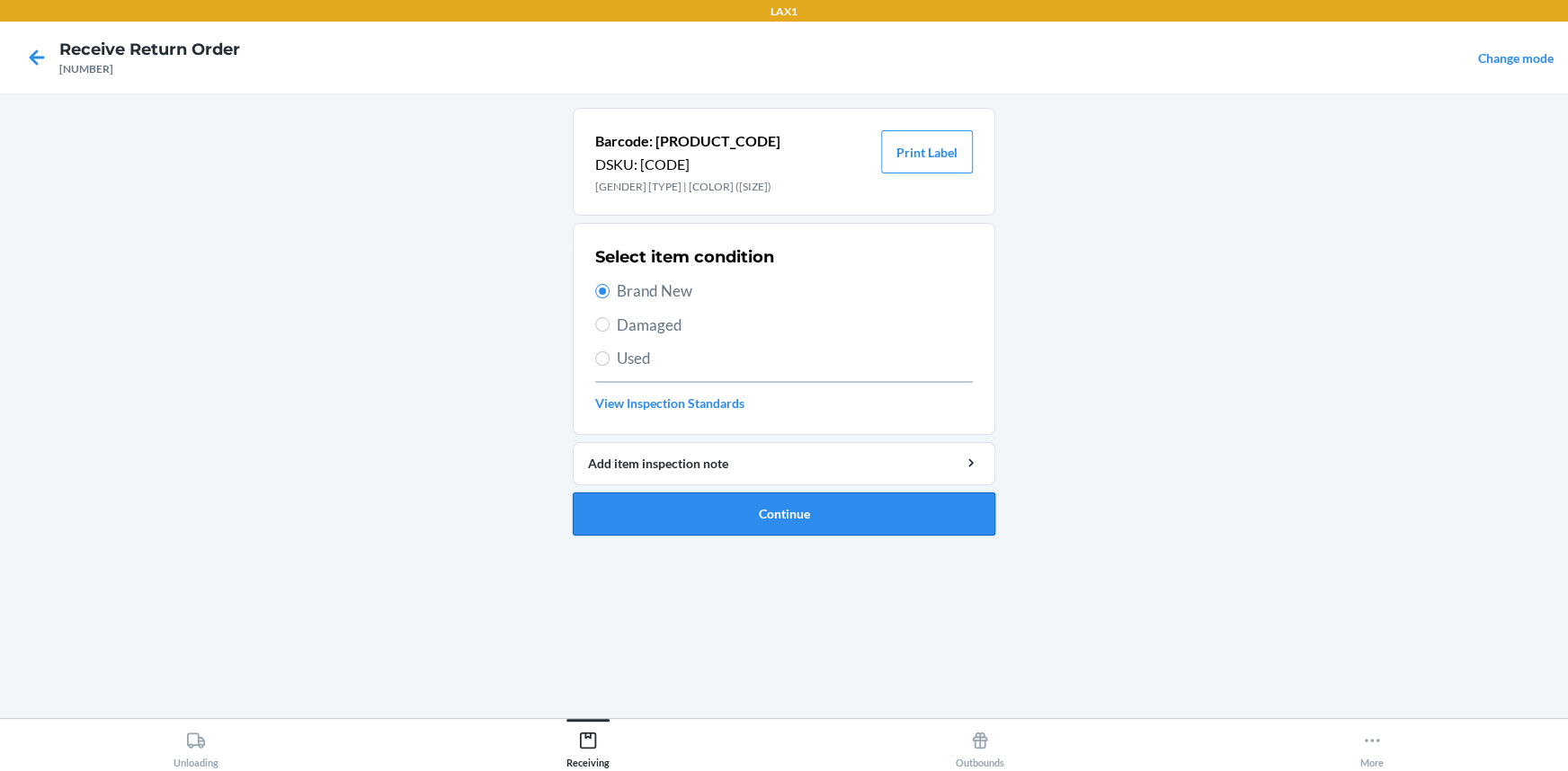 click on "Continue" at bounding box center [784, 514] 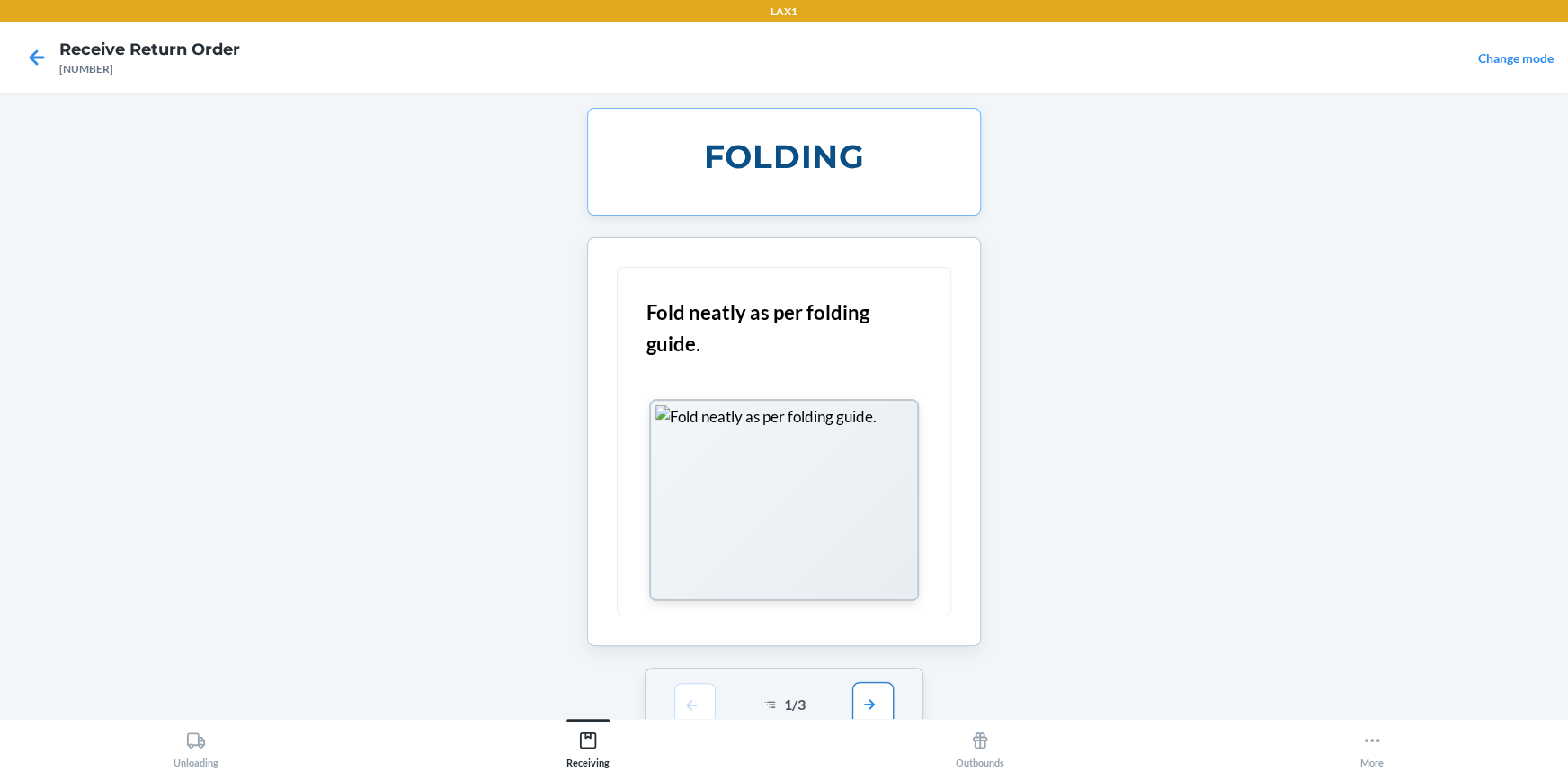 click at bounding box center (873, 704) 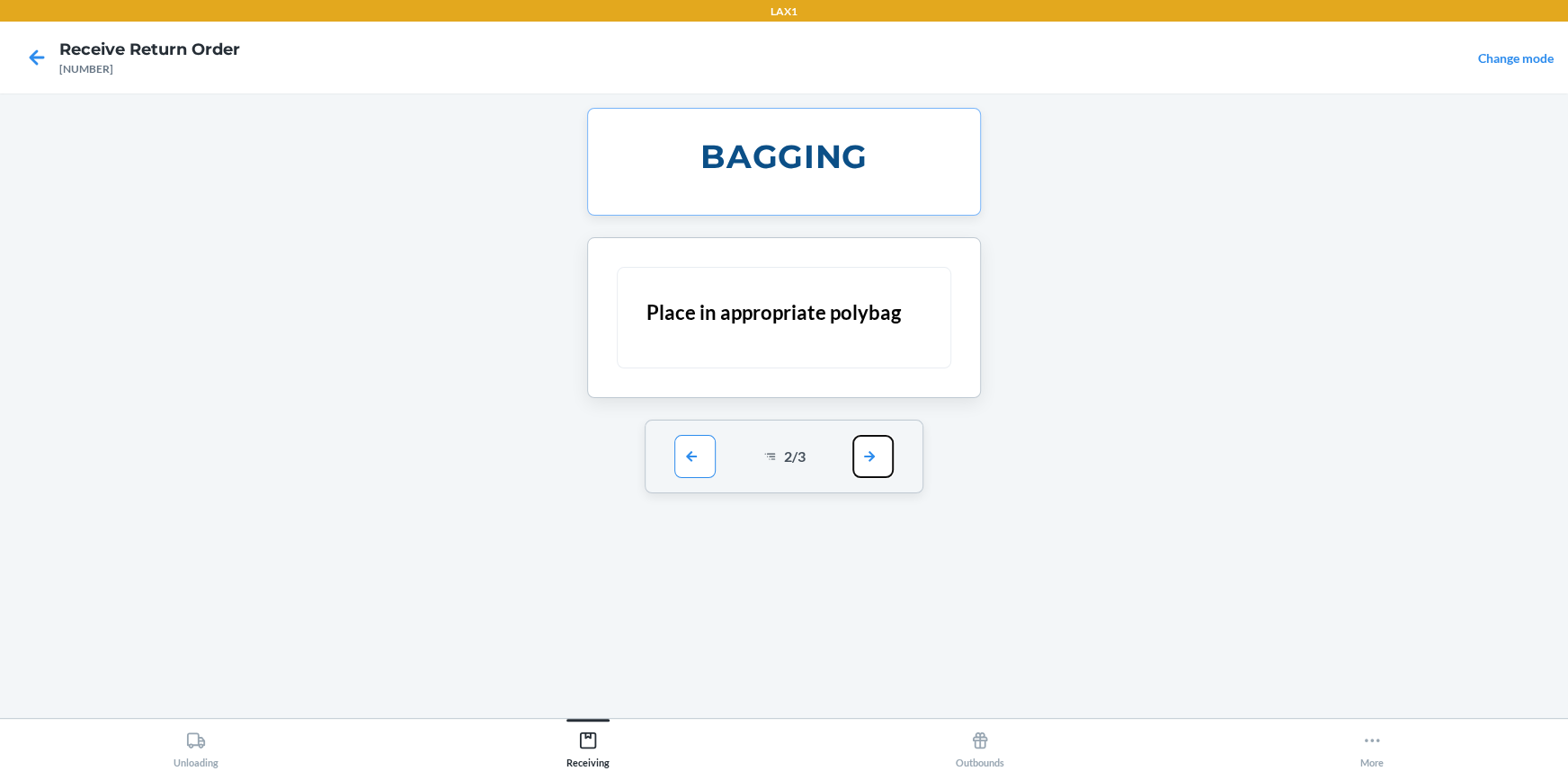 drag, startPoint x: 880, startPoint y: 456, endPoint x: 879, endPoint y: 469, distance: 13.038405 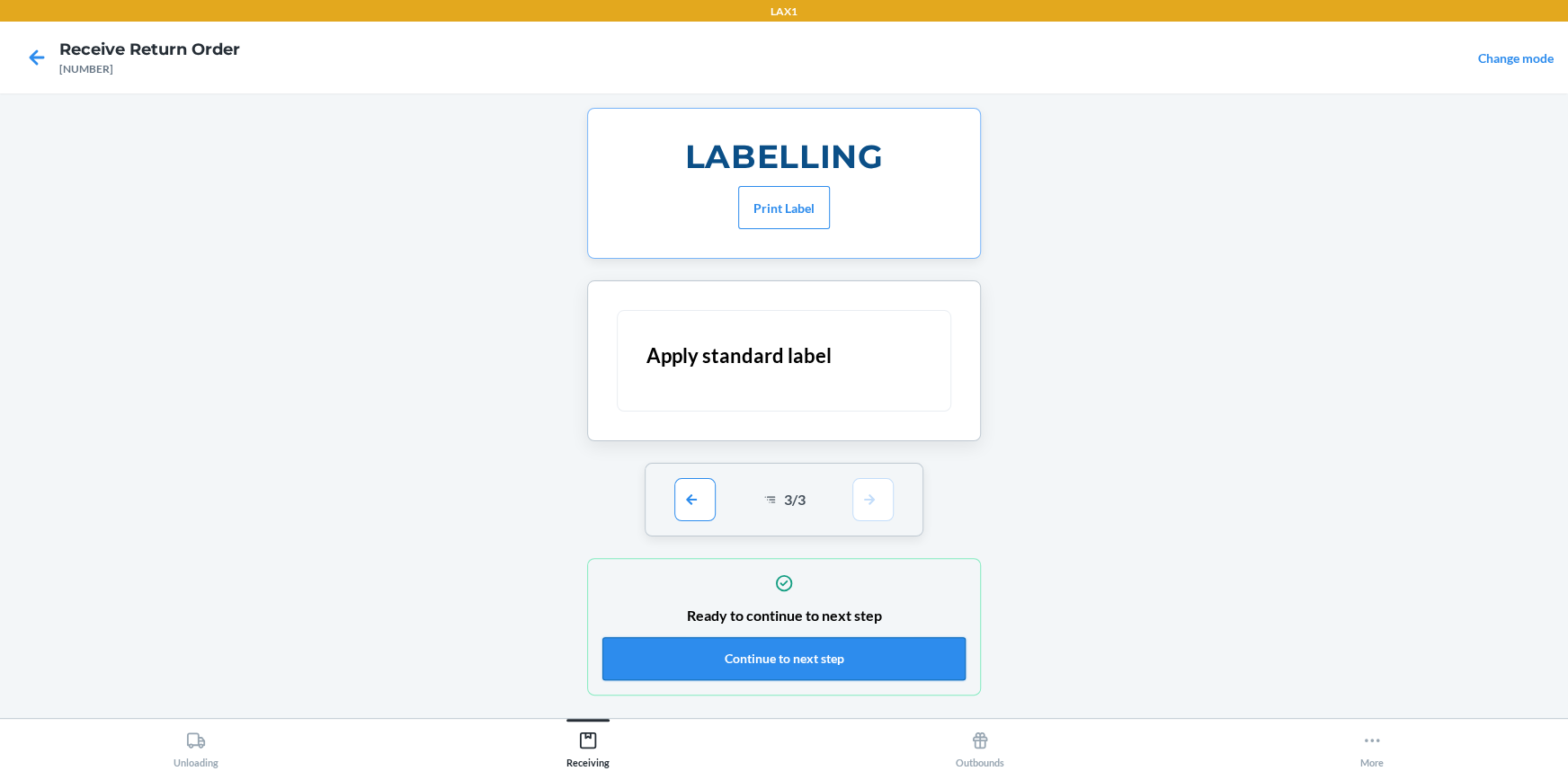 click on "Continue to next step" at bounding box center [784, 659] 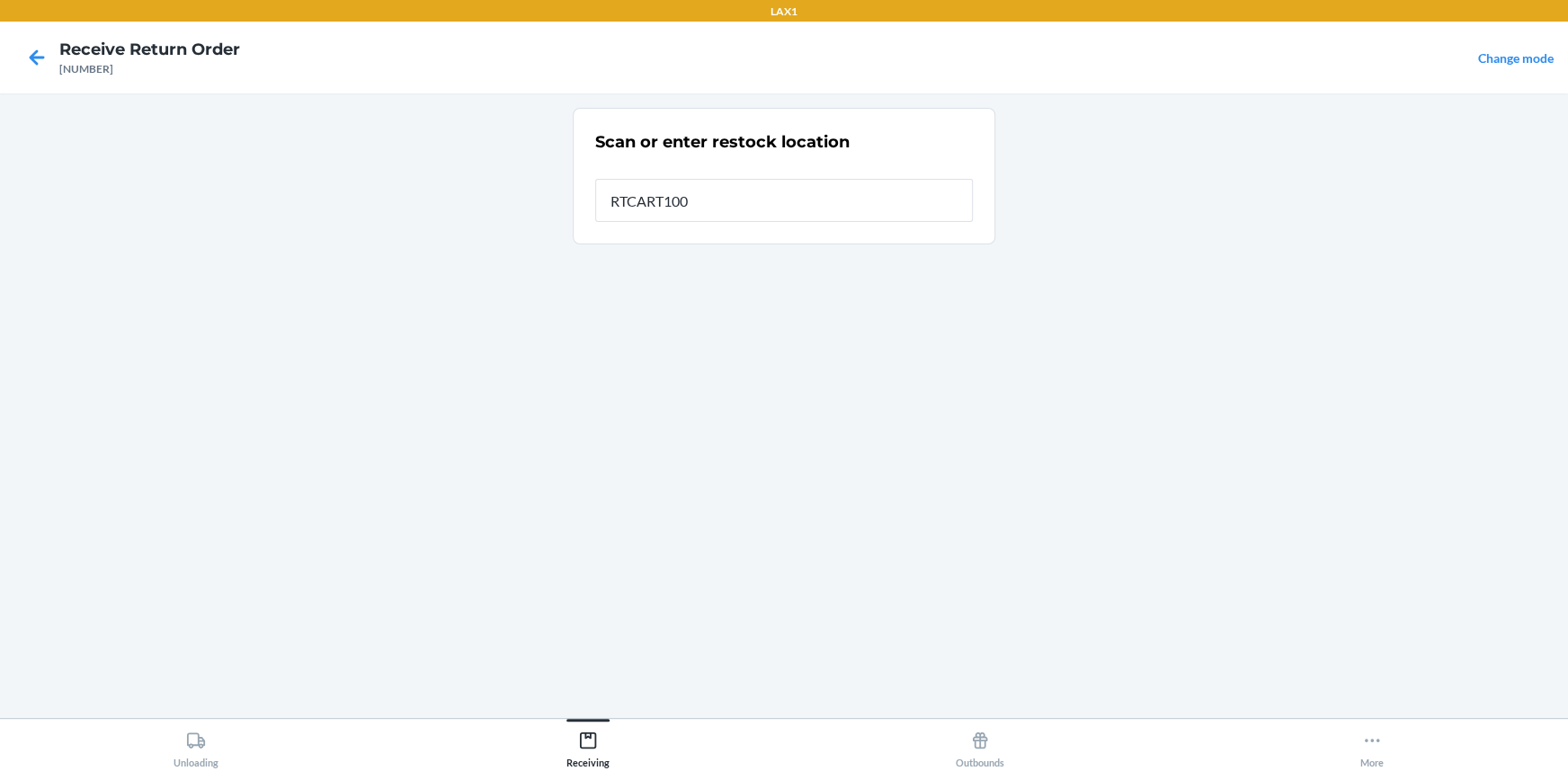type on "RTCART100" 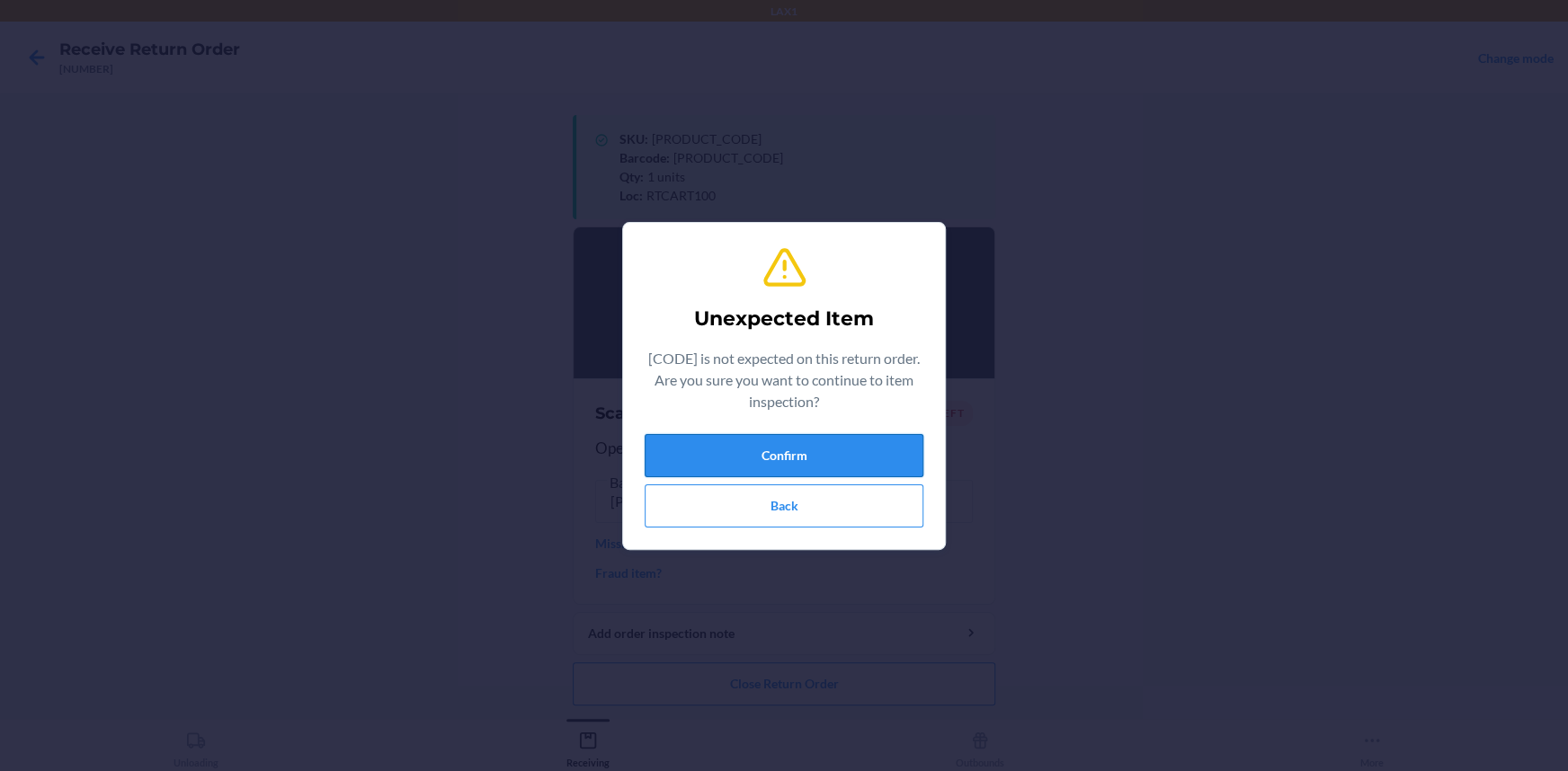 click on "Confirm" at bounding box center [784, 456] 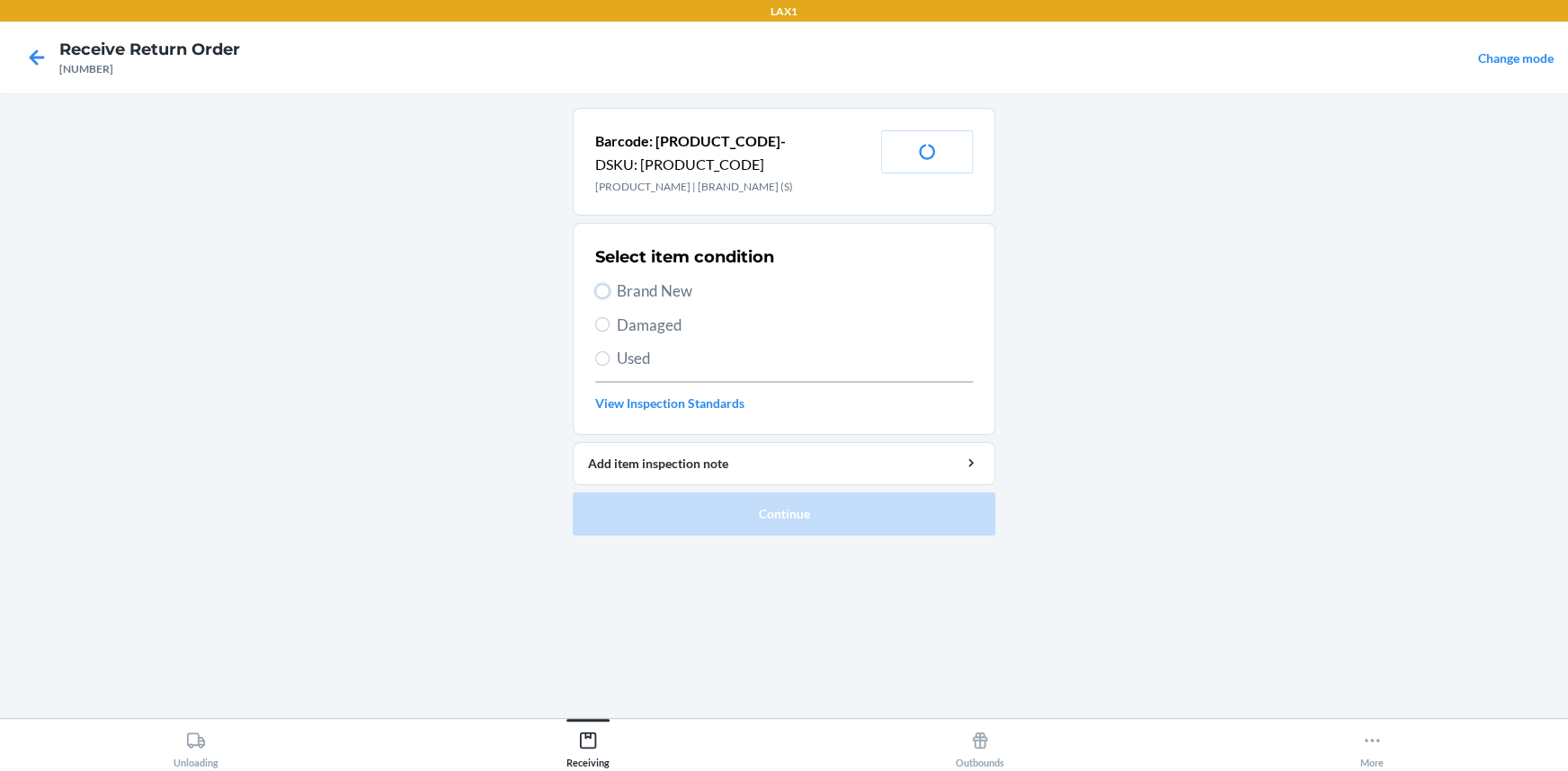 drag, startPoint x: 601, startPoint y: 288, endPoint x: 623, endPoint y: 314, distance: 34.05877 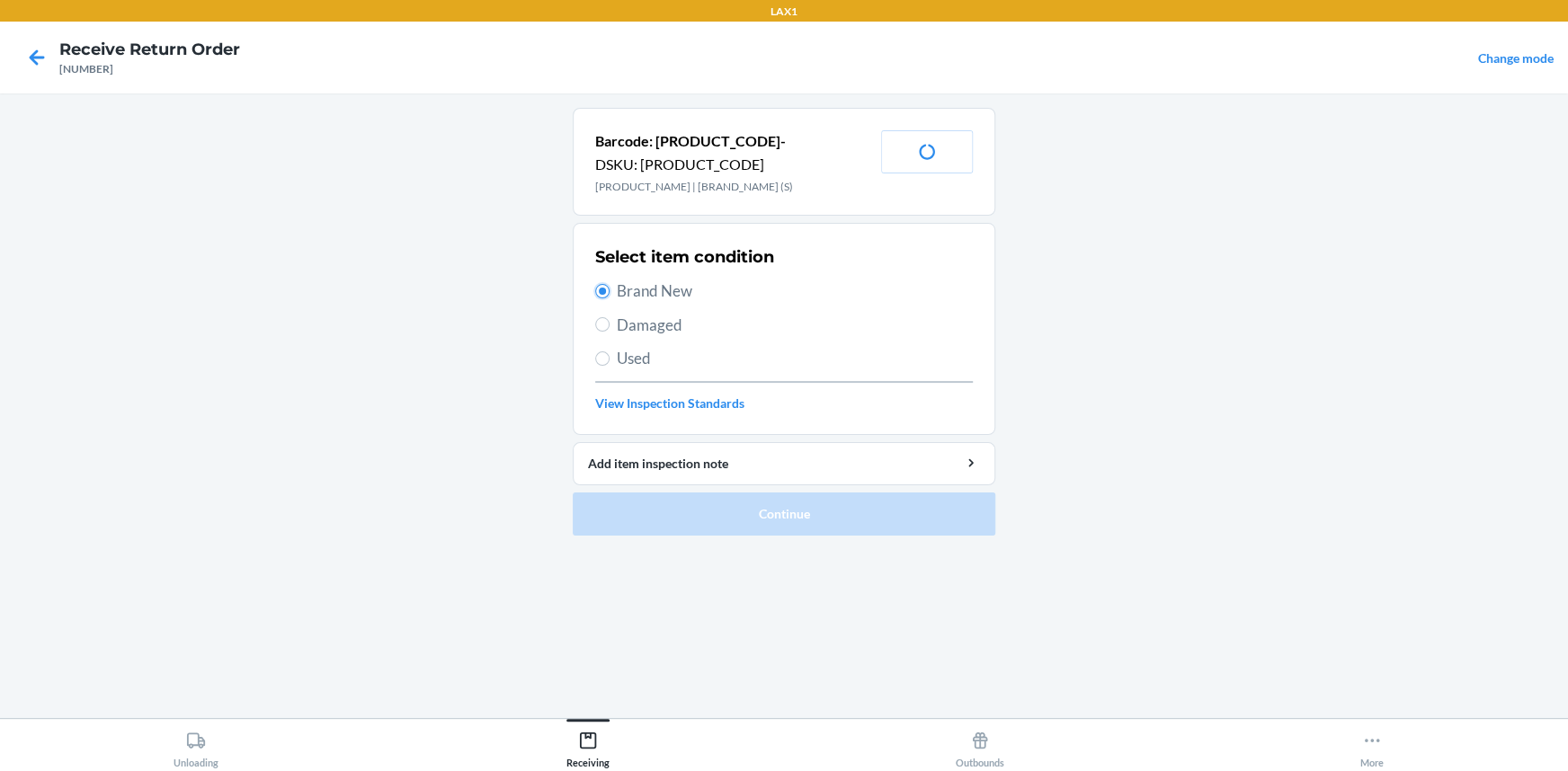 radio on "true" 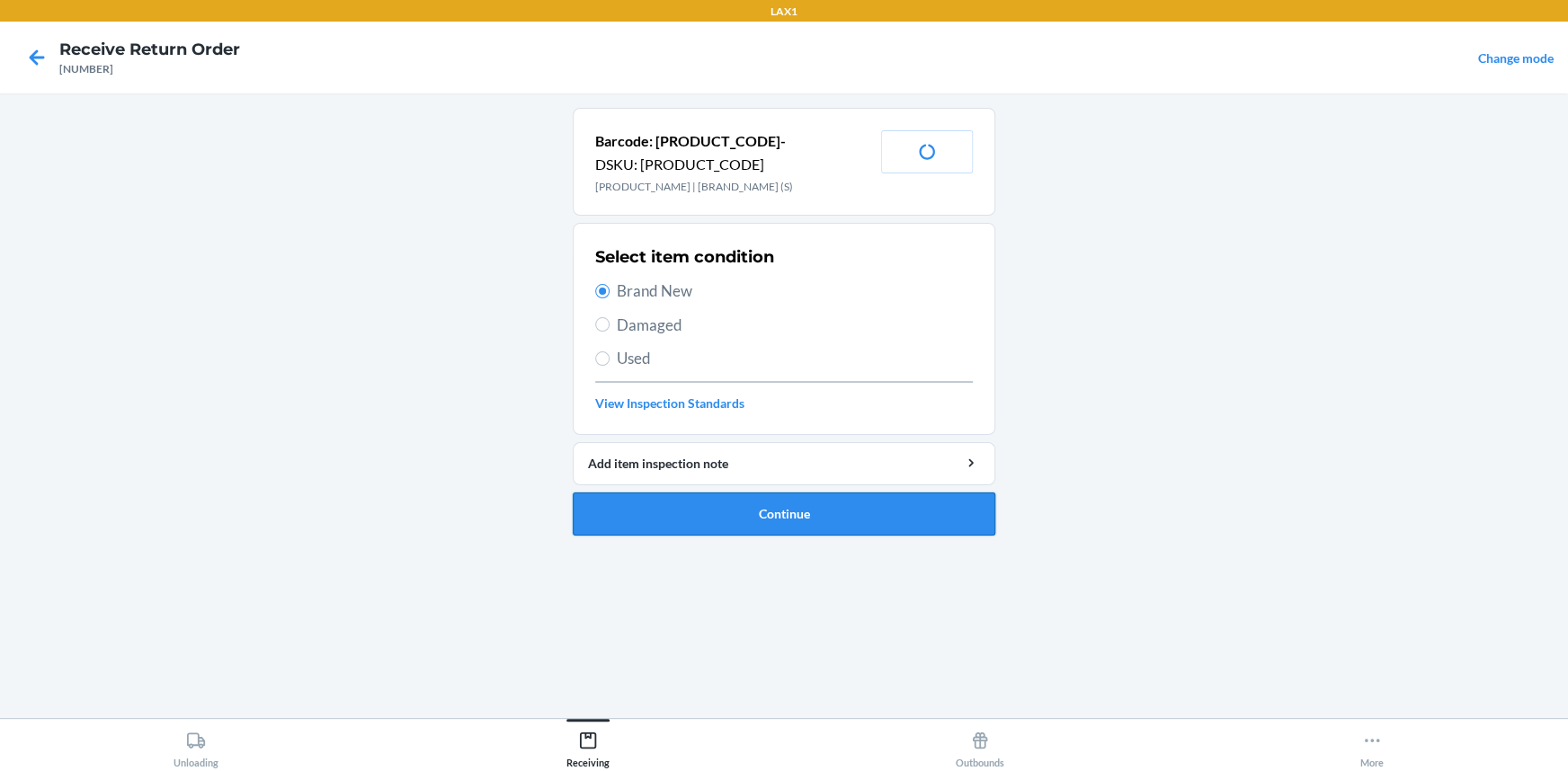 click on "Continue" at bounding box center [784, 514] 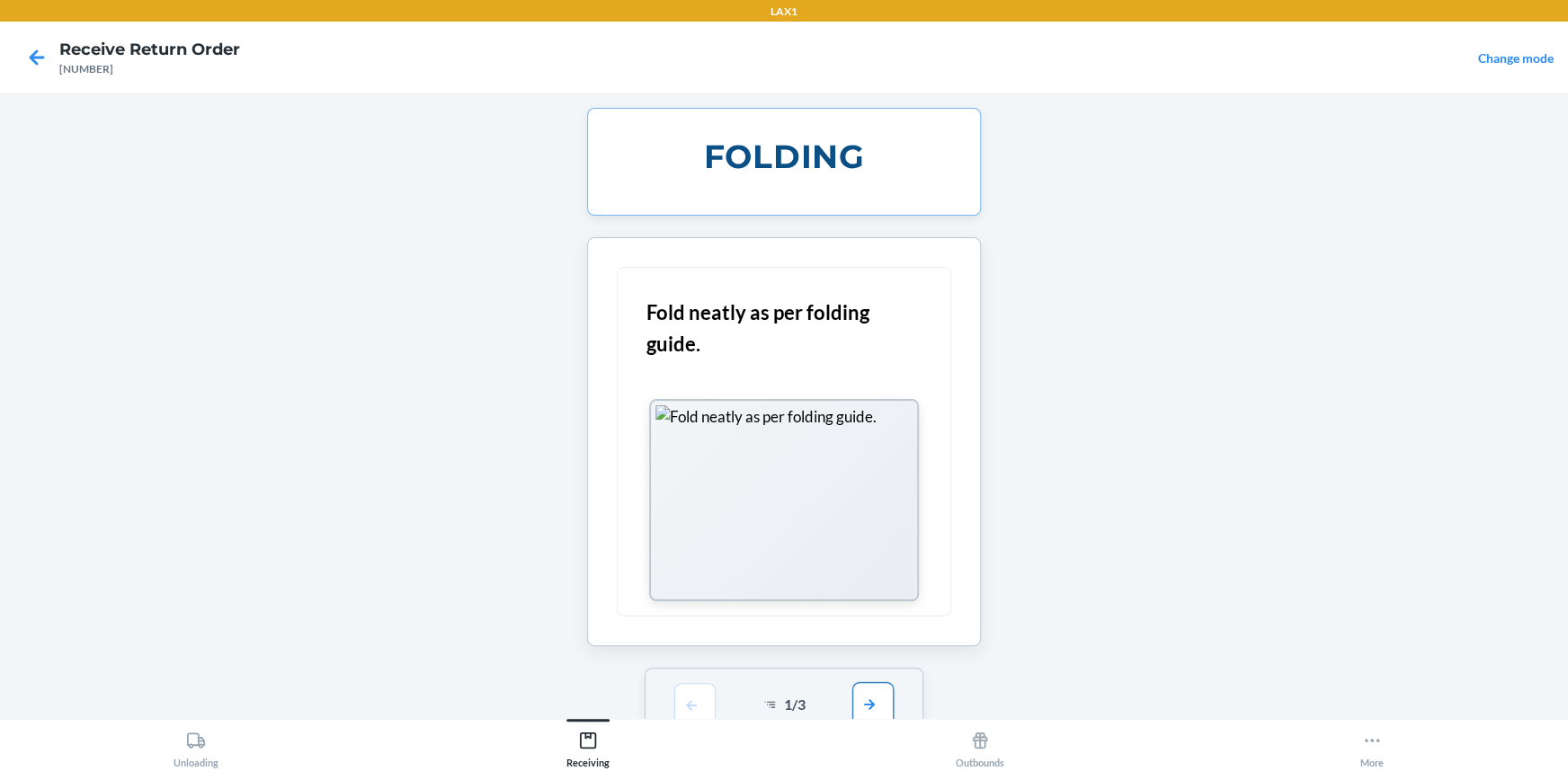 drag, startPoint x: 877, startPoint y: 698, endPoint x: 878, endPoint y: 688, distance: 10.049876 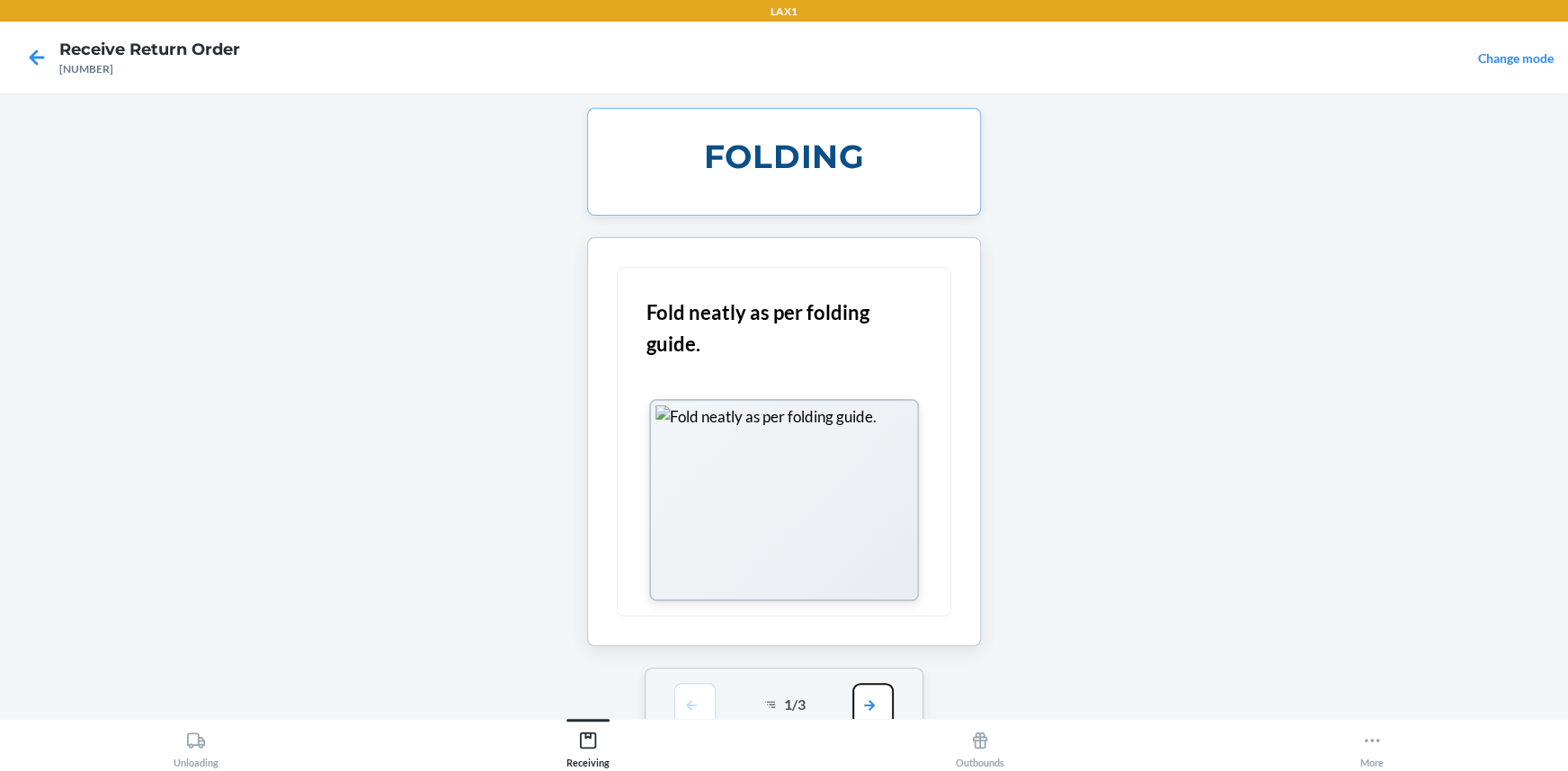 click at bounding box center [873, 705] 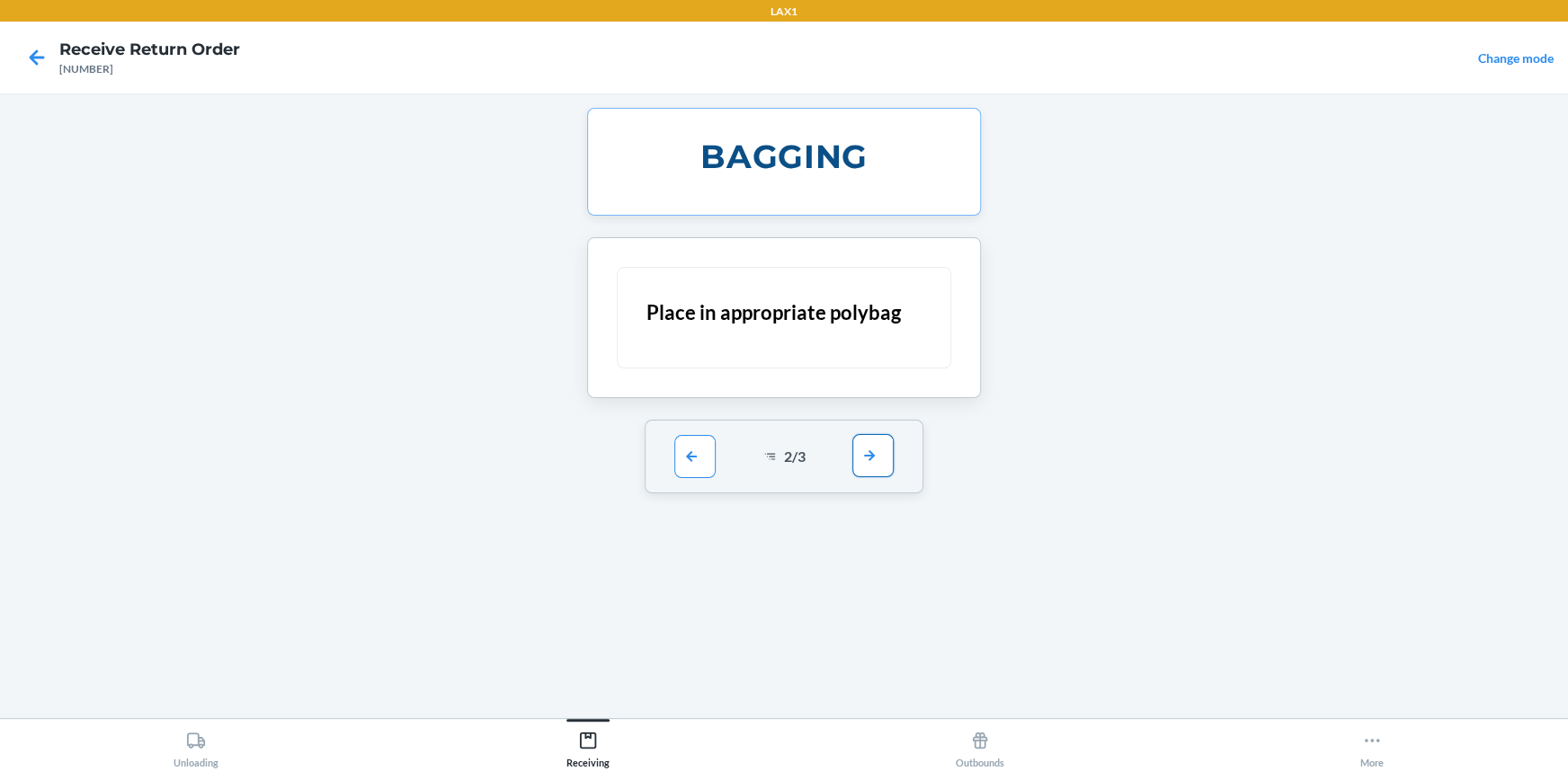click at bounding box center (873, 456) 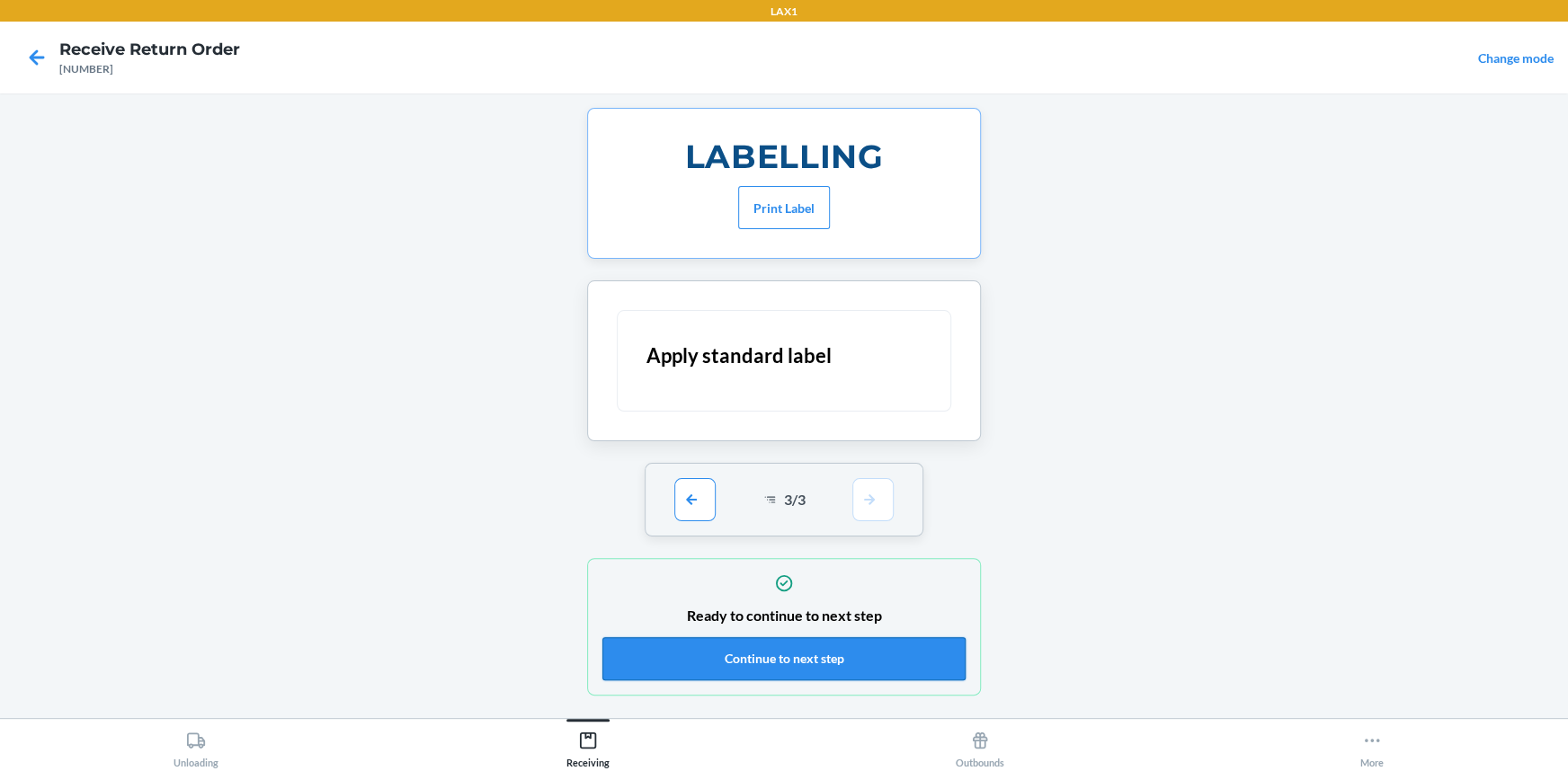 click on "Continue to next step" at bounding box center (784, 659) 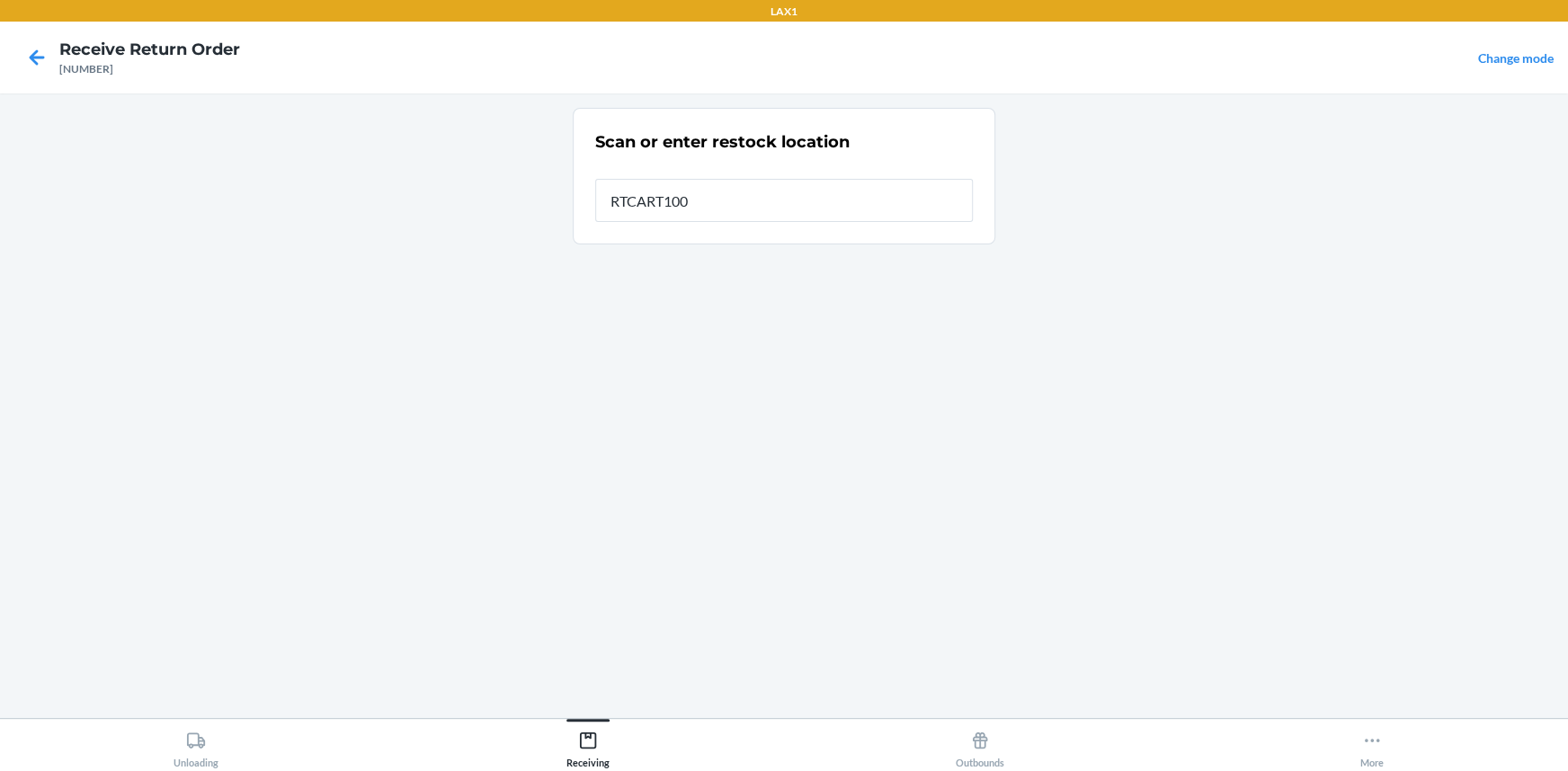type on "RTCART100" 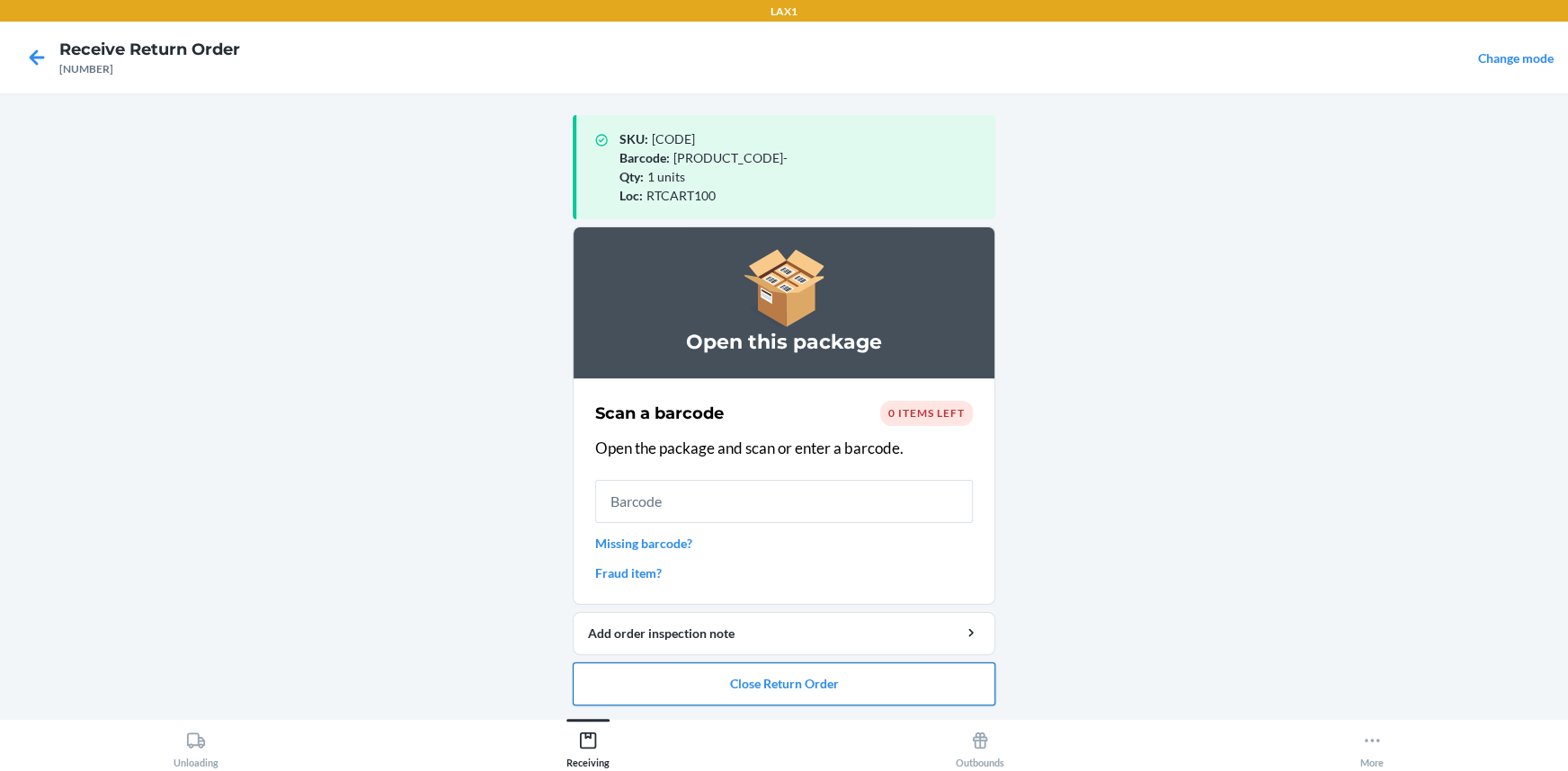 click on "Close Return Order" at bounding box center [784, 684] 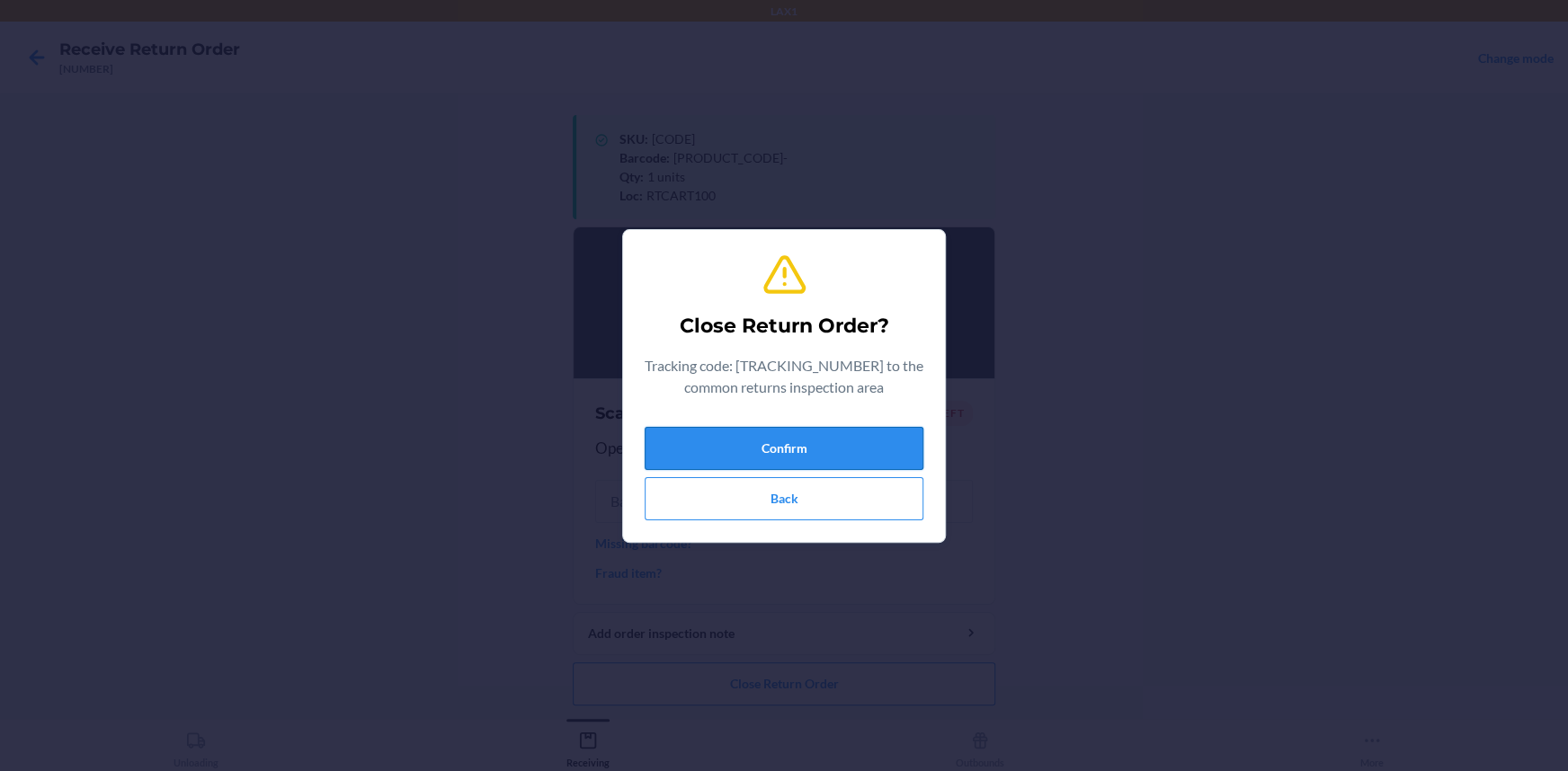 click on "Confirm" at bounding box center (784, 448) 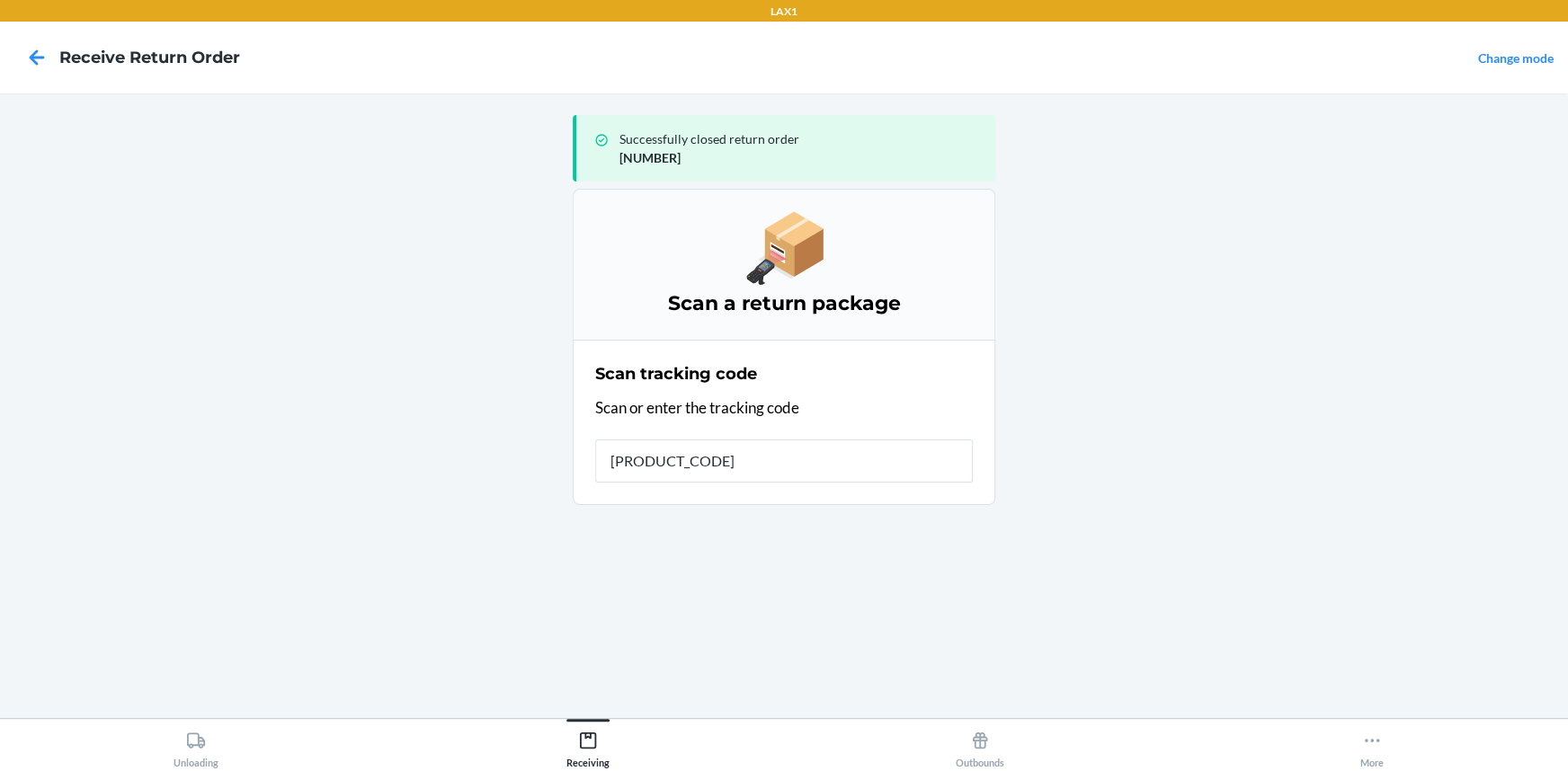 type on "[NUMBER]" 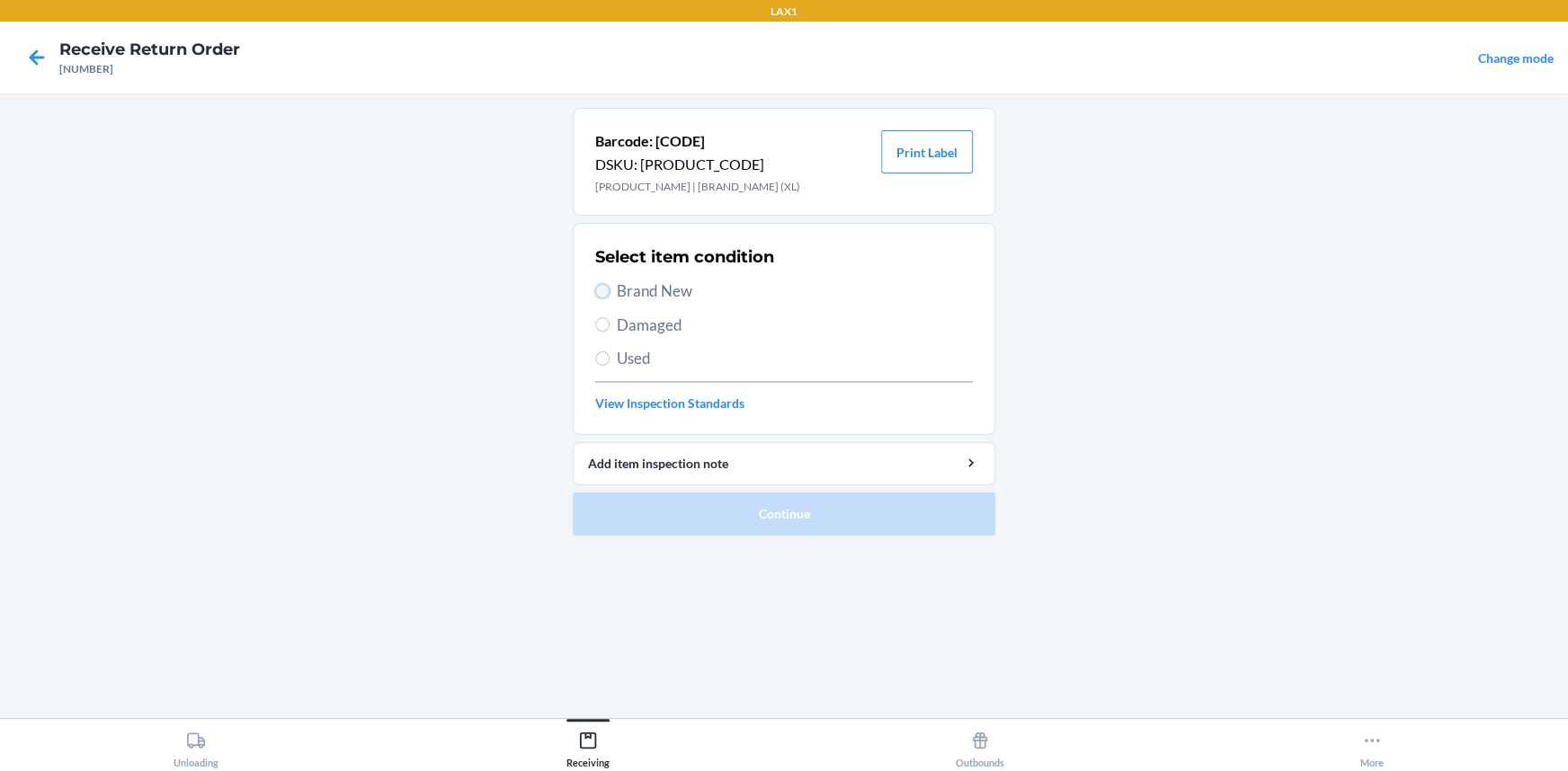 click on "Brand New" at bounding box center (602, 291) 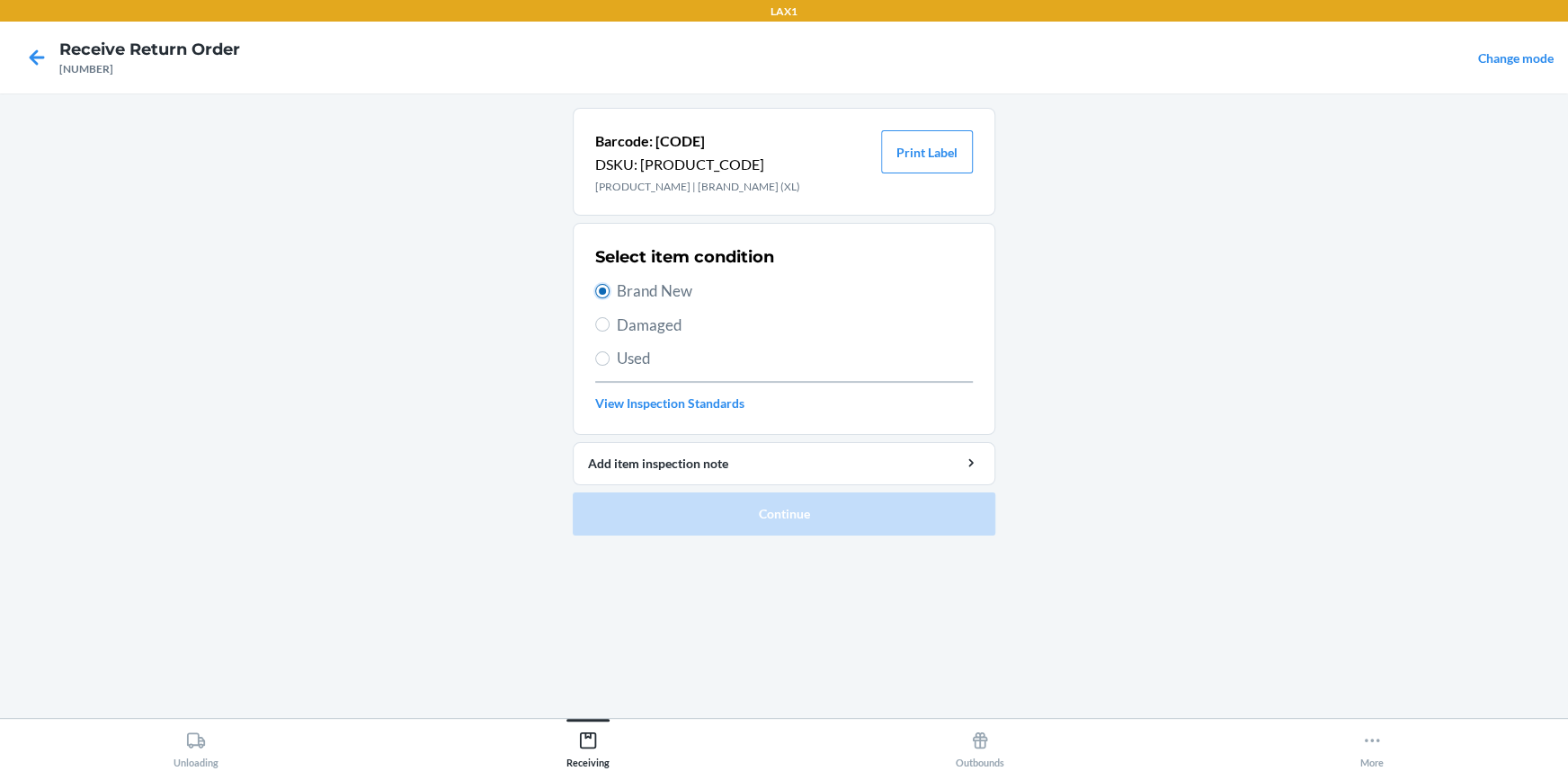 radio on "true" 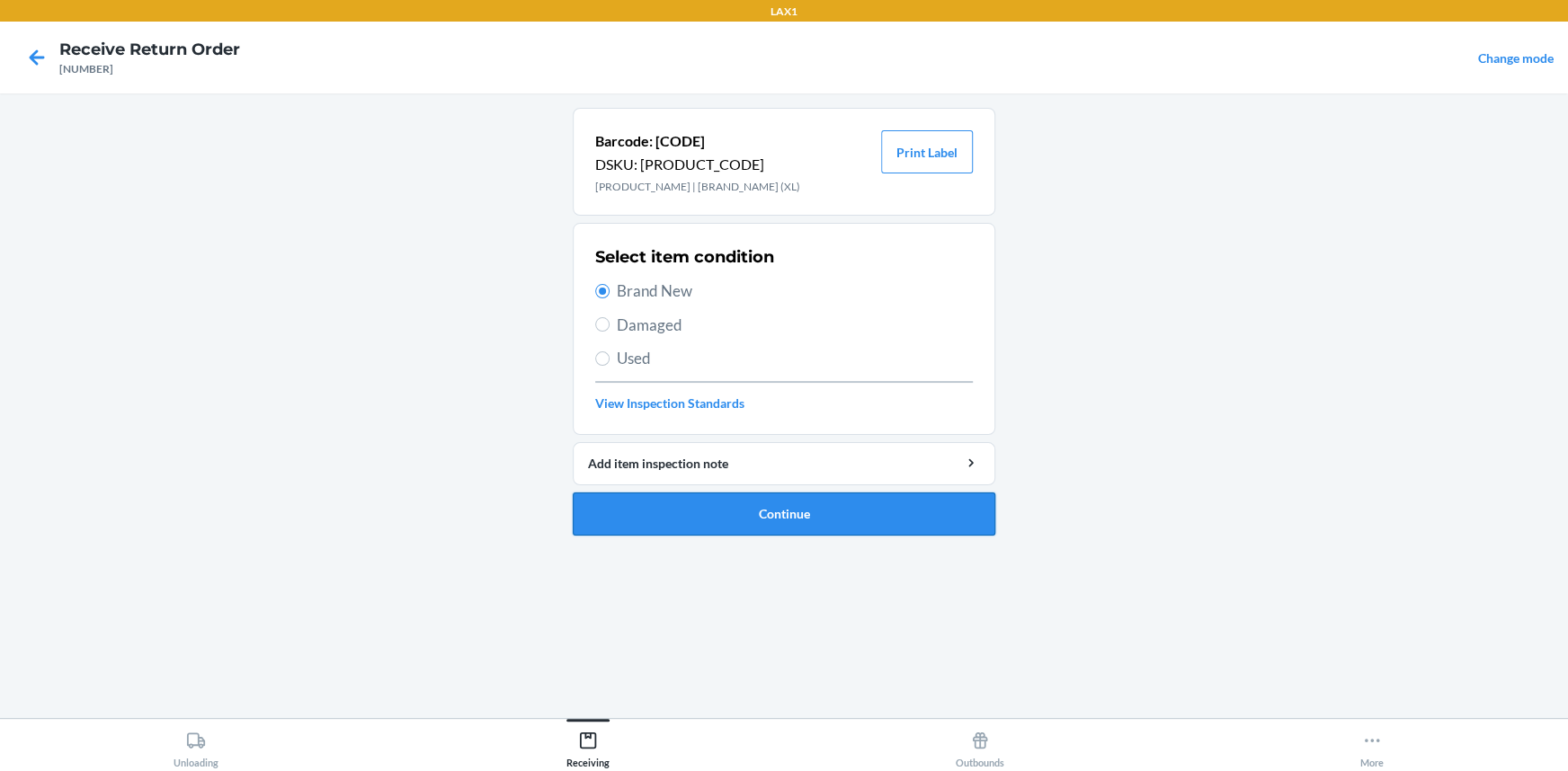 click on "Continue" at bounding box center (784, 514) 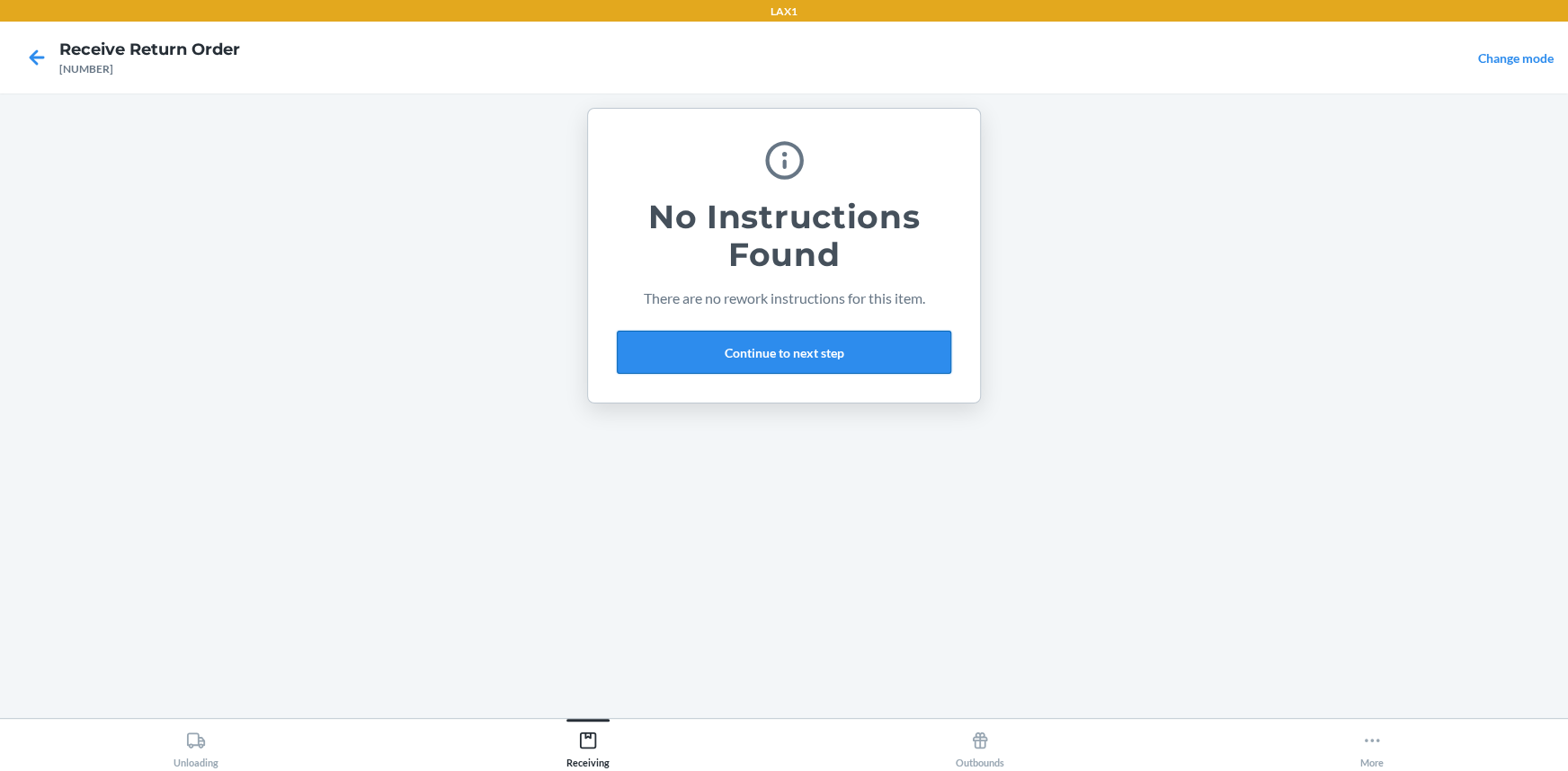 click on "Continue to next step" at bounding box center (784, 352) 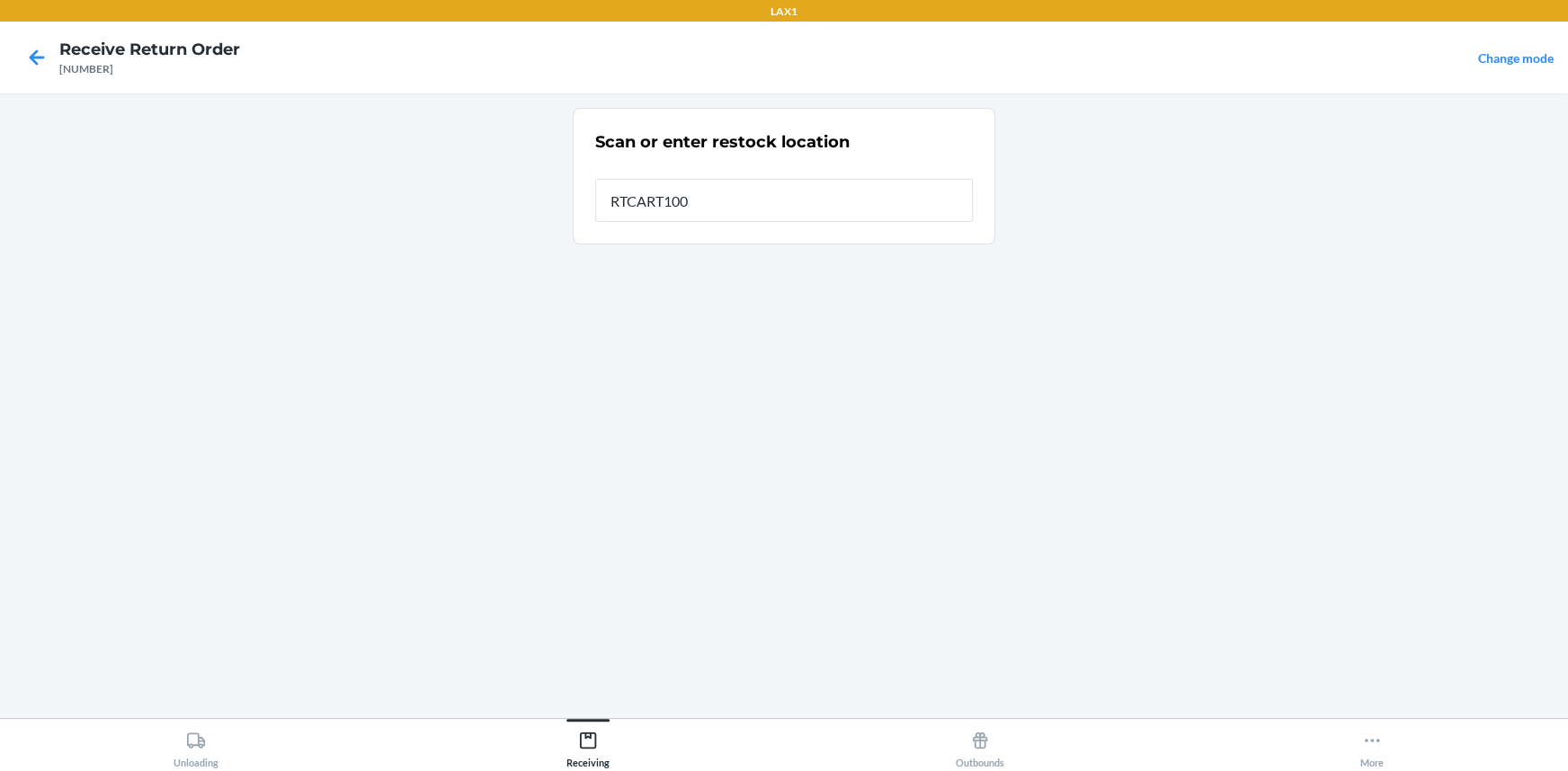 type on "RTCART100" 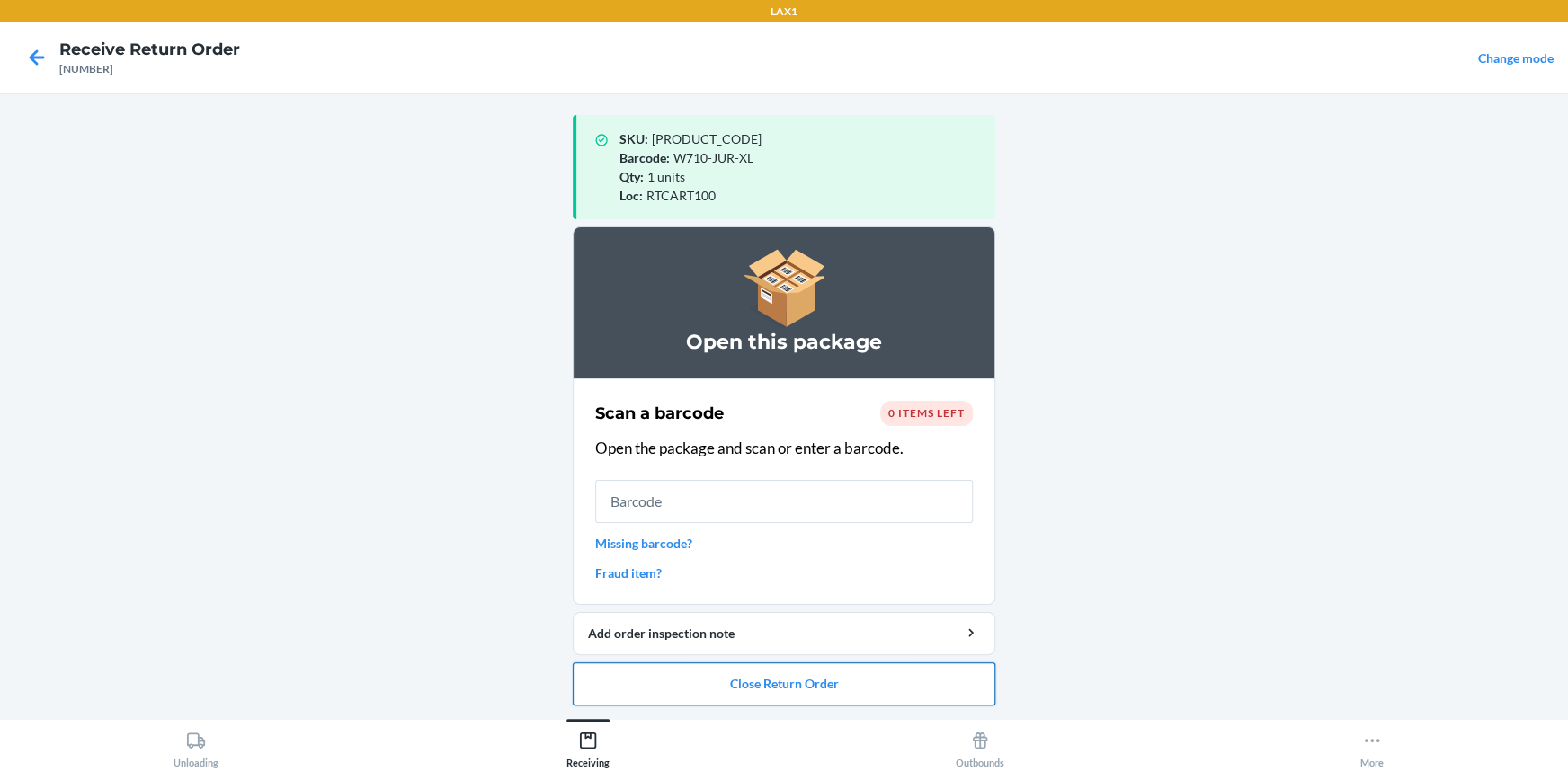 click on "Close Return Order" at bounding box center [784, 684] 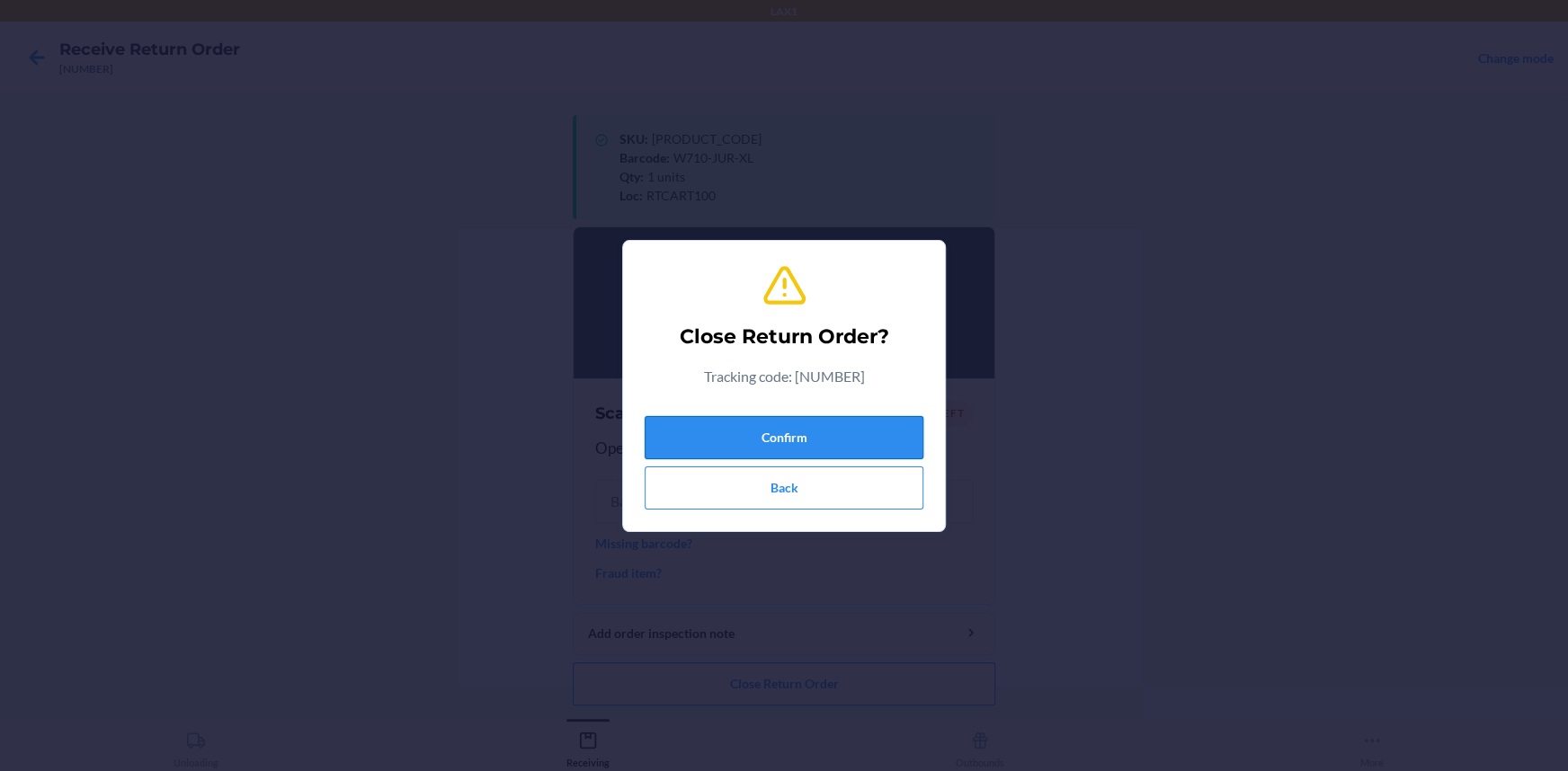 click on "Confirm" at bounding box center (784, 438) 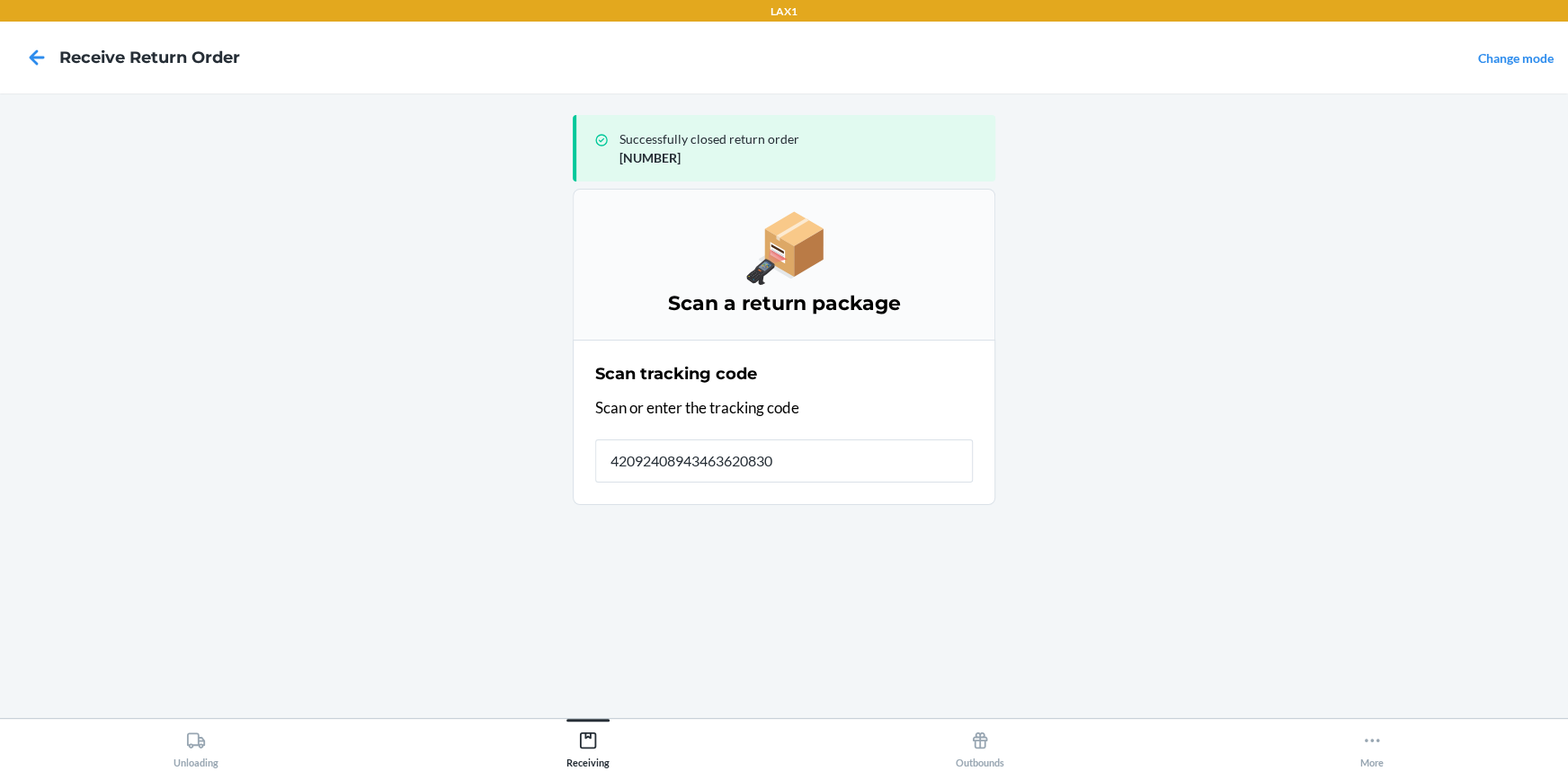 type on "420924089434636208303" 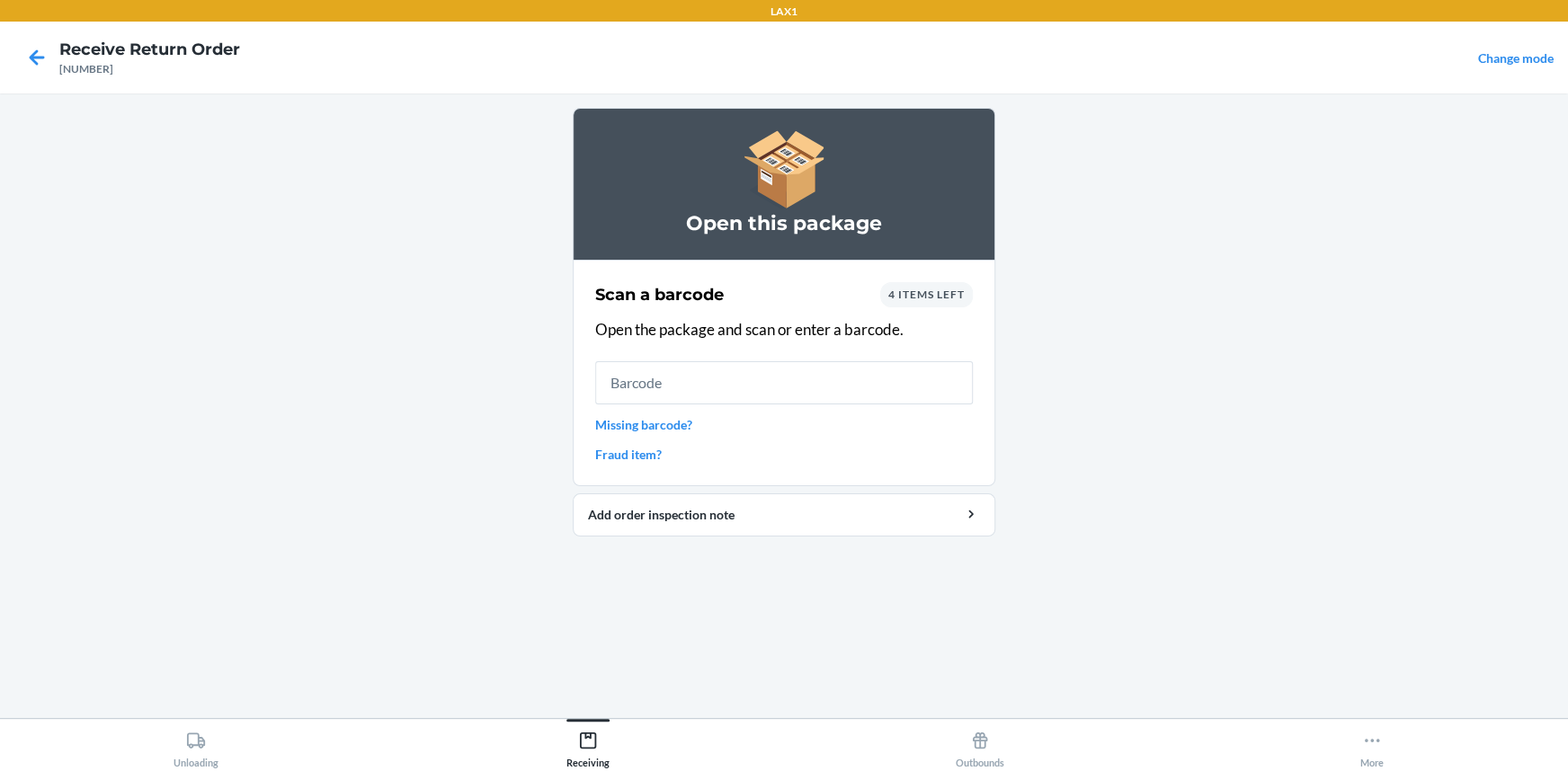 click on "Scan a barcode 4 items left Open the package and scan or enter a barcode. Missing barcode? Fraud item?" at bounding box center [784, 373] 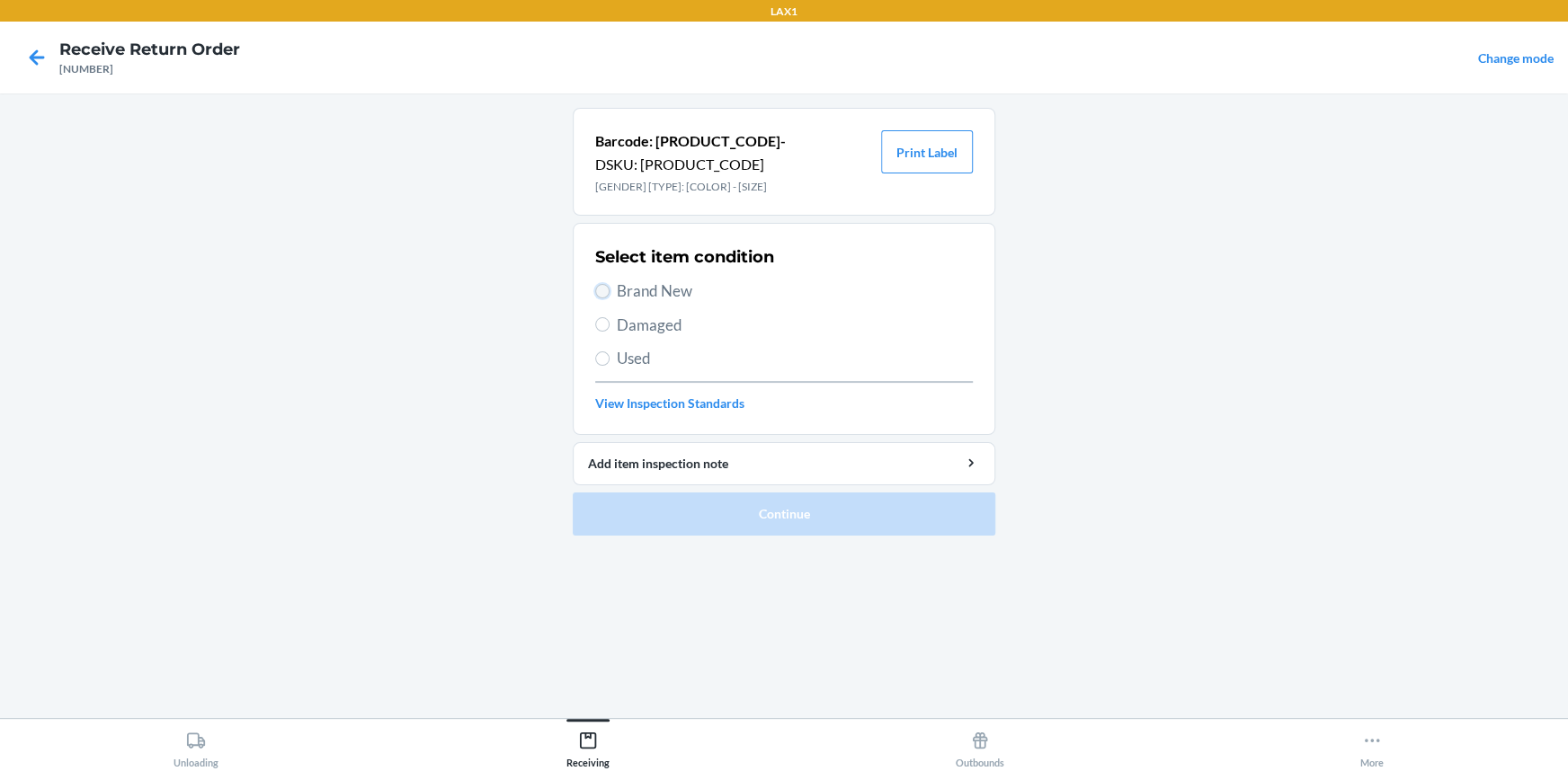 click on "Brand New" at bounding box center (602, 291) 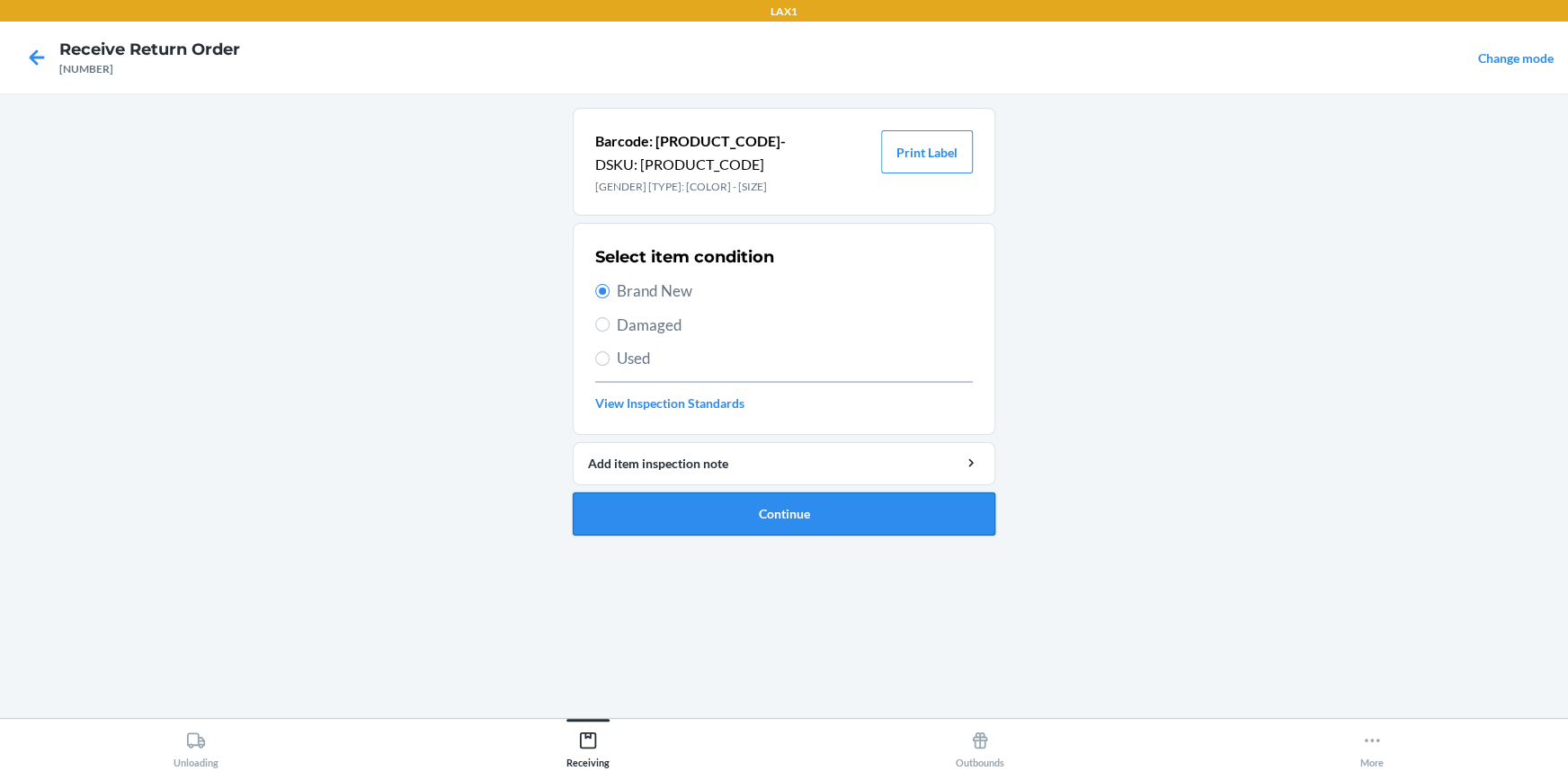 click on "Continue" at bounding box center [784, 514] 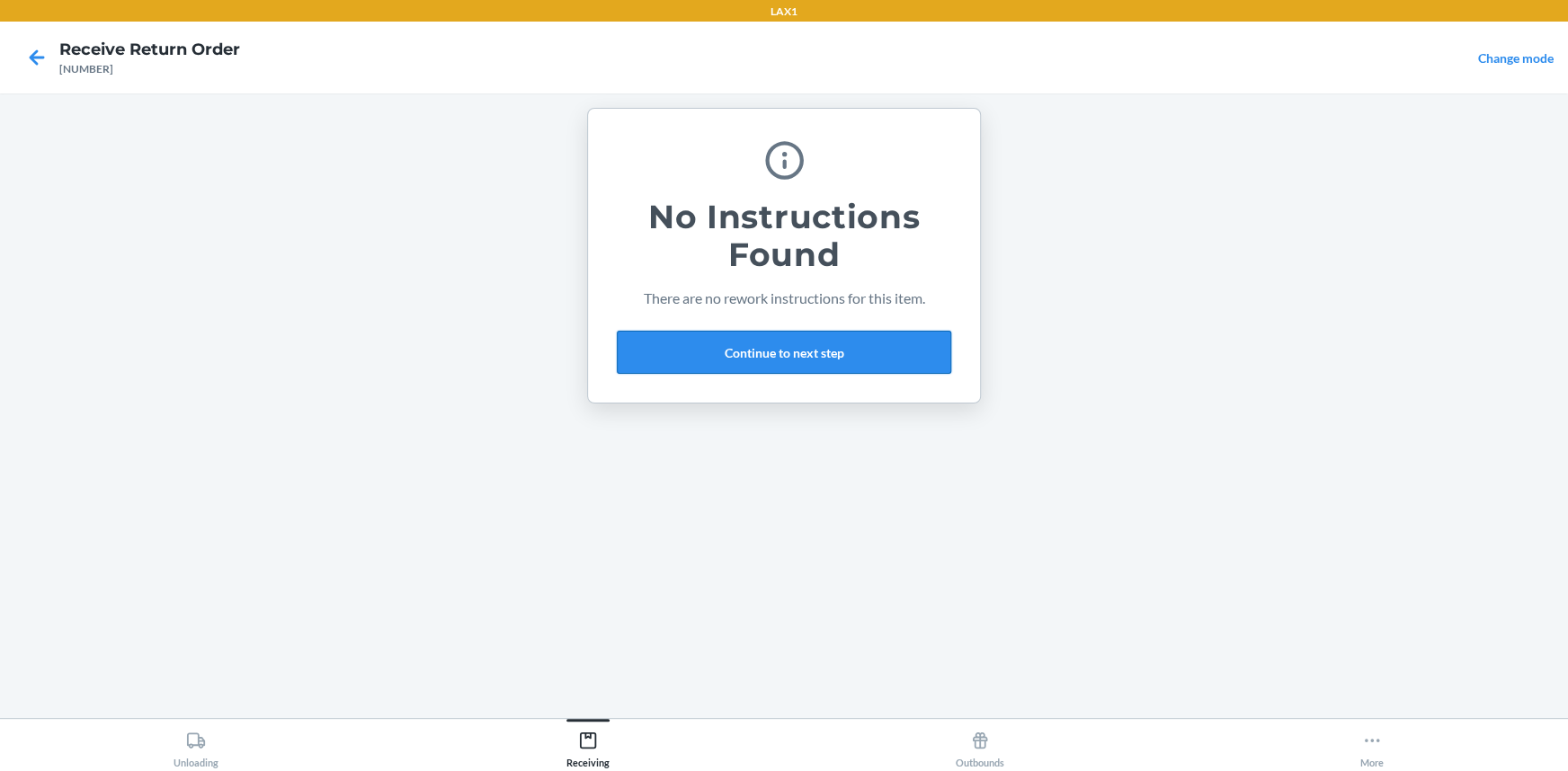 click on "Continue to next step" at bounding box center [784, 352] 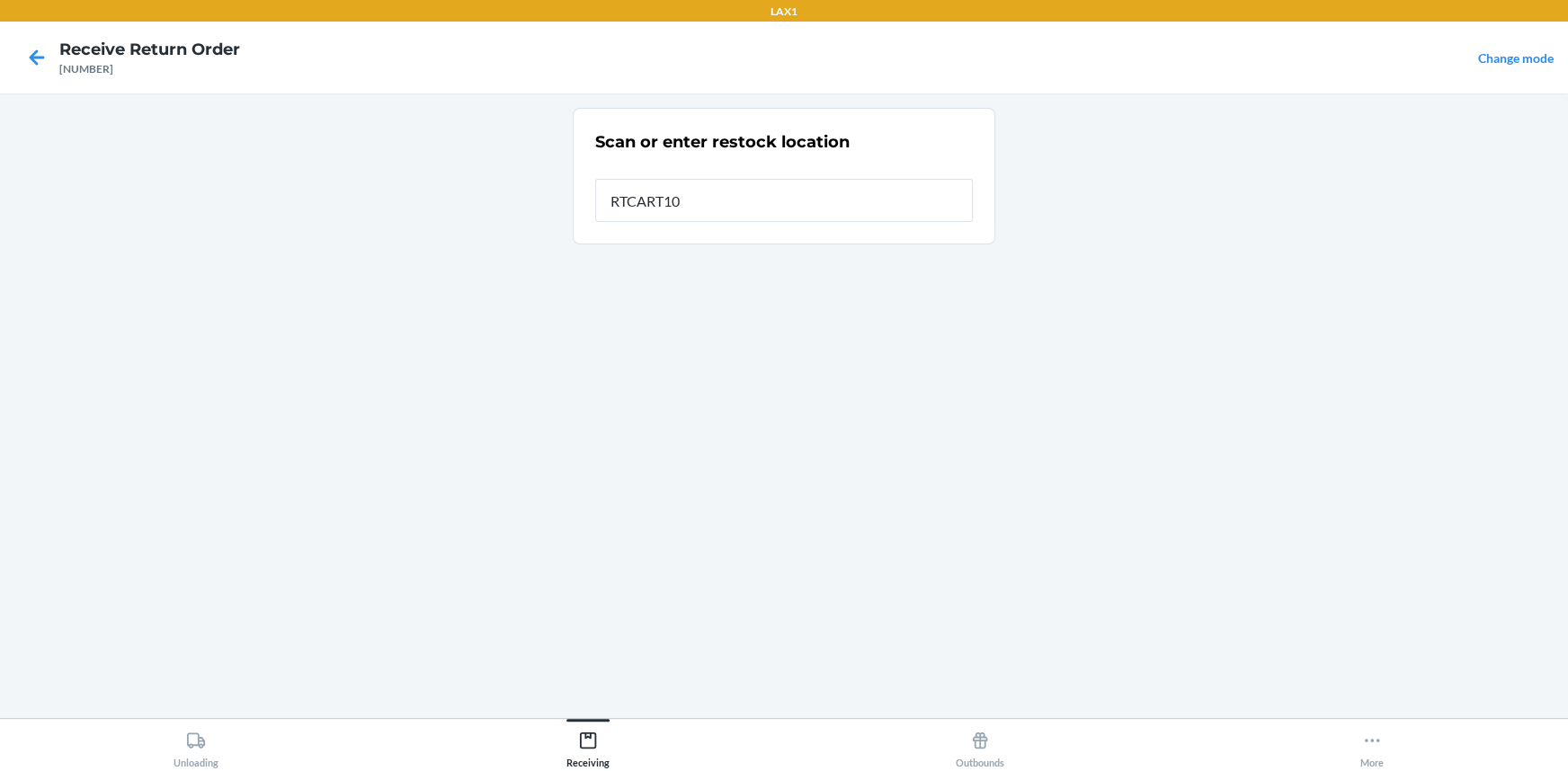 type on "RTCART100" 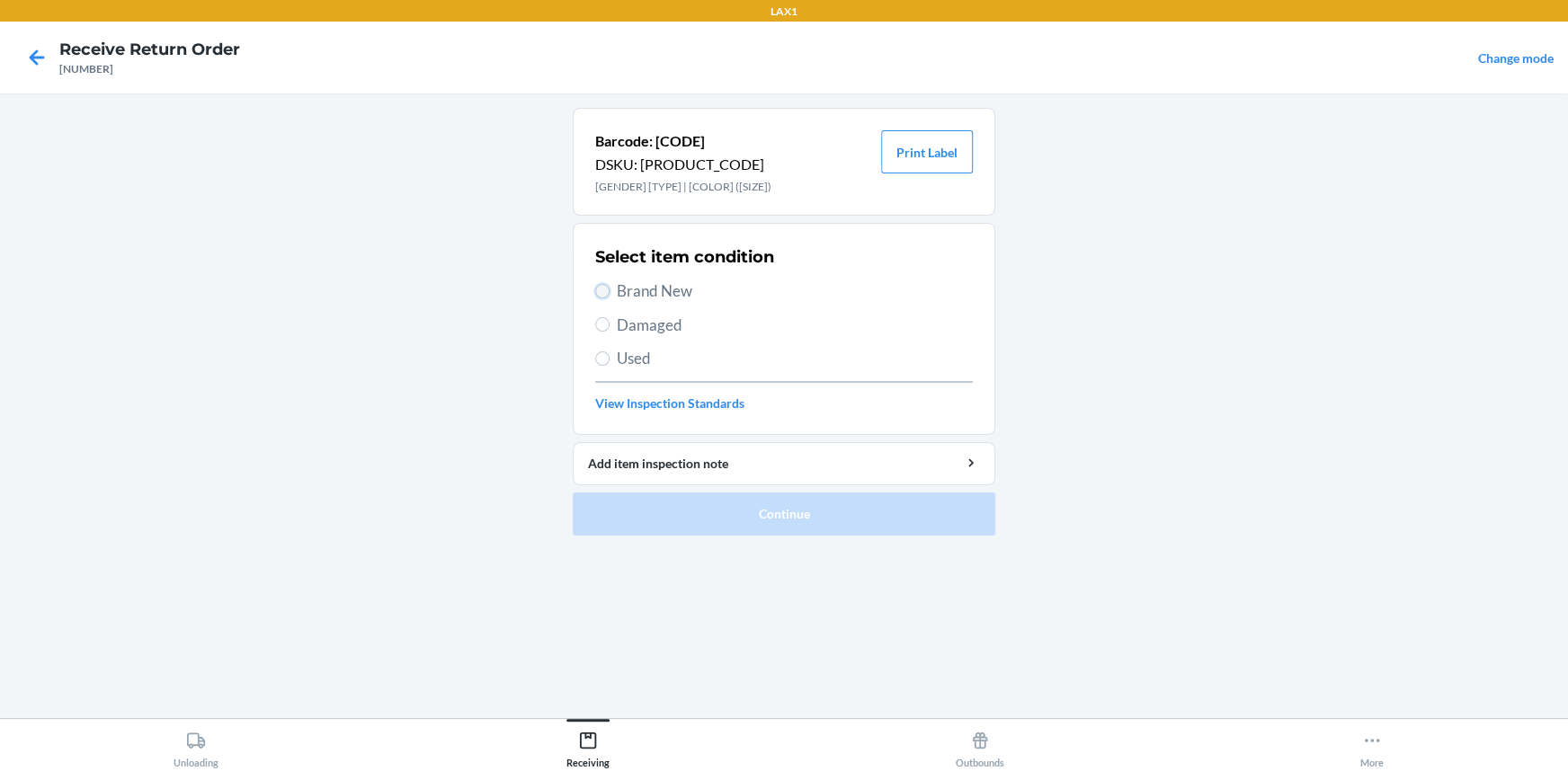 click on "Brand New" at bounding box center (602, 291) 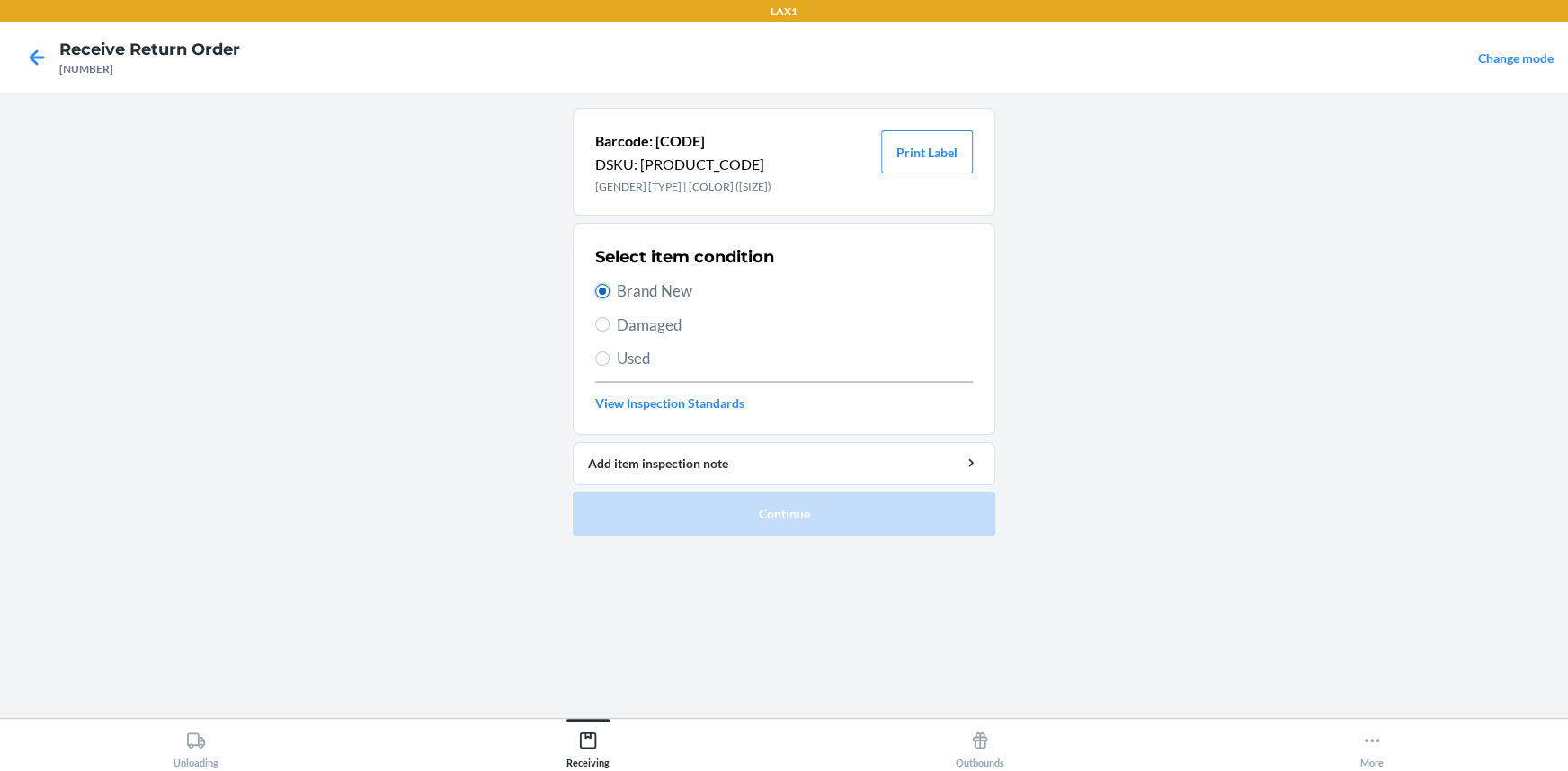 radio on "true" 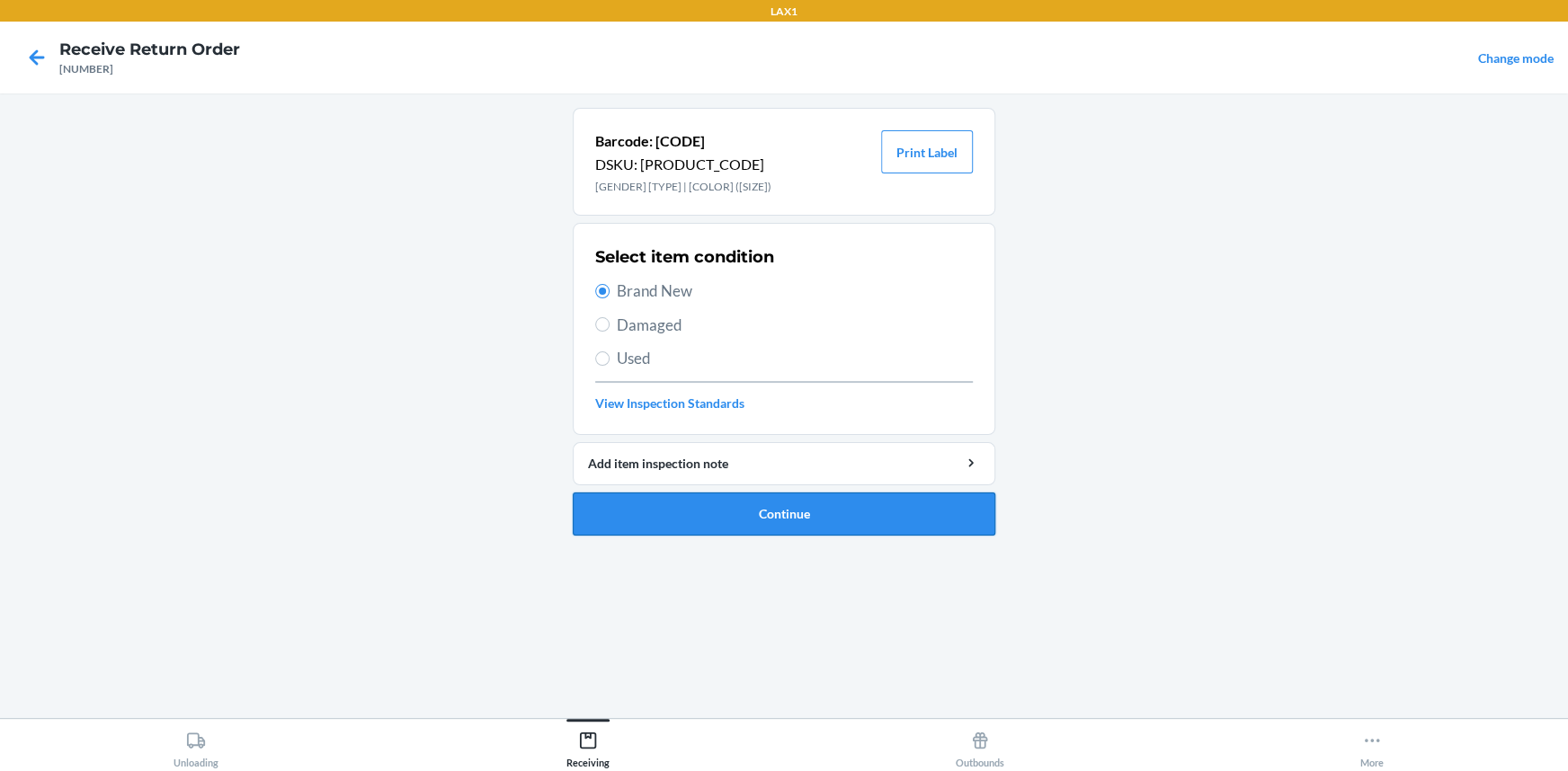 click on "Continue" at bounding box center [784, 514] 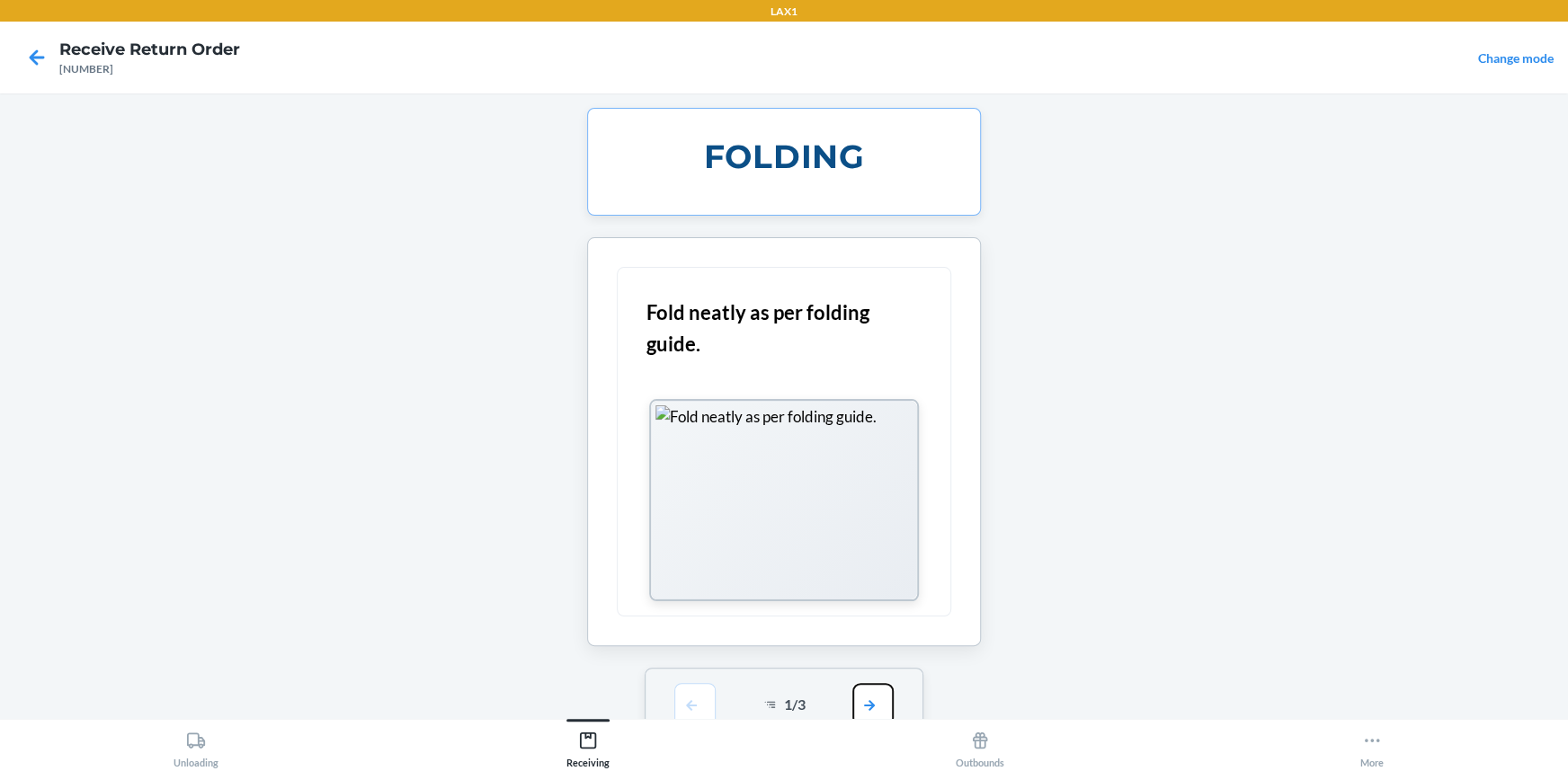 drag, startPoint x: 856, startPoint y: 700, endPoint x: 853, endPoint y: 674, distance: 26.1725 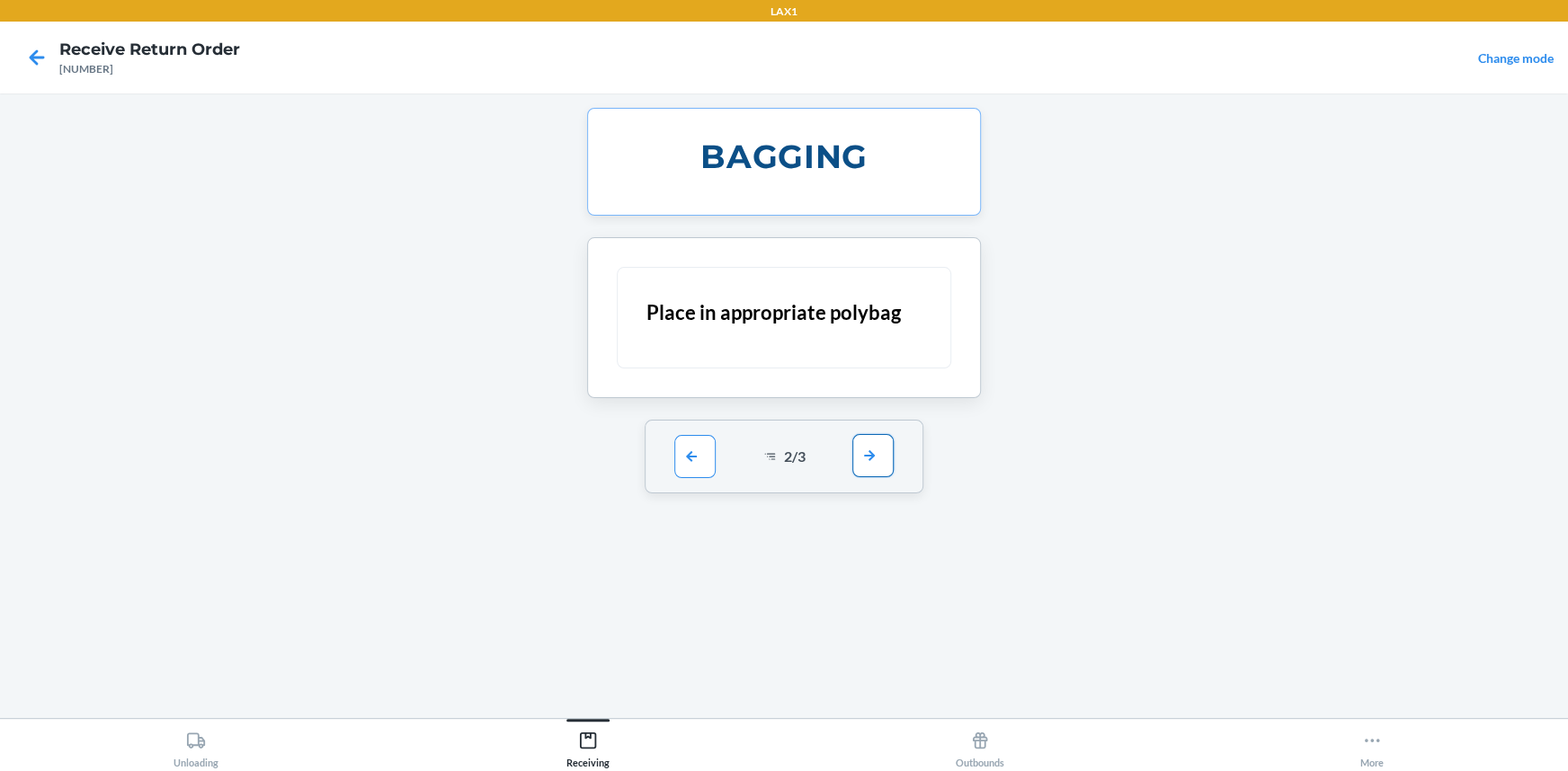click at bounding box center [873, 456] 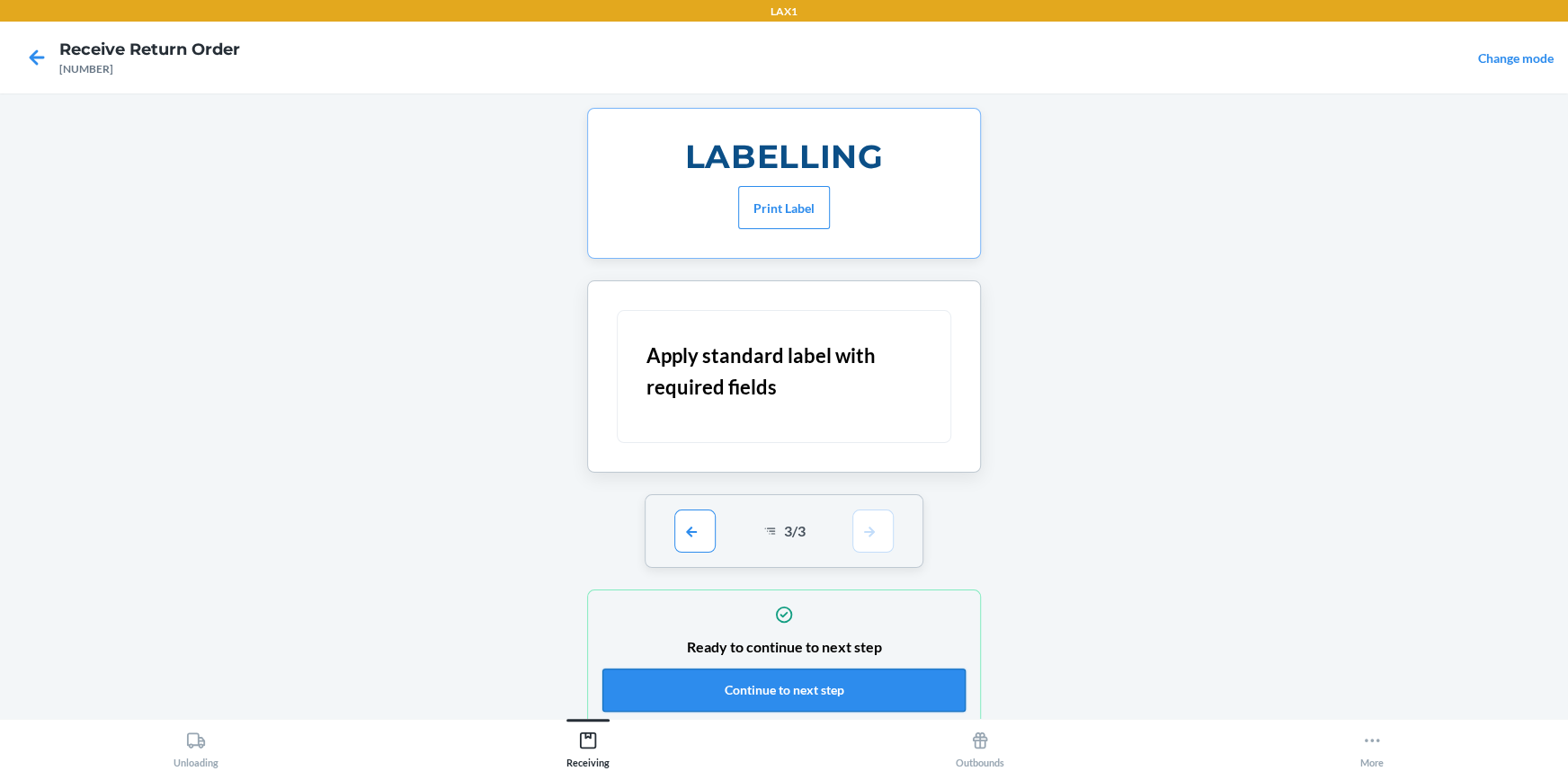 click on "Continue to next step" at bounding box center (784, 690) 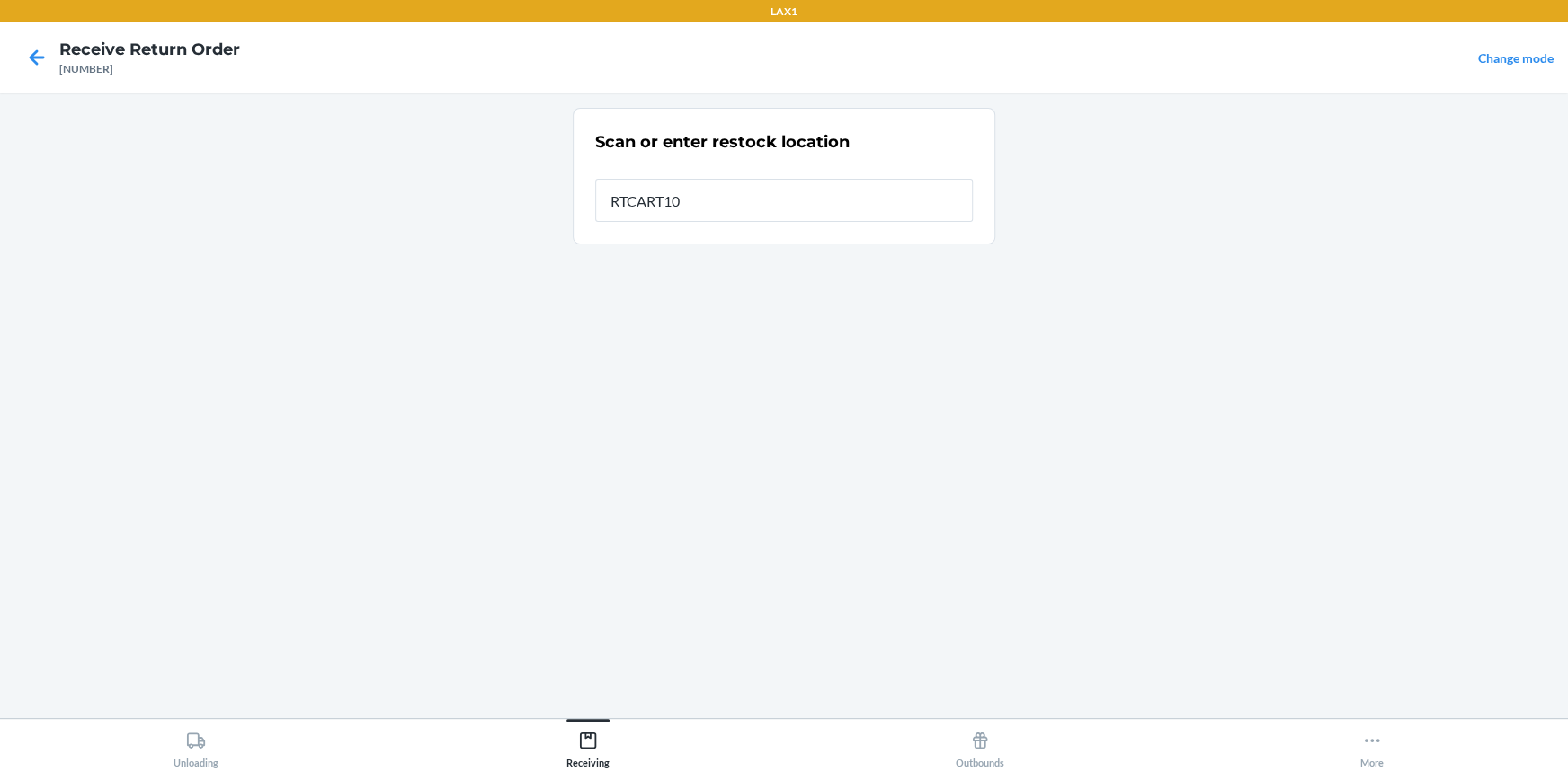type on "RTCART100" 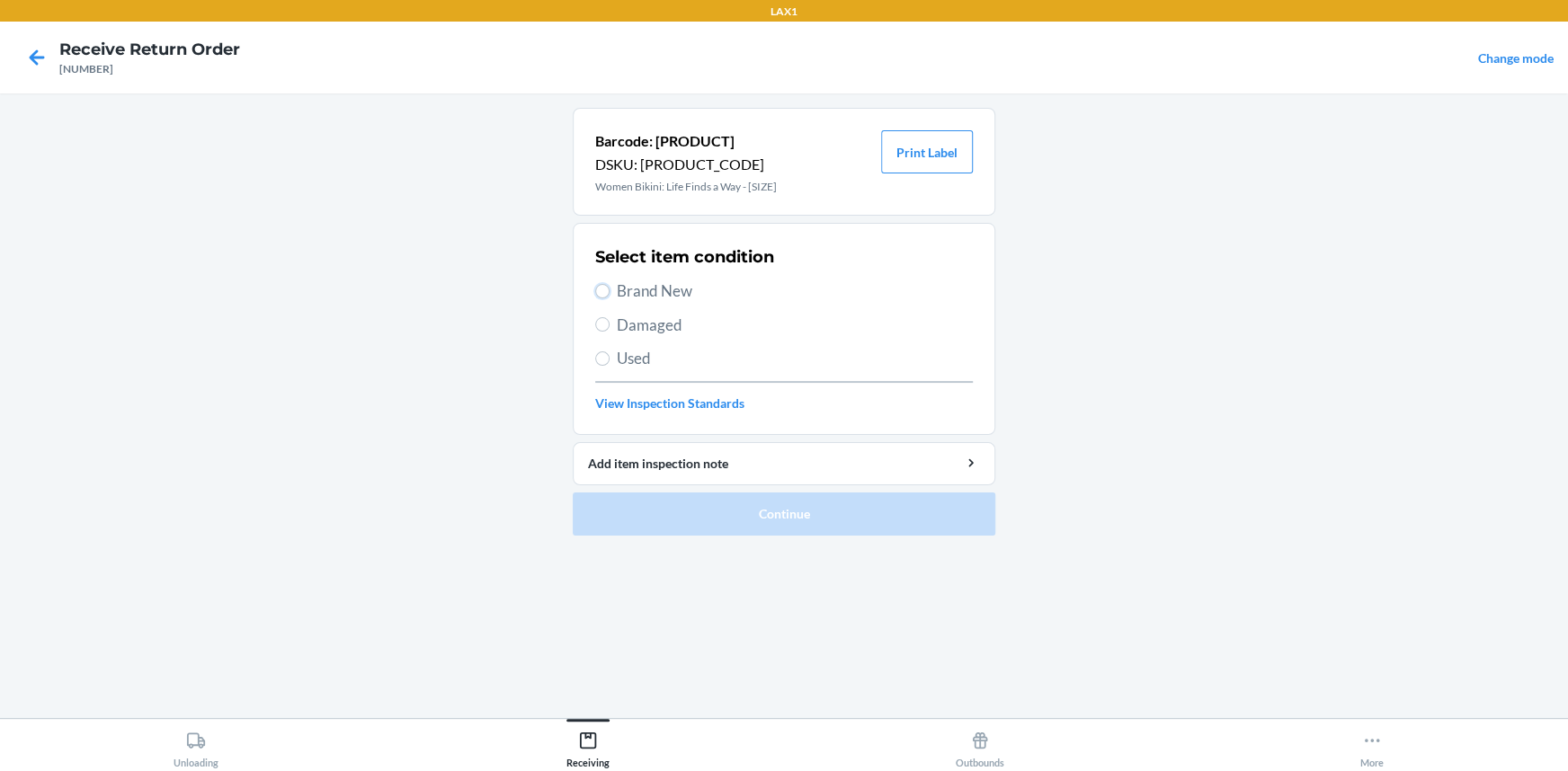 drag, startPoint x: 602, startPoint y: 288, endPoint x: 647, endPoint y: 359, distance: 84.0595 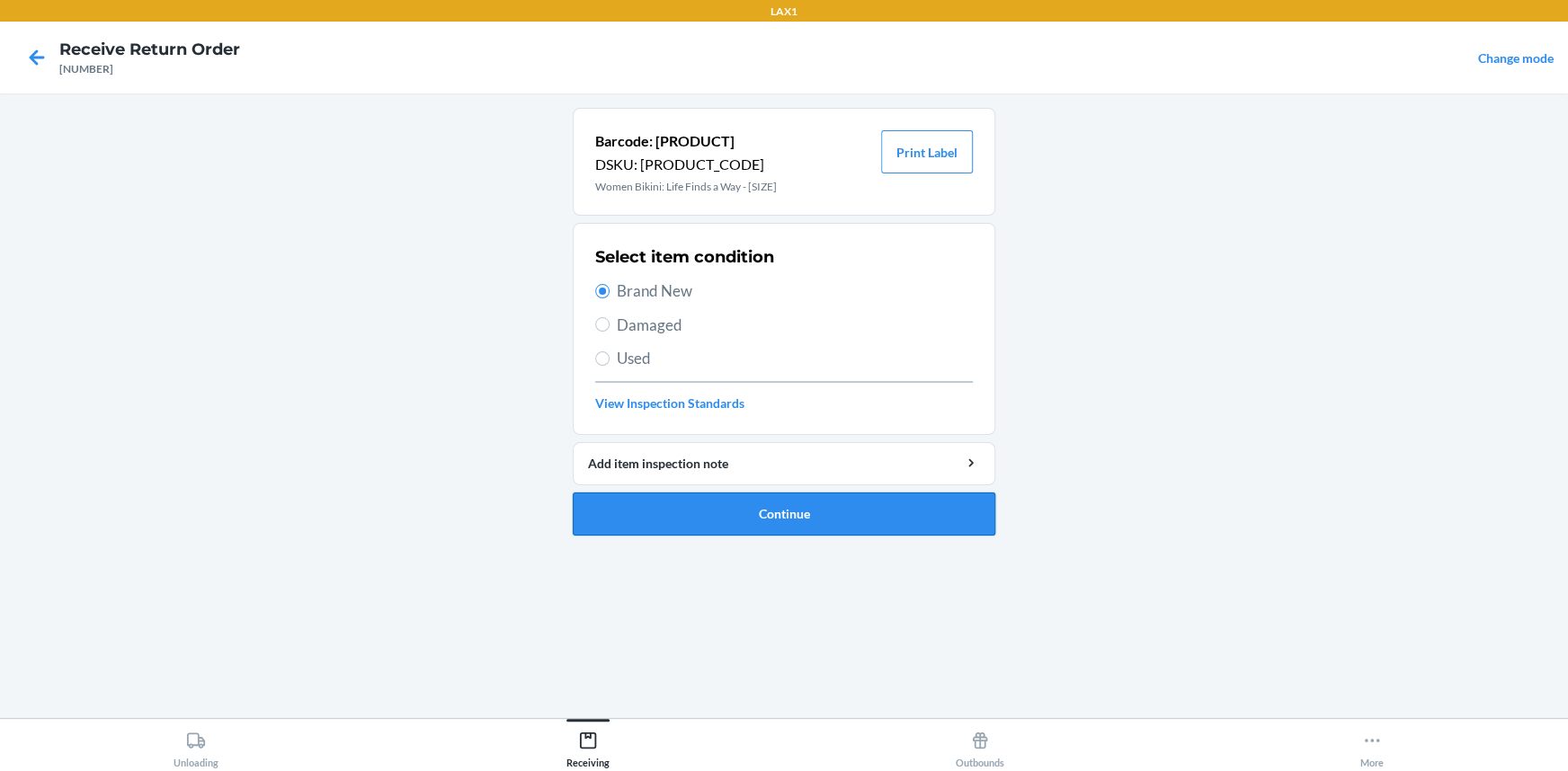 click on "Continue" at bounding box center [784, 514] 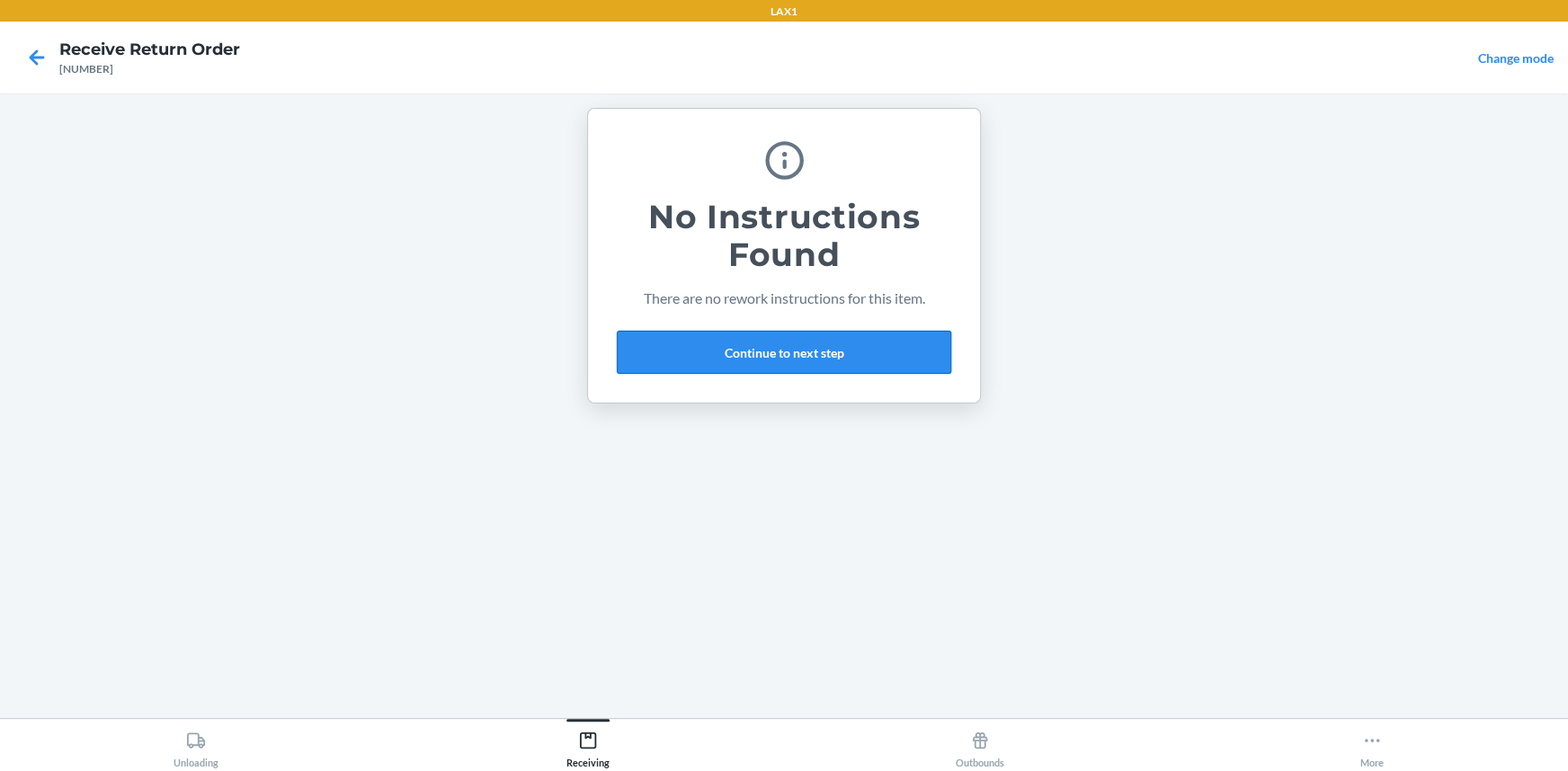 click on "Continue to next step" at bounding box center (784, 352) 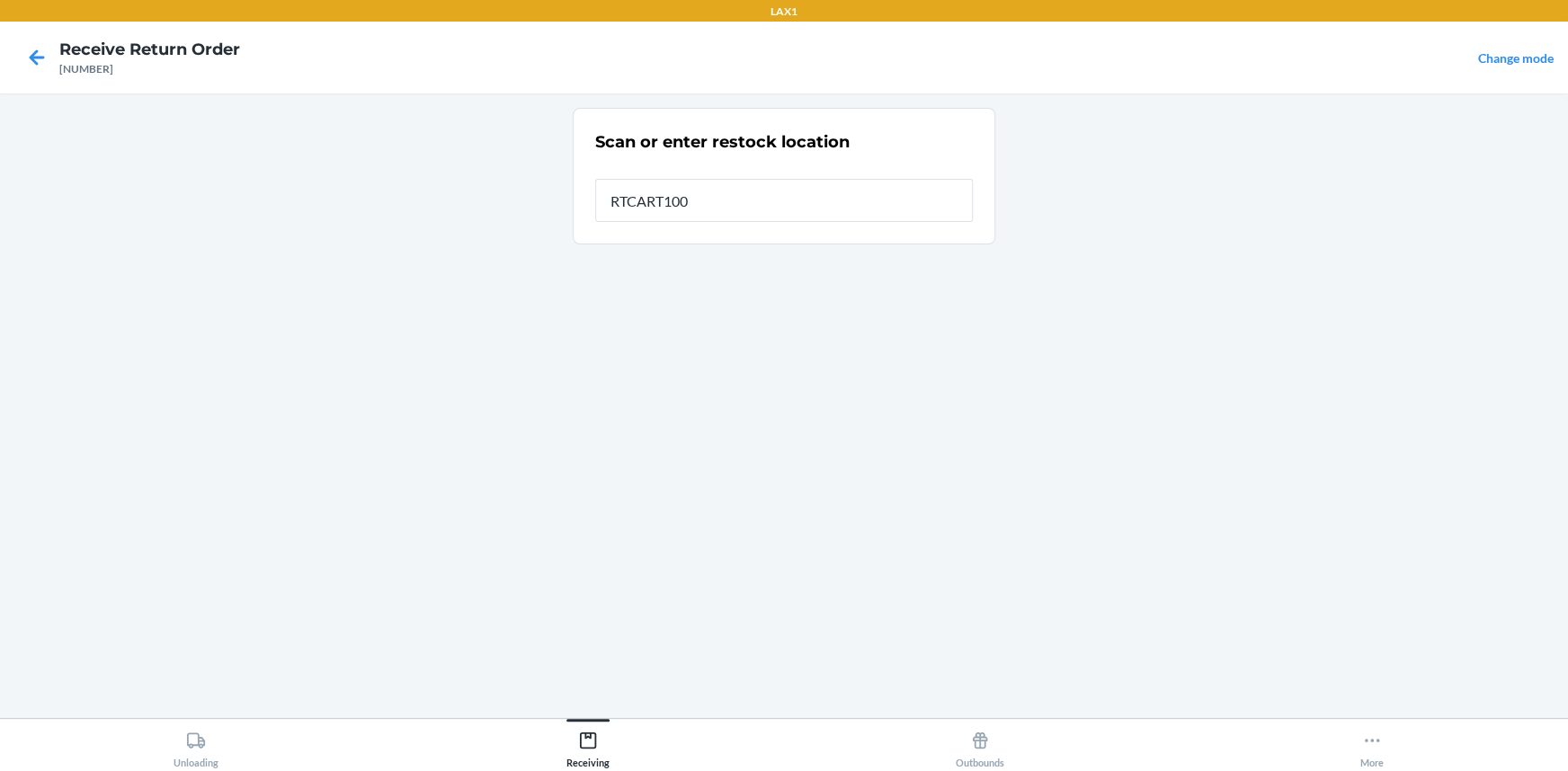 type on "RTCART100" 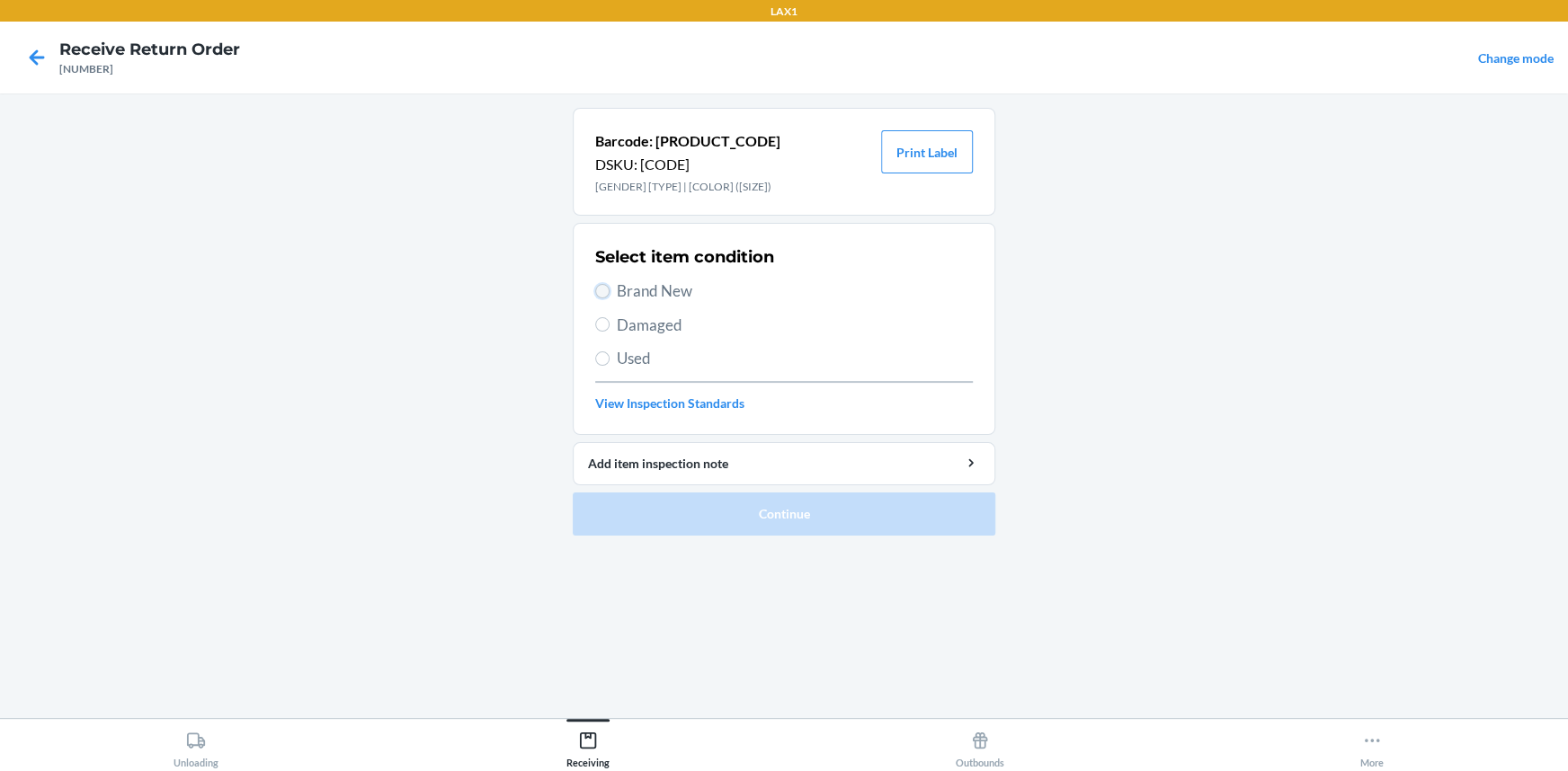click on "Brand New" at bounding box center (602, 291) 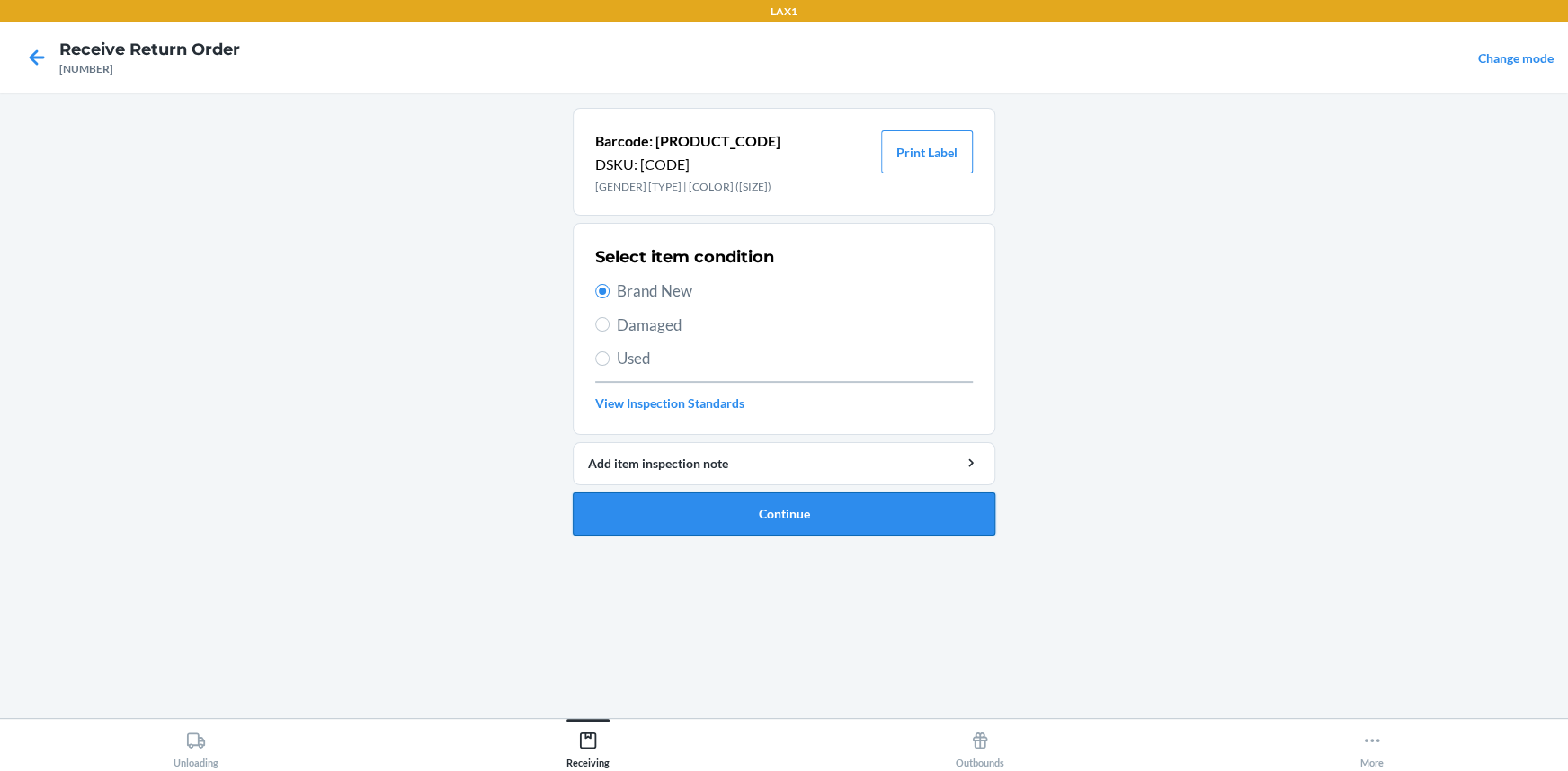 click on "Continue" at bounding box center [784, 514] 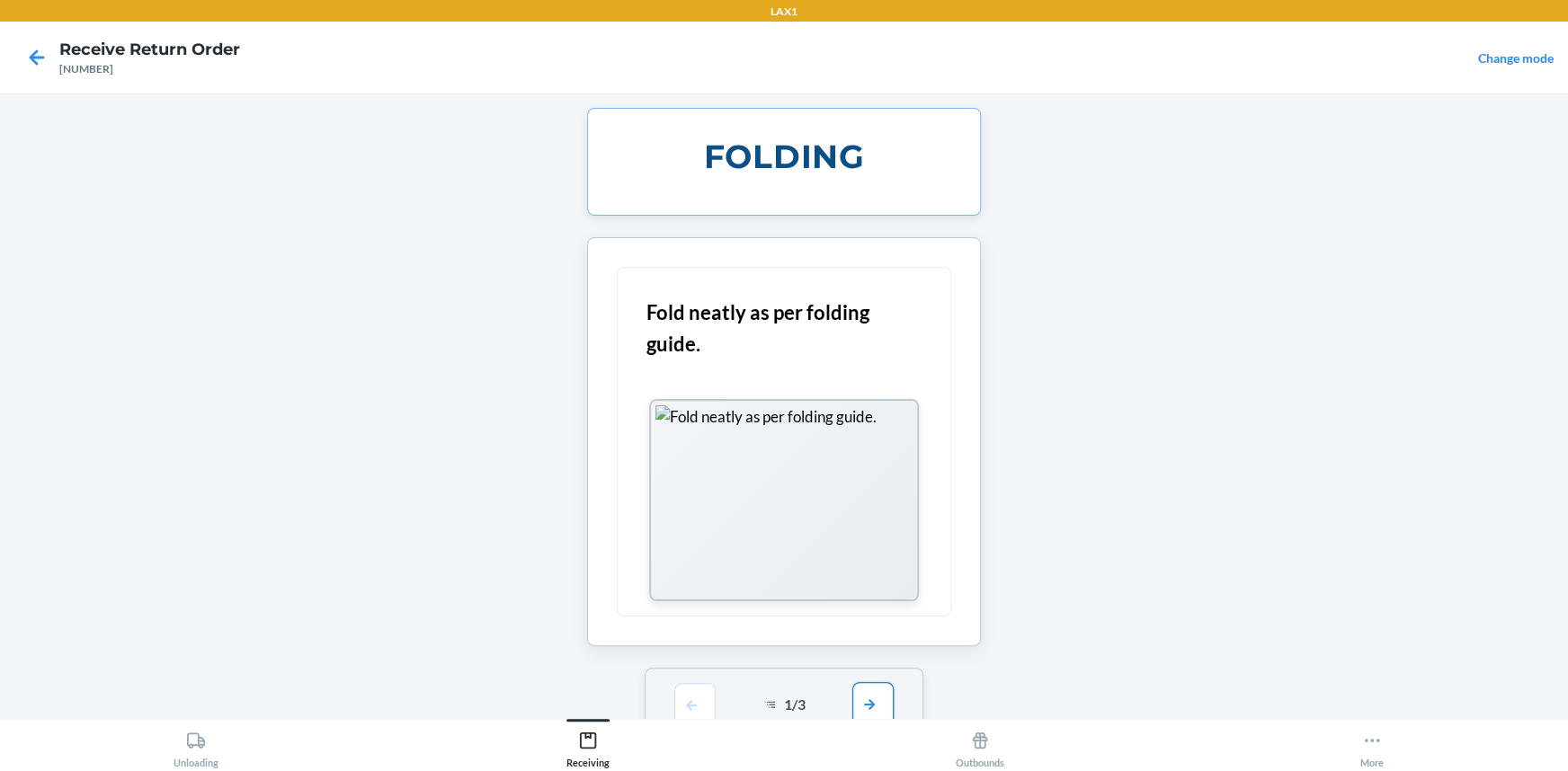 click at bounding box center (873, 704) 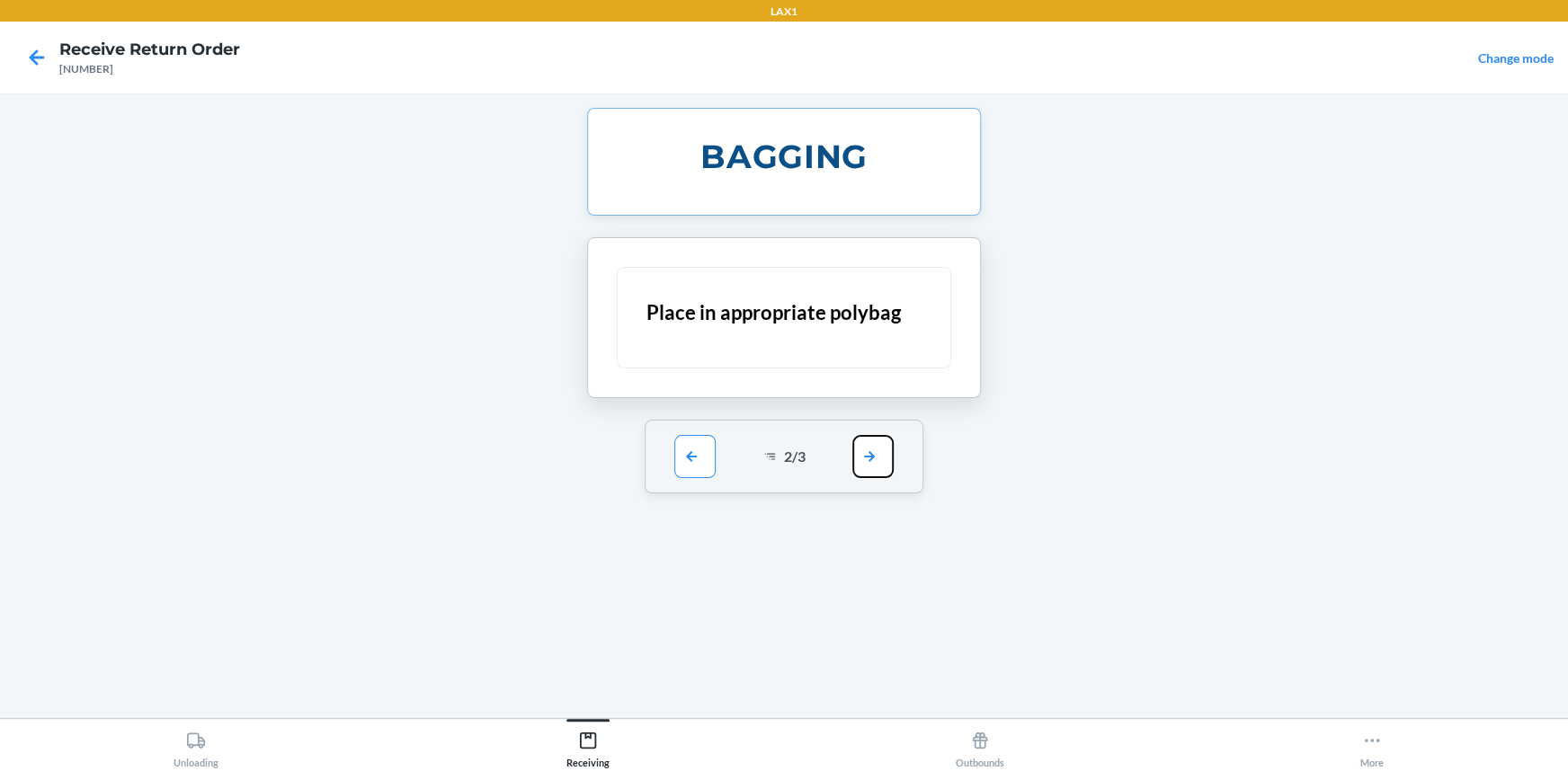 click at bounding box center (873, 456) 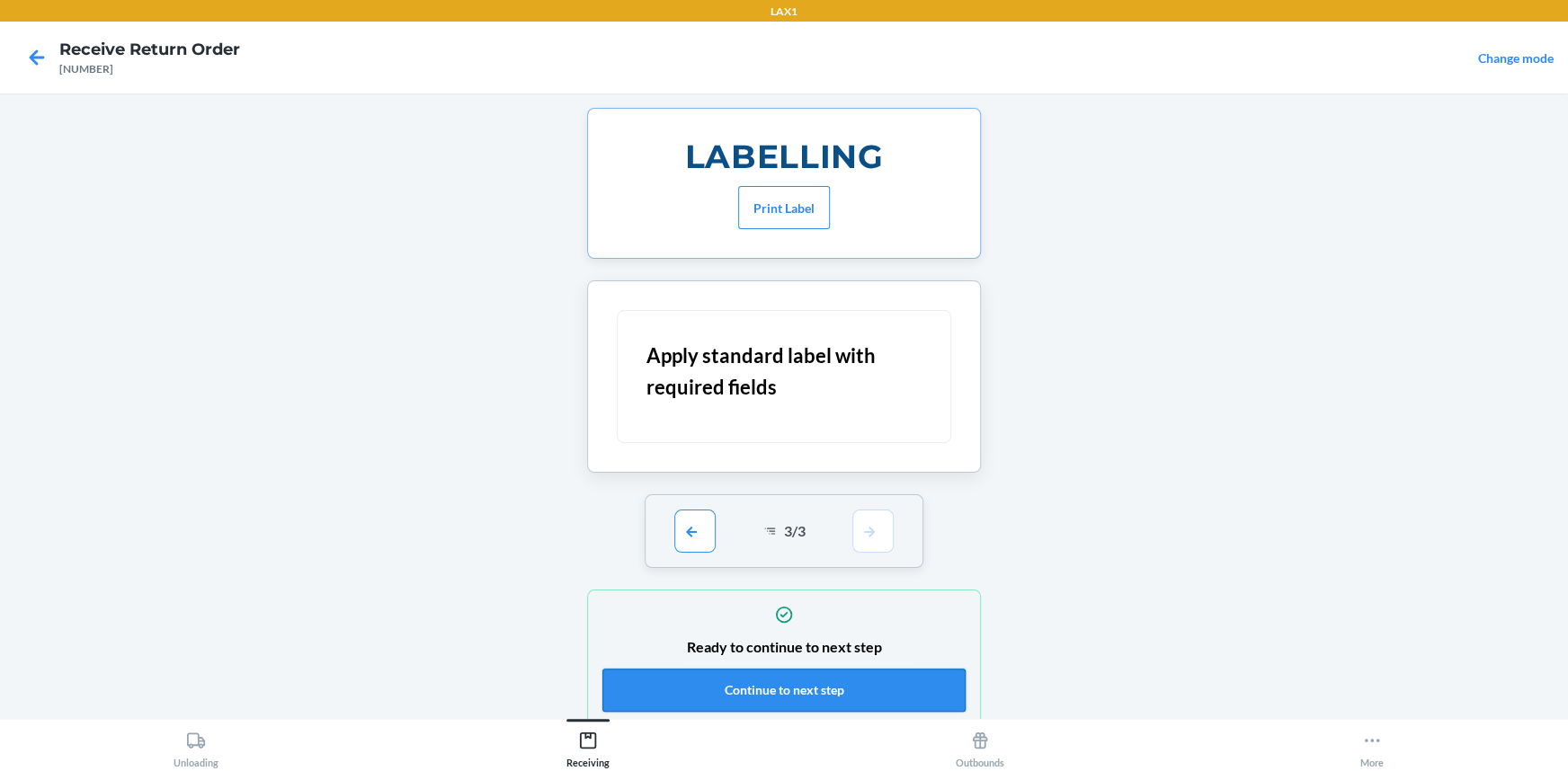 click on "Continue to next step" at bounding box center (784, 690) 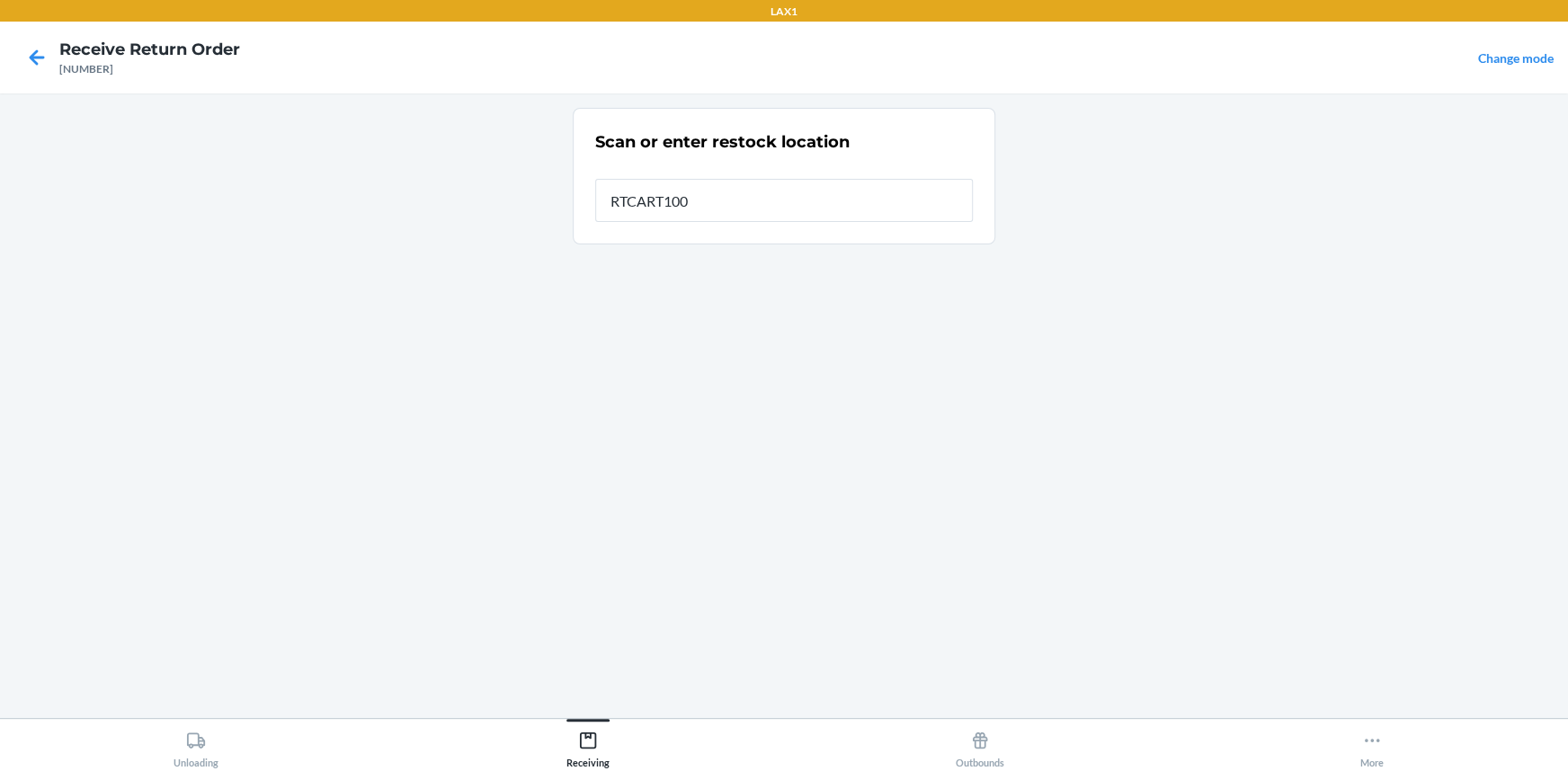 type on "RTCART100" 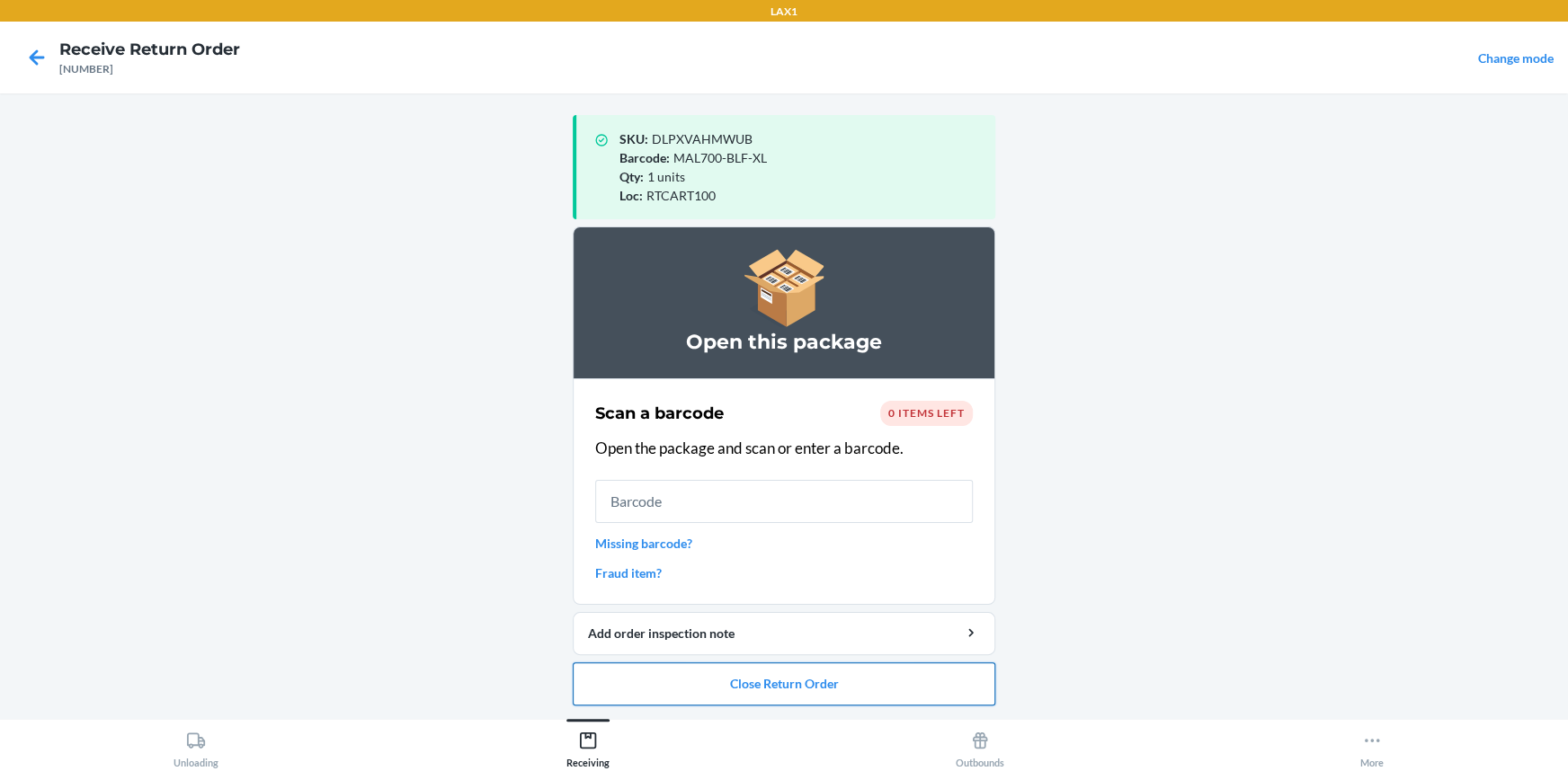 click on "Close Return Order" at bounding box center (784, 684) 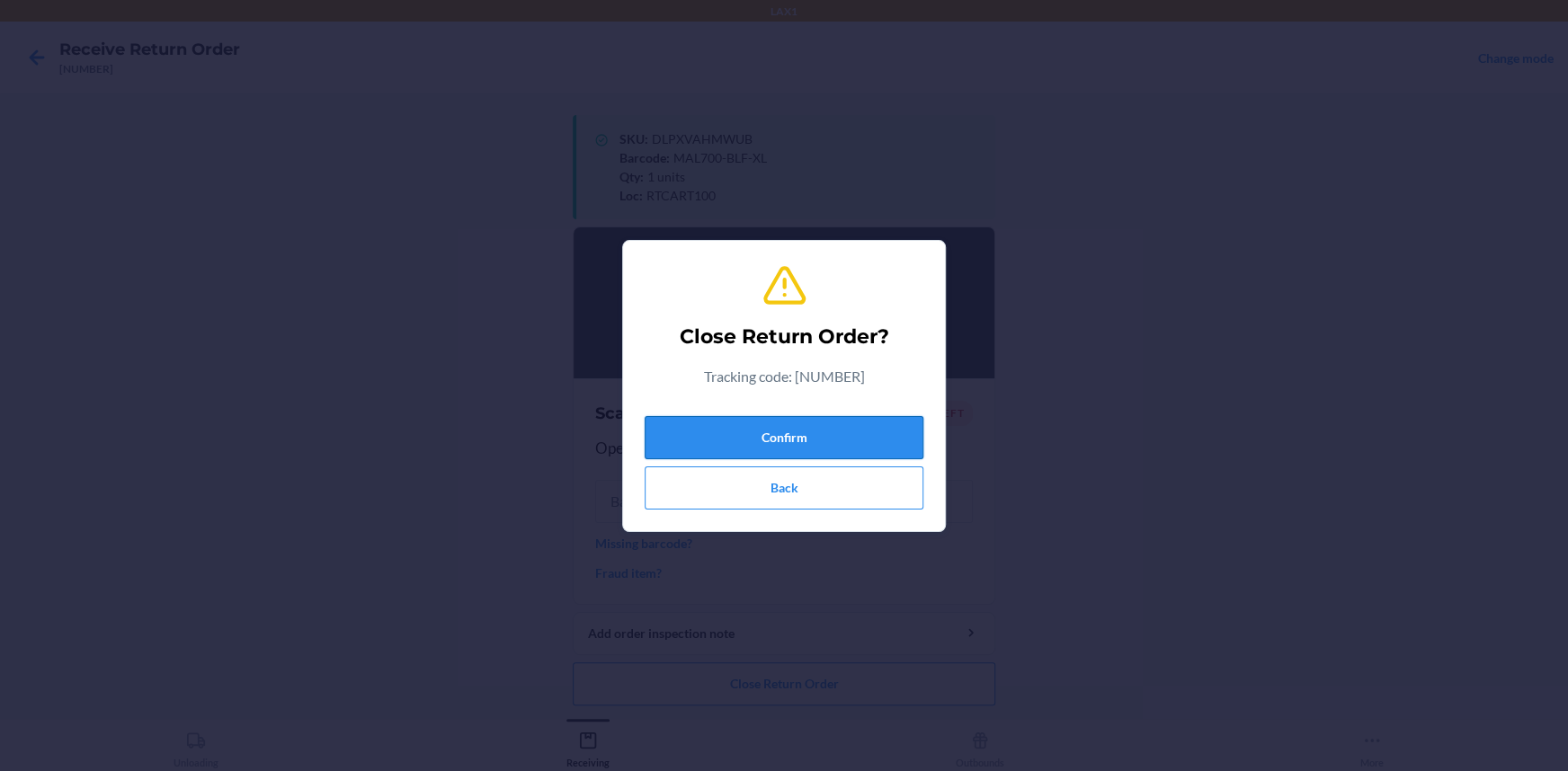 click on "Confirm" at bounding box center (784, 438) 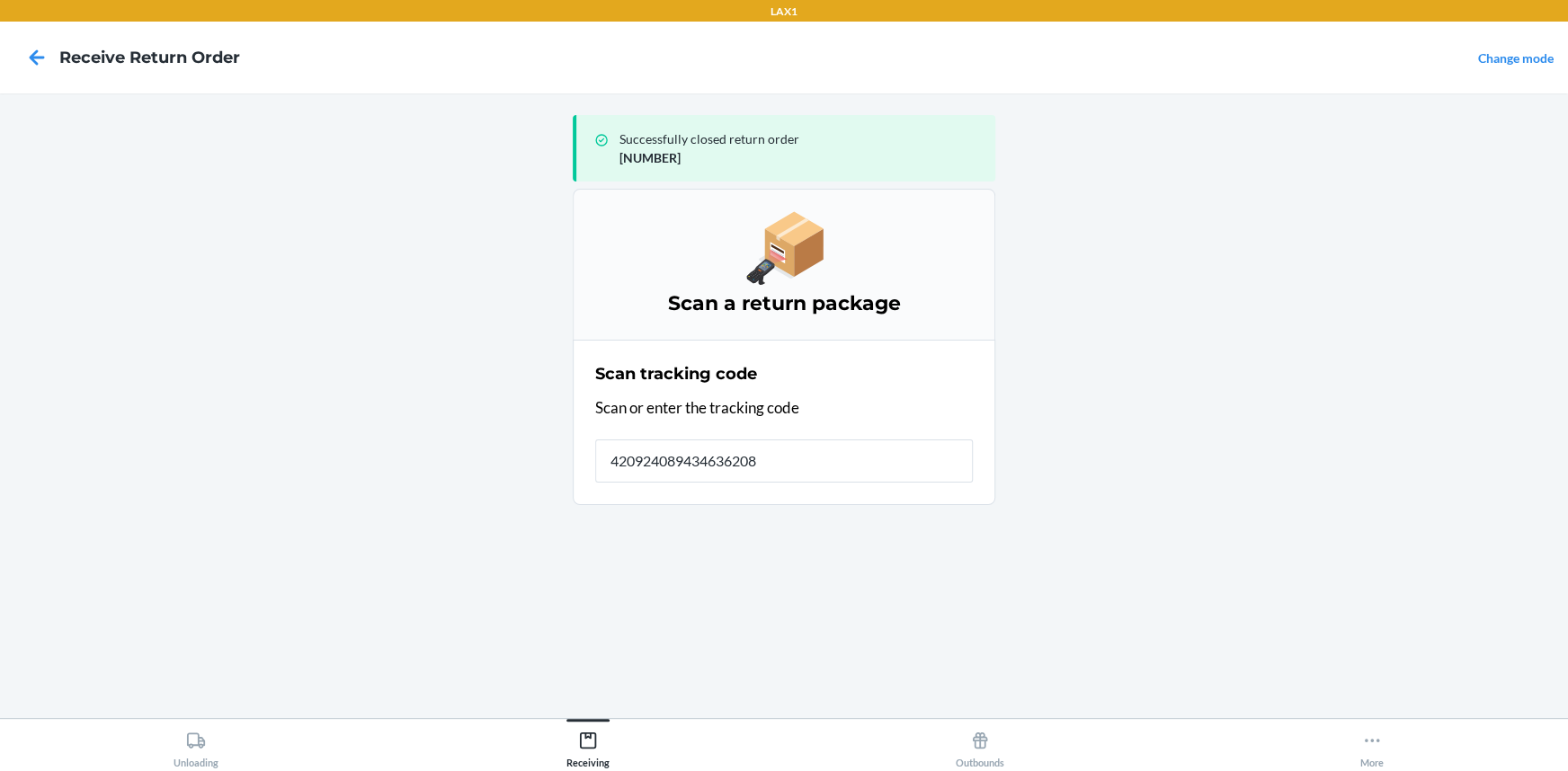 type on "4209240894346362083" 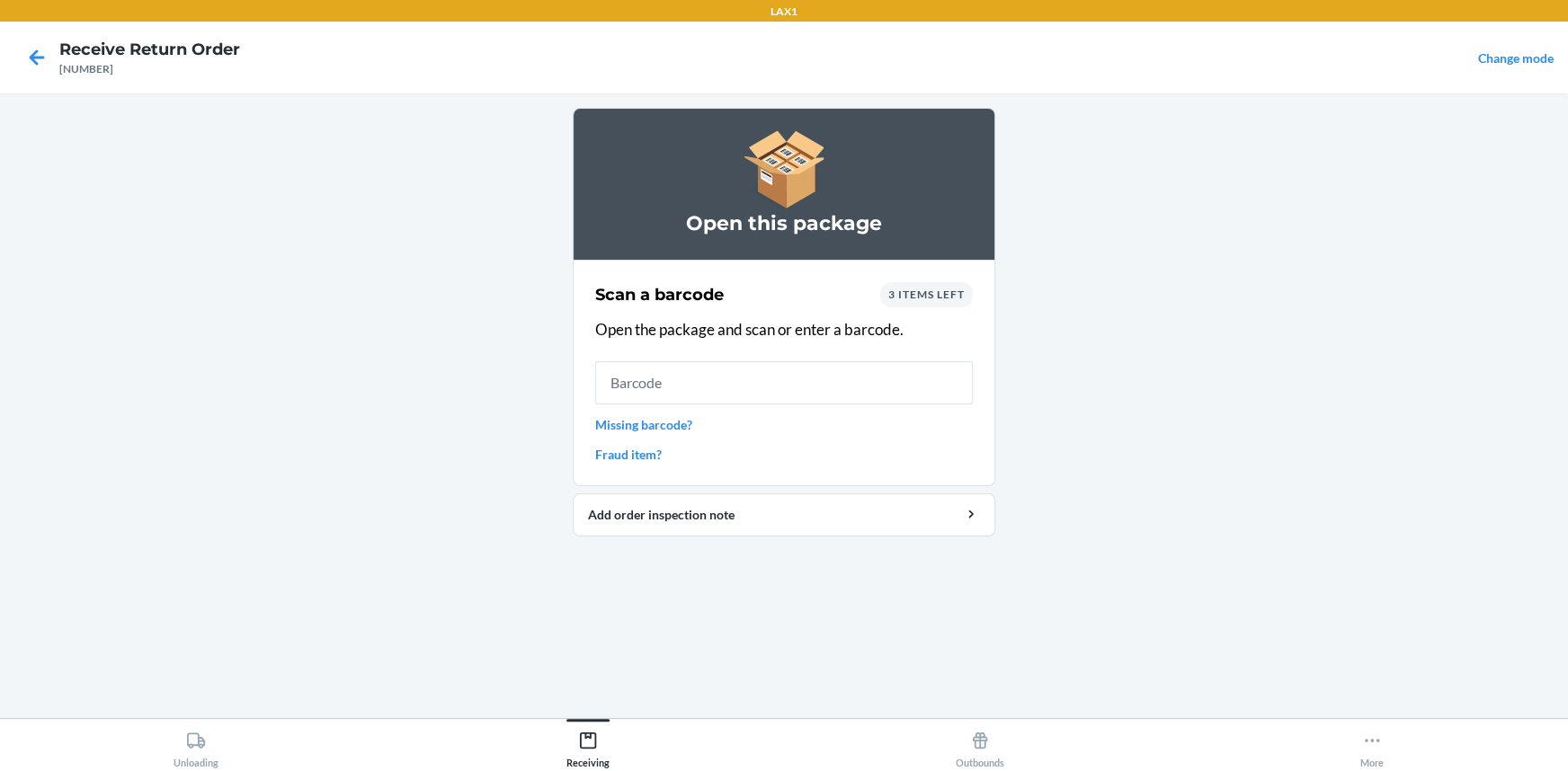 click on "3 items left" at bounding box center [926, 294] 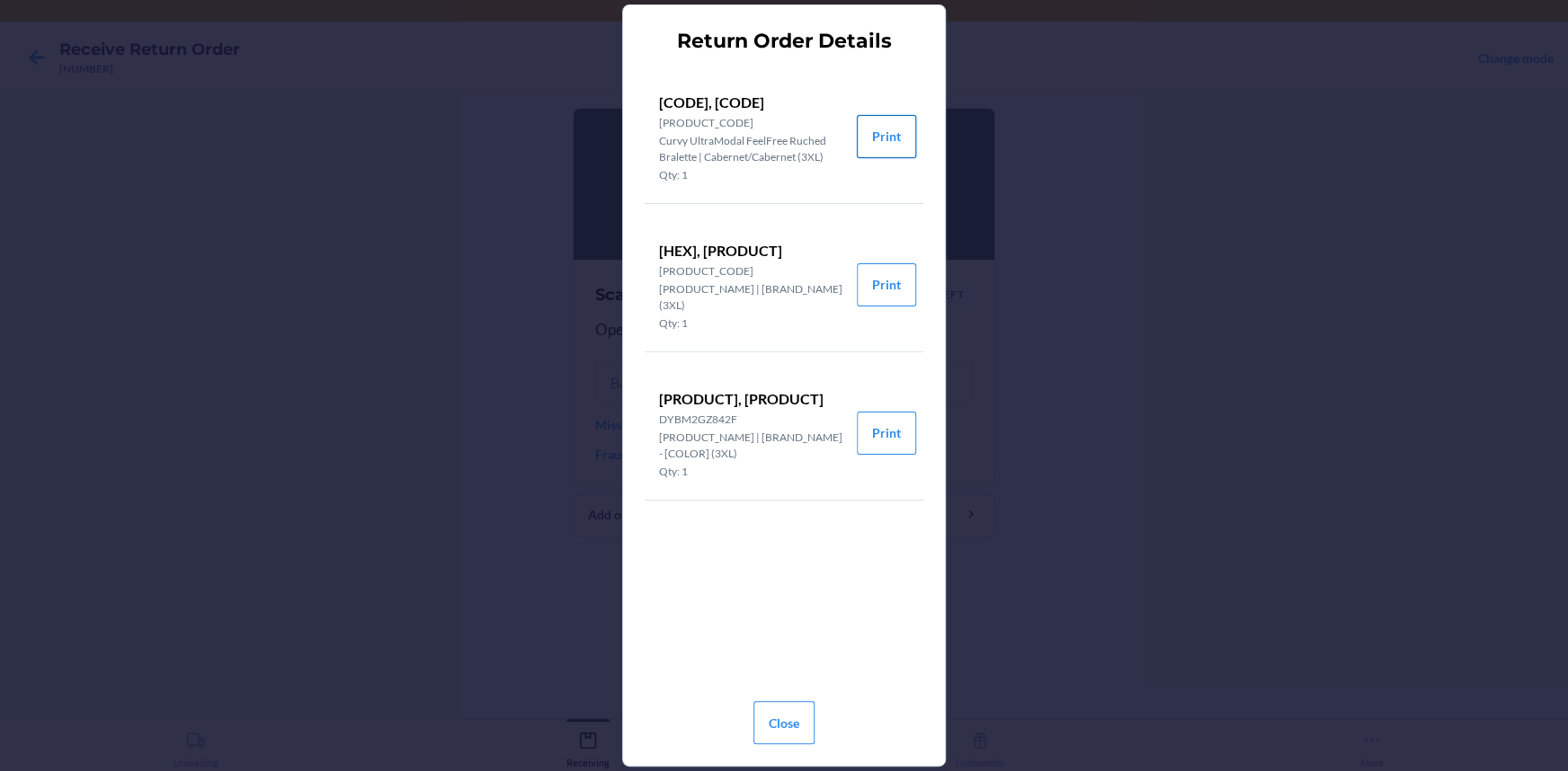click on "Print" at bounding box center (886, 137) 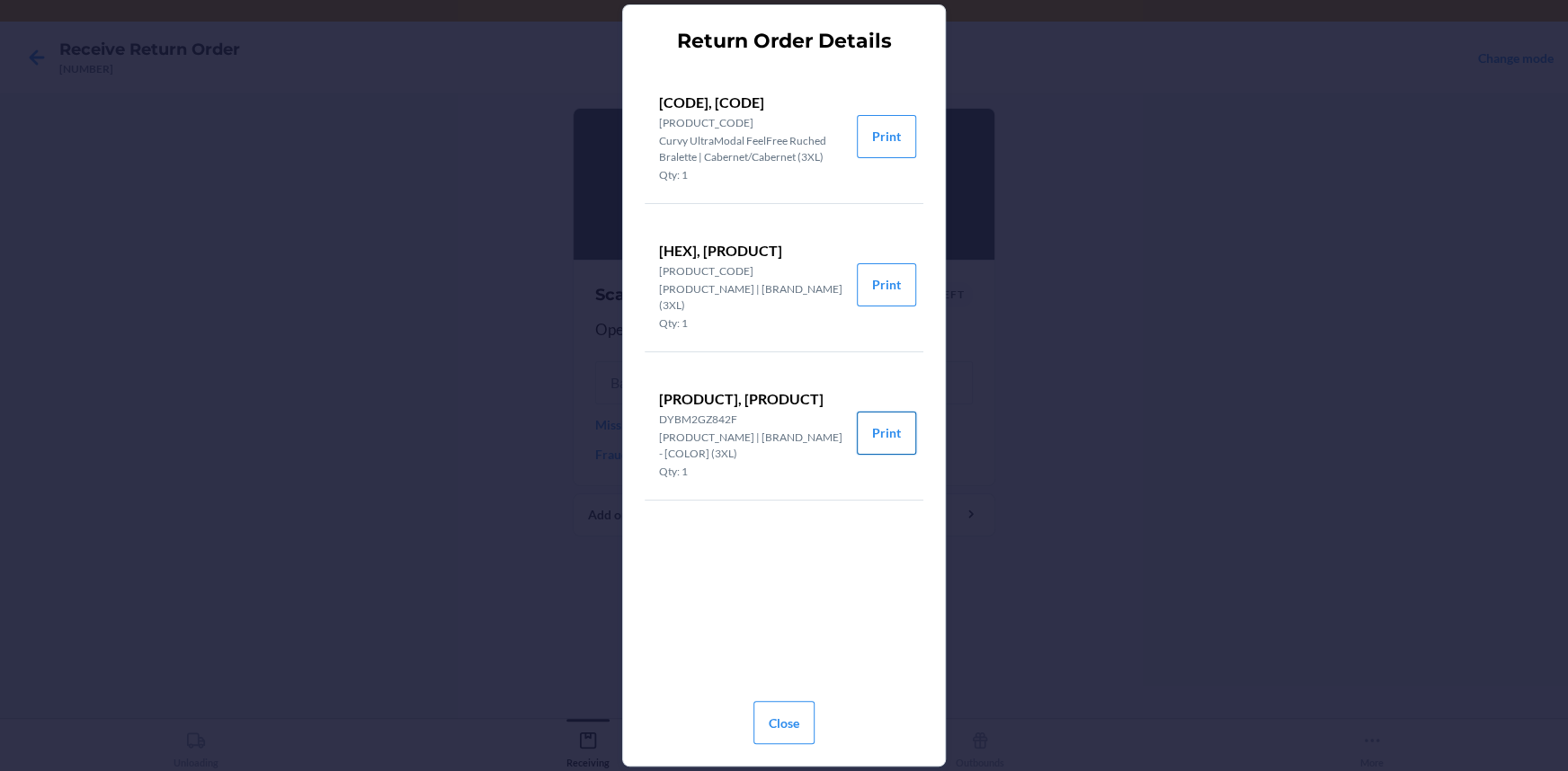 click on "Print" at bounding box center [886, 433] 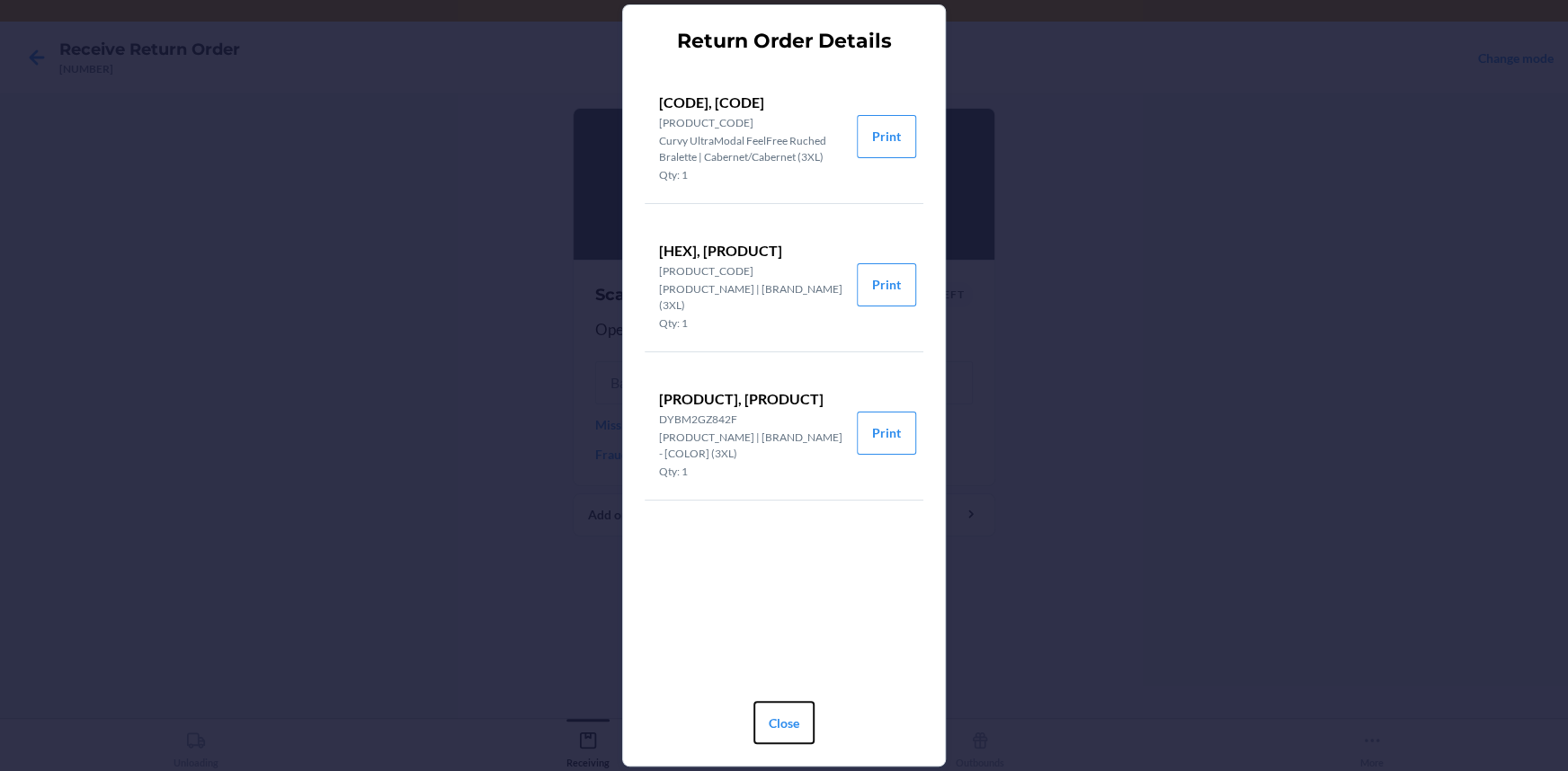 drag, startPoint x: 774, startPoint y: 717, endPoint x: 746, endPoint y: 673, distance: 52.153619 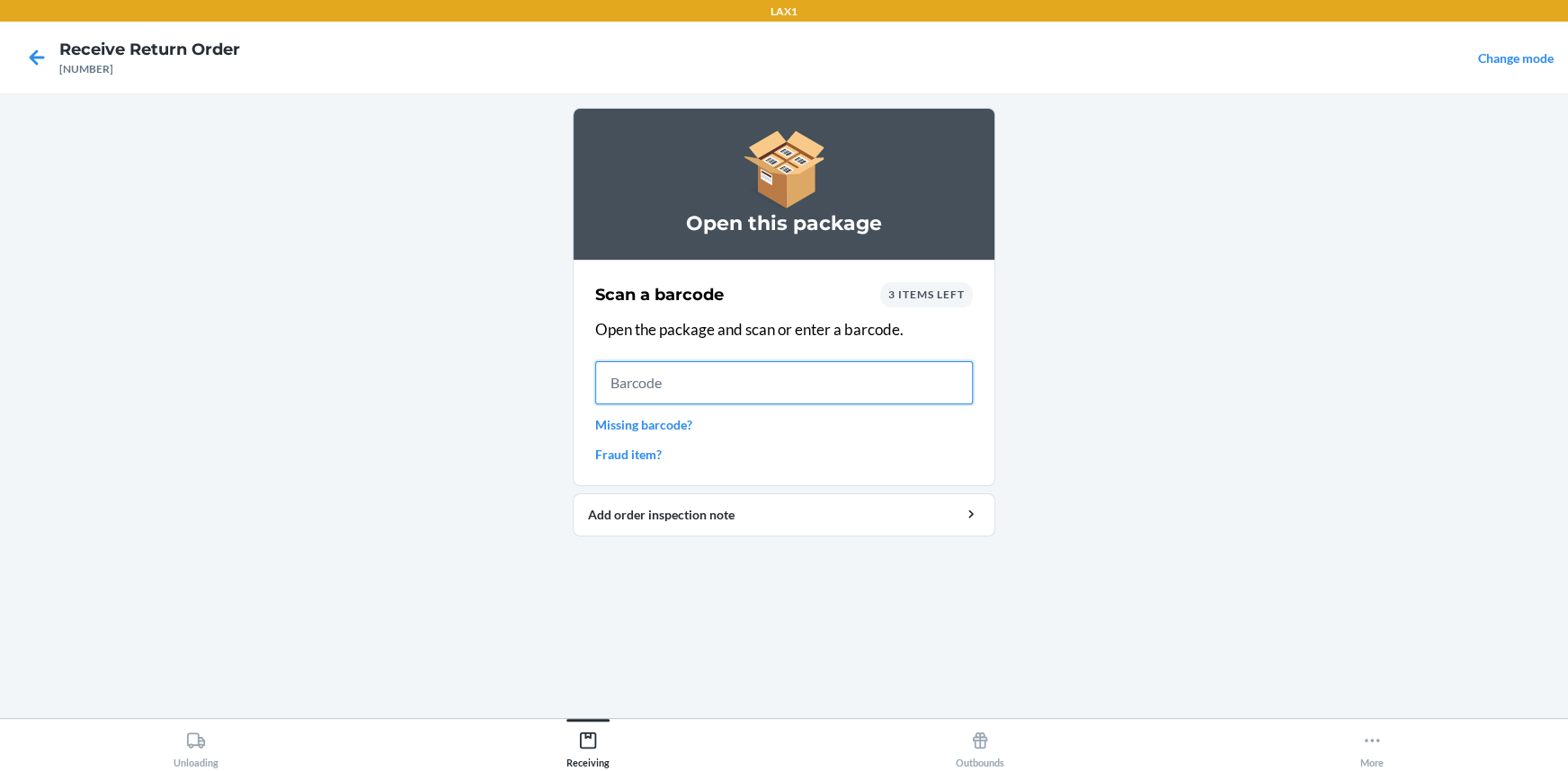 click at bounding box center (784, 383) 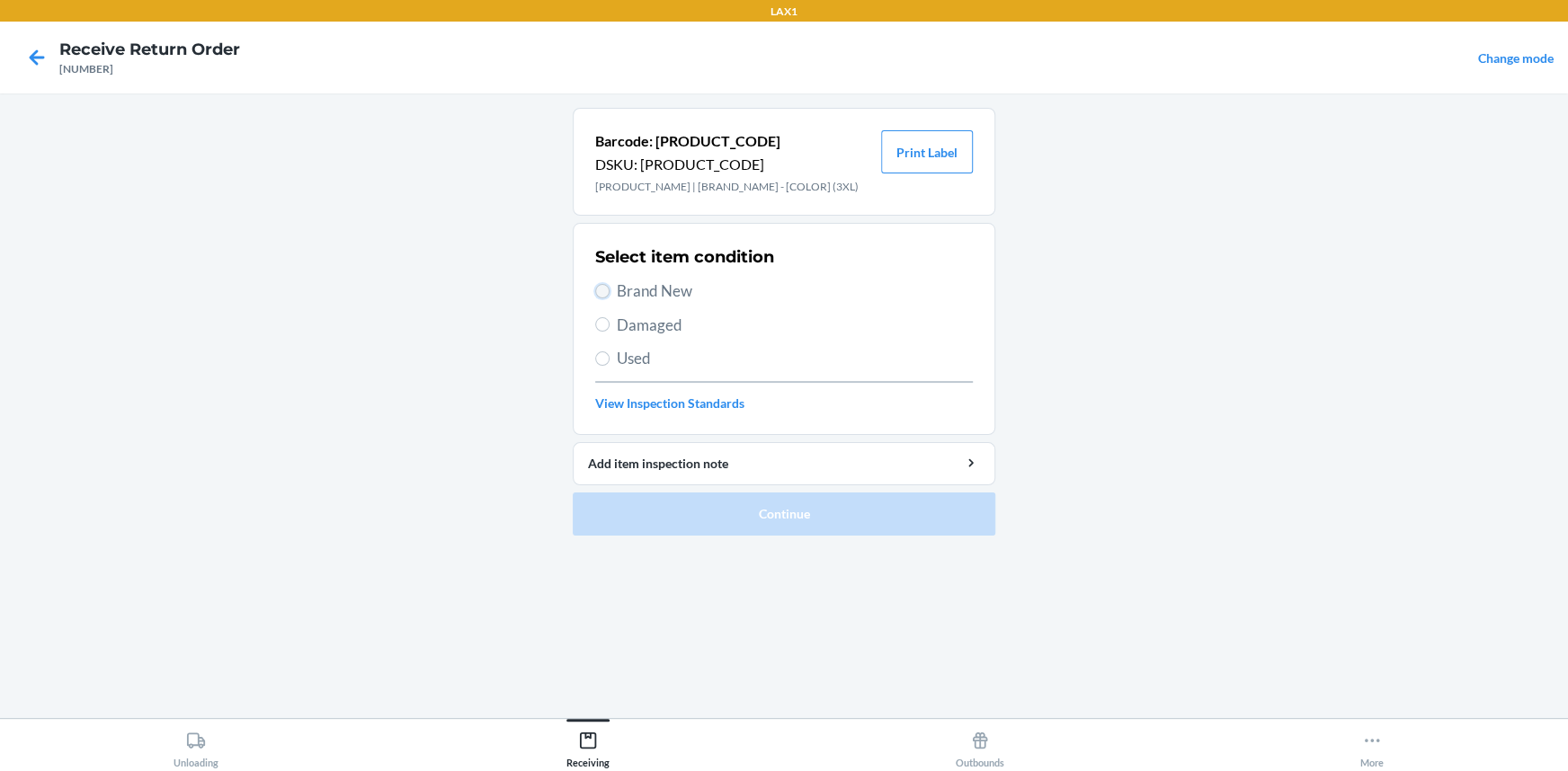 click on "Brand New" at bounding box center [602, 291] 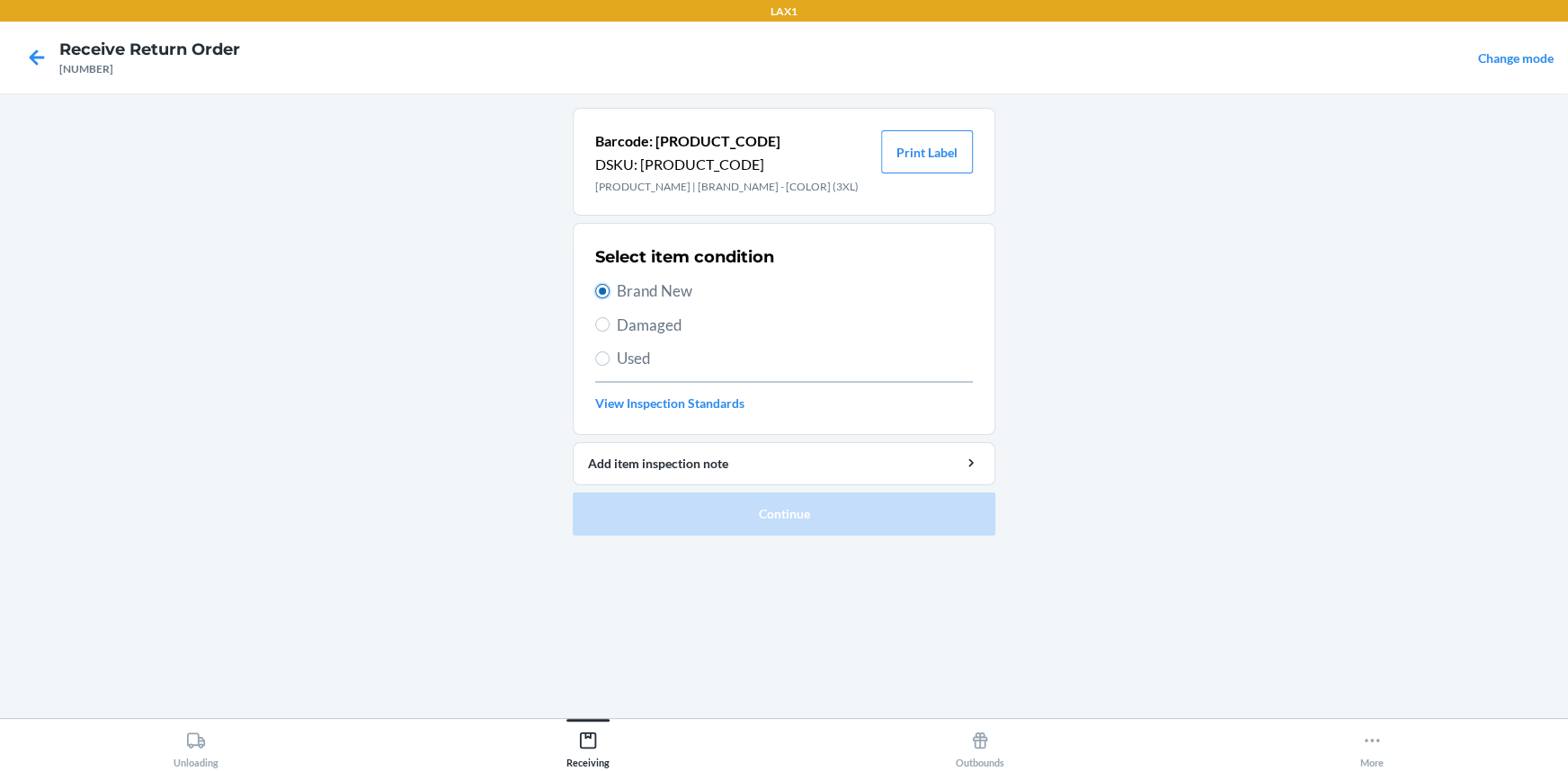 radio on "true" 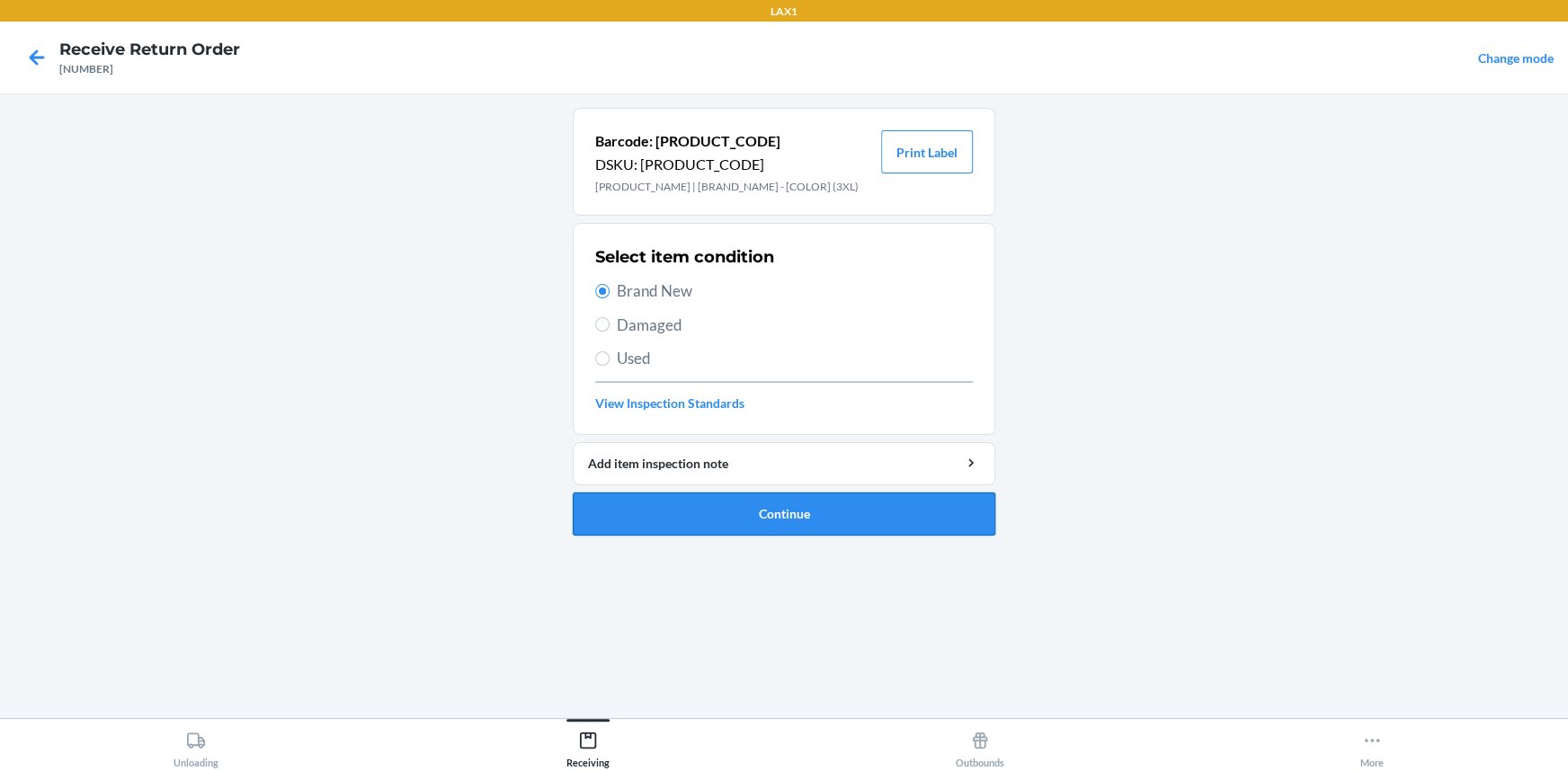 click on "Continue" at bounding box center [784, 514] 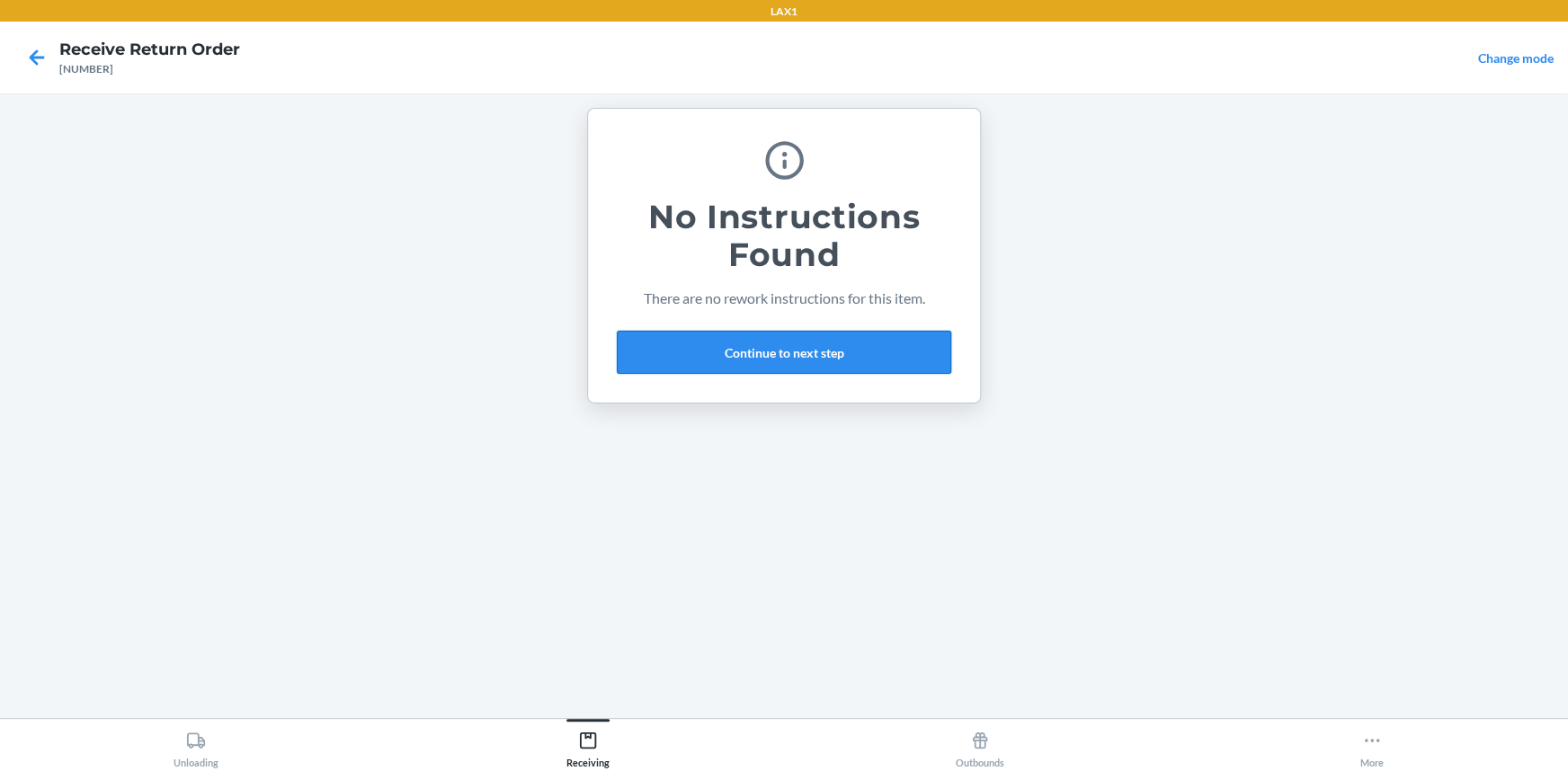 click on "Continue to next step" at bounding box center (784, 352) 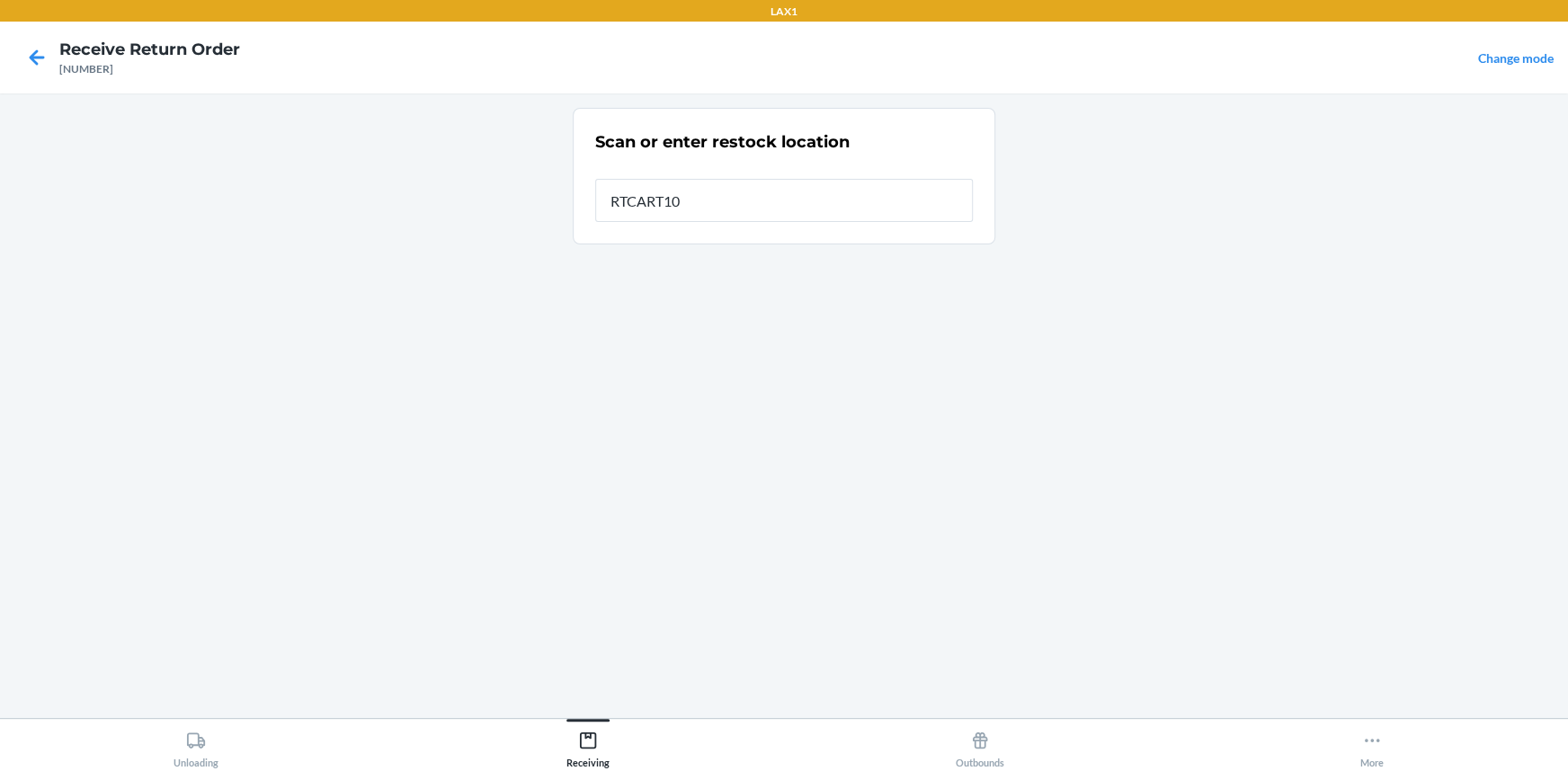 type on "RTCART100" 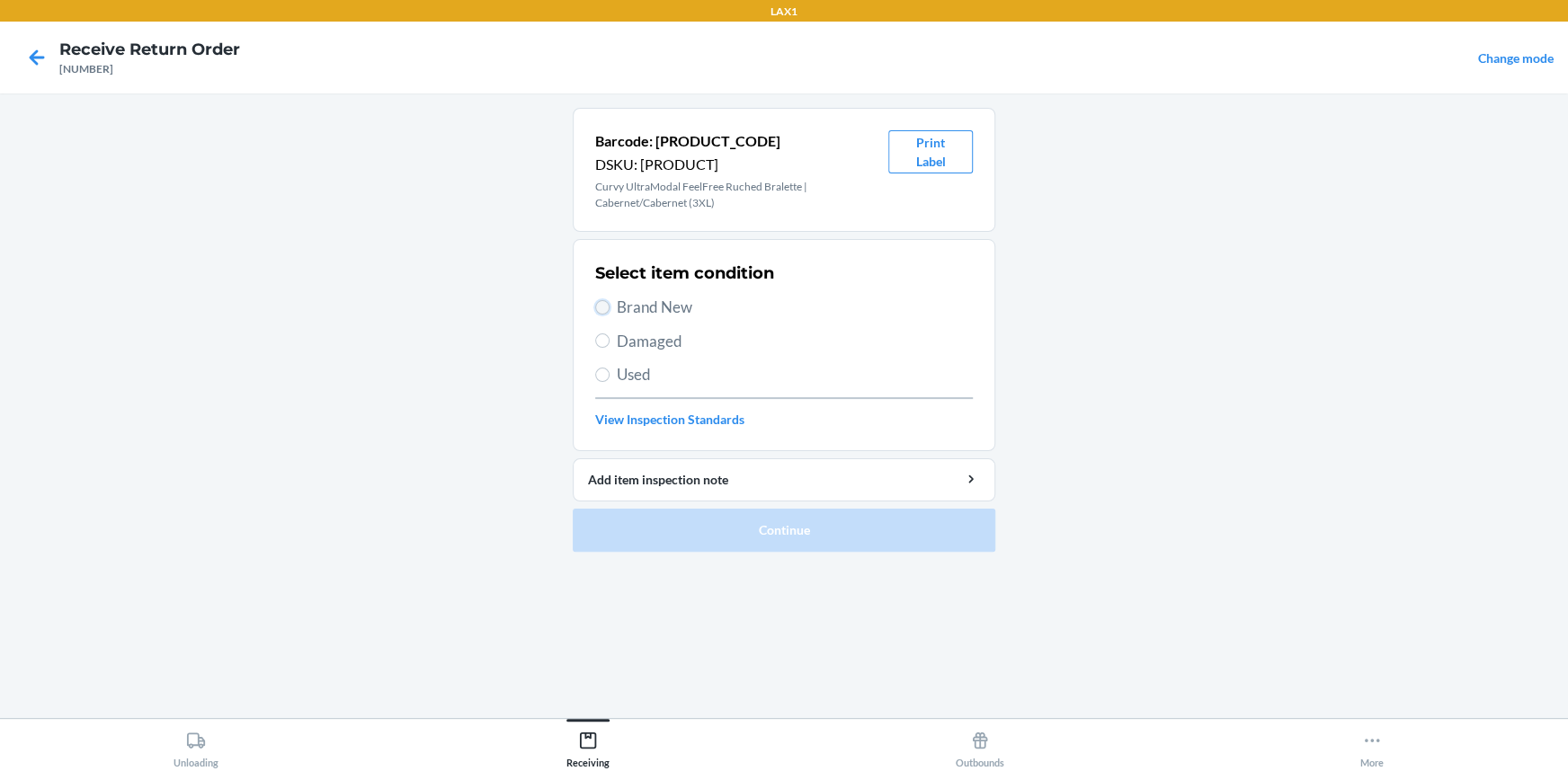 click on "Brand New" at bounding box center (602, 307) 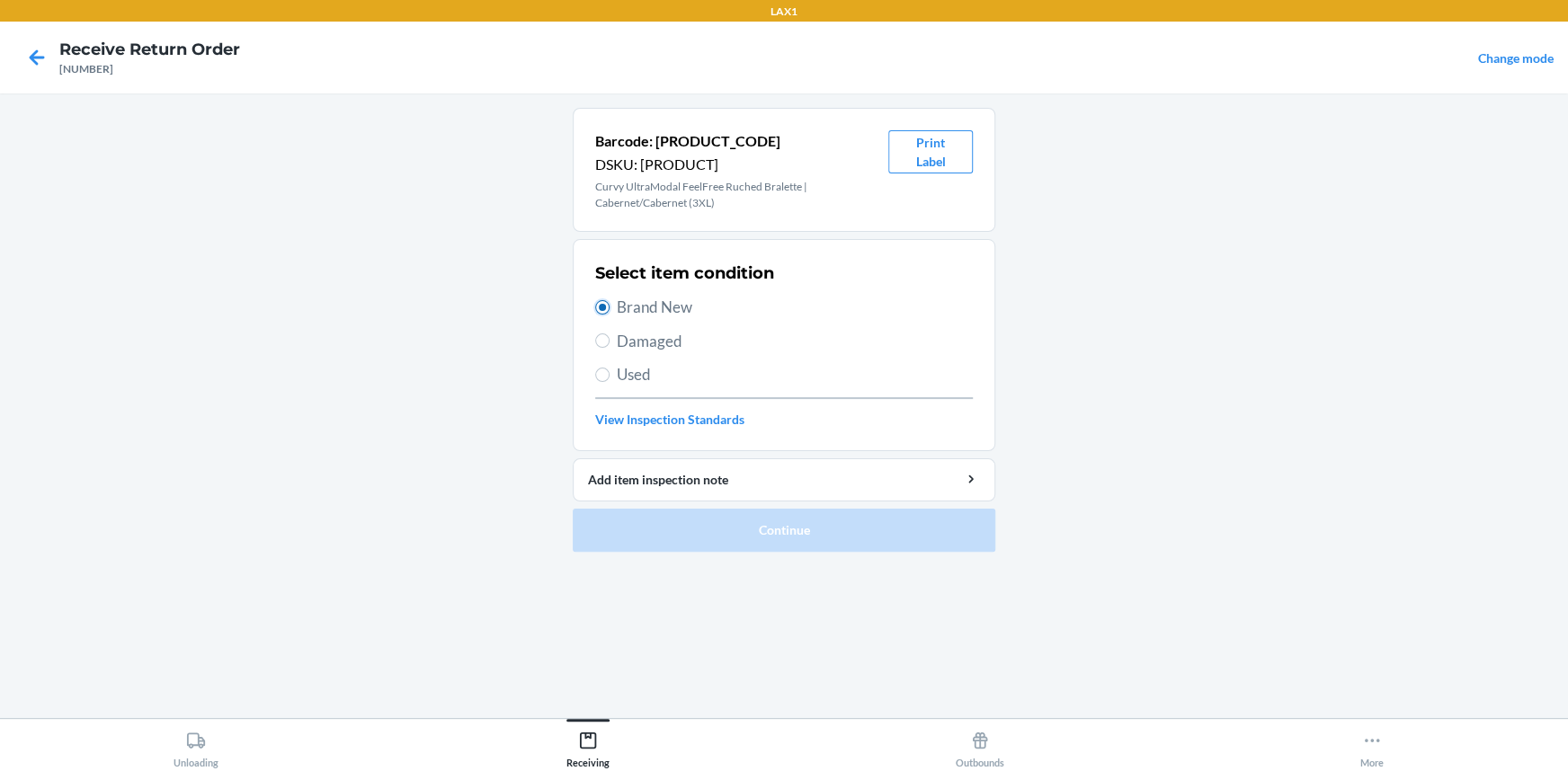 radio on "true" 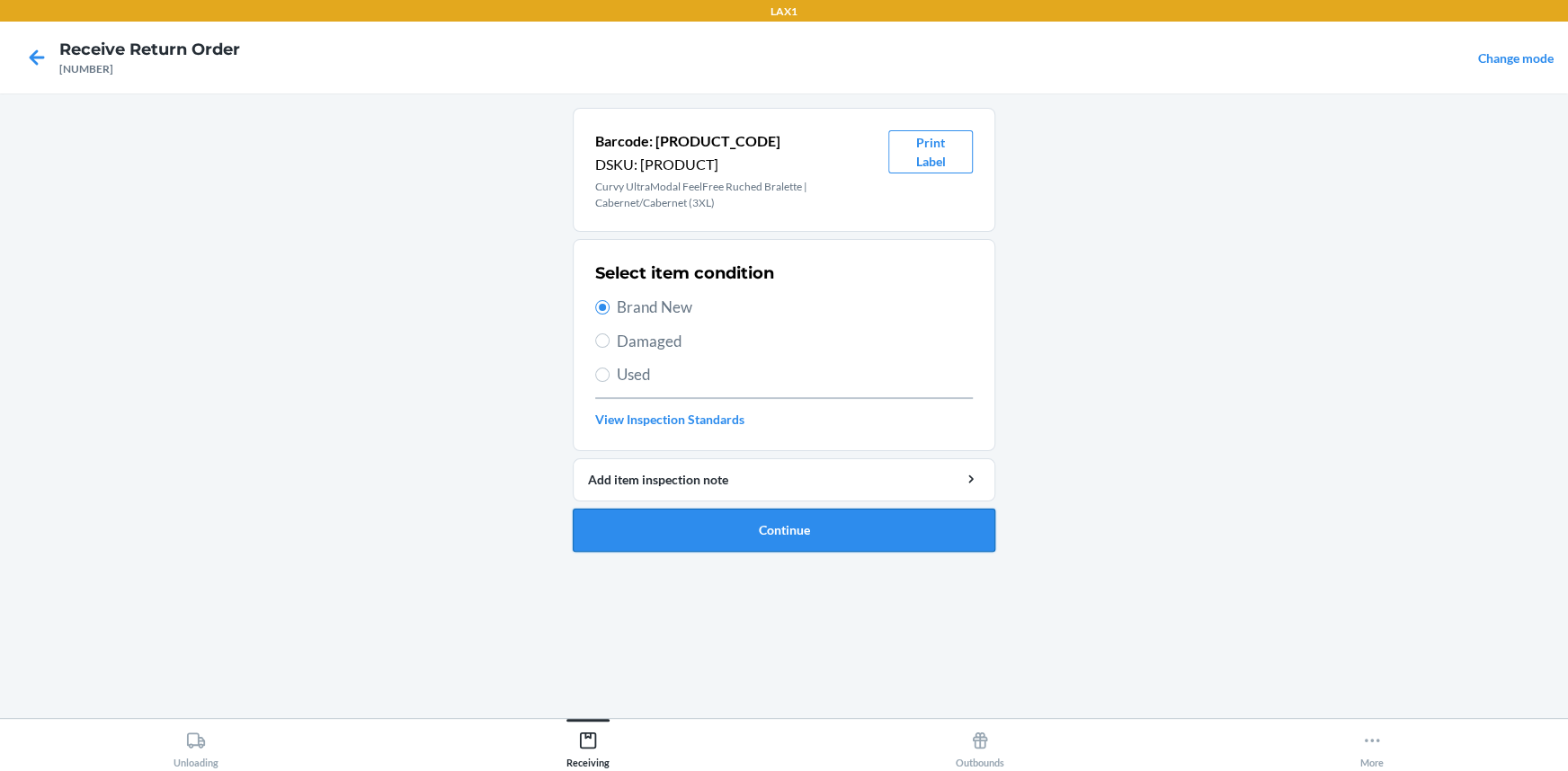 click on "Continue" at bounding box center (784, 530) 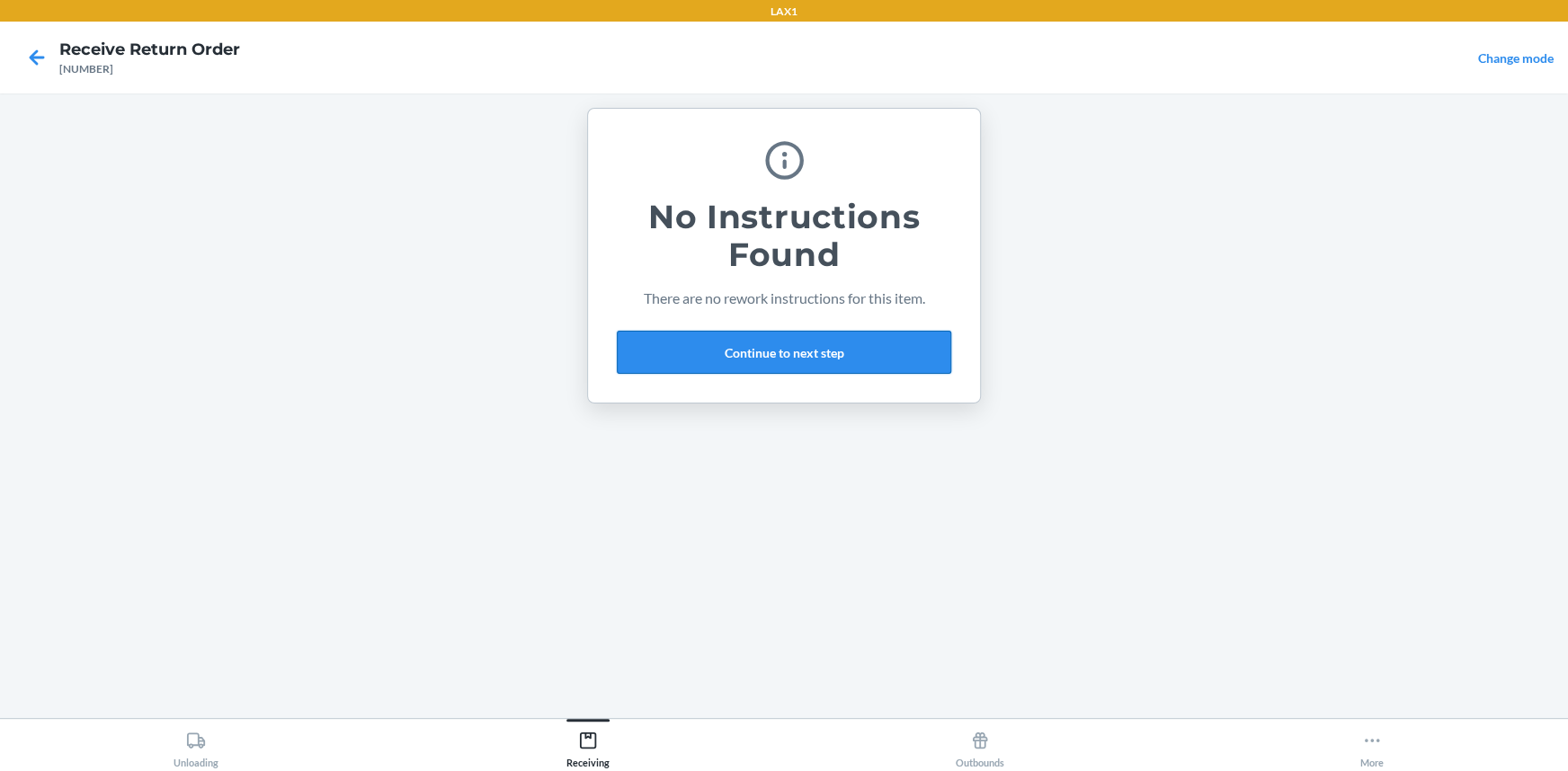 click on "Continue to next step" at bounding box center [784, 352] 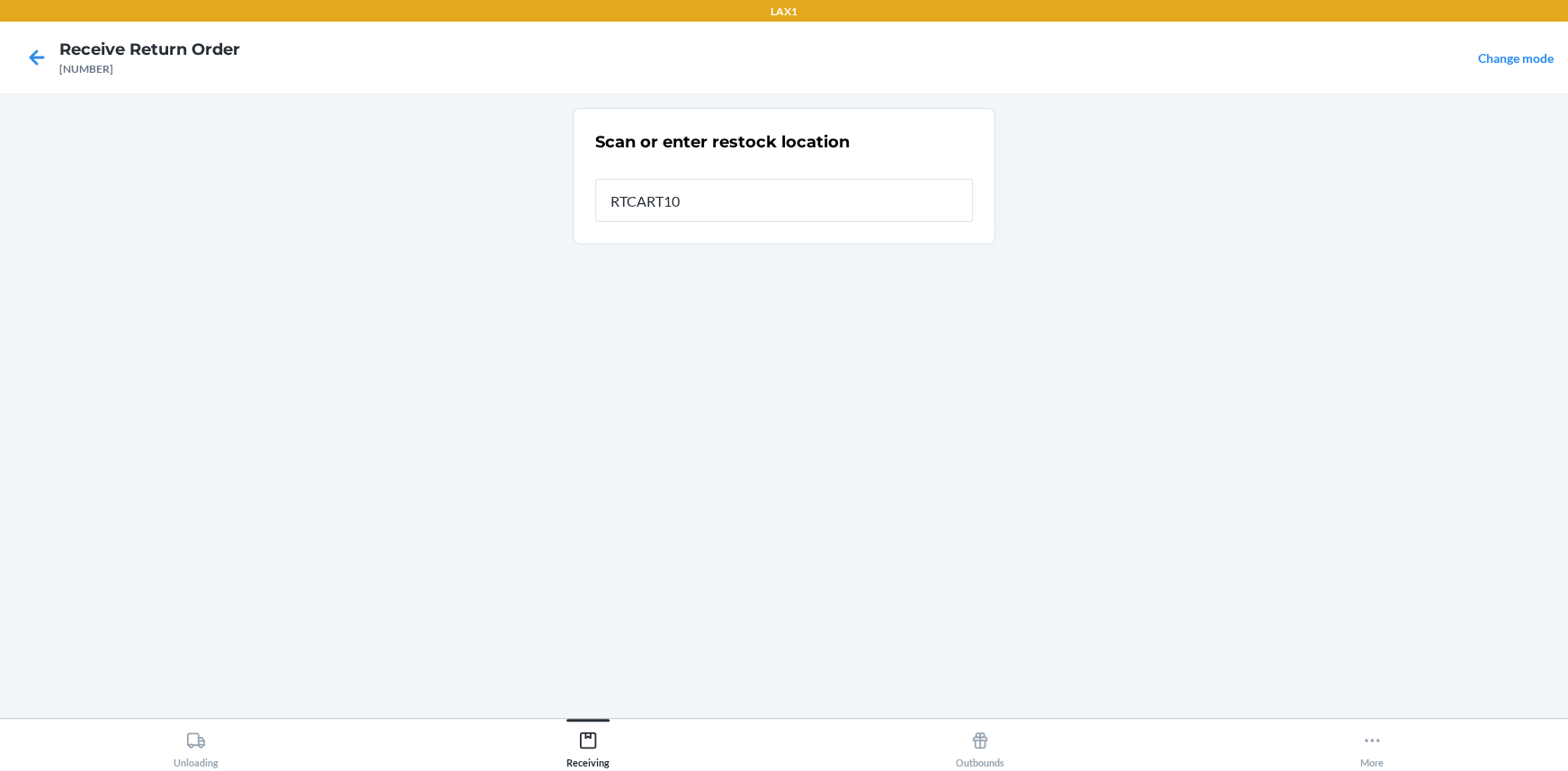 type on "RTCART100" 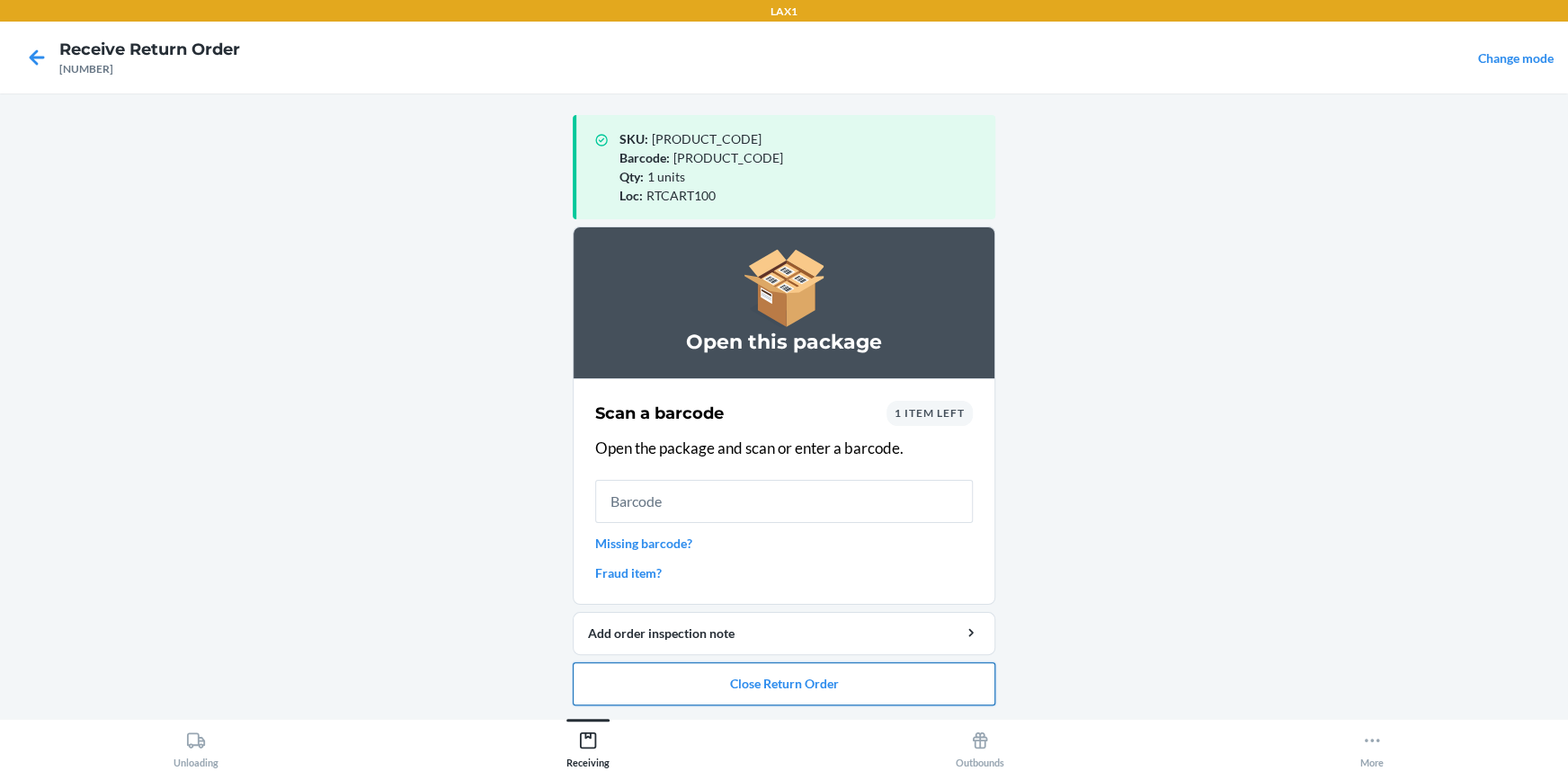 click on "Close Return Order" at bounding box center (784, 684) 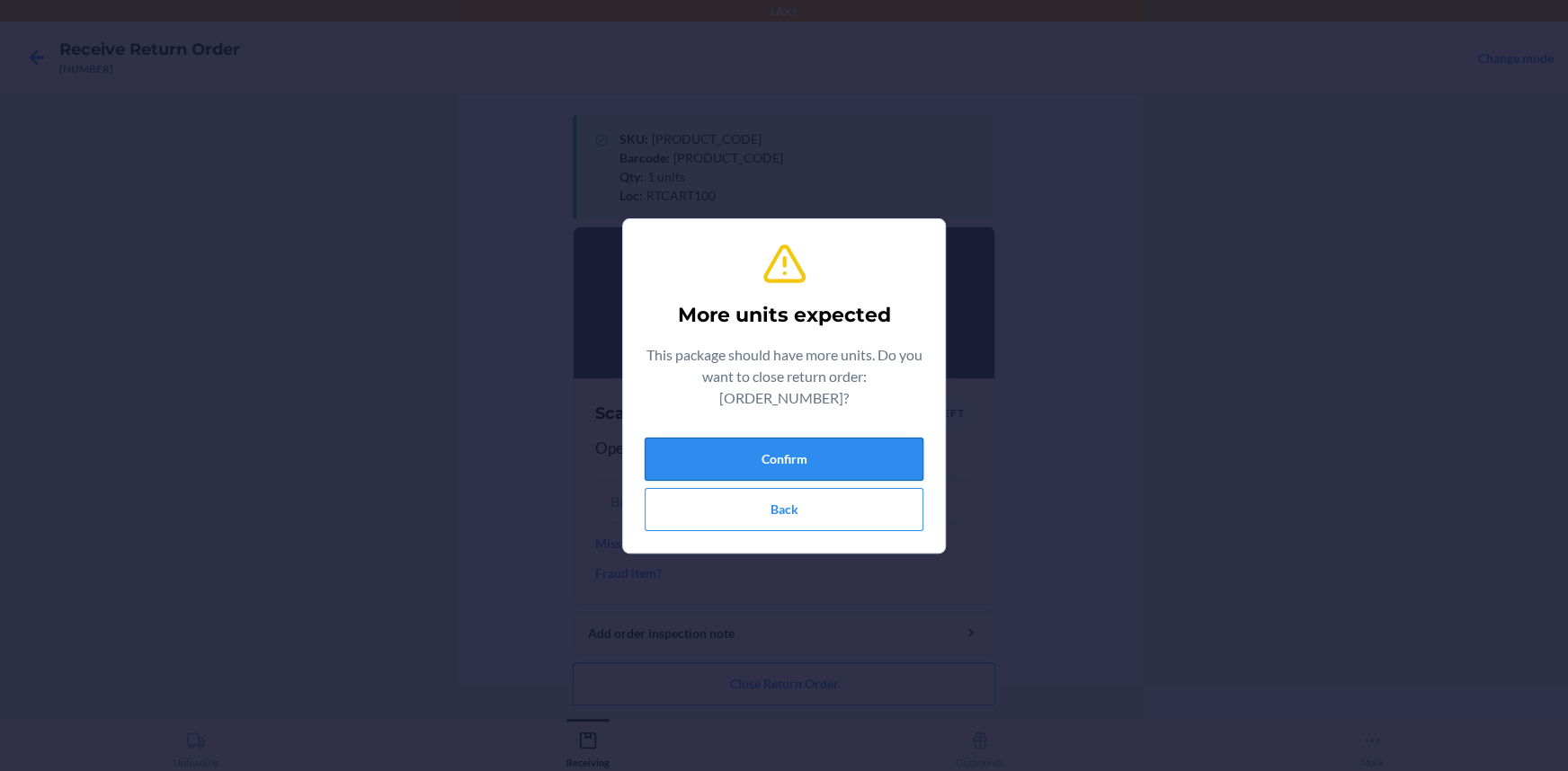 click on "Confirm" at bounding box center (784, 459) 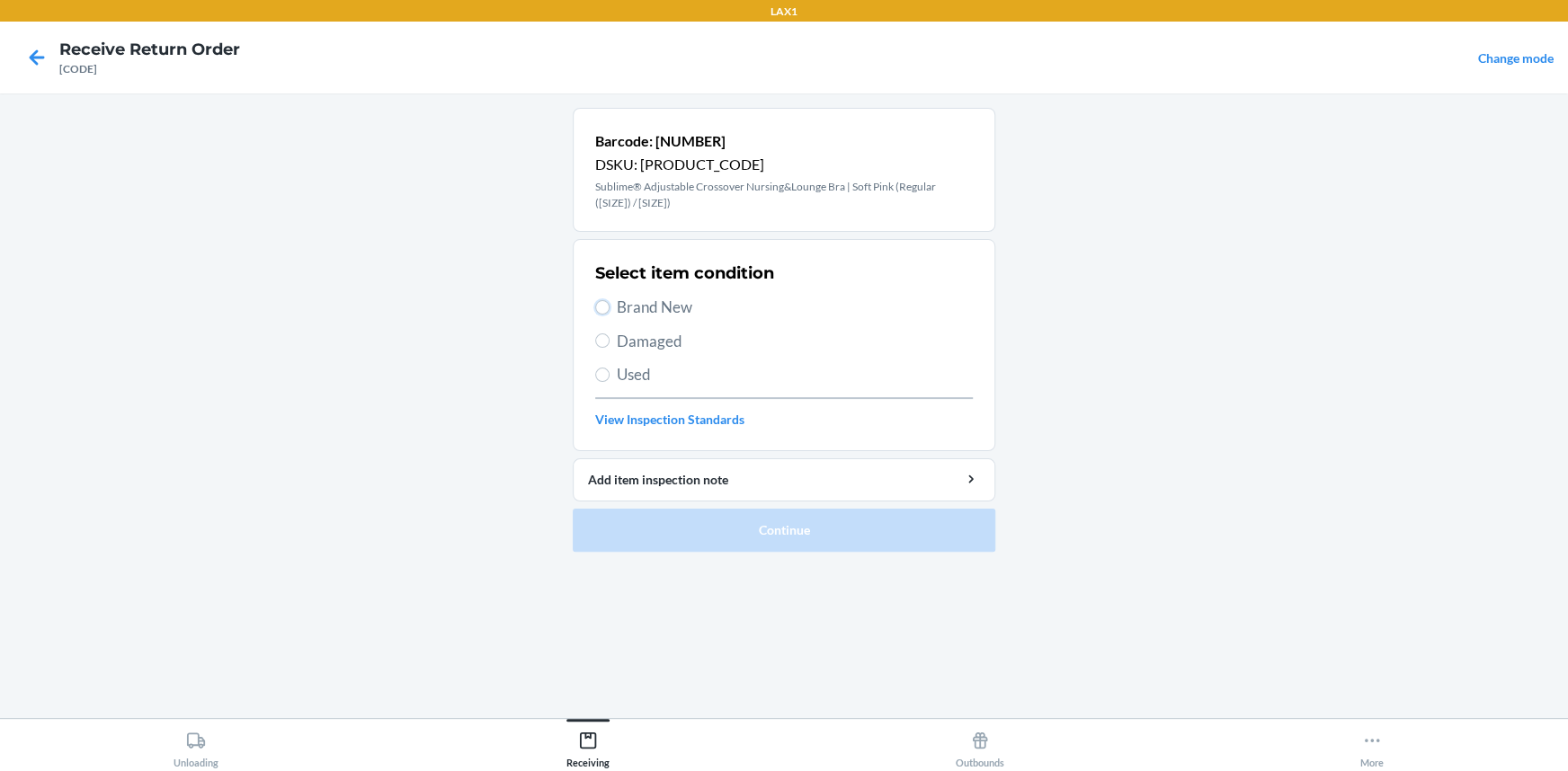 drag, startPoint x: 601, startPoint y: 306, endPoint x: 619, endPoint y: 332, distance: 31.62278 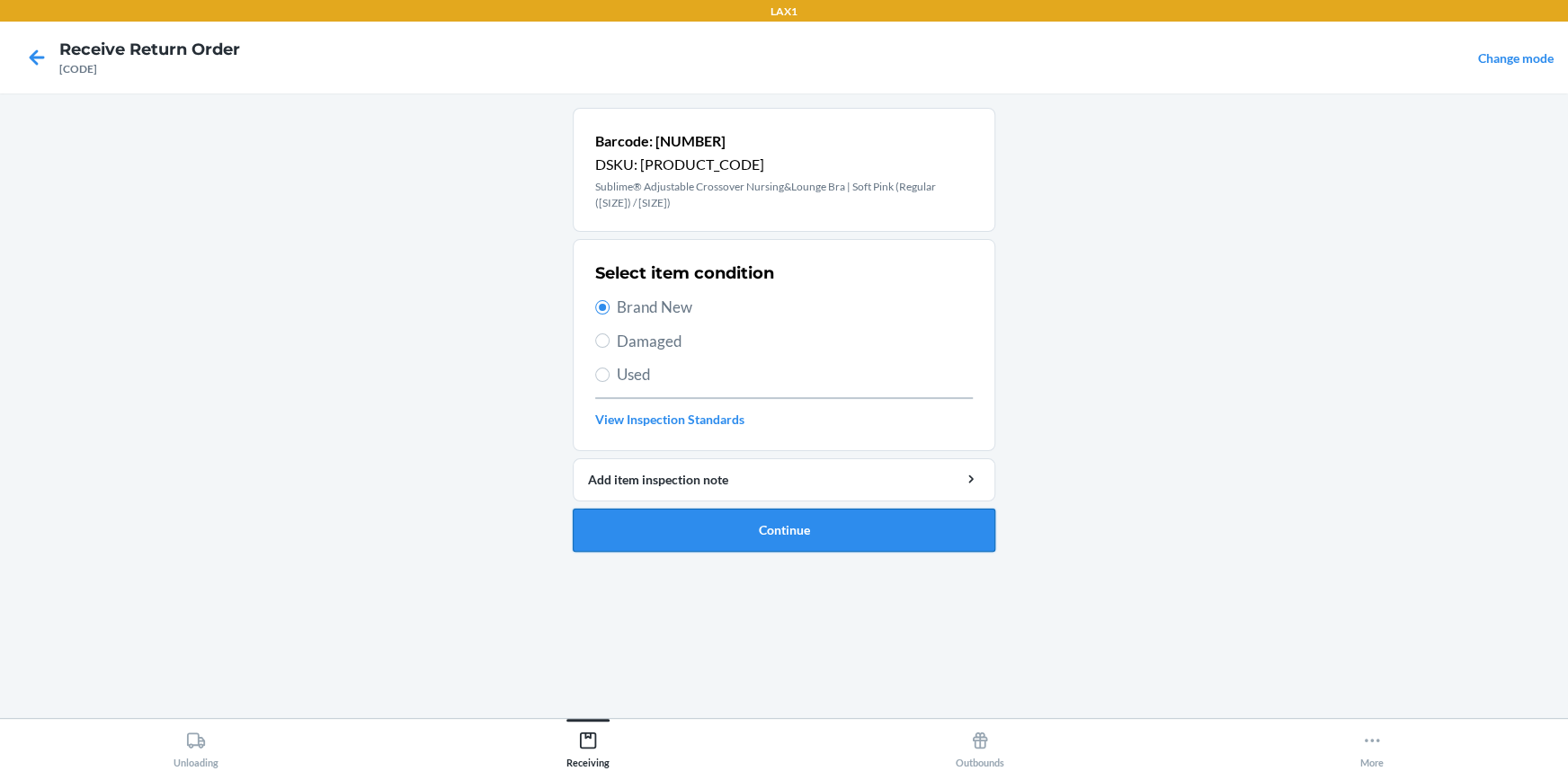 click on "Continue" at bounding box center (784, 530) 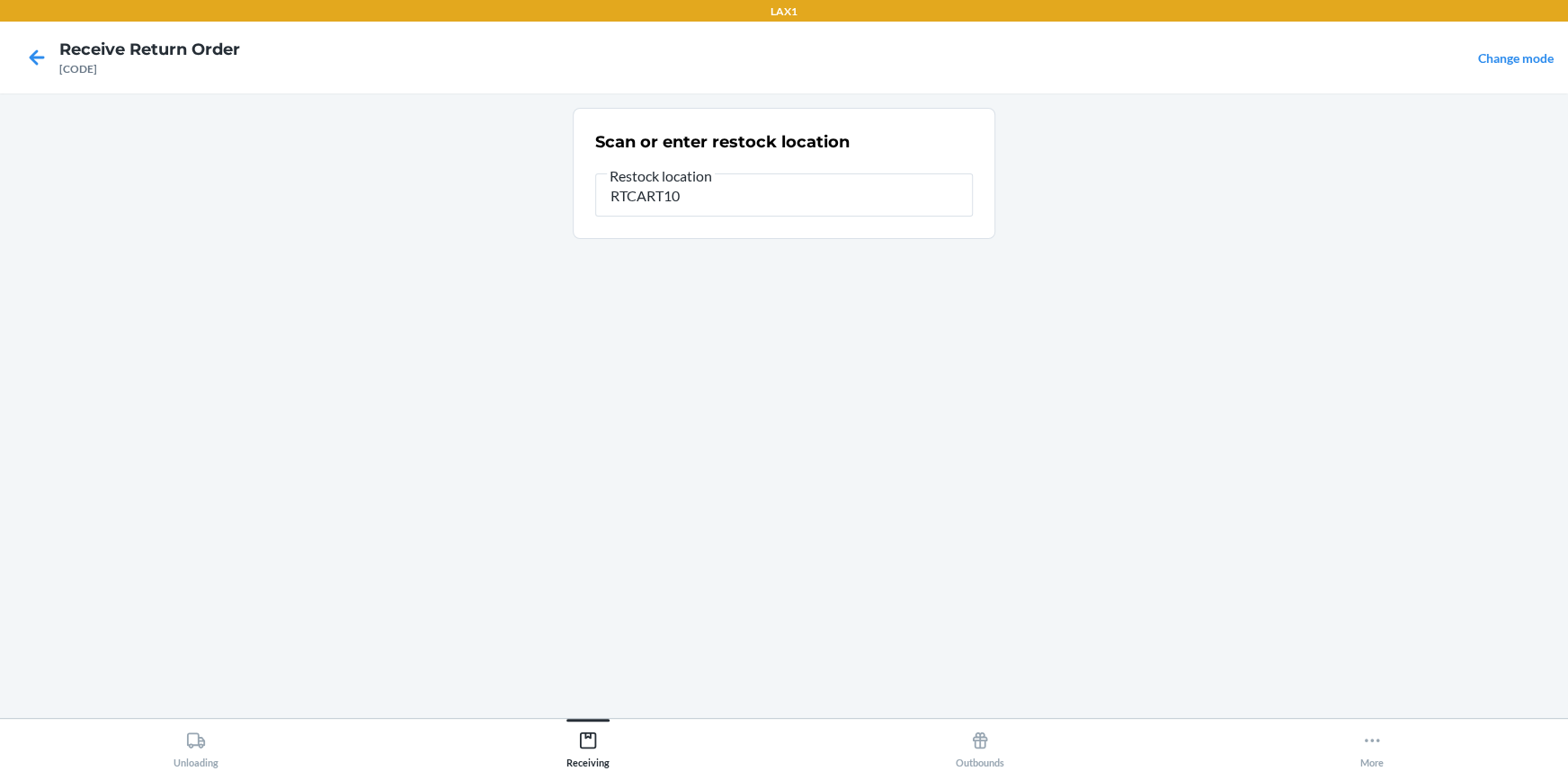 type on "RTCART100" 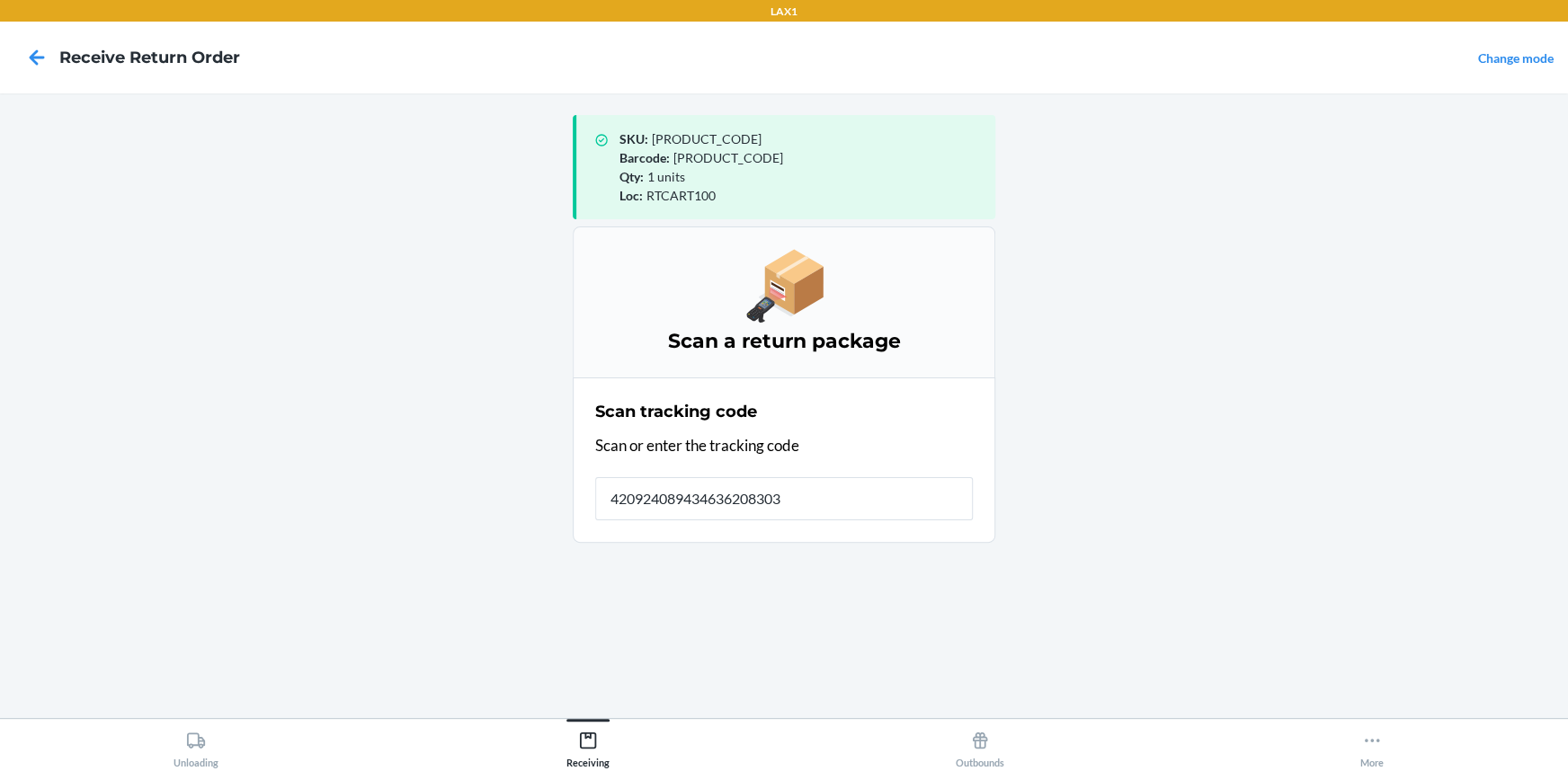 type on "4209240894346362083033" 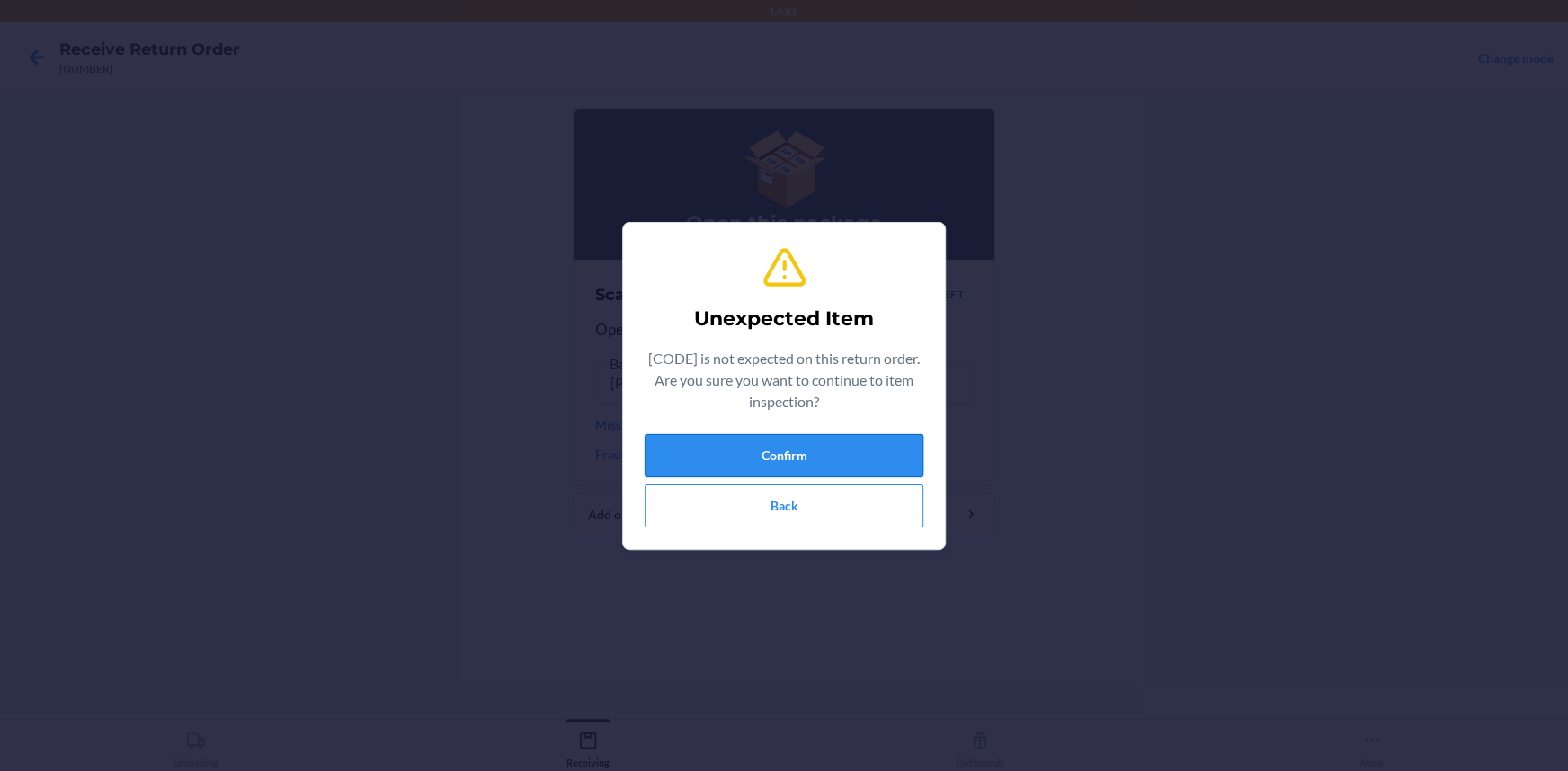 click on "Confirm" at bounding box center (784, 456) 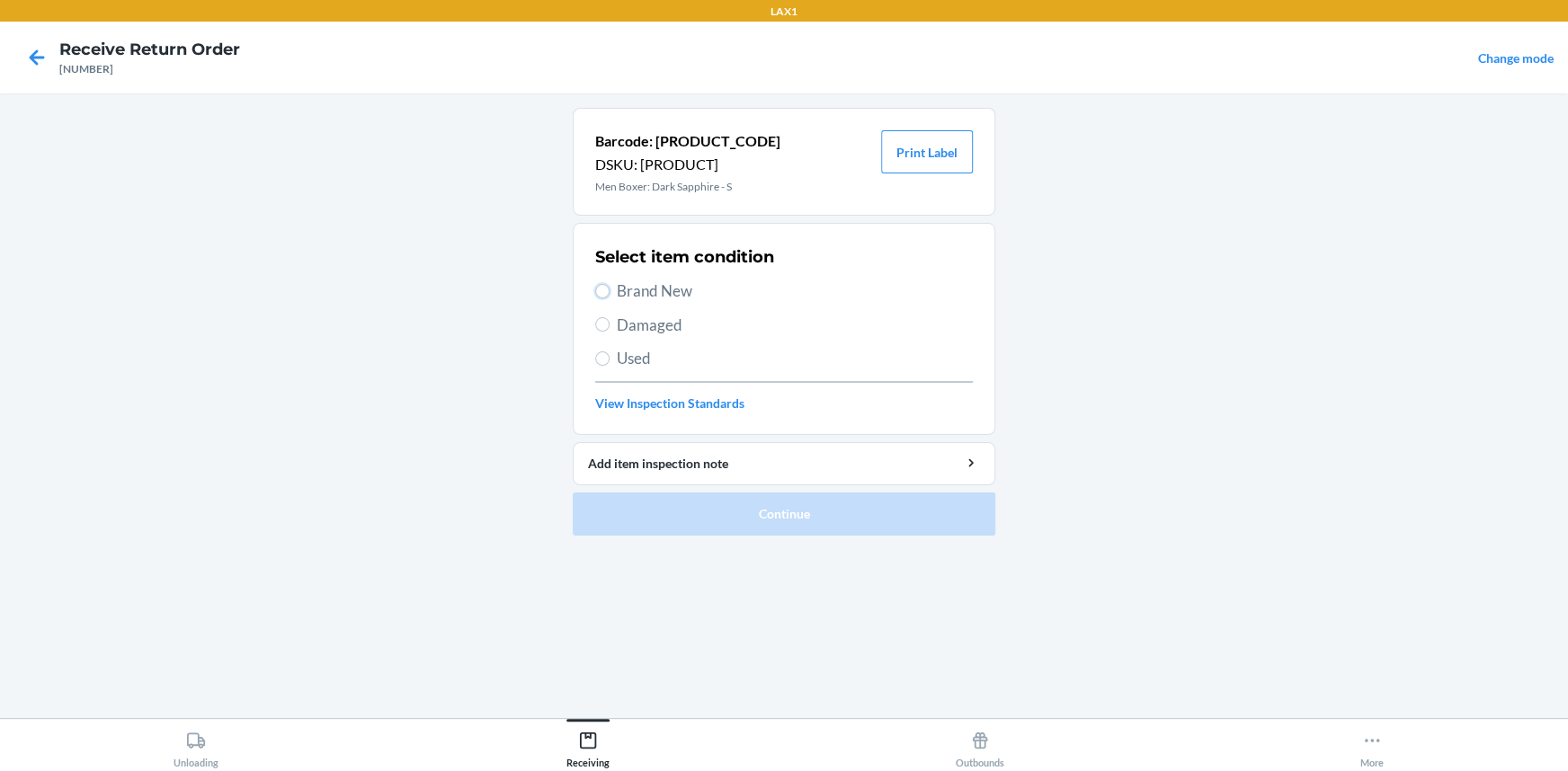 drag, startPoint x: 603, startPoint y: 287, endPoint x: 611, endPoint y: 297, distance: 12.80625 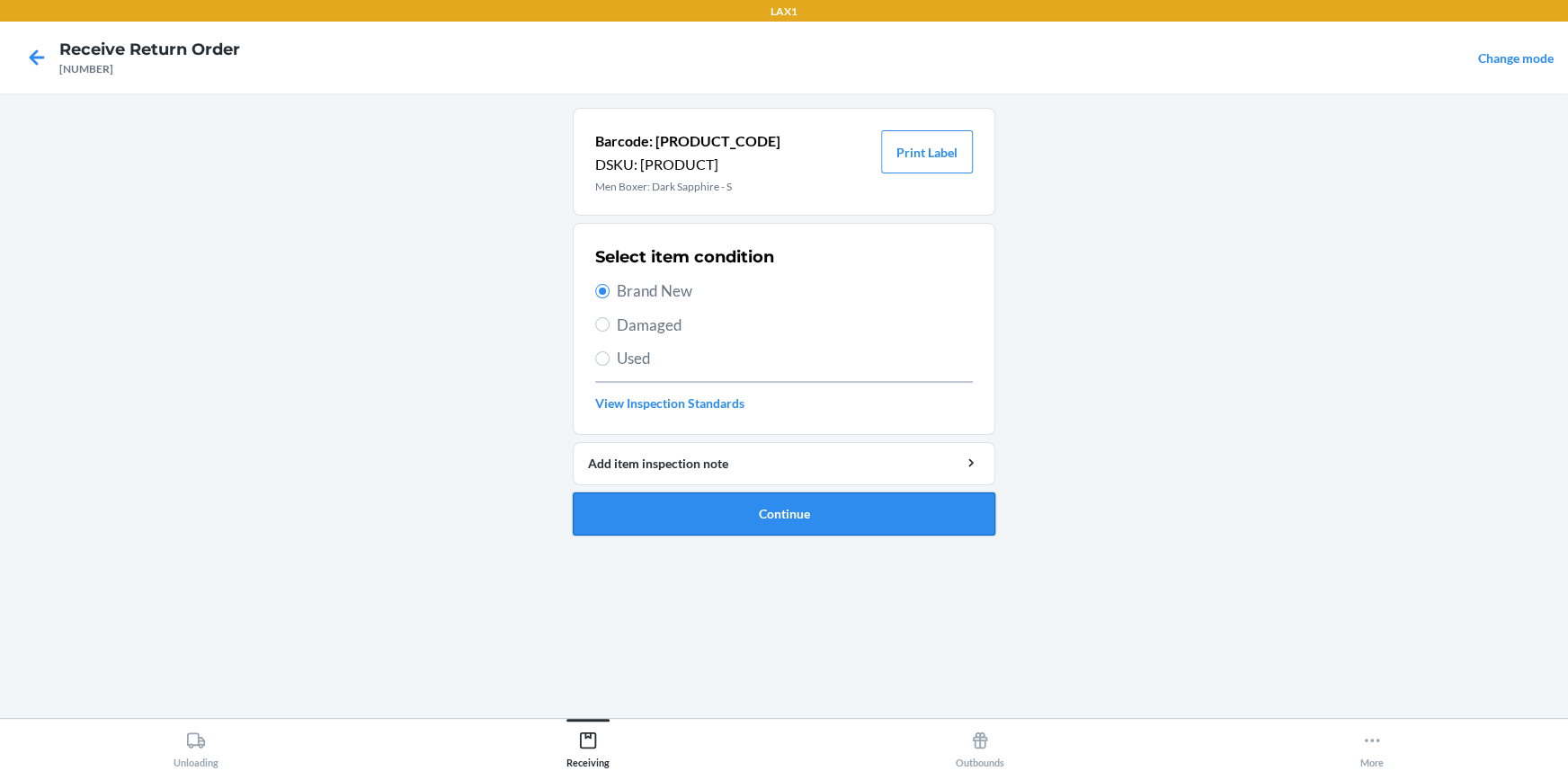 click on "Continue" at bounding box center (784, 514) 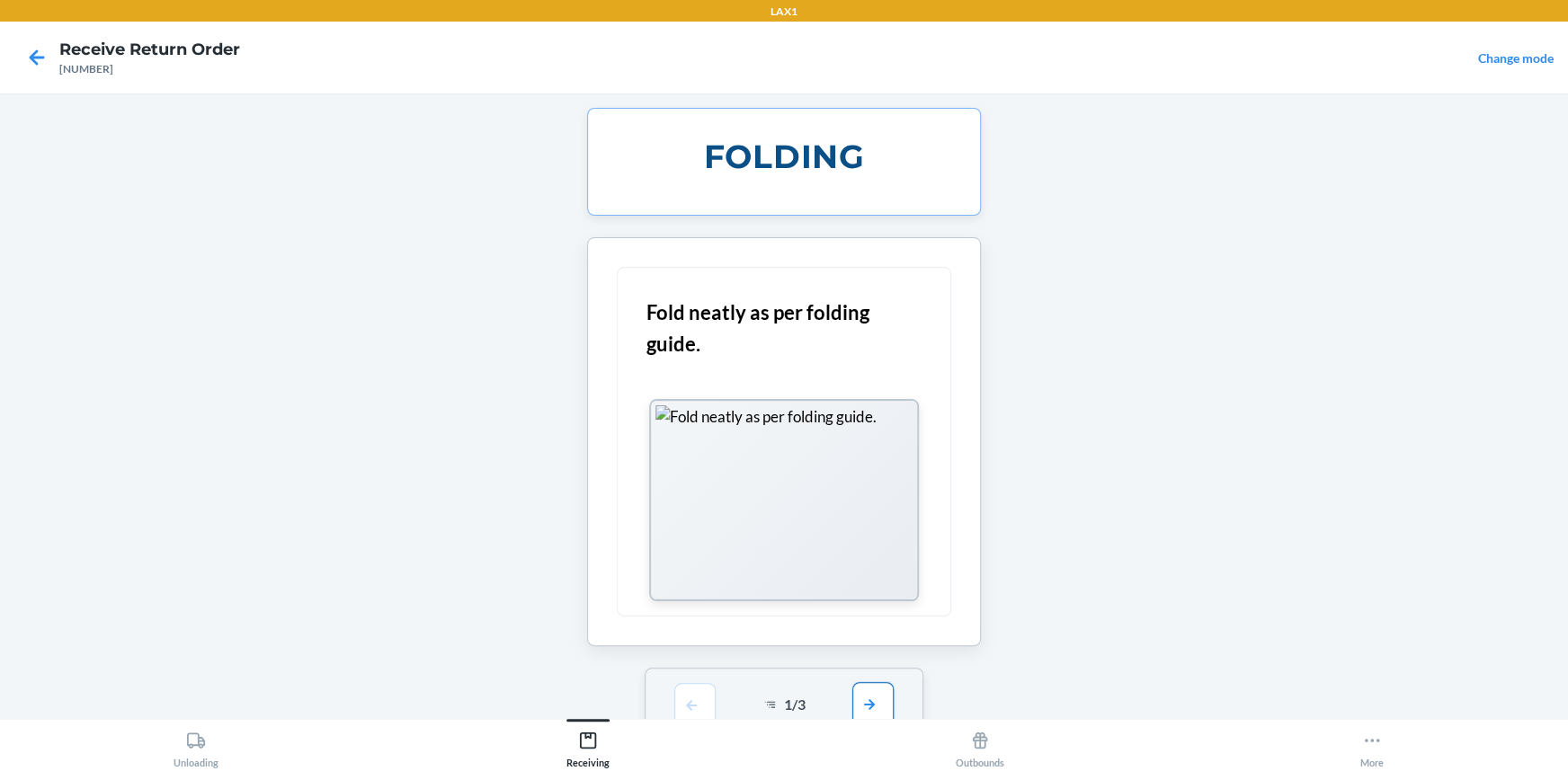 click at bounding box center [873, 704] 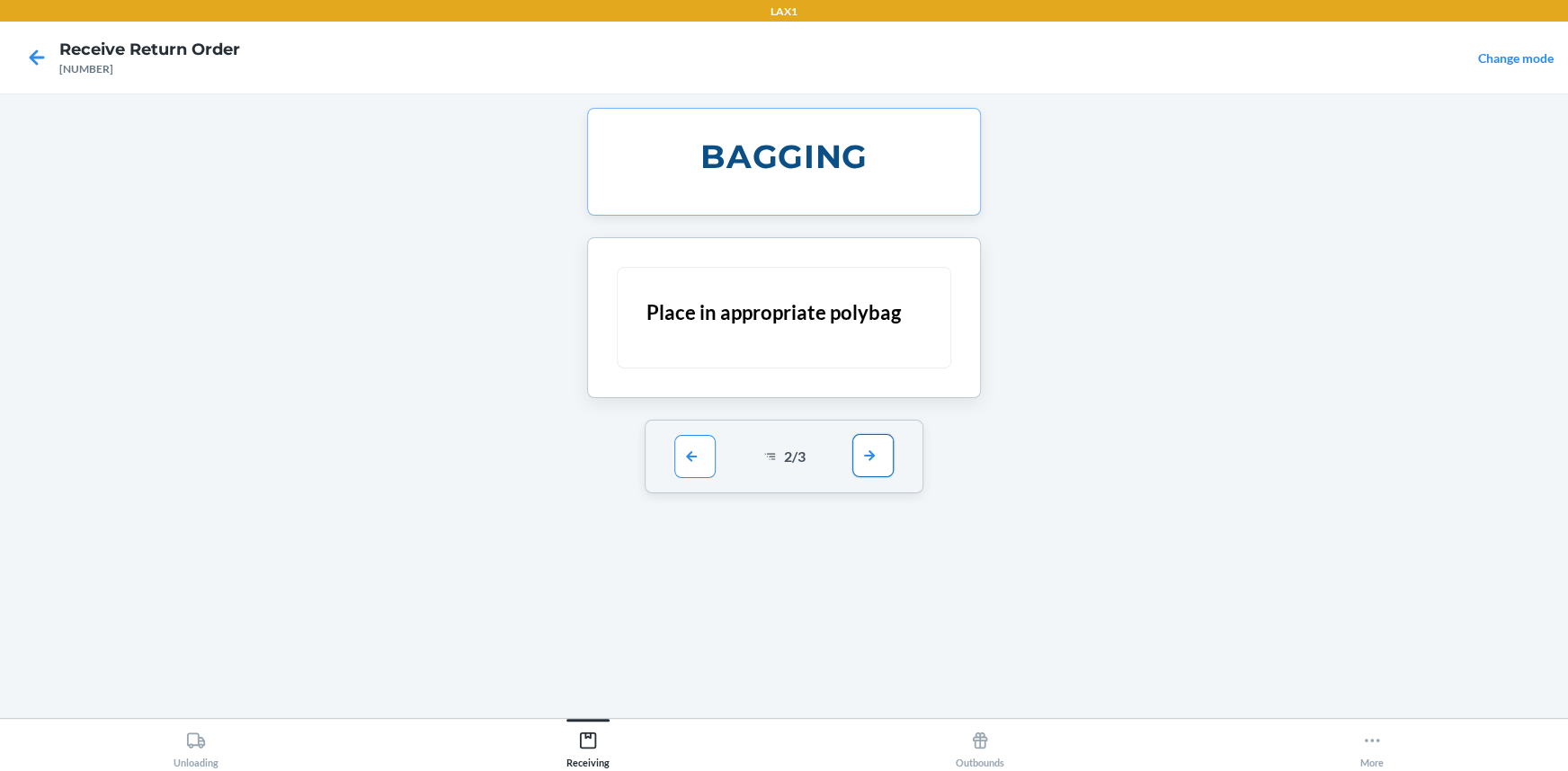click at bounding box center [873, 456] 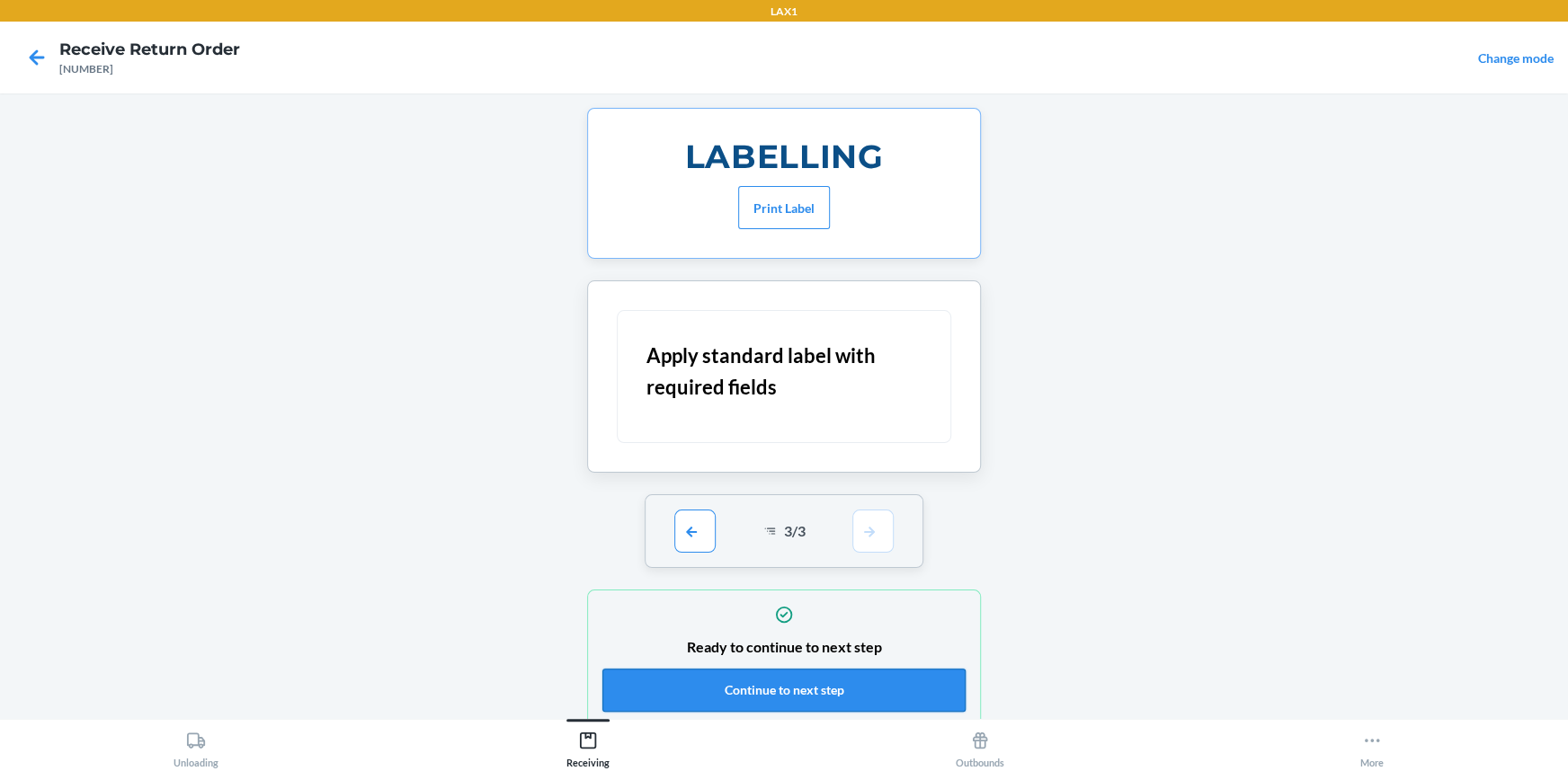 click on "Continue to next step" at bounding box center (784, 690) 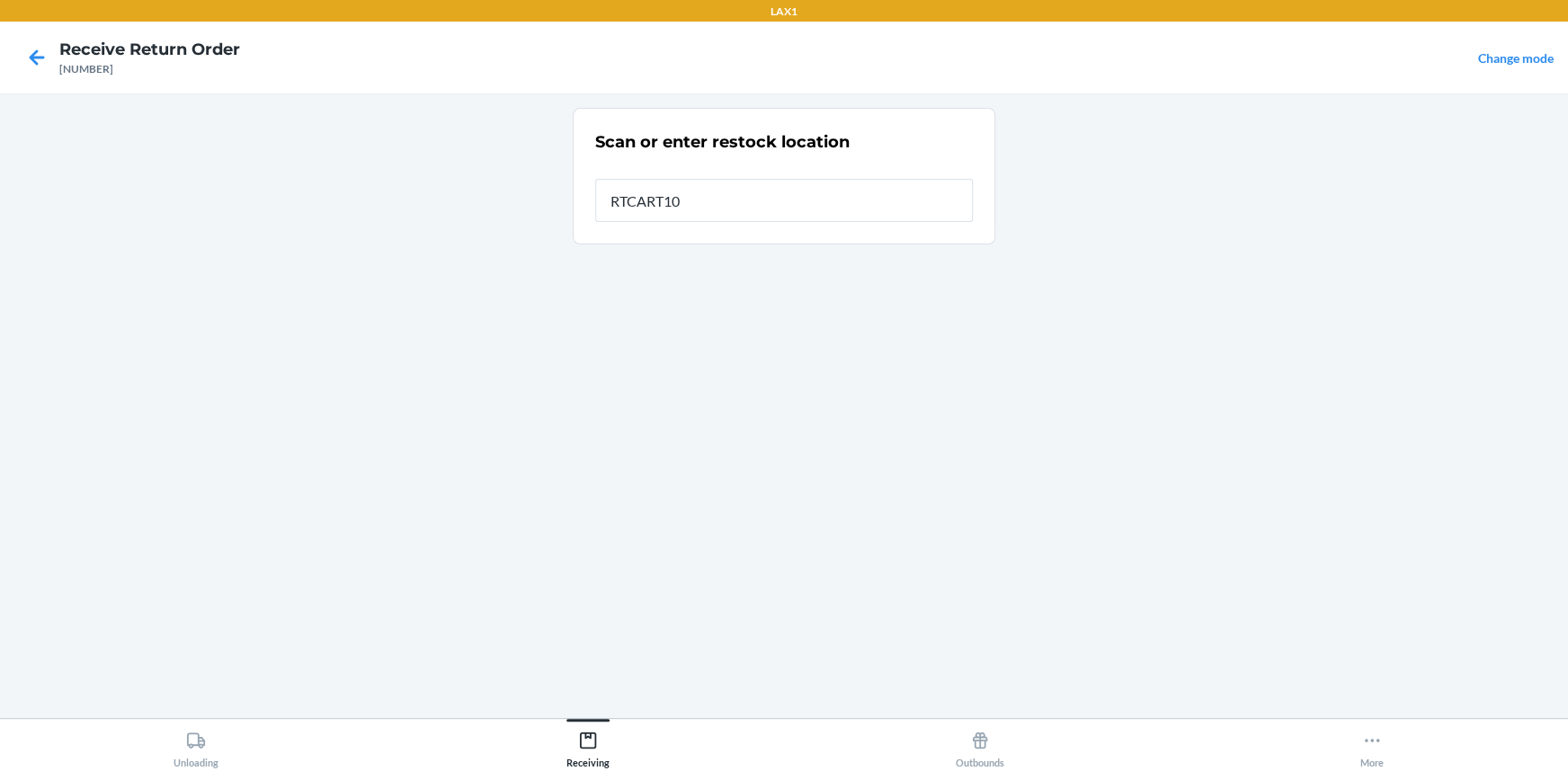 type on "RTCART100" 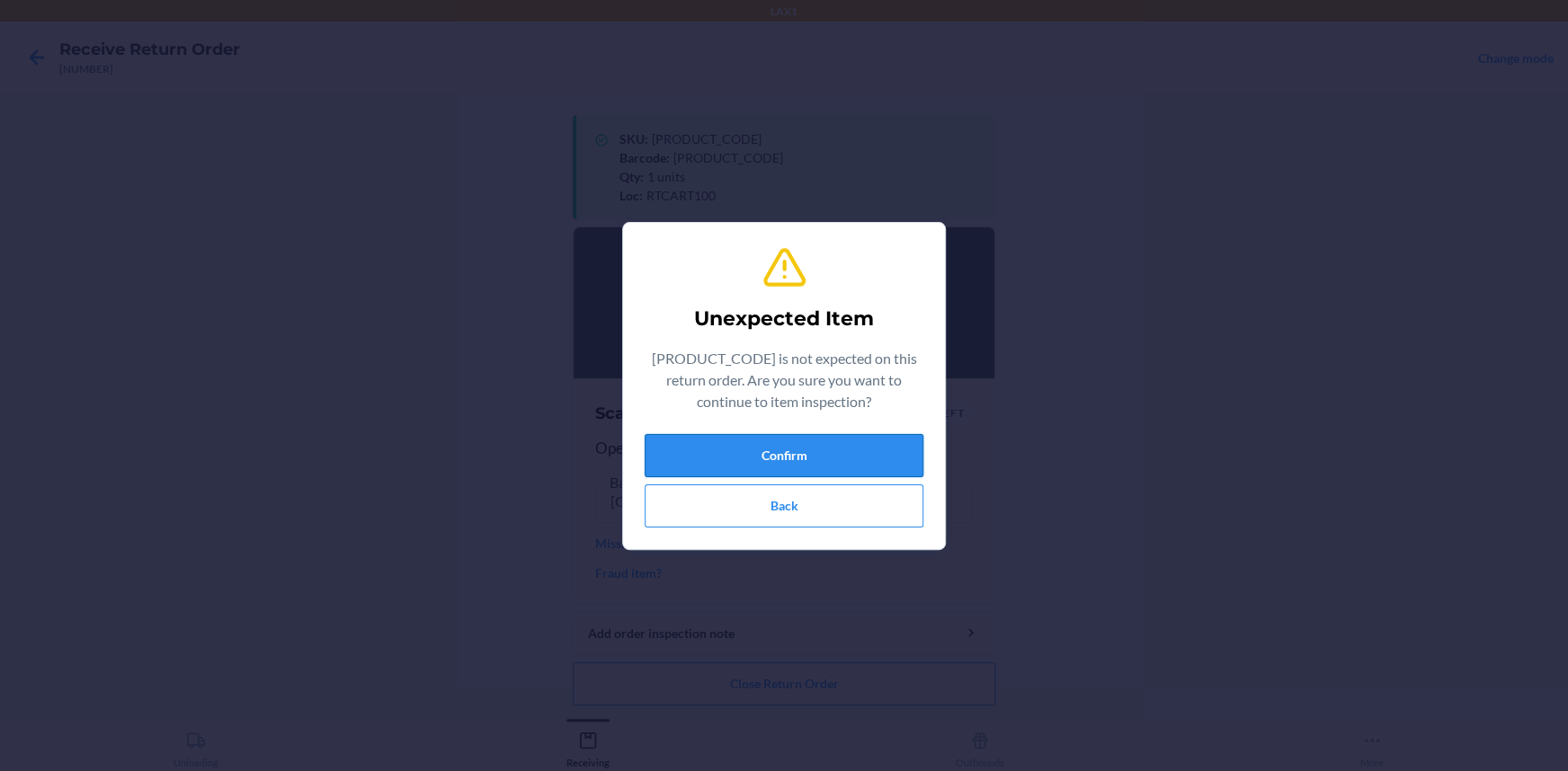 click on "Confirm" at bounding box center (784, 456) 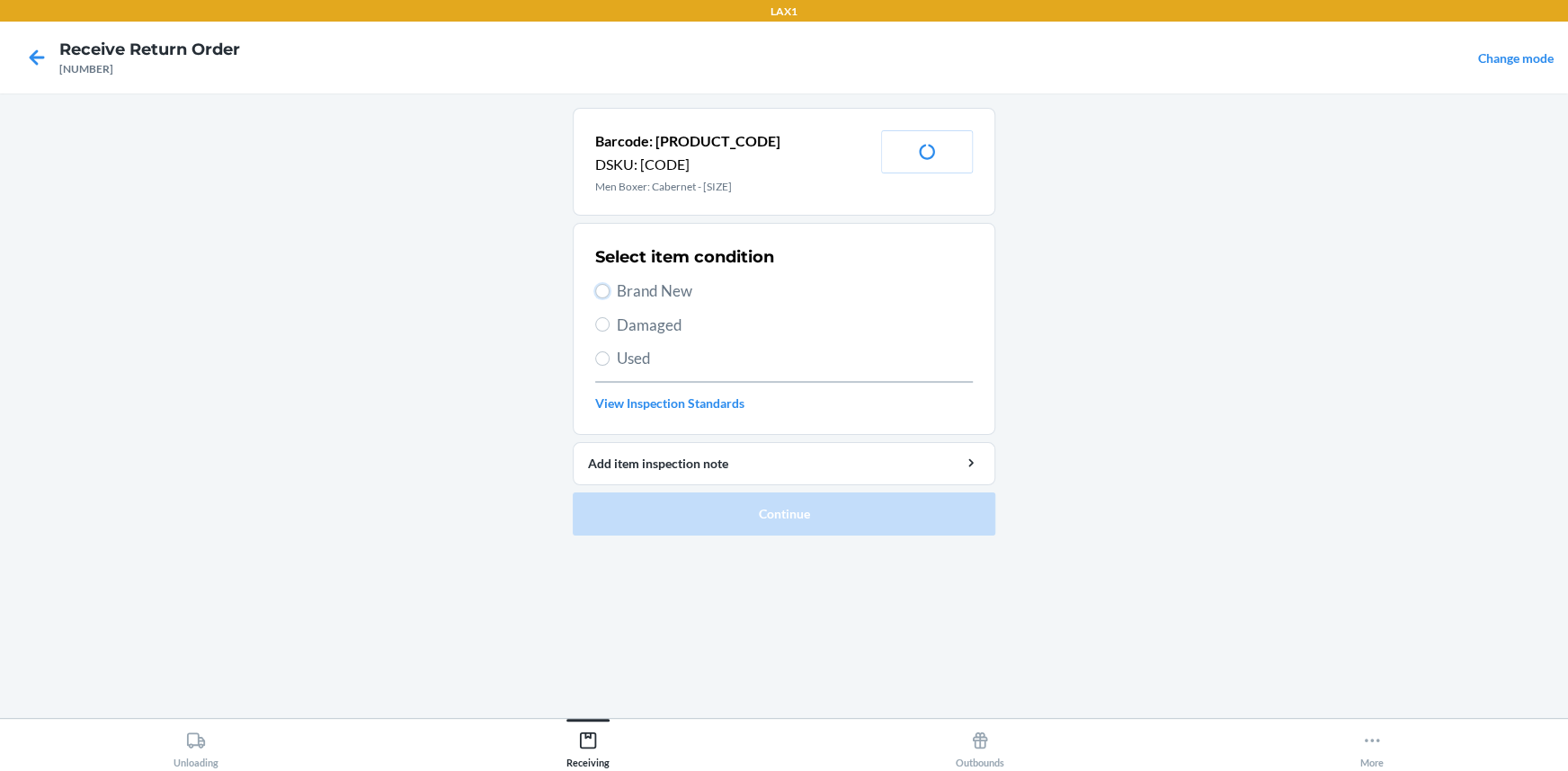 drag, startPoint x: 601, startPoint y: 291, endPoint x: 611, endPoint y: 307, distance: 18.867962 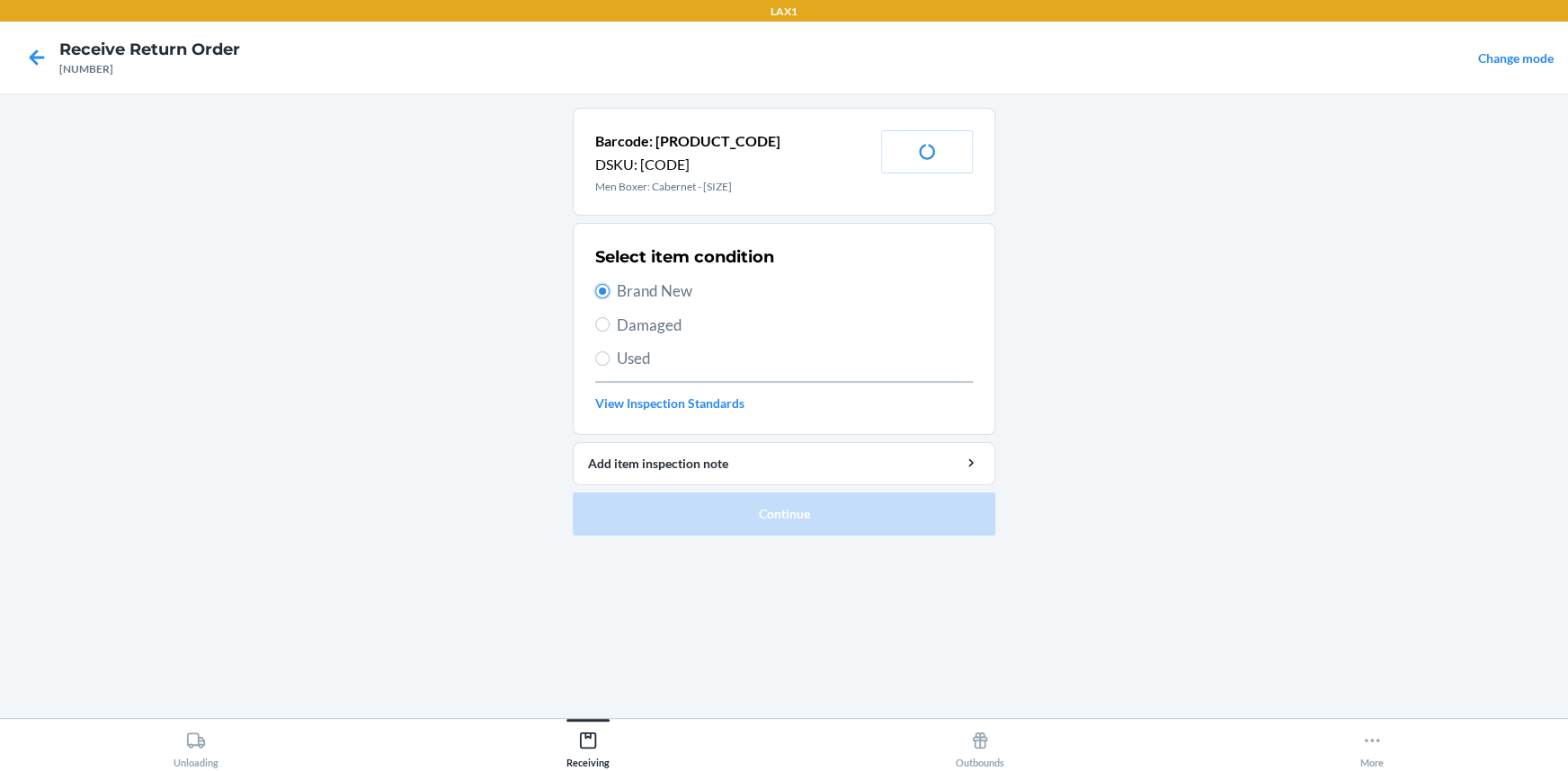 radio on "true" 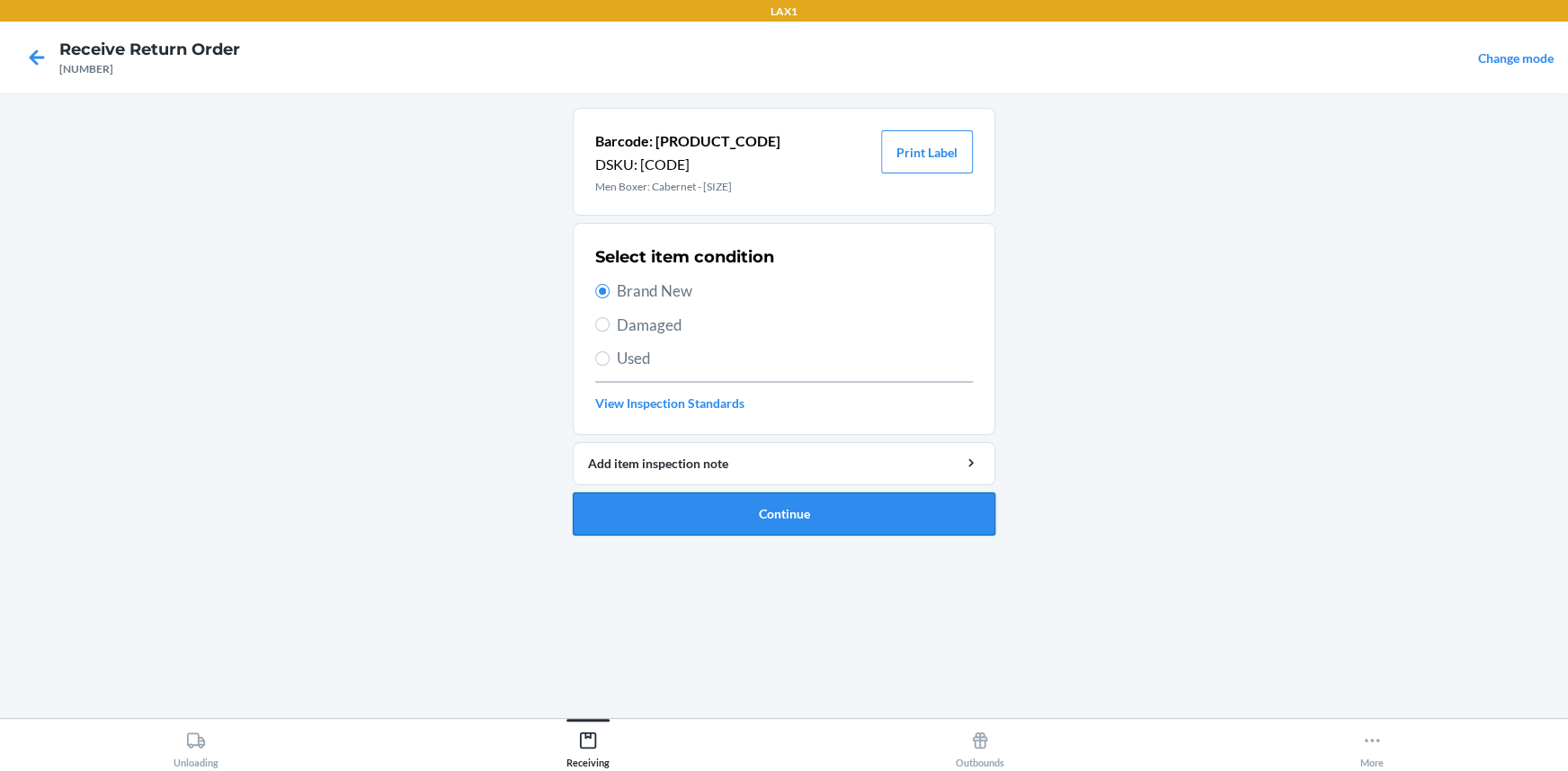 click on "Continue" at bounding box center [784, 514] 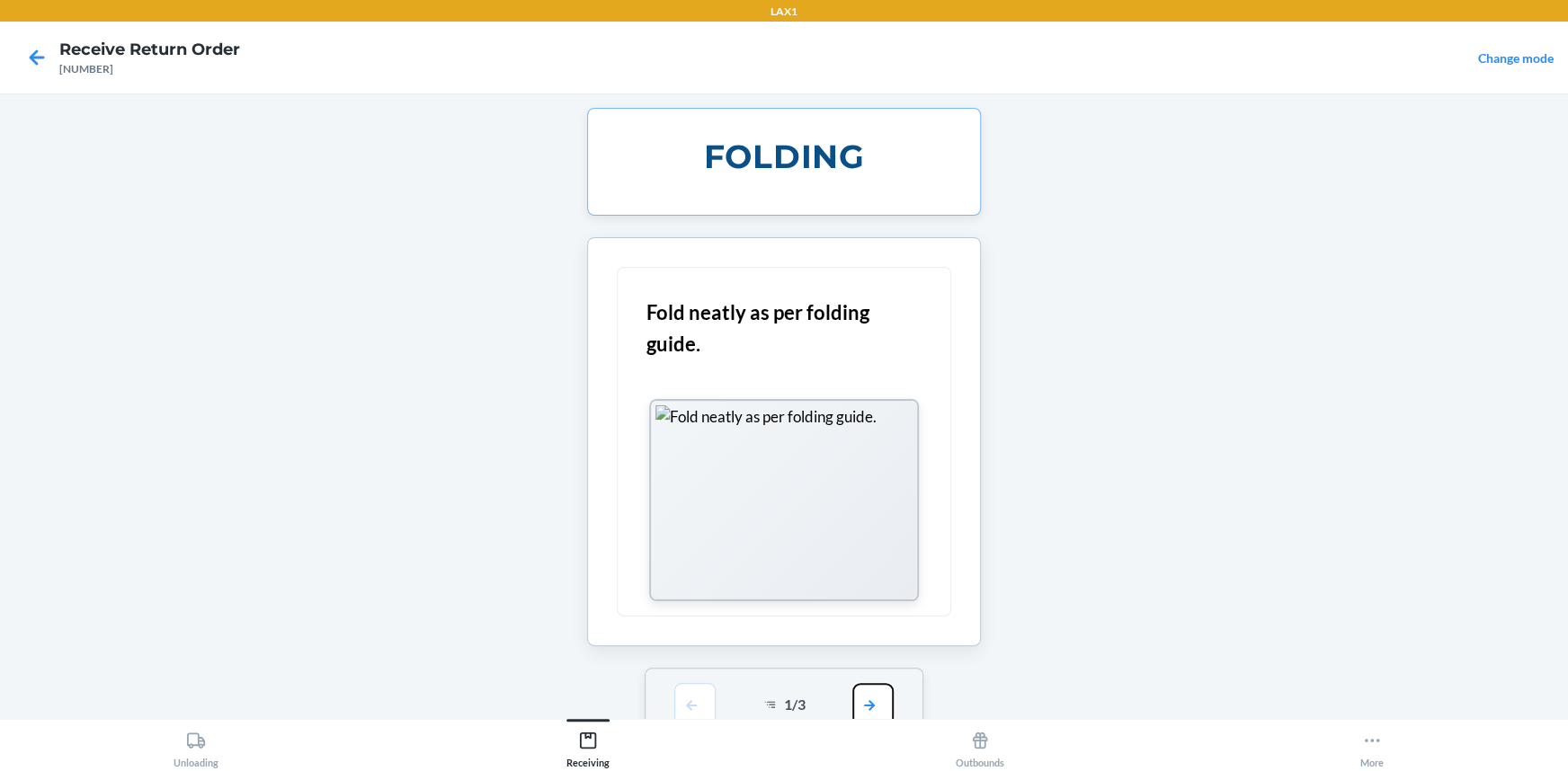 click at bounding box center [873, 705] 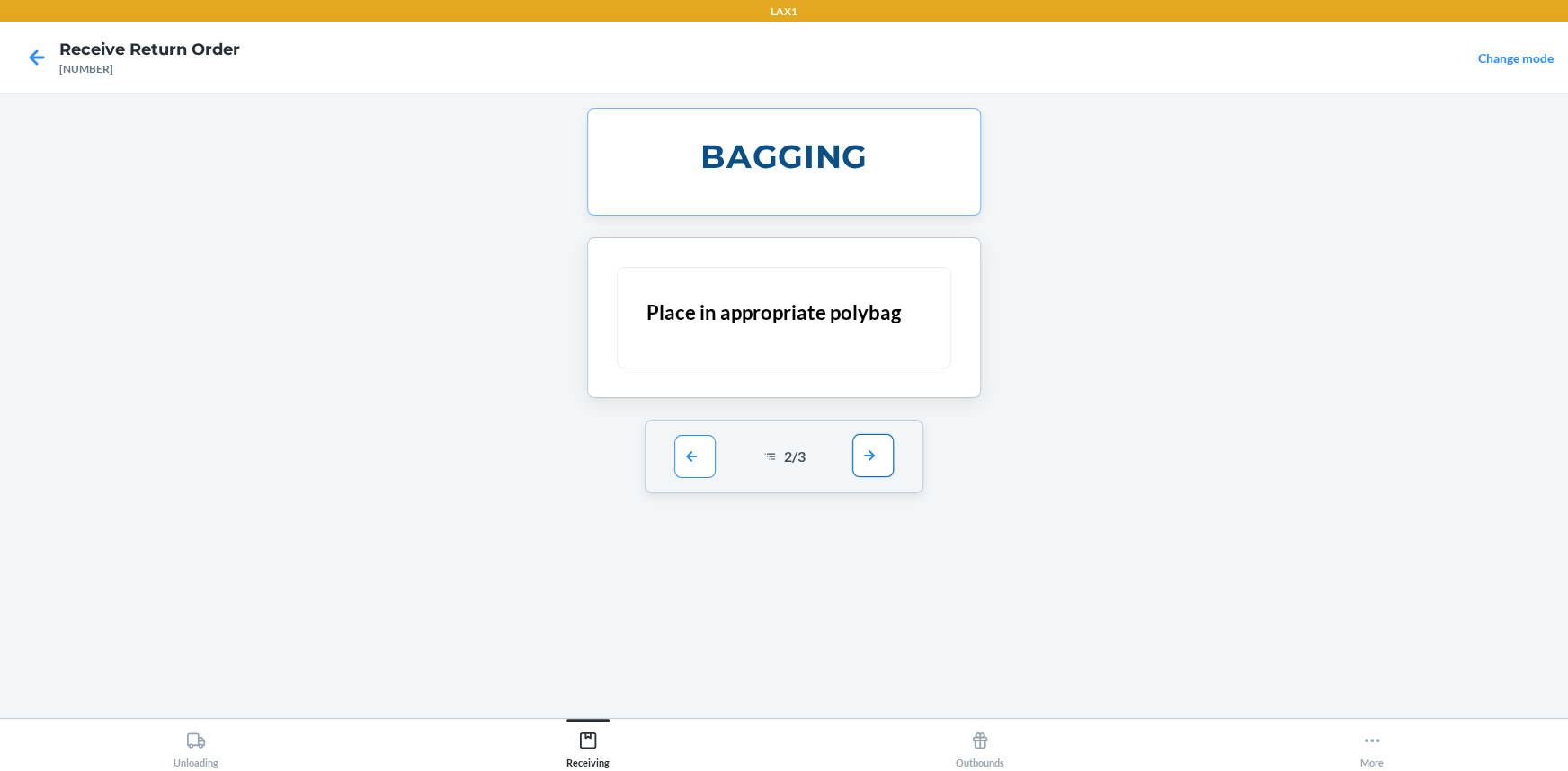 click at bounding box center [873, 456] 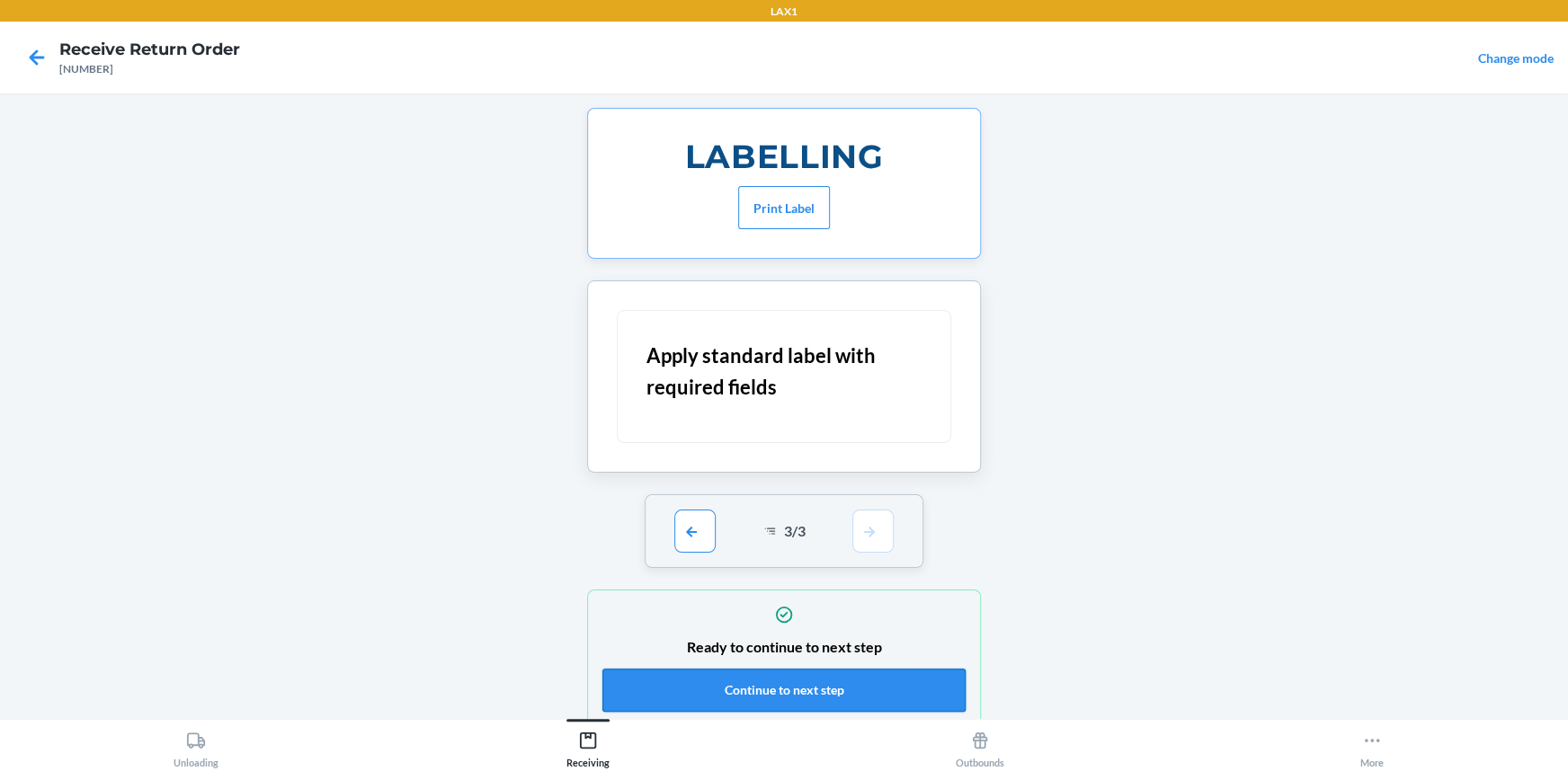 click on "Continue to next step" at bounding box center [784, 690] 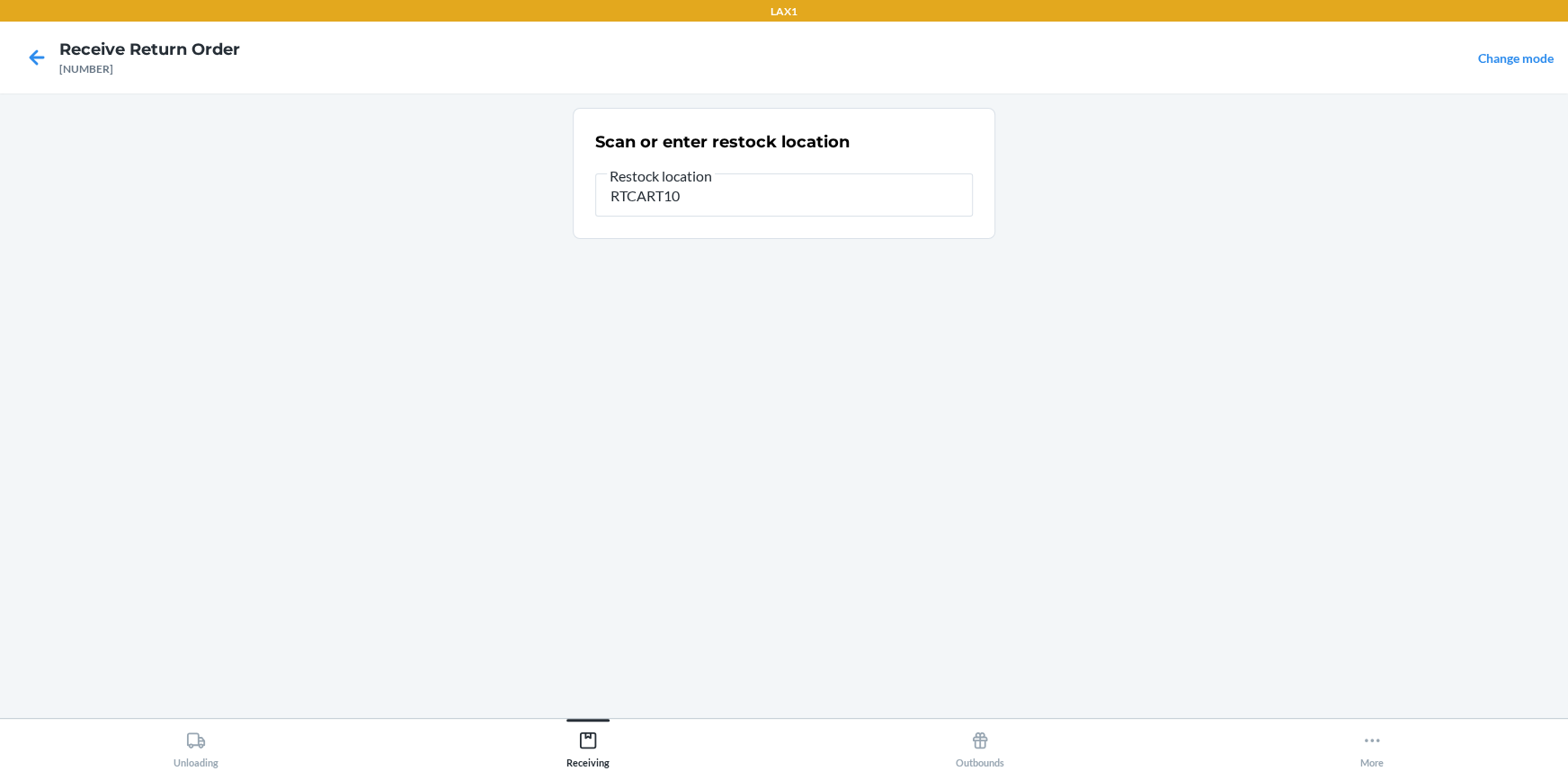 type on "RTCART100" 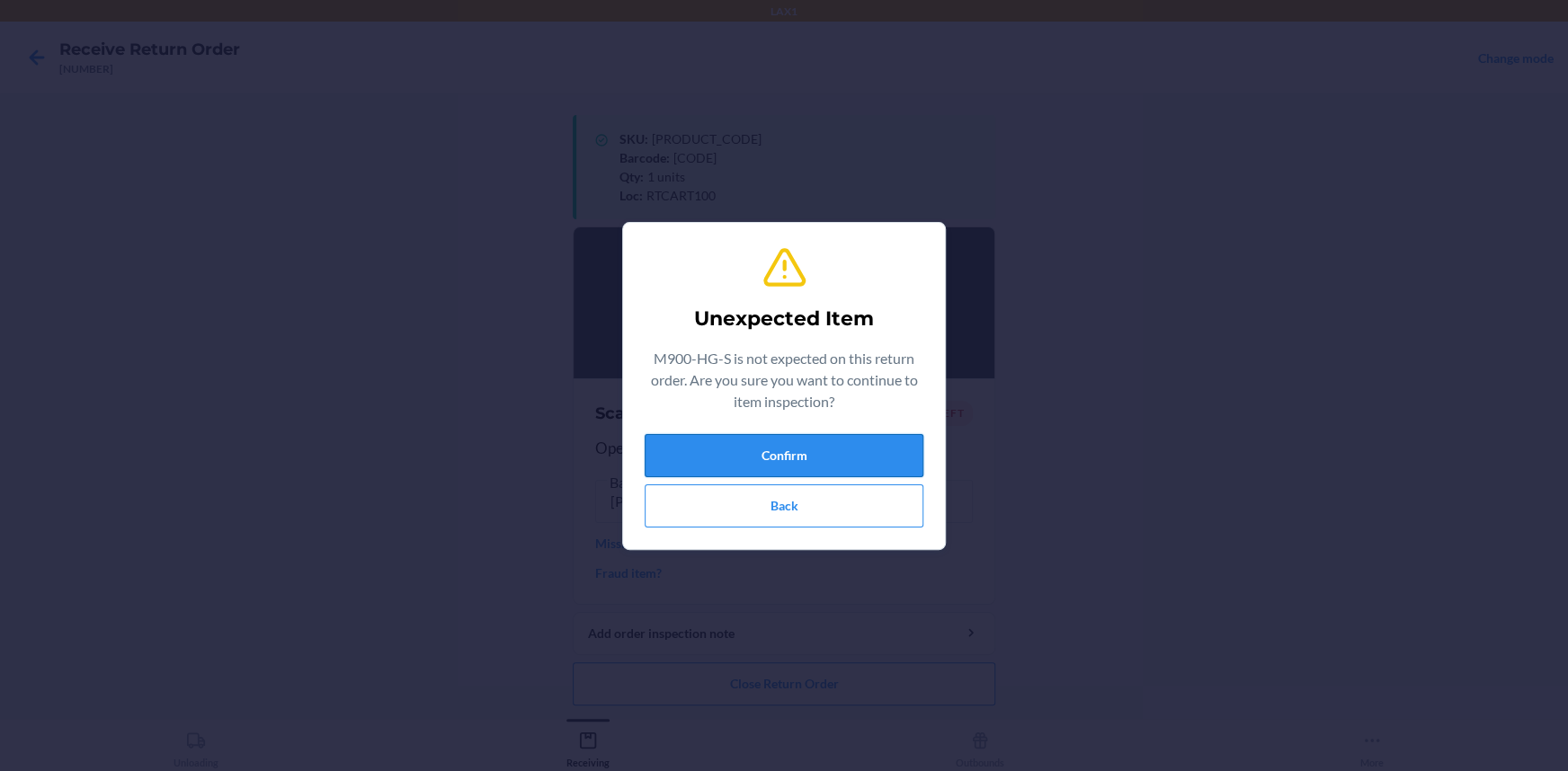 click on "Confirm" at bounding box center (784, 456) 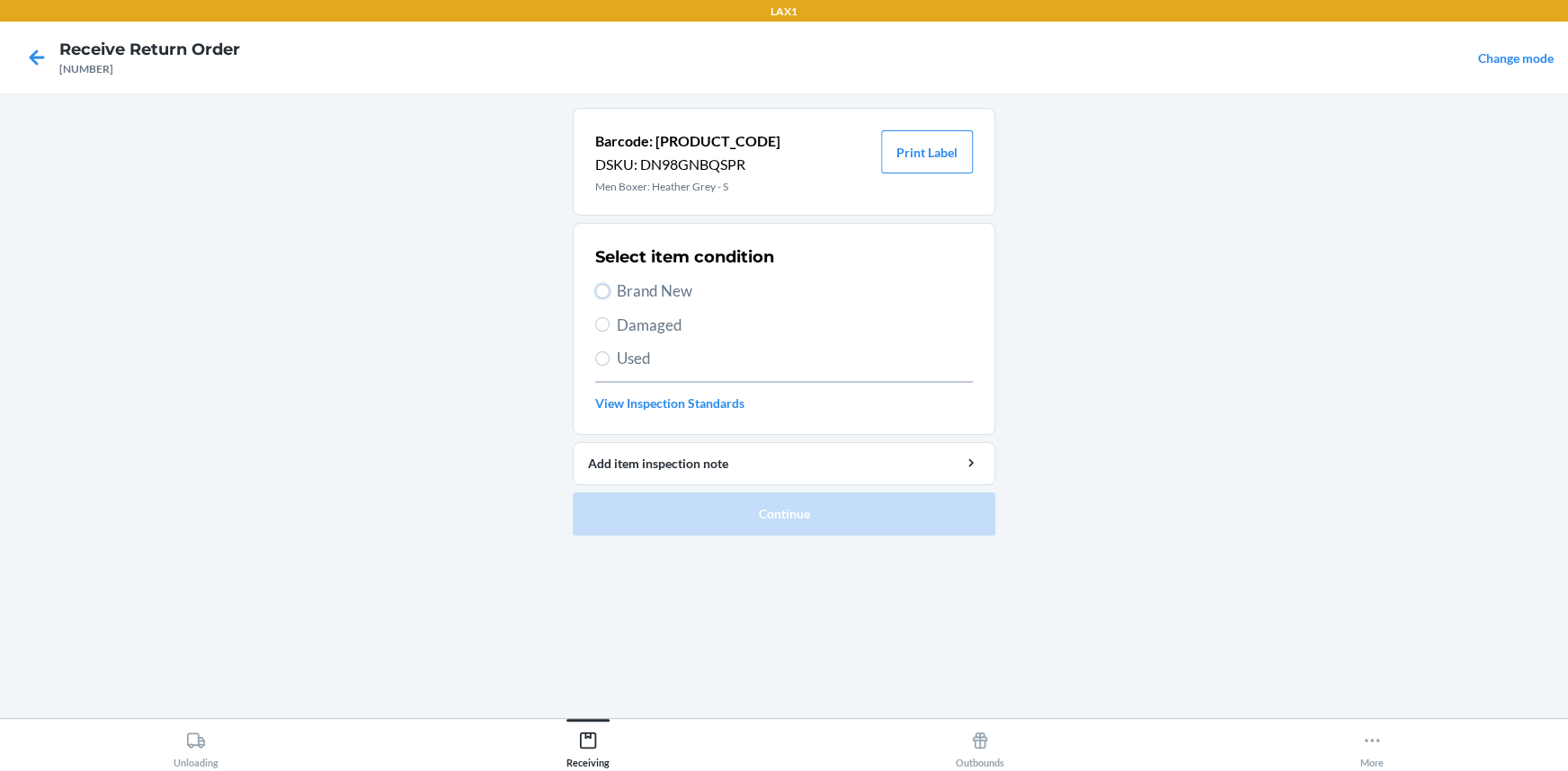 drag, startPoint x: 597, startPoint y: 288, endPoint x: 675, endPoint y: 355, distance: 102.82509 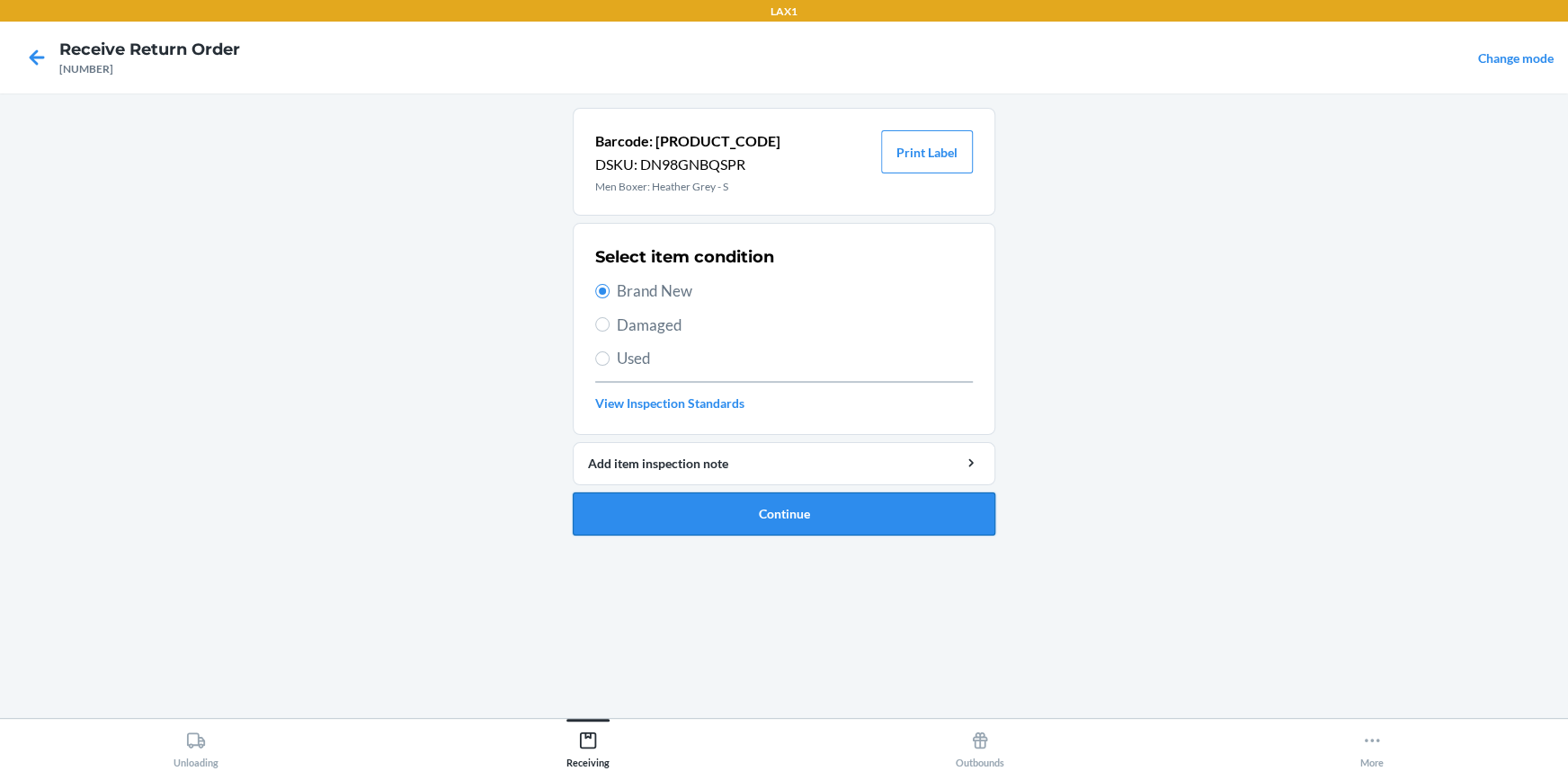 click on "Continue" at bounding box center [784, 514] 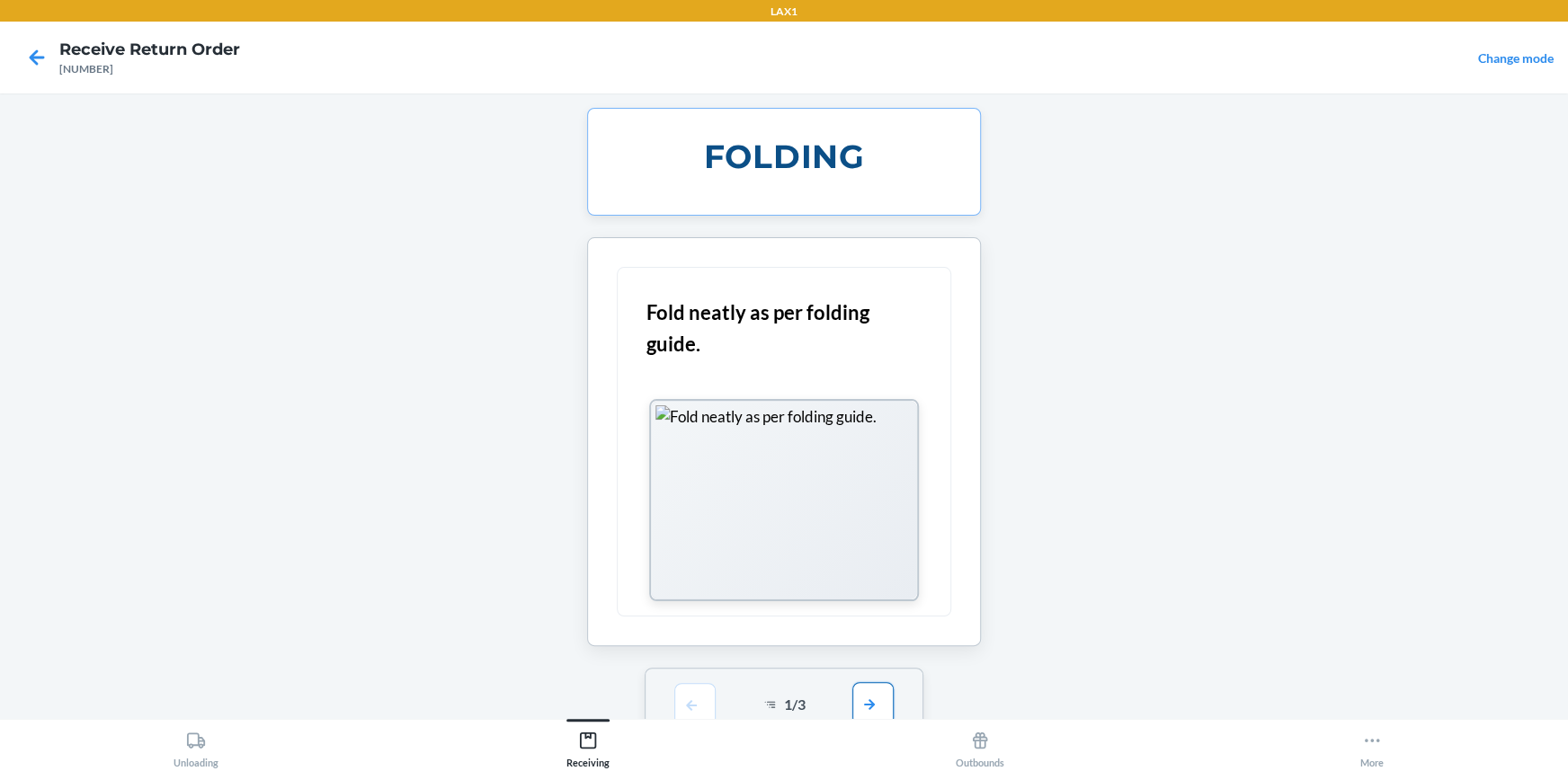 drag, startPoint x: 865, startPoint y: 697, endPoint x: 862, endPoint y: 590, distance: 107.04205 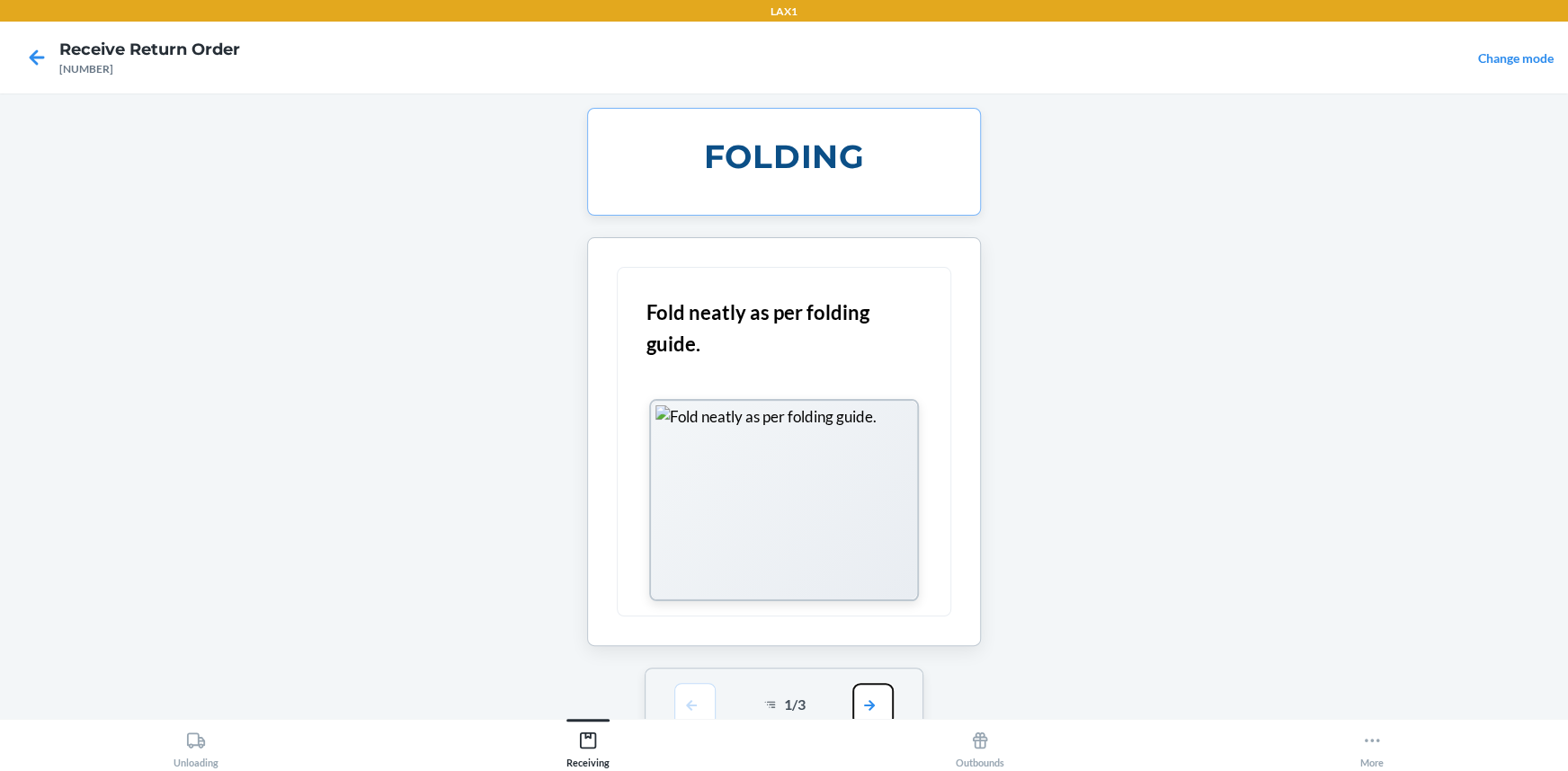 click at bounding box center [873, 705] 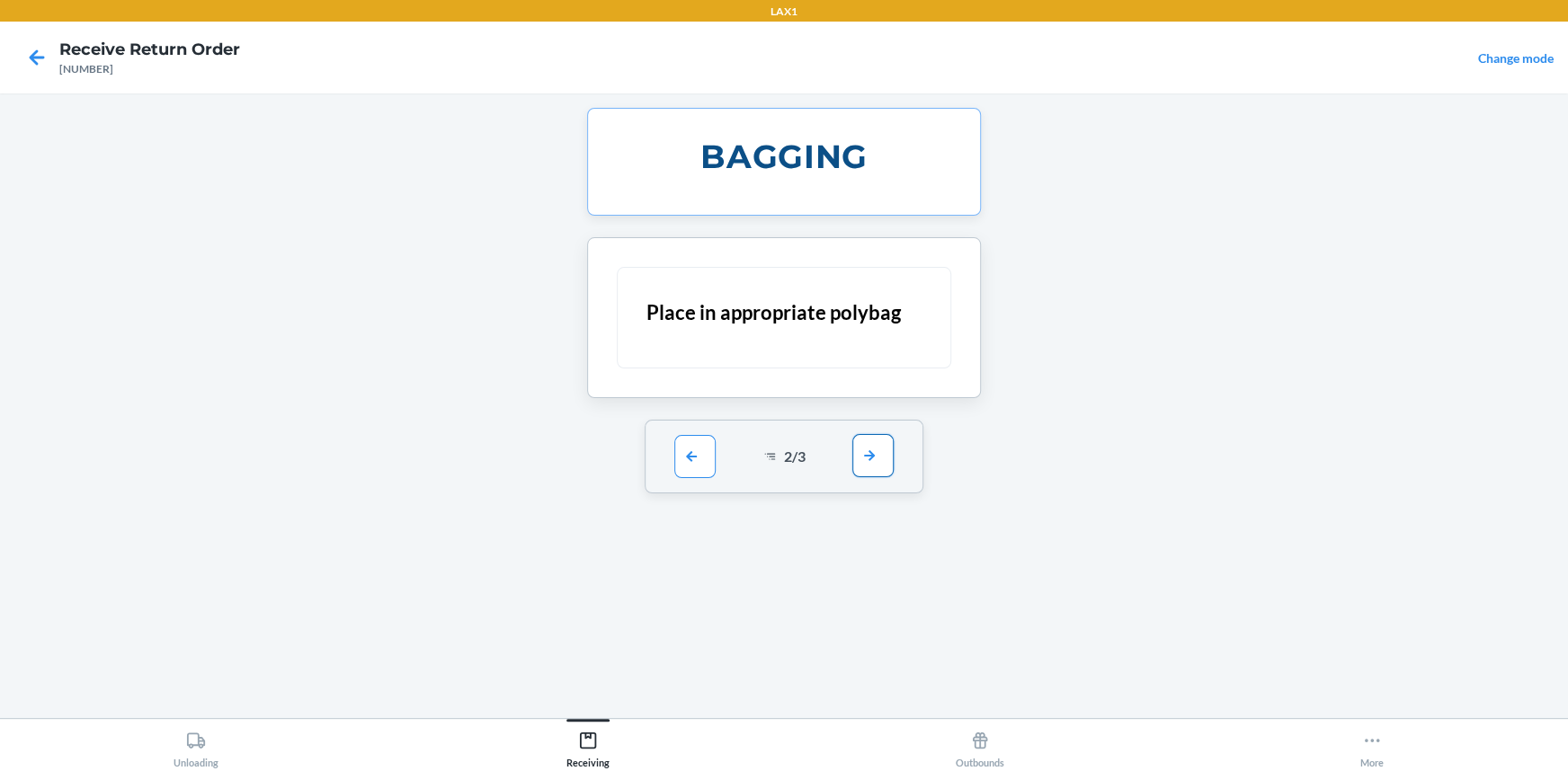 click at bounding box center [873, 456] 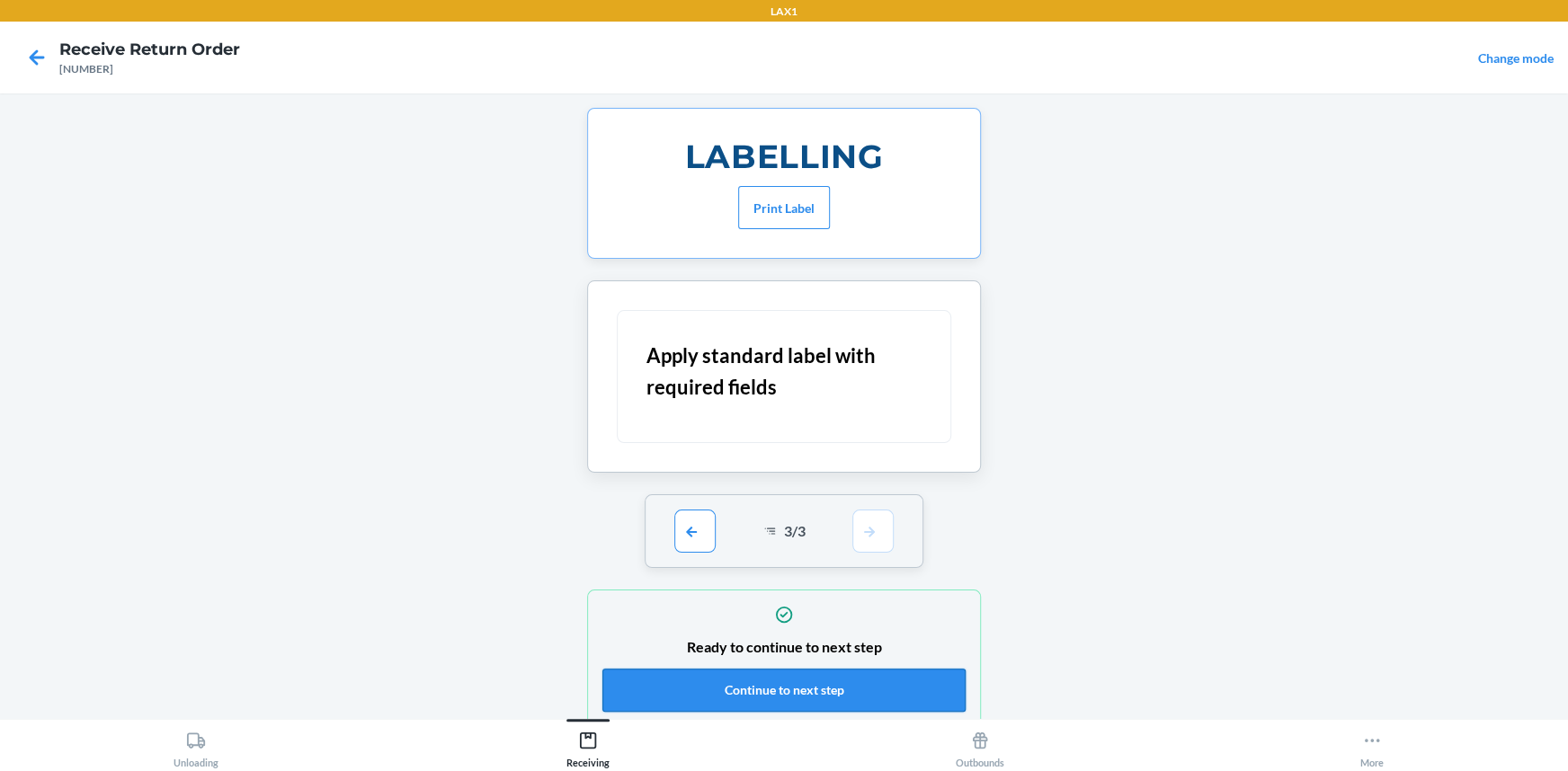 click on "Continue to next step" at bounding box center (784, 690) 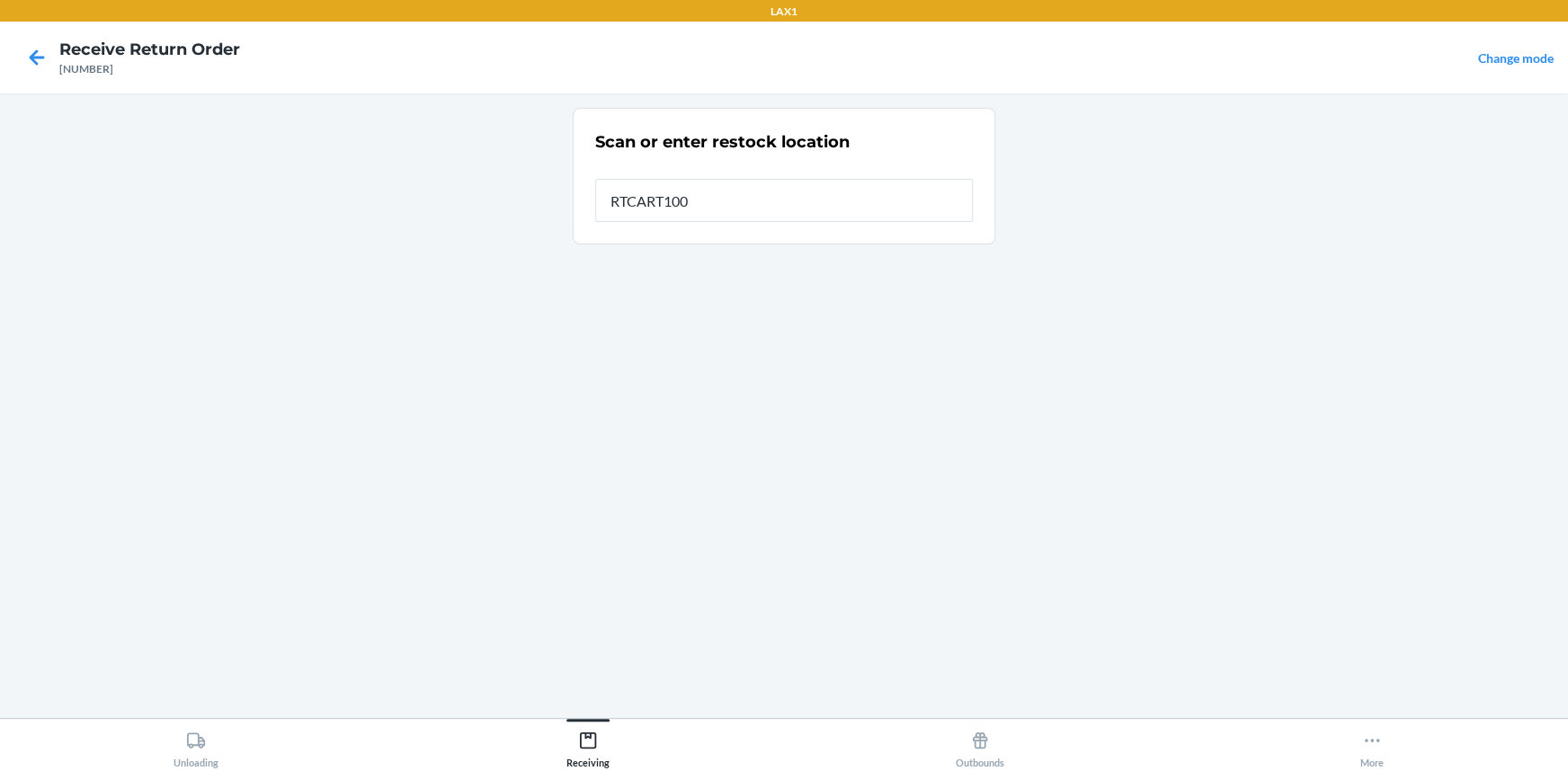 type on "RTCART100" 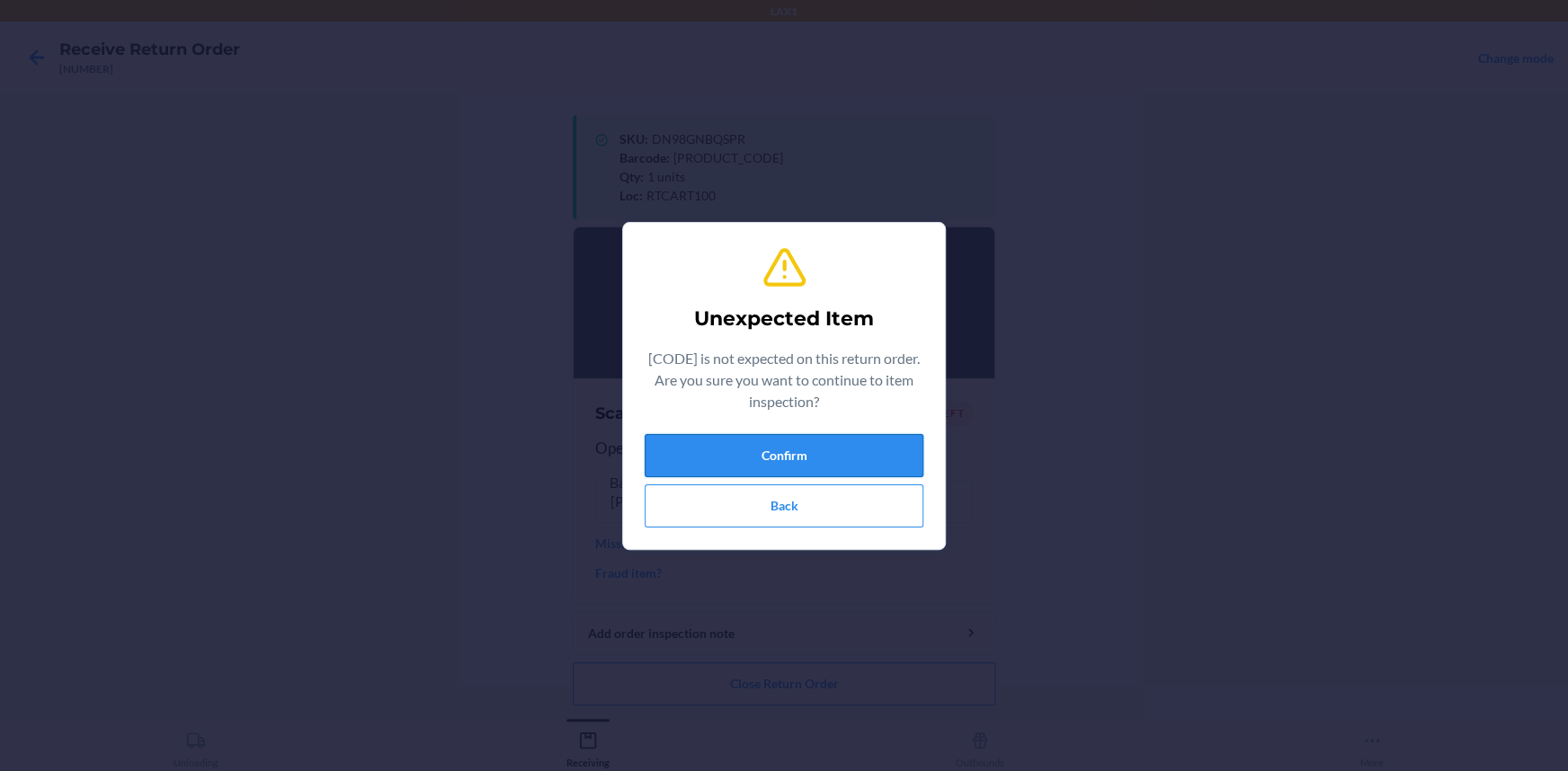 click on "Confirm" at bounding box center [784, 456] 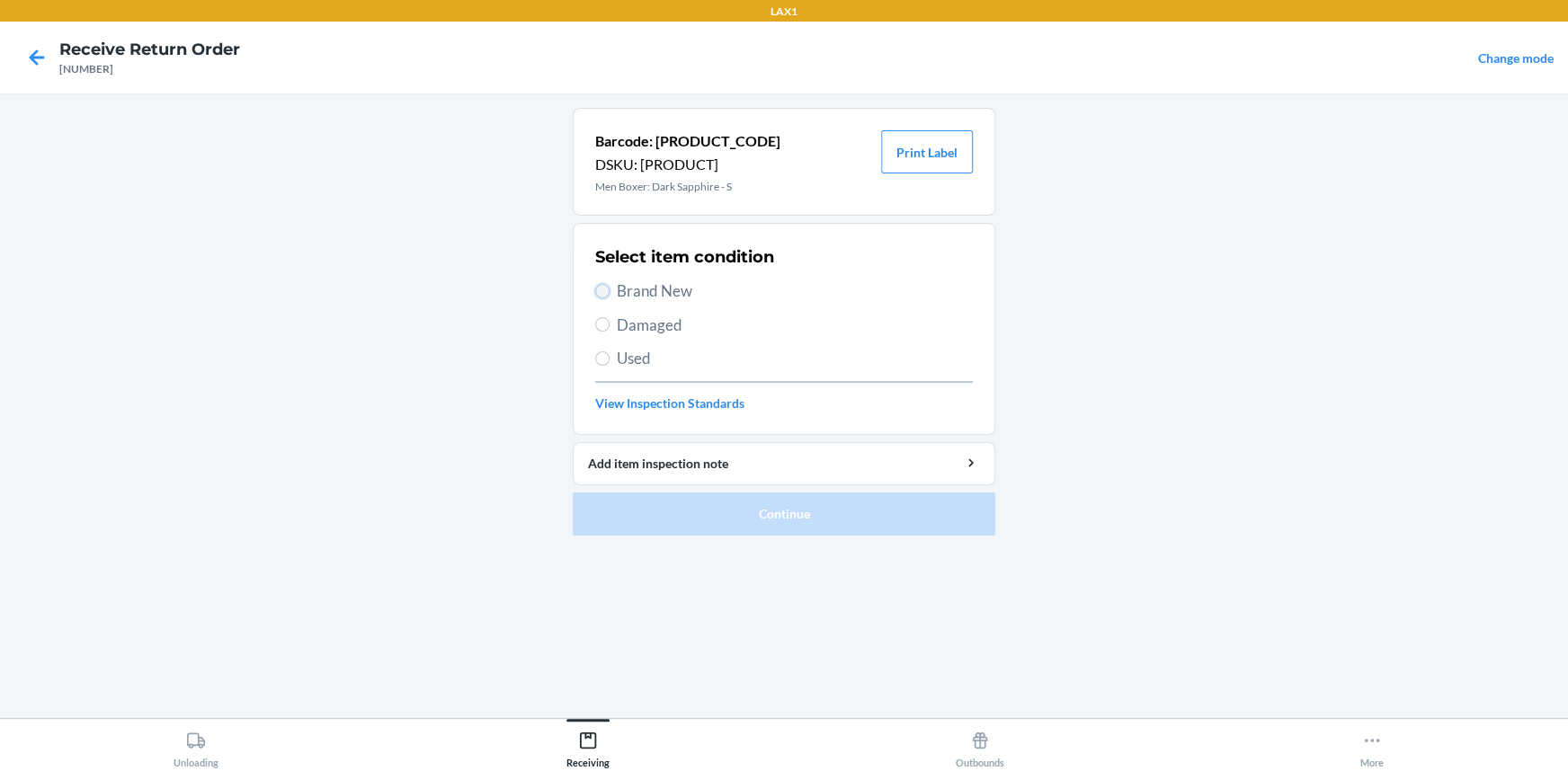 click on "Brand New" at bounding box center [602, 291] 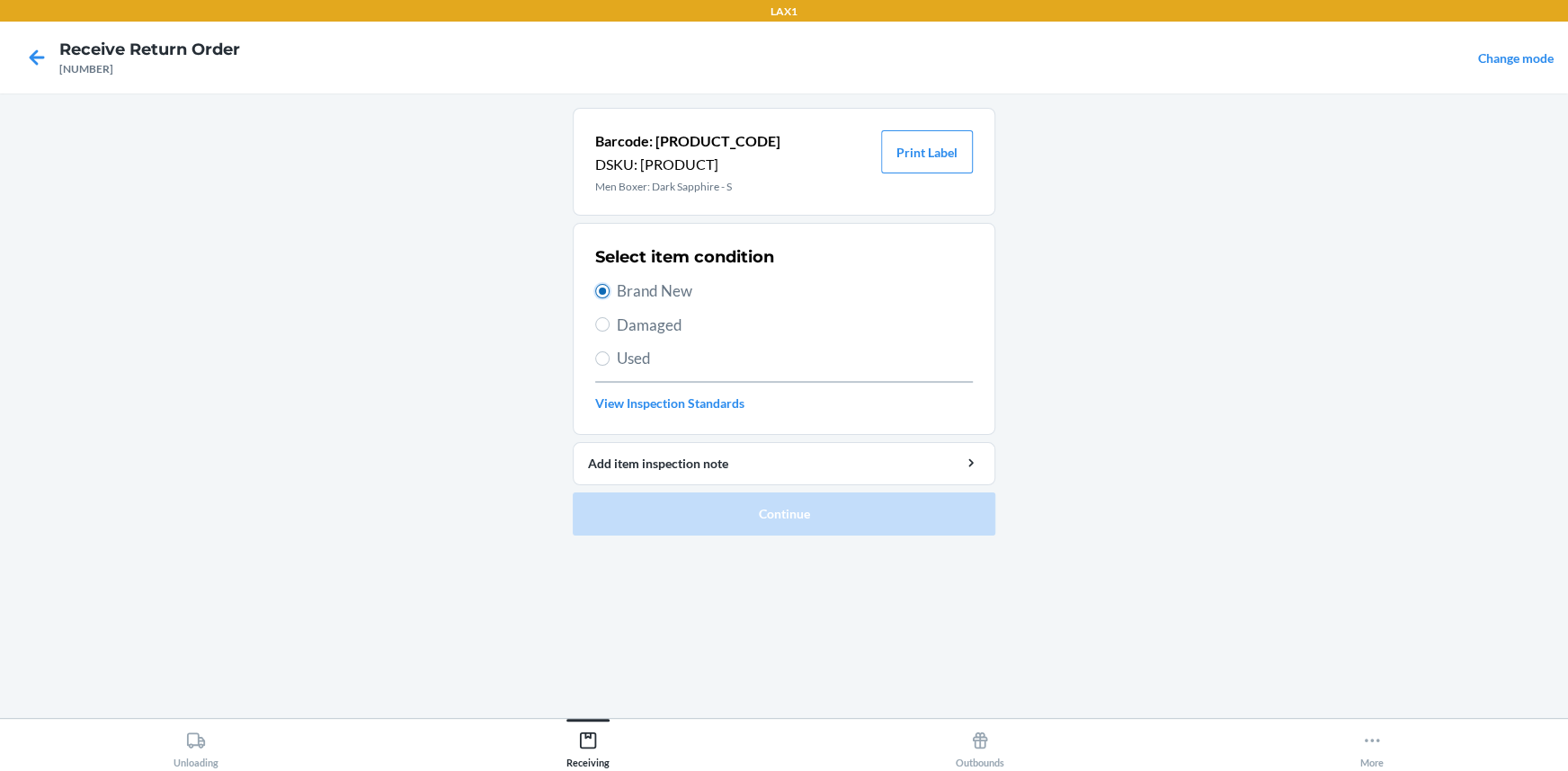radio on "true" 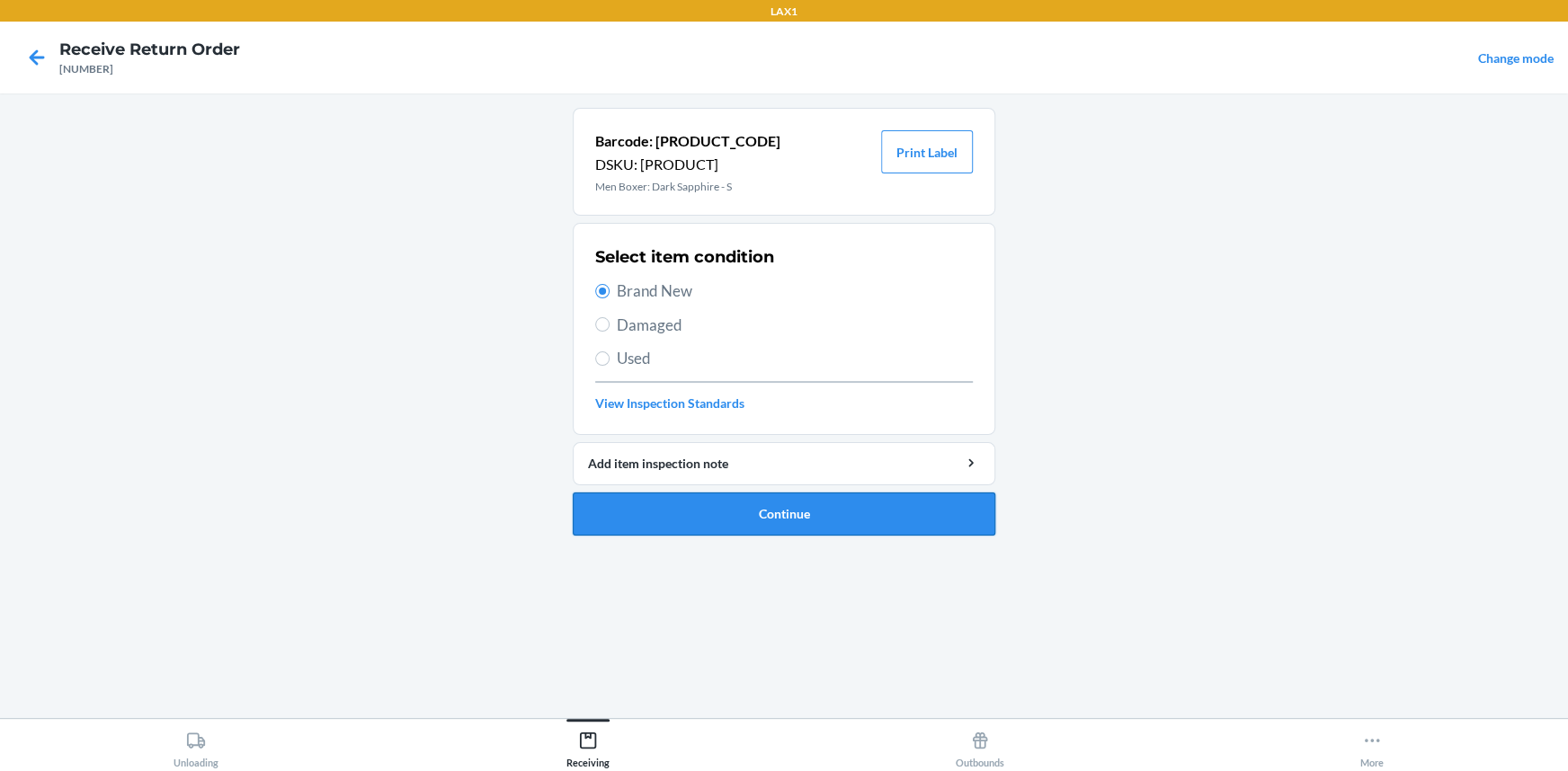 click on "Continue" at bounding box center (784, 514) 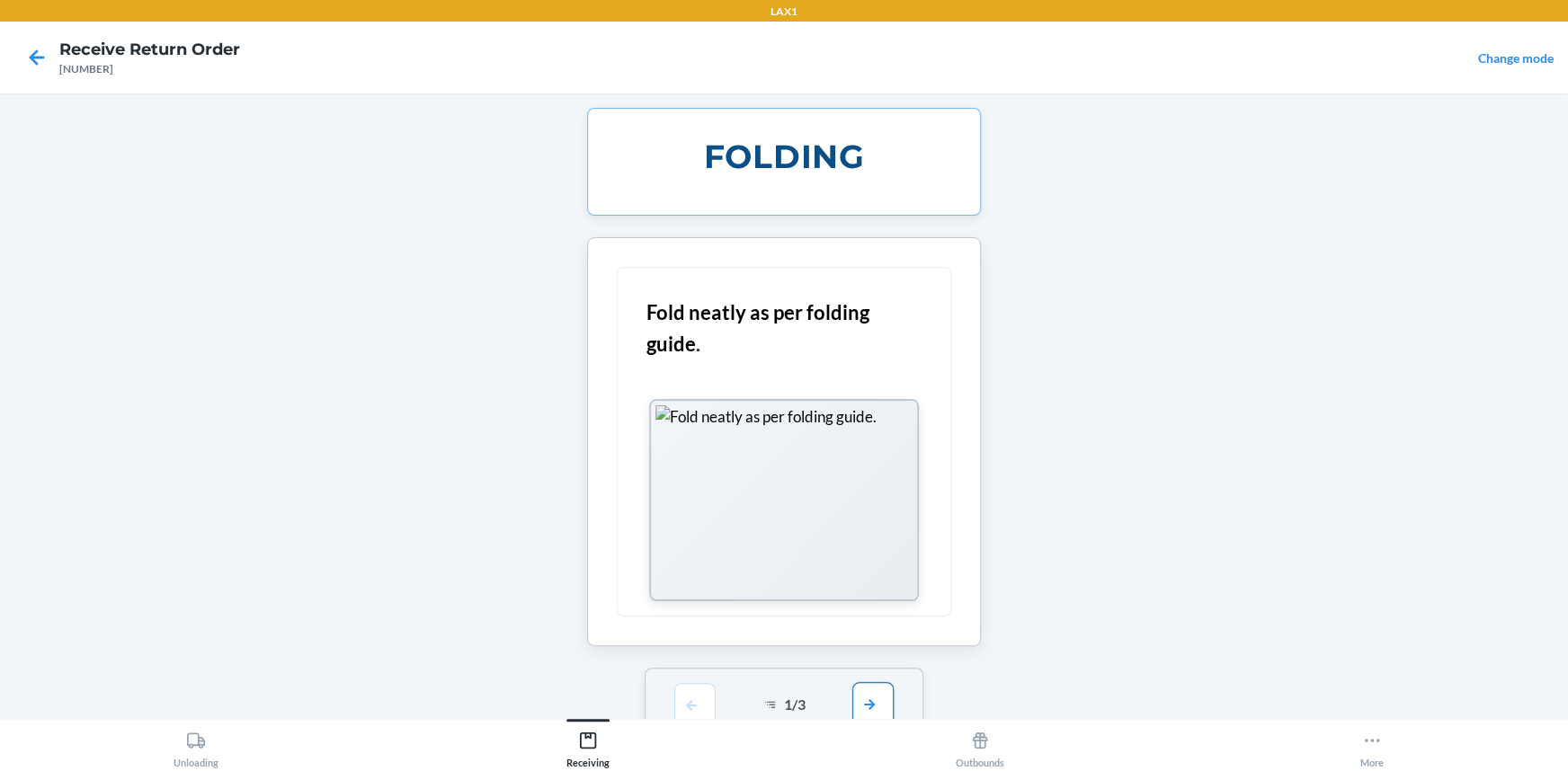 drag, startPoint x: 878, startPoint y: 695, endPoint x: 866, endPoint y: 639, distance: 57.271284 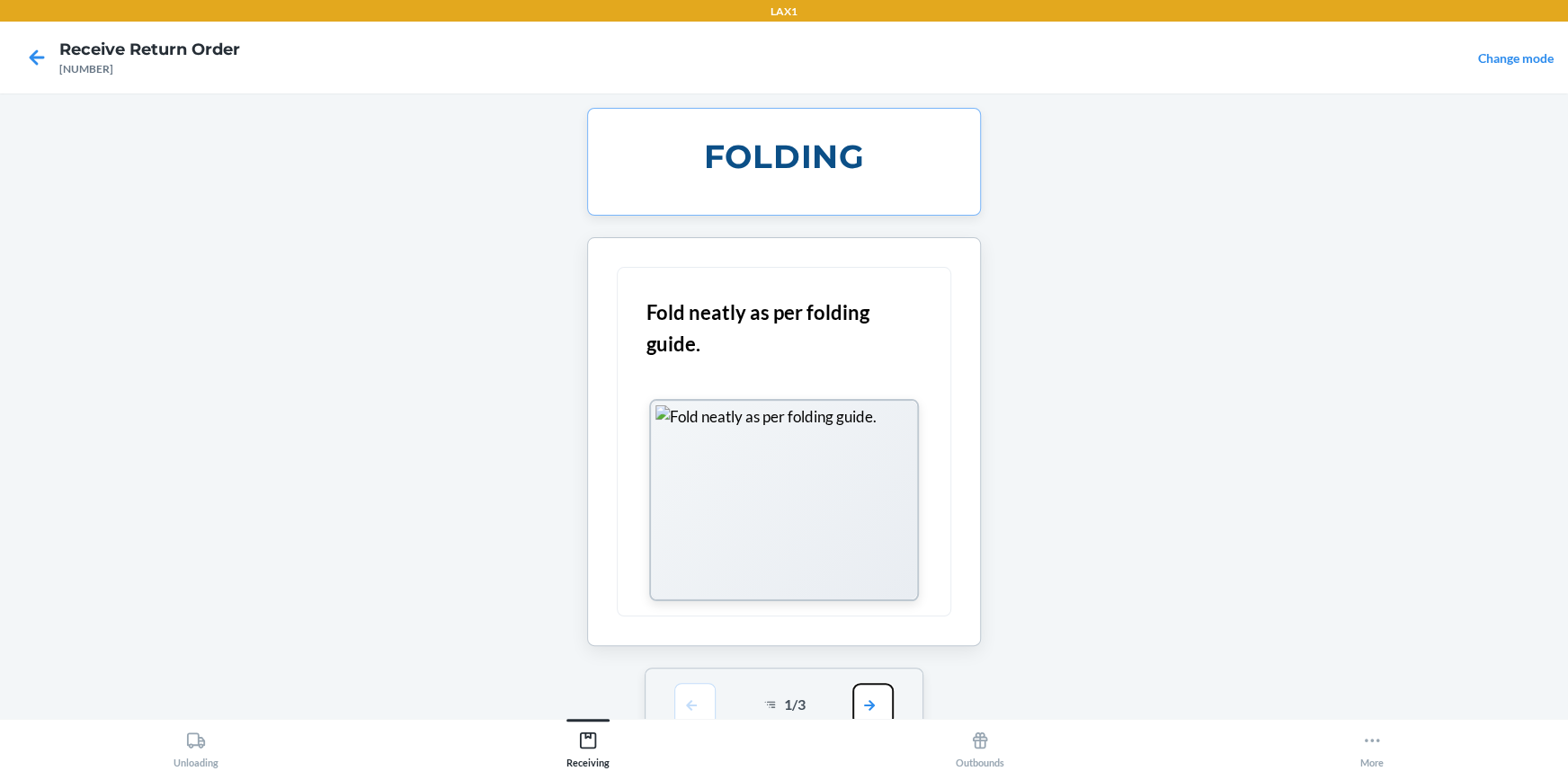 click at bounding box center (873, 705) 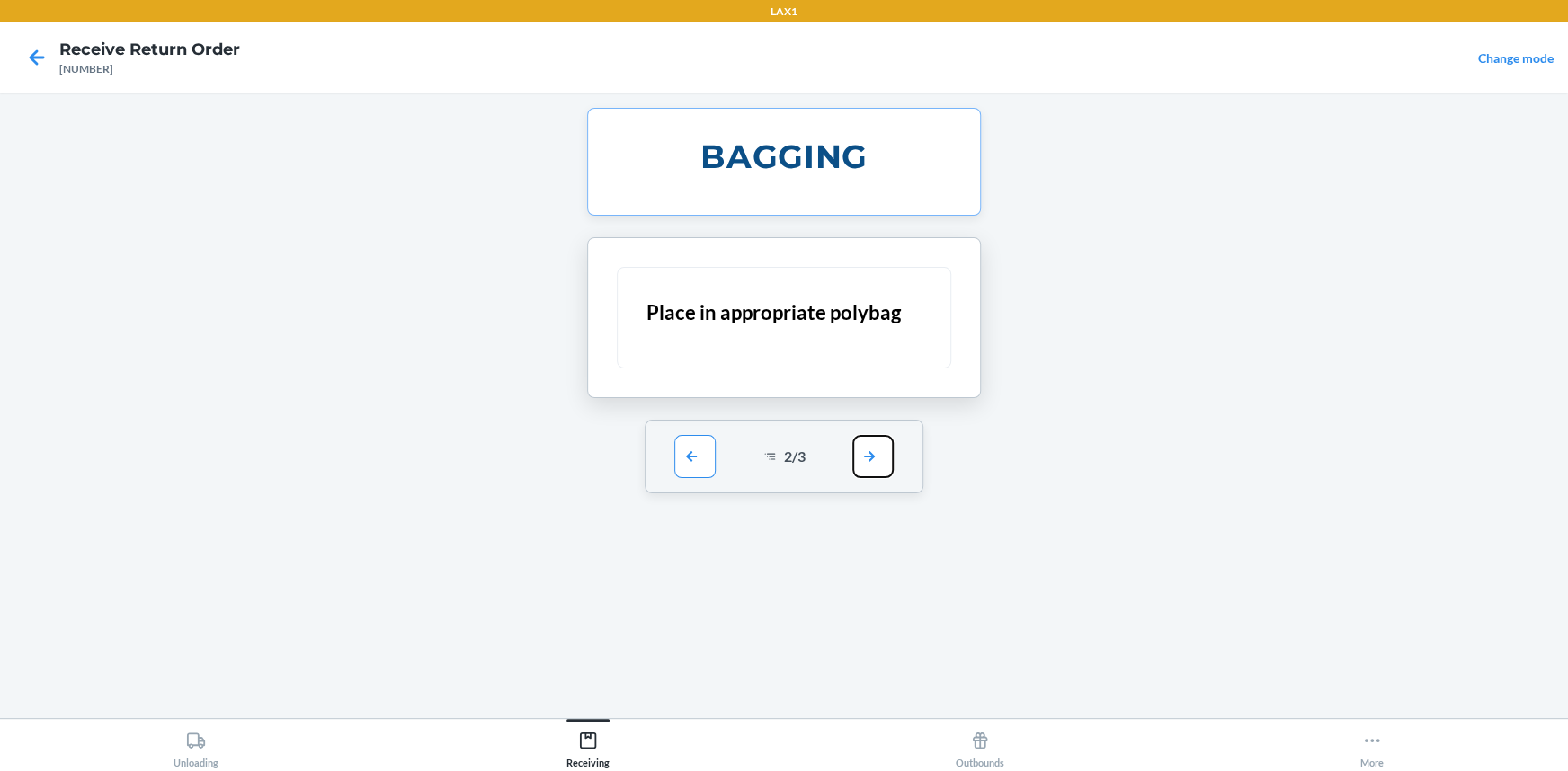 click at bounding box center [873, 456] 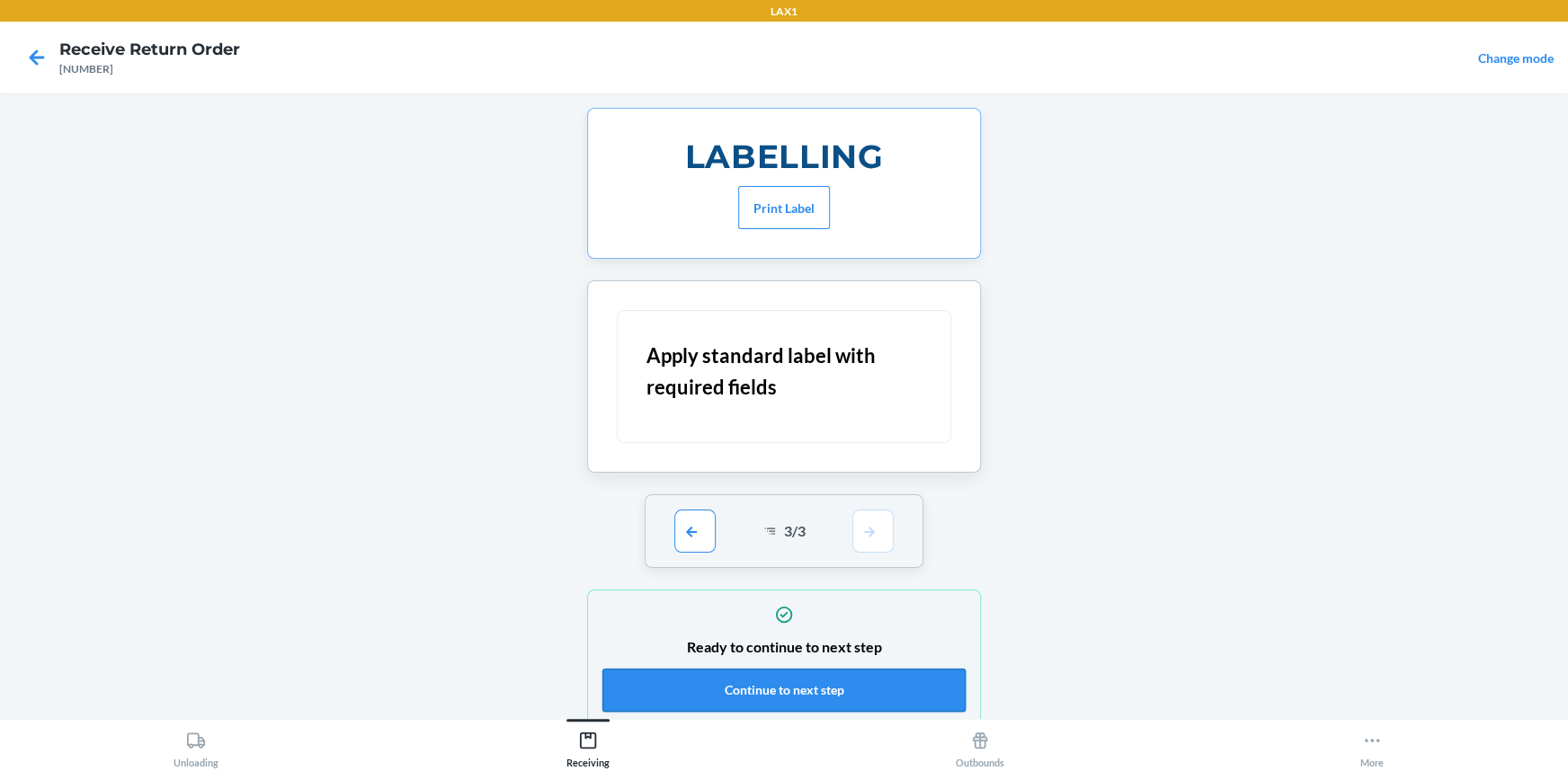 click on "Continue to next step" at bounding box center (784, 690) 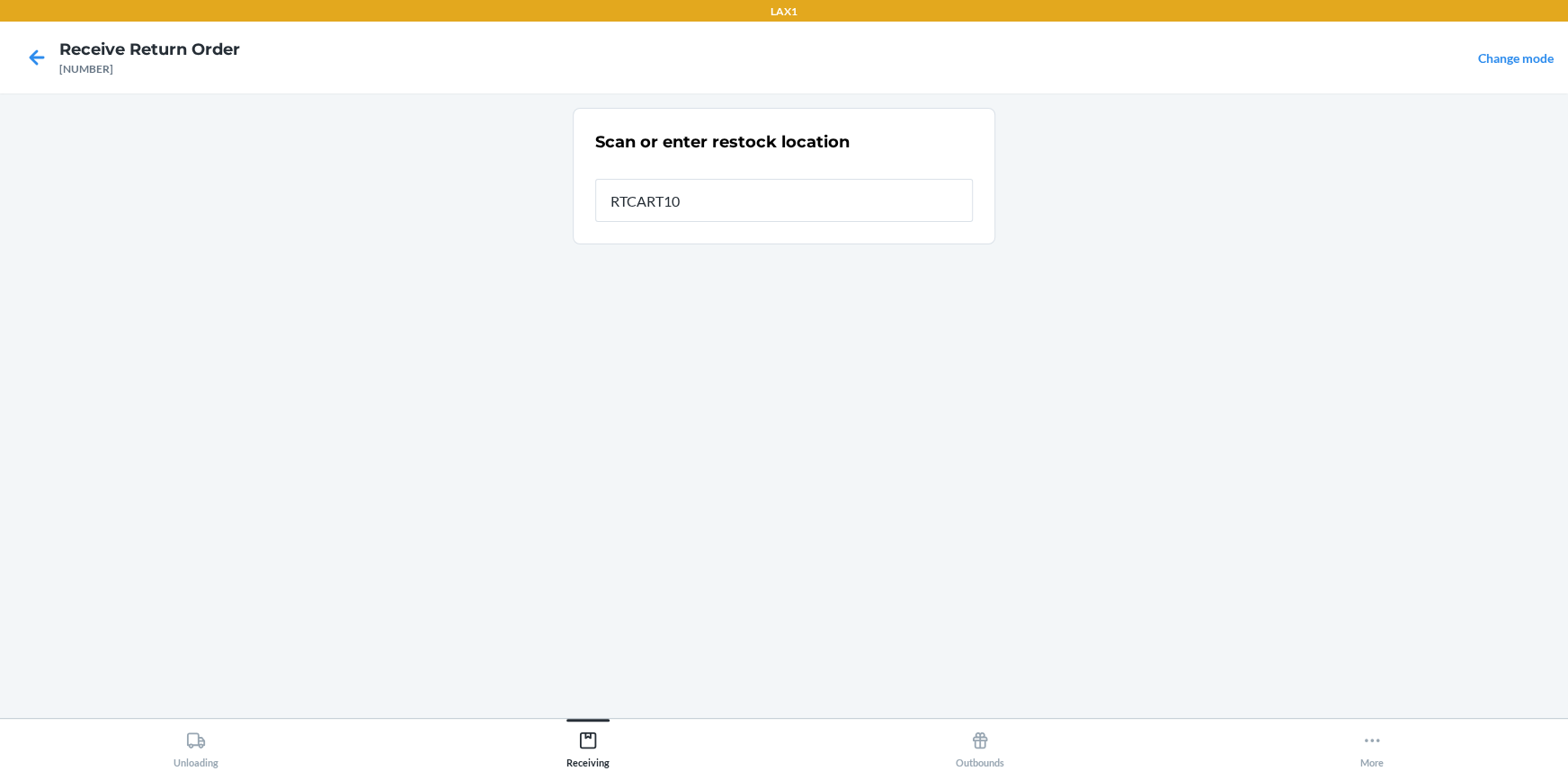 type on "RTCART100" 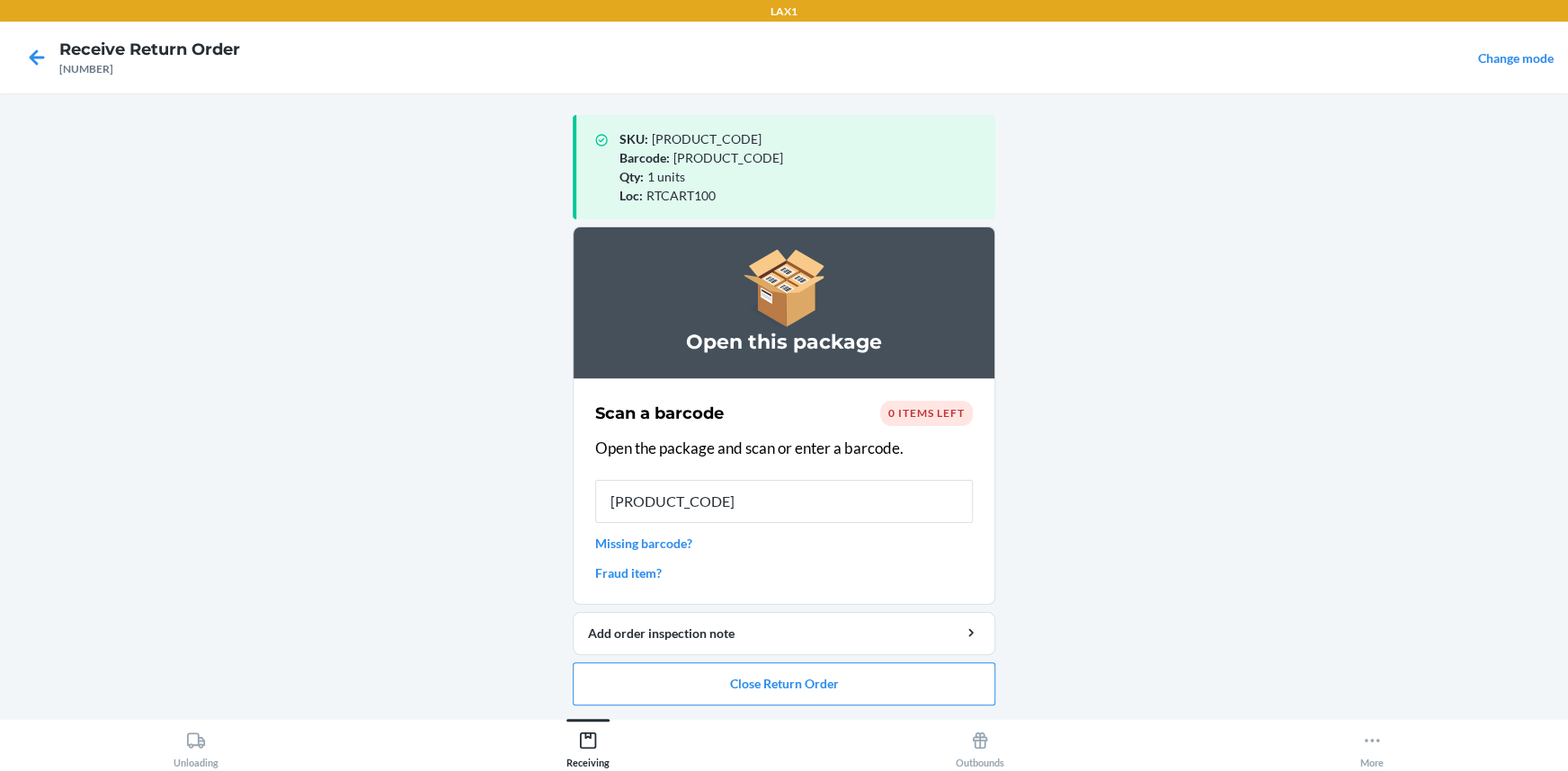 type on "M900-BL-" 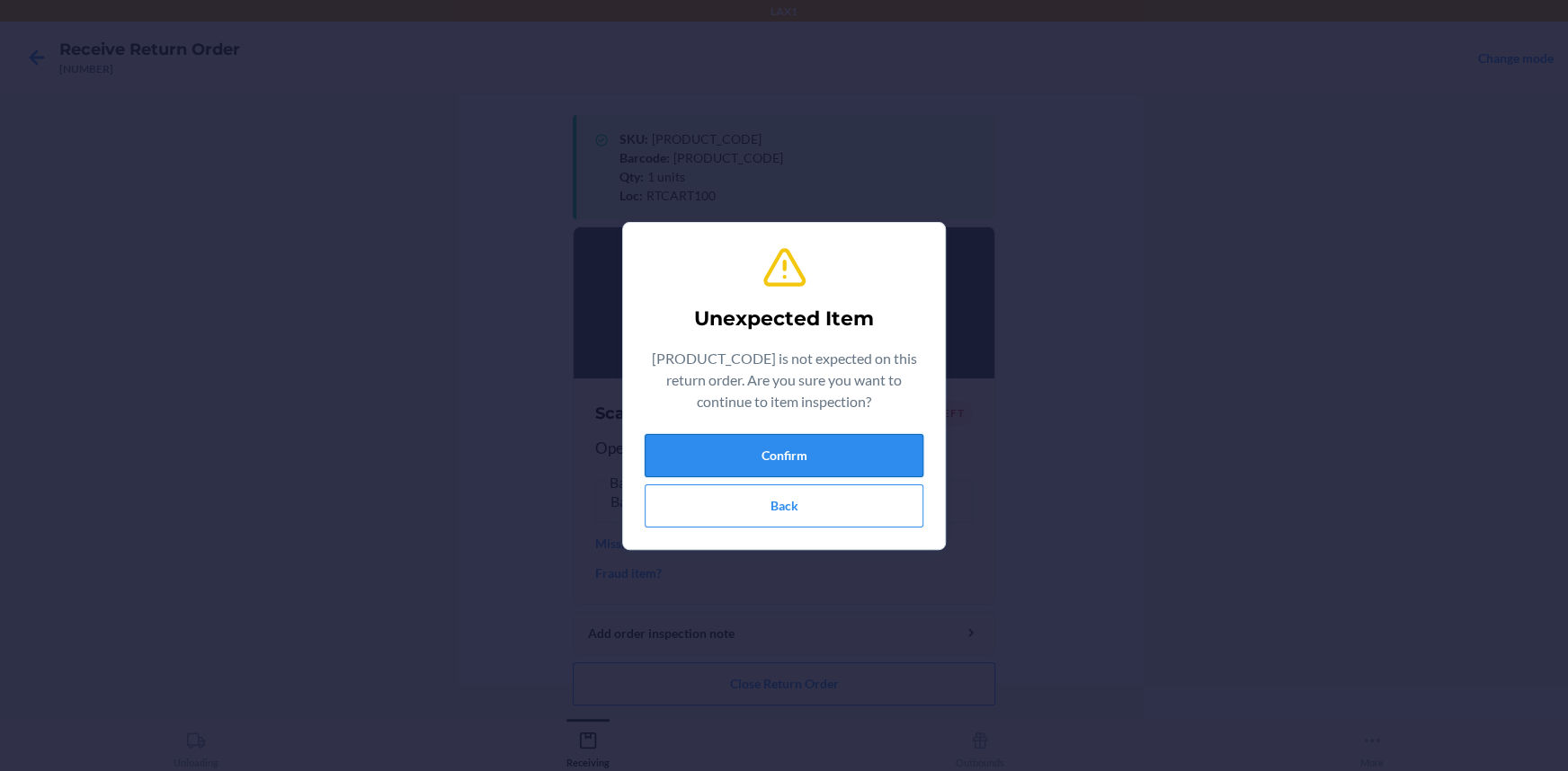 click on "Confirm" at bounding box center (784, 456) 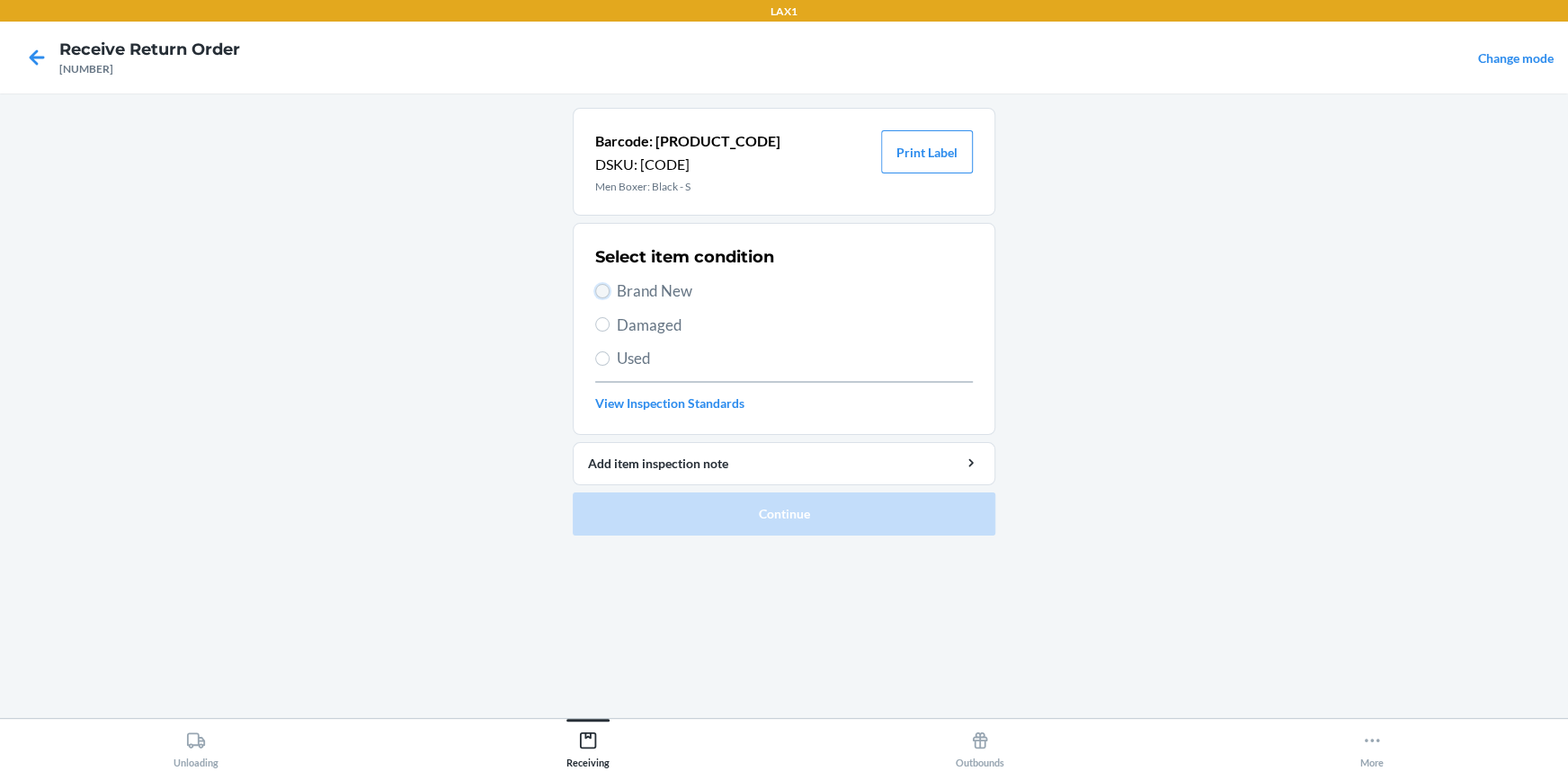 click on "Brand New" at bounding box center (602, 291) 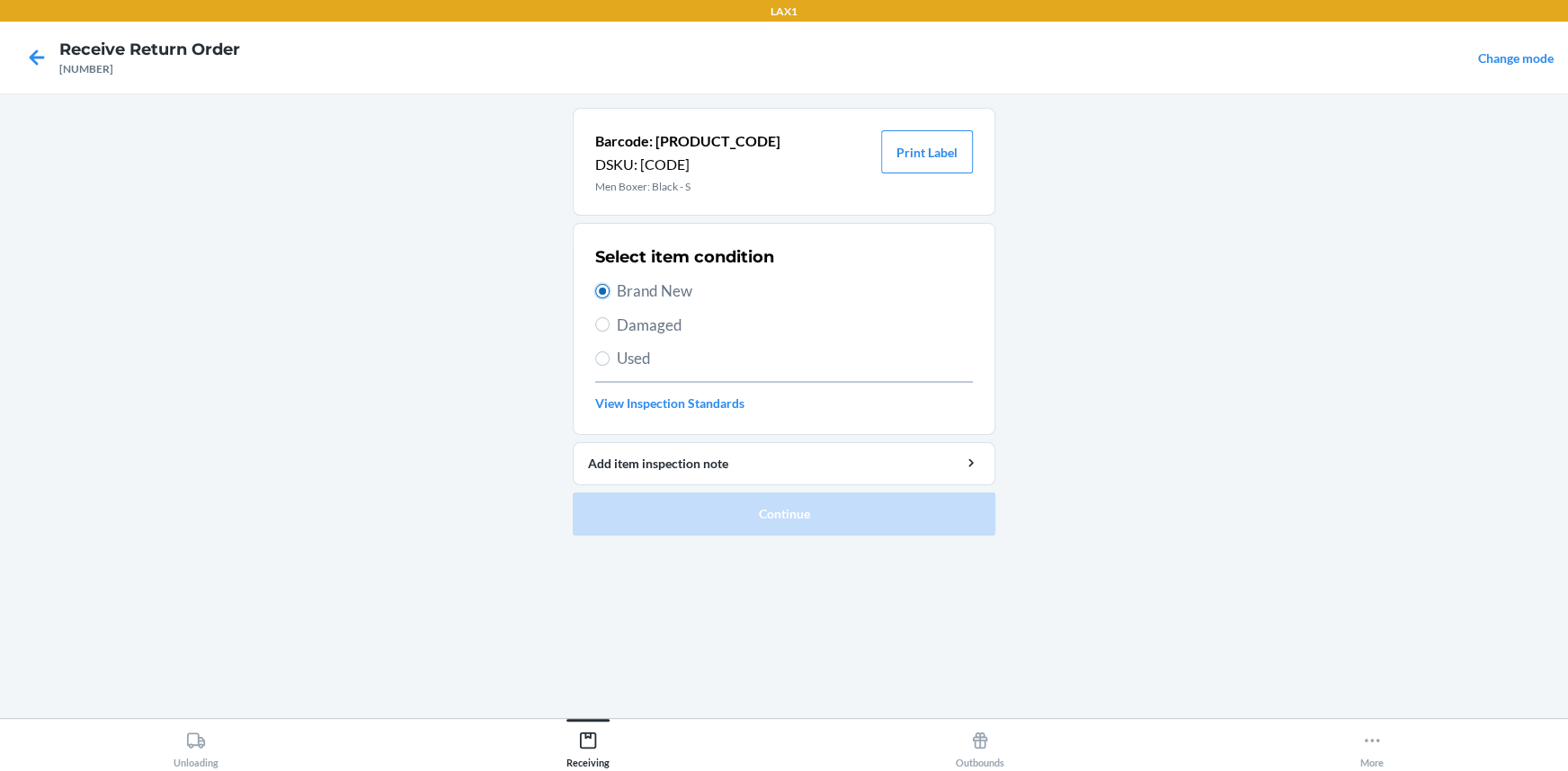 radio on "true" 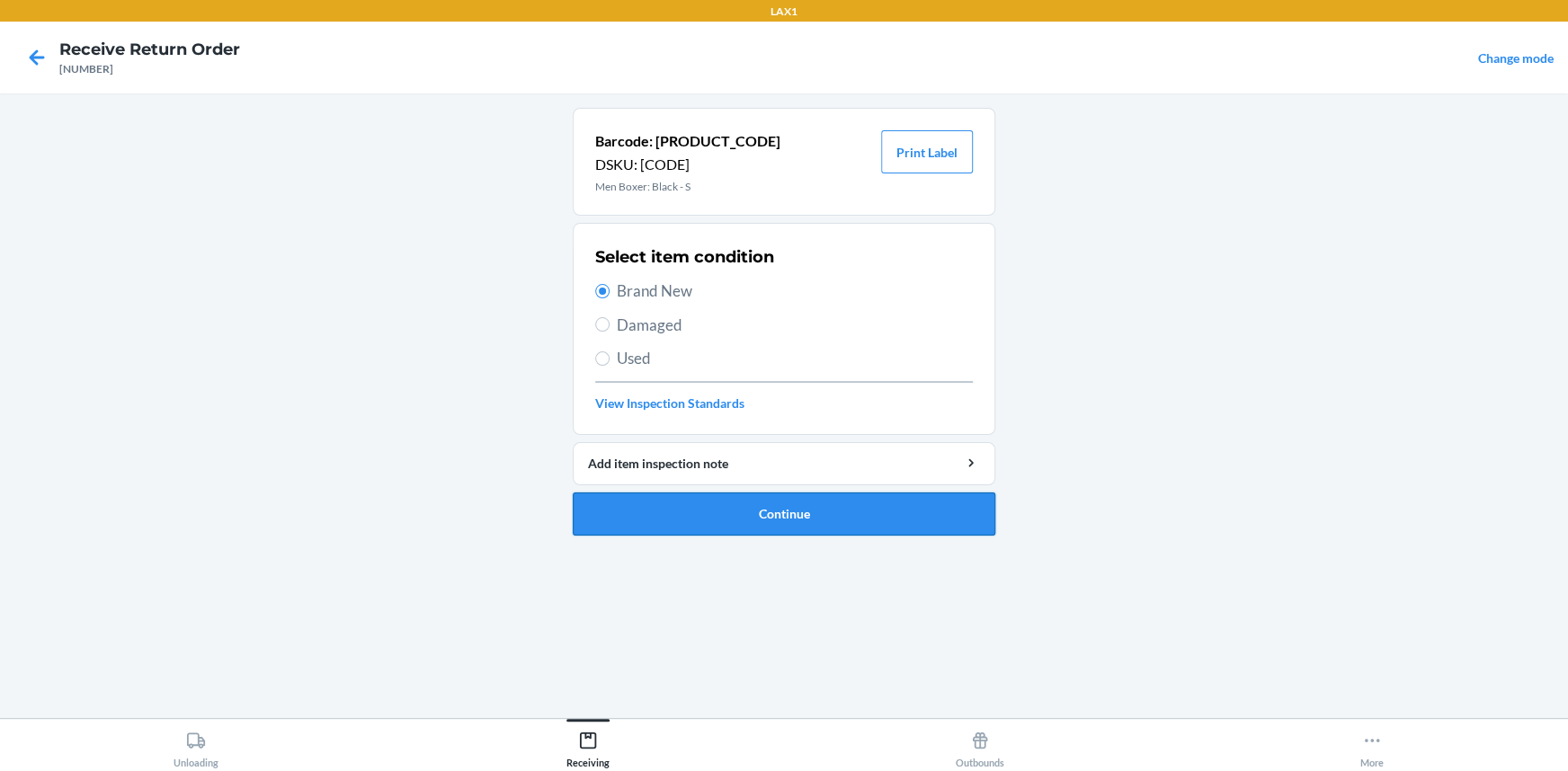 click on "Continue" at bounding box center (784, 514) 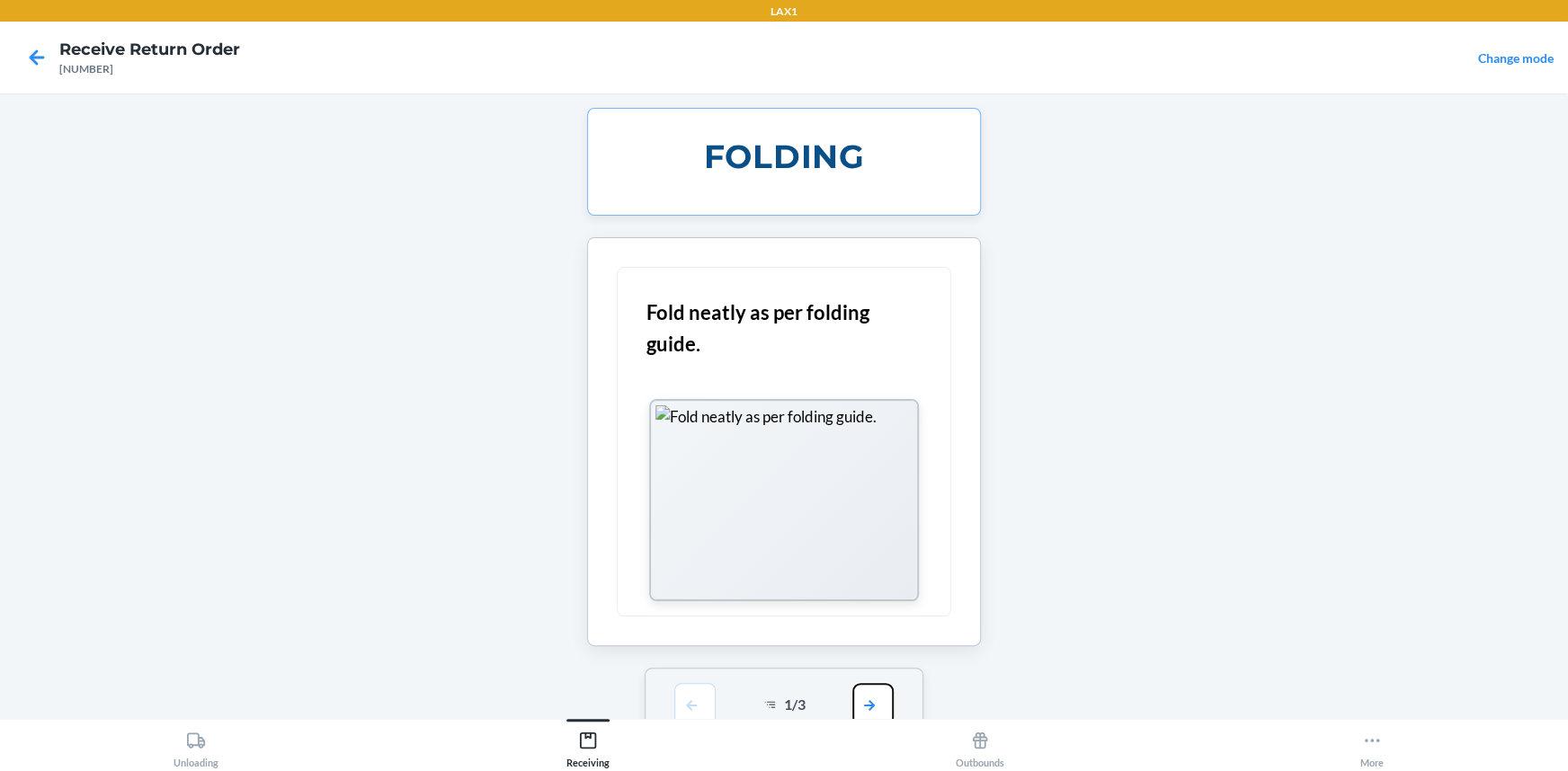 click at bounding box center [873, 705] 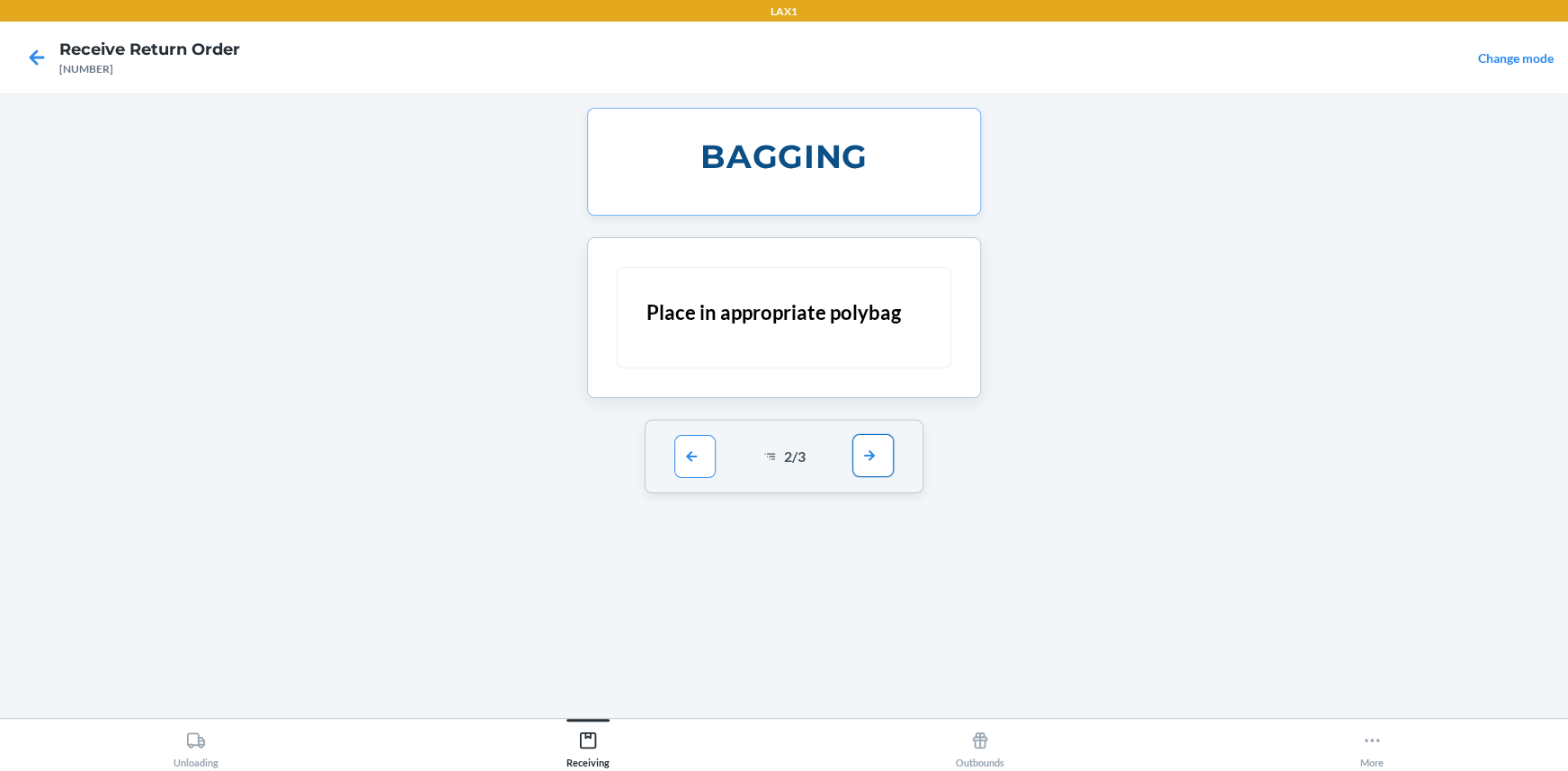 click at bounding box center (873, 456) 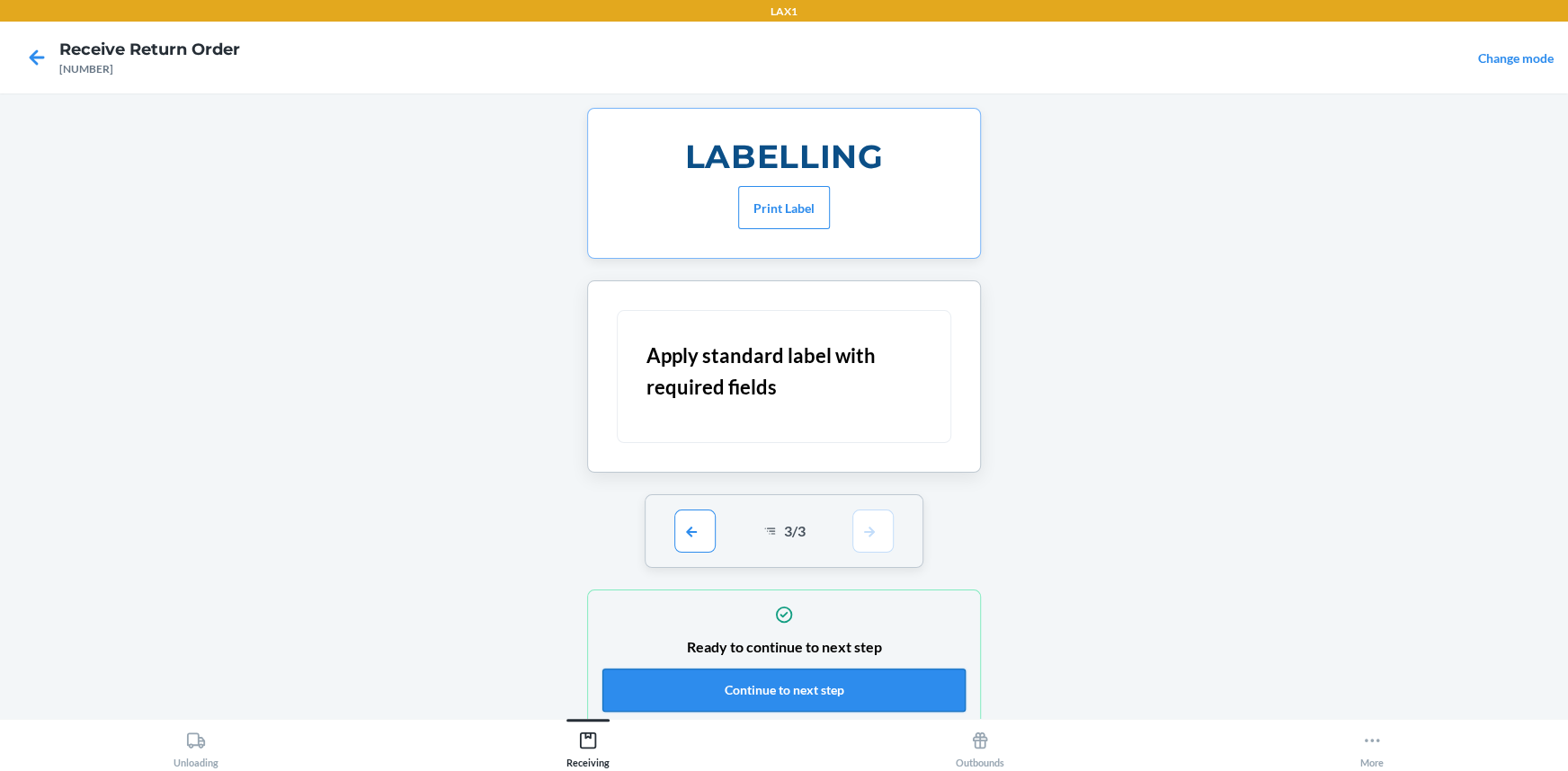 click on "Continue to next step" at bounding box center [784, 690] 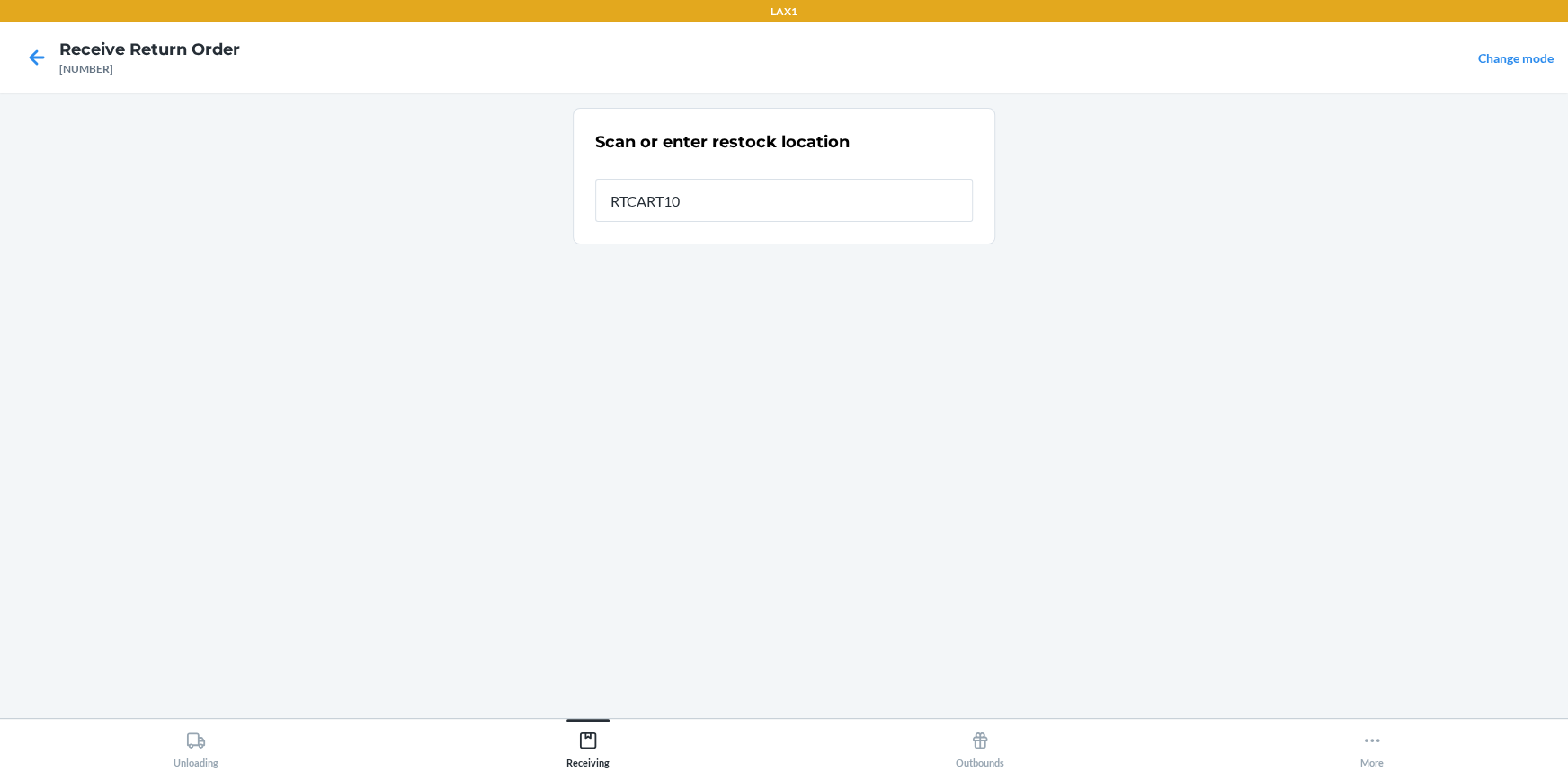 type on "RTCART100" 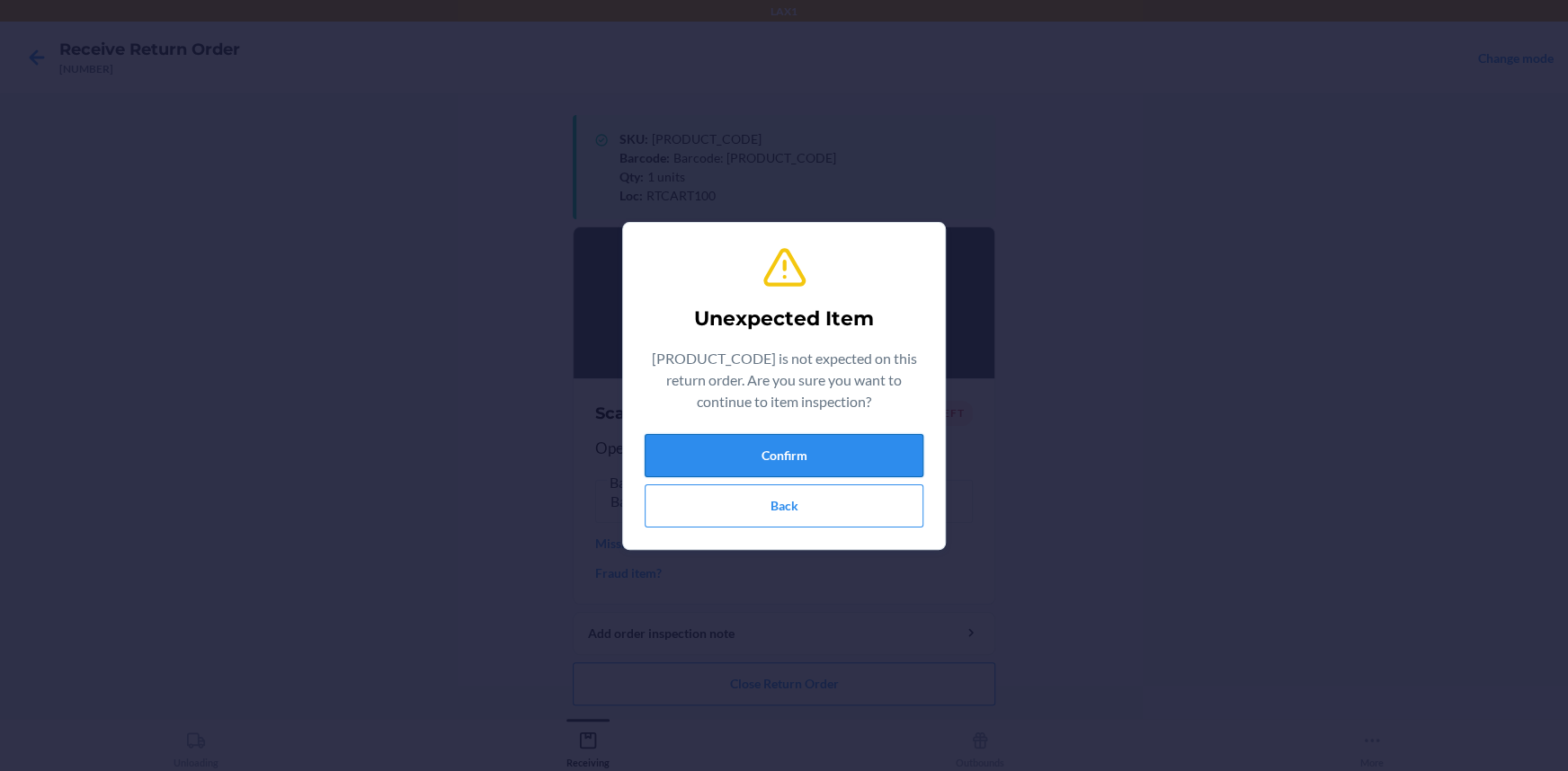 click on "Confirm" at bounding box center [784, 456] 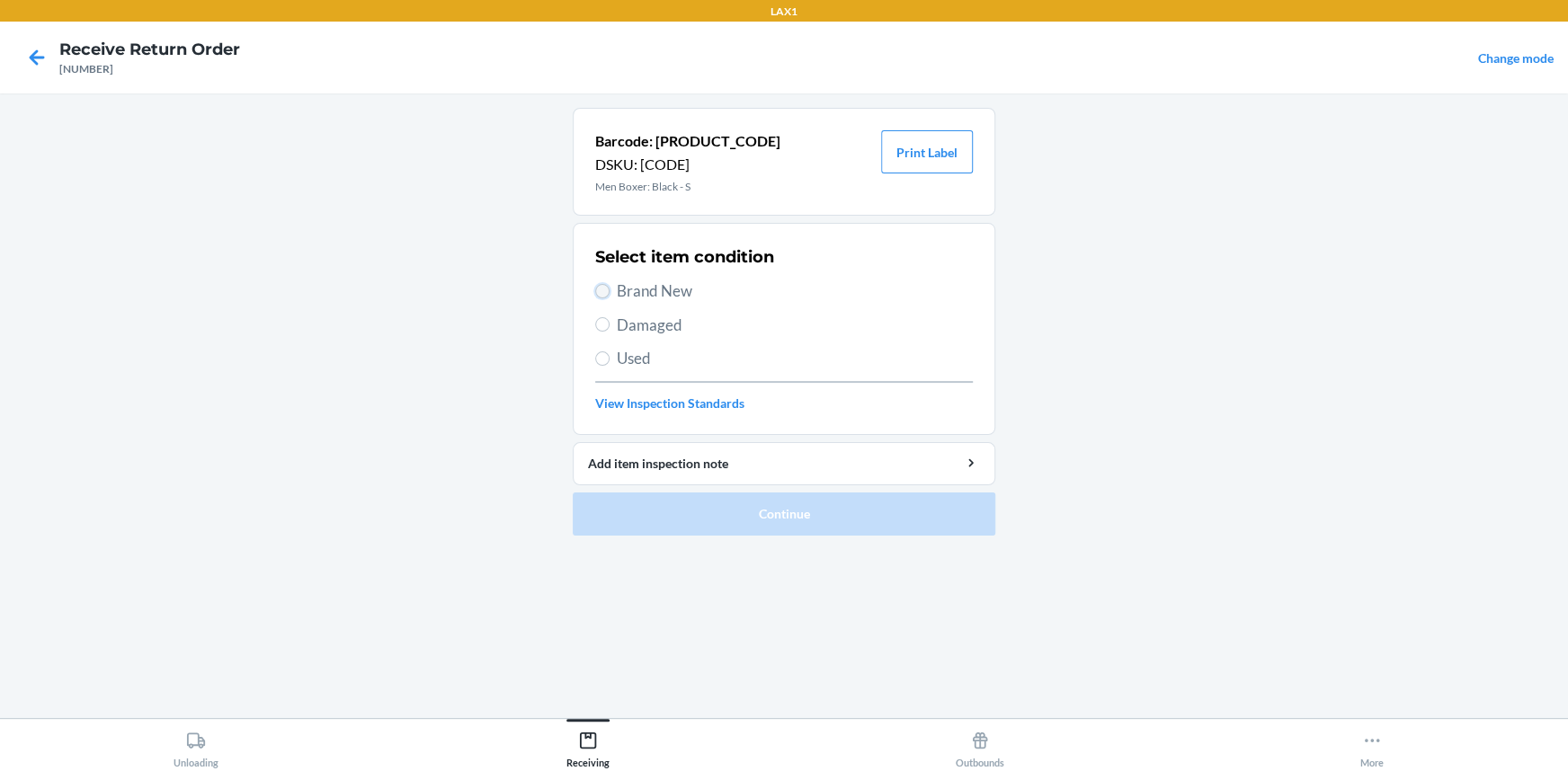 click on "Brand New" at bounding box center [602, 291] 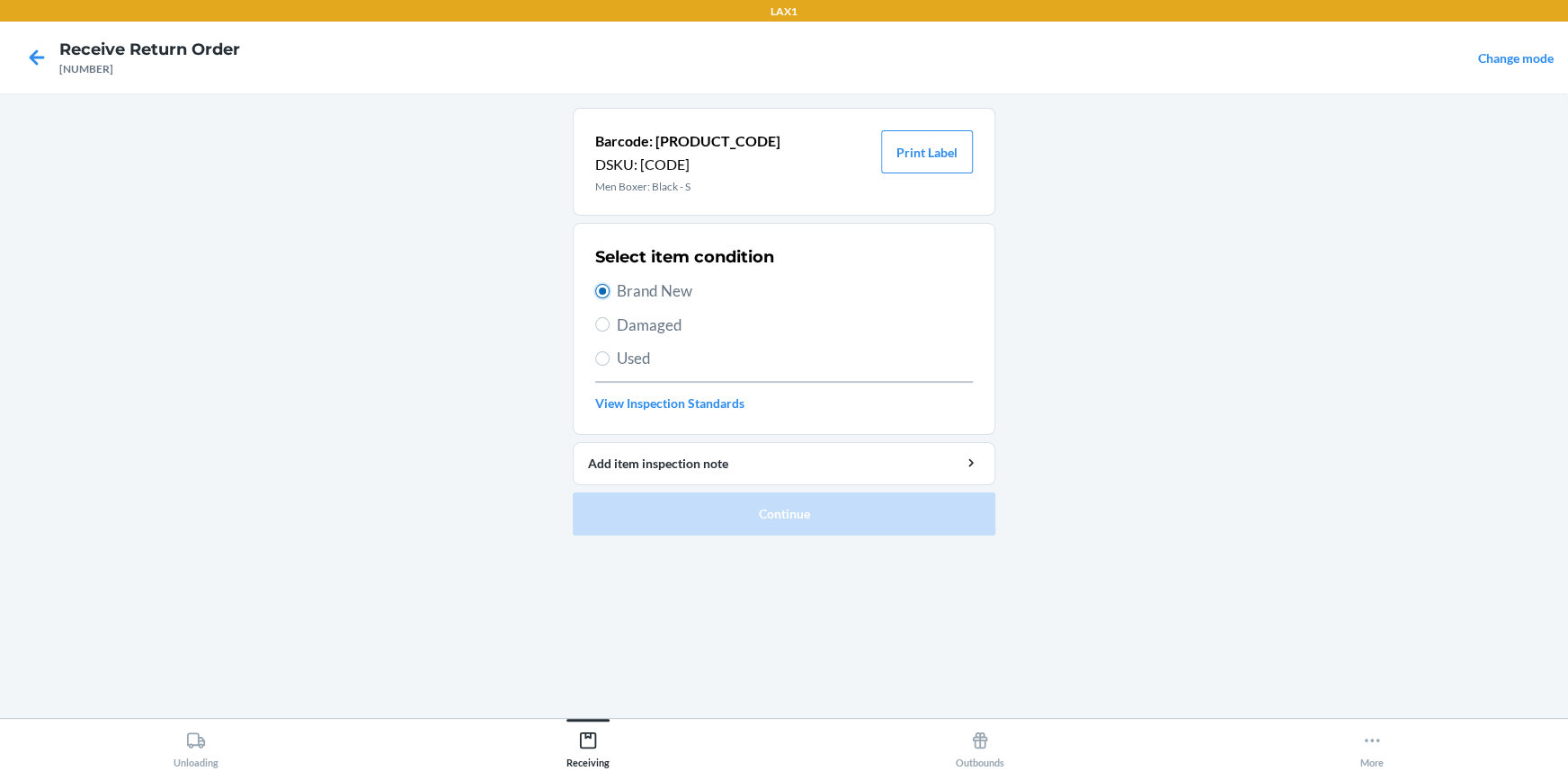 radio on "true" 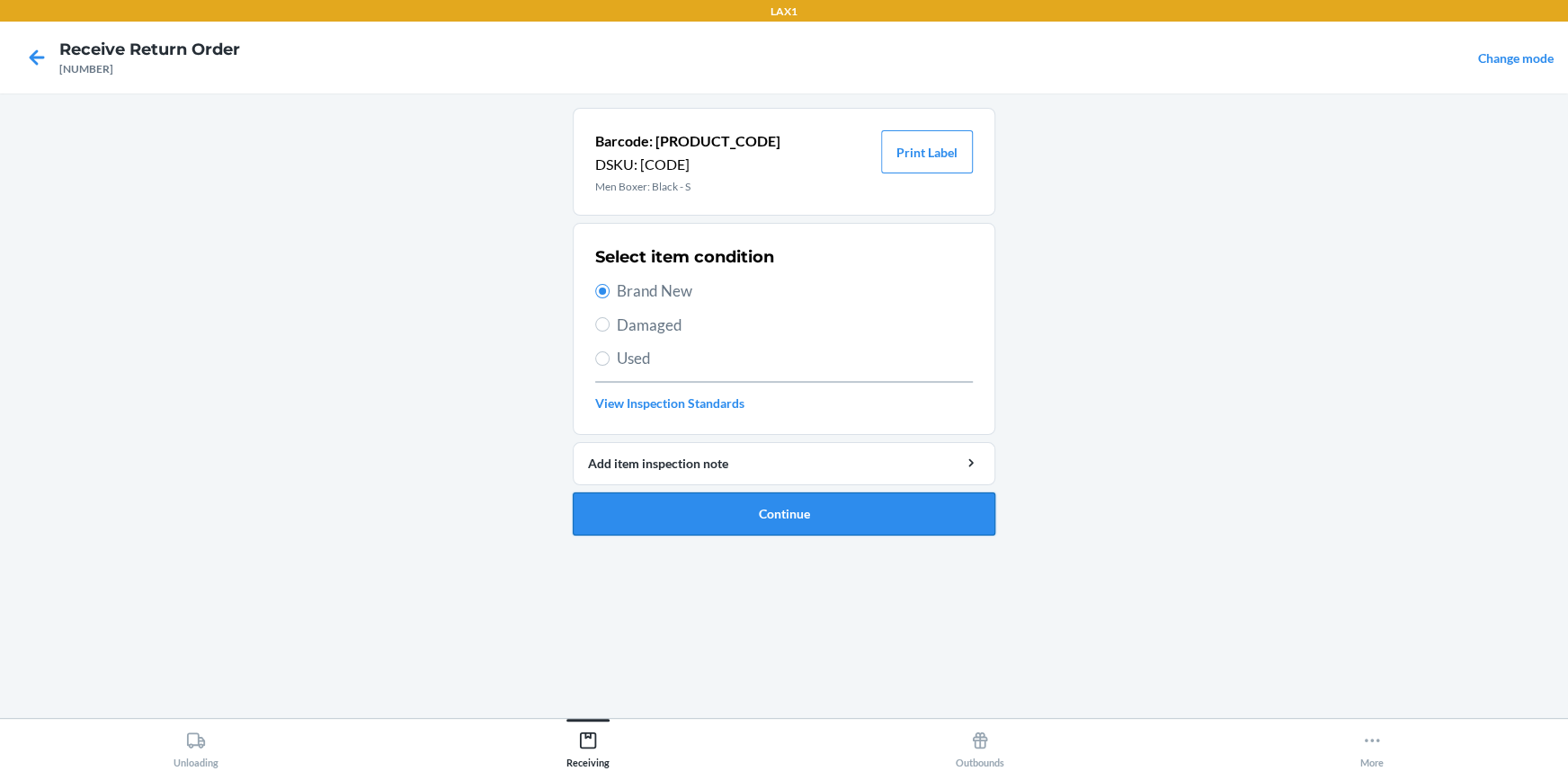 click on "Continue" at bounding box center [784, 514] 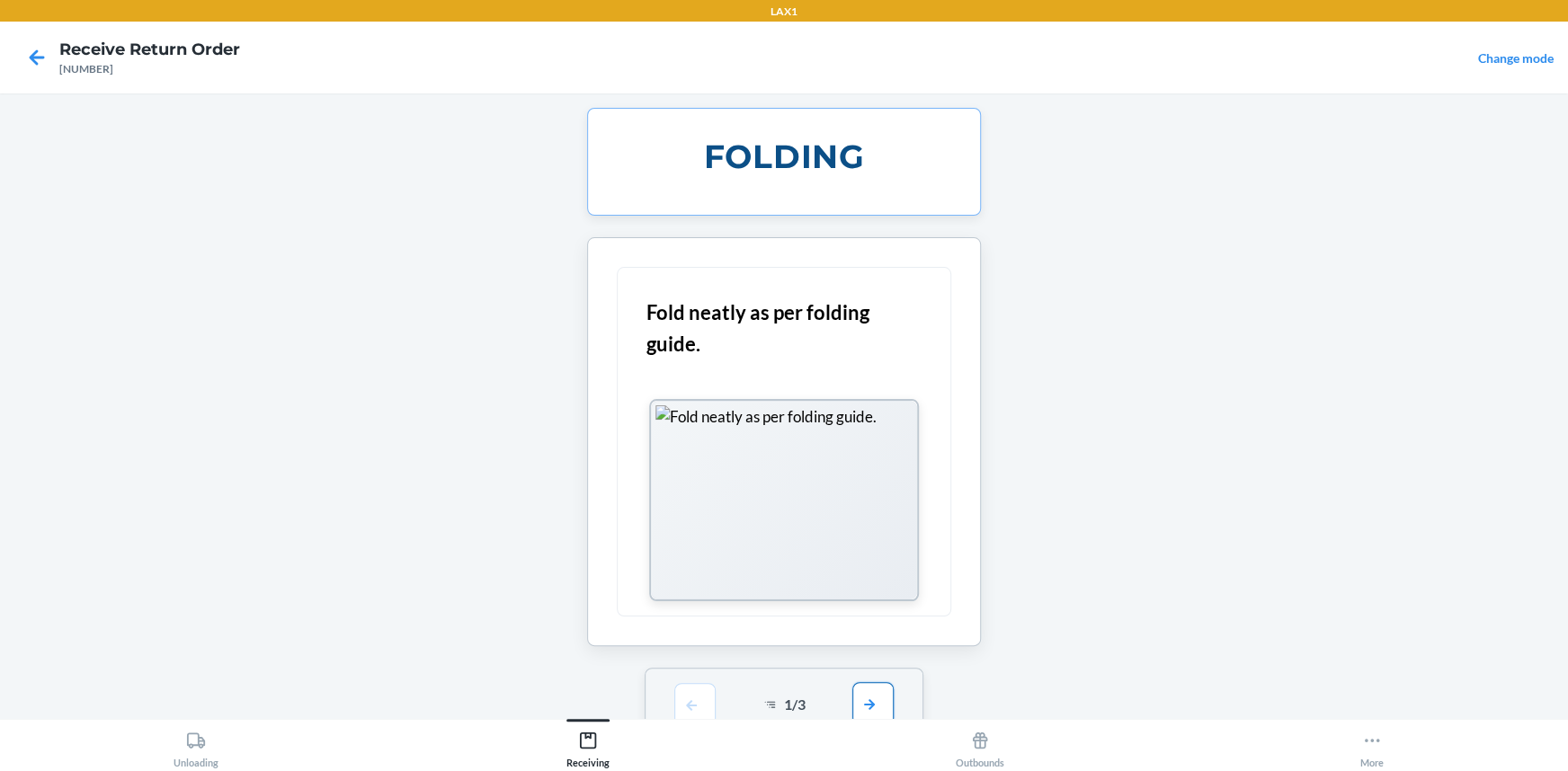 click at bounding box center [873, 704] 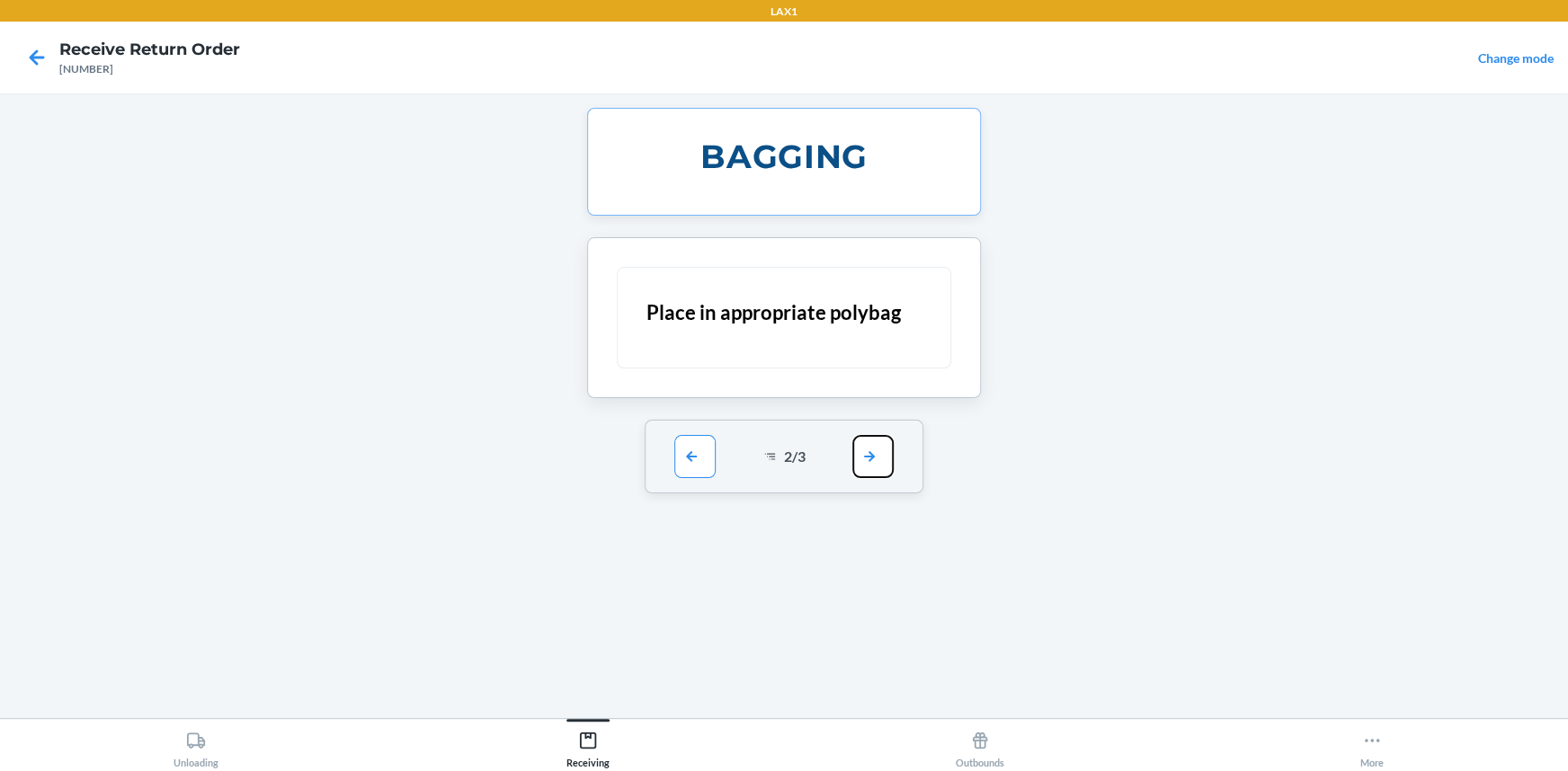 drag, startPoint x: 867, startPoint y: 448, endPoint x: 863, endPoint y: 473, distance: 25.317978 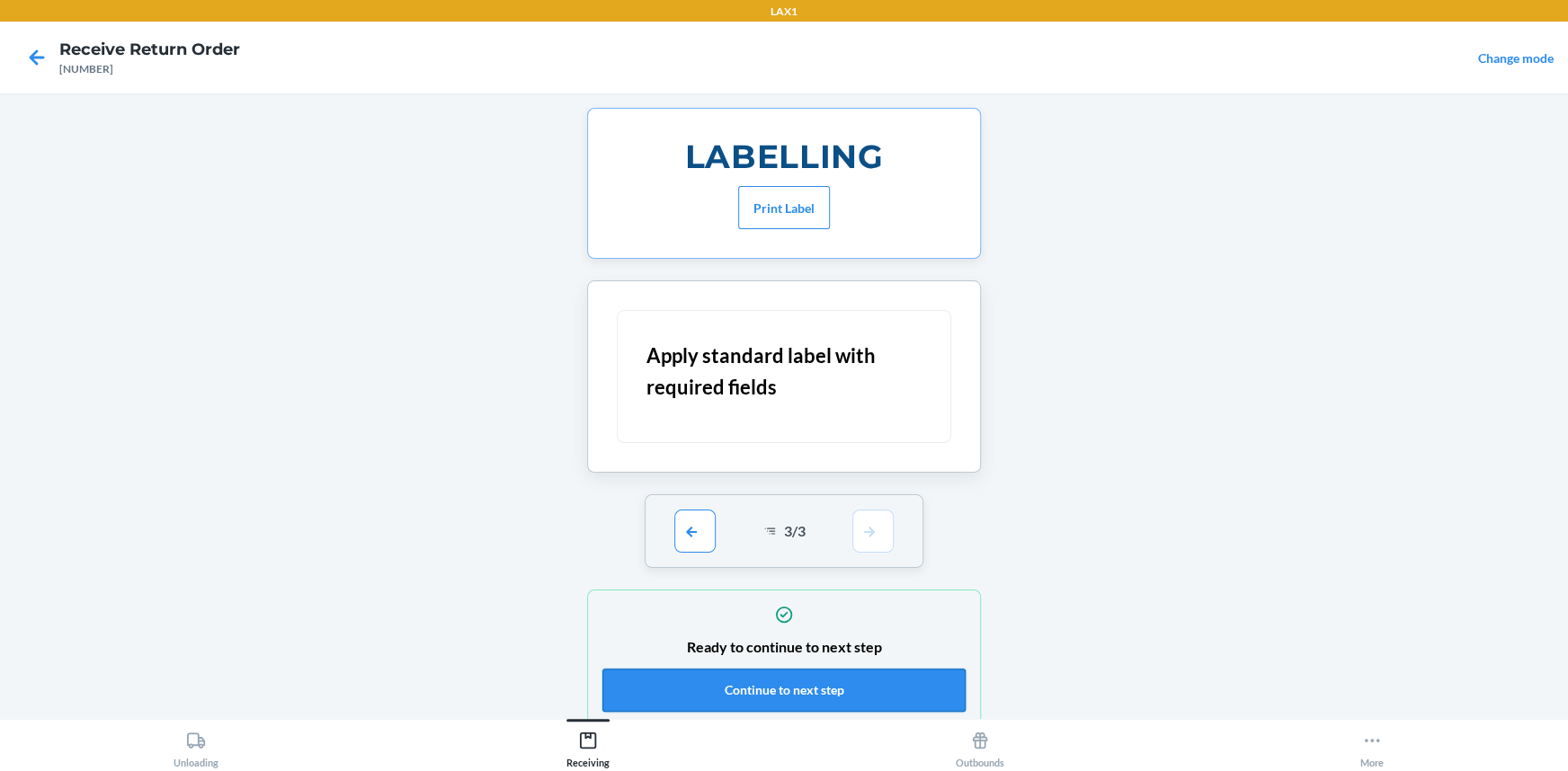 click on "Continue to next step" at bounding box center [784, 690] 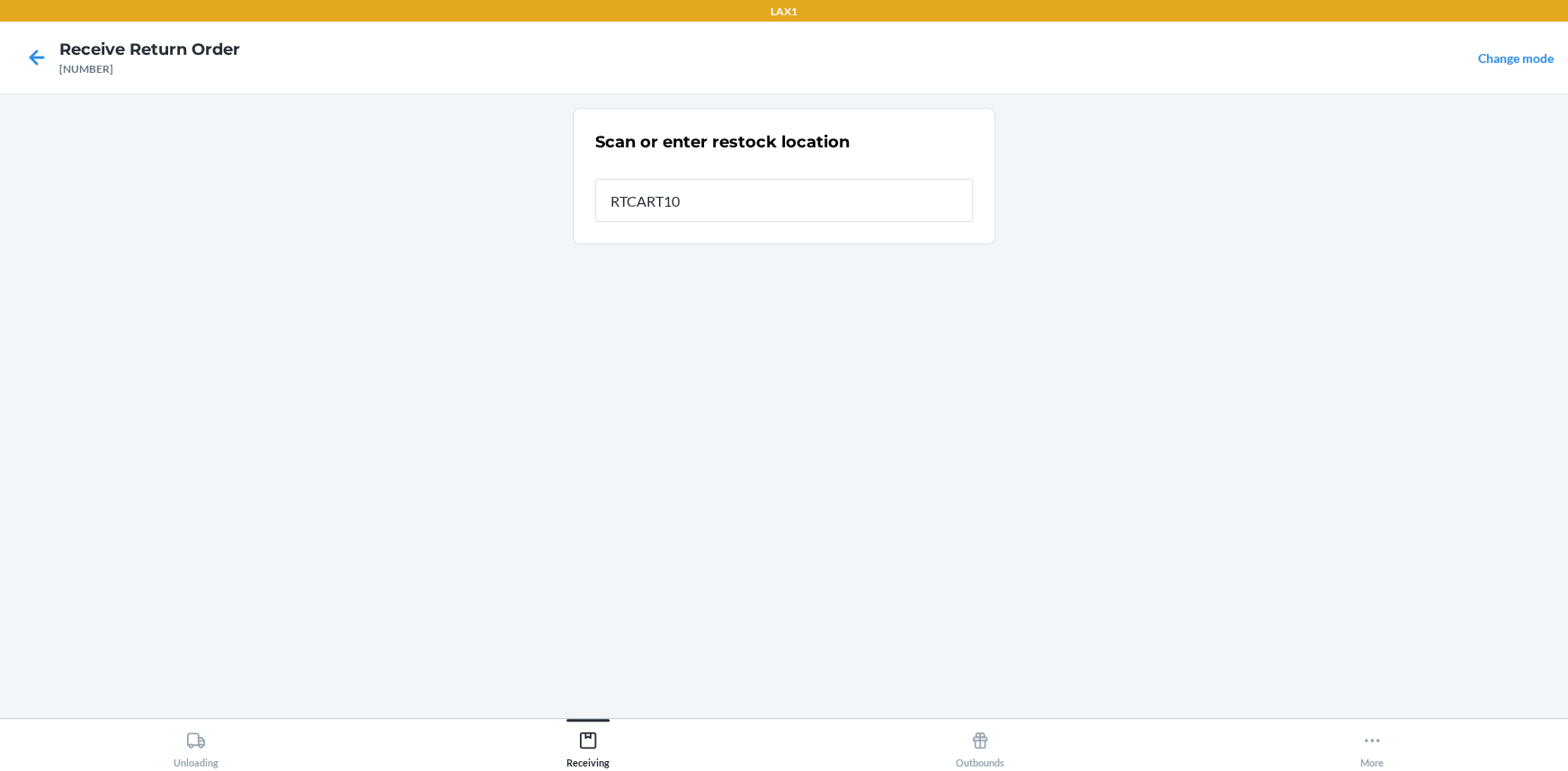 type on "RTCART100" 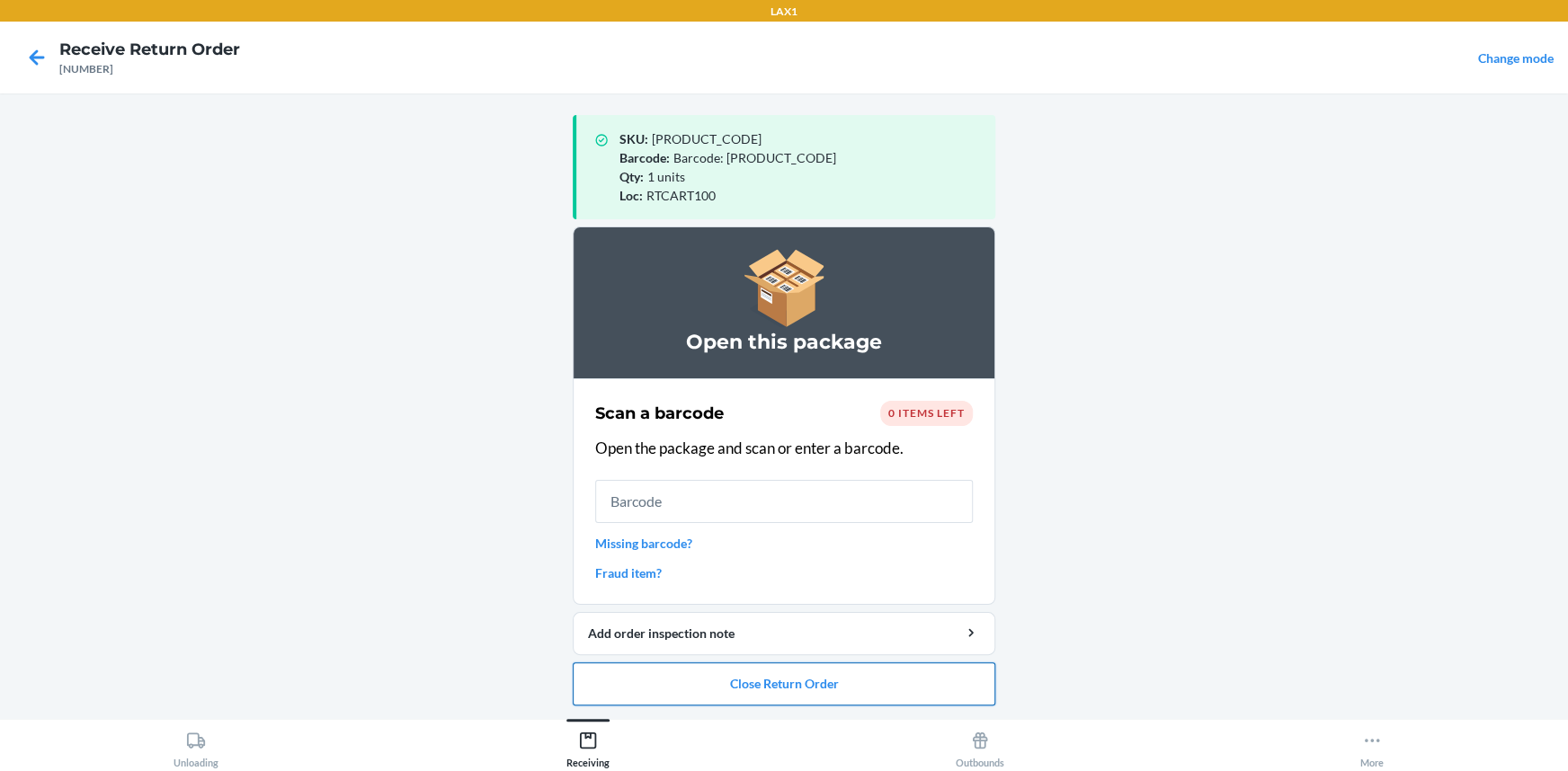 click on "Close Return Order" at bounding box center (784, 684) 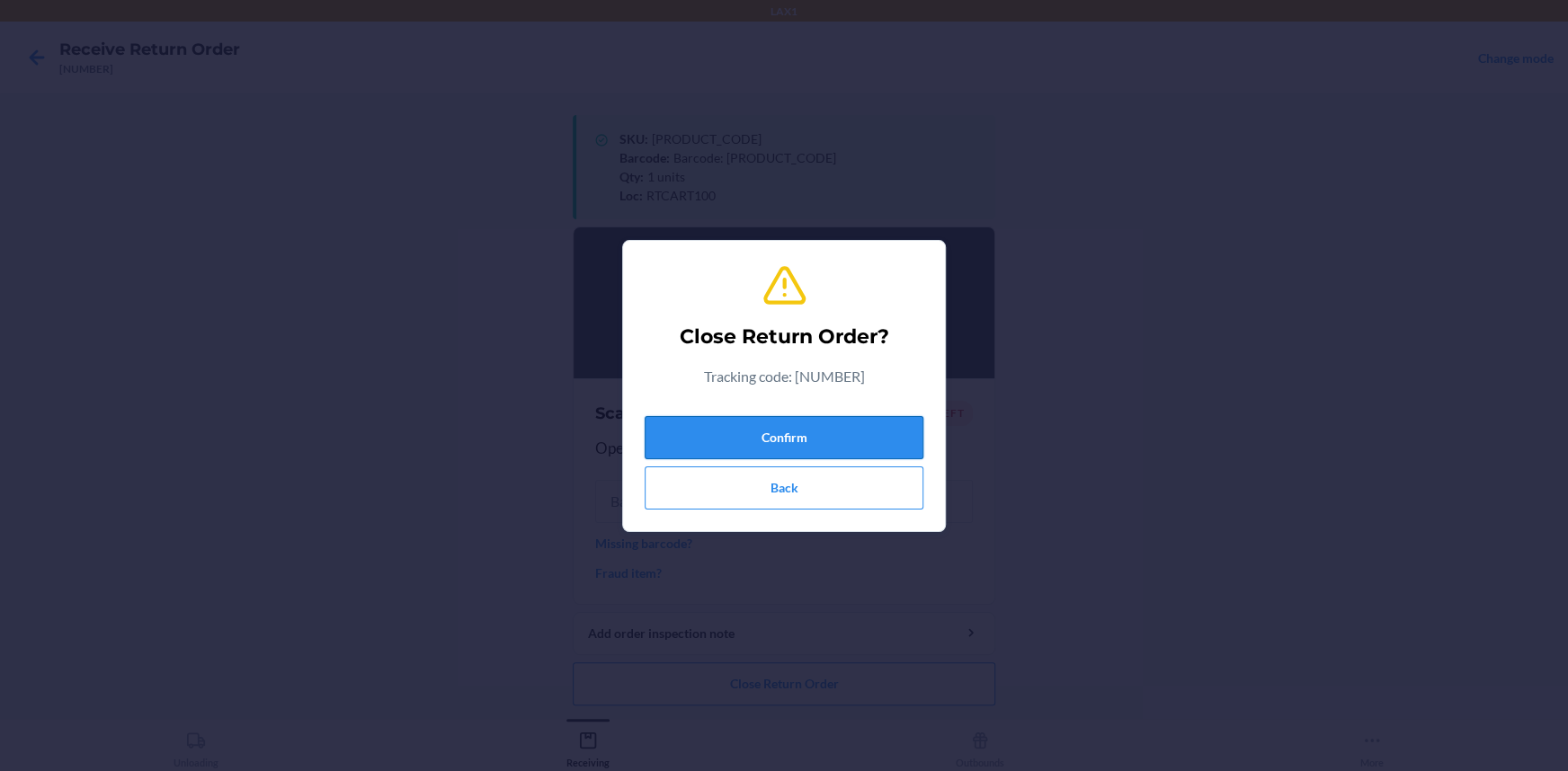 click on "Confirm" at bounding box center [784, 438] 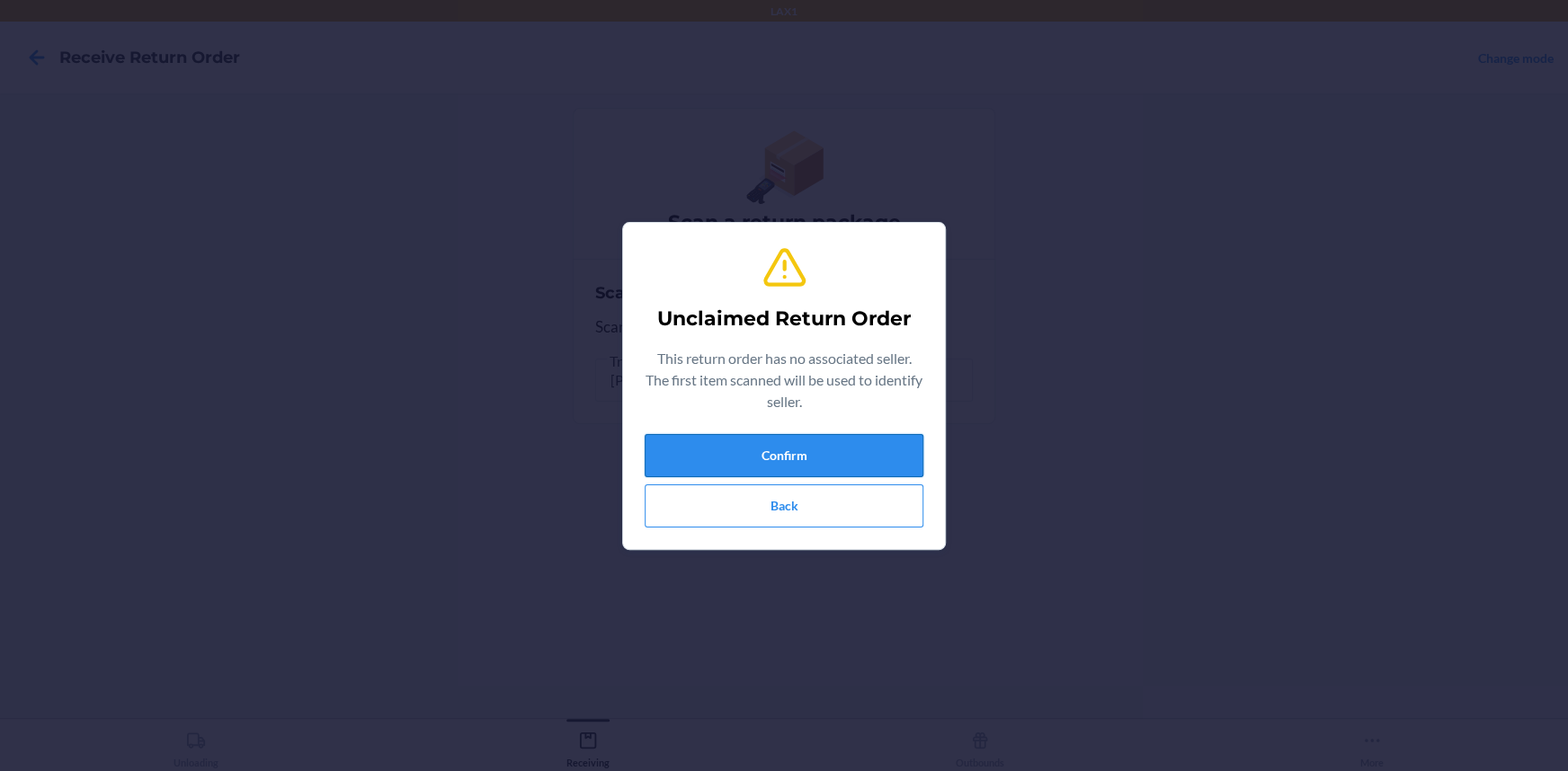 click on "Confirm" at bounding box center (784, 456) 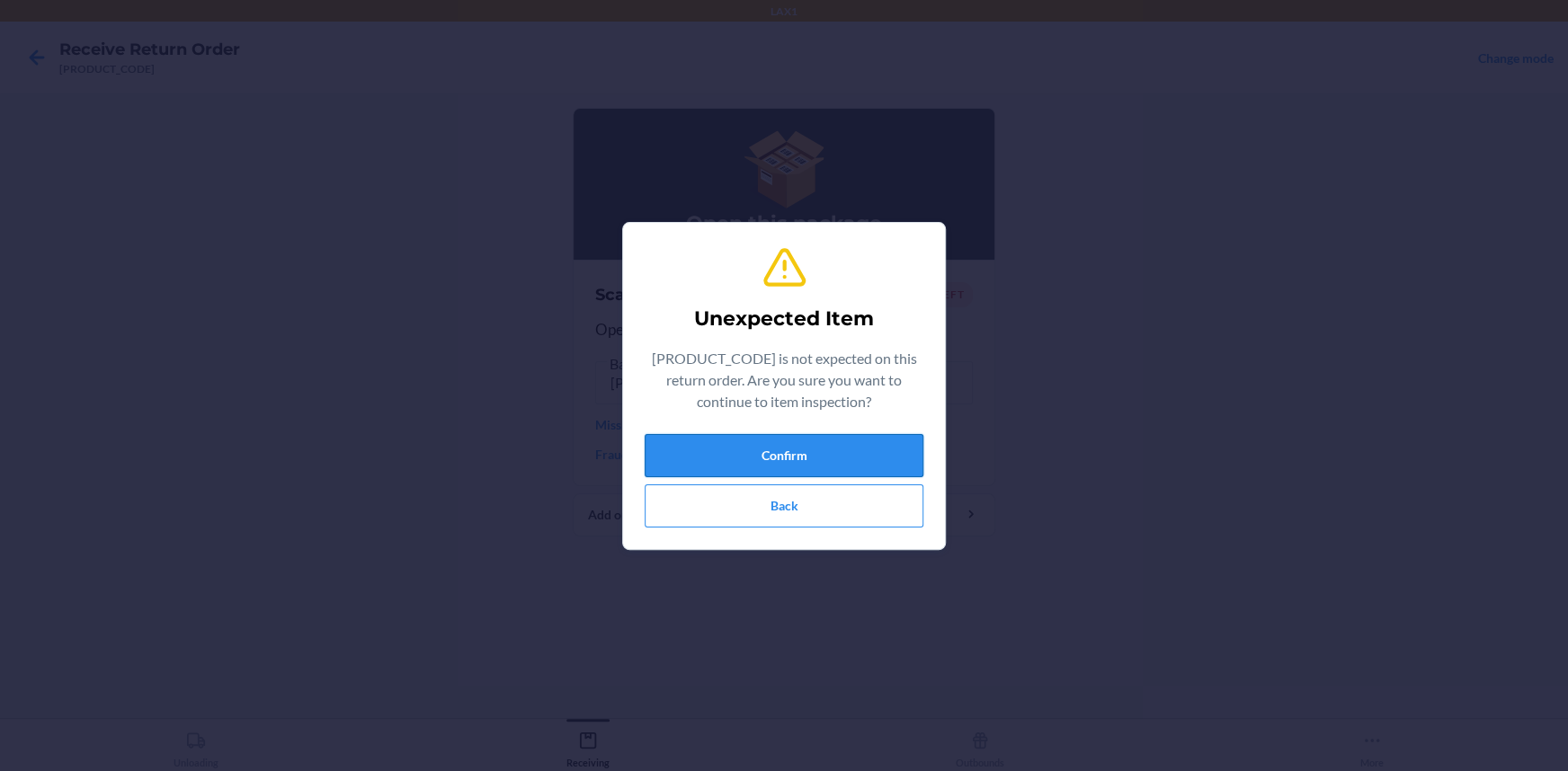 click on "Confirm" at bounding box center (784, 456) 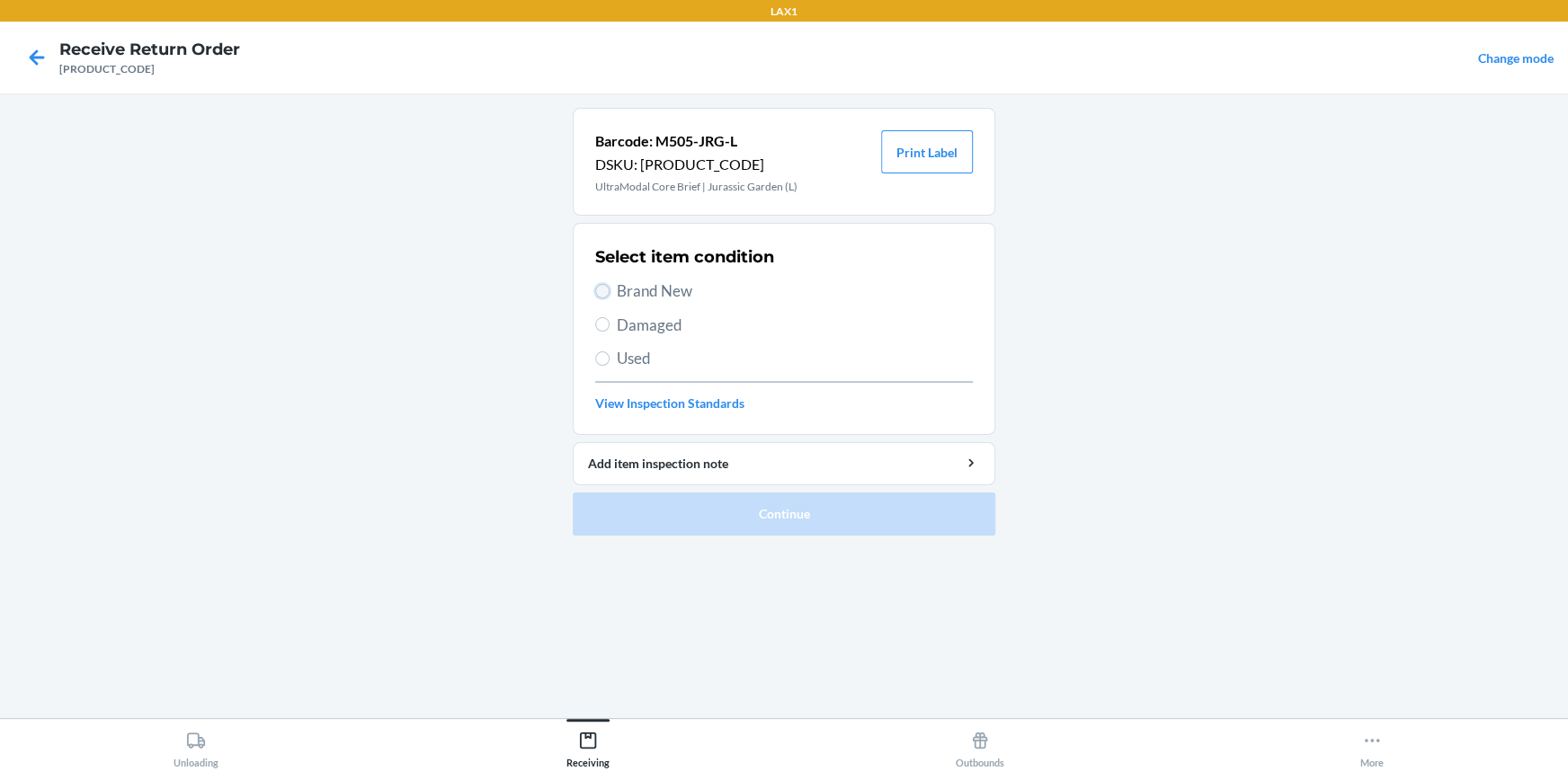 click on "Brand New" at bounding box center [602, 291] 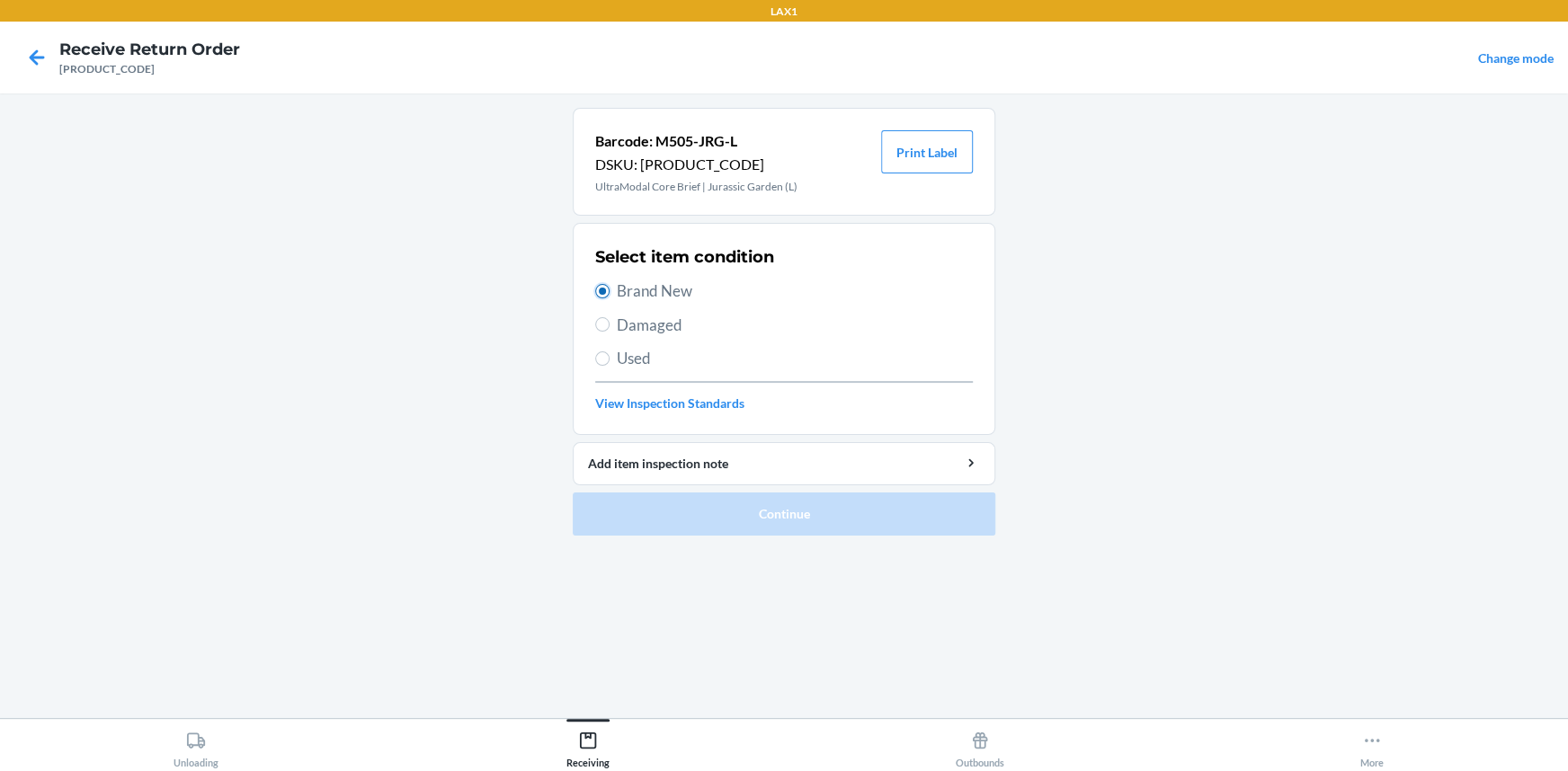 radio on "true" 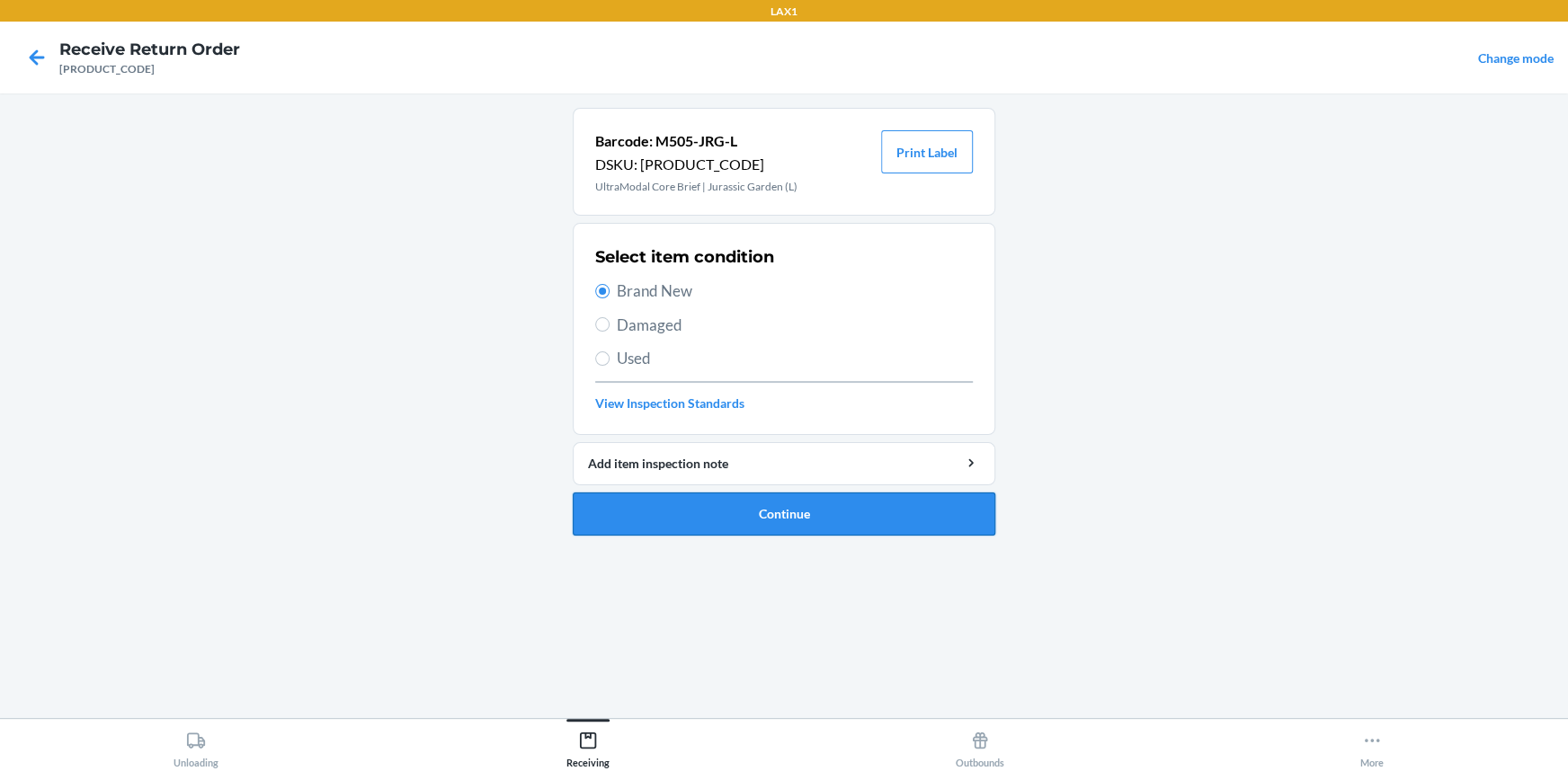 click on "Continue" at bounding box center [784, 514] 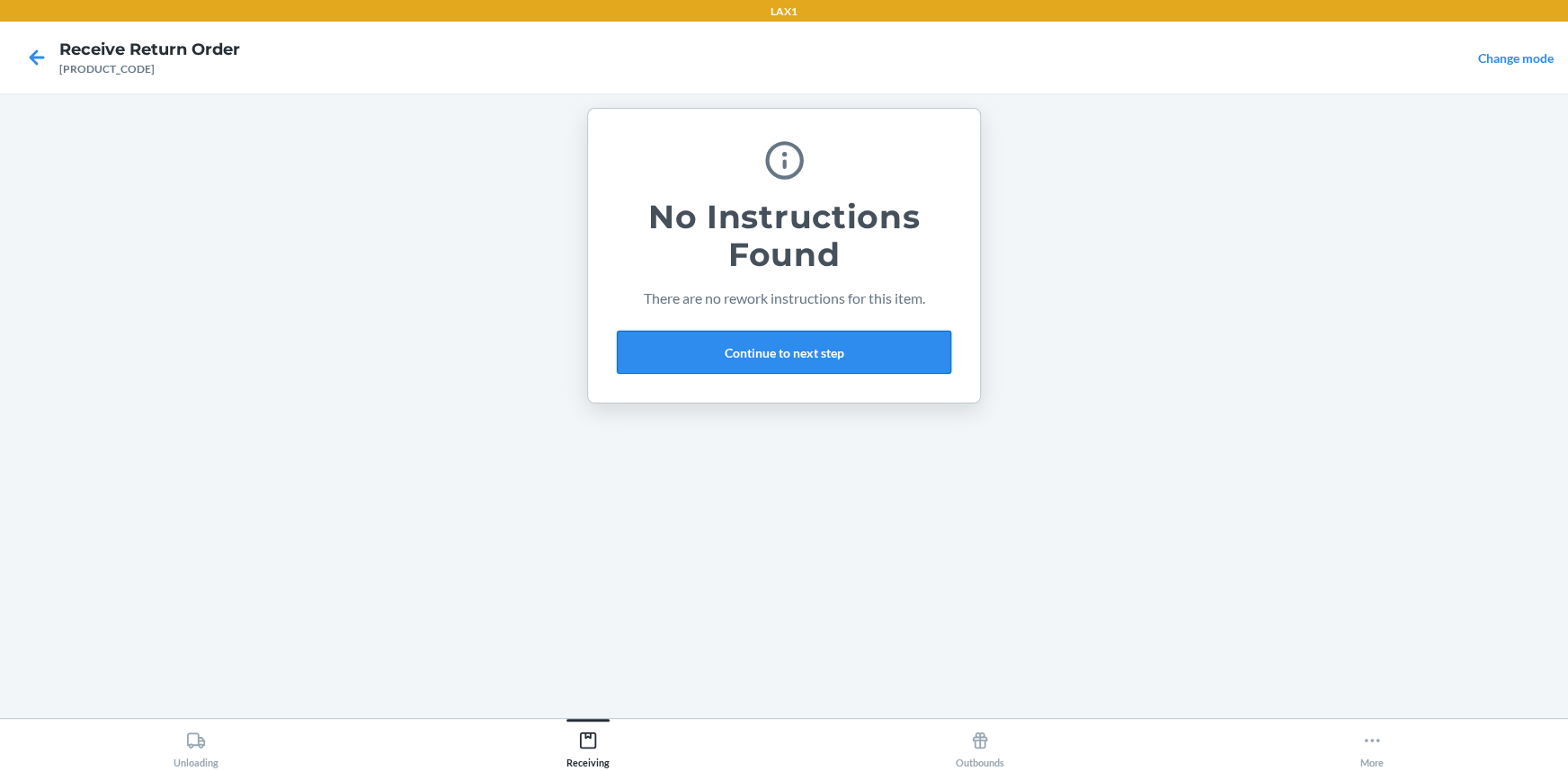 click on "Continue to next step" at bounding box center [784, 352] 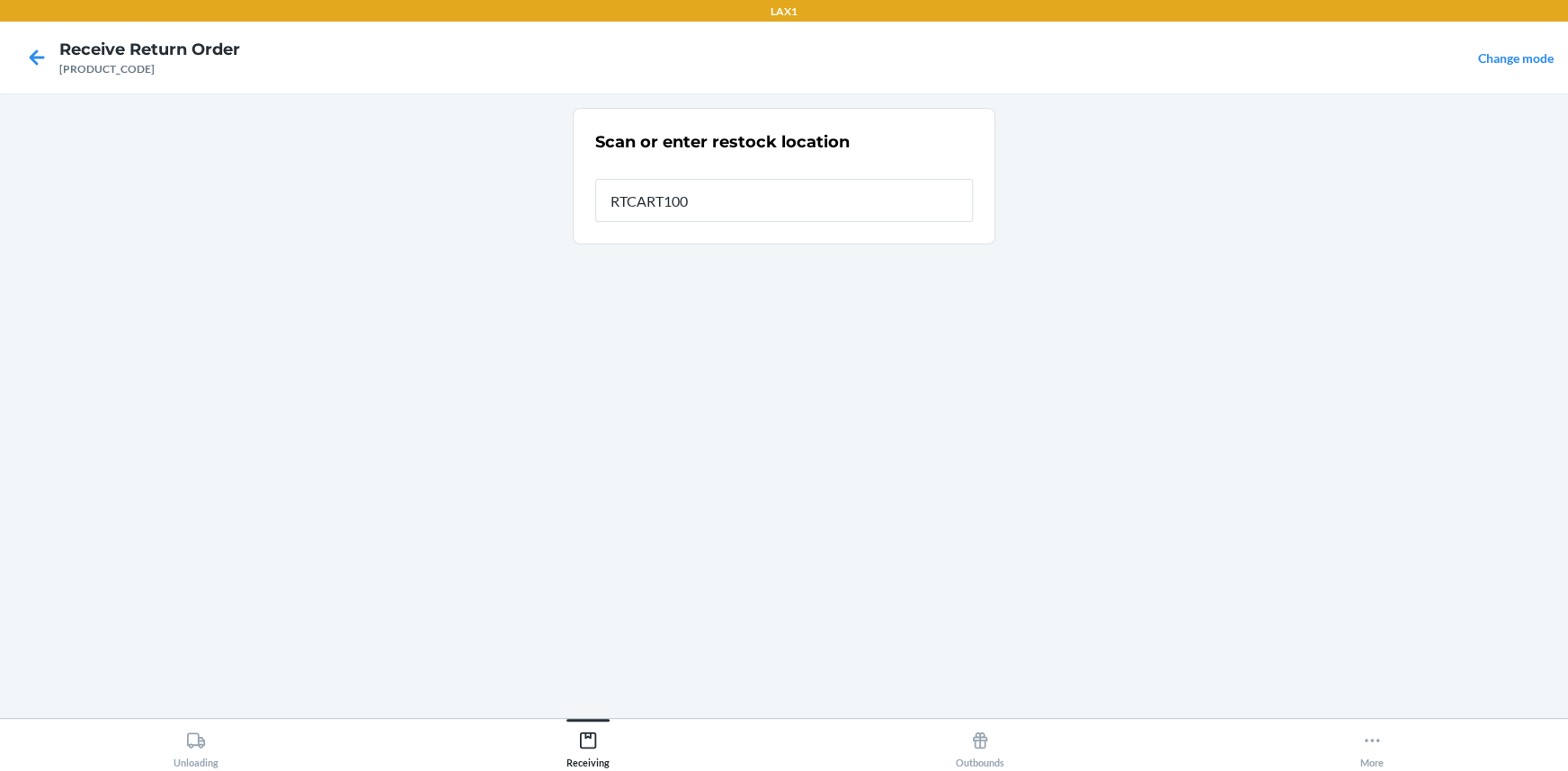 type on "RTCART100" 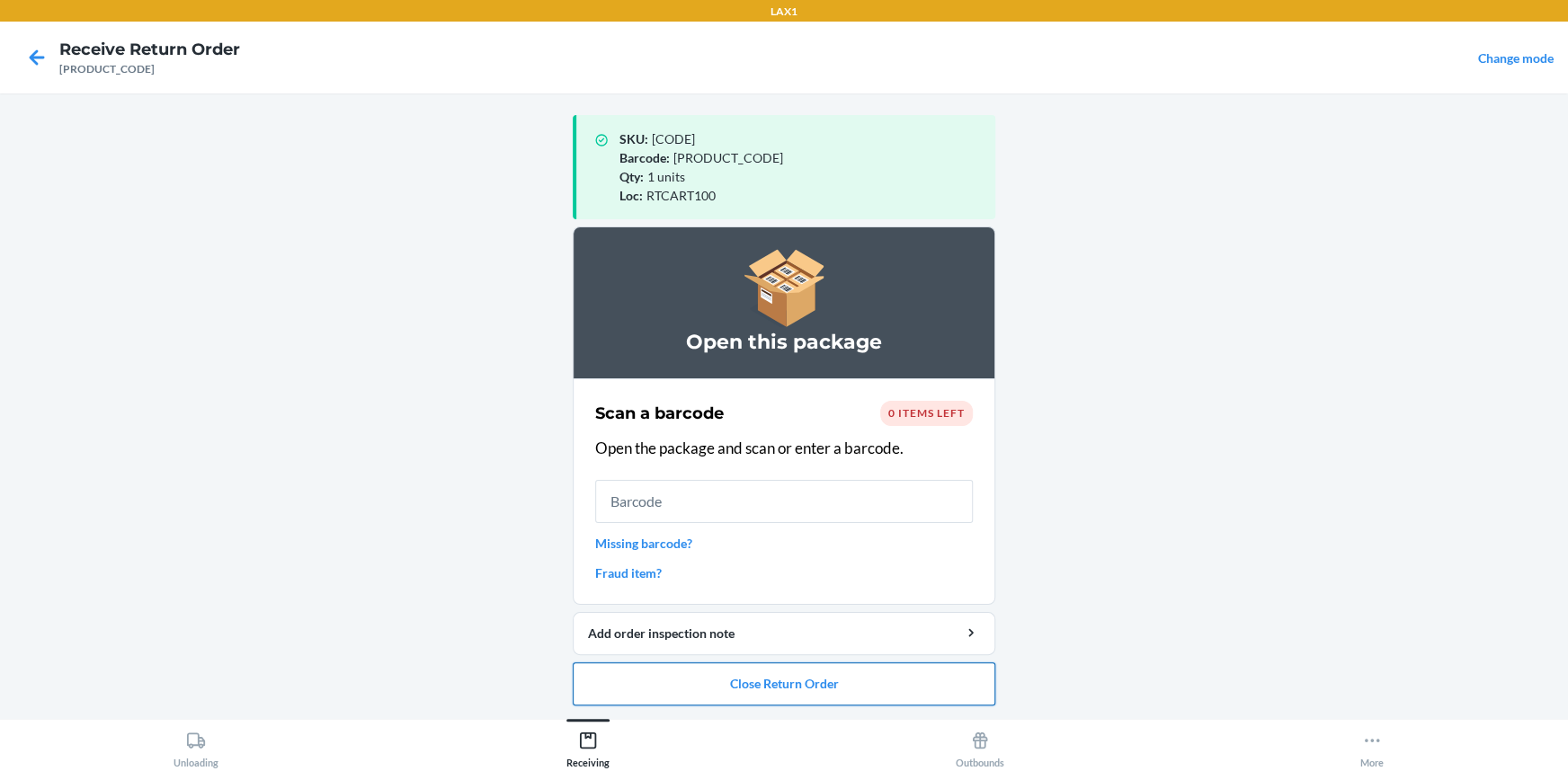 click on "Close Return Order" at bounding box center (784, 684) 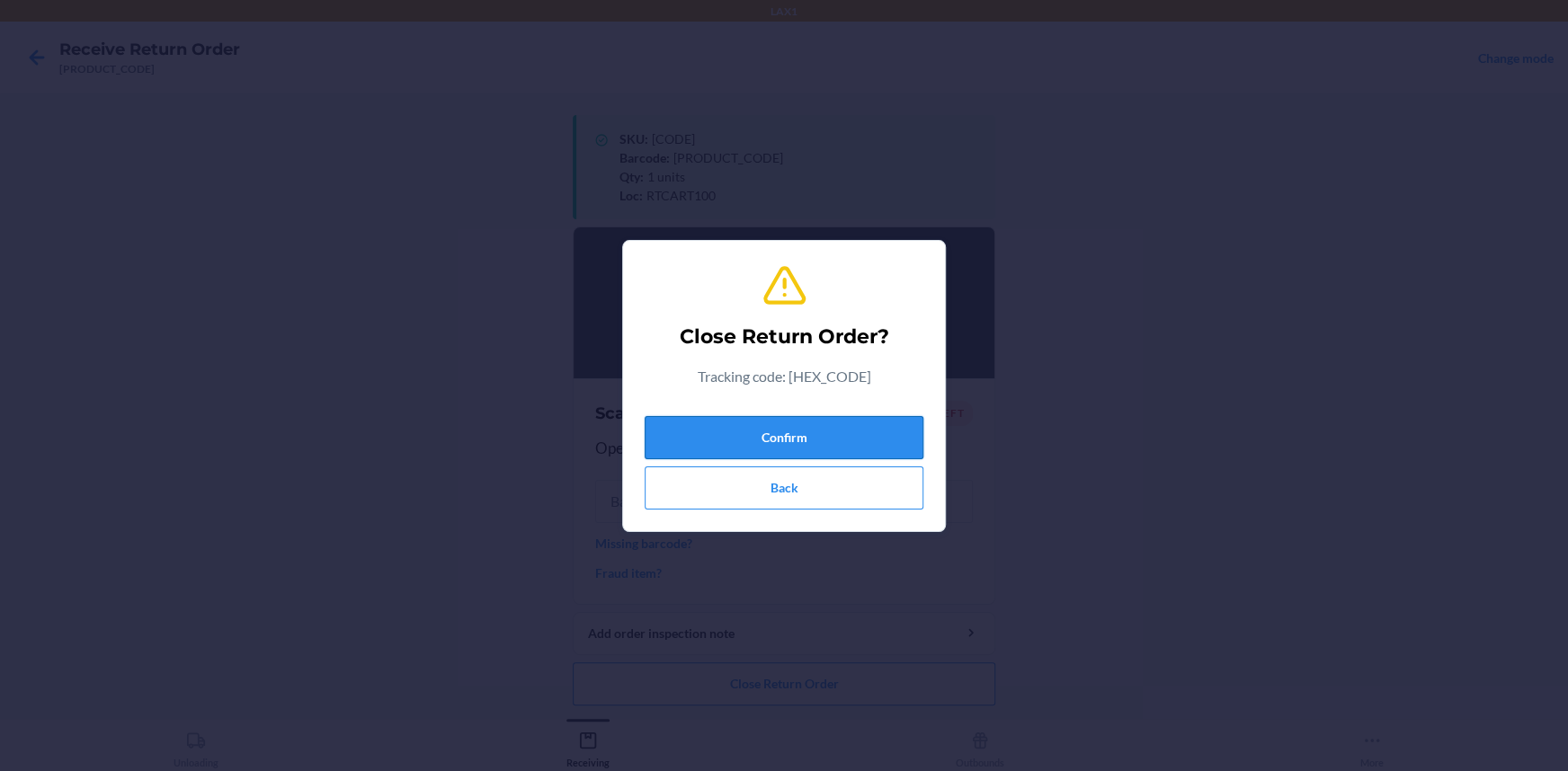 click on "Confirm" at bounding box center (784, 438) 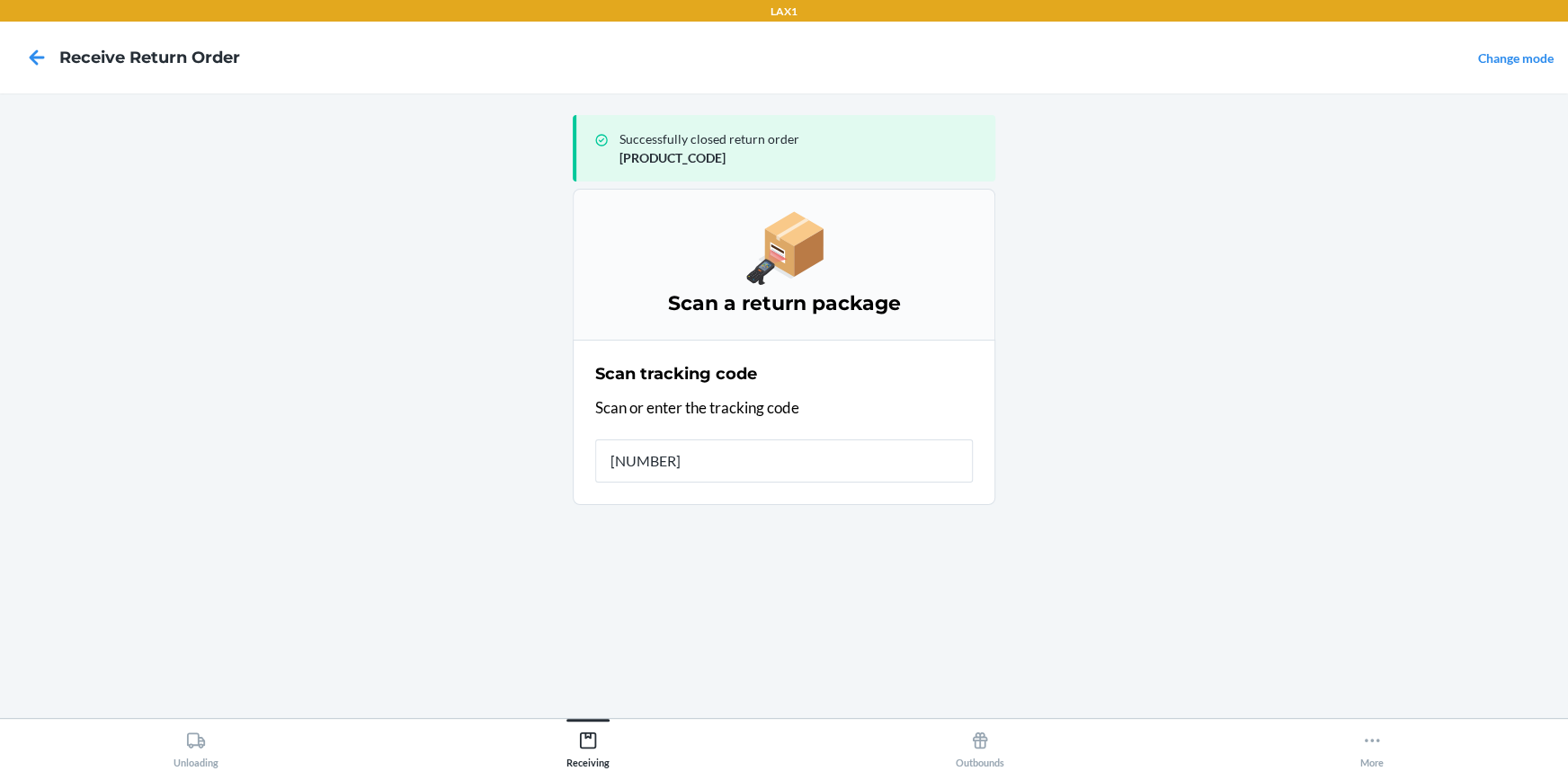 type on "4209240894001362083033506031" 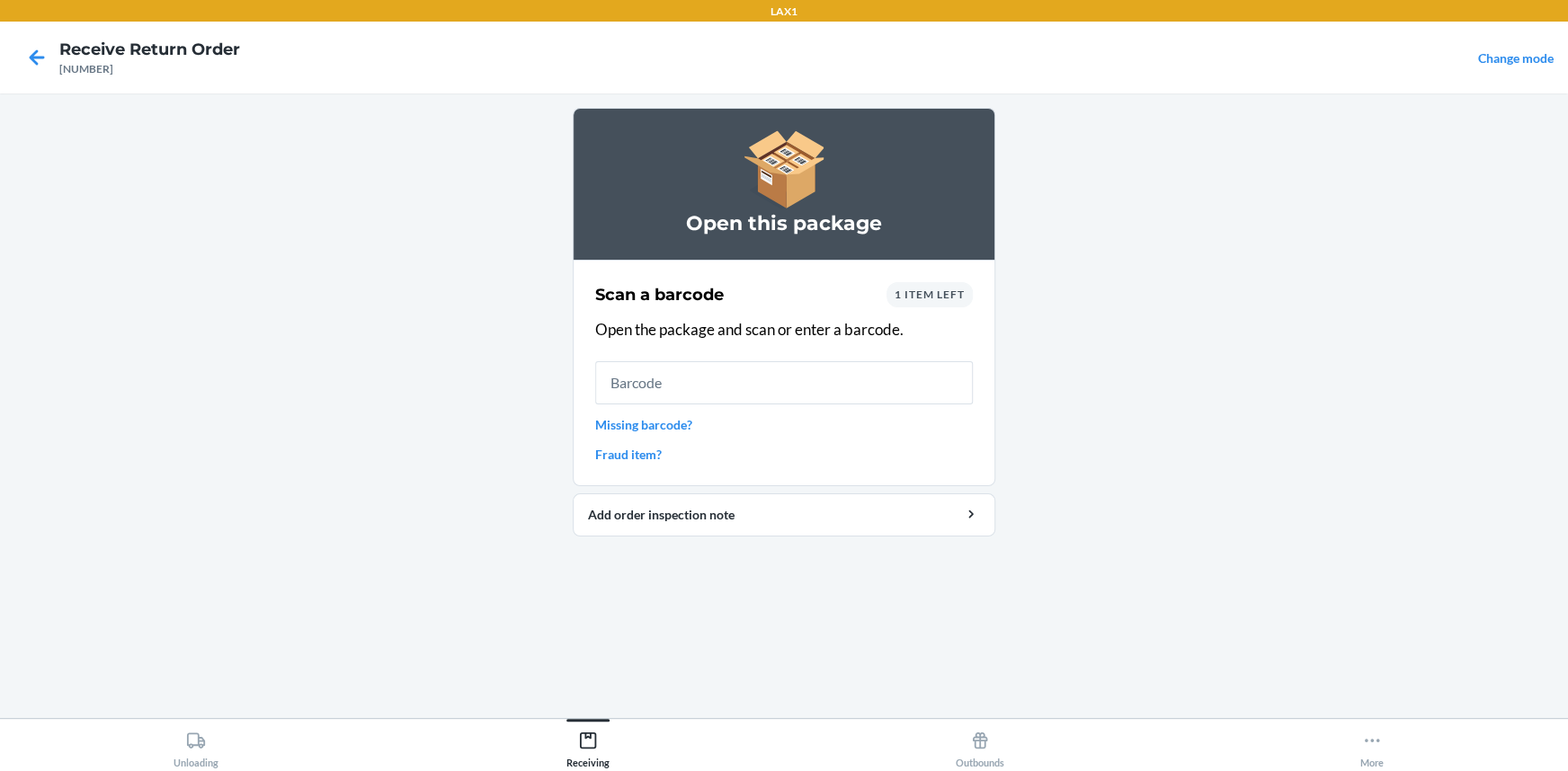 click on "1 item left" at bounding box center [930, 294] 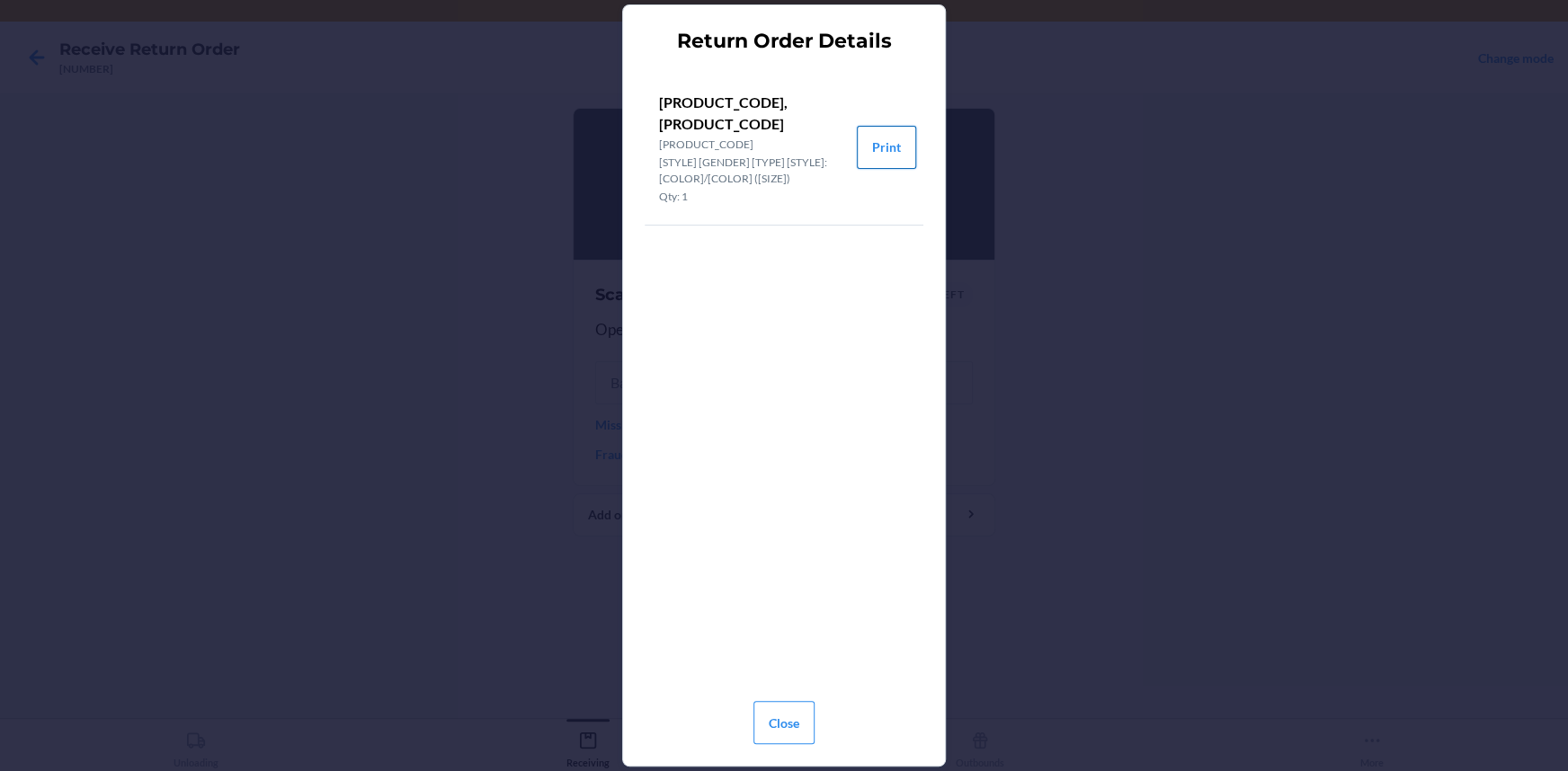 click on "Print" at bounding box center [886, 147] 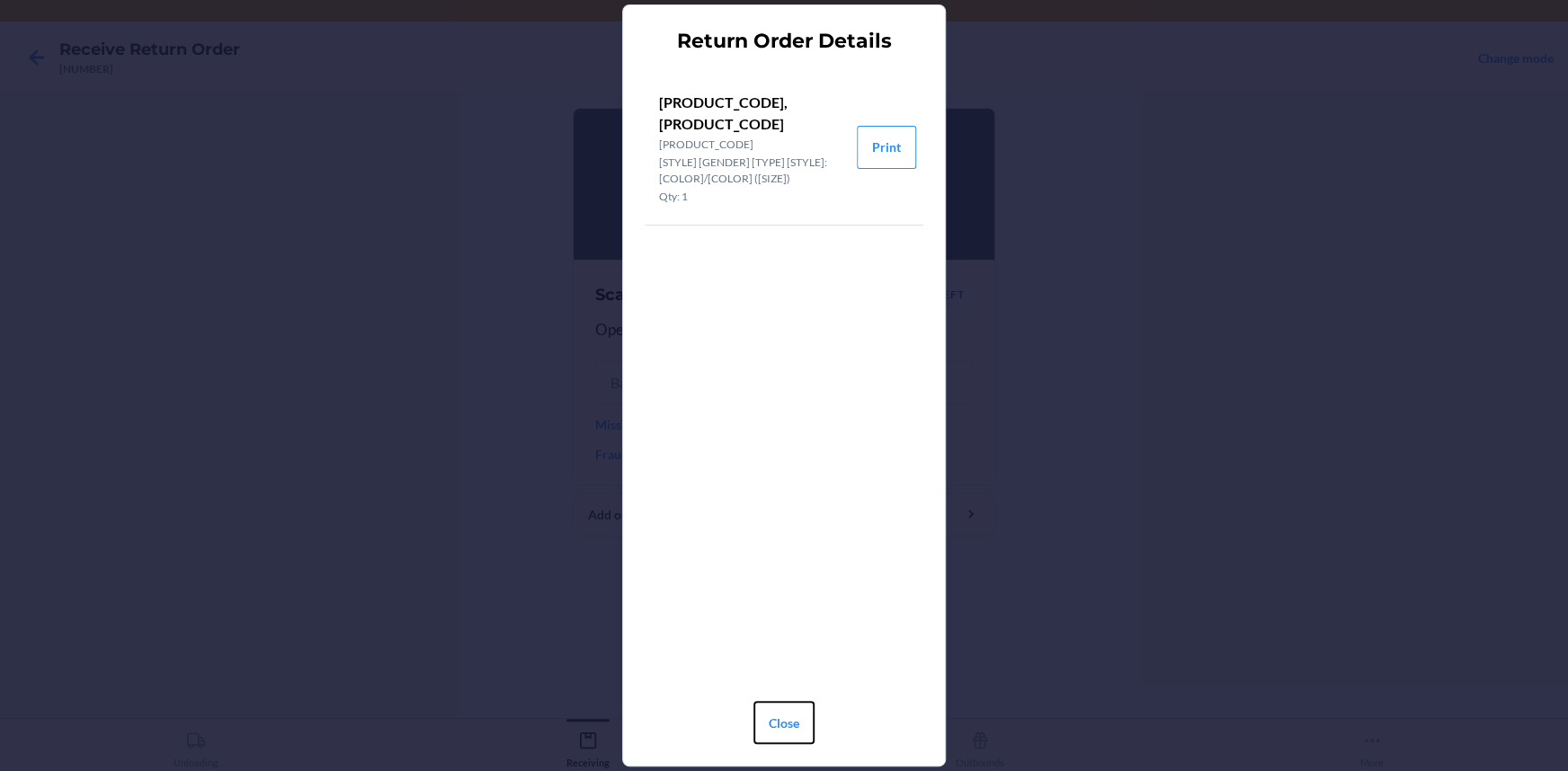 drag, startPoint x: 801, startPoint y: 716, endPoint x: 794, endPoint y: 696, distance: 21.18962 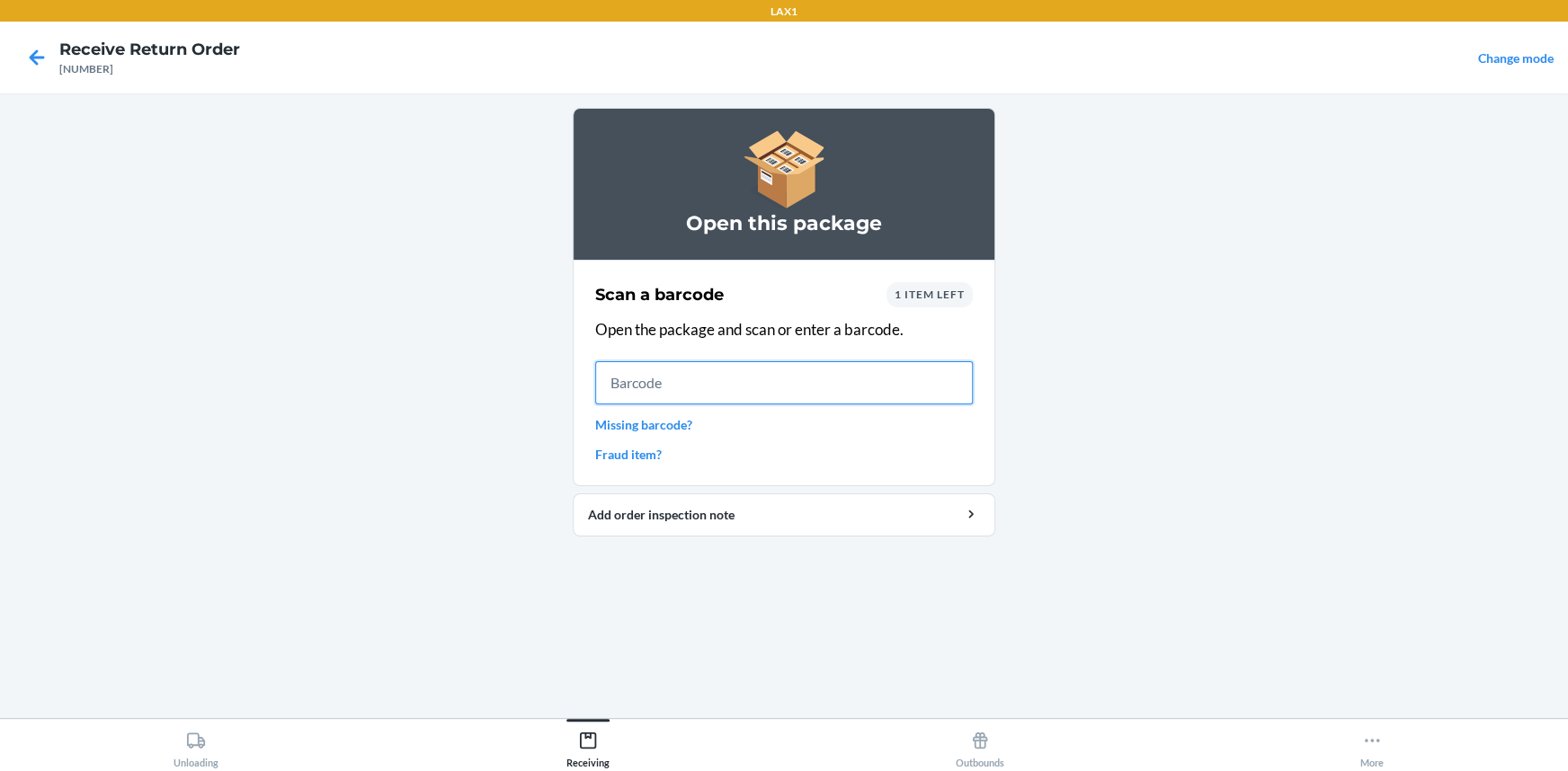 click at bounding box center (784, 383) 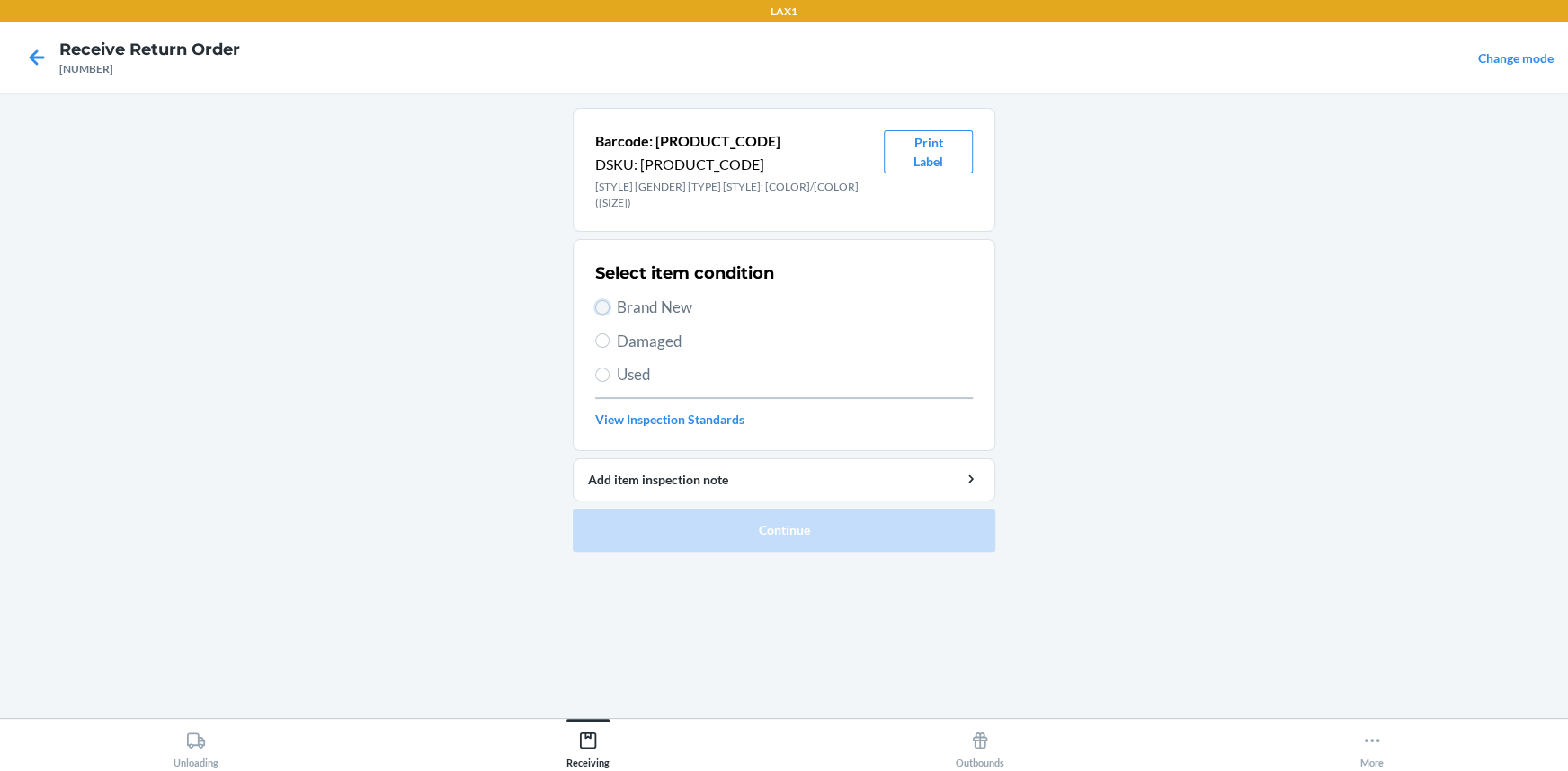 click on "Brand New" at bounding box center [602, 307] 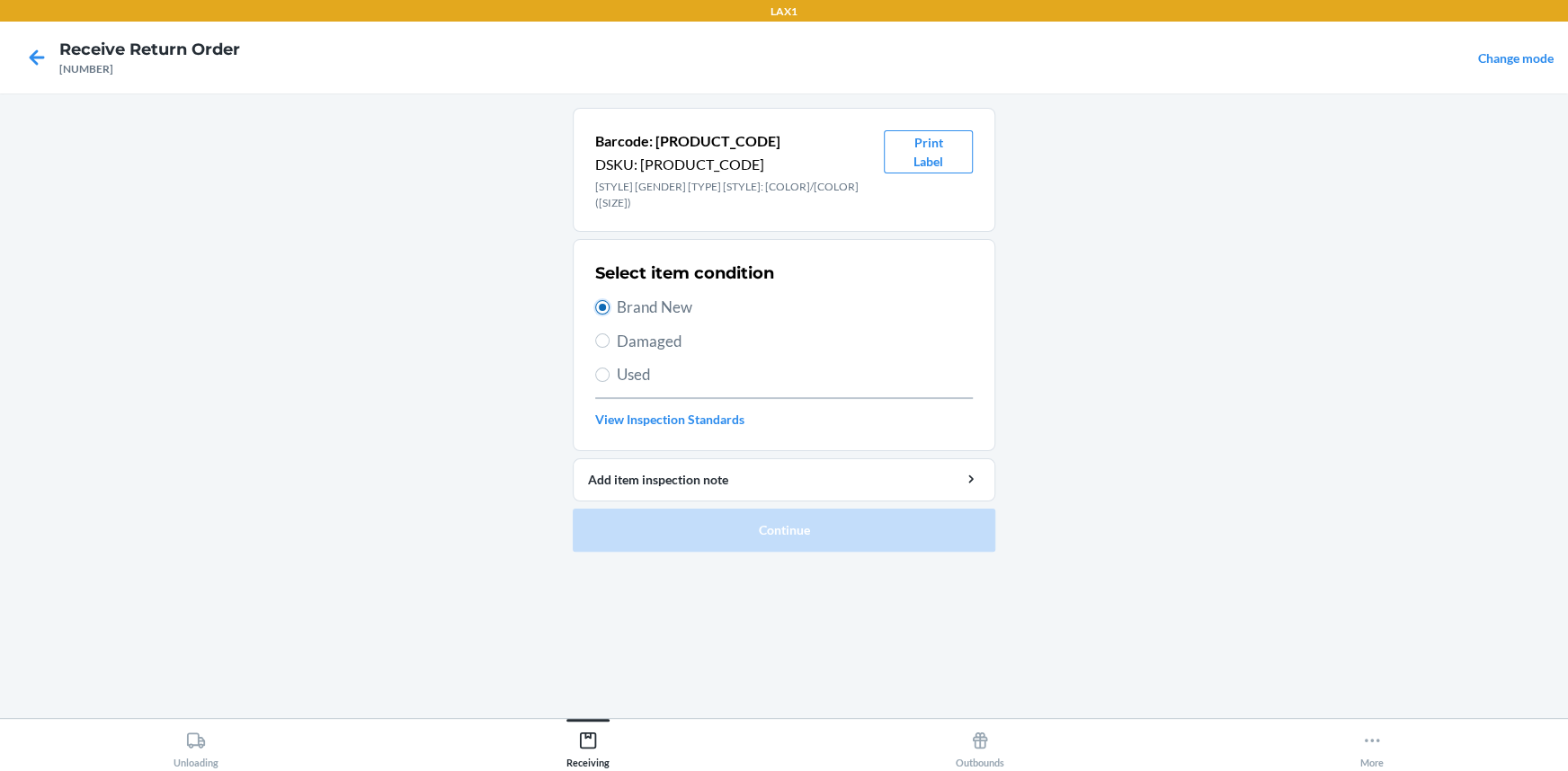 radio on "true" 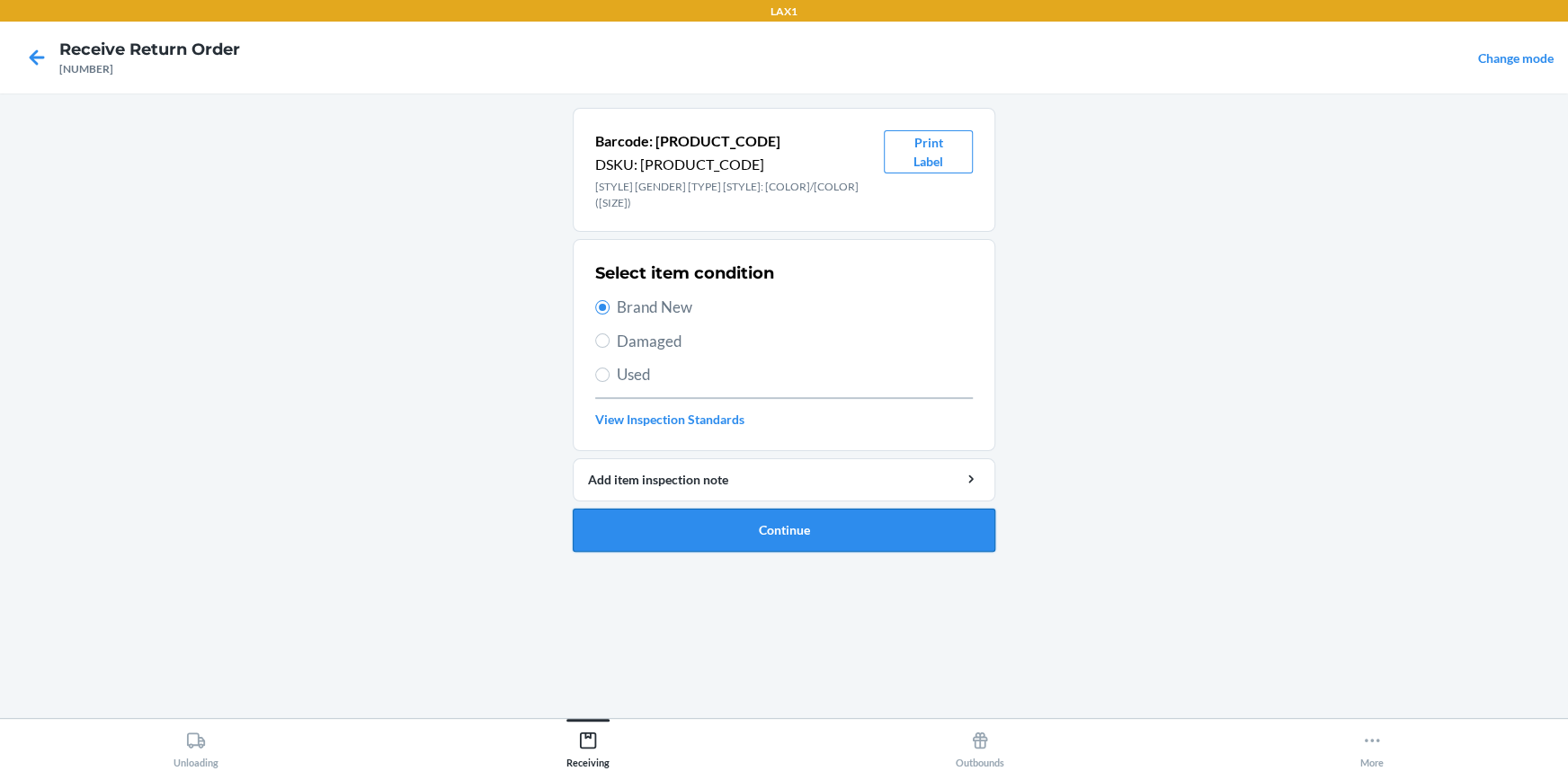 click on "Continue" at bounding box center [784, 530] 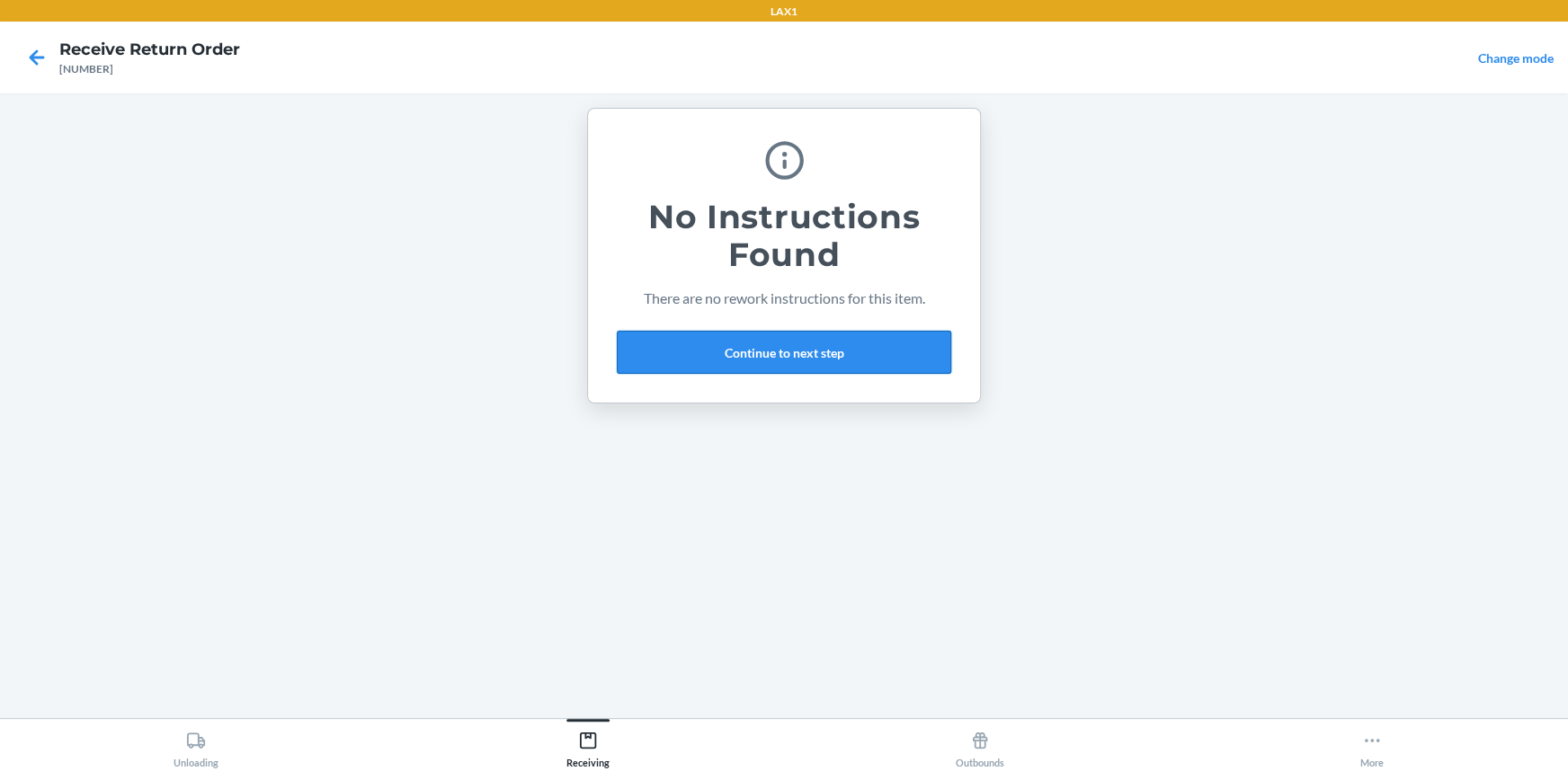 click on "Continue to next step" at bounding box center [784, 352] 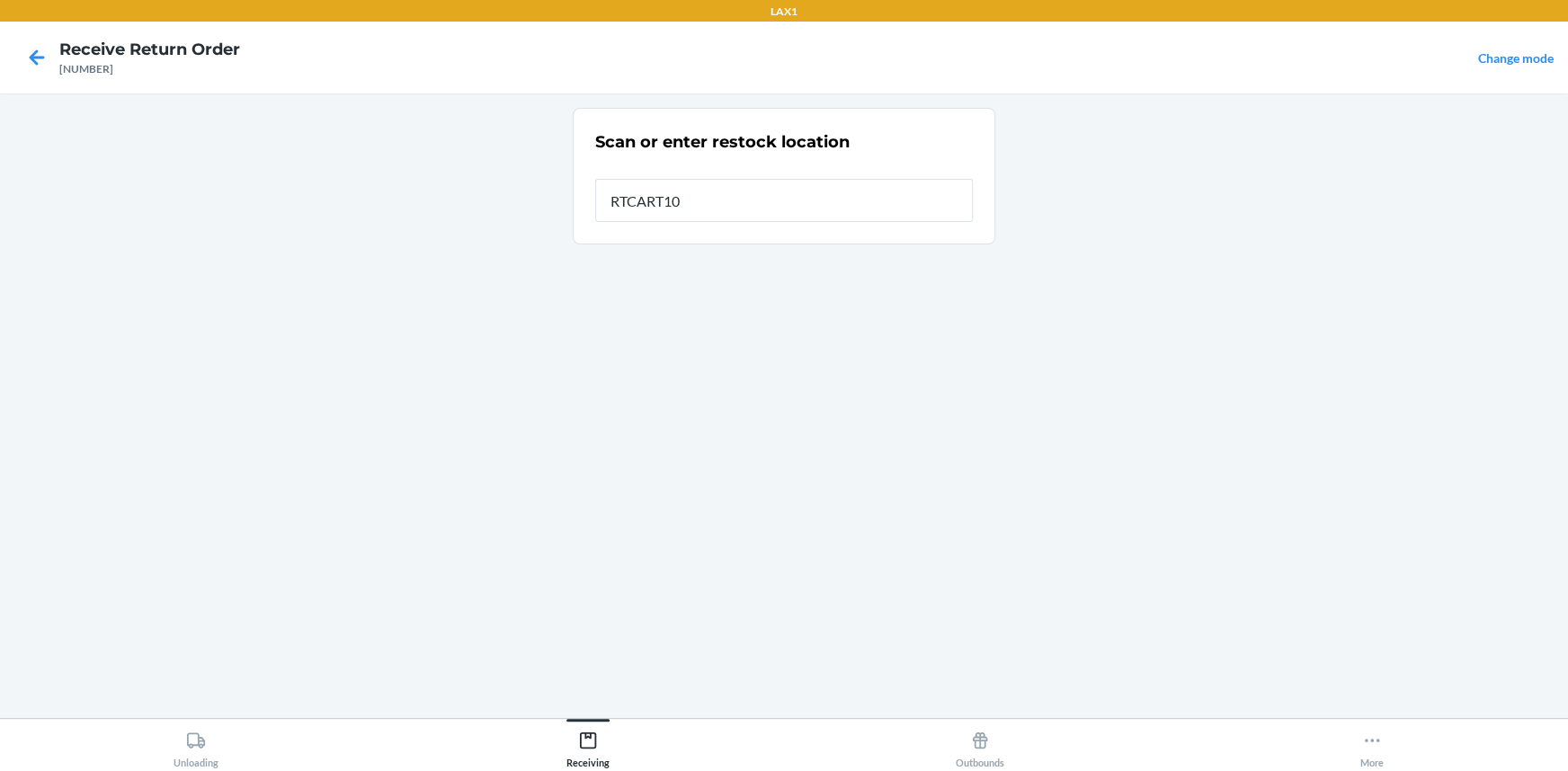 type on "RTCART100" 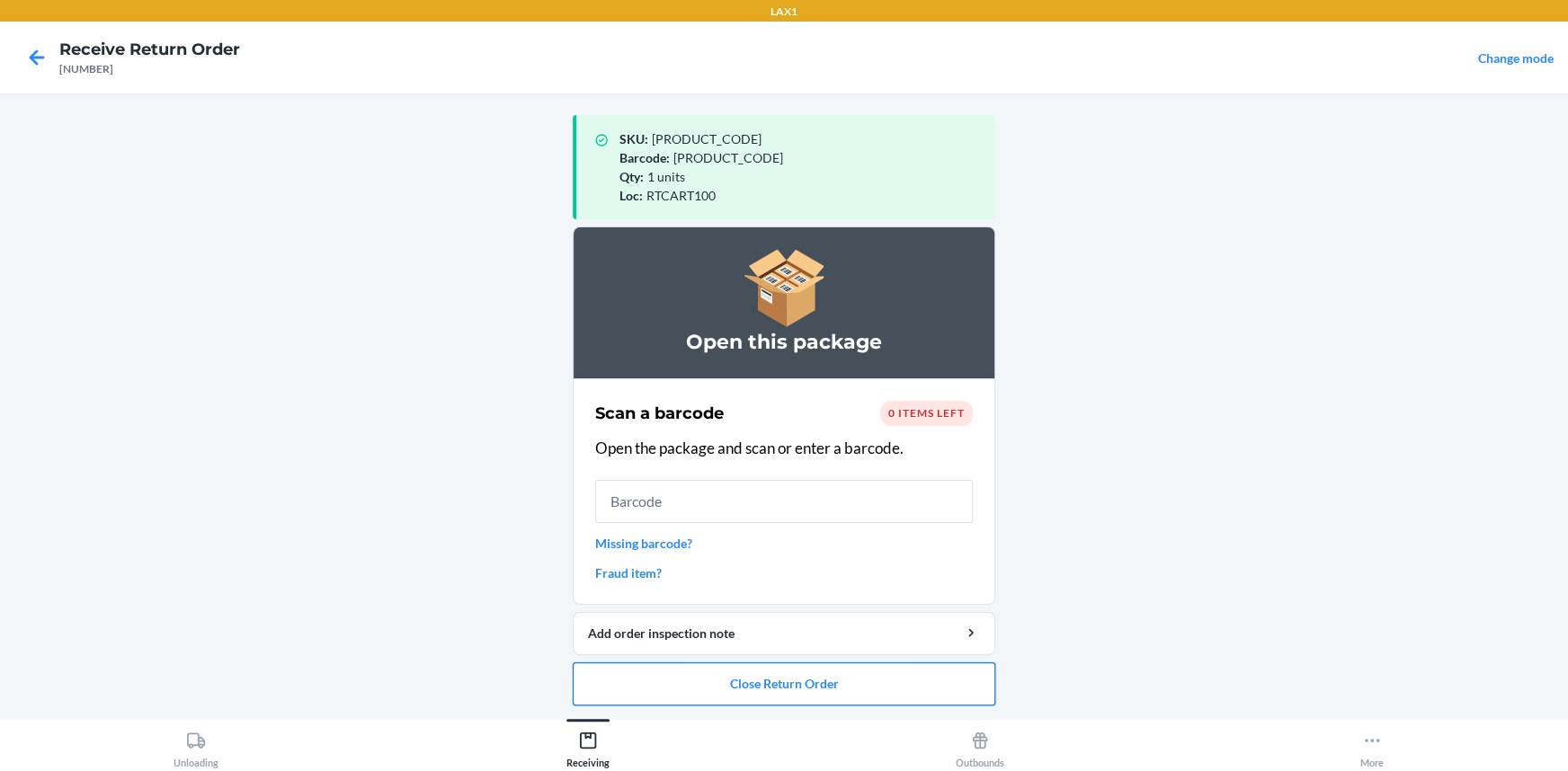 click on "Close Return Order" at bounding box center (784, 684) 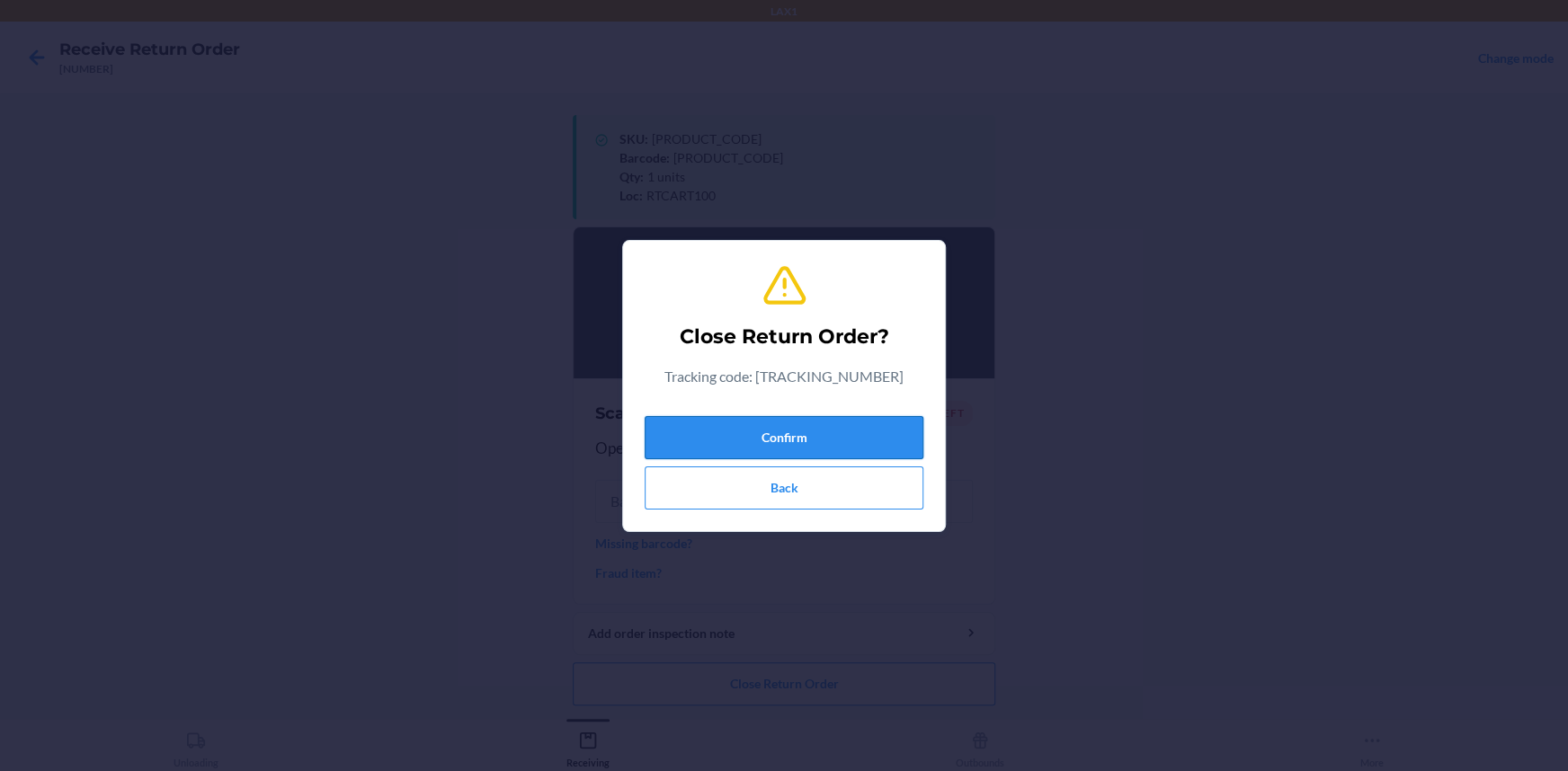 click on "Confirm" at bounding box center [784, 438] 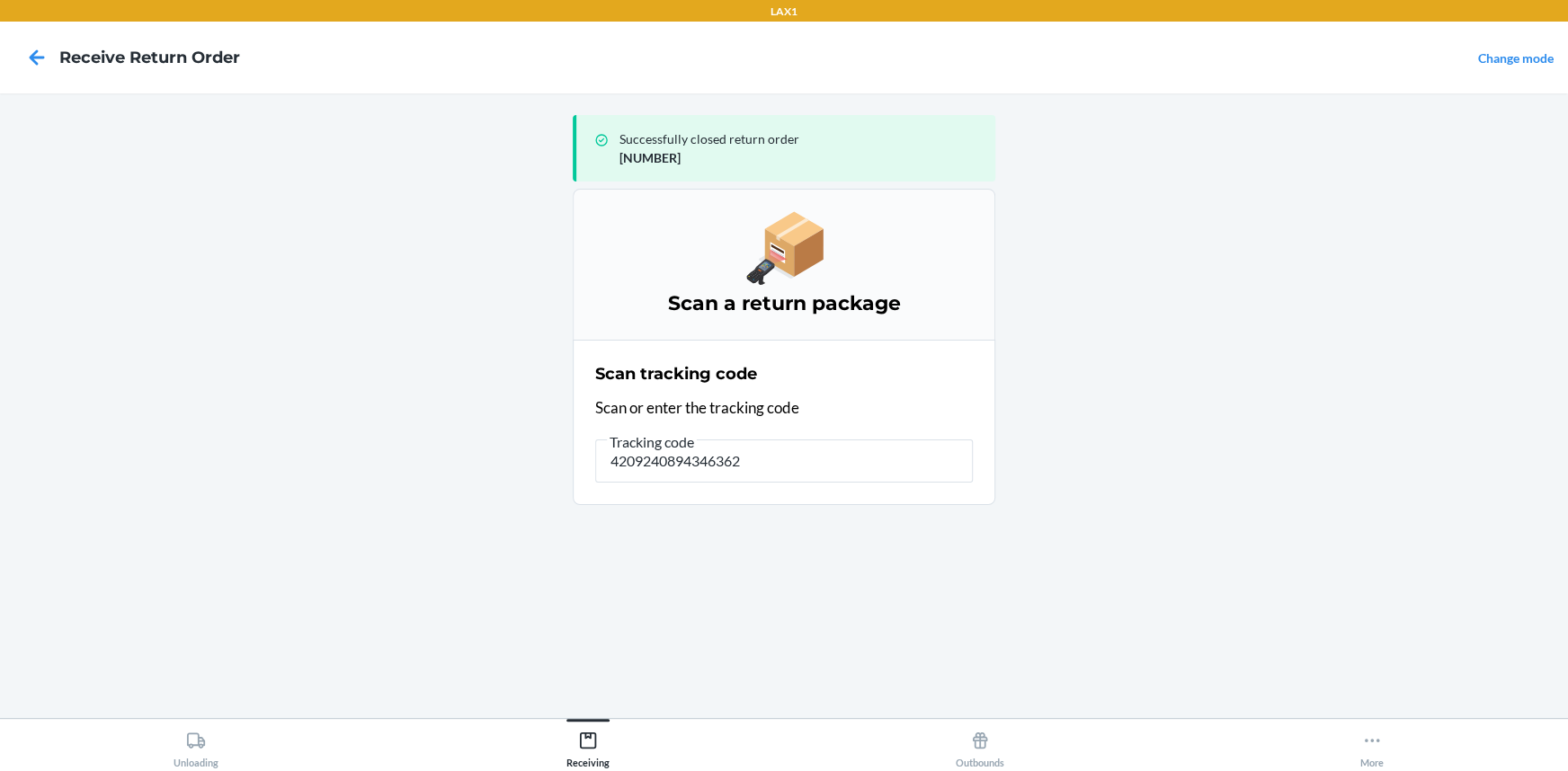 type on "42092408943463620" 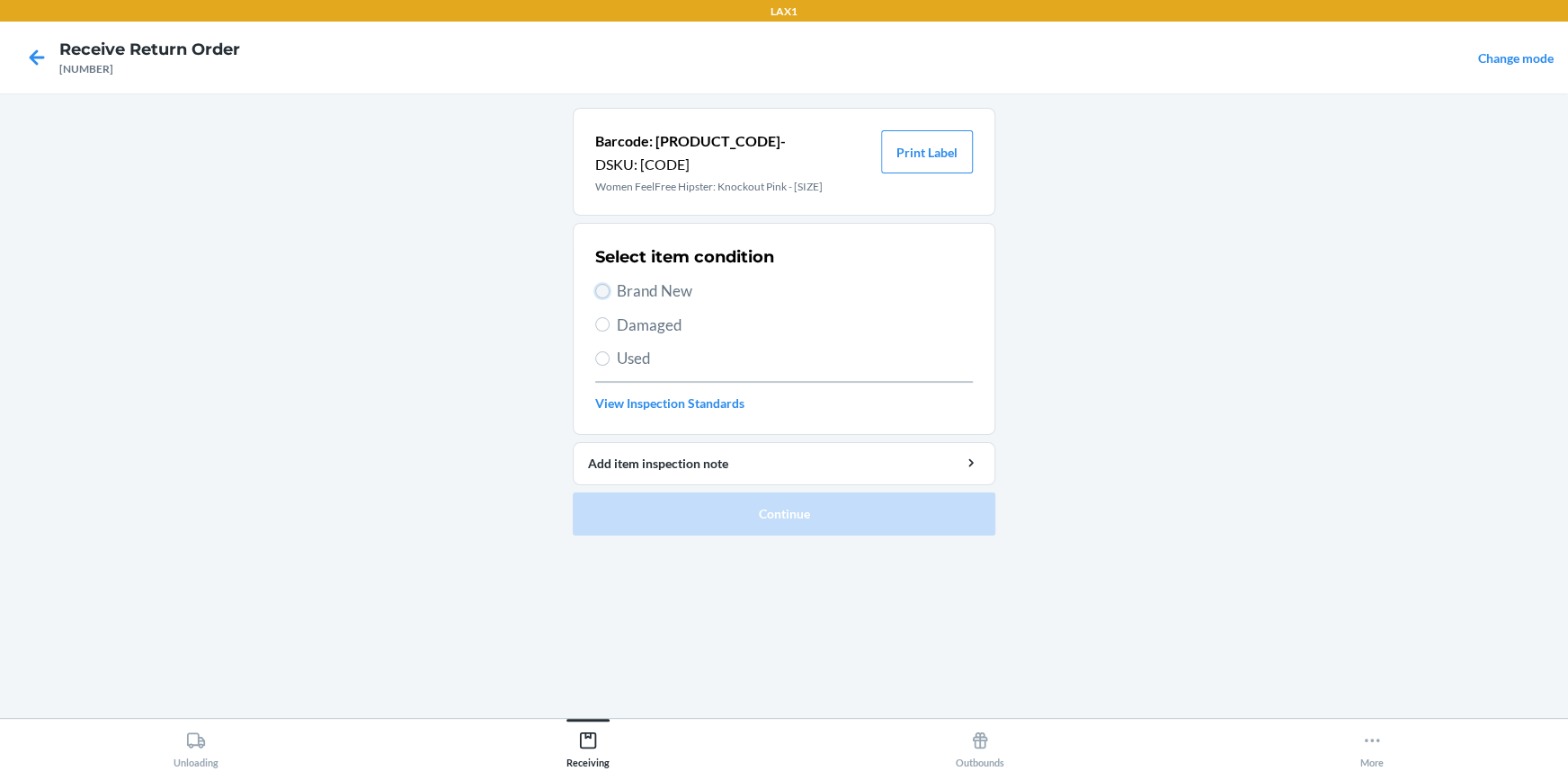click on "Brand New" at bounding box center (602, 291) 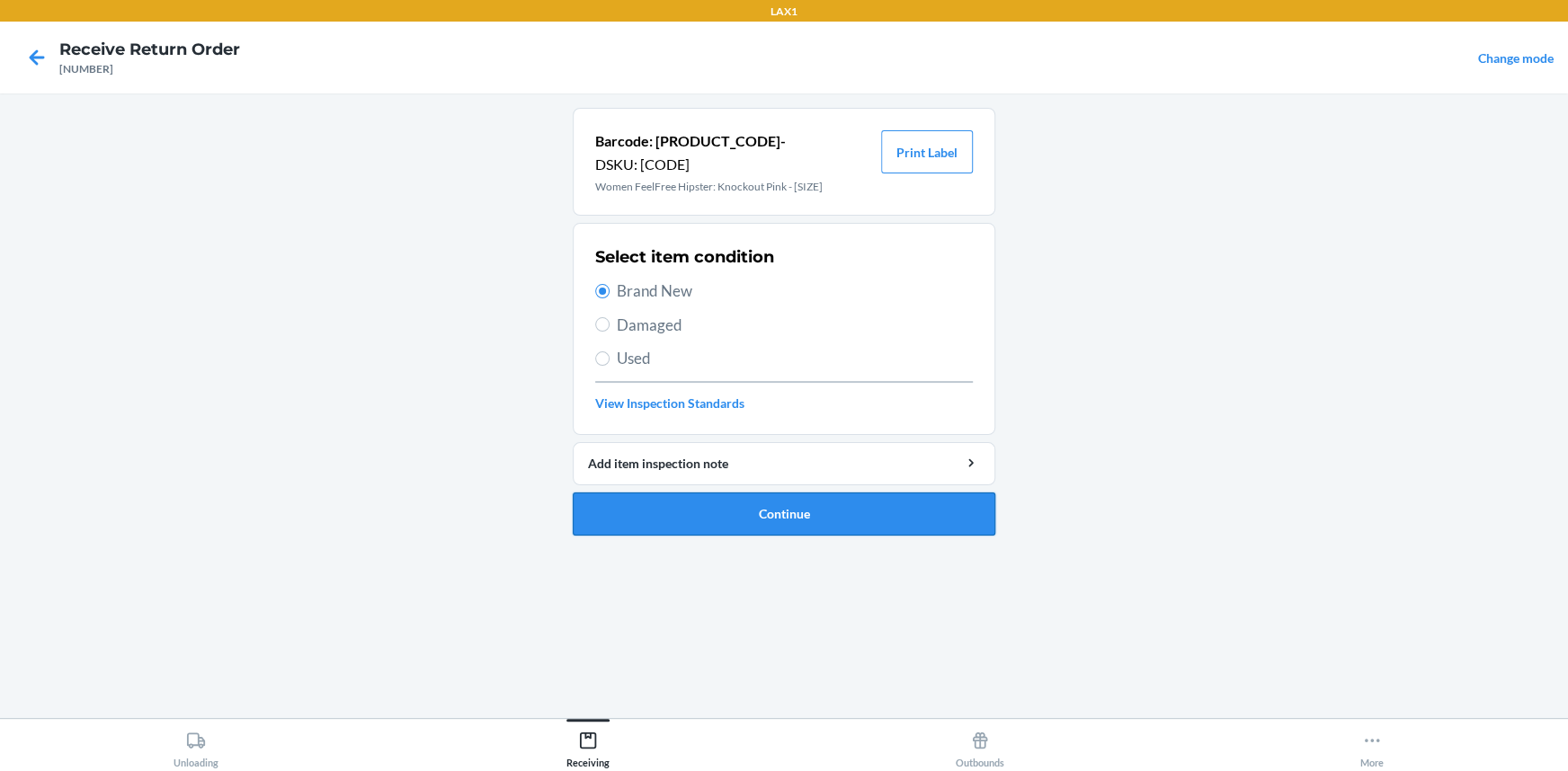 click on "Continue" at bounding box center (784, 514) 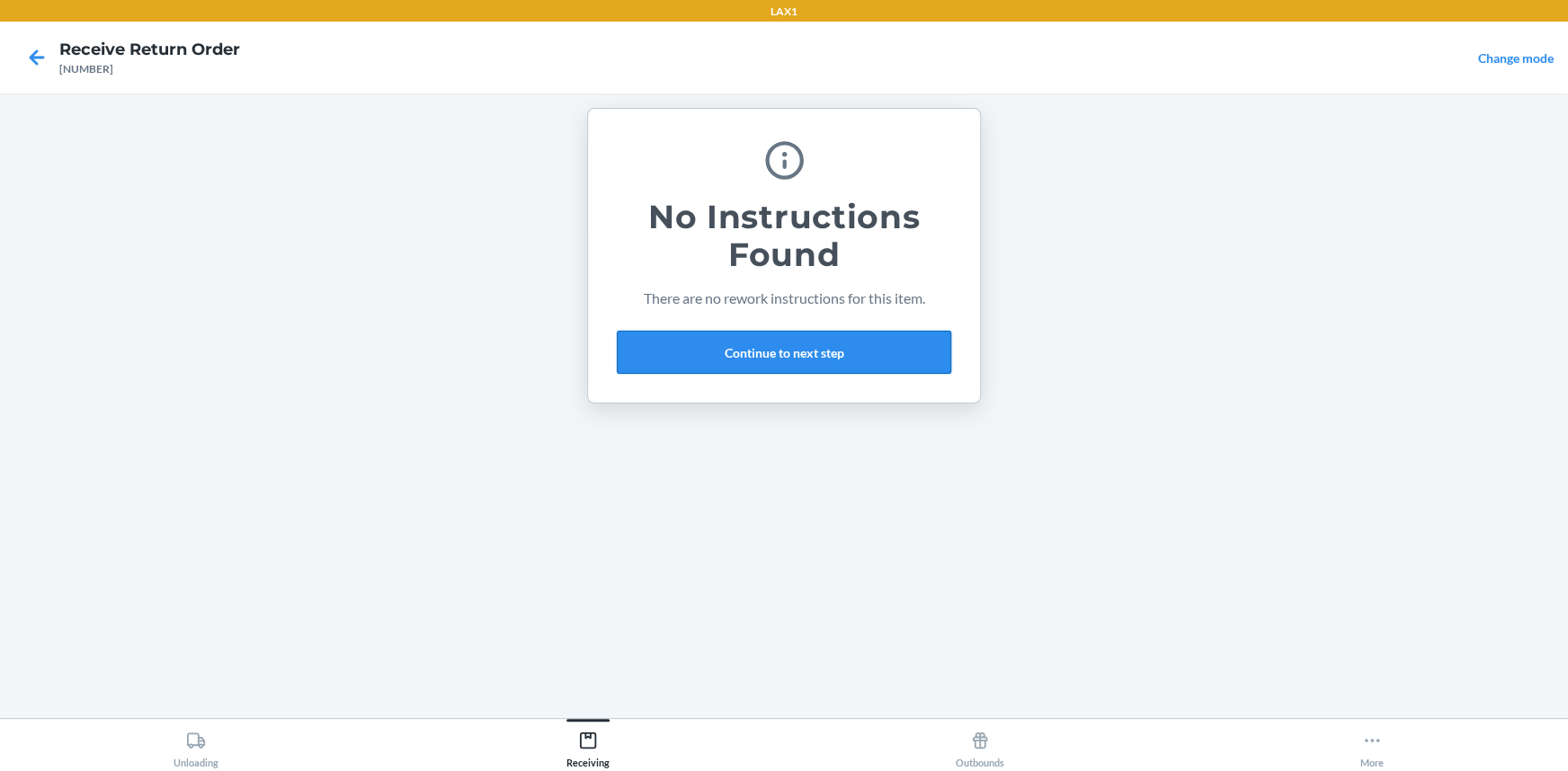 click on "Continue to next step" at bounding box center (784, 352) 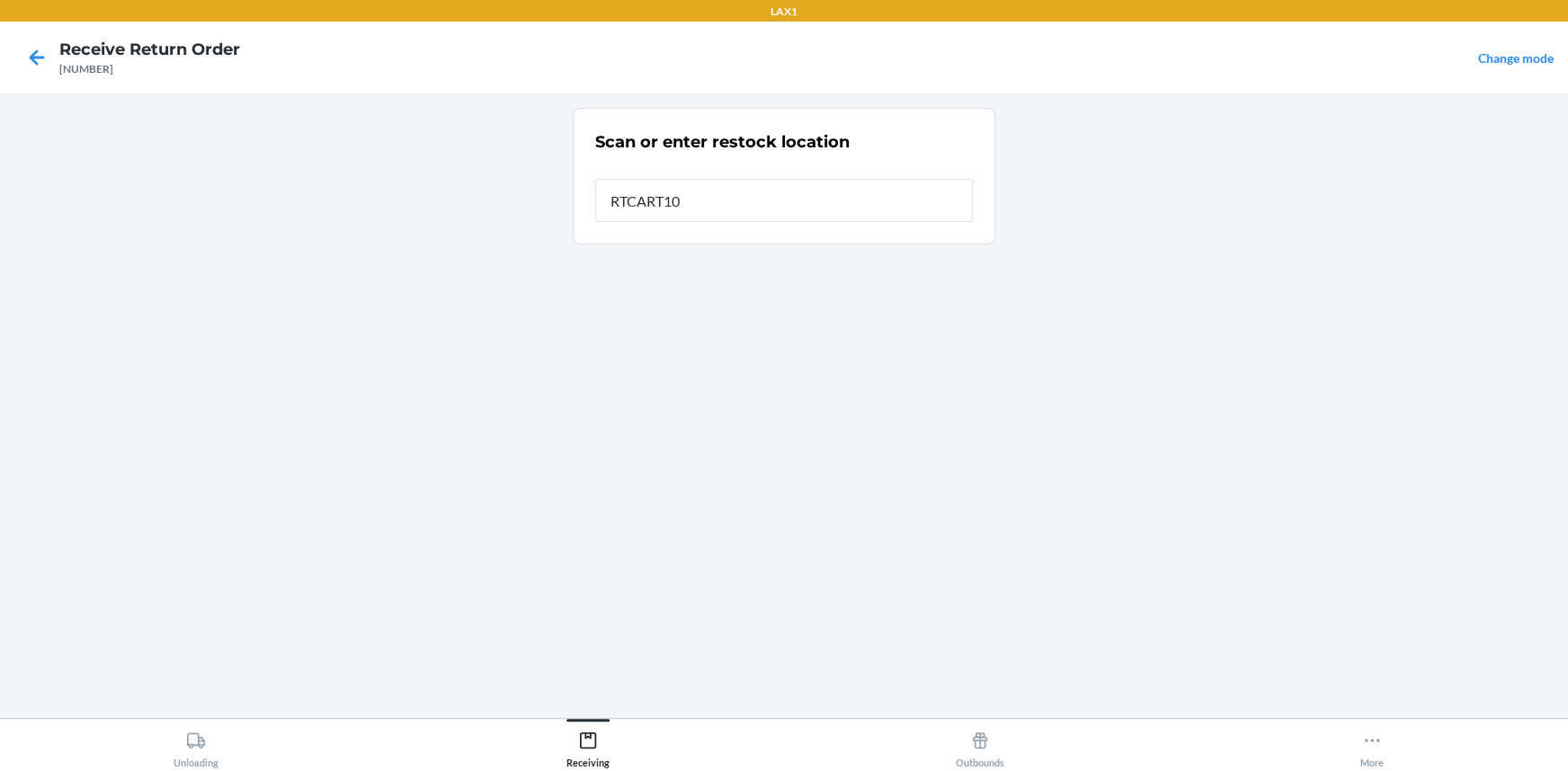 type on "RTCART100" 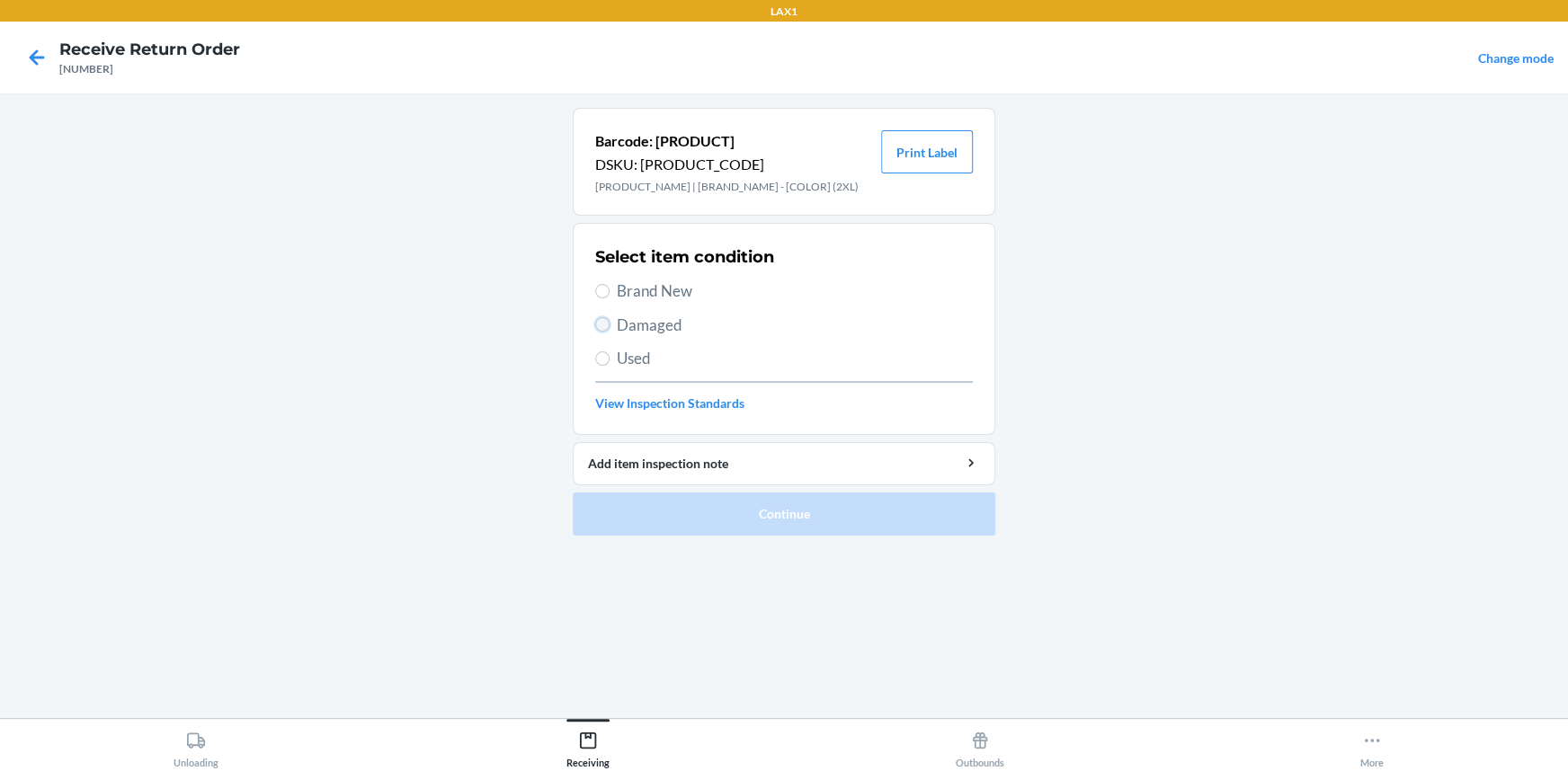 click on "Damaged" at bounding box center (602, 324) 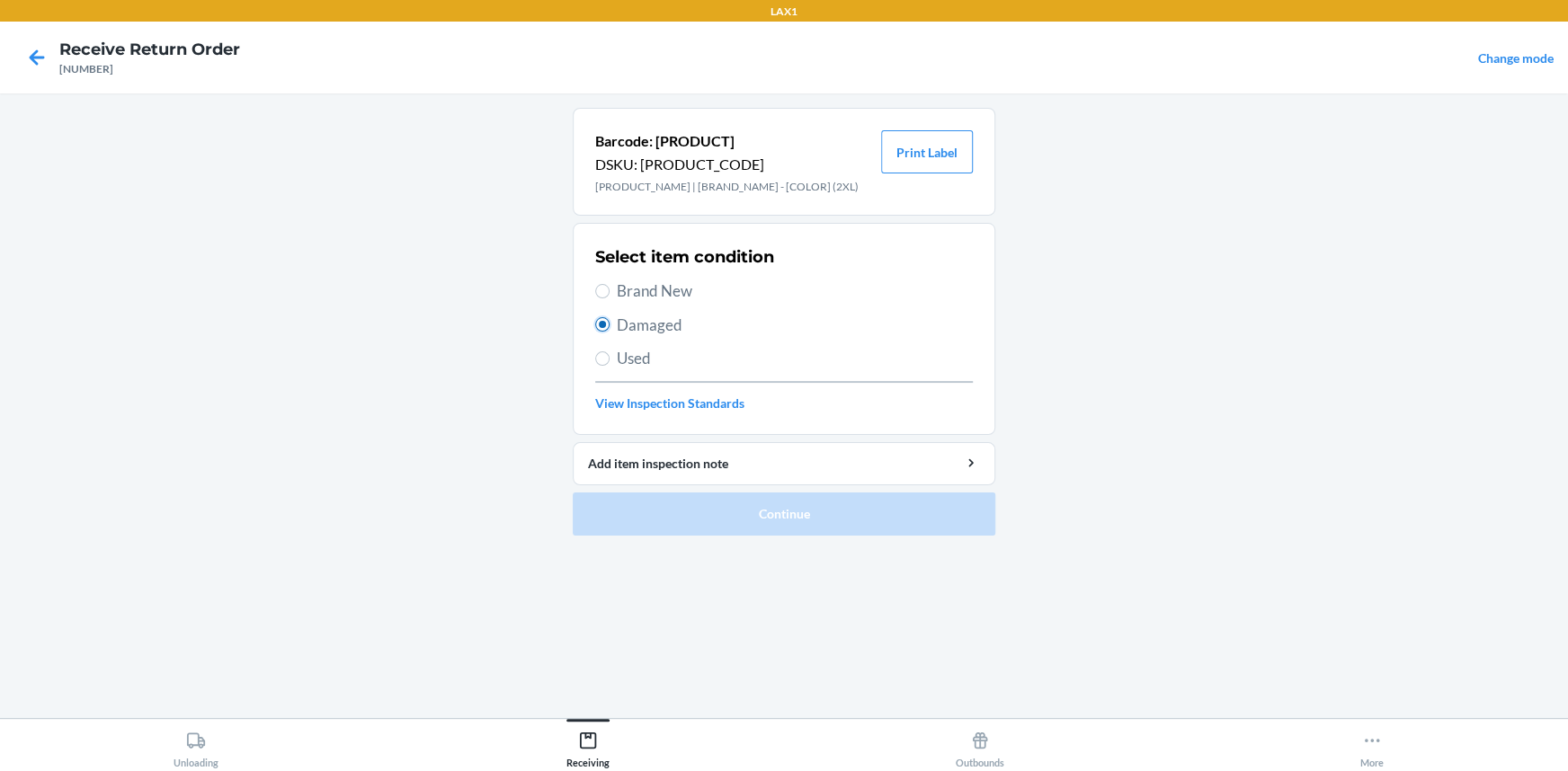 radio on "true" 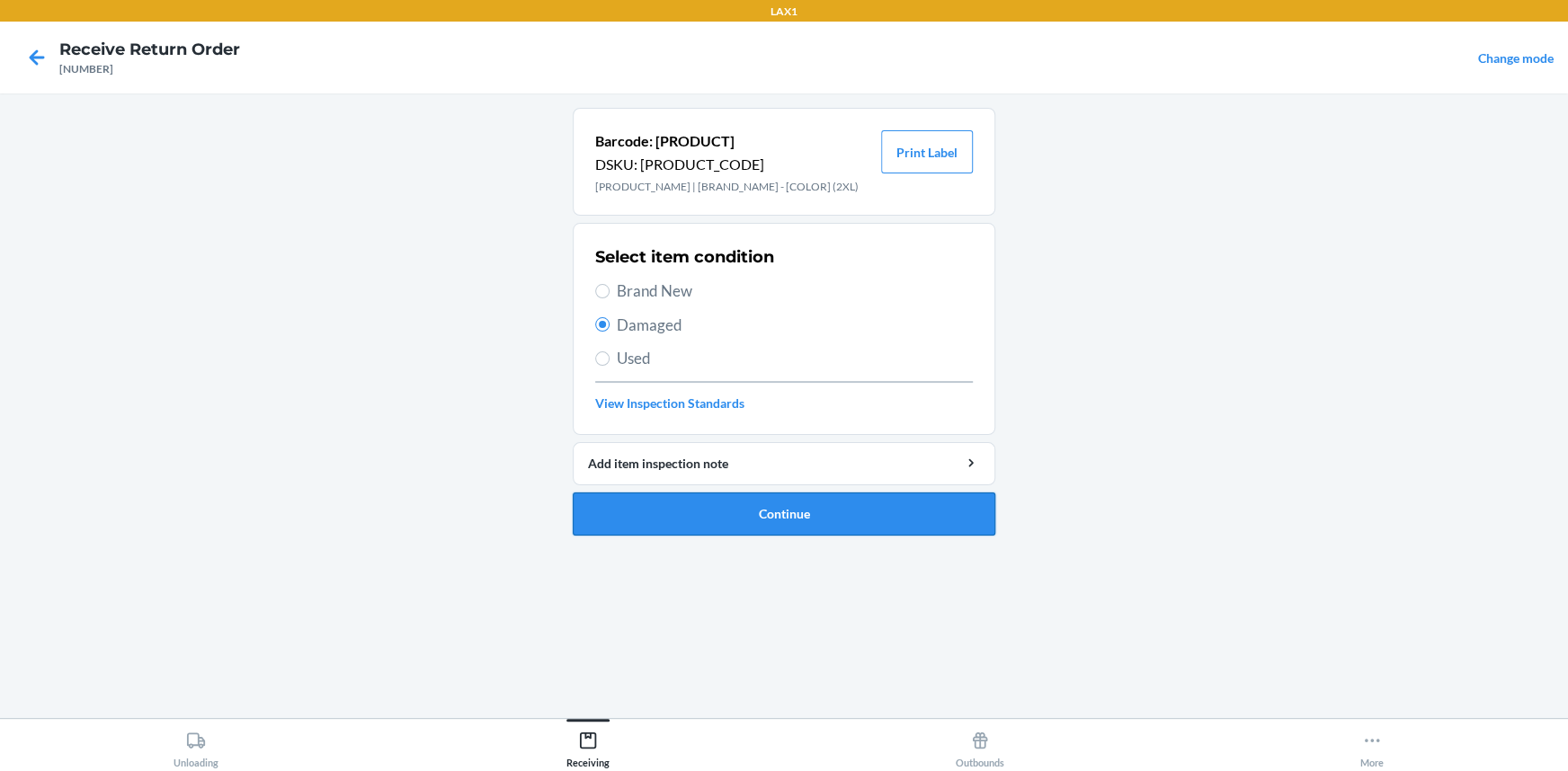 click on "Continue" at bounding box center [784, 514] 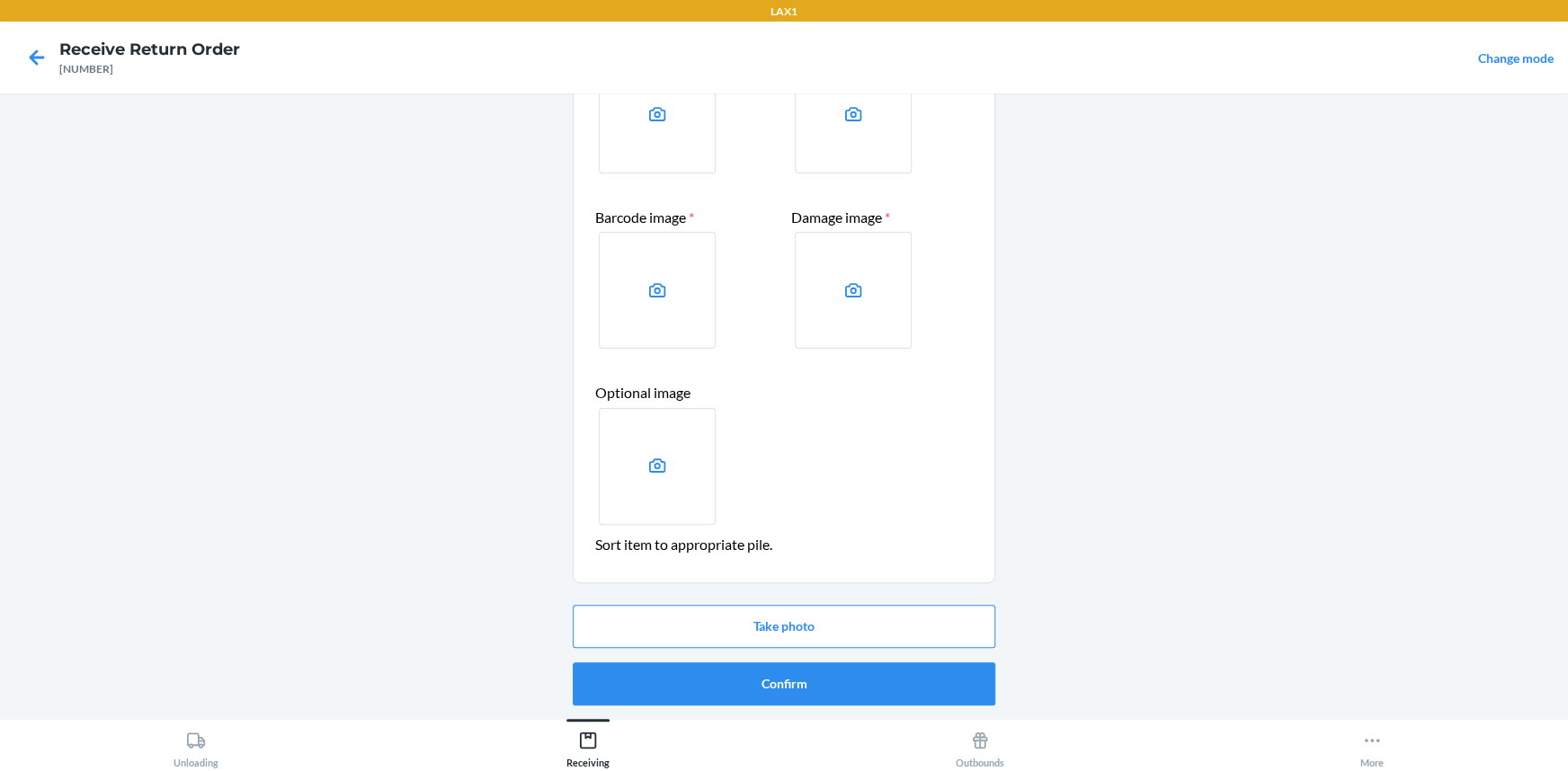 scroll, scrollTop: 163, scrollLeft: 0, axis: vertical 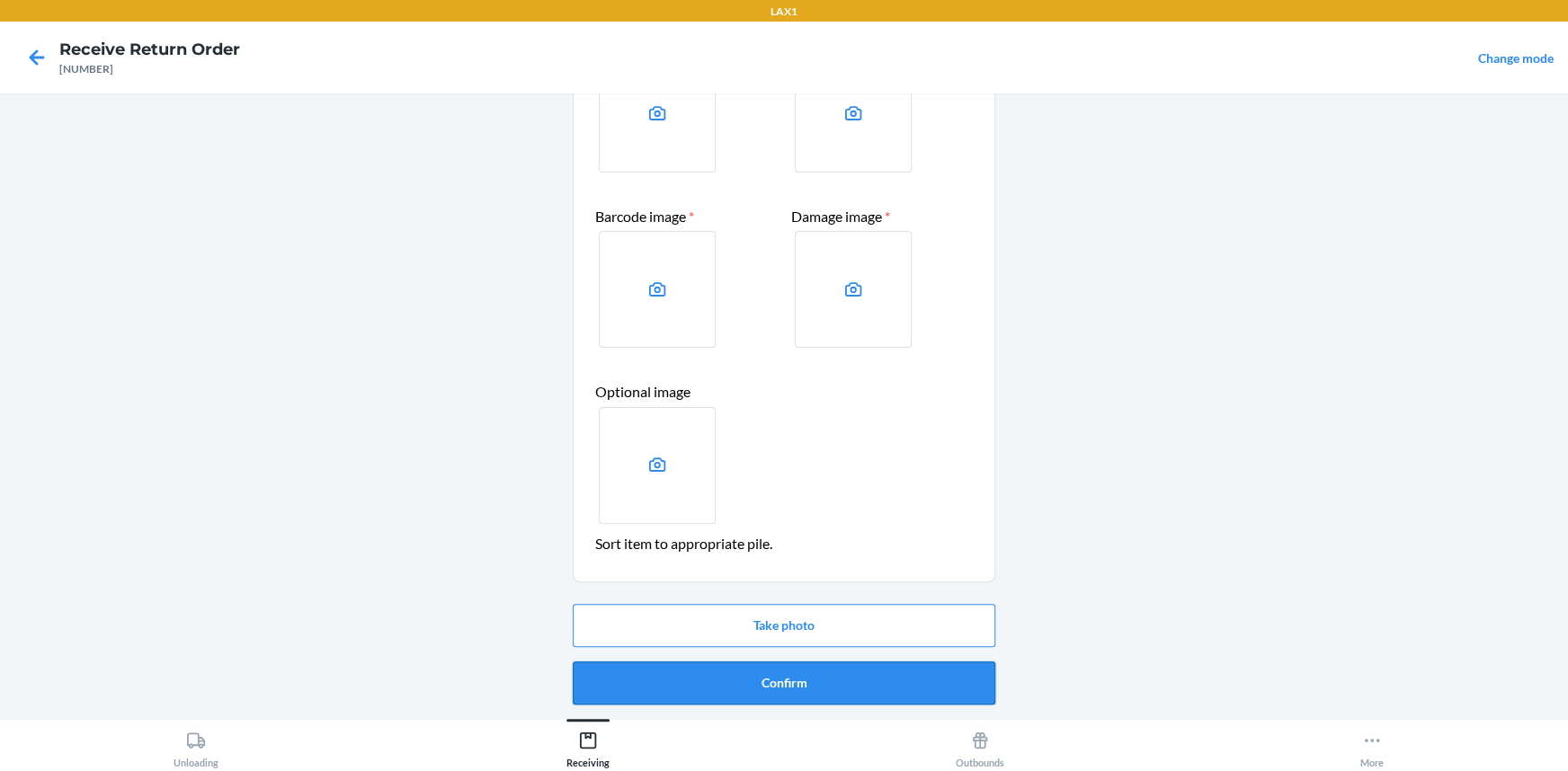 click on "Confirm" at bounding box center [784, 683] 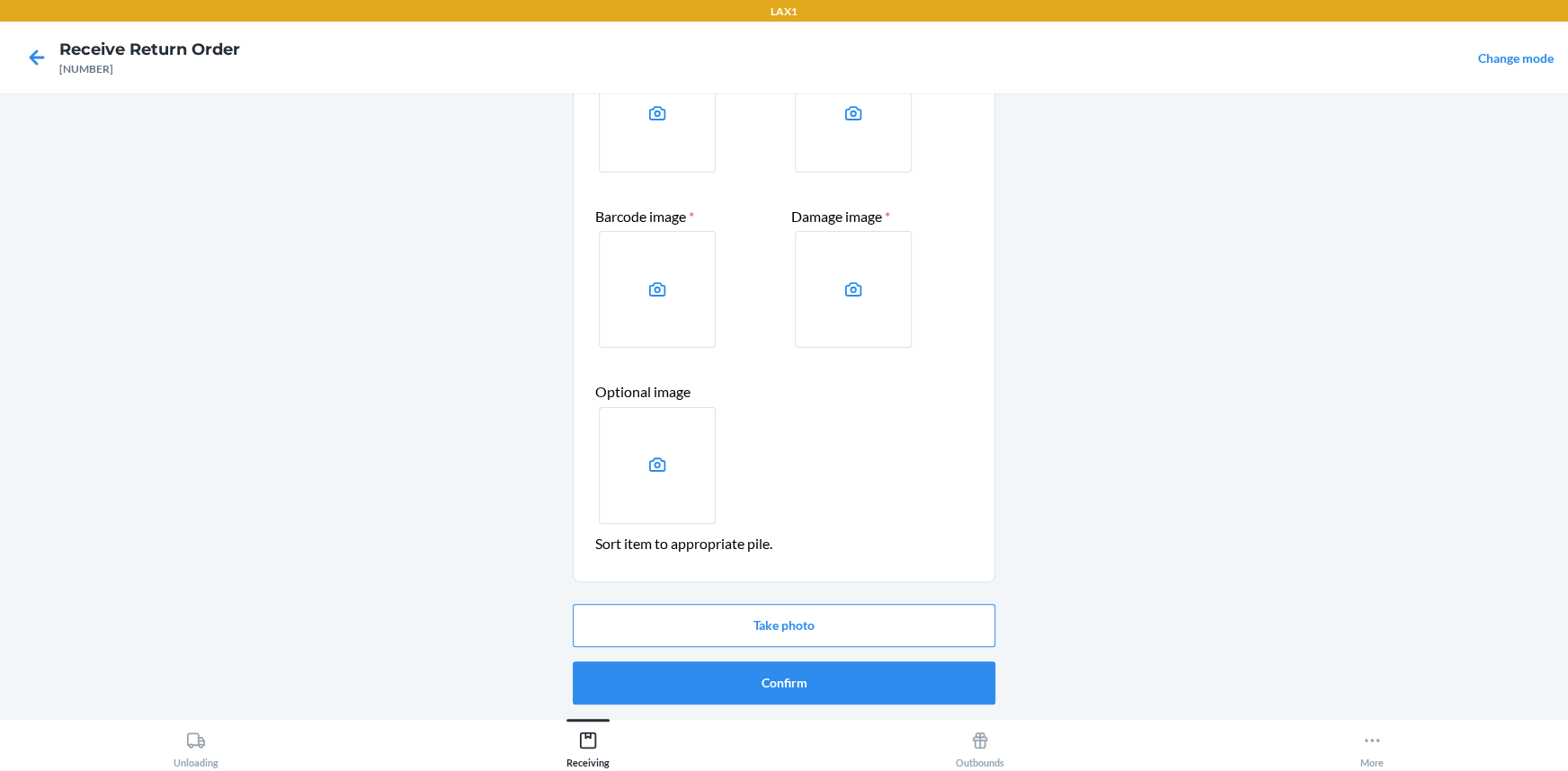 scroll, scrollTop: 0, scrollLeft: 0, axis: both 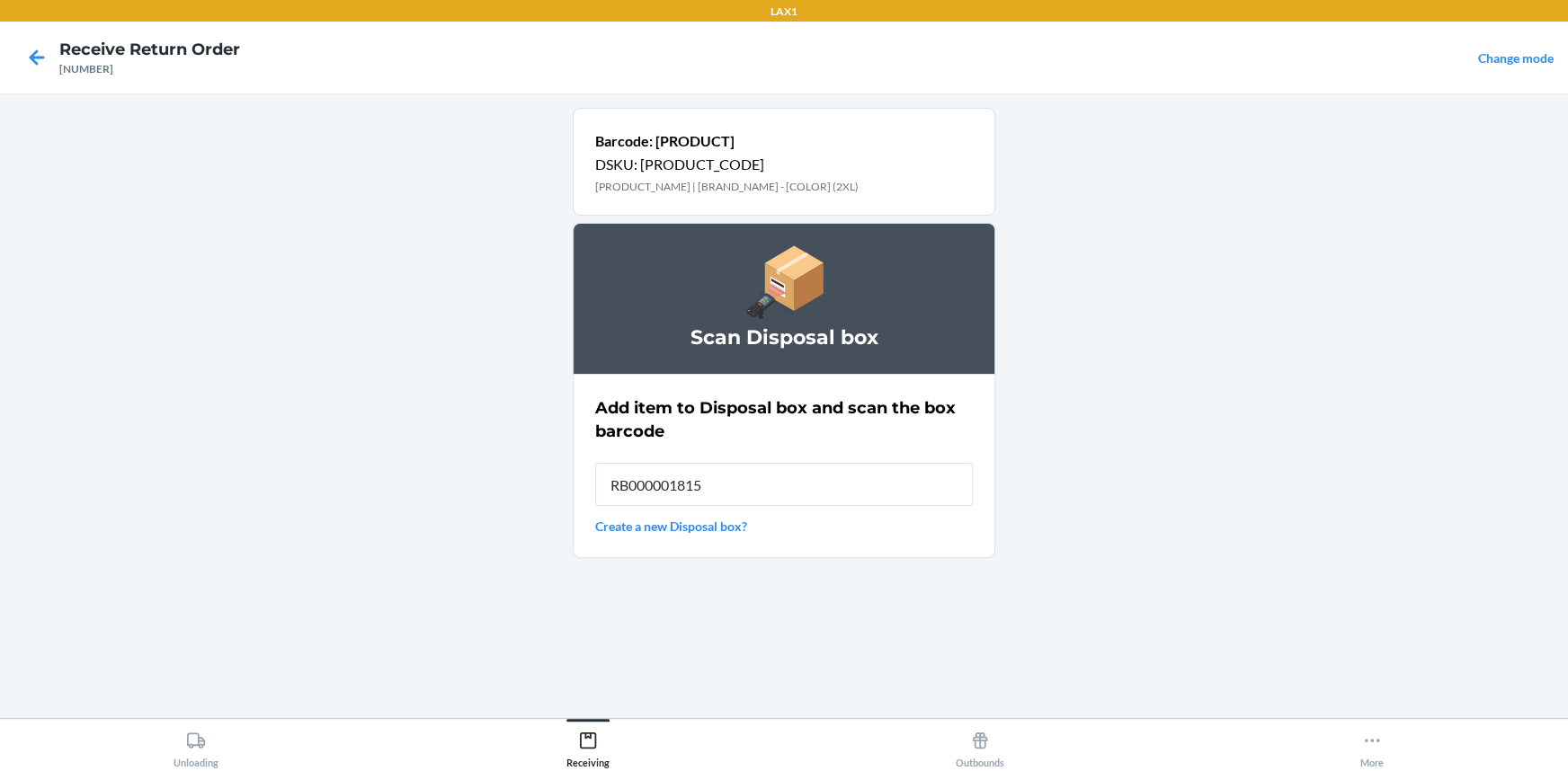 type on "RB000001815" 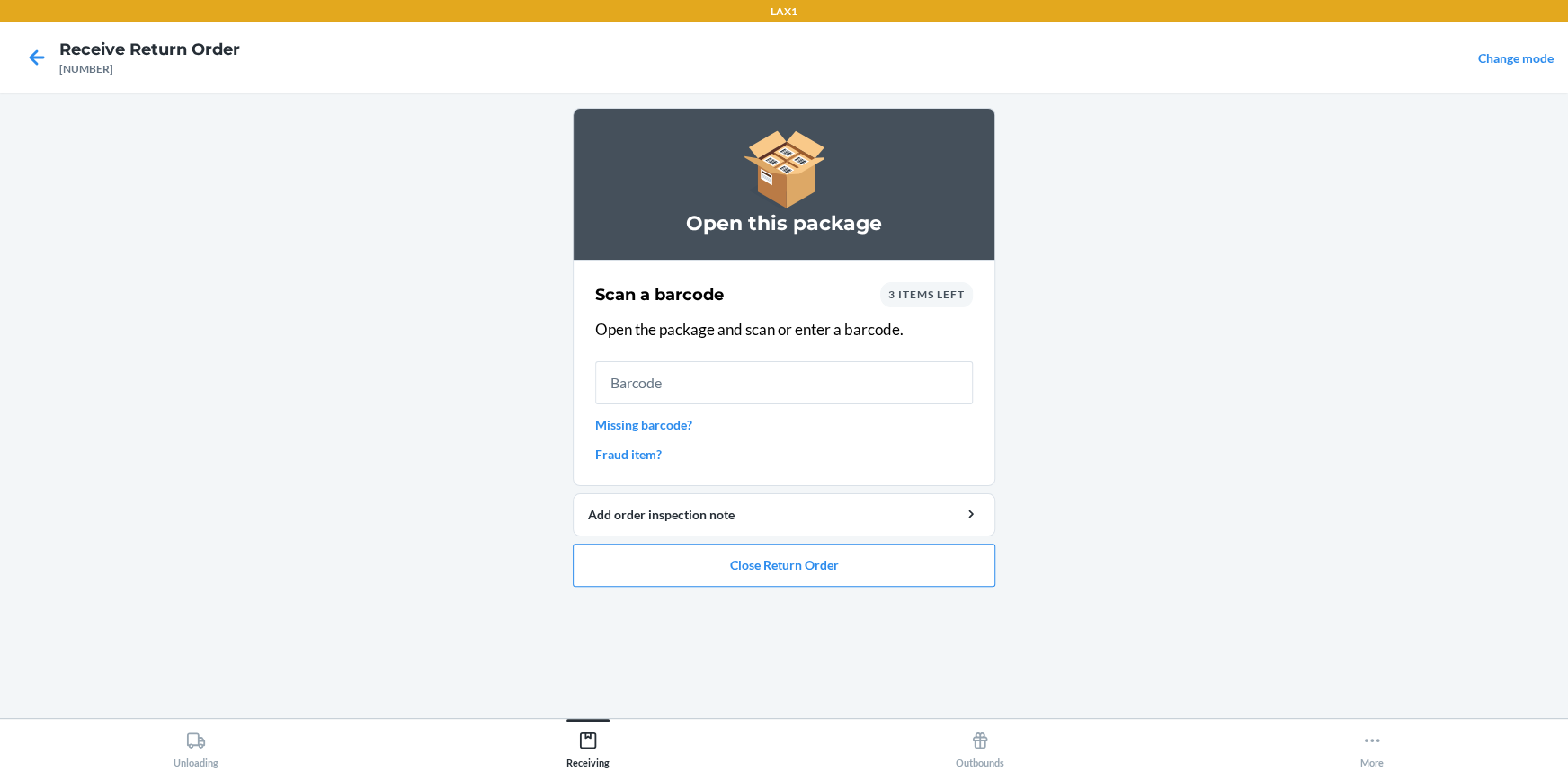 click on "3 items left" at bounding box center (926, 294) 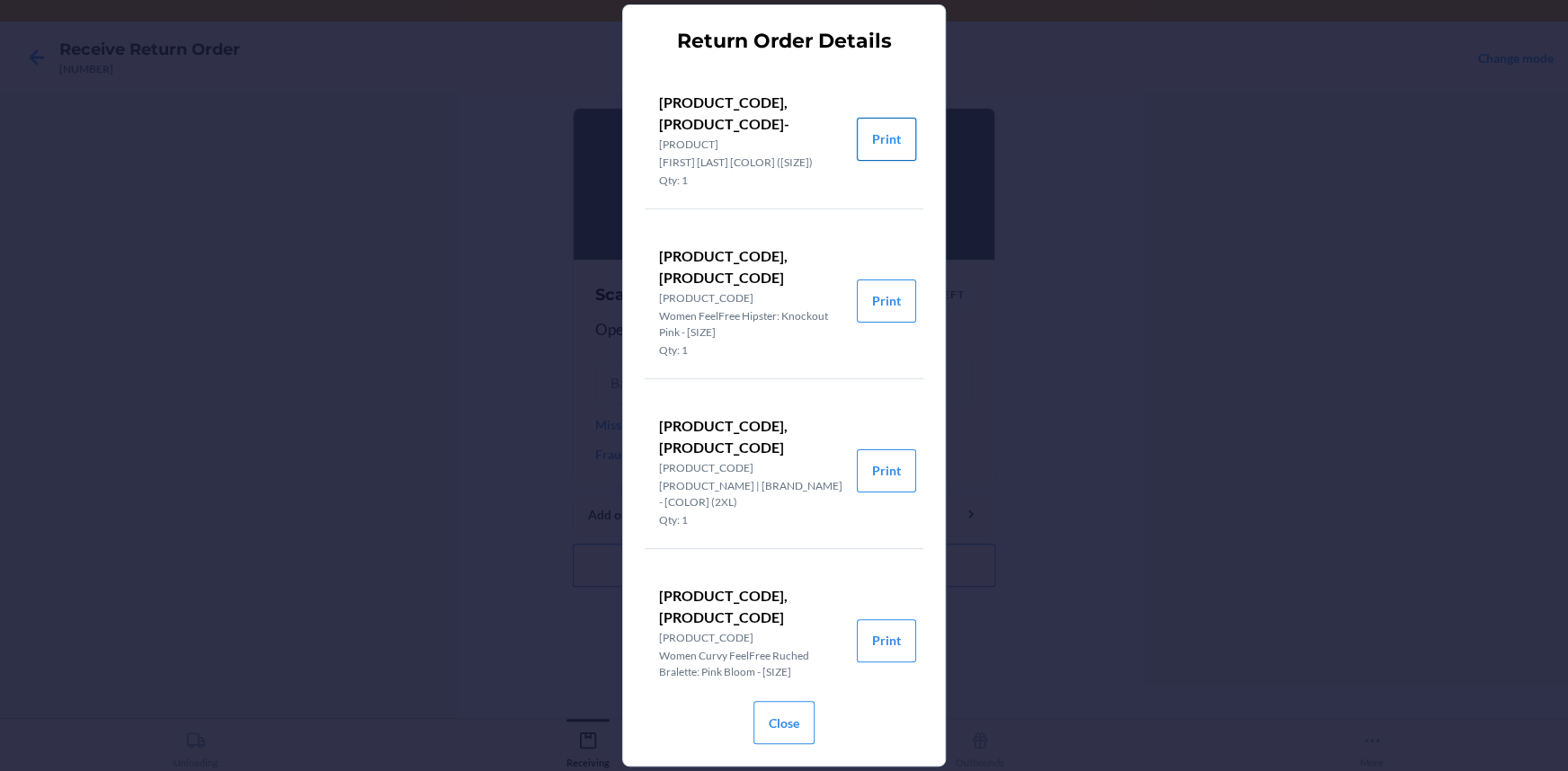 click on "Print" at bounding box center (886, 139) 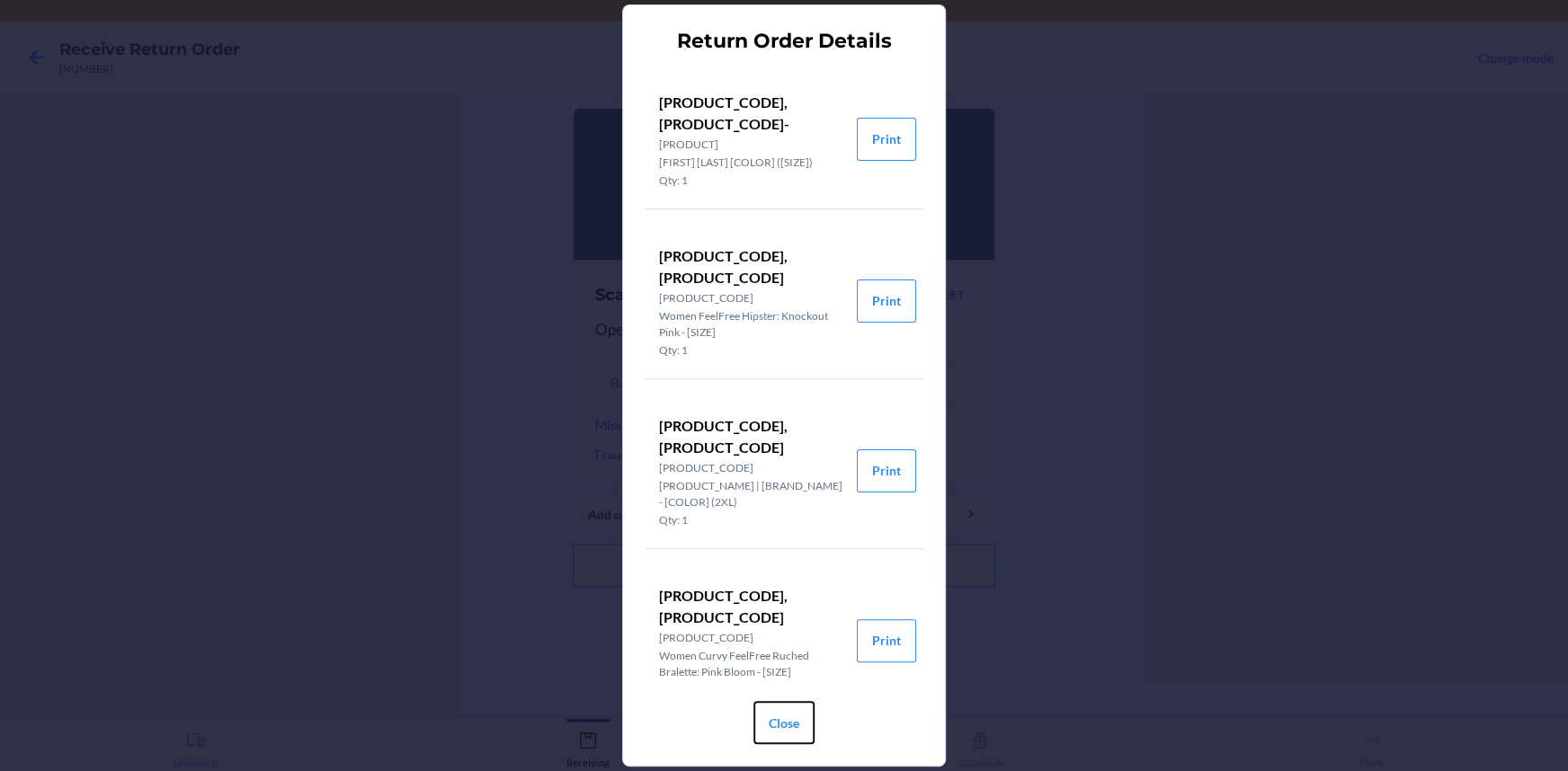 drag, startPoint x: 776, startPoint y: 718, endPoint x: 826, endPoint y: 634, distance: 97.7548 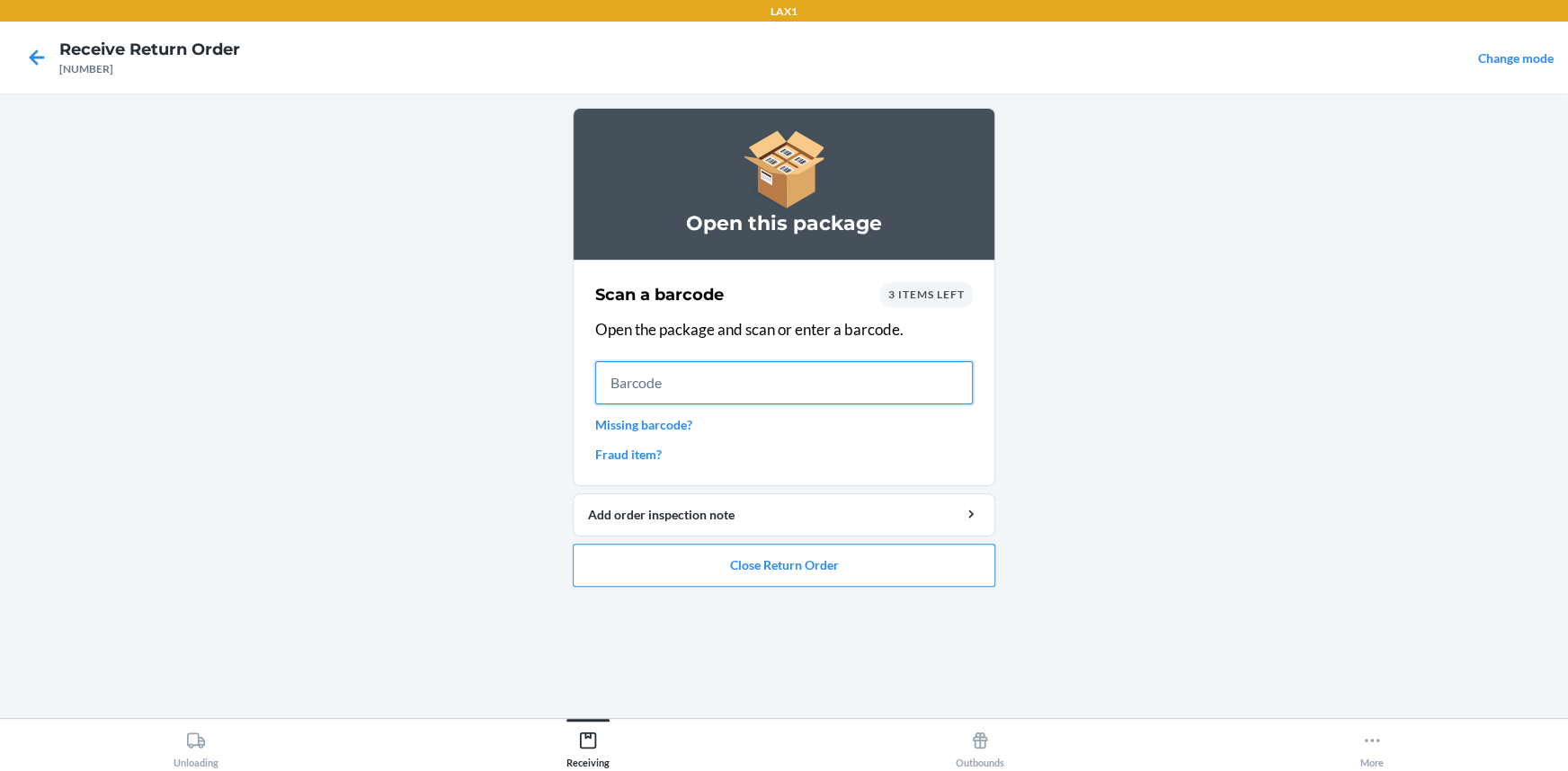 drag, startPoint x: 620, startPoint y: 380, endPoint x: 788, endPoint y: 394, distance: 168.58232 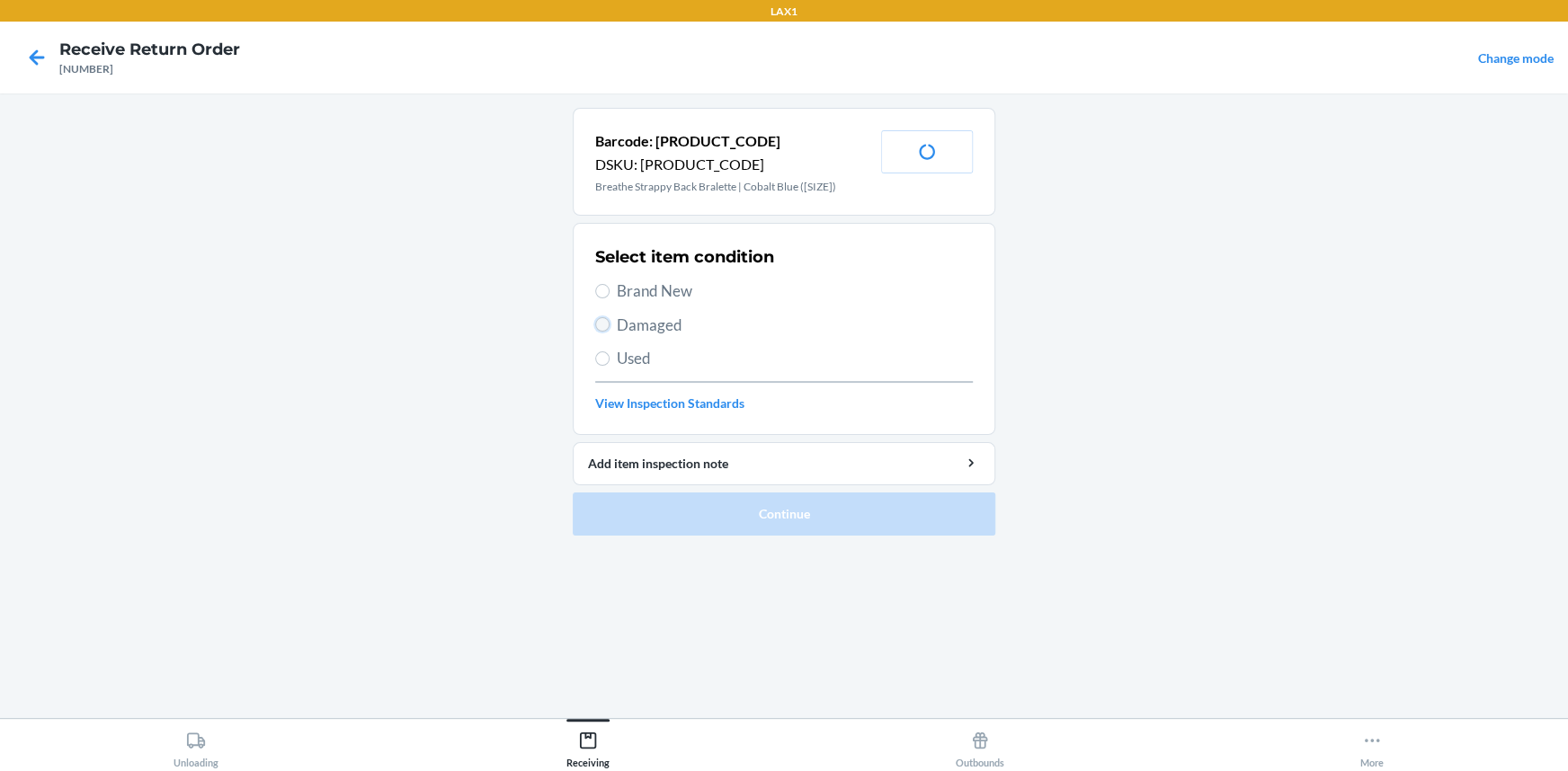 click on "Damaged" at bounding box center (602, 324) 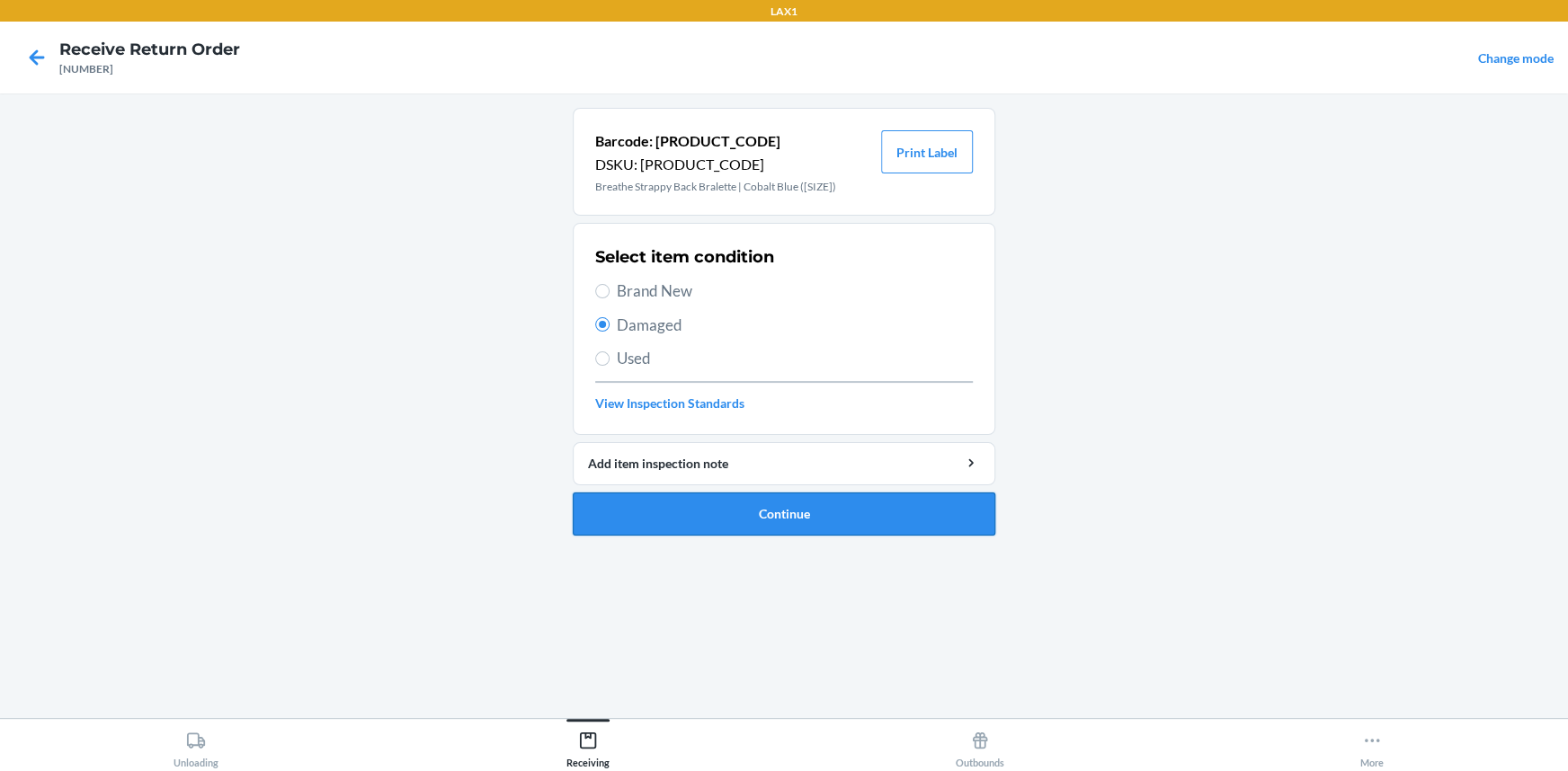 click on "Continue" at bounding box center (784, 514) 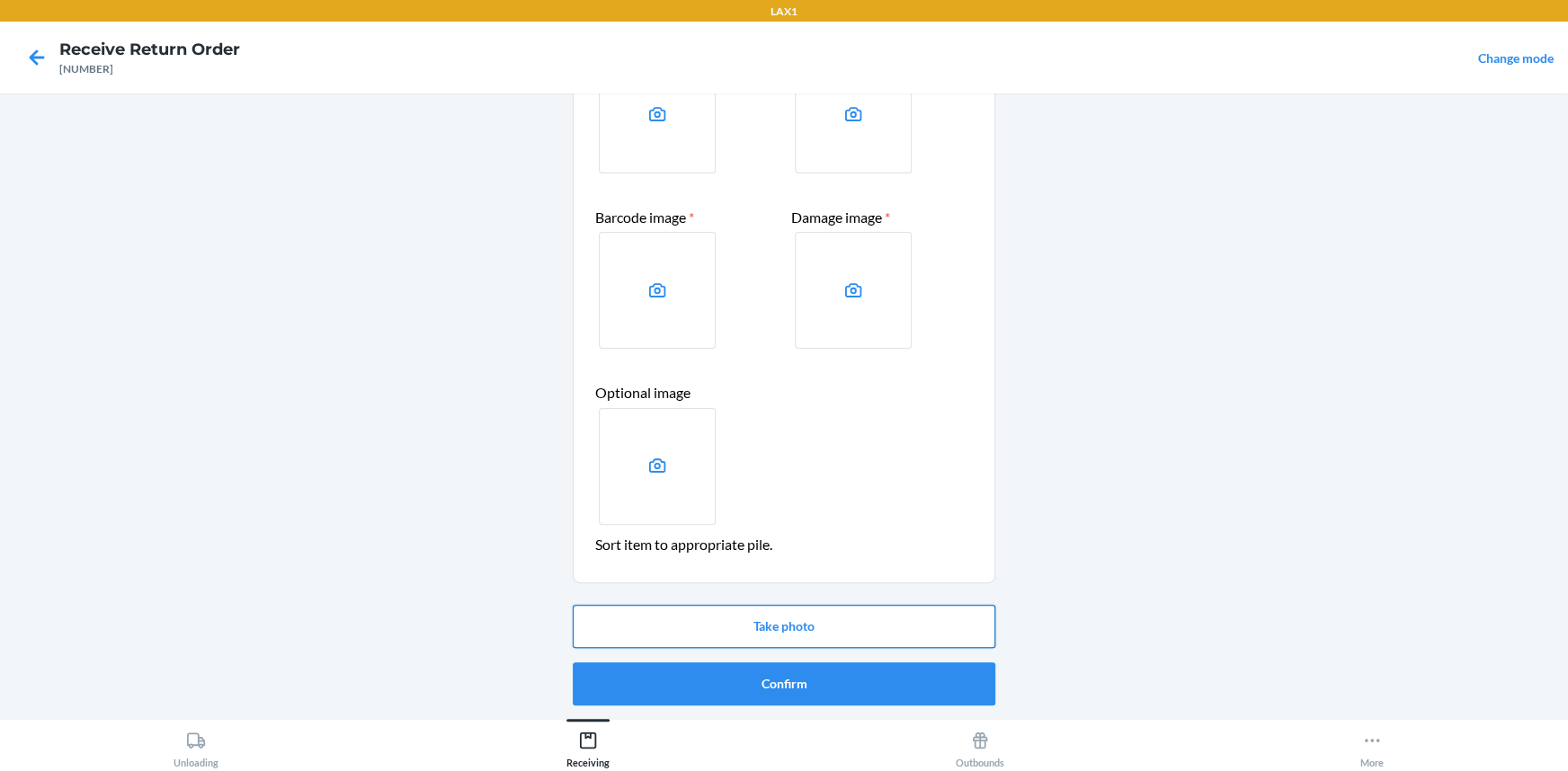 scroll, scrollTop: 163, scrollLeft: 0, axis: vertical 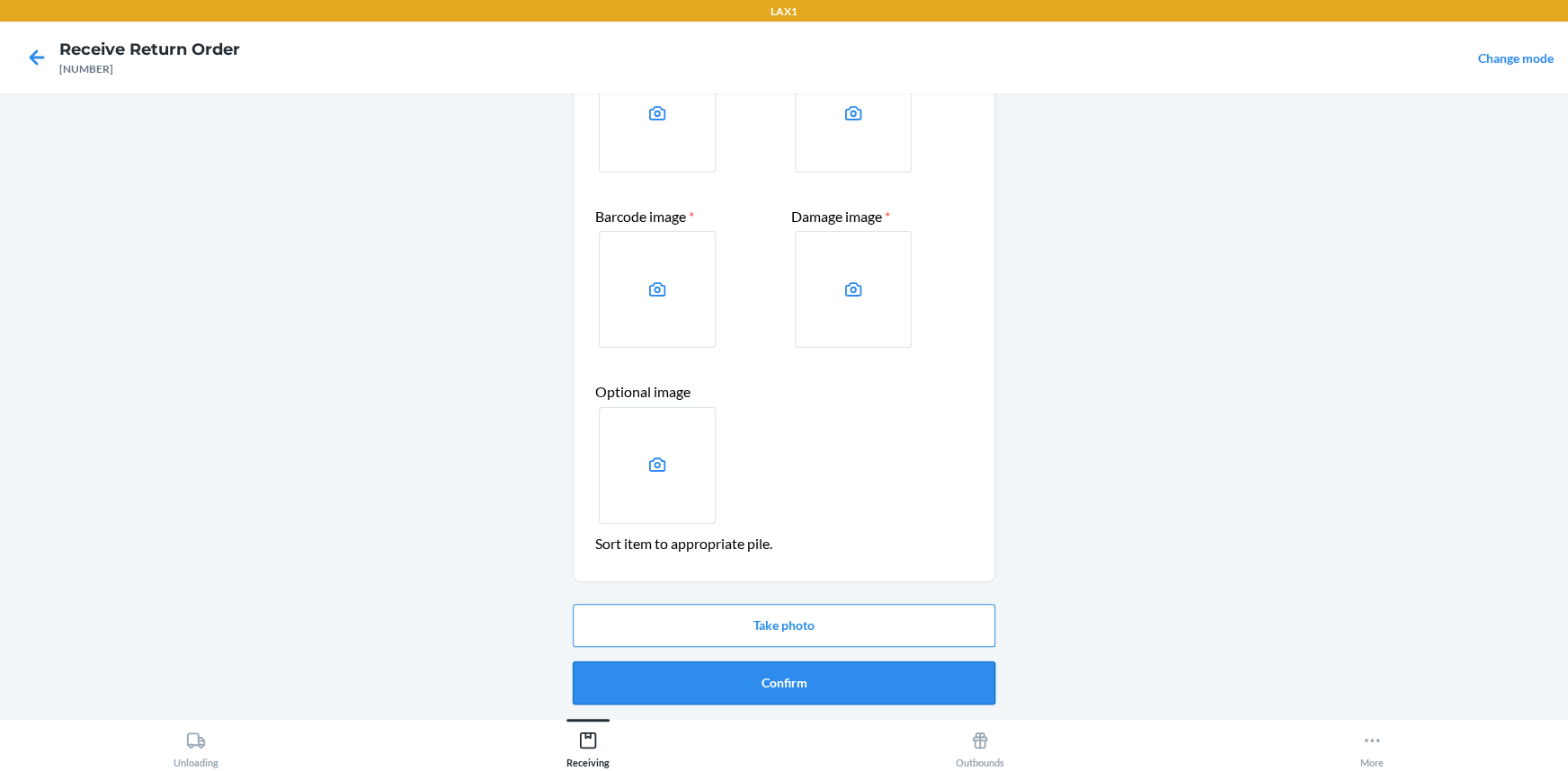 click on "Confirm" at bounding box center (784, 683) 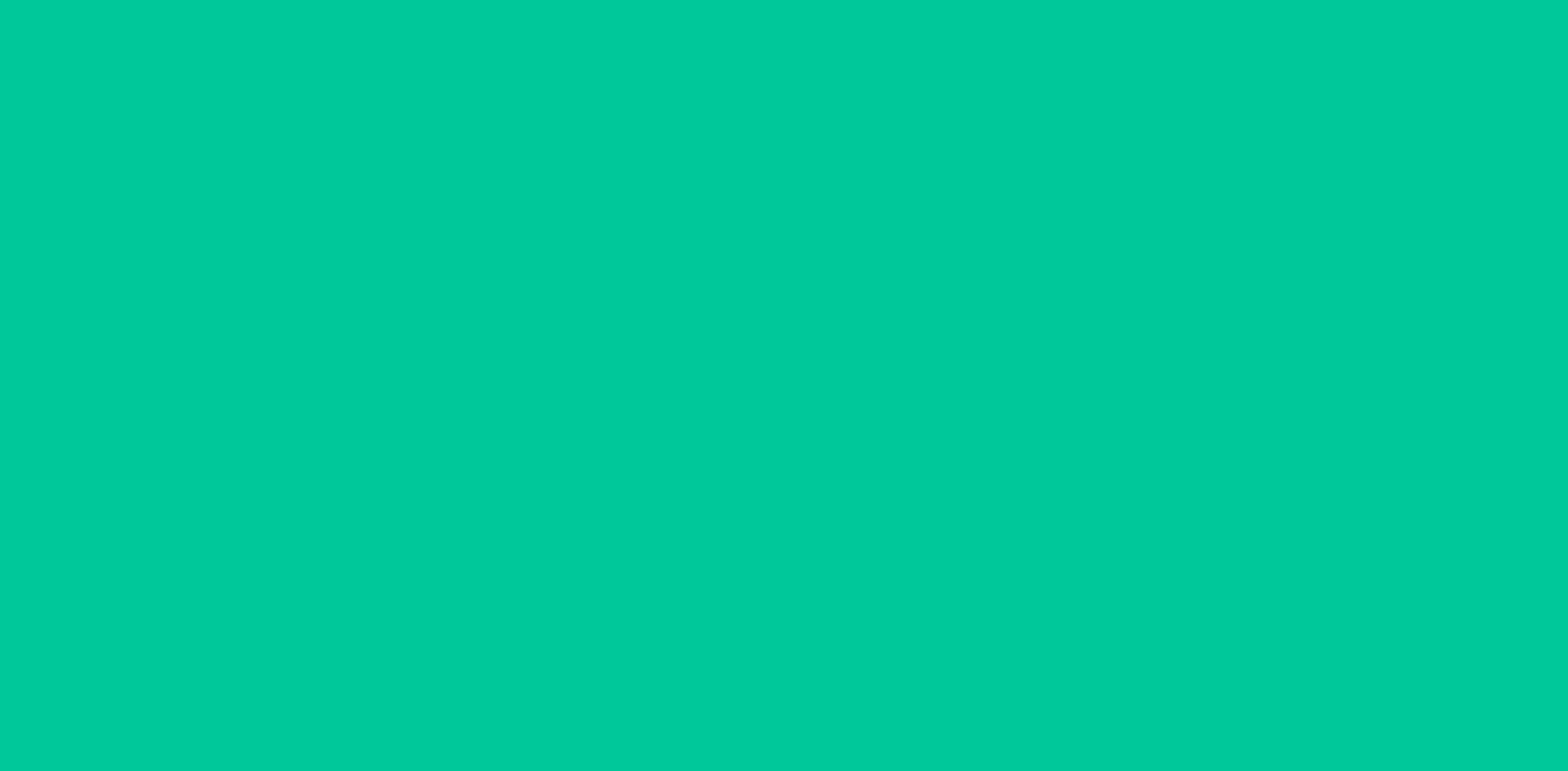 scroll, scrollTop: 0, scrollLeft: 0, axis: both 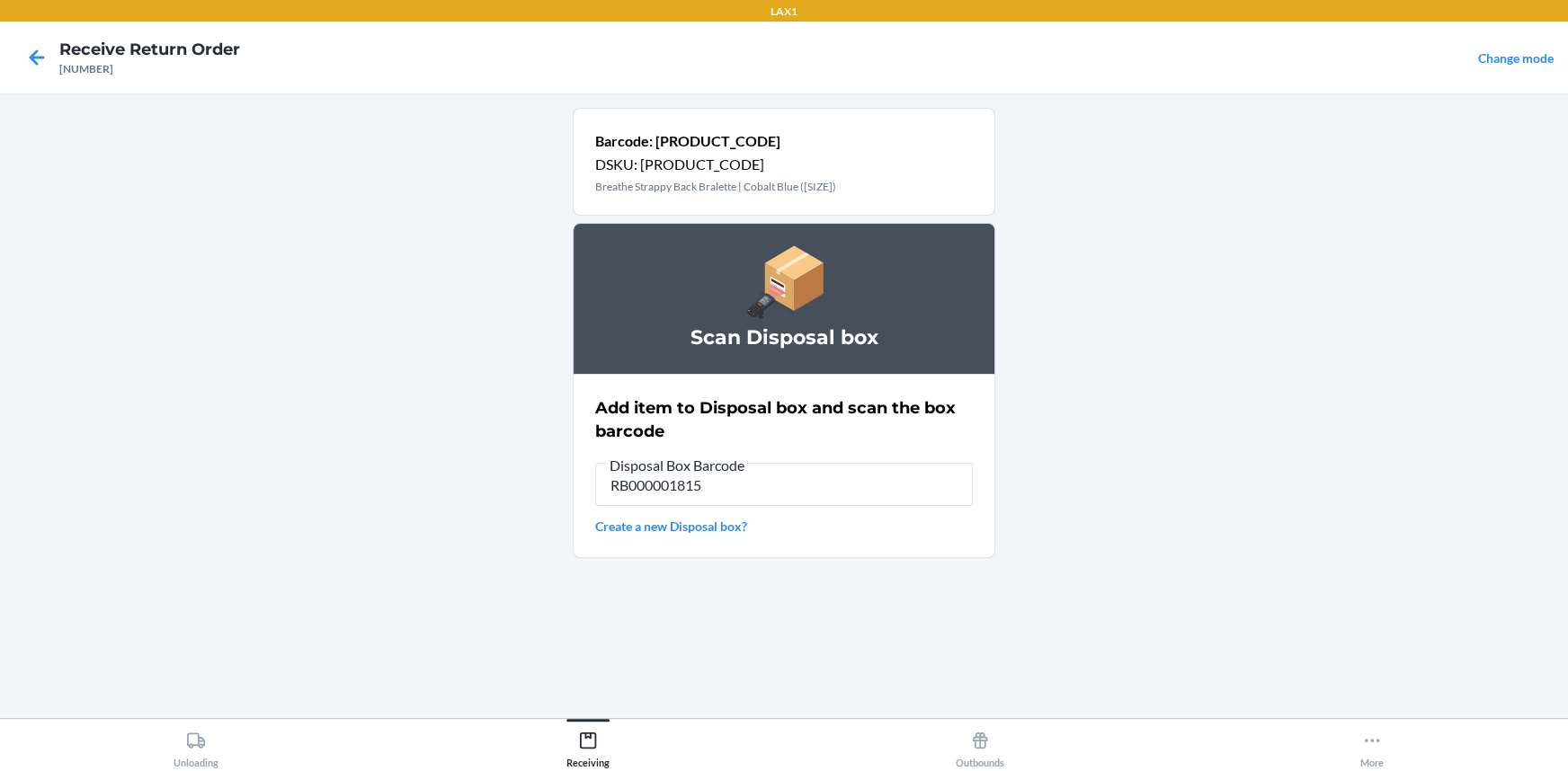 type on "RB000001815" 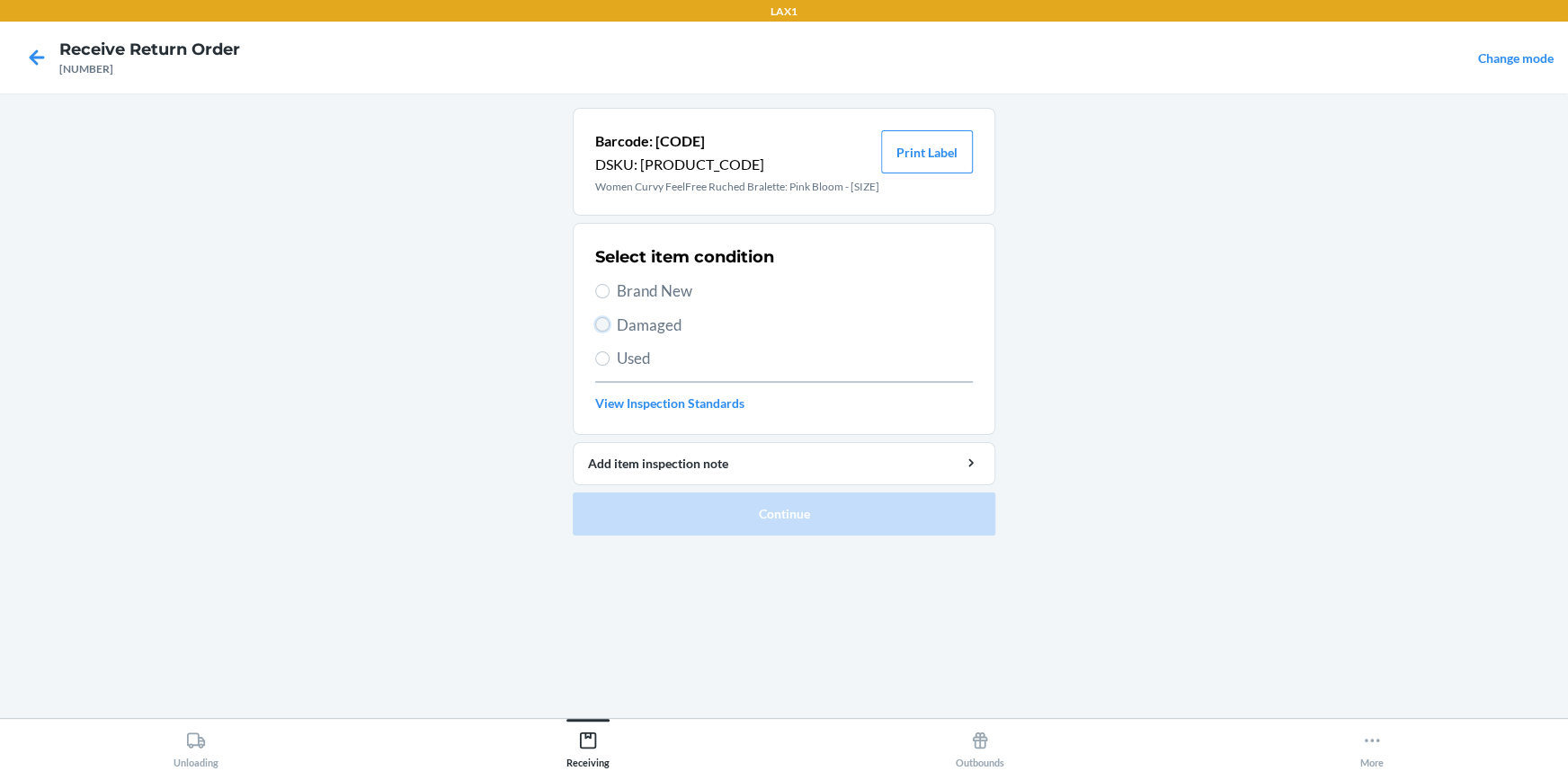 click on "Damaged" at bounding box center [602, 324] 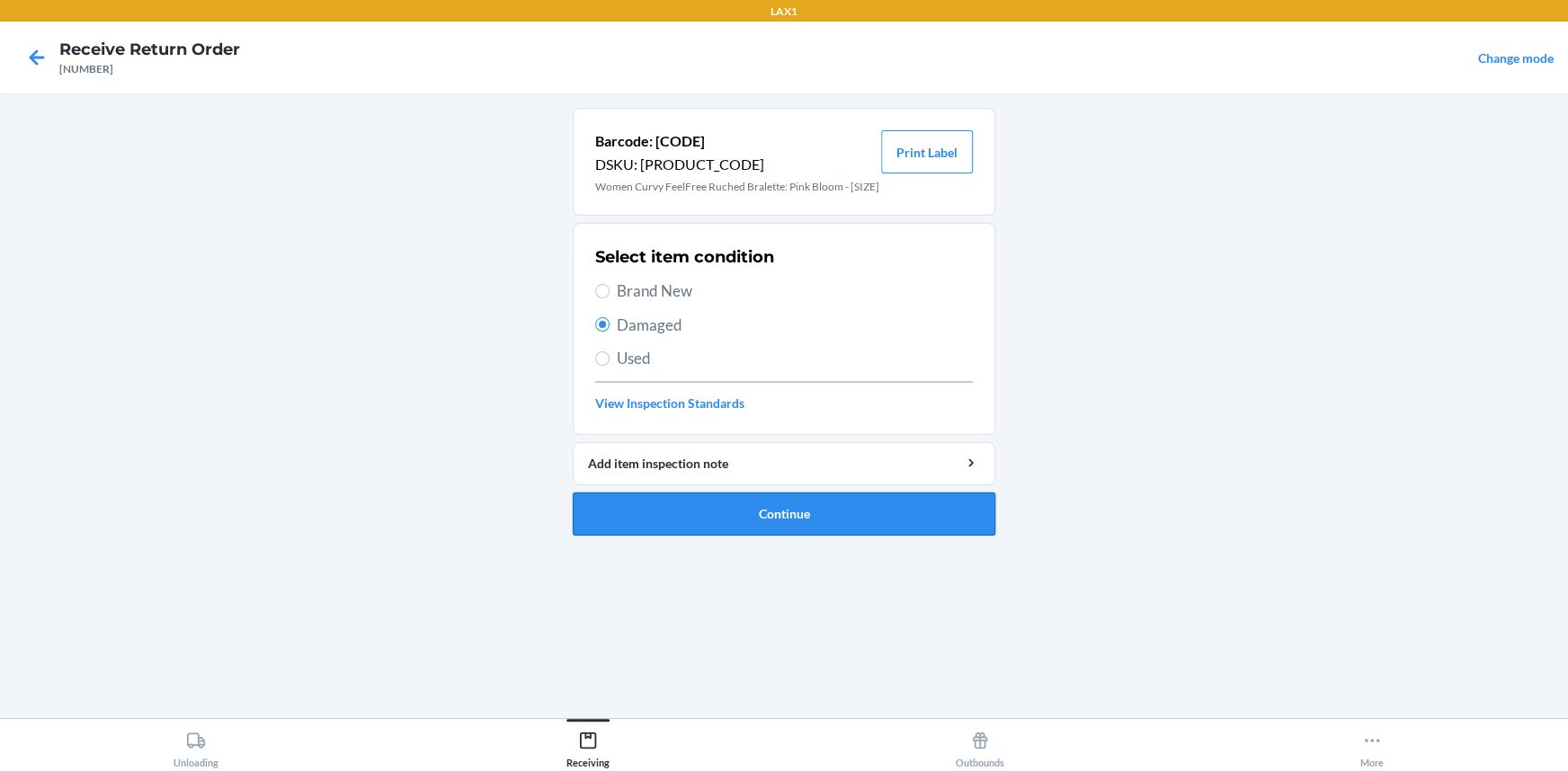 click on "Continue" at bounding box center [784, 514] 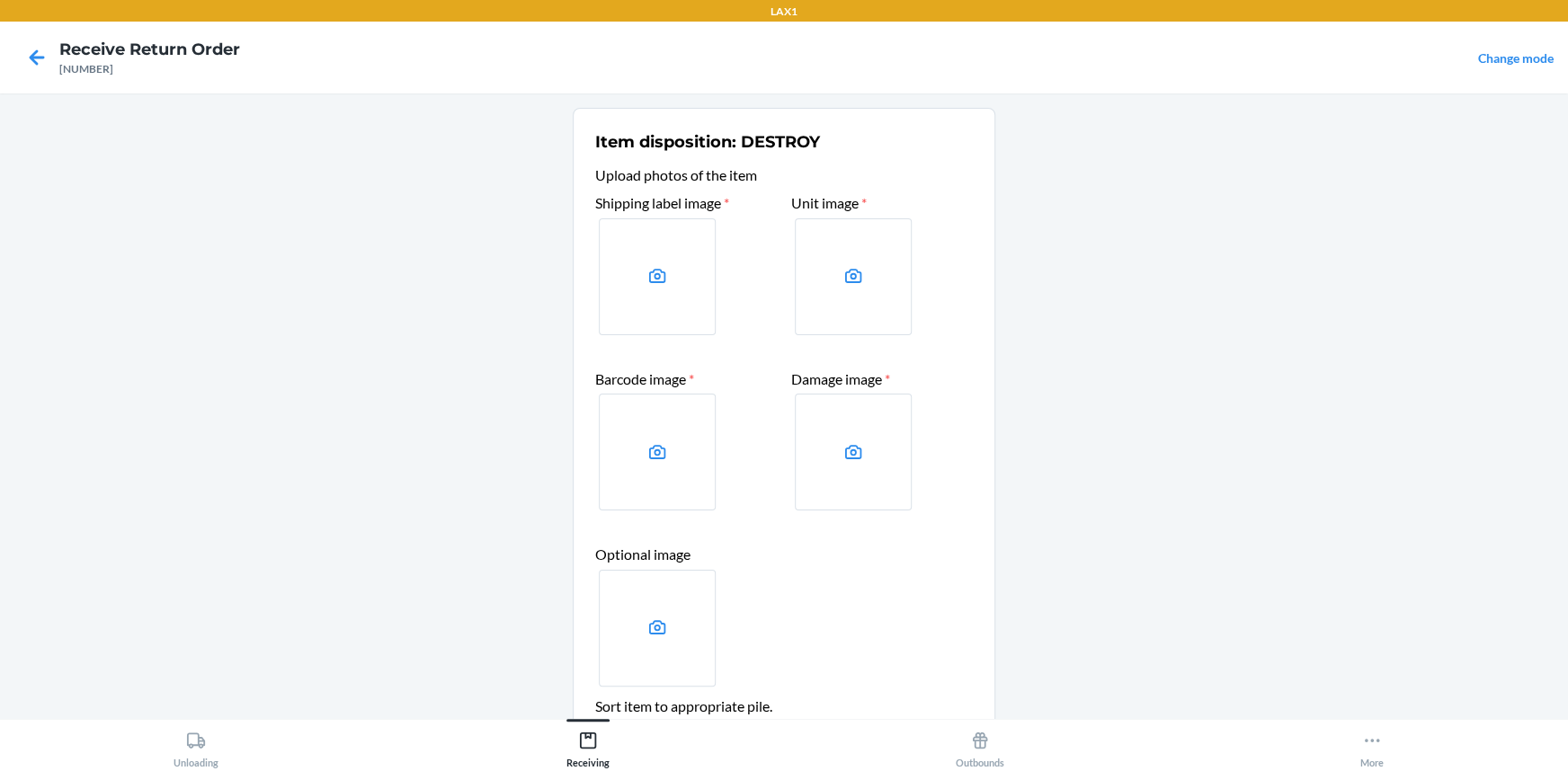 scroll, scrollTop: 163, scrollLeft: 0, axis: vertical 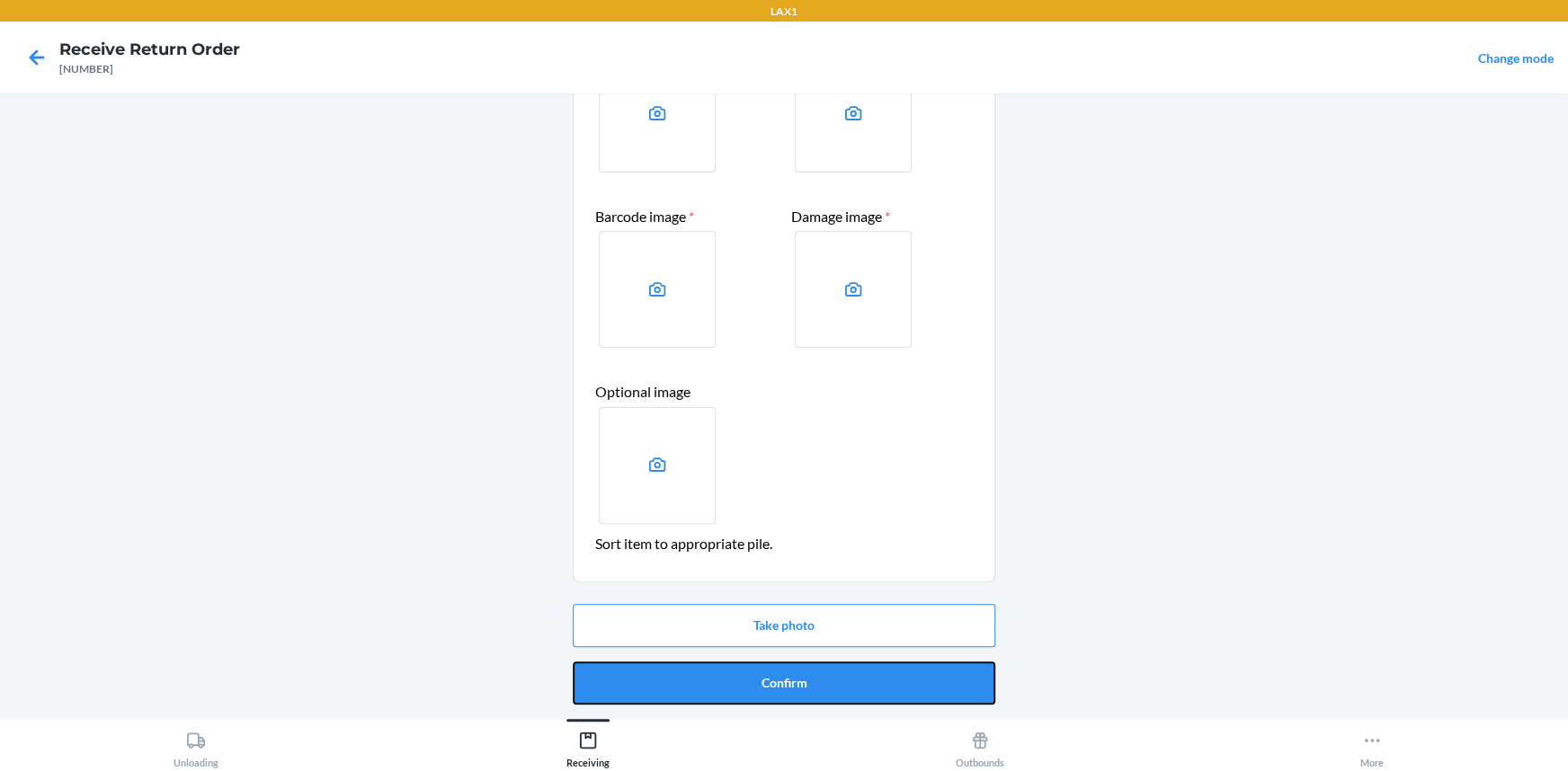 click on "Confirm" at bounding box center (784, 683) 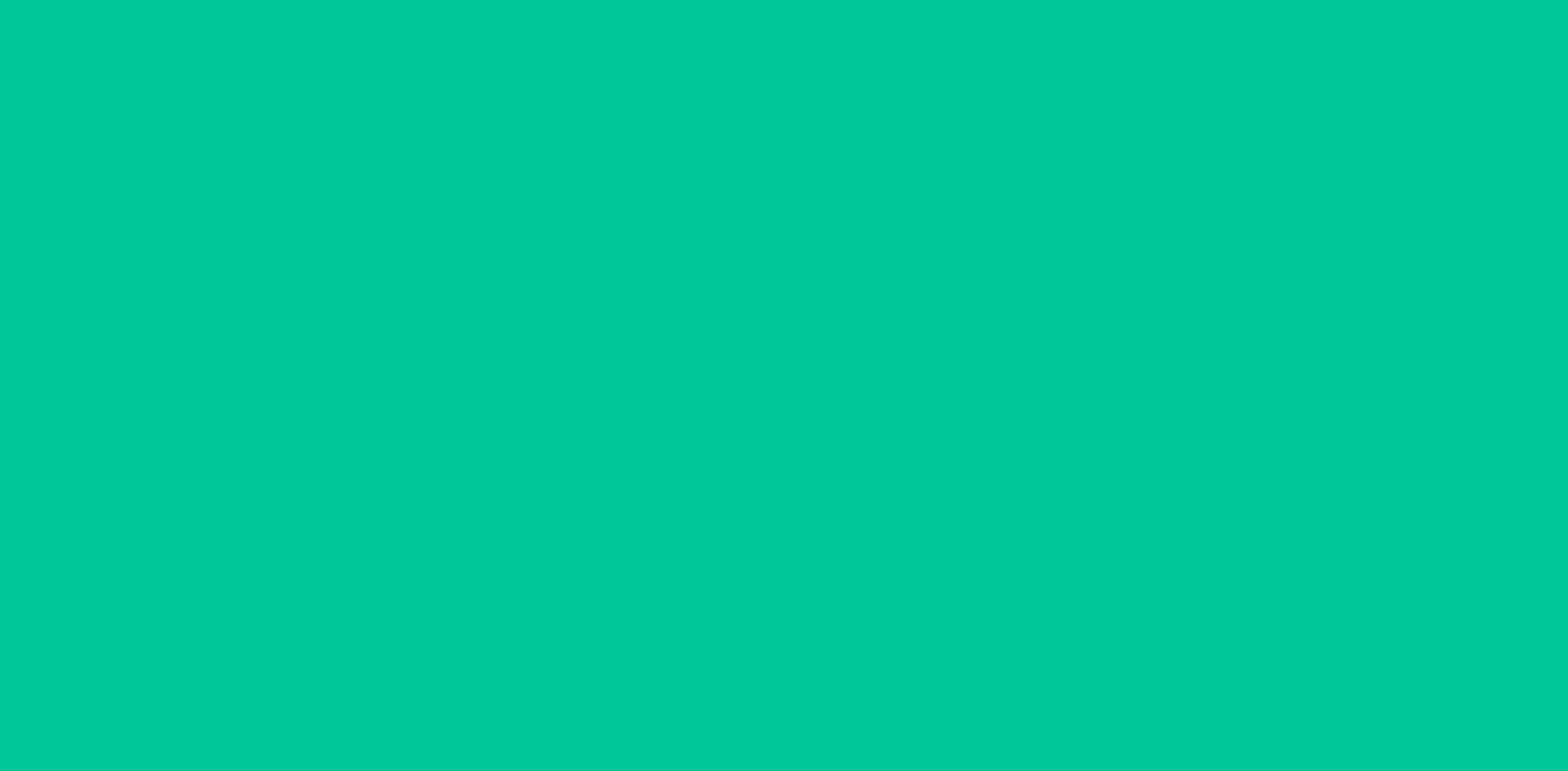 scroll, scrollTop: 0, scrollLeft: 0, axis: both 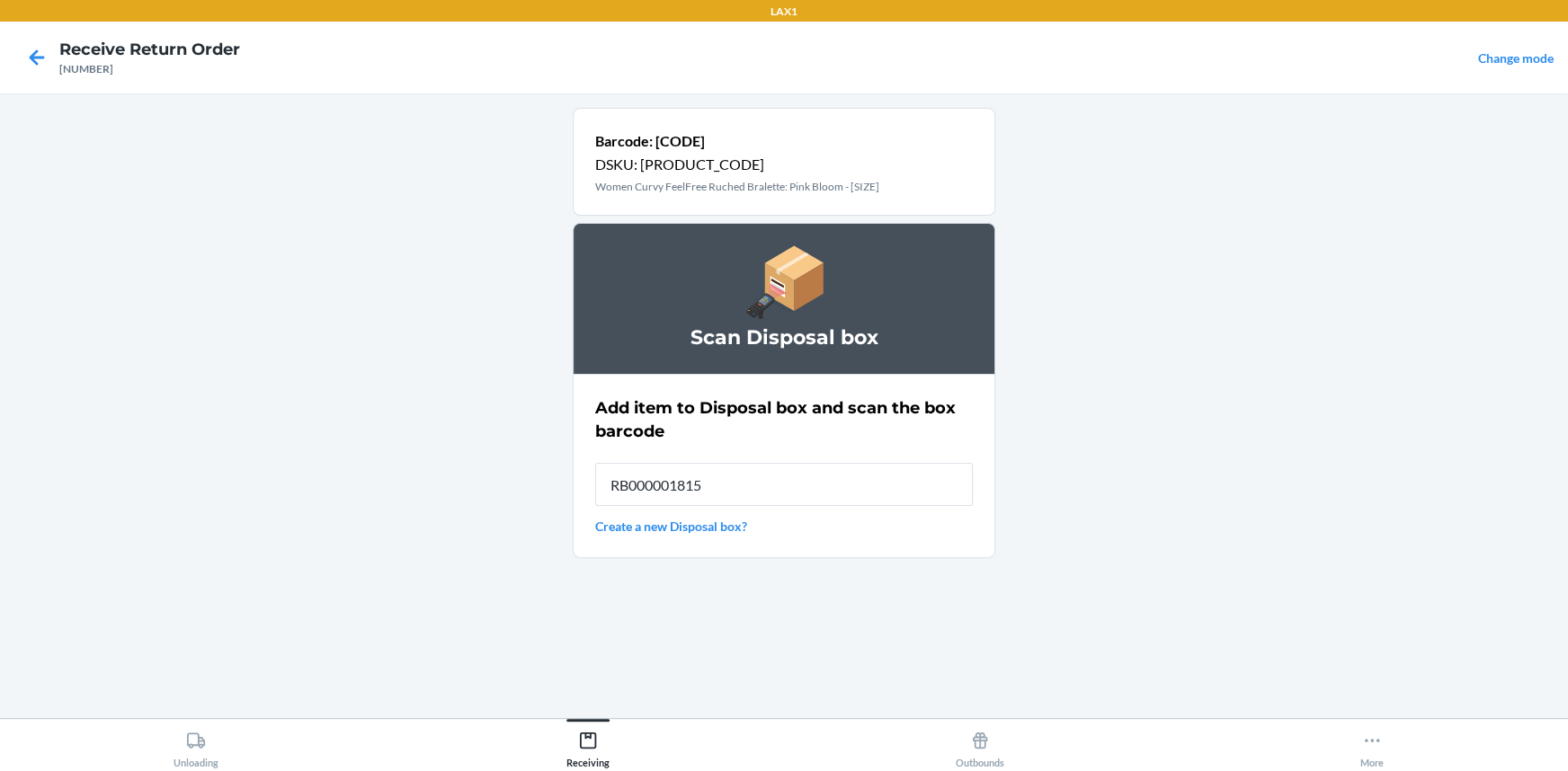 type on "RB000001815" 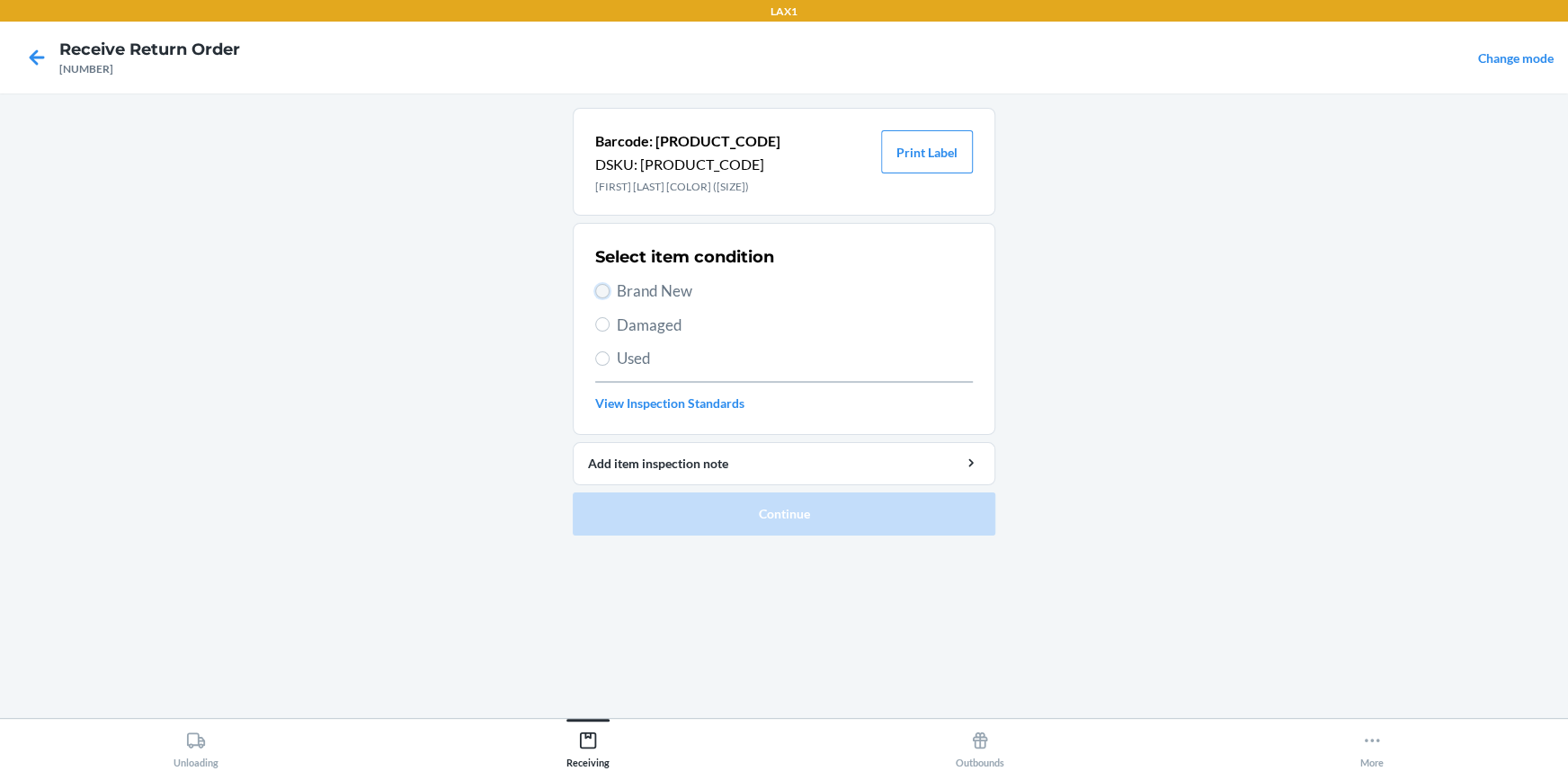 click on "Brand New" at bounding box center [602, 291] 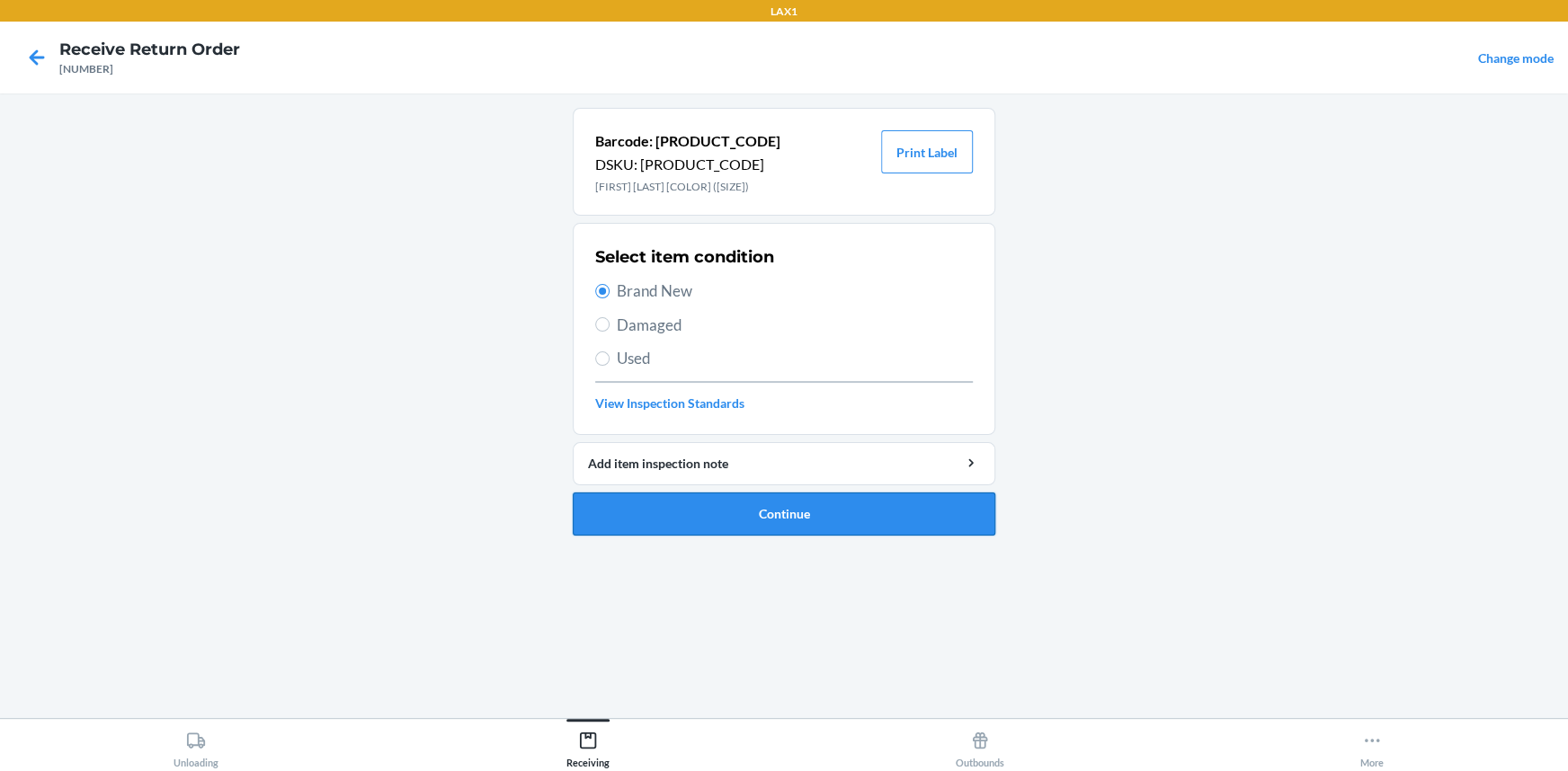 click on "Continue" at bounding box center [784, 514] 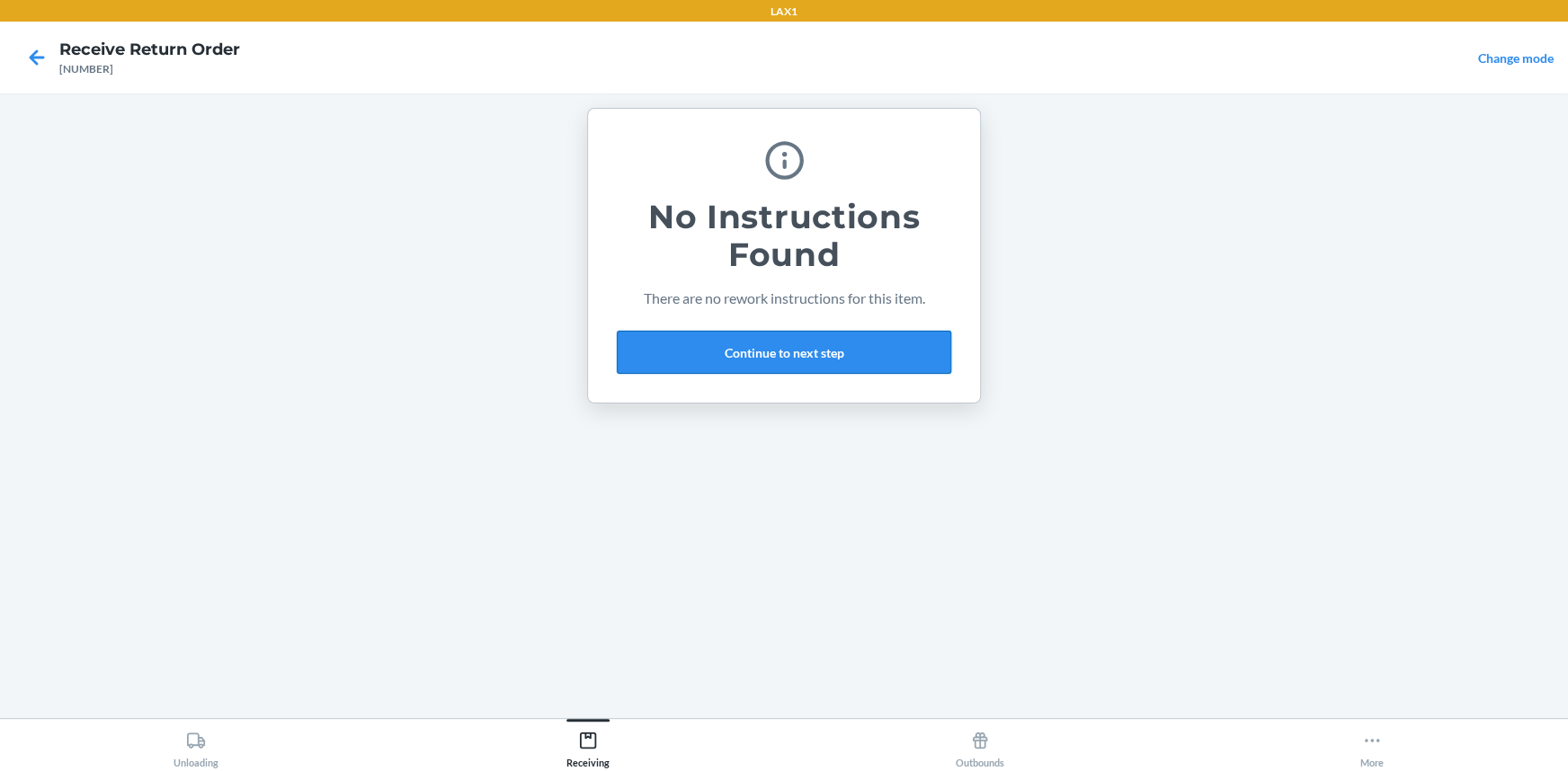 click on "Continue to next step" at bounding box center [784, 352] 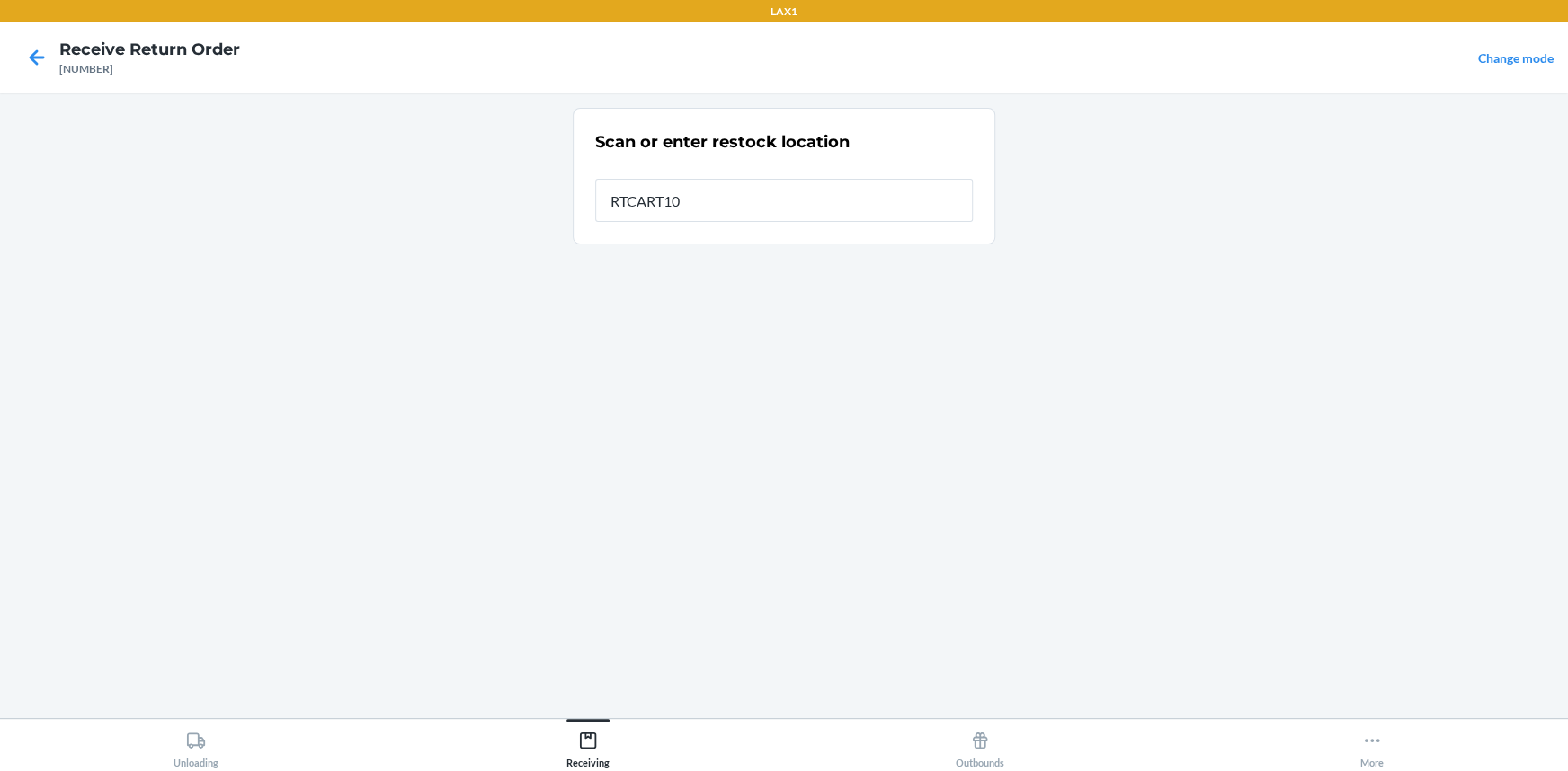 type on "RTCART100" 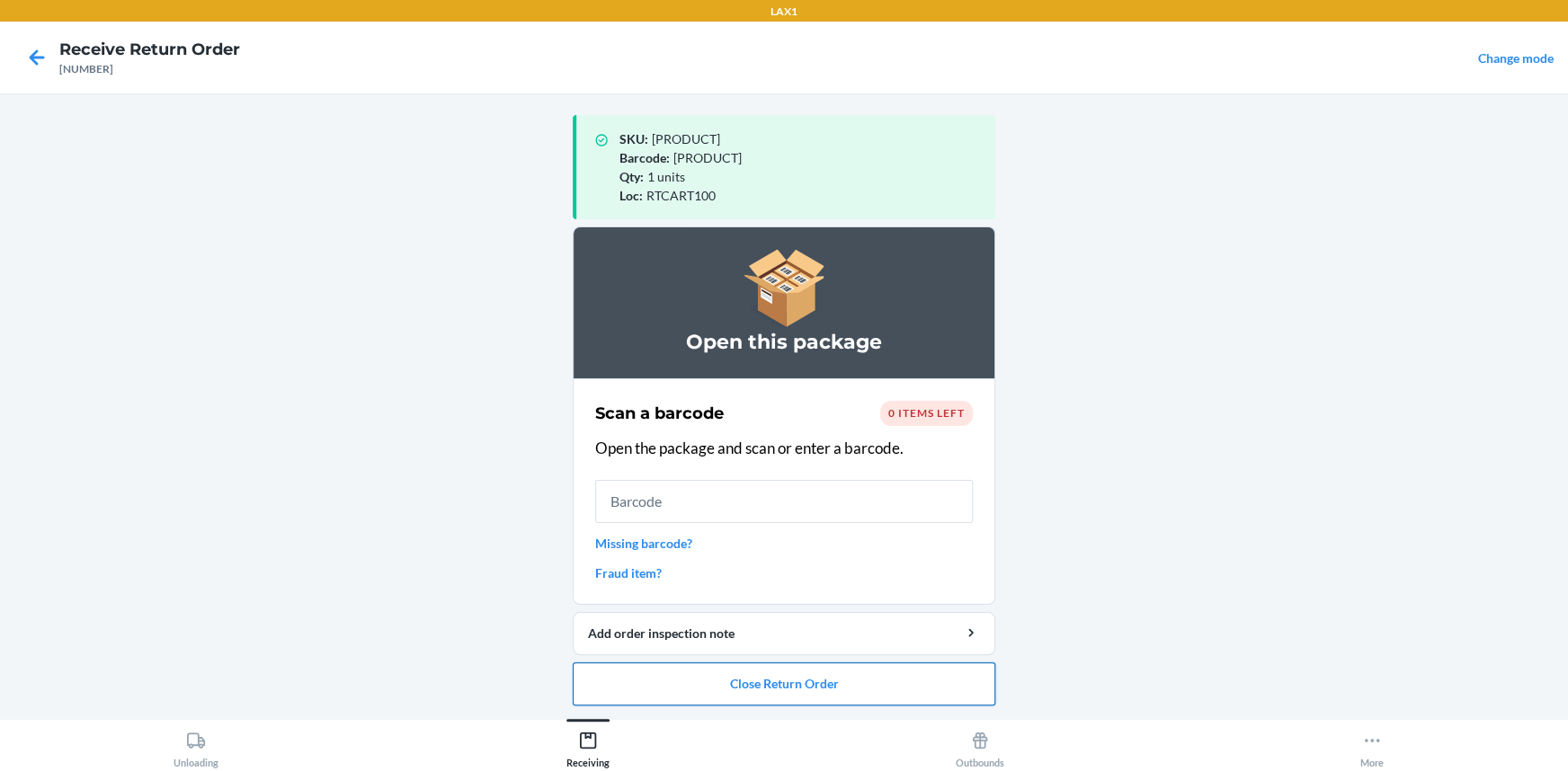 click on "Close Return Order" at bounding box center [784, 684] 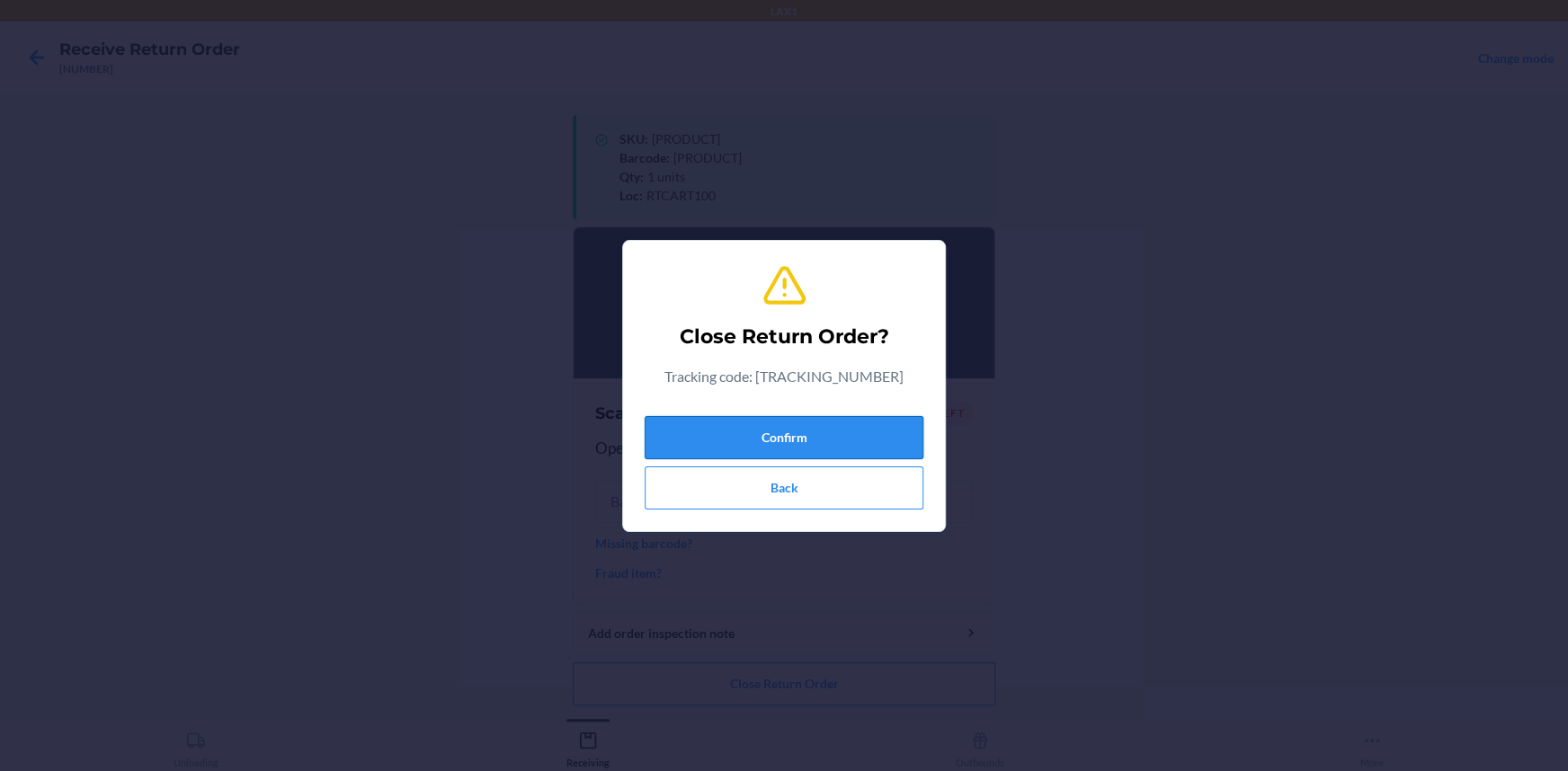 click on "Confirm" at bounding box center (784, 438) 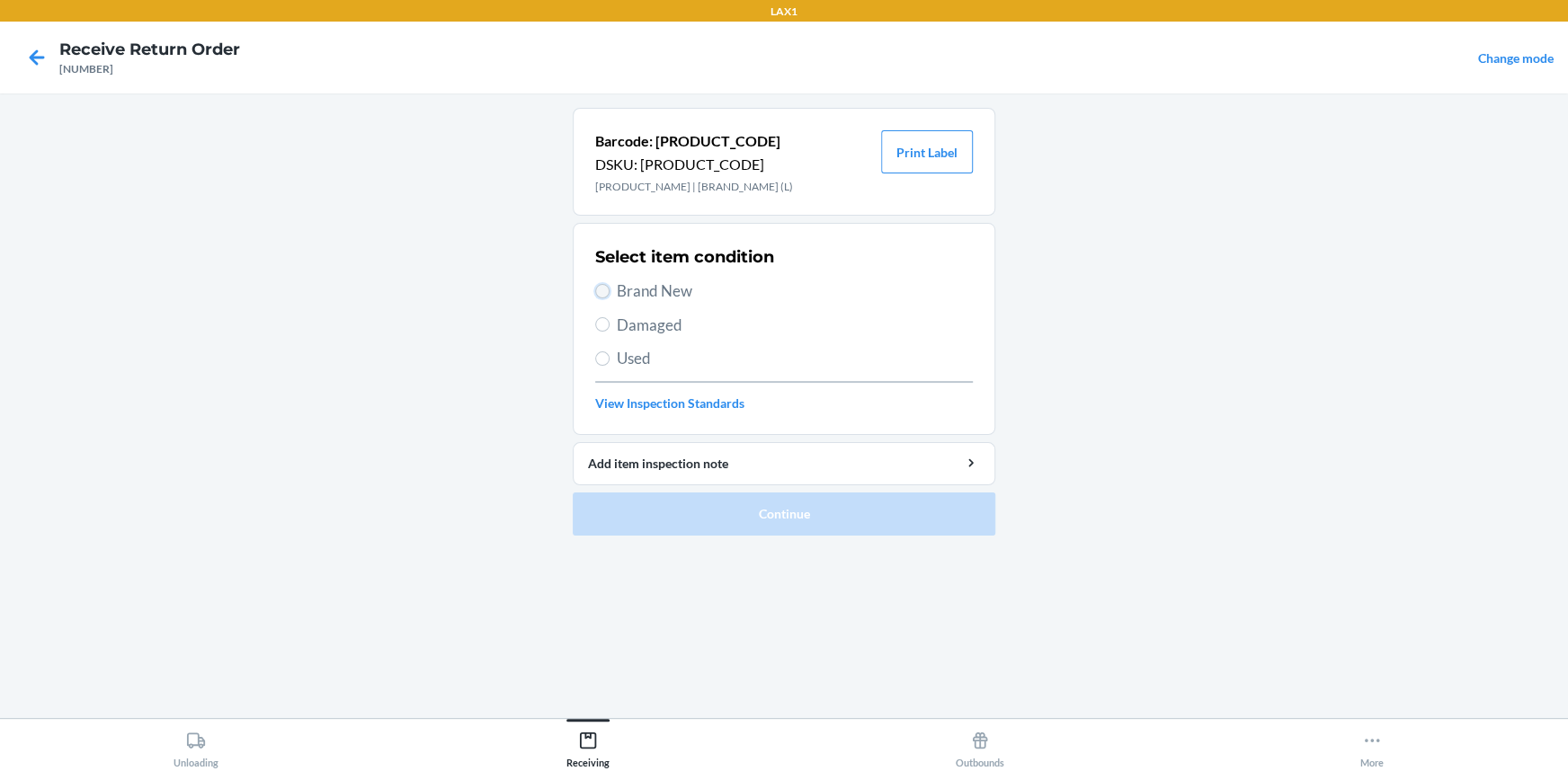 click on "Brand New" at bounding box center (602, 291) 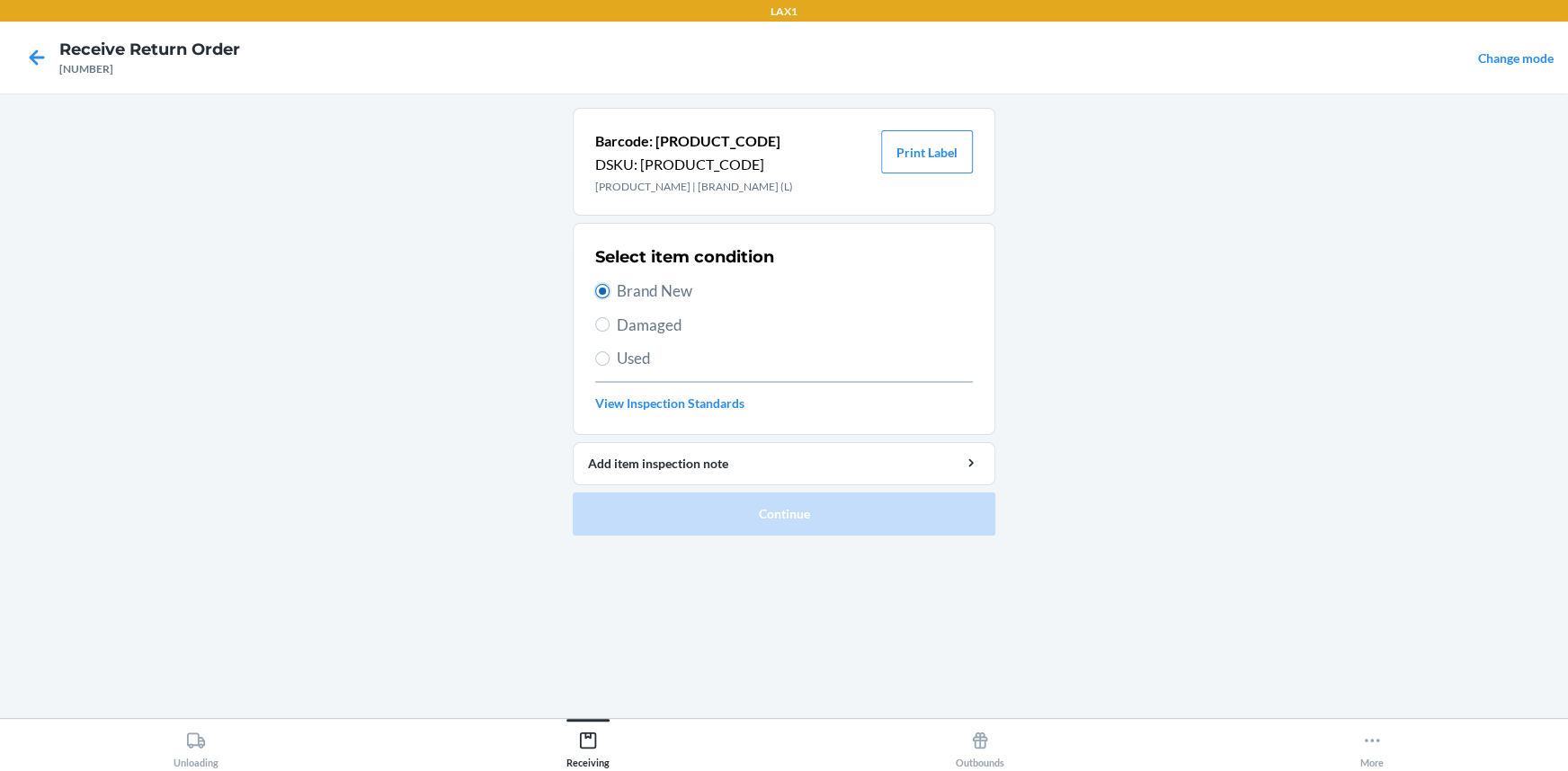 radio on "true" 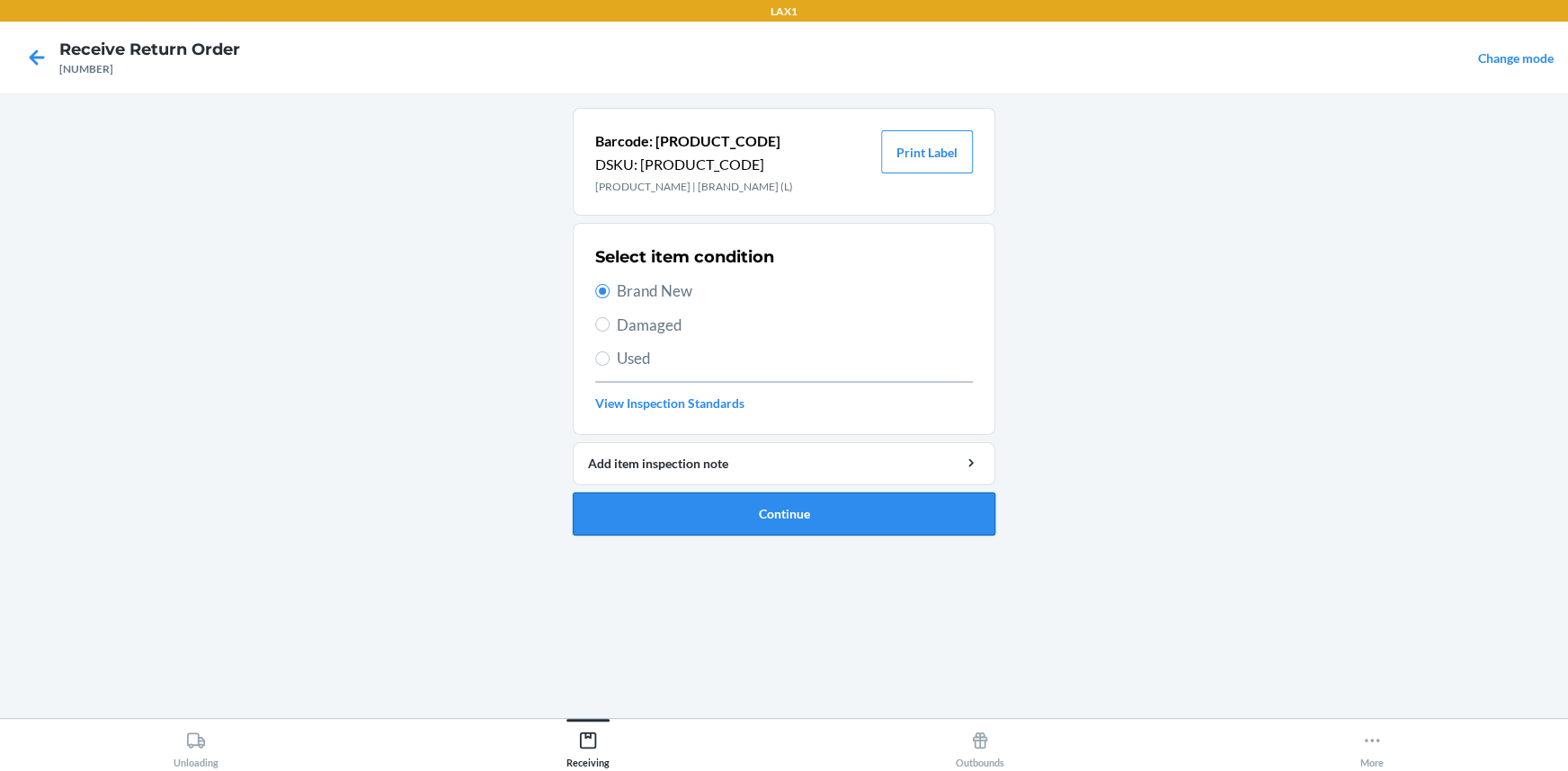 click on "Continue" at bounding box center [784, 514] 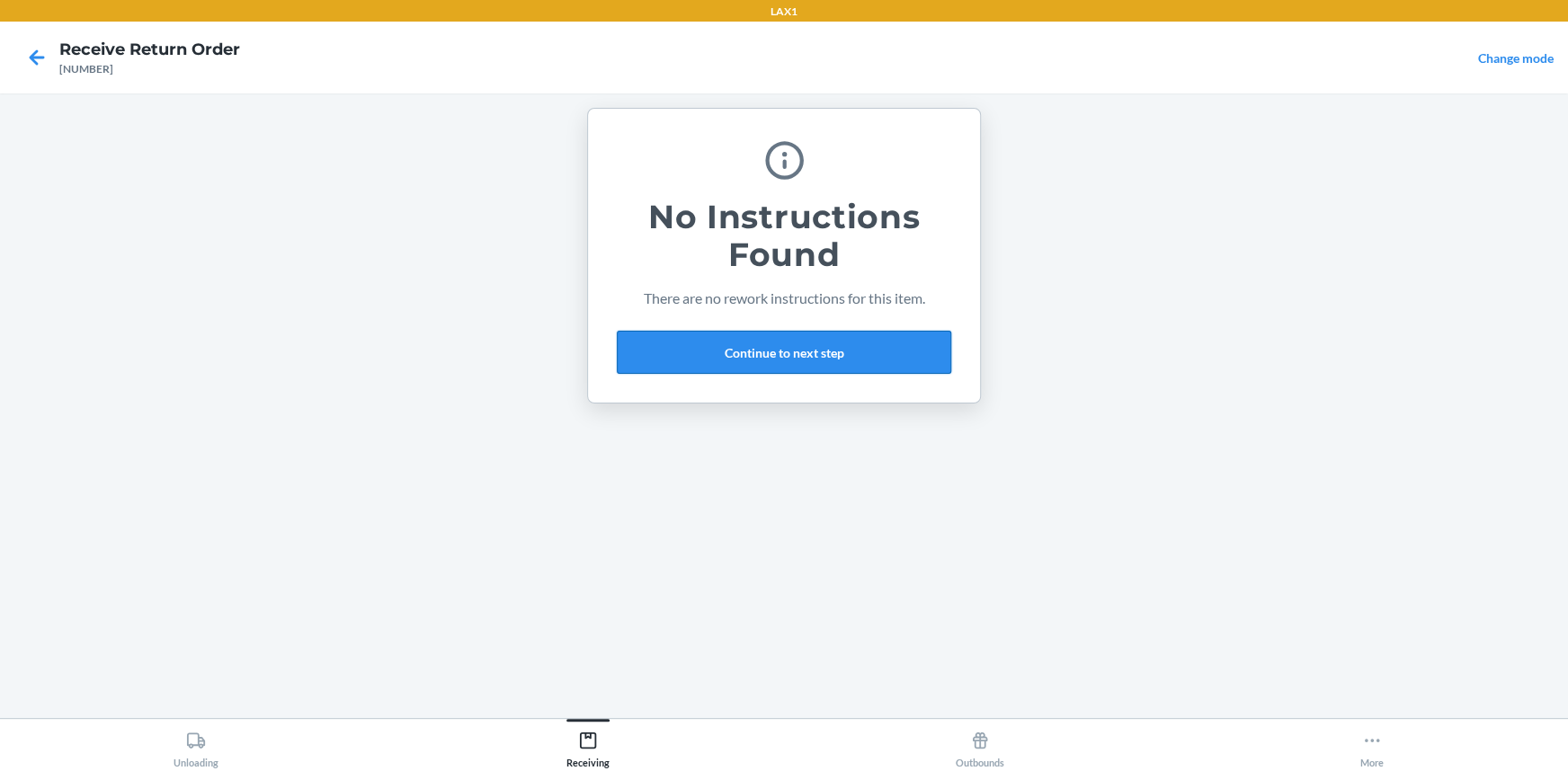 click on "Continue to next step" at bounding box center (784, 352) 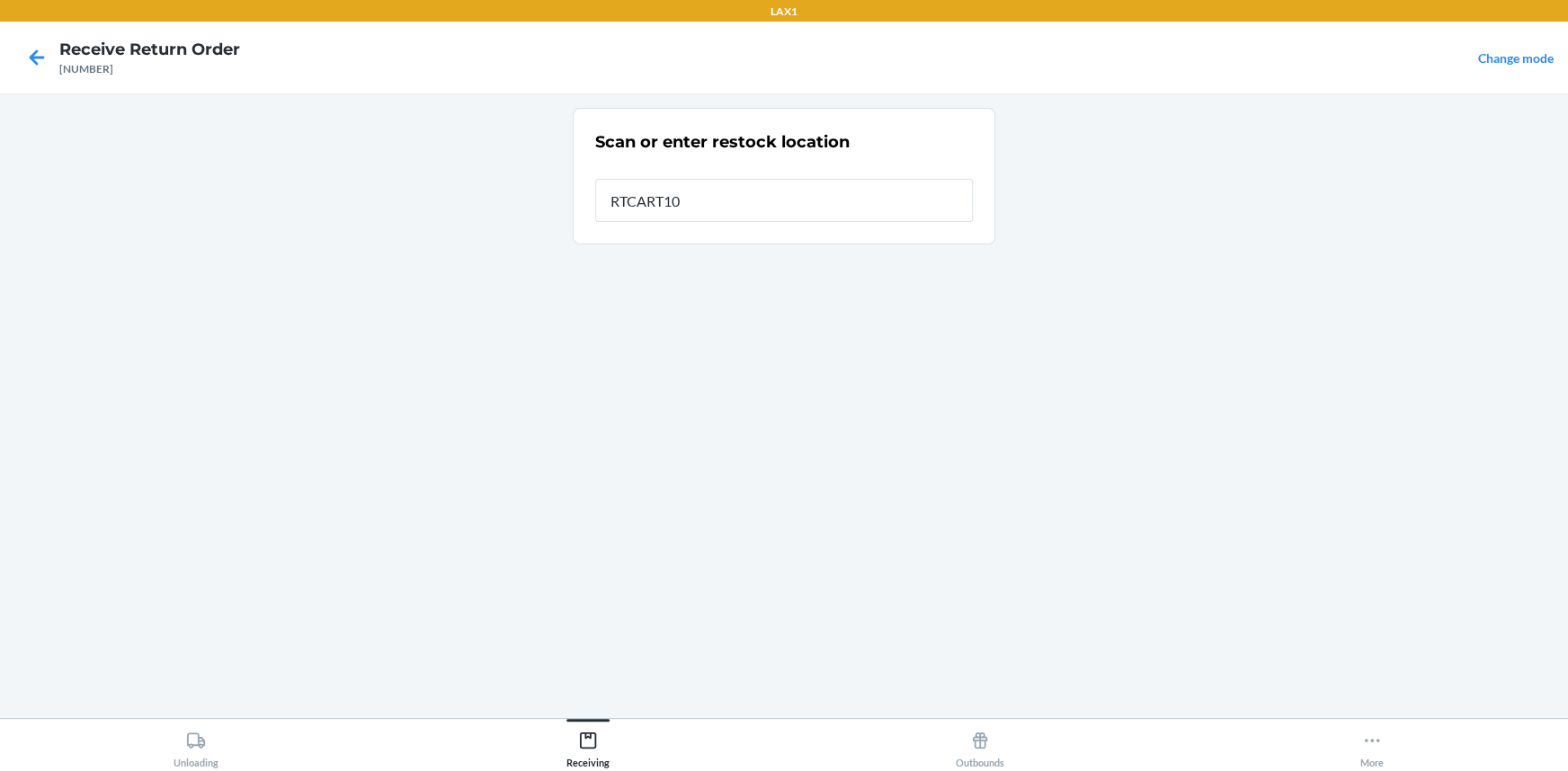 type on "RTCART100" 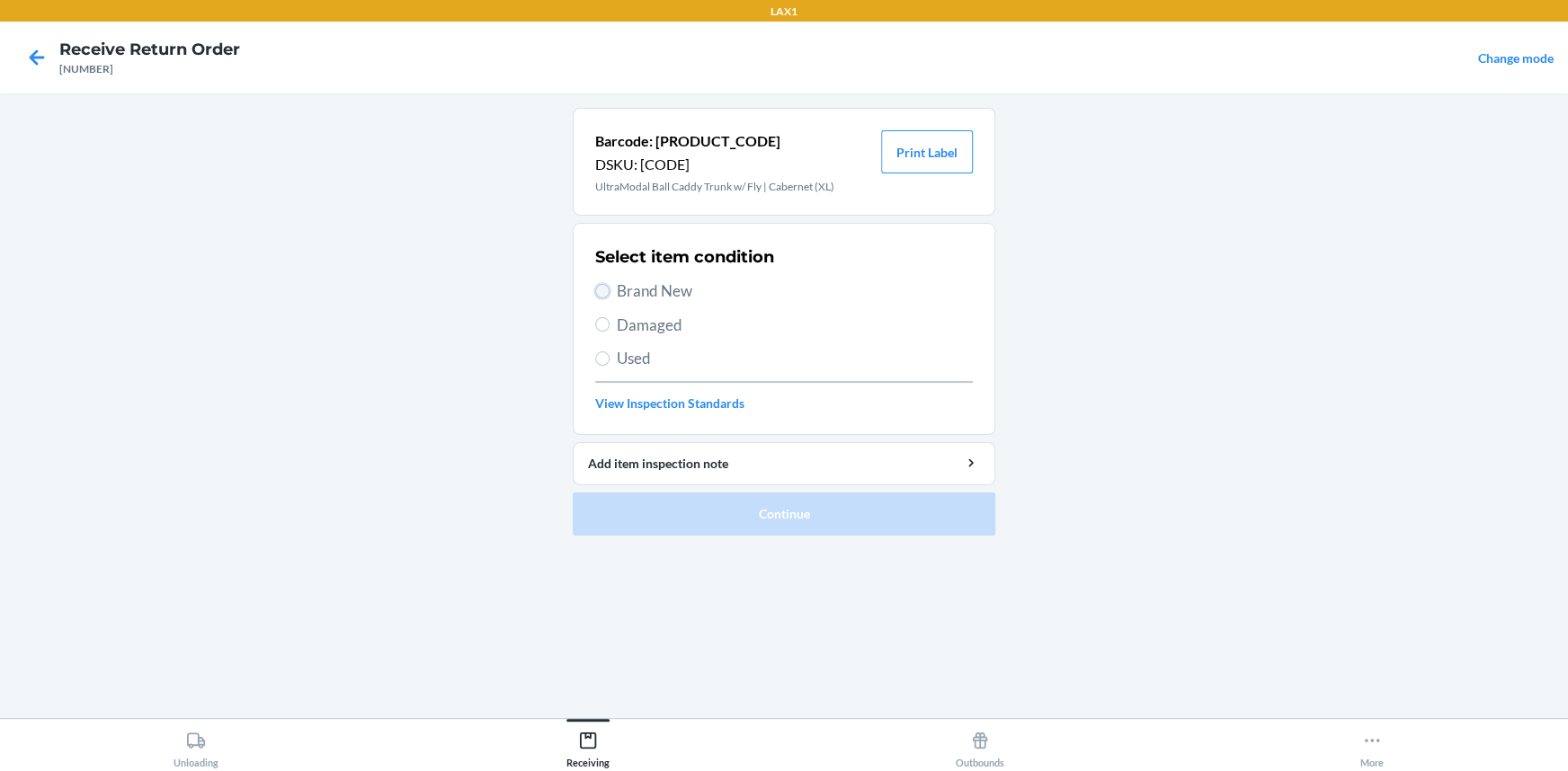 click on "Brand New" at bounding box center (602, 291) 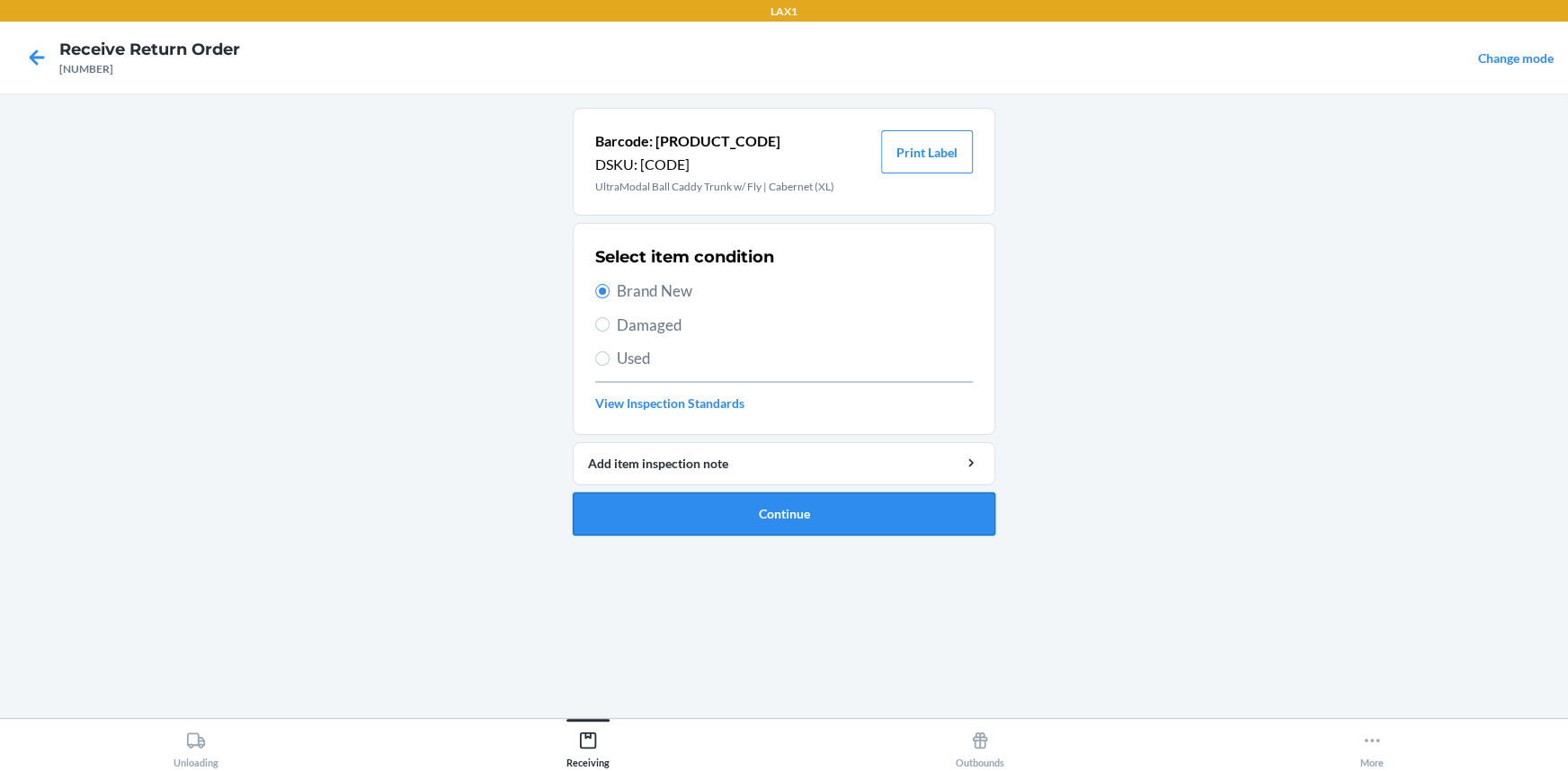 click on "Continue" at bounding box center (784, 514) 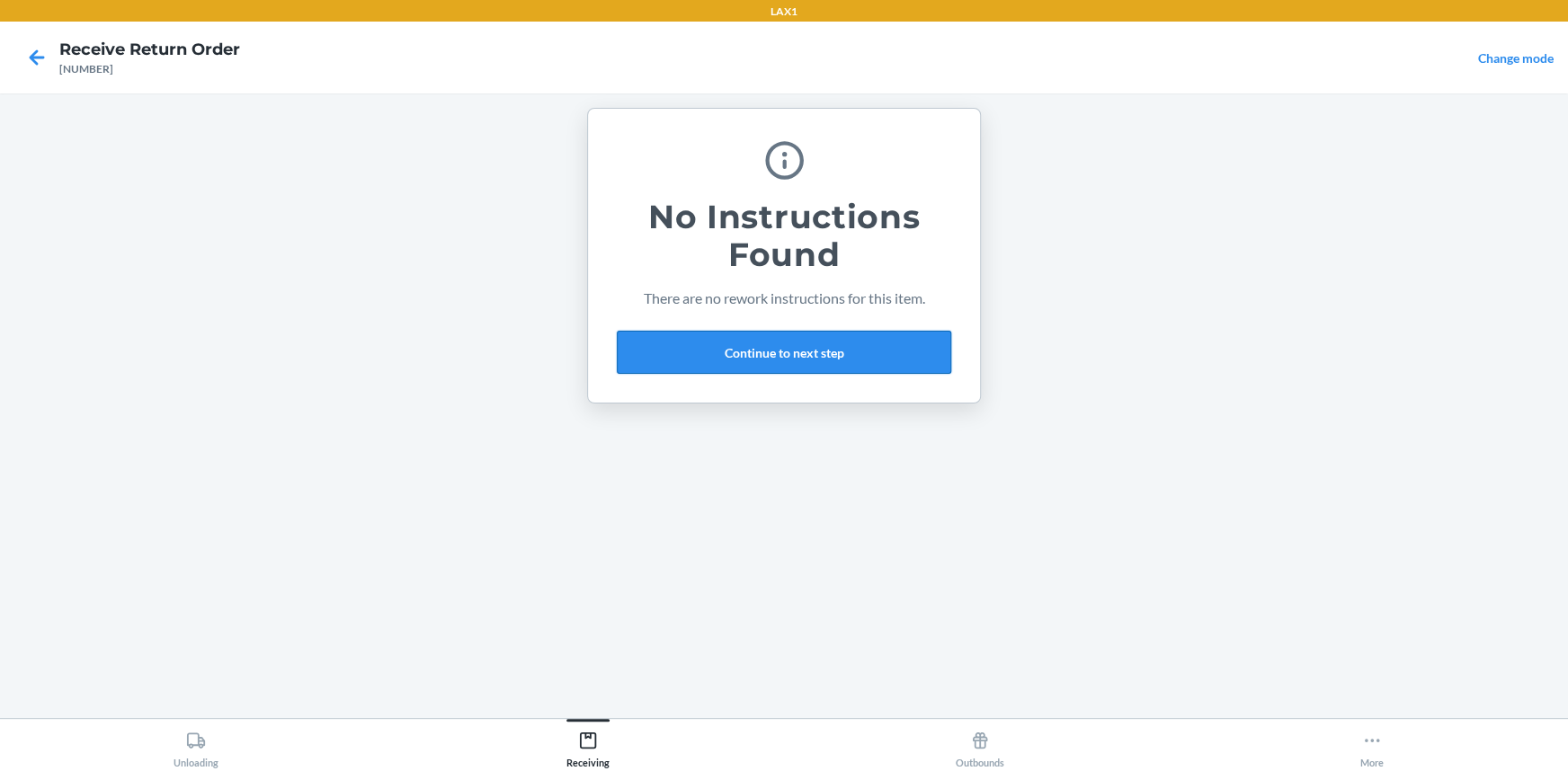 click on "Continue to next step" at bounding box center [784, 352] 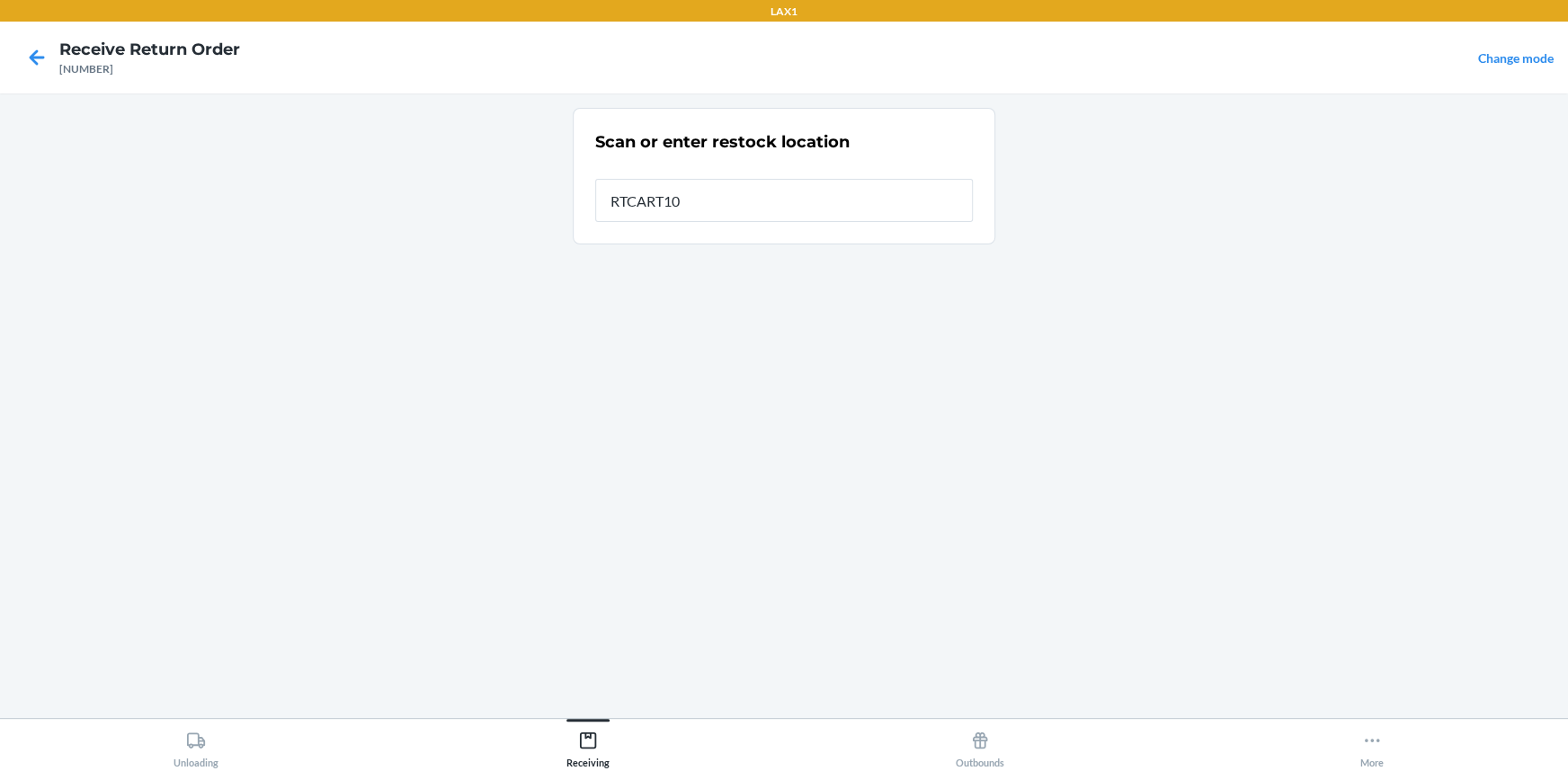 type on "RTCART100" 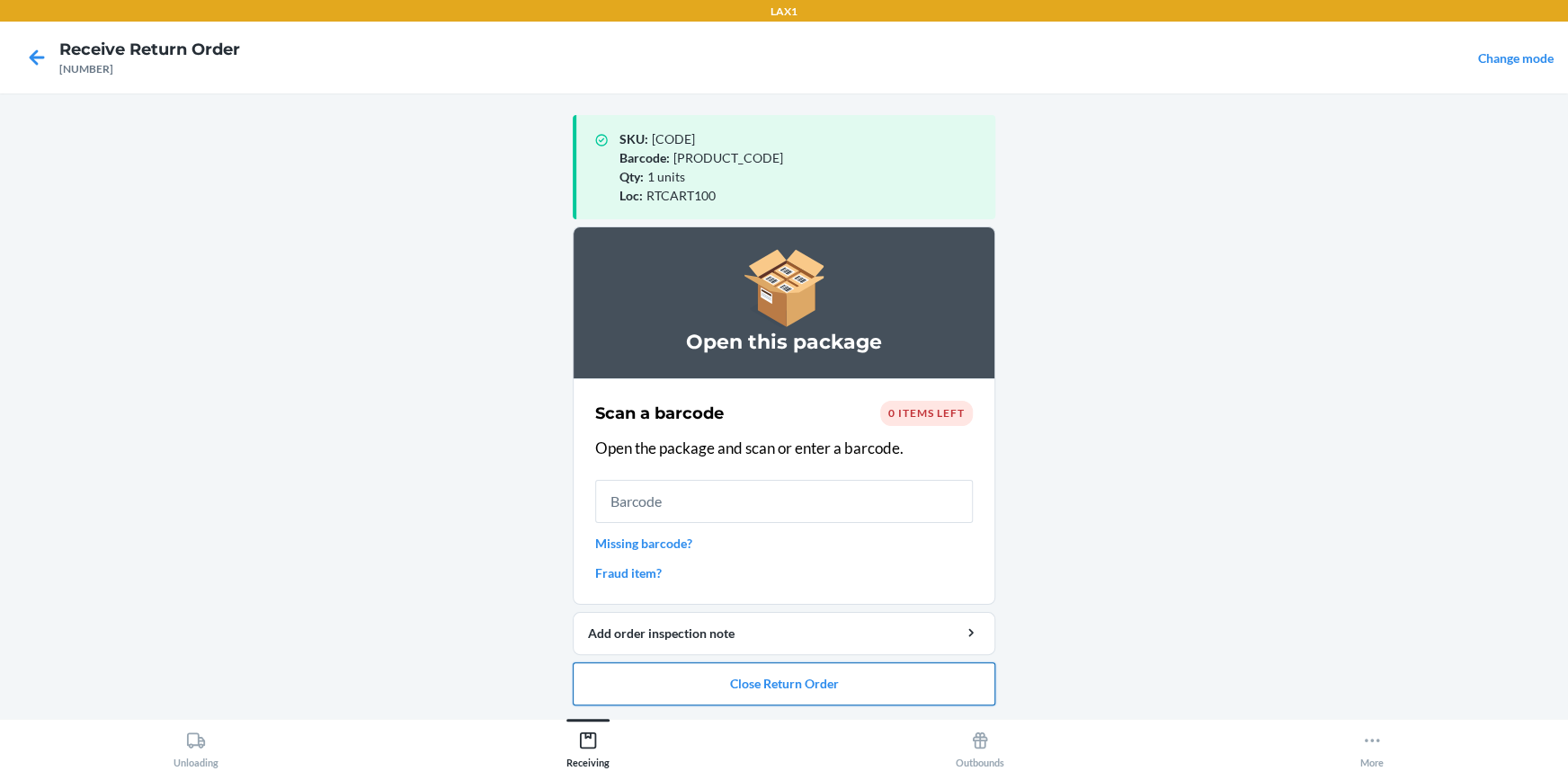 click on "Close Return Order" at bounding box center (784, 684) 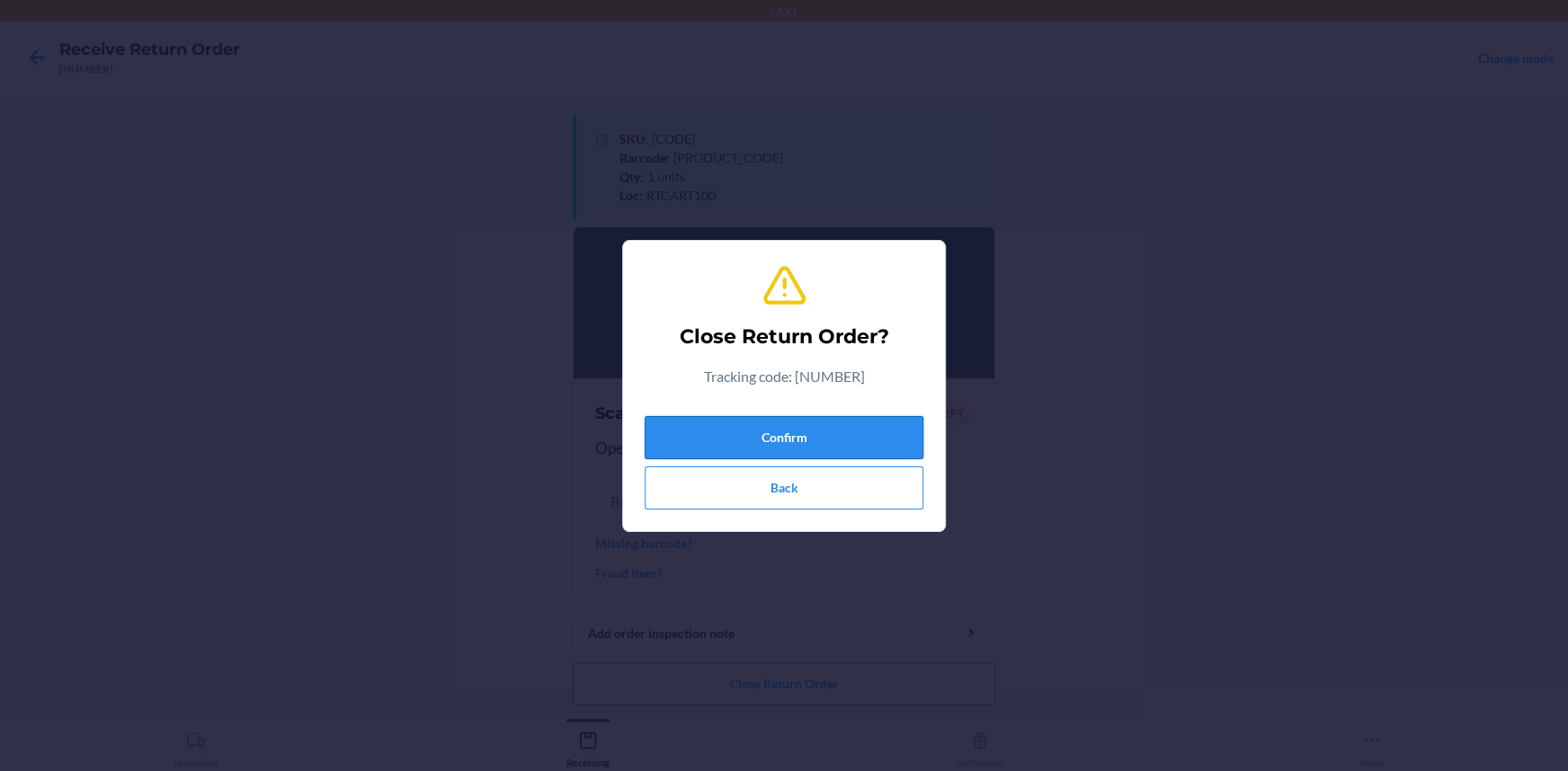 click on "Confirm" at bounding box center [784, 438] 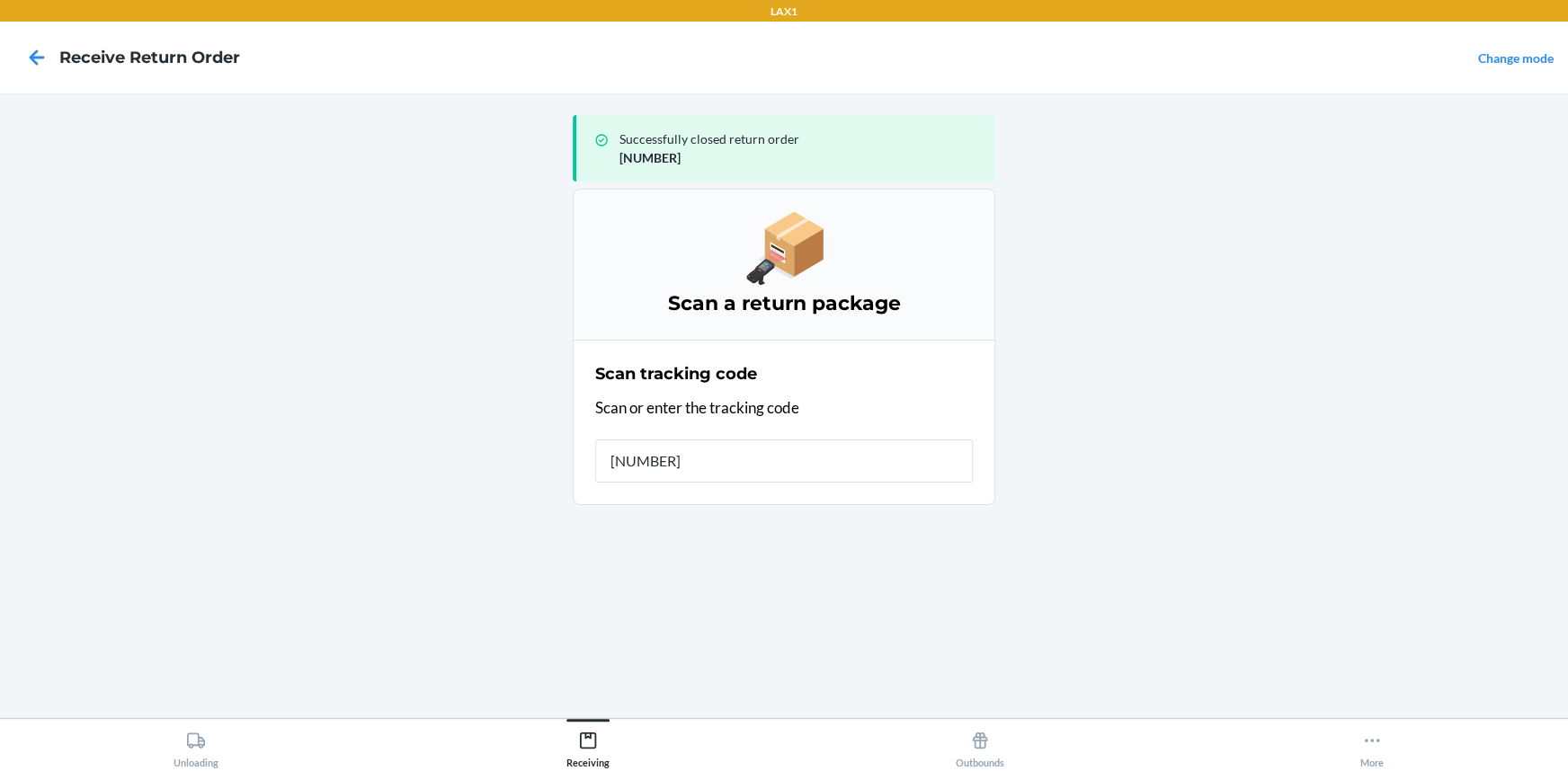 type on "[NUMBER]" 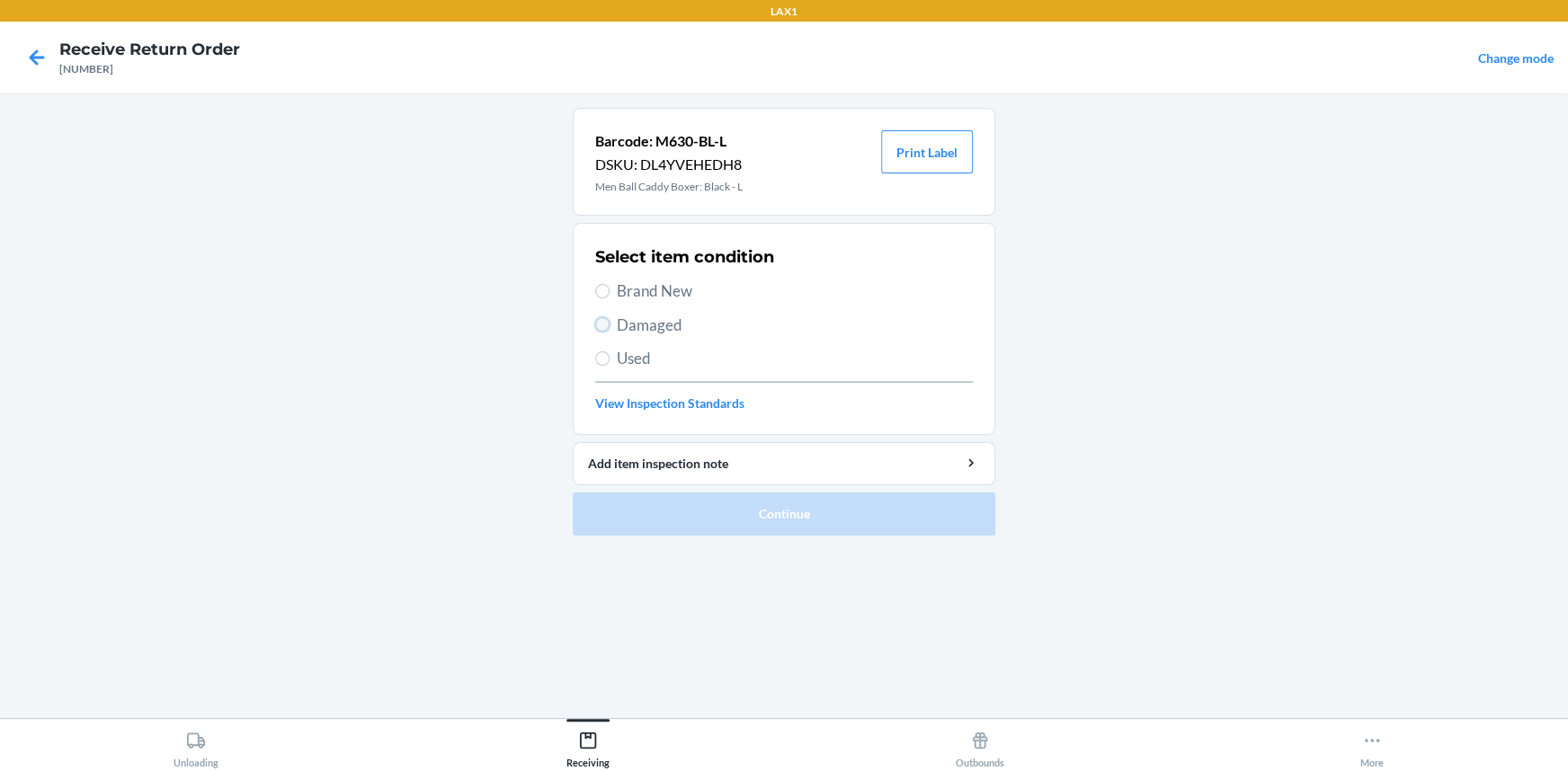 click on "Damaged" at bounding box center (602, 324) 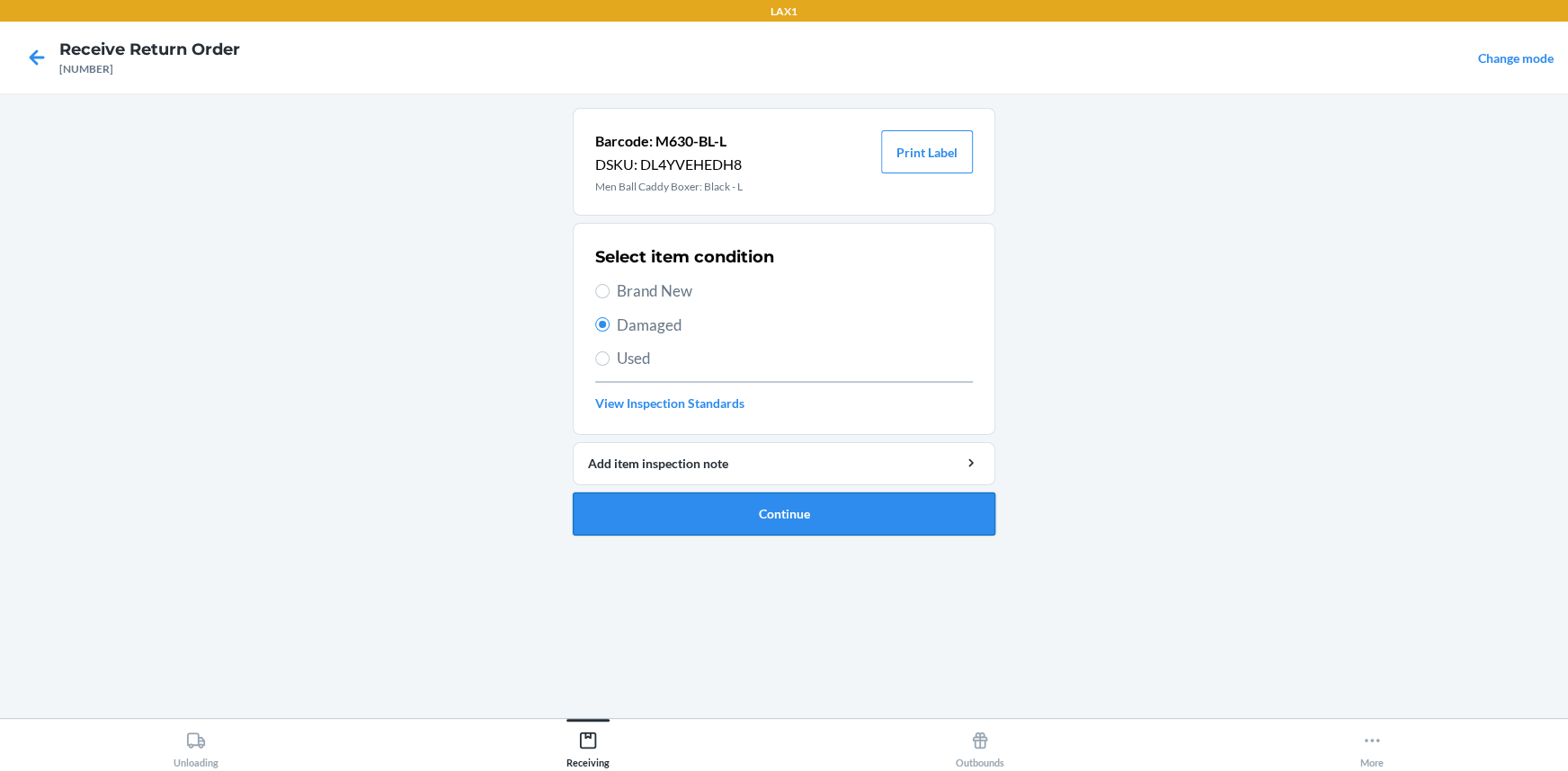 click on "Continue" at bounding box center (784, 514) 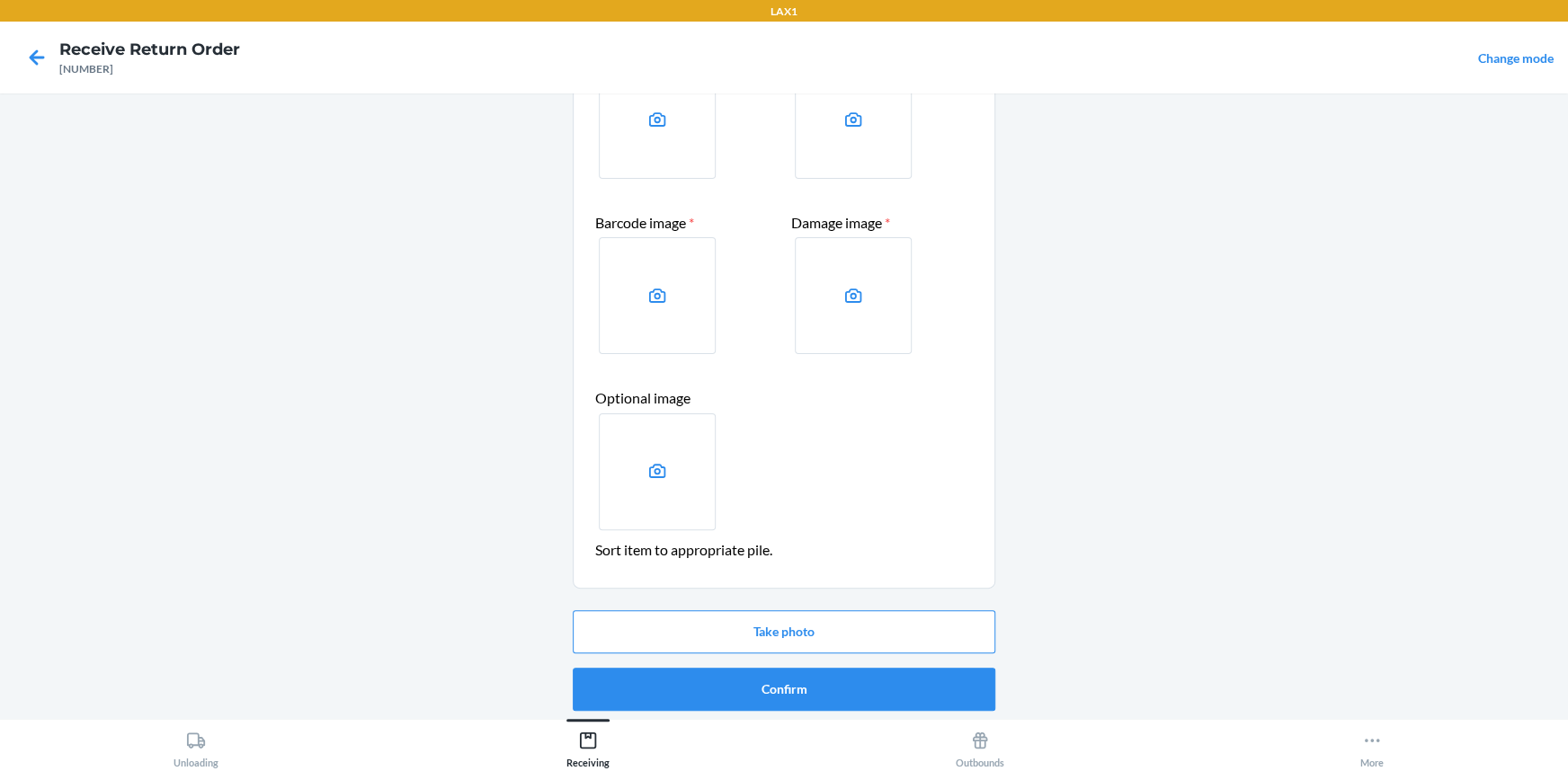 scroll, scrollTop: 163, scrollLeft: 0, axis: vertical 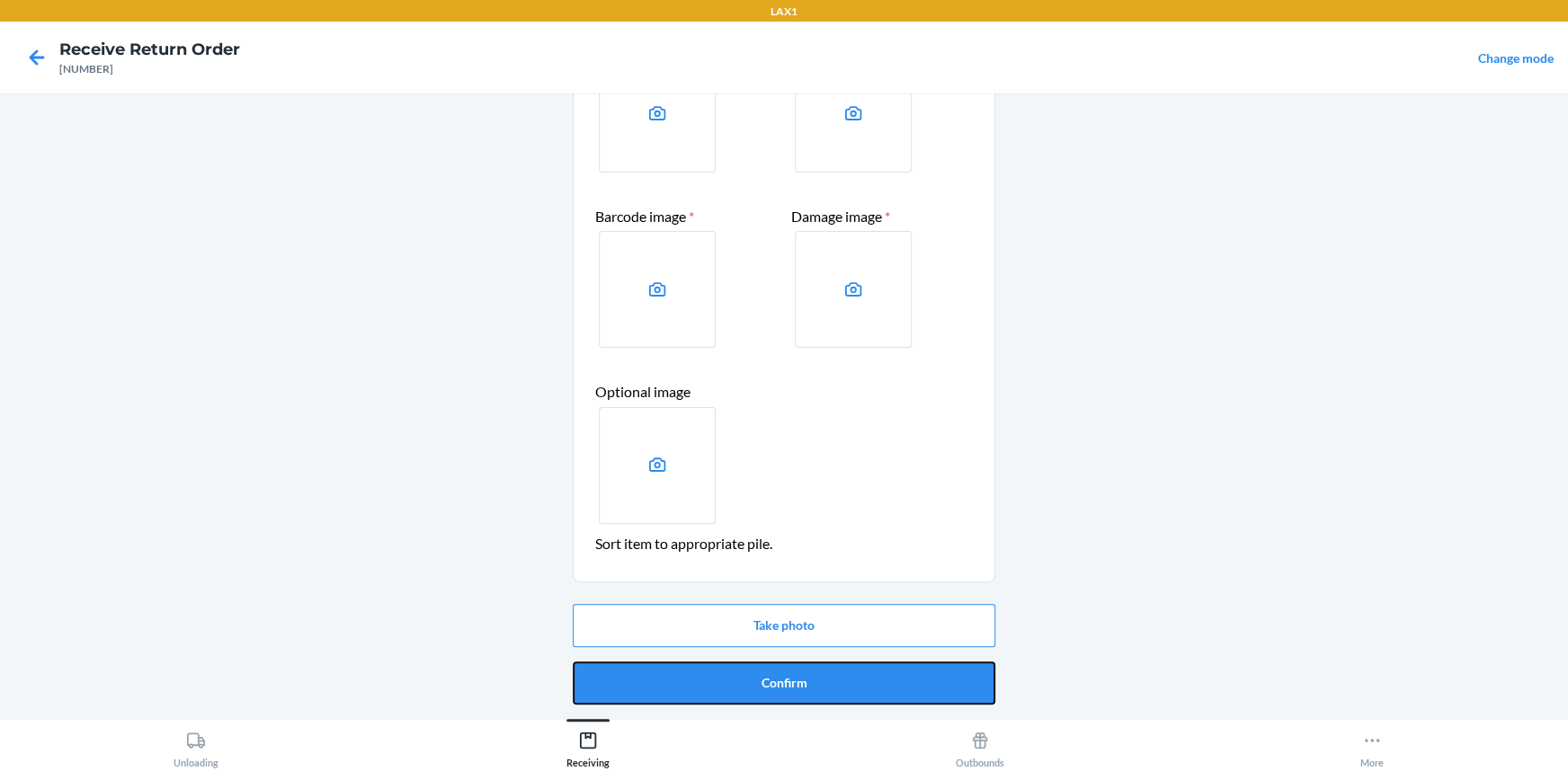 drag, startPoint x: 823, startPoint y: 683, endPoint x: 818, endPoint y: 668, distance: 15.811388 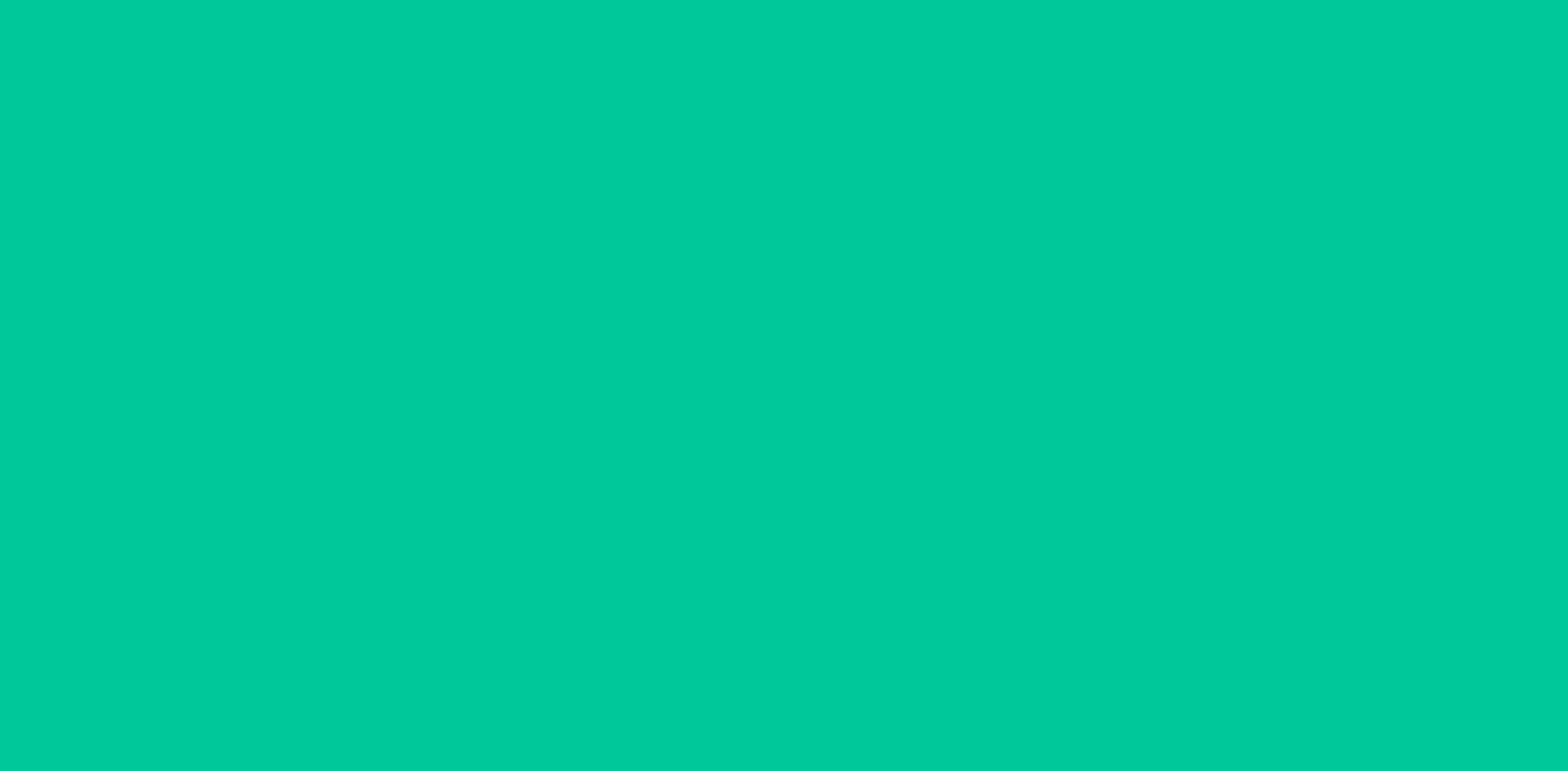 scroll, scrollTop: 0, scrollLeft: 0, axis: both 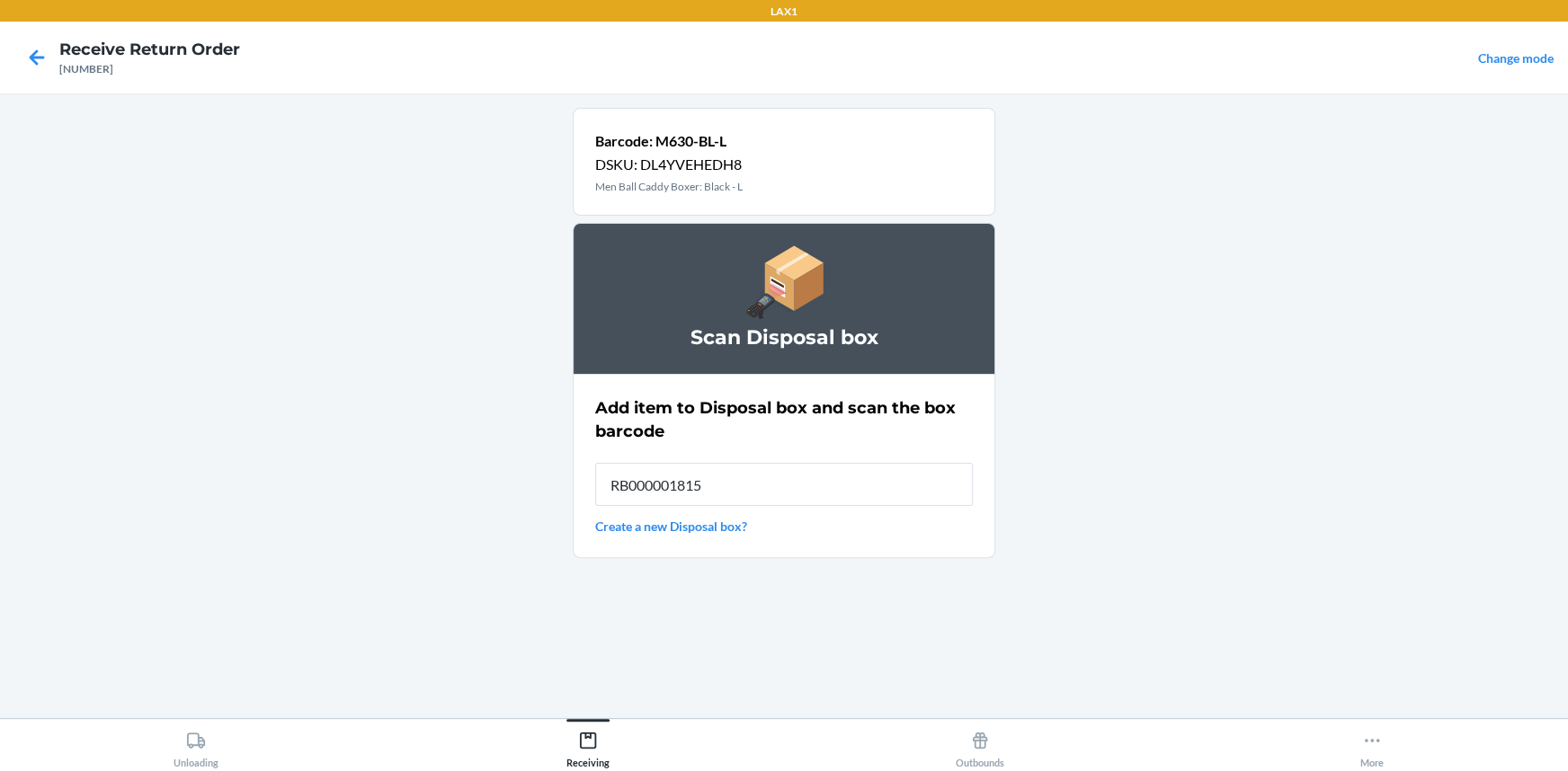 type on "RB000001815" 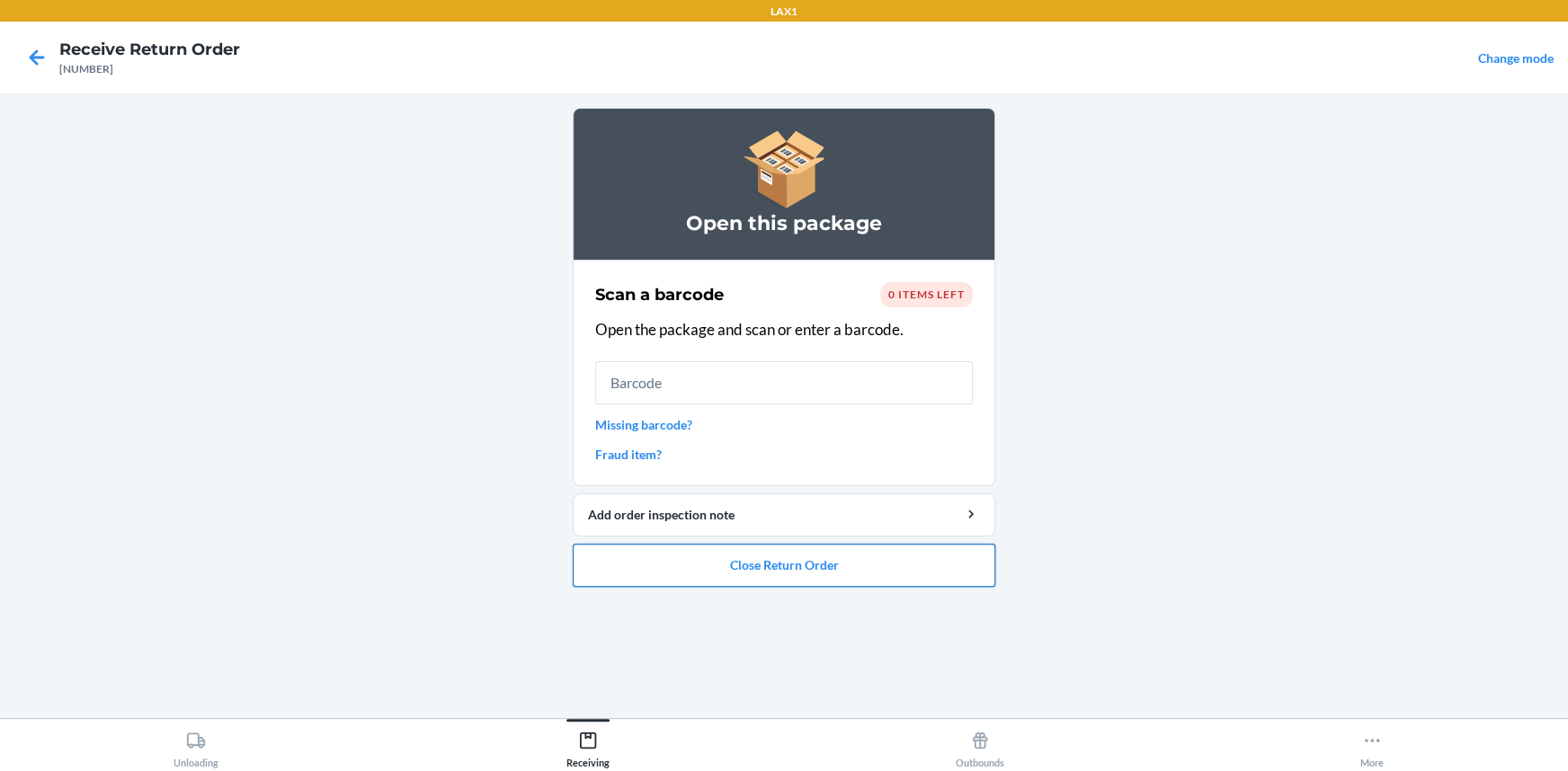 click on "Close Return Order" at bounding box center [784, 565] 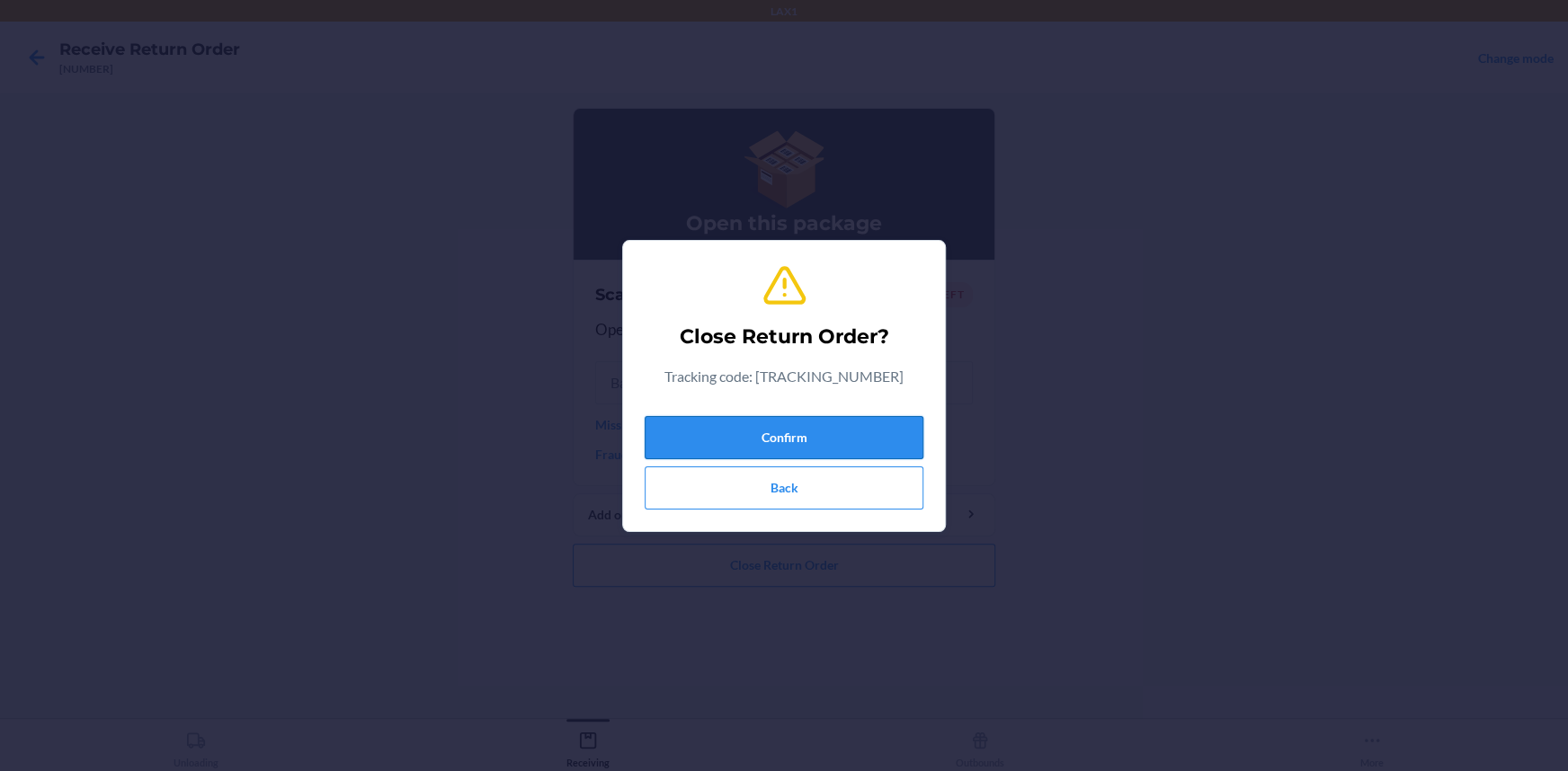 click on "Confirm" at bounding box center [784, 438] 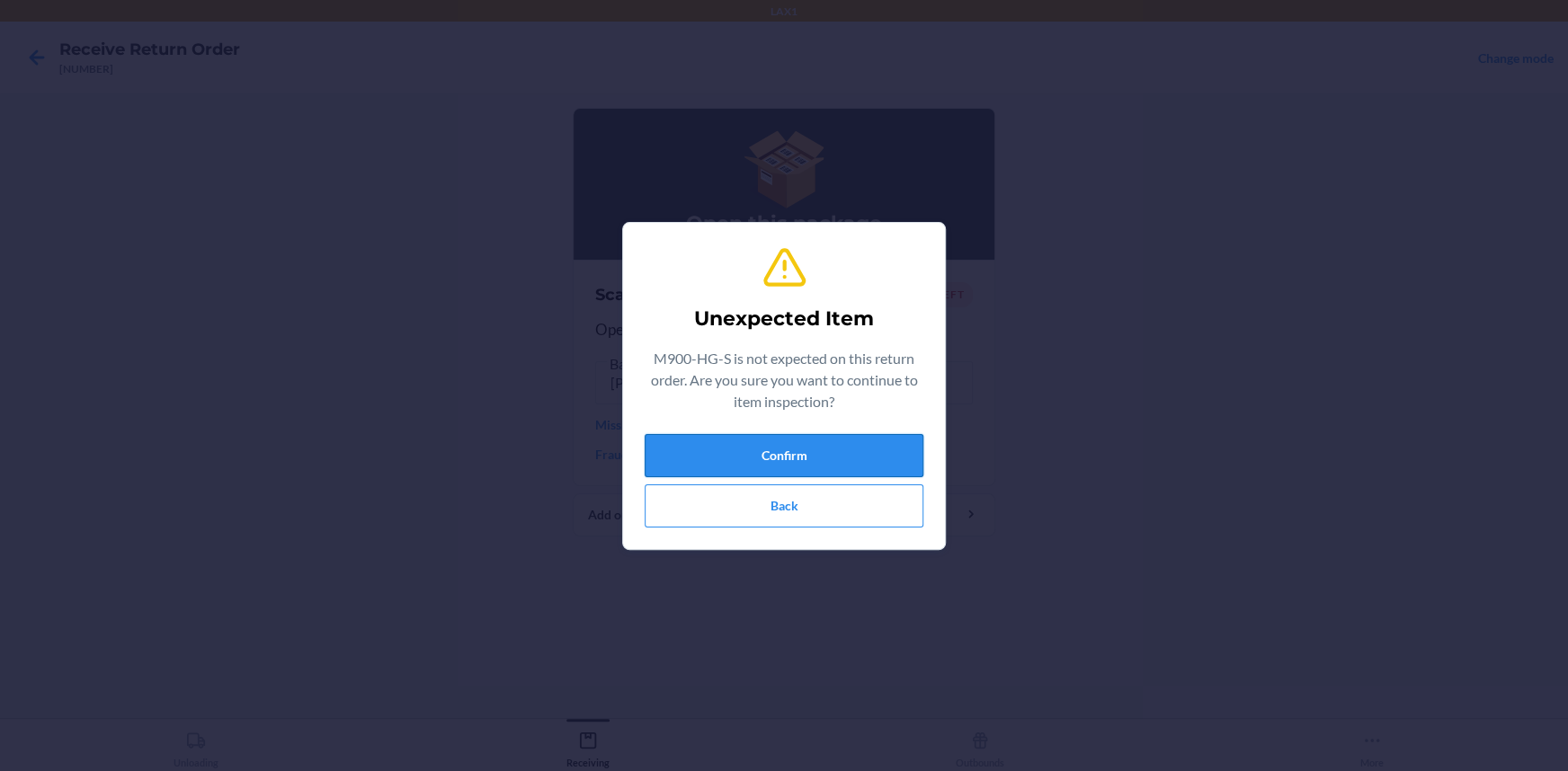 click on "Confirm" at bounding box center (784, 456) 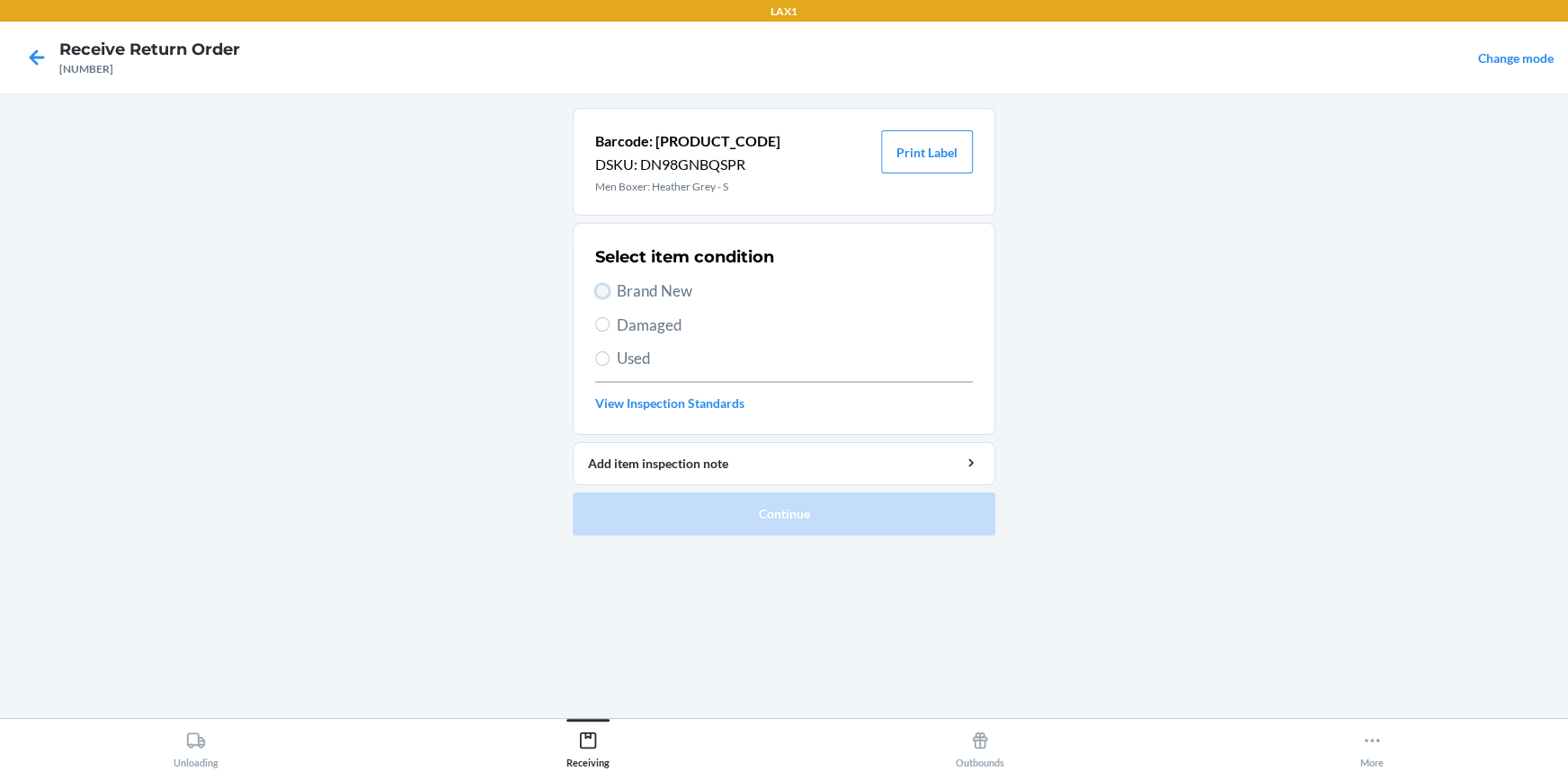 click on "Brand New" at bounding box center [602, 291] 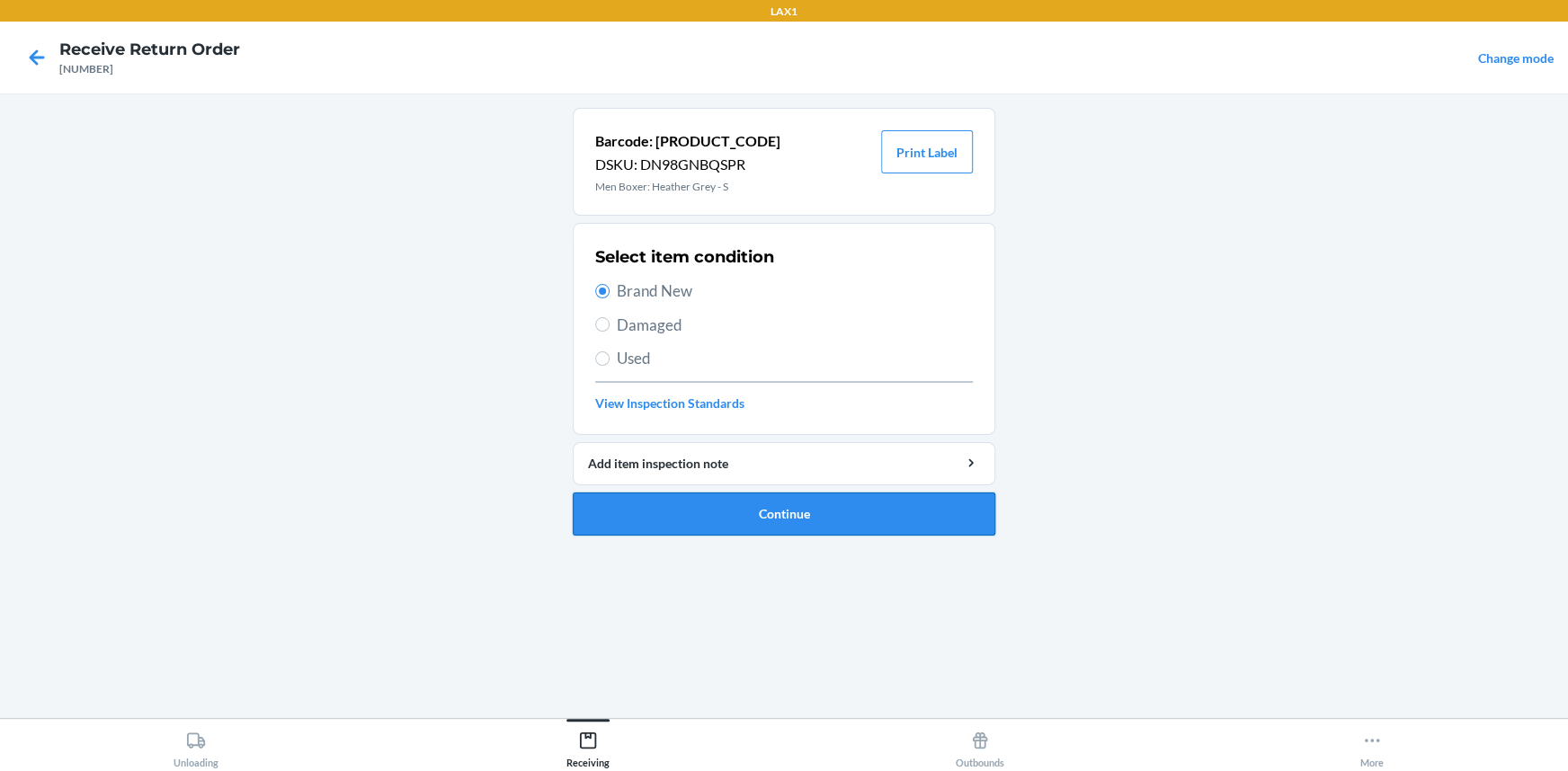click on "Continue" at bounding box center [784, 514] 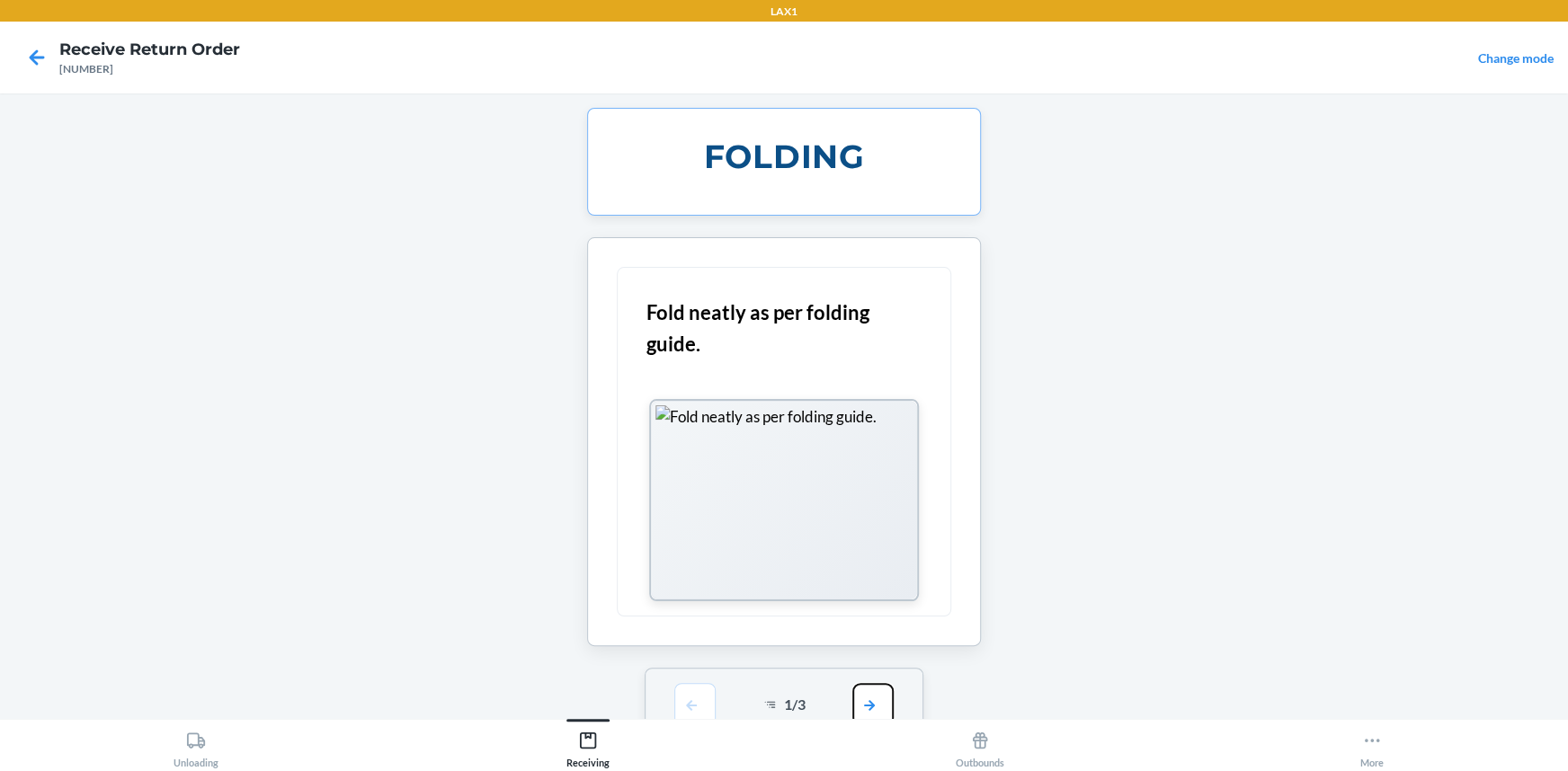 drag, startPoint x: 860, startPoint y: 701, endPoint x: 860, endPoint y: 691, distance: 10 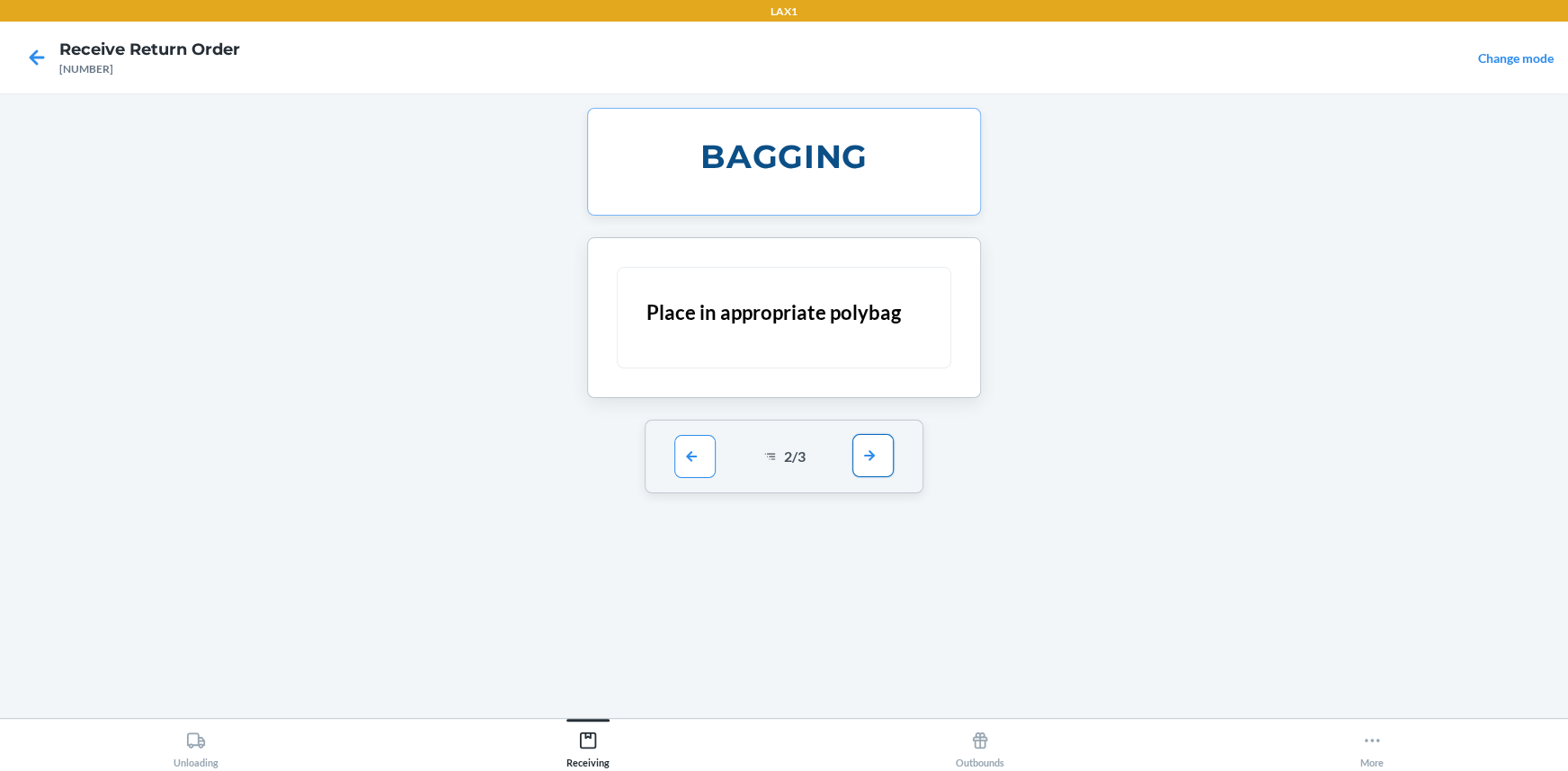 click at bounding box center (873, 456) 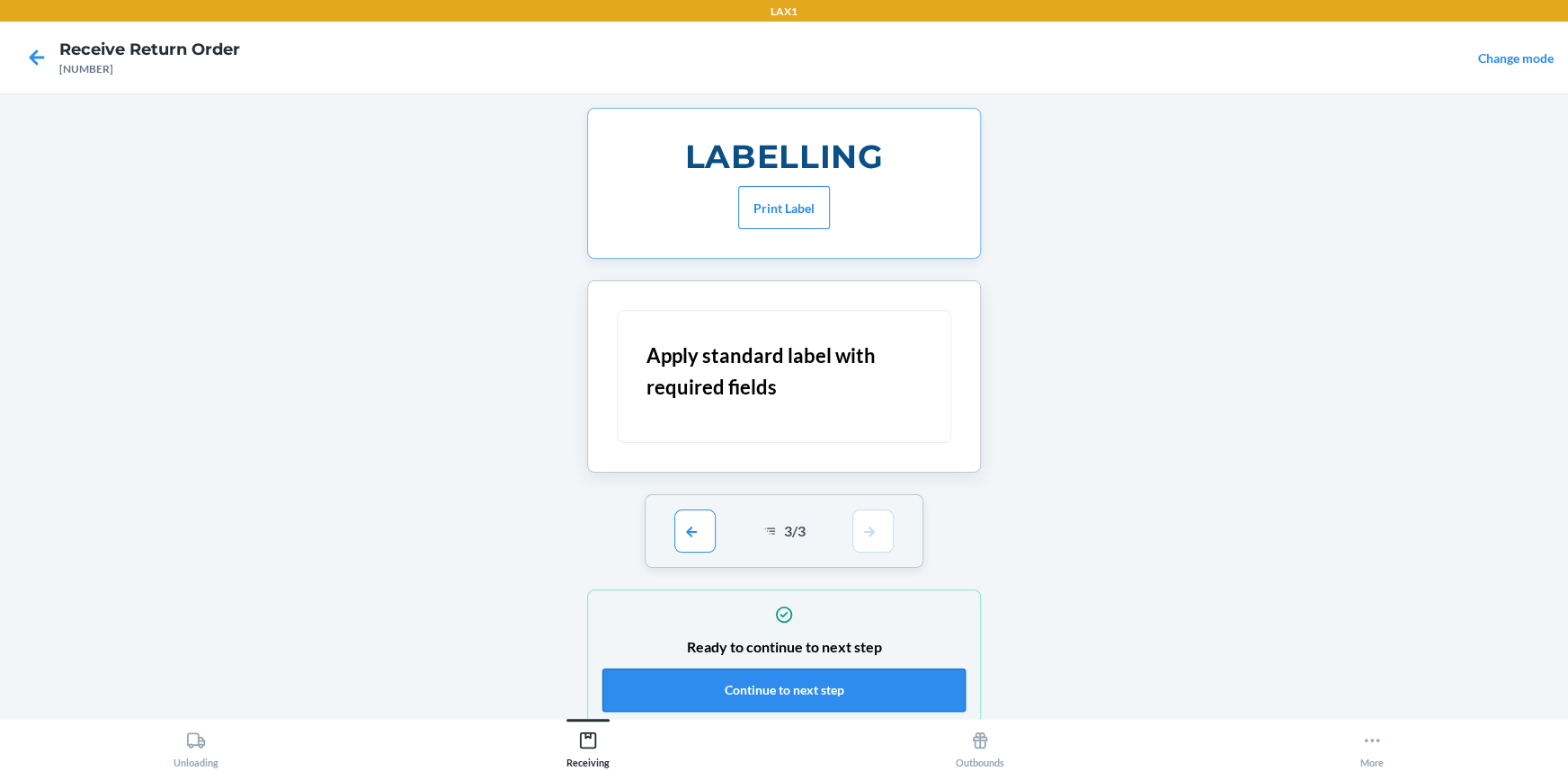 click on "Continue to next step" at bounding box center [784, 690] 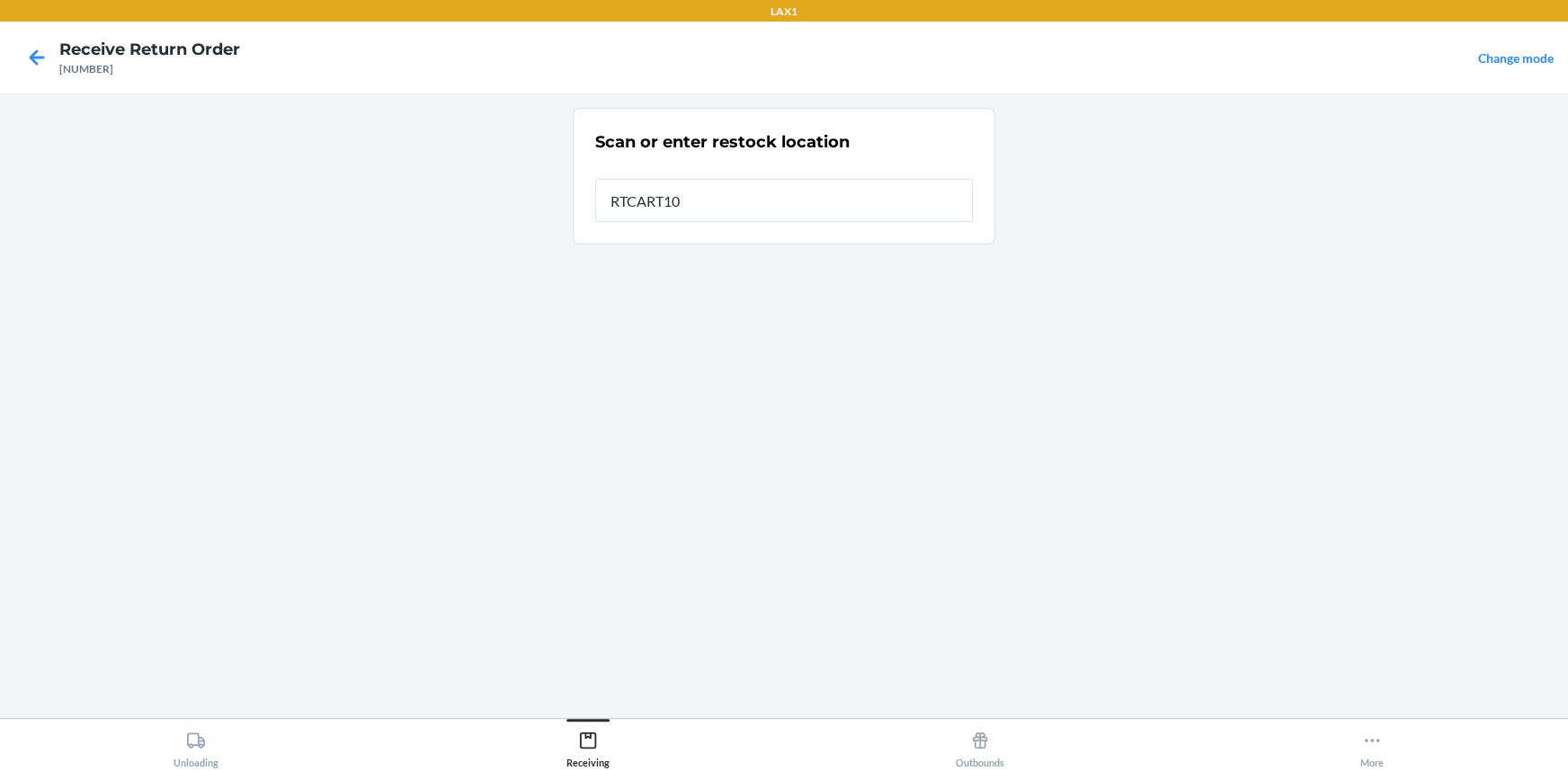 type on "RTCART100" 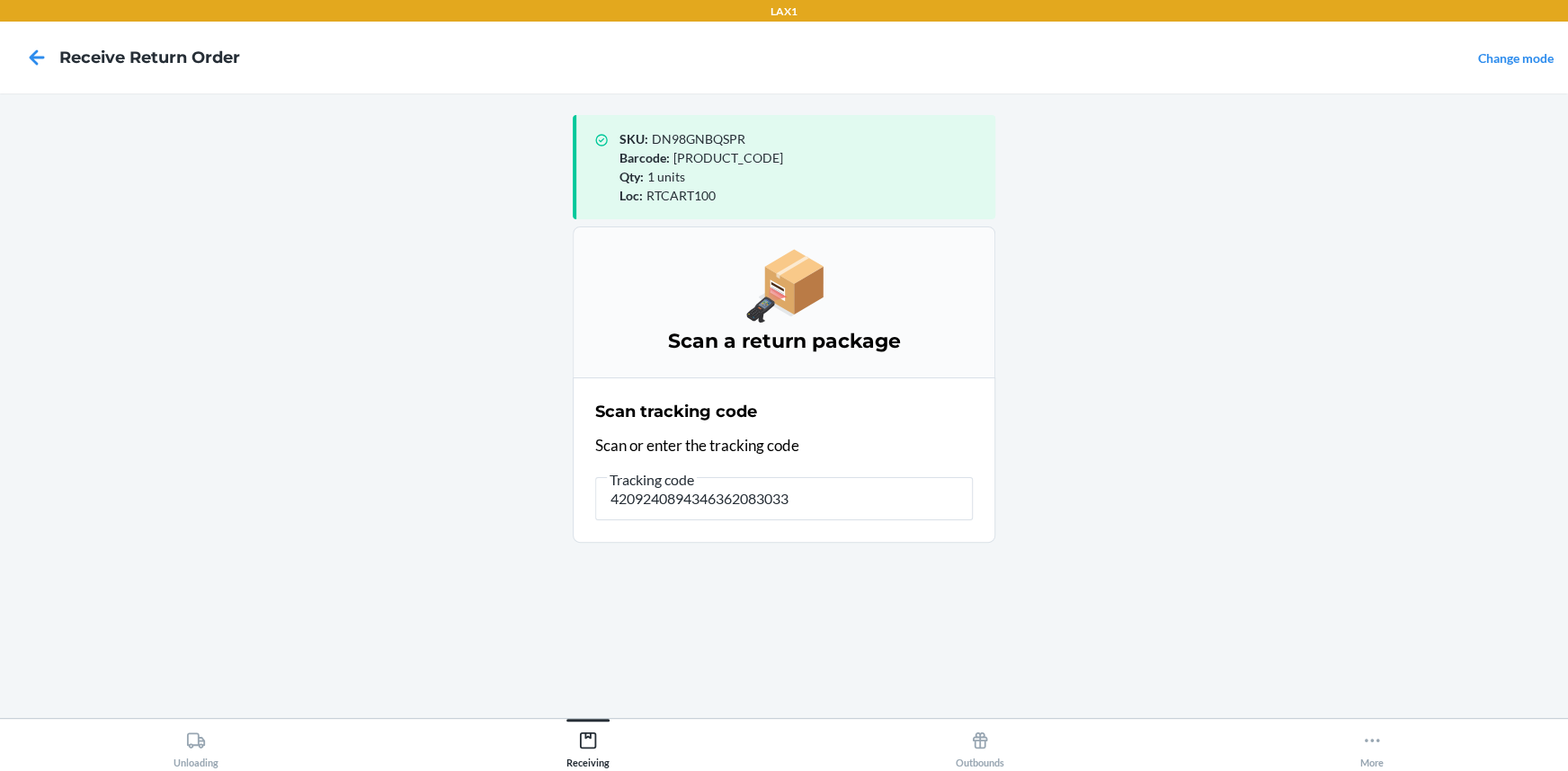 type on "42092408943463620830331" 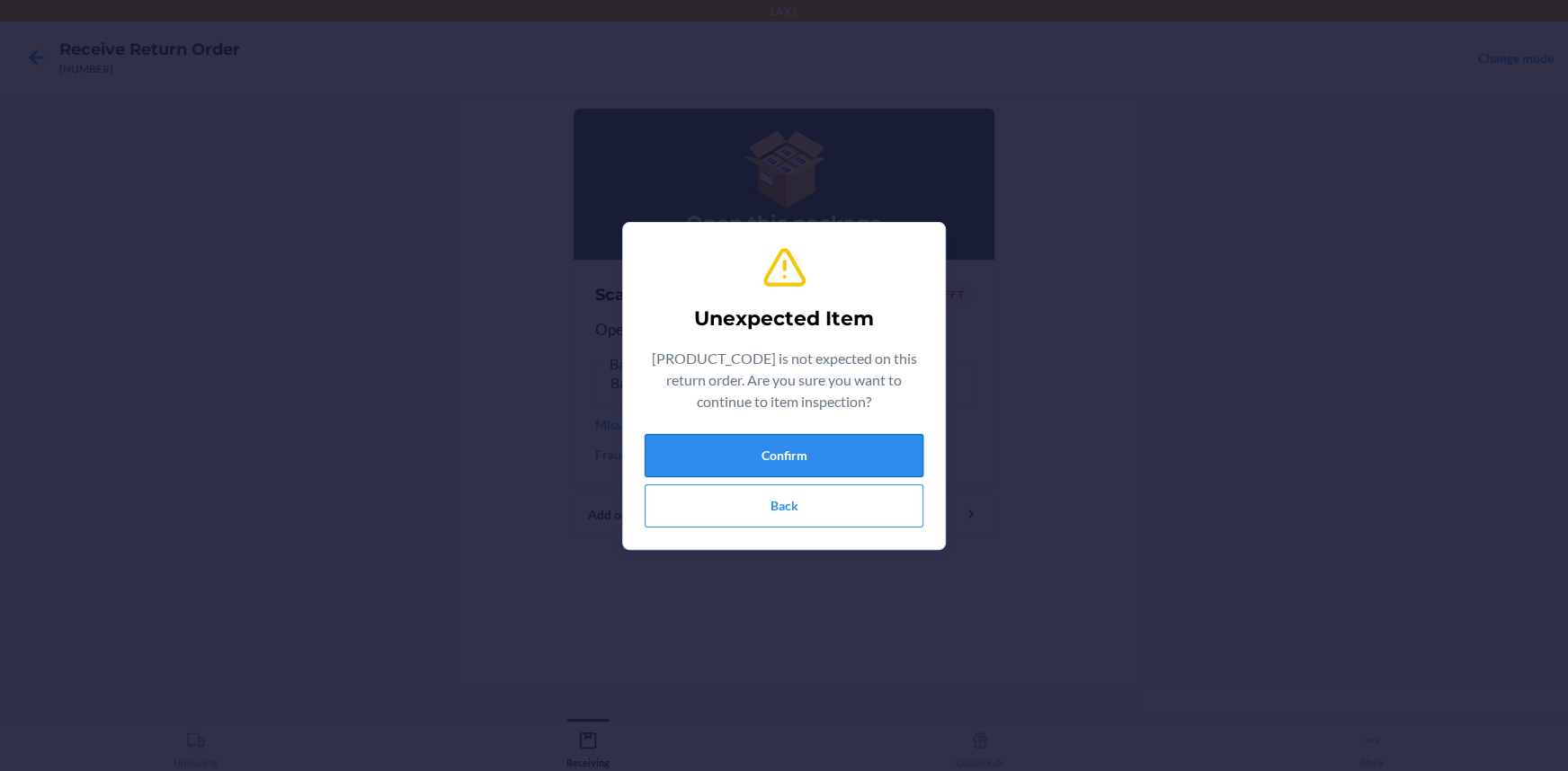 click on "Confirm" at bounding box center [784, 456] 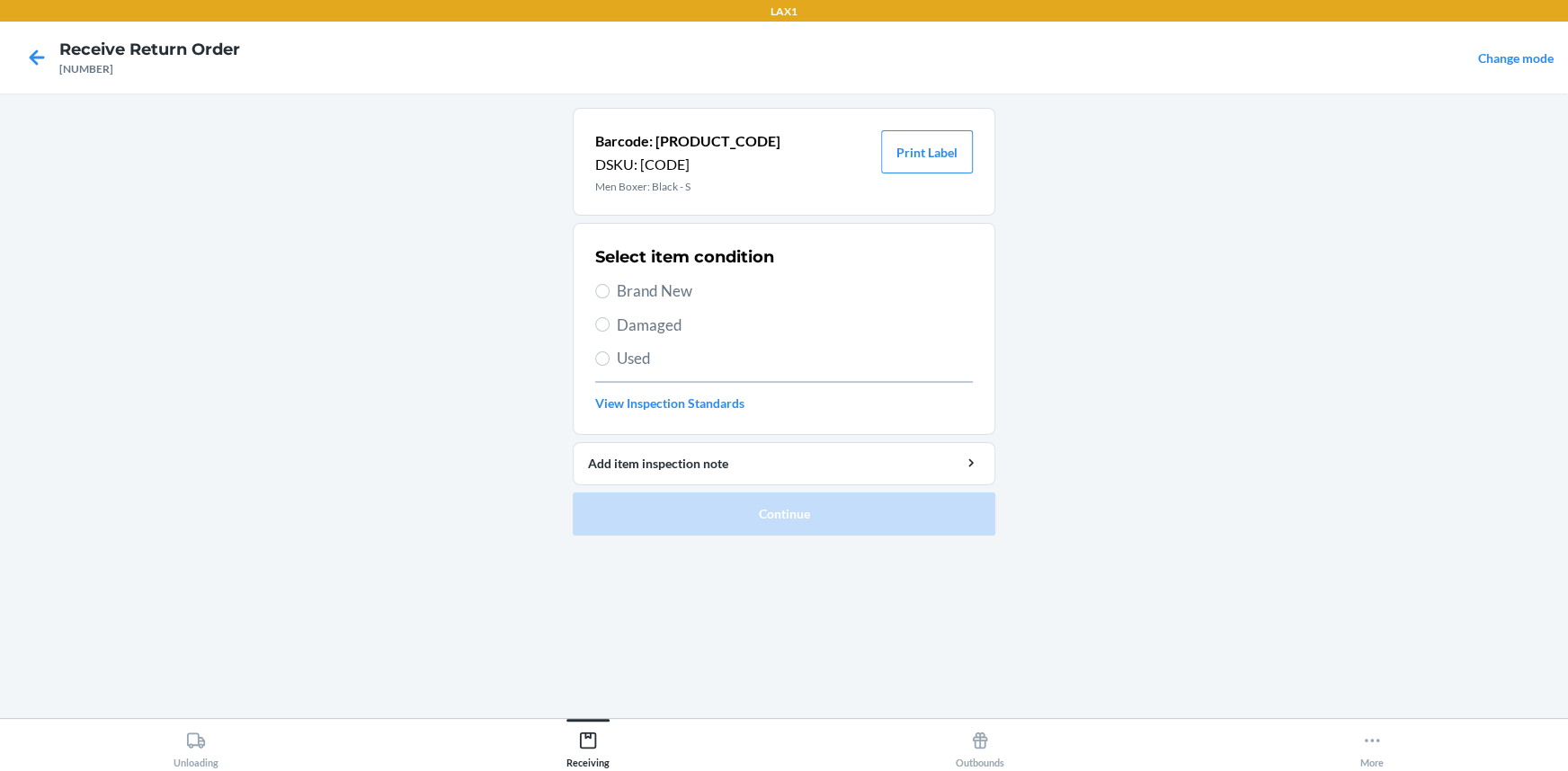 drag, startPoint x: 605, startPoint y: 283, endPoint x: 616, endPoint y: 289, distance: 12.529964 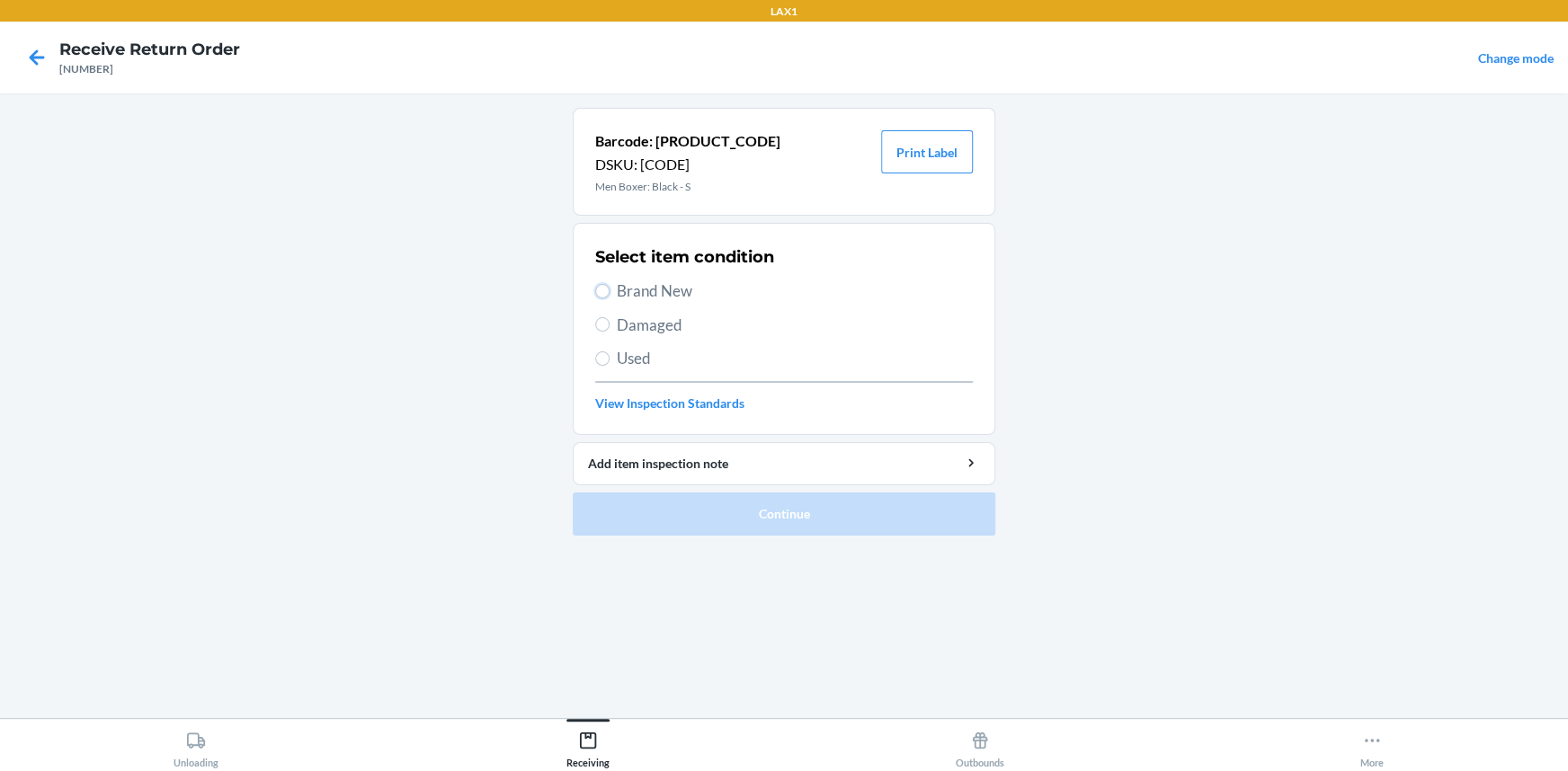 click on "Brand New" at bounding box center [602, 291] 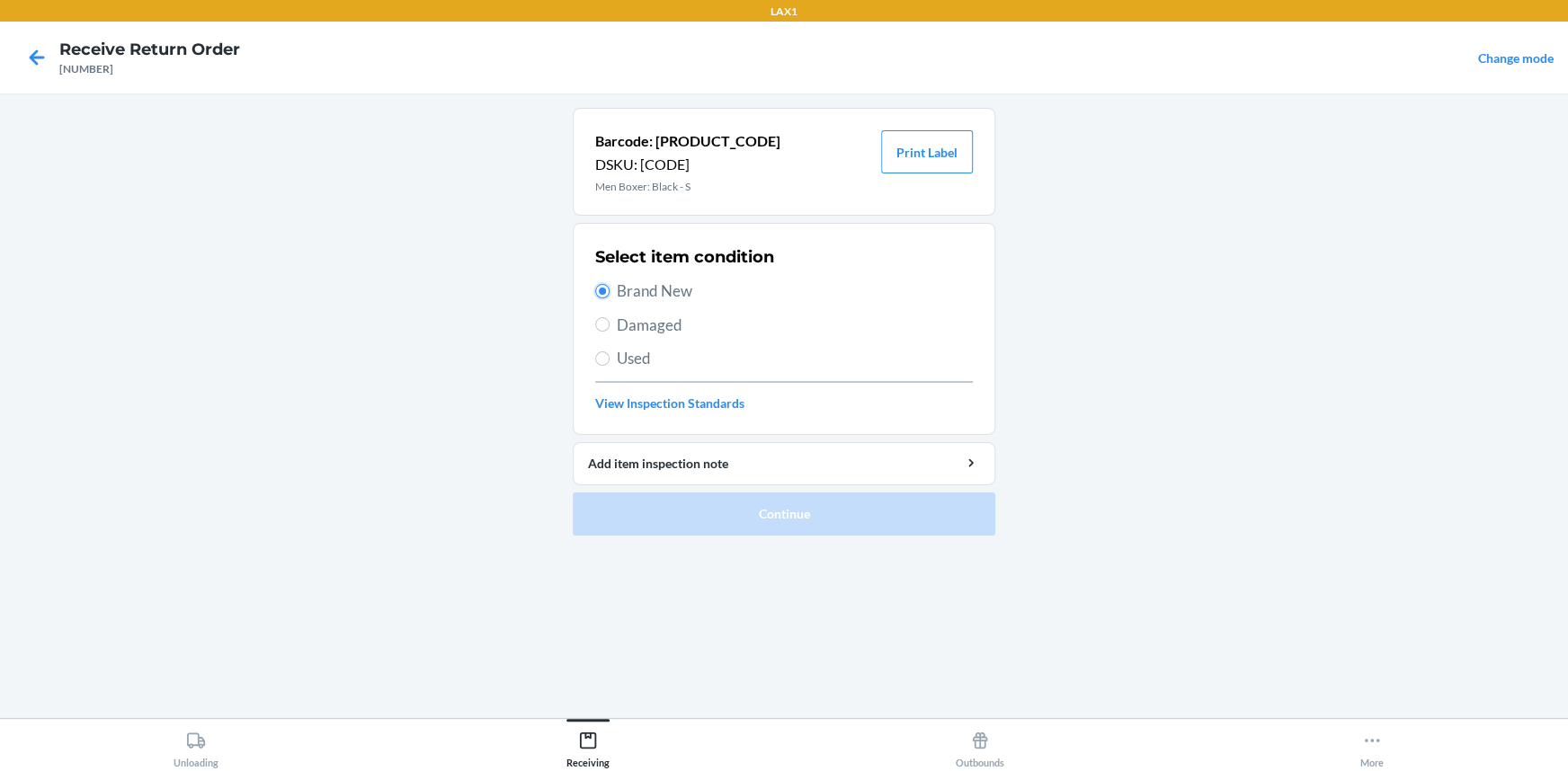 radio on "true" 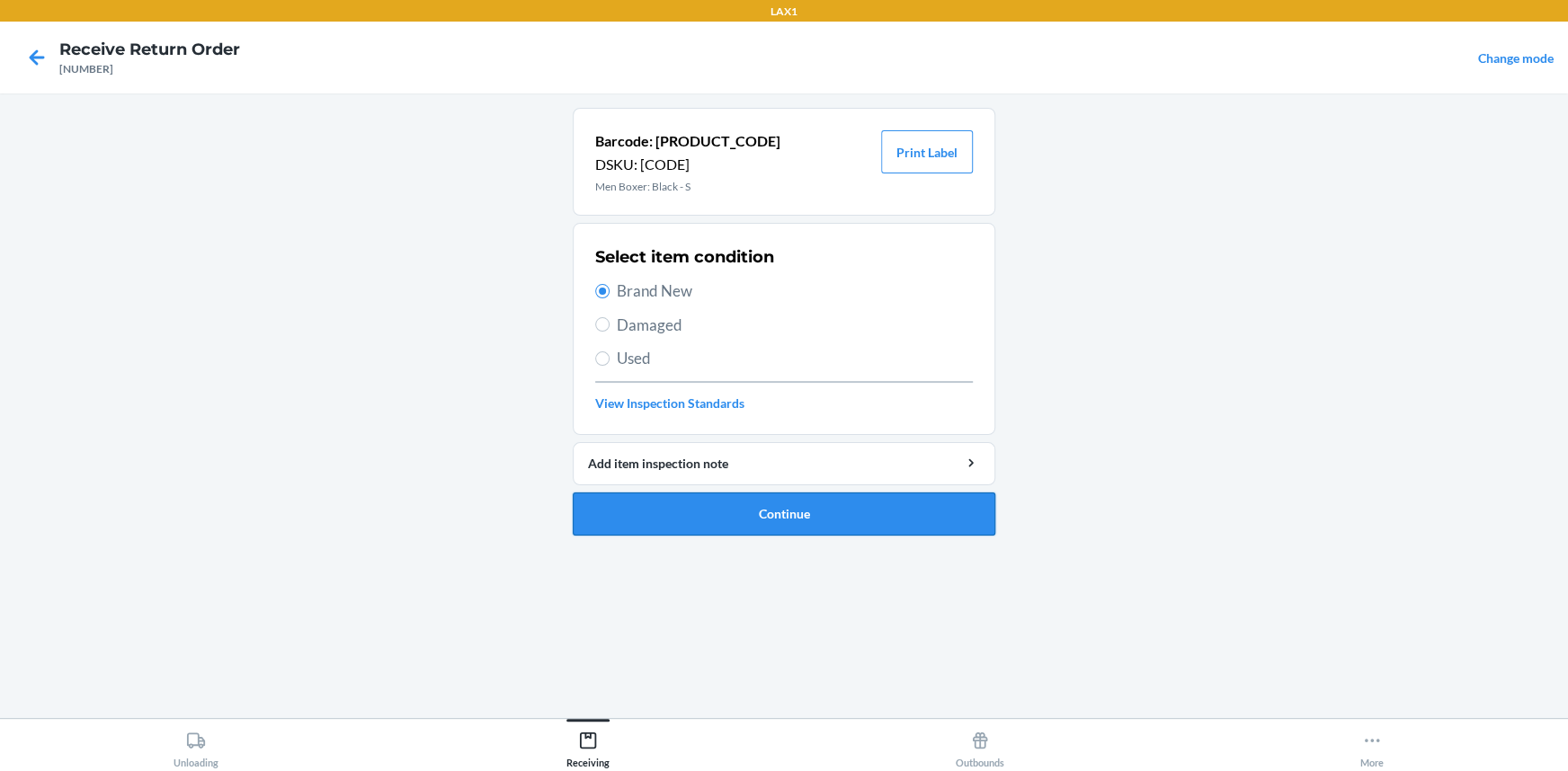 click on "Continue" at bounding box center (784, 514) 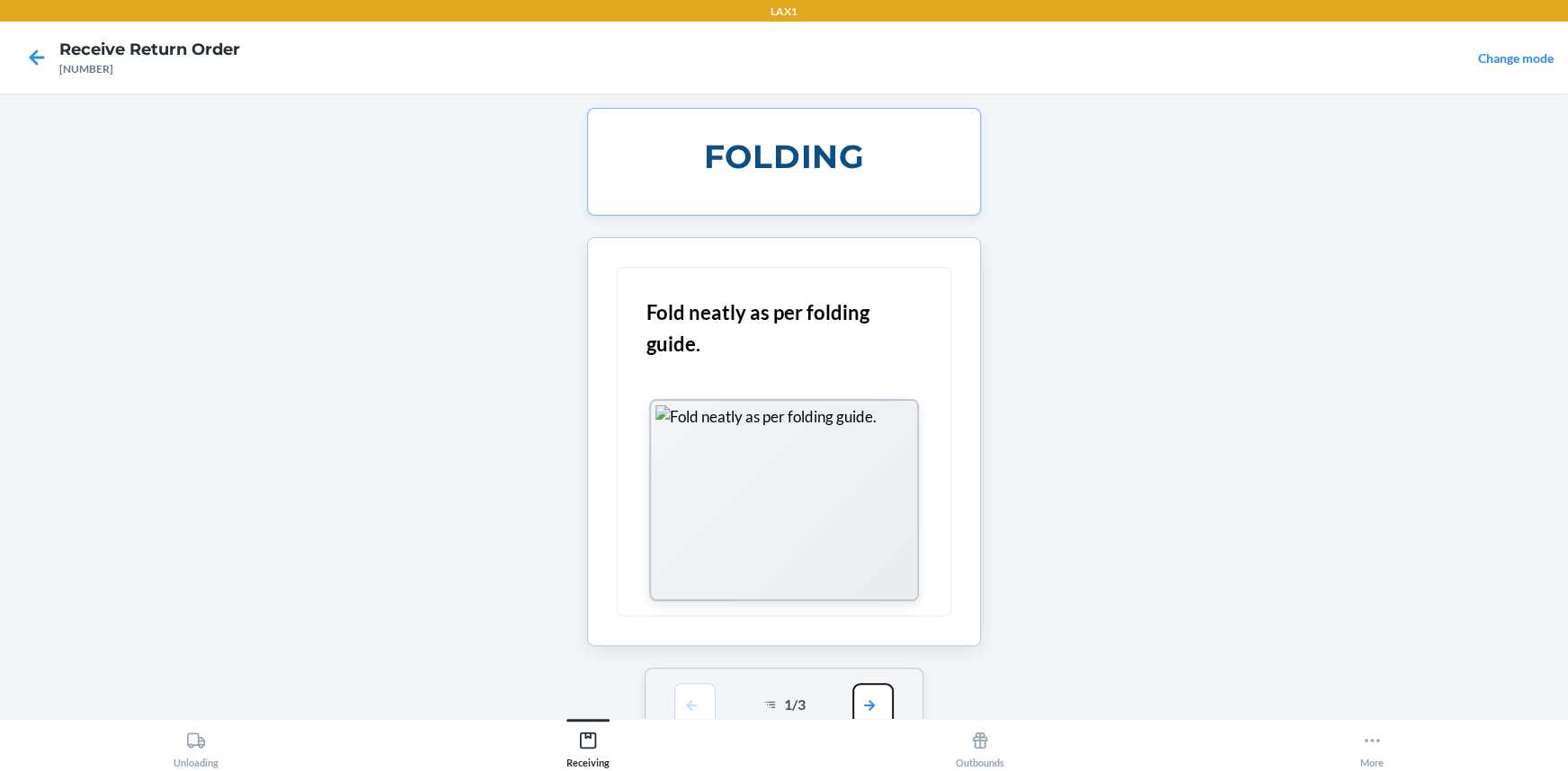 click at bounding box center [873, 705] 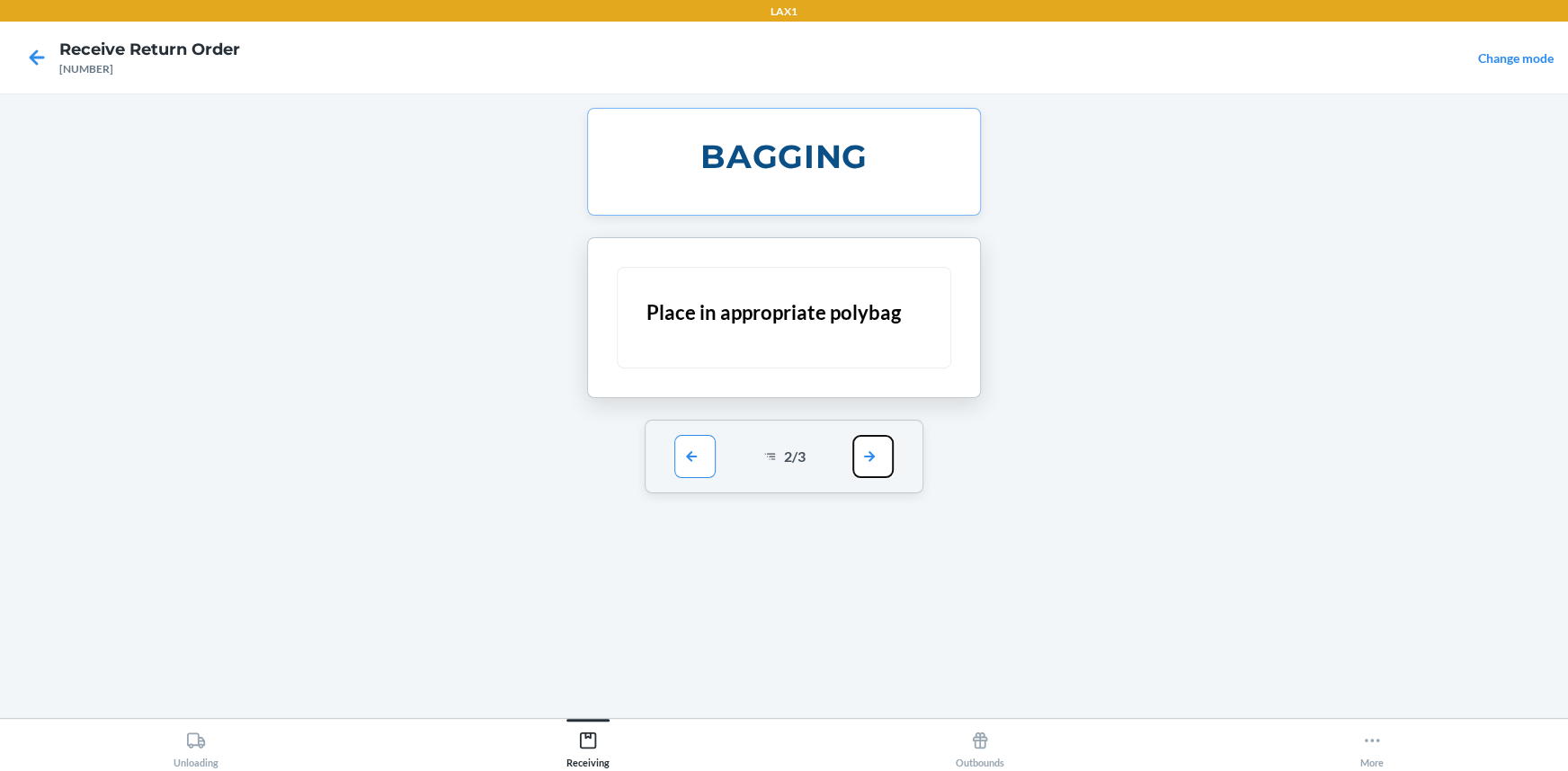 click at bounding box center (873, 456) 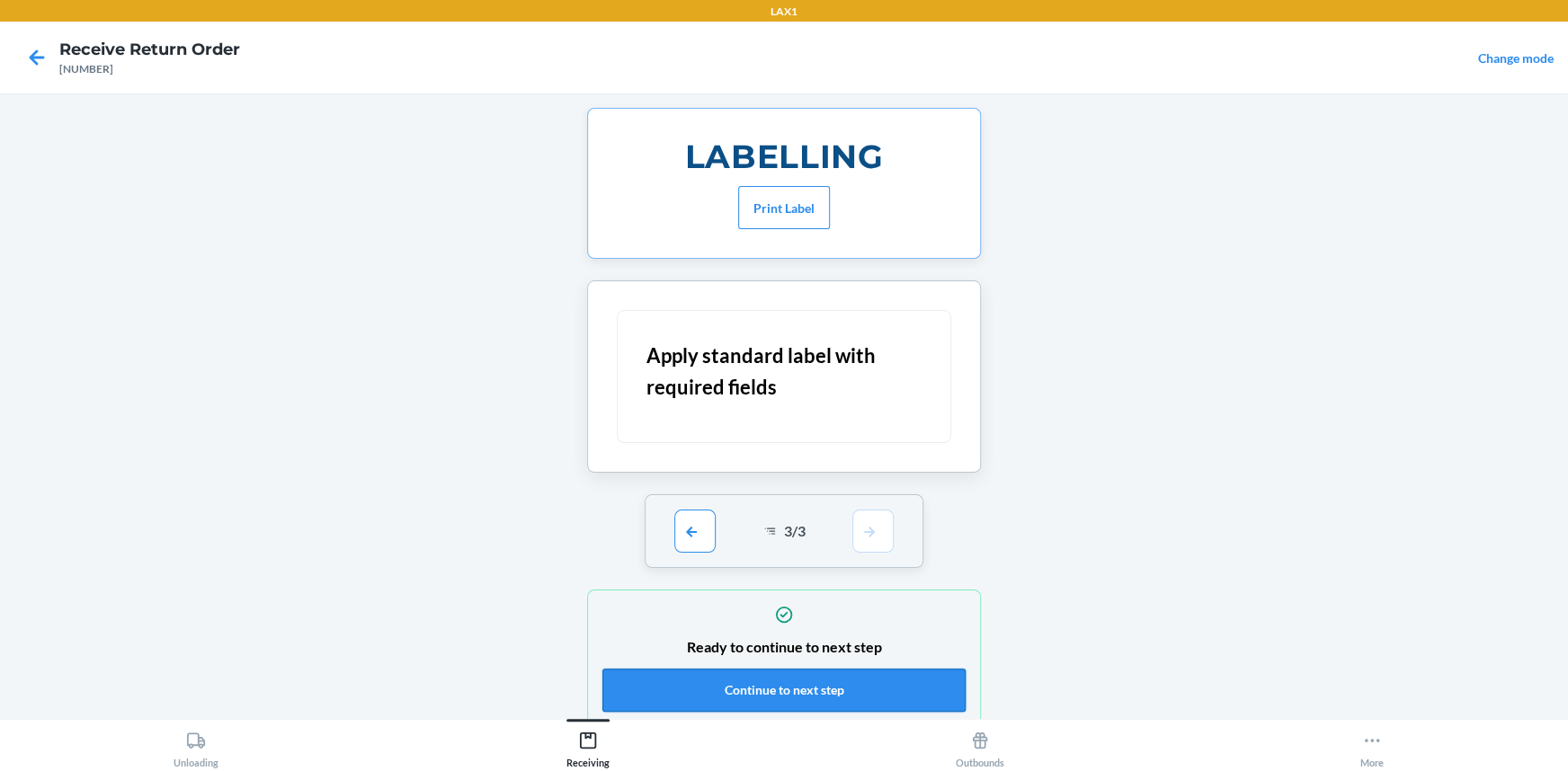 click on "Continue to next step" at bounding box center [784, 690] 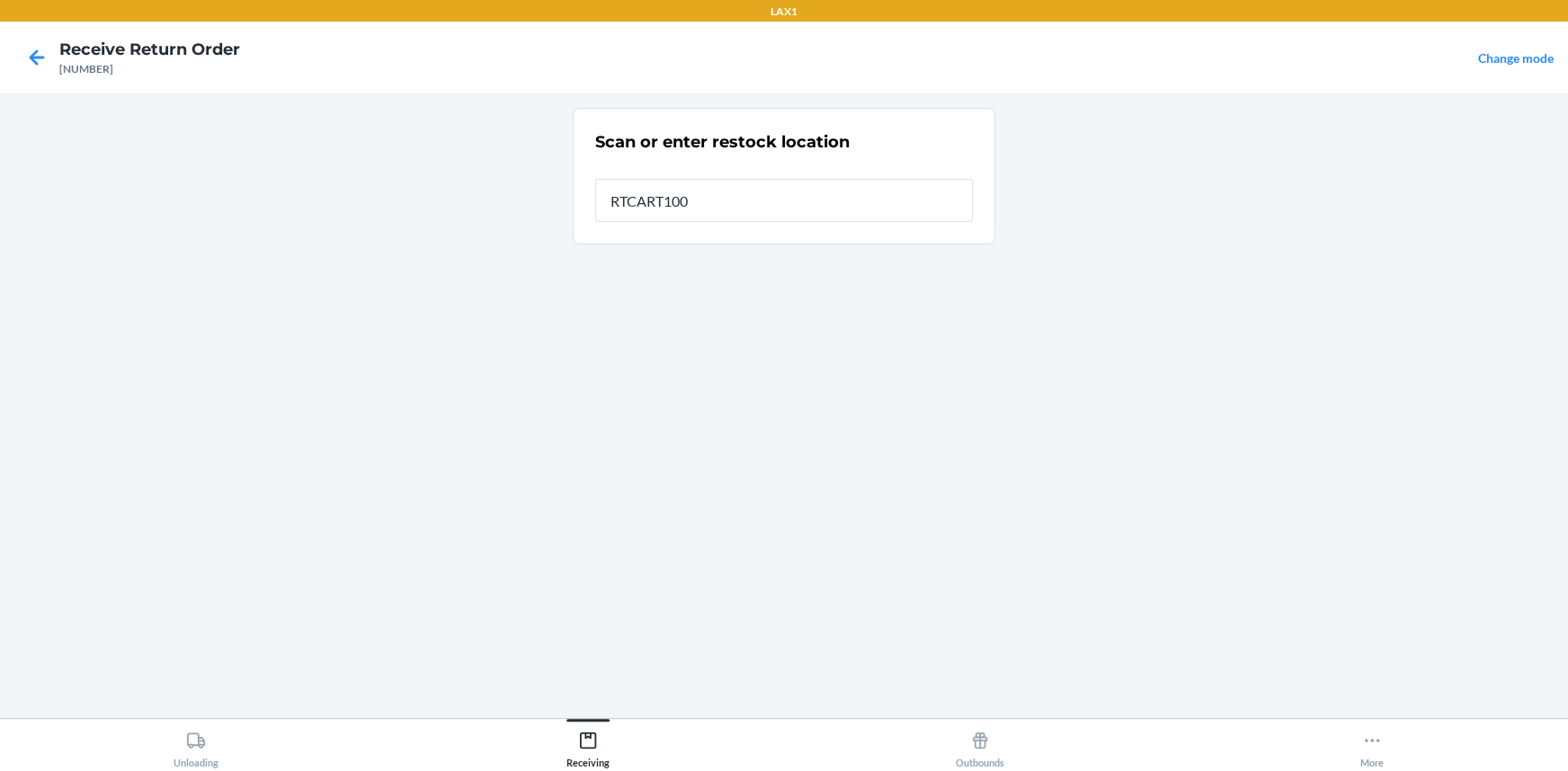 type on "RTCART100" 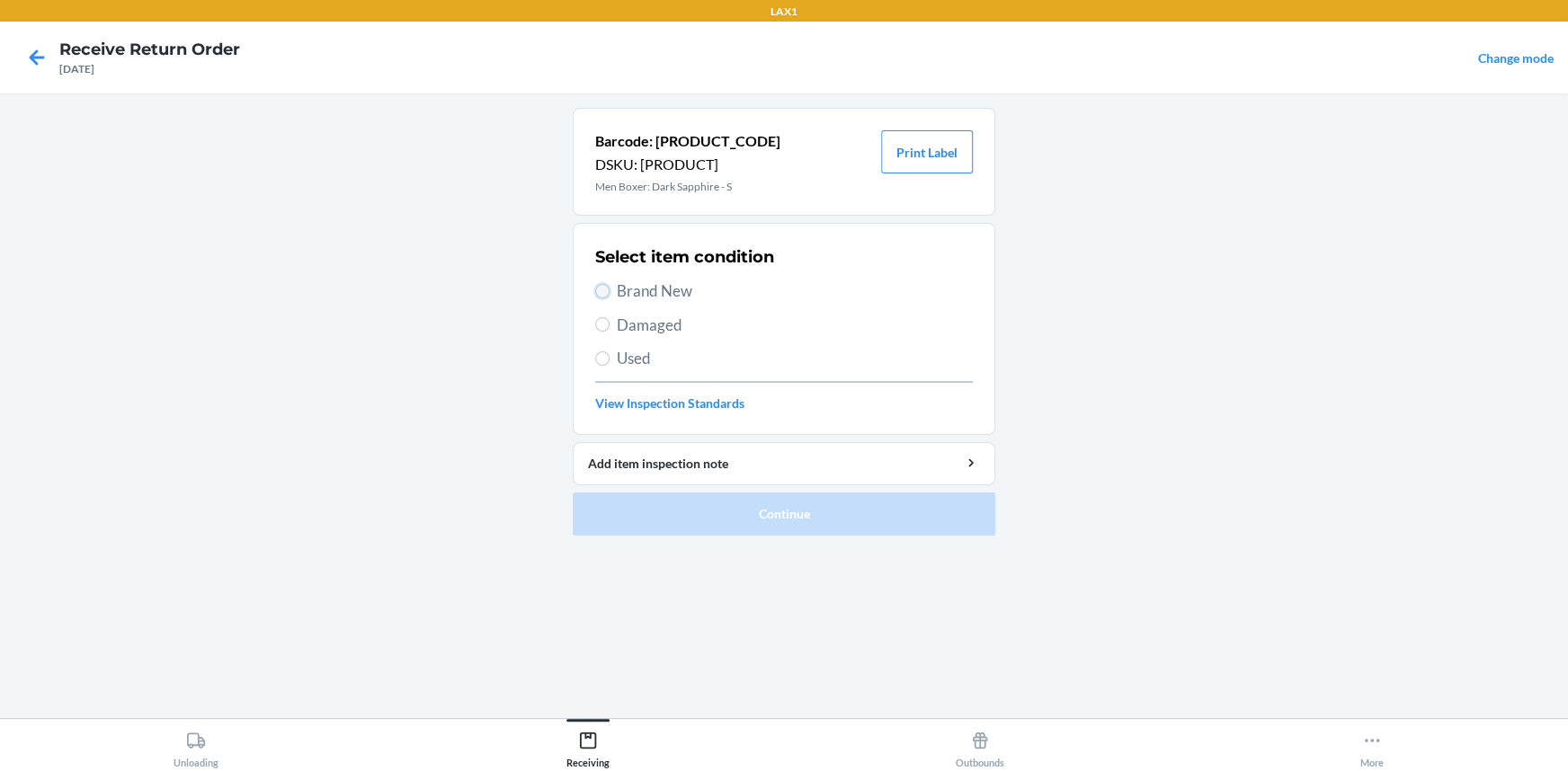 click on "Brand New" at bounding box center [602, 291] 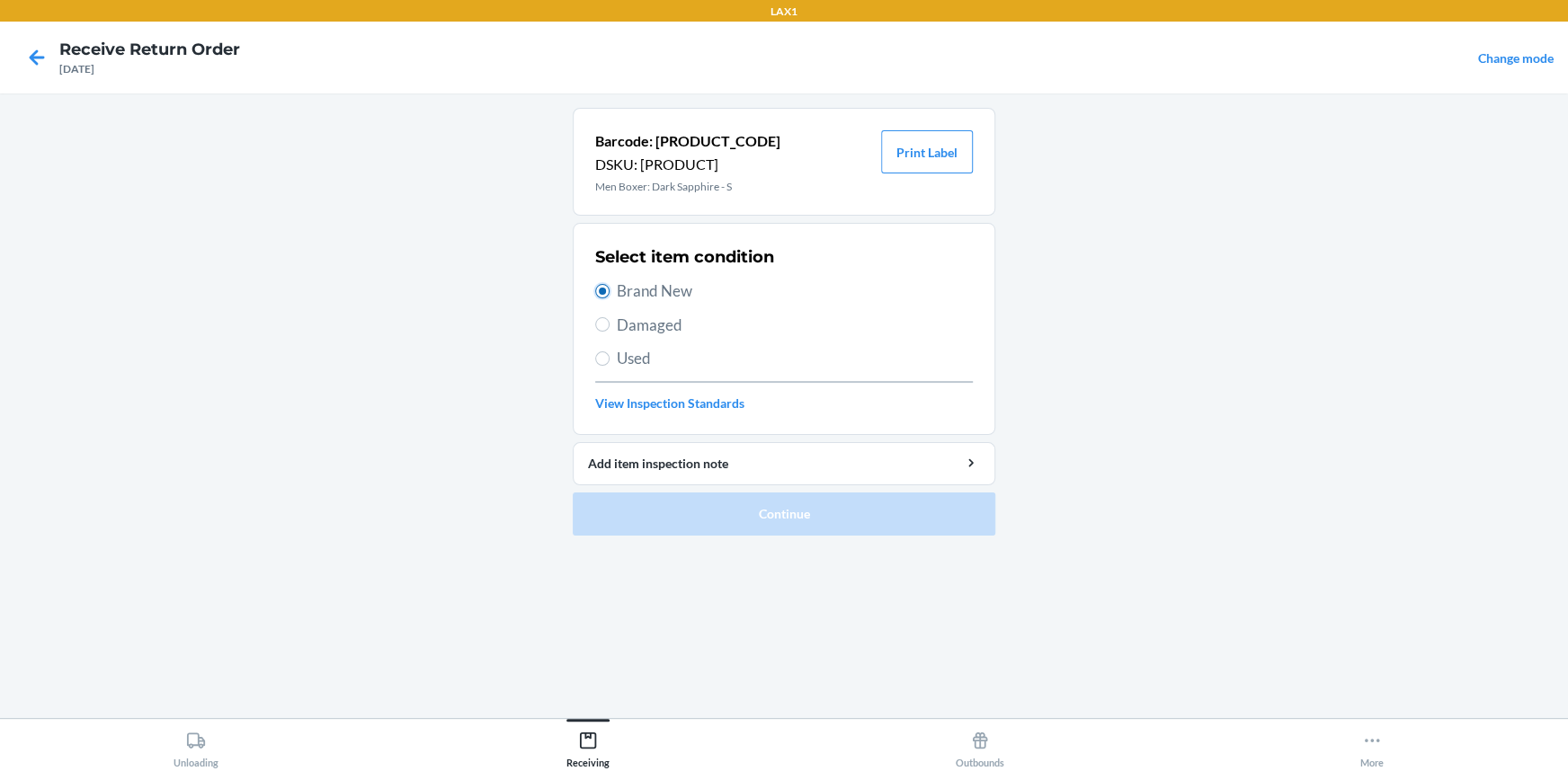radio on "true" 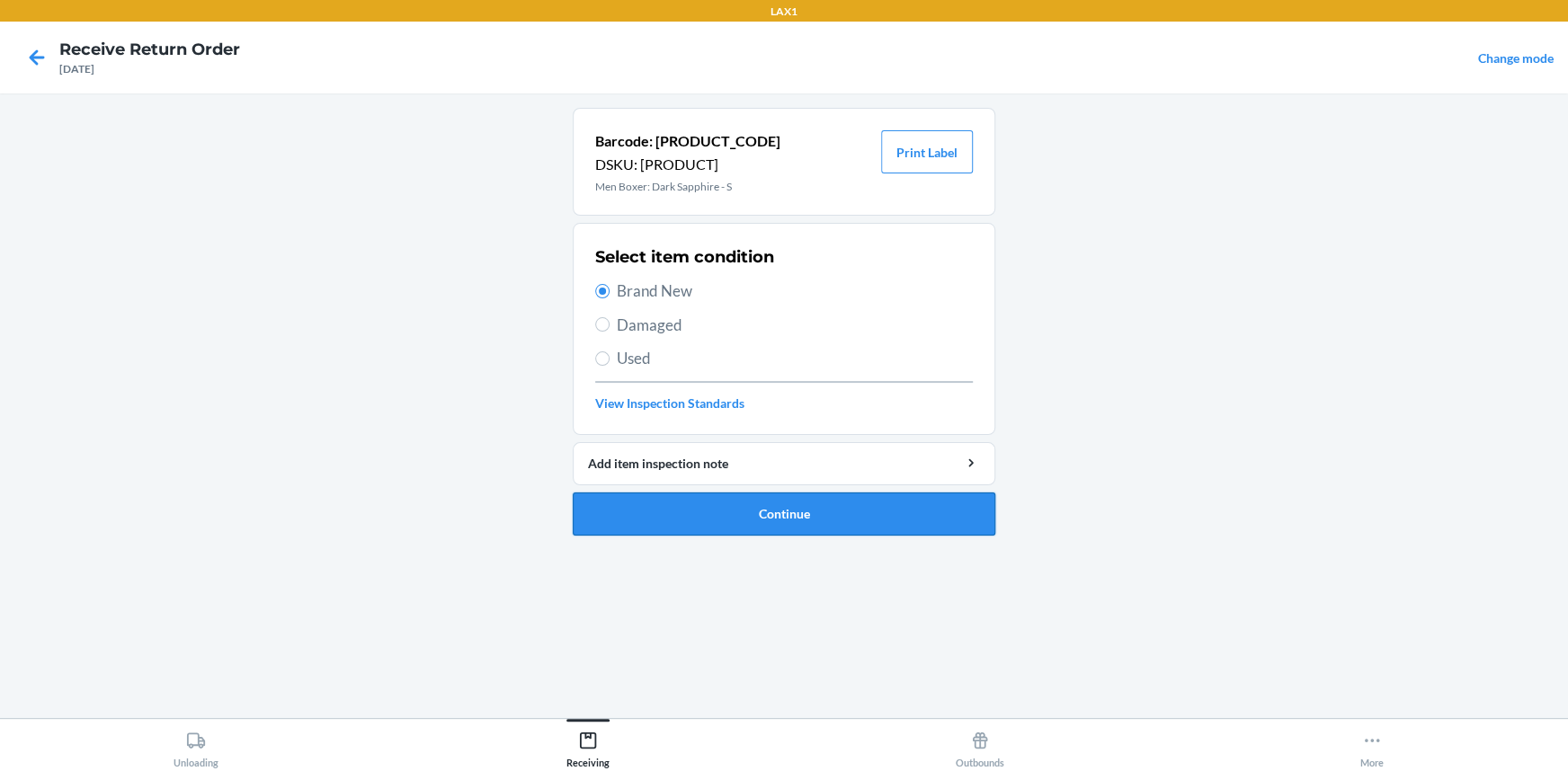 click on "Continue" at bounding box center (784, 514) 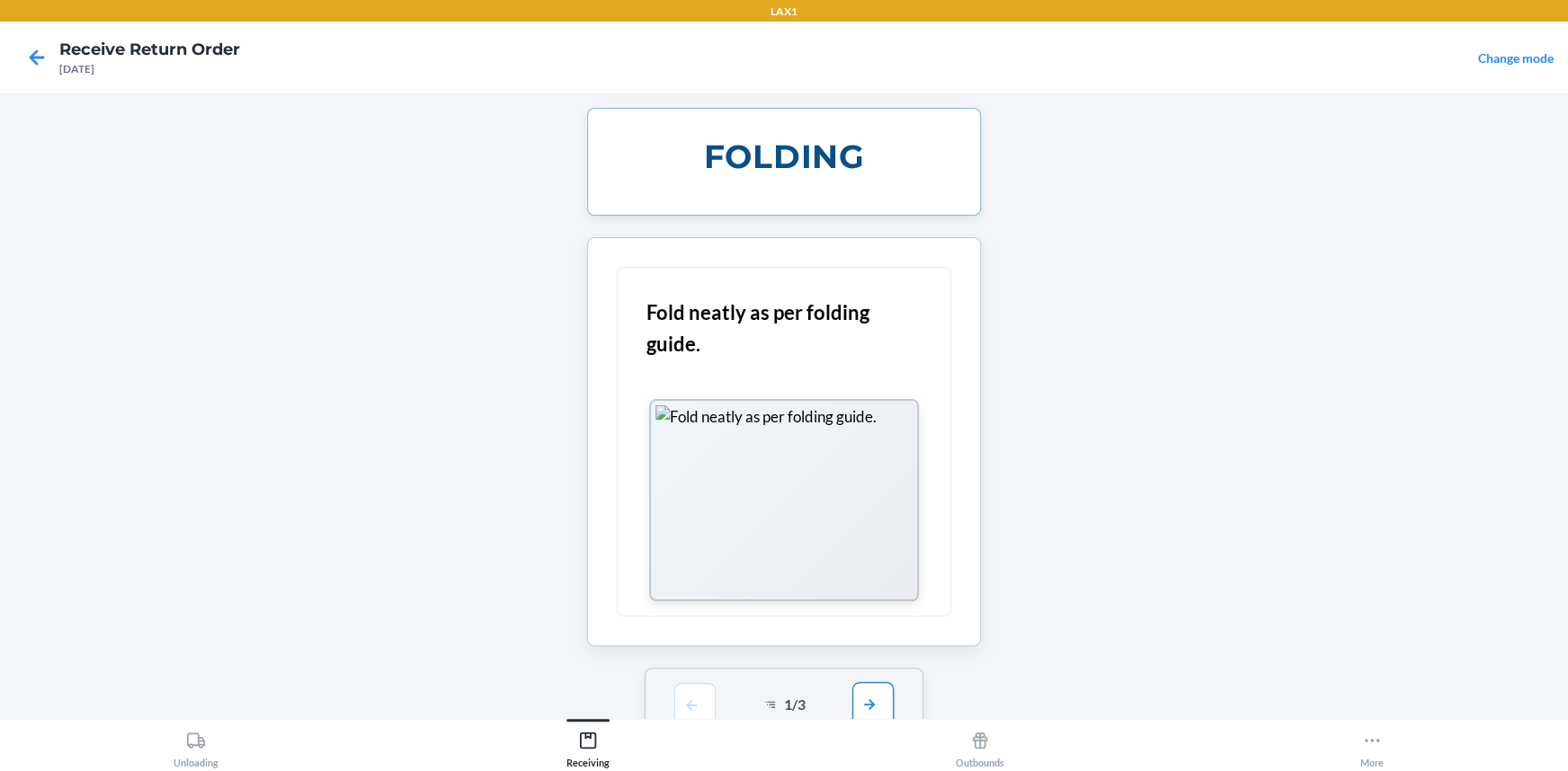 click at bounding box center [873, 704] 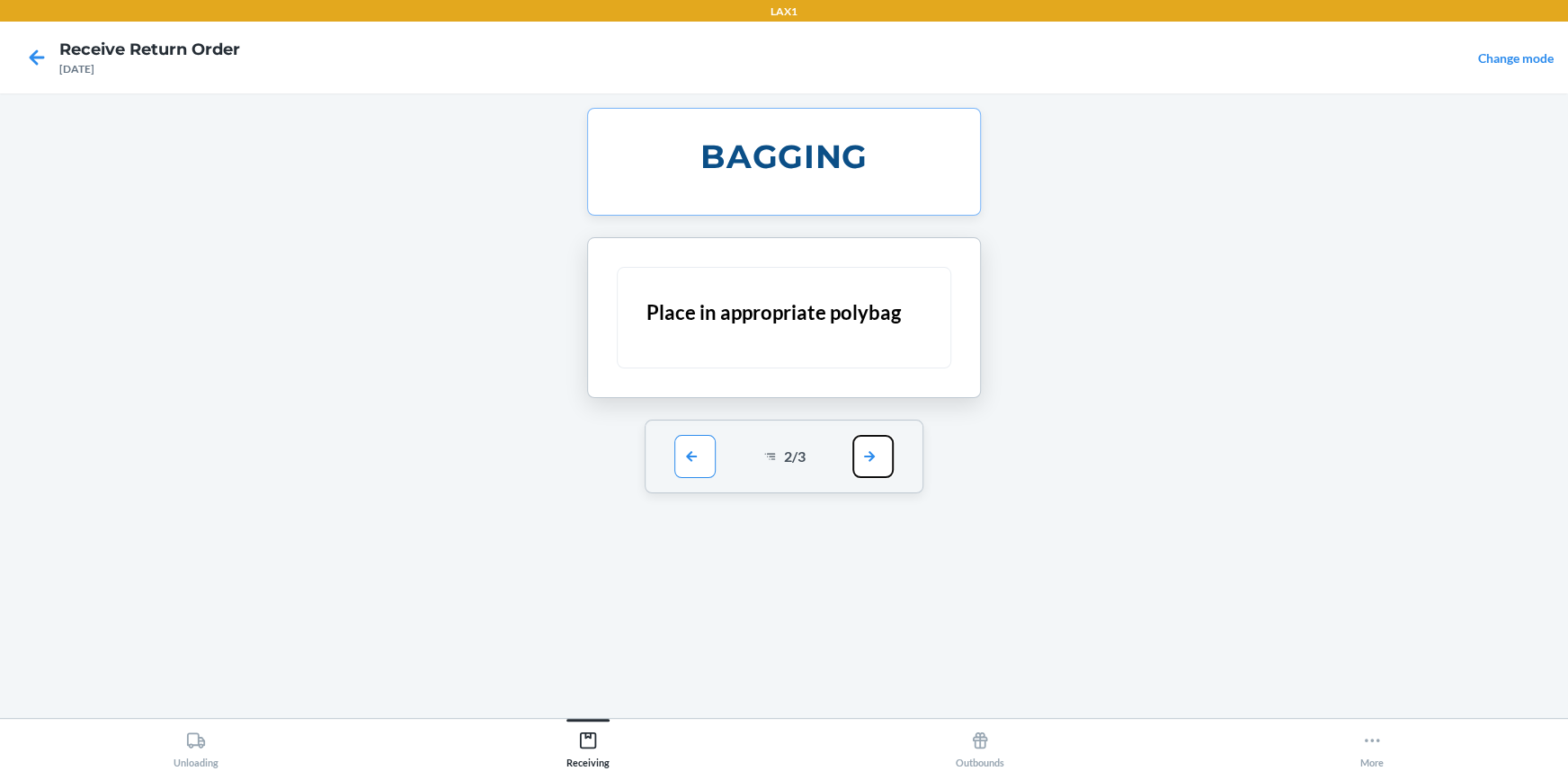 click at bounding box center [873, 456] 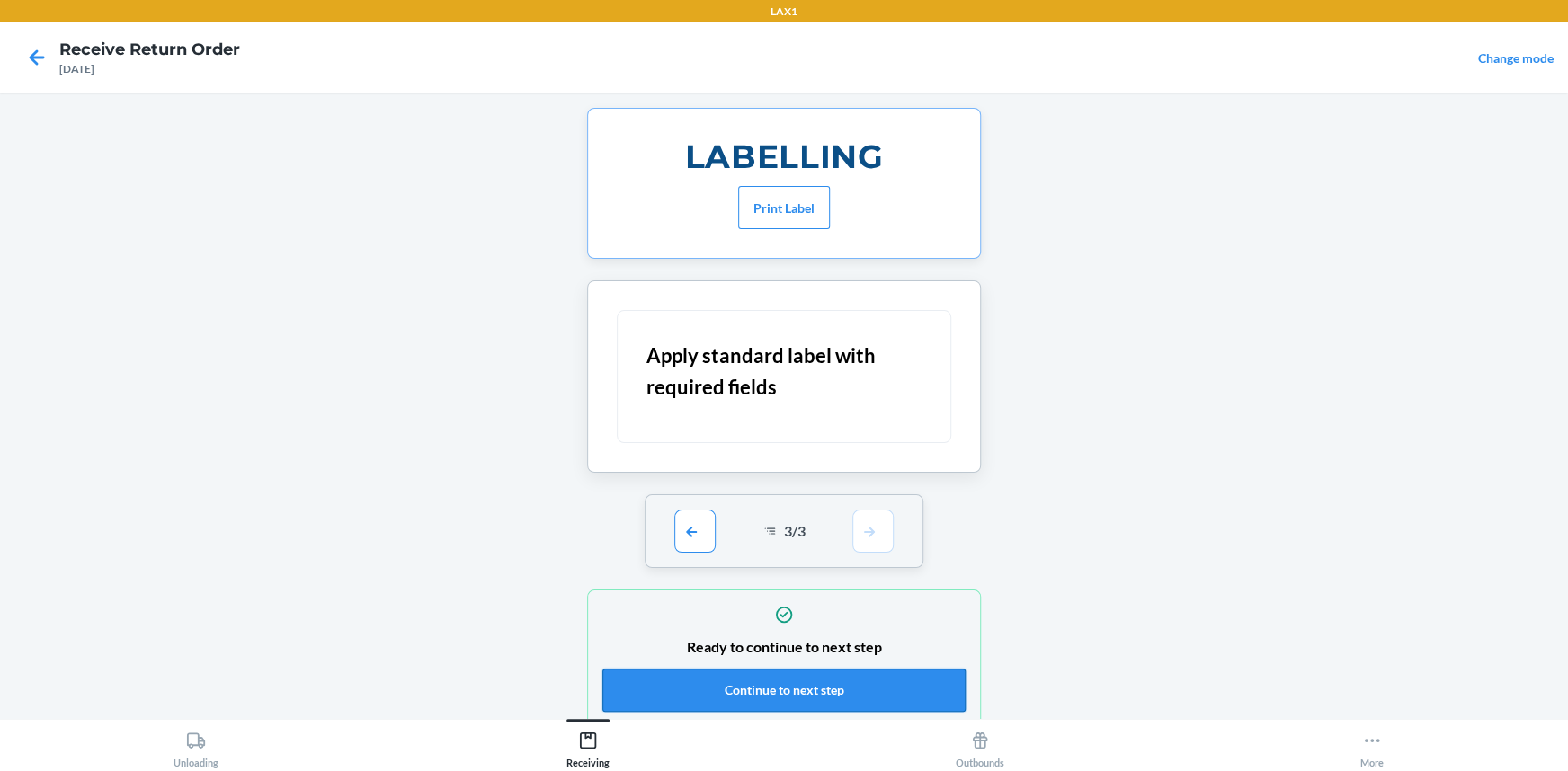 click on "Continue to next step" at bounding box center [784, 690] 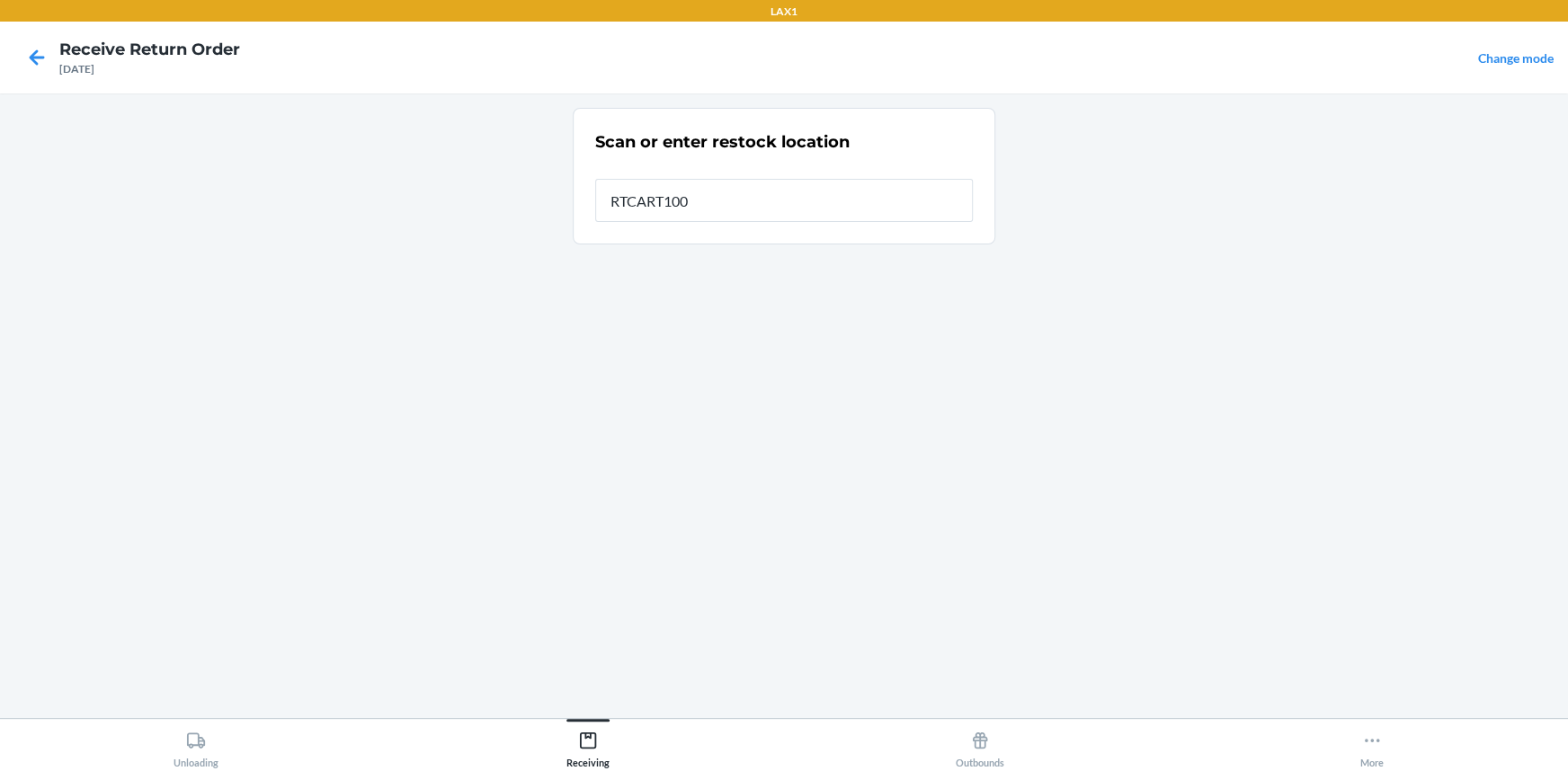 type on "RTCART100" 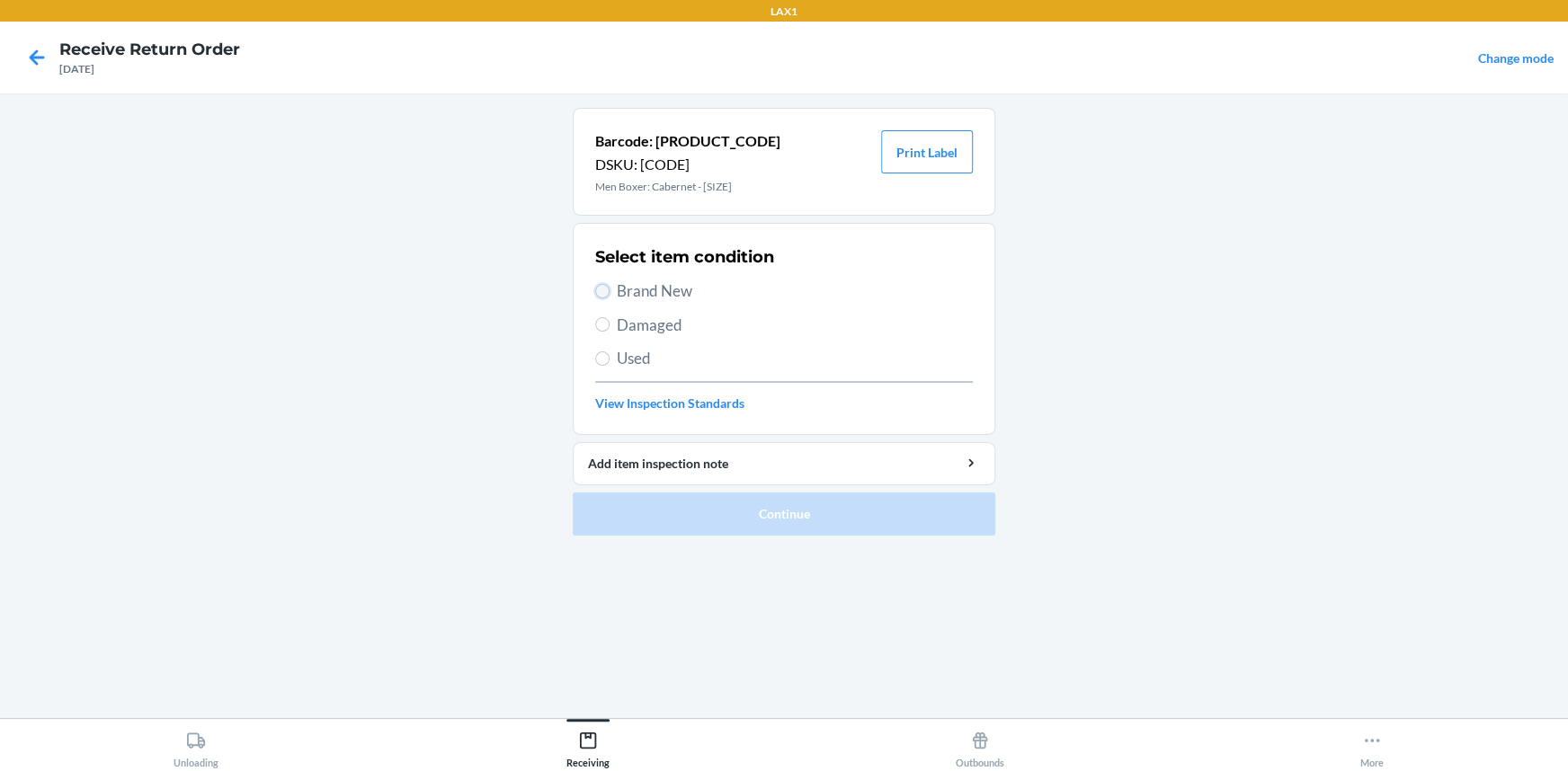 click on "Brand New" at bounding box center (602, 291) 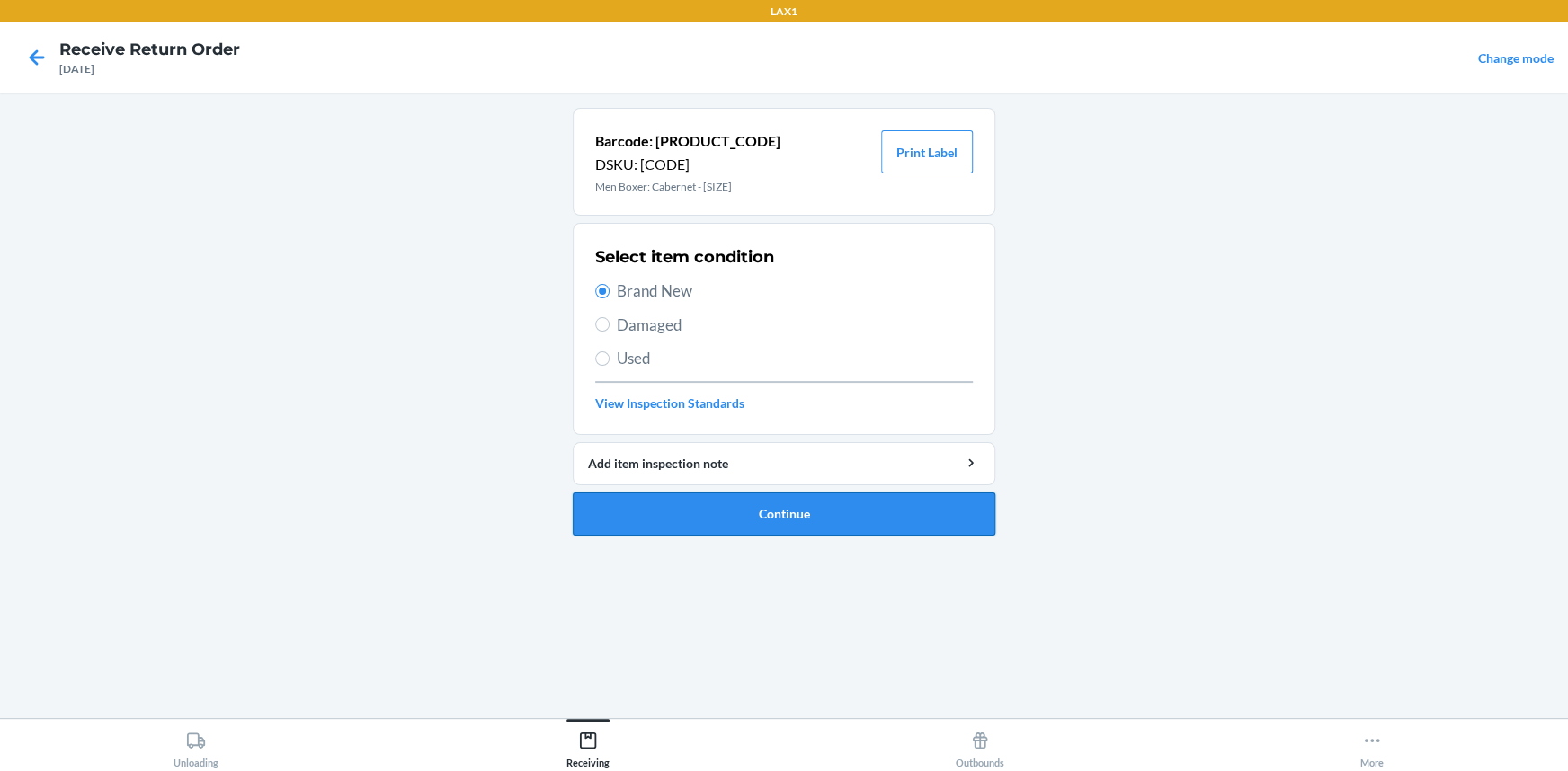 click on "Continue" at bounding box center (784, 514) 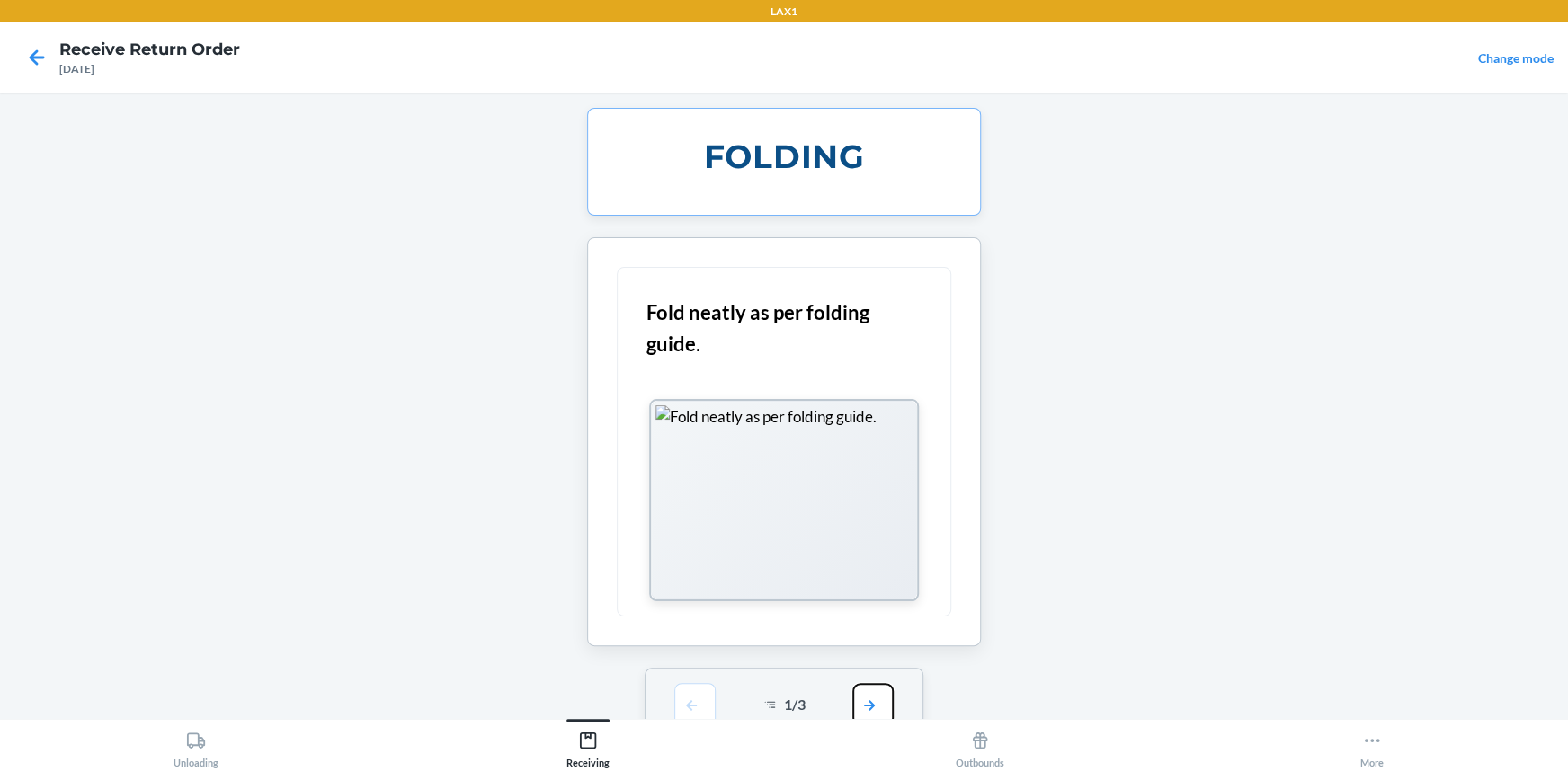 drag, startPoint x: 860, startPoint y: 694, endPoint x: 851, endPoint y: 663, distance: 32.28002 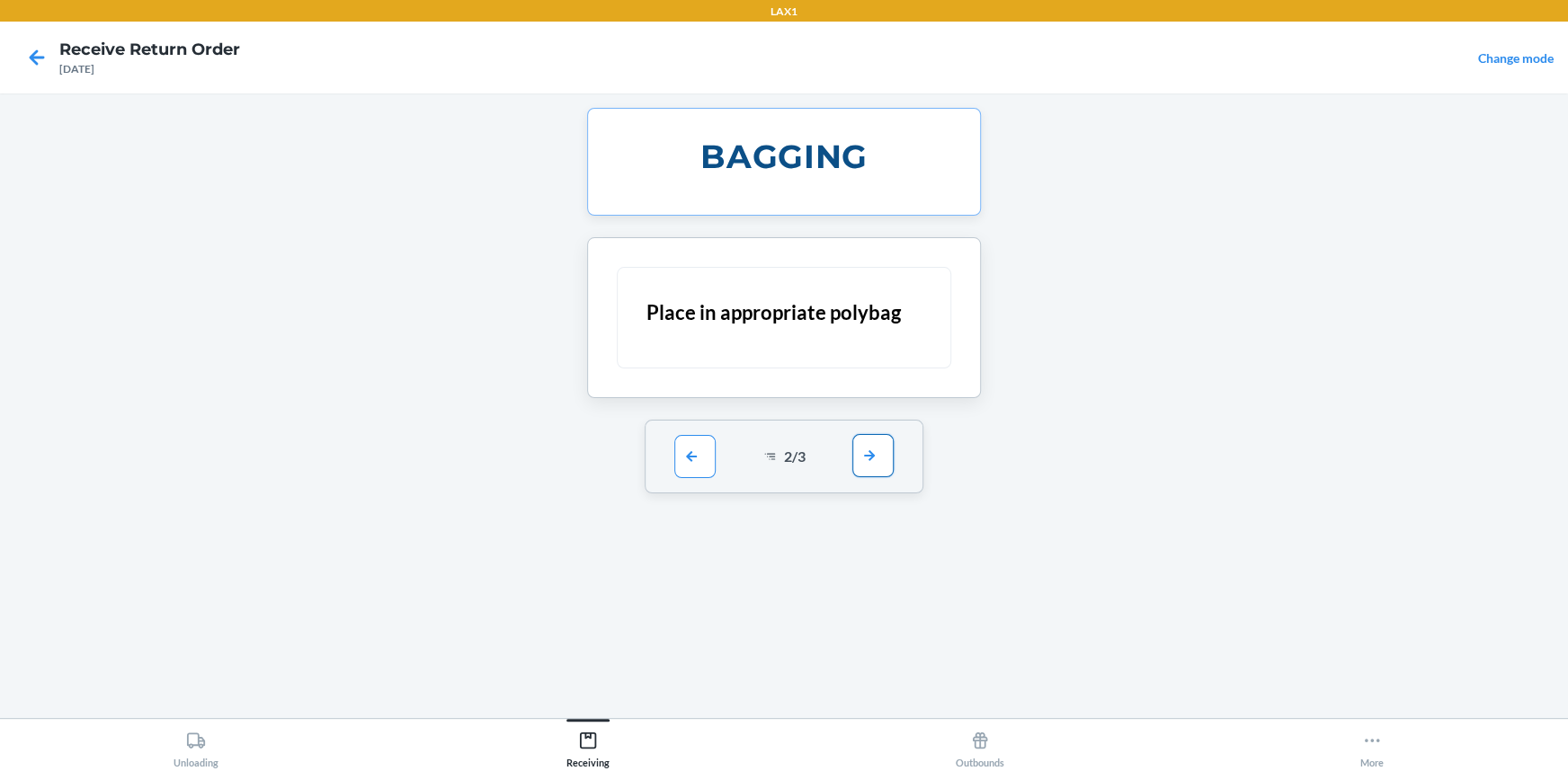 click at bounding box center [873, 456] 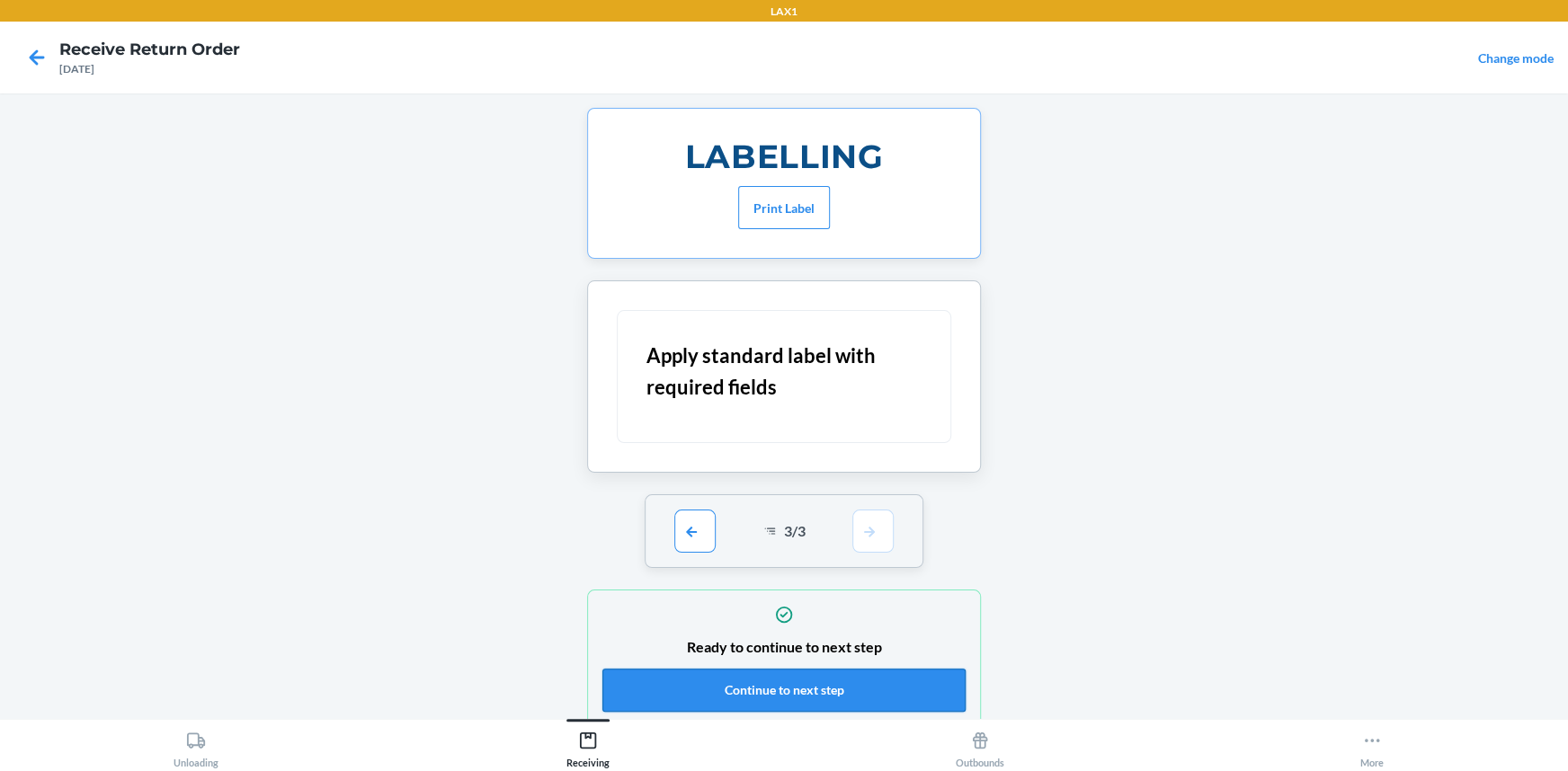 click on "Continue to next step" at bounding box center (784, 690) 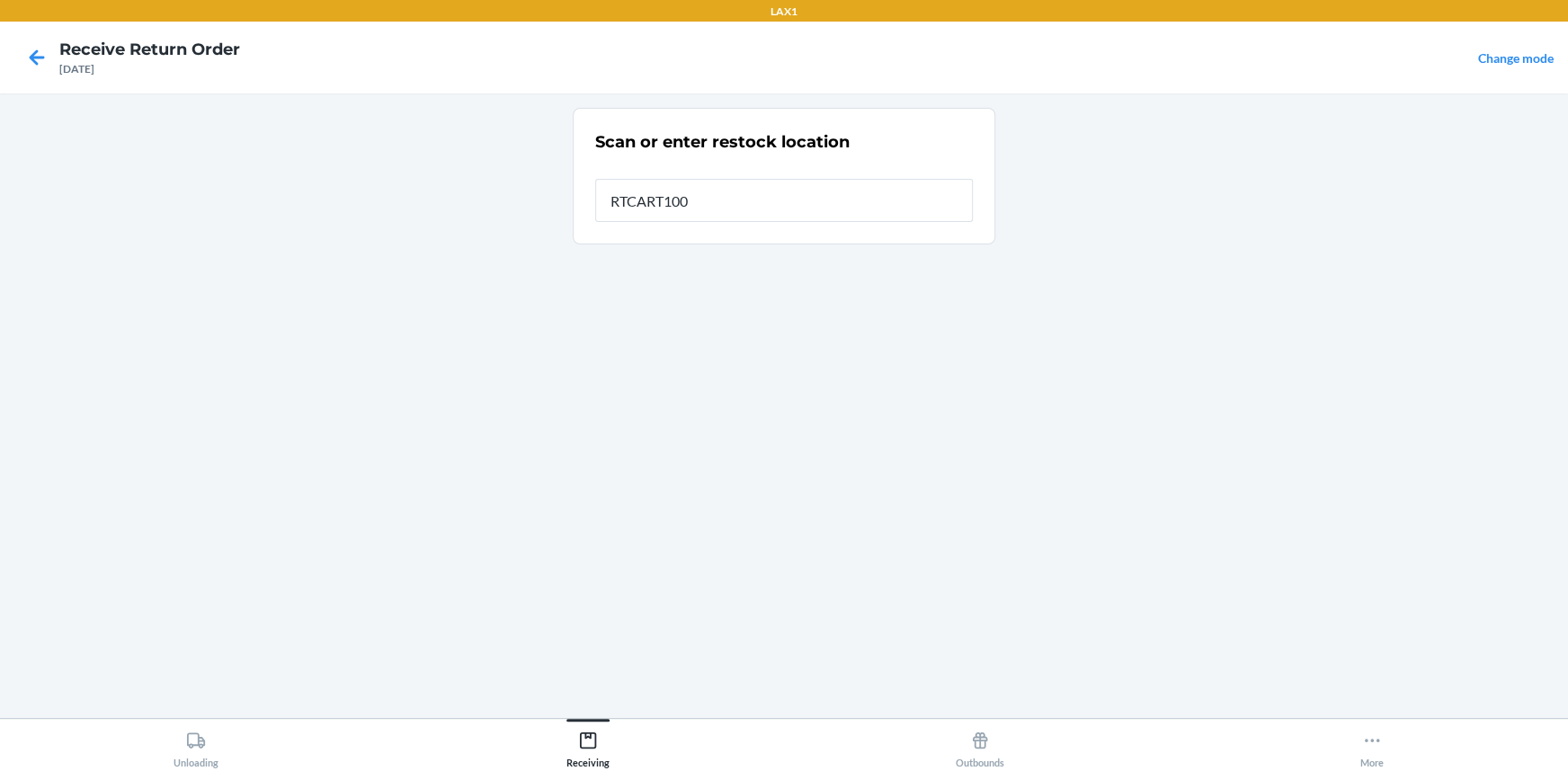 type on "RTCART100" 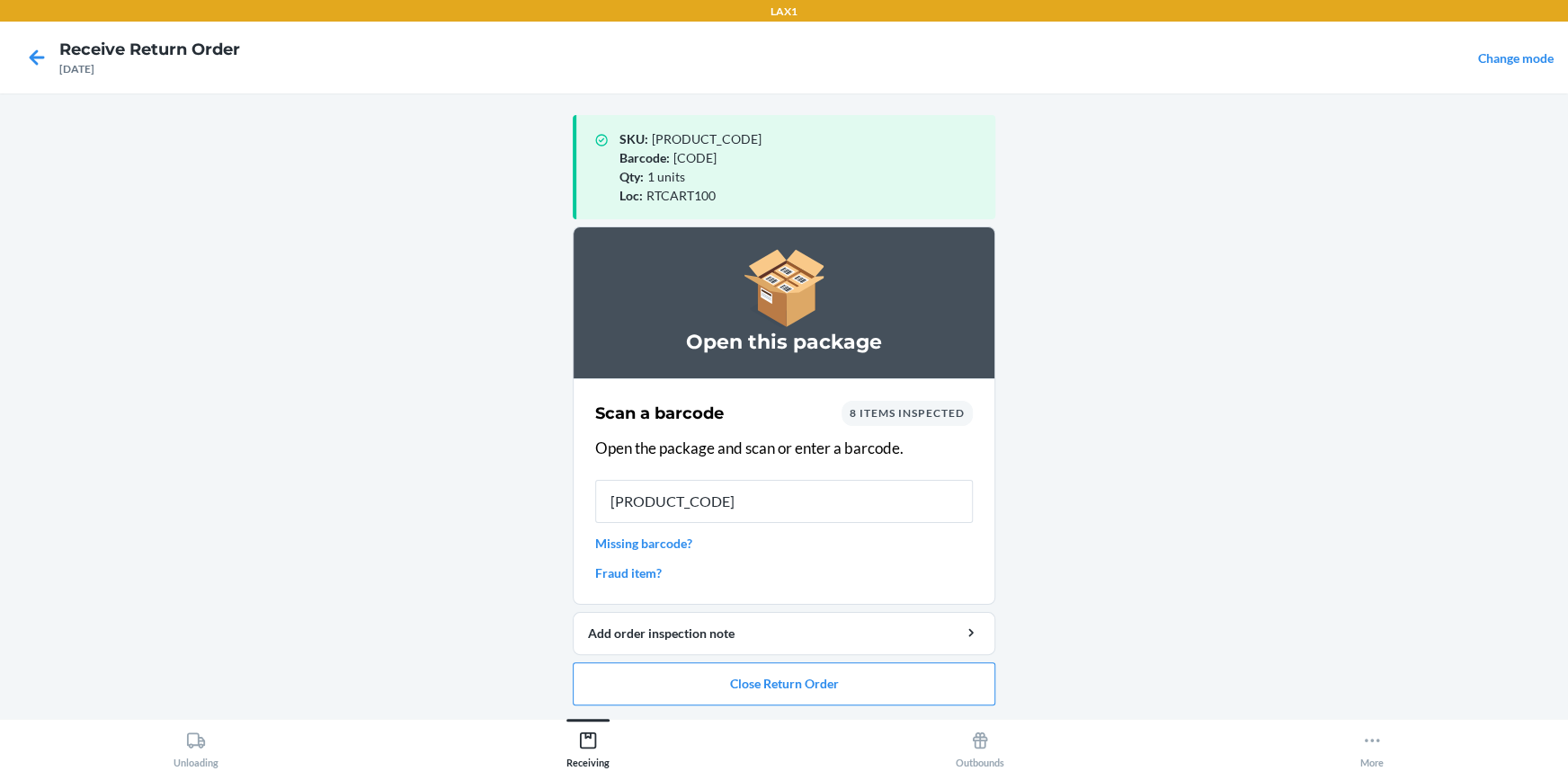 type on "M900-BL" 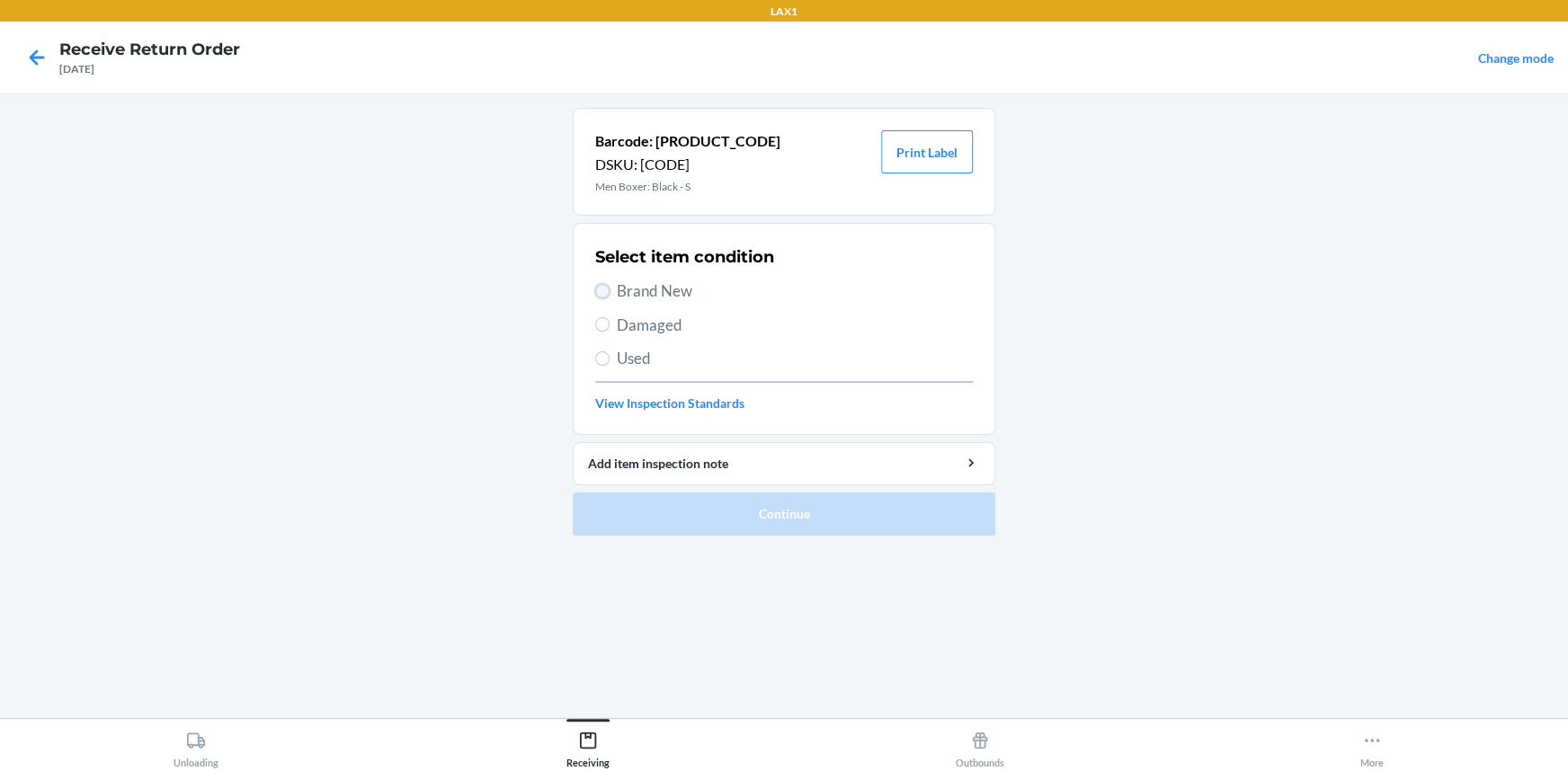 click on "Brand New" at bounding box center [602, 291] 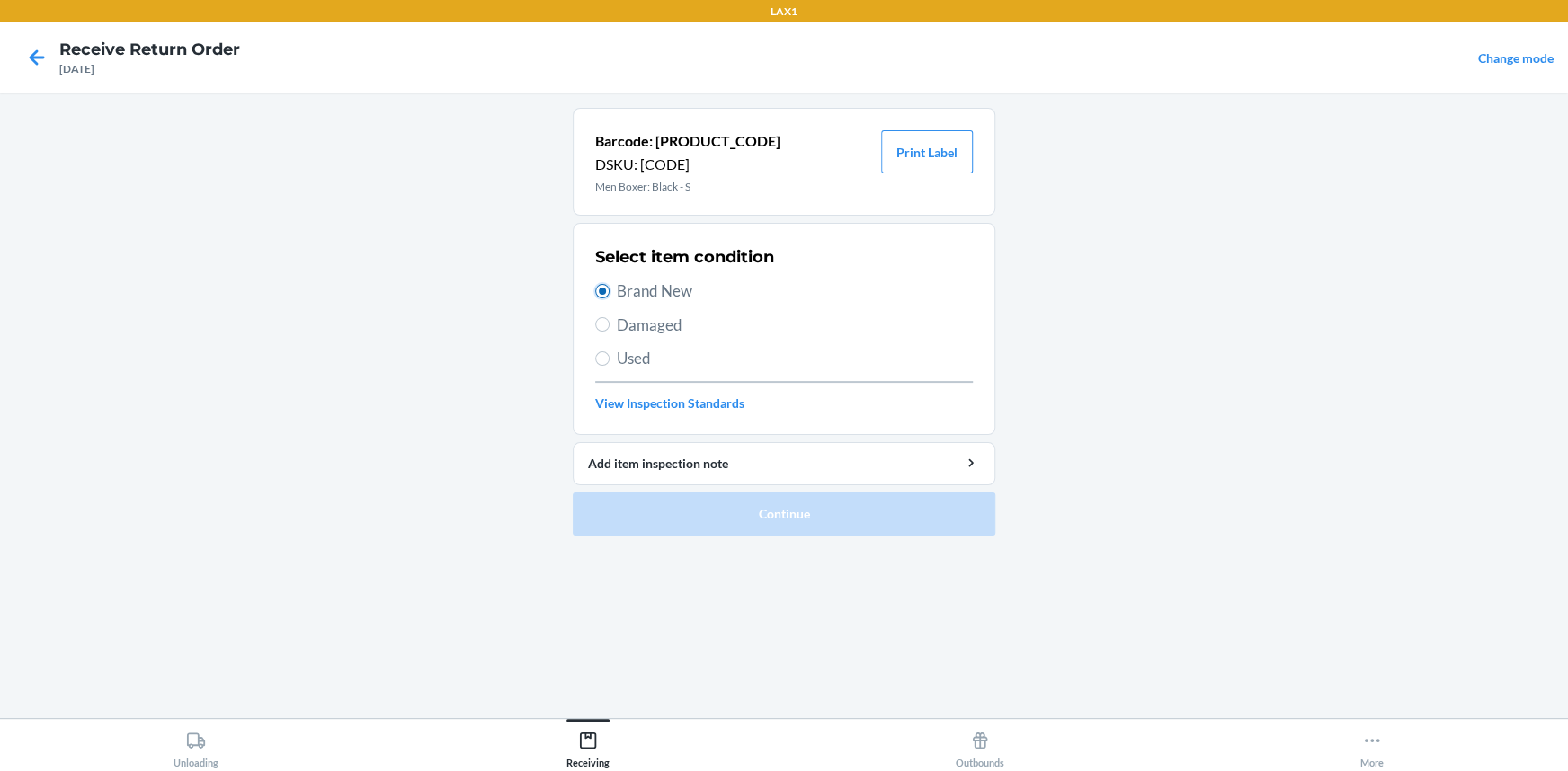 radio on "true" 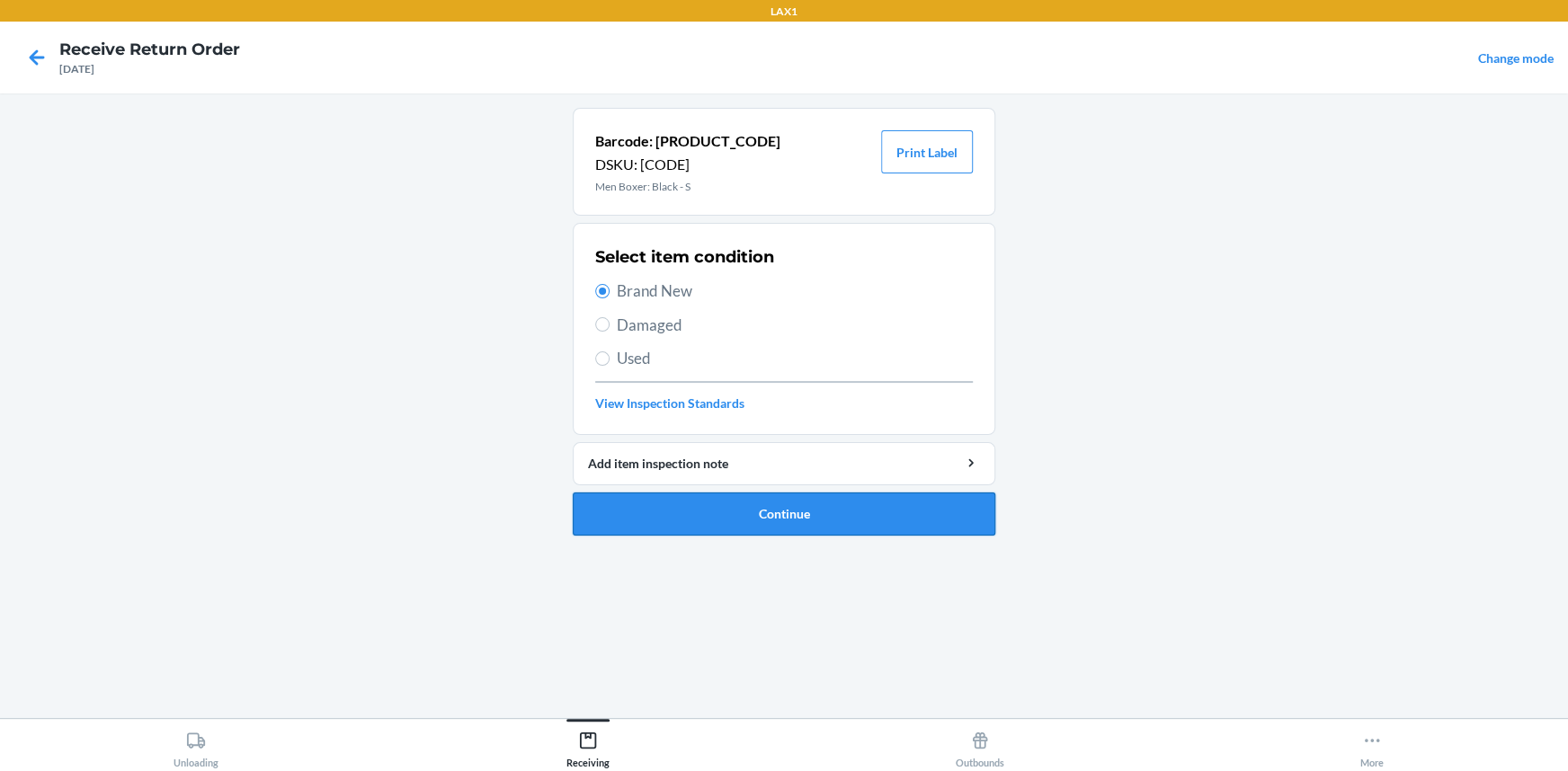 click on "Continue" at bounding box center [784, 514] 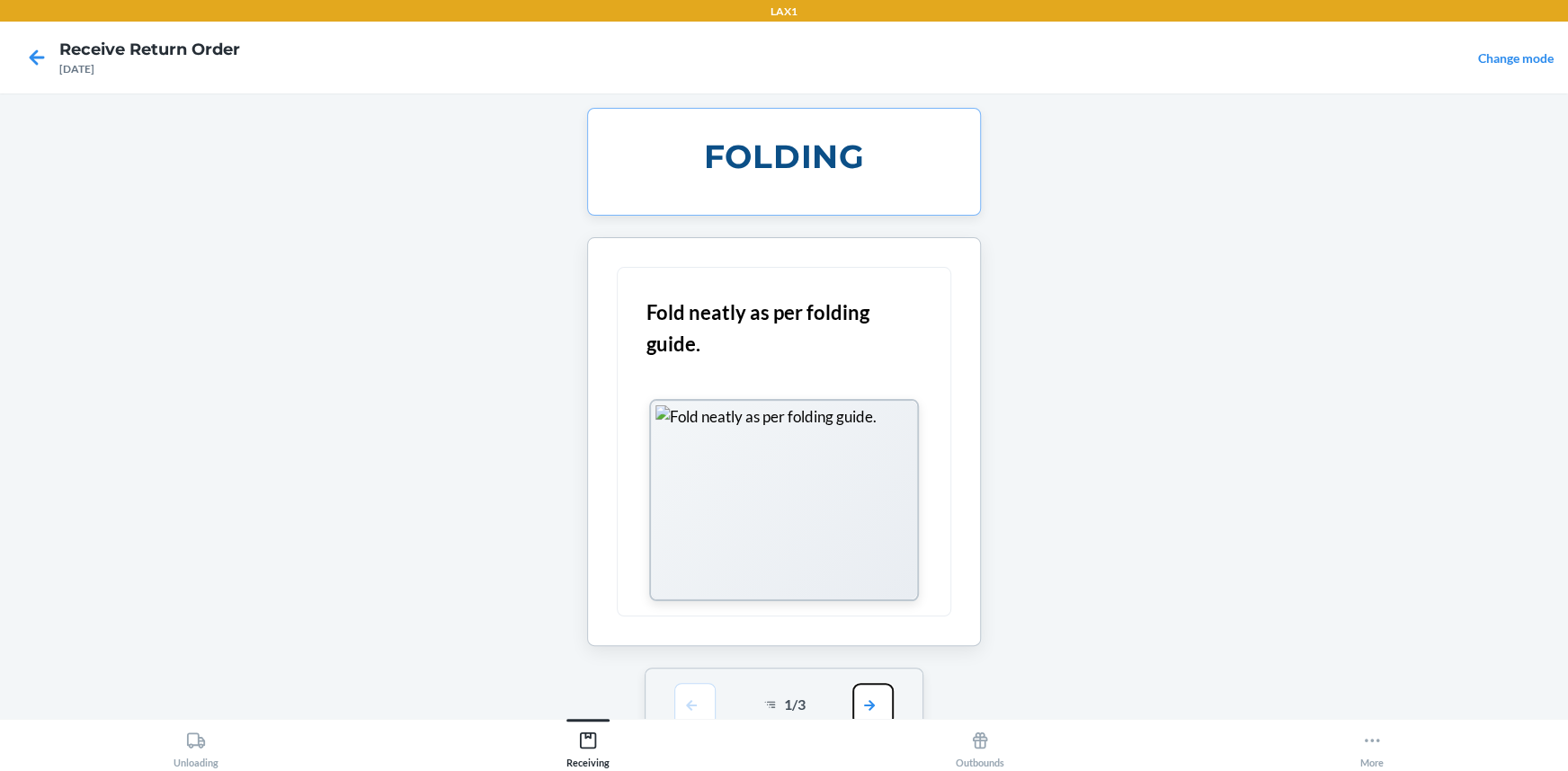 drag, startPoint x: 874, startPoint y: 704, endPoint x: 872, endPoint y: 670, distance: 34.058773 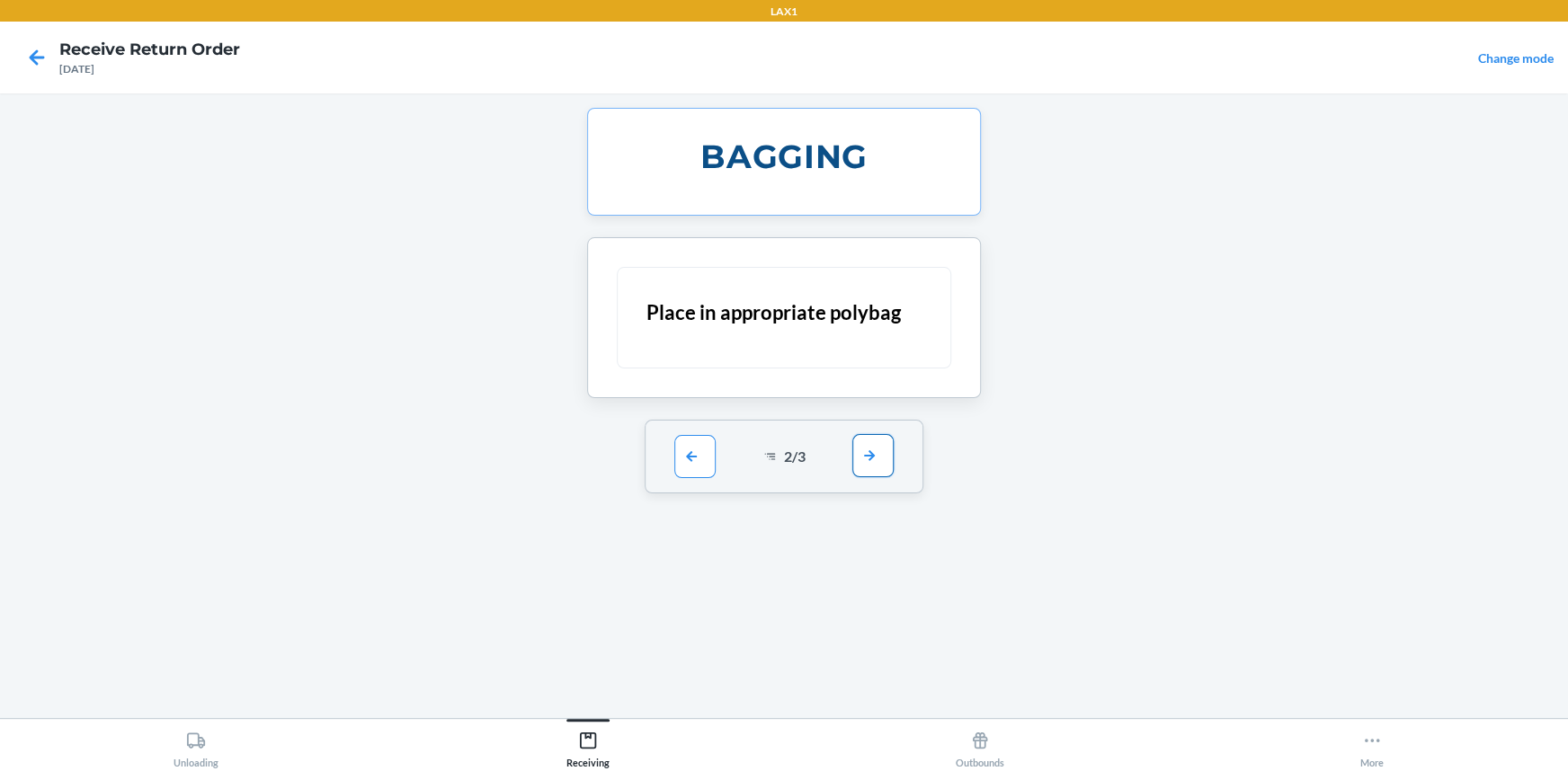 click at bounding box center [873, 456] 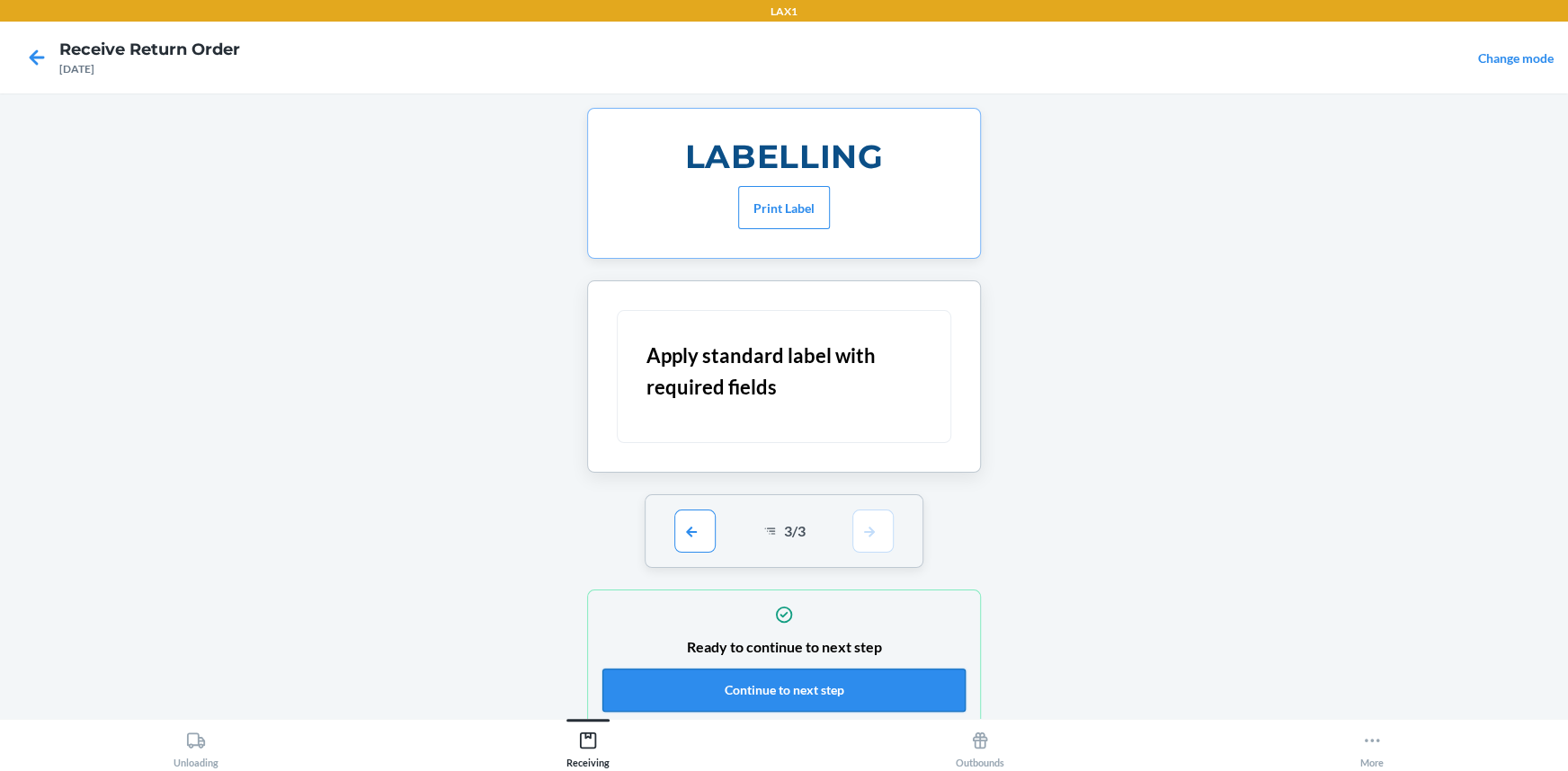 click on "Continue to next step" at bounding box center [784, 690] 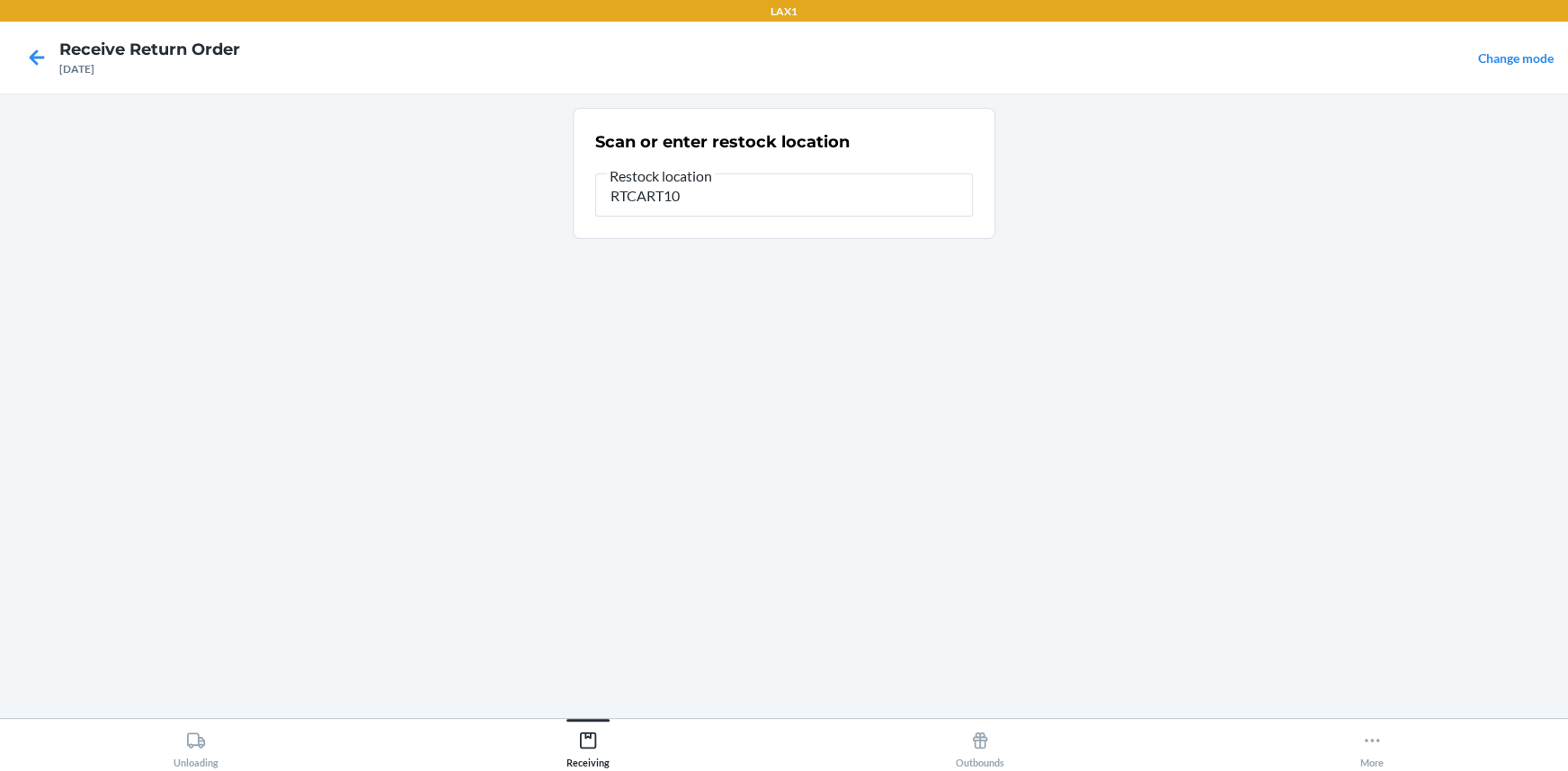 type on "RTCART100" 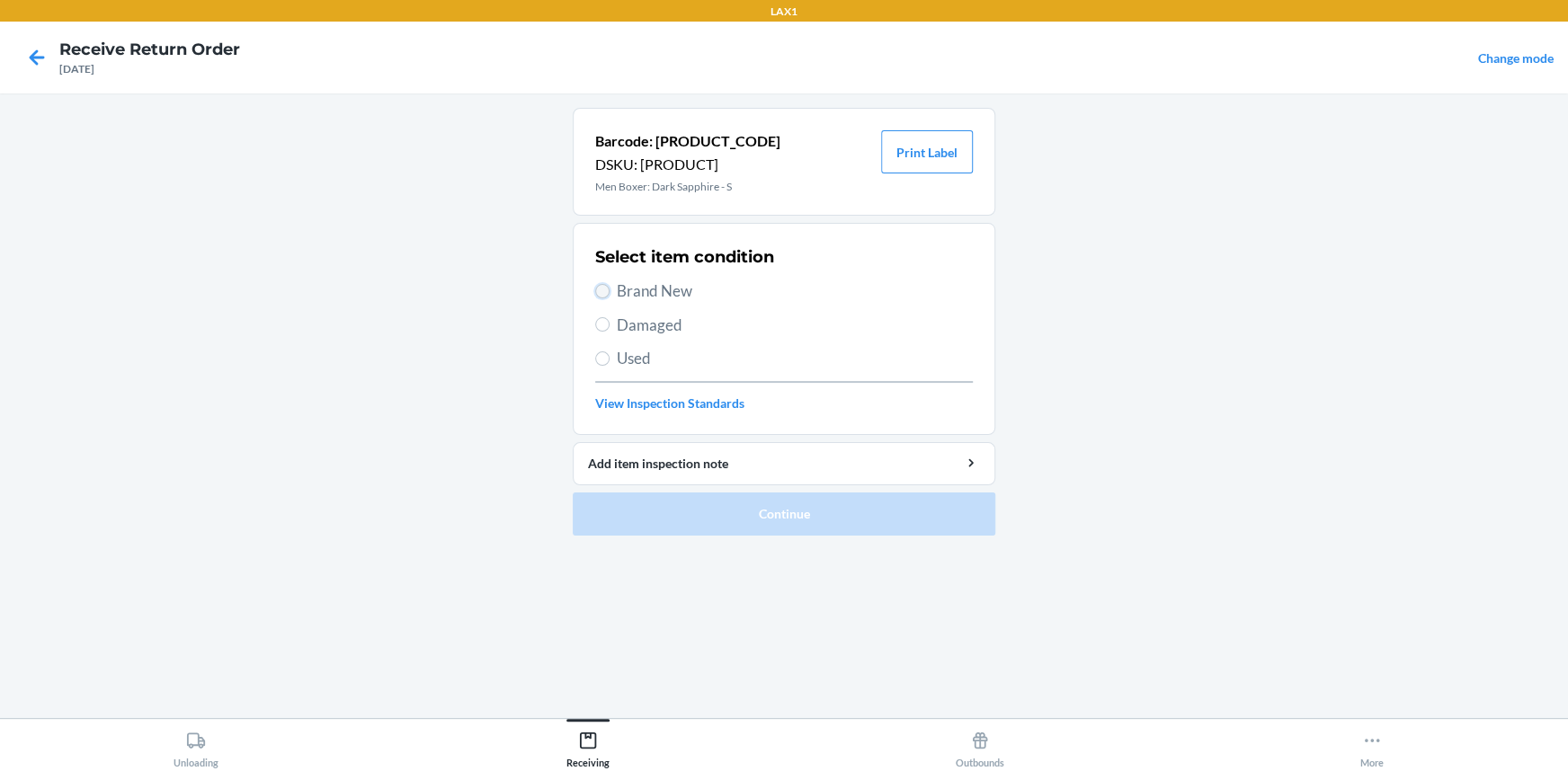 click on "Brand New" at bounding box center [602, 291] 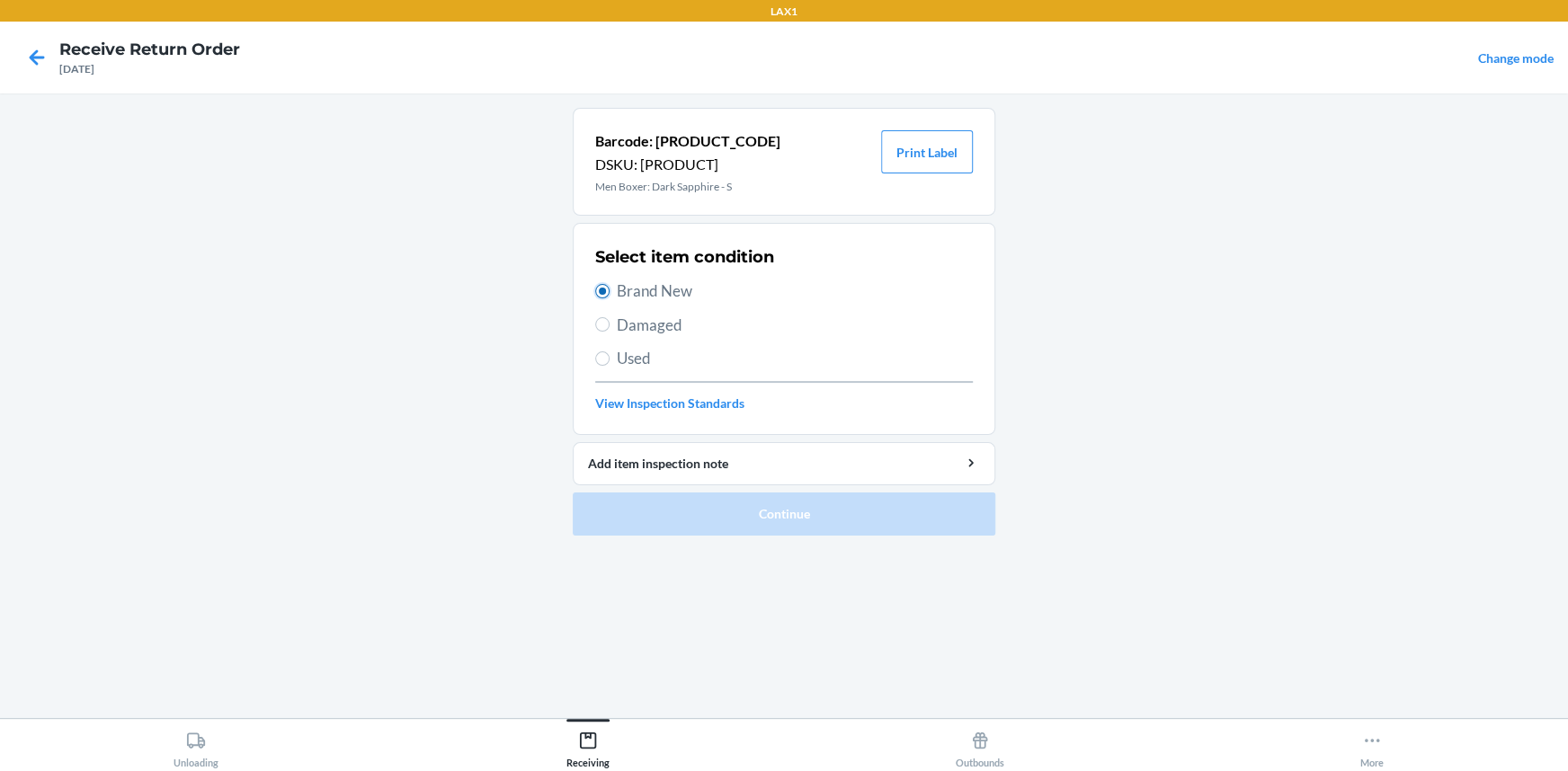 radio on "true" 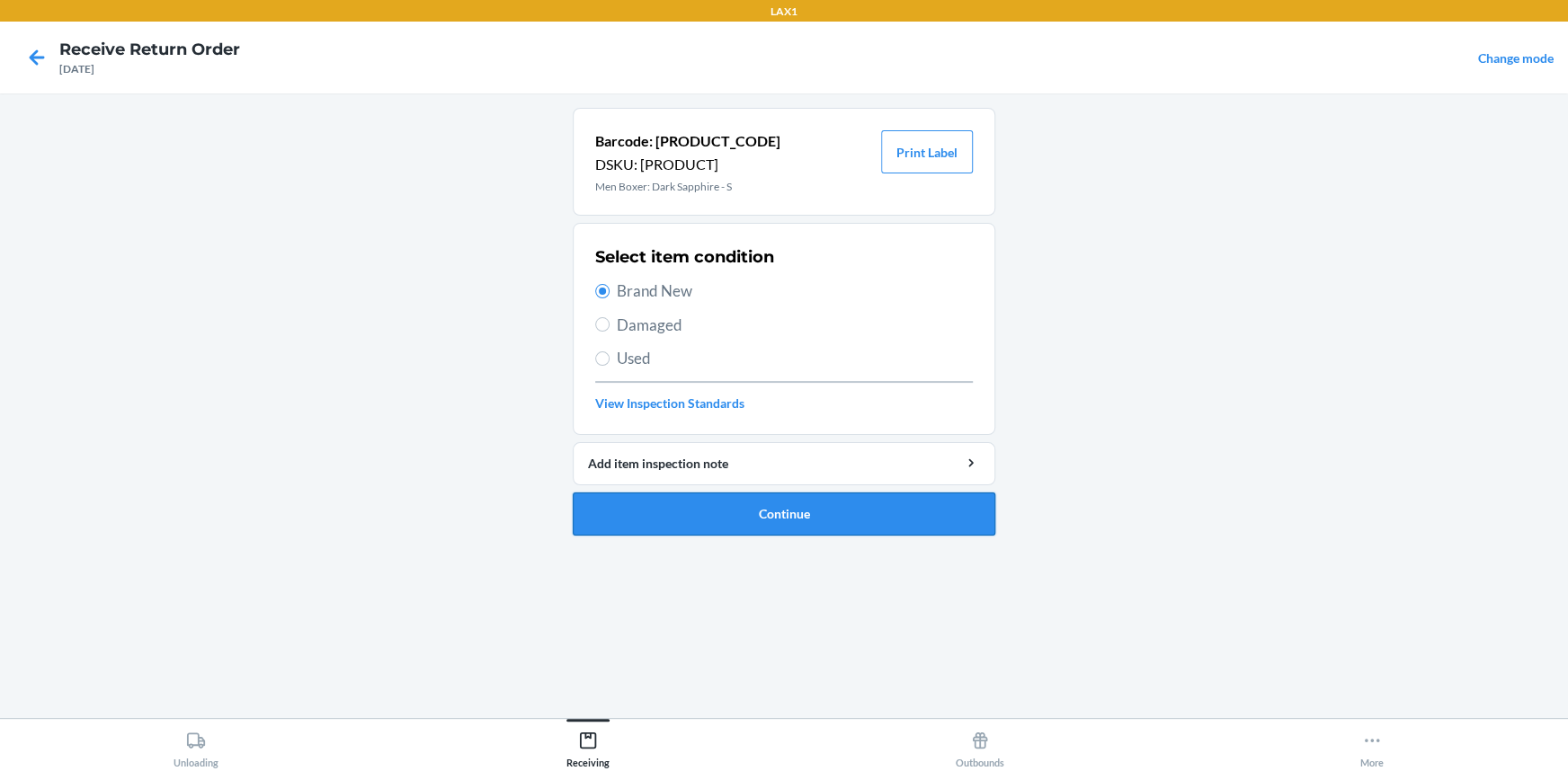 click on "Continue" at bounding box center [784, 514] 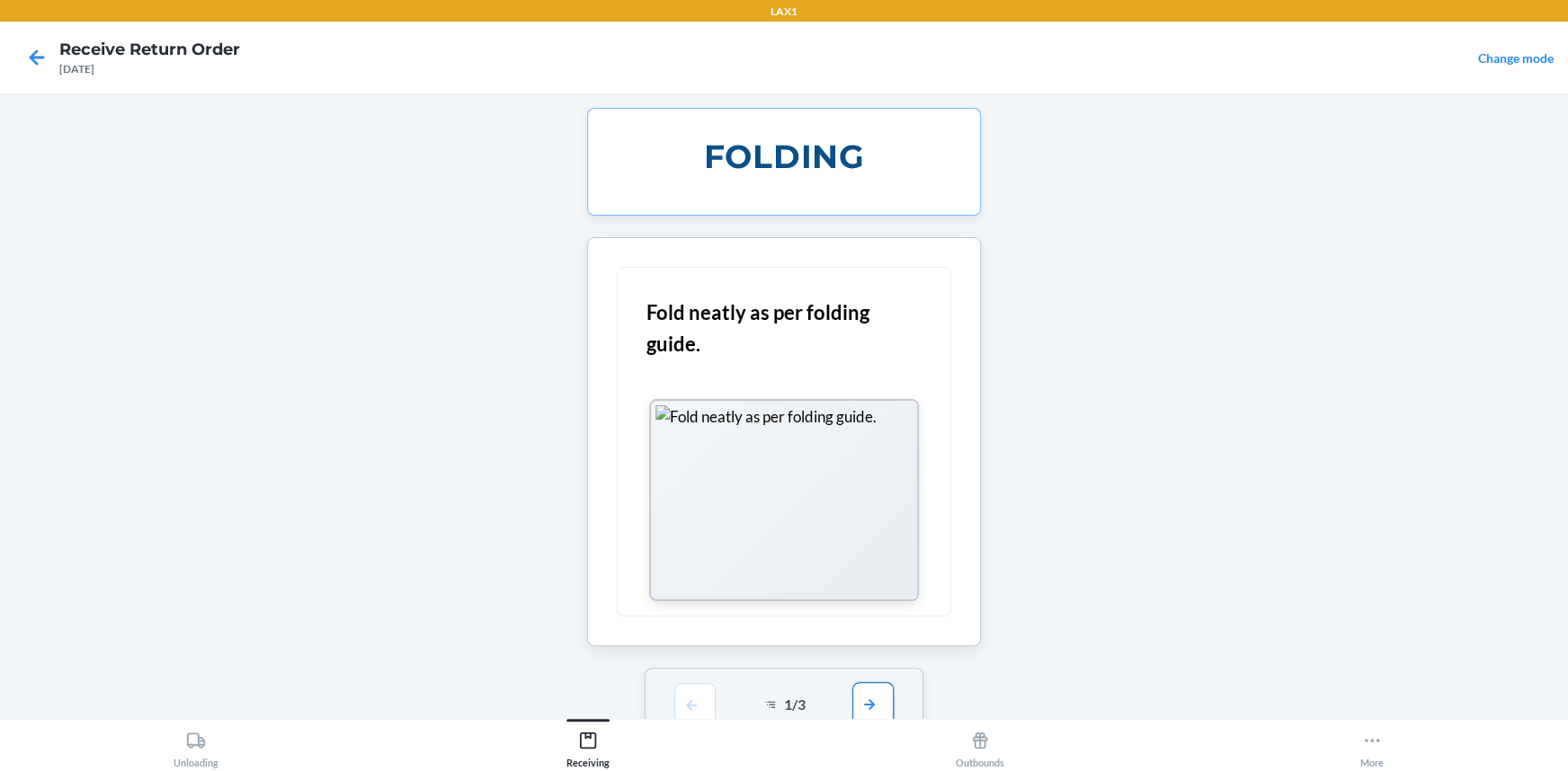 click at bounding box center (873, 704) 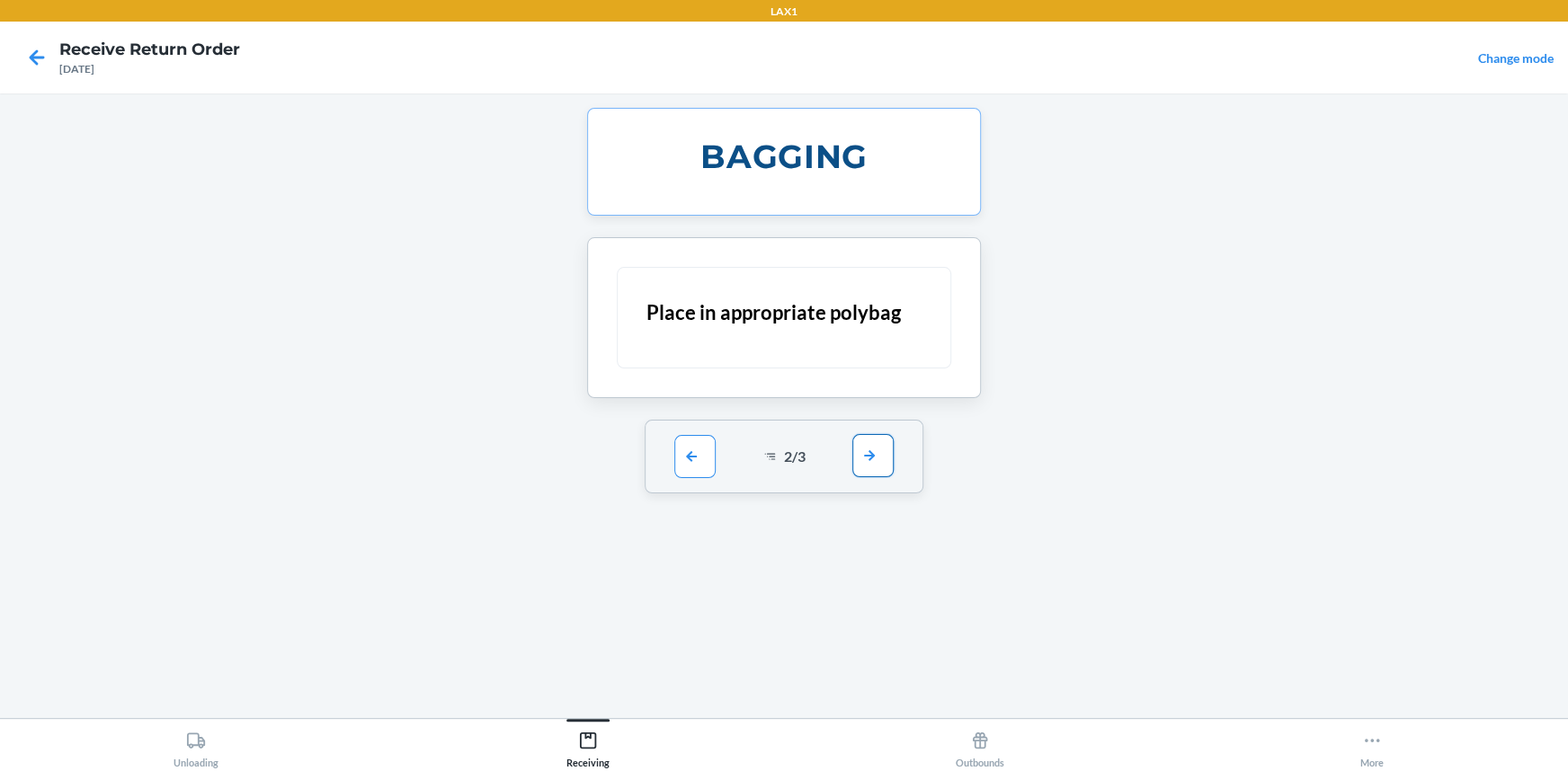 drag, startPoint x: 880, startPoint y: 457, endPoint x: 873, endPoint y: 528, distance: 71.34424 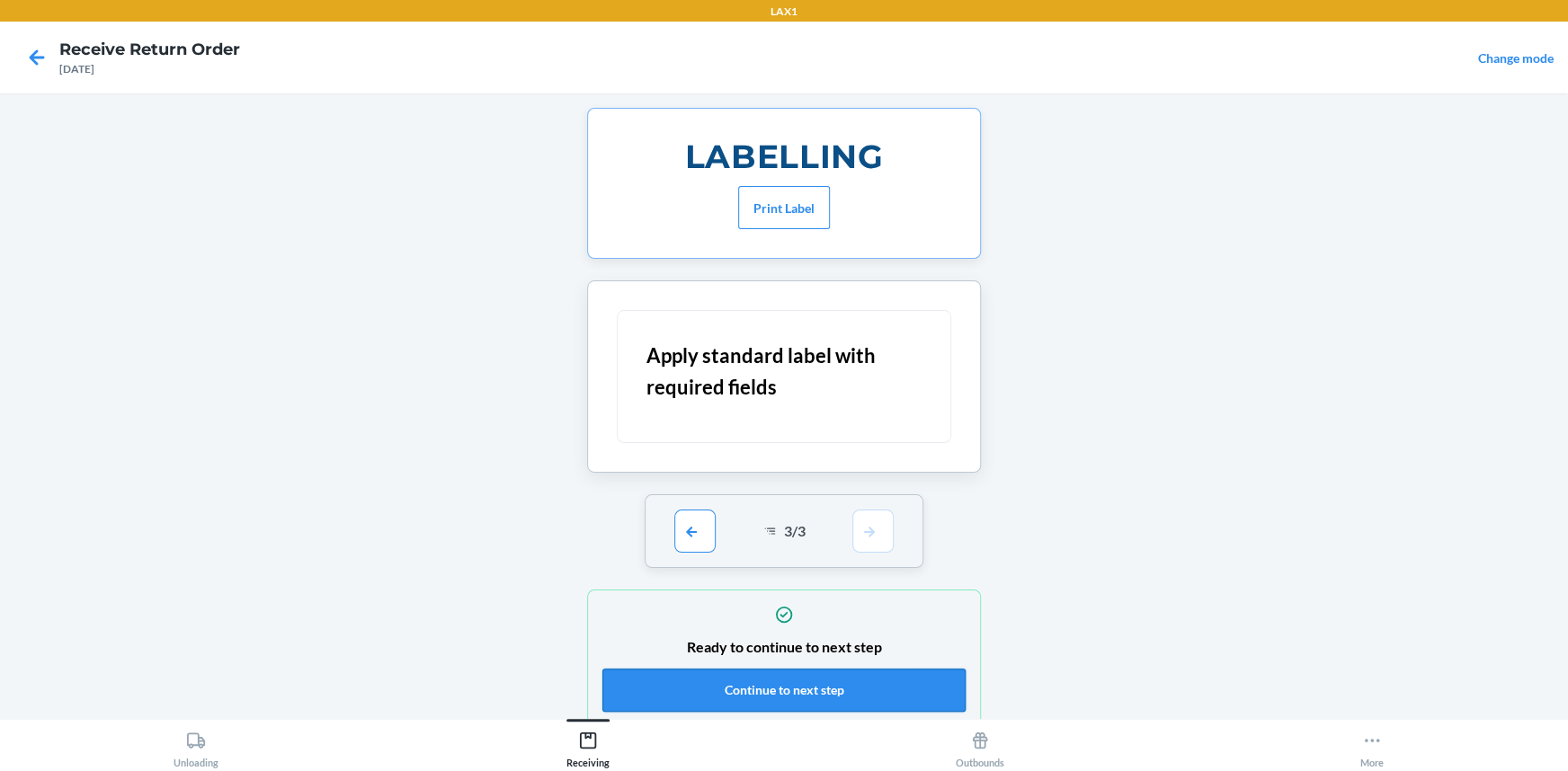 click on "Continue to next step" at bounding box center (784, 690) 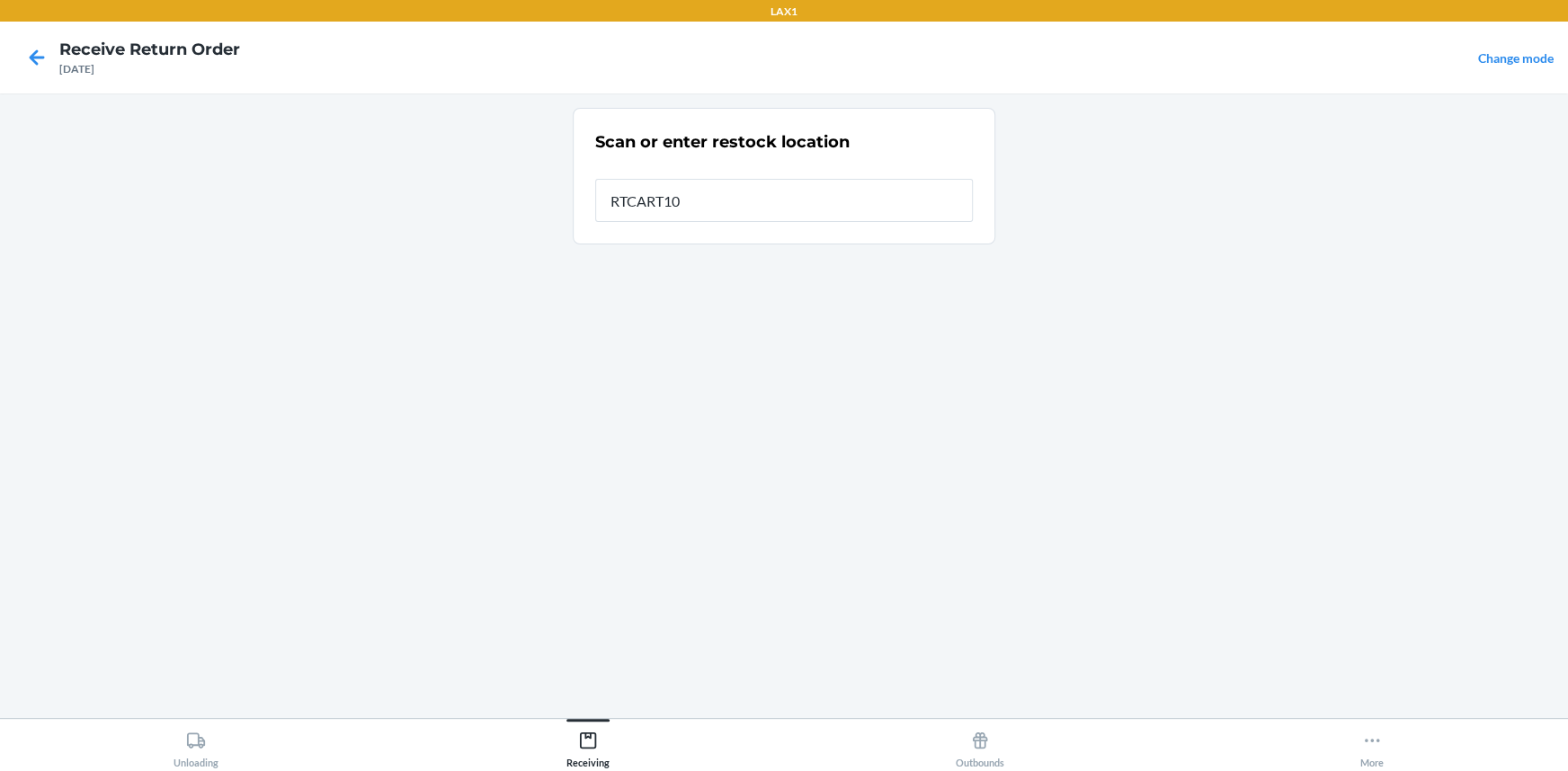 type on "RTCART100" 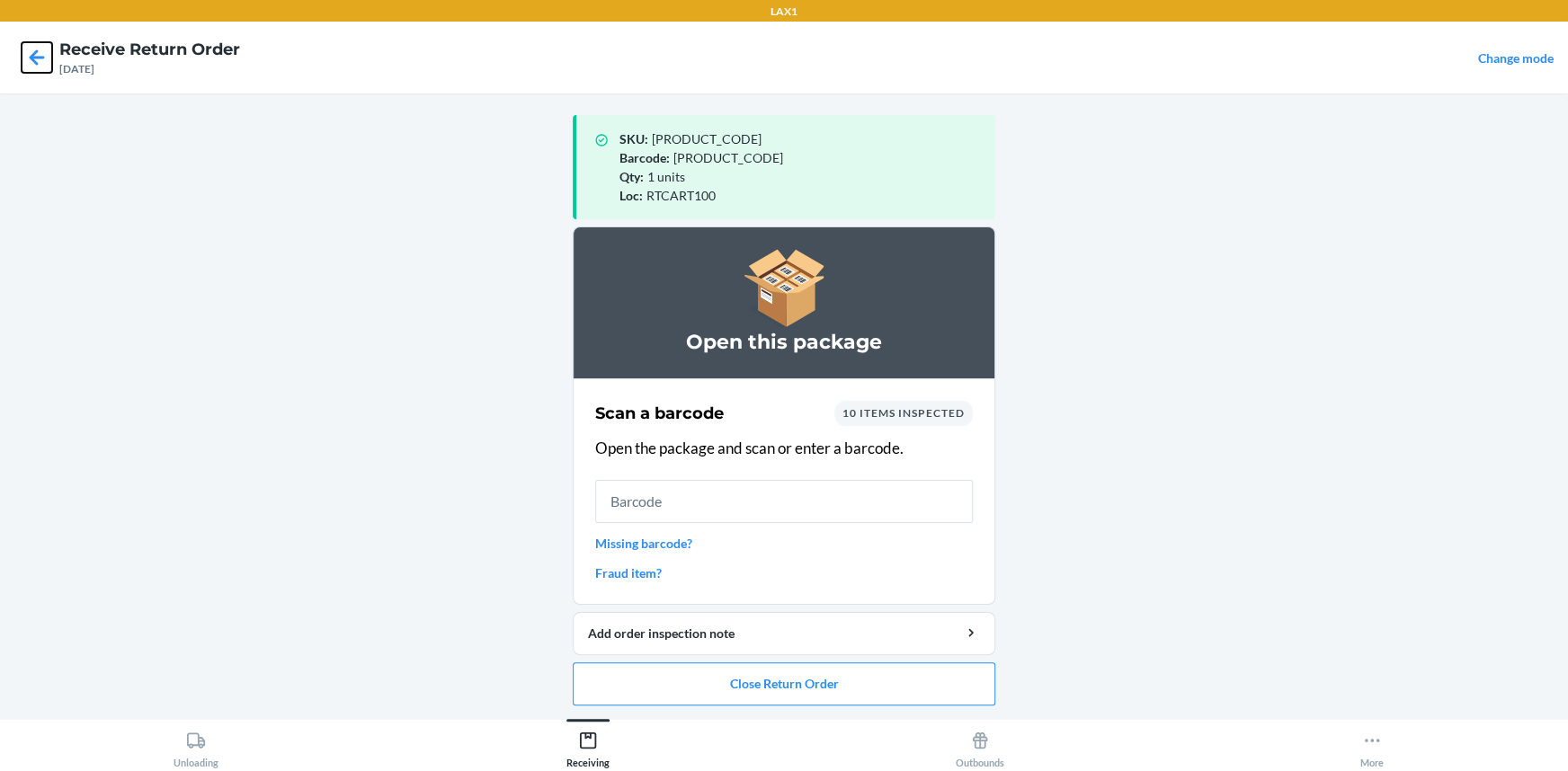 click 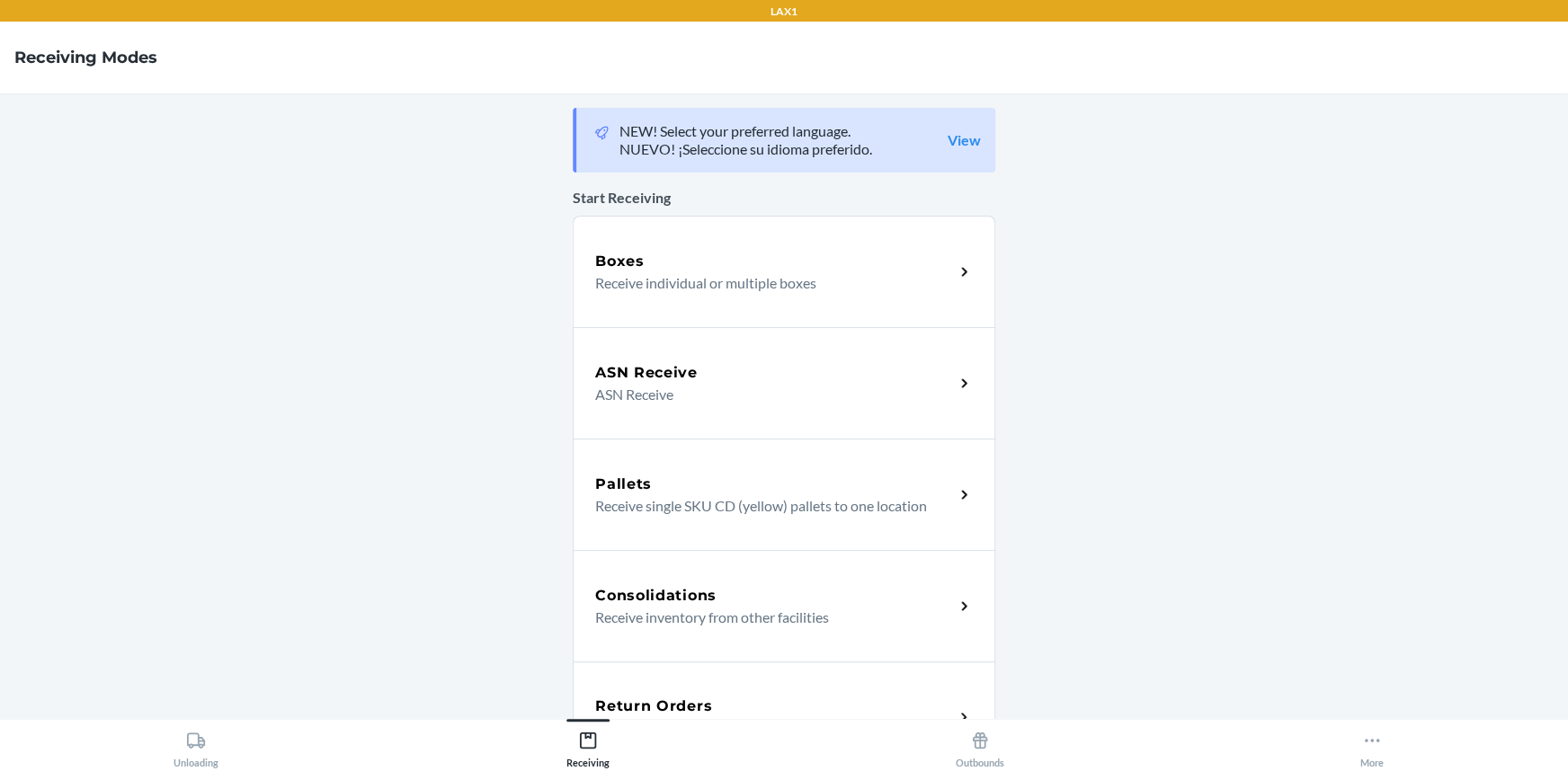click on "Return Orders Receive return order package items" at bounding box center [784, 717] 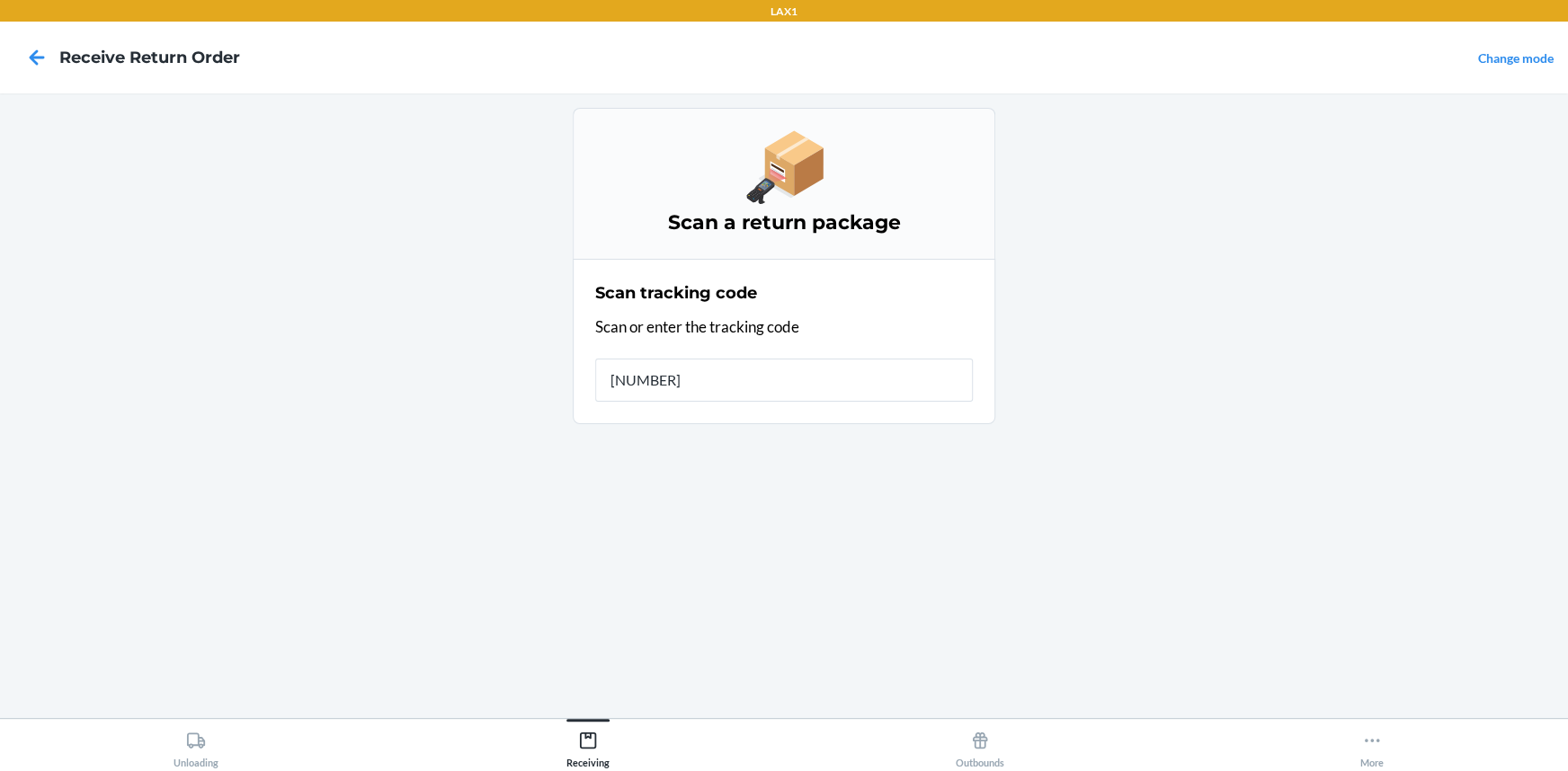 type on "42098371926129033" 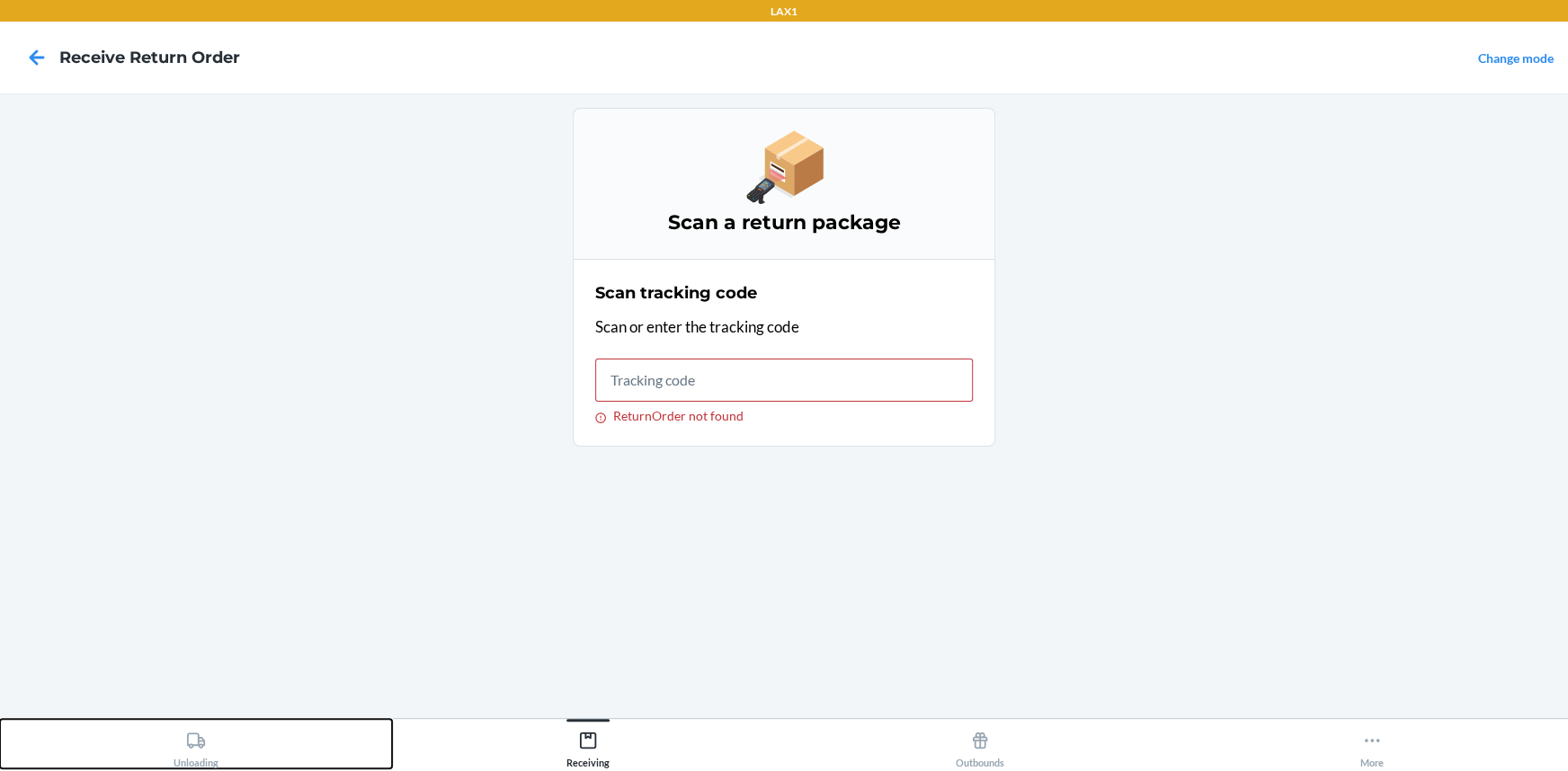 click 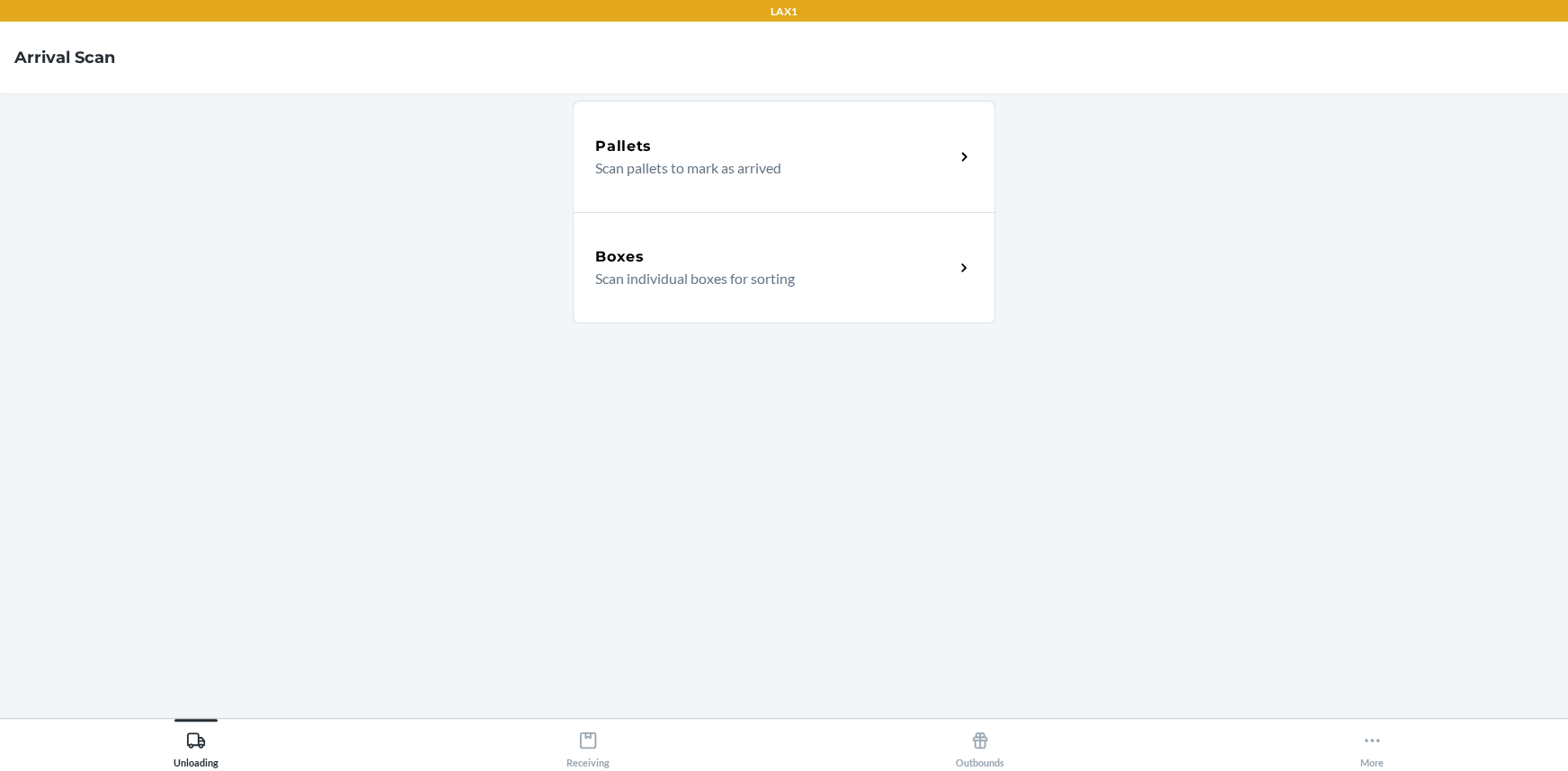 click on "Boxes Scan individual boxes for sorting" at bounding box center (784, 268) 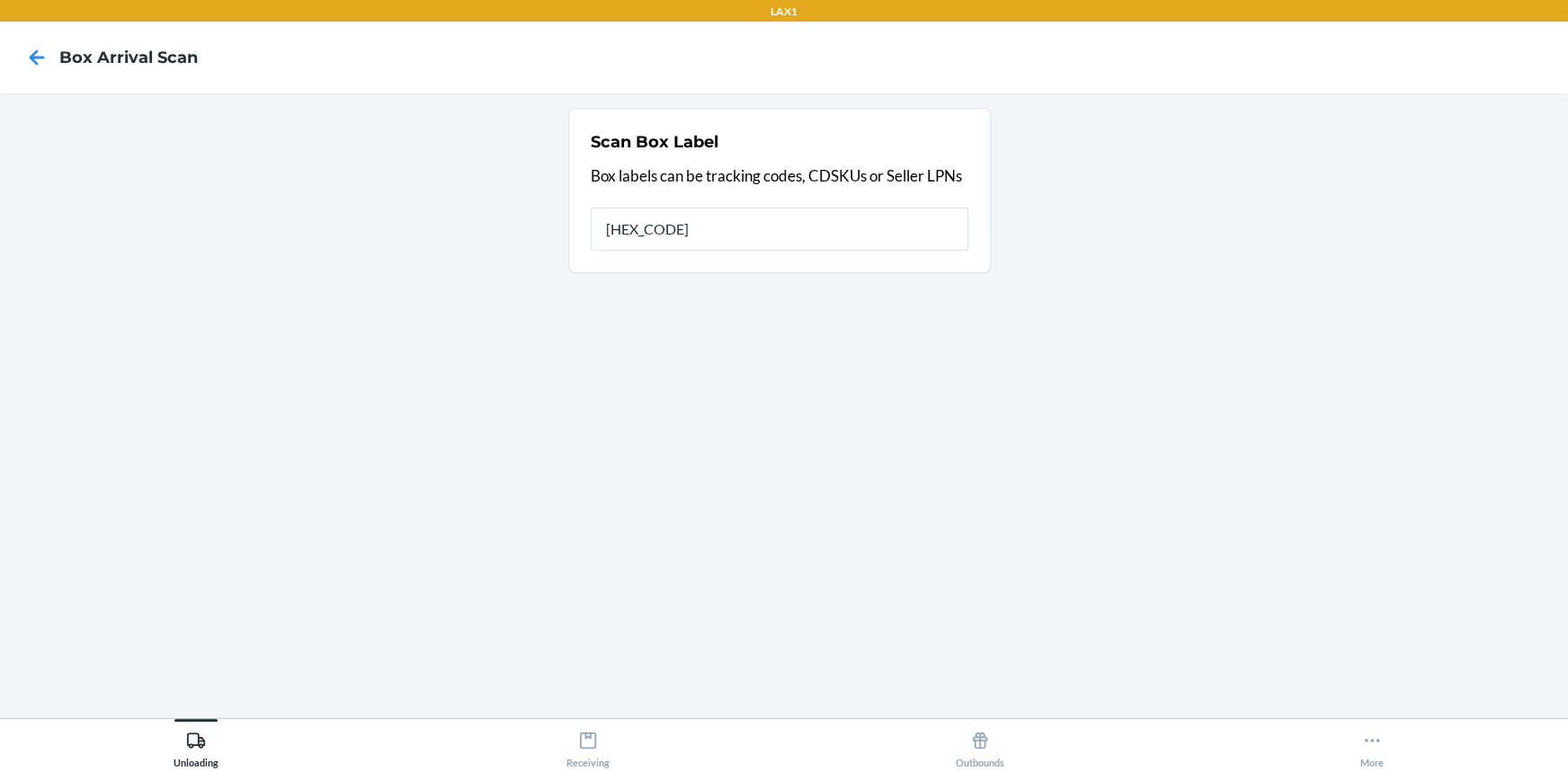 type on "302144F89F9341E7B4805F" 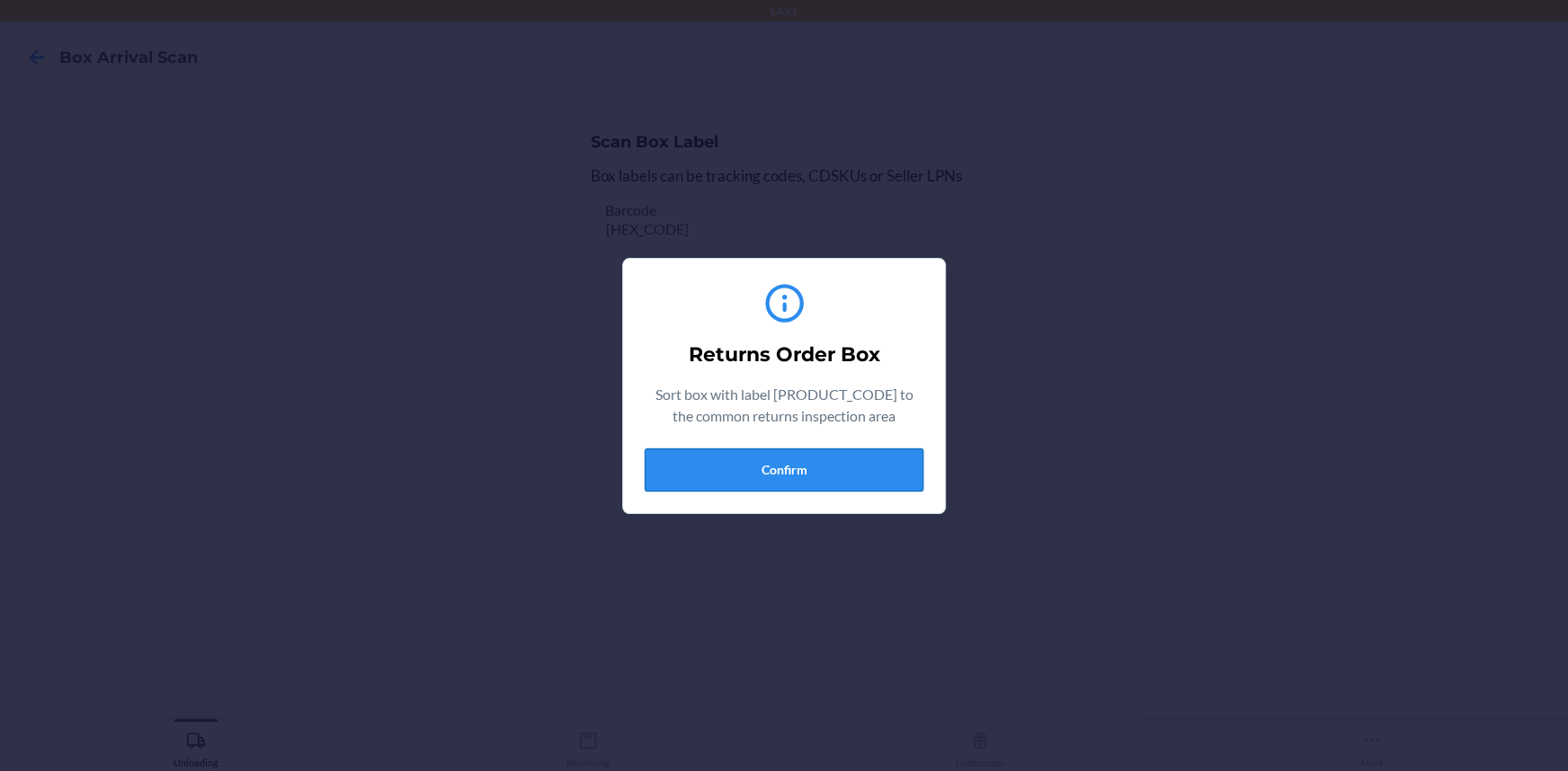 click on "Confirm" at bounding box center [784, 470] 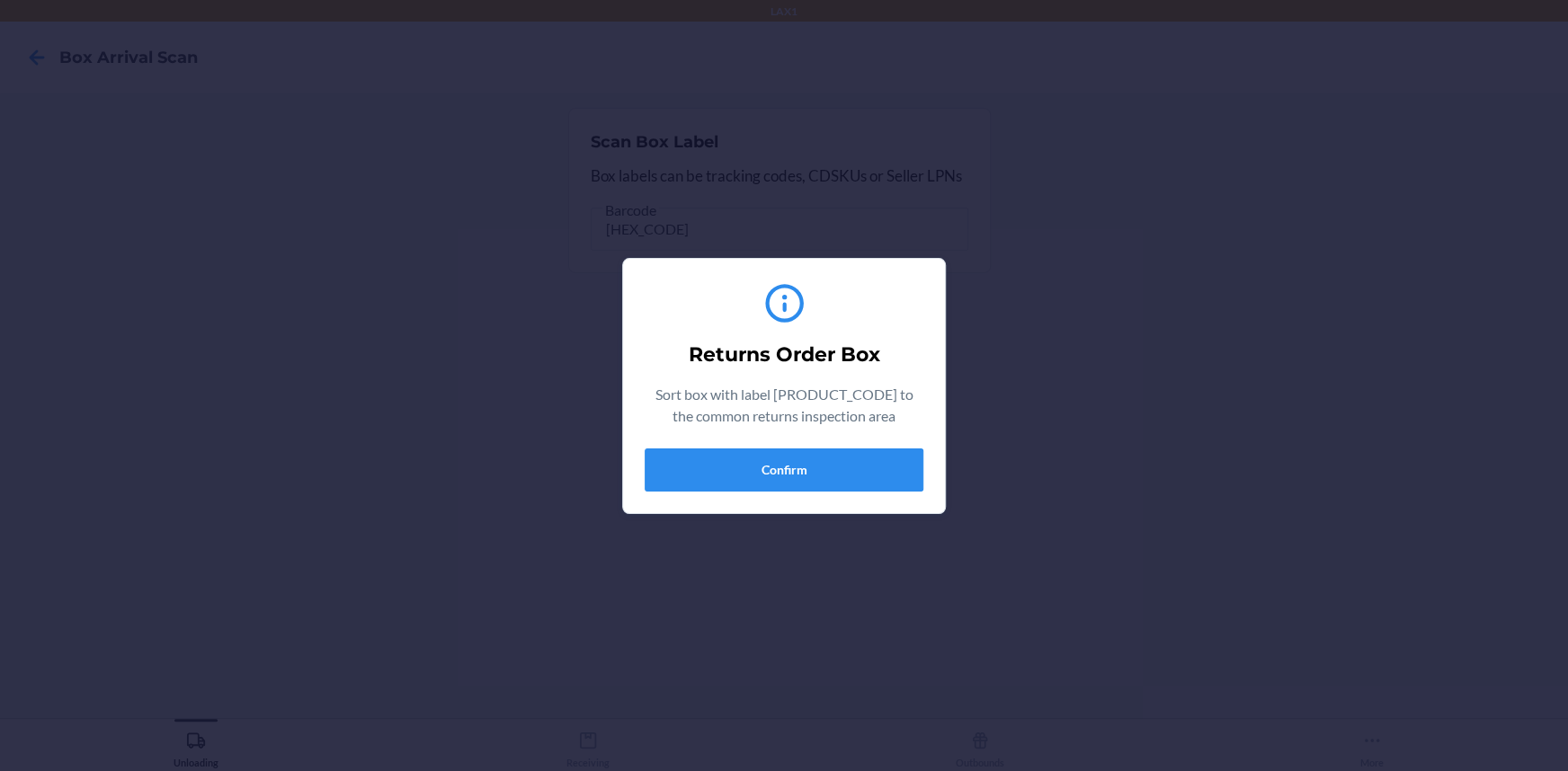 type 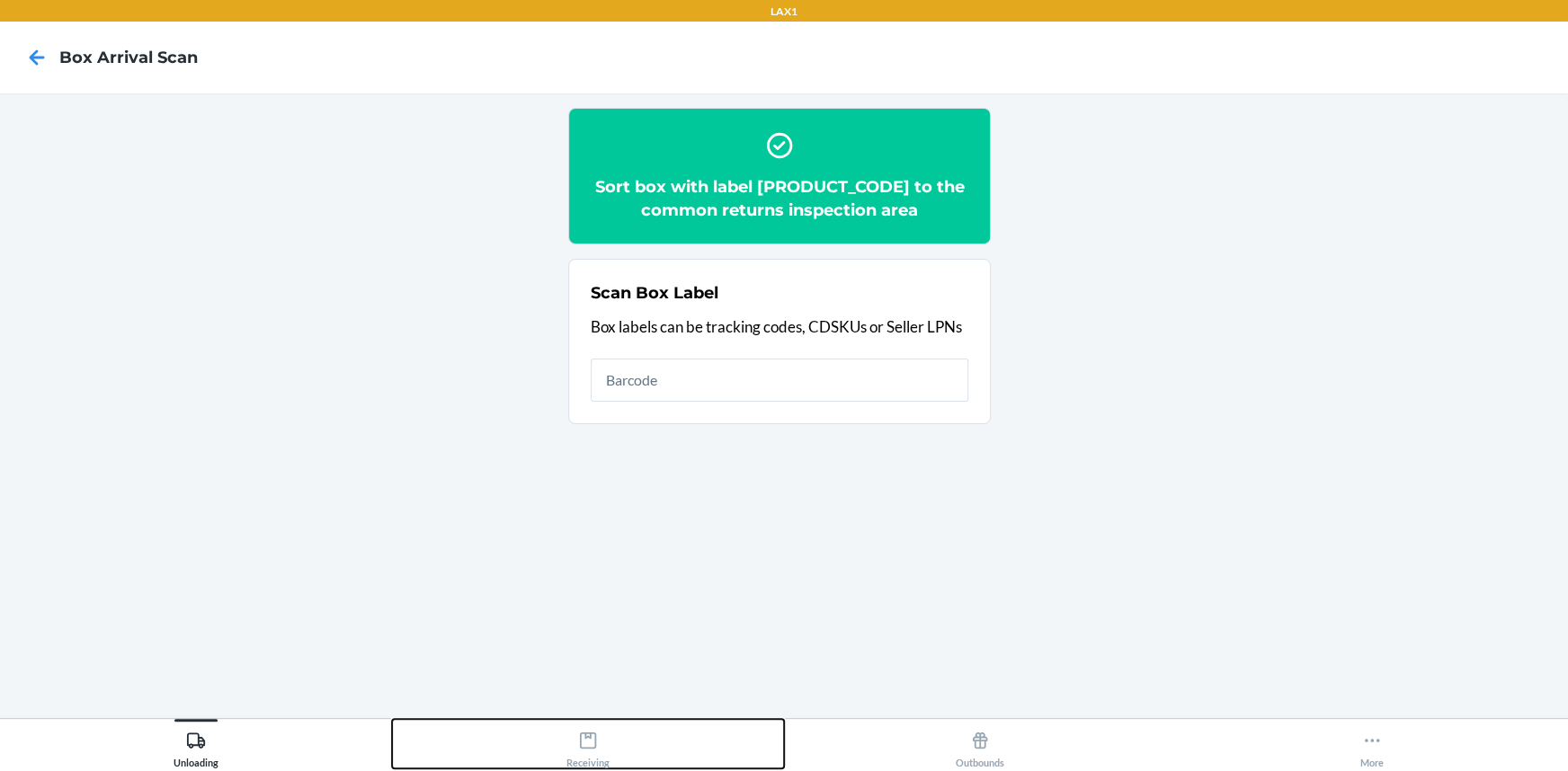 drag, startPoint x: 578, startPoint y: 752, endPoint x: 572, endPoint y: 719, distance: 33.54102 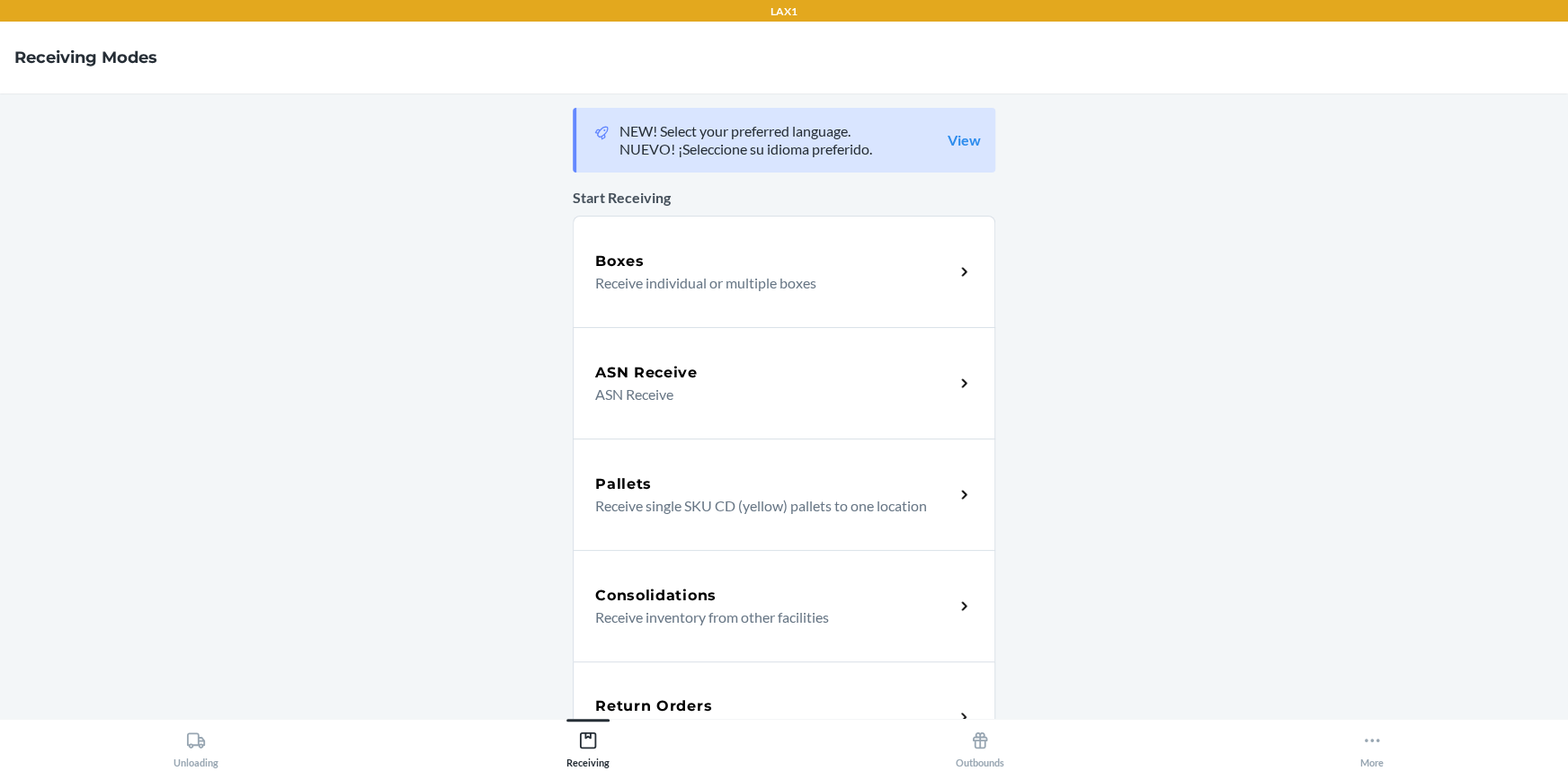 click on "Return Orders Receive return order package items" at bounding box center [784, 717] 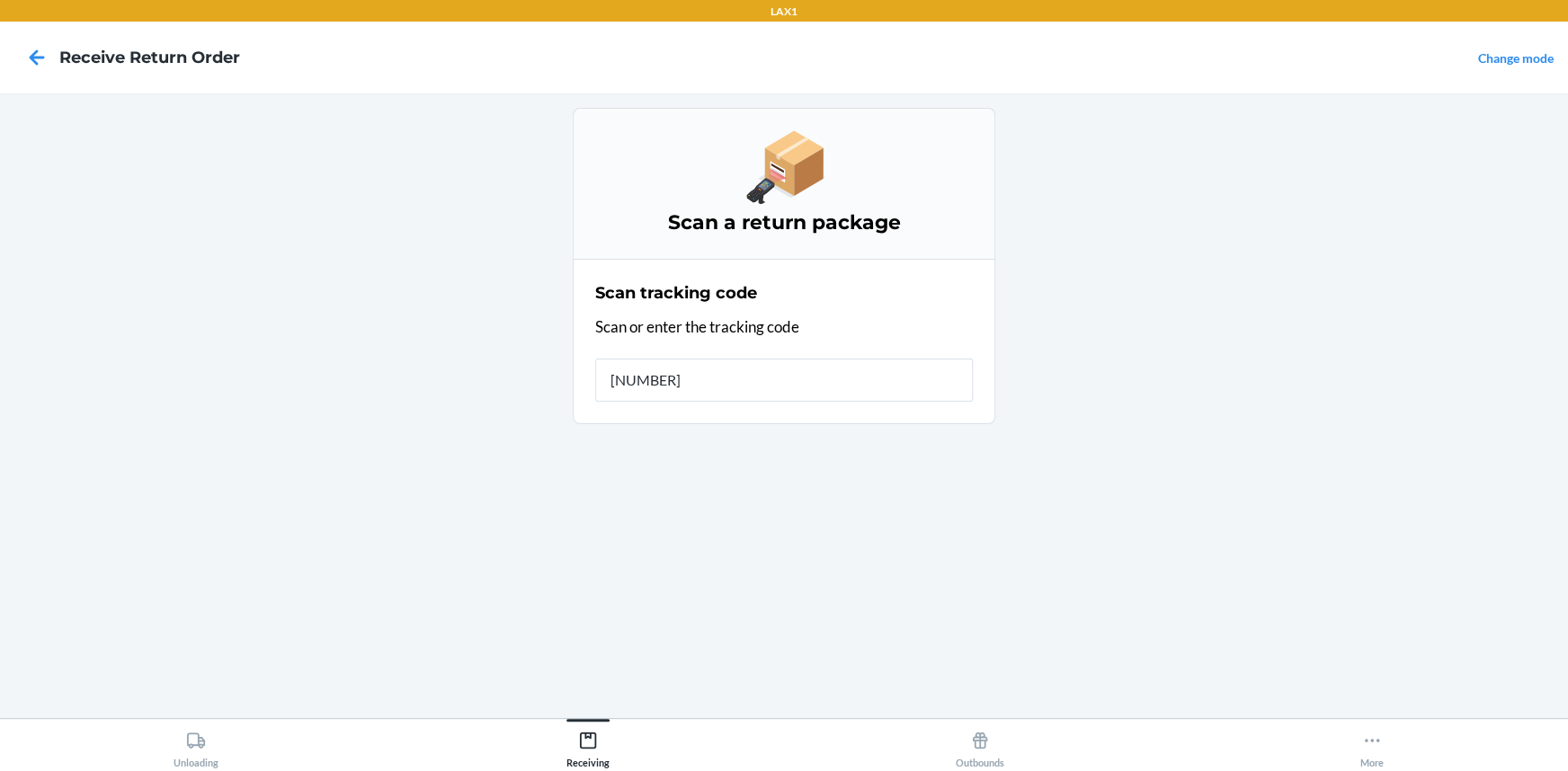 type on "42098371" 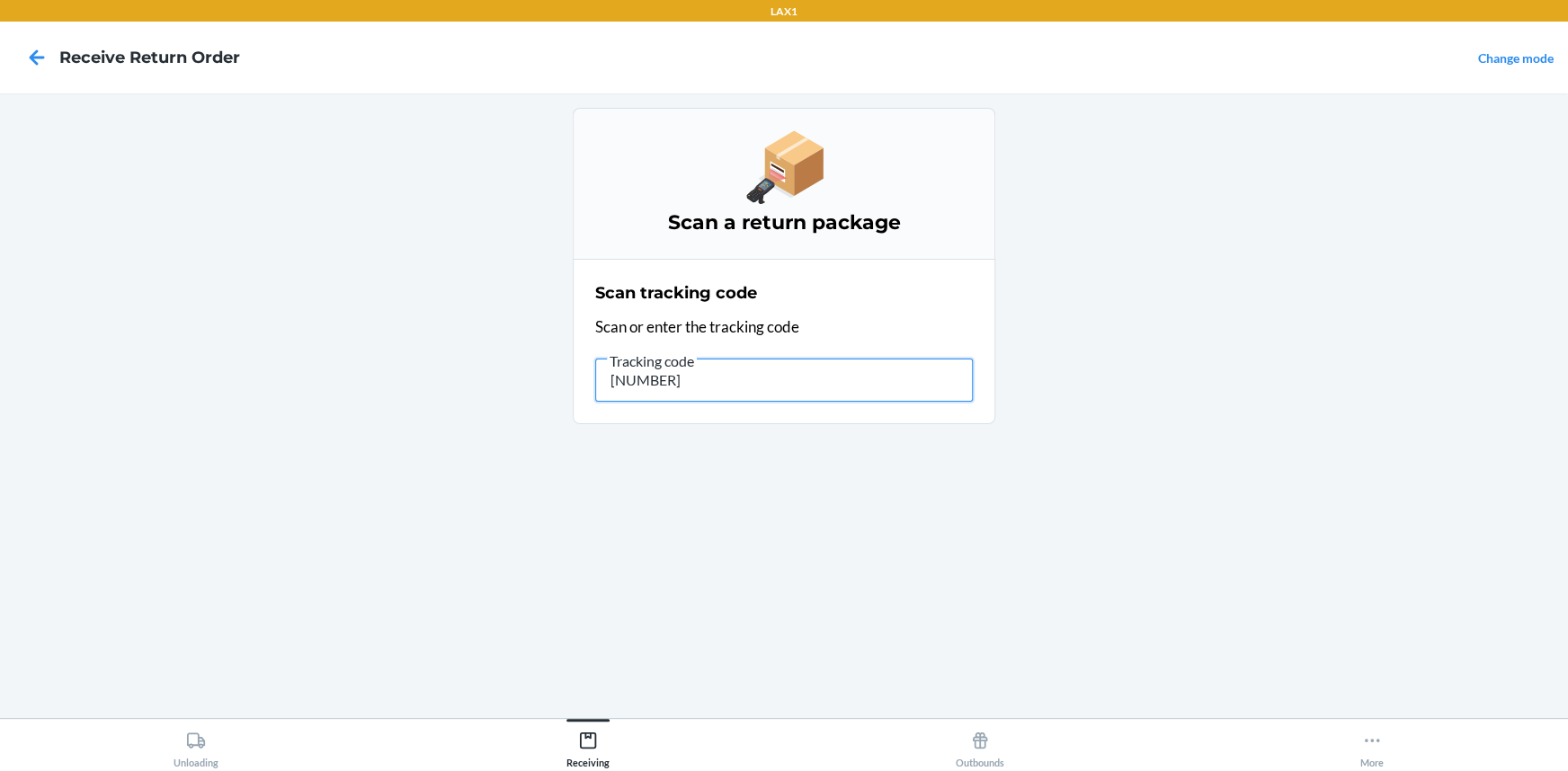 type on "4209837192612903396501311" 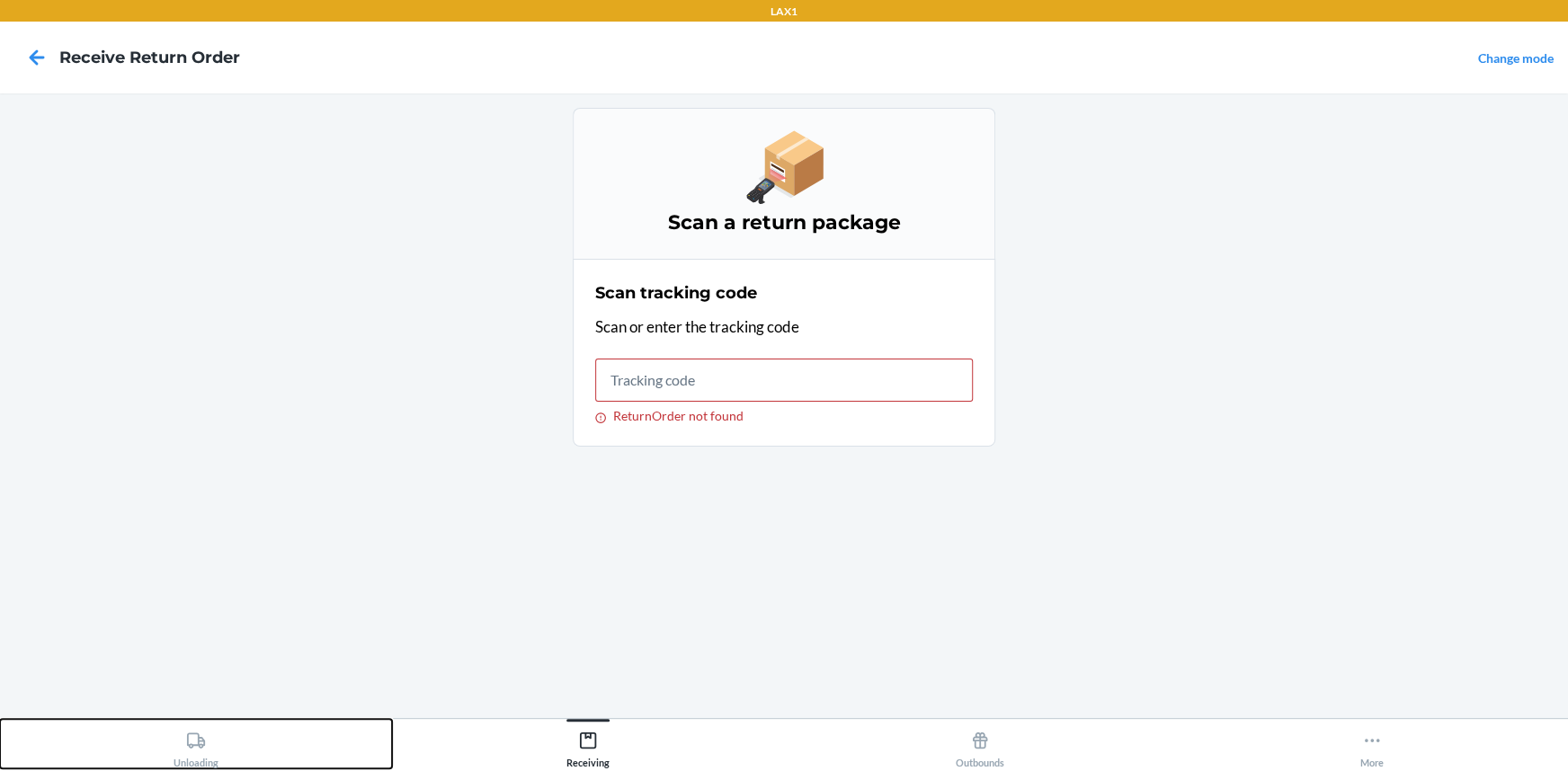 click 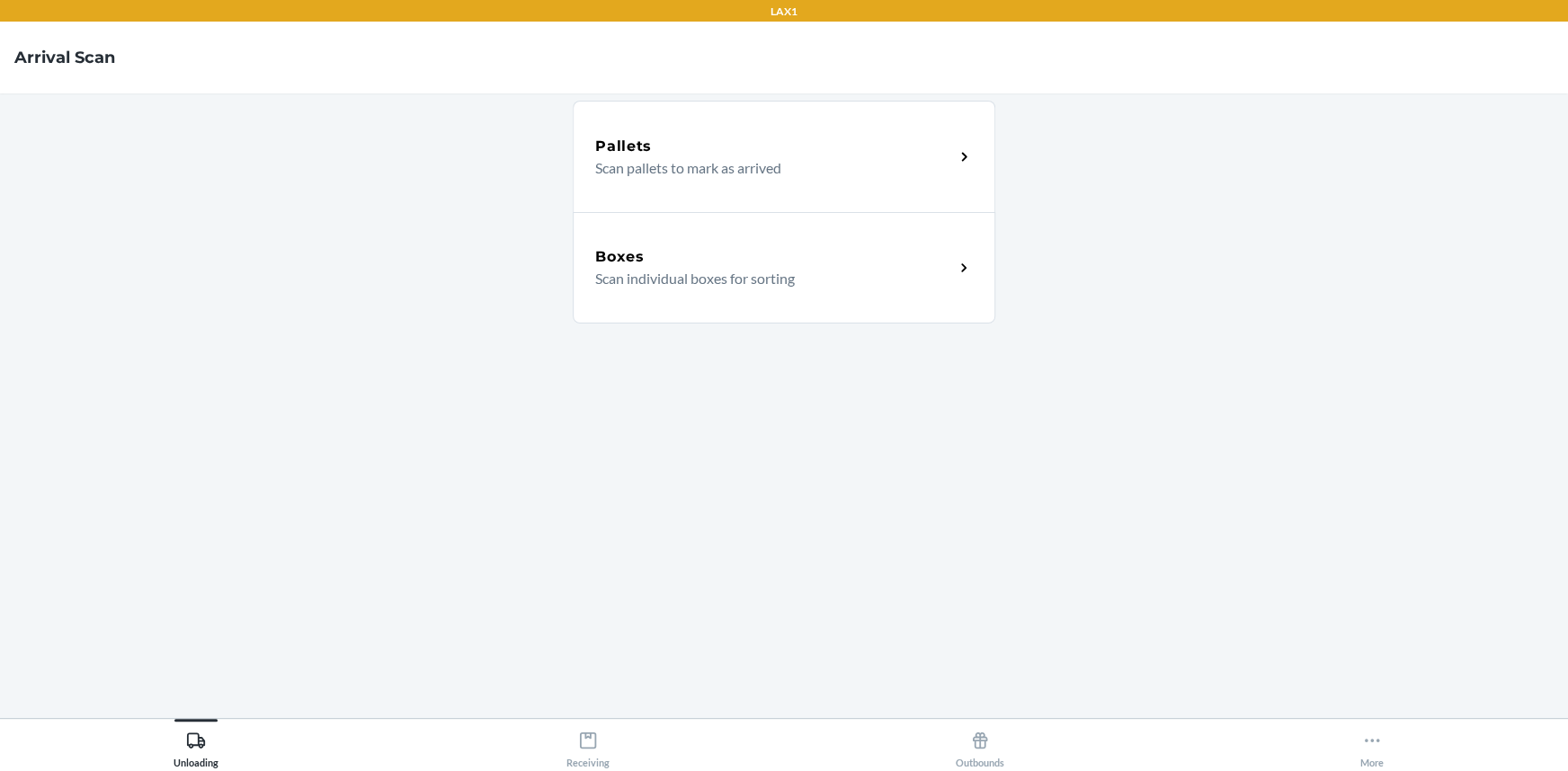 click 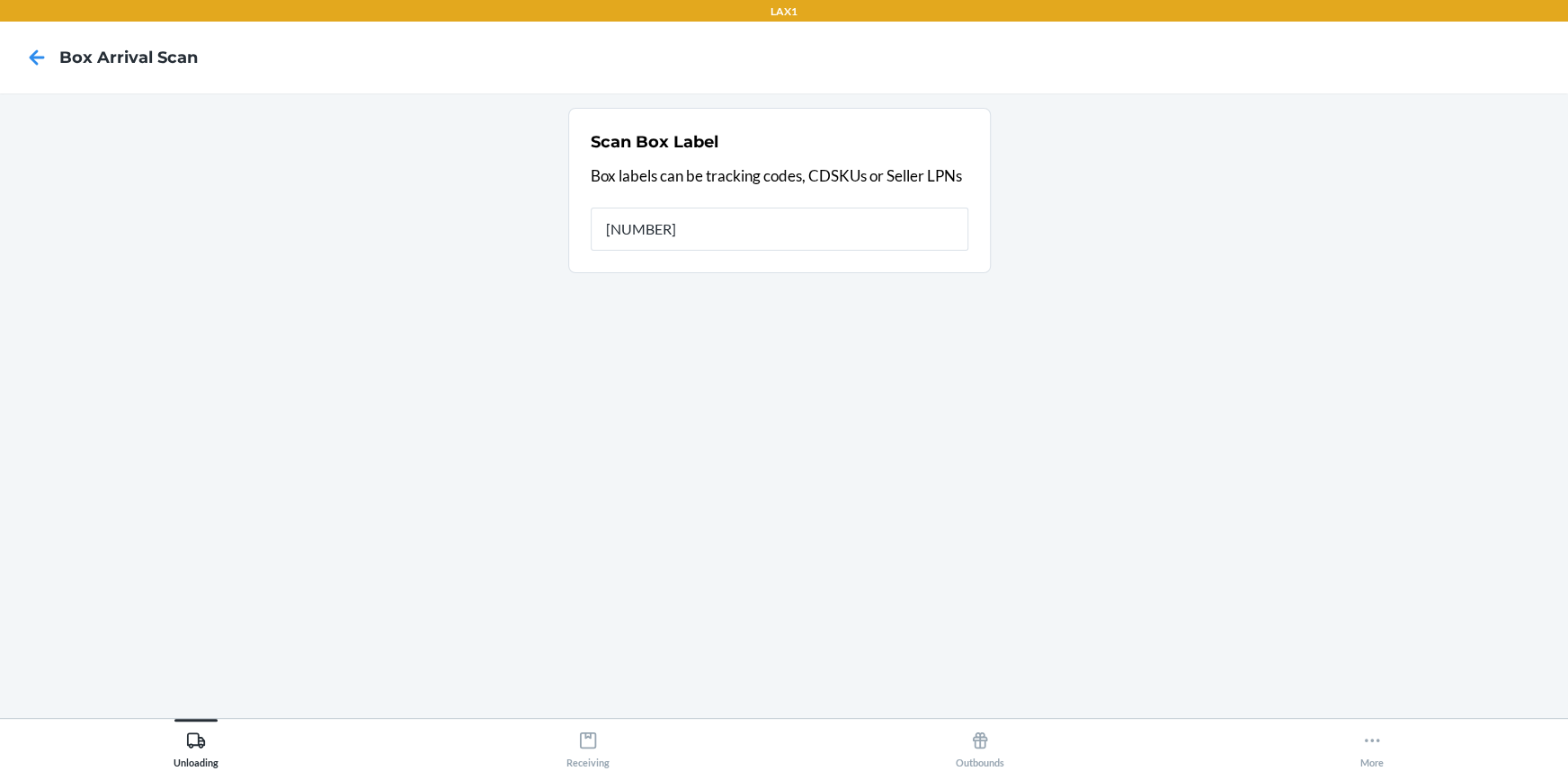 type on "420983719261290339650131158918" 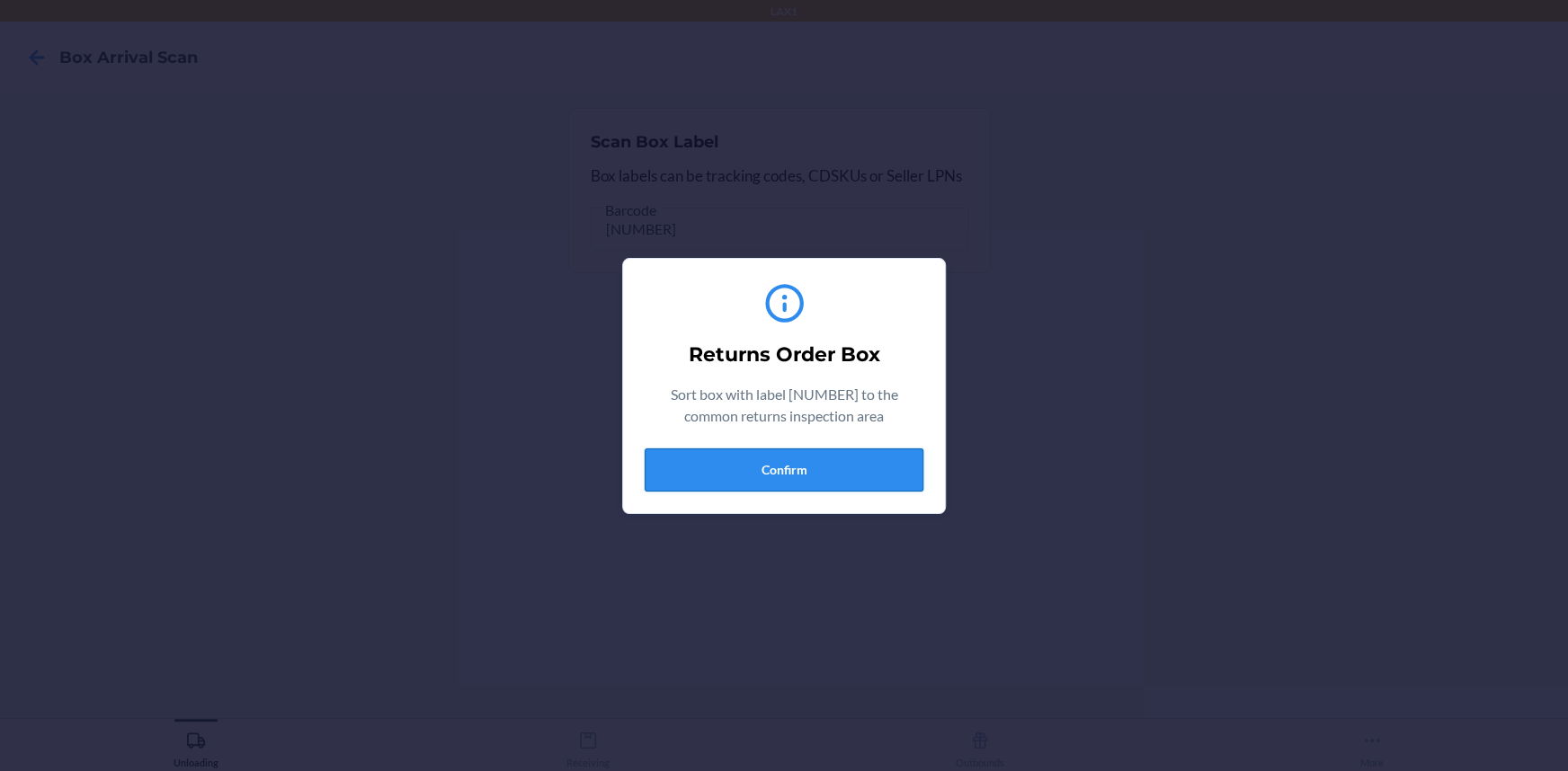 click on "Confirm" at bounding box center [784, 470] 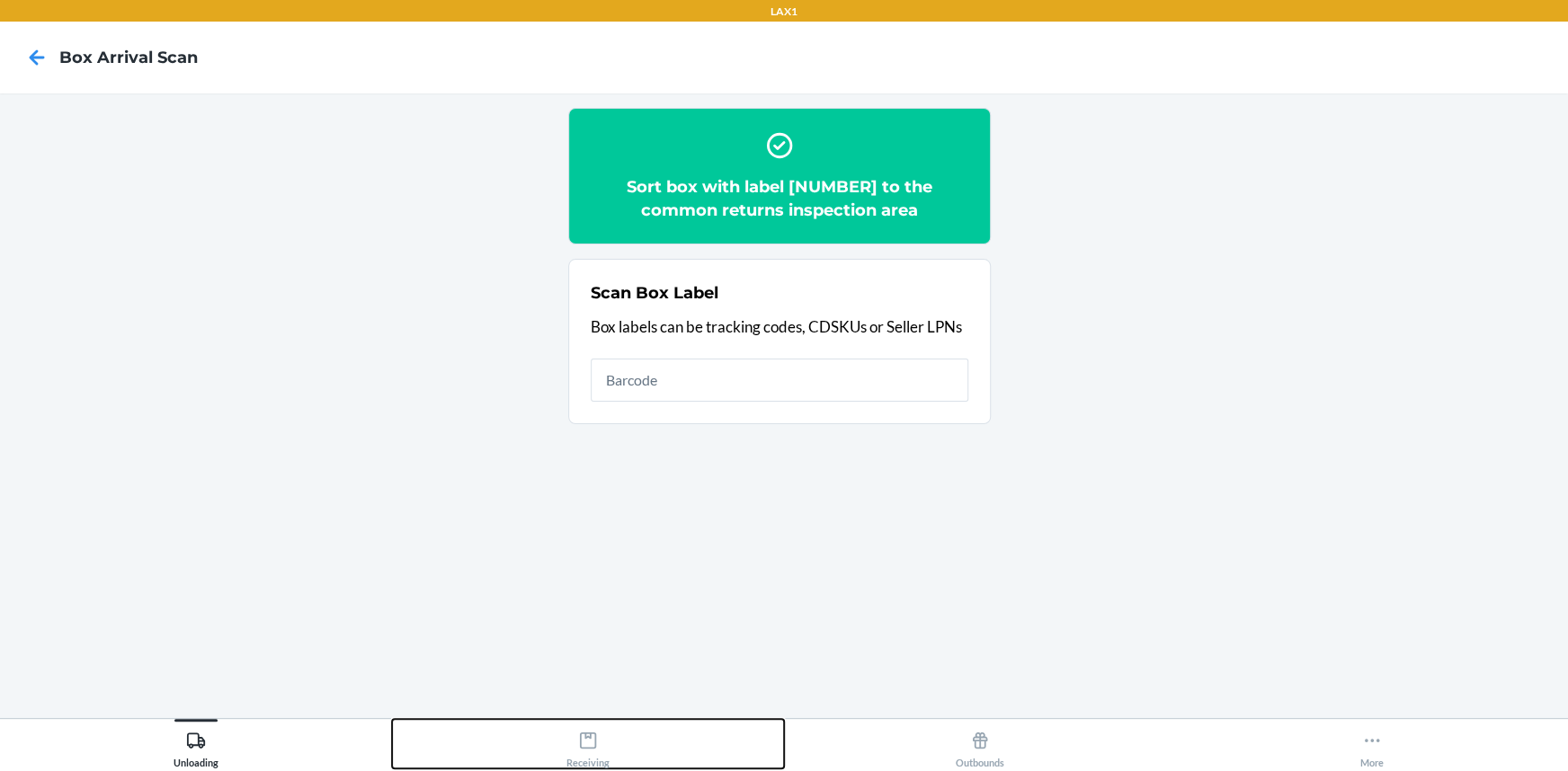 click 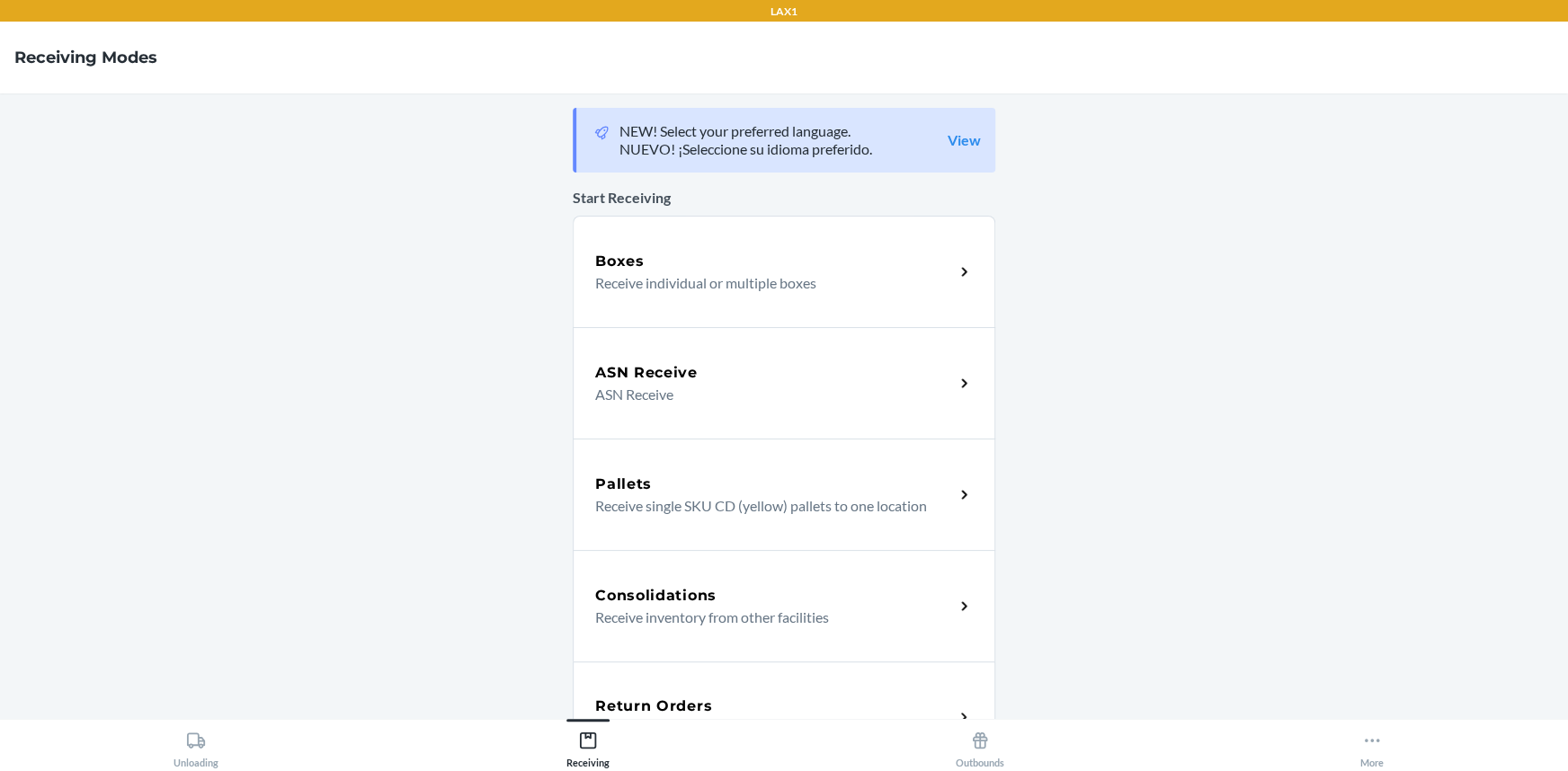 drag, startPoint x: 945, startPoint y: 707, endPoint x: 920, endPoint y: 689, distance: 30.8058 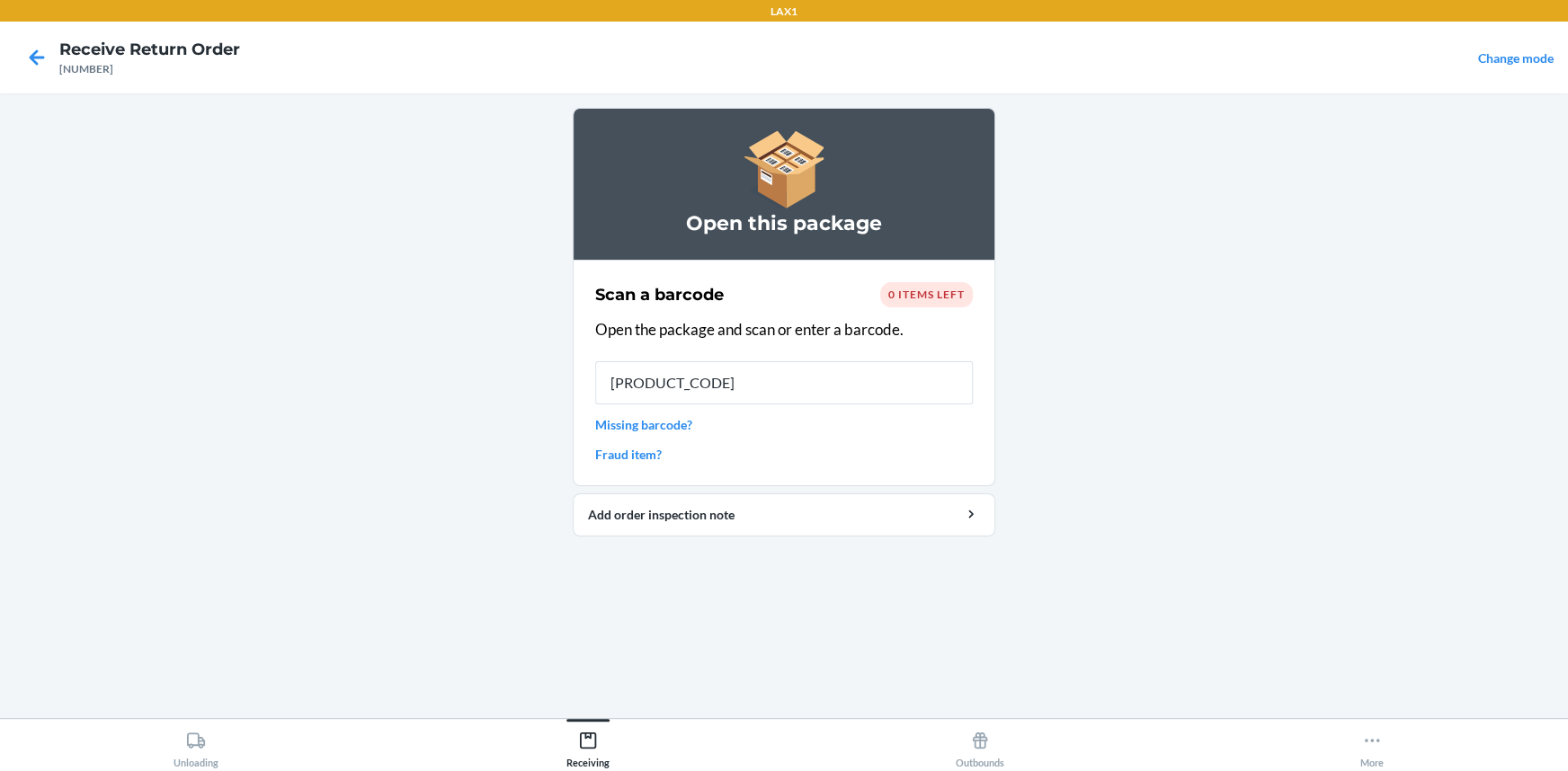 type on "M700-PN" 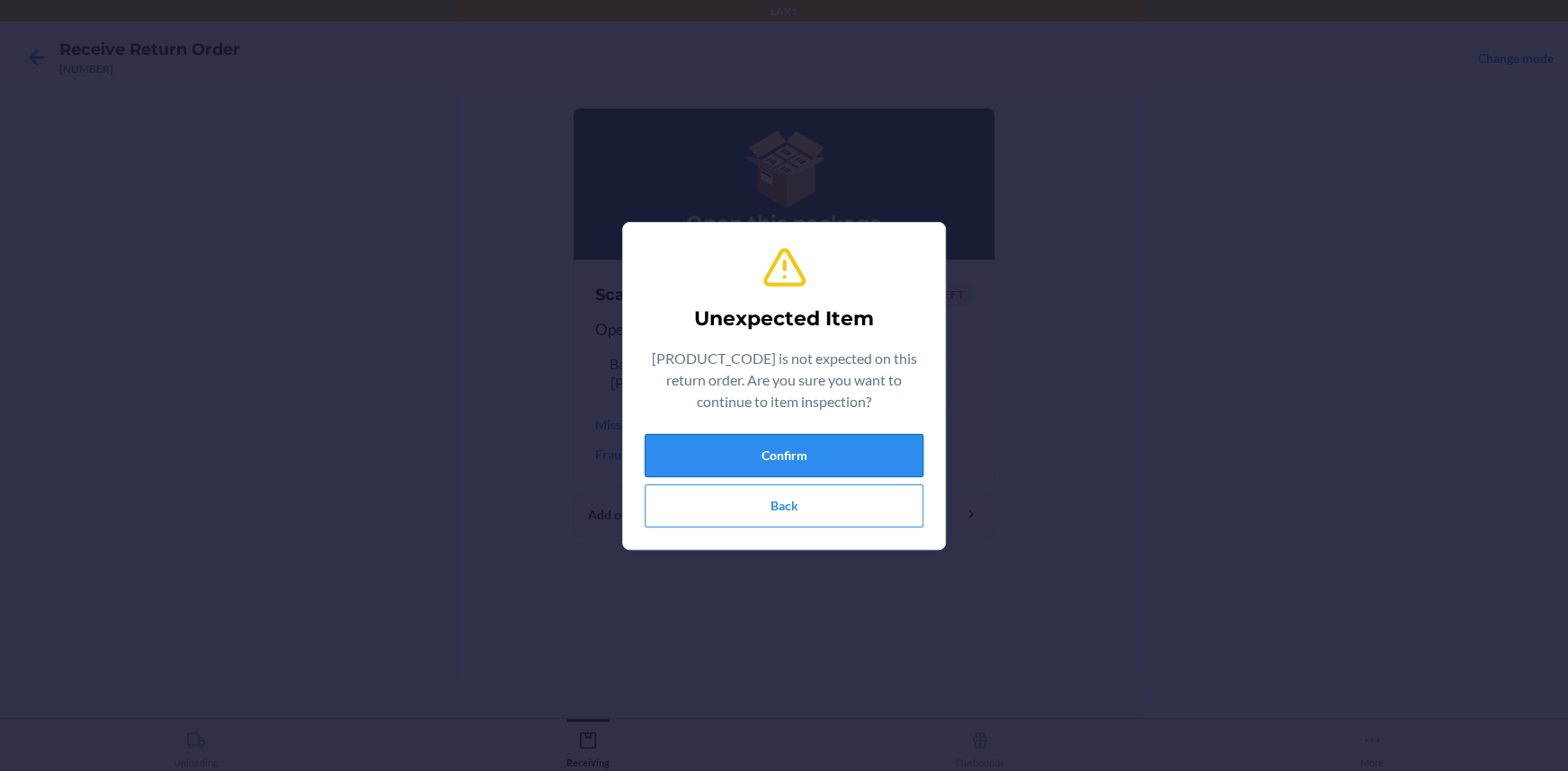 click on "Confirm" at bounding box center (784, 456) 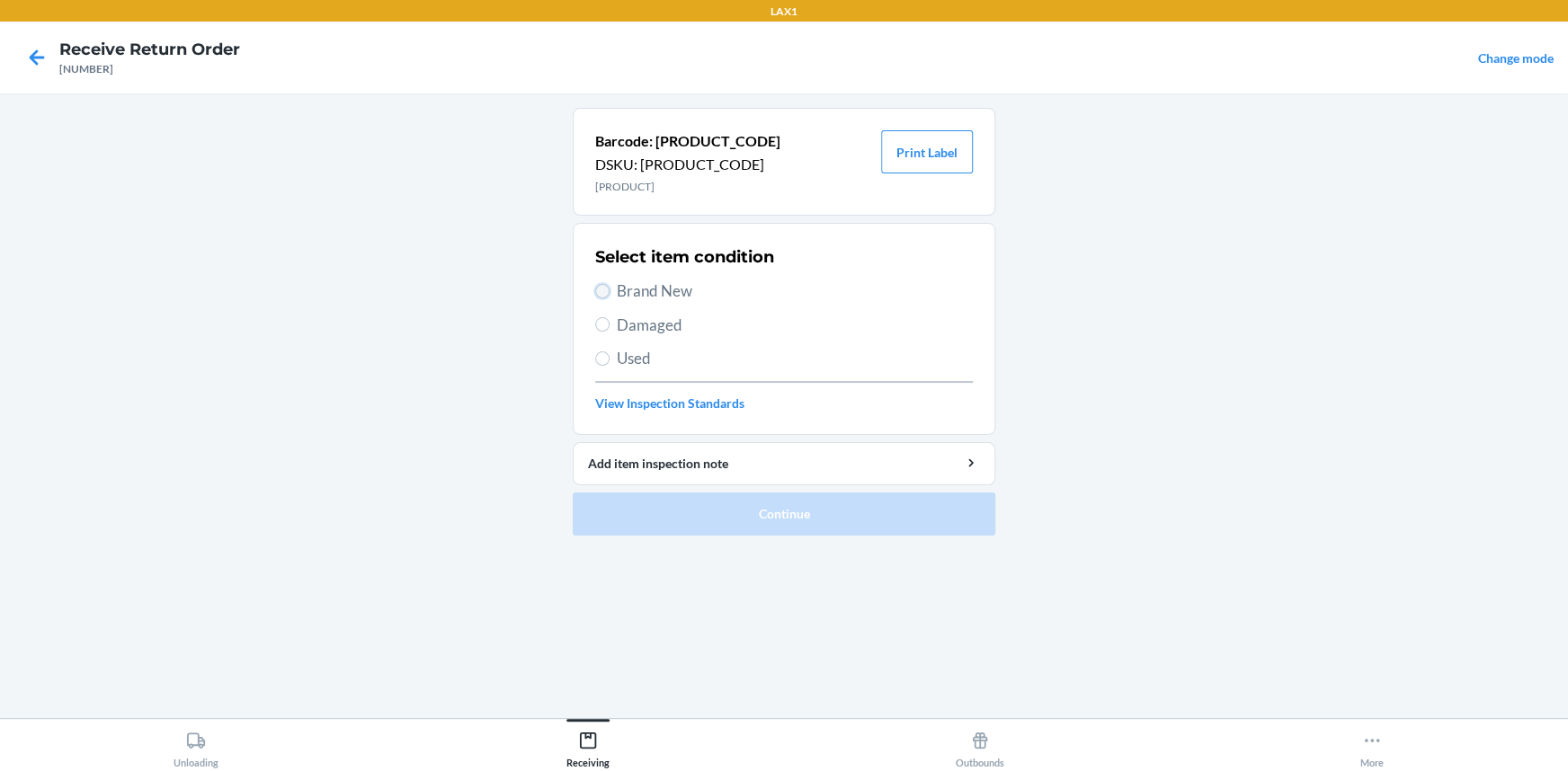 click on "Brand New" at bounding box center [602, 291] 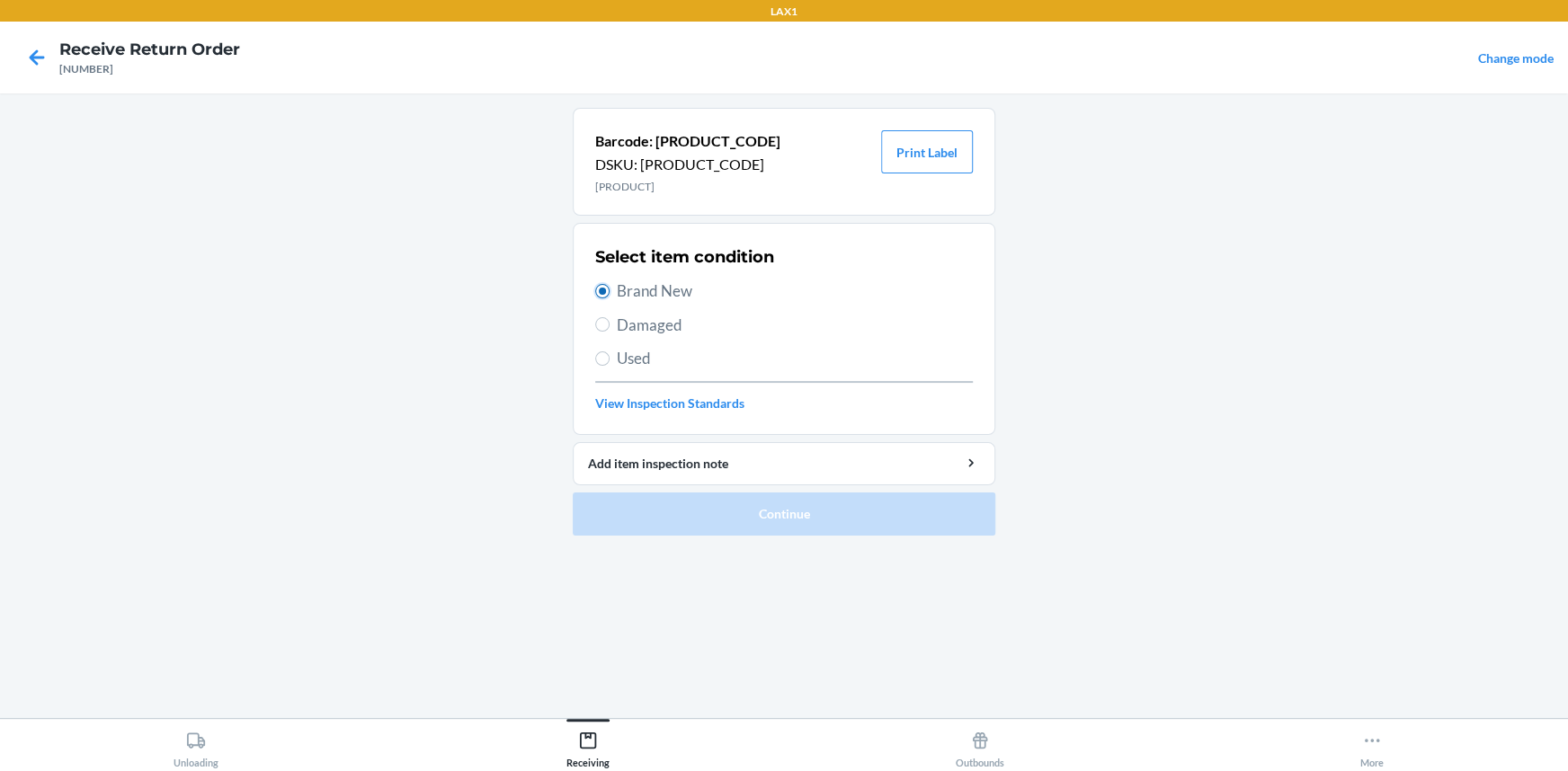 radio on "true" 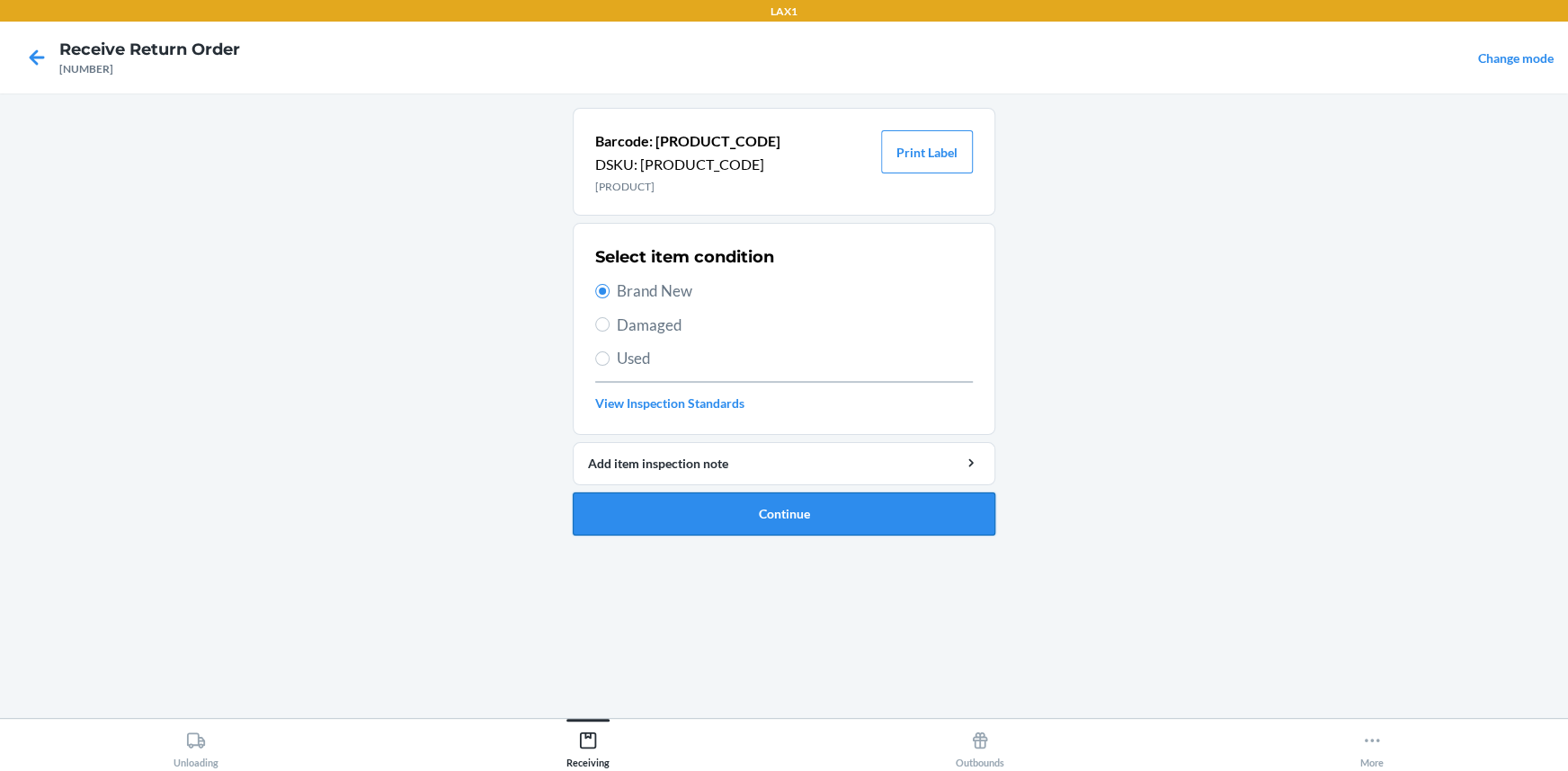 click on "Continue" at bounding box center (784, 514) 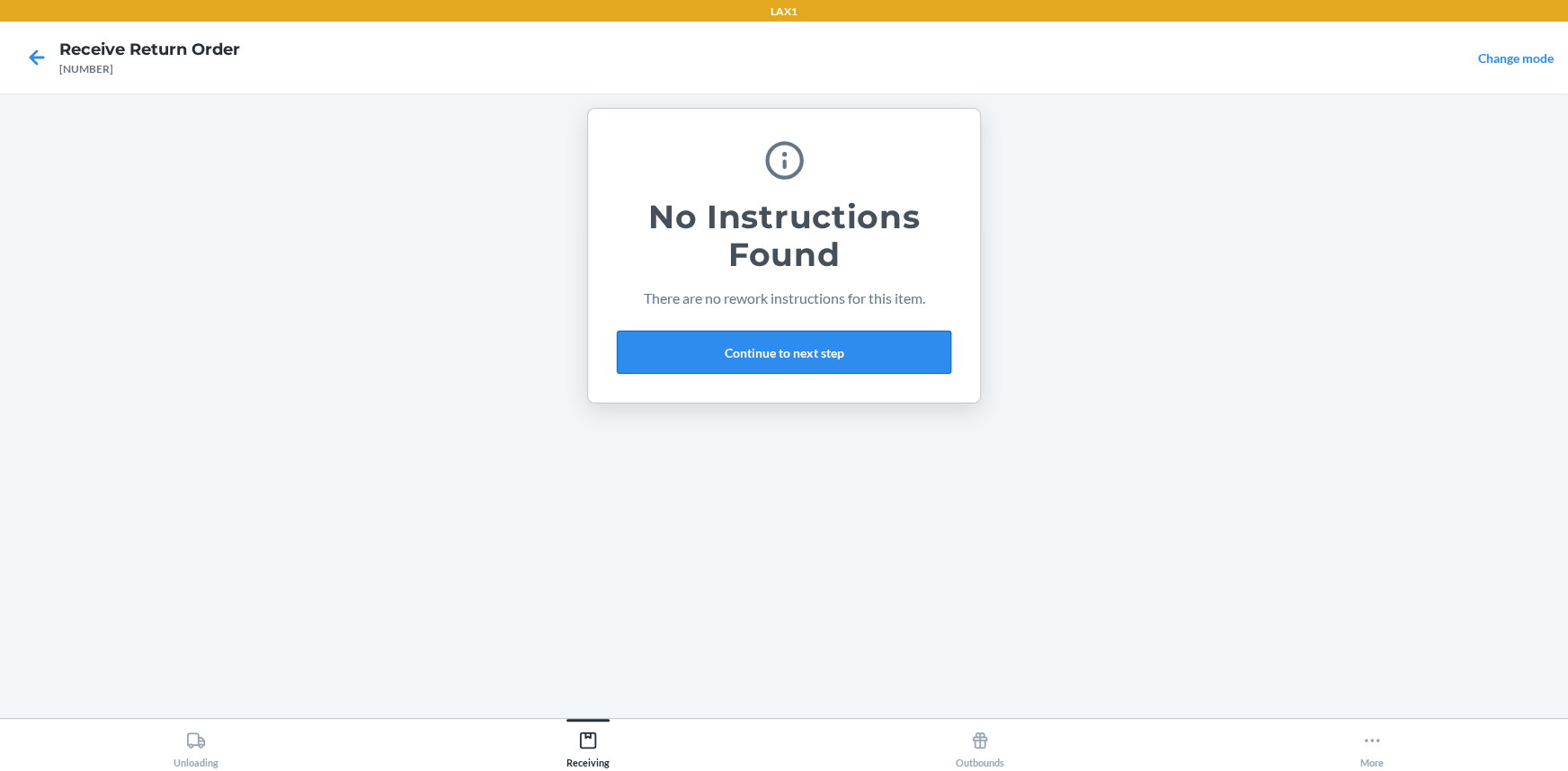click on "Continue to next step" at bounding box center [784, 352] 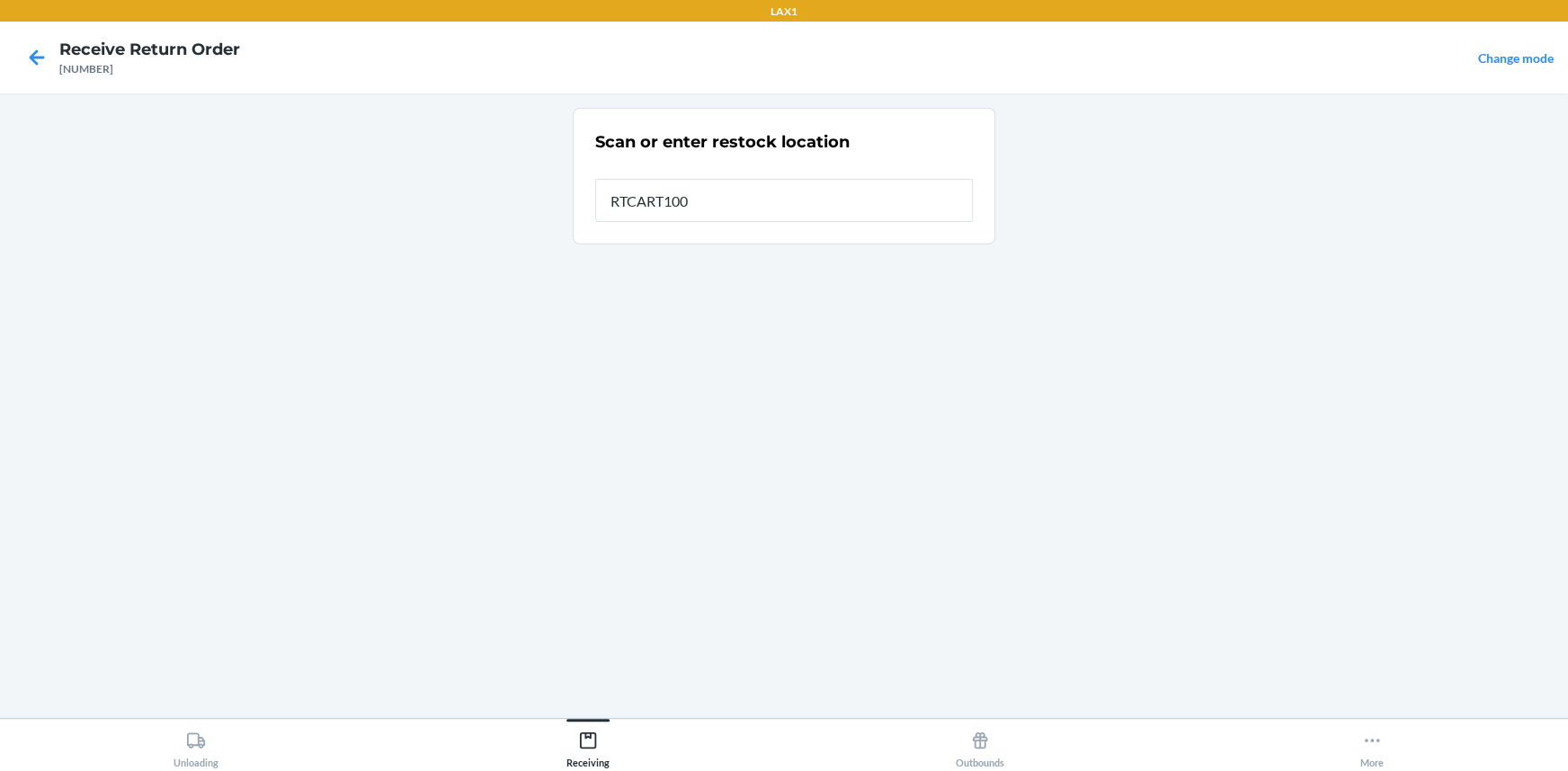 type on "RTCART100" 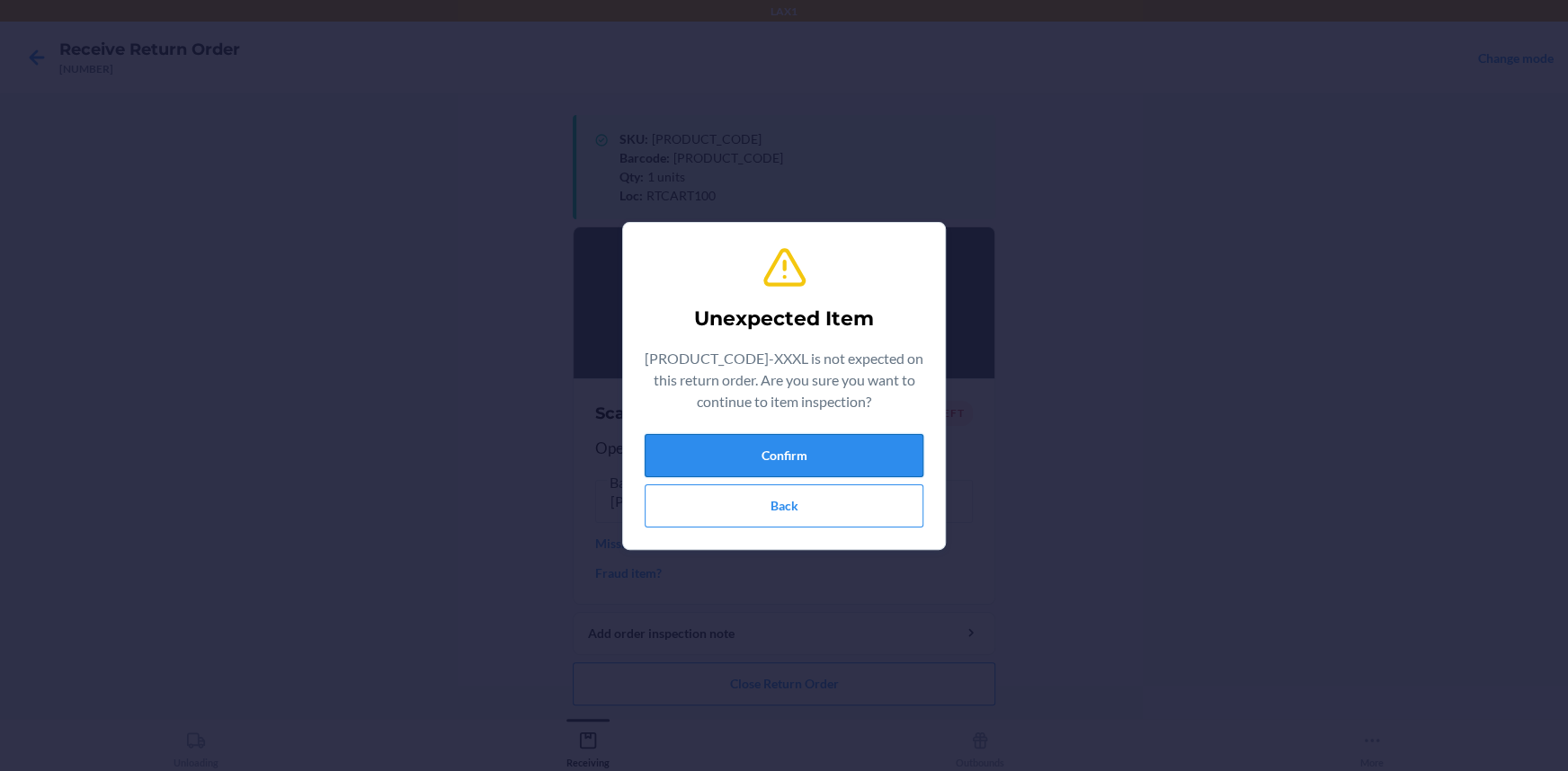 click on "Confirm" at bounding box center (784, 456) 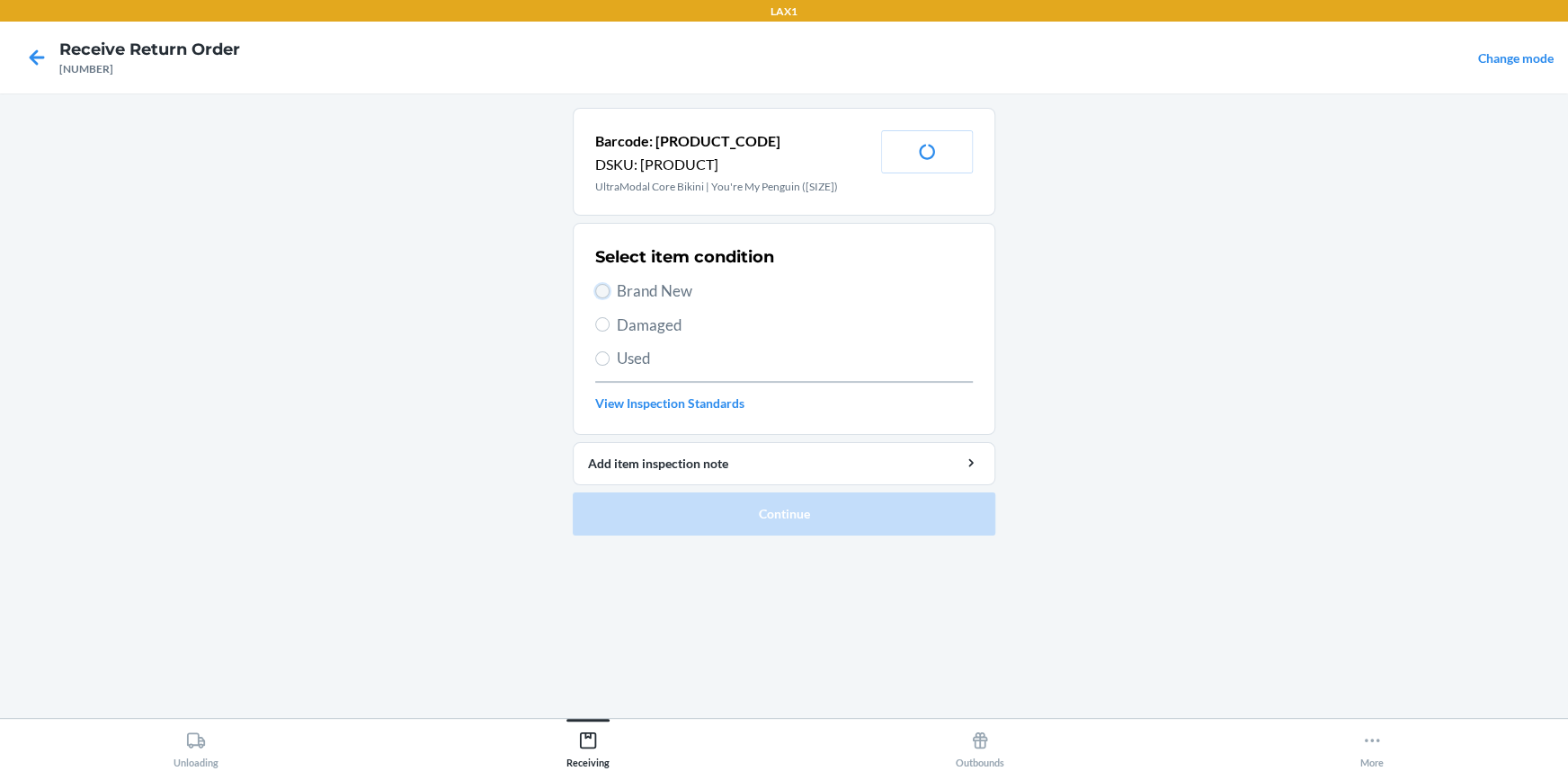 click on "Brand New" at bounding box center (602, 291) 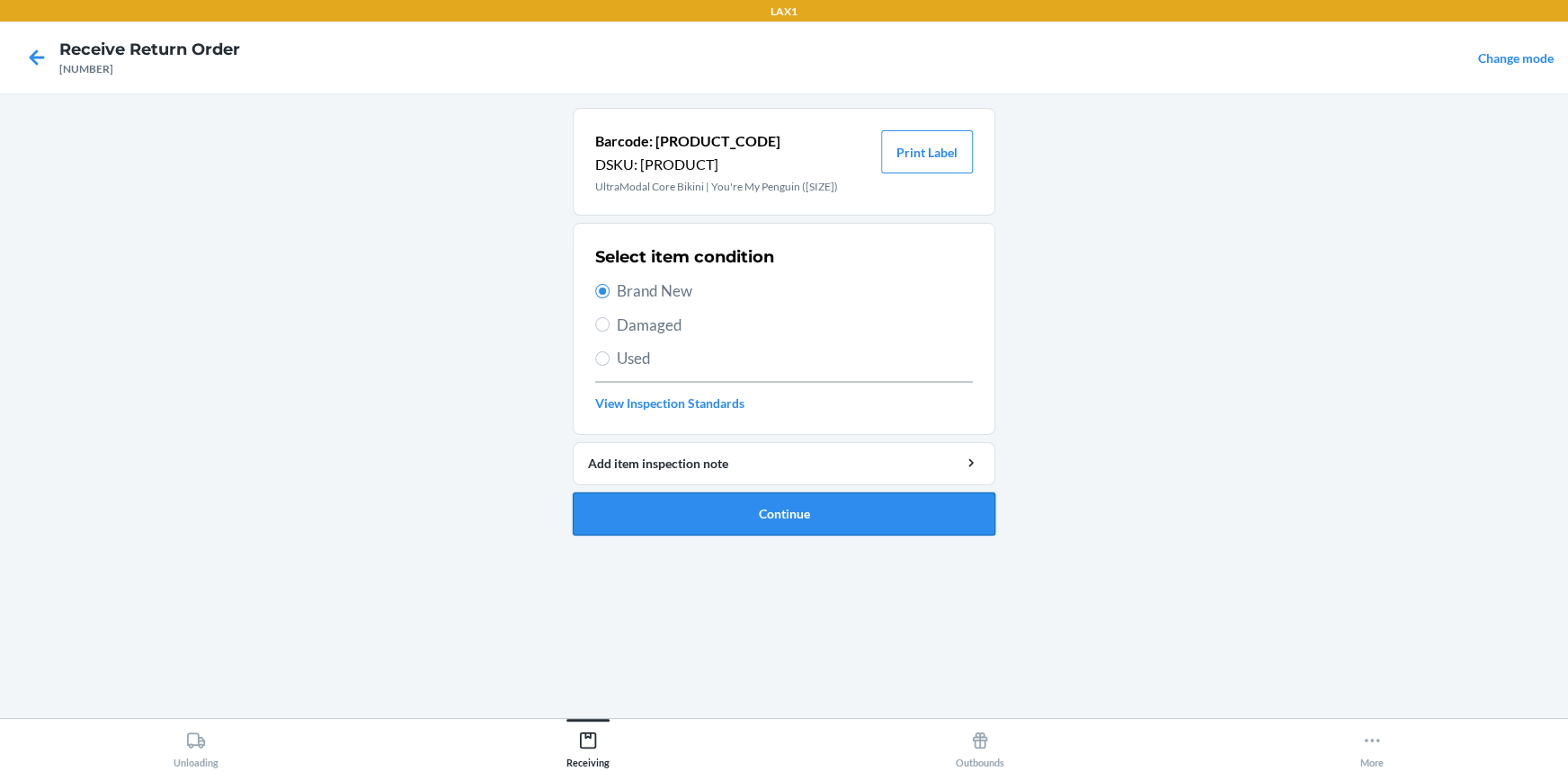 click on "Continue" at bounding box center (784, 514) 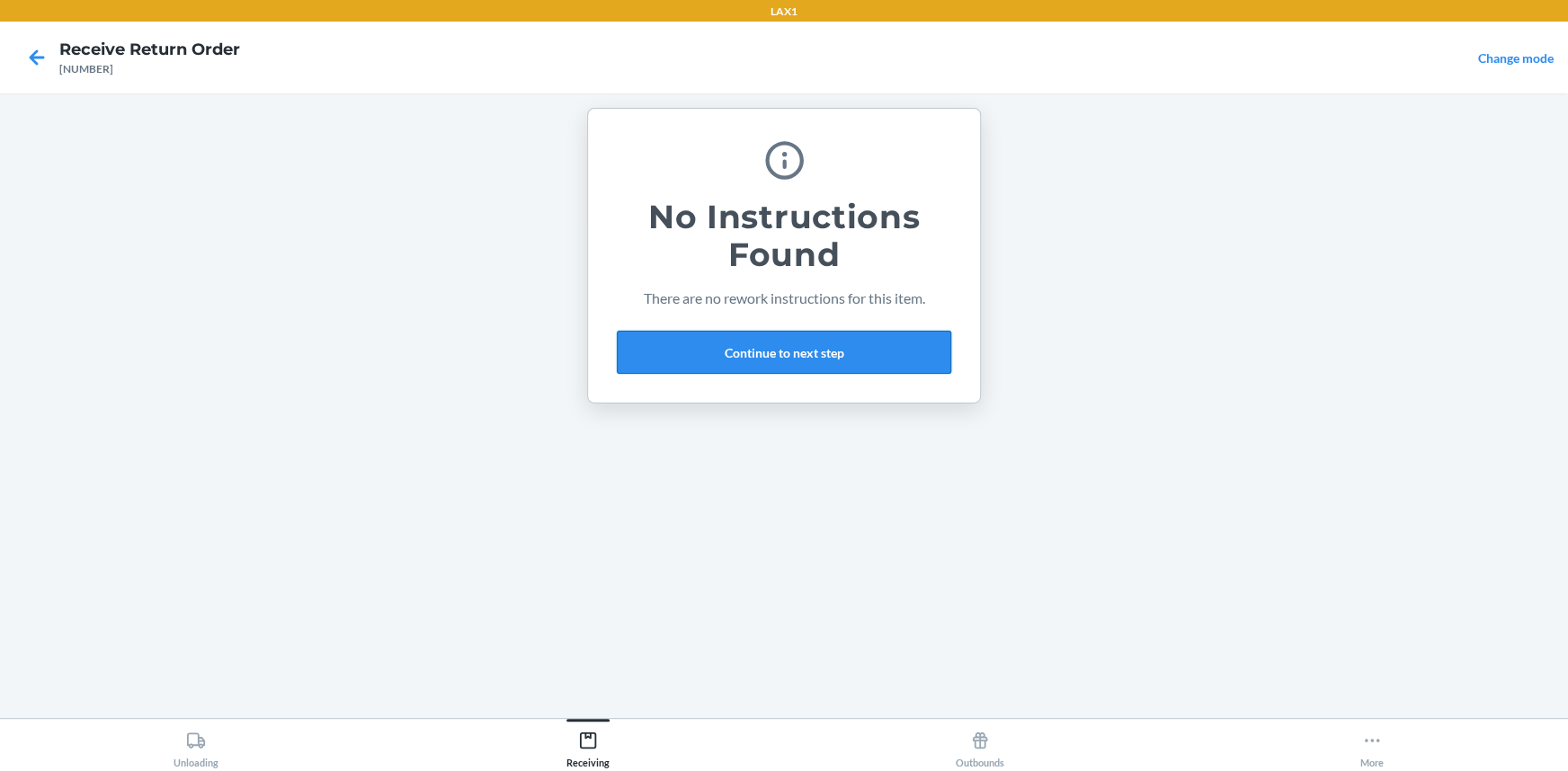 click on "Continue to next step" at bounding box center [784, 352] 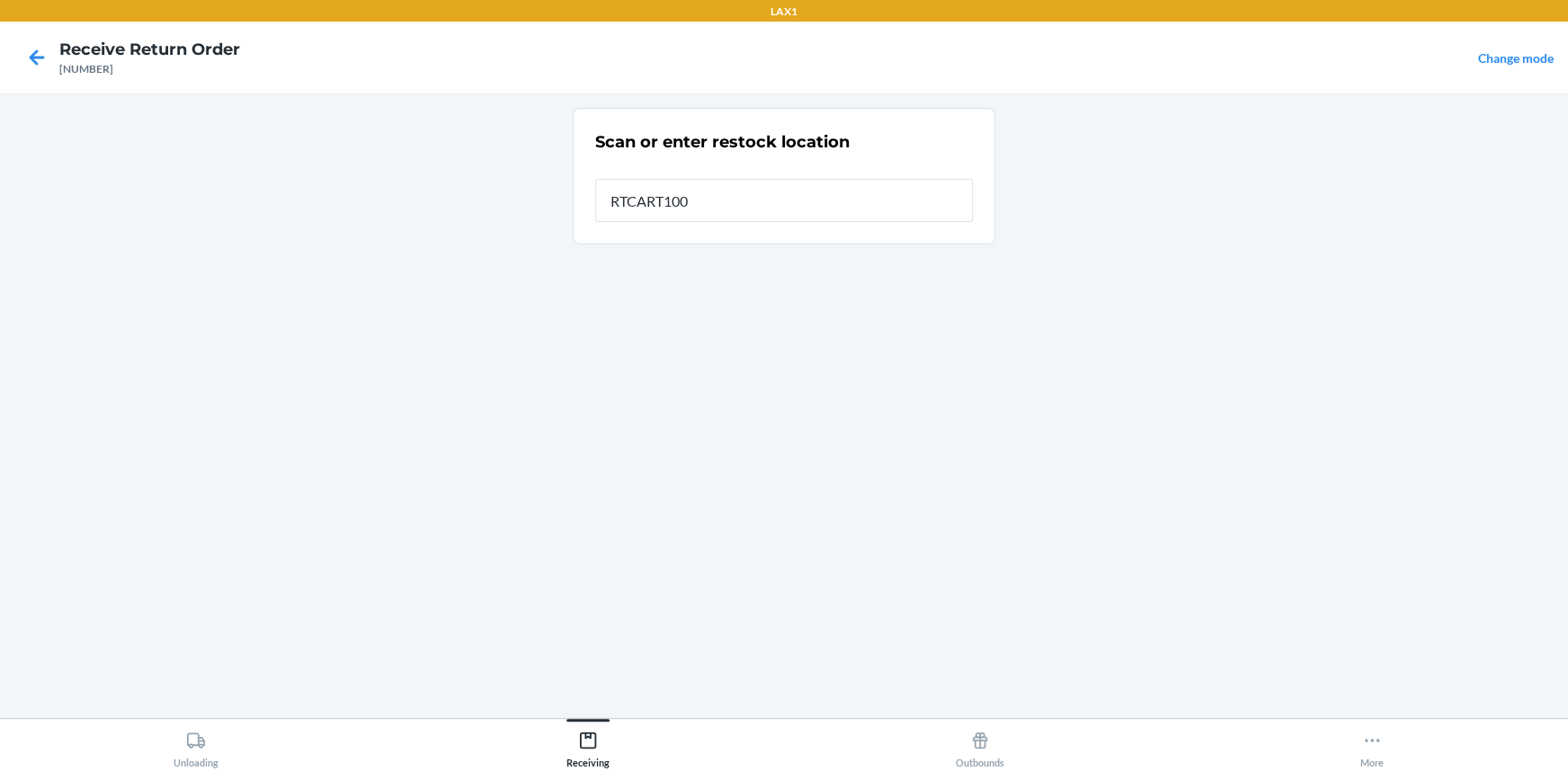 type on "RTCART100" 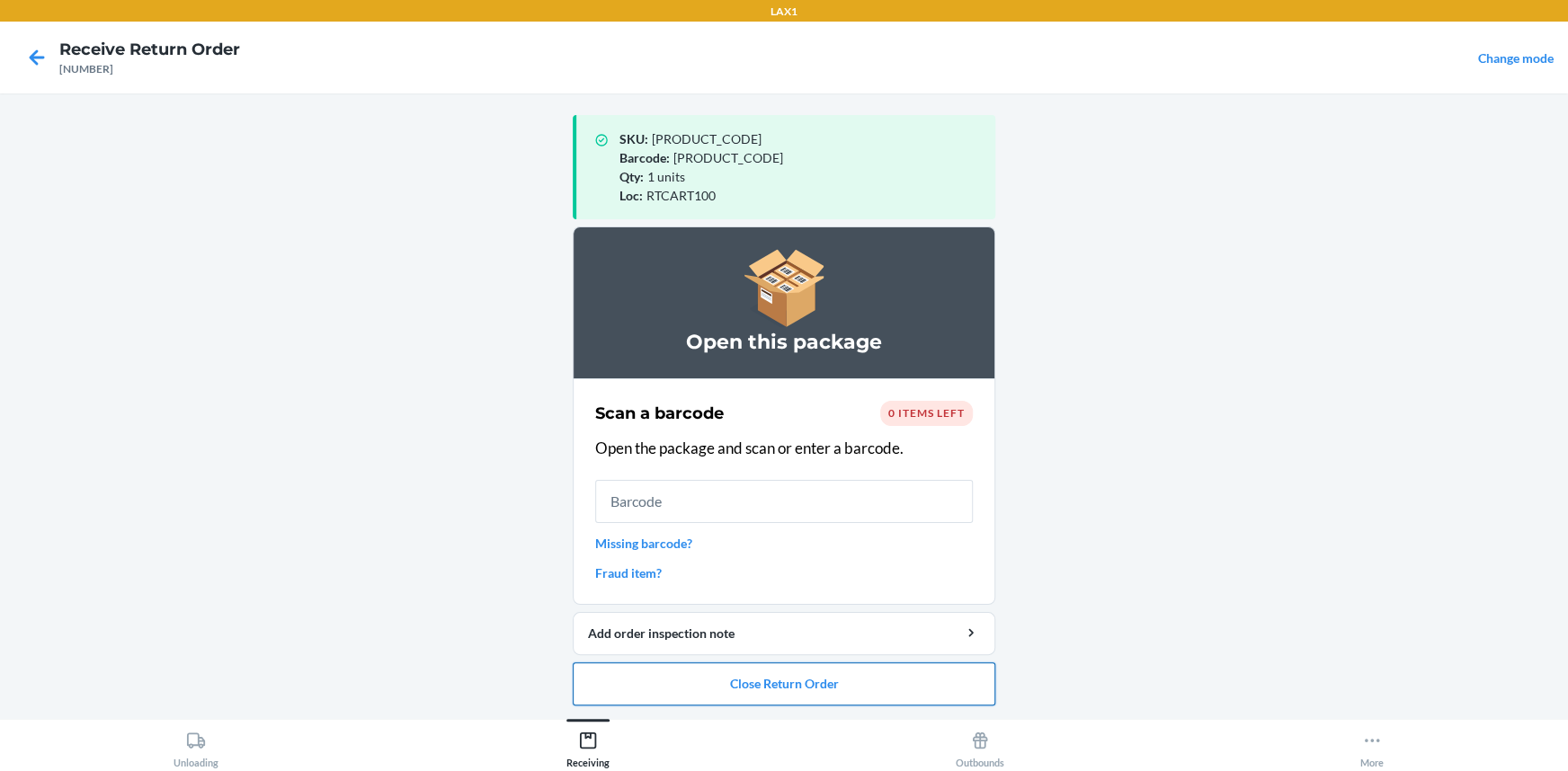 click on "Close Return Order" at bounding box center [784, 684] 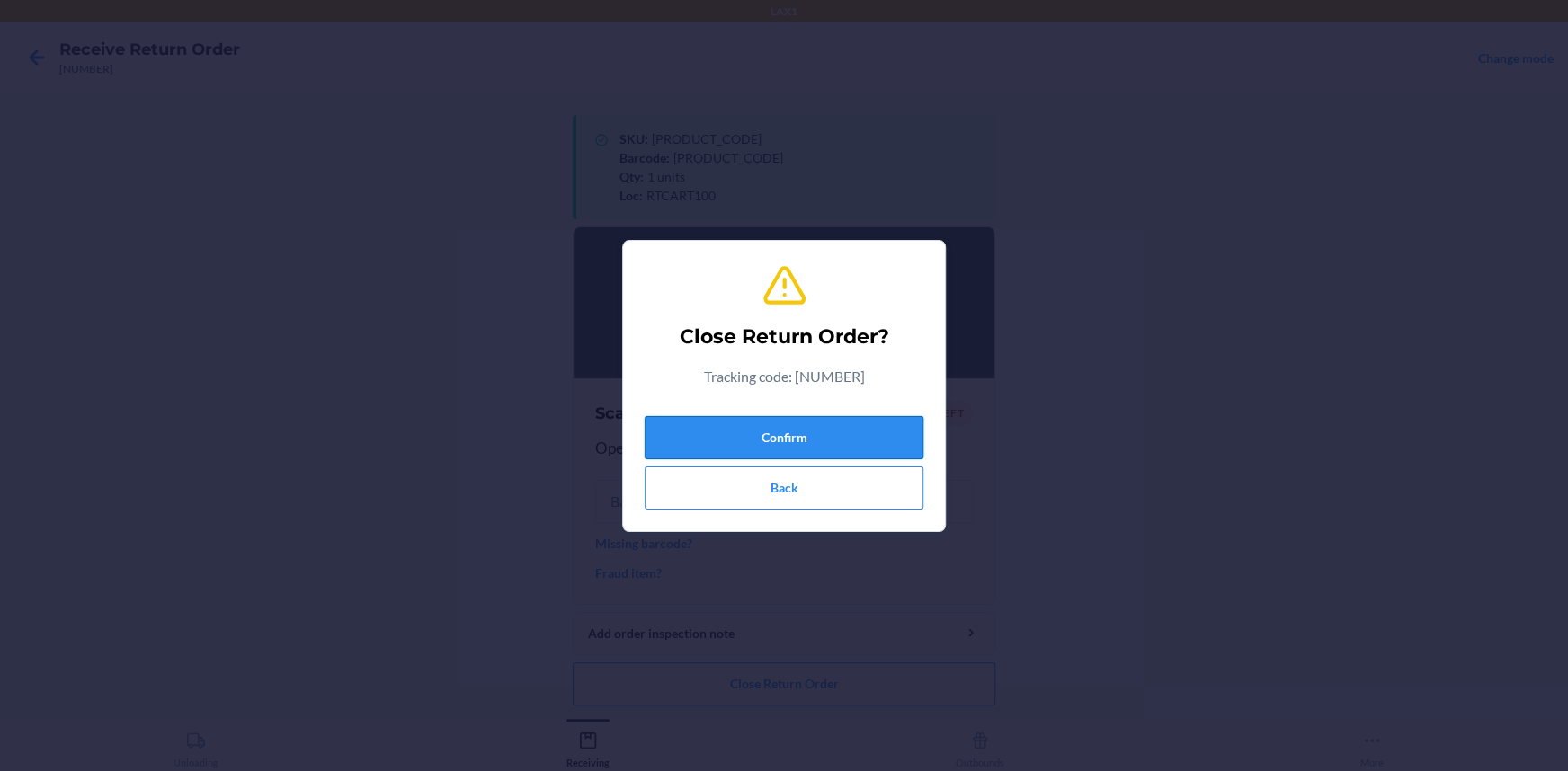 click on "Confirm" at bounding box center [784, 438] 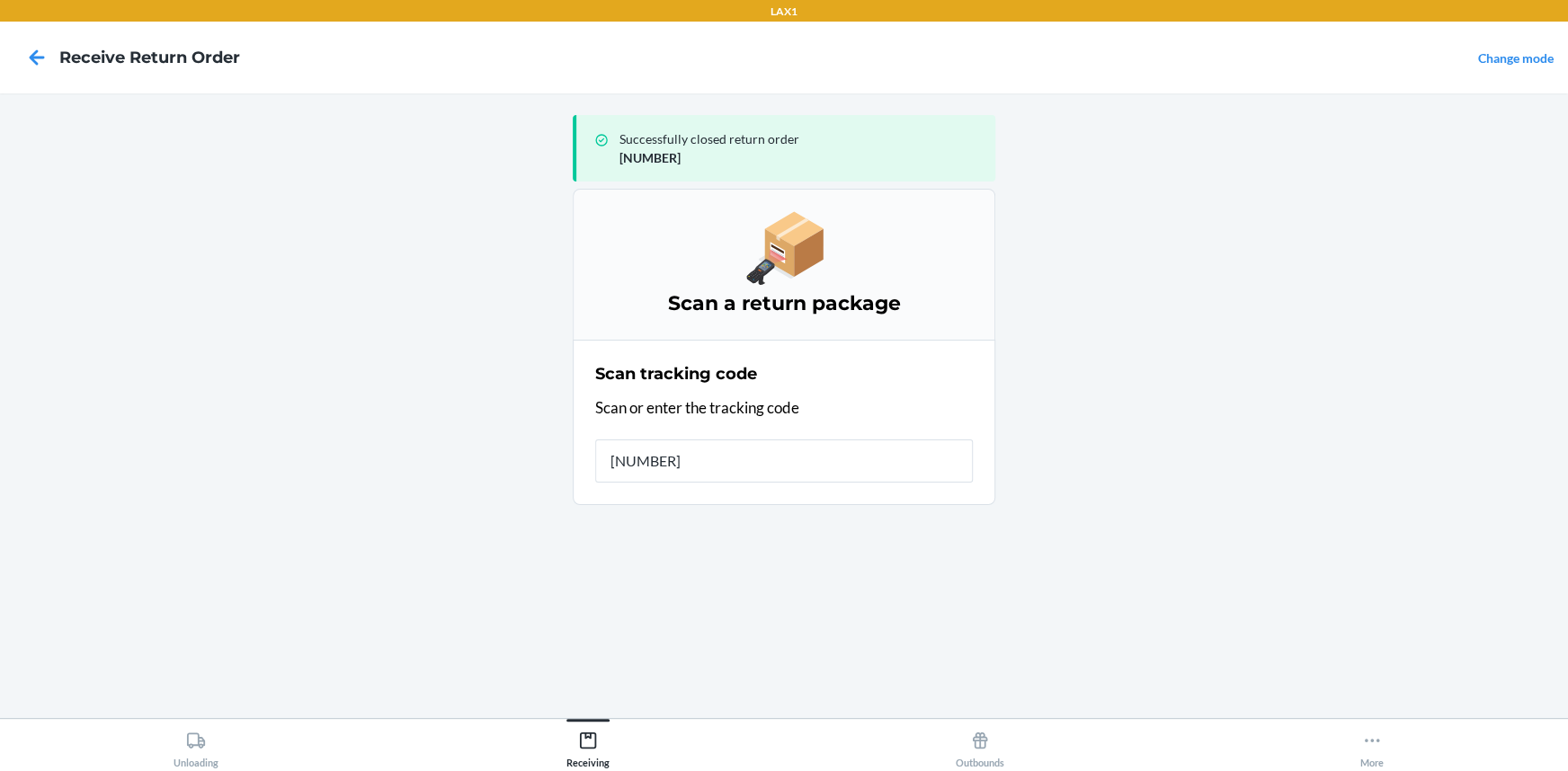 type on "420924089400136208303347878260" 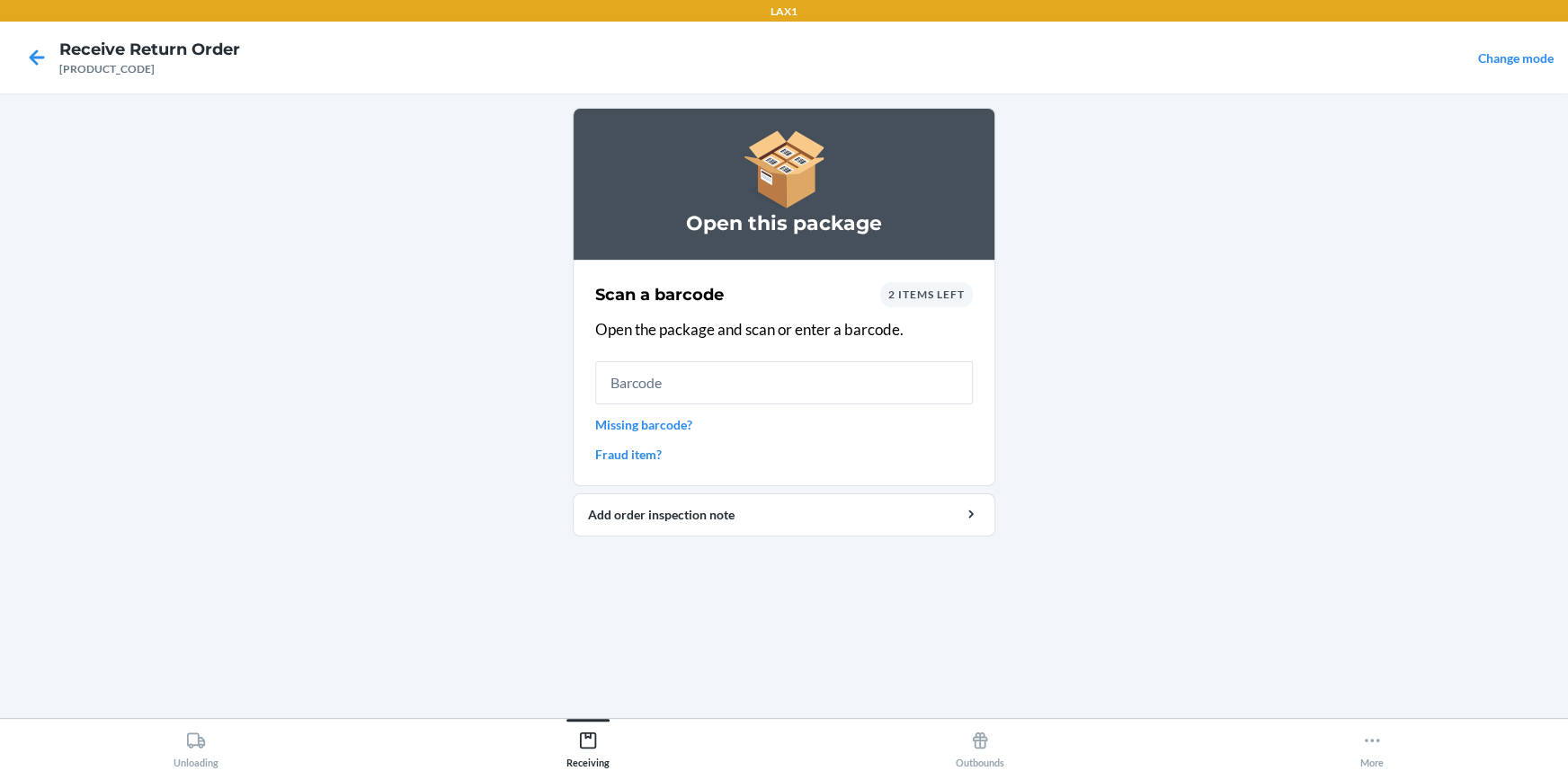 click on "2 items left" at bounding box center [926, 294] 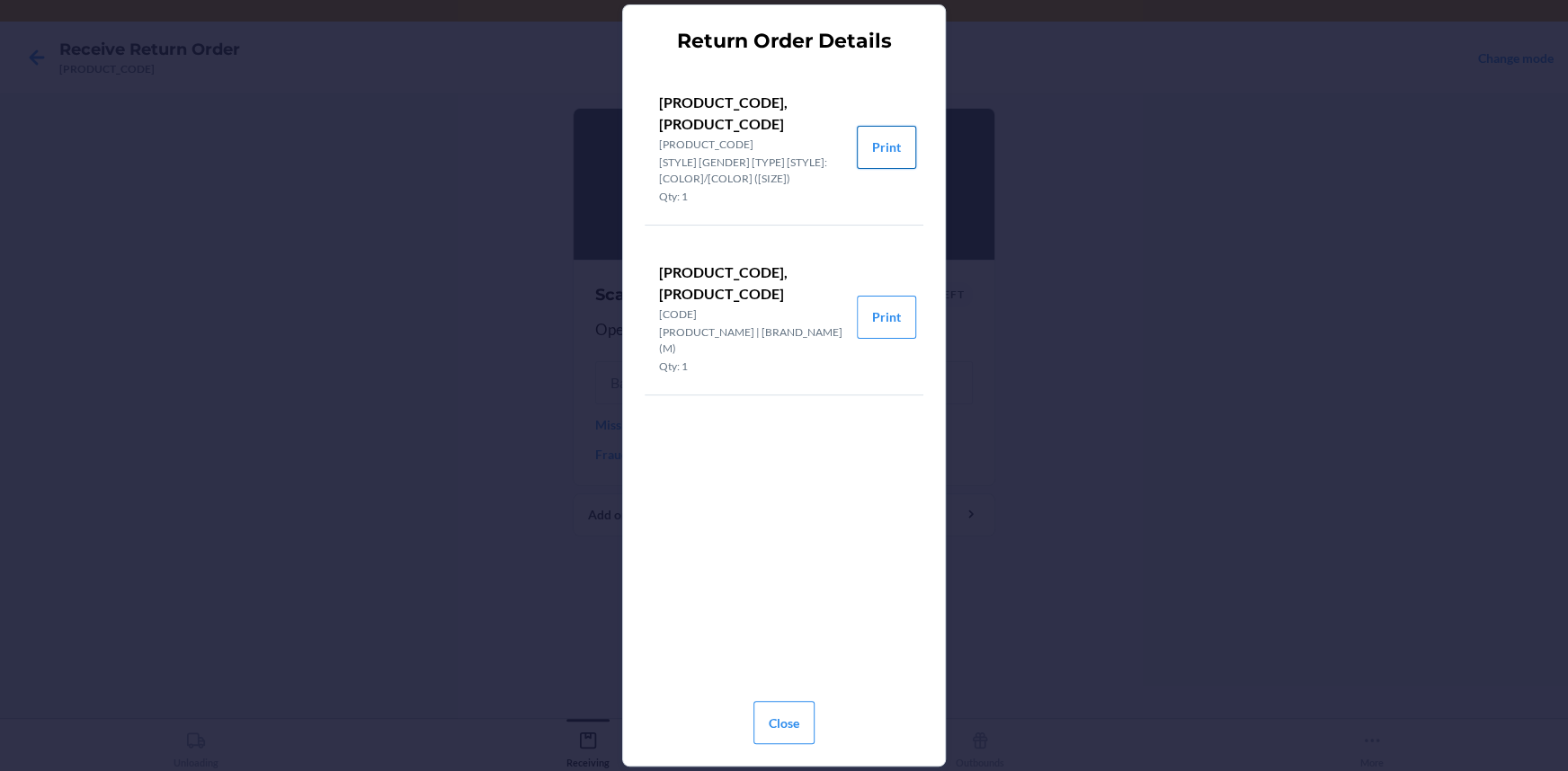 click on "Print" at bounding box center [886, 147] 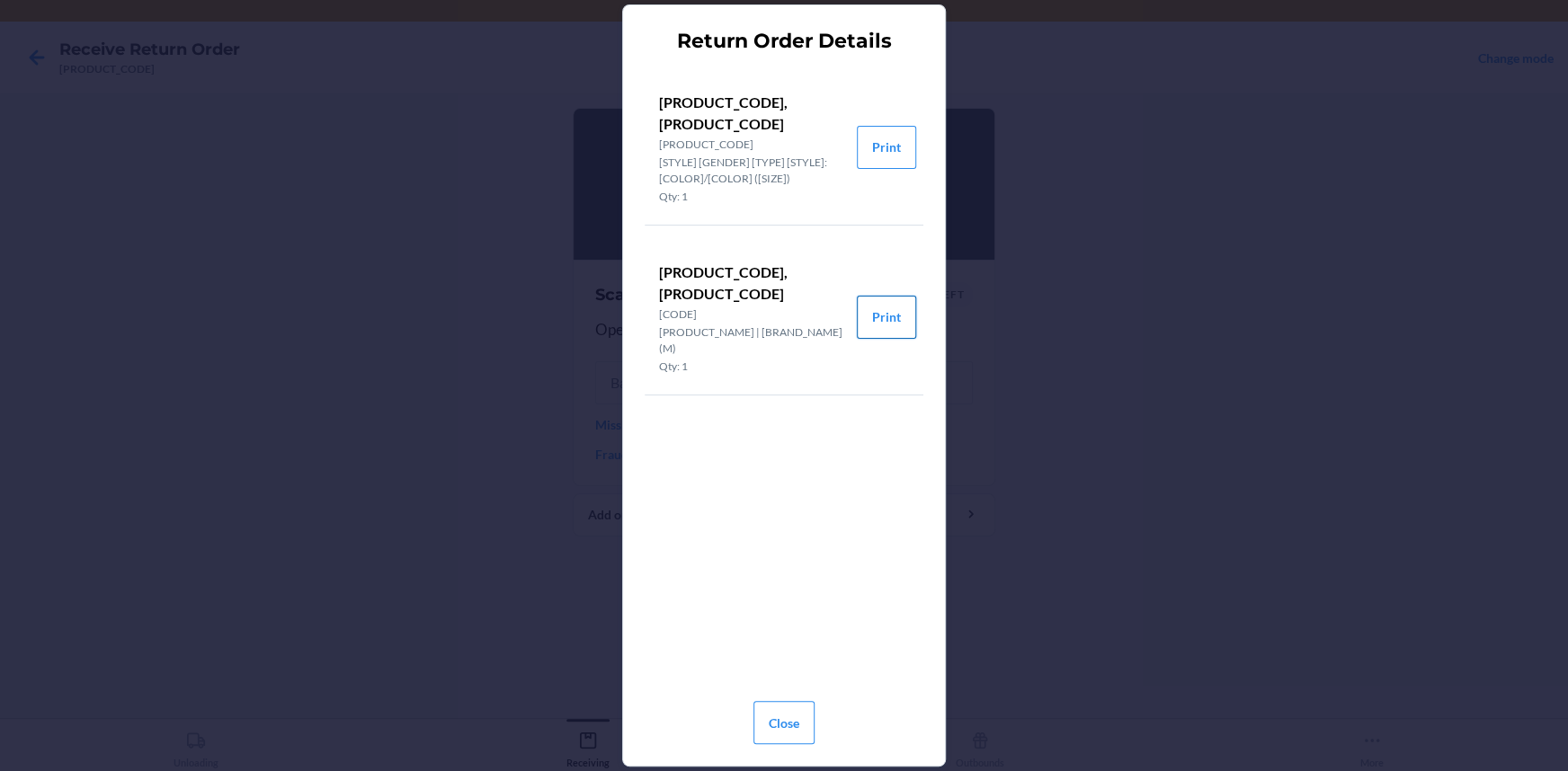 click on "Print" at bounding box center [886, 317] 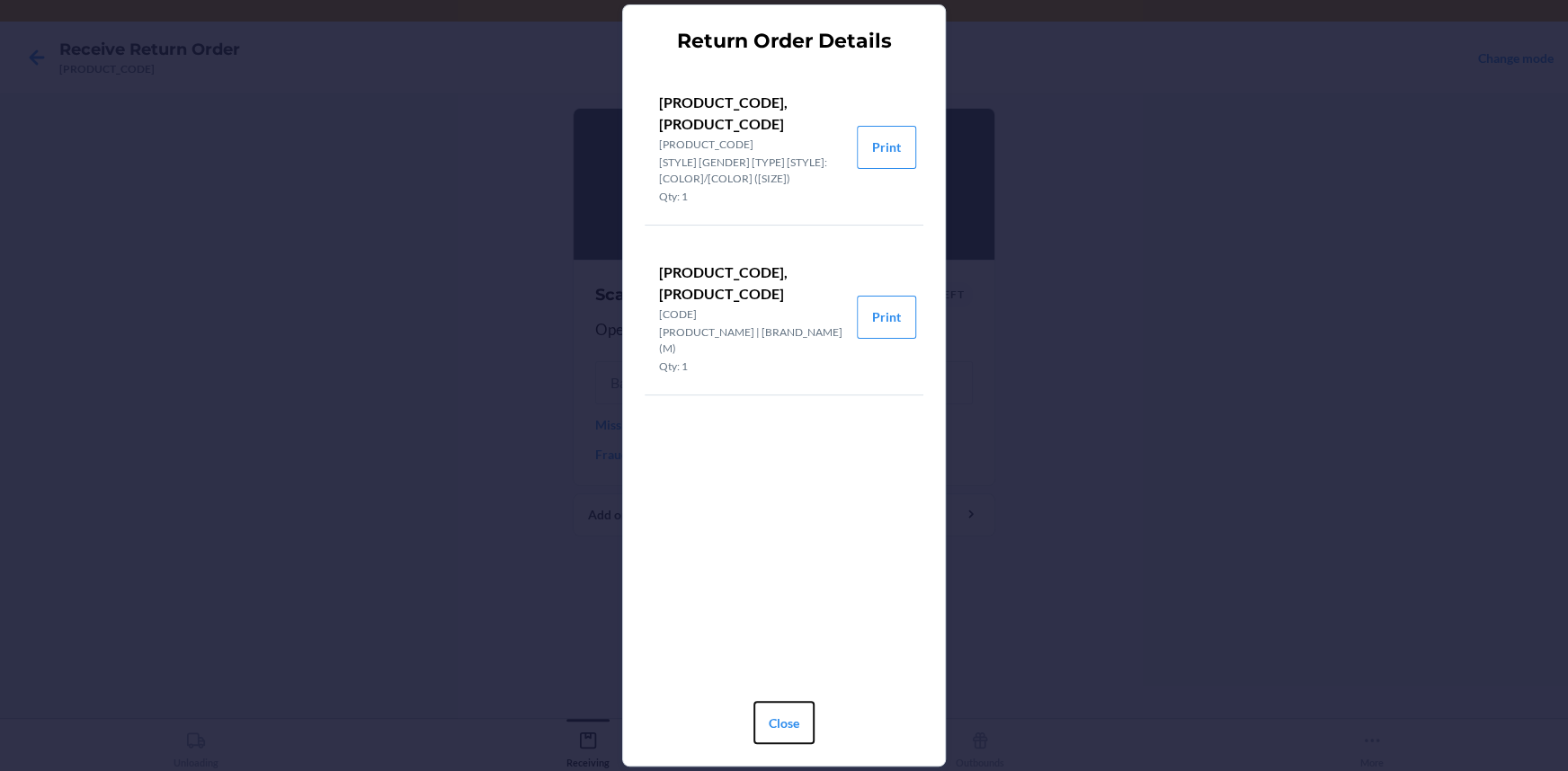 click on "Close" at bounding box center [784, 722] 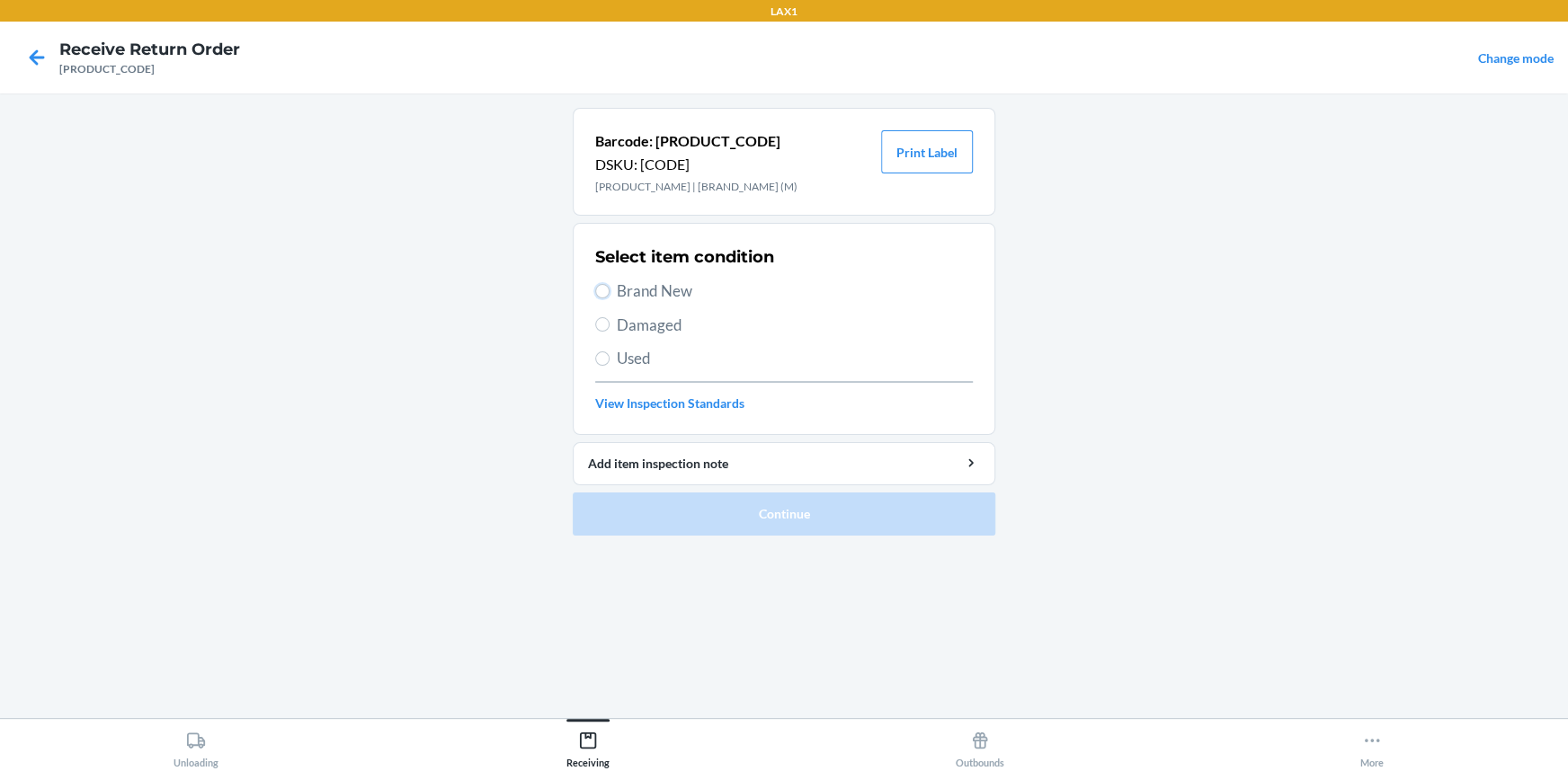 drag, startPoint x: 599, startPoint y: 288, endPoint x: 610, endPoint y: 299, distance: 15.556349 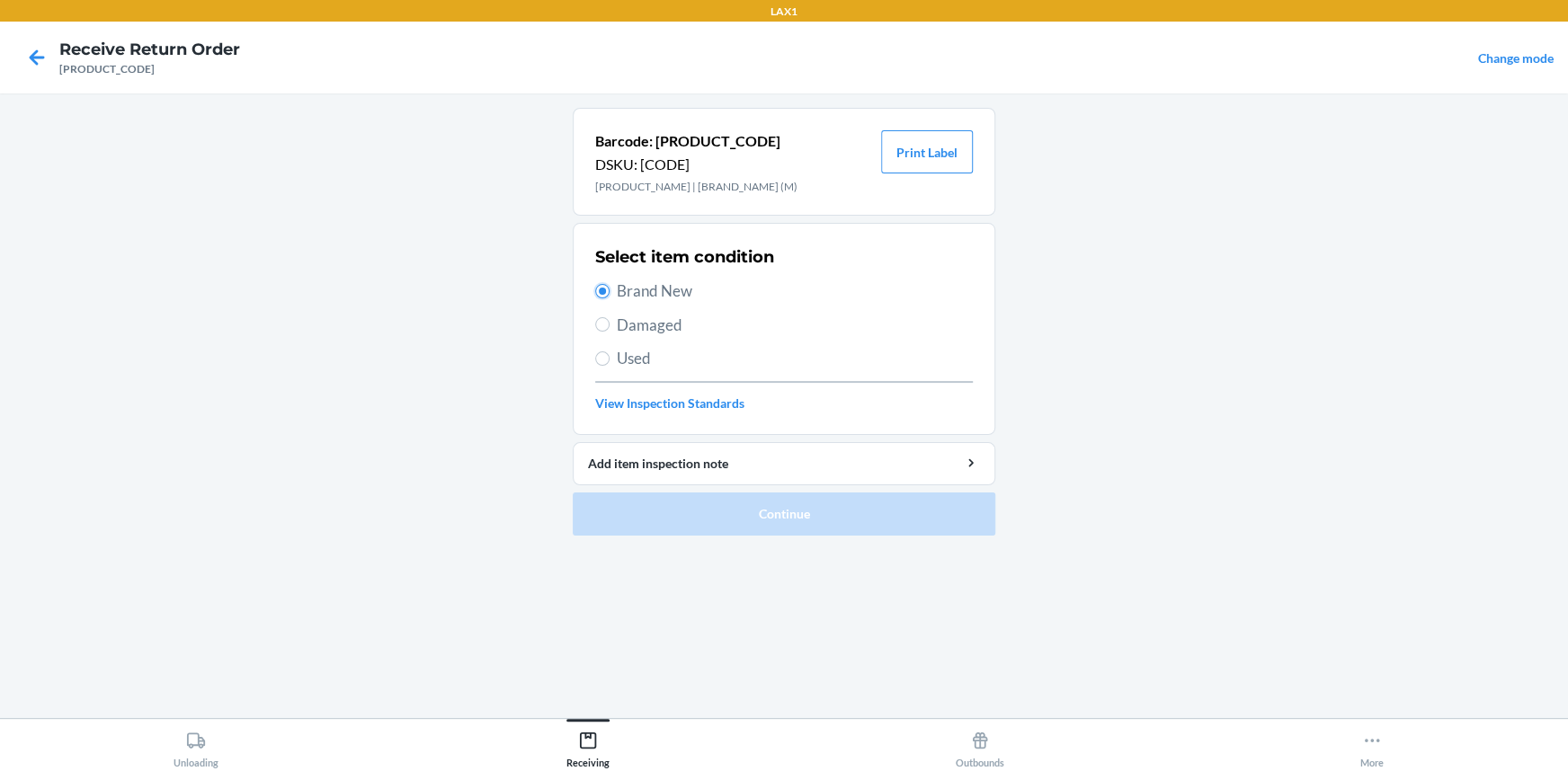 radio on "true" 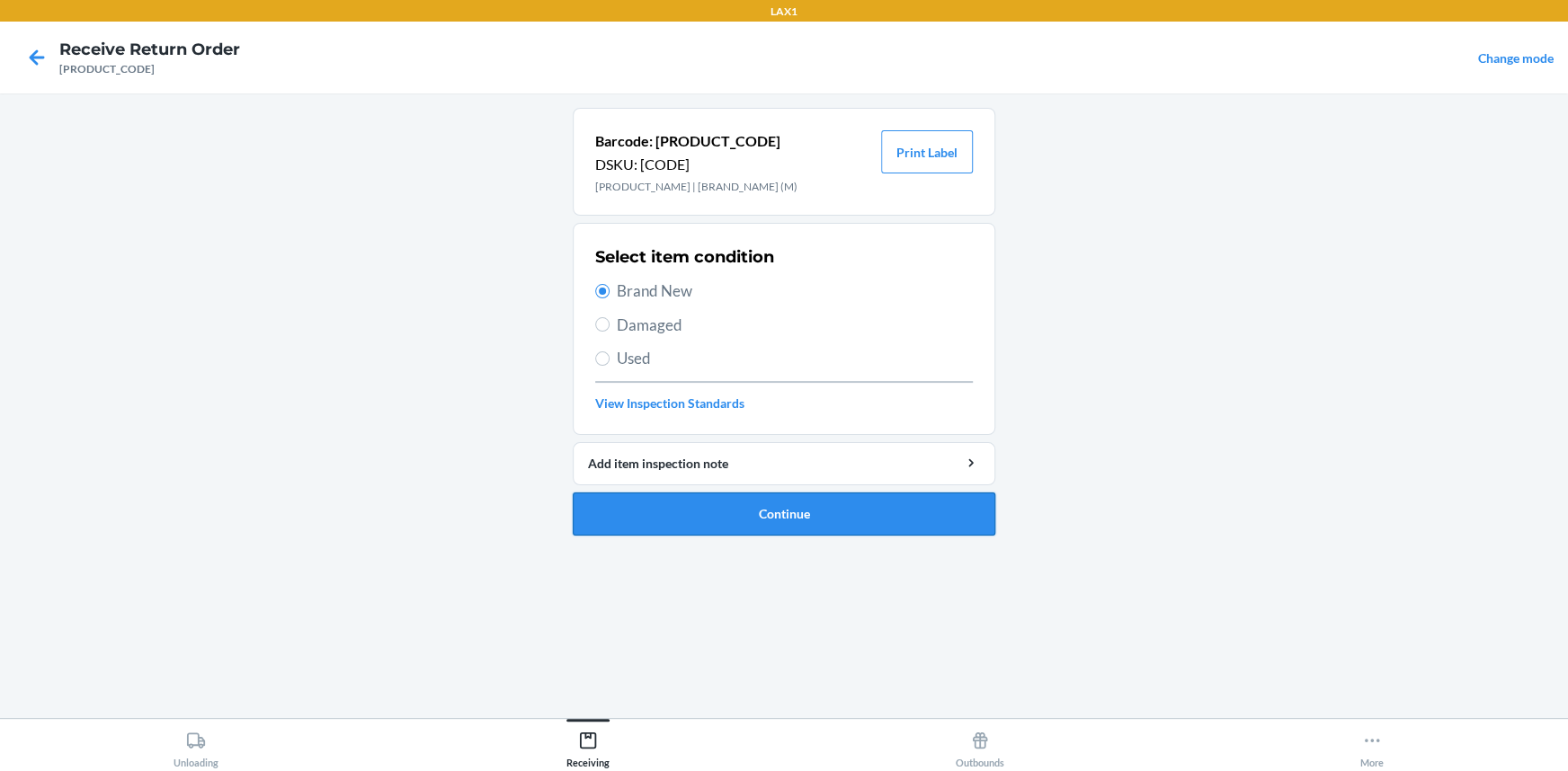 click on "Continue" at bounding box center (784, 514) 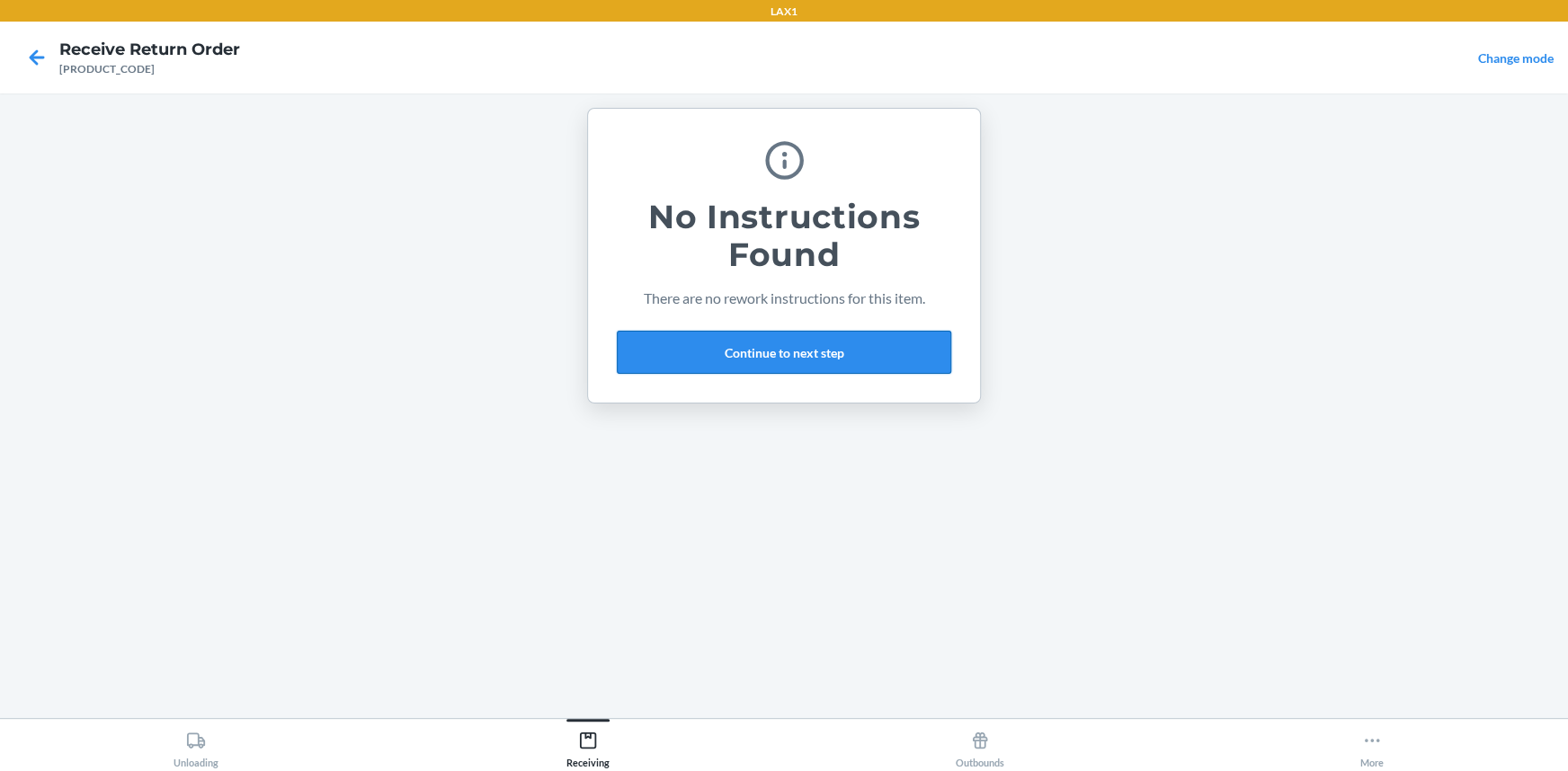 click on "Continue to next step" at bounding box center (784, 352) 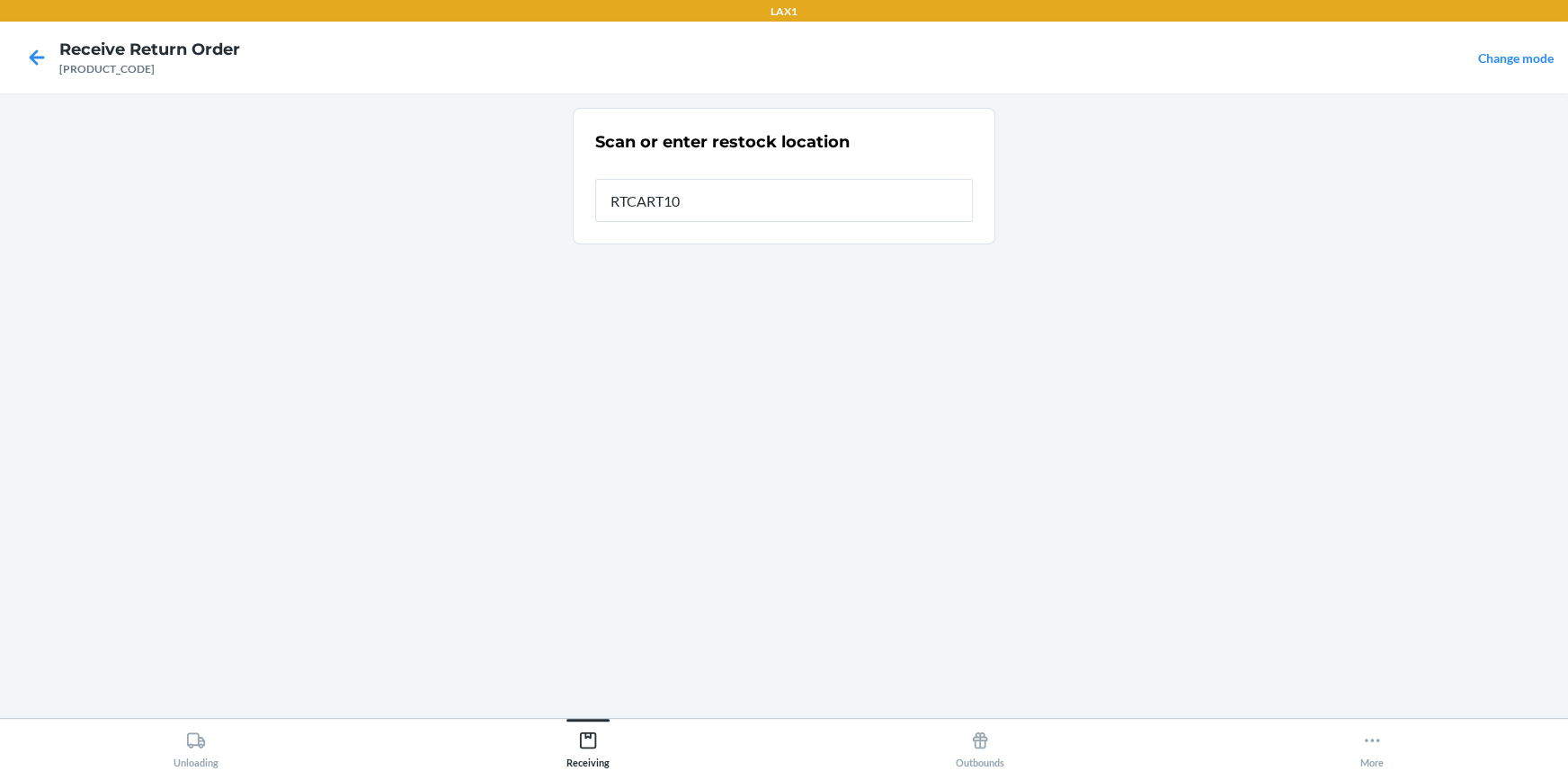 type on "RTCART100" 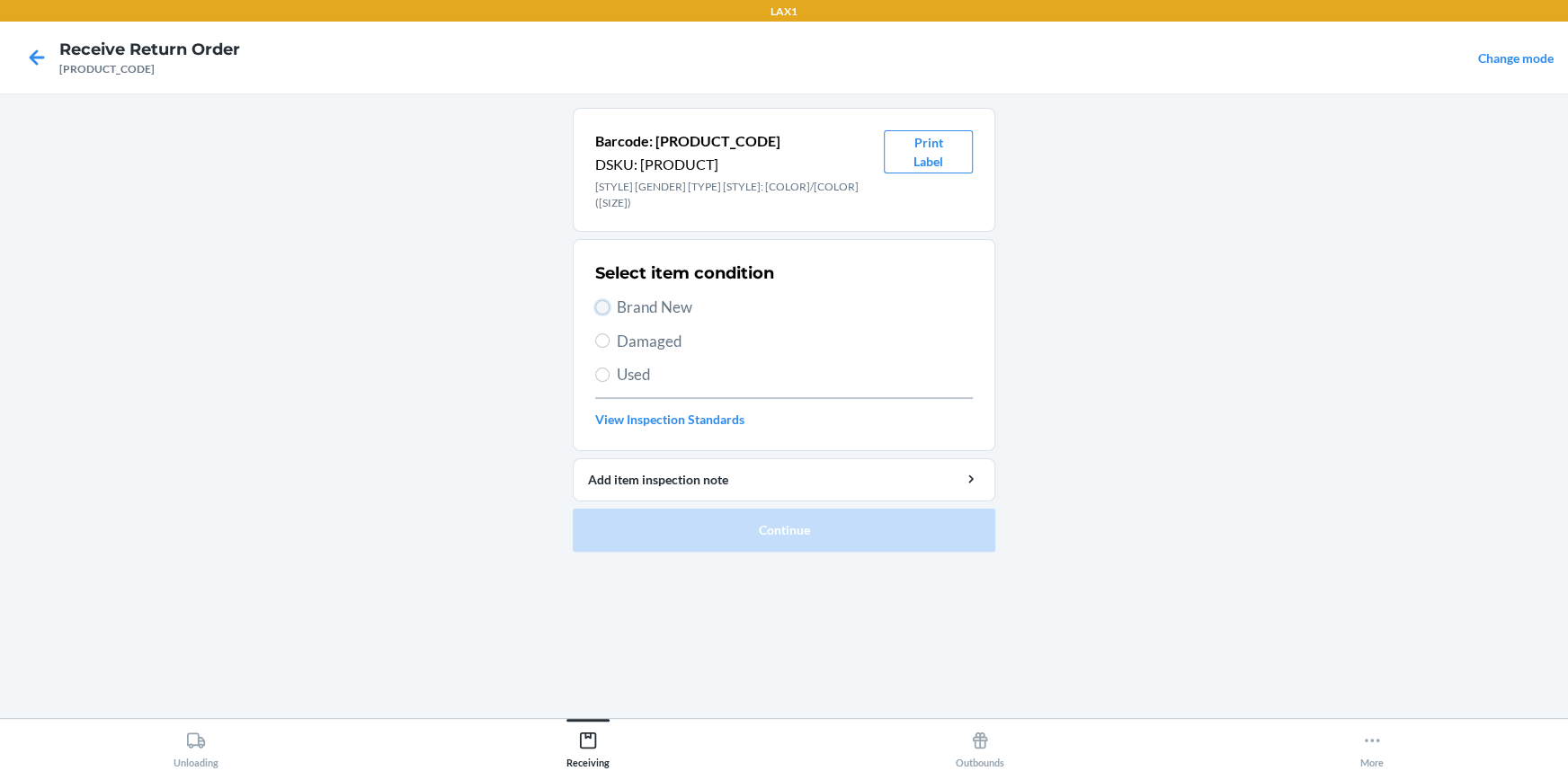 click on "Brand New" at bounding box center (602, 307) 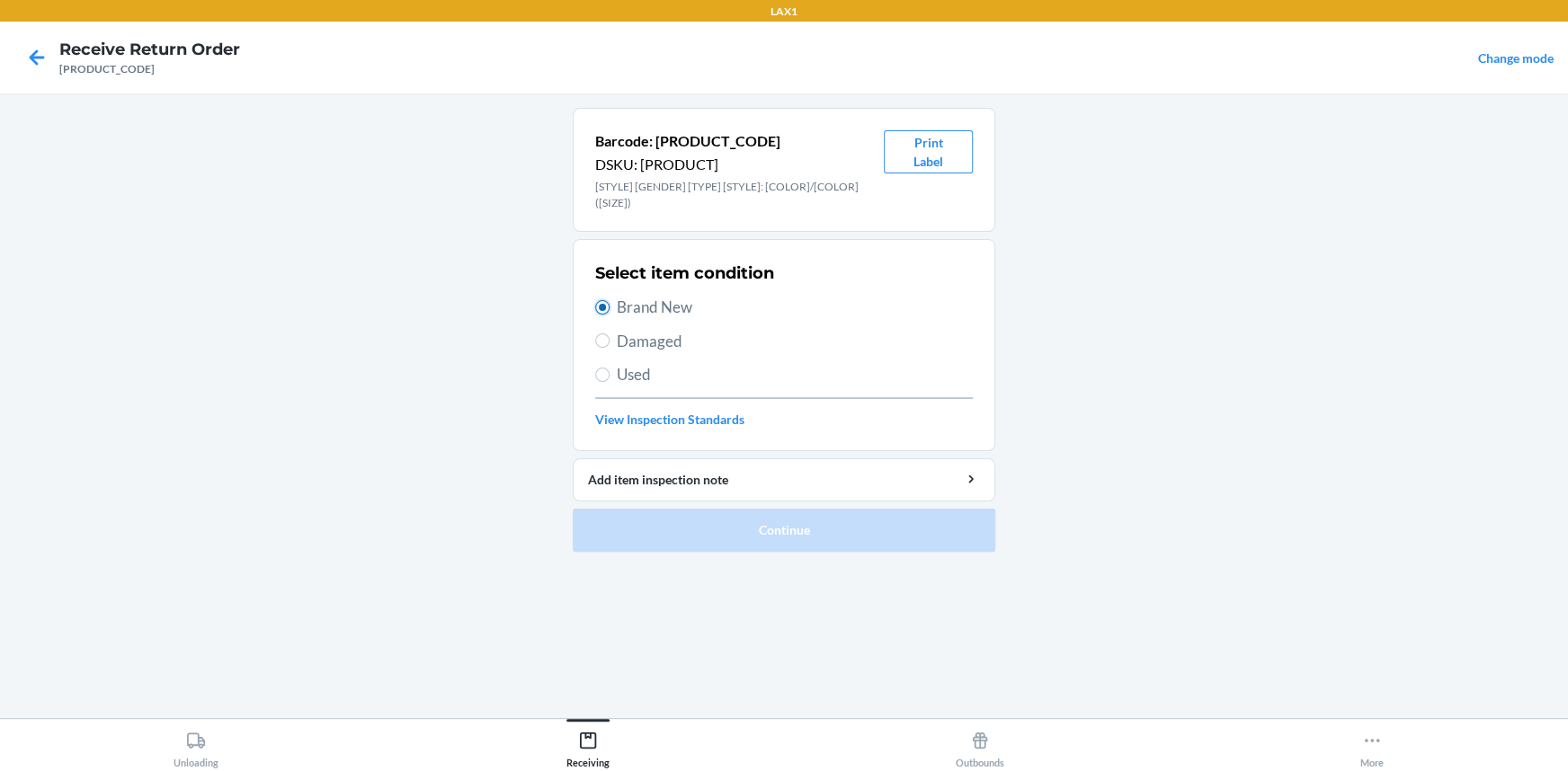 radio on "true" 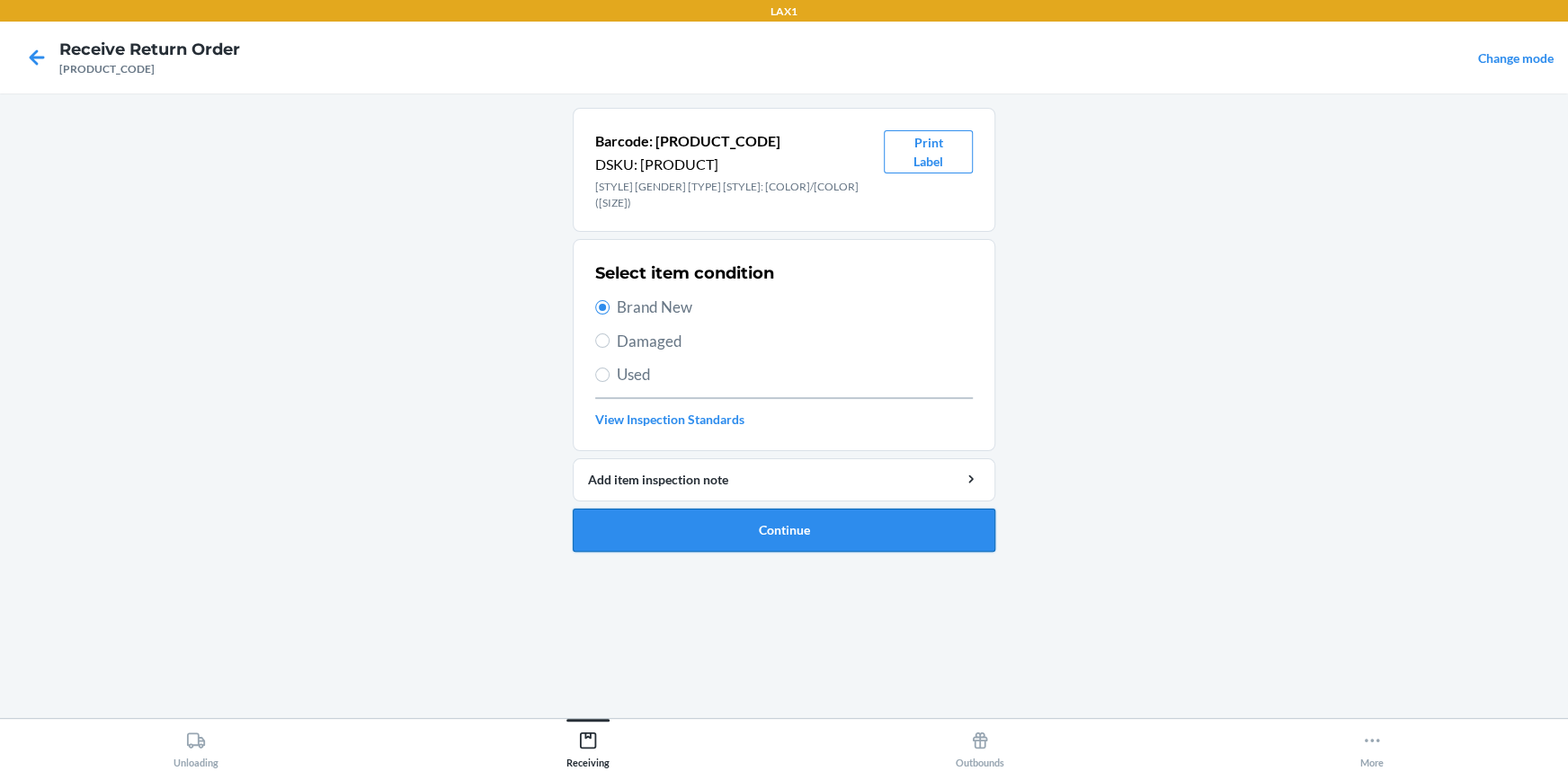 click on "Continue" at bounding box center [784, 530] 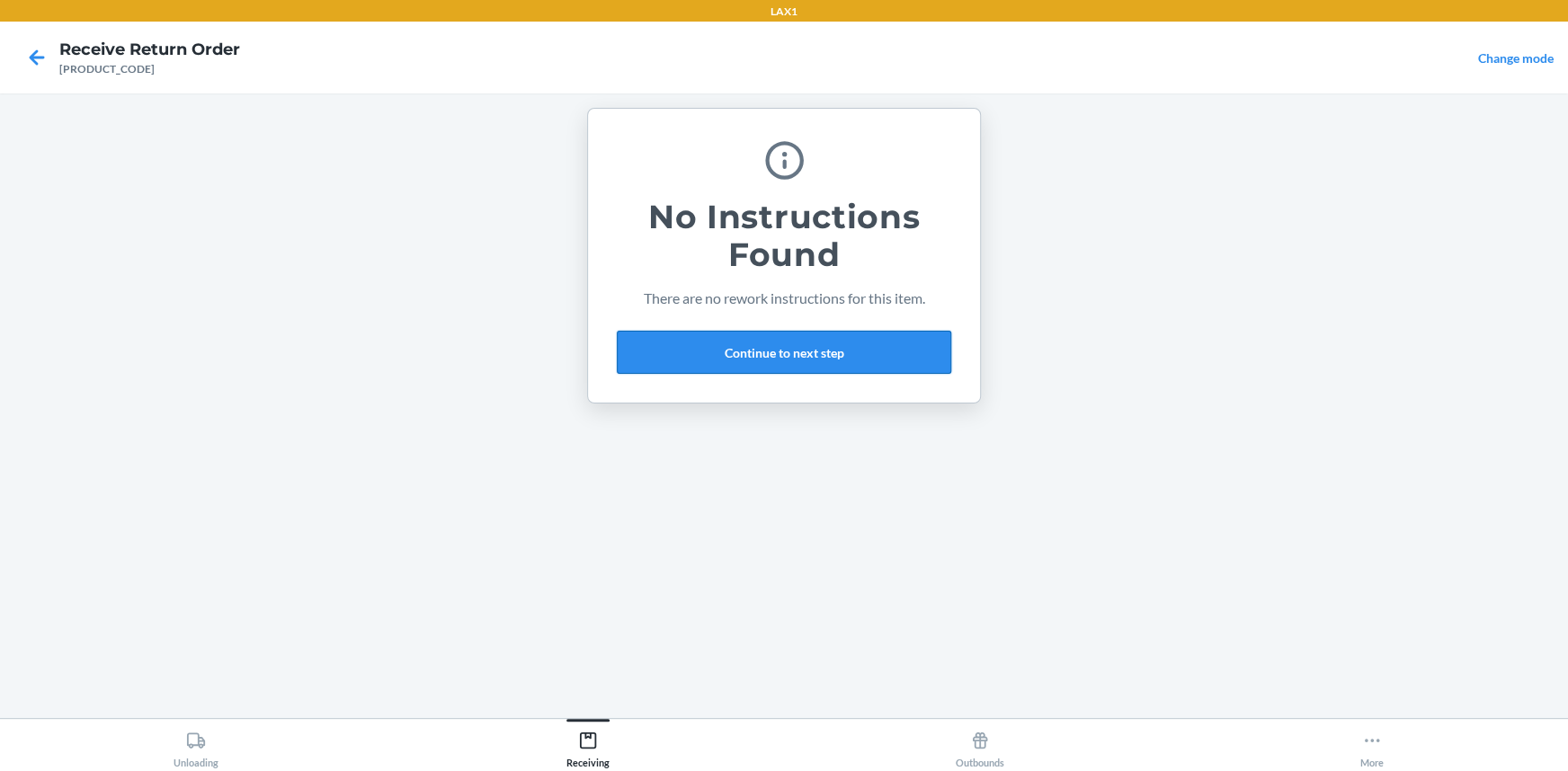 click on "Continue to next step" at bounding box center (784, 352) 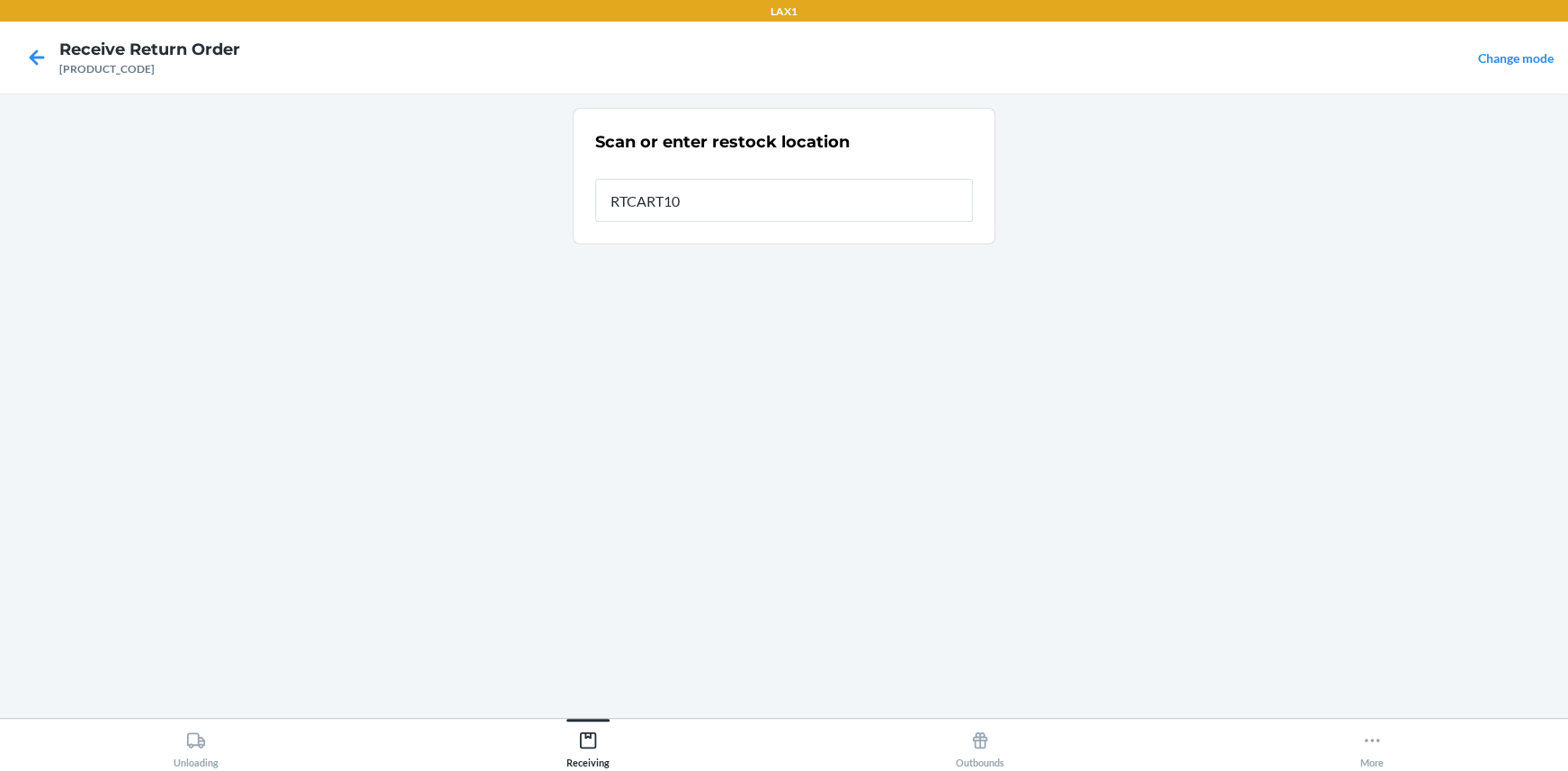 type on "RTCART100" 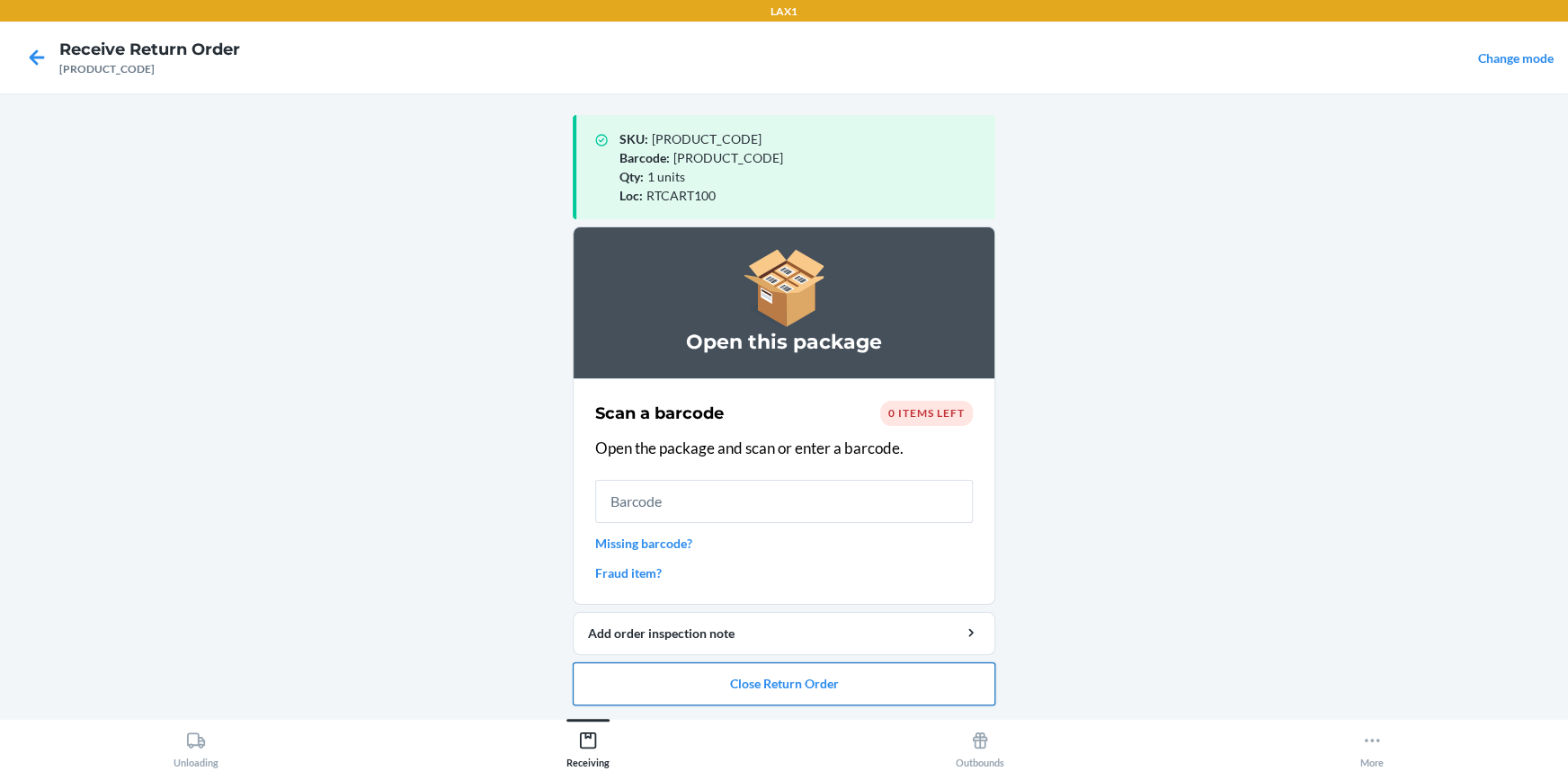 click on "Close Return Order" at bounding box center [784, 684] 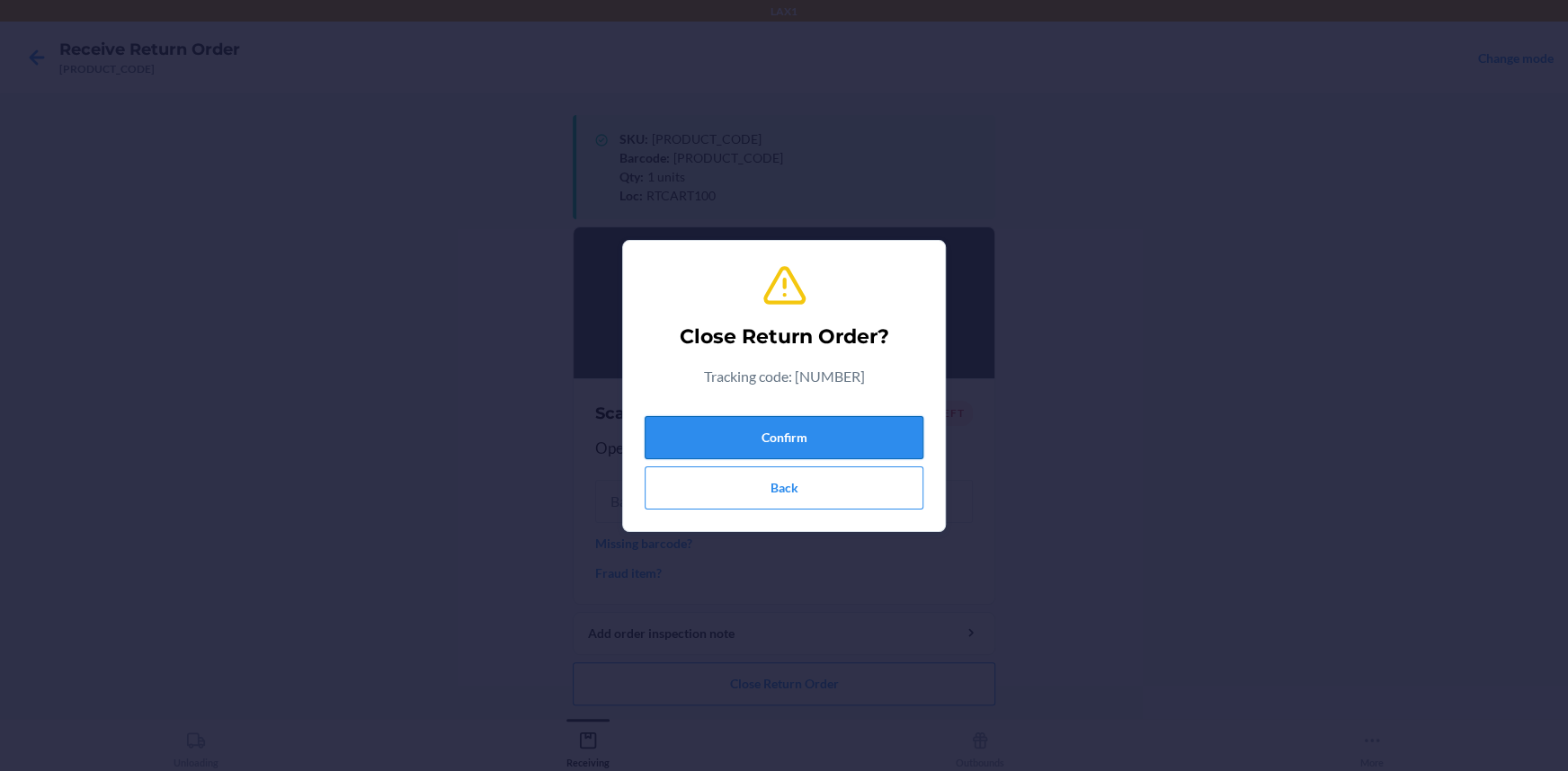click on "Confirm" at bounding box center (784, 438) 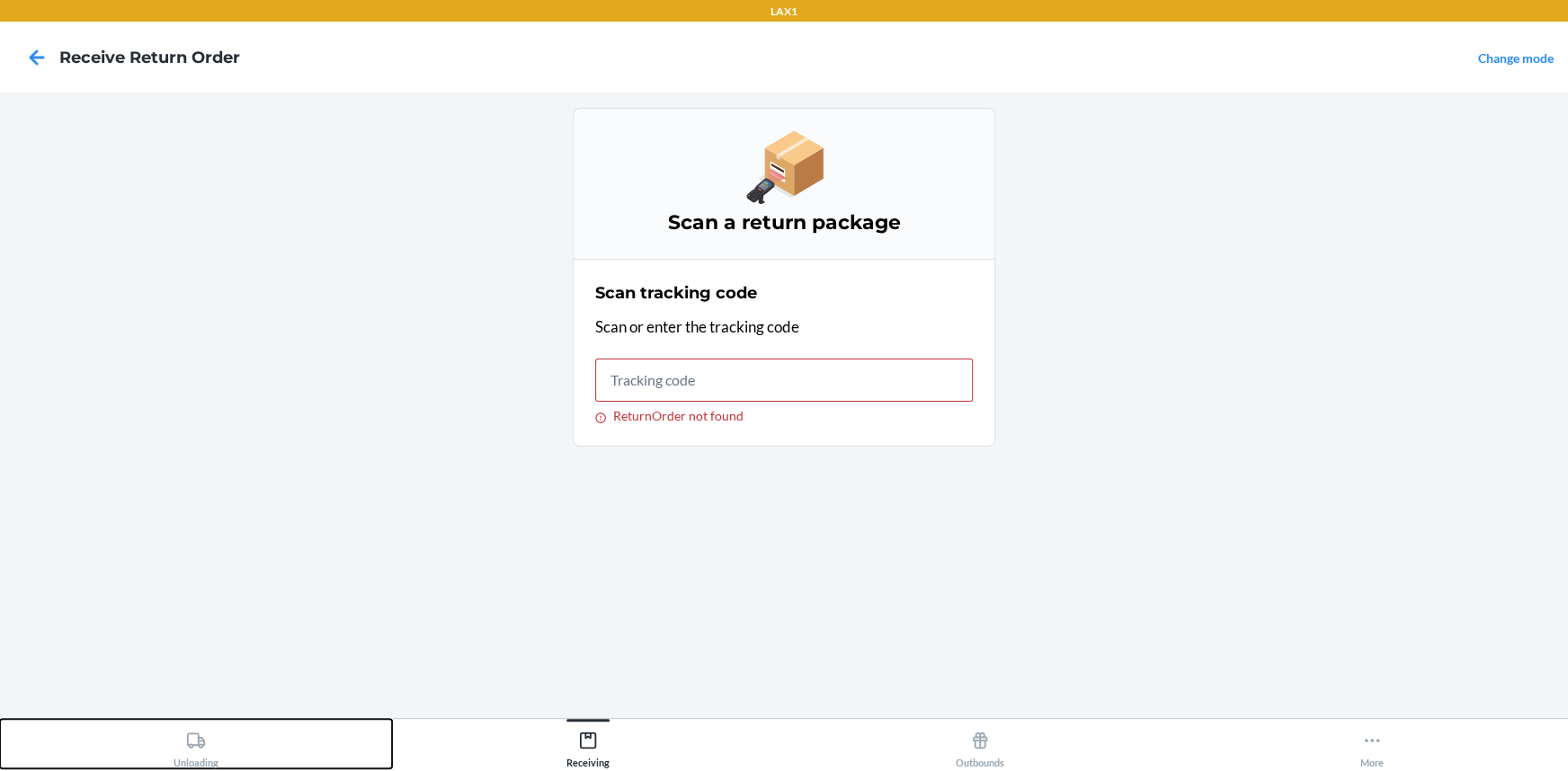 drag, startPoint x: 196, startPoint y: 746, endPoint x: 298, endPoint y: 600, distance: 178.10109 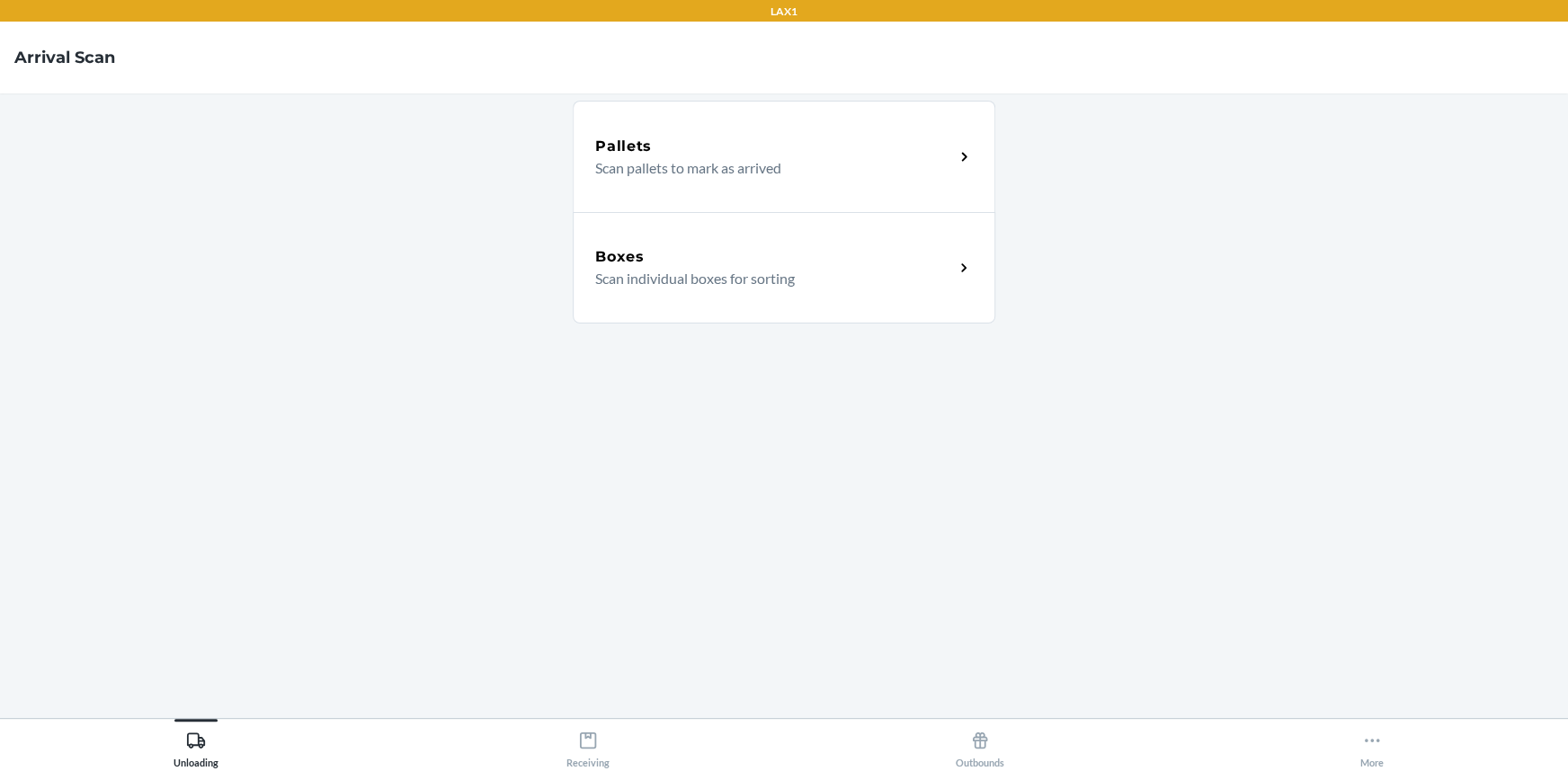 click on "Boxes Scan individual boxes for sorting" at bounding box center [784, 268] 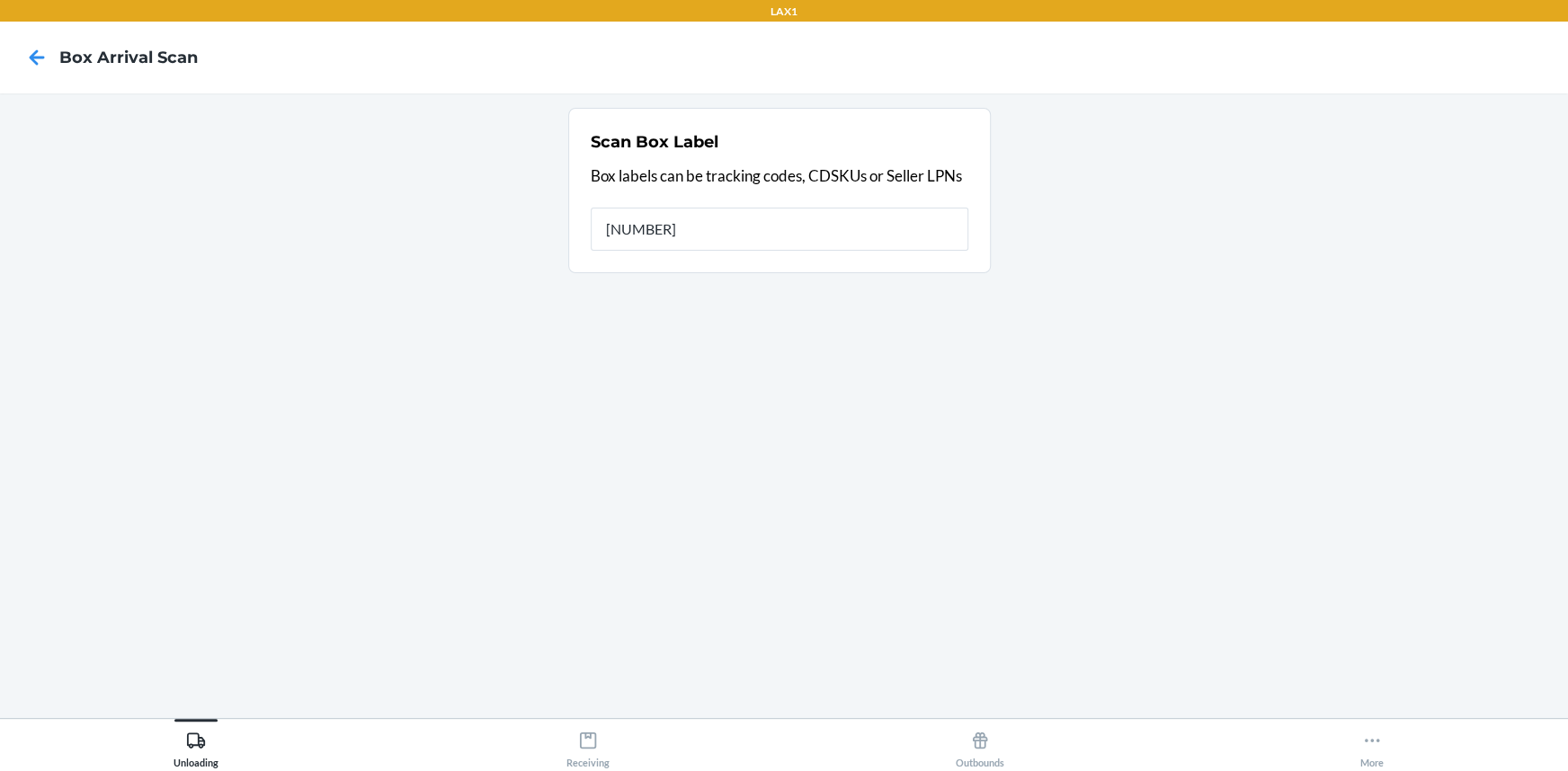 type on "420853279261290339650130349430" 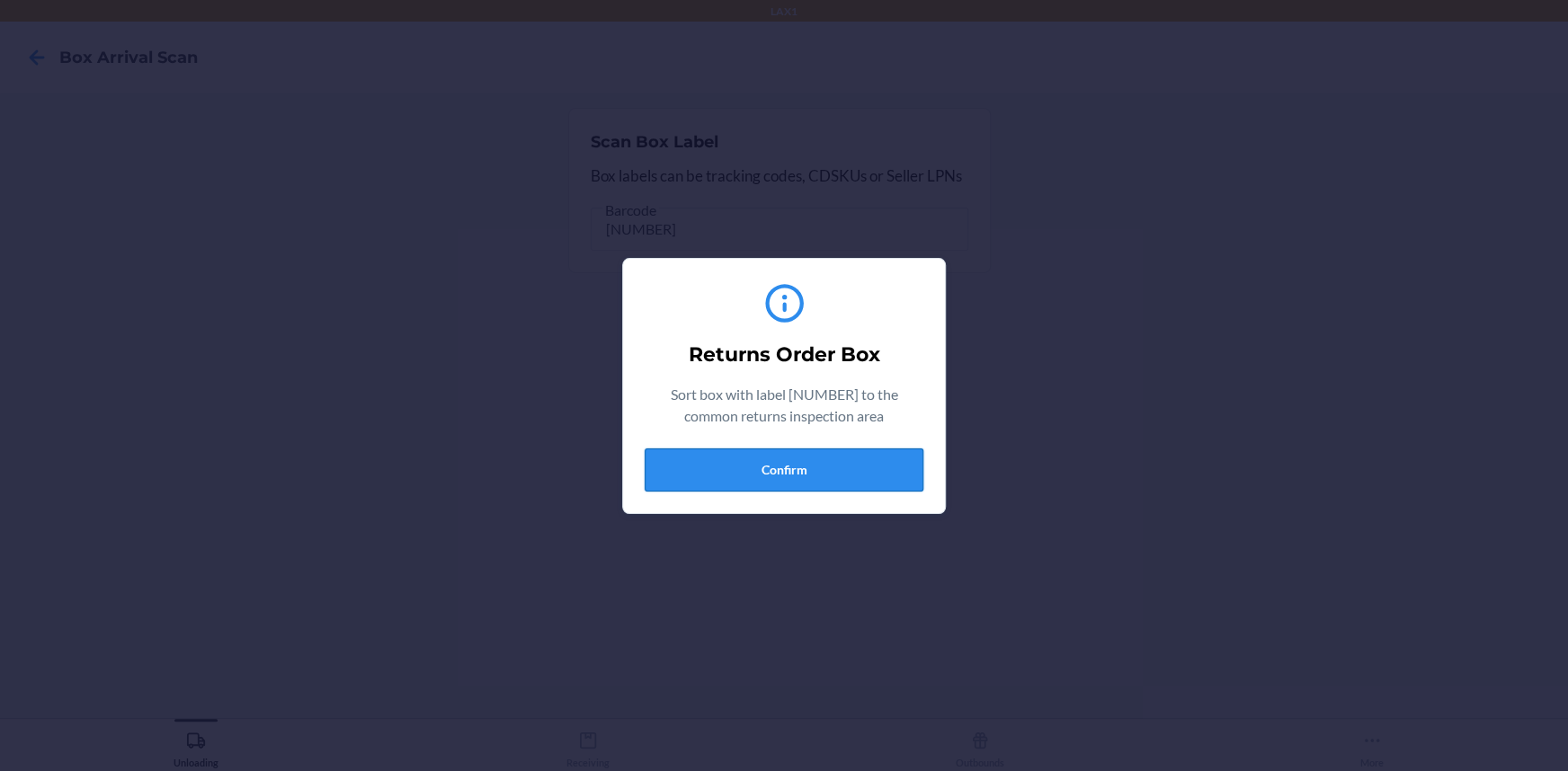 click on "Confirm" at bounding box center [784, 470] 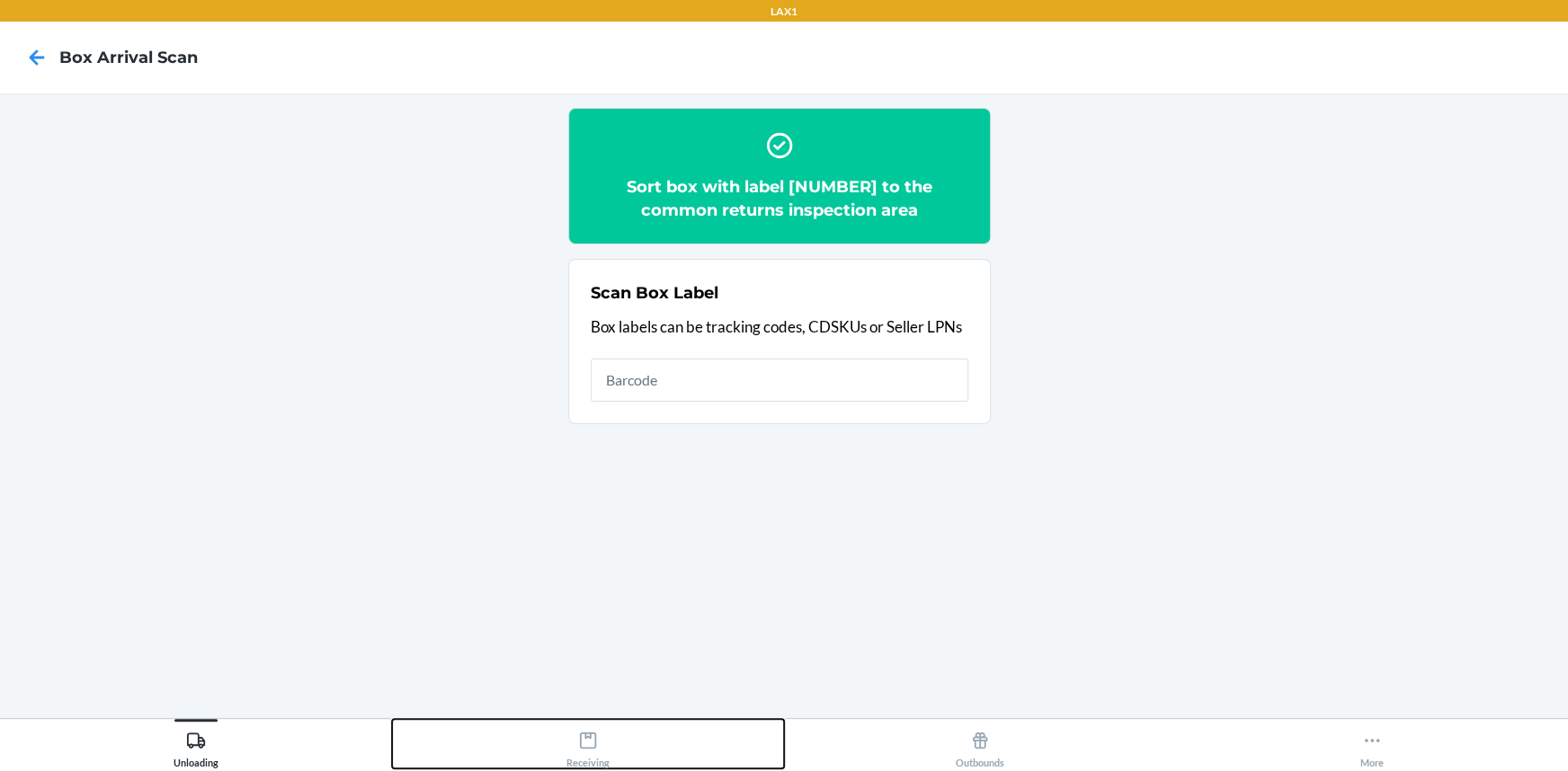 click on "Receiving" at bounding box center [588, 746] 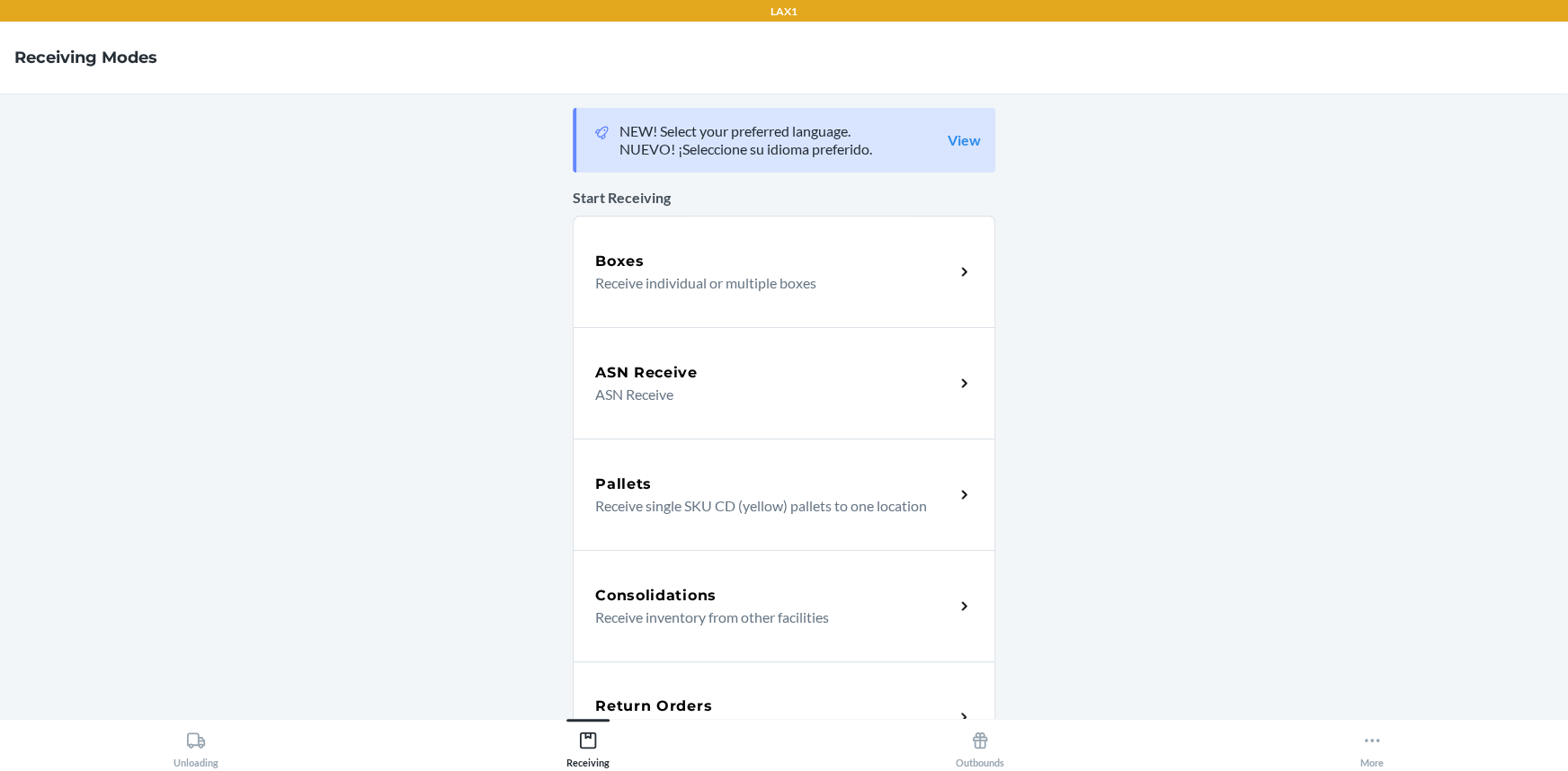 click on "Return Orders" at bounding box center (774, 706) 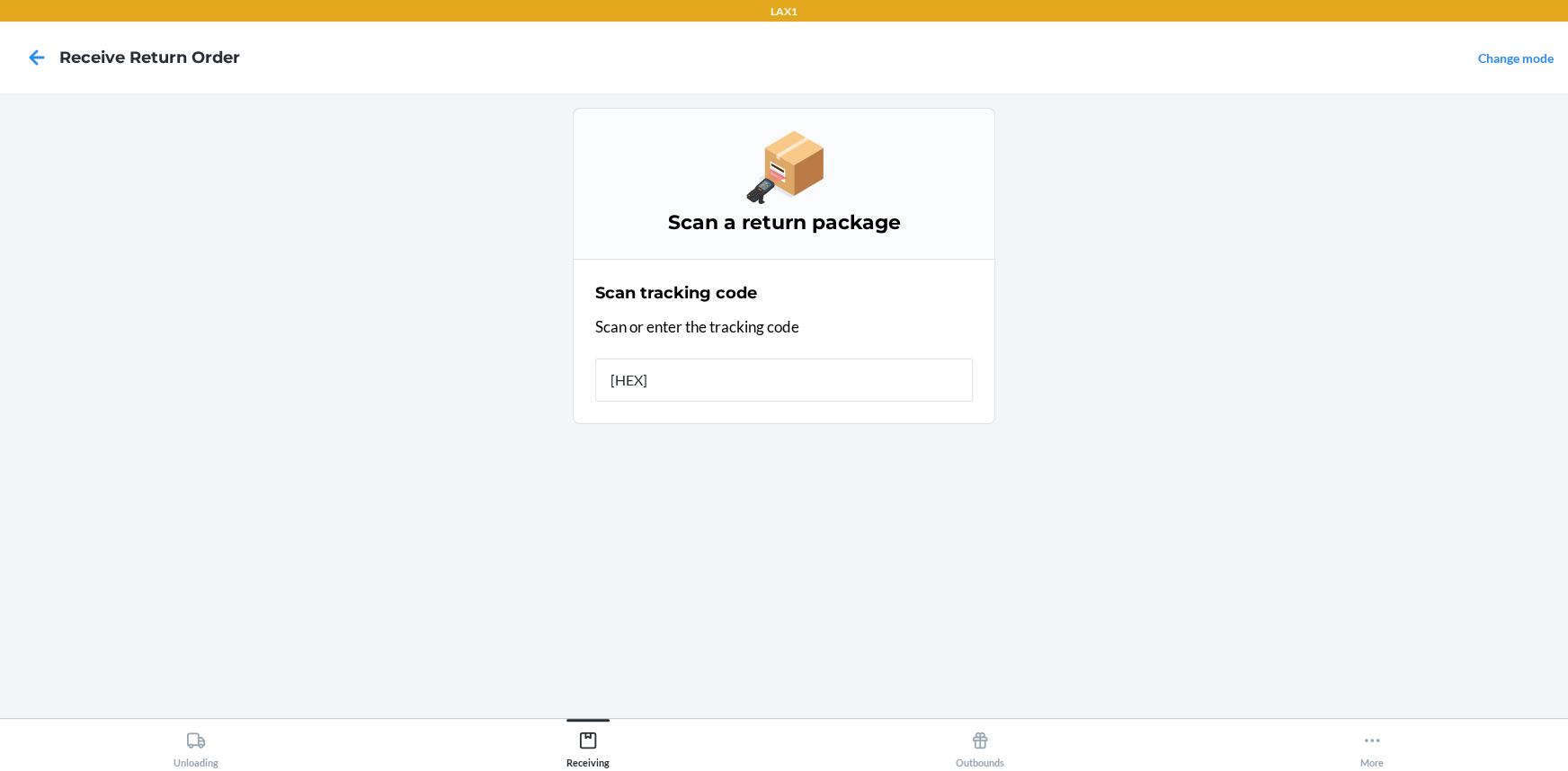 type on "9D50FBAB2D6C" 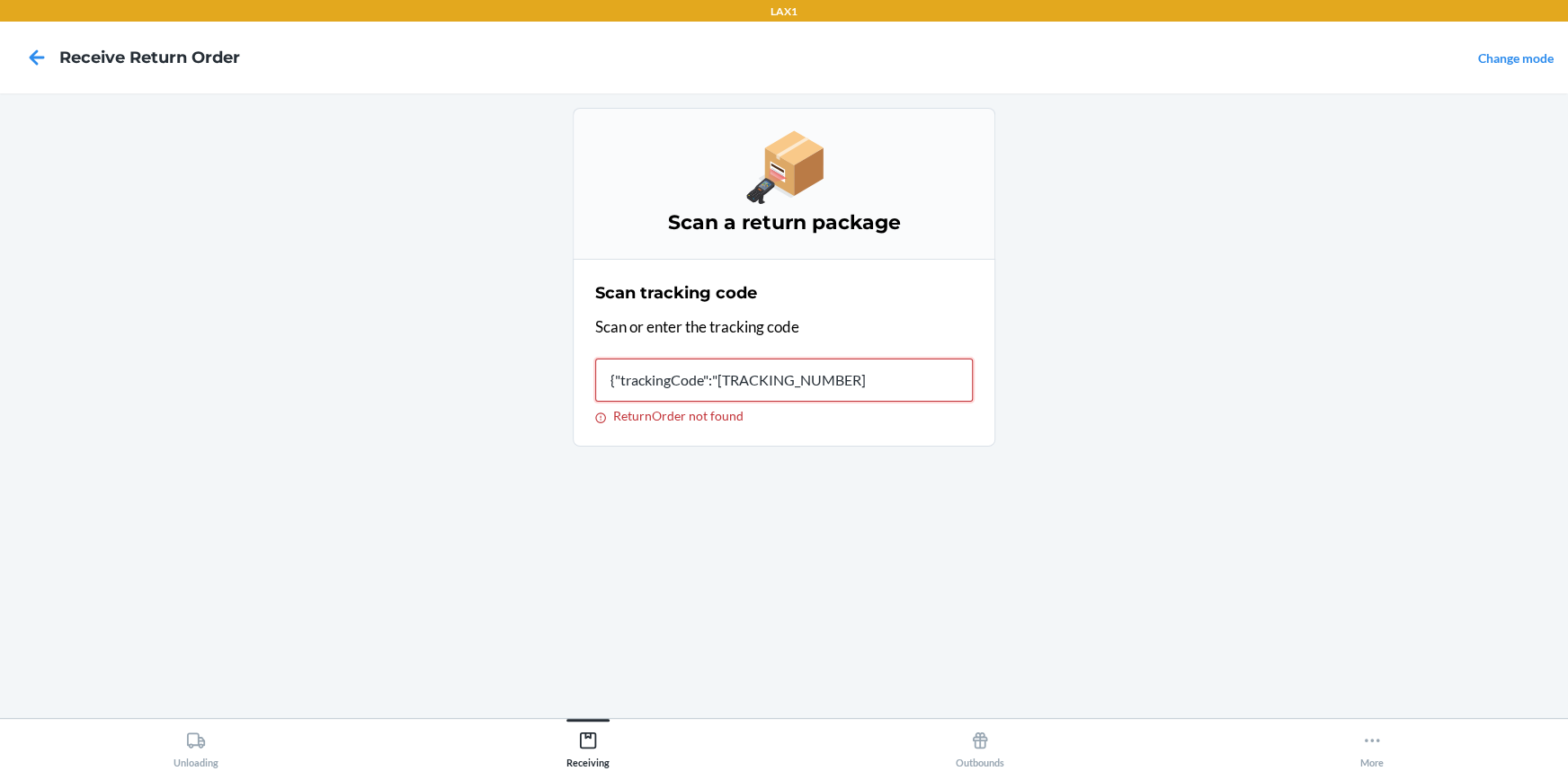 type on "{"trackingCode":"4208532792612903396501" 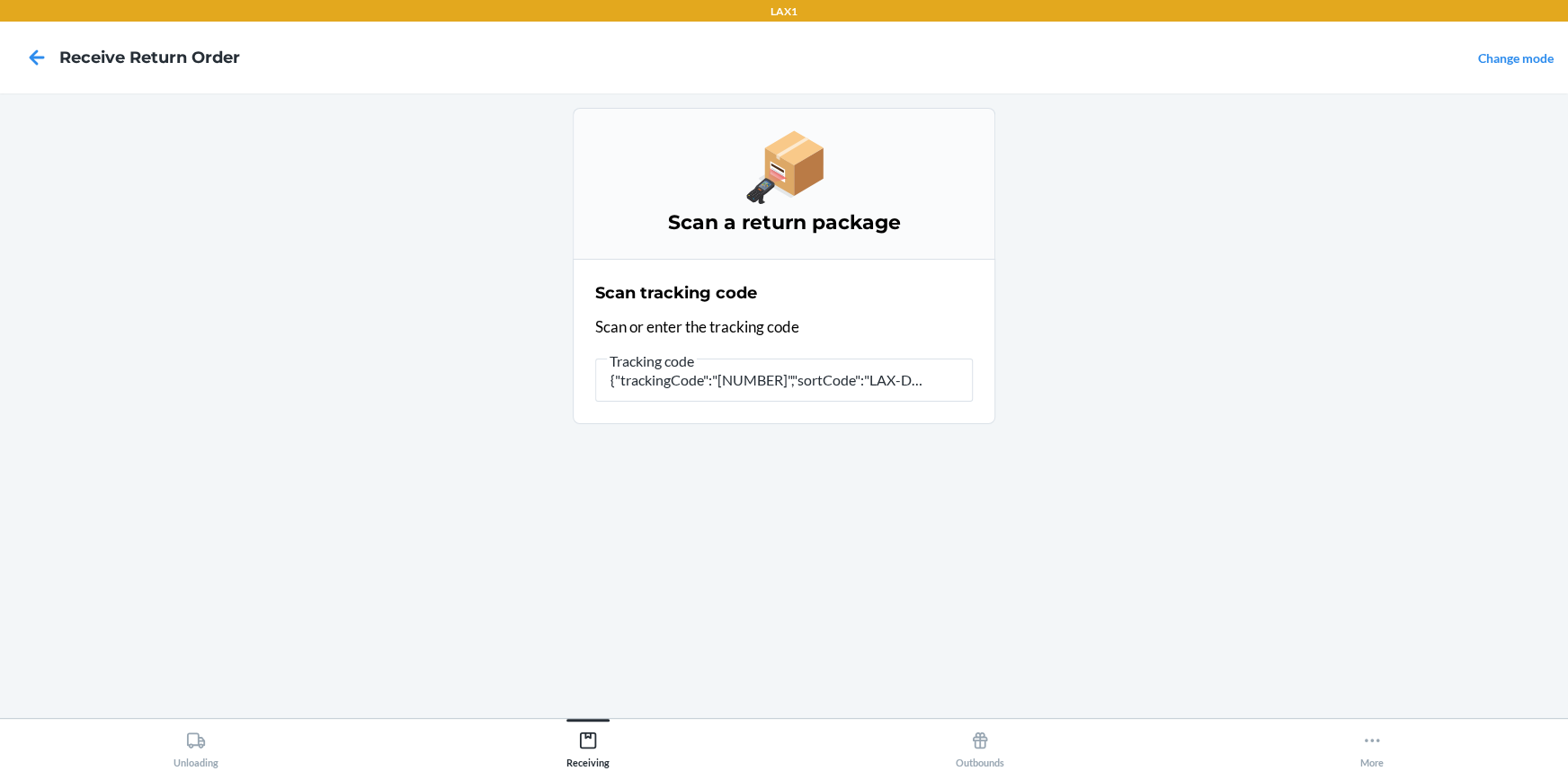 scroll, scrollTop: 0, scrollLeft: 0, axis: both 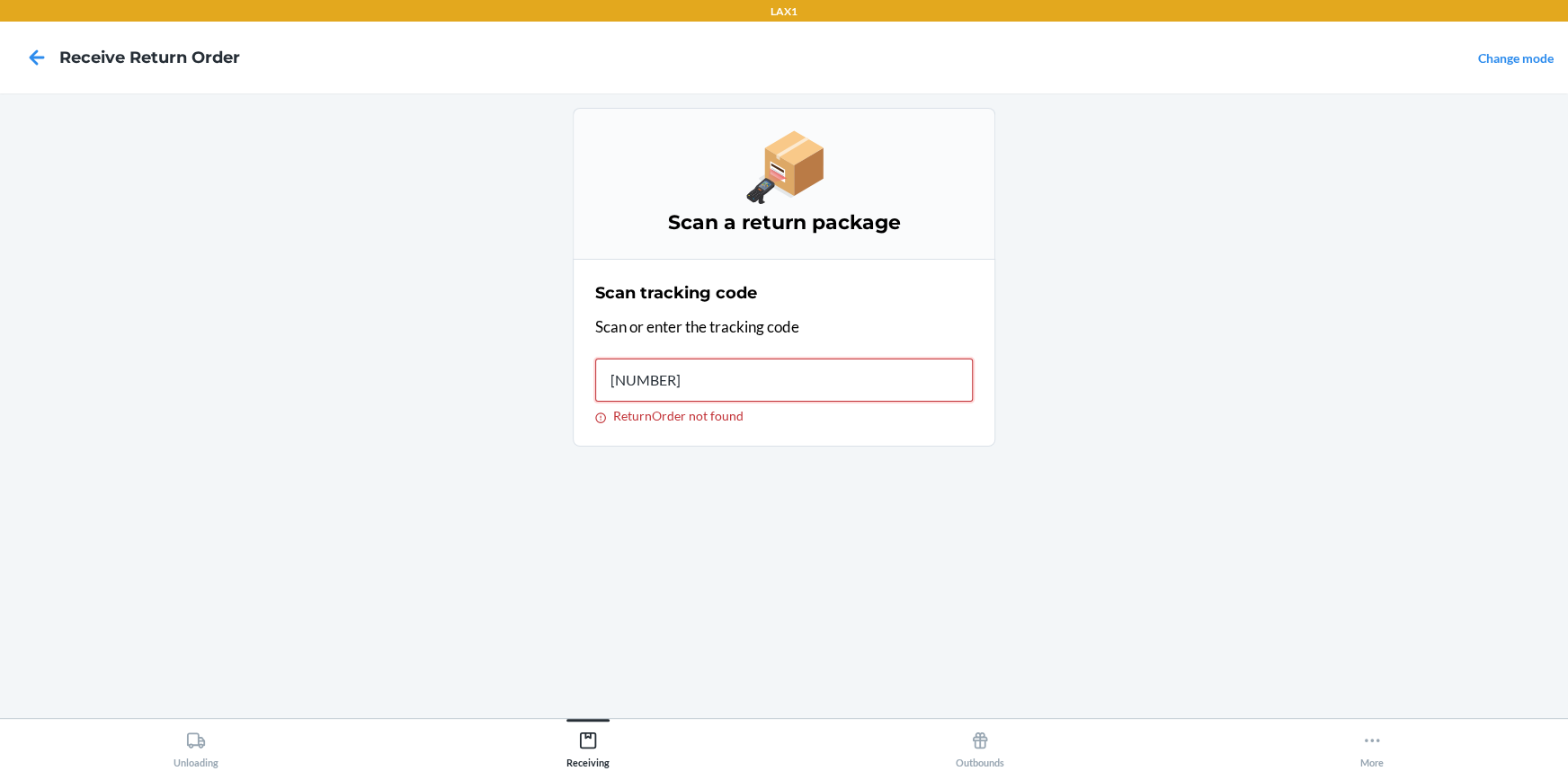 type on "42085327926129033965013" 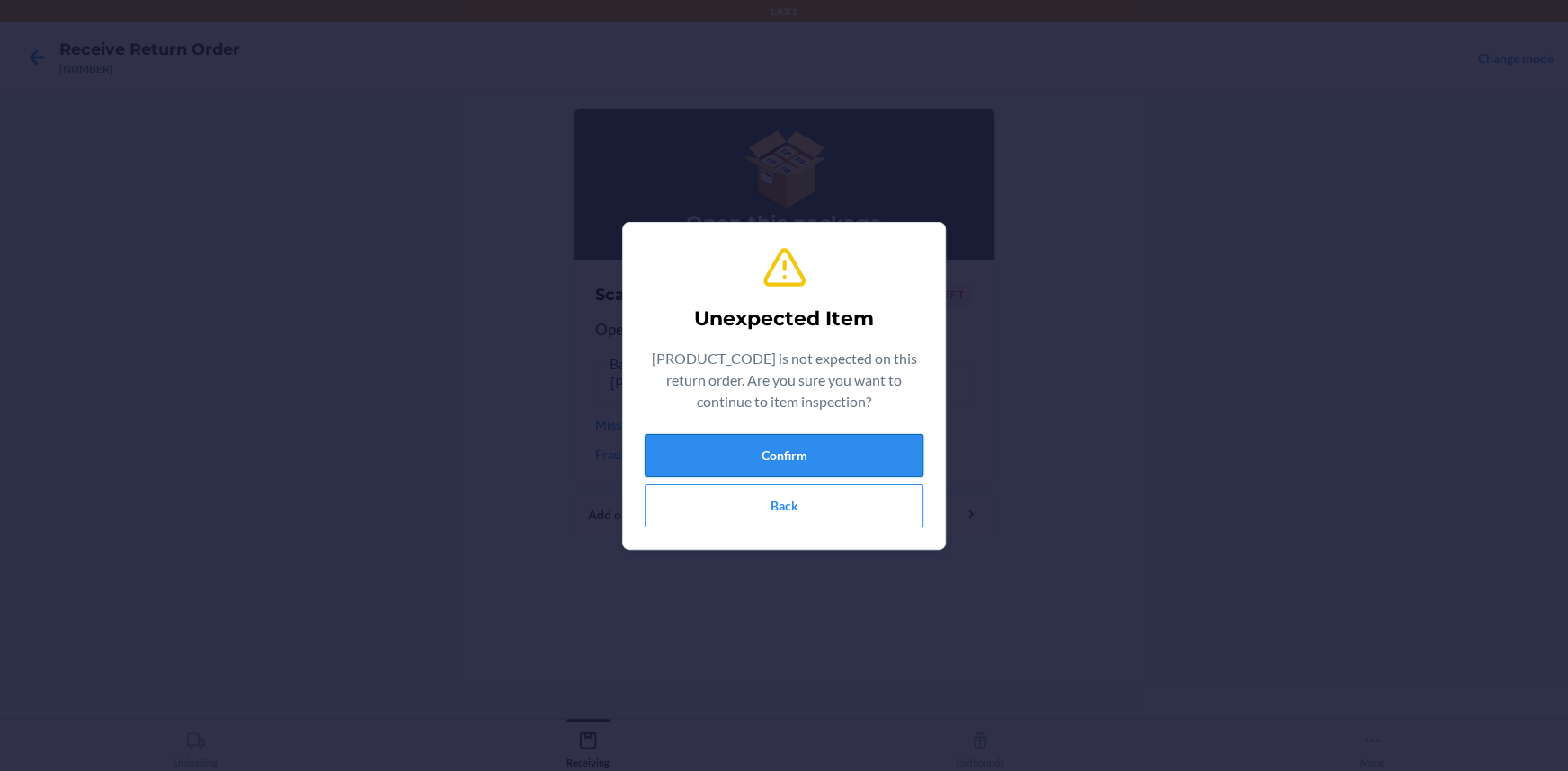 click on "Confirm" at bounding box center [784, 456] 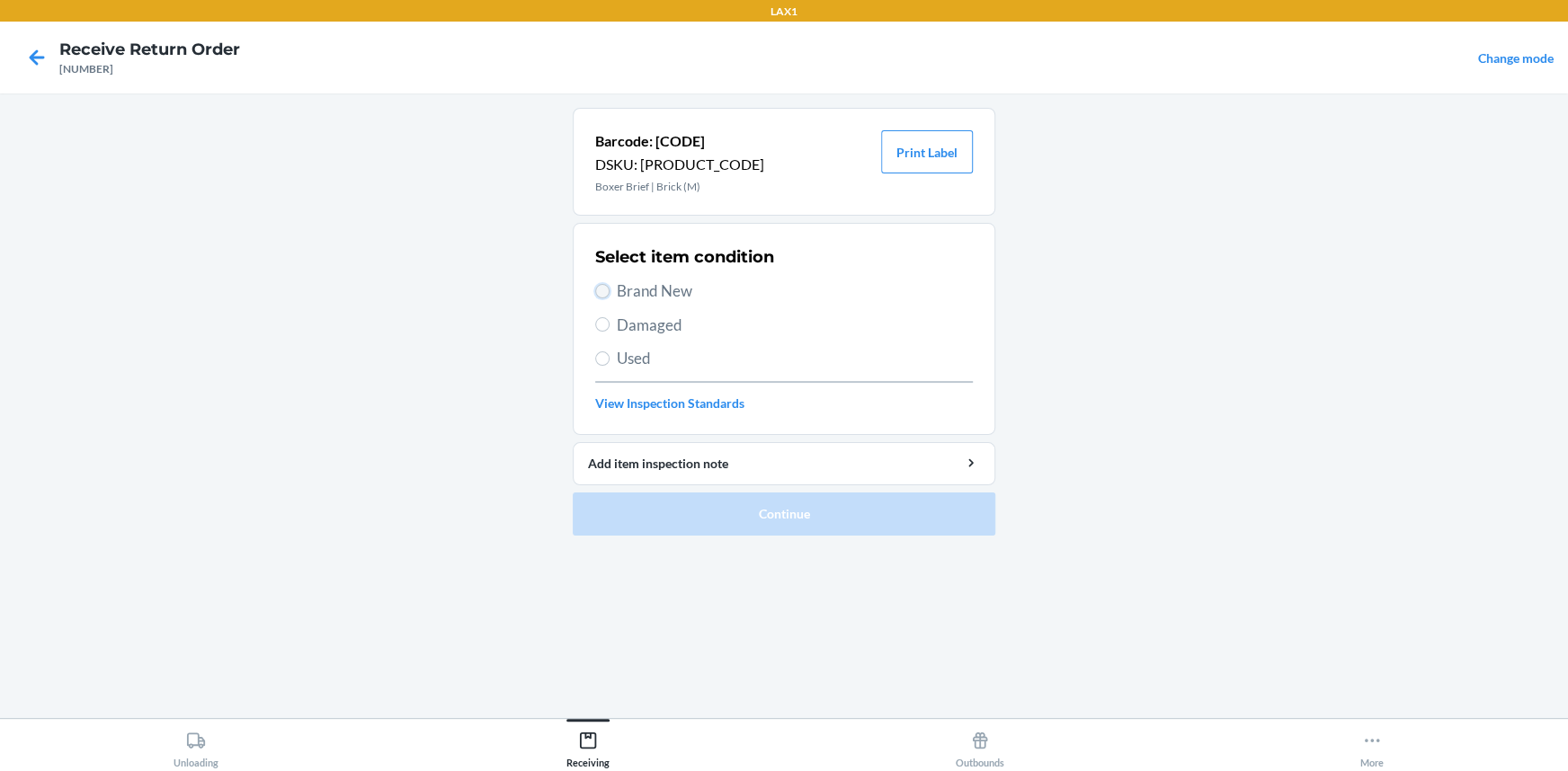 click on "Brand New" at bounding box center [602, 291] 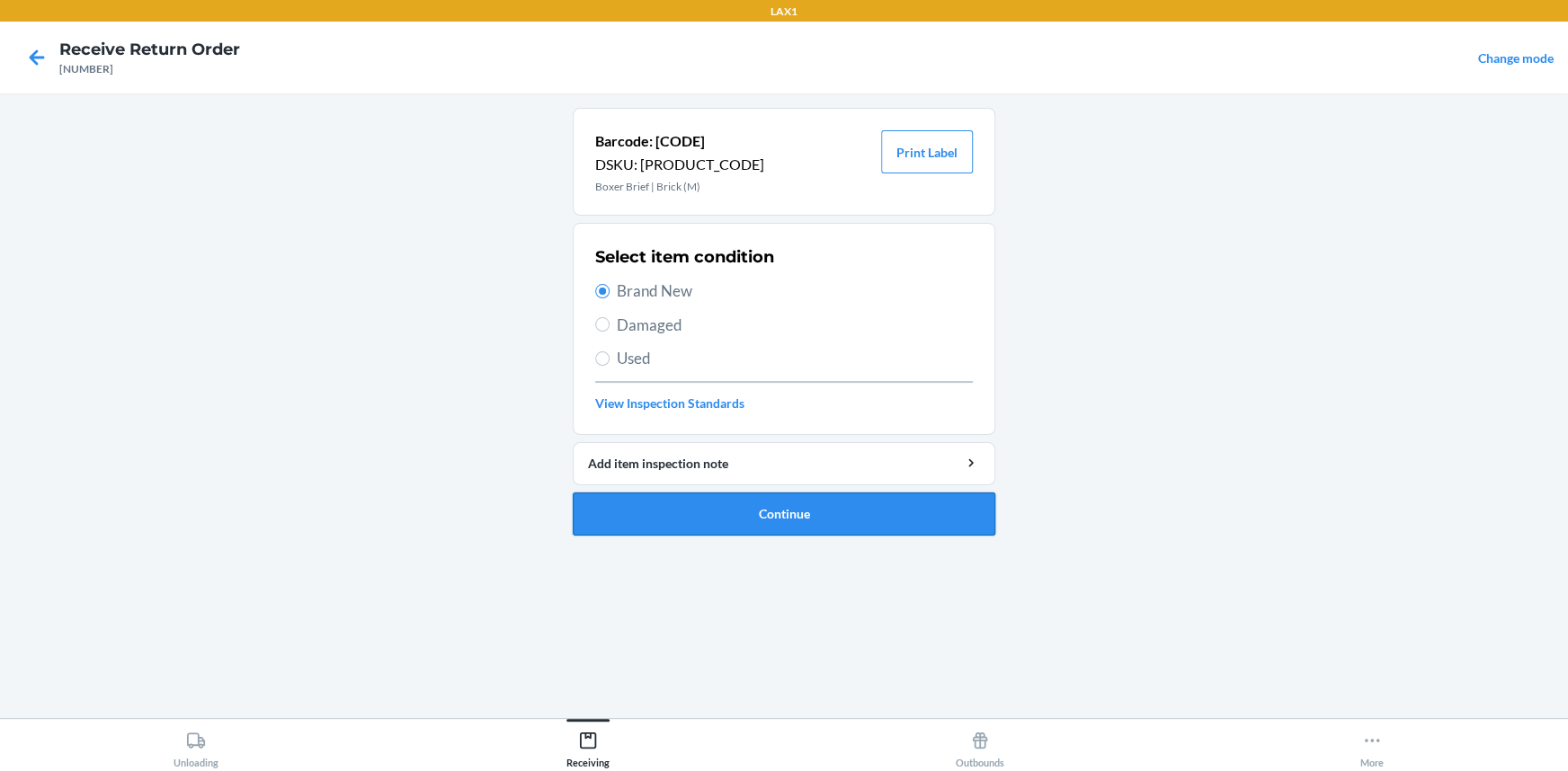 click on "Continue" at bounding box center (784, 514) 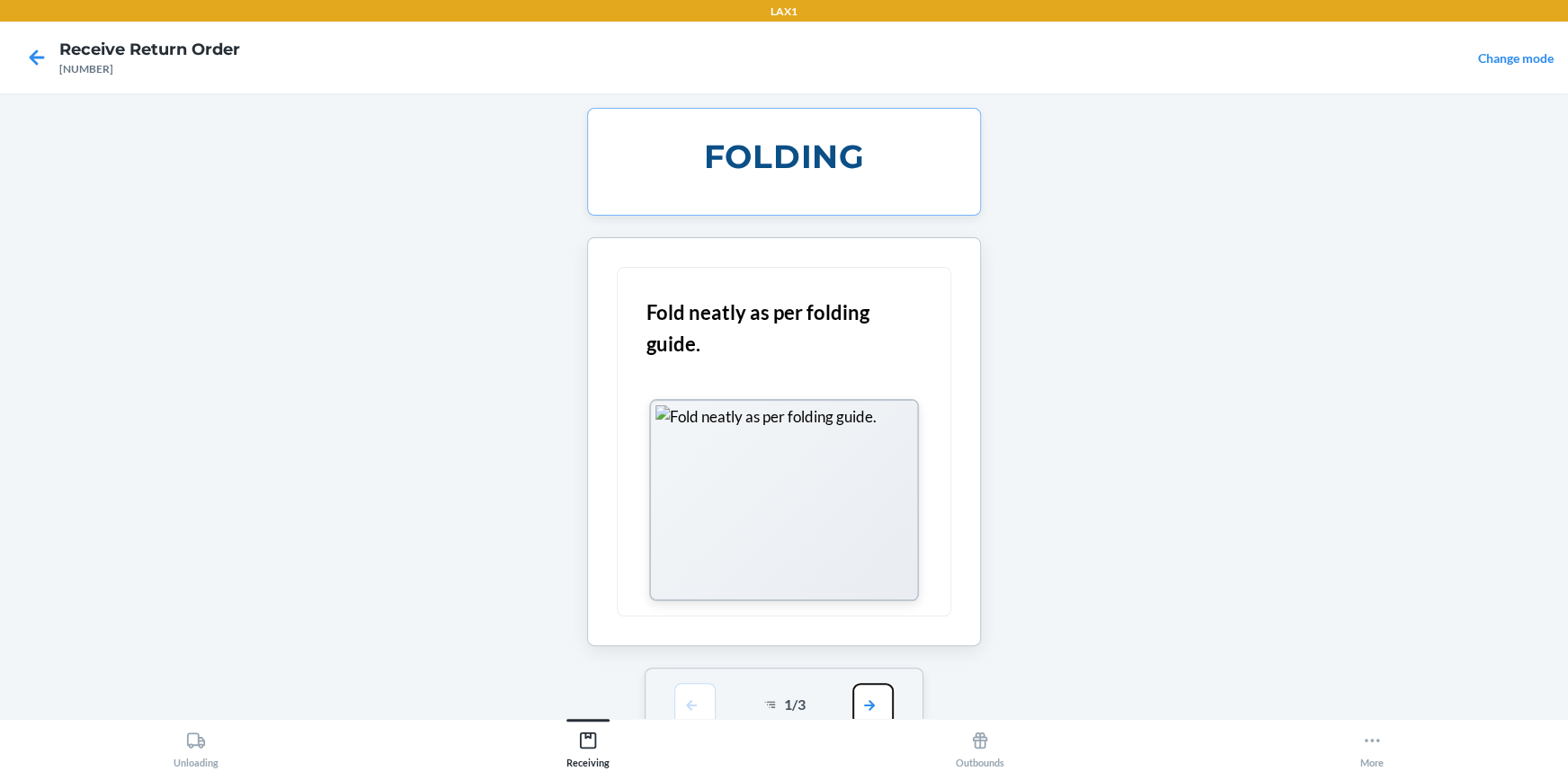 click at bounding box center [873, 705] 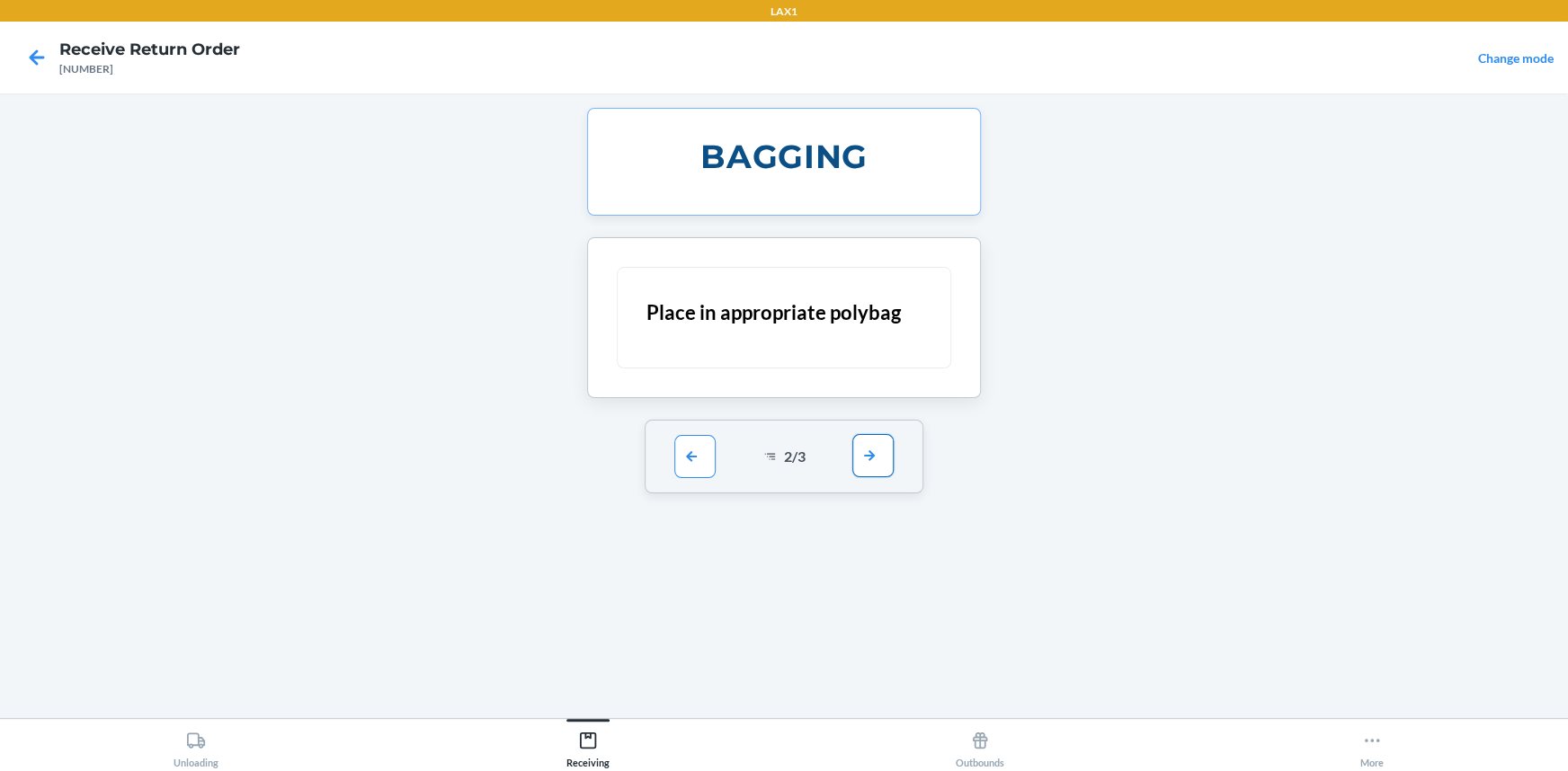 click at bounding box center [873, 456] 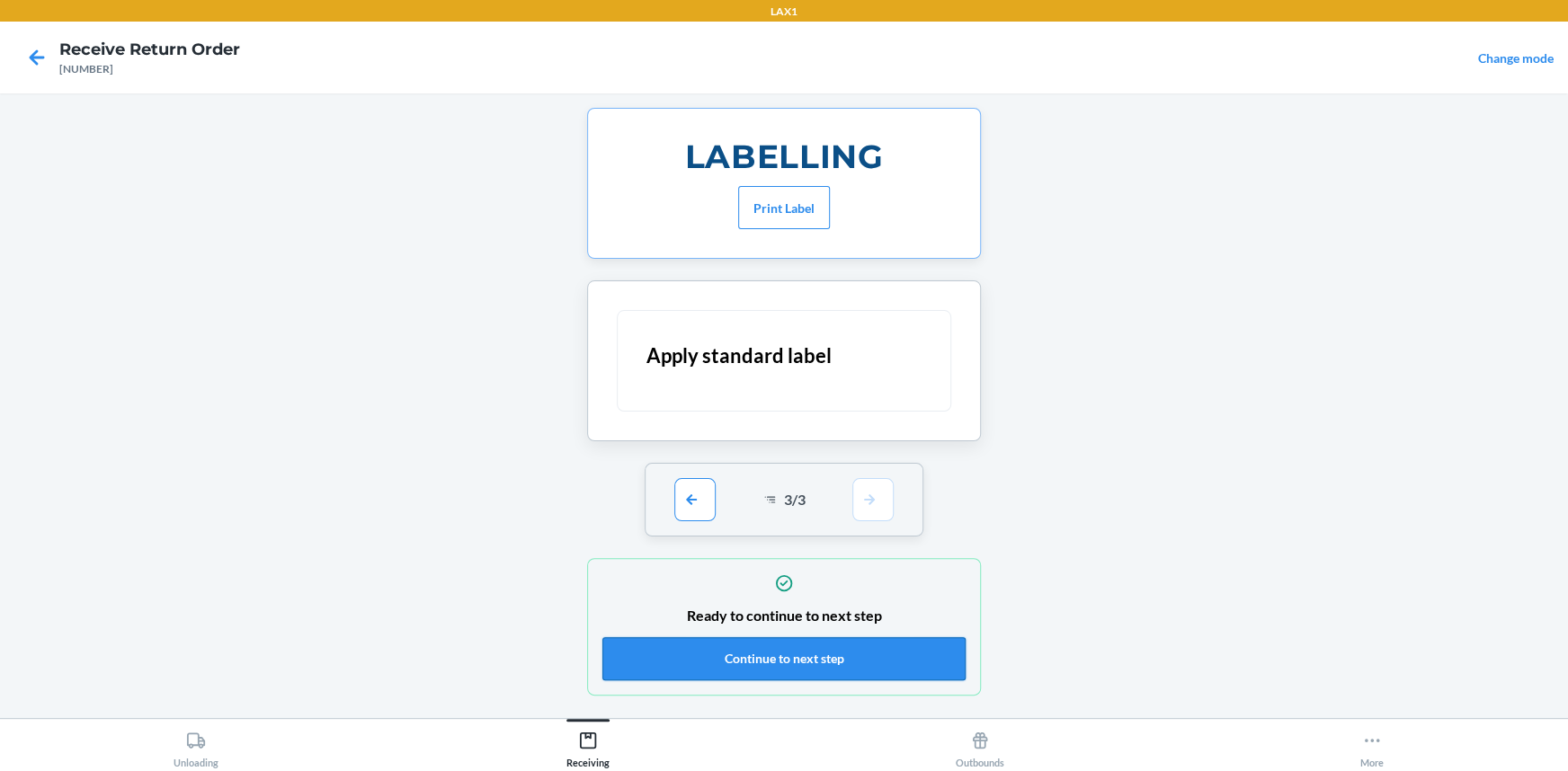 click on "Continue to next step" at bounding box center [784, 659] 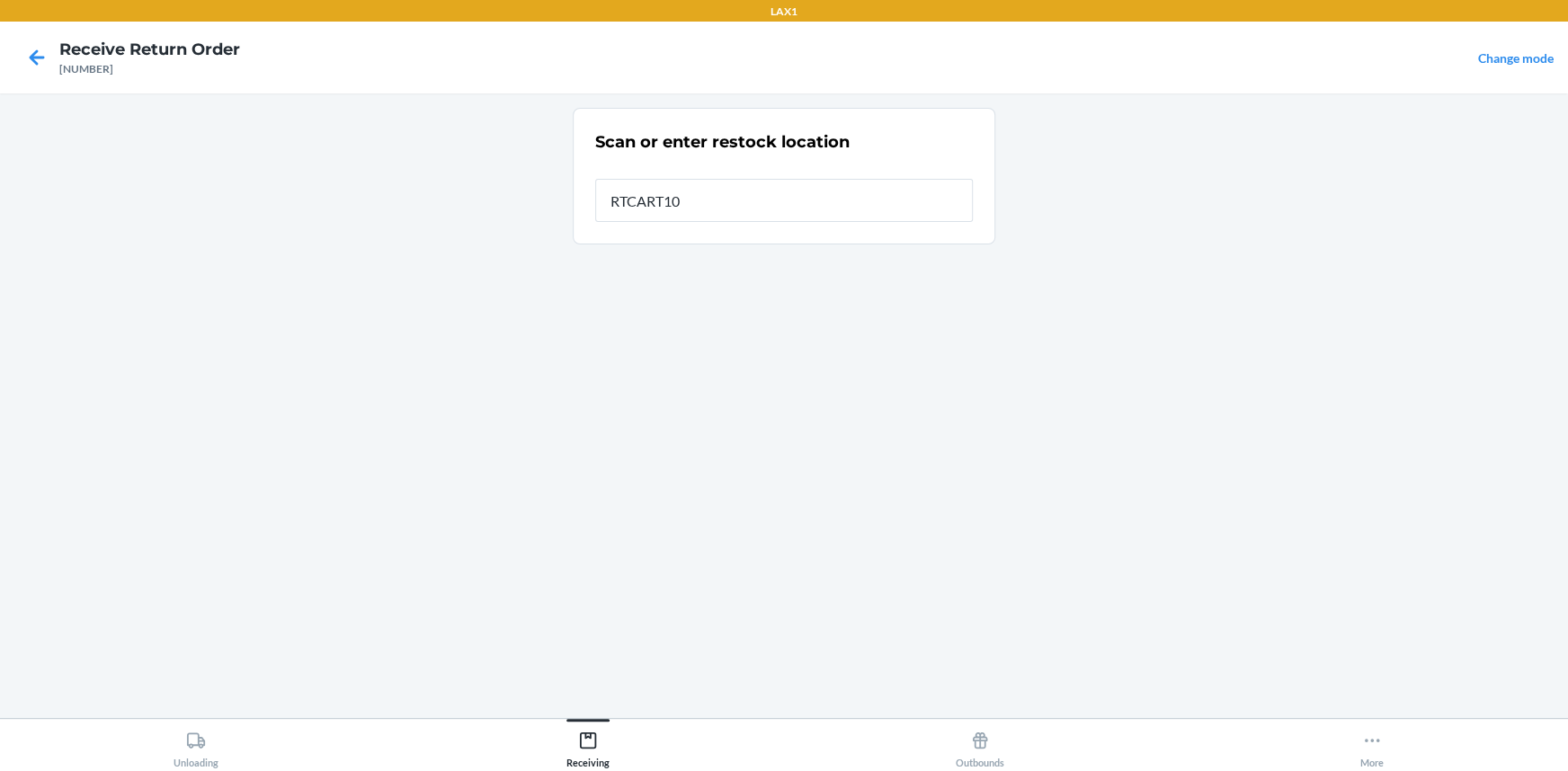 type on "RTCART100" 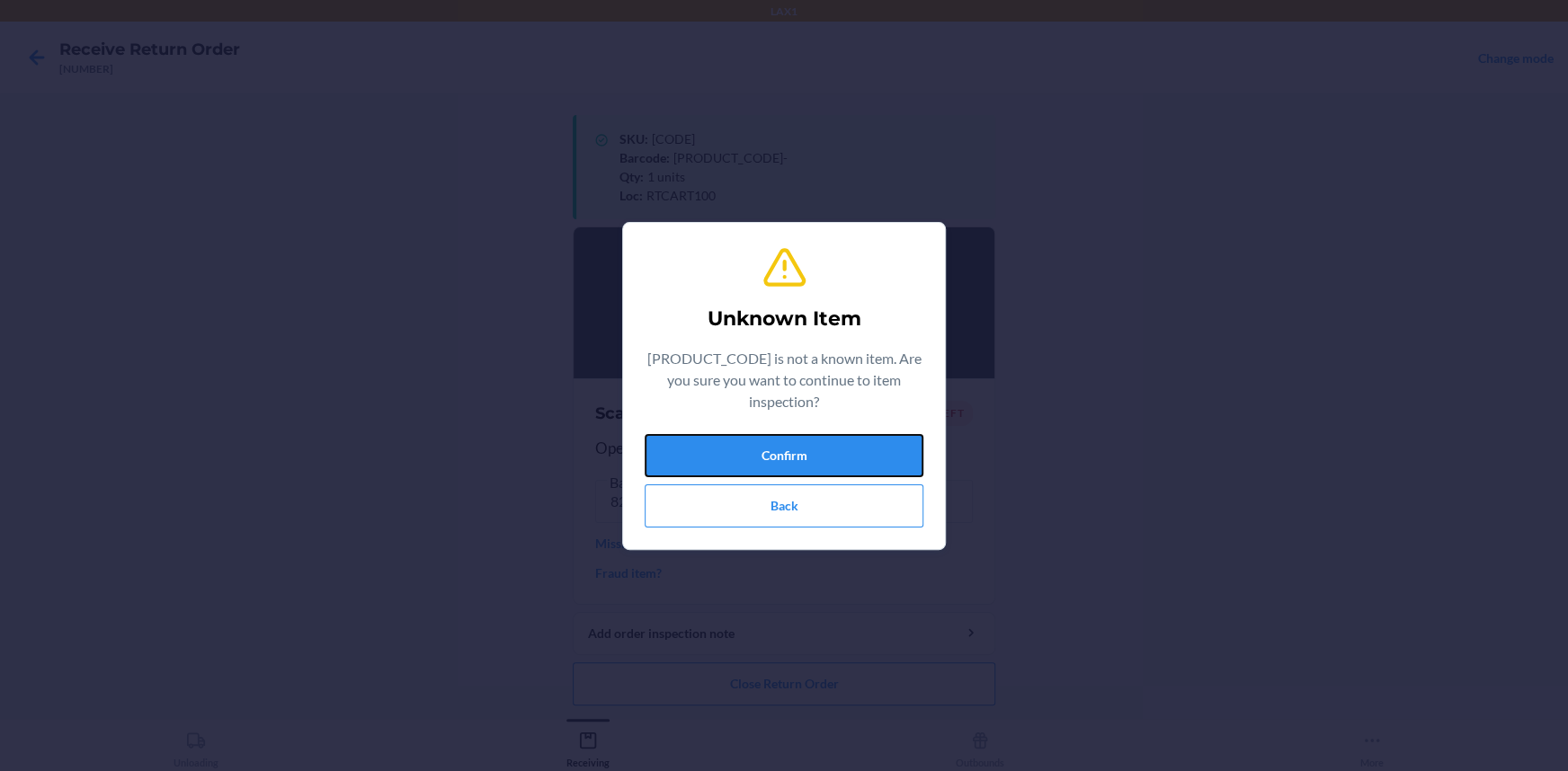 drag, startPoint x: 879, startPoint y: 456, endPoint x: 893, endPoint y: 442, distance: 19.79899 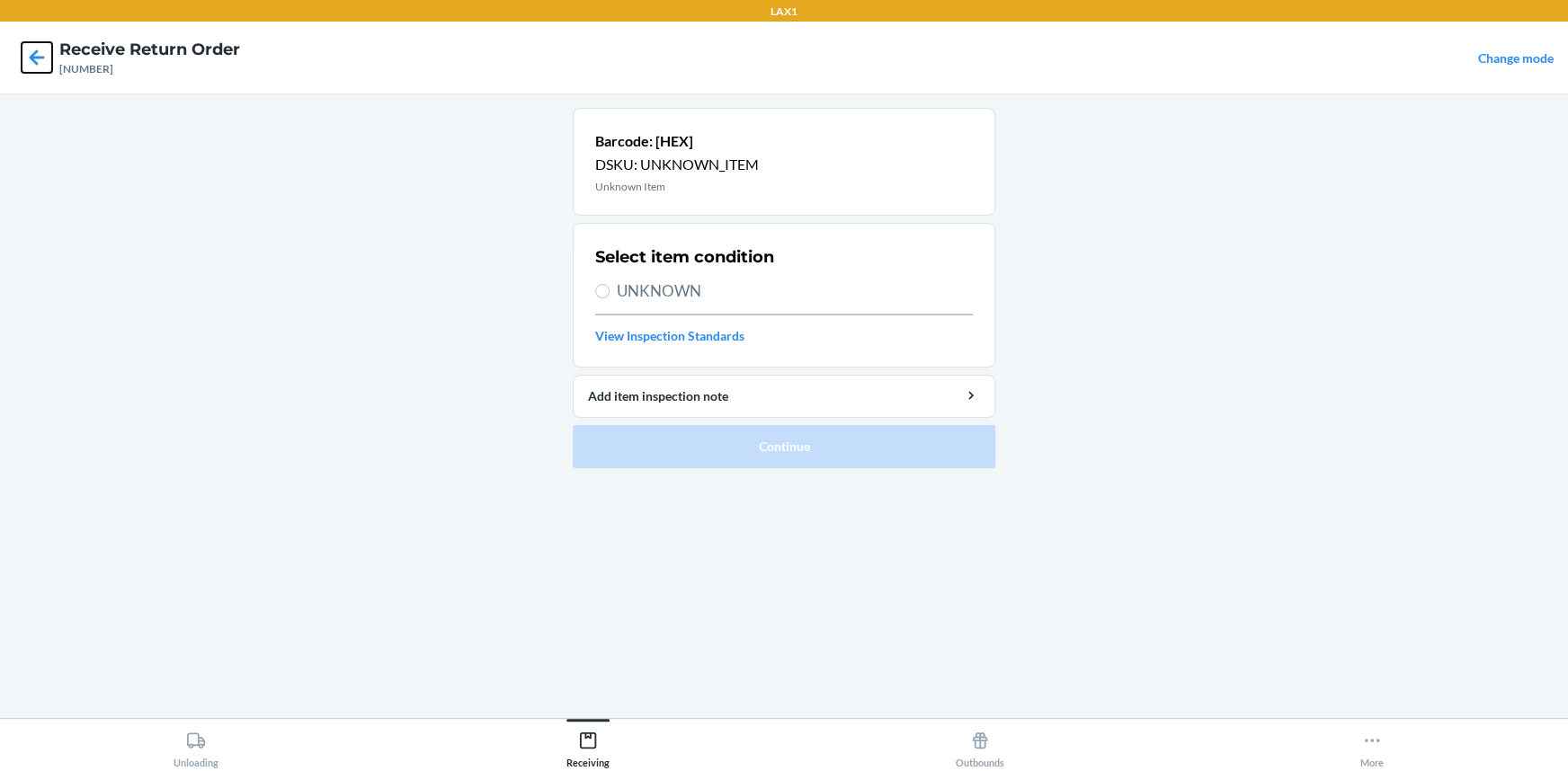 drag, startPoint x: 32, startPoint y: 53, endPoint x: 129, endPoint y: 96, distance: 106.103723 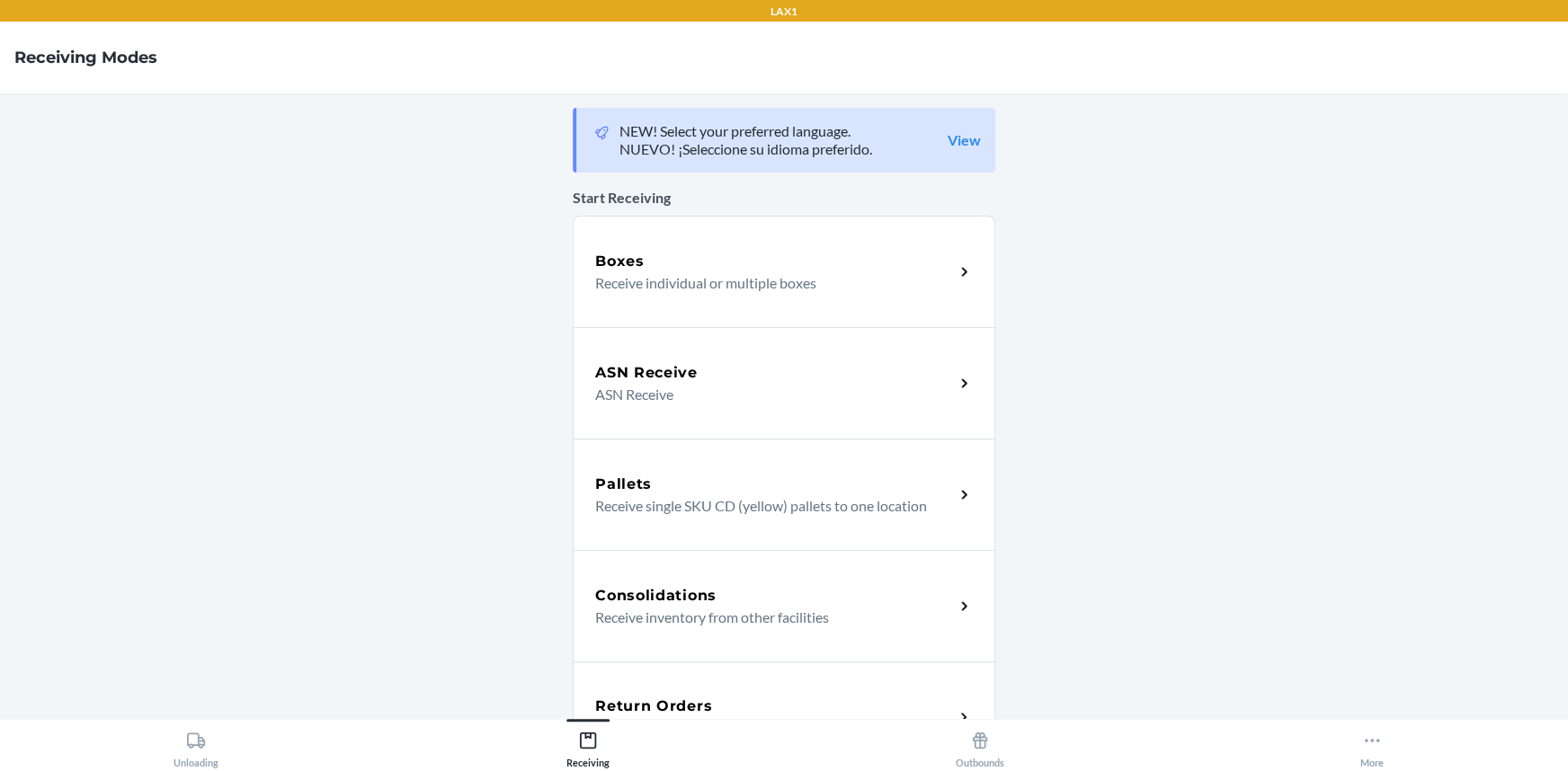click on "Return Orders Receive return order package items" at bounding box center [784, 717] 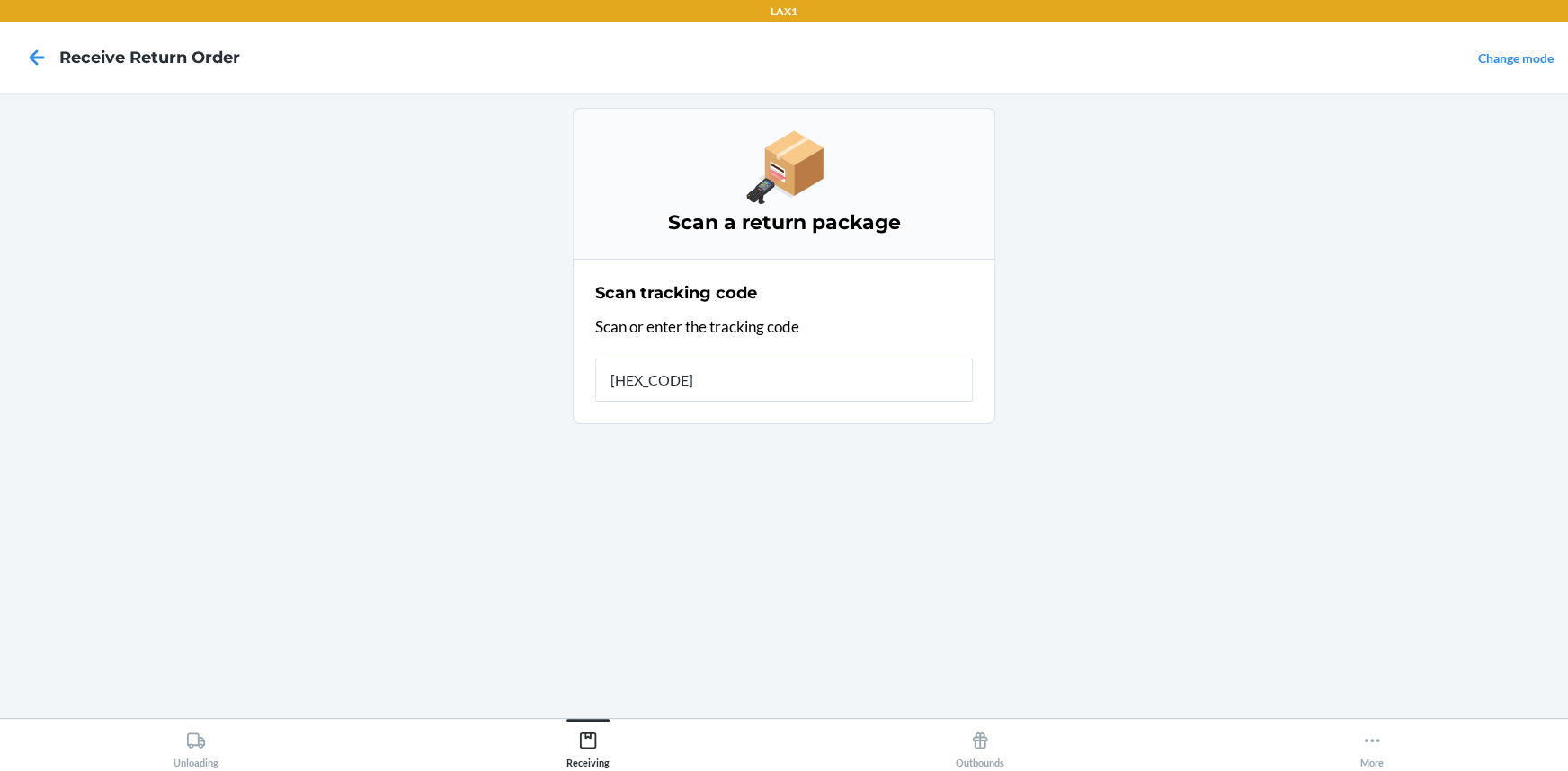 type on "822CFFCC869F409A" 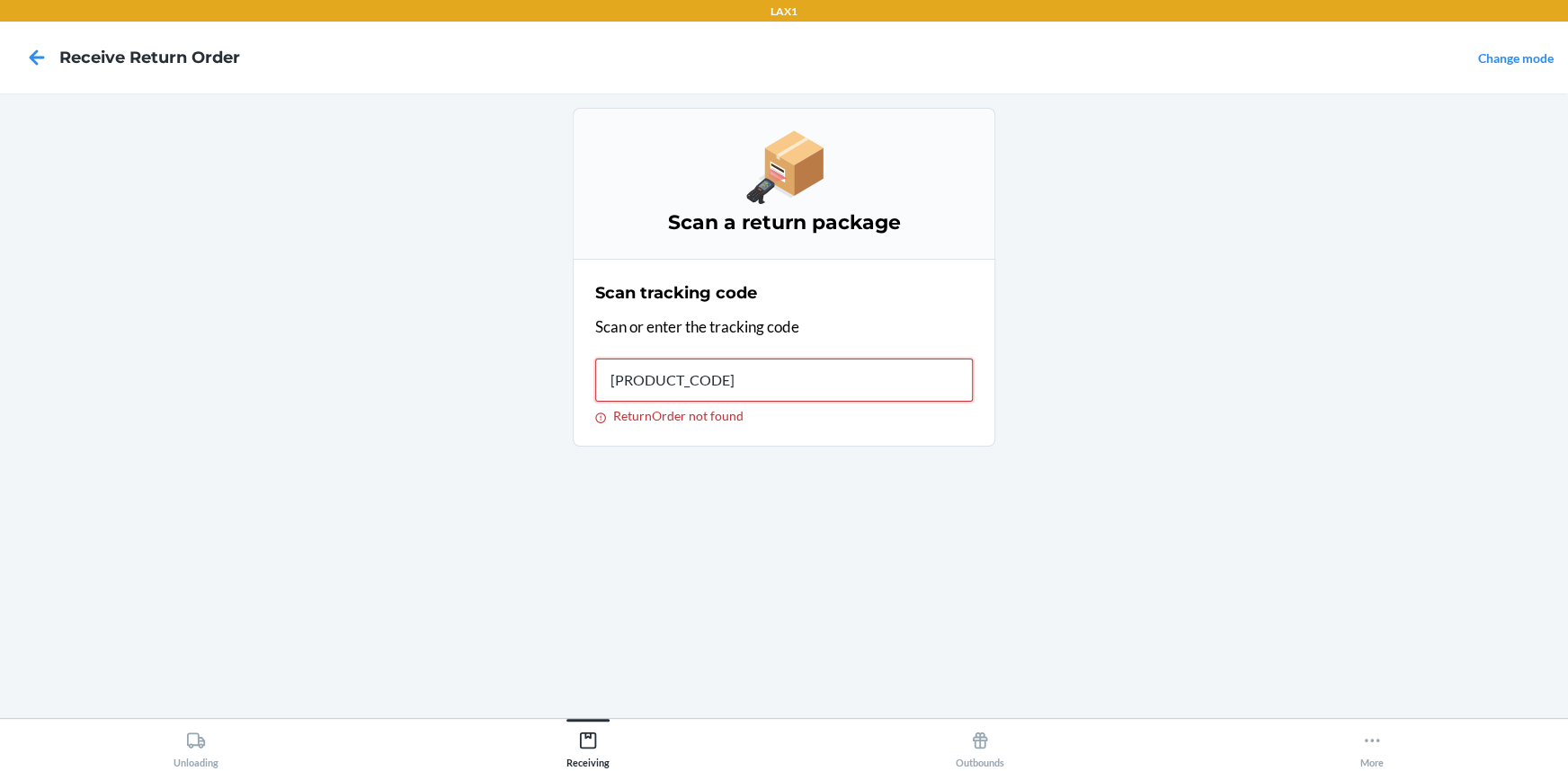 type on "822CFFCC869F409ABBF4" 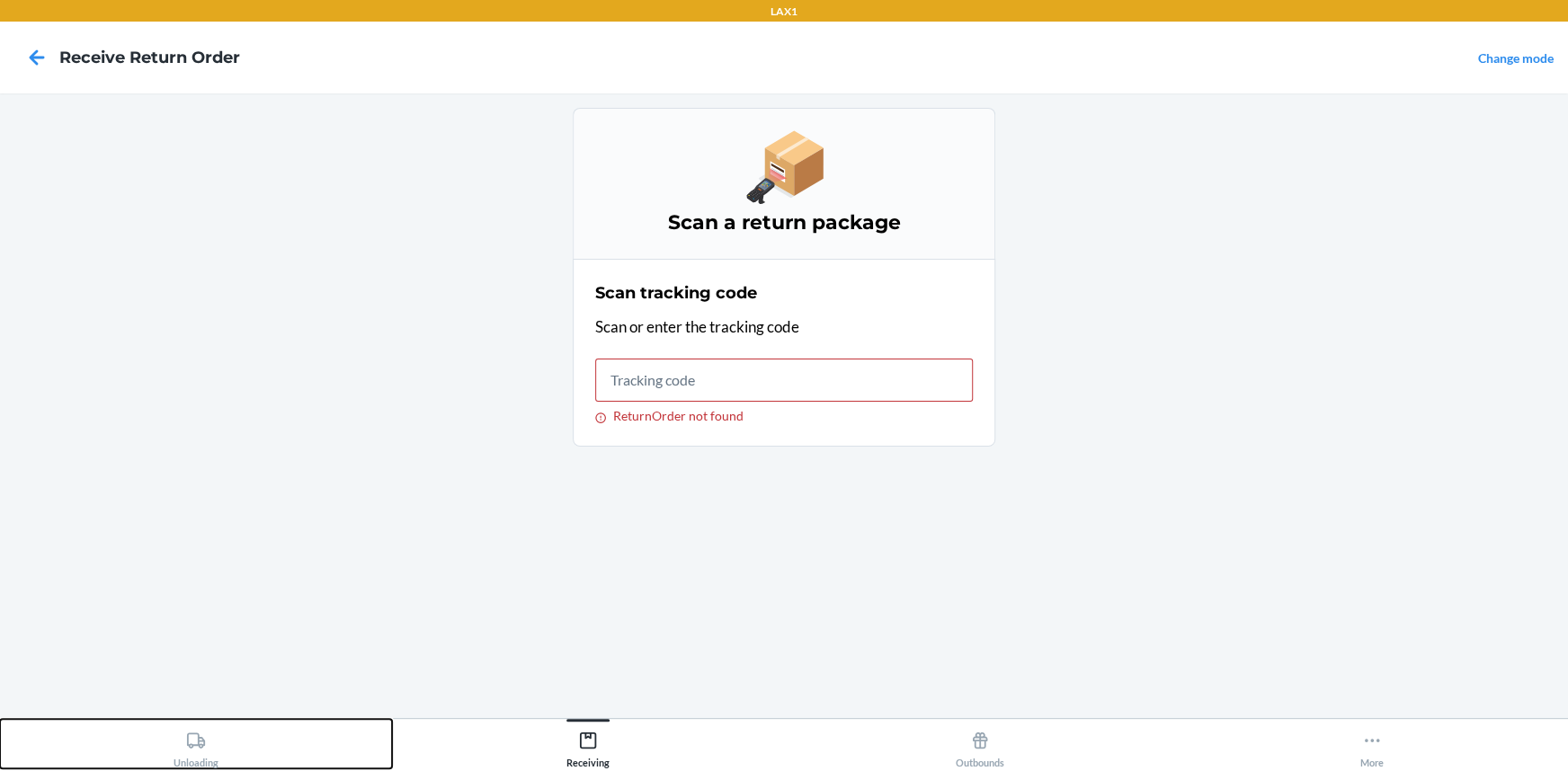 drag, startPoint x: 200, startPoint y: 733, endPoint x: 340, endPoint y: 649, distance: 163.26665 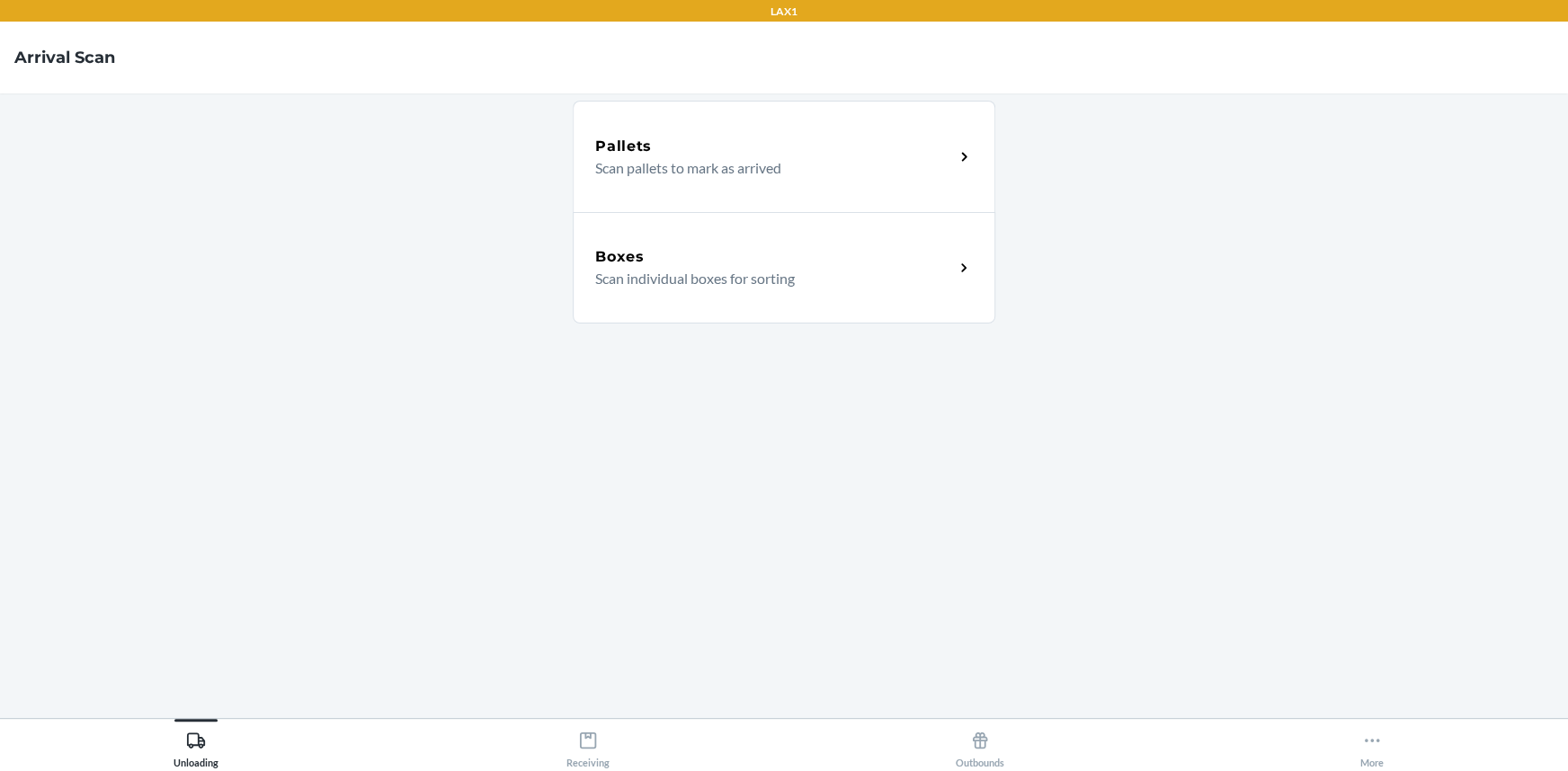 click 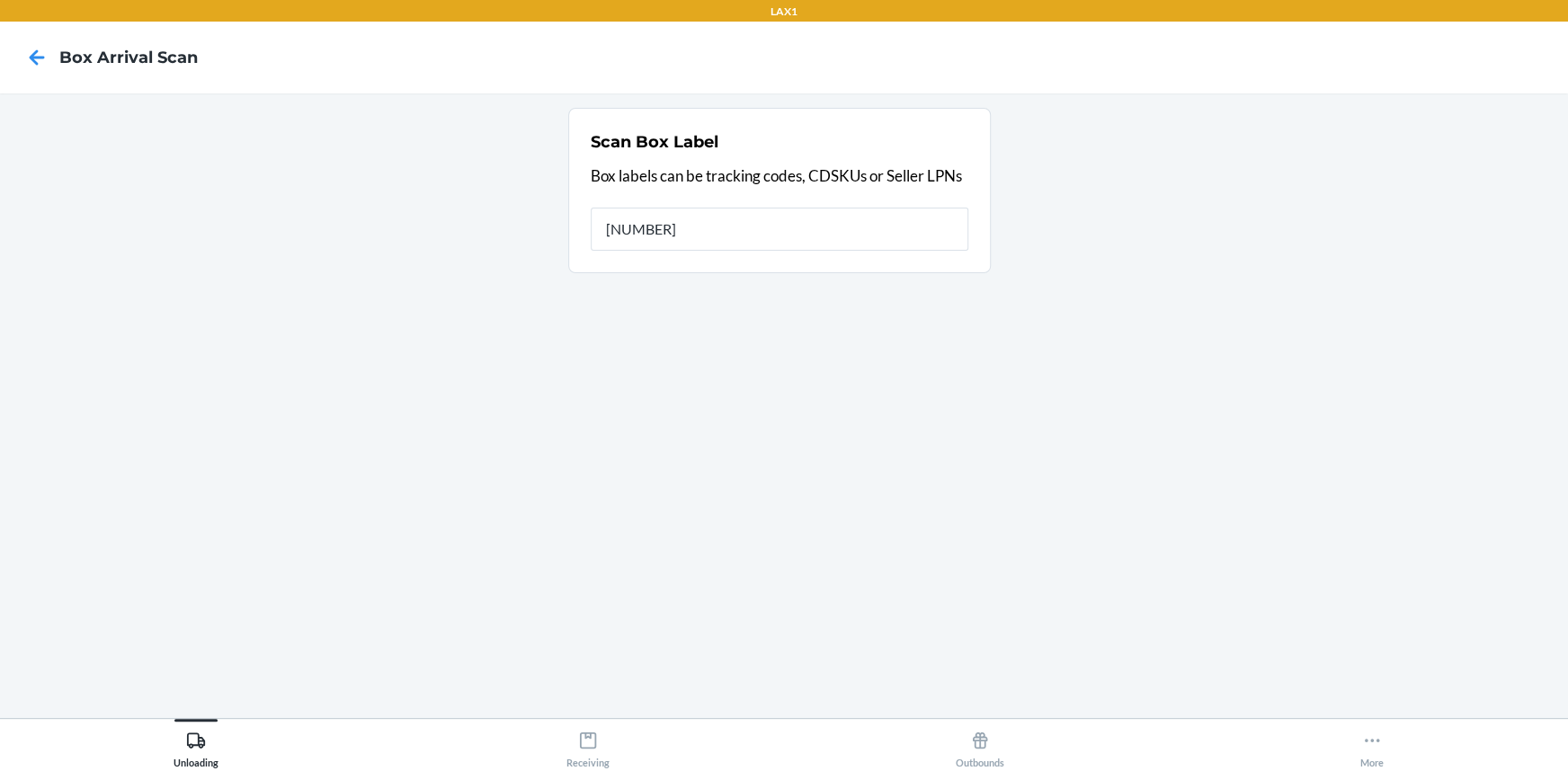 type on "420984339261290339650129672440" 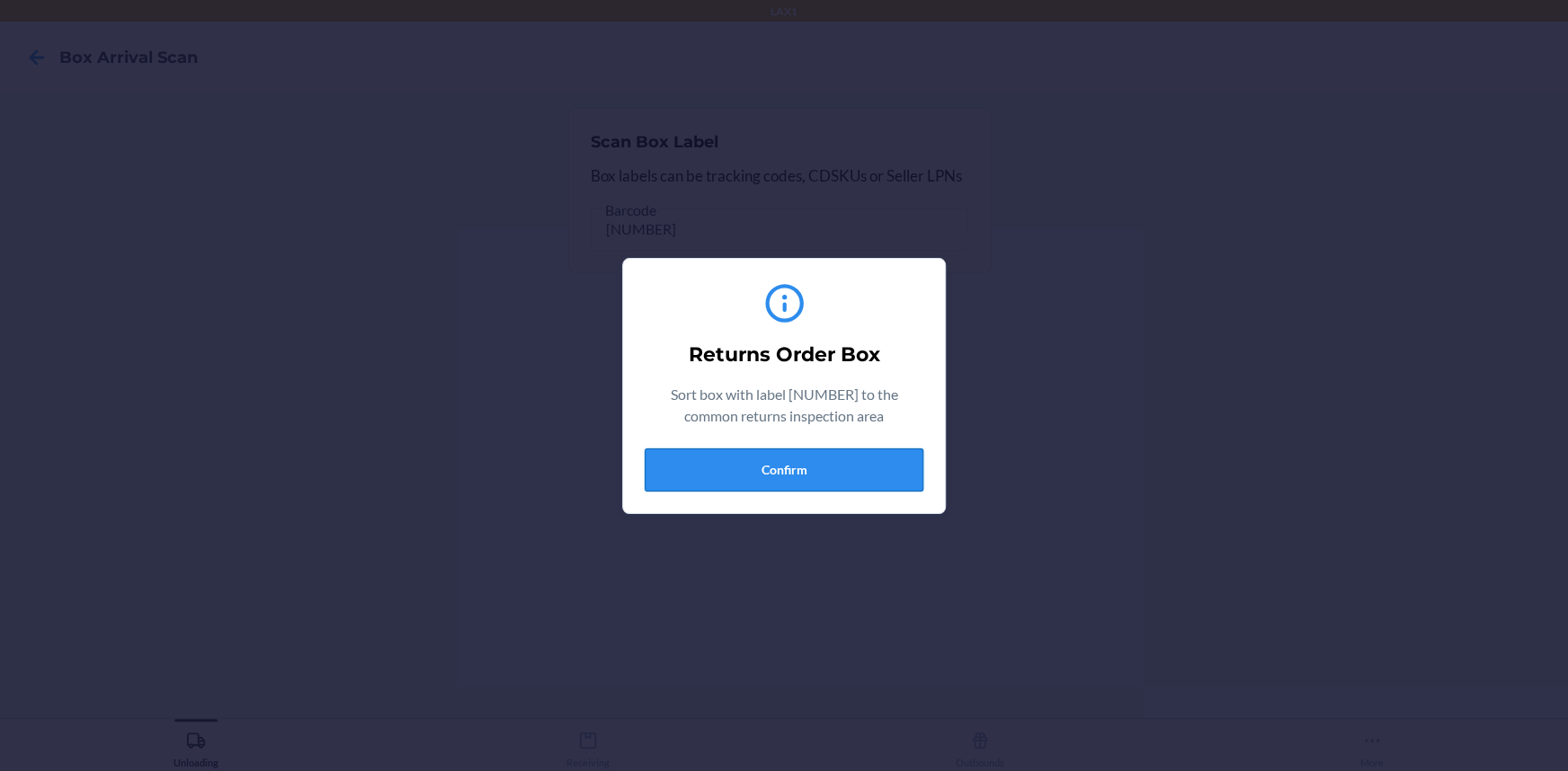 click on "Confirm" at bounding box center (784, 470) 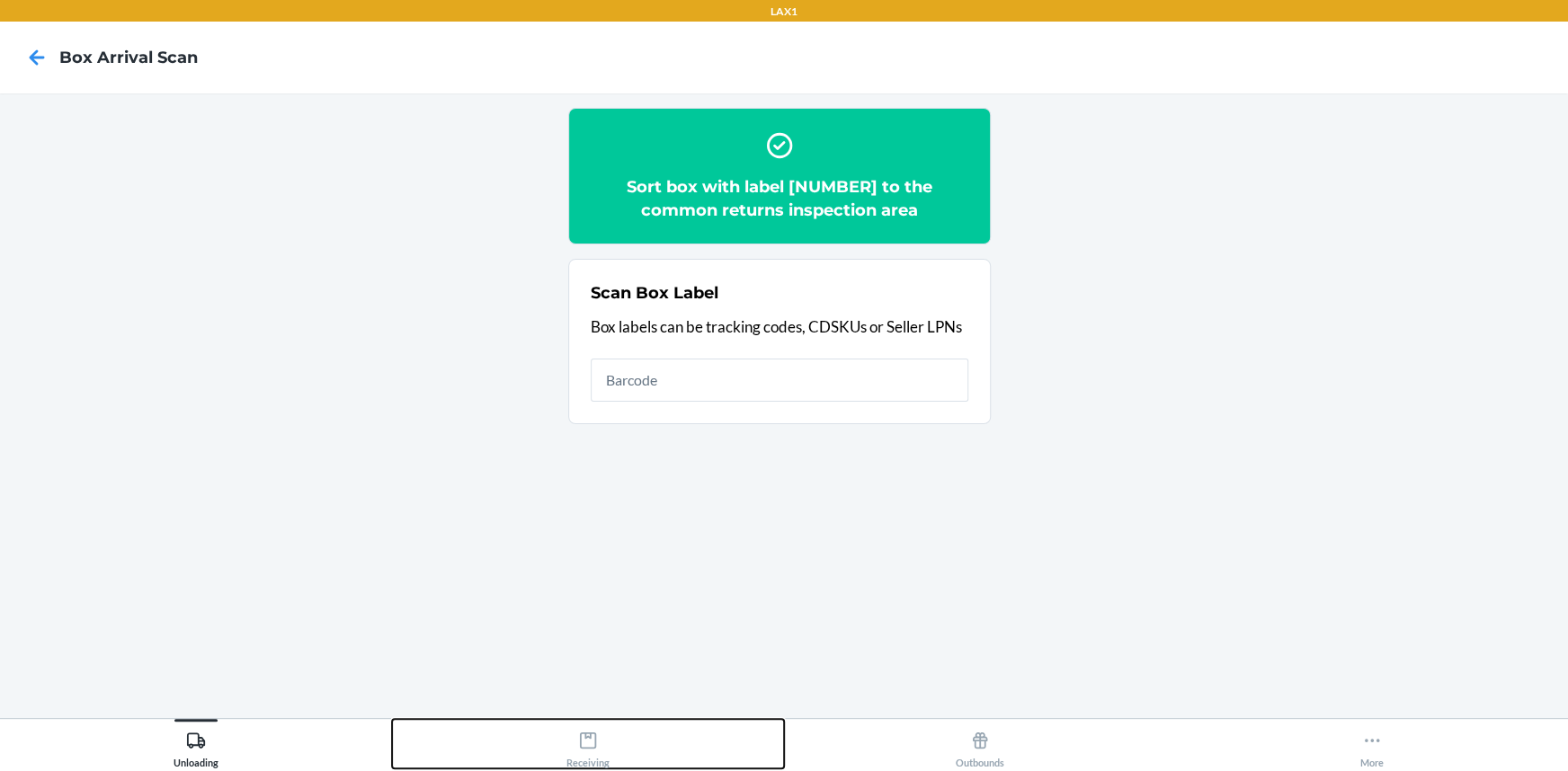 drag, startPoint x: 589, startPoint y: 731, endPoint x: 592, endPoint y: 719, distance: 12.36932 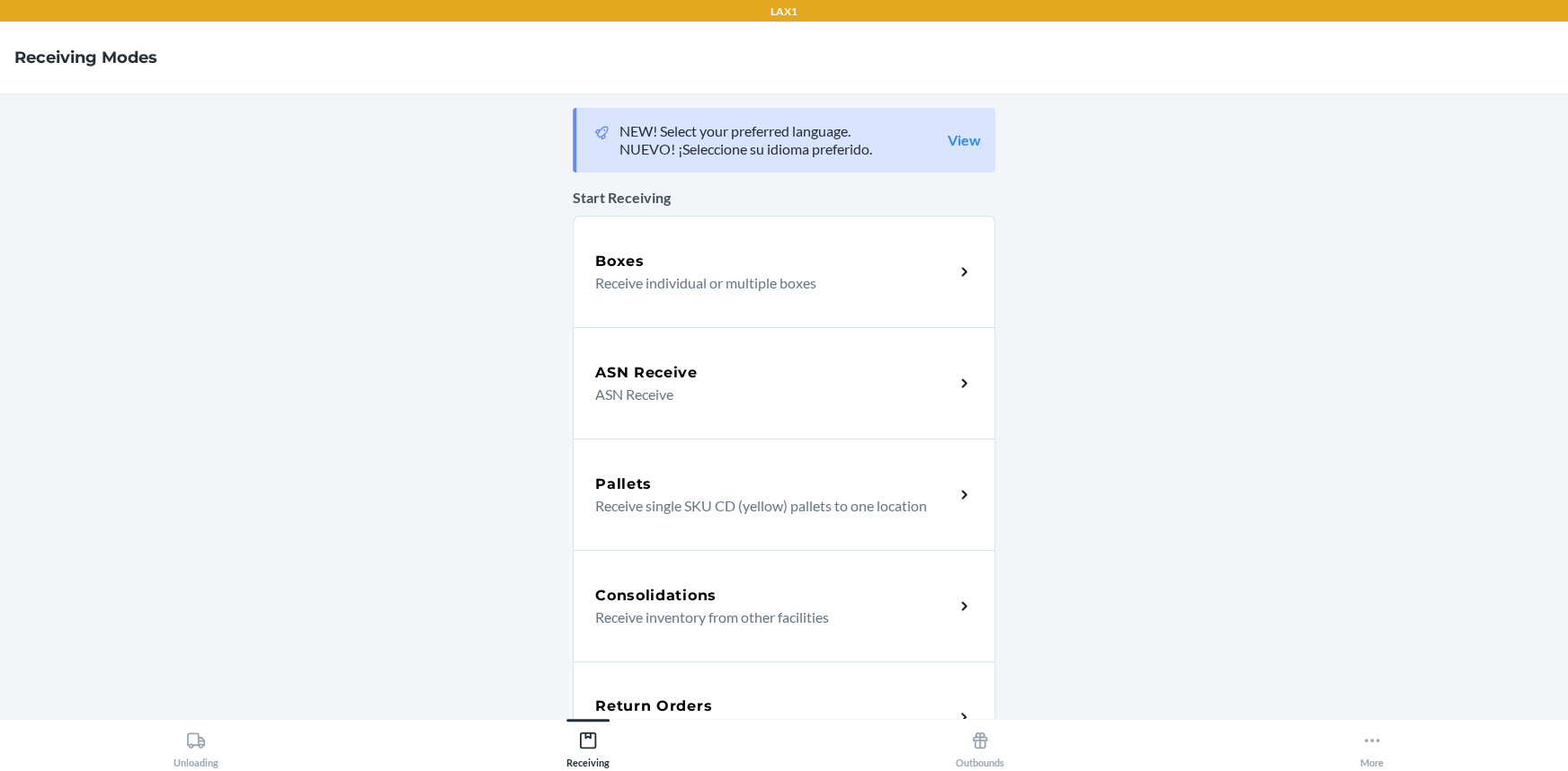 click on "Return Orders Receive return order package items" at bounding box center (784, 717) 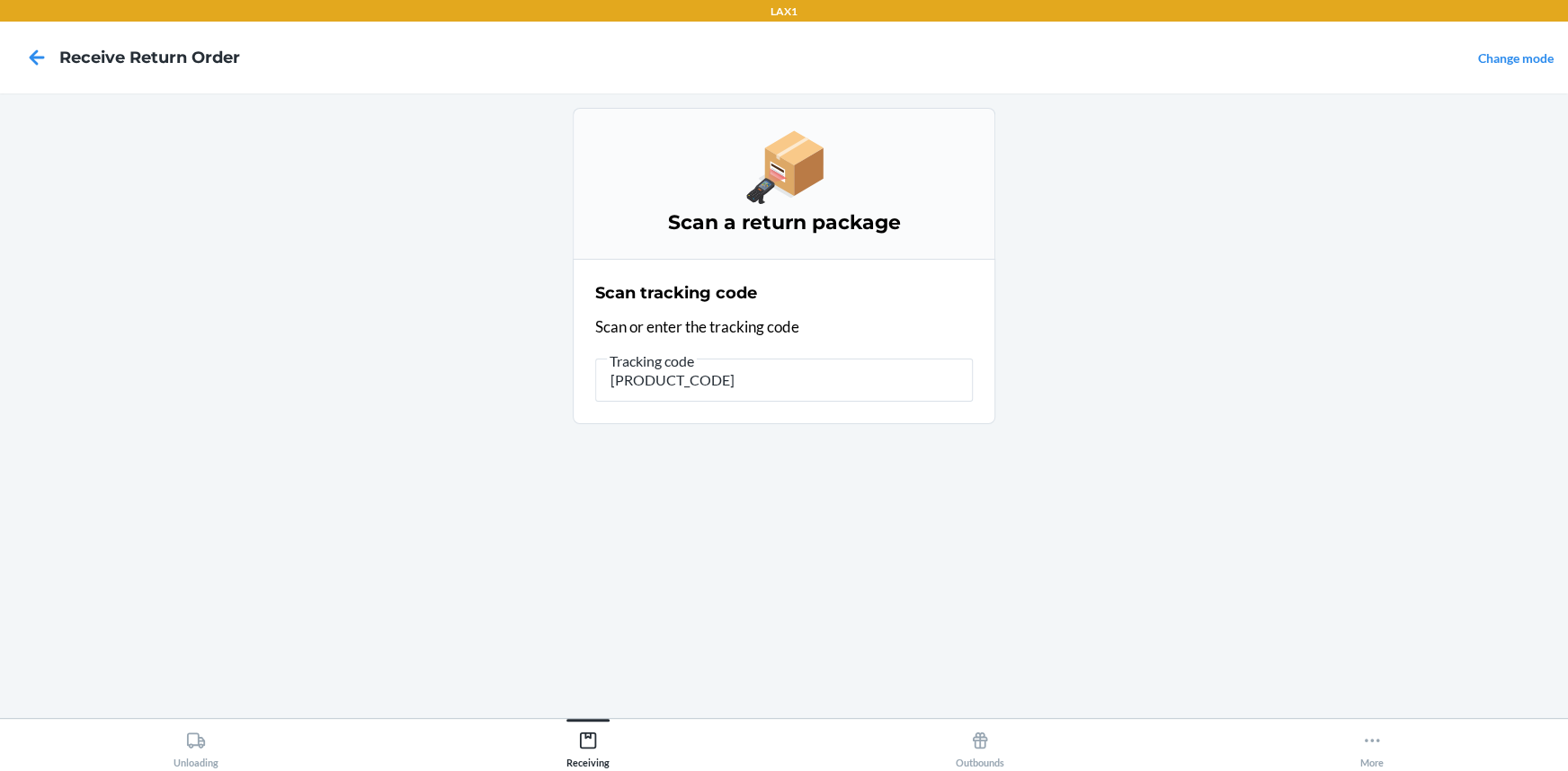 type on "822CFFCC869F409ABBF4CD" 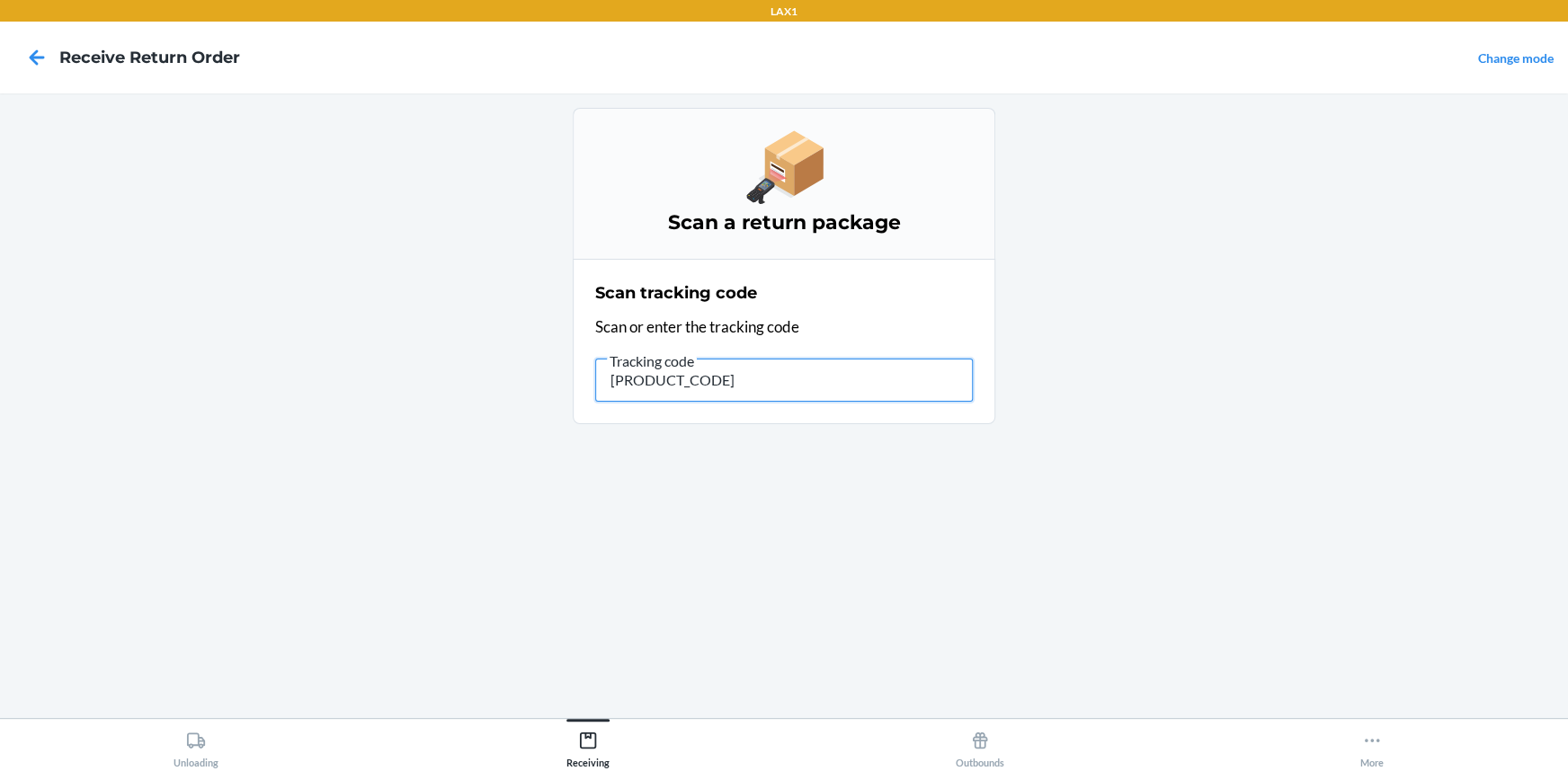type on "822CFFCC869F409AB" 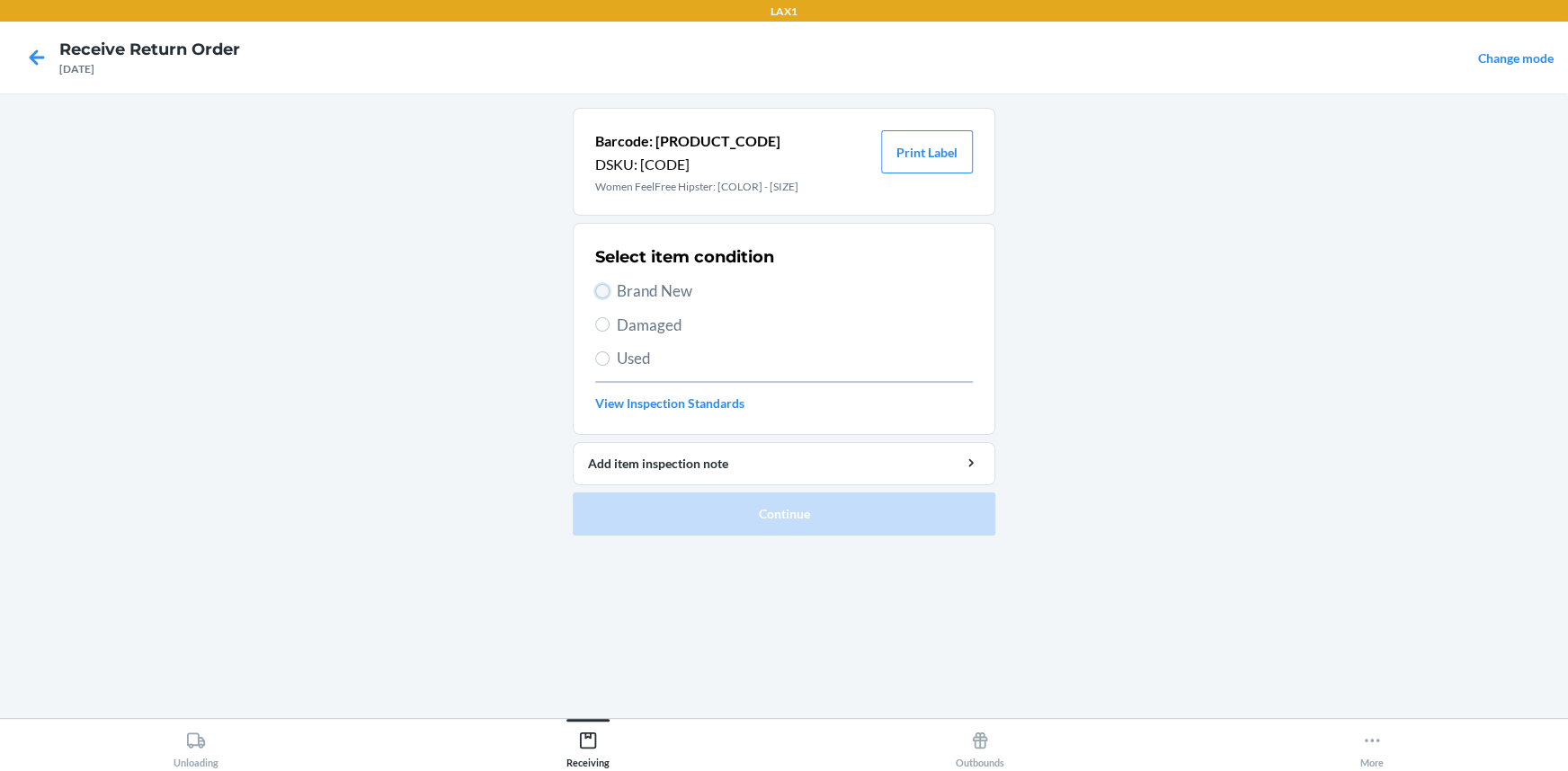 click on "Brand New" at bounding box center (602, 291) 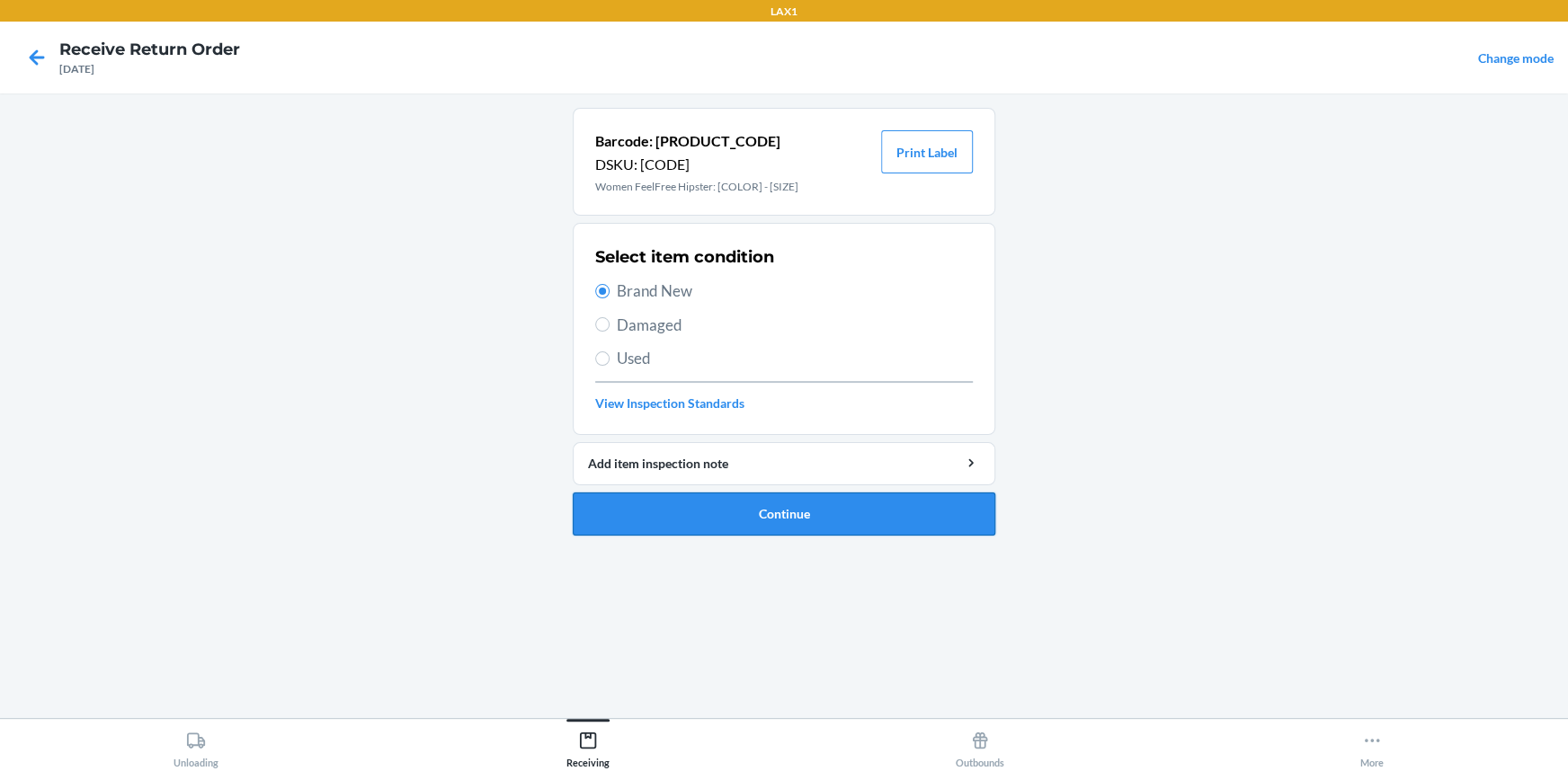 click on "Continue" at bounding box center (784, 514) 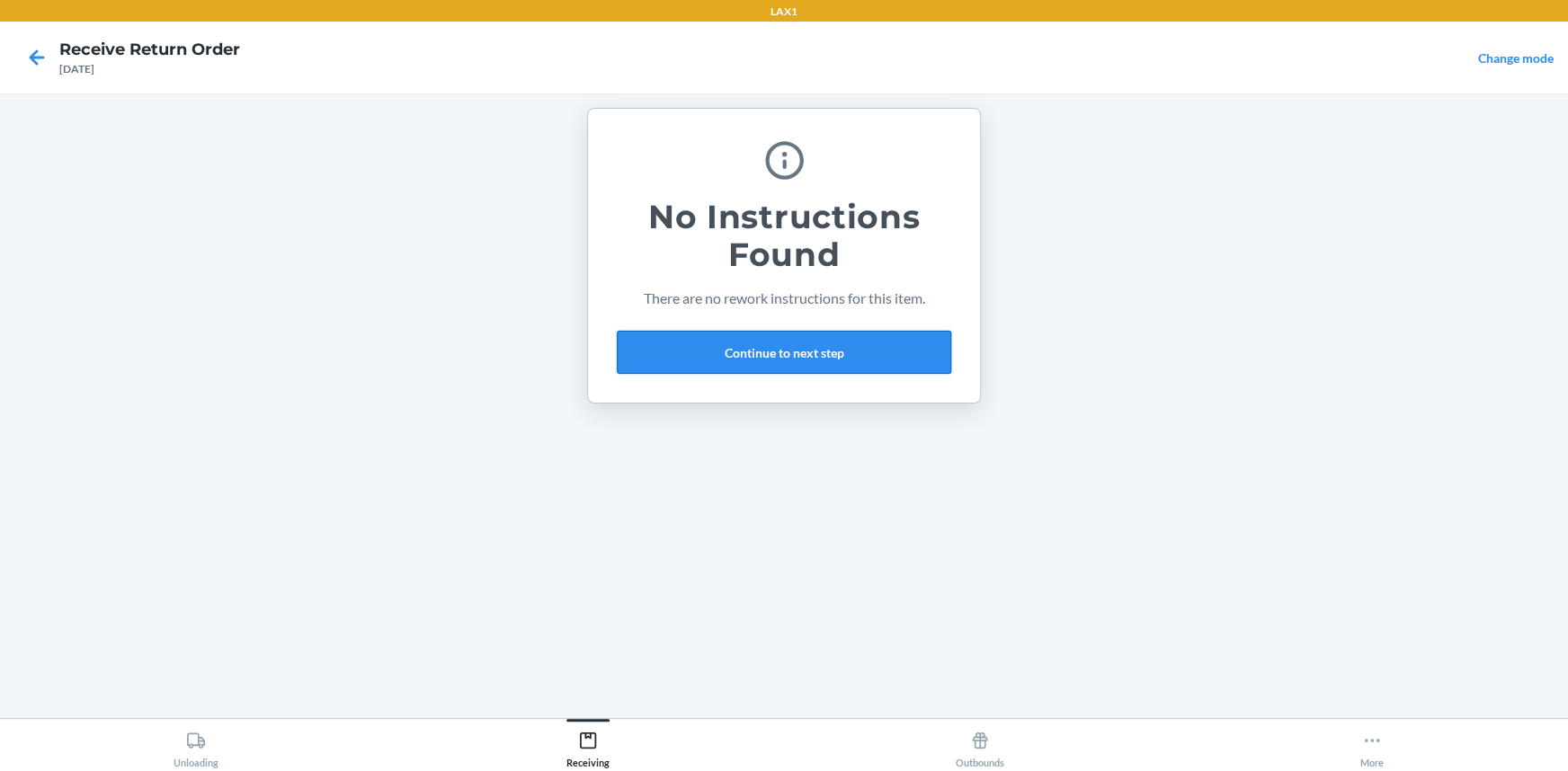 click on "Continue to next step" at bounding box center [784, 352] 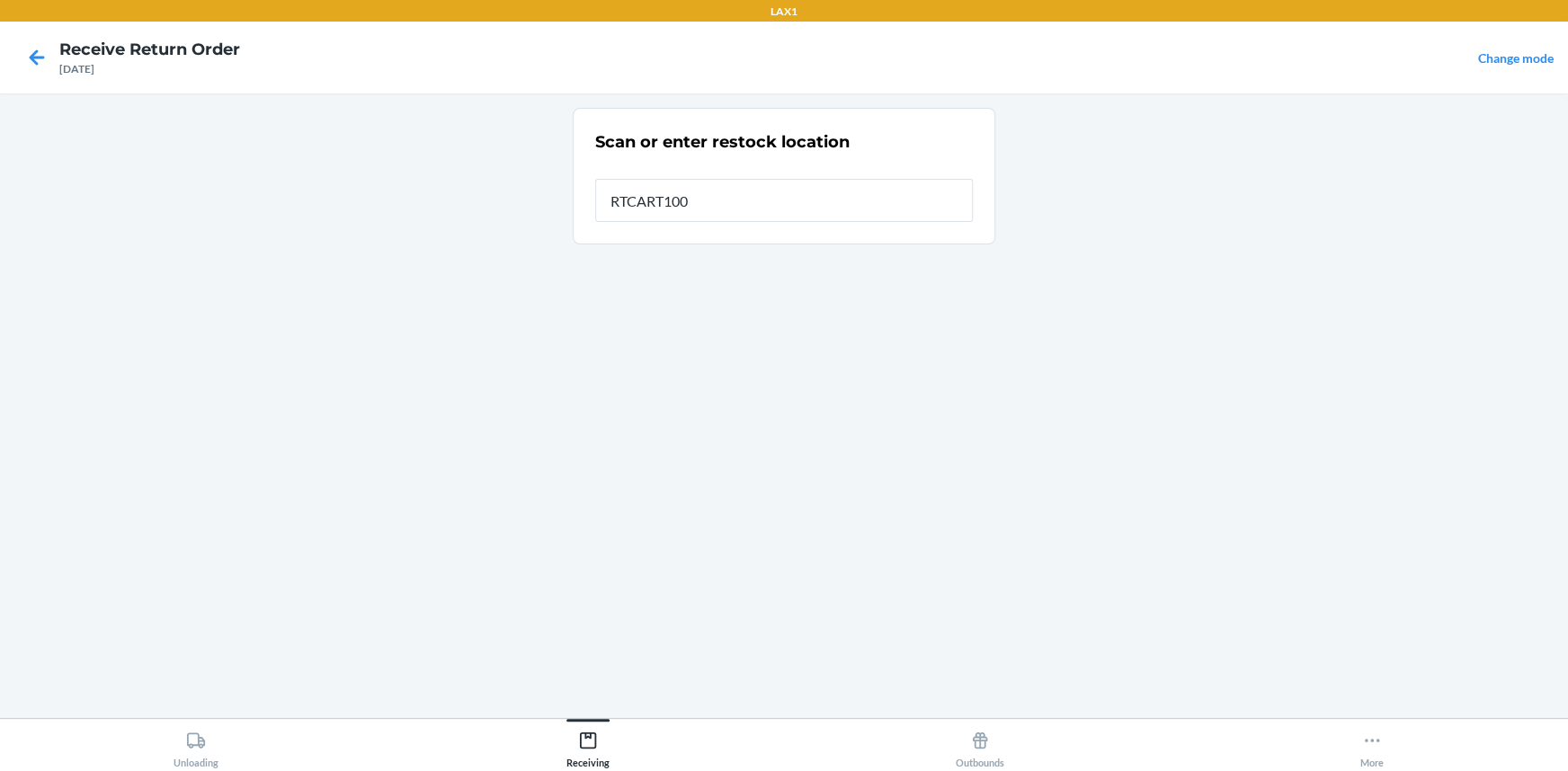 type on "RTCART100" 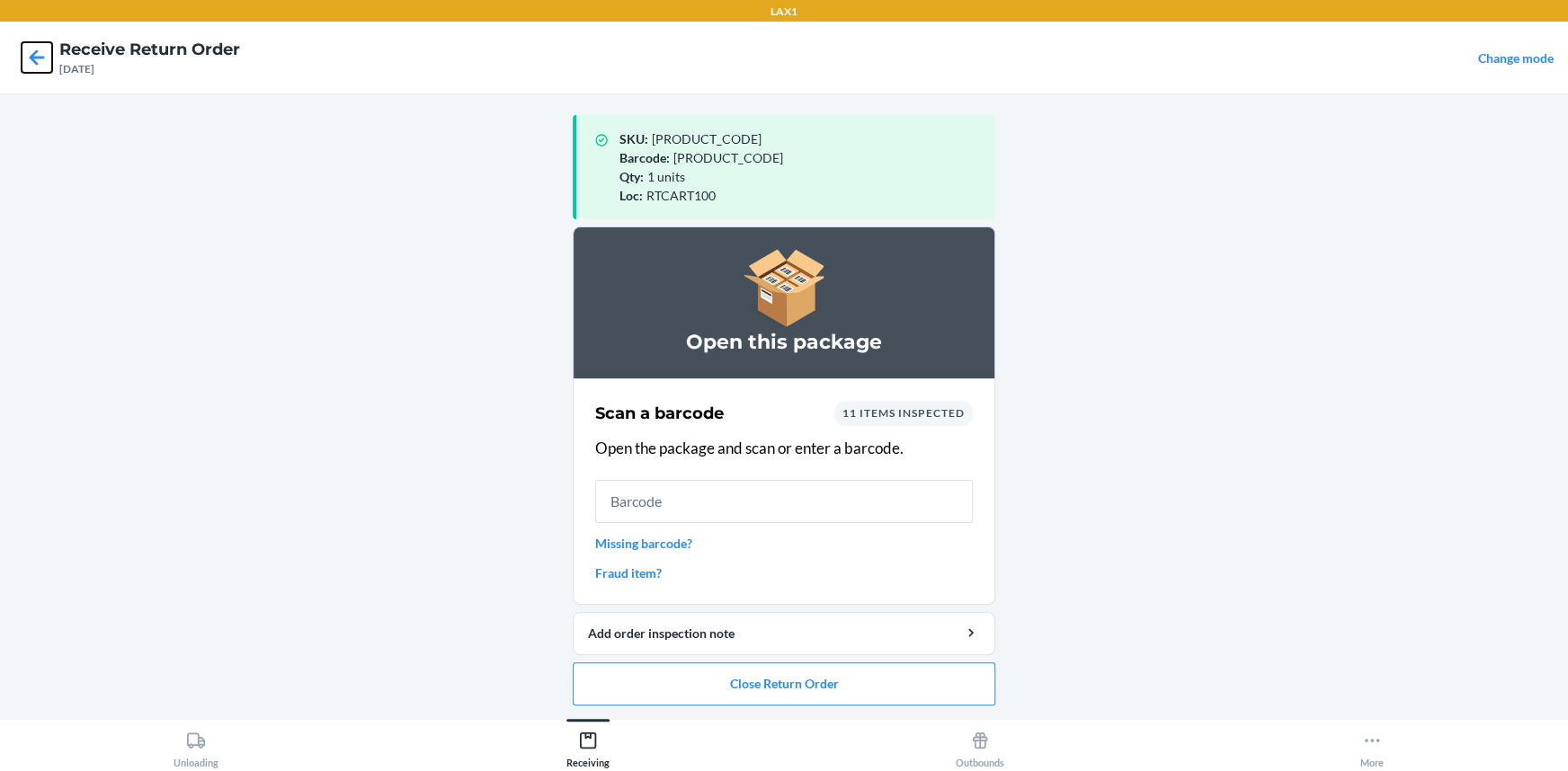 click 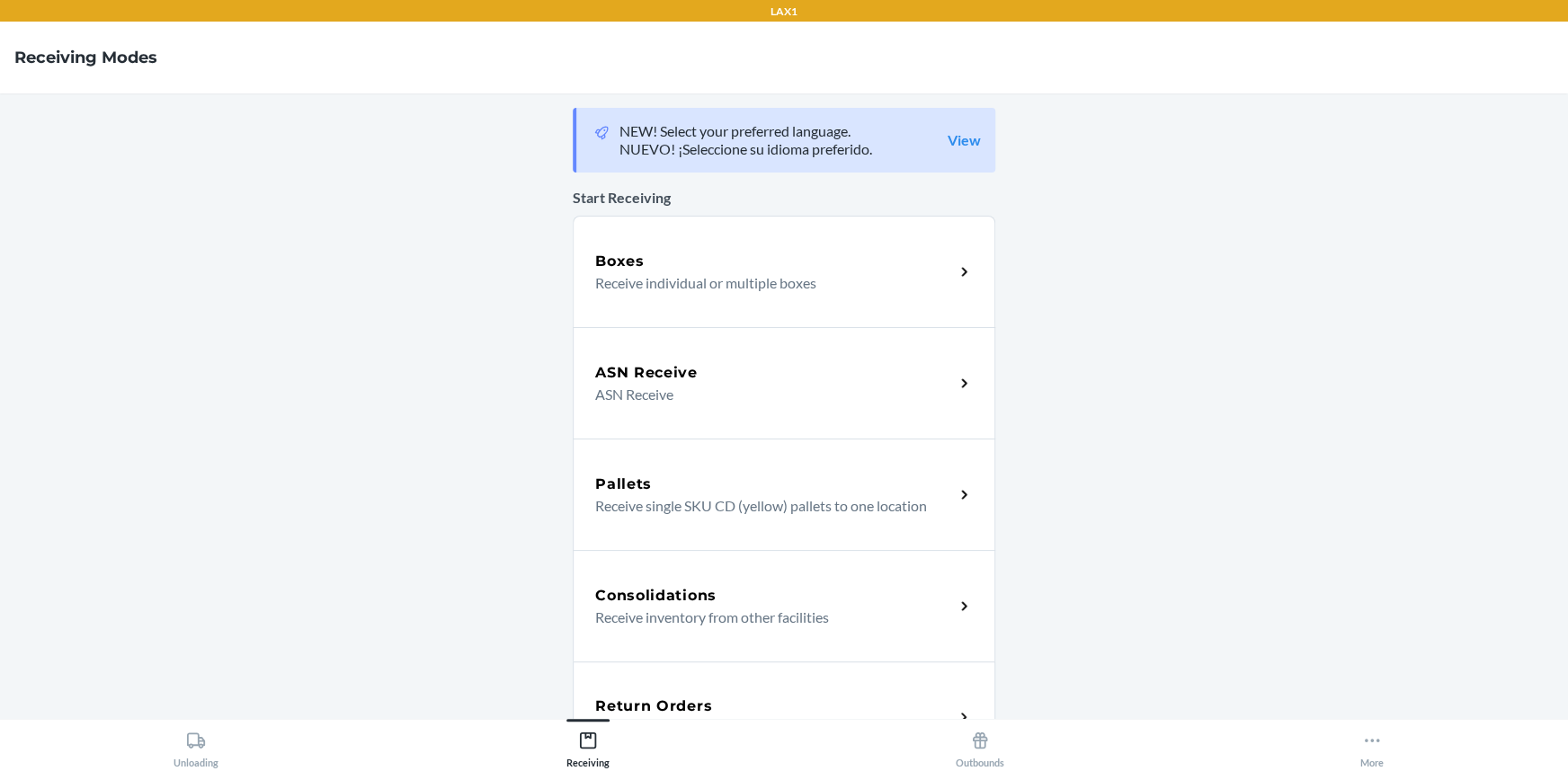 click on "Return Orders Receive return order package items" at bounding box center [784, 717] 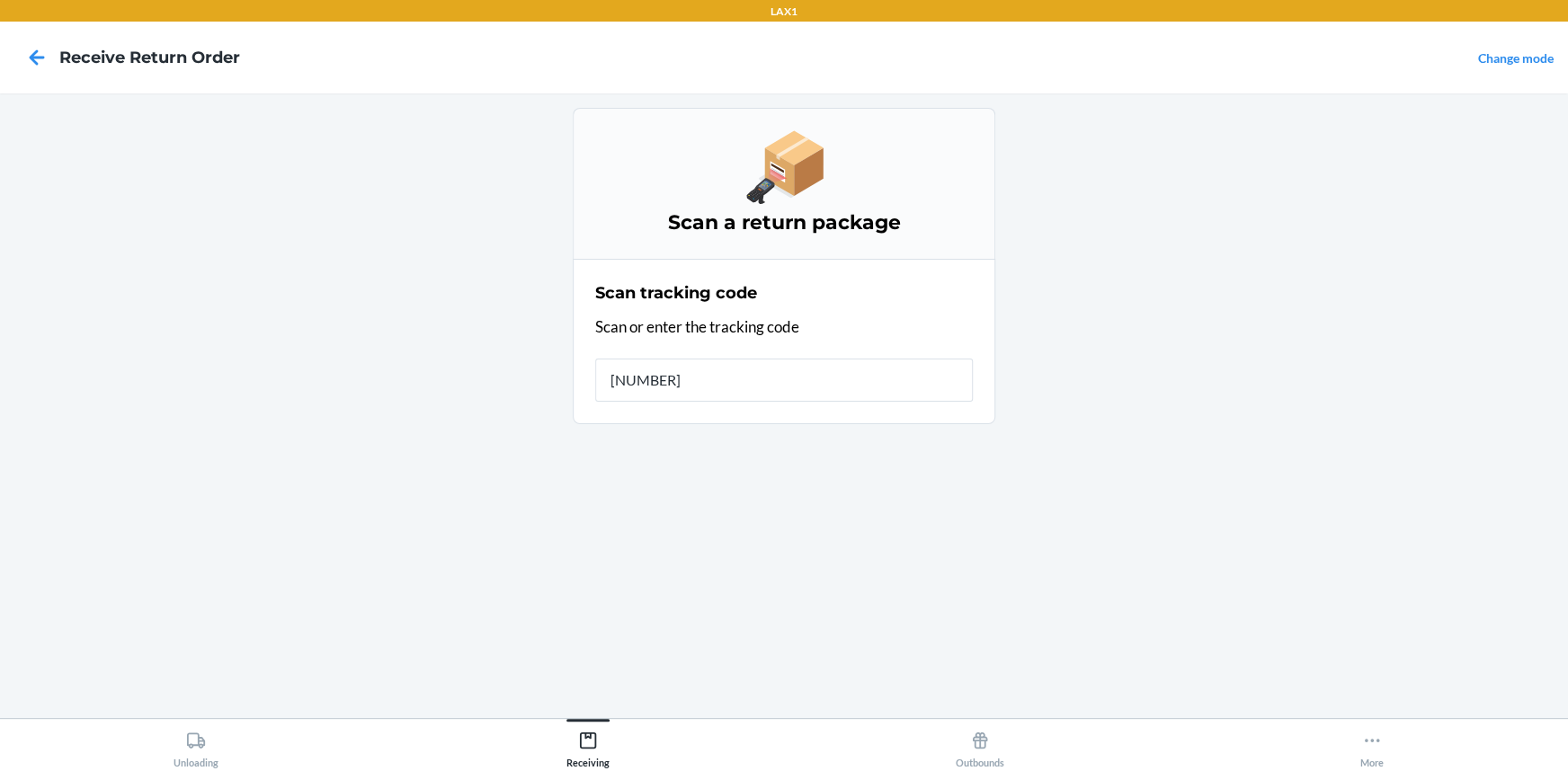 type on "[NUMBER]" 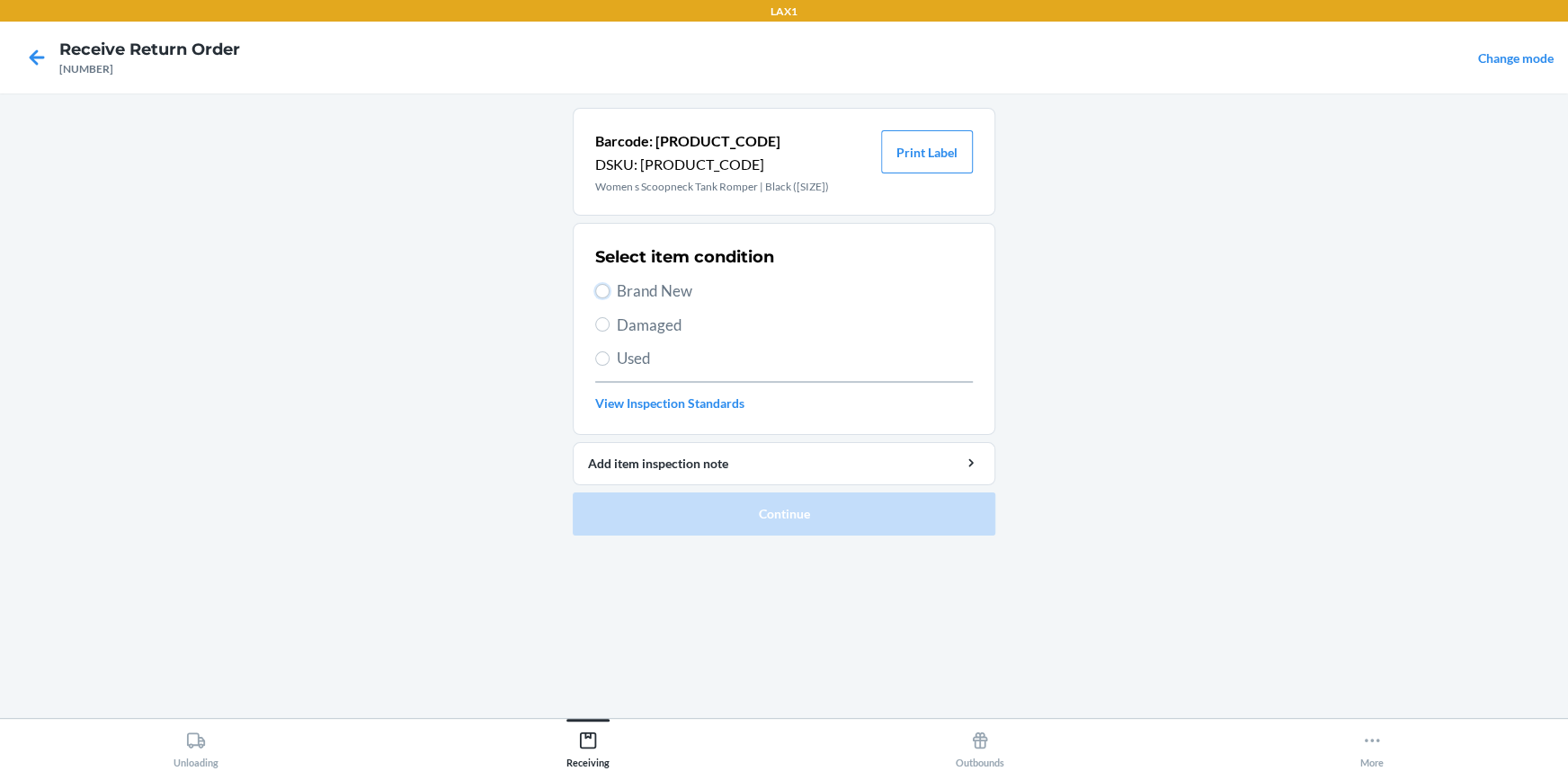 drag, startPoint x: 600, startPoint y: 288, endPoint x: 666, endPoint y: 361, distance: 98.412398 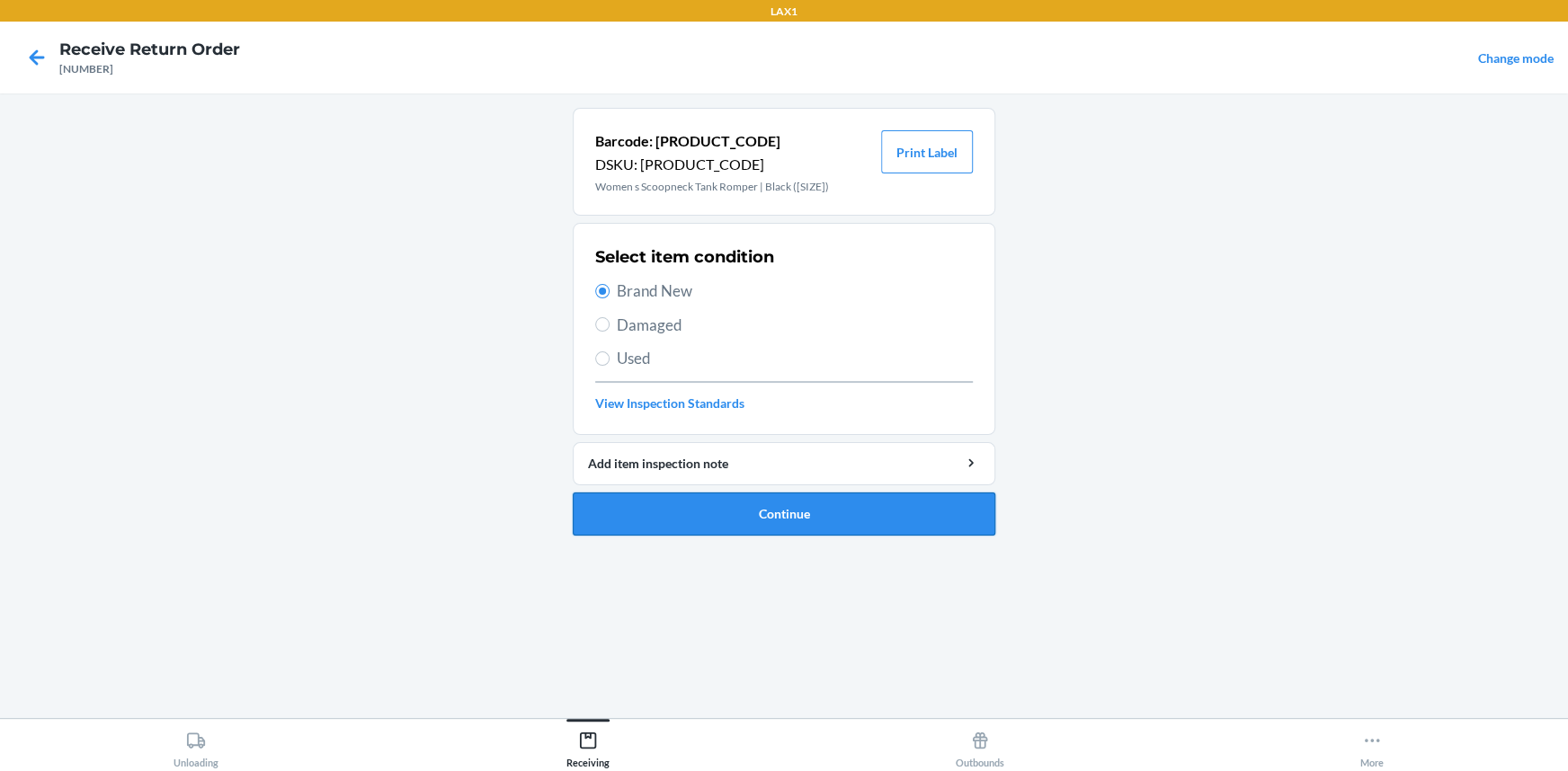 click on "Continue" at bounding box center [784, 514] 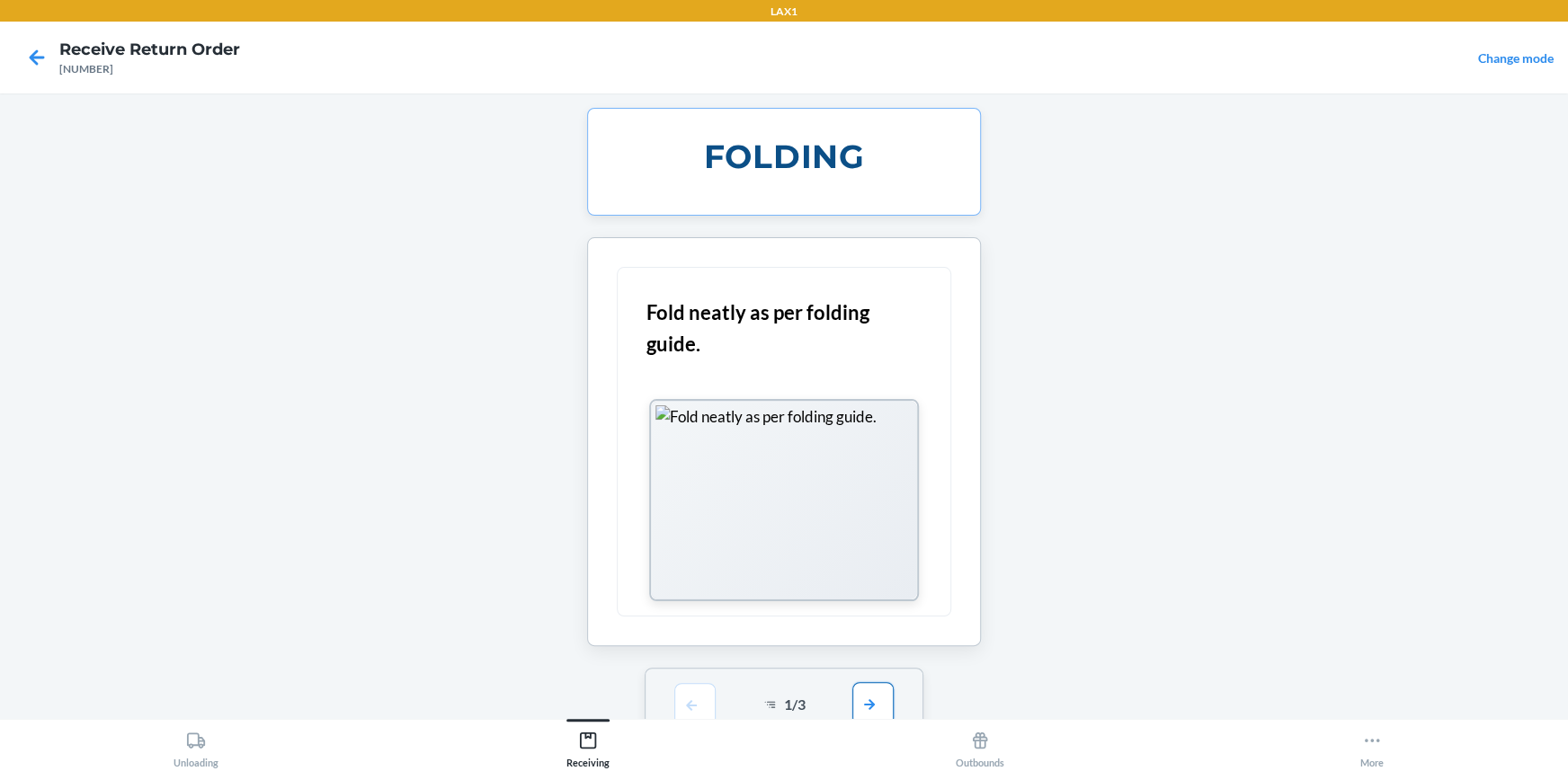 click at bounding box center [873, 704] 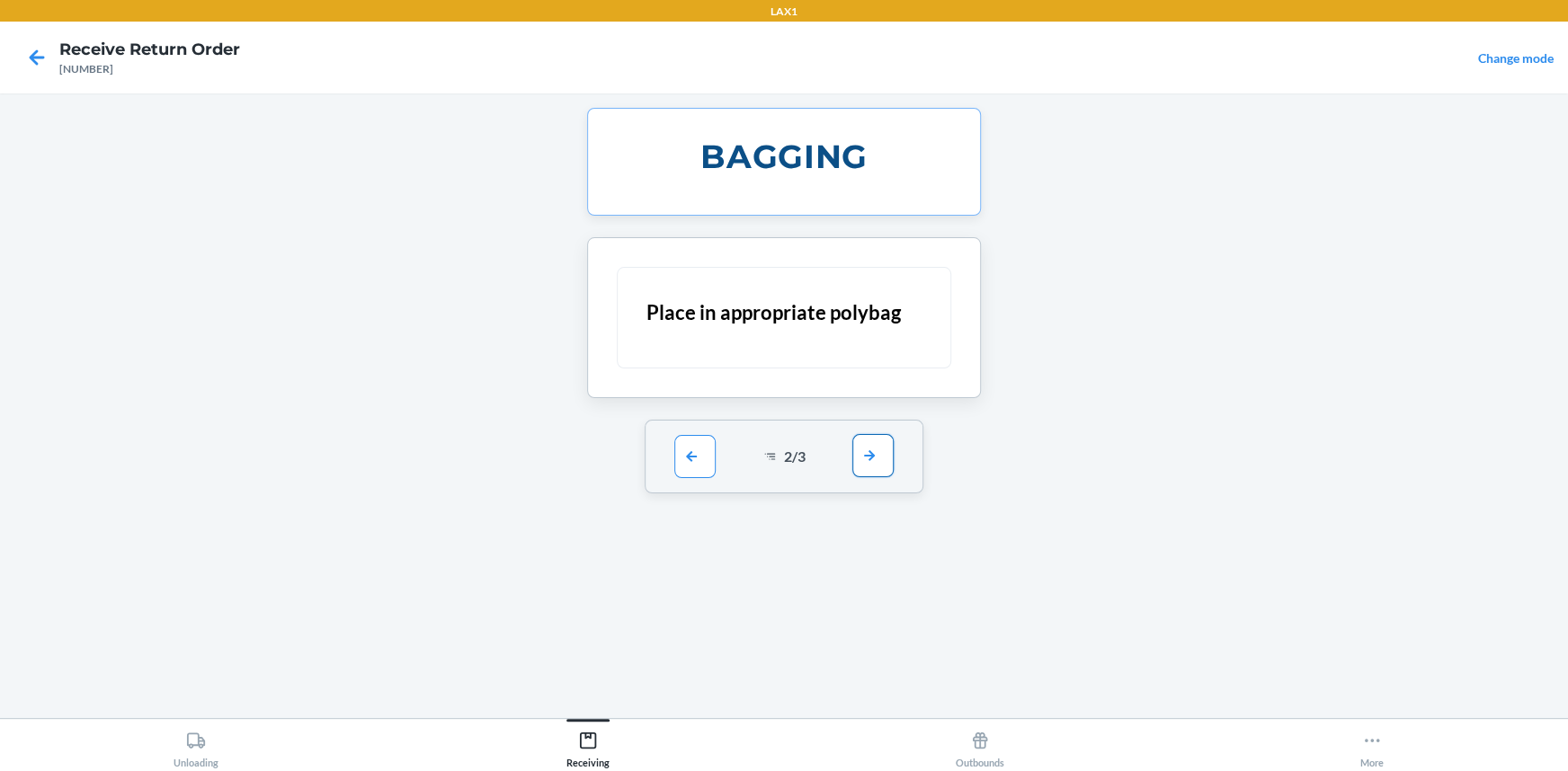 click at bounding box center (873, 456) 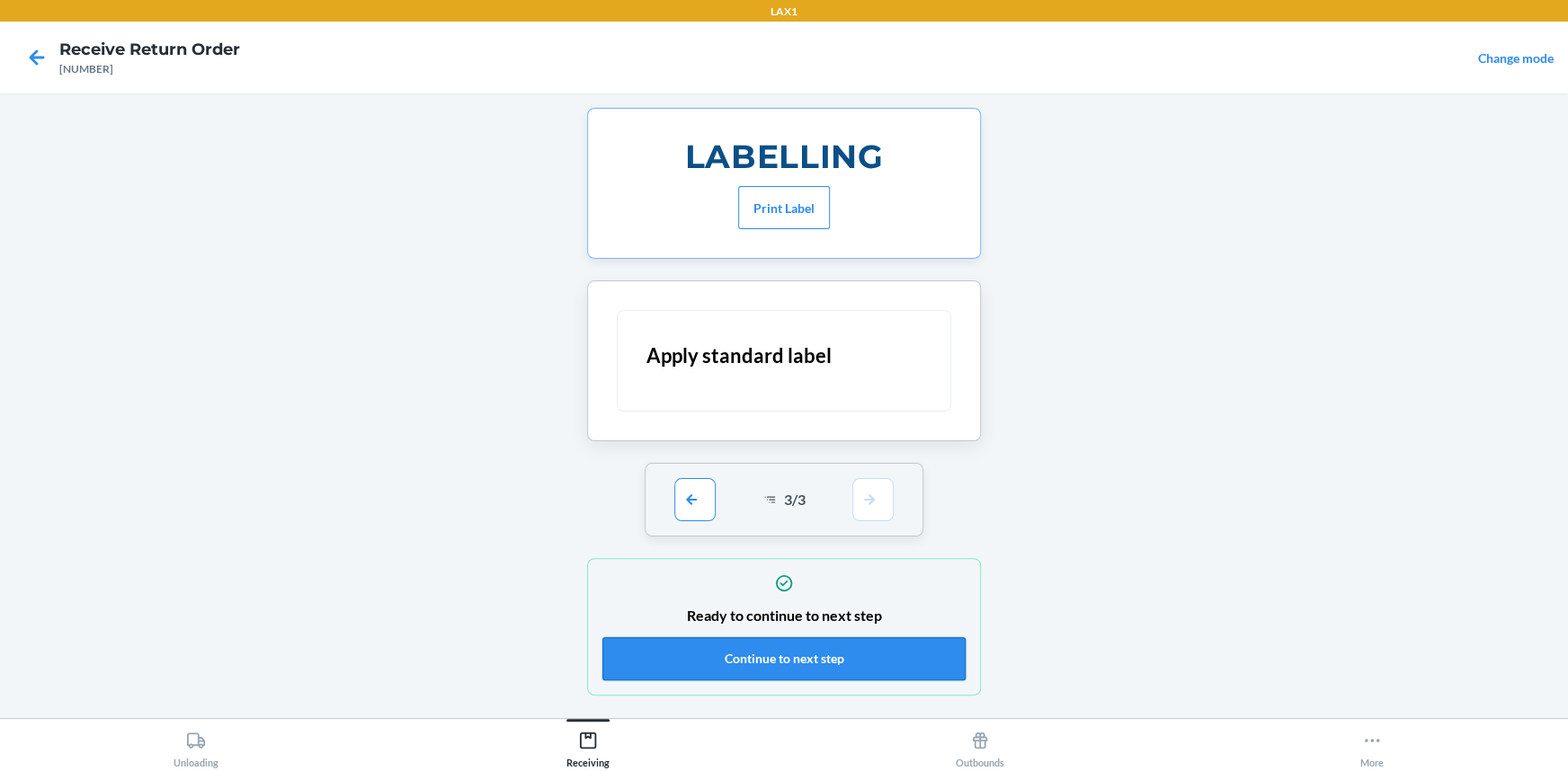 click on "Continue to next step" at bounding box center (784, 659) 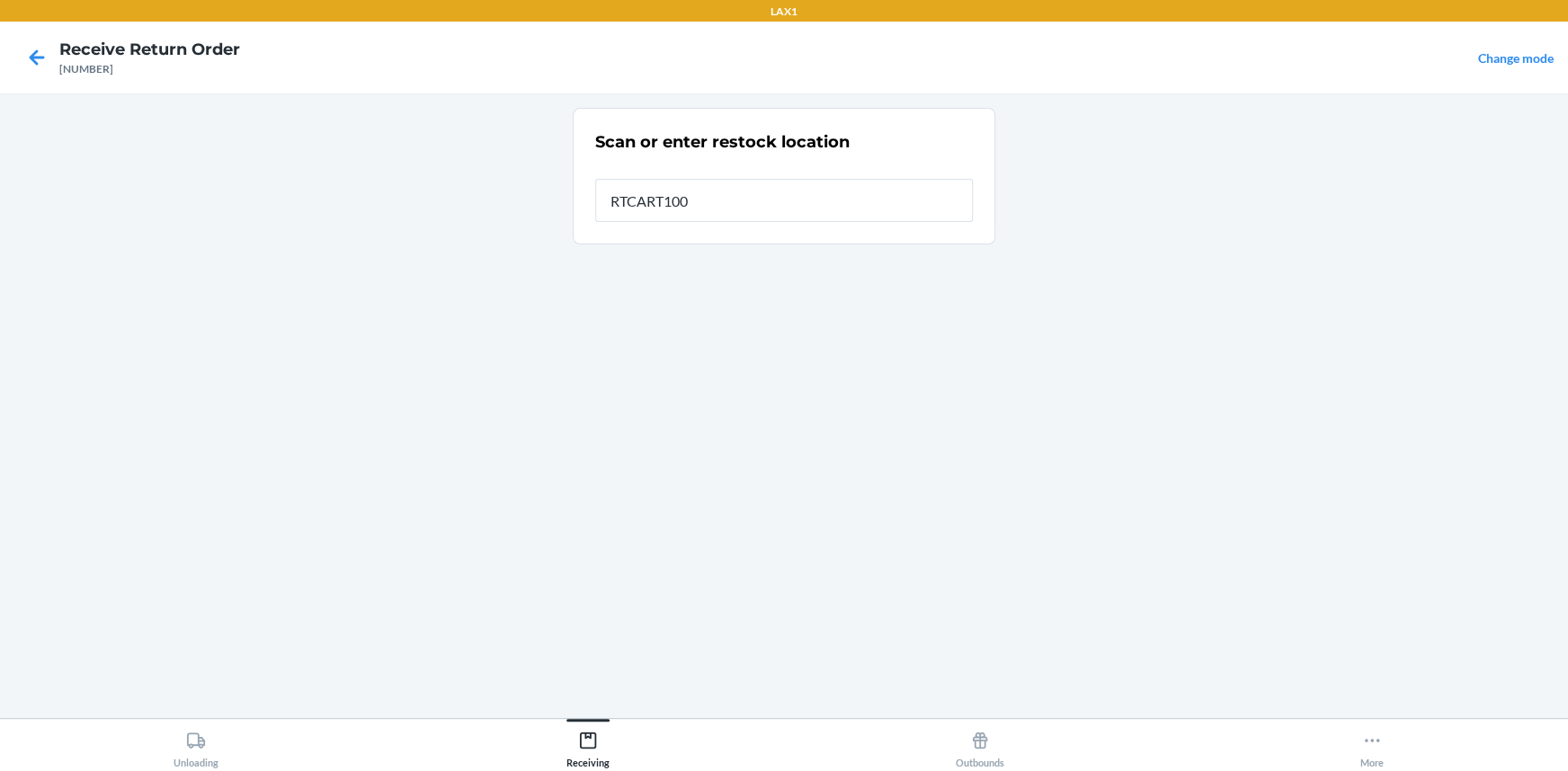 type on "RTCART100" 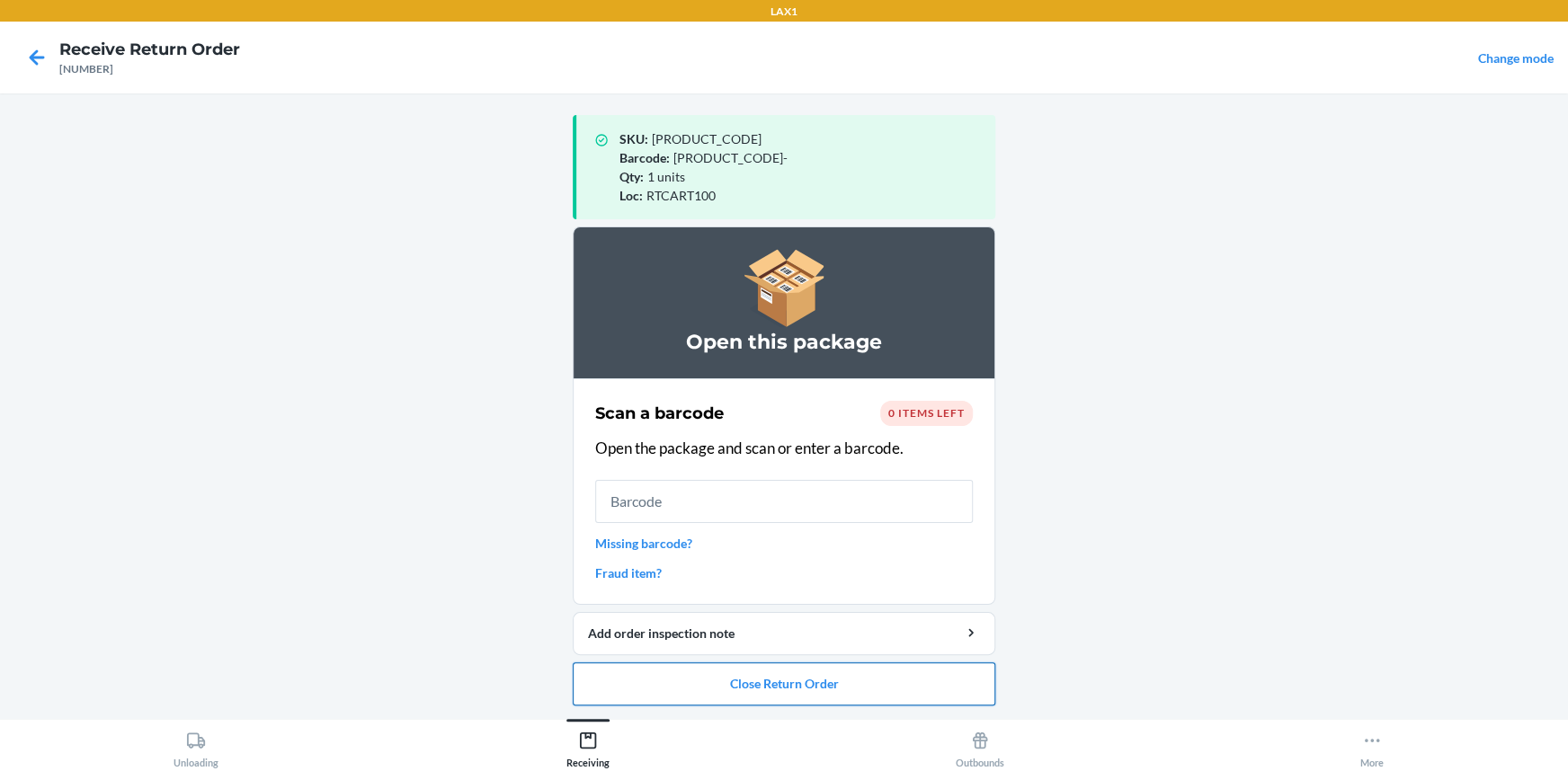 click on "Close Return Order" at bounding box center [784, 684] 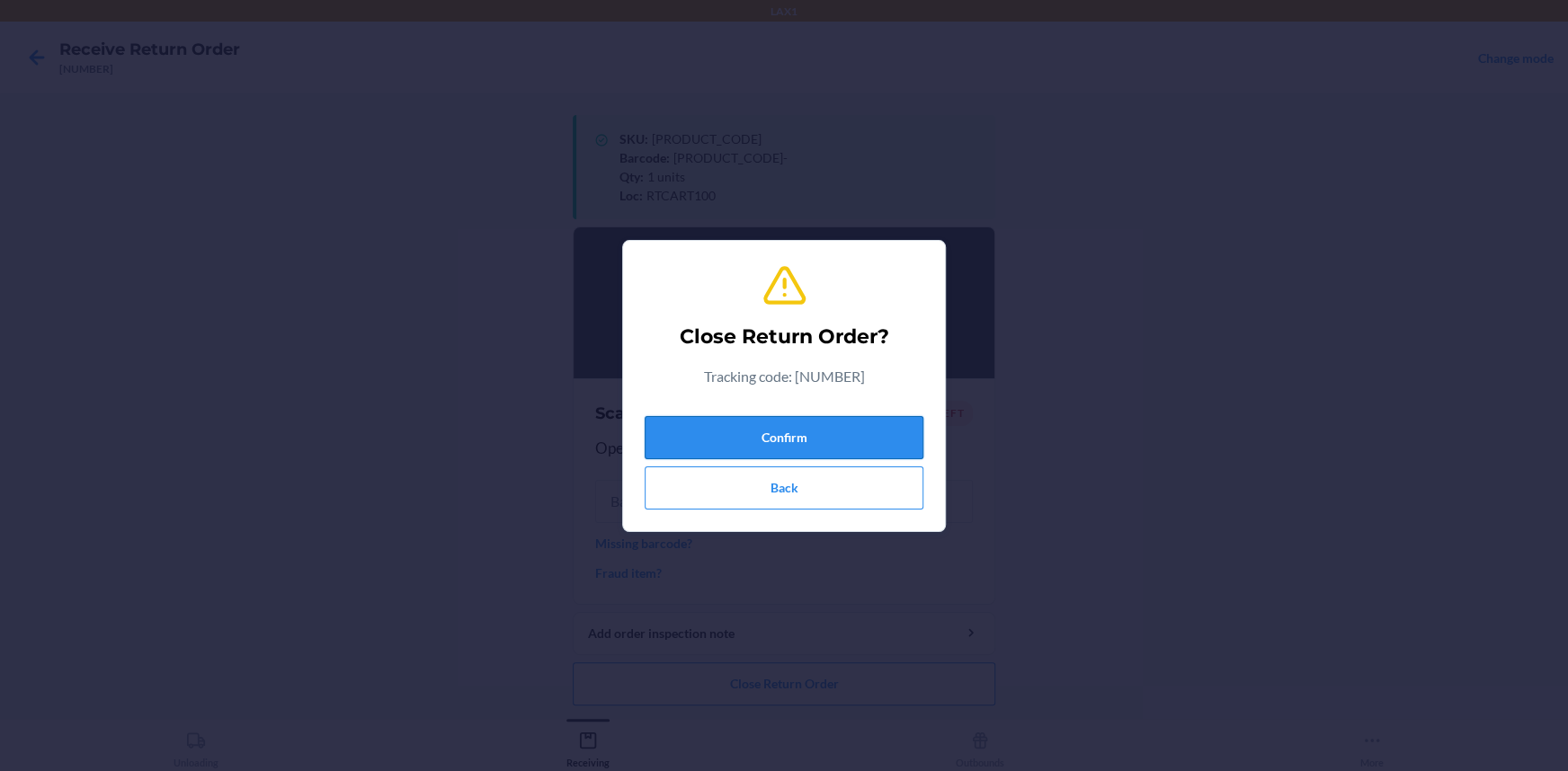 click on "Confirm" at bounding box center (784, 438) 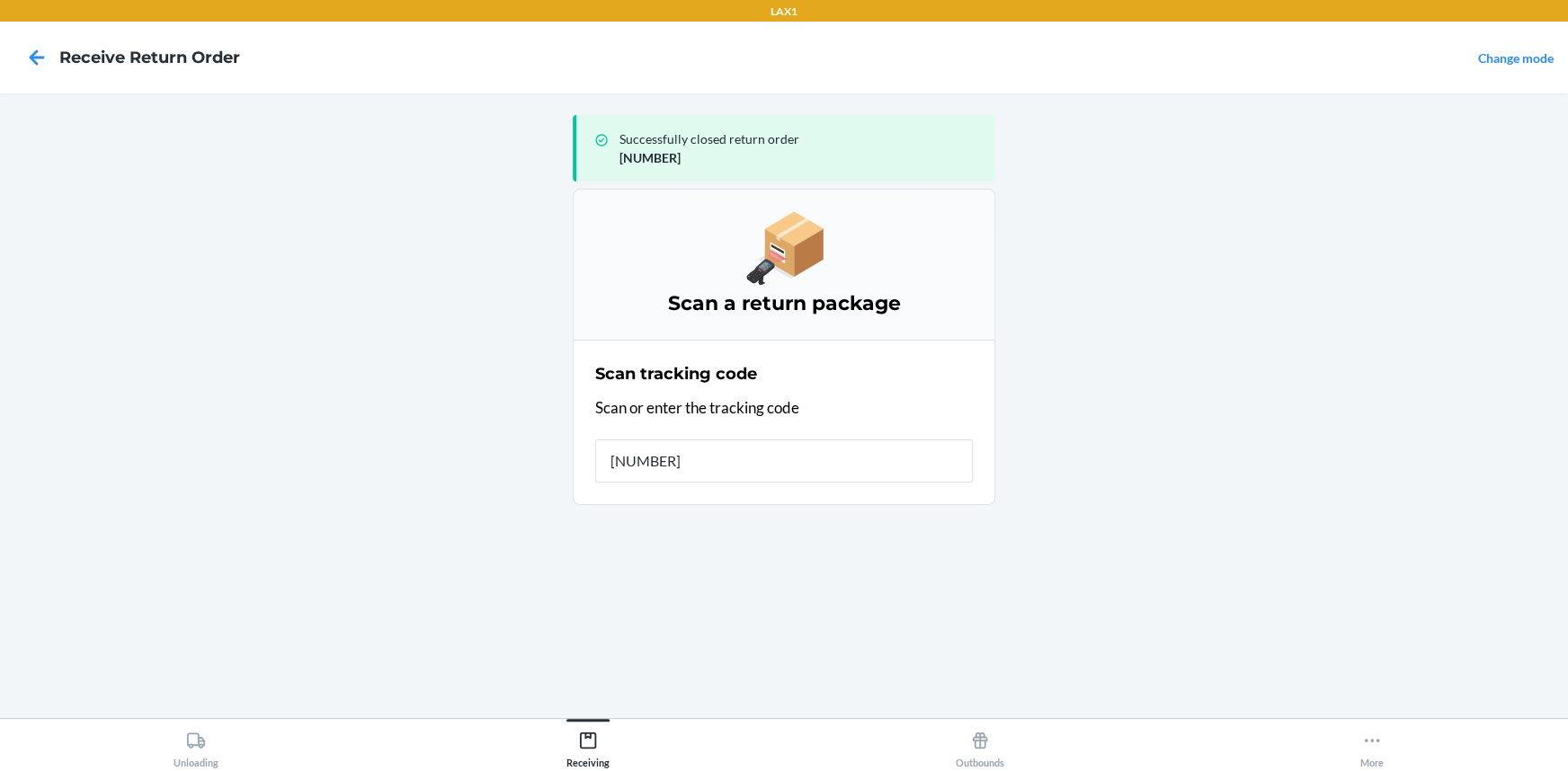 type on "420575349261290339650128833" 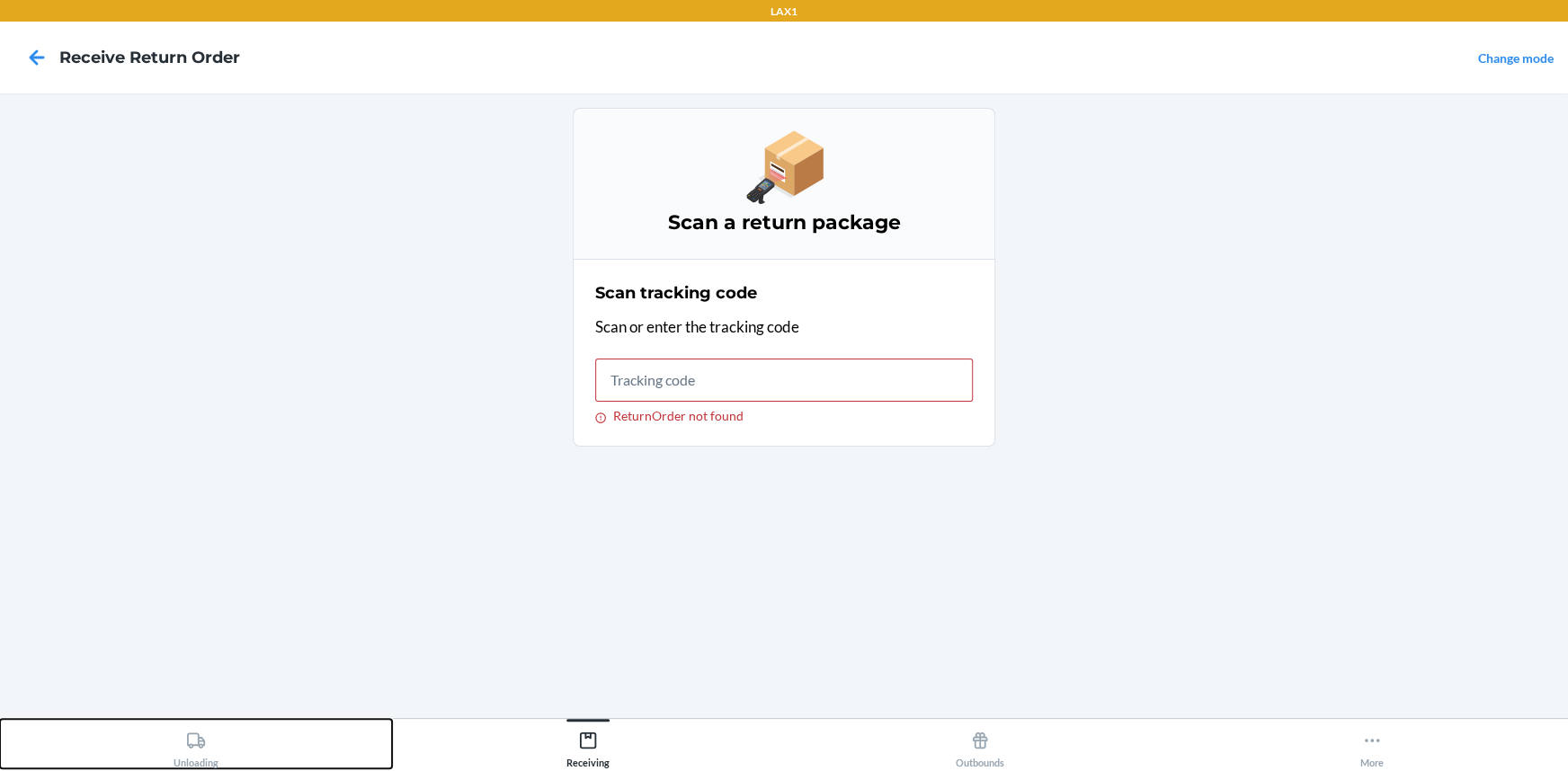 click on "Unloading" at bounding box center (196, 746) 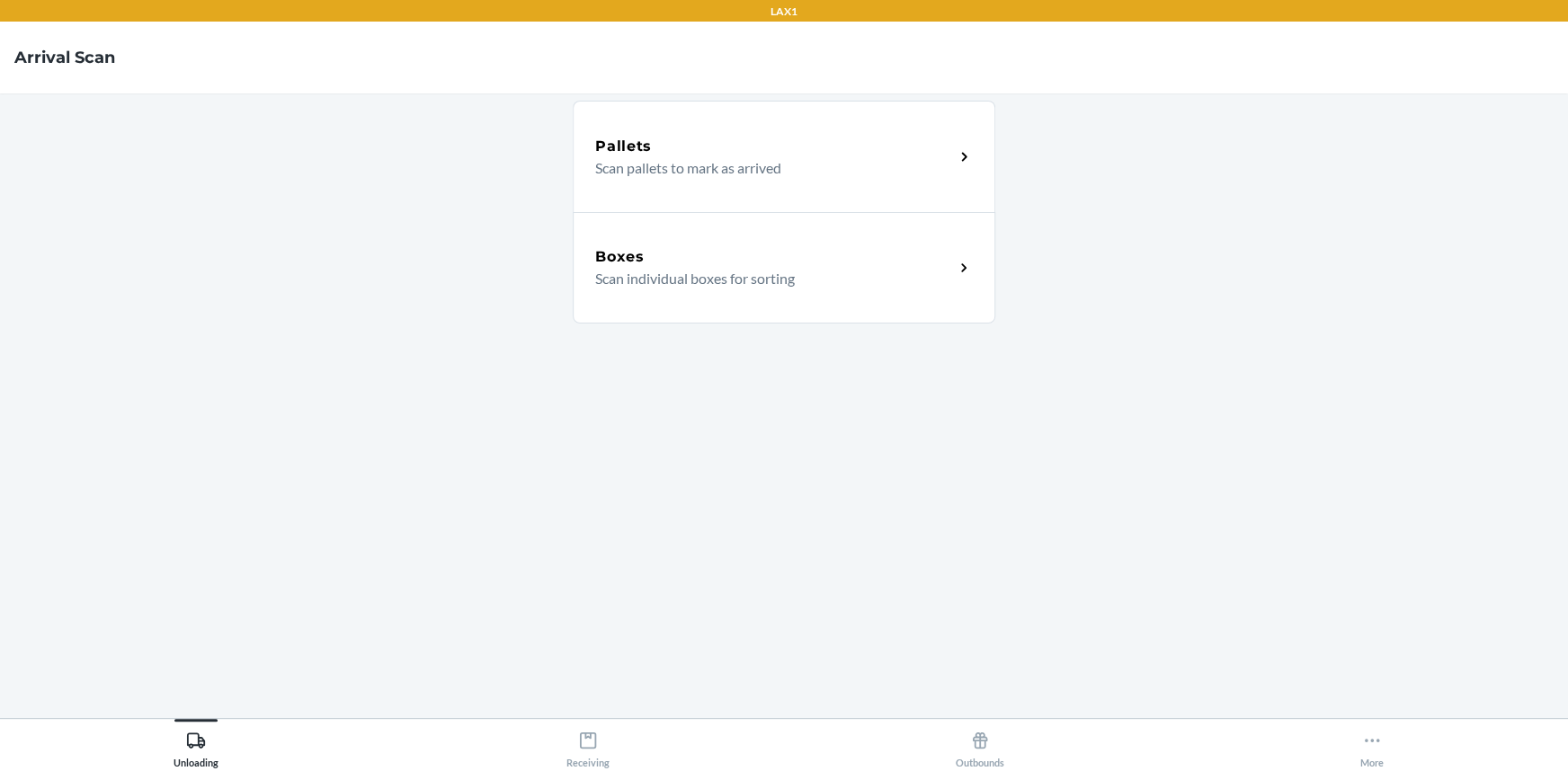 click 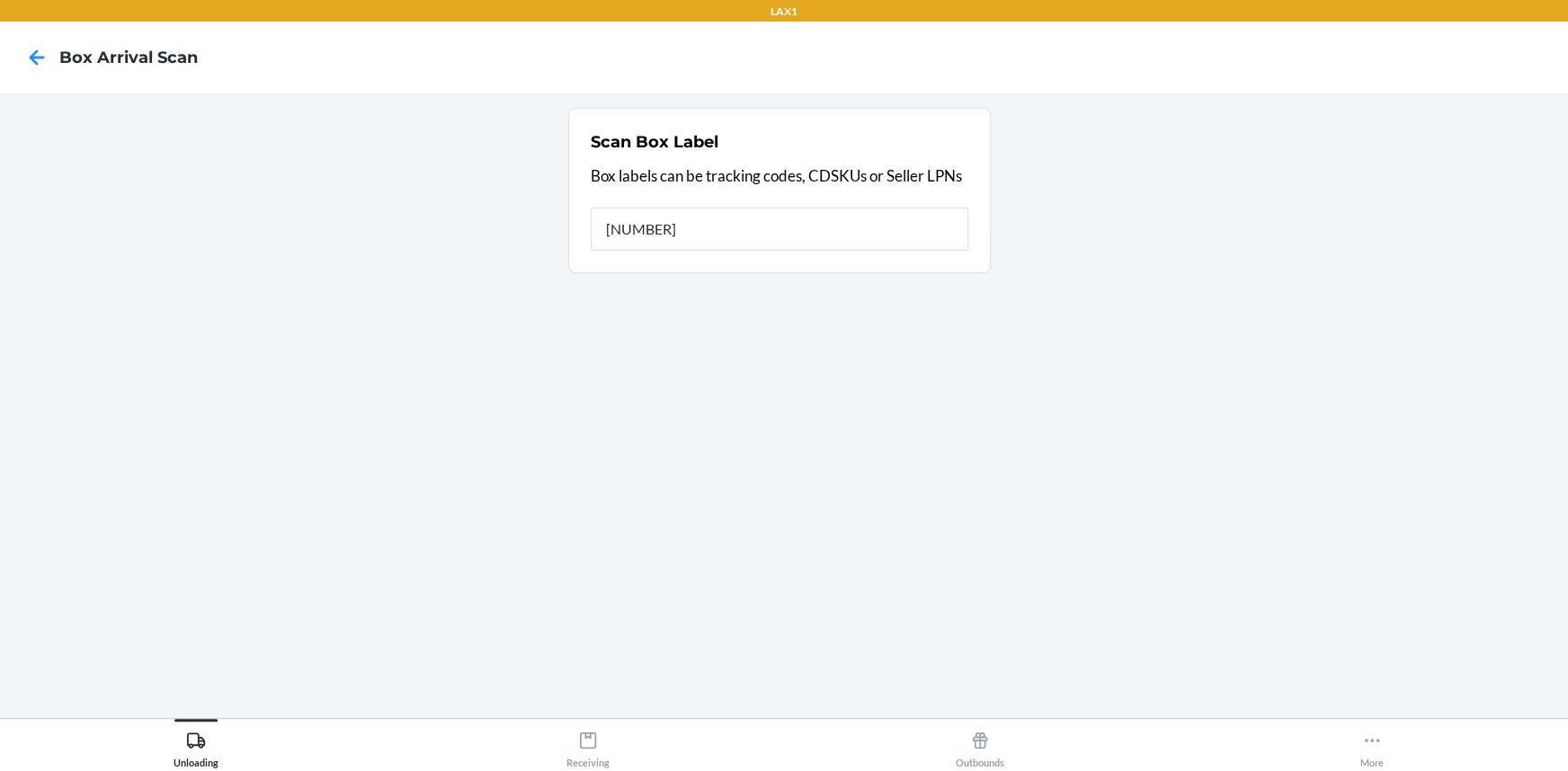 type on "420575349261290339650128833453" 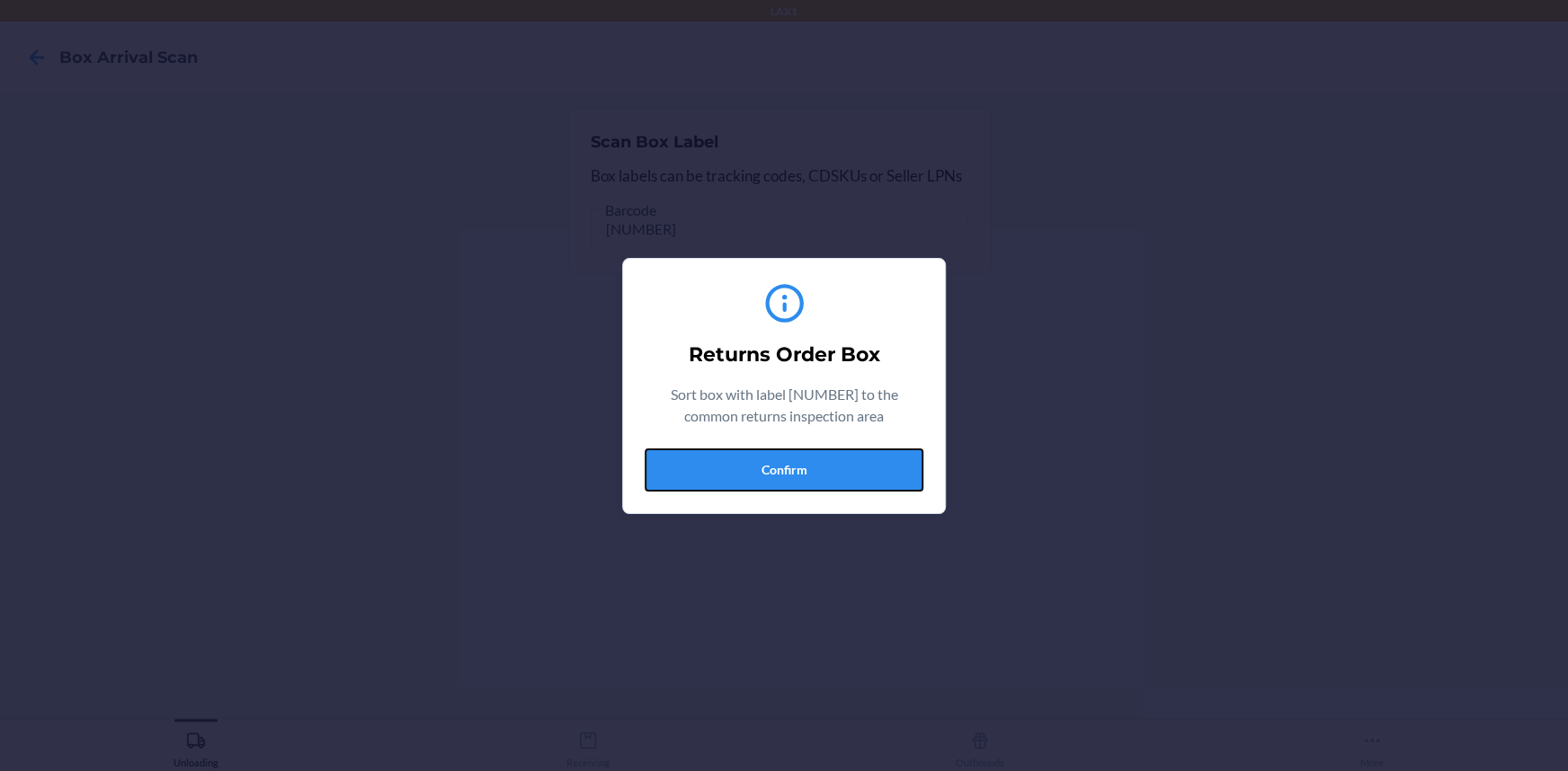 click on "Confirm" at bounding box center [784, 470] 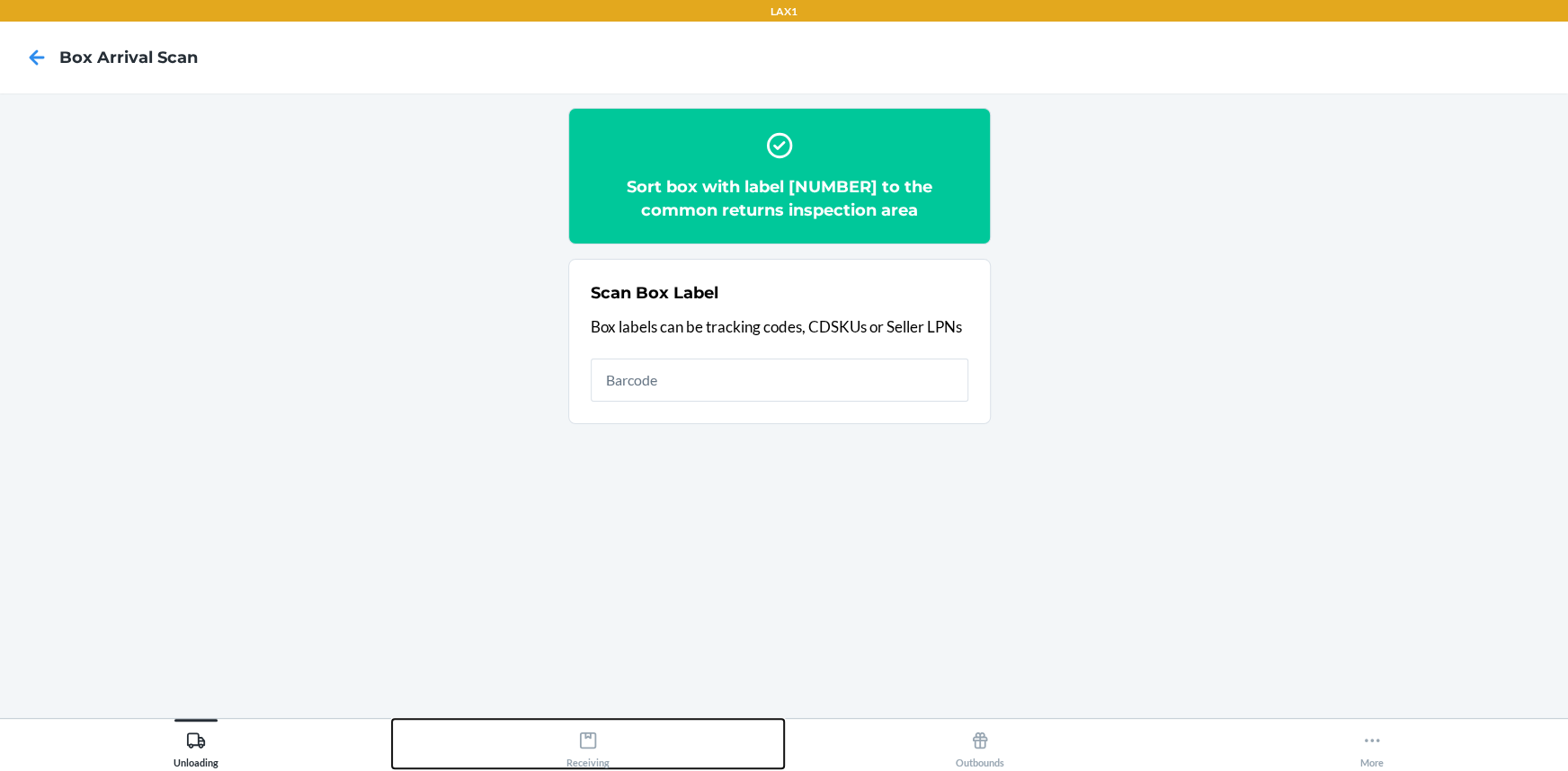 click 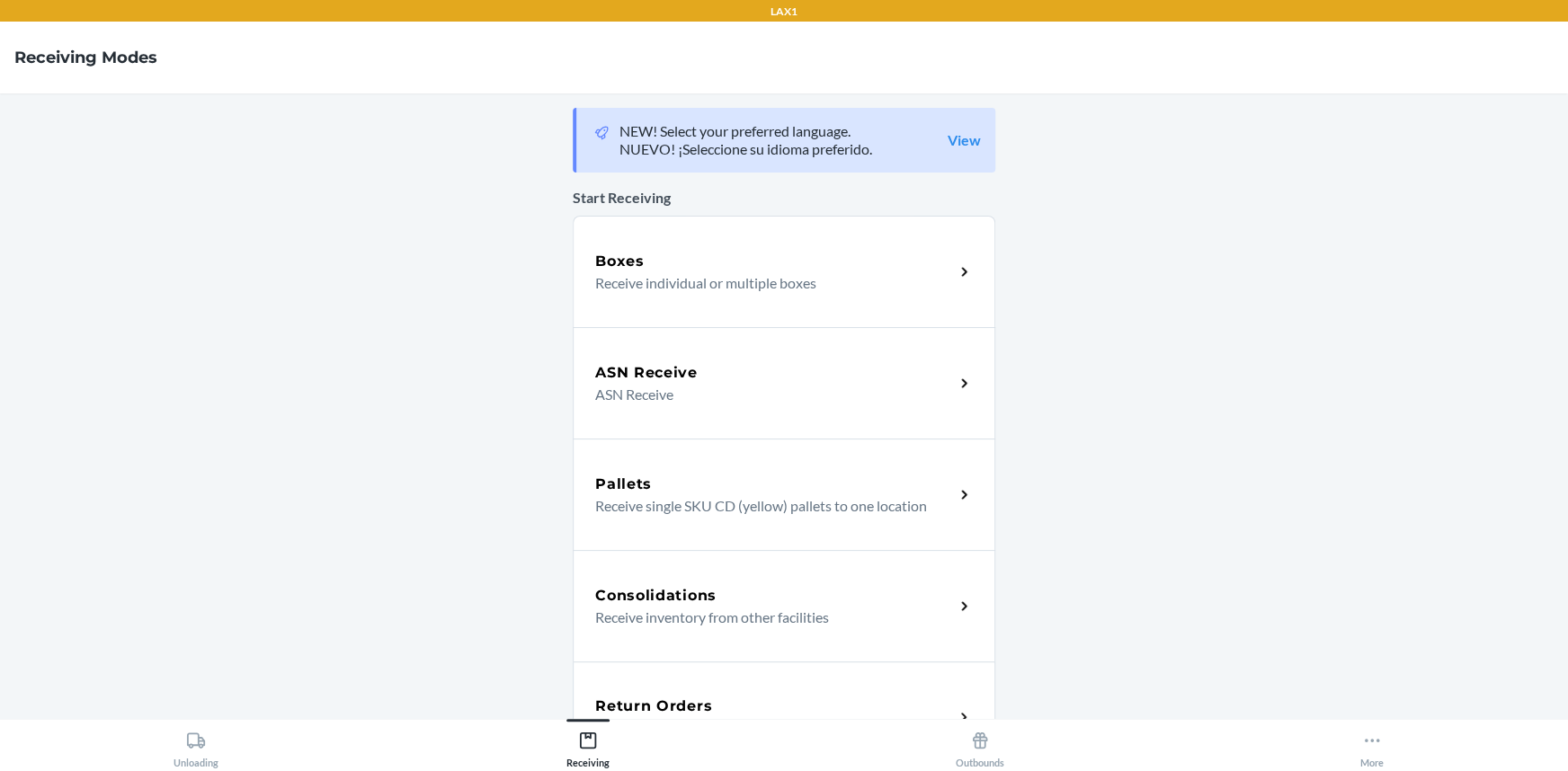 click on "Return Orders Receive return order package items" at bounding box center (784, 717) 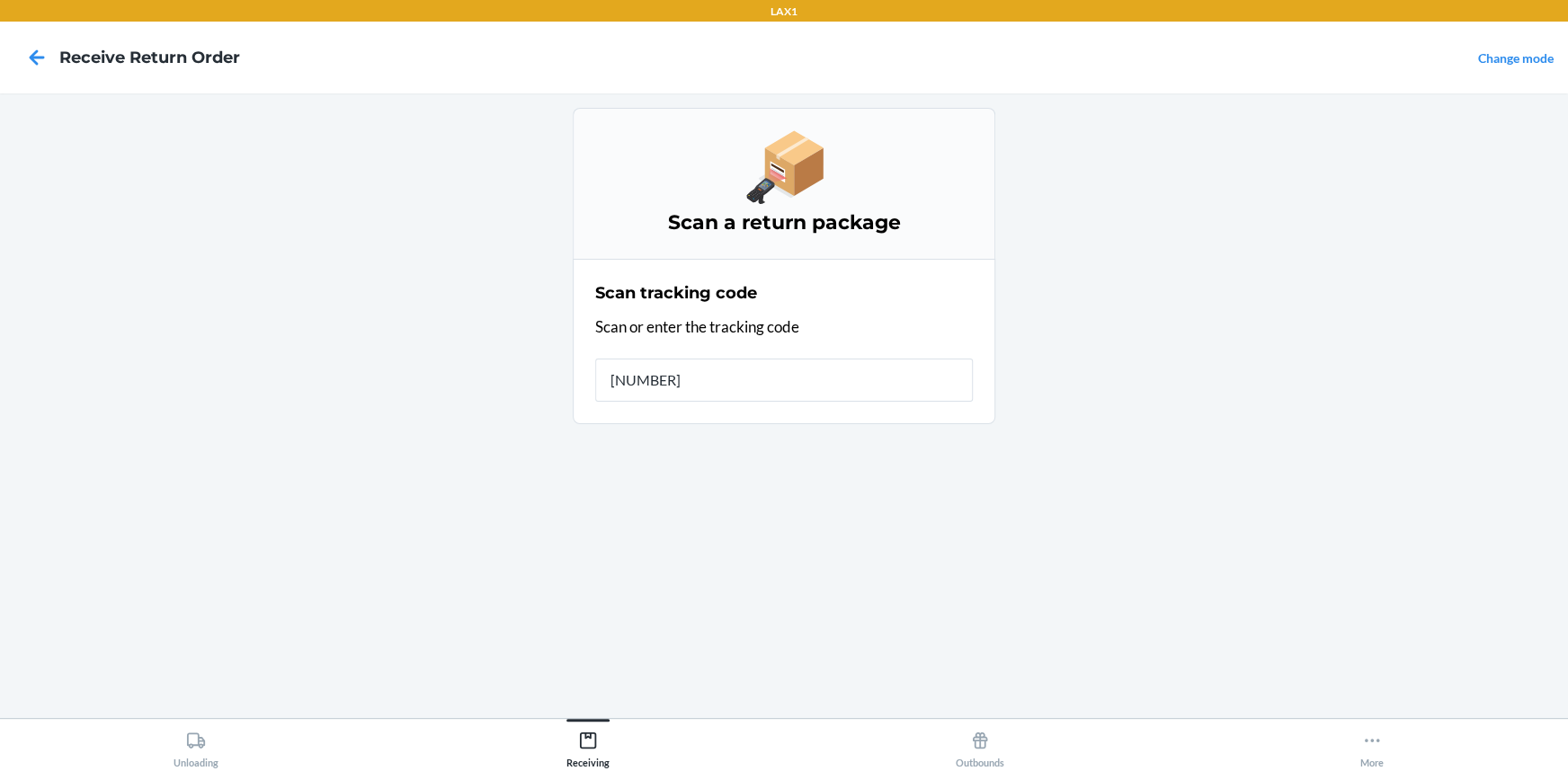type on "42057534926129033965012883345" 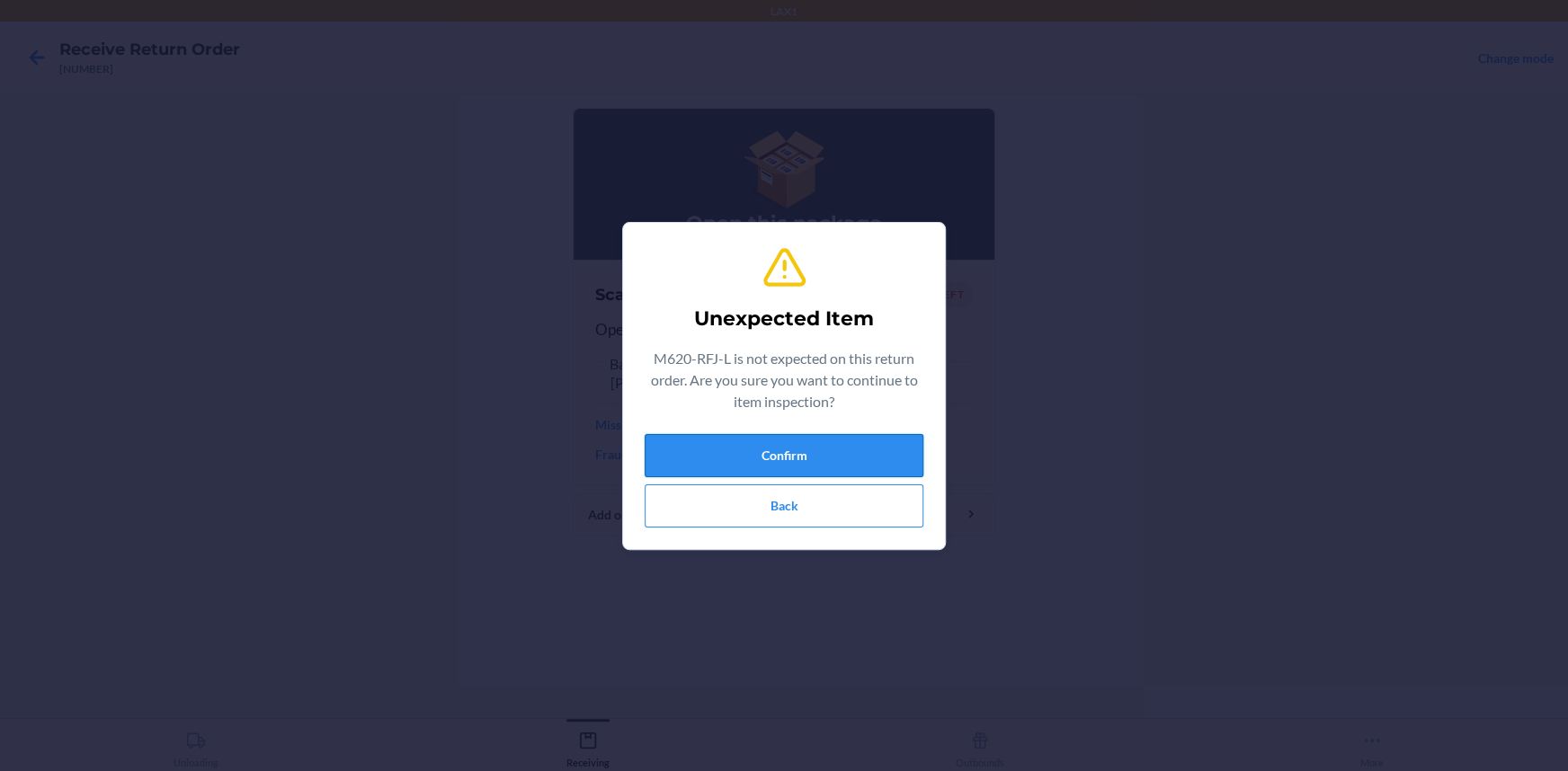 click on "Confirm" at bounding box center (784, 456) 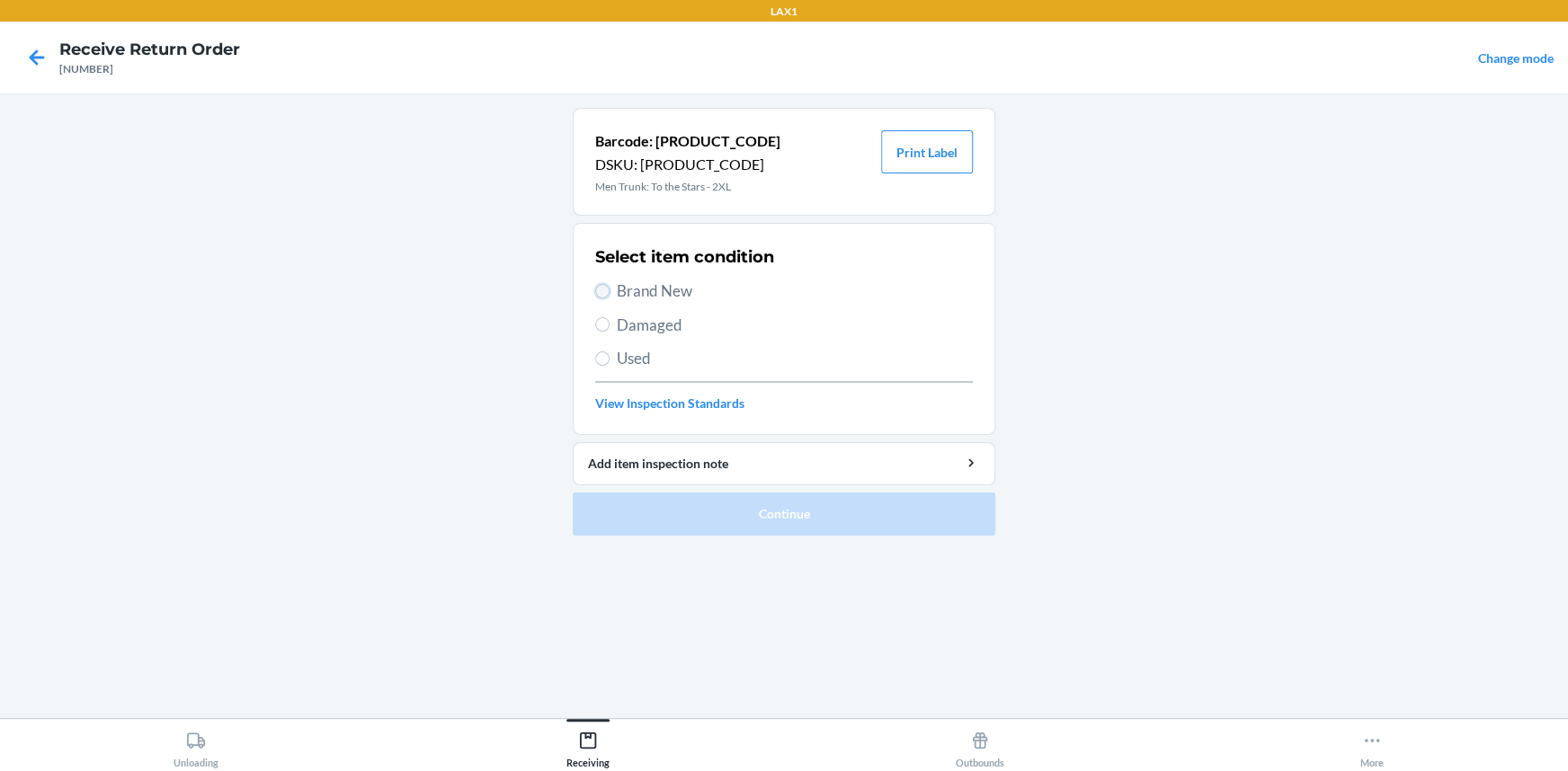 click on "Brand New" at bounding box center [602, 291] 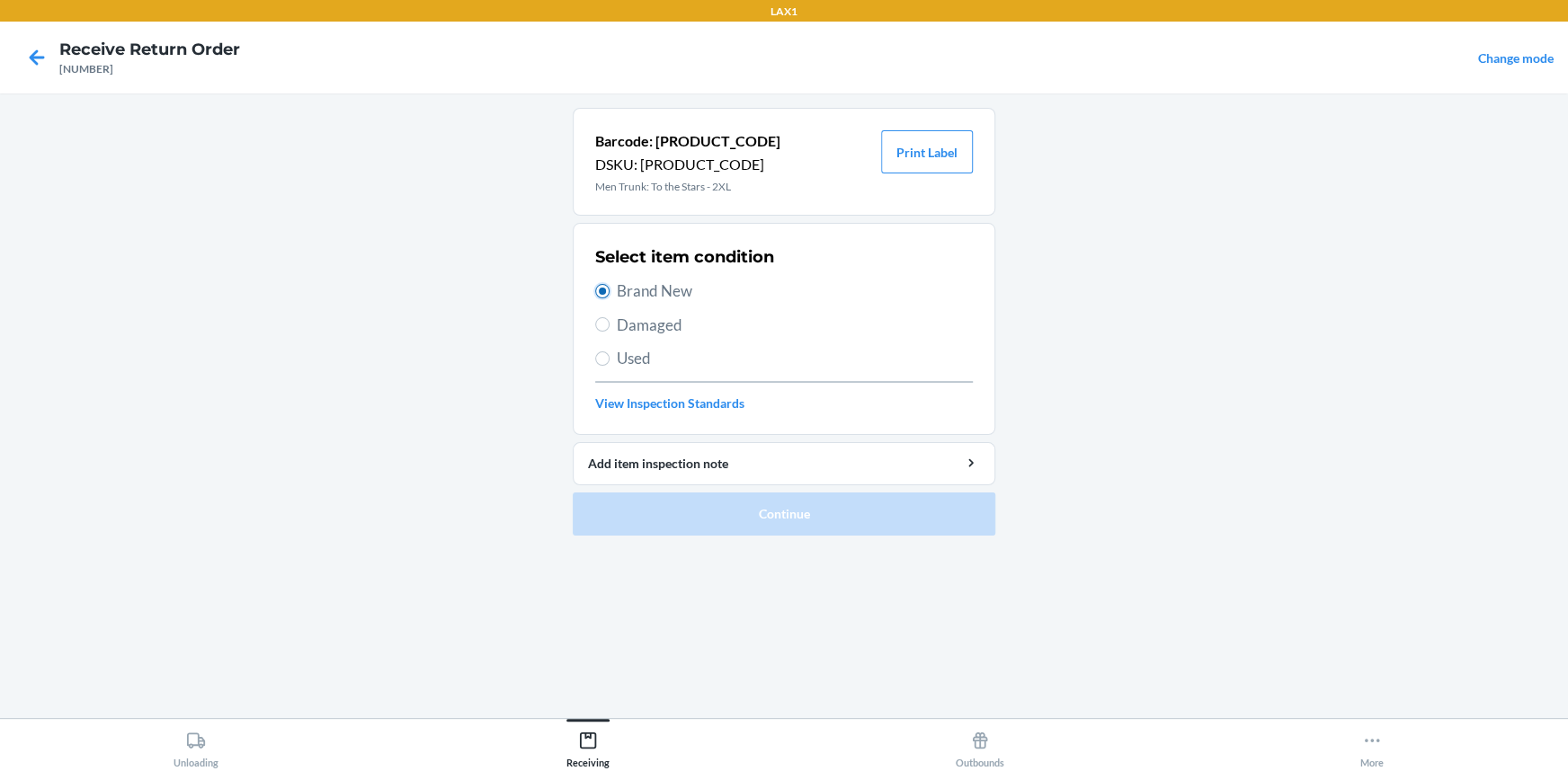 radio on "true" 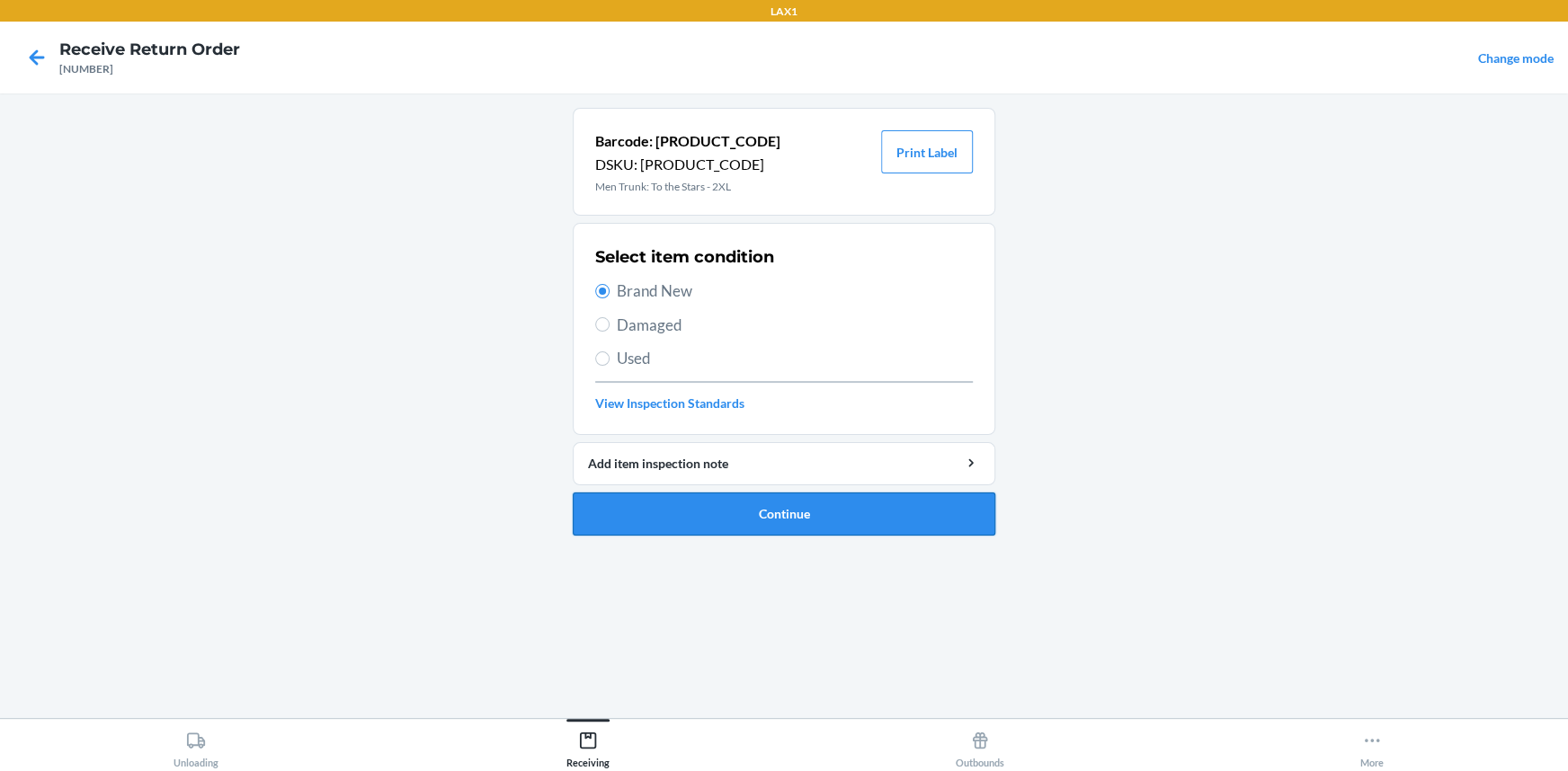 drag, startPoint x: 753, startPoint y: 506, endPoint x: 755, endPoint y: 494, distance: 12.165525 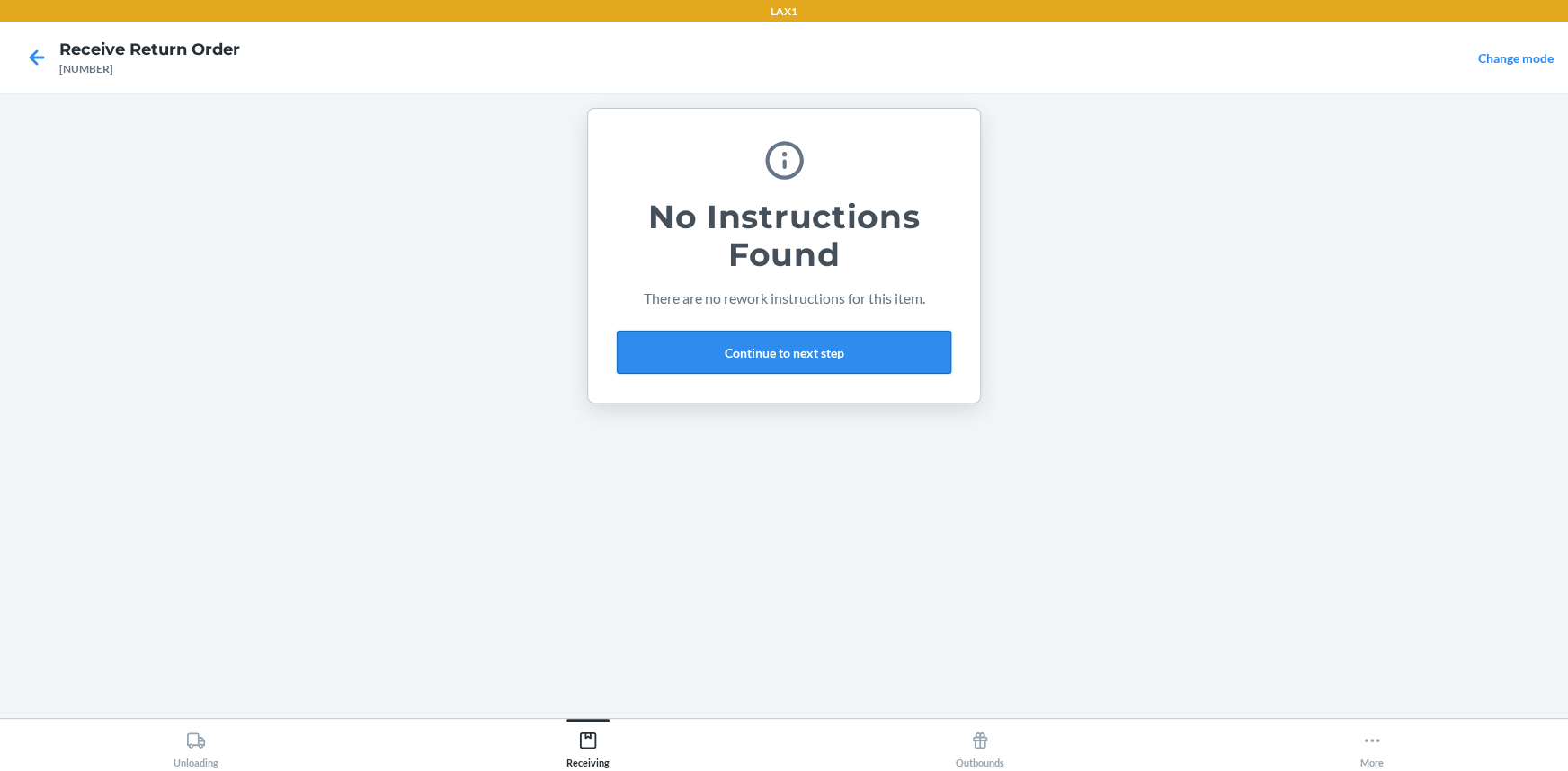 click on "Continue to next step" at bounding box center [784, 352] 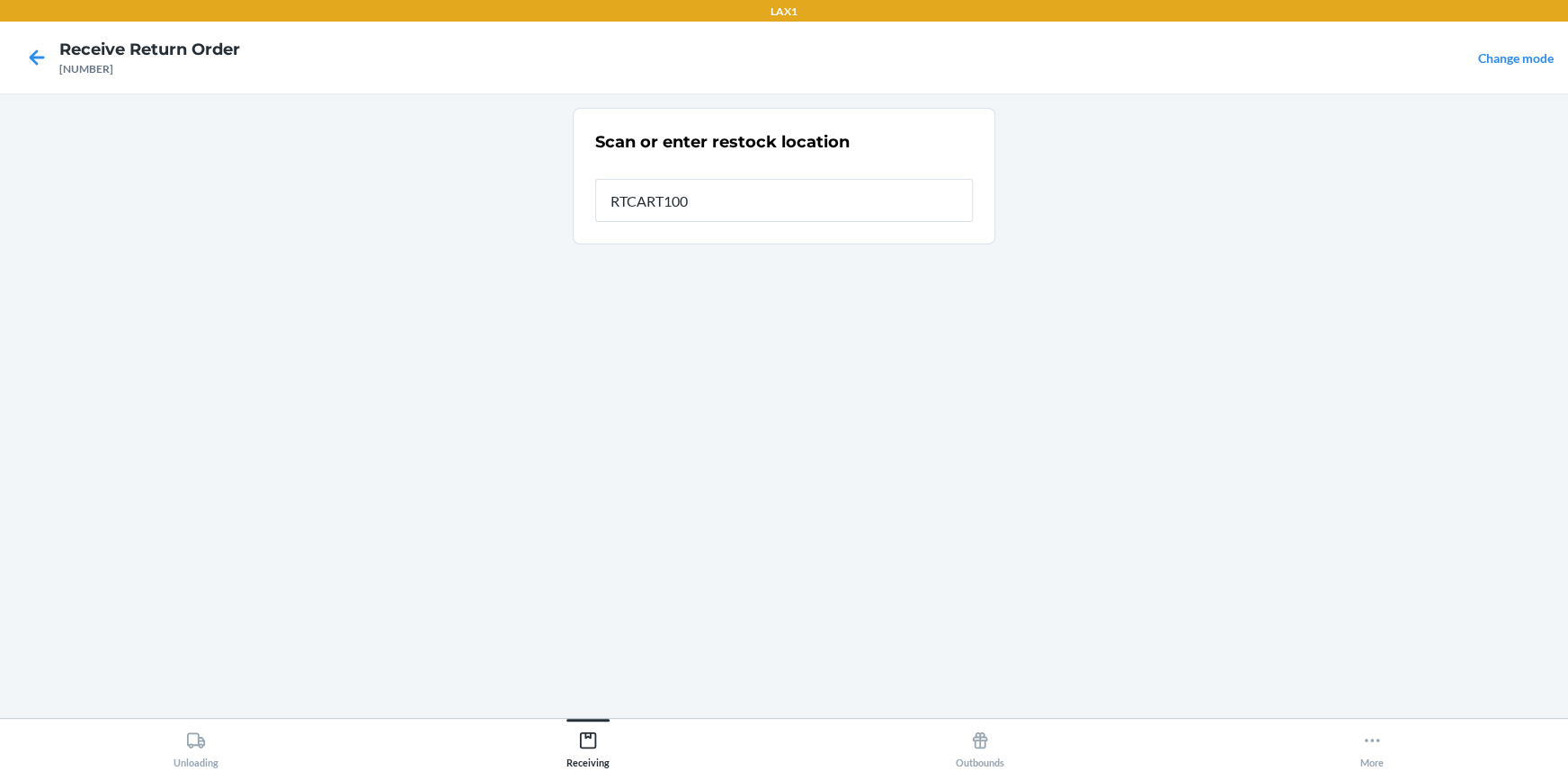 type on "RTCART100" 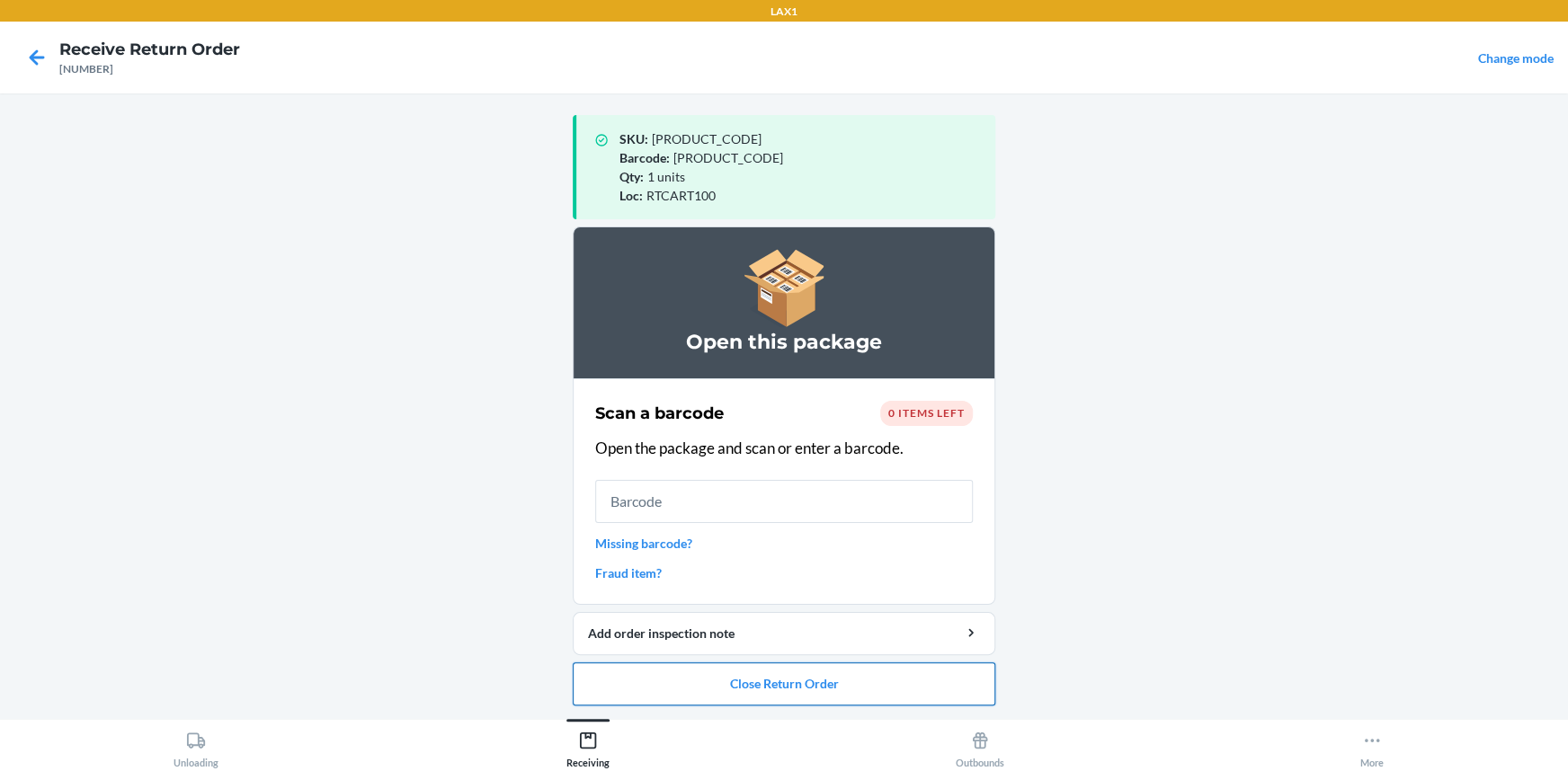 click on "Close Return Order" at bounding box center [784, 684] 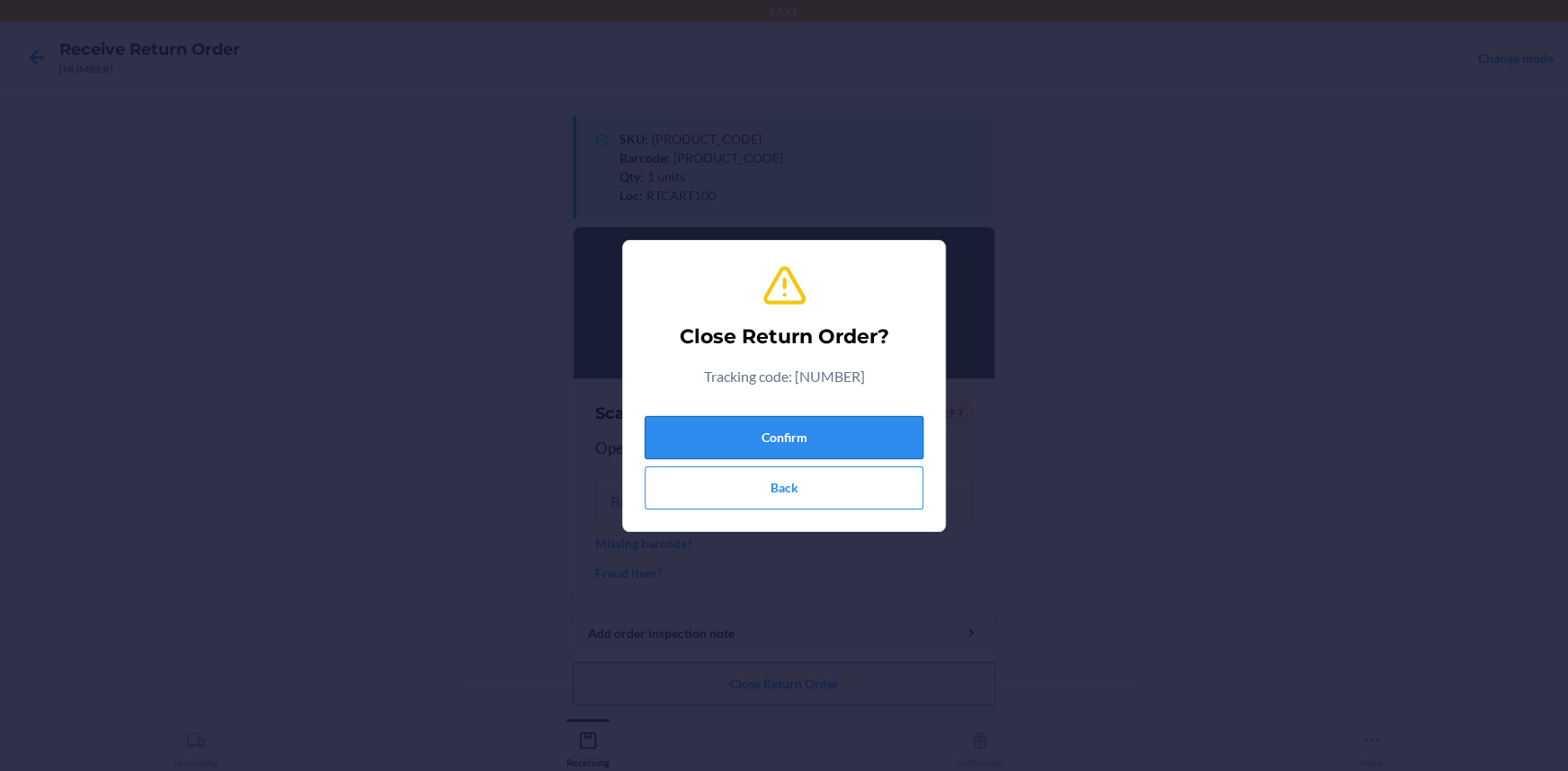 click on "Confirm" at bounding box center [784, 438] 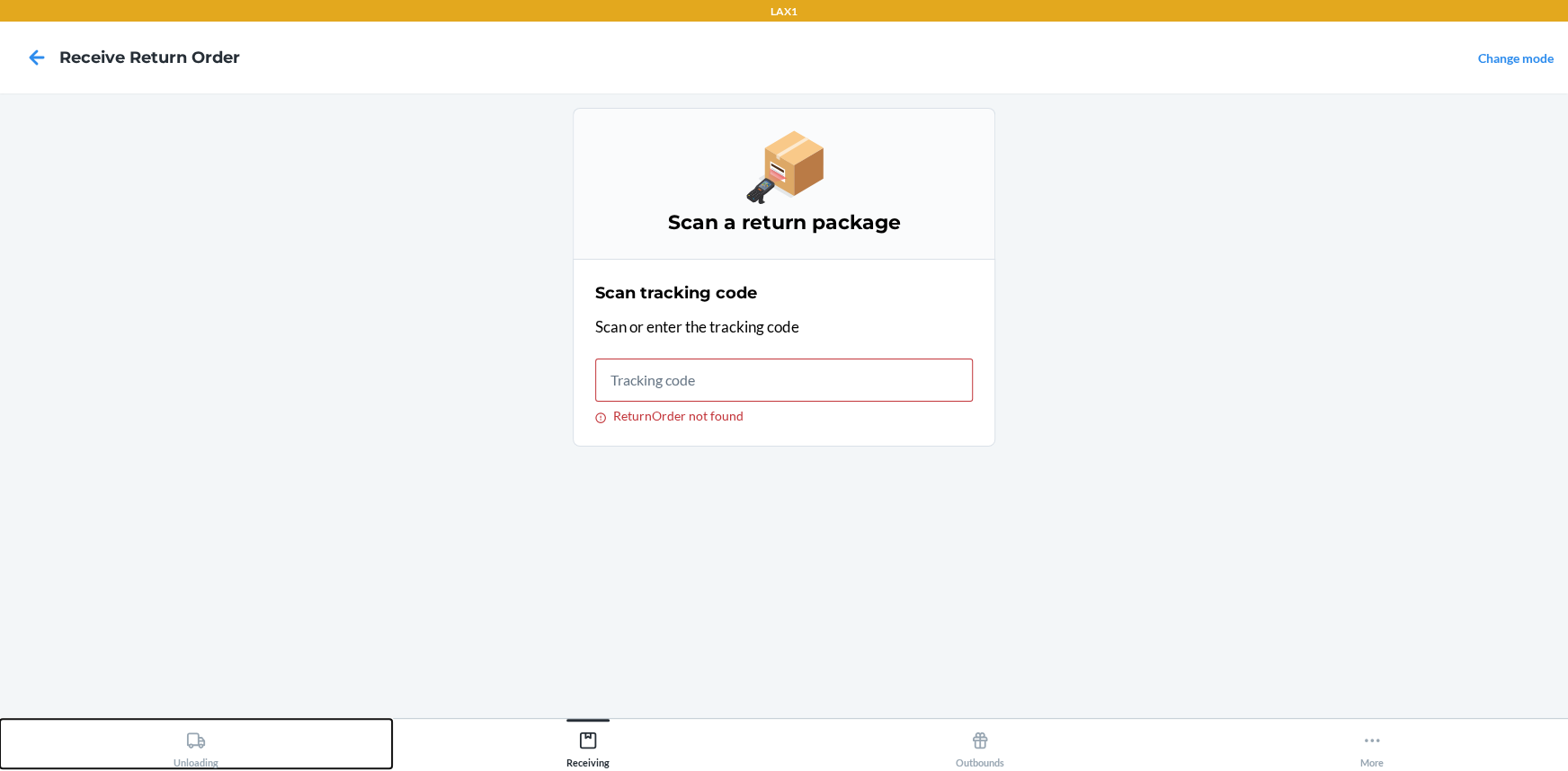 click on "Unloading" at bounding box center (196, 746) 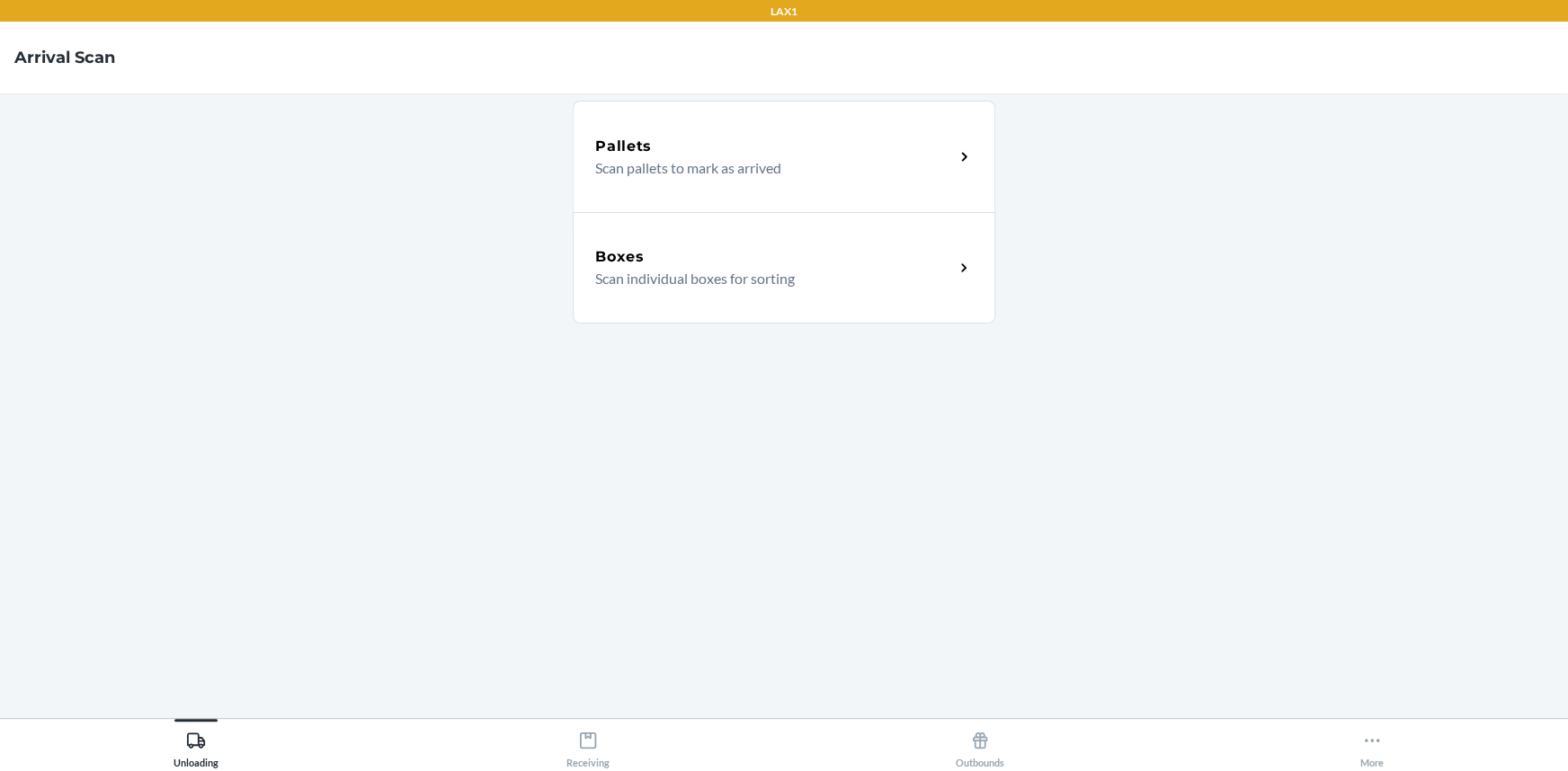 click on "Boxes Scan individual boxes for sorting" at bounding box center [784, 268] 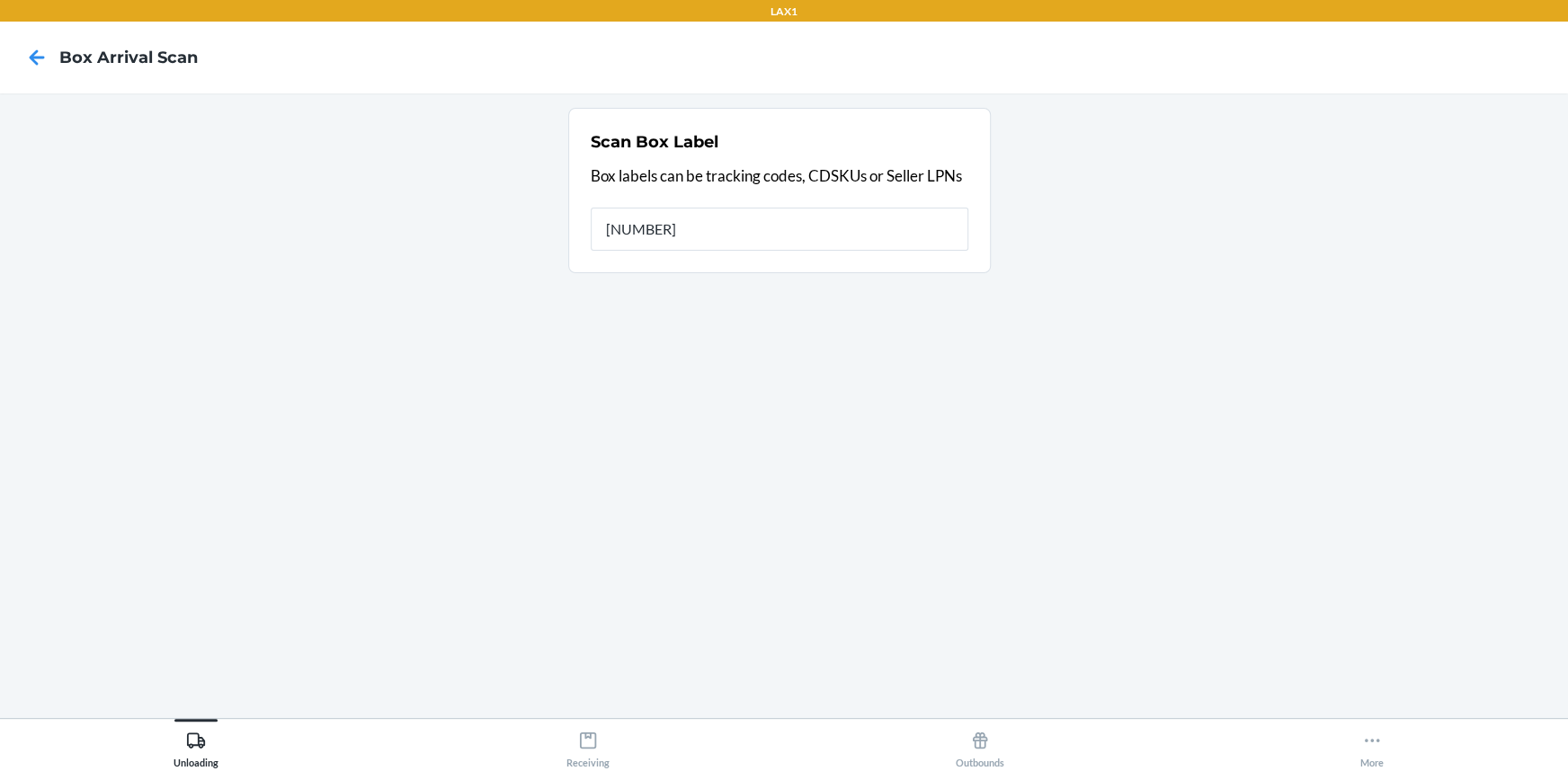 type on "420970459261290339650129783726" 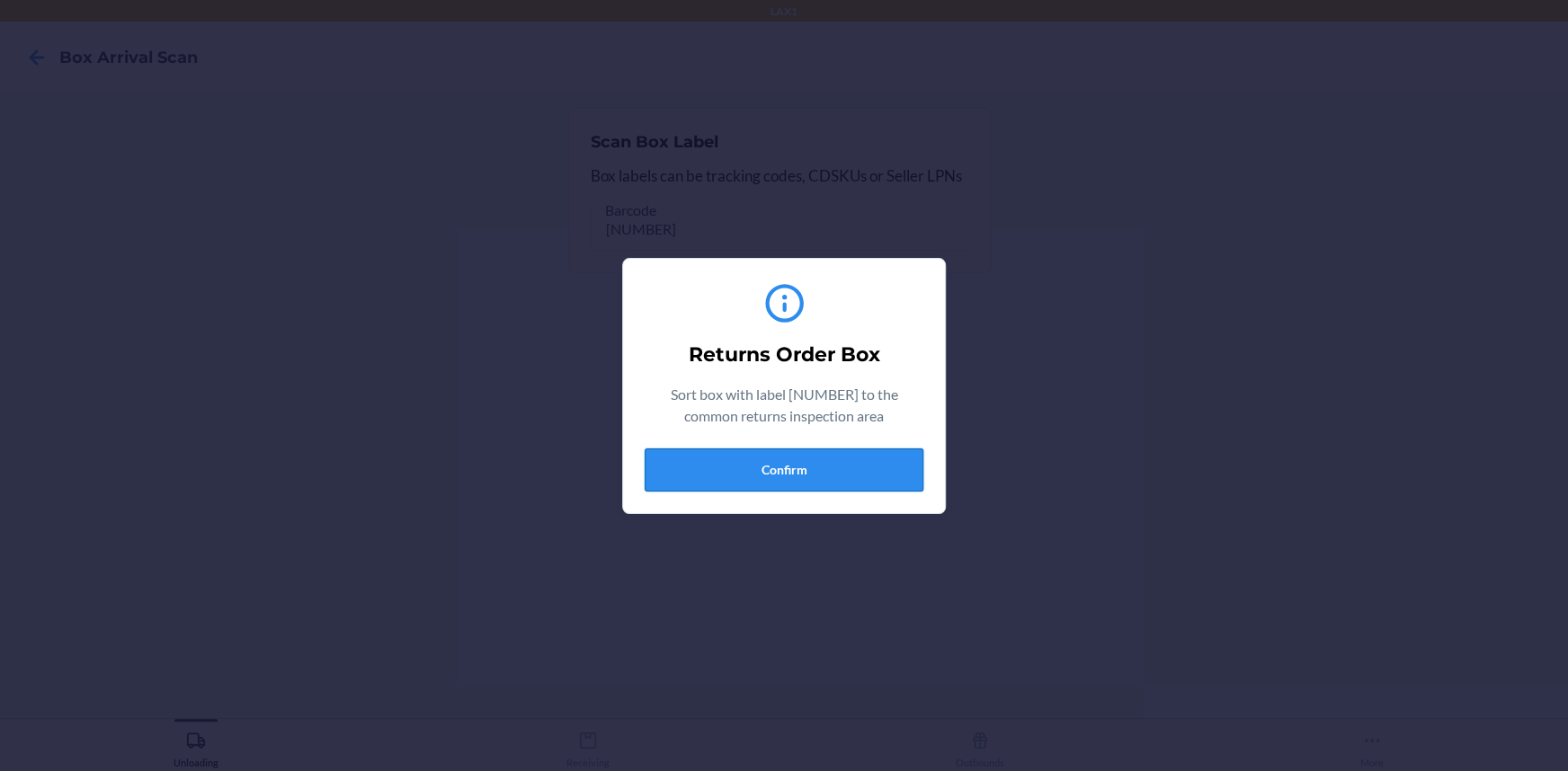 click on "Confirm" at bounding box center [784, 470] 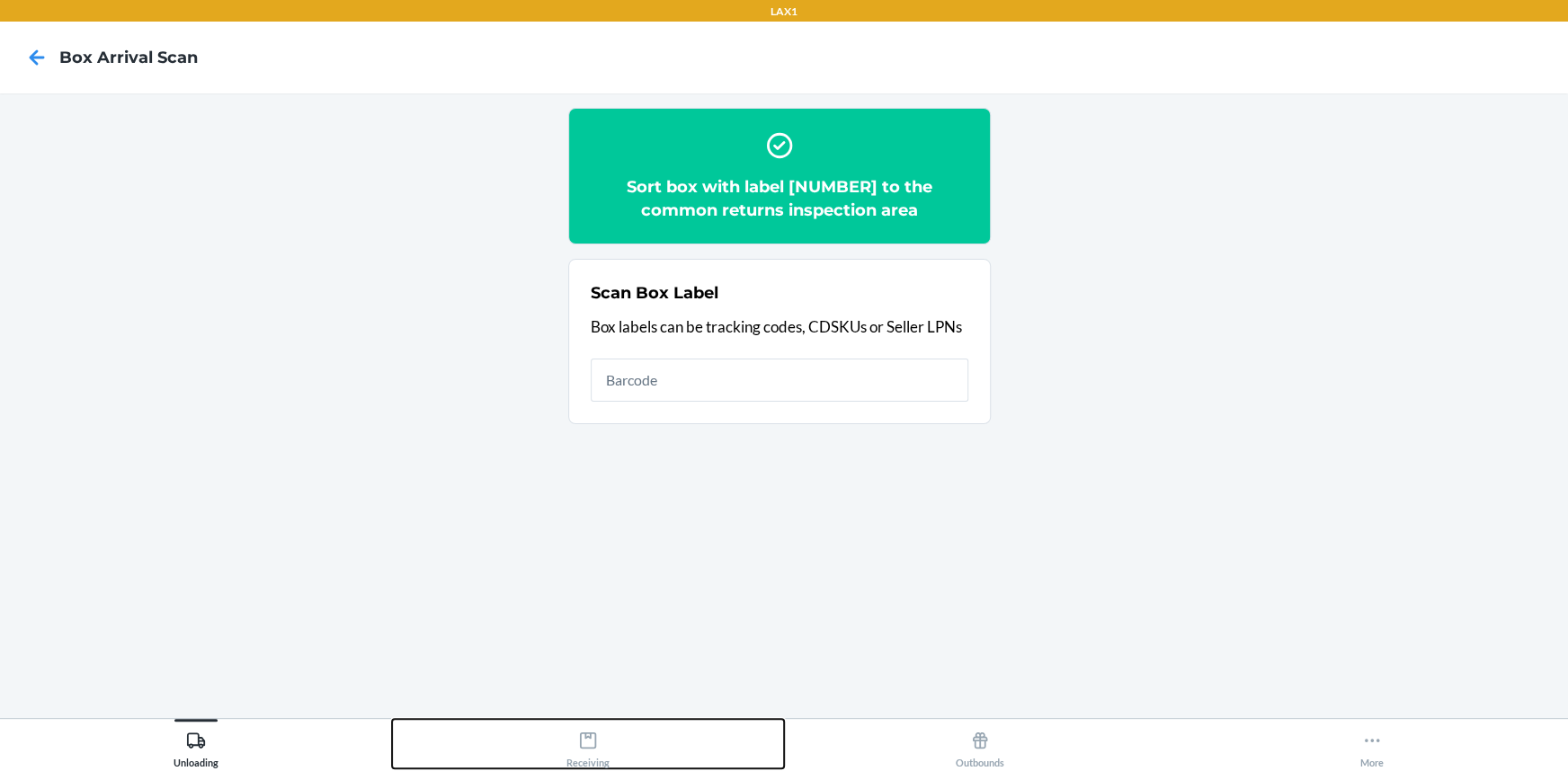 drag, startPoint x: 575, startPoint y: 731, endPoint x: 595, endPoint y: 719, distance: 23.323808 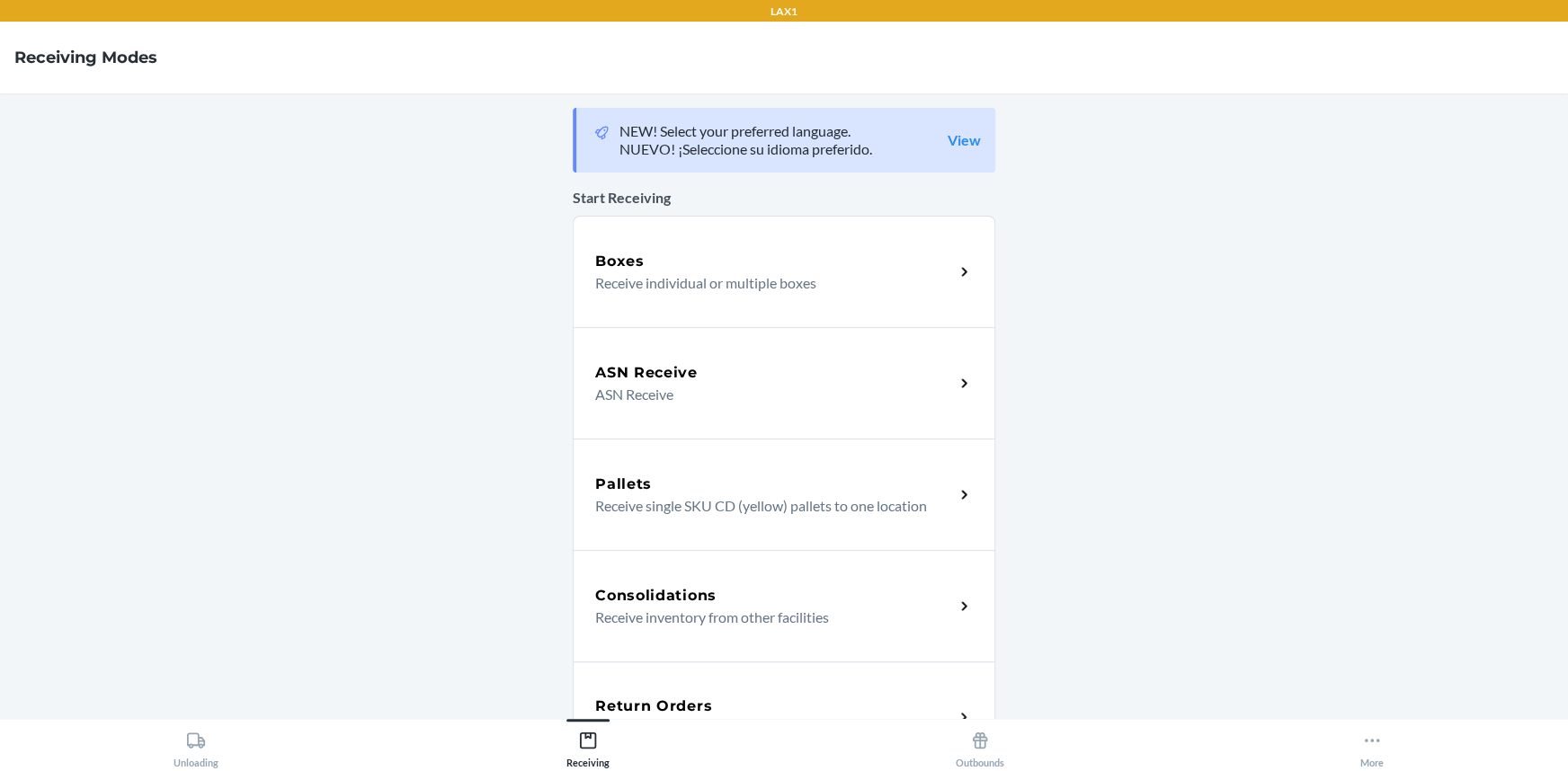 click on "Return Orders" at bounding box center [774, 706] 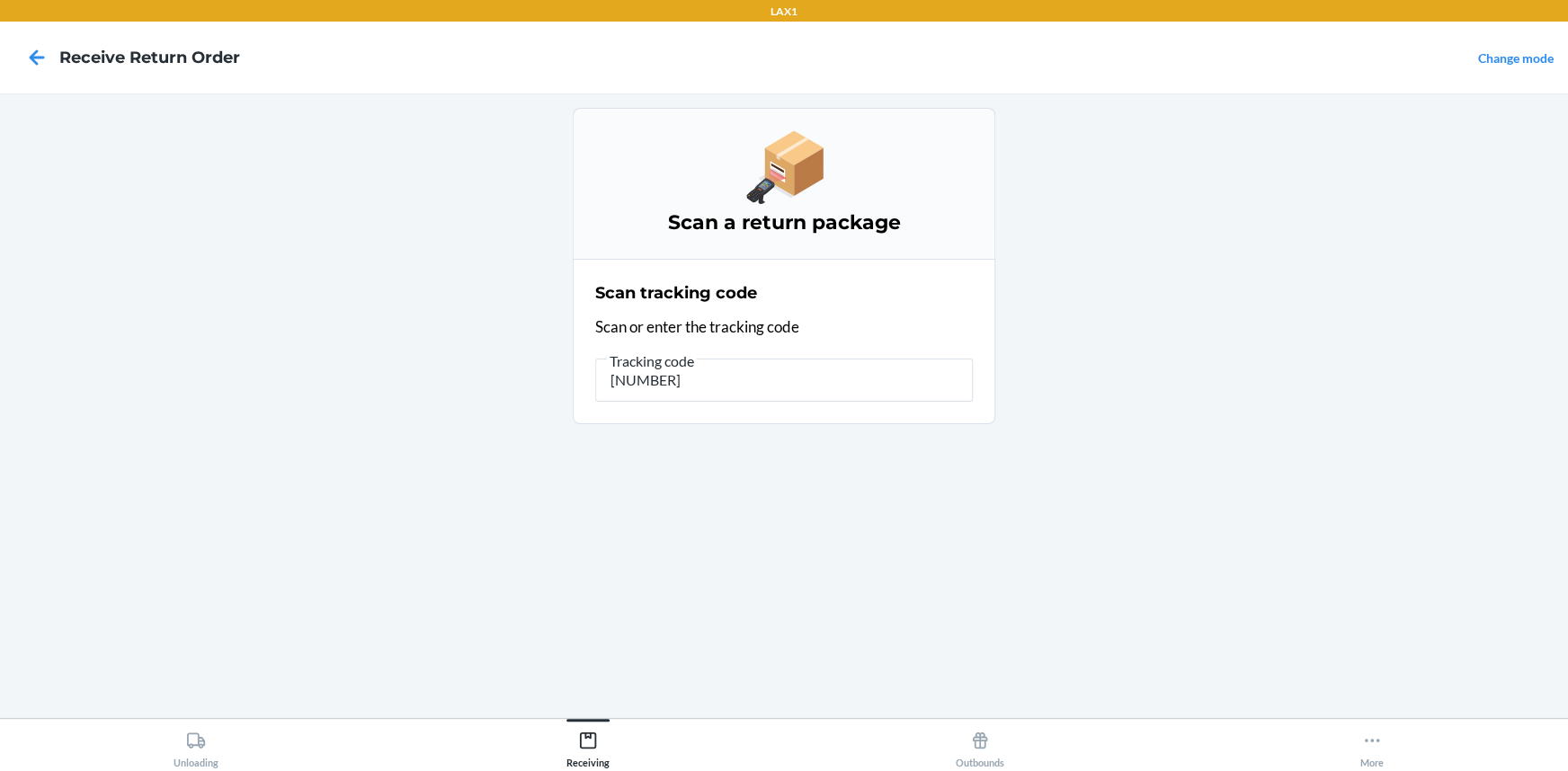 type on "4209704592612903396501" 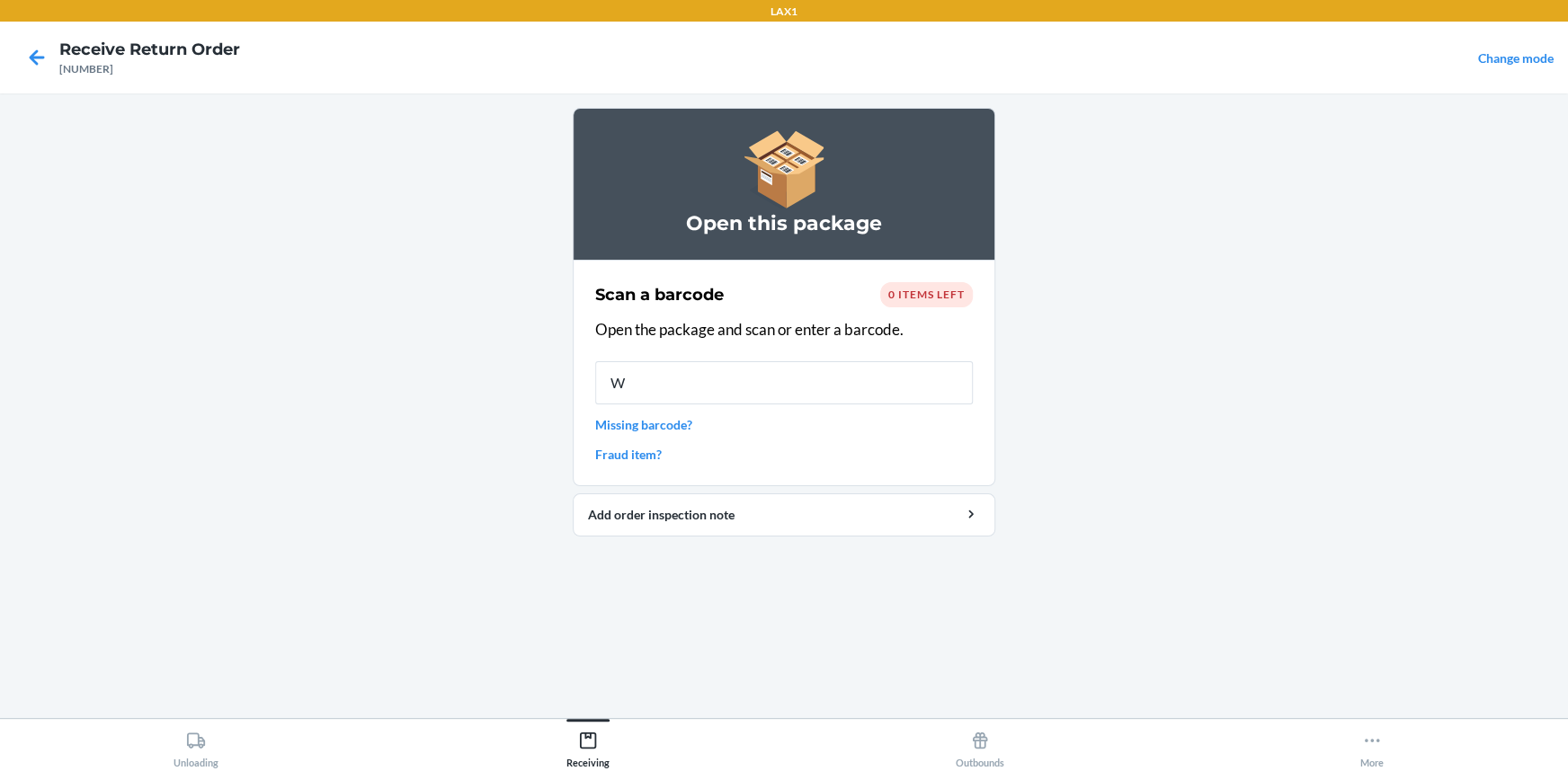 type on "W1" 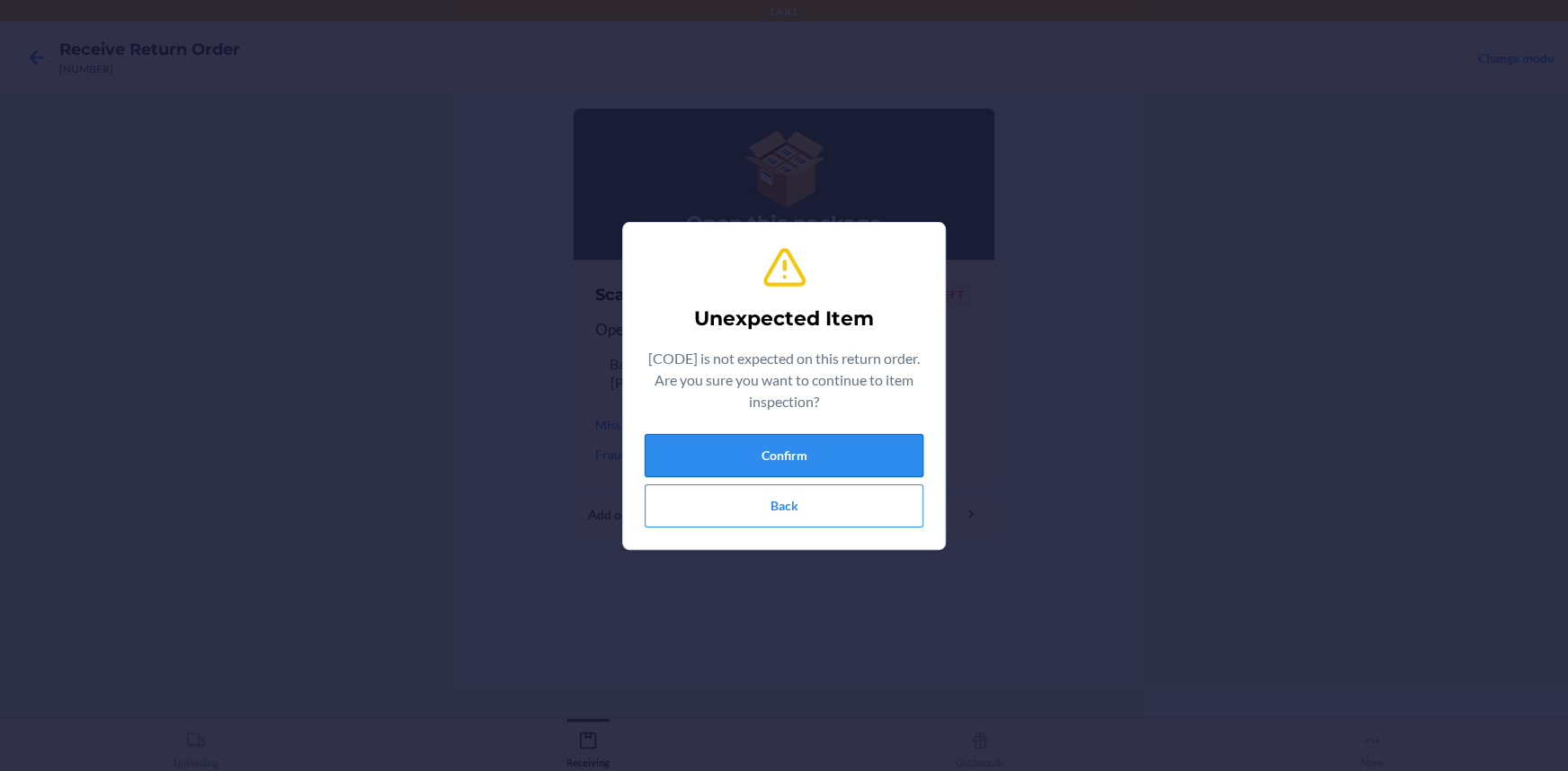 click on "Confirm" at bounding box center [784, 456] 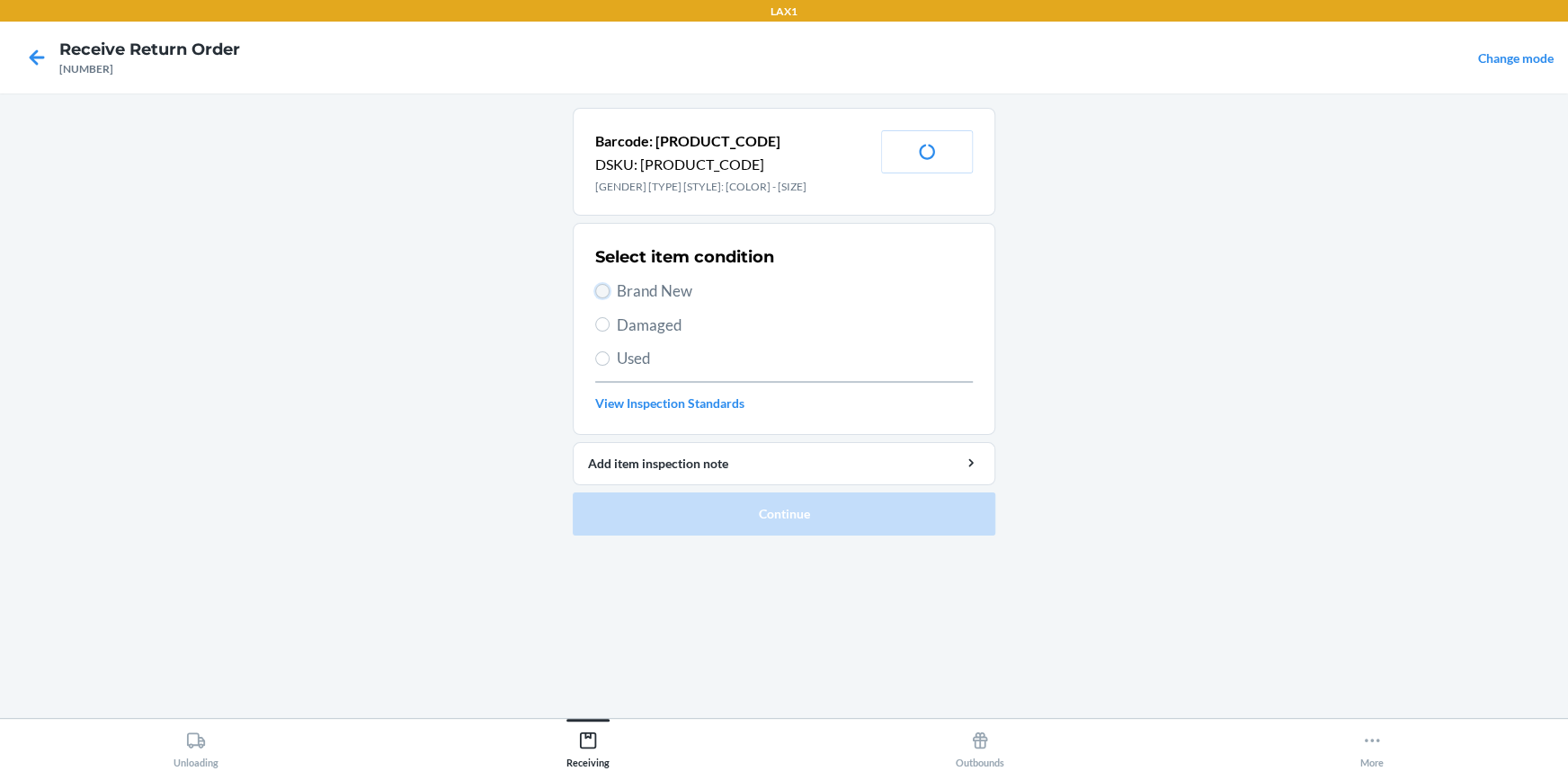 click on "Brand New" at bounding box center [602, 291] 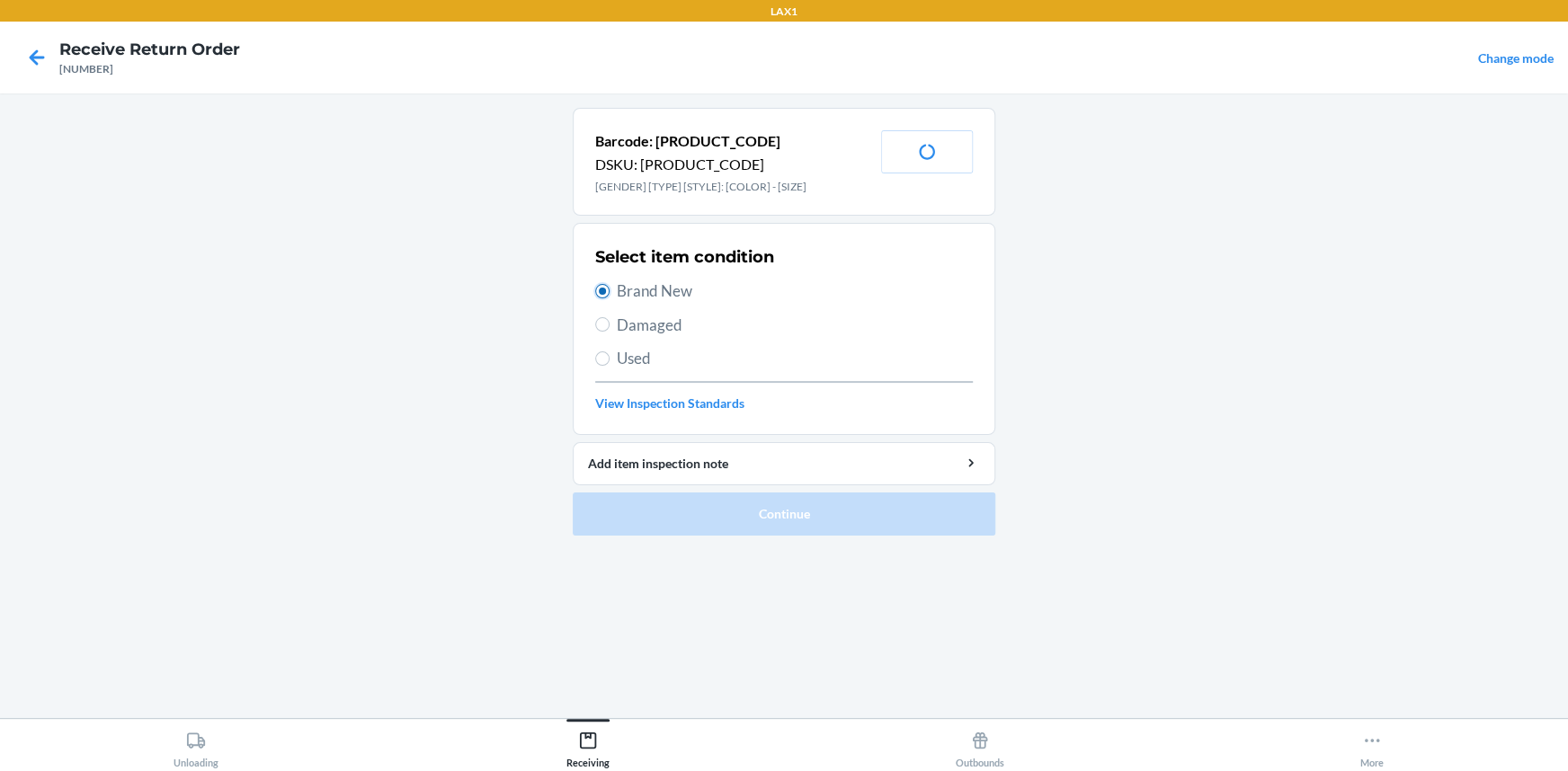radio on "true" 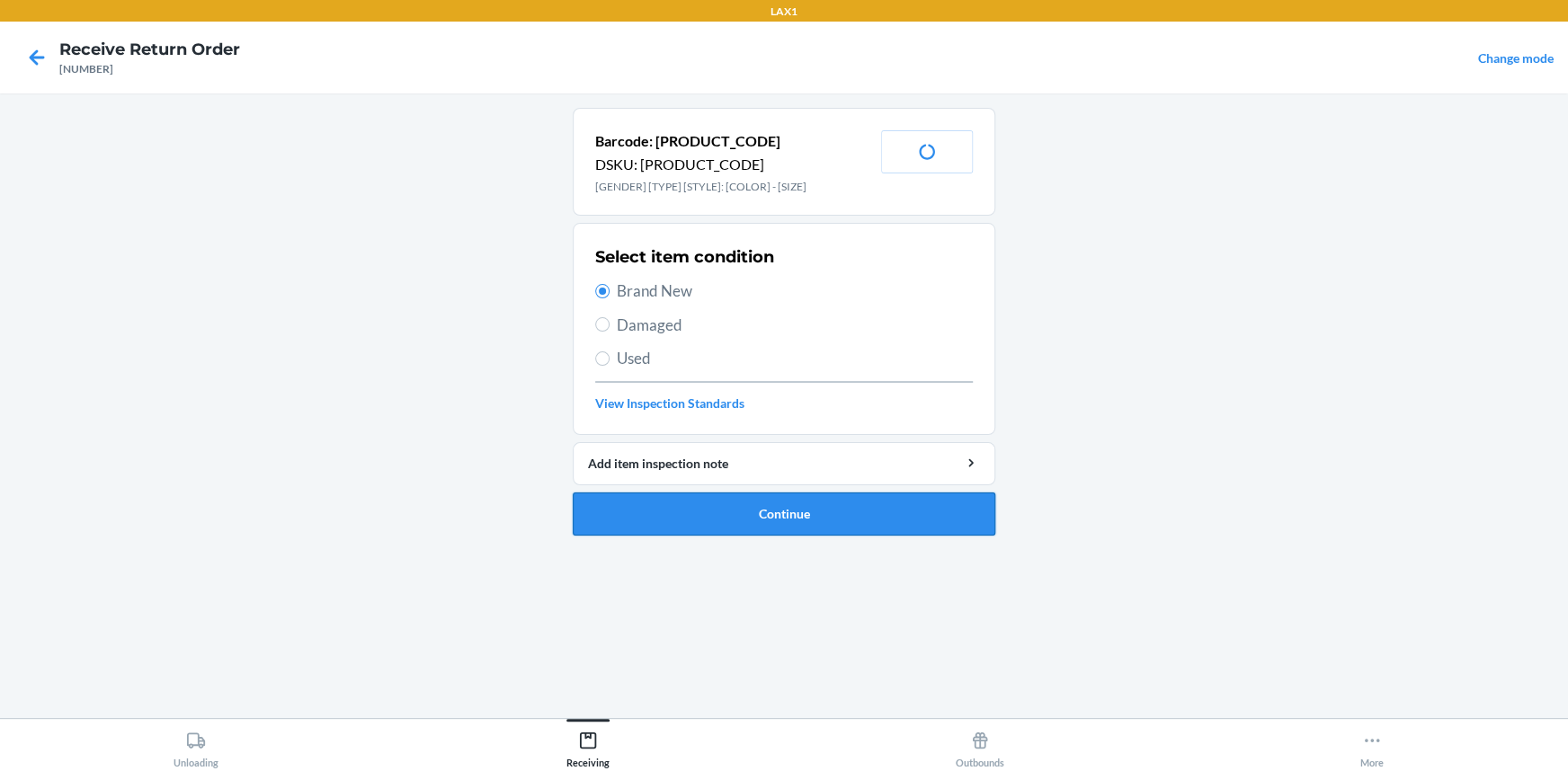 click on "Continue" at bounding box center (784, 514) 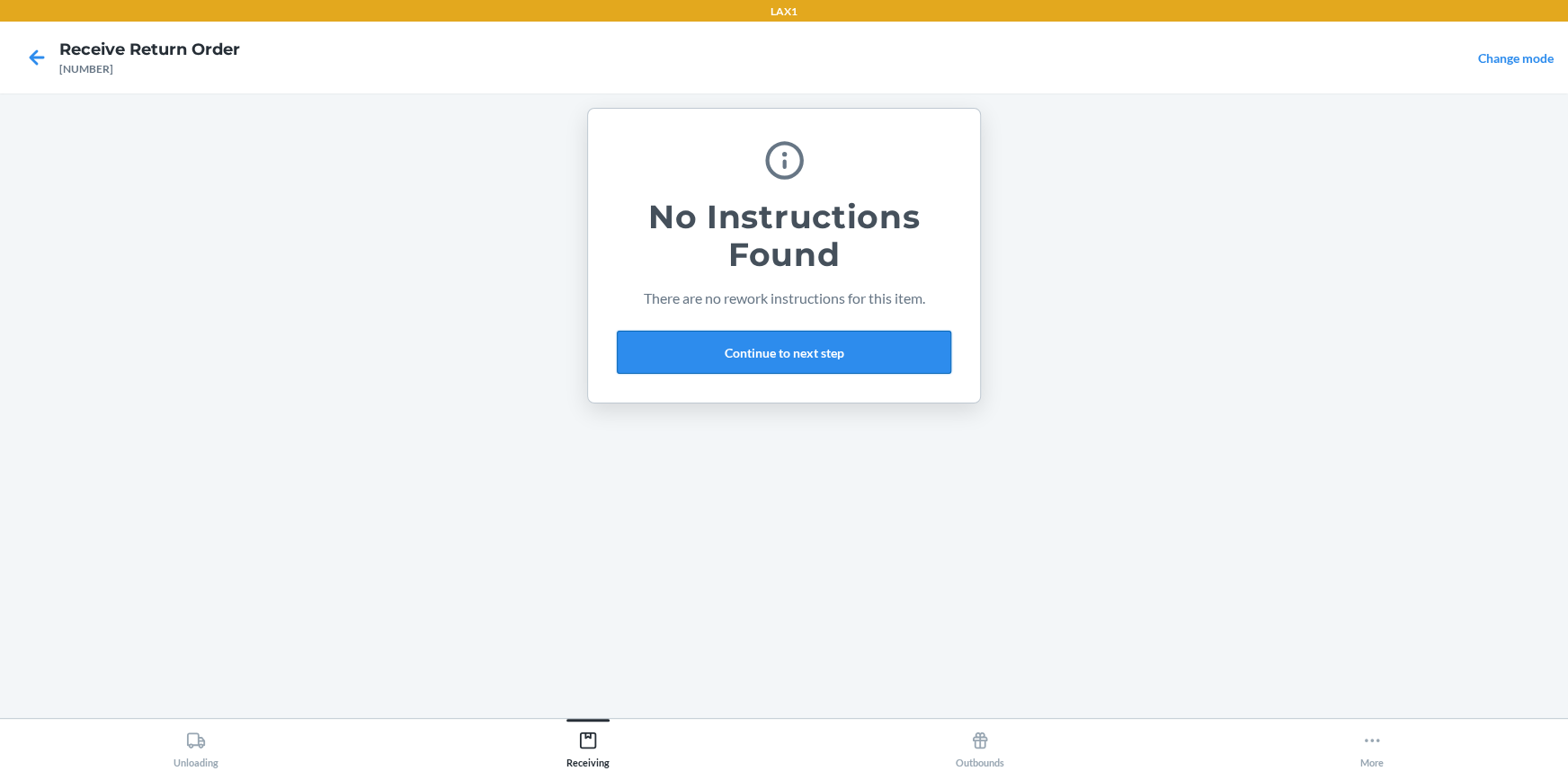 click on "Continue to next step" at bounding box center [784, 352] 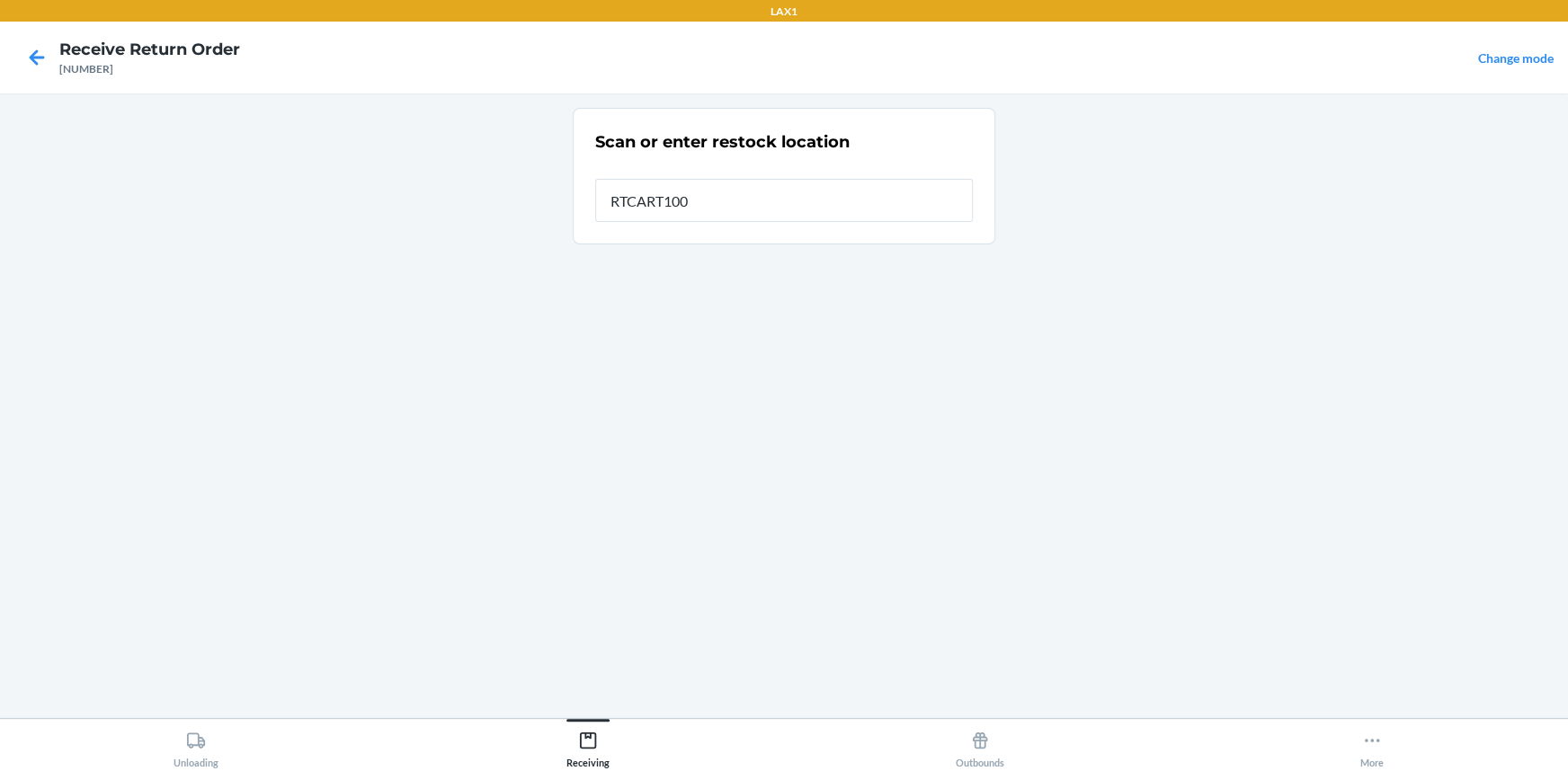 type on "RTCART100" 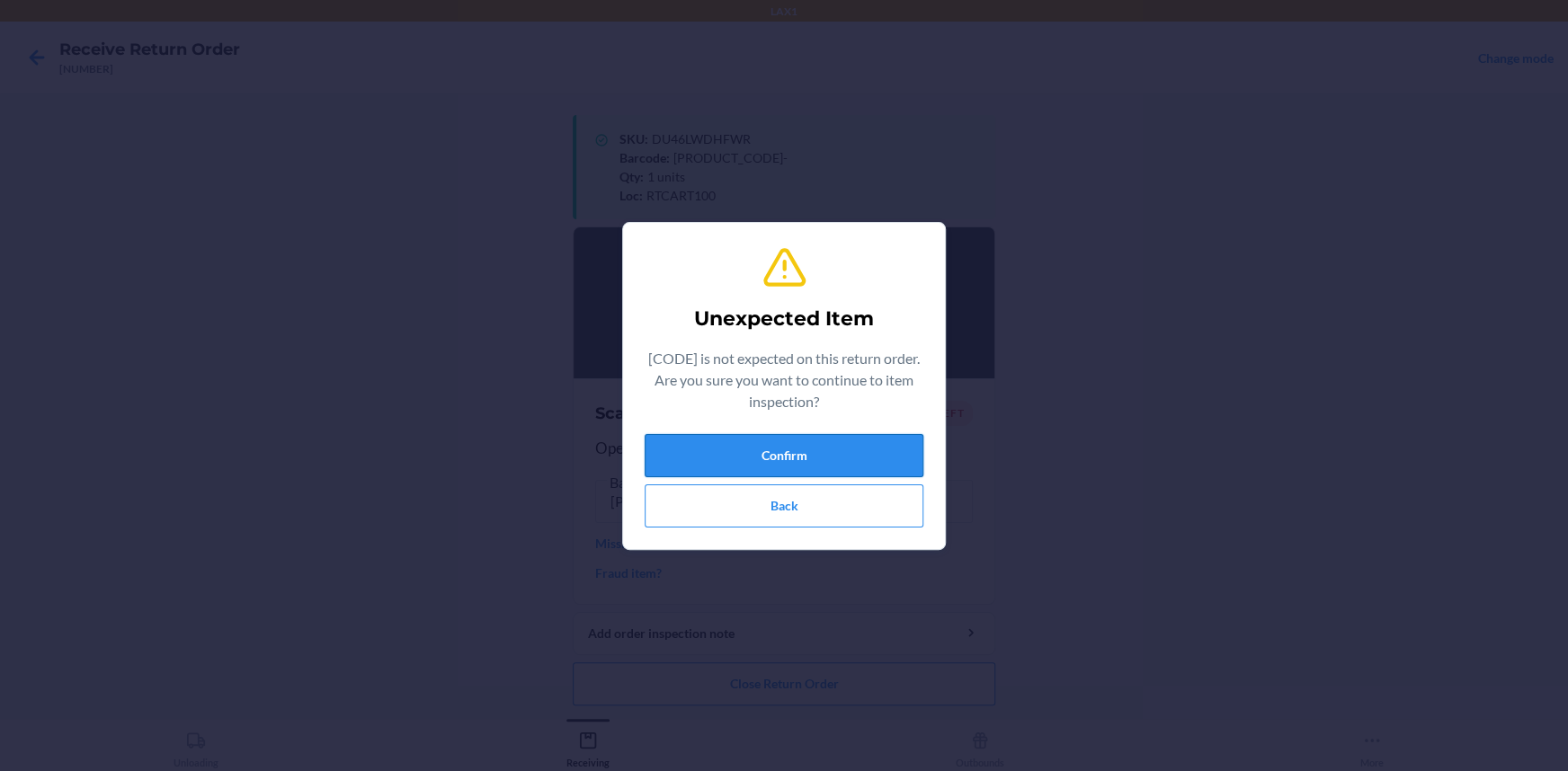 click on "Confirm" at bounding box center [784, 456] 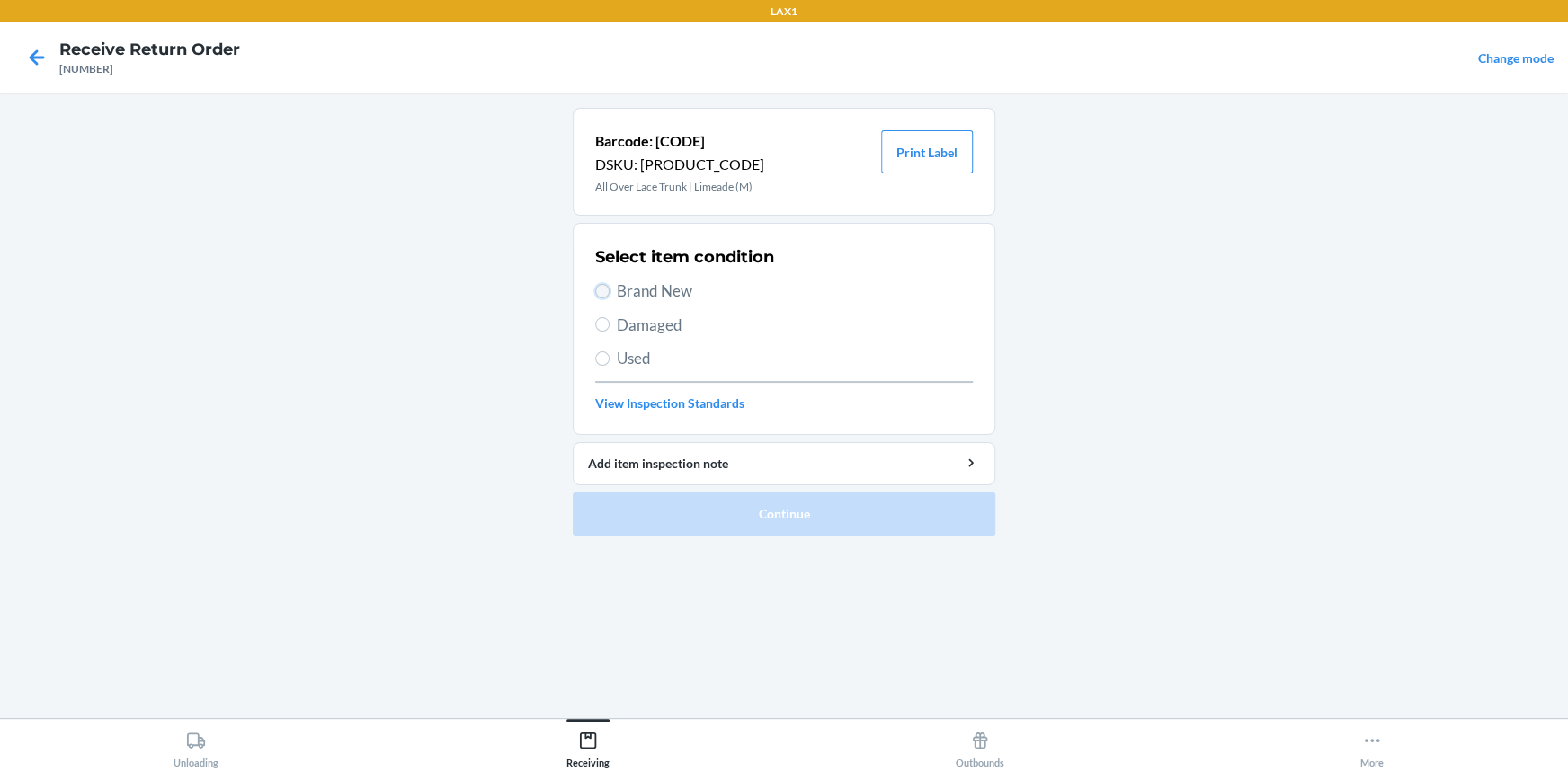 click on "Brand New" at bounding box center [602, 291] 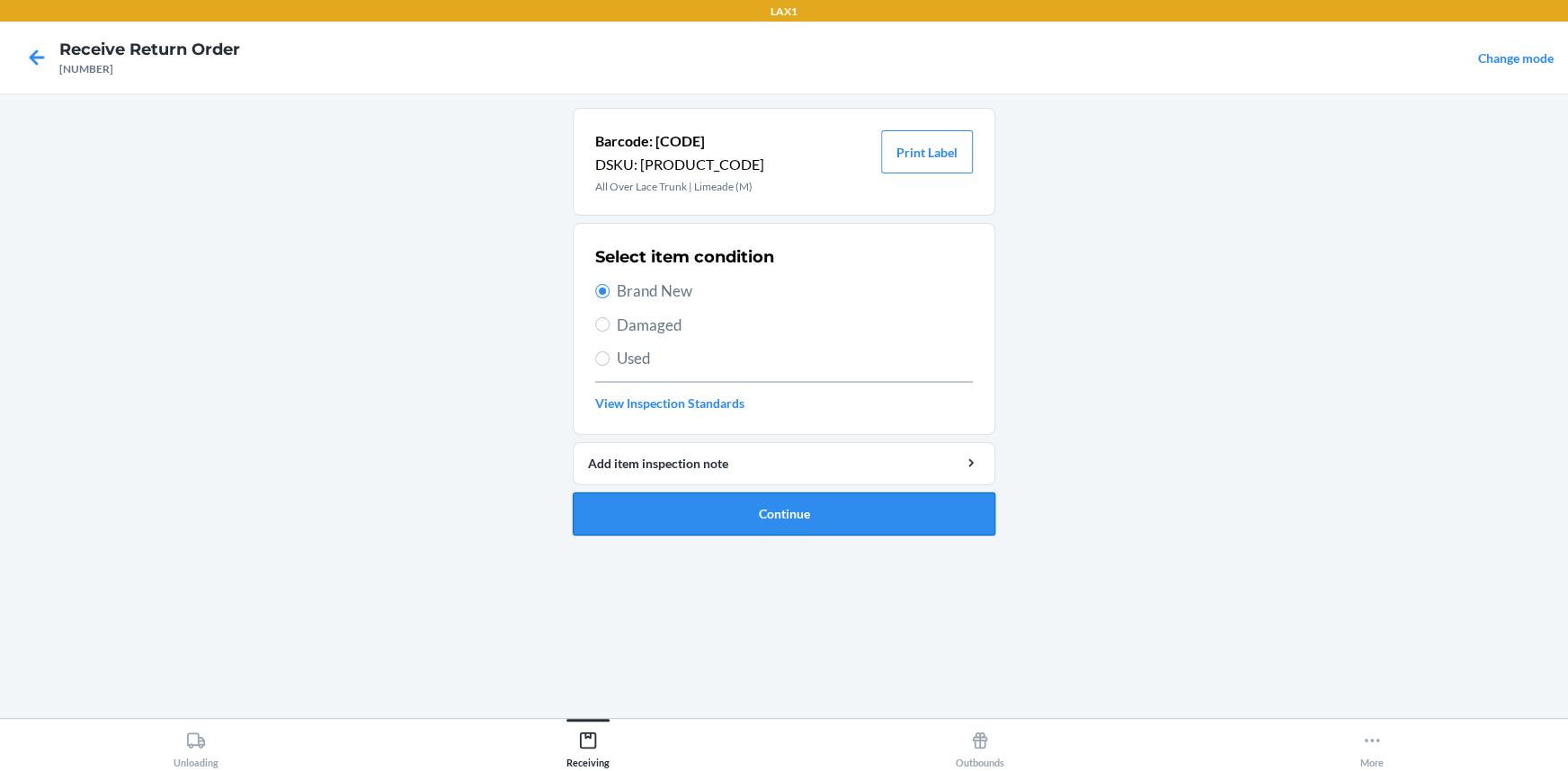 click on "Continue" at bounding box center (784, 514) 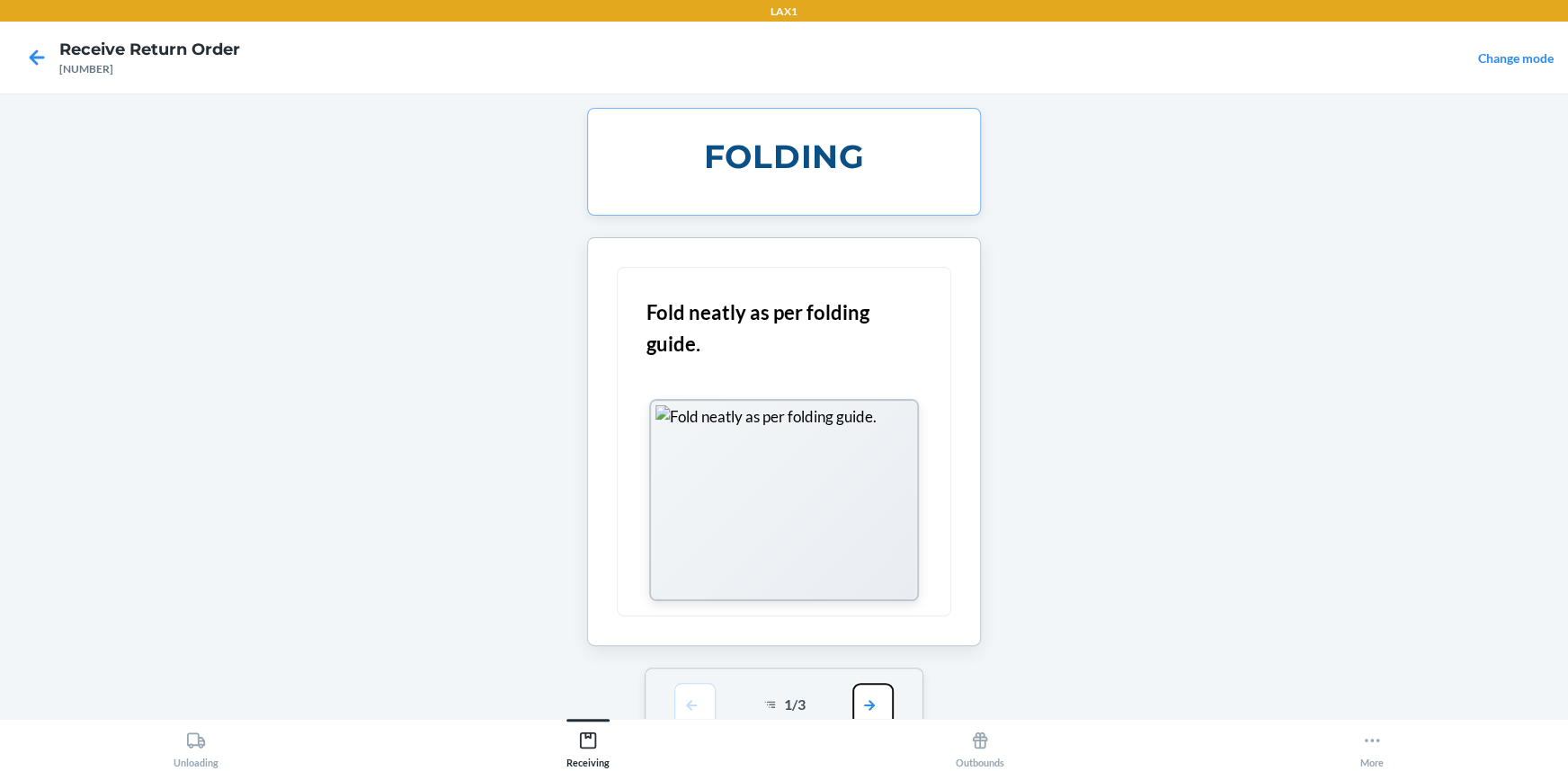 click at bounding box center [873, 705] 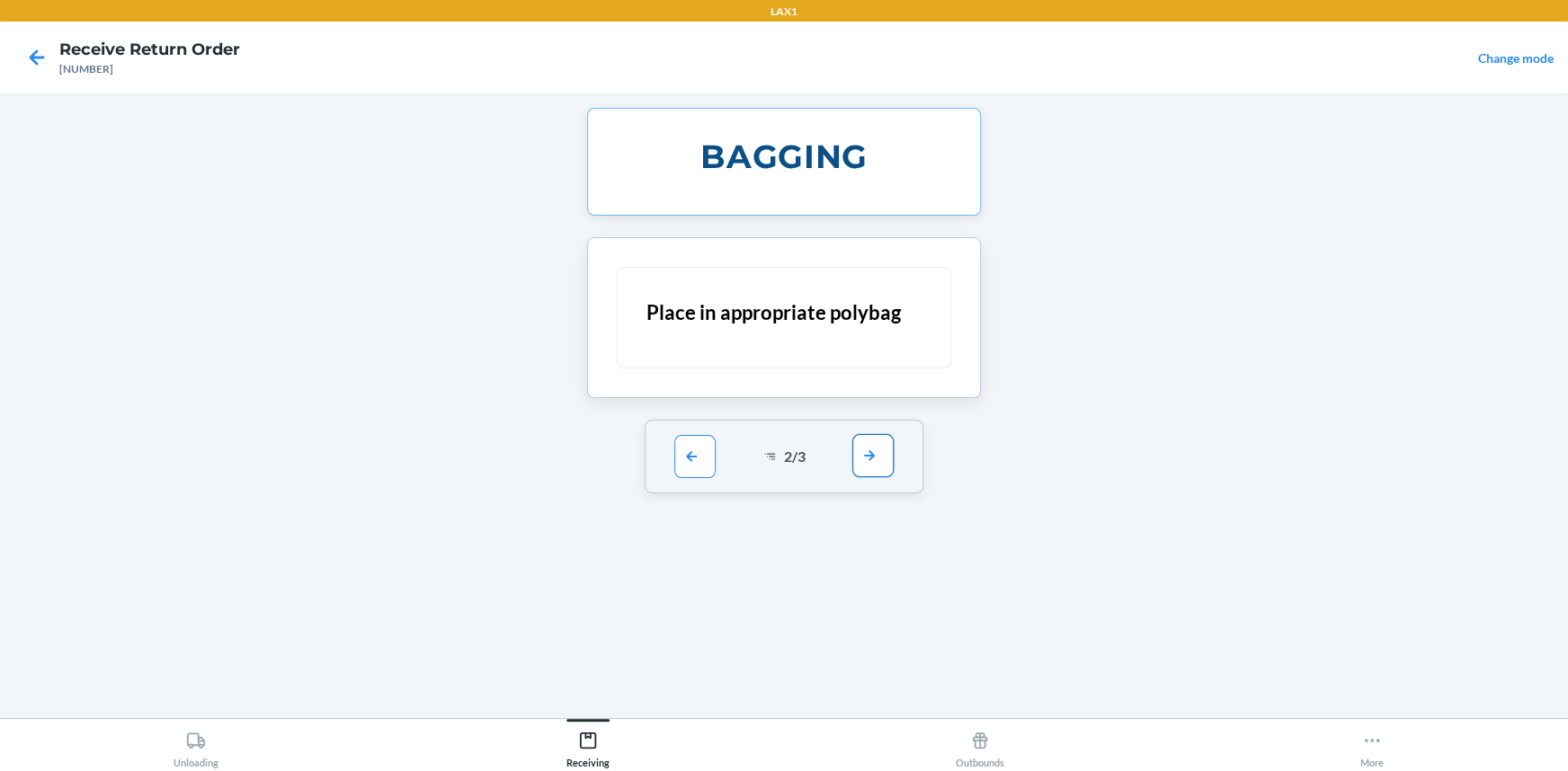 click at bounding box center [873, 456] 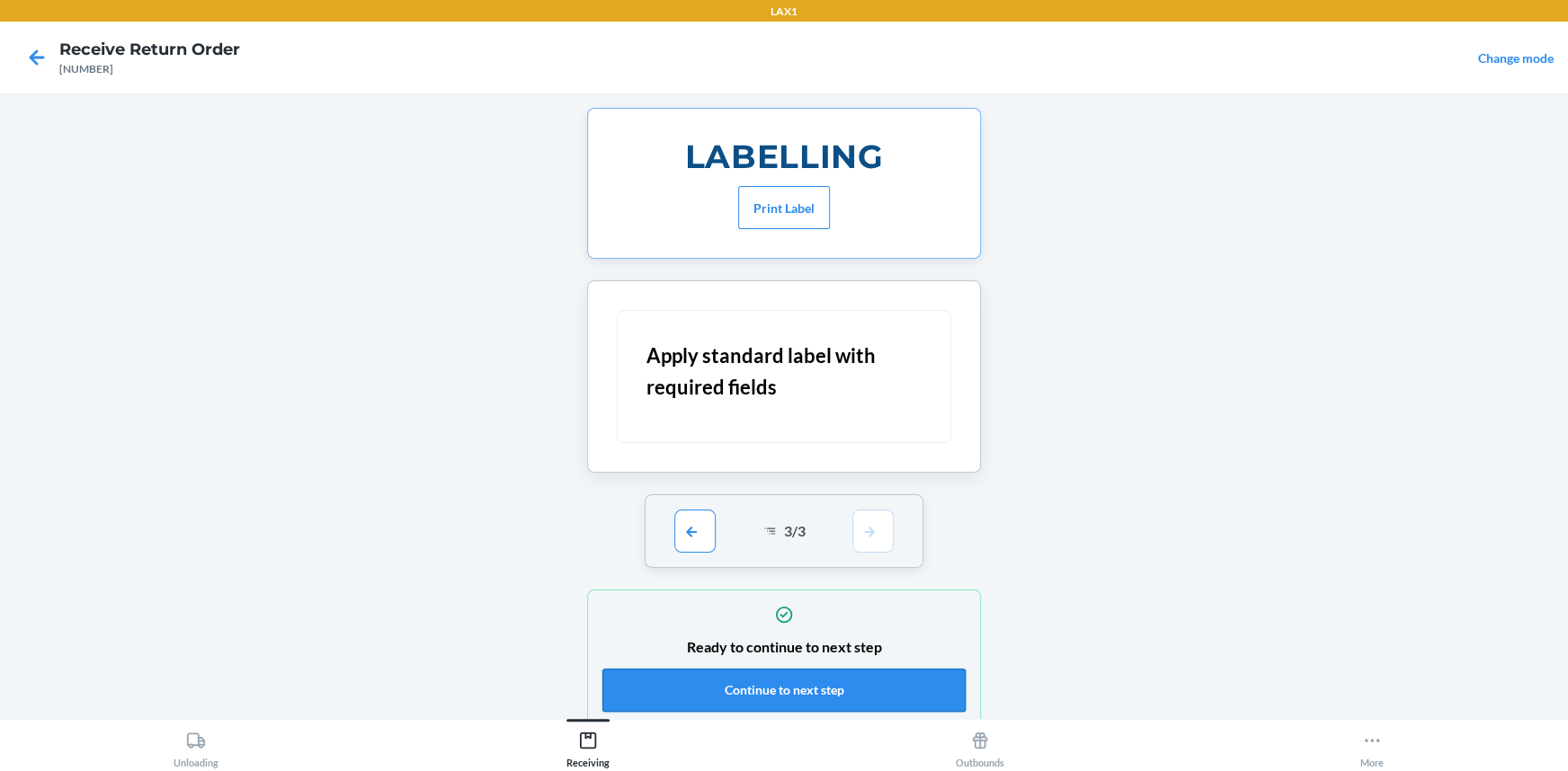 click on "Continue to next step" at bounding box center (784, 690) 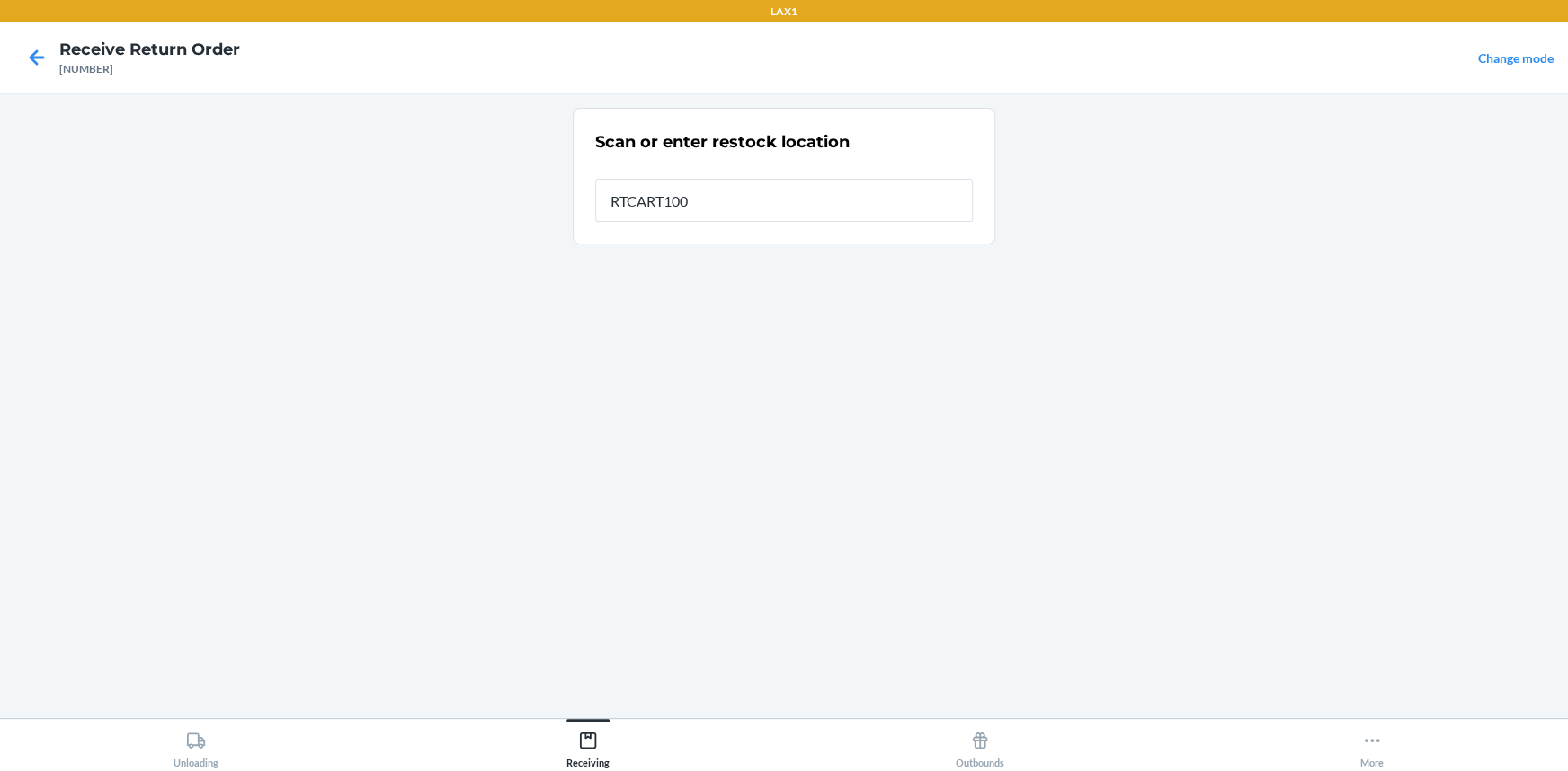 type on "RTCART100" 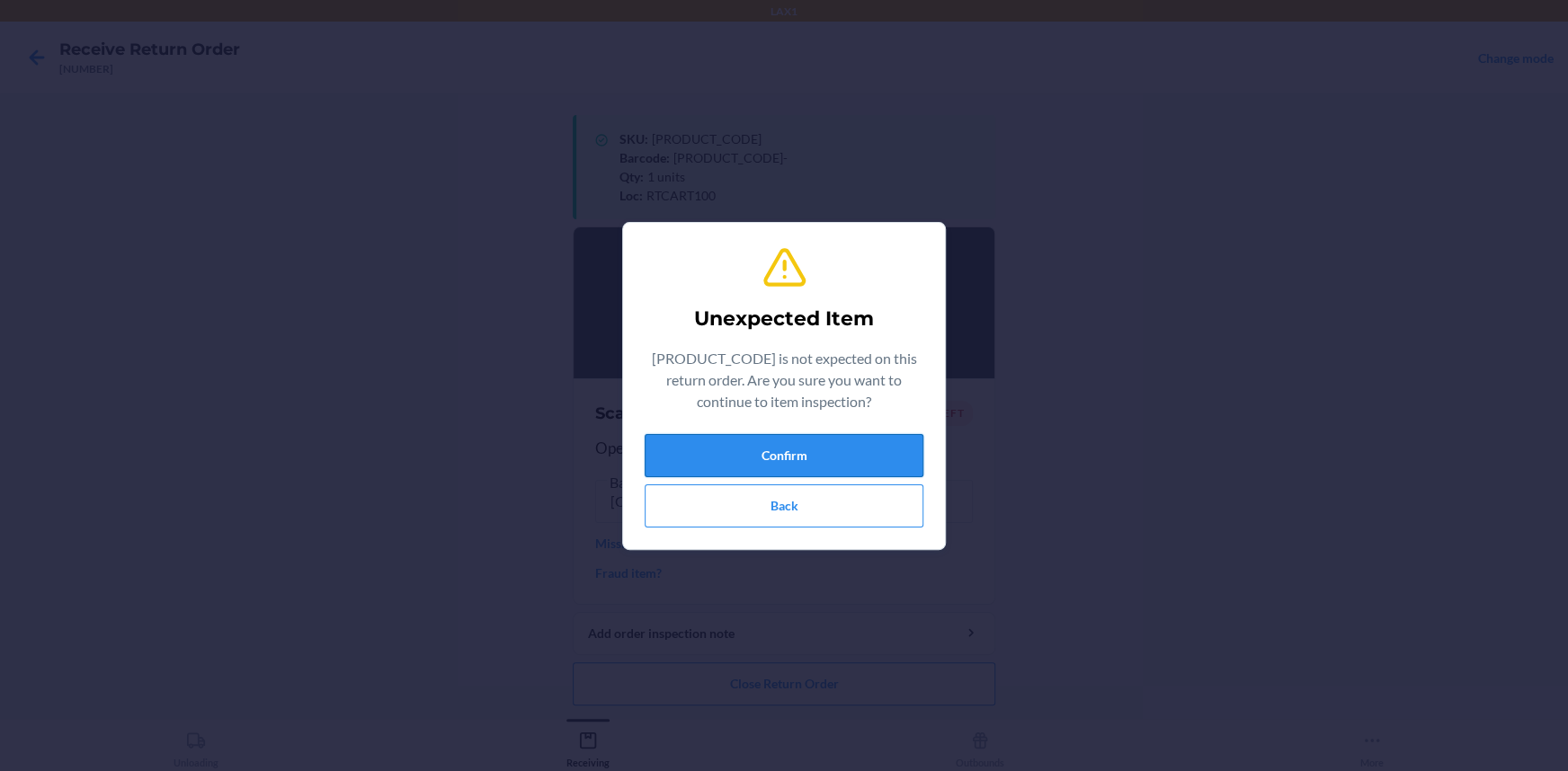 click on "Confirm" at bounding box center (784, 456) 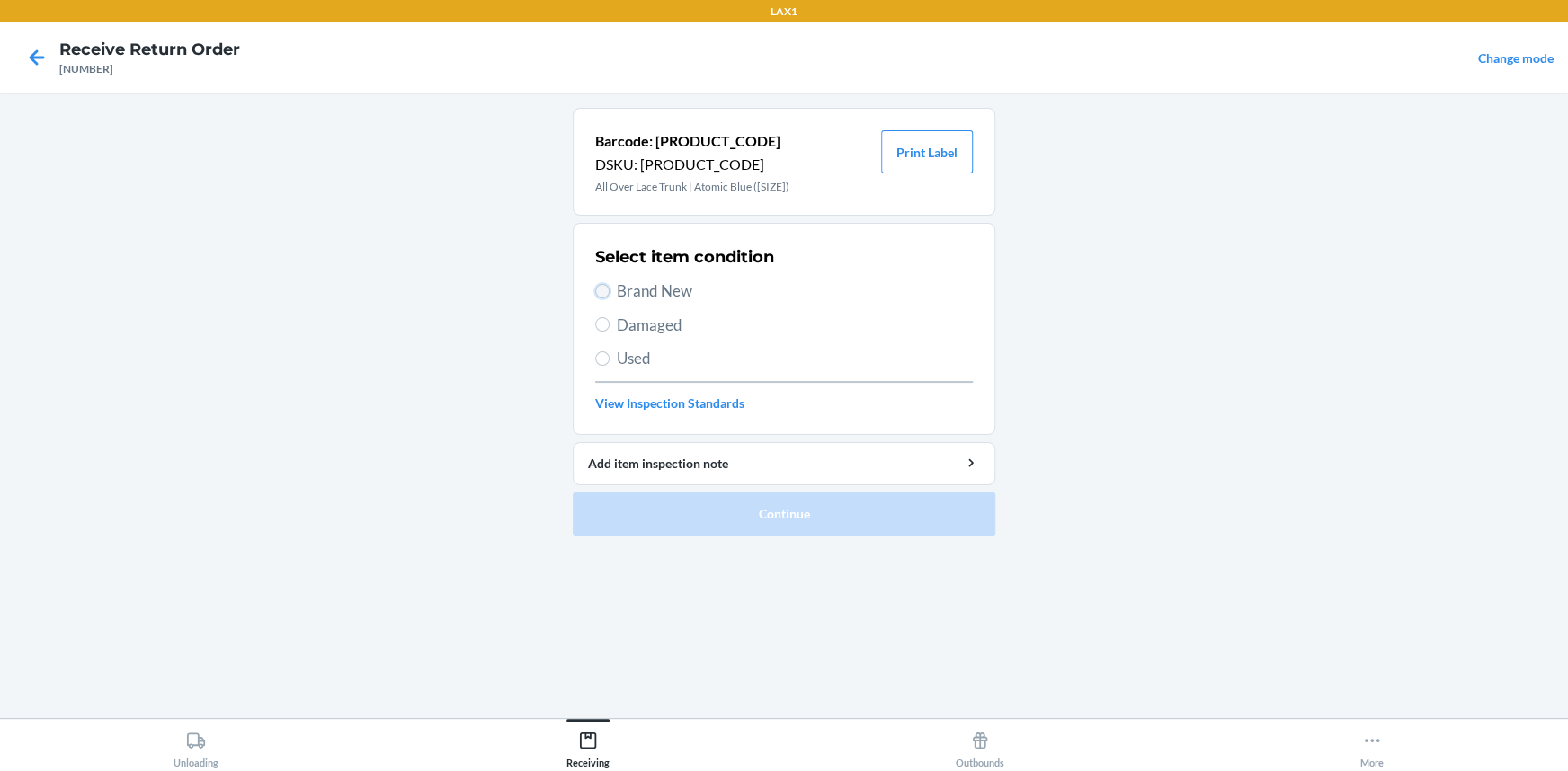 click on "Brand New" at bounding box center [602, 291] 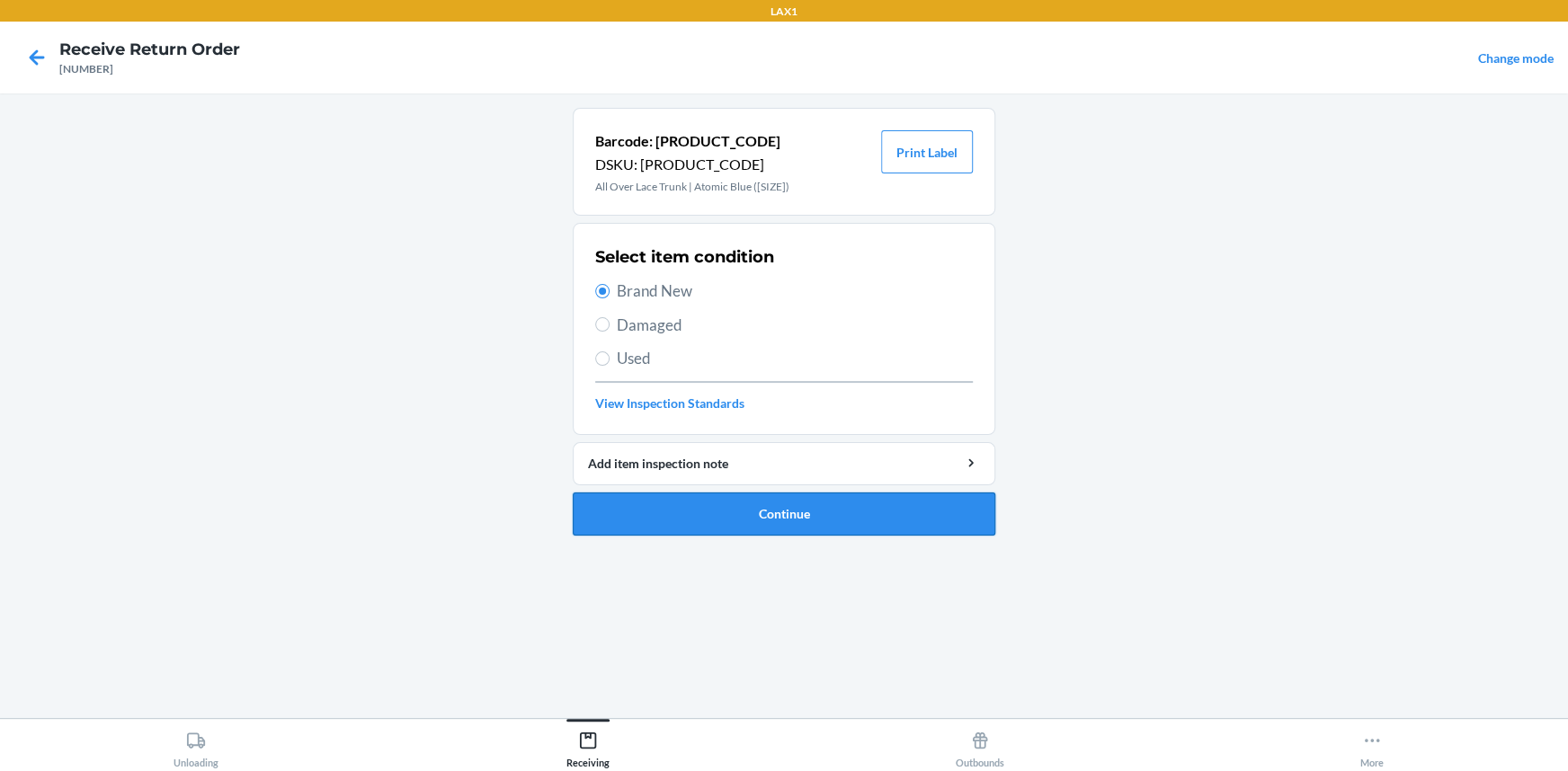 click on "Continue" at bounding box center (784, 514) 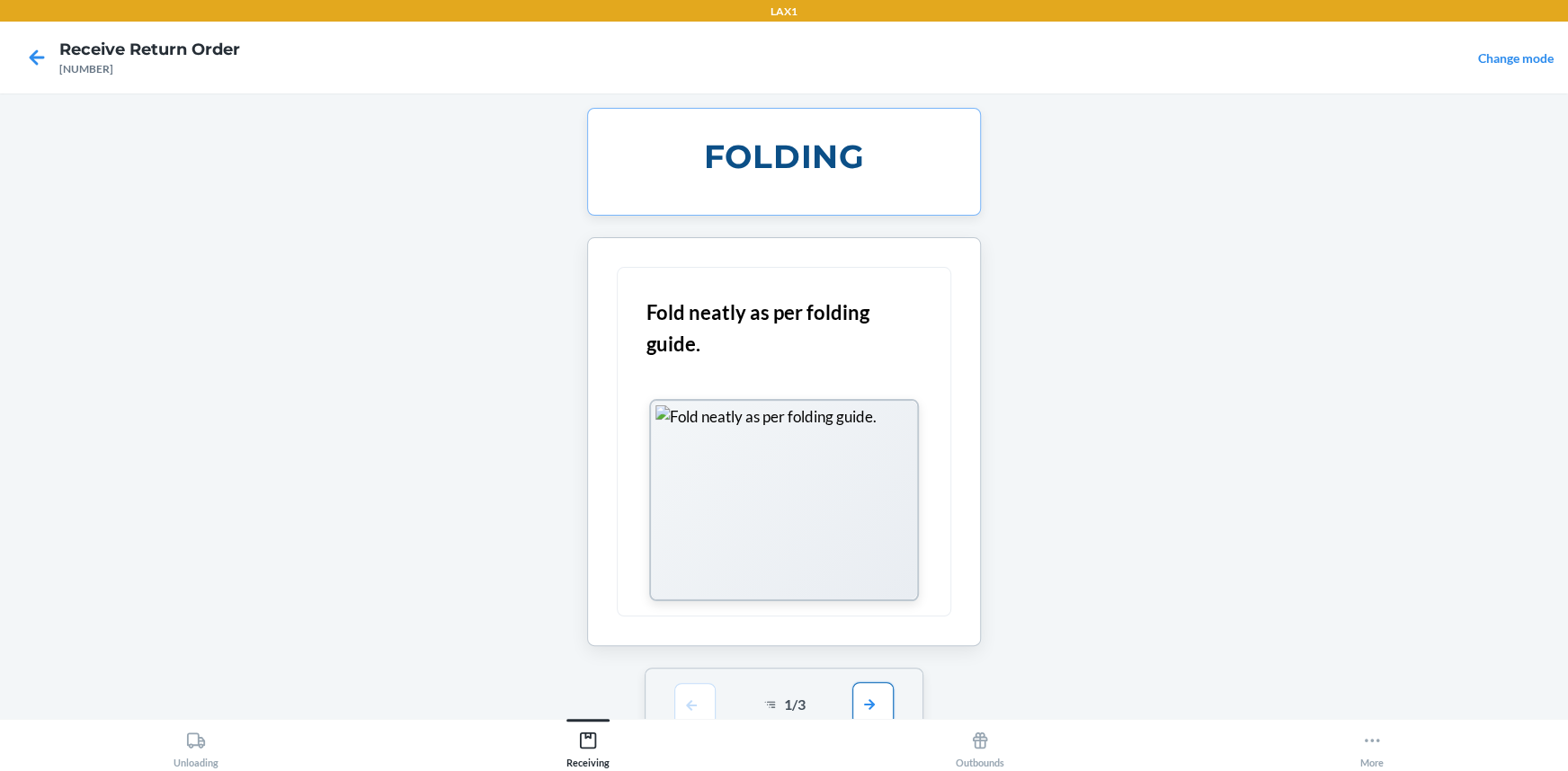 click at bounding box center [873, 704] 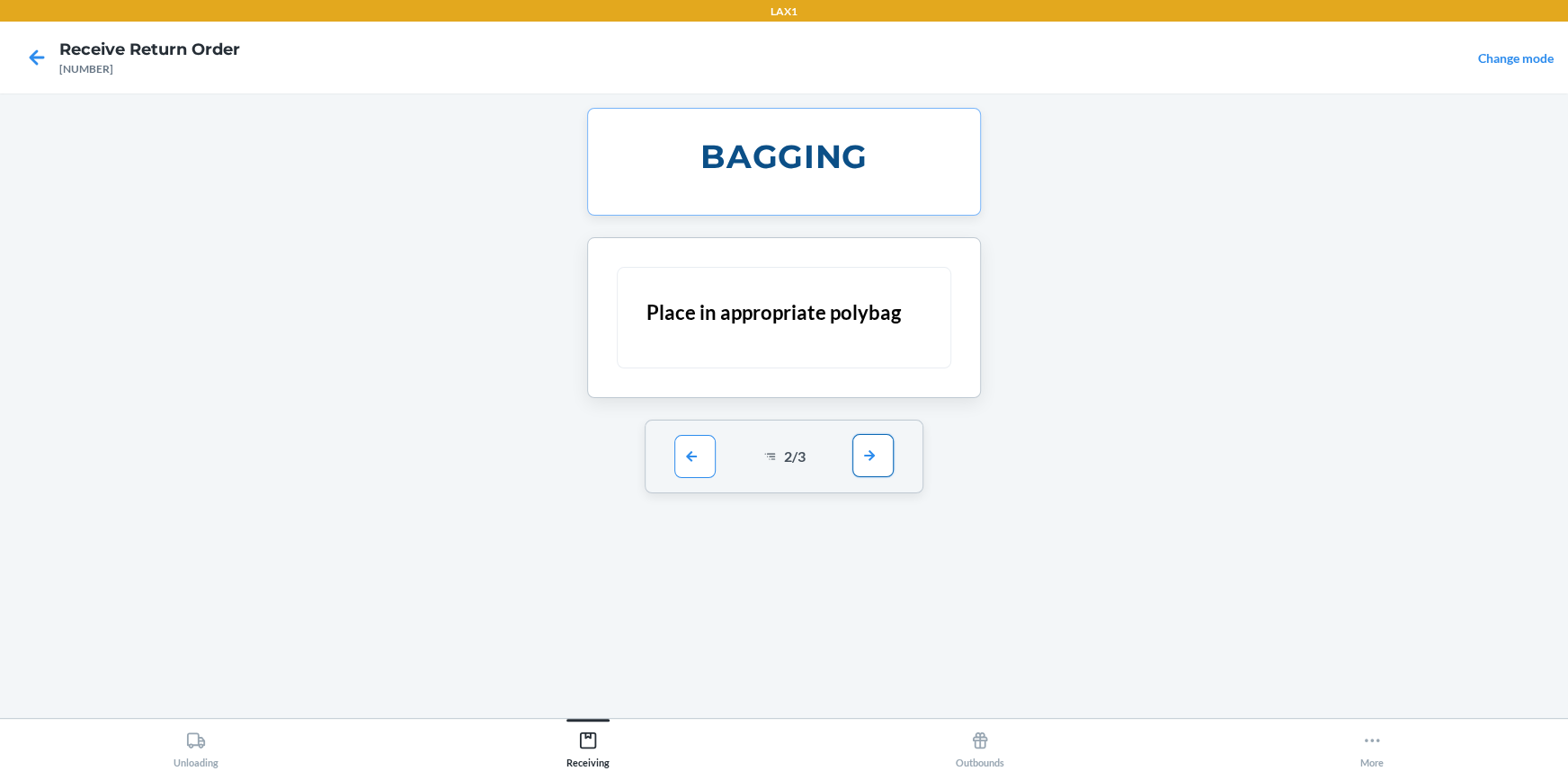 click at bounding box center (873, 456) 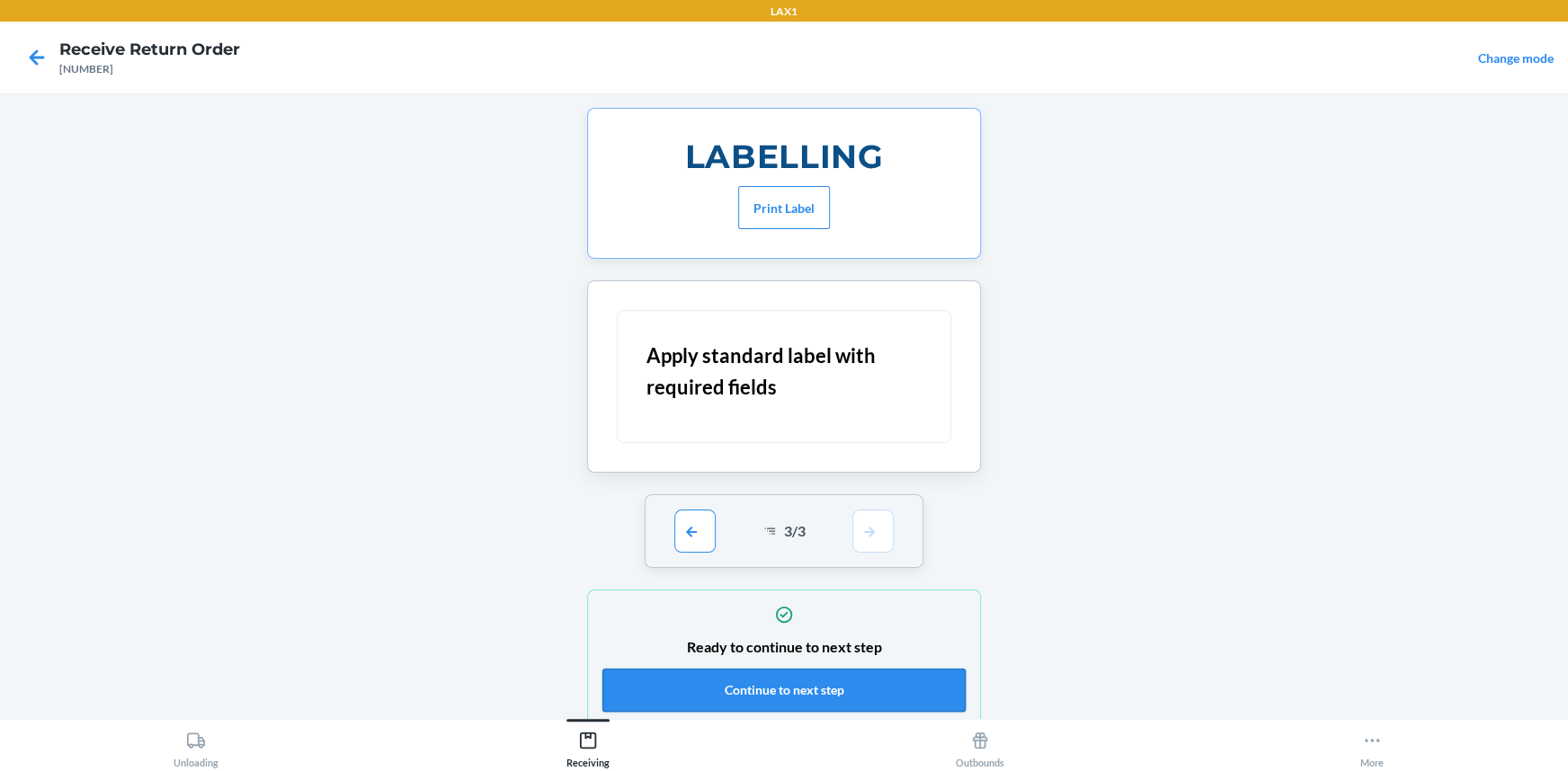 click on "Continue to next step" at bounding box center [784, 690] 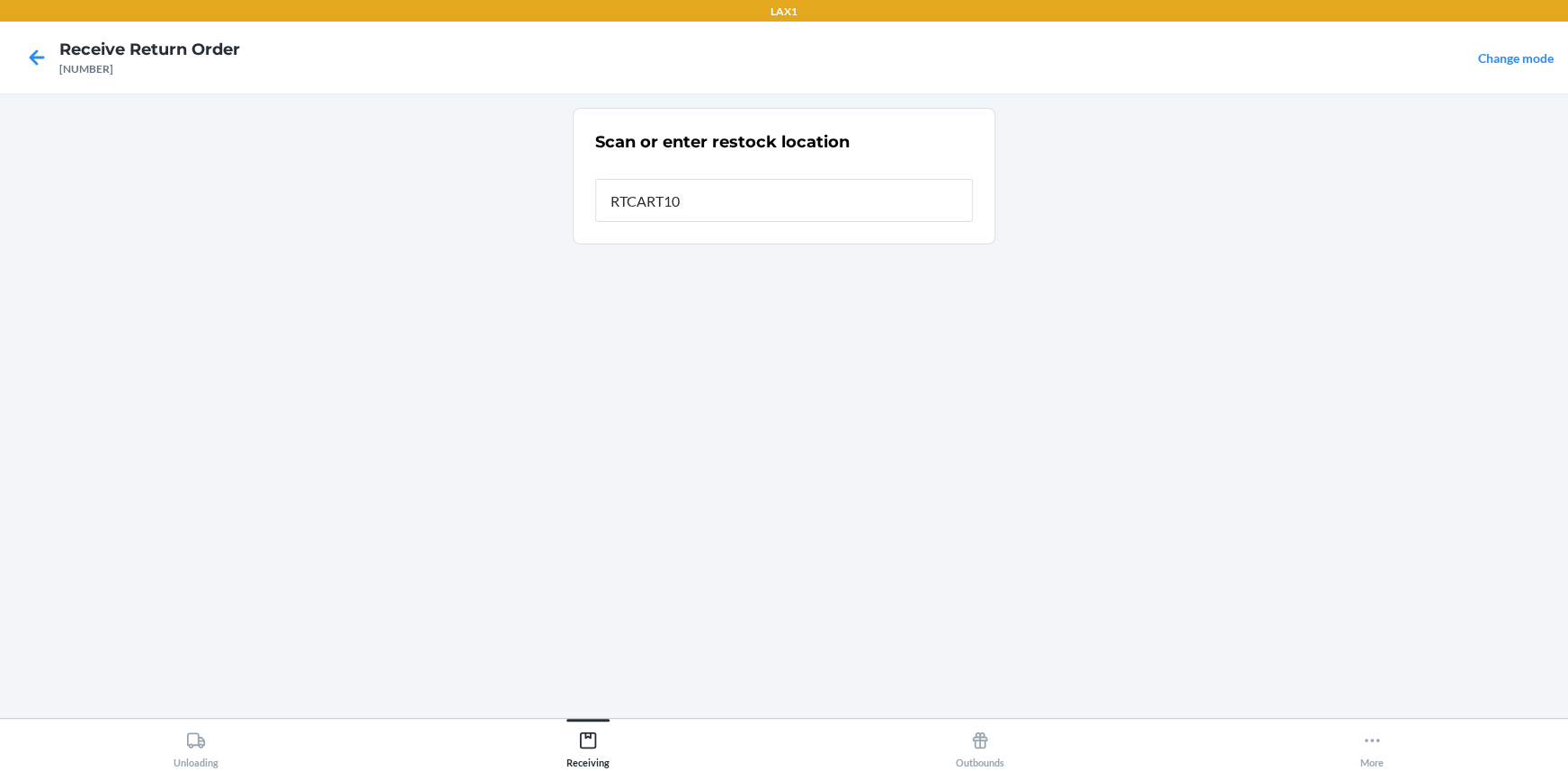 type on "RTCART100" 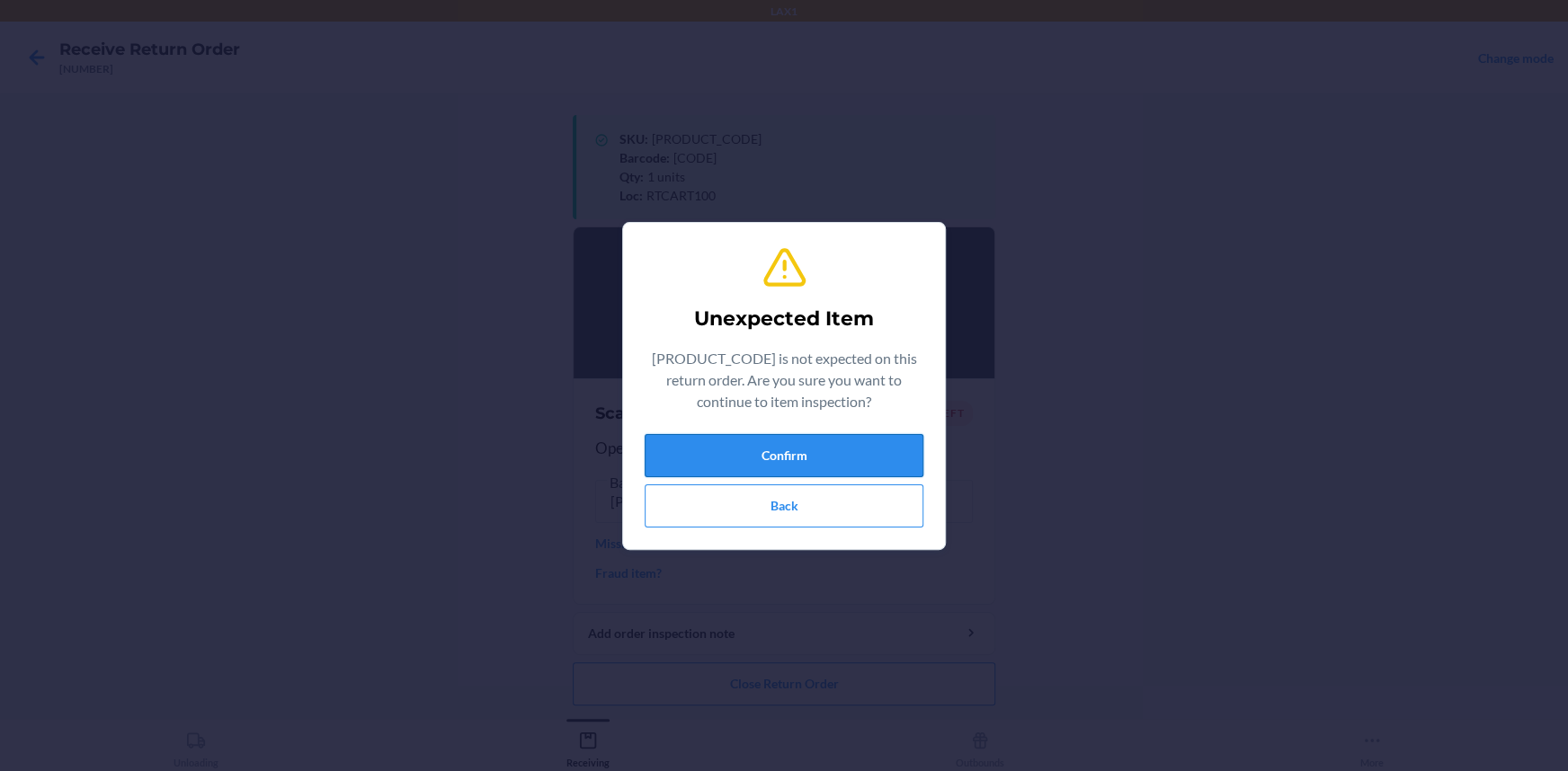 click on "Confirm" at bounding box center [784, 456] 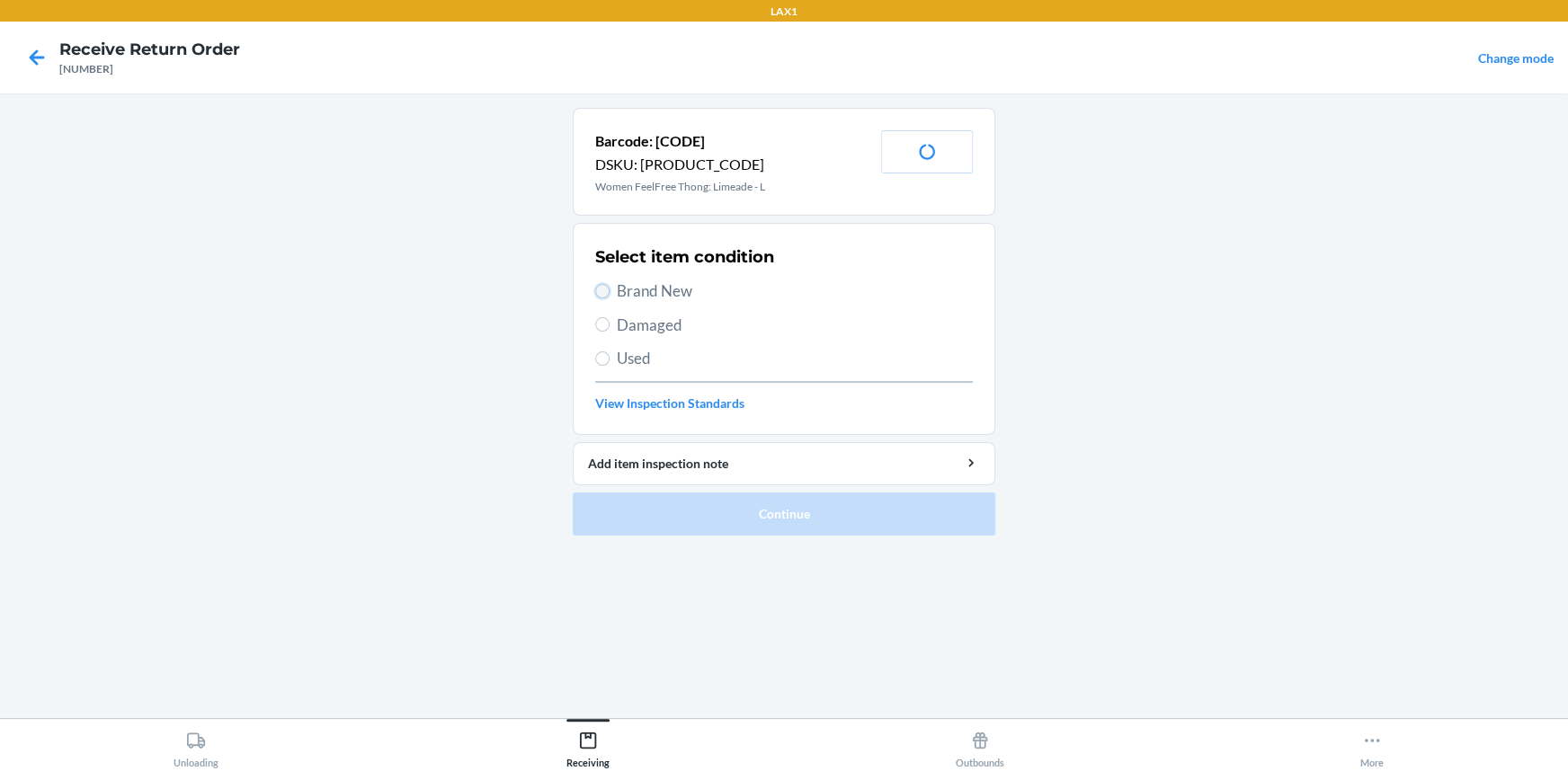 click on "Brand New" at bounding box center [602, 291] 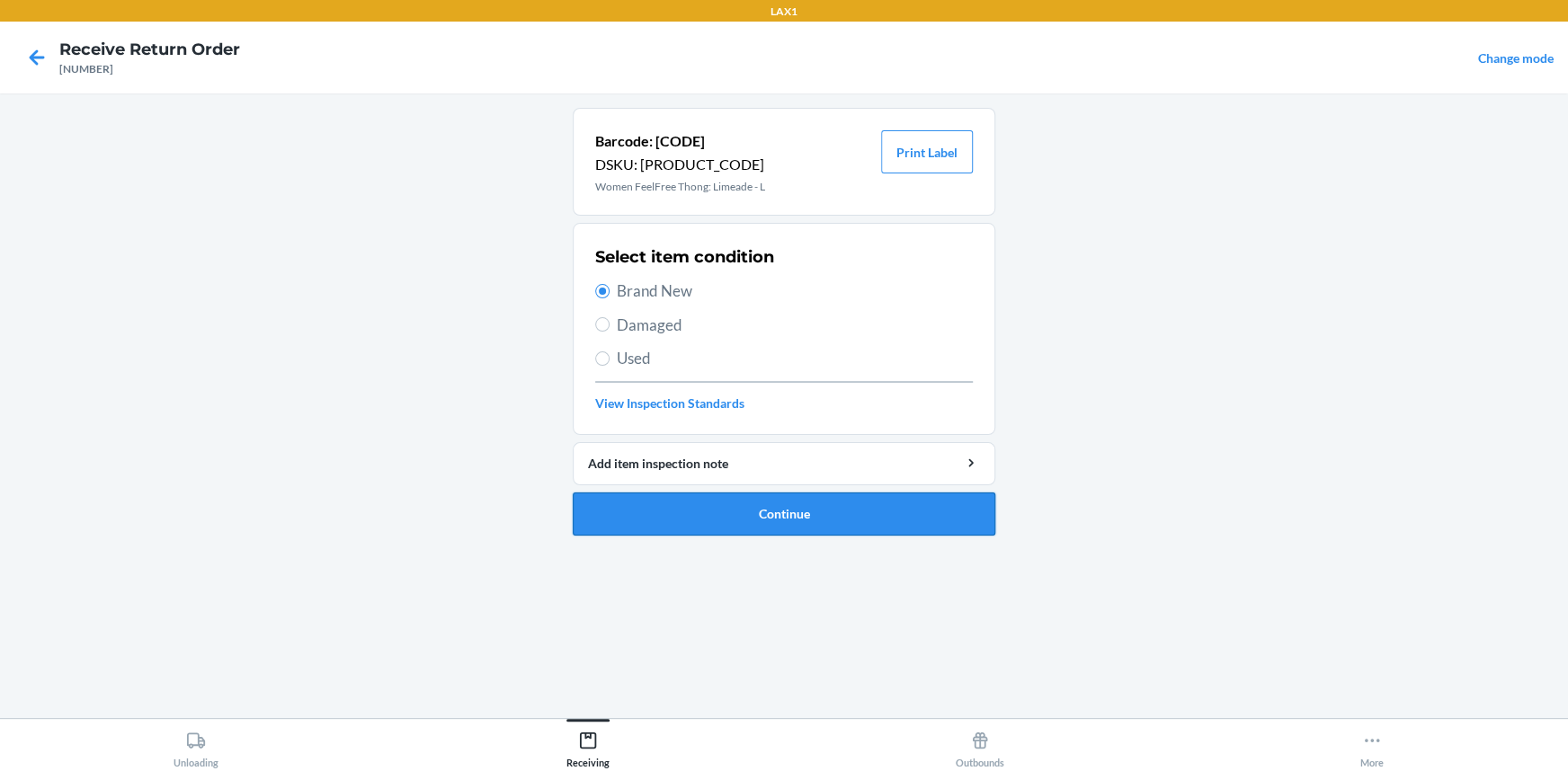 click on "Continue" at bounding box center [784, 514] 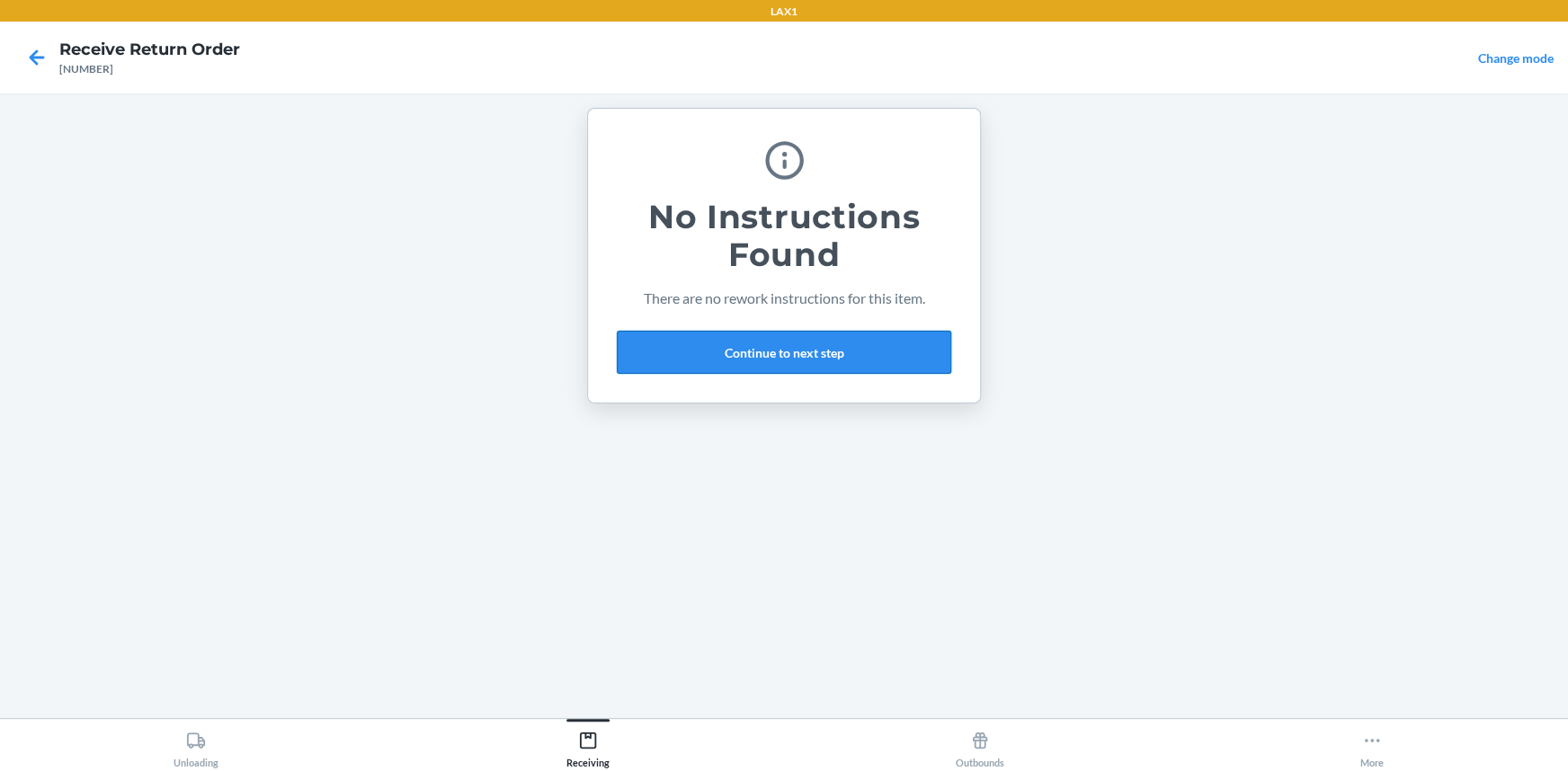 click on "Continue to next step" at bounding box center (784, 352) 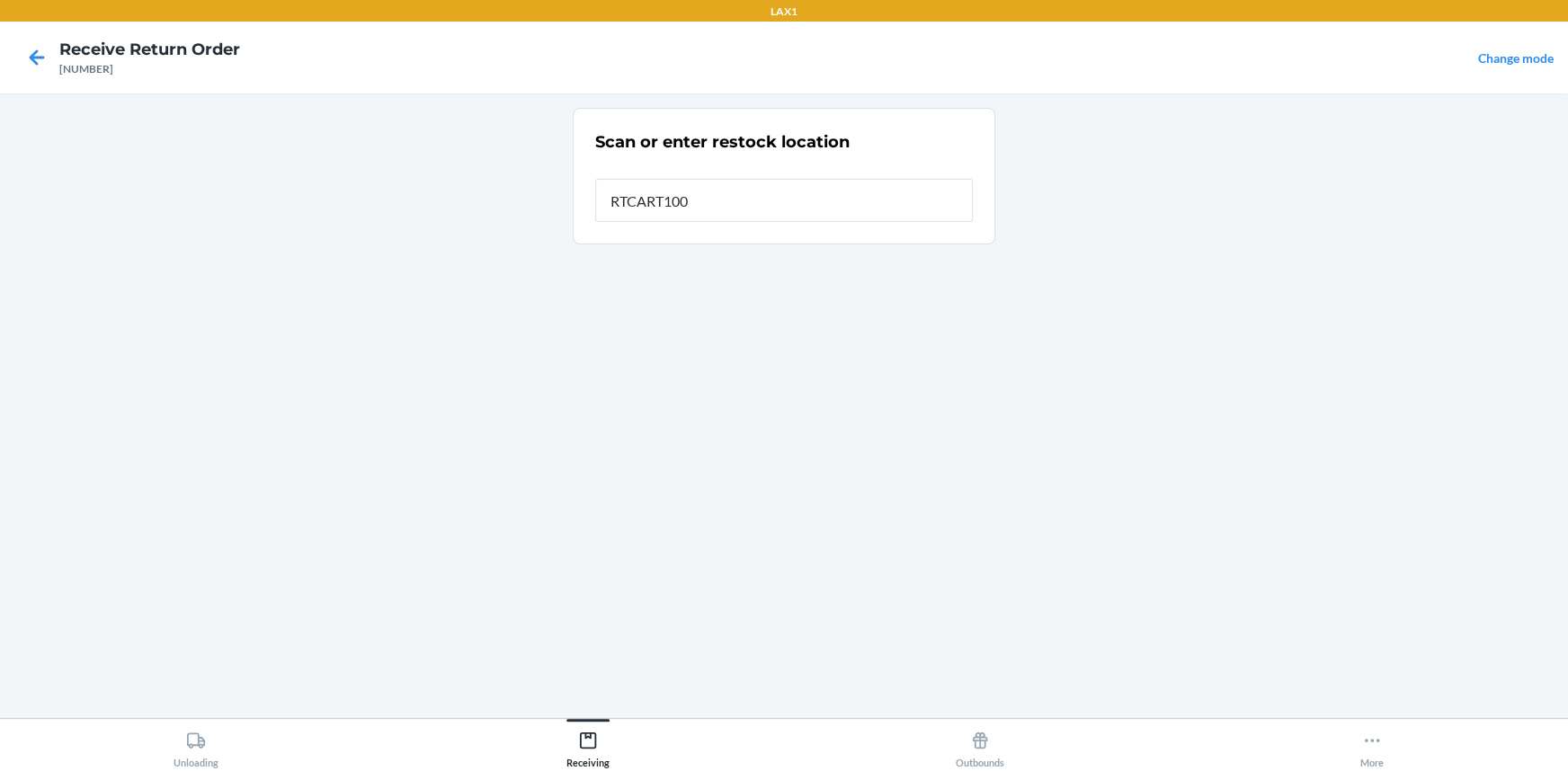 type on "RTCART100" 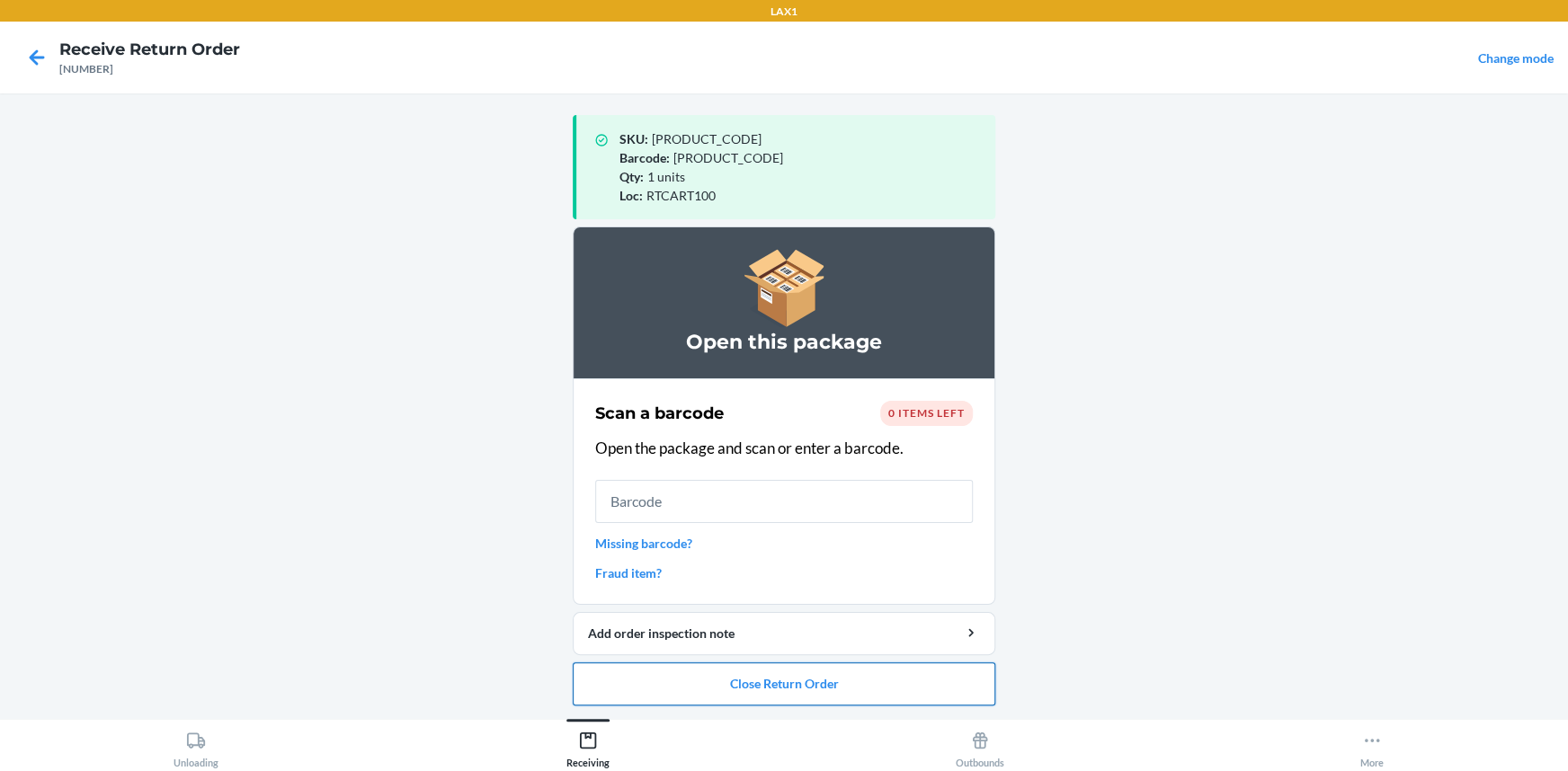 click on "Close Return Order" at bounding box center (784, 684) 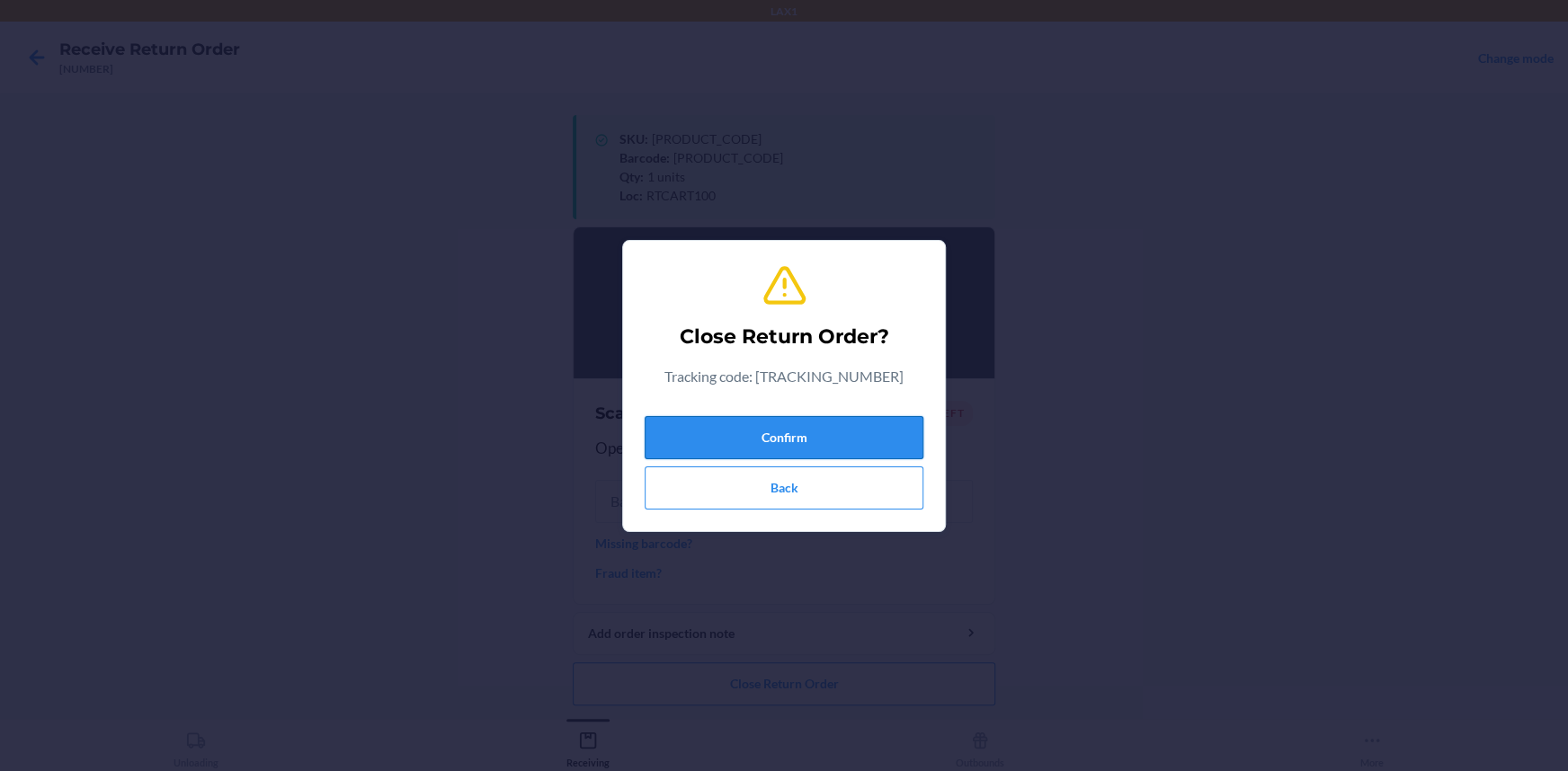 click on "Confirm" at bounding box center [784, 438] 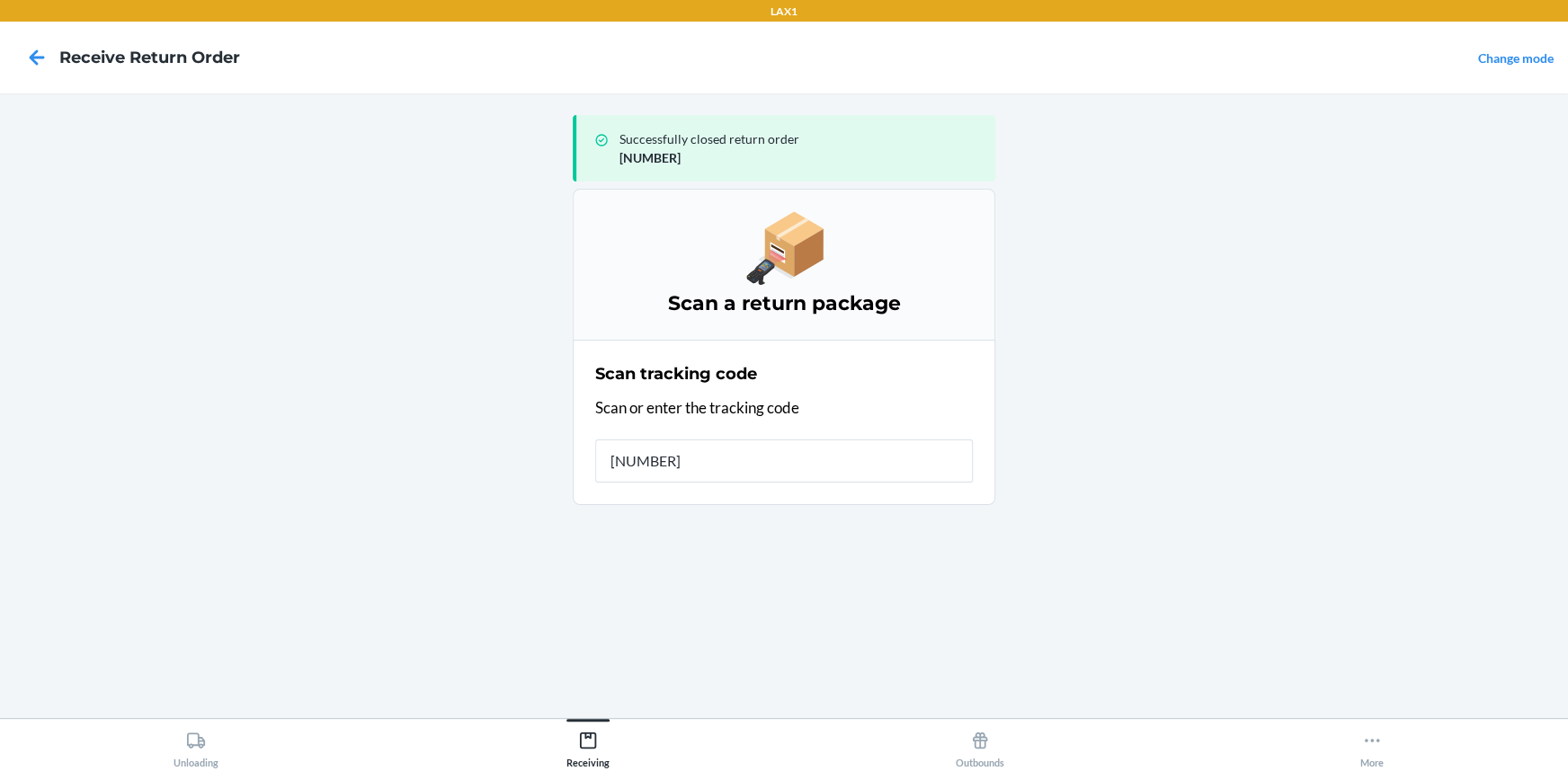 type on "42097133926129033965012967237" 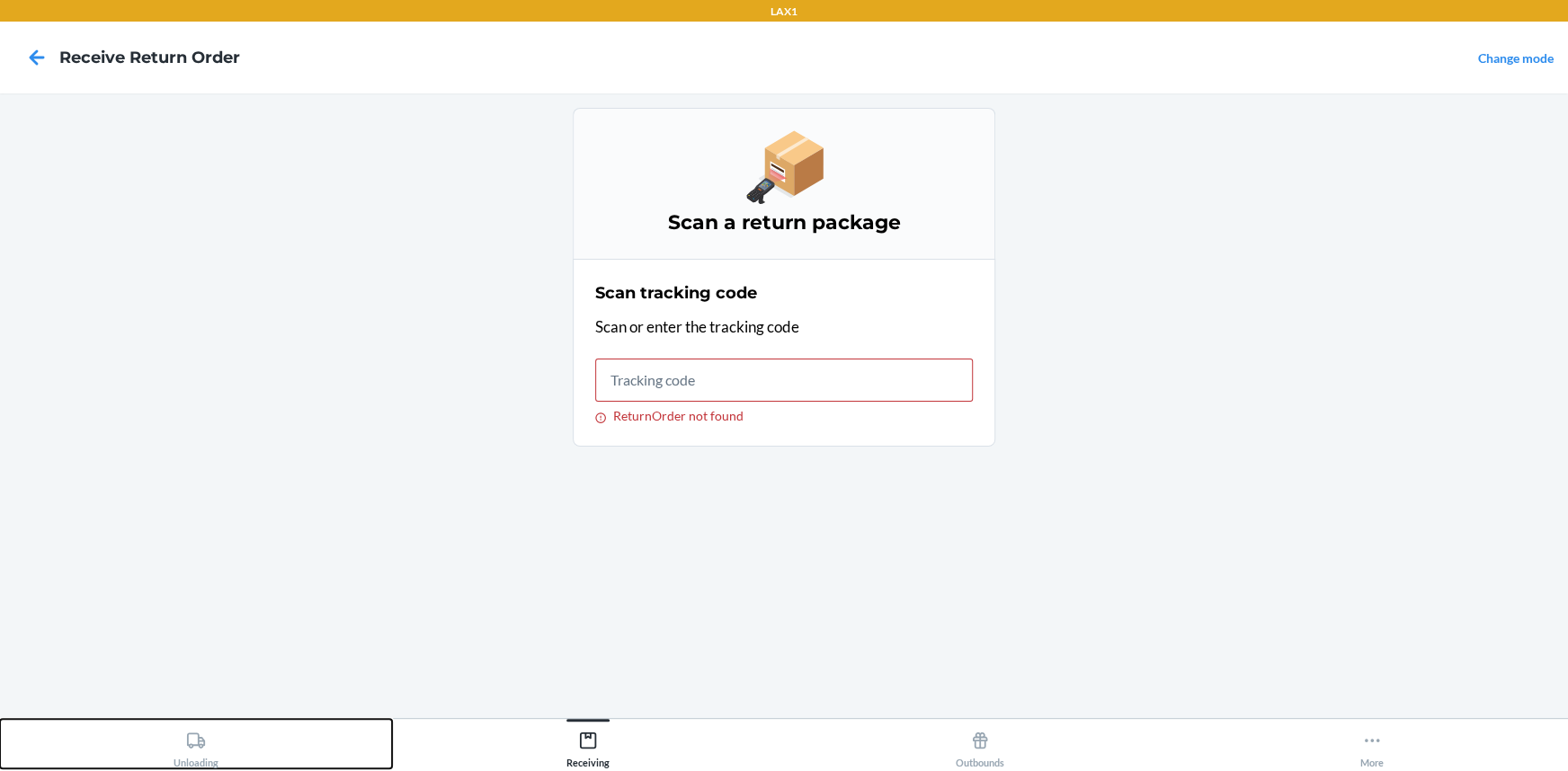 drag, startPoint x: 188, startPoint y: 744, endPoint x: 206, endPoint y: 732, distance: 21.633308 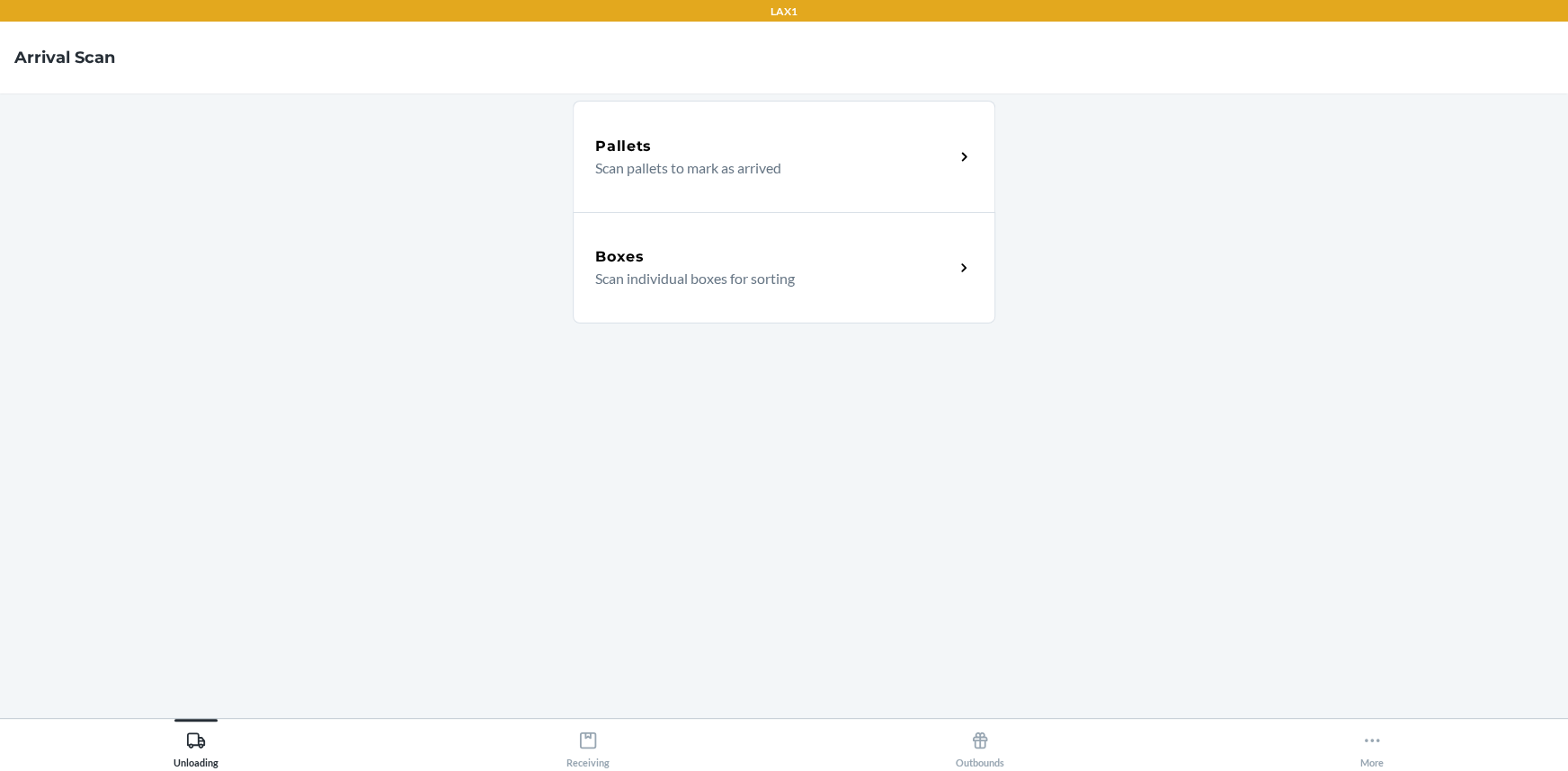 click on "Boxes Scan individual boxes for sorting" at bounding box center (784, 268) 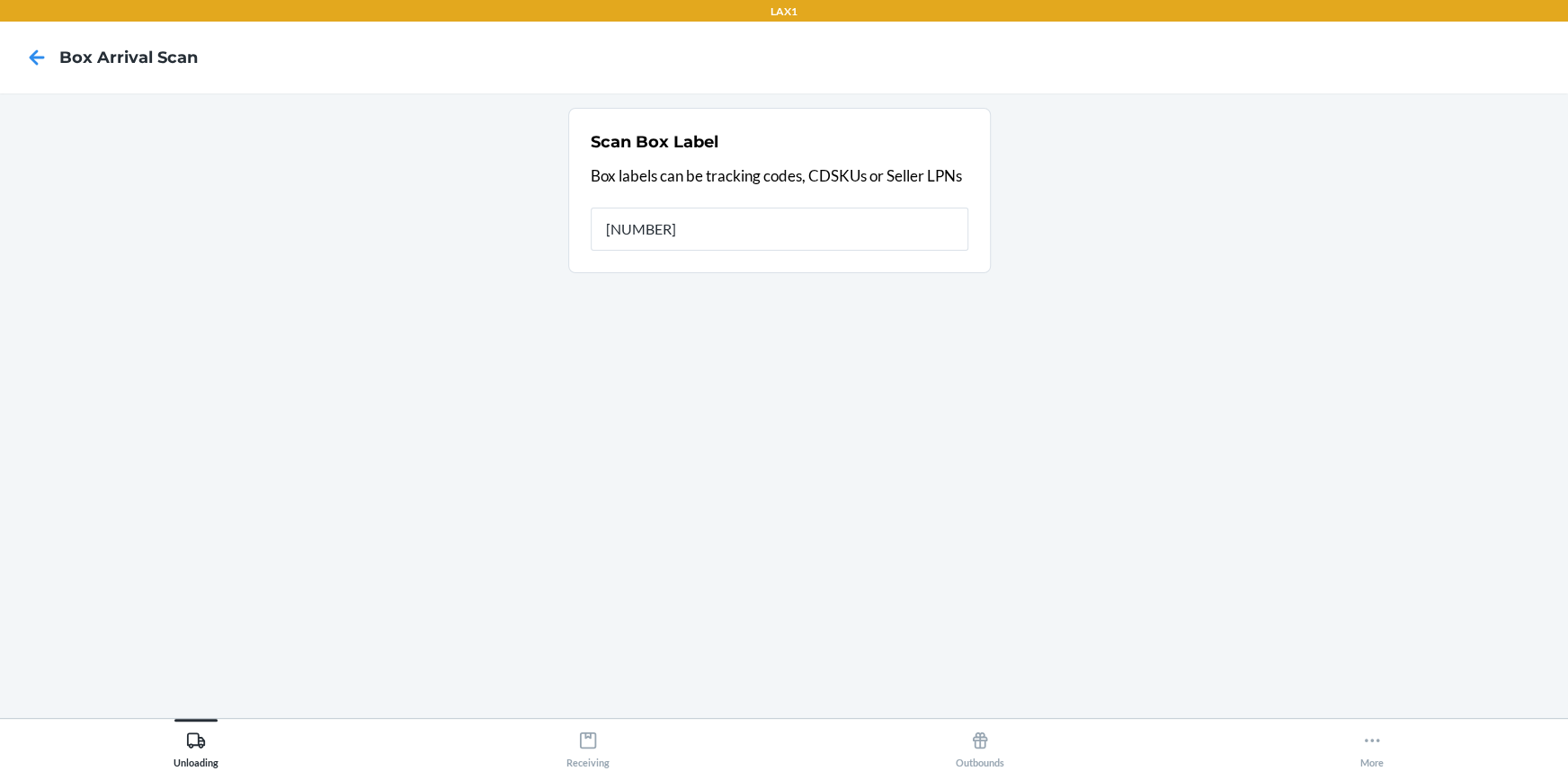 type on "420971339261290339650129672372" 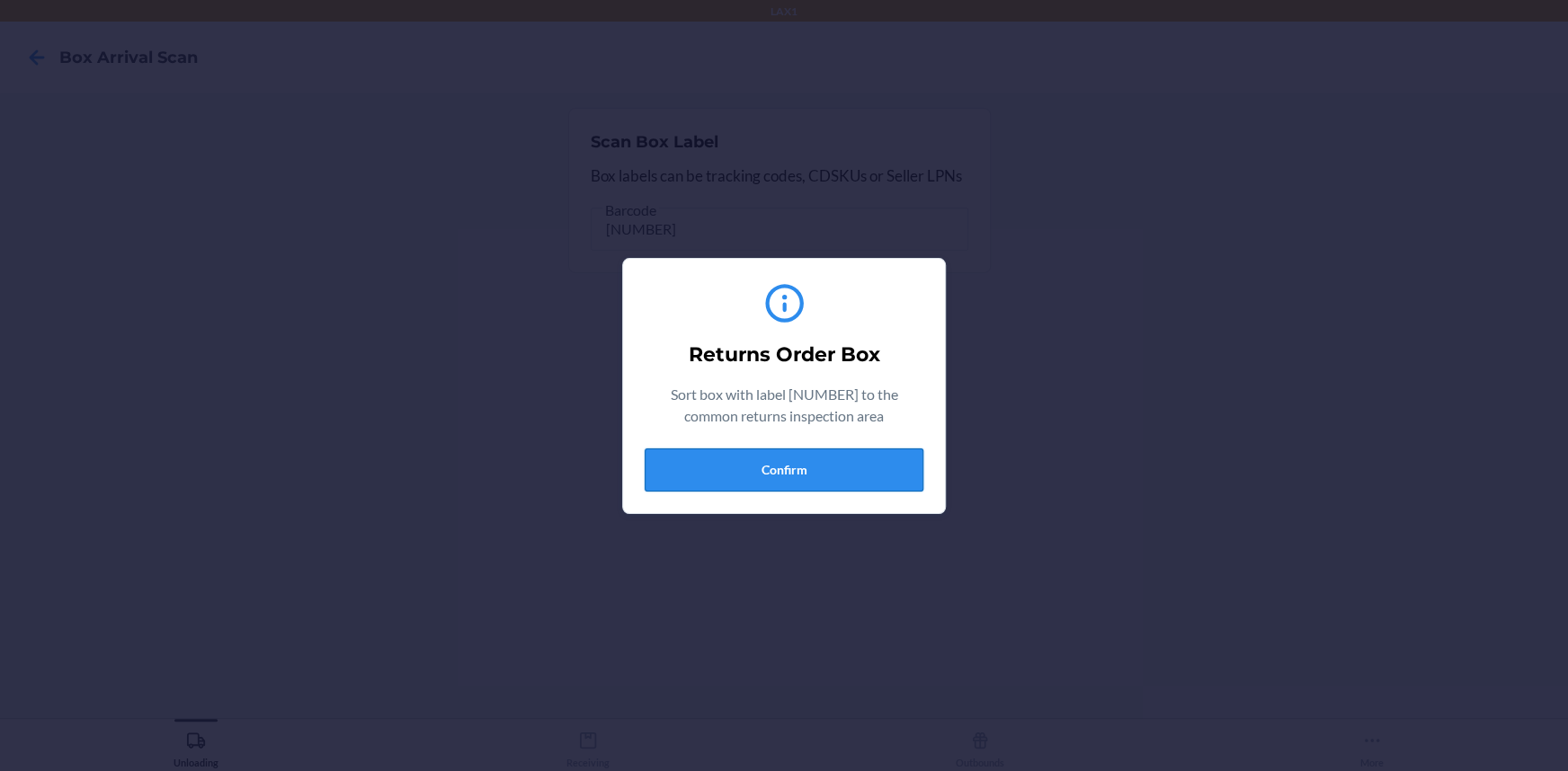 click on "Confirm" at bounding box center (784, 470) 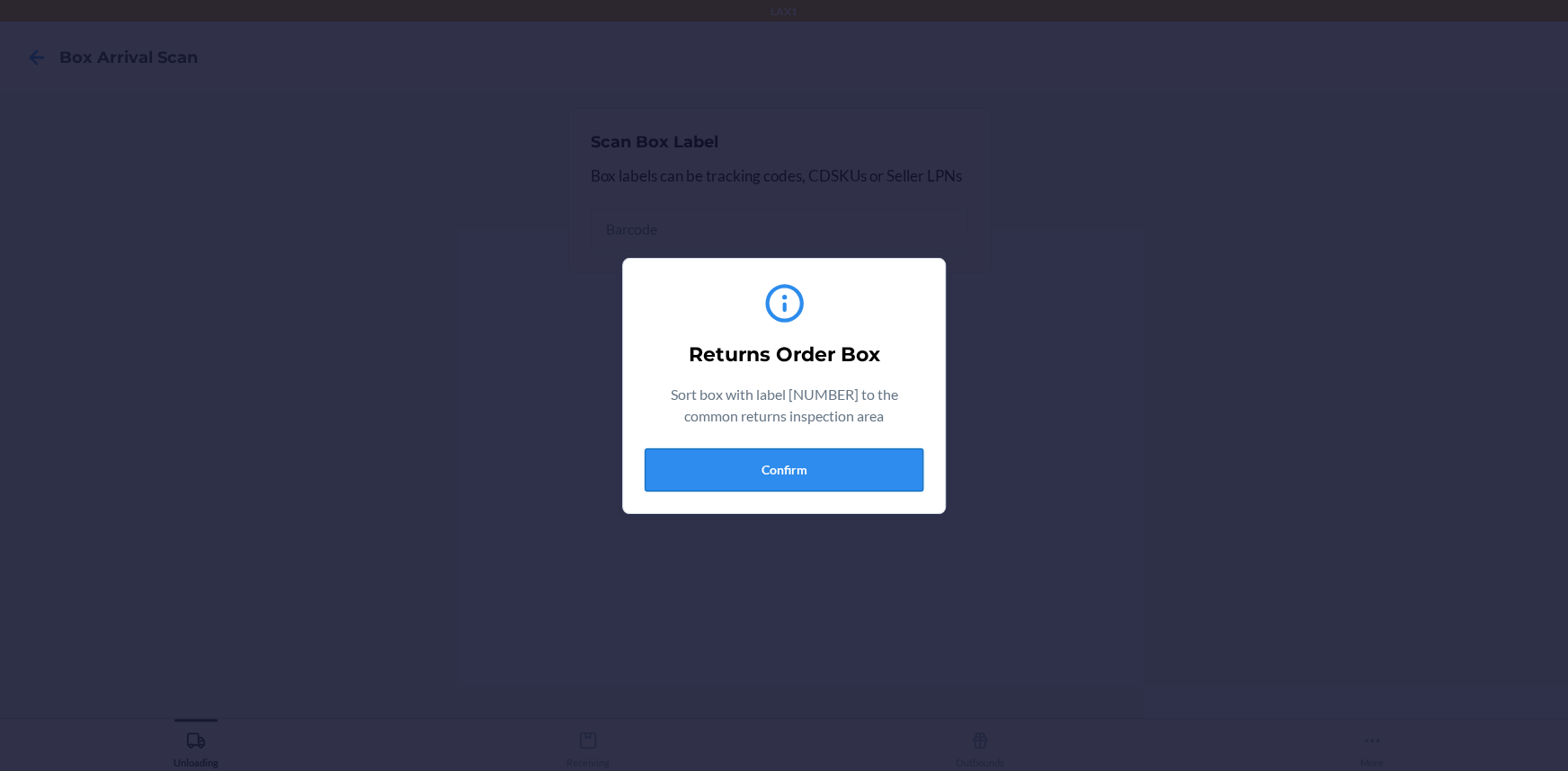 type 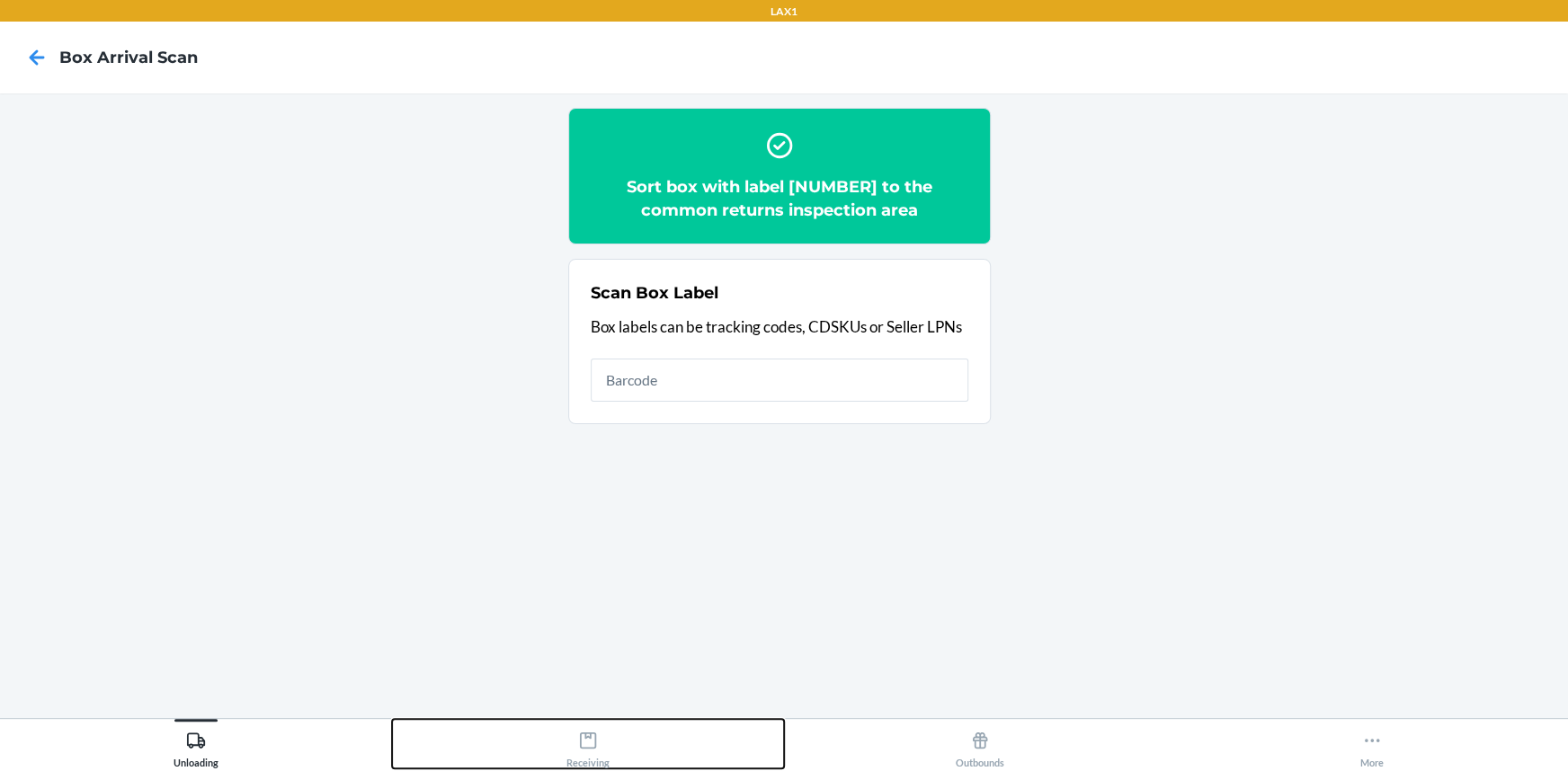 drag, startPoint x: 594, startPoint y: 737, endPoint x: 602, endPoint y: 730, distance: 10.6301458 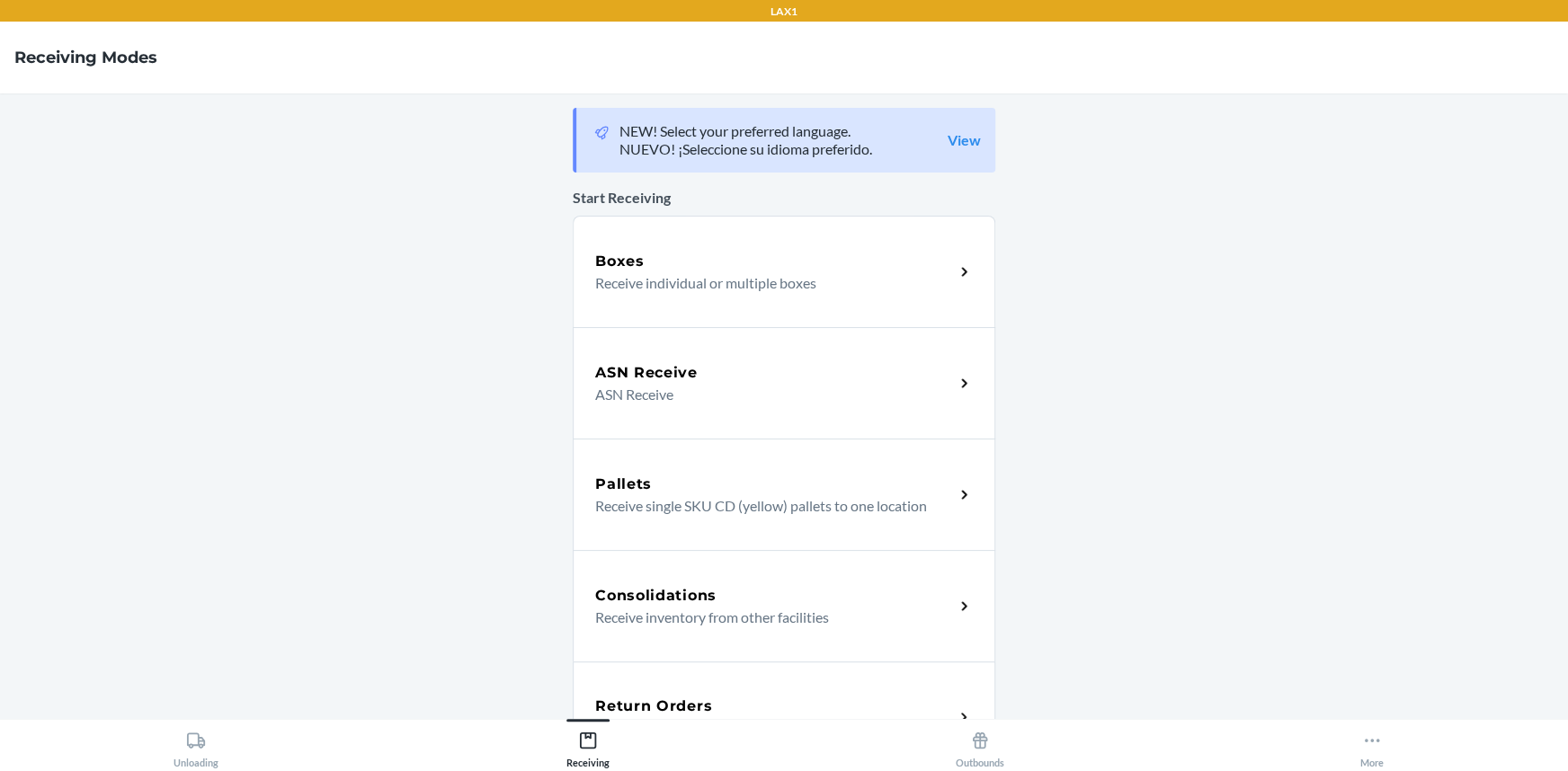 click on "Return Orders Receive return order package items" at bounding box center [784, 717] 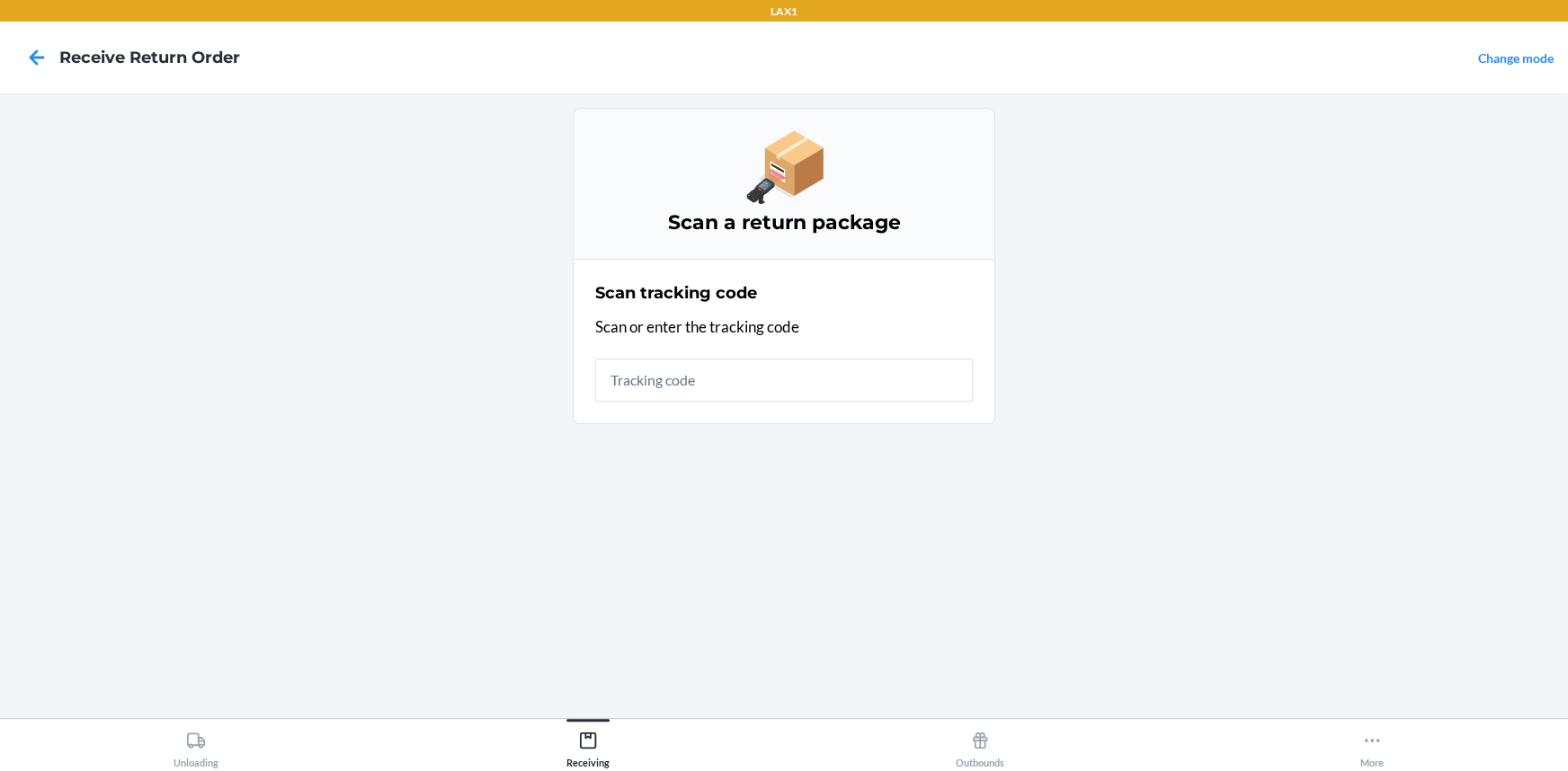click at bounding box center [784, 380] 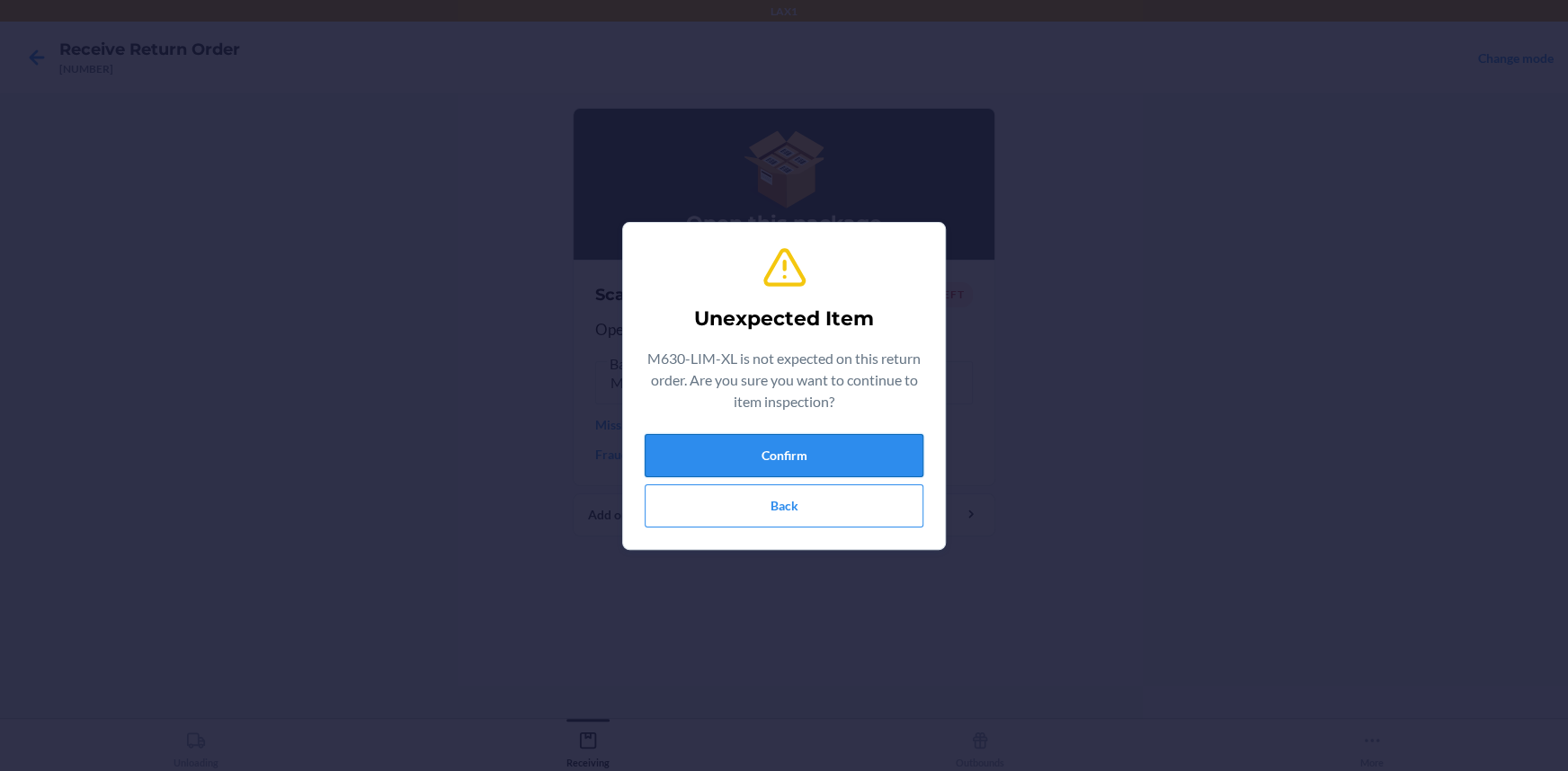 click on "Confirm" at bounding box center [784, 456] 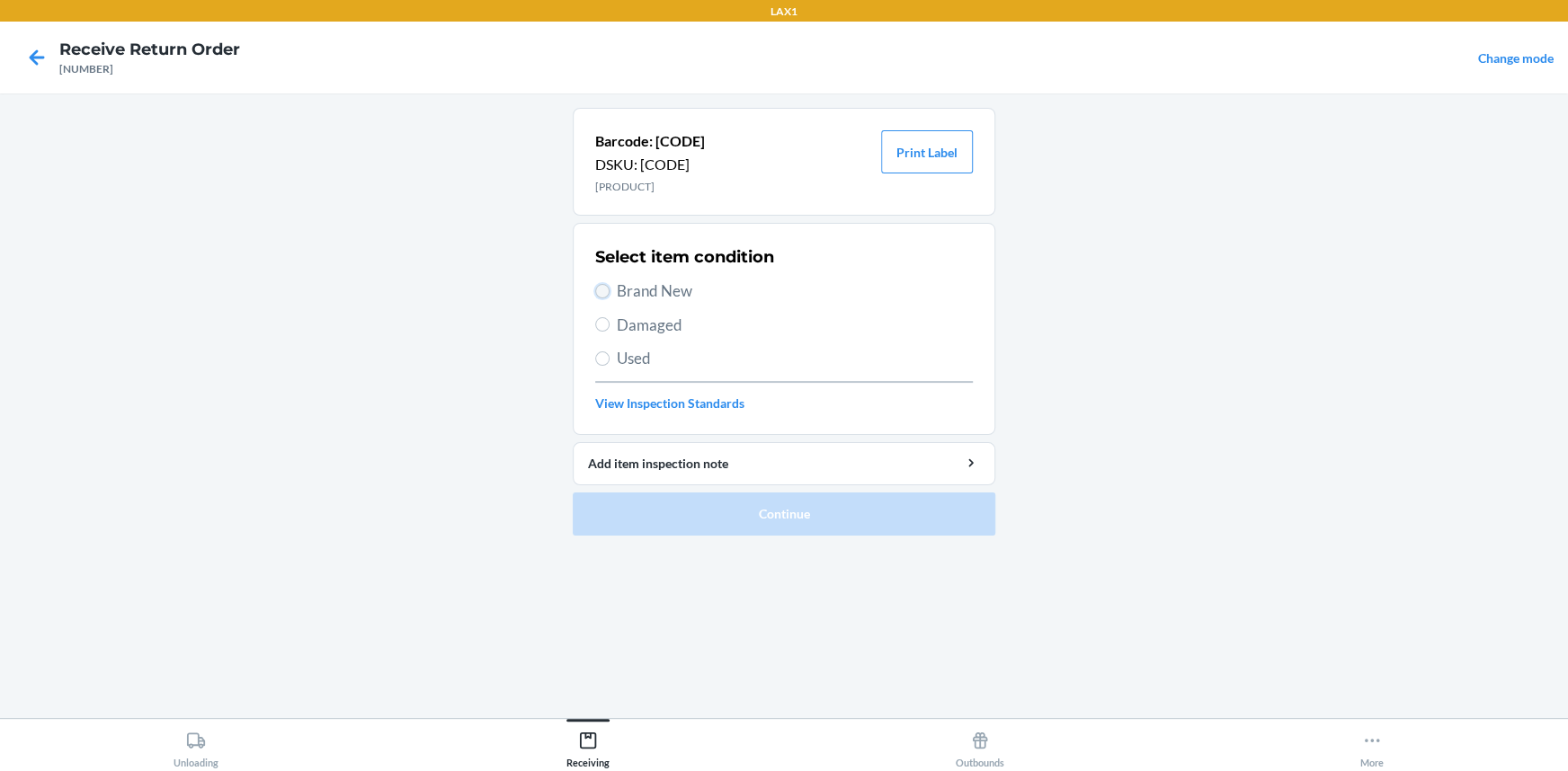 click on "Brand New" at bounding box center (602, 291) 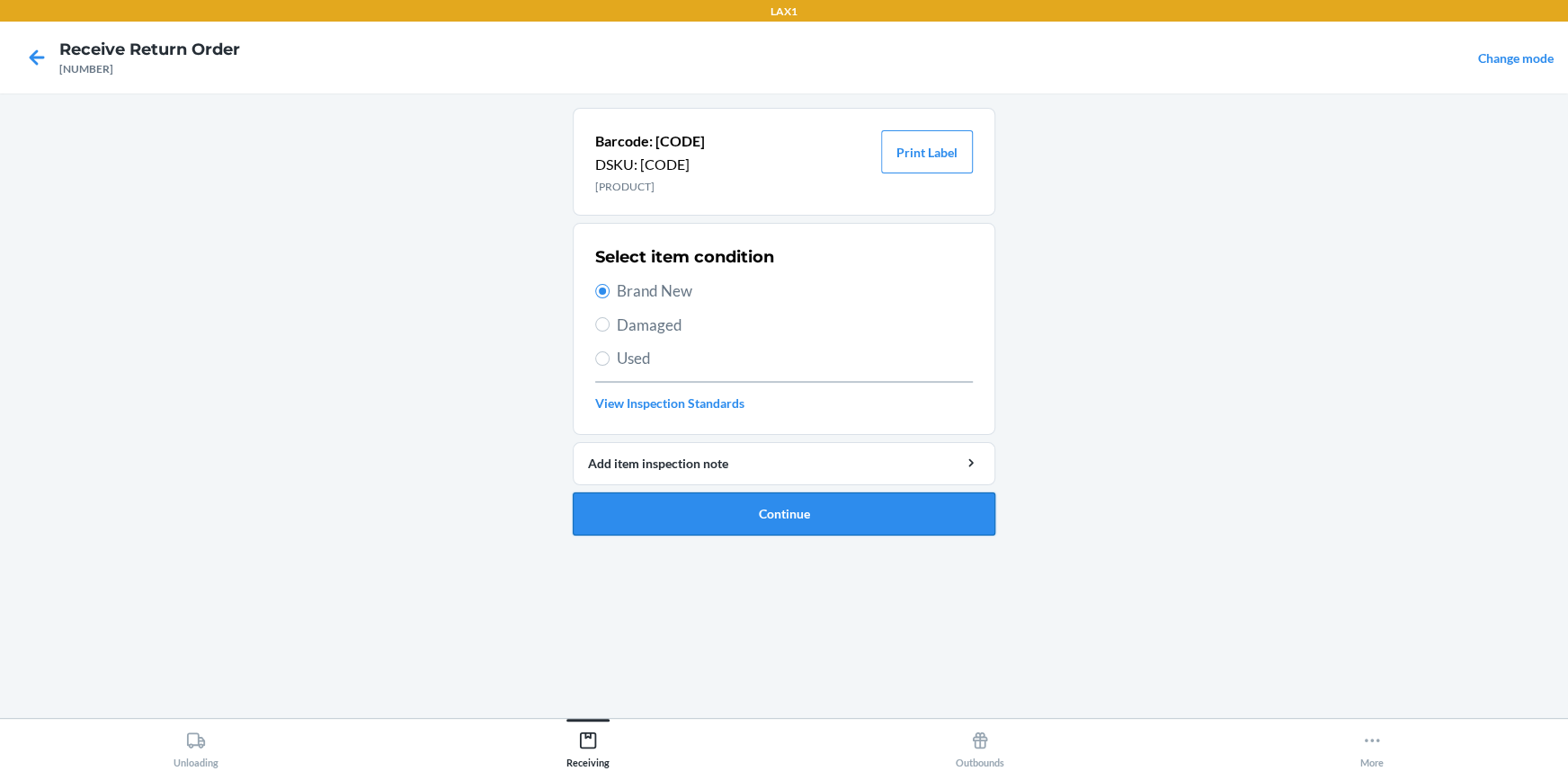 click on "Continue" at bounding box center [784, 514] 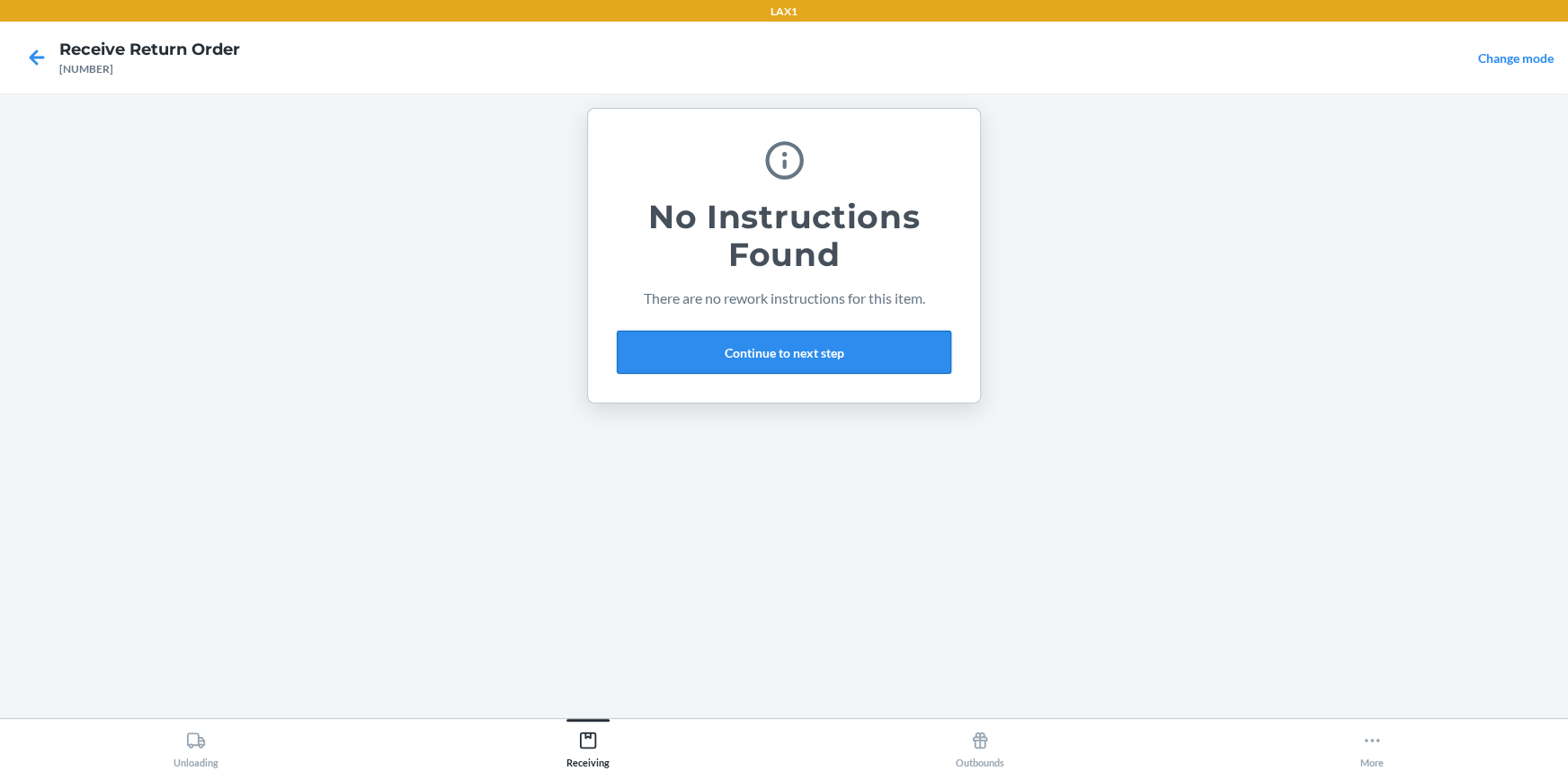 click on "Continue to next step" at bounding box center [784, 352] 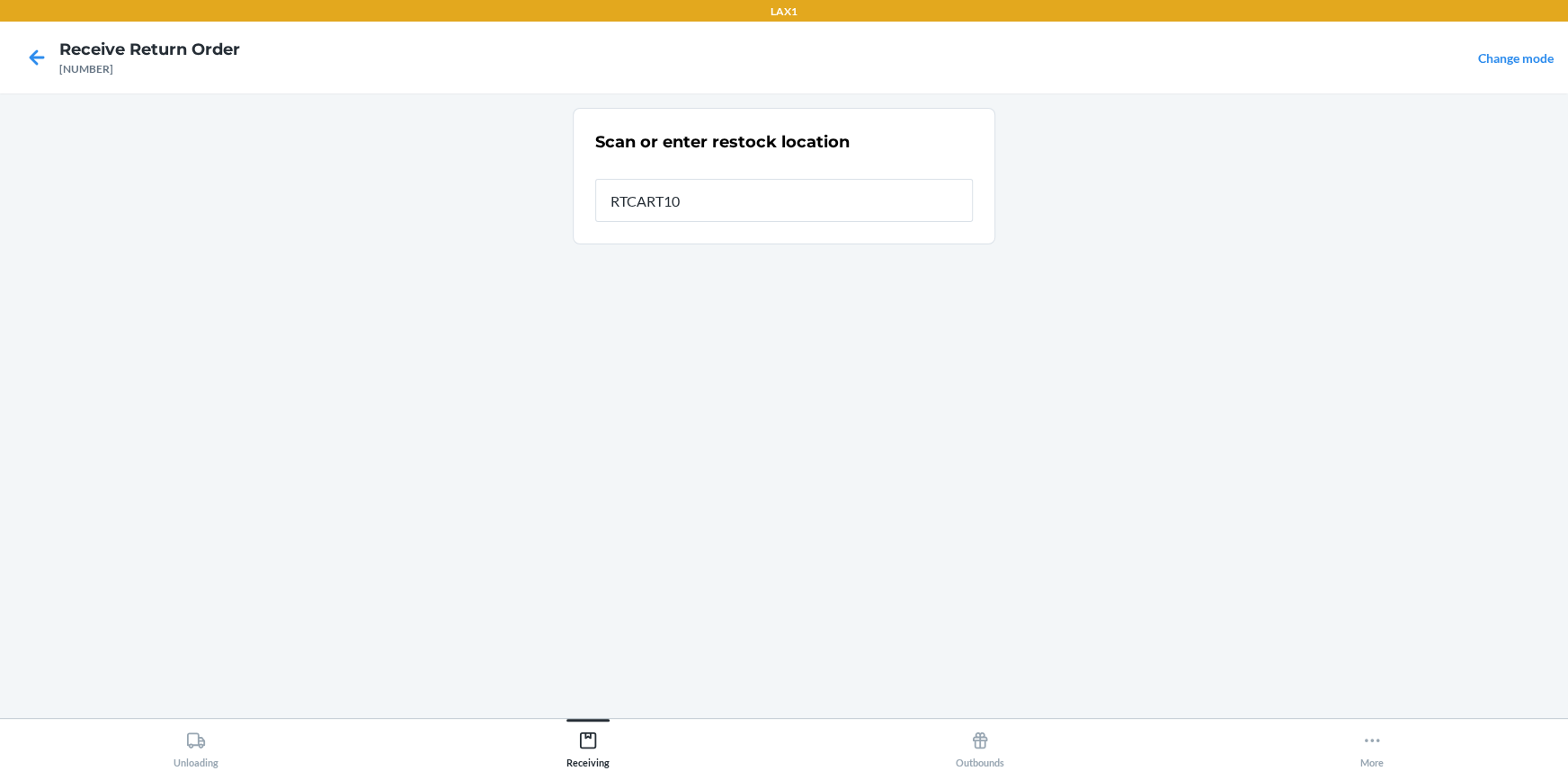 type on "RTCART100" 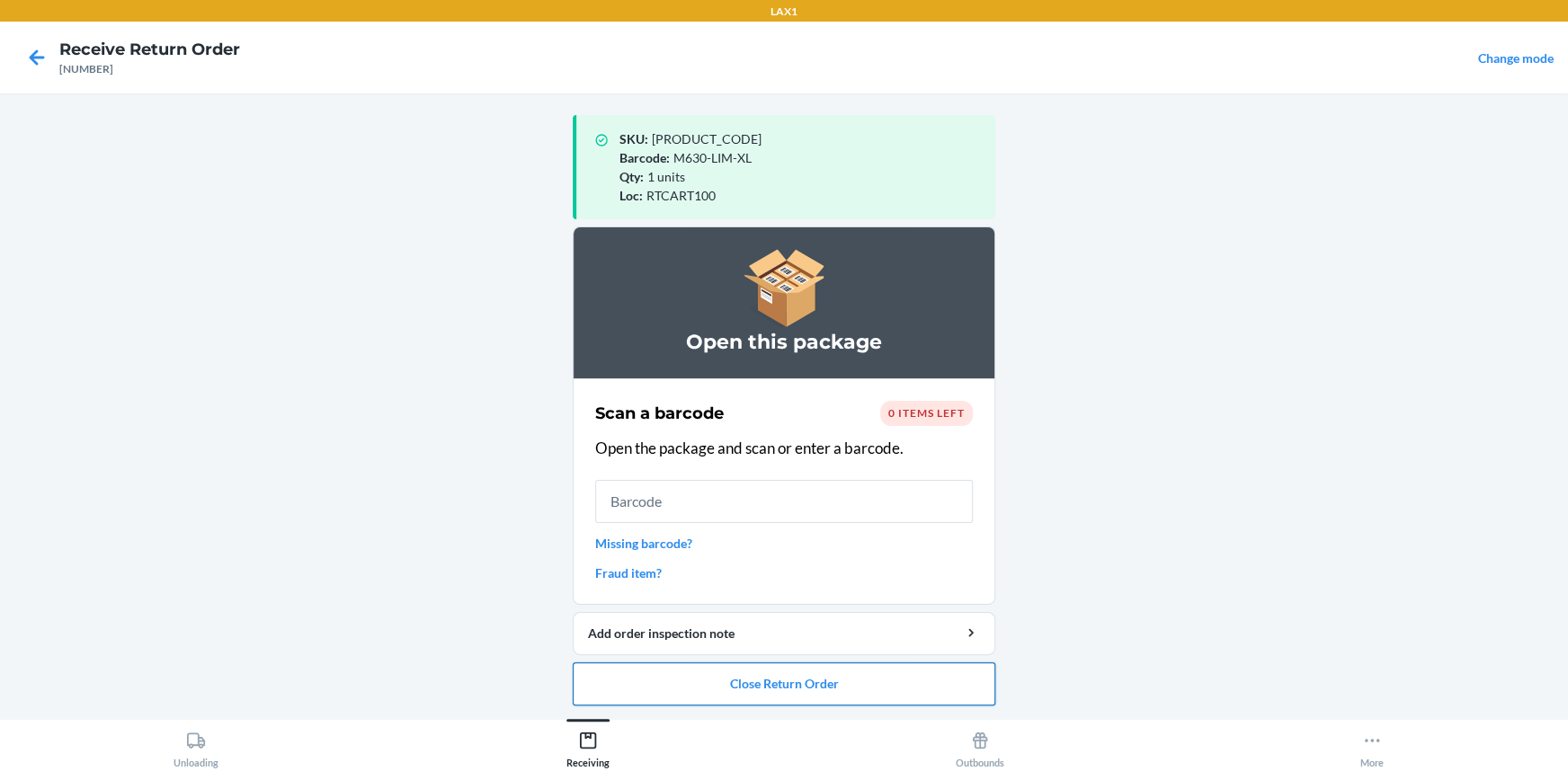 click on "Close Return Order" at bounding box center [784, 684] 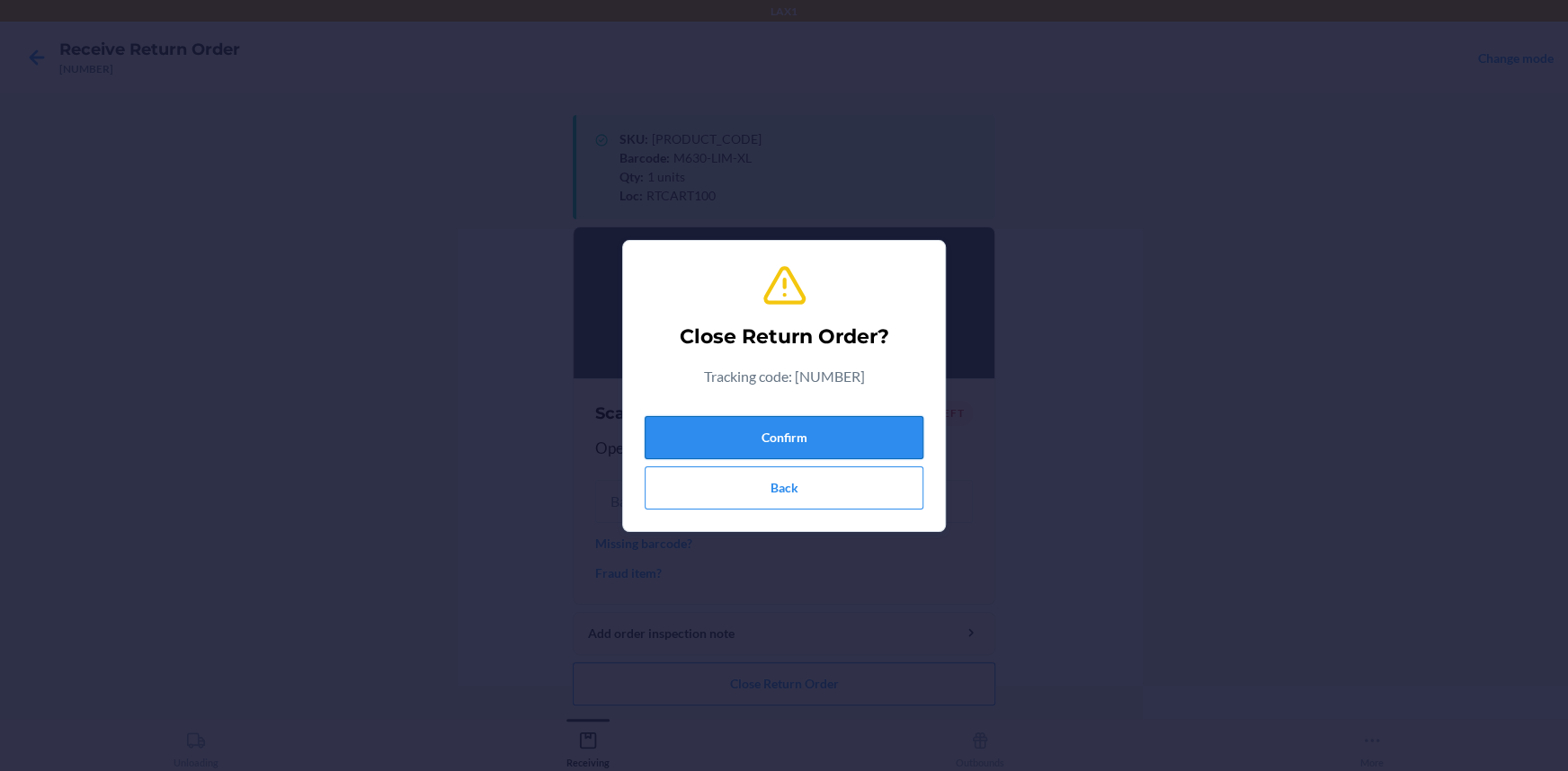 click on "Confirm" at bounding box center [784, 438] 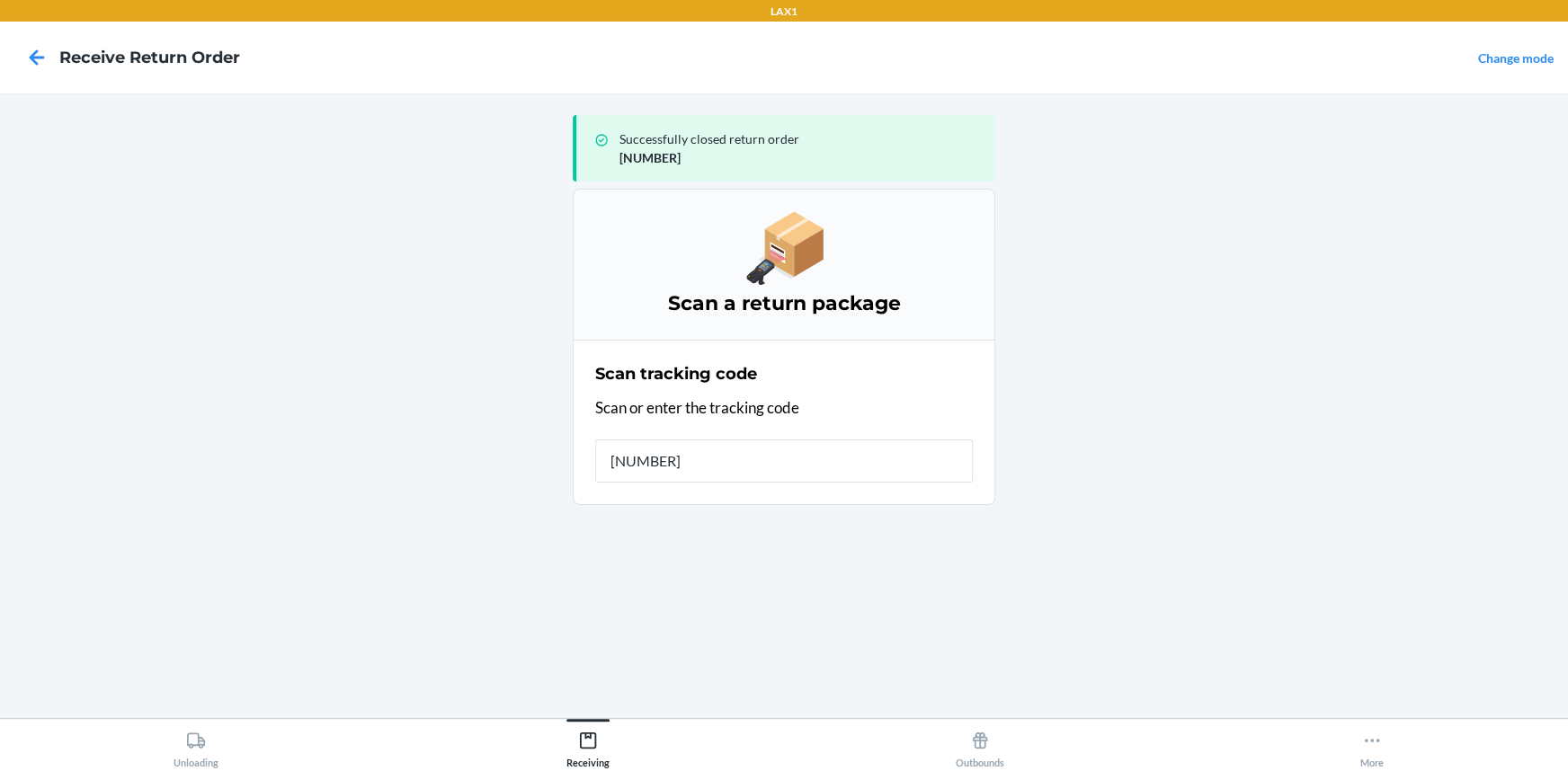 type on "420924089434636208303313652" 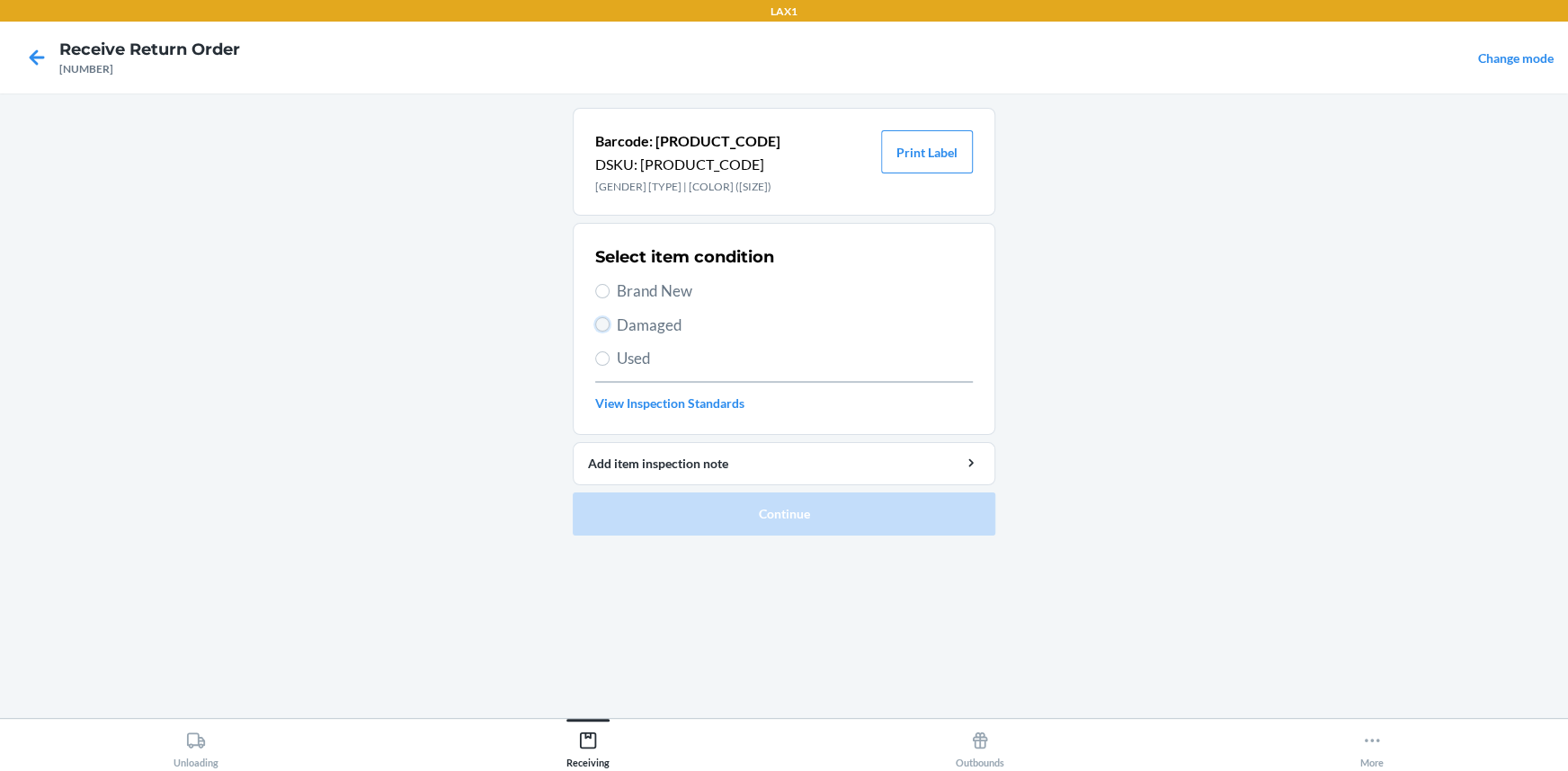 click on "Damaged" at bounding box center [602, 324] 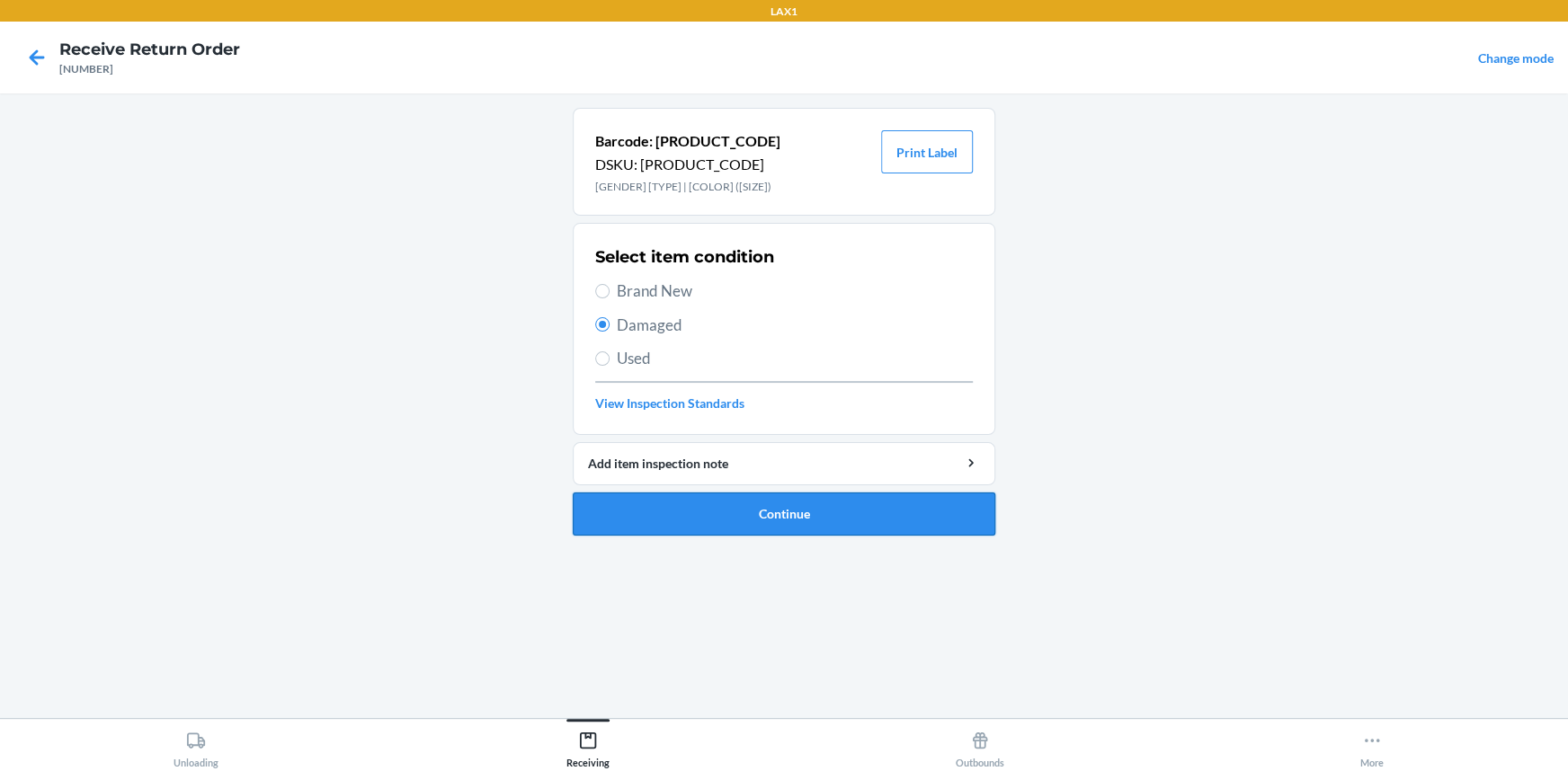 click on "Continue" at bounding box center (784, 514) 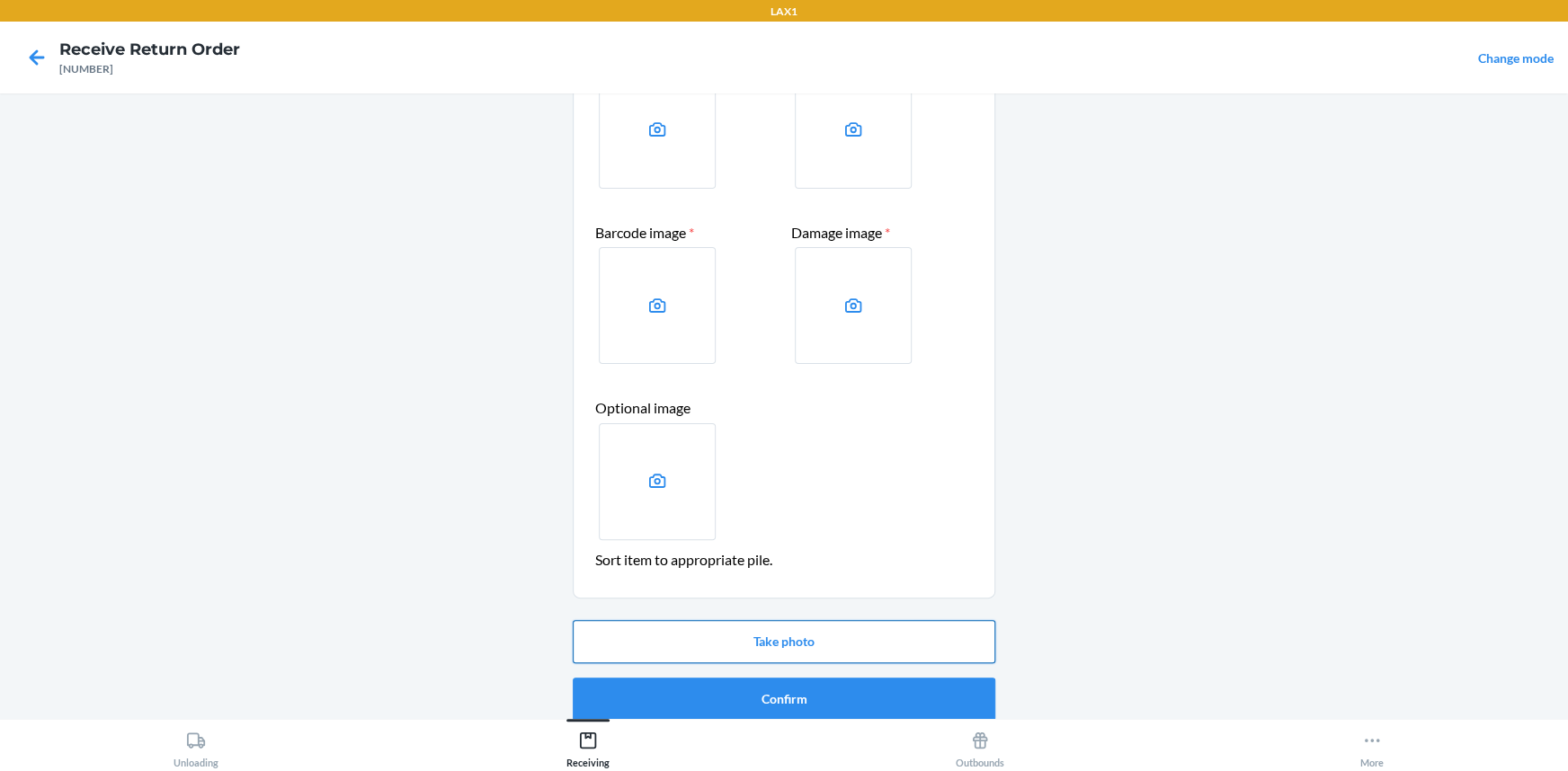 scroll, scrollTop: 163, scrollLeft: 0, axis: vertical 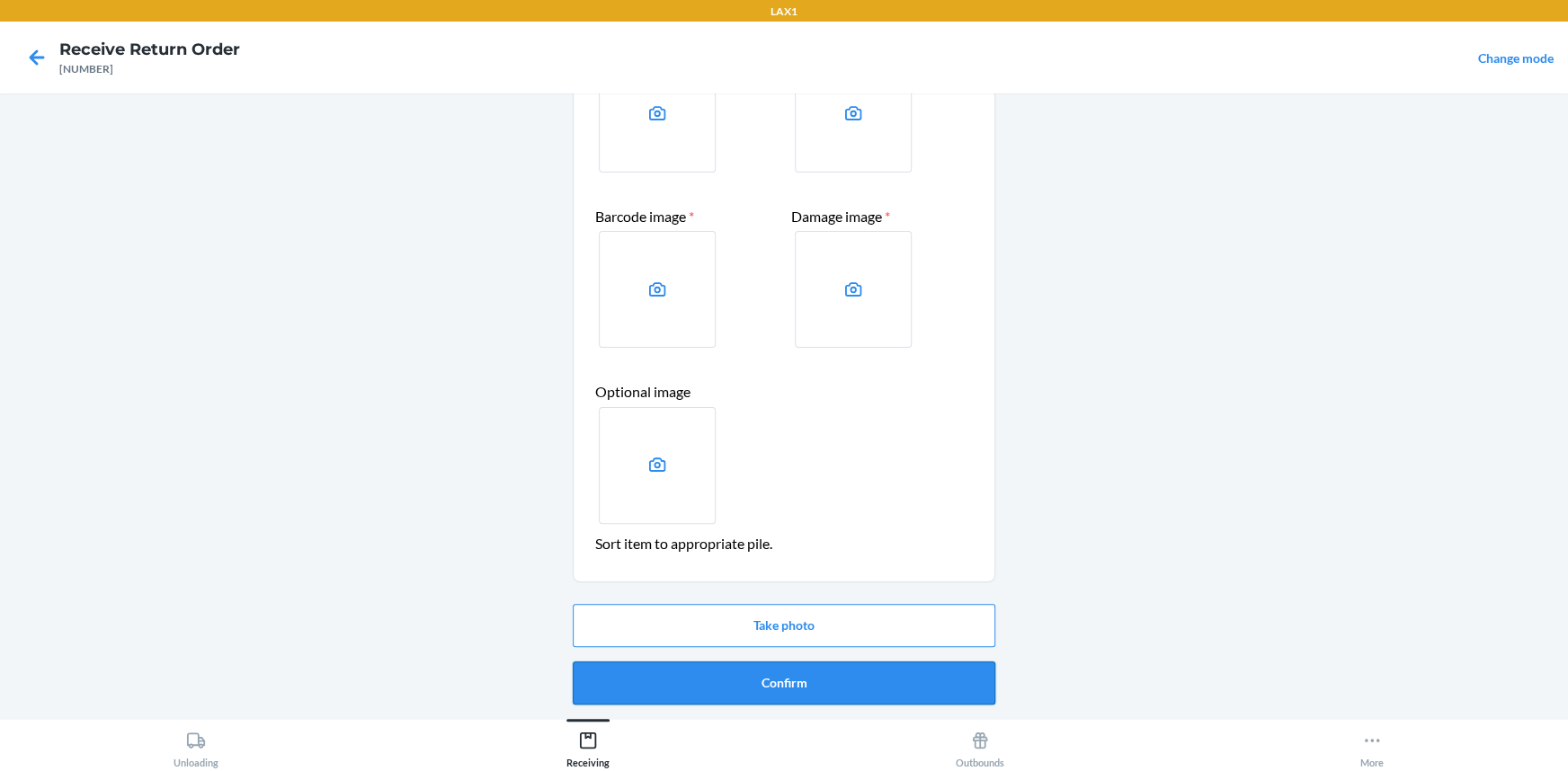 click on "Confirm" at bounding box center [784, 683] 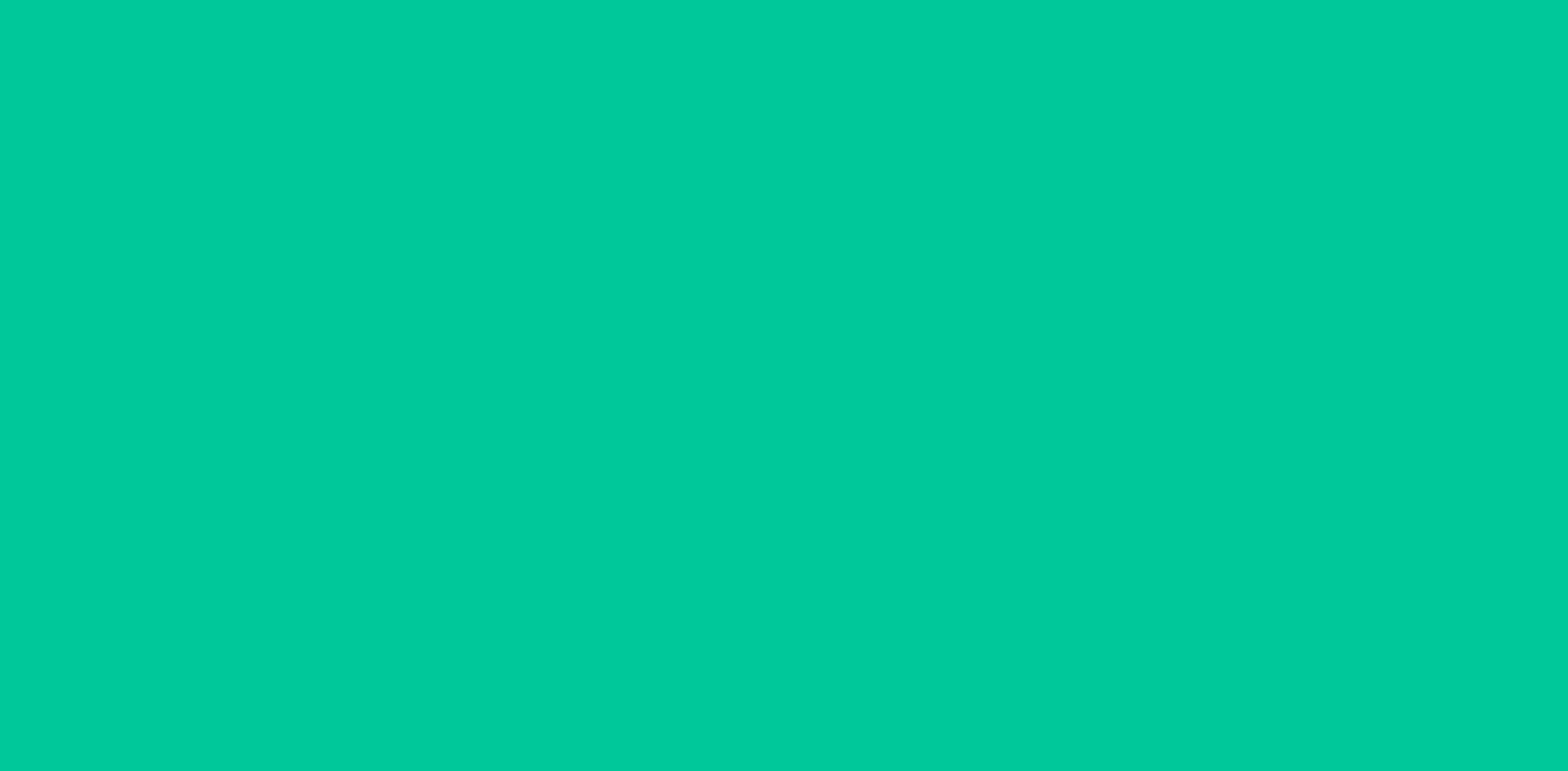 scroll, scrollTop: 0, scrollLeft: 0, axis: both 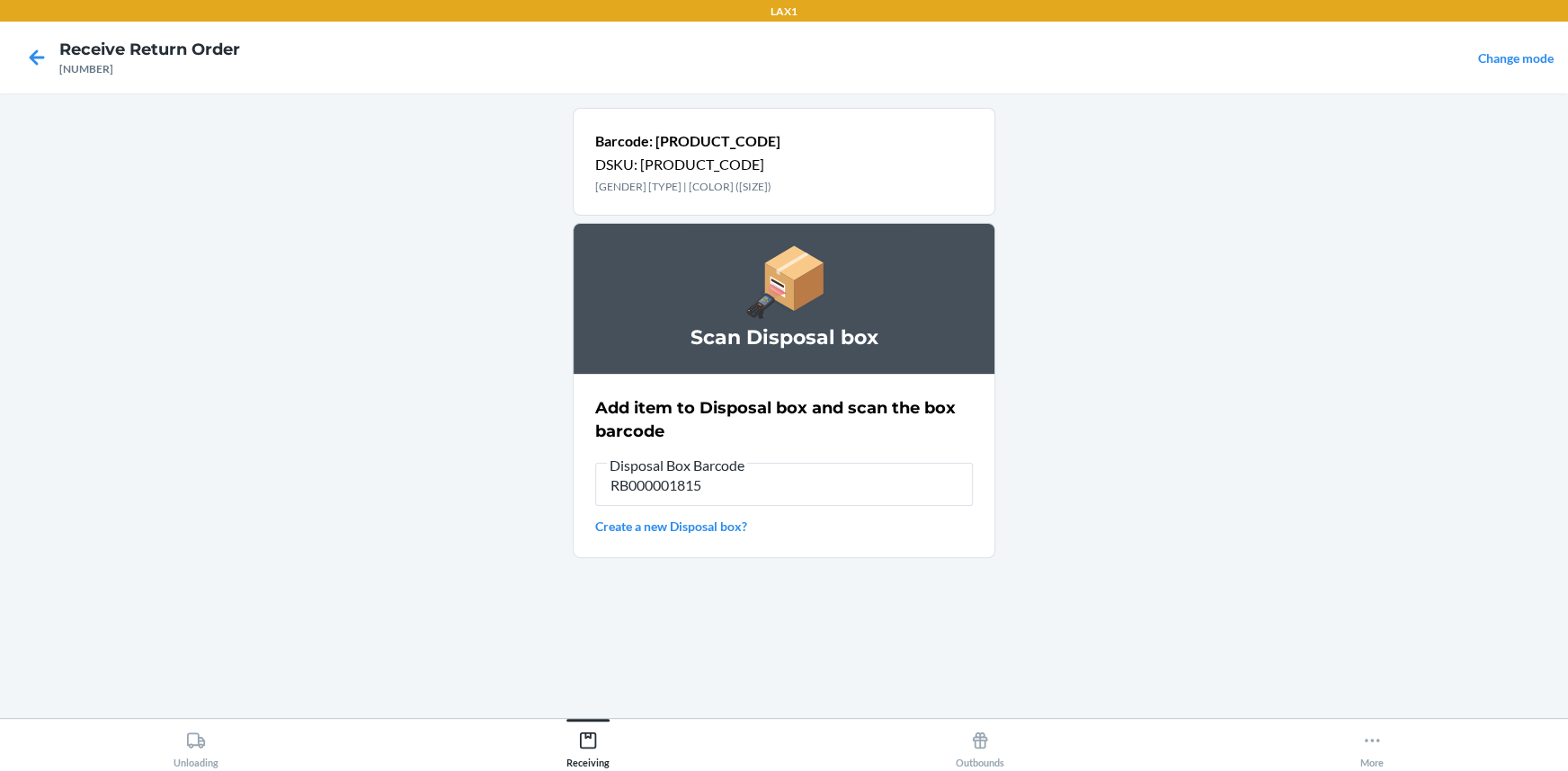 type on "RB000001815" 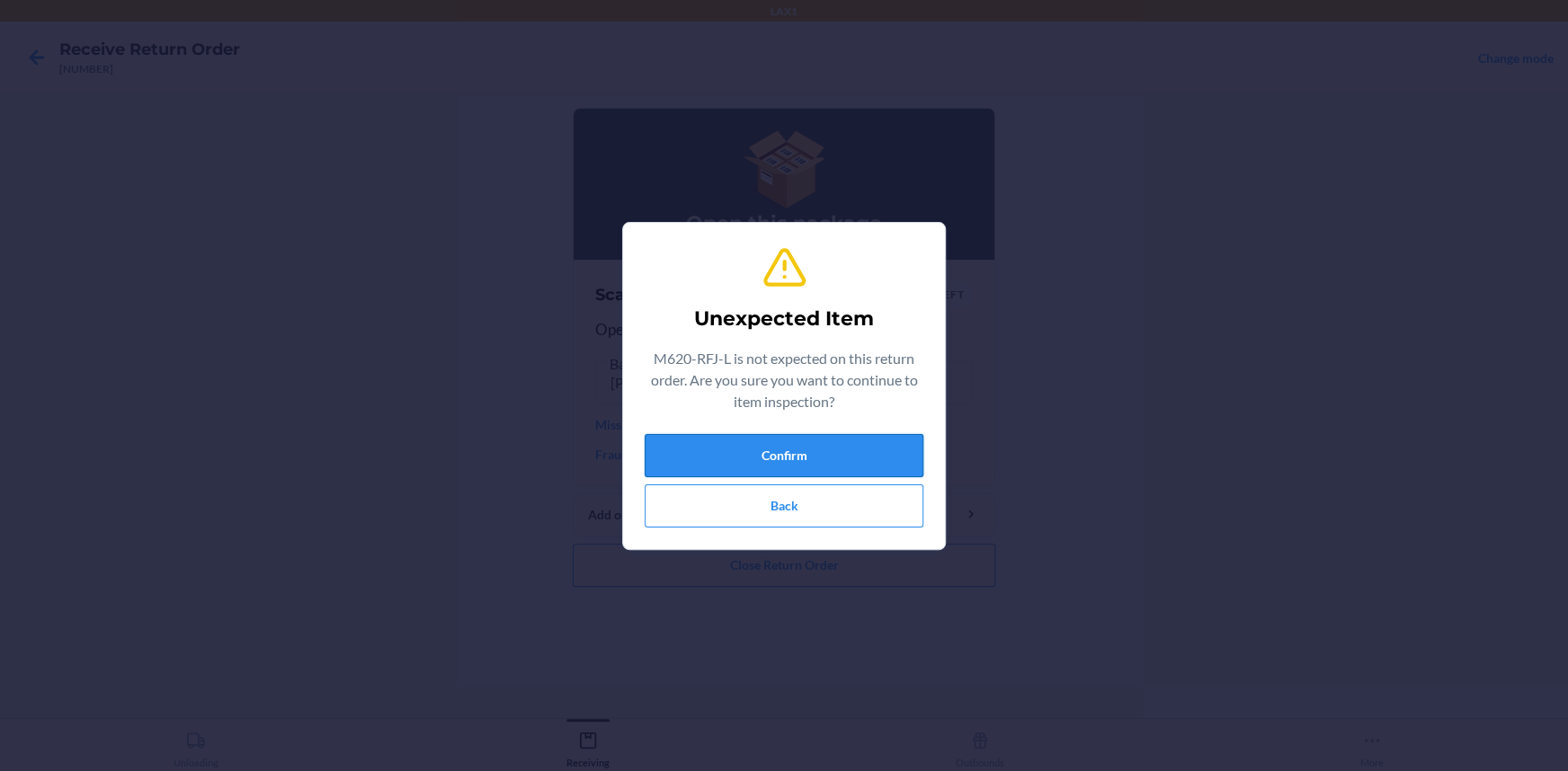 click on "Confirm" at bounding box center (784, 456) 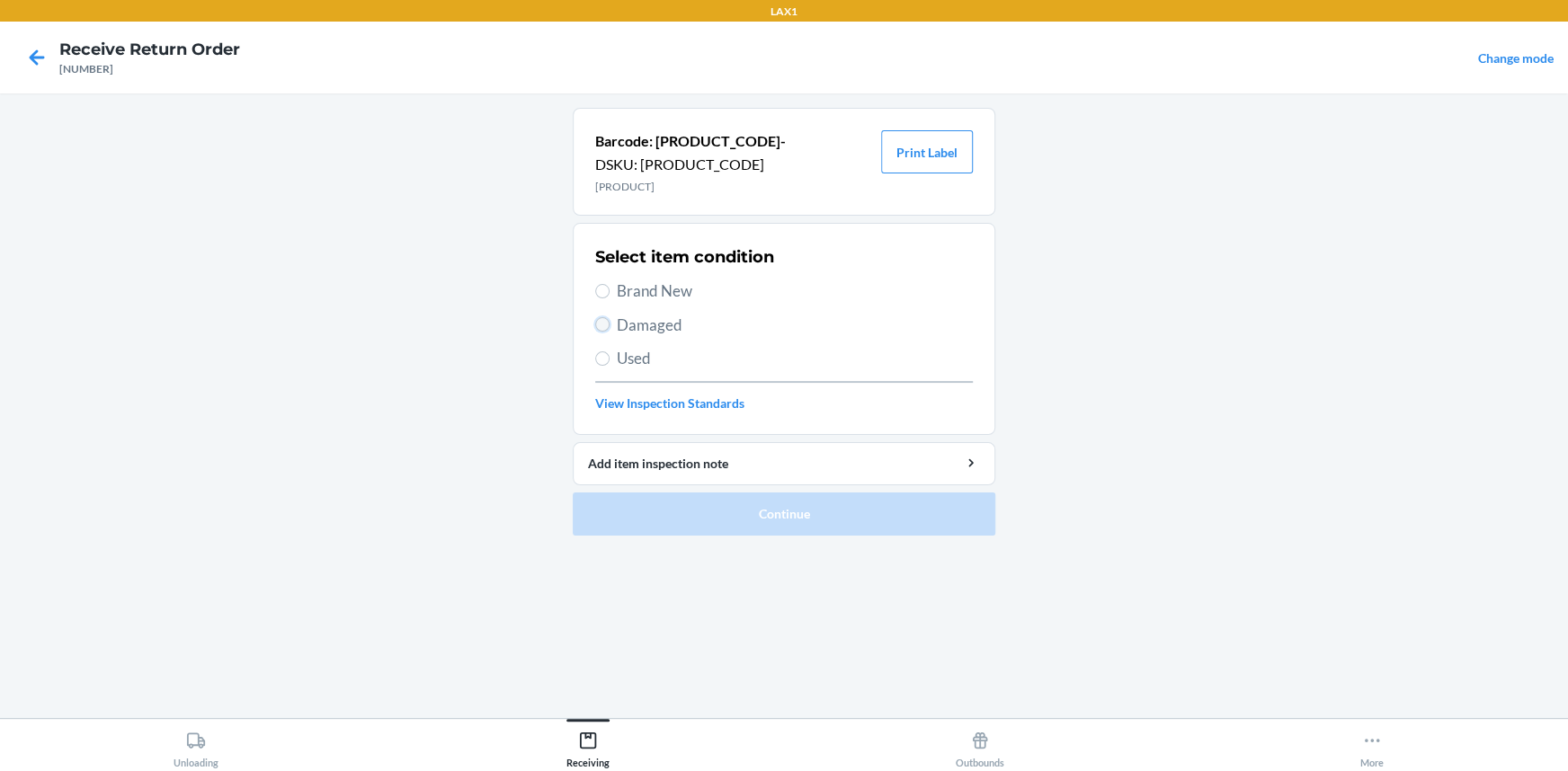 click on "Damaged" at bounding box center (602, 324) 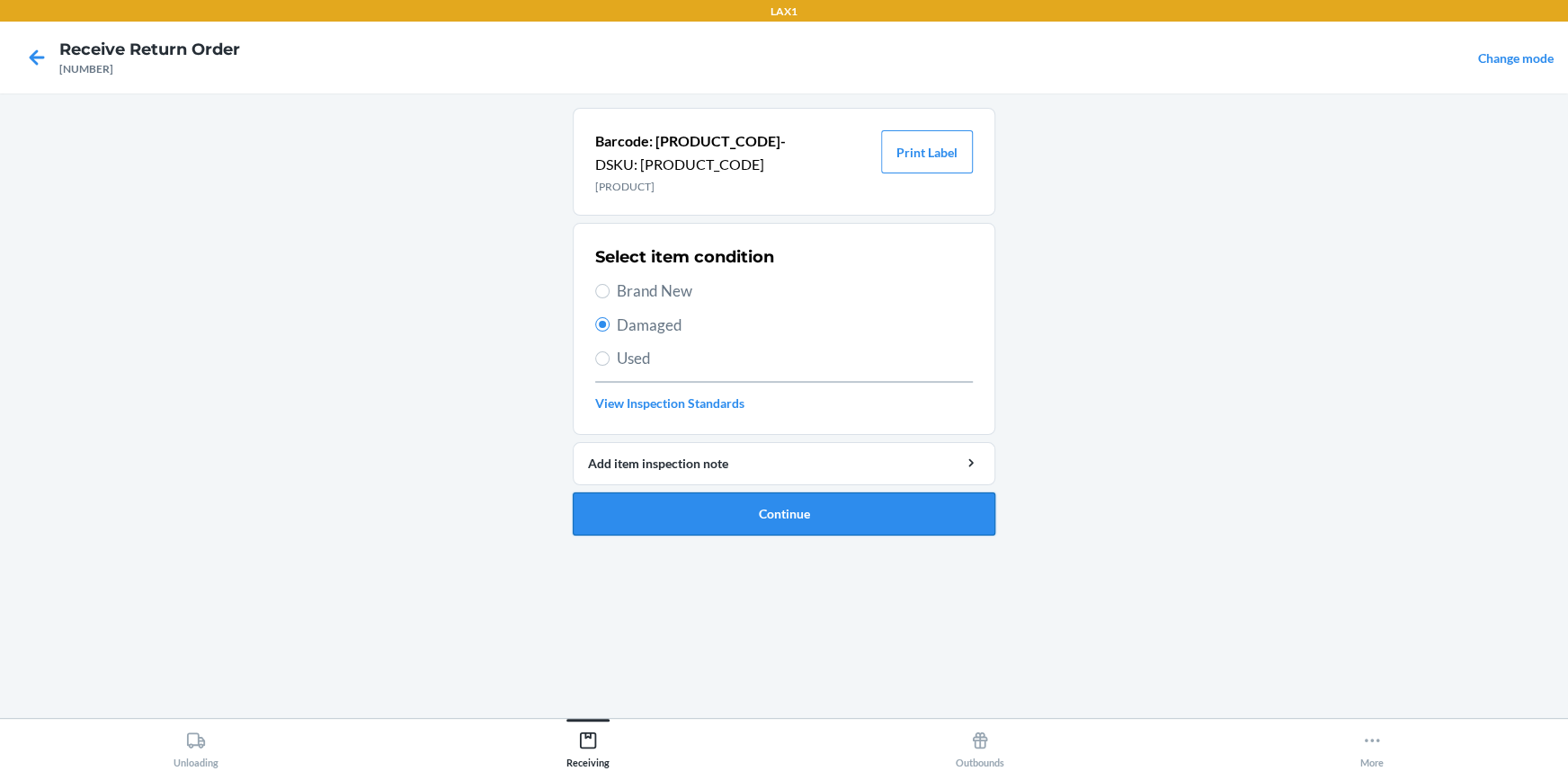 click on "Continue" at bounding box center [784, 514] 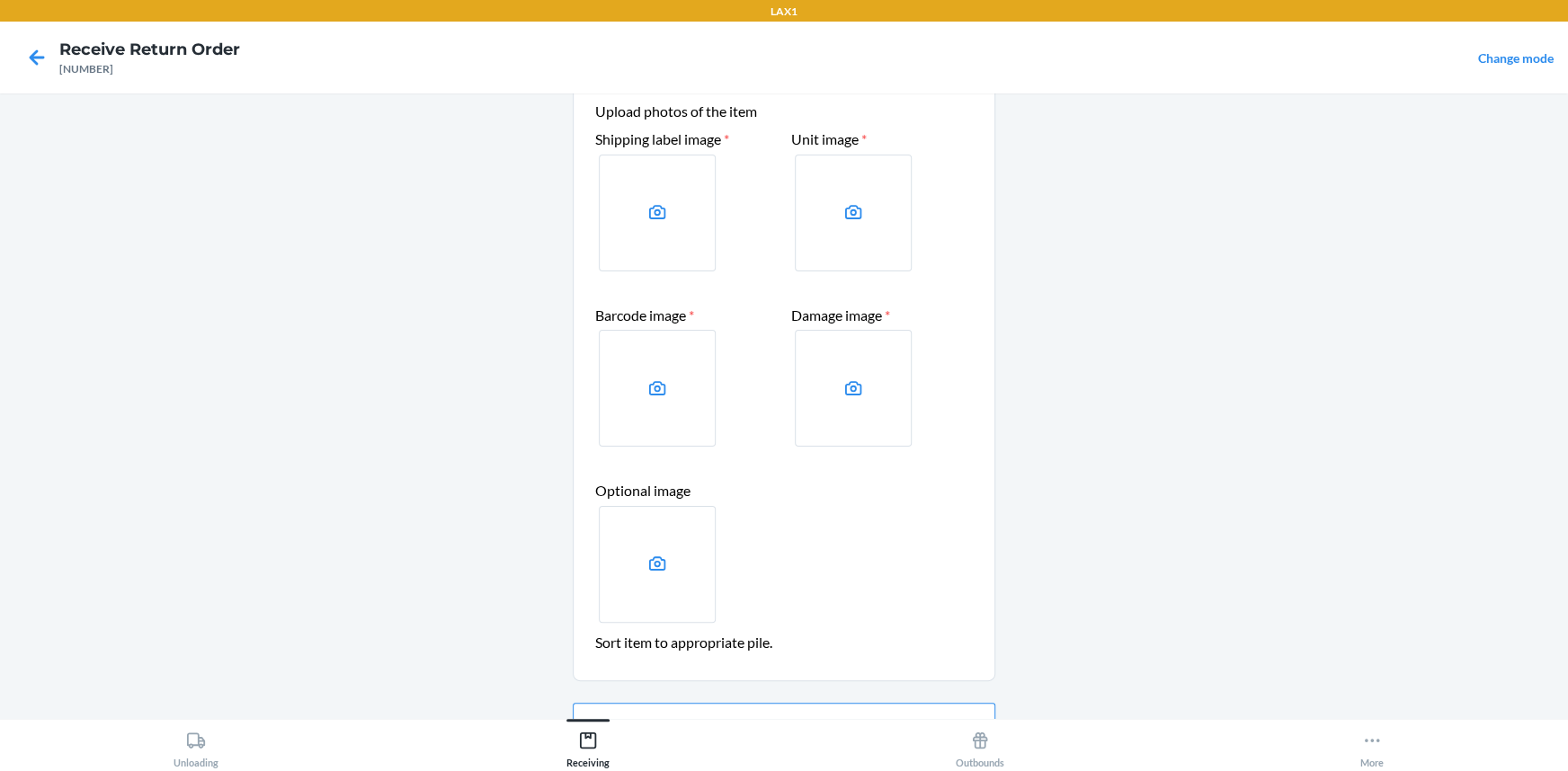scroll, scrollTop: 163, scrollLeft: 0, axis: vertical 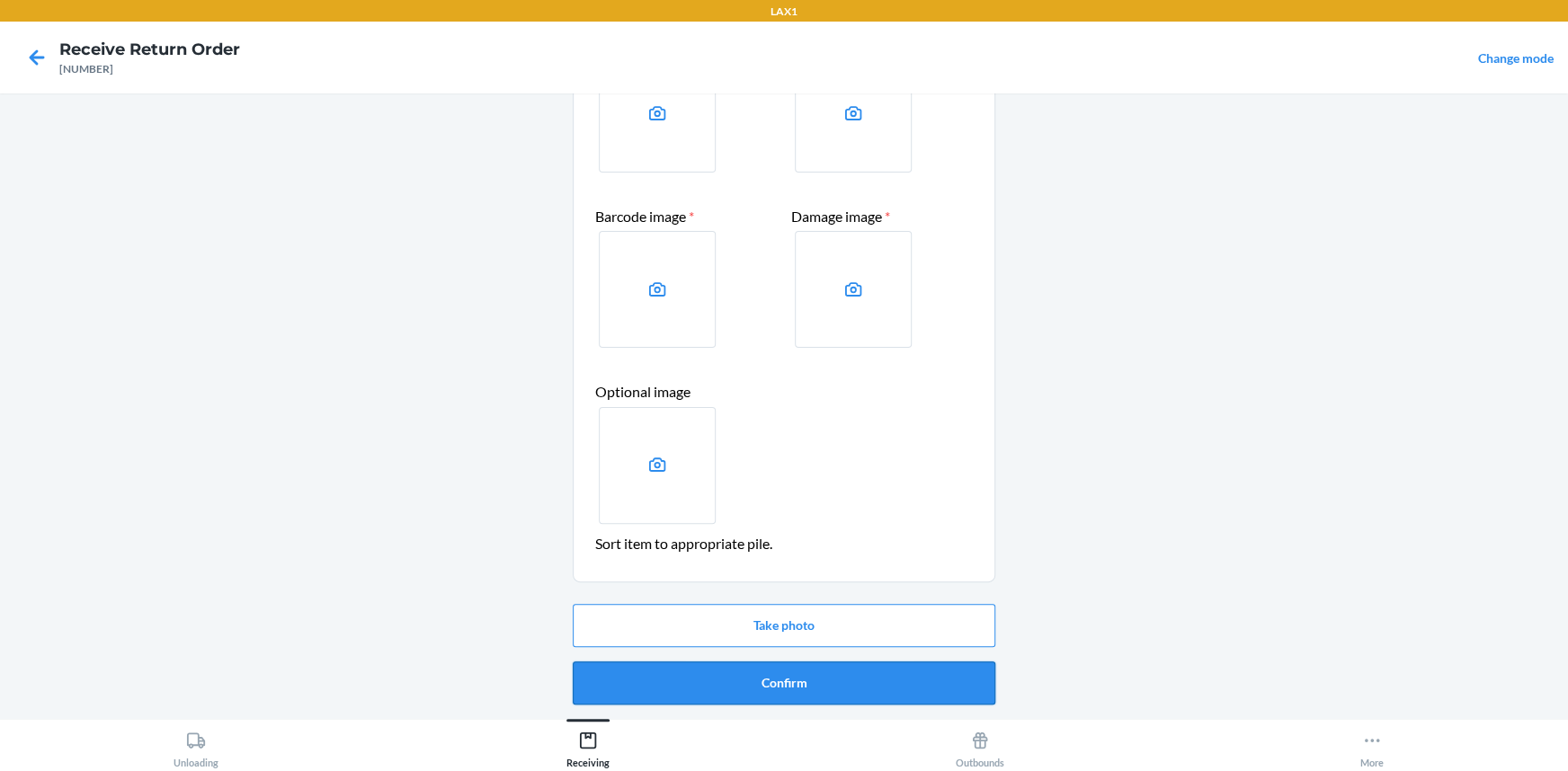 drag, startPoint x: 808, startPoint y: 675, endPoint x: 802, endPoint y: 663, distance: 13.416408 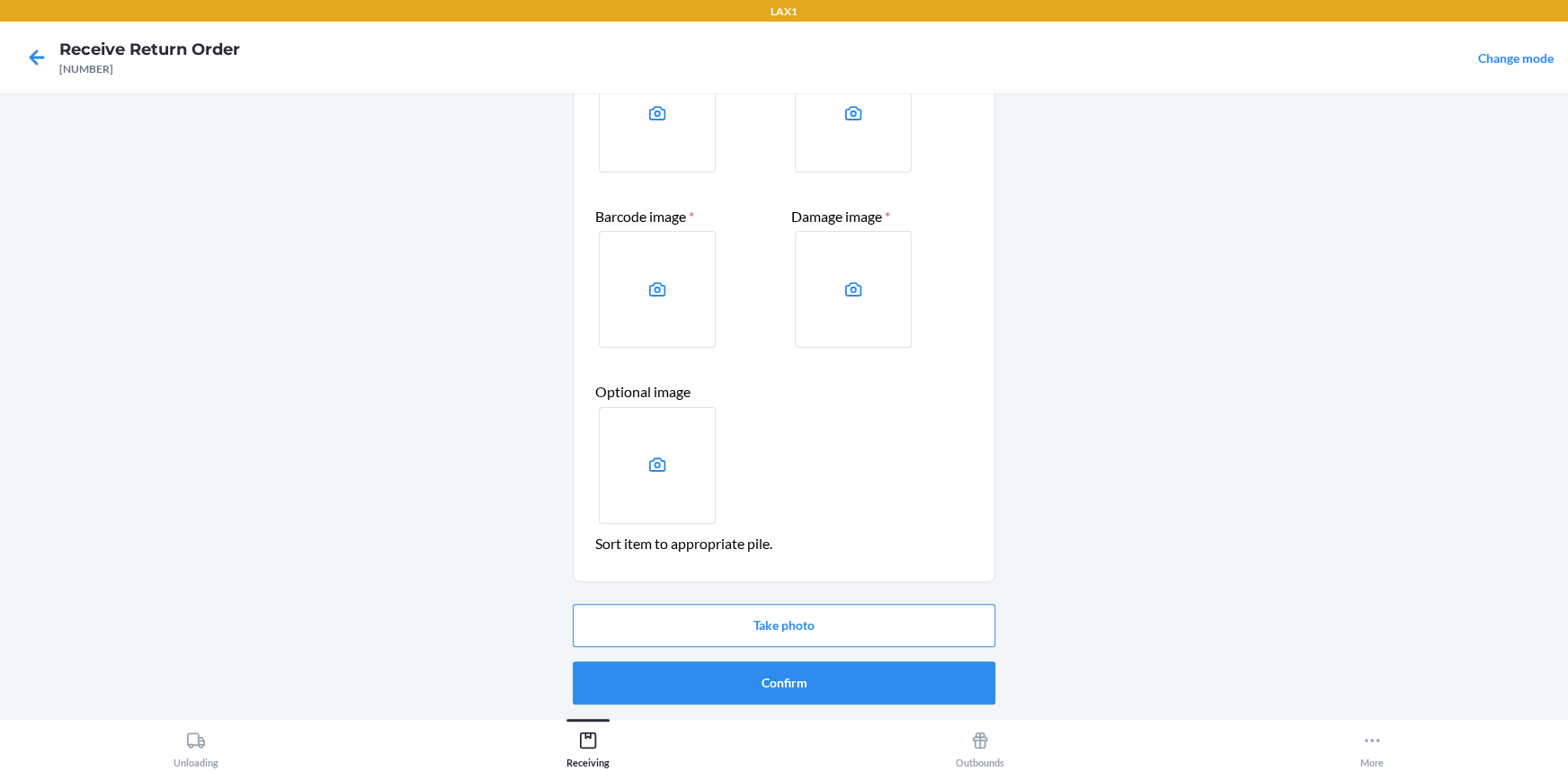 scroll, scrollTop: 0, scrollLeft: 0, axis: both 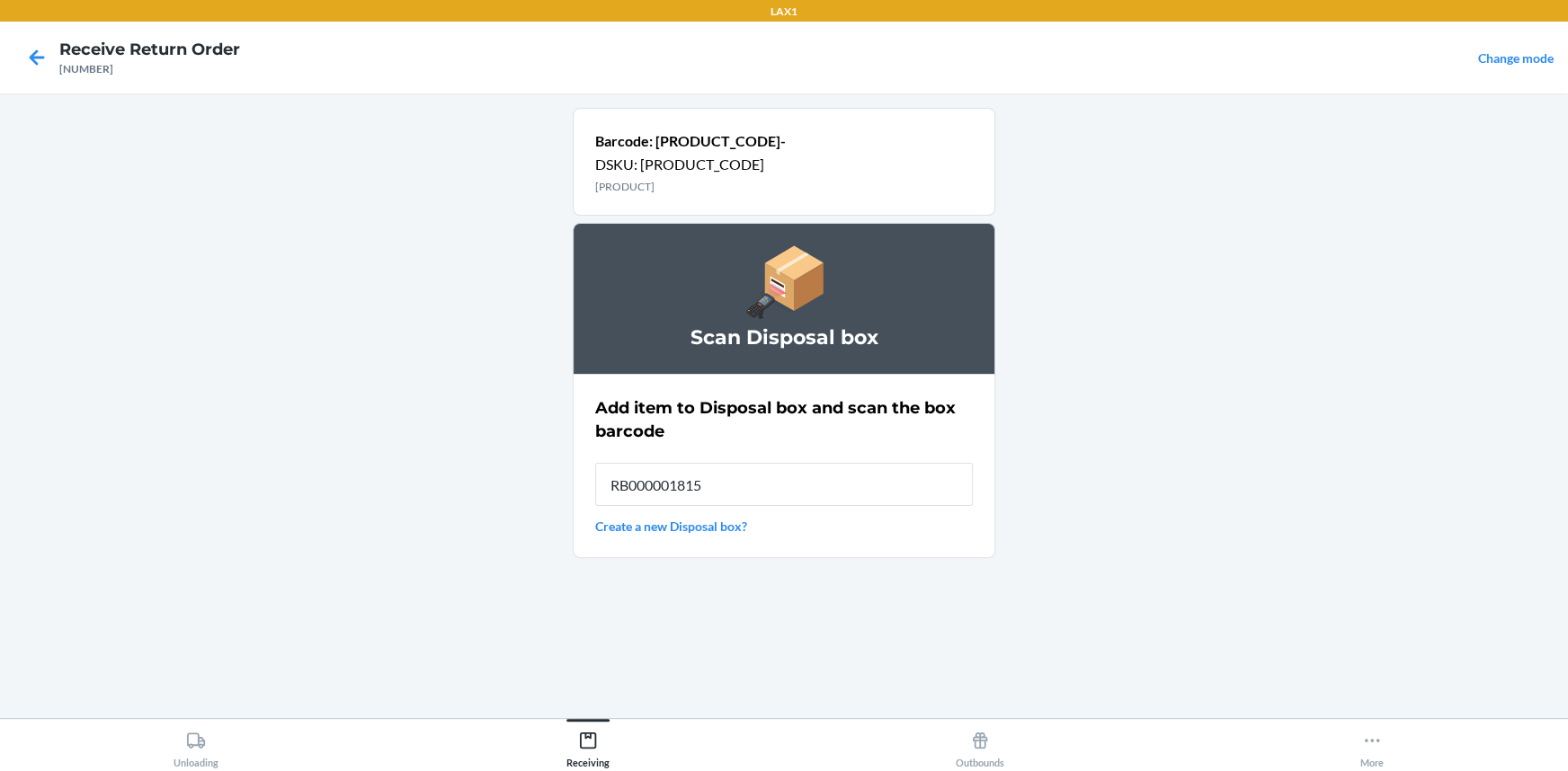 type on "RB000001815" 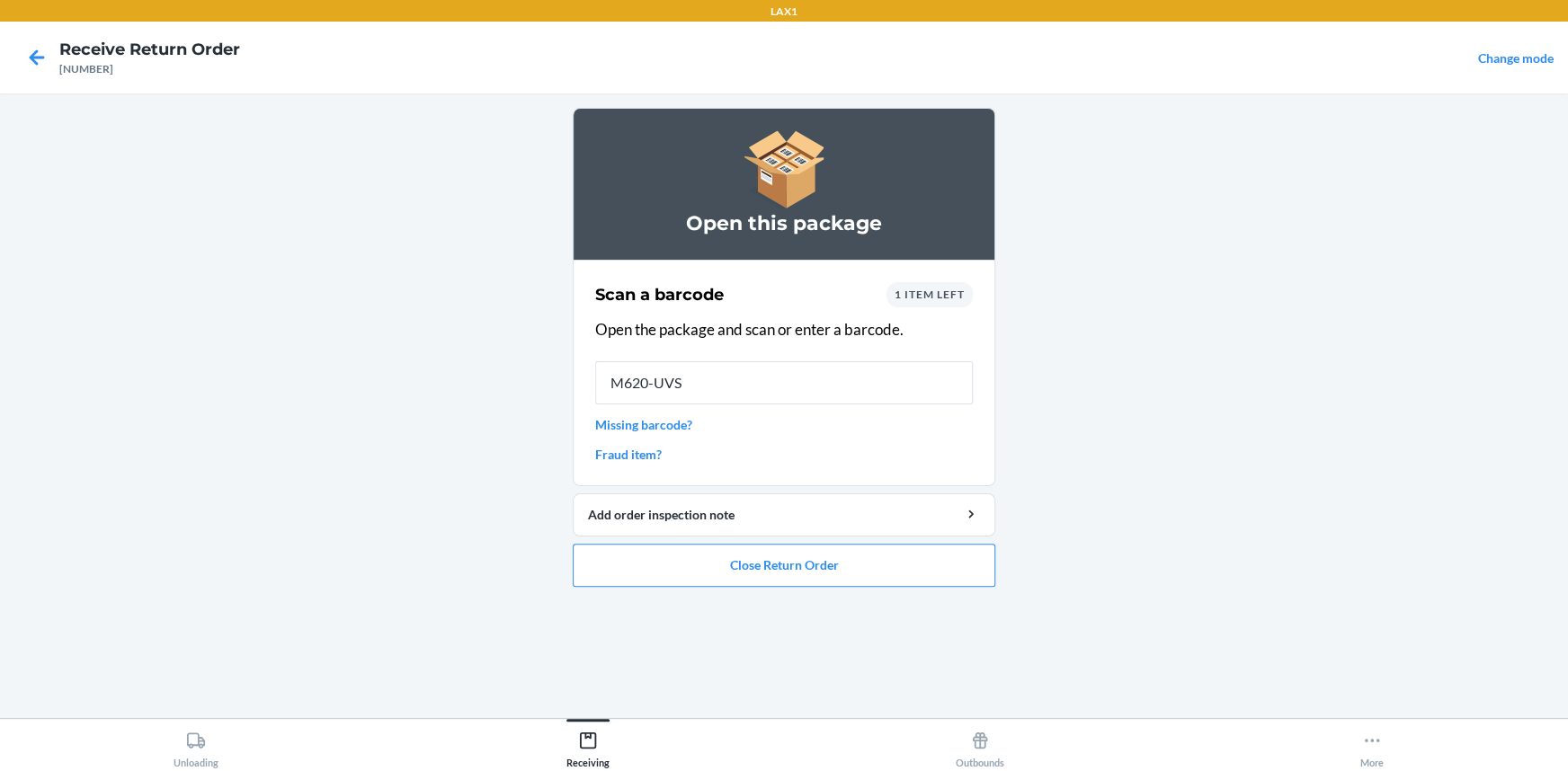 type on "[ALPHANUMERIC]-" 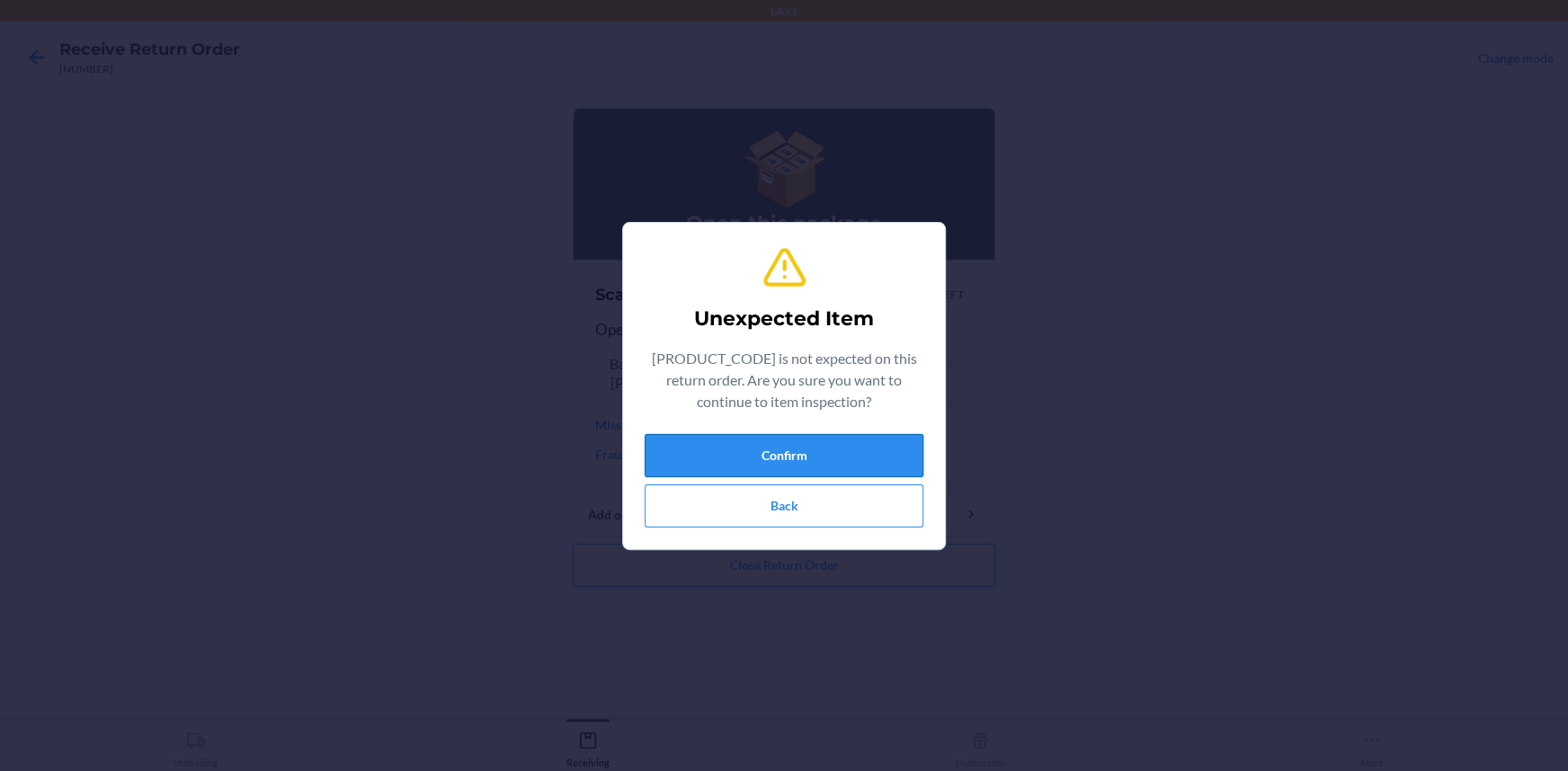 click on "Confirm" at bounding box center [784, 456] 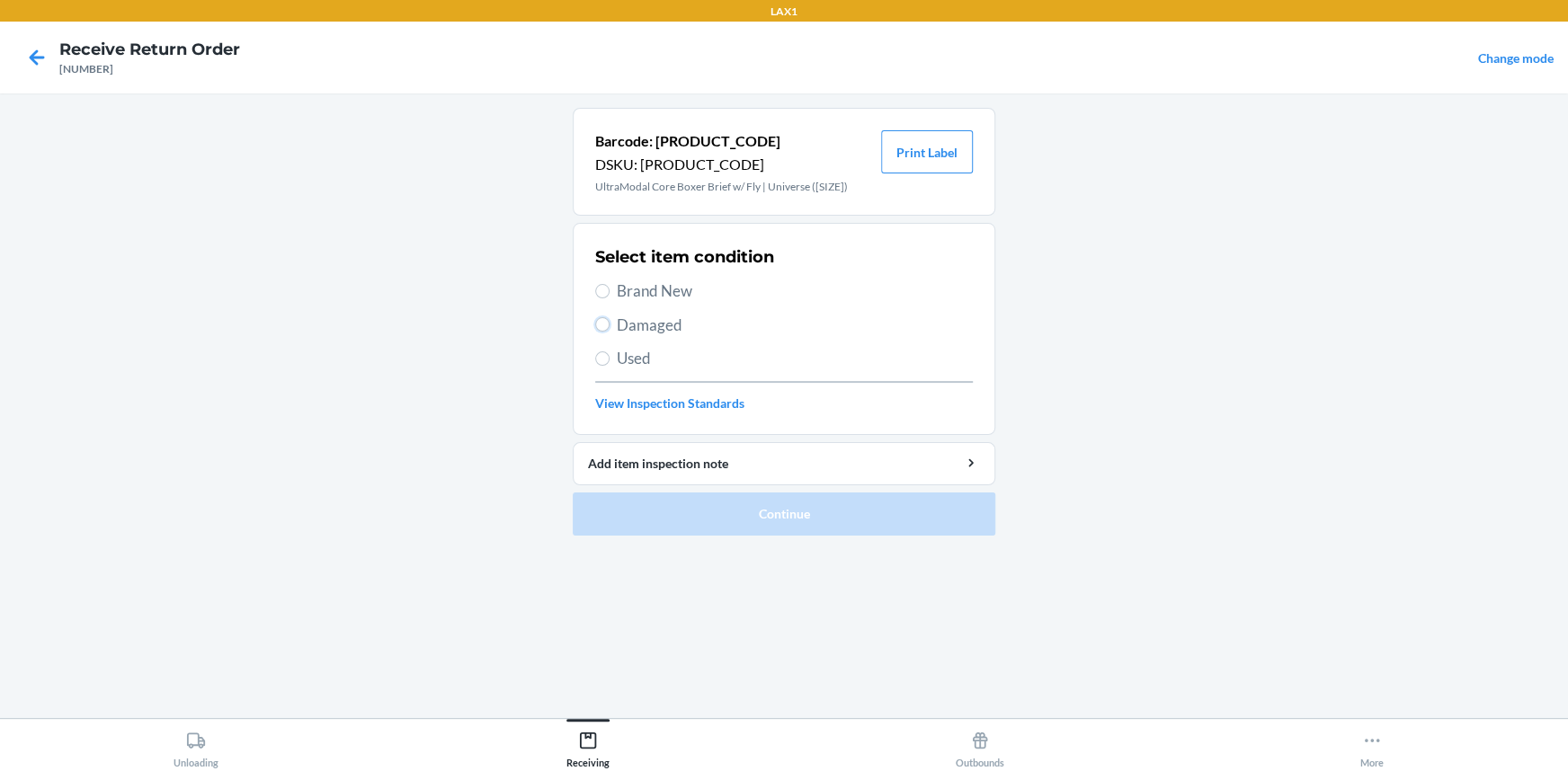 drag, startPoint x: 602, startPoint y: 318, endPoint x: 611, endPoint y: 335, distance: 19.235384 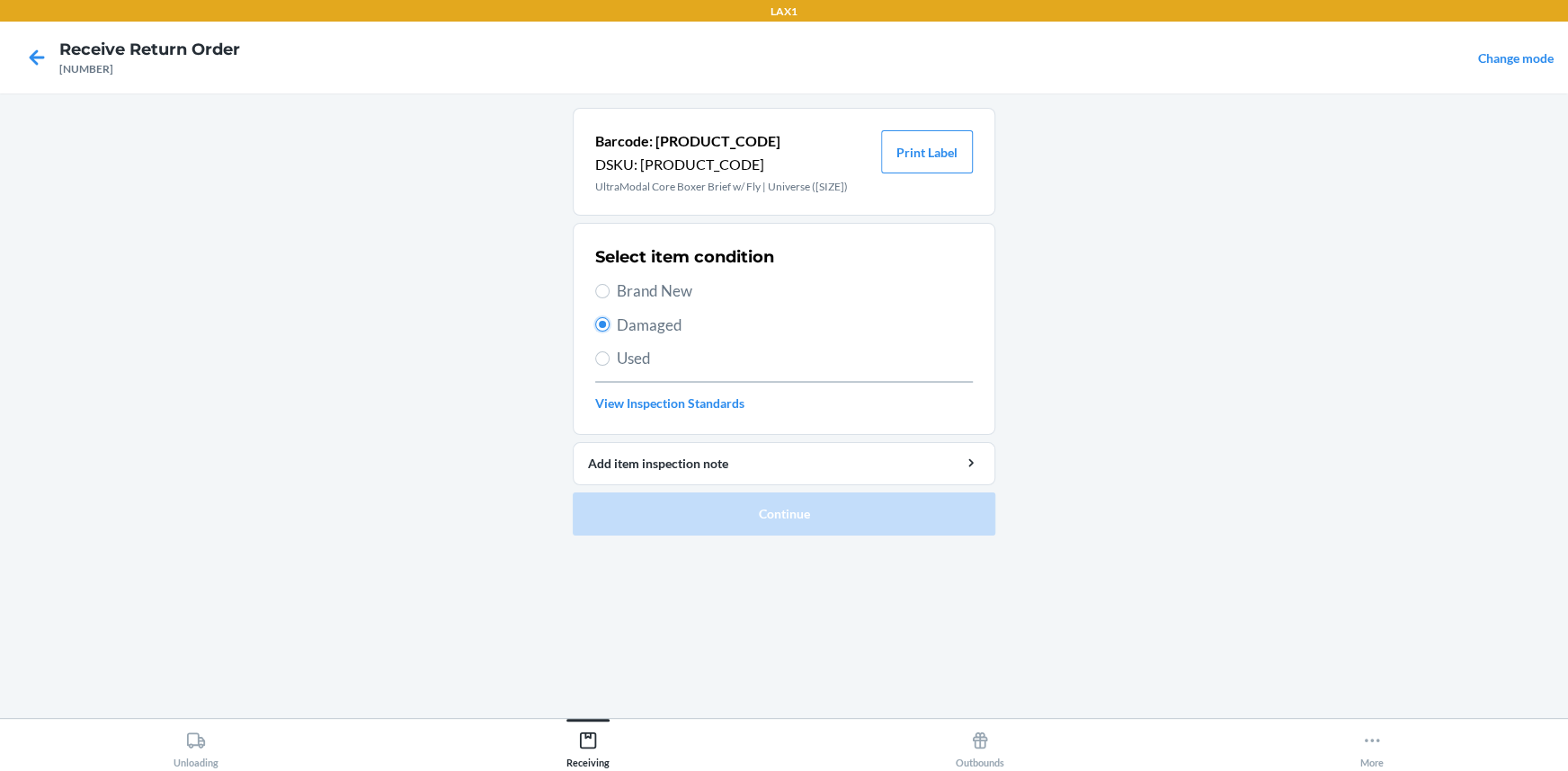 radio on "true" 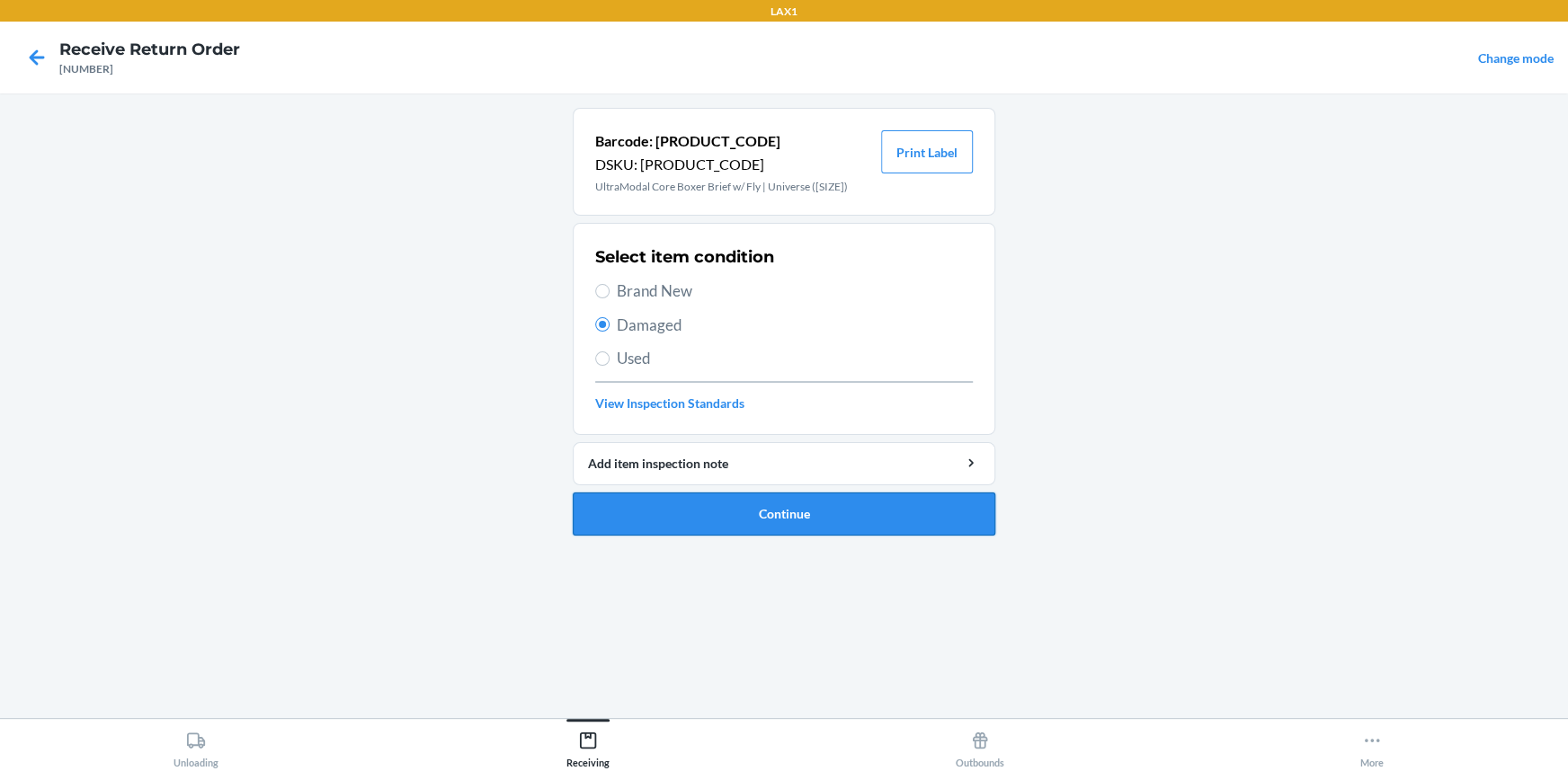 click on "Continue" at bounding box center (784, 514) 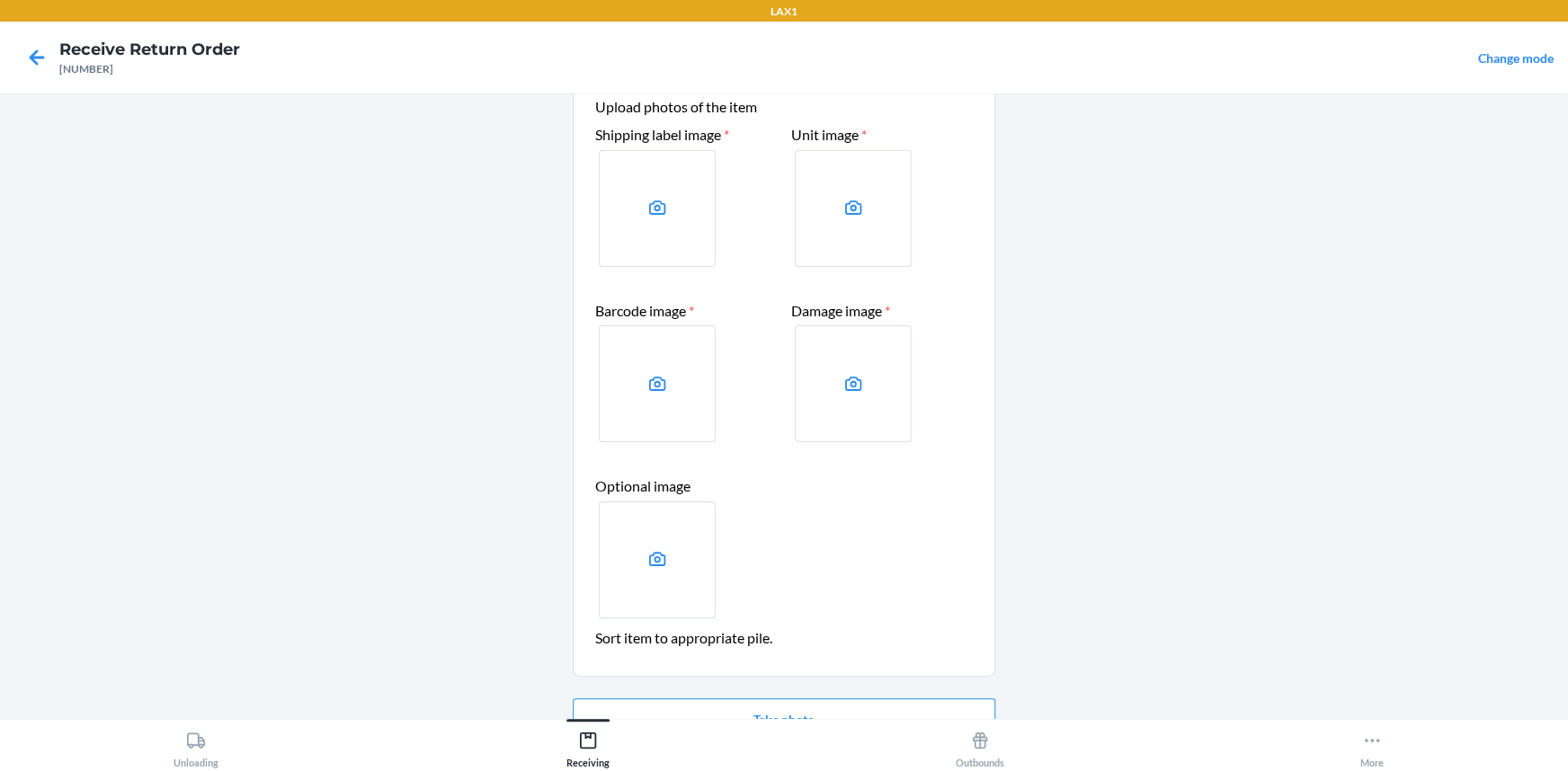 scroll, scrollTop: 163, scrollLeft: 0, axis: vertical 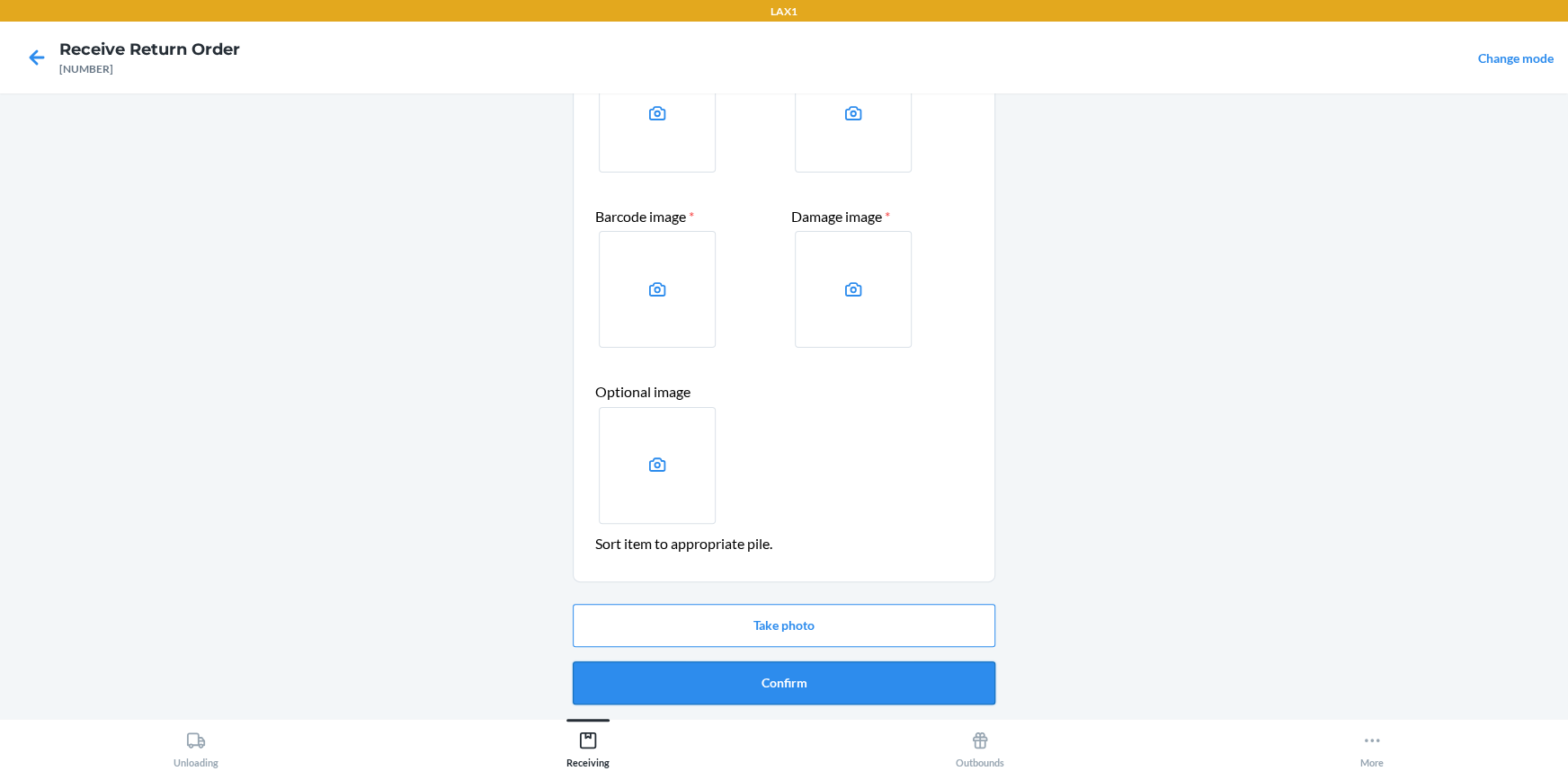 click on "Confirm" at bounding box center [784, 683] 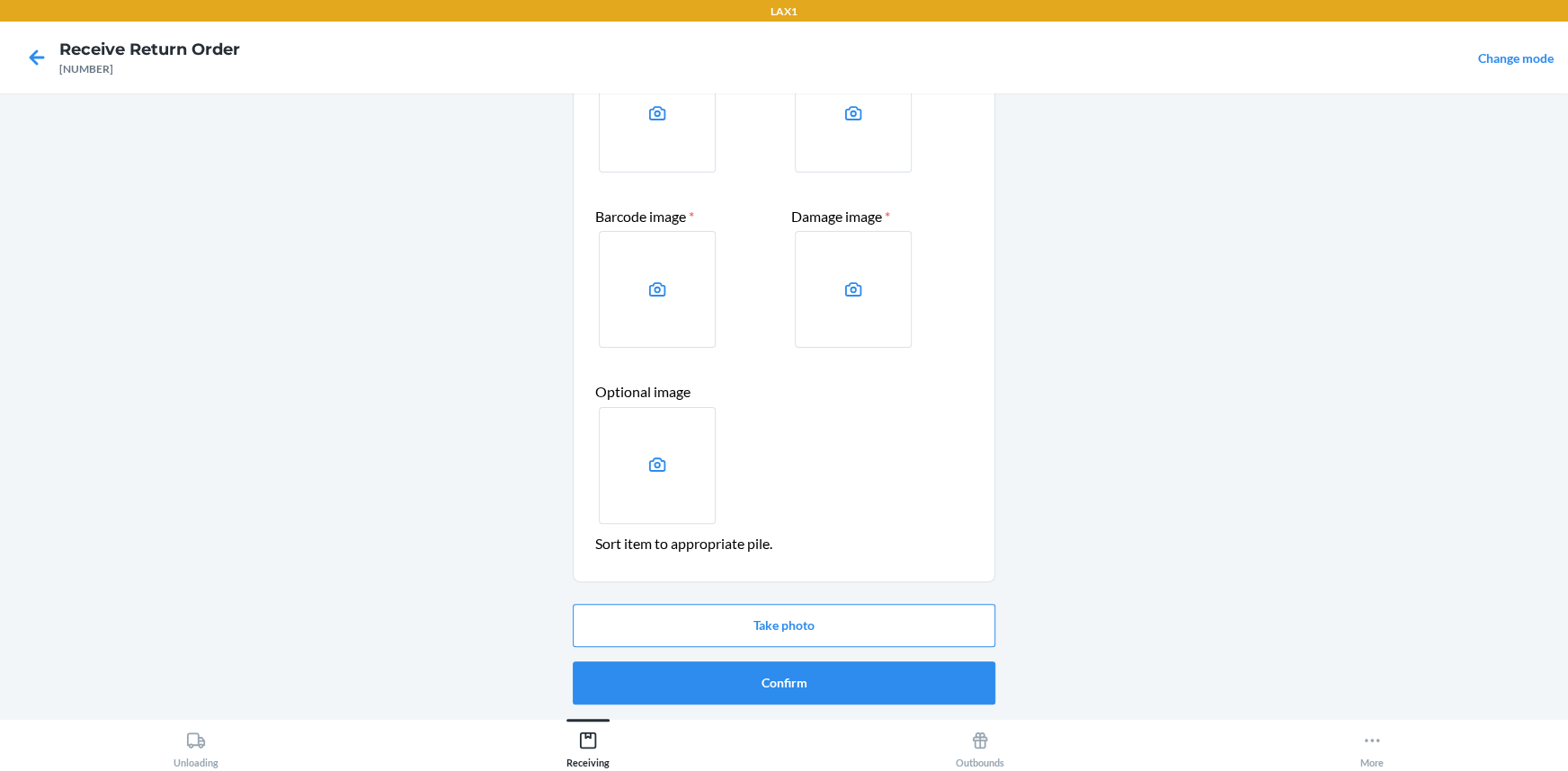 scroll, scrollTop: 0, scrollLeft: 0, axis: both 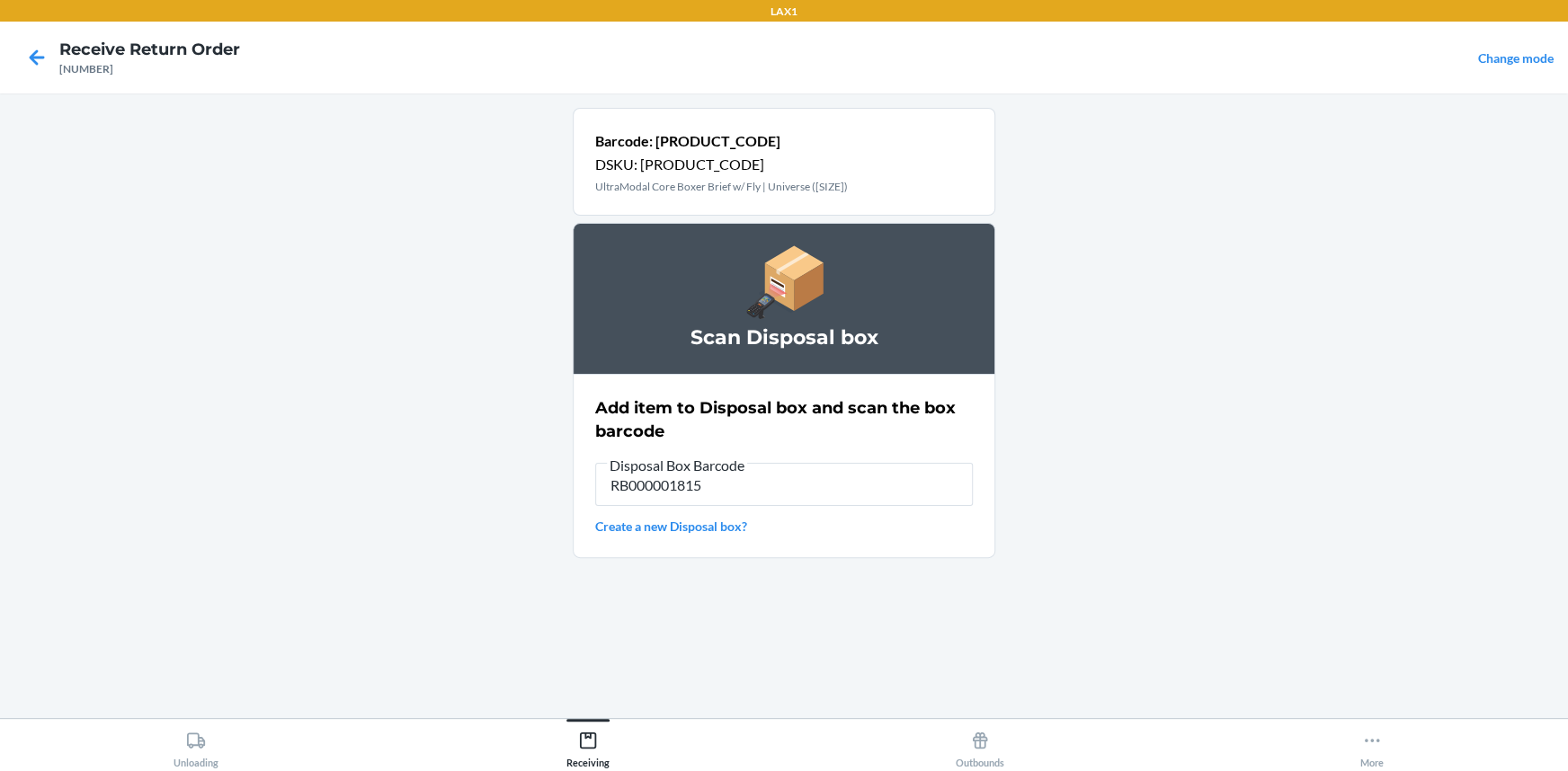 type on "RB000001815" 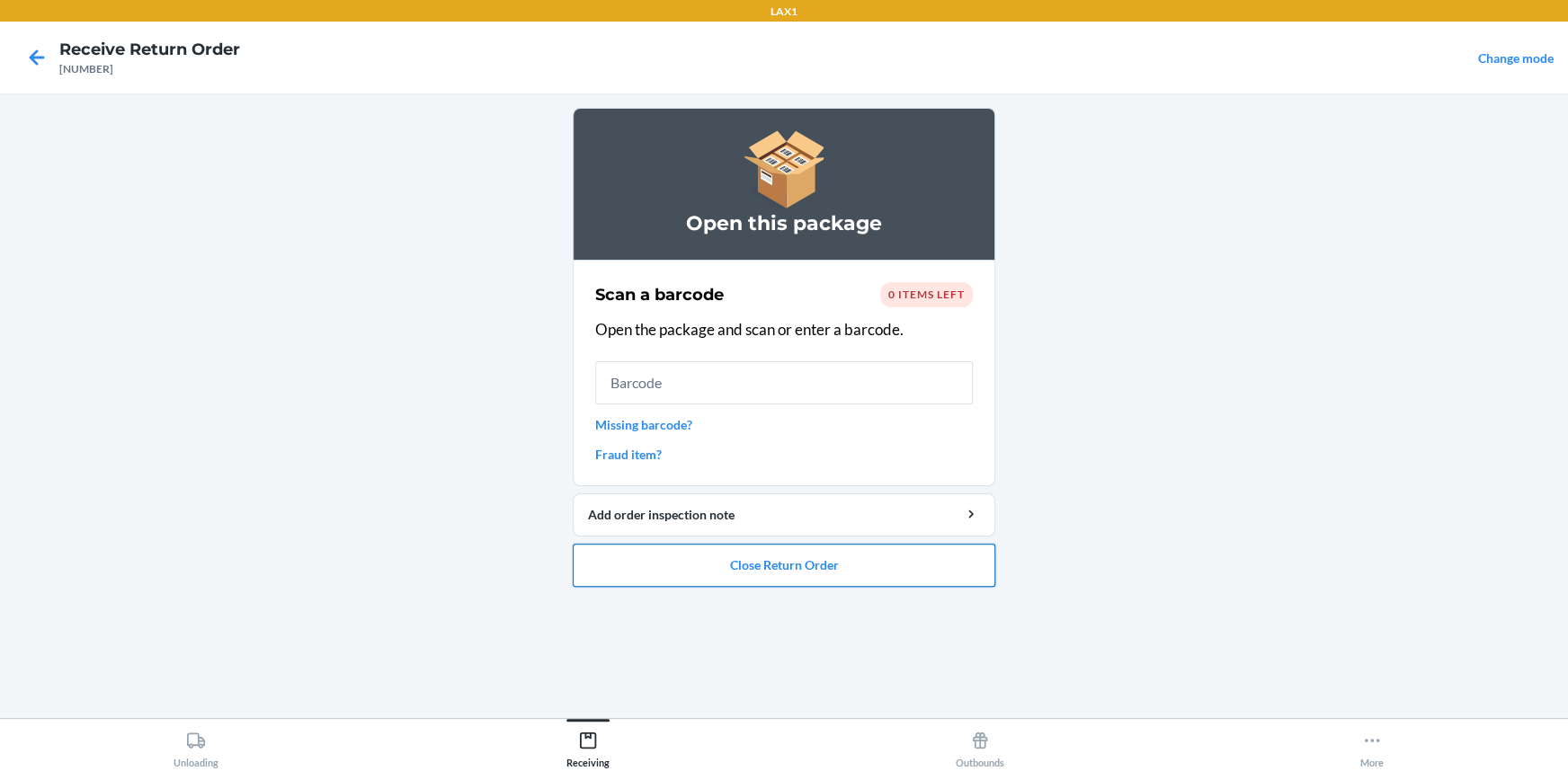 click on "Close Return Order" at bounding box center [784, 565] 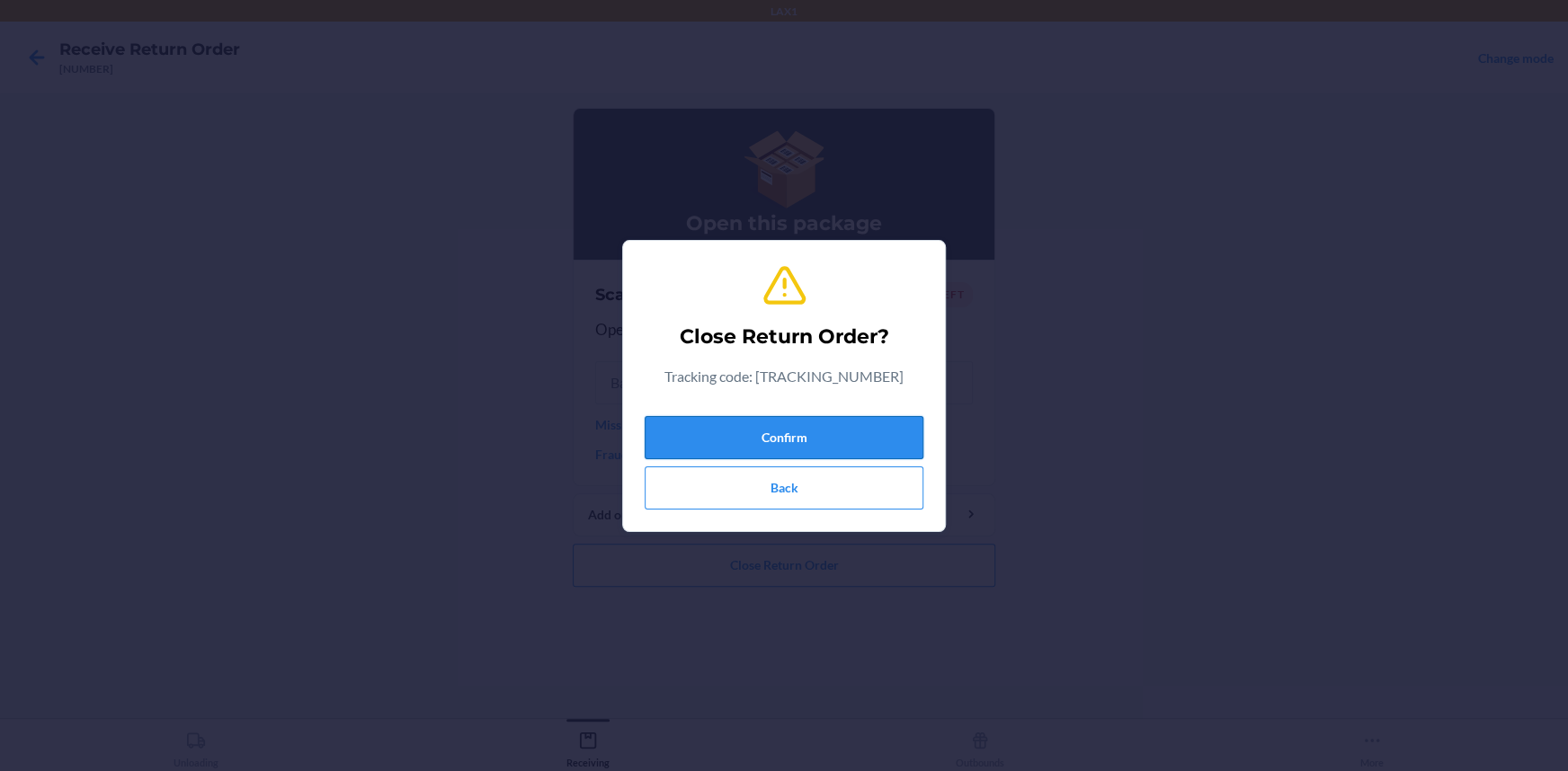 click on "Confirm" at bounding box center (784, 438) 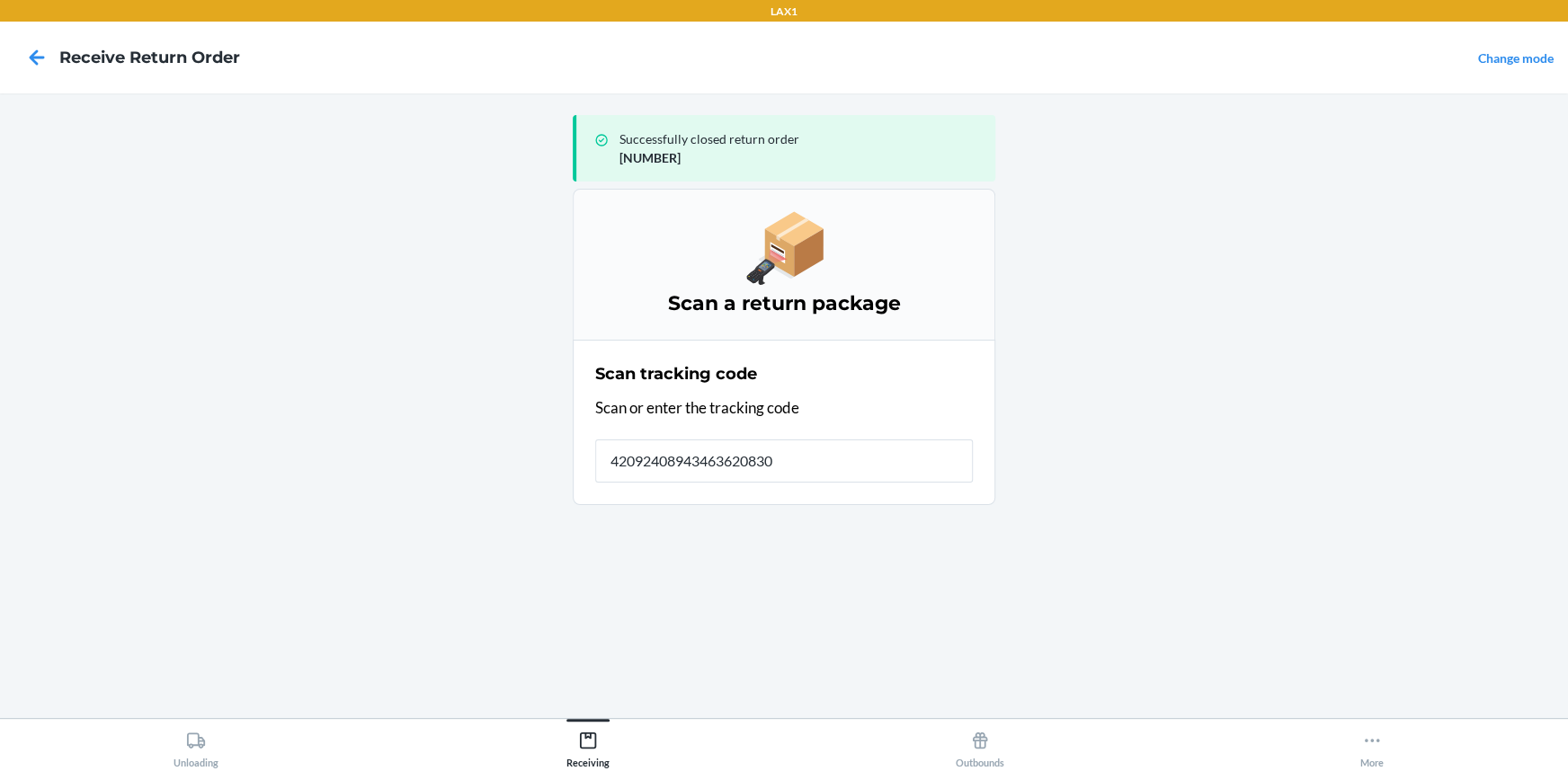 type on "420924089434636208303" 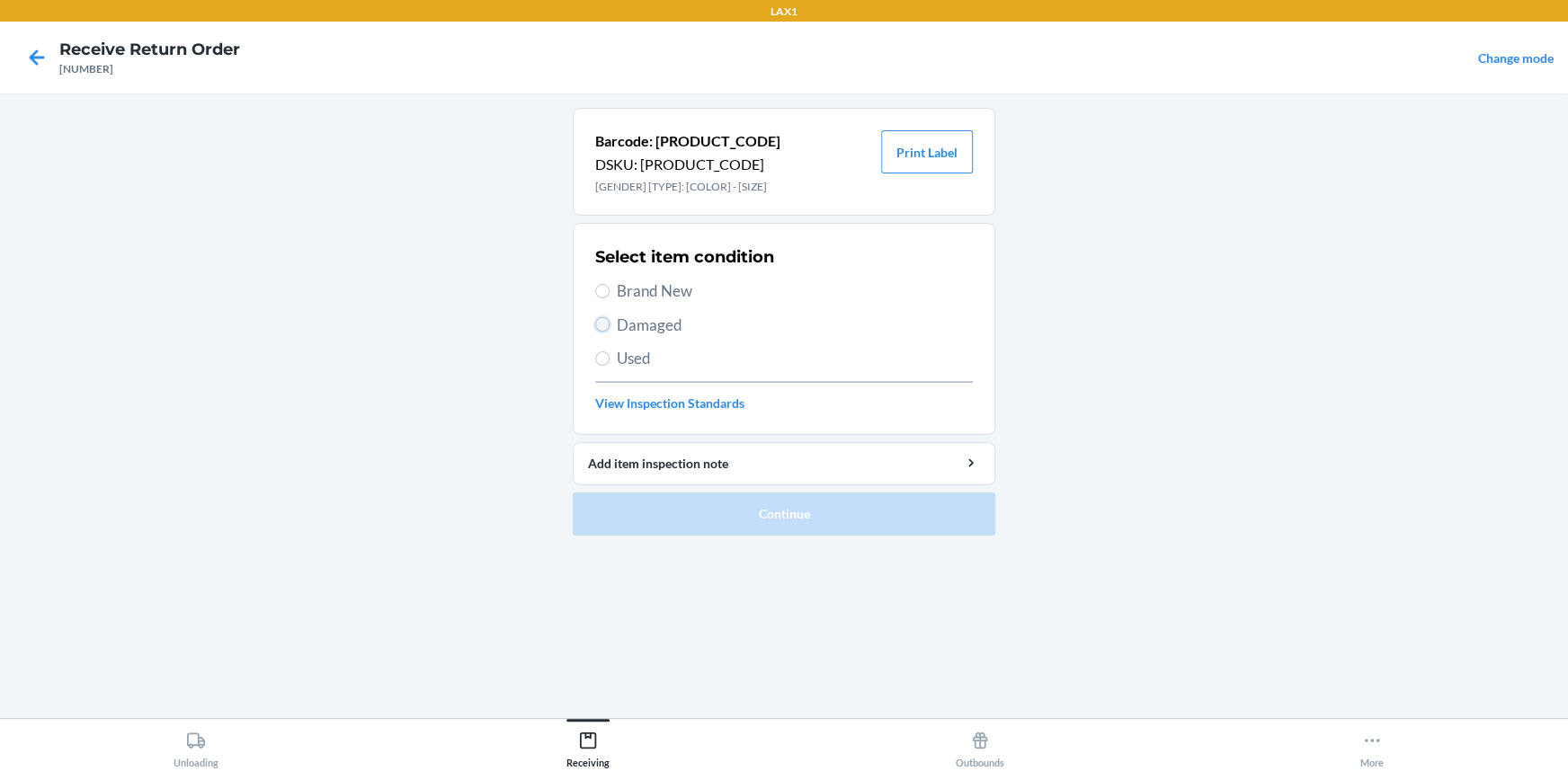click on "Damaged" at bounding box center [602, 324] 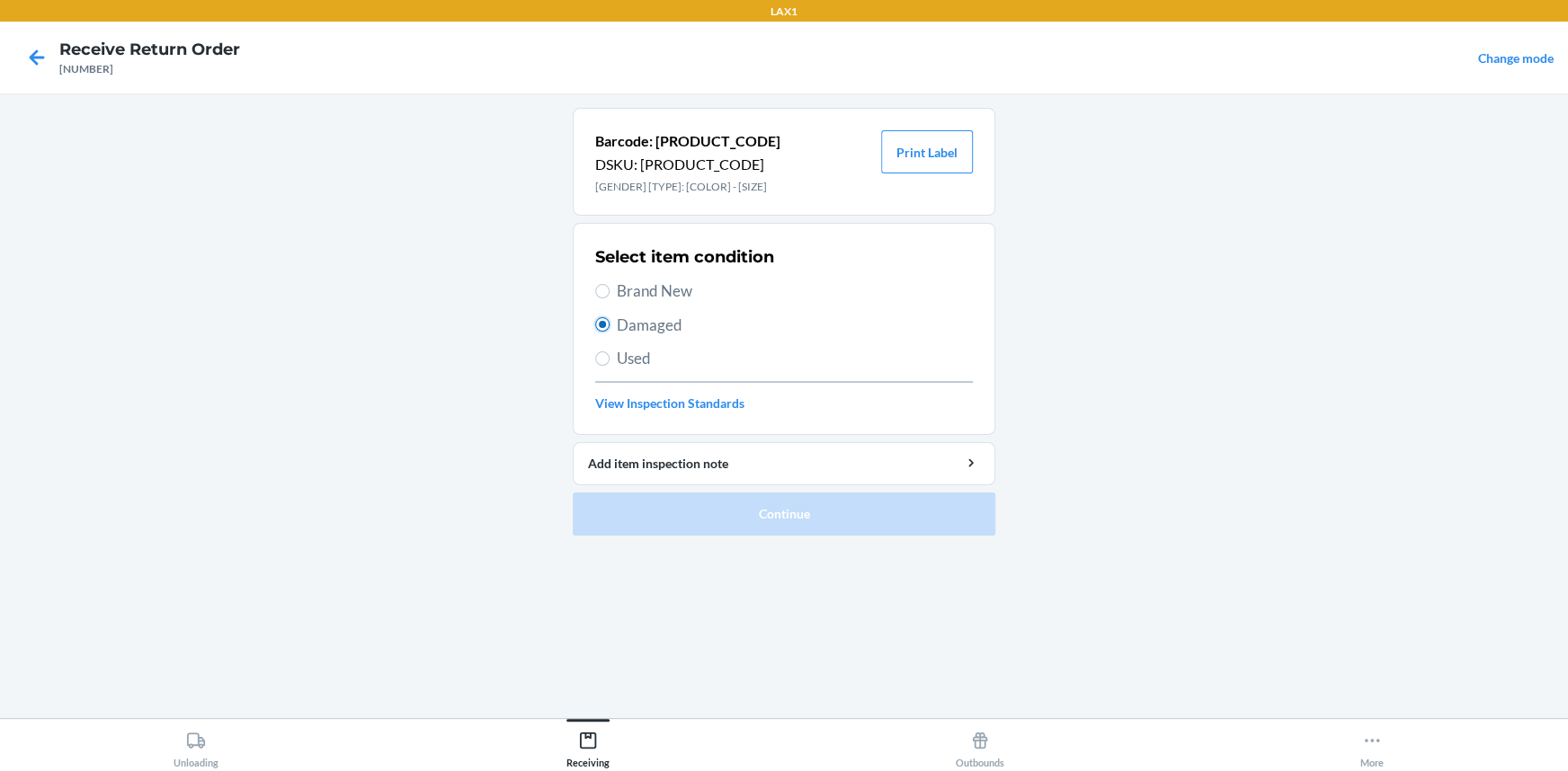 radio on "true" 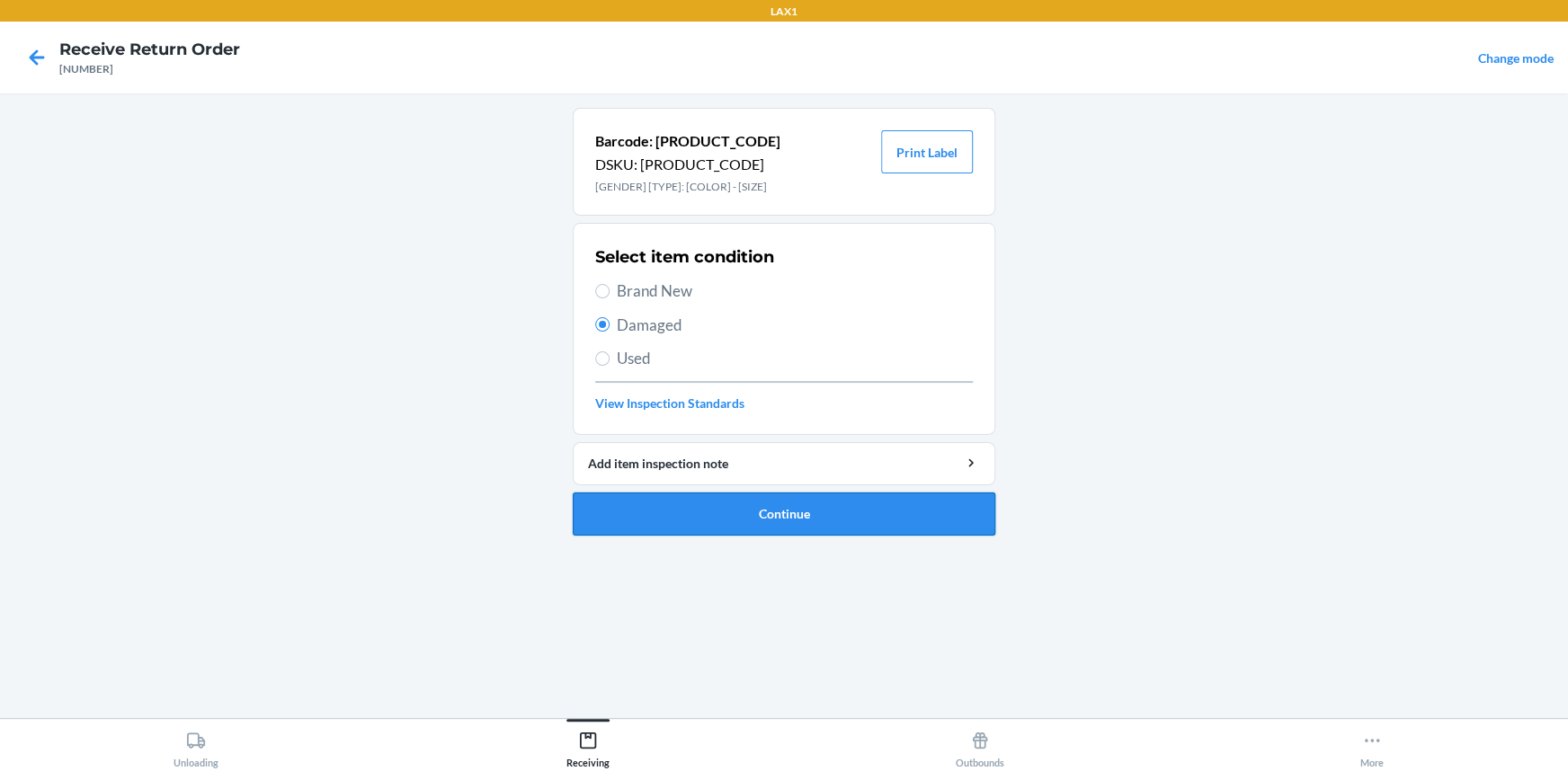 click on "Continue" at bounding box center (784, 514) 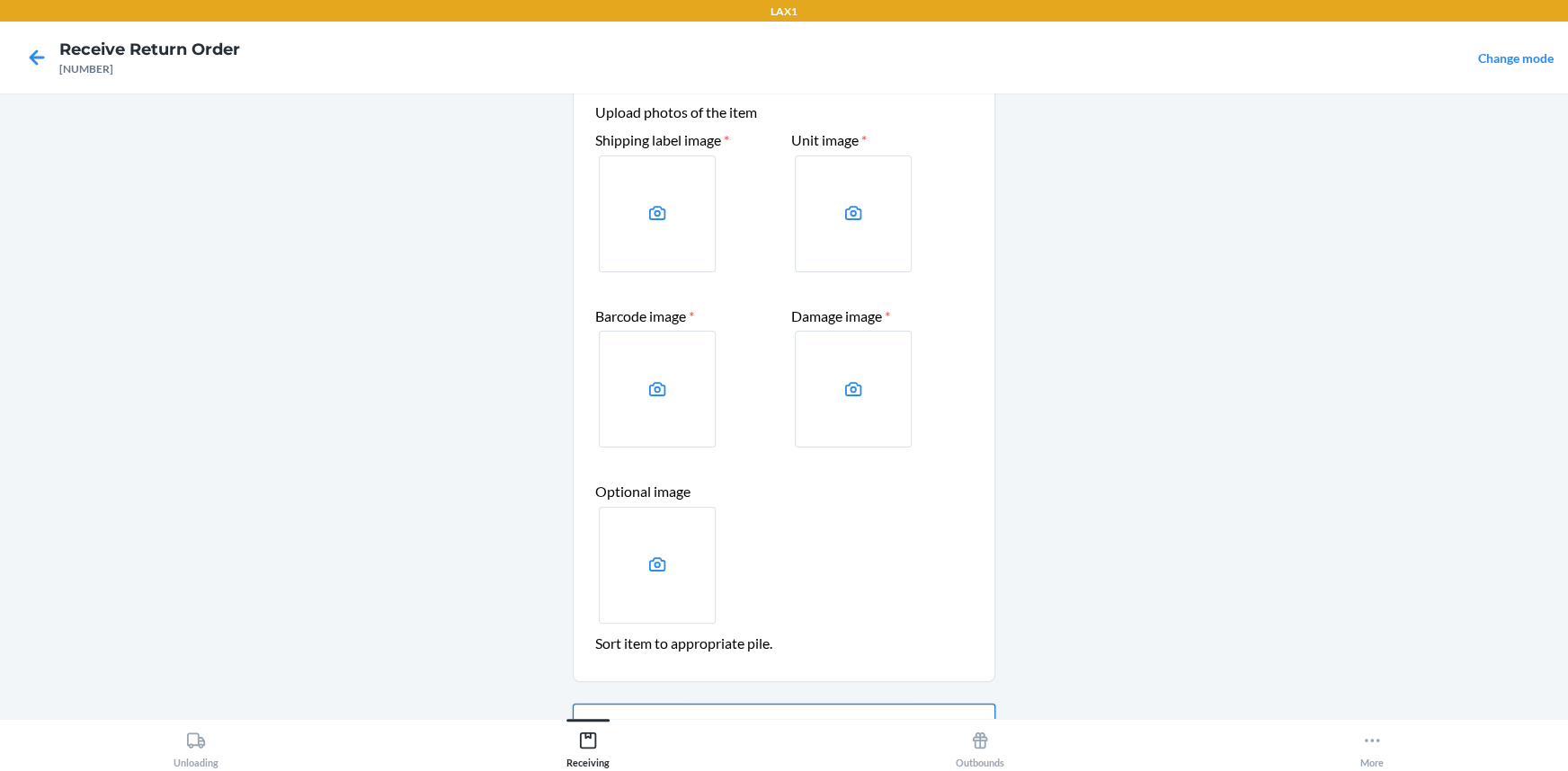 scroll, scrollTop: 163, scrollLeft: 0, axis: vertical 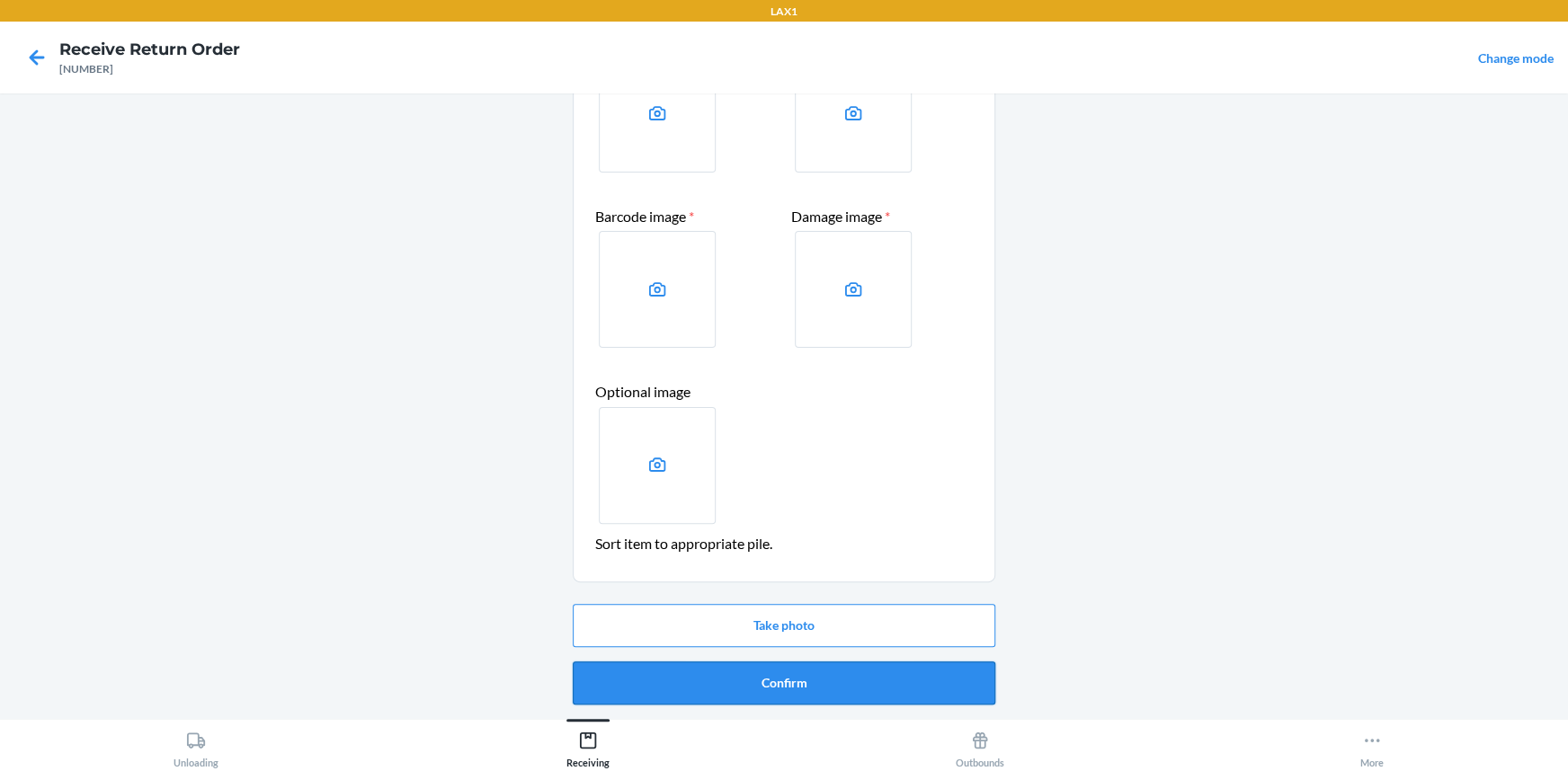 click on "Confirm" at bounding box center [784, 683] 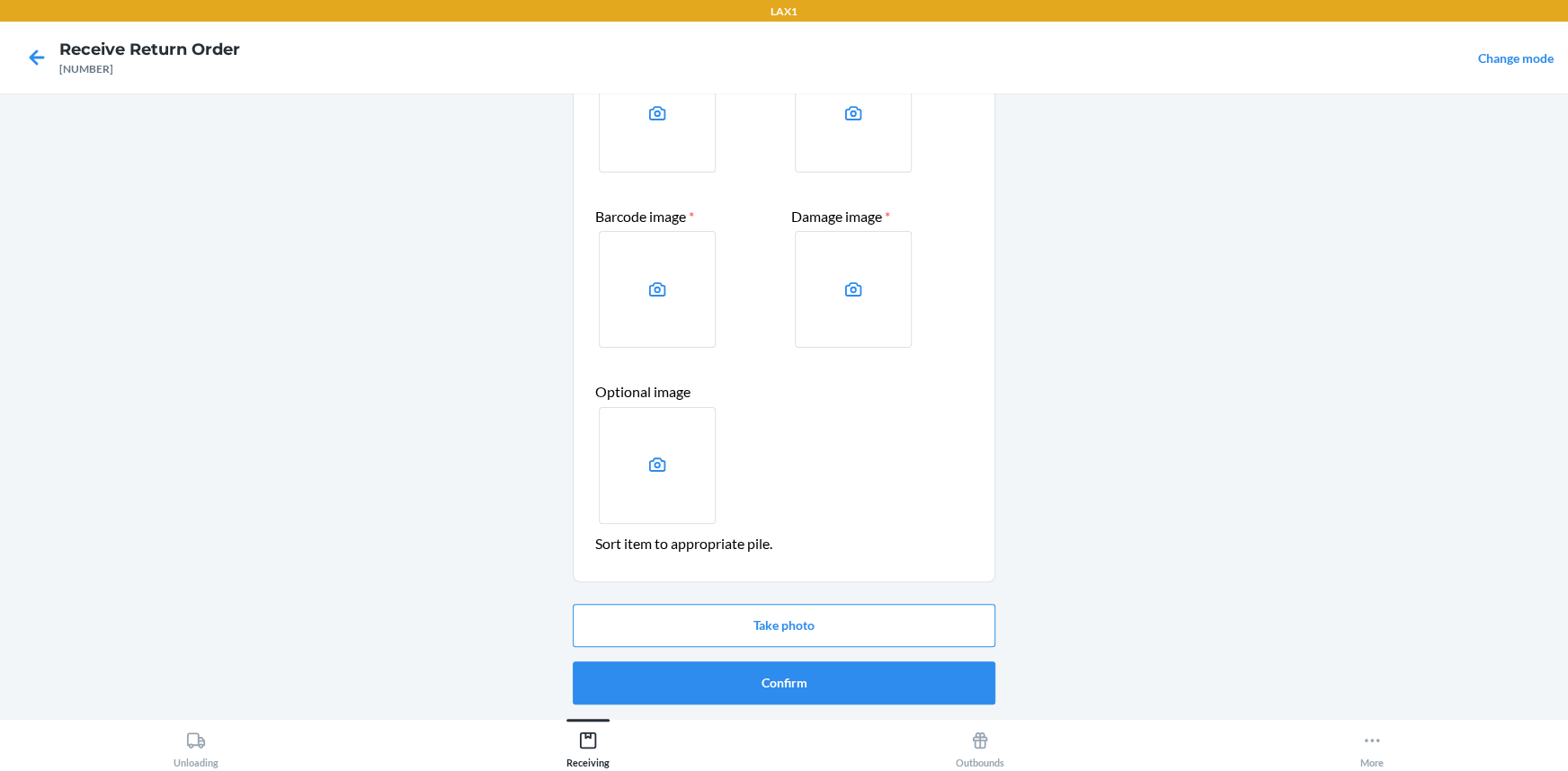scroll, scrollTop: 0, scrollLeft: 0, axis: both 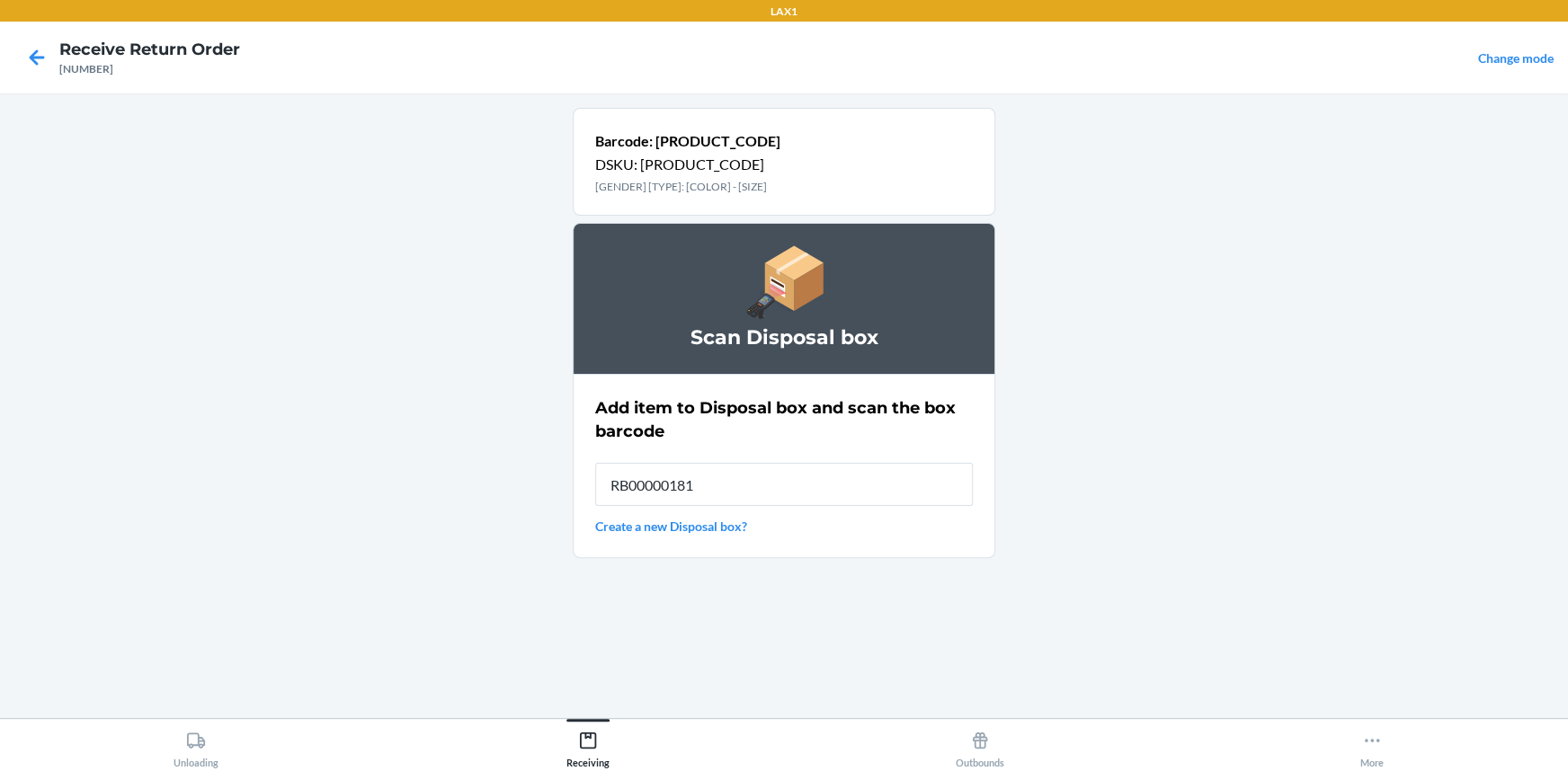 type on "RB000001815" 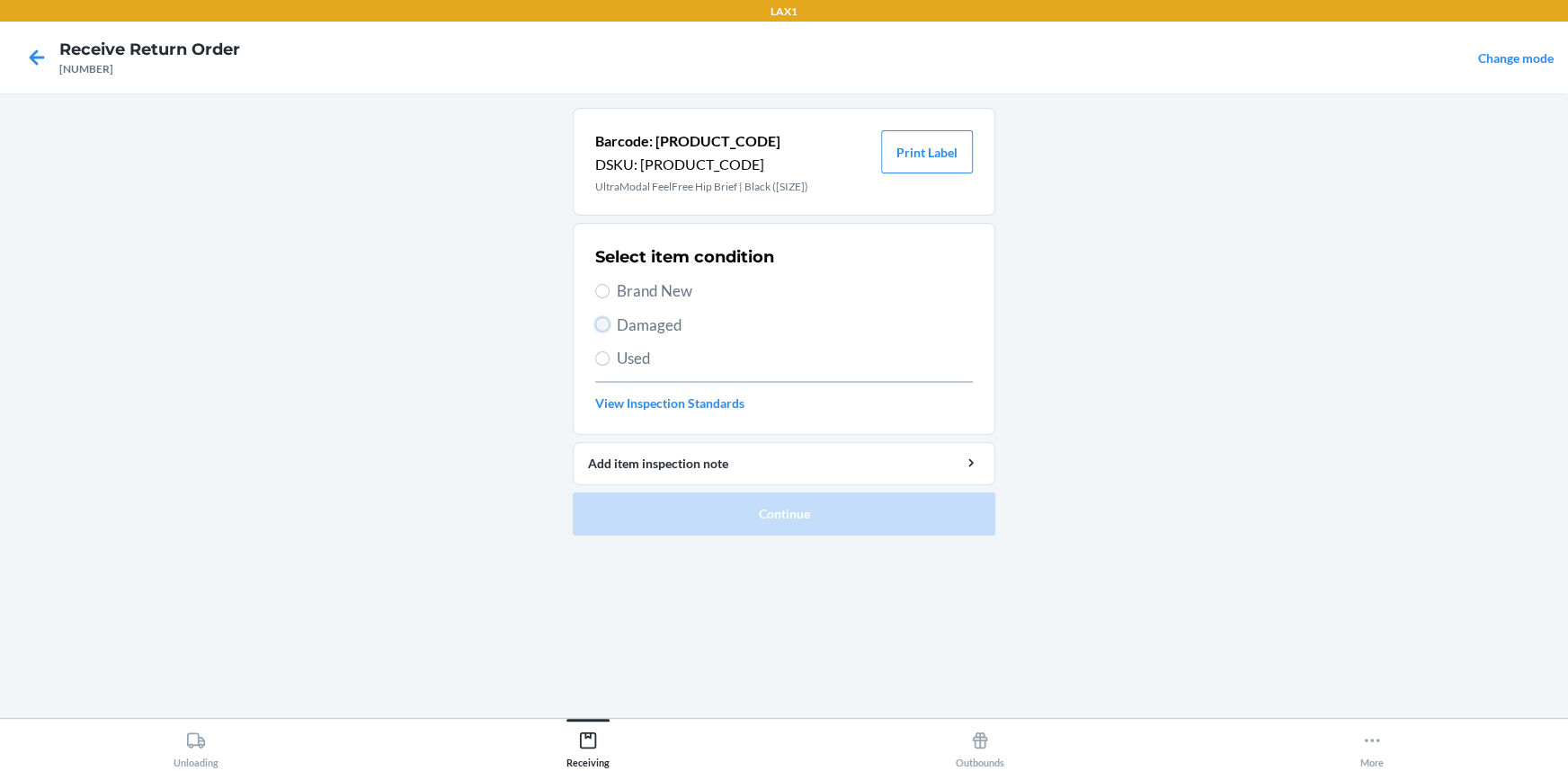 click on "Damaged" at bounding box center (602, 324) 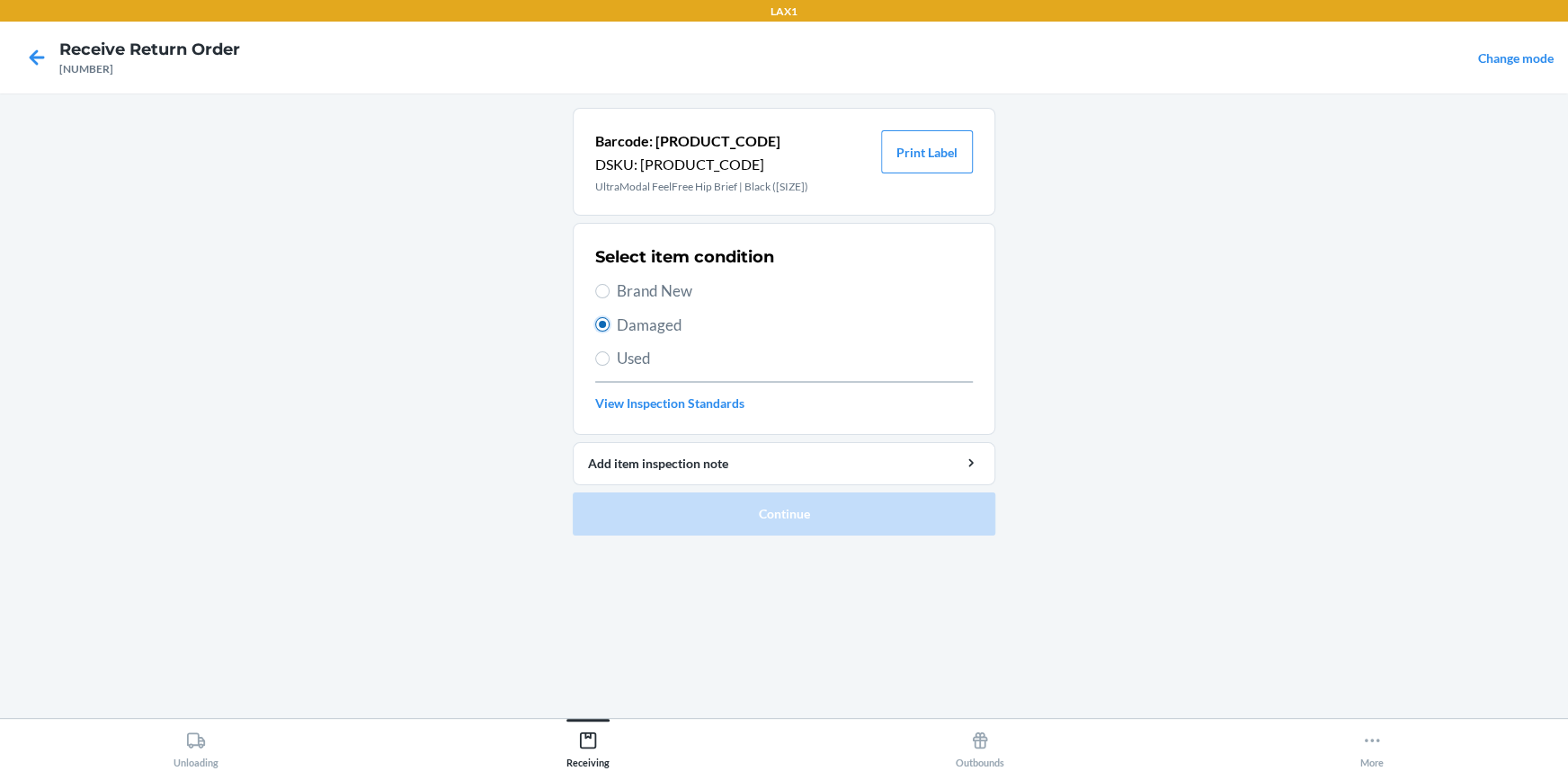 radio on "true" 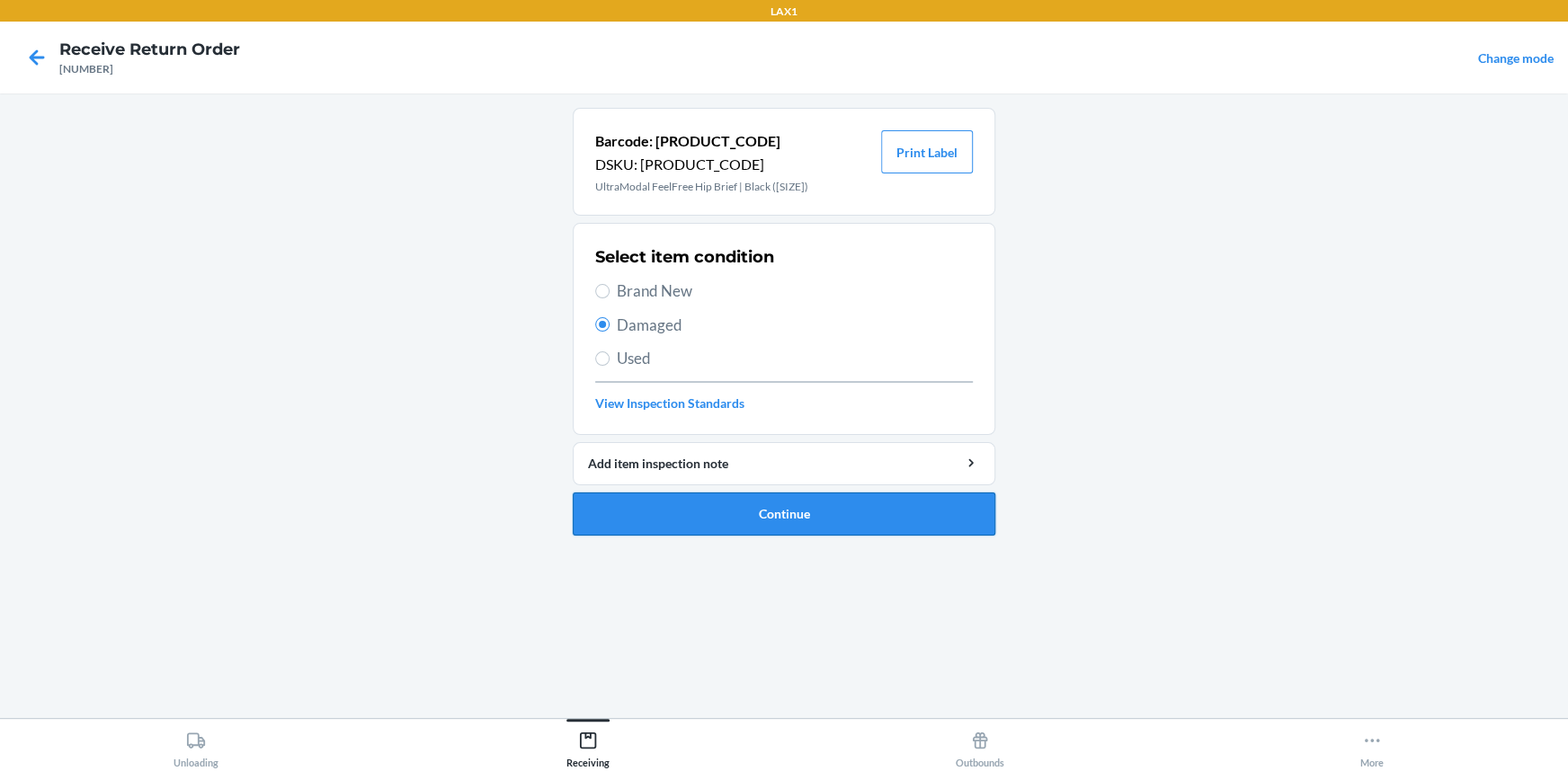 click on "Continue" at bounding box center [784, 514] 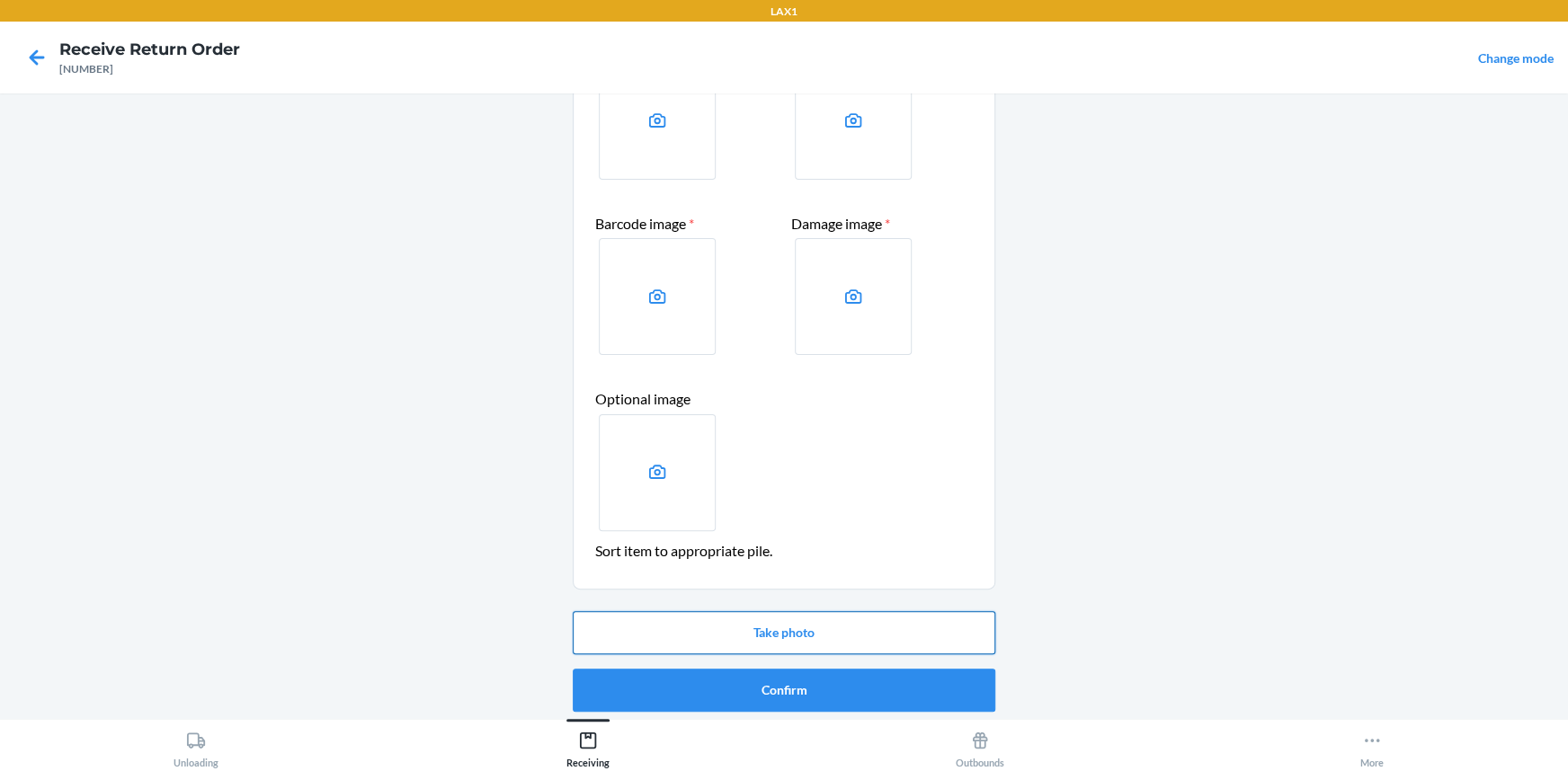 scroll, scrollTop: 163, scrollLeft: 0, axis: vertical 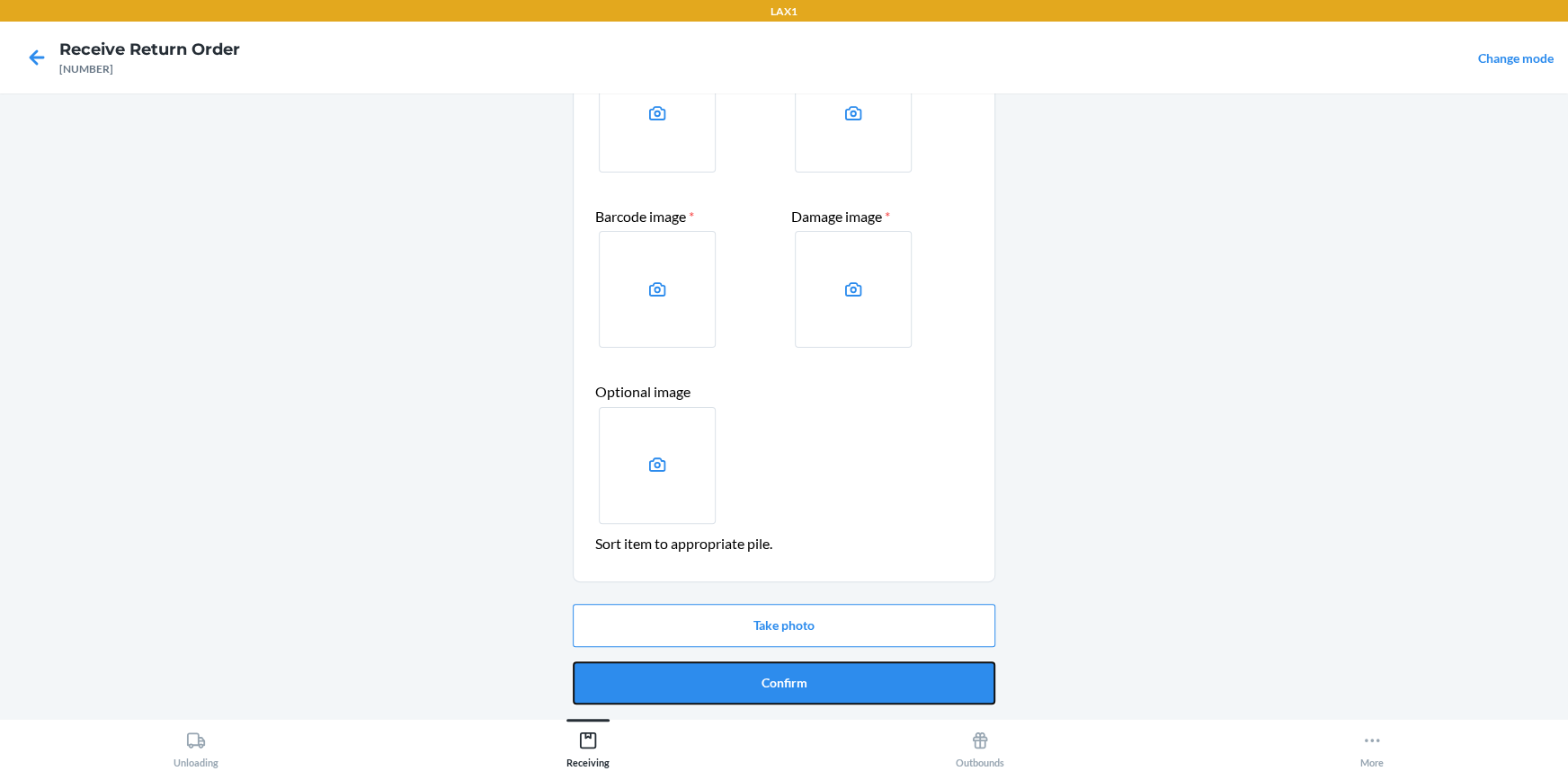 click on "Confirm" at bounding box center (784, 683) 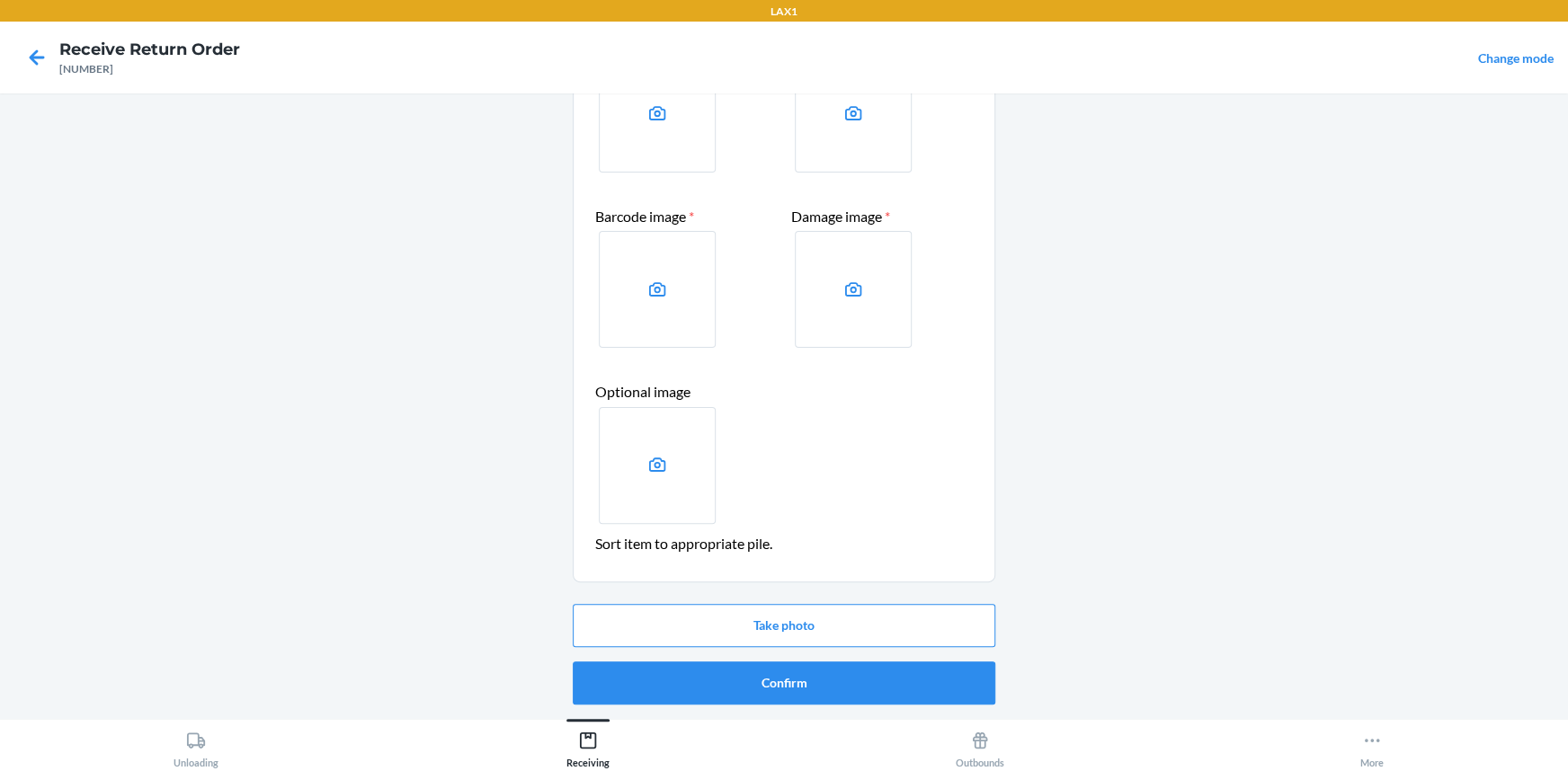 scroll, scrollTop: 0, scrollLeft: 0, axis: both 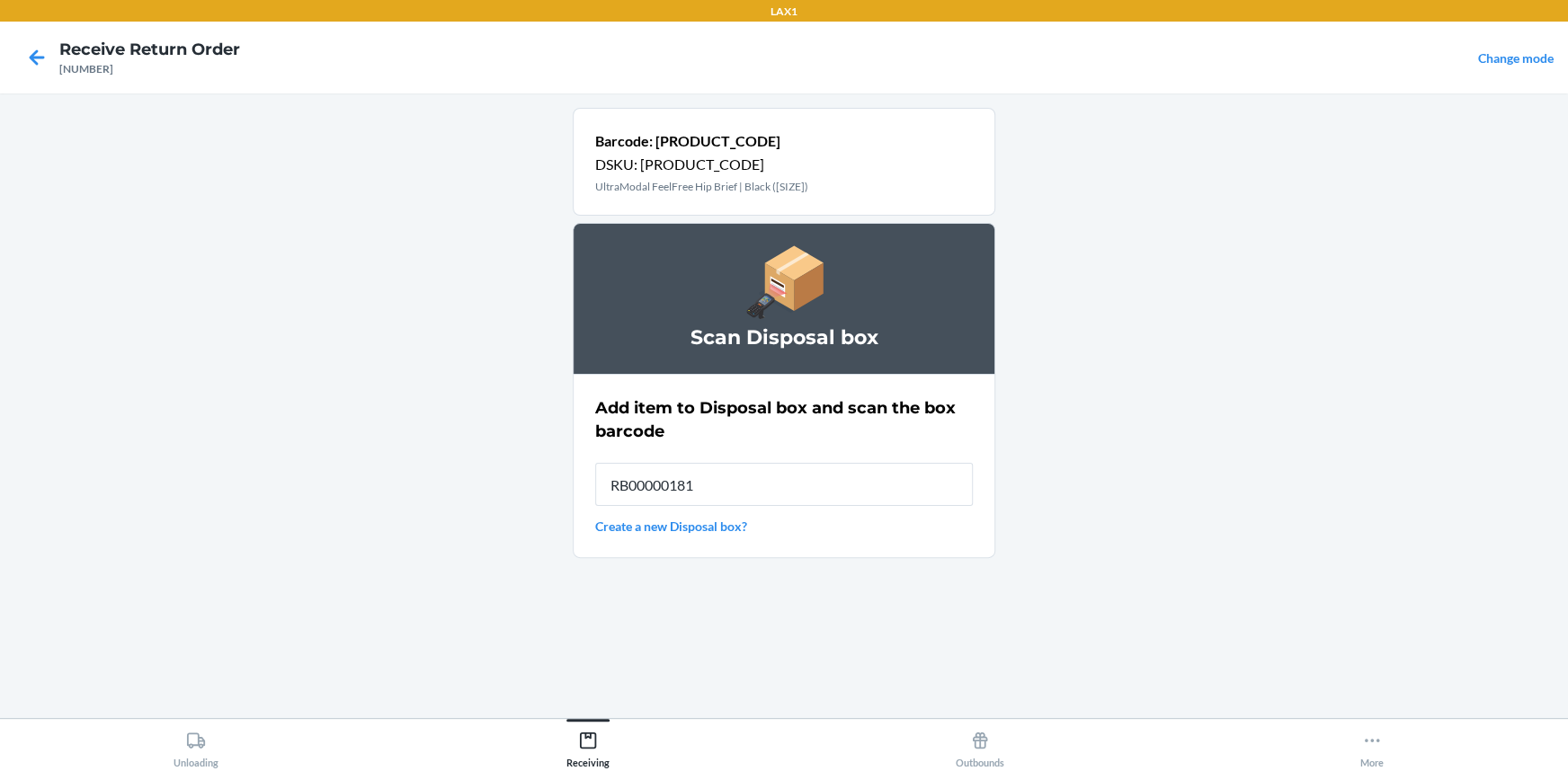 type on "RB000001815" 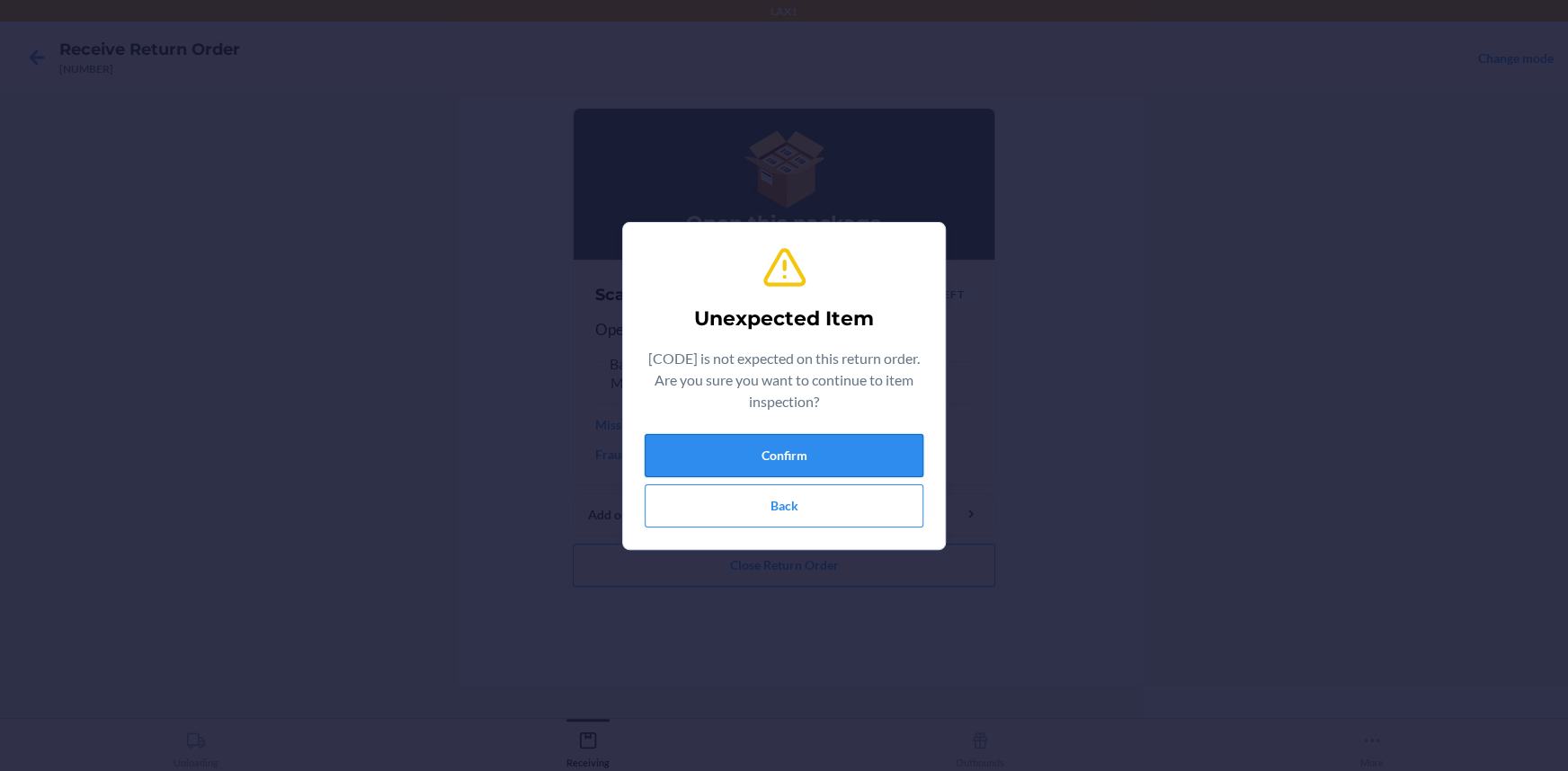 click on "Confirm" at bounding box center [784, 456] 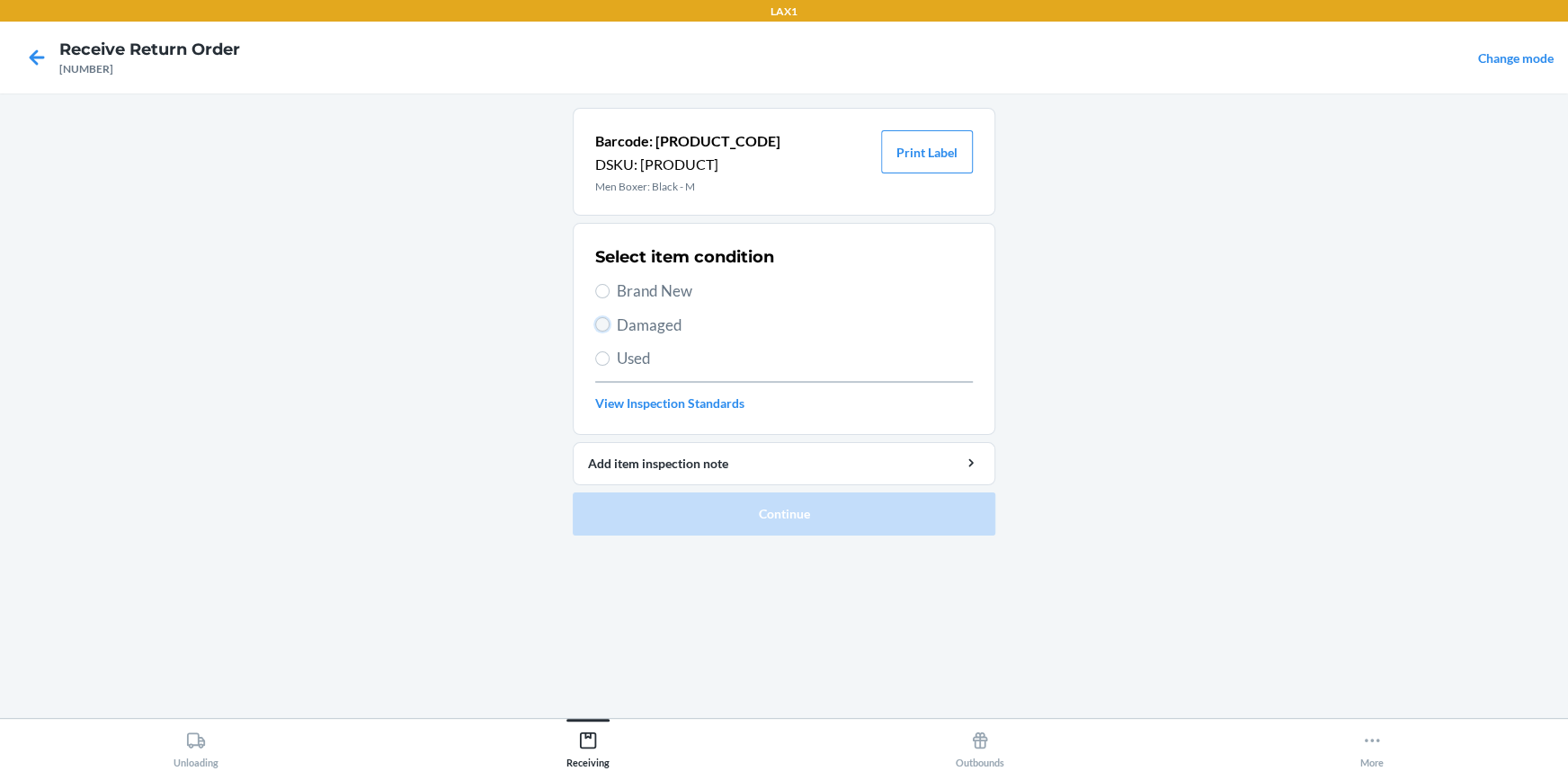 click on "Damaged" at bounding box center (602, 324) 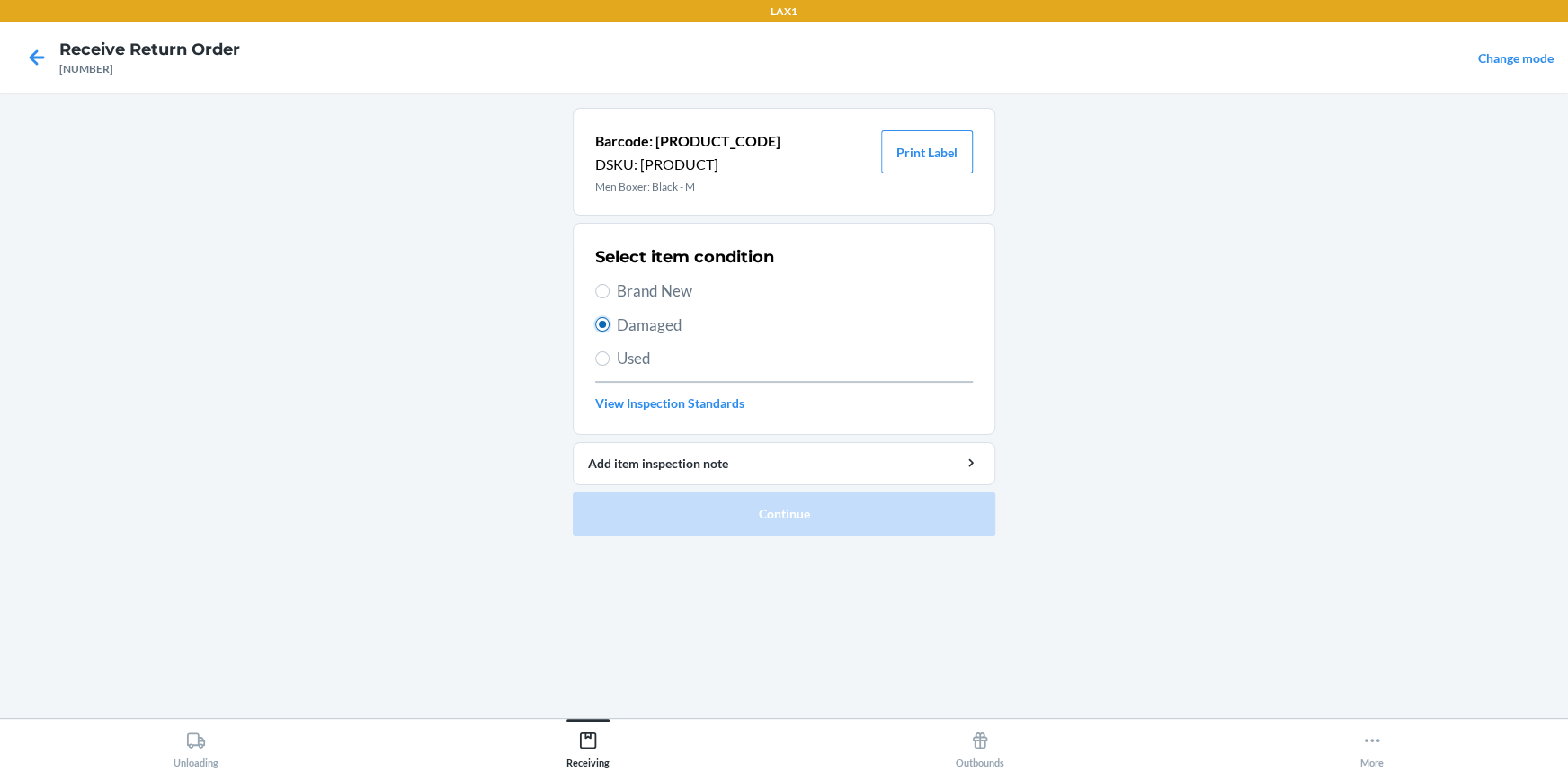 radio on "true" 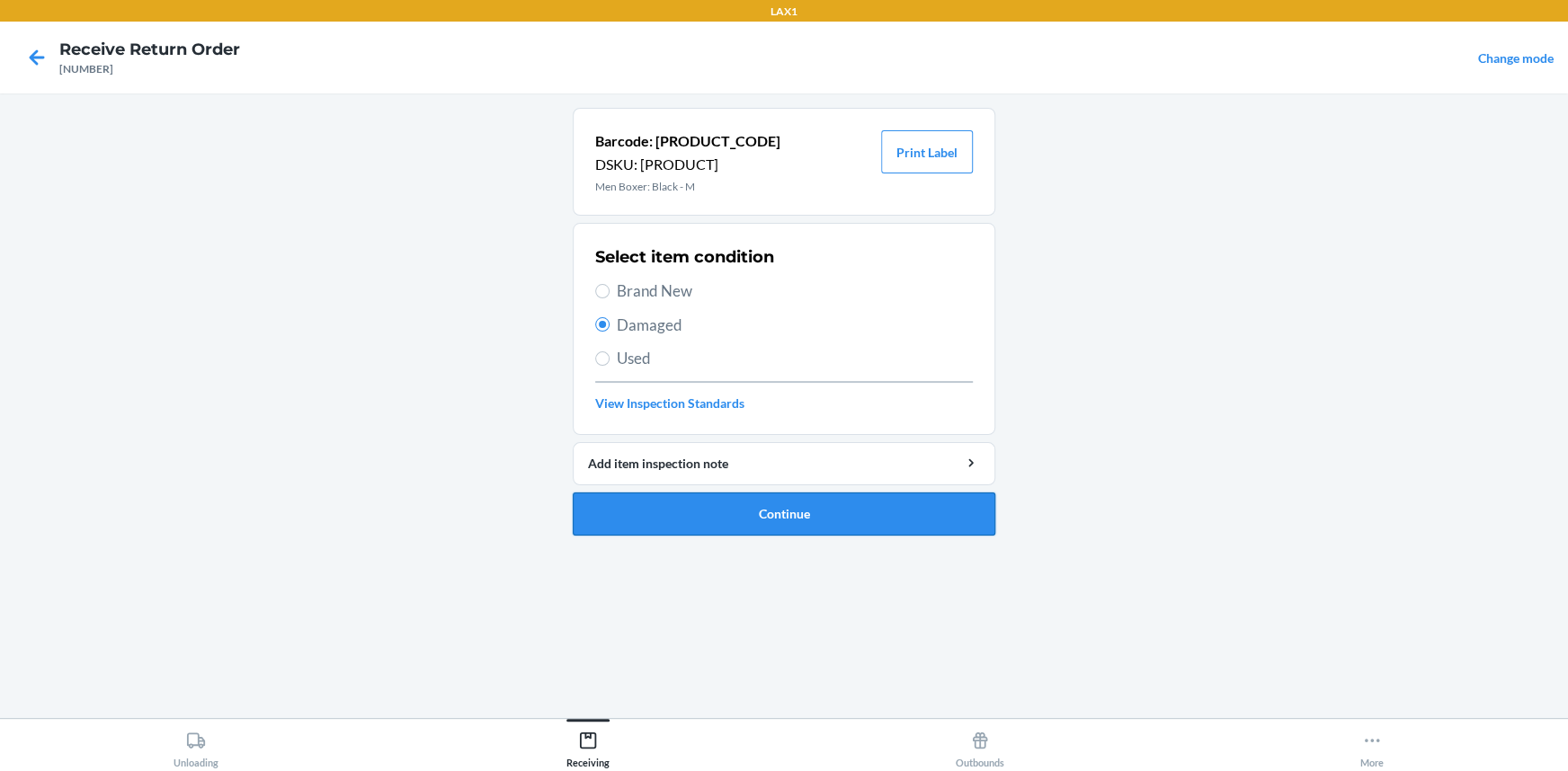 click on "Continue" at bounding box center [784, 514] 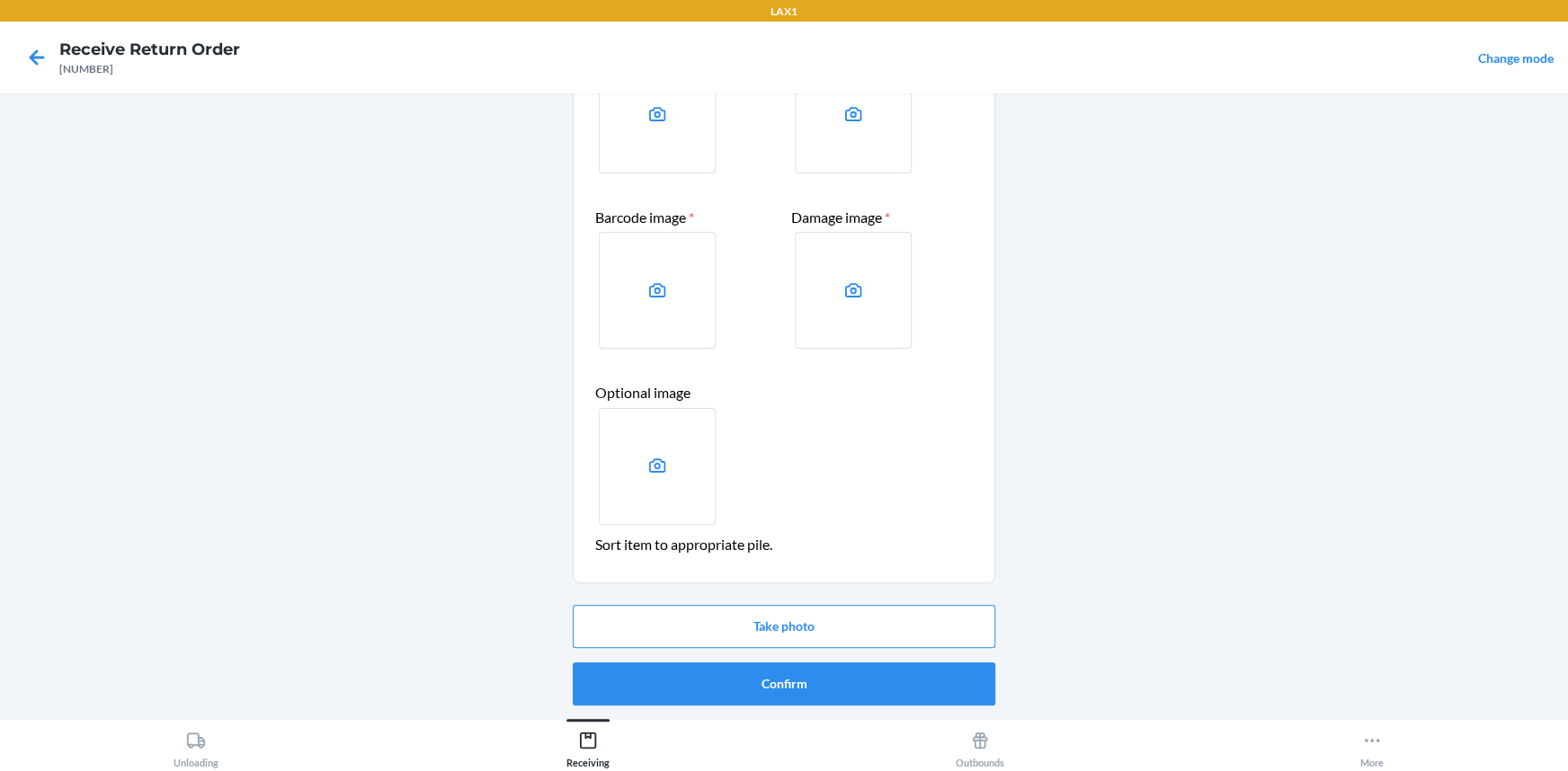 scroll, scrollTop: 163, scrollLeft: 0, axis: vertical 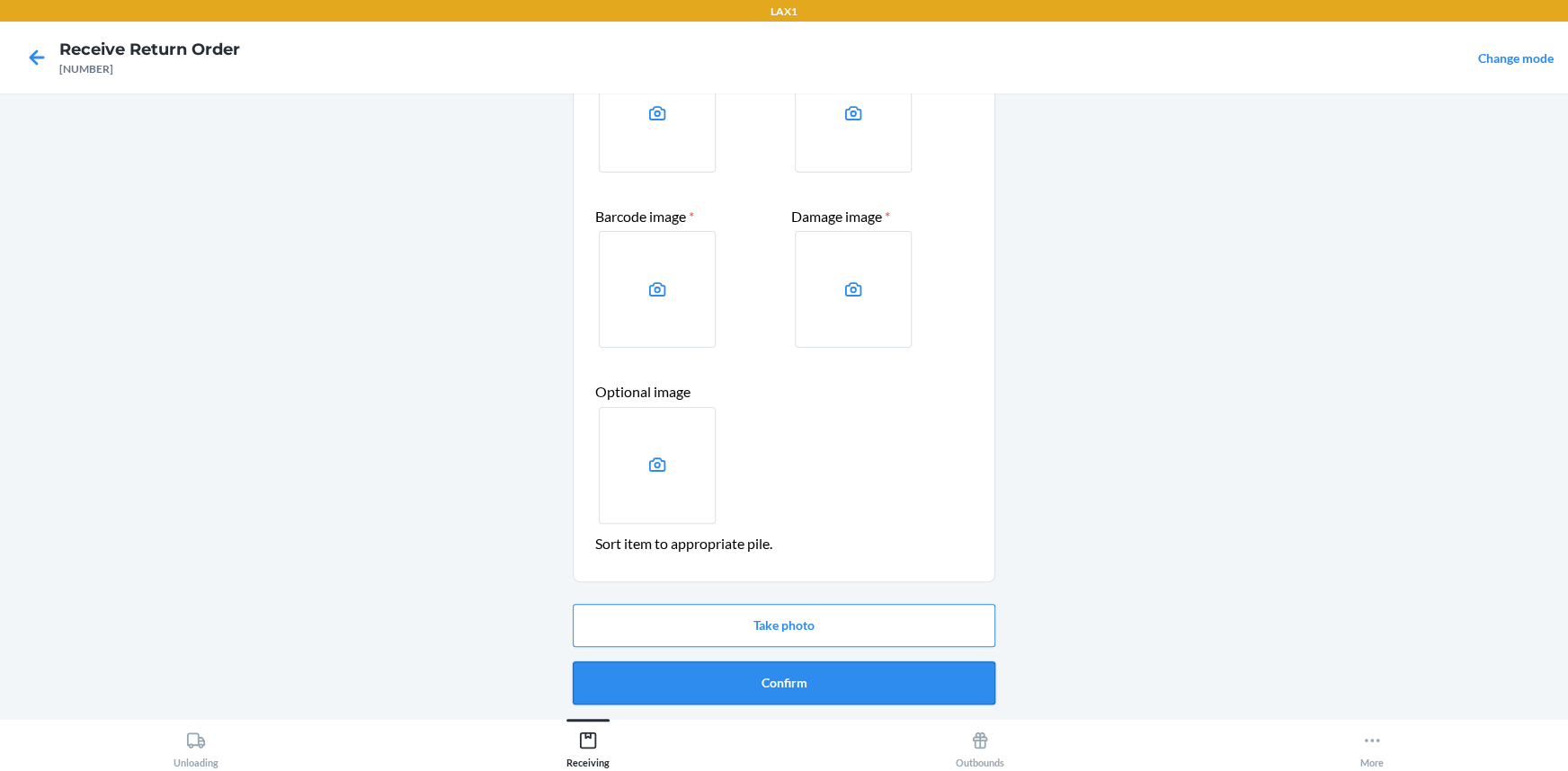 click on "Confirm" at bounding box center (784, 683) 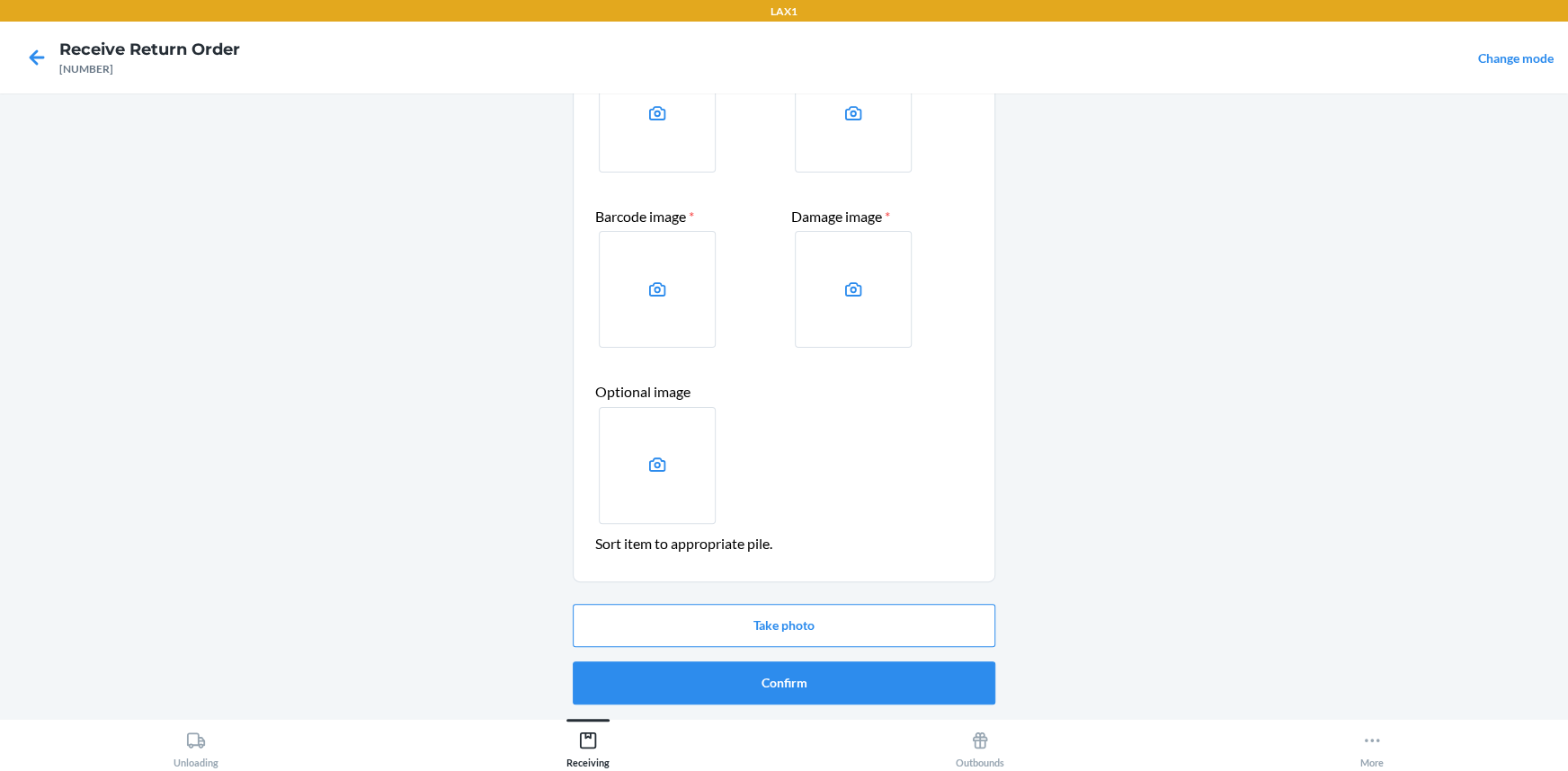 scroll, scrollTop: 0, scrollLeft: 0, axis: both 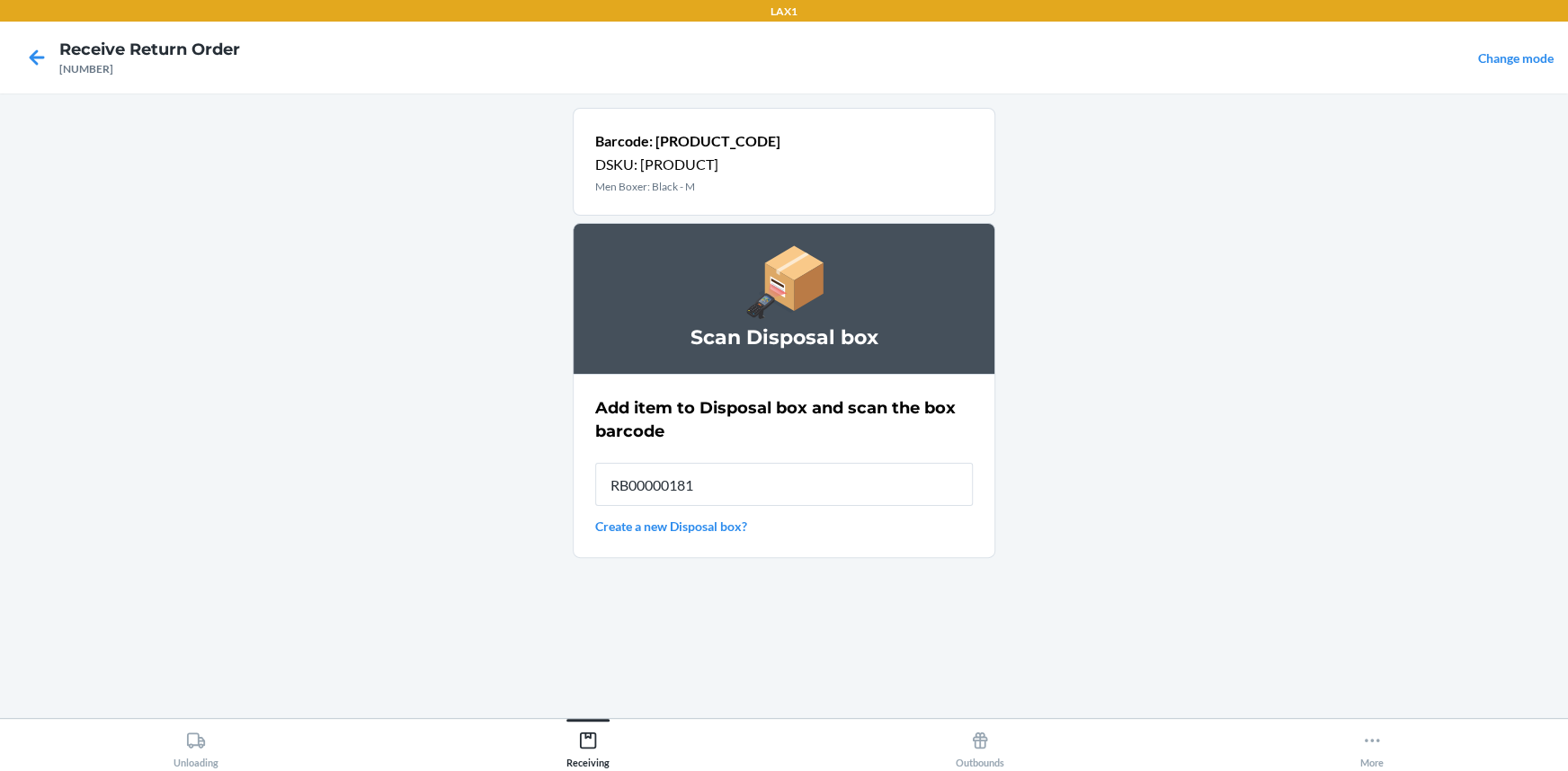 type on "RB000001815" 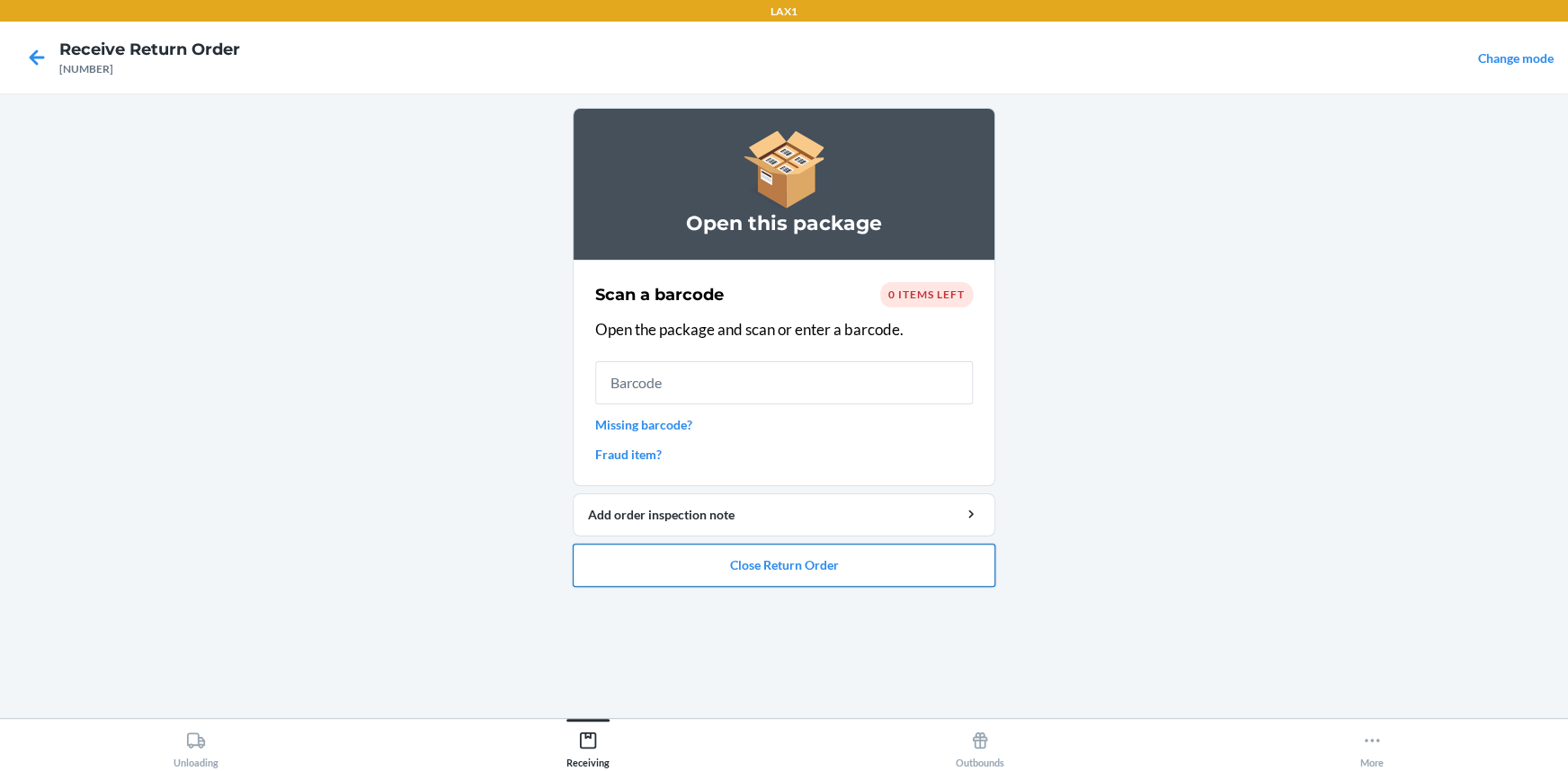 click on "Close Return Order" at bounding box center (784, 565) 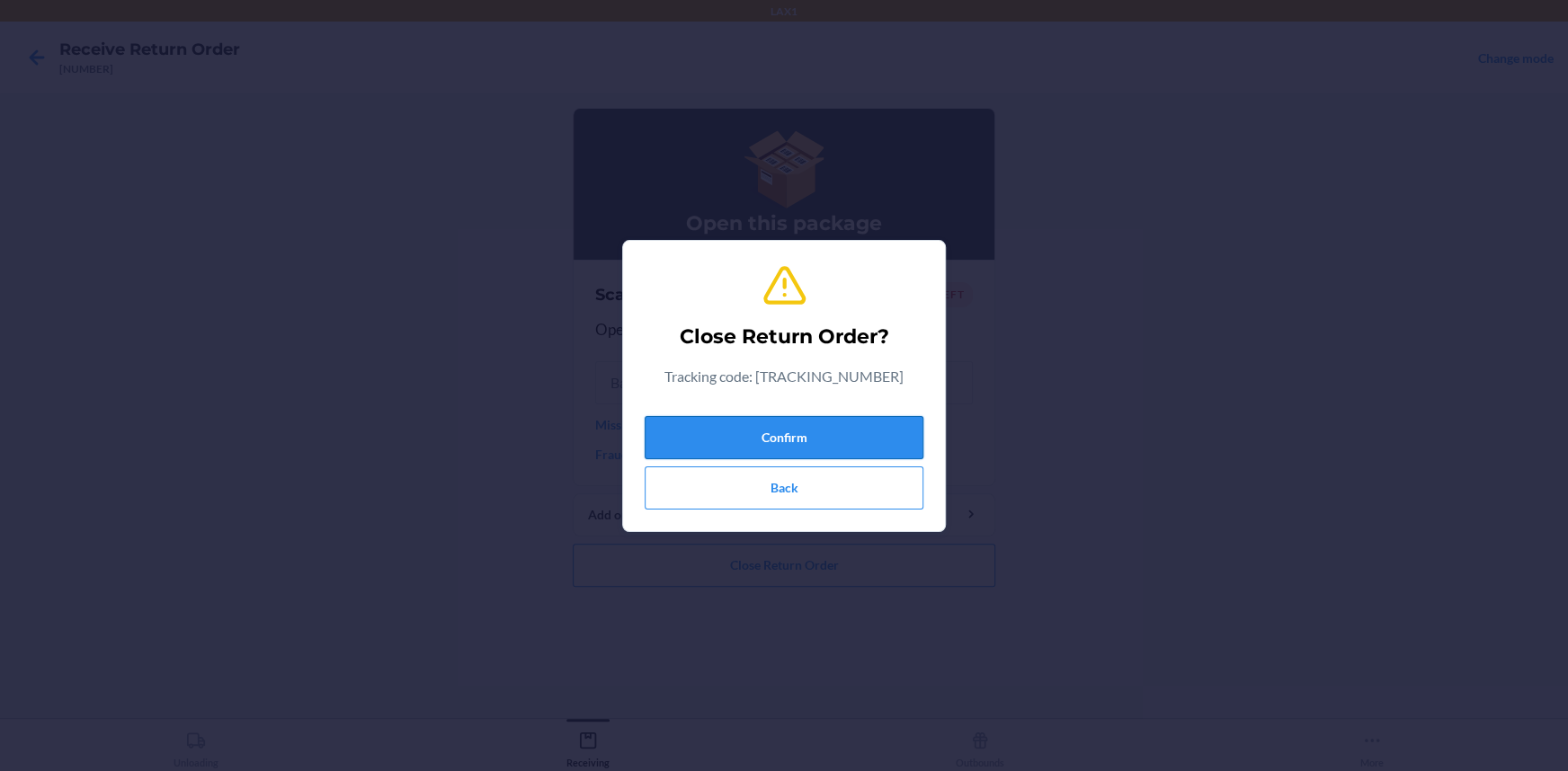 click on "Confirm" at bounding box center (784, 438) 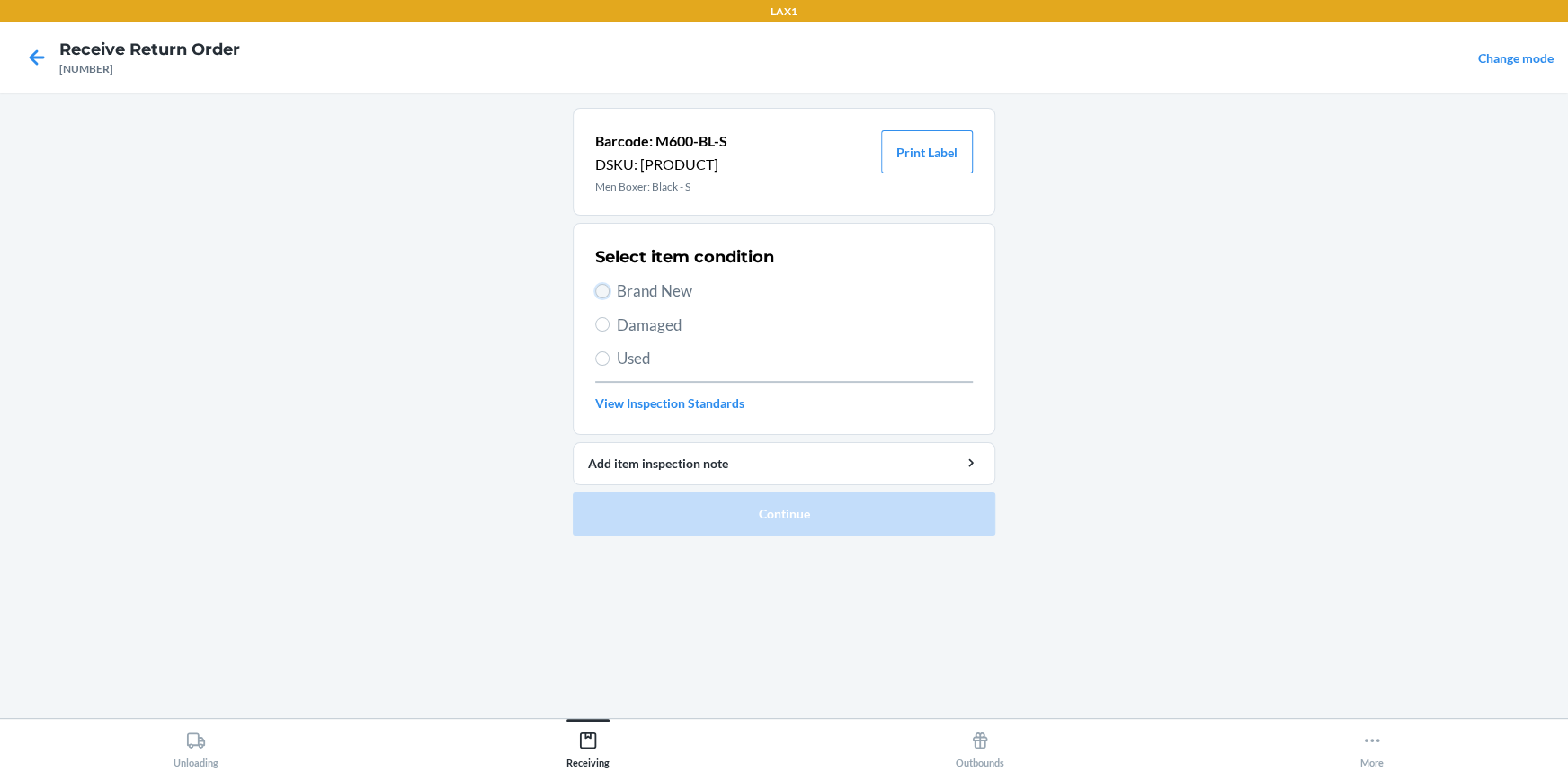 click on "Brand New" at bounding box center [602, 291] 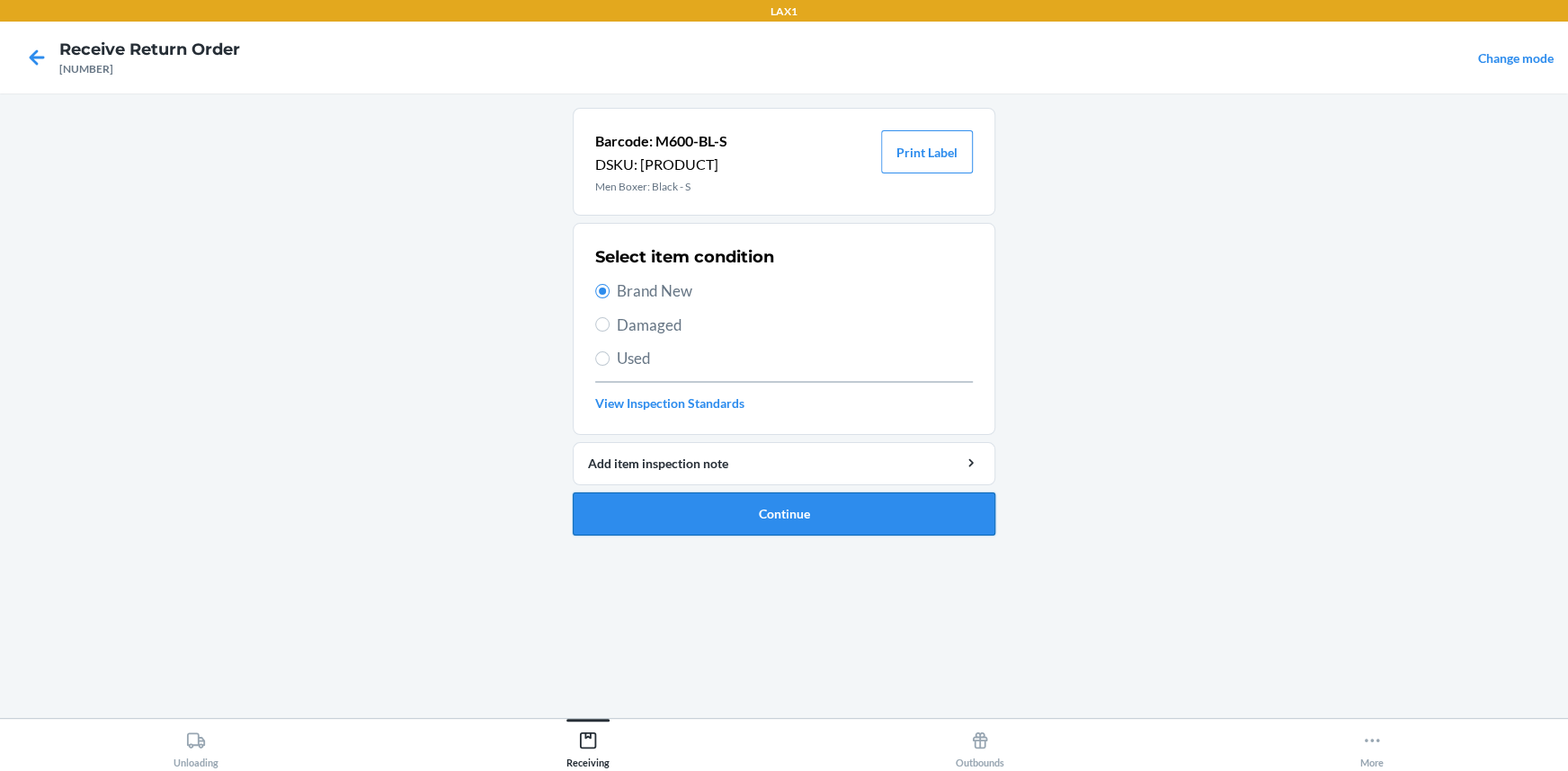 click on "Continue" at bounding box center [784, 514] 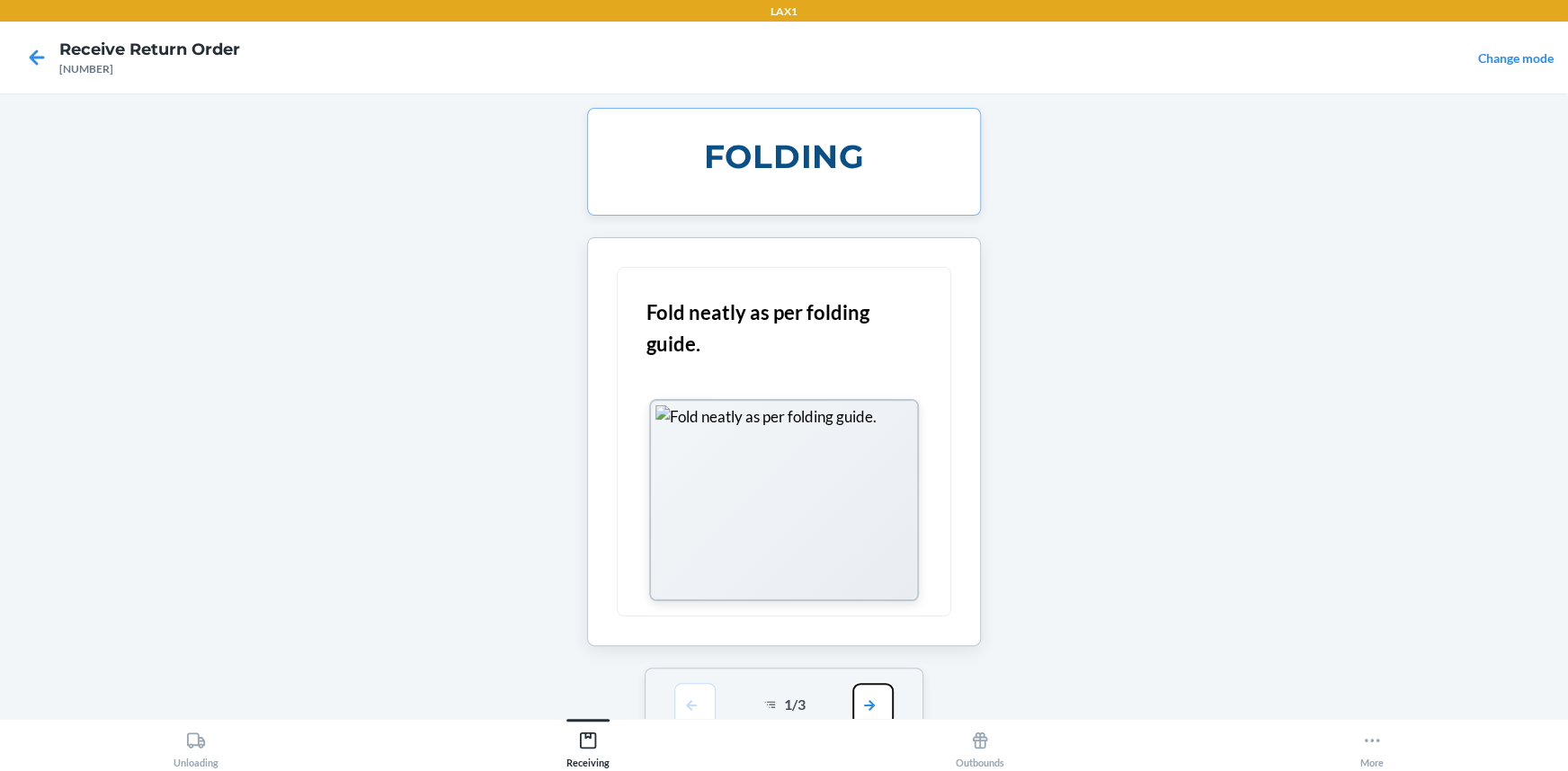 drag, startPoint x: 869, startPoint y: 694, endPoint x: 871, endPoint y: 664, distance: 30.06659 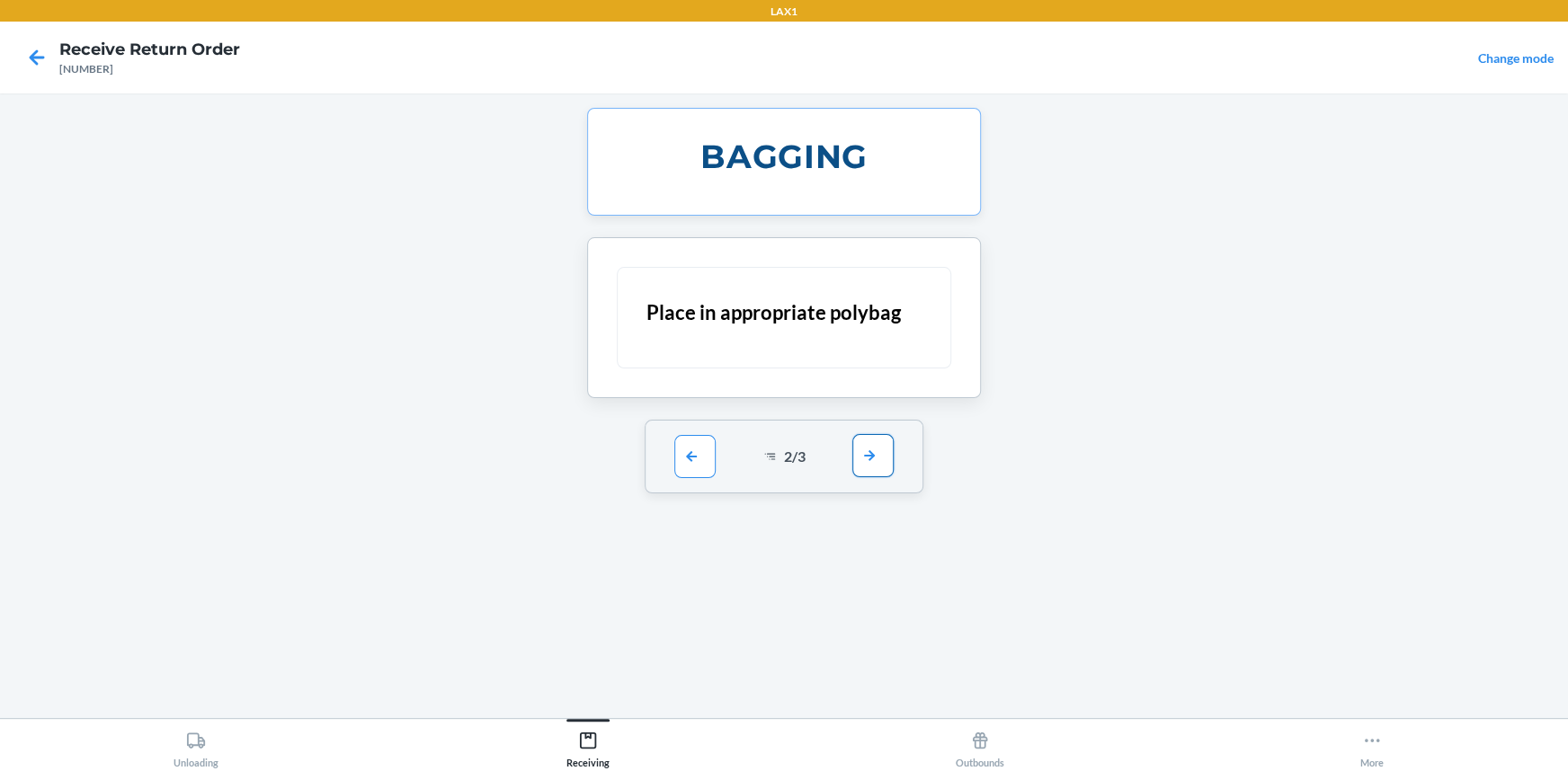 click at bounding box center (873, 456) 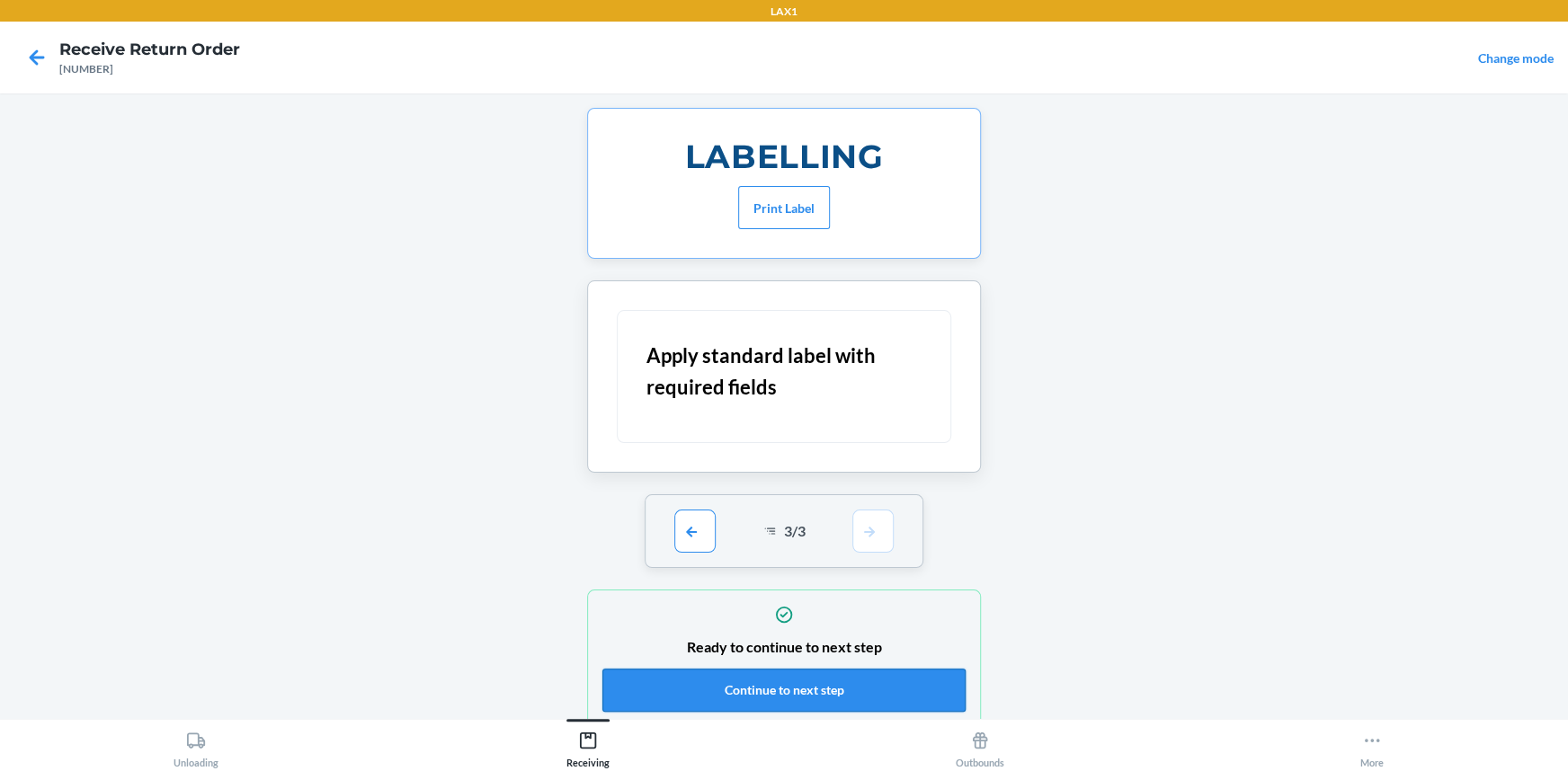 click on "Continue to next step" at bounding box center [784, 690] 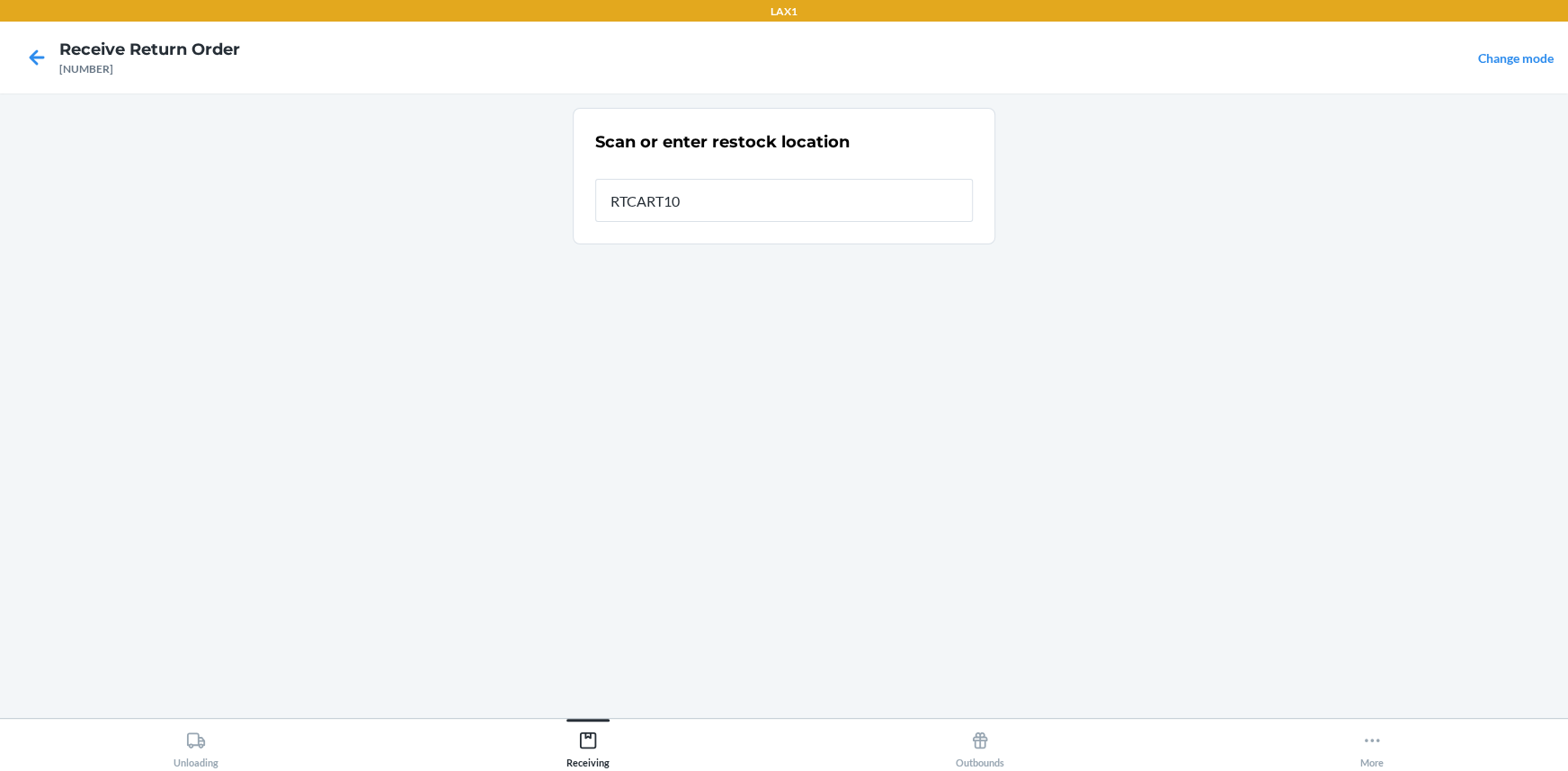type on "RTCART100" 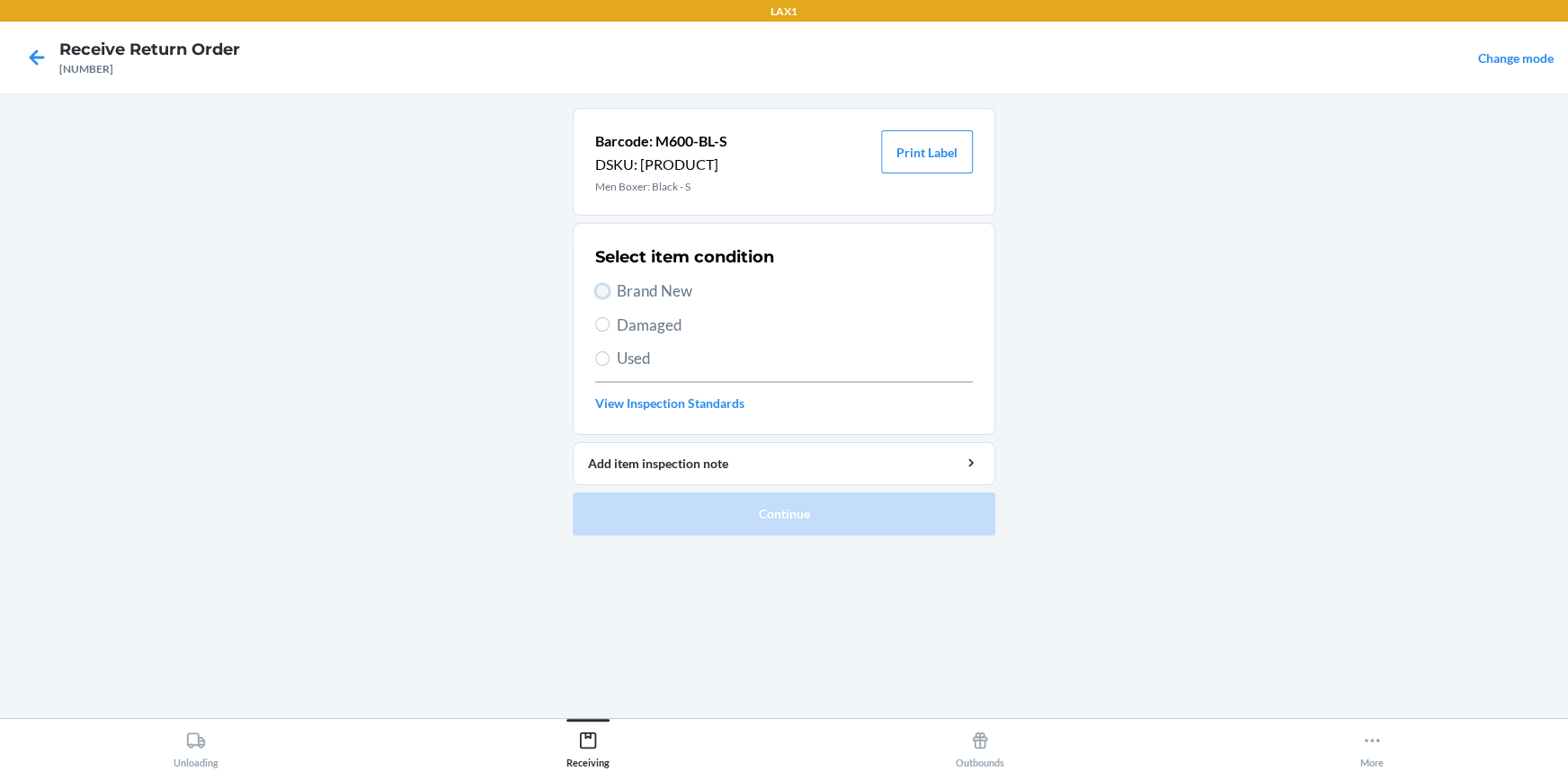 click on "Brand New" at bounding box center [602, 291] 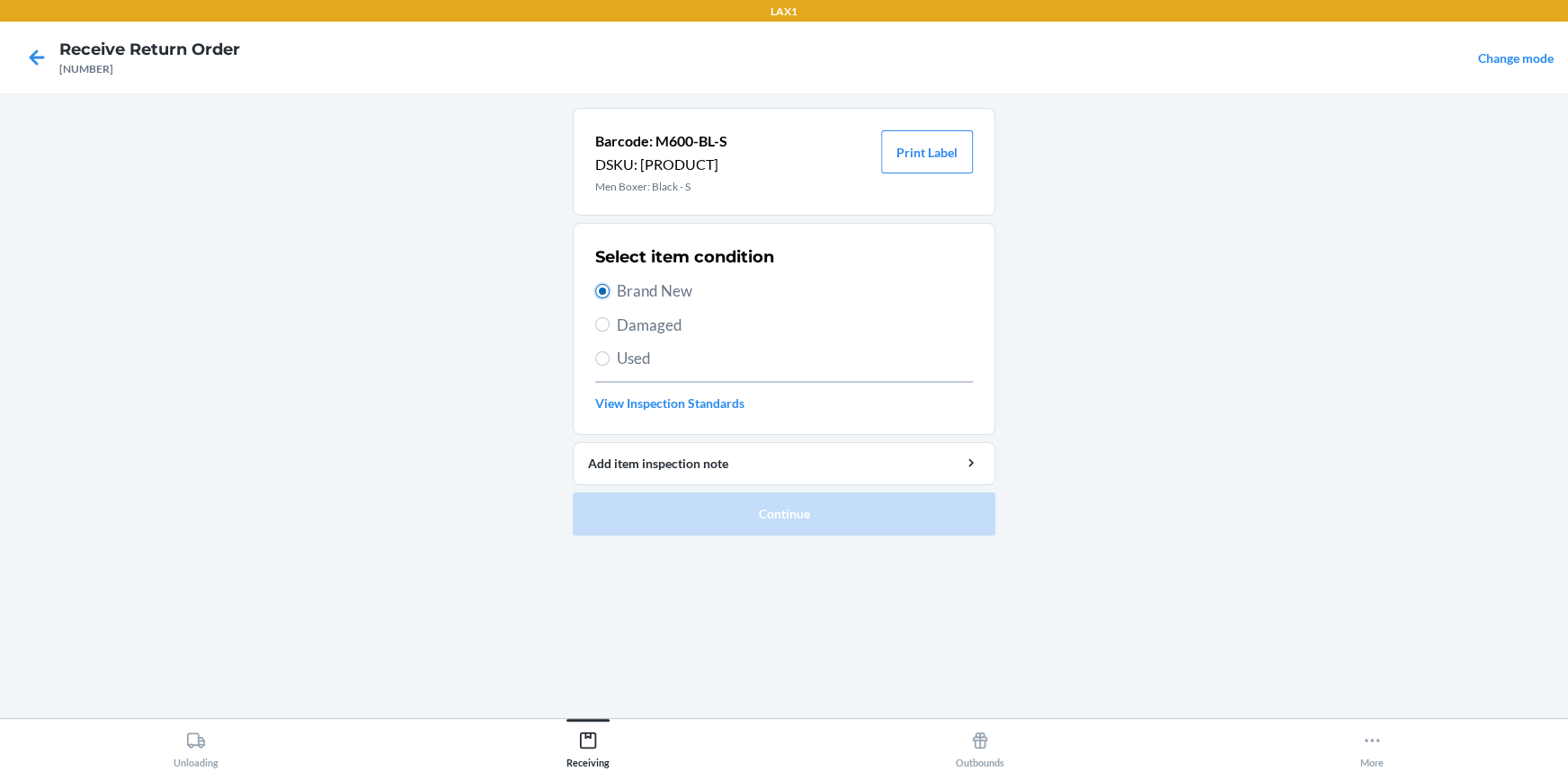 radio on "true" 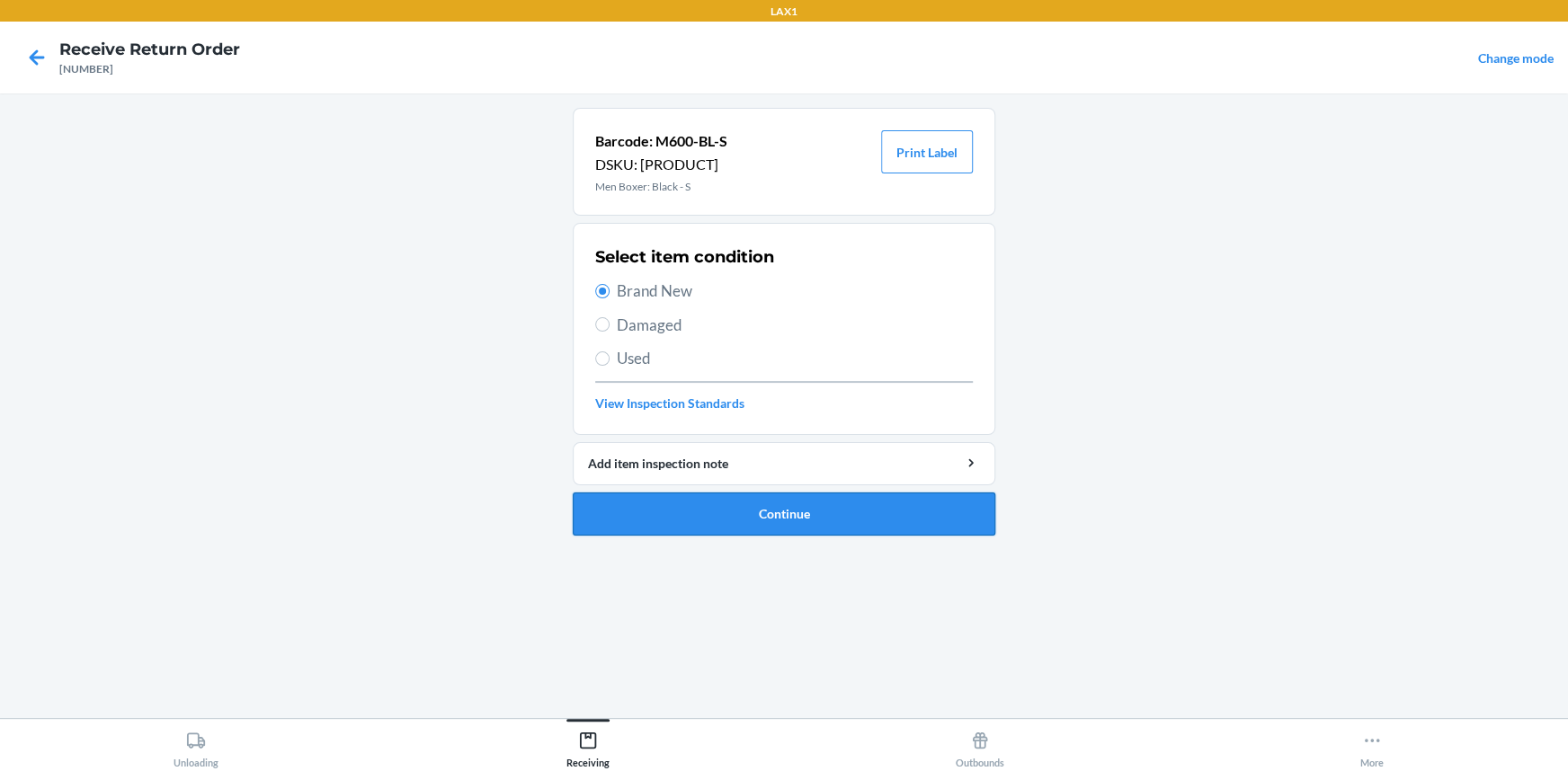 click on "Continue" at bounding box center (784, 514) 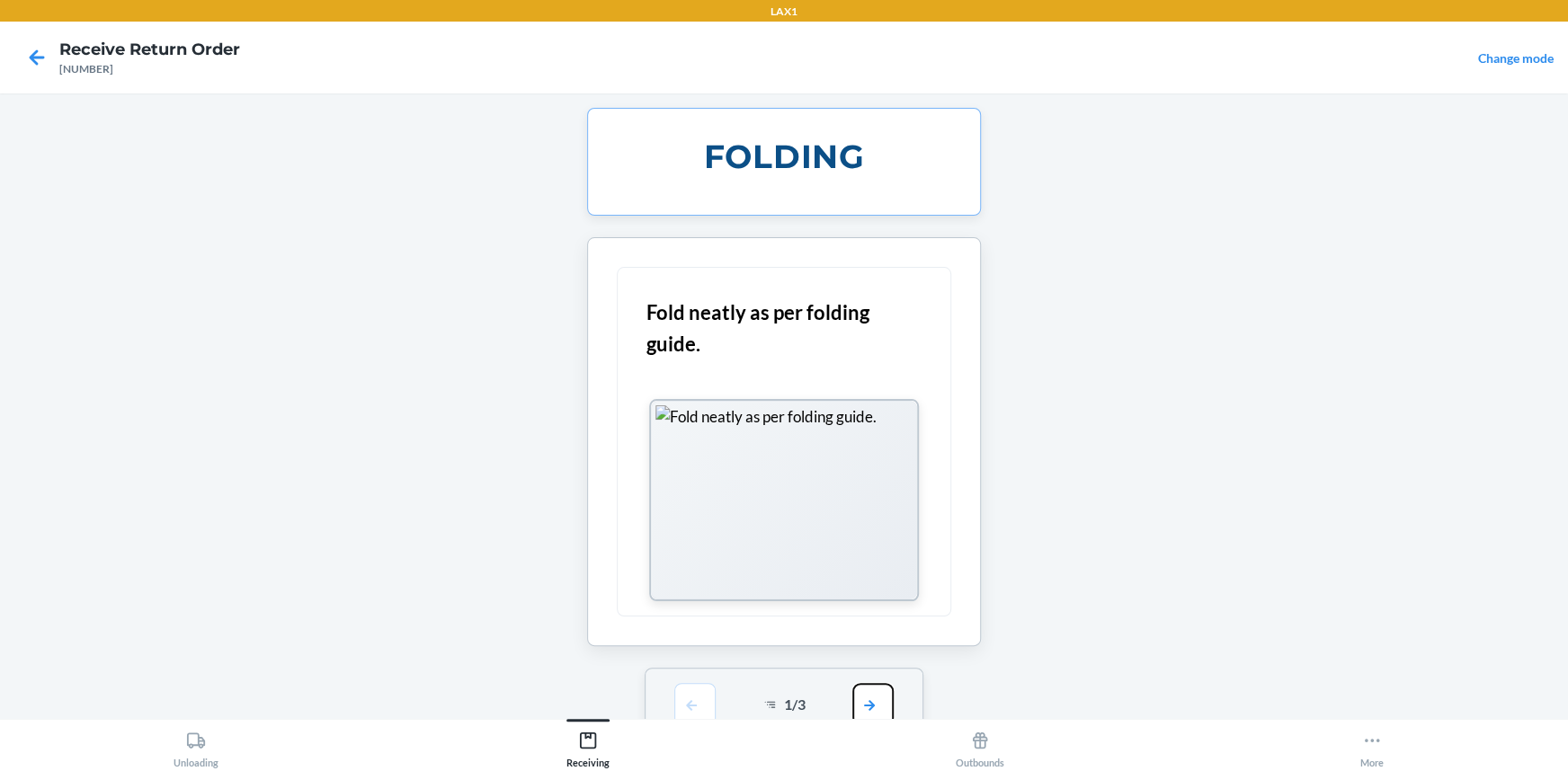 drag, startPoint x: 871, startPoint y: 699, endPoint x: 872, endPoint y: 674, distance: 25.01999 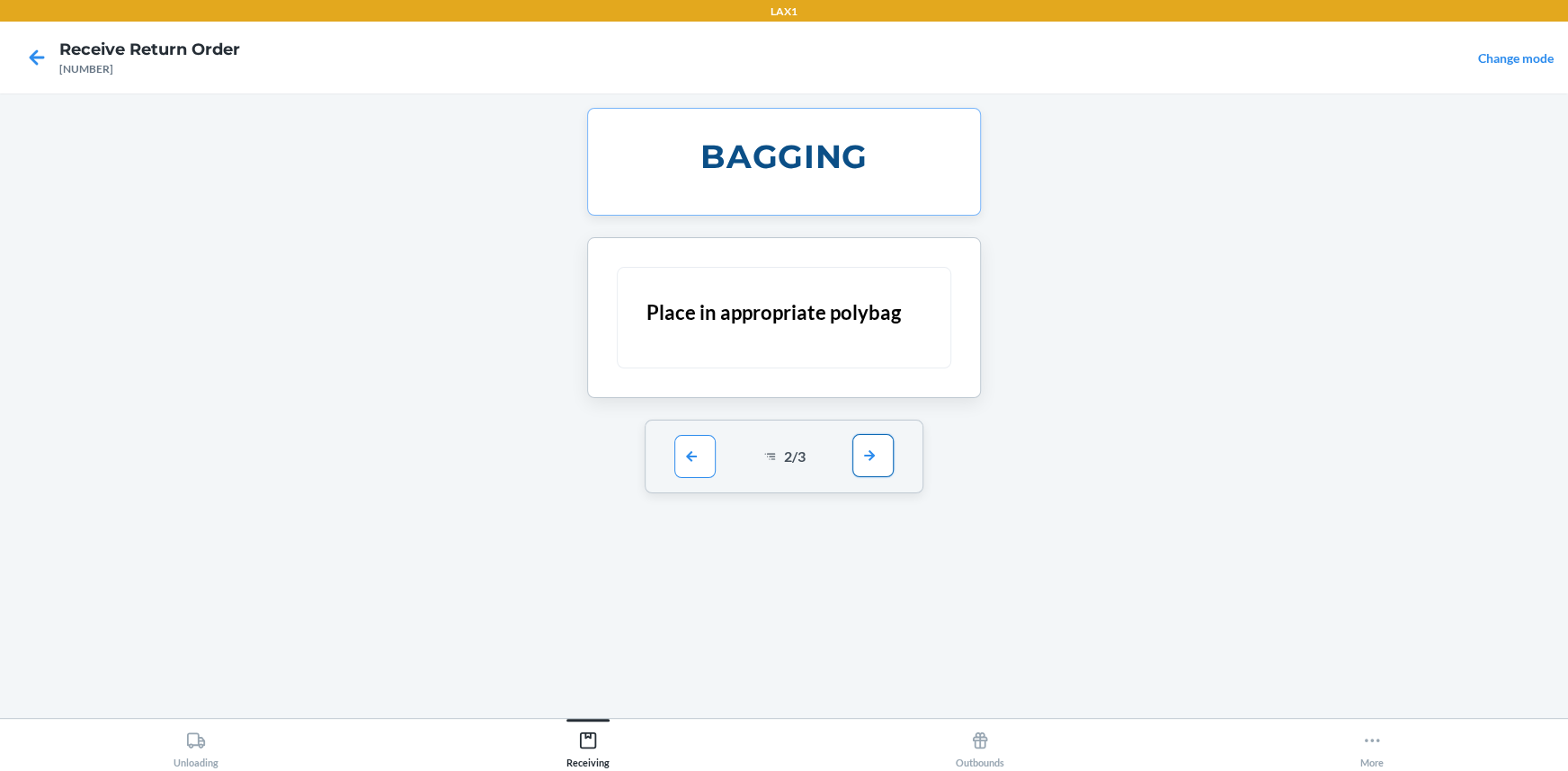 click at bounding box center (873, 456) 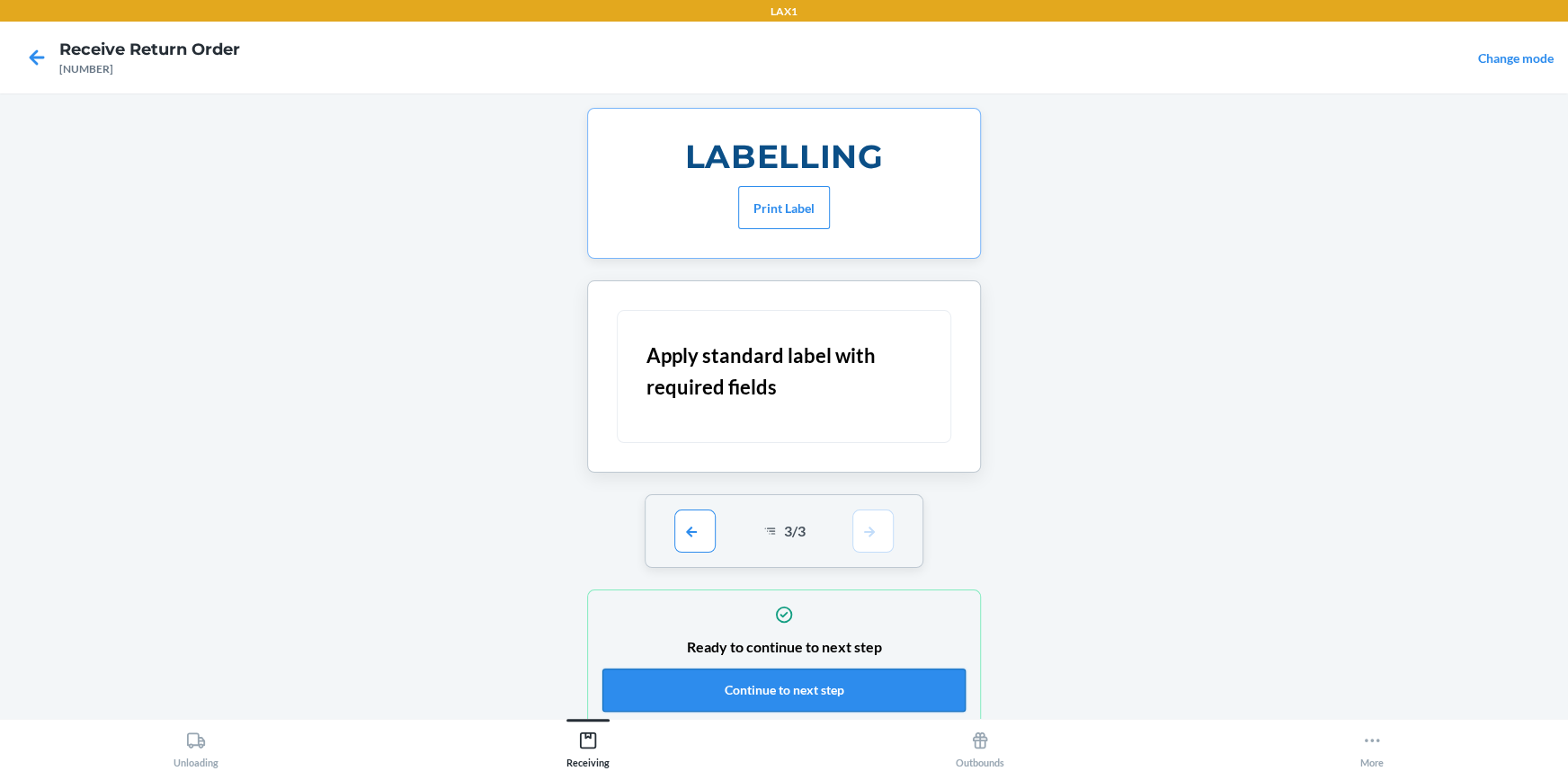 click on "Continue to next step" at bounding box center (784, 690) 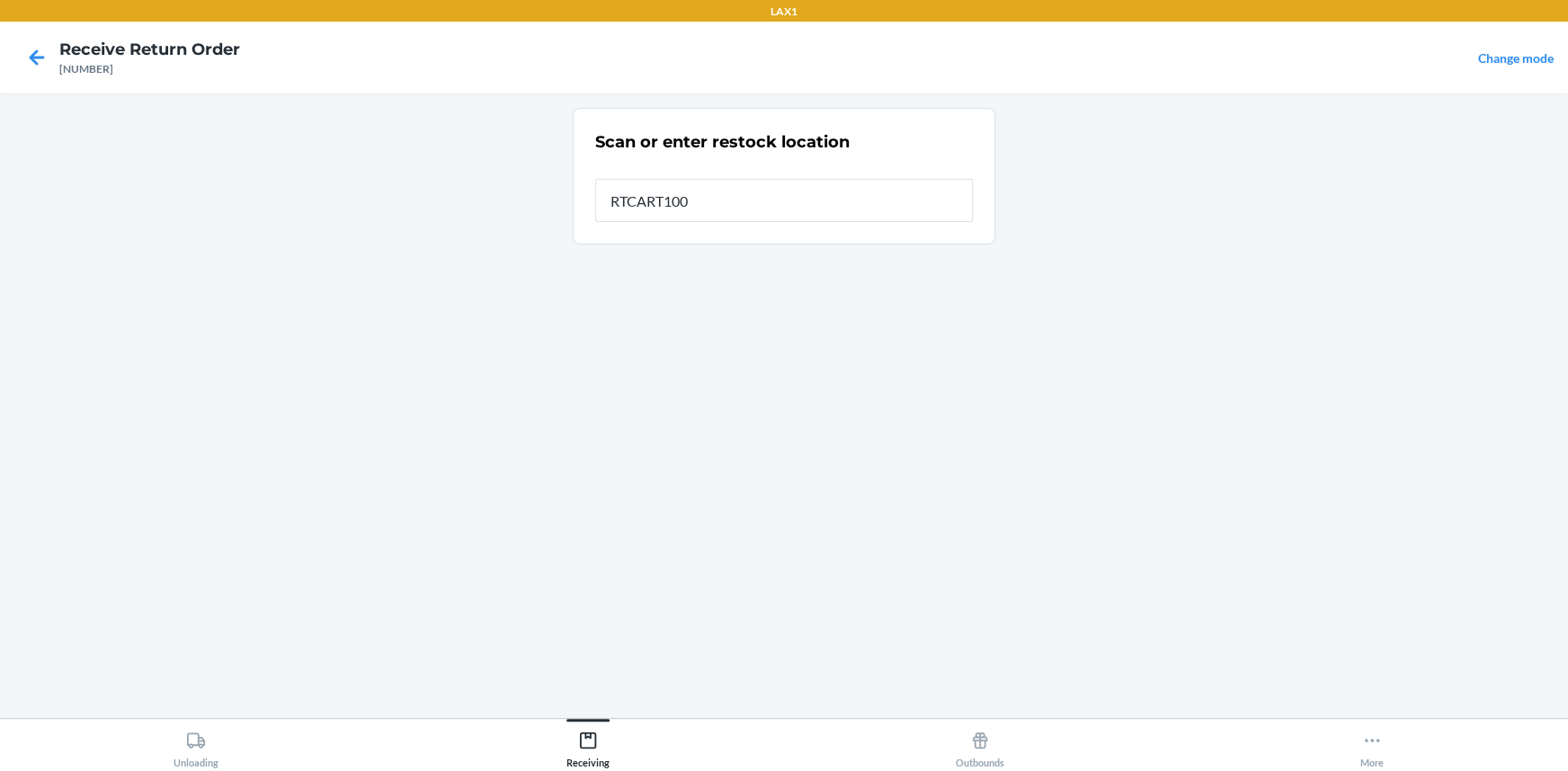type on "RTCART100" 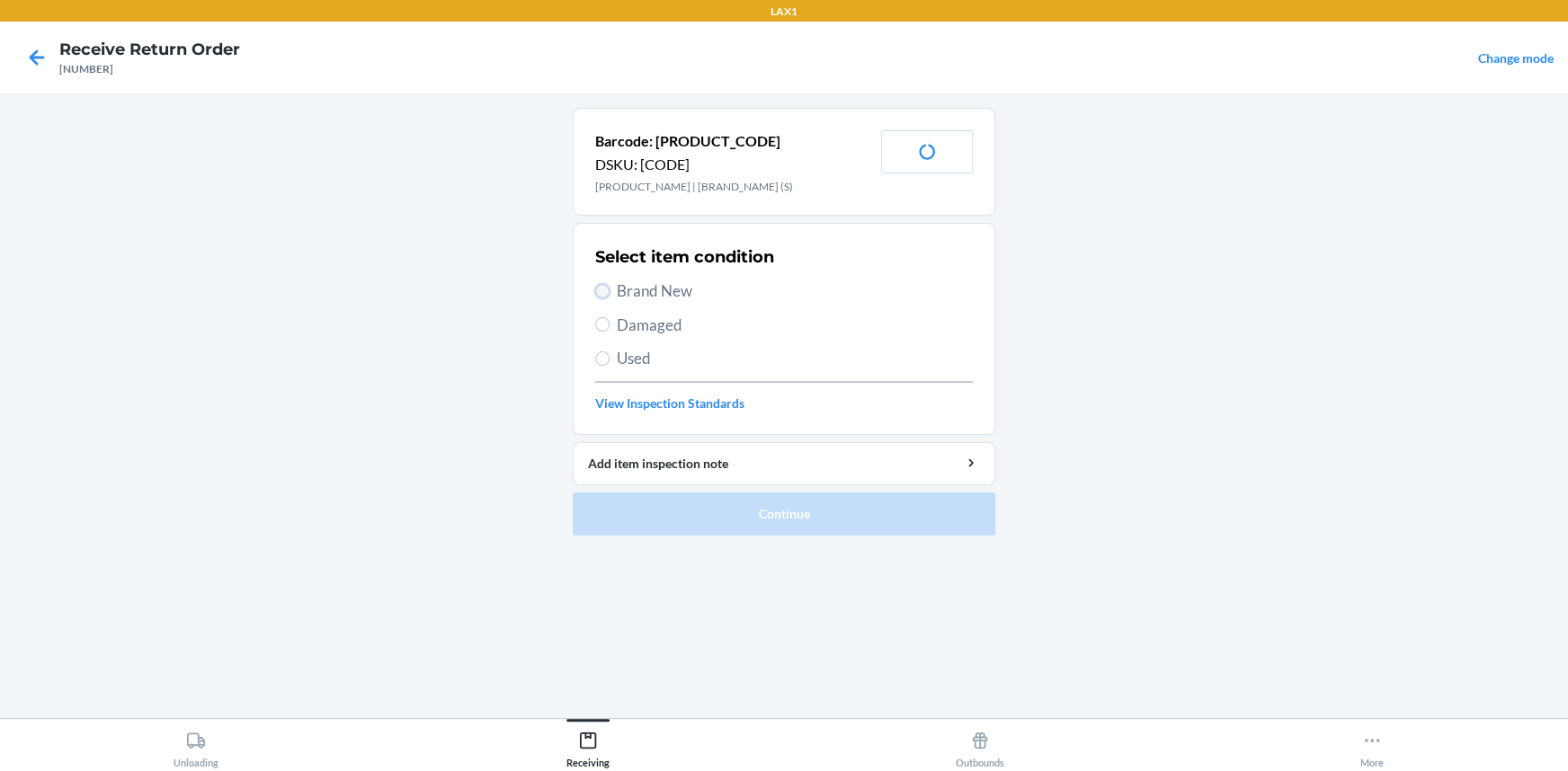 click on "Brand New" at bounding box center [602, 291] 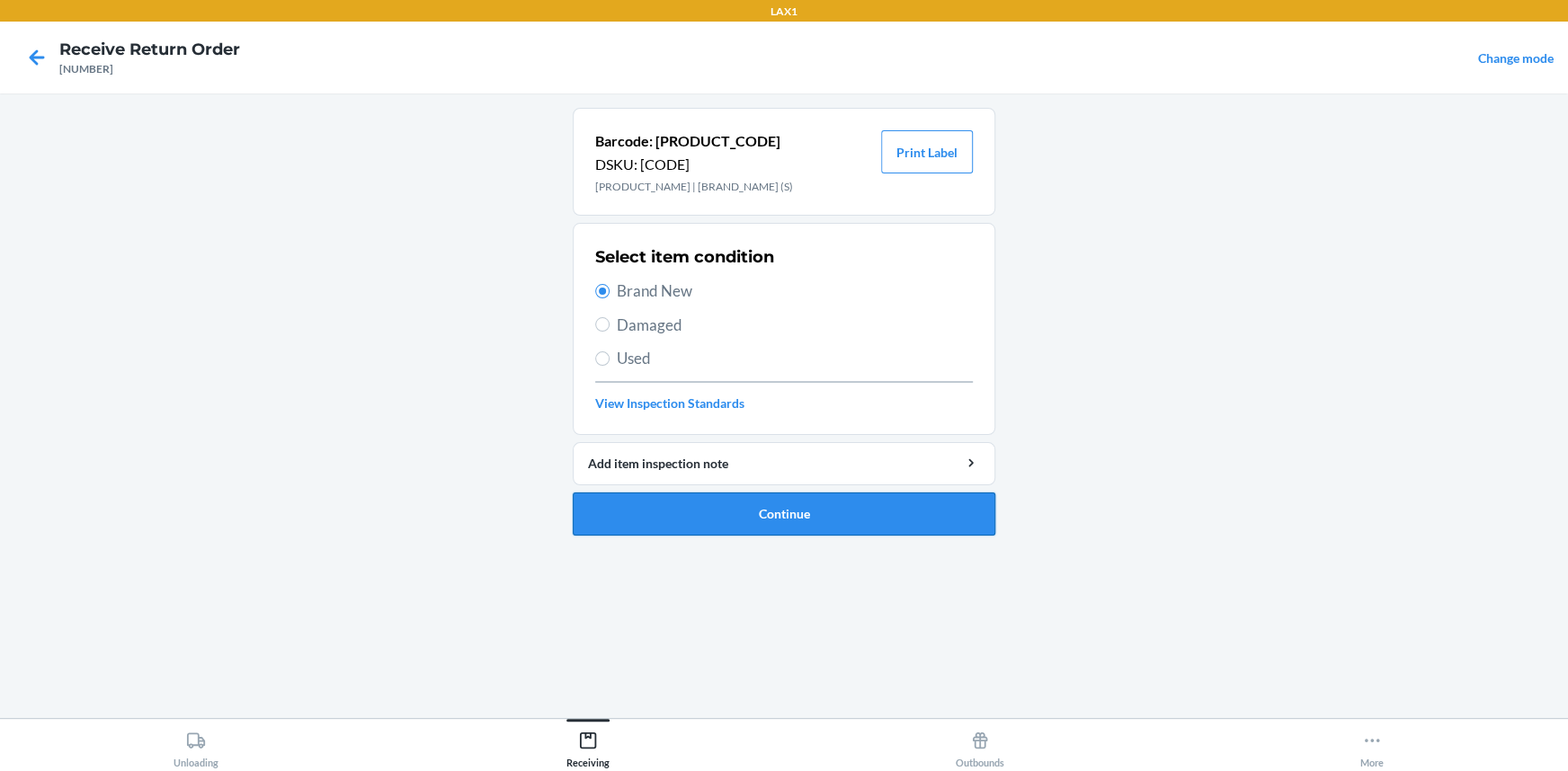 click on "Continue" at bounding box center (784, 514) 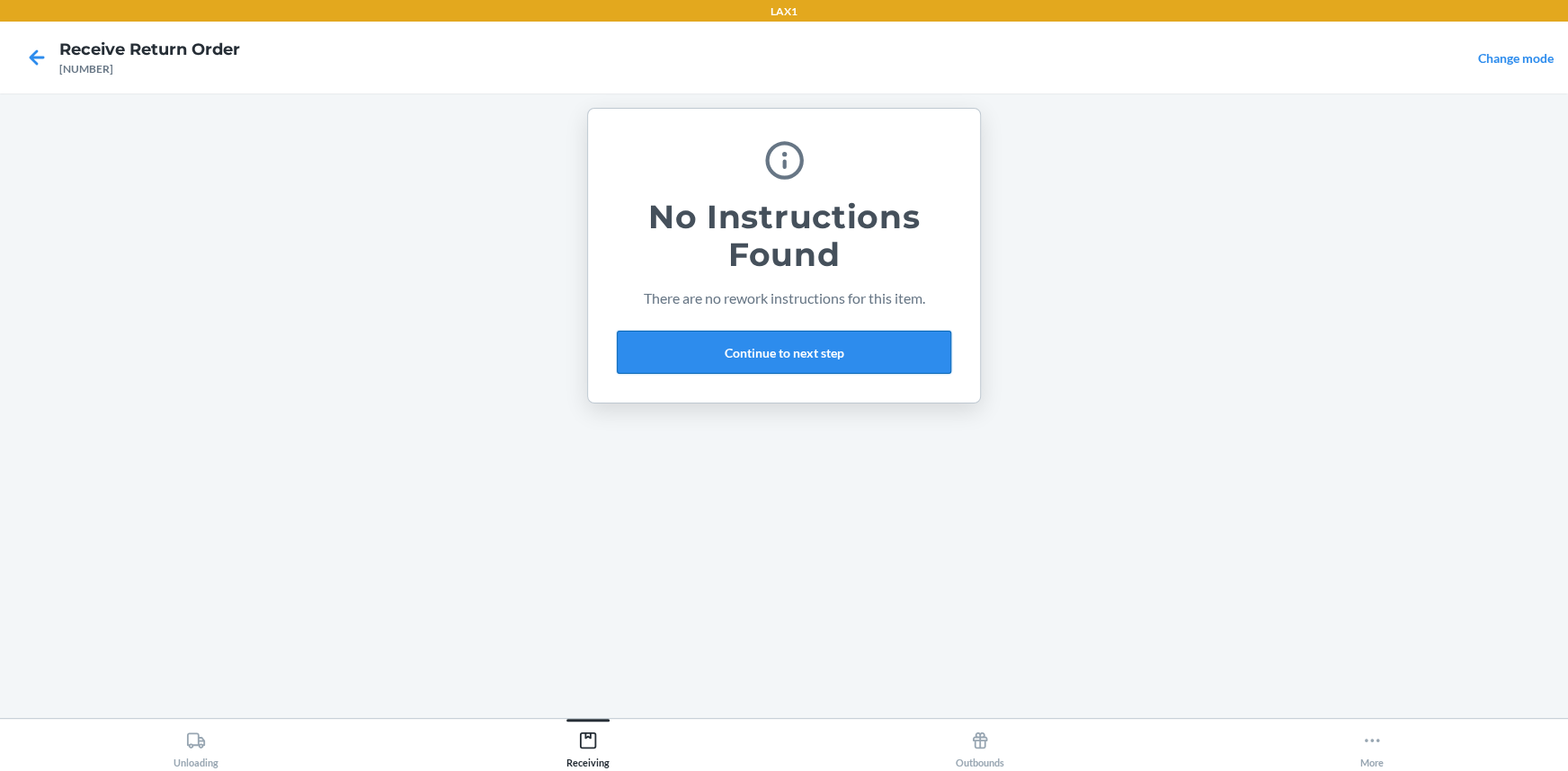 click on "Continue to next step" at bounding box center (784, 352) 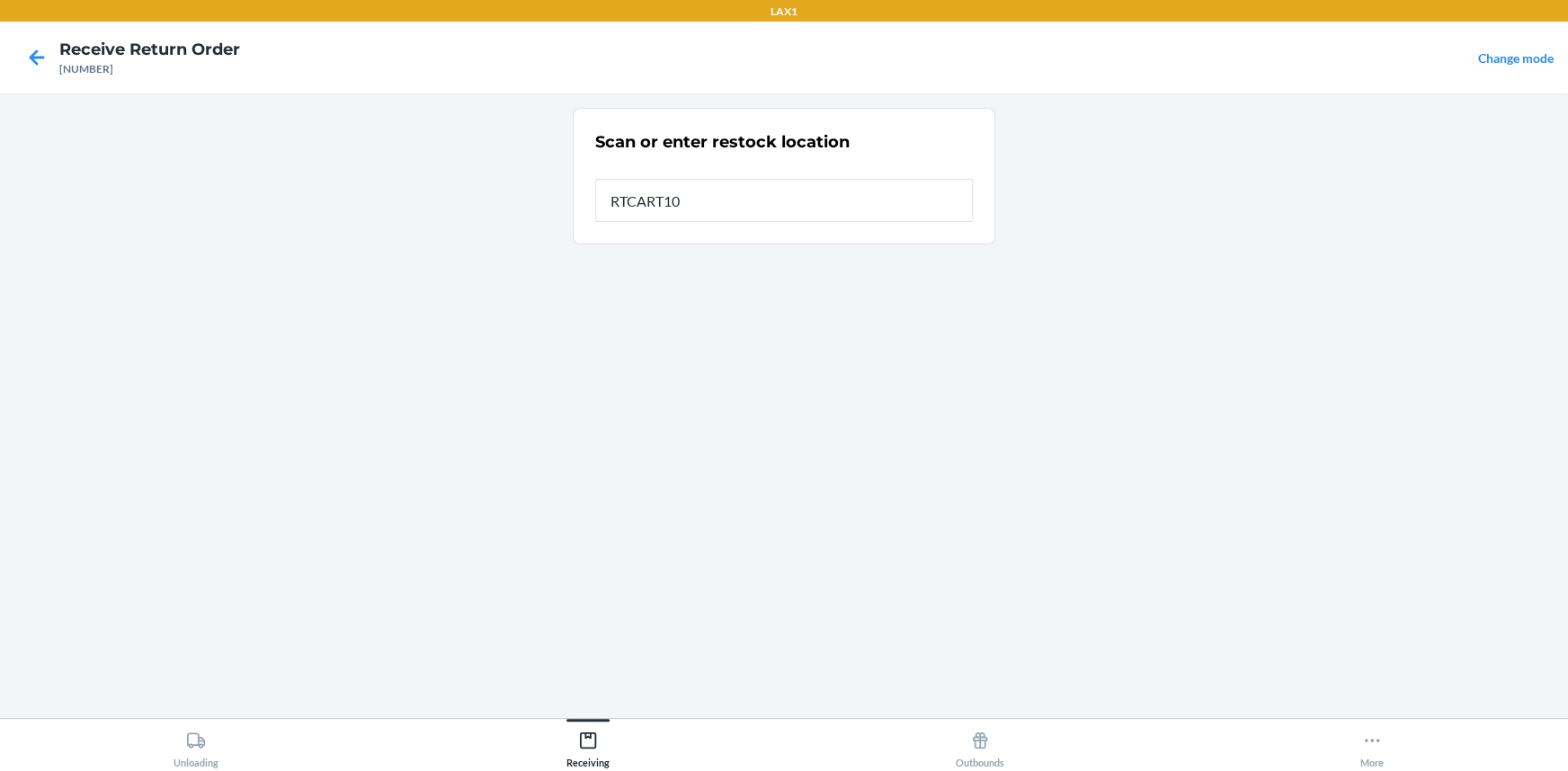 type on "RTCART100" 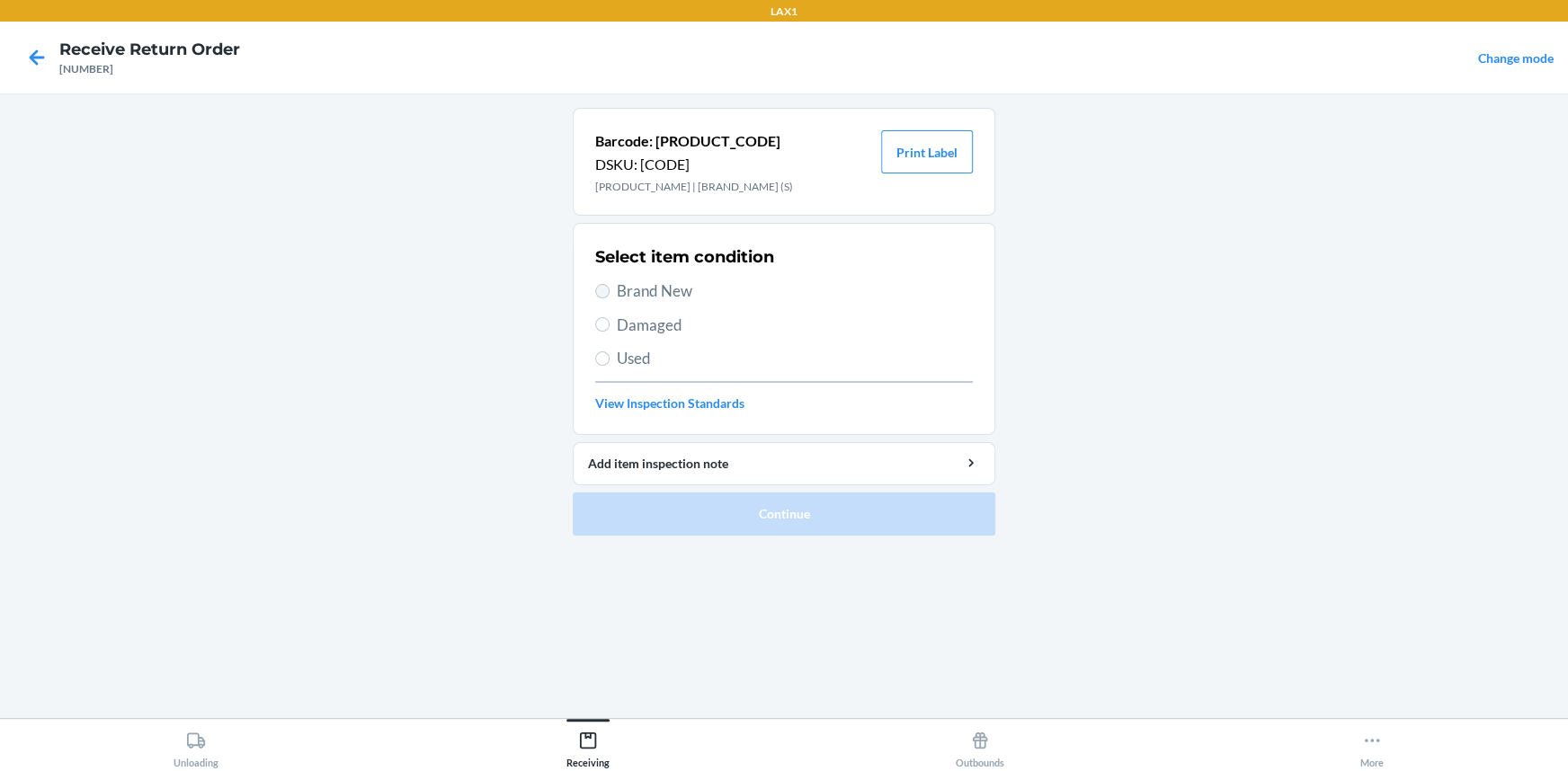 click on "Brand New" at bounding box center (784, 291) 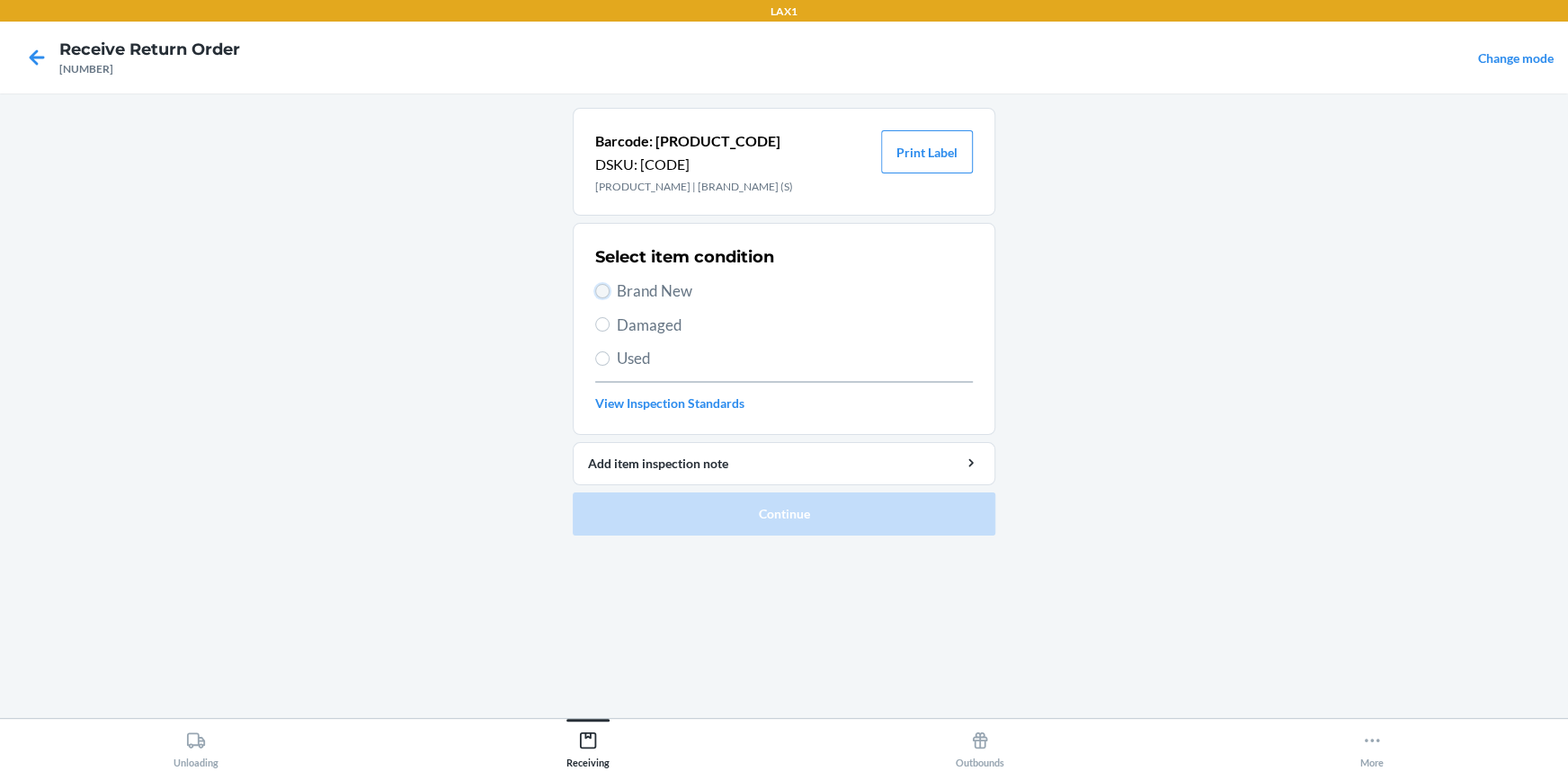 click on "Brand New" at bounding box center (602, 291) 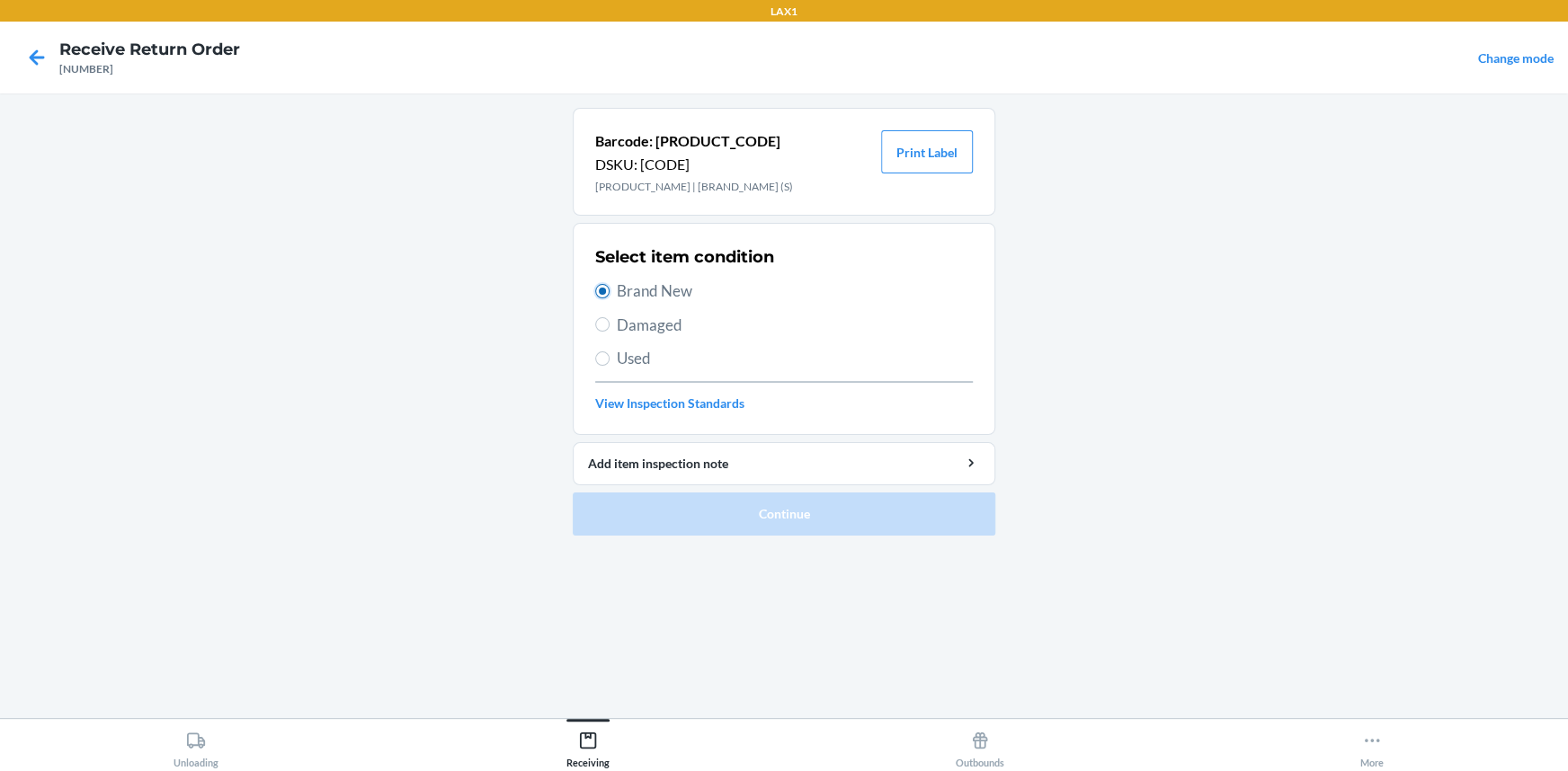 radio on "true" 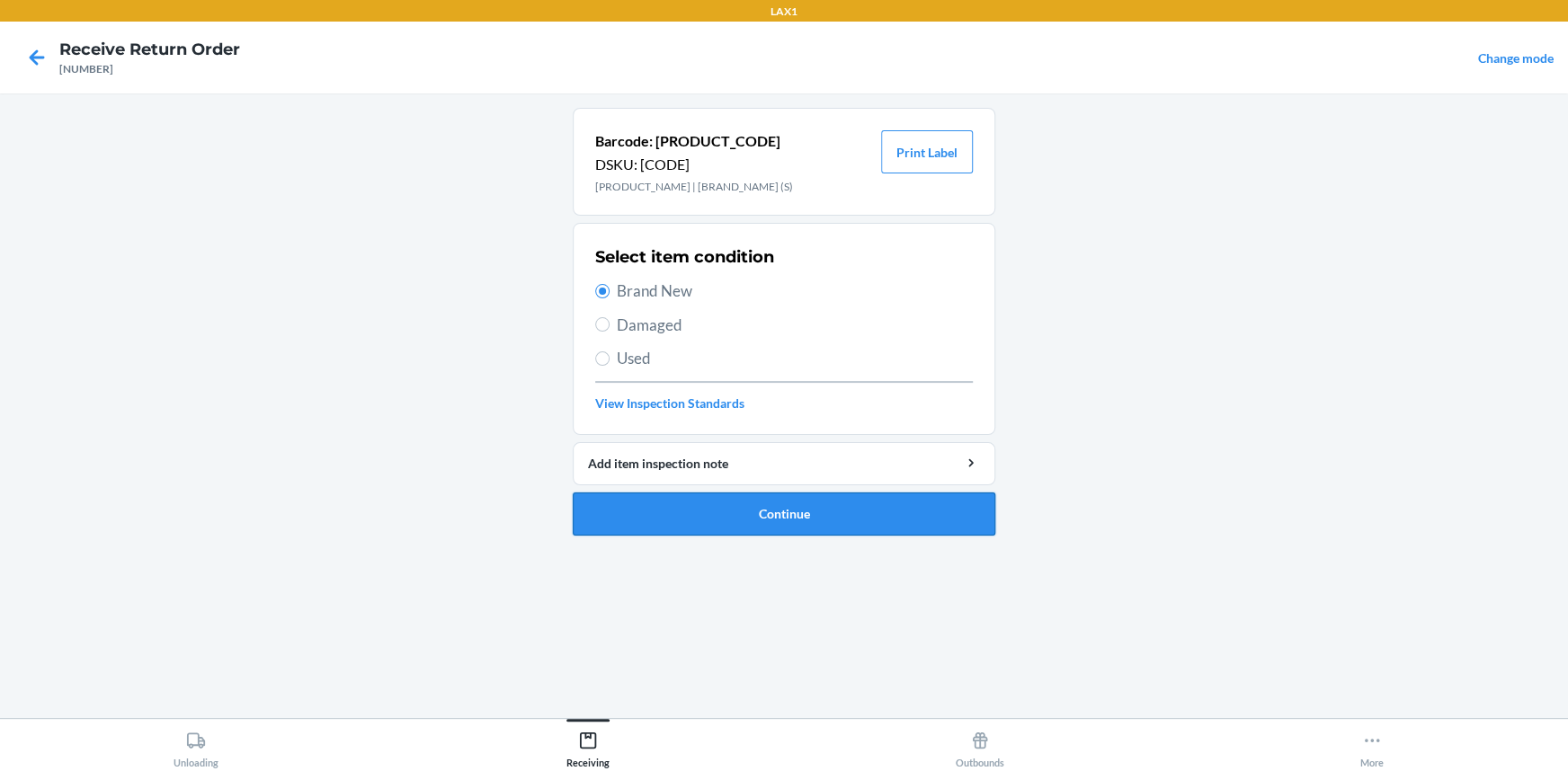 click on "Continue" at bounding box center [784, 514] 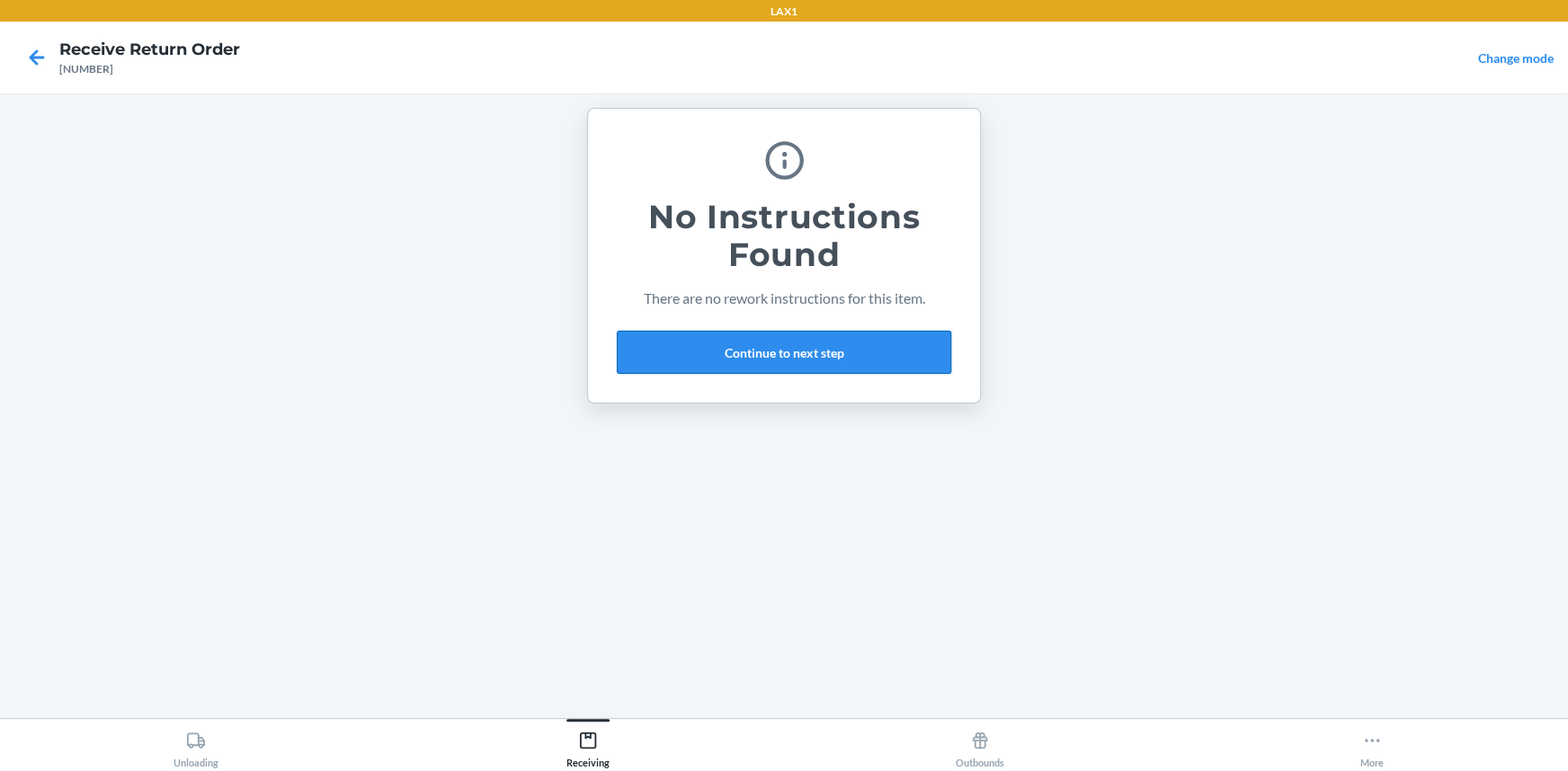 click on "Continue to next step" at bounding box center (784, 352) 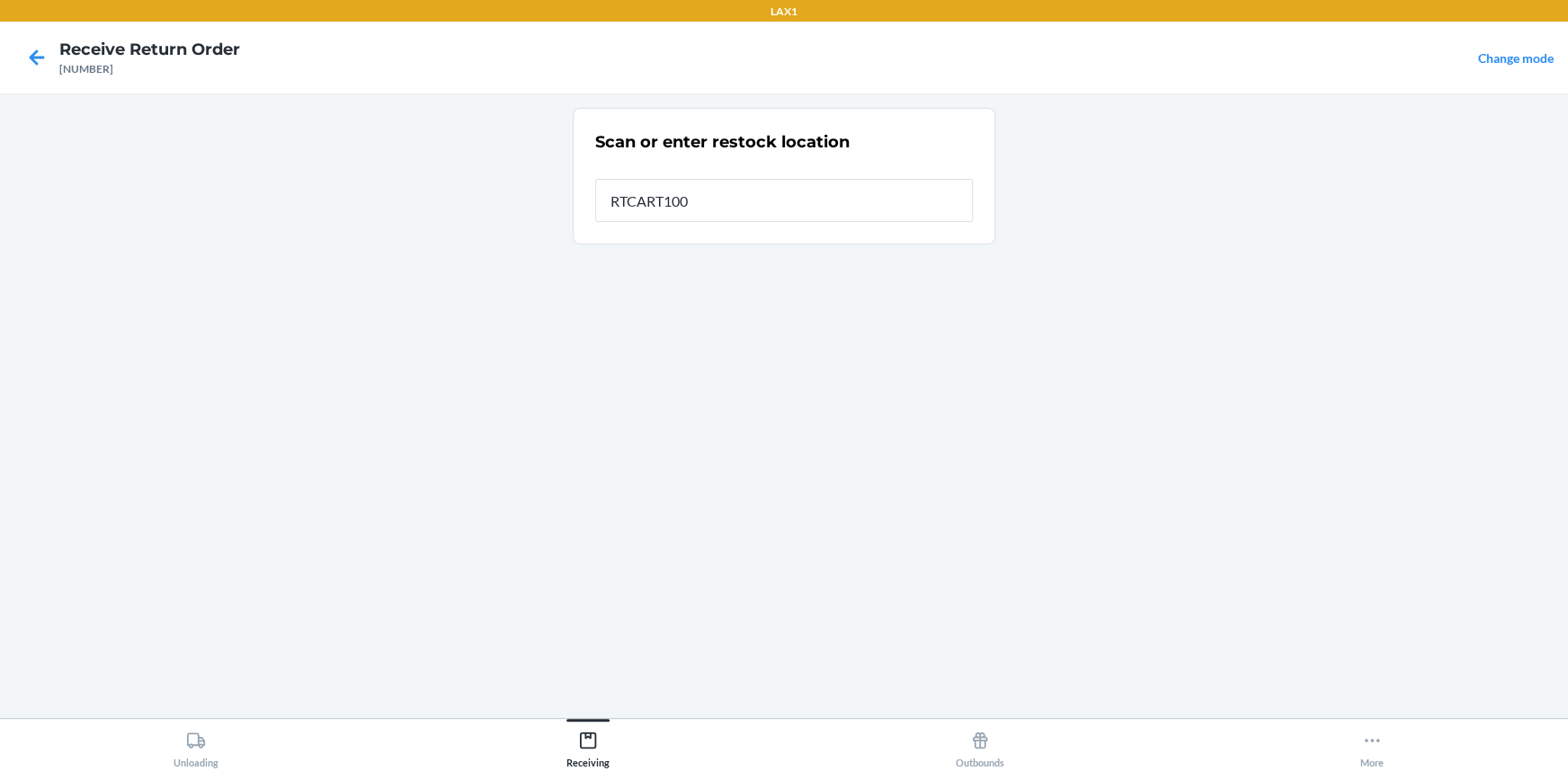 type on "RTCART100" 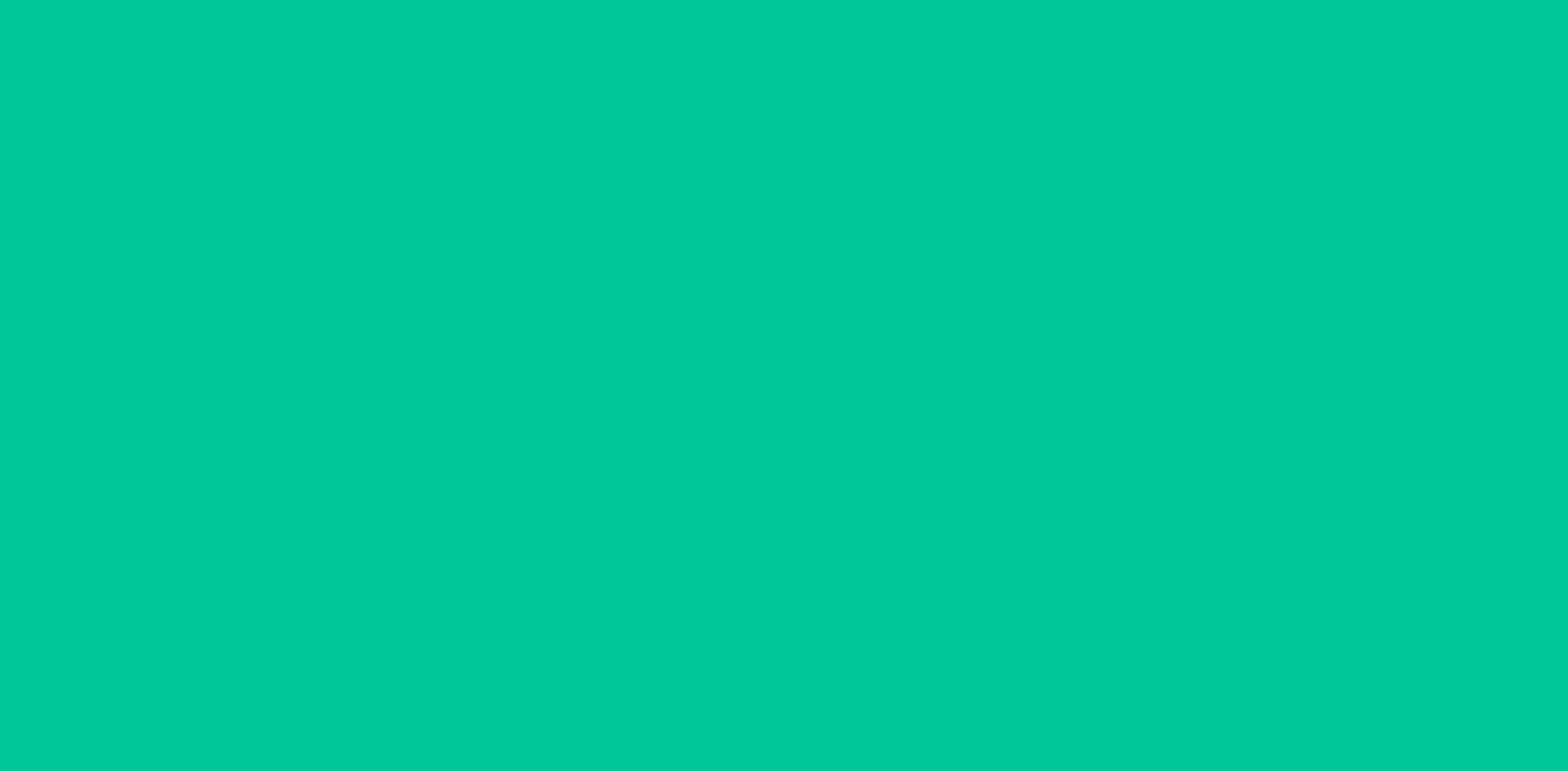 type 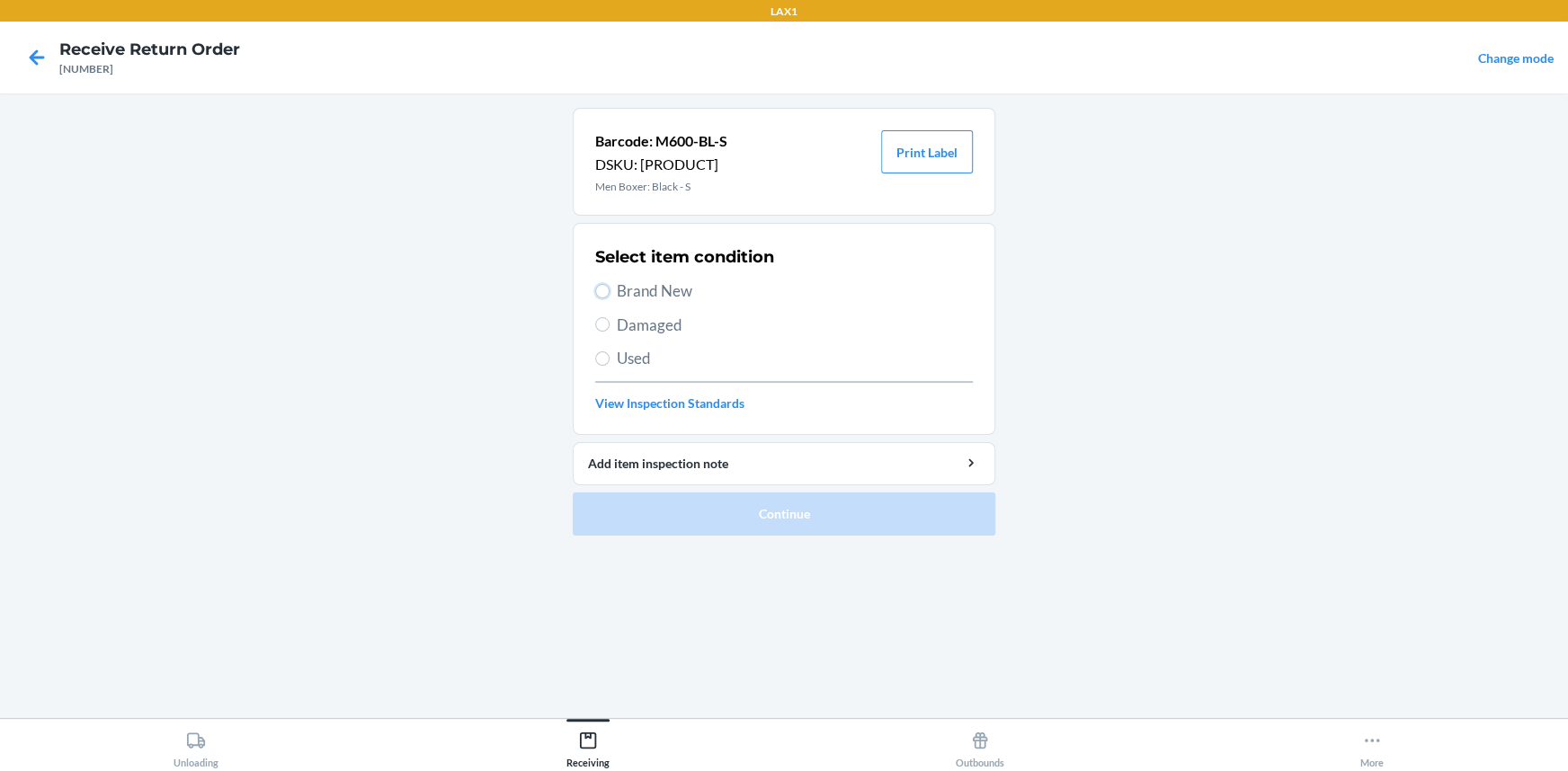 drag, startPoint x: 602, startPoint y: 284, endPoint x: 619, endPoint y: 322, distance: 41.62932 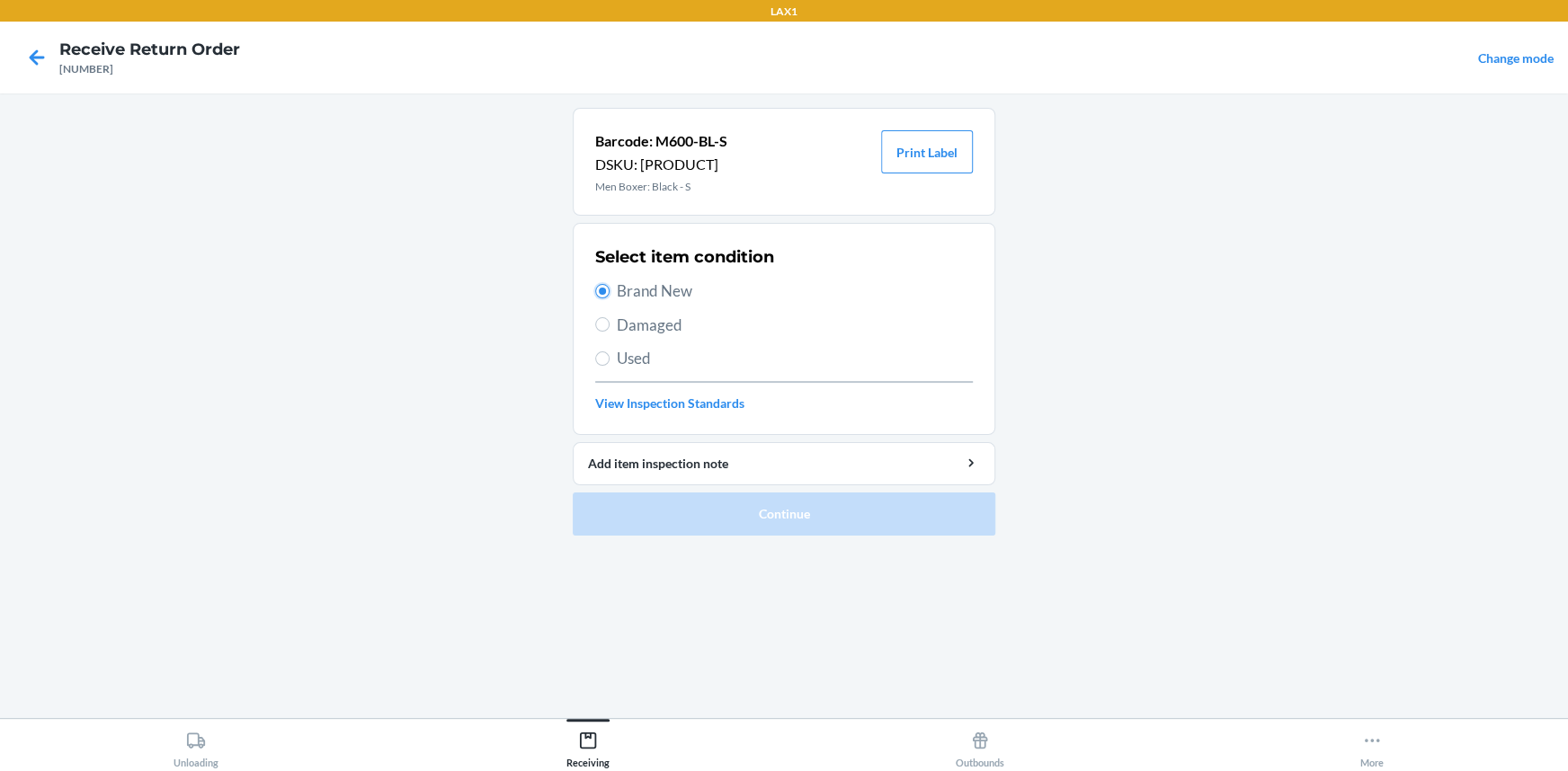radio on "true" 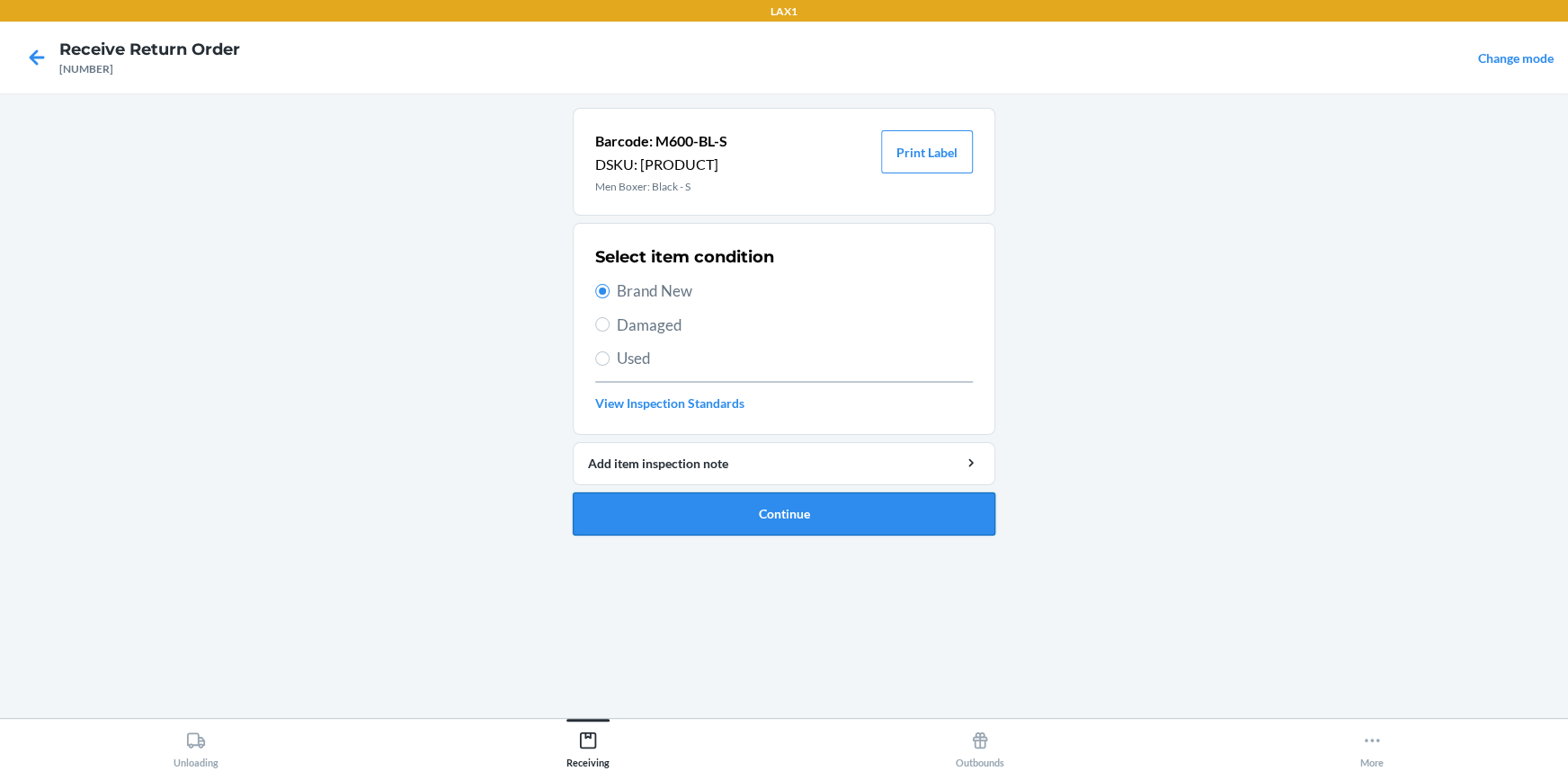 click on "Continue" at bounding box center [784, 514] 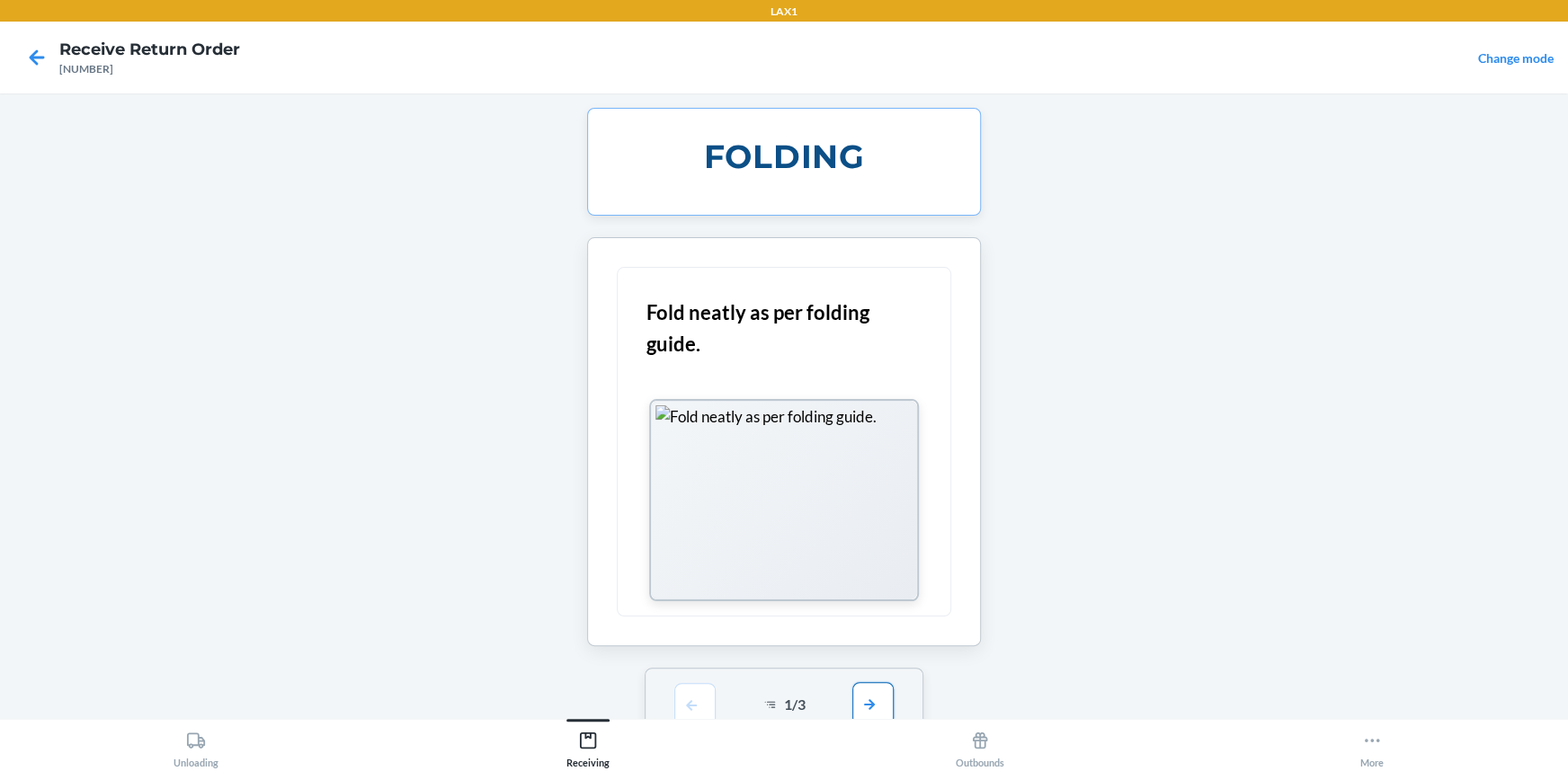 click at bounding box center [873, 704] 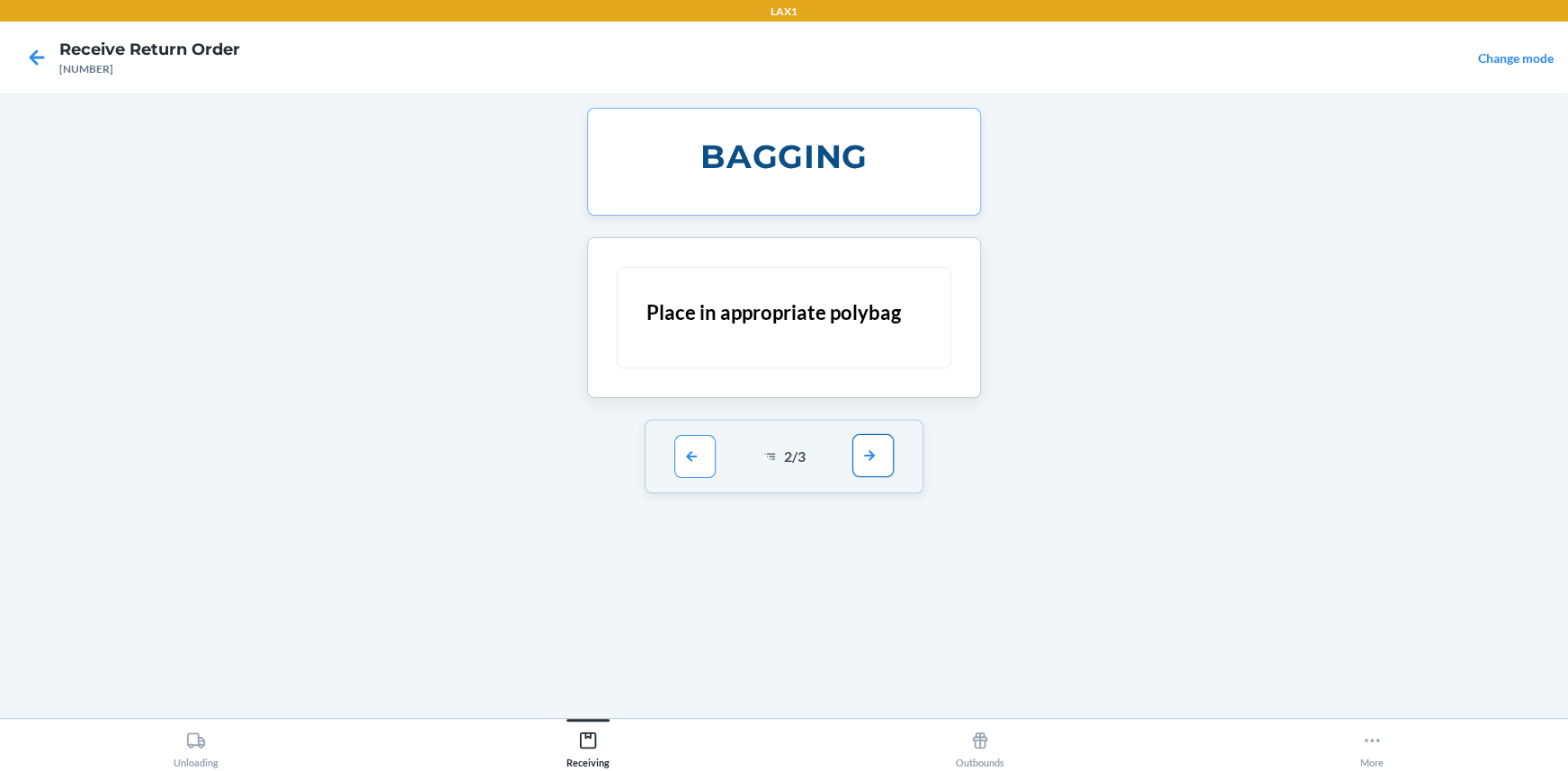 drag, startPoint x: 869, startPoint y: 456, endPoint x: 866, endPoint y: 521, distance: 65.06919 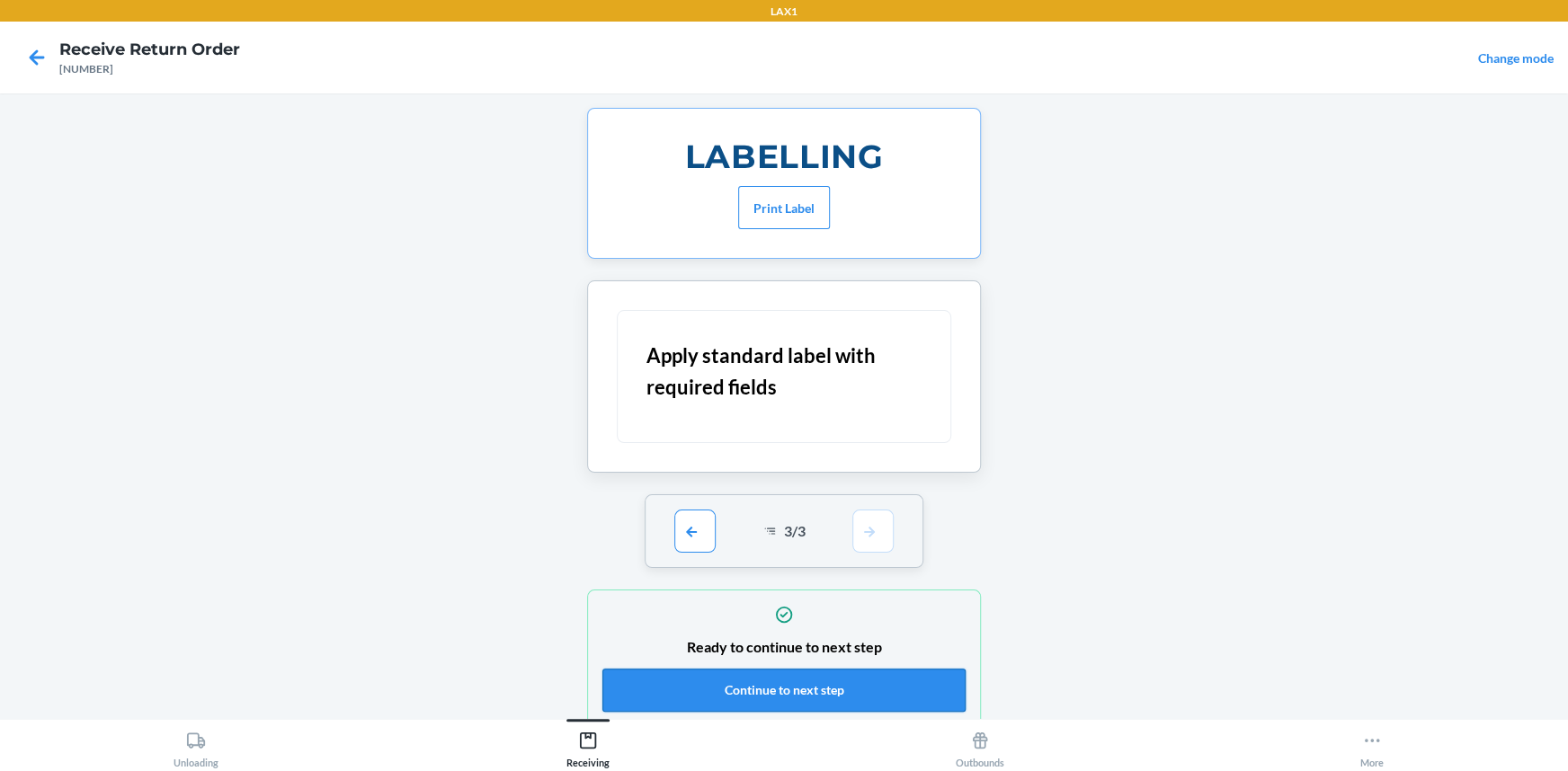 click on "Continue to next step" at bounding box center (784, 690) 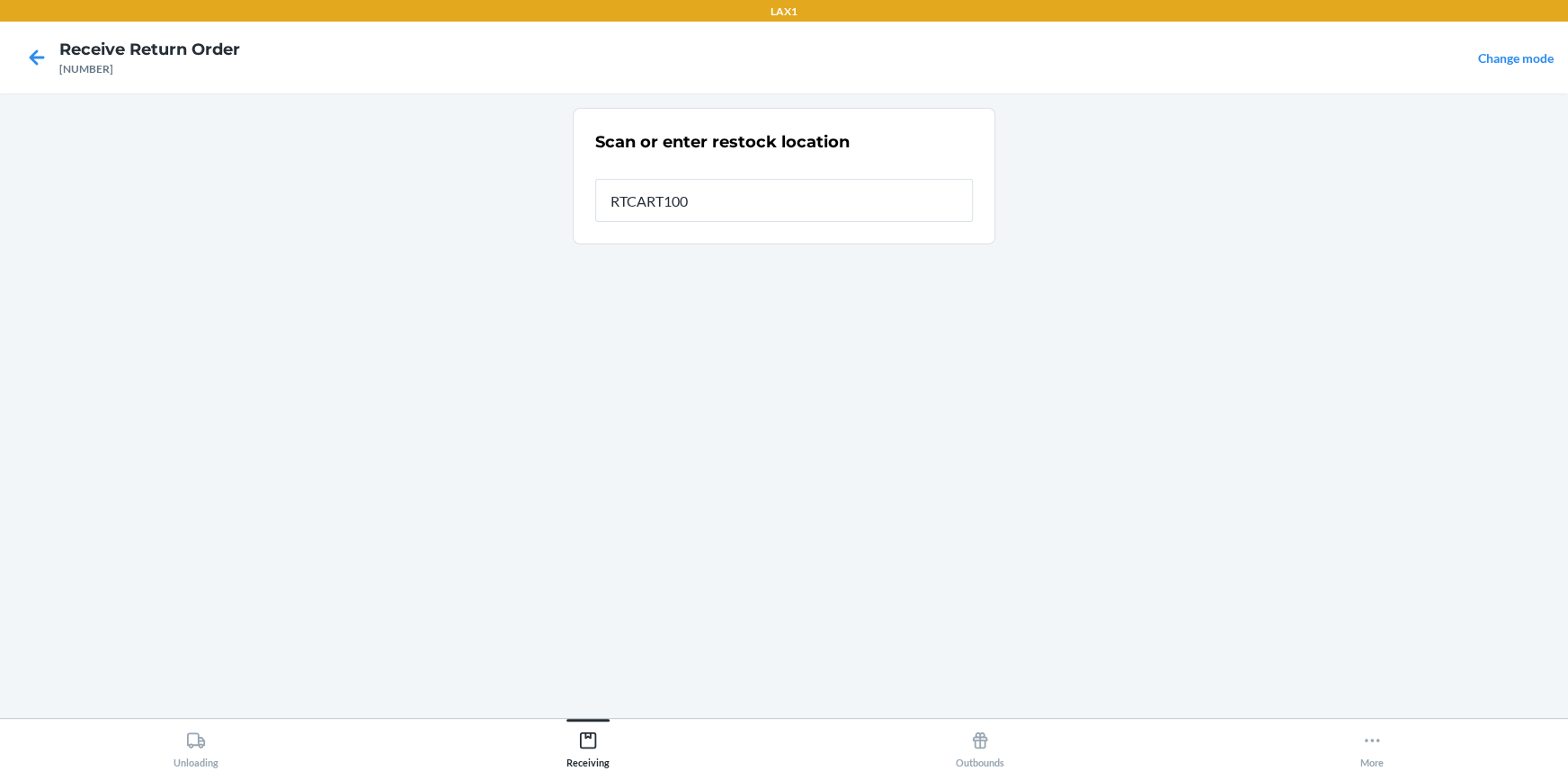 type on "RTCART100" 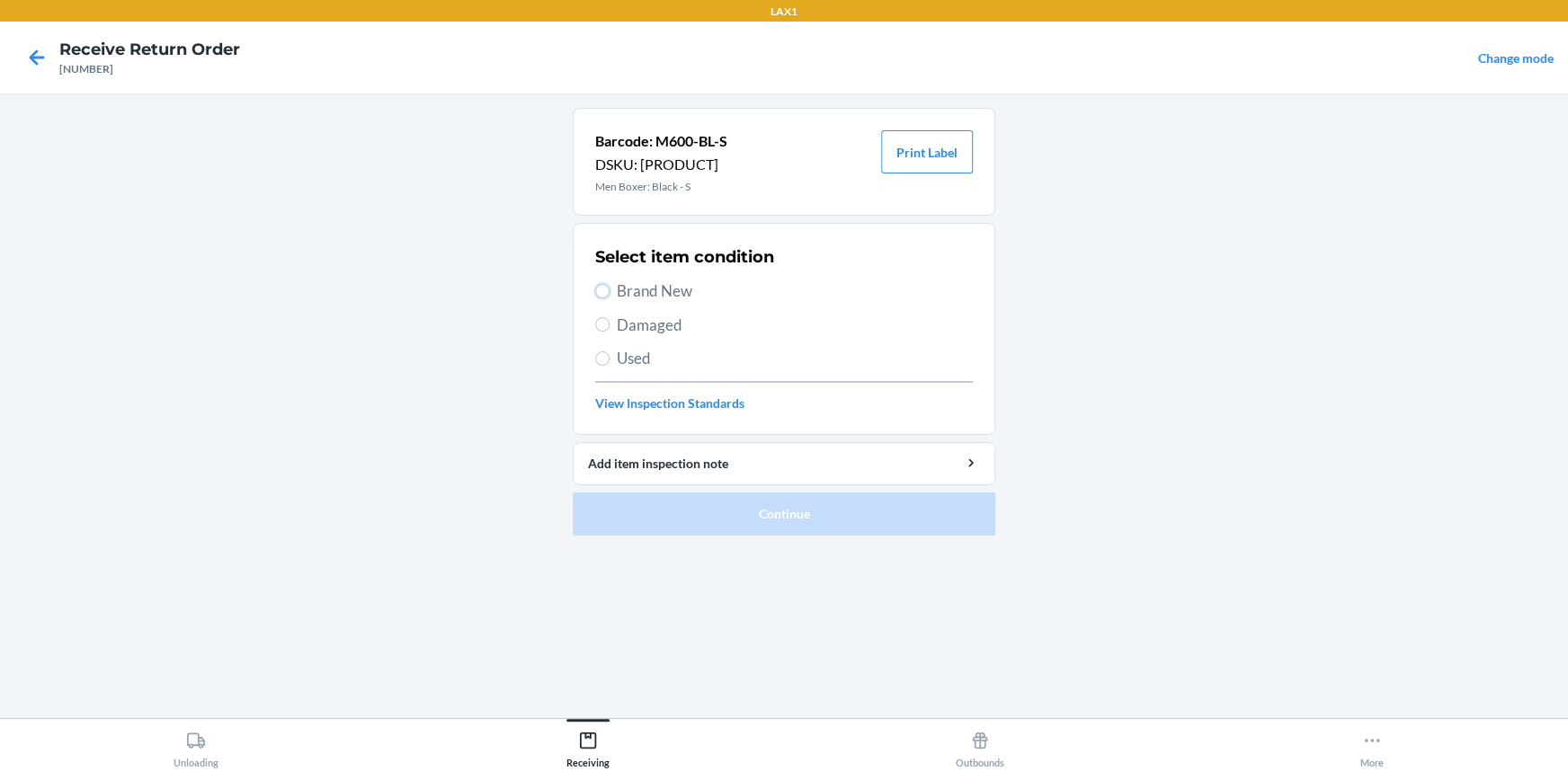 drag, startPoint x: 603, startPoint y: 286, endPoint x: 615, endPoint y: 329, distance: 44.643029 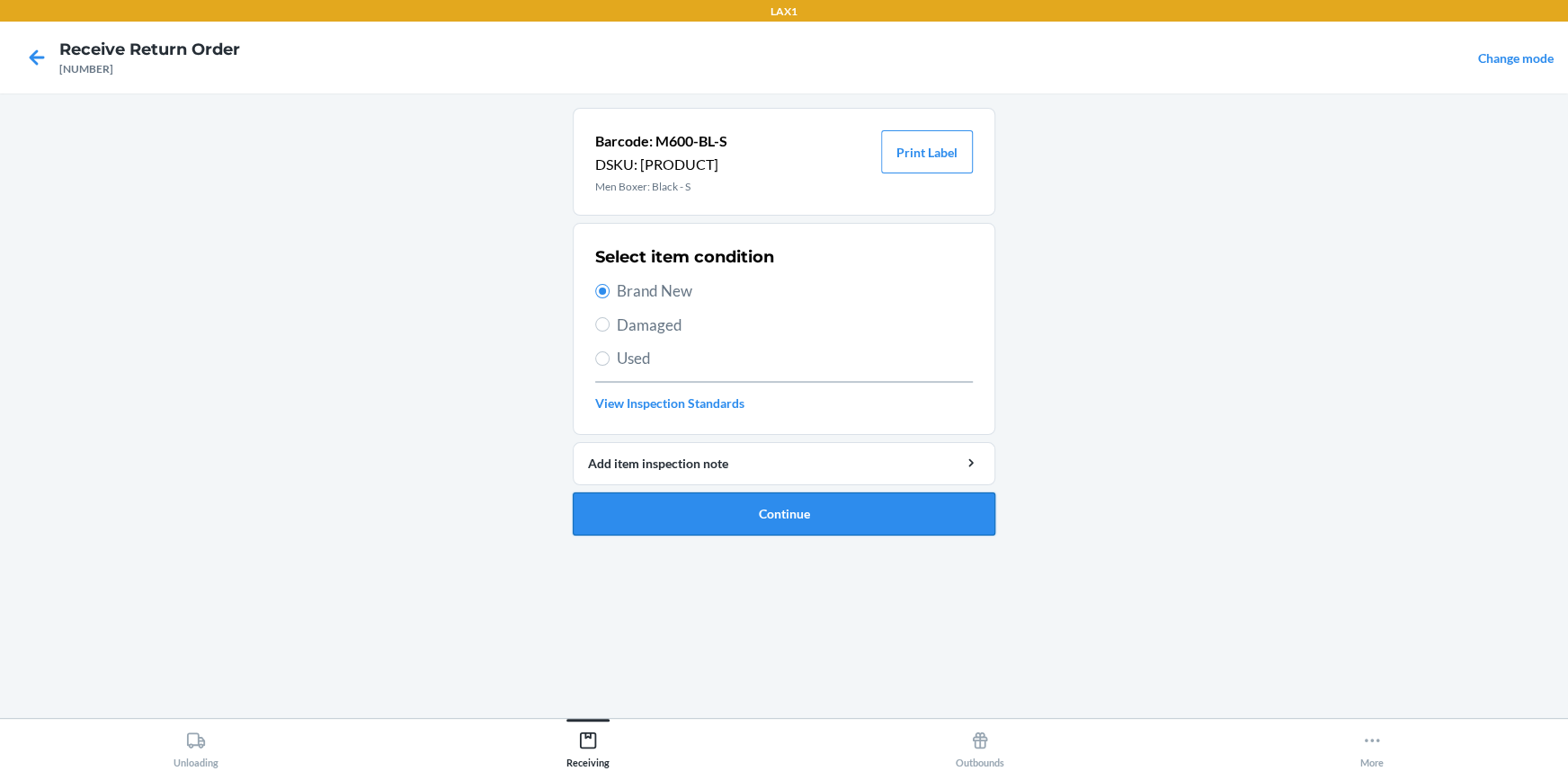 click on "Continue" at bounding box center (784, 514) 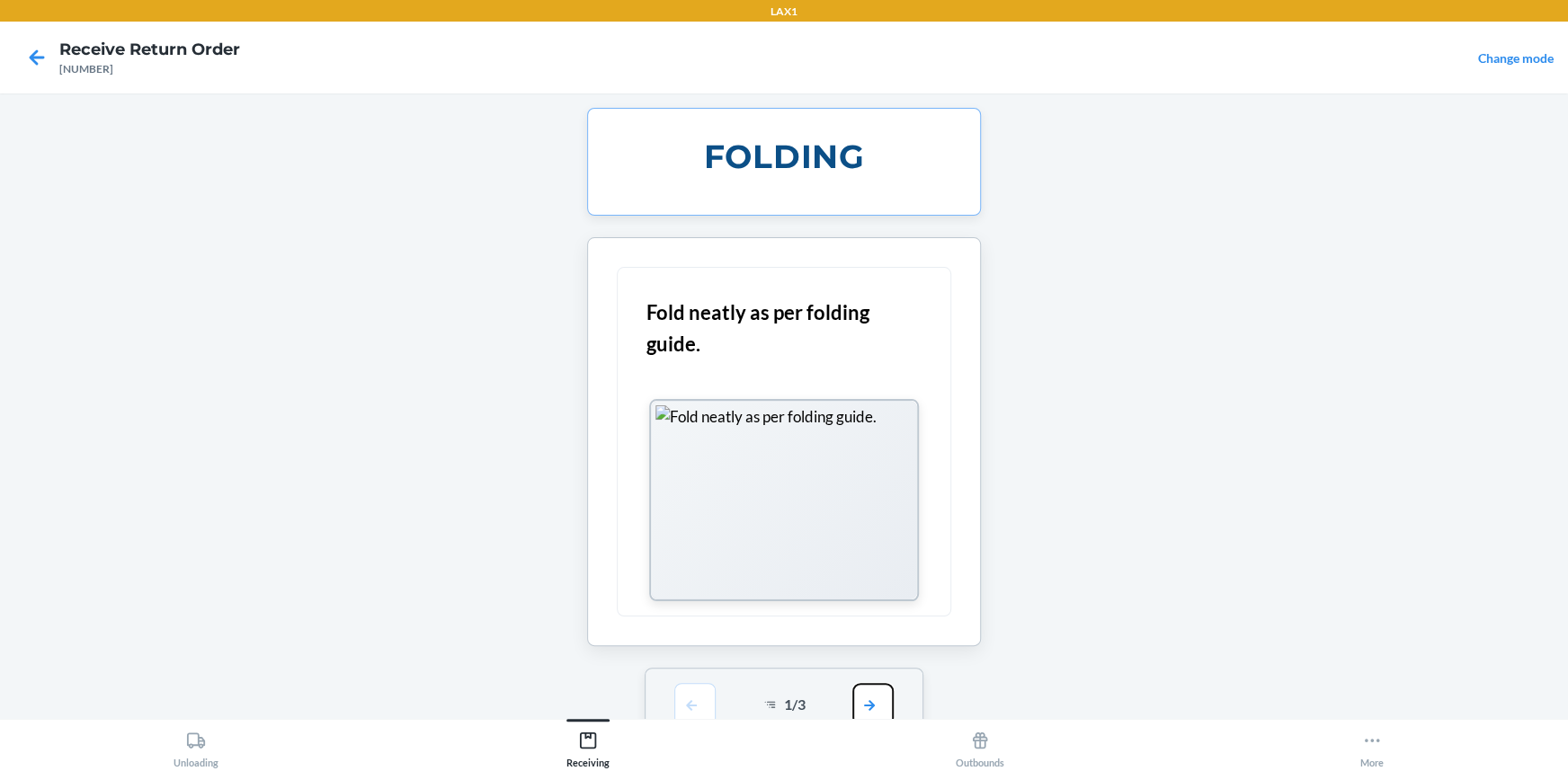 drag, startPoint x: 878, startPoint y: 698, endPoint x: 863, endPoint y: 660, distance: 40.8534 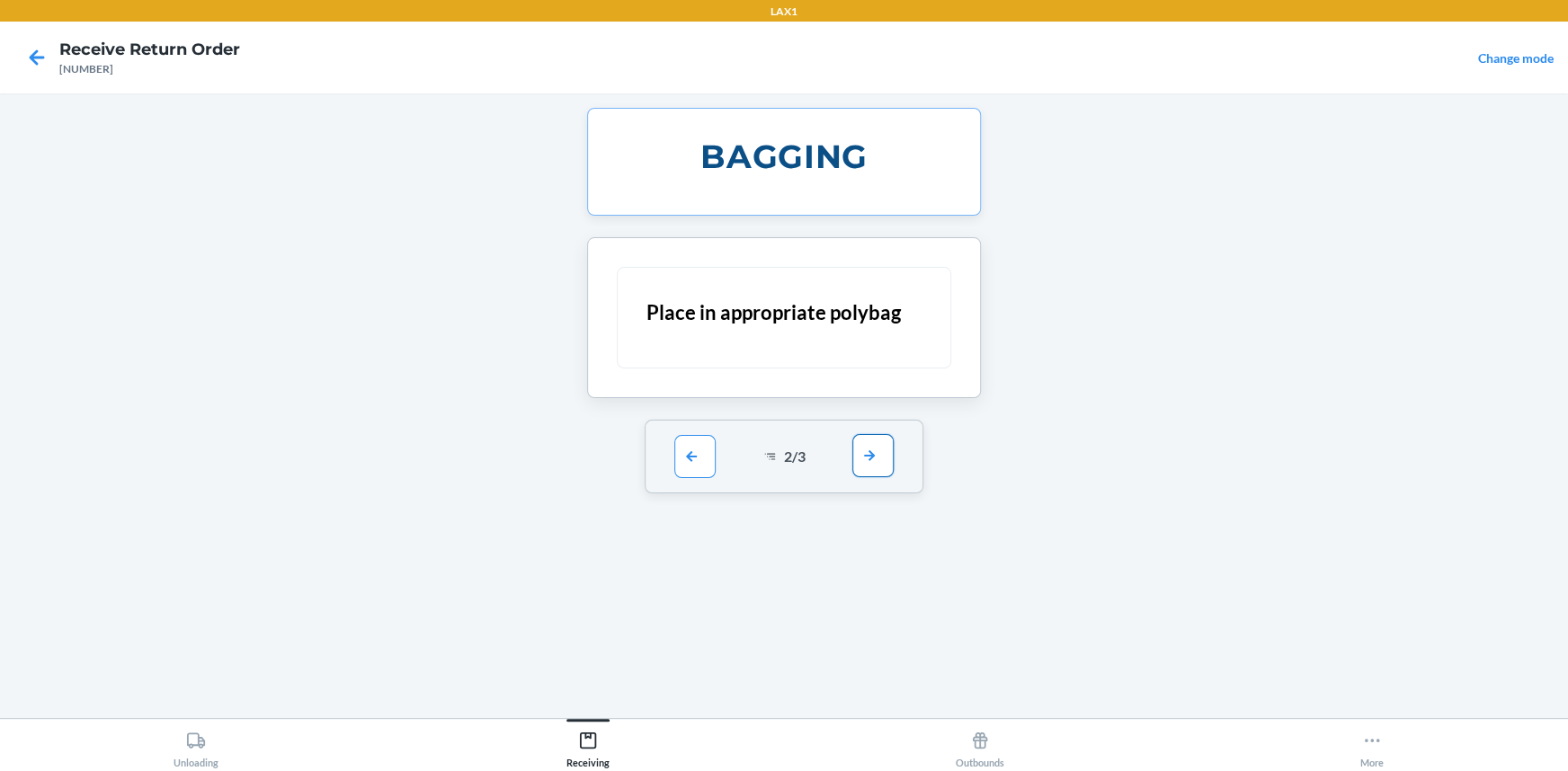 click at bounding box center (873, 456) 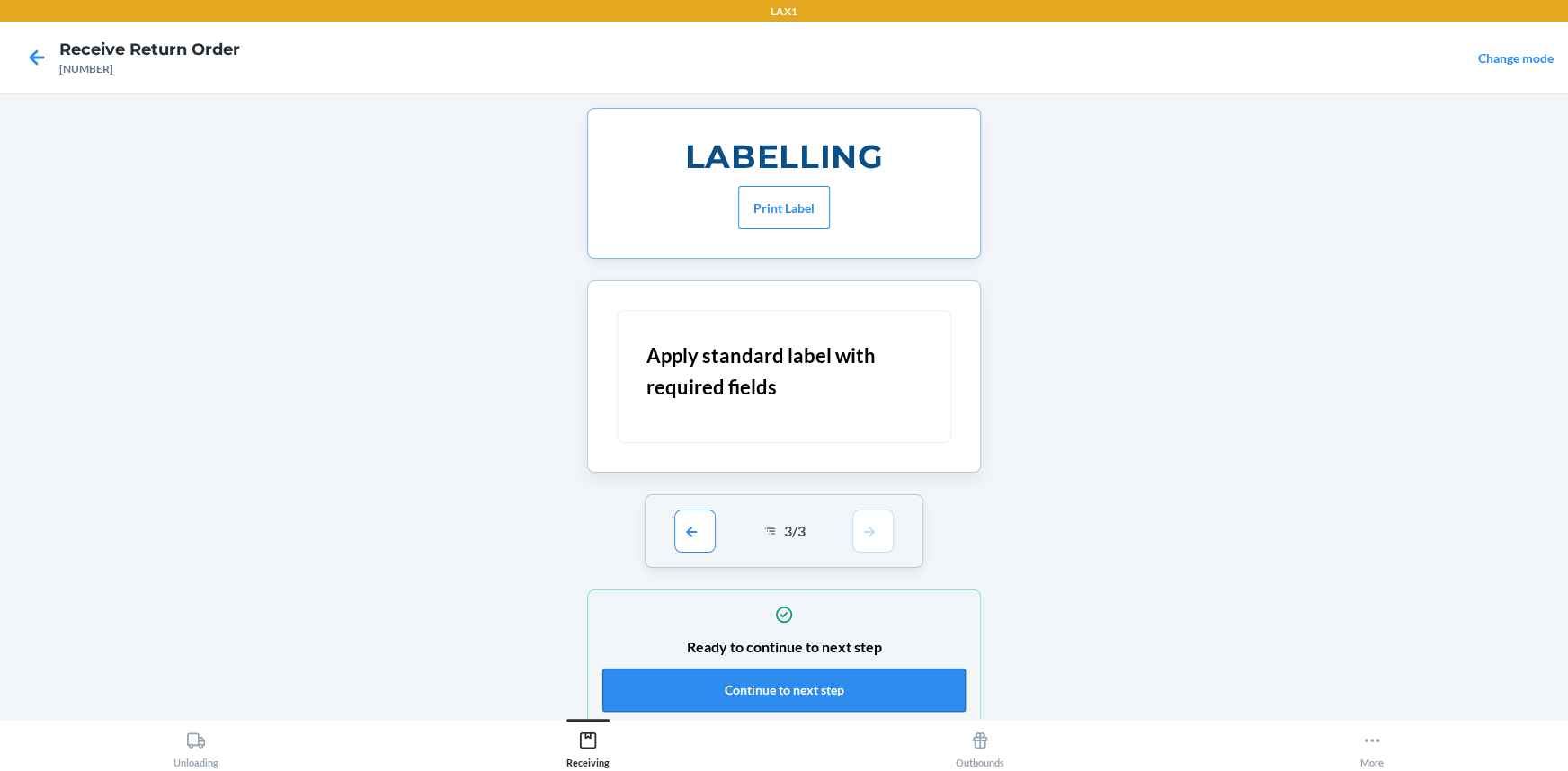 click on "Continue to next step" at bounding box center [784, 690] 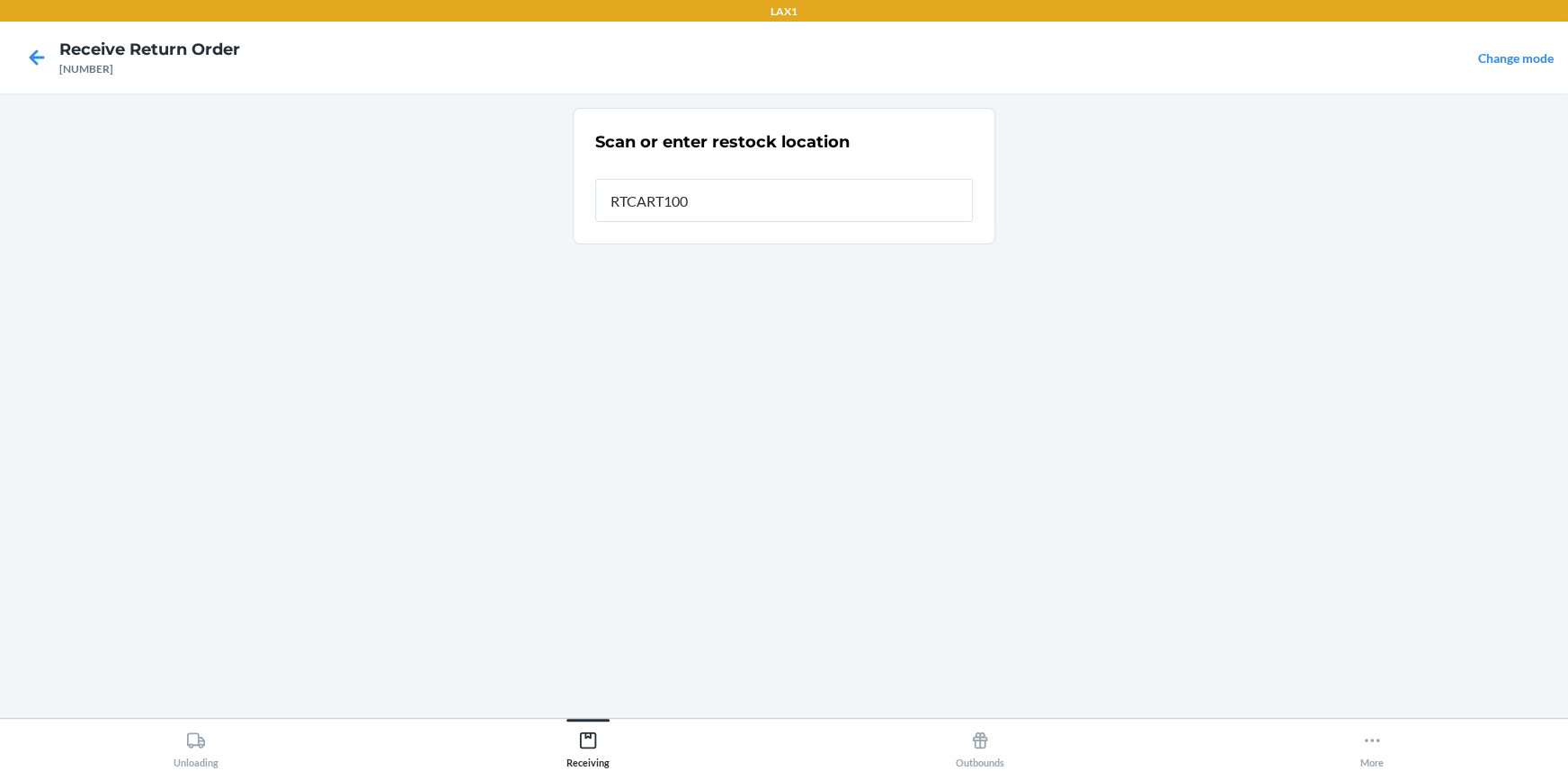 type on "RTCART100" 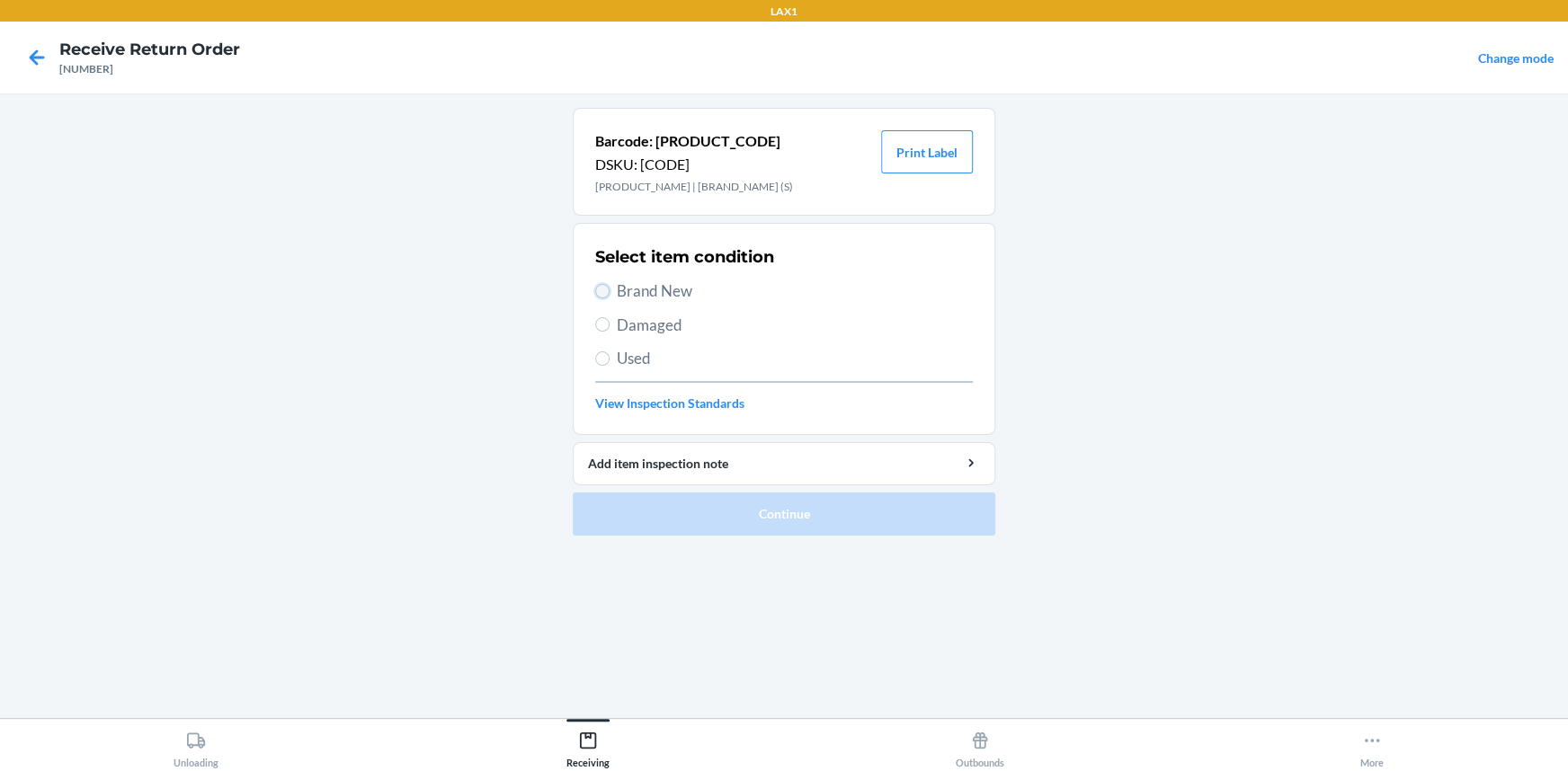 click on "Brand New" at bounding box center (602, 291) 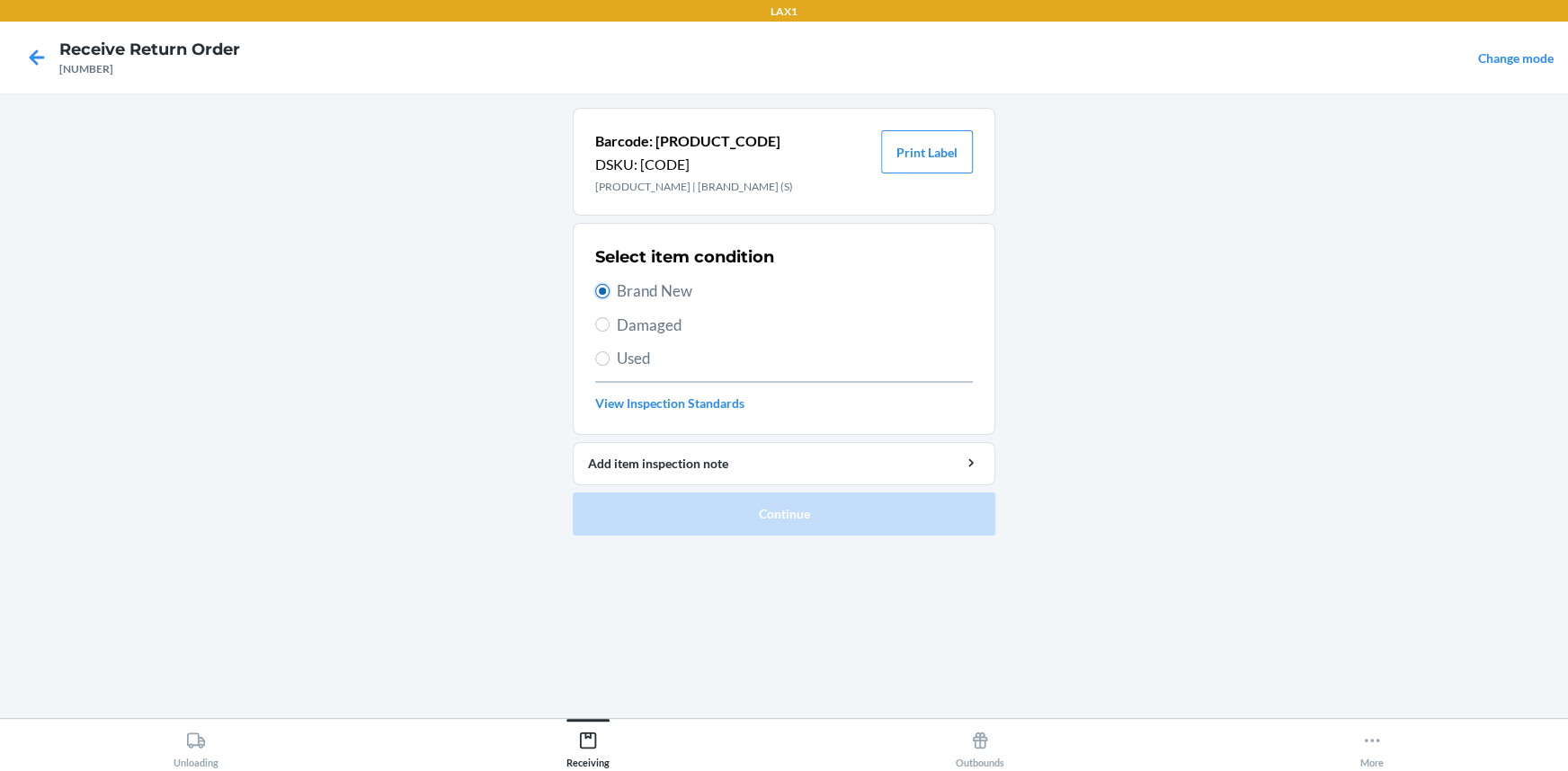 radio on "true" 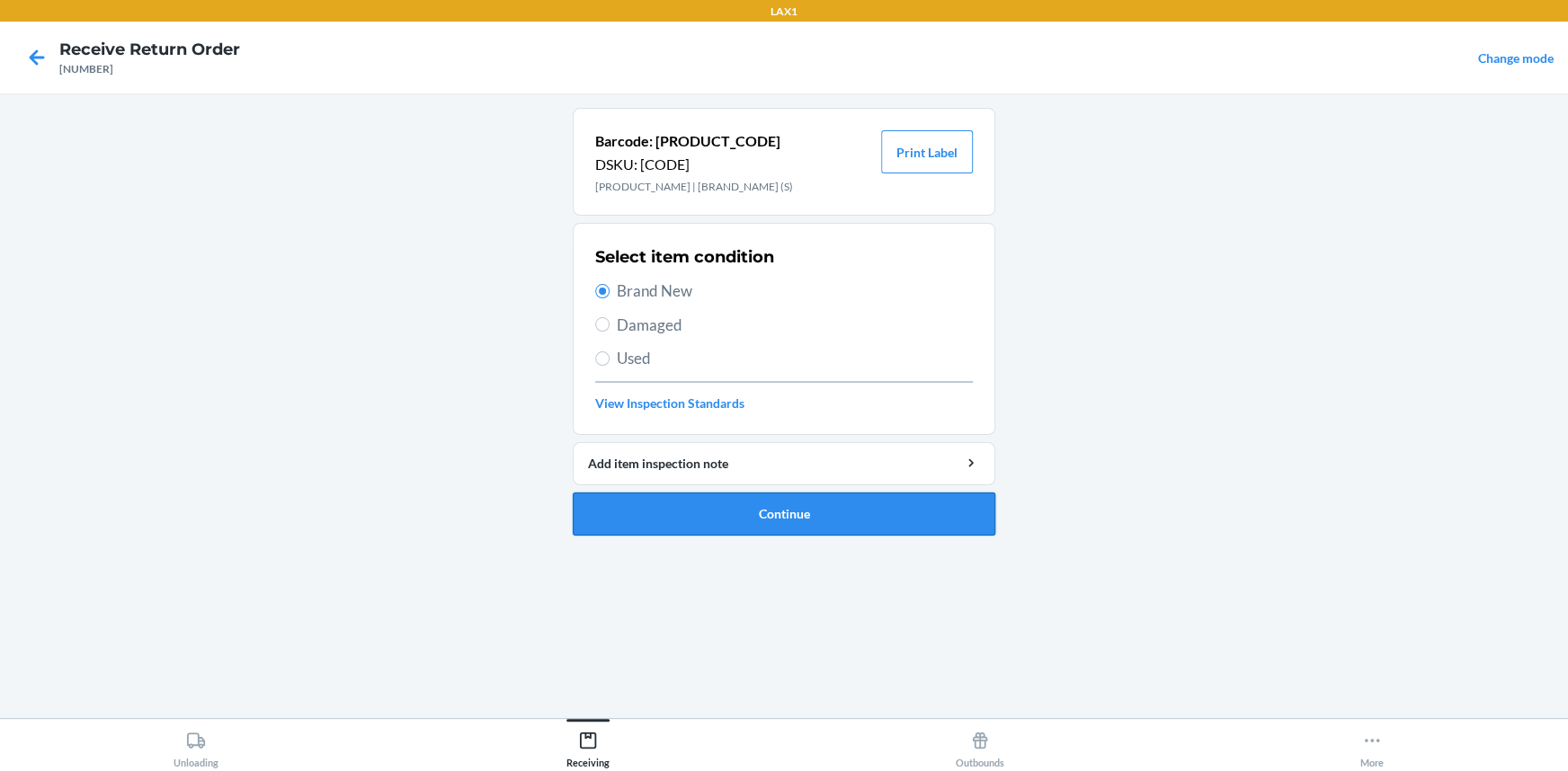 click on "Continue" at bounding box center [784, 514] 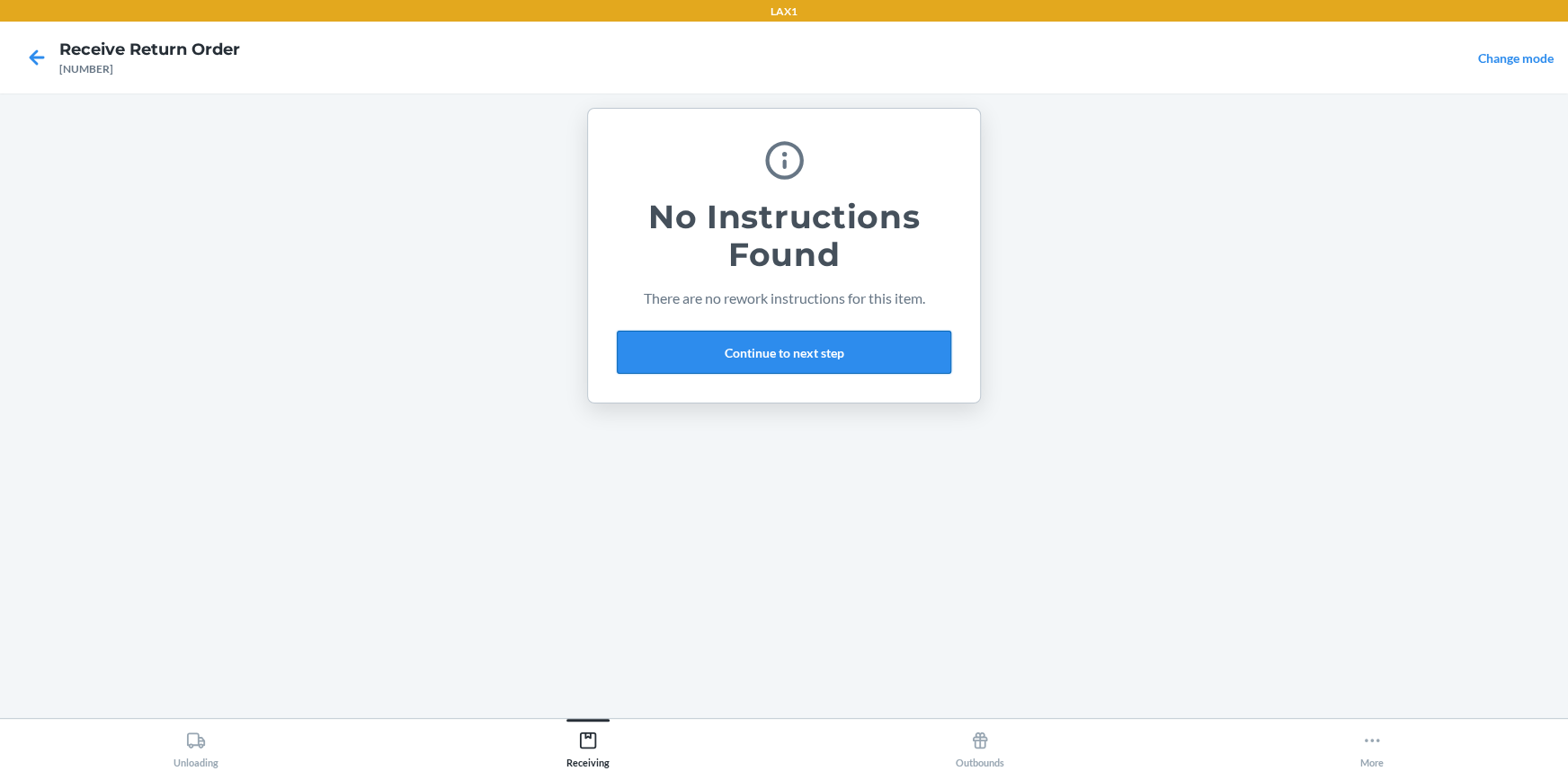 click on "Continue to next step" at bounding box center [784, 352] 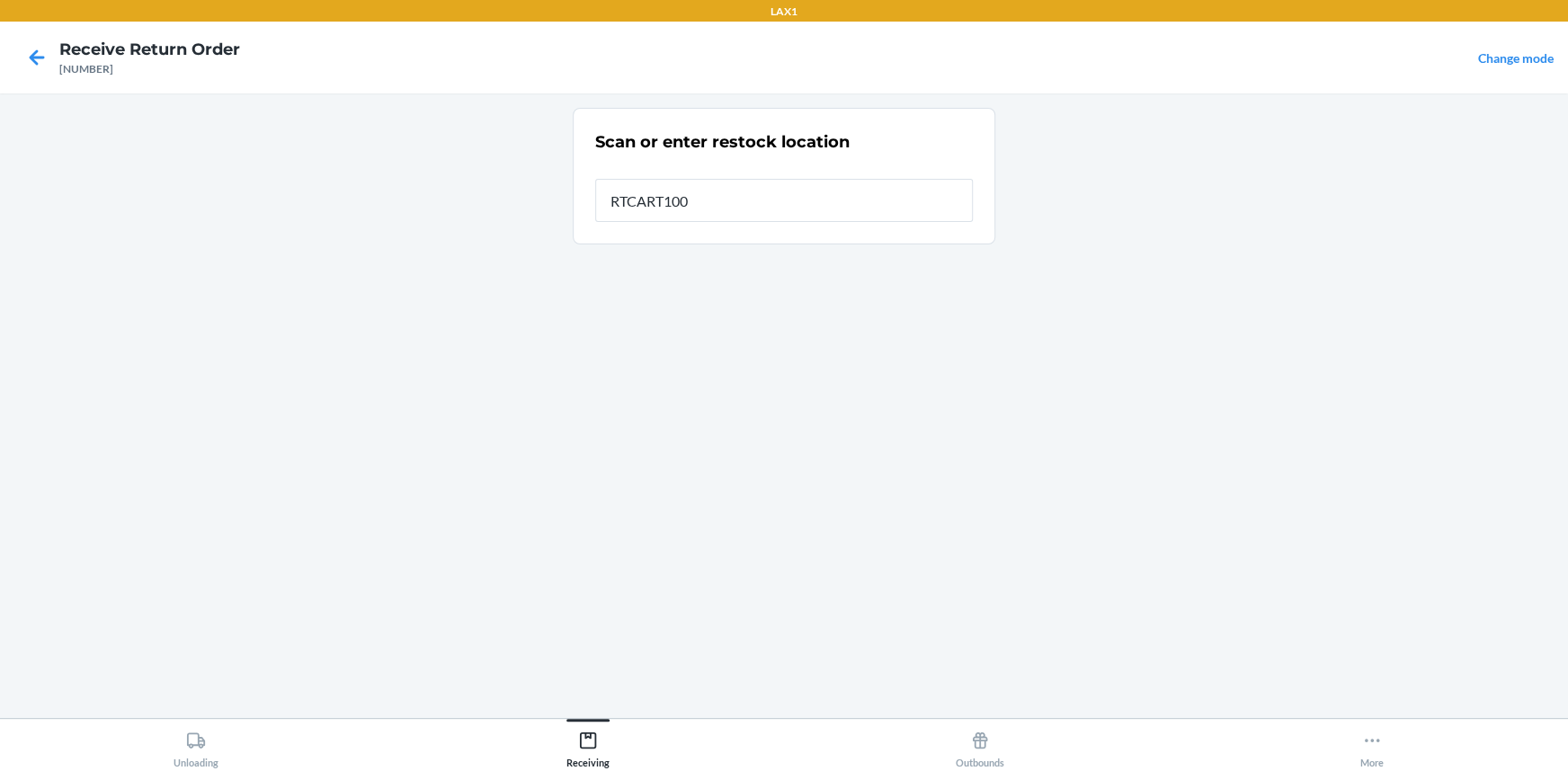 type on "RTCART100" 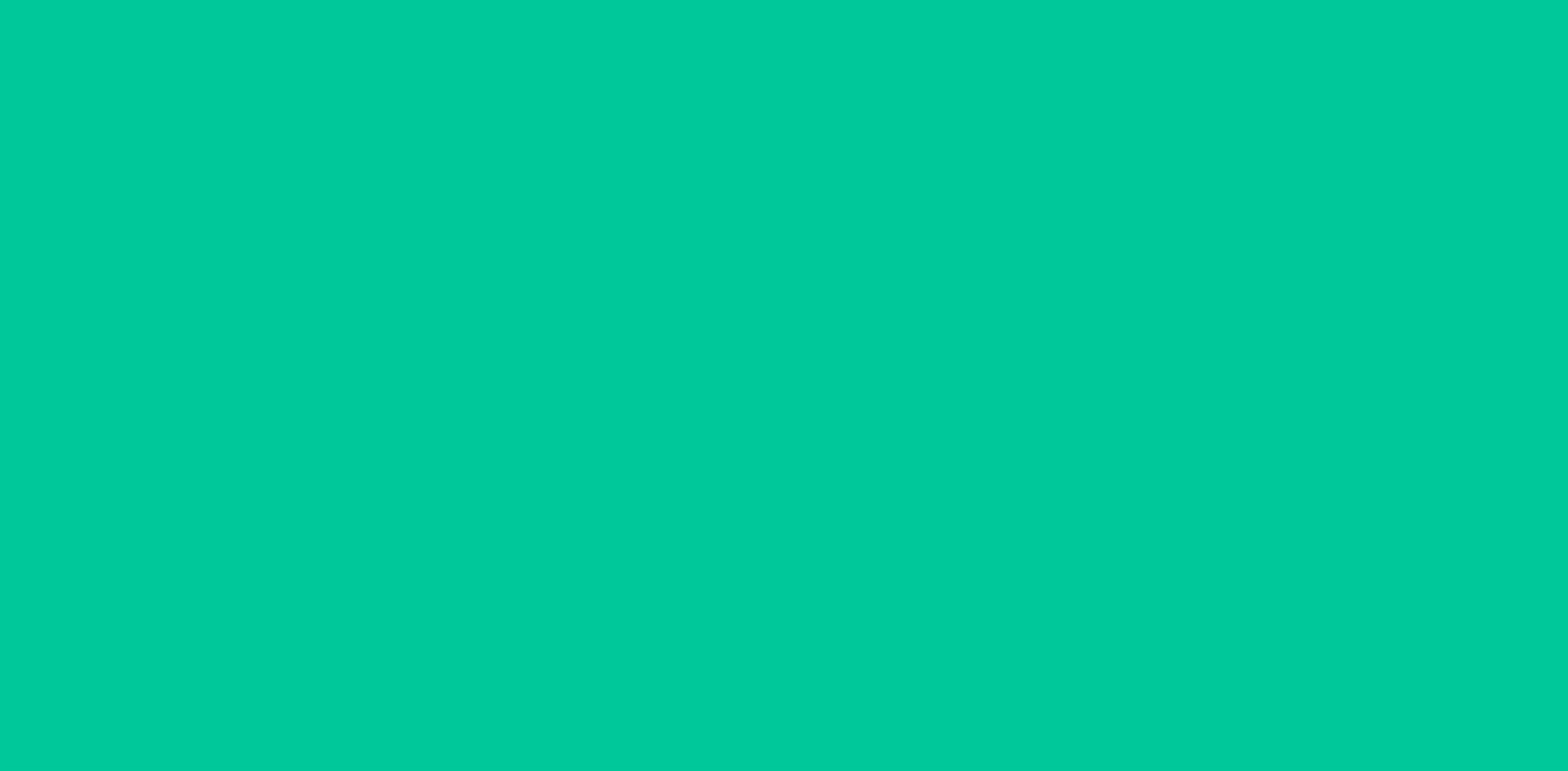 type 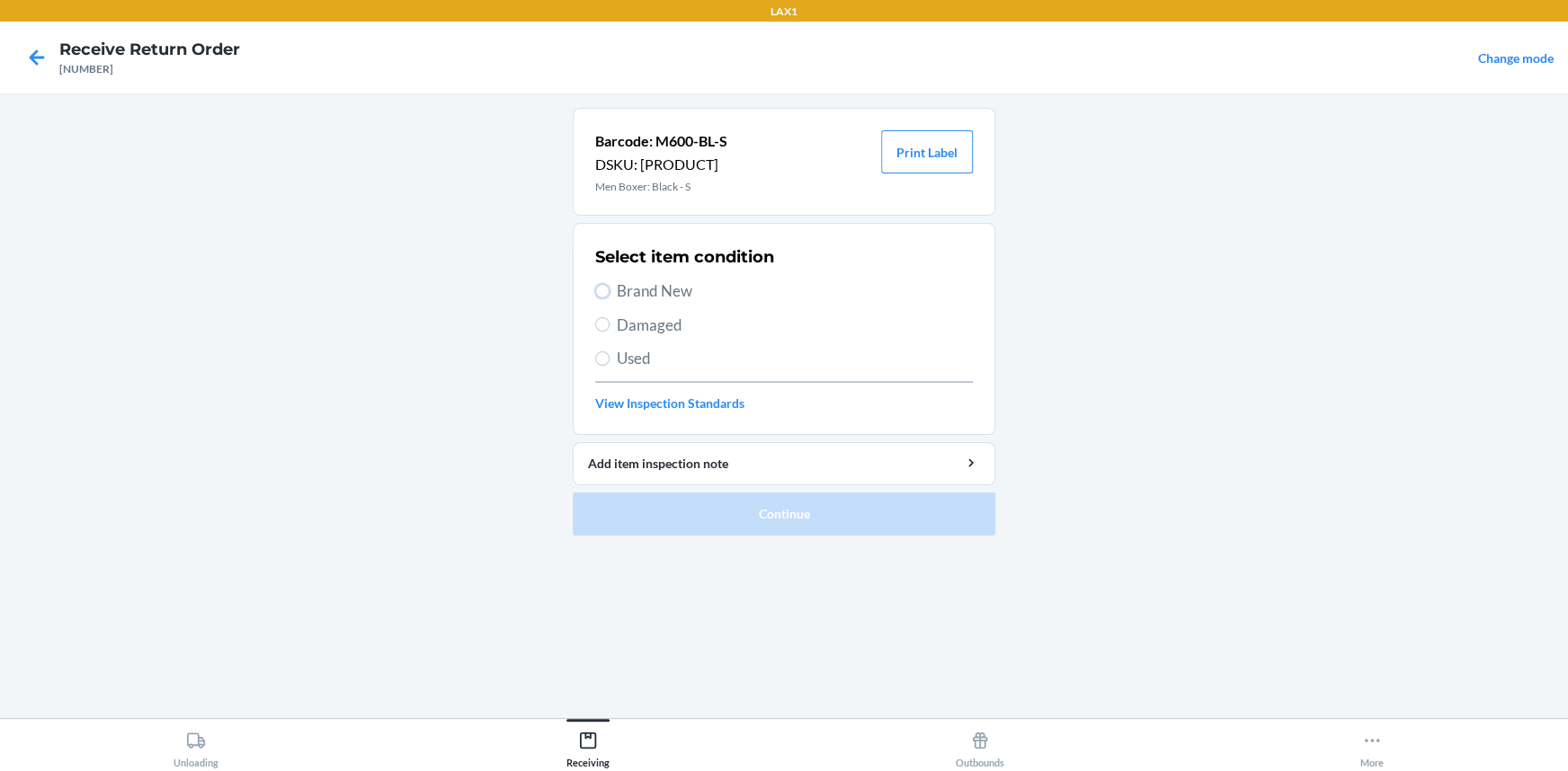 drag, startPoint x: 598, startPoint y: 288, endPoint x: 624, endPoint y: 306, distance: 31.62278 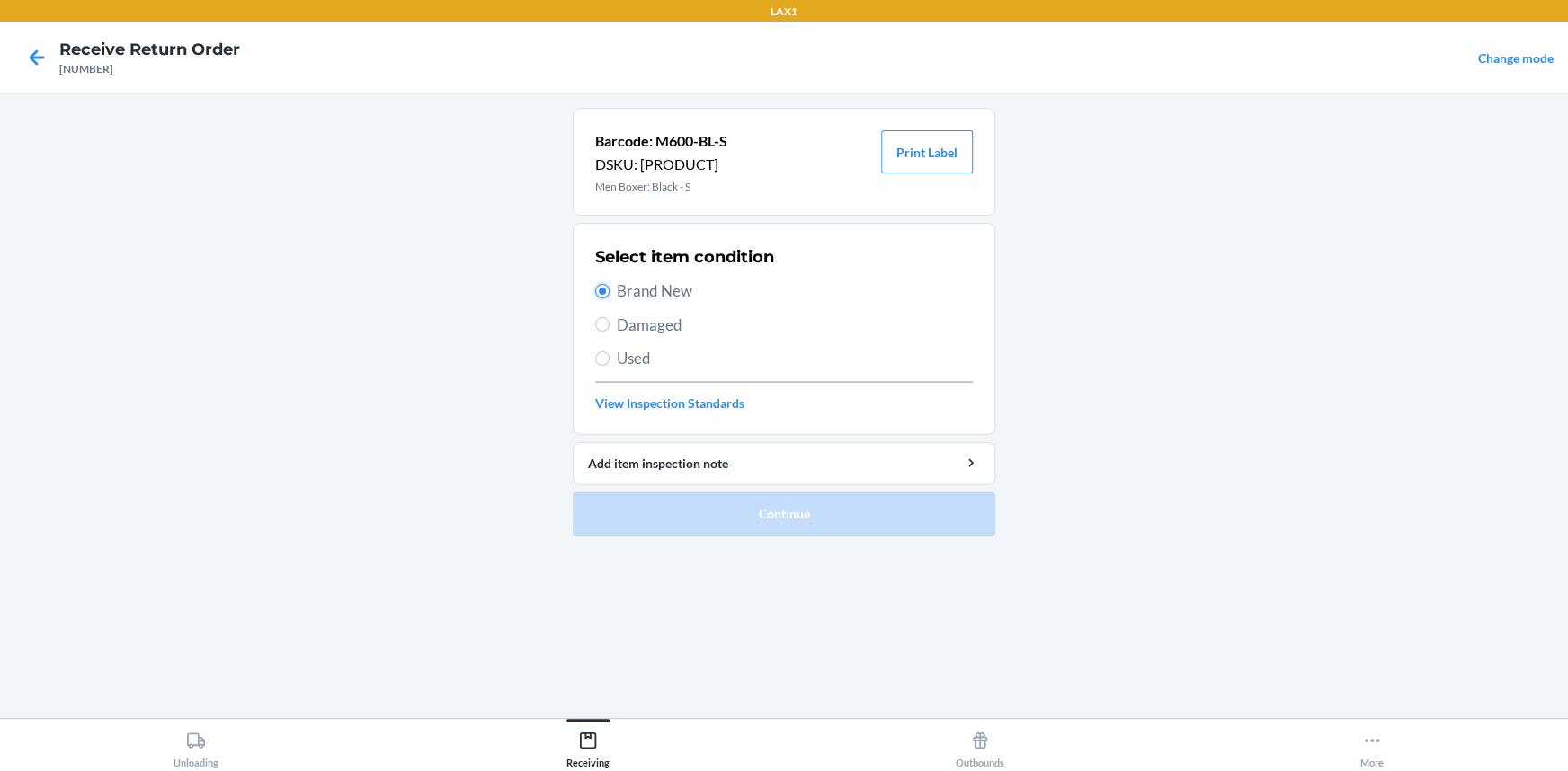 radio on "true" 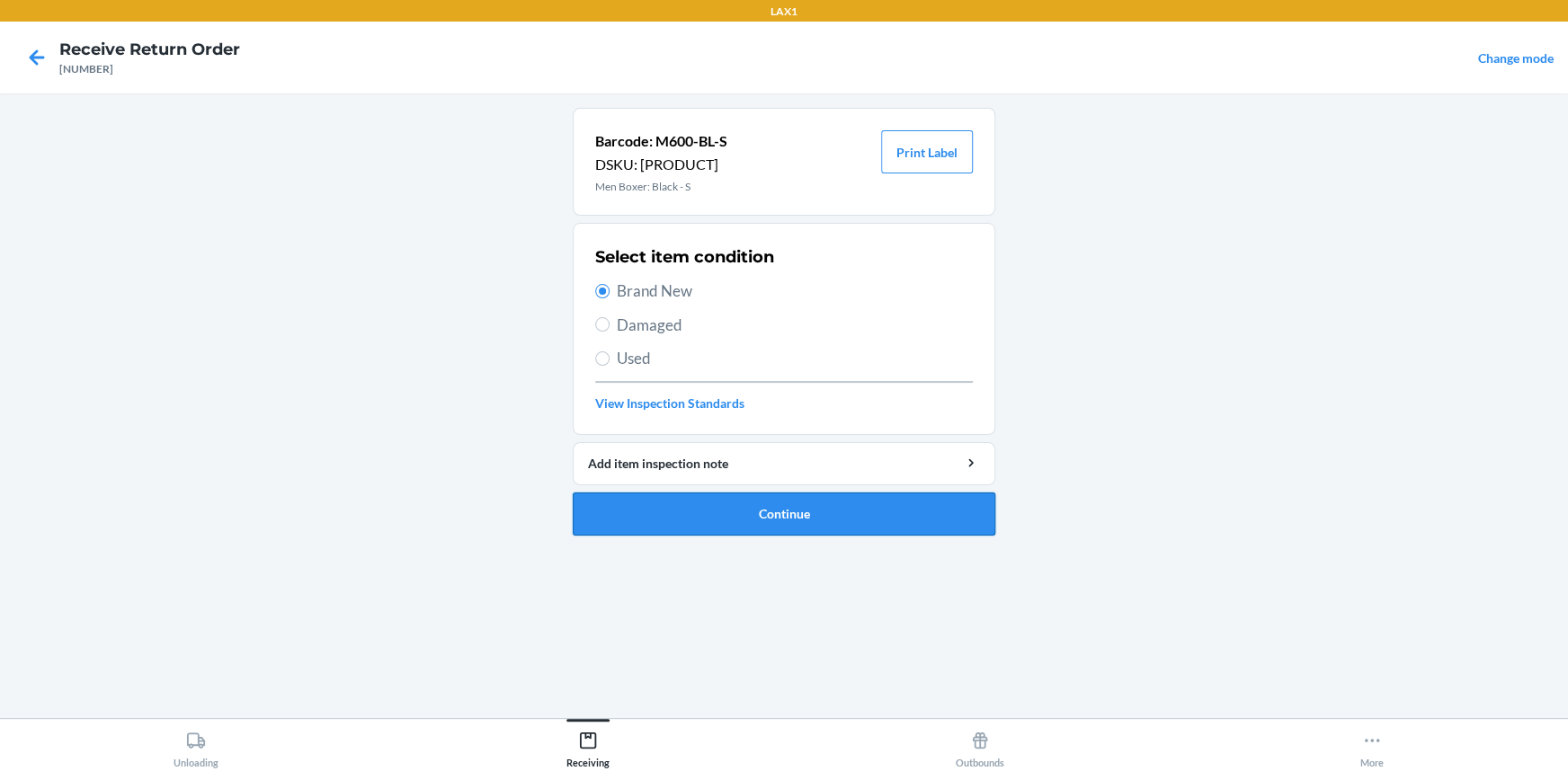 click on "Continue" at bounding box center [784, 514] 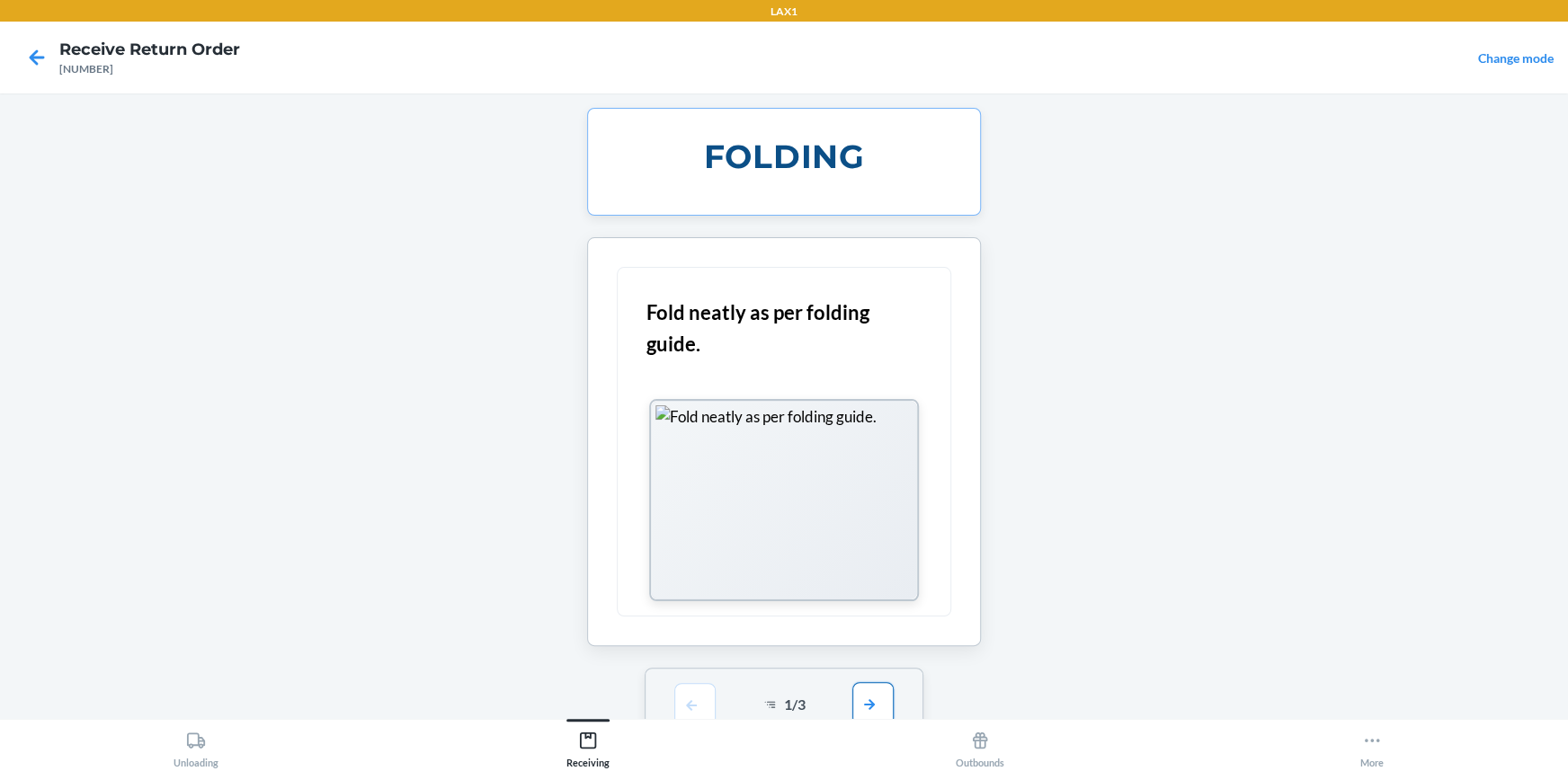 click at bounding box center [873, 704] 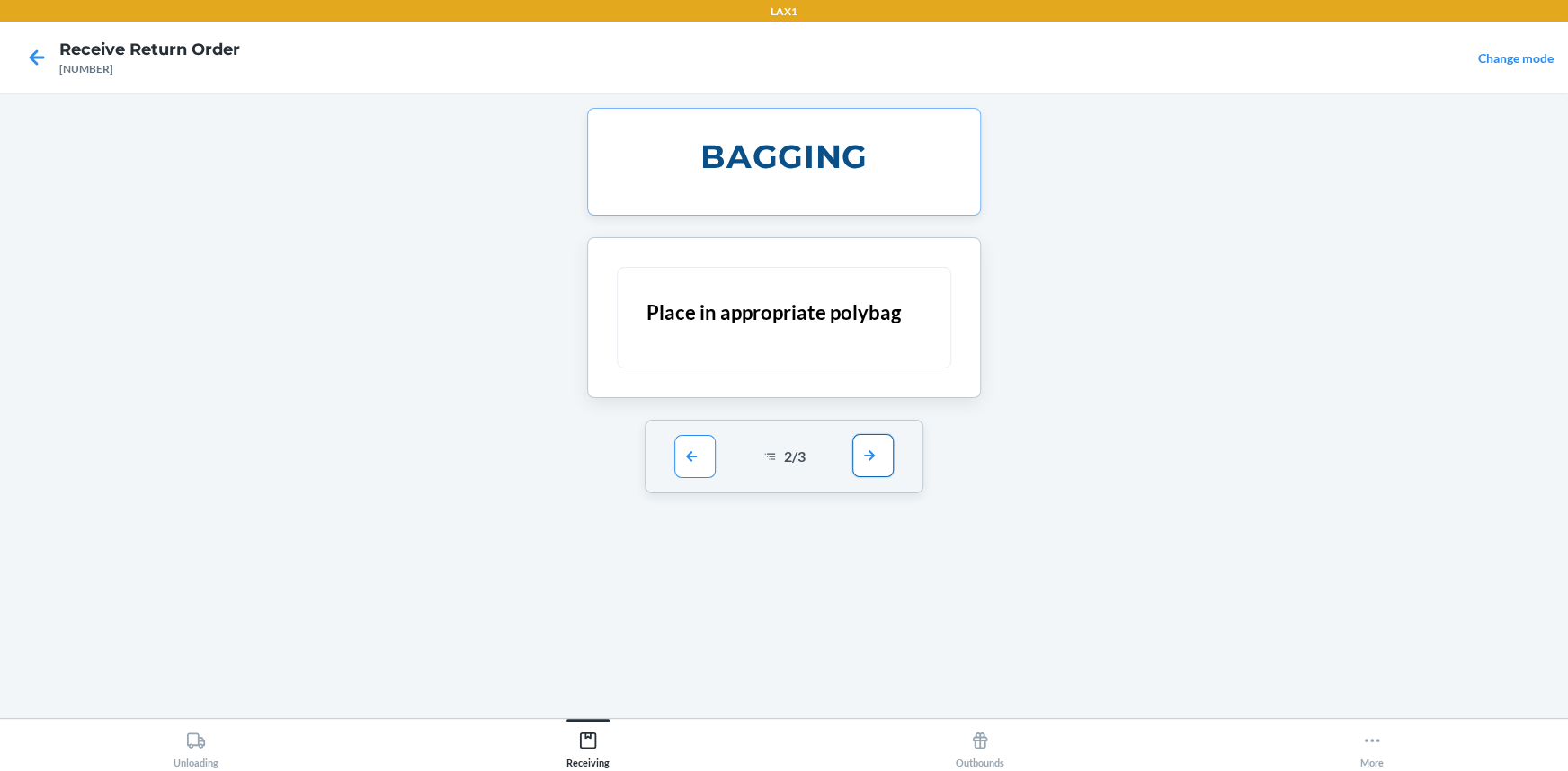 click at bounding box center [873, 456] 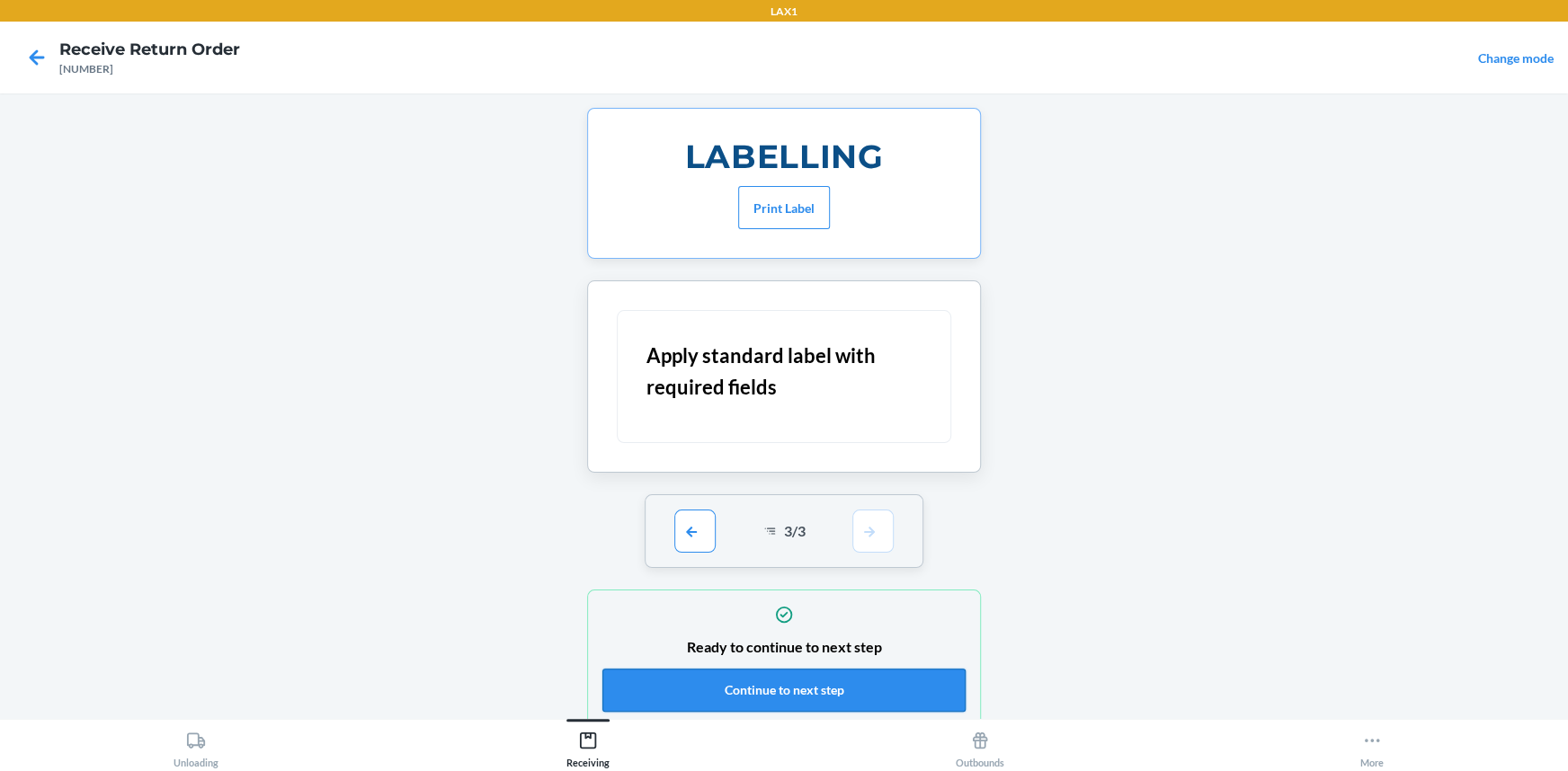 click on "Continue to next step" at bounding box center (784, 690) 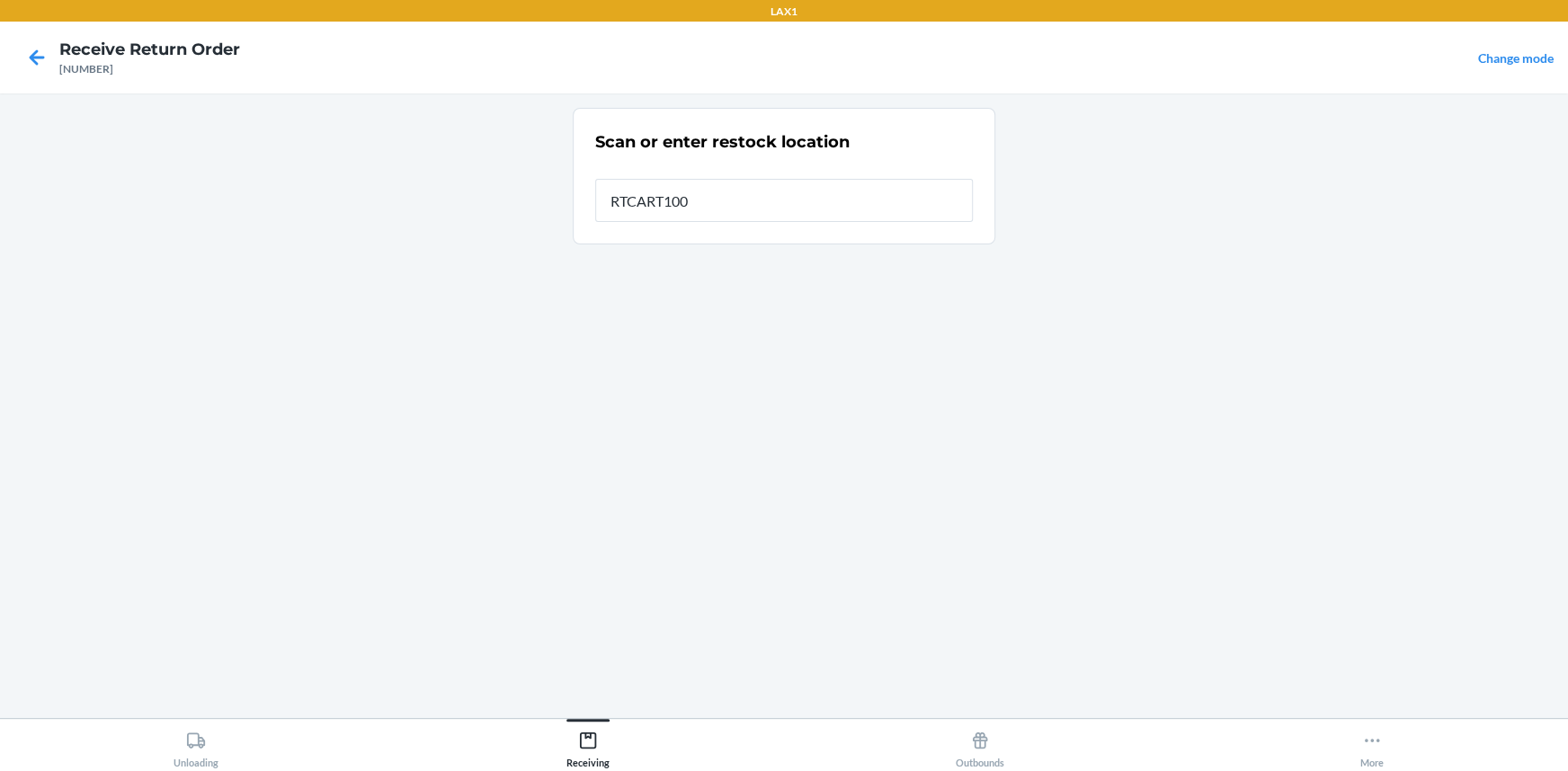 type on "RTCART100" 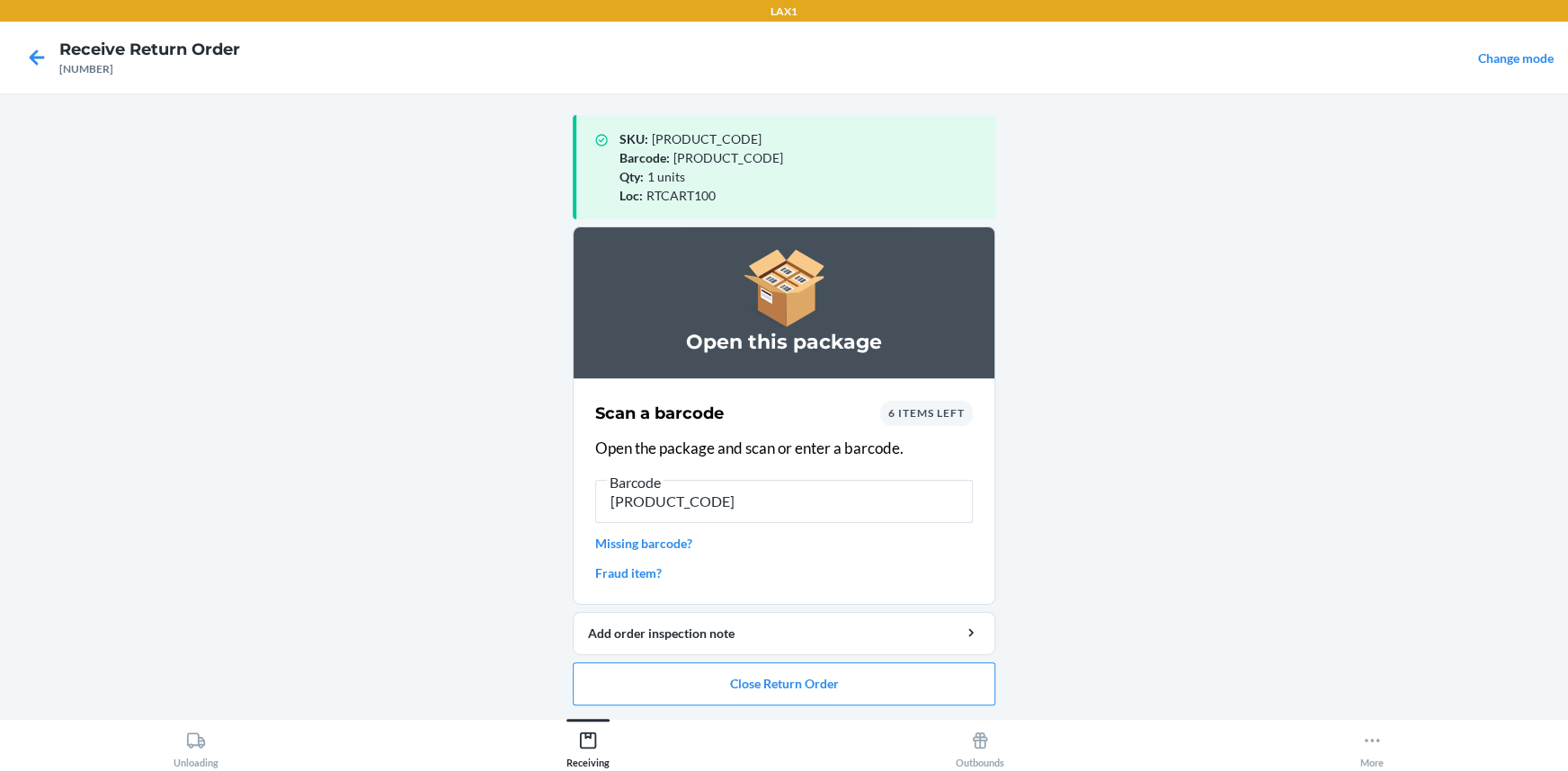 type 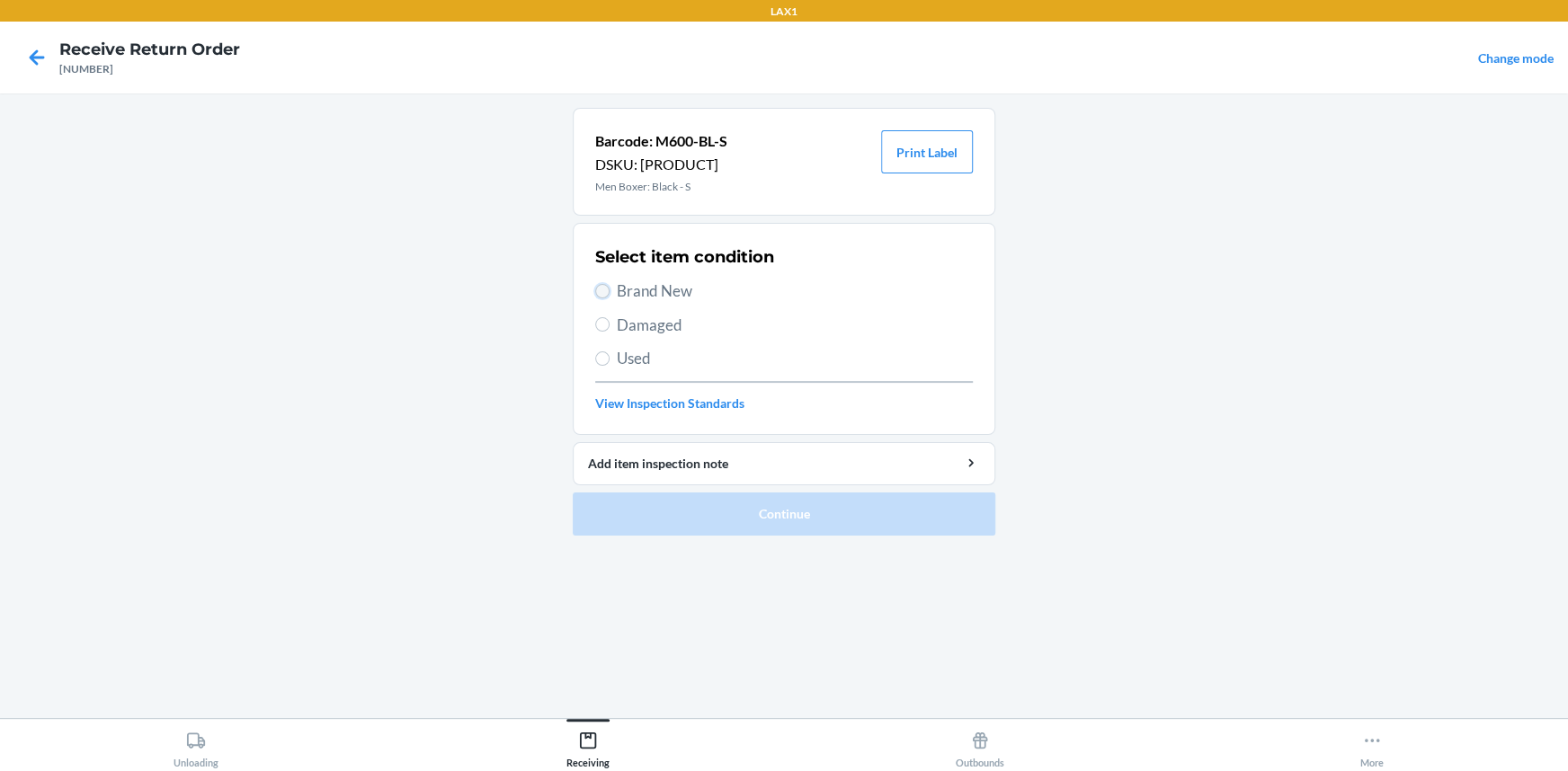 click on "Brand New" at bounding box center [602, 291] 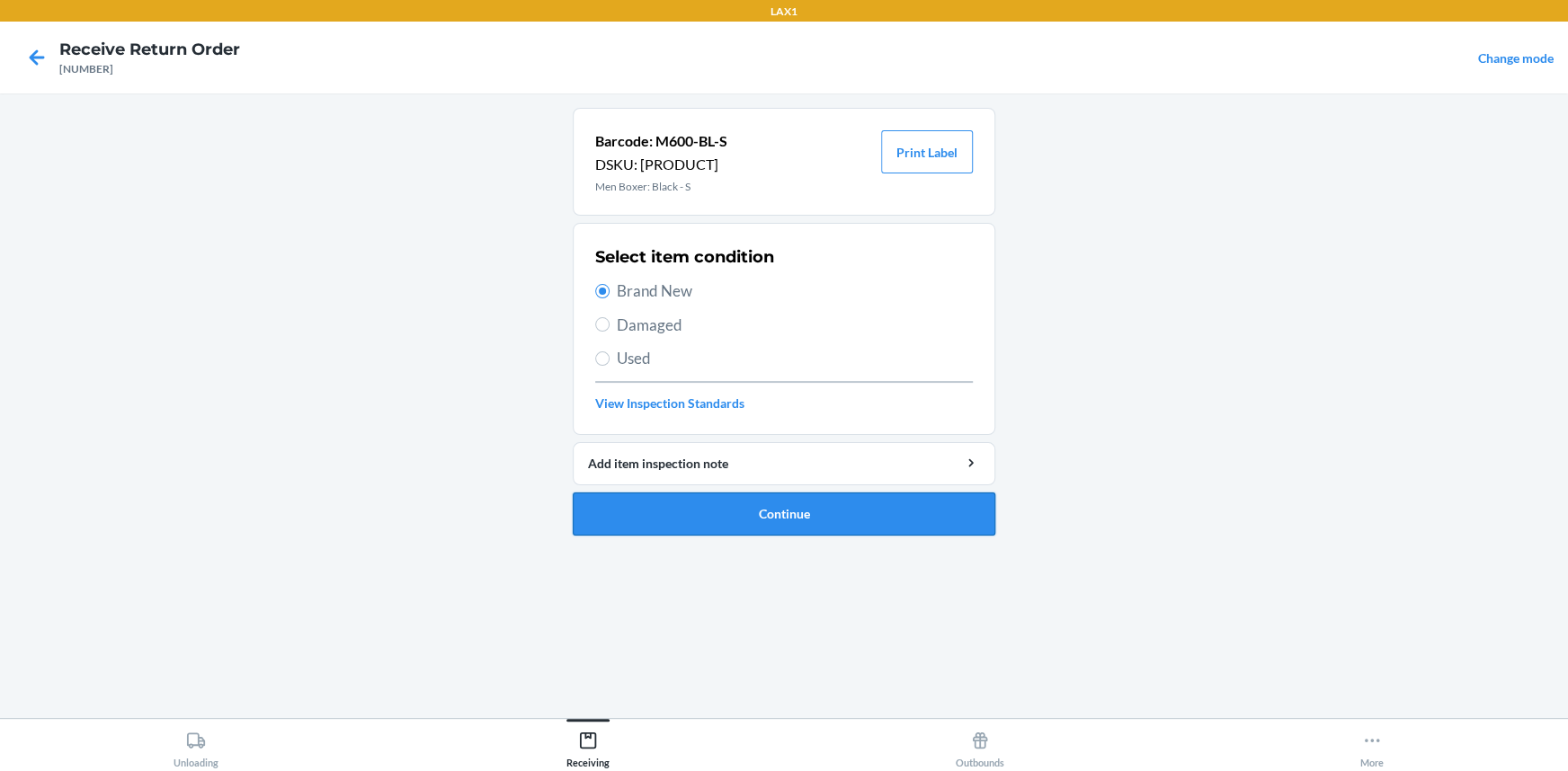 click on "Continue" at bounding box center (784, 514) 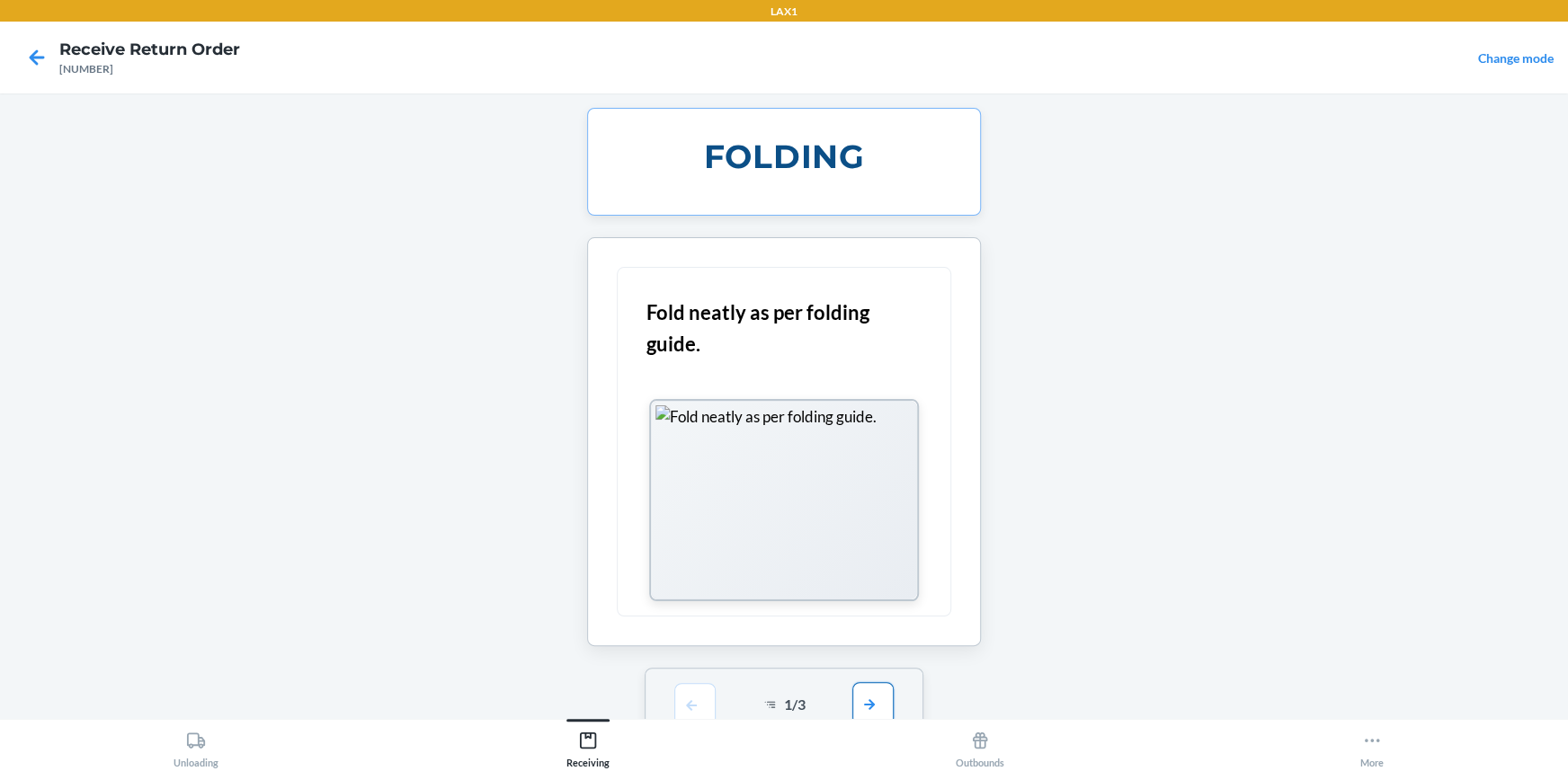 click at bounding box center [873, 704] 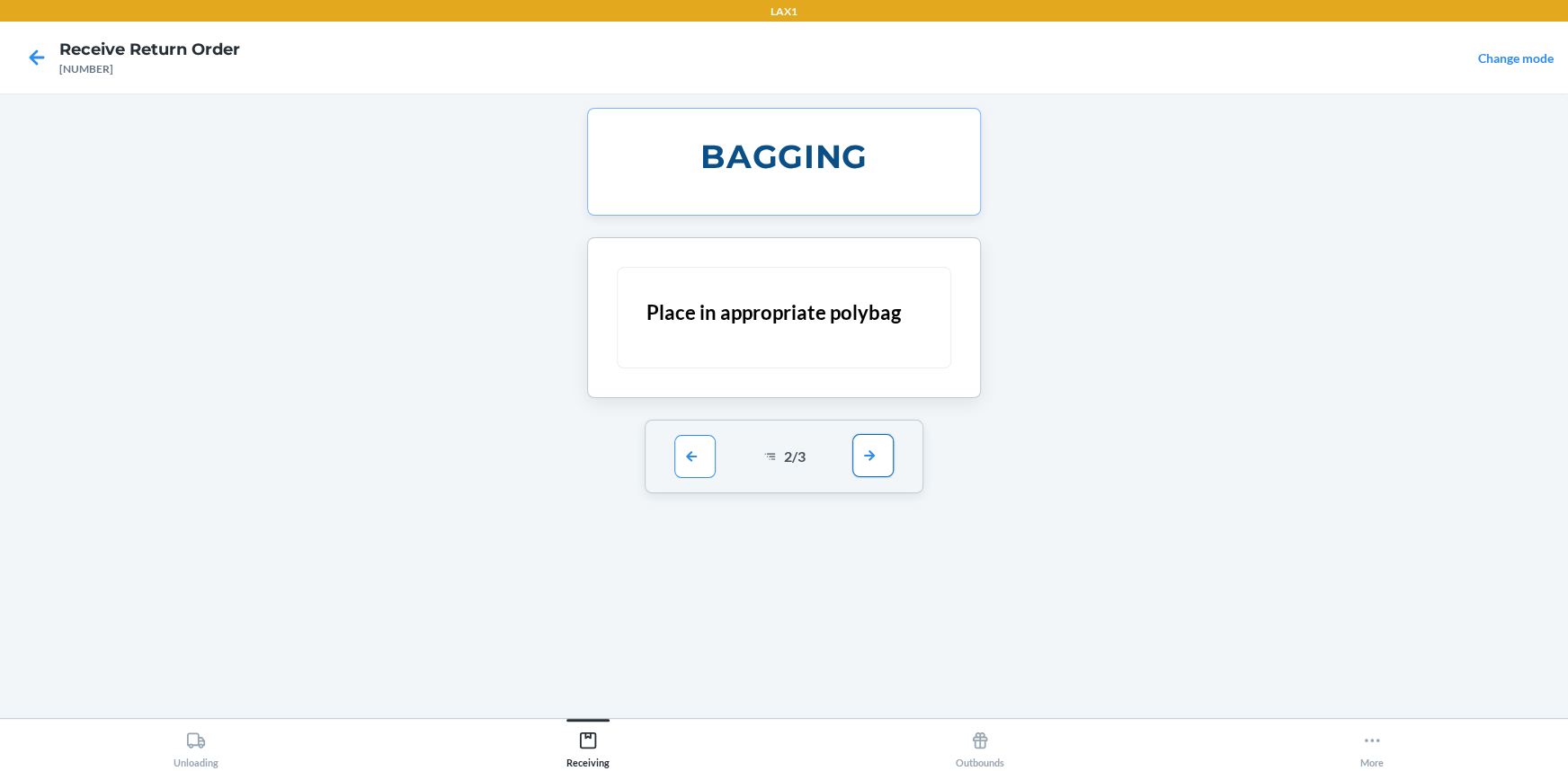 click at bounding box center (873, 456) 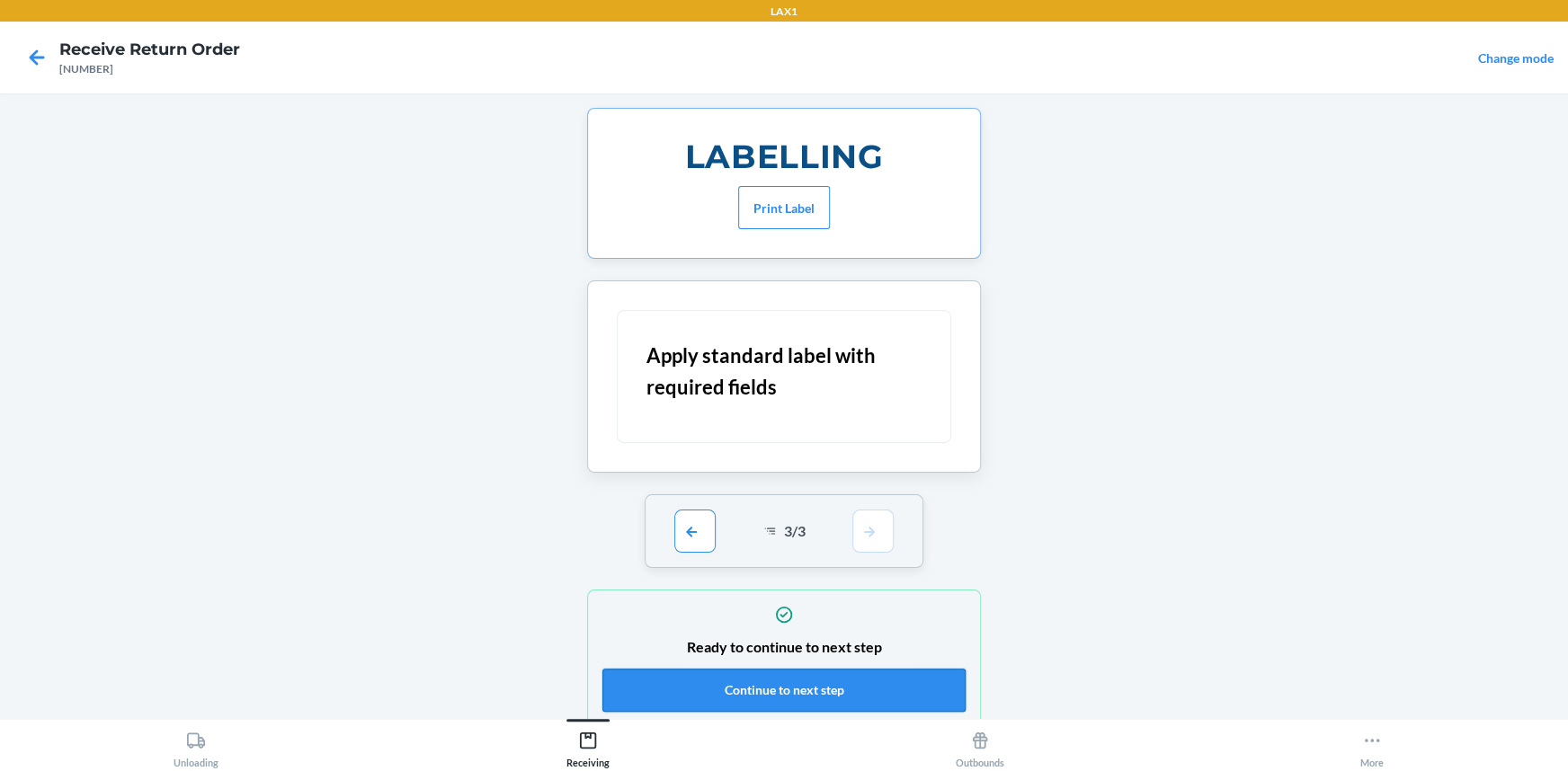 click on "Continue to next step" at bounding box center [784, 690] 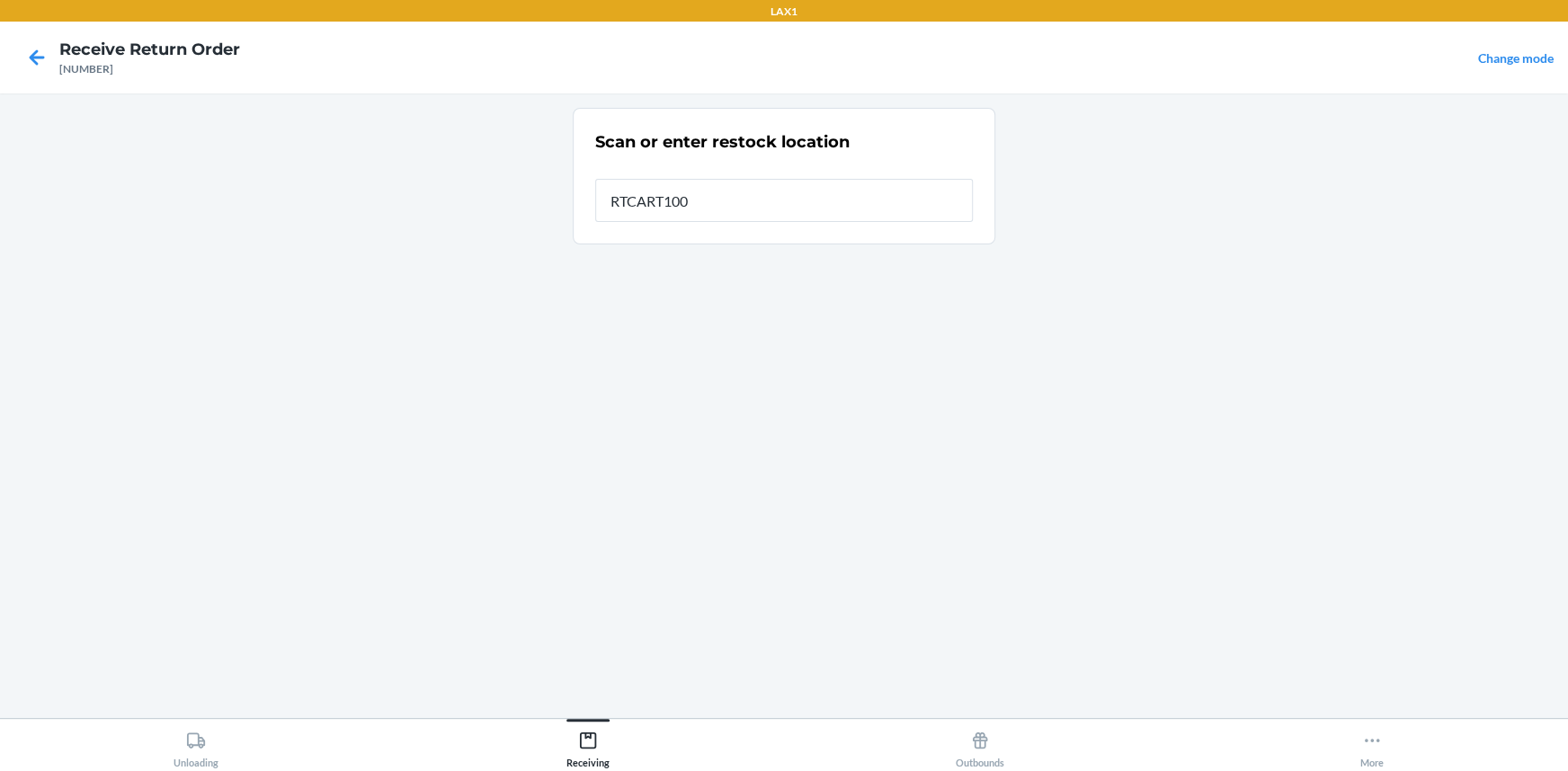 type on "RTCART100" 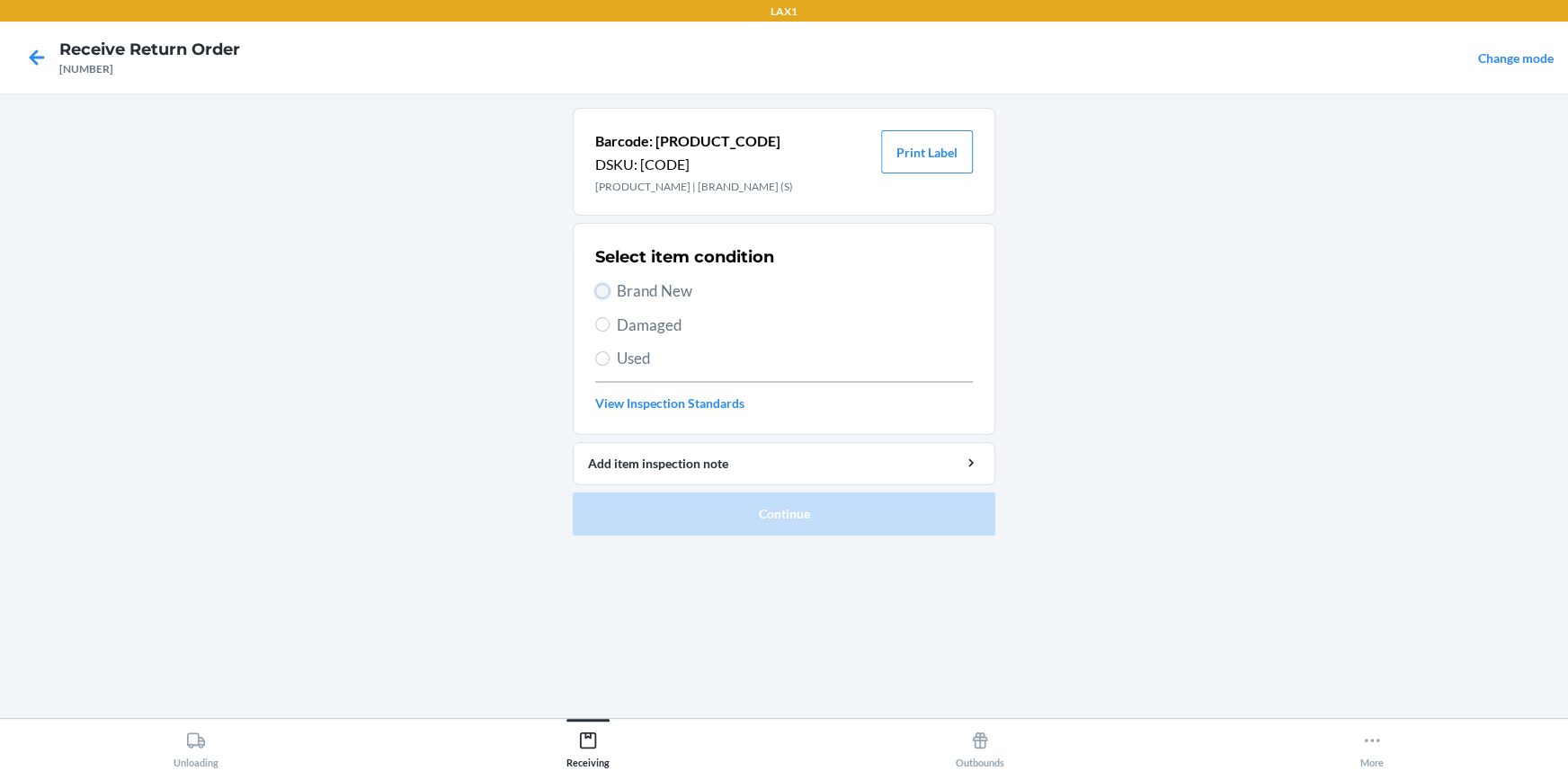 click on "Brand New" at bounding box center [602, 291] 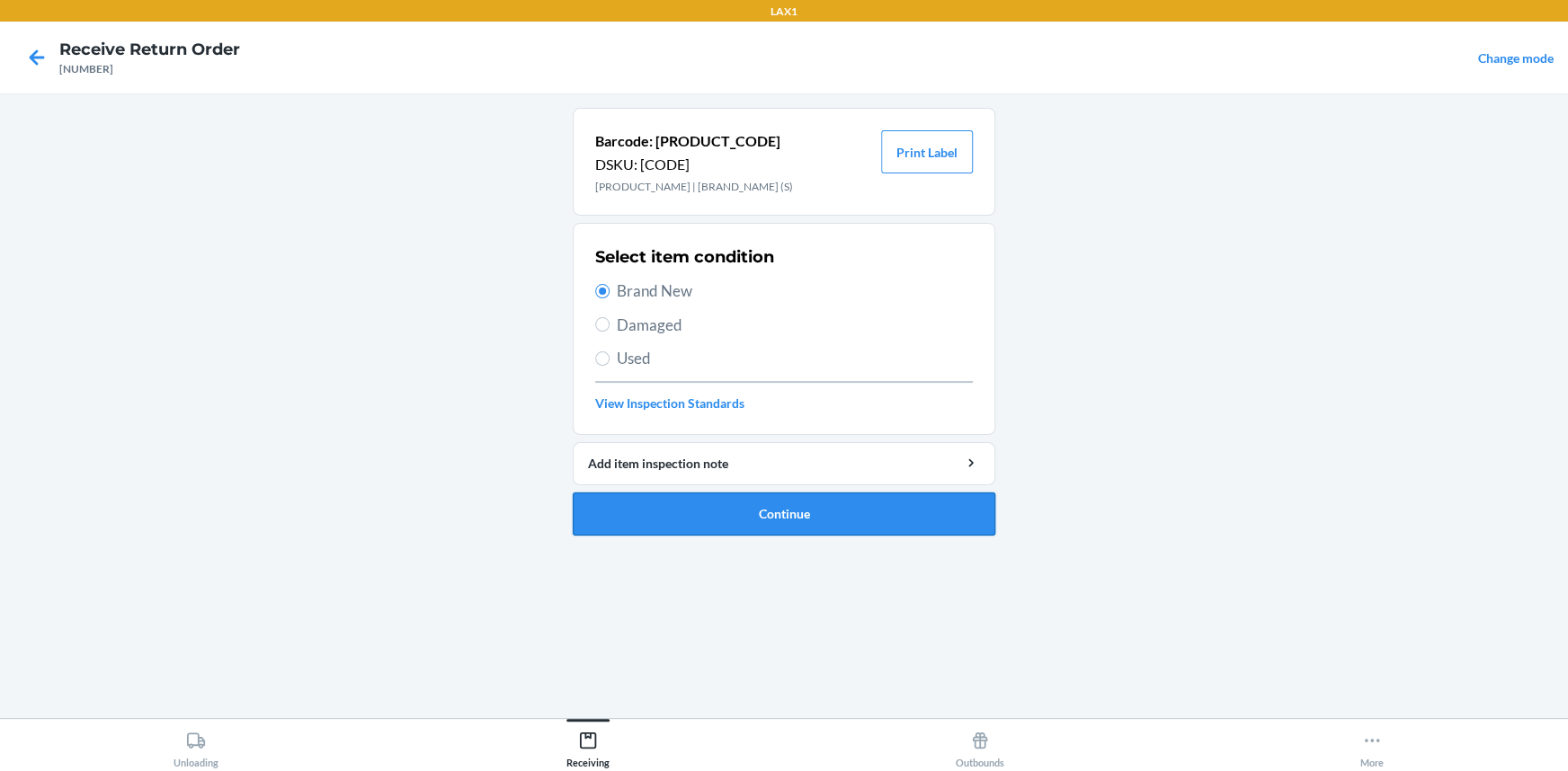 click on "Continue" at bounding box center (784, 514) 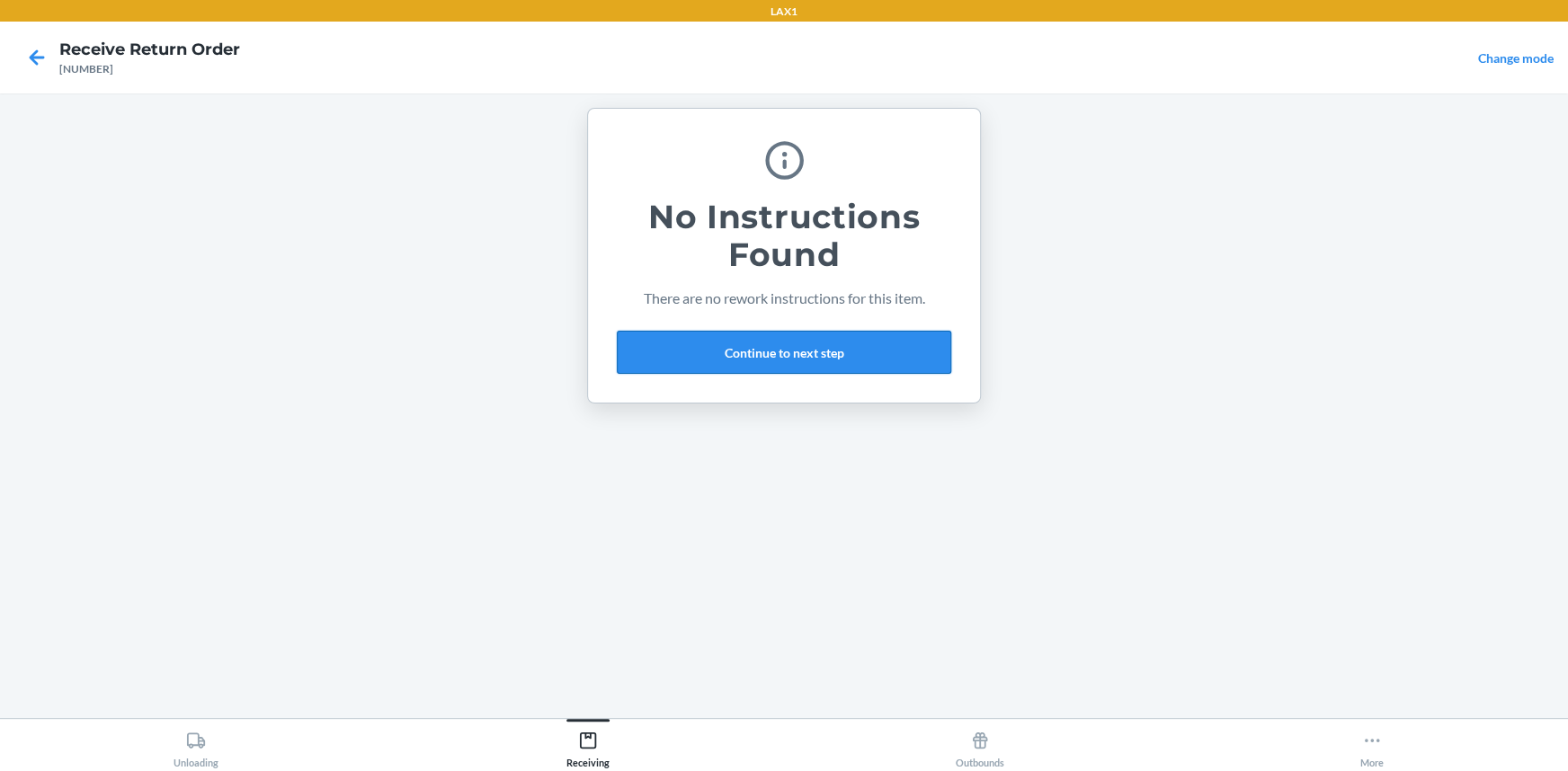 click on "Continue to next step" at bounding box center (784, 352) 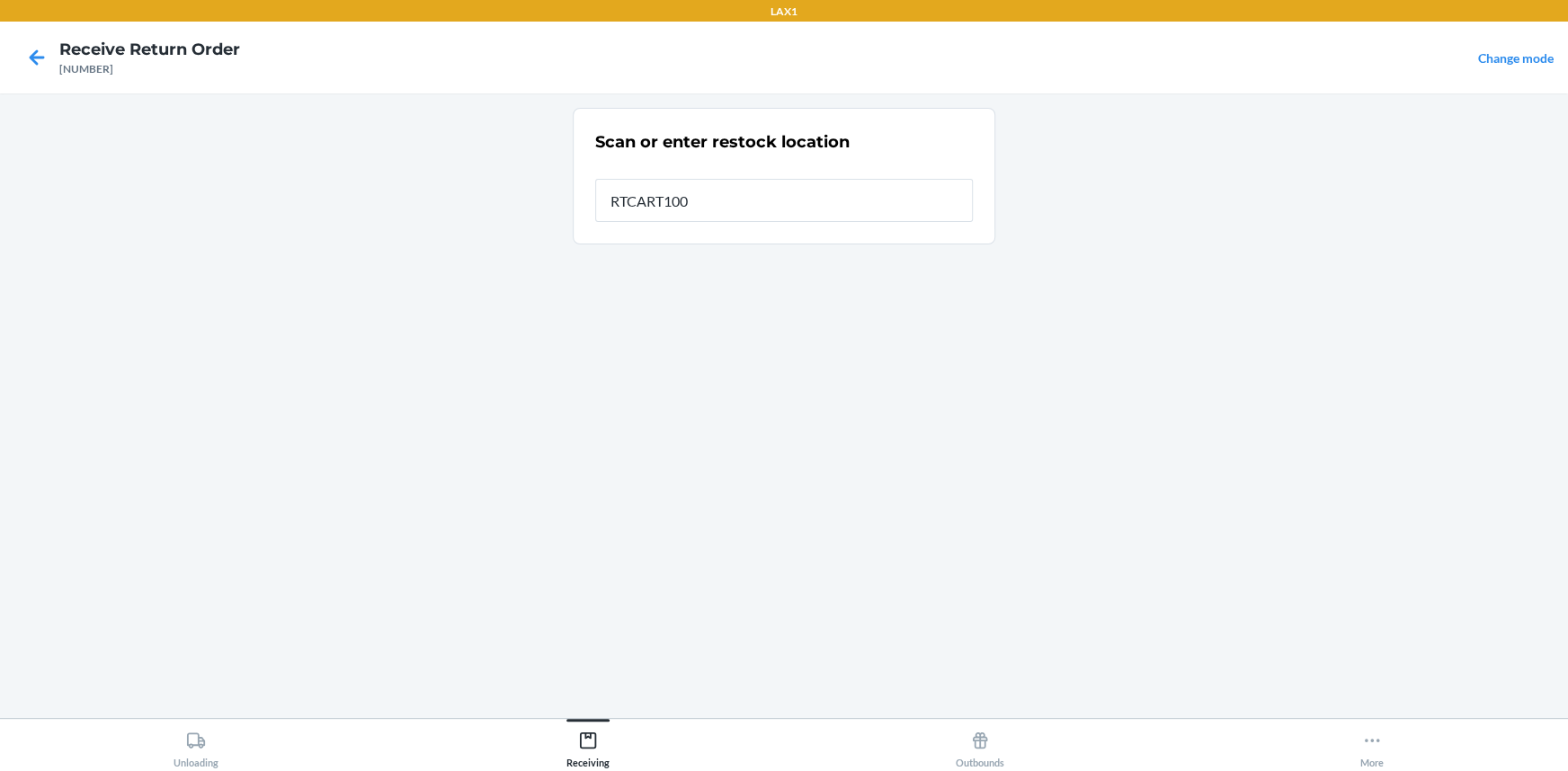 type on "RTCART100" 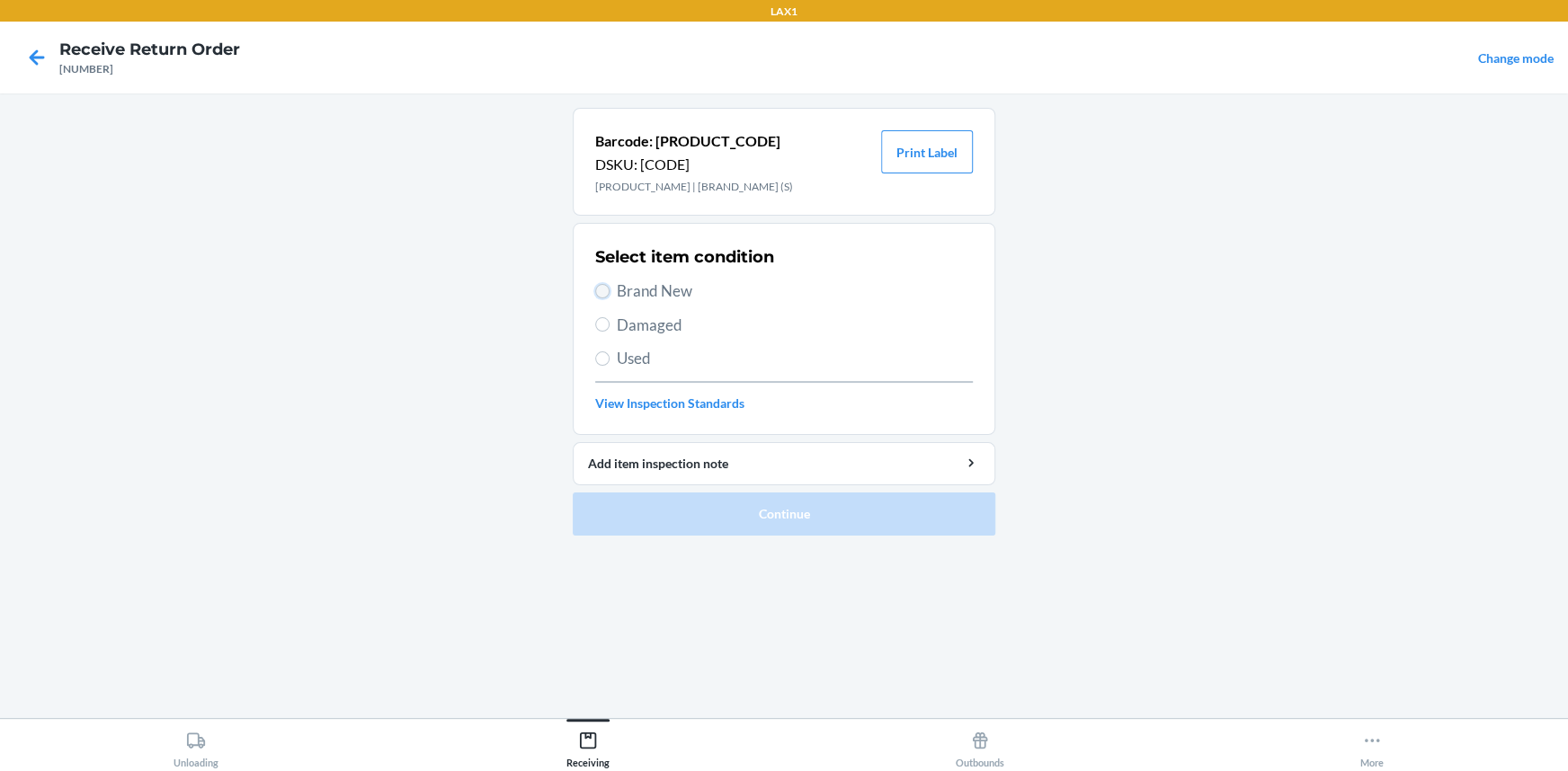 click on "Brand New" at bounding box center (602, 291) 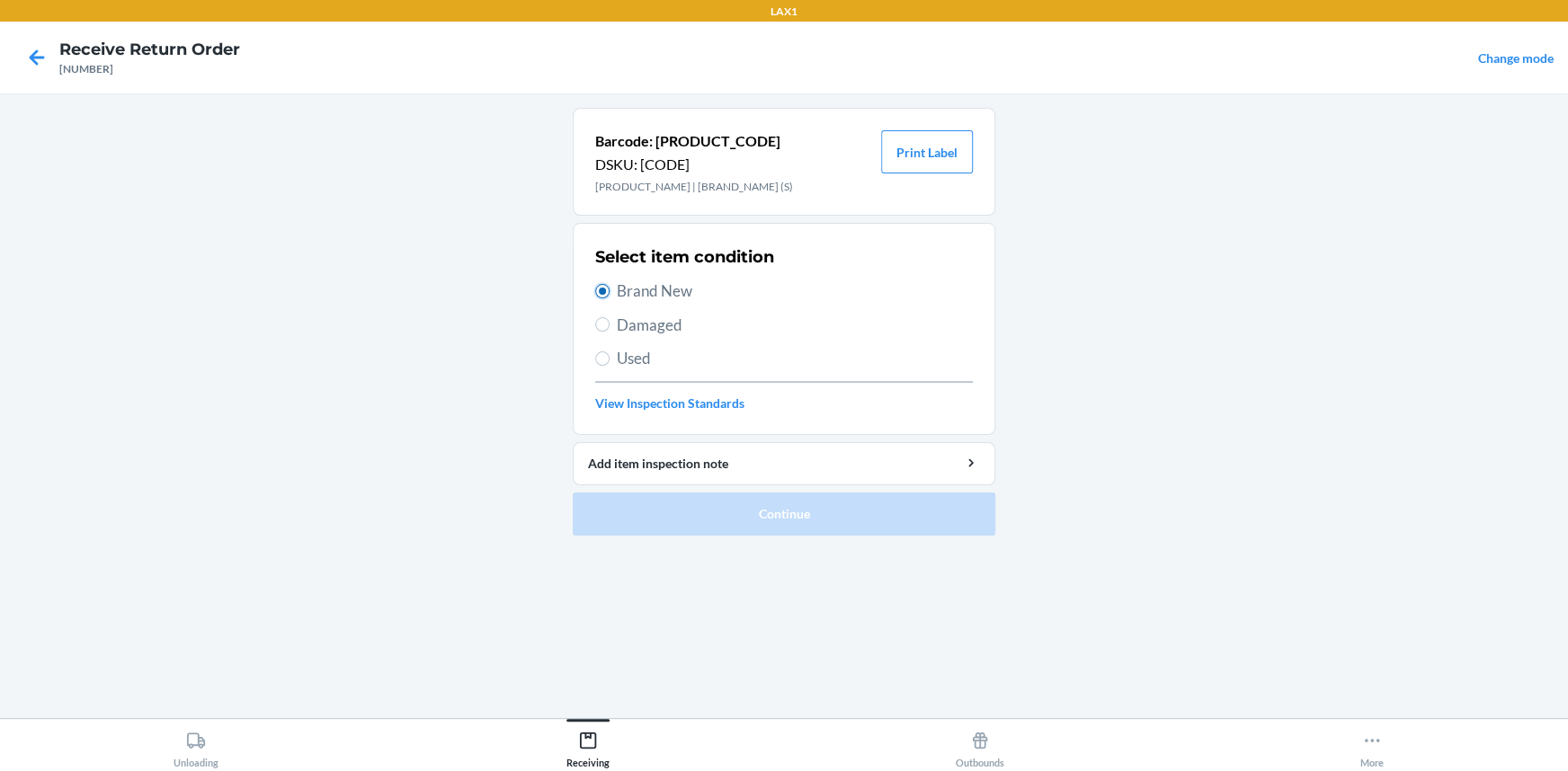 radio on "true" 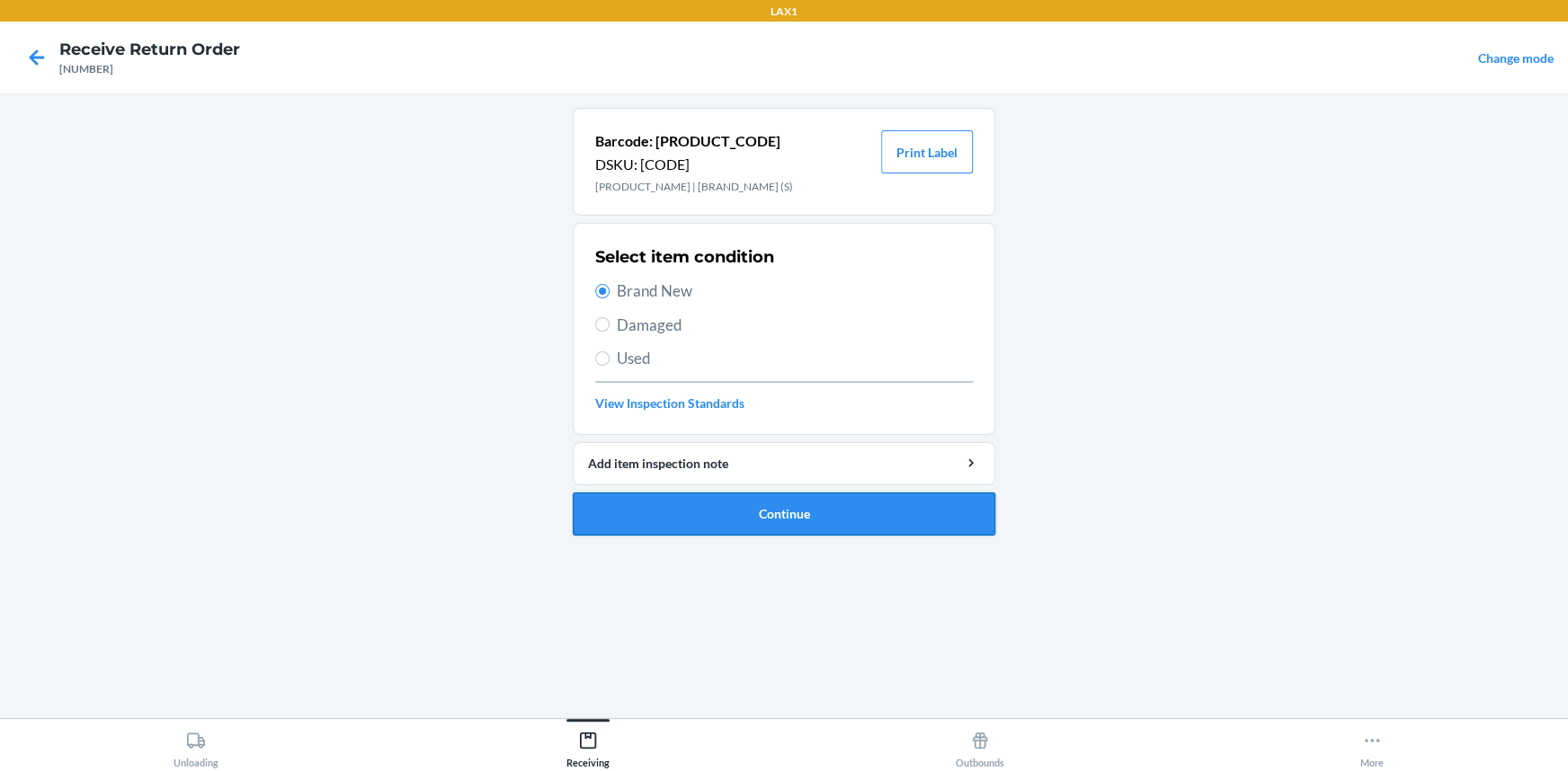 click on "Continue" at bounding box center (784, 514) 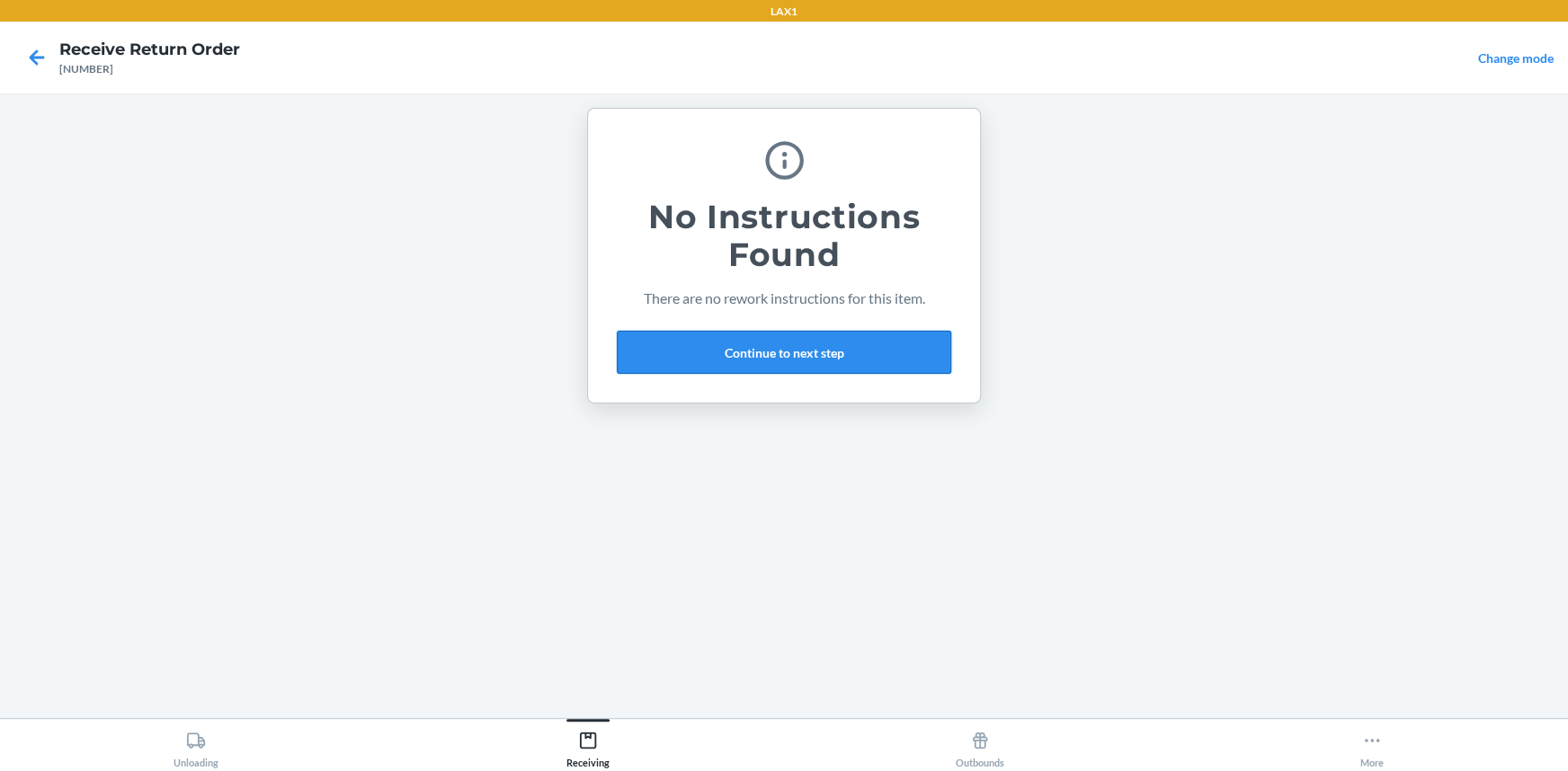 click on "Continue to next step" at bounding box center [784, 352] 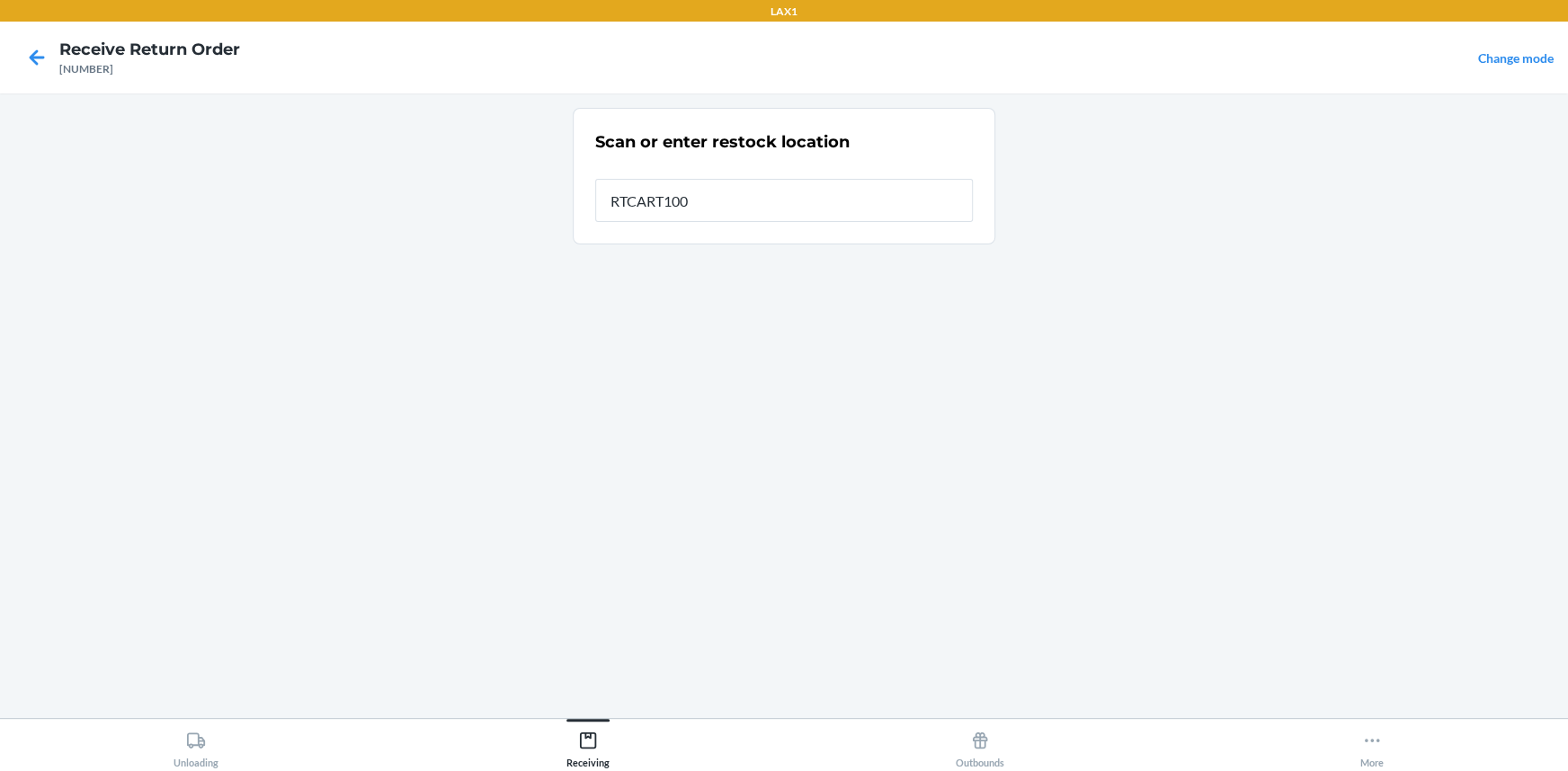 type on "RTCART100" 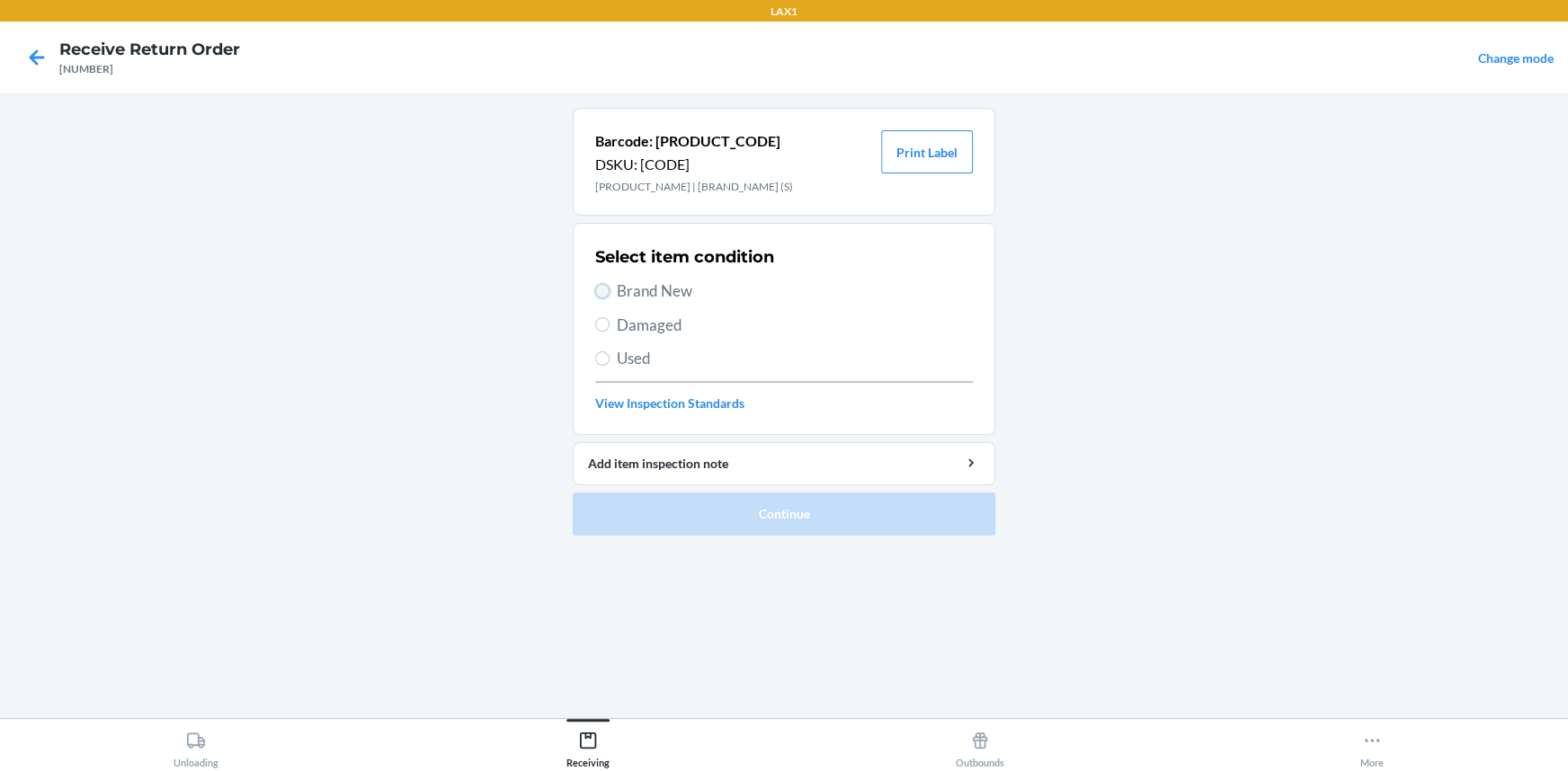 click on "Brand New" at bounding box center (602, 291) 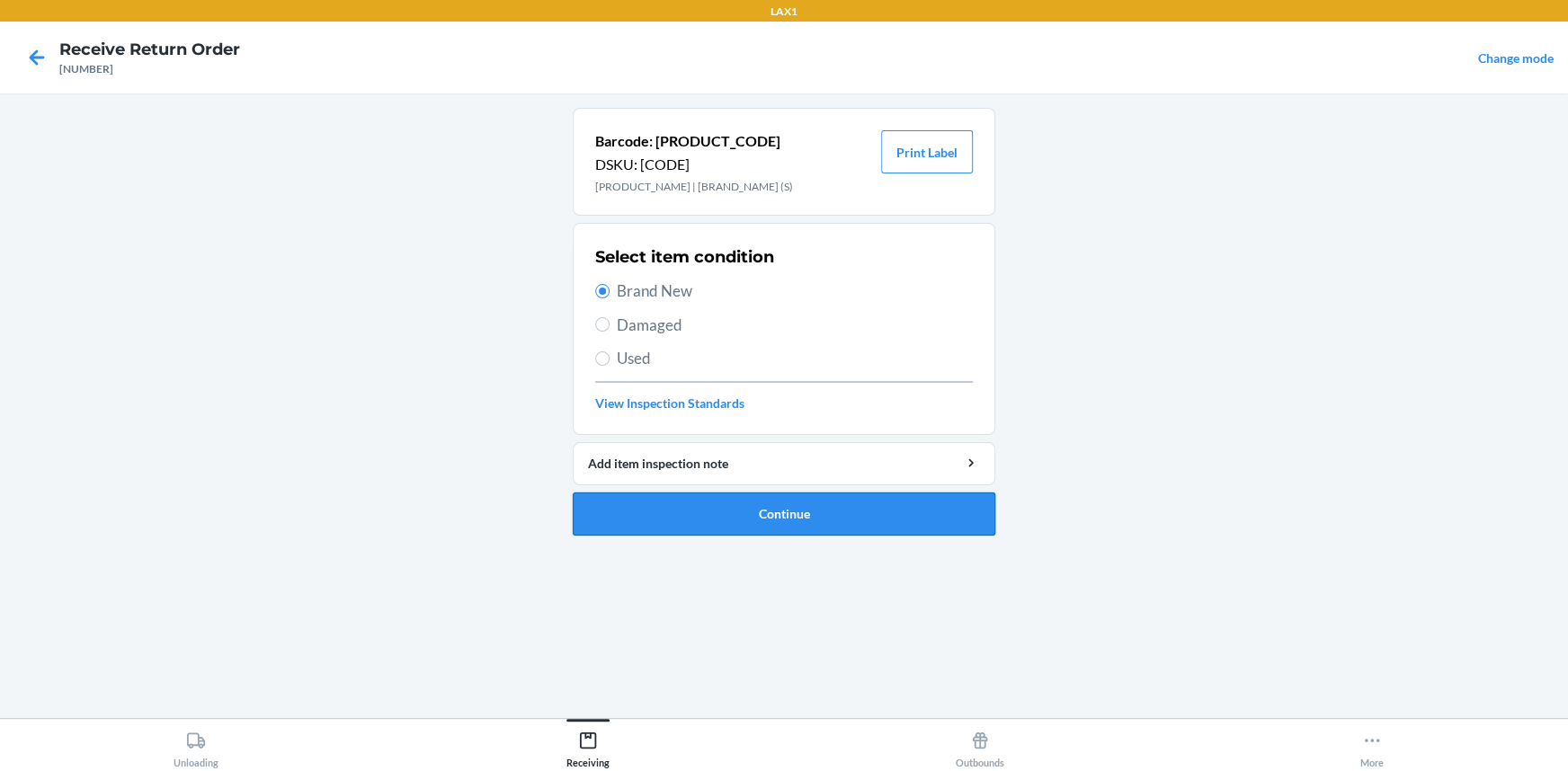 click on "Continue" at bounding box center [784, 514] 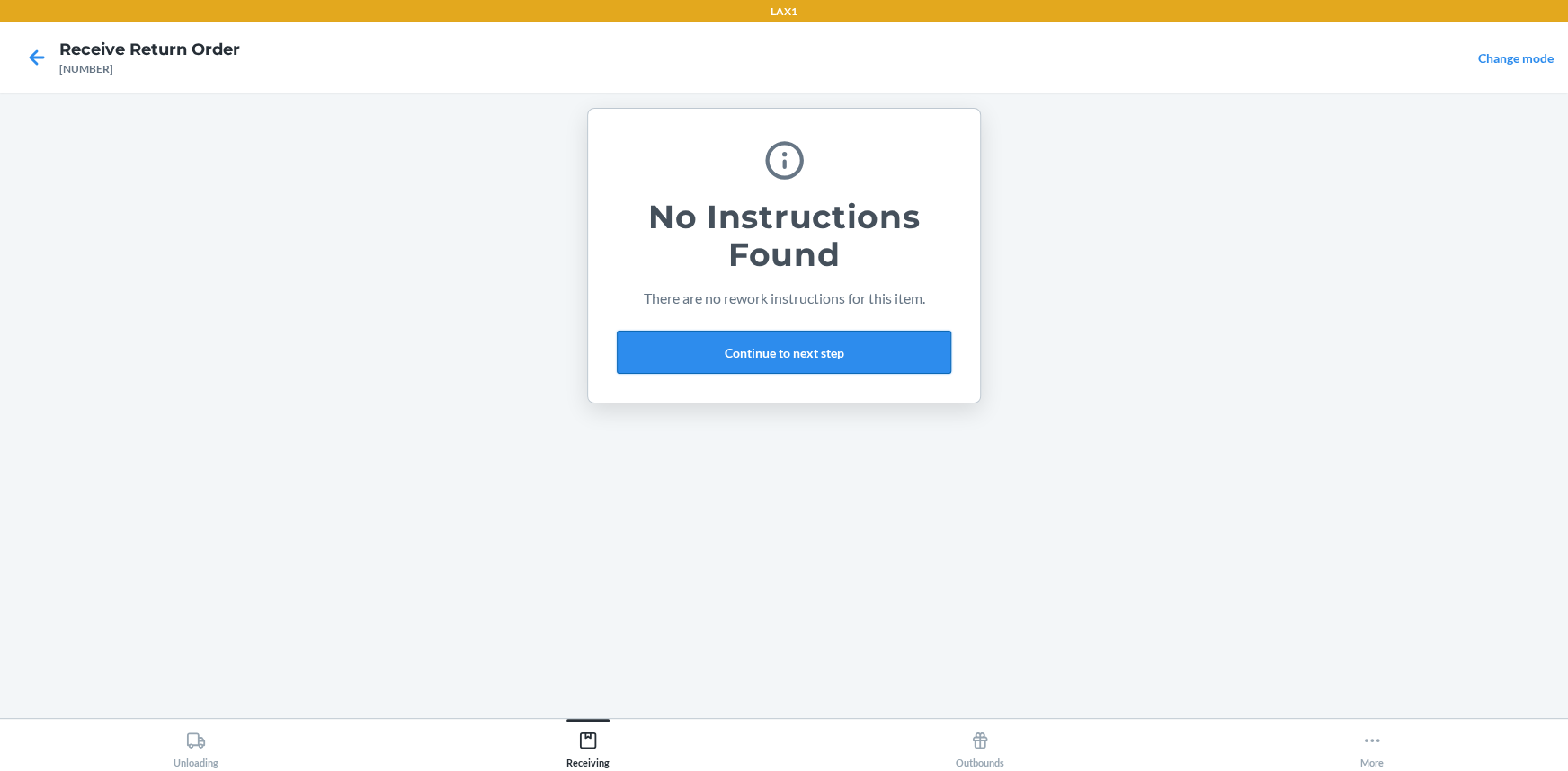 click on "Continue to next step" at bounding box center (784, 352) 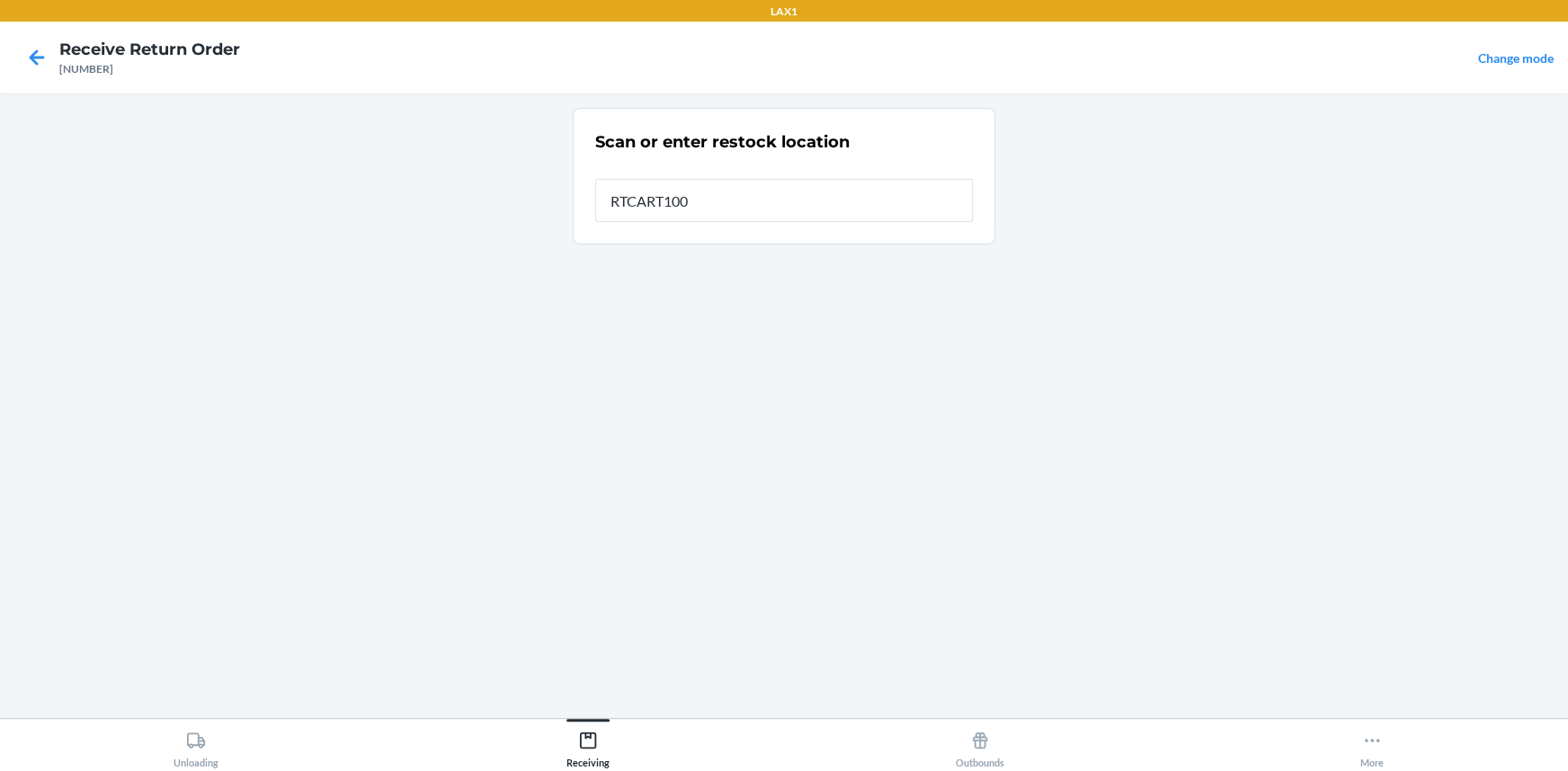 type on "RTCART100" 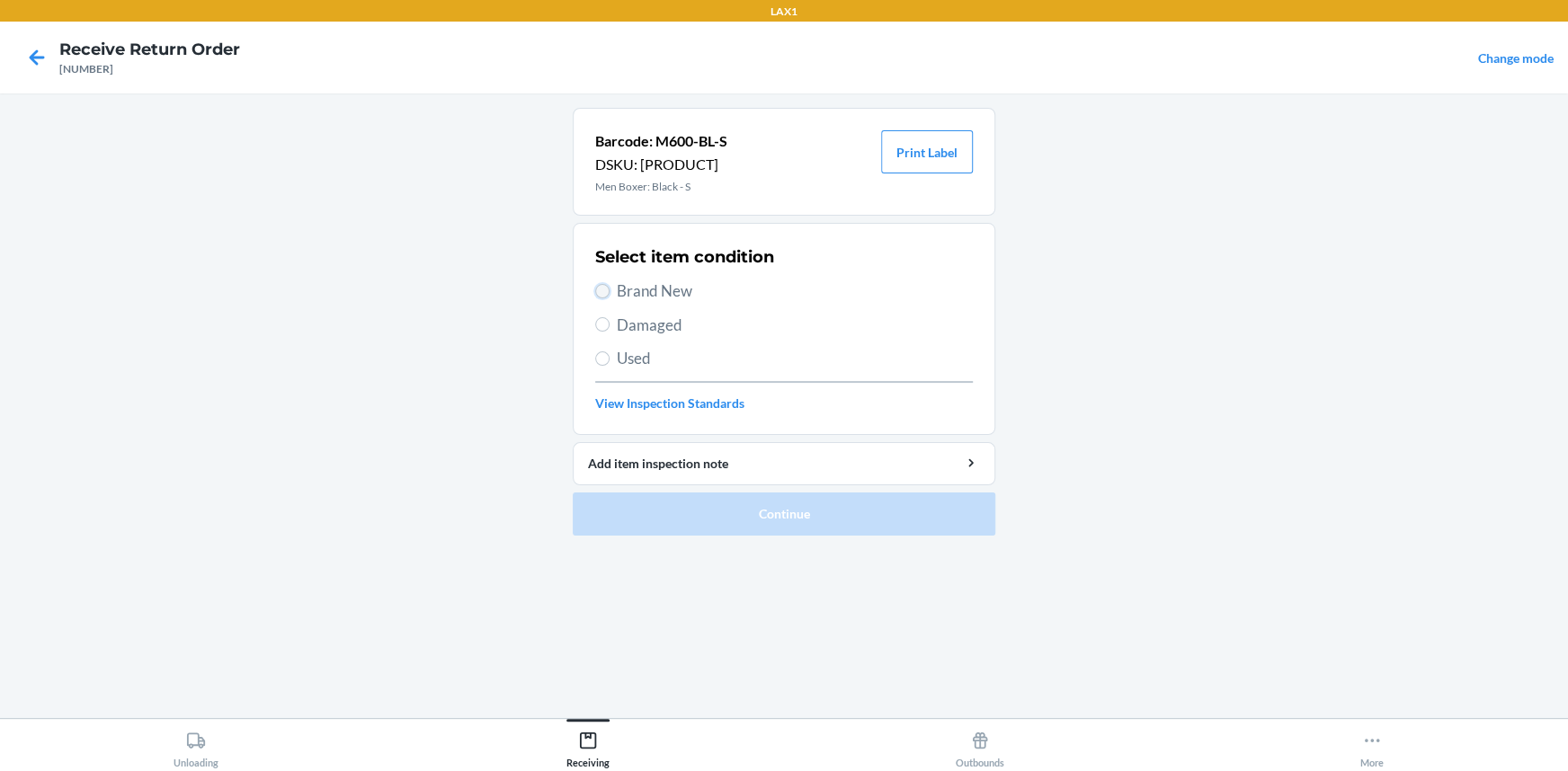 click on "Brand New" at bounding box center (602, 291) 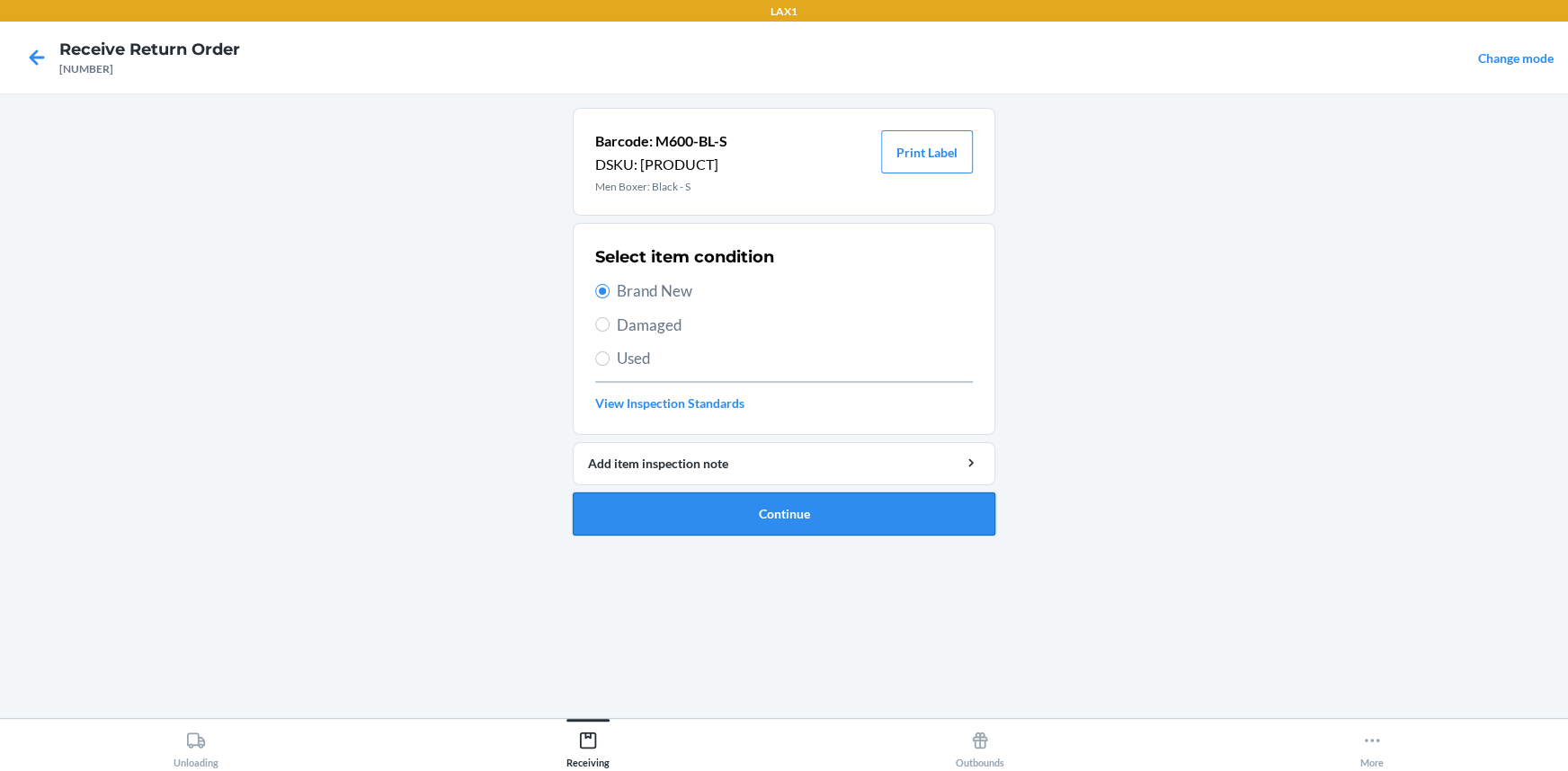 click on "Continue" at bounding box center [784, 514] 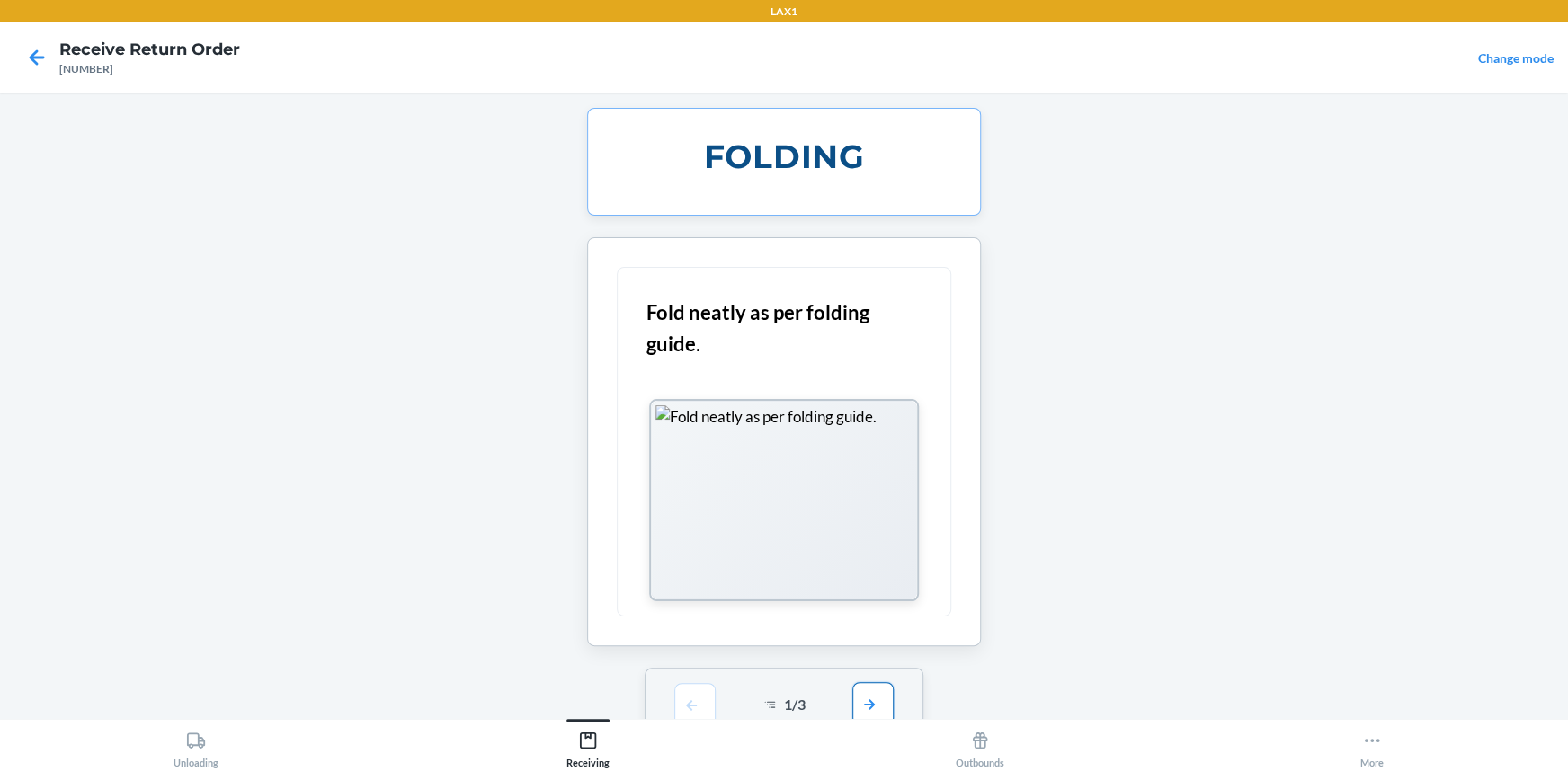 drag, startPoint x: 873, startPoint y: 685, endPoint x: 871, endPoint y: 653, distance: 32.062439 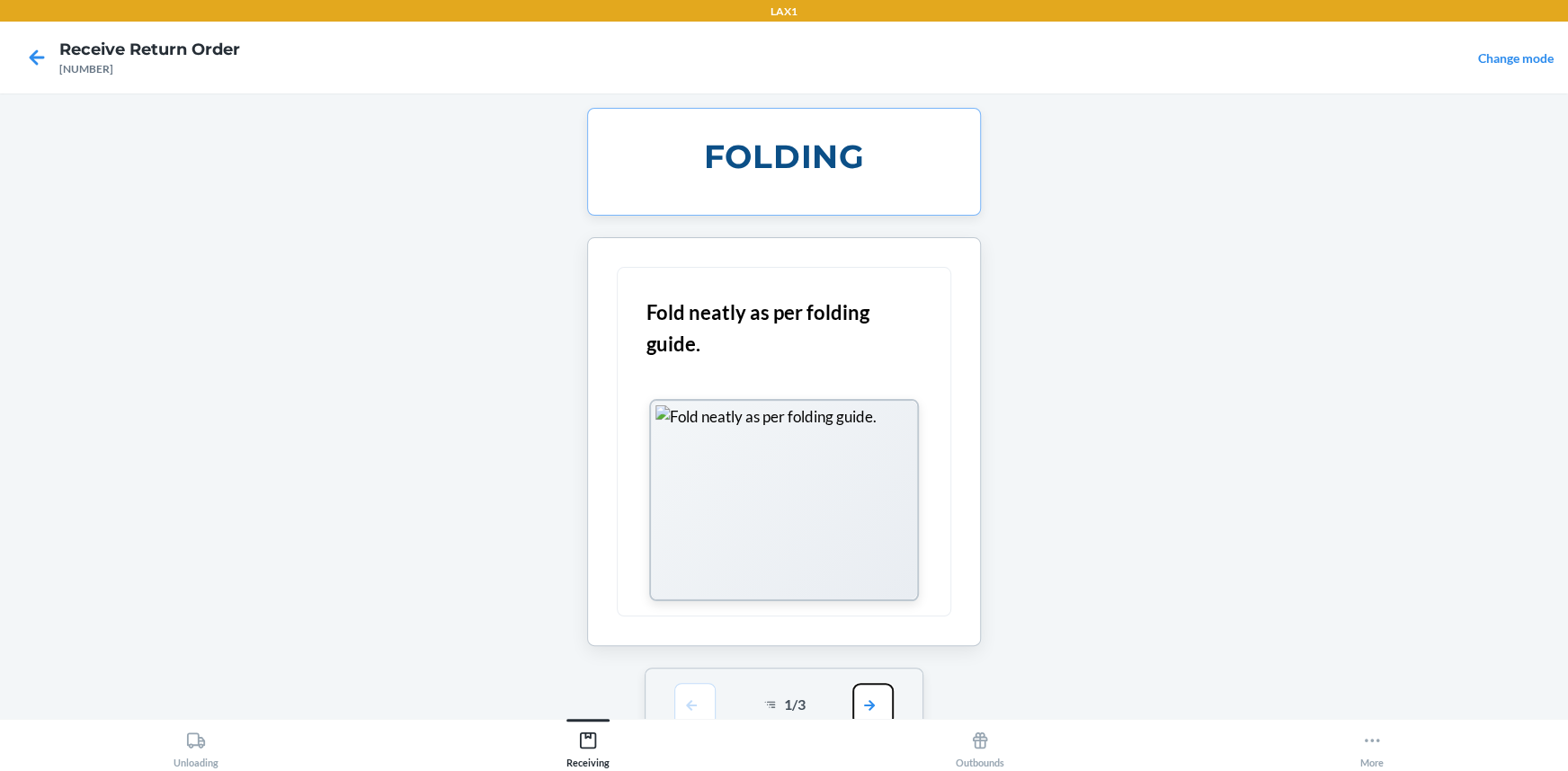 click at bounding box center (873, 705) 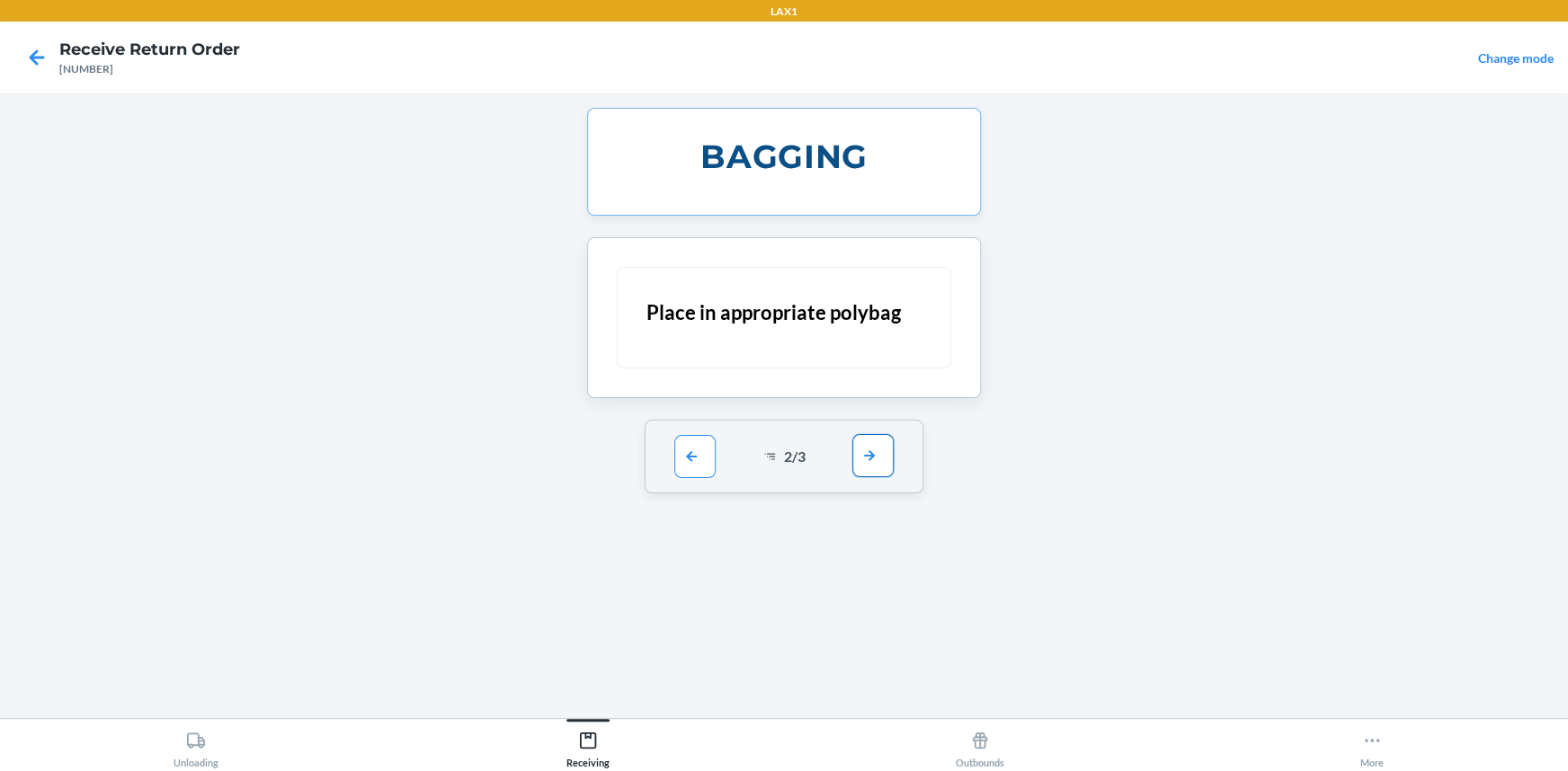 click at bounding box center [873, 456] 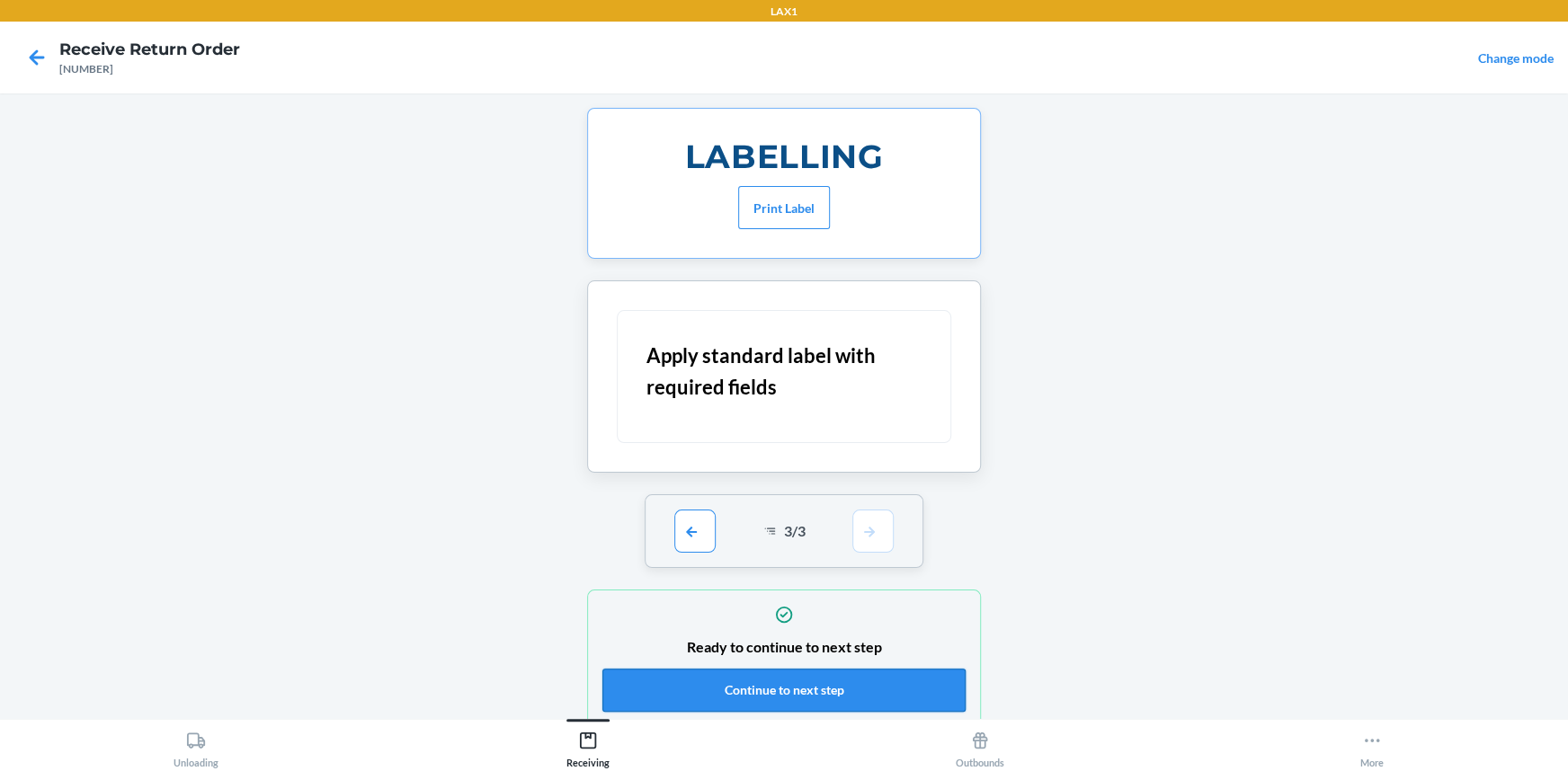 click on "Continue to next step" at bounding box center (784, 690) 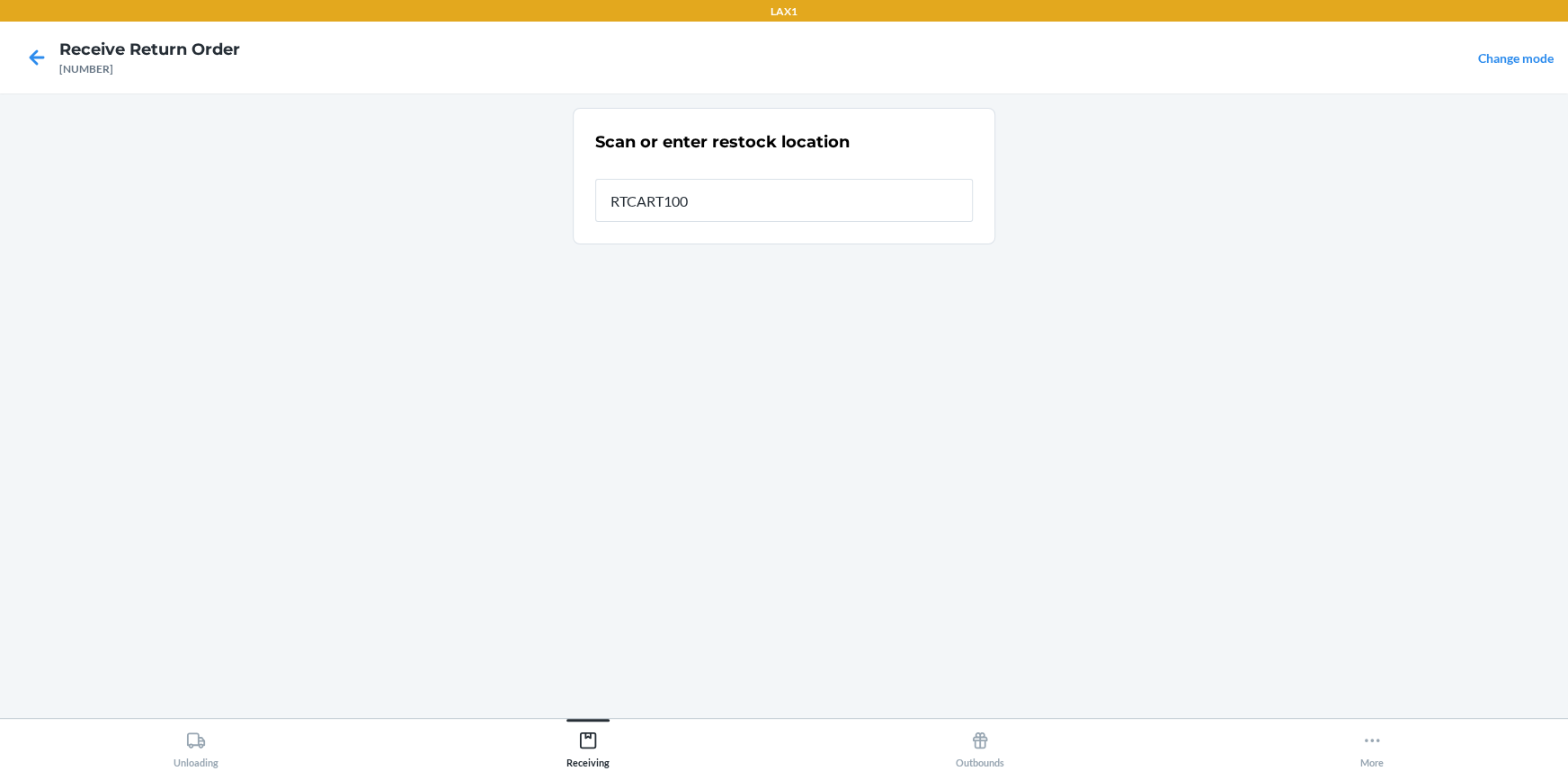 type on "RTCART100" 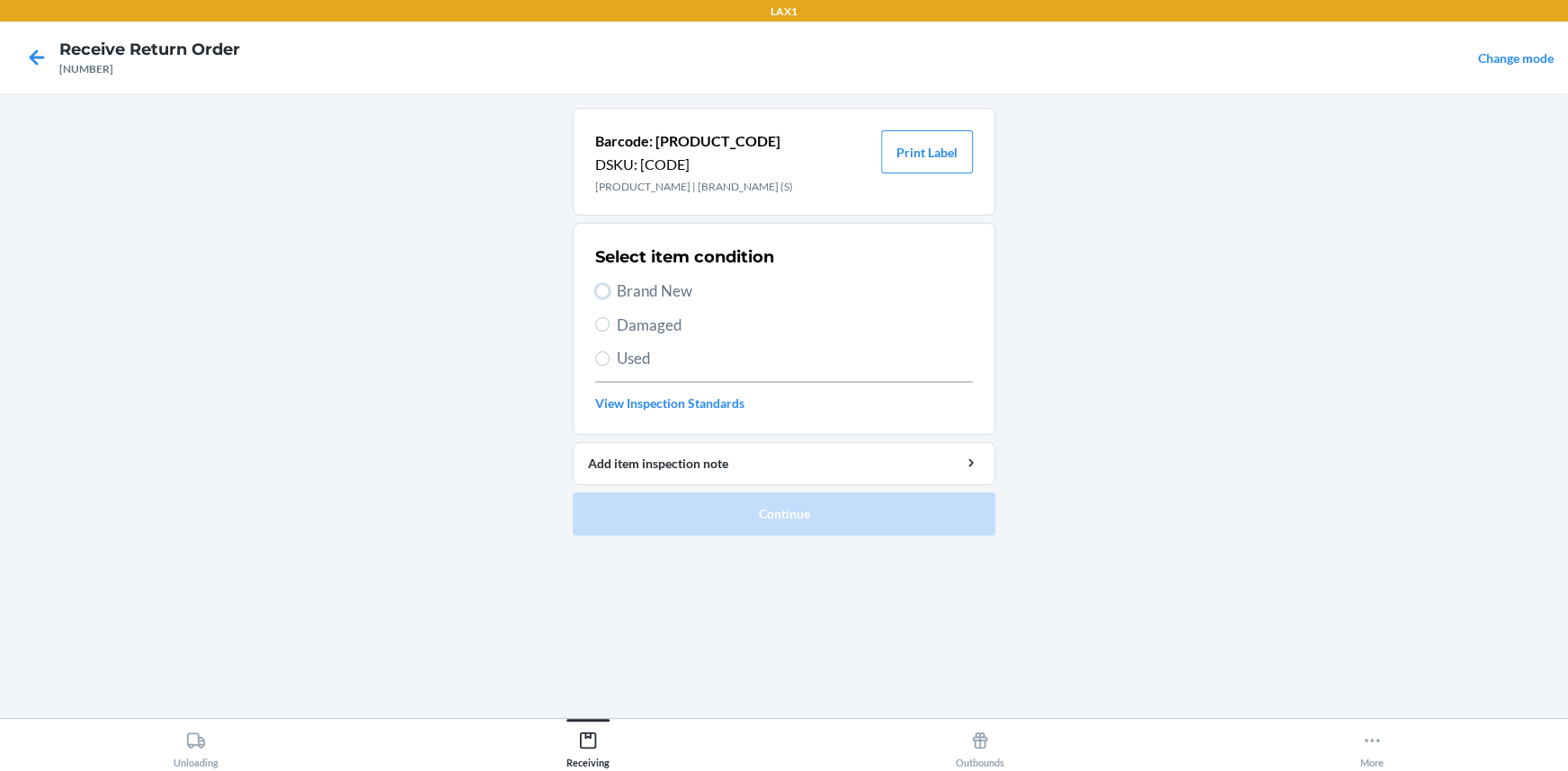 drag, startPoint x: 597, startPoint y: 287, endPoint x: 615, endPoint y: 304, distance: 24.75884 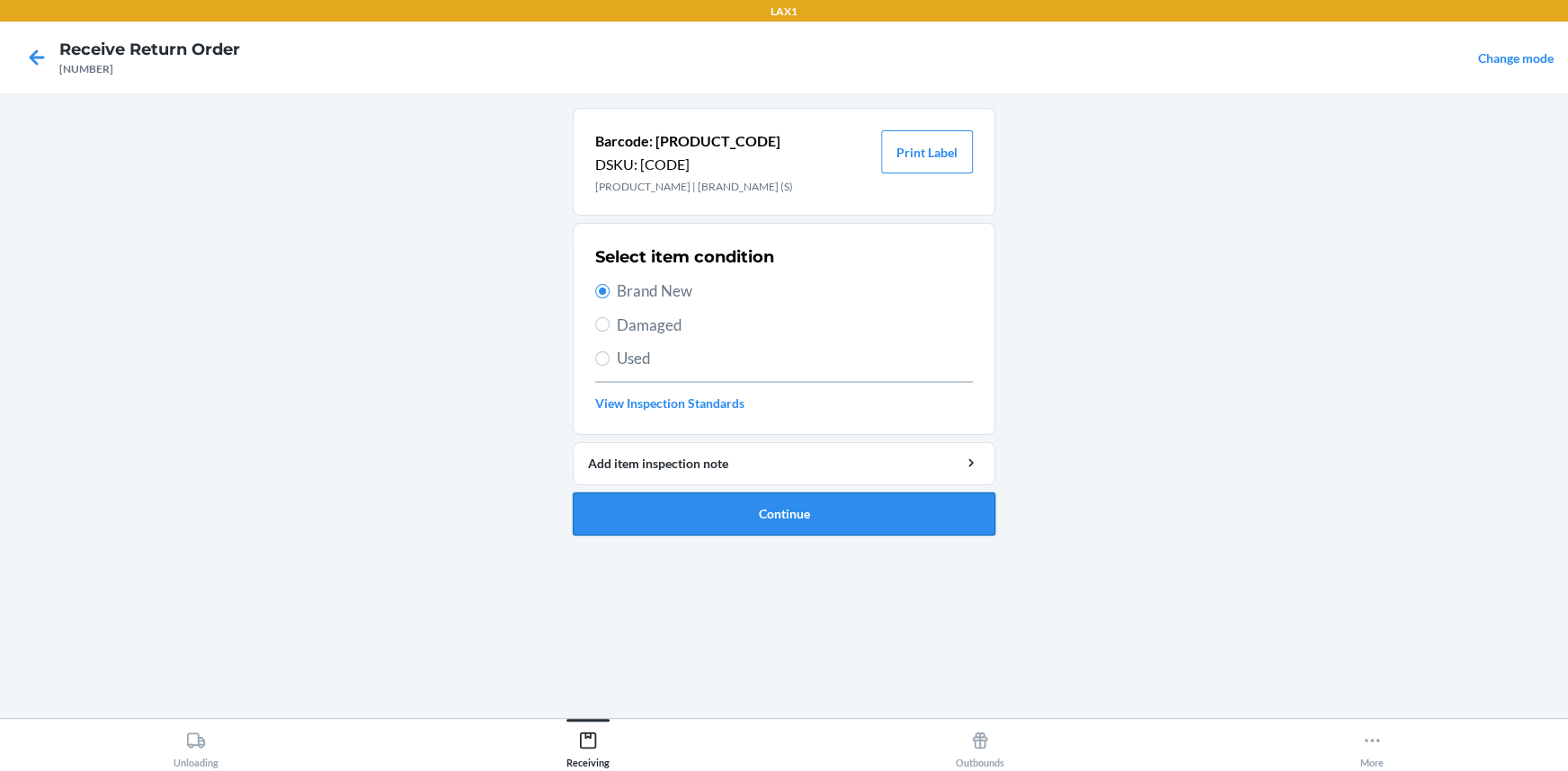 click on "Continue" at bounding box center [784, 514] 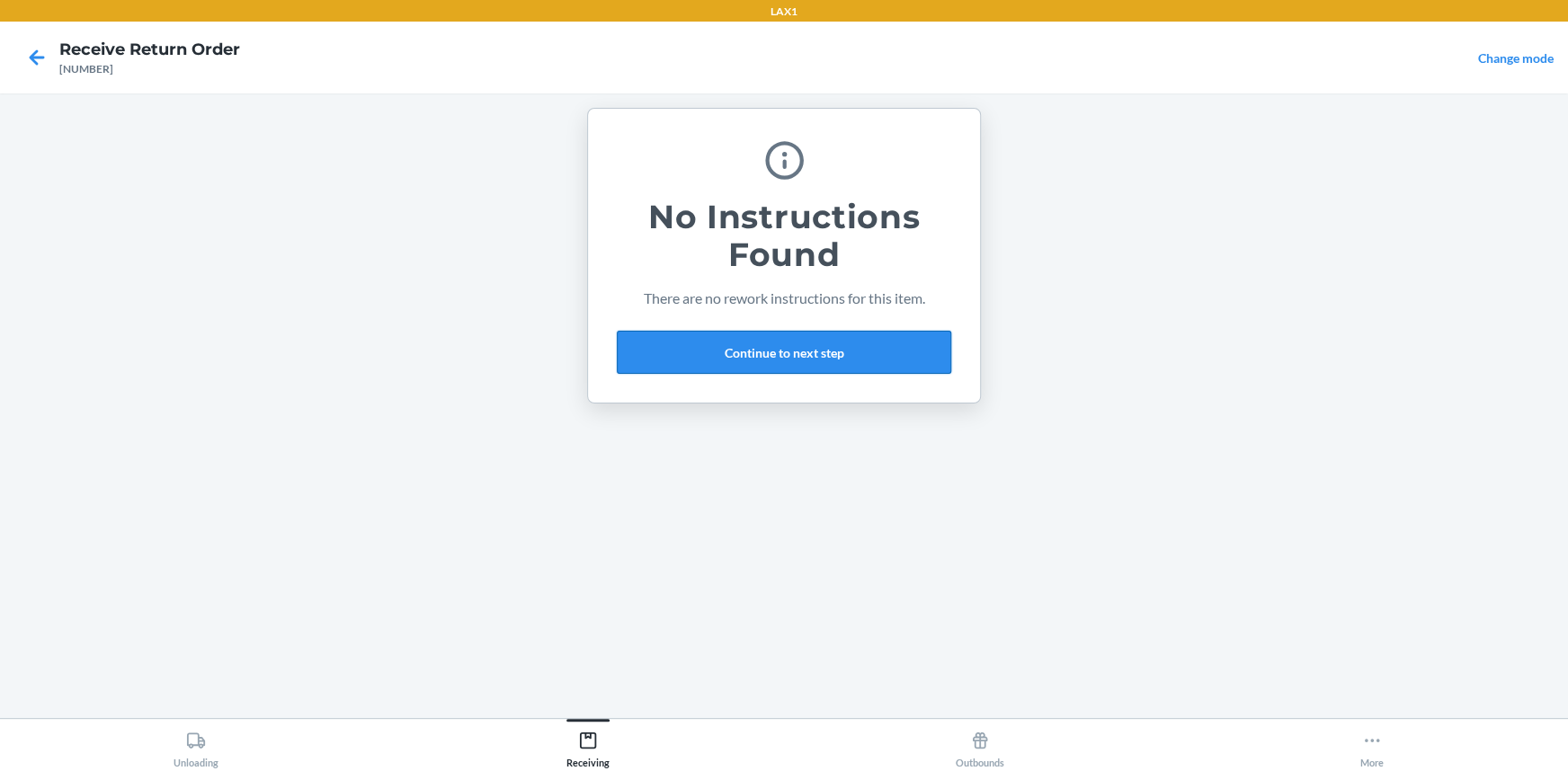click on "Continue to next step" at bounding box center (784, 352) 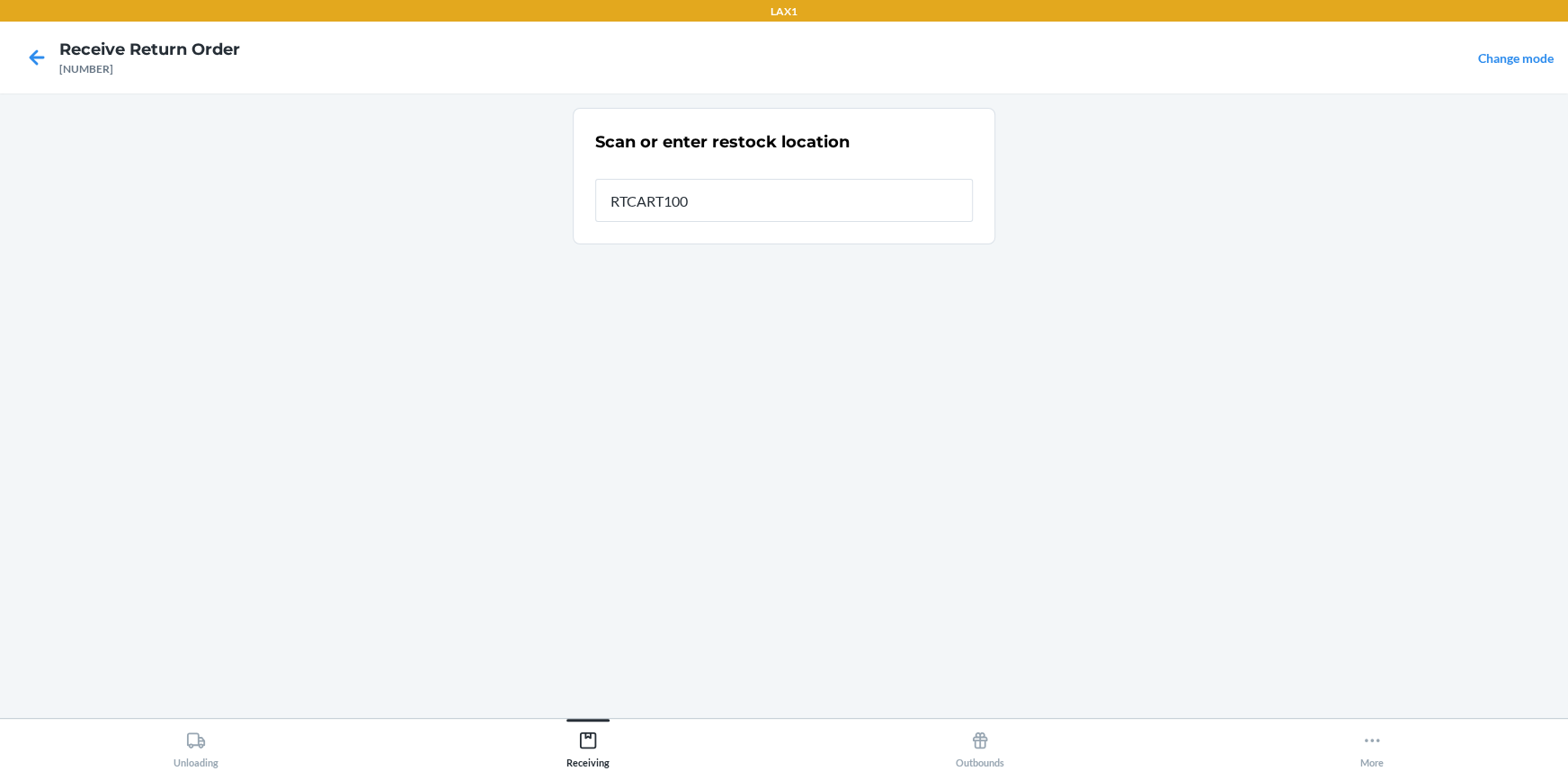 type on "RTCART100" 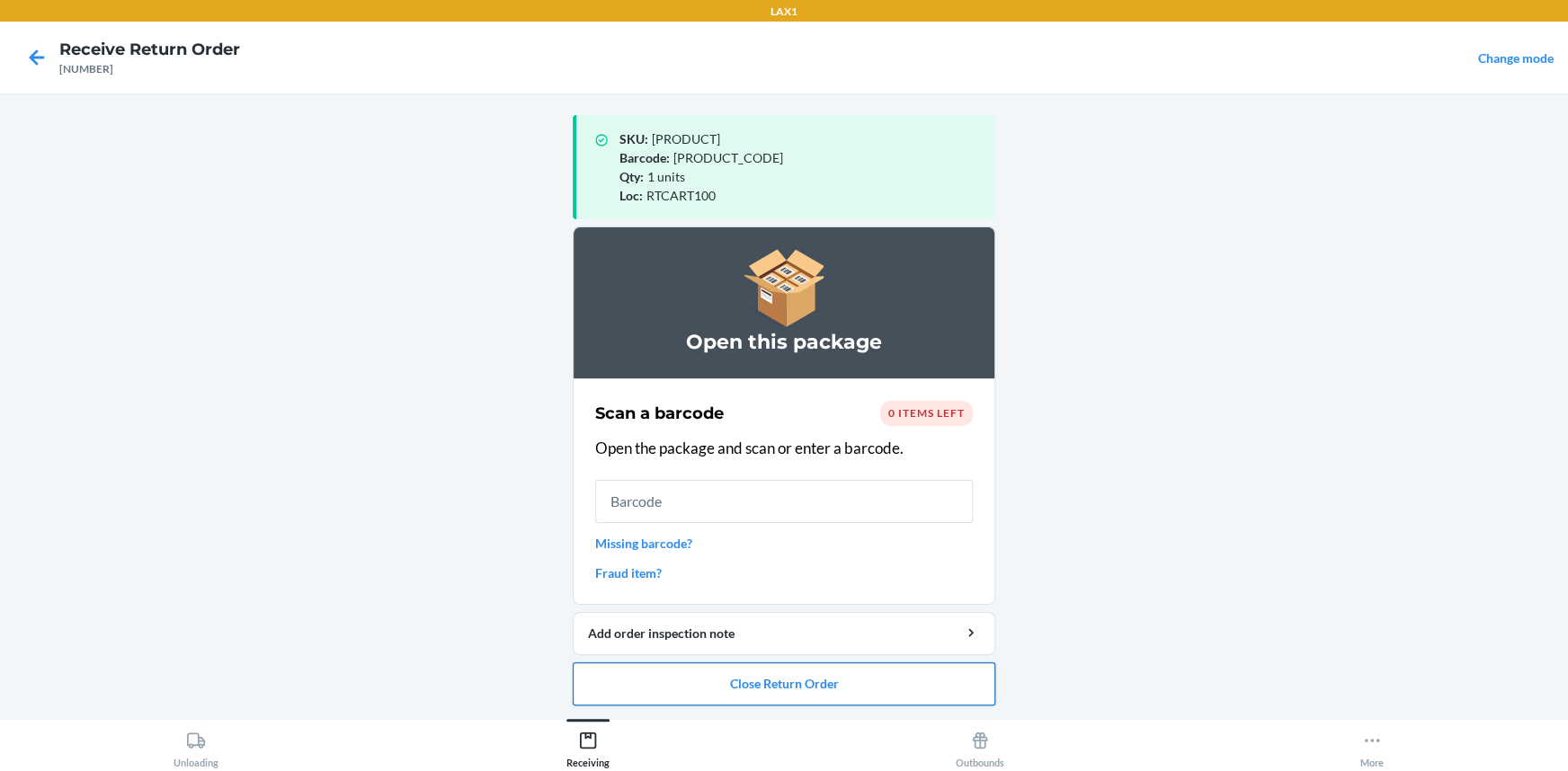 click on "Close Return Order" at bounding box center [784, 684] 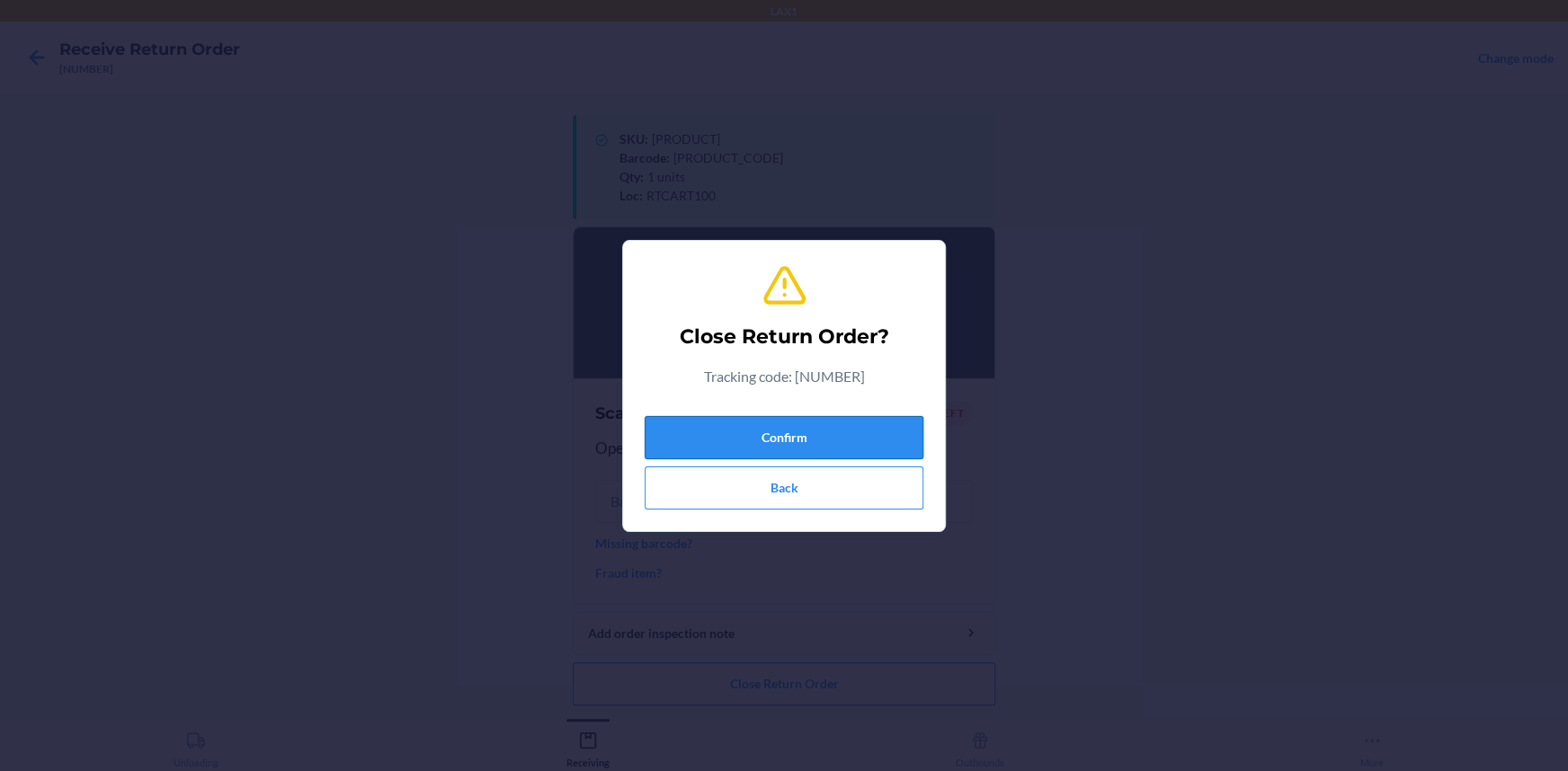 click on "Confirm" at bounding box center [784, 438] 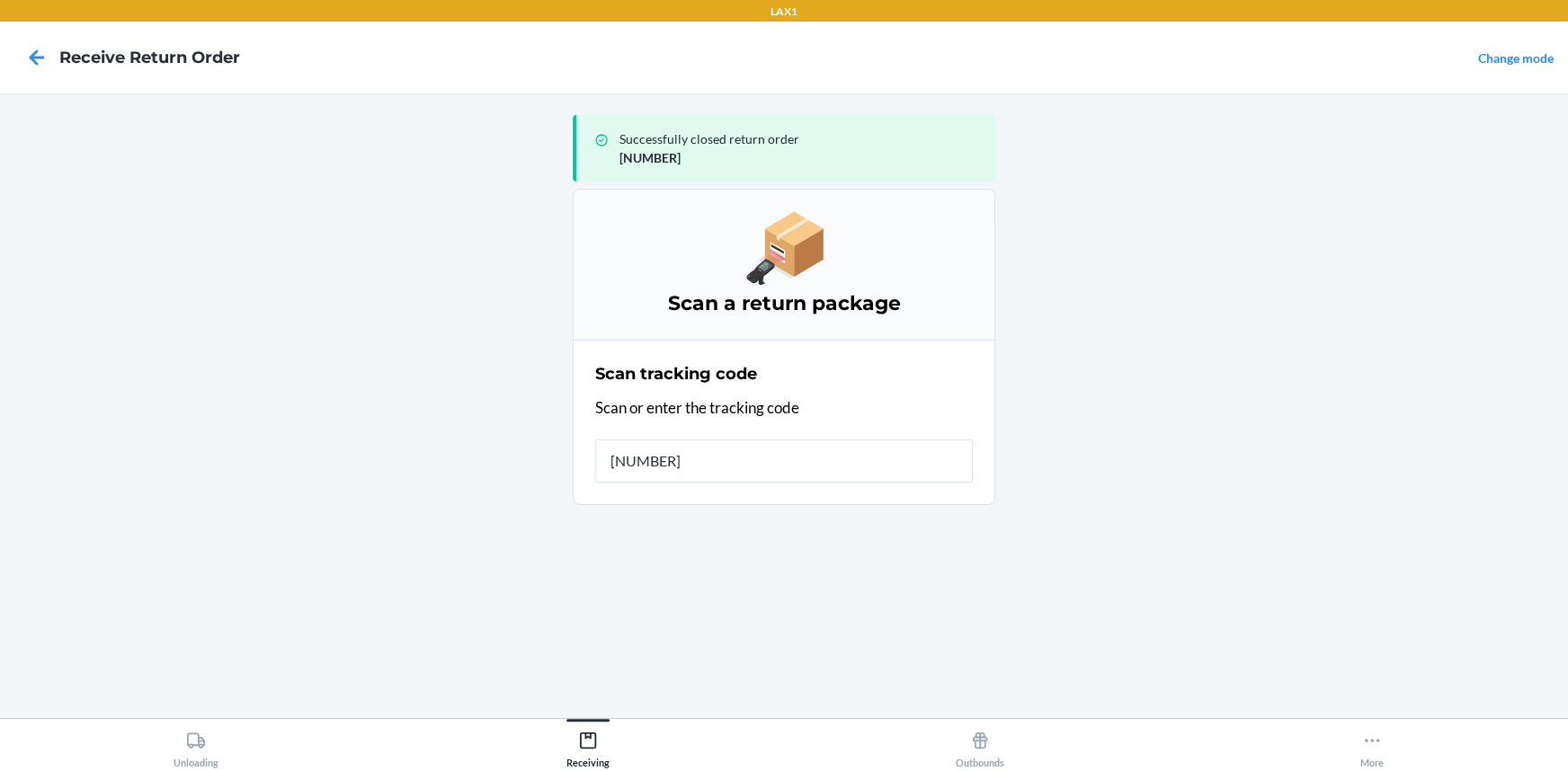 type on "42098503926129033965" 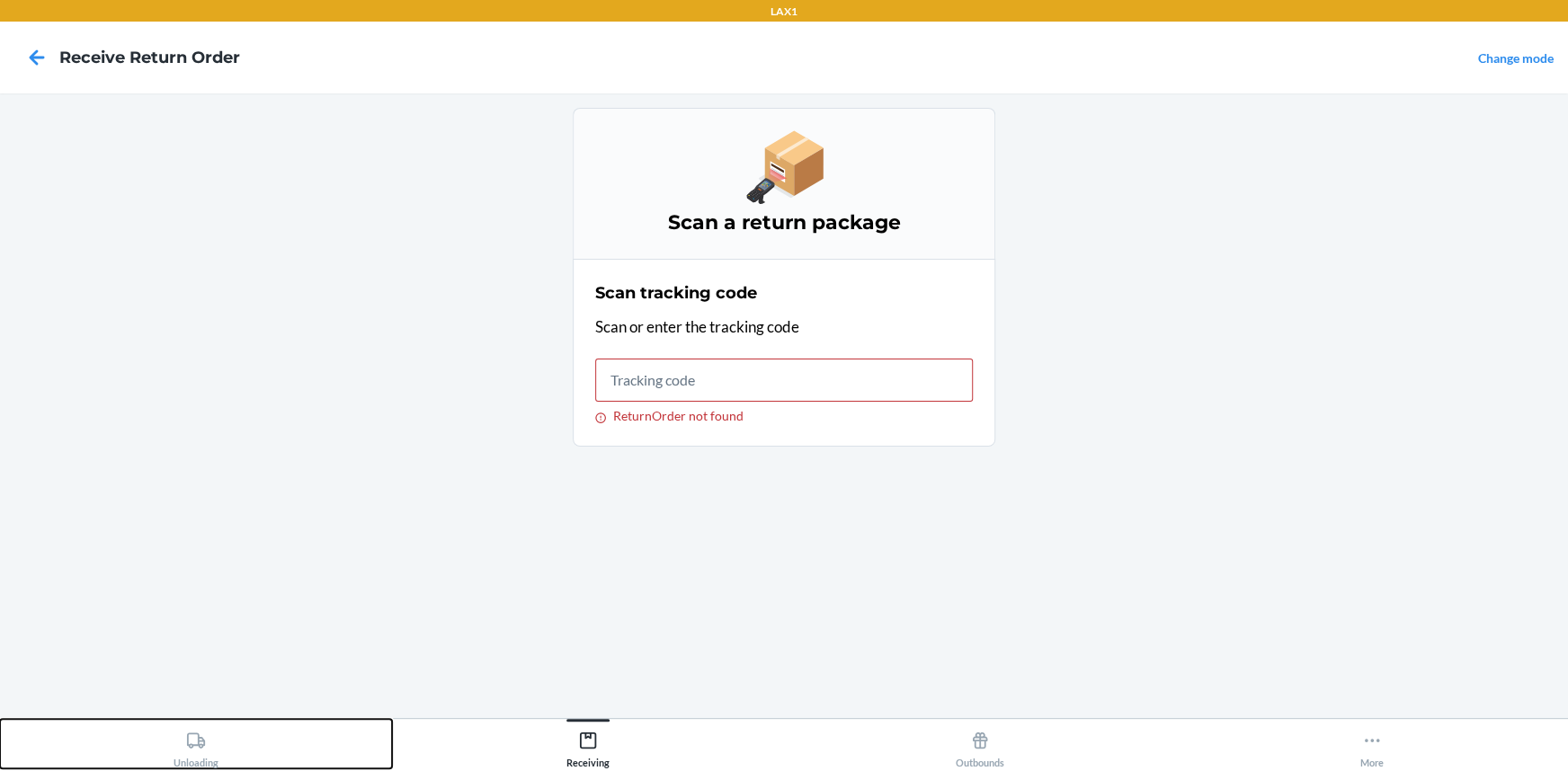 click on "Unloading" at bounding box center (196, 746) 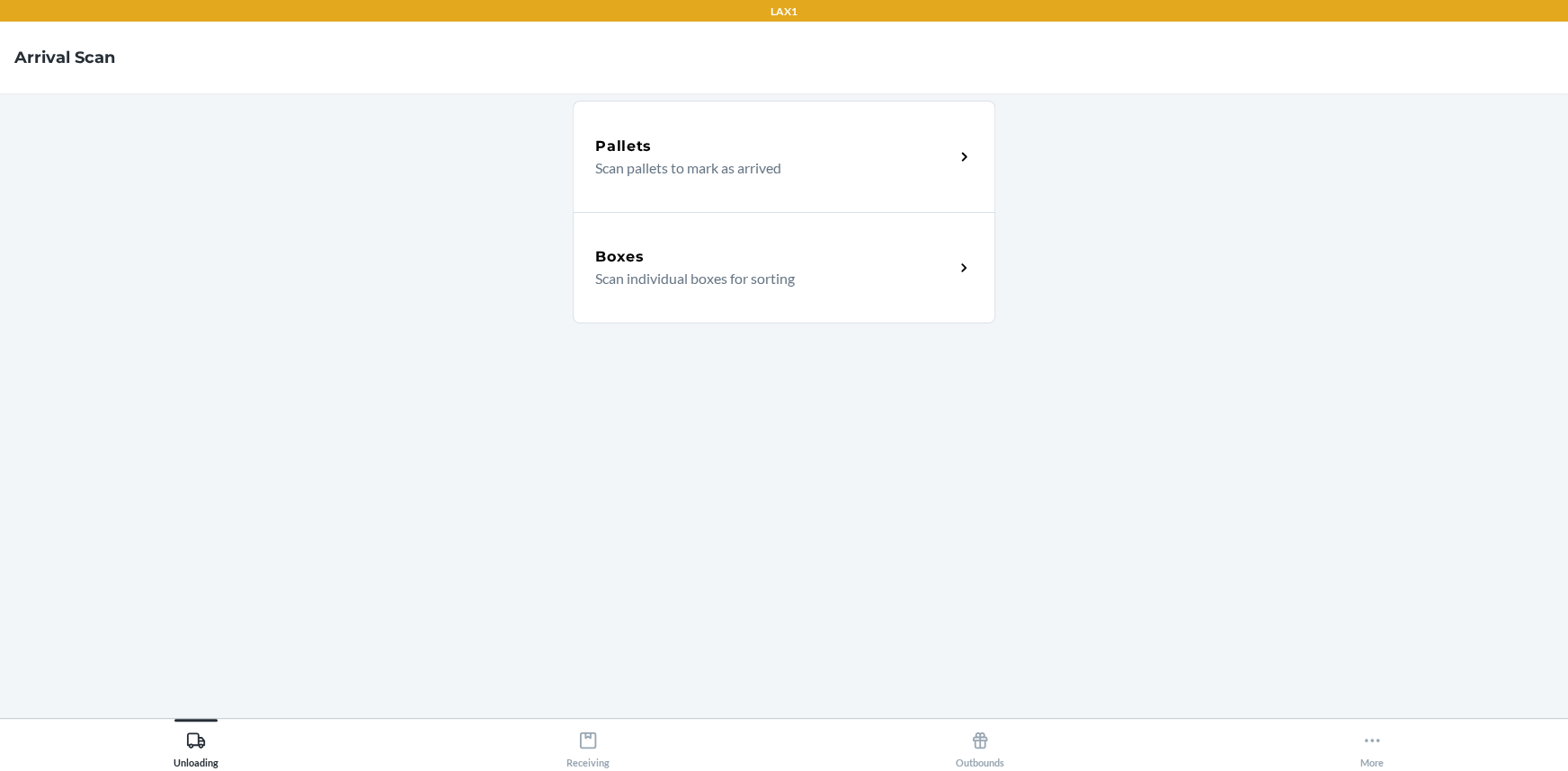 click 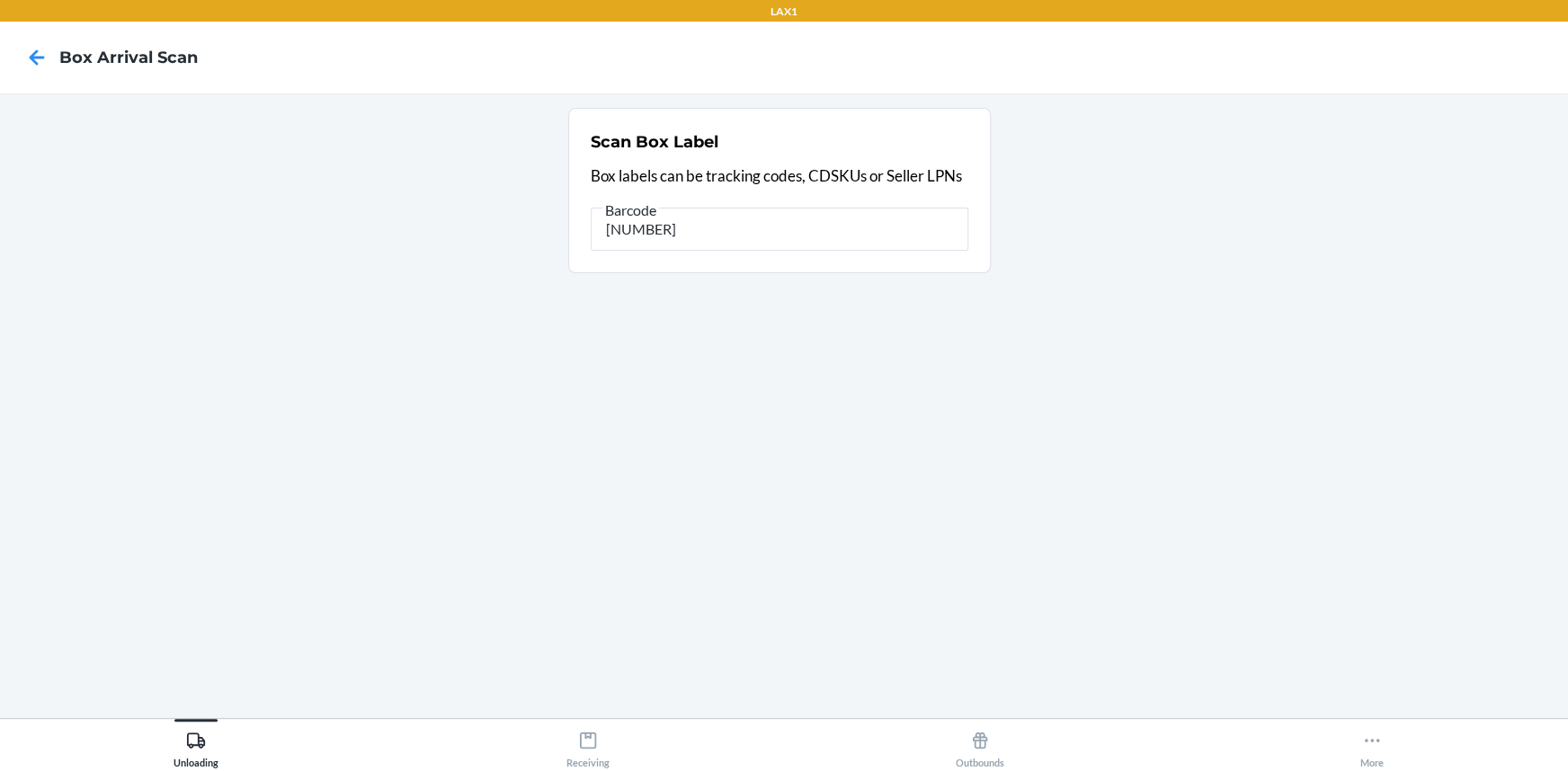 type on "420985039261290339650127839999" 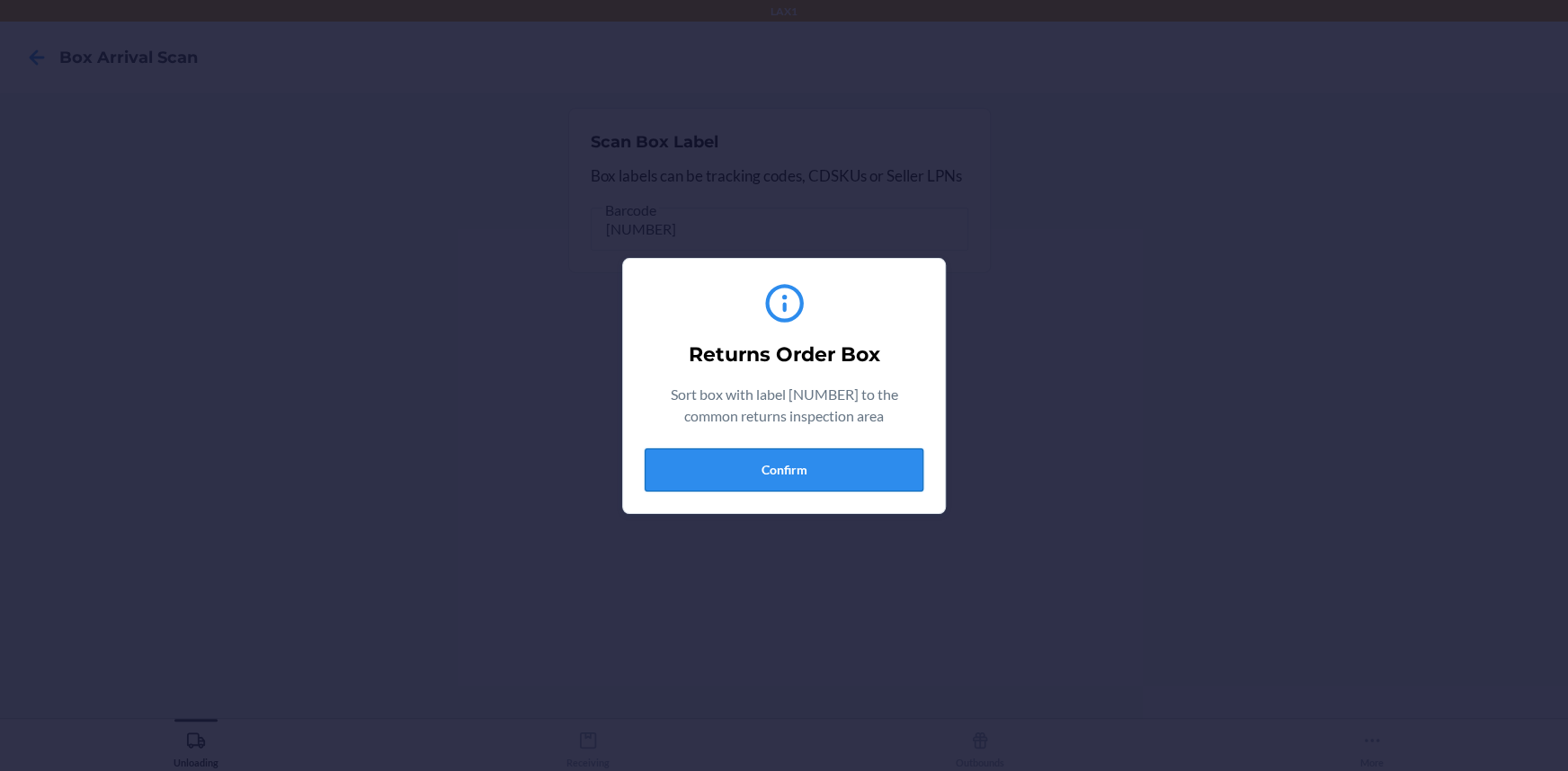 click on "Confirm" at bounding box center [784, 470] 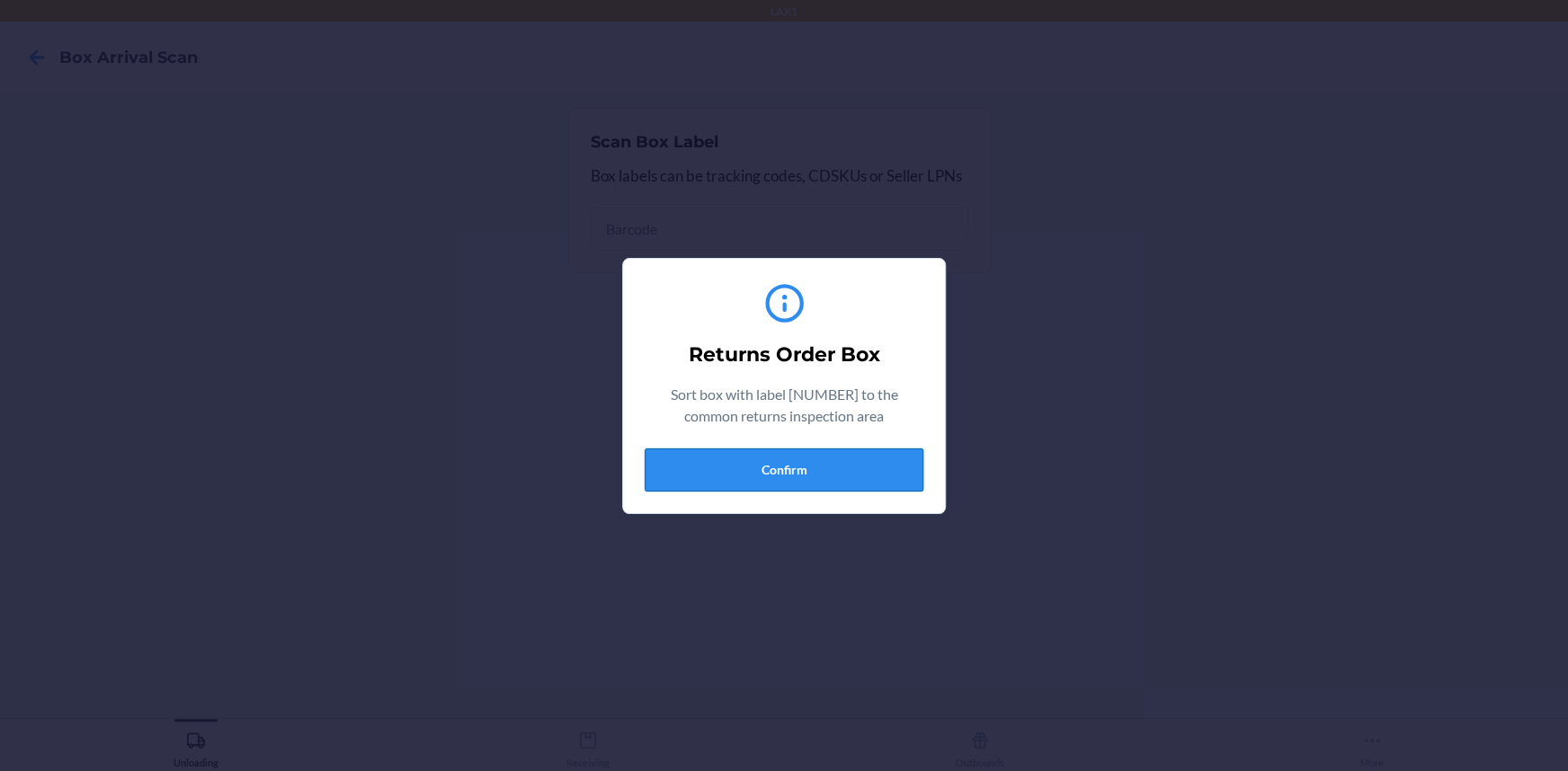 type 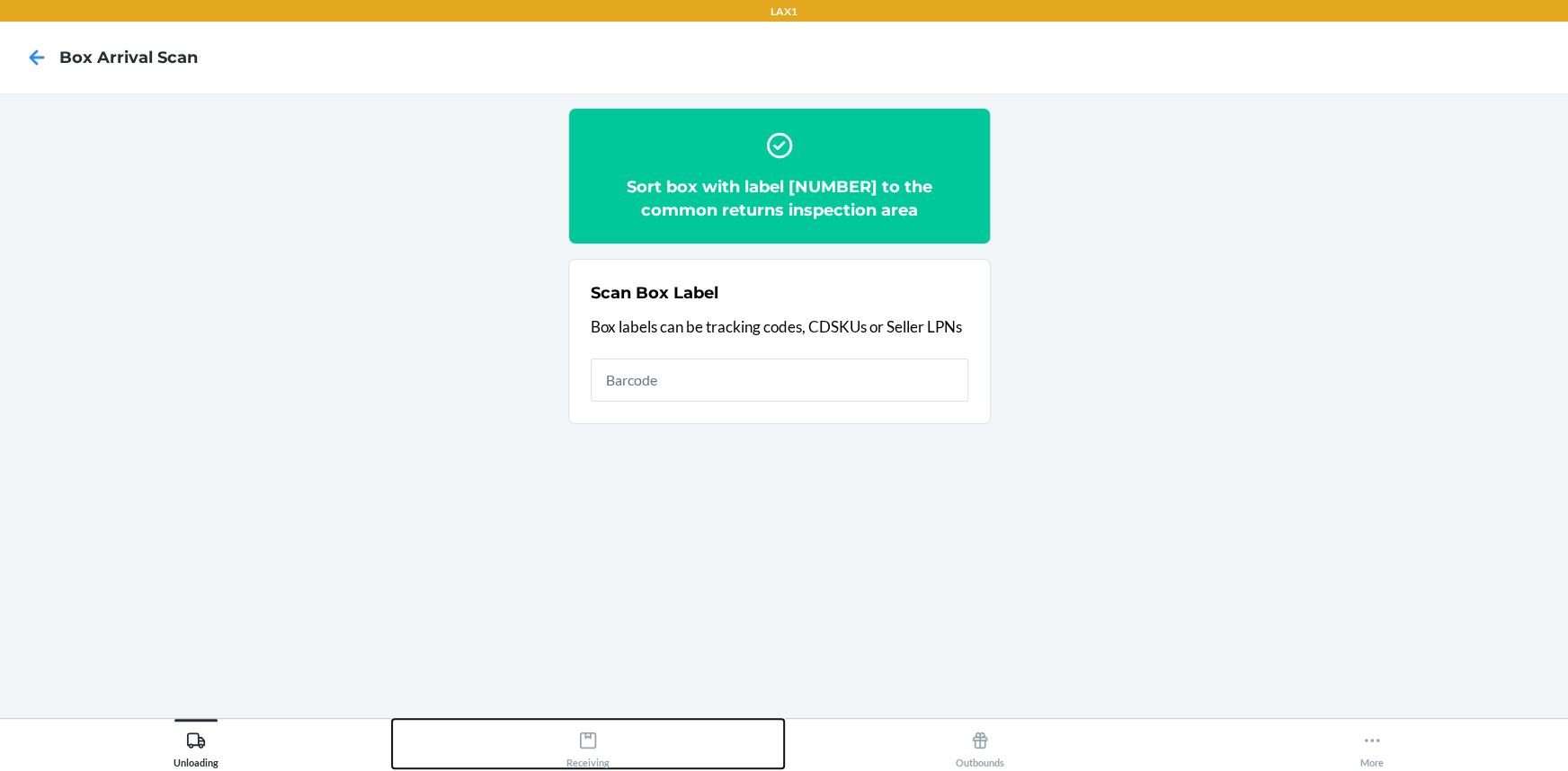 drag, startPoint x: 589, startPoint y: 746, endPoint x: 602, endPoint y: 724, distance: 25.553865 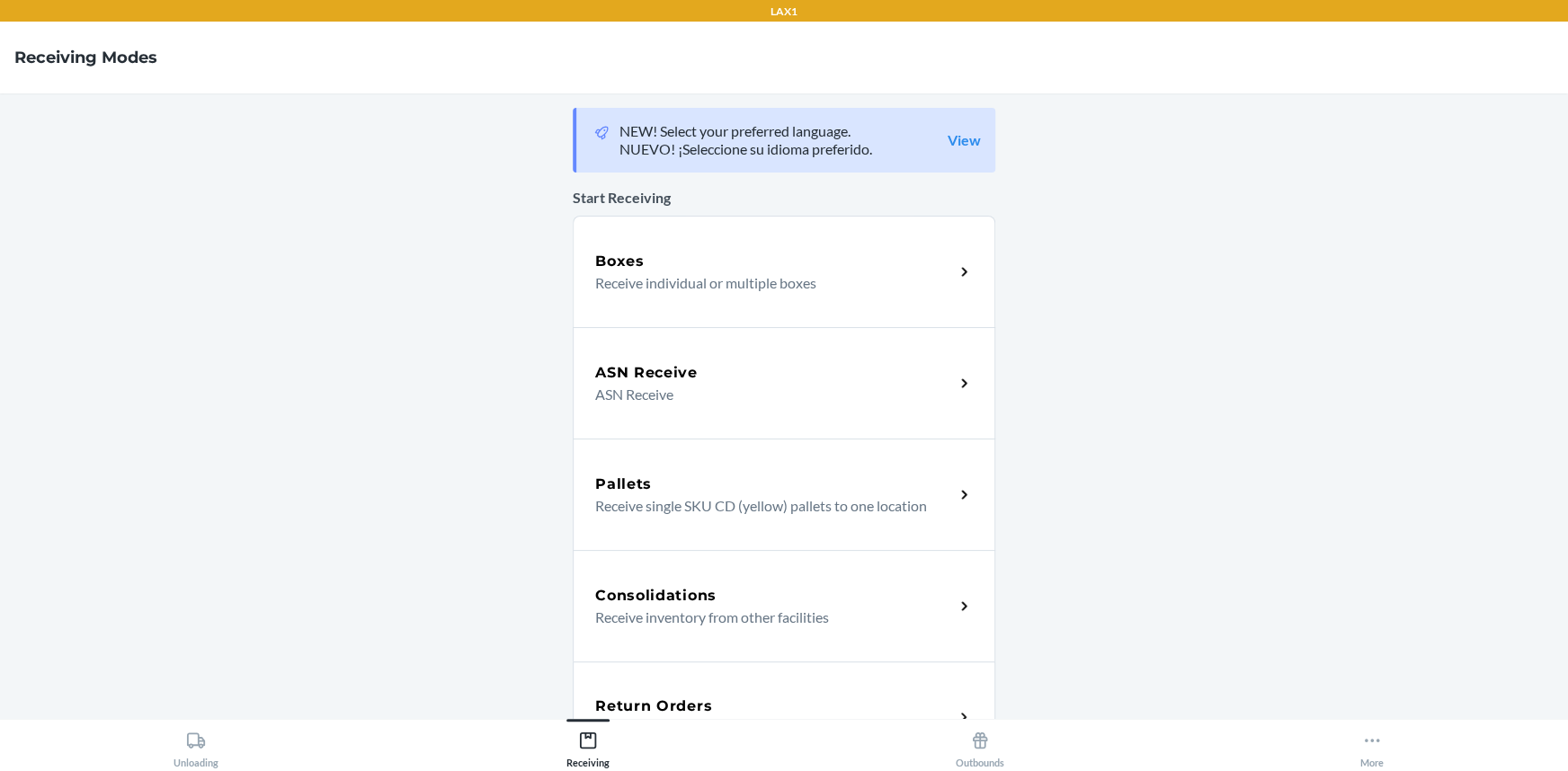 click on "Return Orders" at bounding box center [774, 706] 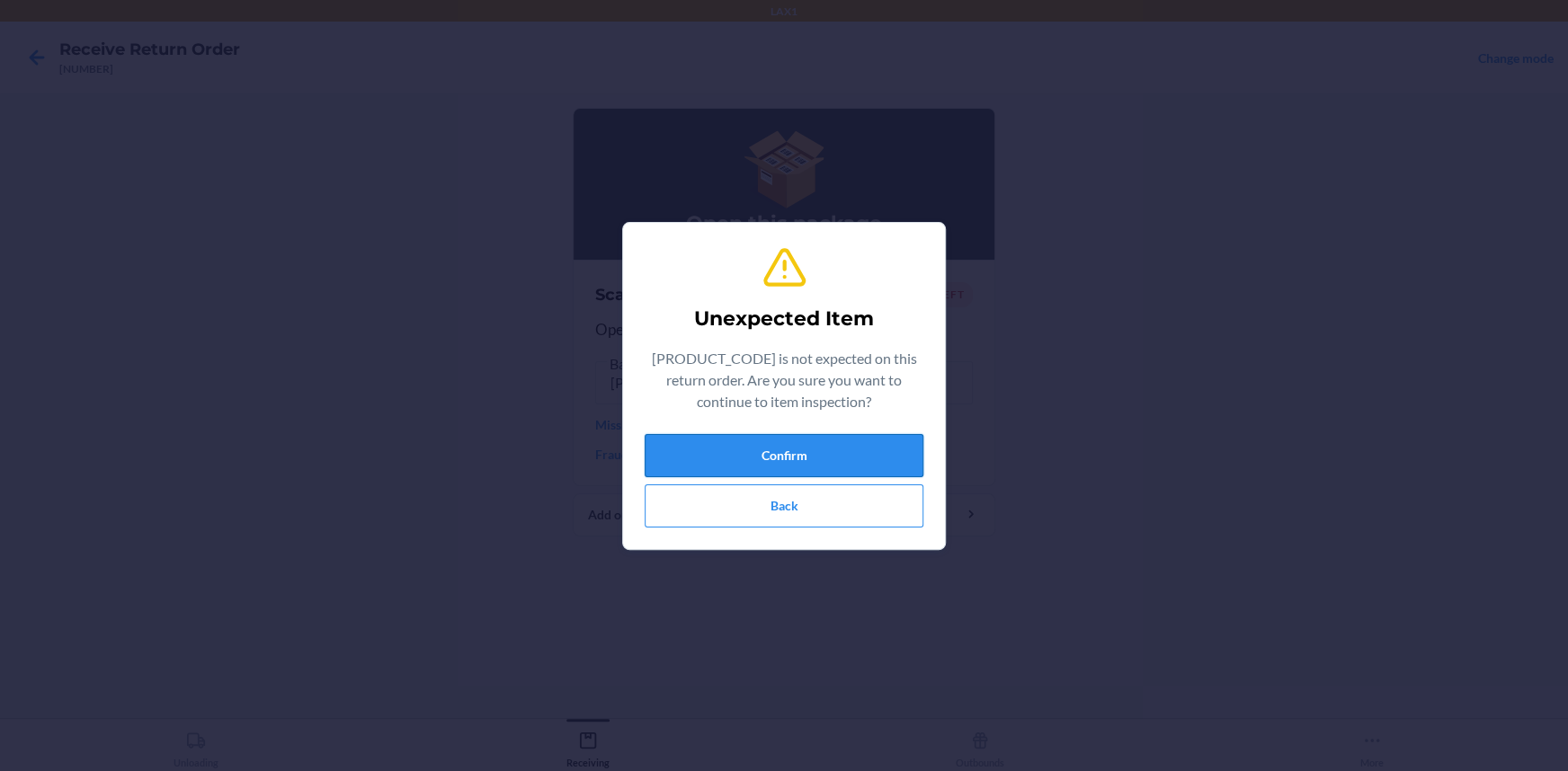 click on "Confirm" at bounding box center (784, 456) 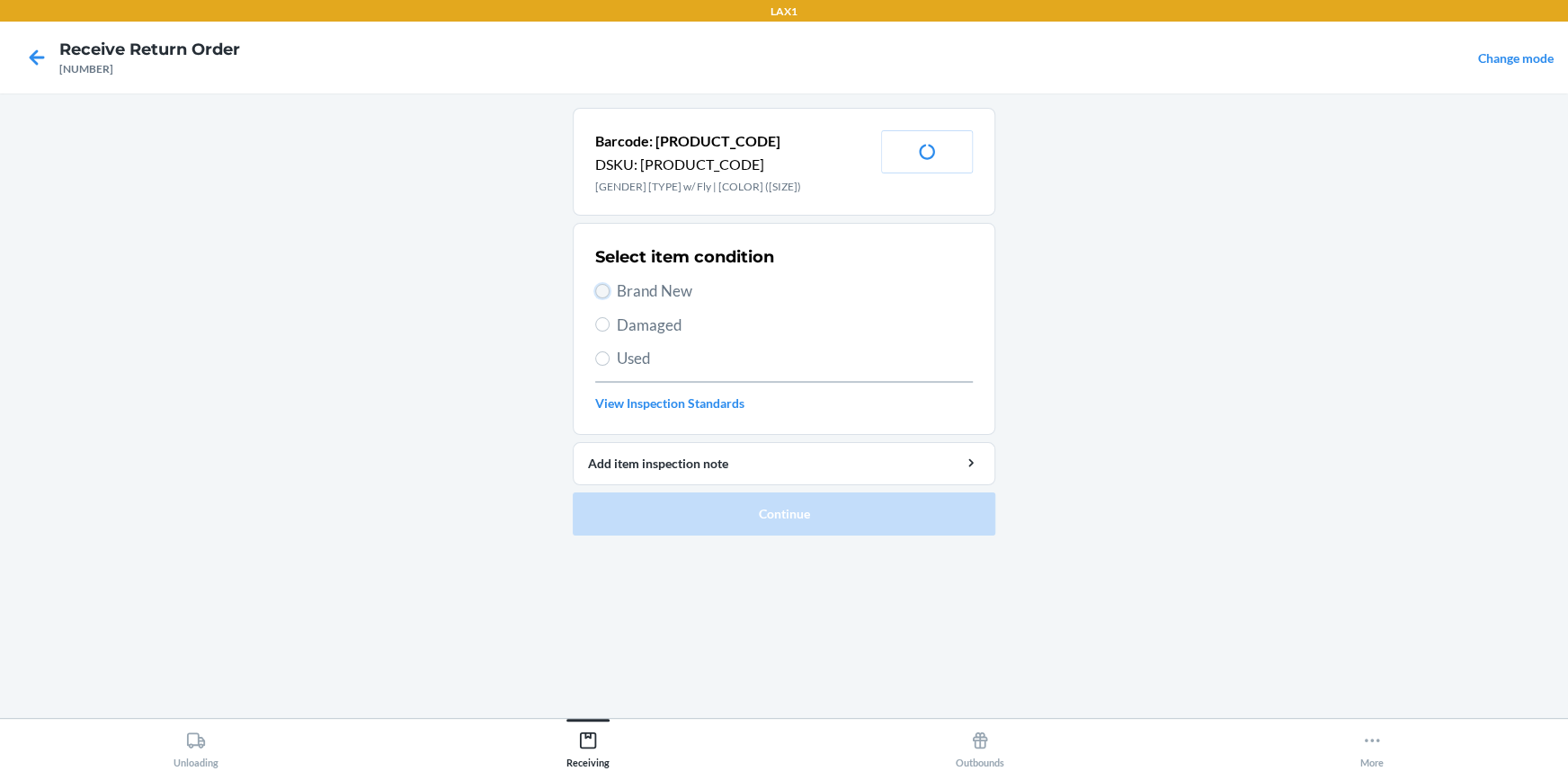 click on "Brand New" at bounding box center (602, 291) 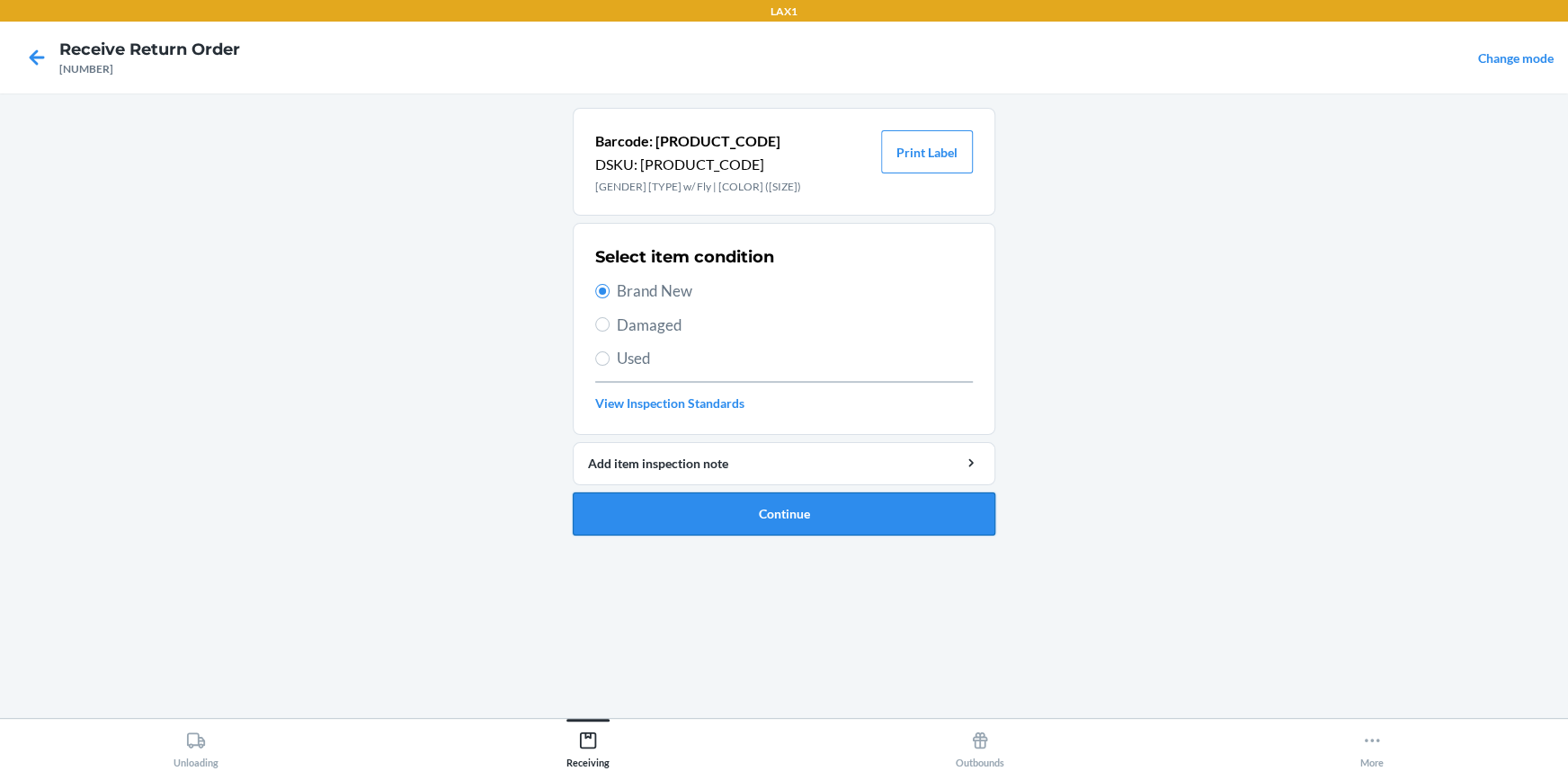 click on "Continue" at bounding box center [784, 514] 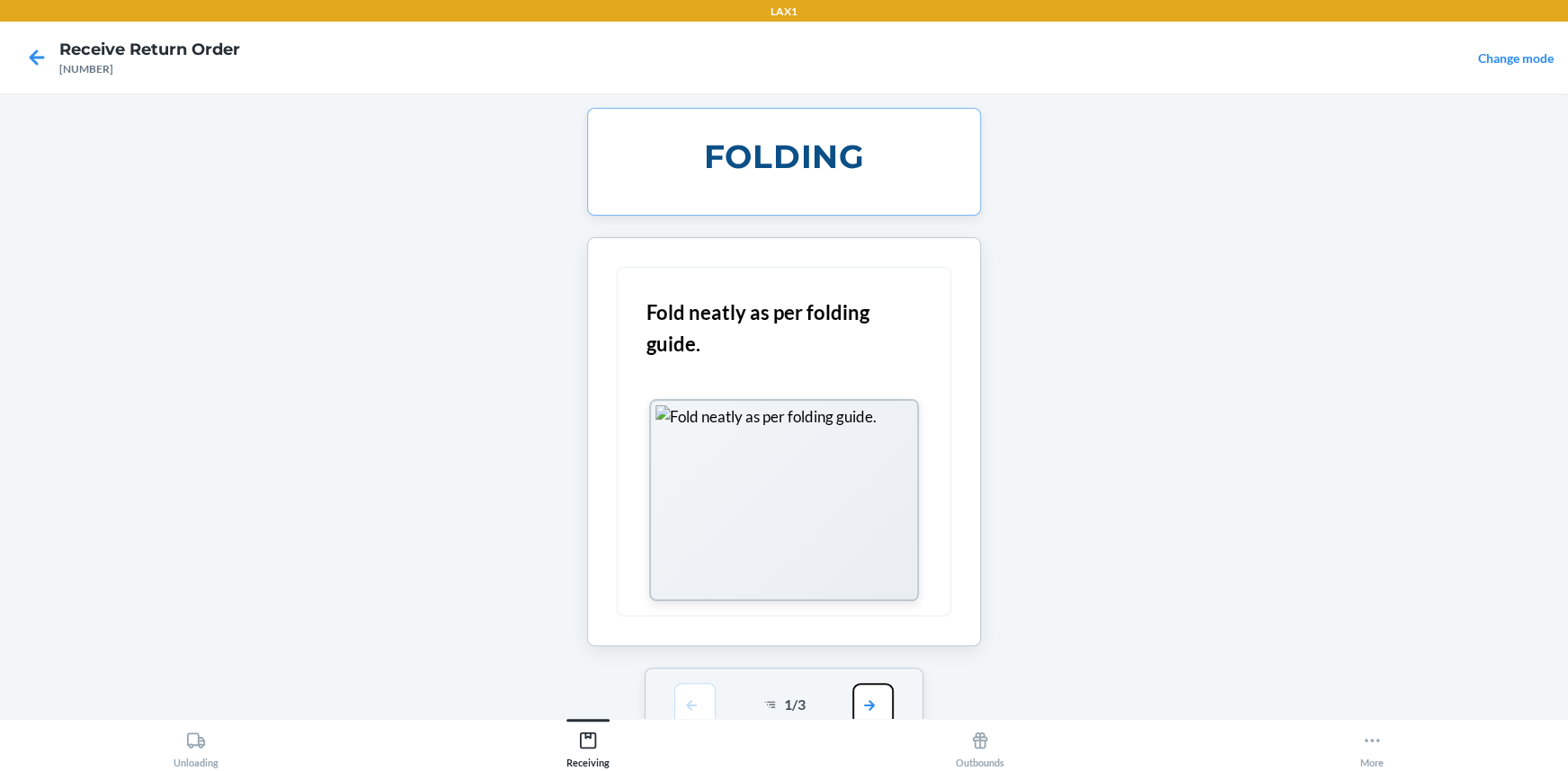 drag, startPoint x: 871, startPoint y: 699, endPoint x: 862, endPoint y: 619, distance: 80.504658 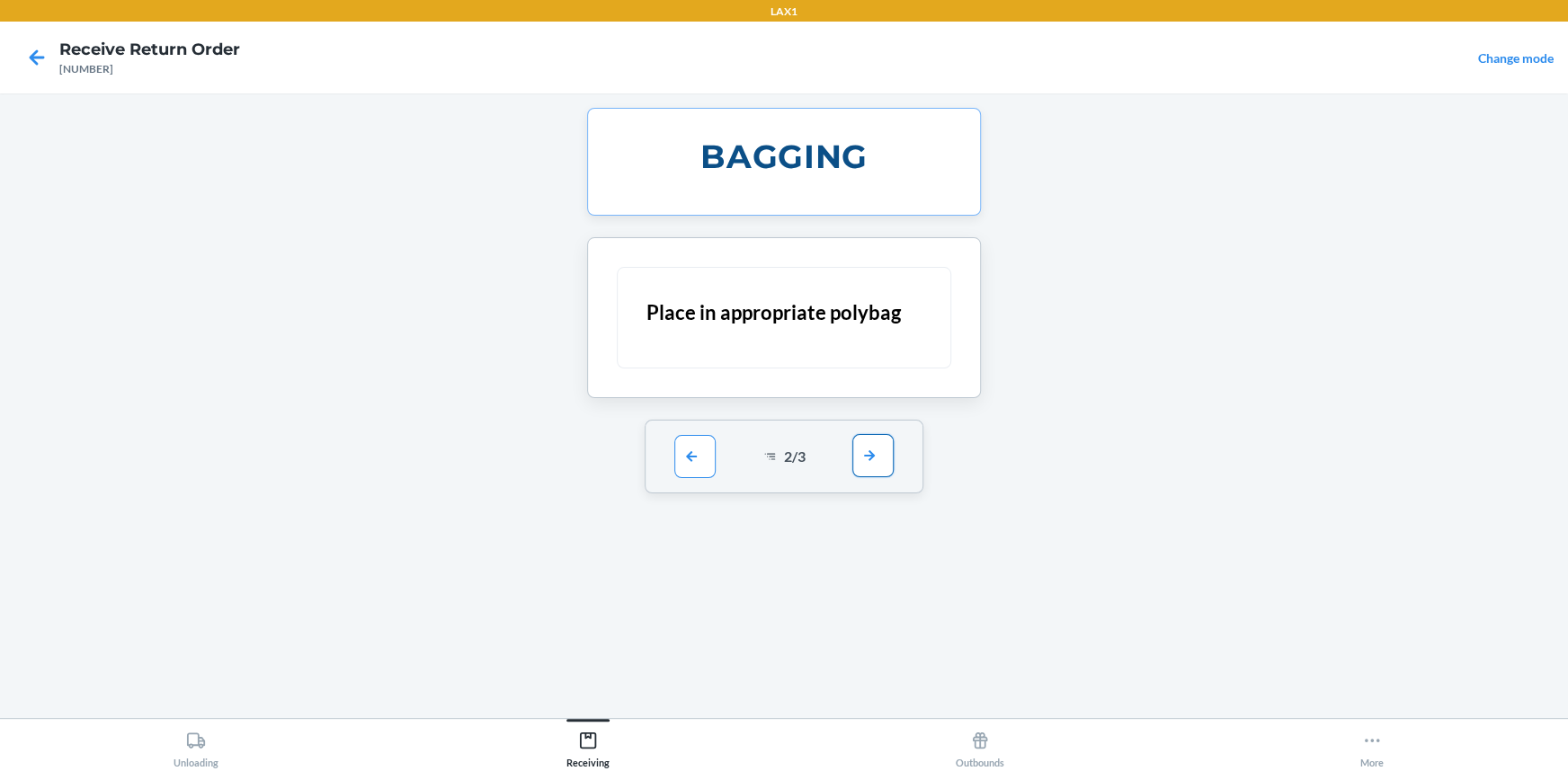 click at bounding box center (873, 456) 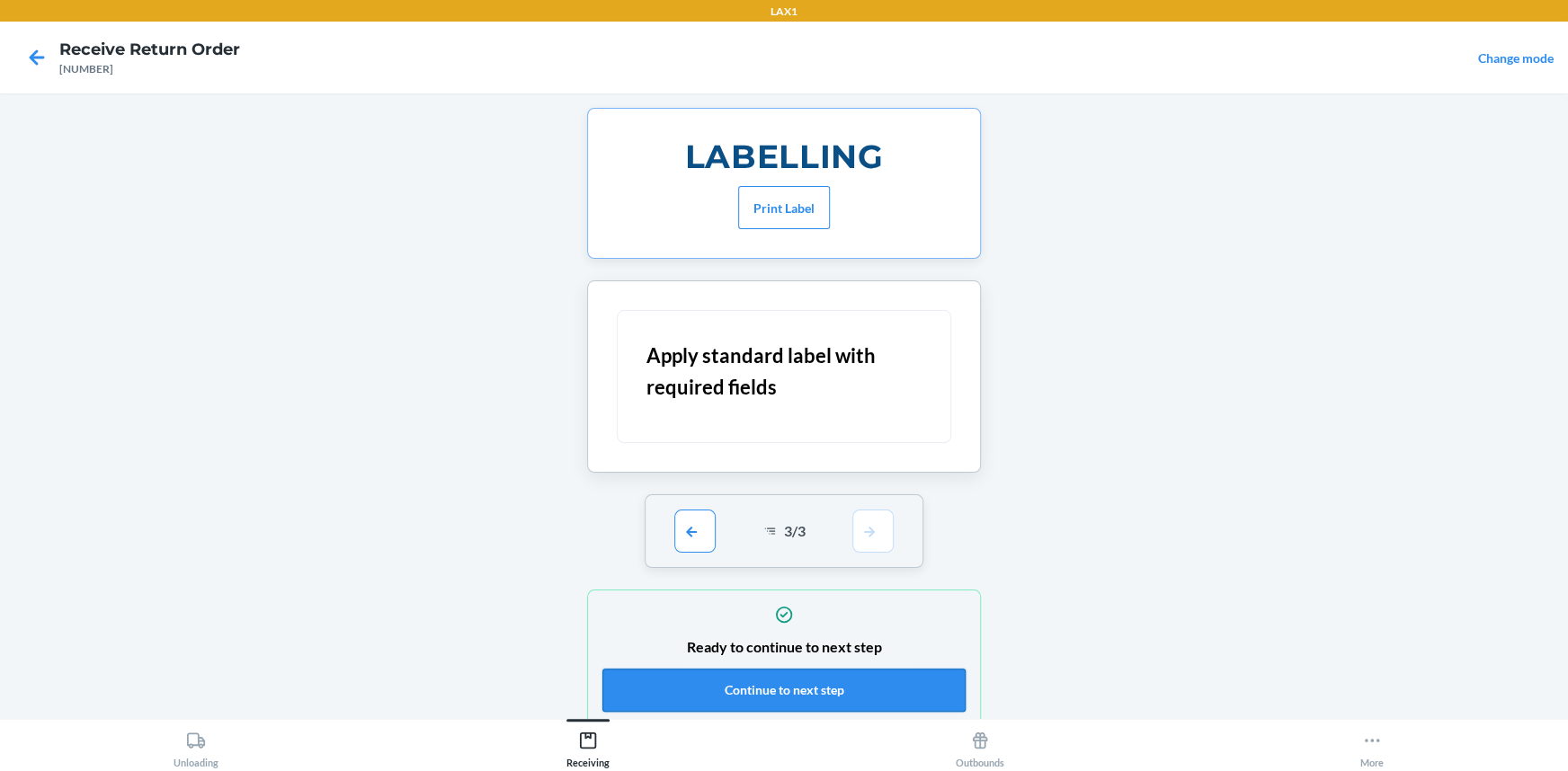 click on "Continue to next step" at bounding box center (784, 690) 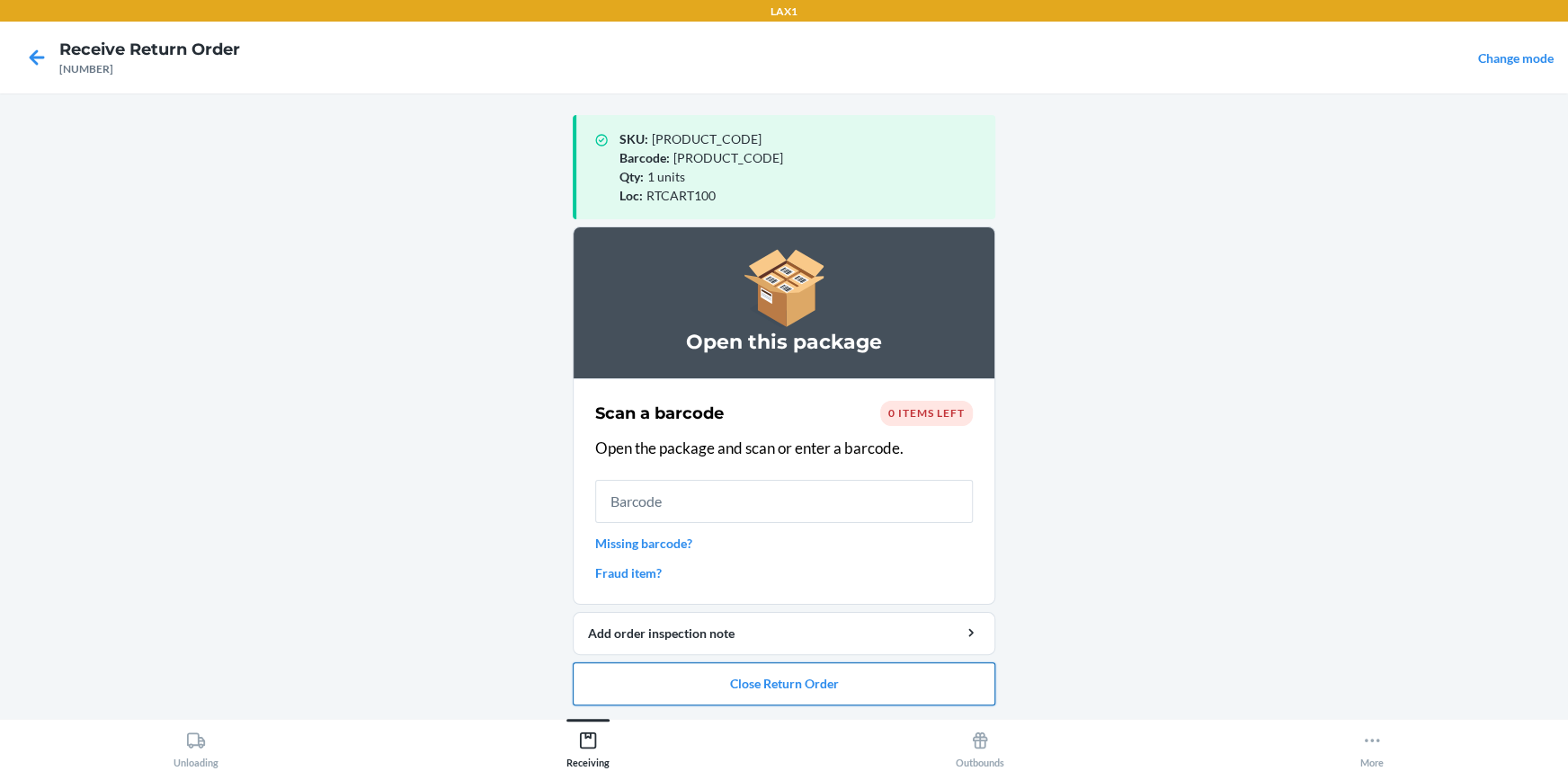click on "Close Return Order" at bounding box center (784, 684) 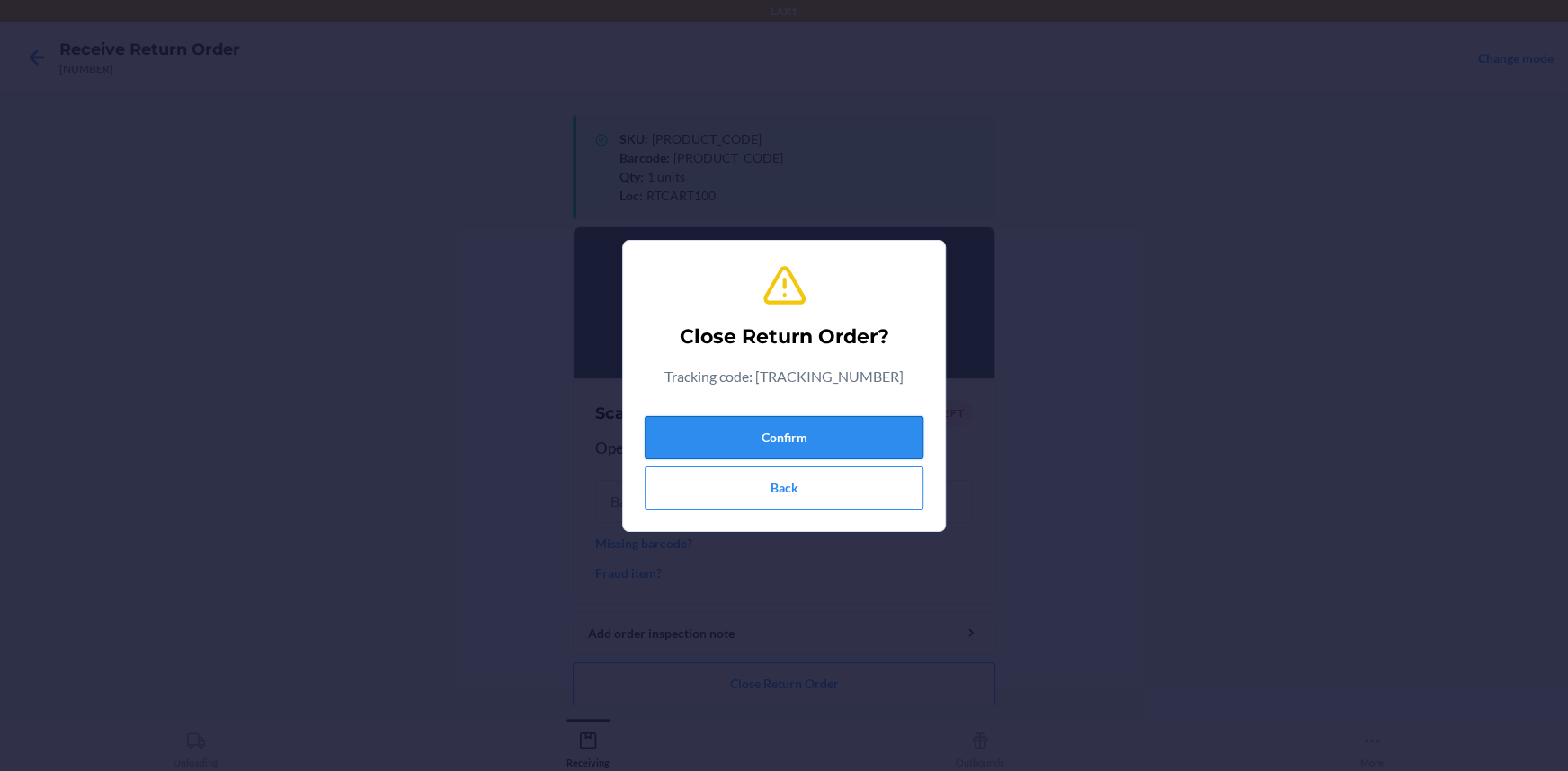 click on "Confirm" at bounding box center [784, 438] 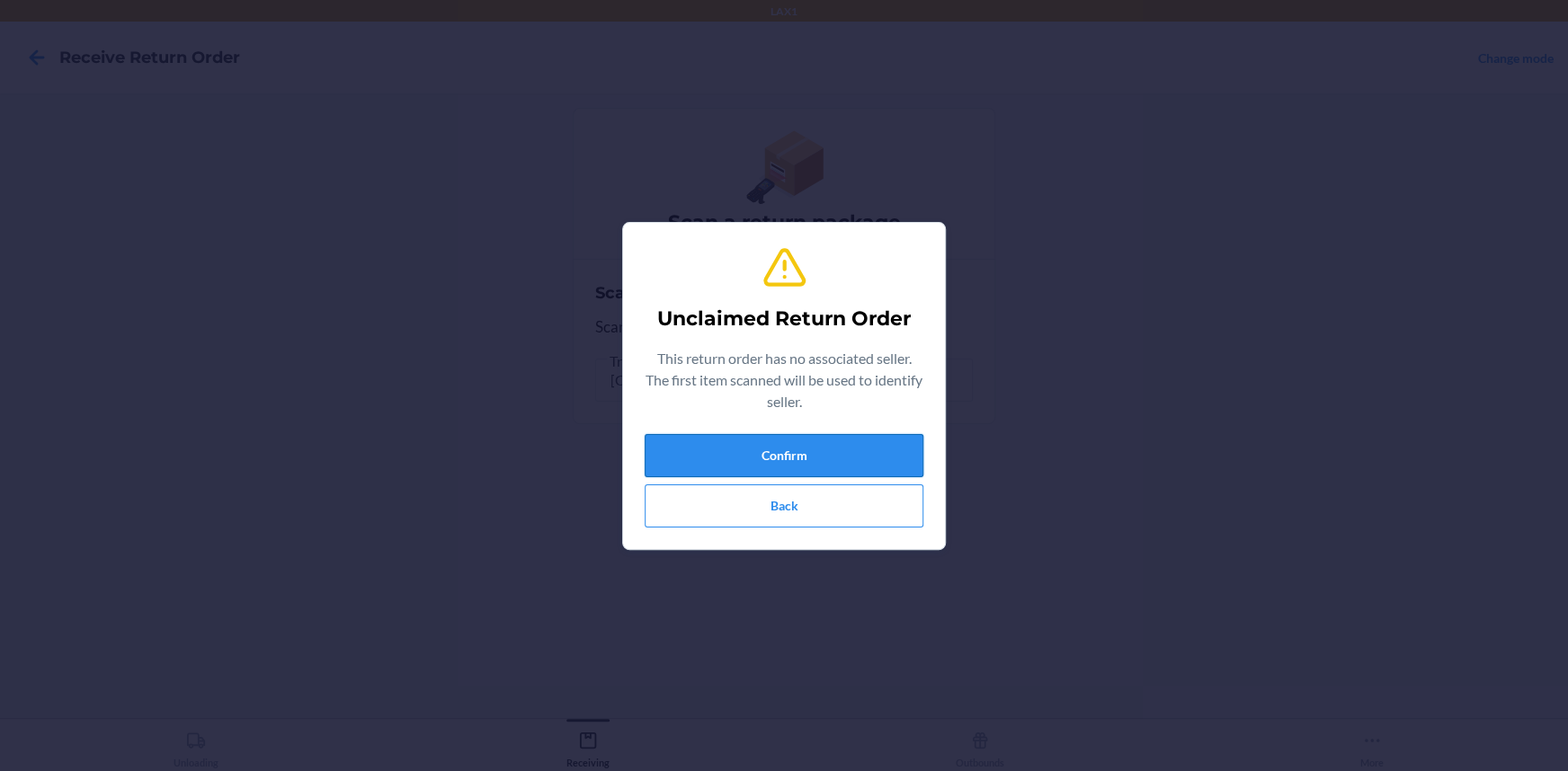 click on "Confirm" at bounding box center [784, 456] 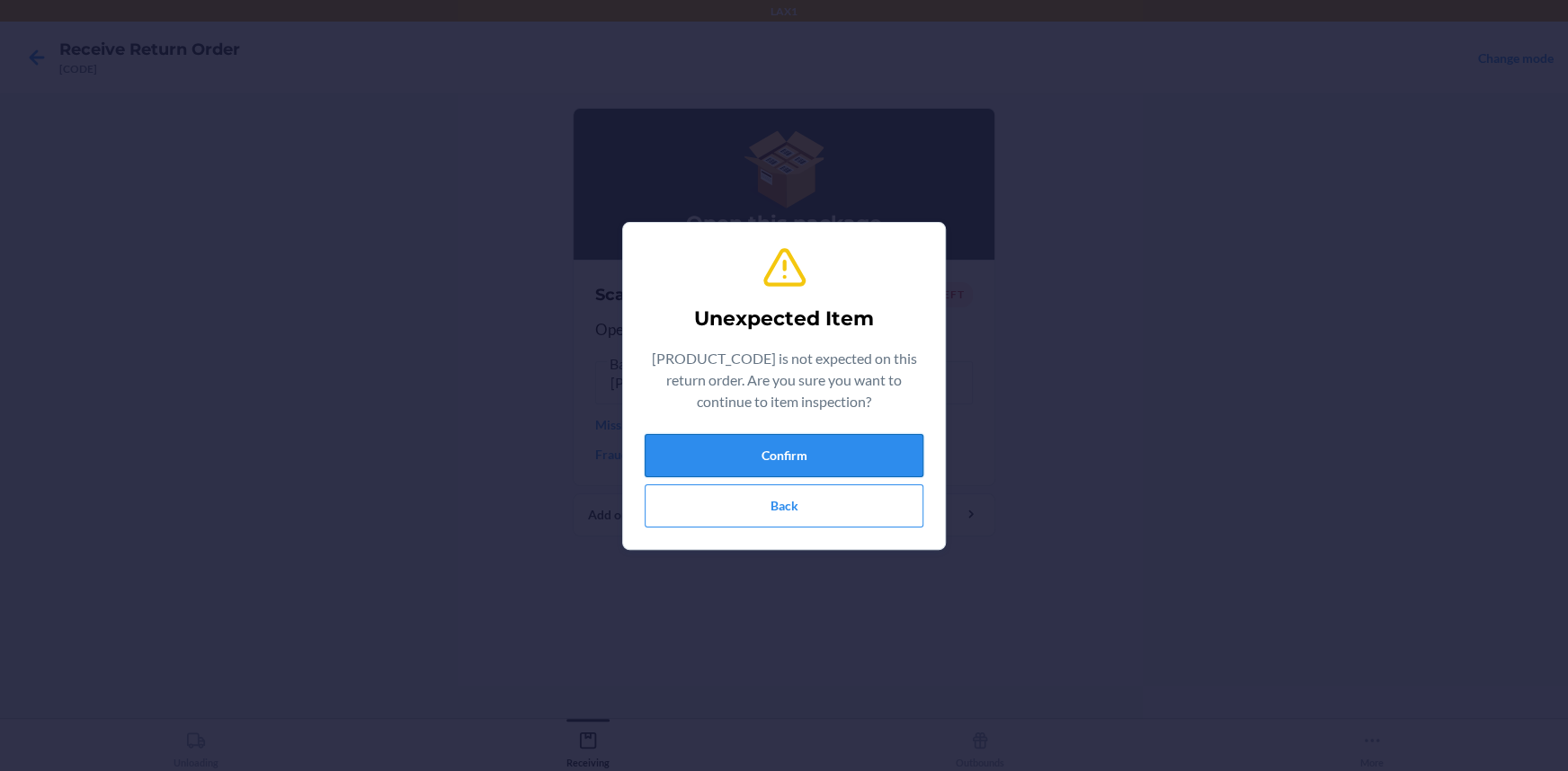 click on "Confirm" at bounding box center (784, 456) 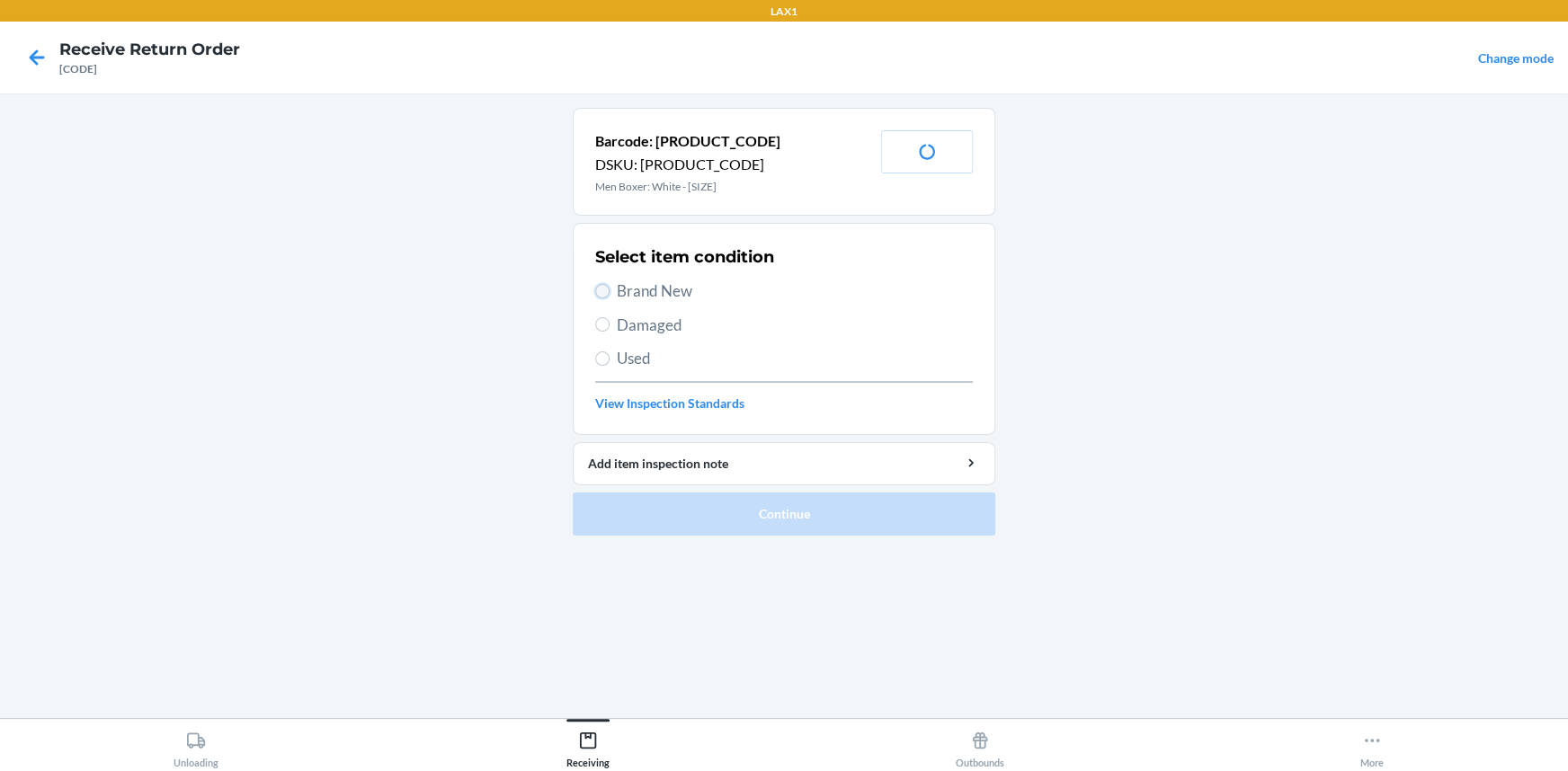 click on "Brand New" at bounding box center [602, 291] 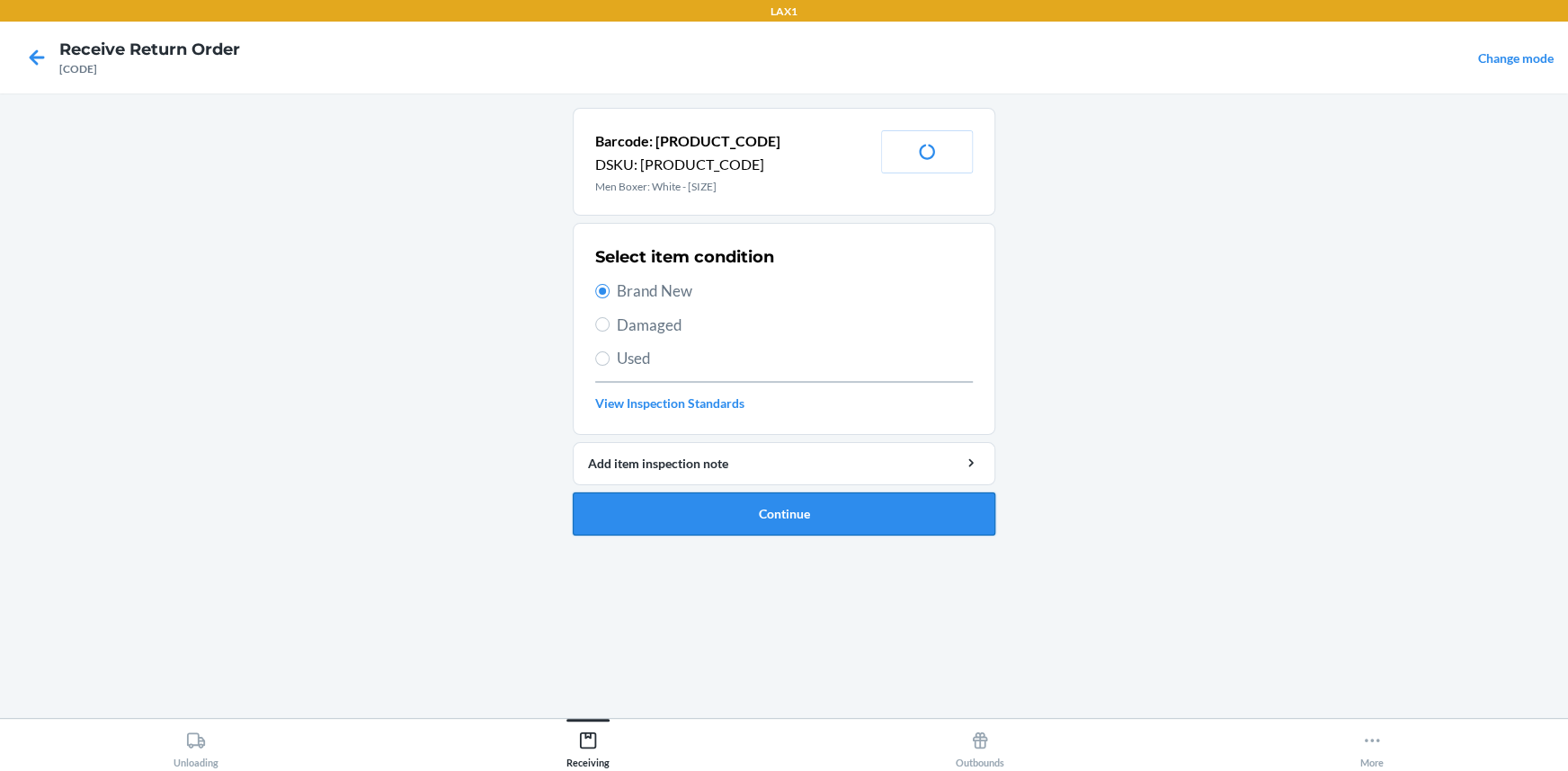 click on "Continue" at bounding box center [784, 514] 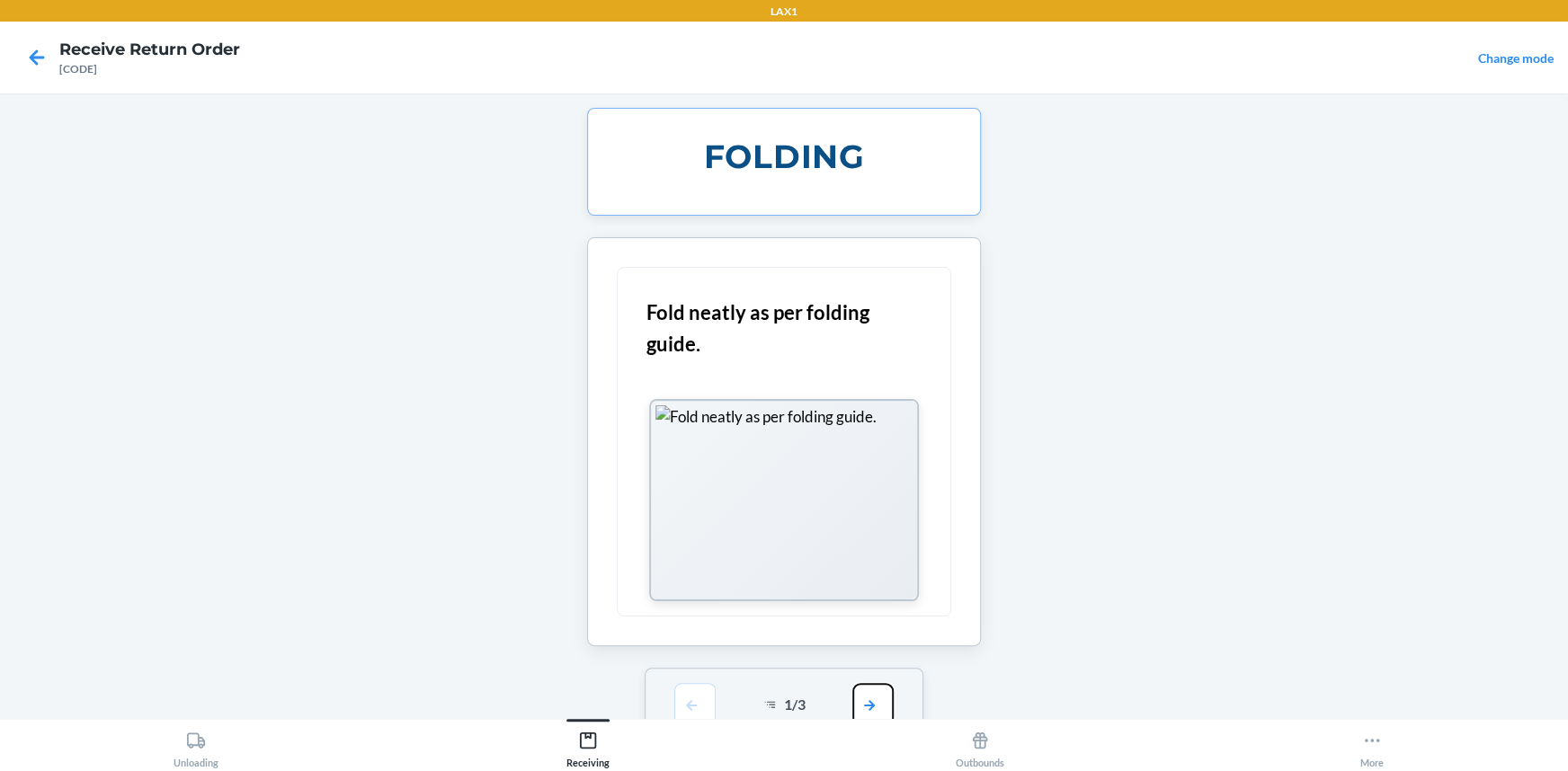 drag, startPoint x: 864, startPoint y: 697, endPoint x: 869, endPoint y: 558, distance: 139.0899 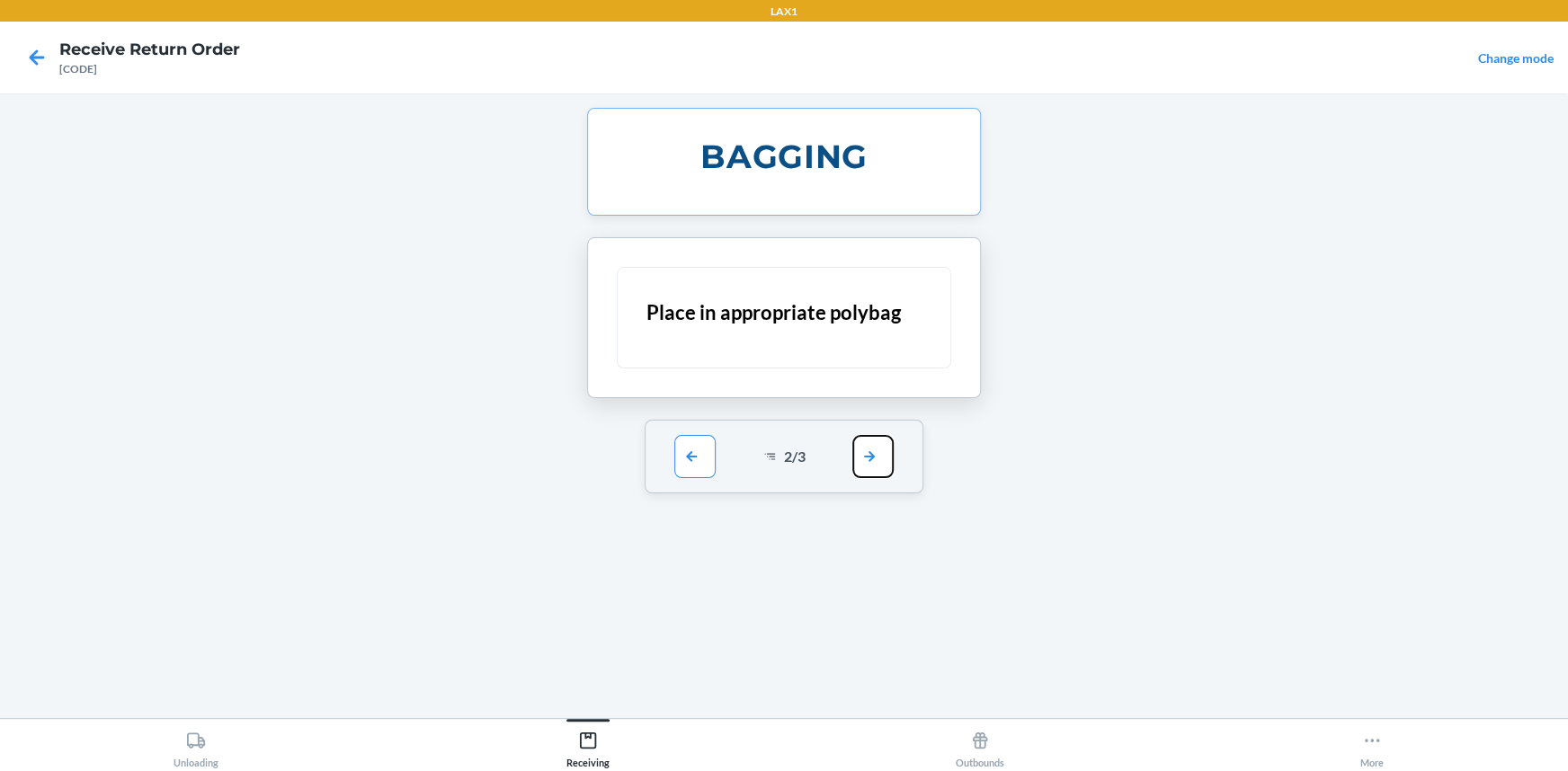 click at bounding box center (873, 456) 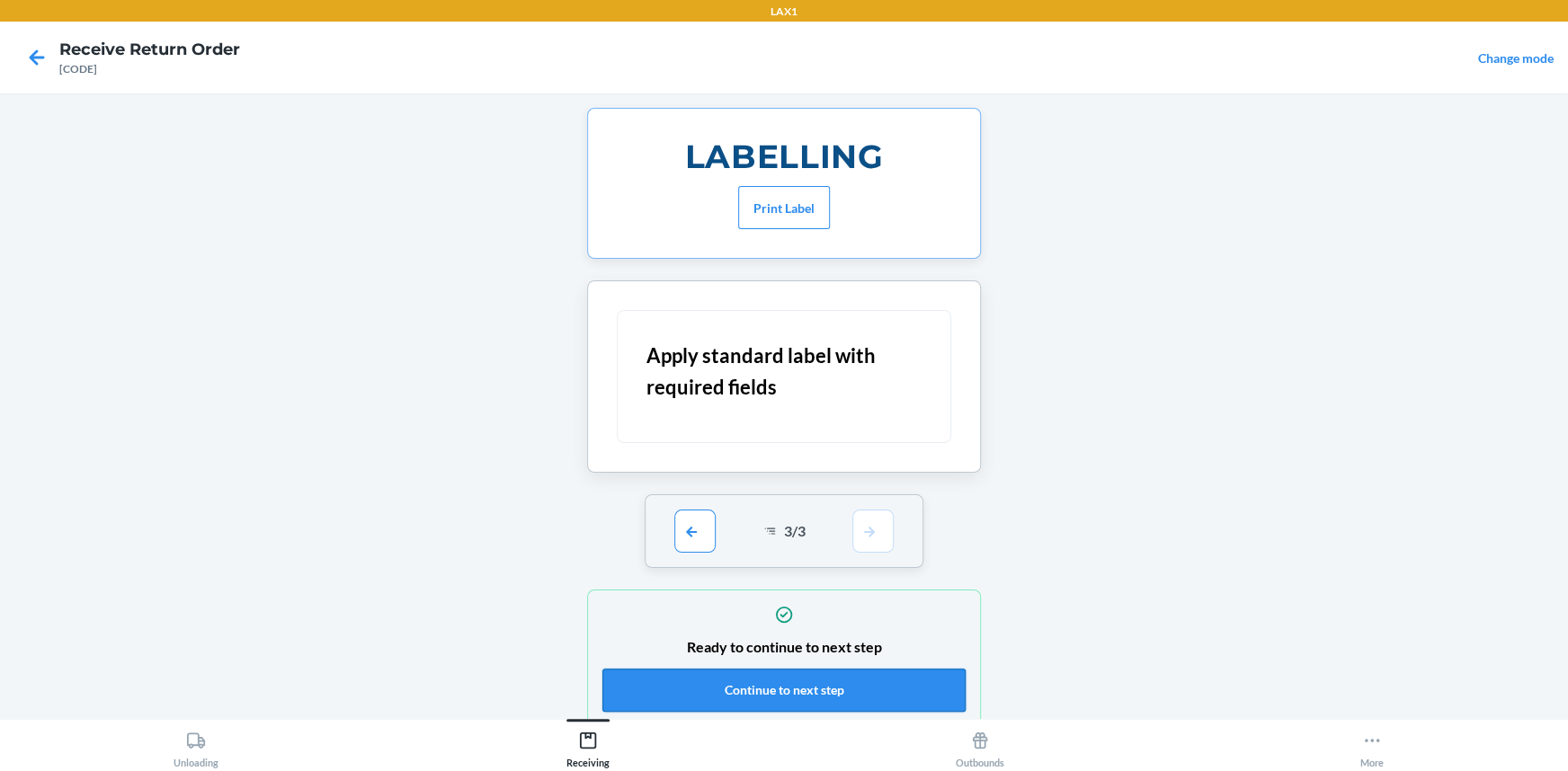 click on "Continue to next step" at bounding box center [784, 690] 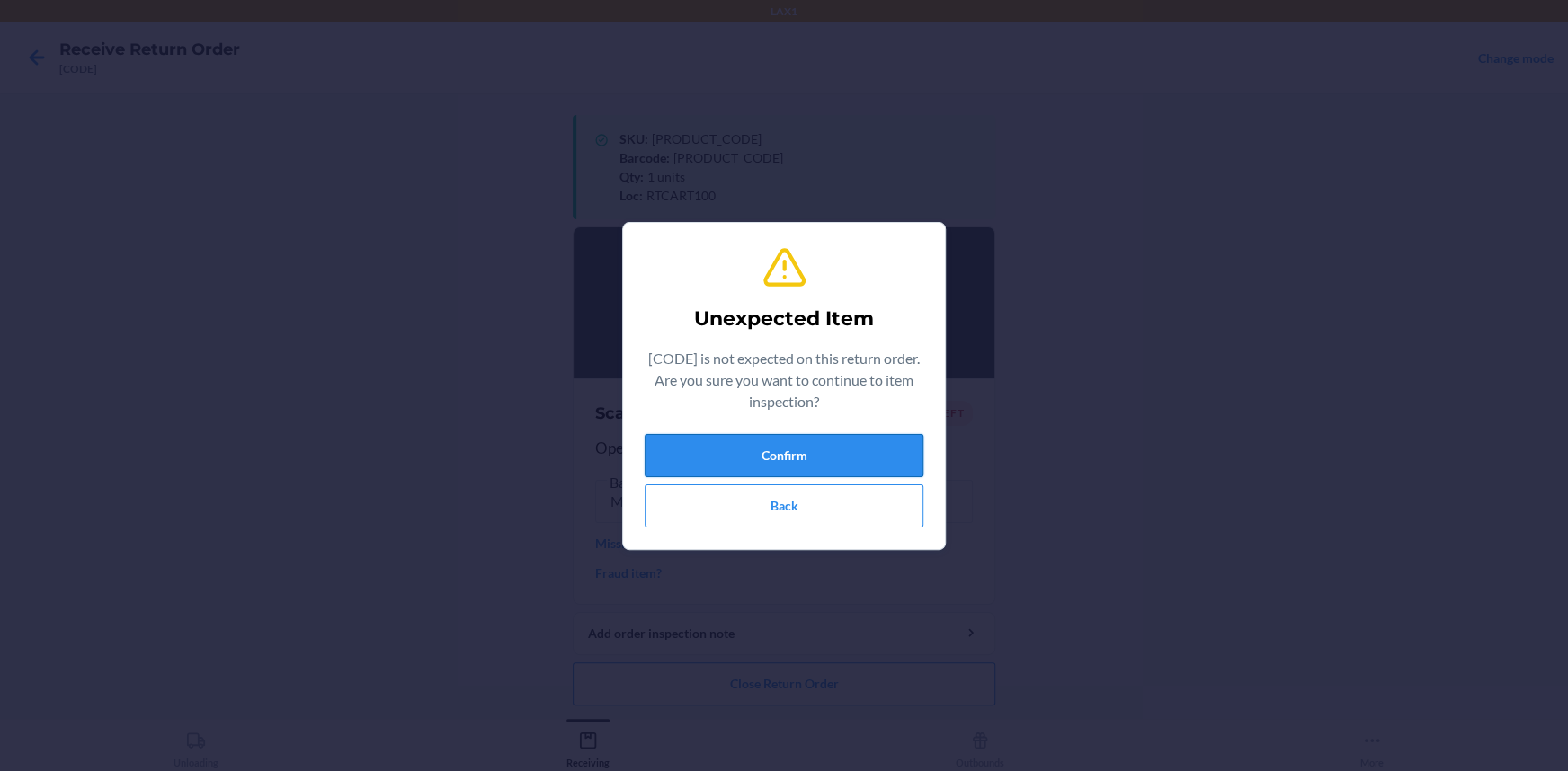 click on "Confirm" at bounding box center [784, 456] 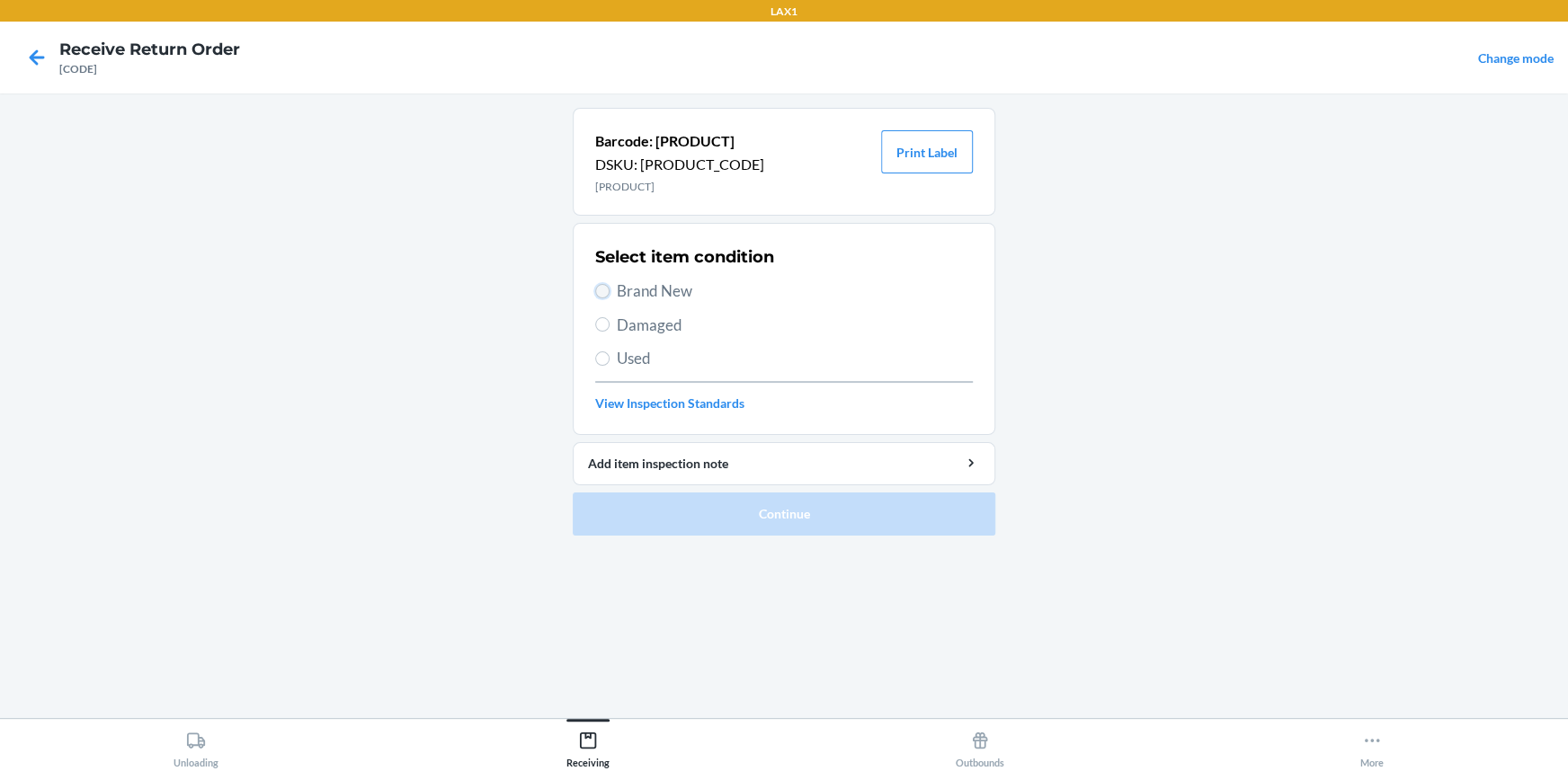 click on "Brand New" at bounding box center (602, 291) 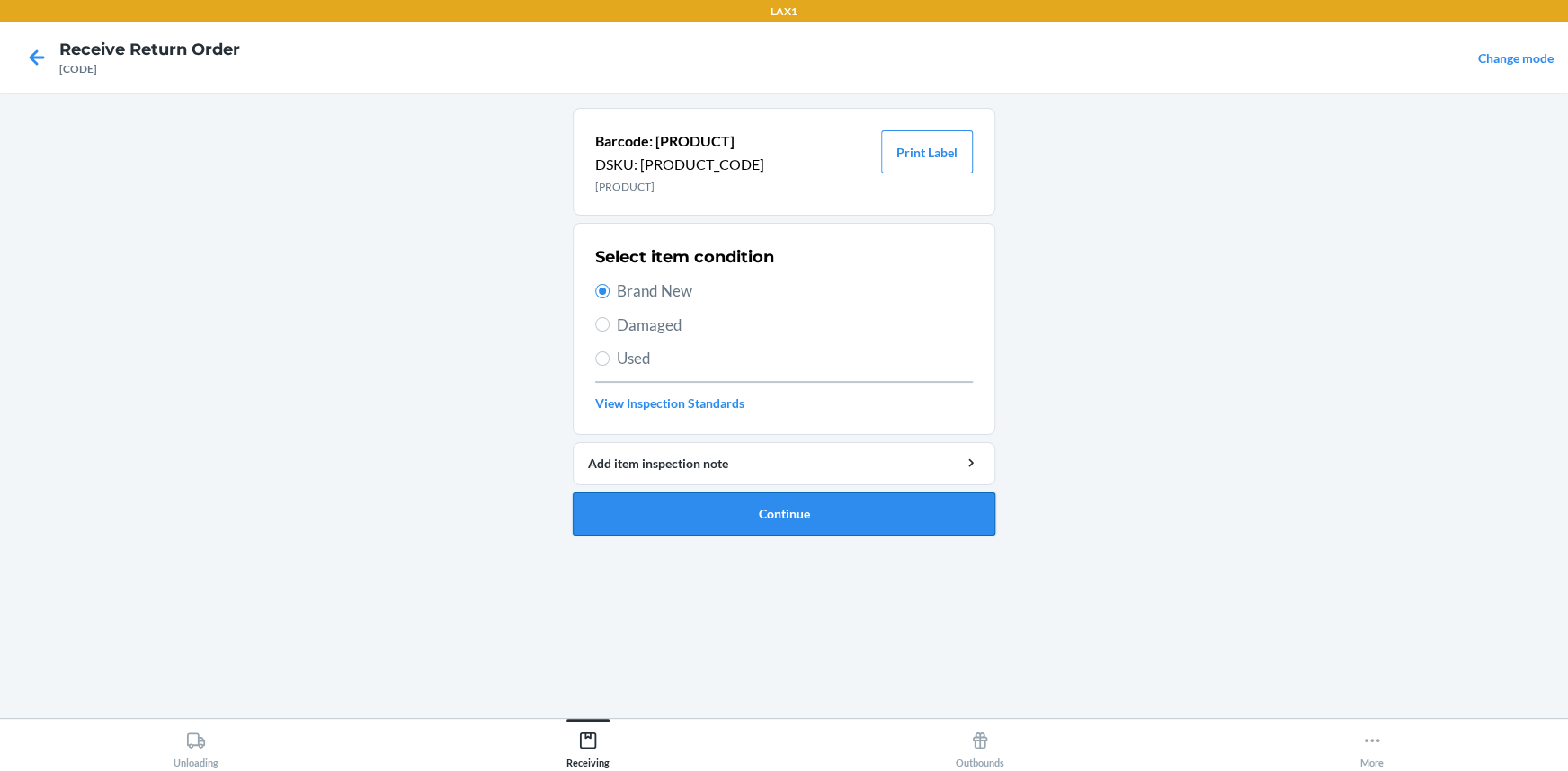 click on "Continue" at bounding box center (784, 514) 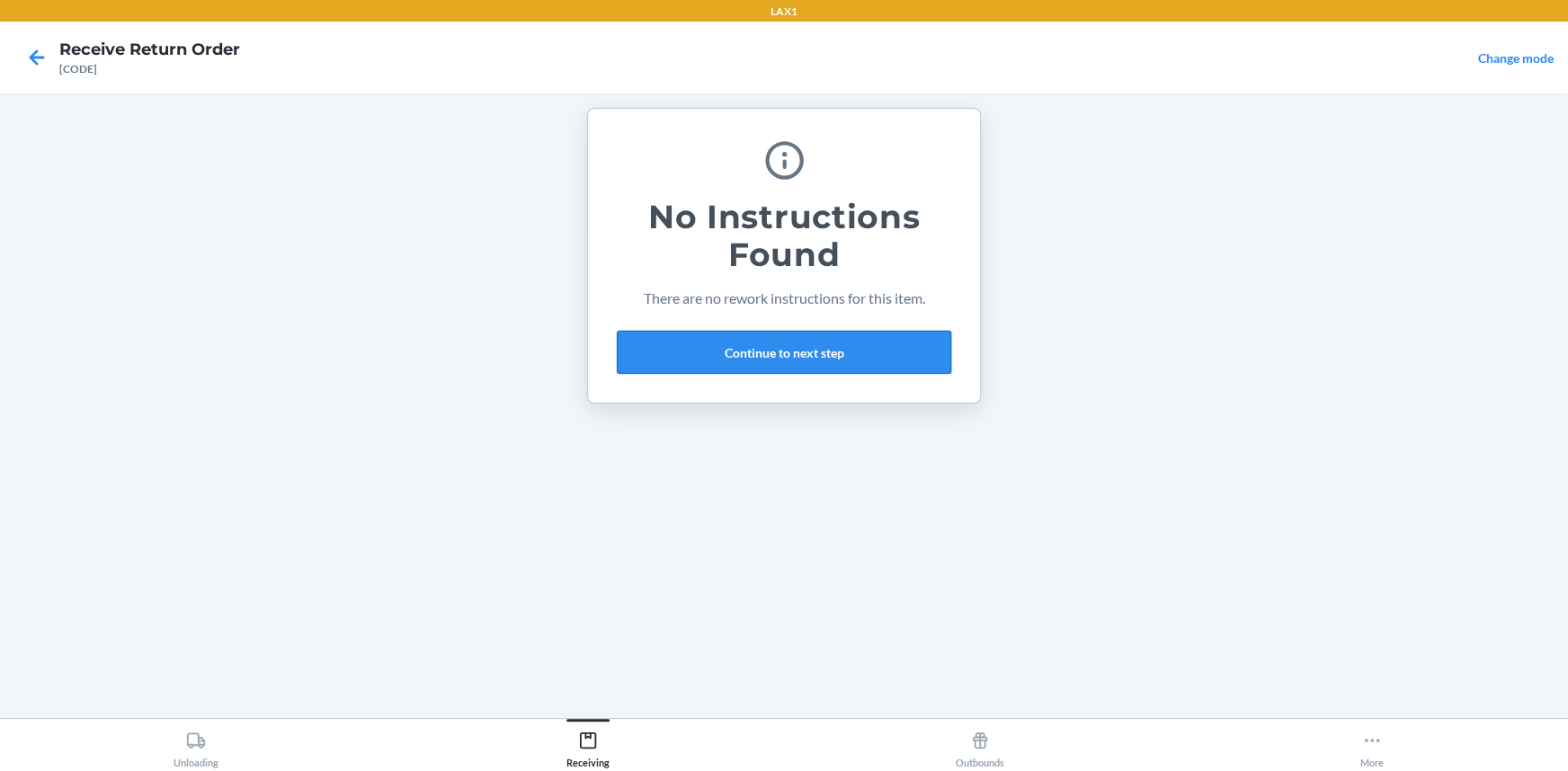 click on "Continue to next step" at bounding box center (784, 352) 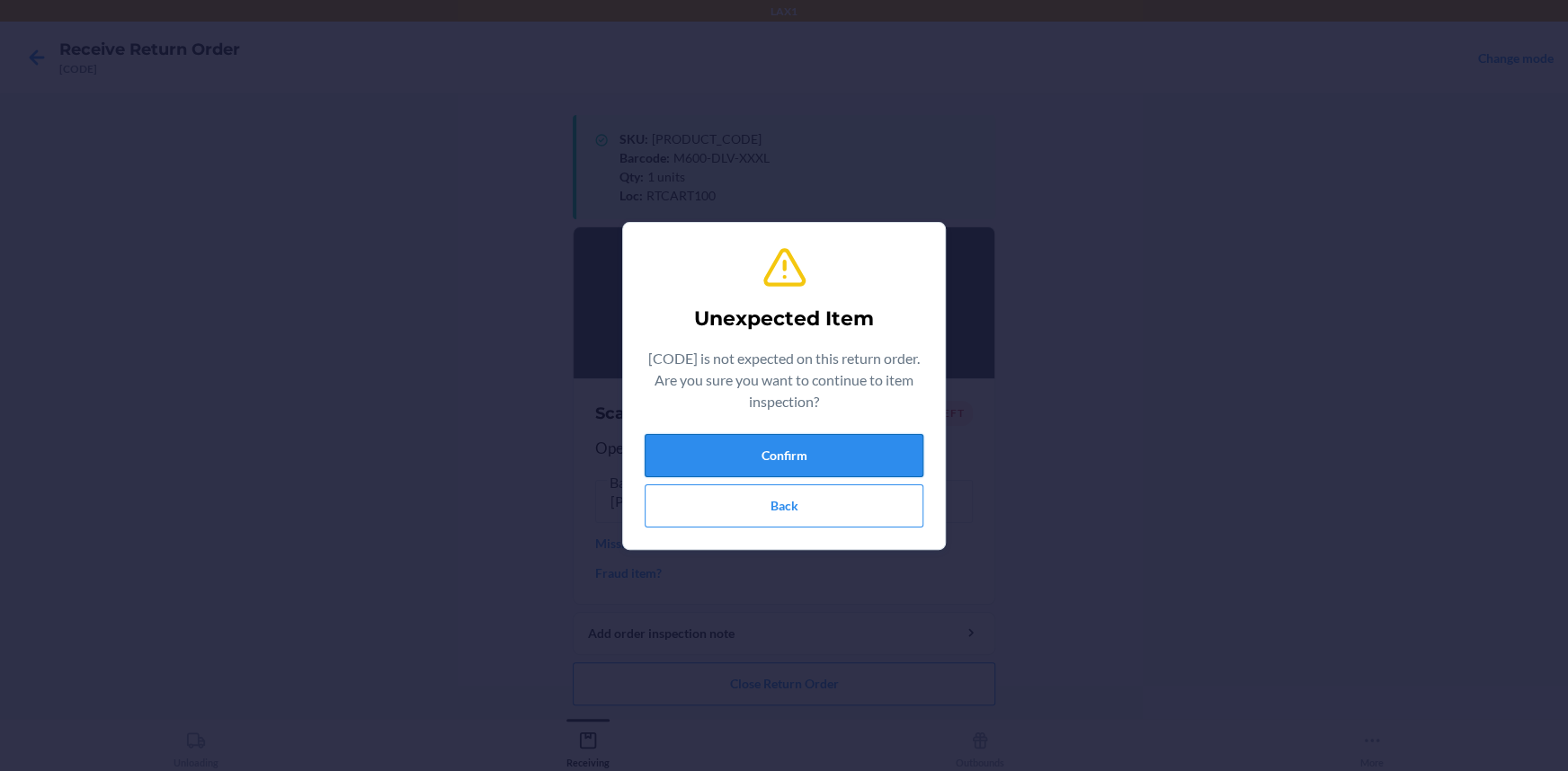 click on "Confirm" at bounding box center [784, 456] 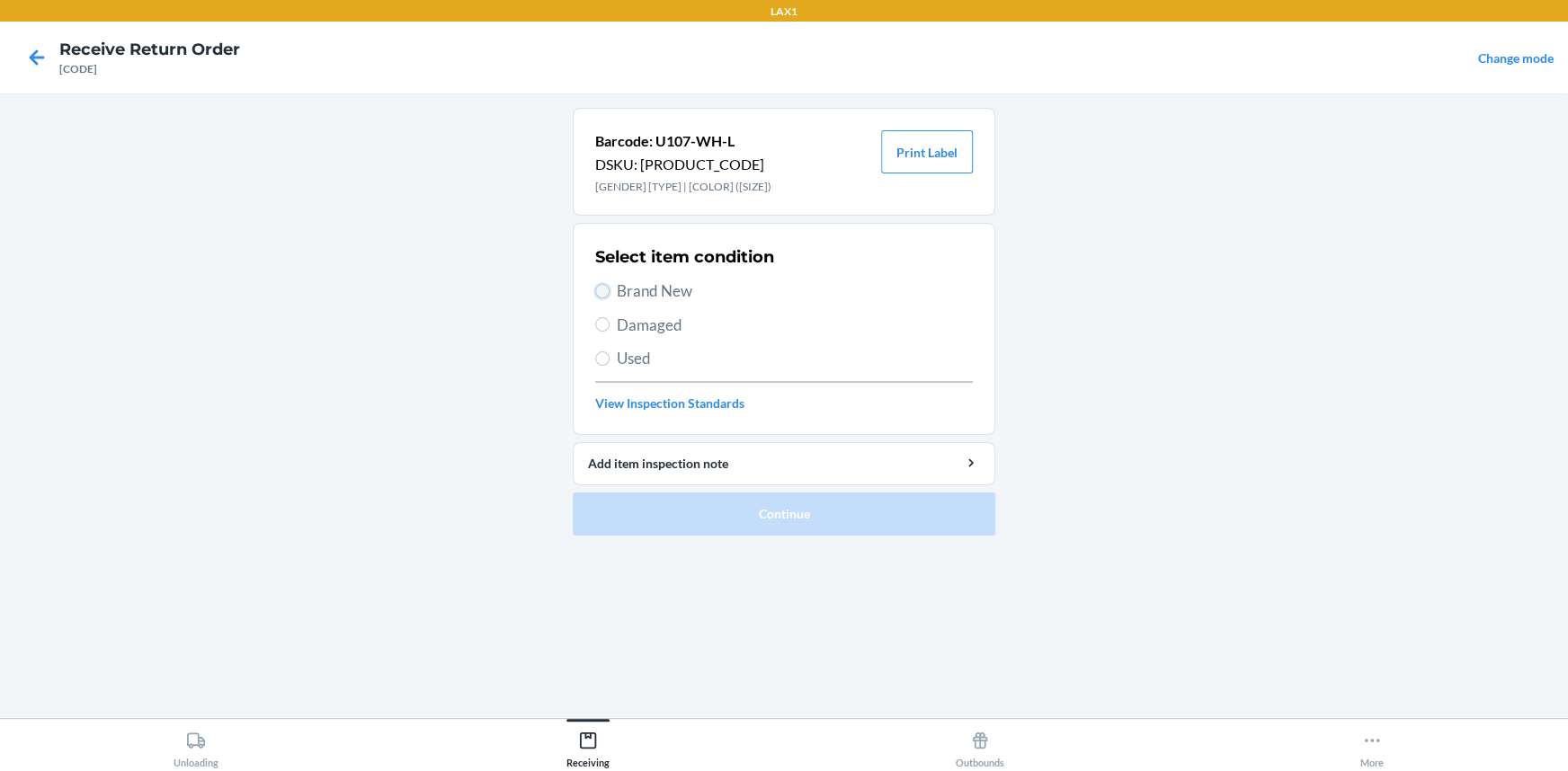 drag, startPoint x: 605, startPoint y: 288, endPoint x: 632, endPoint y: 347, distance: 64.884513 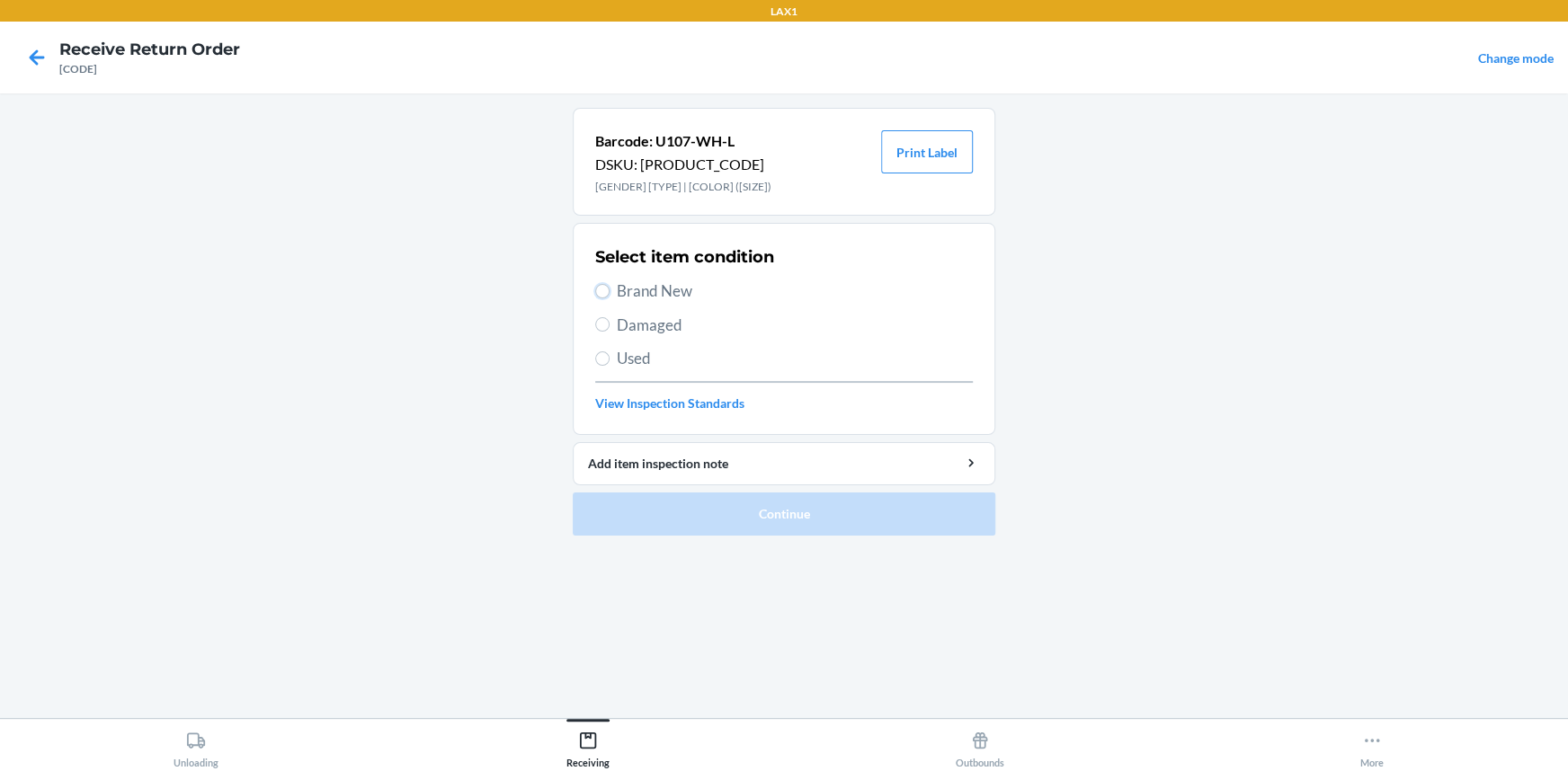 click on "Brand New" at bounding box center (602, 291) 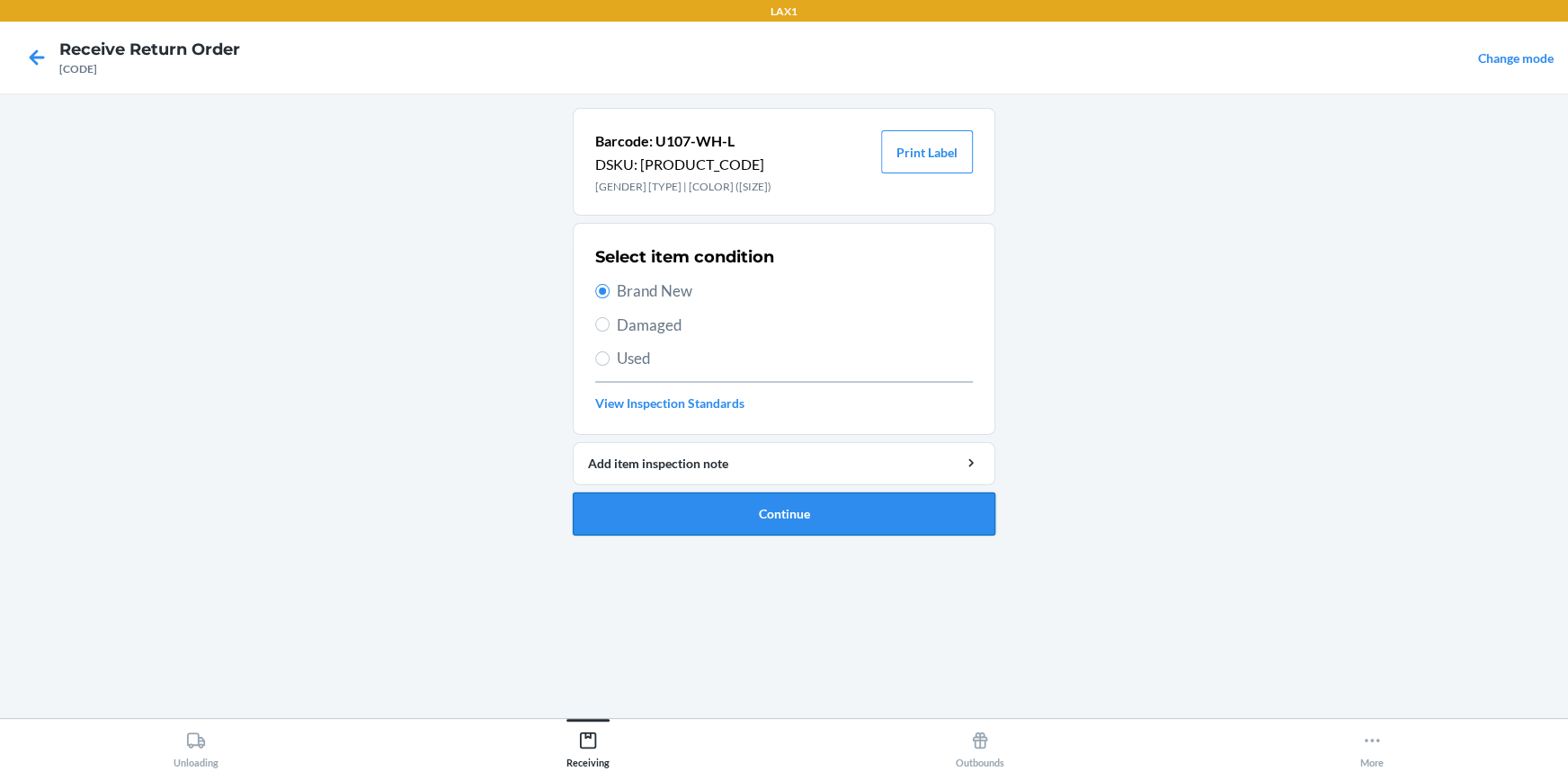 click on "Continue" at bounding box center [784, 514] 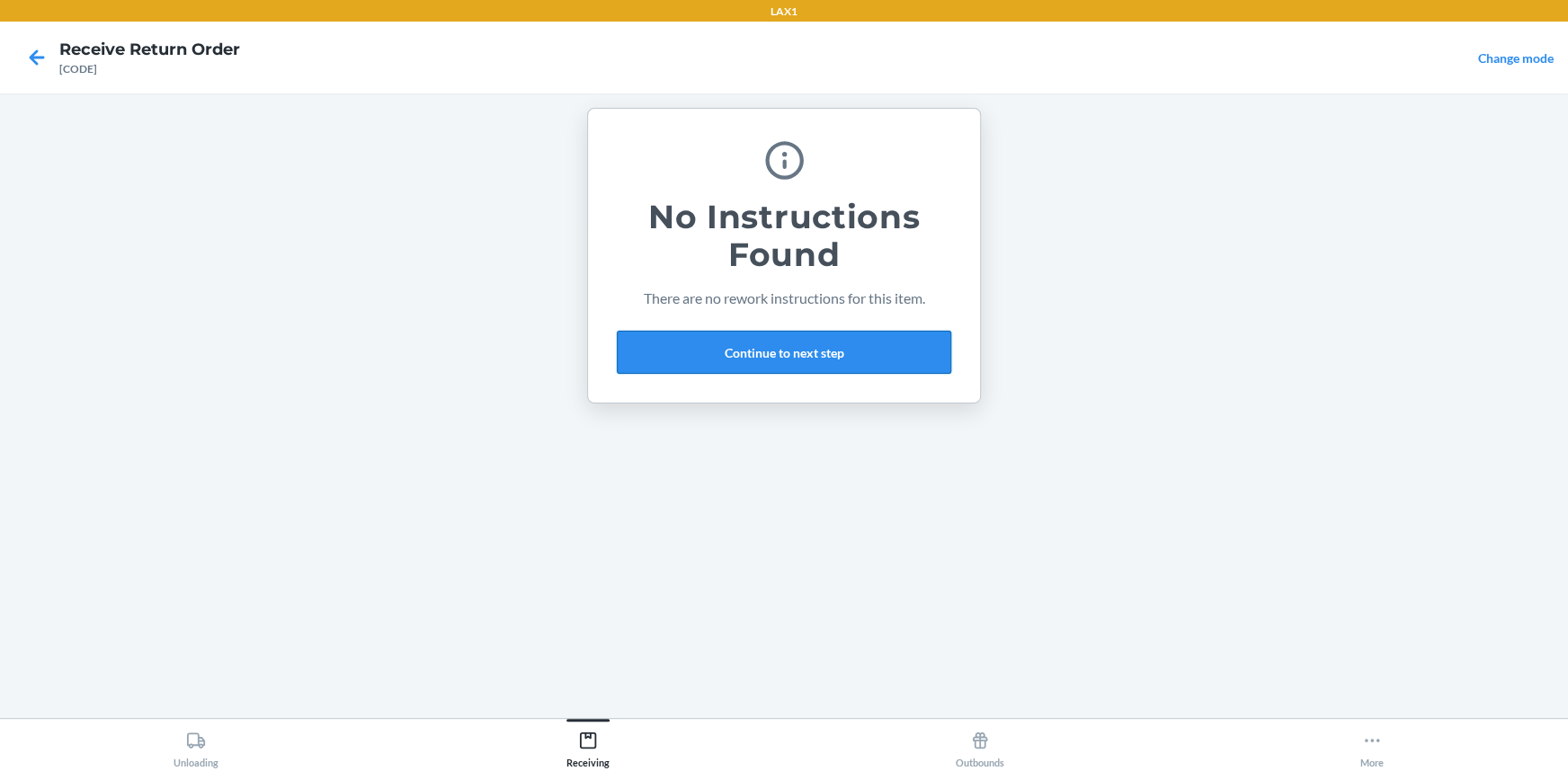 click on "Continue to next step" at bounding box center (784, 352) 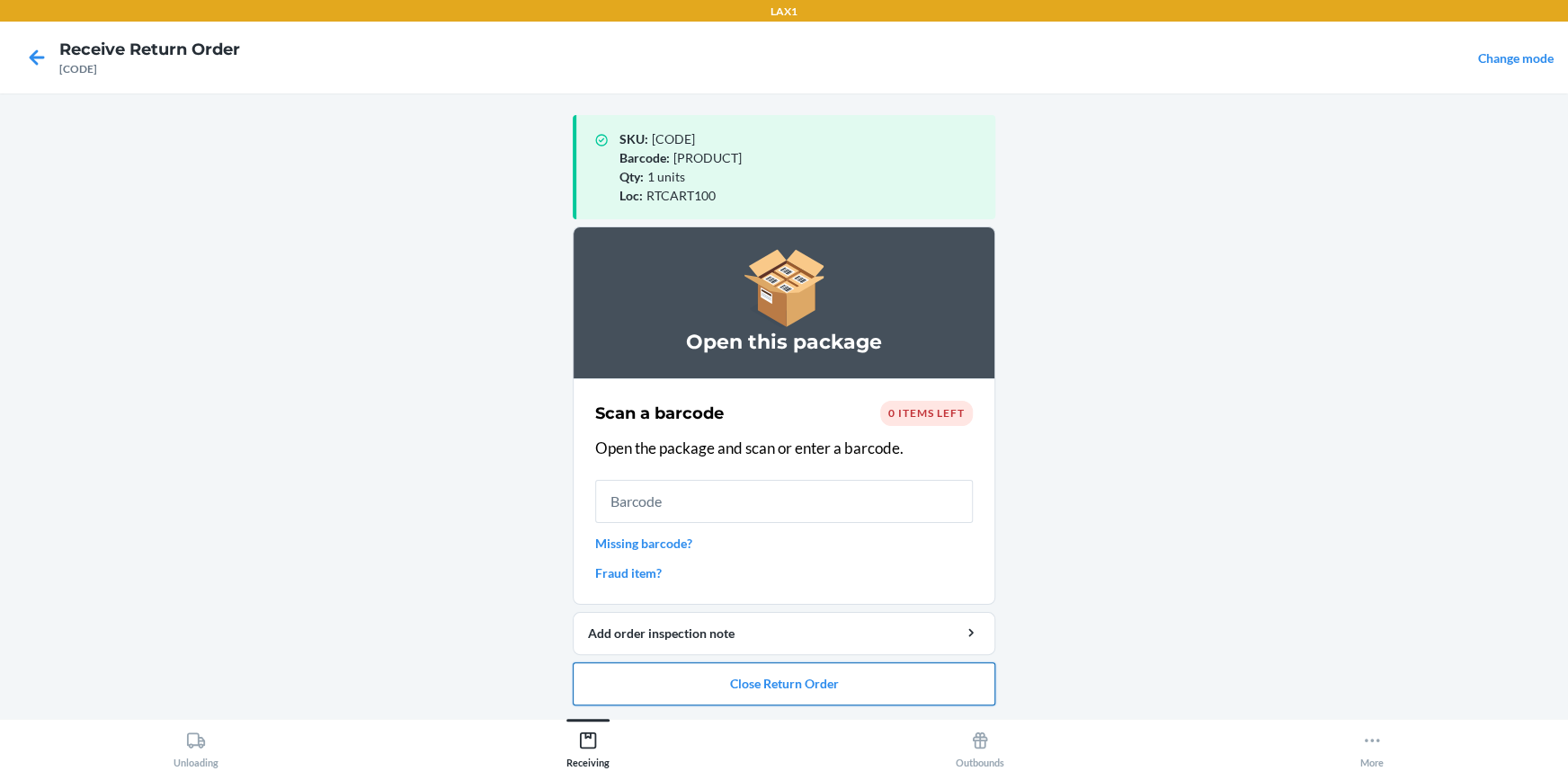 click on "Close Return Order" at bounding box center [784, 684] 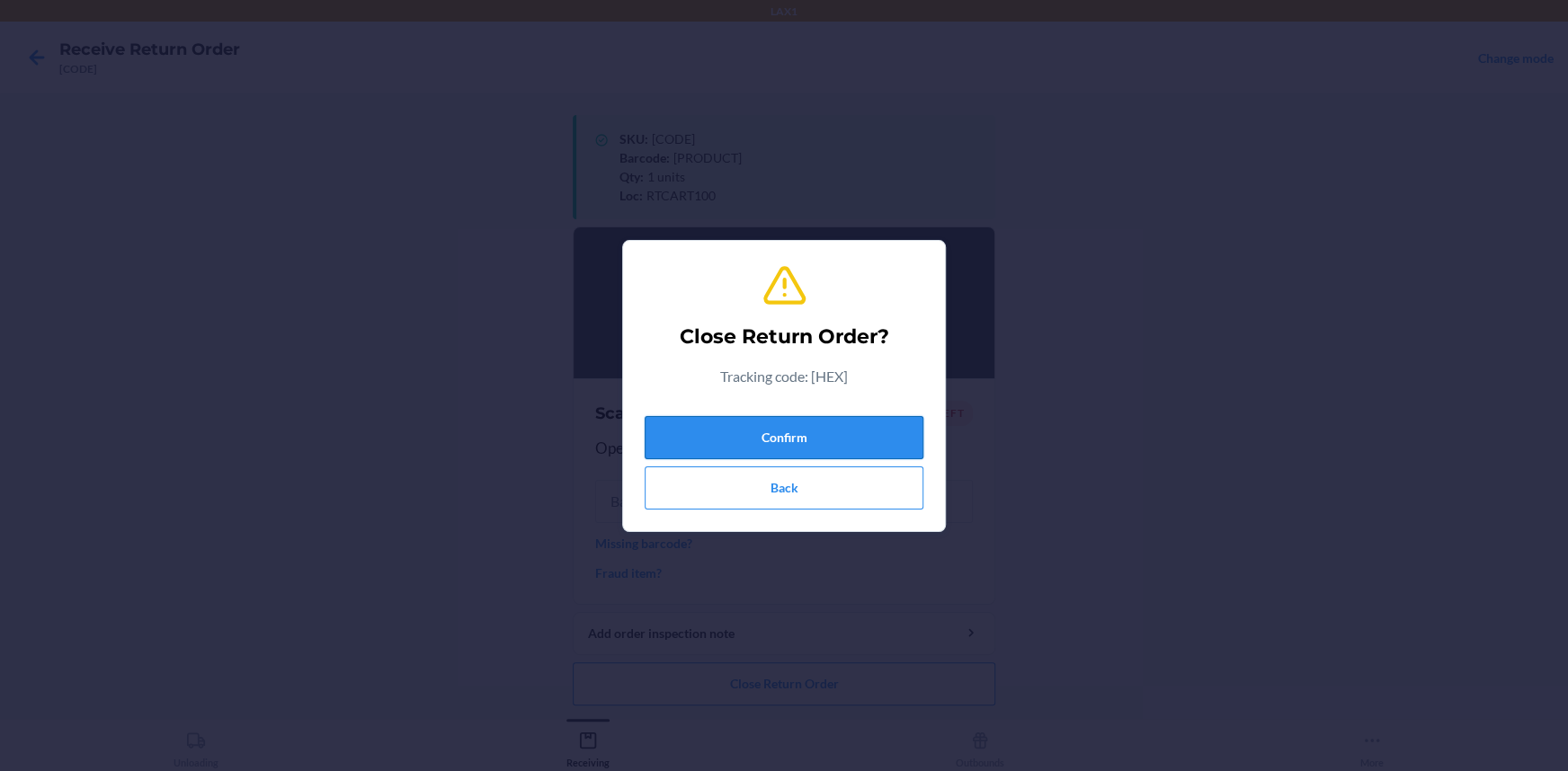 click on "Confirm" at bounding box center (784, 438) 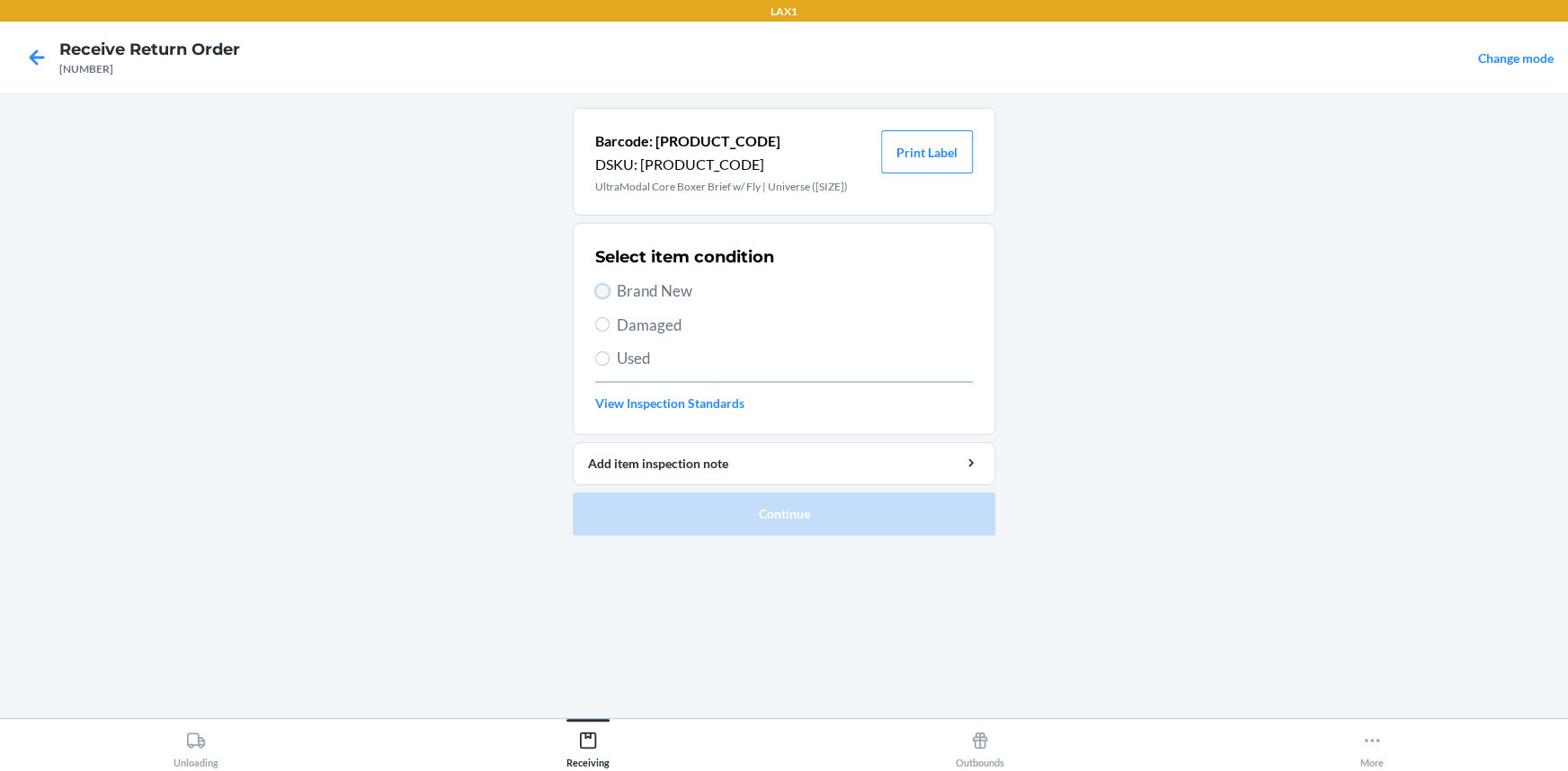 click on "Brand New" at bounding box center [602, 291] 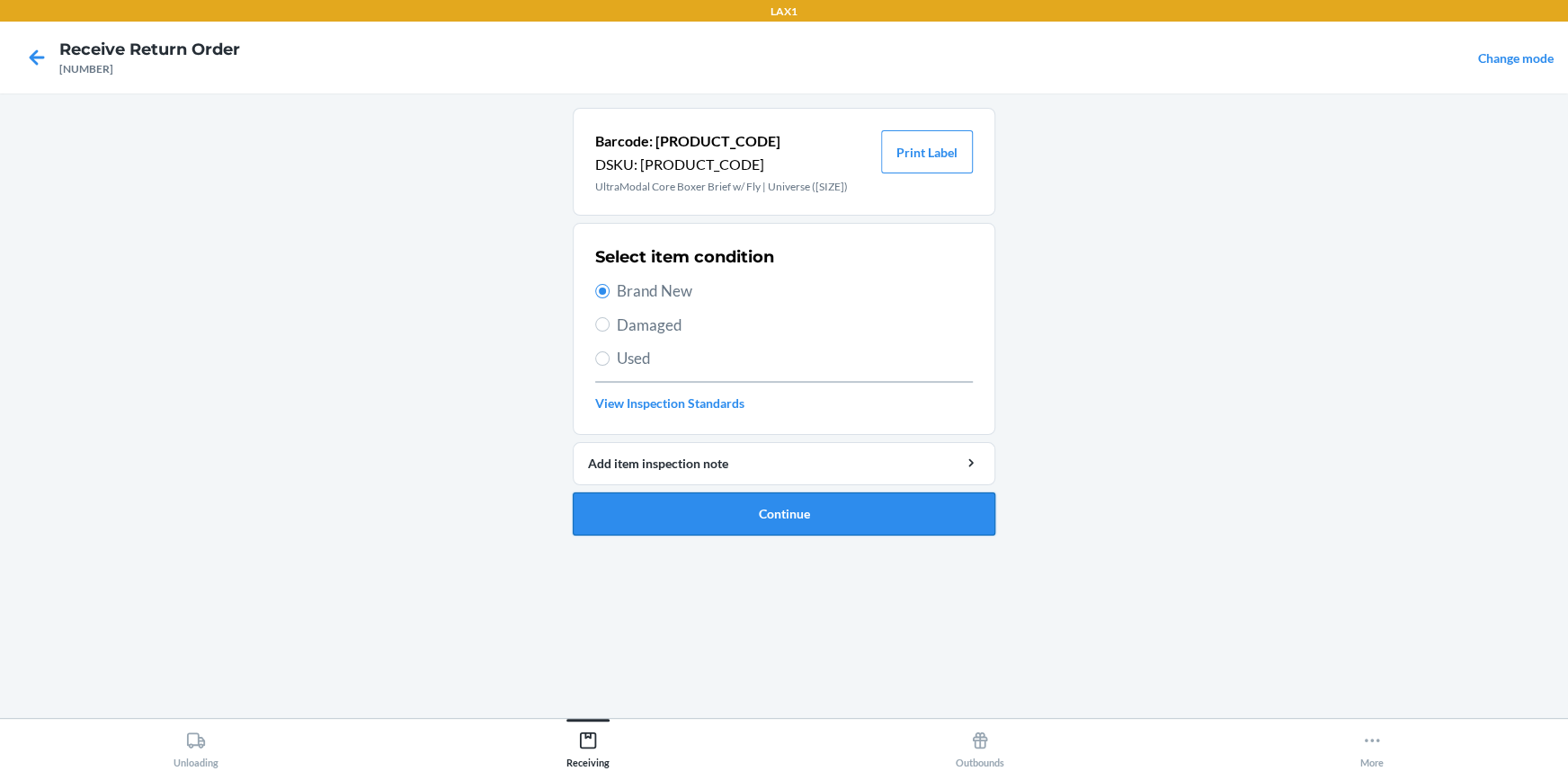 click on "Continue" at bounding box center (784, 514) 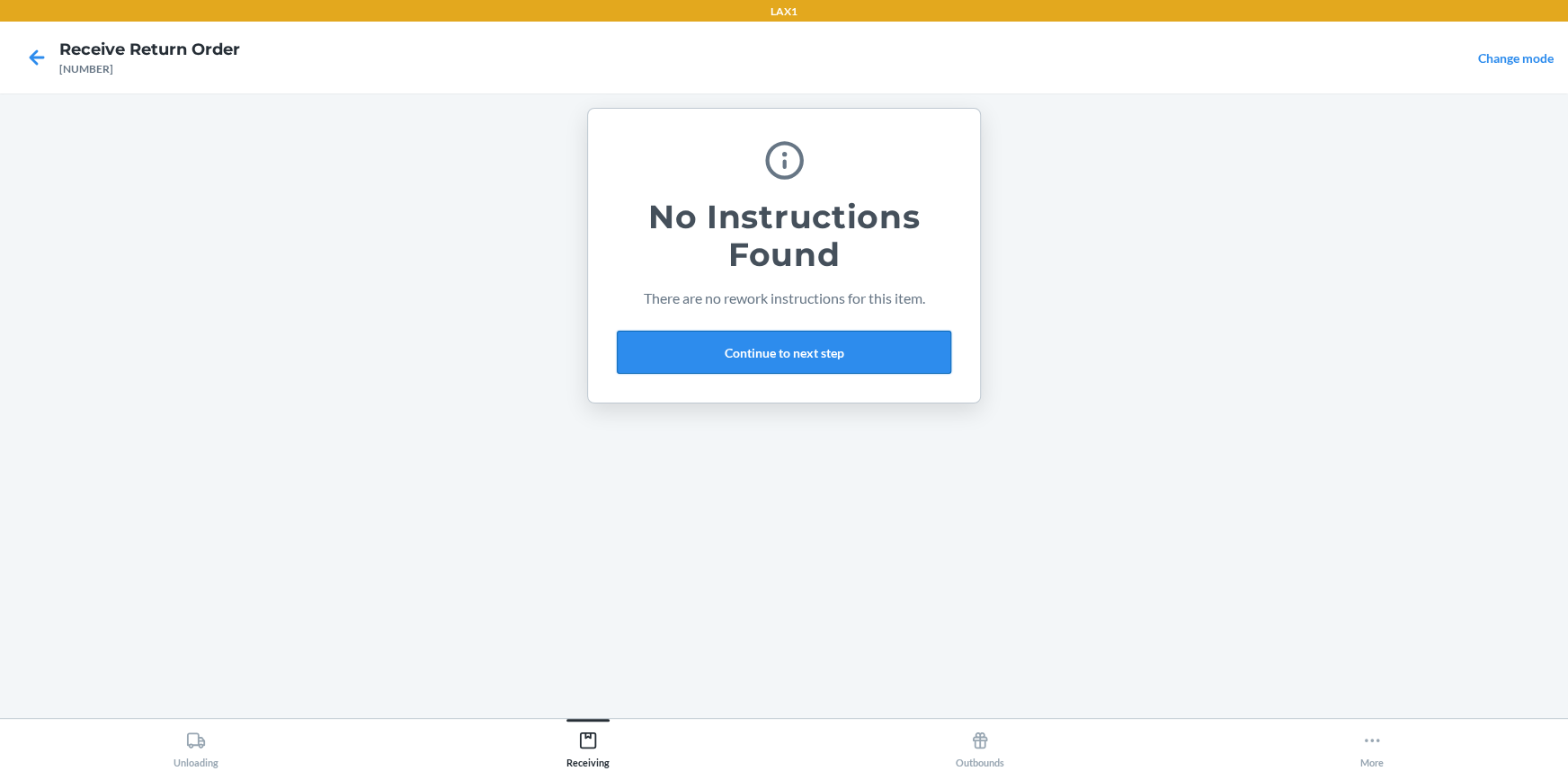 click on "Continue to next step" at bounding box center [784, 352] 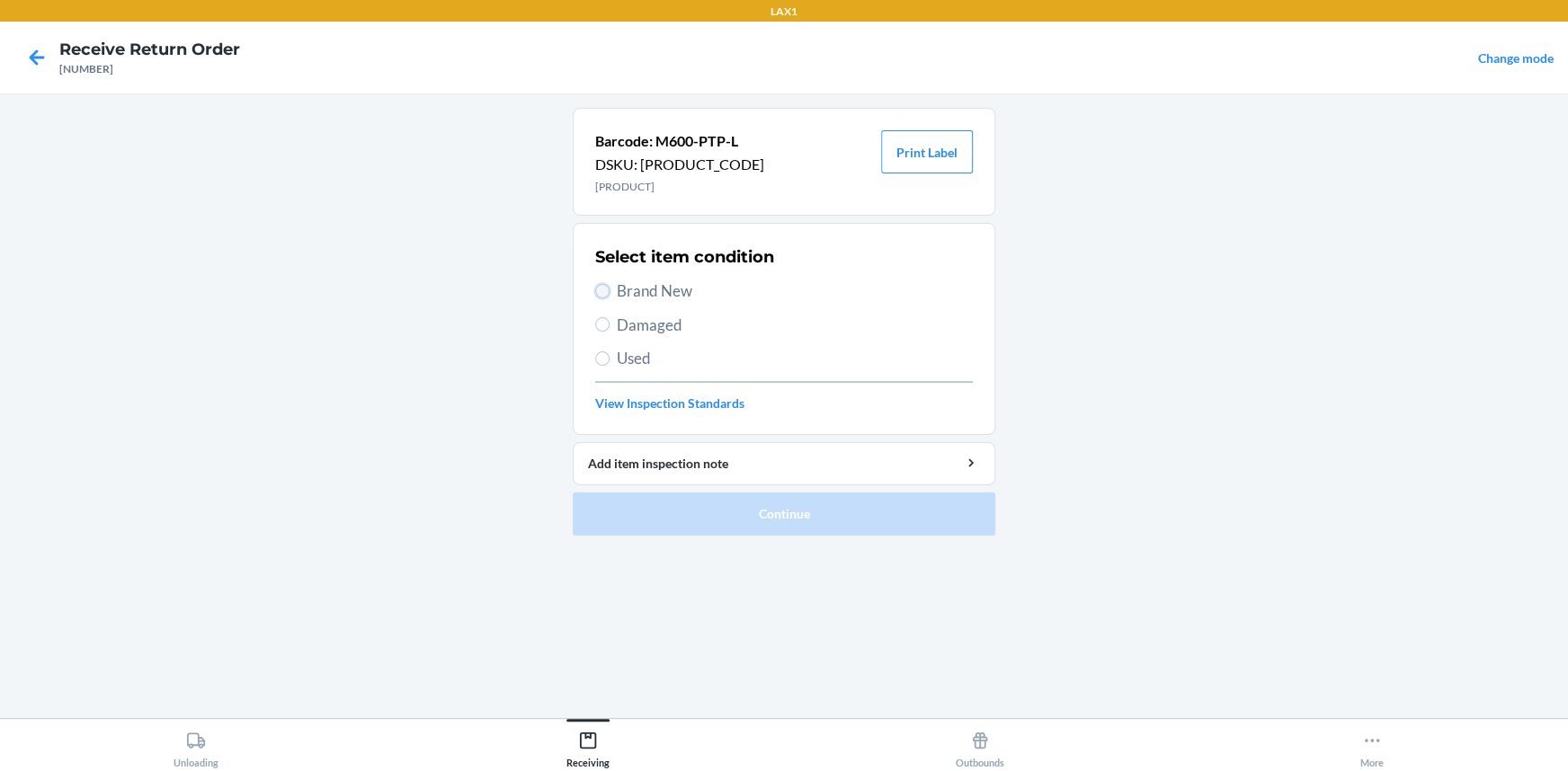 click on "Brand New" at bounding box center [602, 291] 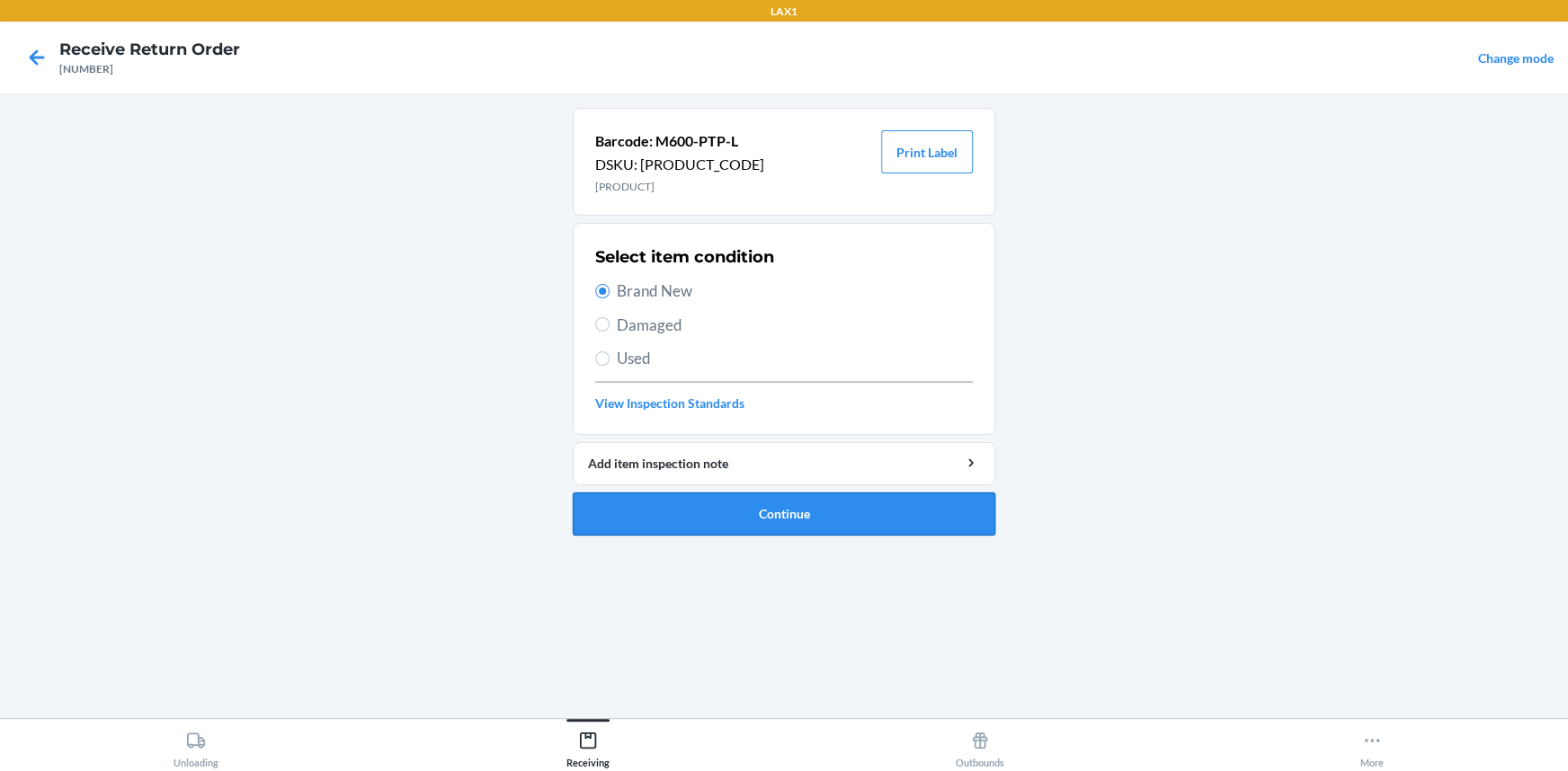 click on "Continue" at bounding box center (784, 514) 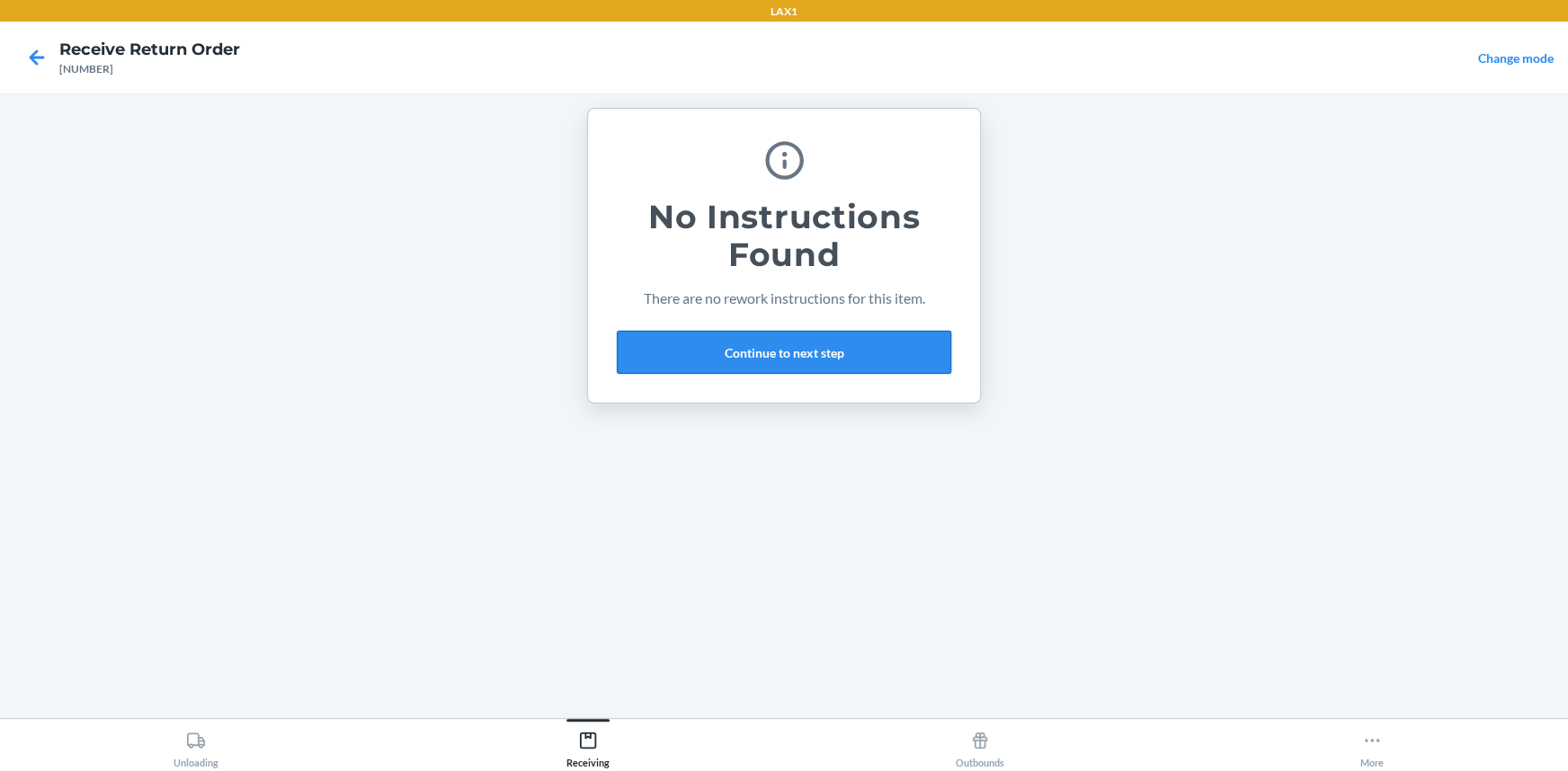 click on "Continue to next step" at bounding box center [784, 352] 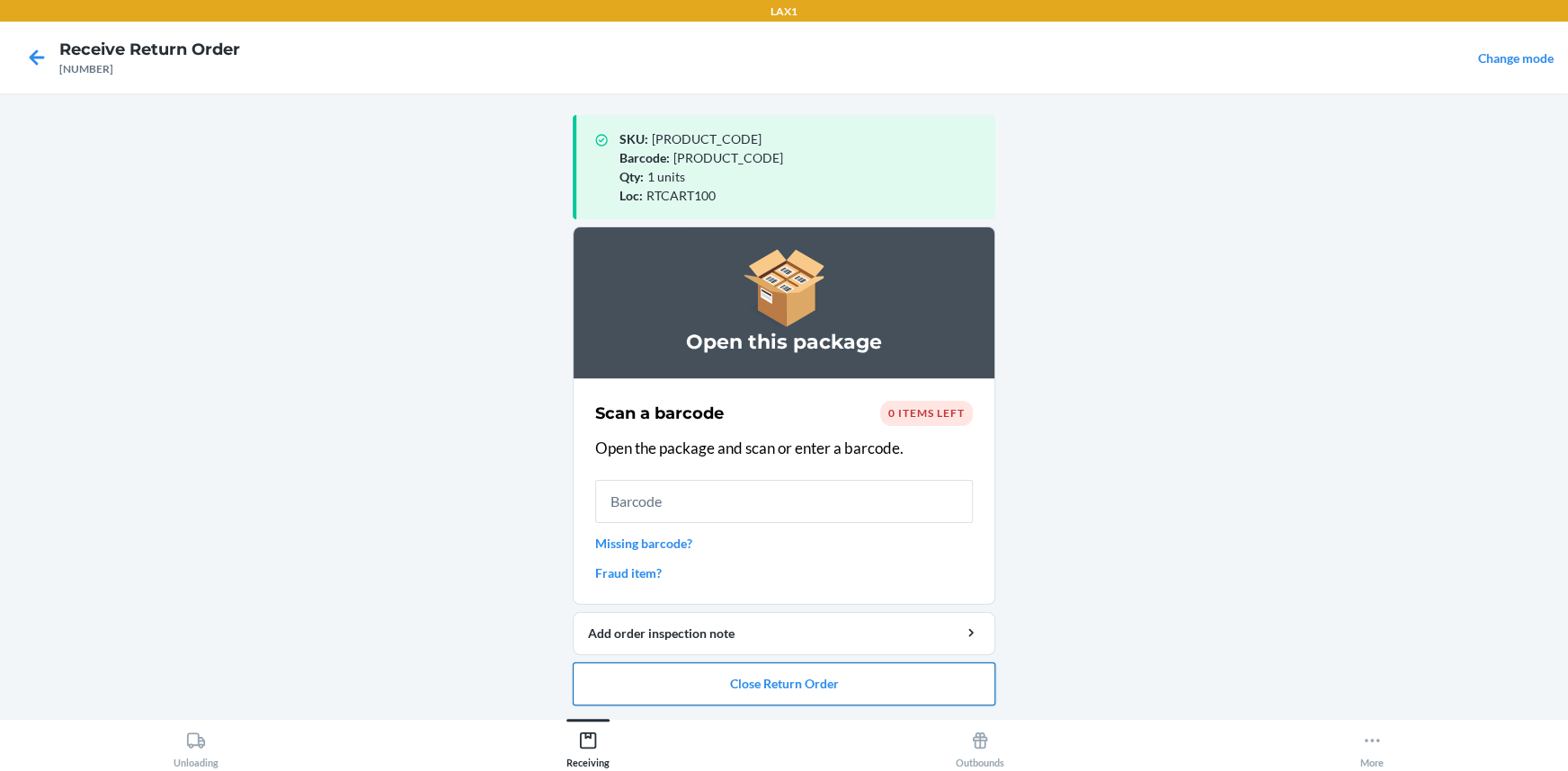 click on "Close Return Order" at bounding box center [784, 684] 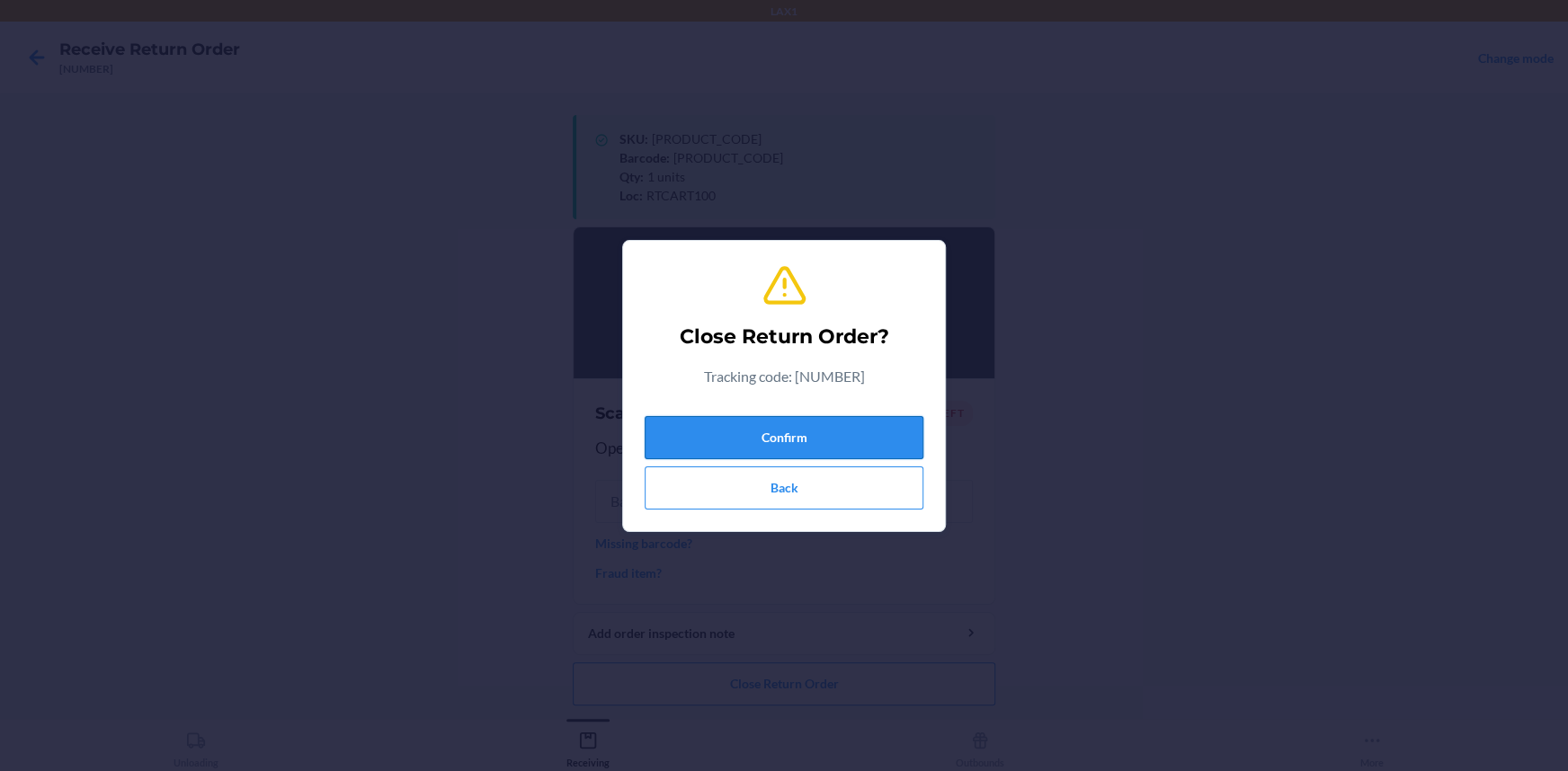 click on "Confirm" at bounding box center [784, 438] 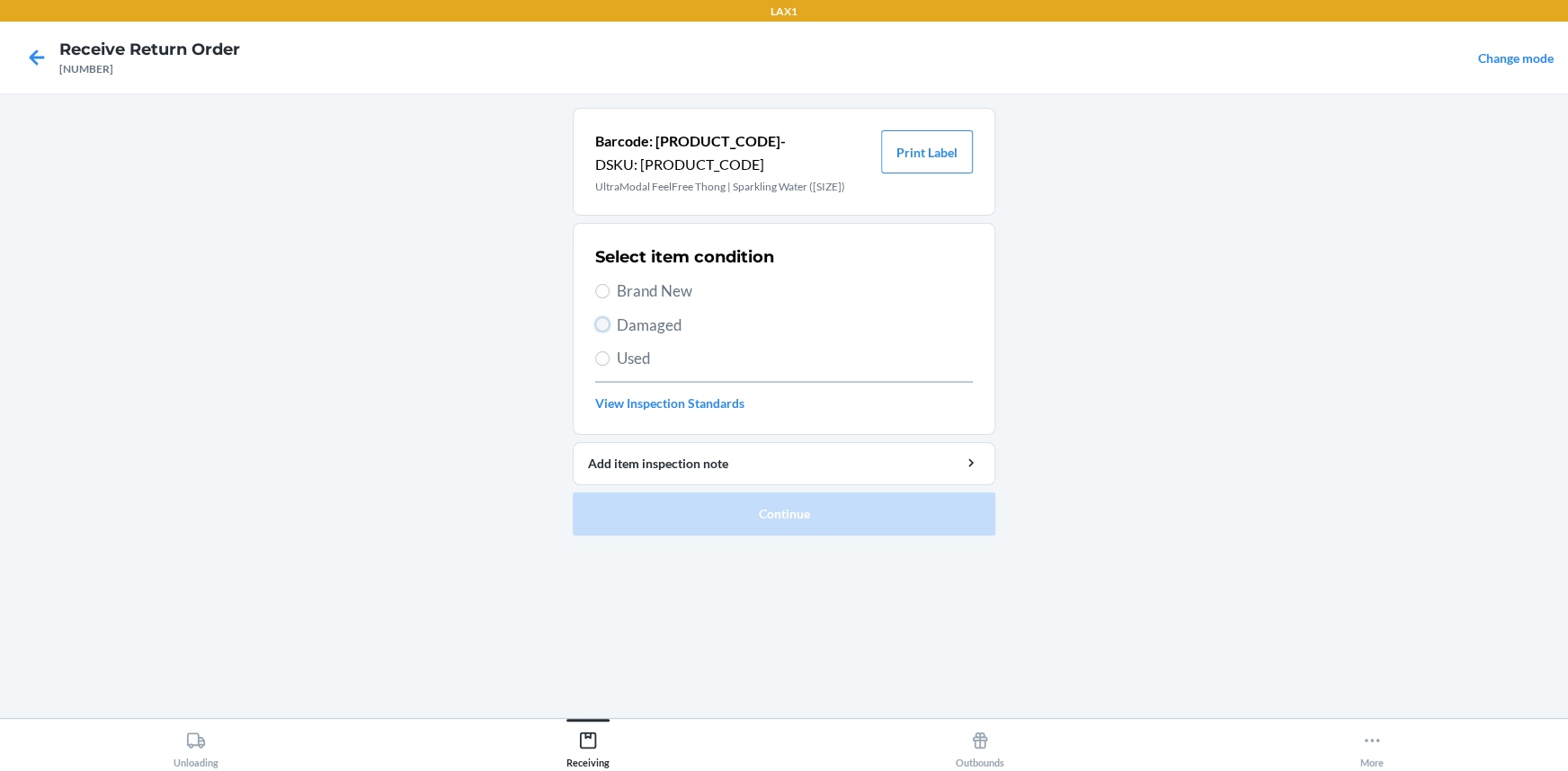 click on "Damaged" at bounding box center (602, 324) 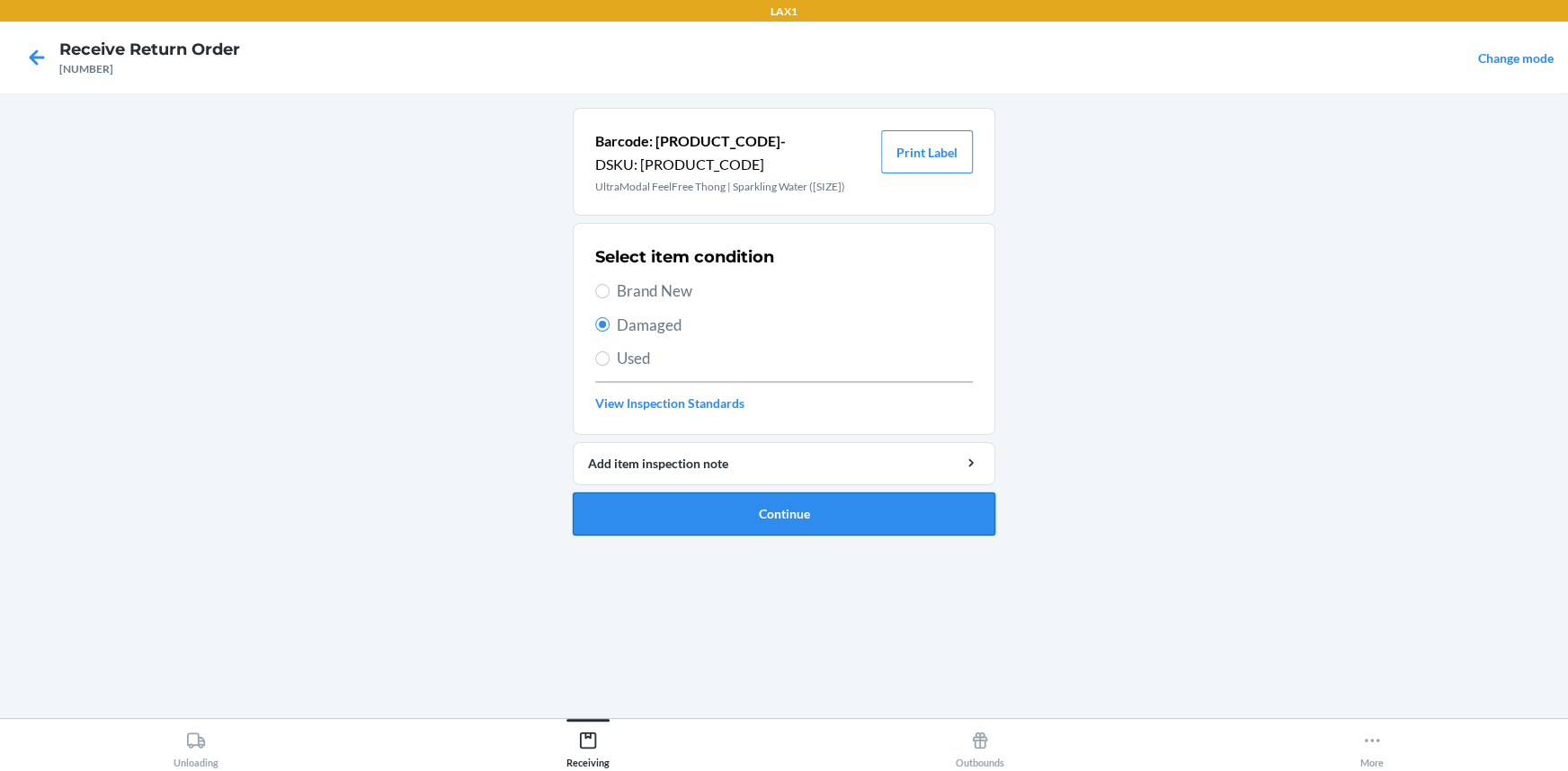 click on "Continue" at bounding box center [784, 514] 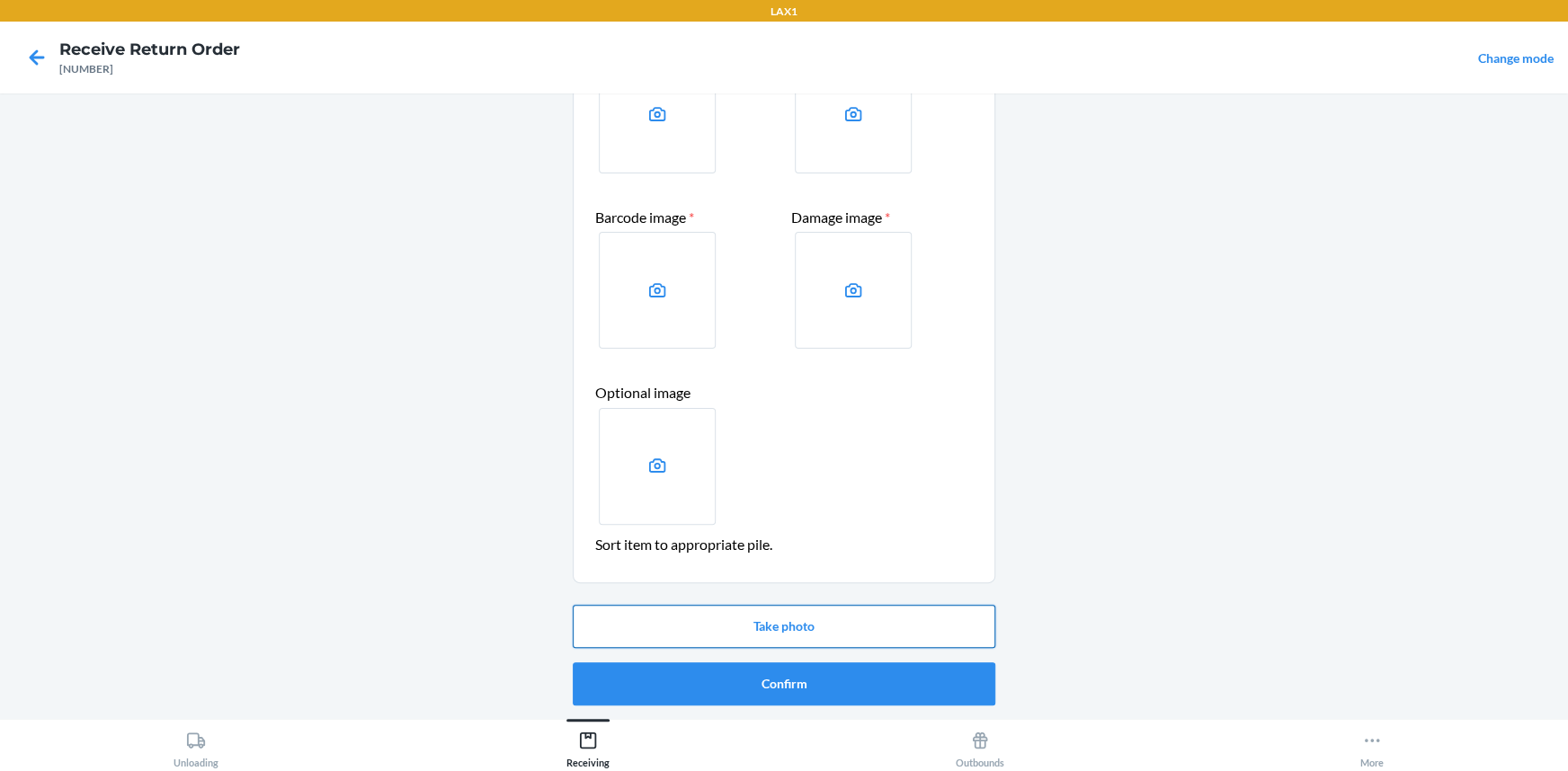 scroll, scrollTop: 163, scrollLeft: 0, axis: vertical 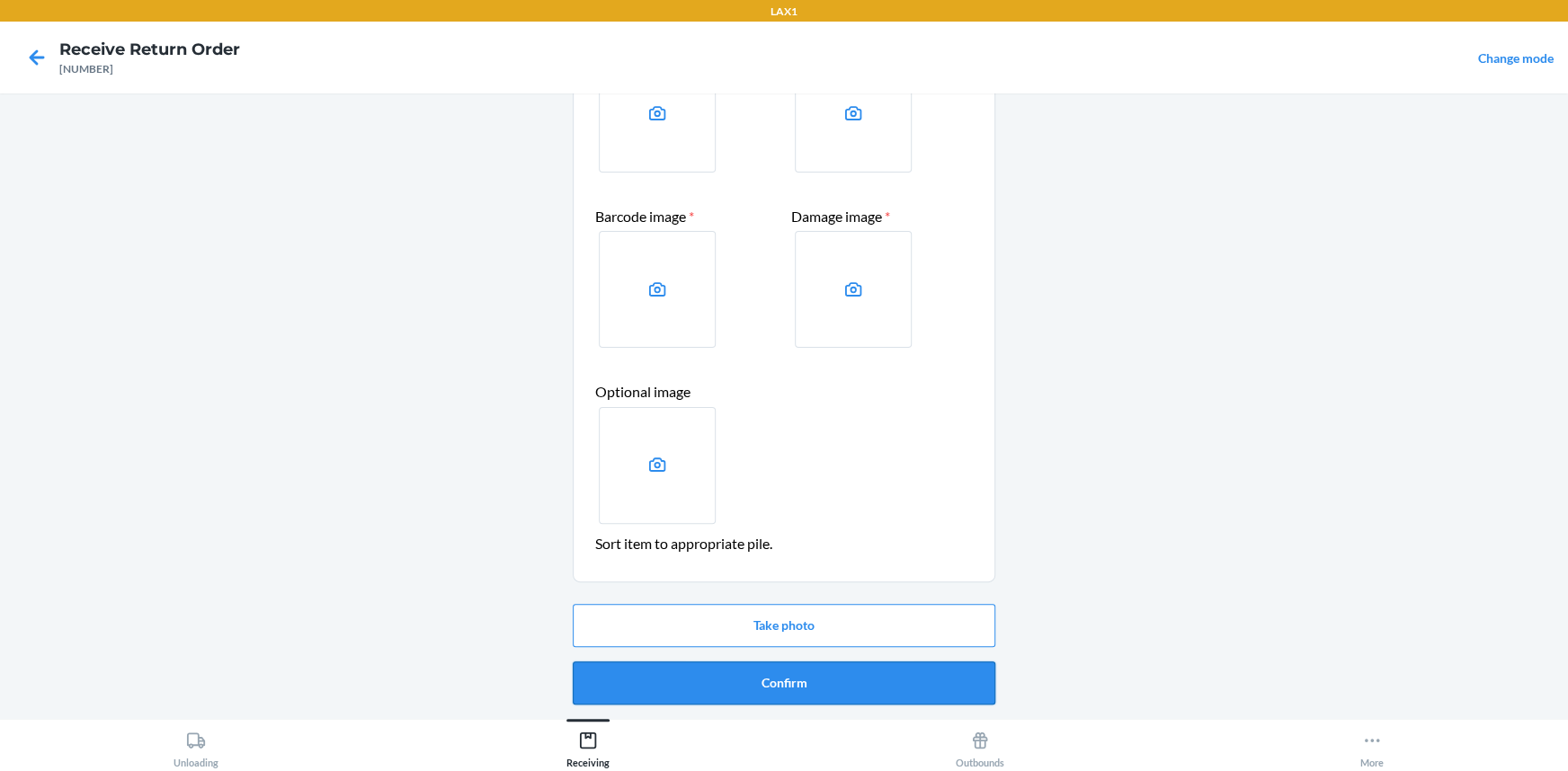 click on "Confirm" at bounding box center (784, 683) 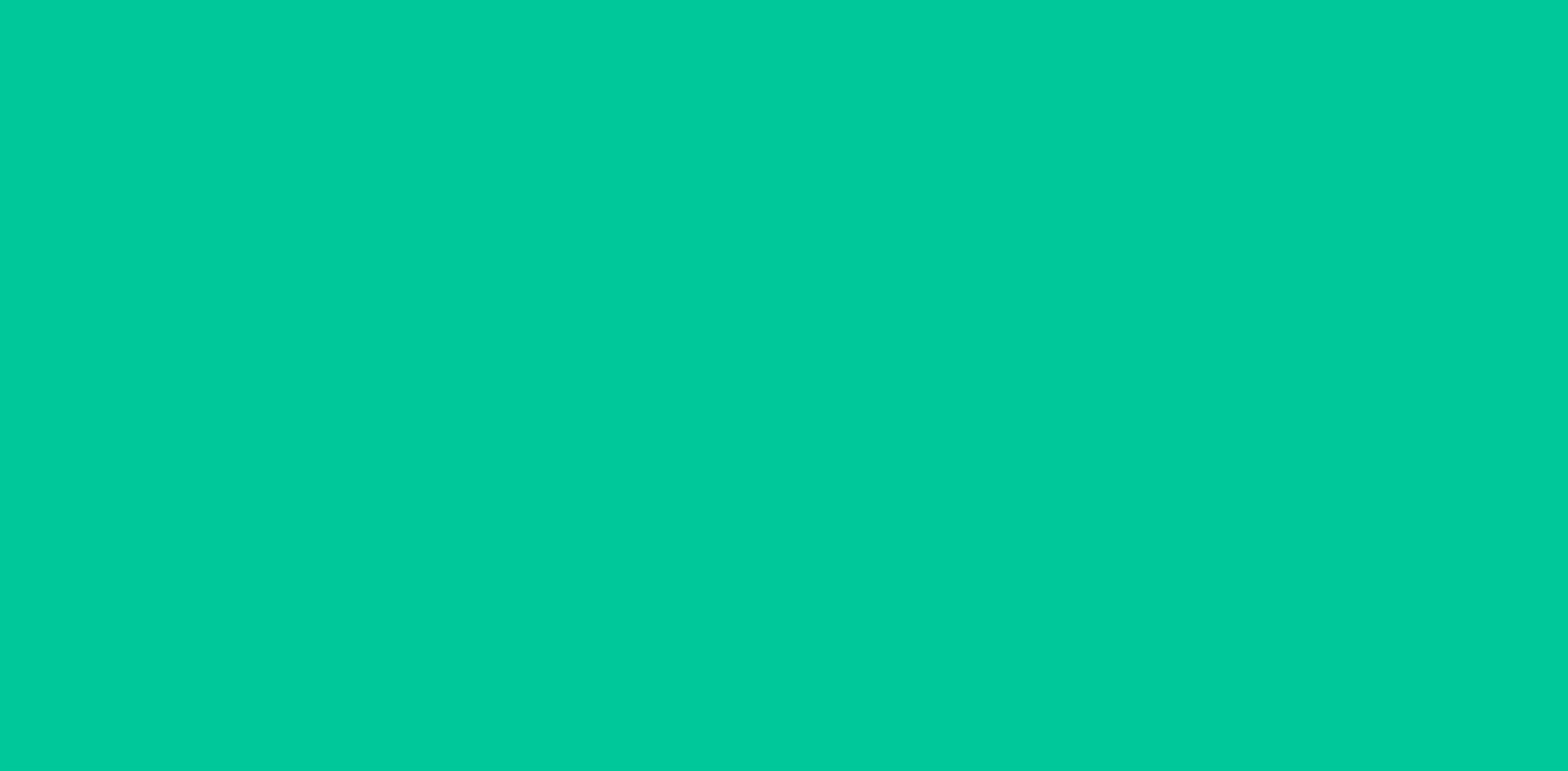 scroll, scrollTop: 0, scrollLeft: 0, axis: both 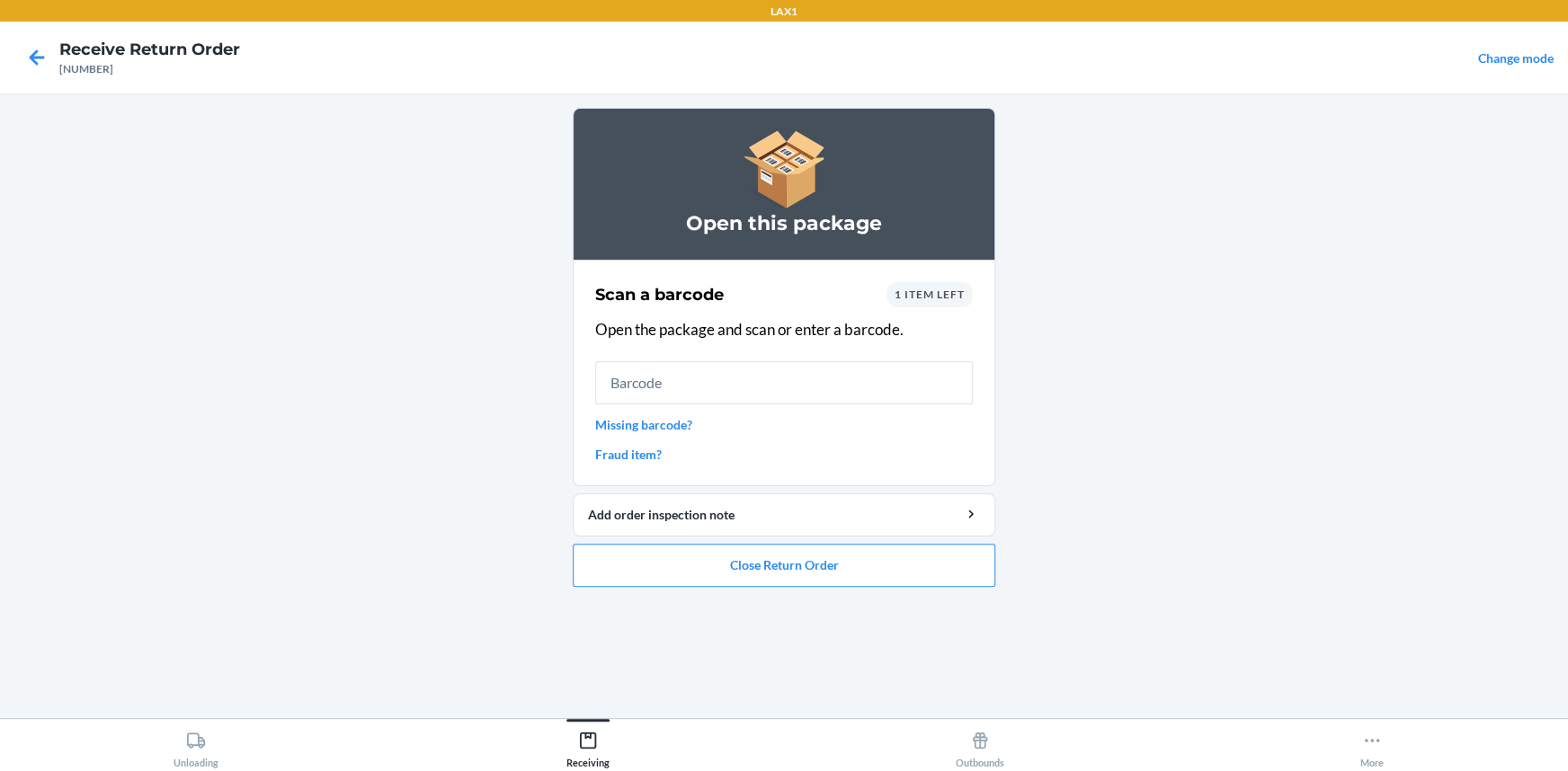 click on "1 item left" at bounding box center (930, 294) 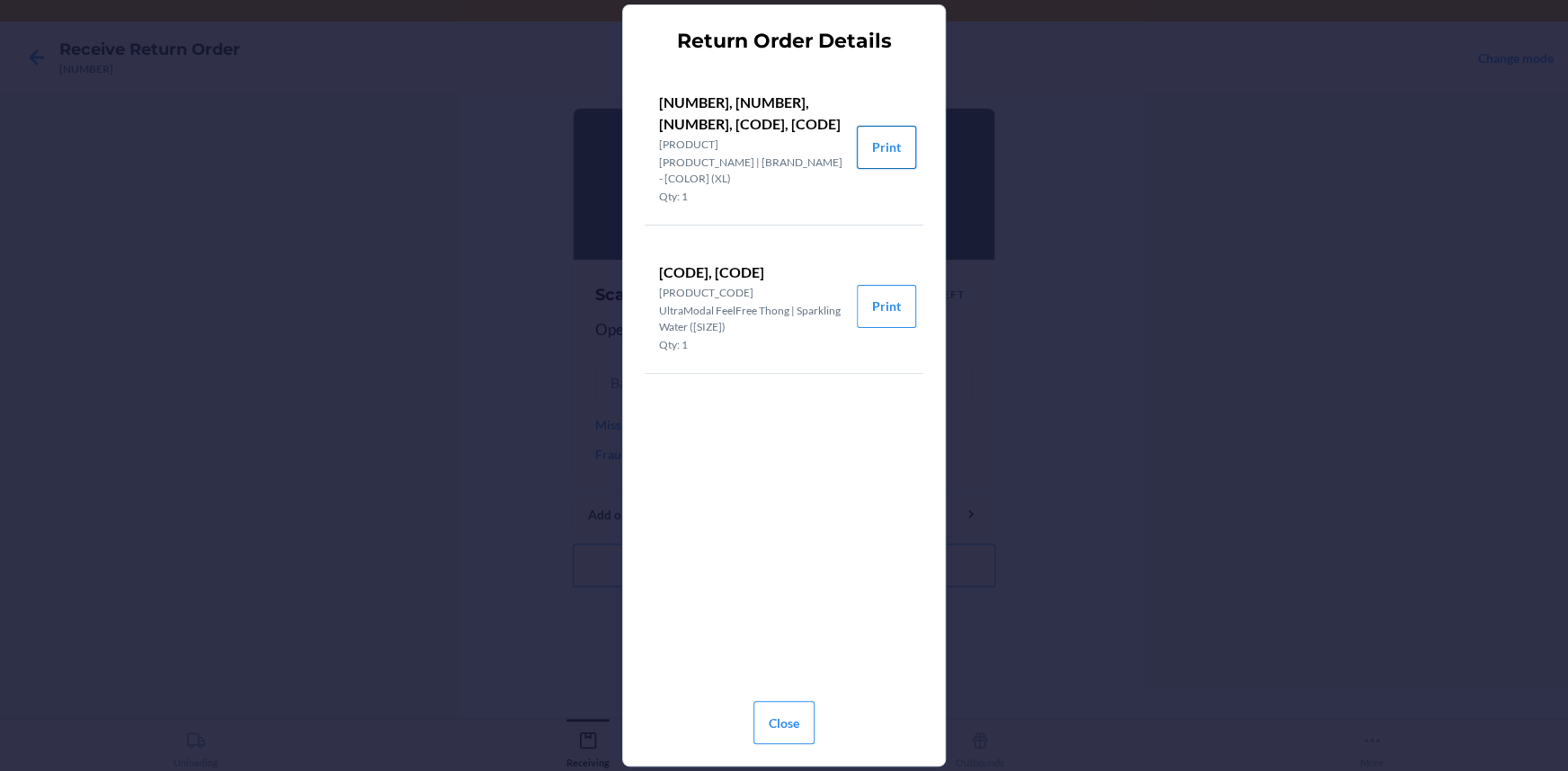 click on "Print" at bounding box center [886, 147] 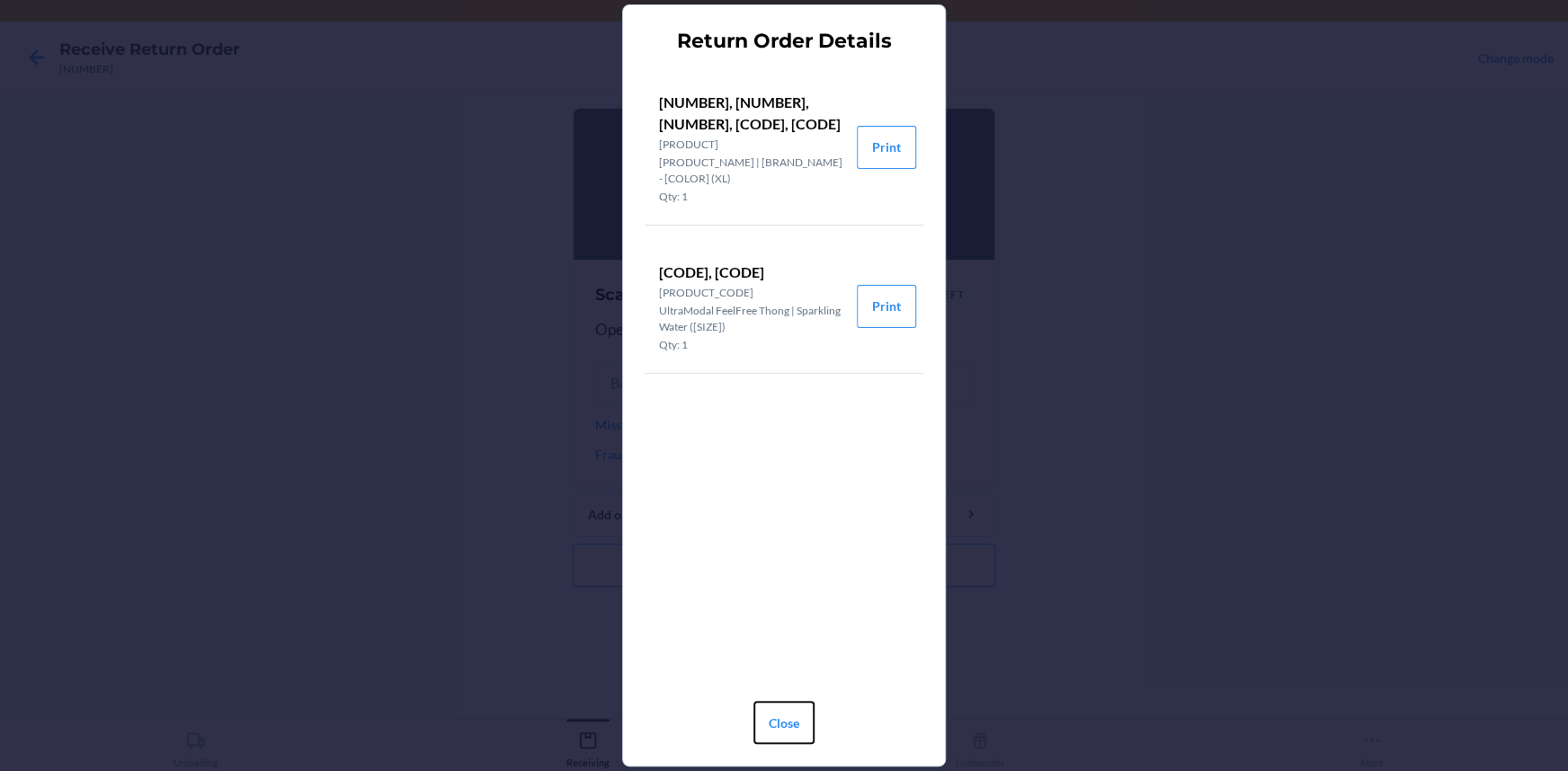 click on "Close" at bounding box center (784, 722) 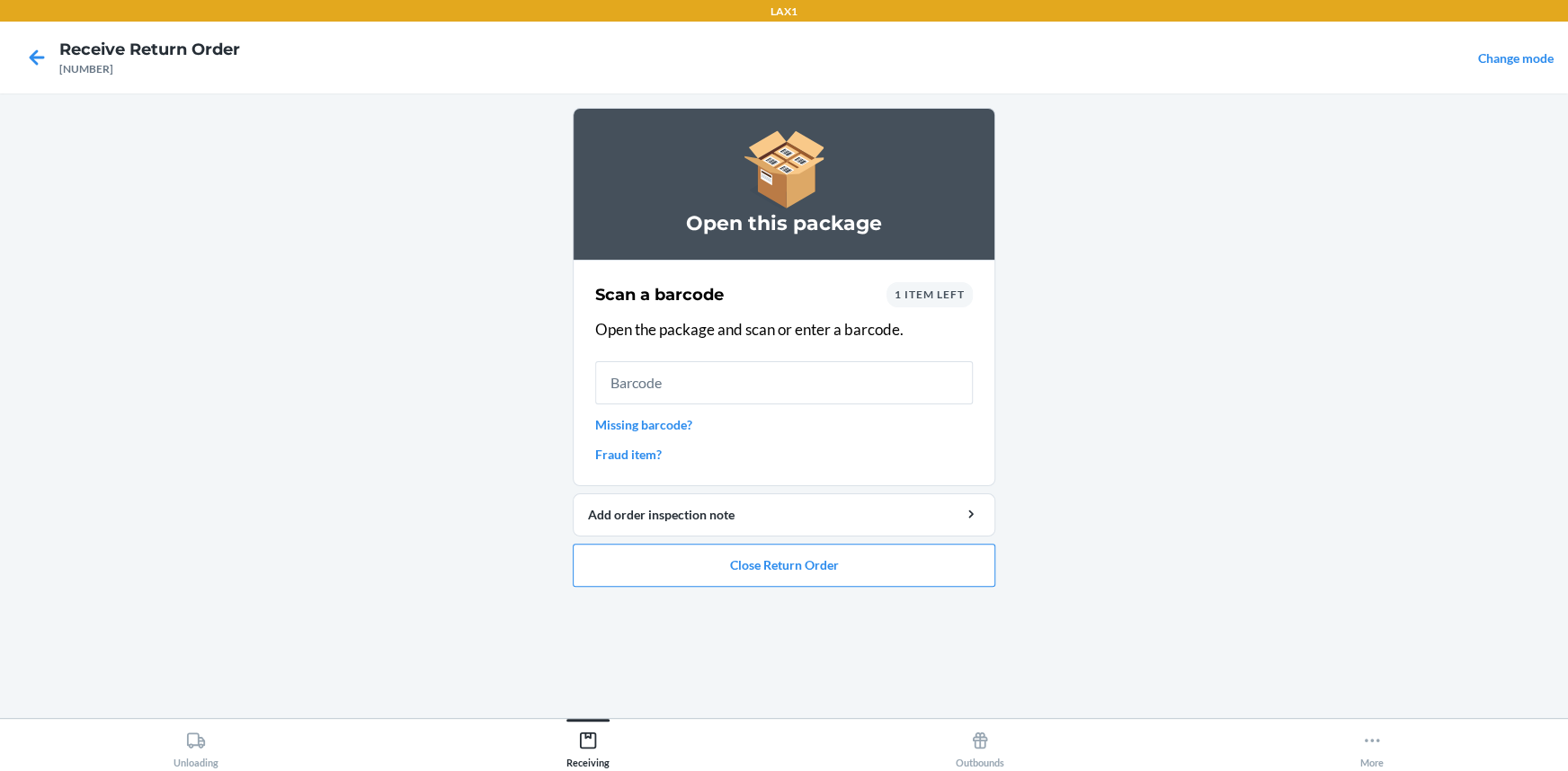 click on "1 item left" at bounding box center (930, 294) 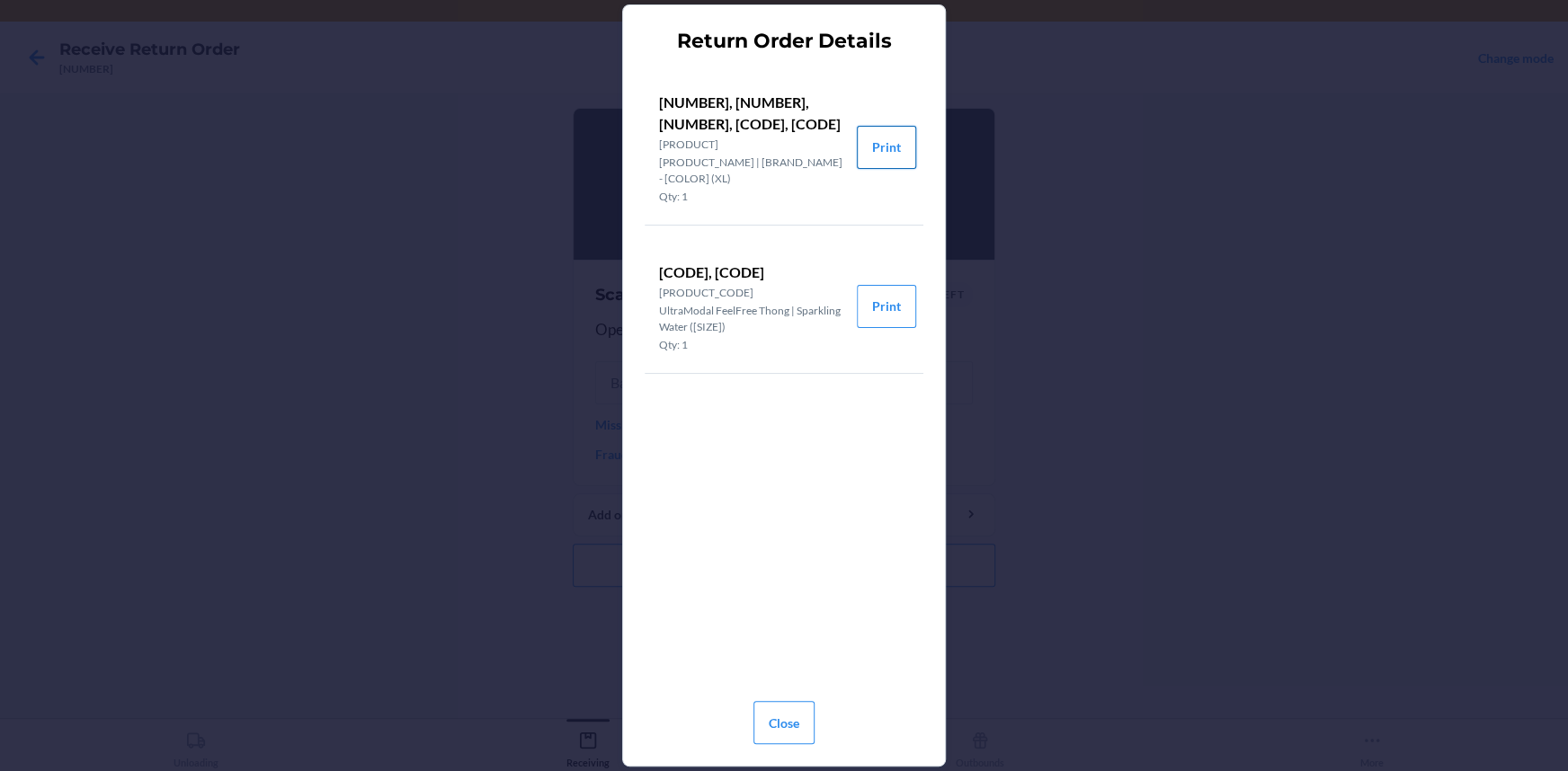 click on "Print" at bounding box center (886, 147) 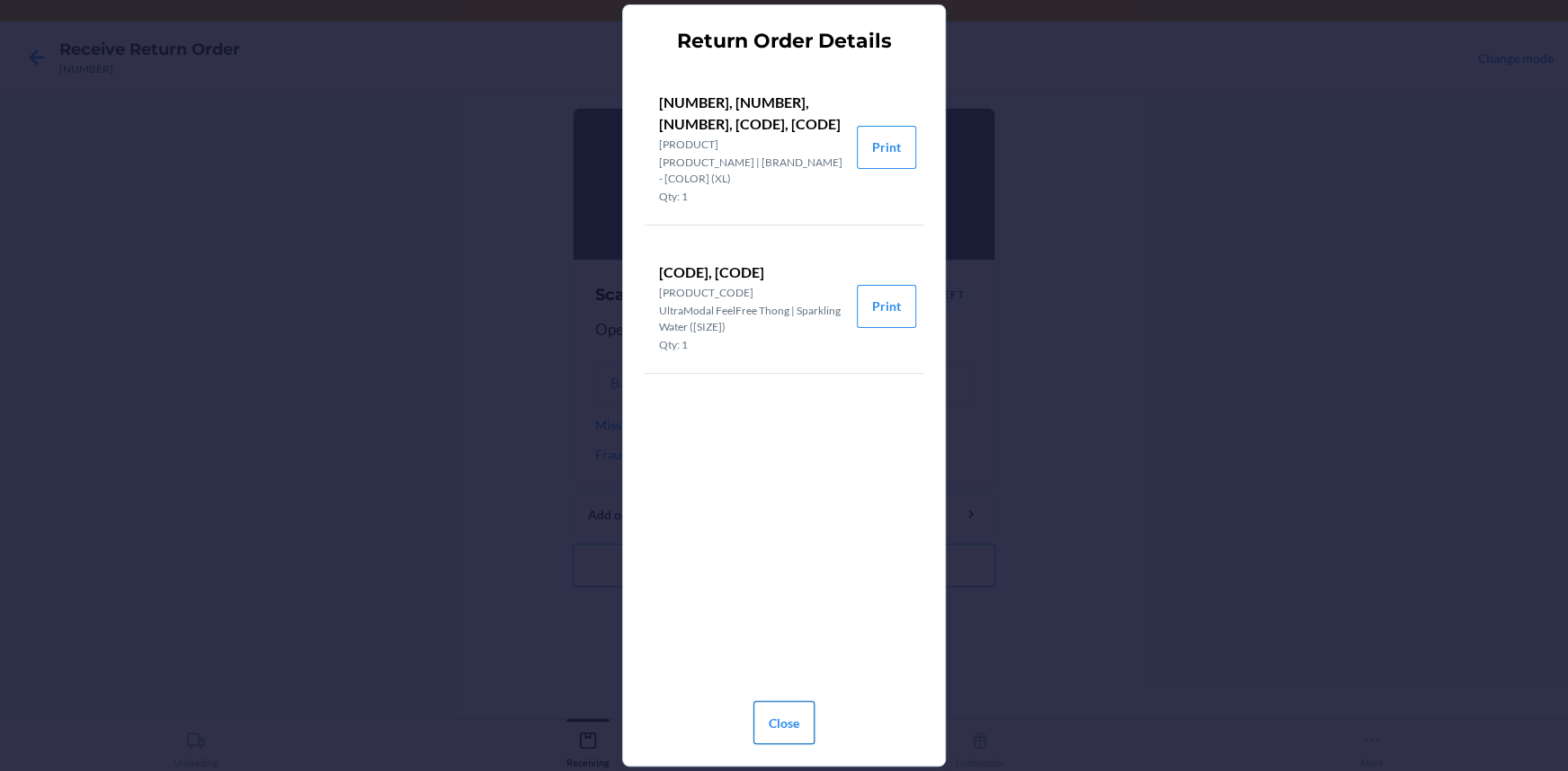 click on "Close" at bounding box center (784, 722) 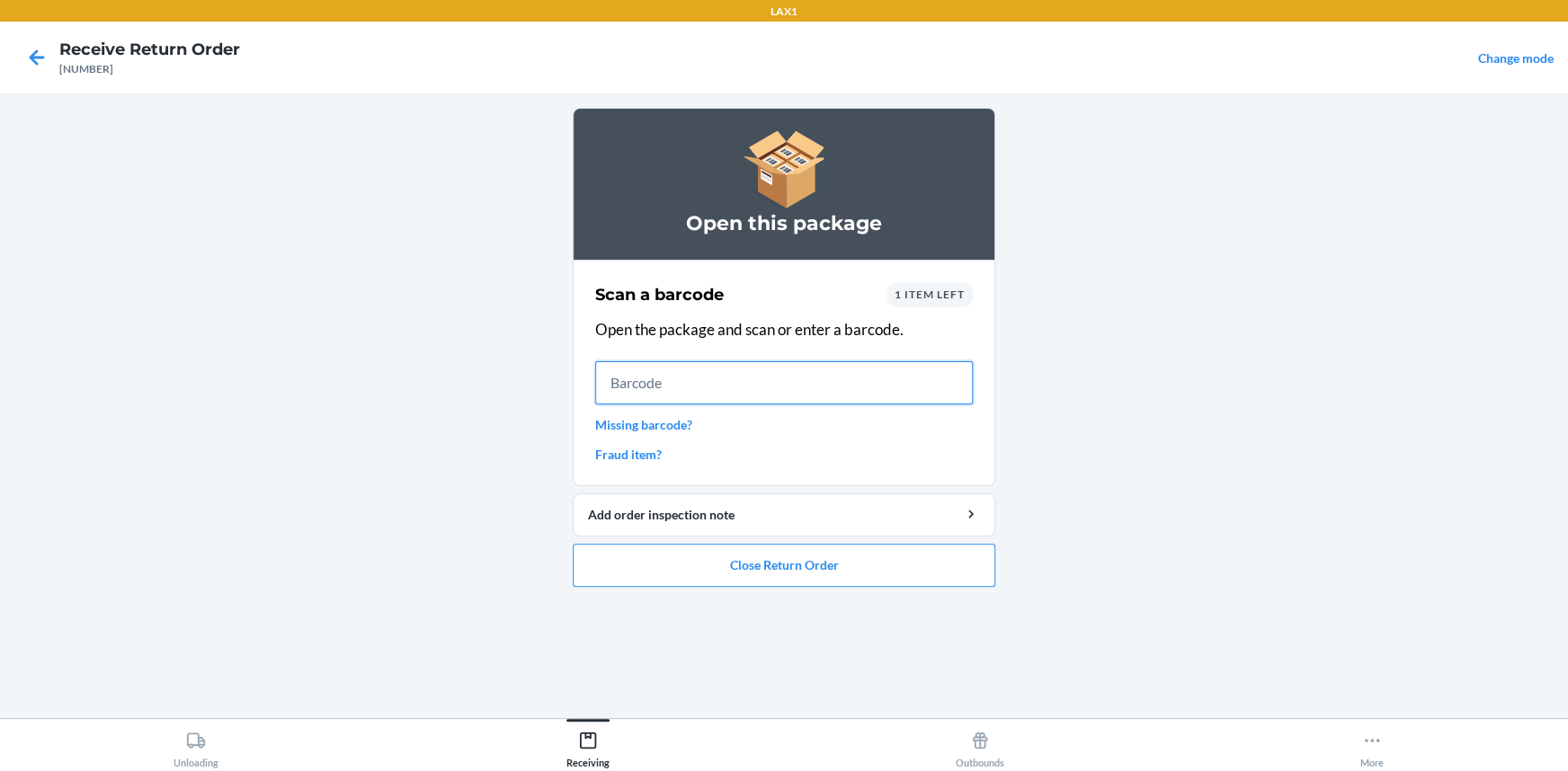 click at bounding box center [784, 383] 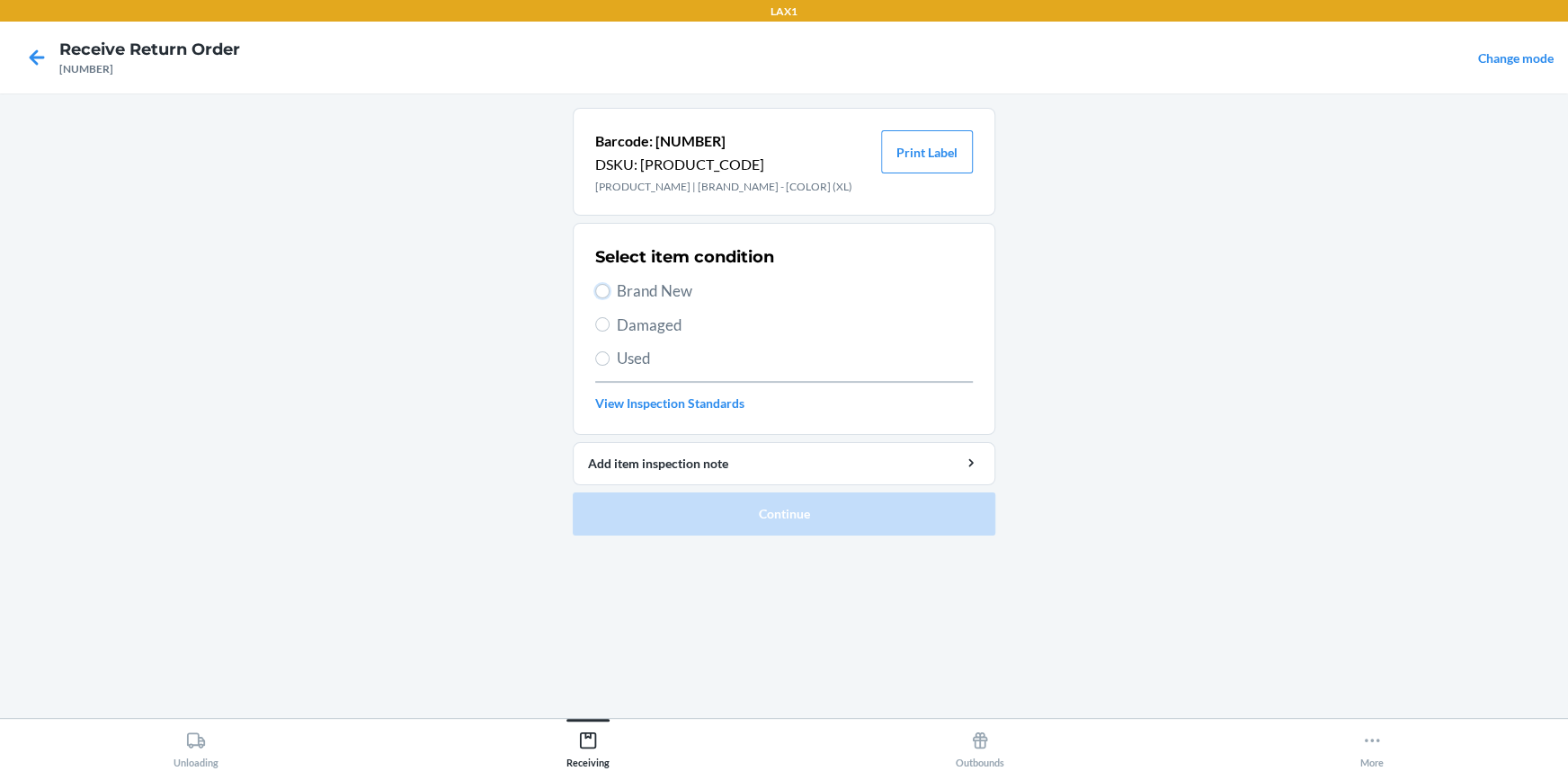 drag, startPoint x: 601, startPoint y: 289, endPoint x: 604, endPoint y: 301, distance: 12.369317 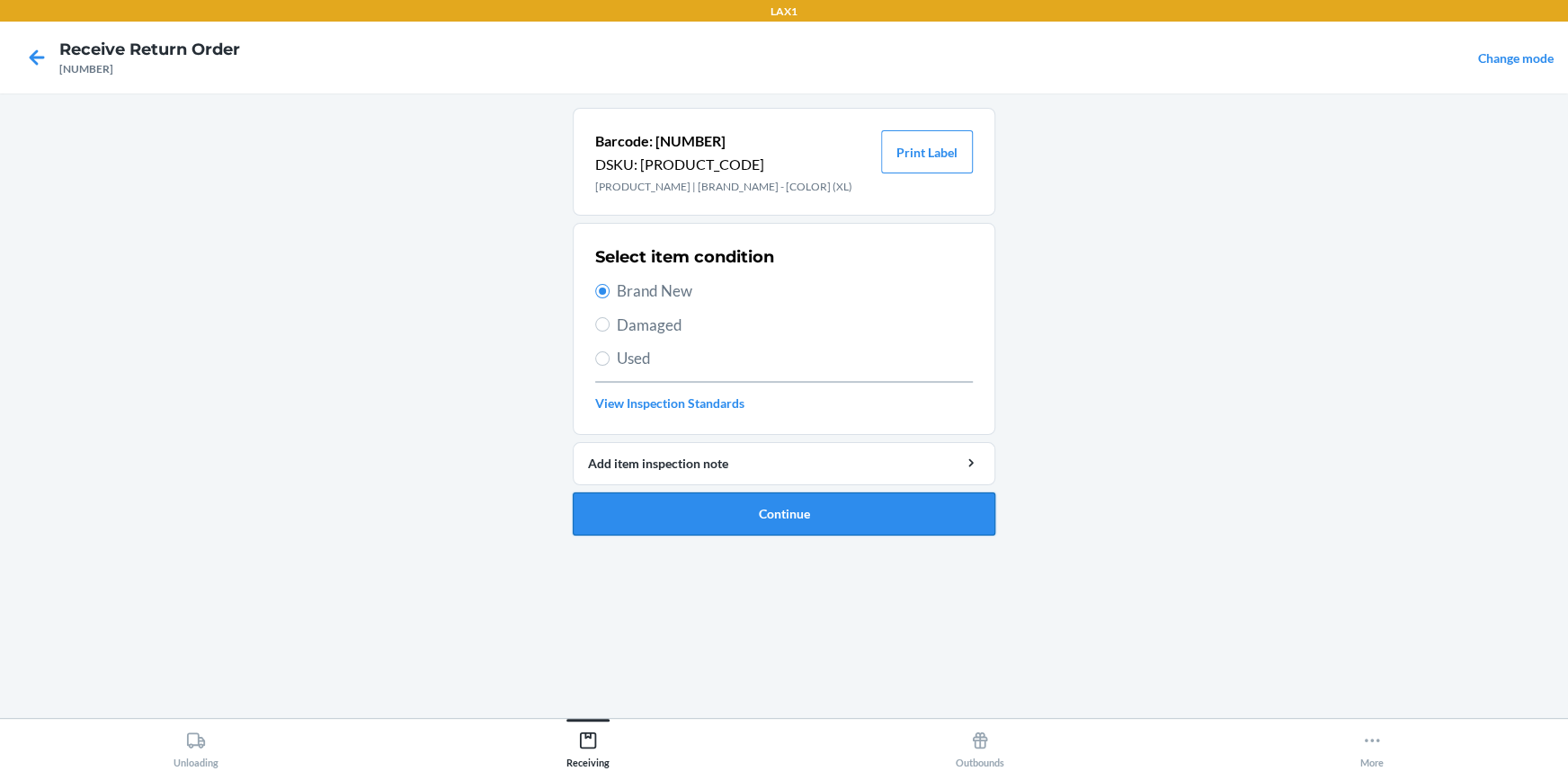 click on "Continue" at bounding box center (784, 514) 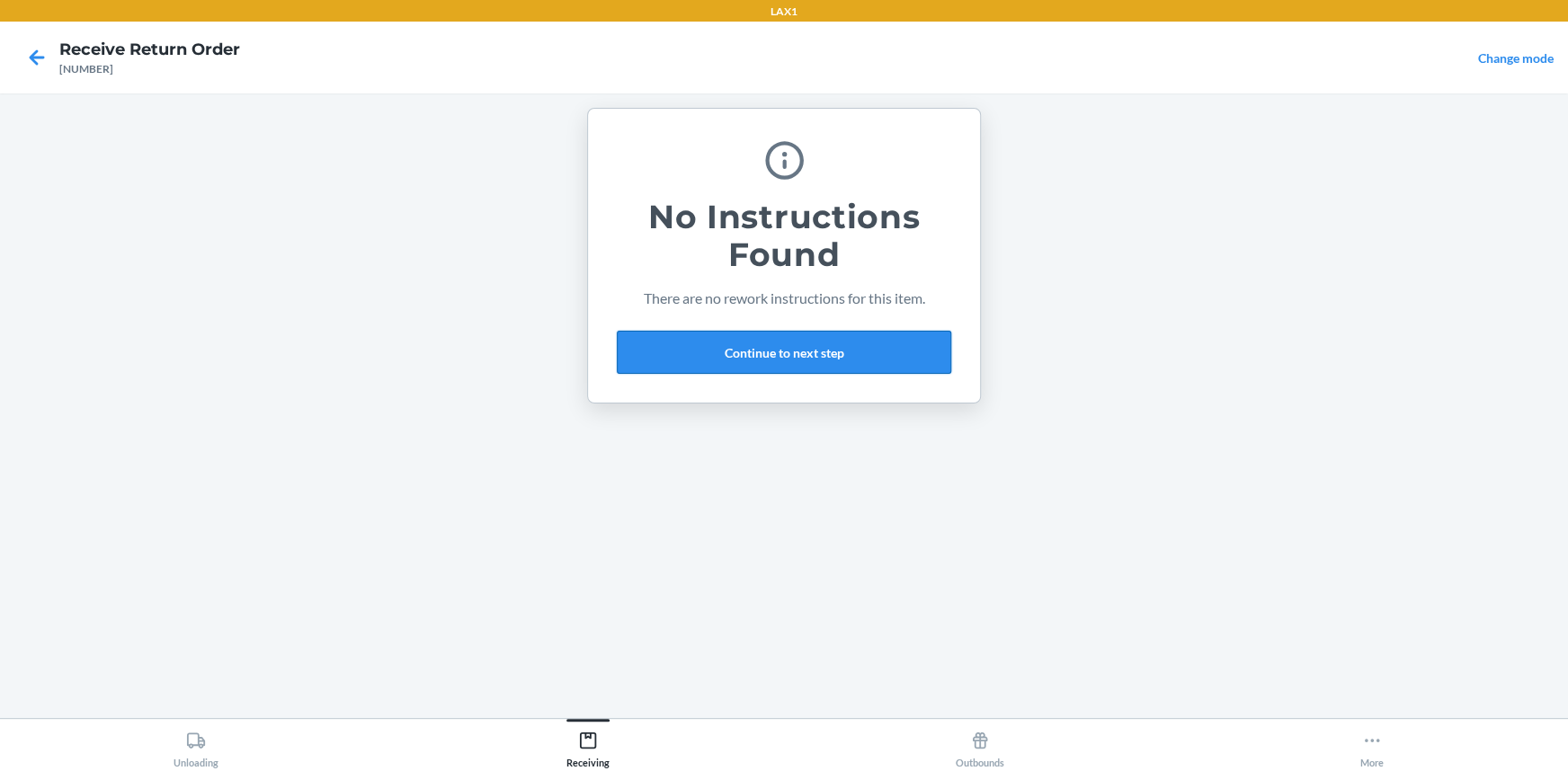 click on "Continue to next step" at bounding box center [784, 352] 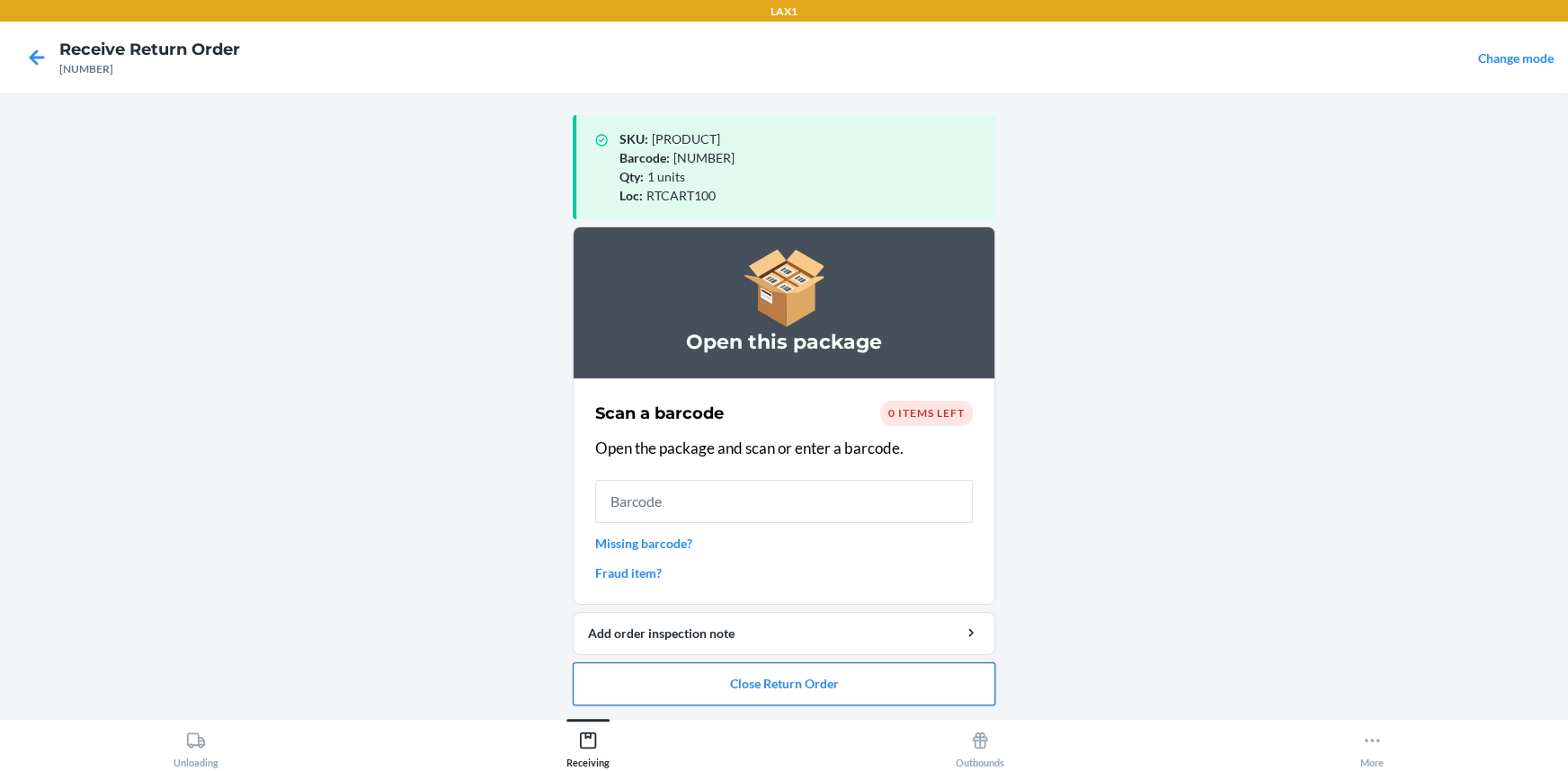 click on "Close Return Order" at bounding box center (784, 684) 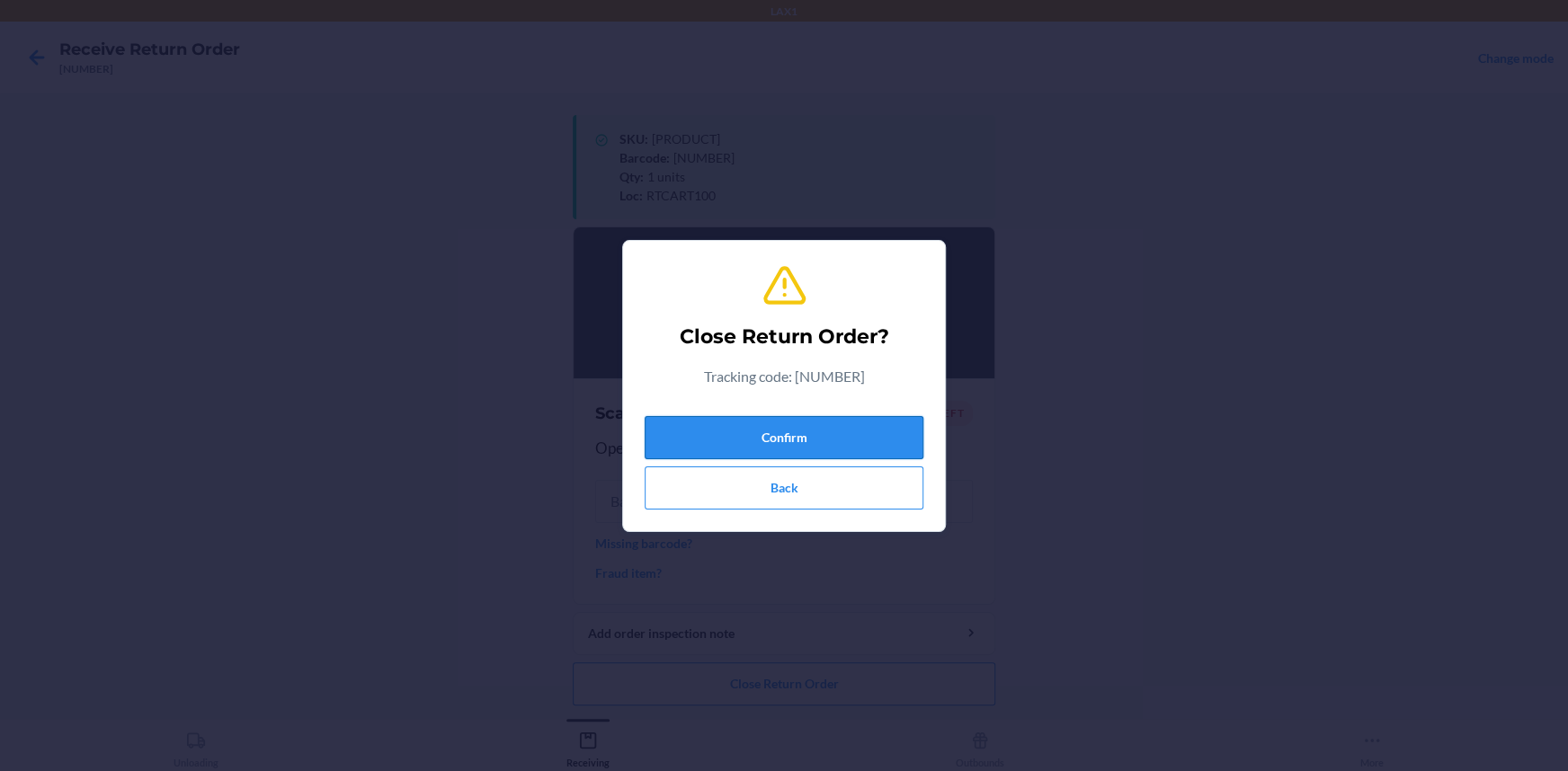 click on "Confirm" at bounding box center (784, 438) 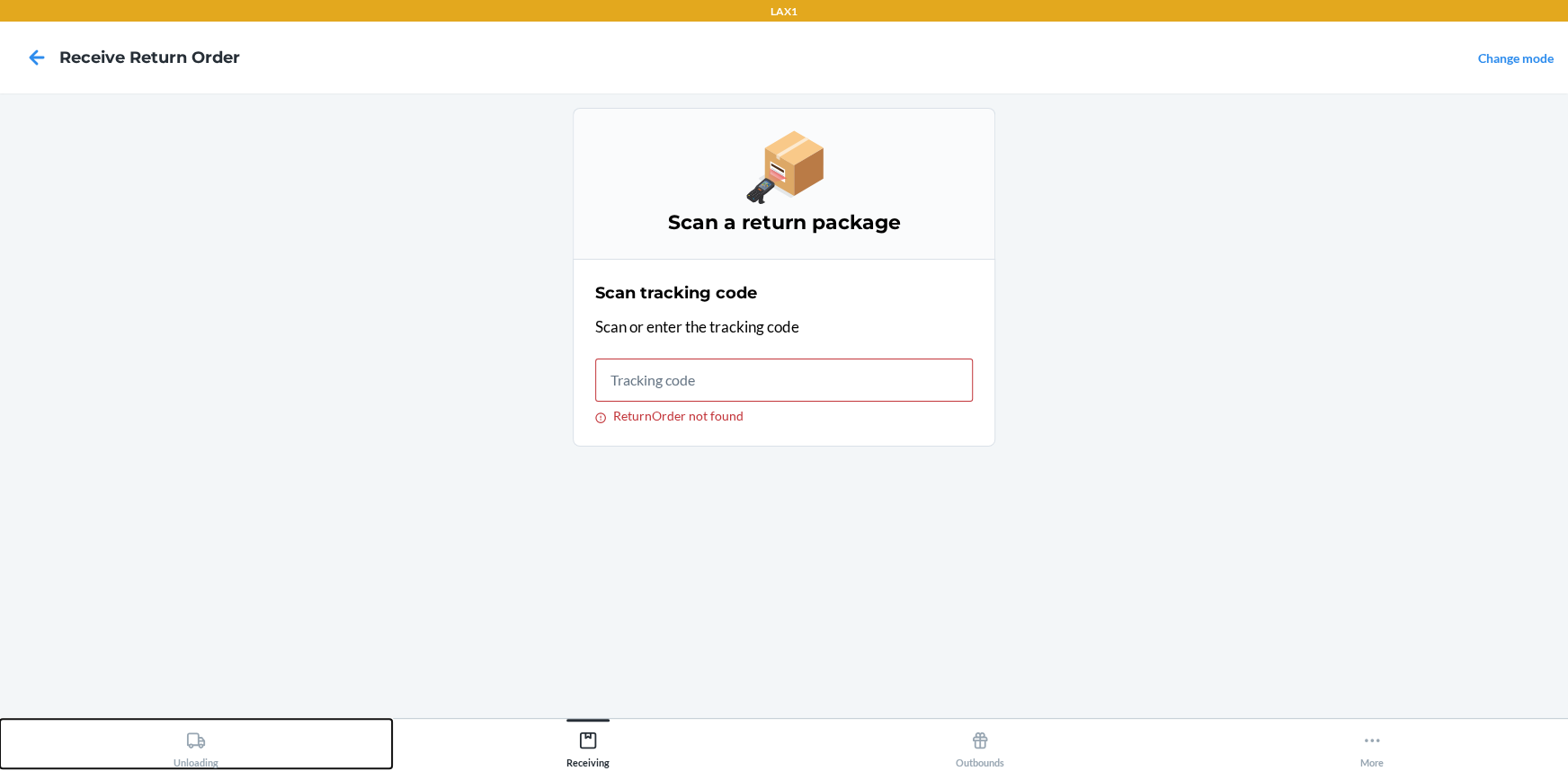 drag, startPoint x: 187, startPoint y: 737, endPoint x: 260, endPoint y: 680, distance: 92.61749 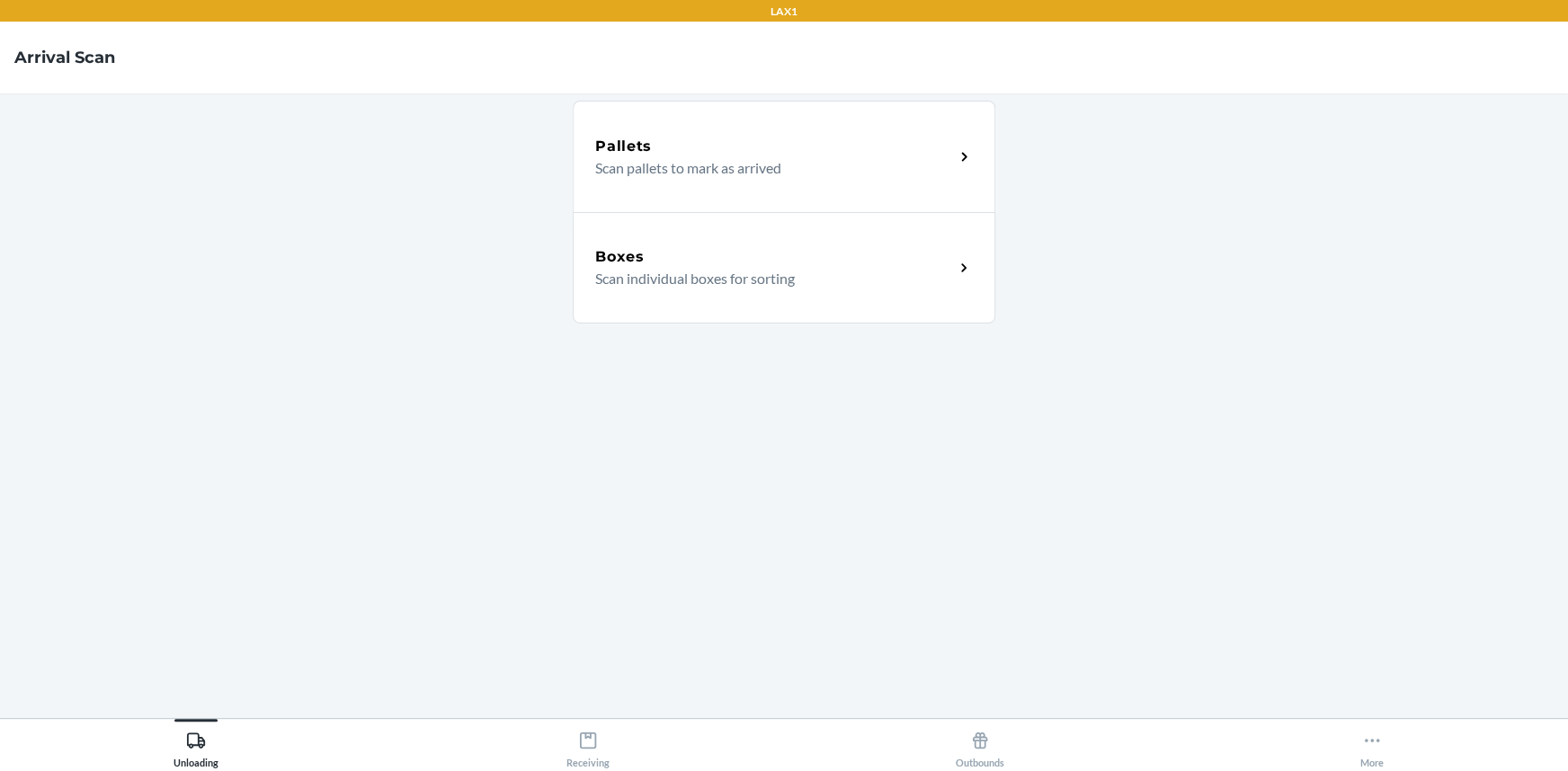 click 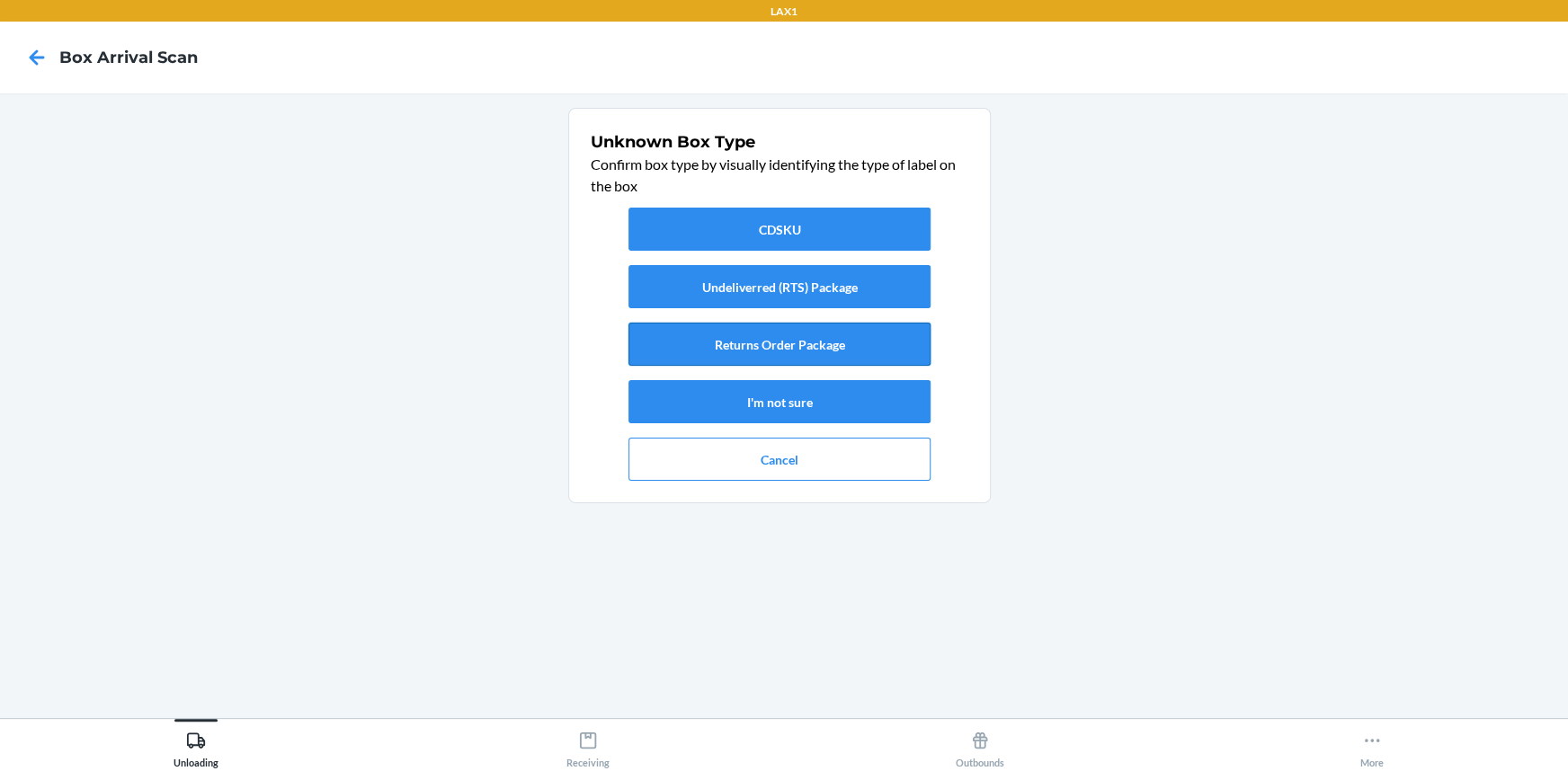 click on "Returns Order Package" at bounding box center [780, 344] 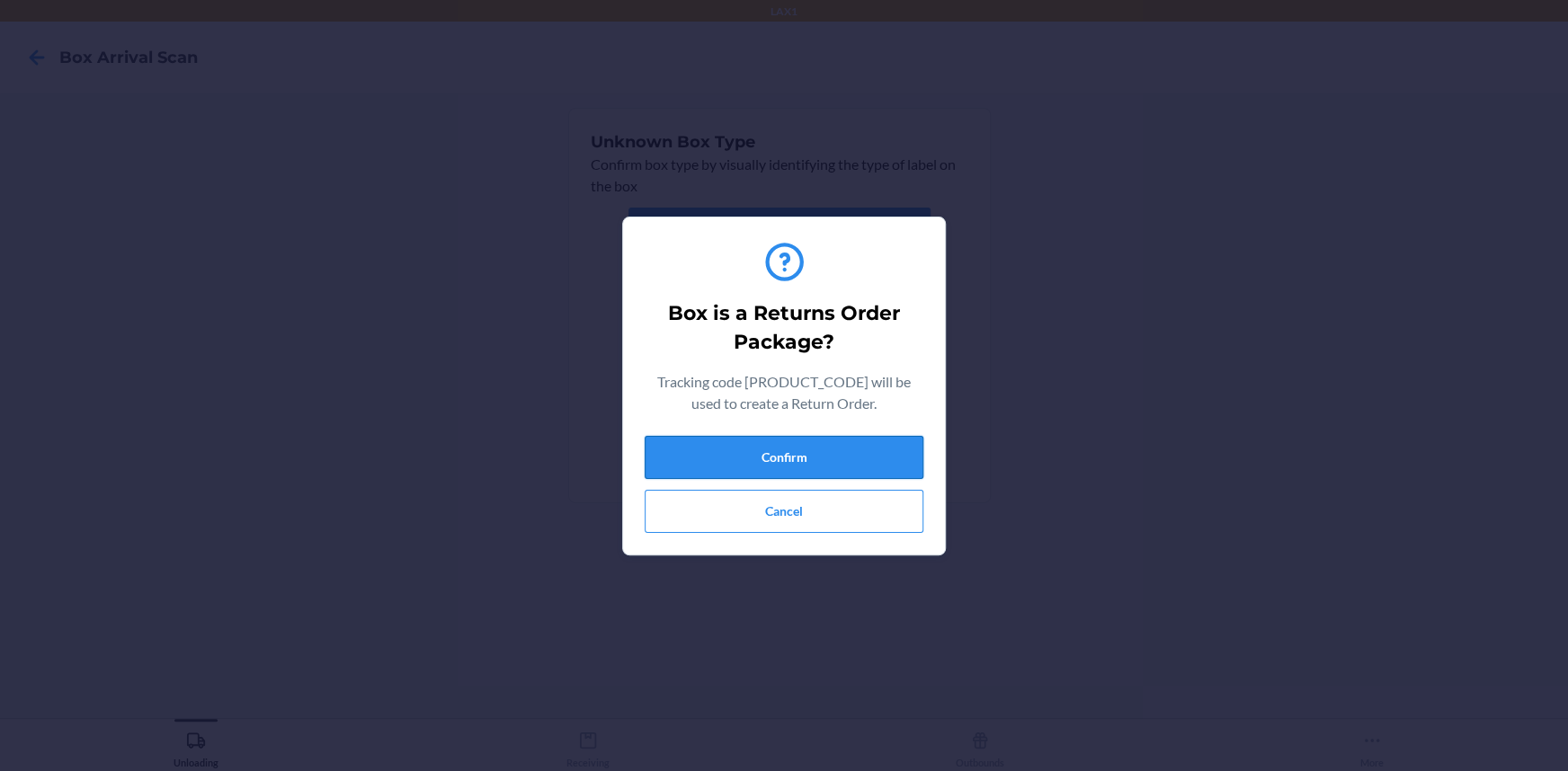 click on "Confirm" at bounding box center [784, 457] 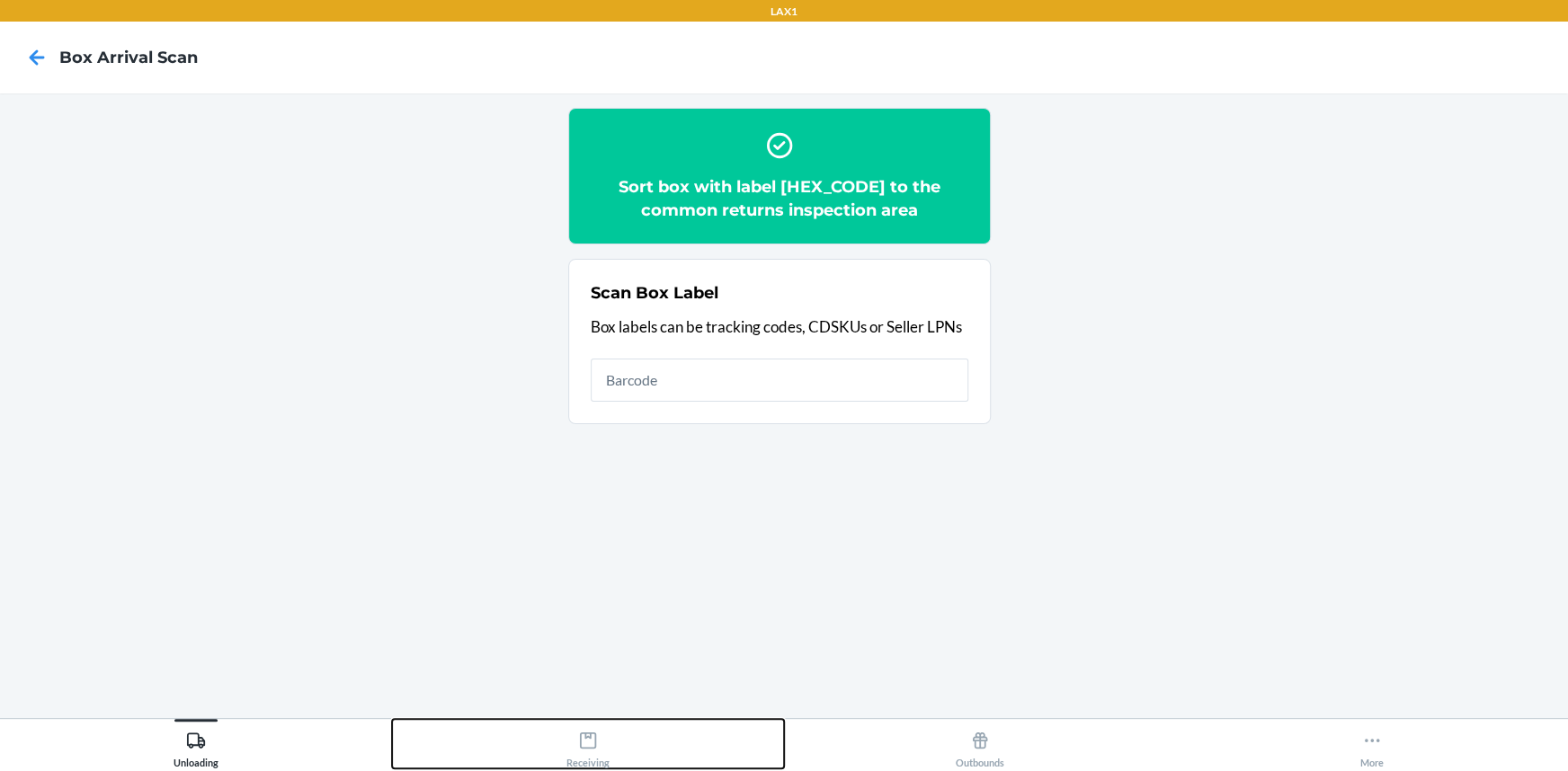 click 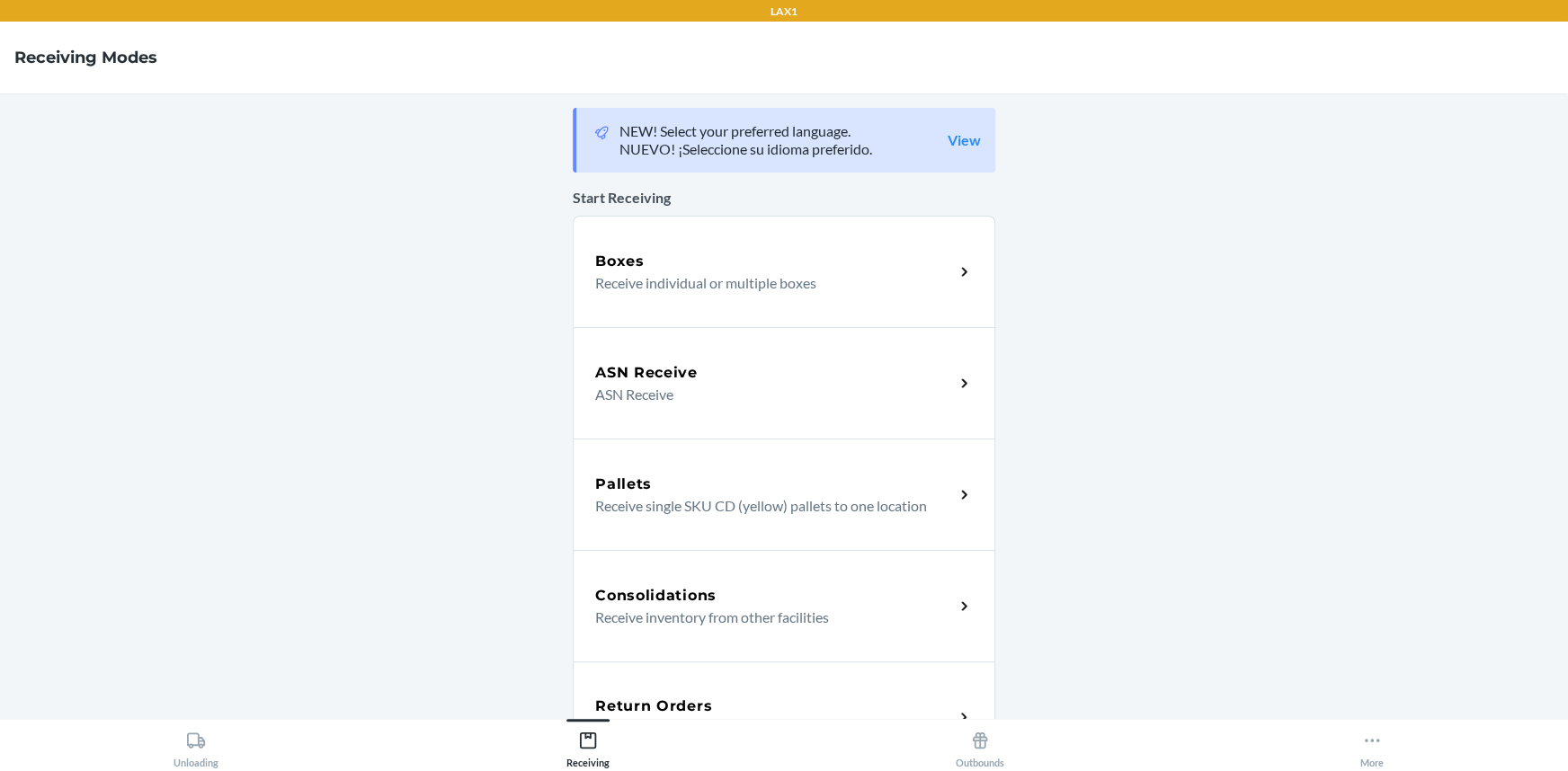 click on "Return Orders" at bounding box center (774, 706) 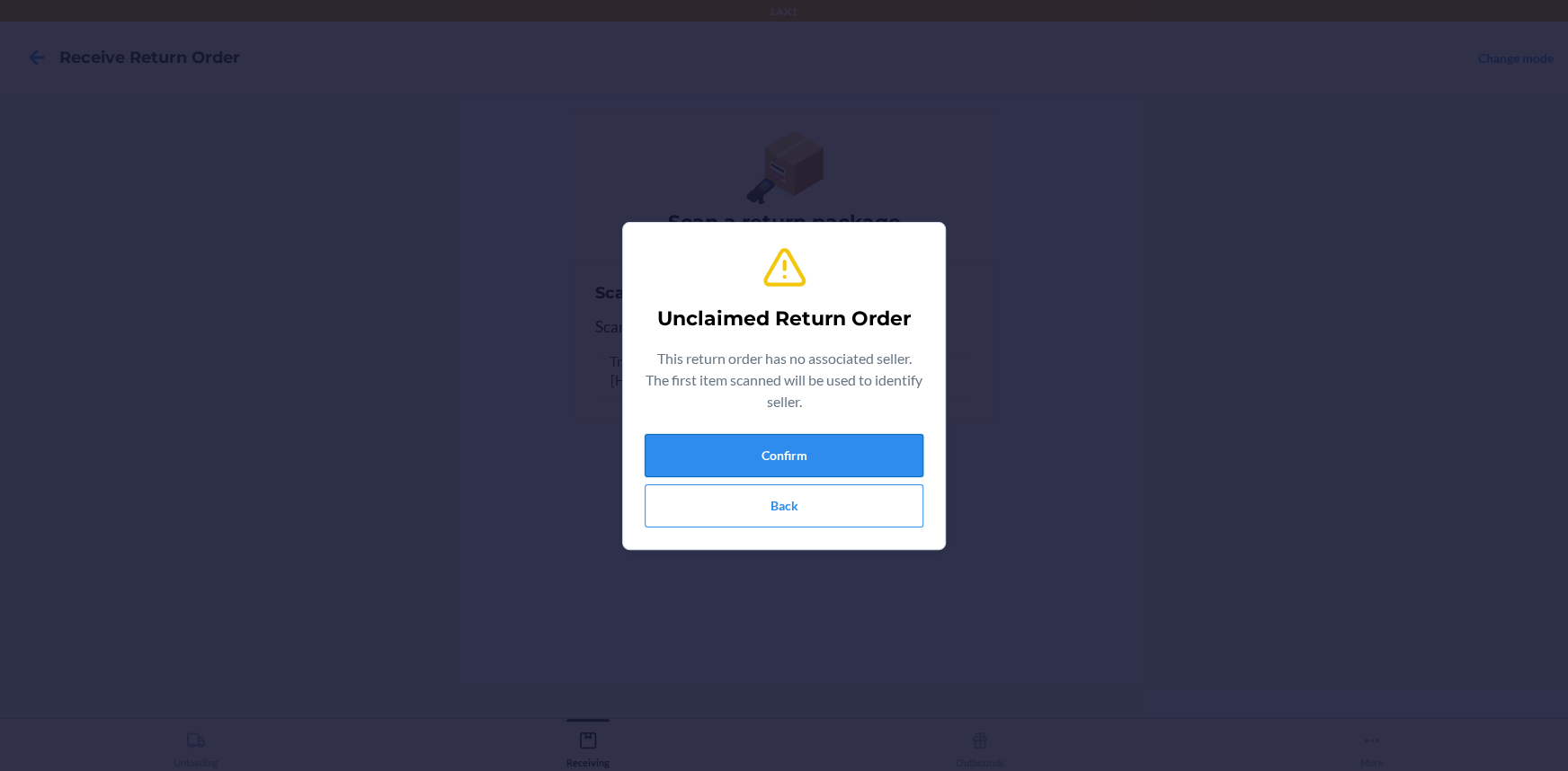 click on "Confirm" at bounding box center (784, 456) 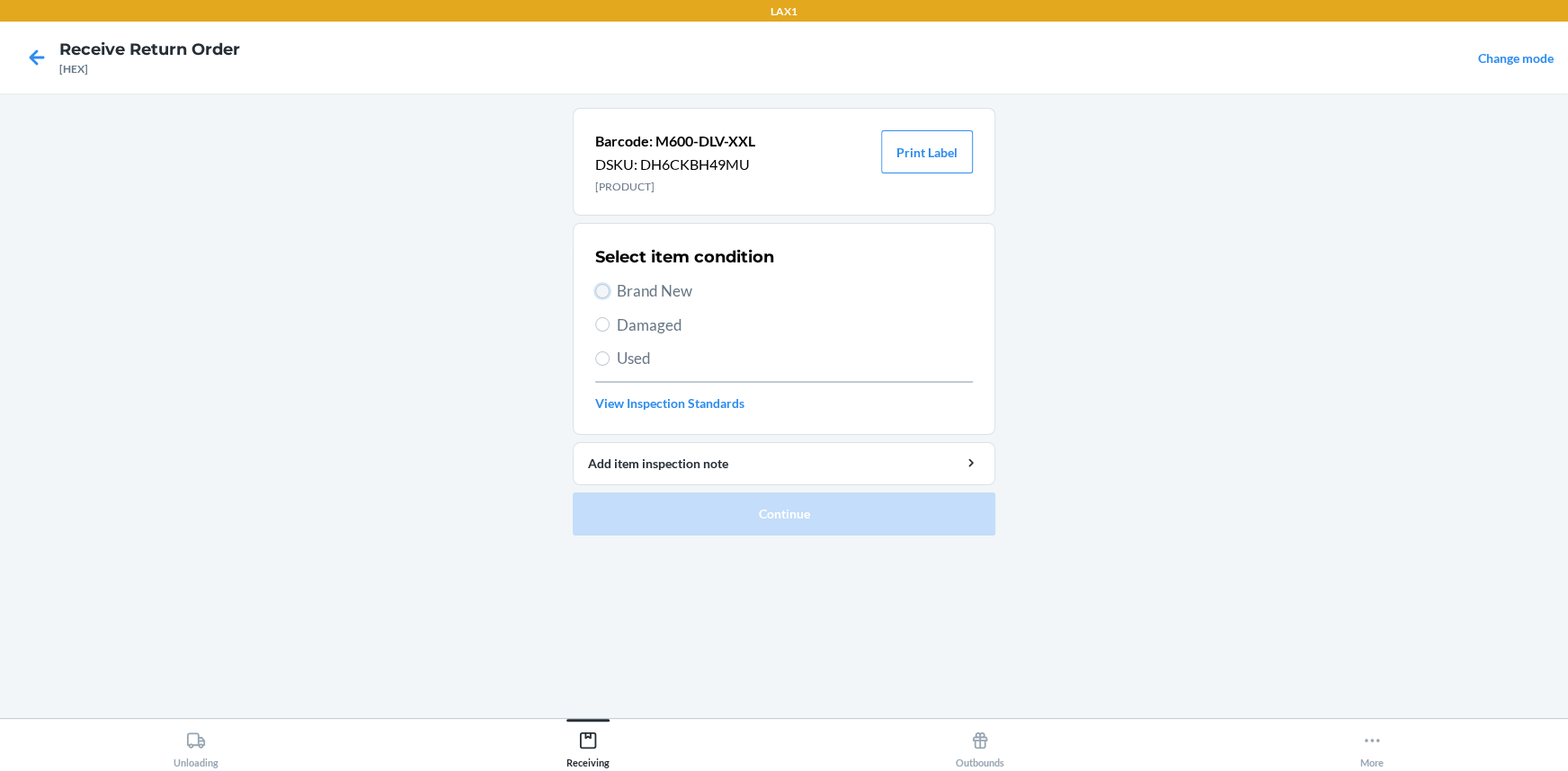 click on "Brand New" at bounding box center (602, 291) 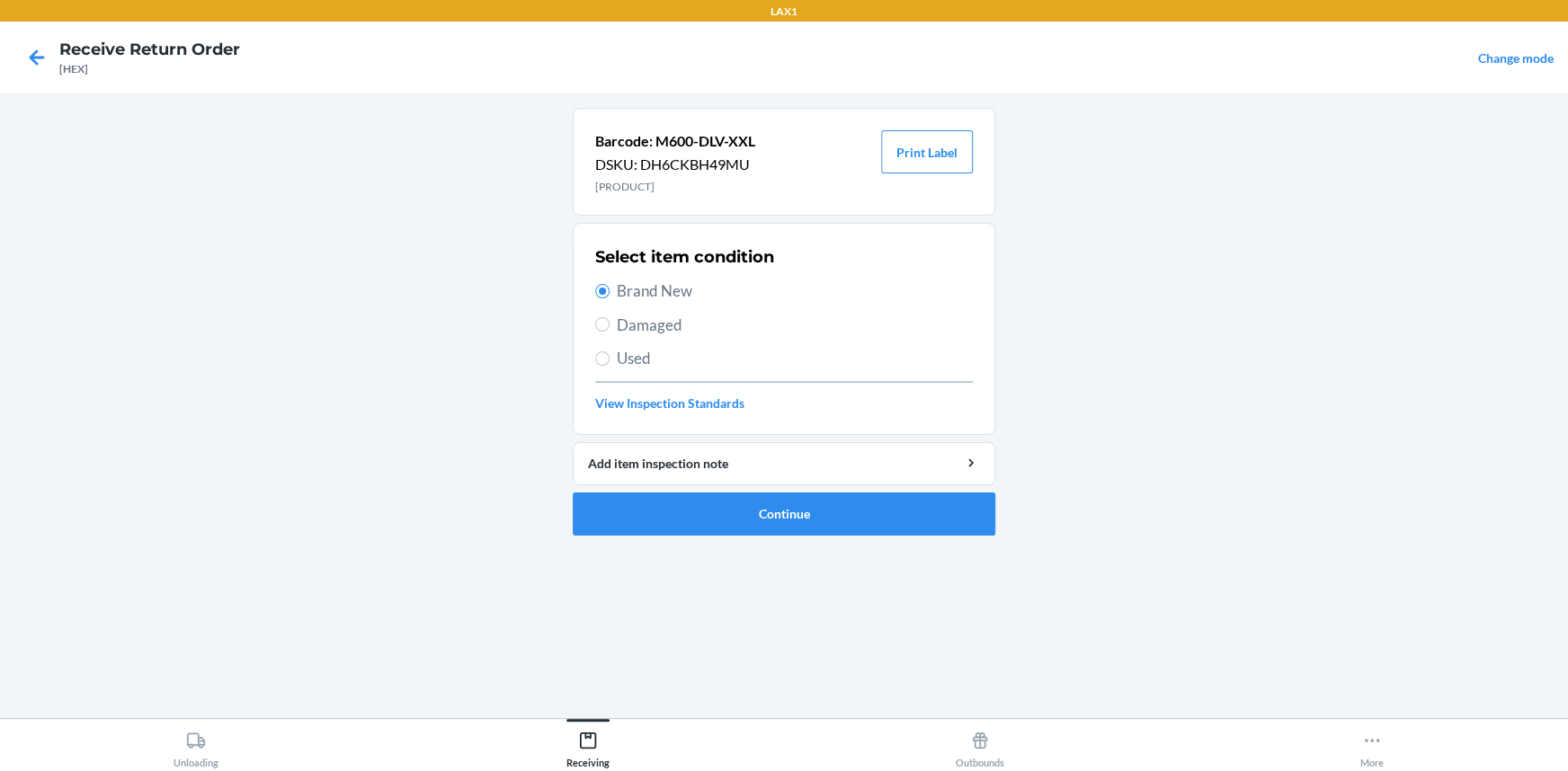 click on "Barcode: M600-DLV-XXL DSKU: DH6CKBH49MU Men Boxer: Saur in Love - 2XL Print Label Select item condition Brand New Damaged Used View Inspection Standards Add item inspection note Continue" at bounding box center (784, 322) 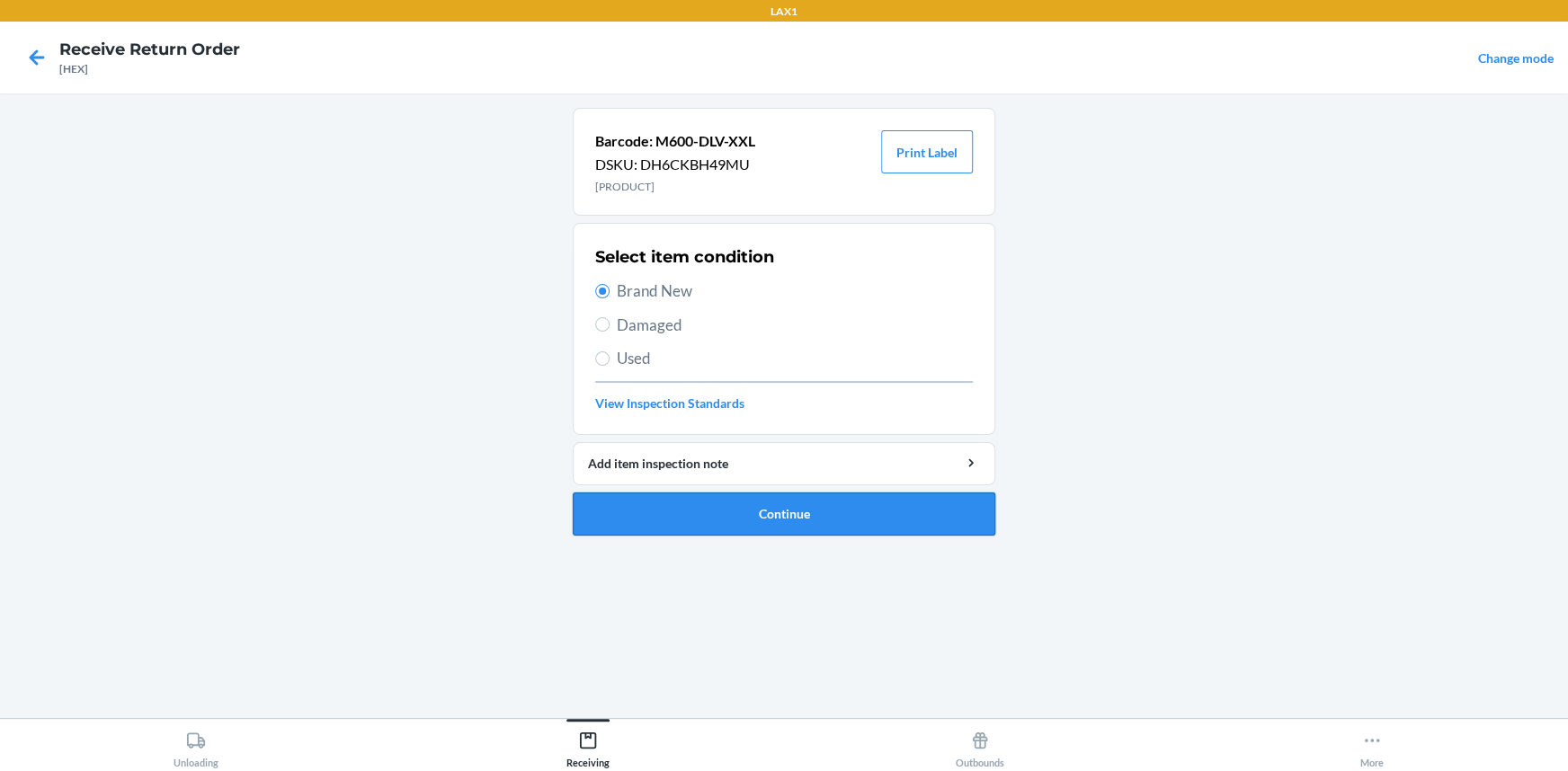click on "Continue" at bounding box center (784, 514) 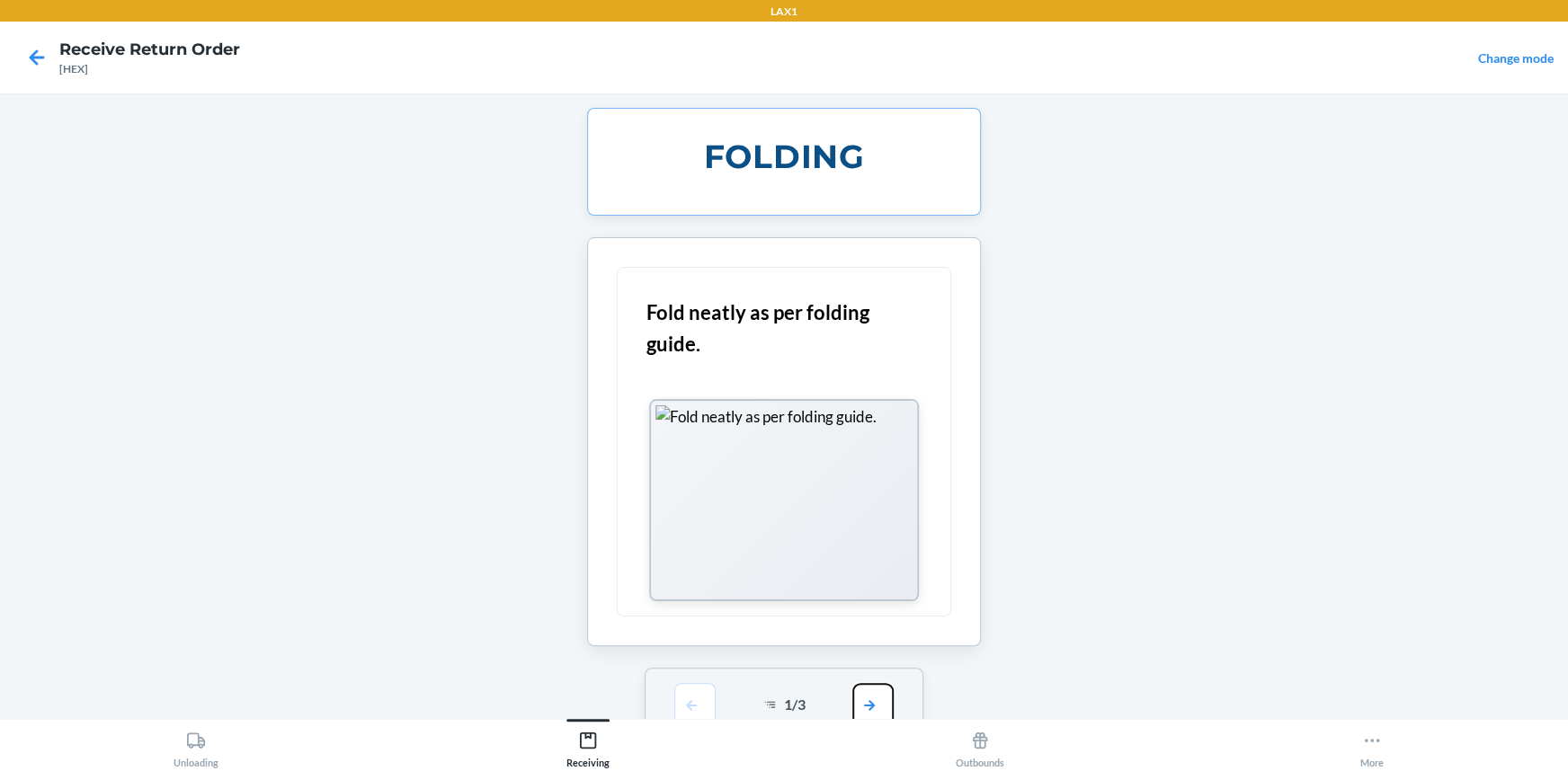 drag, startPoint x: 869, startPoint y: 700, endPoint x: 863, endPoint y: 691, distance: 10.816654 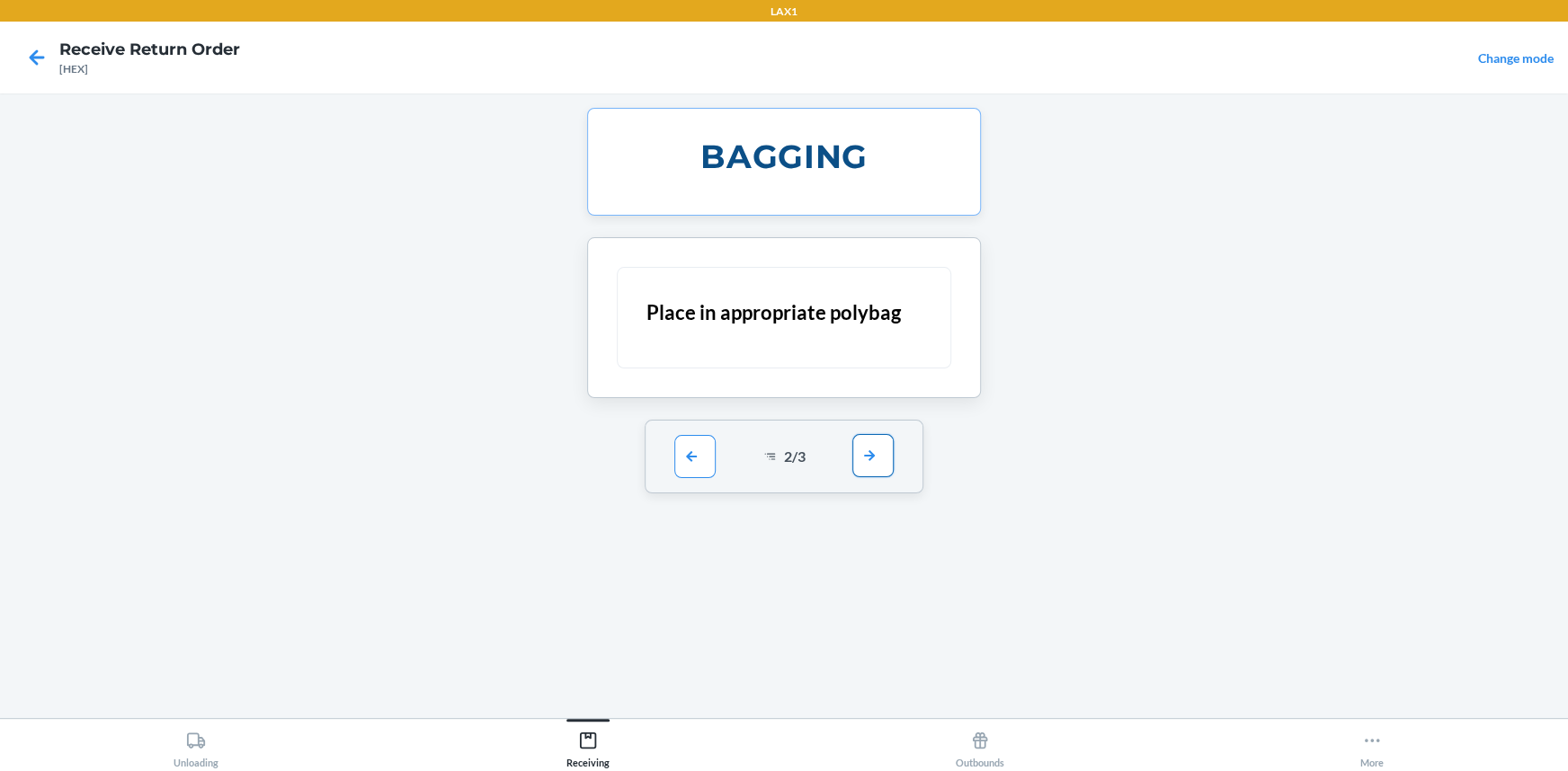 click at bounding box center [873, 456] 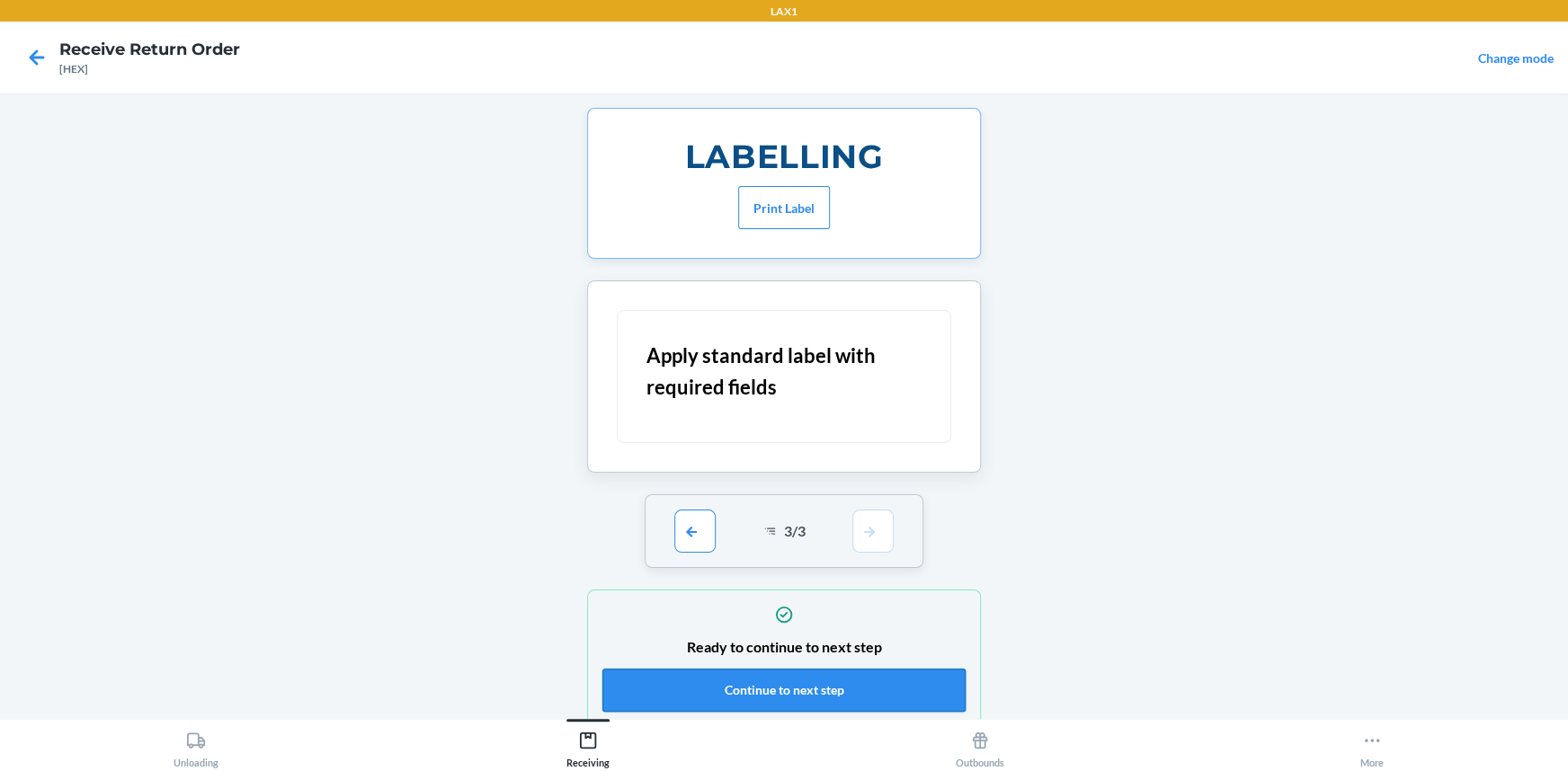 click on "Continue to next step" at bounding box center [784, 690] 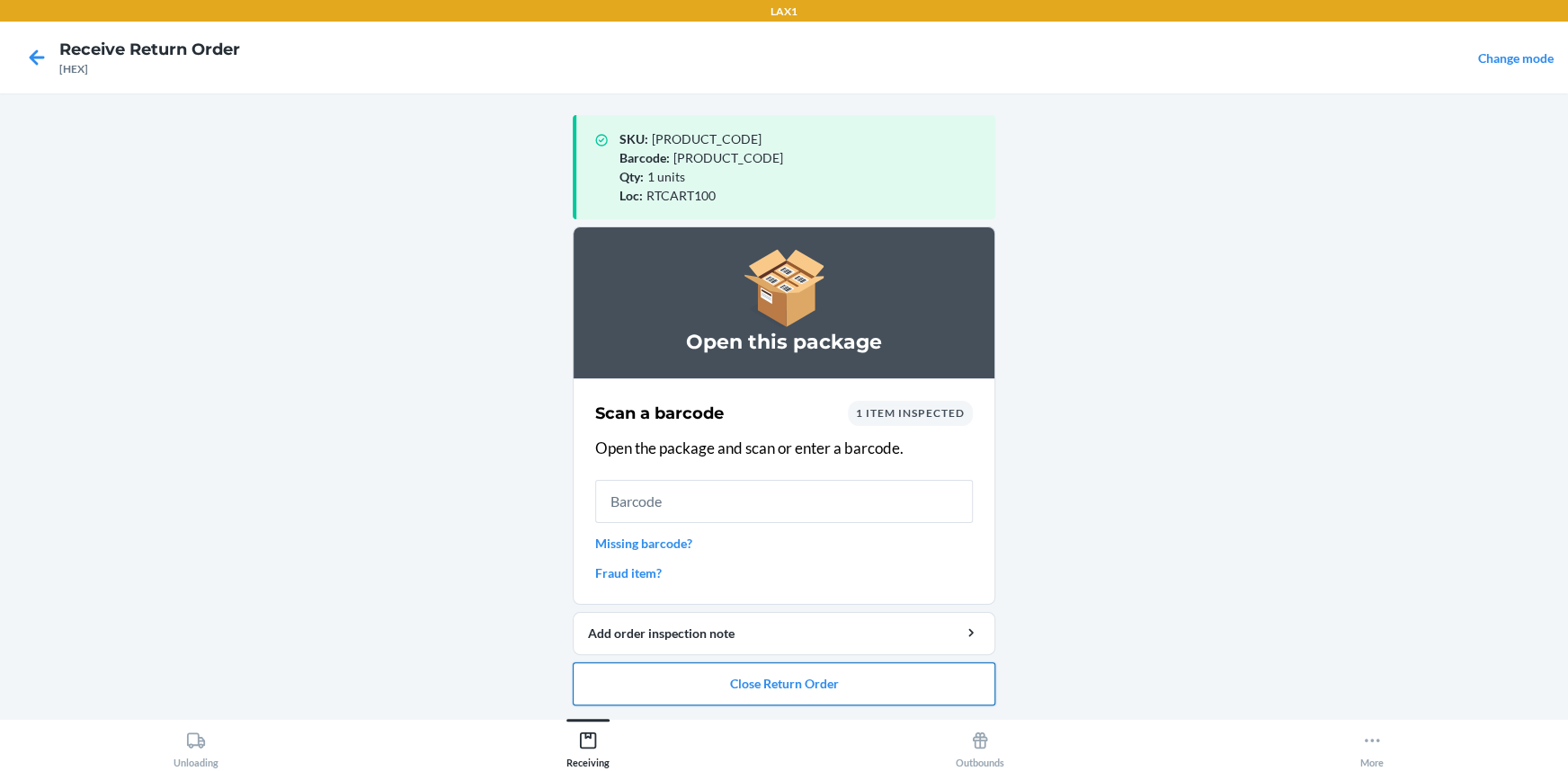 click on "Close Return Order" at bounding box center [784, 684] 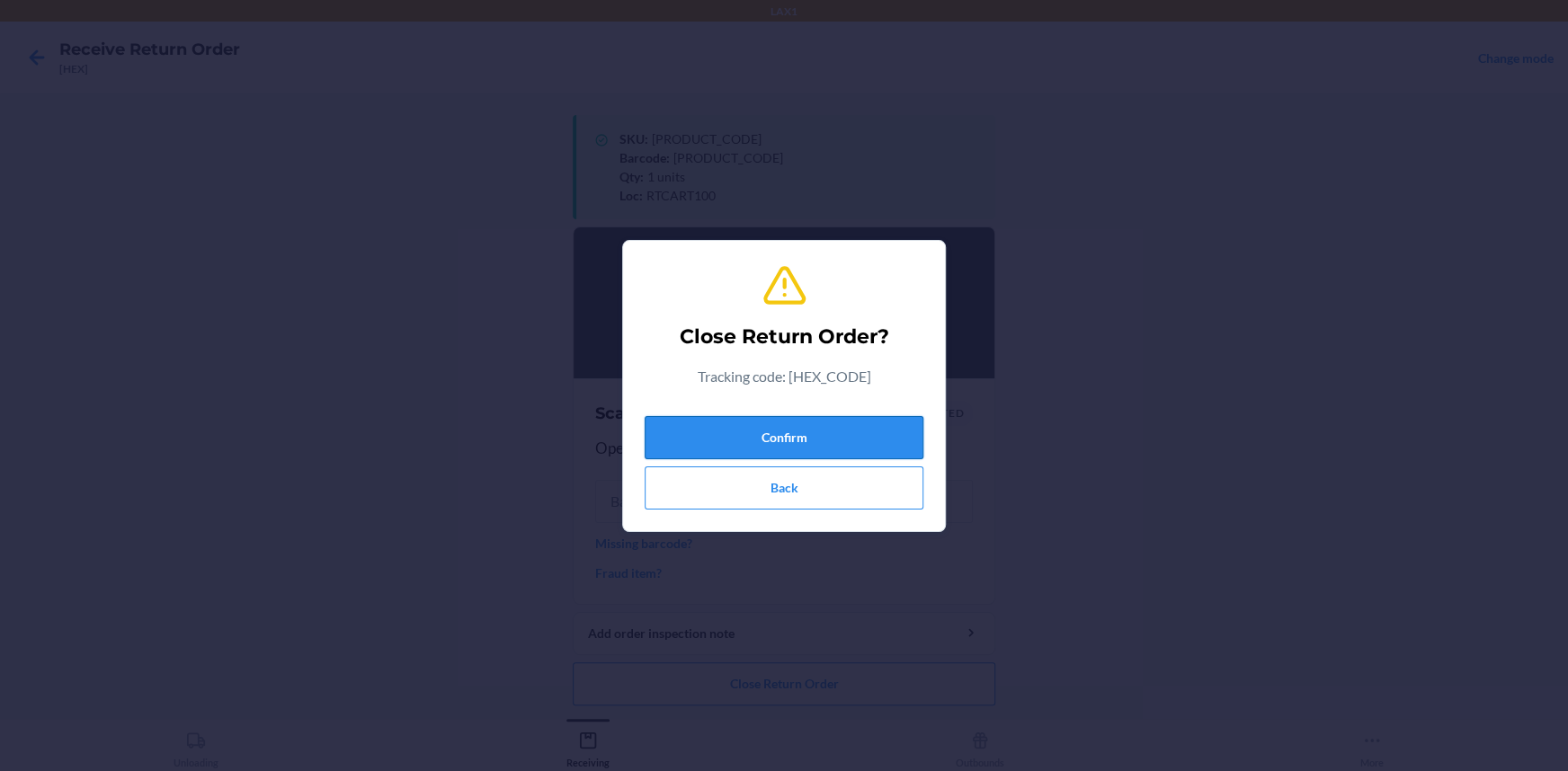 click on "Confirm" at bounding box center [784, 438] 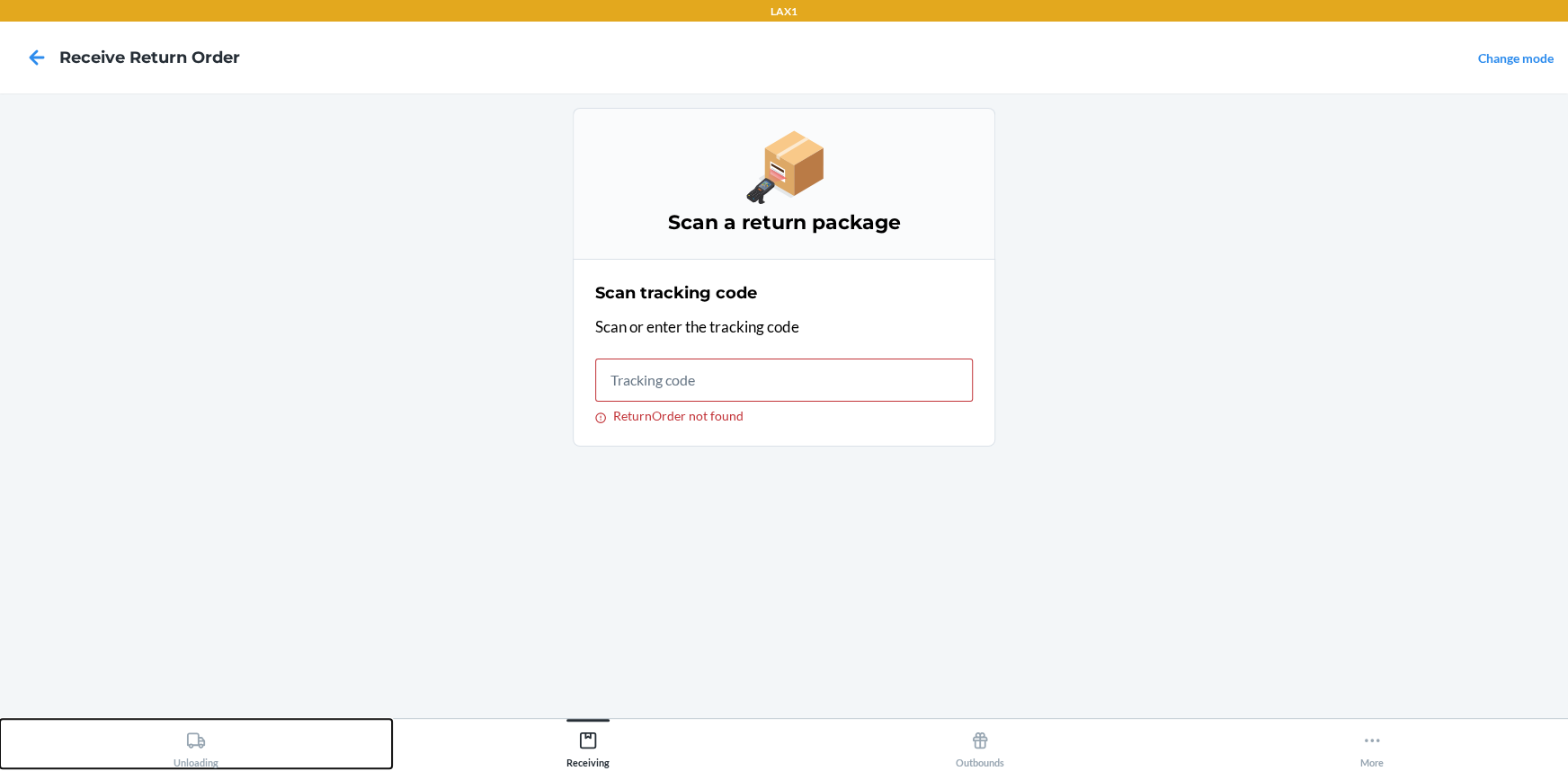 drag, startPoint x: 197, startPoint y: 733, endPoint x: 256, endPoint y: 699, distance: 68.09552 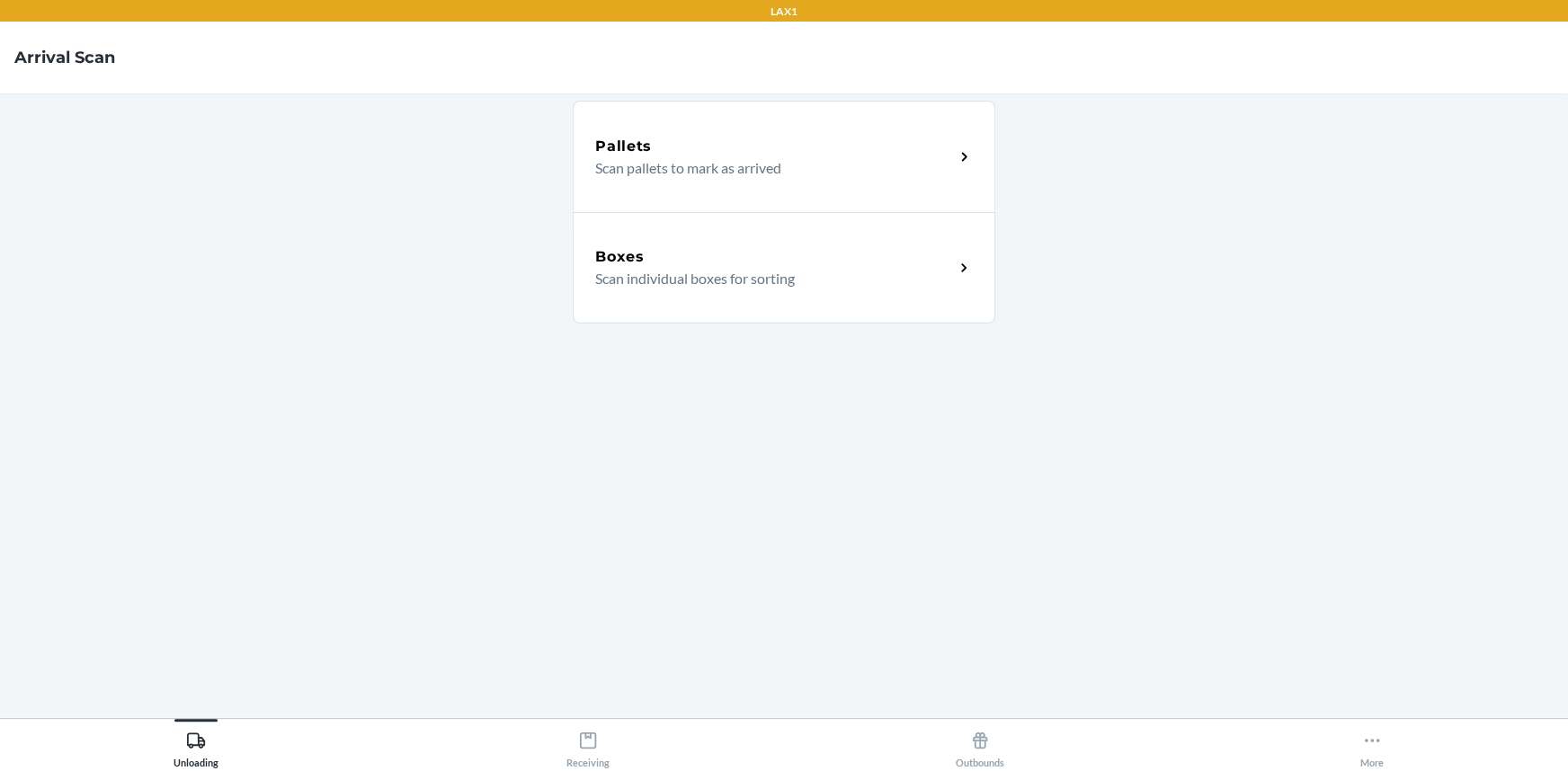 click on "Boxes Scan individual boxes for sorting" at bounding box center (784, 268) 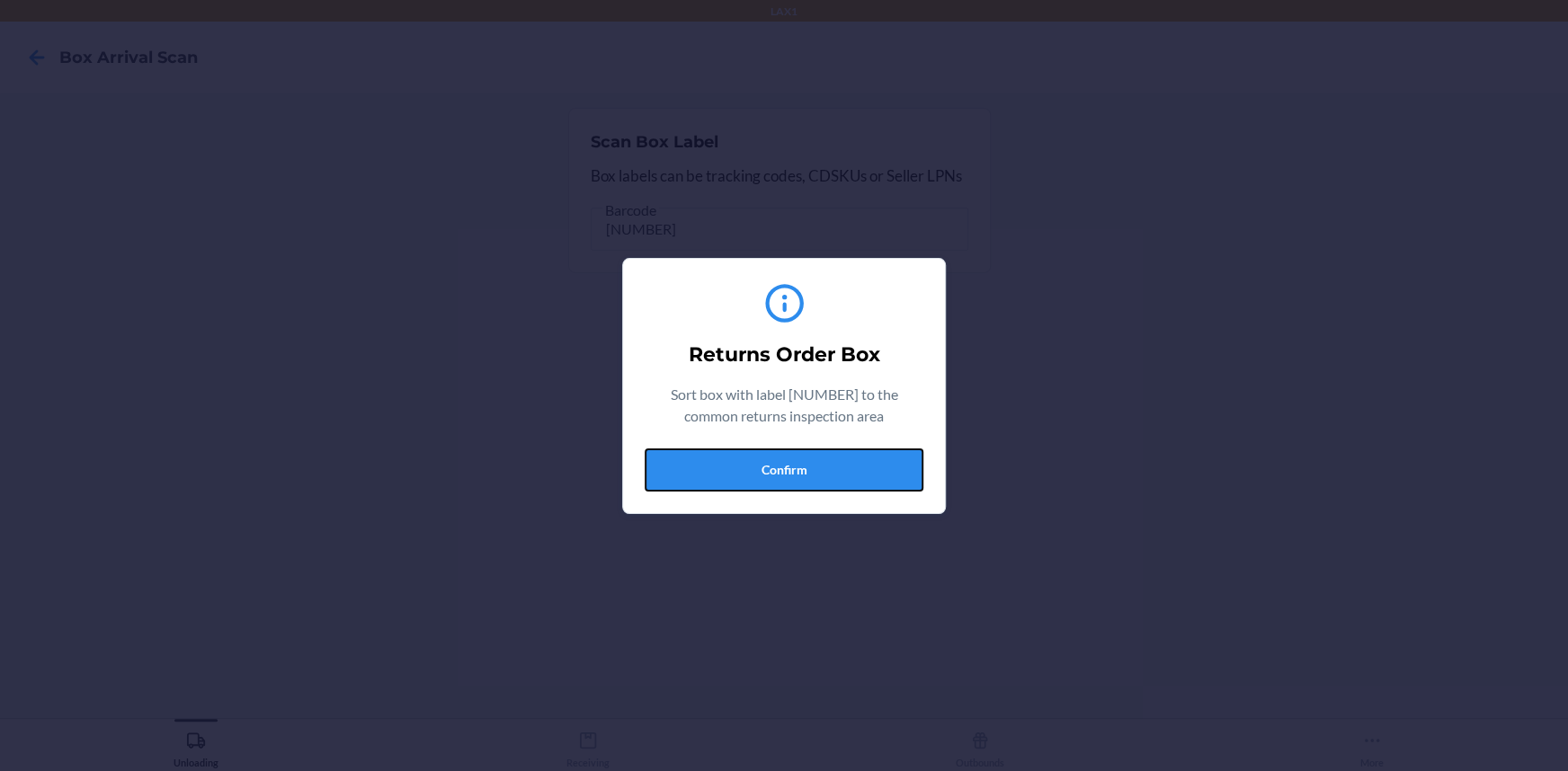 click on "Confirm" at bounding box center (784, 470) 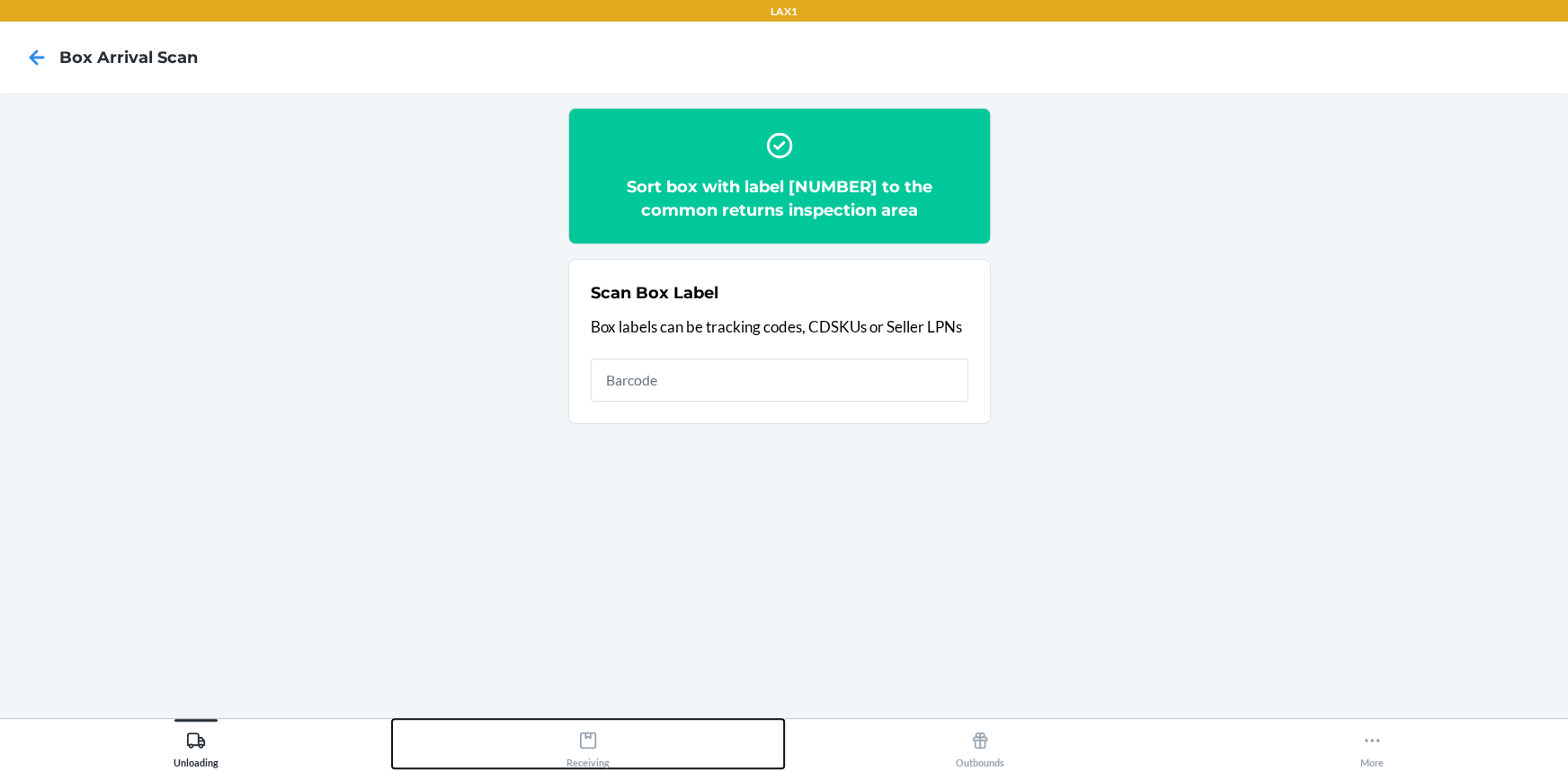drag, startPoint x: 592, startPoint y: 742, endPoint x: 611, endPoint y: 718, distance: 30.61046 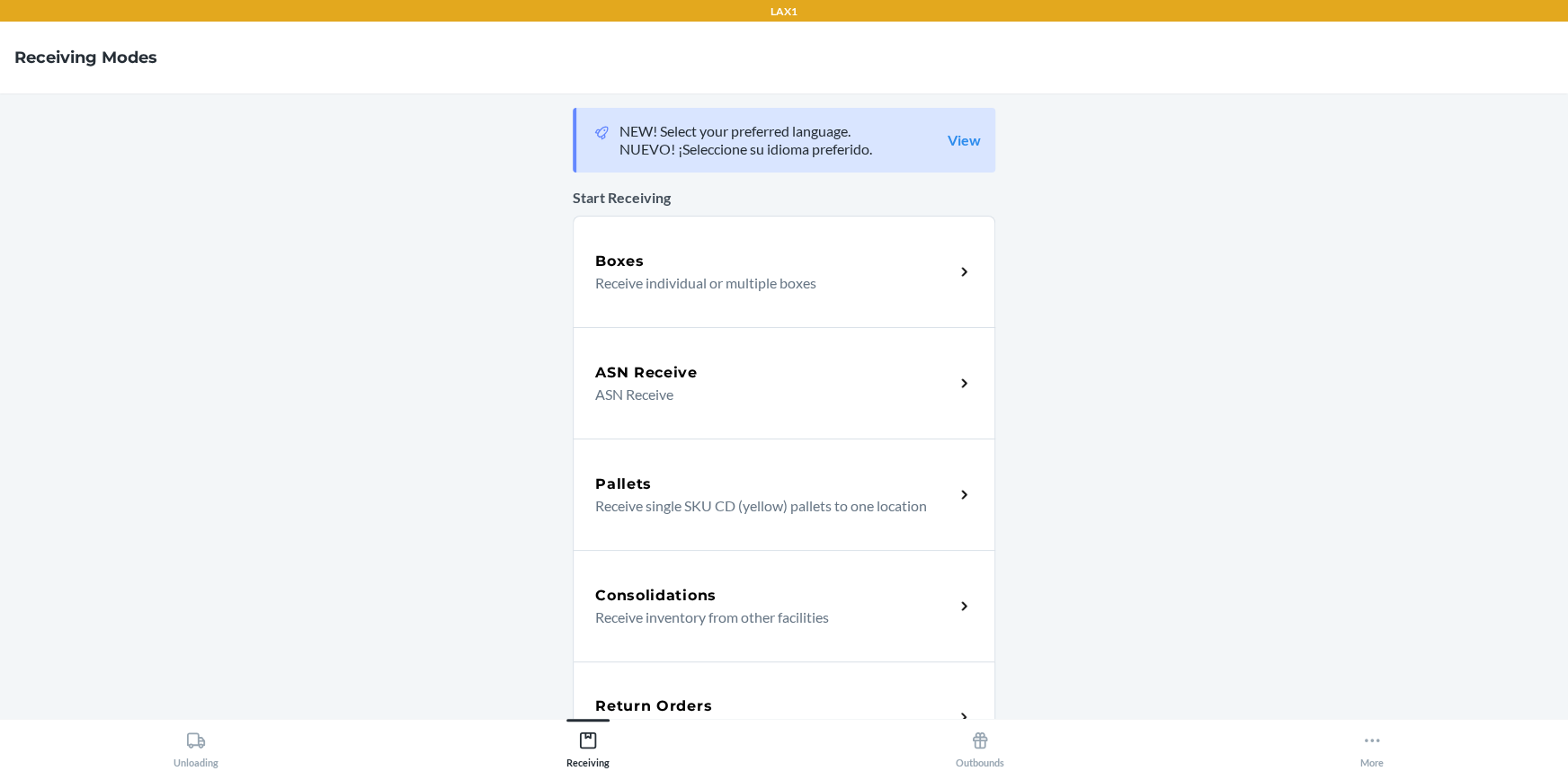 click on "Return Orders Receive return order package items" at bounding box center [784, 717] 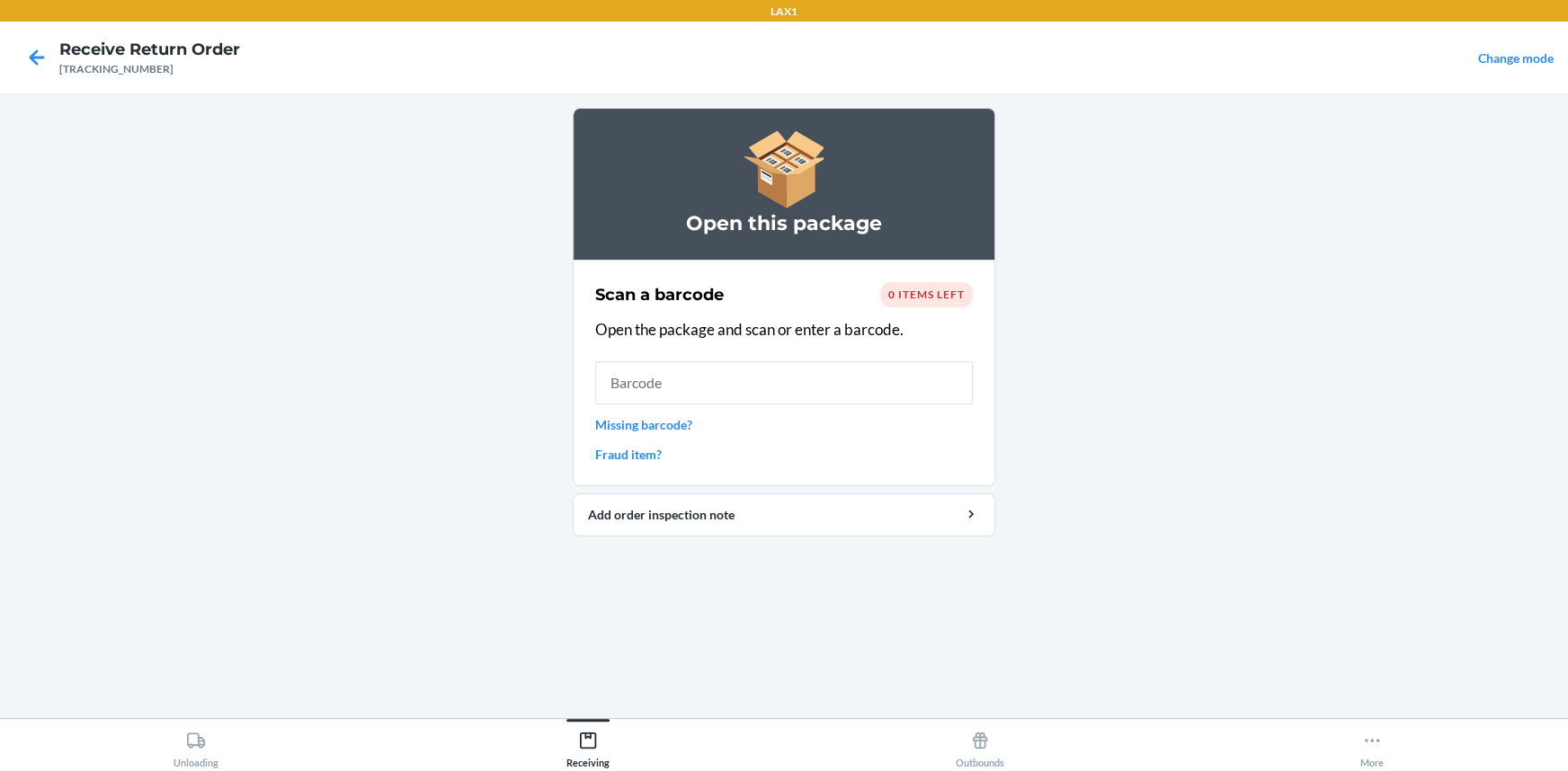 click on "Scan a barcode 0 items left Open the package and scan or enter a barcode. Missing barcode? Fraud item?" at bounding box center (784, 373) 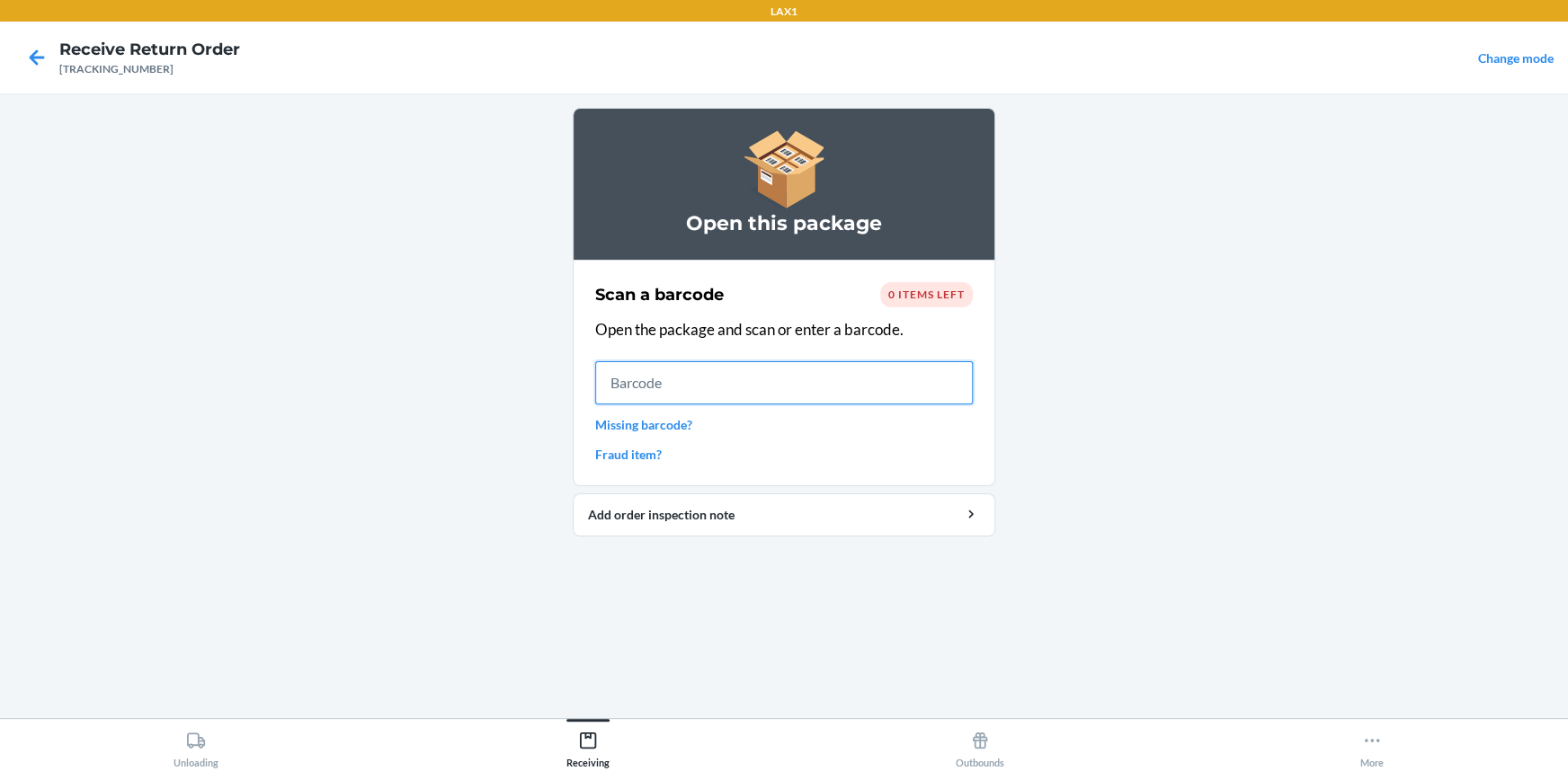 click at bounding box center (784, 383) 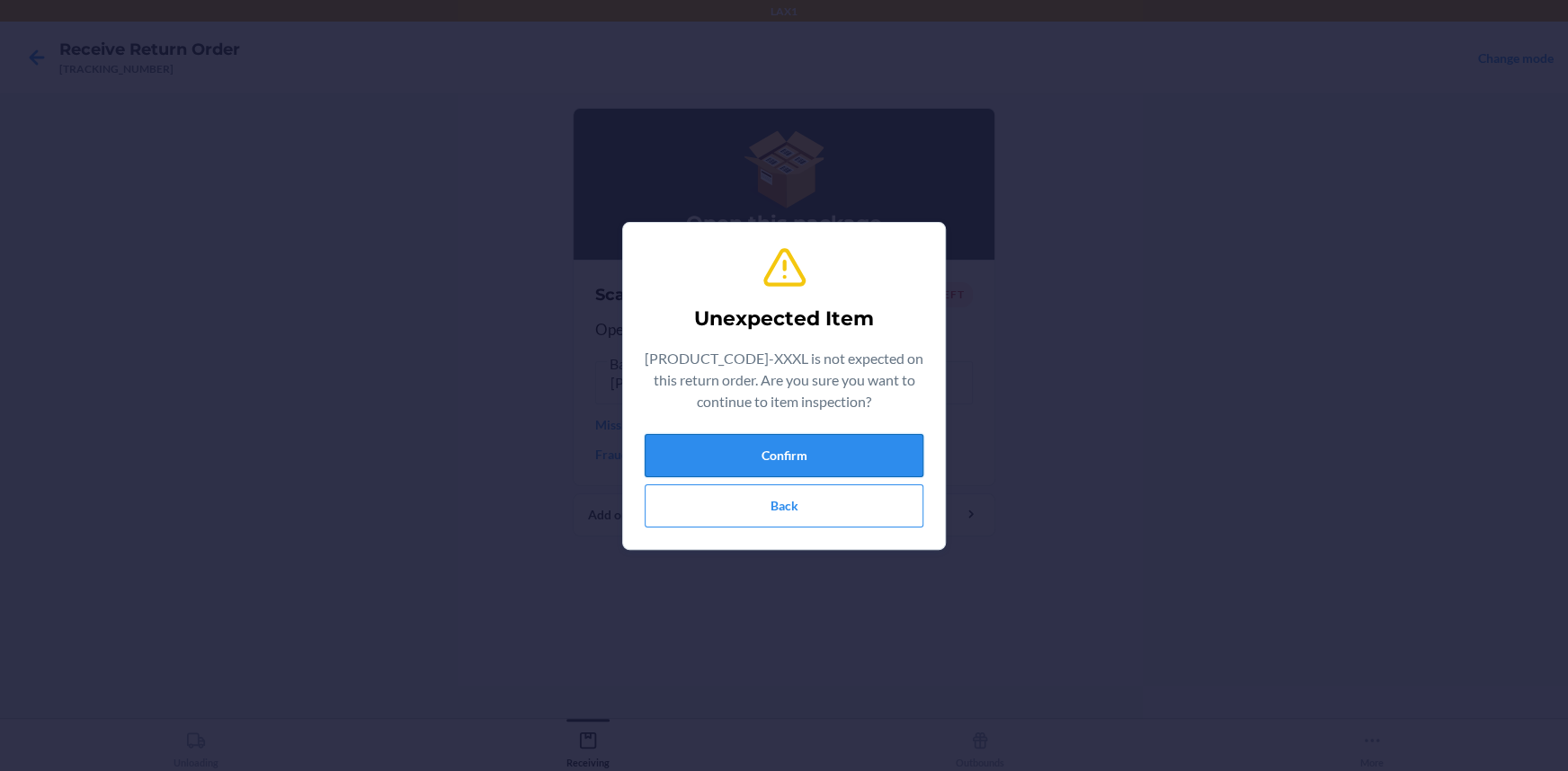 click on "Confirm" at bounding box center (784, 456) 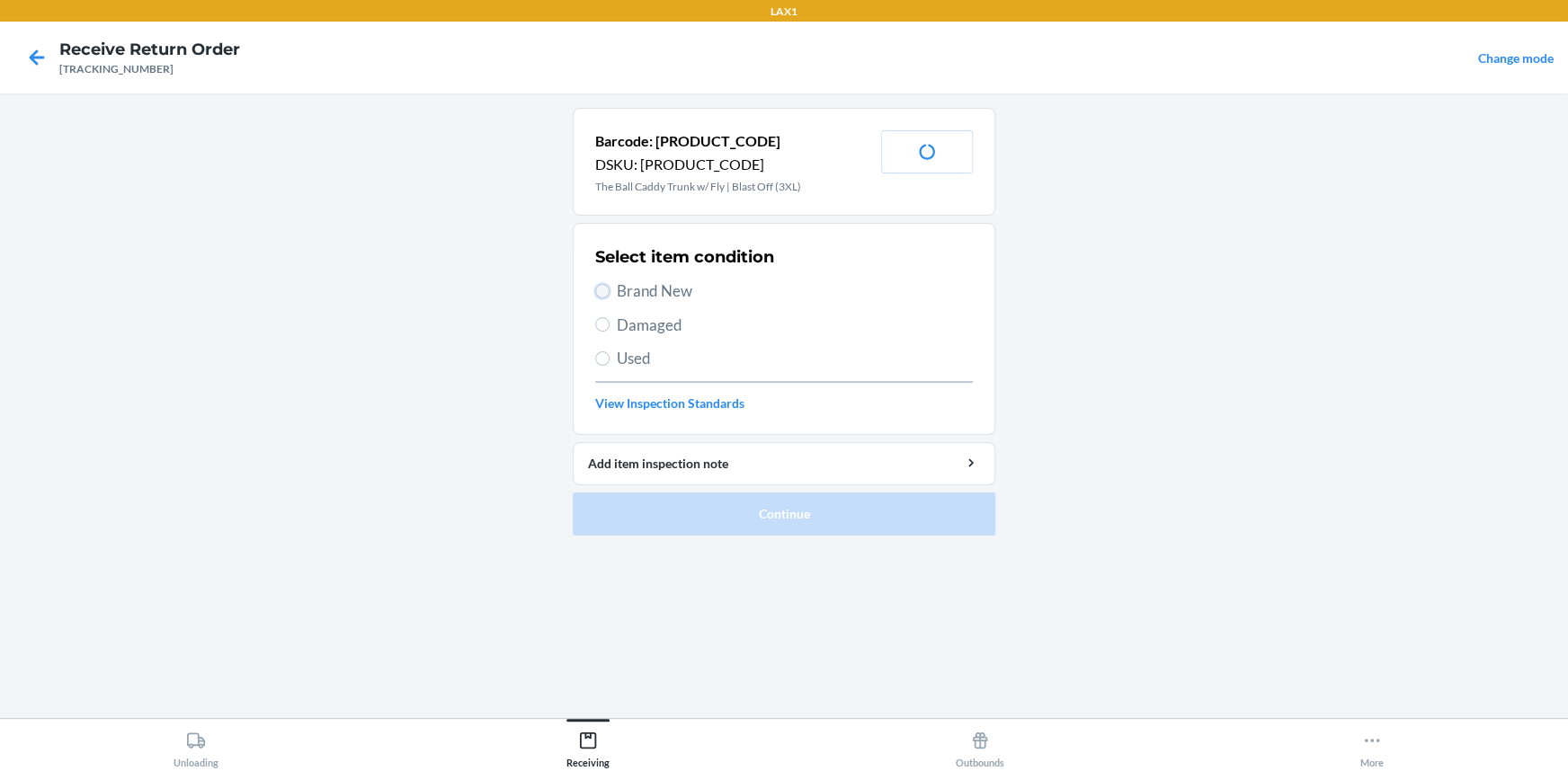 click on "Brand New" at bounding box center (602, 291) 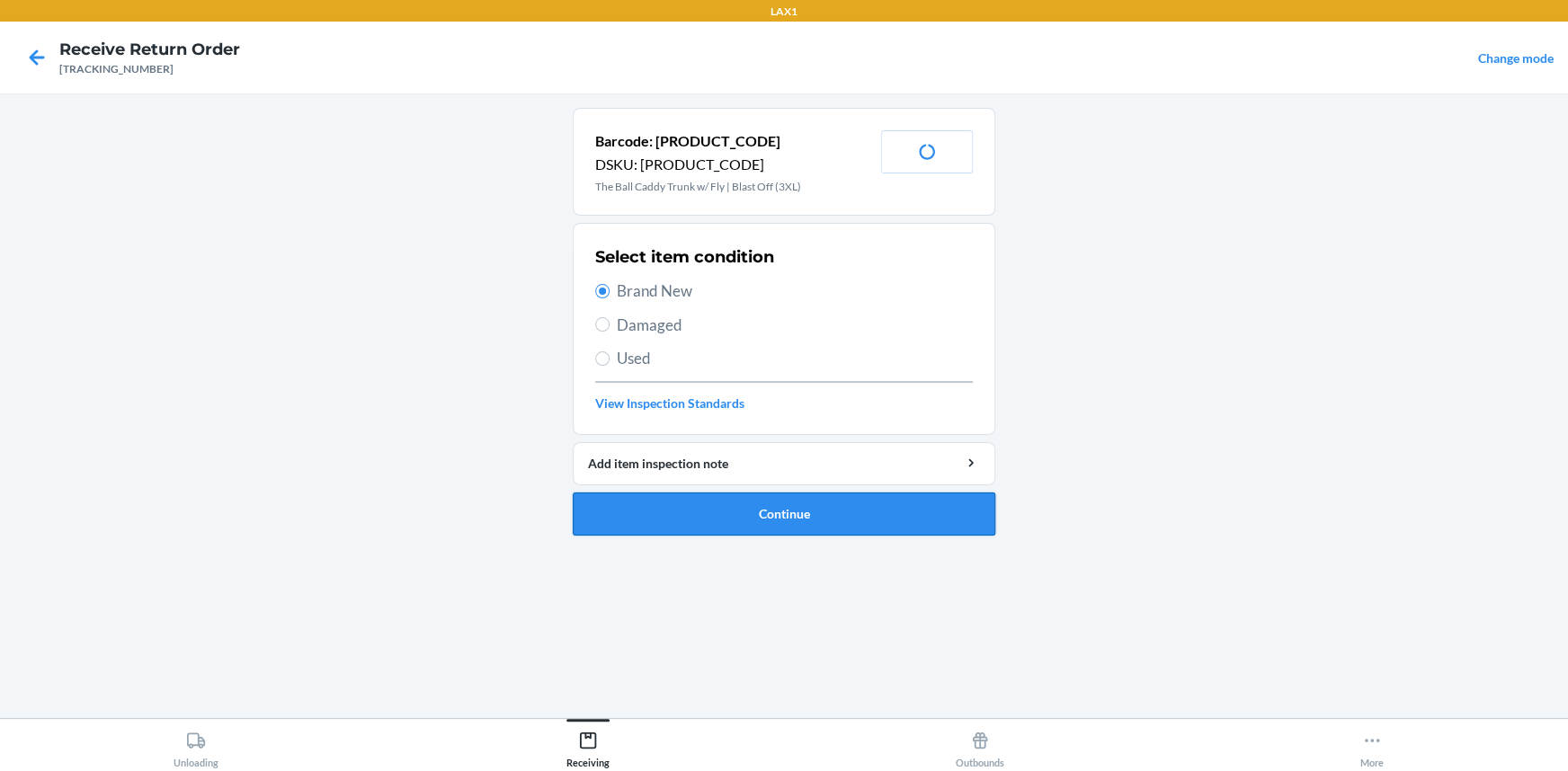 click on "Continue" at bounding box center (784, 514) 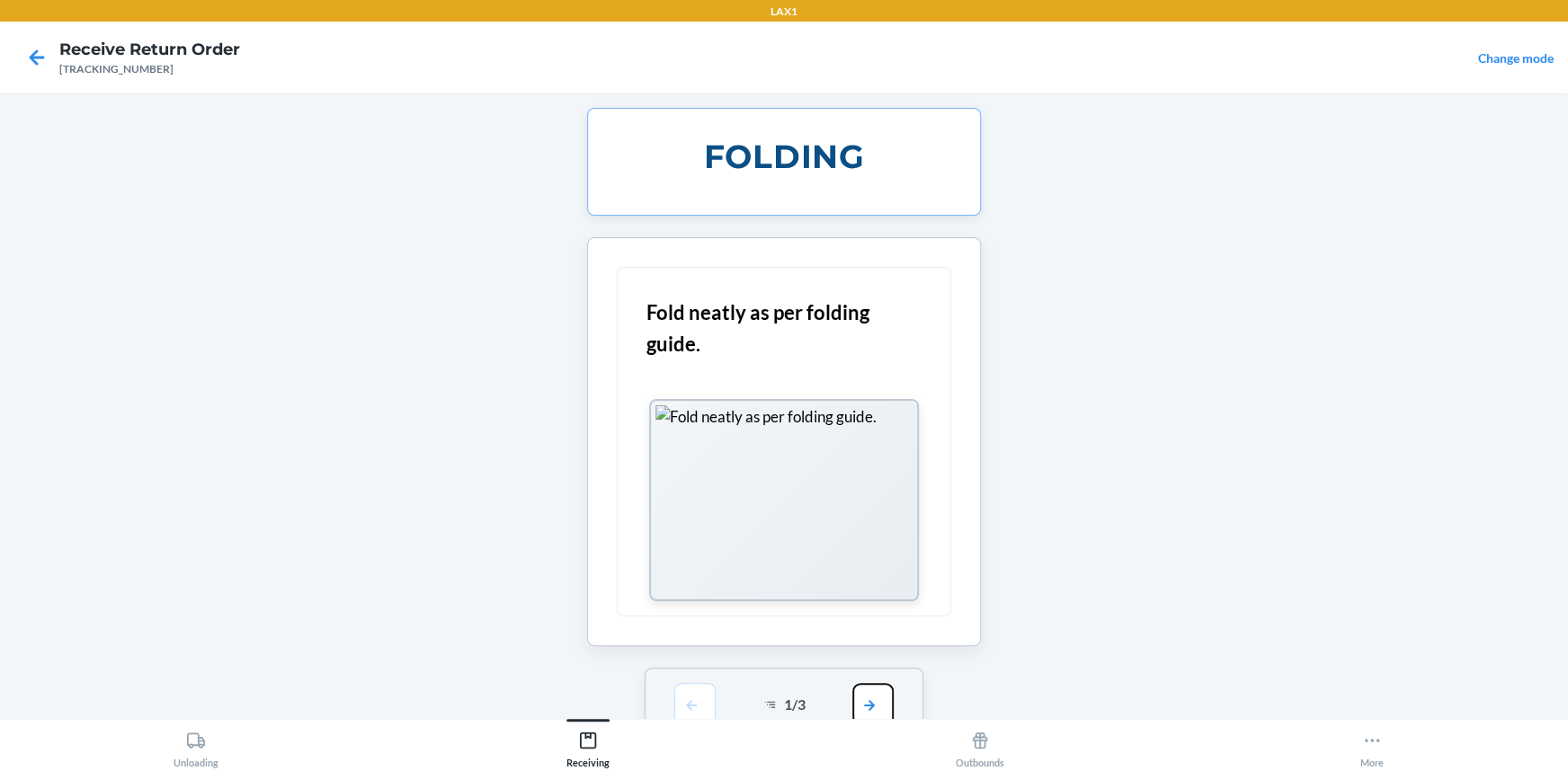 drag, startPoint x: 871, startPoint y: 696, endPoint x: 852, endPoint y: 639, distance: 60.083276 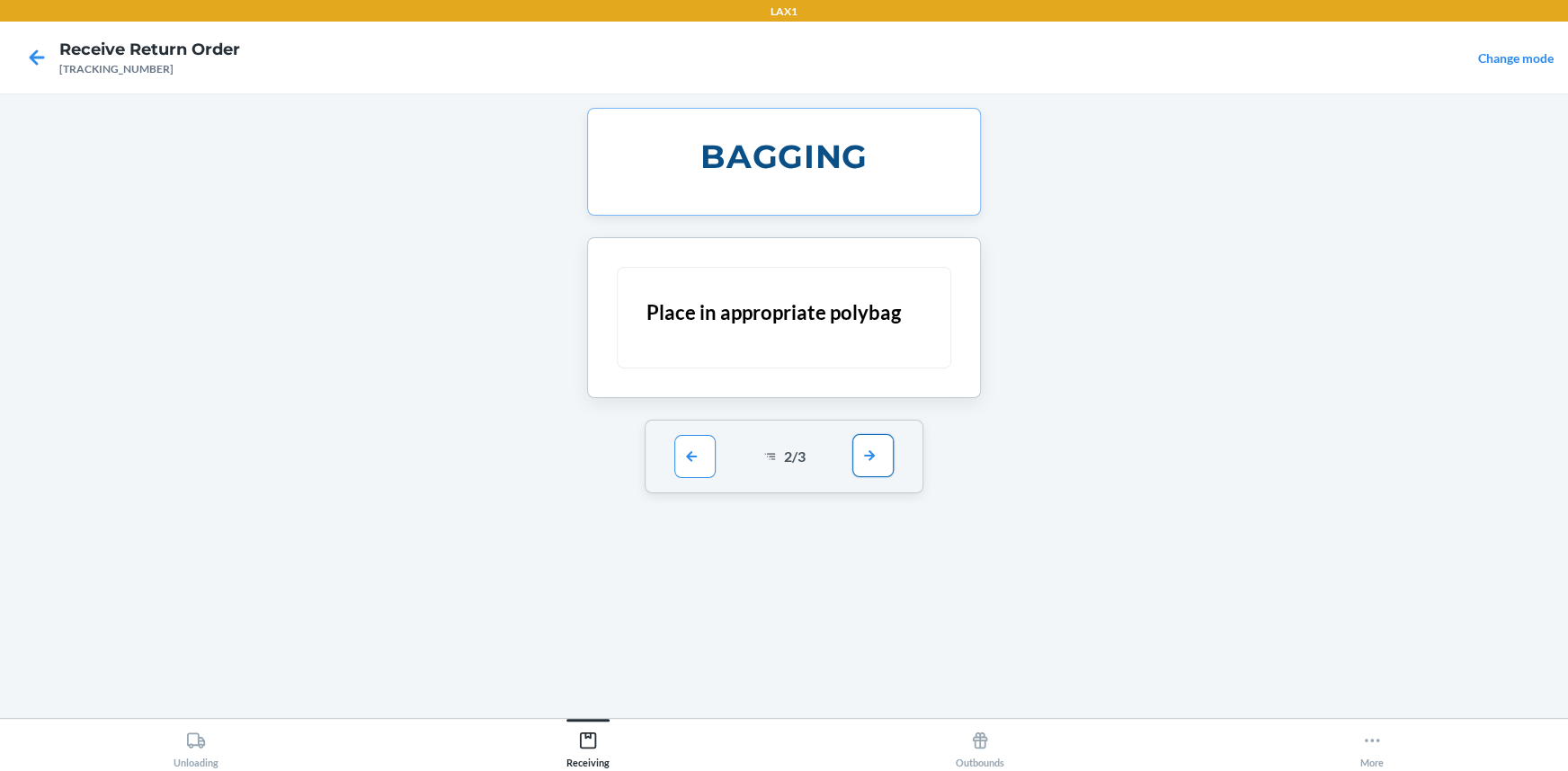 click at bounding box center [873, 456] 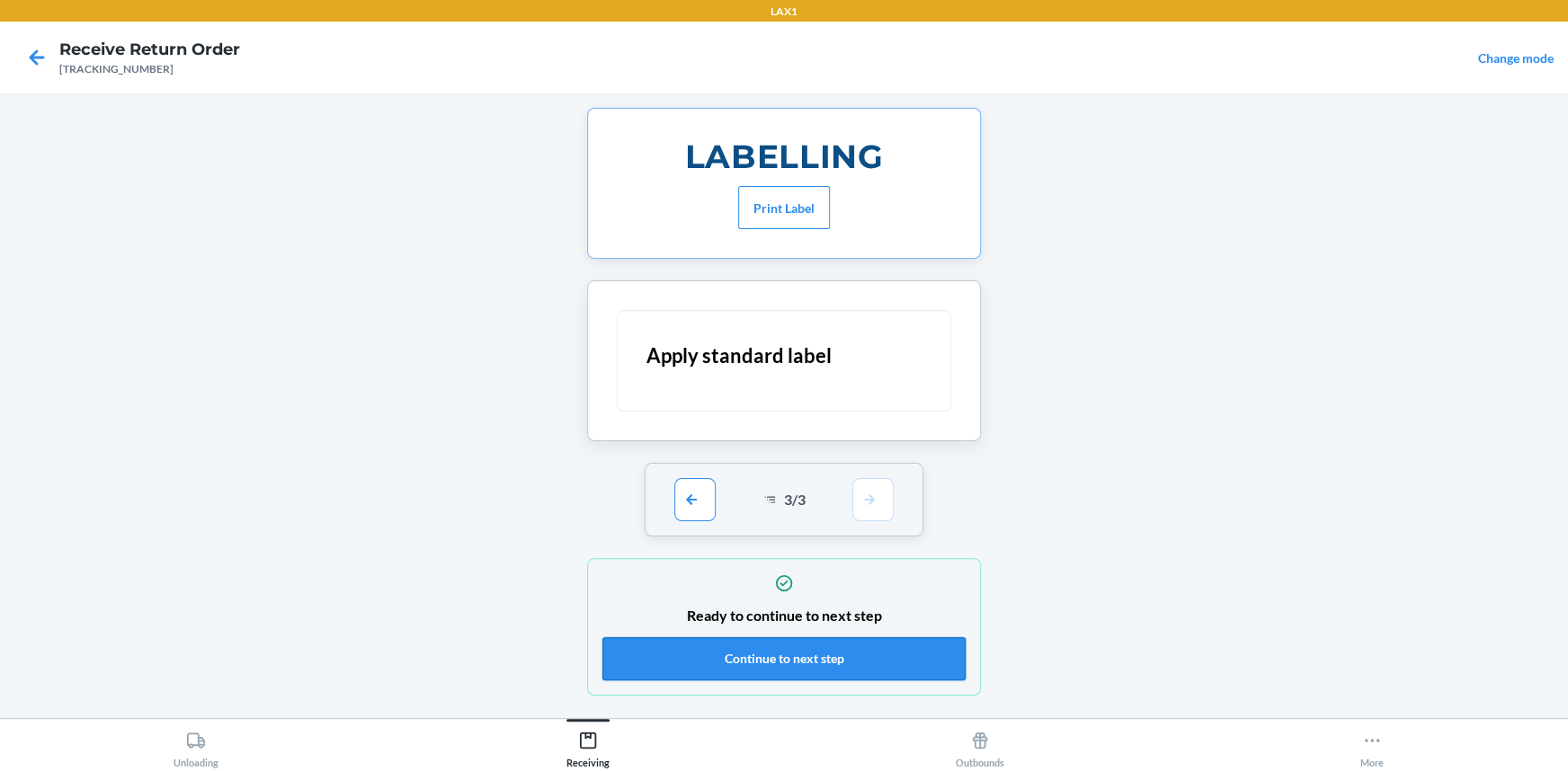click on "Continue to next step" at bounding box center (784, 659) 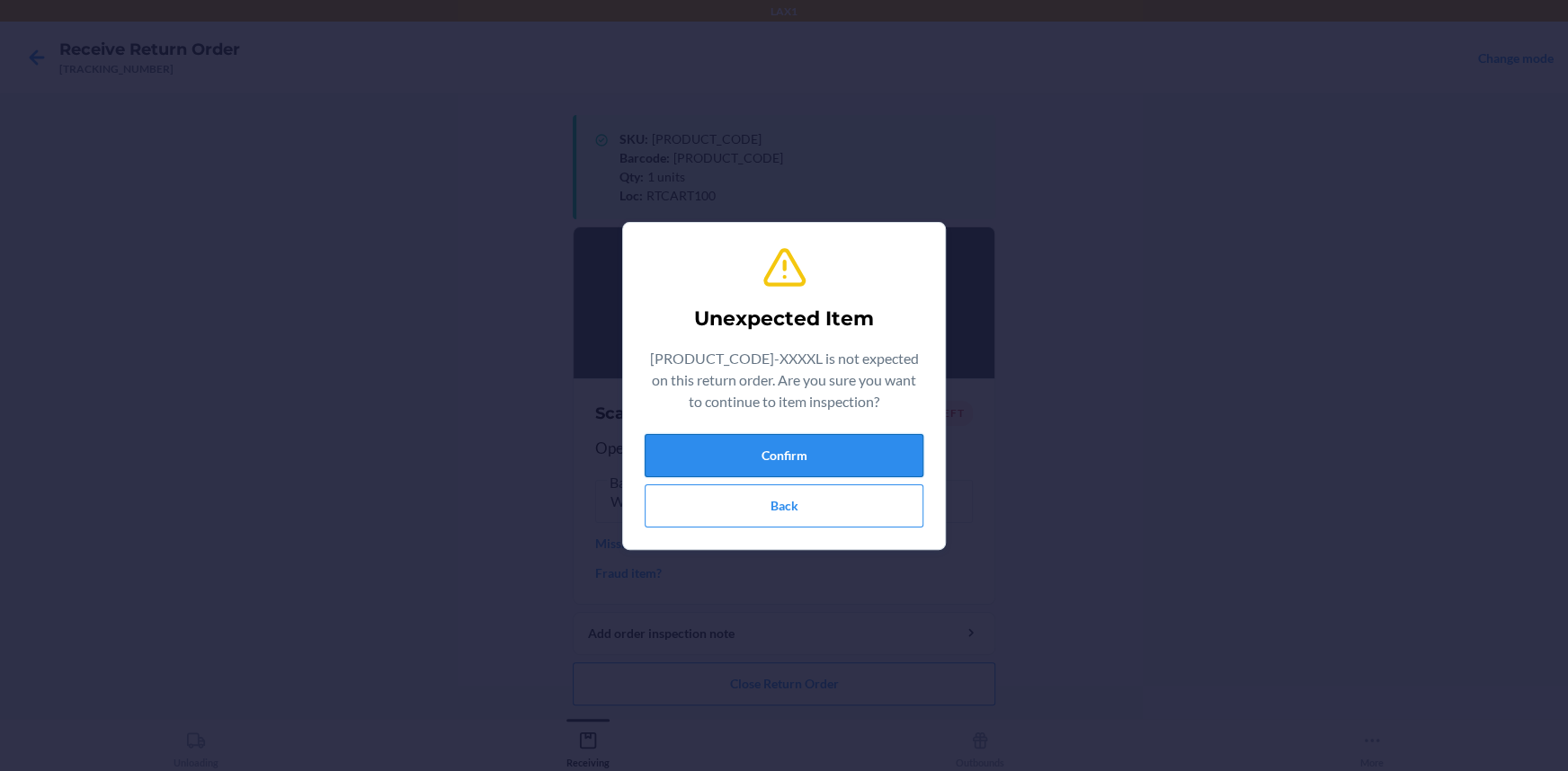 click on "Confirm" at bounding box center [784, 456] 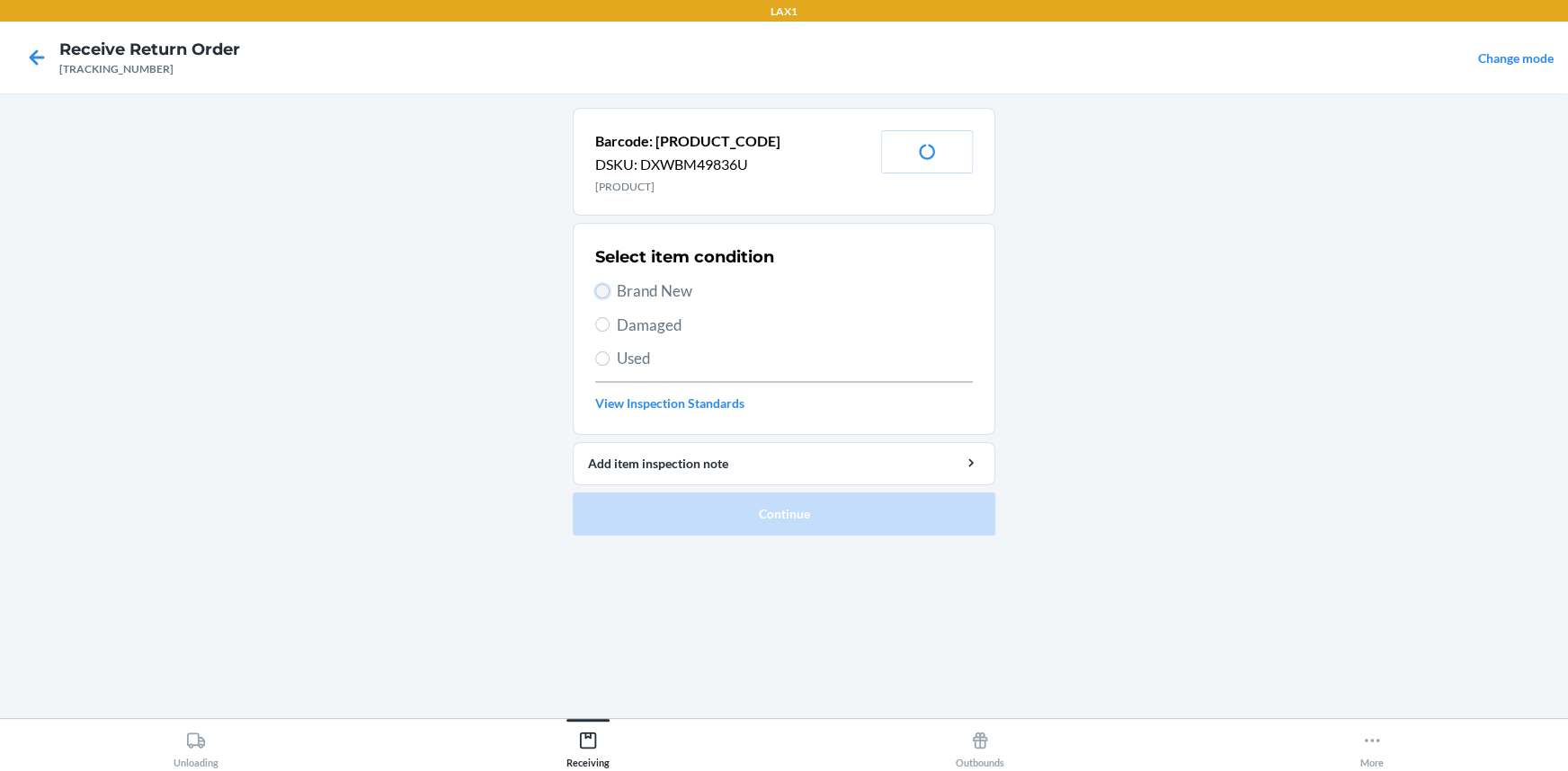 click on "Brand New" at bounding box center (602, 291) 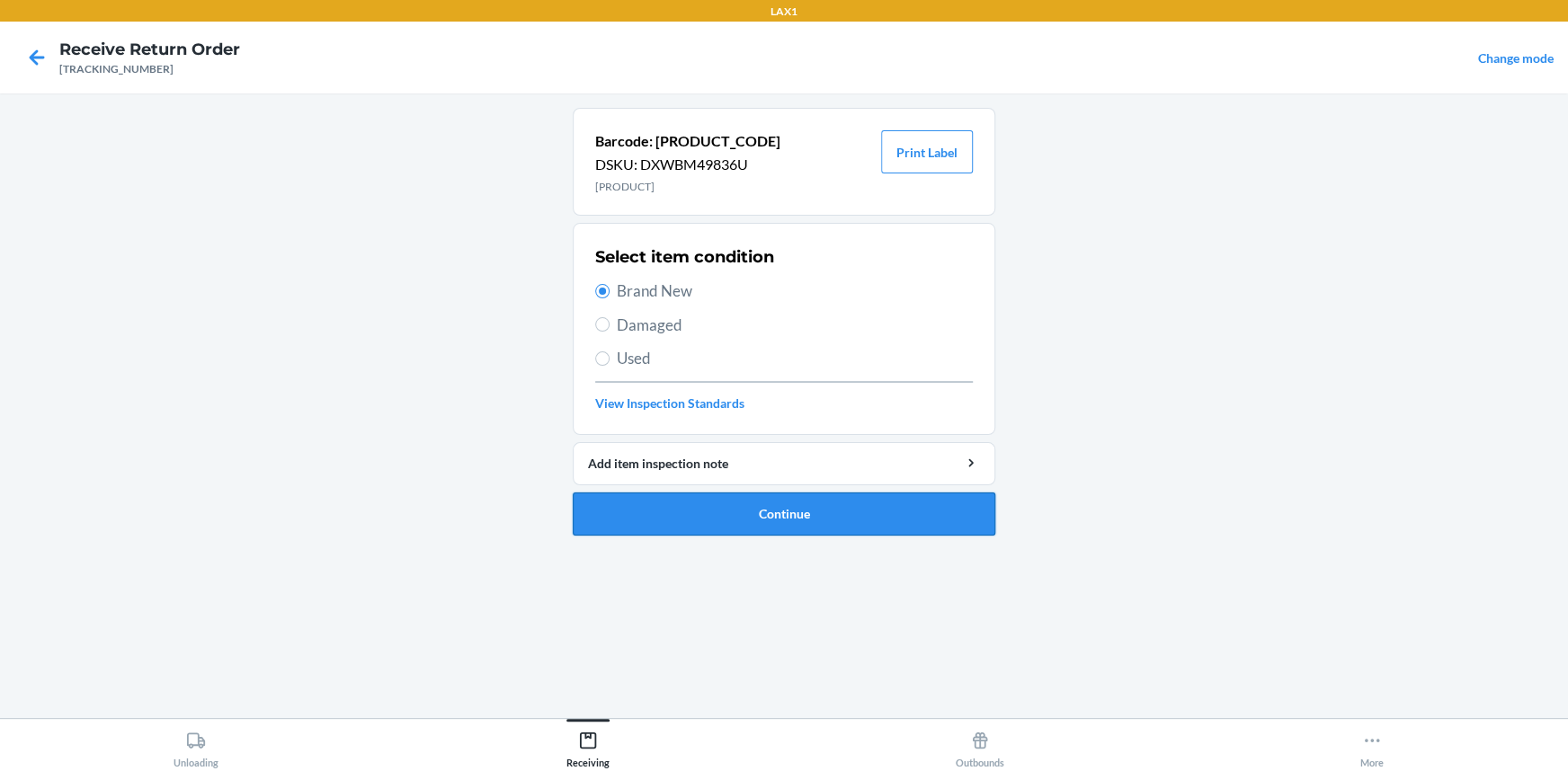 click on "Continue" at bounding box center [784, 514] 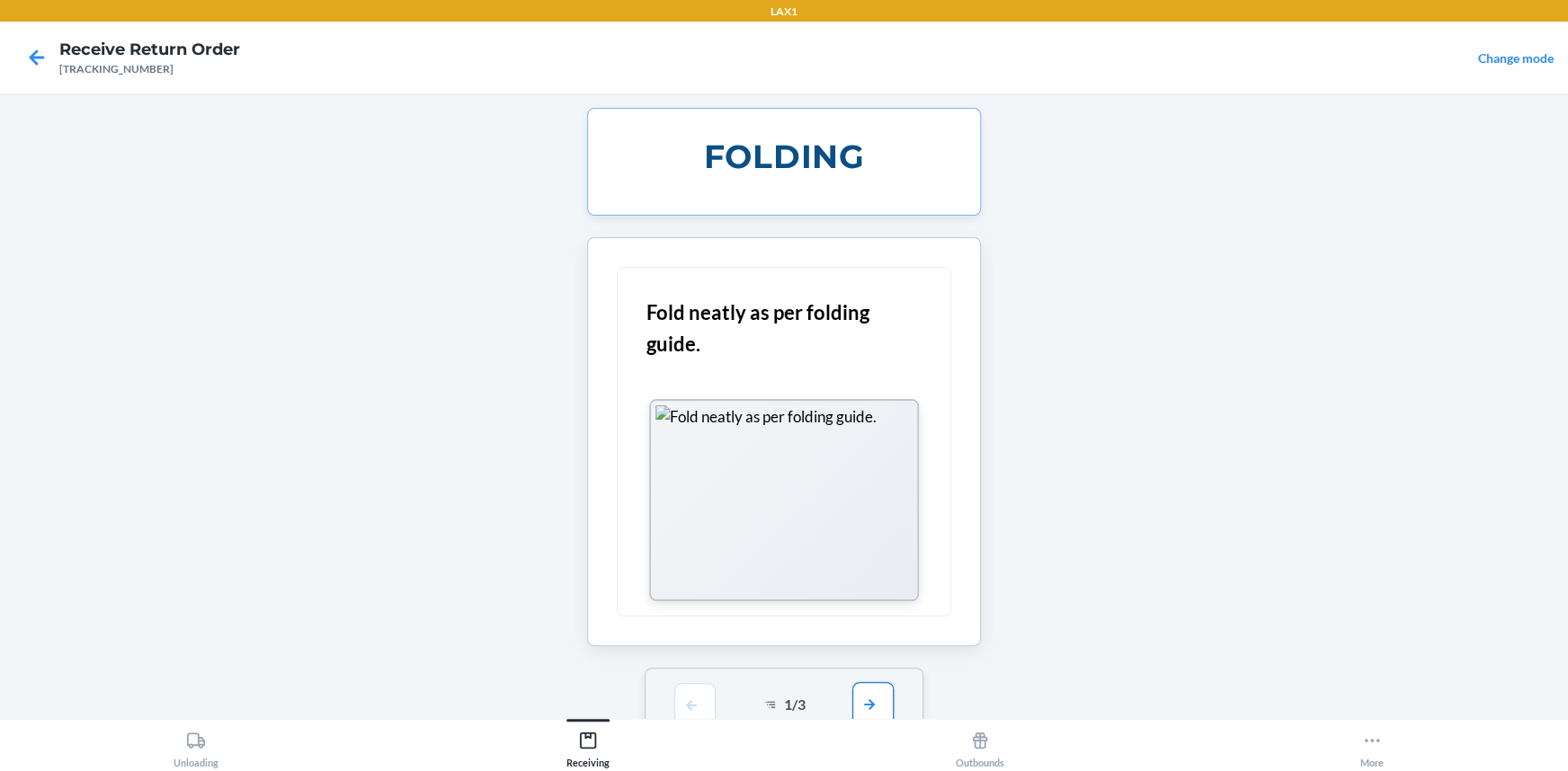 click at bounding box center [873, 704] 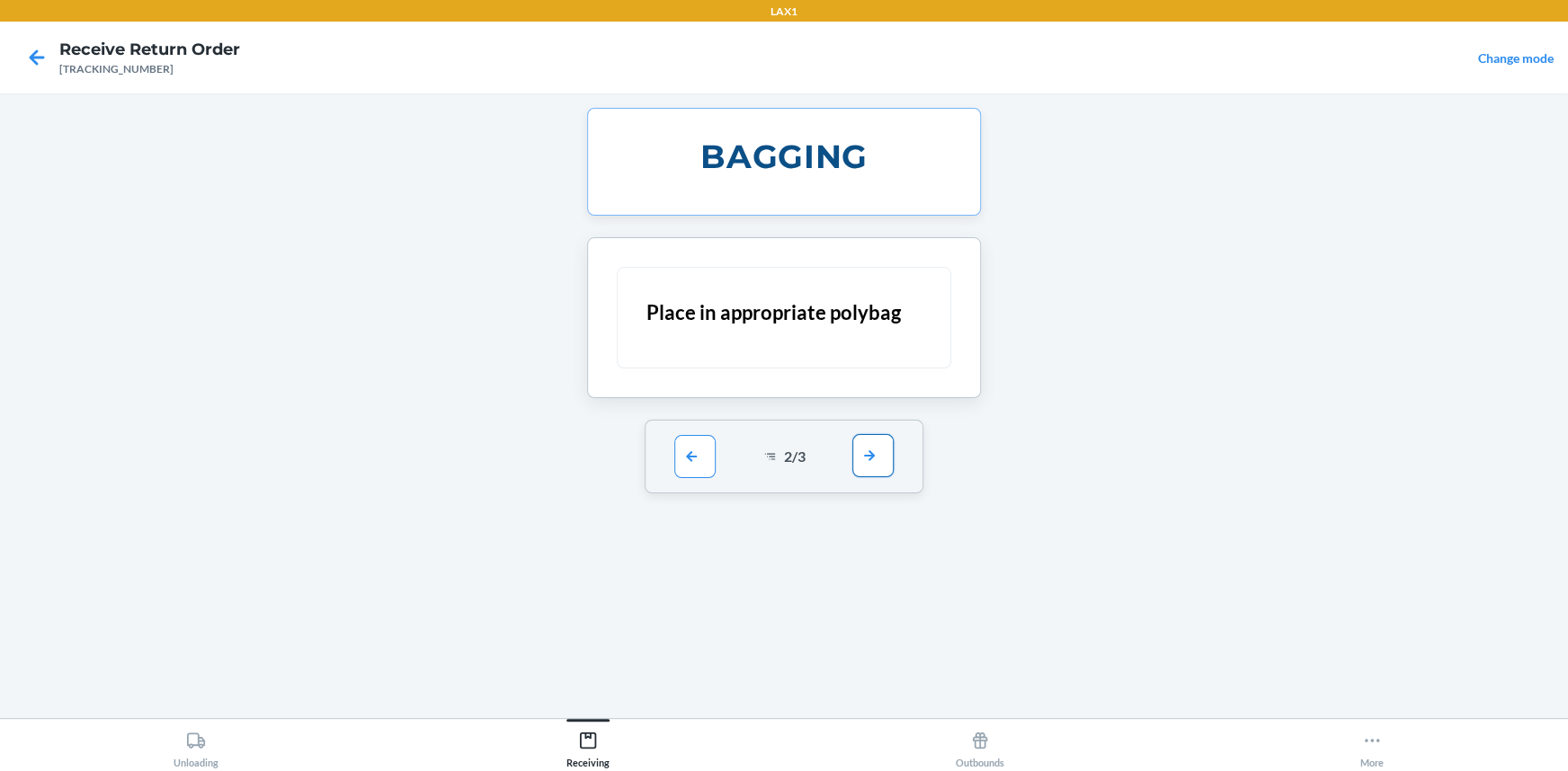 click at bounding box center [873, 456] 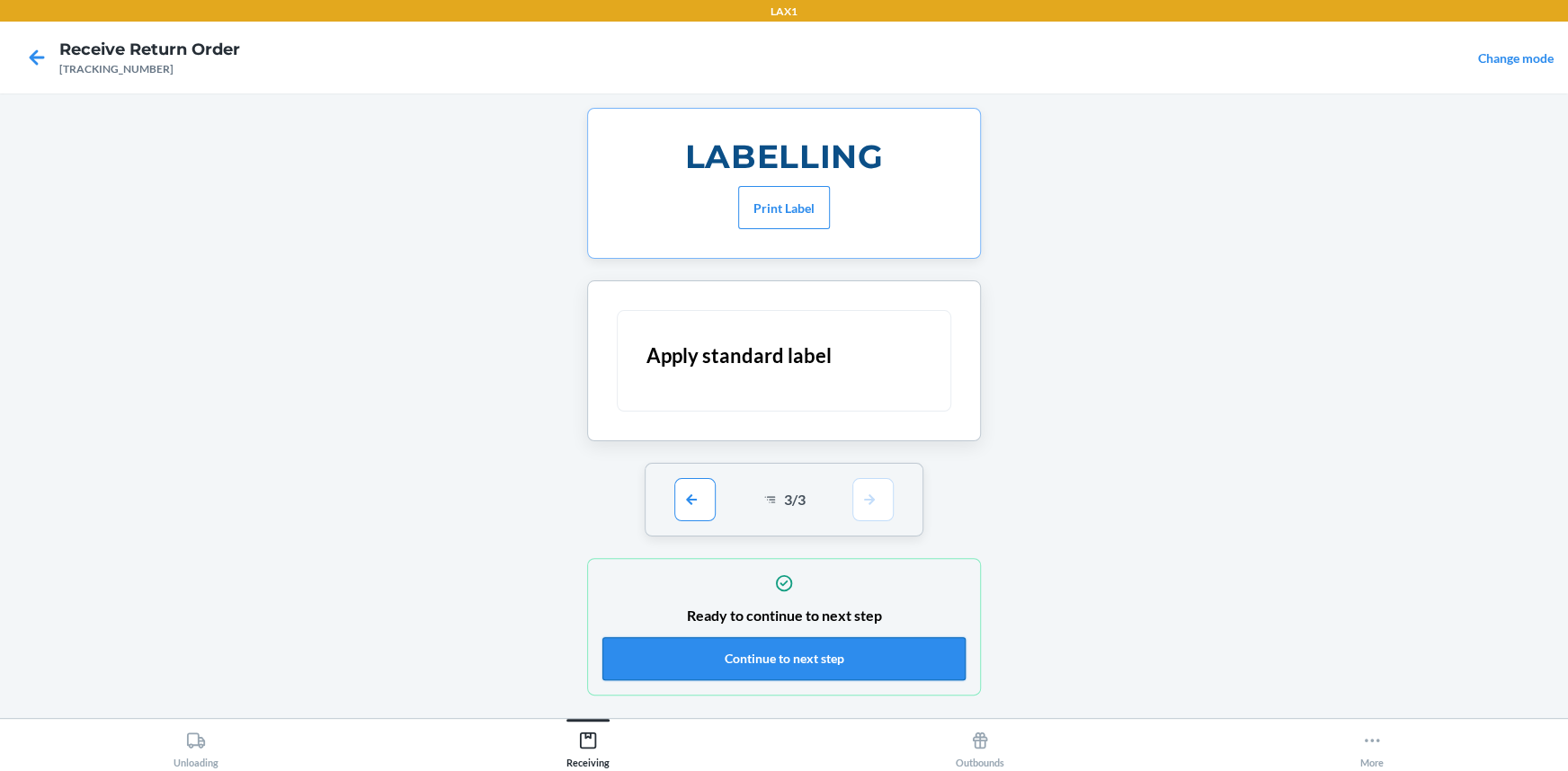 click on "Continue to next step" at bounding box center [784, 659] 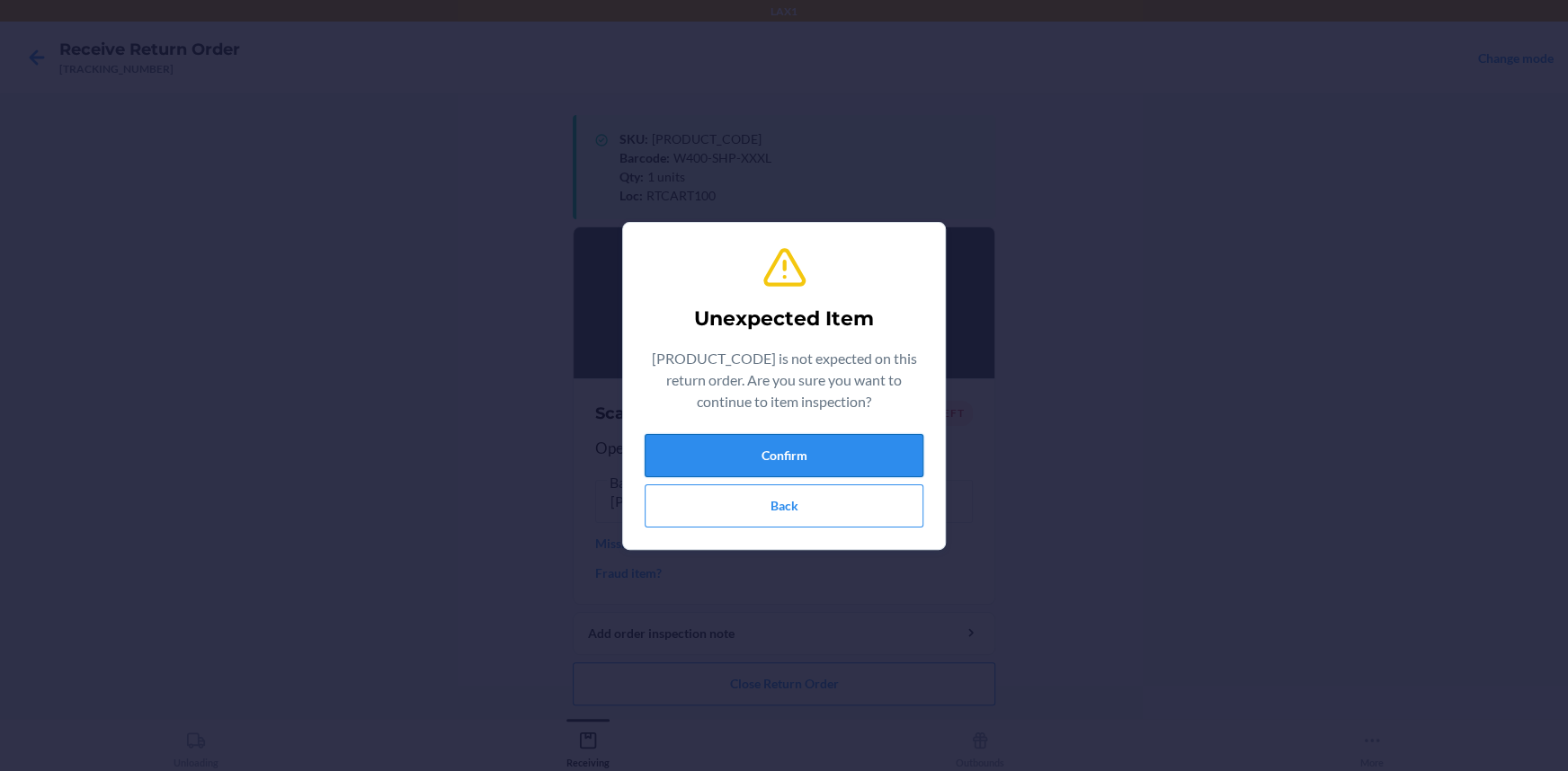 click on "Confirm" at bounding box center (784, 456) 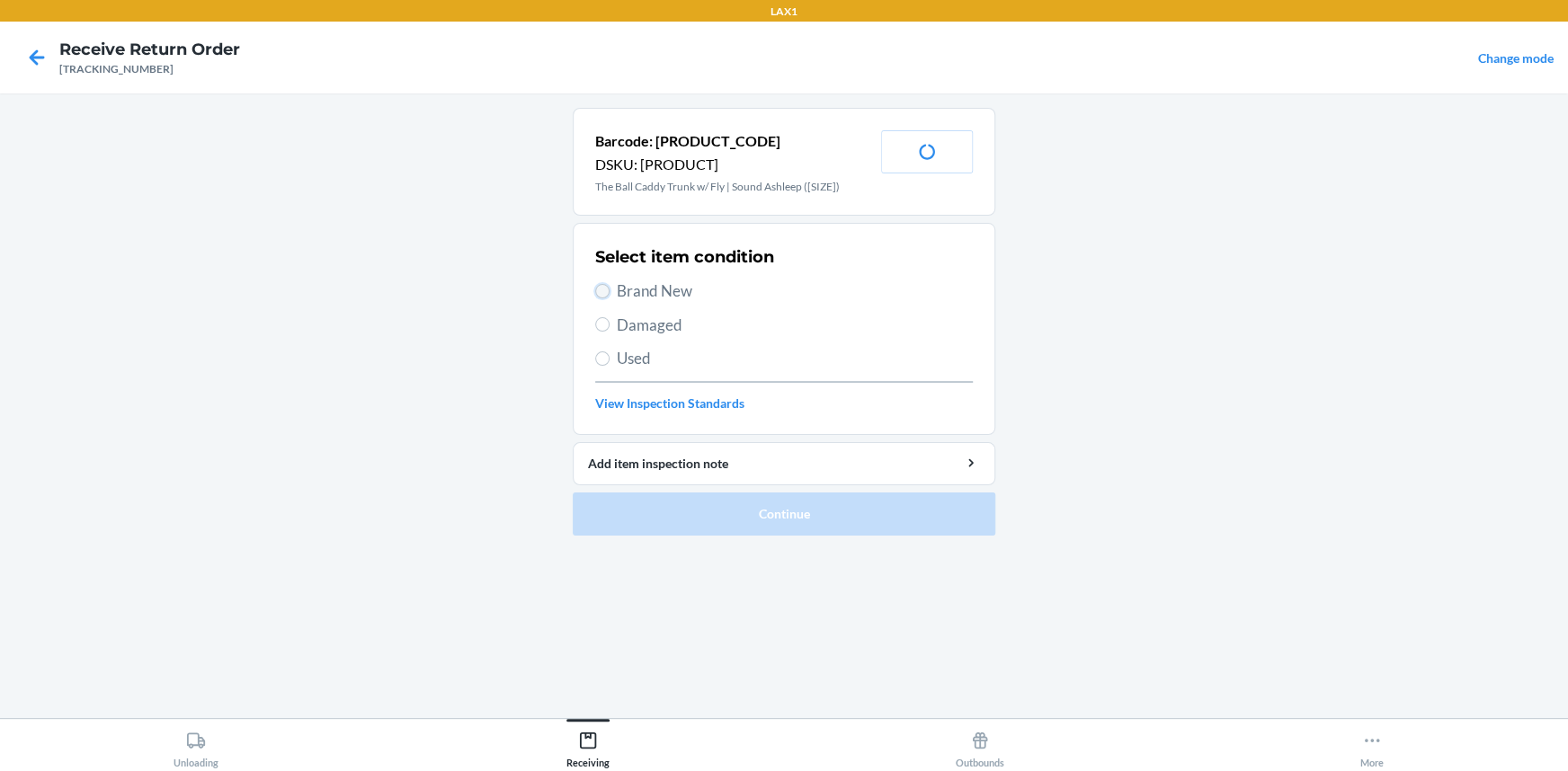 click on "Brand New" at bounding box center (602, 291) 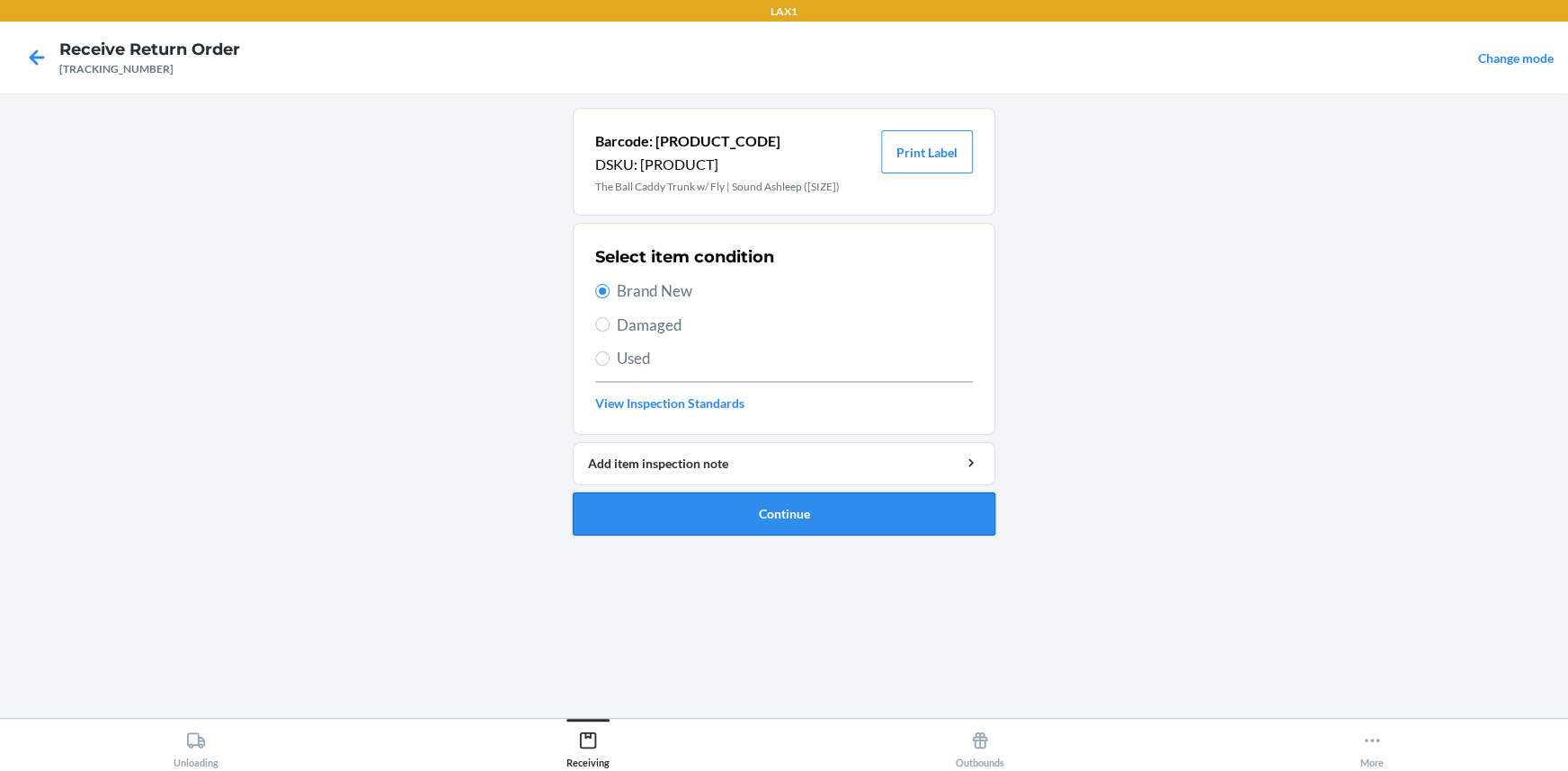 click on "Continue" at bounding box center [784, 514] 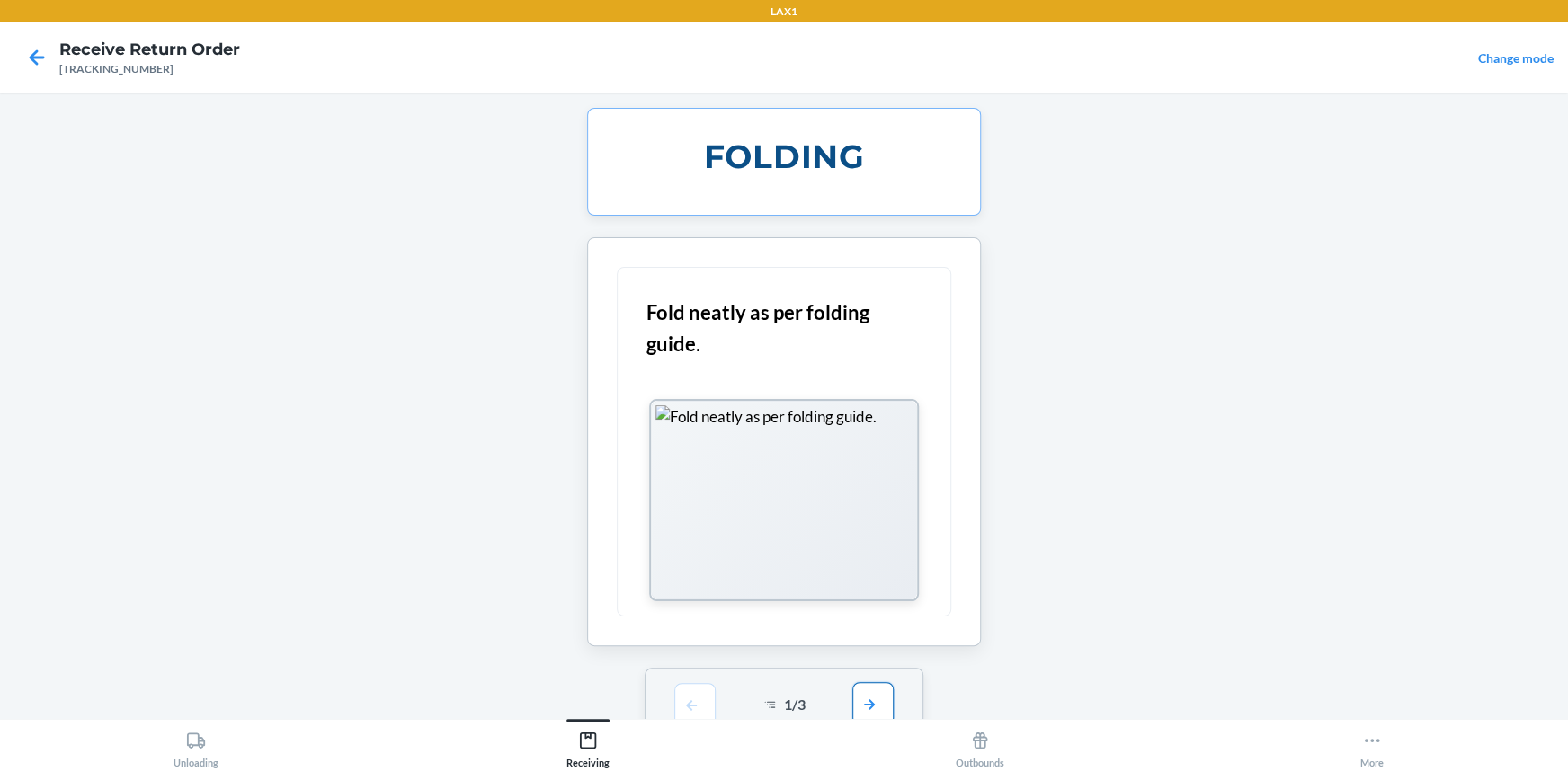click at bounding box center [873, 704] 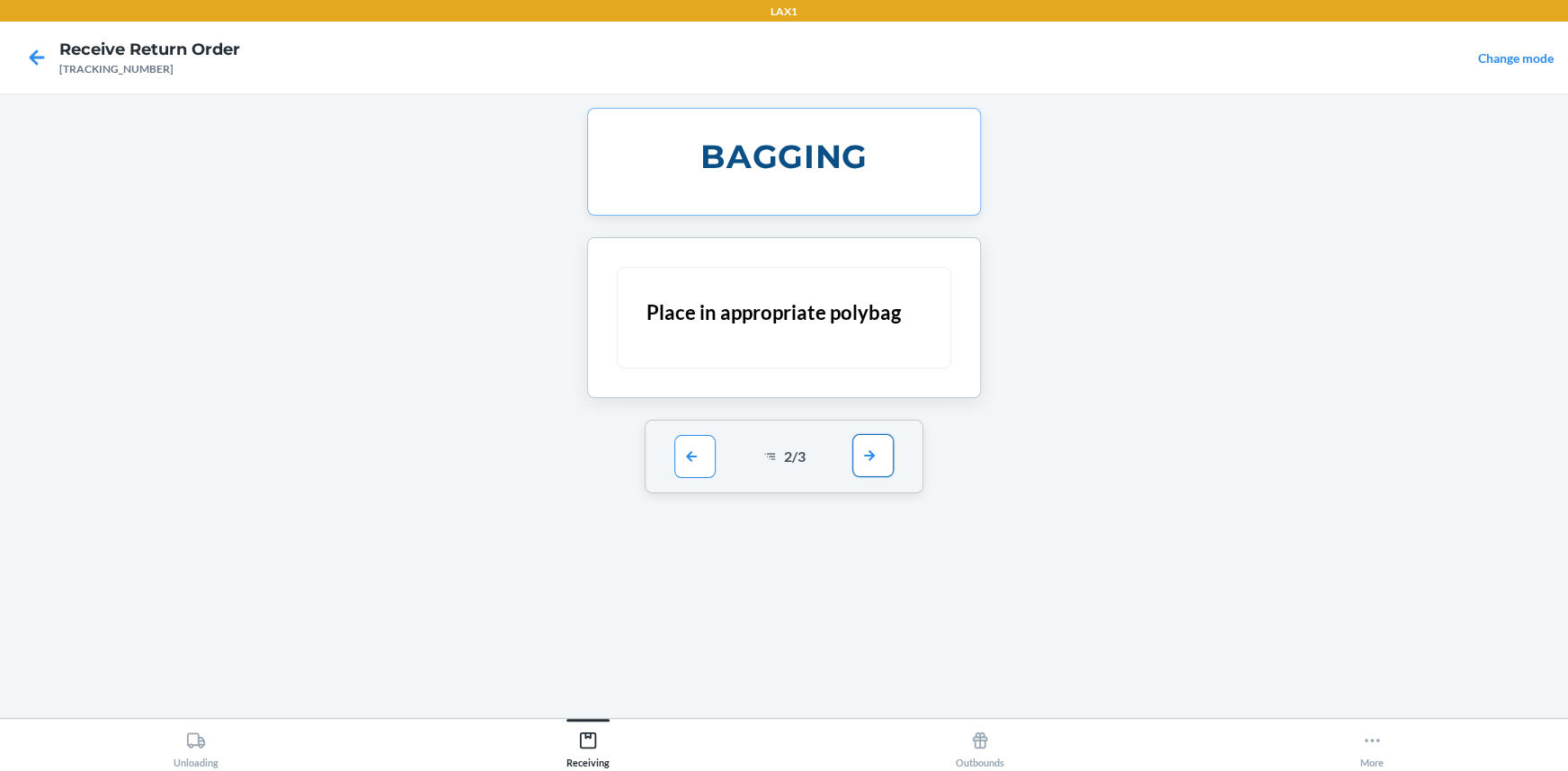 click at bounding box center (873, 456) 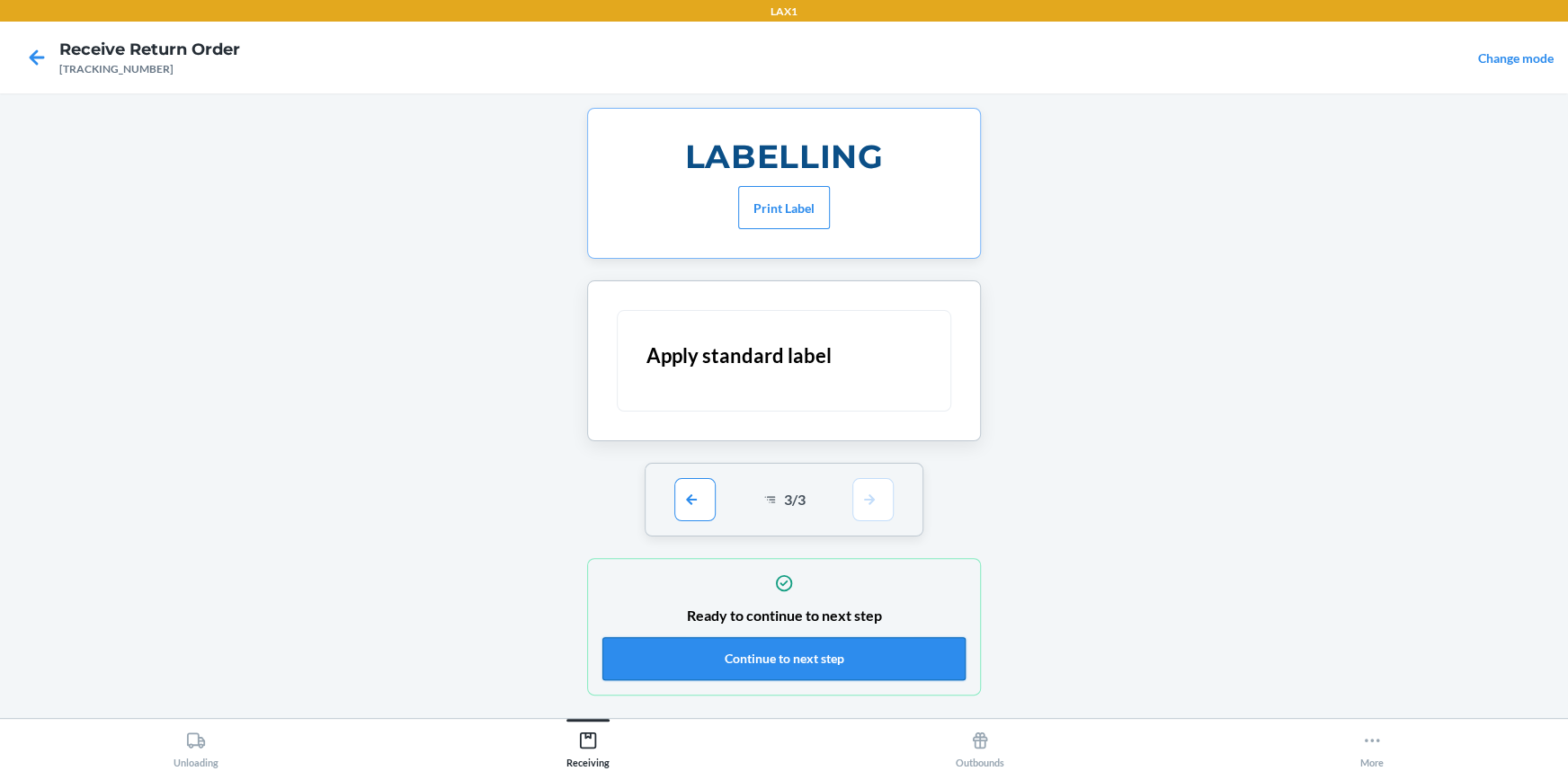 click on "Continue to next step" at bounding box center (784, 659) 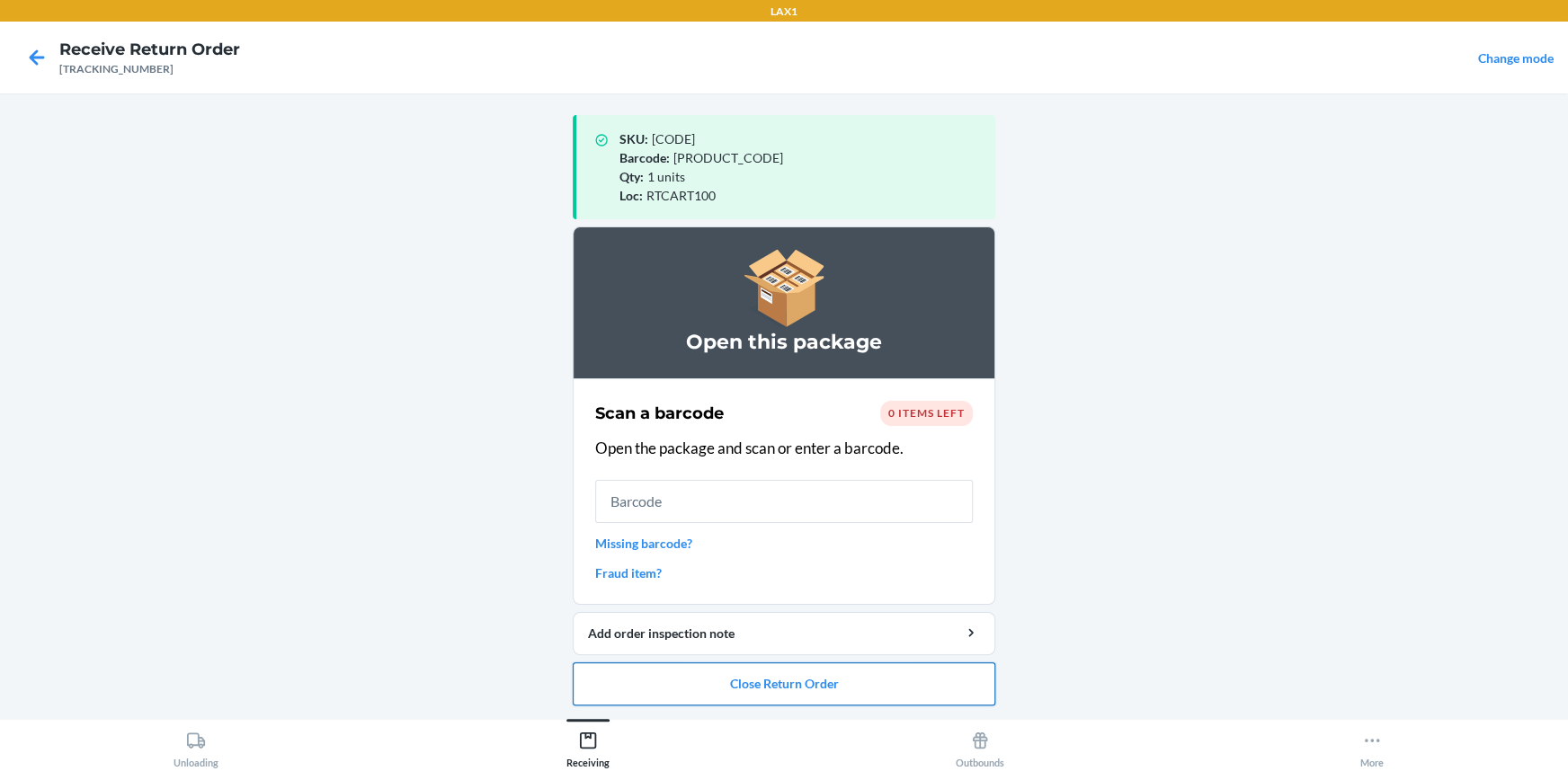 click on "Close Return Order" at bounding box center (784, 684) 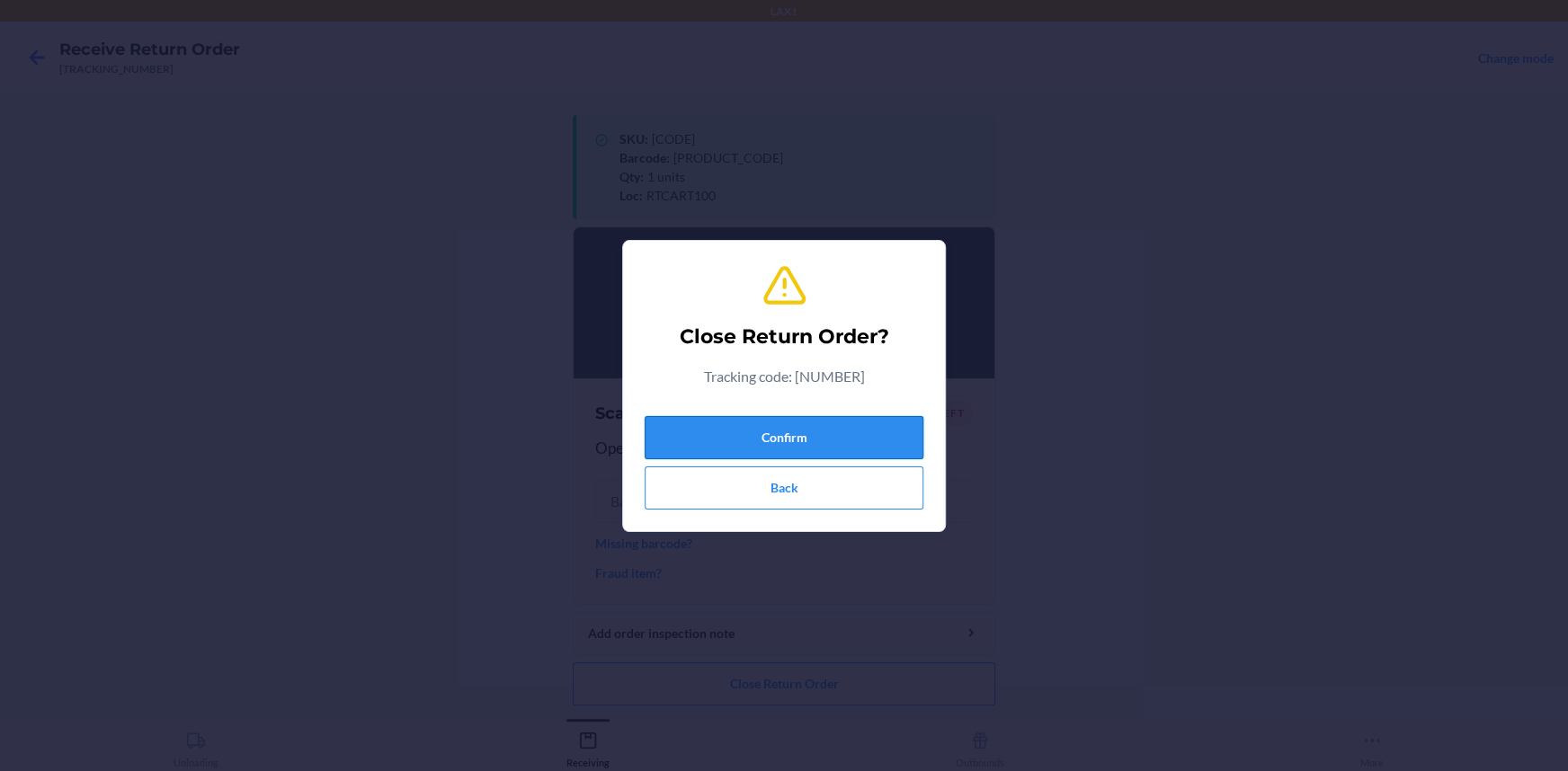 click on "Confirm" at bounding box center [784, 438] 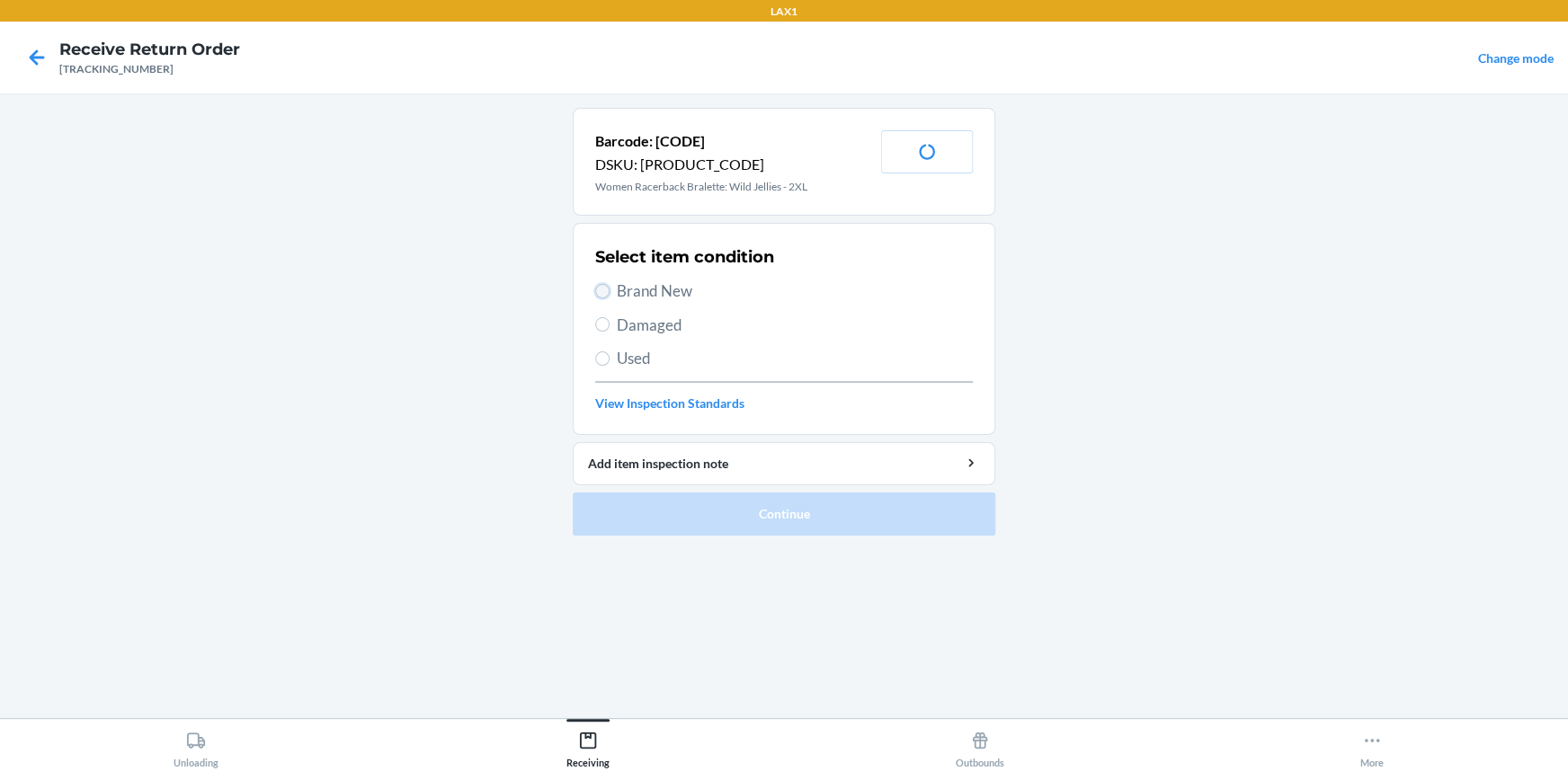 click on "Brand New" at bounding box center (602, 291) 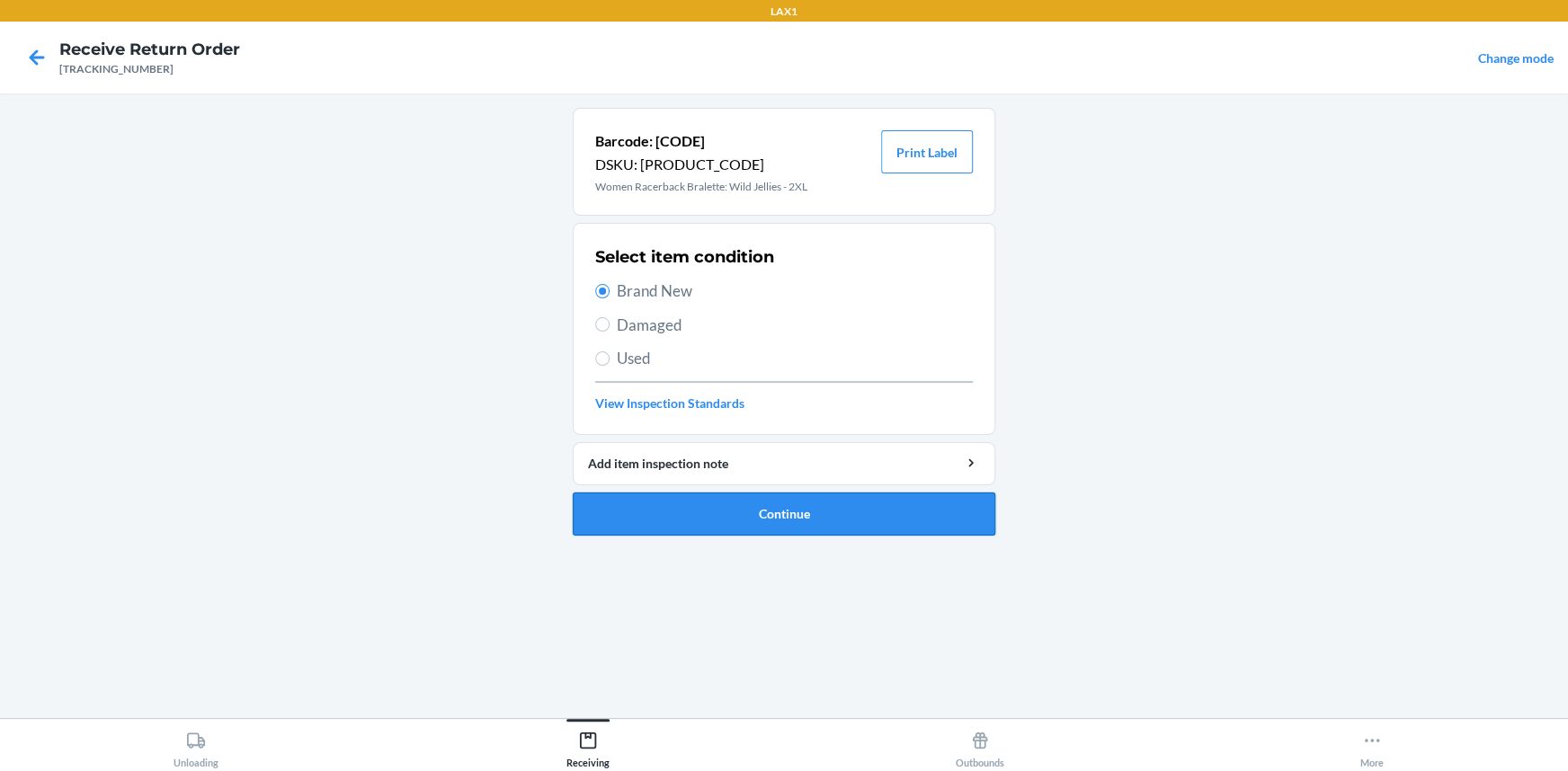click on "Continue" at bounding box center (784, 514) 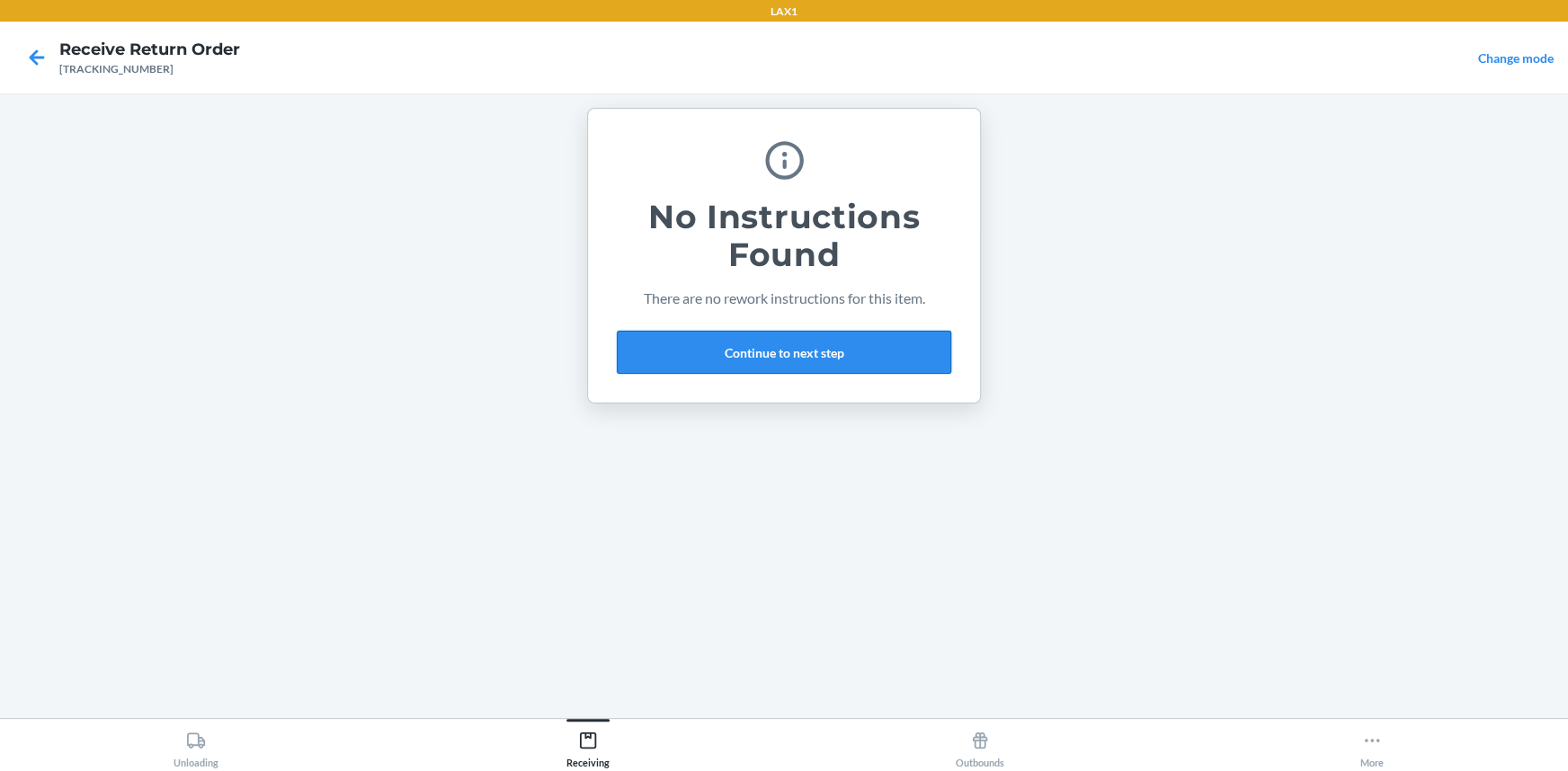 click on "Continue to next step" at bounding box center (784, 352) 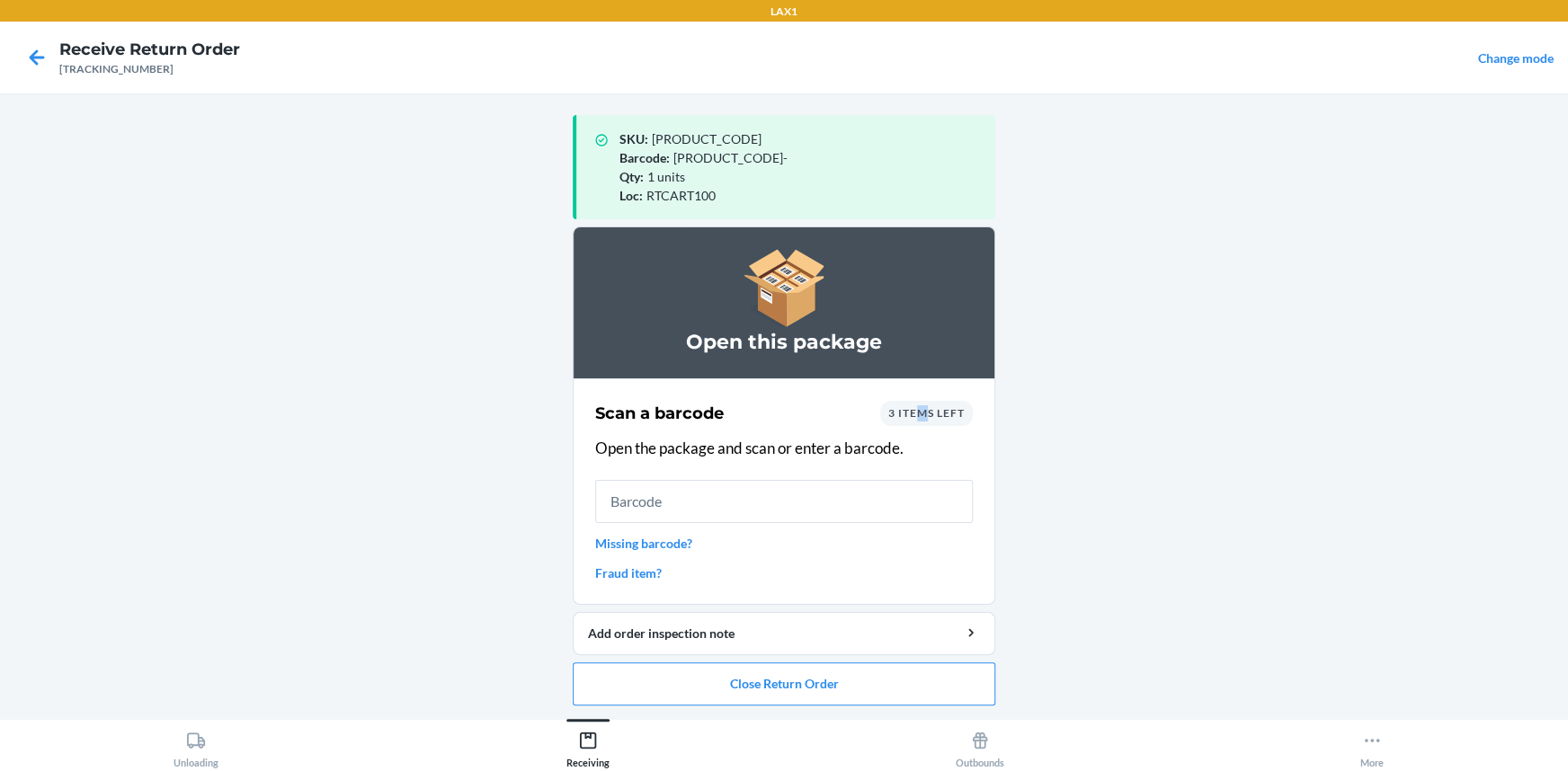 click on "3 items left" at bounding box center [926, 413] 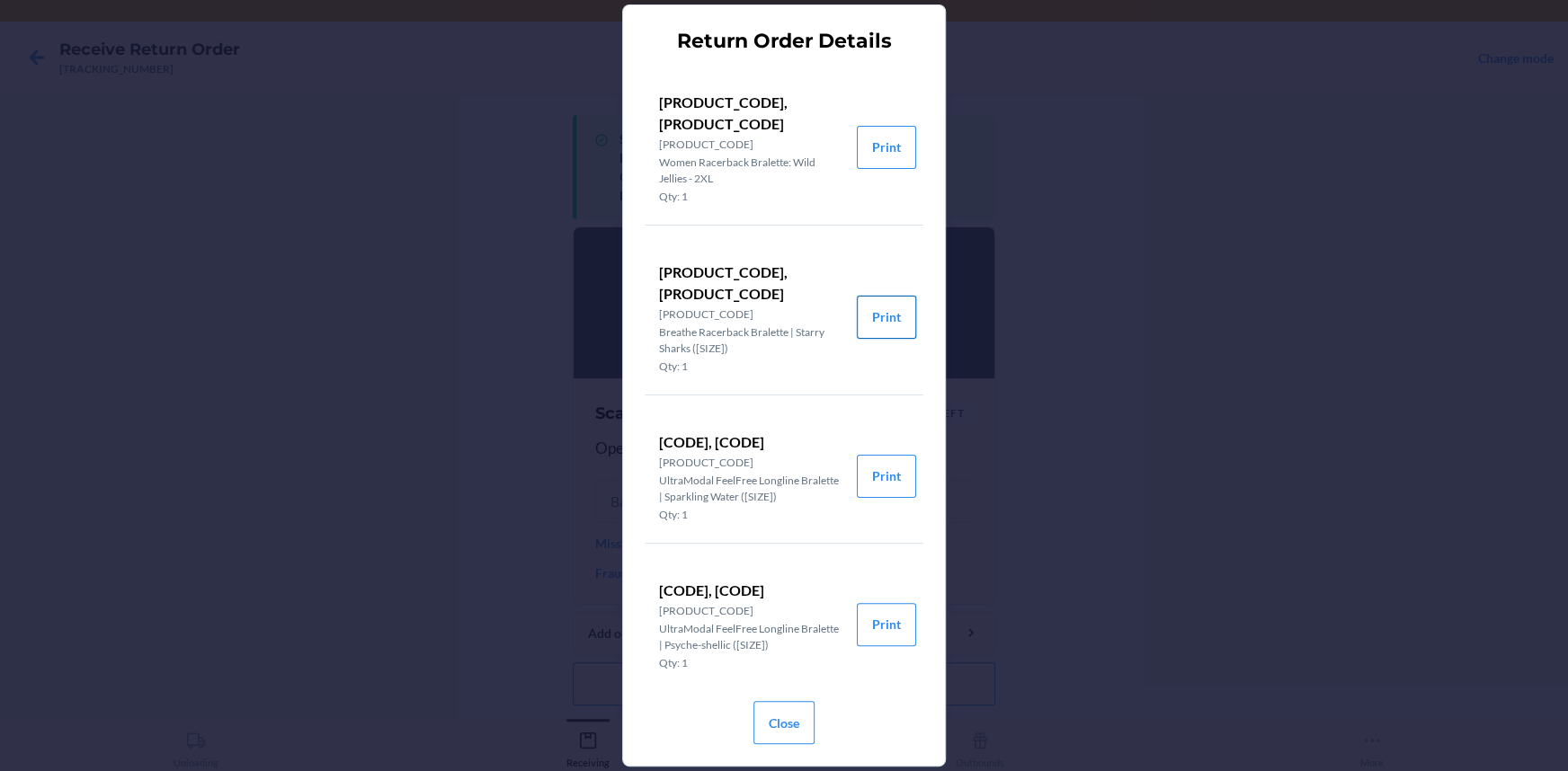 click on "Print" at bounding box center (886, 317) 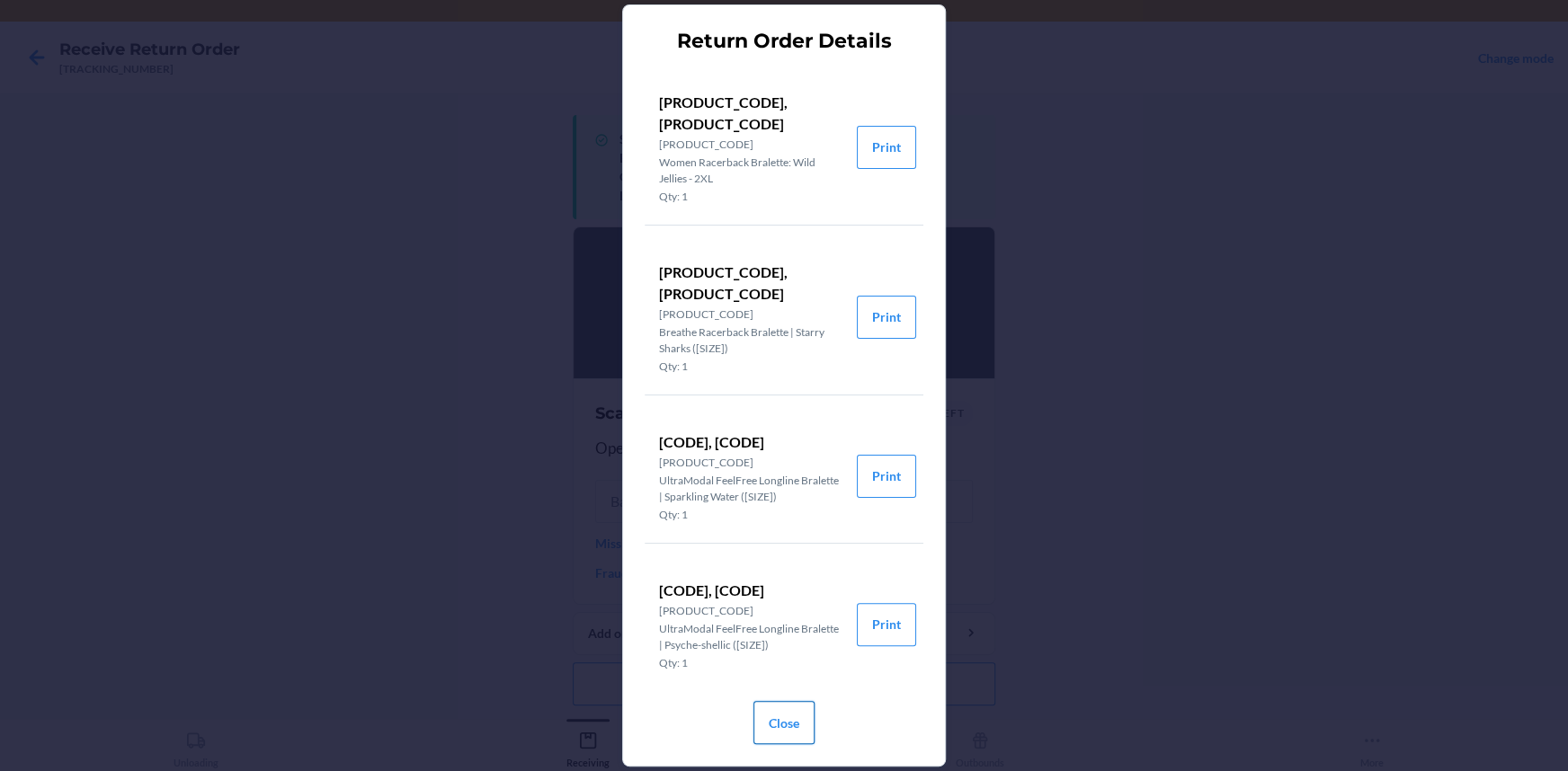 click on "Close" at bounding box center [784, 722] 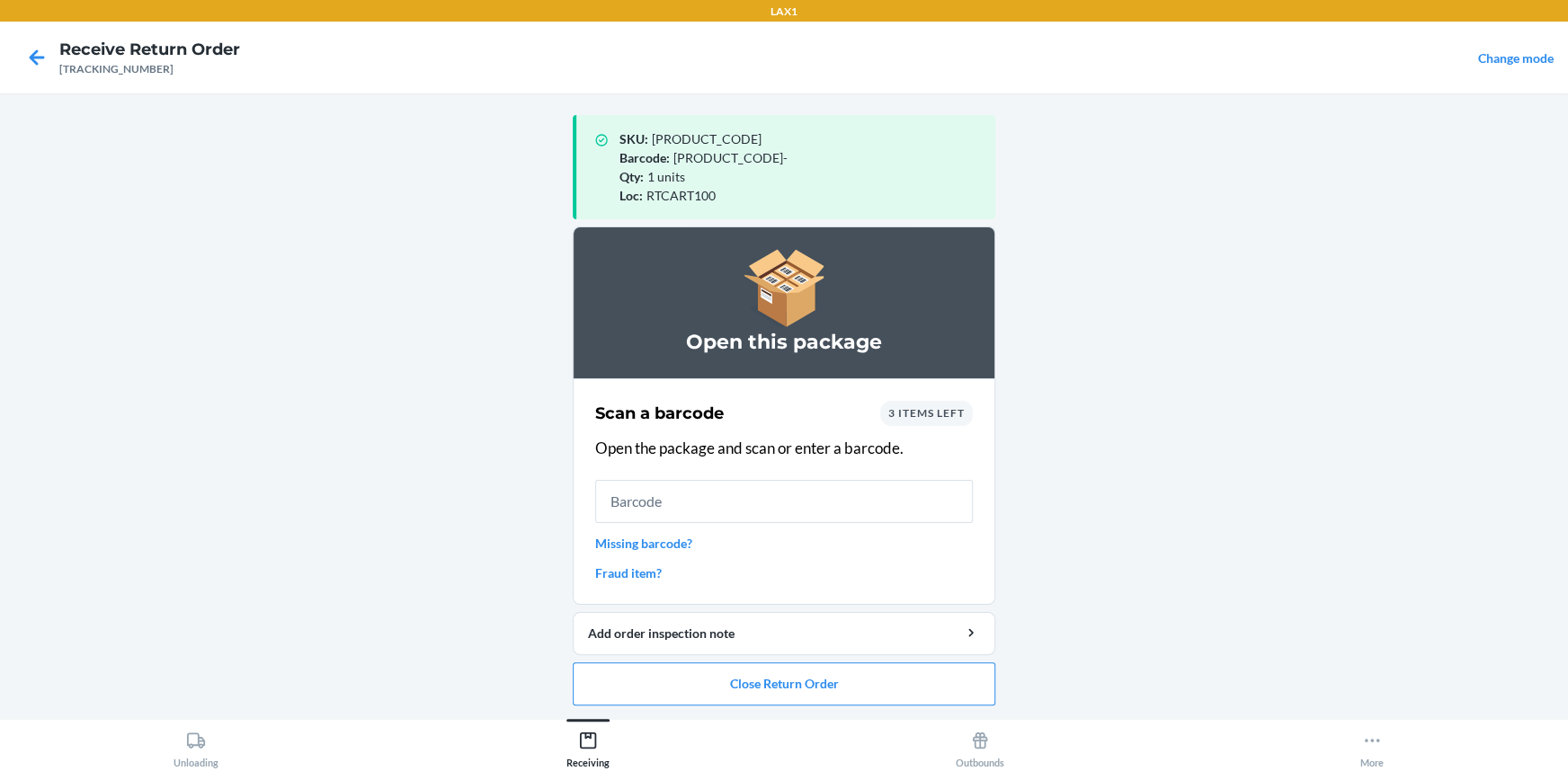 click on "3 items left" at bounding box center (926, 412) 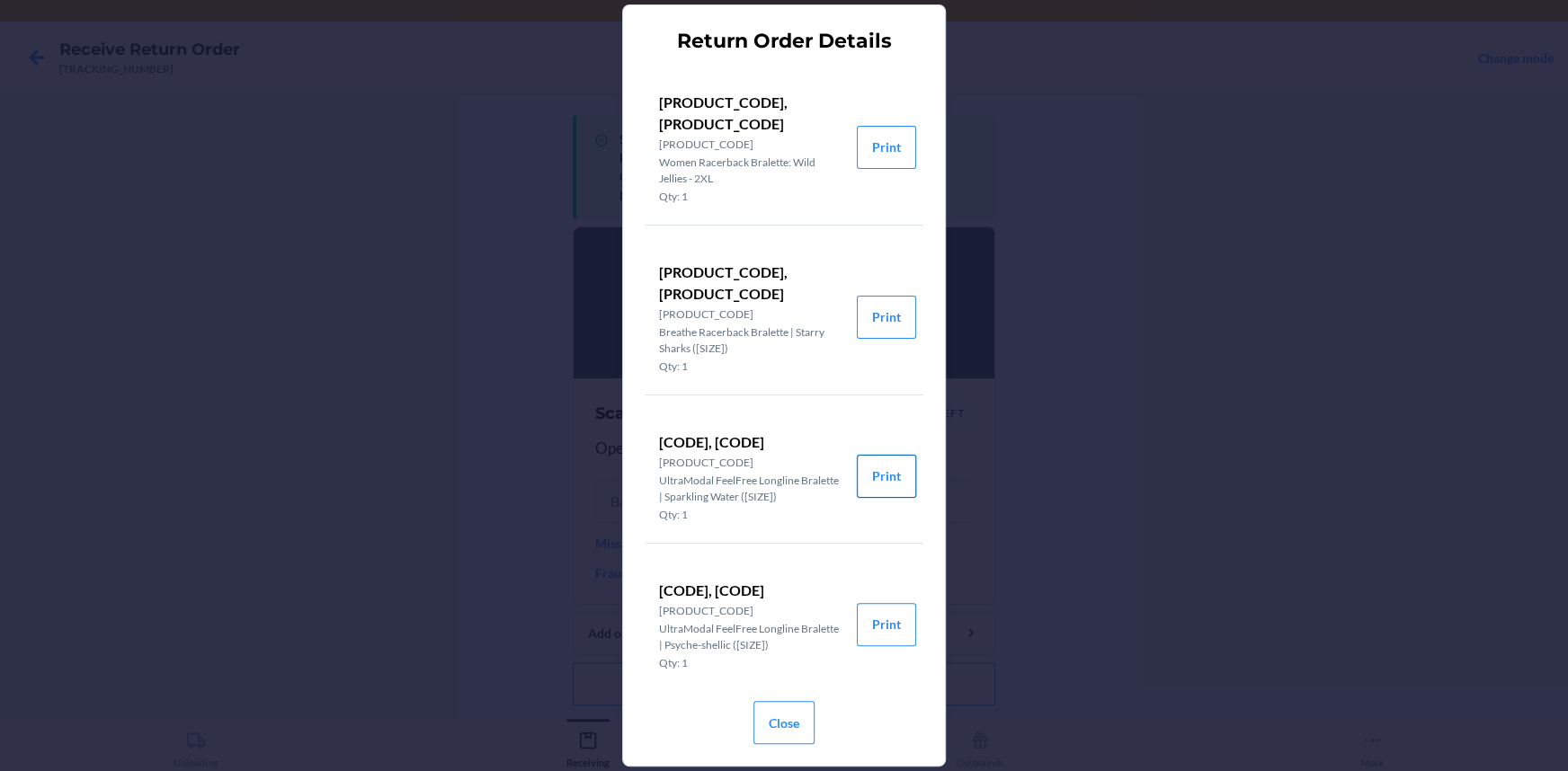 click on "Print" at bounding box center (886, 476) 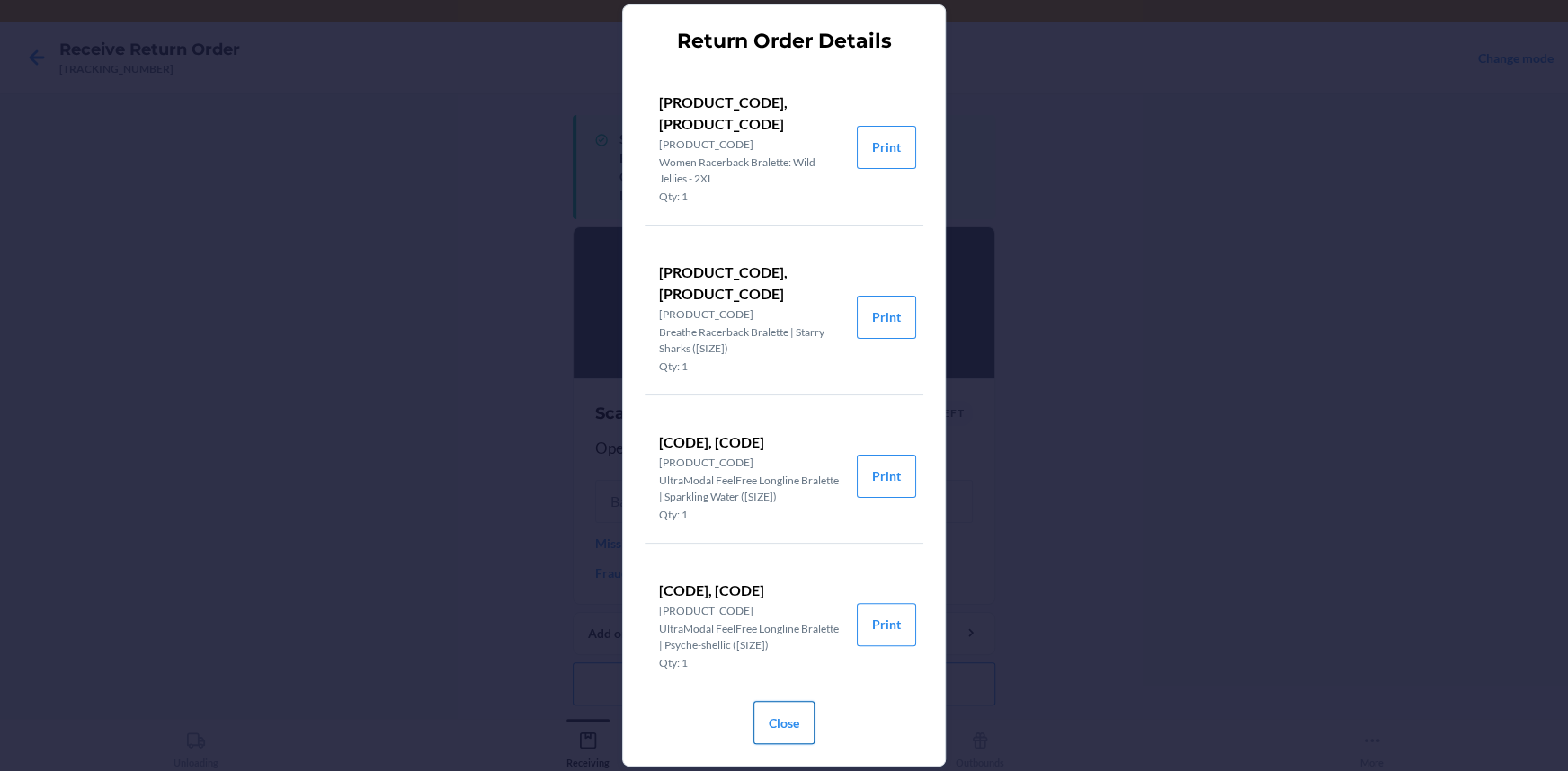 click on "Close" at bounding box center (784, 722) 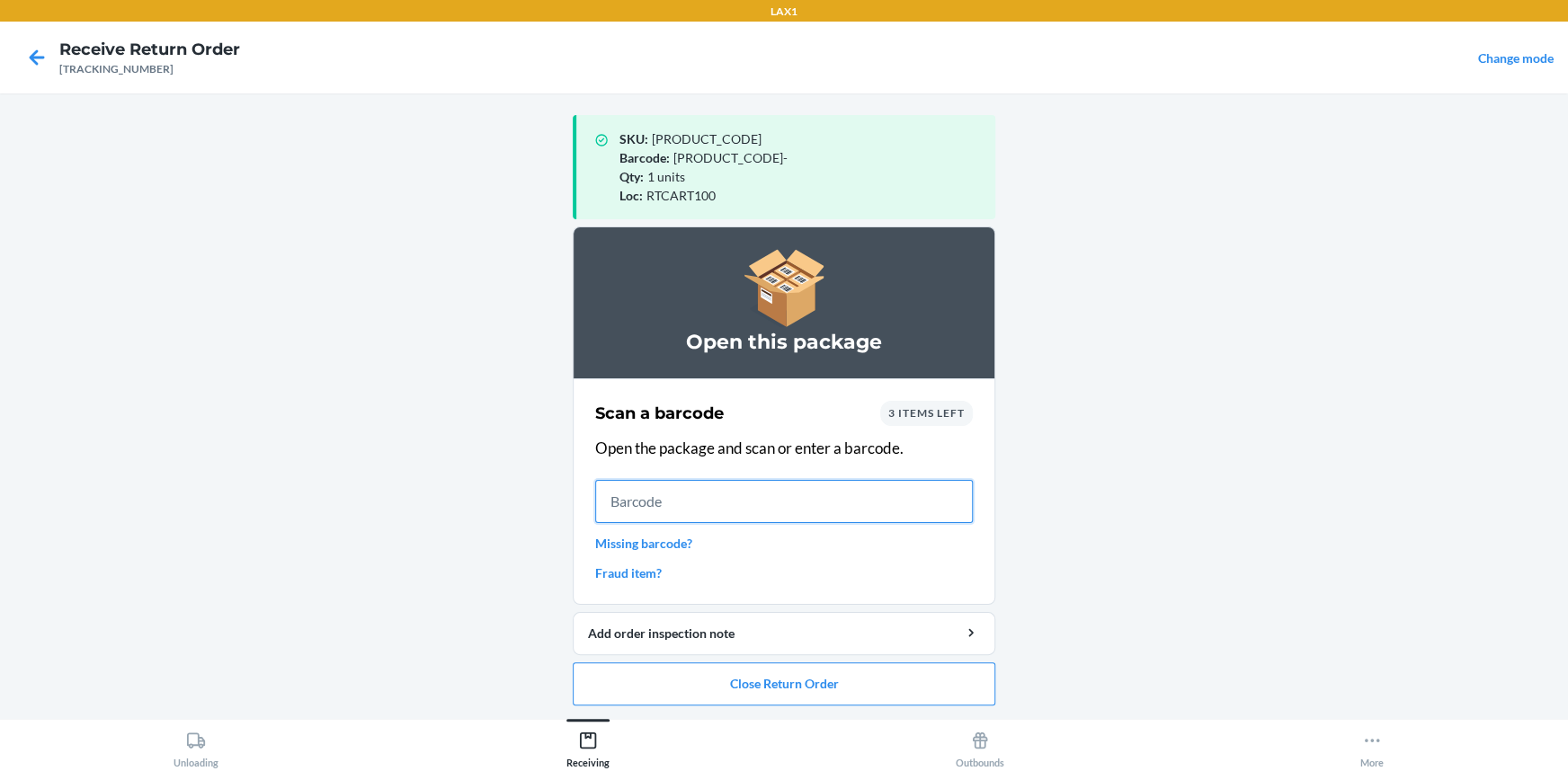 click at bounding box center (784, 501) 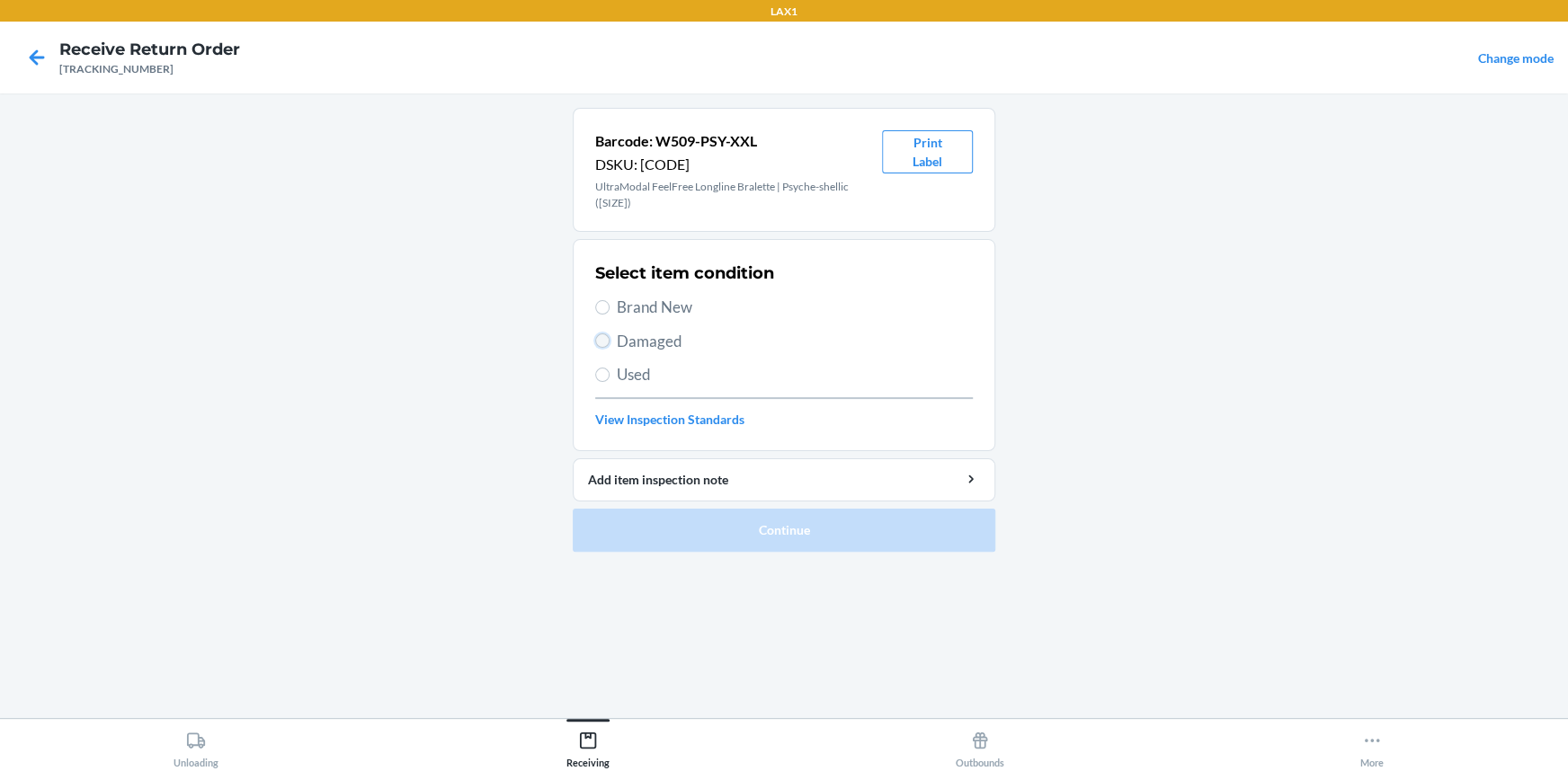 click on "Damaged" at bounding box center (602, 341) 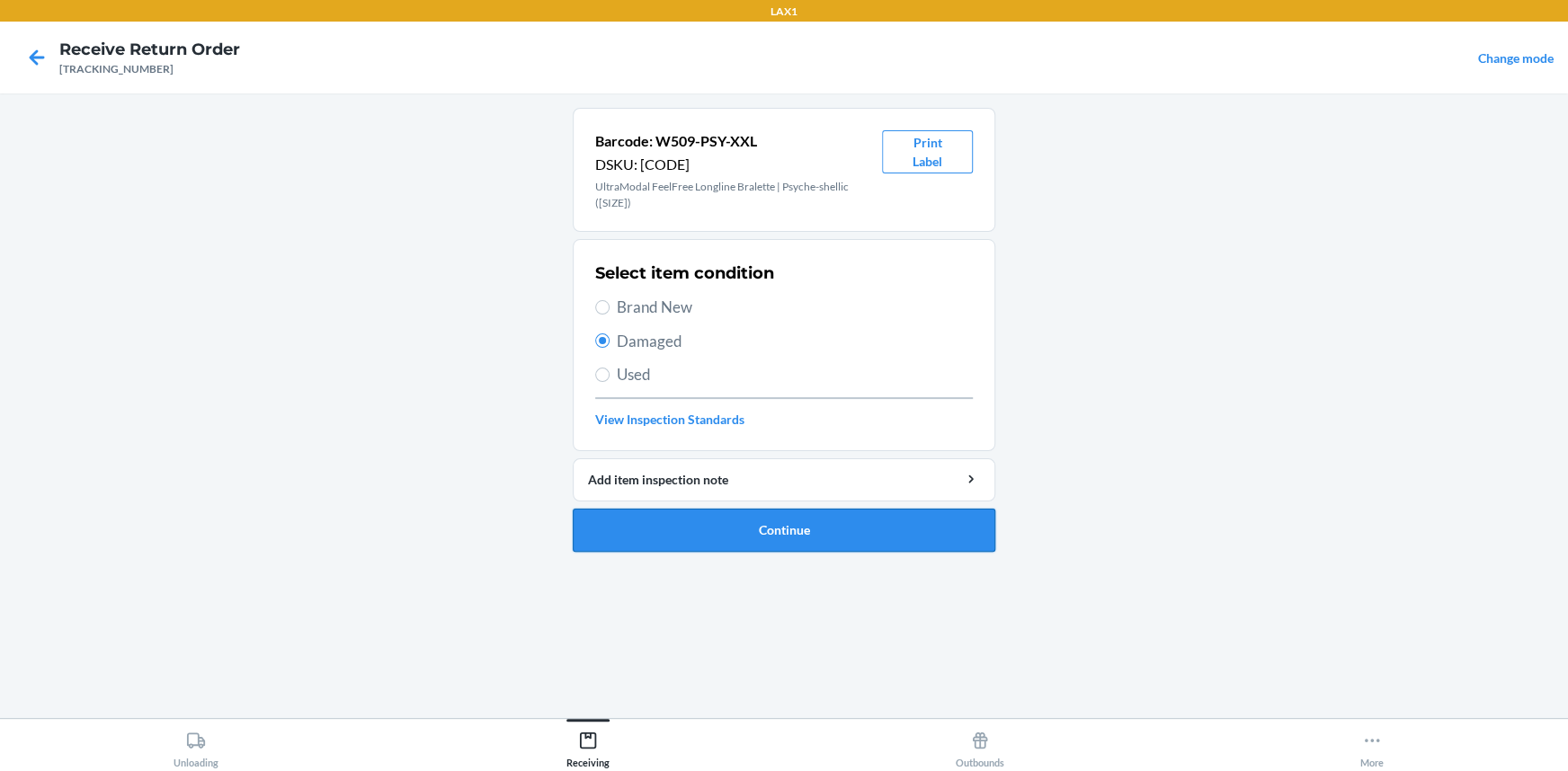 click on "Continue" at bounding box center [784, 530] 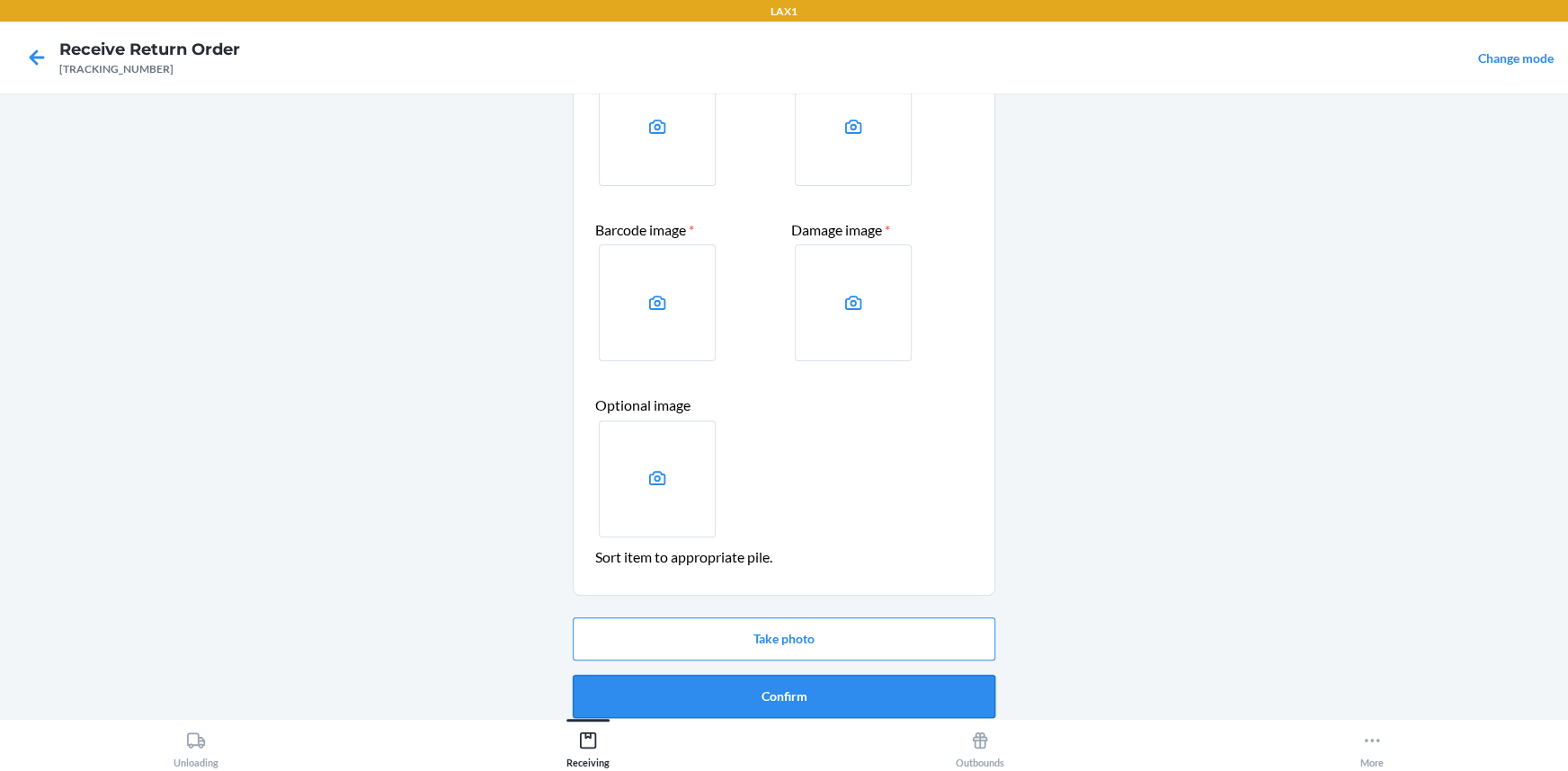 scroll, scrollTop: 163, scrollLeft: 0, axis: vertical 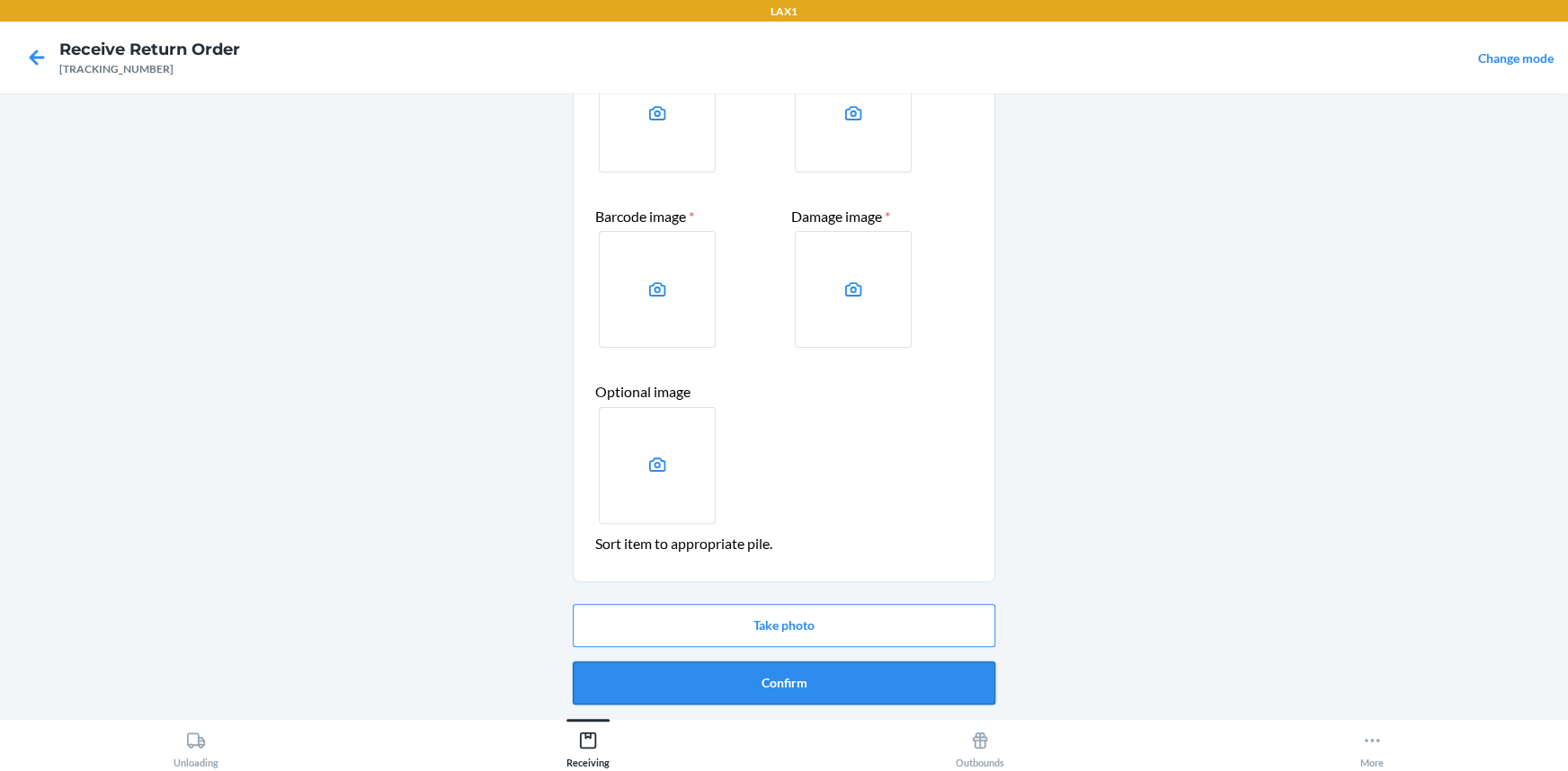 click on "Confirm" at bounding box center (784, 683) 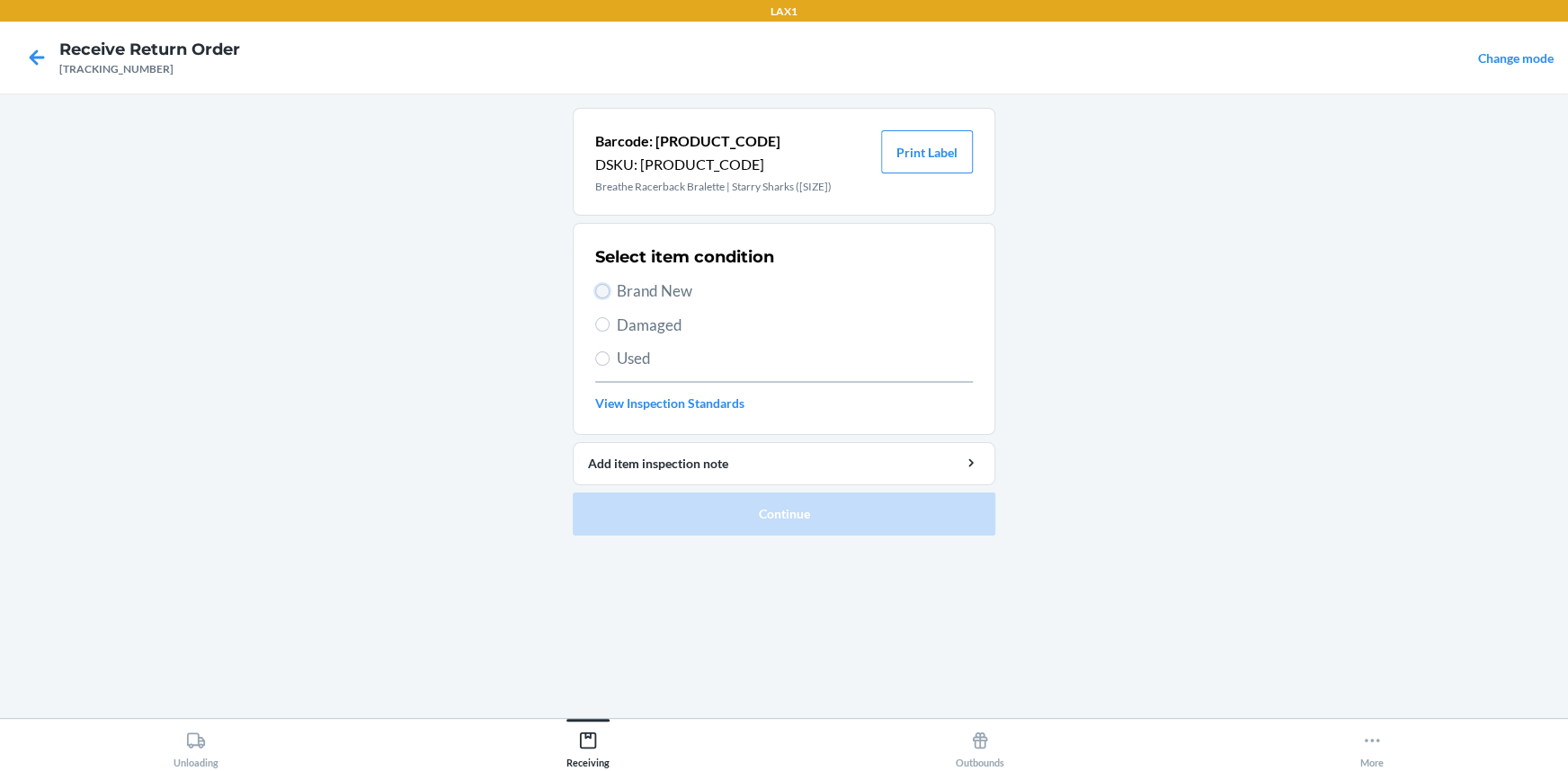 click on "Brand New" at bounding box center (602, 291) 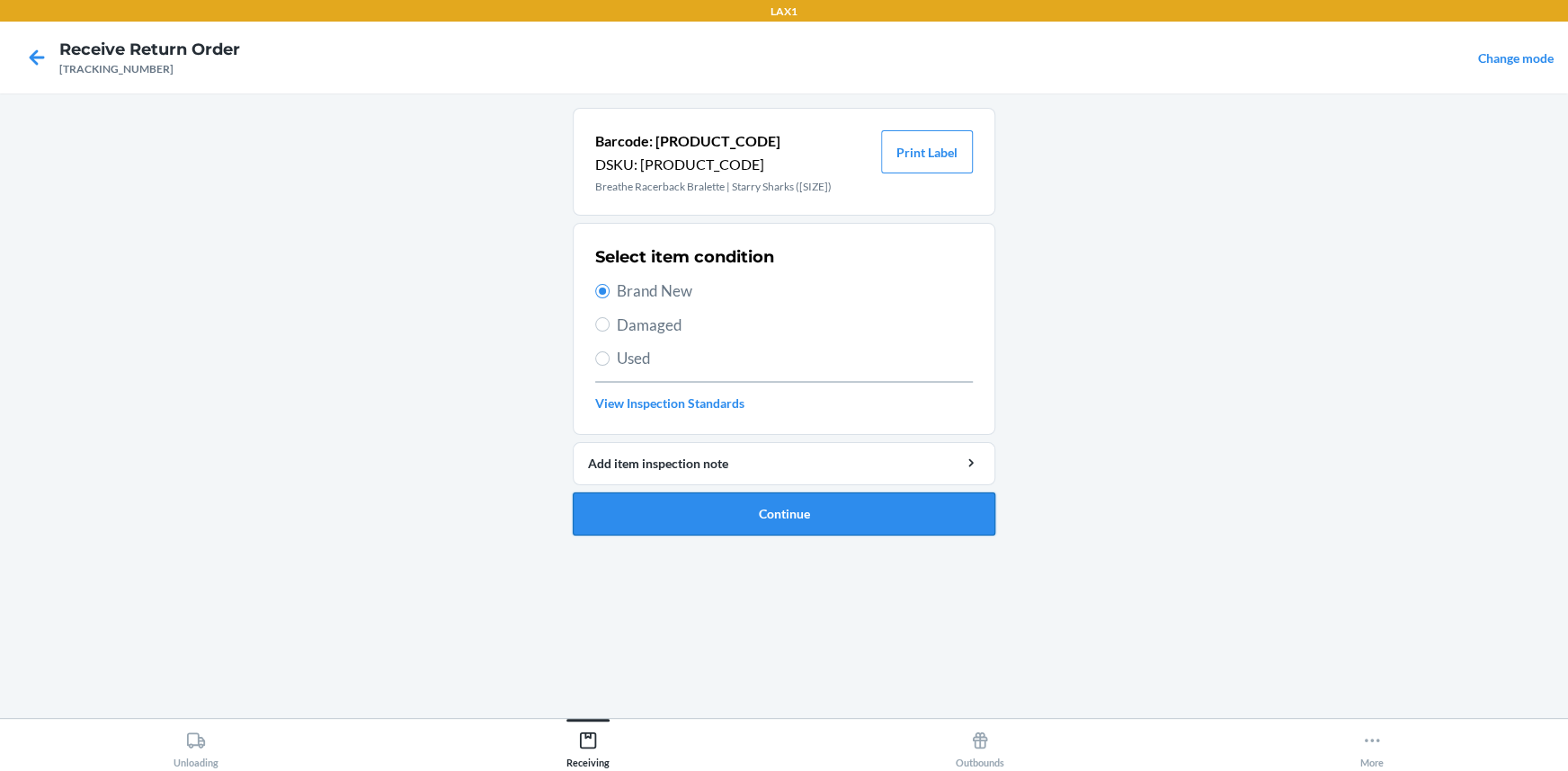 click on "Continue" at bounding box center [784, 514] 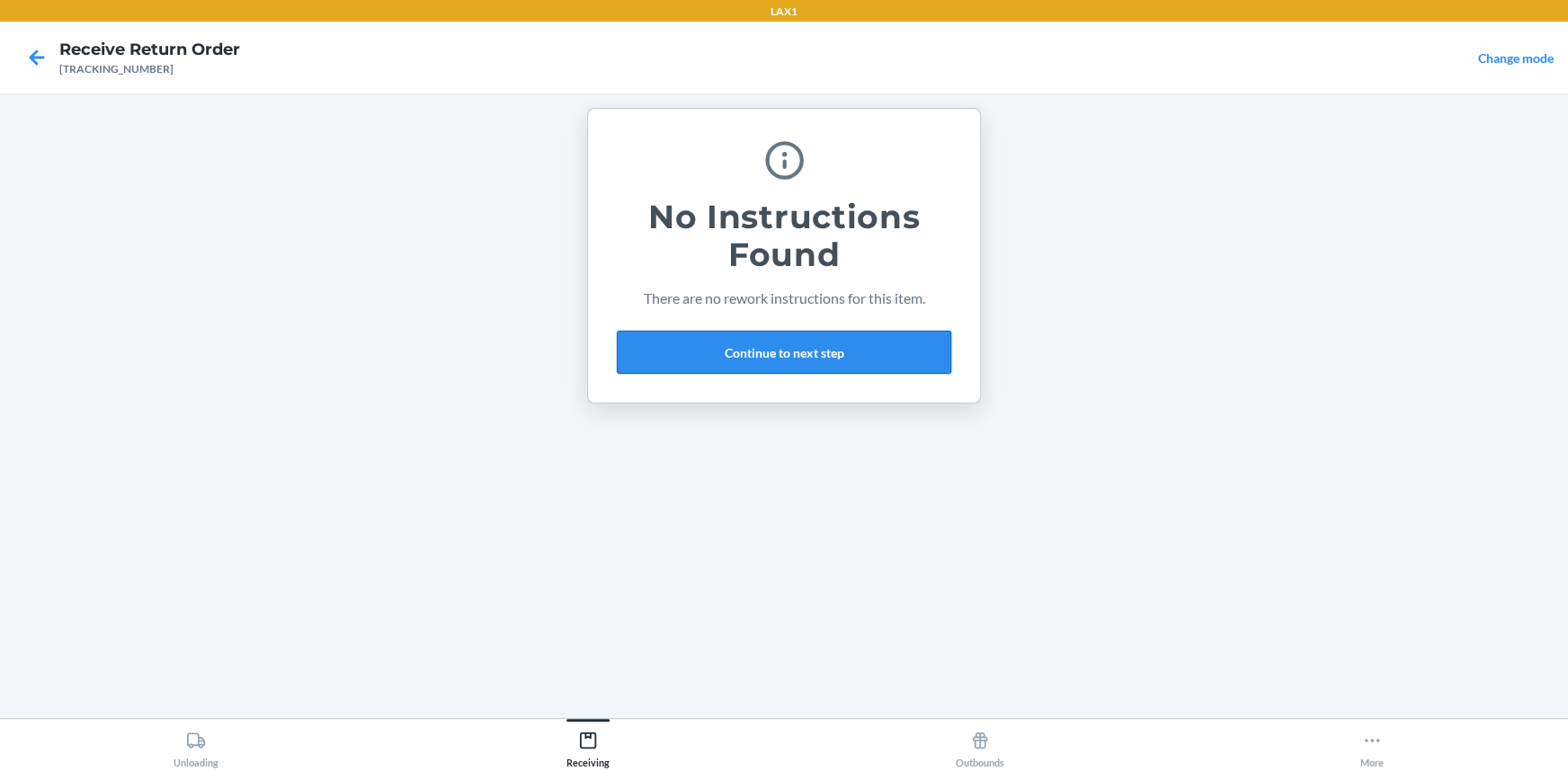 click on "Continue to next step" at bounding box center (784, 352) 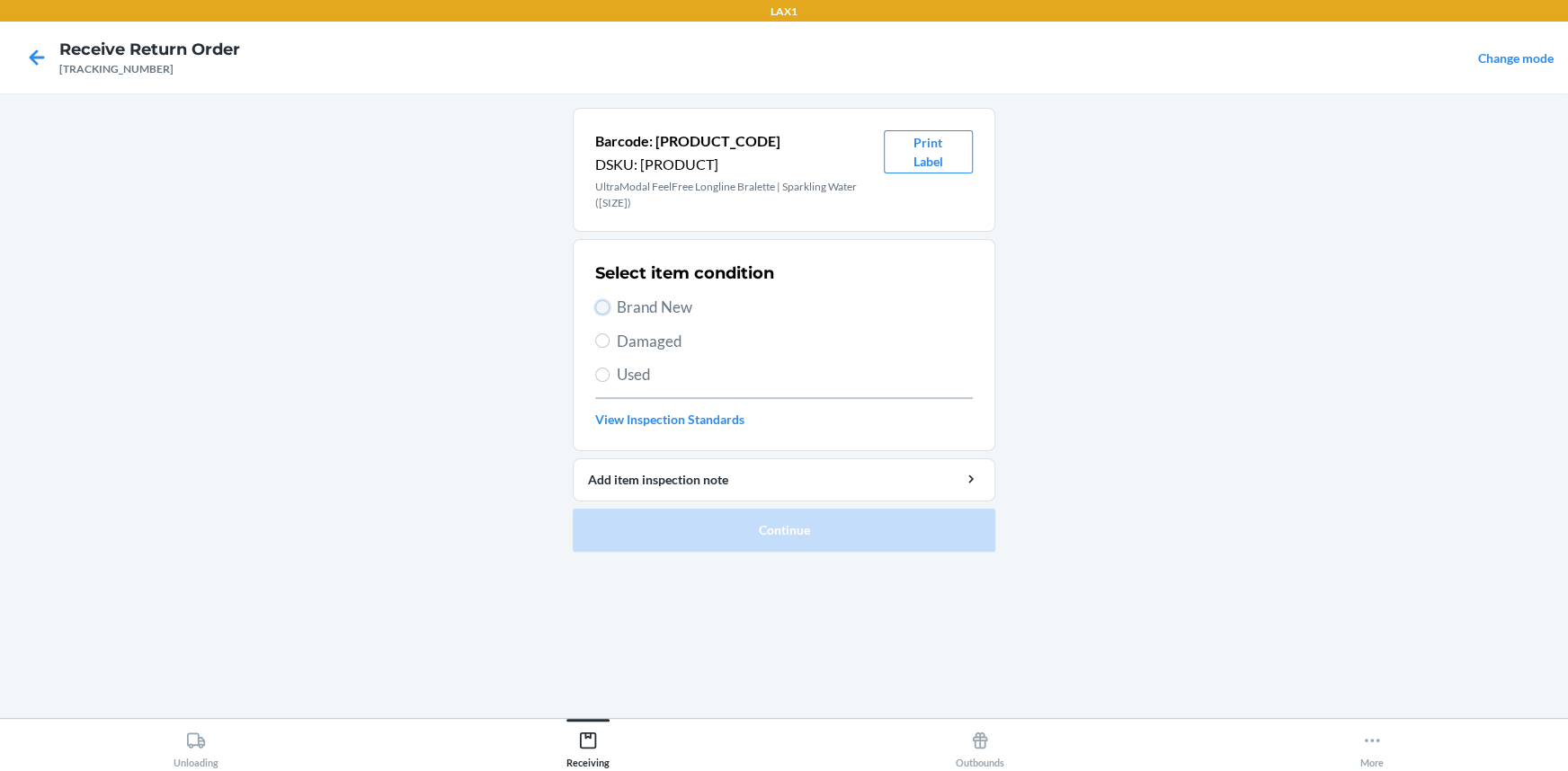 click on "Brand New" at bounding box center (602, 307) 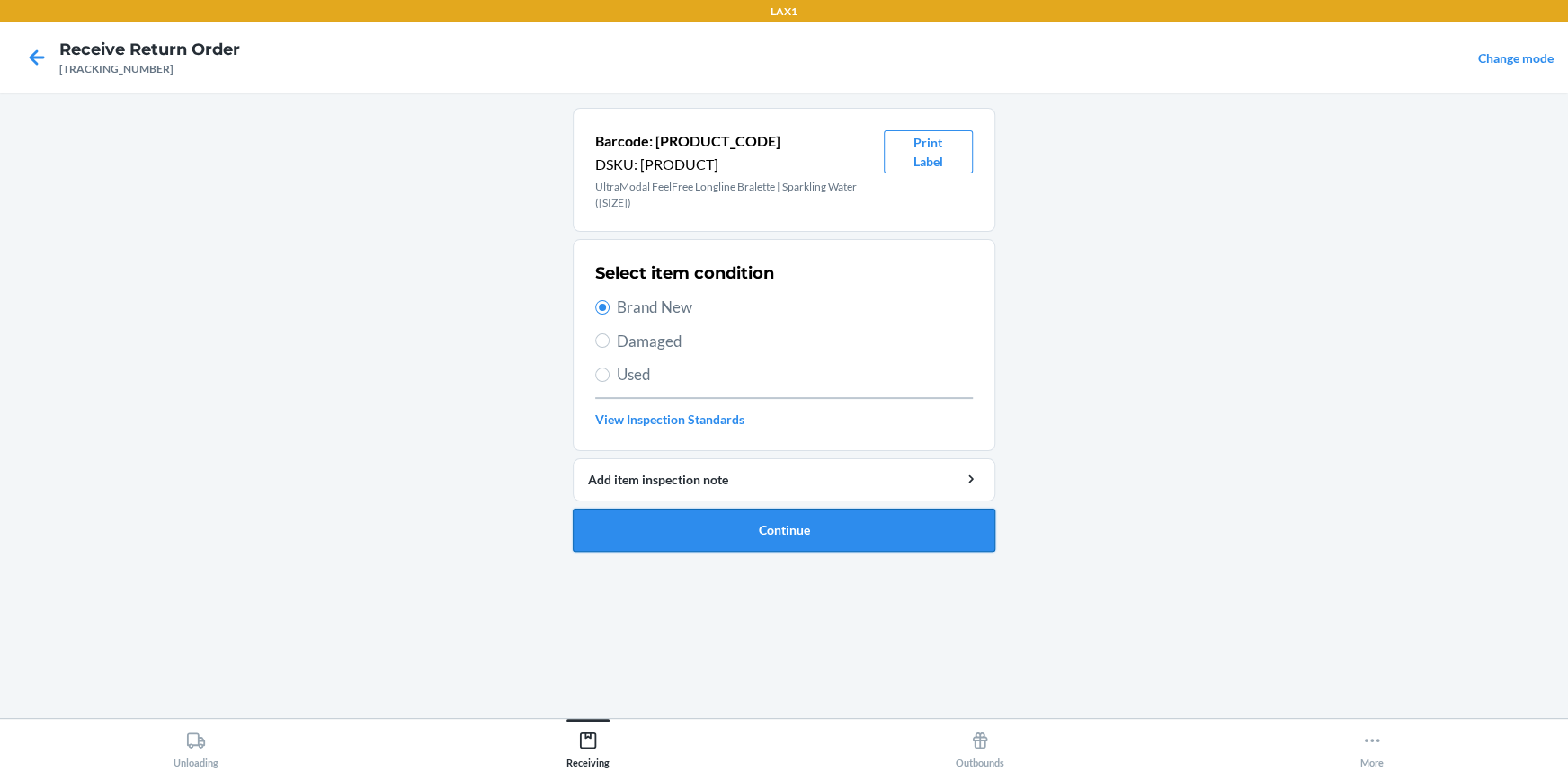 click on "Continue" at bounding box center (784, 530) 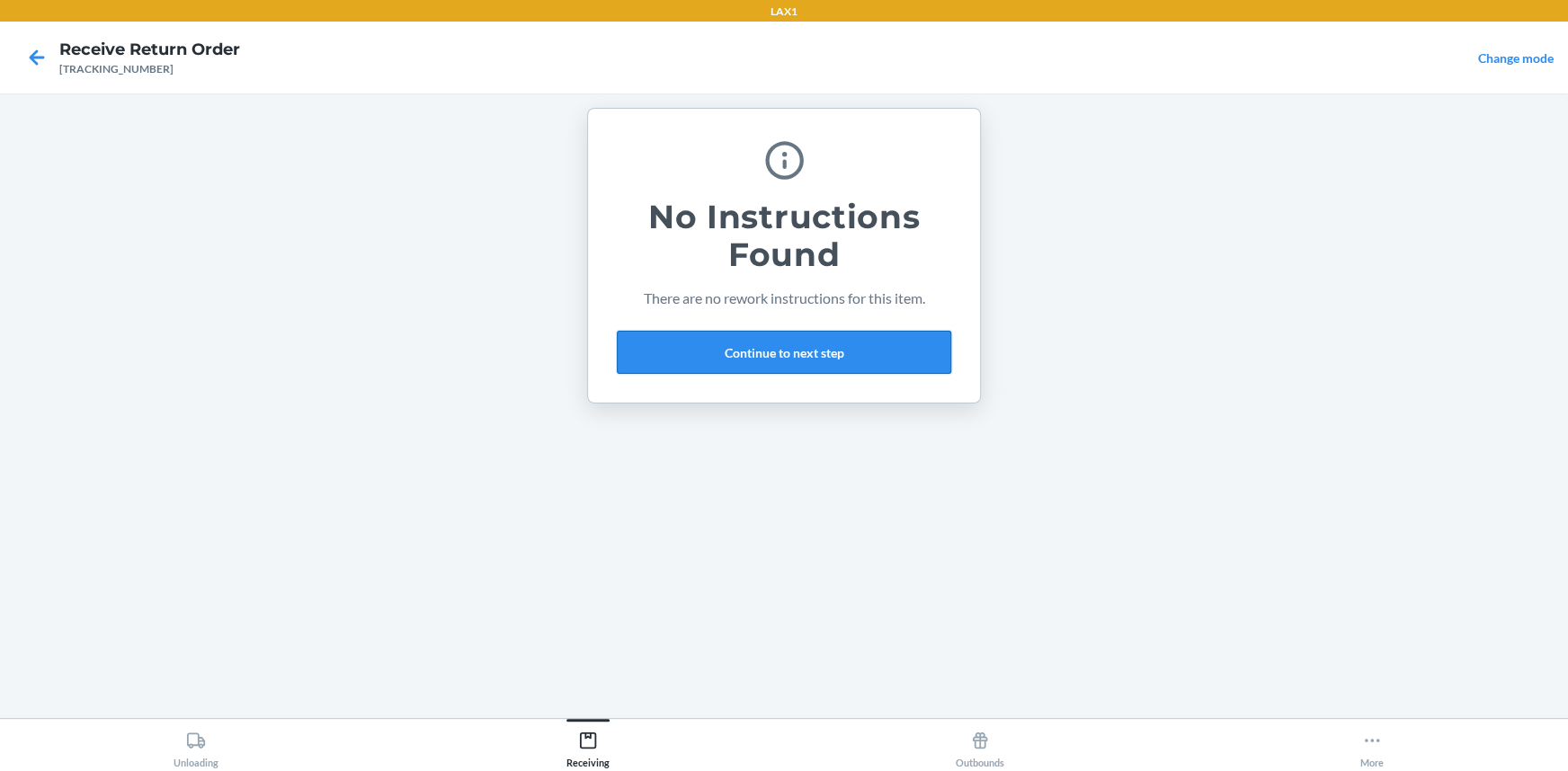 click on "Continue to next step" at bounding box center [784, 352] 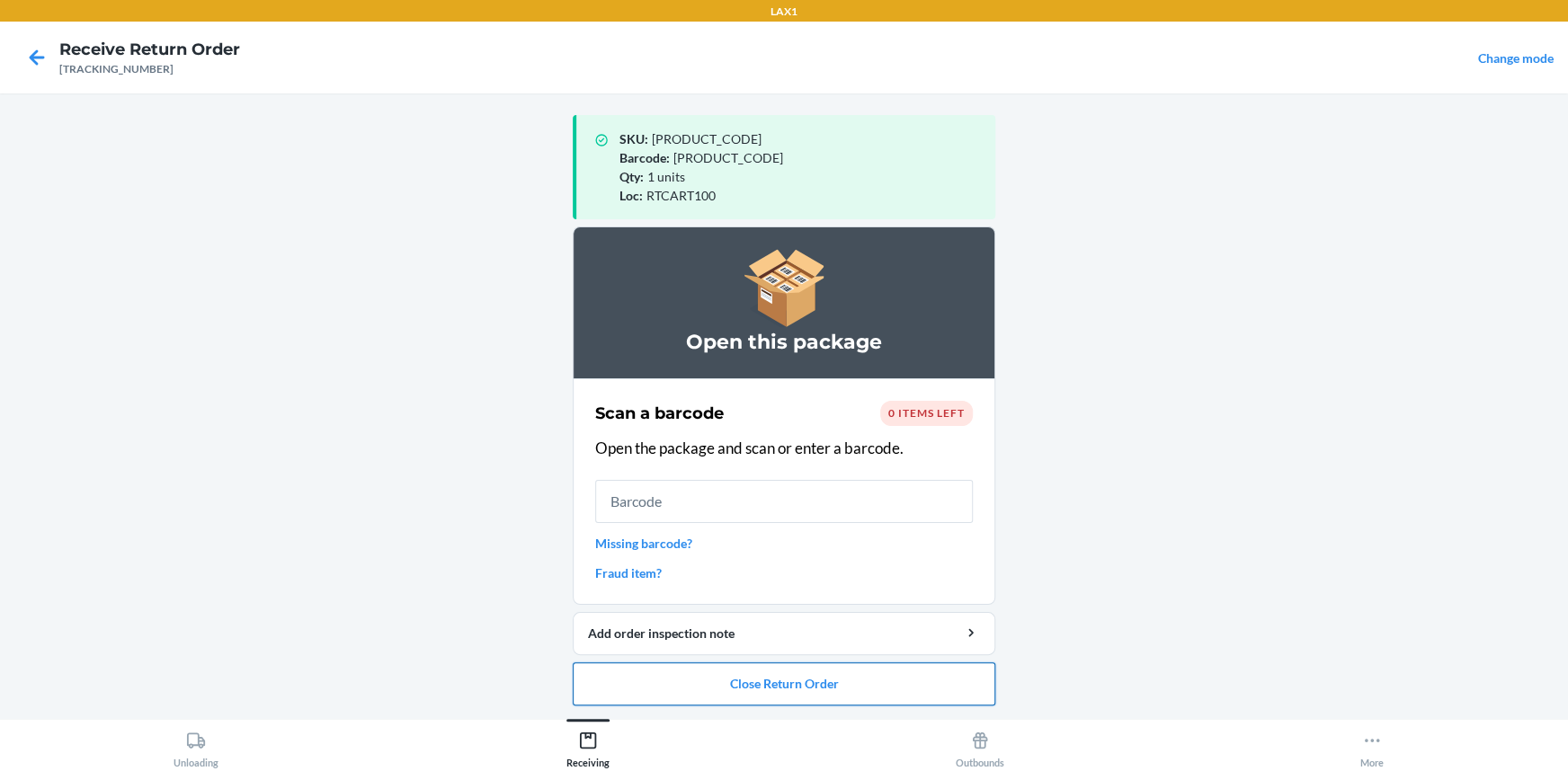 click on "Close Return Order" at bounding box center (784, 684) 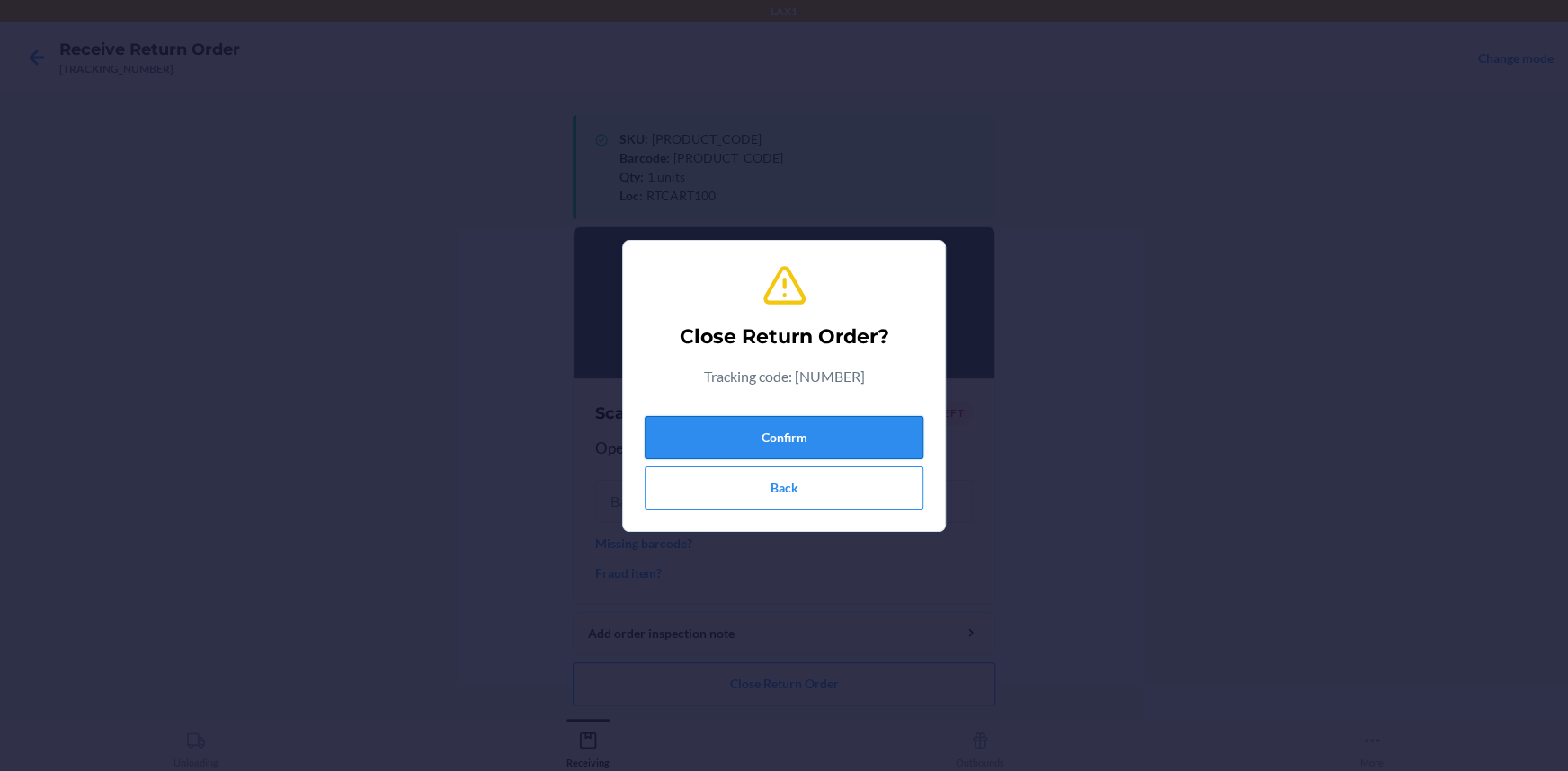 click on "Confirm" at bounding box center [784, 438] 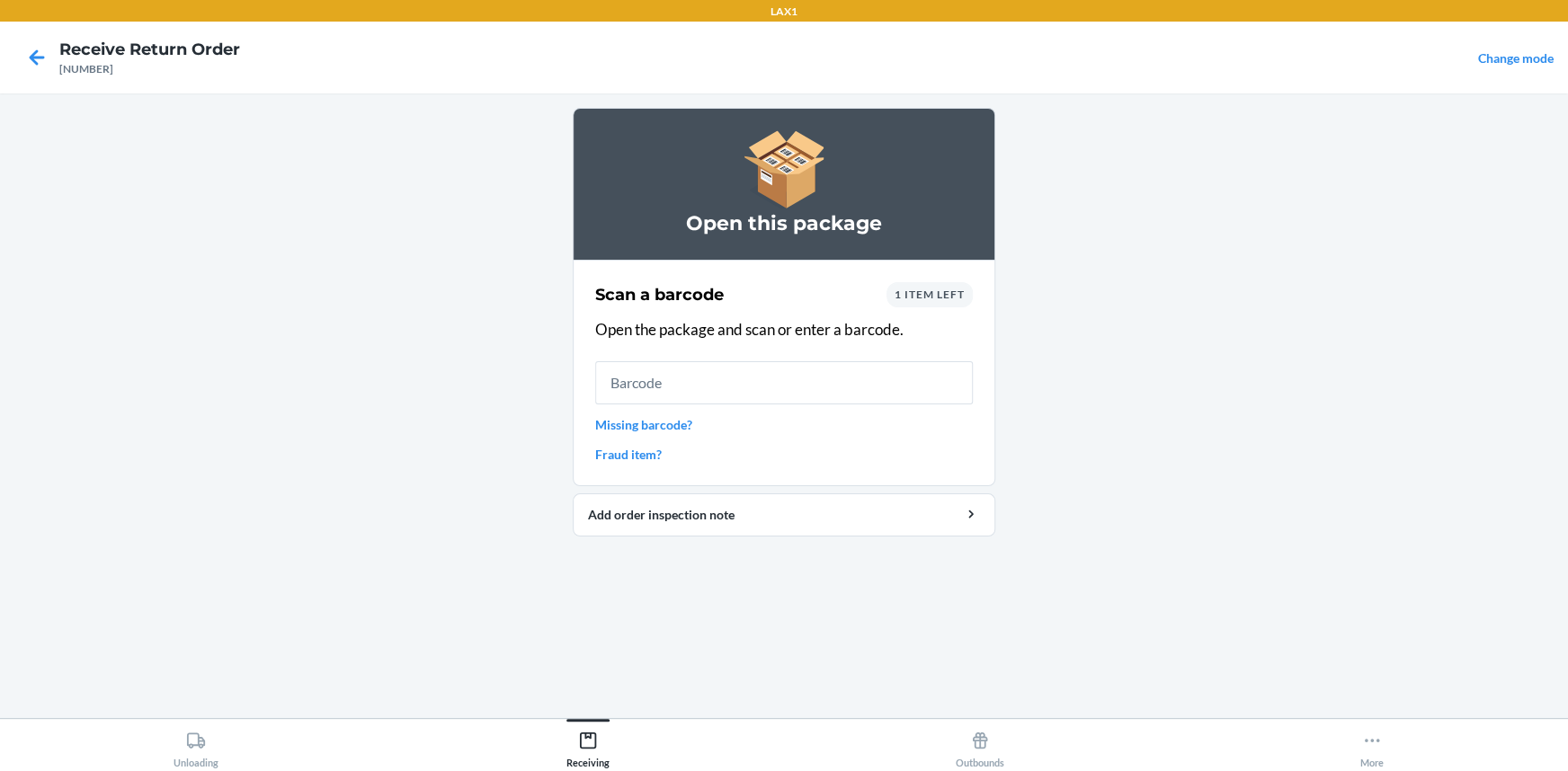 click on "Missing barcode?" at bounding box center [784, 424] 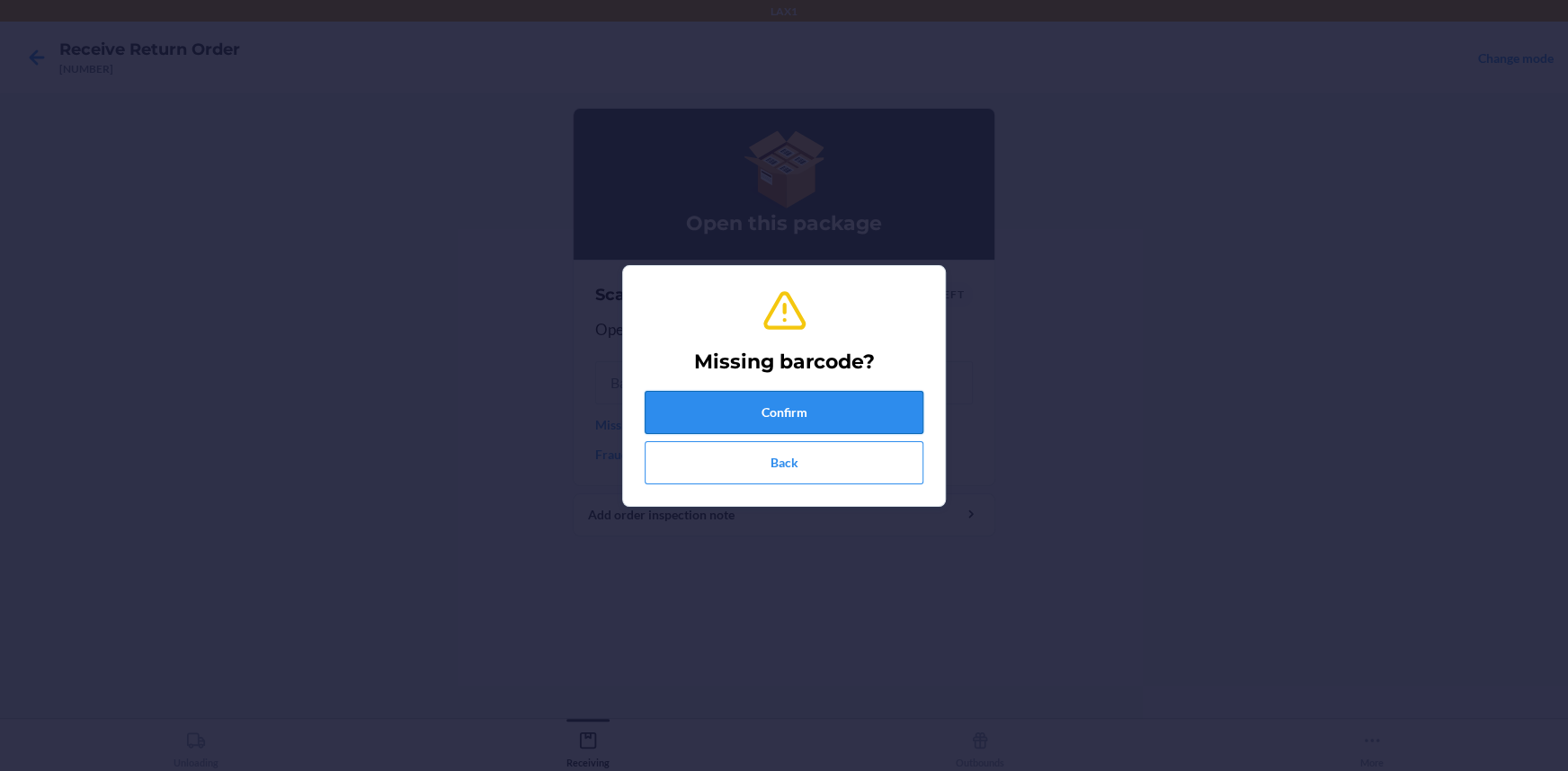 click on "Confirm" at bounding box center [784, 412] 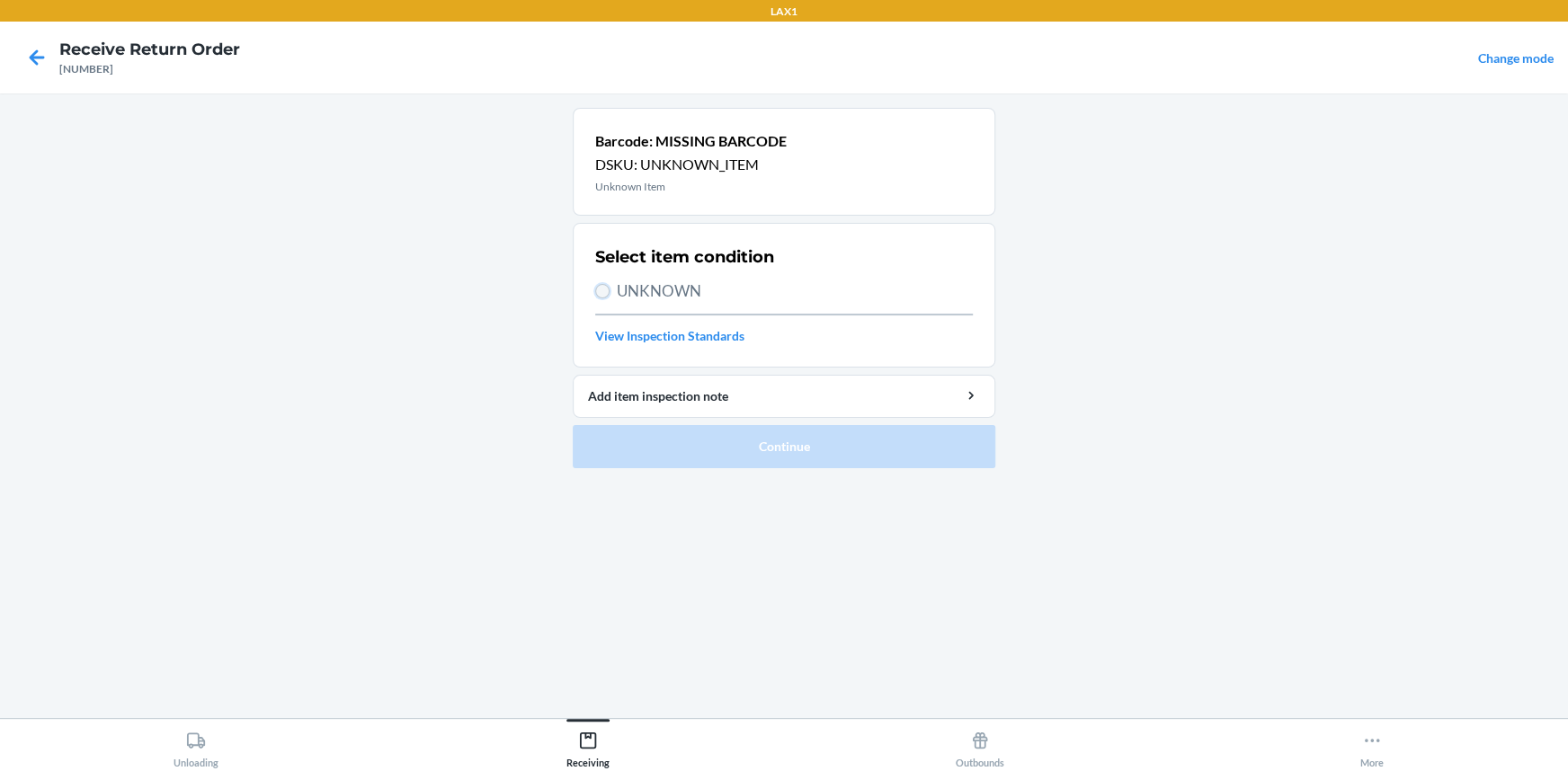 click on "UNKNOWN" at bounding box center [602, 291] 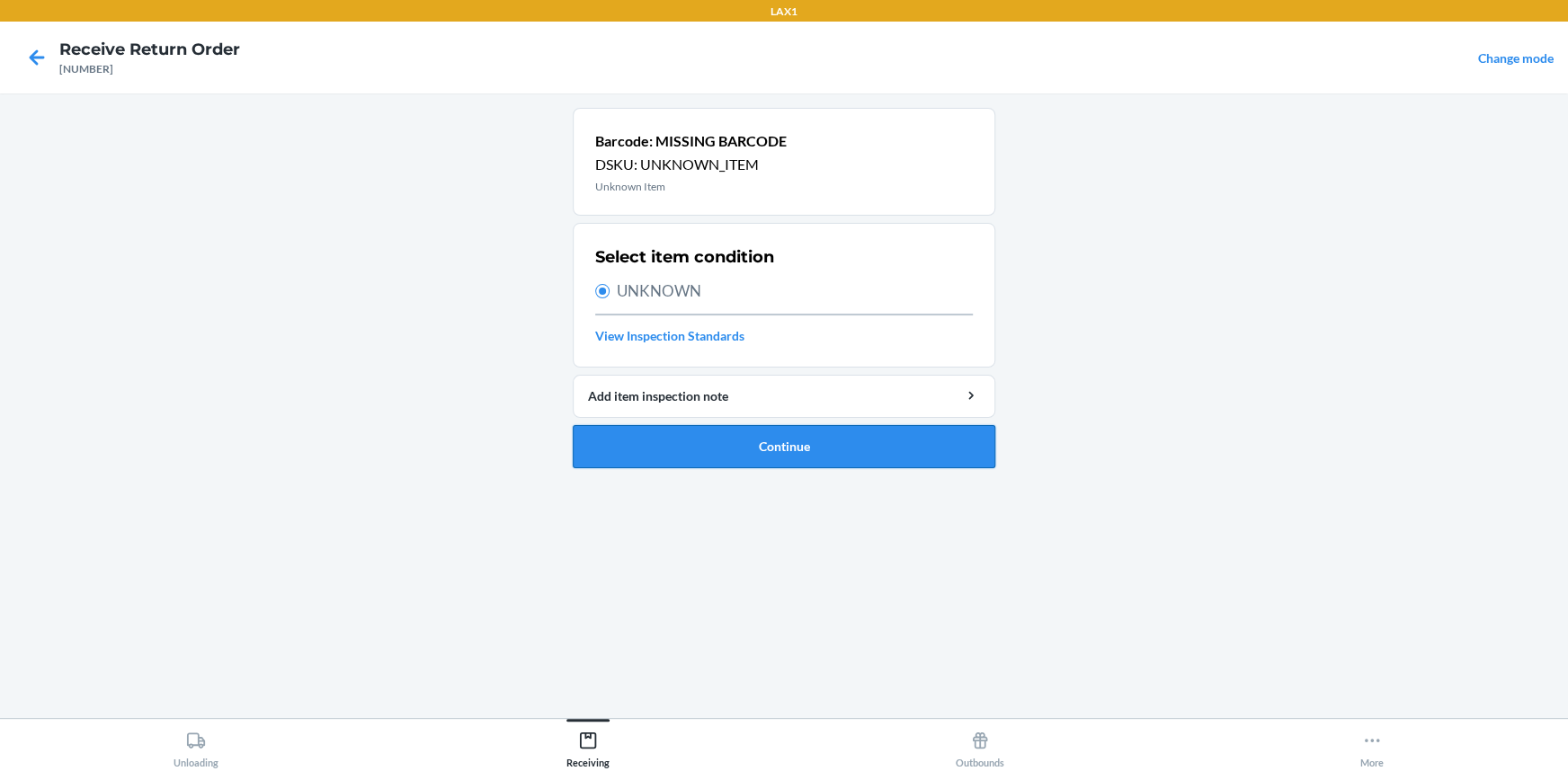 click on "Continue" at bounding box center (784, 447) 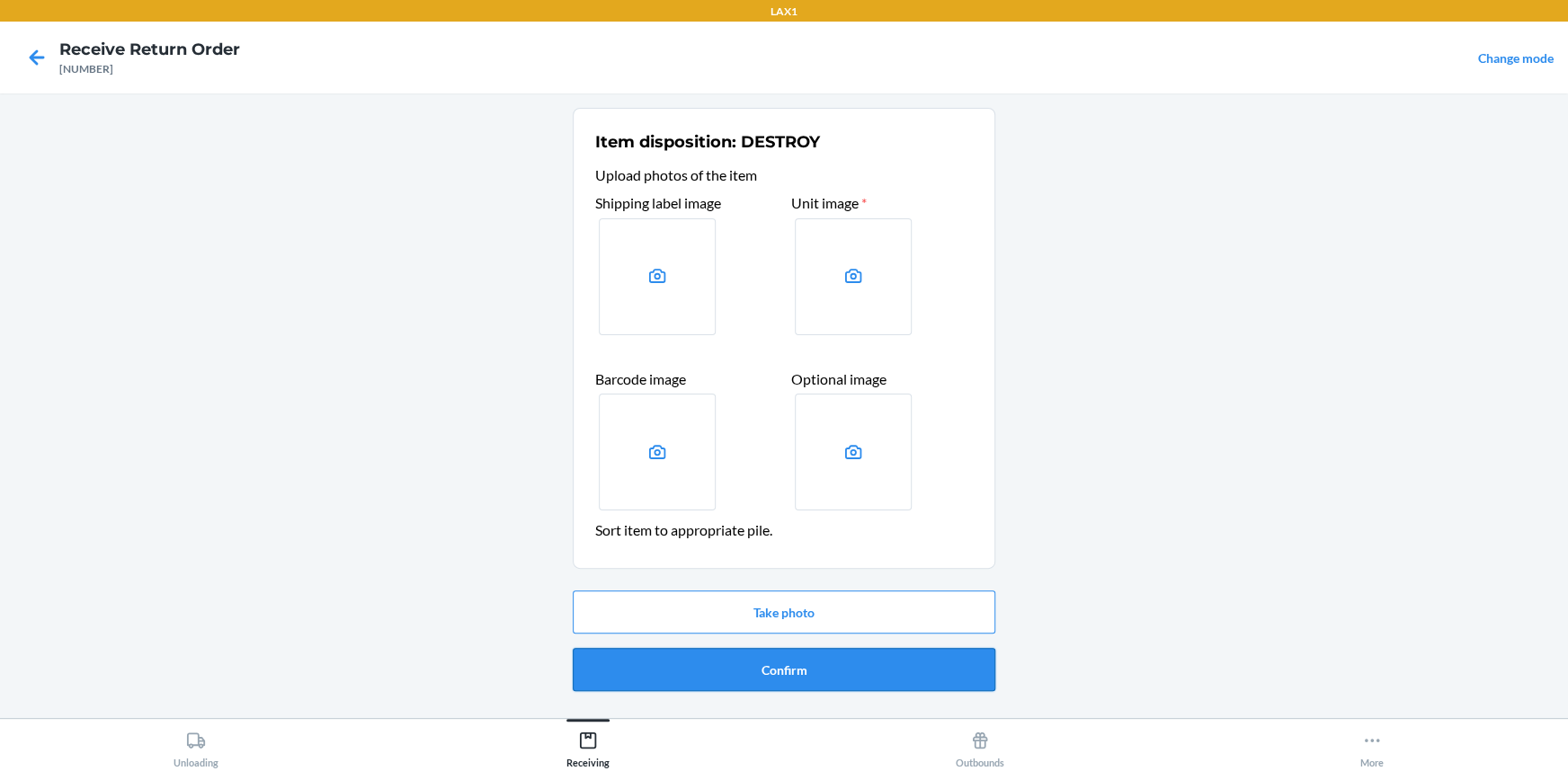 click on "Confirm" at bounding box center (784, 669) 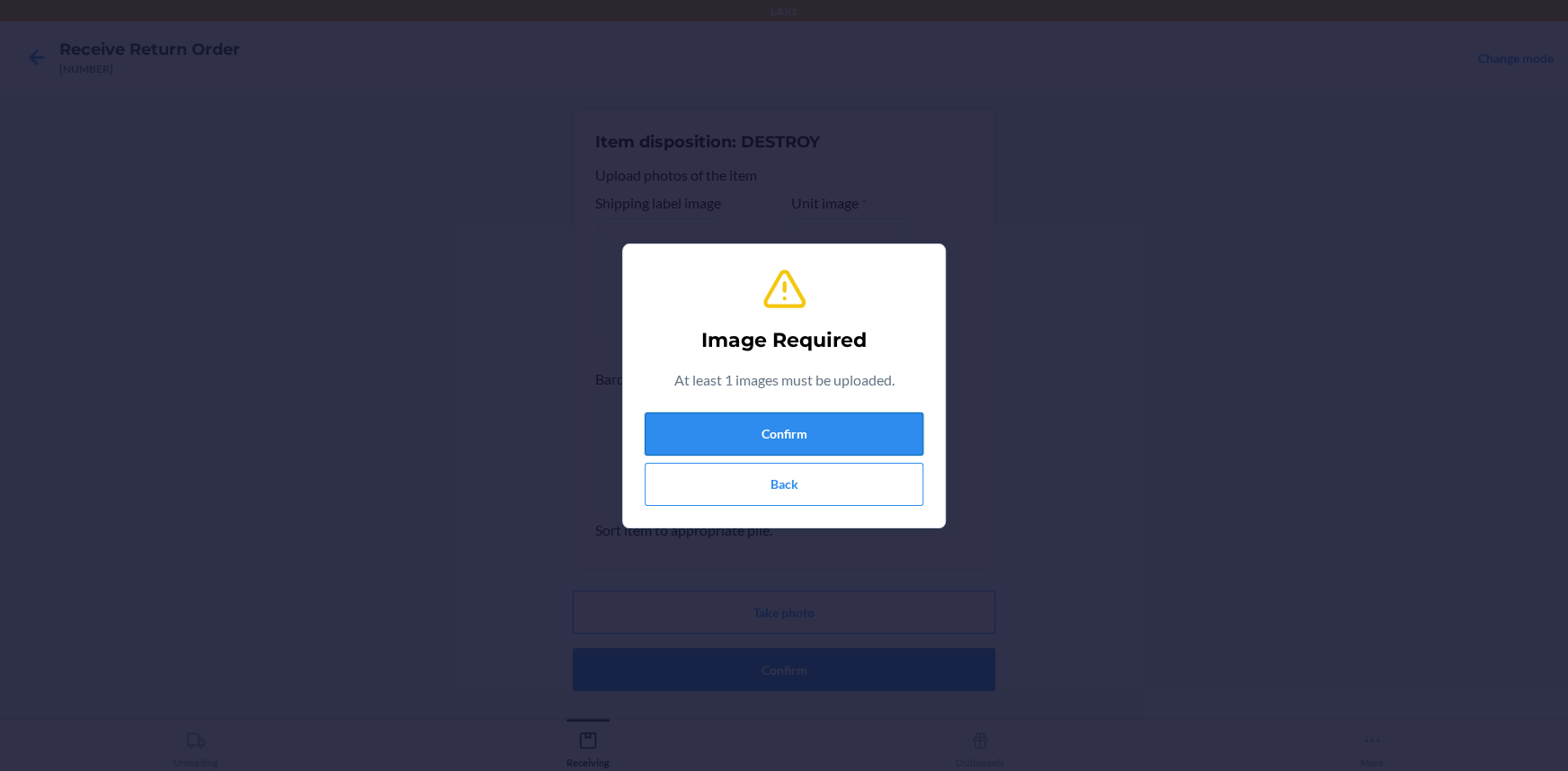click on "Confirm" at bounding box center (784, 434) 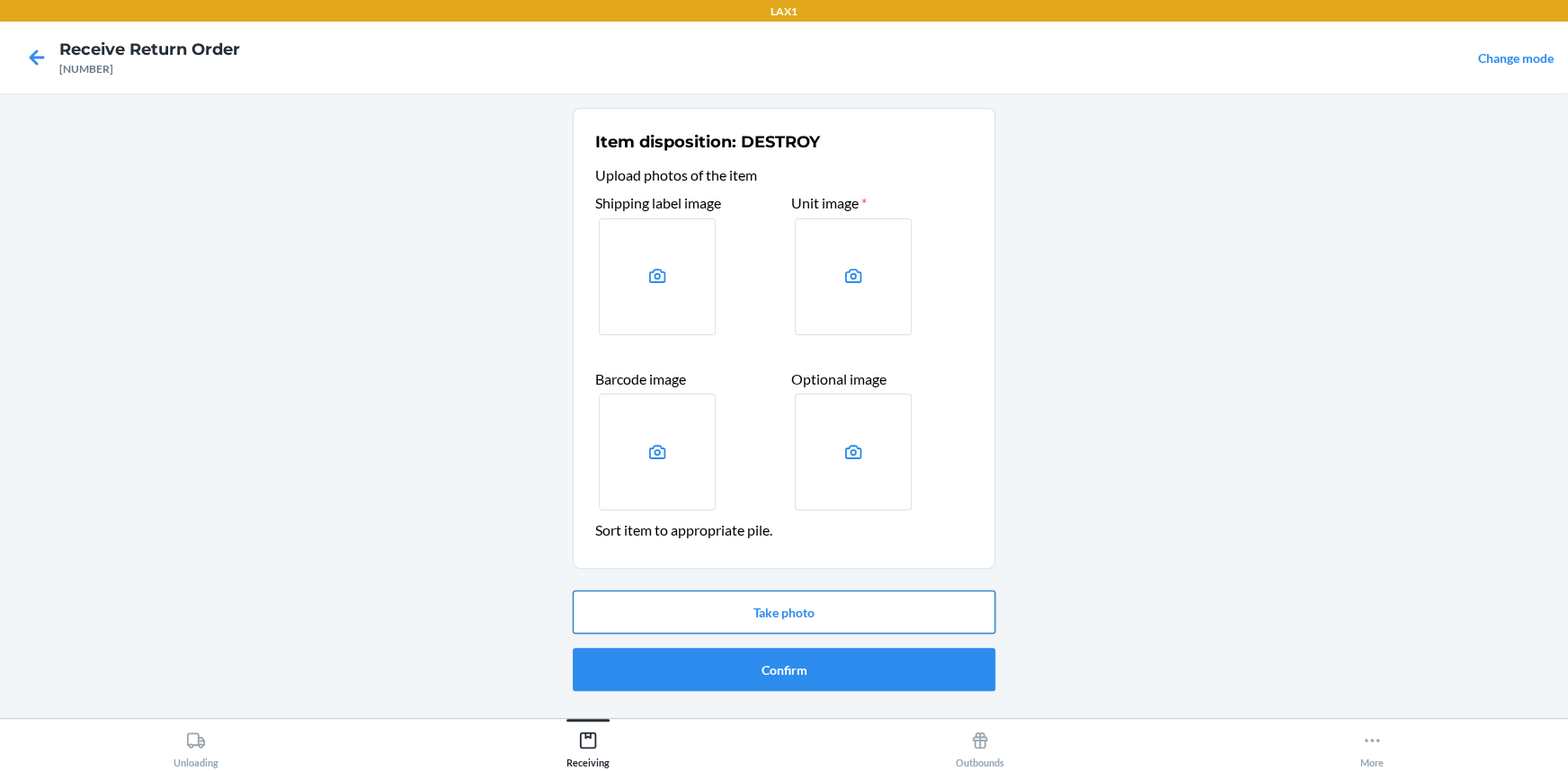 click on "Take photo" at bounding box center [784, 612] 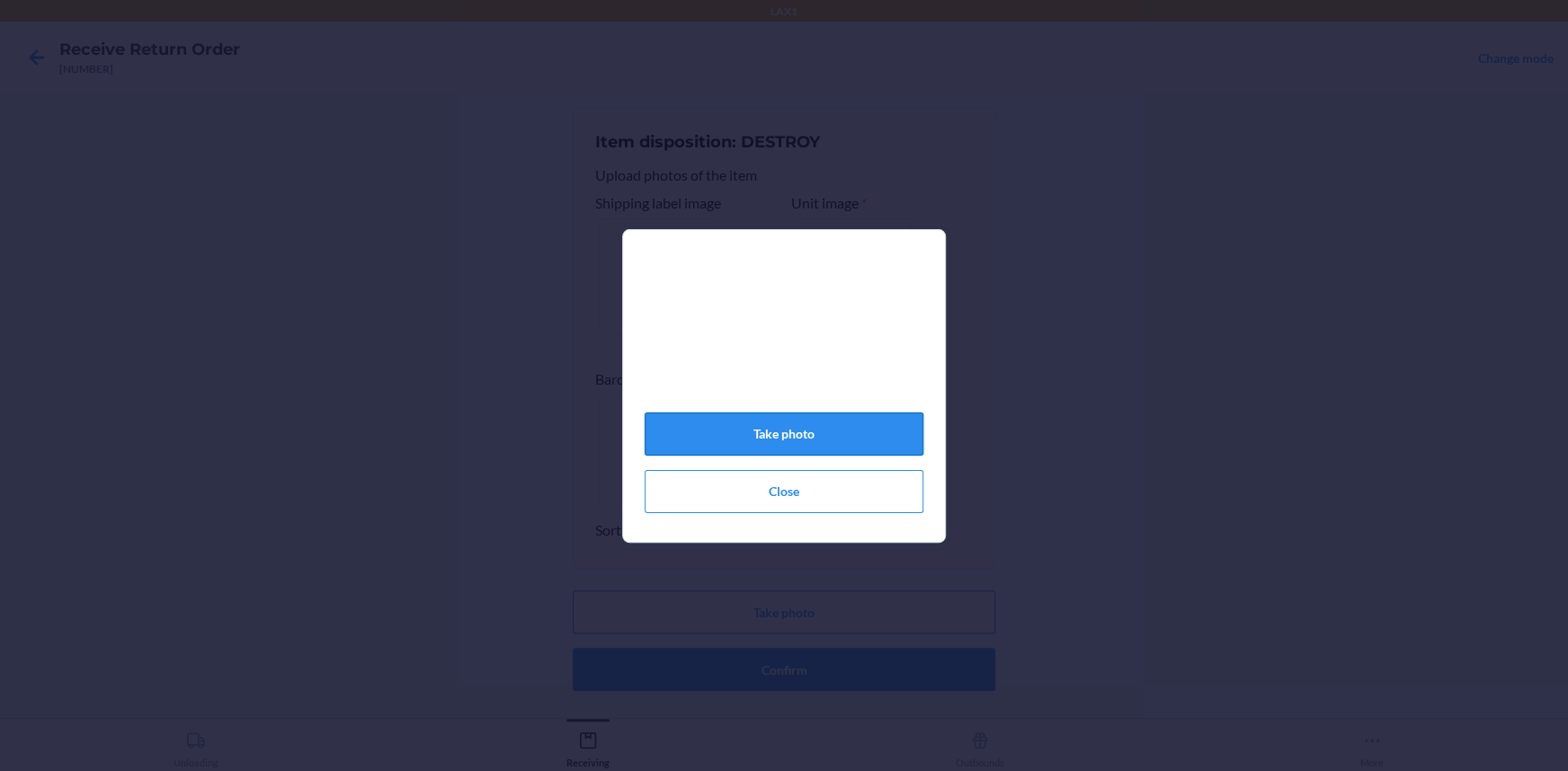 click on "Take photo" 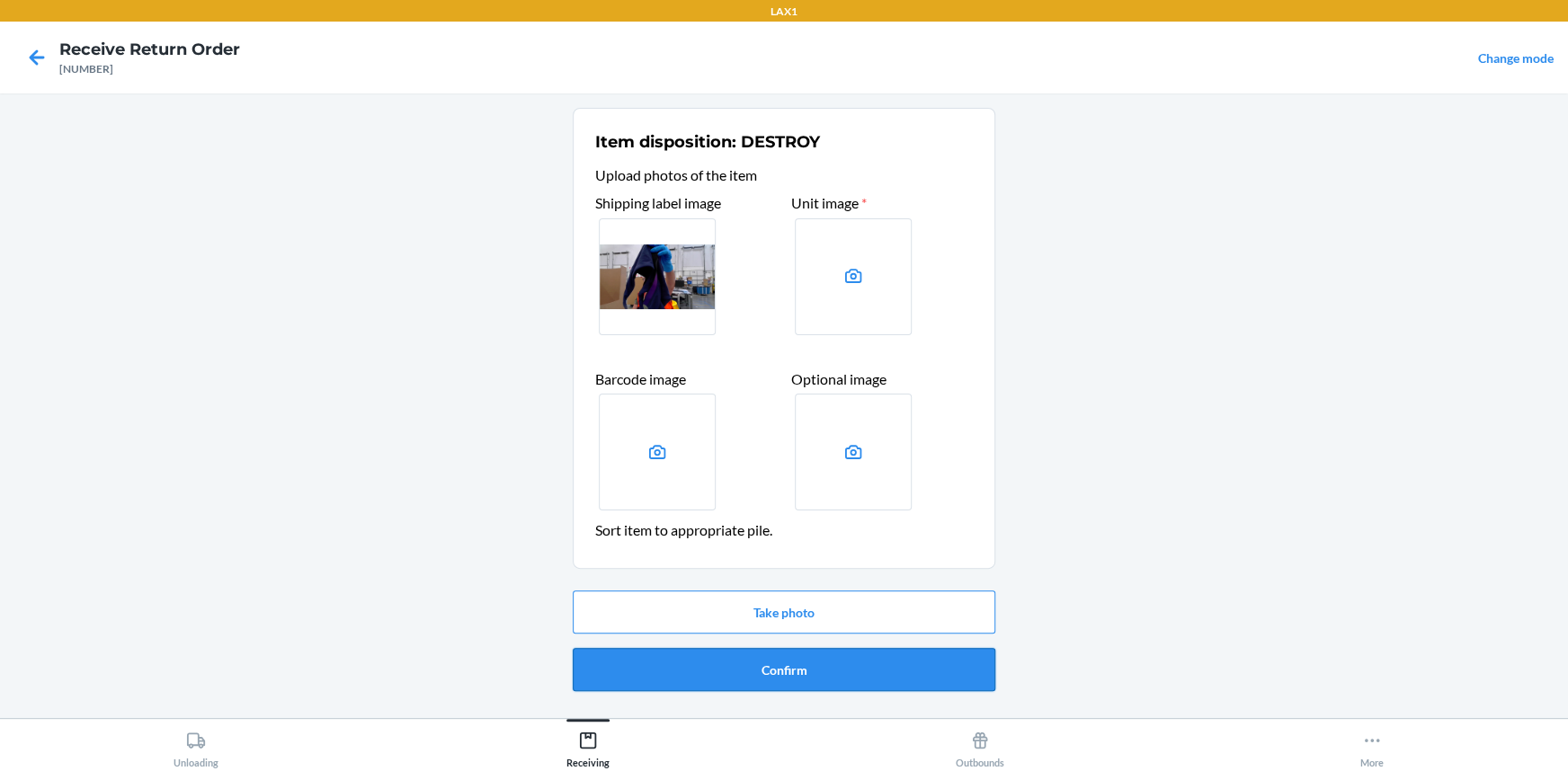 click on "Confirm" at bounding box center [784, 669] 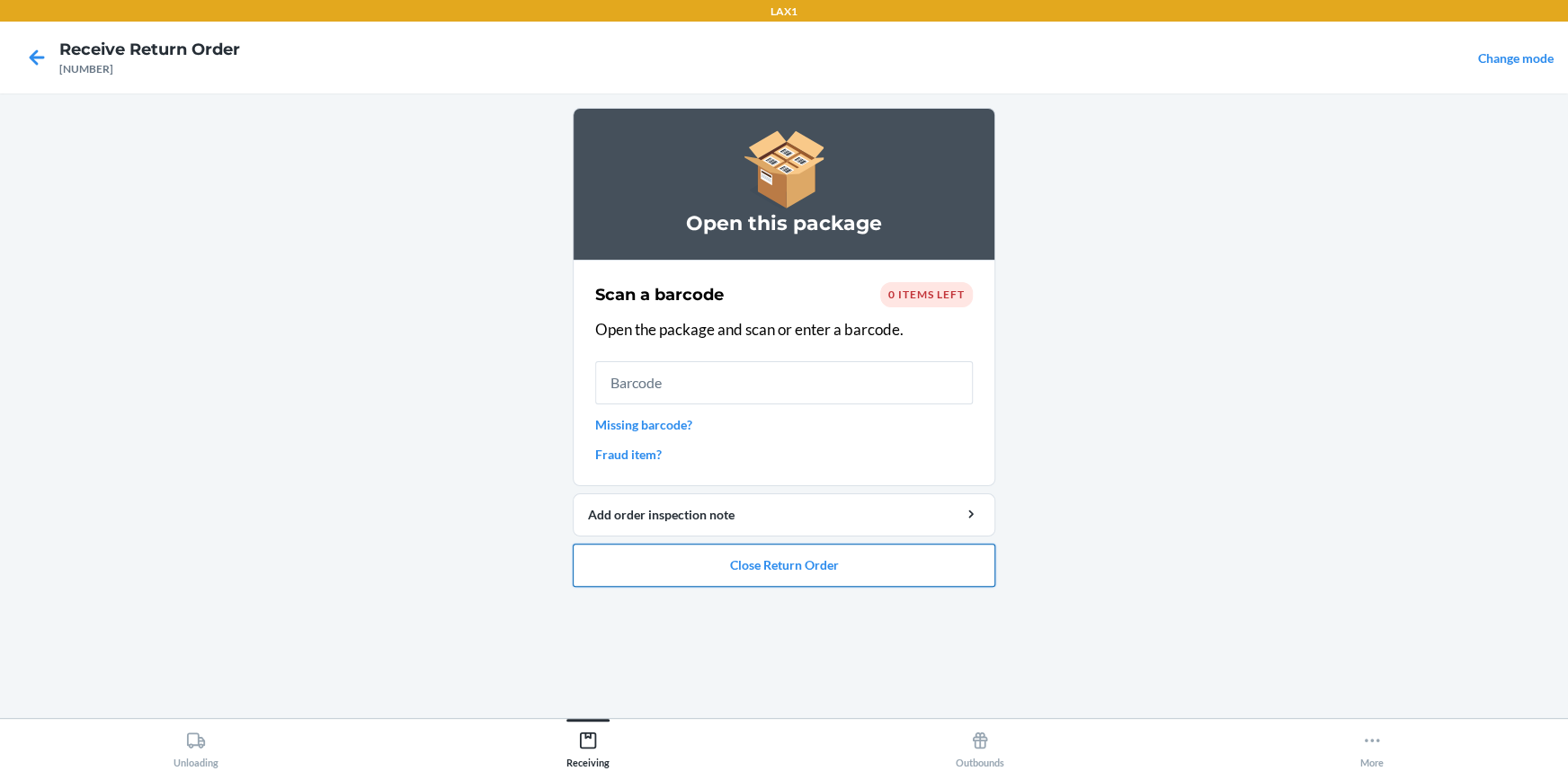 click on "Close Return Order" at bounding box center [784, 565] 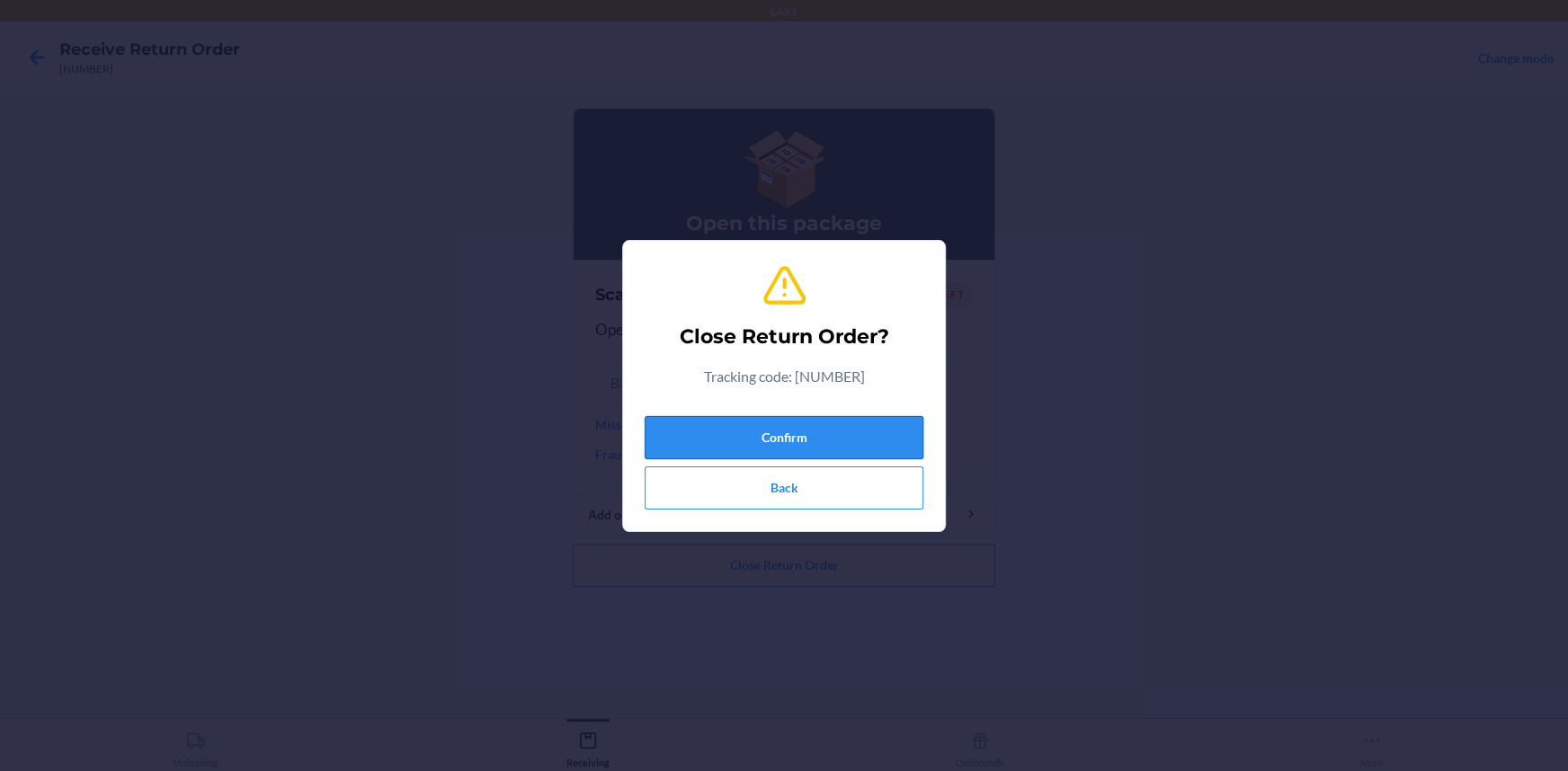 click on "Confirm" at bounding box center (784, 438) 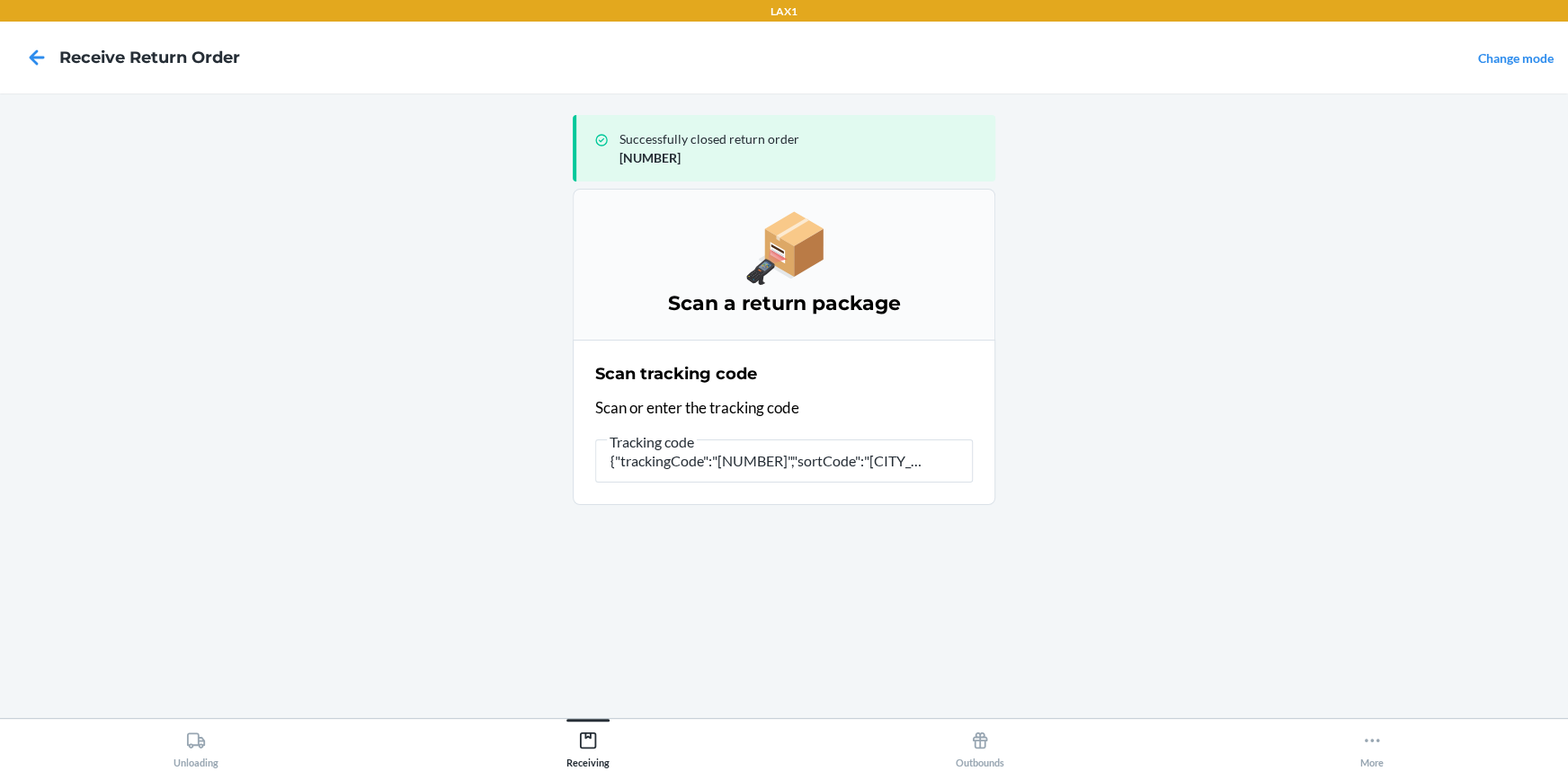 scroll, scrollTop: 0, scrollLeft: 0, axis: both 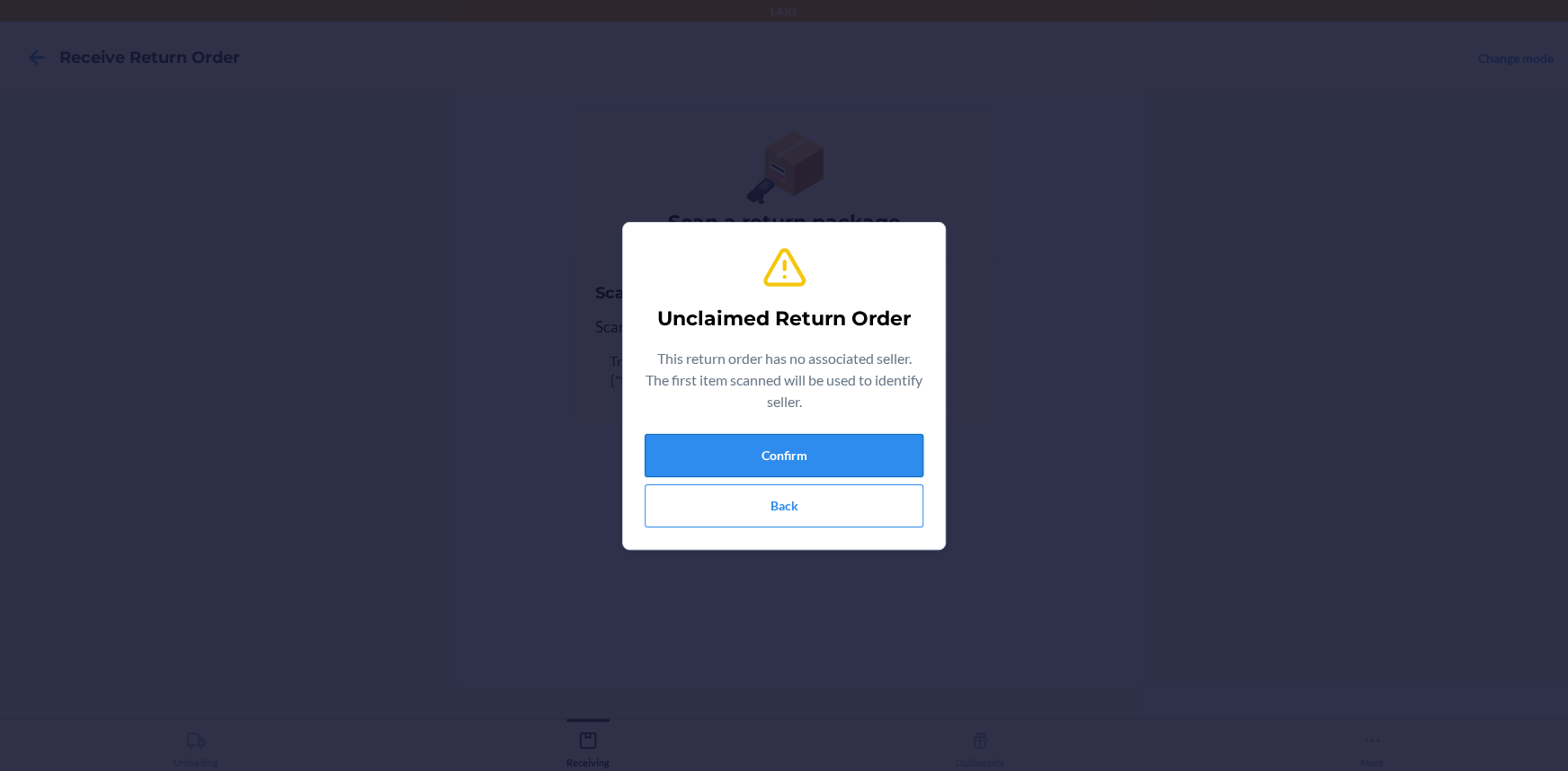 click on "Confirm" at bounding box center [784, 456] 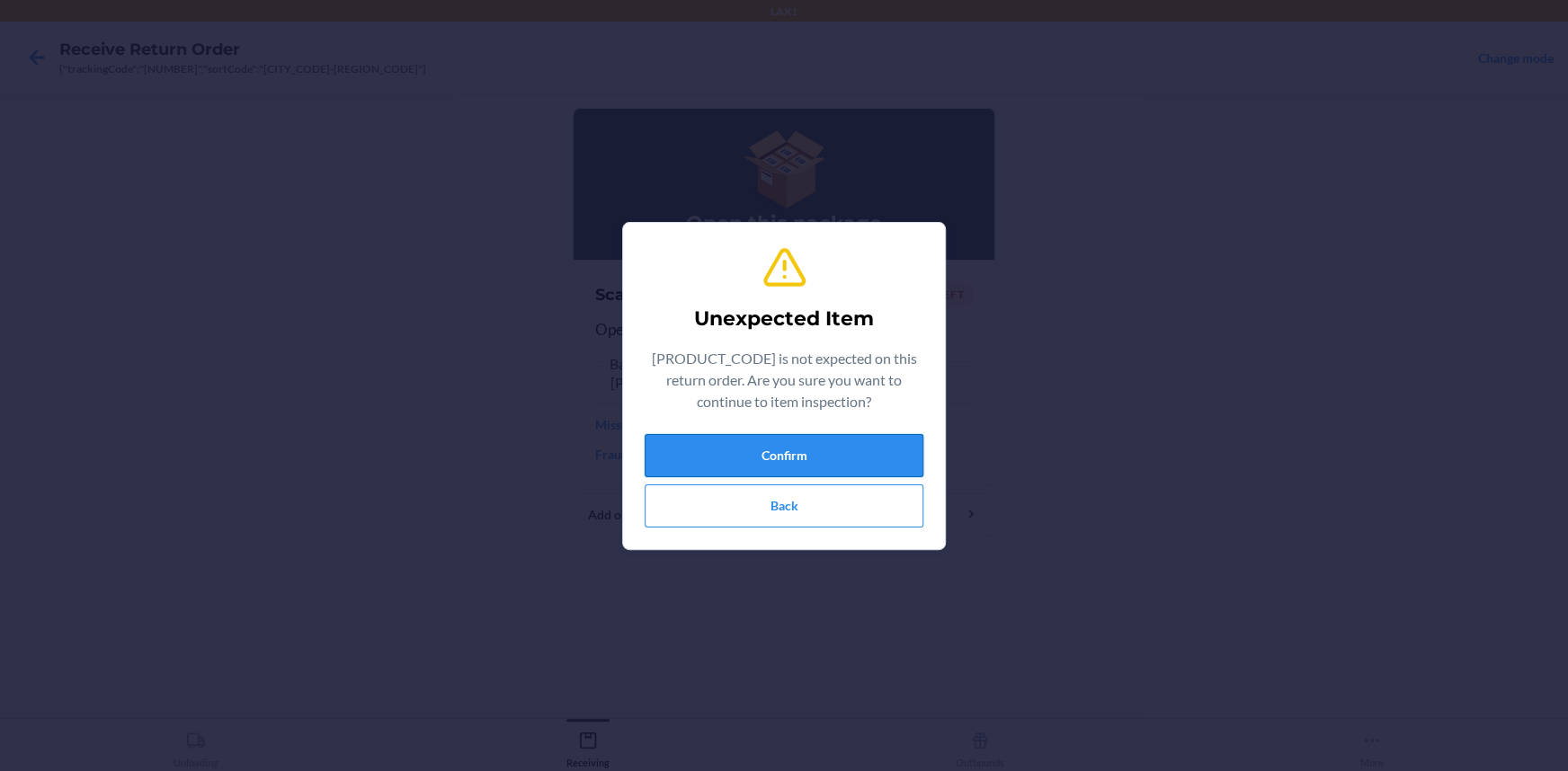 click on "Confirm" at bounding box center [784, 456] 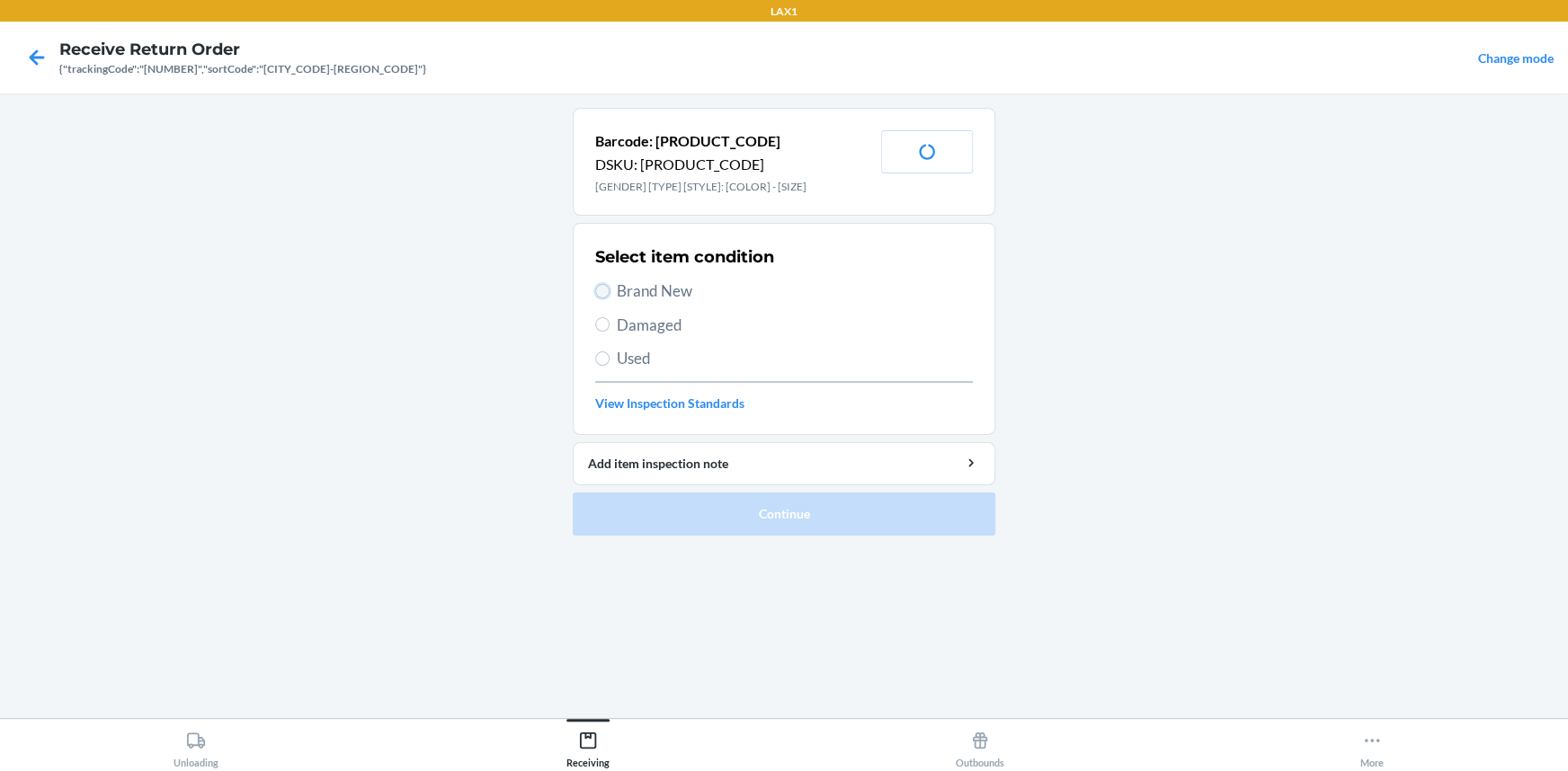 click on "Brand New" at bounding box center (602, 291) 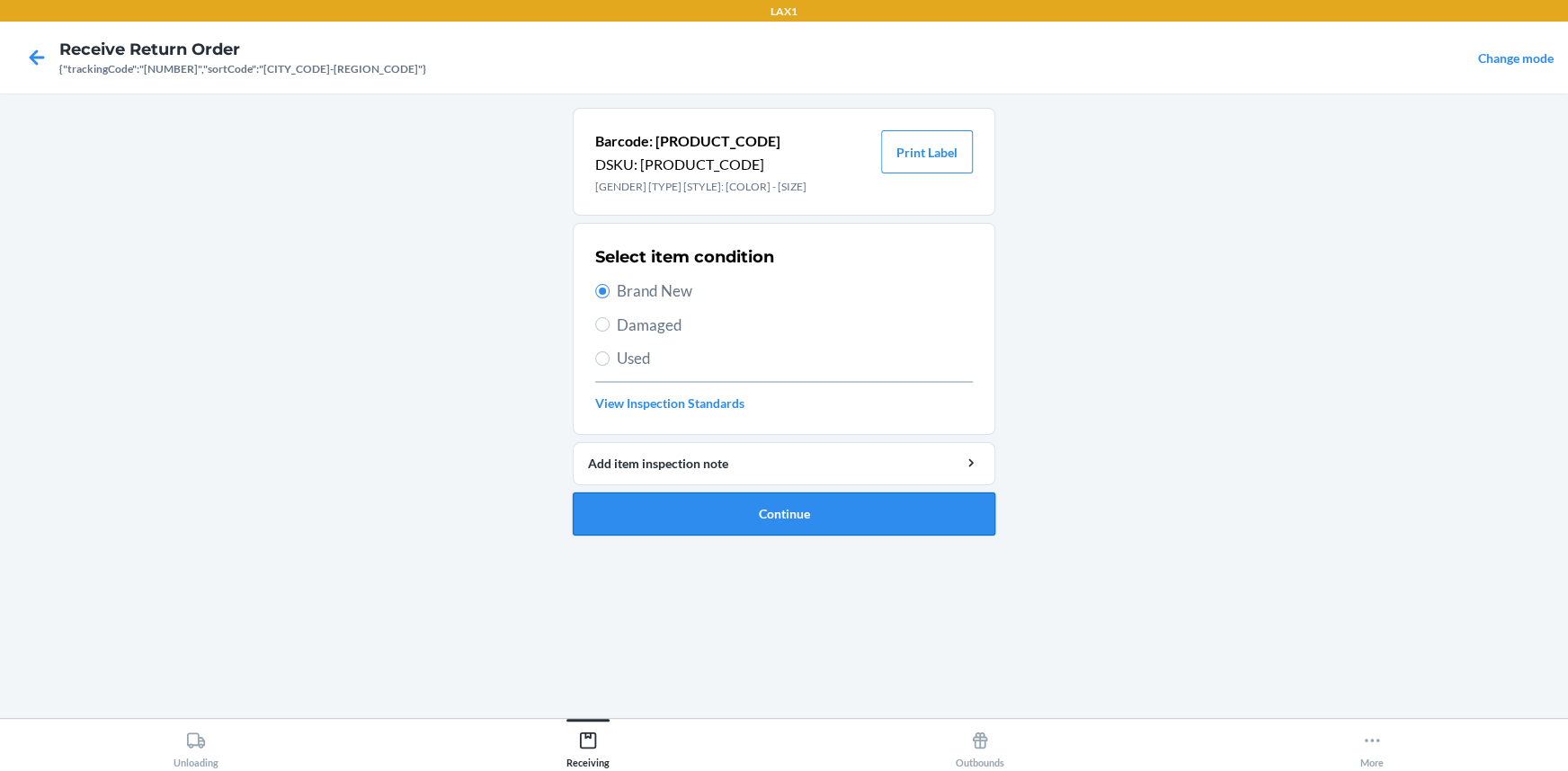 click on "Continue" at bounding box center [784, 514] 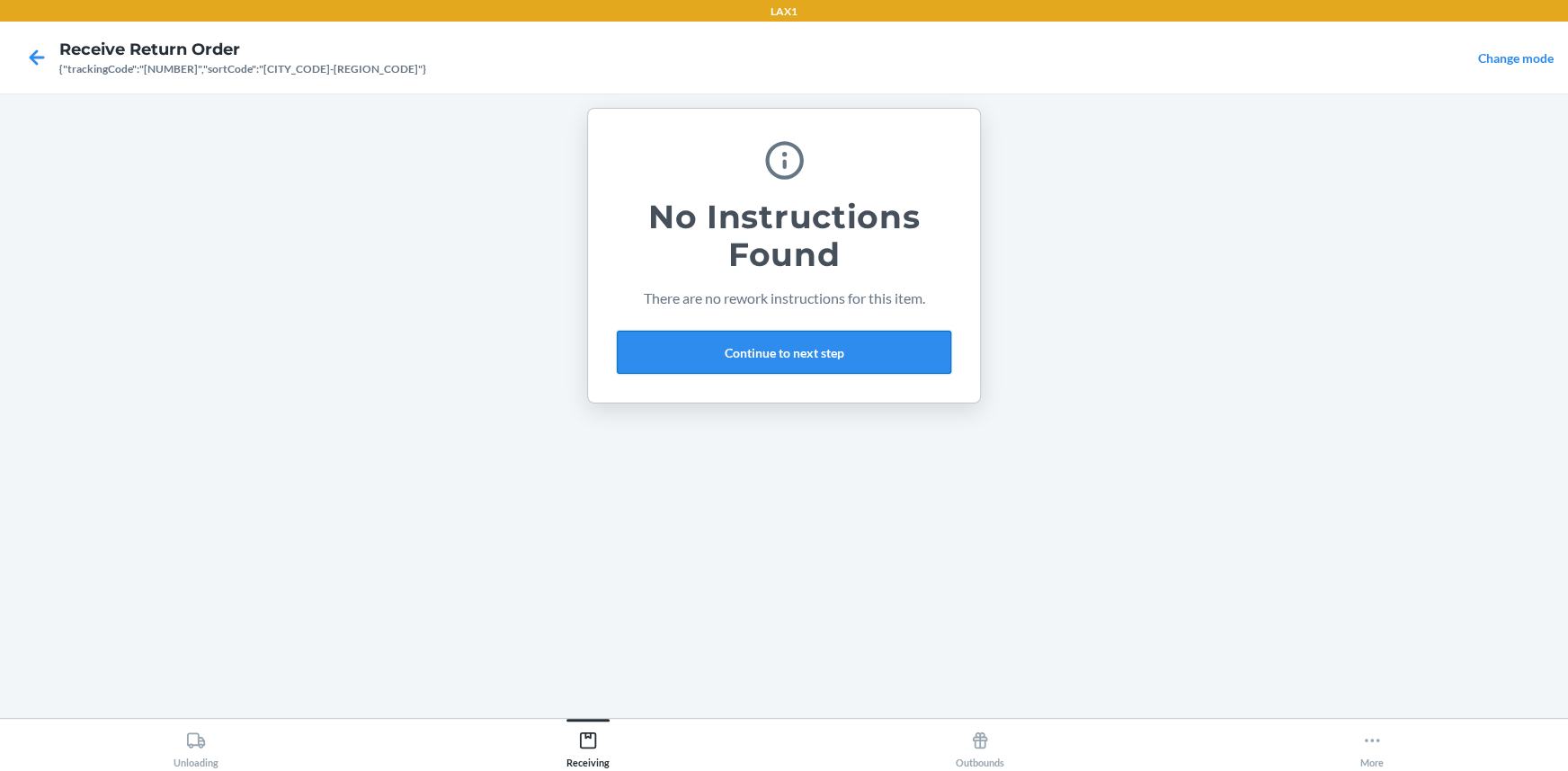 click on "Continue to next step" at bounding box center [784, 352] 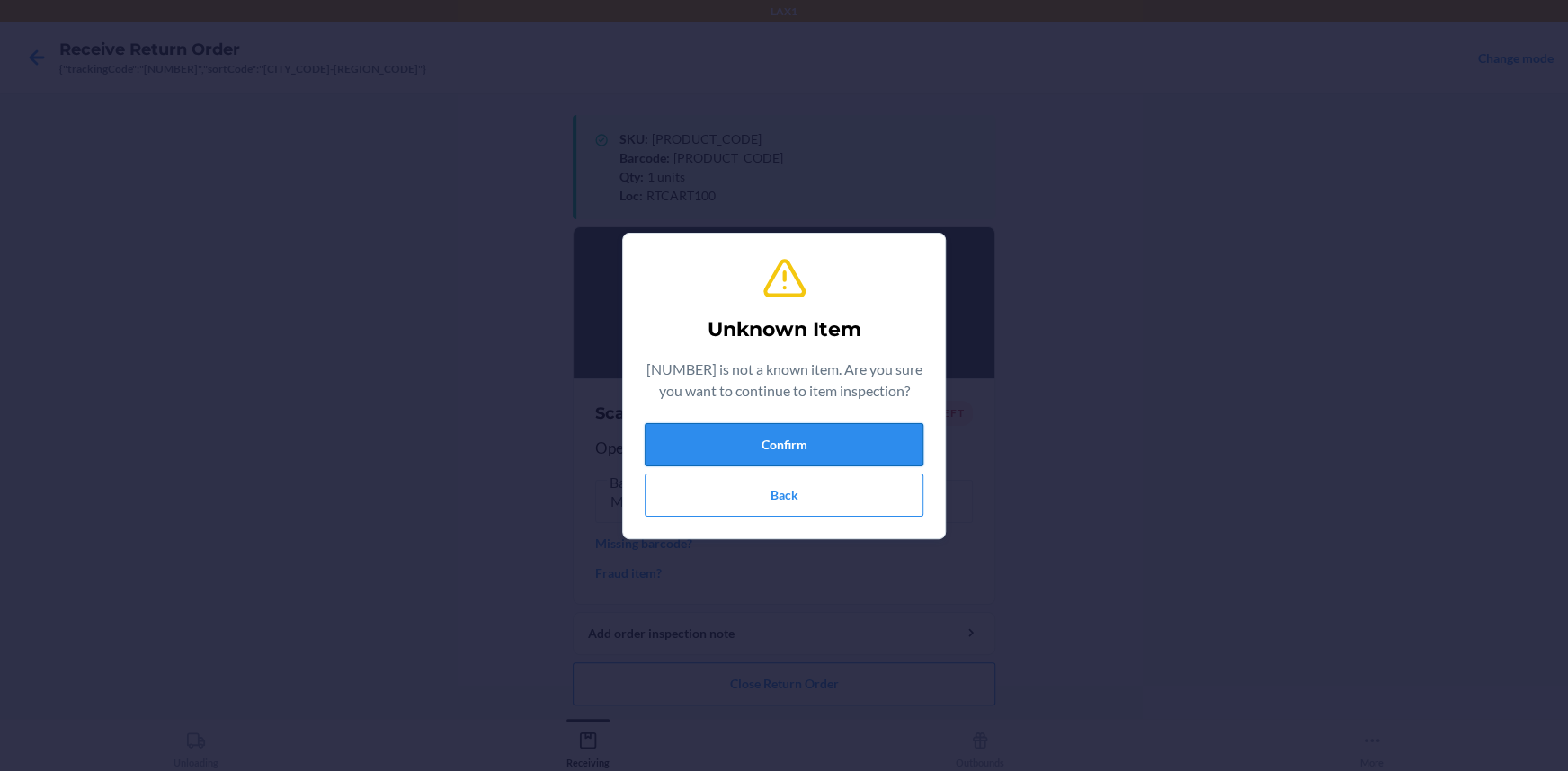 click on "Confirm" at bounding box center (784, 445) 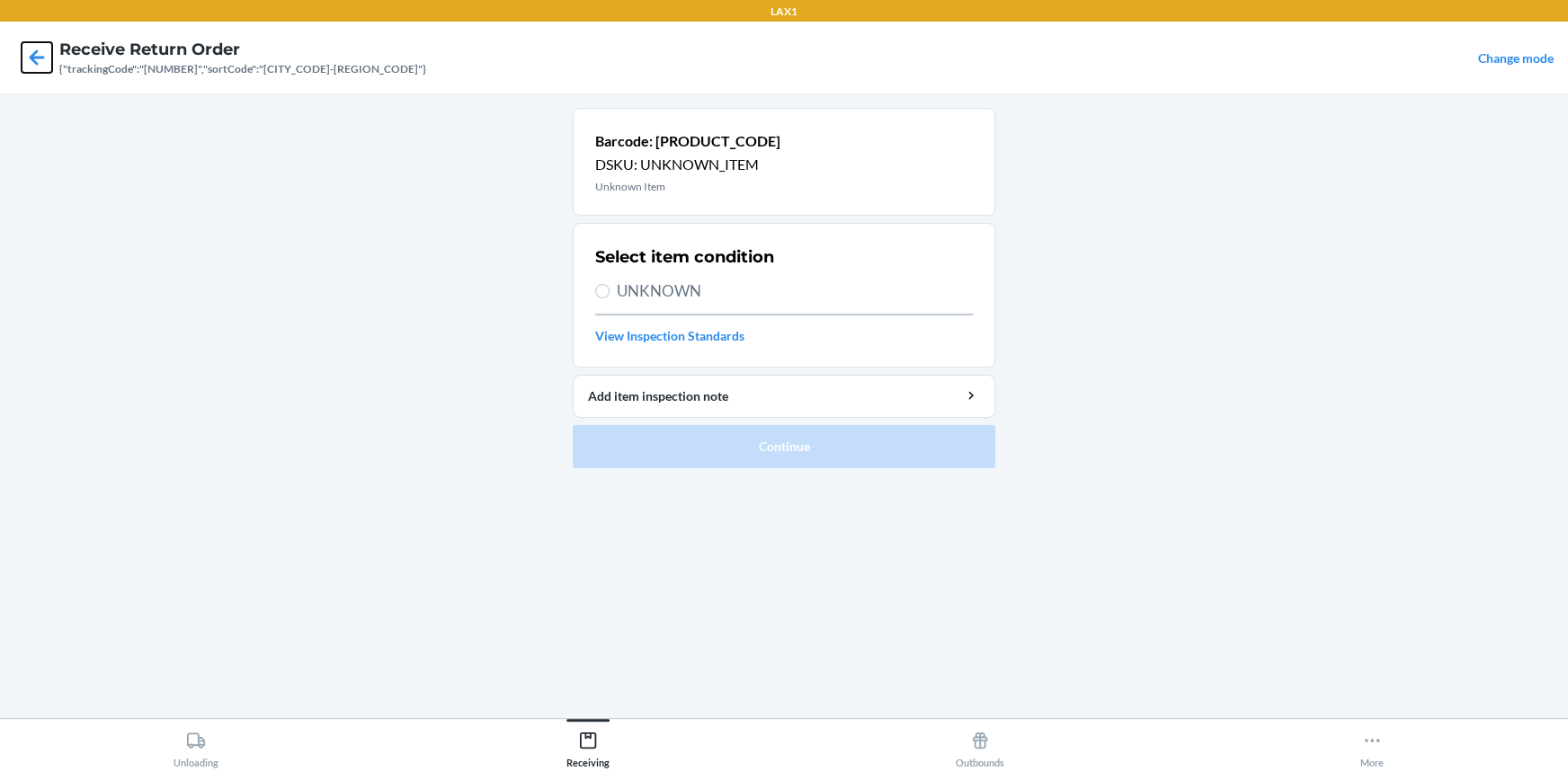 click 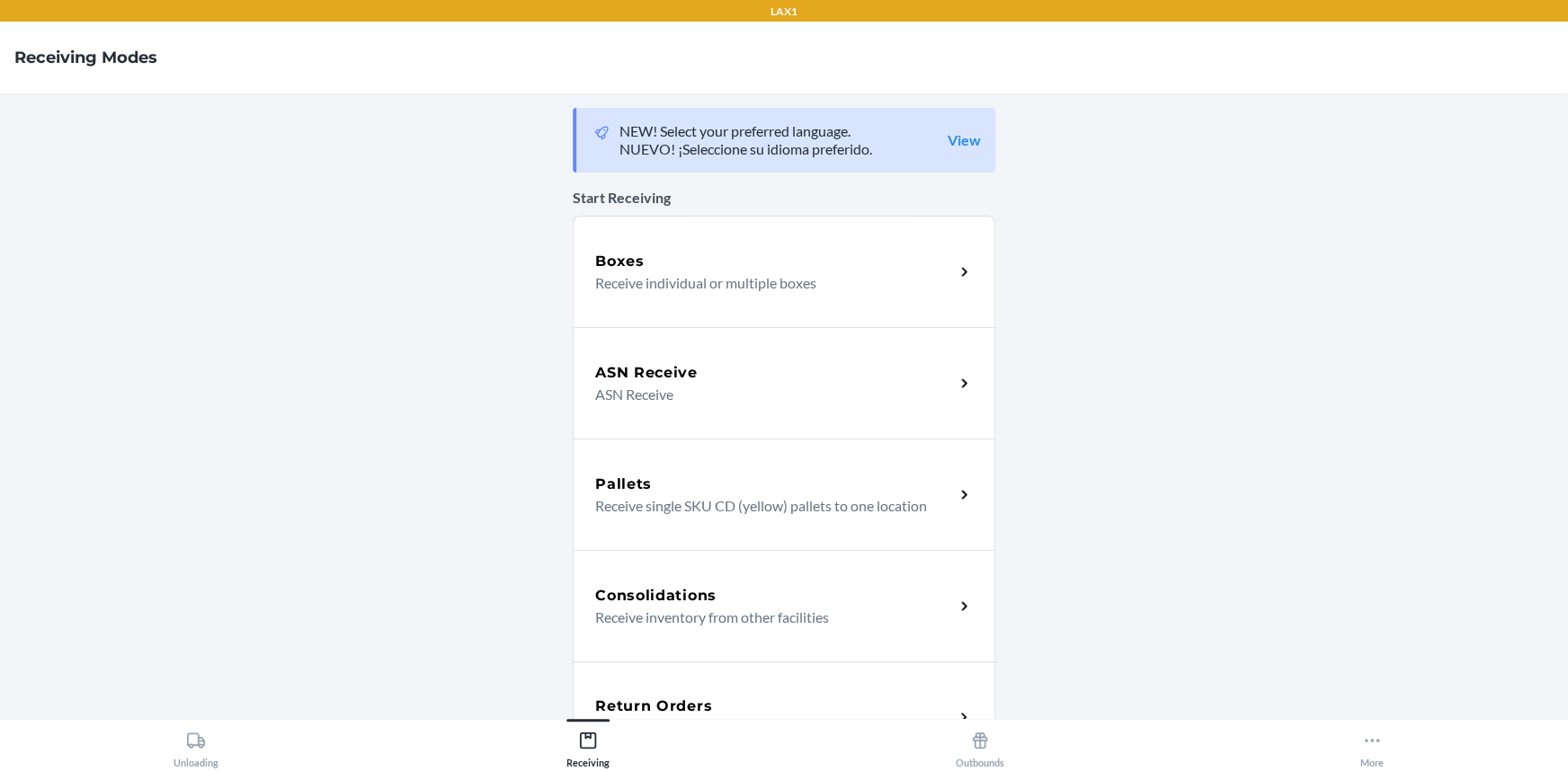 click on "Return Orders" at bounding box center (774, 706) 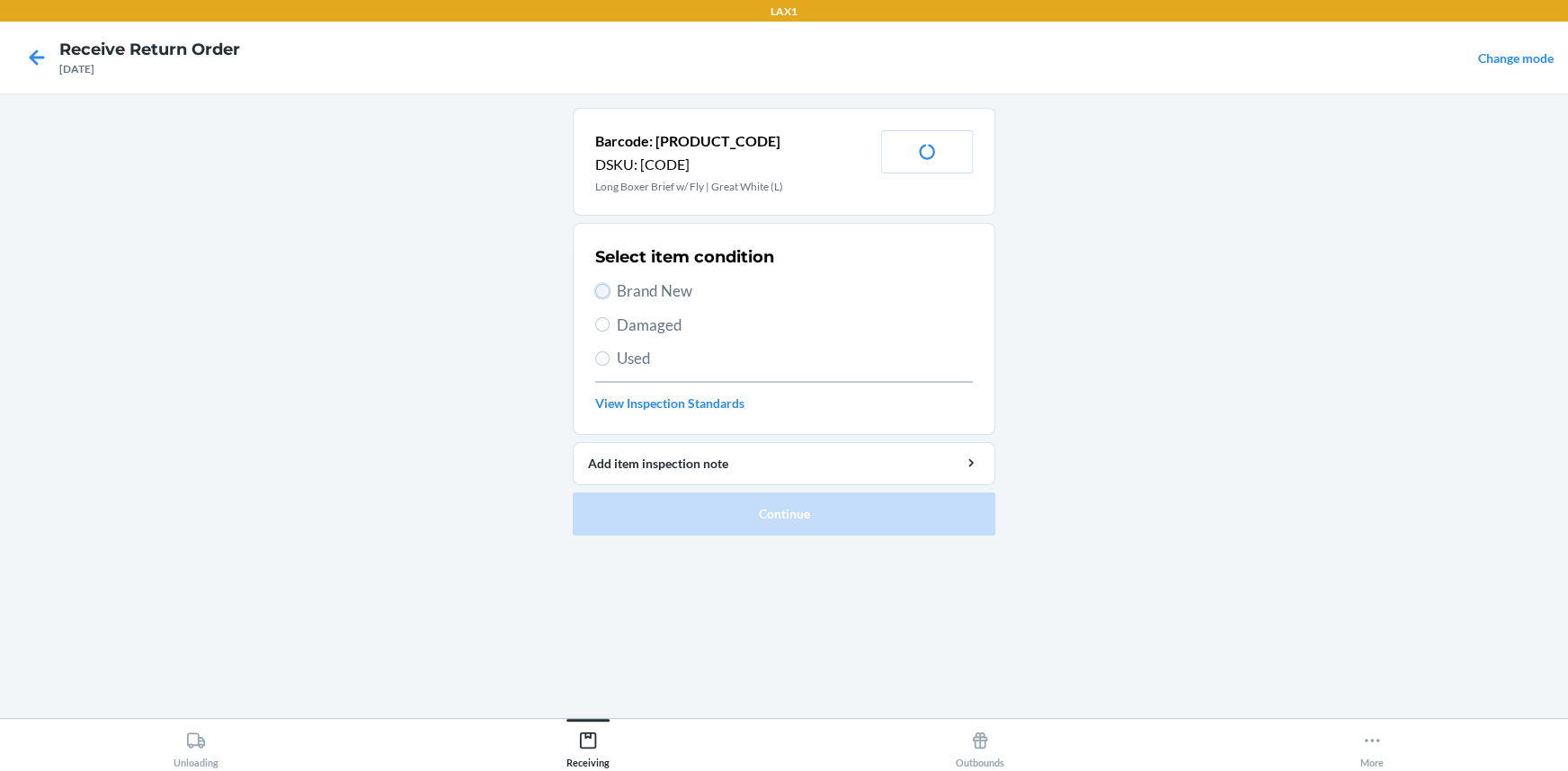 click on "Brand New" at bounding box center [602, 291] 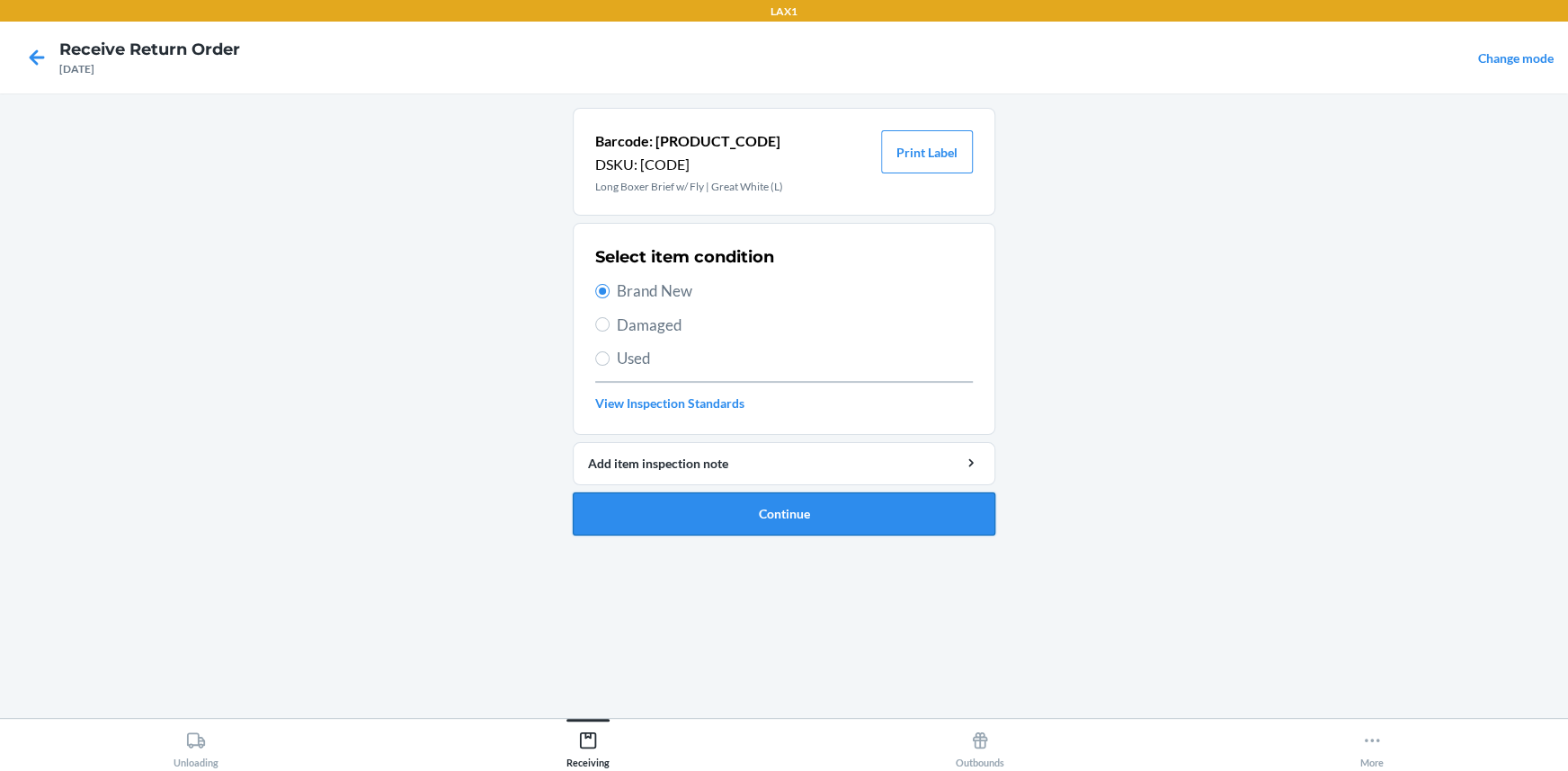 click on "Continue" at bounding box center (784, 514) 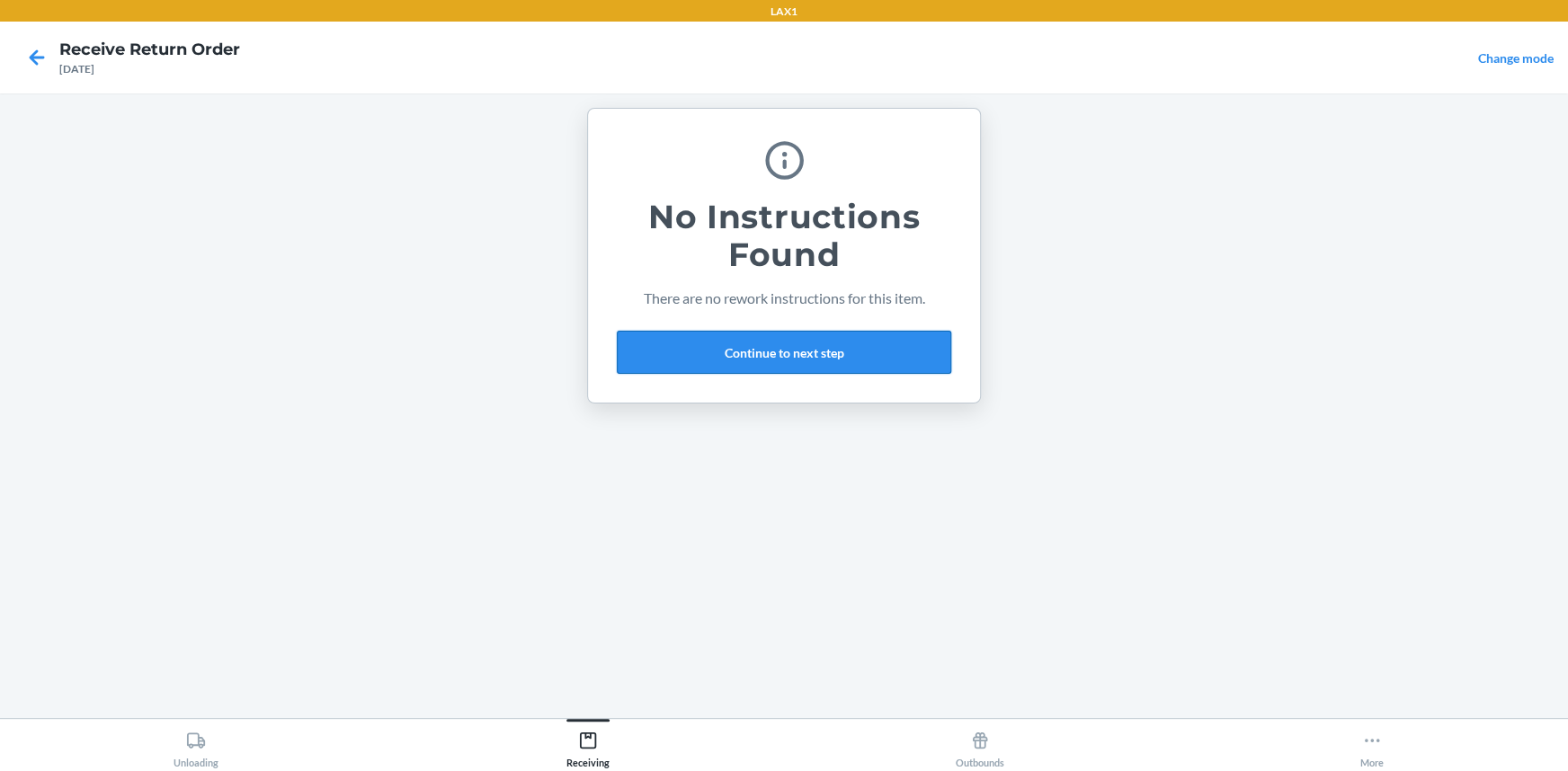 click on "Continue to next step" at bounding box center (784, 352) 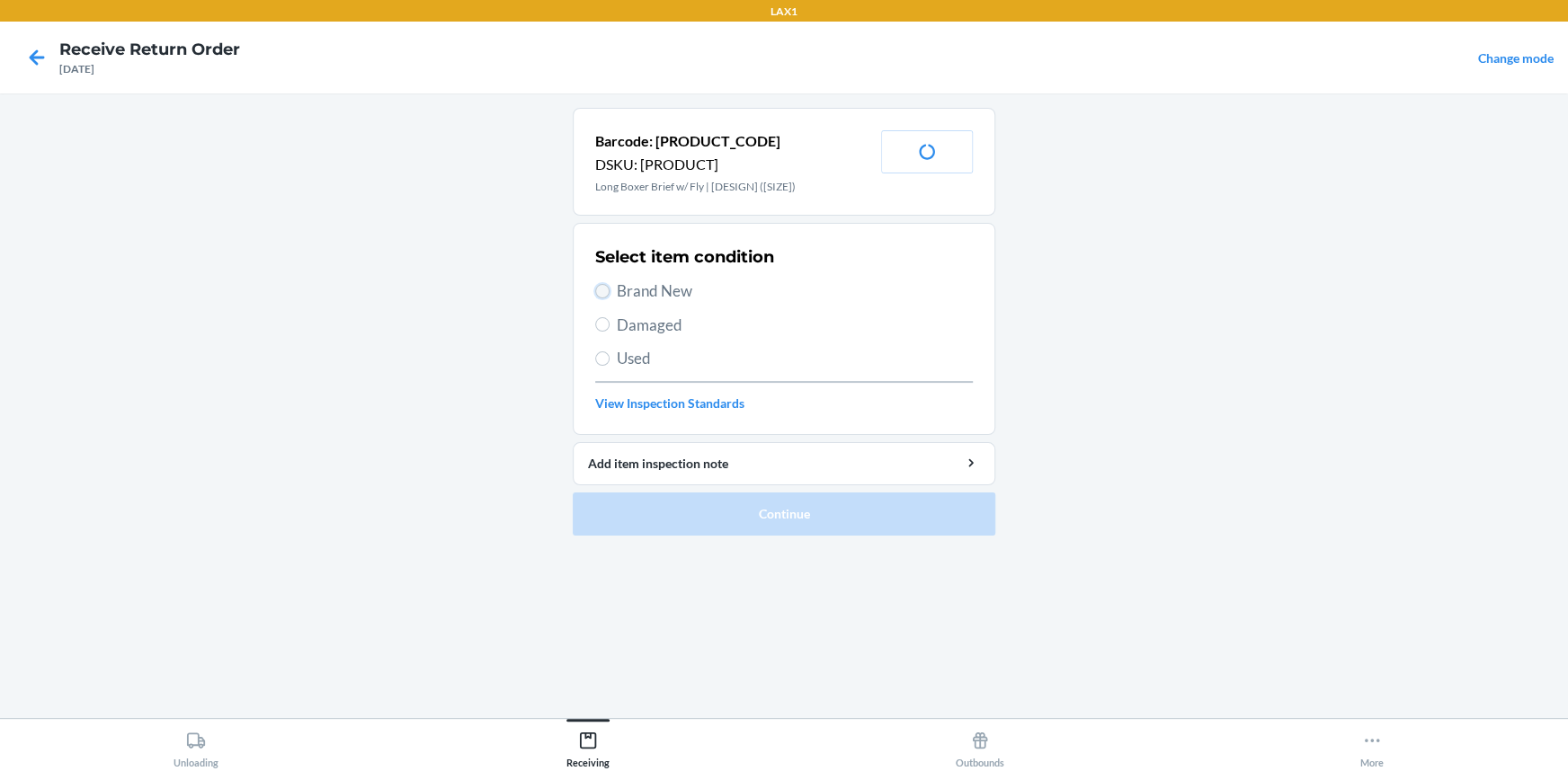 click on "Brand New" at bounding box center [602, 291] 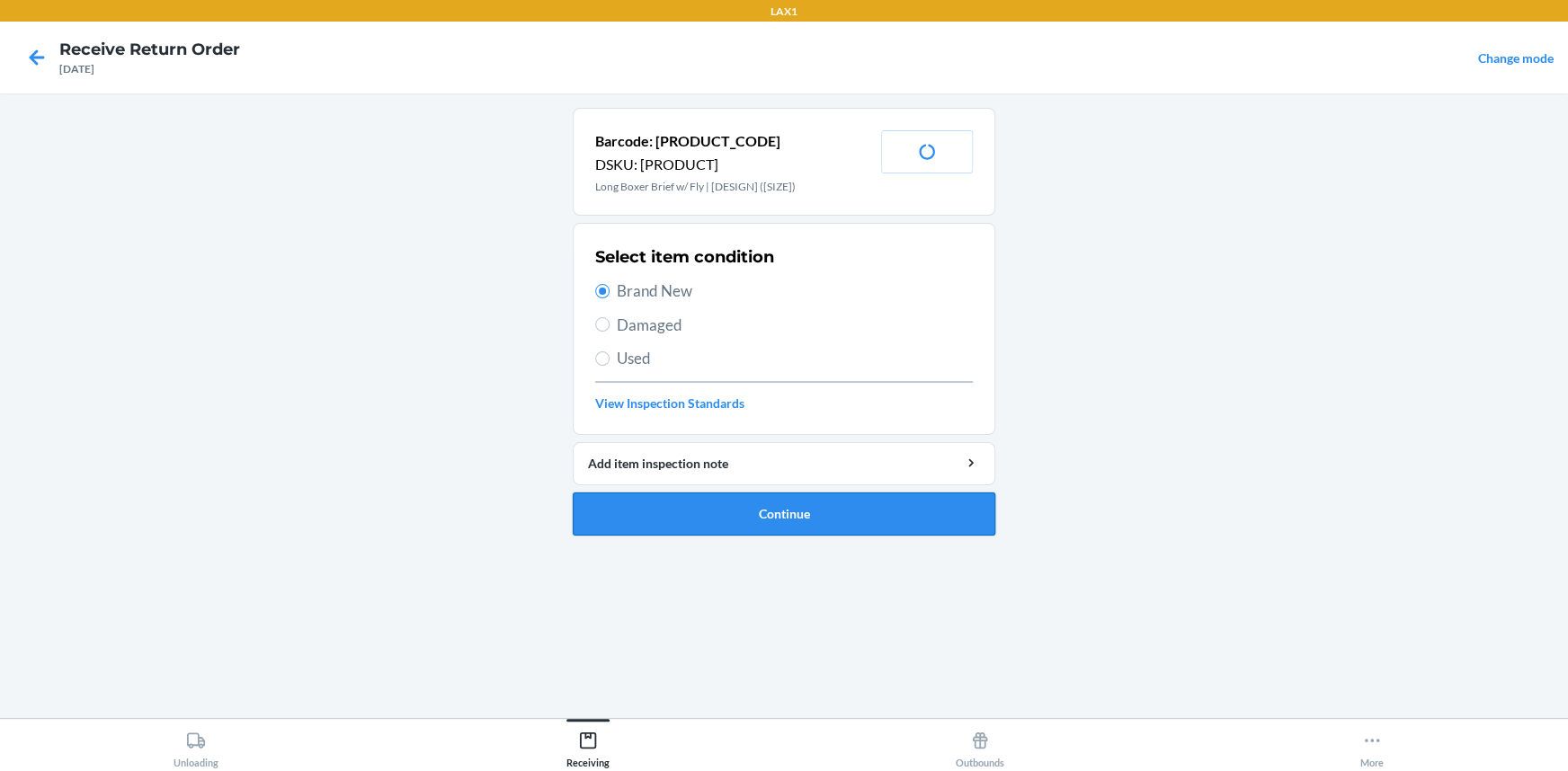 click on "Continue" at bounding box center [784, 514] 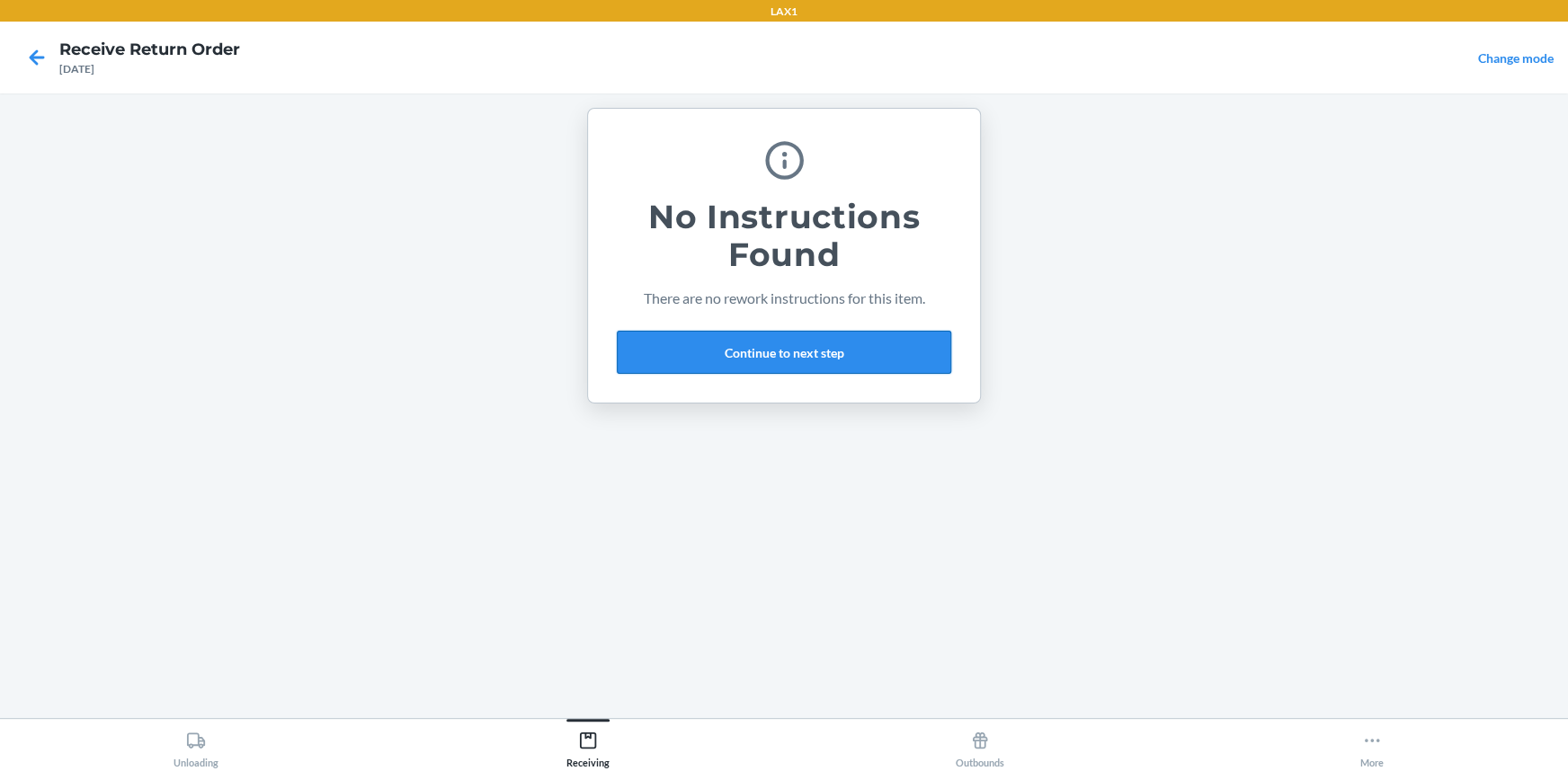 click on "Continue to next step" at bounding box center [784, 352] 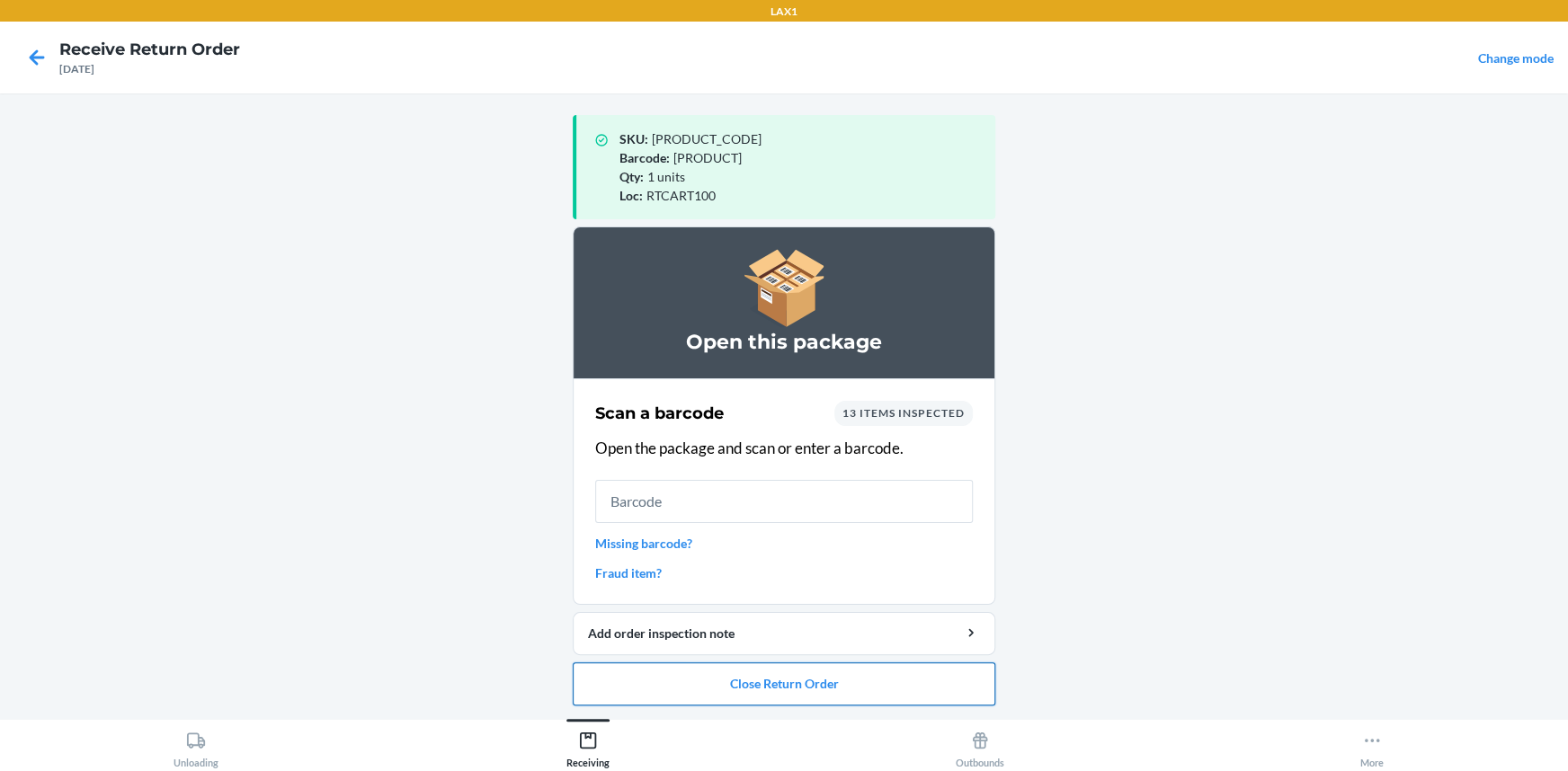 click on "Close Return Order" at bounding box center (784, 684) 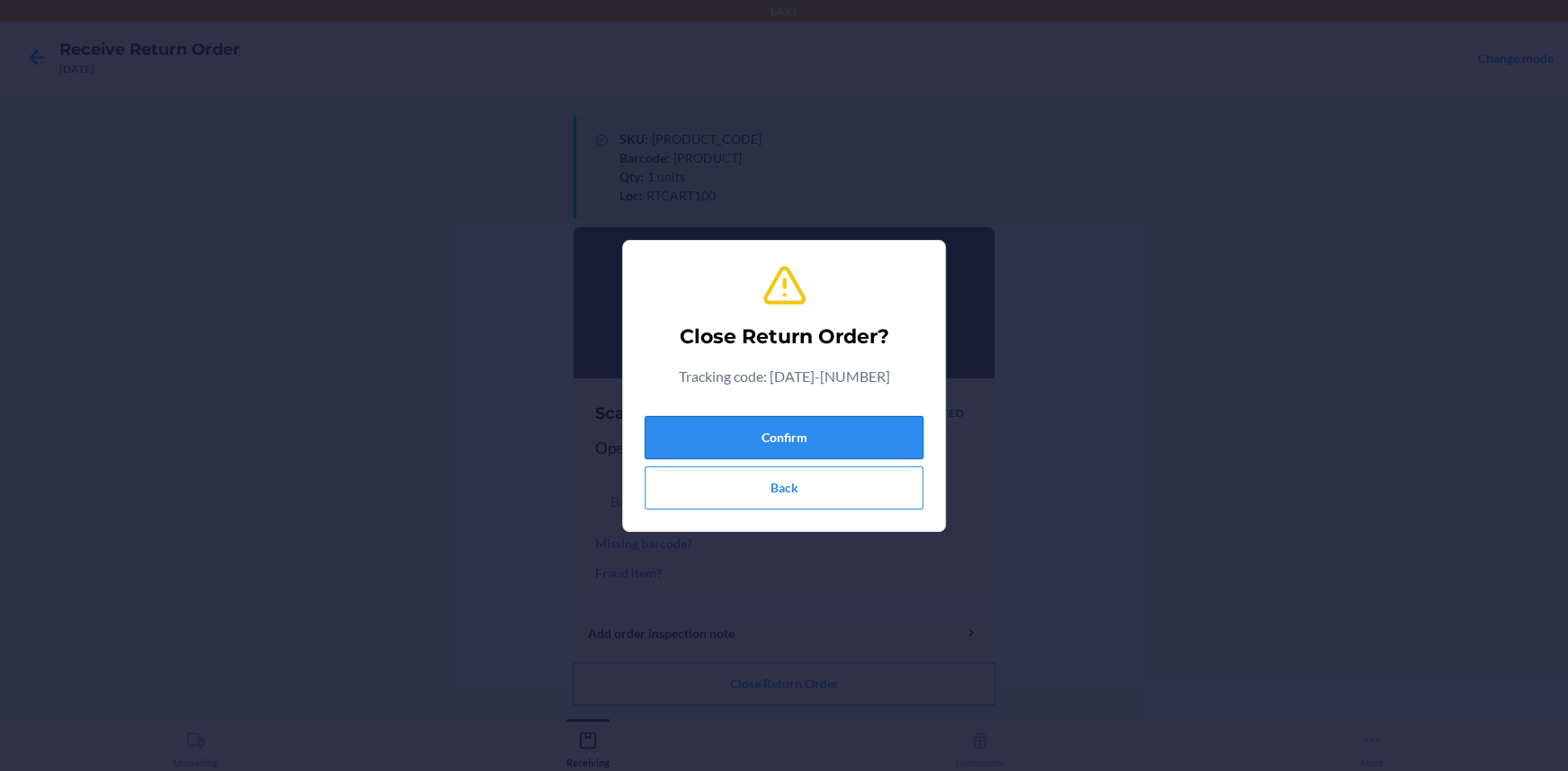 click on "Confirm" at bounding box center [784, 438] 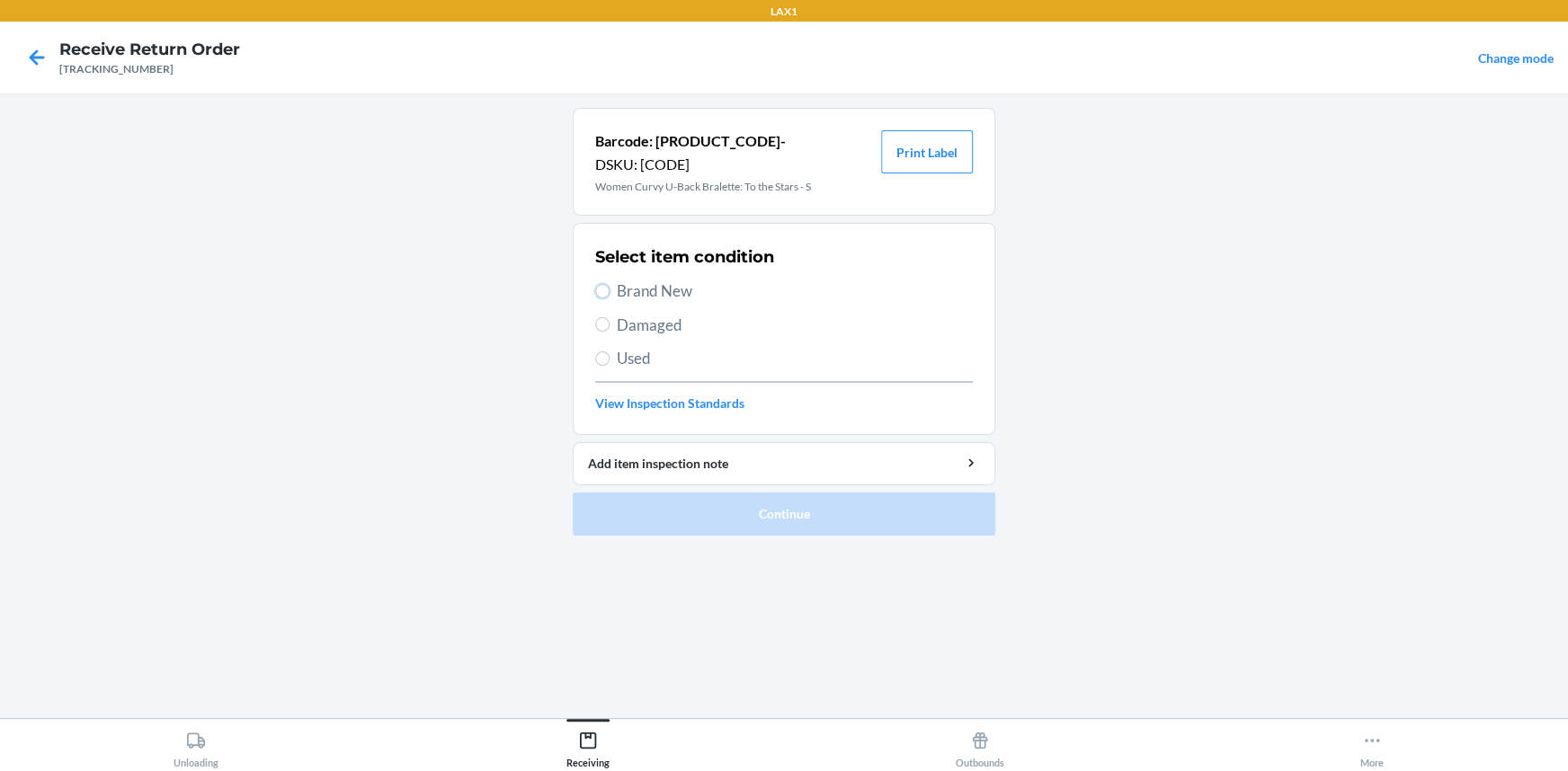 drag, startPoint x: 603, startPoint y: 288, endPoint x: 674, endPoint y: 365, distance: 104.7378 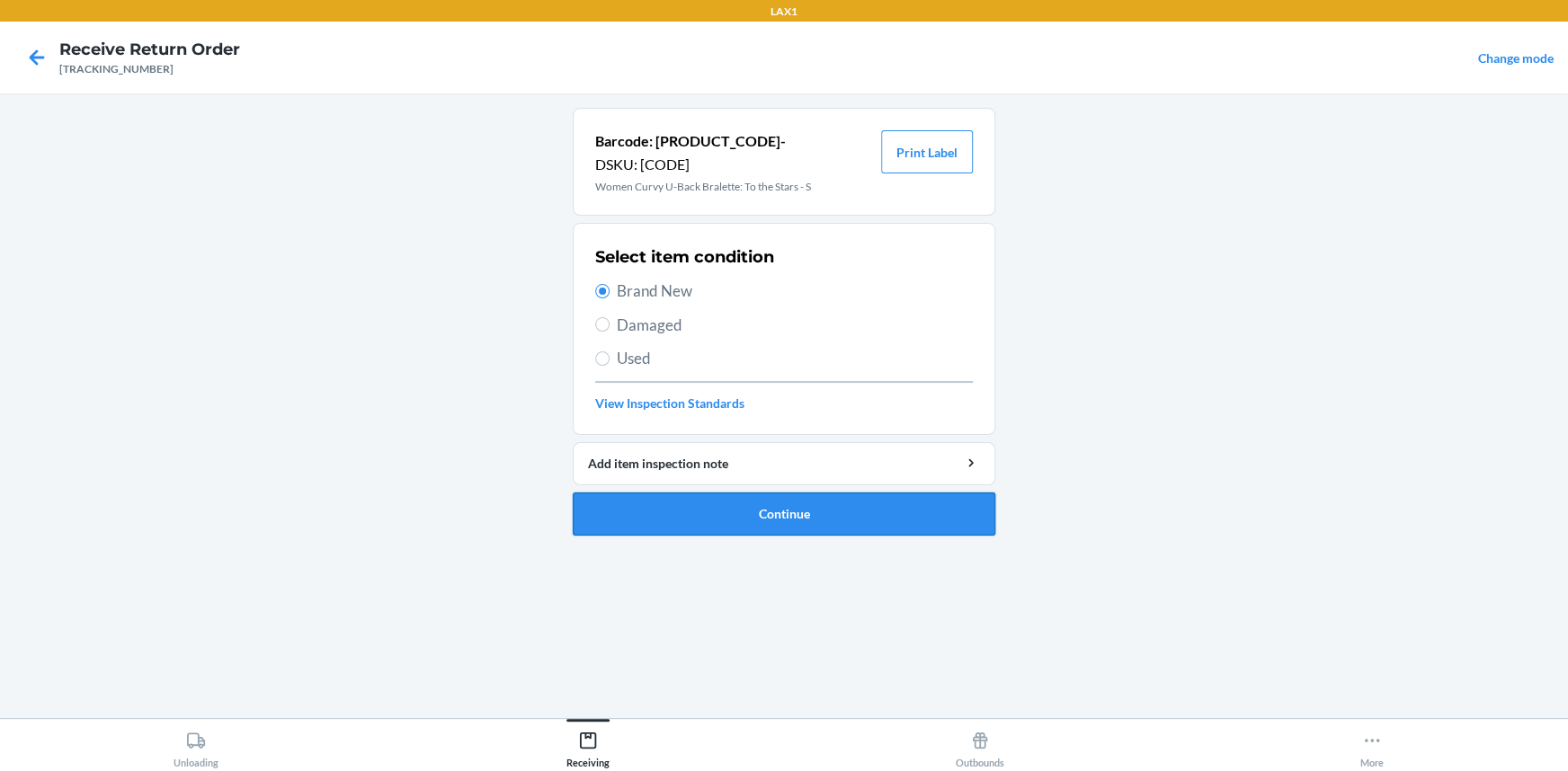 click on "Continue" at bounding box center [784, 514] 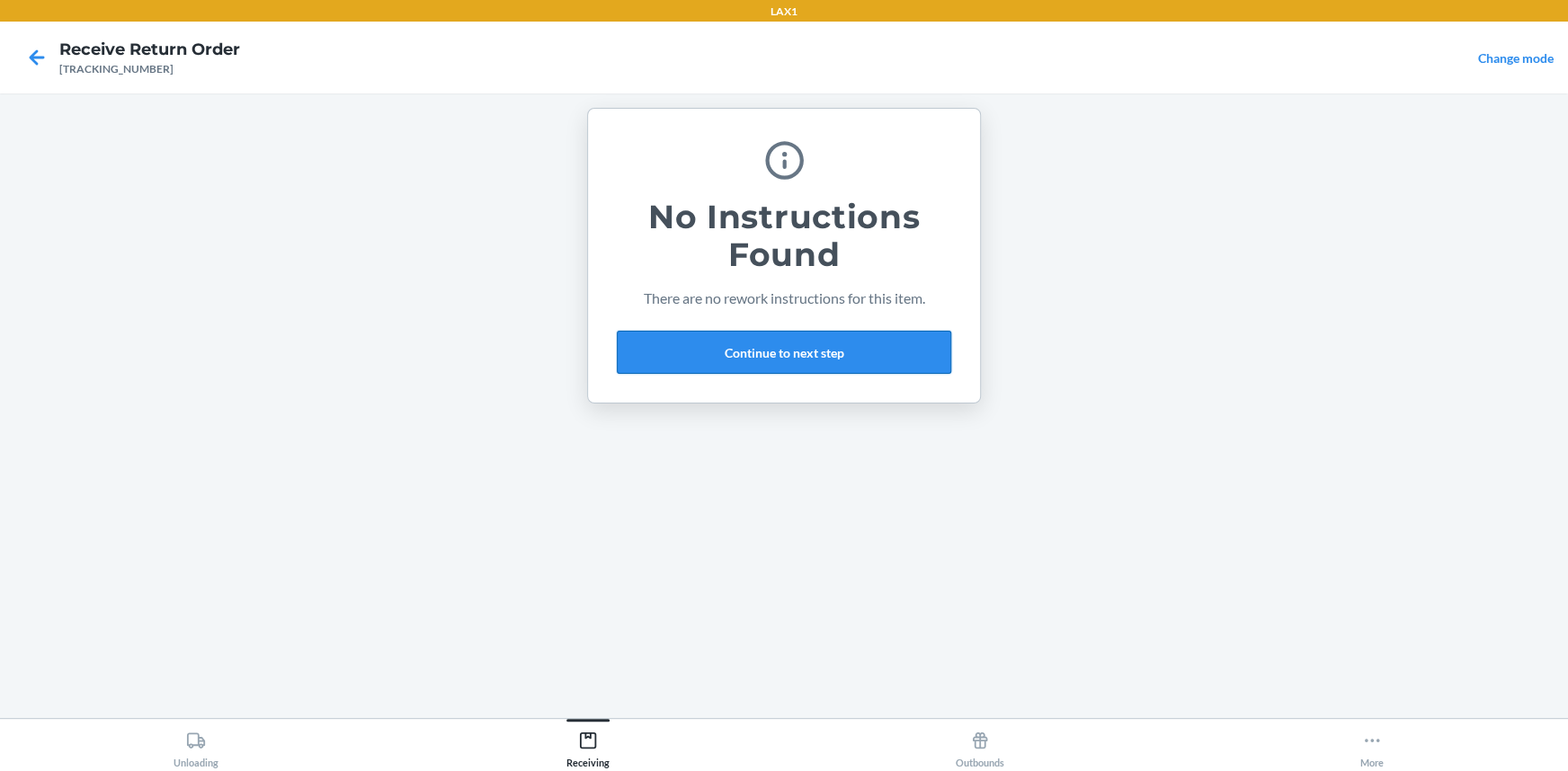 click on "Continue to next step" at bounding box center [784, 352] 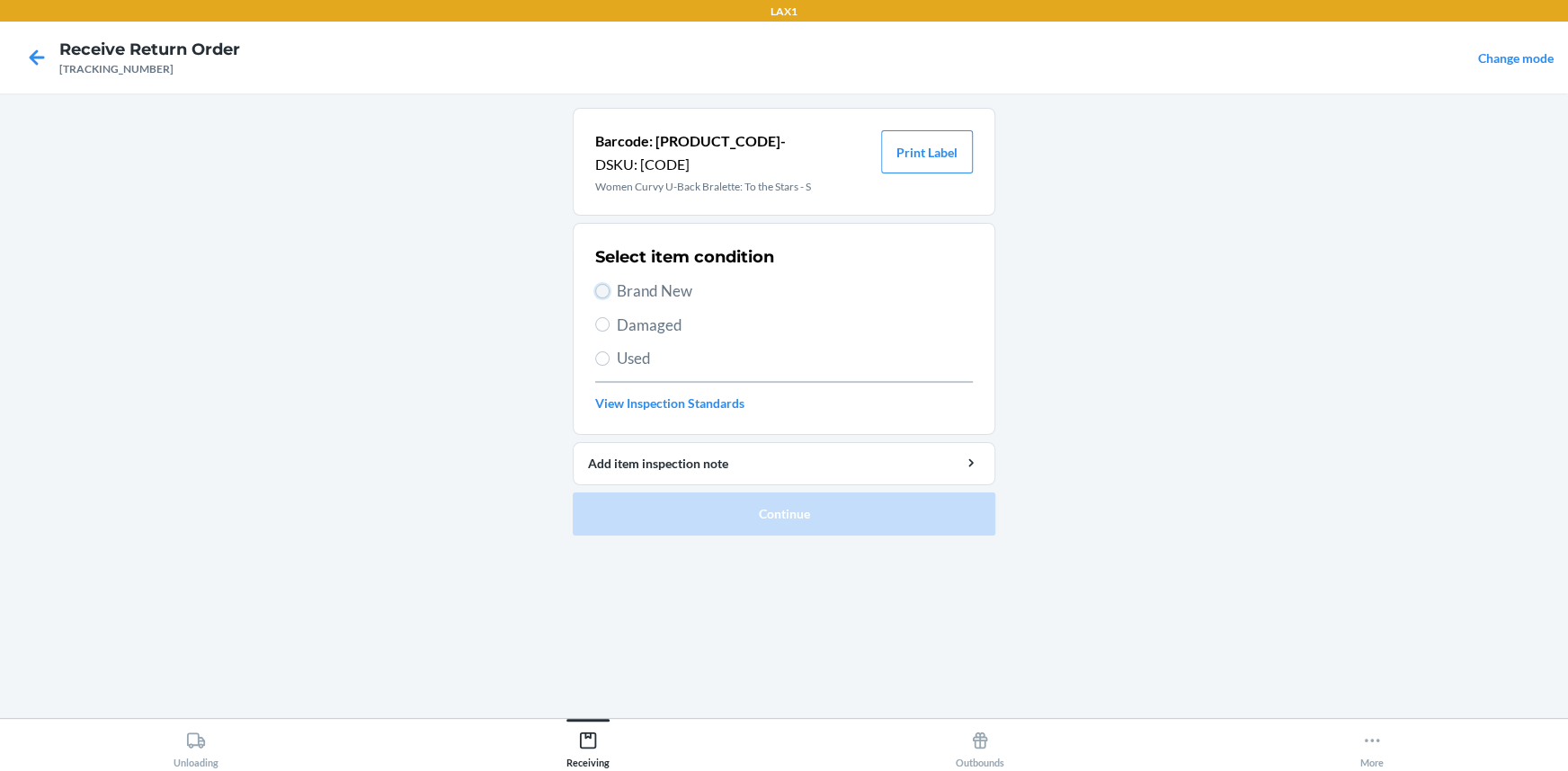click on "Brand New" at bounding box center (602, 291) 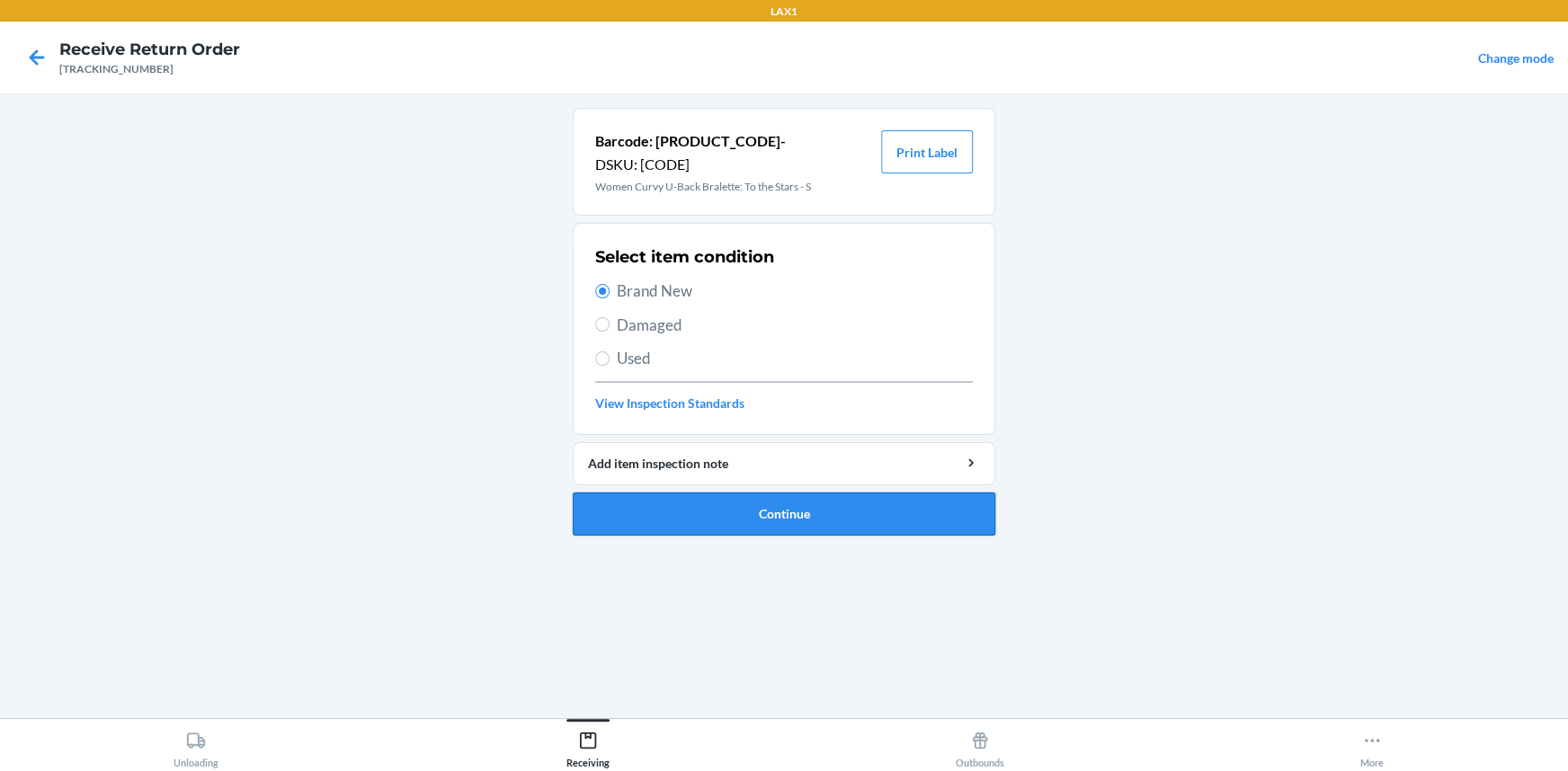 click on "Continue" at bounding box center [784, 514] 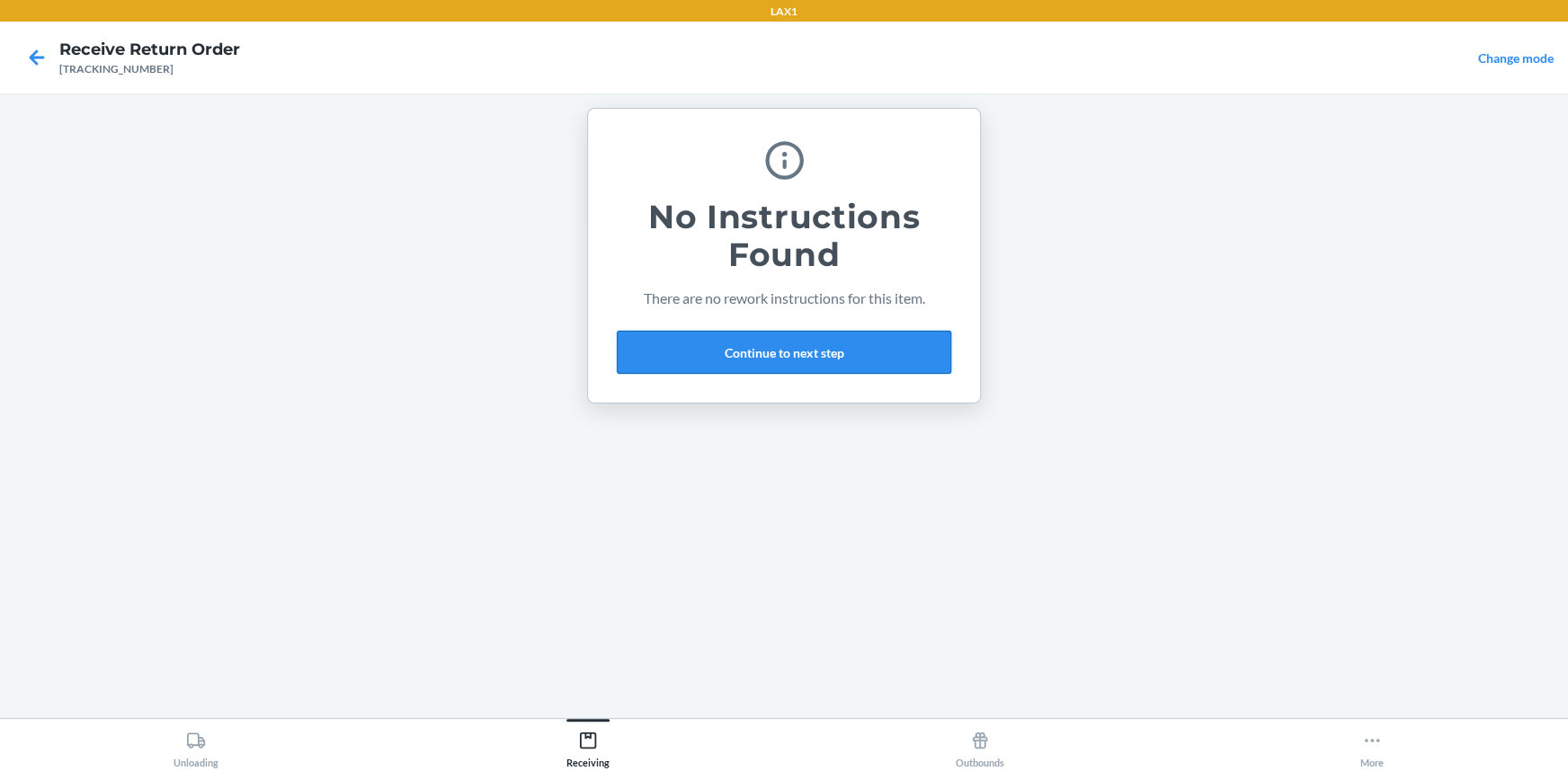 click on "Continue to next step" at bounding box center (784, 352) 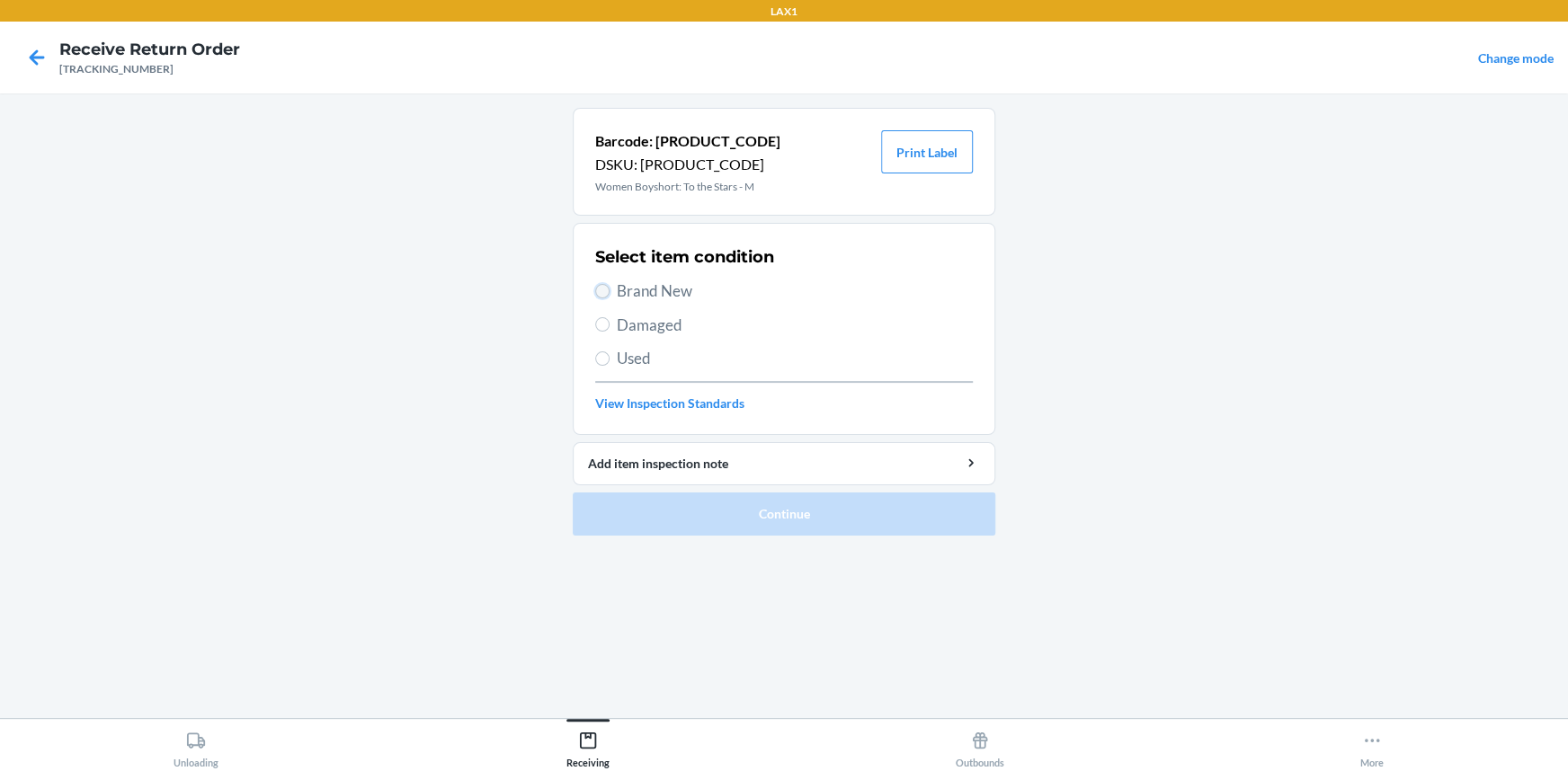 click on "Brand New" at bounding box center (602, 291) 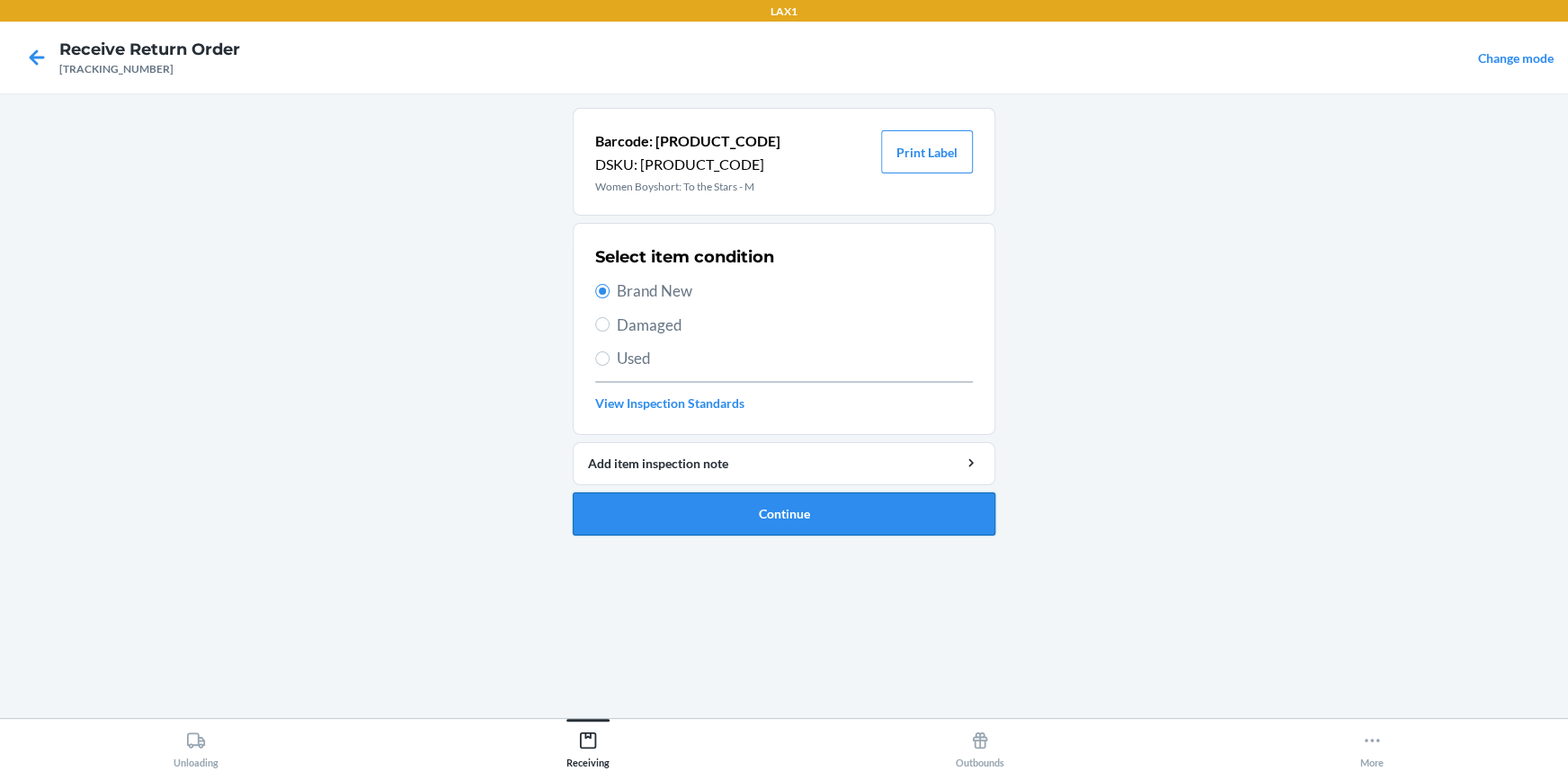 click on "Continue" at bounding box center (784, 514) 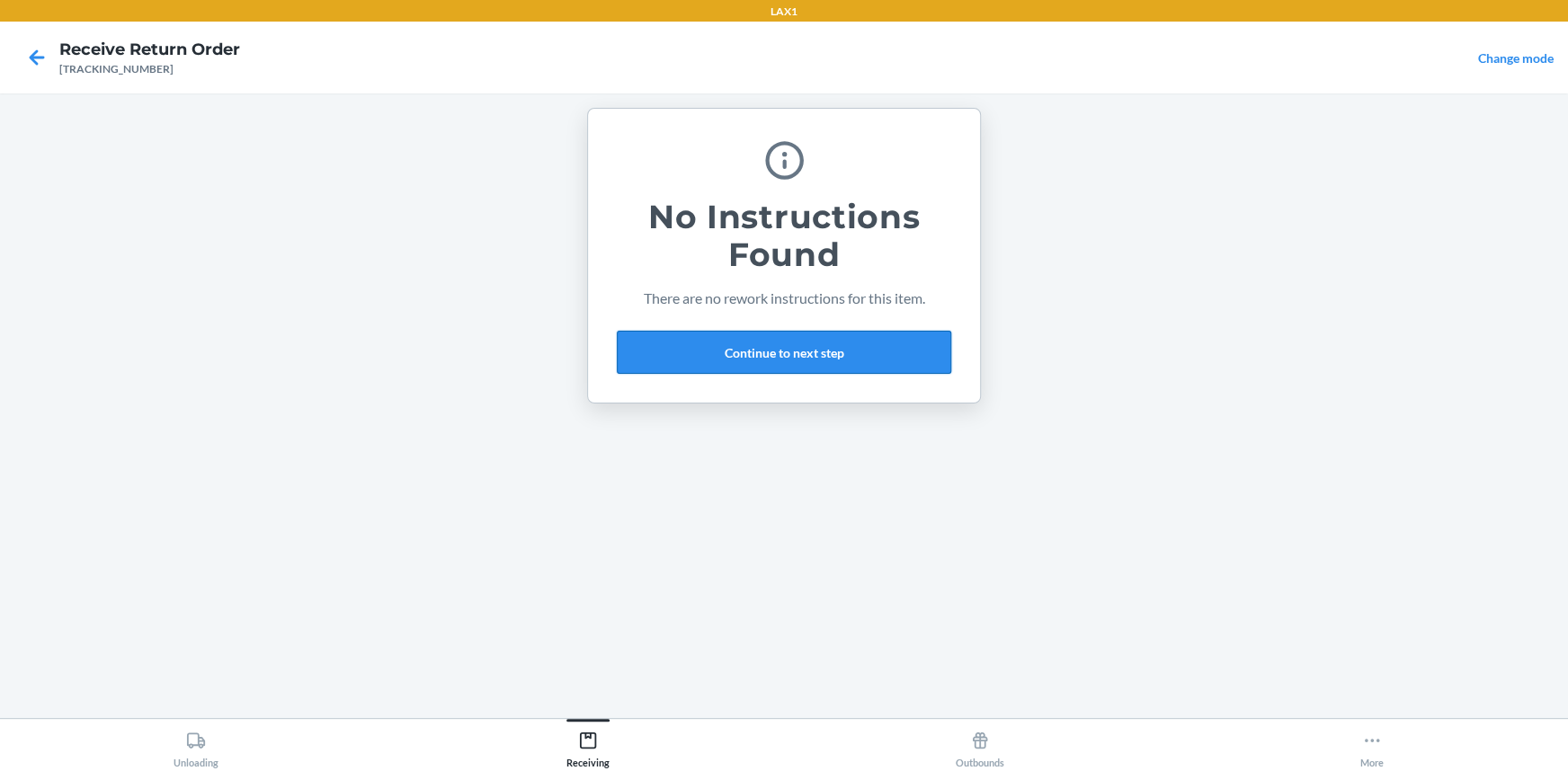 click on "Continue to next step" at bounding box center (784, 352) 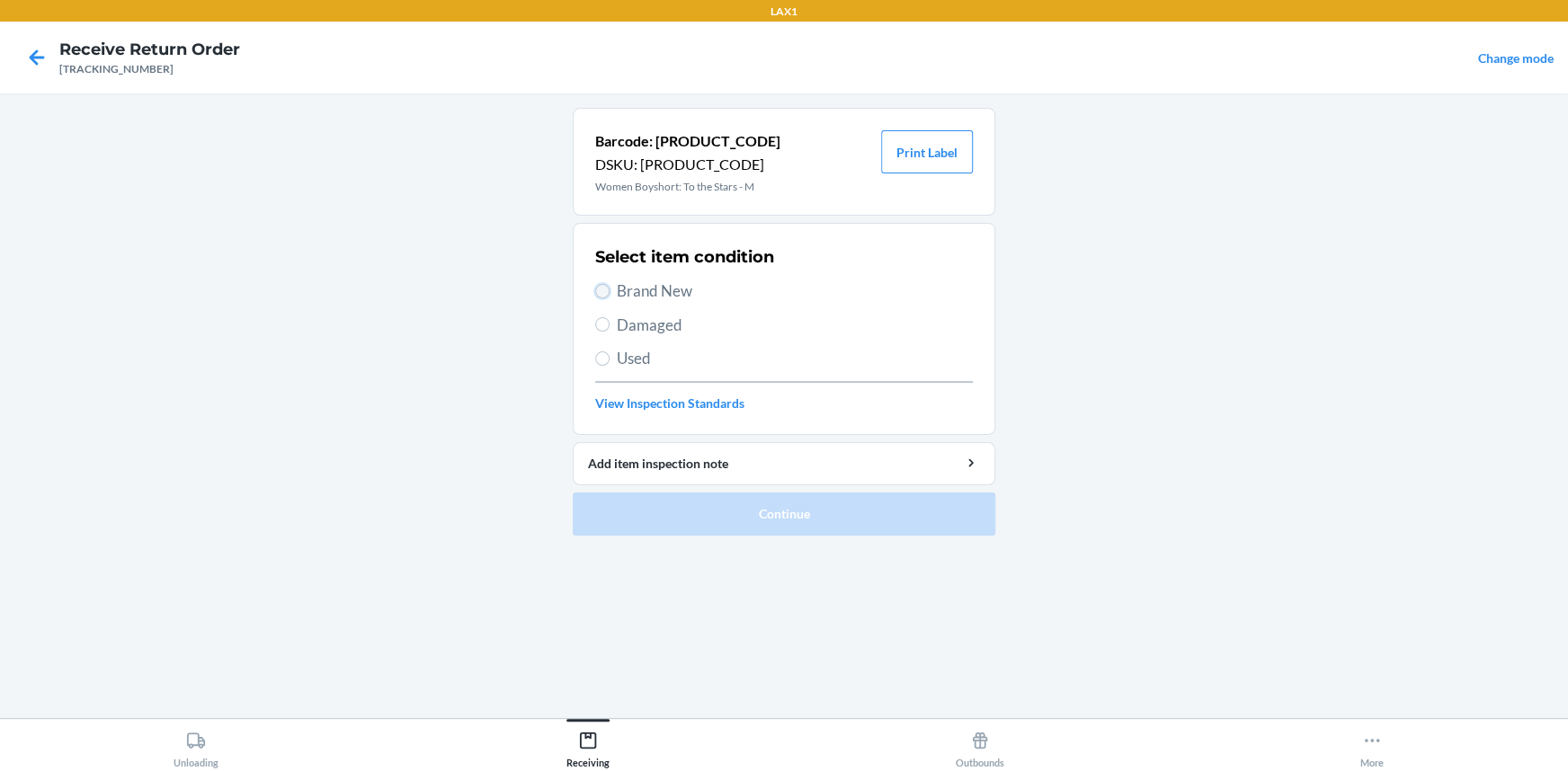 click on "Brand New" at bounding box center (602, 291) 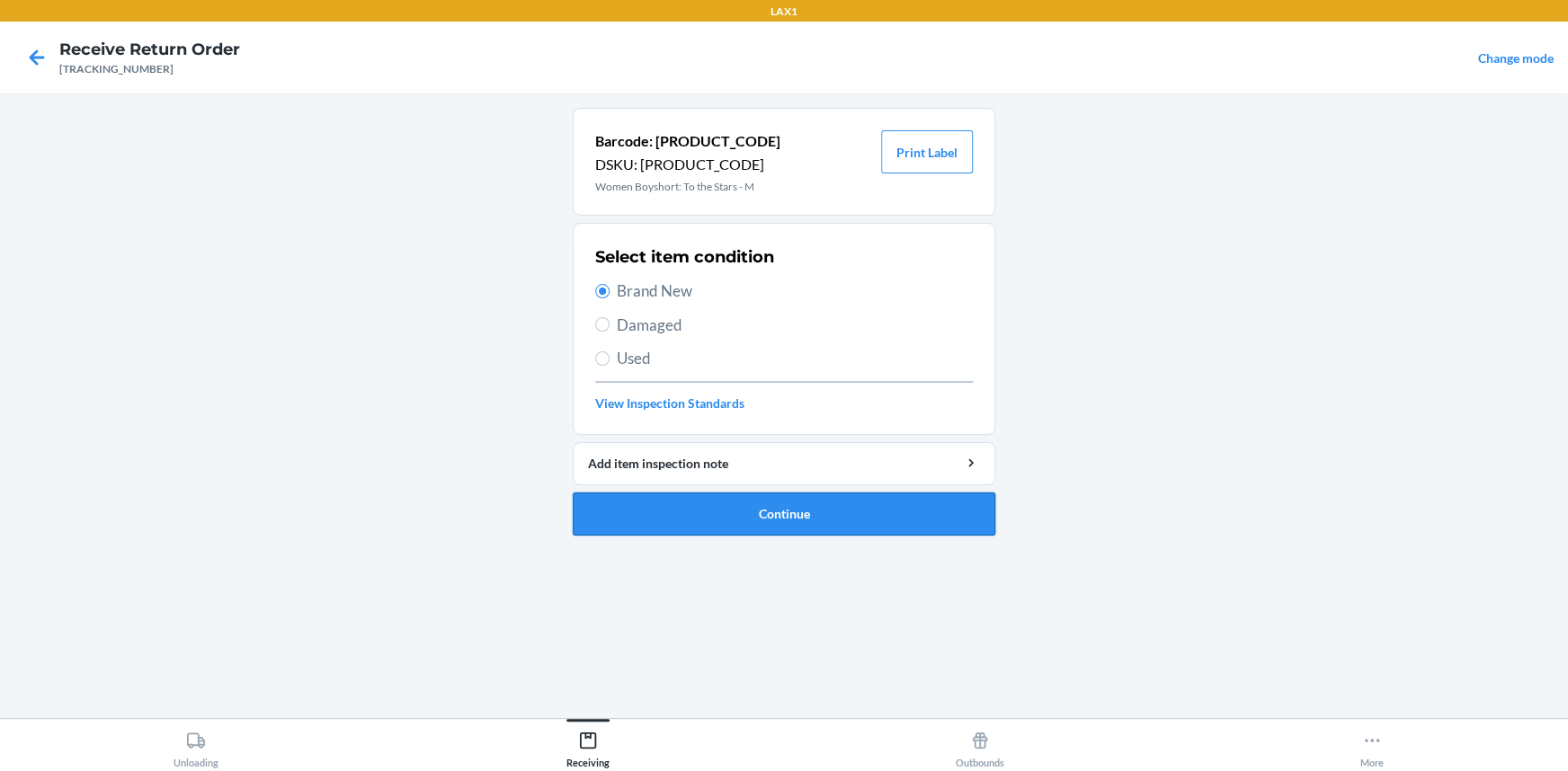 click on "Continue" at bounding box center [784, 514] 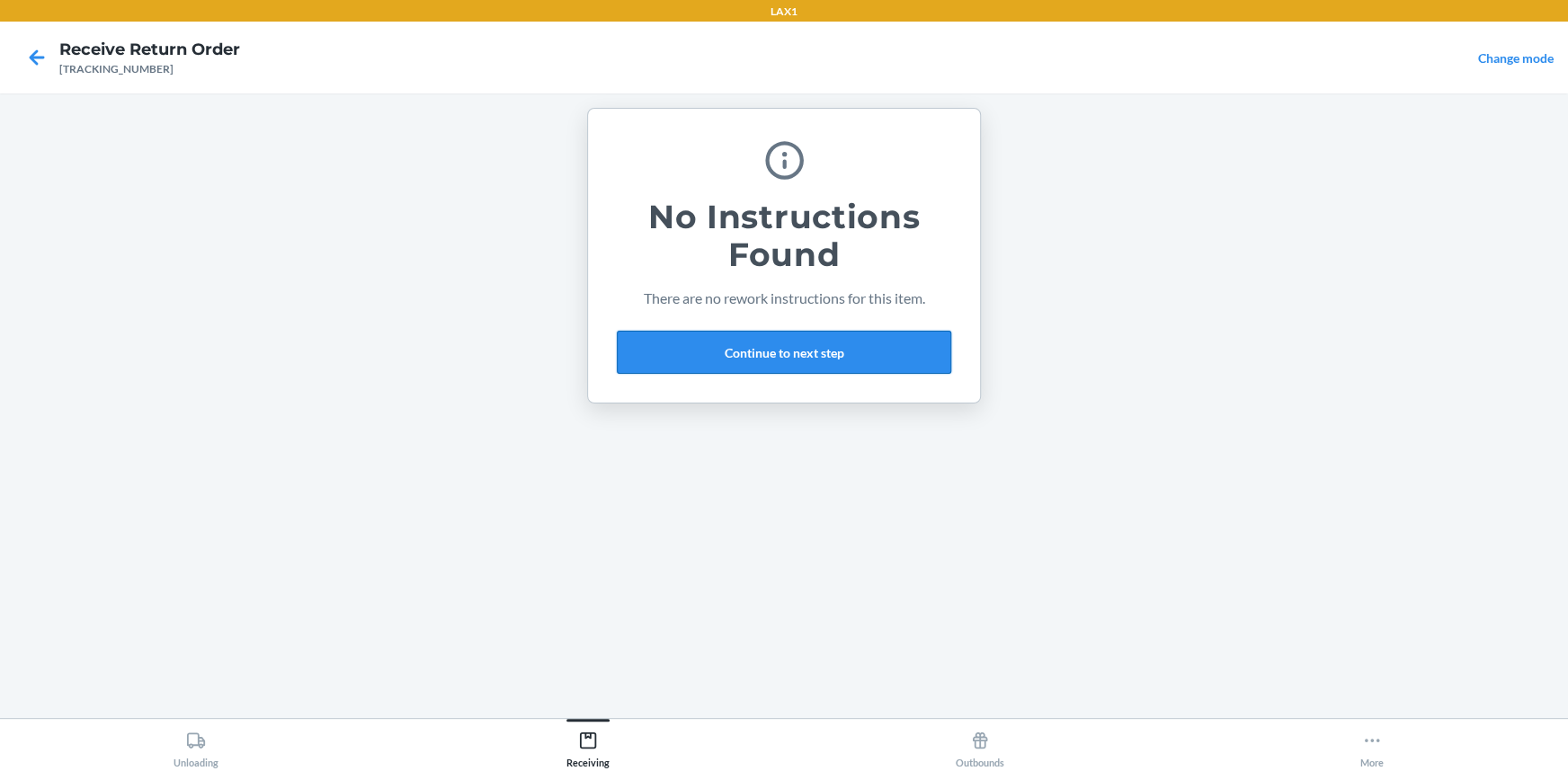 click on "Continue to next step" at bounding box center (784, 352) 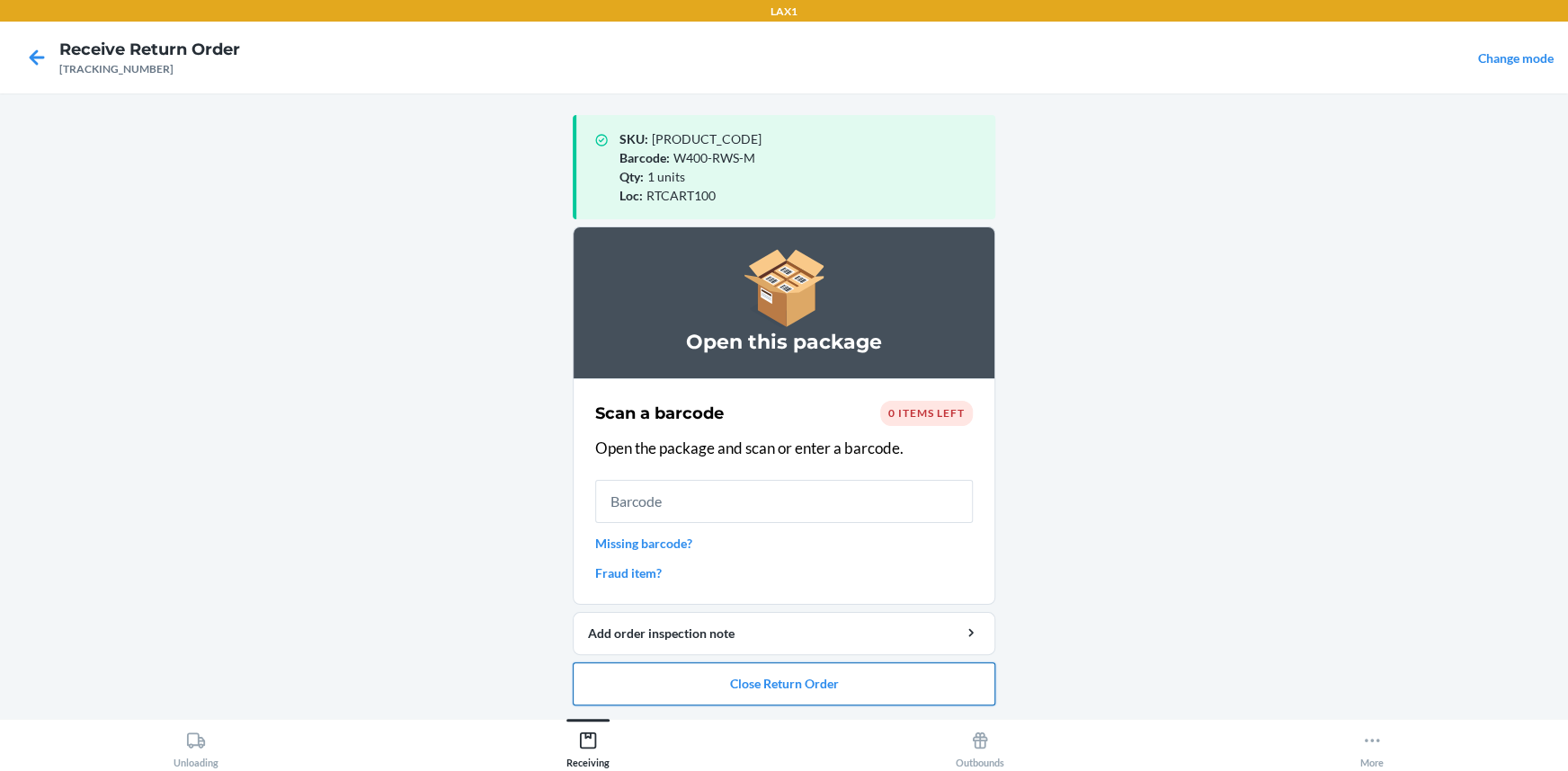click on "Close Return Order" at bounding box center (784, 684) 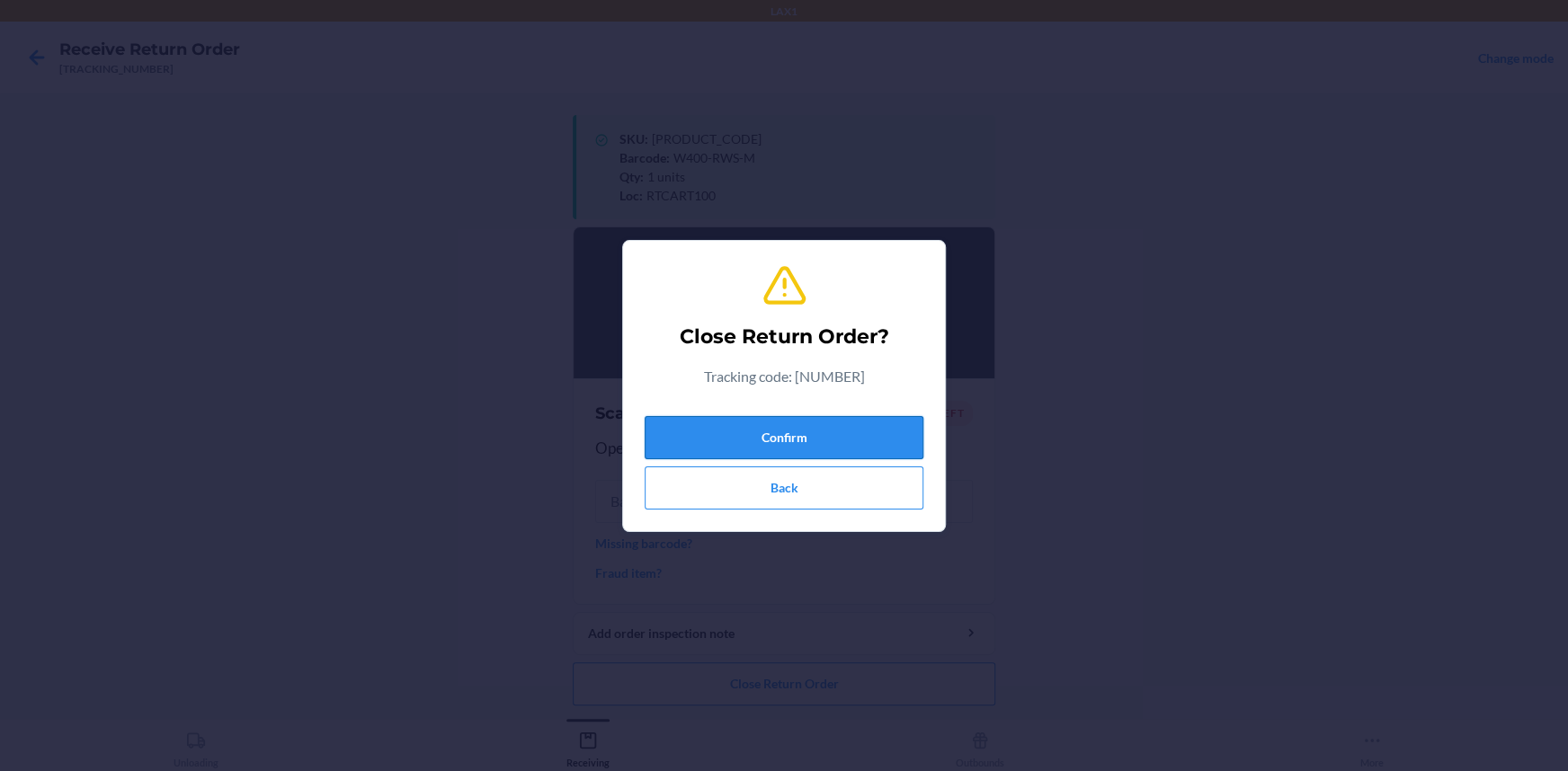 click on "Confirm" at bounding box center [784, 438] 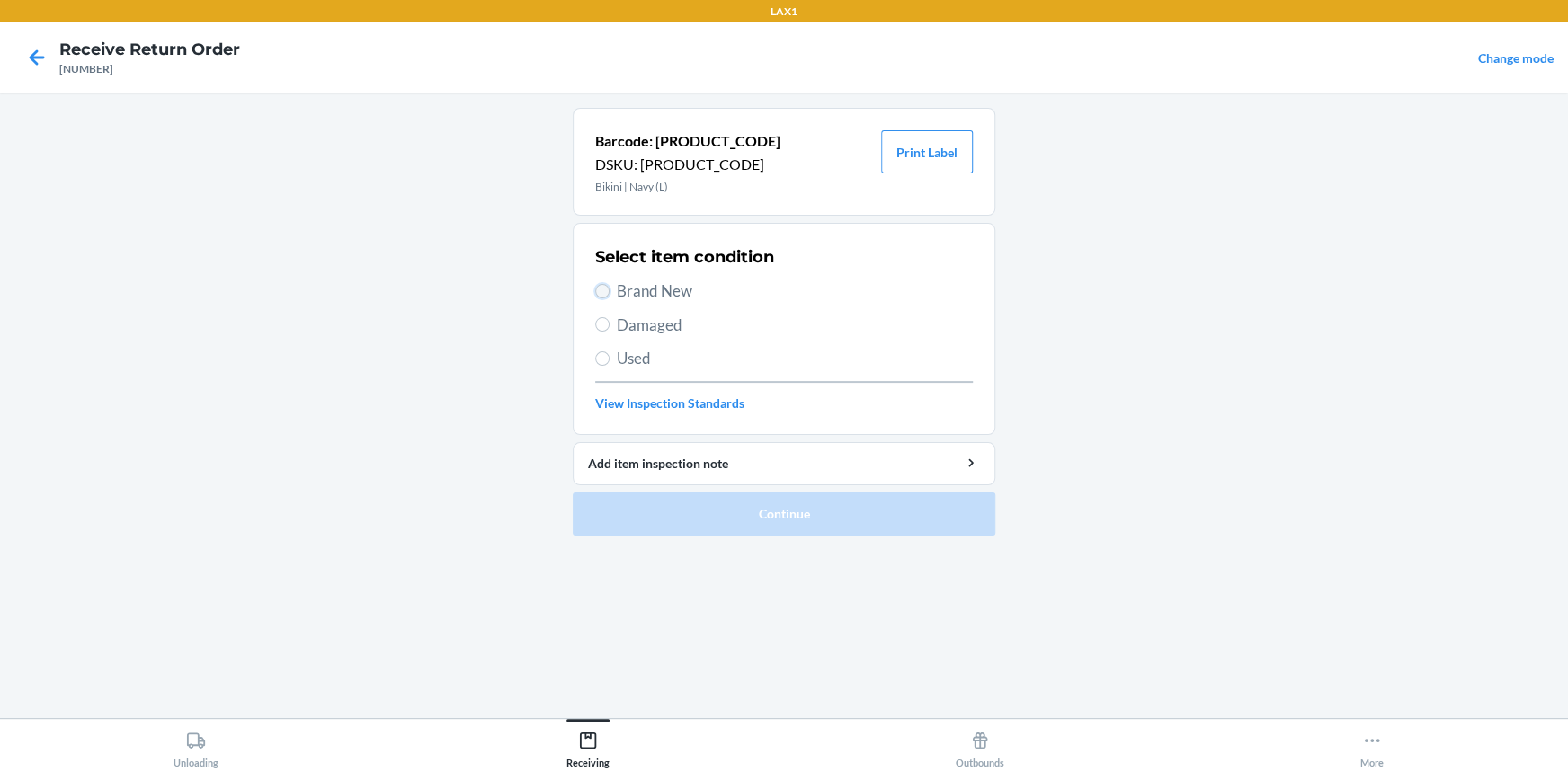 click on "Brand New" at bounding box center (602, 291) 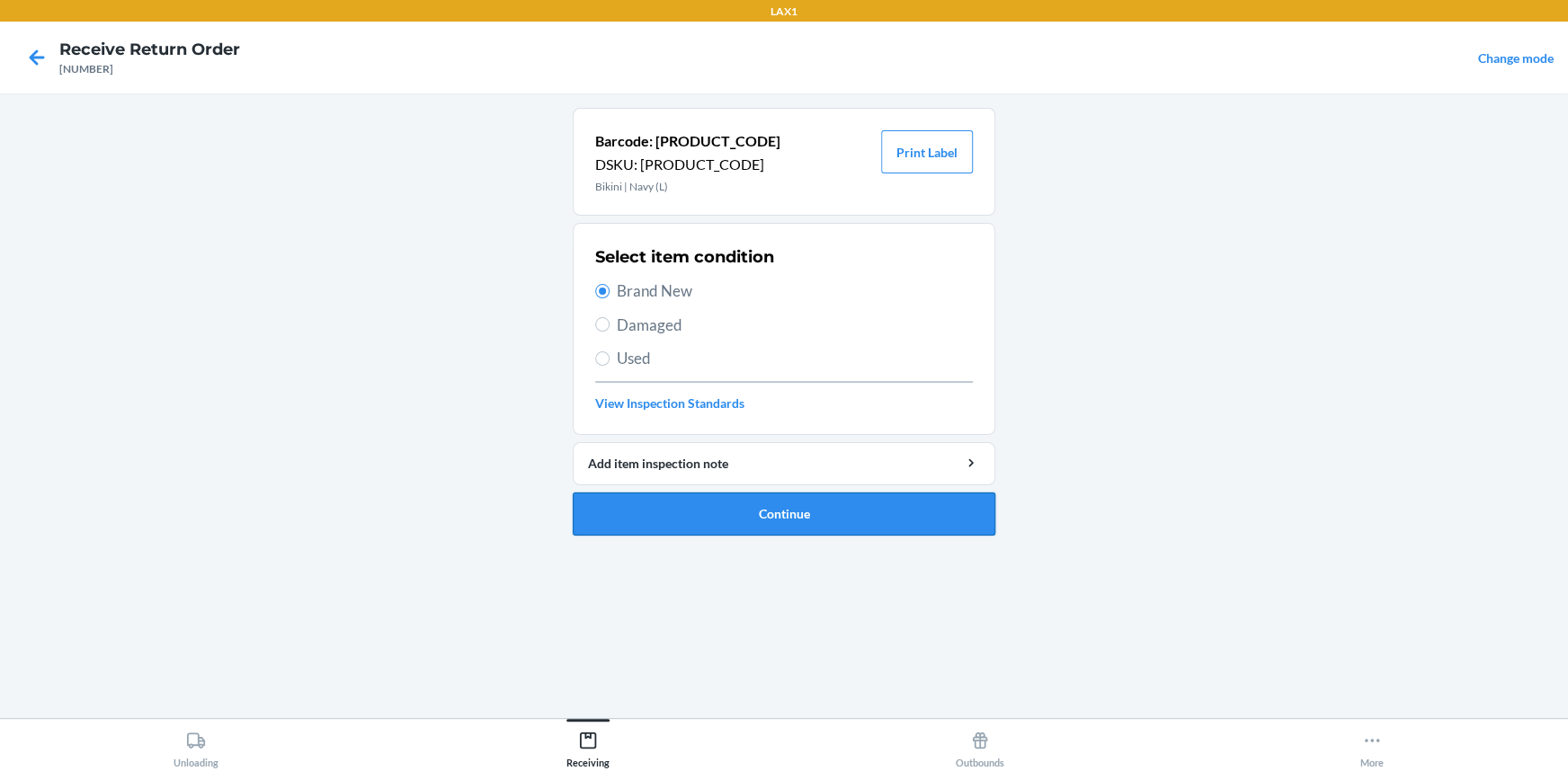 click on "Continue" at bounding box center (784, 514) 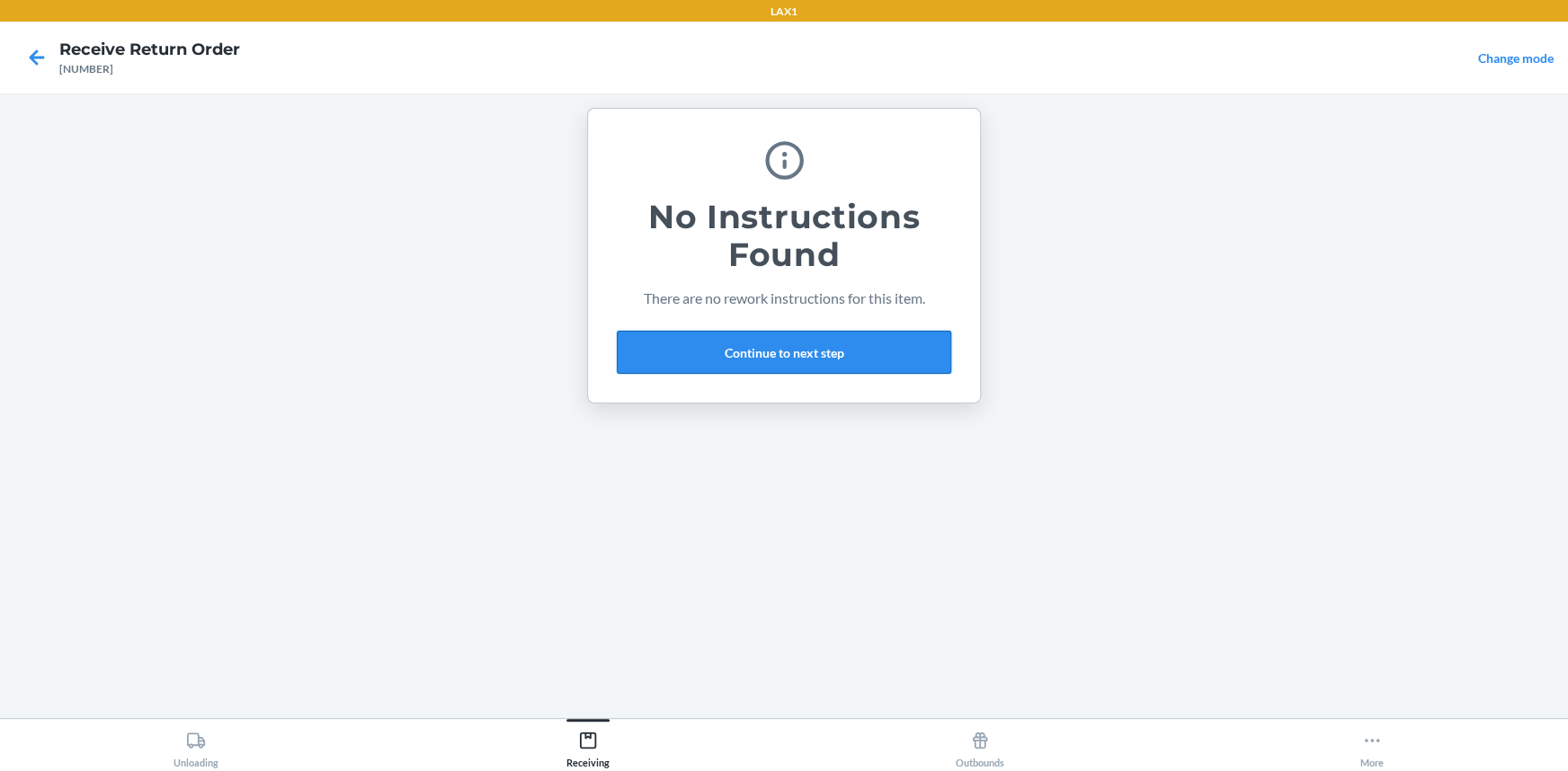 click on "Continue to next step" at bounding box center [784, 352] 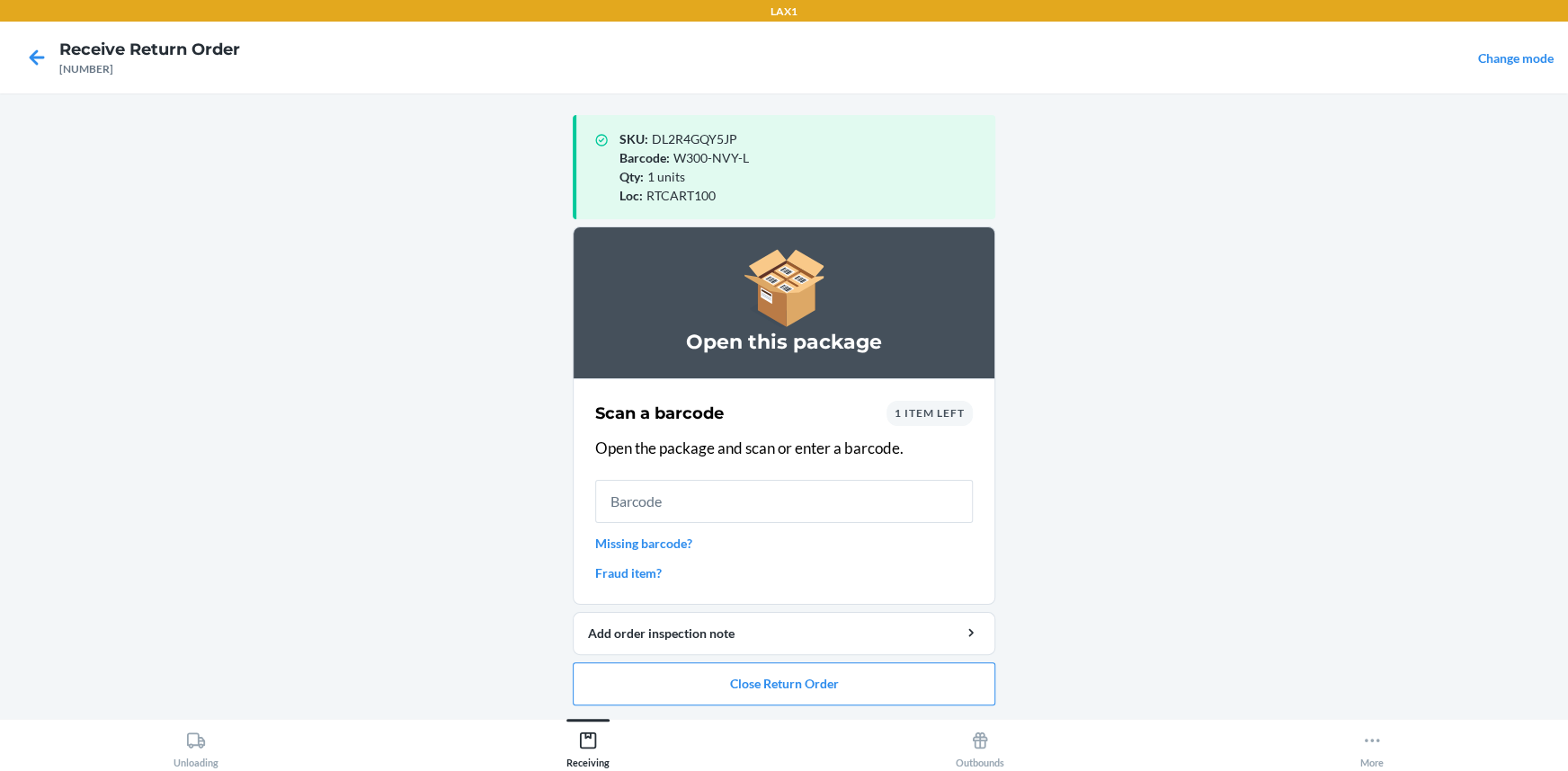 click on "1 item left" at bounding box center [930, 412] 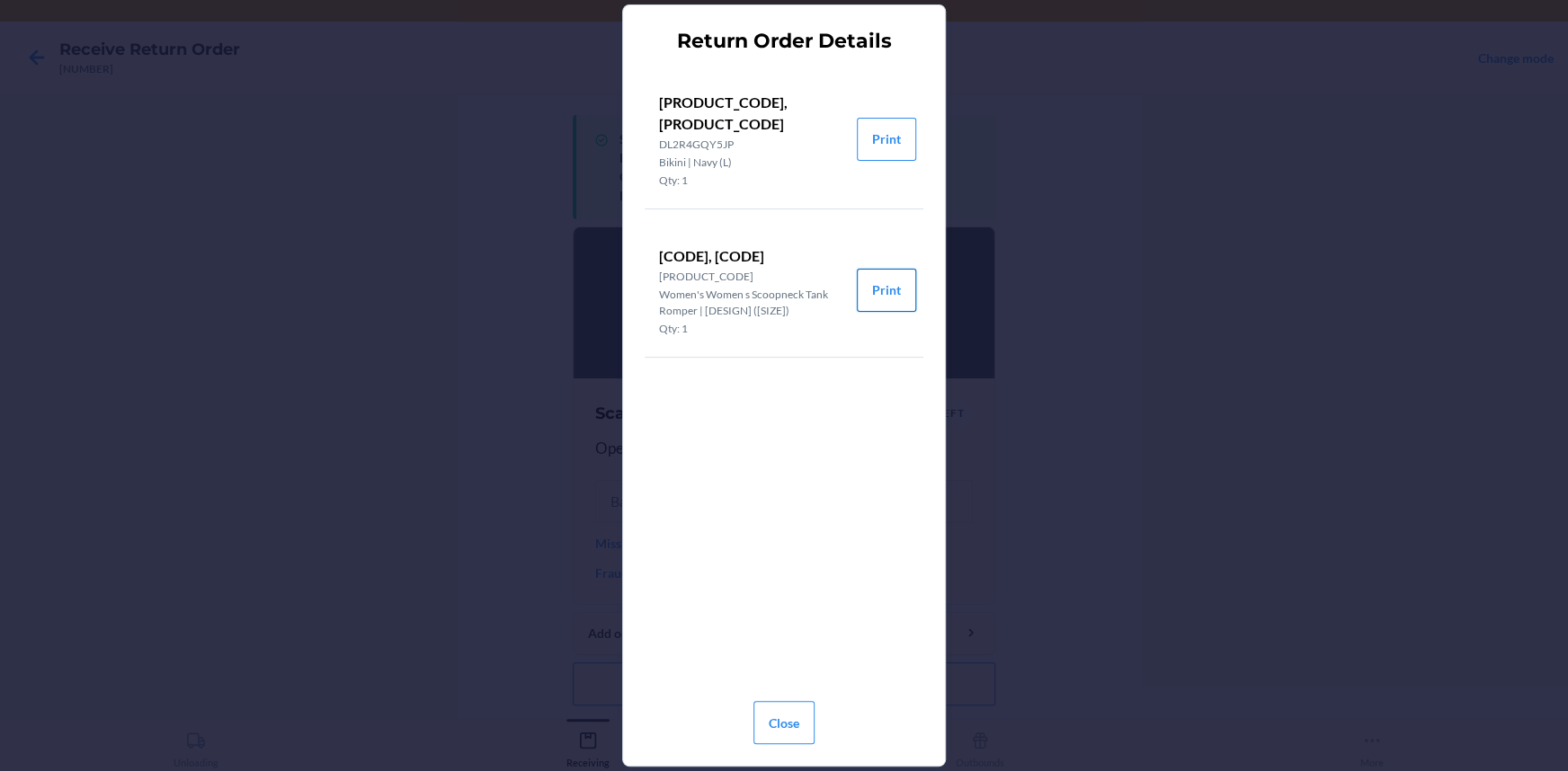 click on "Print" at bounding box center [886, 290] 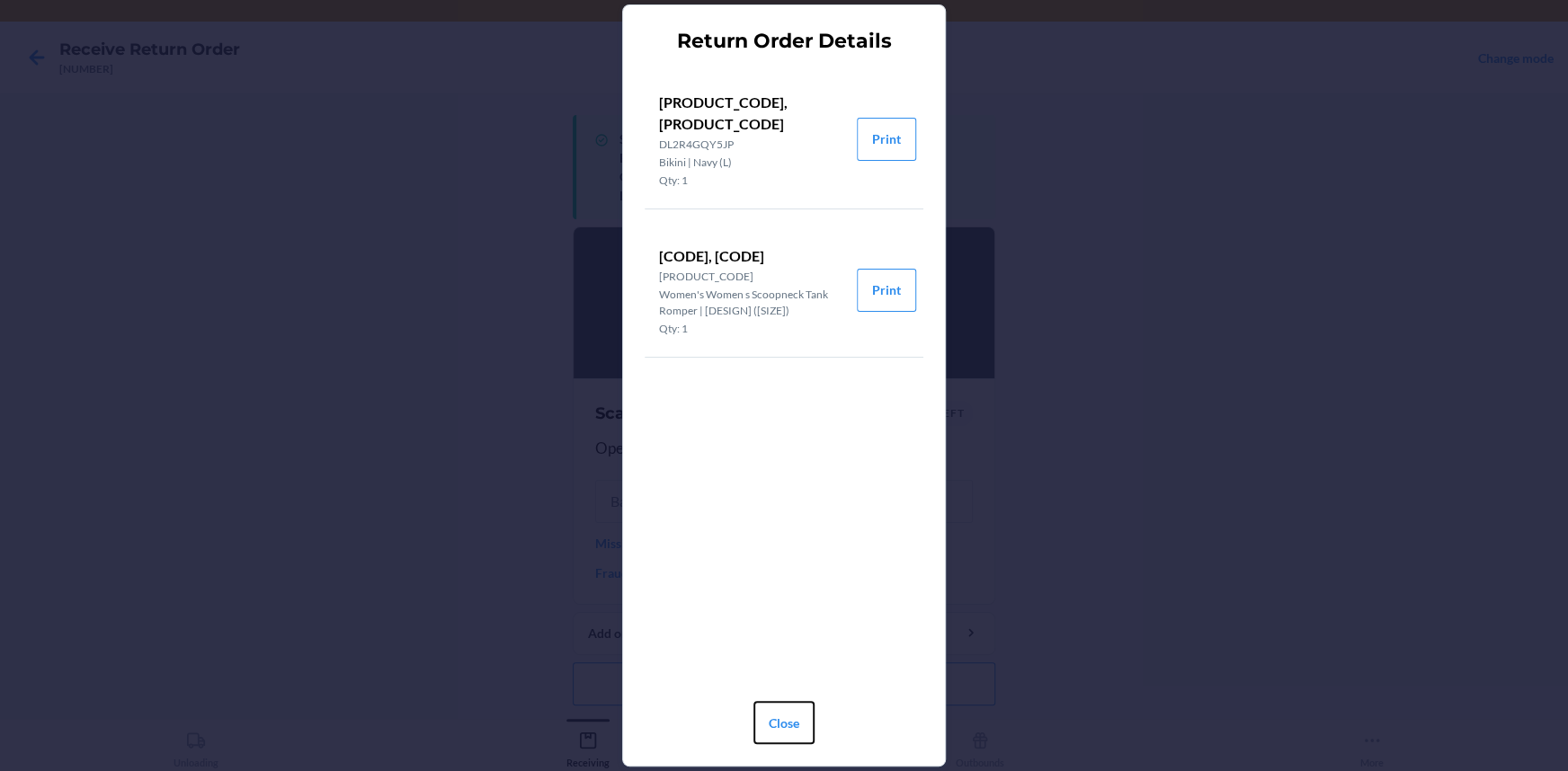 drag, startPoint x: 794, startPoint y: 726, endPoint x: 798, endPoint y: 717, distance: 9.84886 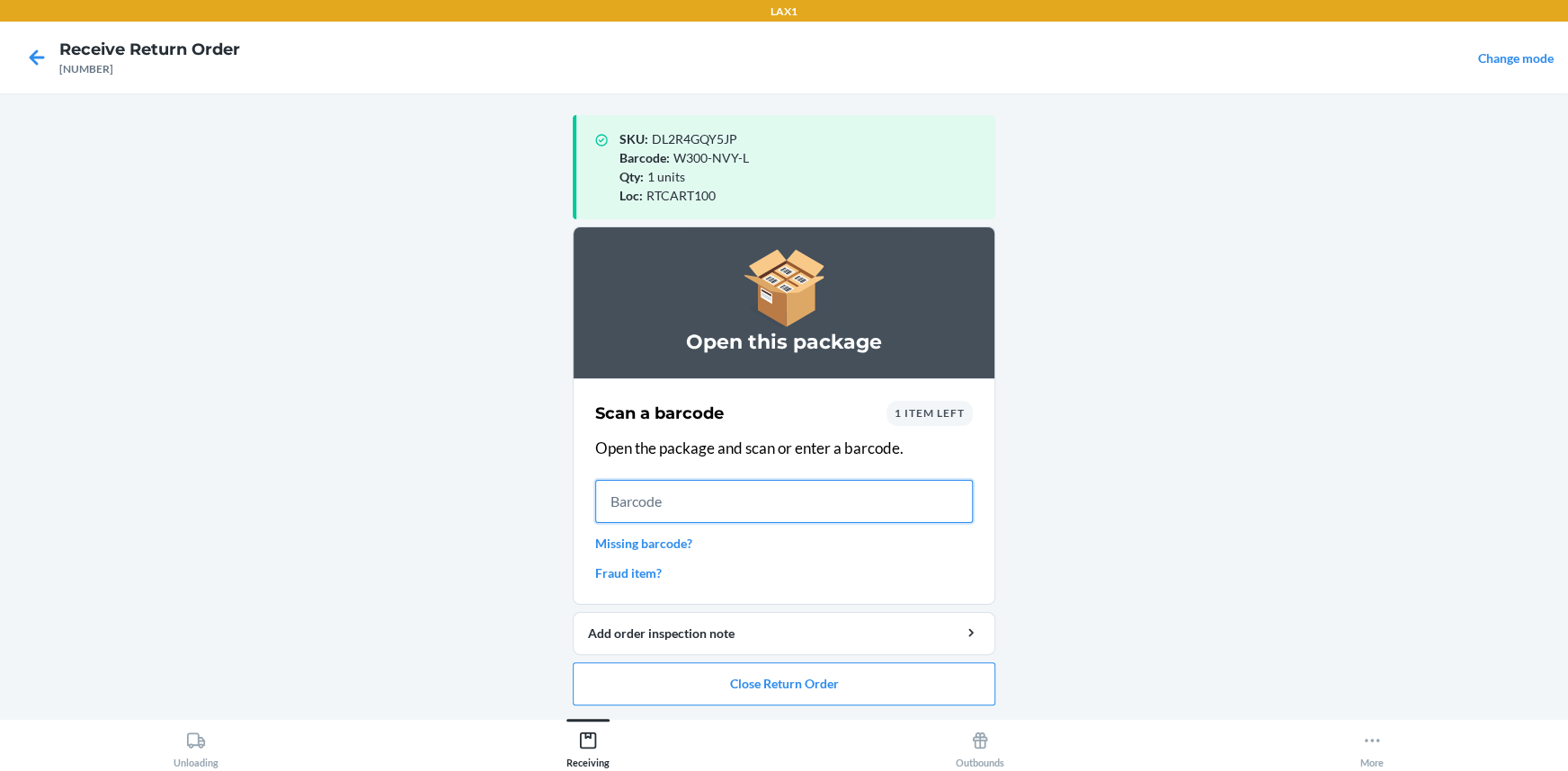 click at bounding box center [784, 501] 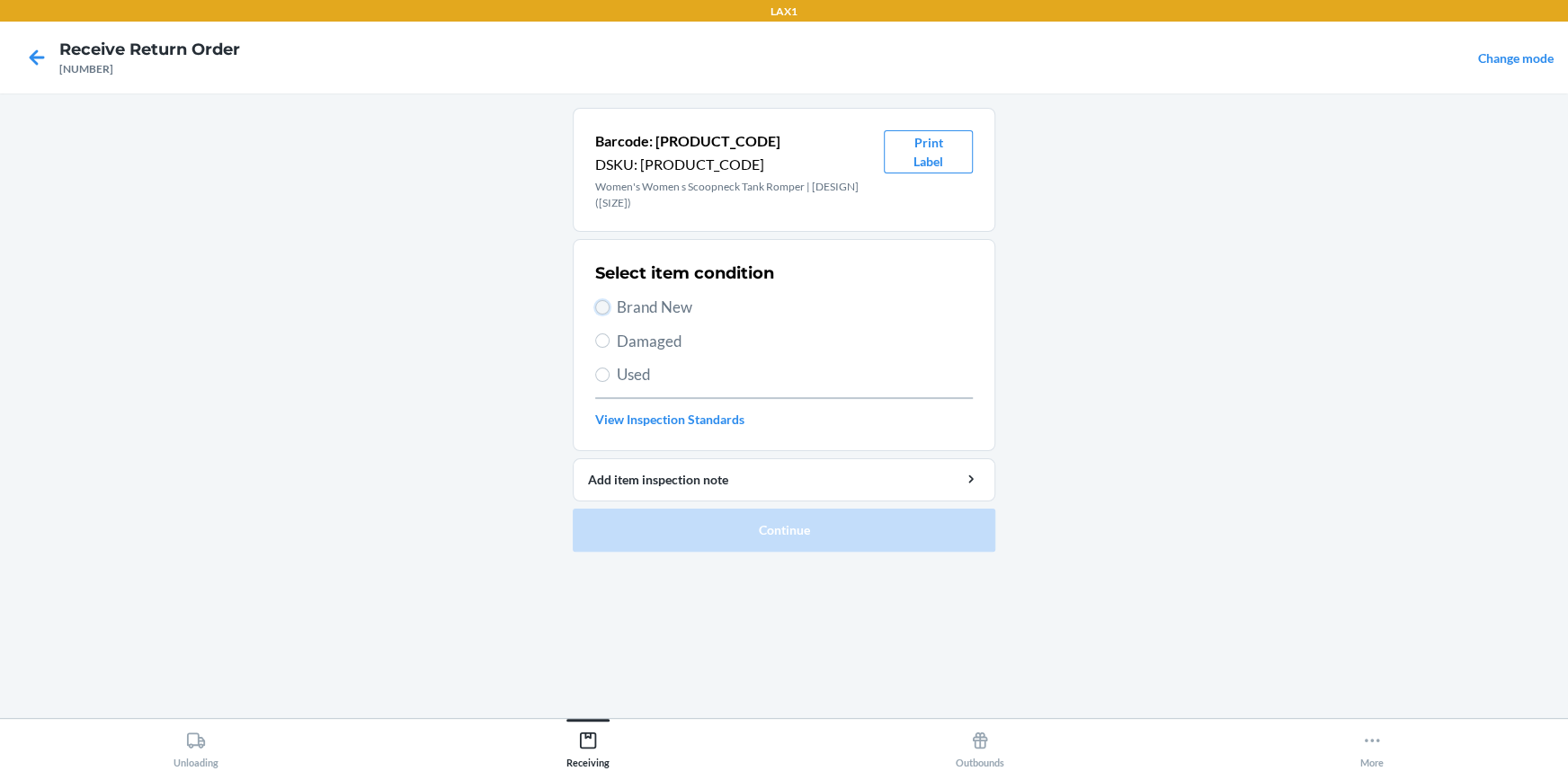 click on "Brand New" at bounding box center [602, 307] 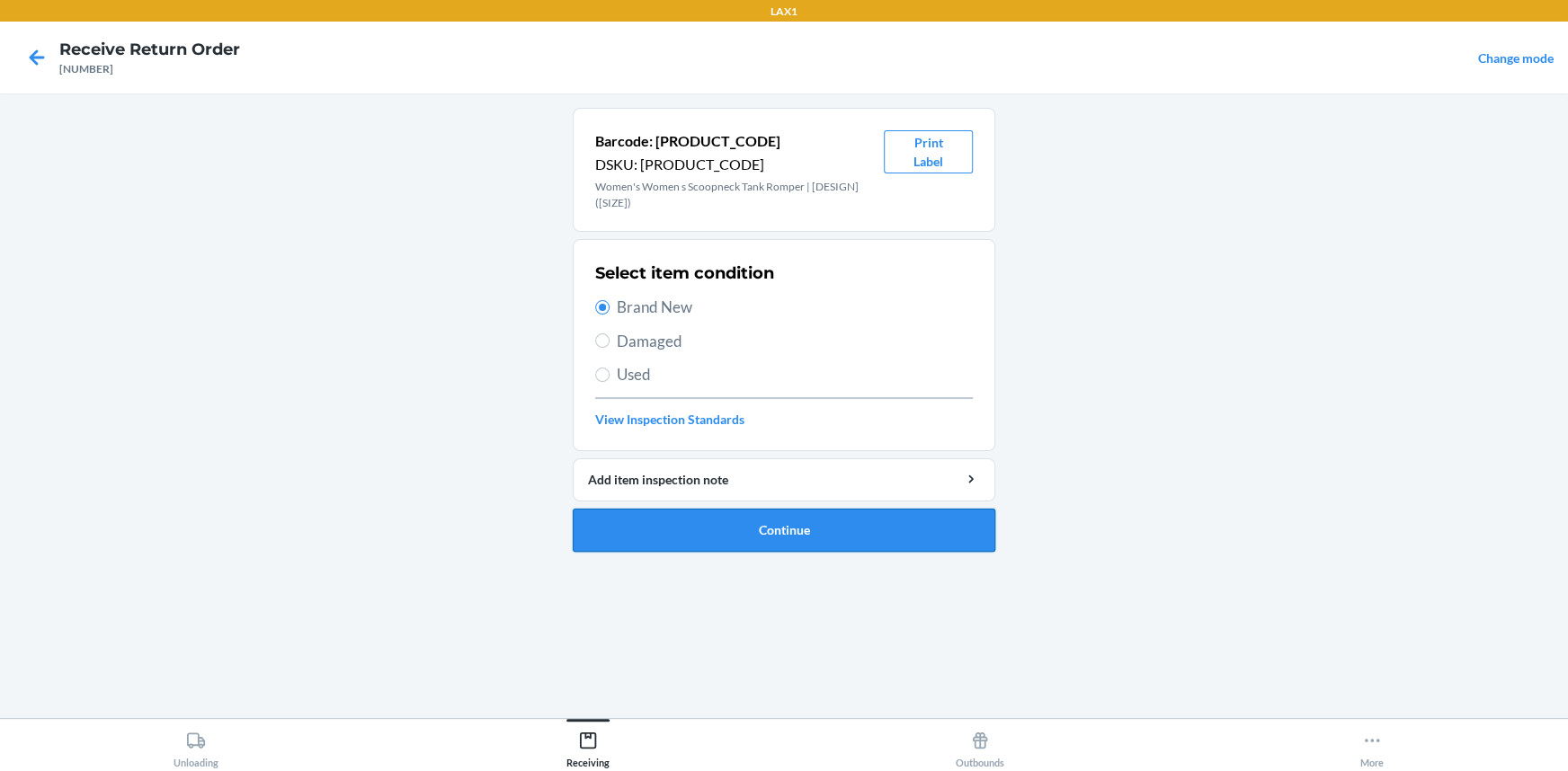 click on "Continue" at bounding box center [784, 530] 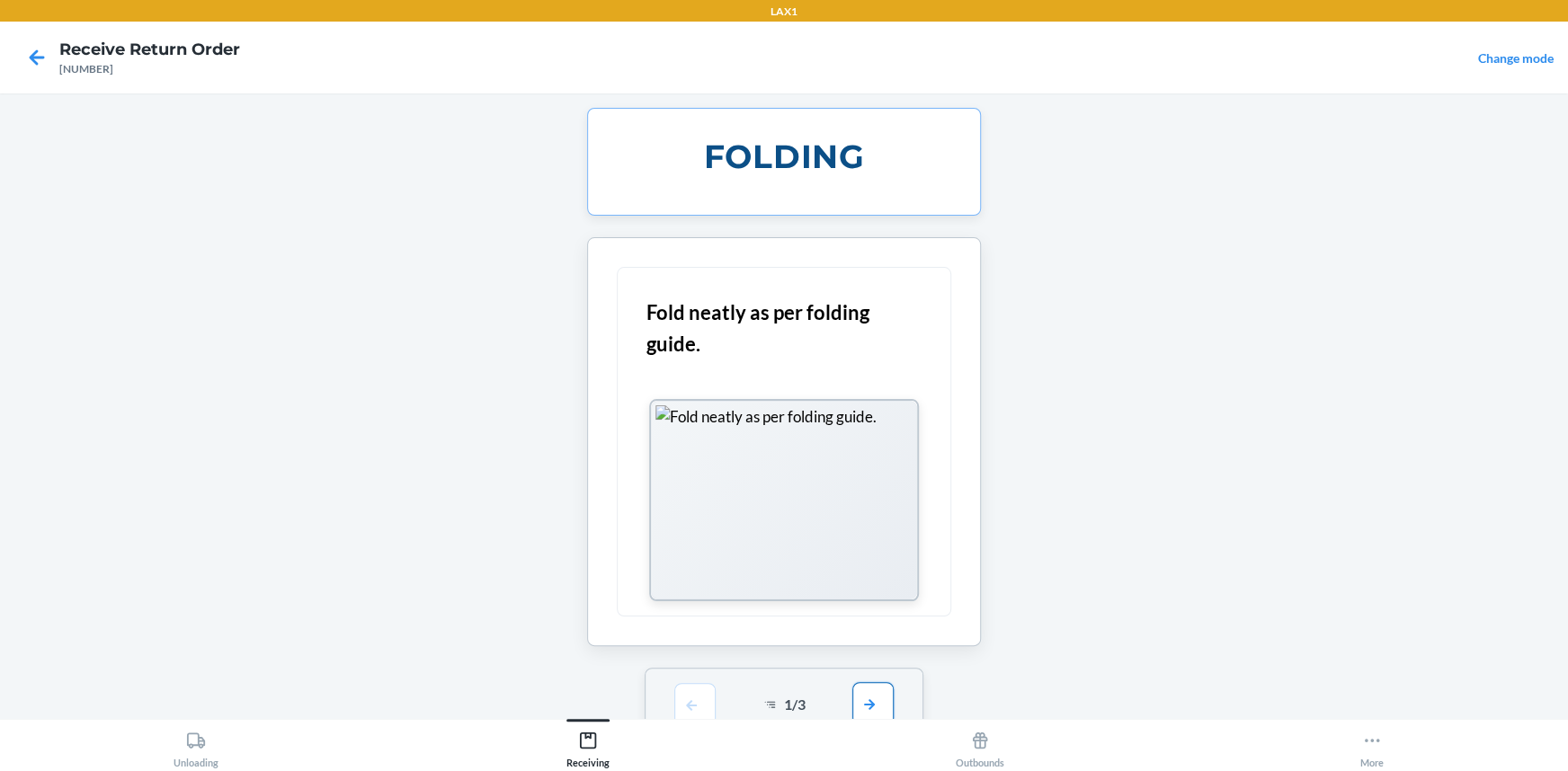 click at bounding box center [873, 704] 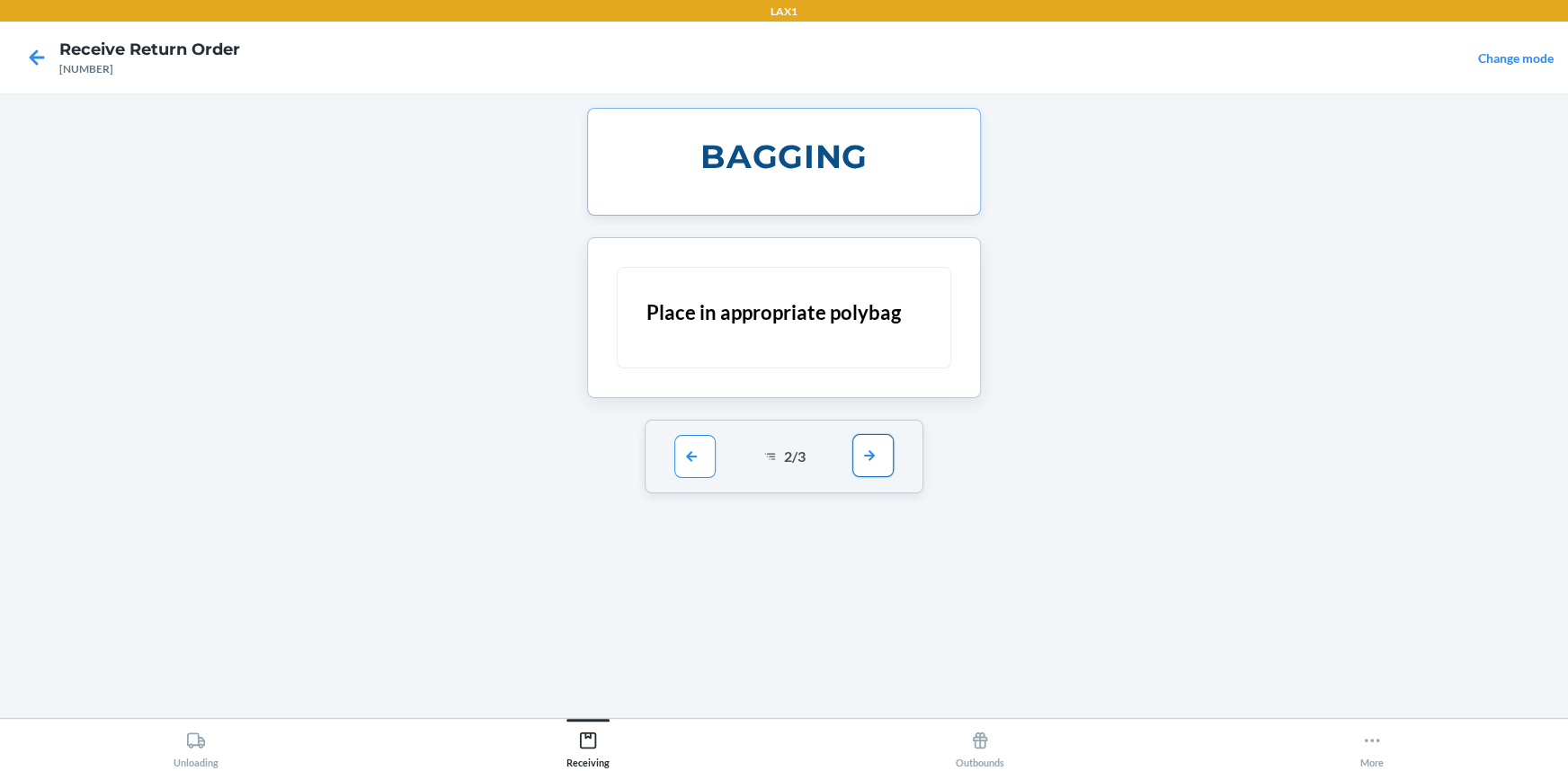 click at bounding box center (873, 456) 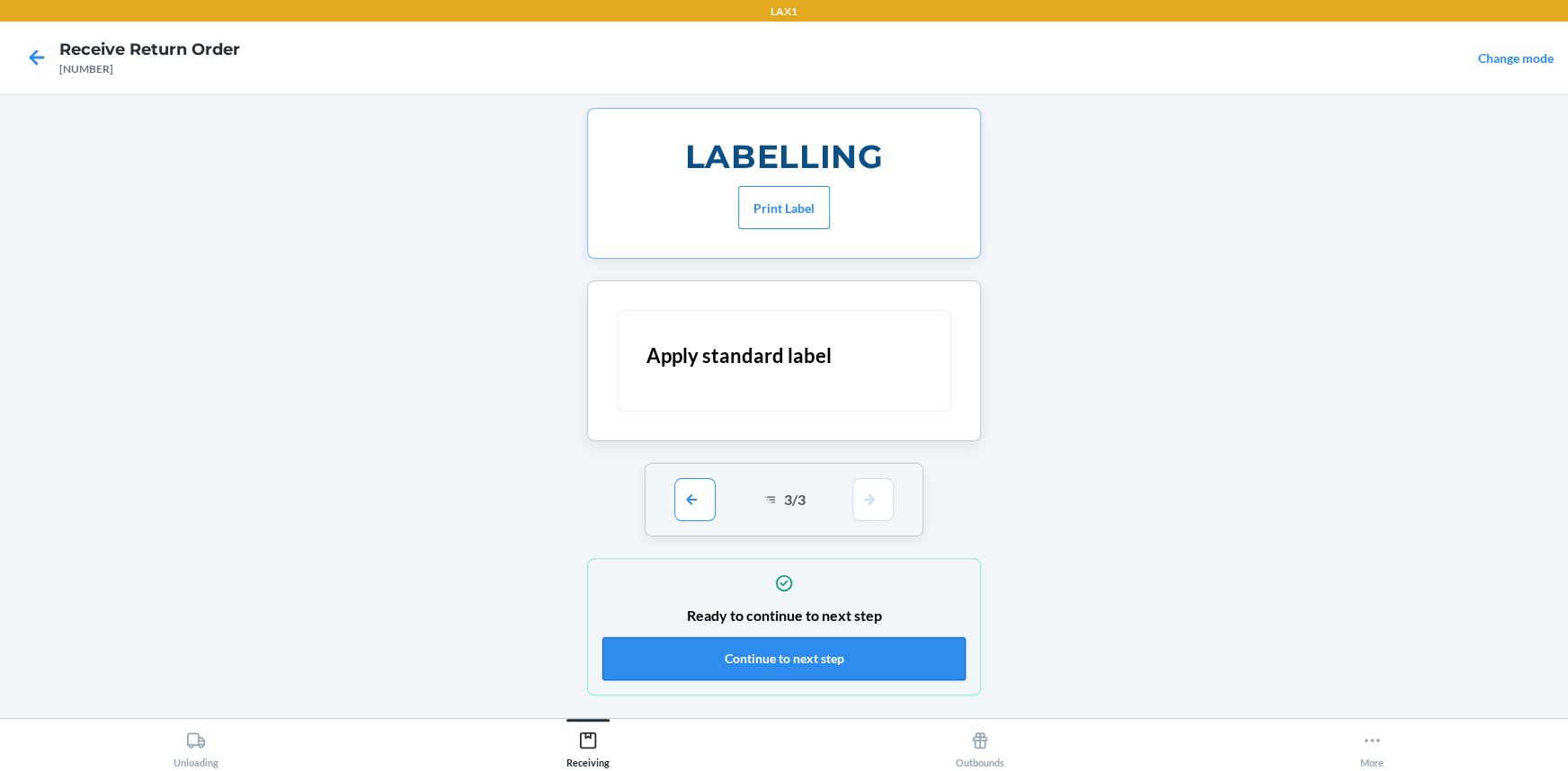 click on "Continue to next step" at bounding box center (784, 659) 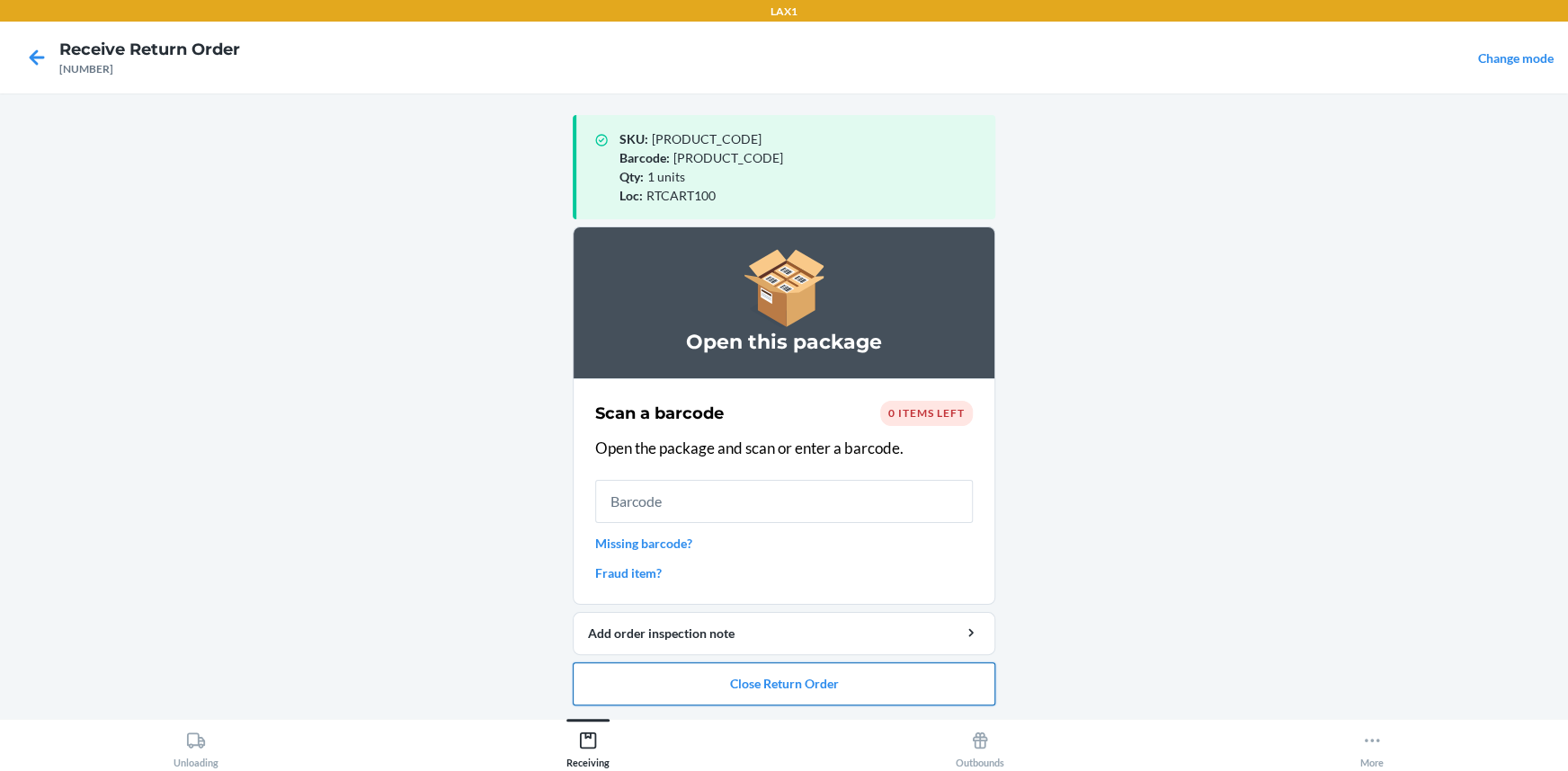 click on "Close Return Order" at bounding box center (784, 684) 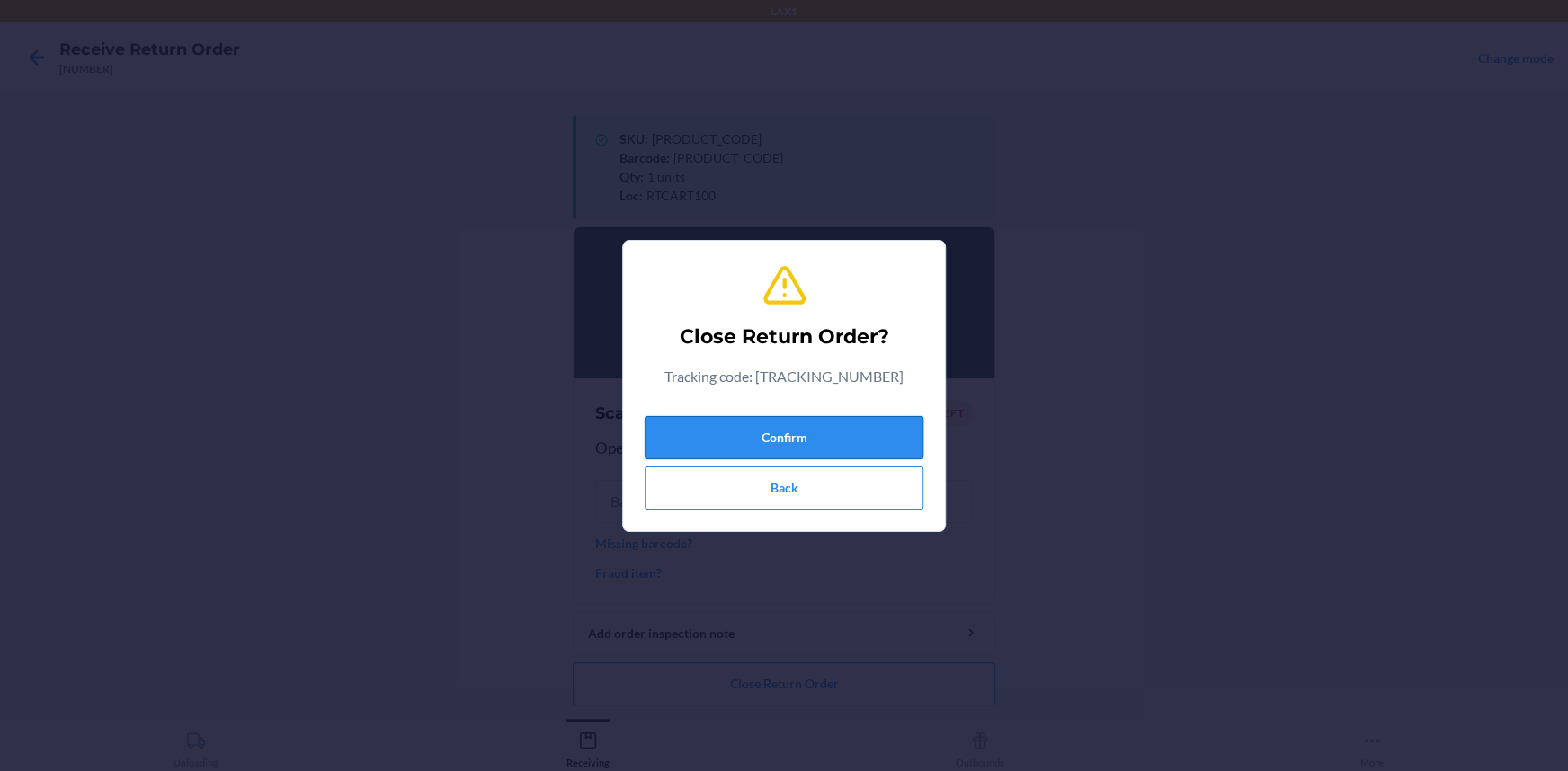 click on "Confirm" at bounding box center (784, 438) 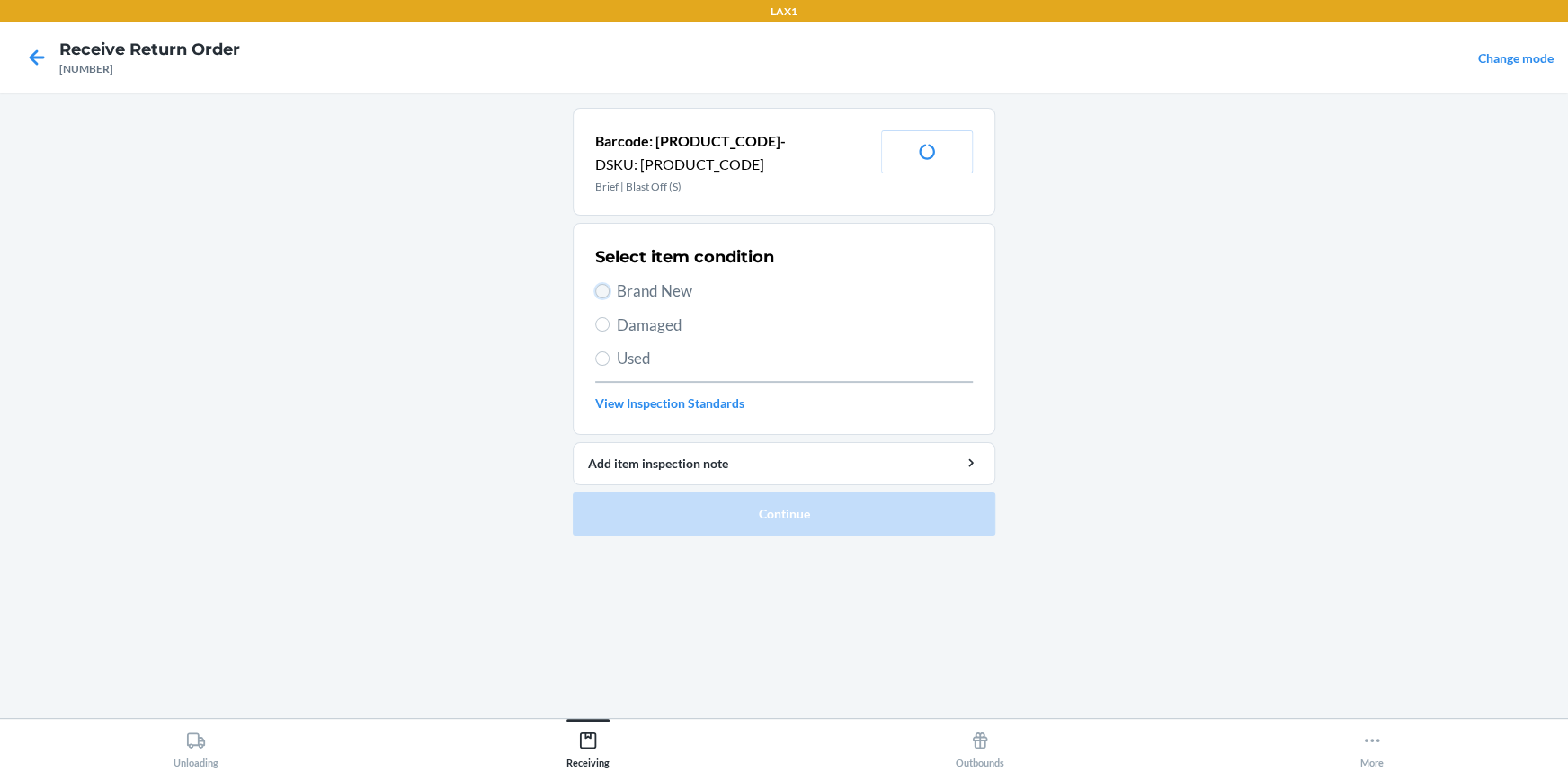 click on "Brand New" at bounding box center [602, 291] 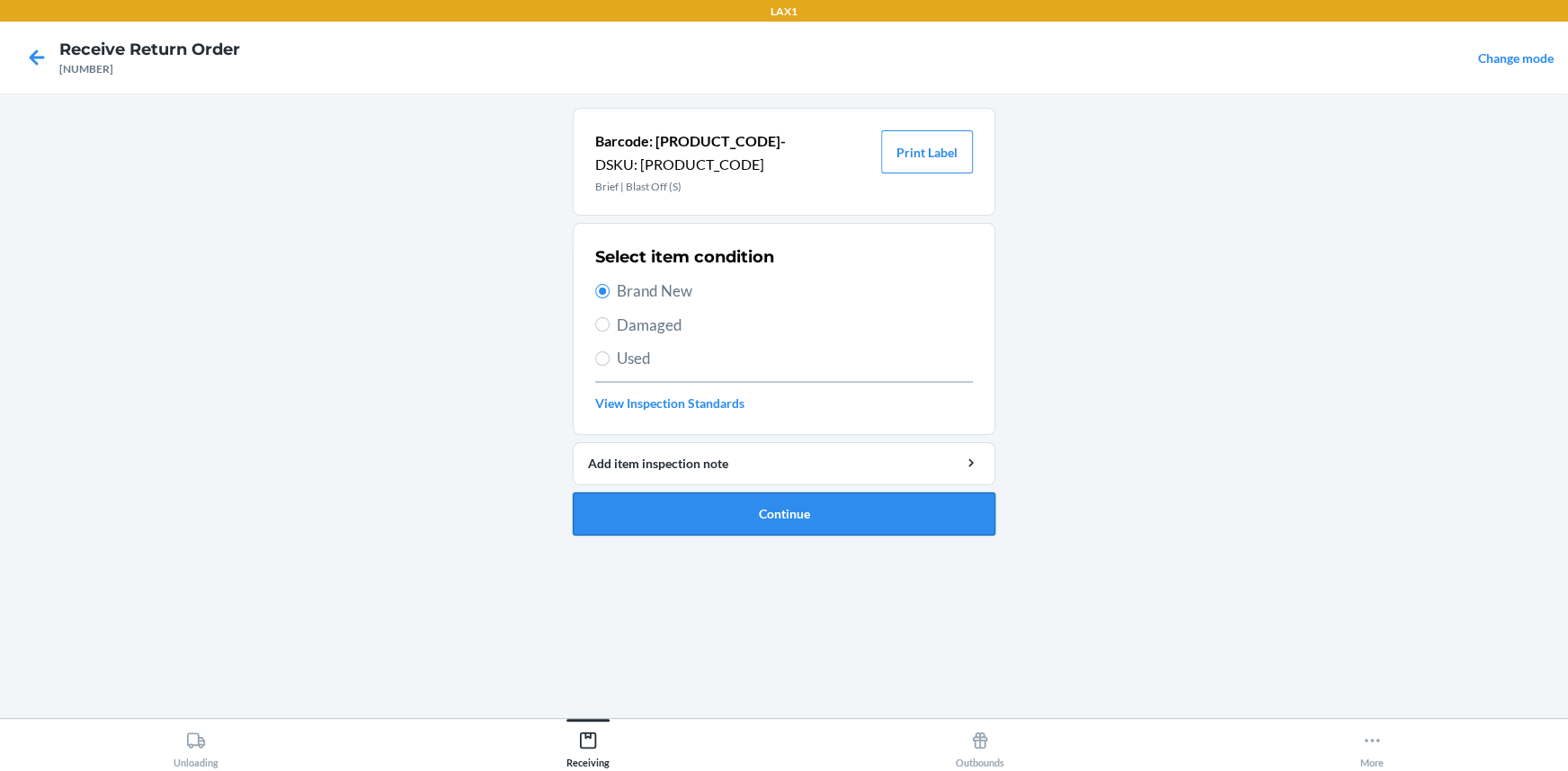 click on "Continue" at bounding box center (784, 514) 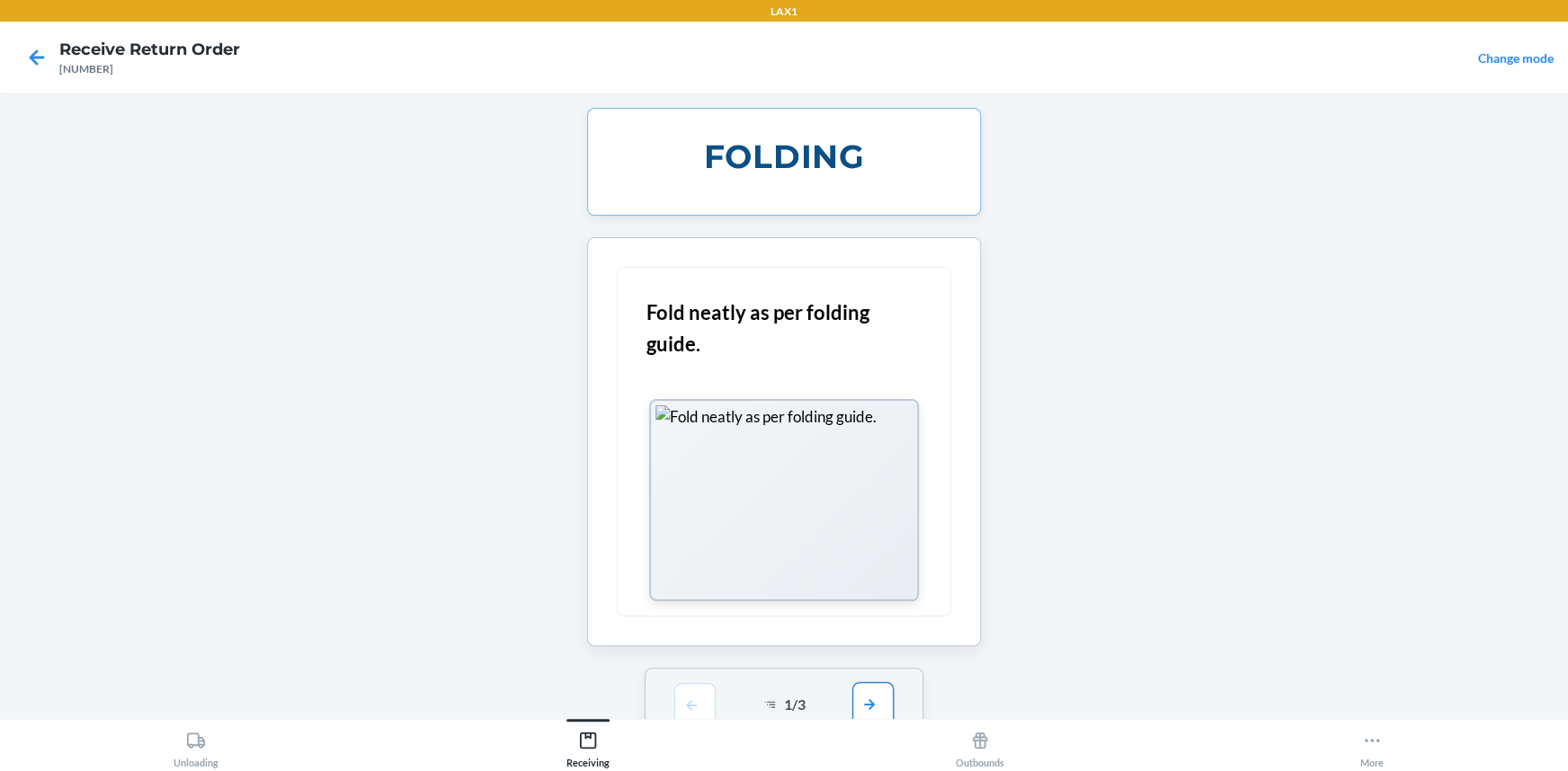 drag, startPoint x: 862, startPoint y: 703, endPoint x: 853, endPoint y: 610, distance: 93.4345 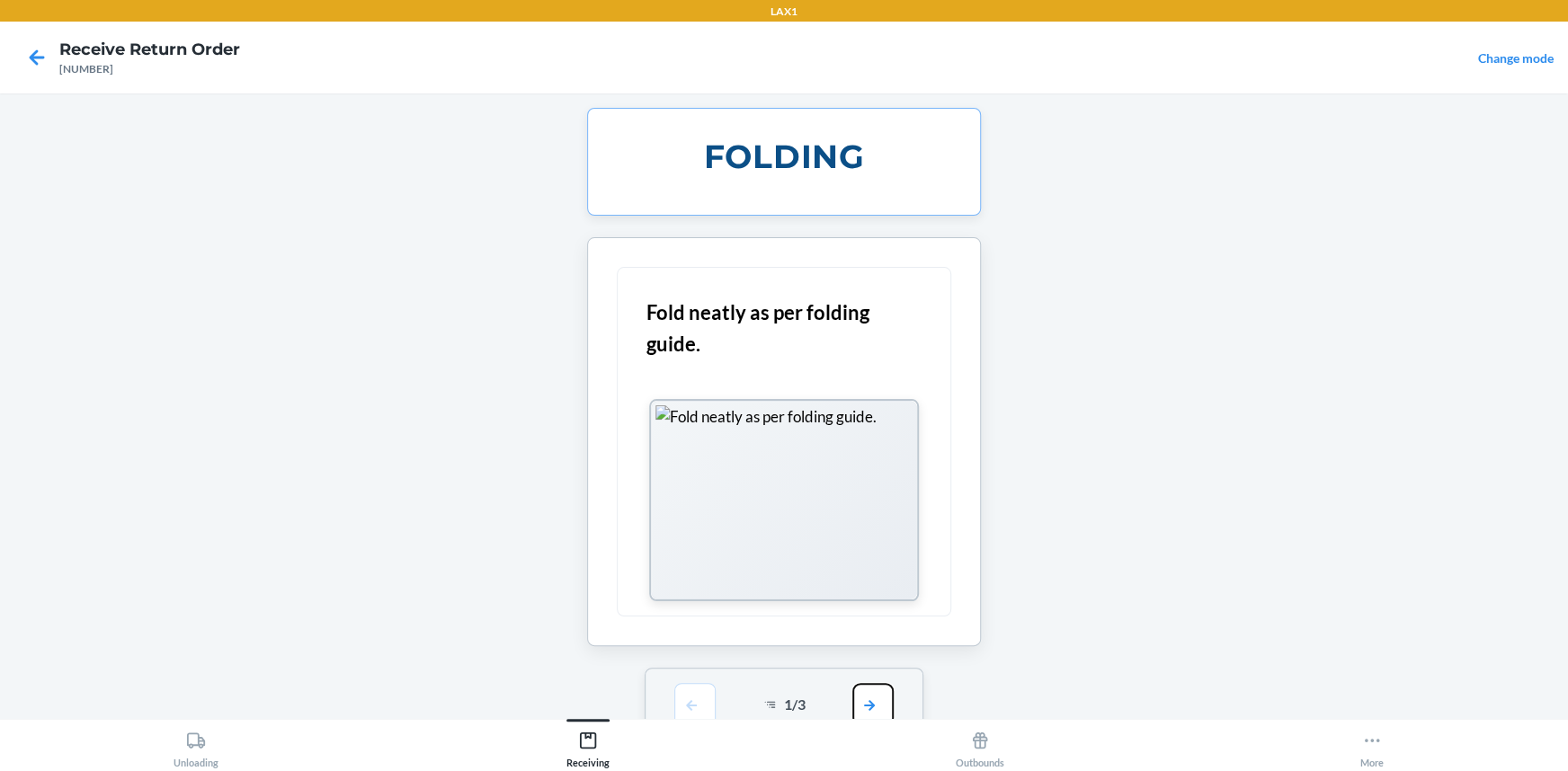 click at bounding box center (873, 705) 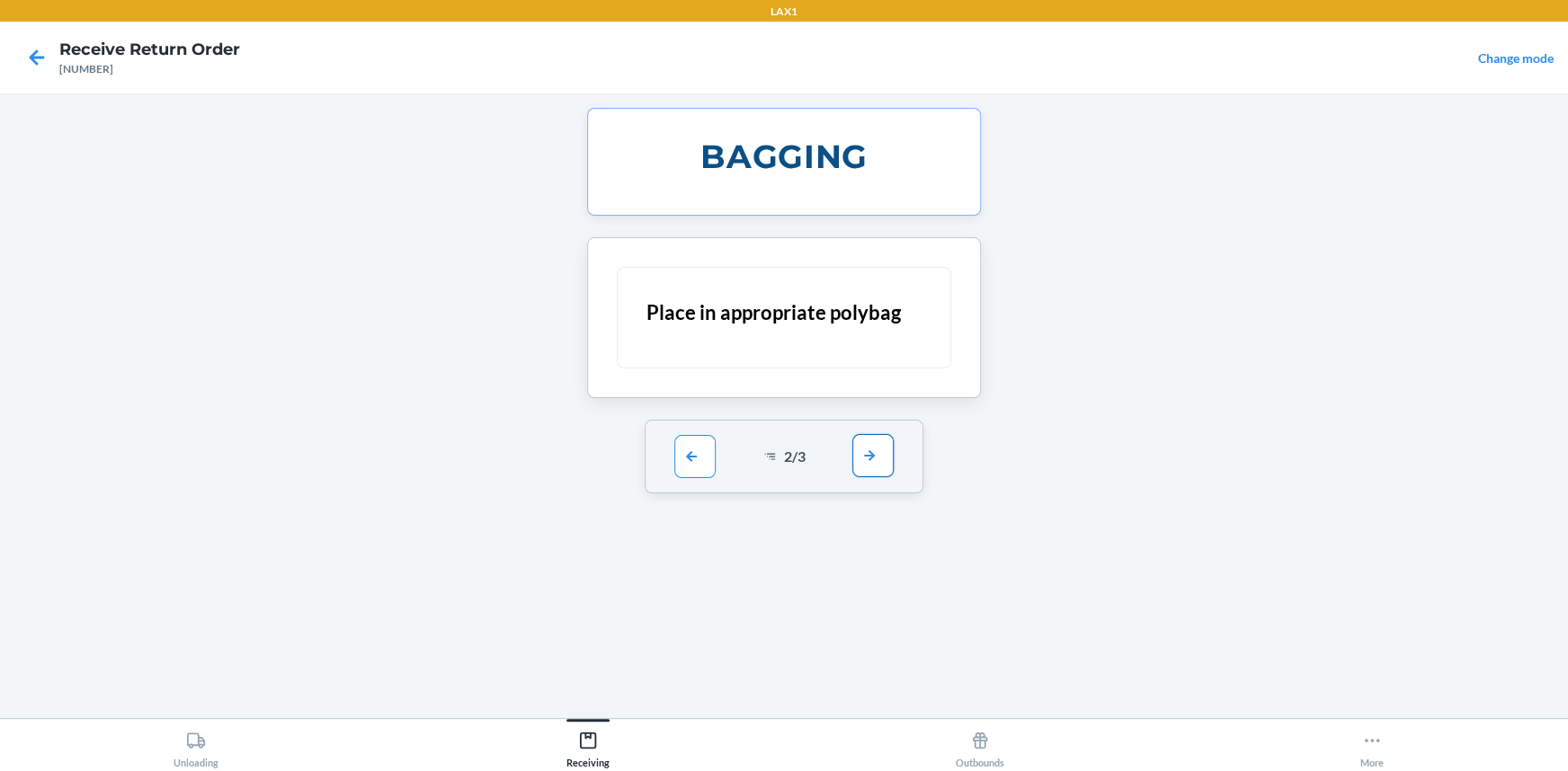 drag, startPoint x: 869, startPoint y: 450, endPoint x: 872, endPoint y: 478, distance: 28.160256 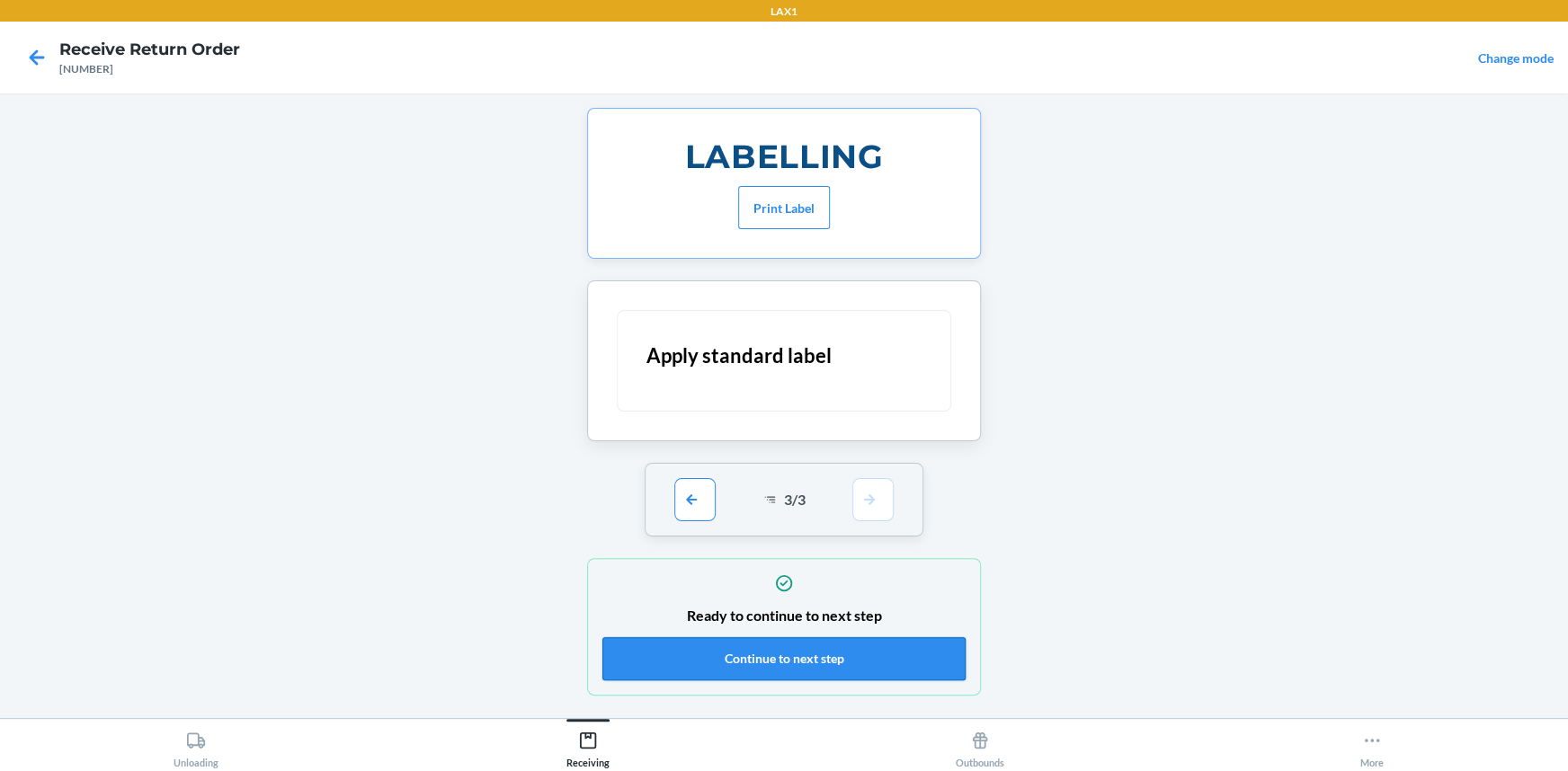 click on "Continue to next step" at bounding box center [784, 659] 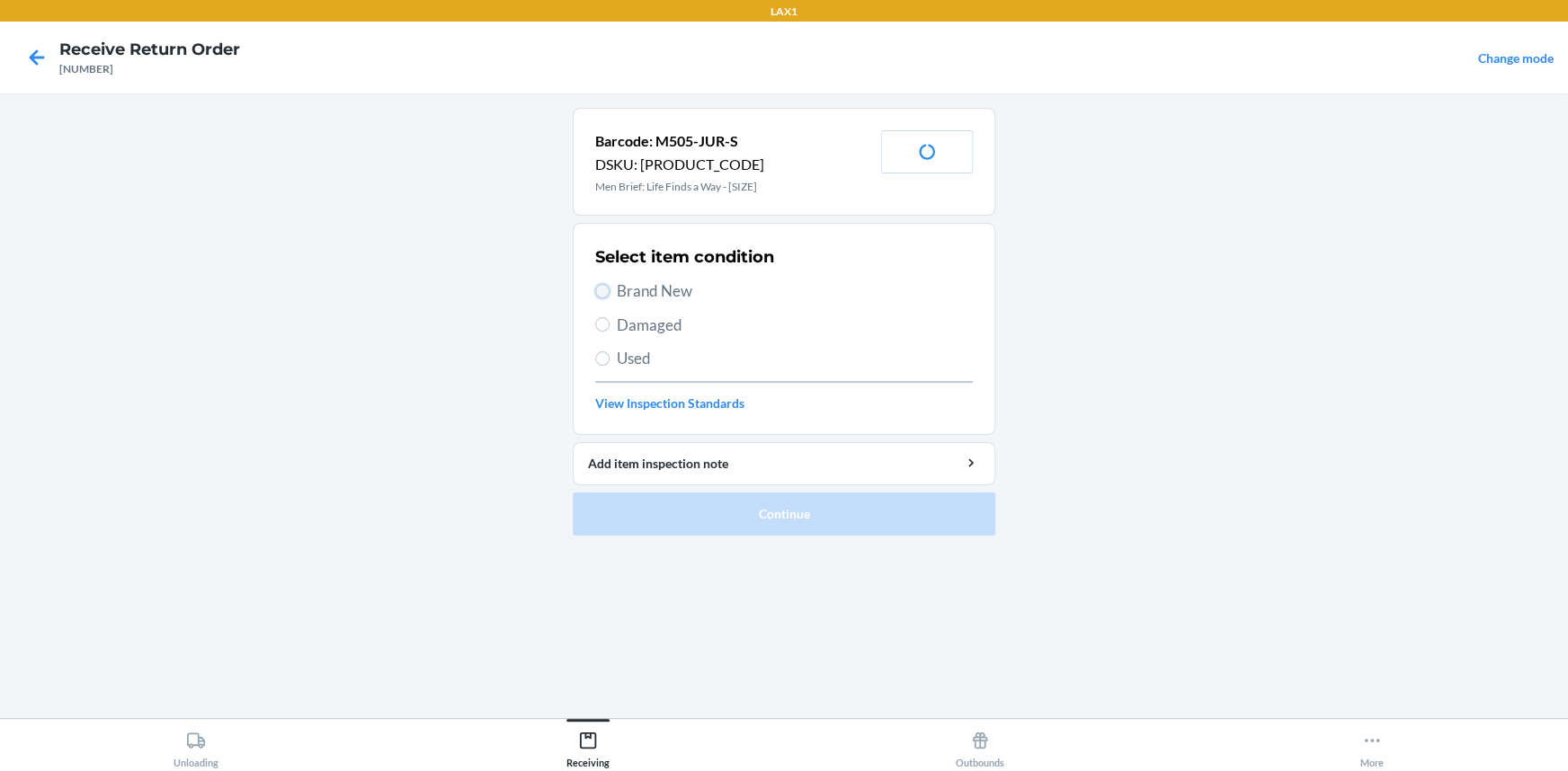 click on "Brand New" at bounding box center (602, 291) 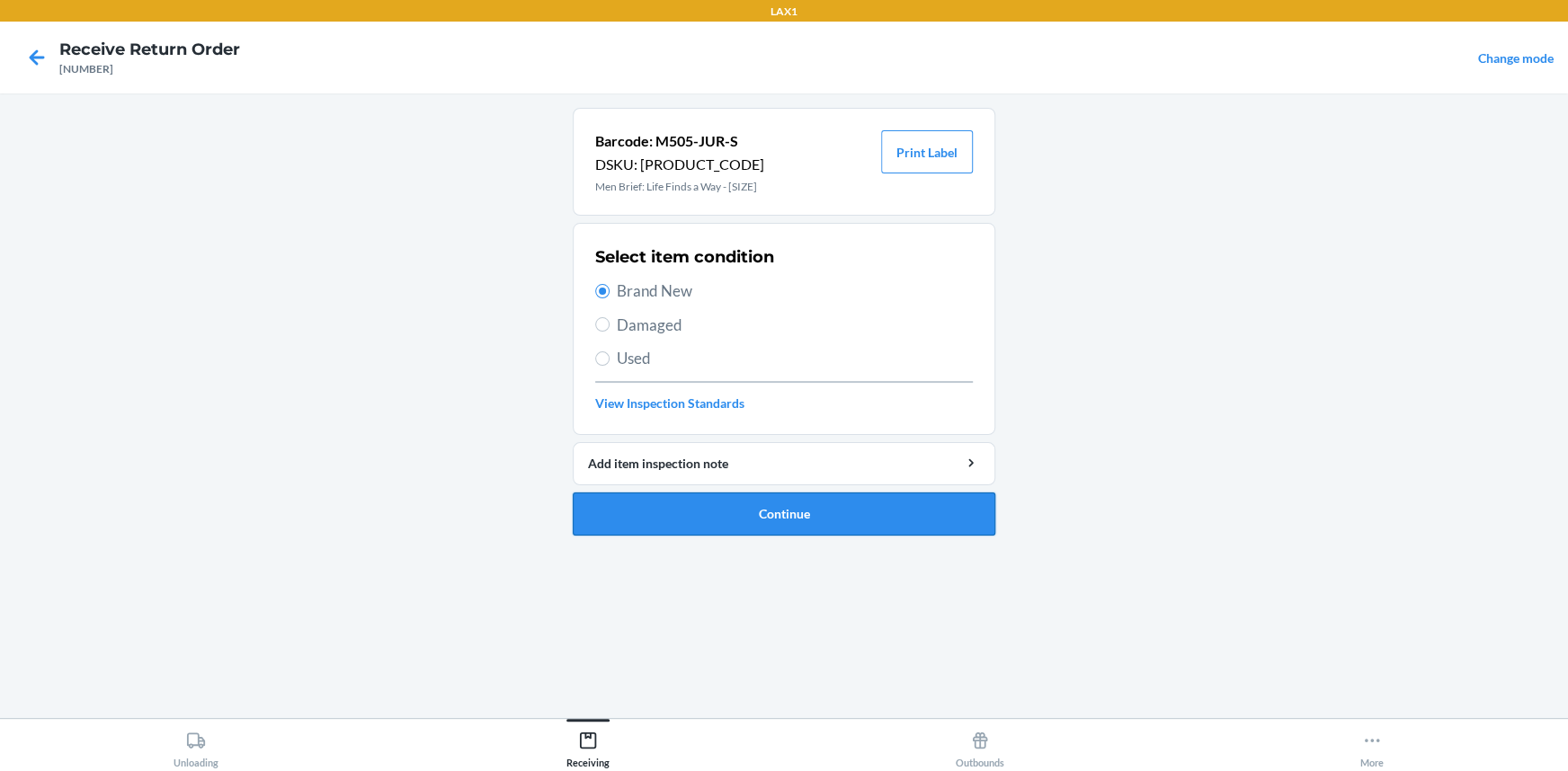 click on "Continue" at bounding box center [784, 514] 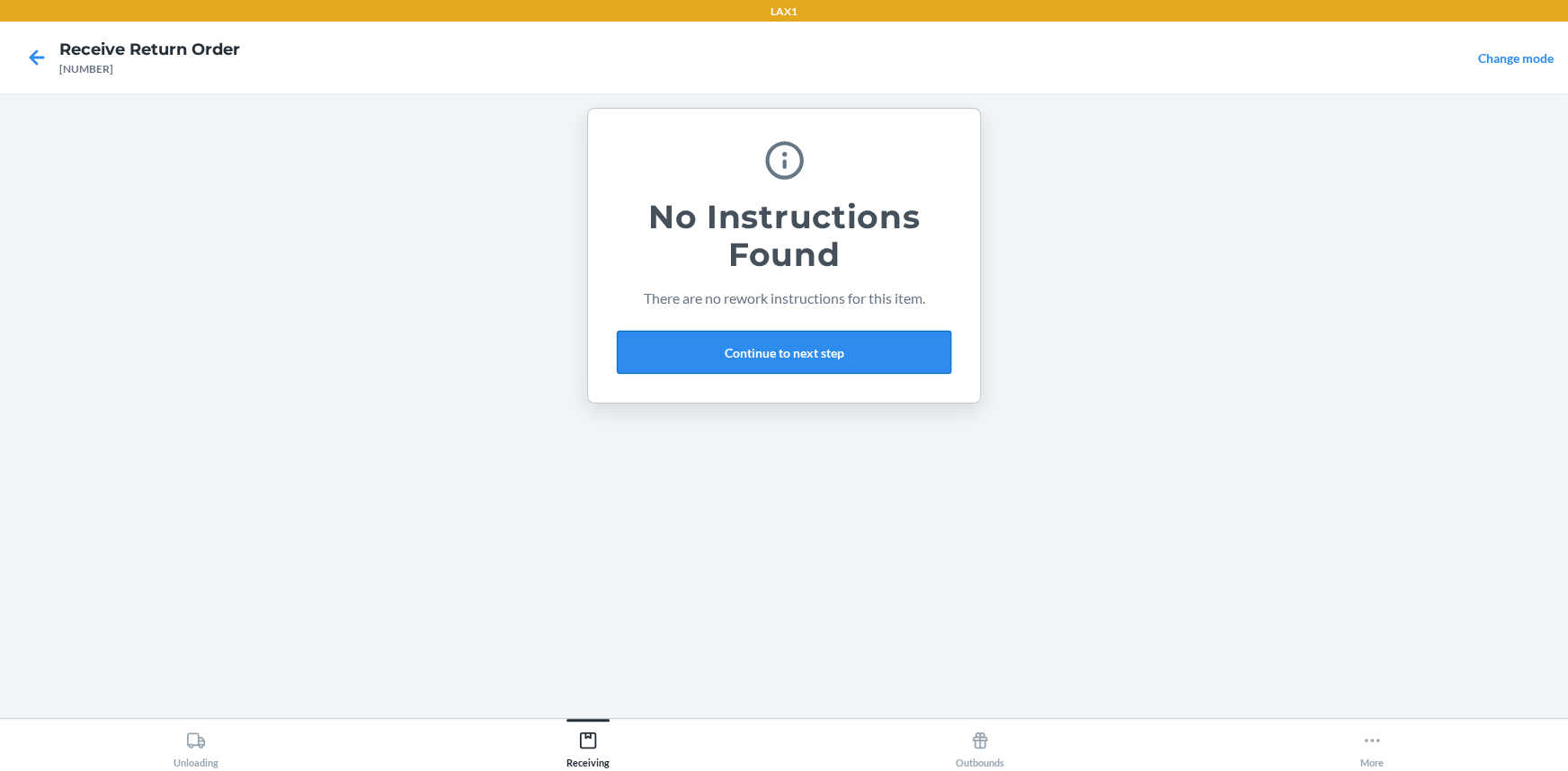 click on "Continue to next step" at bounding box center [784, 352] 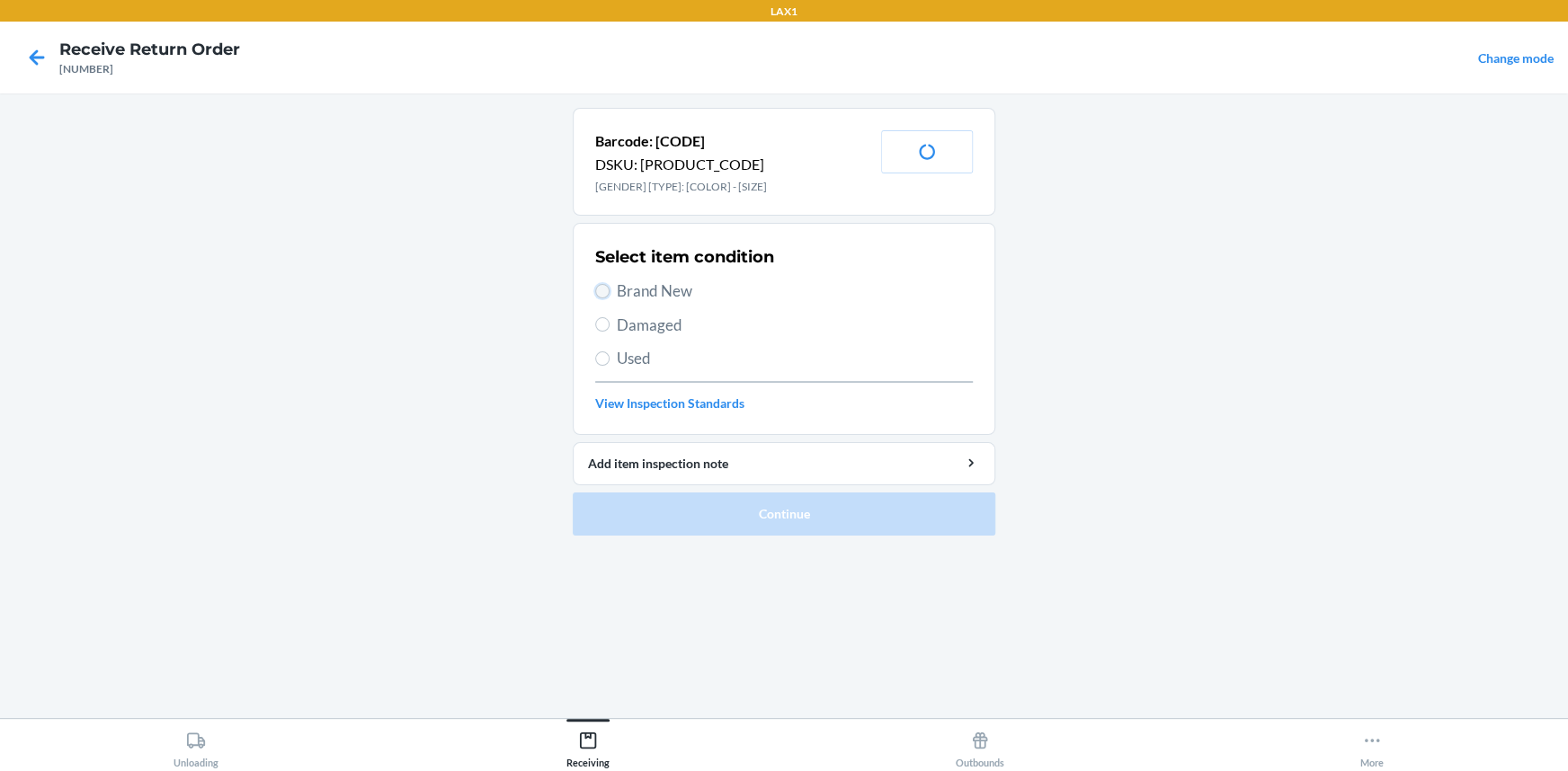 click on "Brand New" at bounding box center (602, 291) 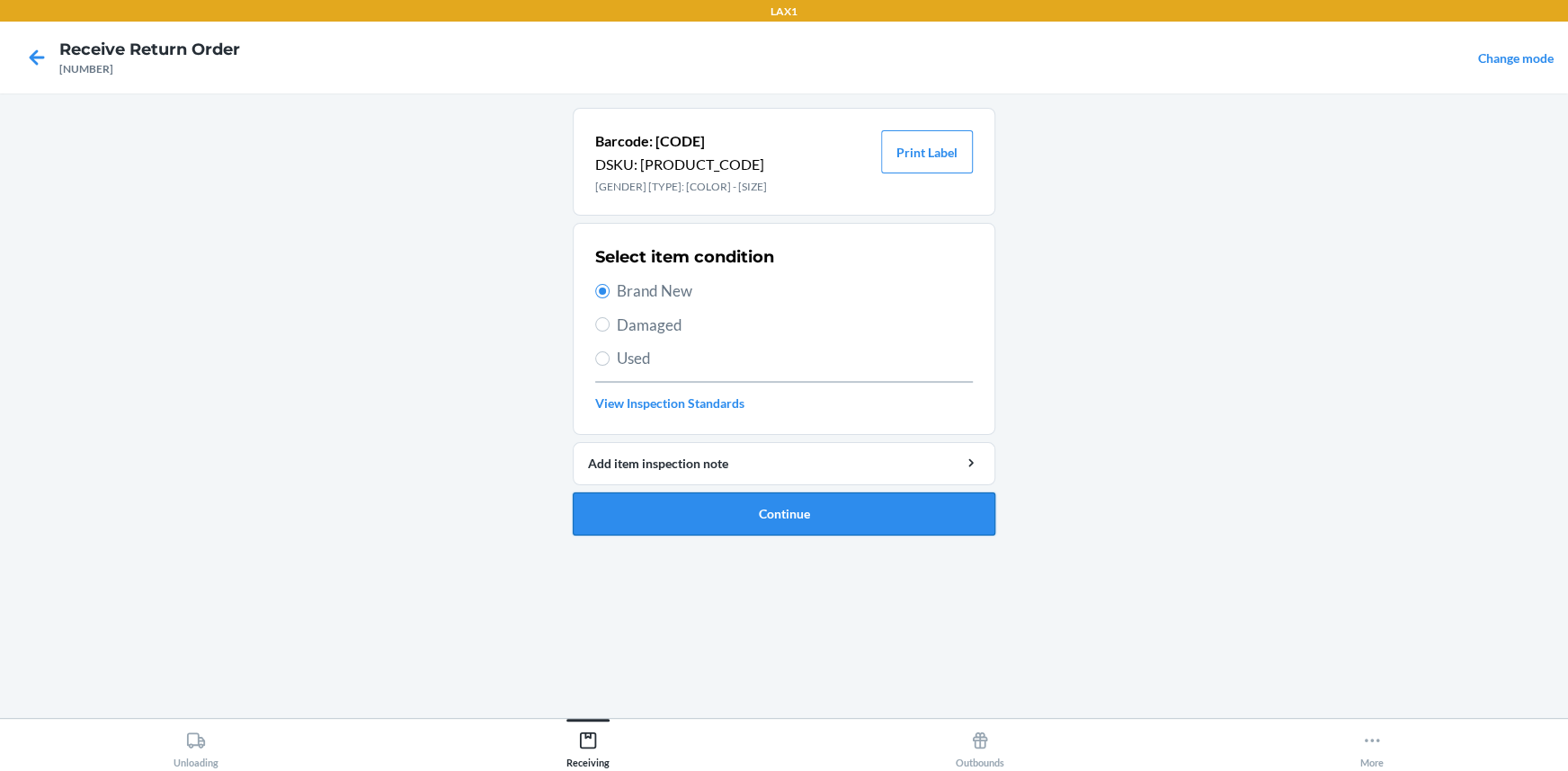 click on "Continue" at bounding box center (784, 514) 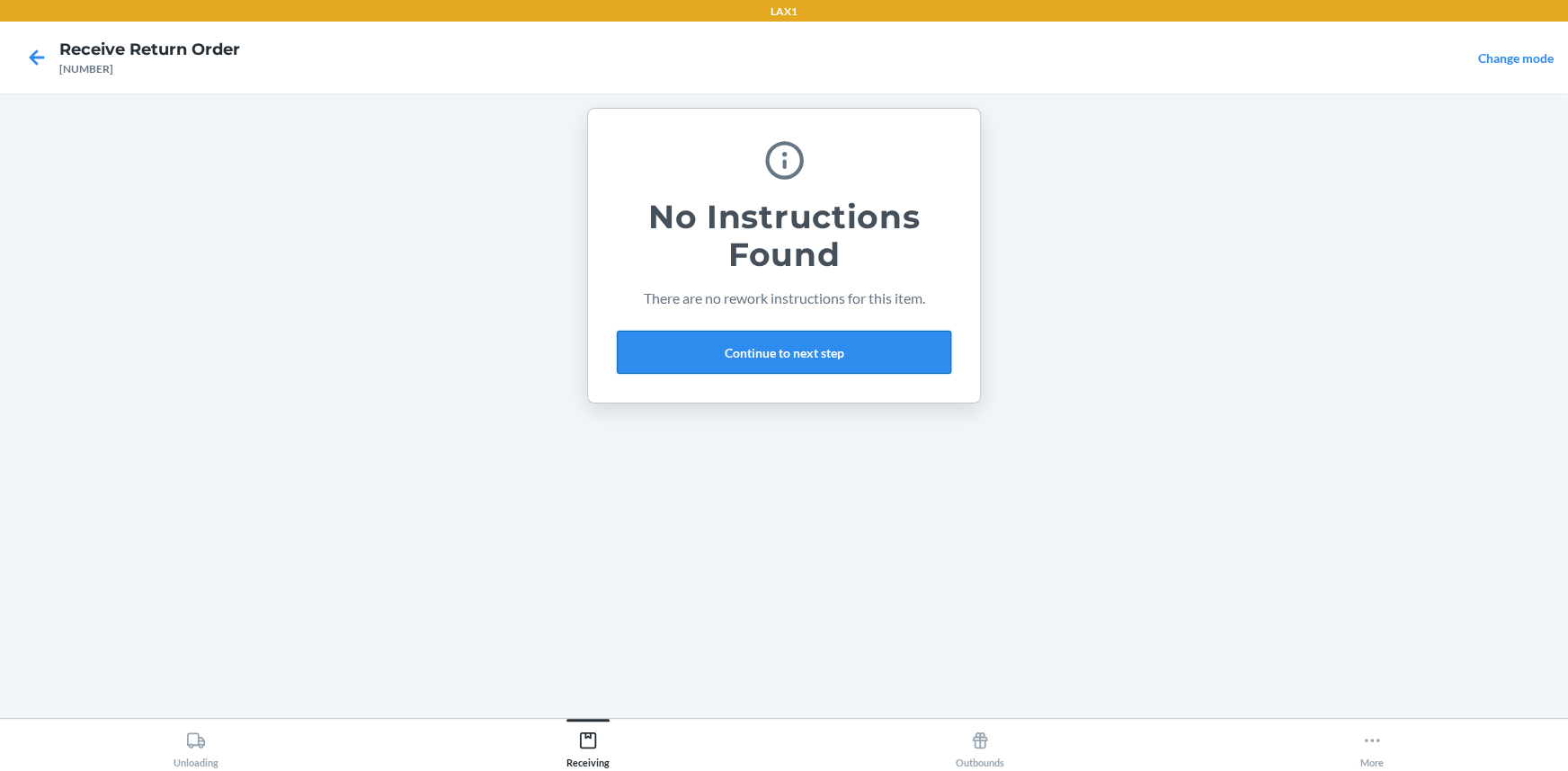 click on "Continue to next step" at bounding box center (784, 352) 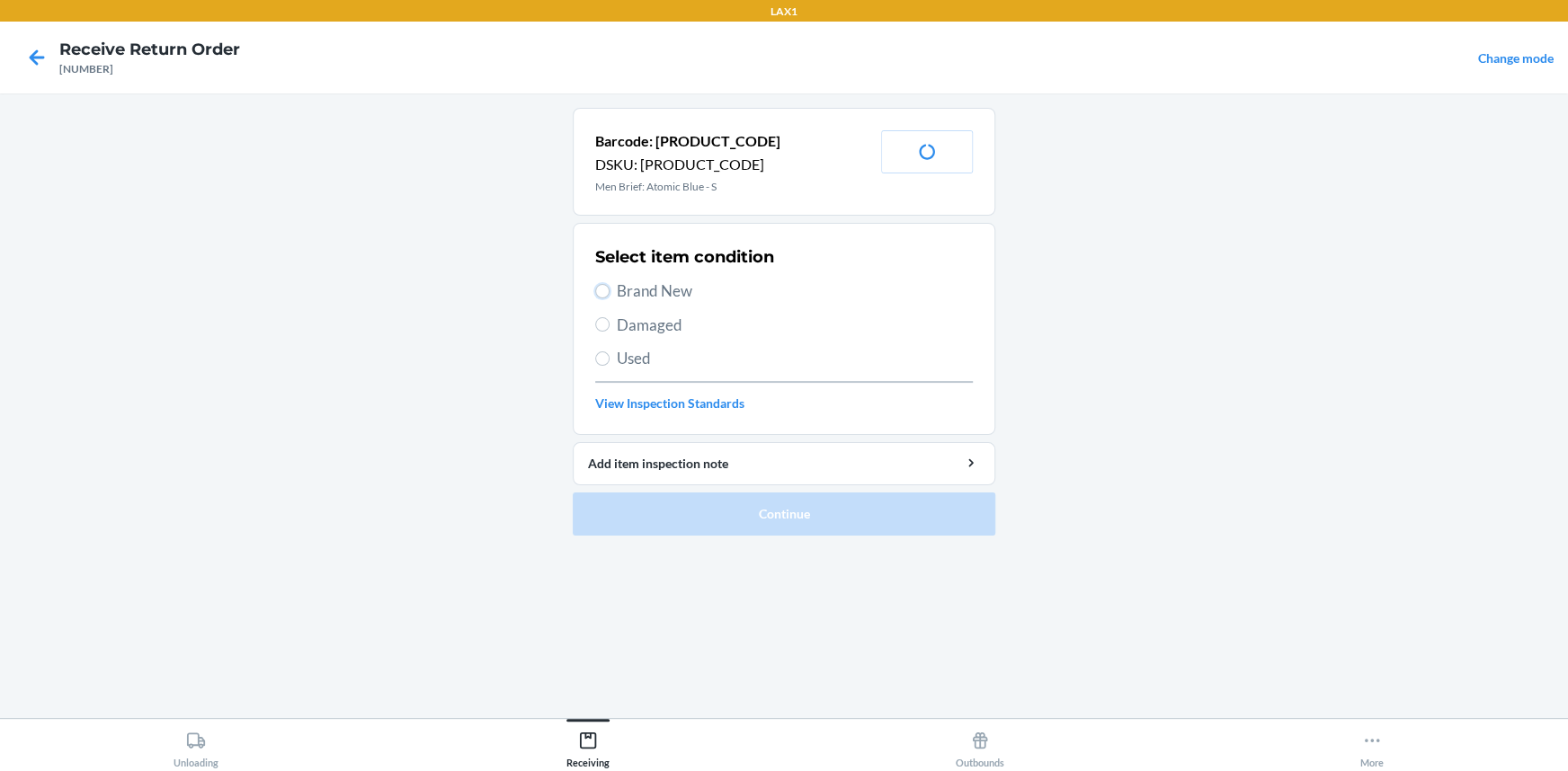 drag, startPoint x: 602, startPoint y: 287, endPoint x: 659, endPoint y: 425, distance: 149.3084 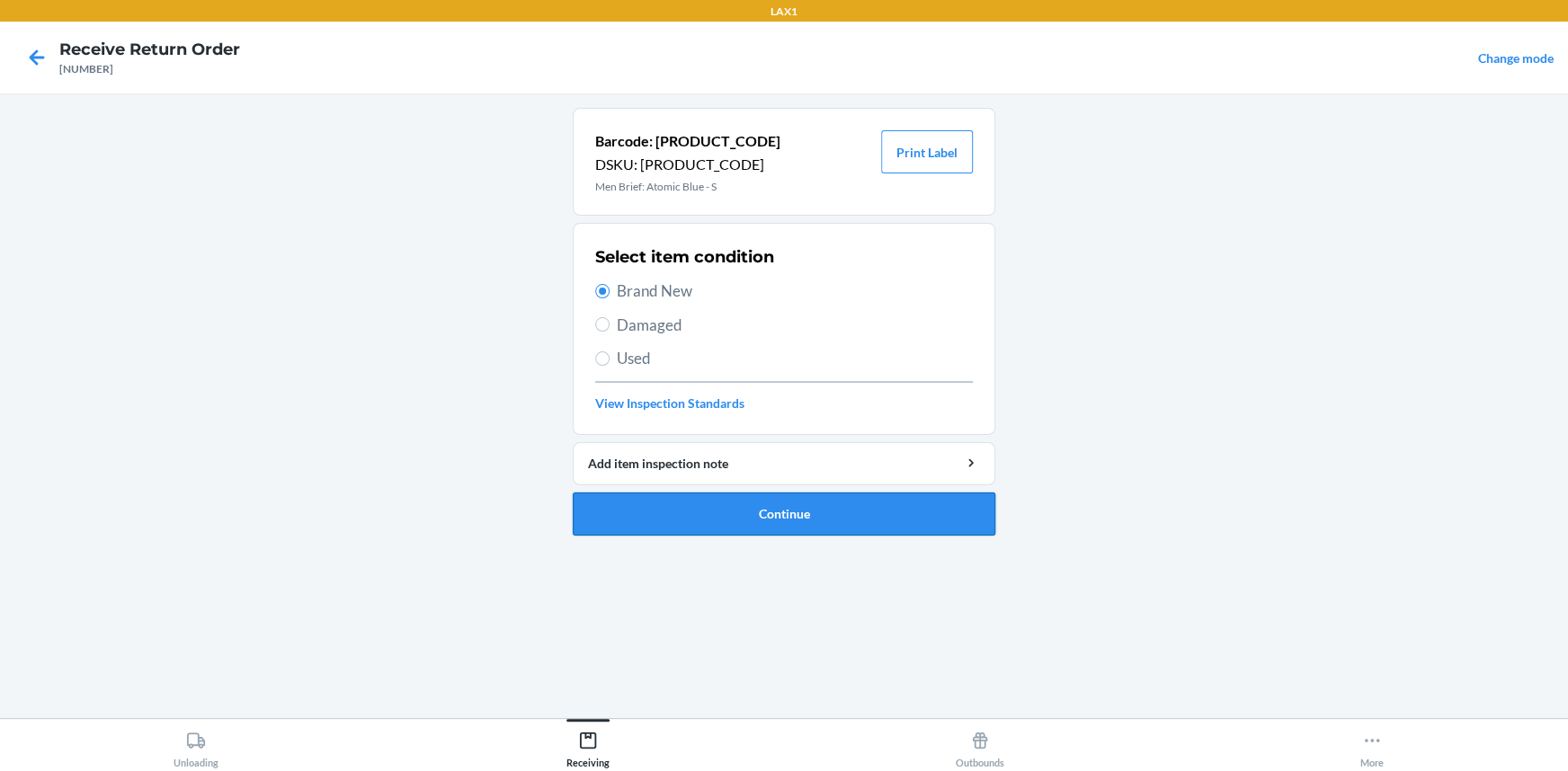 click on "Continue" at bounding box center [784, 514] 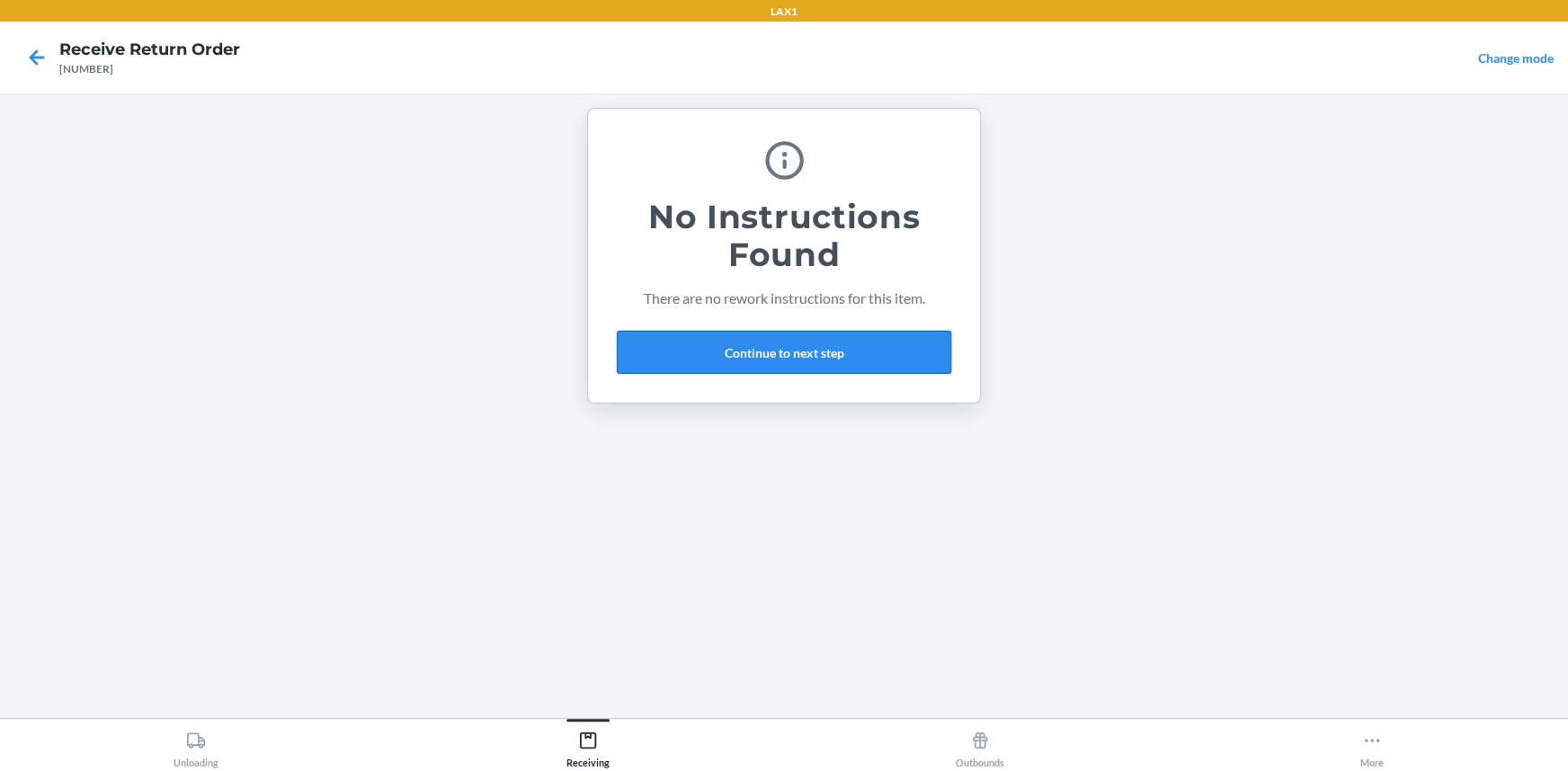 click on "Continue to next step" at bounding box center [784, 352] 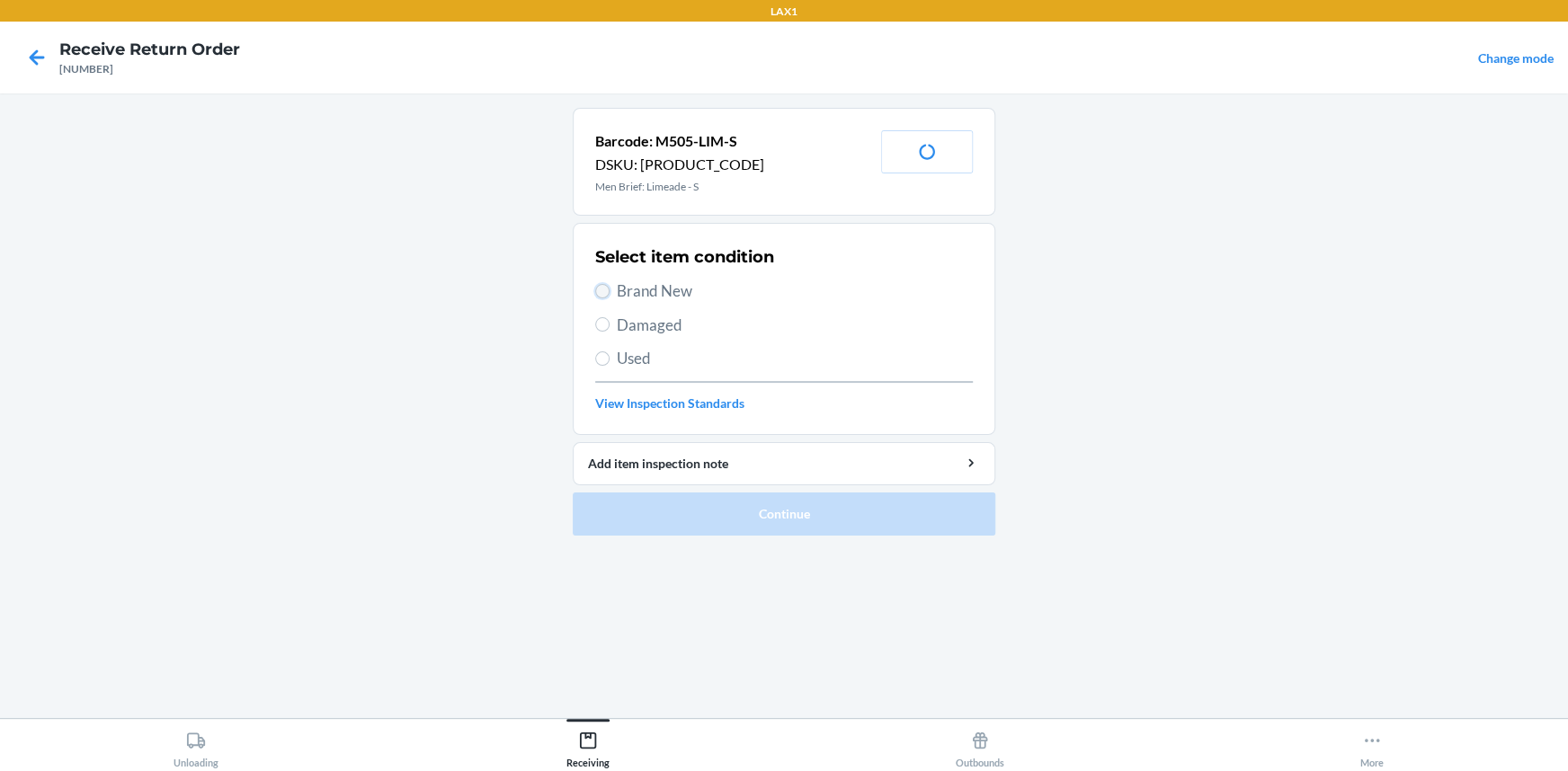click on "Brand New" at bounding box center [602, 291] 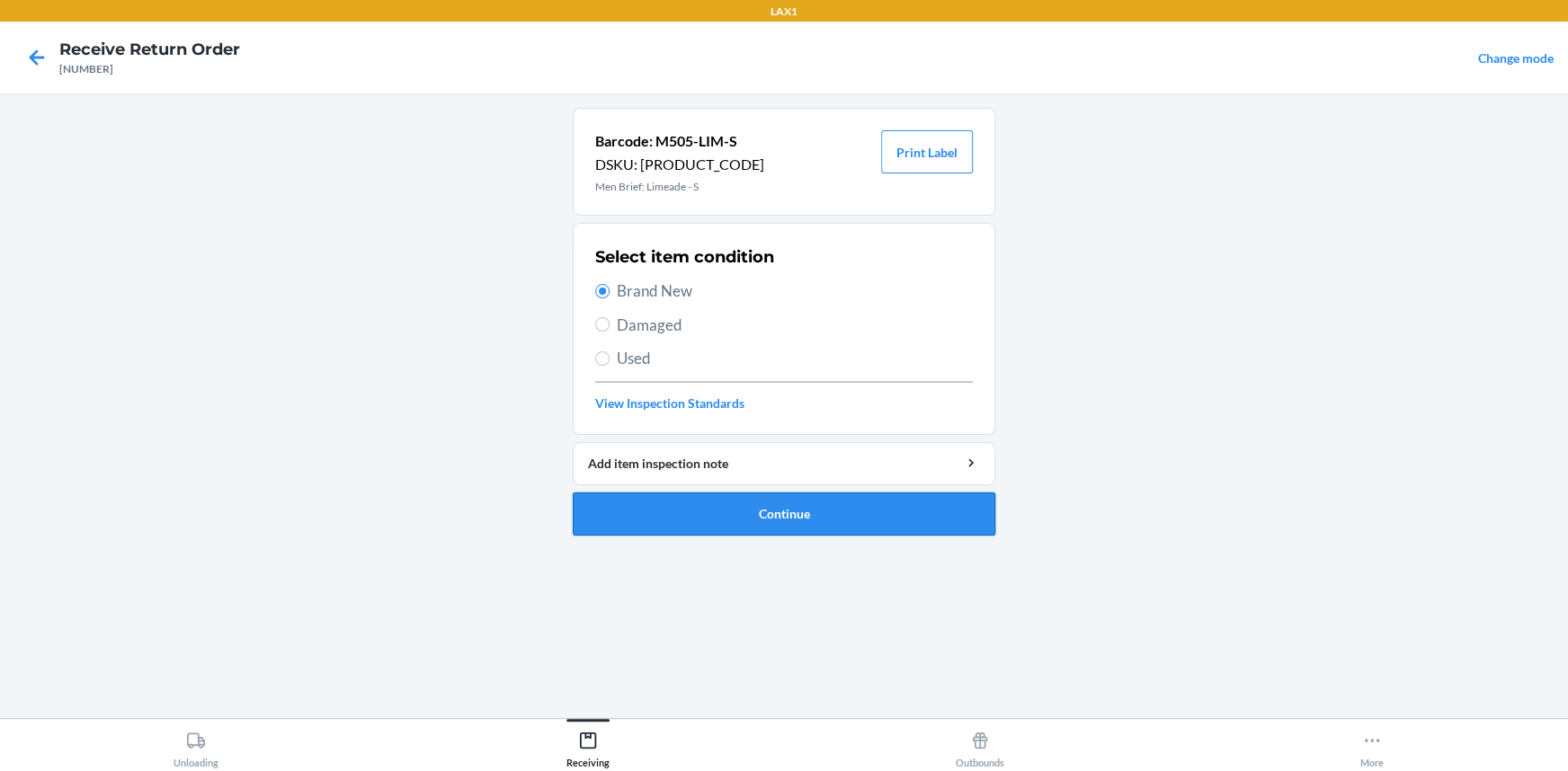 click on "Continue" at bounding box center [784, 514] 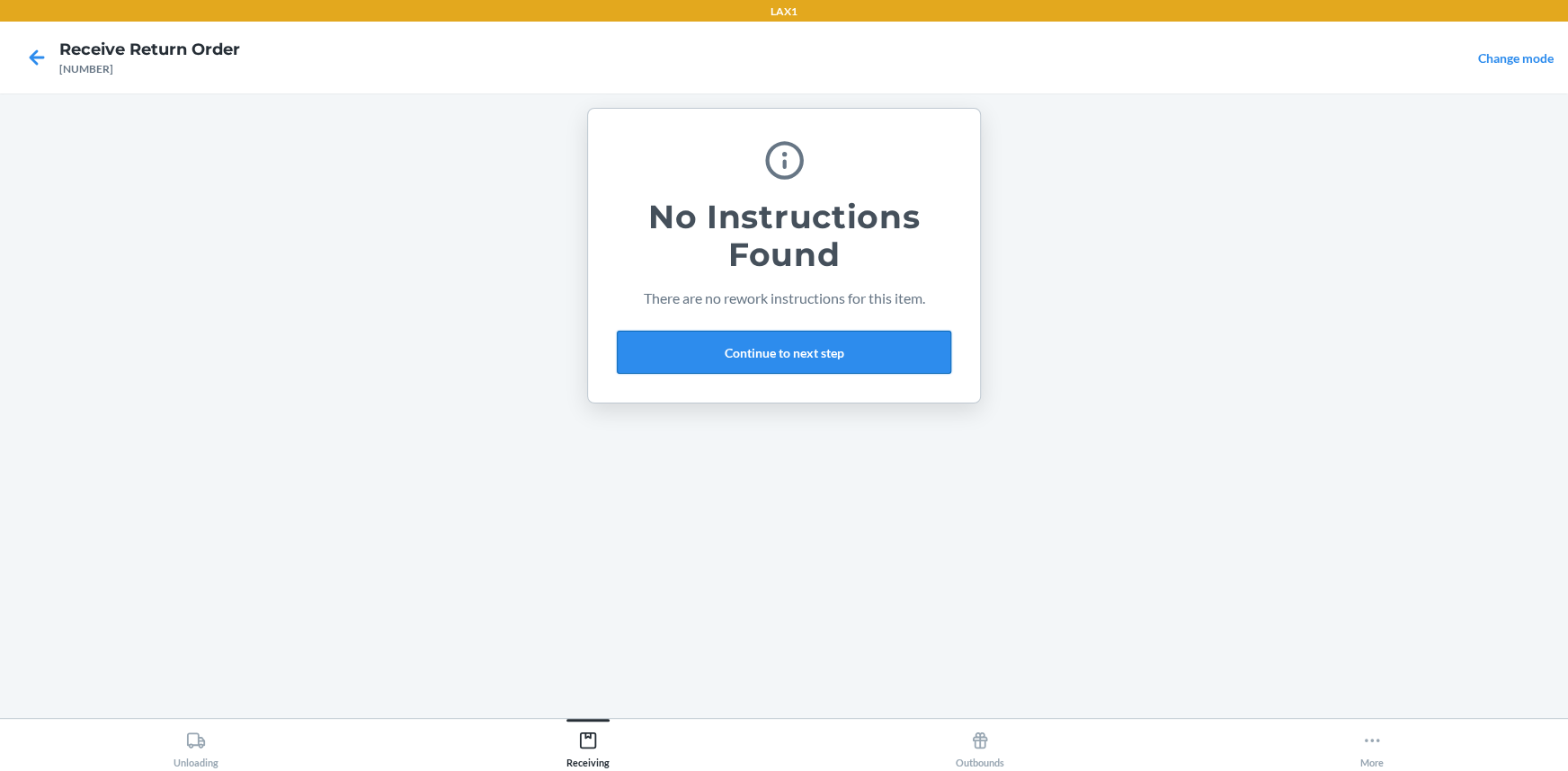 click on "Continue to next step" at bounding box center (784, 352) 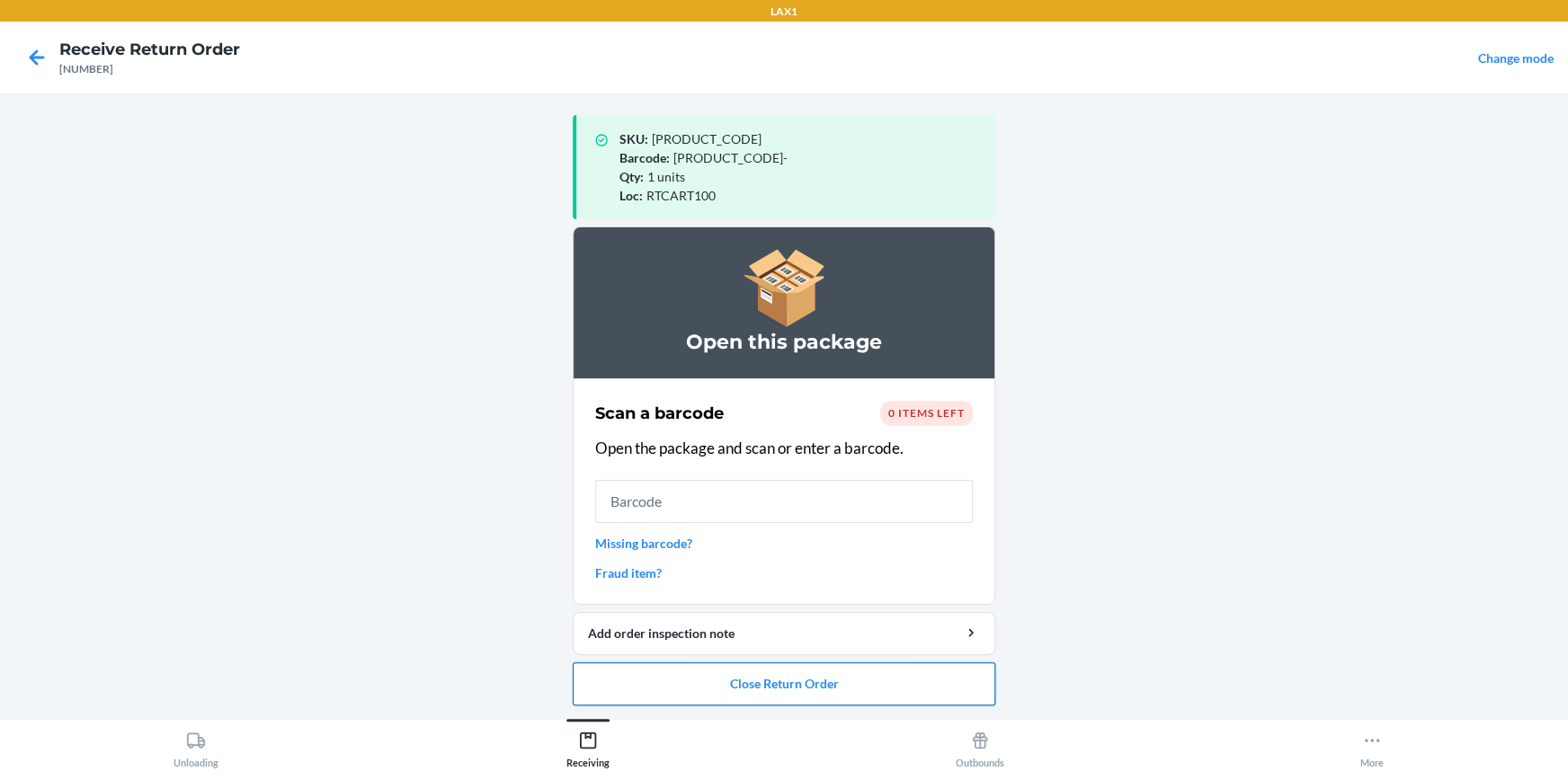 click on "Close Return Order" at bounding box center (784, 684) 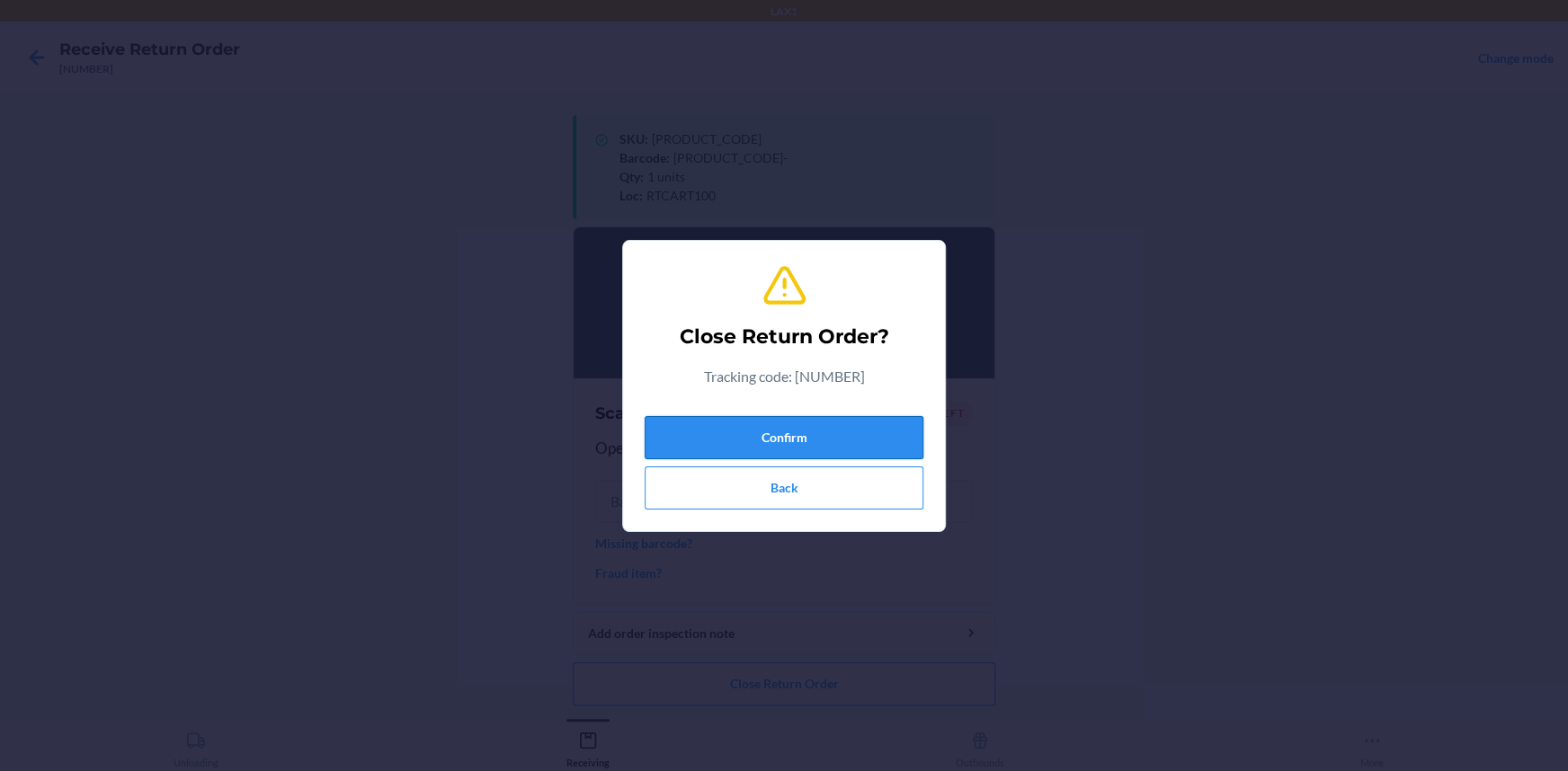 click on "Confirm" at bounding box center (784, 438) 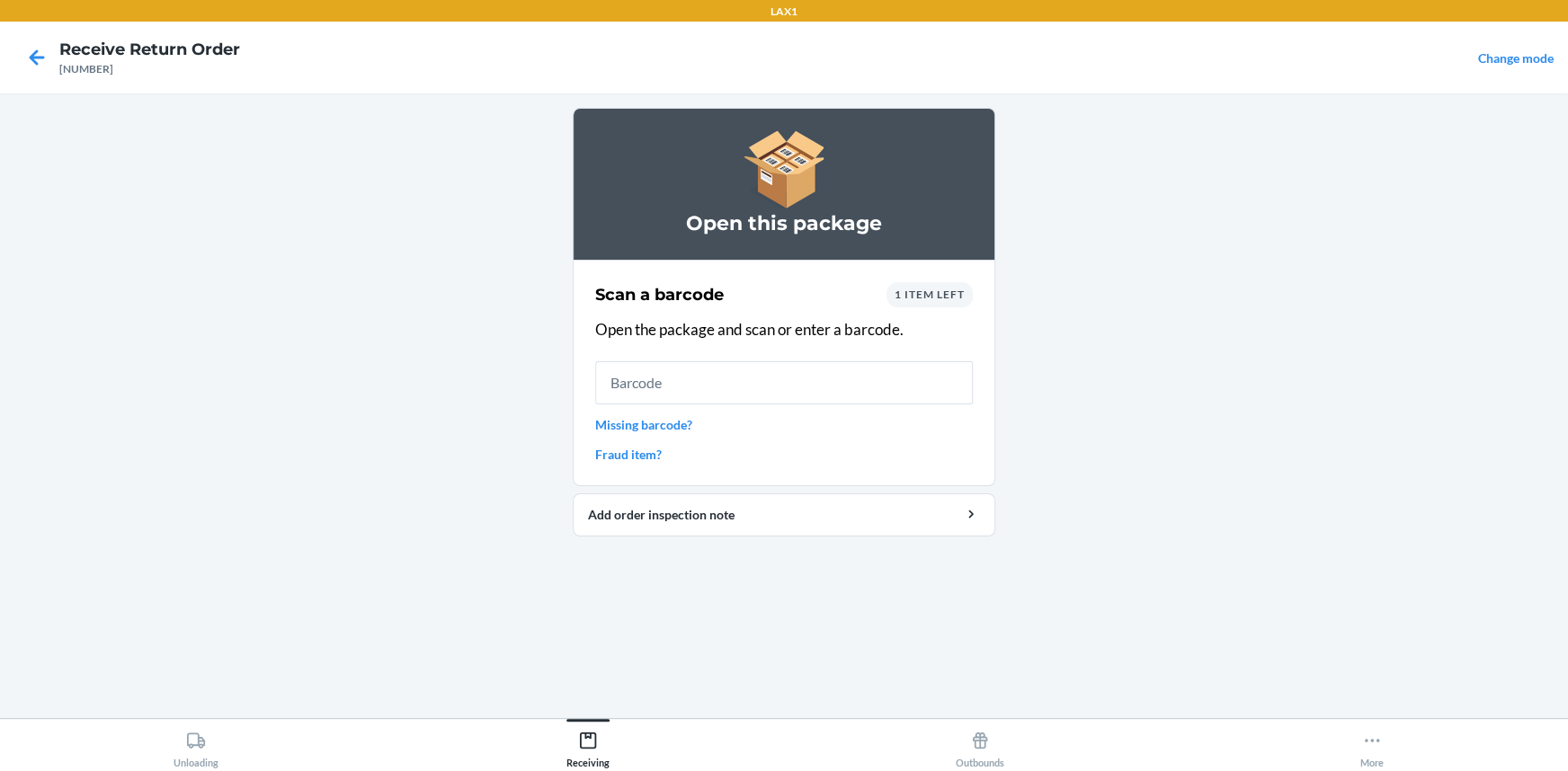 click on "1 item left" at bounding box center (930, 294) 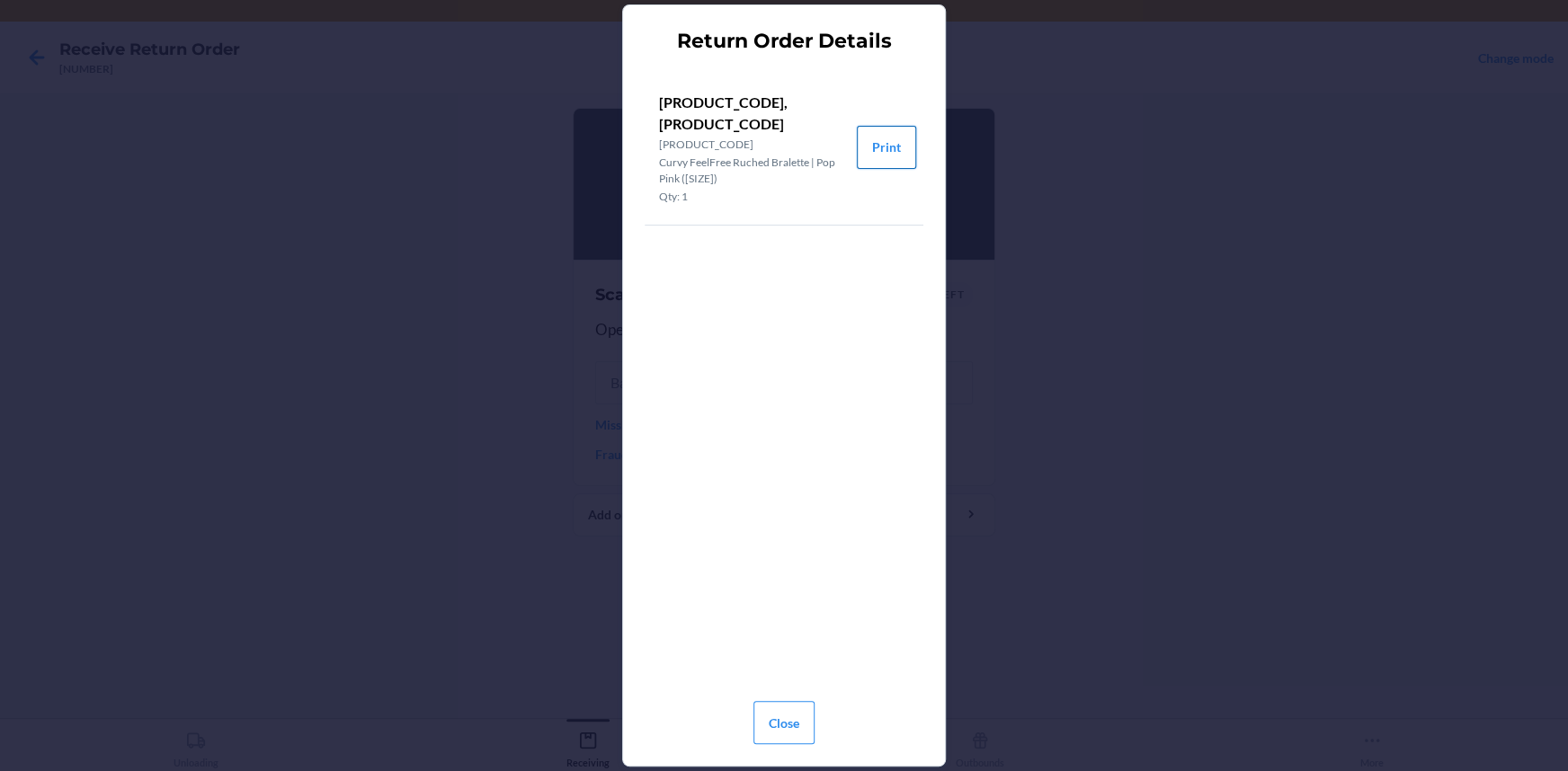 click on "Print" at bounding box center (886, 147) 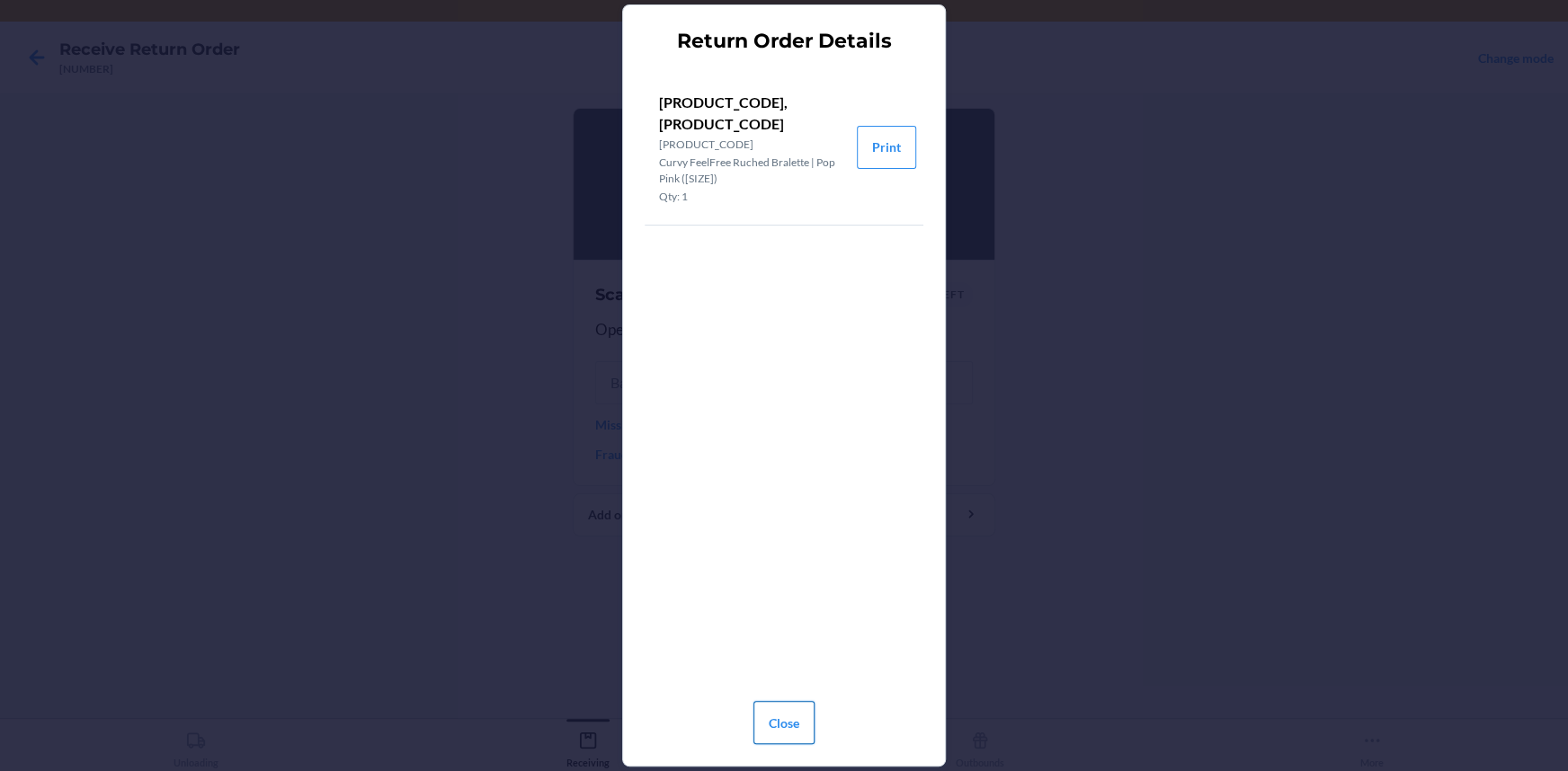 click on "Close" at bounding box center (784, 722) 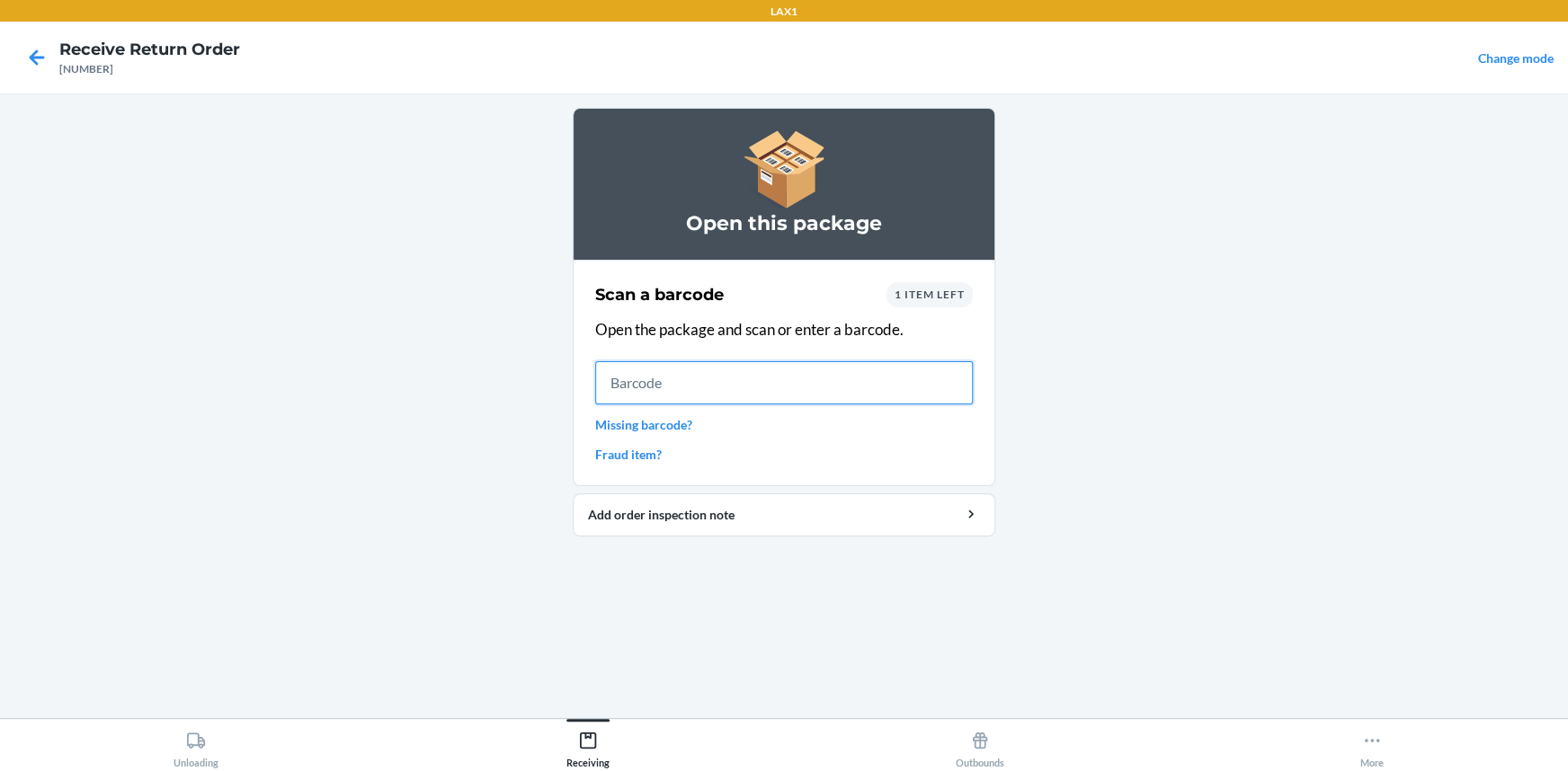 click at bounding box center [784, 383] 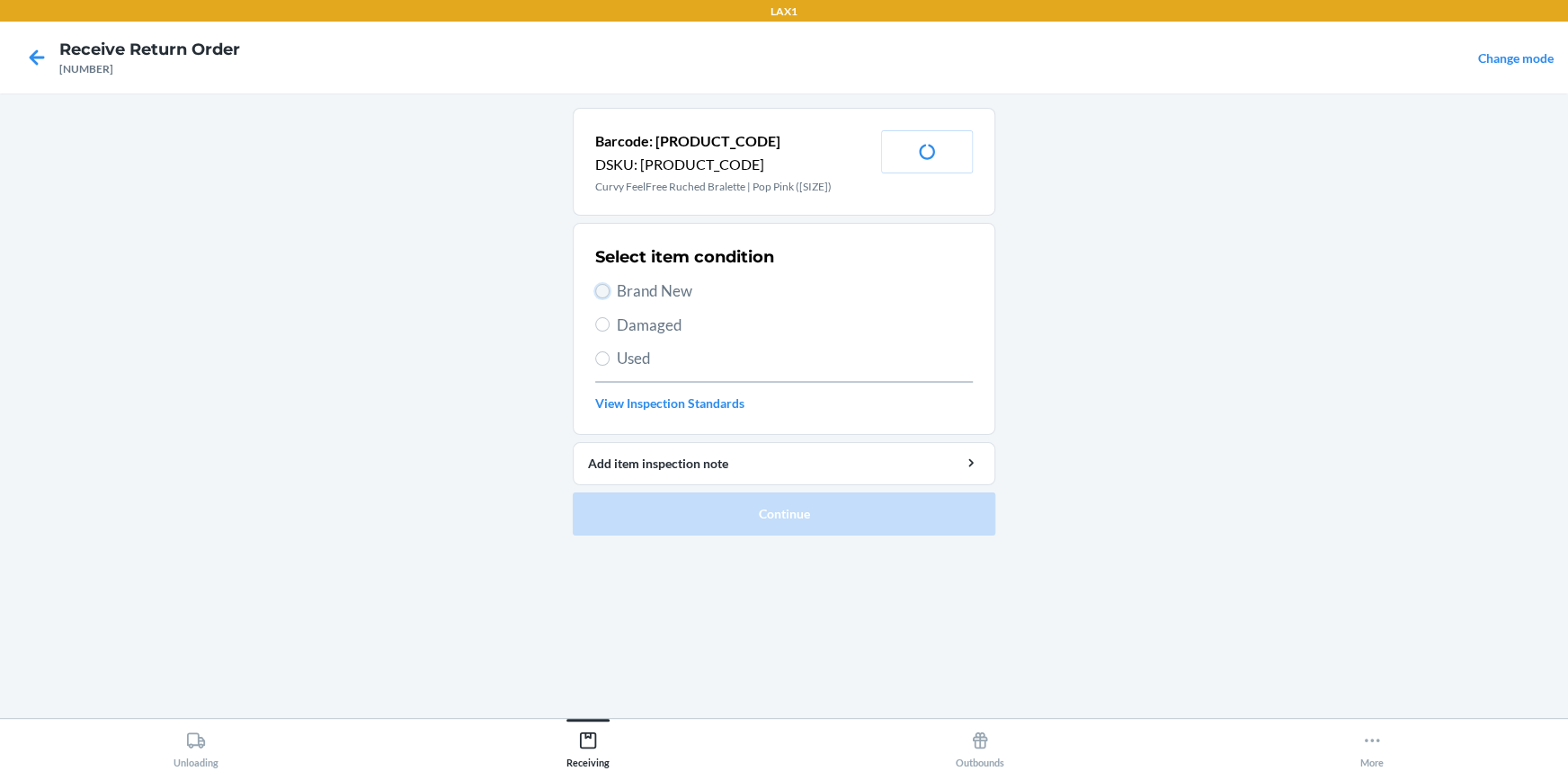 drag, startPoint x: 600, startPoint y: 290, endPoint x: 638, endPoint y: 324, distance: 50.990195 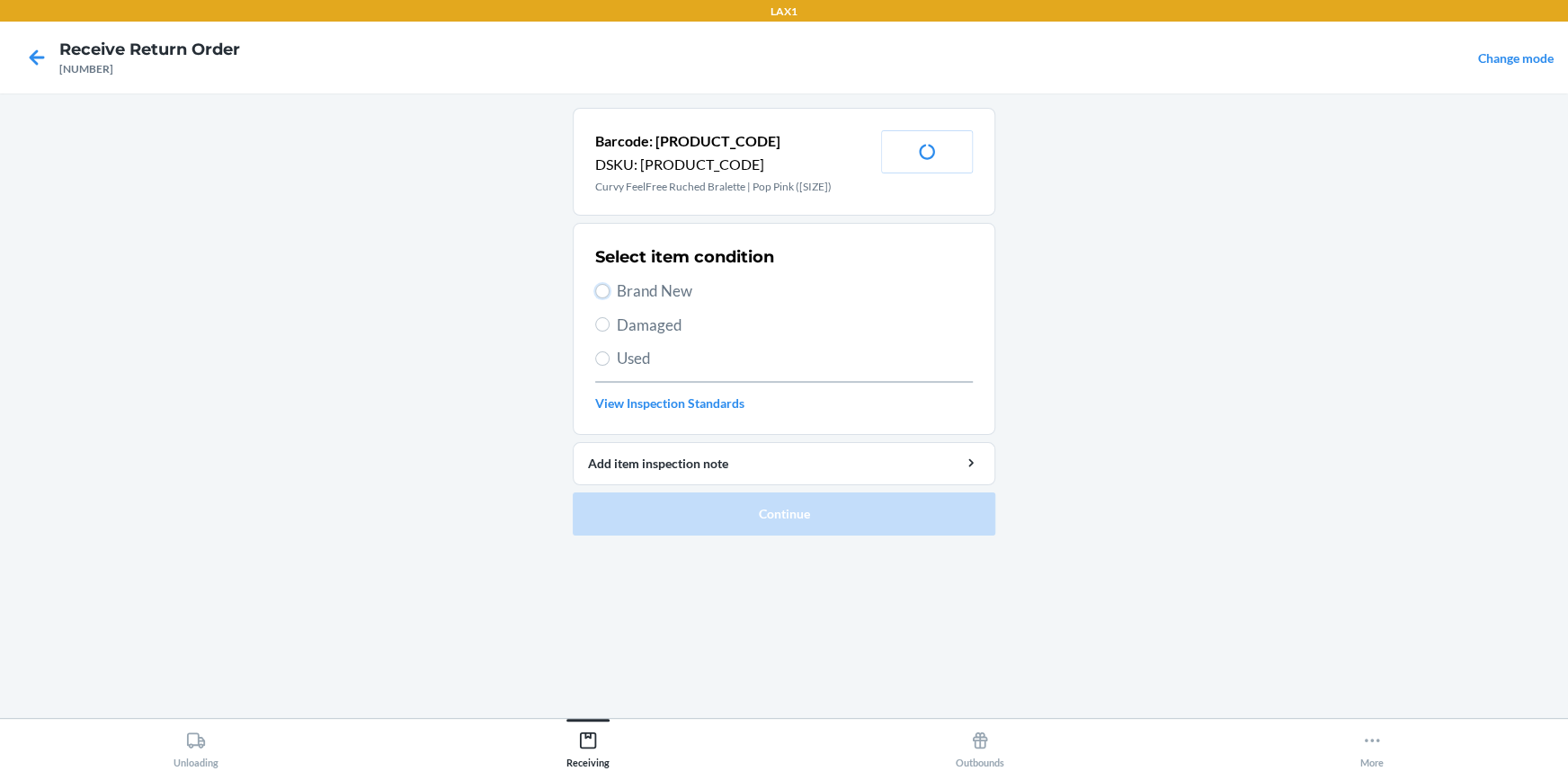 click on "Brand New" at bounding box center (602, 291) 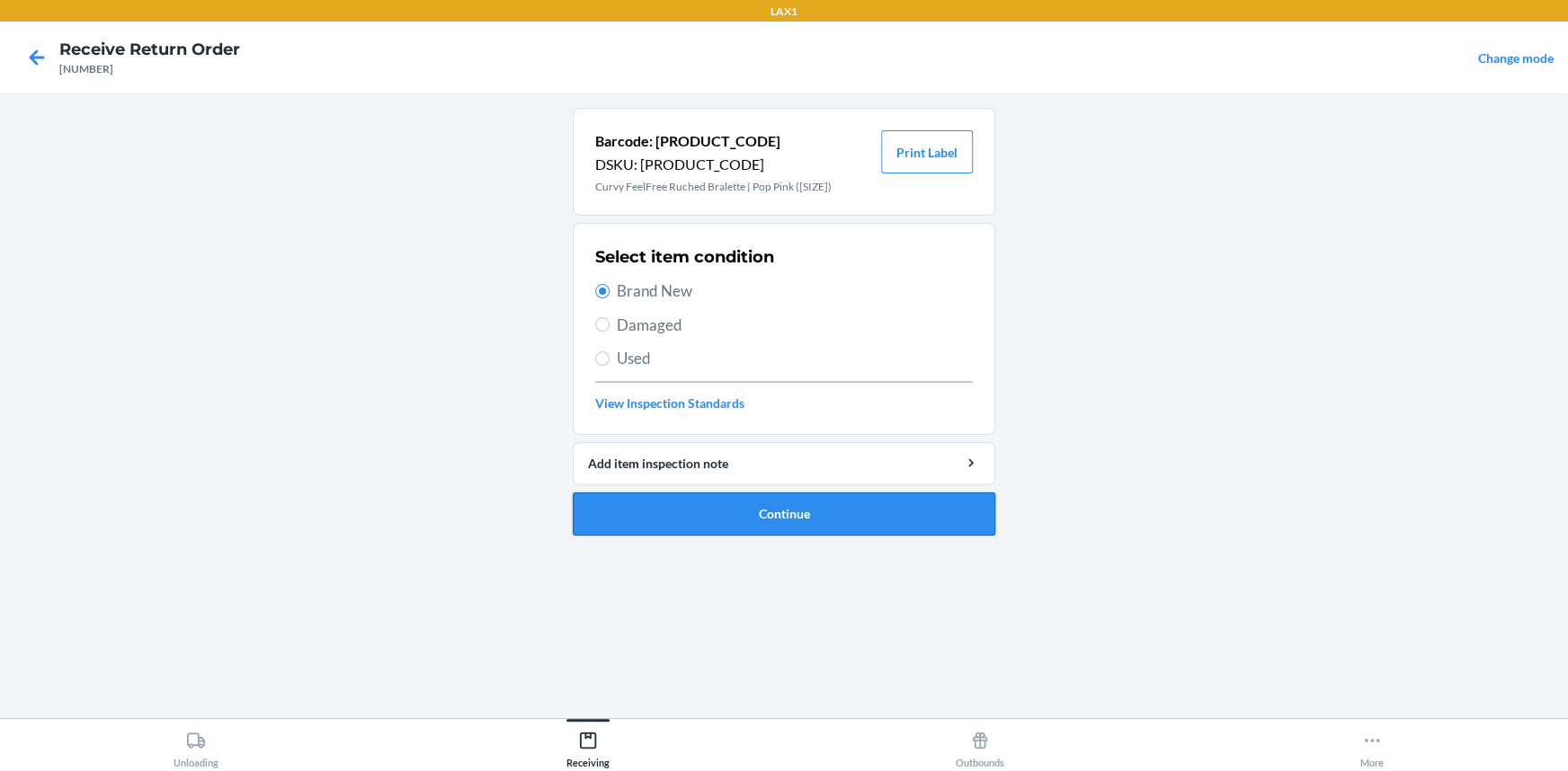 click on "Continue" at bounding box center (784, 514) 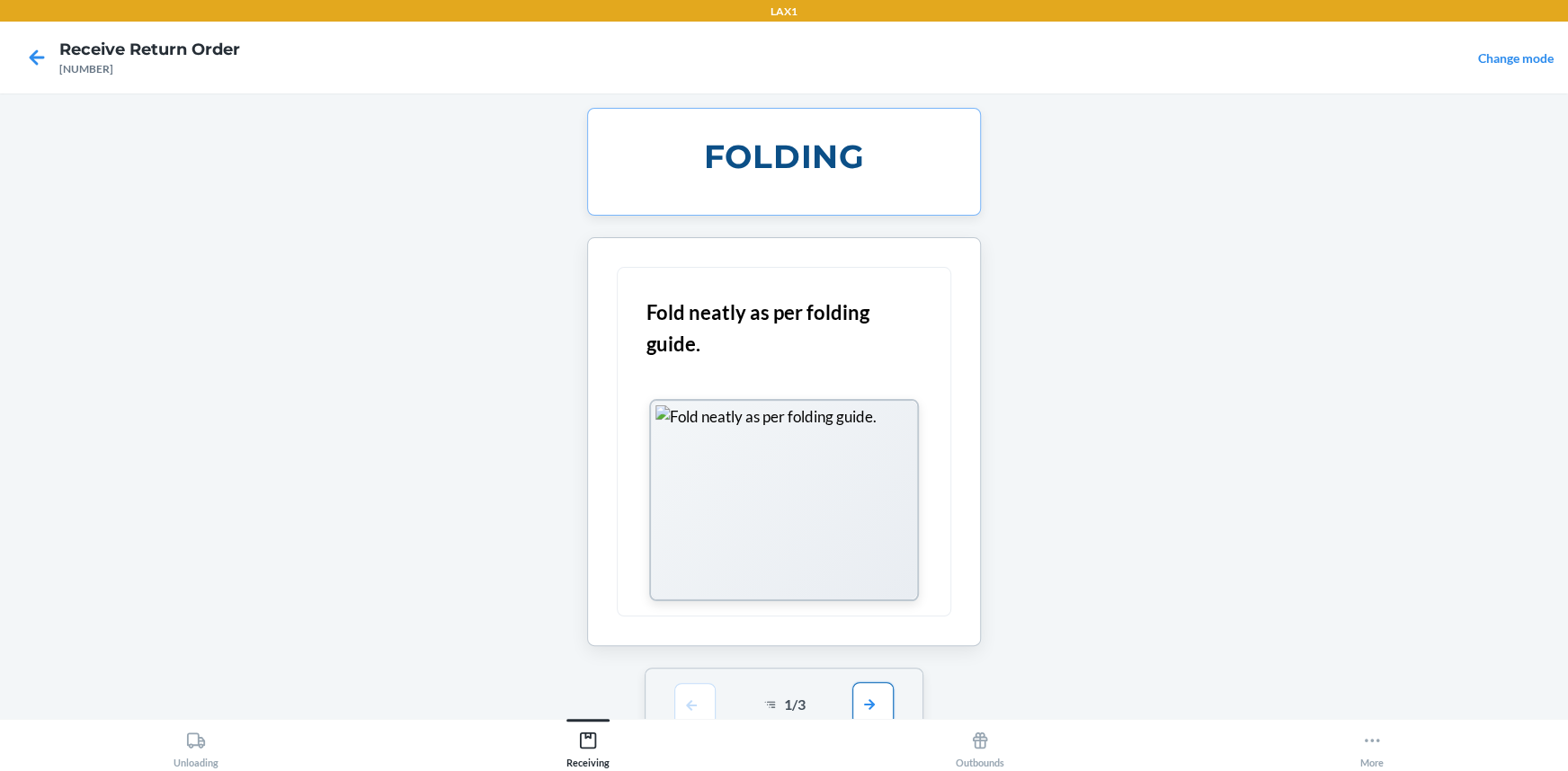 click at bounding box center [873, 704] 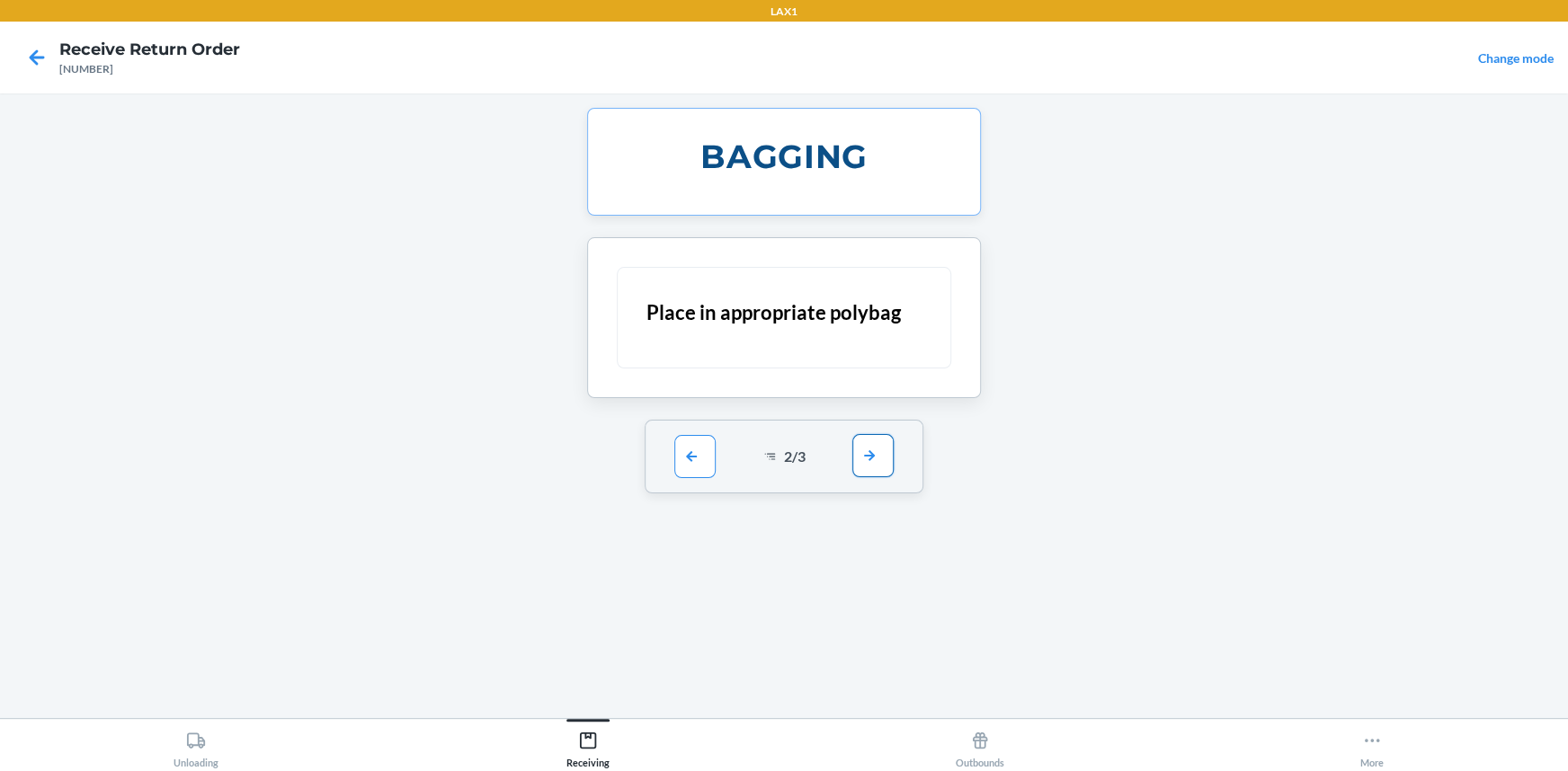 click at bounding box center (873, 456) 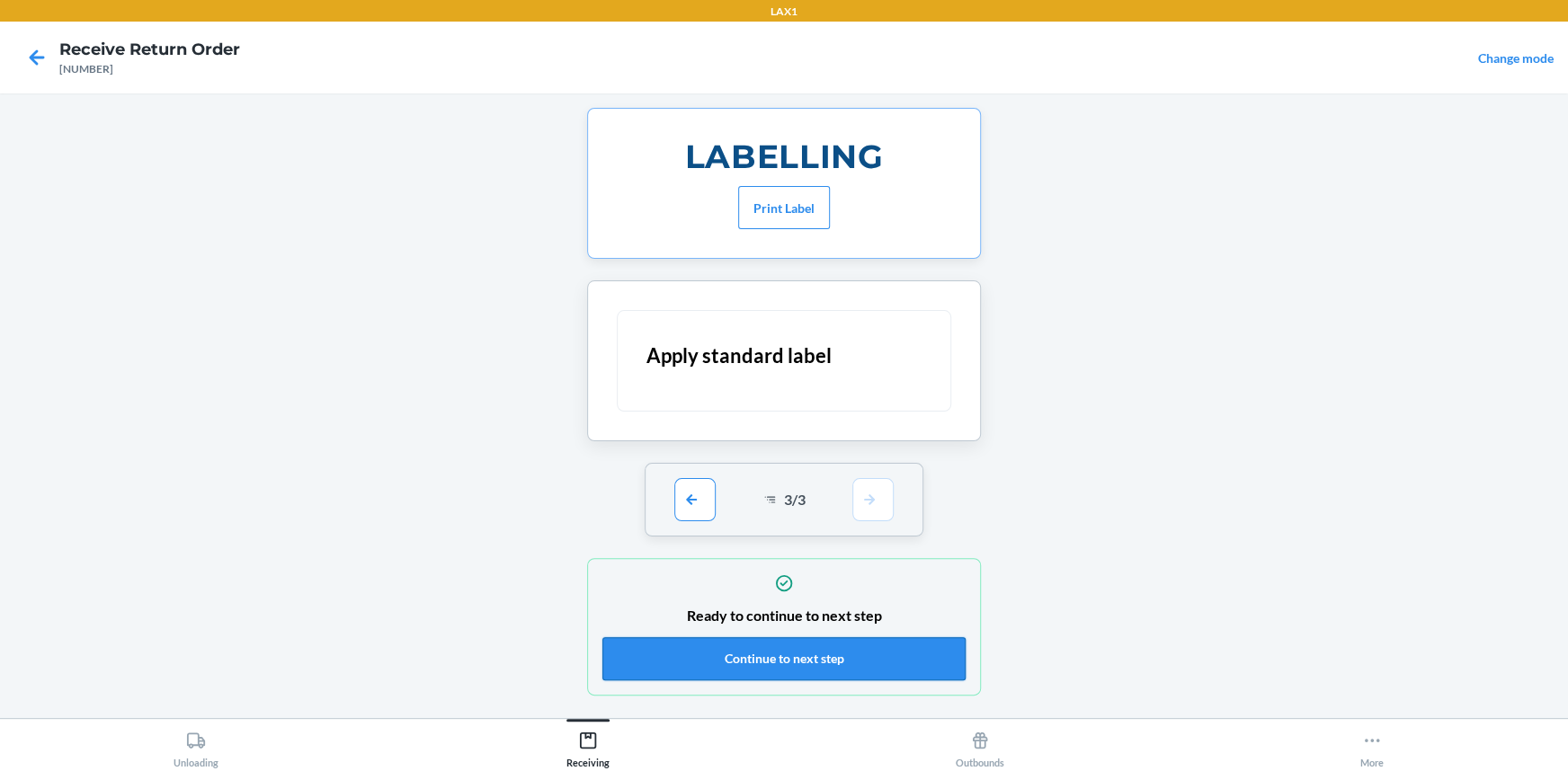 click on "Continue to next step" at bounding box center [784, 659] 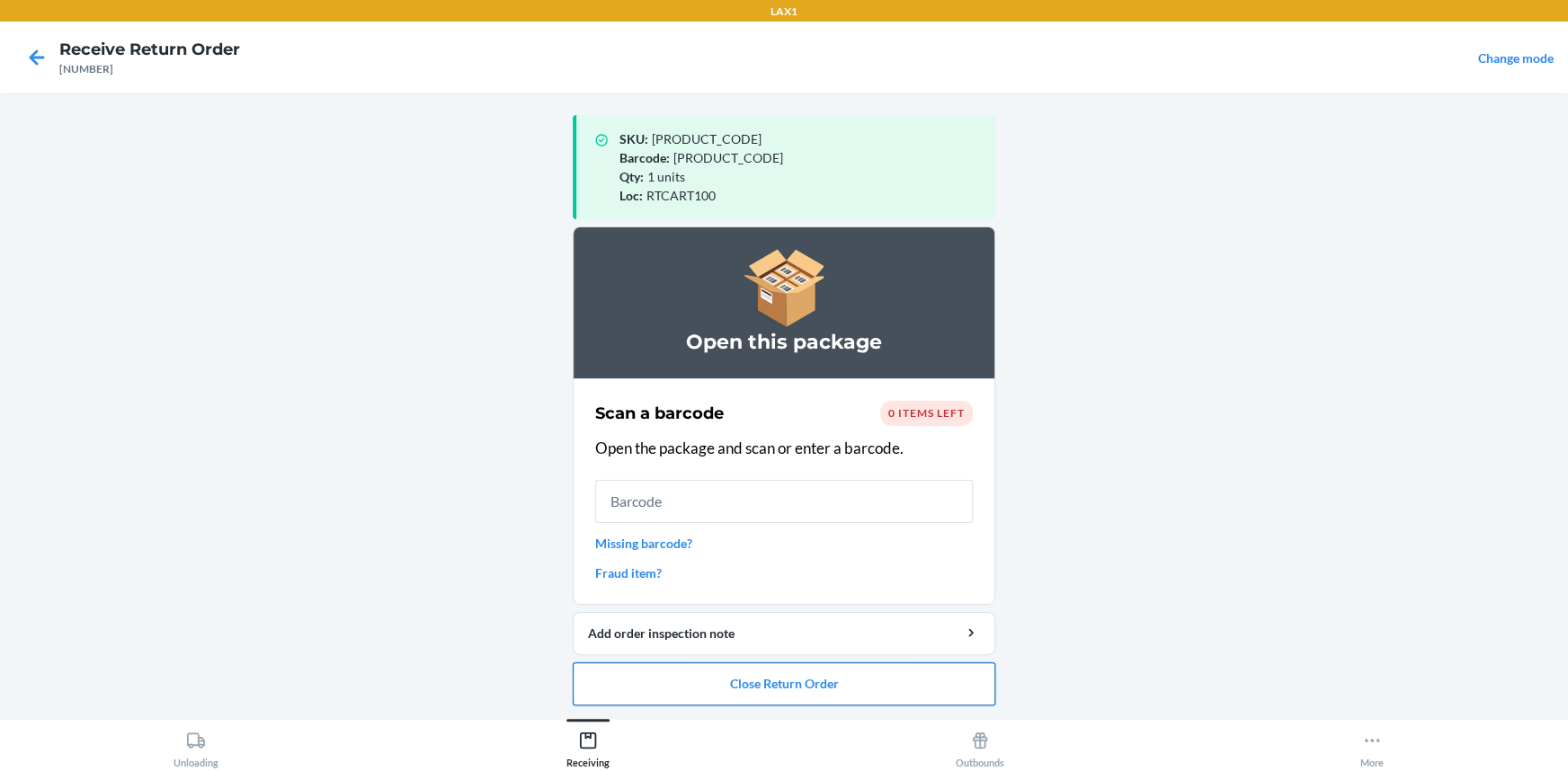 click on "Close Return Order" at bounding box center [784, 684] 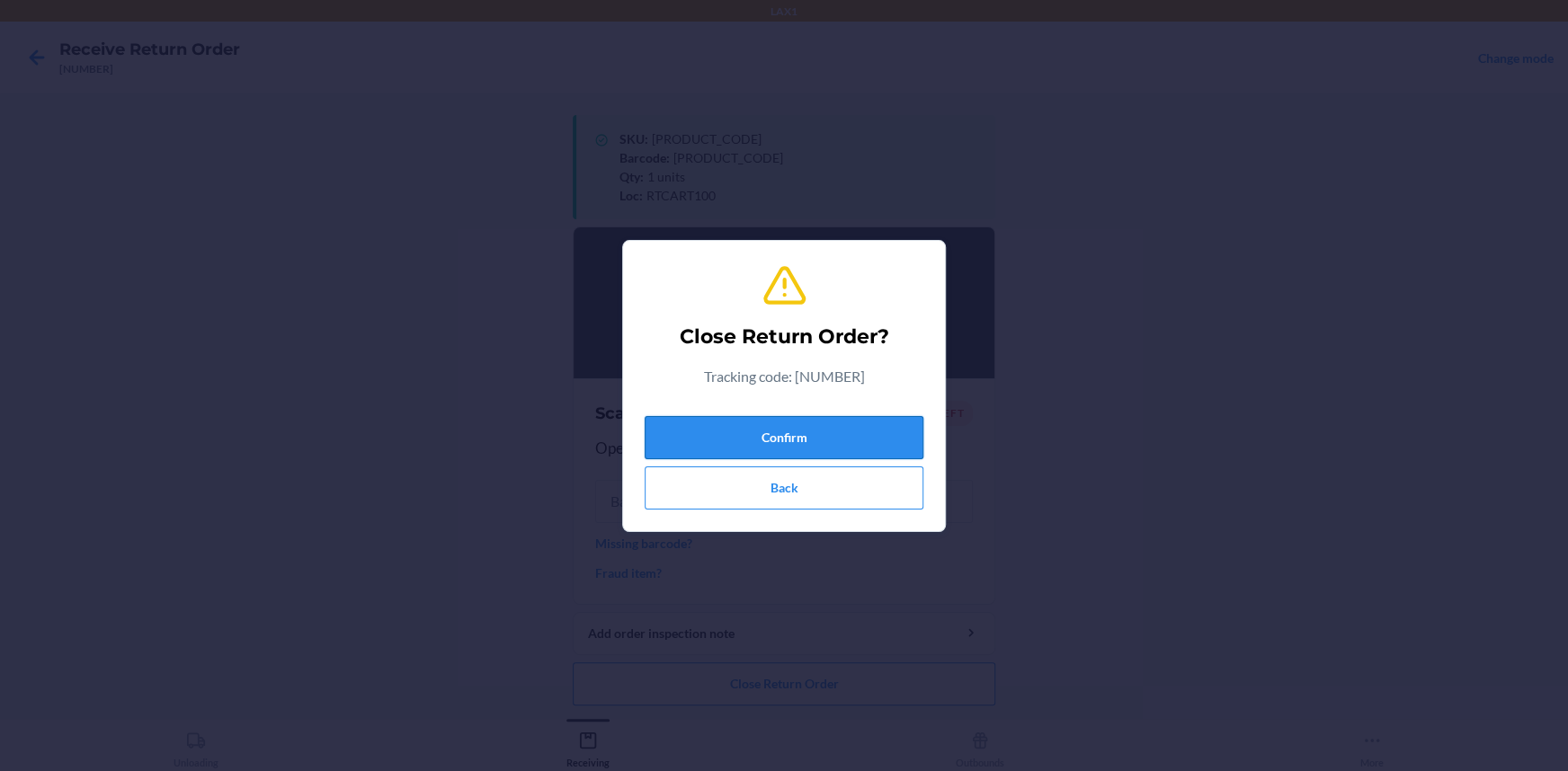 click on "Confirm" at bounding box center (784, 438) 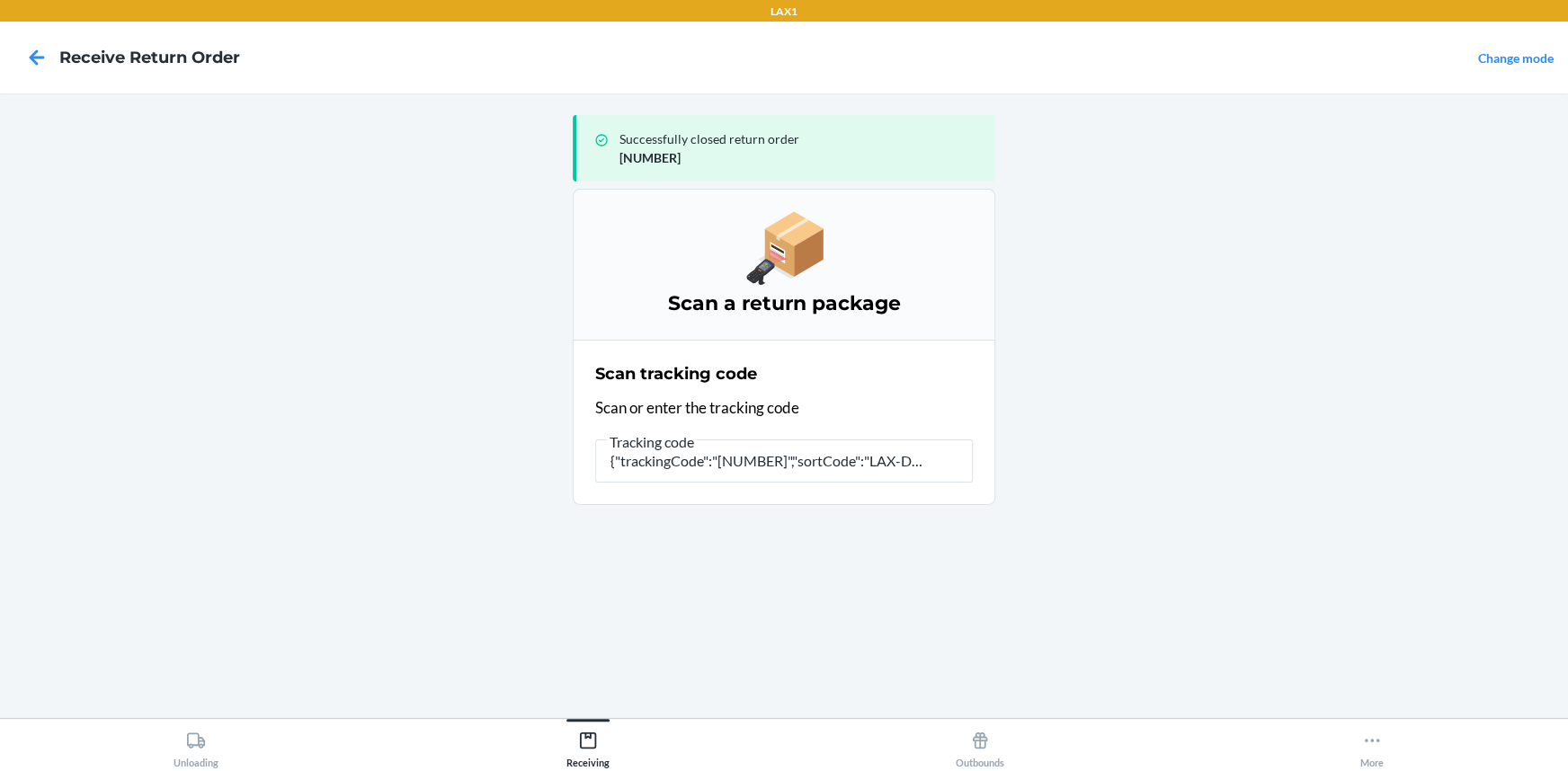 scroll, scrollTop: 0, scrollLeft: 0, axis: both 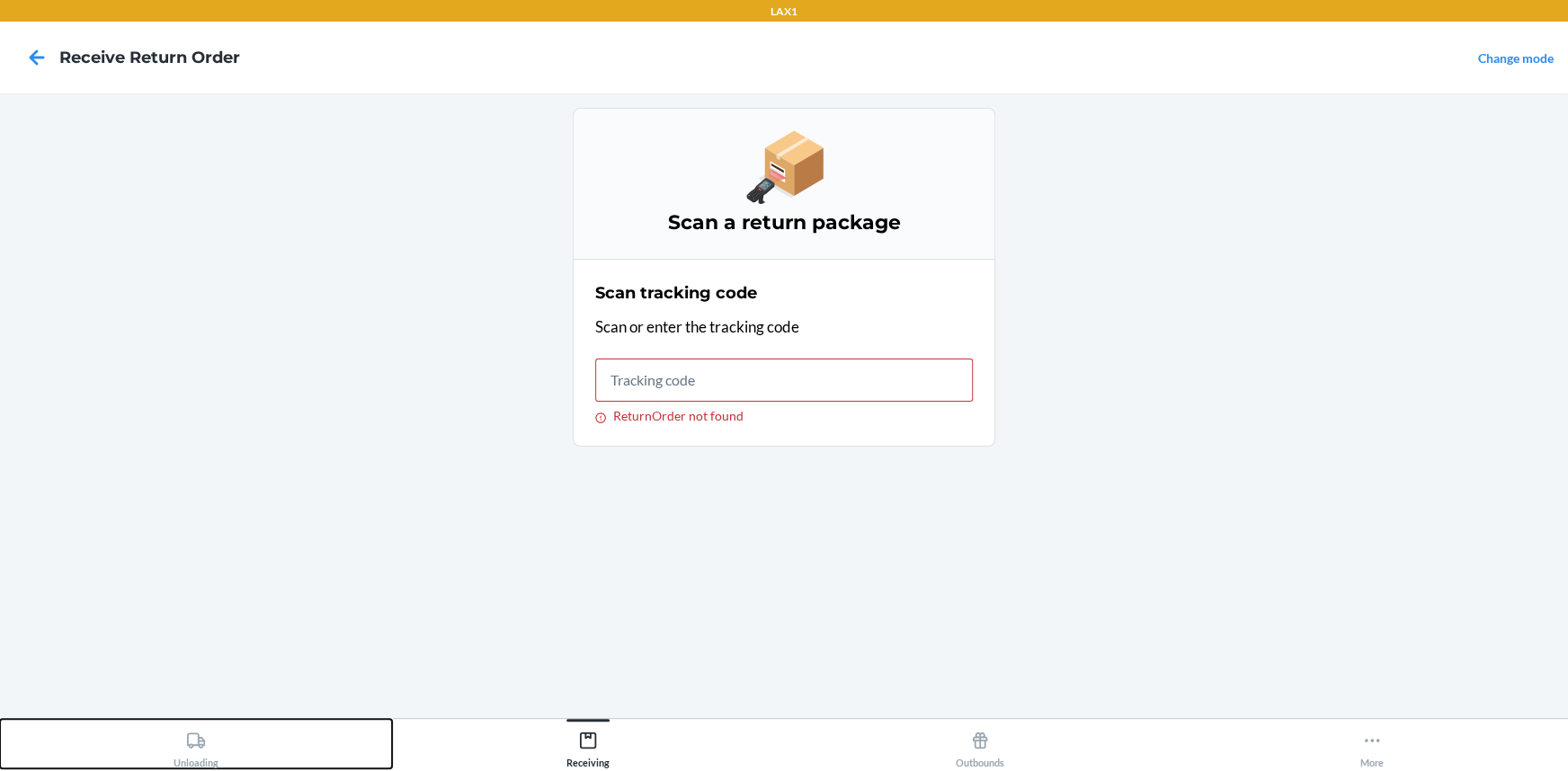 click 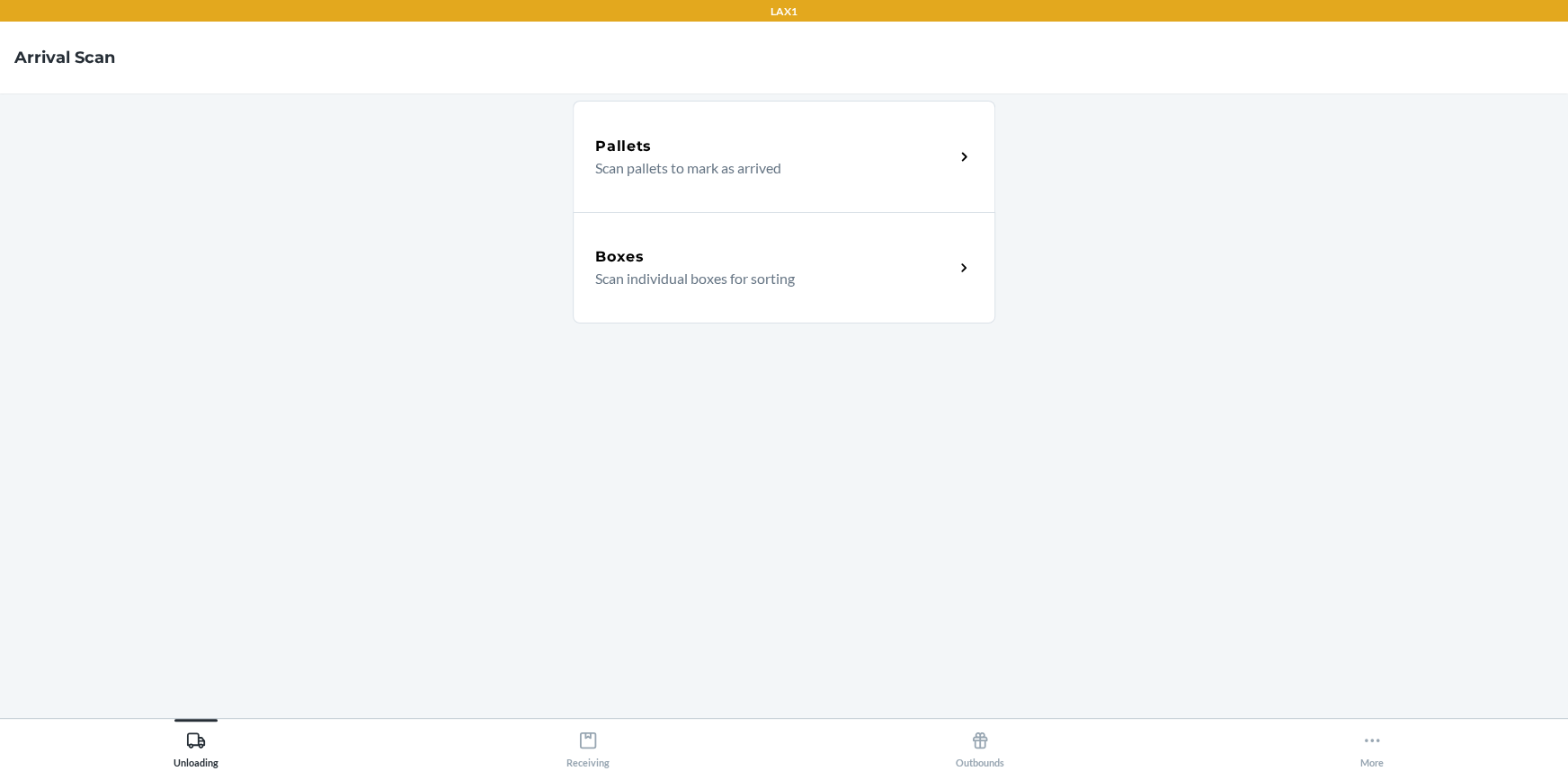 click on "Boxes" at bounding box center (774, 257) 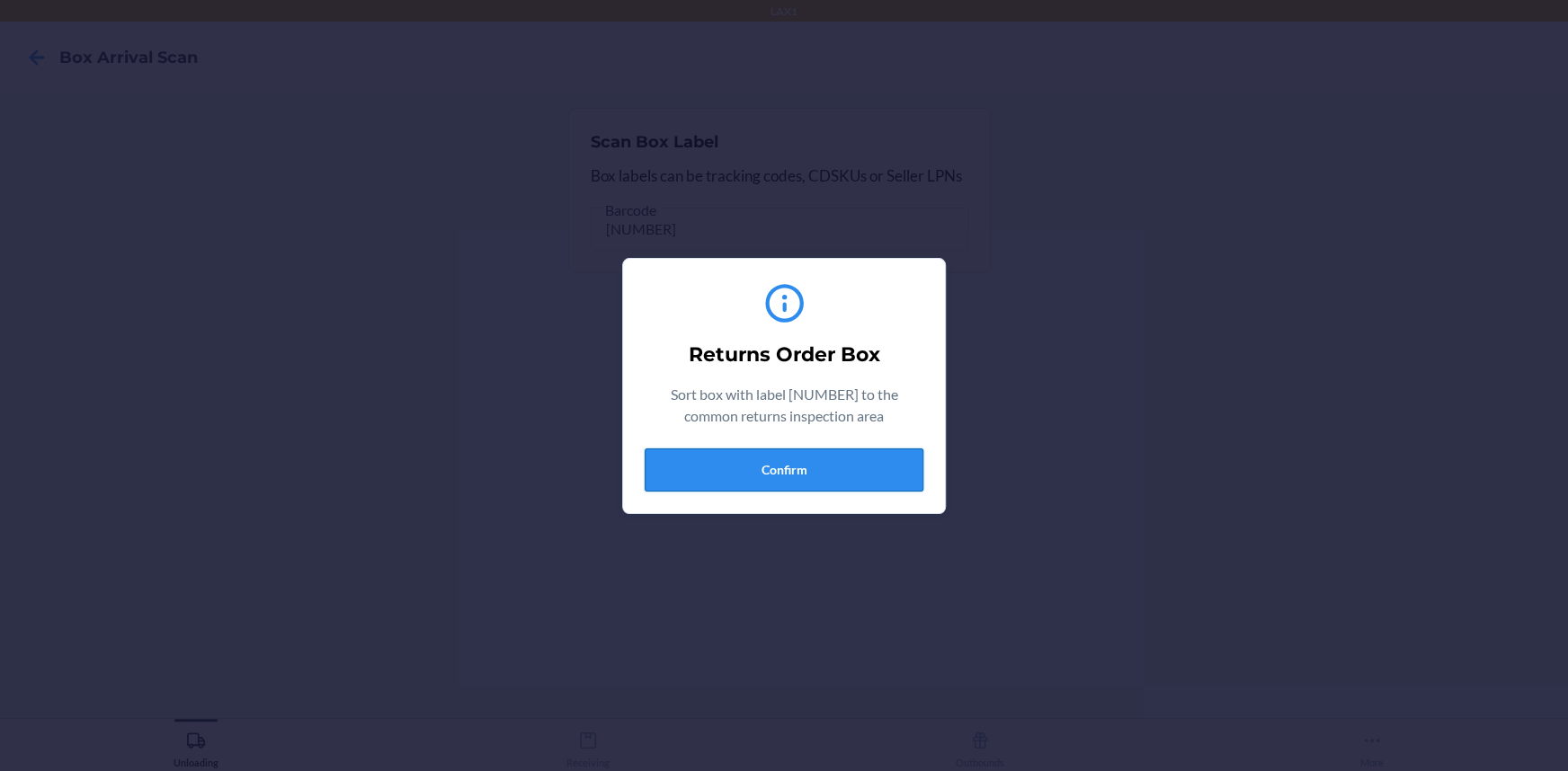 click on "Confirm" at bounding box center (784, 470) 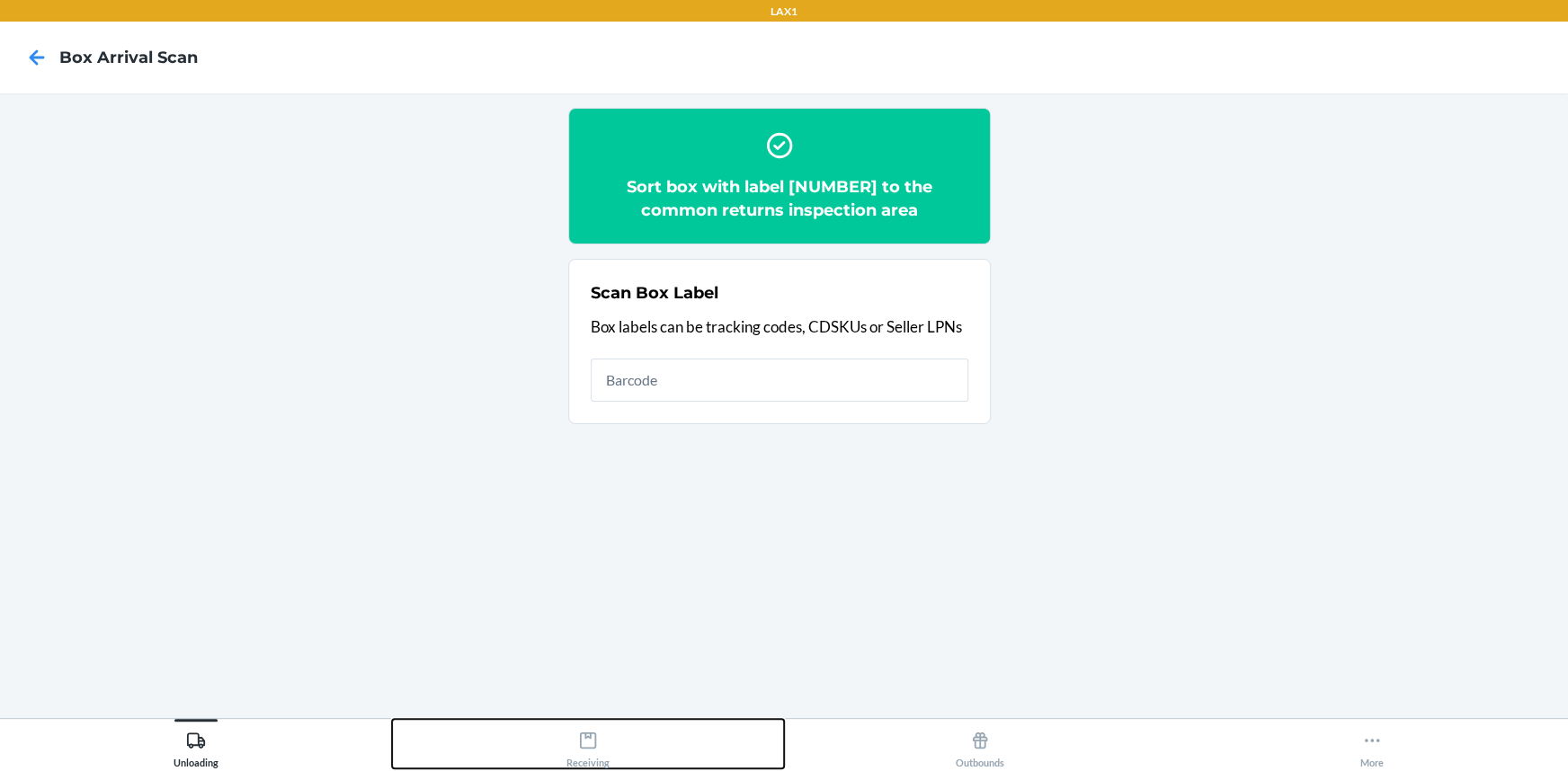 click on "Receiving" at bounding box center (588, 746) 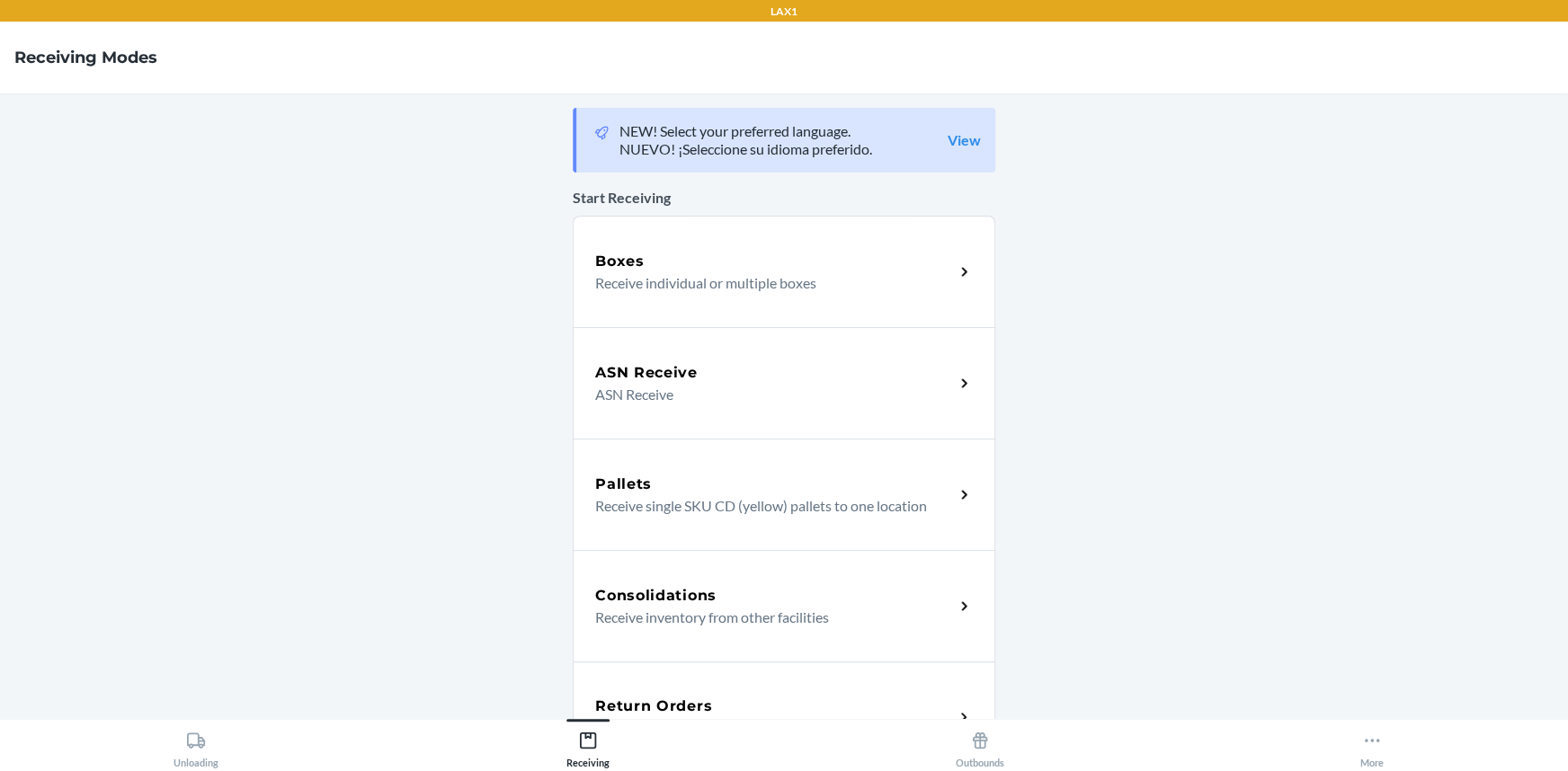 click on "Return Orders Receive return order package items" at bounding box center (784, 717) 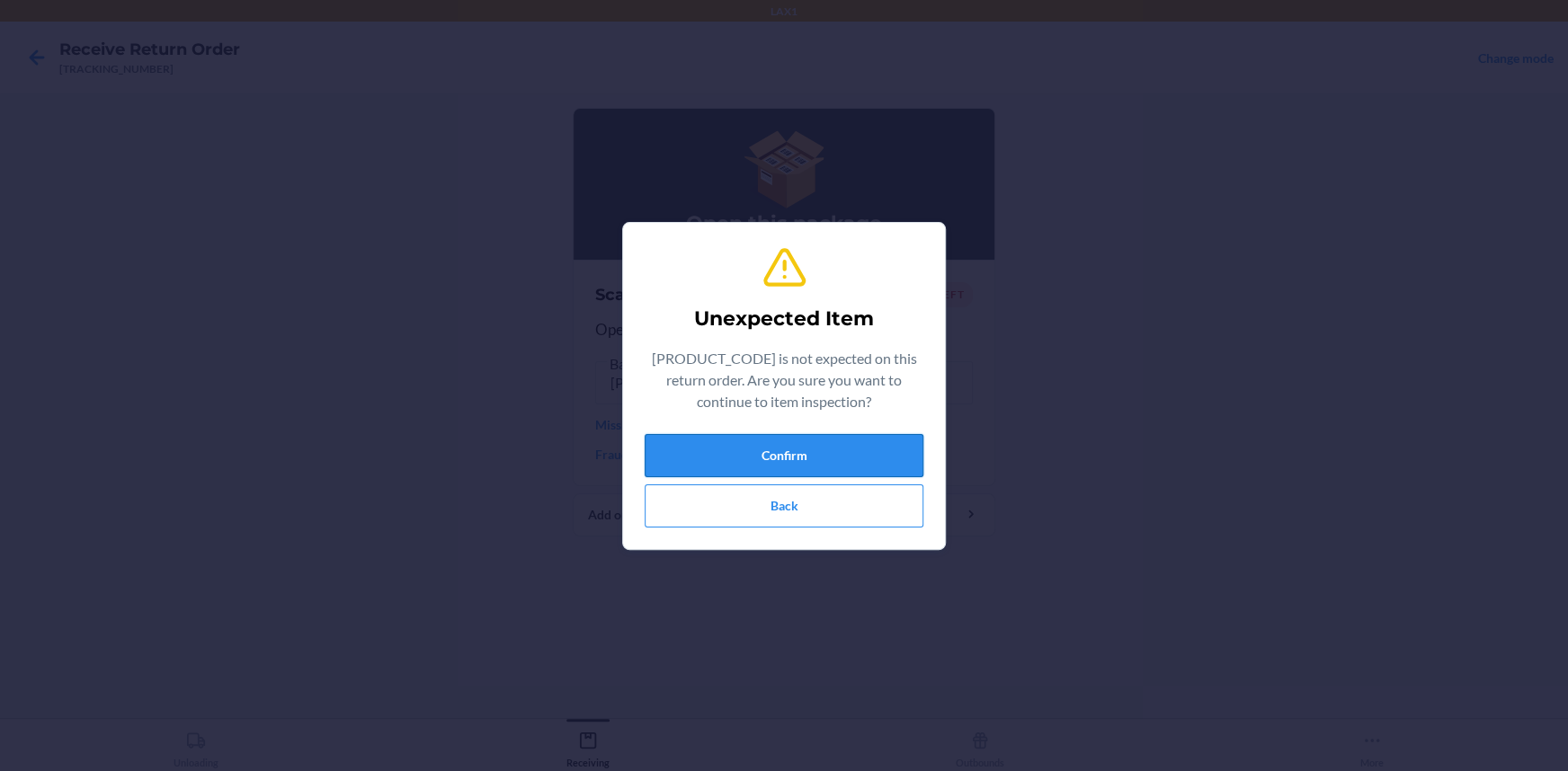 click on "Confirm" at bounding box center (784, 456) 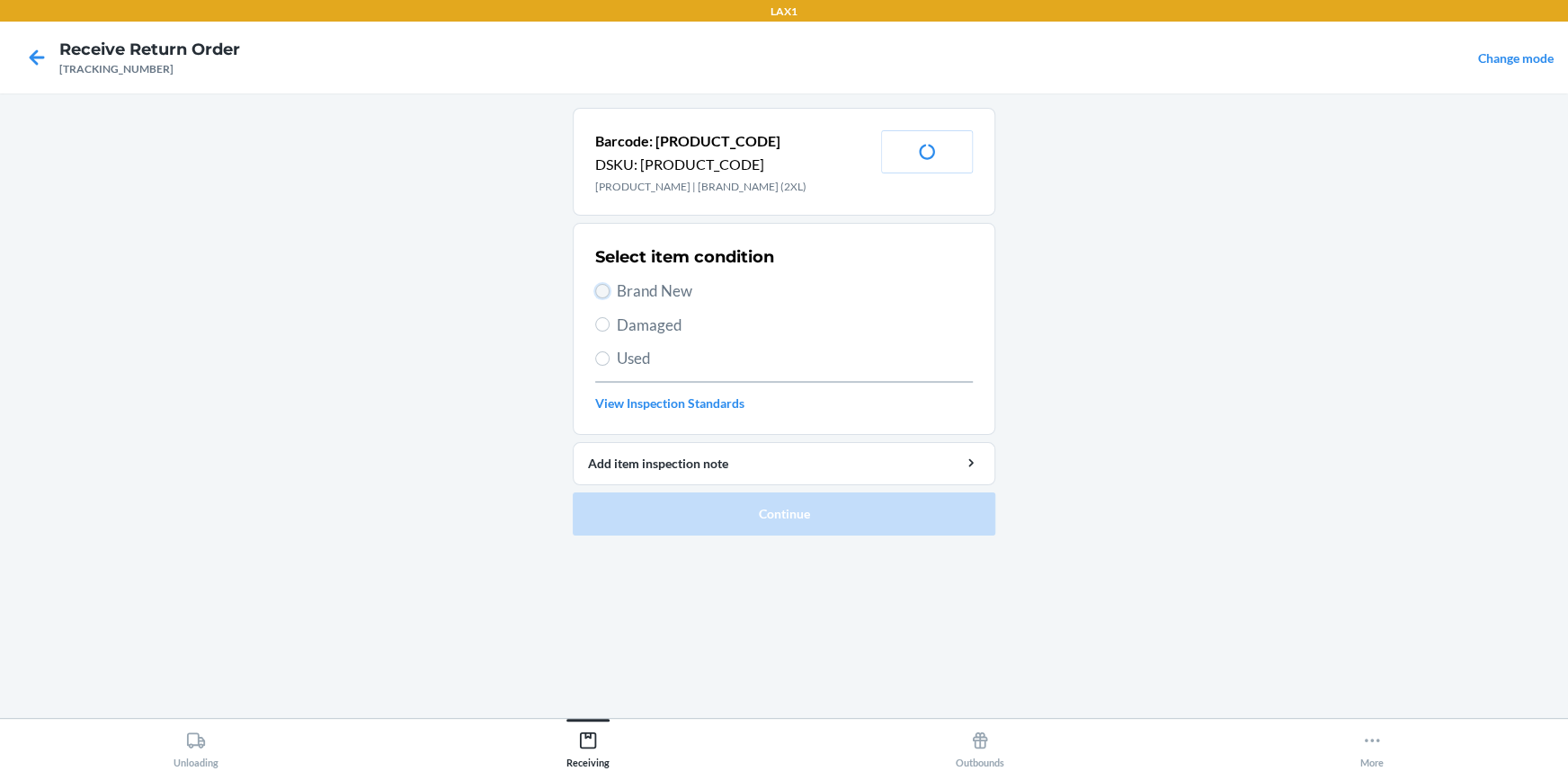 click on "Brand New" at bounding box center [602, 291] 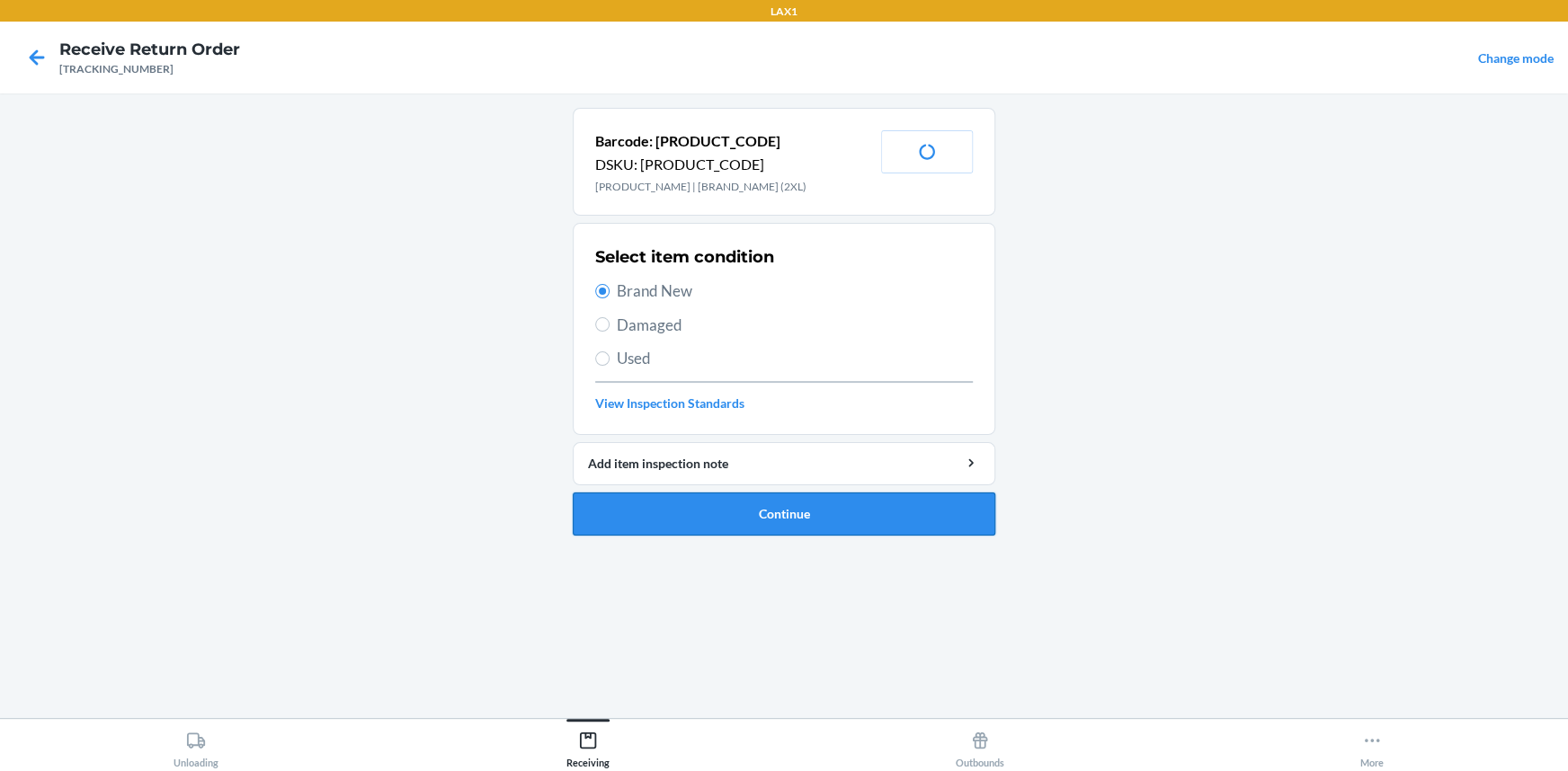 click on "Continue" at bounding box center (784, 514) 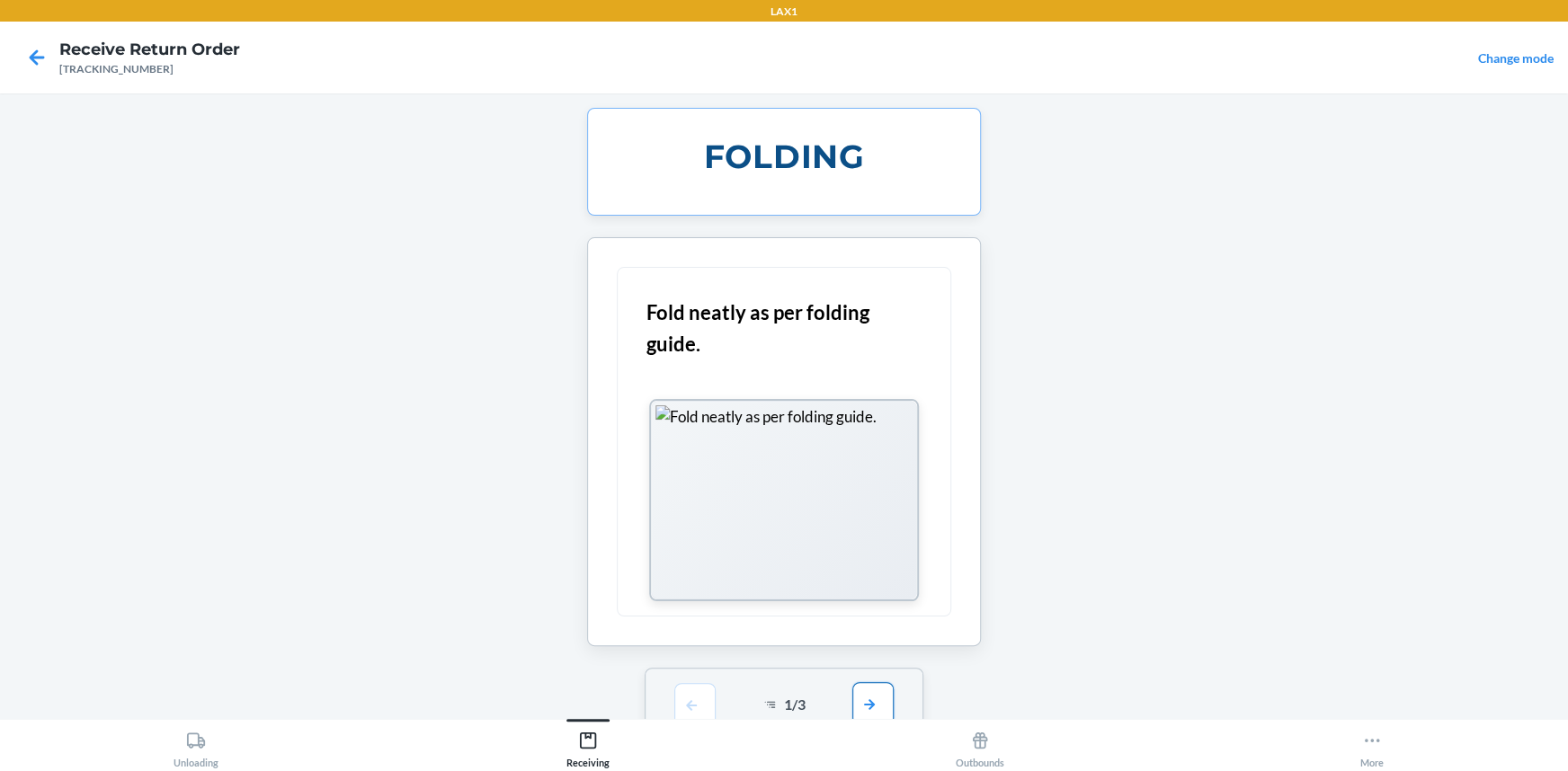 click at bounding box center [873, 704] 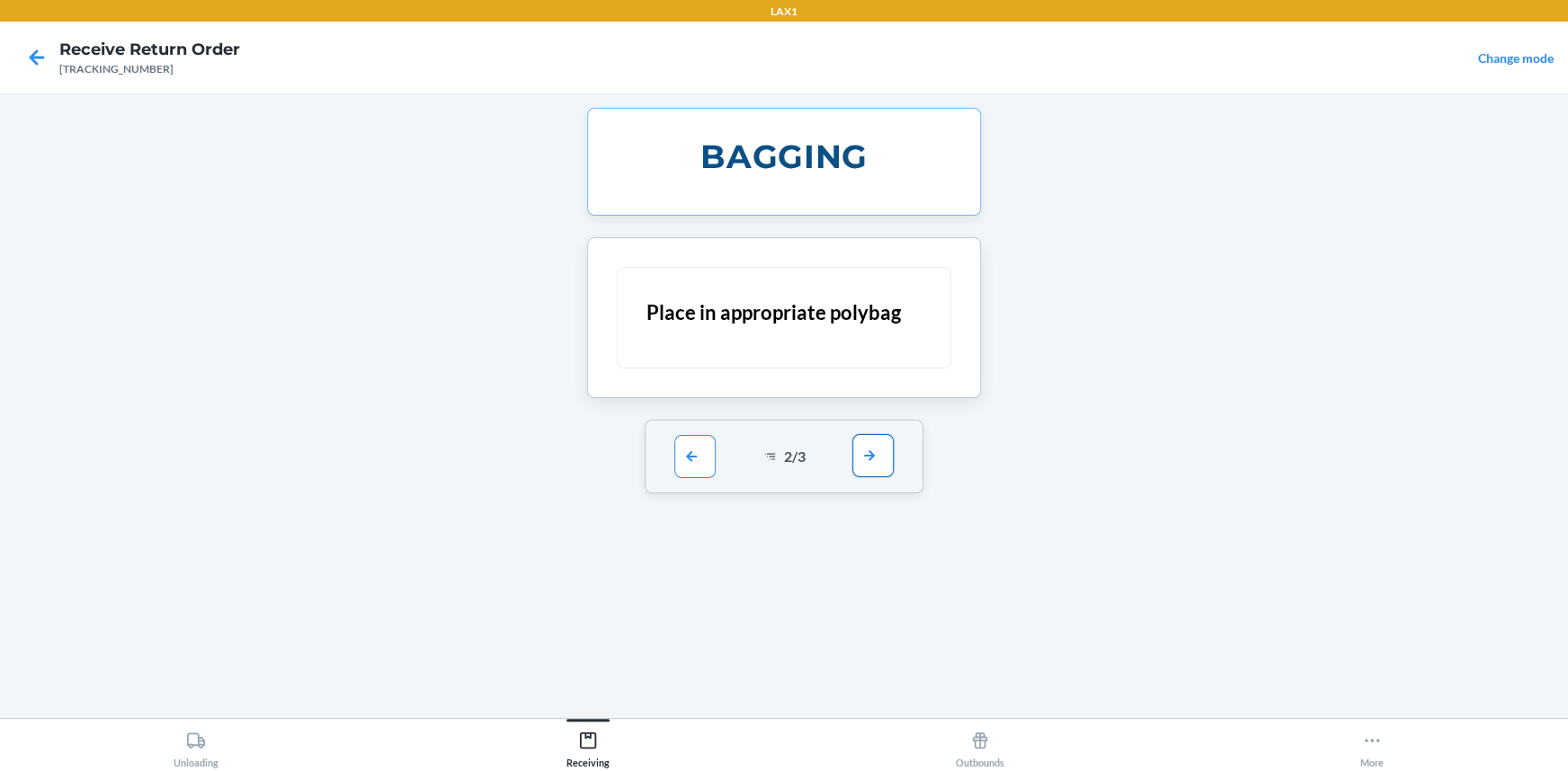 click at bounding box center (873, 456) 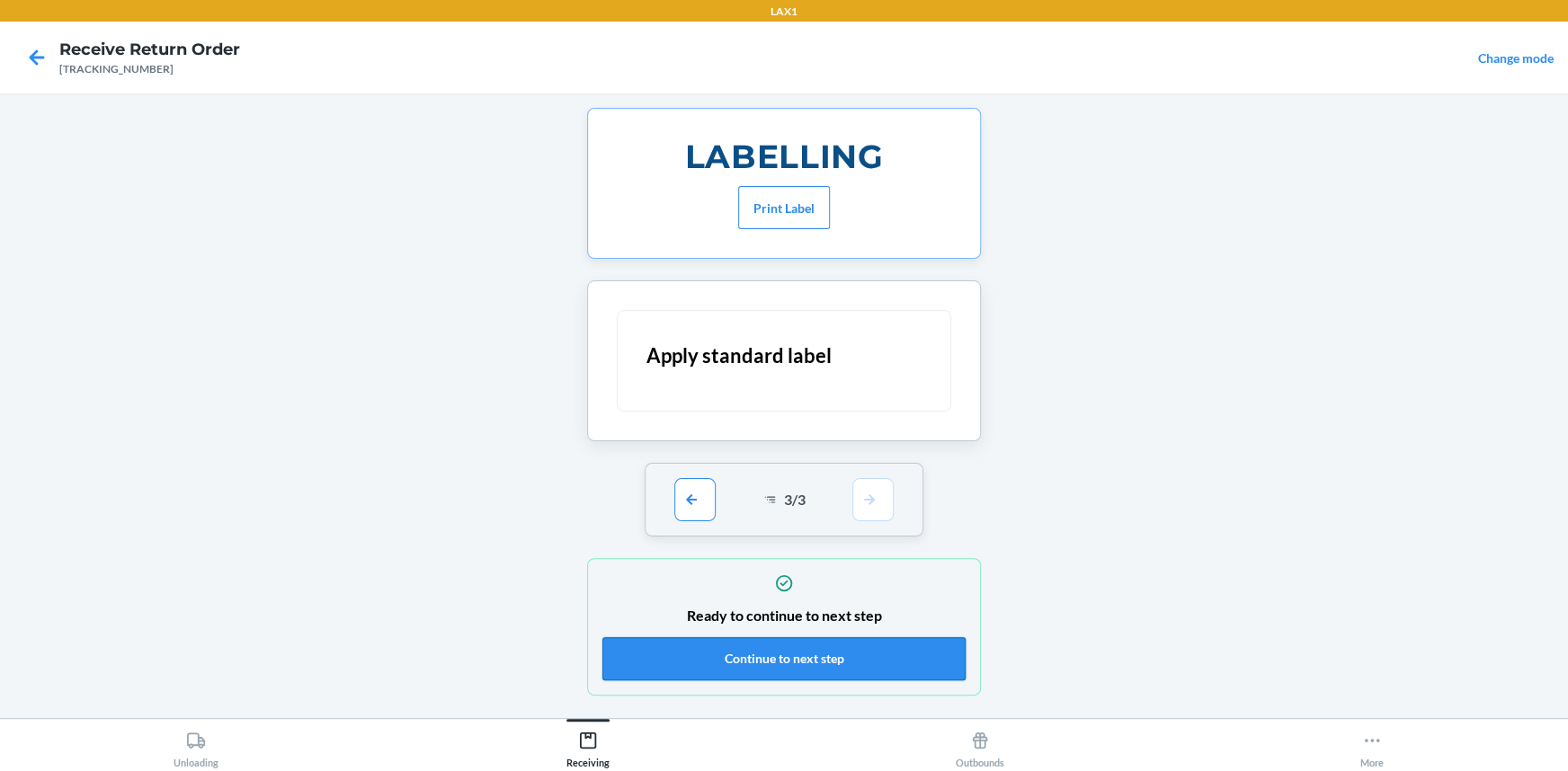click on "Continue to next step" at bounding box center [784, 659] 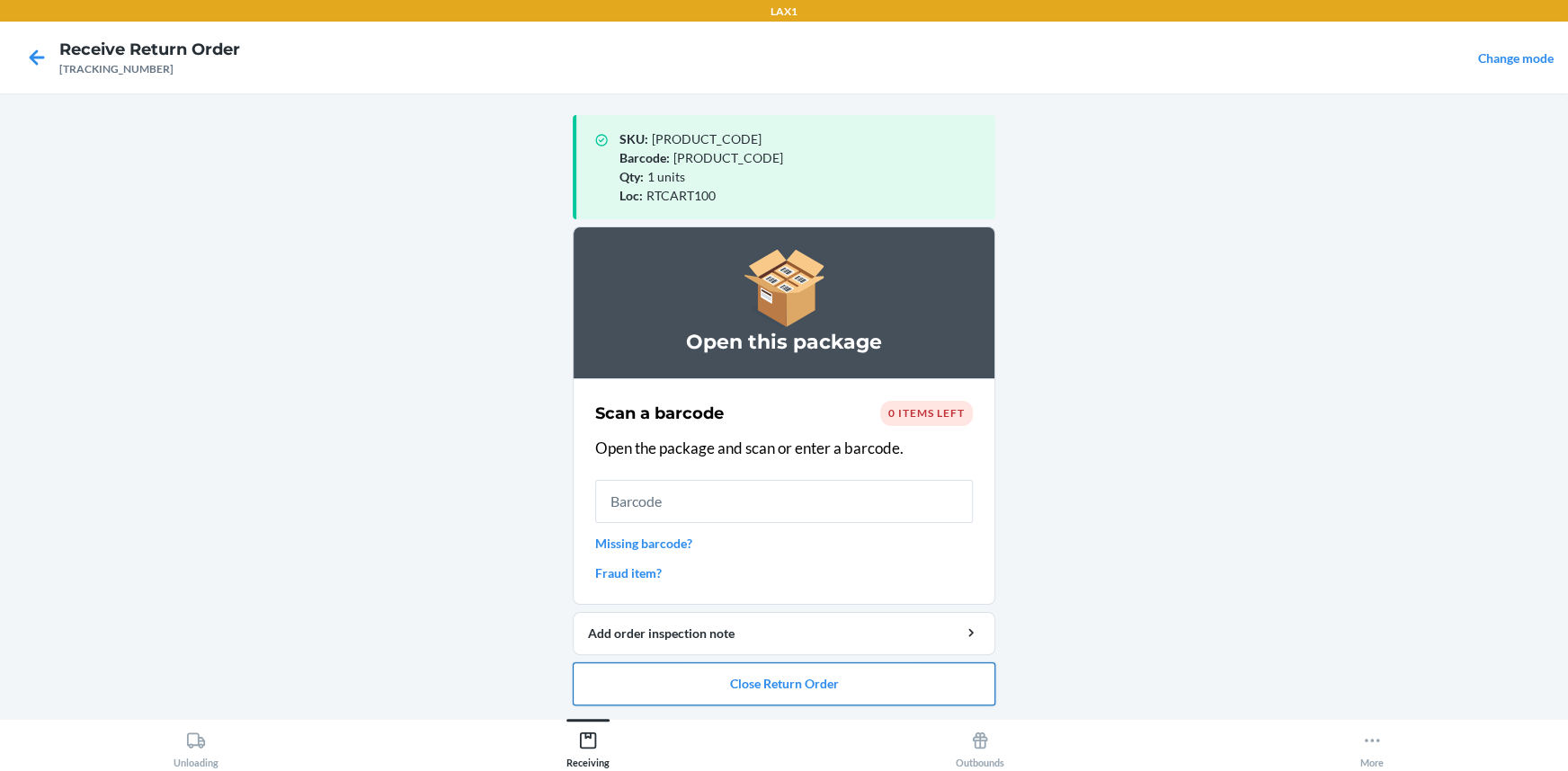 click on "Close Return Order" at bounding box center [784, 684] 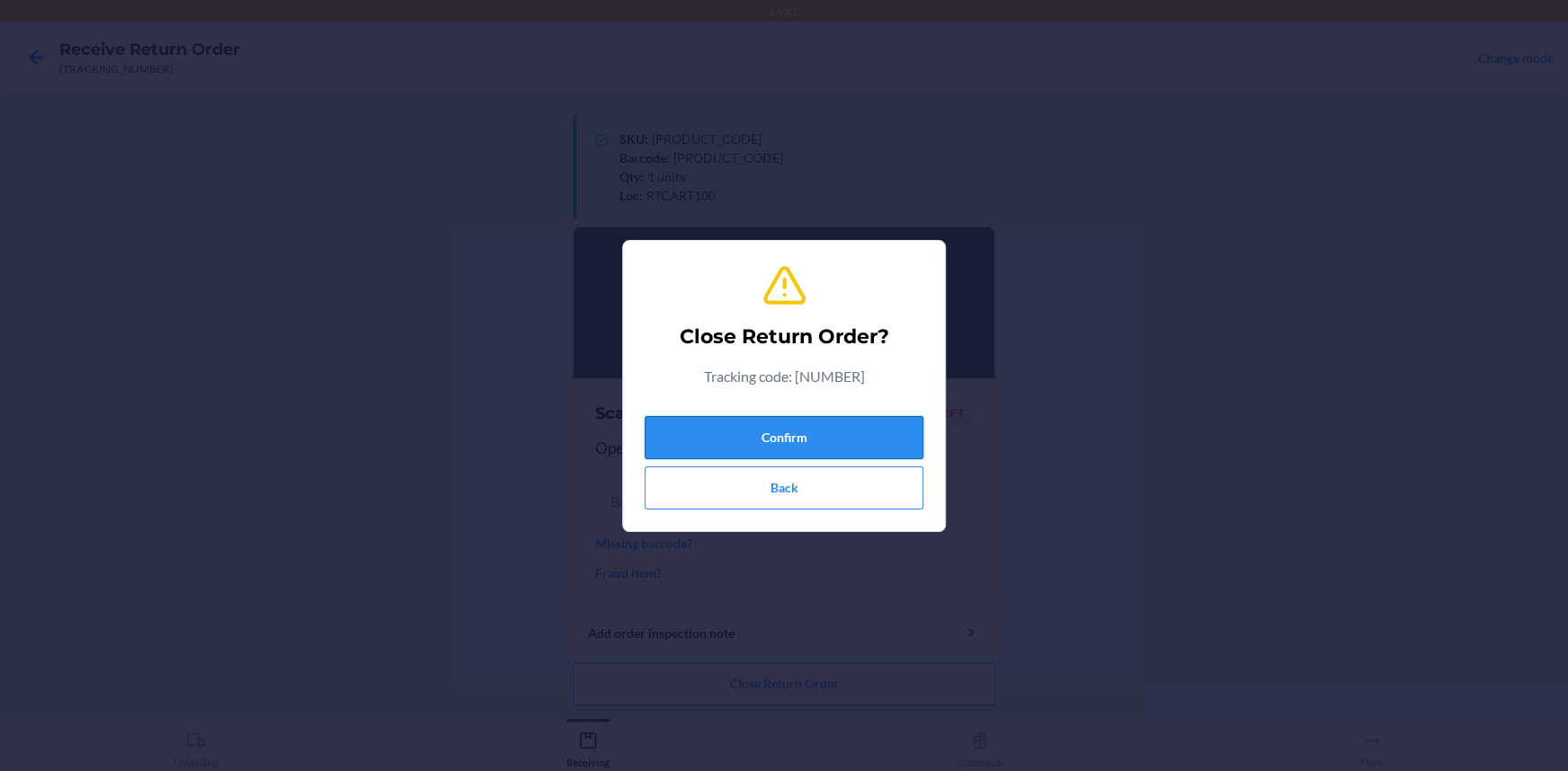 click on "Confirm" at bounding box center [784, 438] 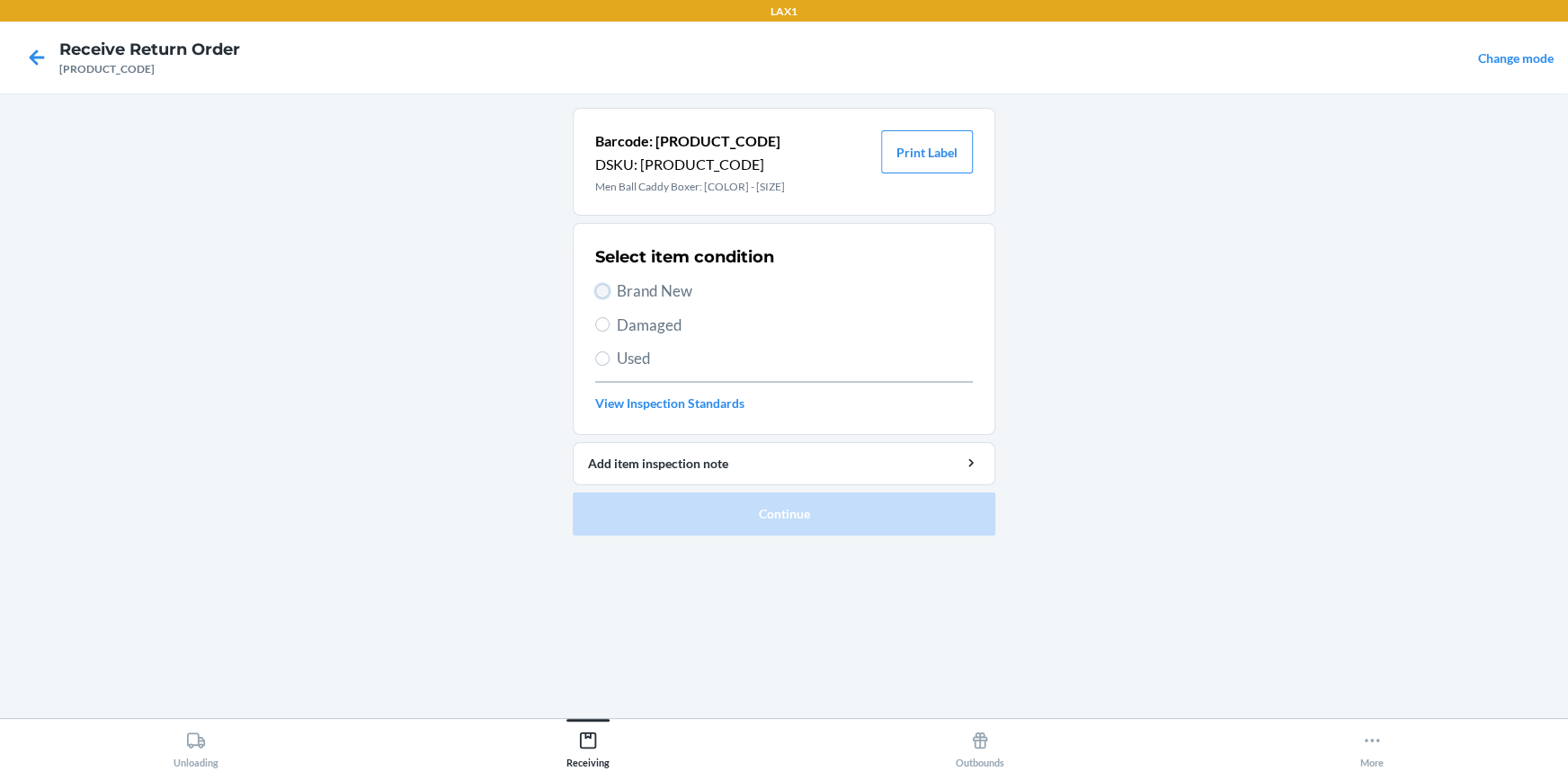 click on "Brand New" at bounding box center (602, 291) 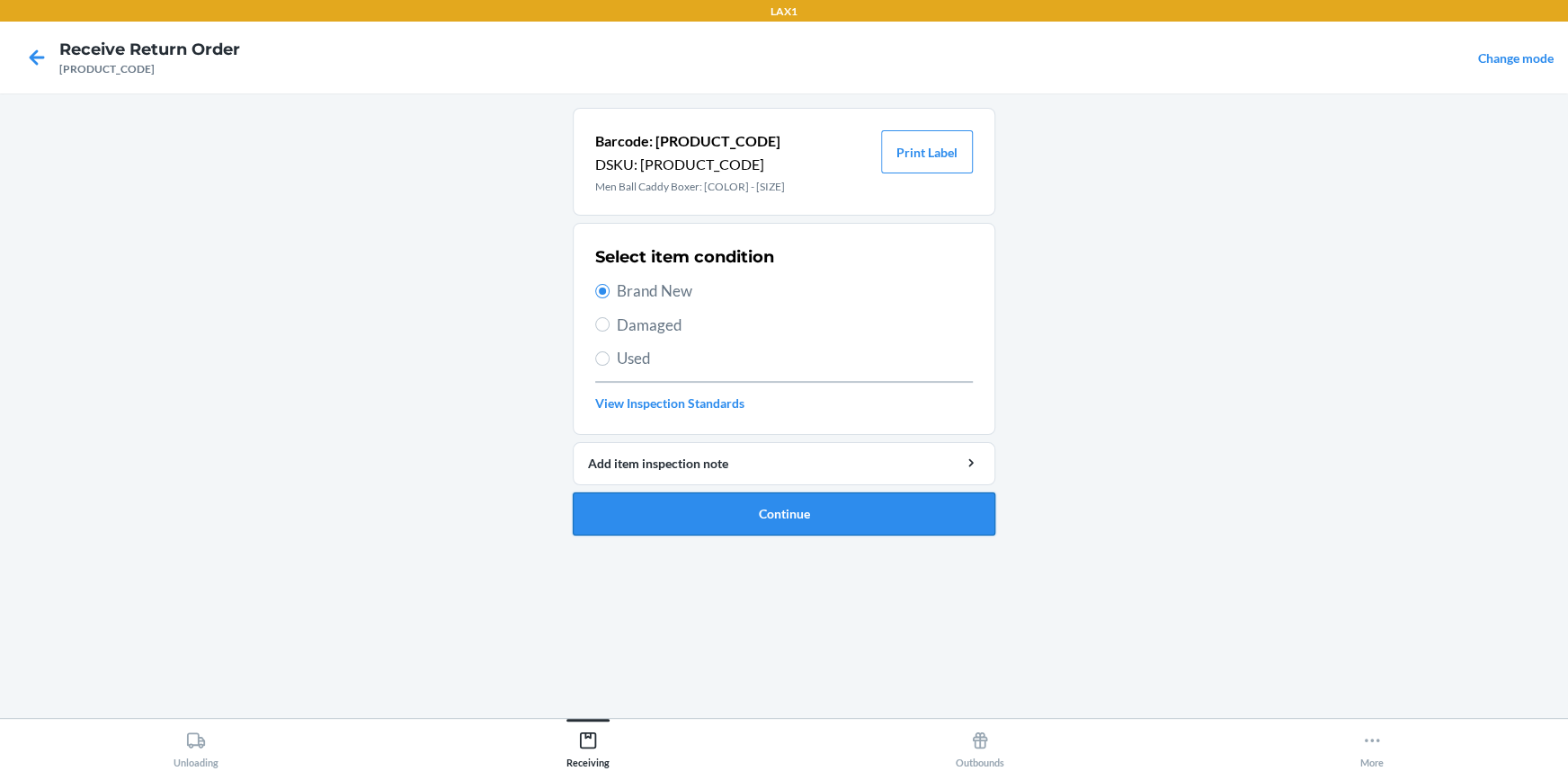 click on "Continue" at bounding box center (784, 514) 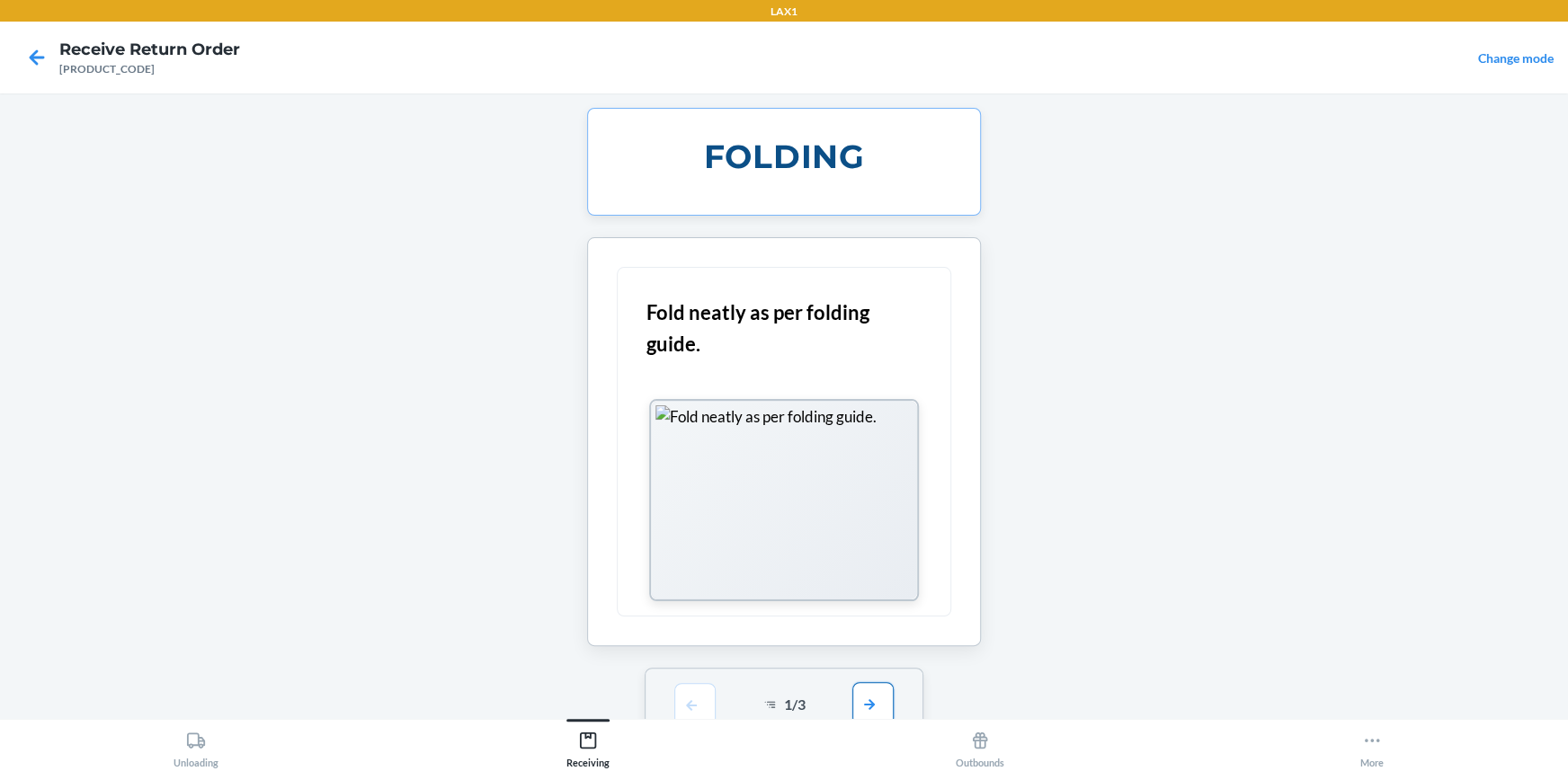 drag, startPoint x: 874, startPoint y: 699, endPoint x: 851, endPoint y: 602, distance: 99.68952 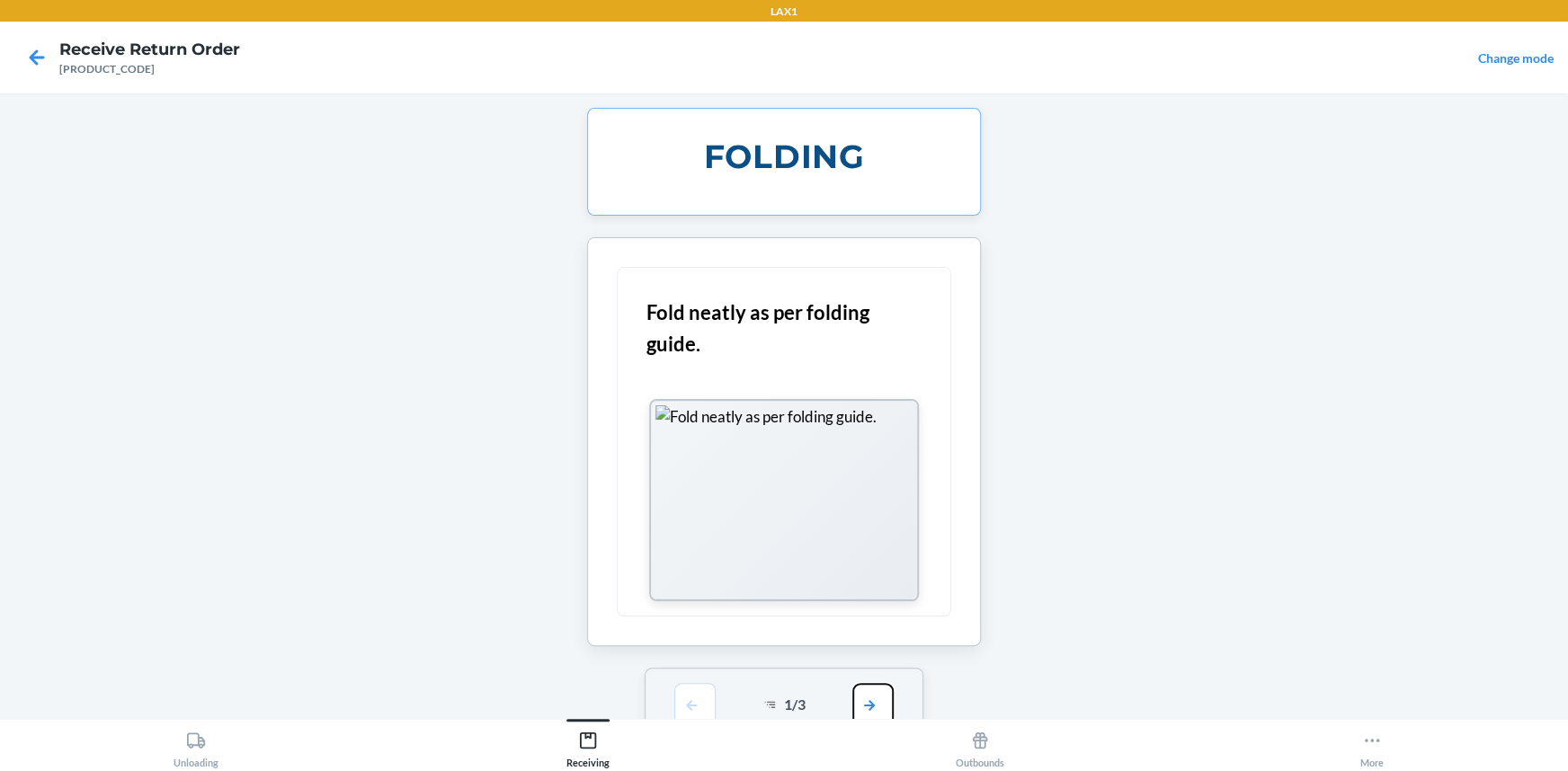 click at bounding box center (873, 705) 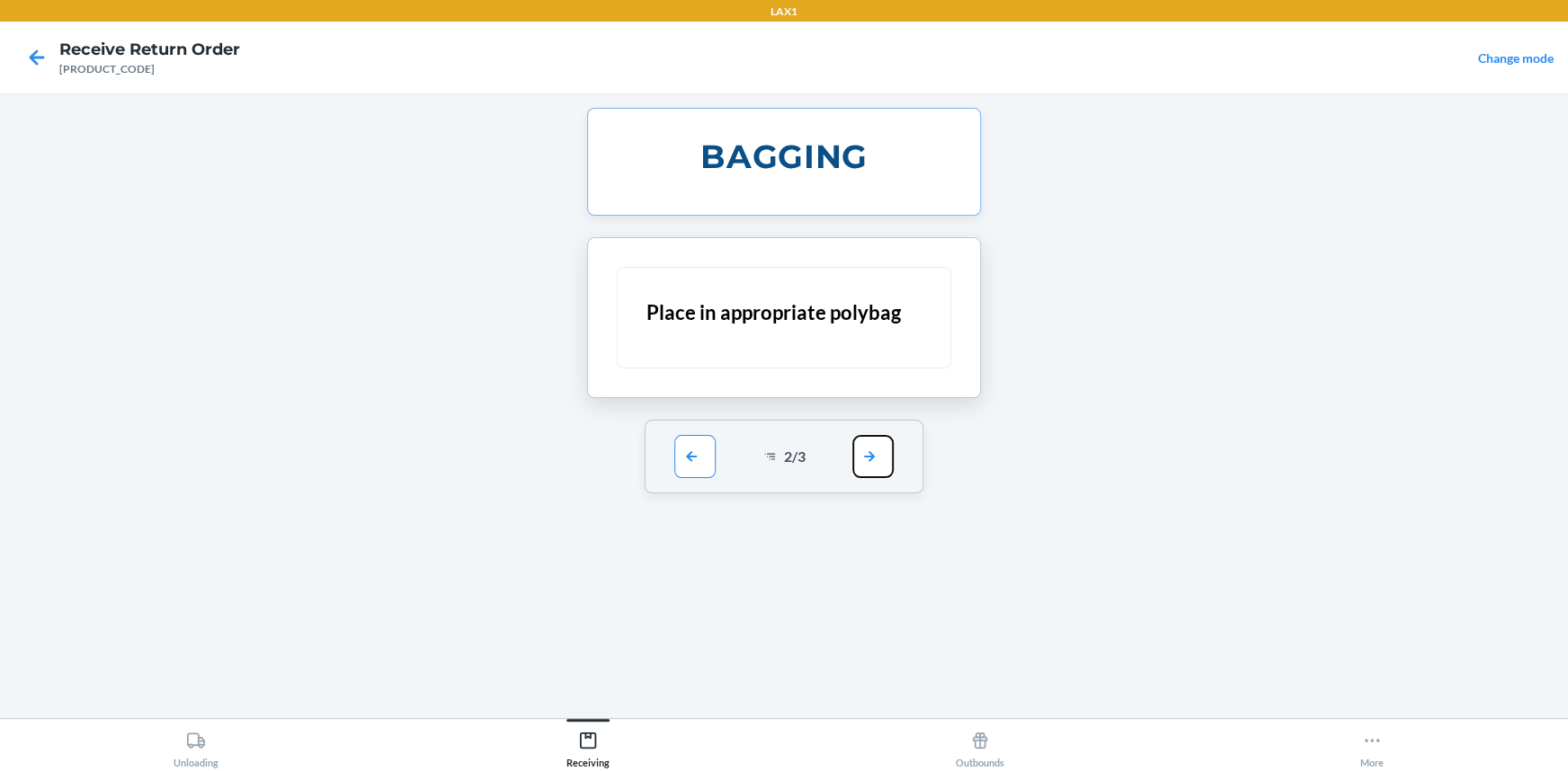 click at bounding box center (873, 456) 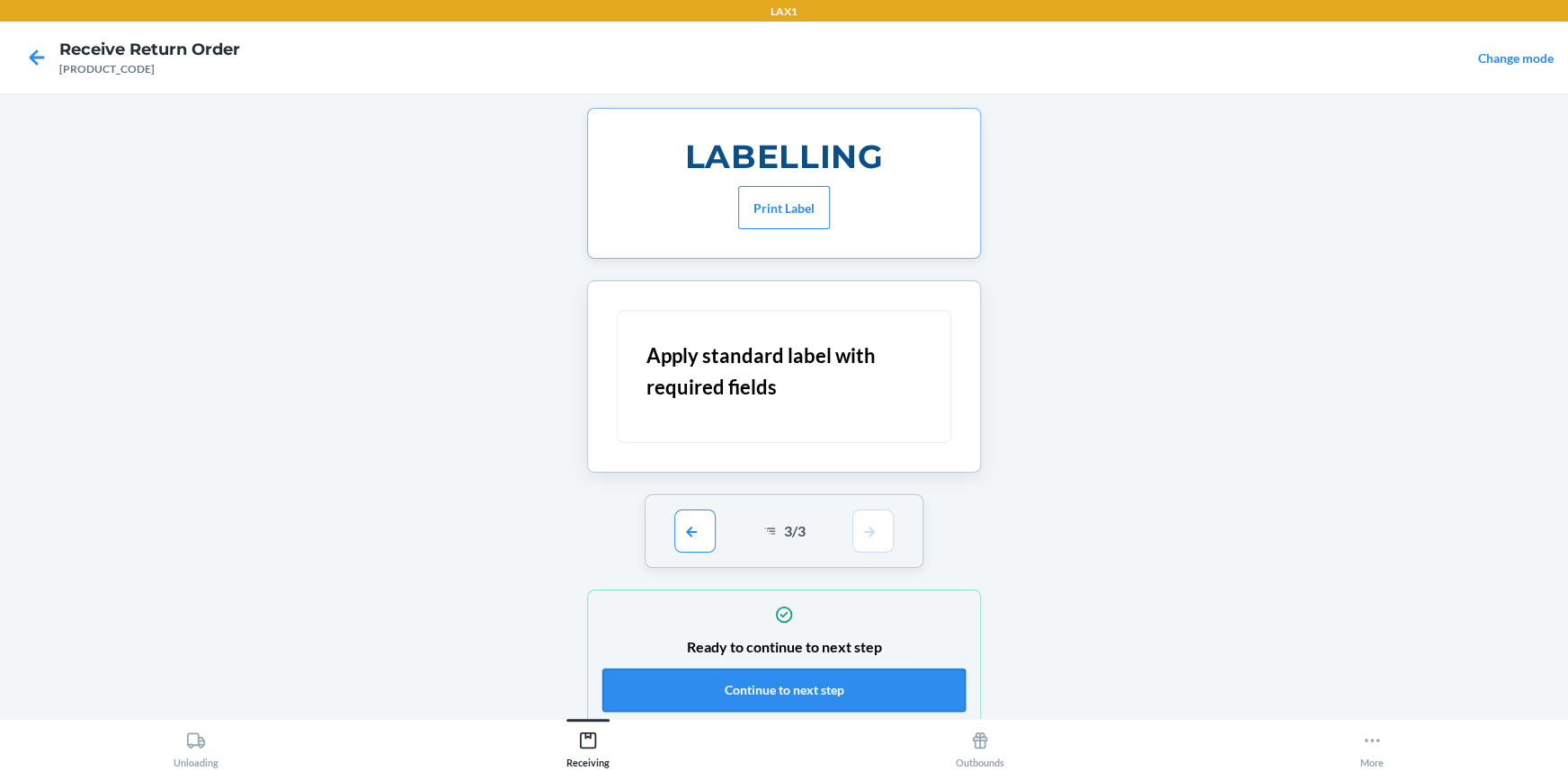 click on "Continue to next step" at bounding box center [784, 690] 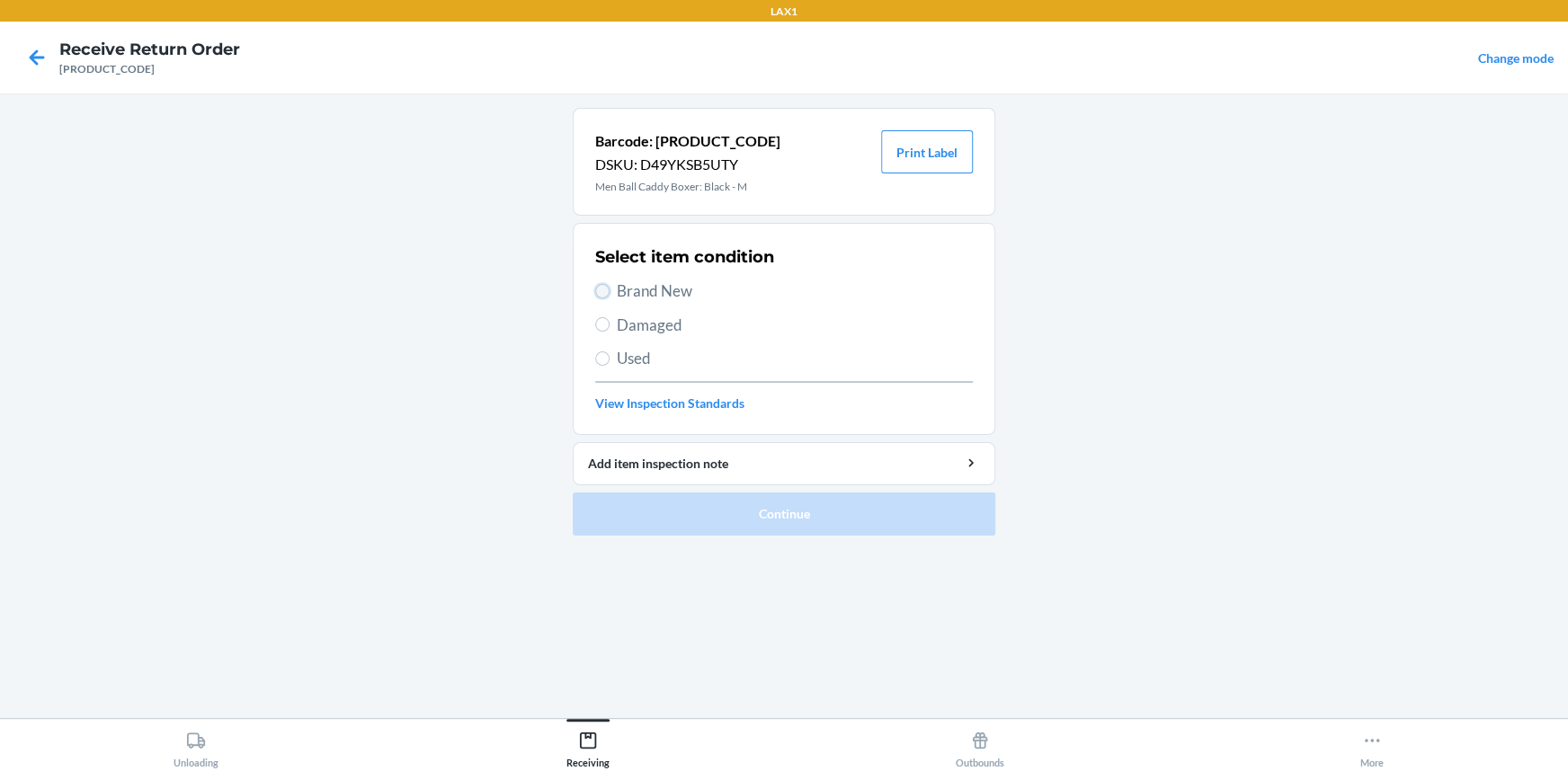 click on "Brand New" at bounding box center (602, 291) 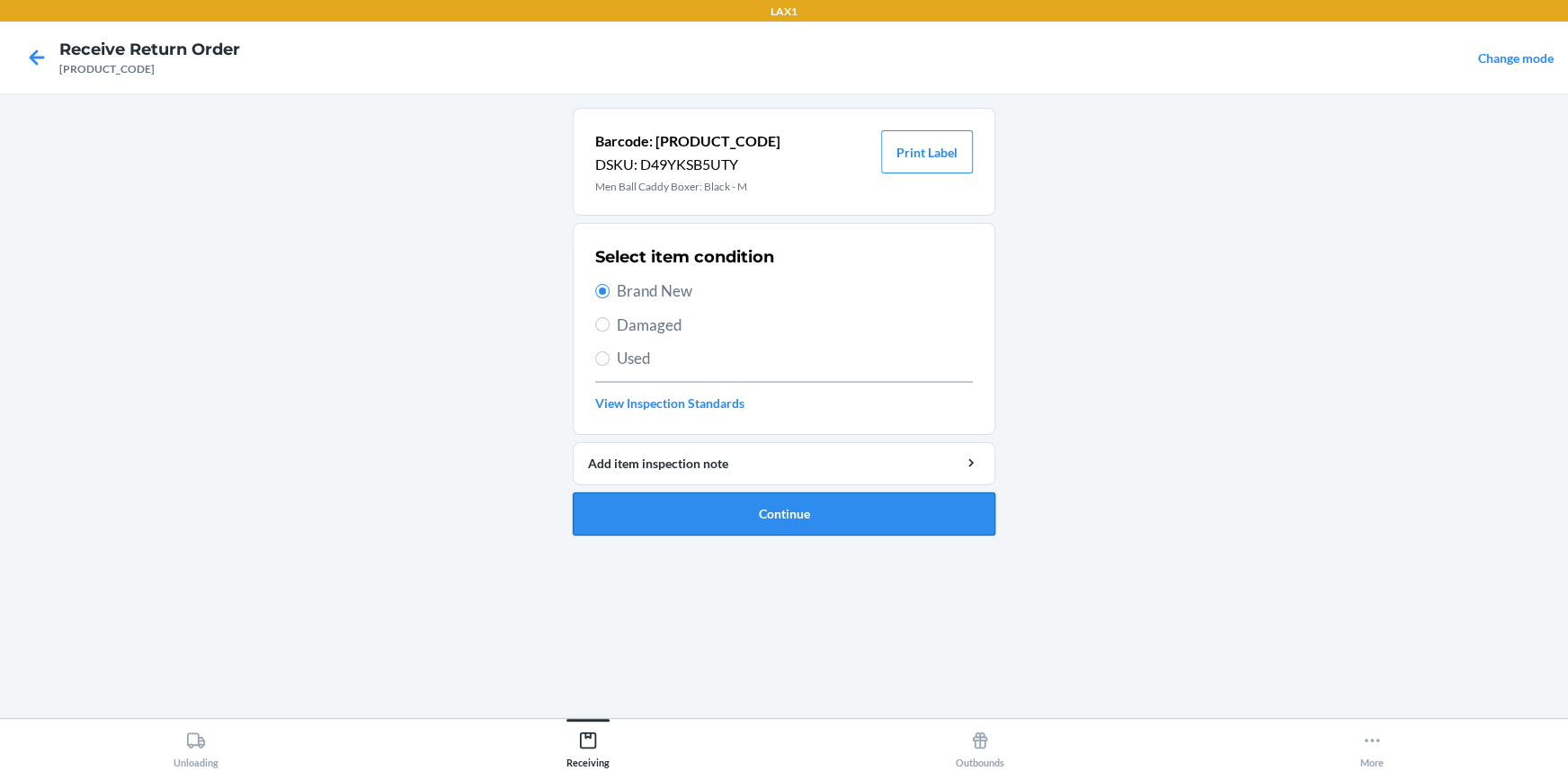 click on "Continue" at bounding box center [784, 514] 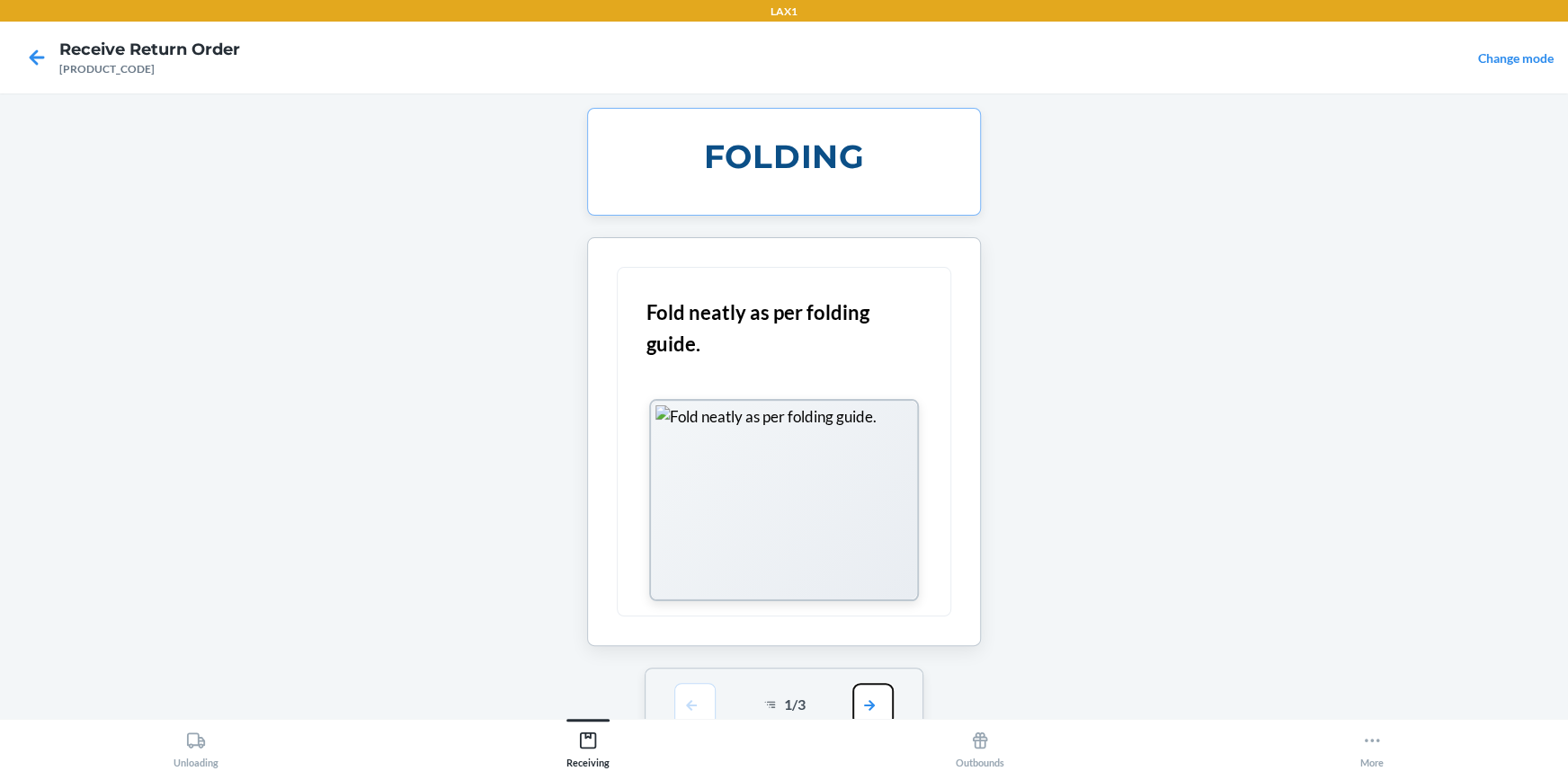 click at bounding box center (873, 705) 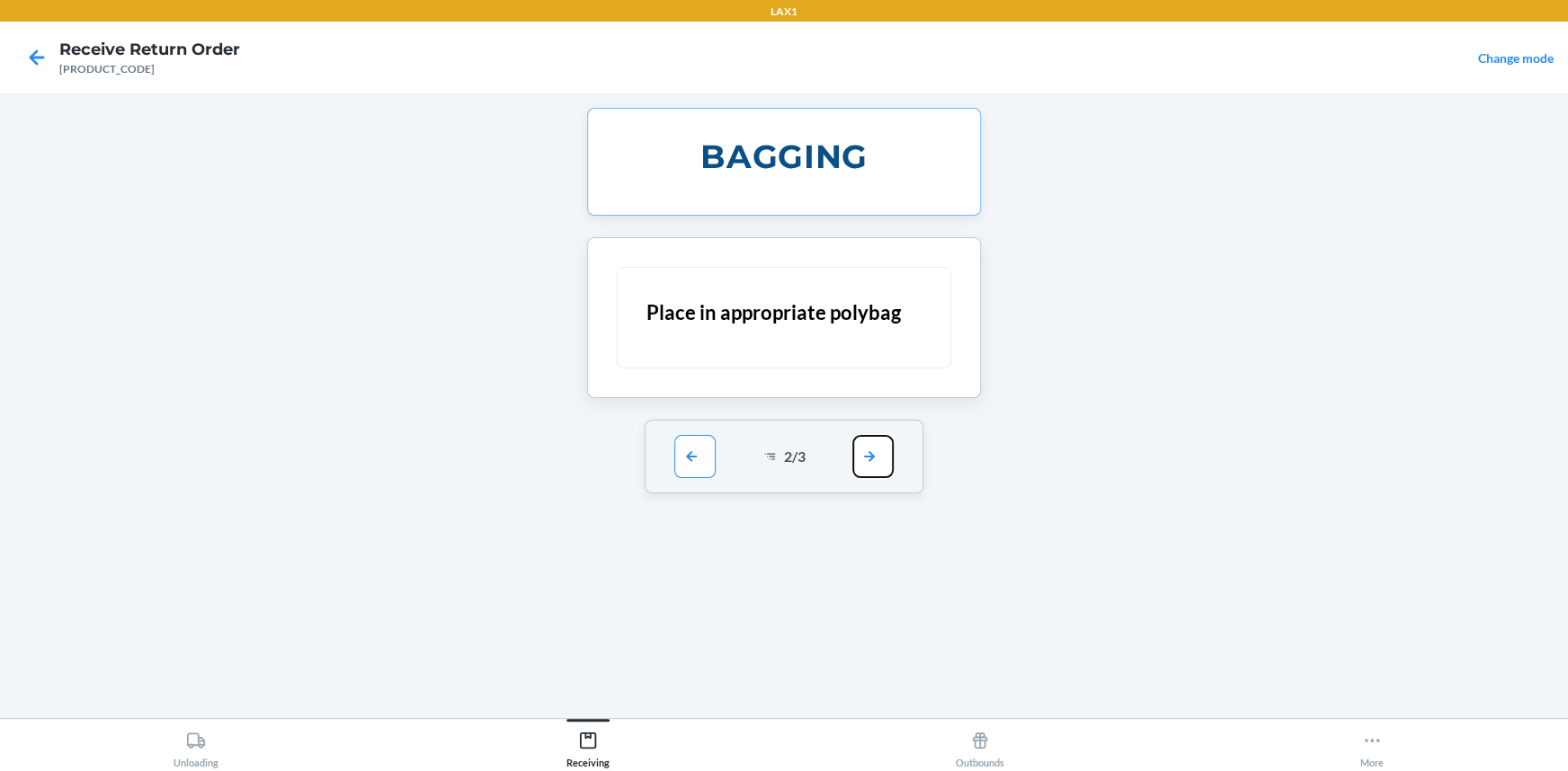 drag, startPoint x: 870, startPoint y: 451, endPoint x: 859, endPoint y: 507, distance: 57.070132 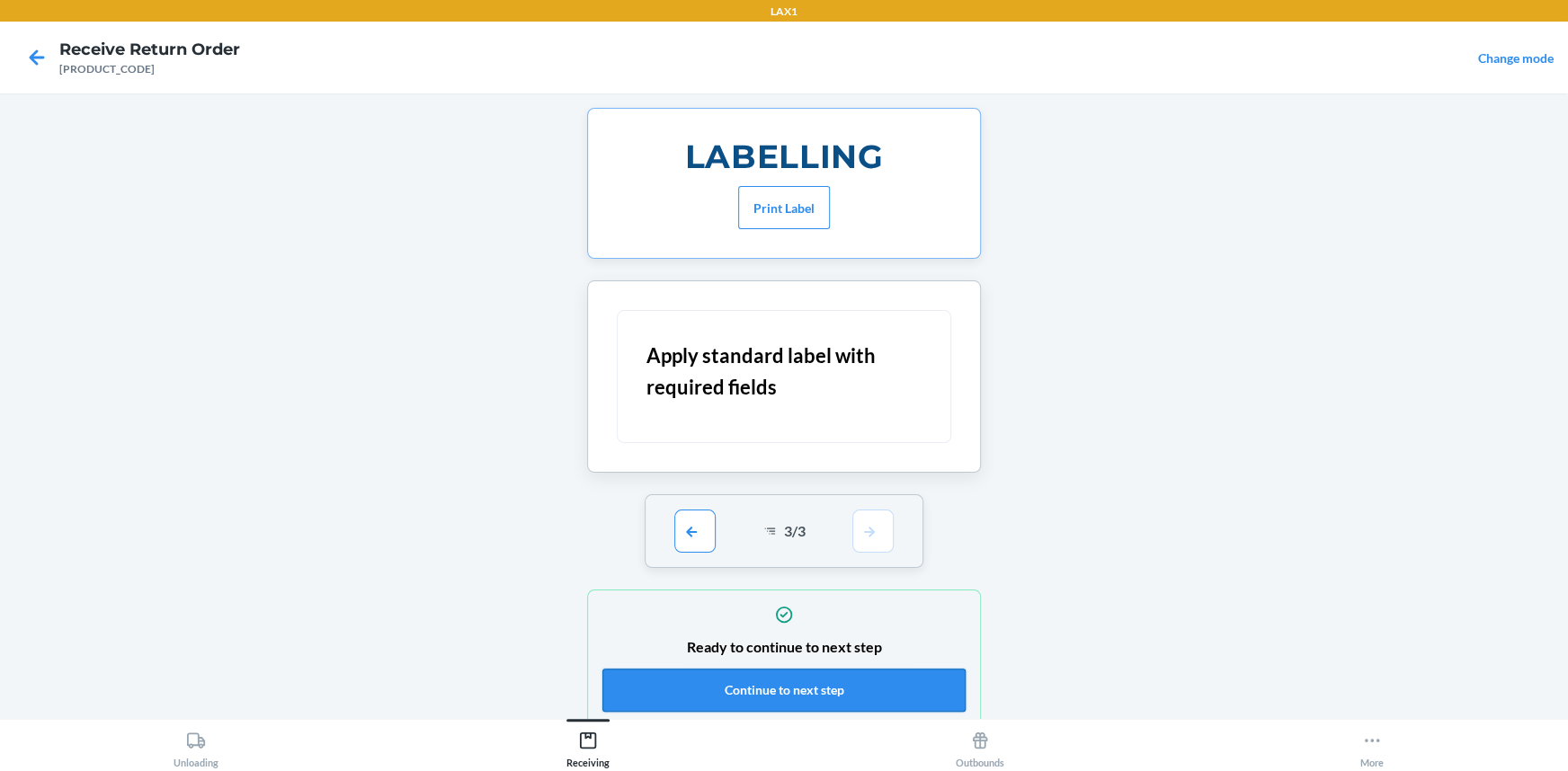 click on "Continue to next step" at bounding box center [784, 690] 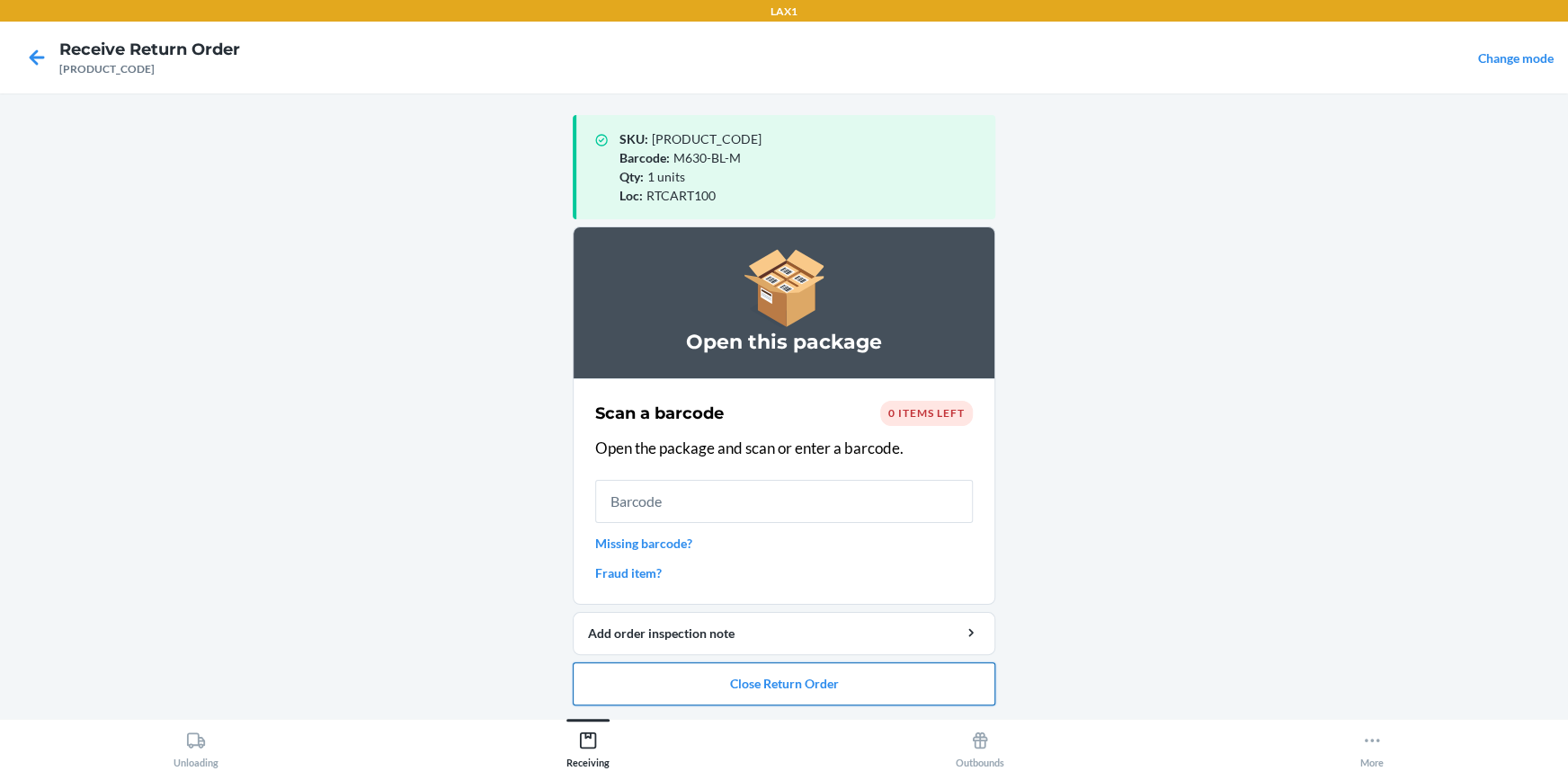 click on "Close Return Order" at bounding box center (784, 684) 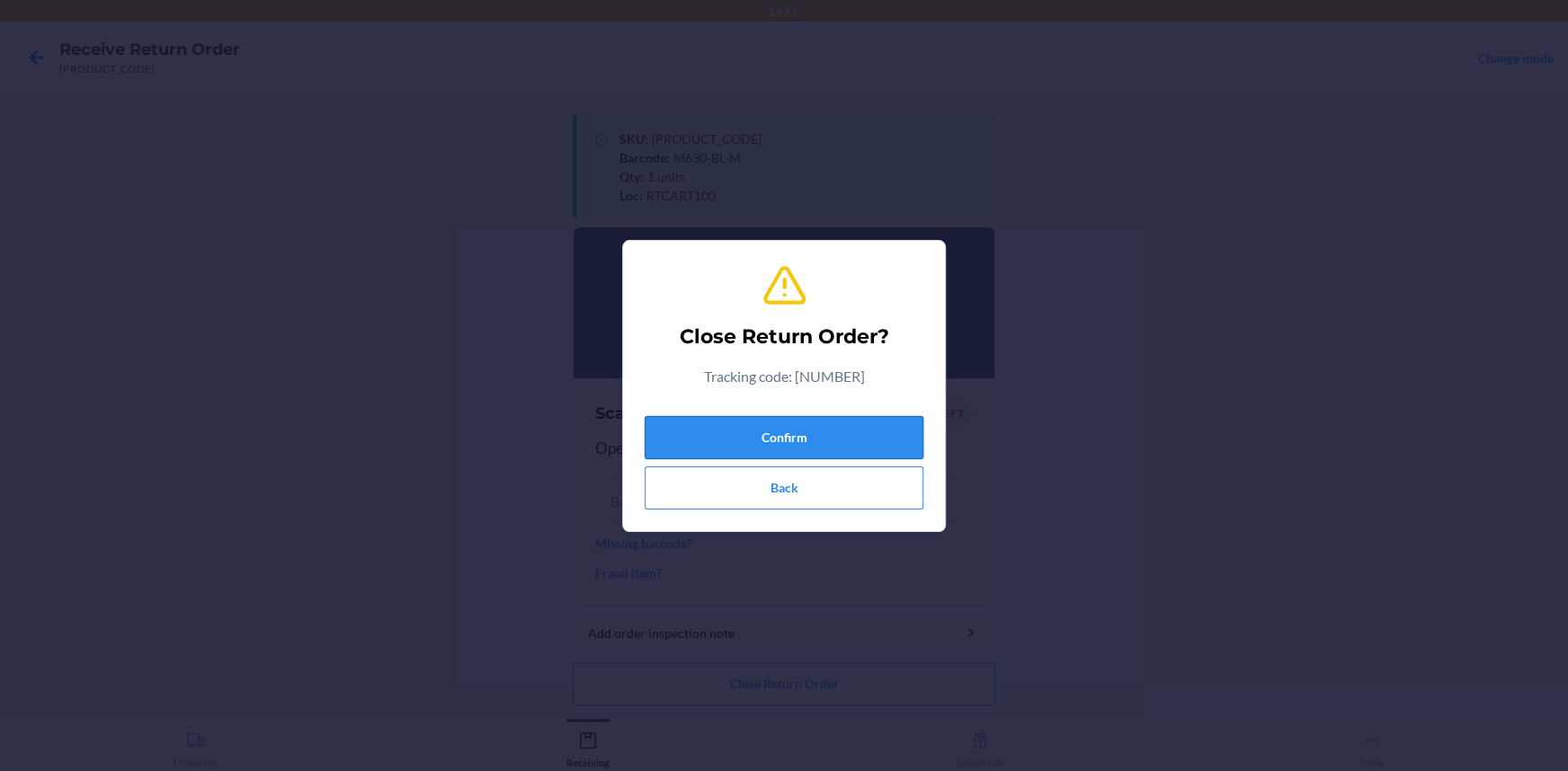 click on "Confirm" at bounding box center [784, 438] 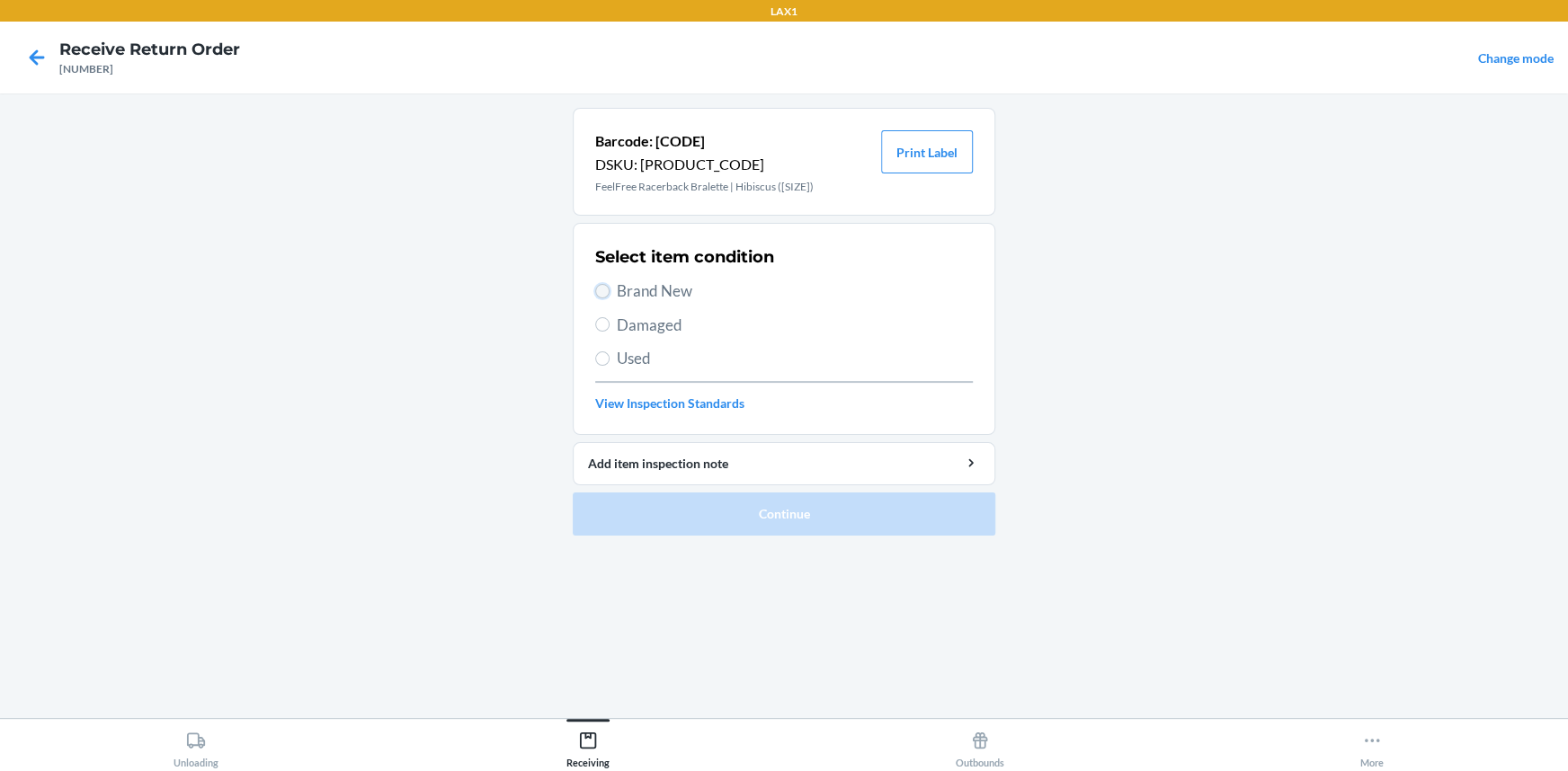 click on "Brand New" at bounding box center (602, 291) 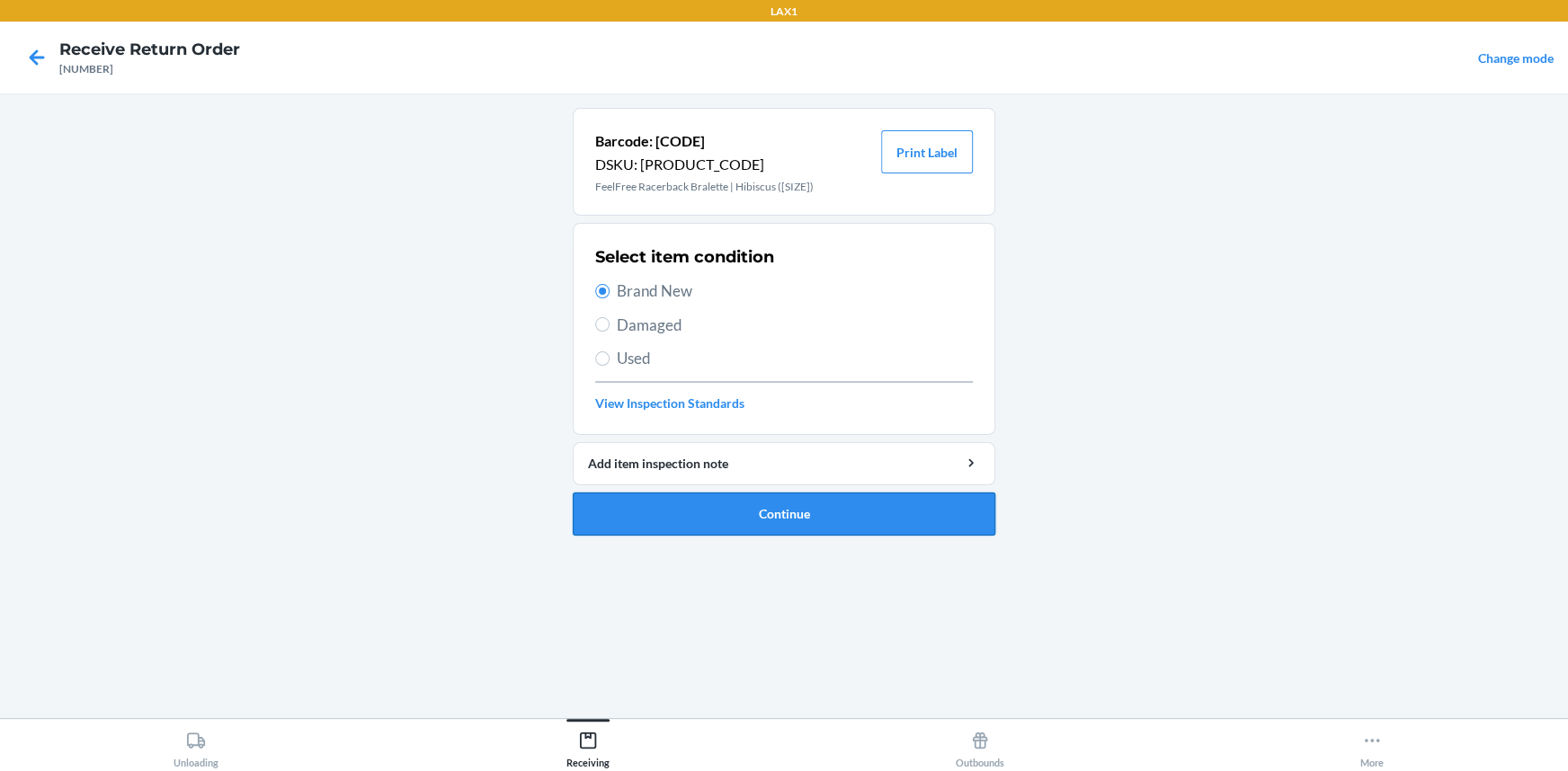 click on "Continue" at bounding box center (784, 514) 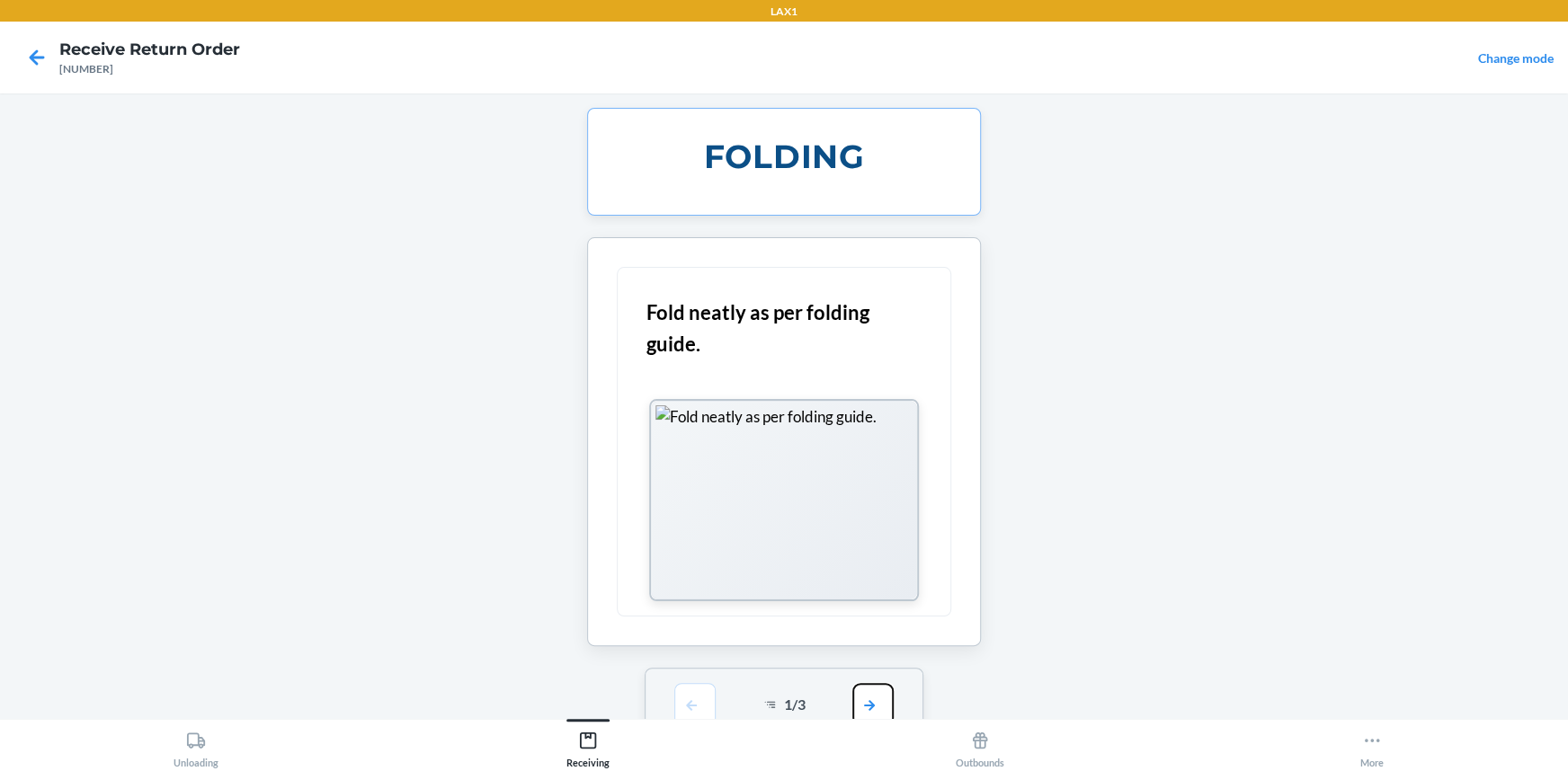 click at bounding box center (873, 705) 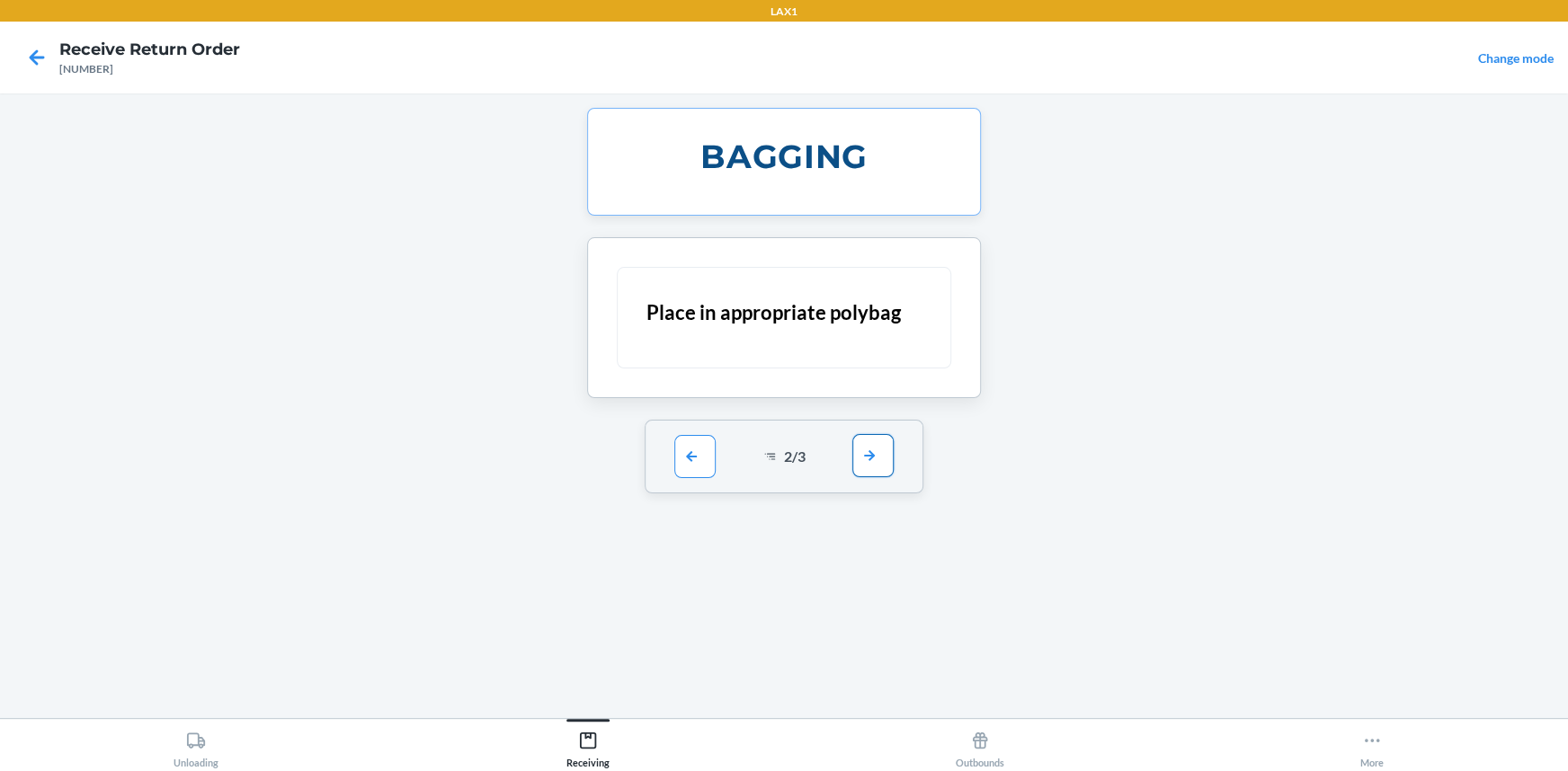 click at bounding box center (873, 456) 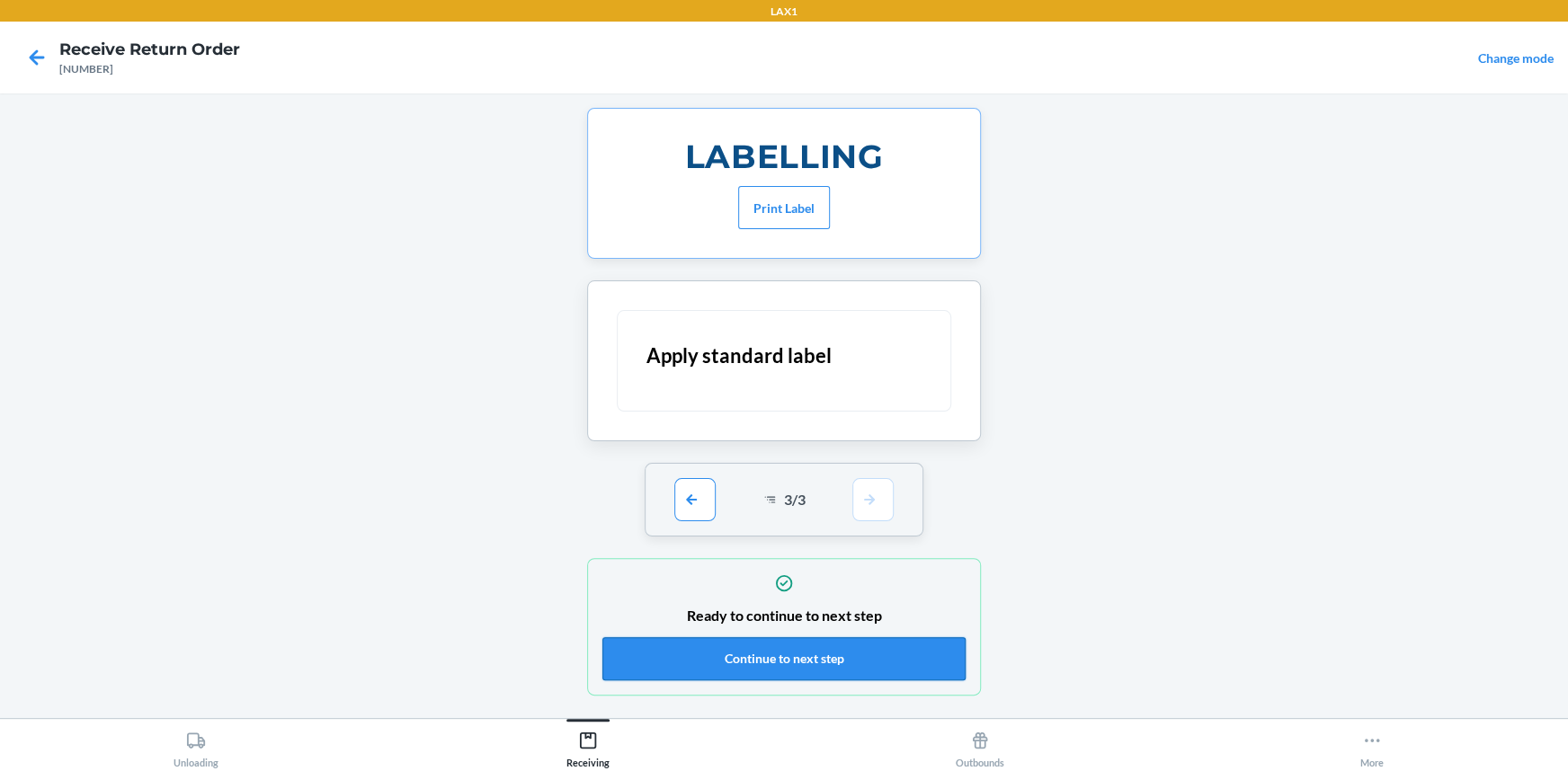 click on "Continue to next step" at bounding box center (784, 659) 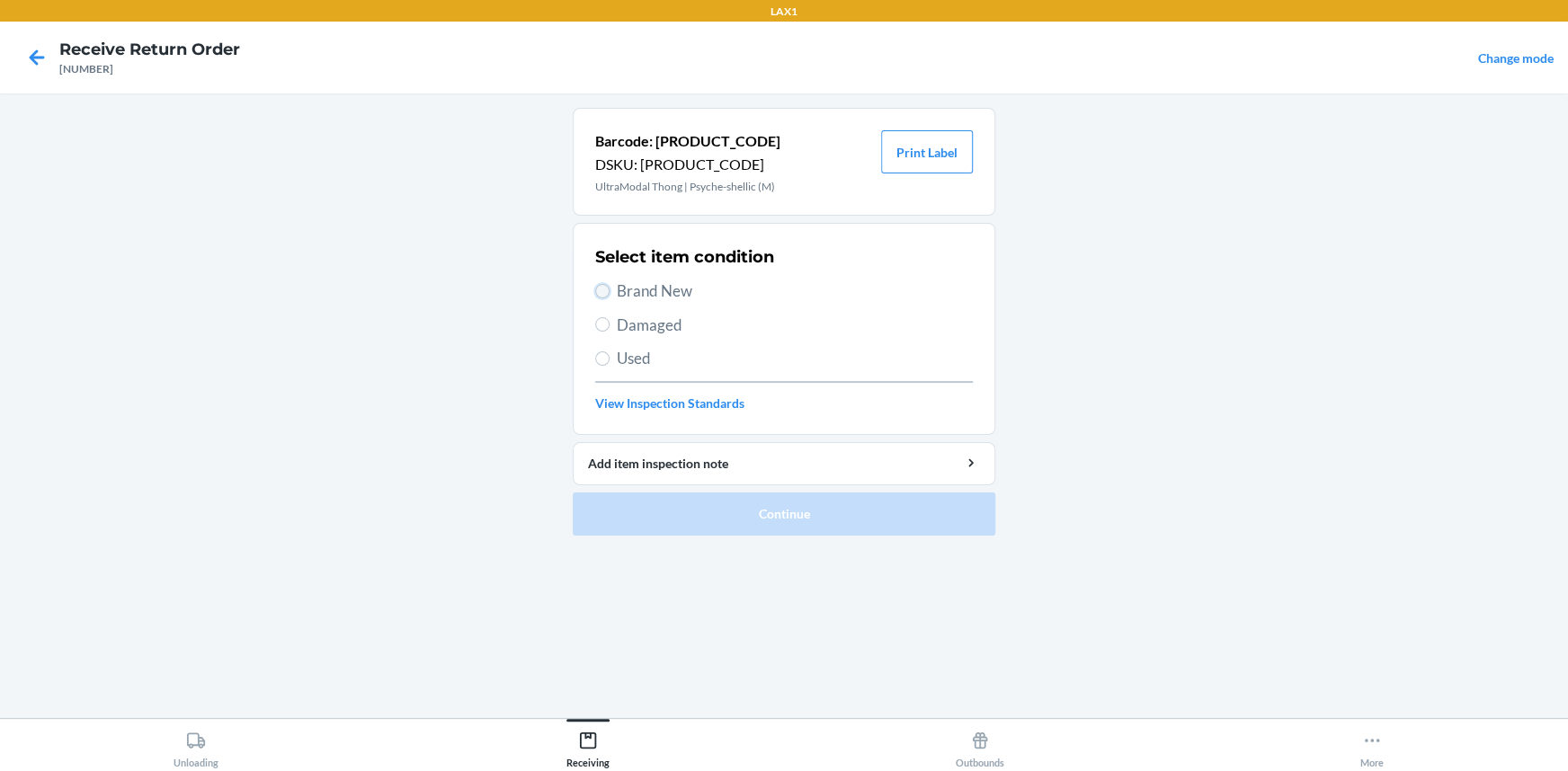 click on "Brand New" at bounding box center [602, 291] 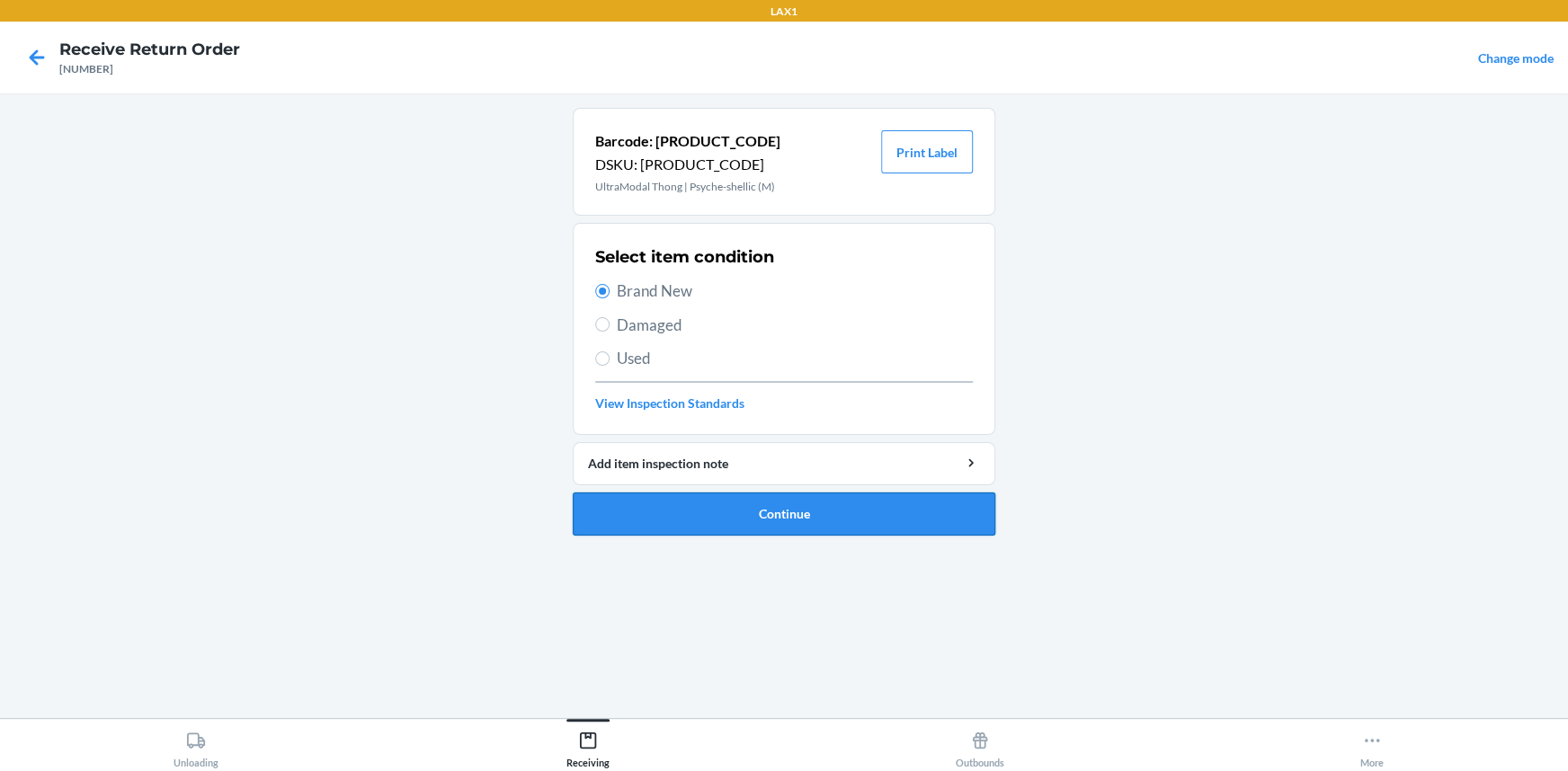 click on "Continue" at bounding box center (784, 514) 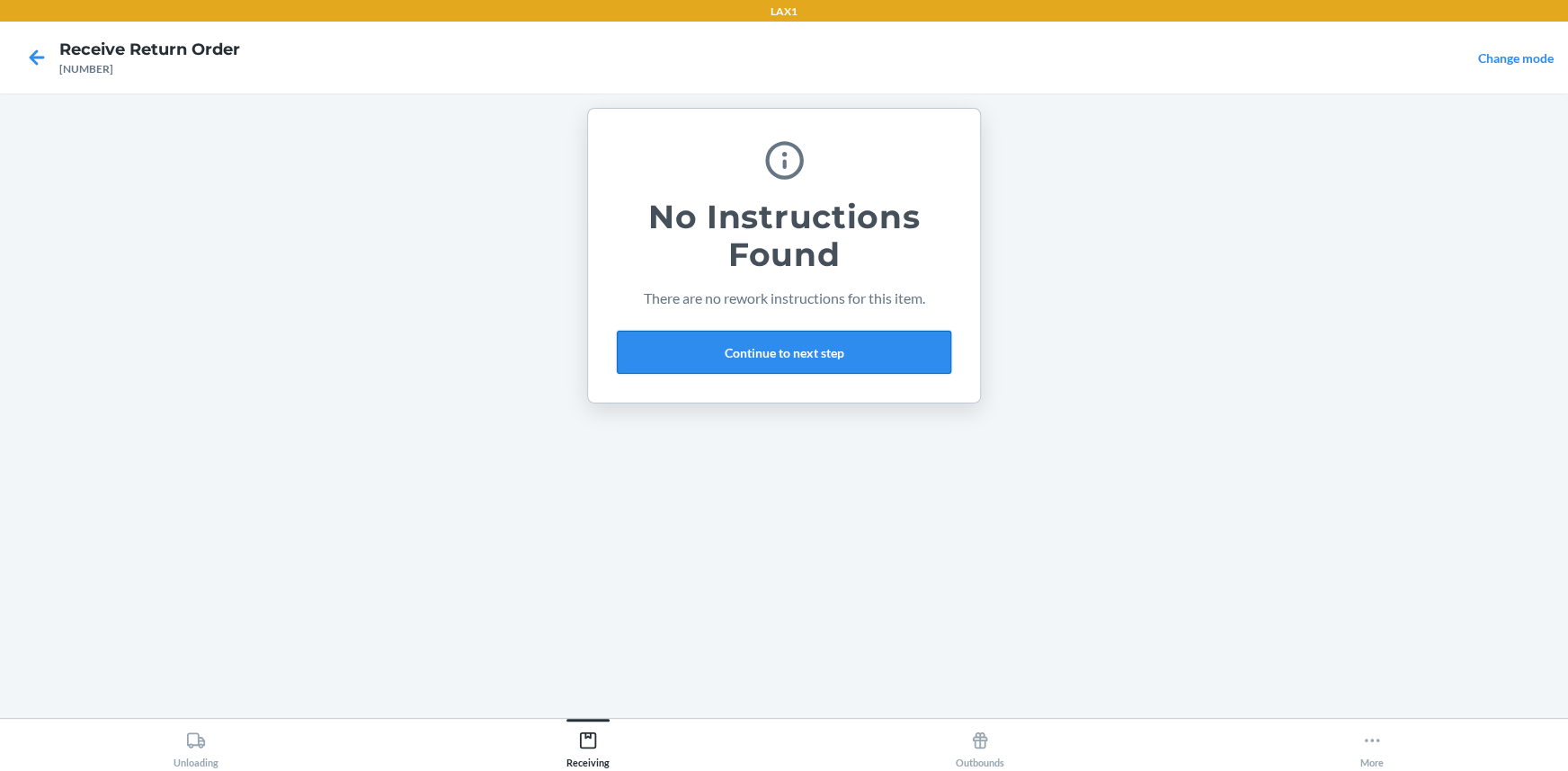 click on "Continue to next step" at bounding box center [784, 352] 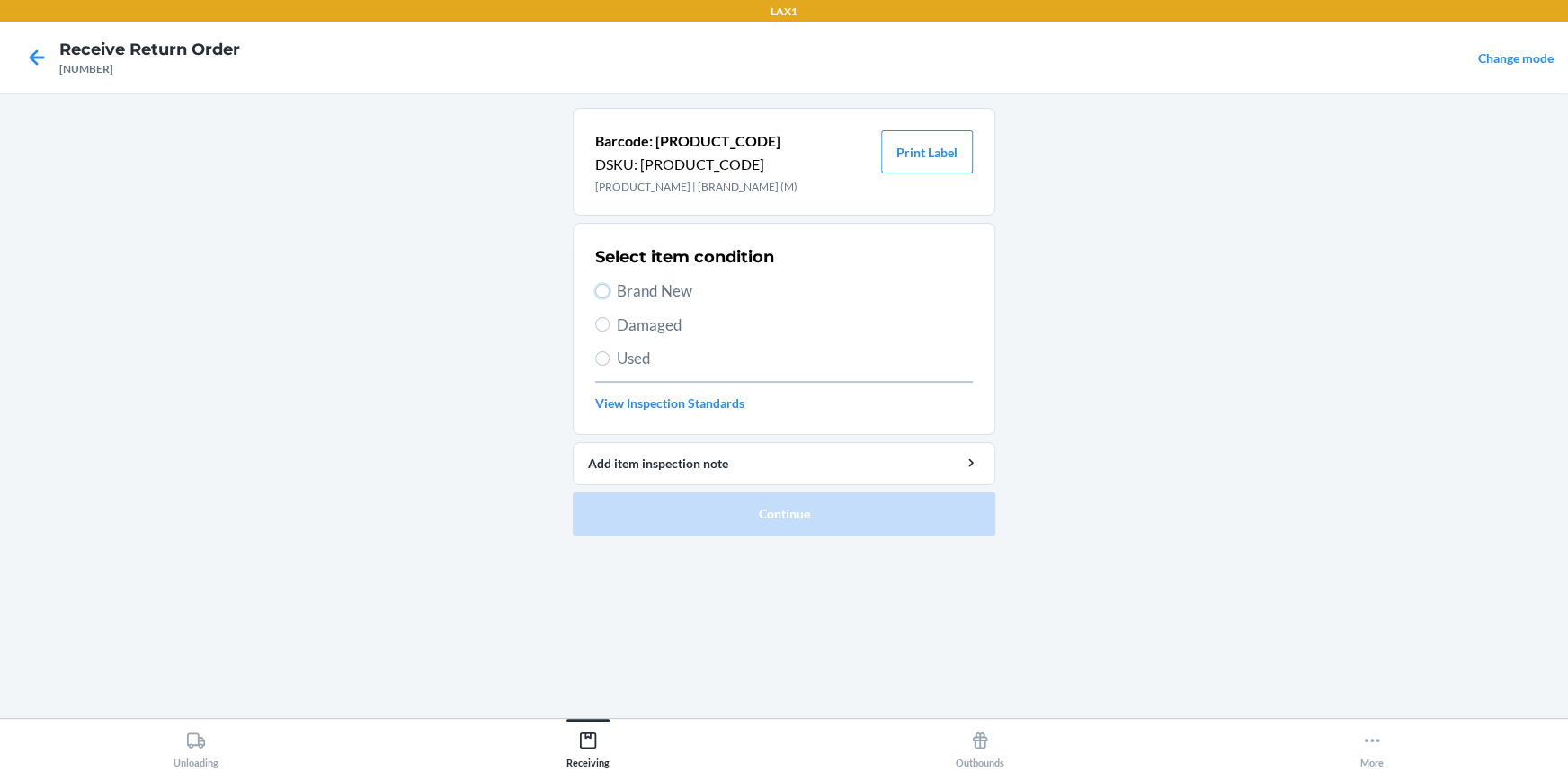 drag, startPoint x: 601, startPoint y: 285, endPoint x: 663, endPoint y: 351, distance: 90.55385 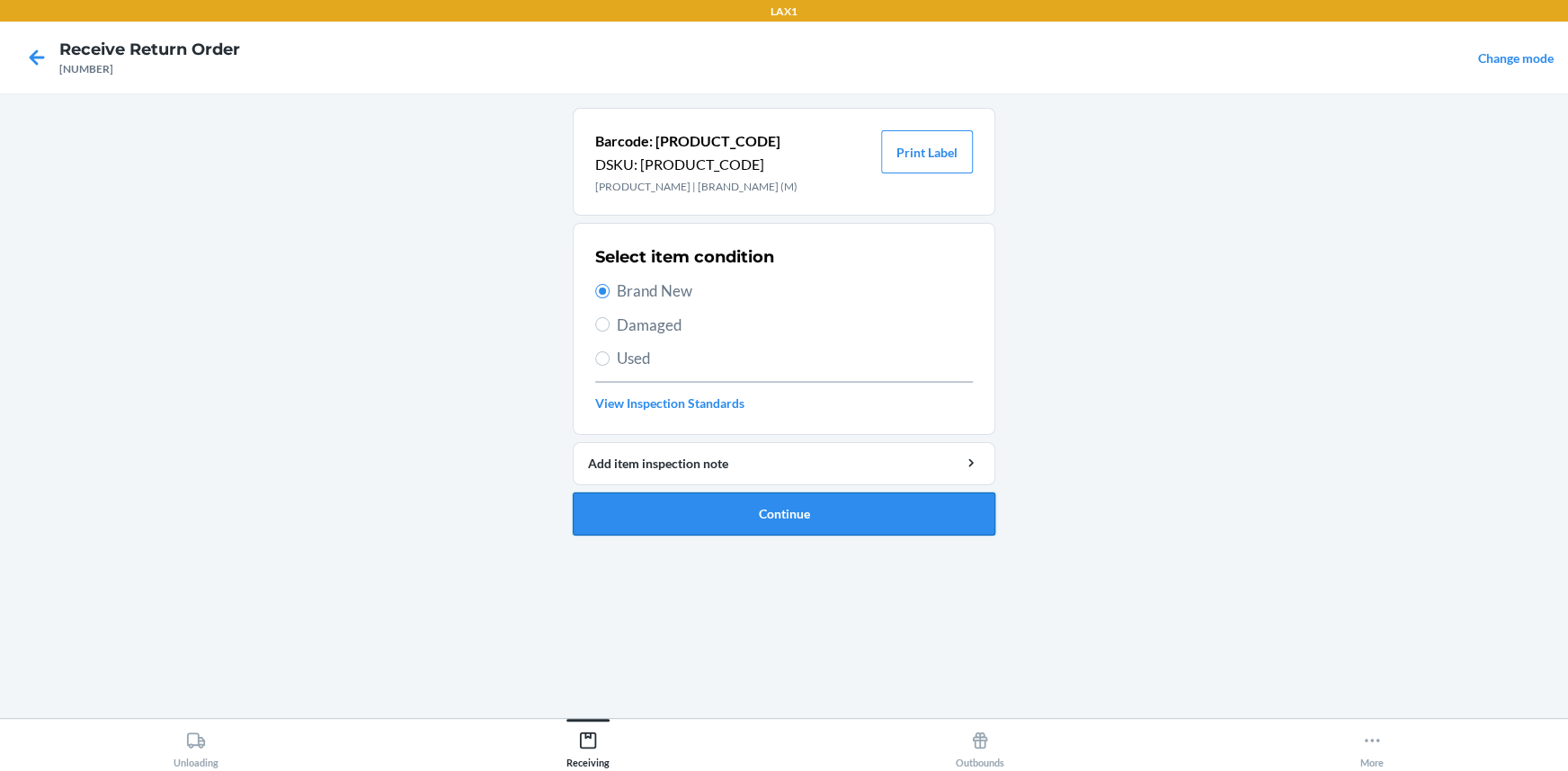 click on "Continue" at bounding box center (784, 514) 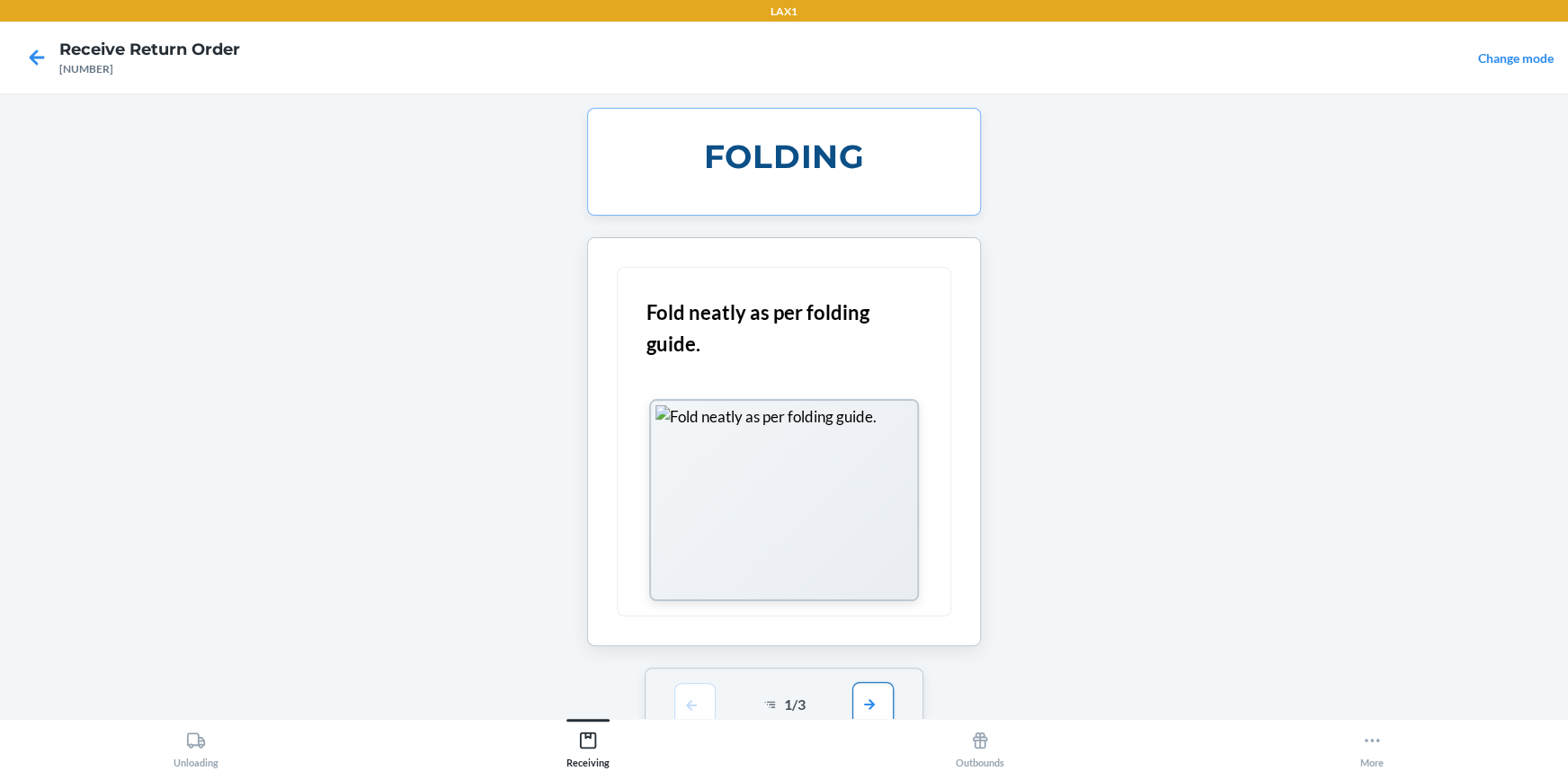 drag, startPoint x: 878, startPoint y: 699, endPoint x: 876, endPoint y: 678, distance: 21.095023 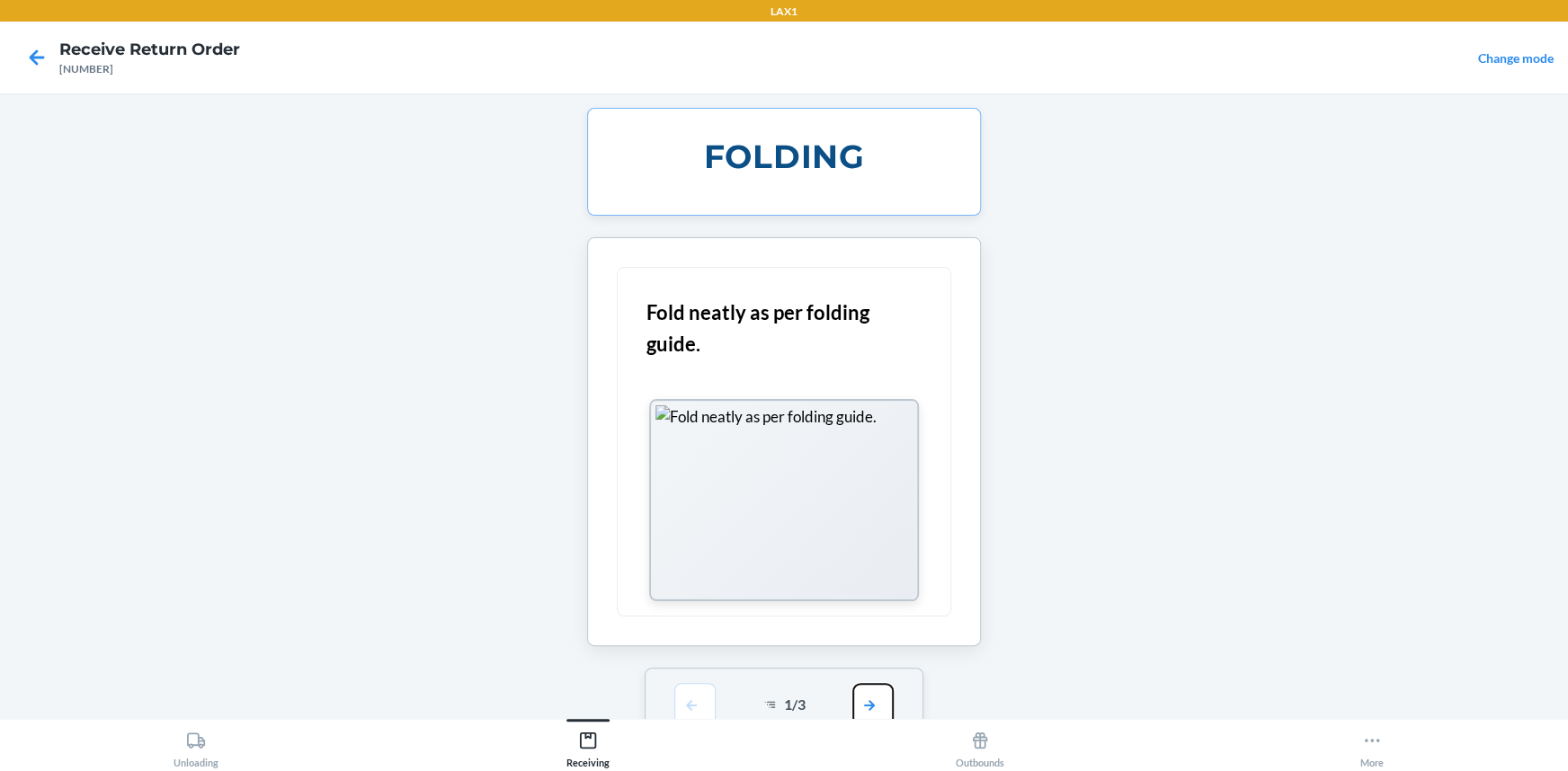 click at bounding box center (873, 705) 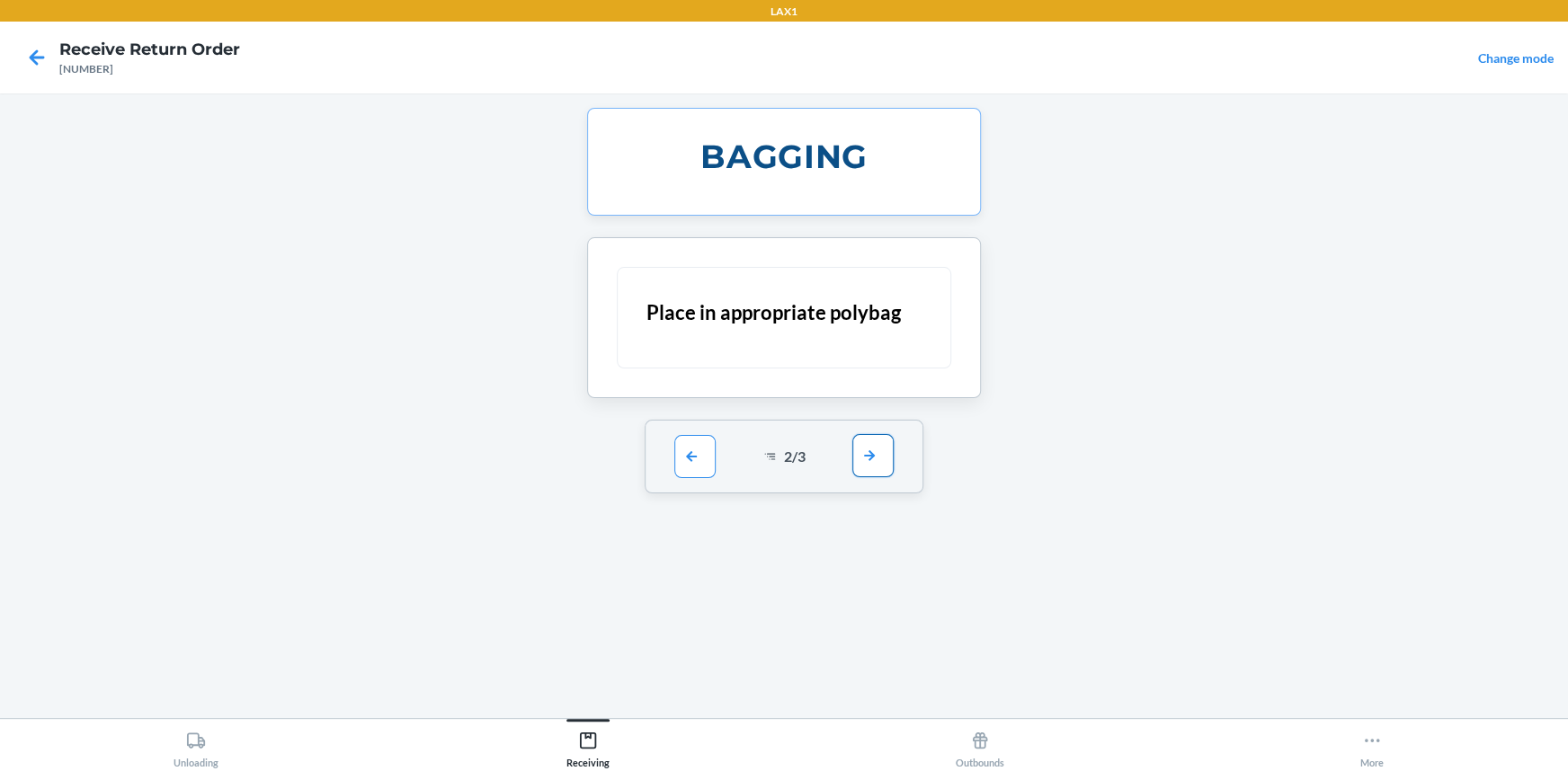 click at bounding box center [873, 456] 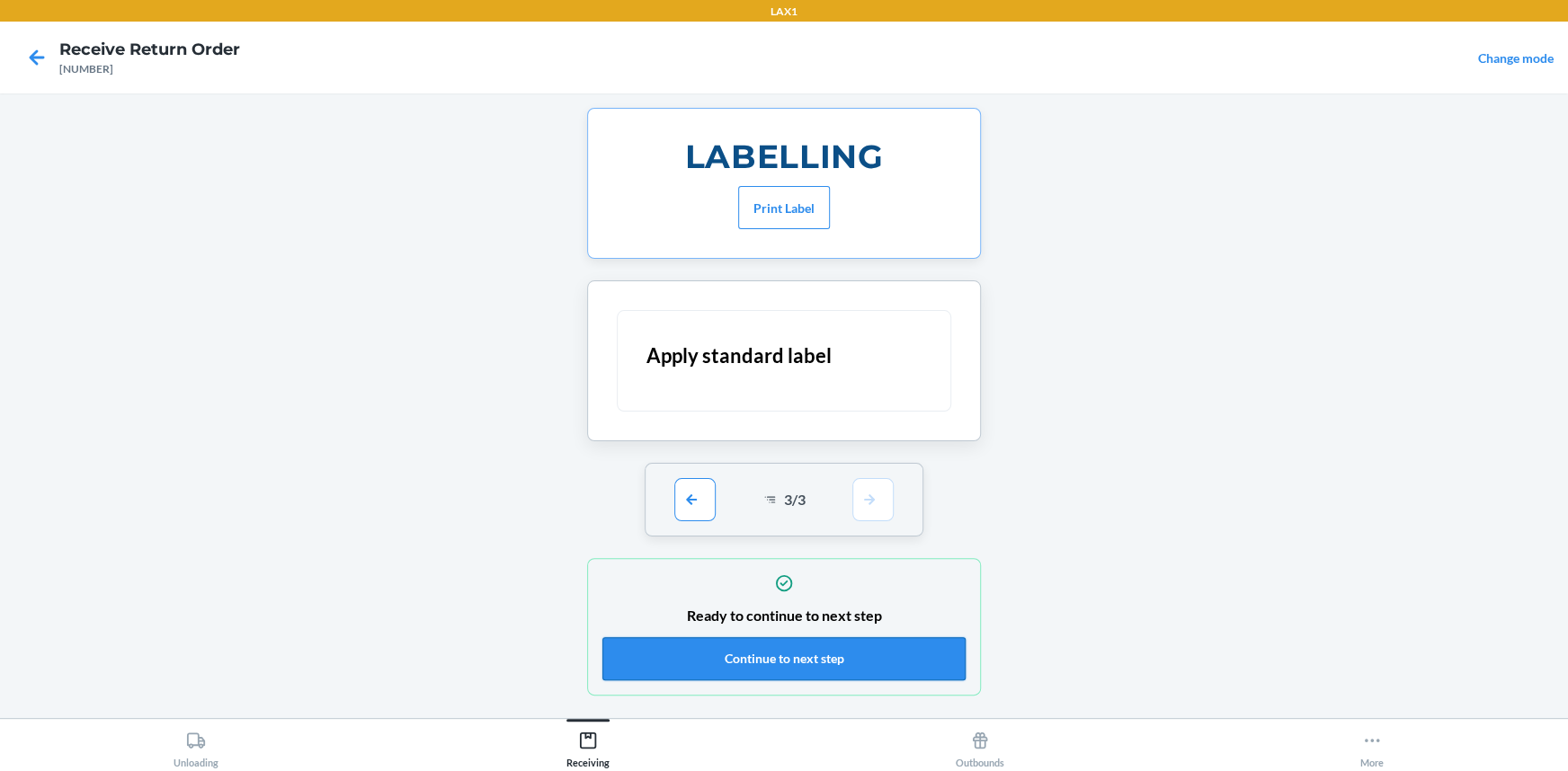 drag, startPoint x: 896, startPoint y: 656, endPoint x: 886, endPoint y: 647, distance: 13.453624 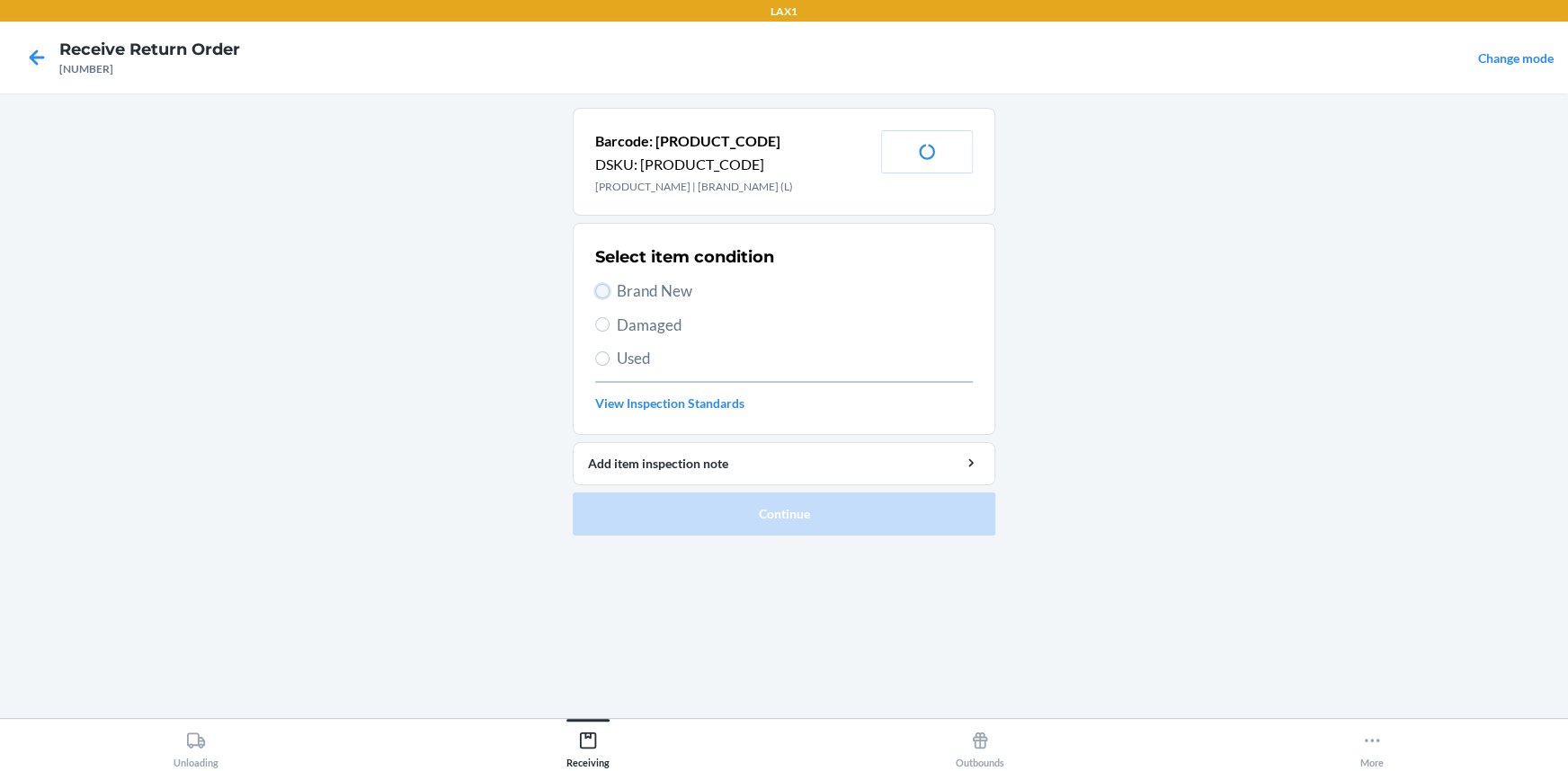 click on "Brand New" at bounding box center [602, 291] 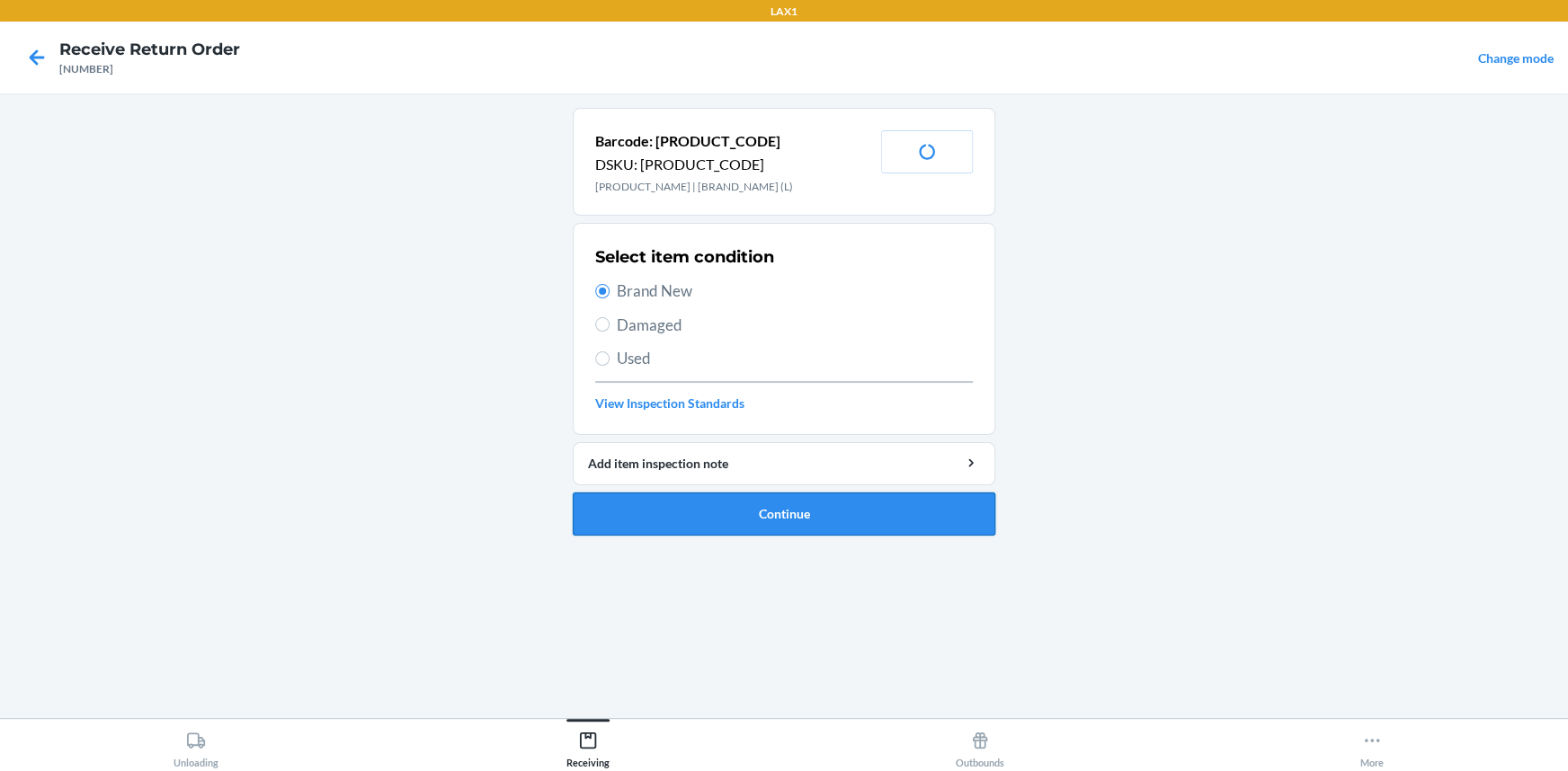 click on "Continue" at bounding box center (784, 514) 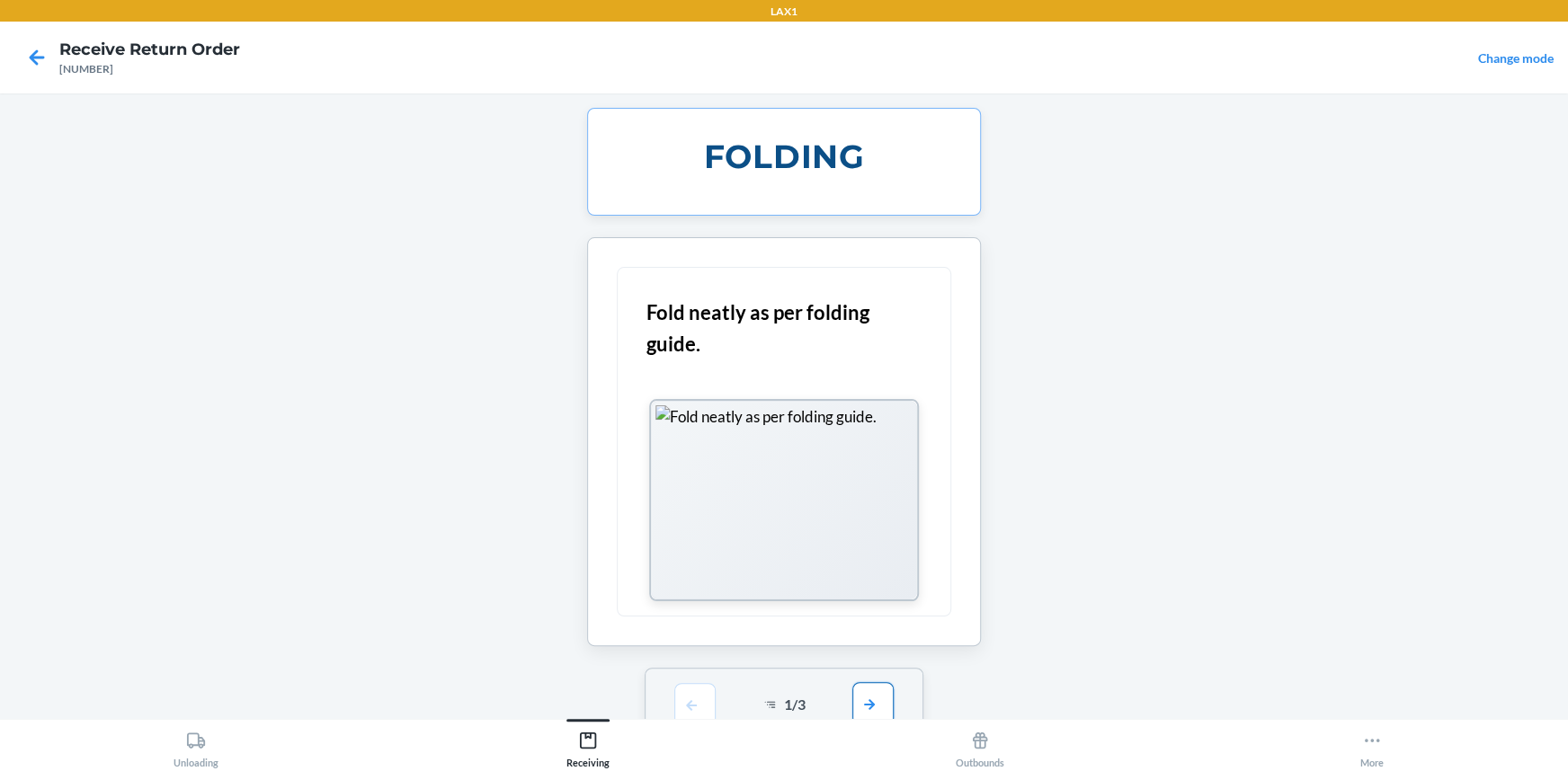 click at bounding box center (873, 704) 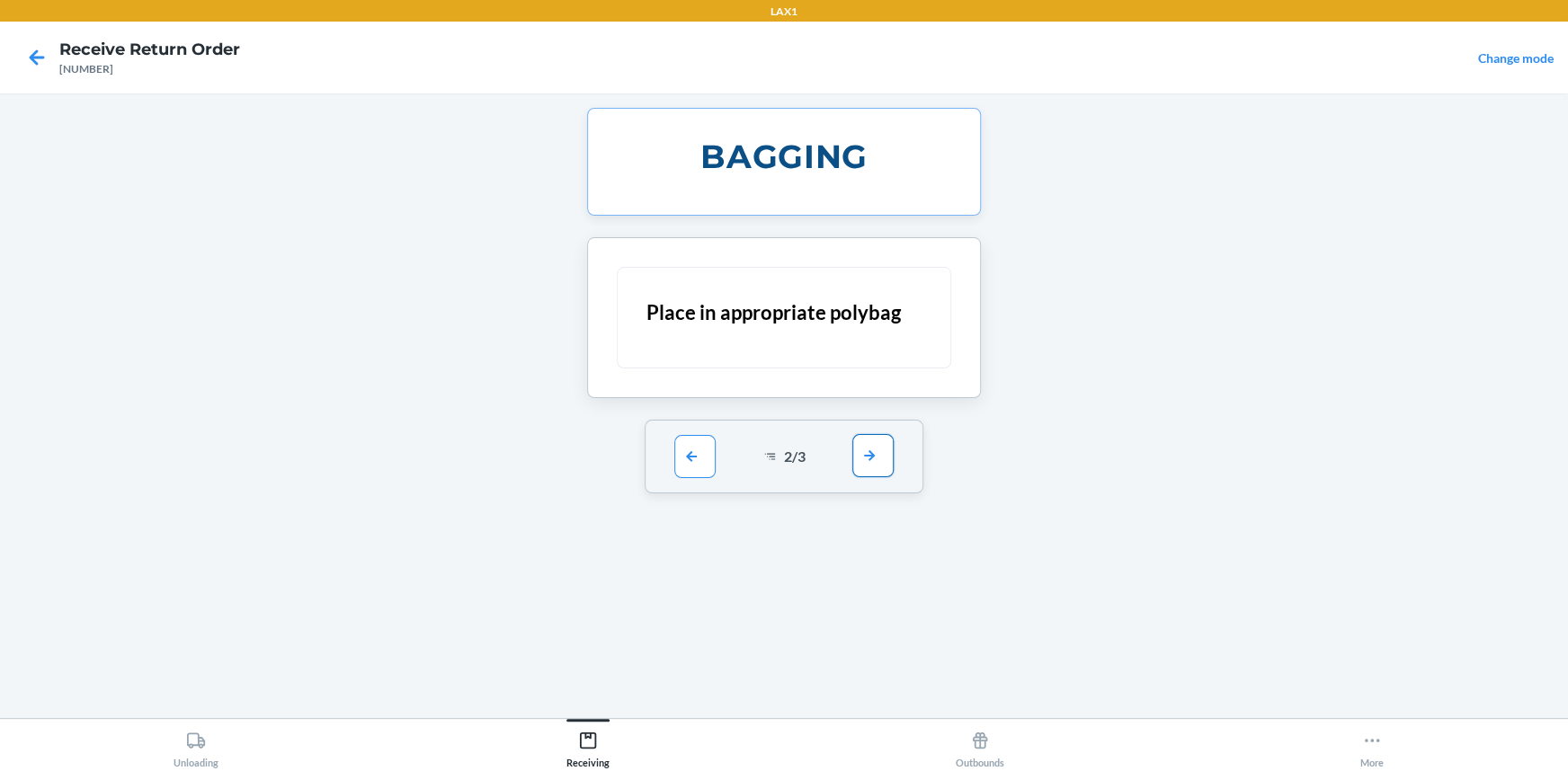 click at bounding box center (873, 456) 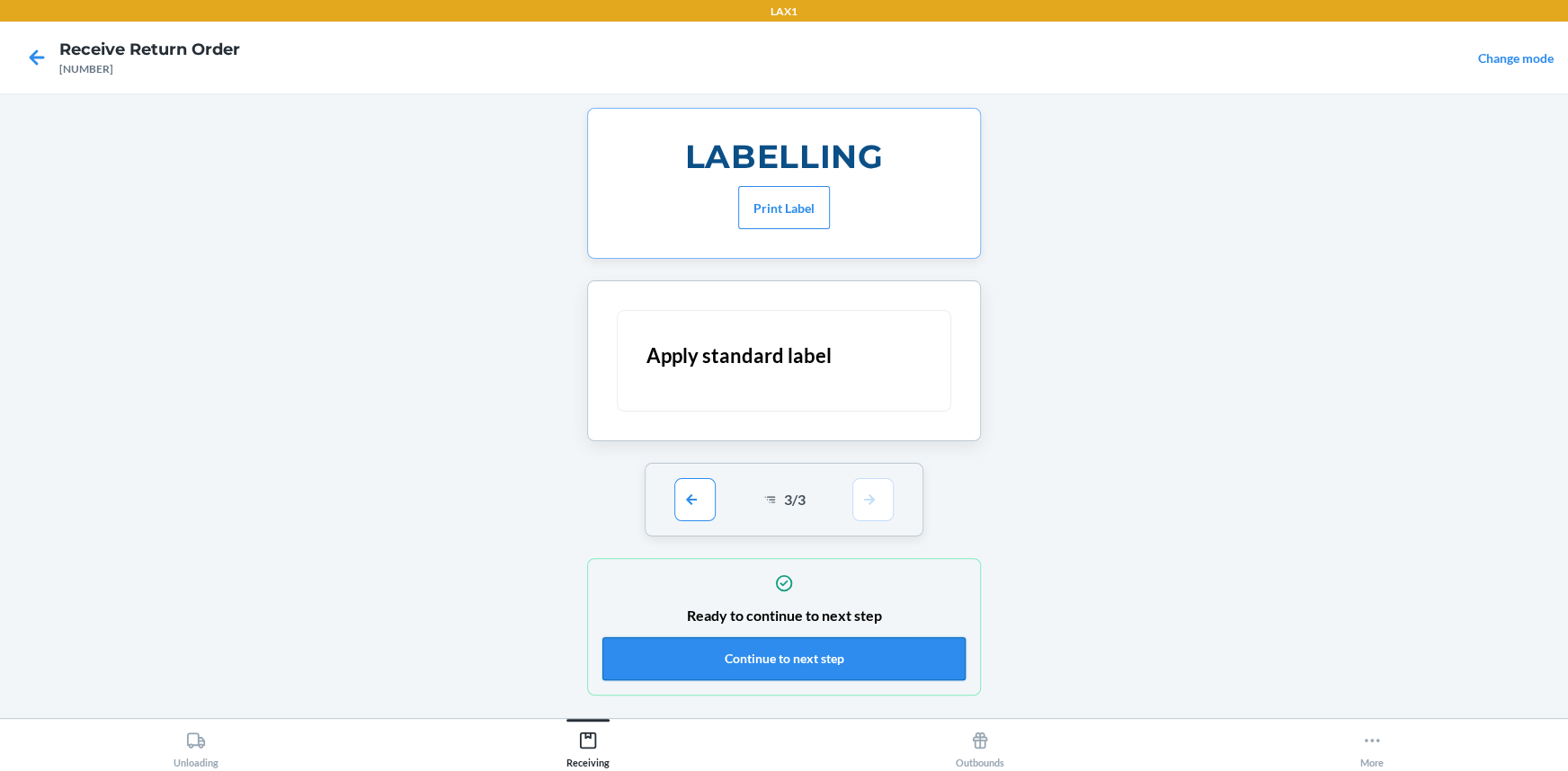 click on "Continue to next step" at bounding box center [784, 659] 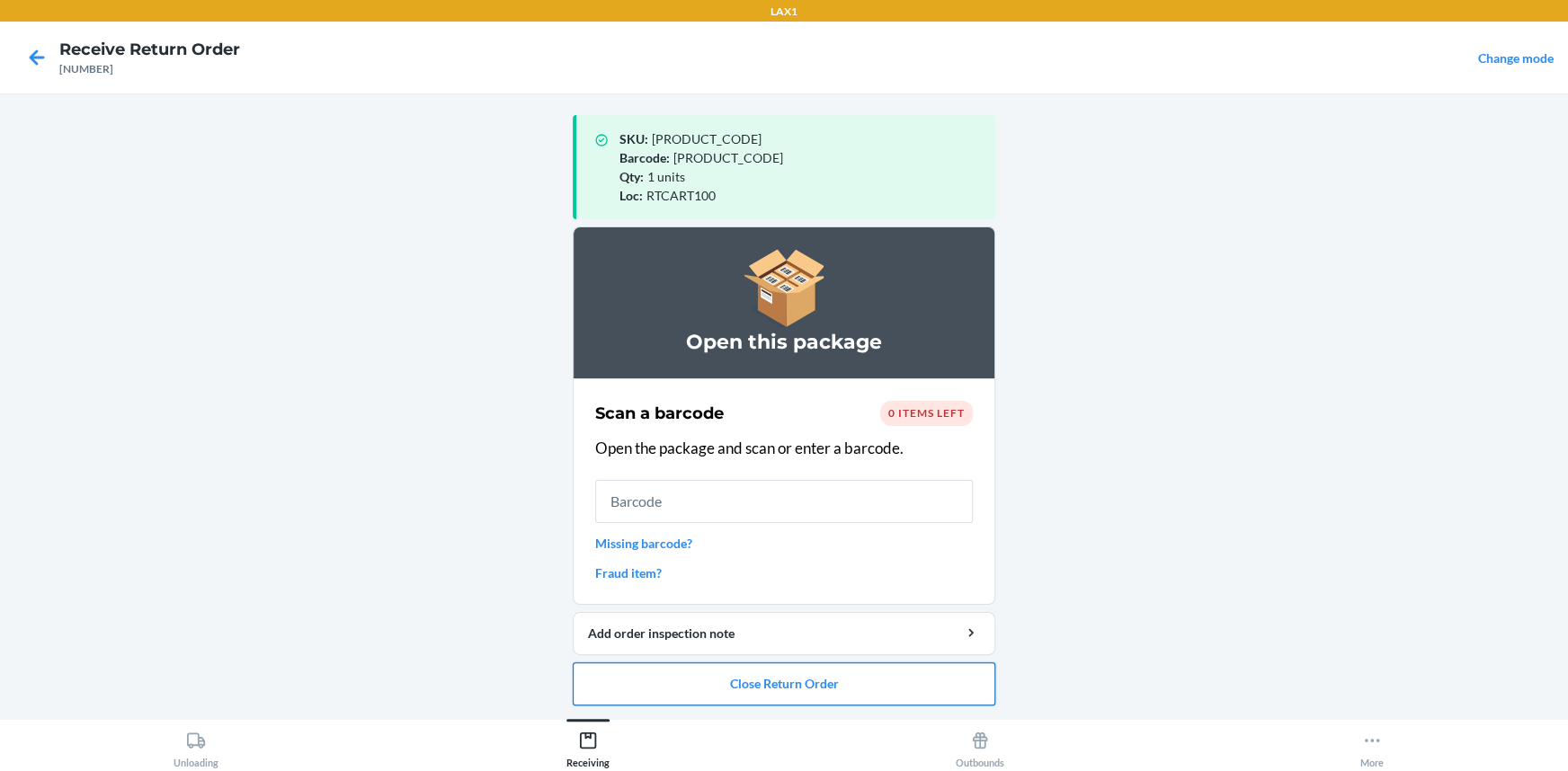 drag, startPoint x: 809, startPoint y: 689, endPoint x: 809, endPoint y: 678, distance: 11 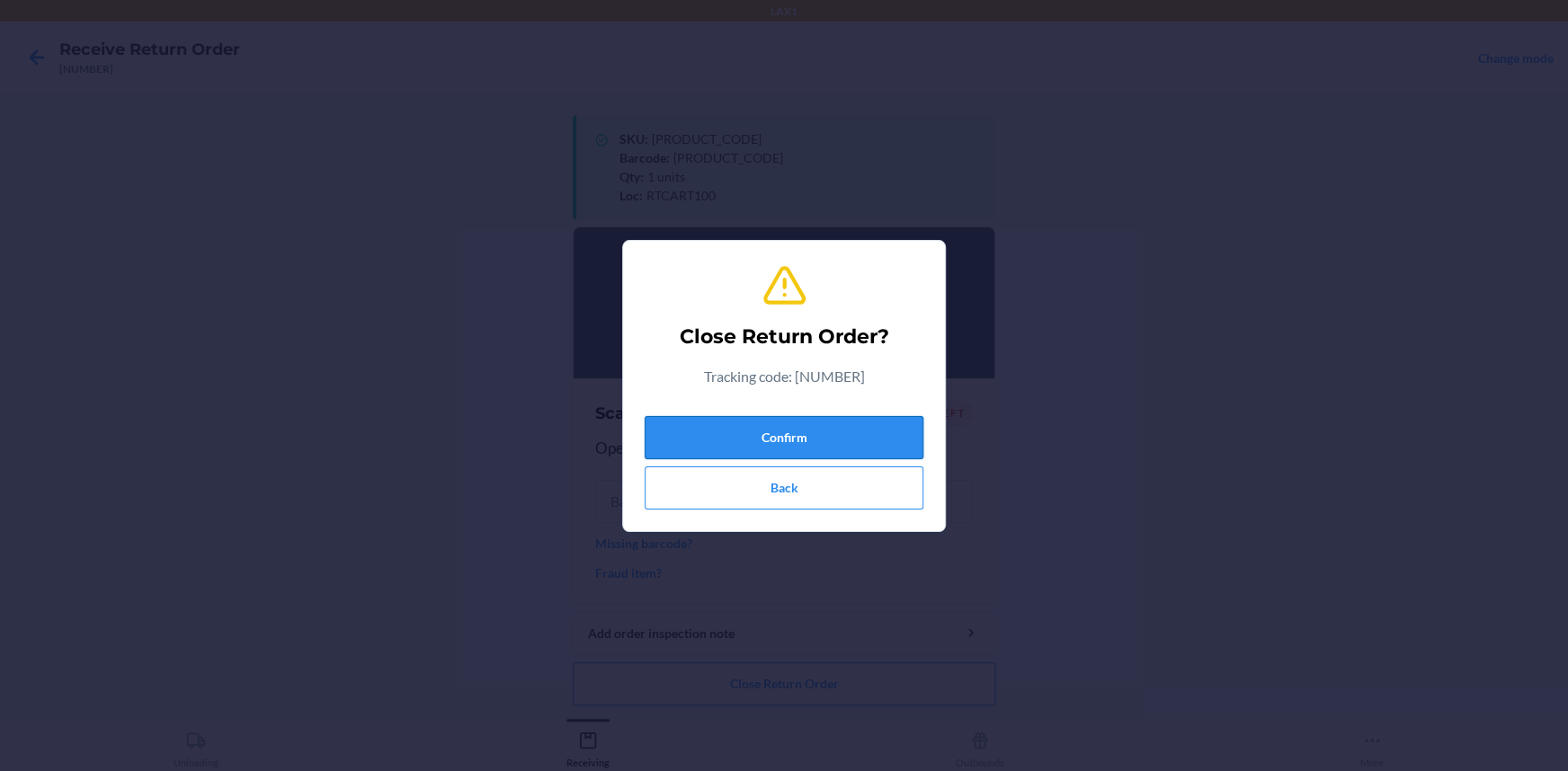 click on "Confirm" at bounding box center (784, 438) 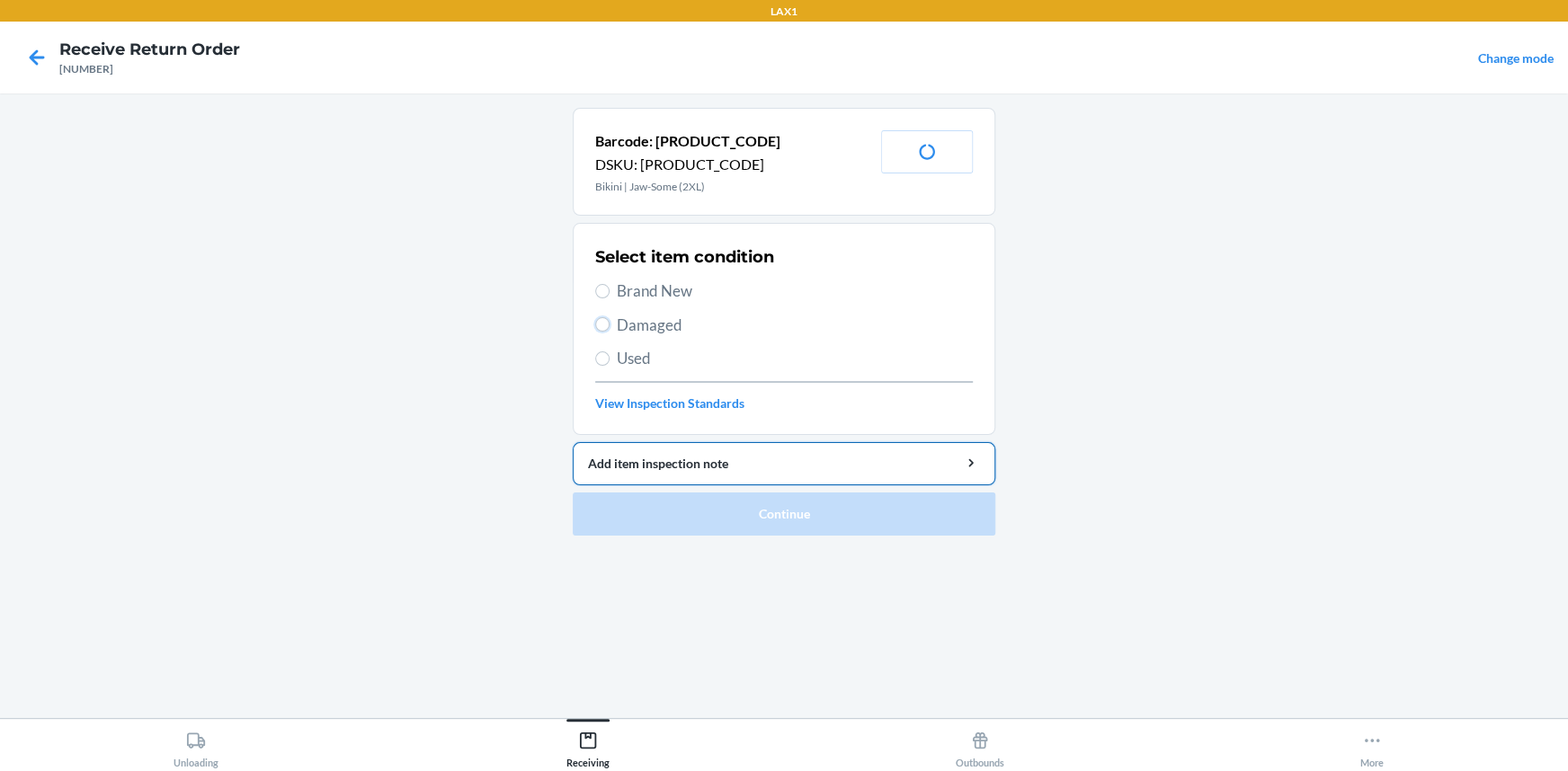drag, startPoint x: 601, startPoint y: 322, endPoint x: 688, endPoint y: 453, distance: 157.25775 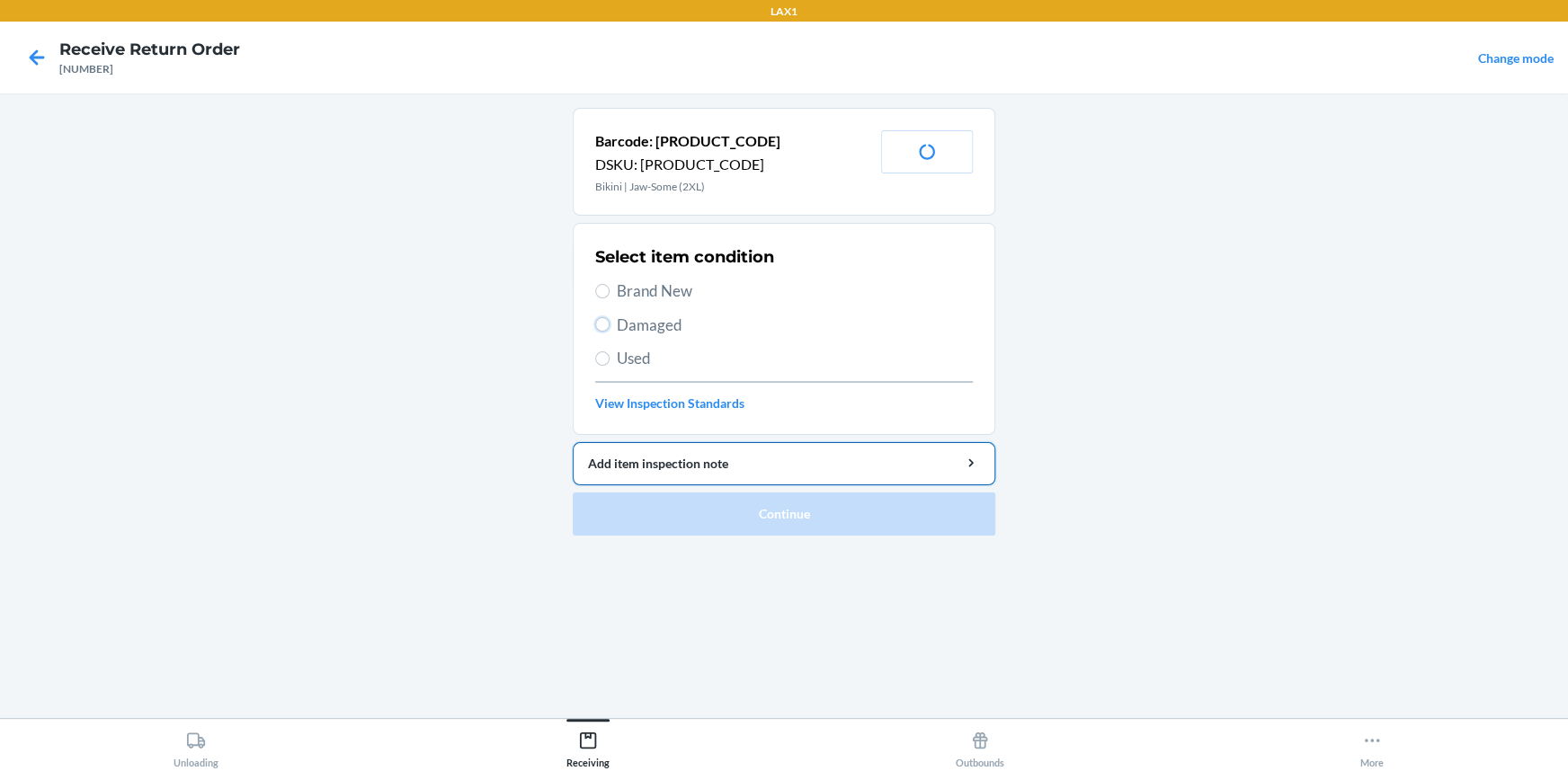 click on "Damaged" at bounding box center [602, 324] 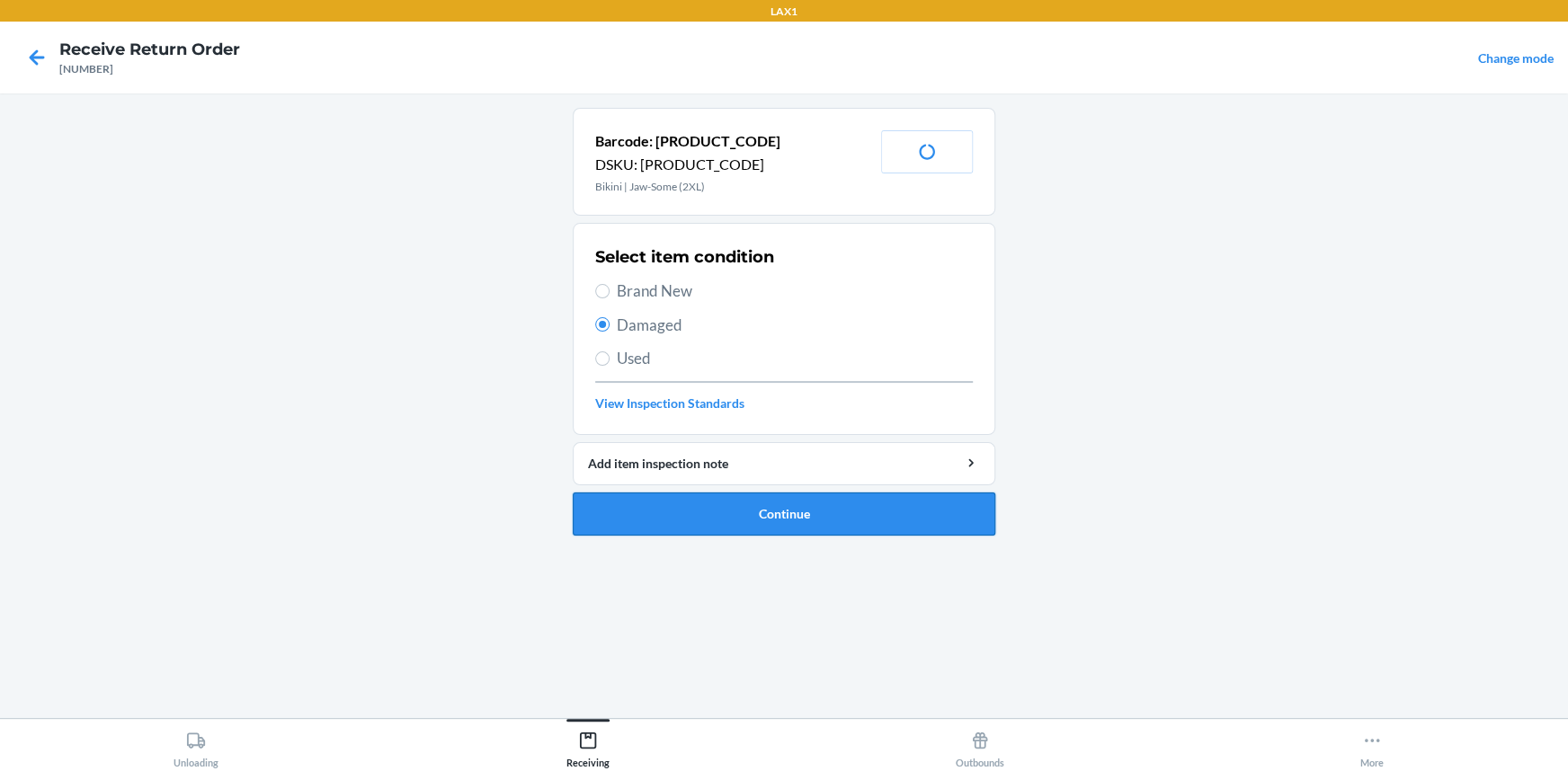 click on "Continue" at bounding box center [784, 514] 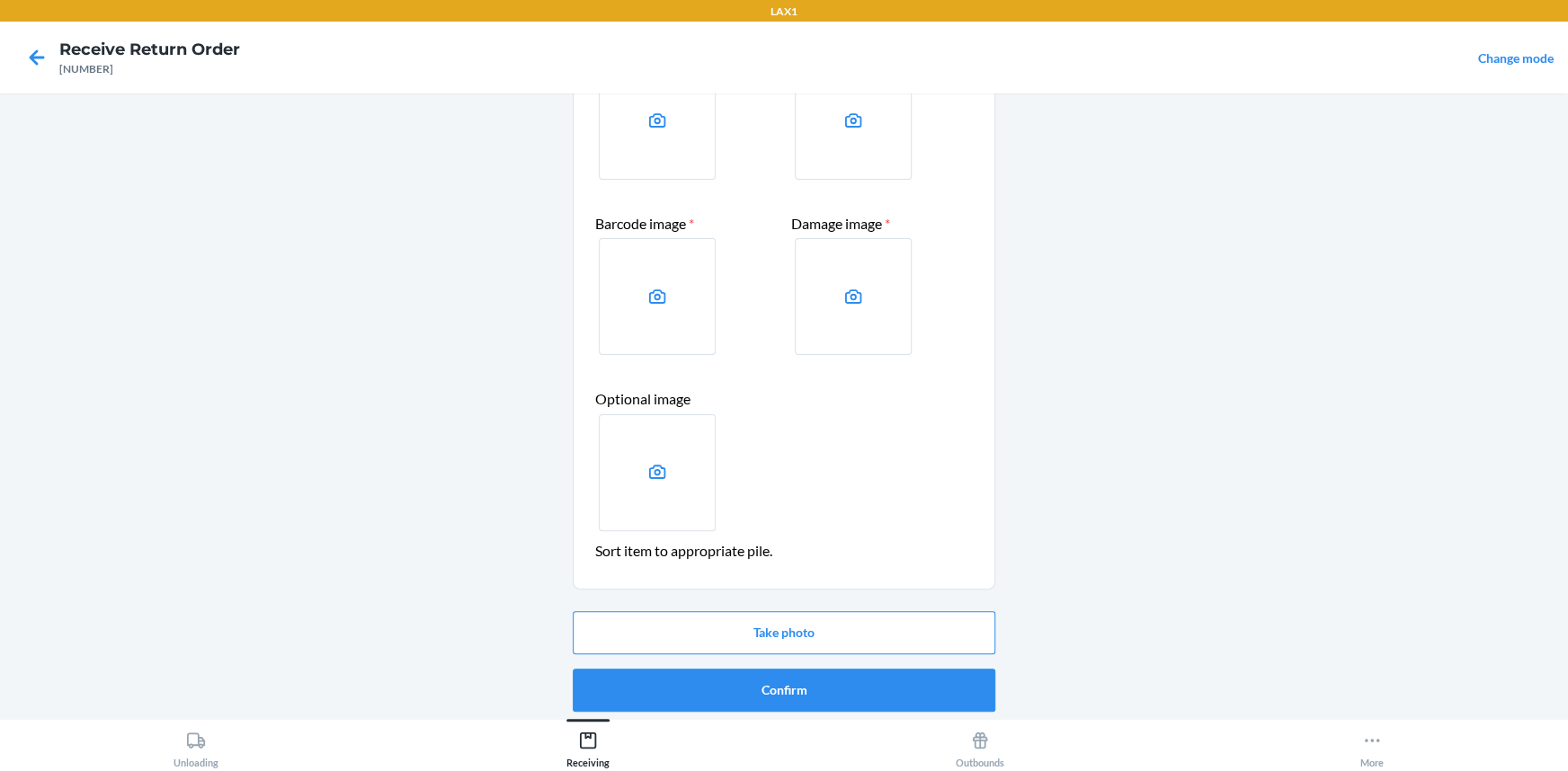 scroll, scrollTop: 163, scrollLeft: 0, axis: vertical 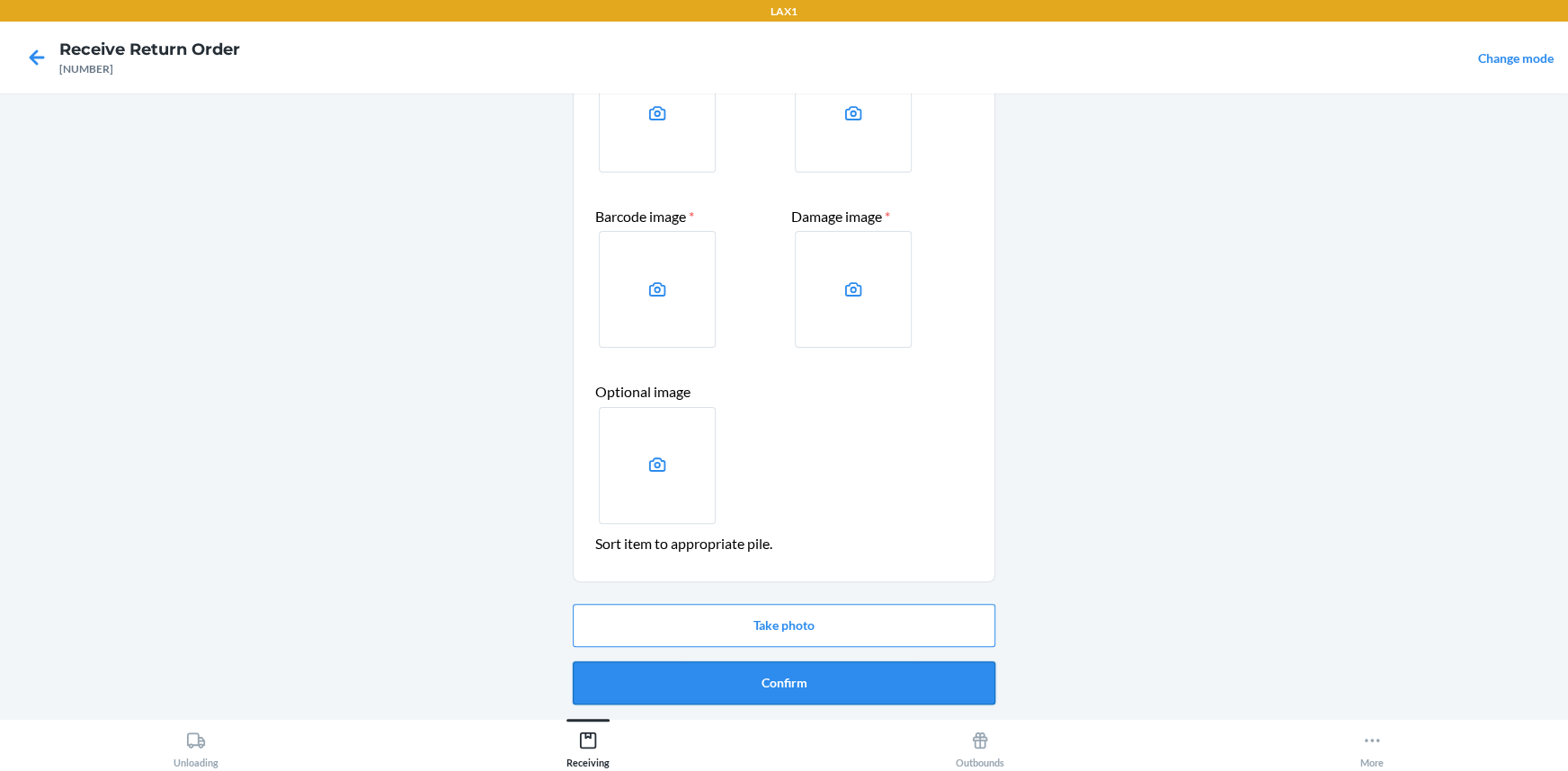 click on "Confirm" at bounding box center (784, 683) 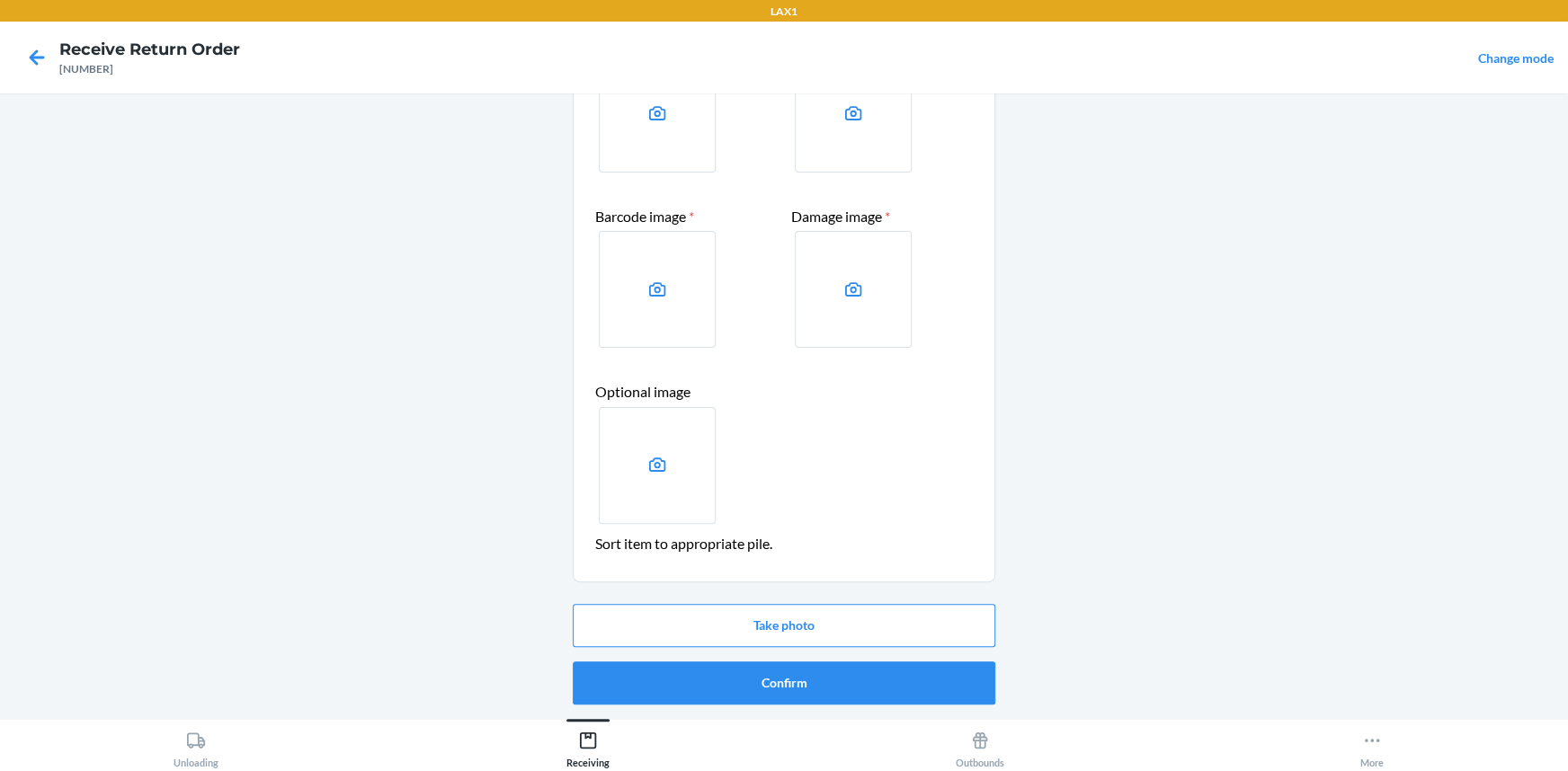 scroll, scrollTop: 0, scrollLeft: 0, axis: both 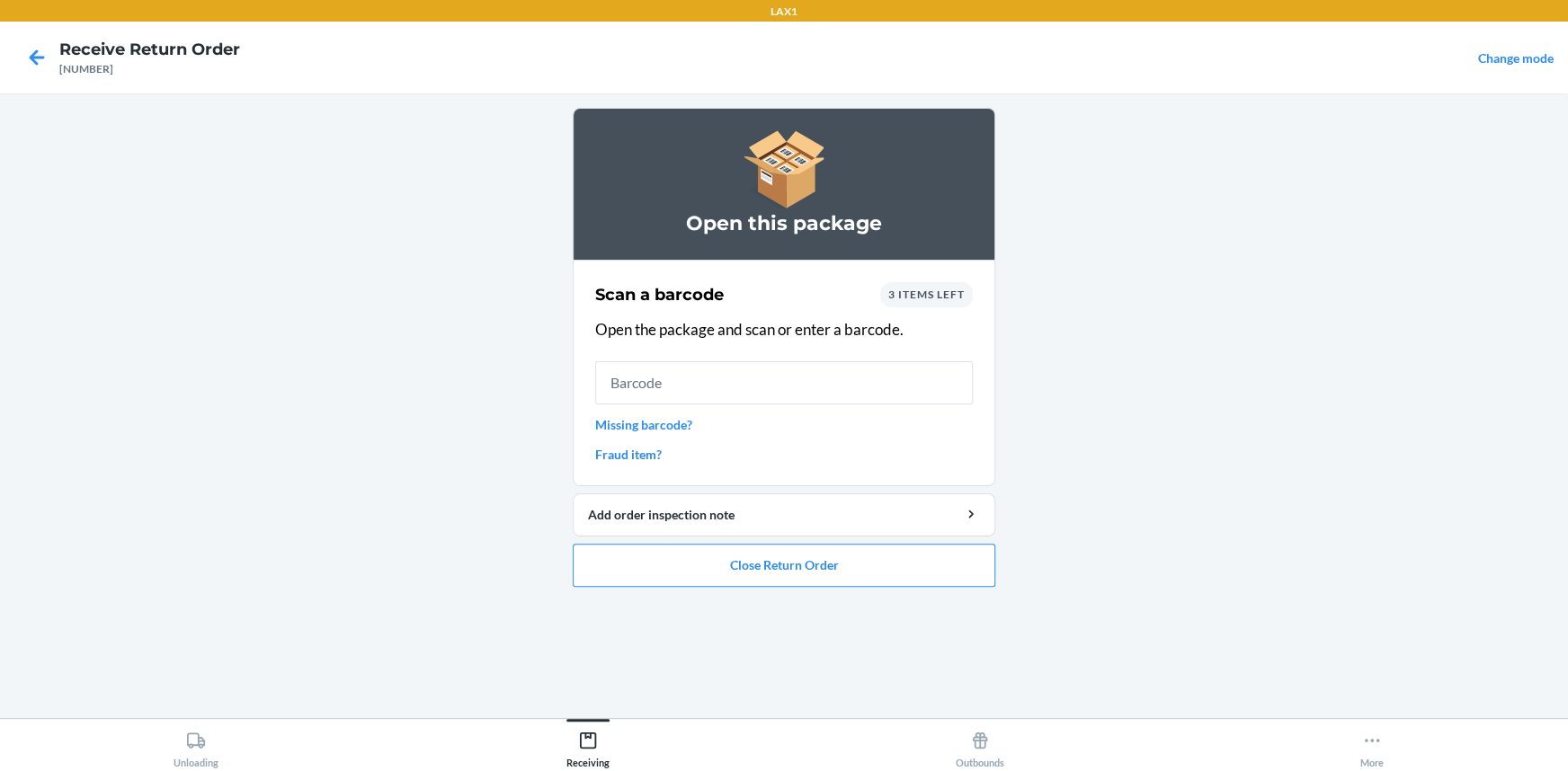 click on "3 items left" at bounding box center (926, 294) 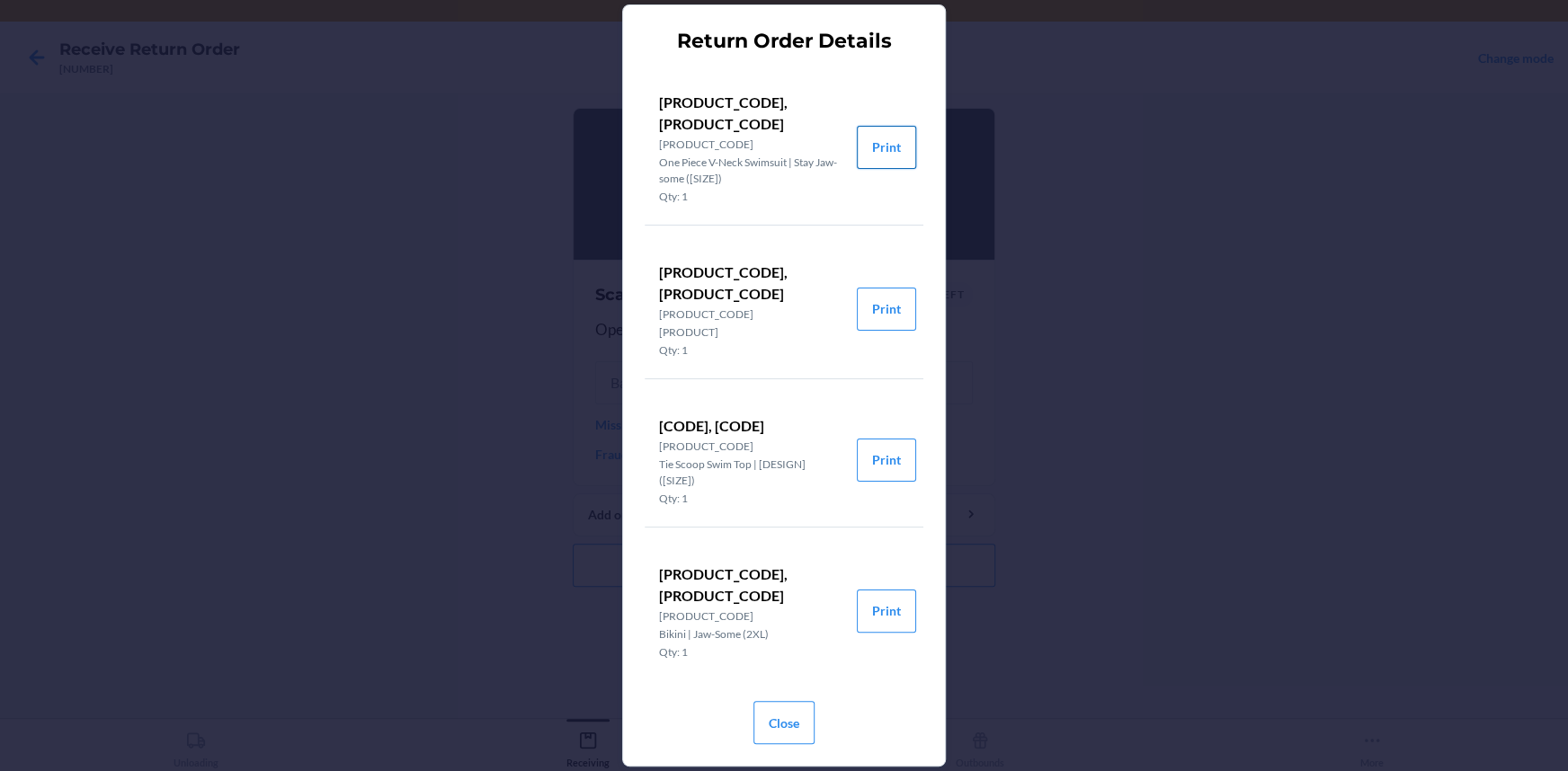 drag, startPoint x: 880, startPoint y: 137, endPoint x: 891, endPoint y: 146, distance: 14 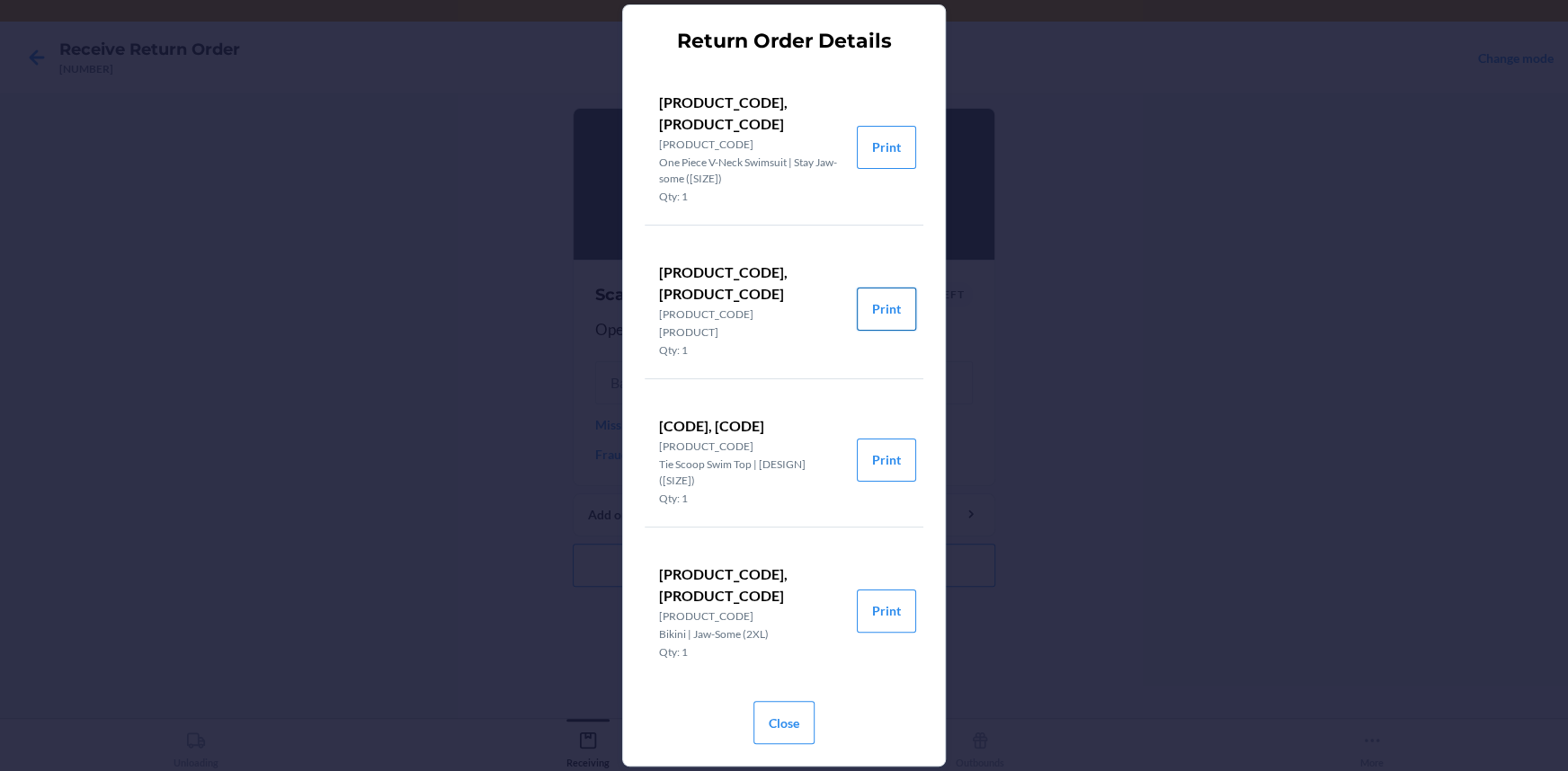 click on "Print" at bounding box center (886, 309) 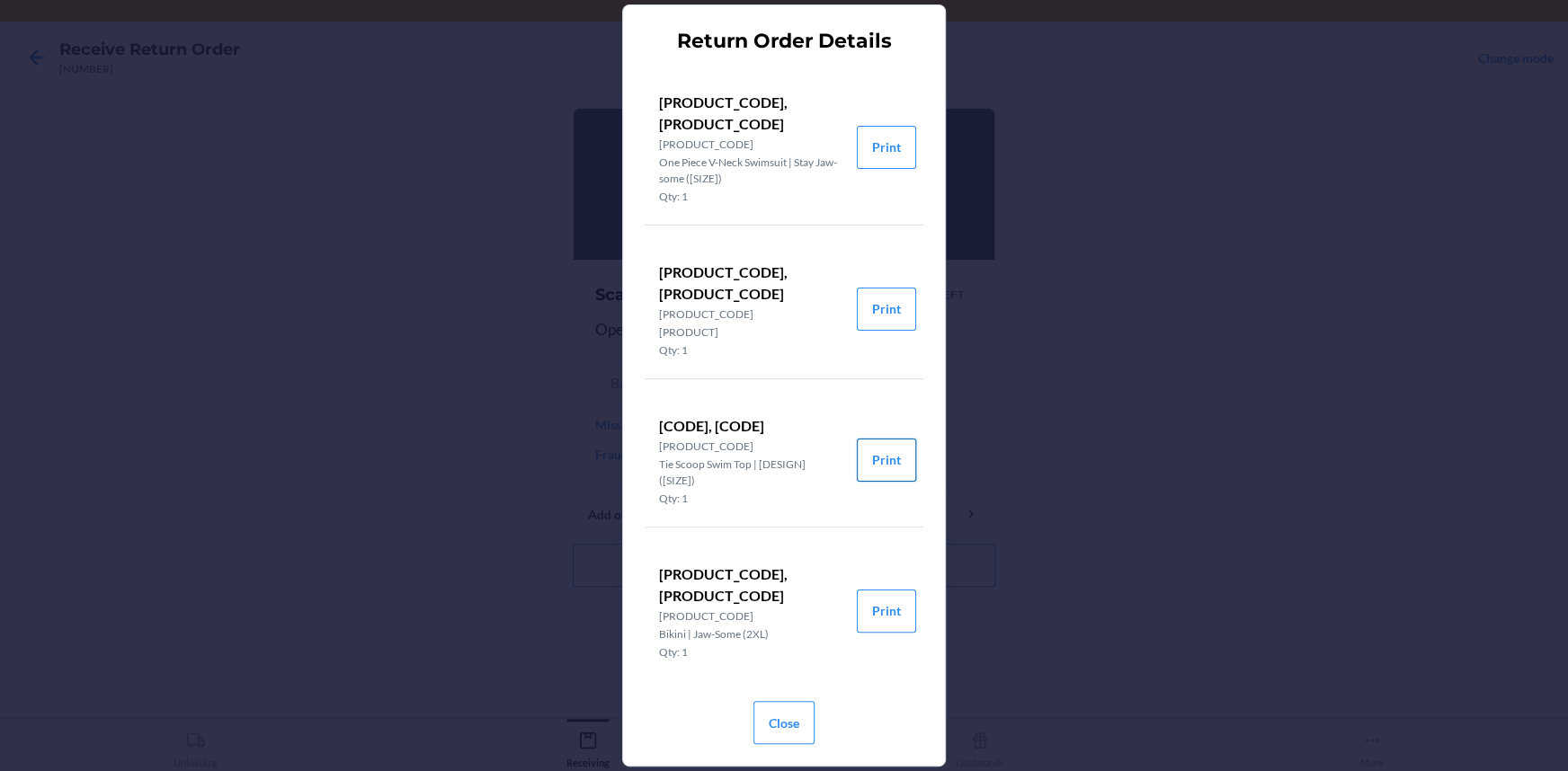 click on "Print" at bounding box center (886, 460) 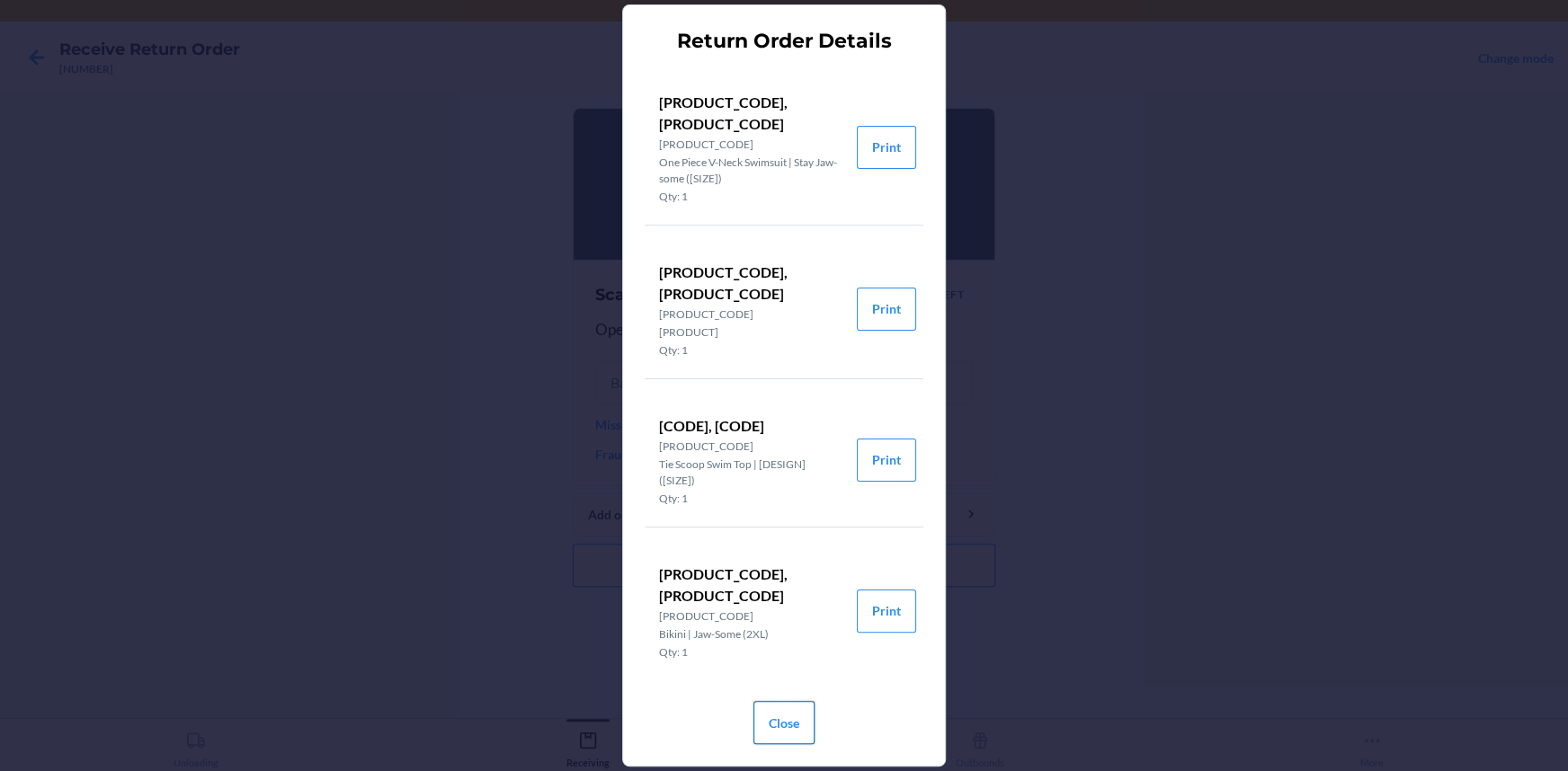 click on "Close" at bounding box center [784, 722] 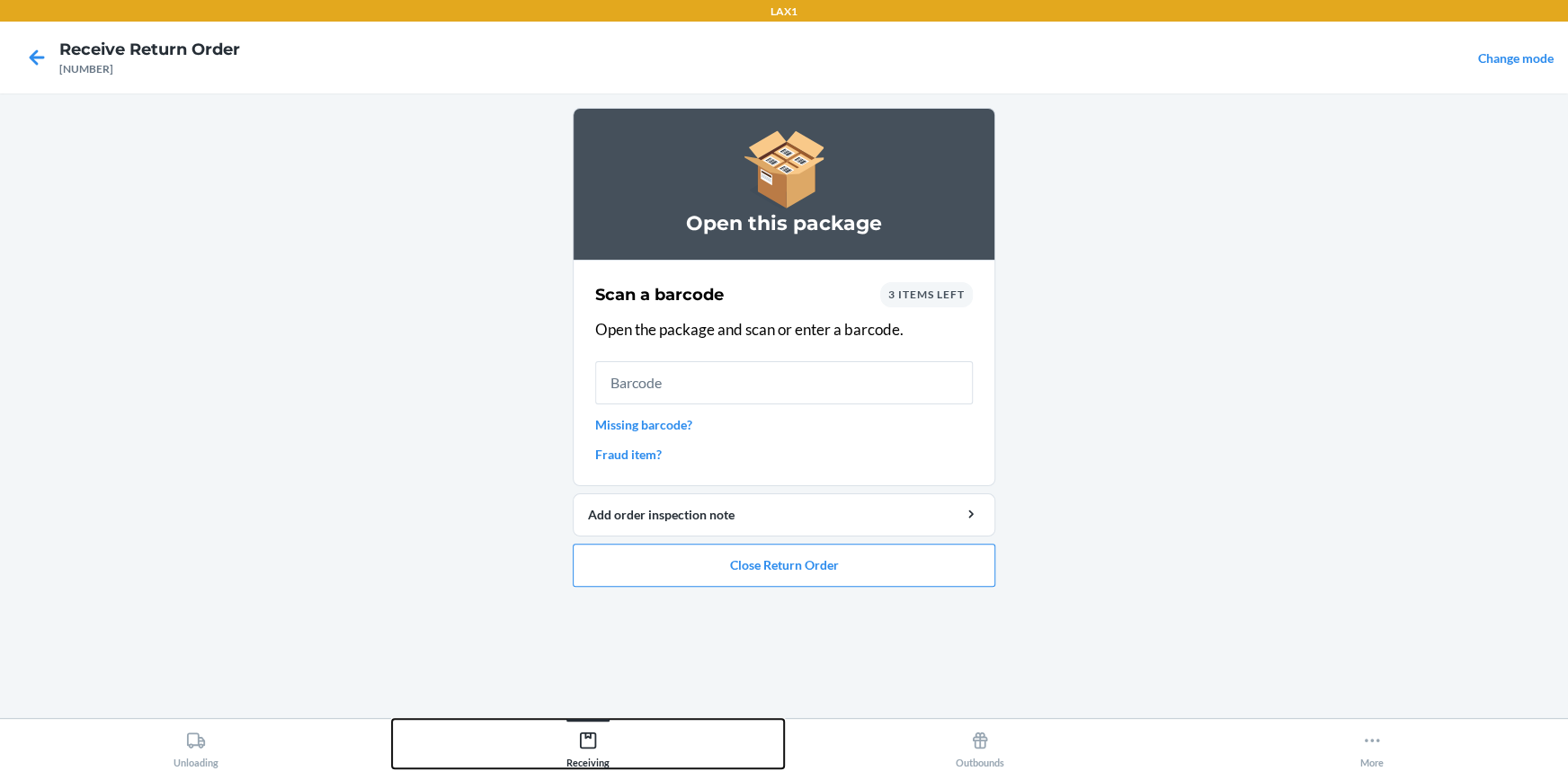 drag, startPoint x: 93, startPoint y: 810, endPoint x: -1, endPoint y: 810, distance: 94 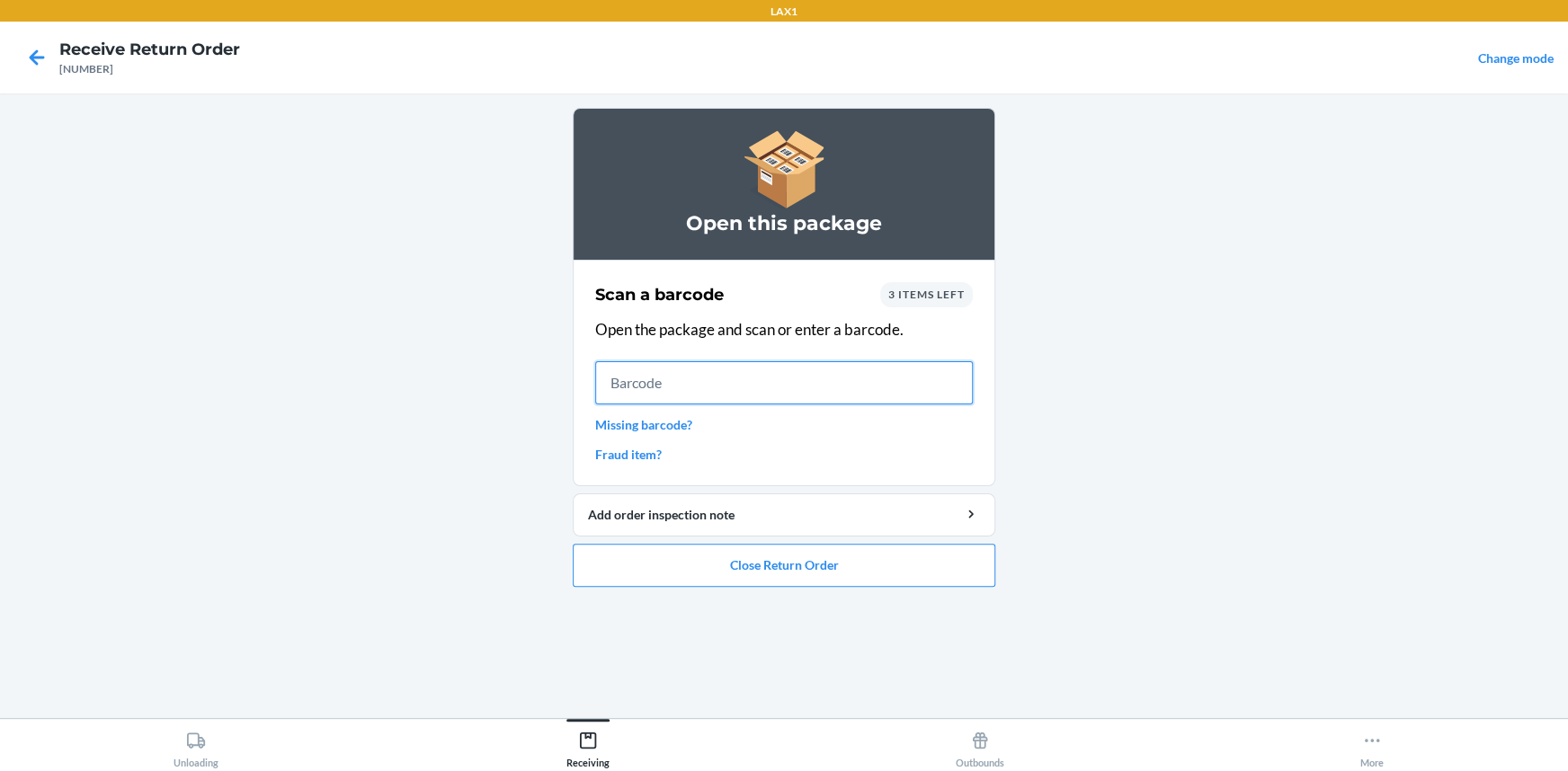 click at bounding box center (784, 383) 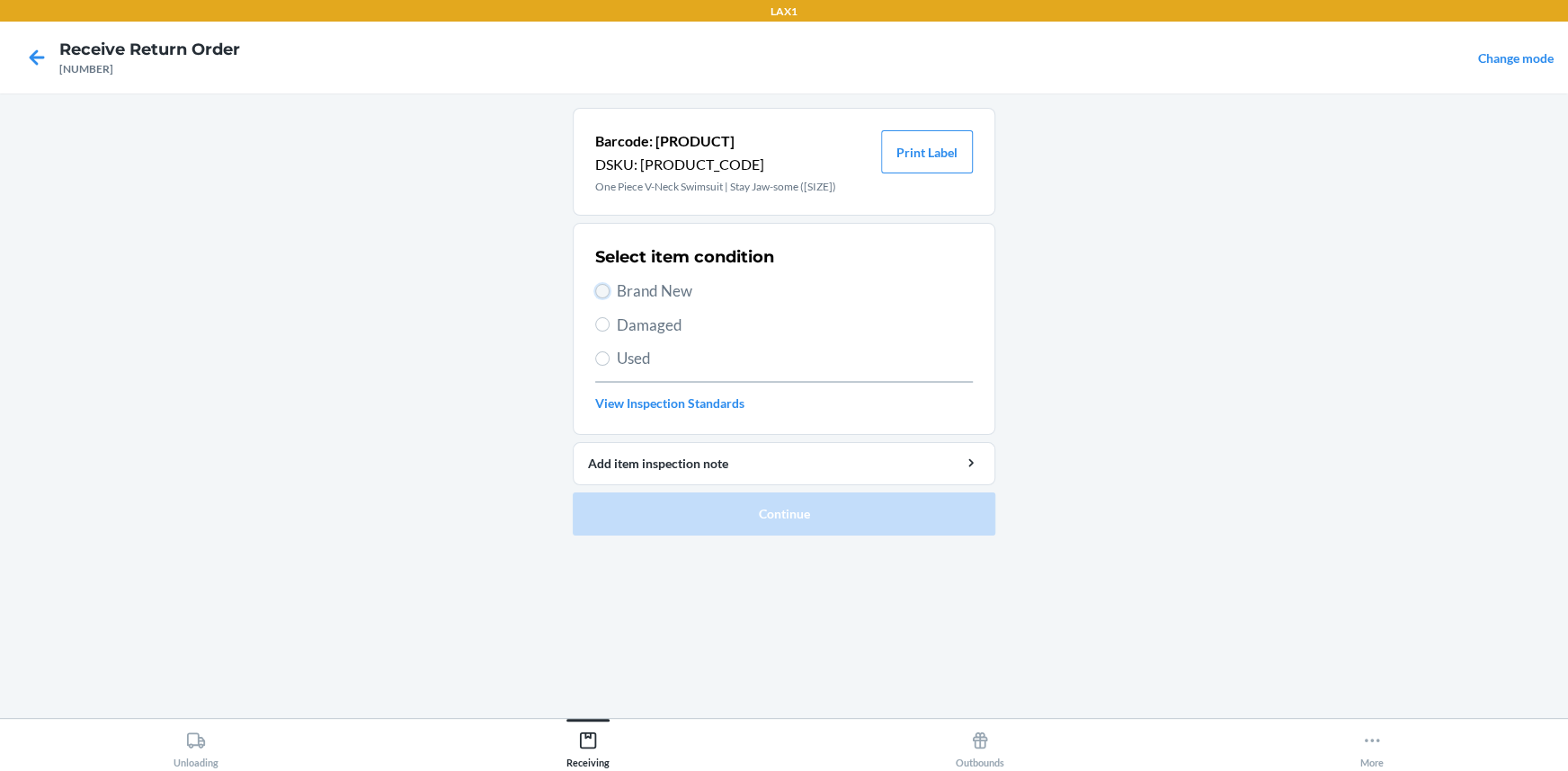click on "Brand New" at bounding box center [602, 291] 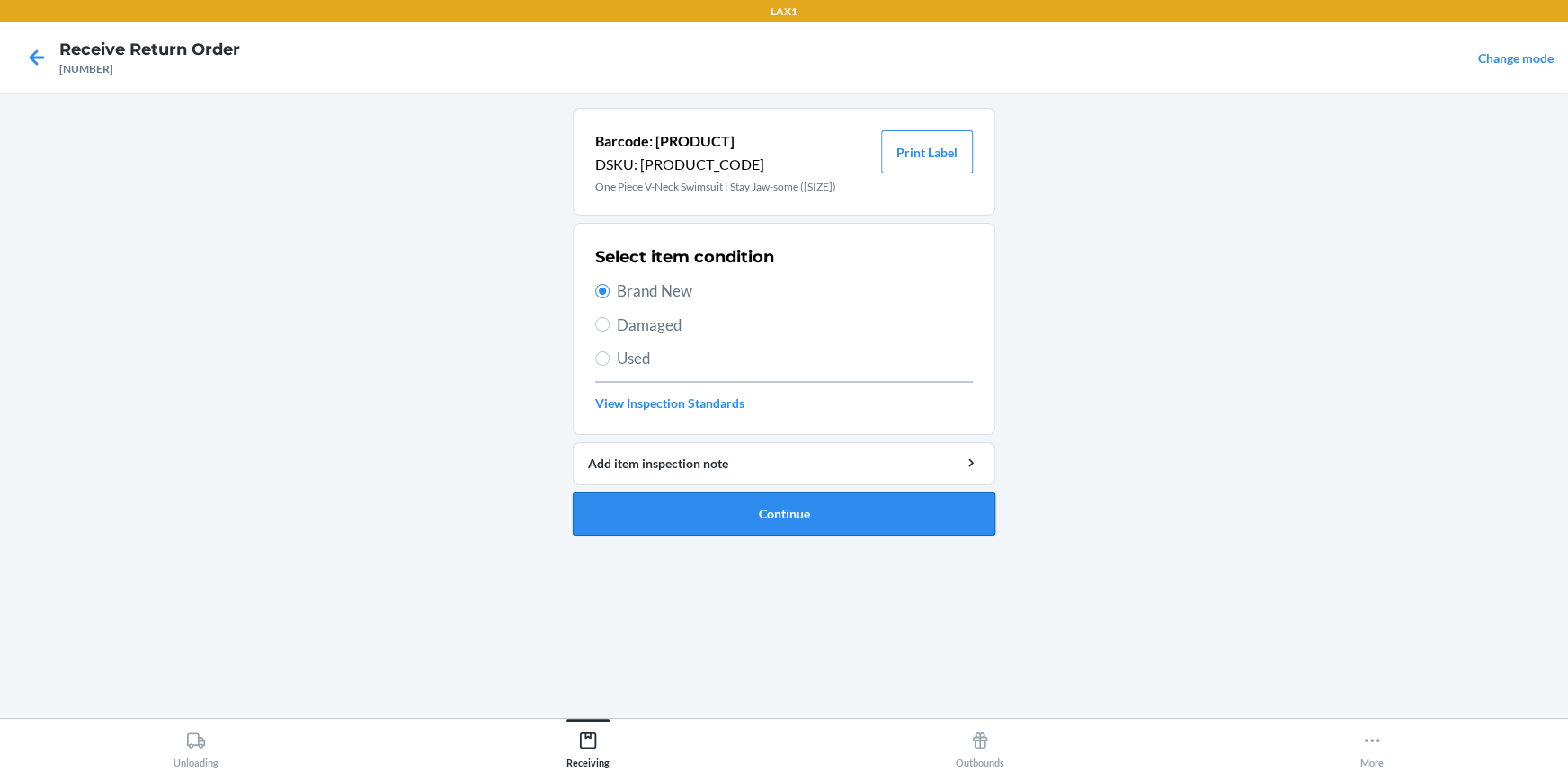 click on "Continue" at bounding box center (784, 514) 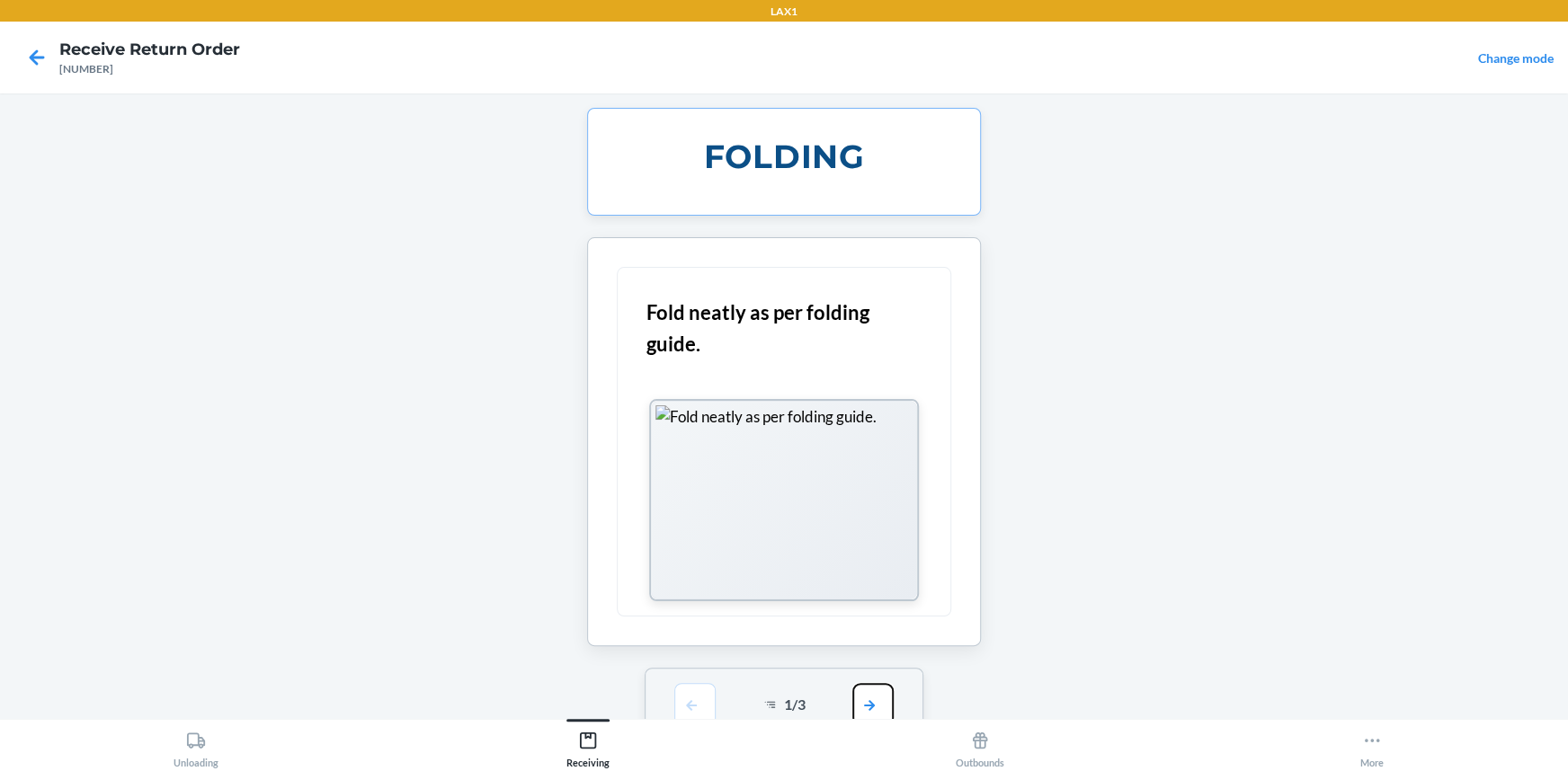 drag, startPoint x: 879, startPoint y: 701, endPoint x: 874, endPoint y: 678, distance: 23.5372 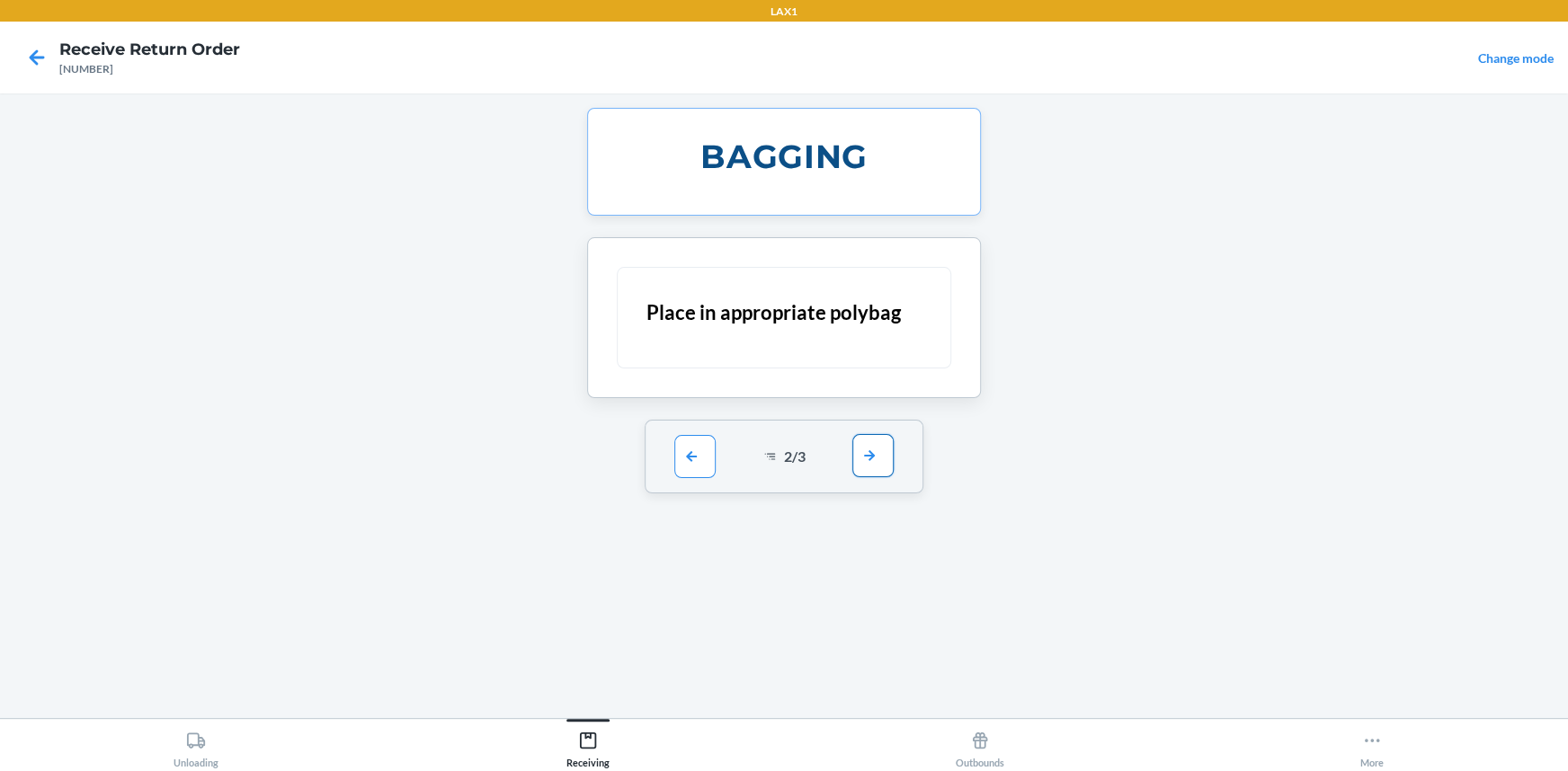 drag, startPoint x: 878, startPoint y: 448, endPoint x: 878, endPoint y: 499, distance: 51 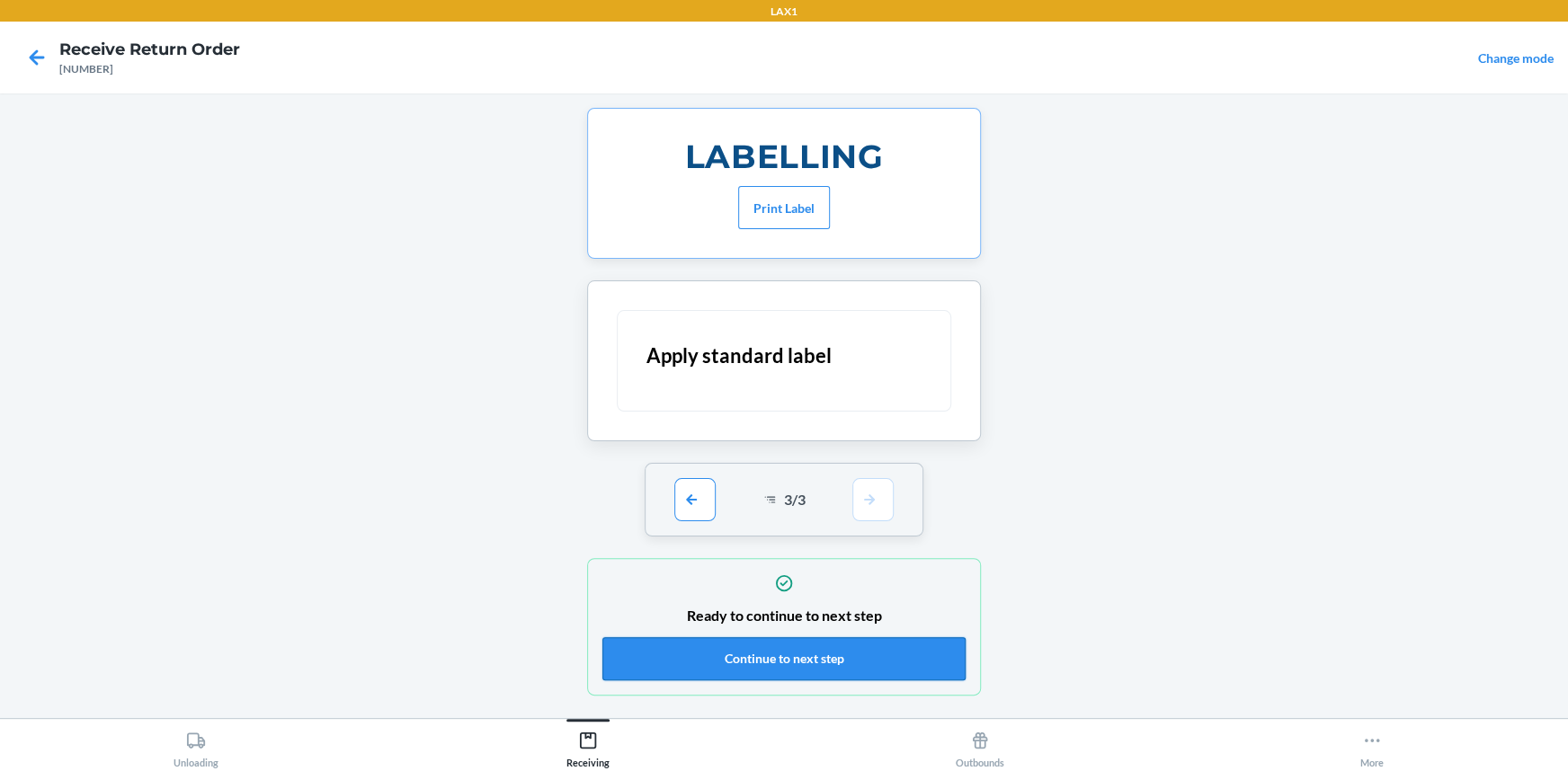 click on "Continue to next step" at bounding box center (784, 659) 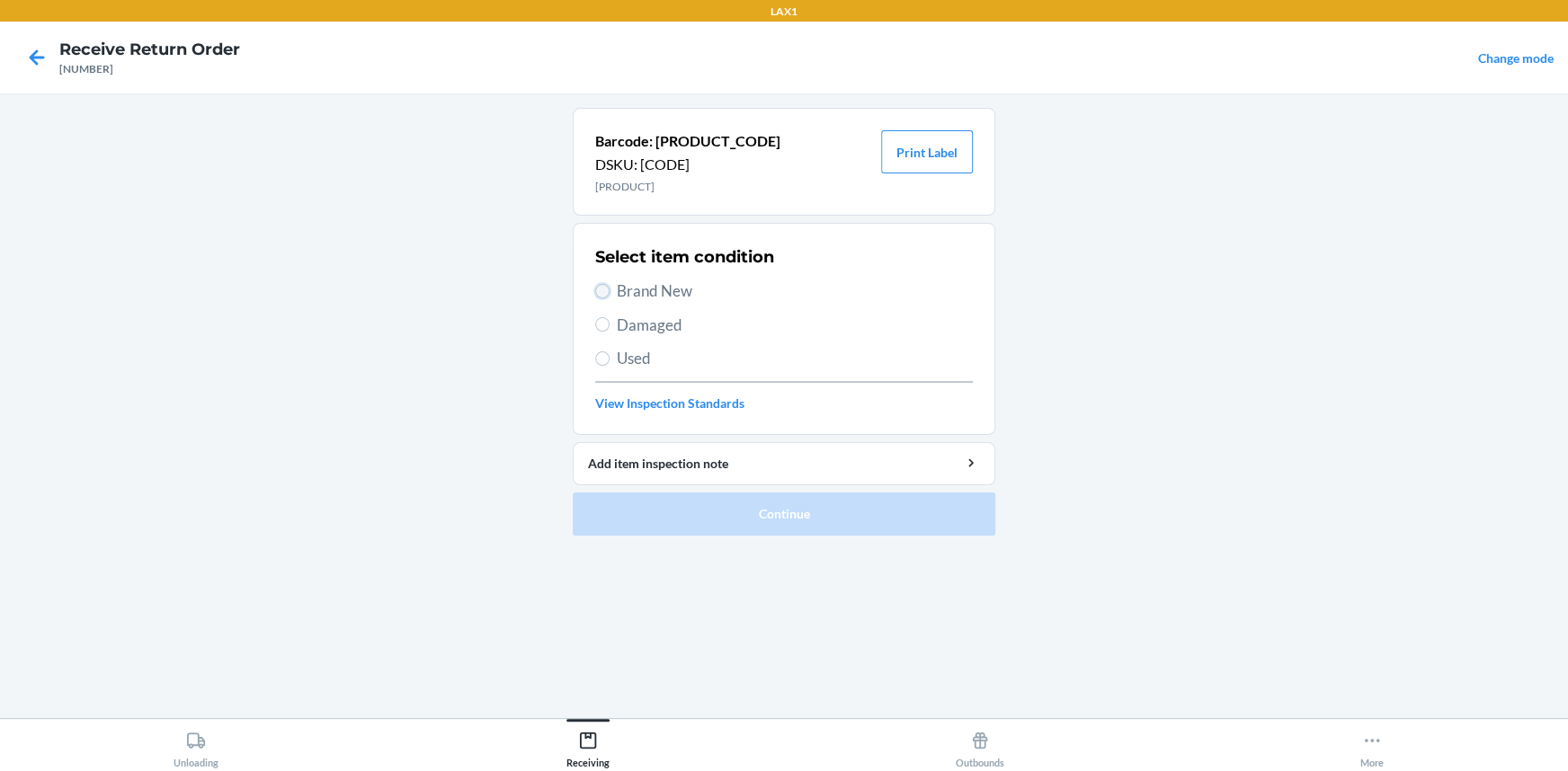 click on "Brand New" at bounding box center [602, 291] 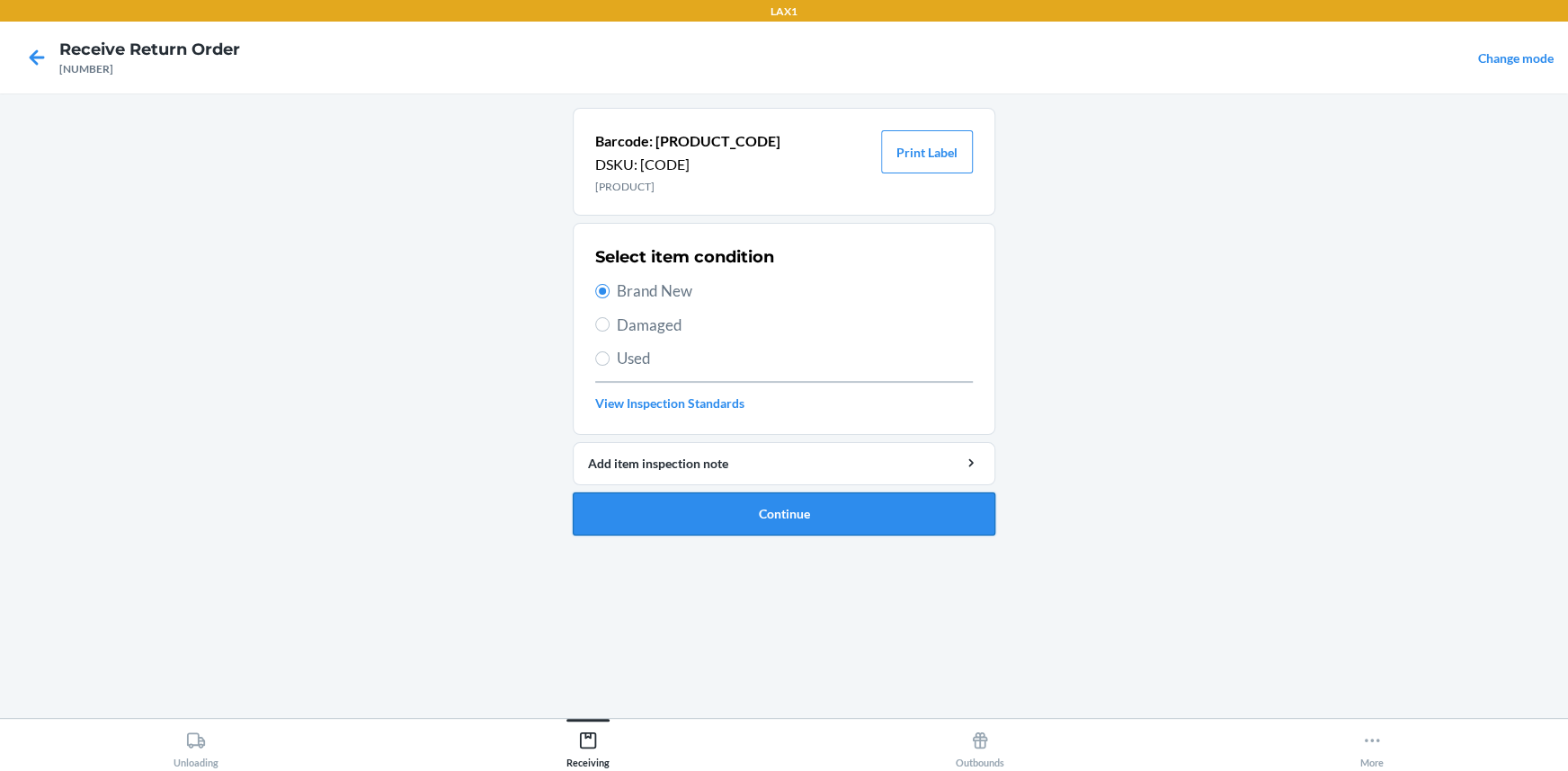 click on "Continue" at bounding box center [784, 514] 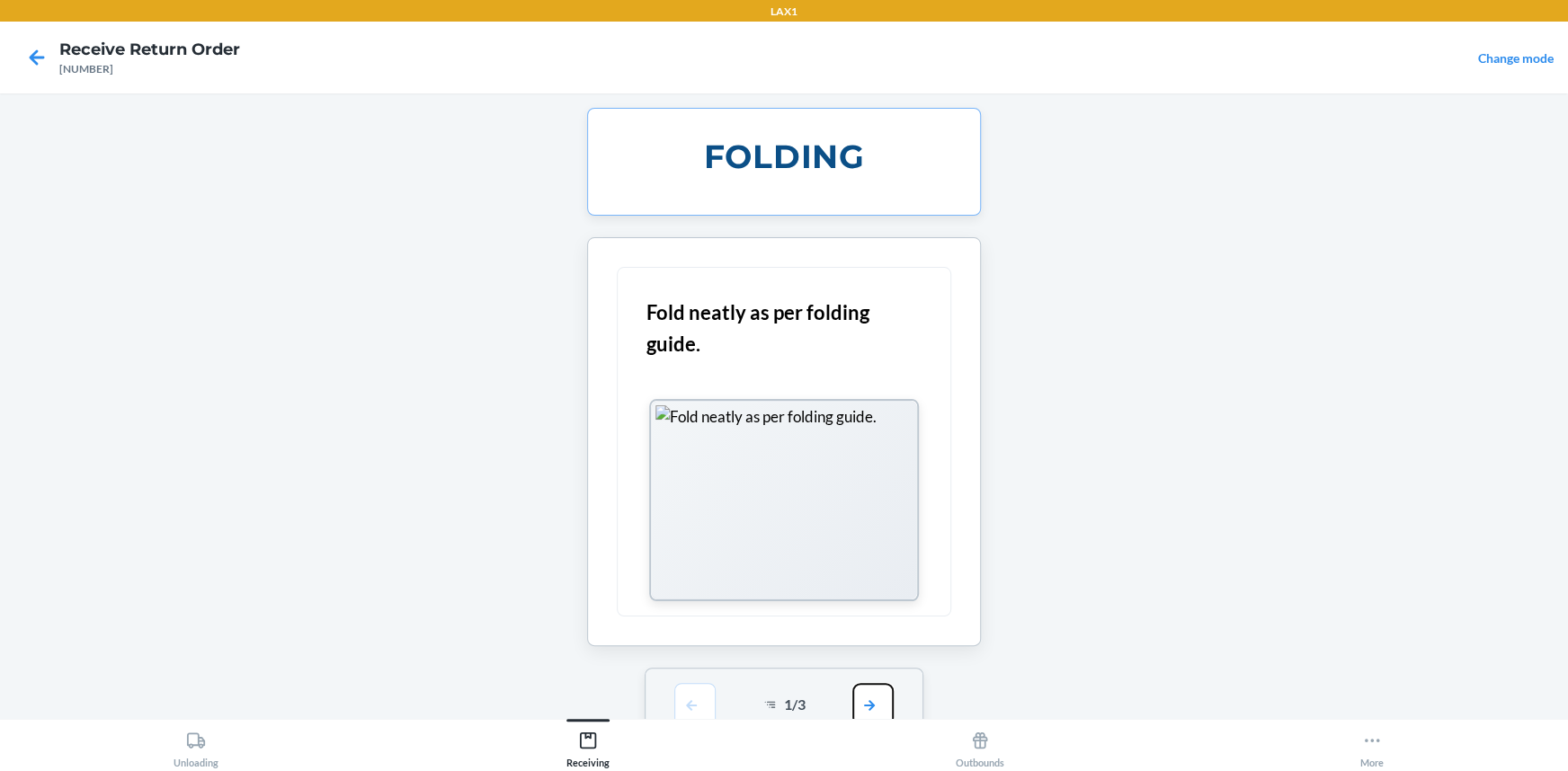 drag, startPoint x: 858, startPoint y: 704, endPoint x: 868, endPoint y: 649, distance: 55.901699 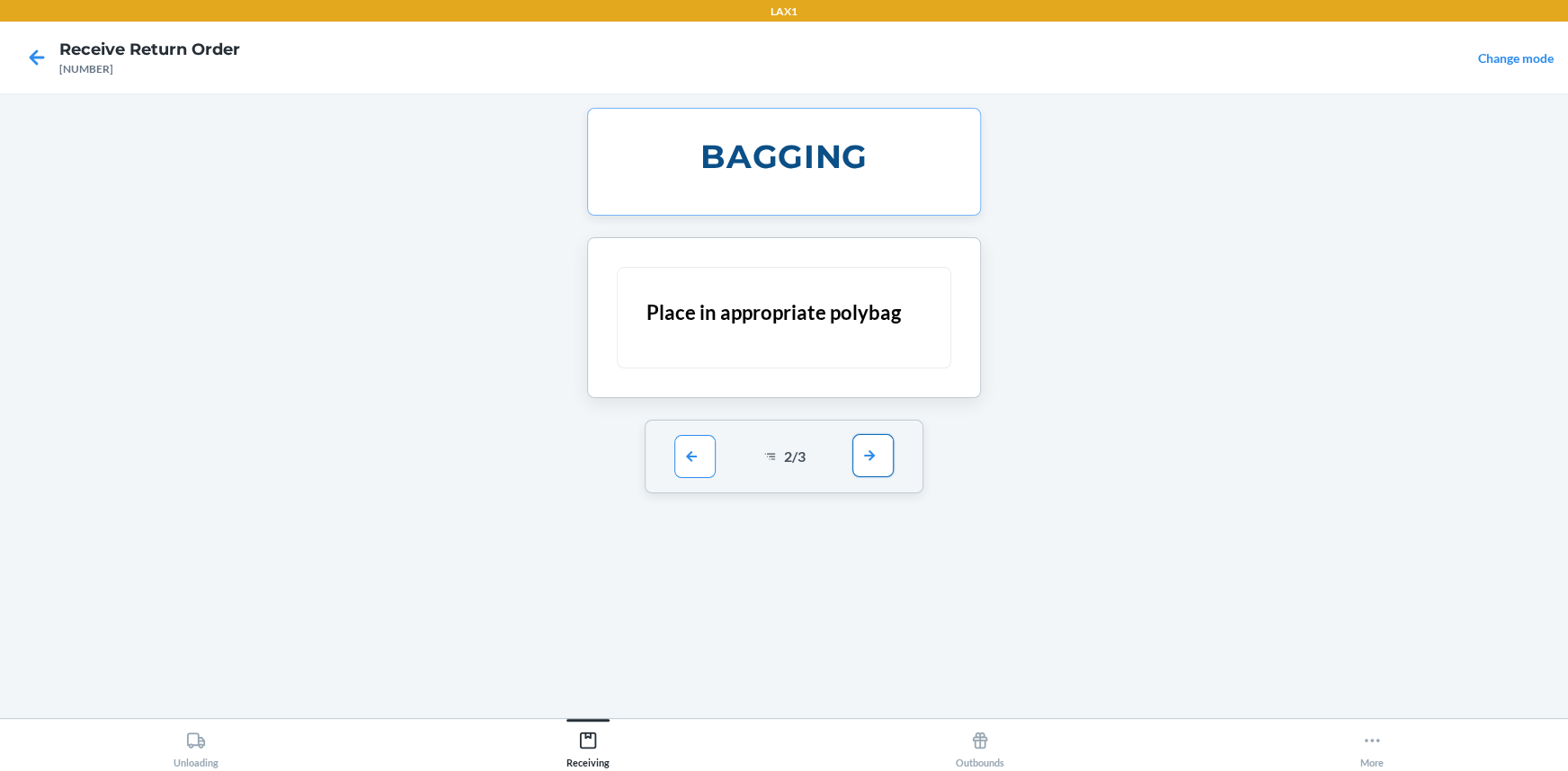 click at bounding box center [873, 456] 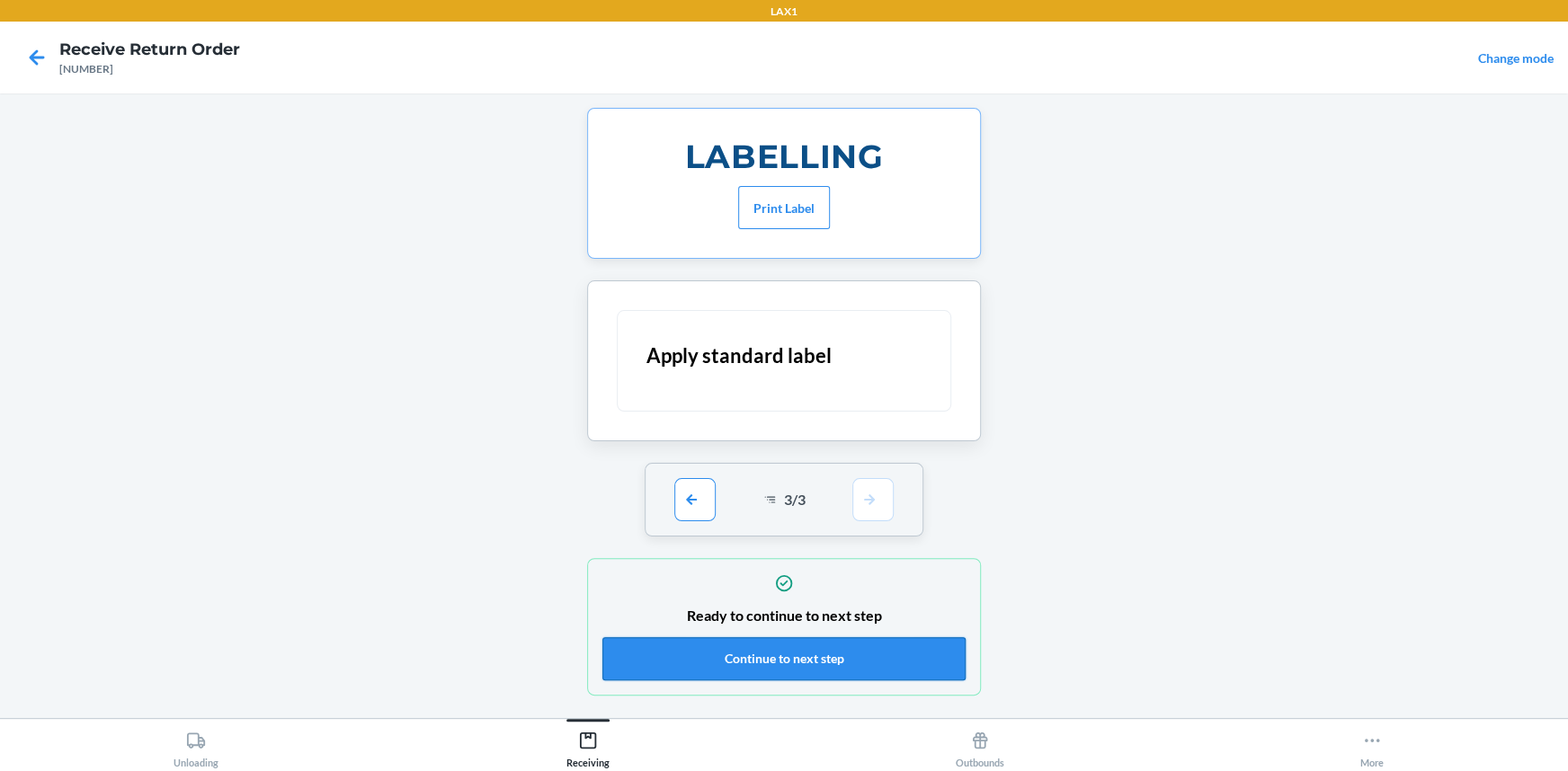 click on "Continue to next step" at bounding box center [784, 659] 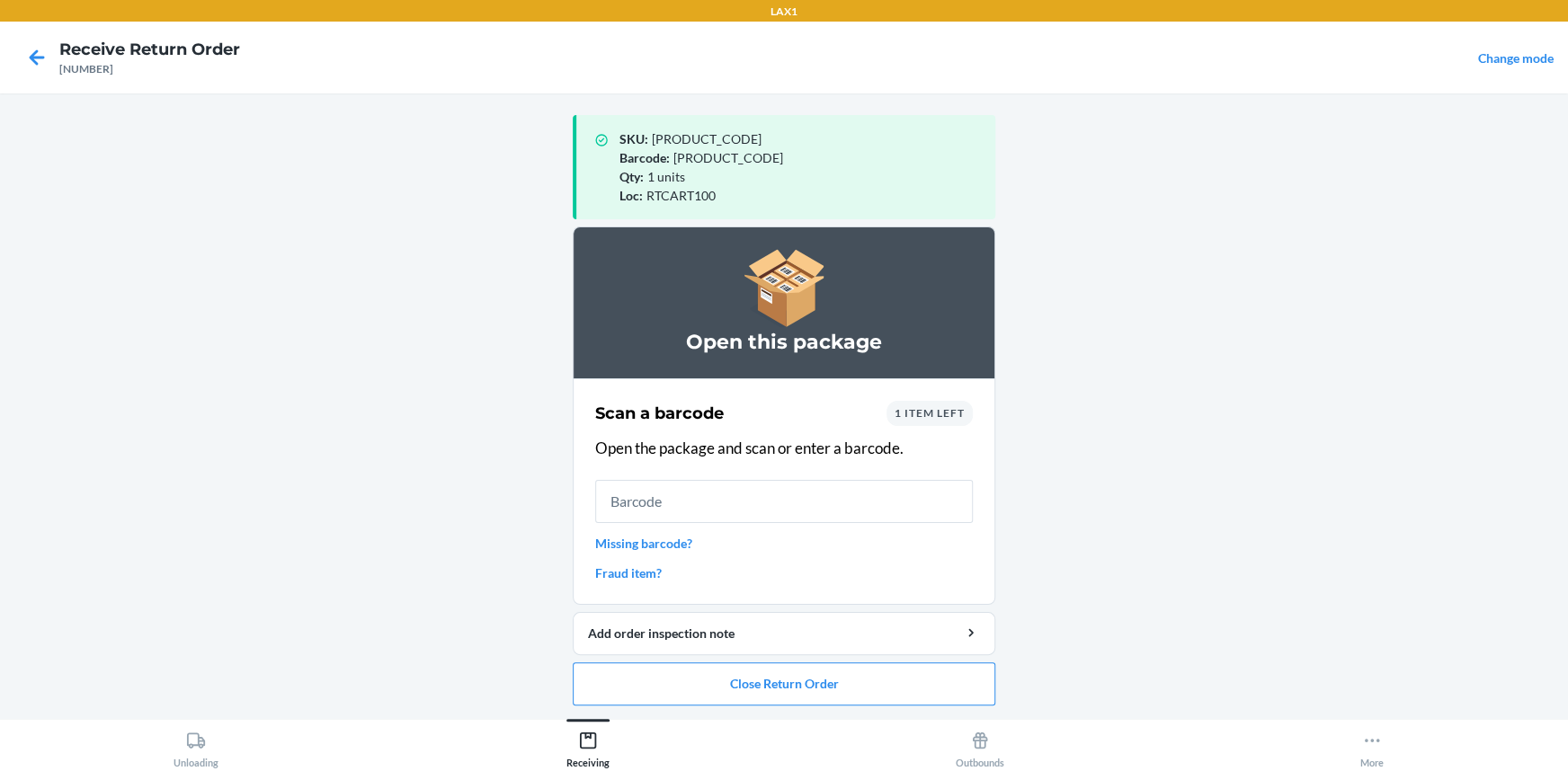 click on "SKU : DPP42VBJVAZ Barcode : DPP42VBJVAZ Qty : 1 units Loc : RTCART100   Open this package Scan a barcode 1 item left Open the package and scan or enter a barcode. Missing barcode? Fraud item? Add order inspection note Close Return Order" at bounding box center [784, 405] 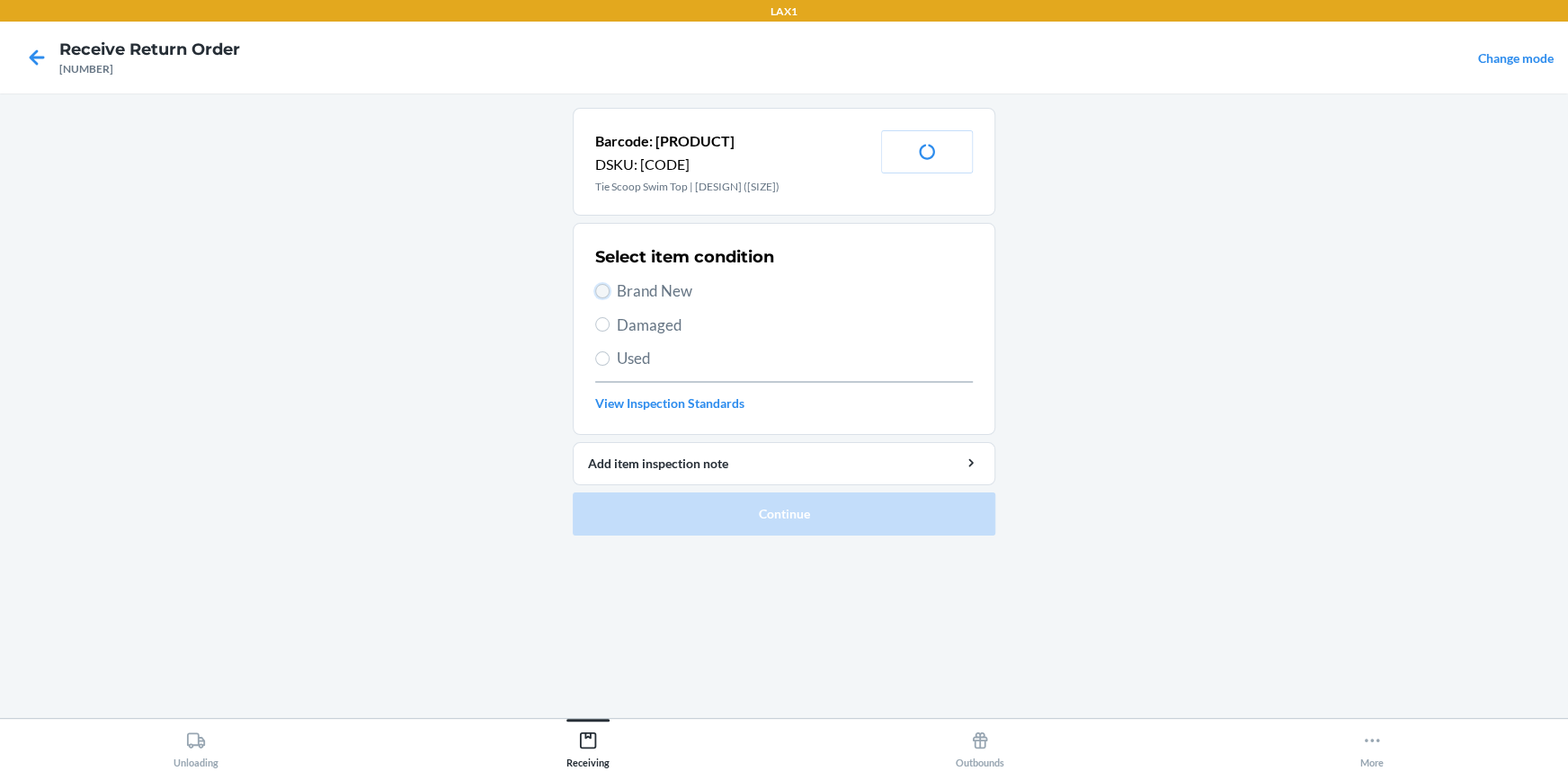 click on "Brand New" at bounding box center [602, 291] 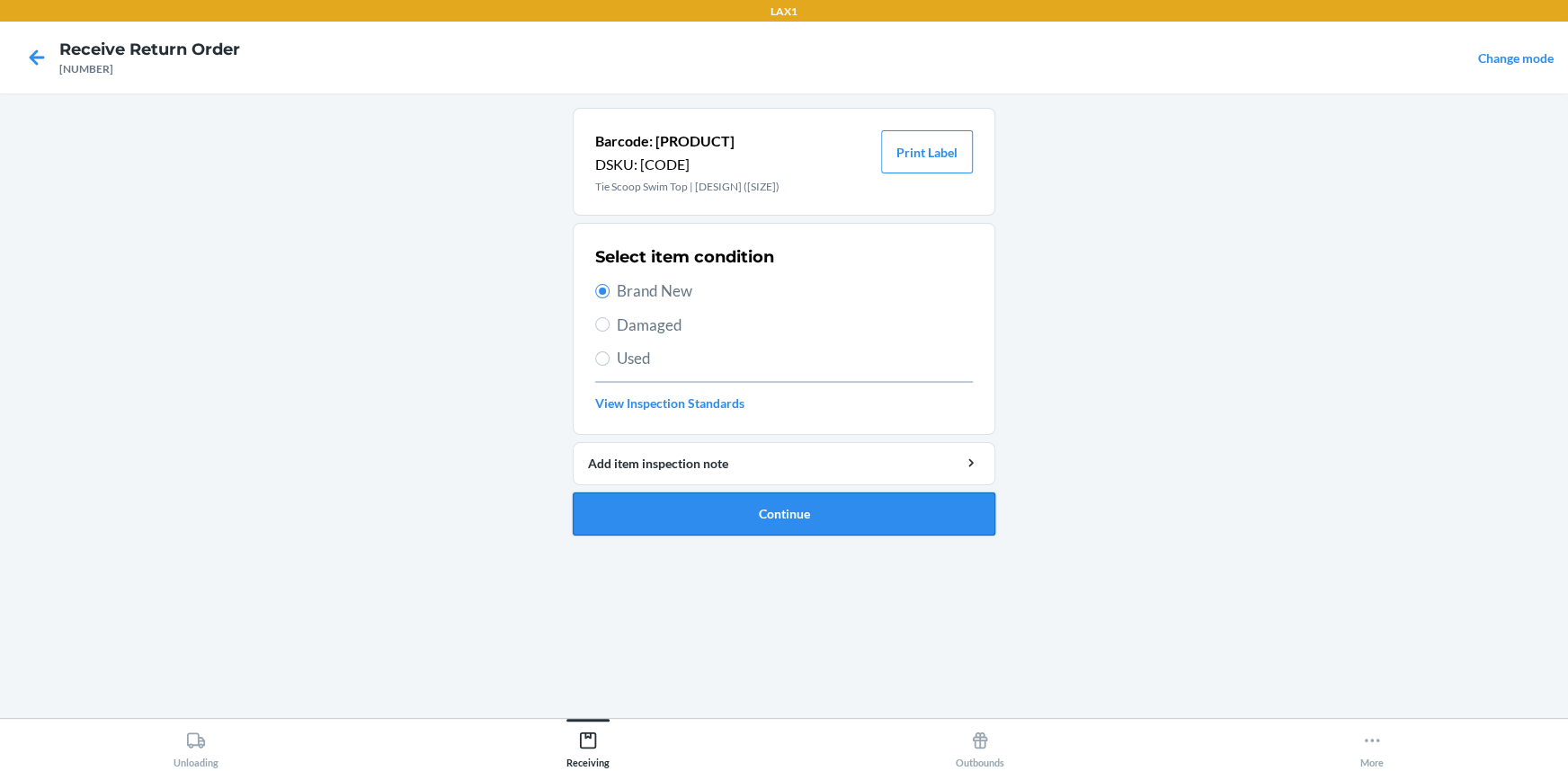 click on "Continue" at bounding box center [784, 514] 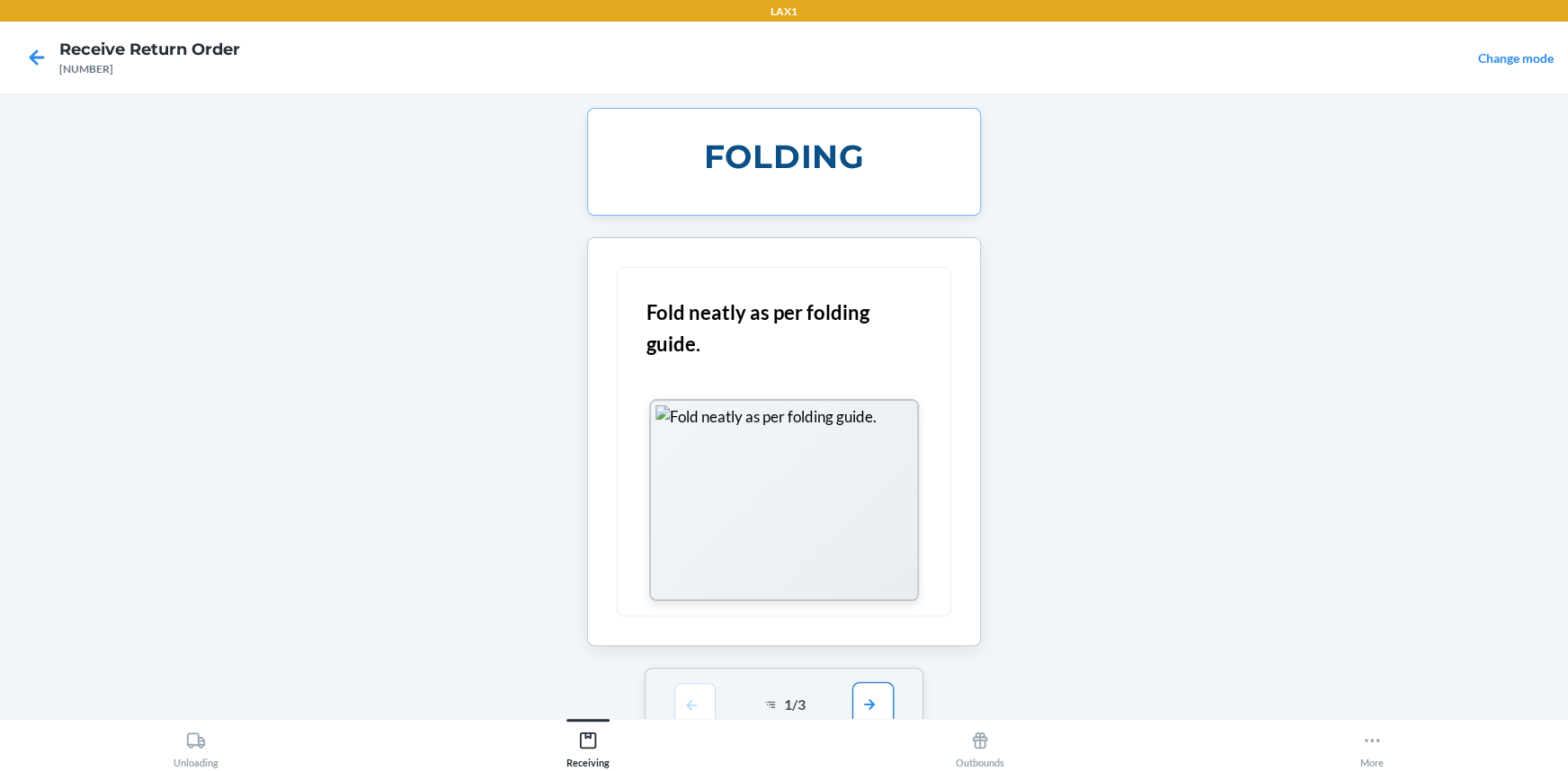 click at bounding box center [873, 704] 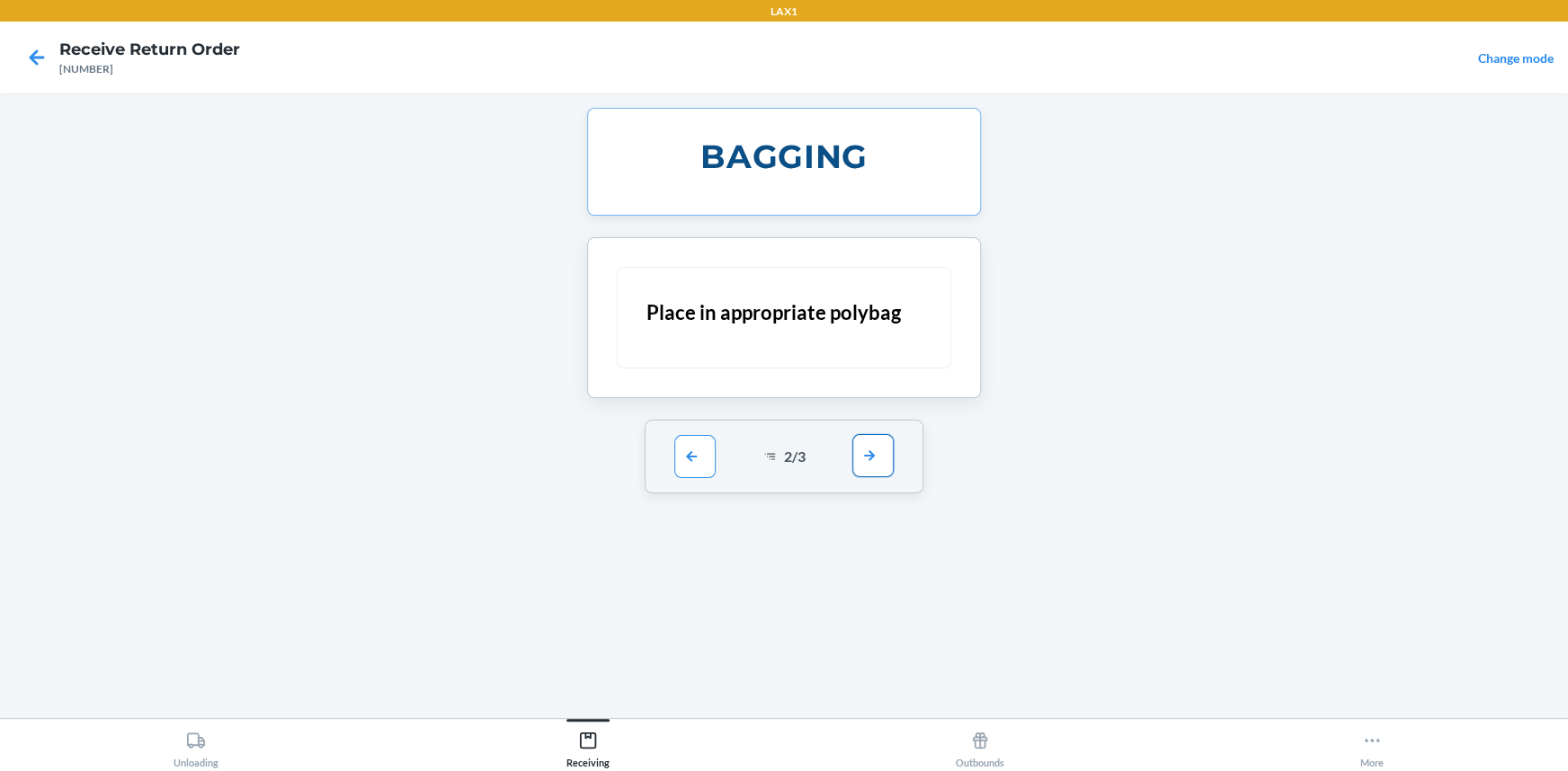 click at bounding box center [873, 456] 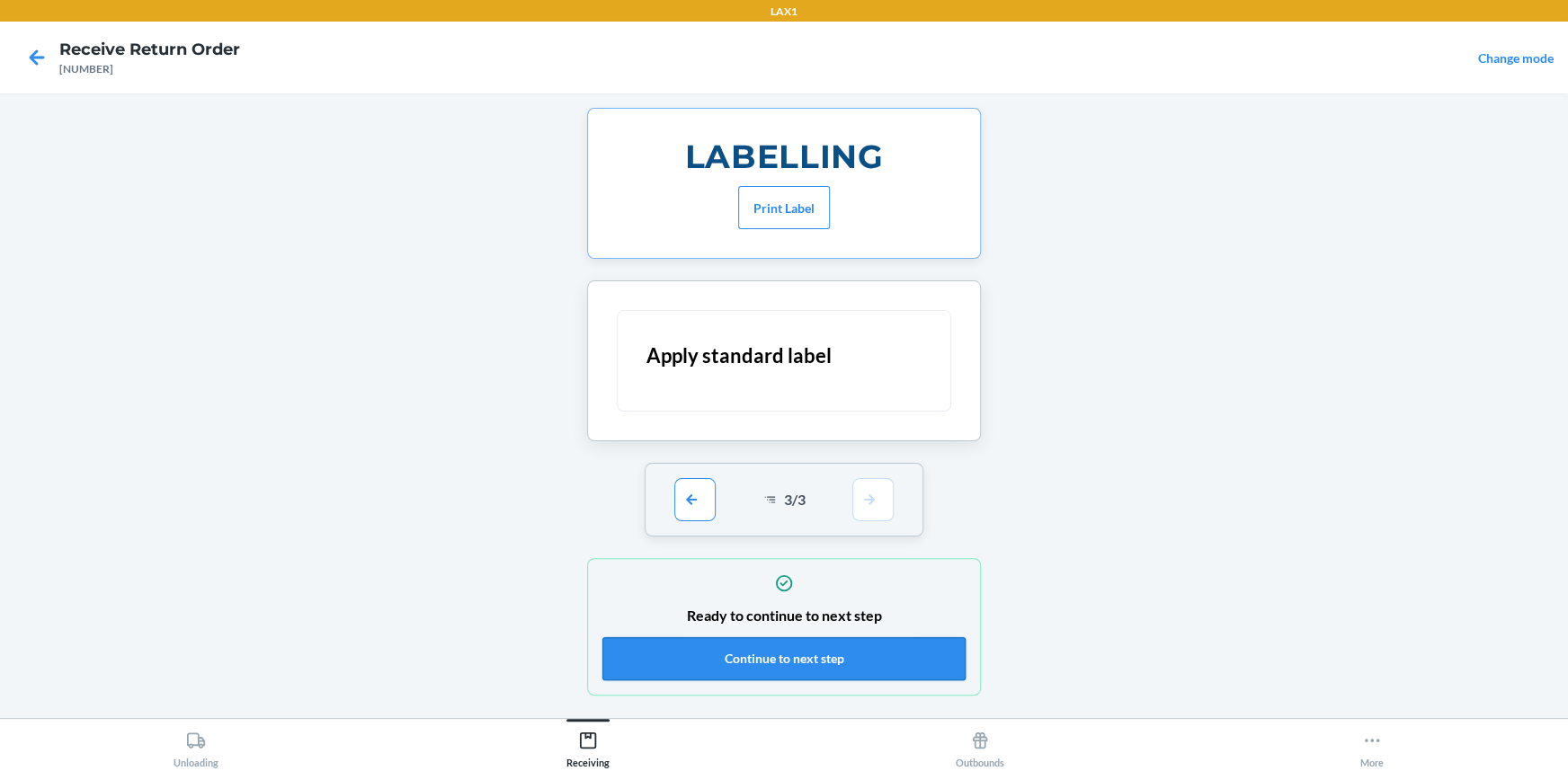 click on "Continue to next step" at bounding box center [784, 659] 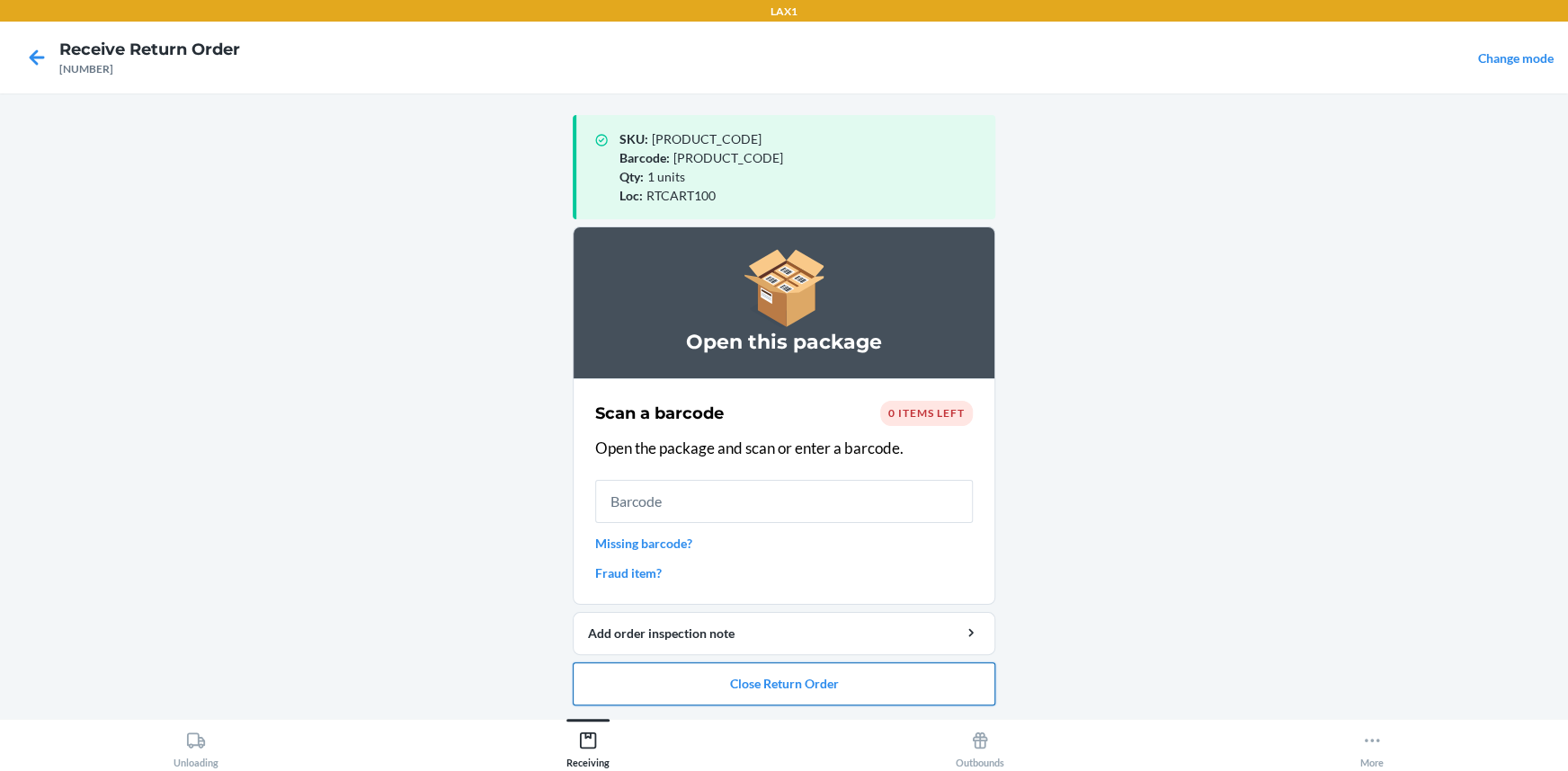 click on "Close Return Order" at bounding box center [784, 684] 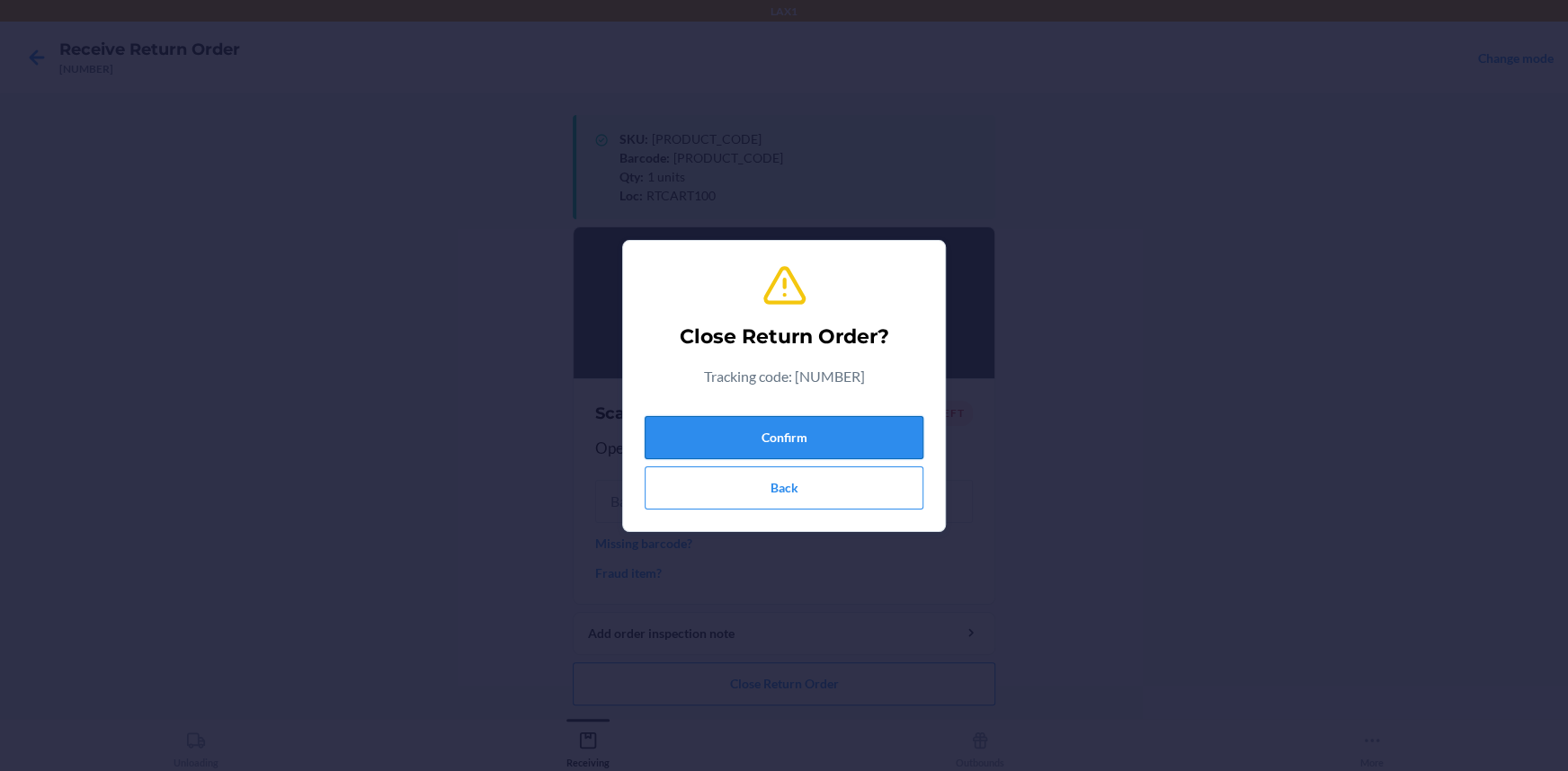 click on "Confirm" at bounding box center [784, 438] 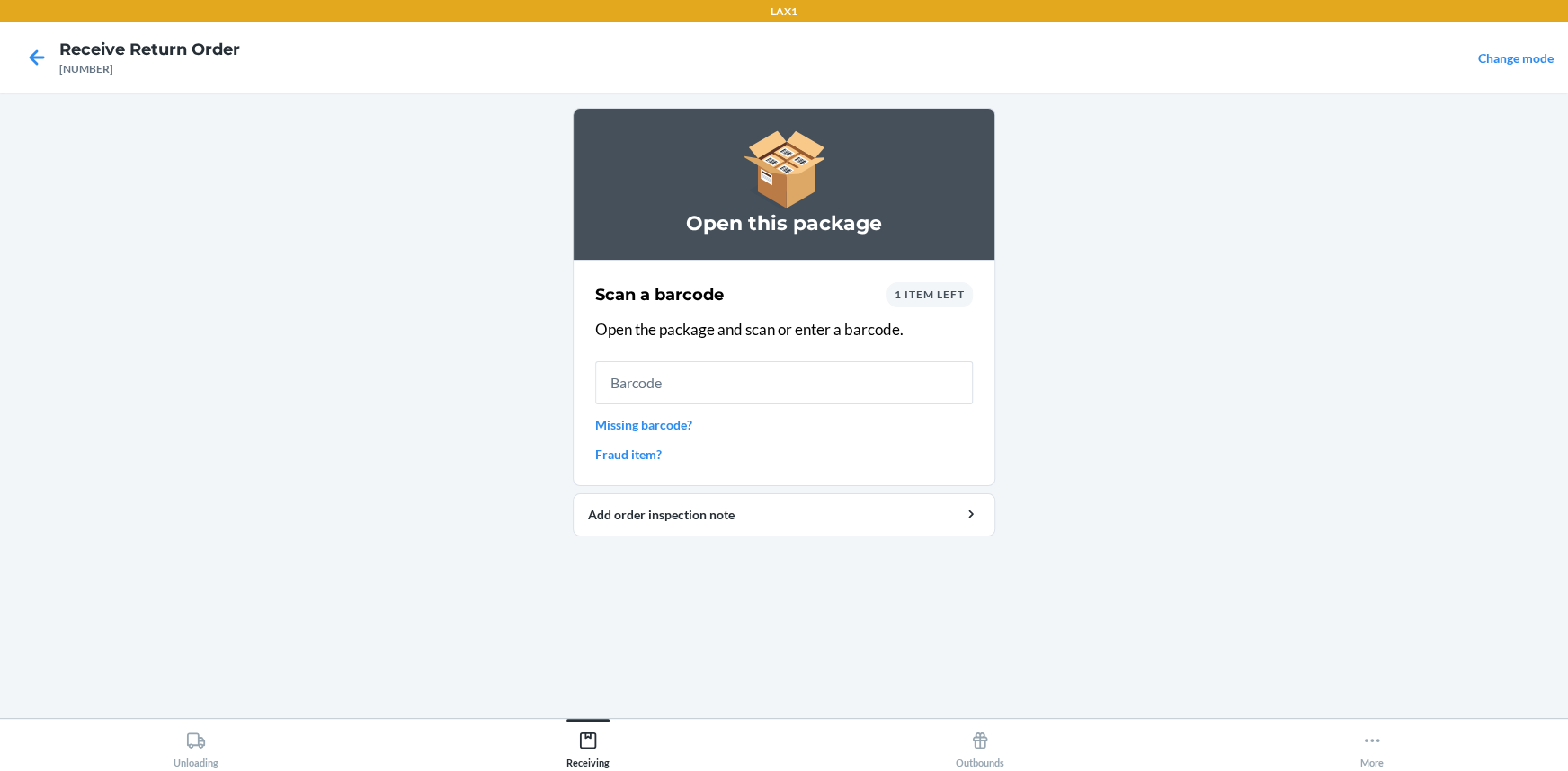 click on "1 item left" at bounding box center [930, 294] 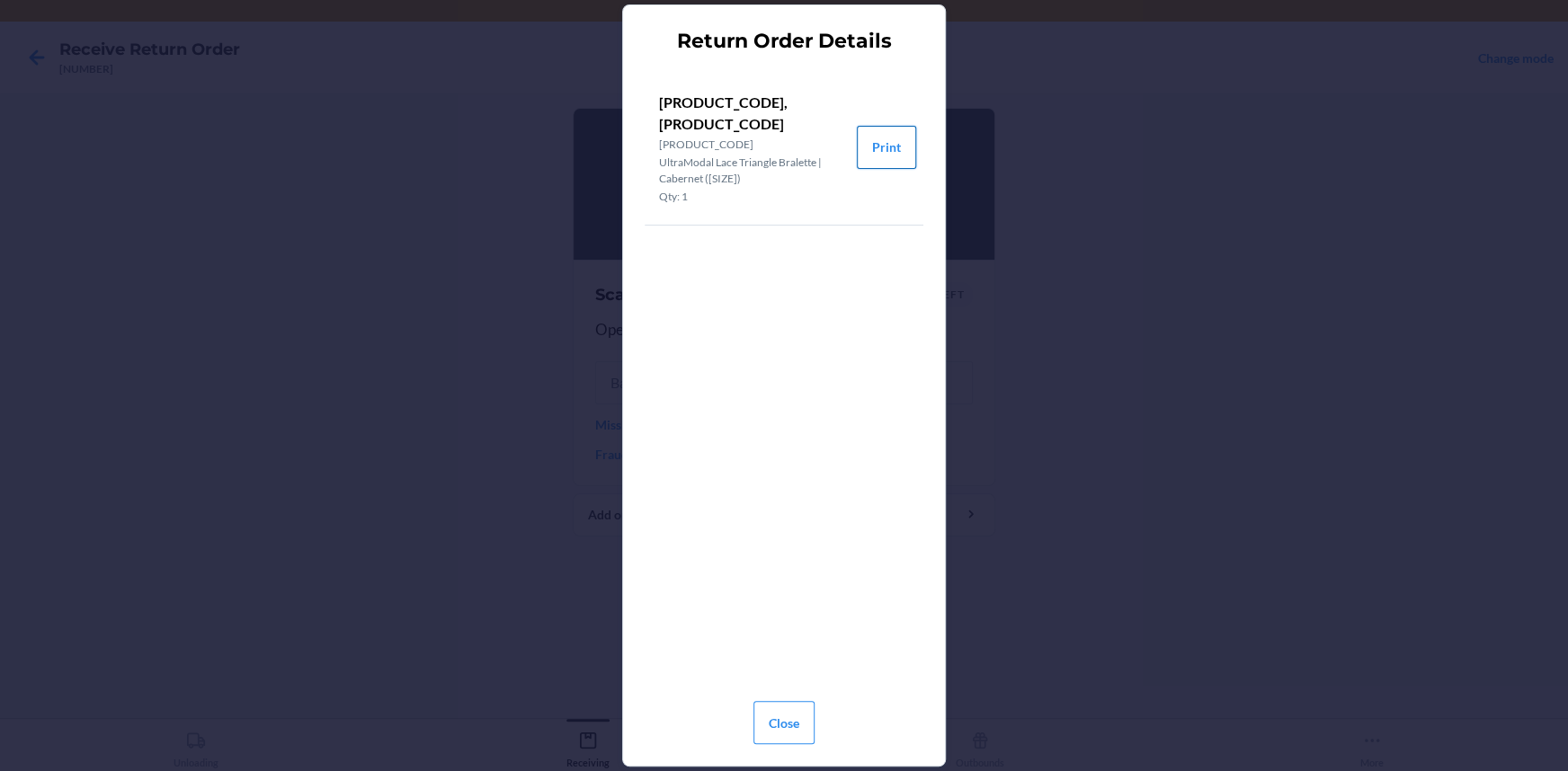 click on "Print" at bounding box center [886, 147] 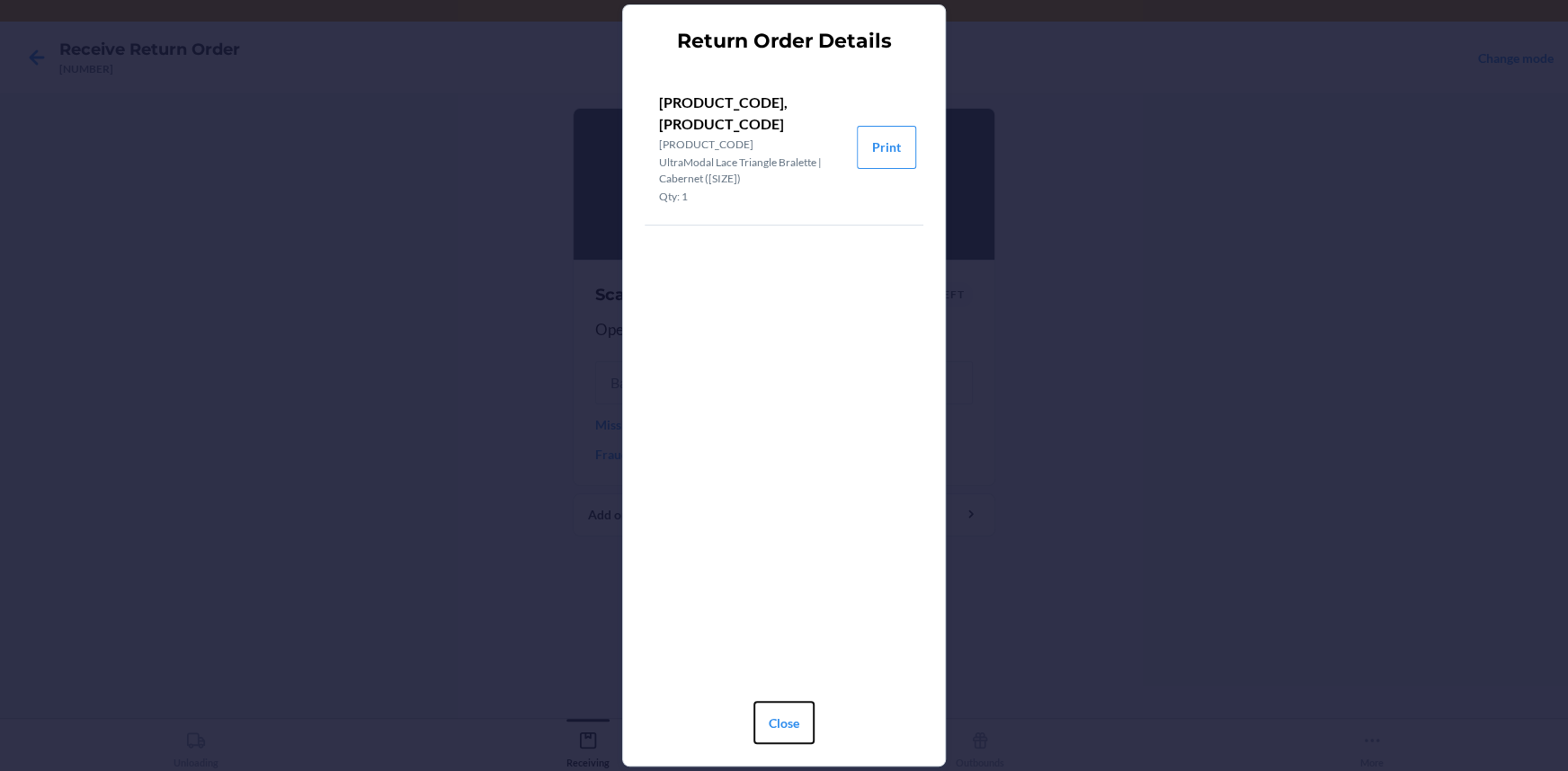 drag, startPoint x: 780, startPoint y: 733, endPoint x: 776, endPoint y: 620, distance: 113.07077 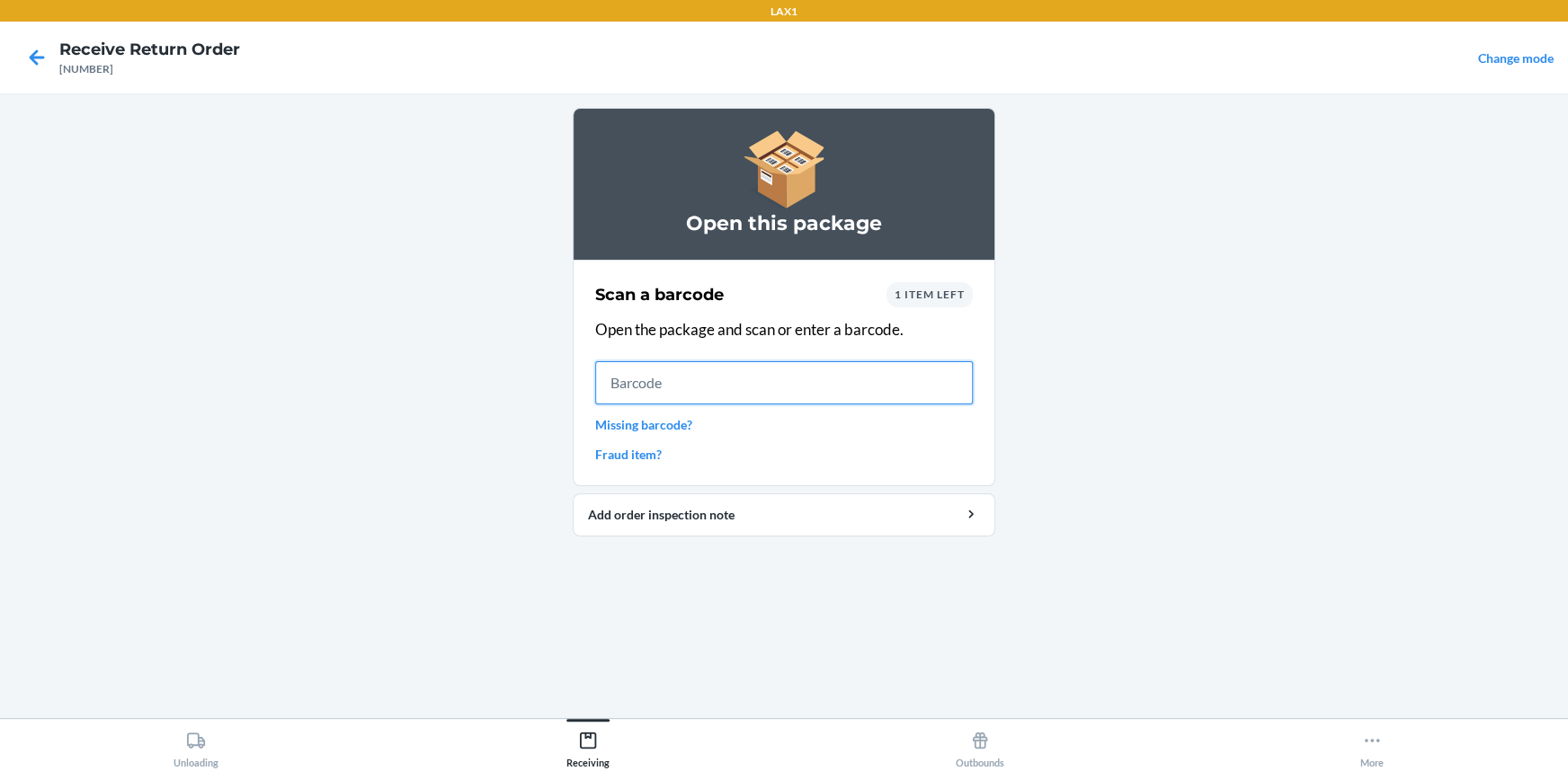 click at bounding box center (784, 383) 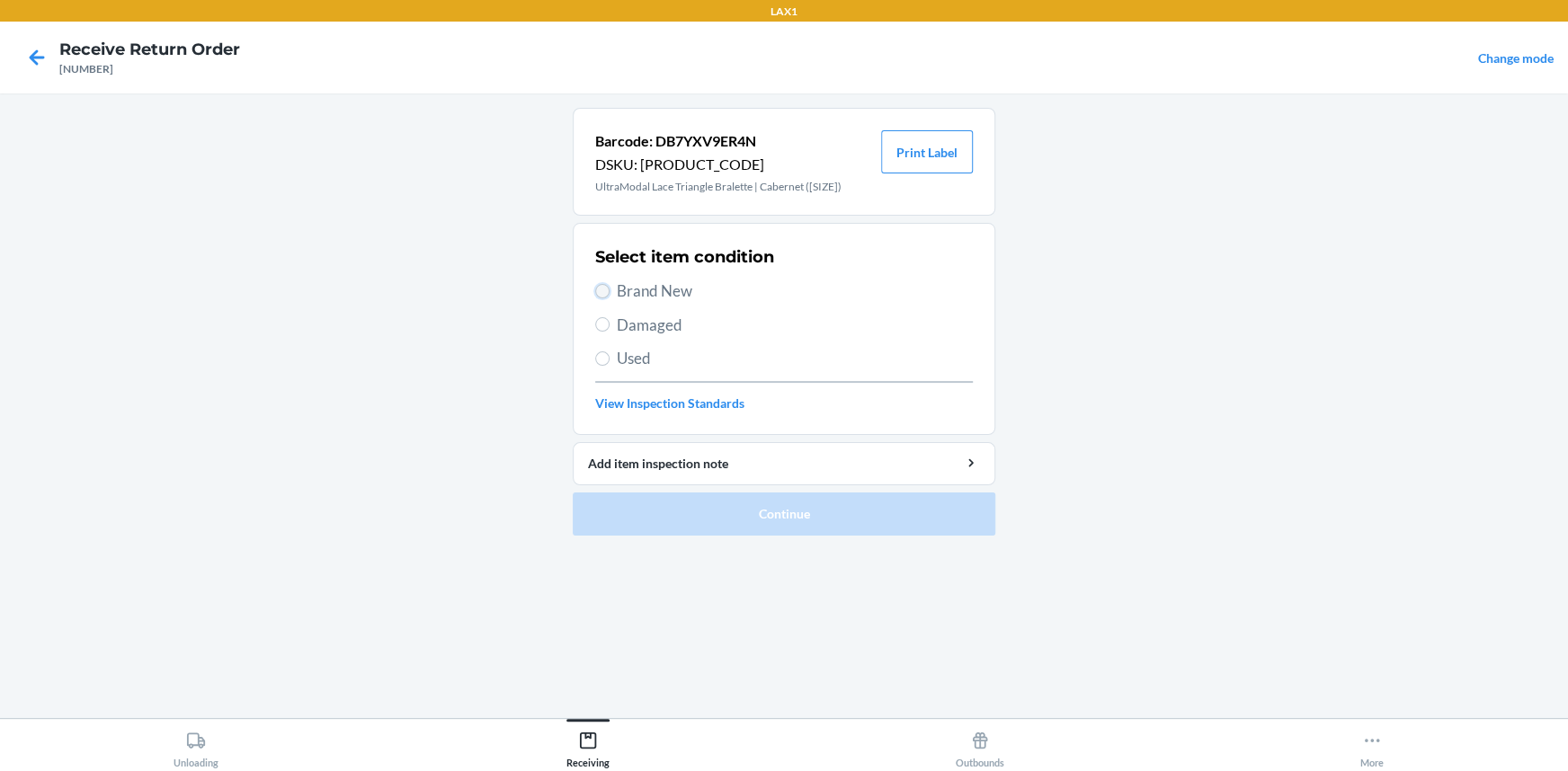 click on "Brand New" at bounding box center (602, 291) 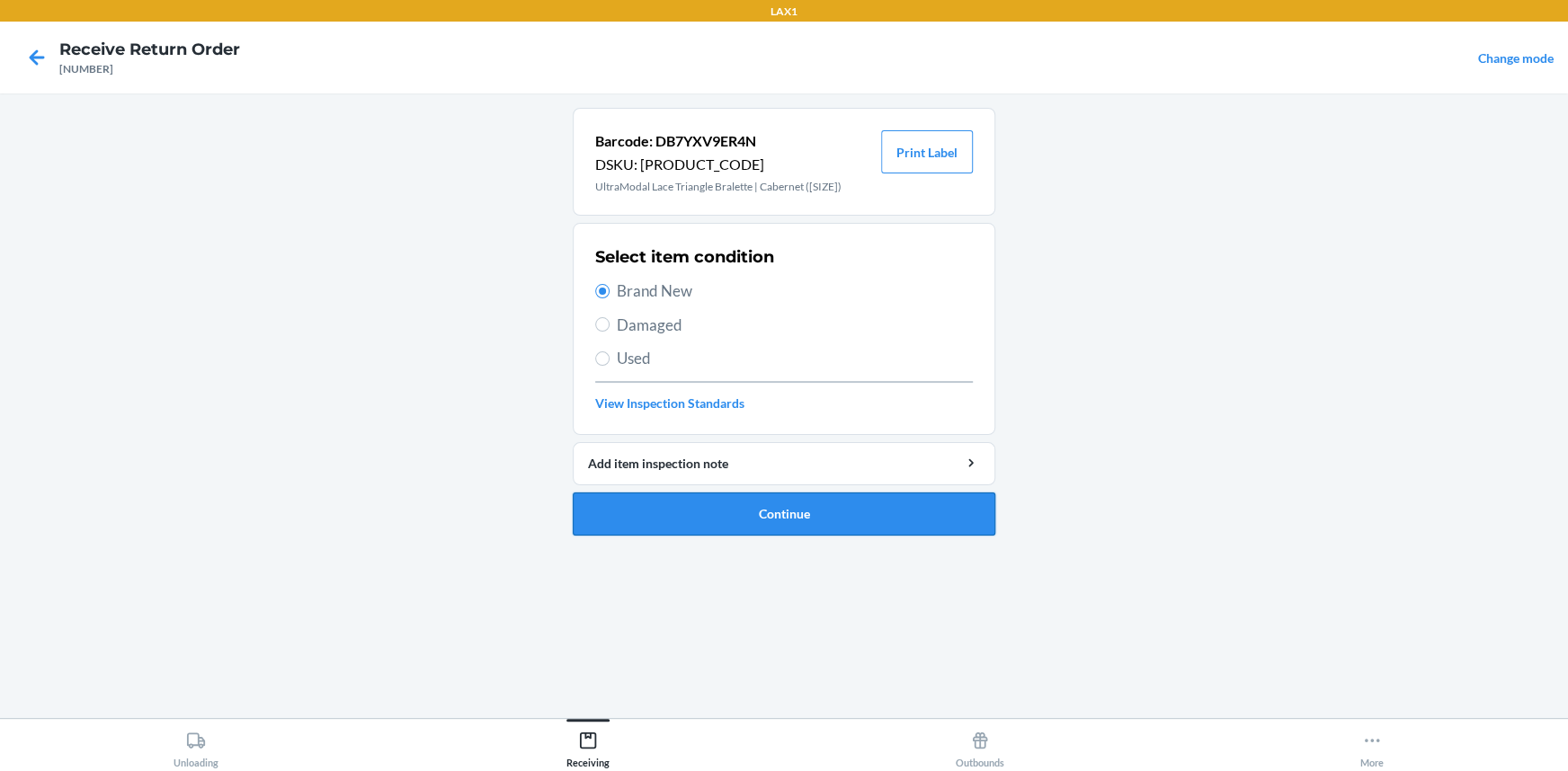 click on "Continue" at bounding box center [784, 514] 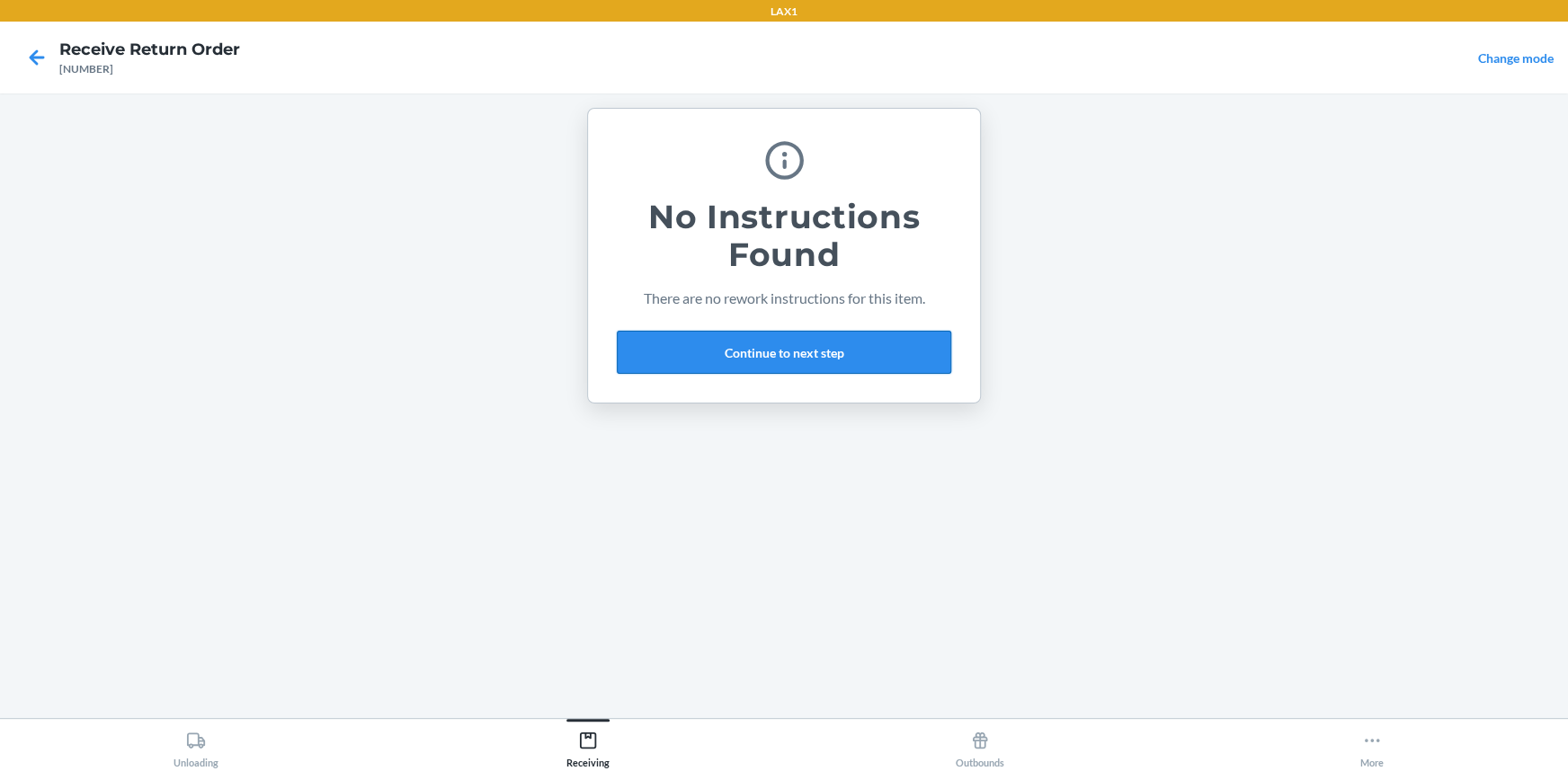 click on "Continue to next step" at bounding box center [784, 352] 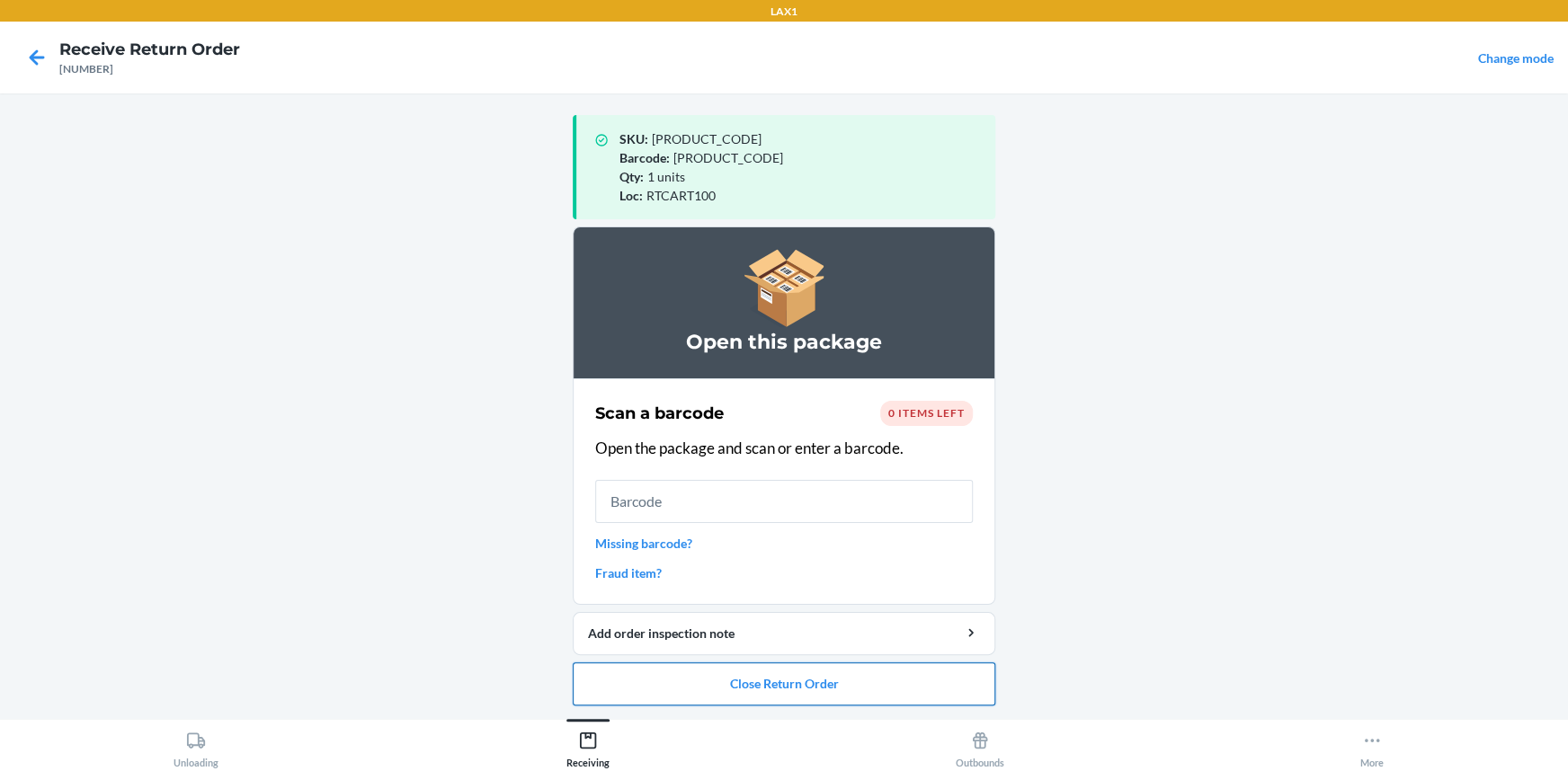 click on "Close Return Order" at bounding box center [784, 684] 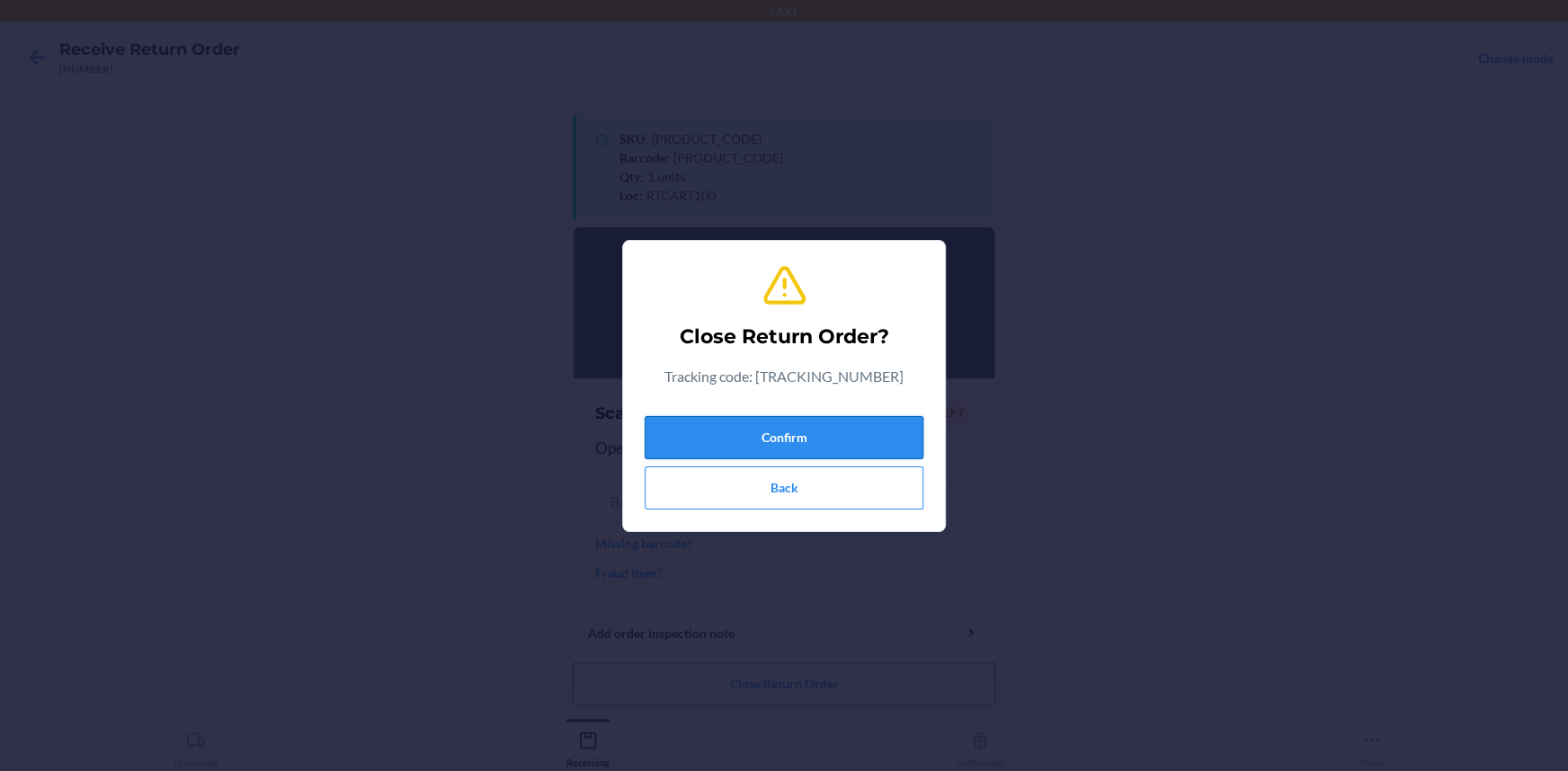 click on "Confirm" at bounding box center (784, 438) 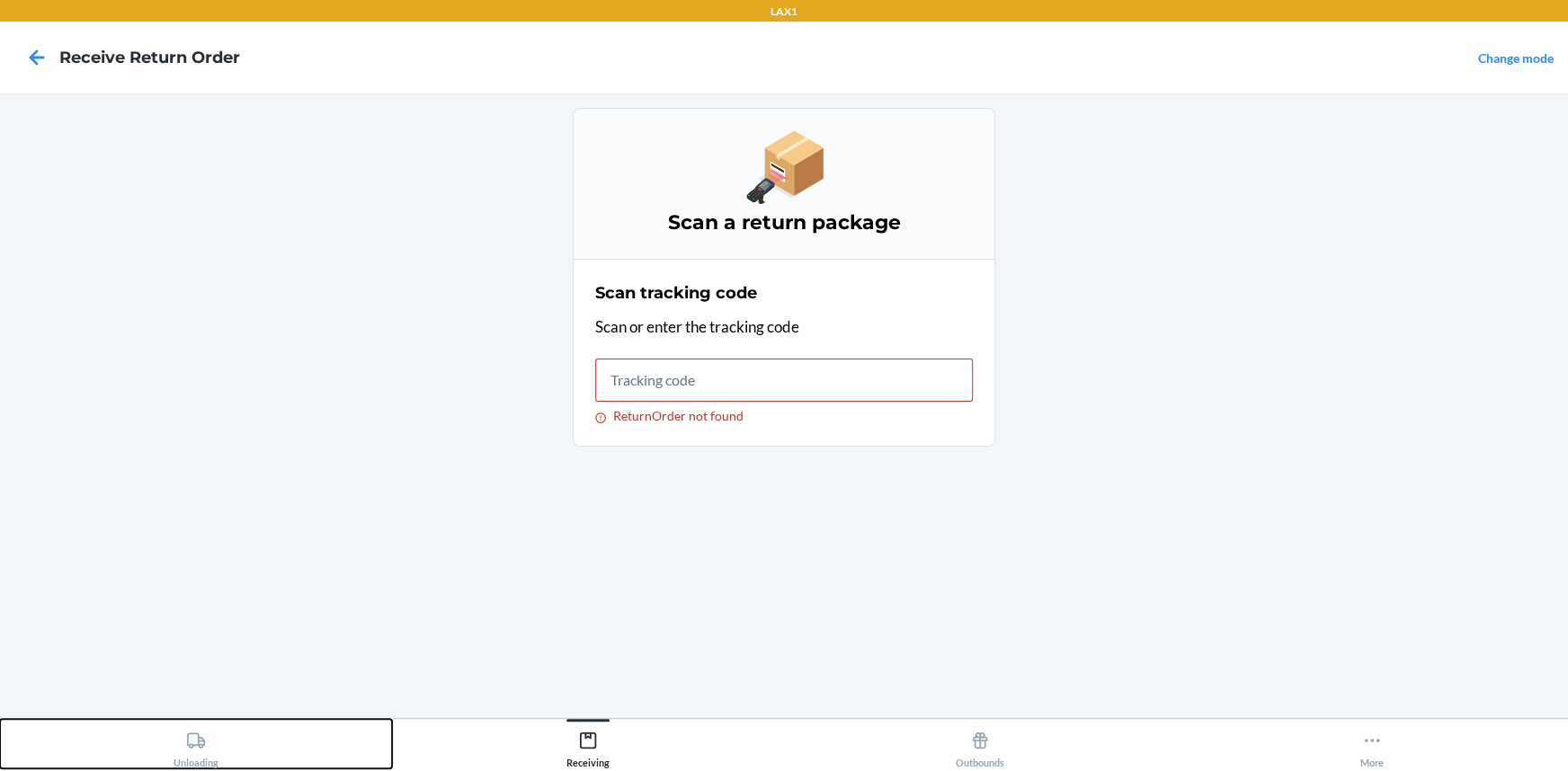 click 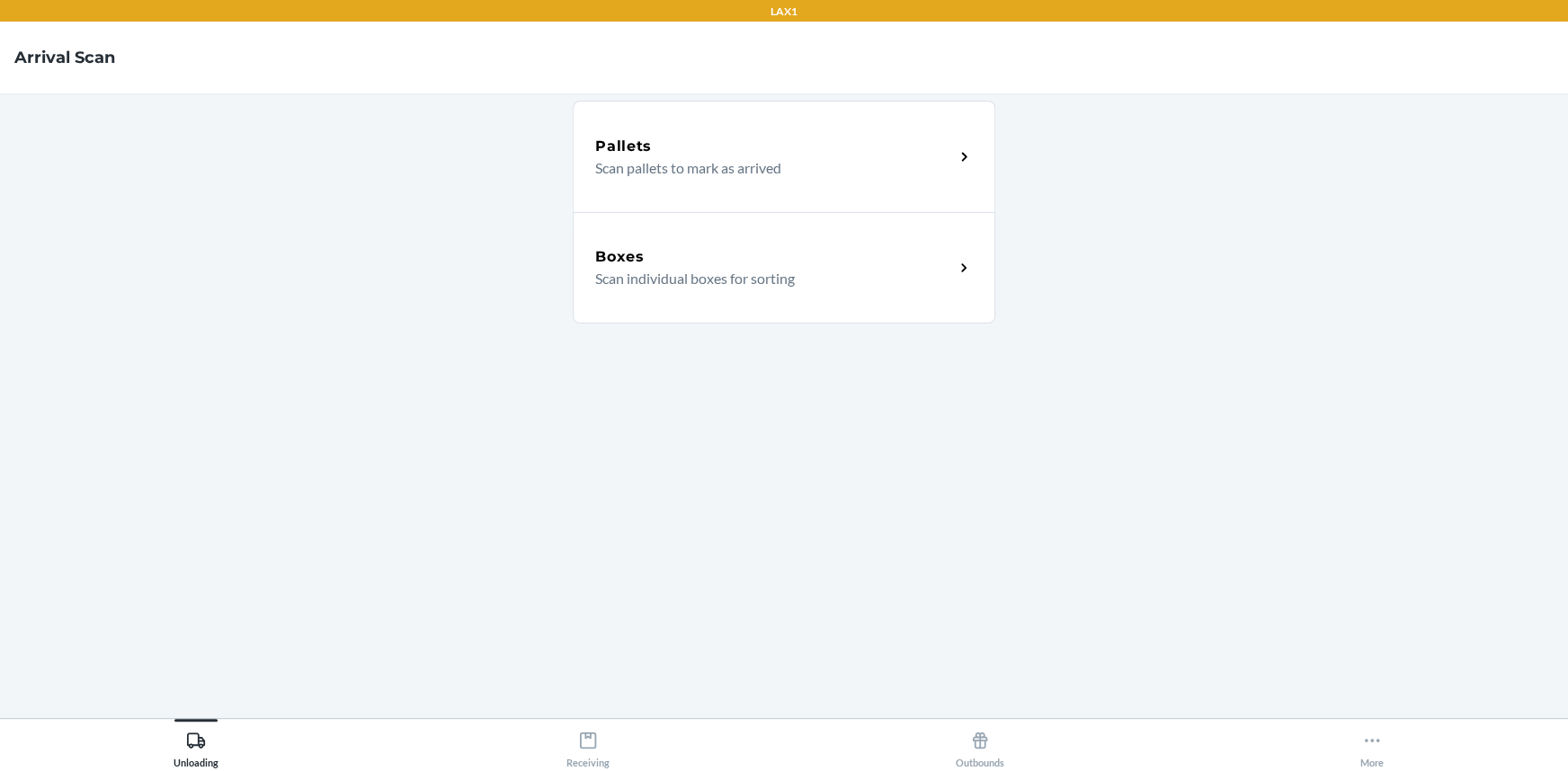click 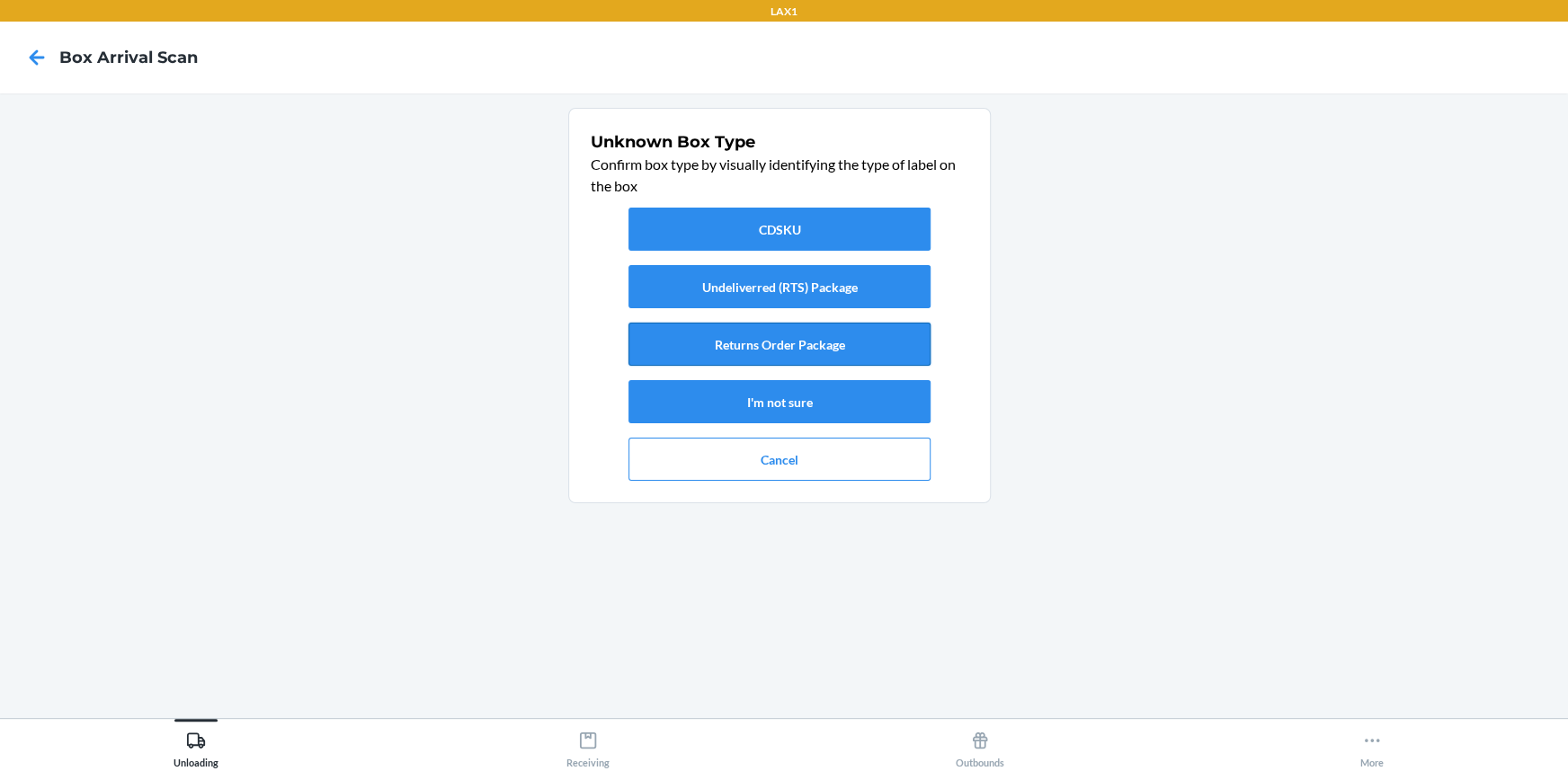 click on "Returns Order Package" at bounding box center [780, 344] 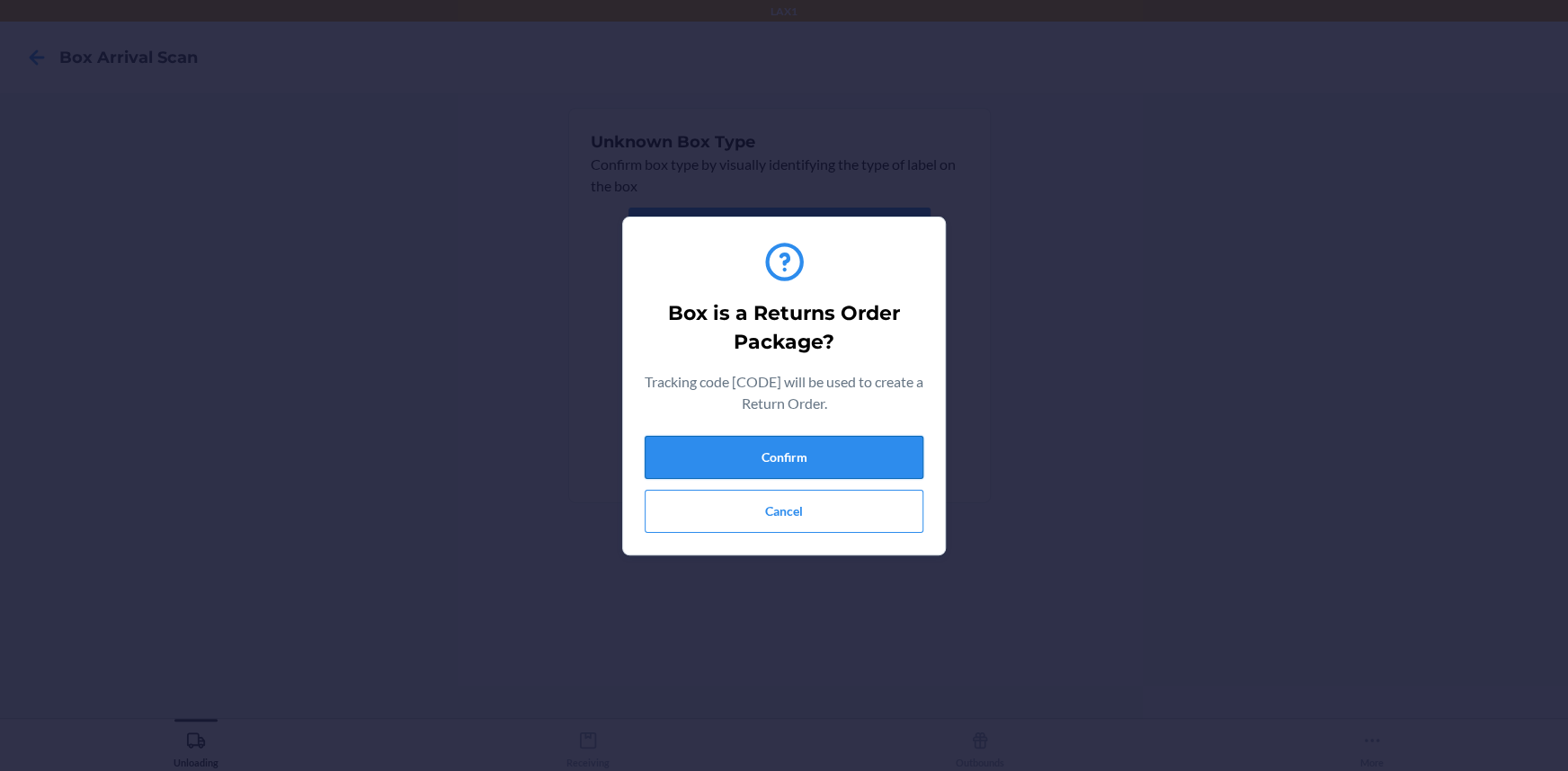 click on "Confirm" at bounding box center (784, 457) 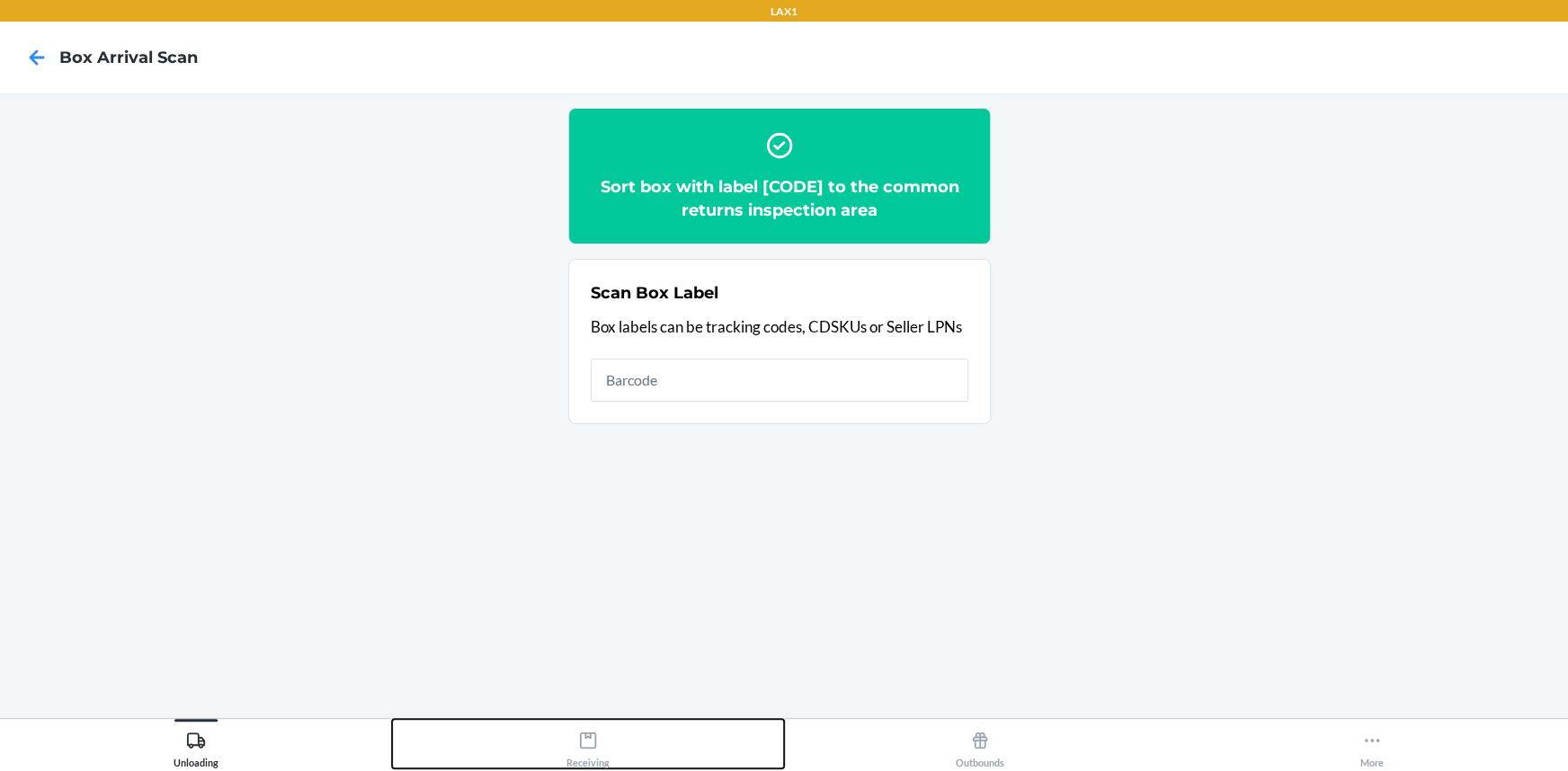 click 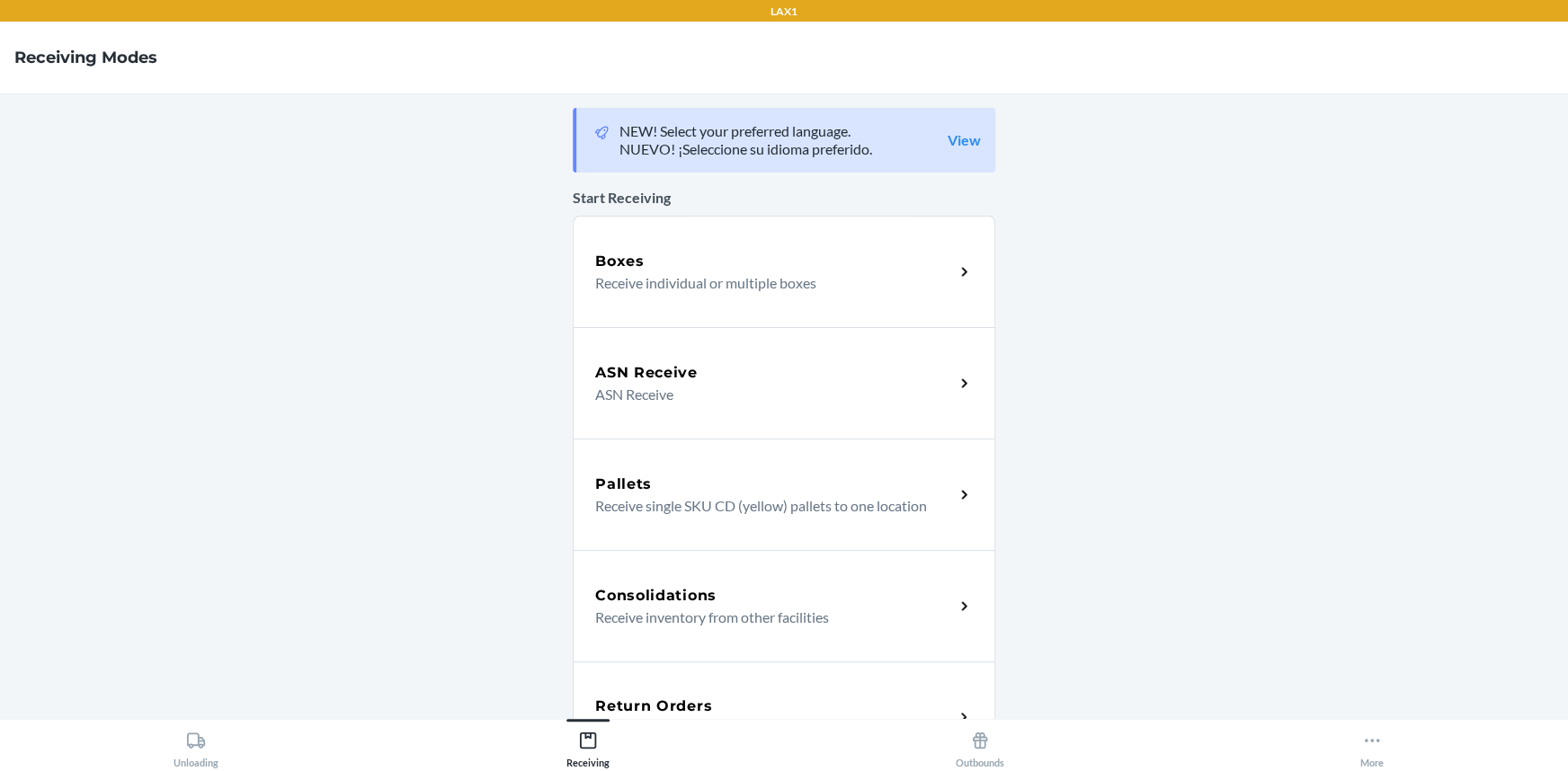 click on "Return Orders Receive return order package items" at bounding box center (784, 717) 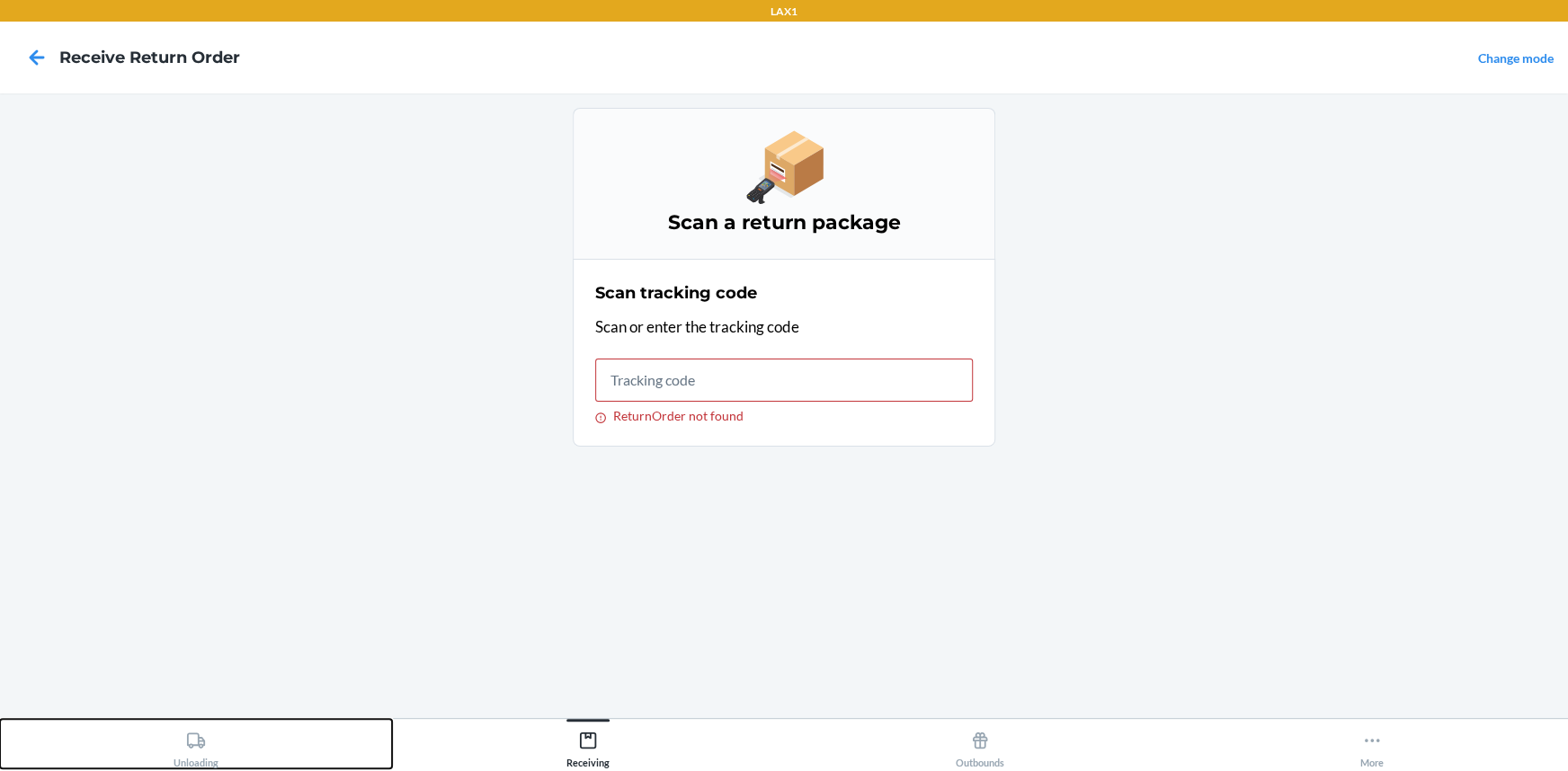 drag, startPoint x: 192, startPoint y: 741, endPoint x: 363, endPoint y: 634, distance: 201.71762 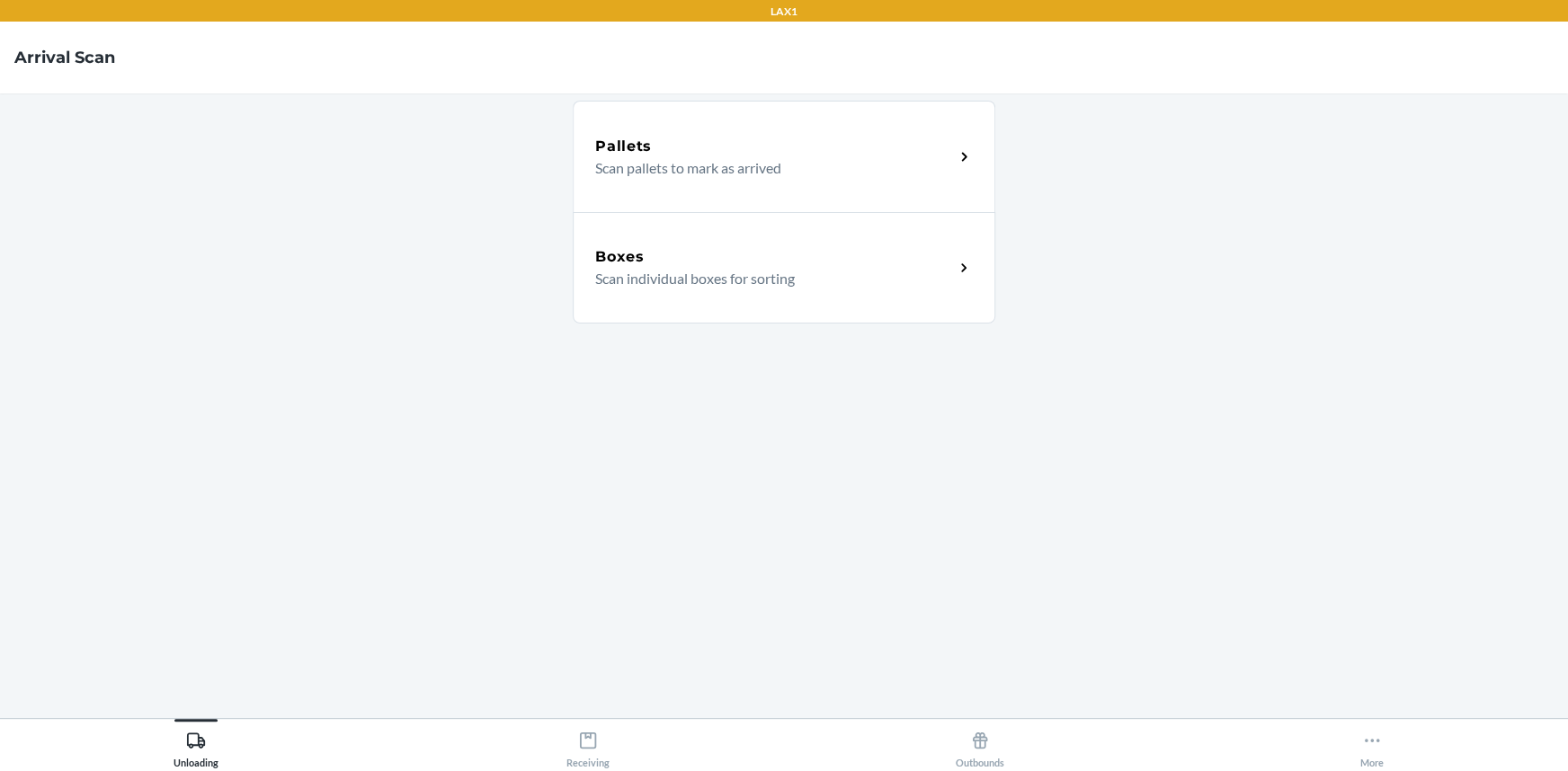 click 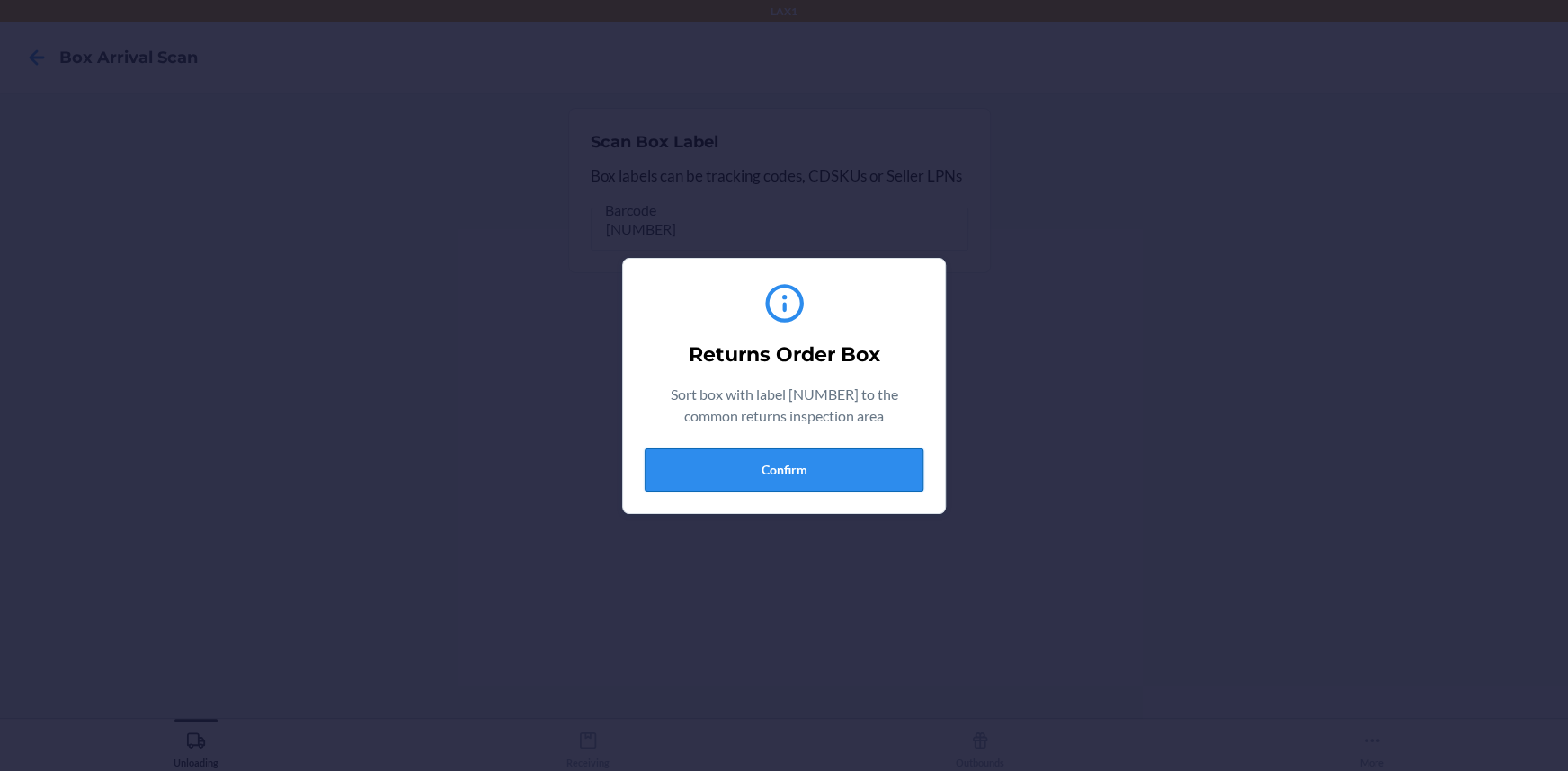 click on "Confirm" at bounding box center [784, 470] 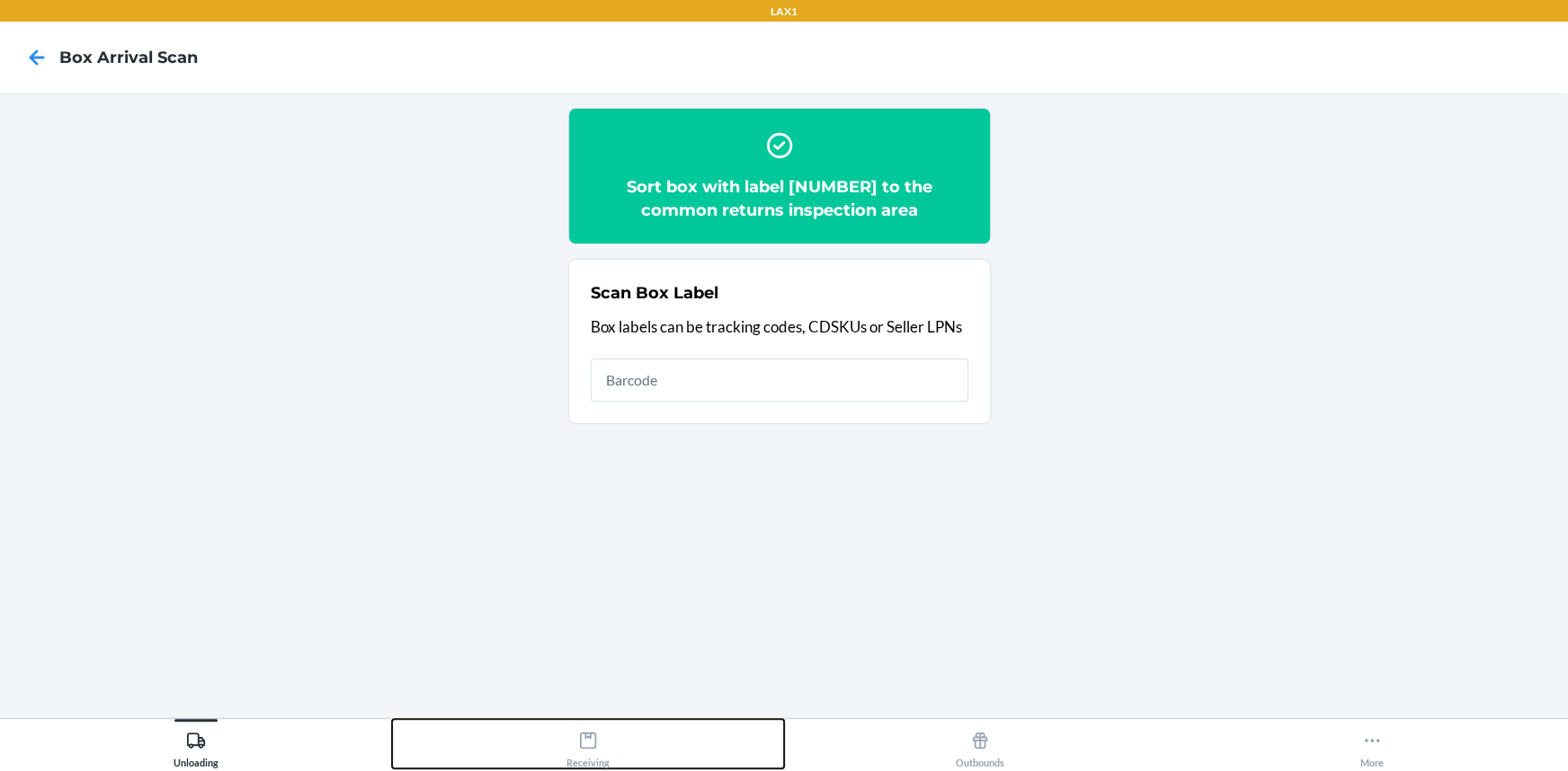 click 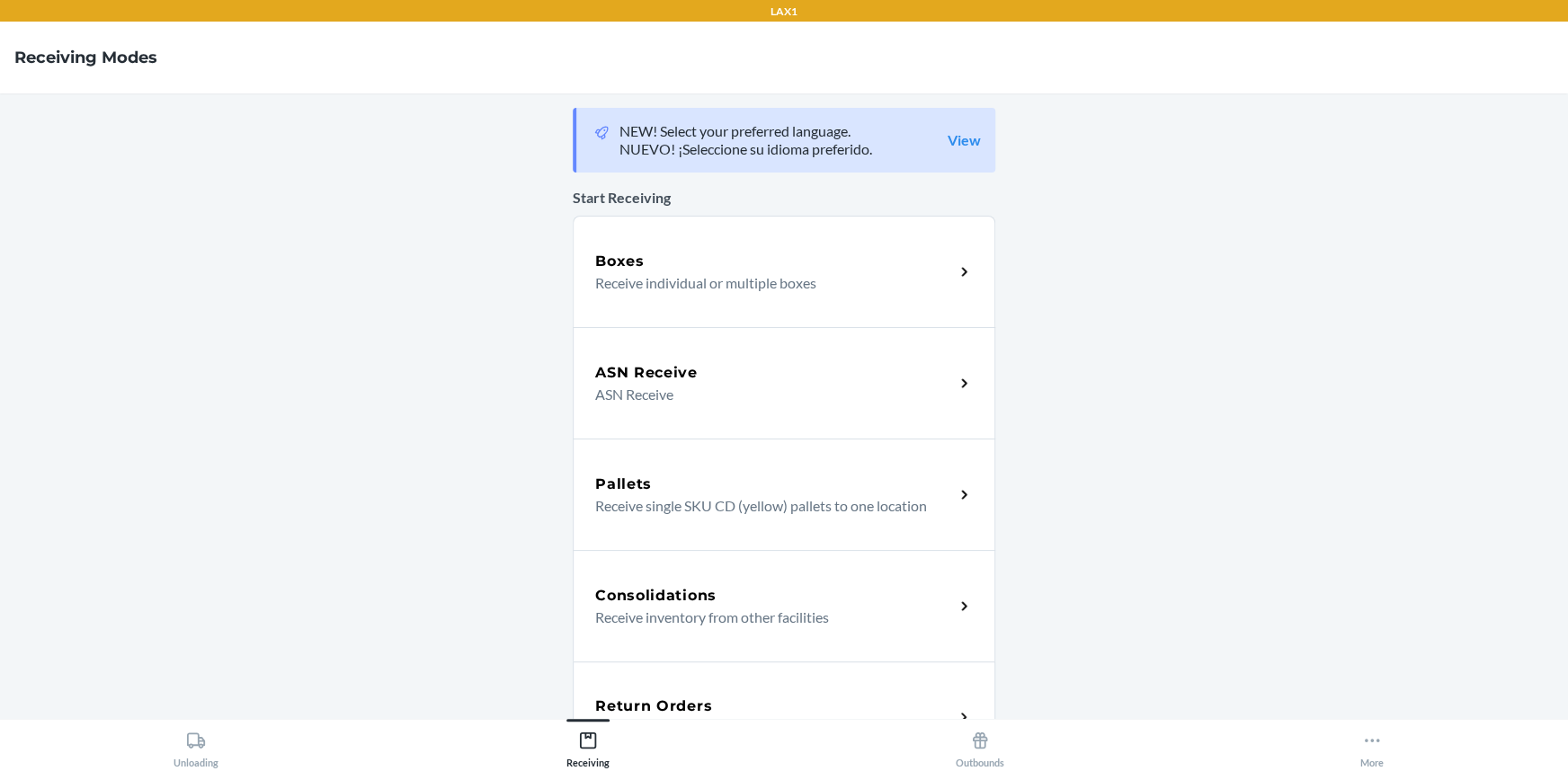 click on "Return Orders Receive return order package items" at bounding box center (784, 717) 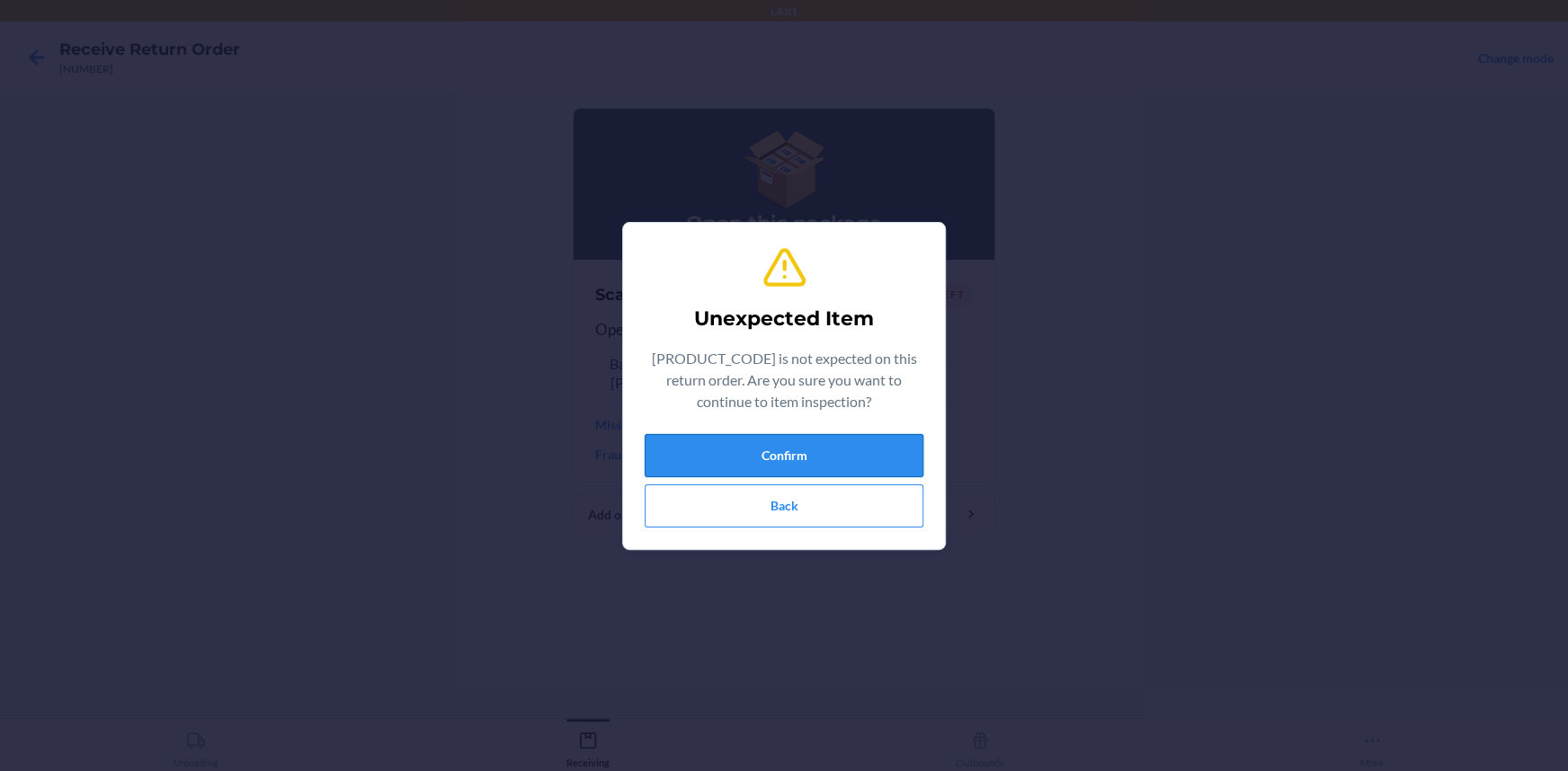 click on "Confirm" at bounding box center [784, 456] 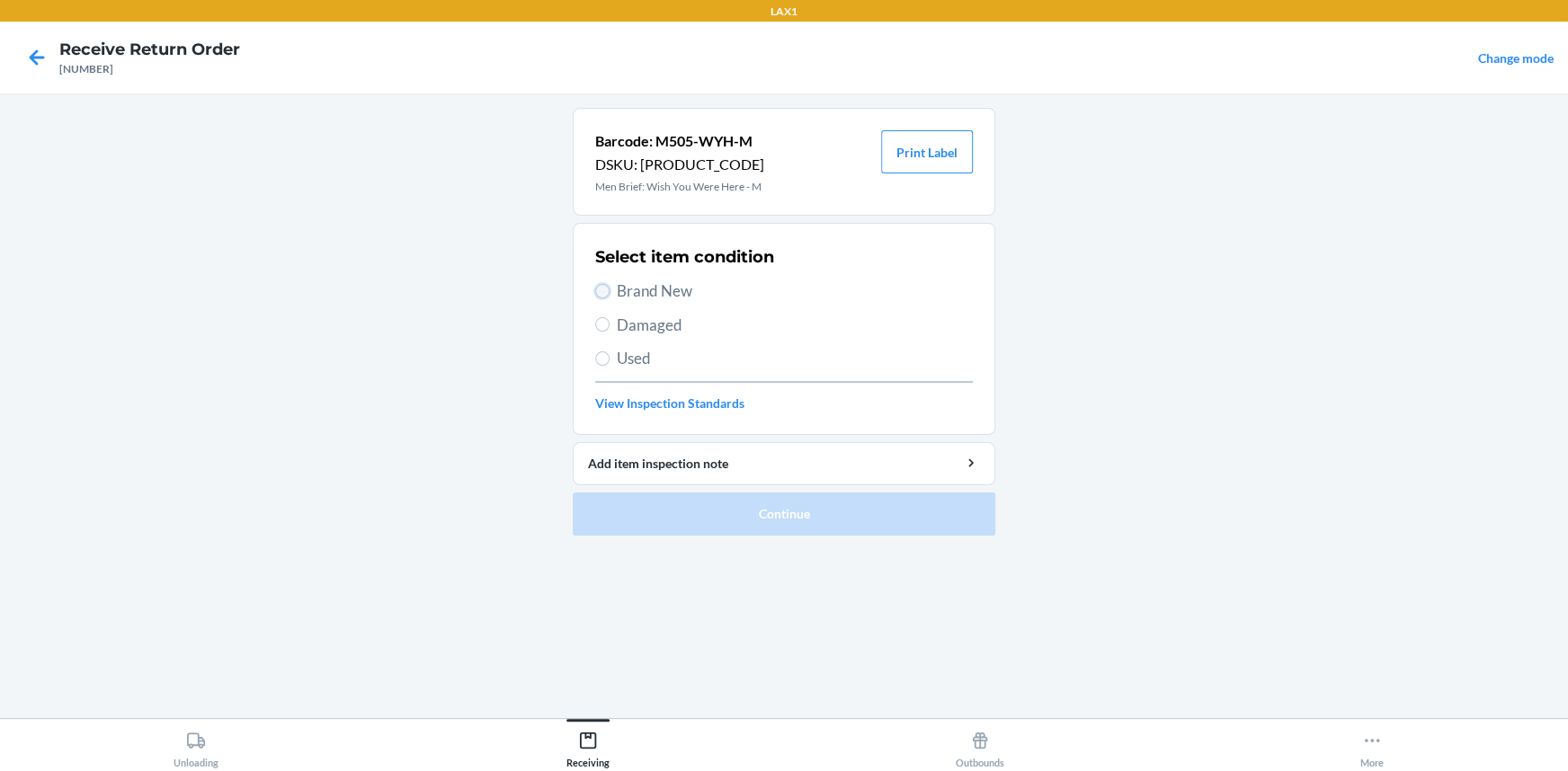 click on "Brand New" at bounding box center (602, 291) 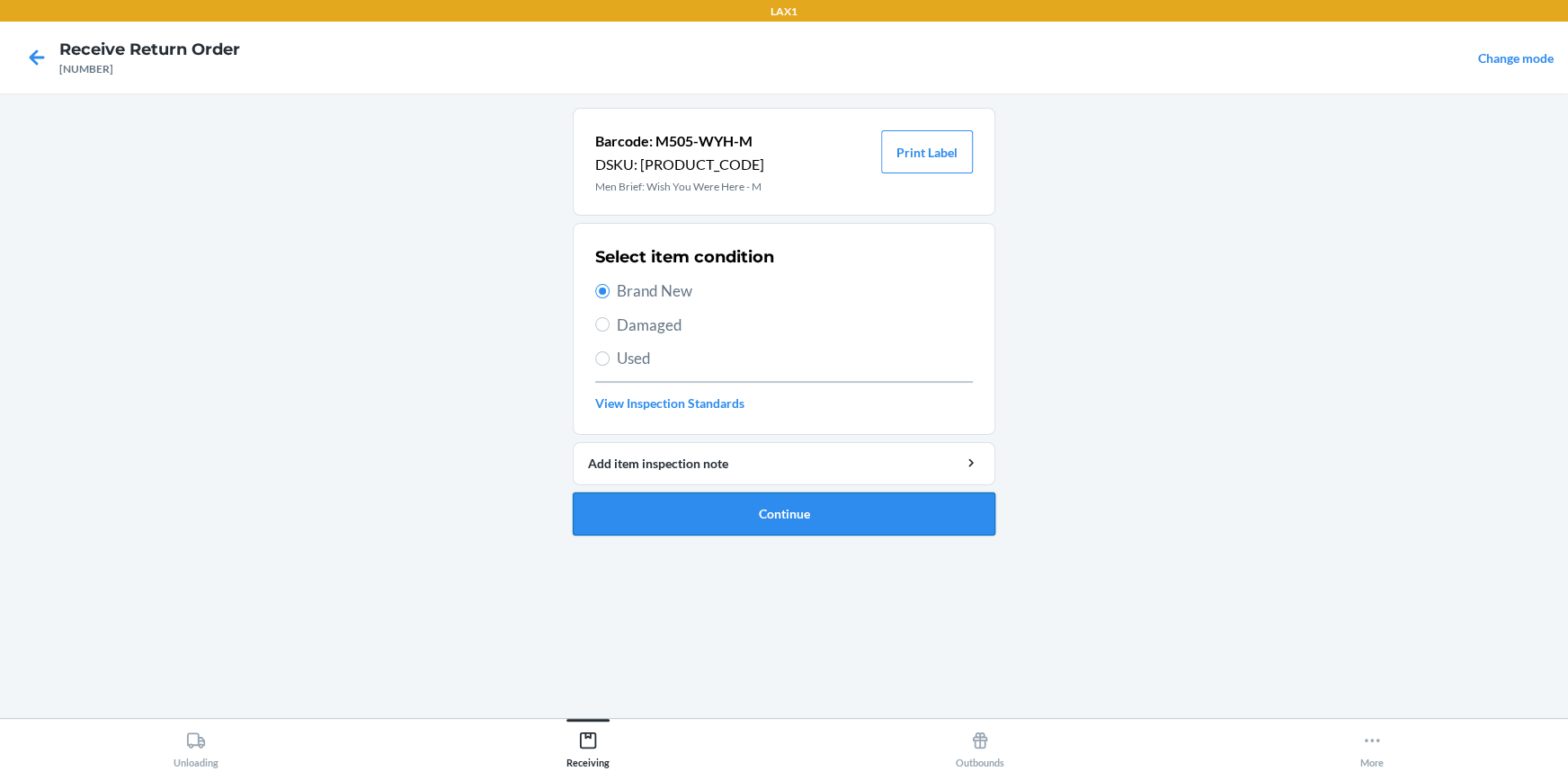 click on "Continue" at bounding box center (784, 514) 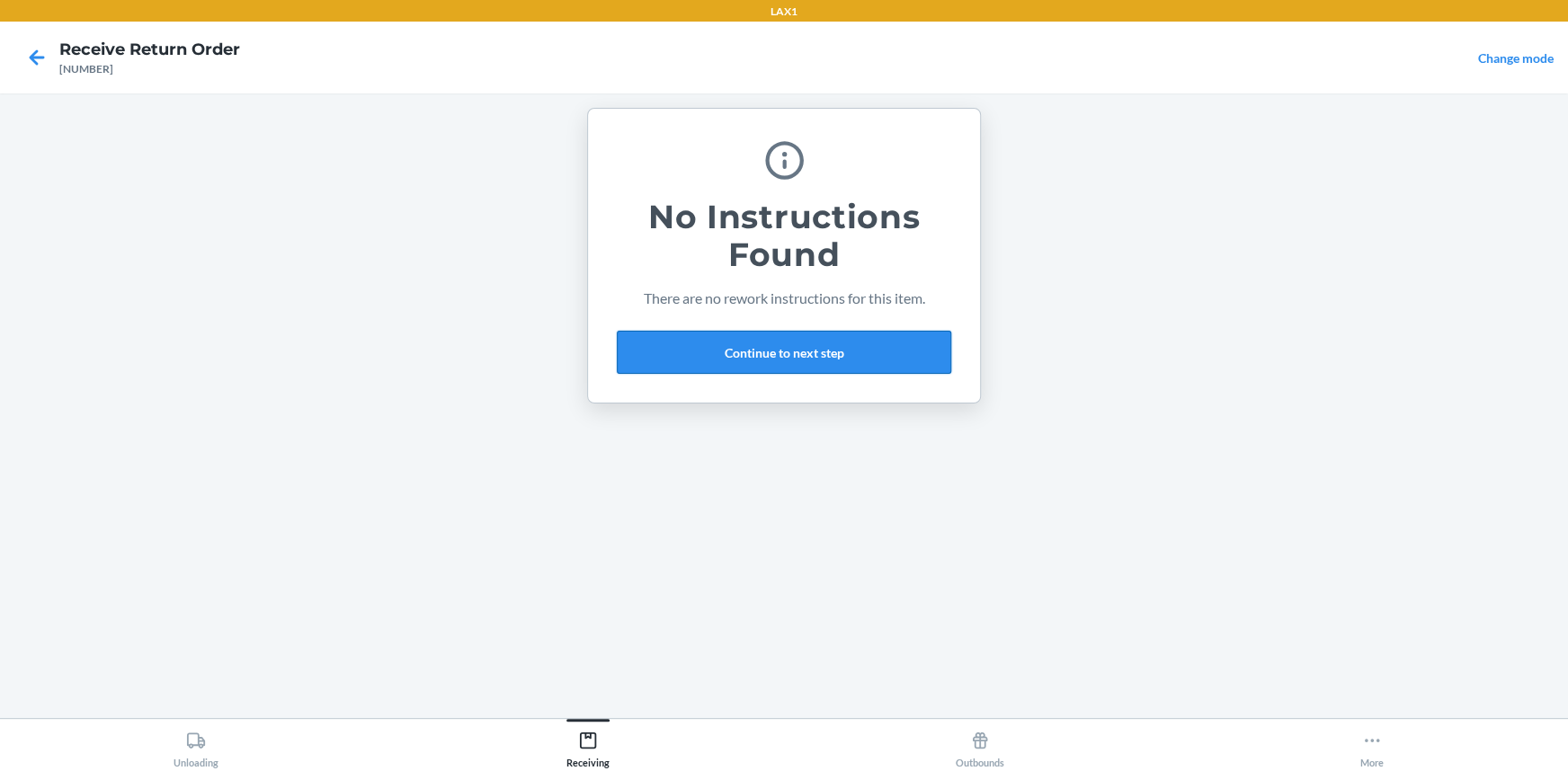 click on "Continue to next step" at bounding box center [784, 352] 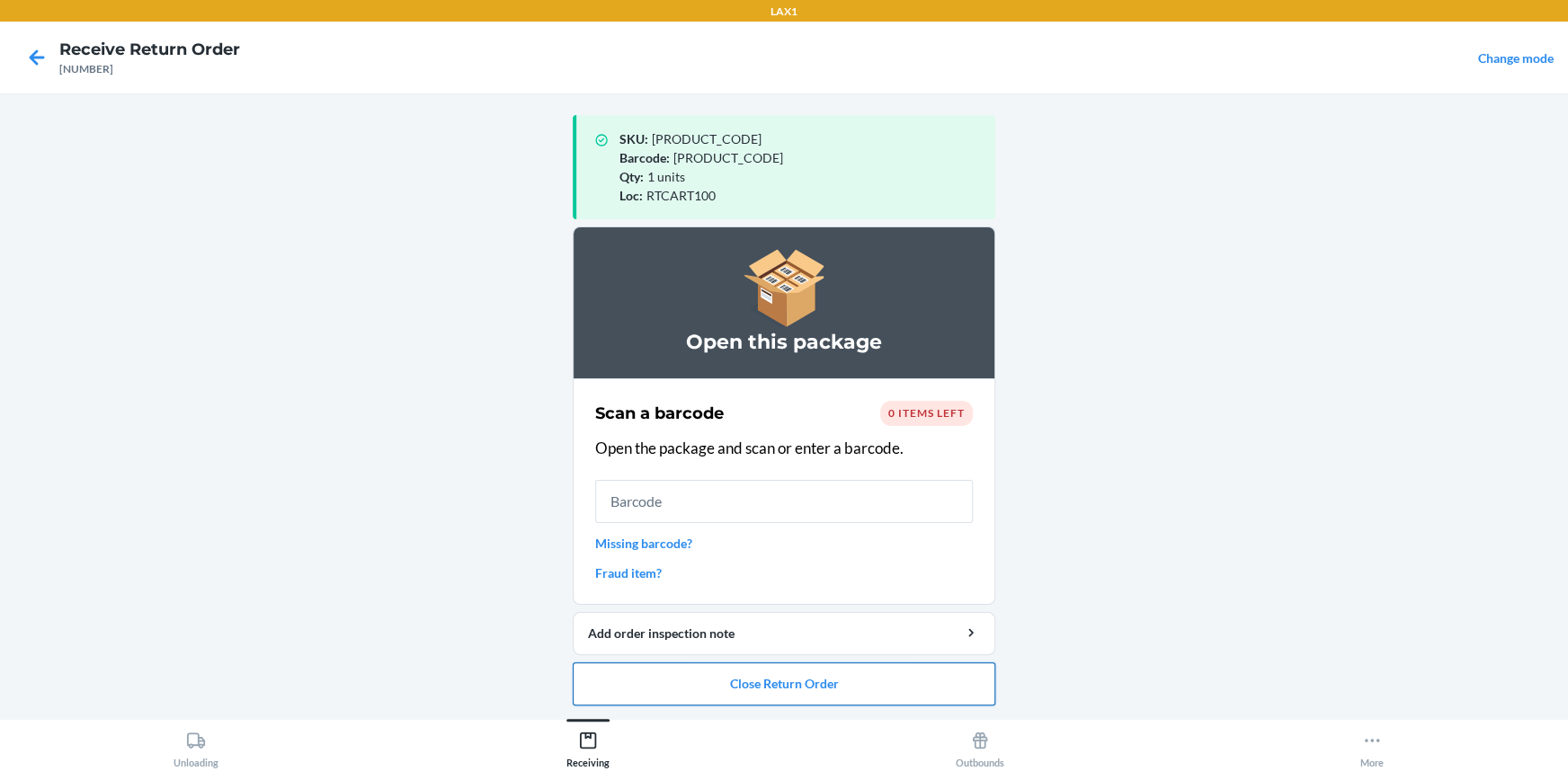 click on "Close Return Order" at bounding box center [784, 684] 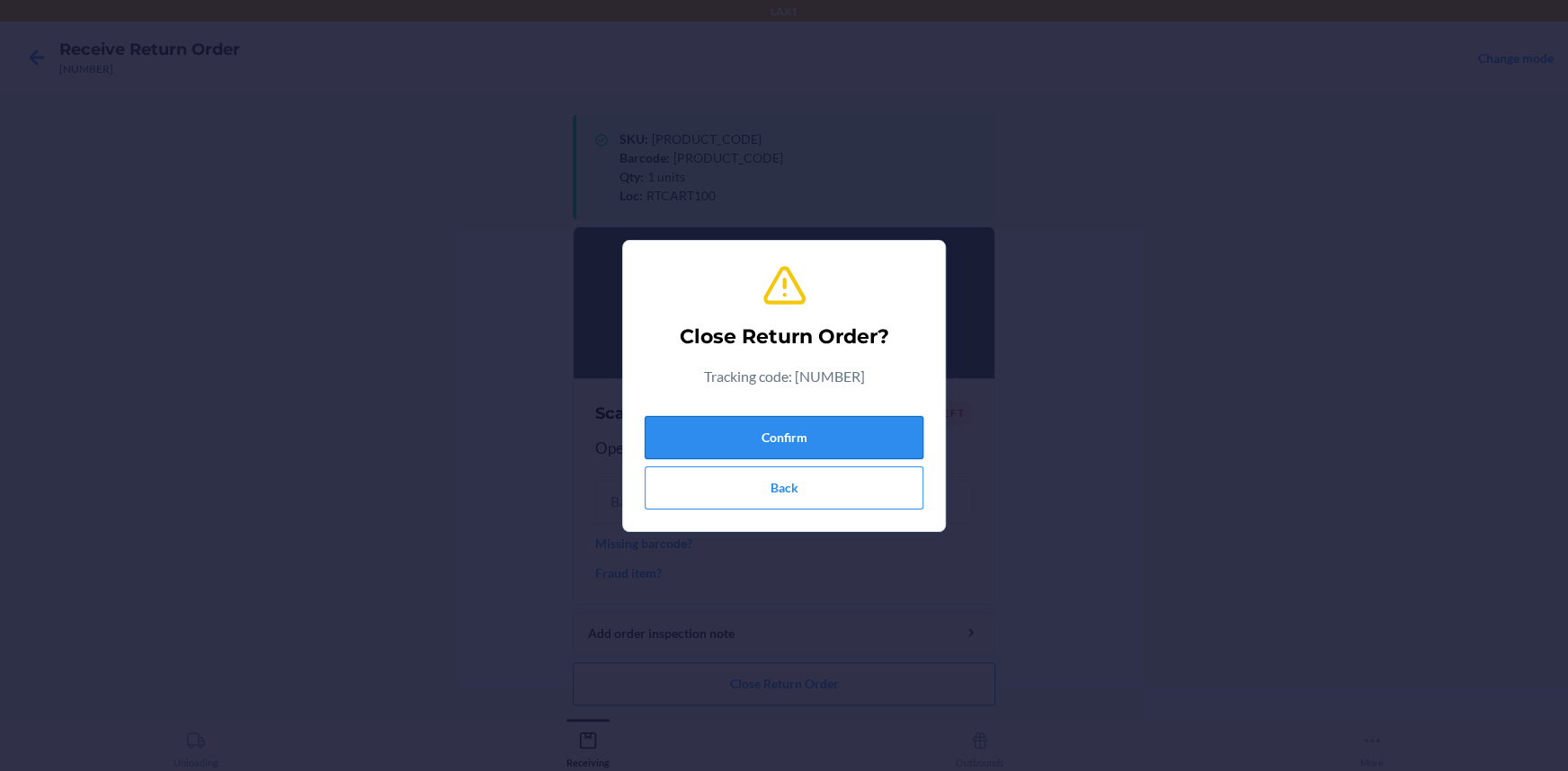 click on "Confirm" at bounding box center [784, 438] 